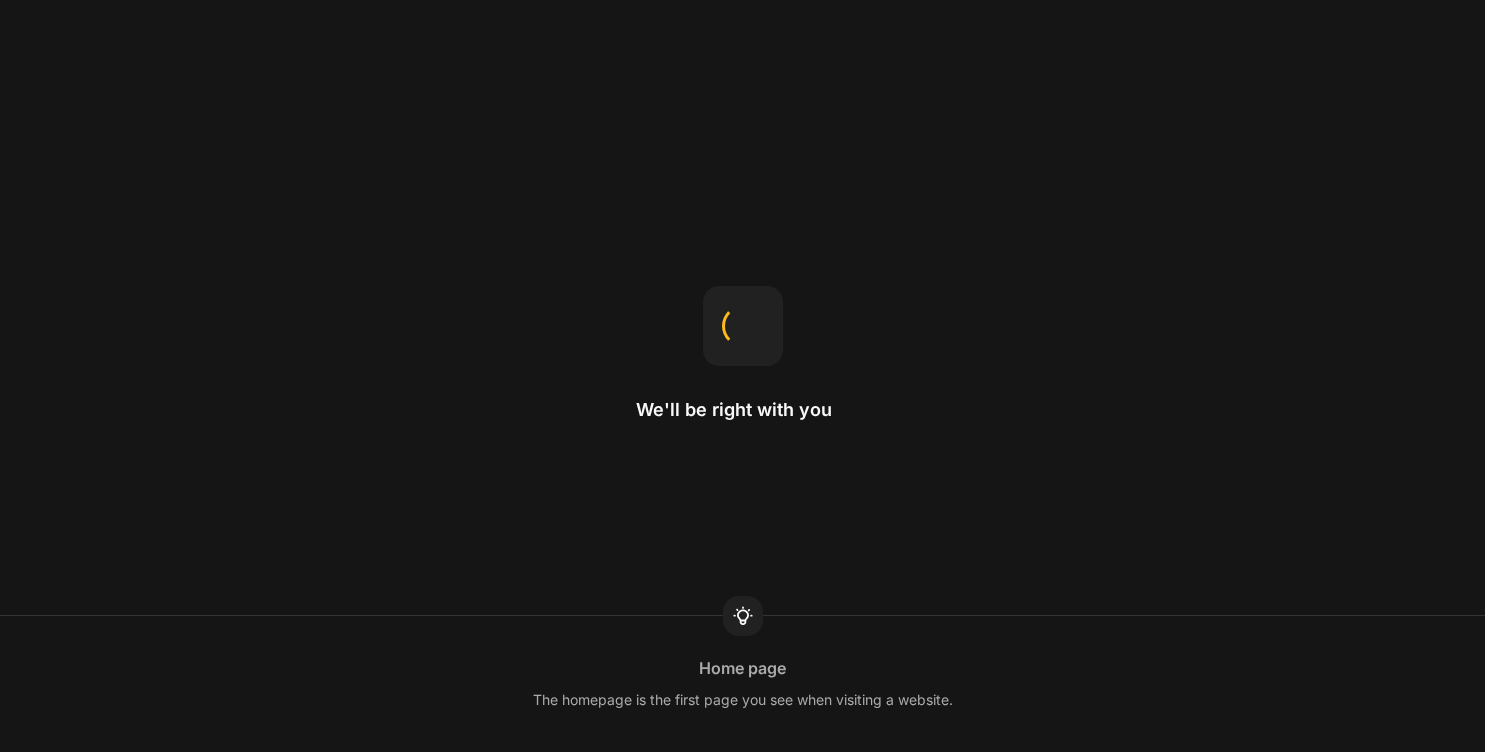 scroll, scrollTop: 0, scrollLeft: 0, axis: both 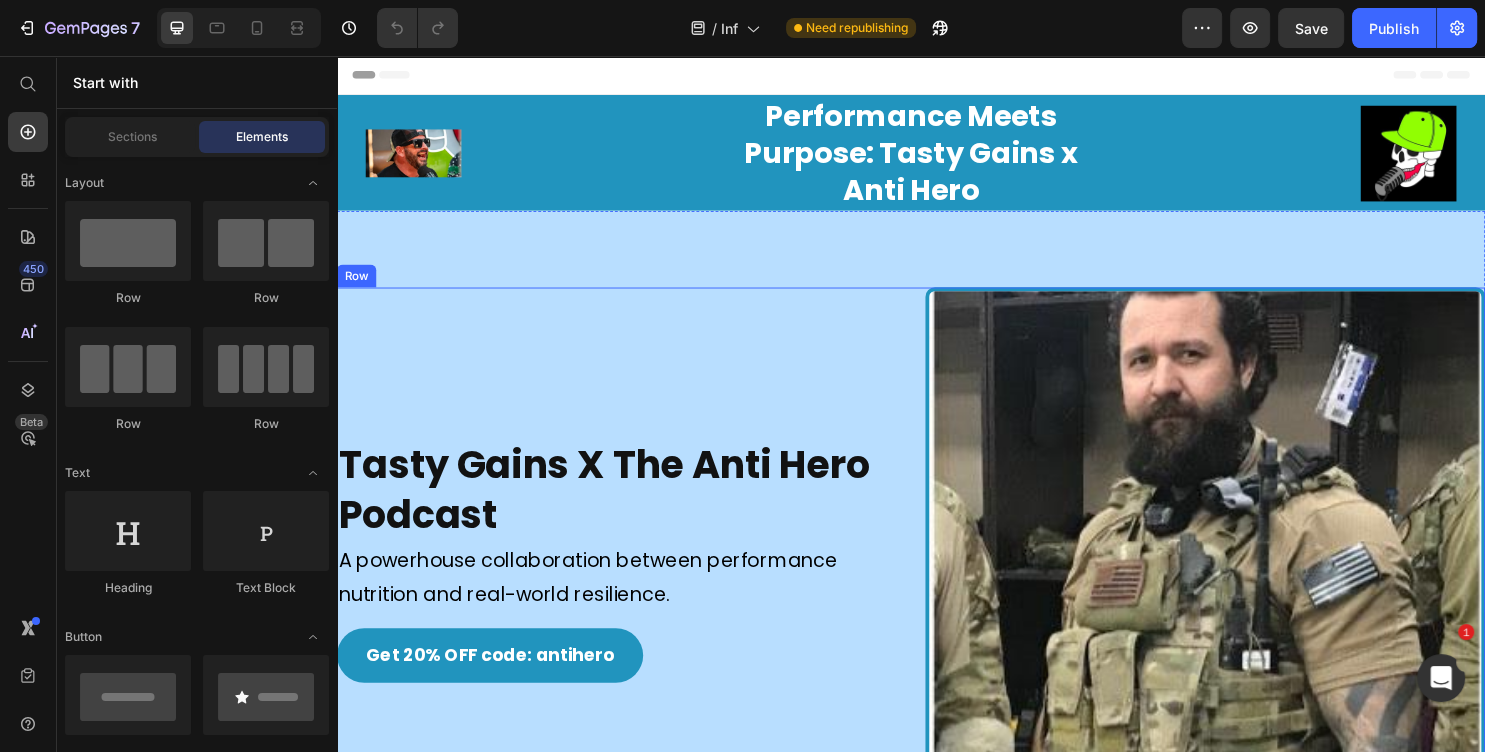 click on "Tasty Gains X The Anti Hero Podcast Heading Image A powerhouse collaboration between performance nutrition and real-world resilience. Text Block Get 20% OFF code: antihero Button" at bounding box center (629, 590) 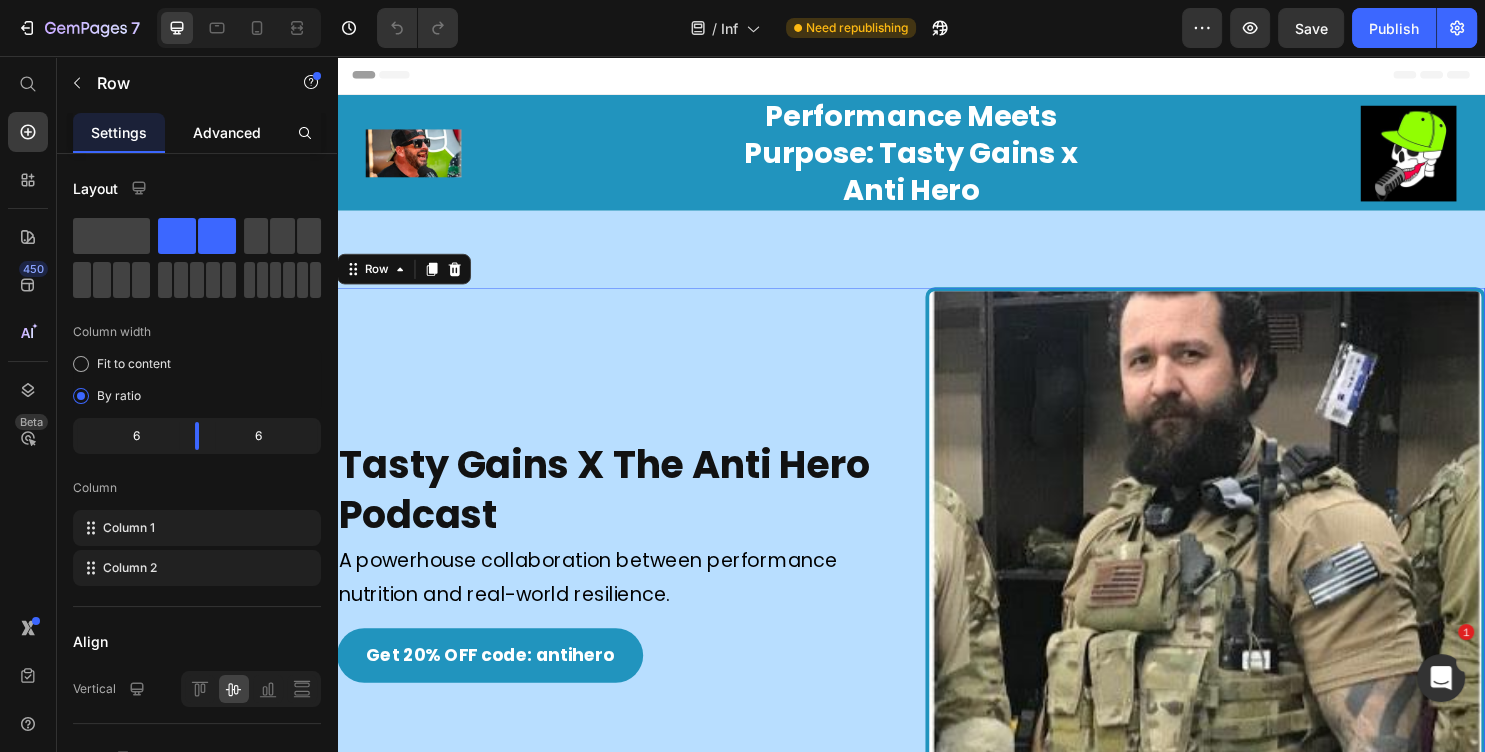 click on "Advanced" at bounding box center (227, 132) 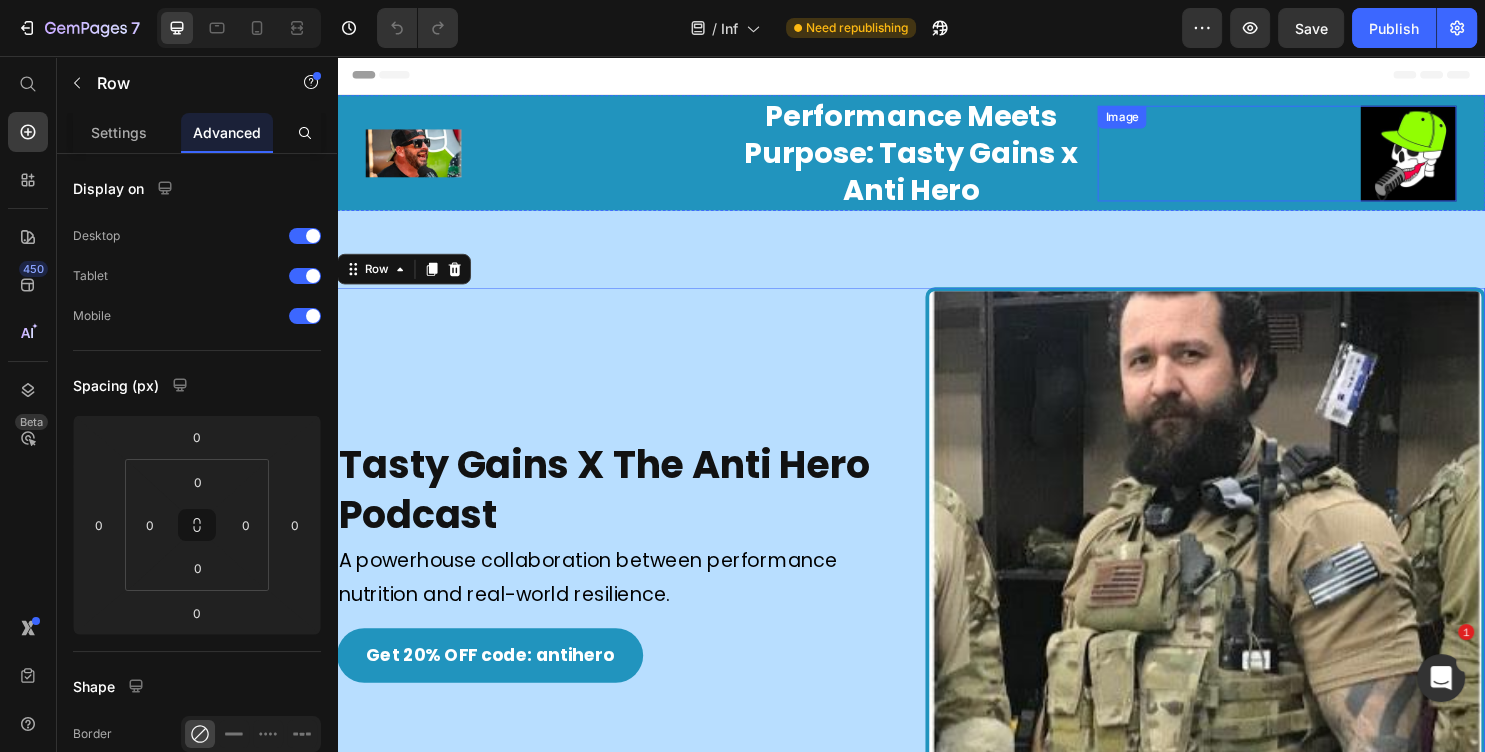 click at bounding box center [1319, 158] 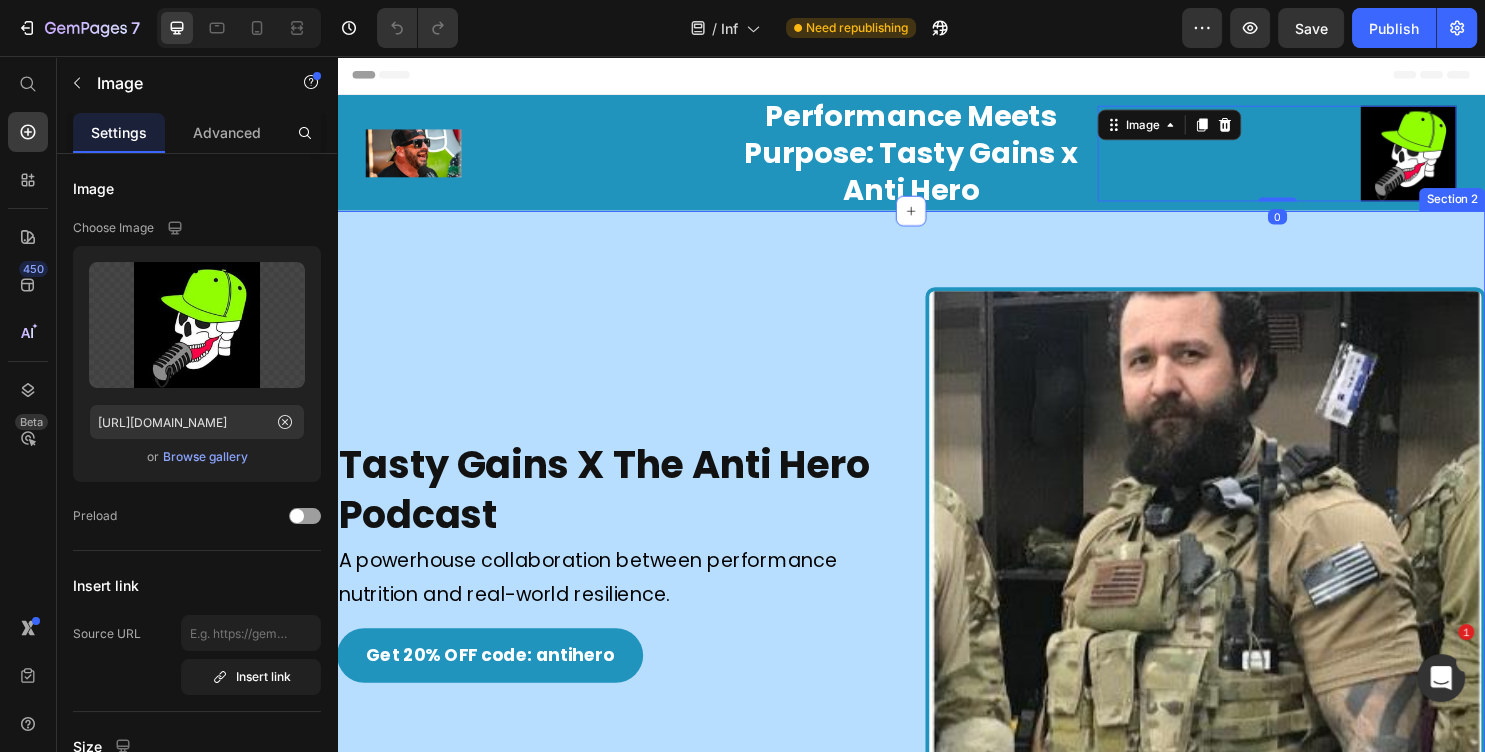 click on "Tasty Gains X The Anti Hero Podcast Heading Image A powerhouse collaboration between performance nutrition and real-world resilience. Text Block Get 20% OFF code: antihero Button Image Row Section 2" at bounding box center (937, 590) 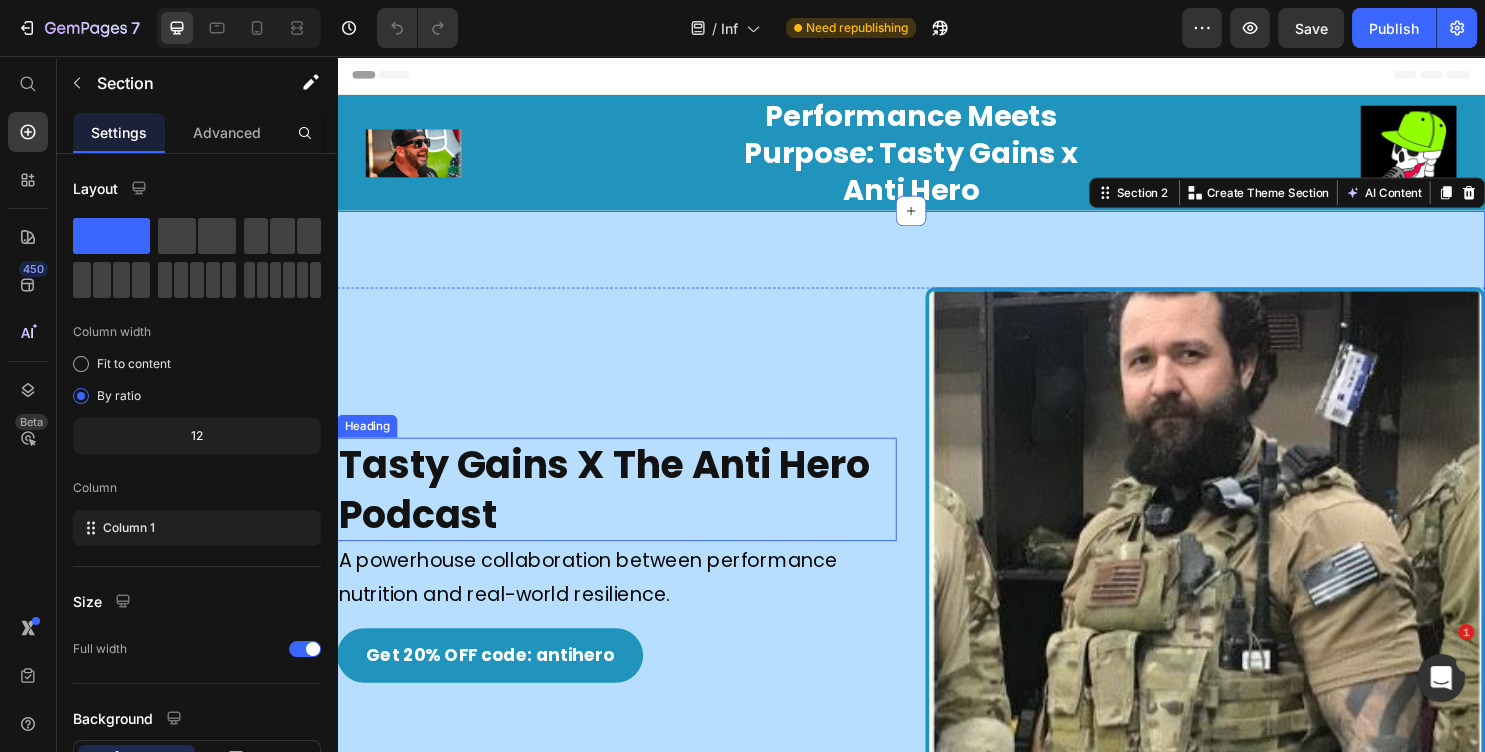click on "Tasty Gains X The Anti Hero Podcast" at bounding box center (616, 509) 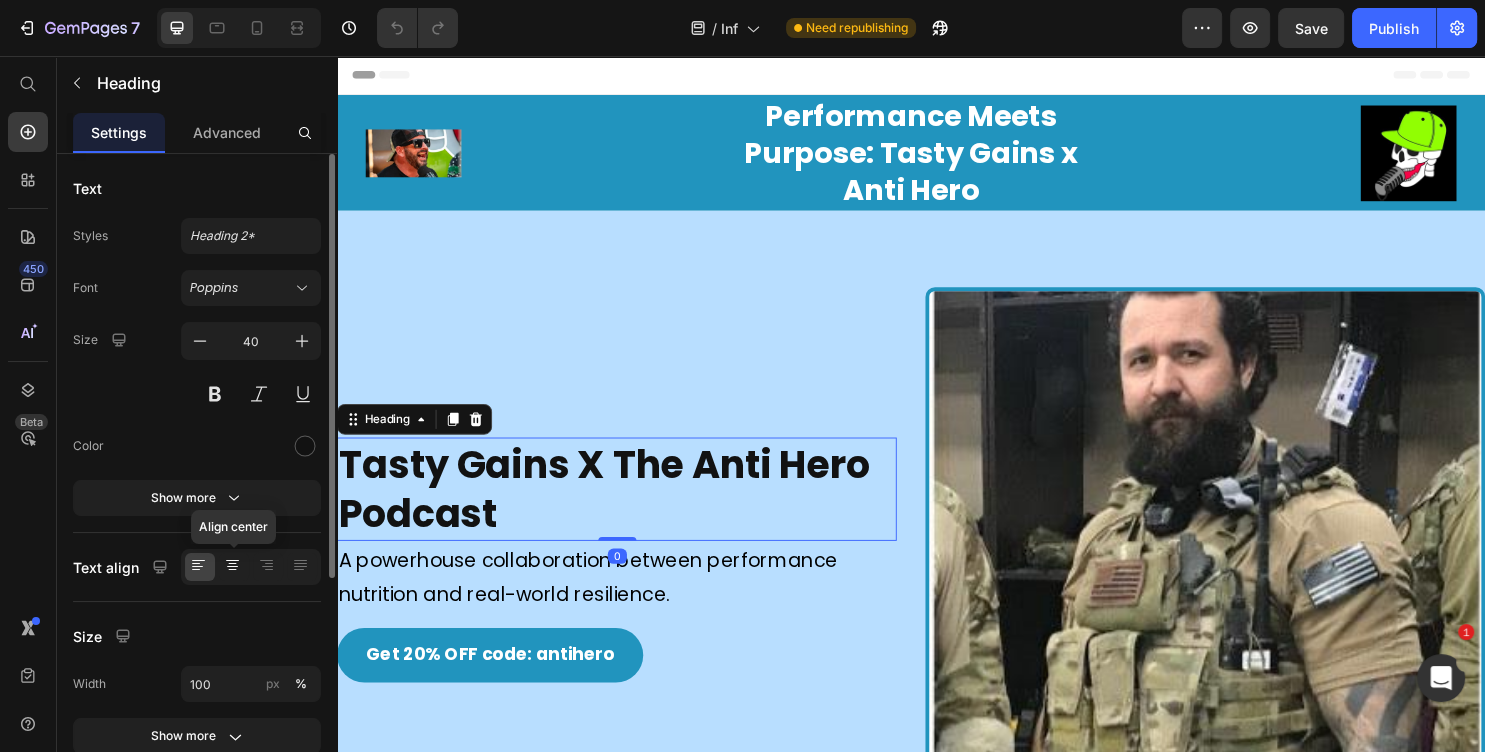 click 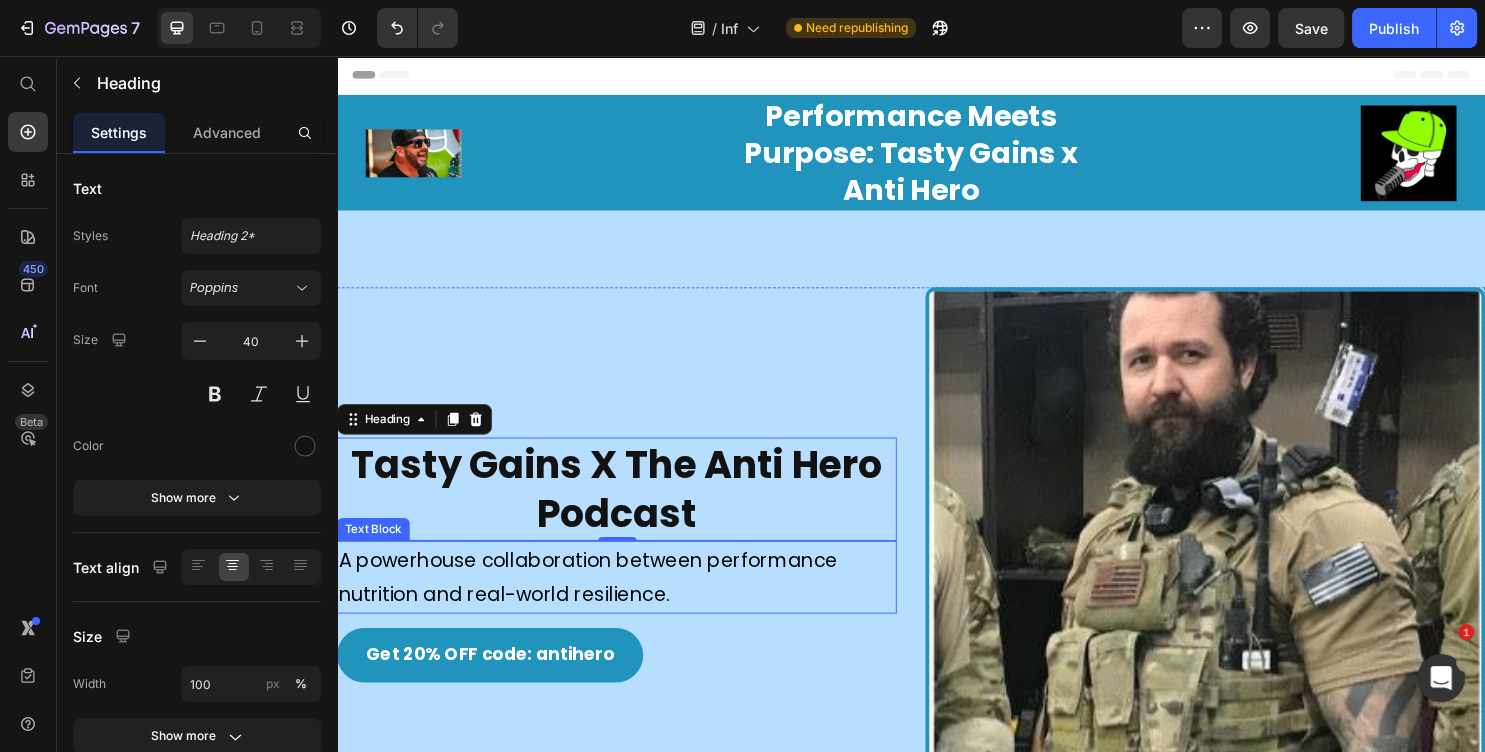 click on "A powerhouse collaboration between performance nutrition and real-world resilience." at bounding box center [629, 601] 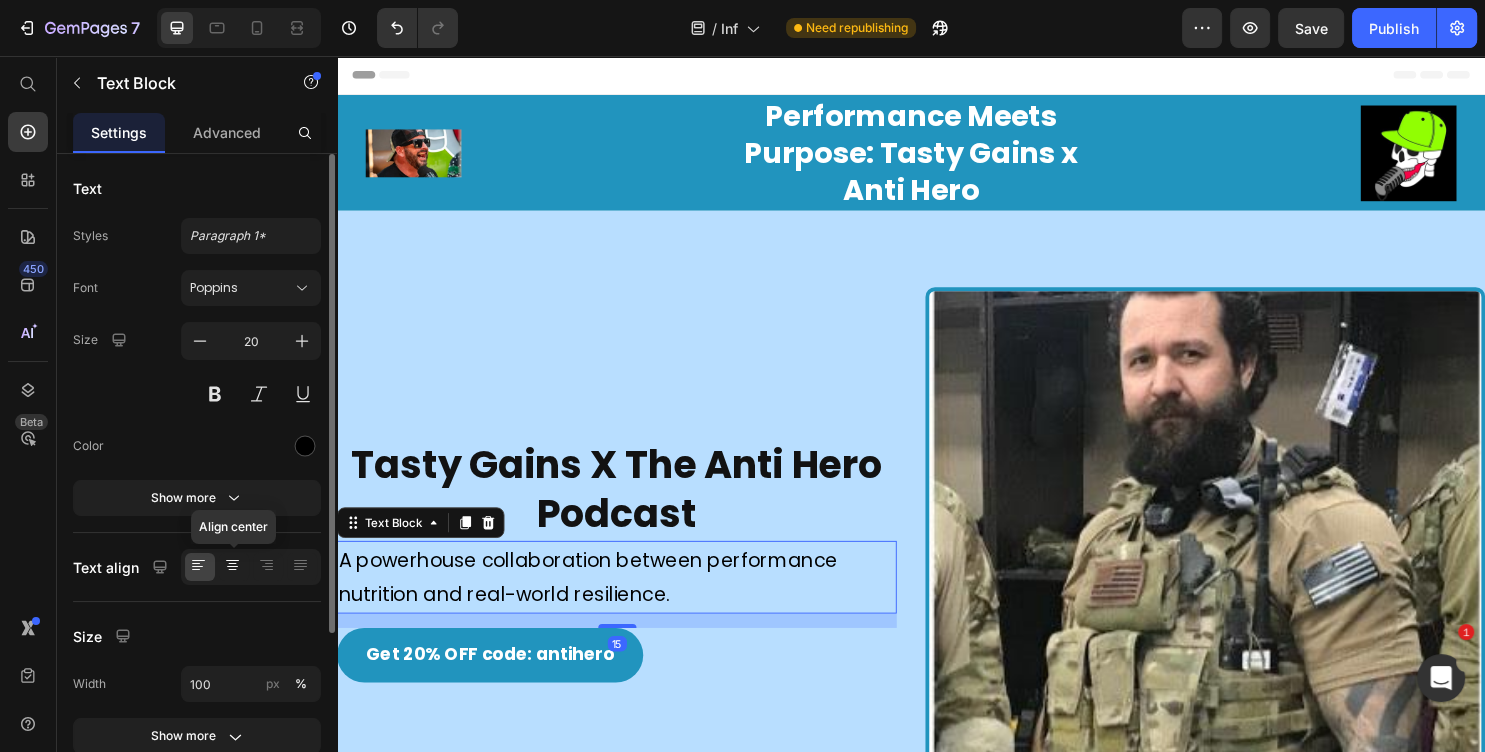 click 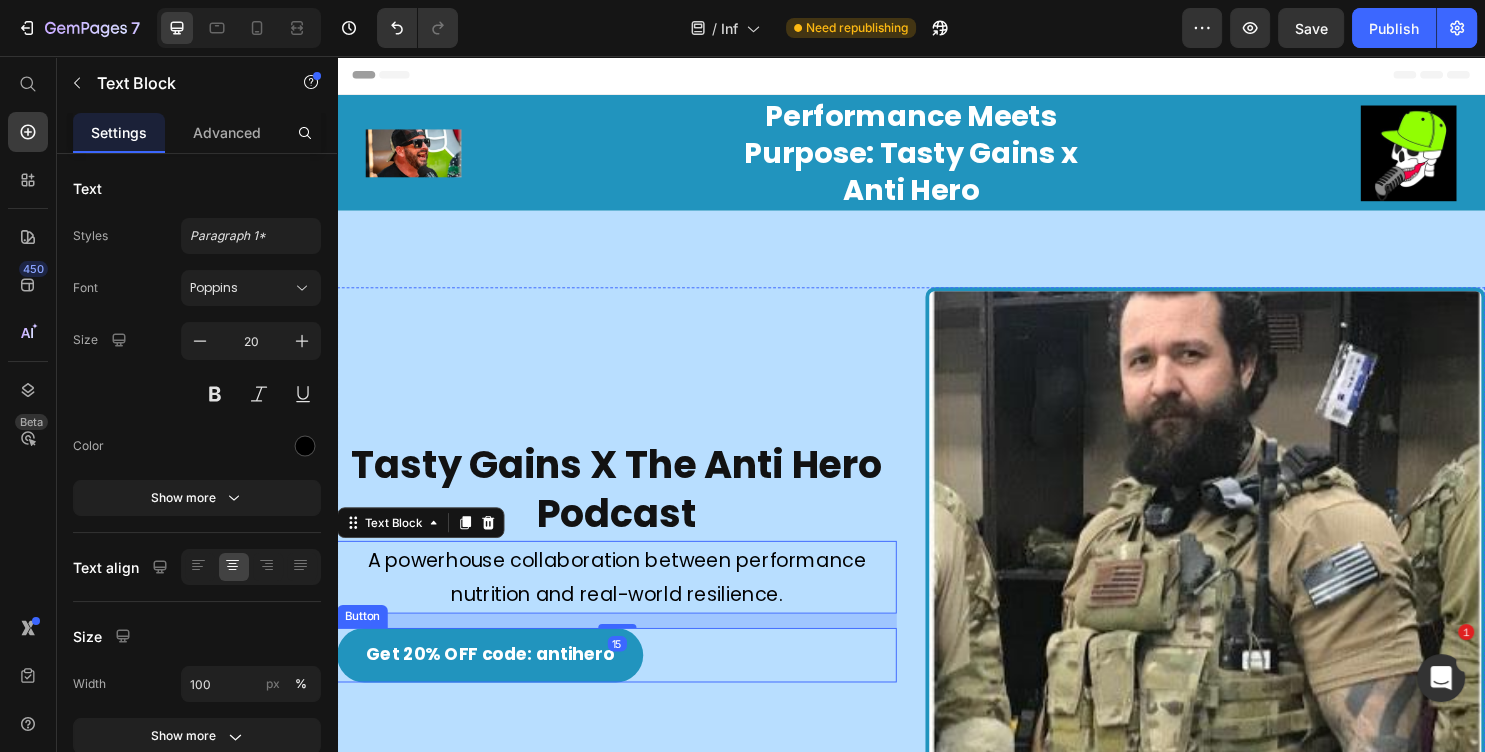 click on "Get 20% OFF code: antihero Button" at bounding box center [629, 682] 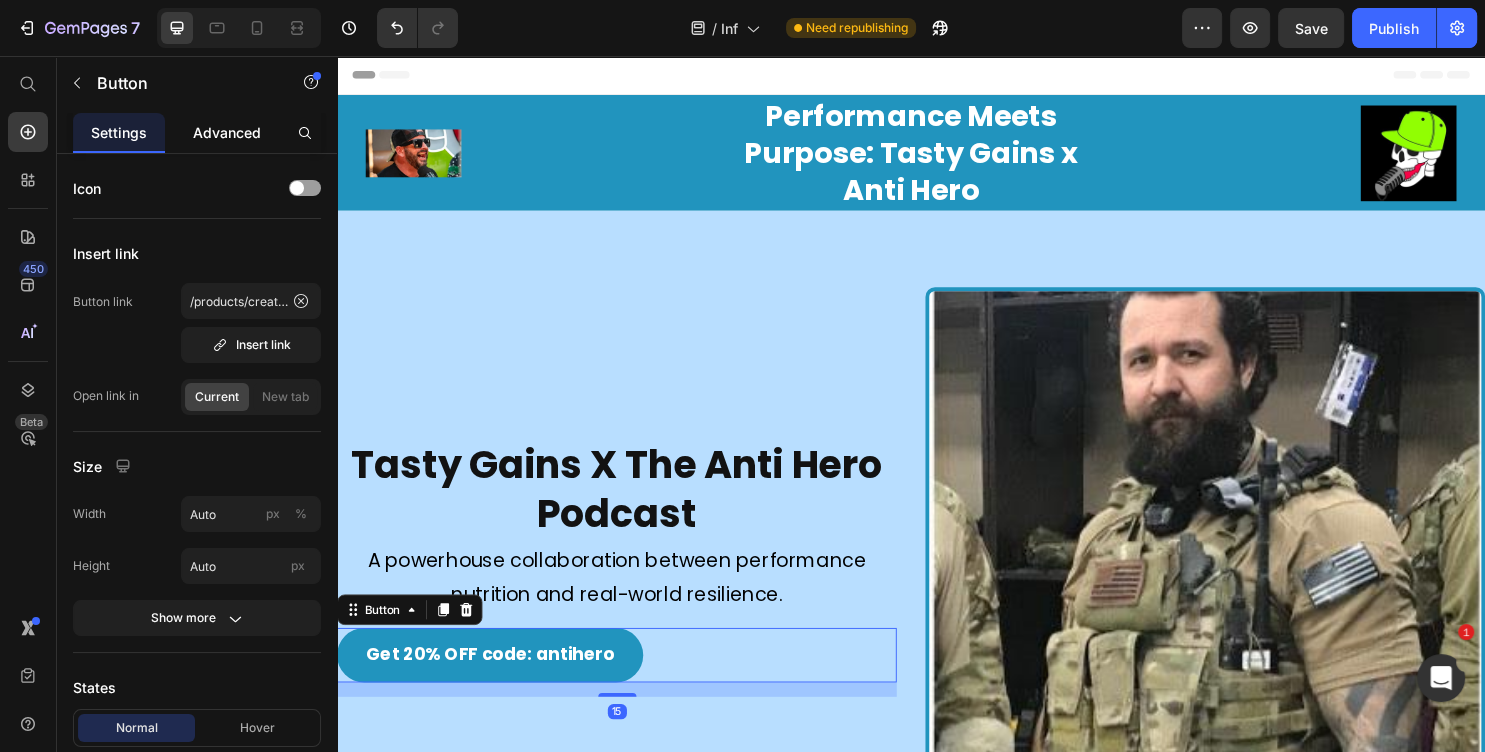 click on "Advanced" at bounding box center (227, 132) 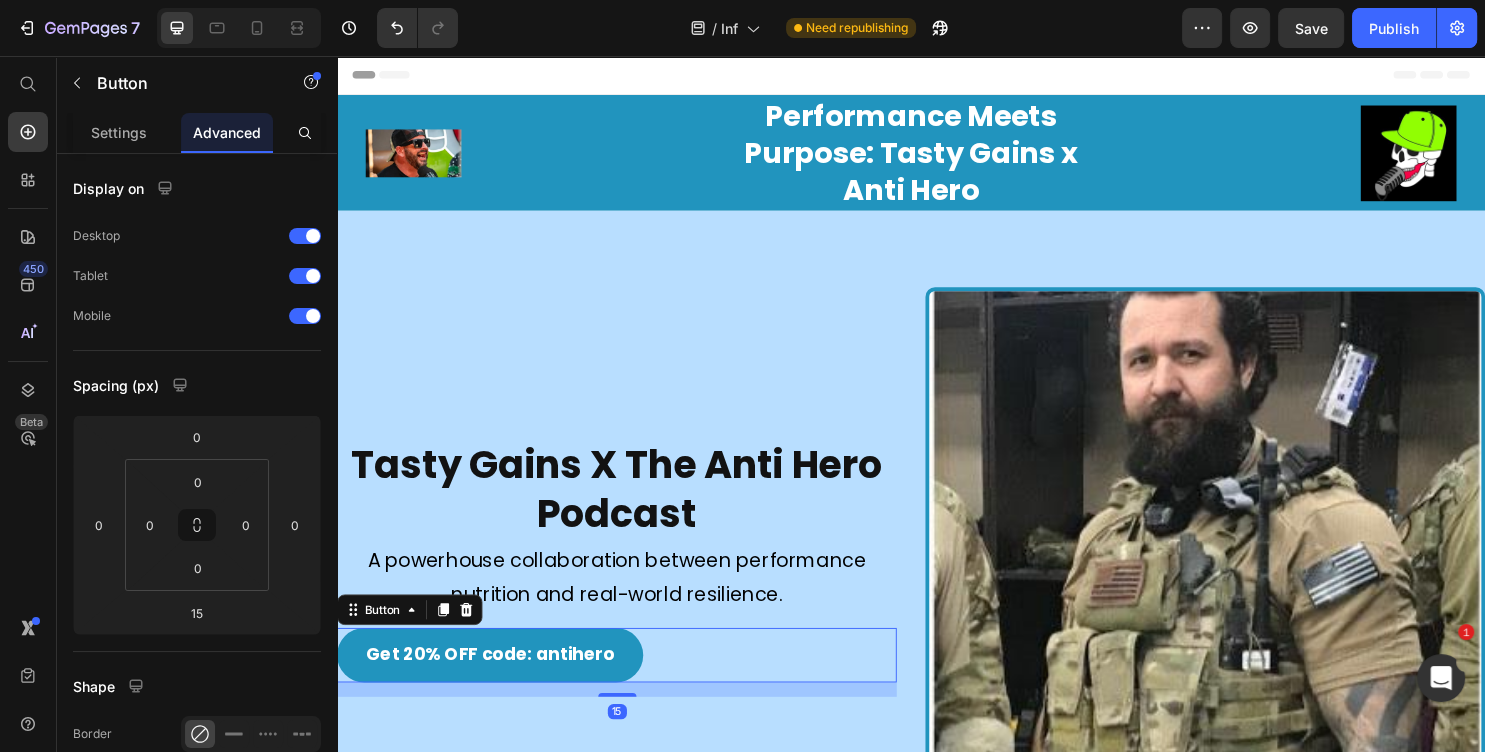 click on "Advanced" at bounding box center (227, 132) 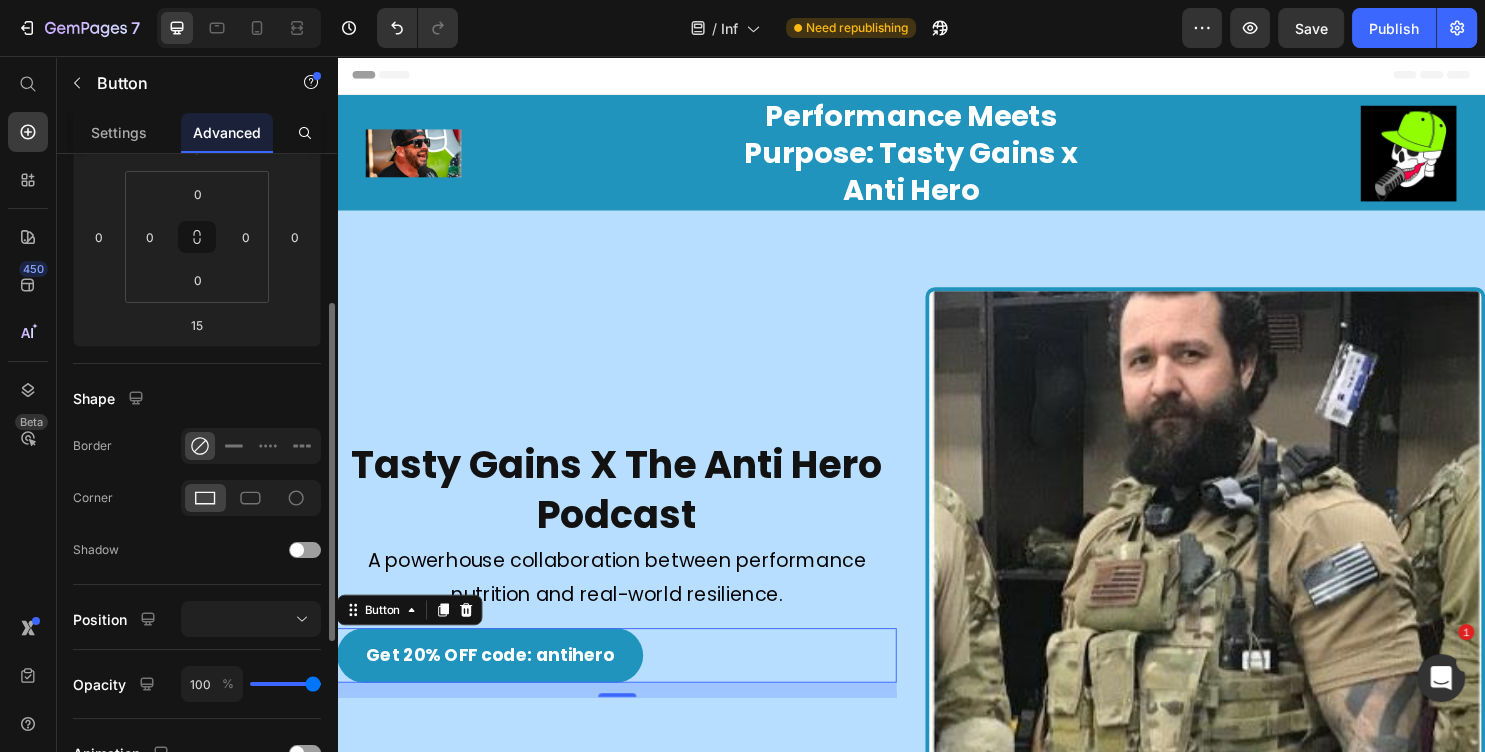 scroll, scrollTop: 0, scrollLeft: 0, axis: both 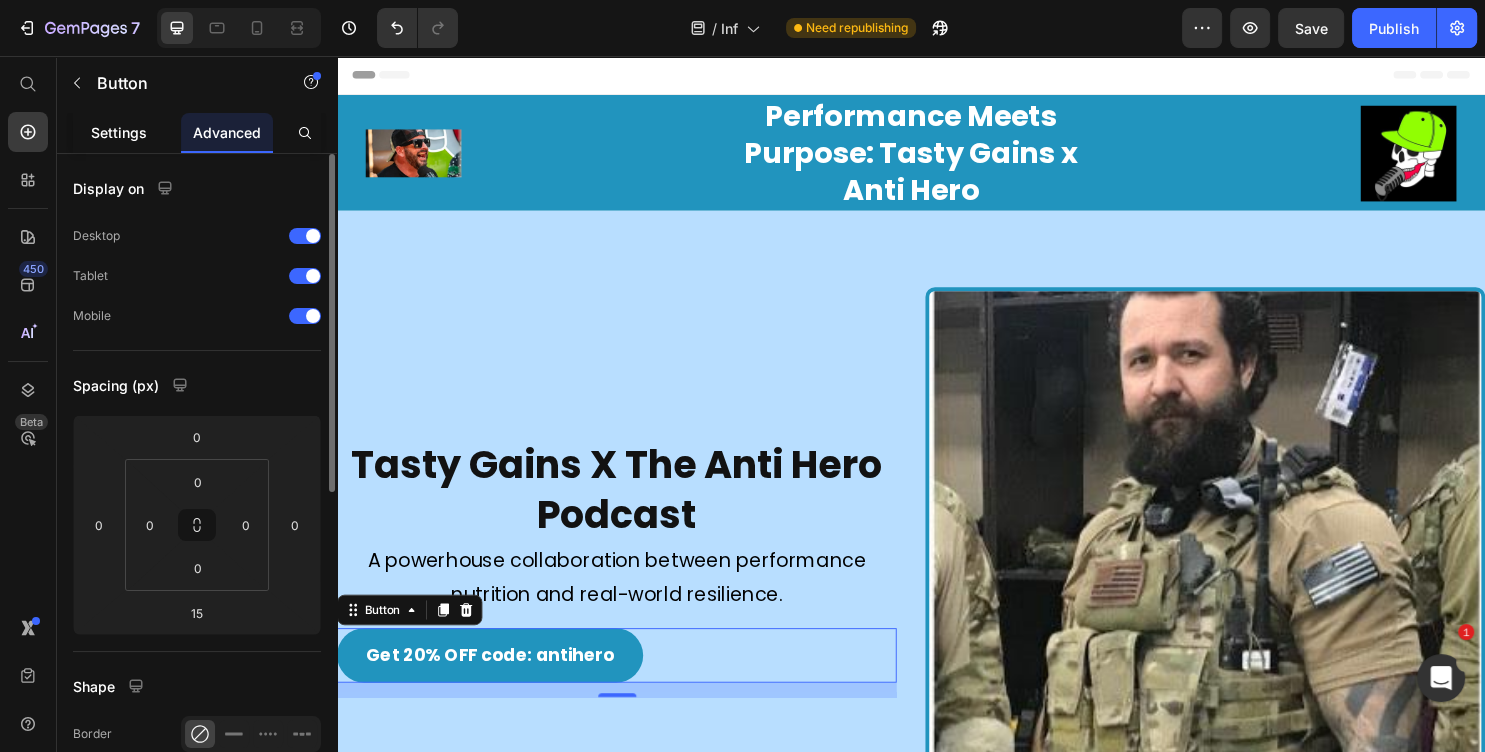 click on "Settings" at bounding box center (119, 132) 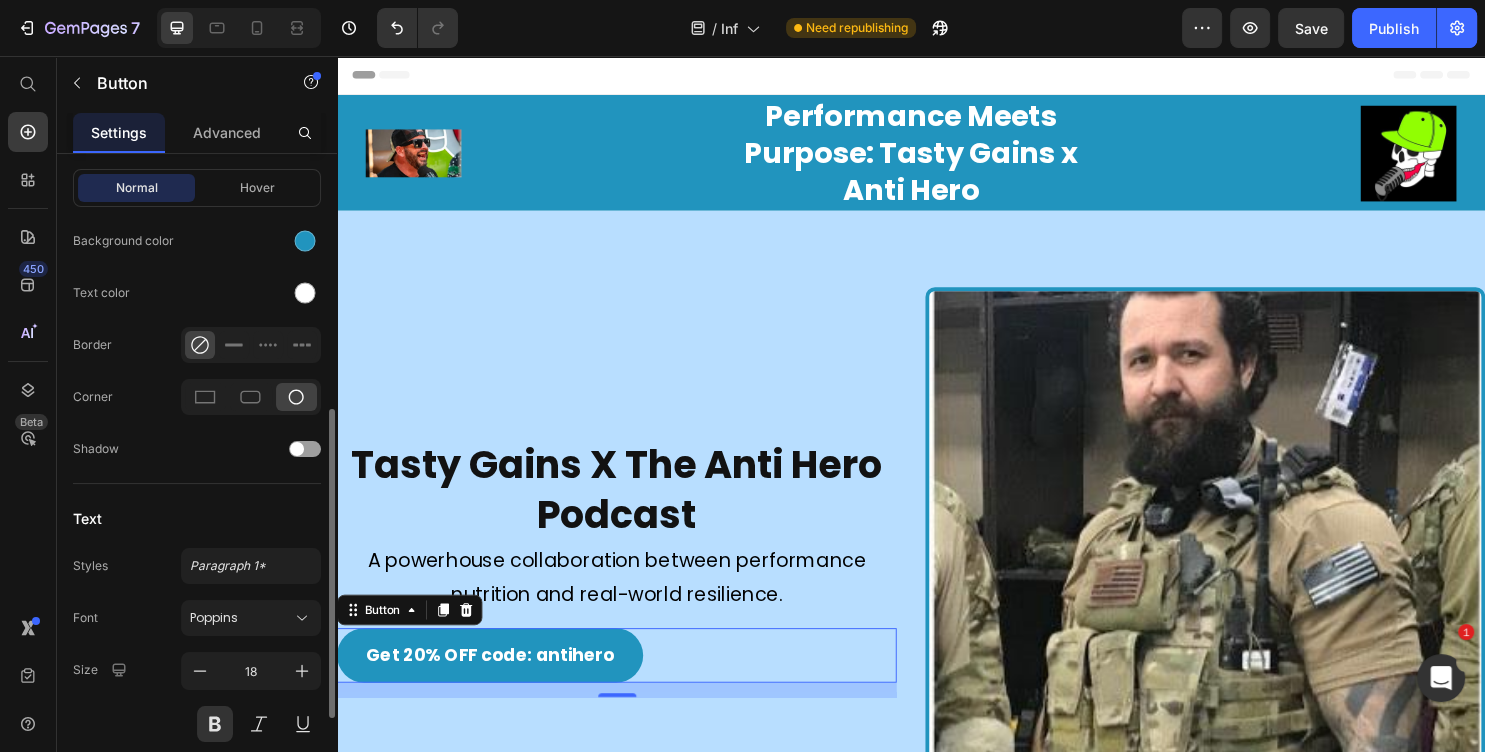 scroll, scrollTop: 736, scrollLeft: 0, axis: vertical 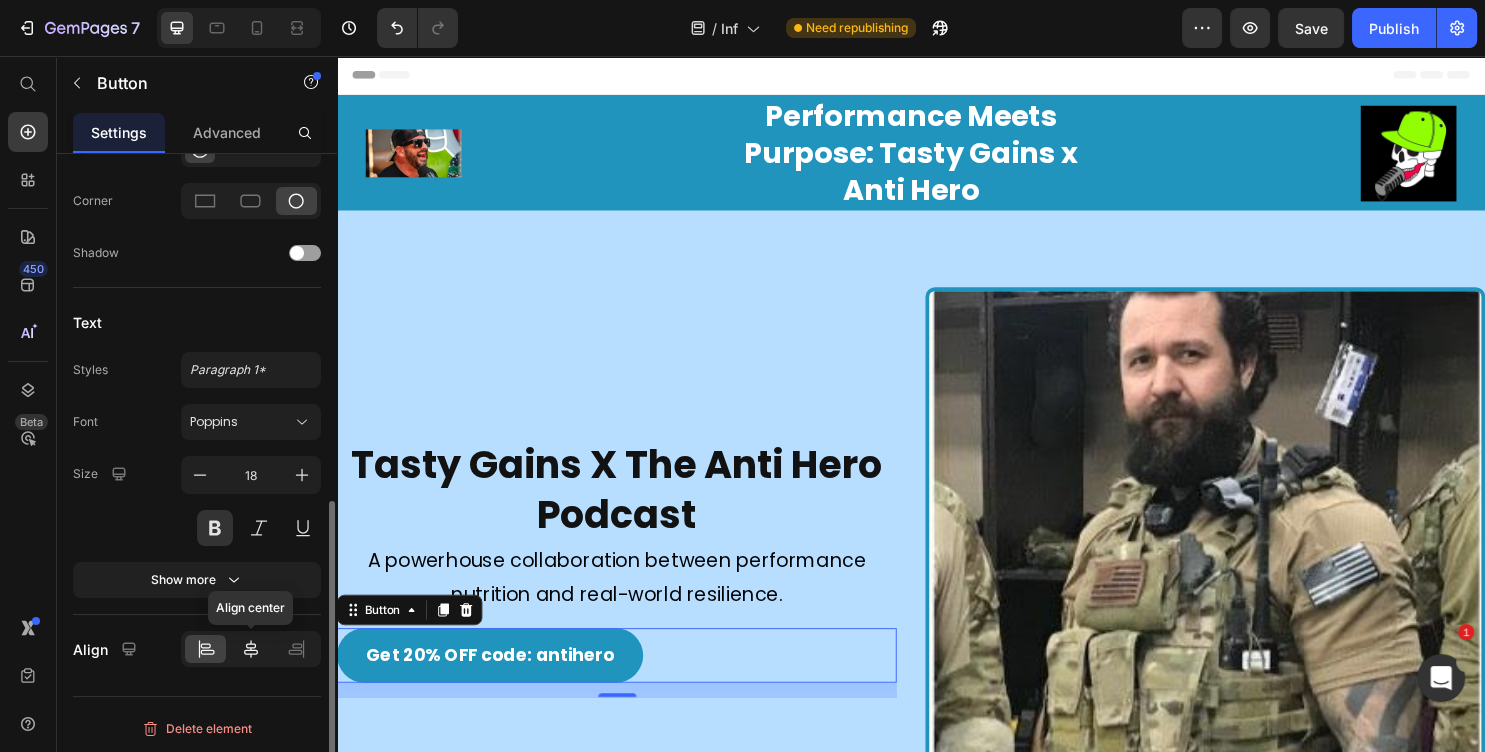 click 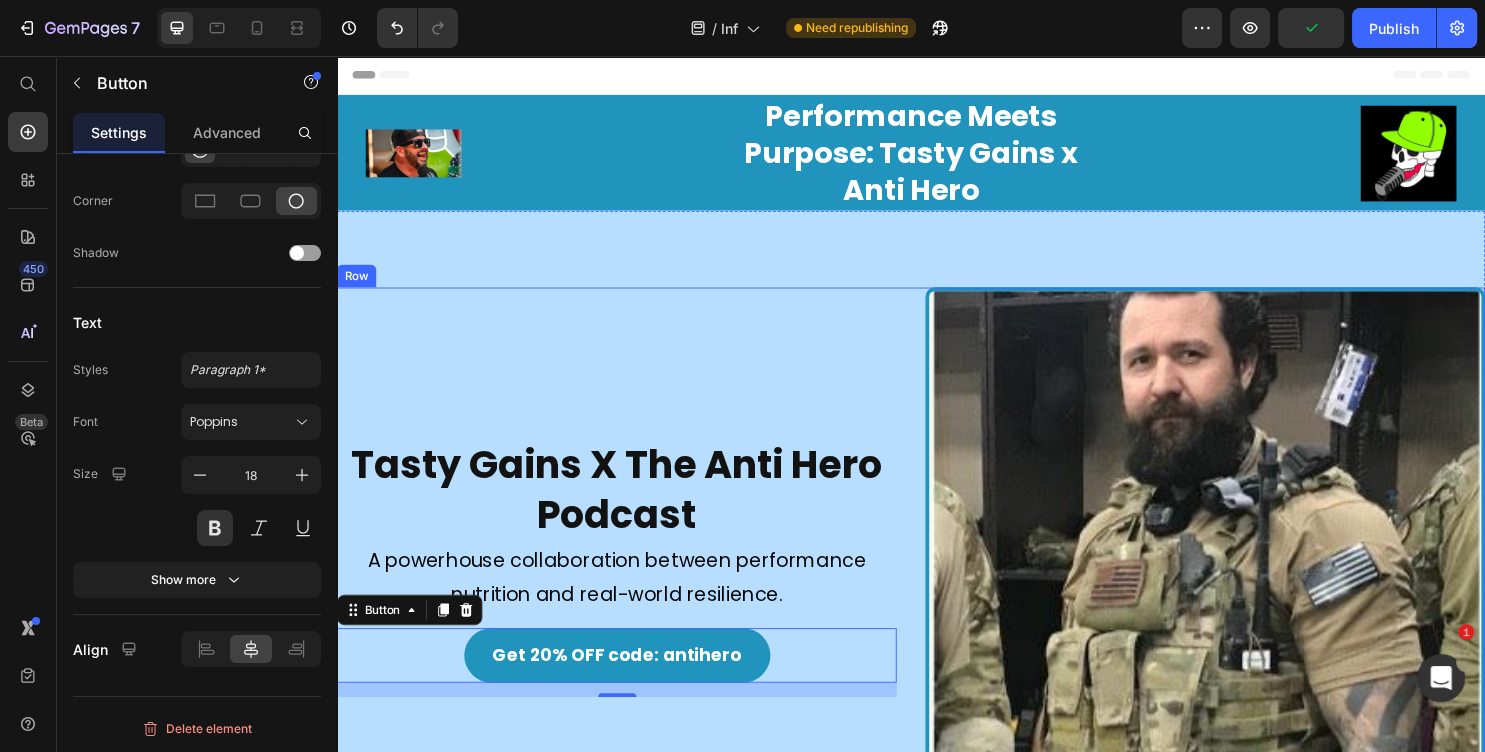 click on "Tasty Gains X The Anti Hero Podcast Heading Image A powerhouse collaboration between performance nutrition and real-world resilience. Text Block Get 20% OFF code: antihero Button   15" at bounding box center [629, 590] 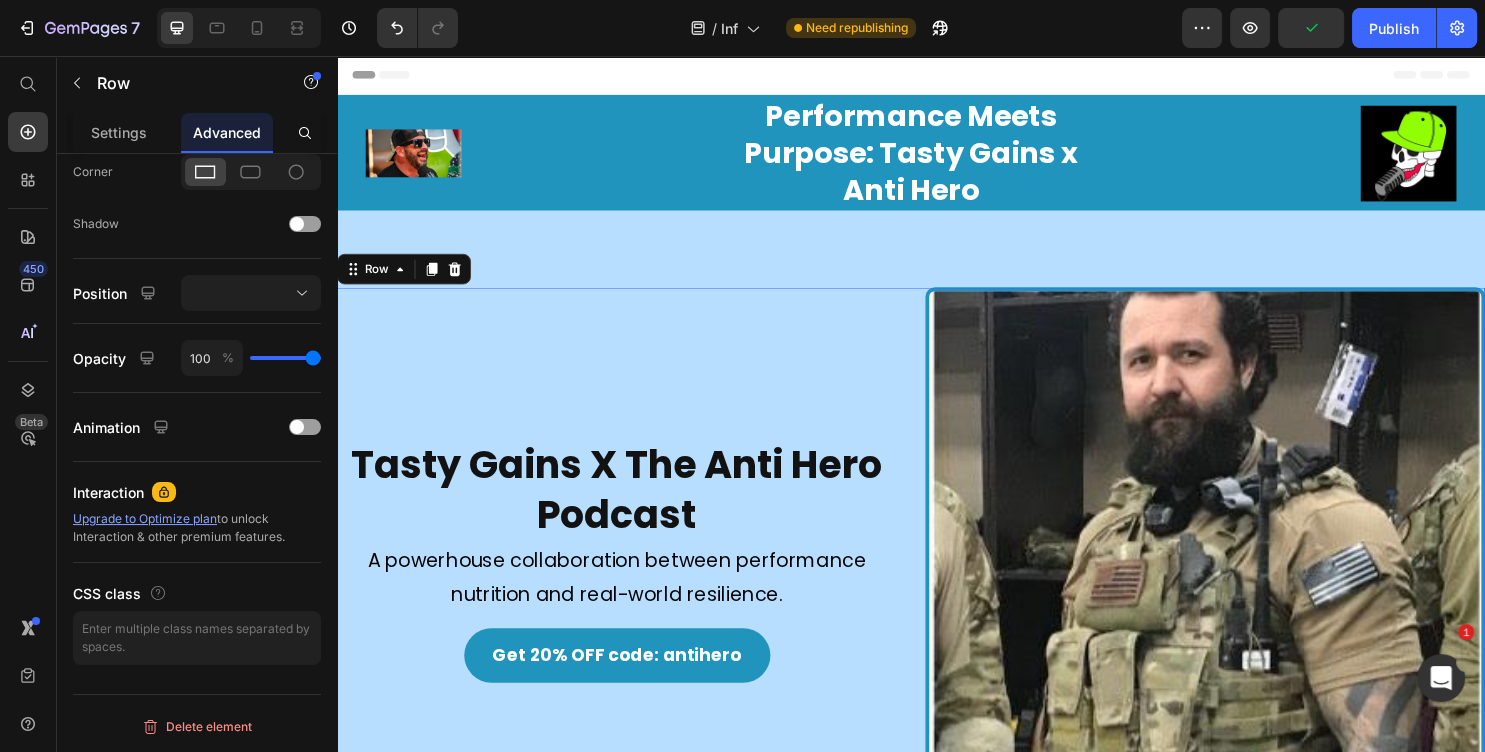 scroll, scrollTop: 0, scrollLeft: 0, axis: both 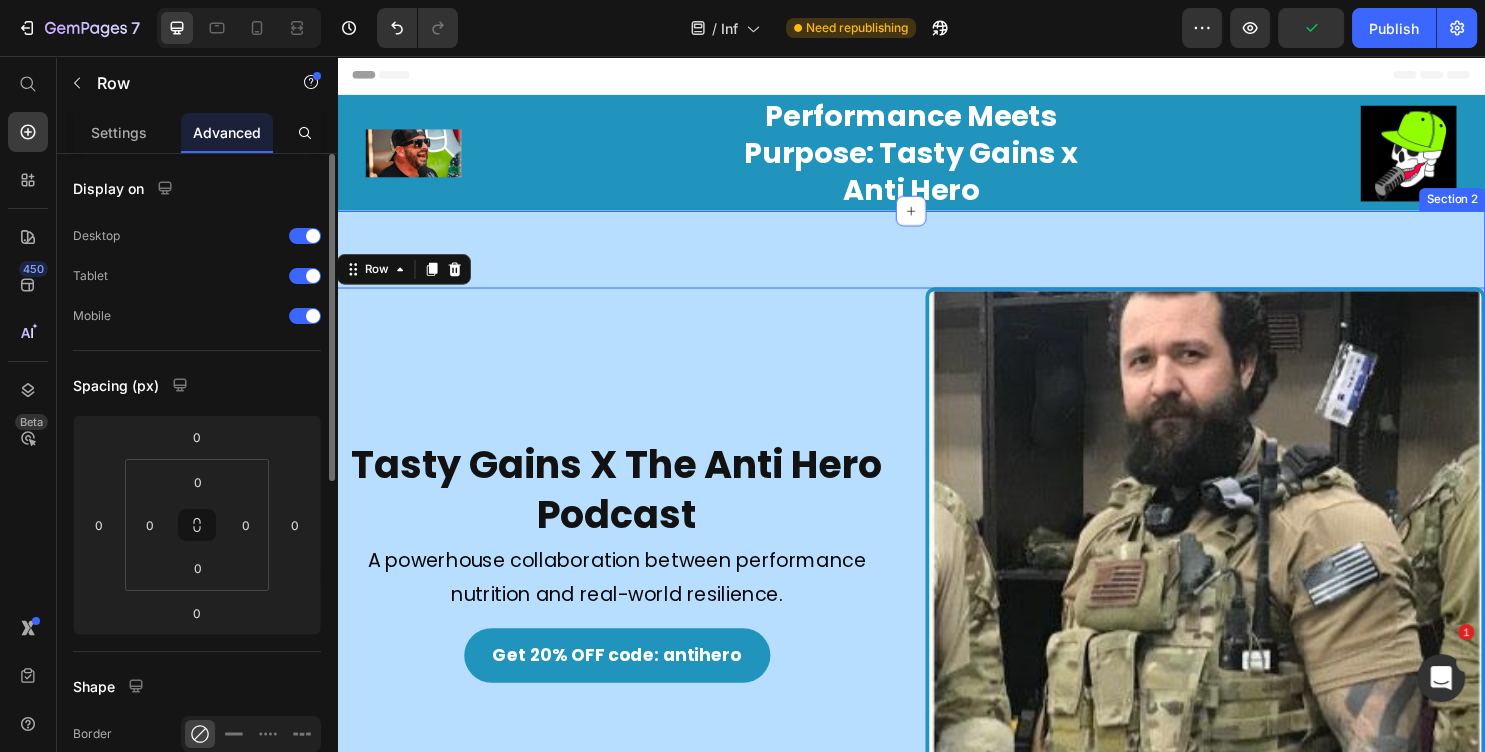 click on "Tasty Gains X The Anti Hero Podcast Heading Image A powerhouse collaboration between performance nutrition and real-world resilience. Text Block Get 20% OFF code: antihero Button Image Row   0 Section 2" at bounding box center [937, 590] 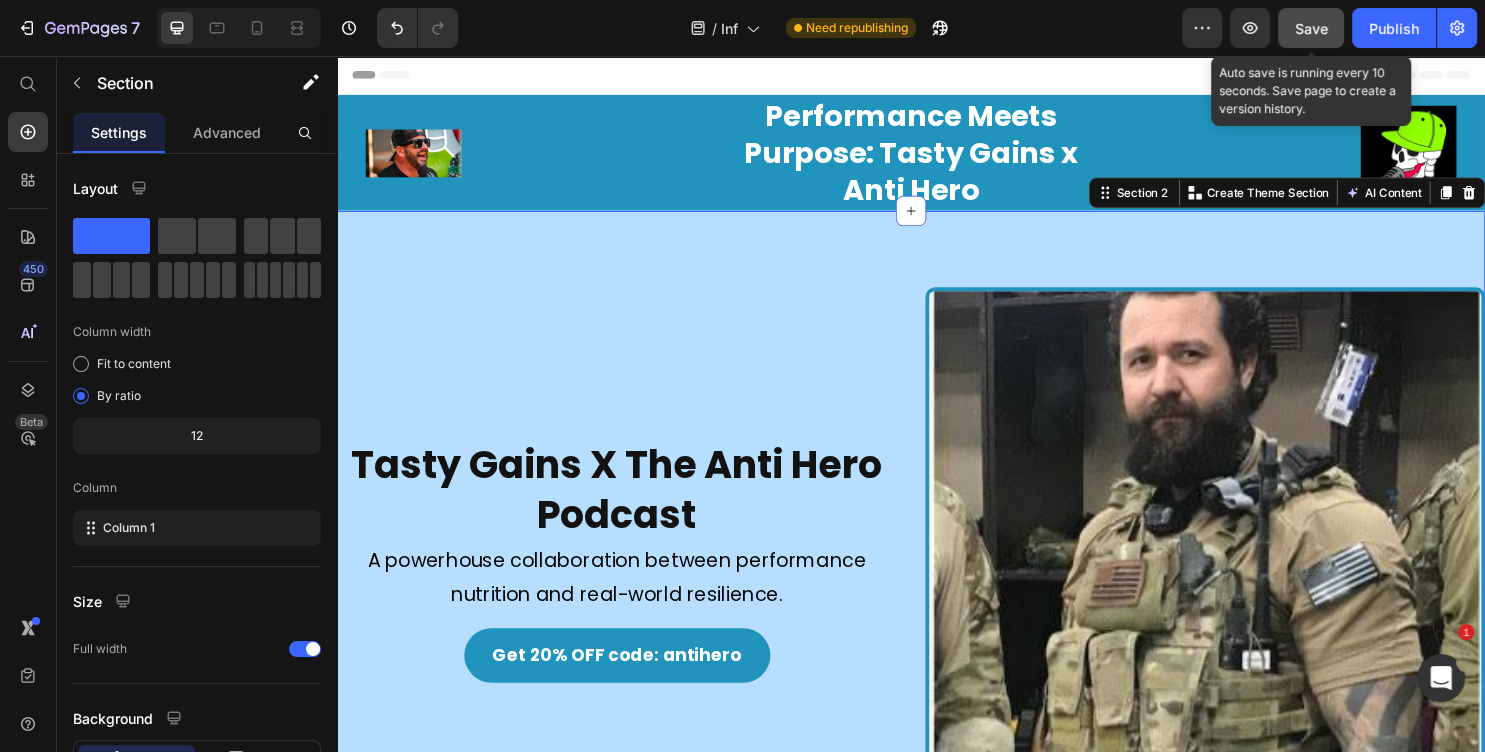 click on "Save" 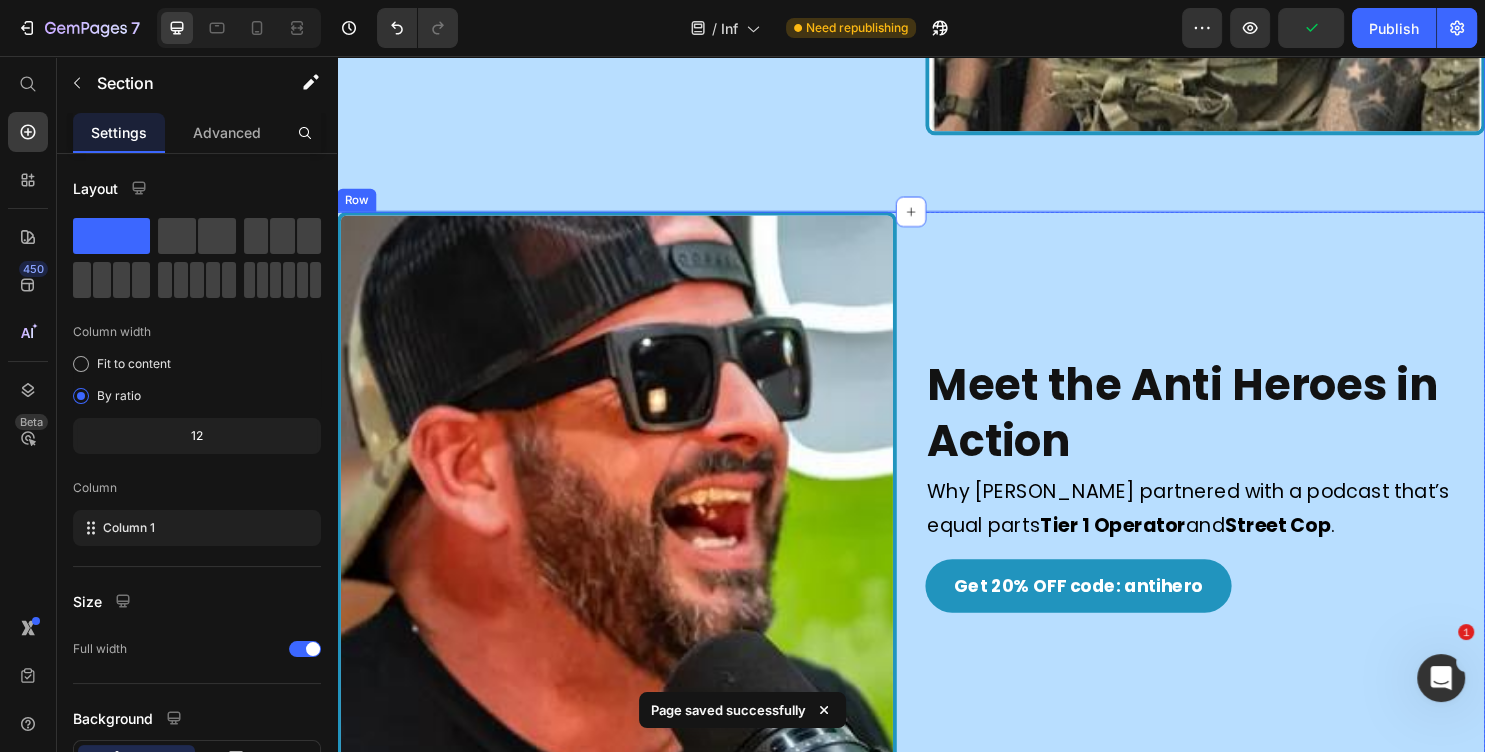 scroll, scrollTop: 755, scrollLeft: 0, axis: vertical 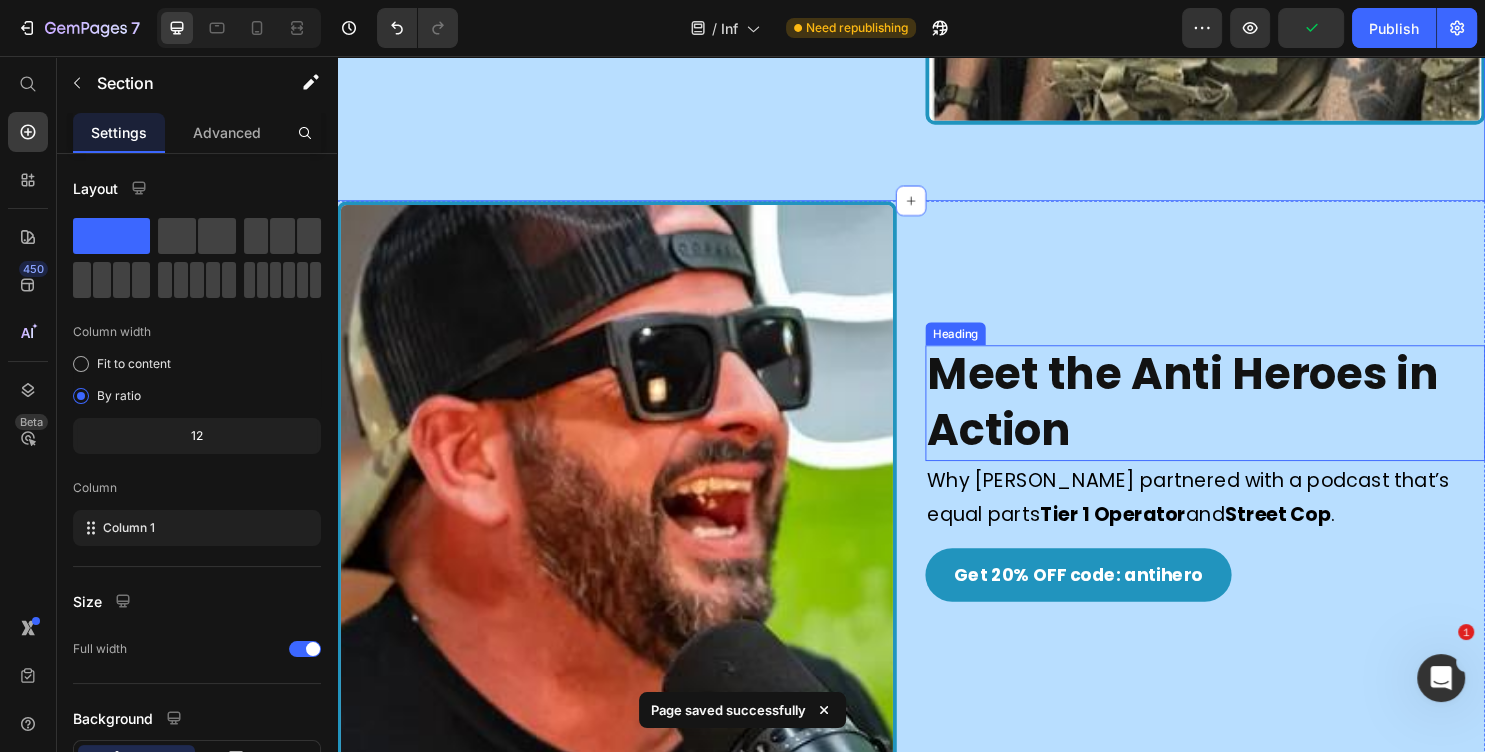 click on "Meet the Anti Heroes in Action" at bounding box center [1221, 419] 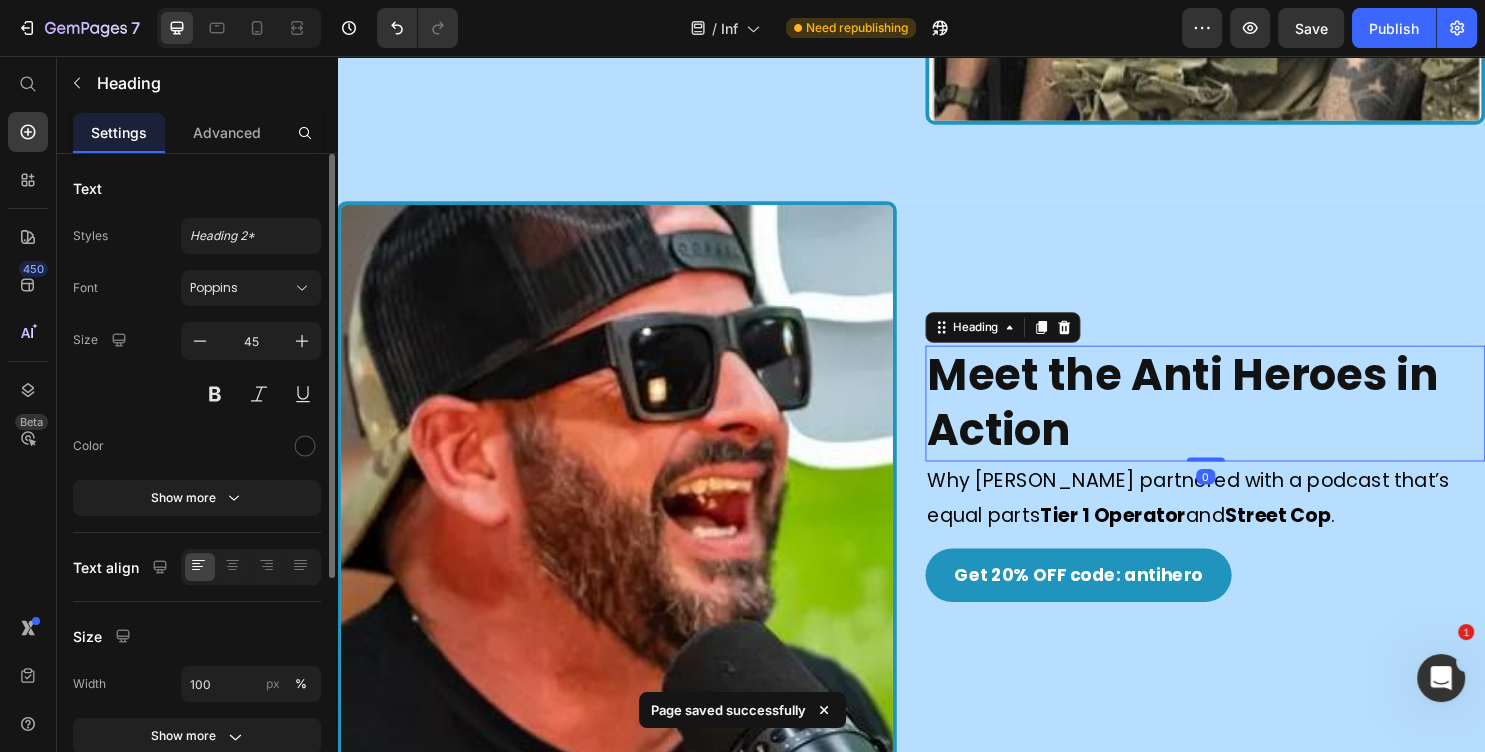 click 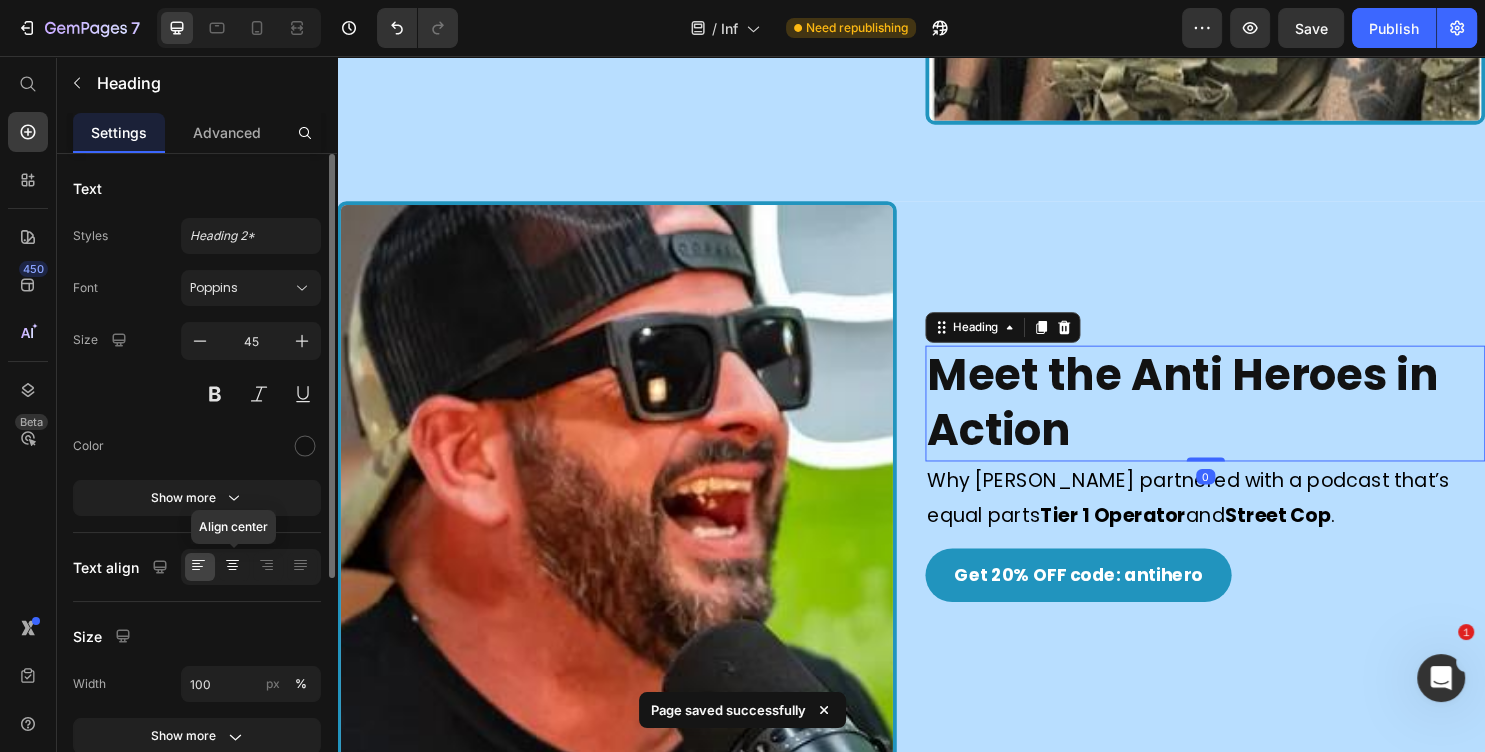 drag, startPoint x: 231, startPoint y: 556, endPoint x: 306, endPoint y: 533, distance: 78.44743 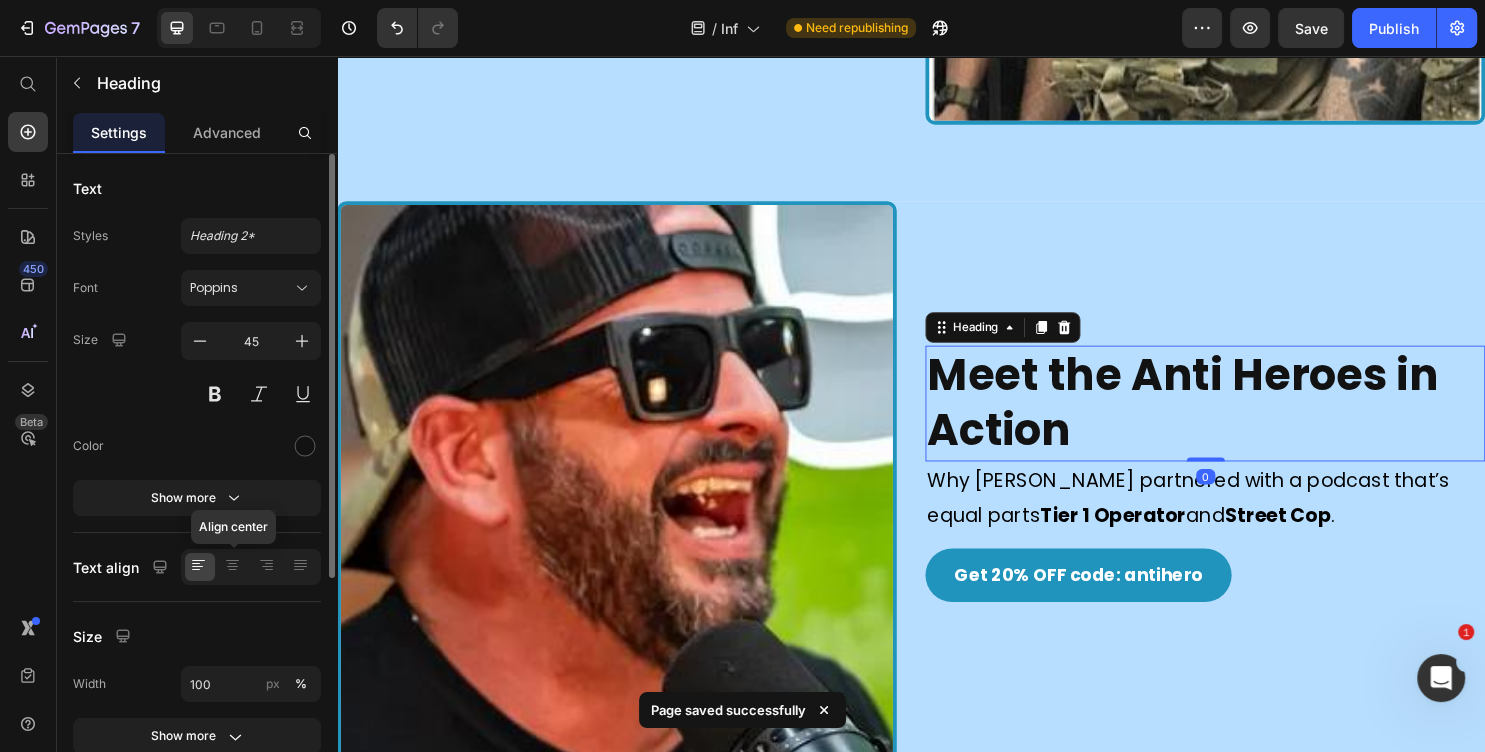 click 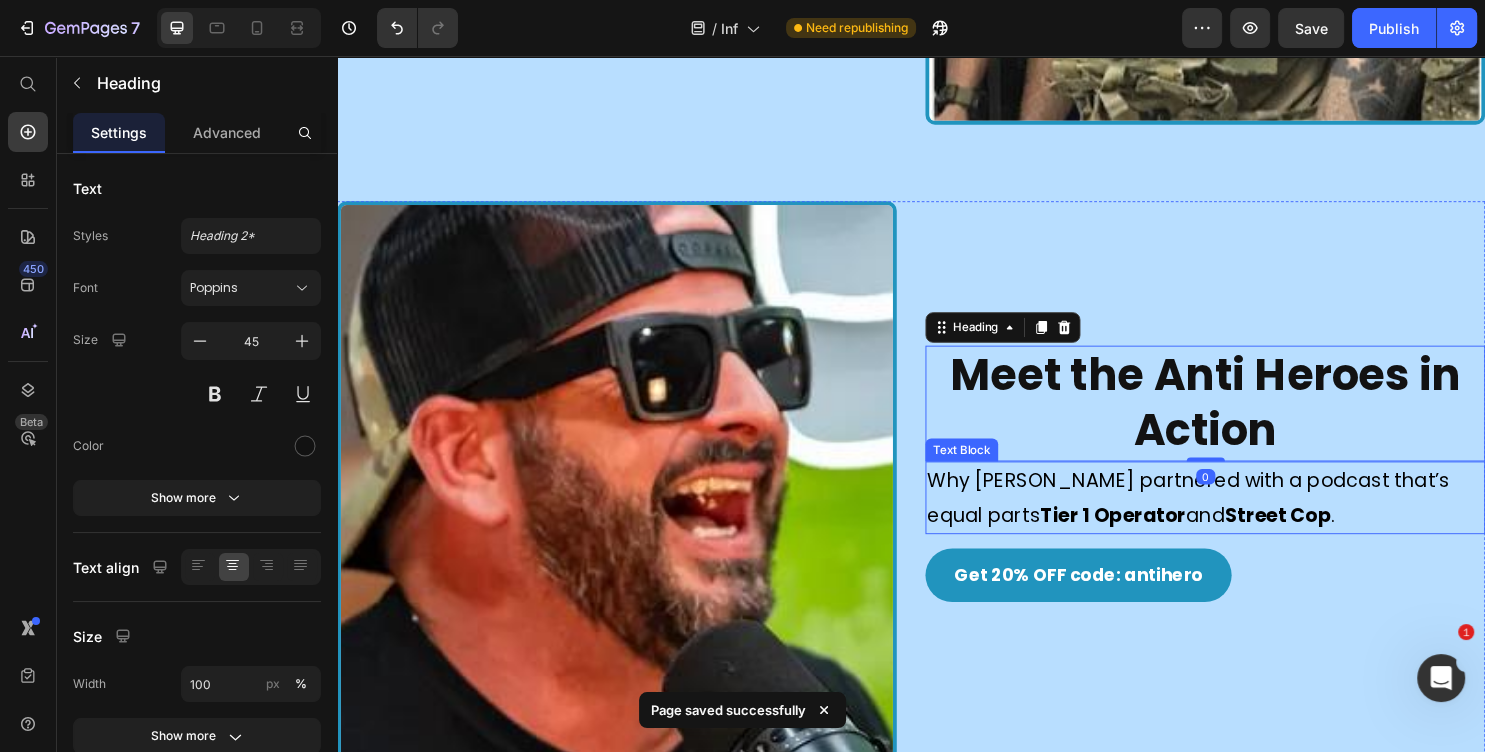 click on "Why [PERSON_NAME] partnered with a podcast that’s equal parts  Tier 1 Operator  and  Street Cop ." at bounding box center (1244, 518) 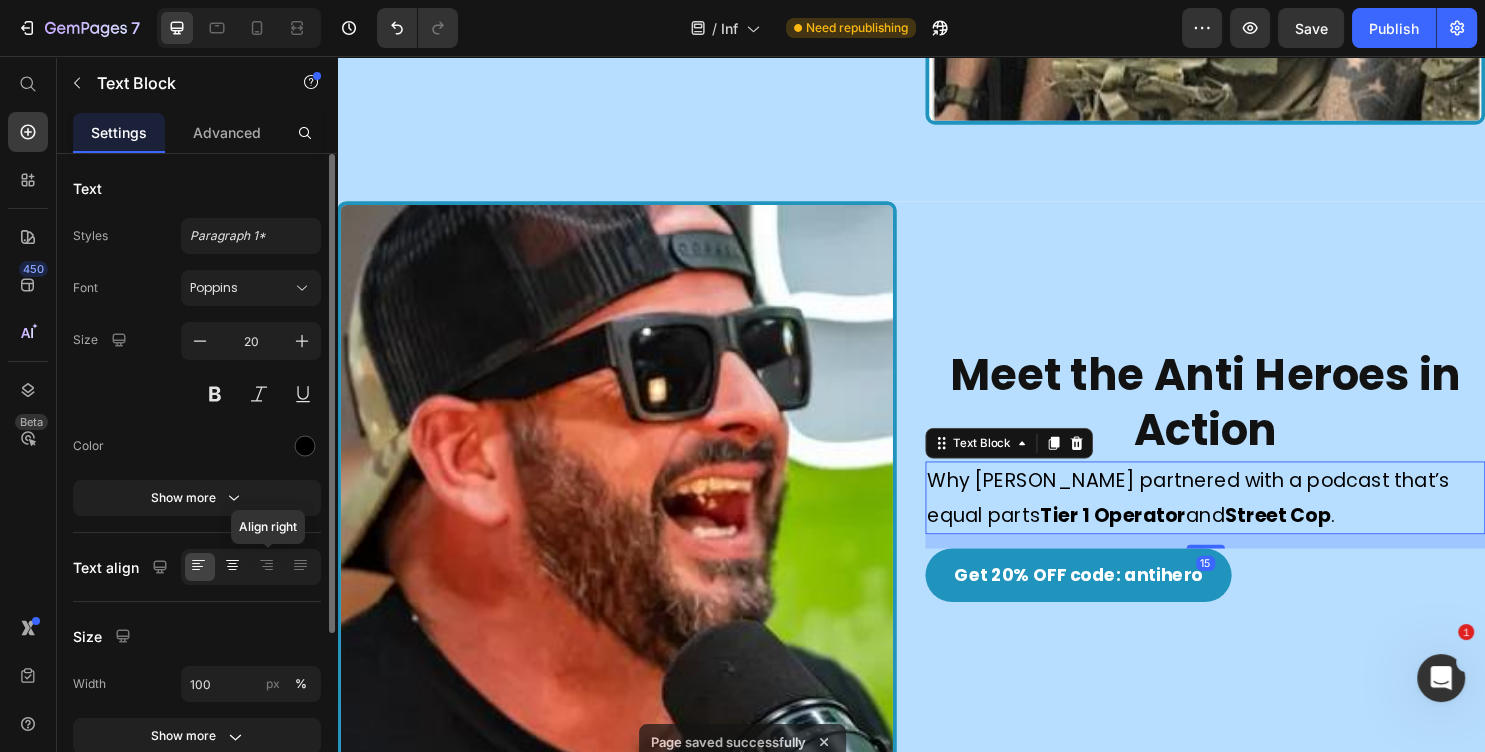 click 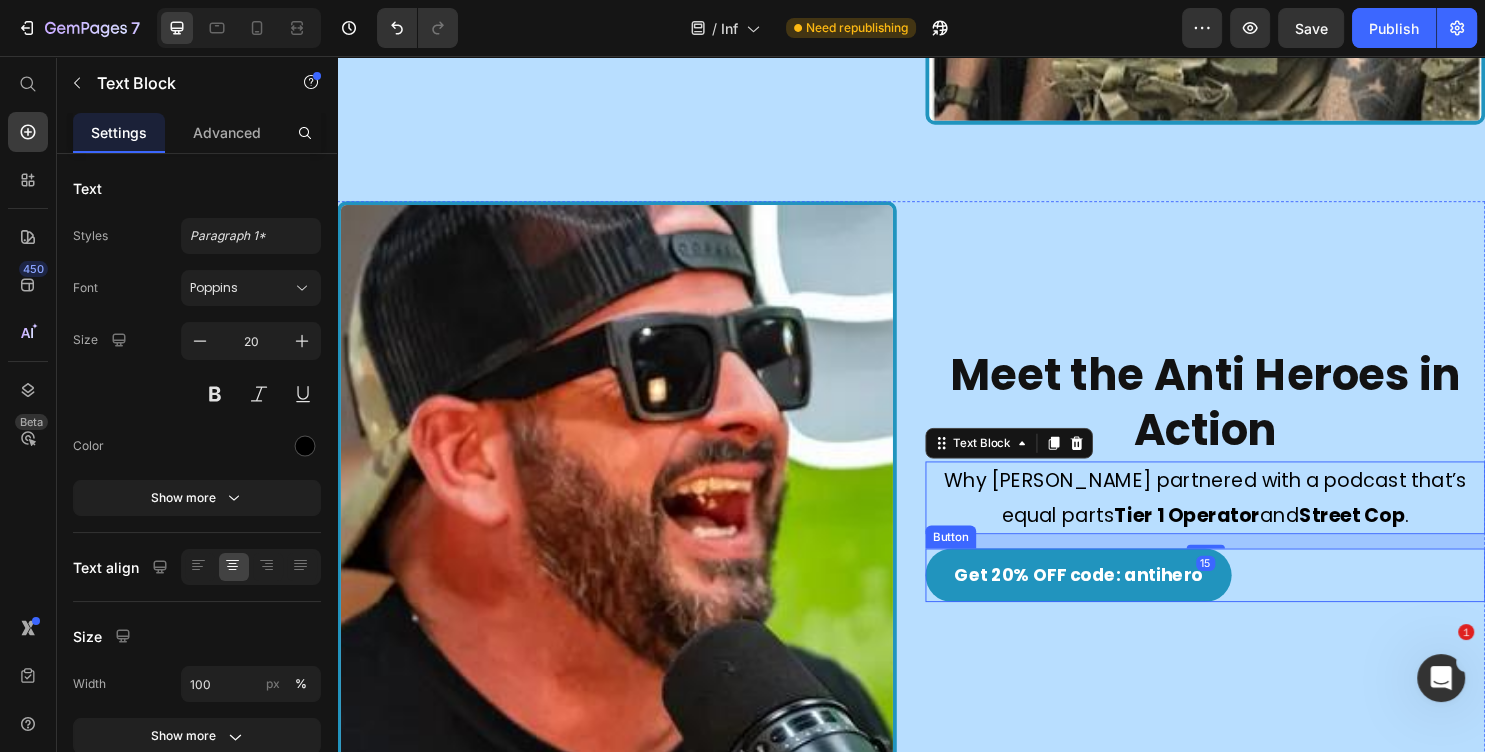 click on "Get 20% OFF code: antihero Button" at bounding box center [1244, 599] 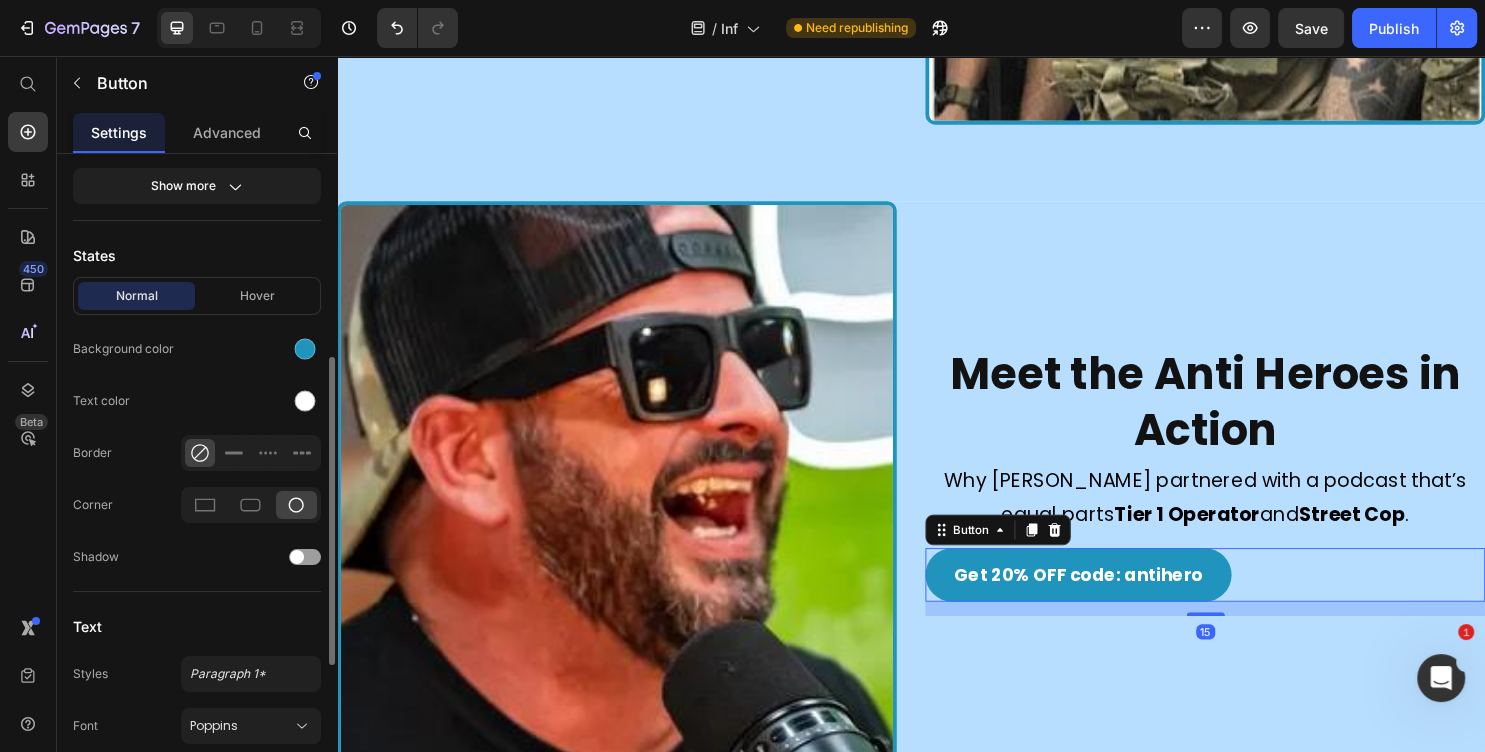 scroll, scrollTop: 736, scrollLeft: 0, axis: vertical 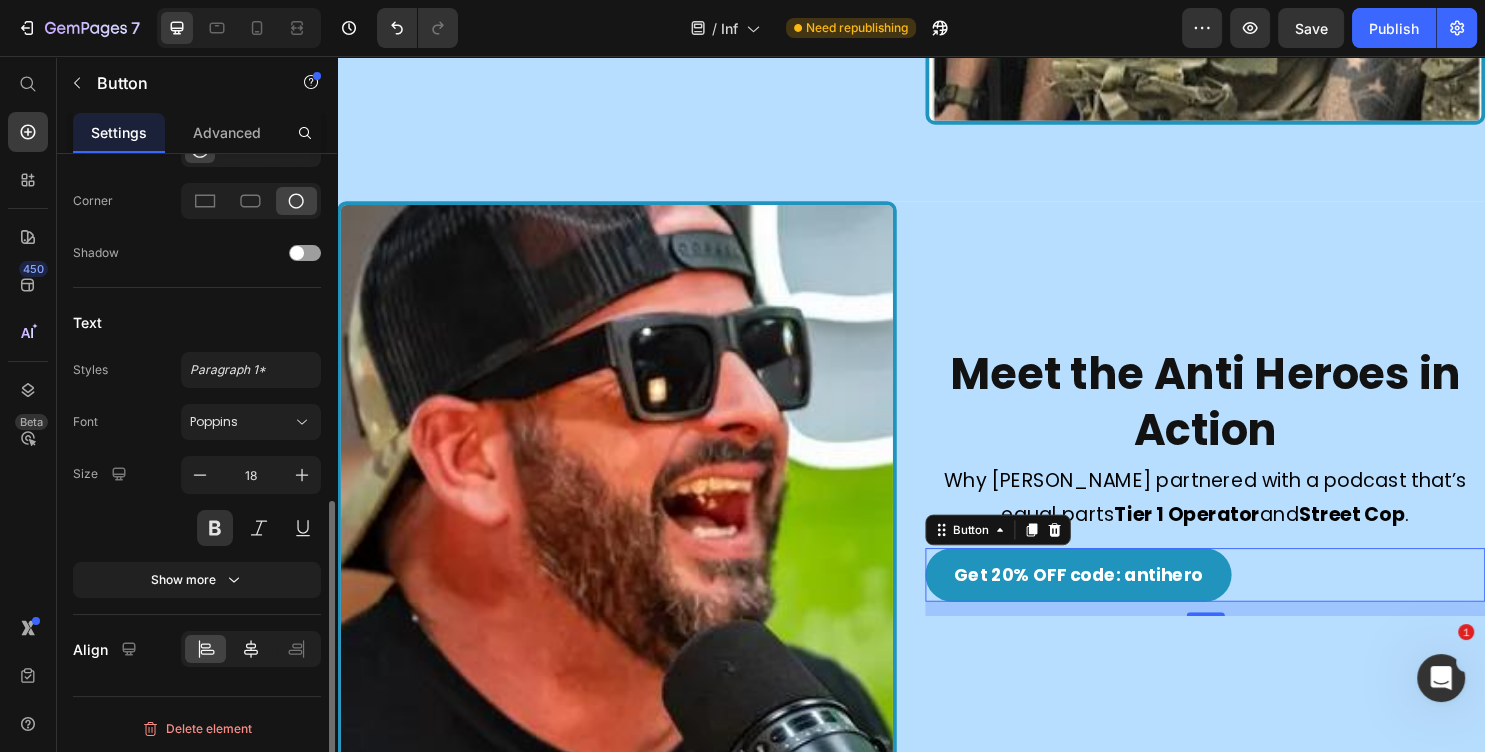 click 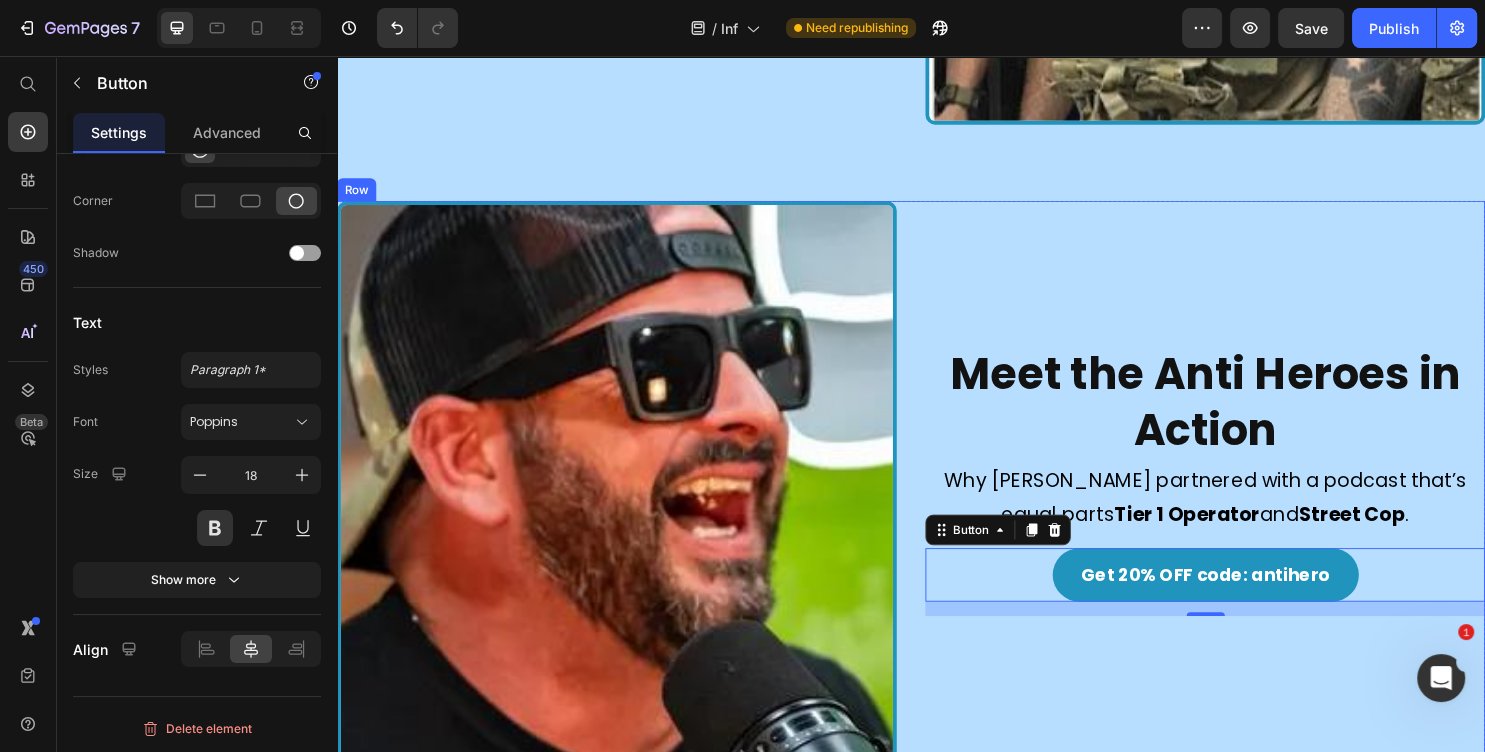 click on "Meet the Anti Heroes in Action Heading Why Tasty Gains partnered with a podcast that’s equal parts  Tier 1 Operator  and  Street Cop . Text Block Get 20% OFF code: antihero Button   15" at bounding box center [1244, 500] 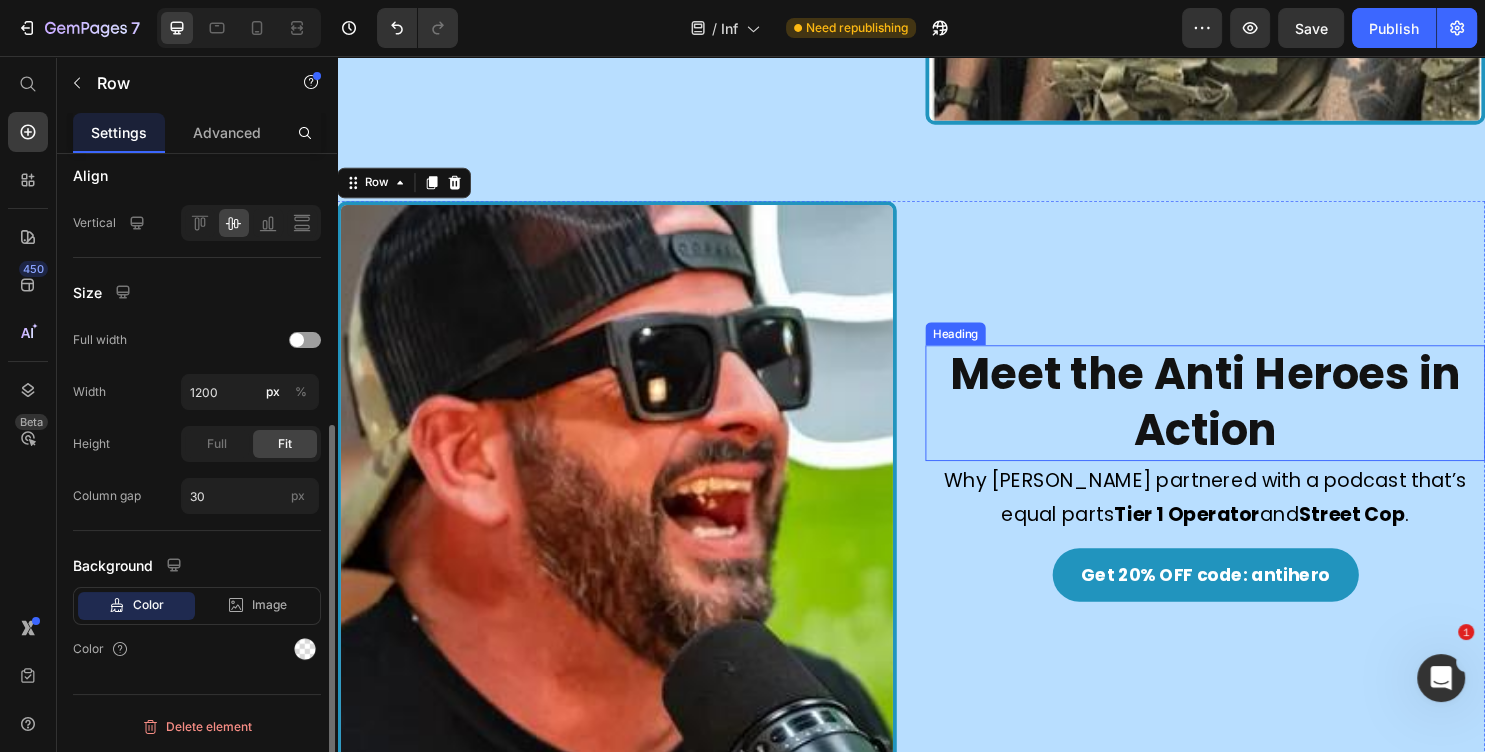 scroll, scrollTop: 1187, scrollLeft: 0, axis: vertical 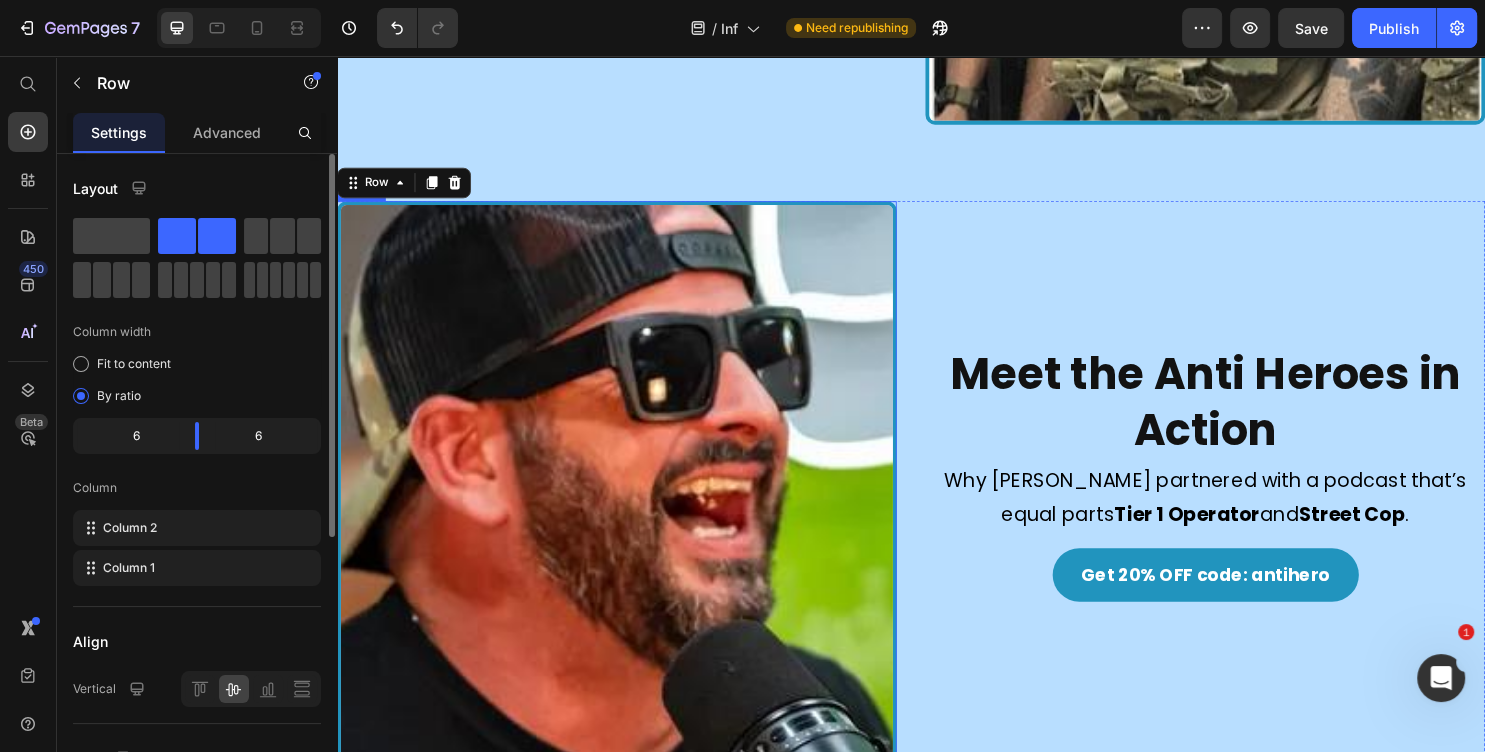 click at bounding box center (629, 500) 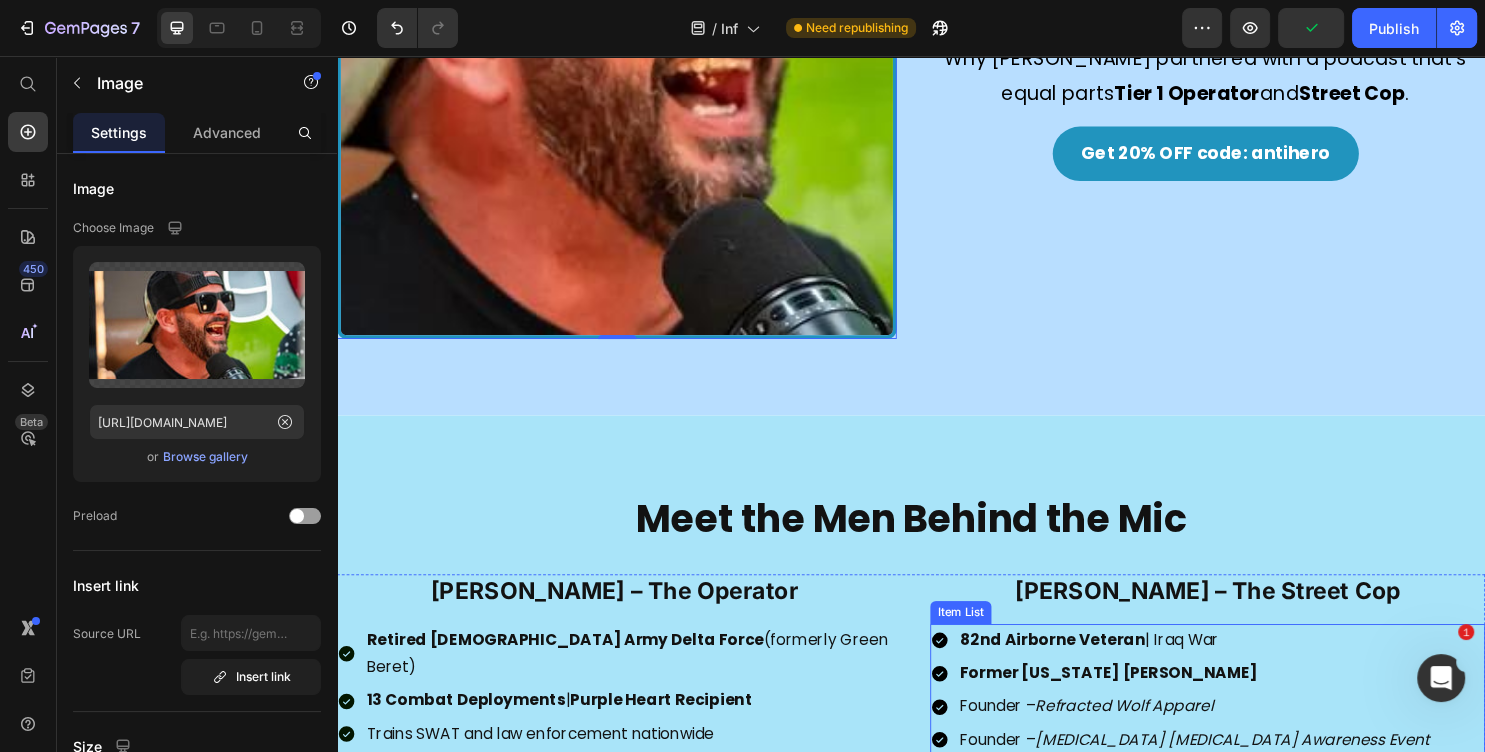 scroll, scrollTop: 1404, scrollLeft: 0, axis: vertical 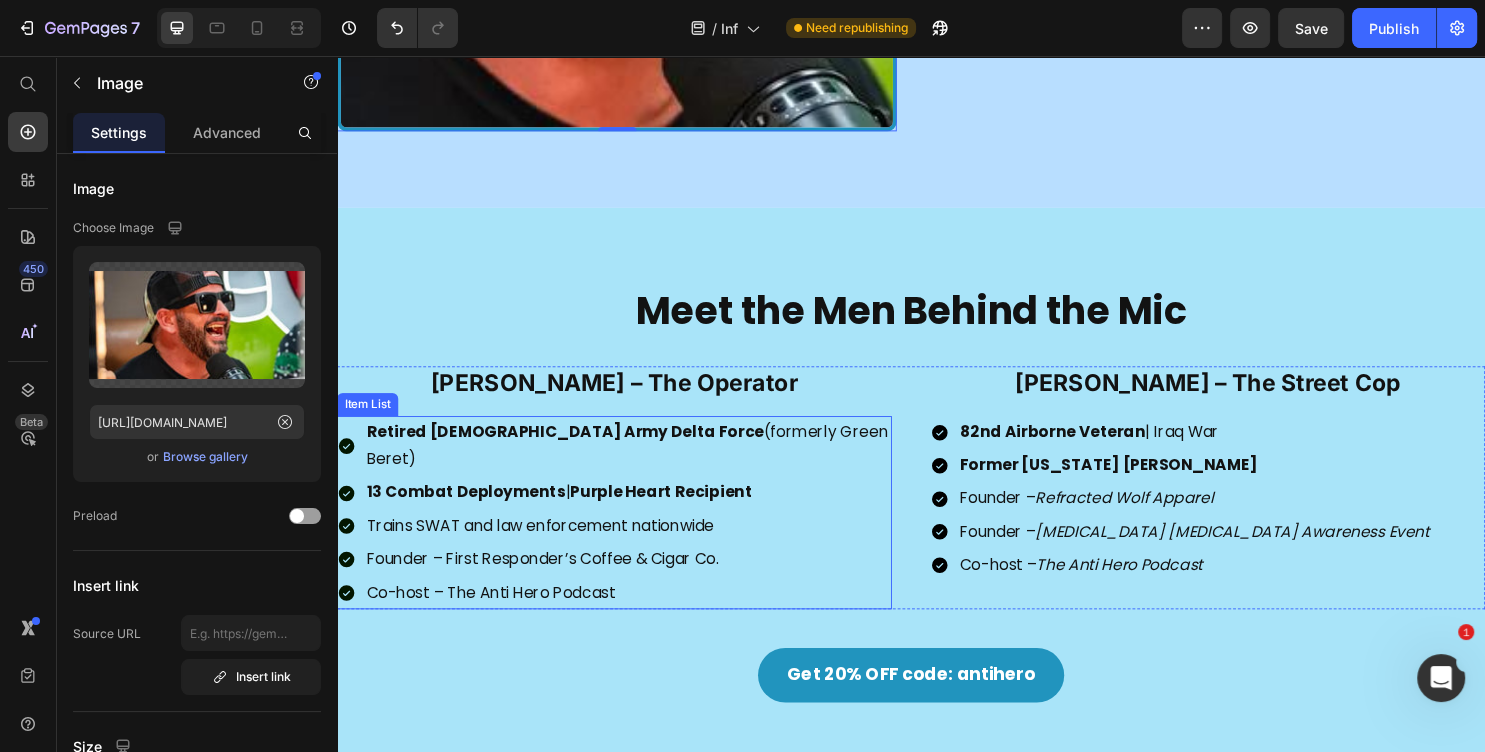 click on "Retired U.S. Army Delta Force  (formerly Green Beret)" at bounding box center [641, 465] 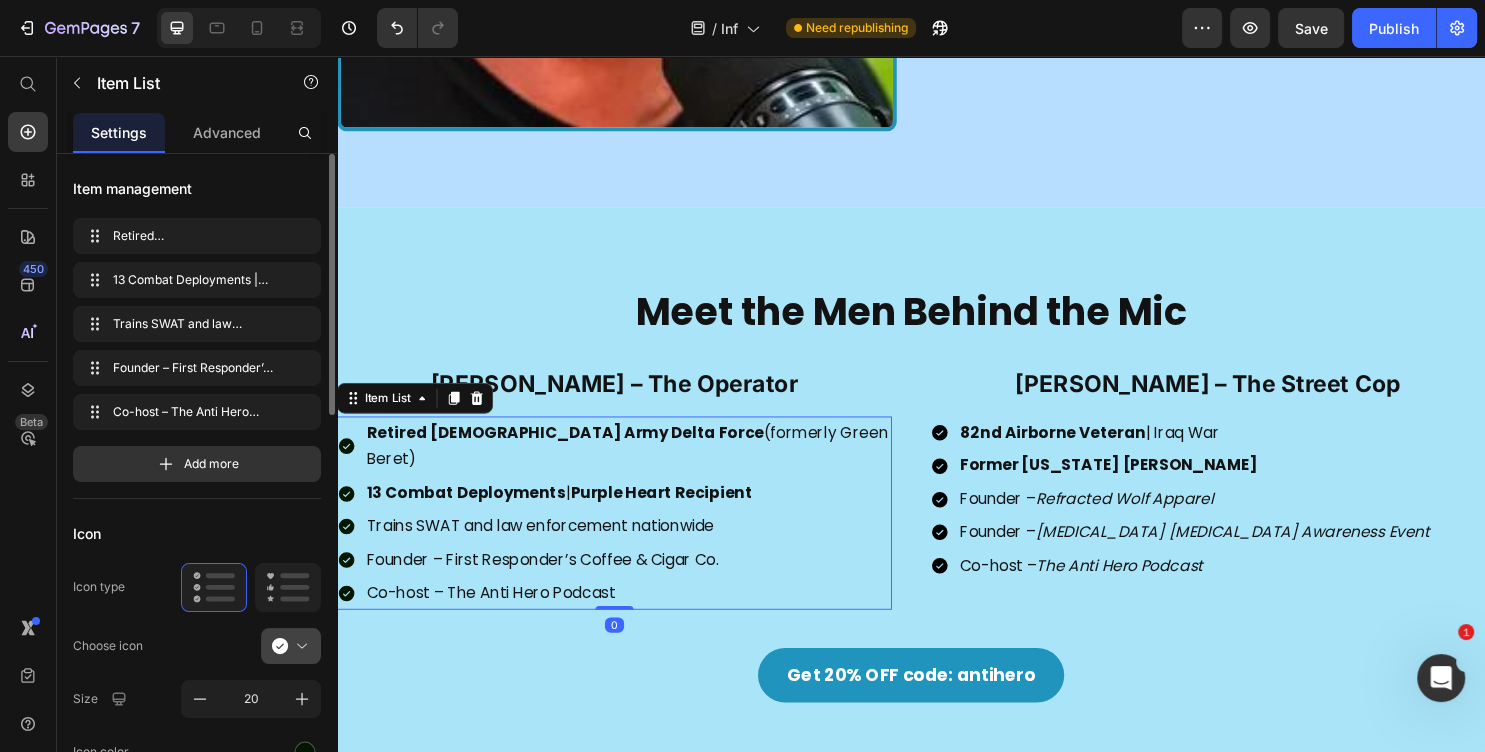 click at bounding box center (299, 646) 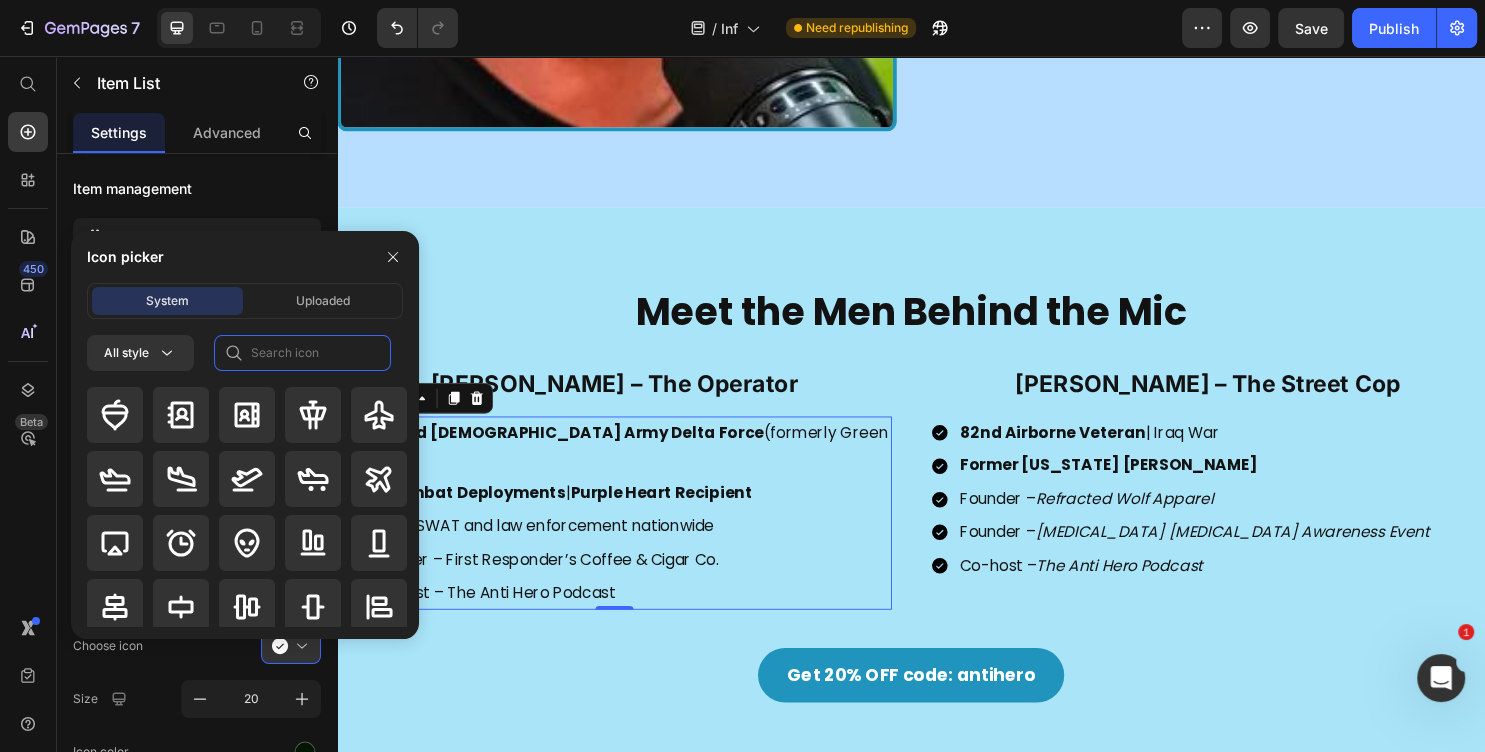 click 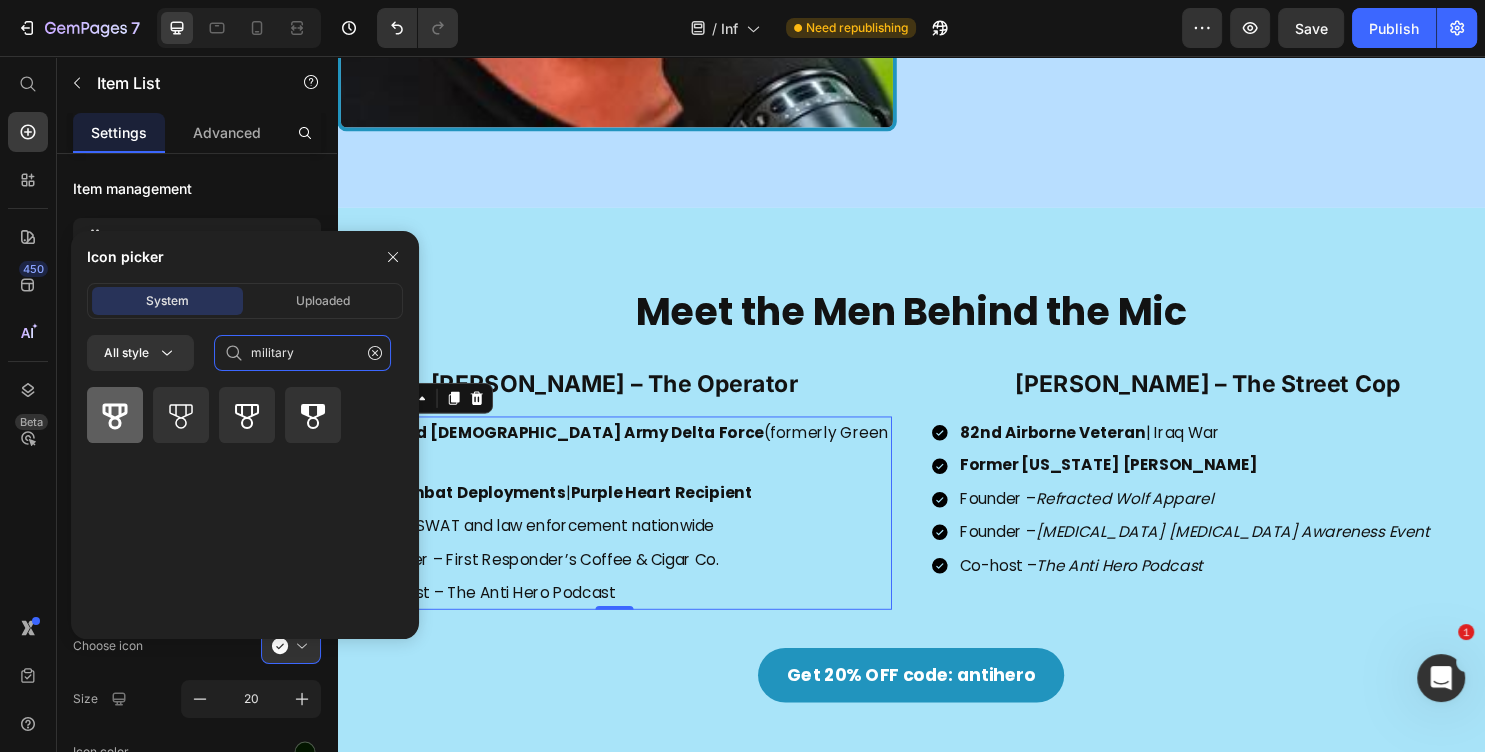 type on "military" 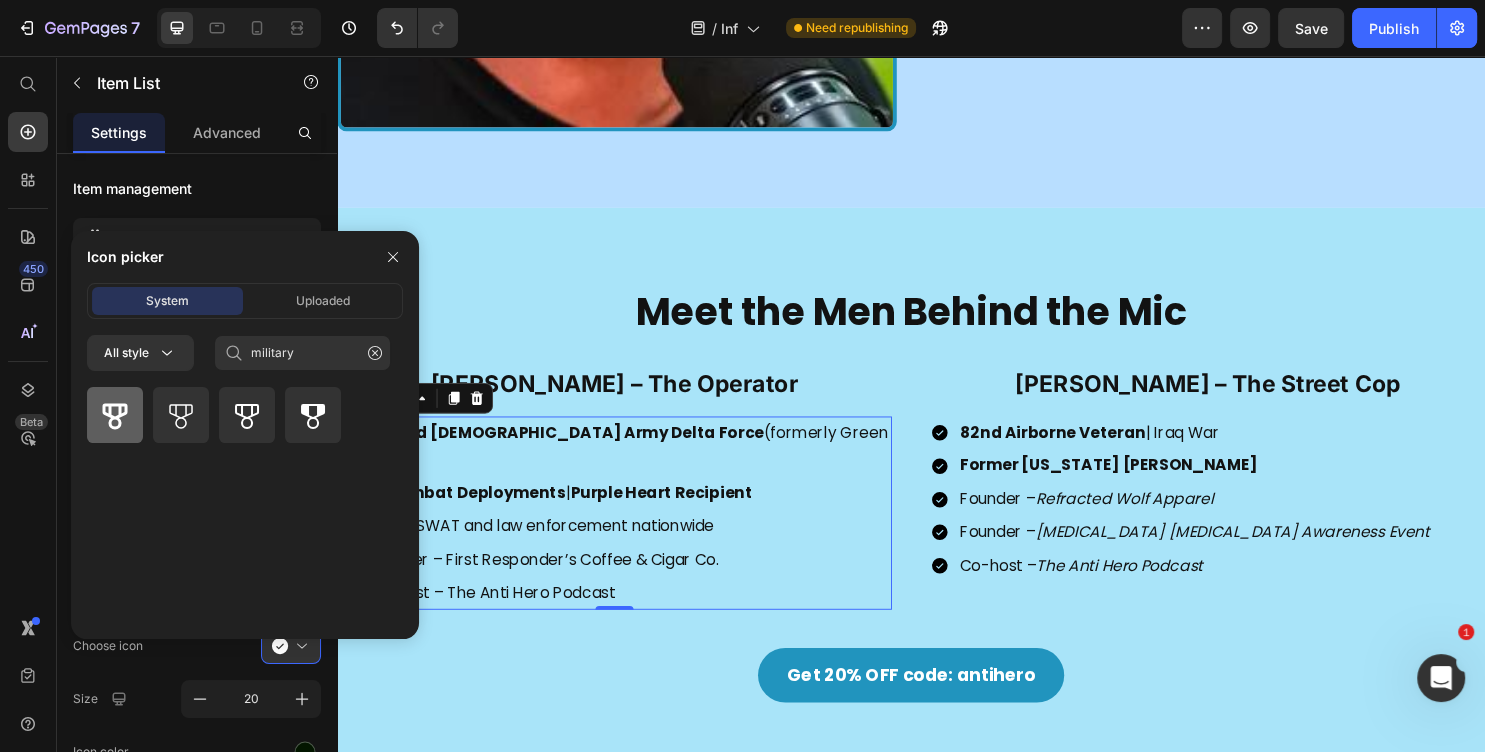 click 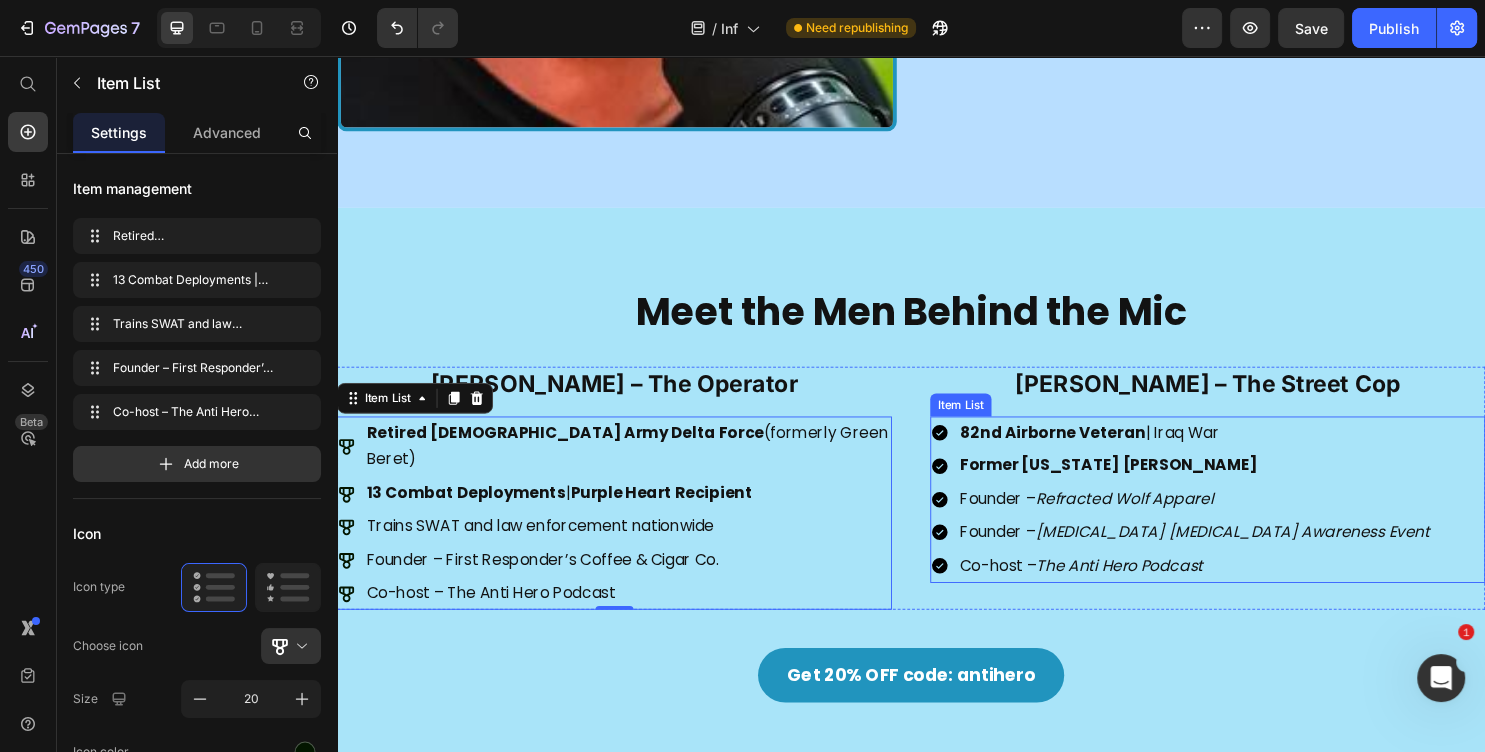 click on "Founder –  Shell Shock PTSD Awareness Event" at bounding box center (1233, 554) 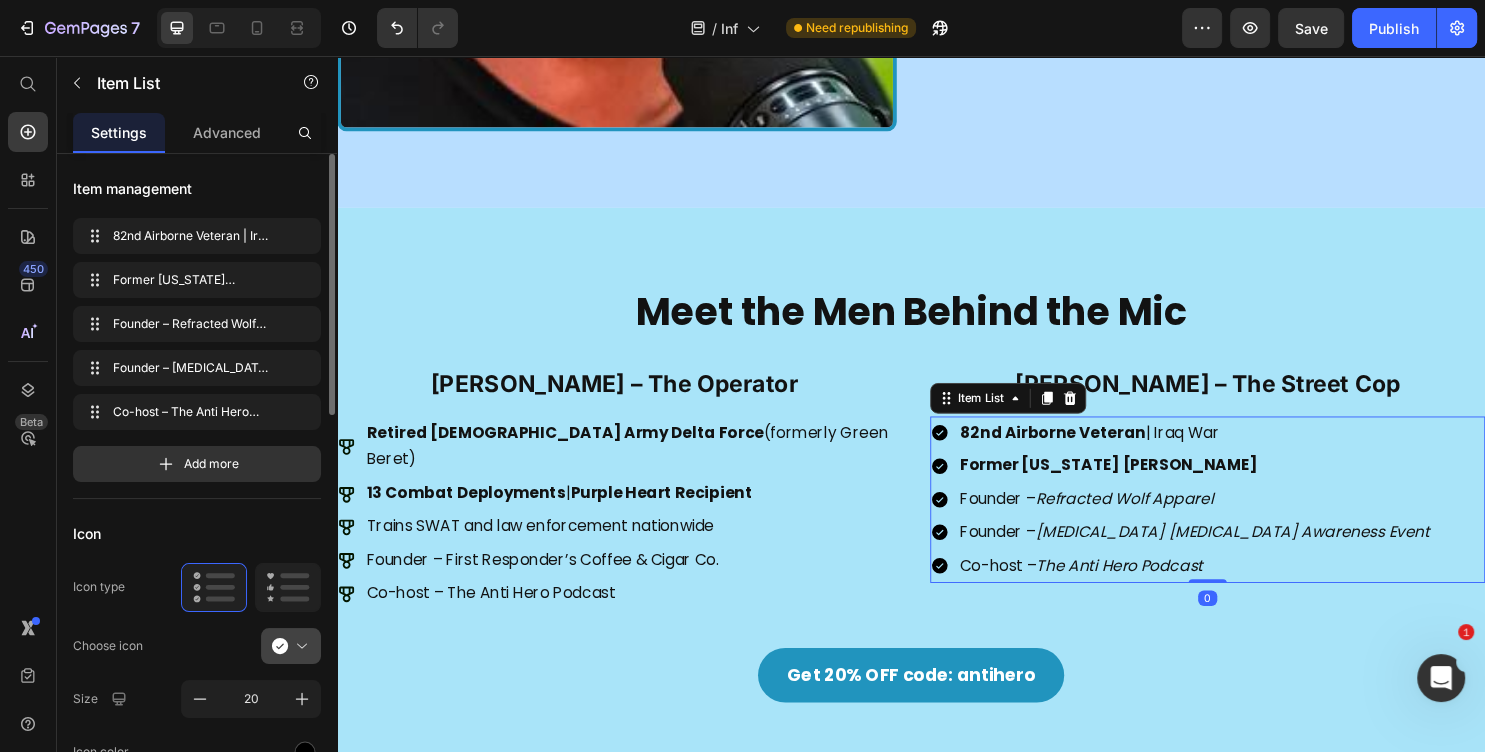 click at bounding box center (299, 646) 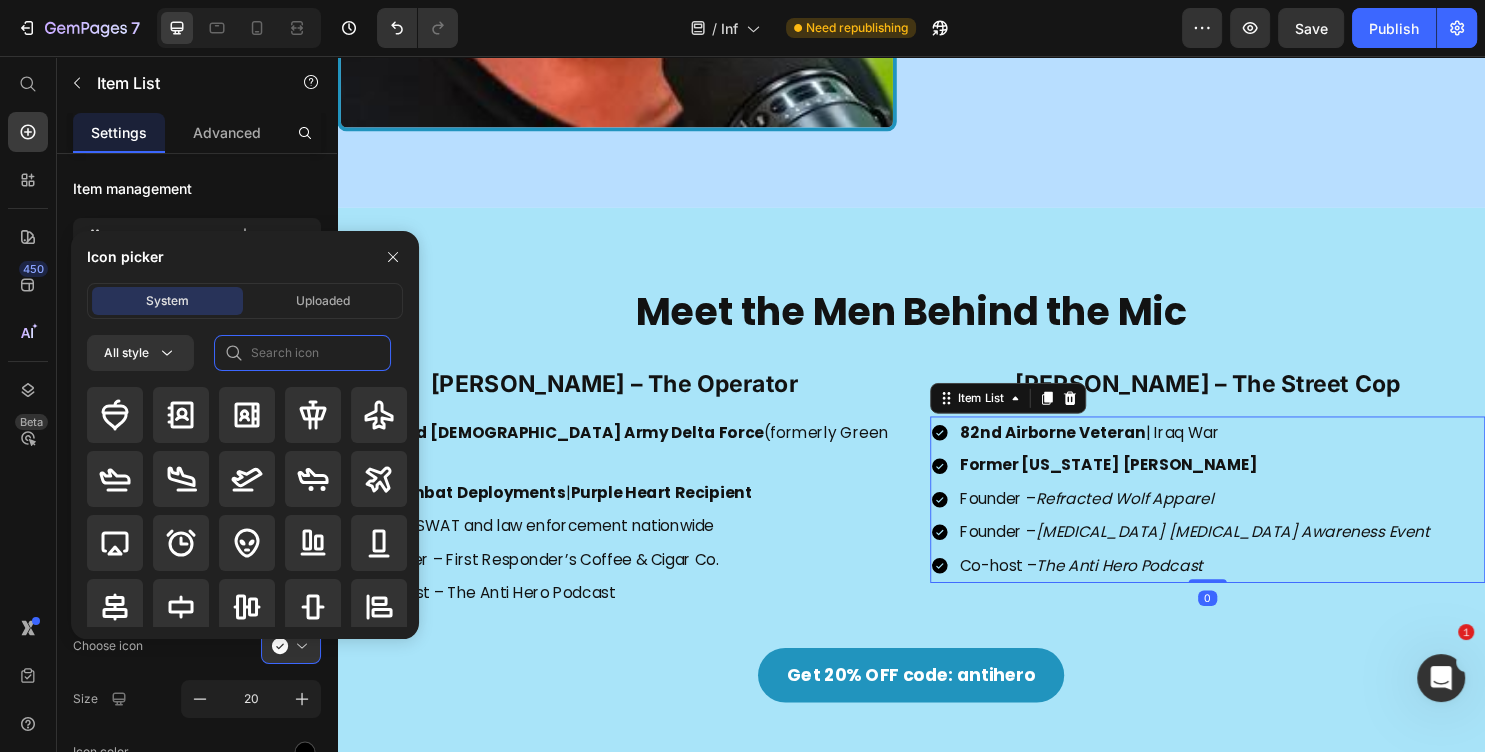 click 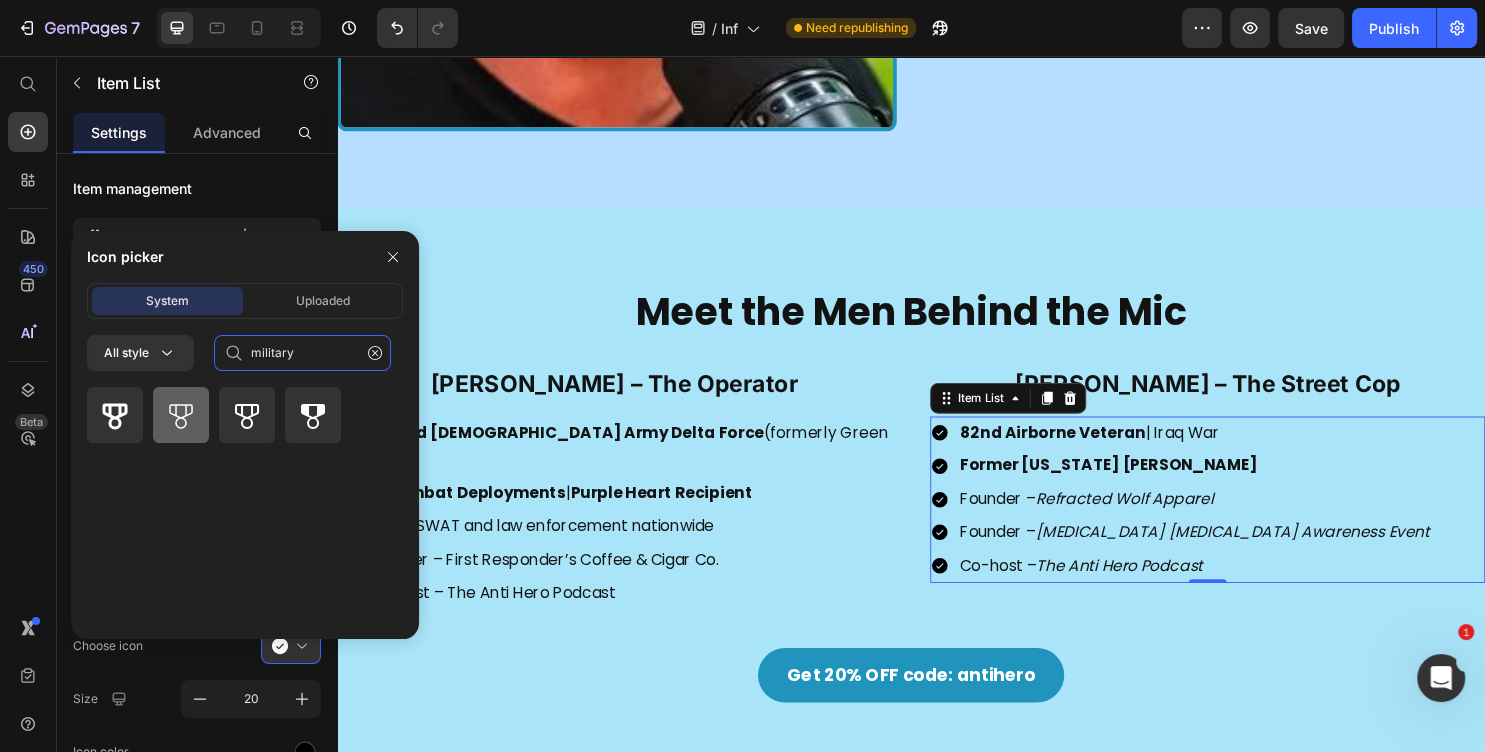 type on "military" 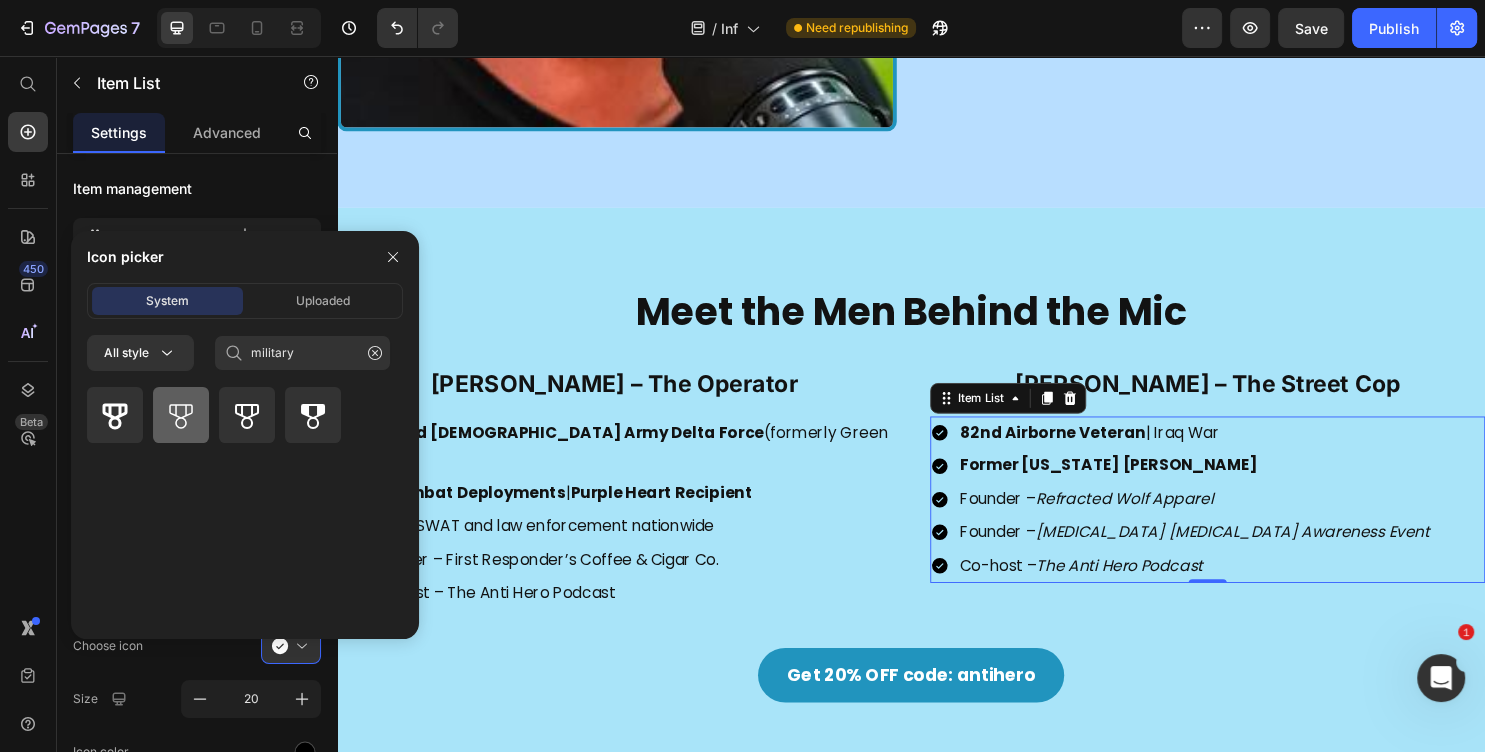 click 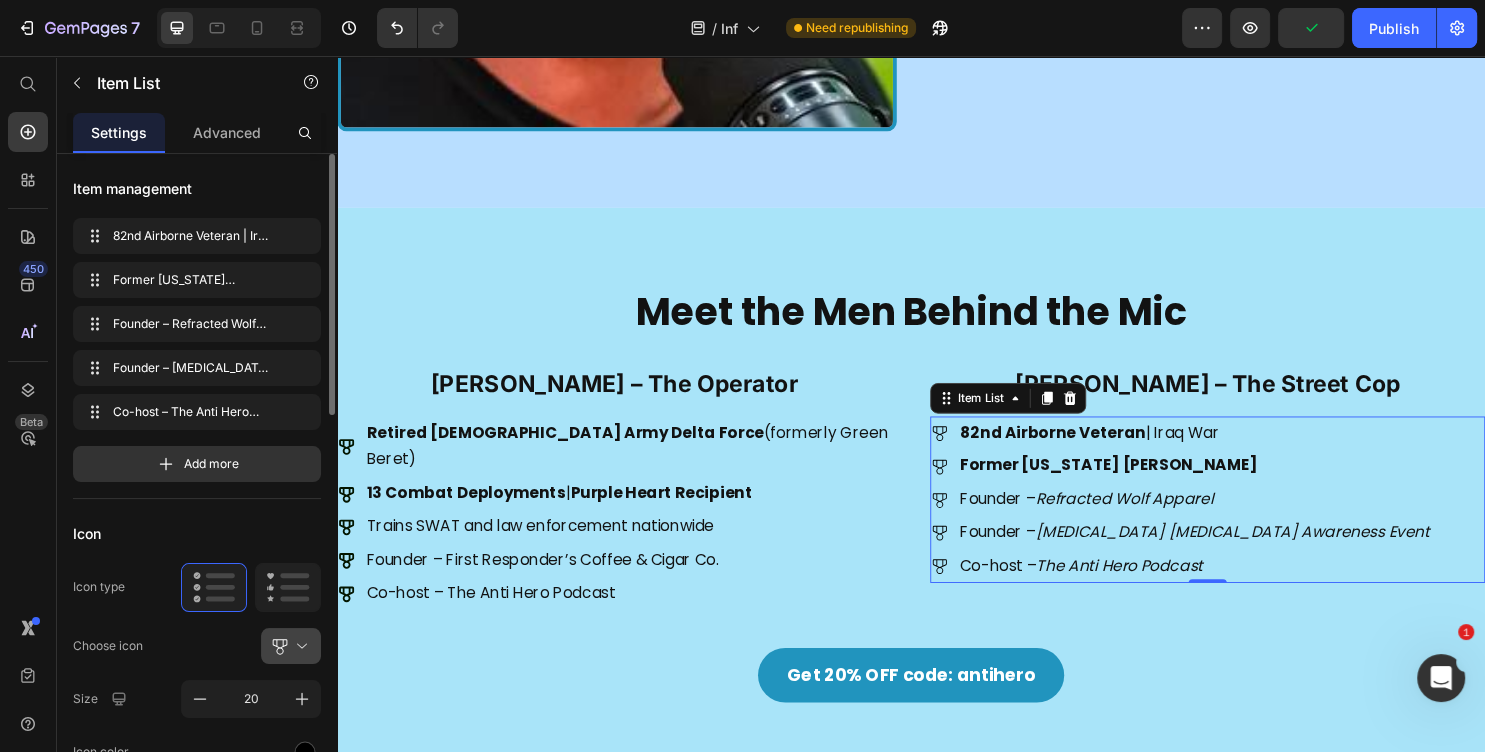 click at bounding box center [299, 646] 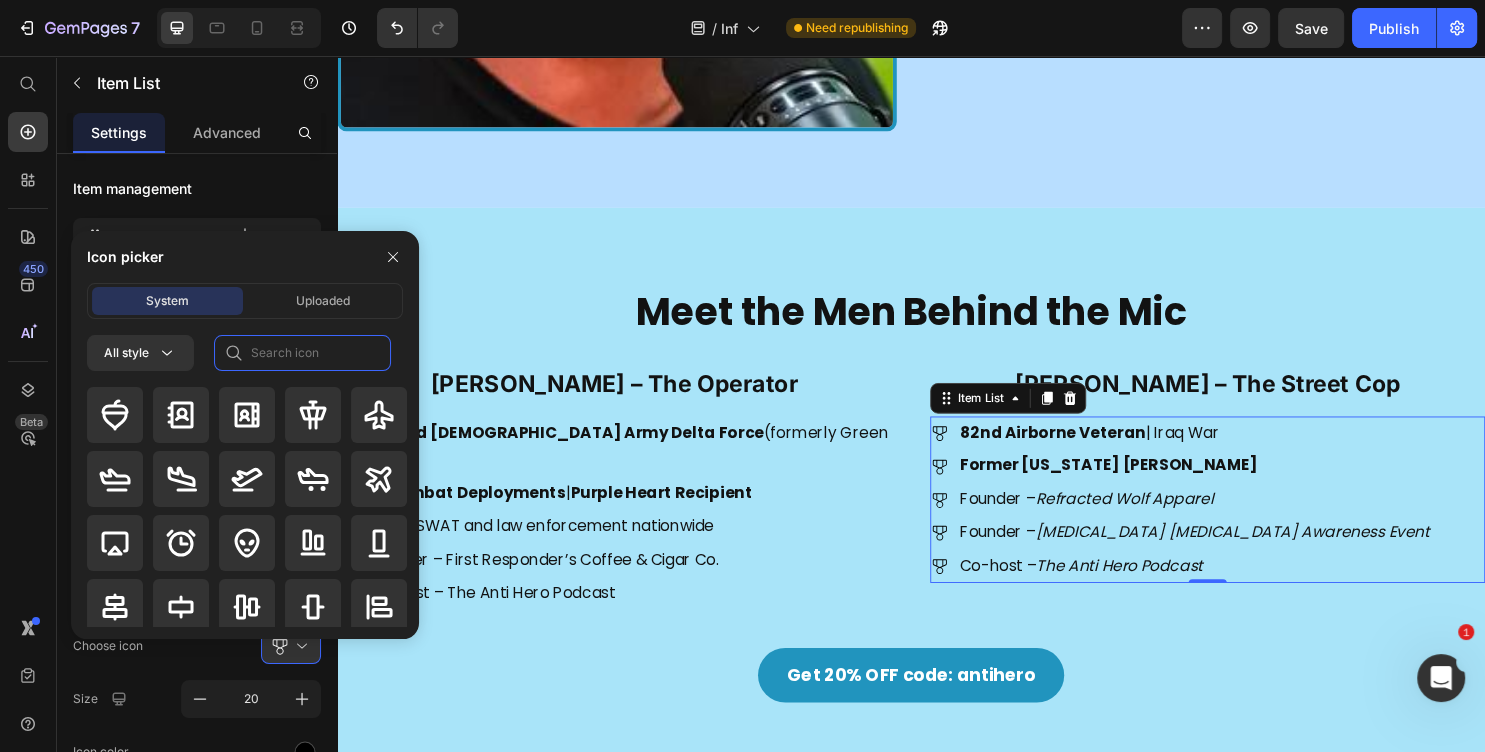 click 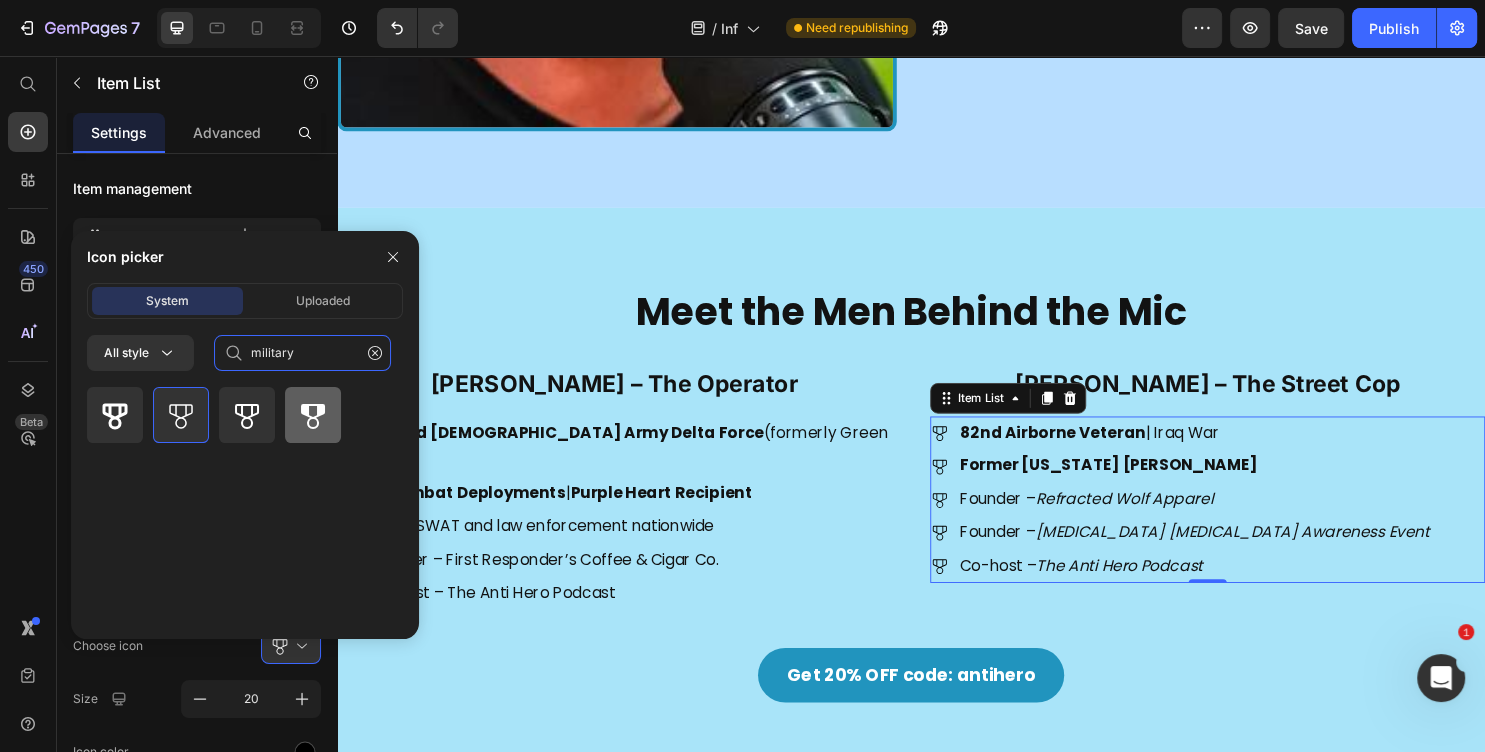 type on "military" 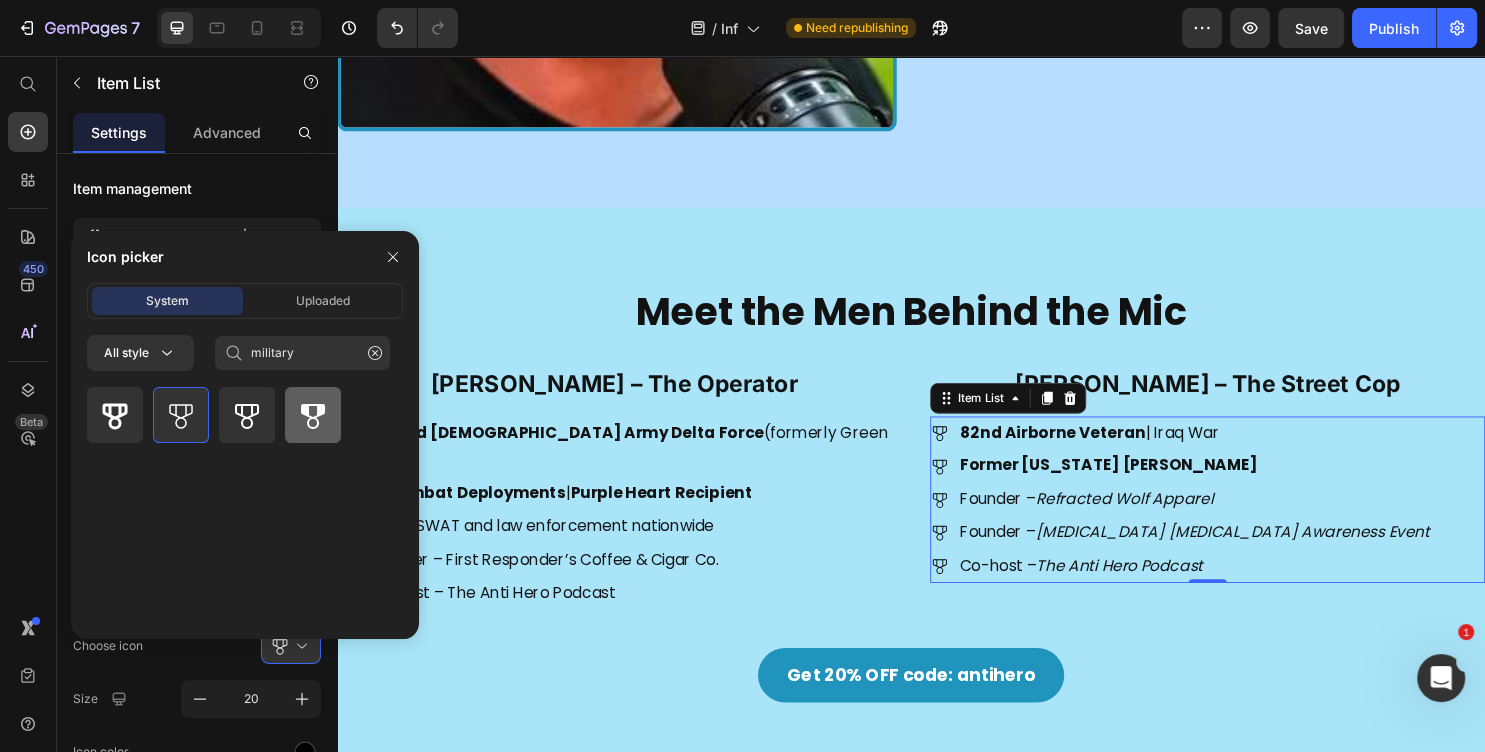 click 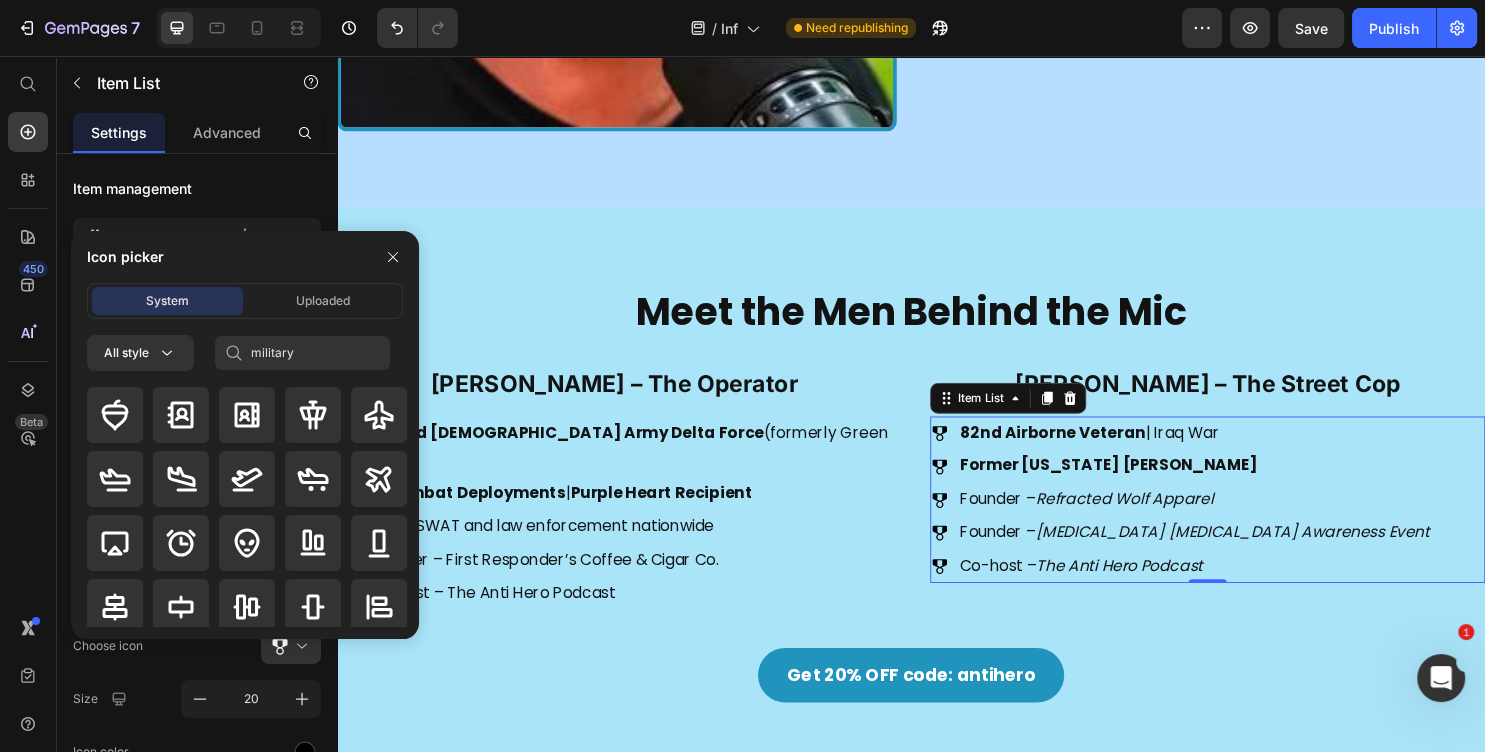 type 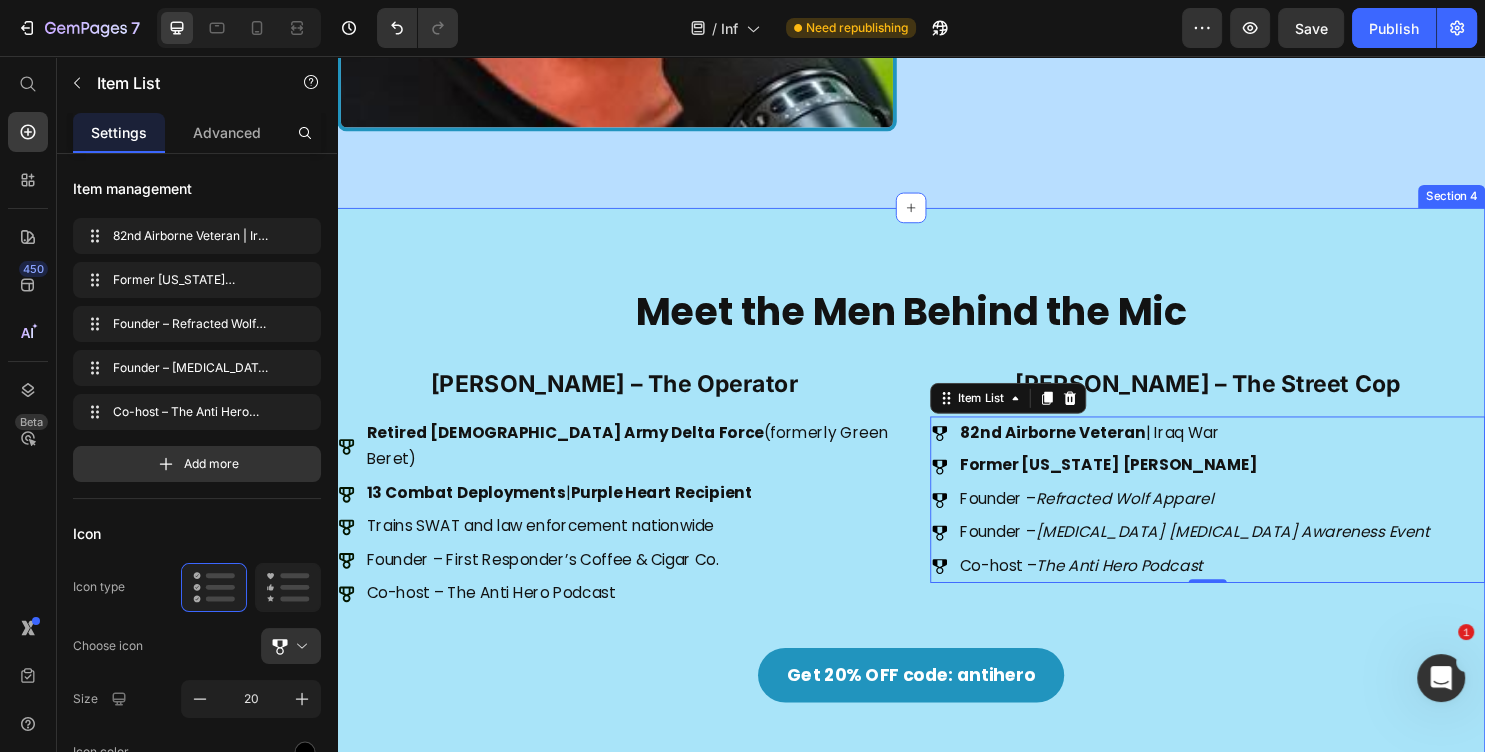click on "Meet the Men Behind the Mic Heading Brent Tucker – The Operator Heading
Retired U.S. Army Delta Force  (formerly Green Beret)
13 Combat Deployments  |  Purple Heart Recipient
Trains SWAT and law enforcement nationwide
Founder – First Responder’s Coffee & Cigar Co.
Co-host – The Anti Hero Podcast Item List Tyler Hoover – The Street Cop Heading
82nd Airborne Veteran  | Iraq War
Former Florida LEO
Founder –  Refracted Wolf Apparel
Founder –  Shell Shock PTSD Awareness Event
Co-host –  The Anti Hero Podcast Item List   0 Row Get 20% OFF code: antihero Button Section 4" at bounding box center [937, 520] 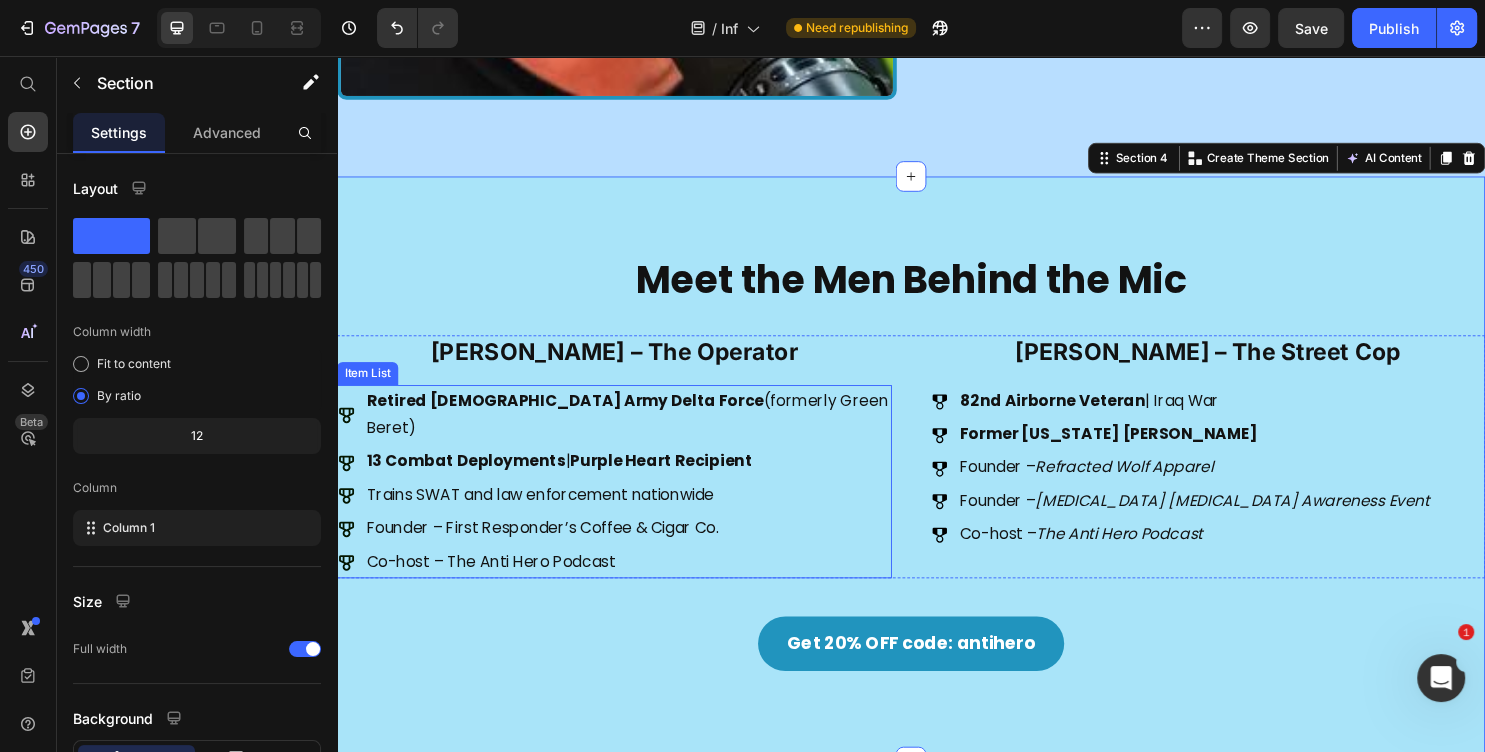 scroll, scrollTop: 1404, scrollLeft: 0, axis: vertical 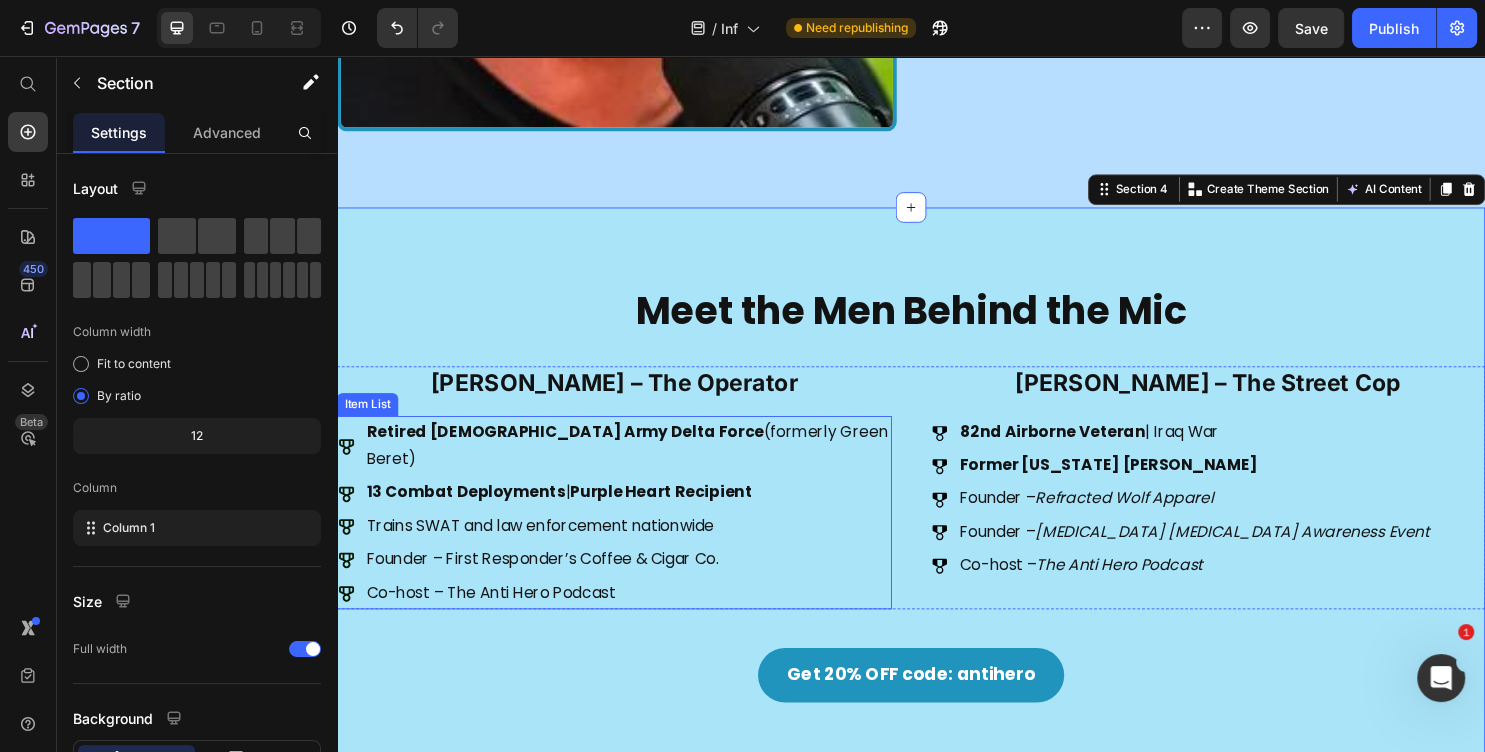 click on "Trains SWAT and law enforcement nationwide" at bounding box center (641, 548) 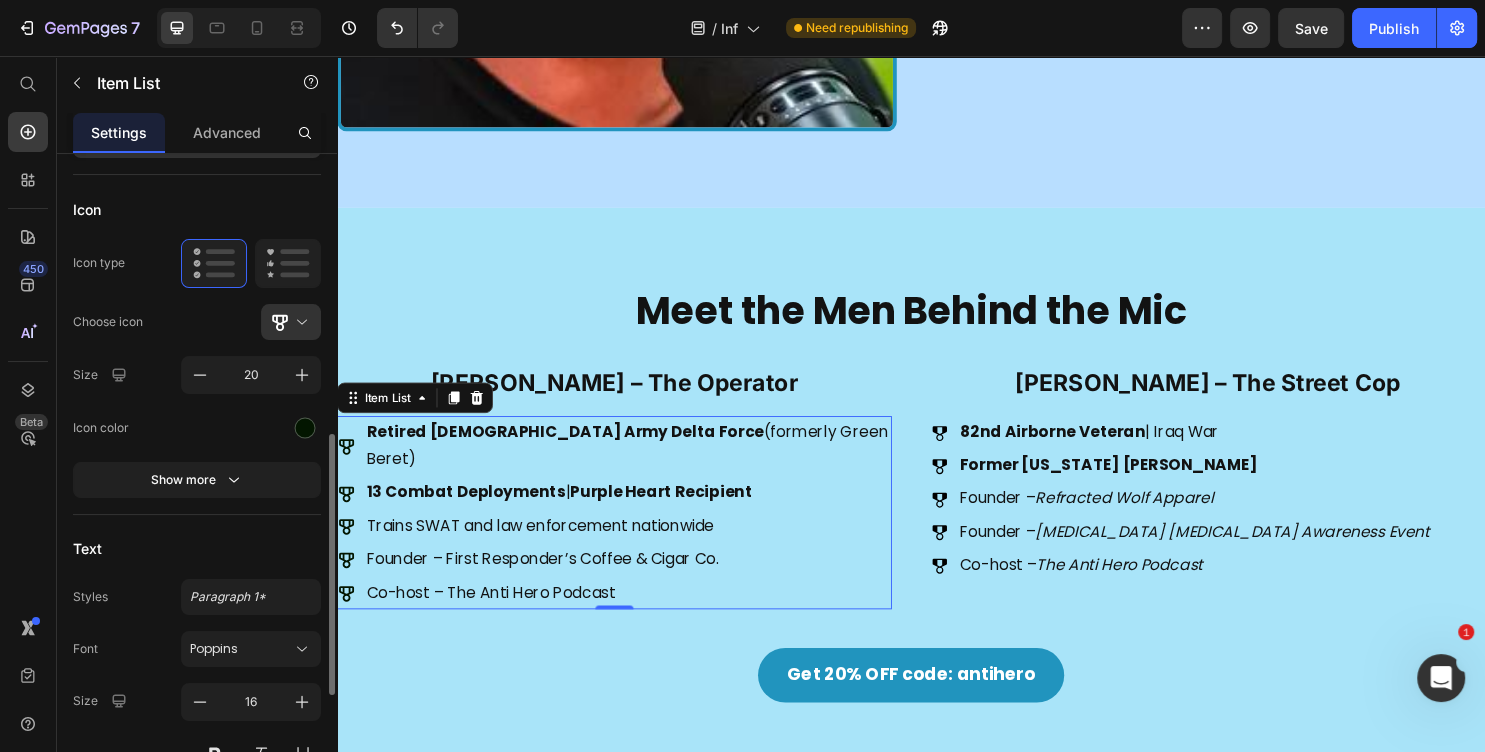 scroll, scrollTop: 756, scrollLeft: 0, axis: vertical 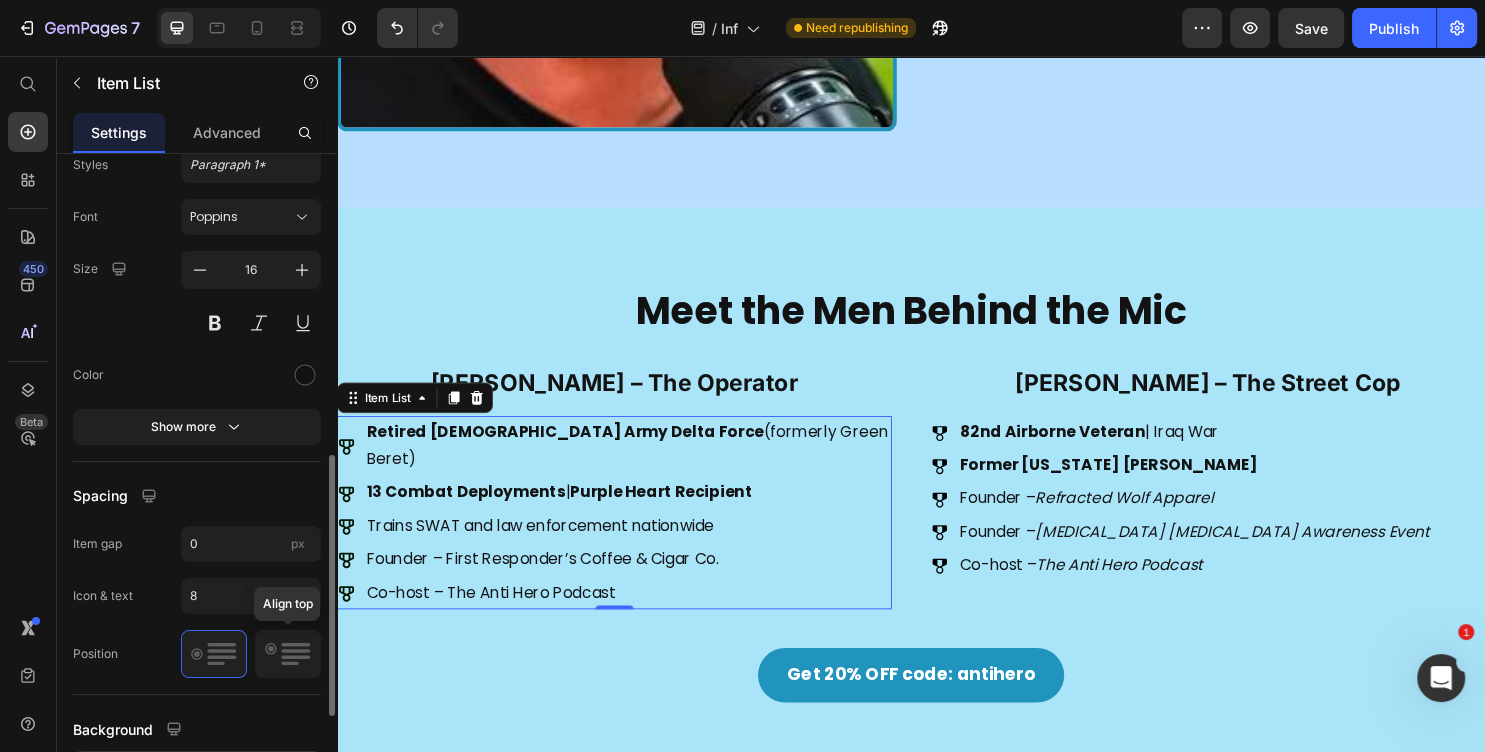 click 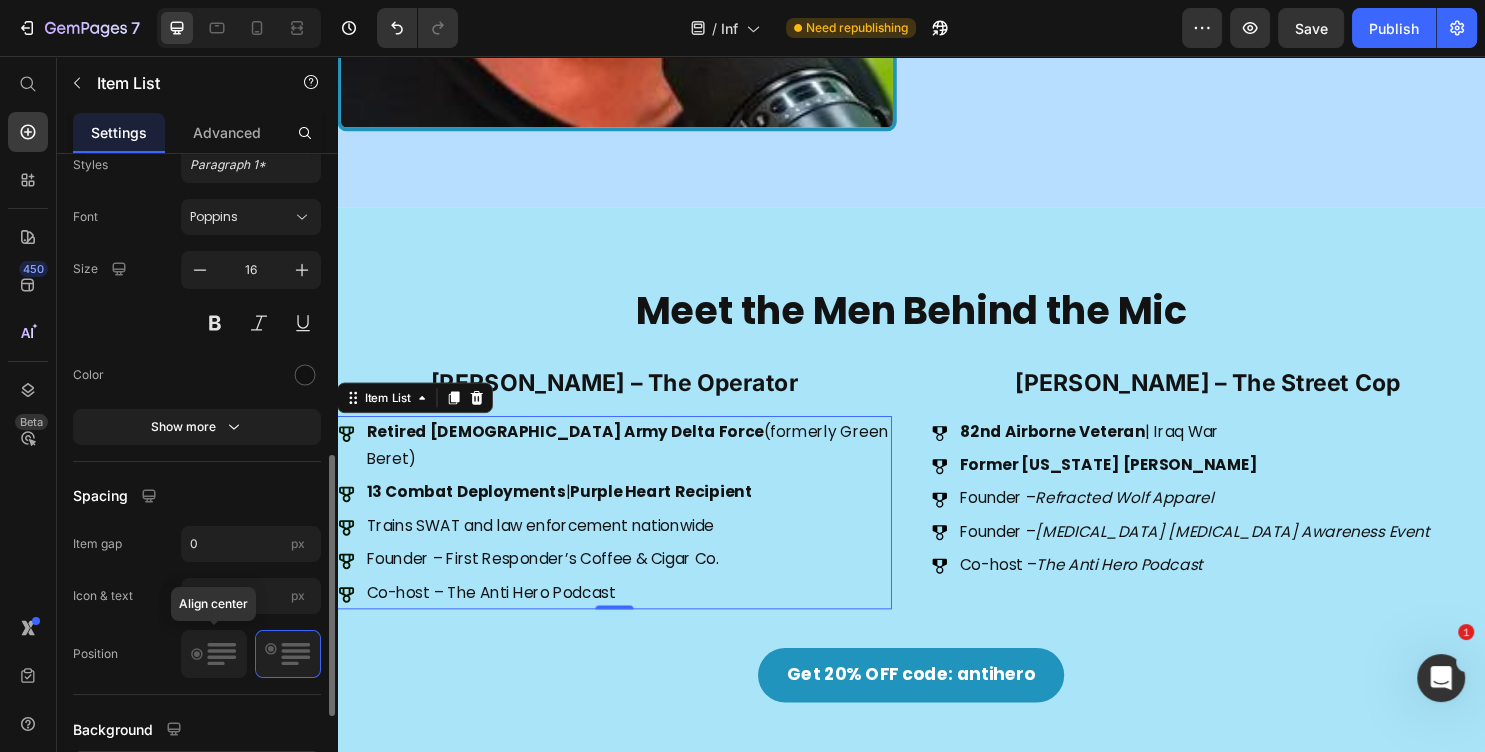 click 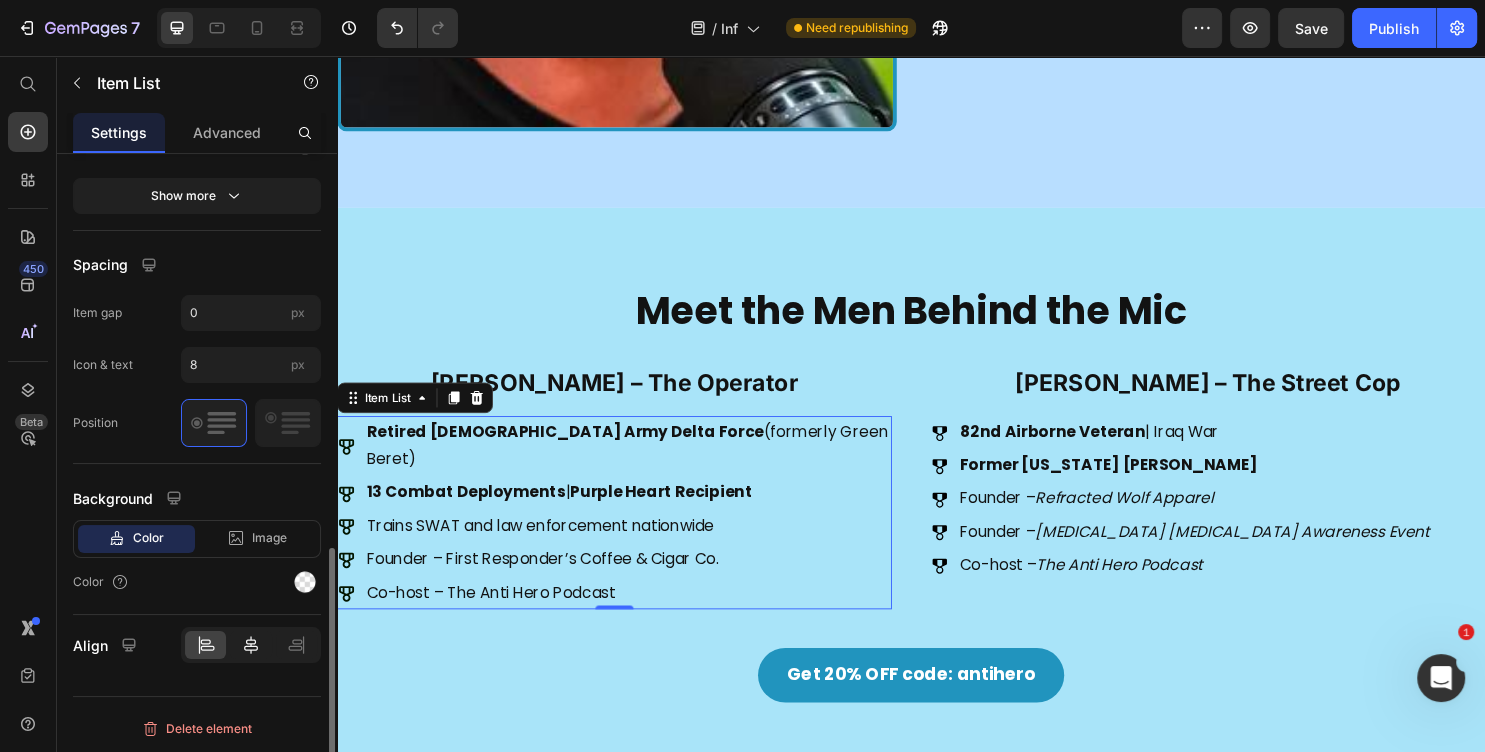 click 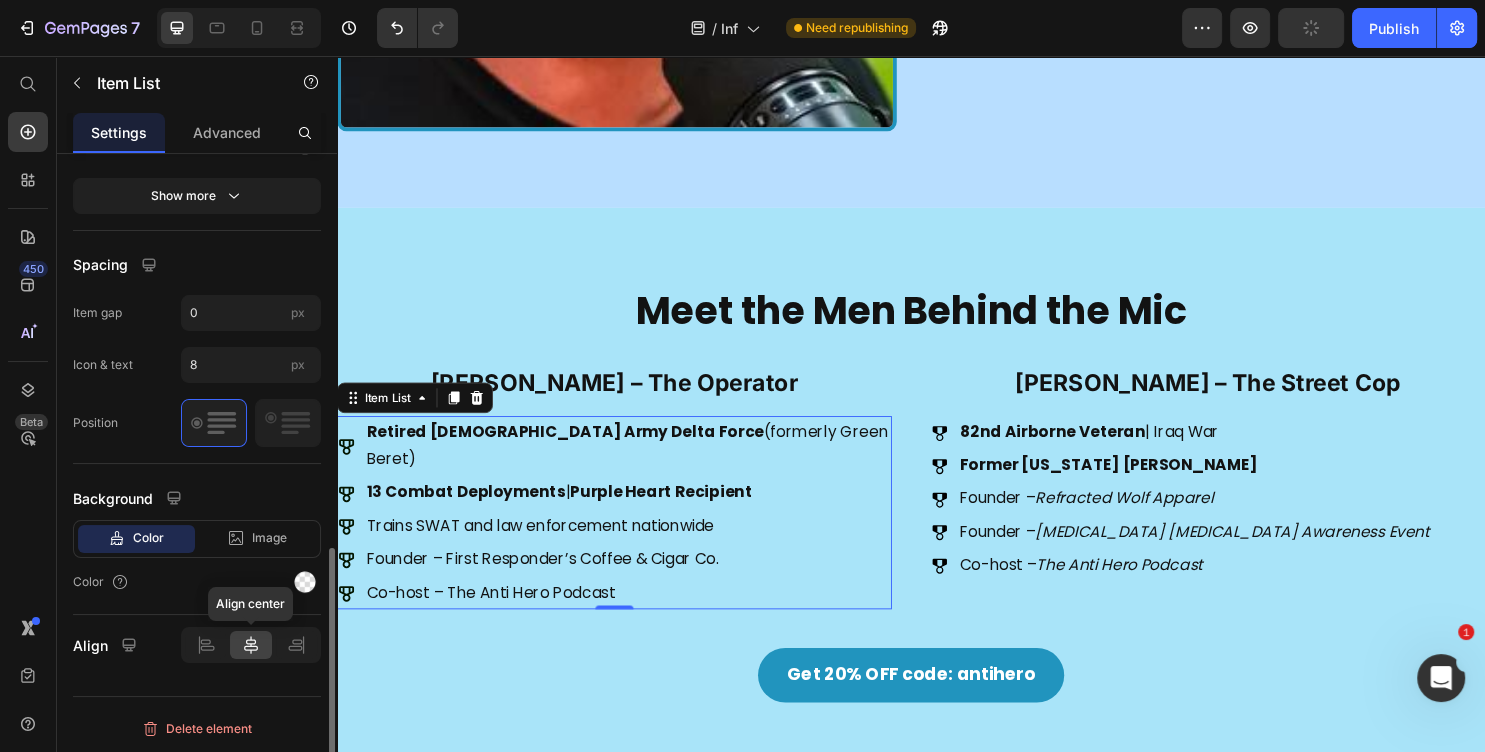 scroll, scrollTop: 987, scrollLeft: 0, axis: vertical 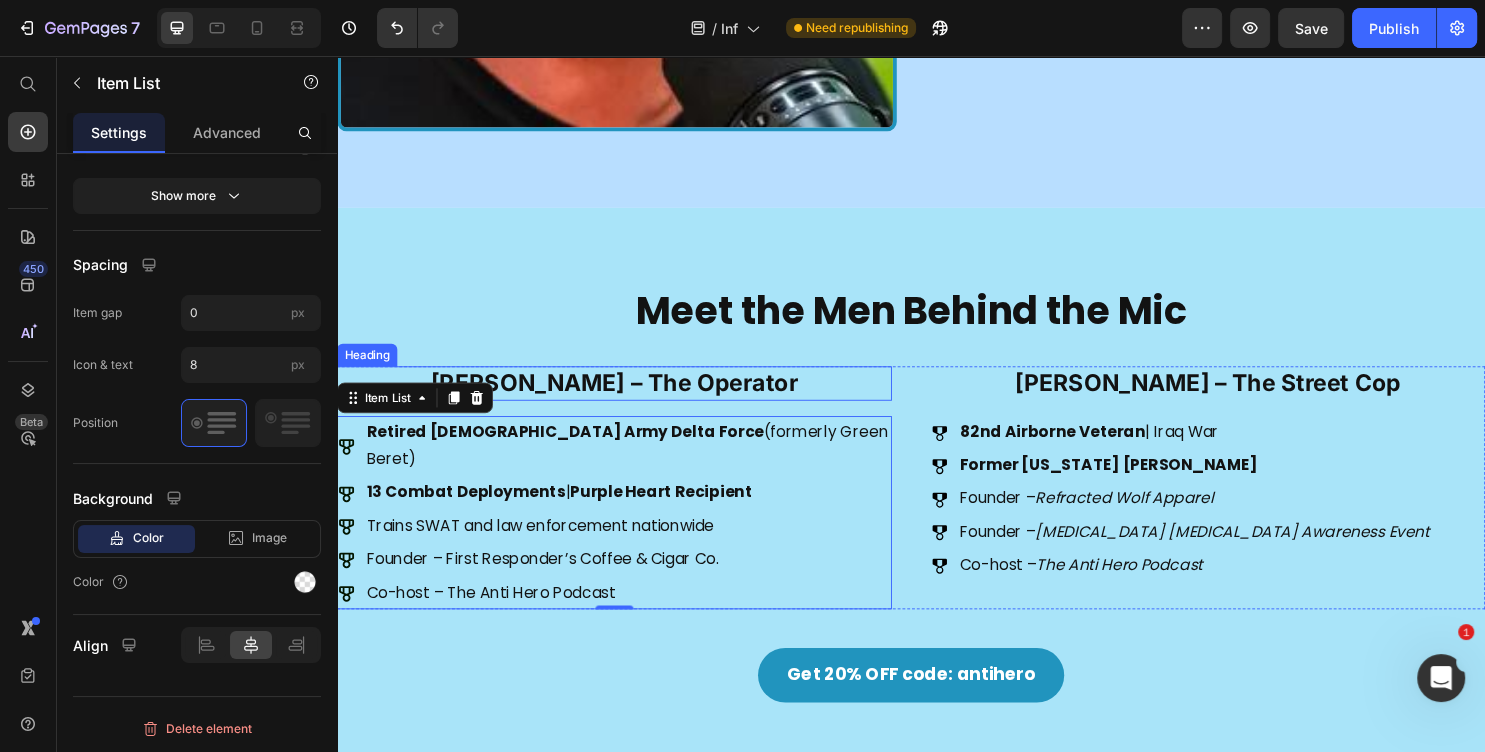 click on "[PERSON_NAME] – The Operator" at bounding box center [627, 398] 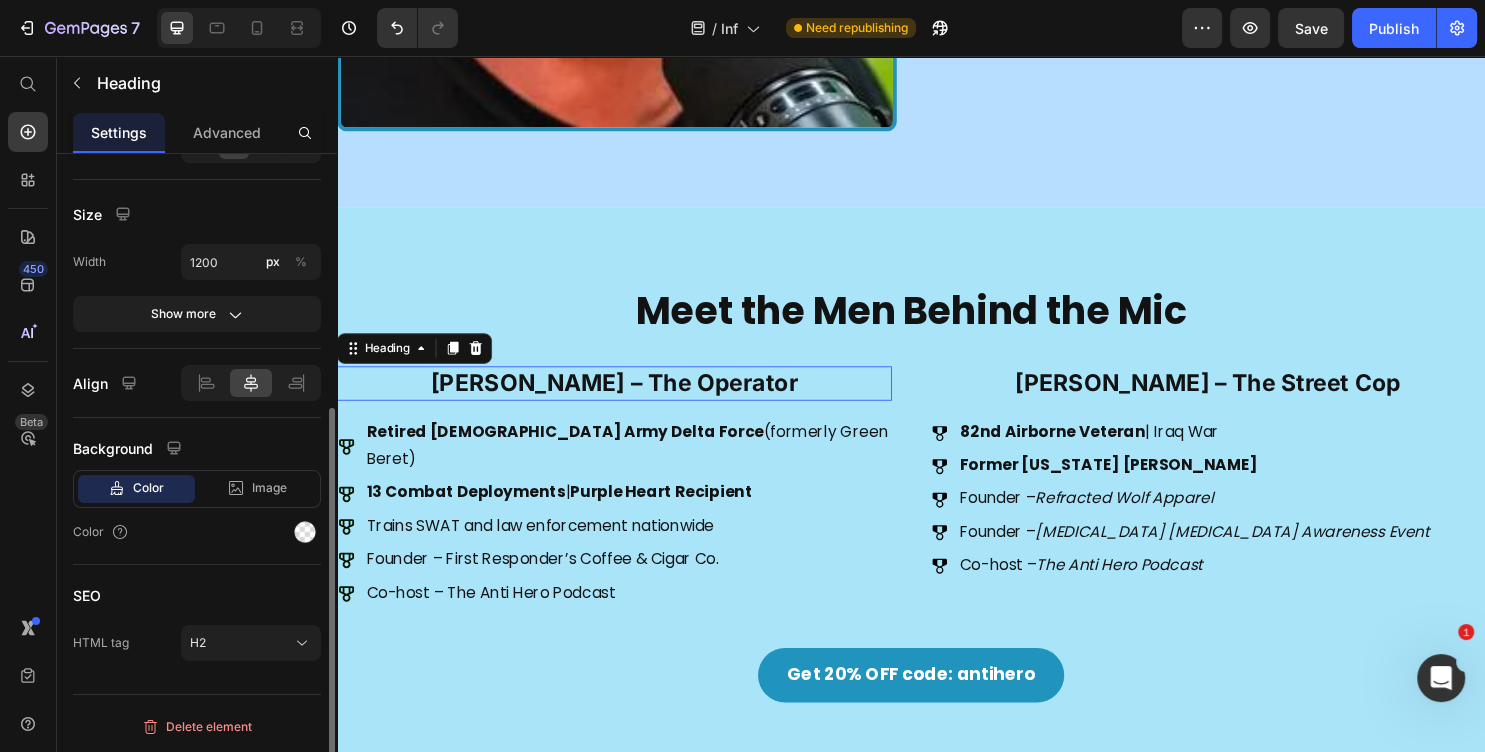 scroll, scrollTop: 0, scrollLeft: 0, axis: both 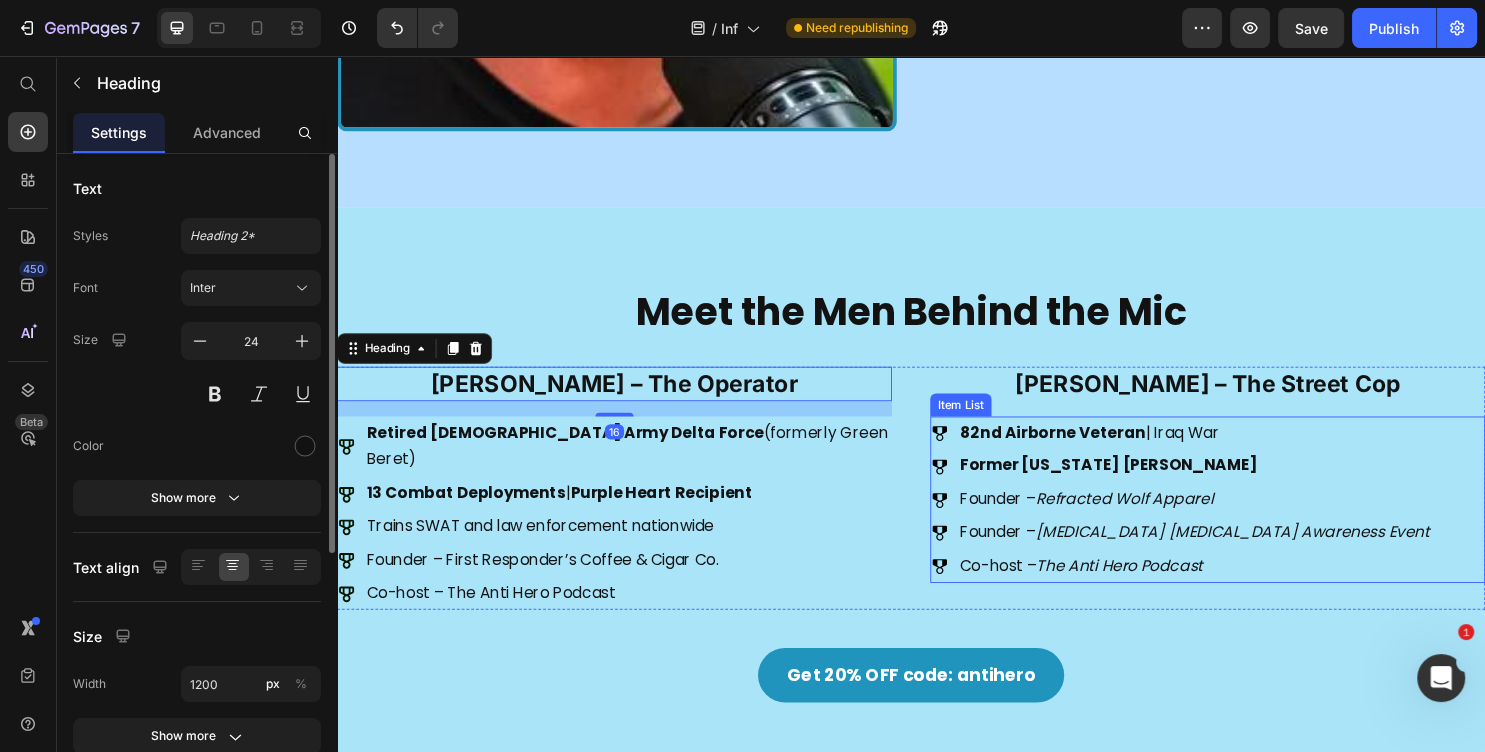 click on "Former [US_STATE] LEO" at bounding box center [1143, 483] 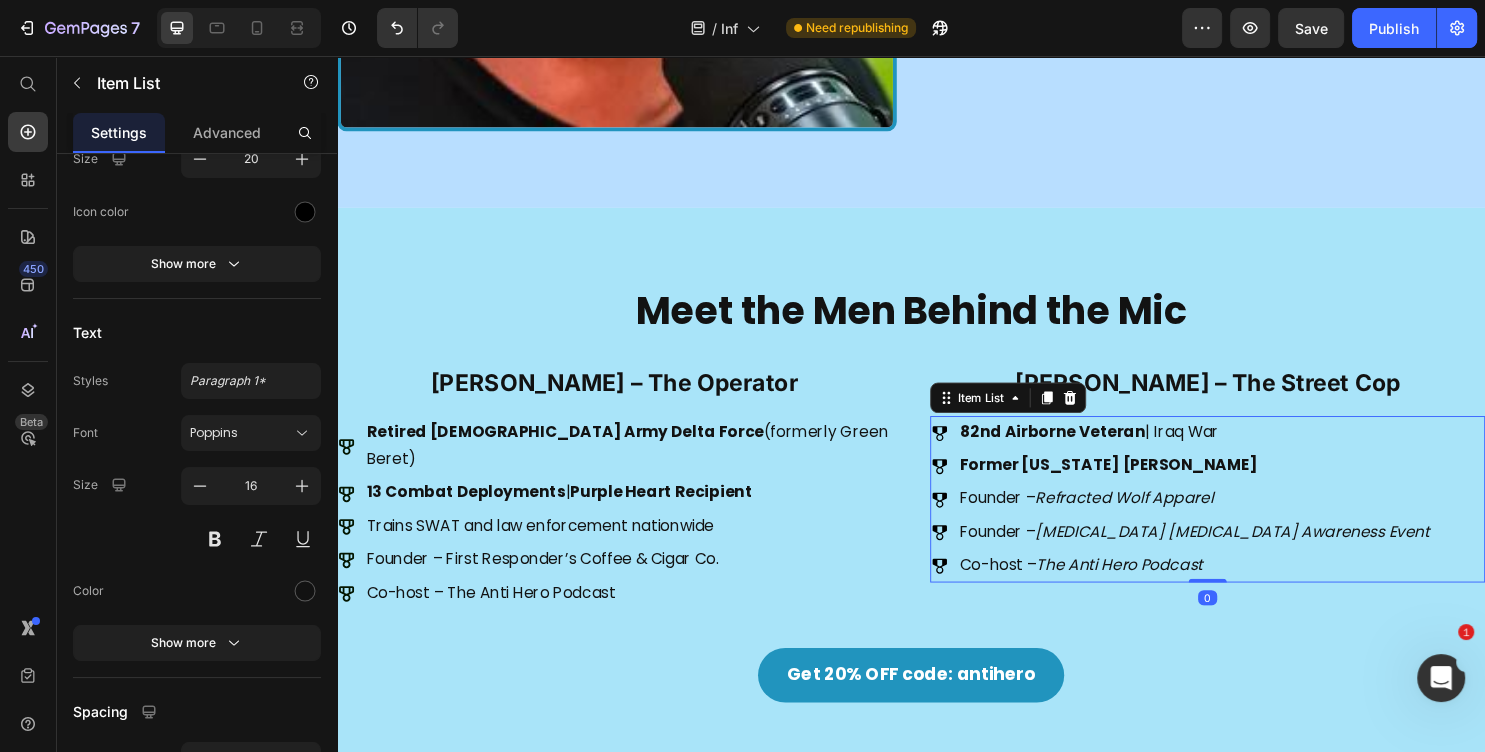 scroll, scrollTop: 972, scrollLeft: 0, axis: vertical 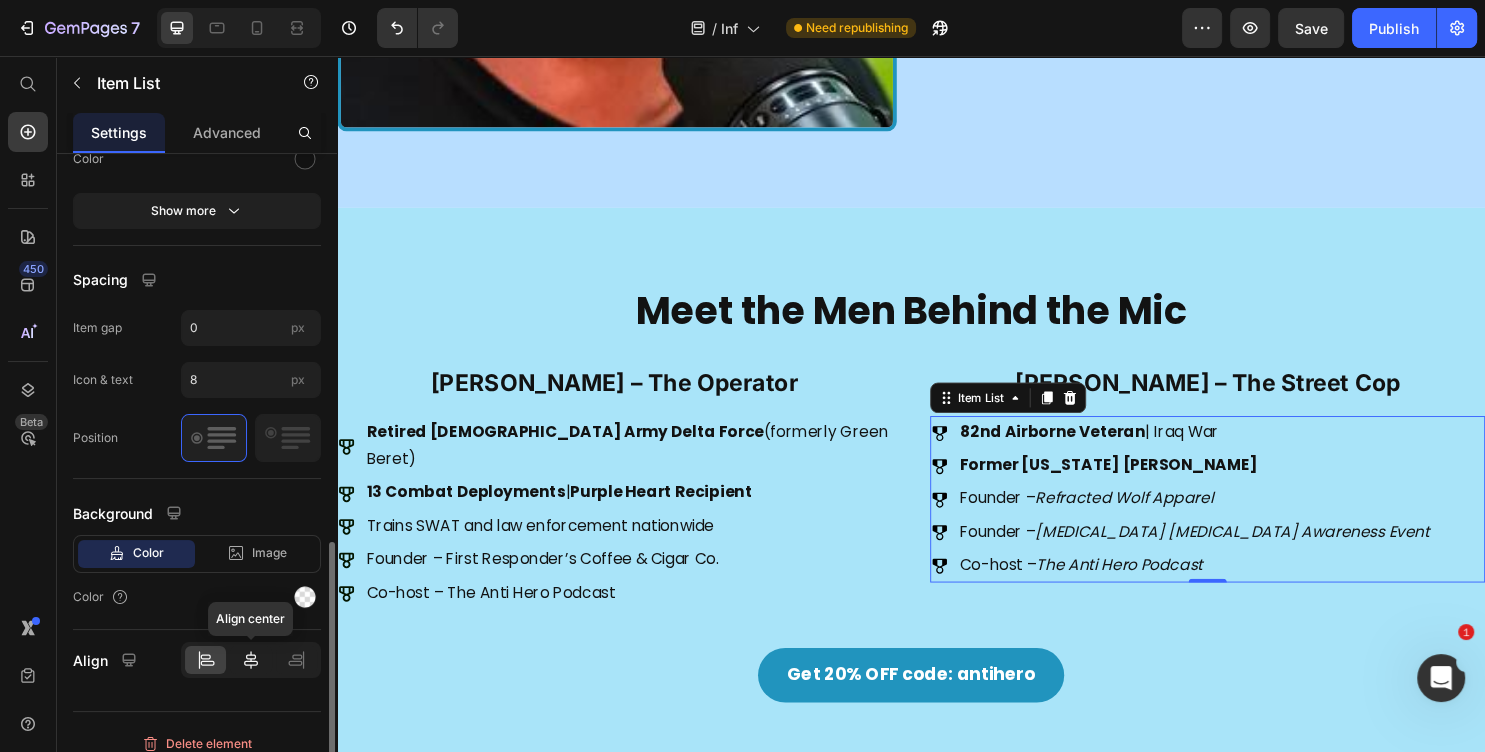 click 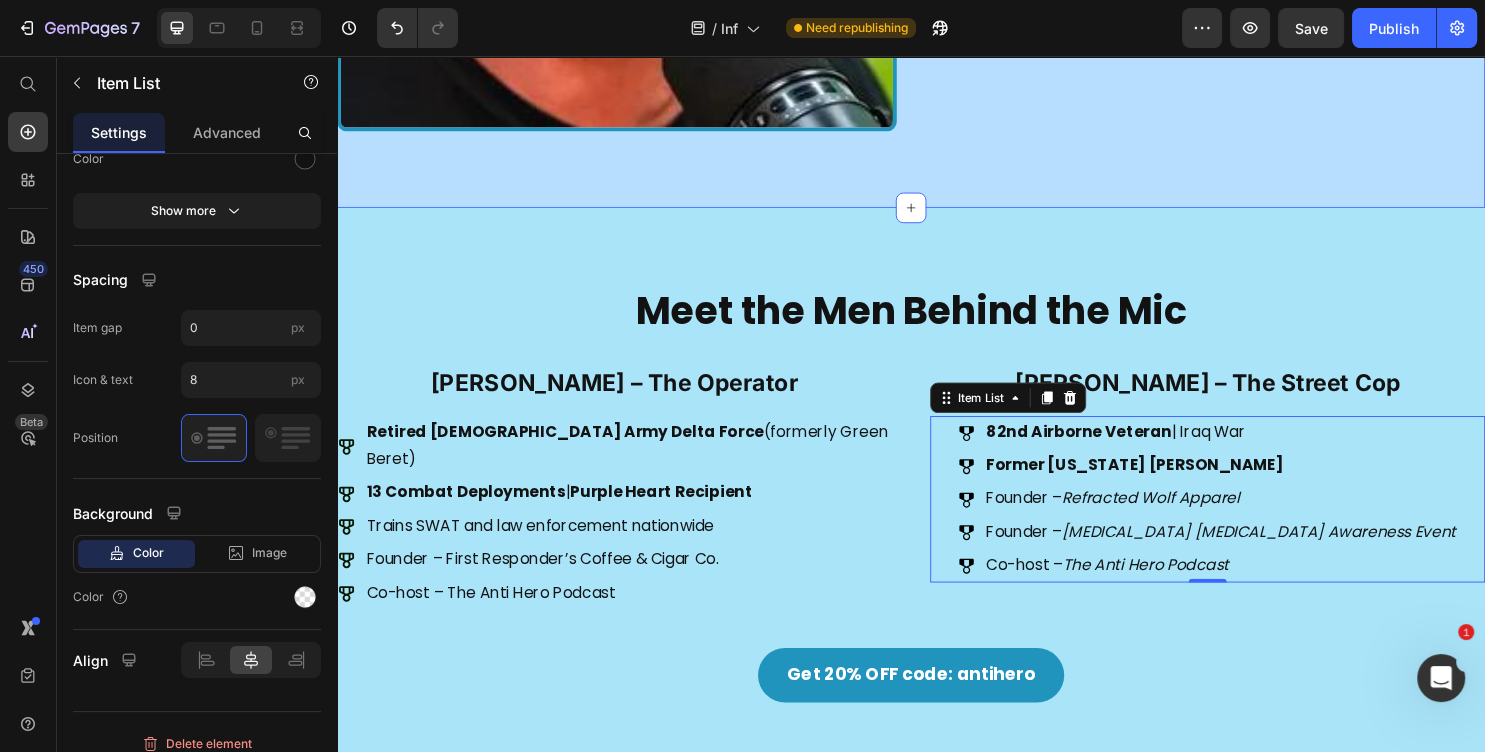 click on "Meet the Anti Heroes in Action Heading Why Tasty Gains partnered with a podcast that’s equal parts  Tier 1 Operator  and  Street Cop . Text Block Get 20% OFF code: antihero Button Image Image Row Section 3" at bounding box center [937, -118] 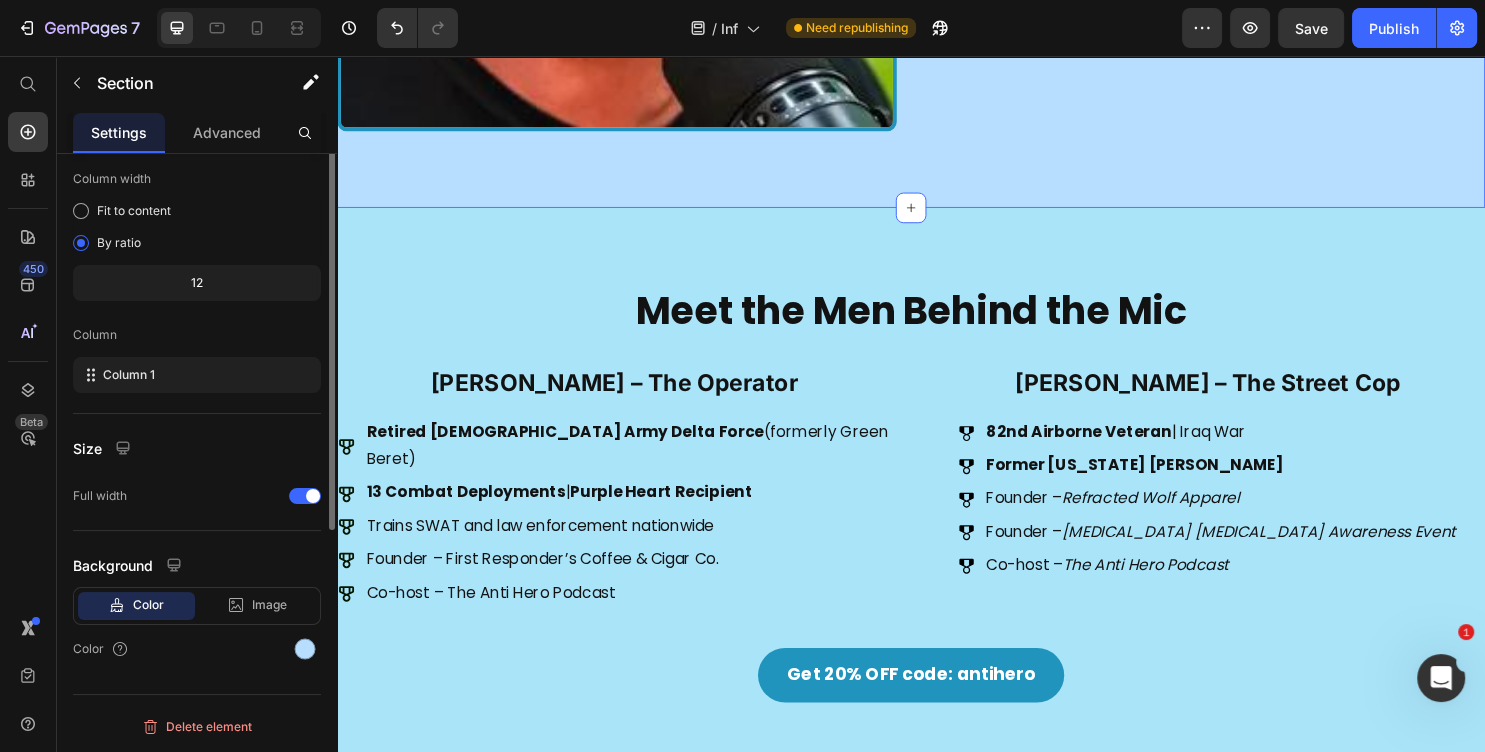 scroll, scrollTop: 0, scrollLeft: 0, axis: both 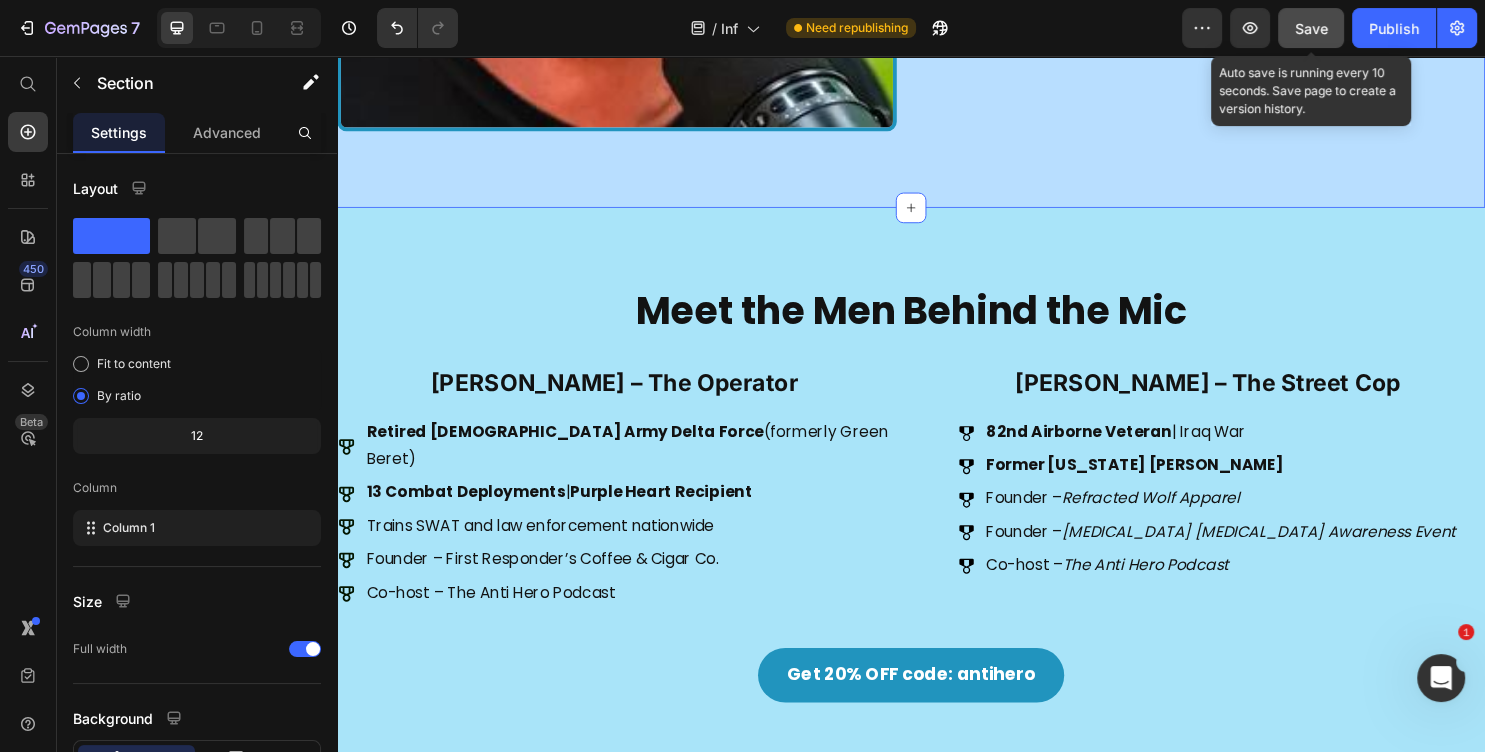 click on "Save" 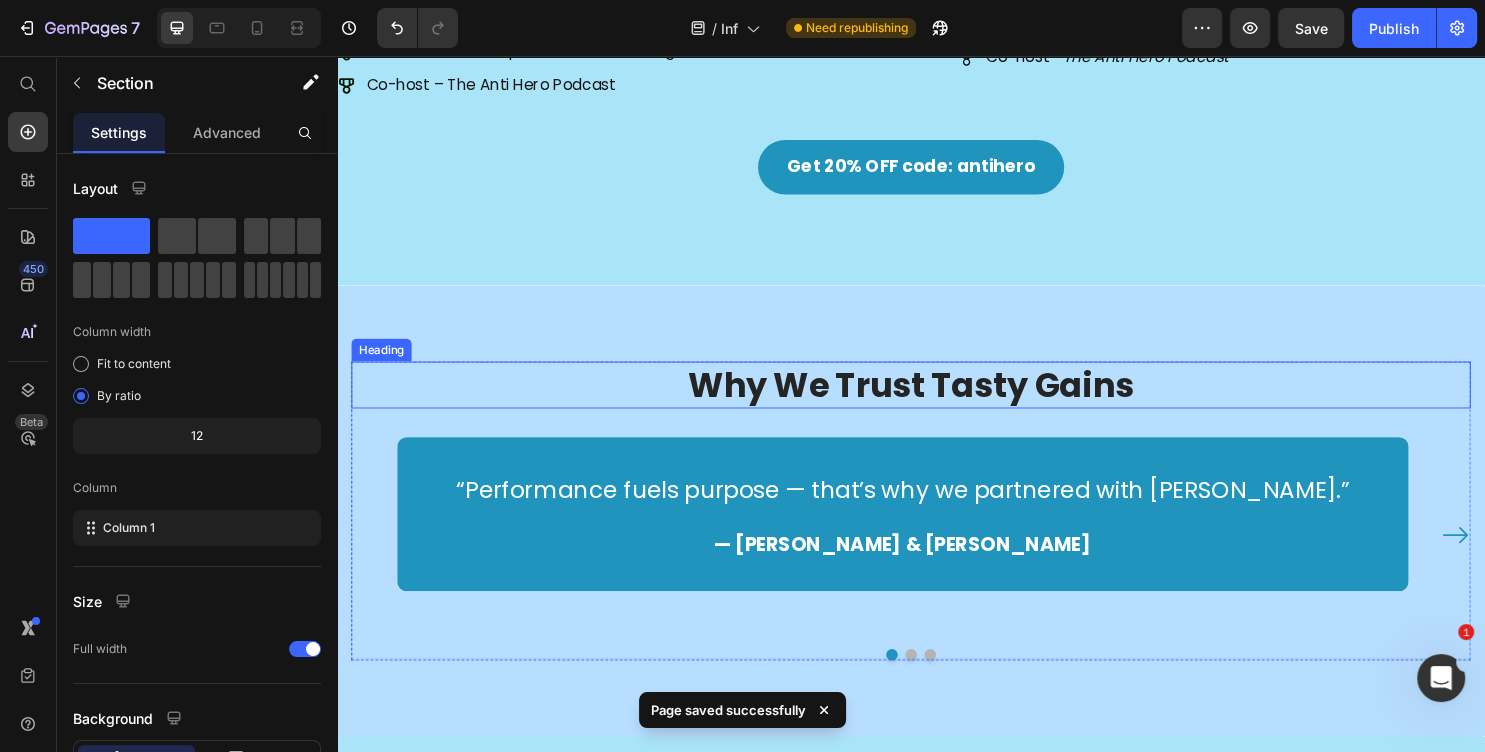 scroll, scrollTop: 2052, scrollLeft: 0, axis: vertical 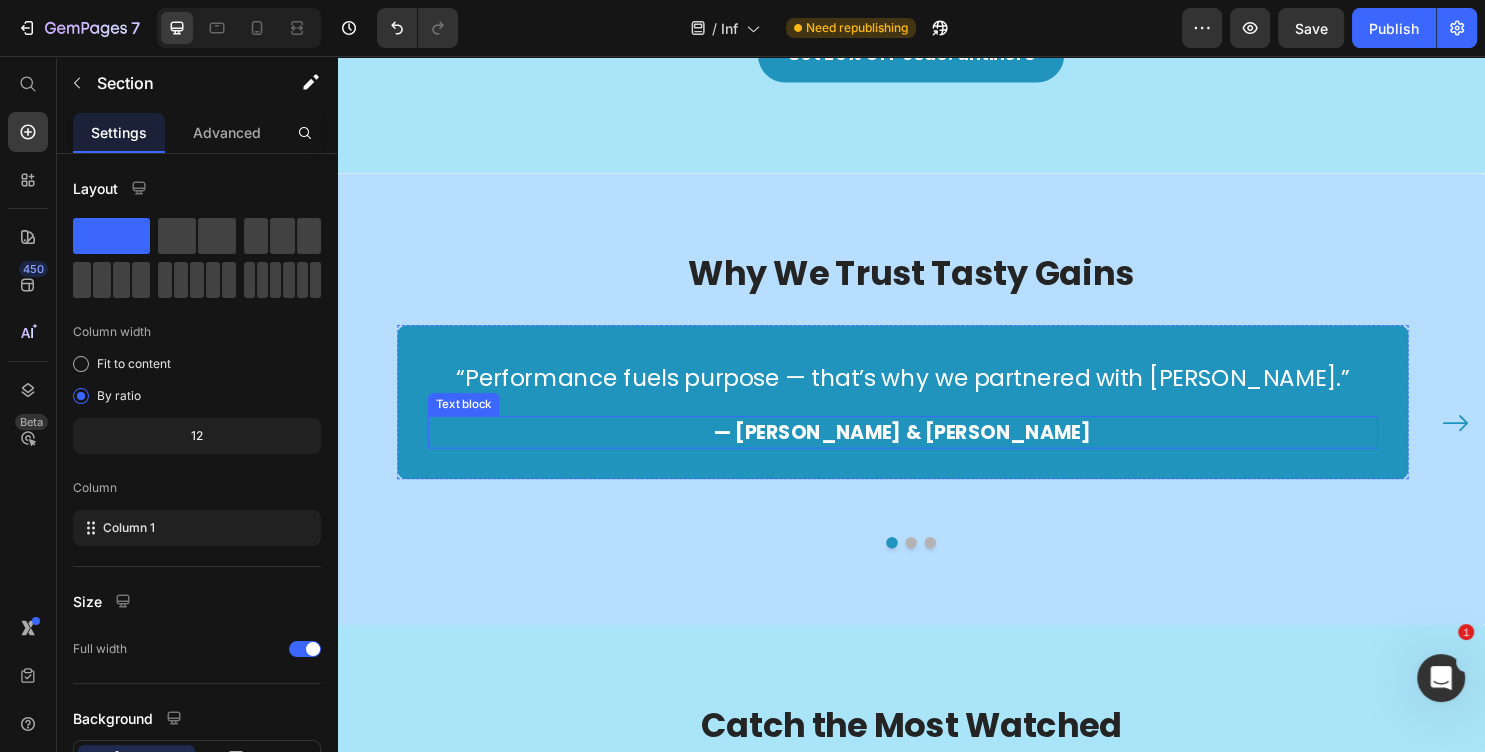 click on "— Brent Tucker & Tyler Hoov" at bounding box center (928, 450) 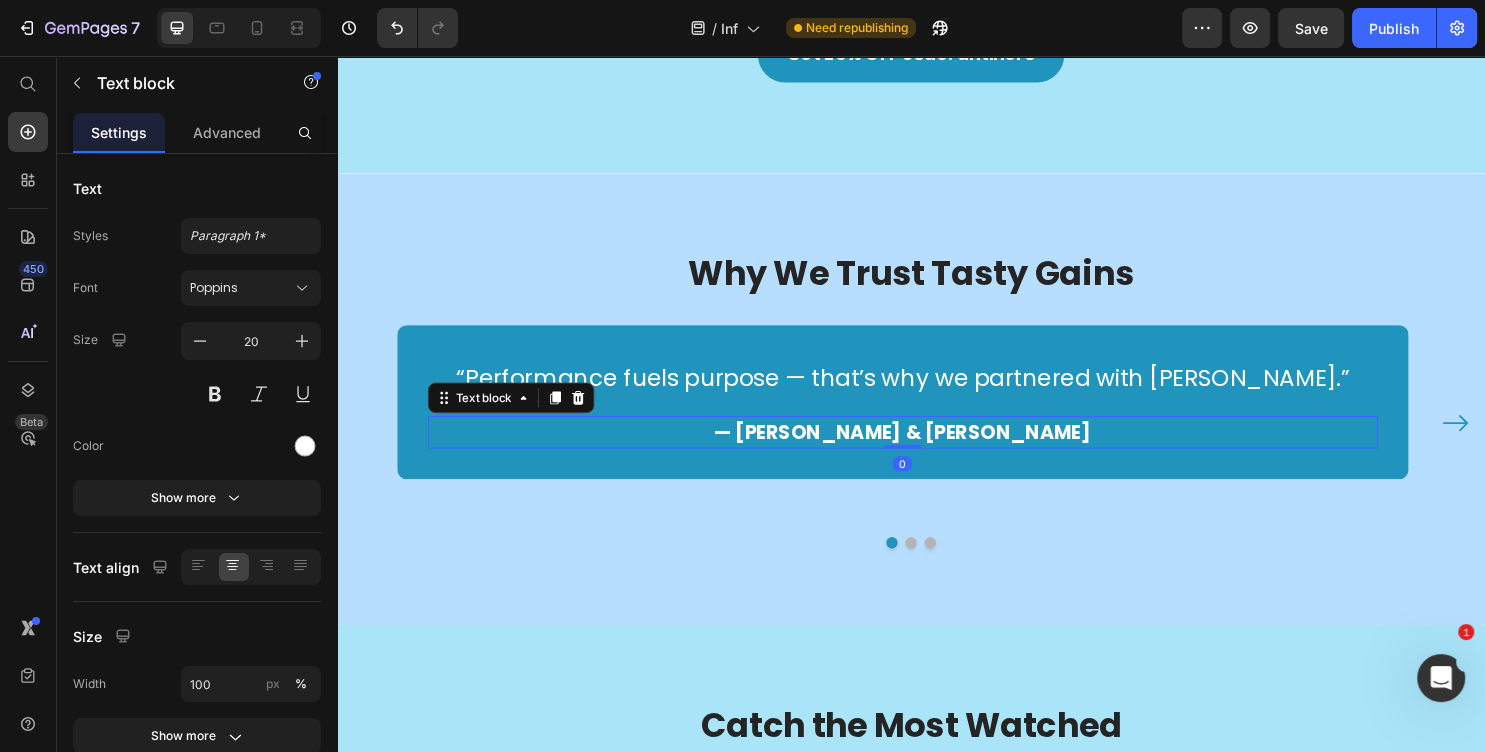 click on "— Brent Tucker & Tyler Hoov" at bounding box center [928, 450] 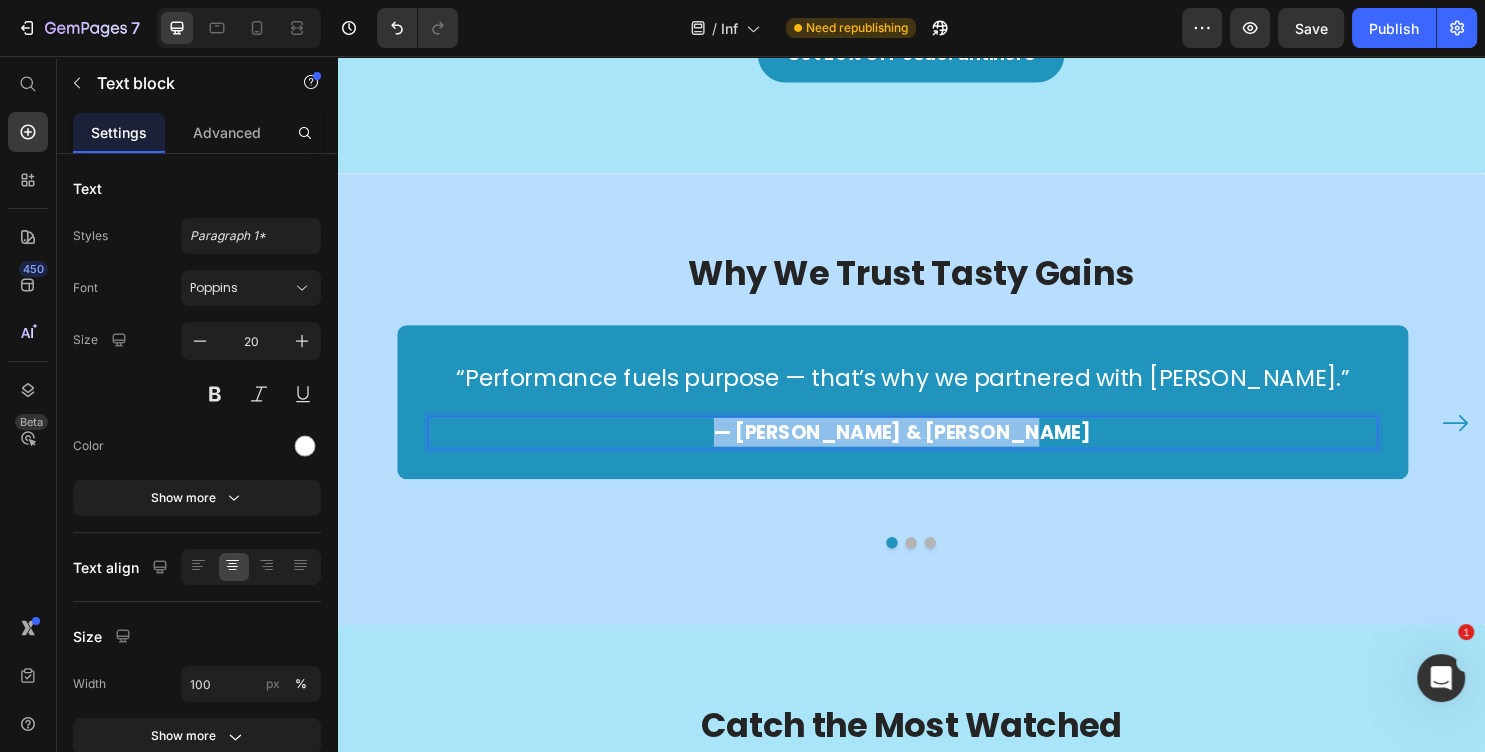 click on "— Brent Tucker & Tyler Hoov" at bounding box center [928, 450] 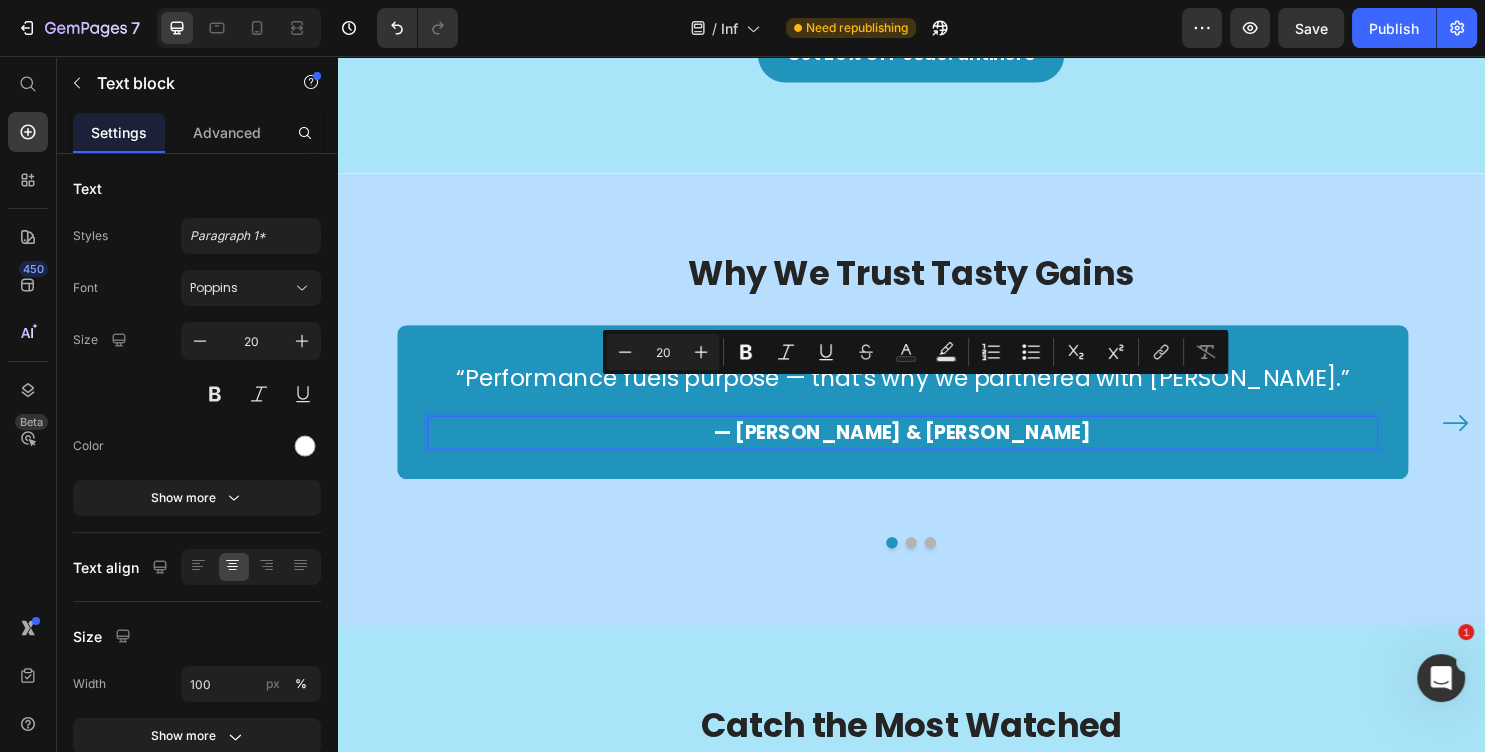 click on "— Brent Tucker & Tyler Hoov" at bounding box center [928, 450] 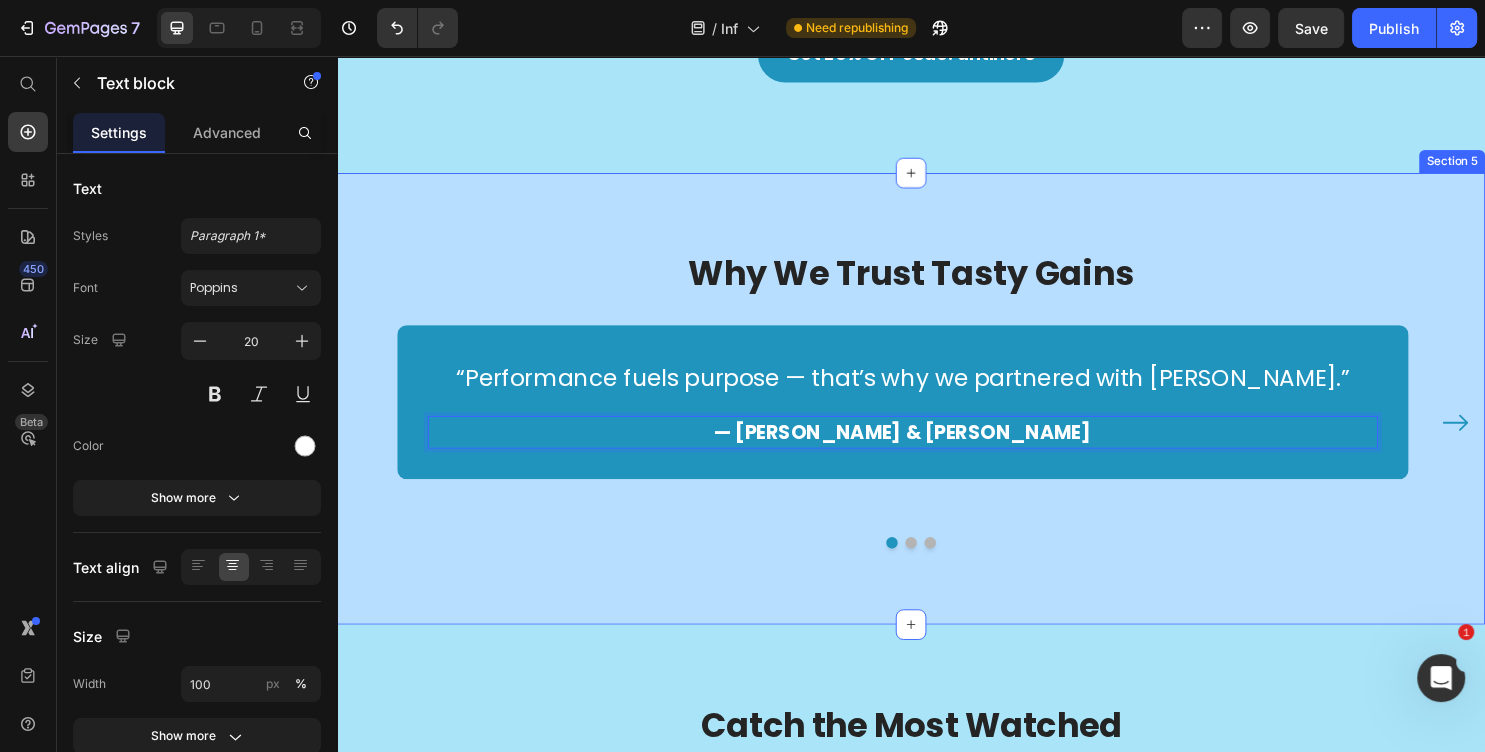 click on "Why We Trust Tasty Gains Heading
“Performance fuels purpose — that’s why we partnered with Tasty Gains.” Text block — Brent Tucker & Tyler Hoover Text block   0 Row “You can’t lead from the front if your body can’t keep up. Tasty Gains helps us stay mission-ready — every damn day.” Text block —  Brent Tucker Text block Row “Whether it’s the battlefield, the streets, or the gym — we only trust what works. That’s why we use Tasty Gains.” Text block — Tyler Hoover Text block Row
Carousel Row Section 5" at bounding box center [937, 415] 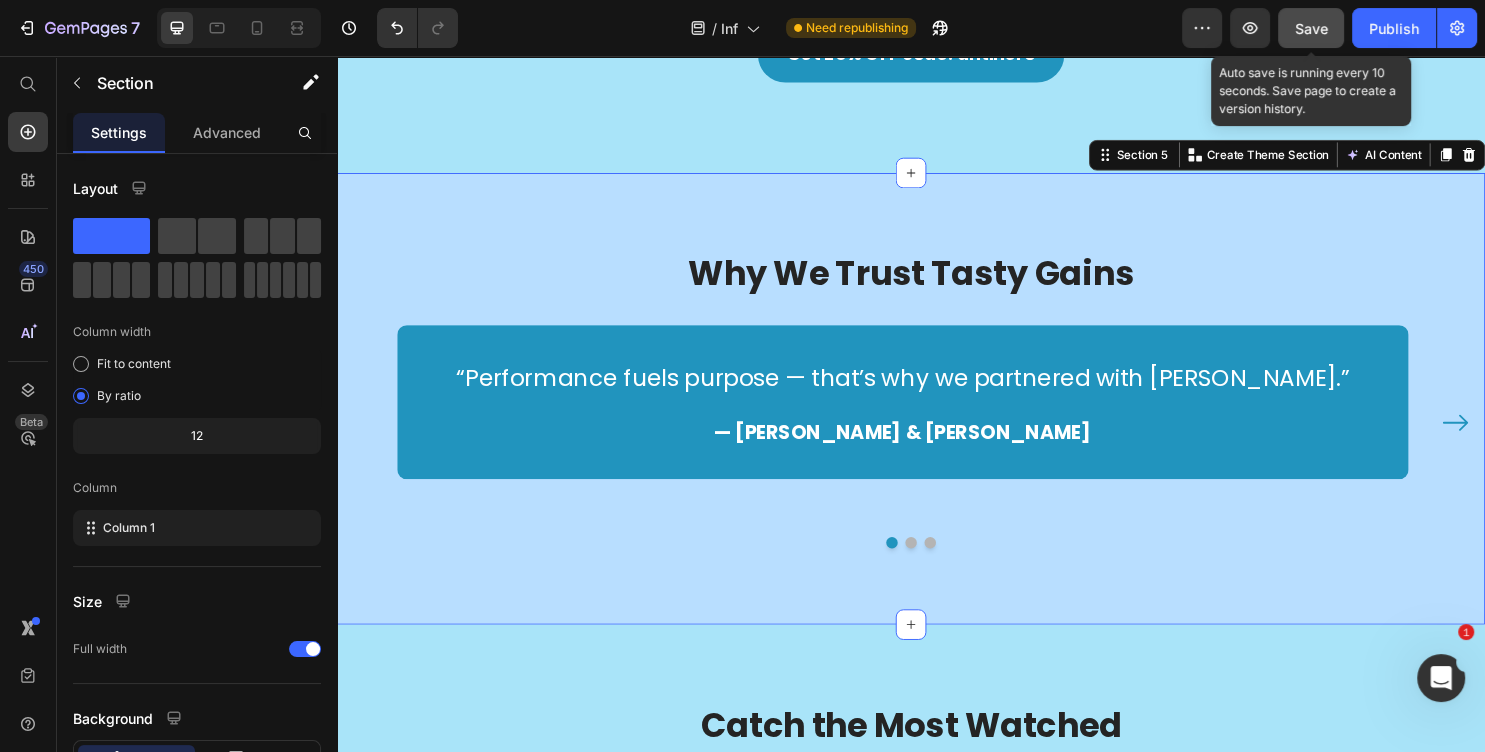 click on "Save" at bounding box center (1311, 28) 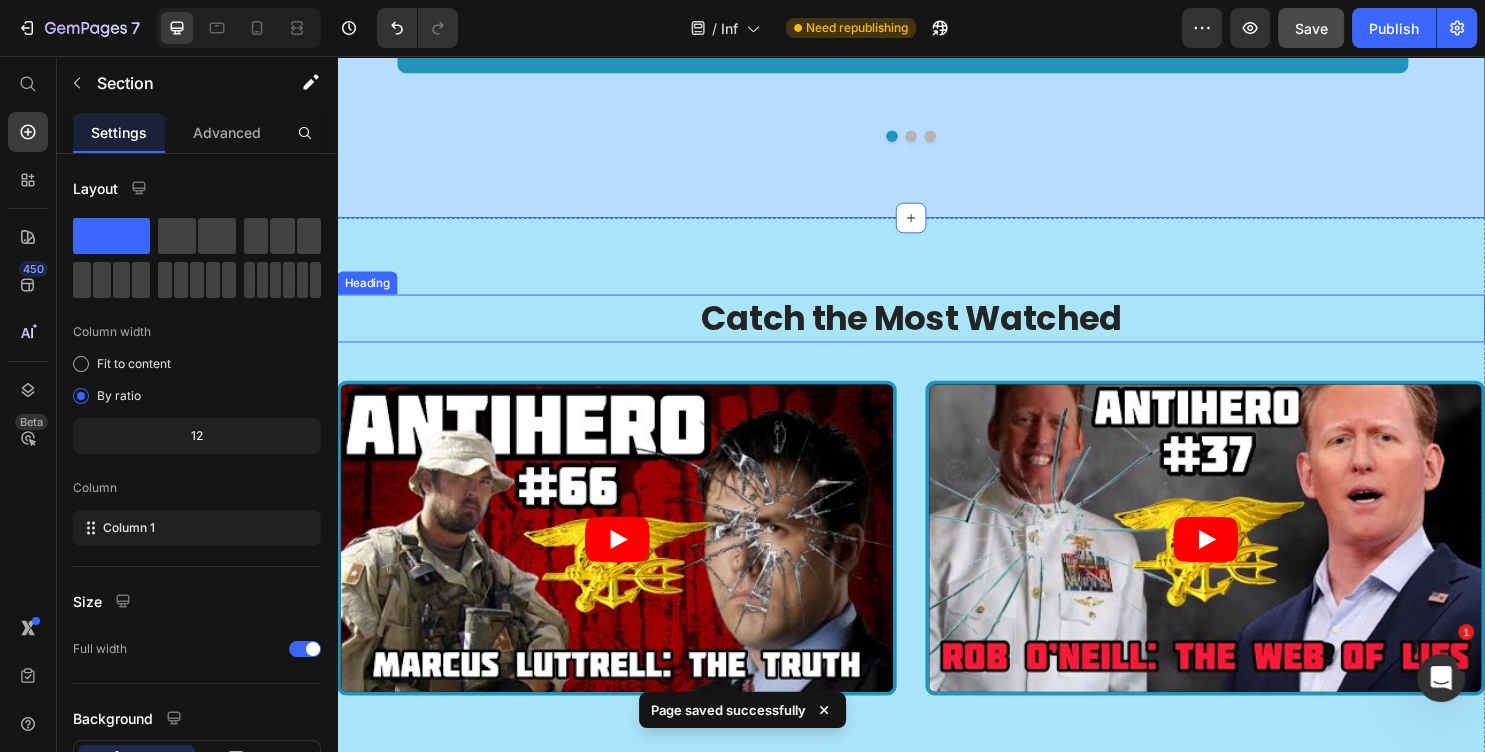 scroll, scrollTop: 2376, scrollLeft: 0, axis: vertical 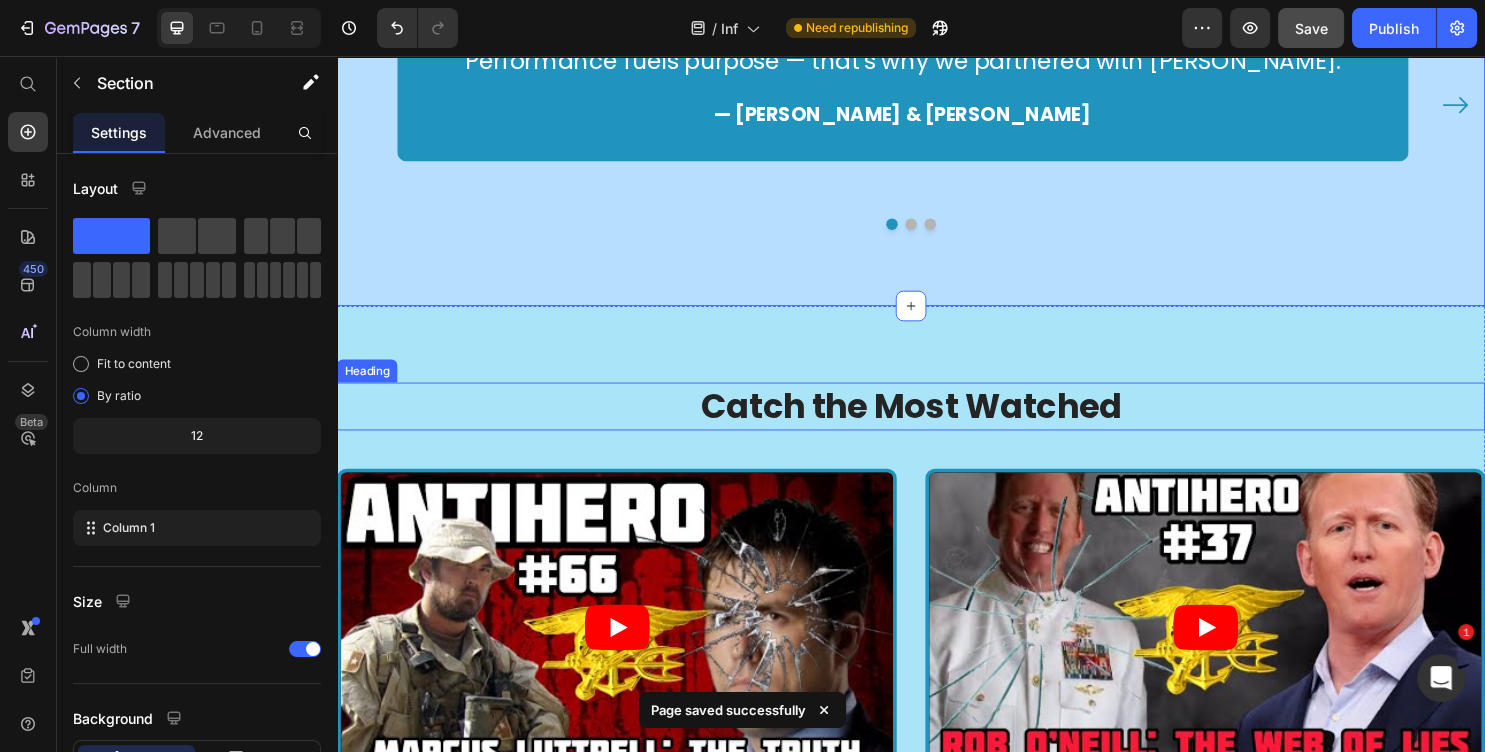 click on "Catch the Most Watched" at bounding box center [937, 423] 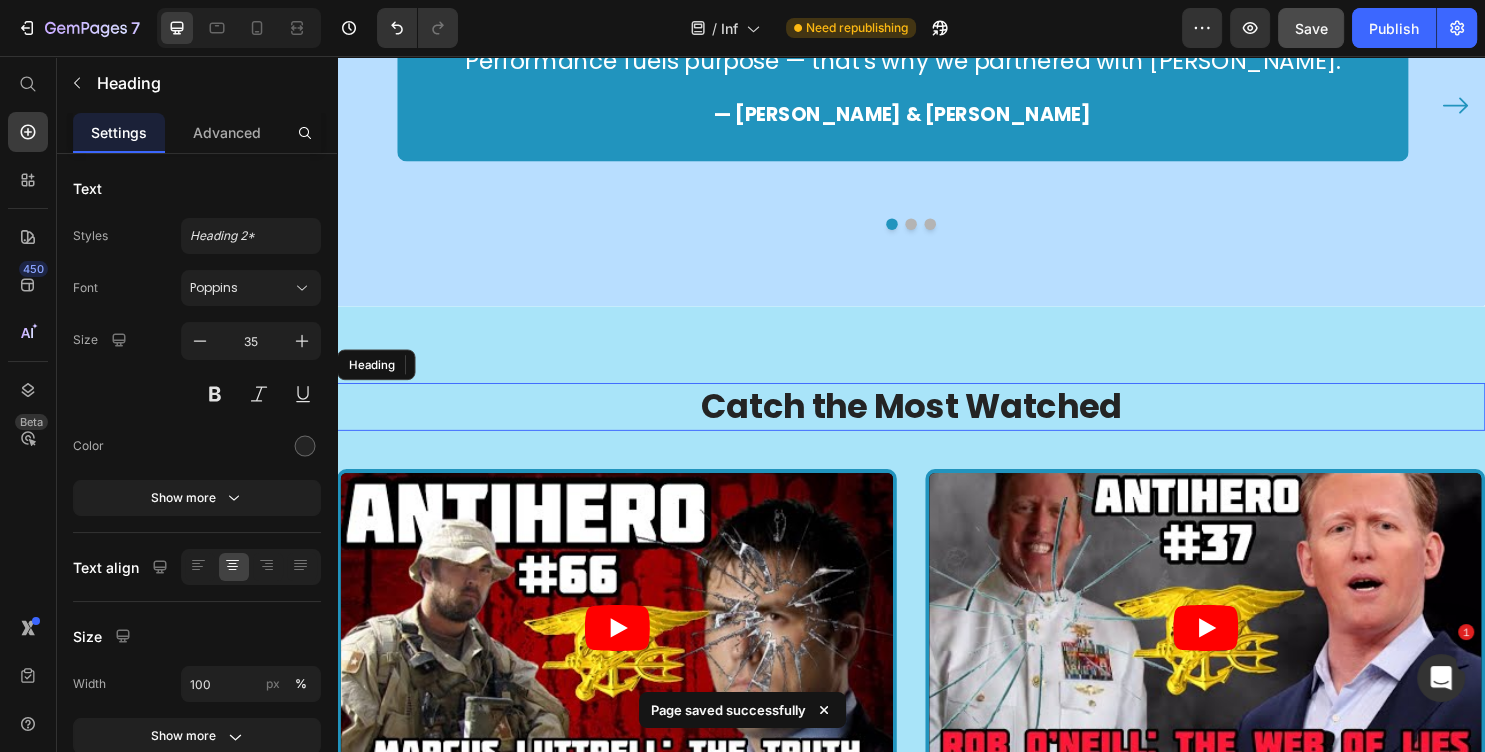 click on "Catch the Most Watched" at bounding box center [937, 423] 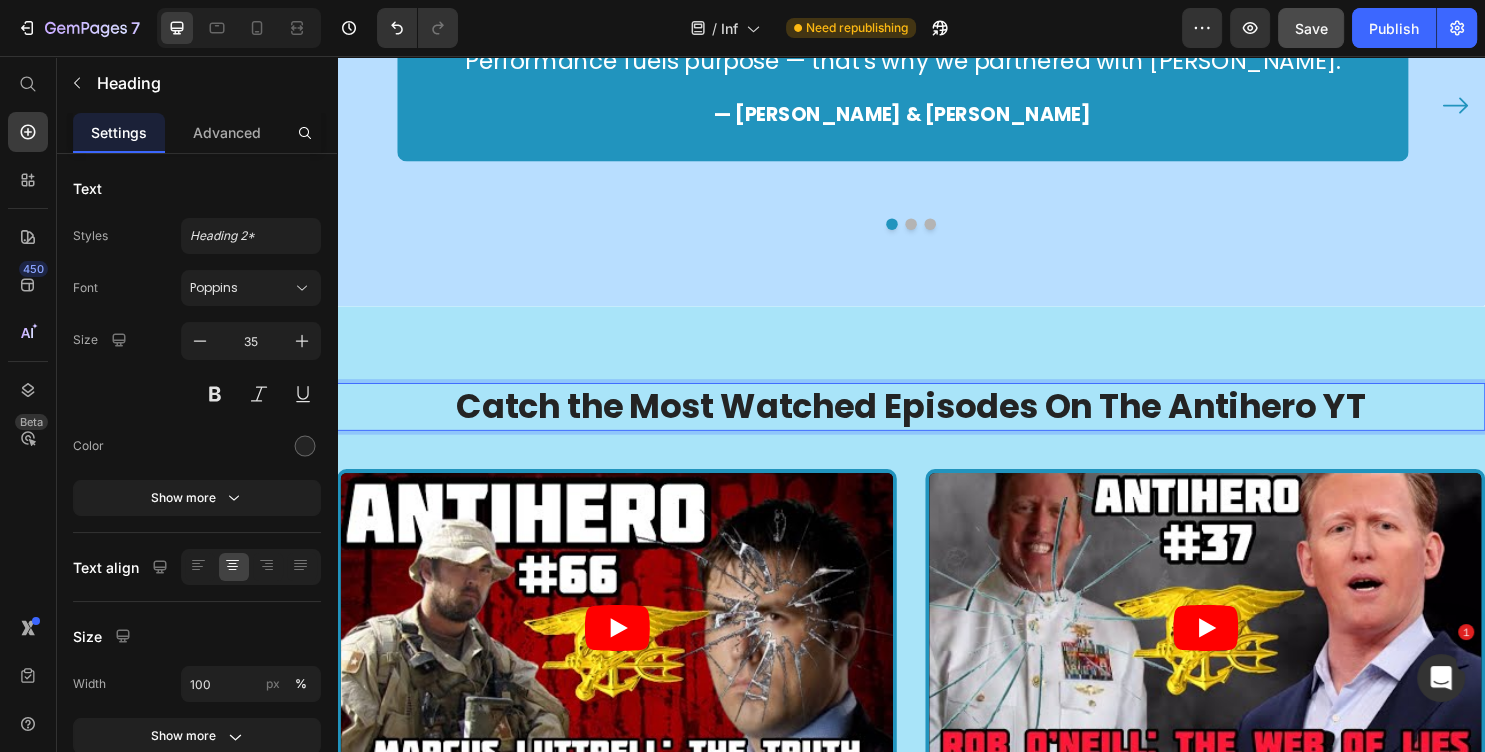 click on "Catch the Most Watched Episodes On The Antihero YT" at bounding box center (937, 423) 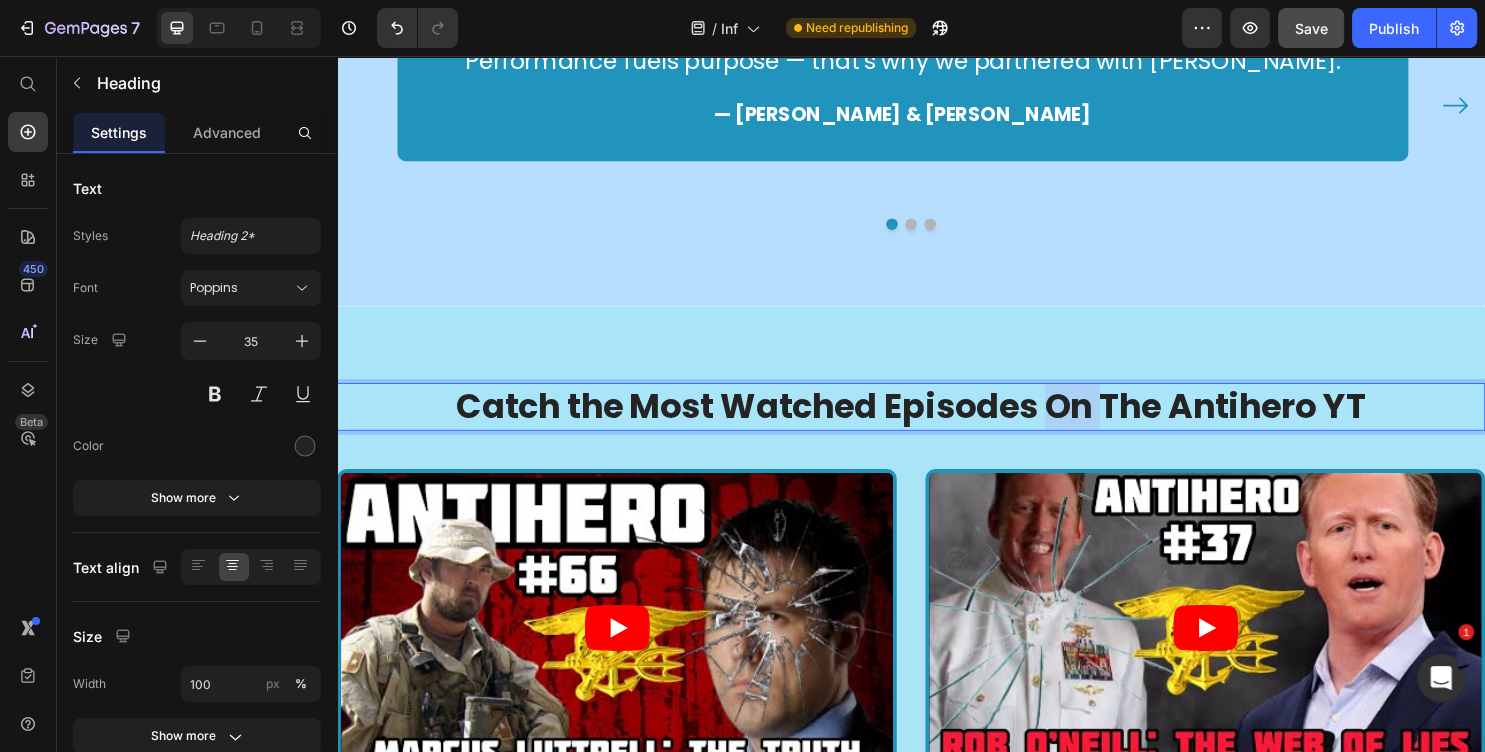 click on "Catch the Most Watched Episodes On The Antihero YT" at bounding box center [937, 423] 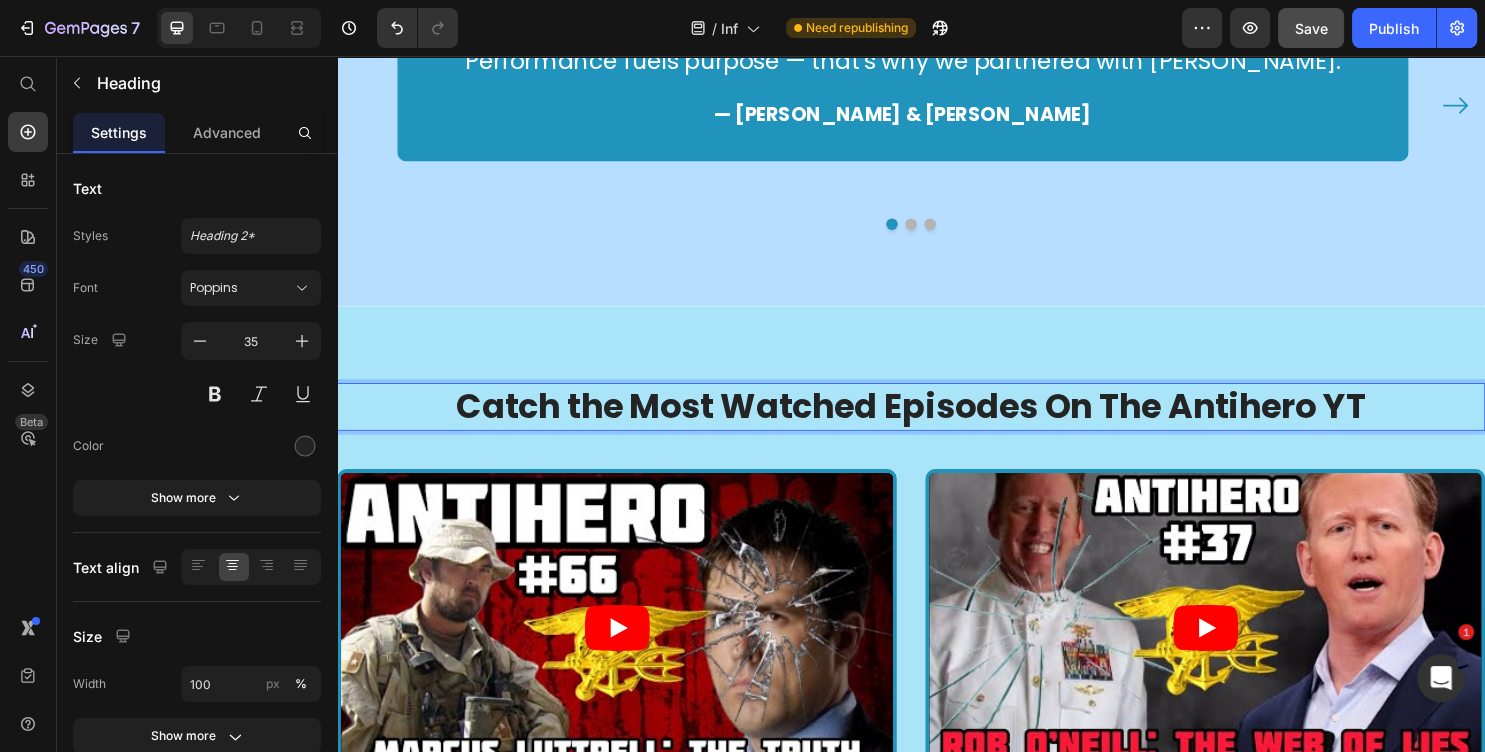 click on "Catch the Most Watched Episodes On The Antihero YT" at bounding box center [937, 423] 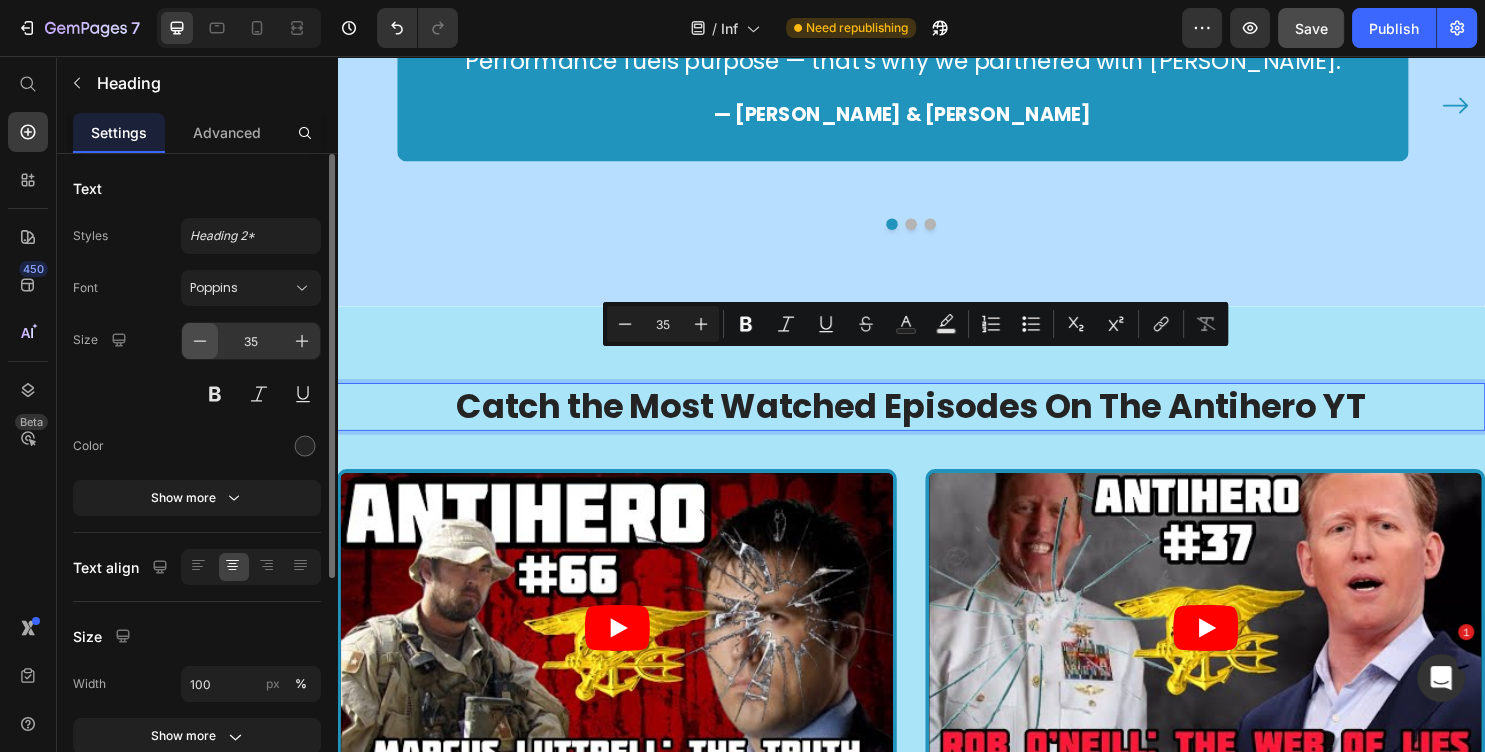 click at bounding box center (200, 341) 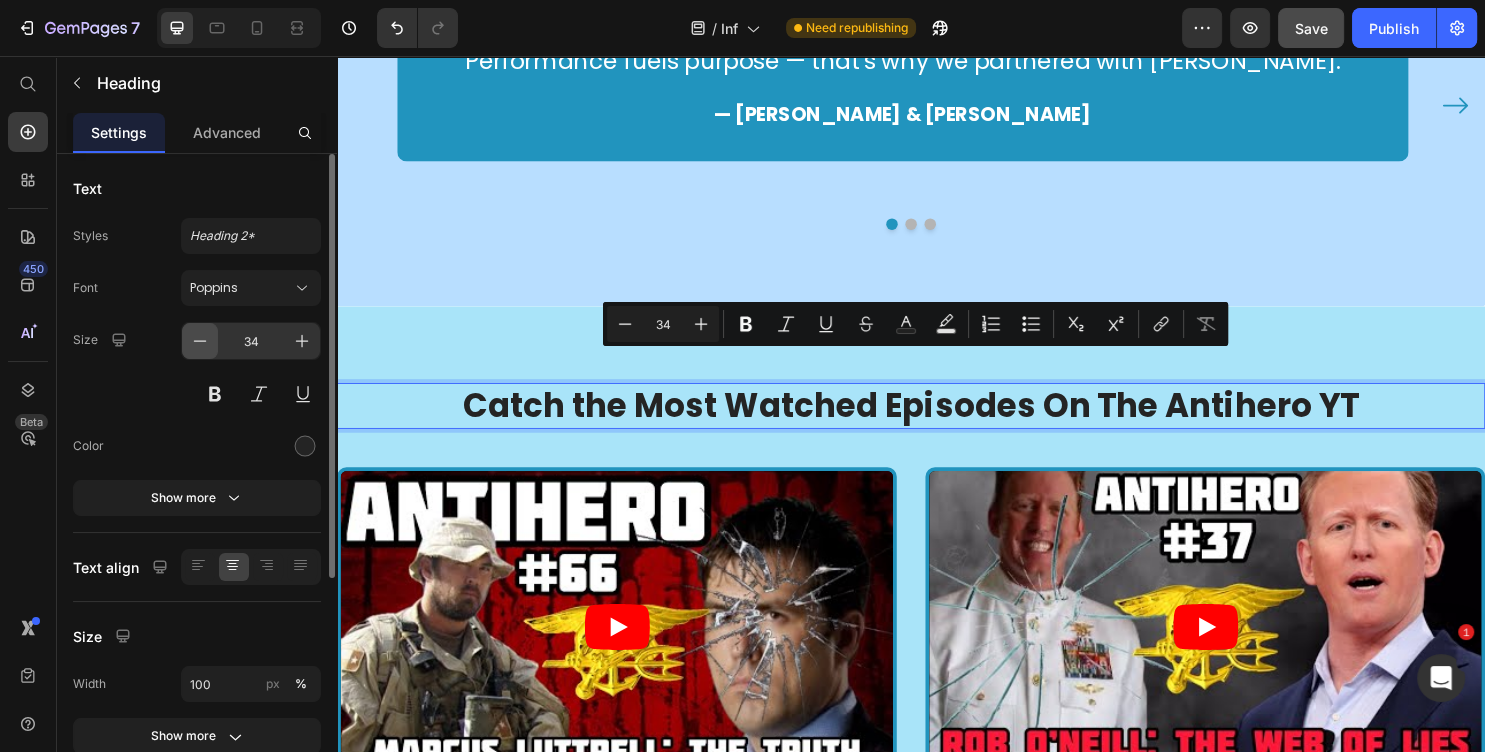 click at bounding box center (200, 341) 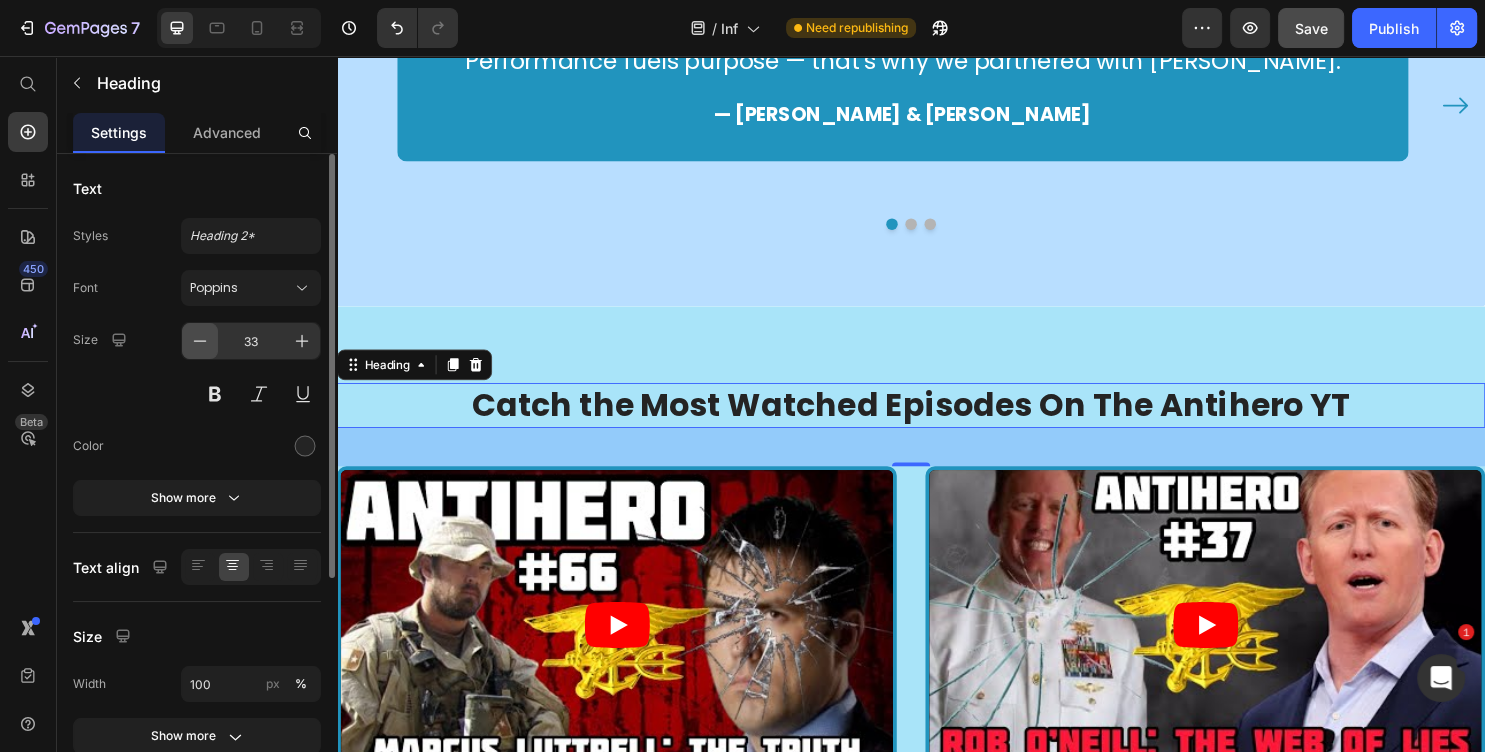 click at bounding box center [200, 341] 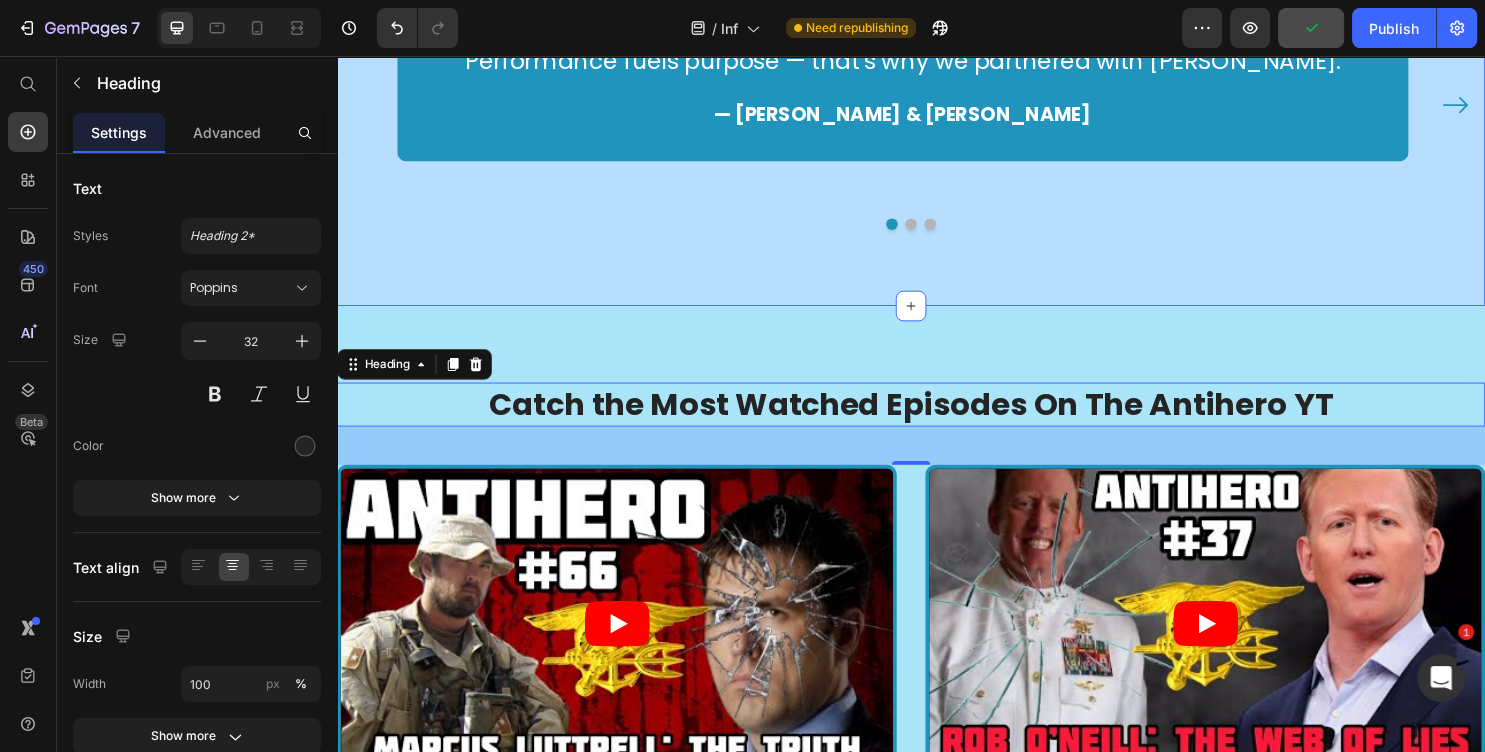 click on "Why We Trust Tasty Gains Heading
“Performance fuels purpose — that’s why we partnered with Tasty Gains.” Text block — Brent Tucker & Tyler Hoover Text block Row “You can’t lead from the front if your body can’t keep up. Tasty Gains helps us stay mission-ready — every damn day.” Text block —  Brent Tucker Text block Row “Whether it’s the battlefield, the streets, or the gym — we only trust what works. That’s why we use Tasty Gains.” Text block — Tyler Hoover Text block Row
Carousel Row Section 5" at bounding box center [937, 82] 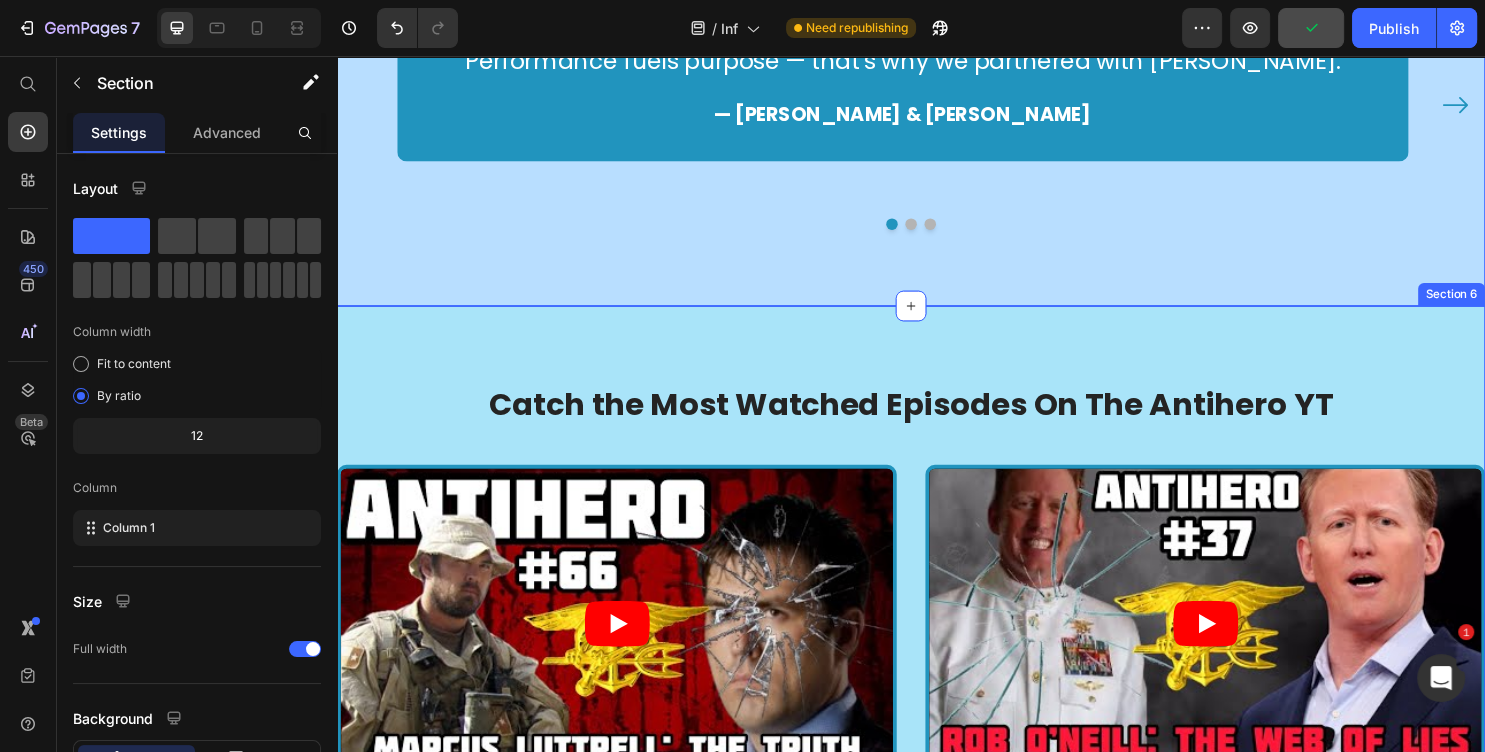 click on "Catch the Most Watched Episodes On The Antihero YT Heading Video Video Row Section 6" at bounding box center [937, 605] 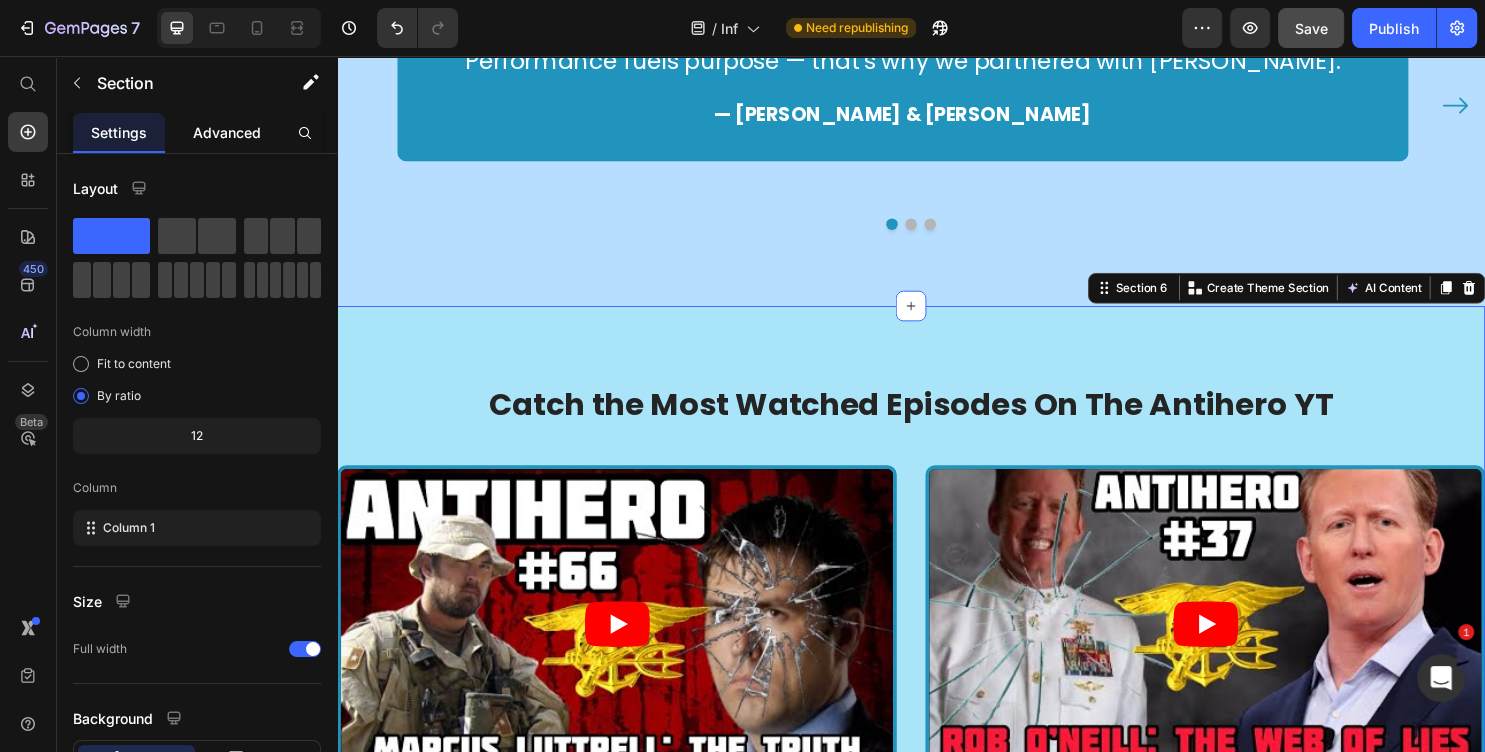 click on "Advanced" at bounding box center (227, 132) 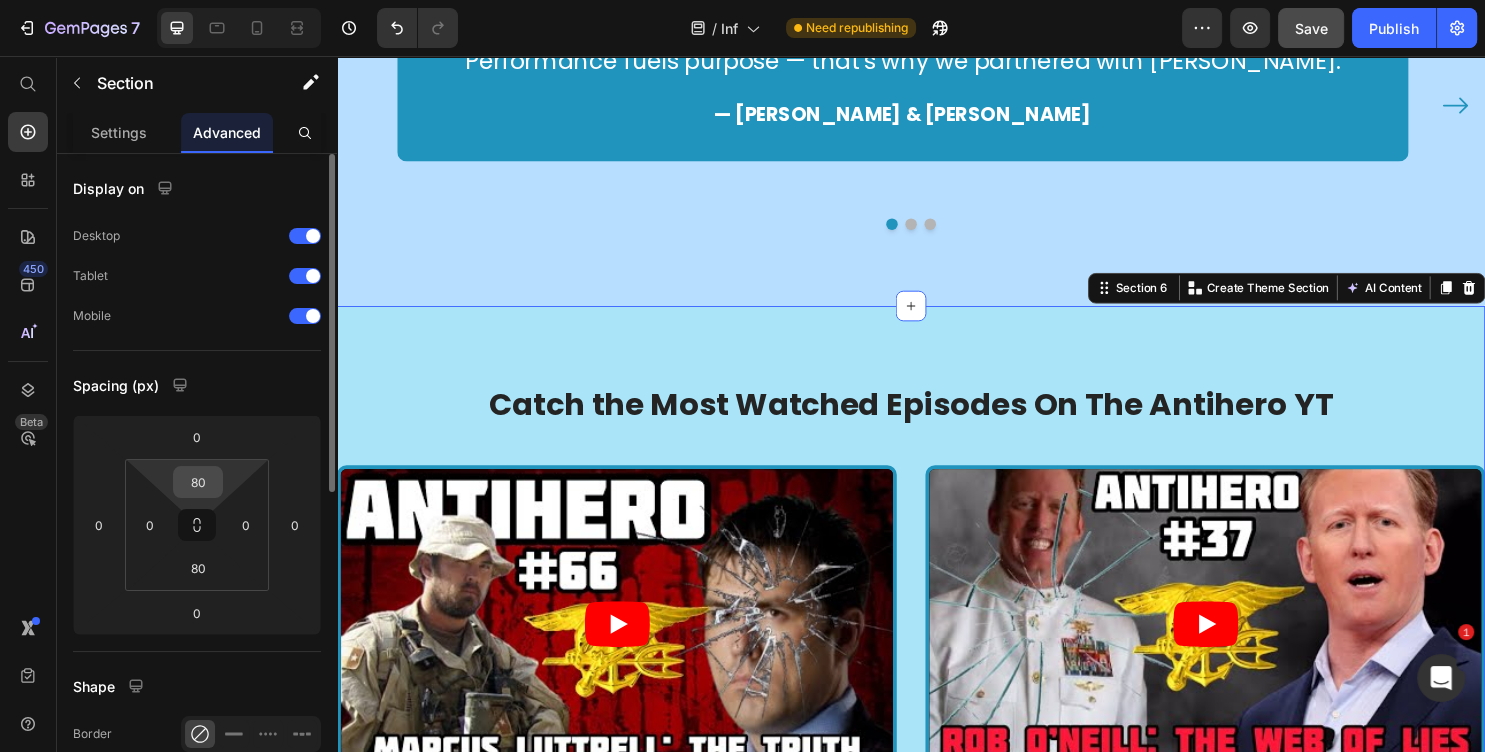 click on "80" at bounding box center (198, 482) 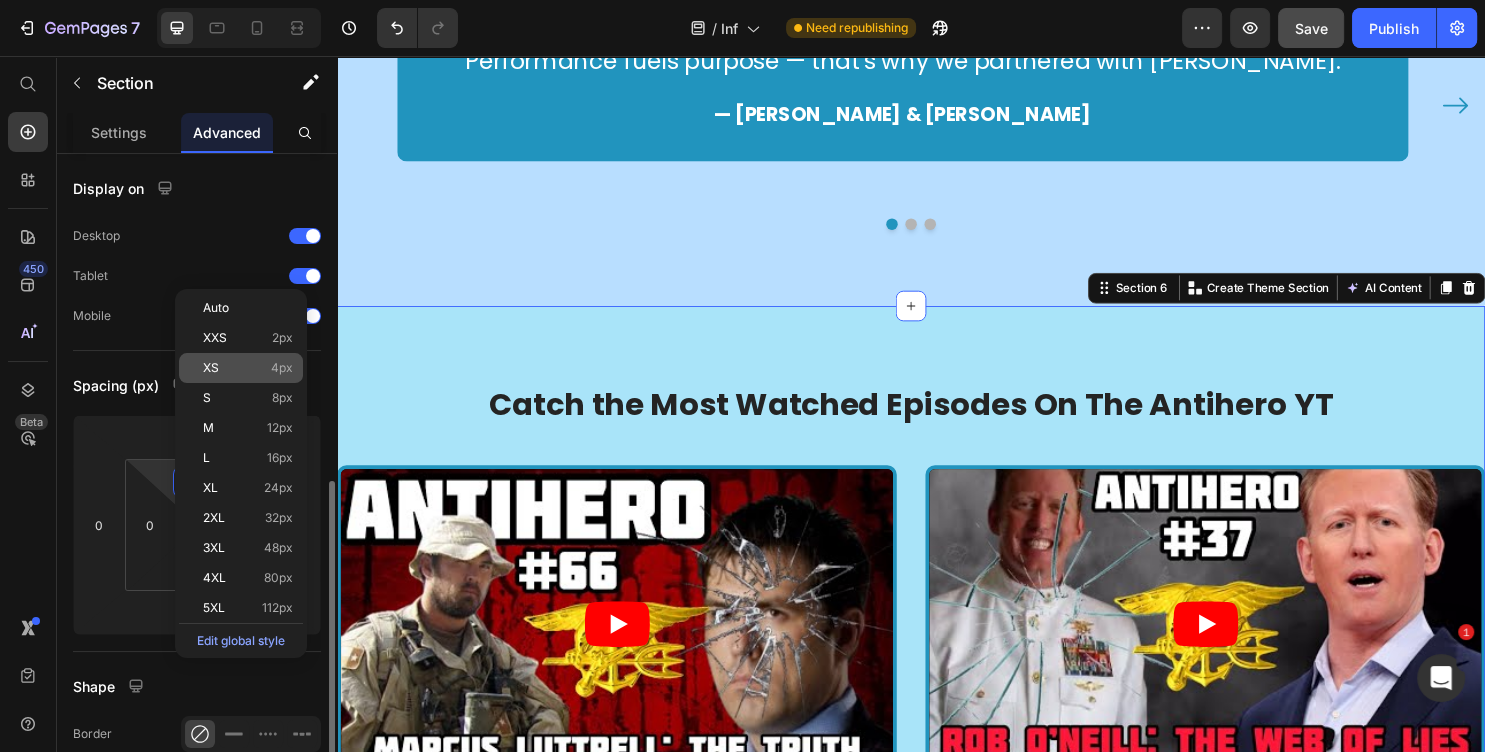 scroll, scrollTop: 216, scrollLeft: 0, axis: vertical 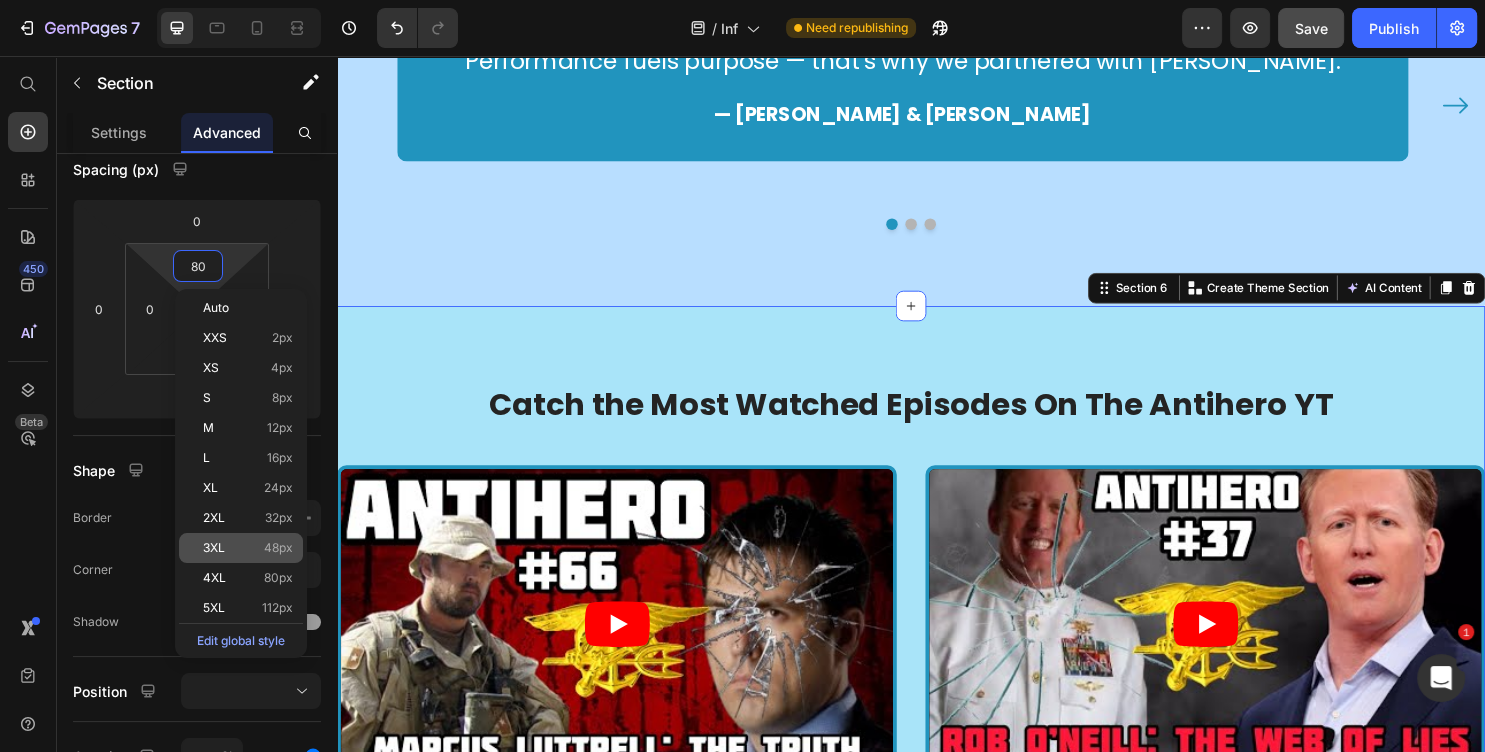 click on "3XL 48px" at bounding box center (248, 548) 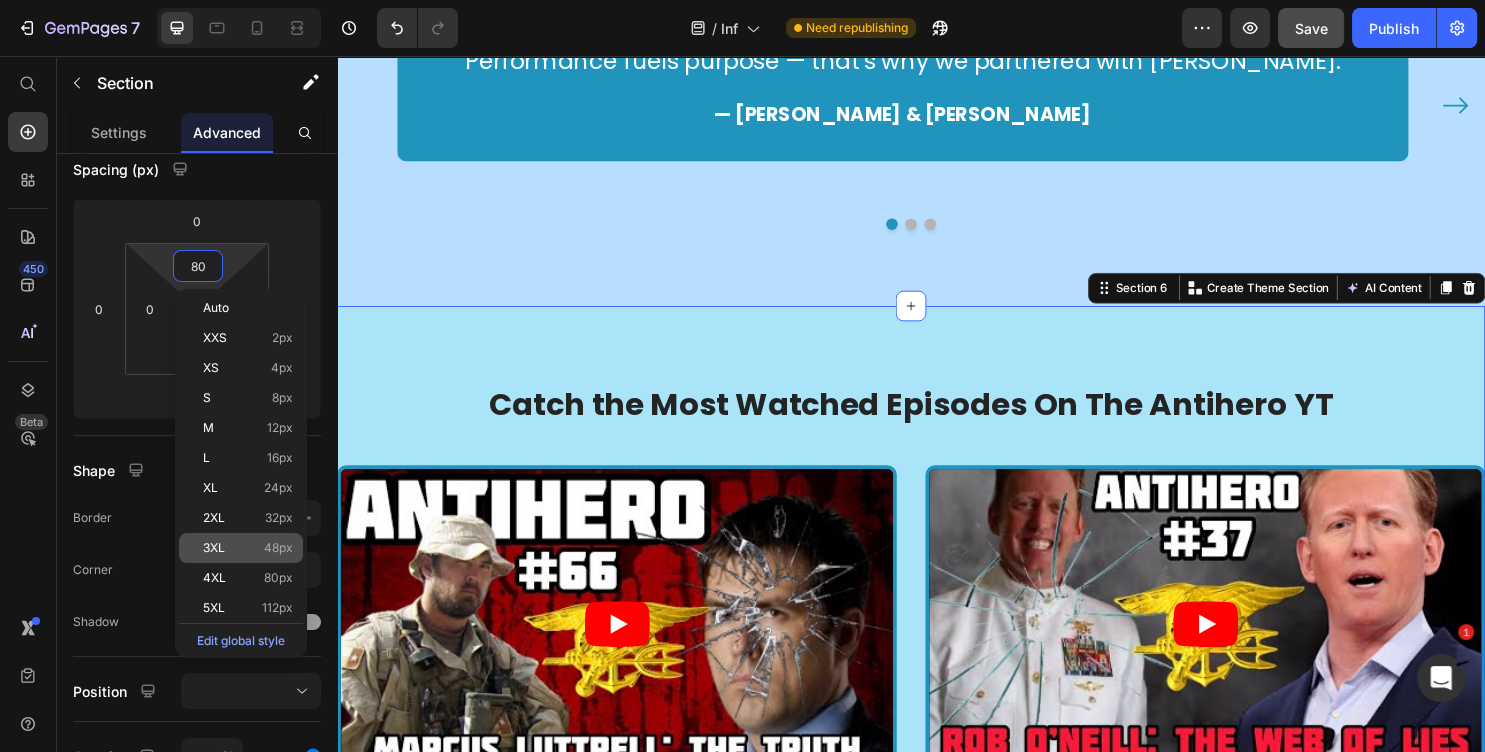 type on "48" 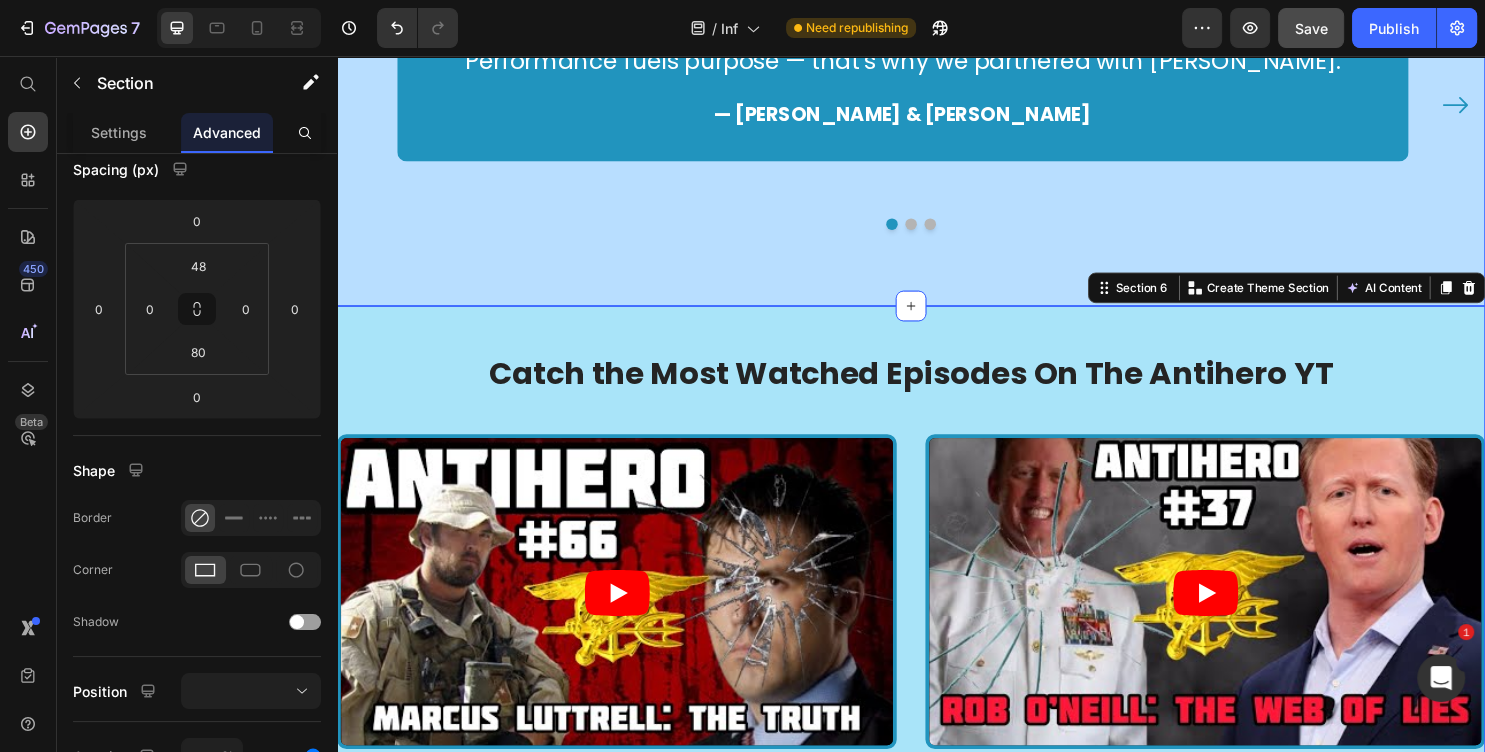 click on "Why We Trust Tasty Gains Heading
“Performance fuels purpose — that’s why we partnered with Tasty Gains.” Text block — Brent Tucker & Tyler Hoover Text block Row “You can’t lead from the front if your body can’t keep up. Tasty Gains helps us stay mission-ready — every damn day.” Text block —  Brent Tucker Text block Row “Whether it’s the battlefield, the streets, or the gym — we only trust what works. That’s why we use Tasty Gains.” Text block — Tyler Hoover Text block Row
Carousel Row Section 5" at bounding box center [937, 82] 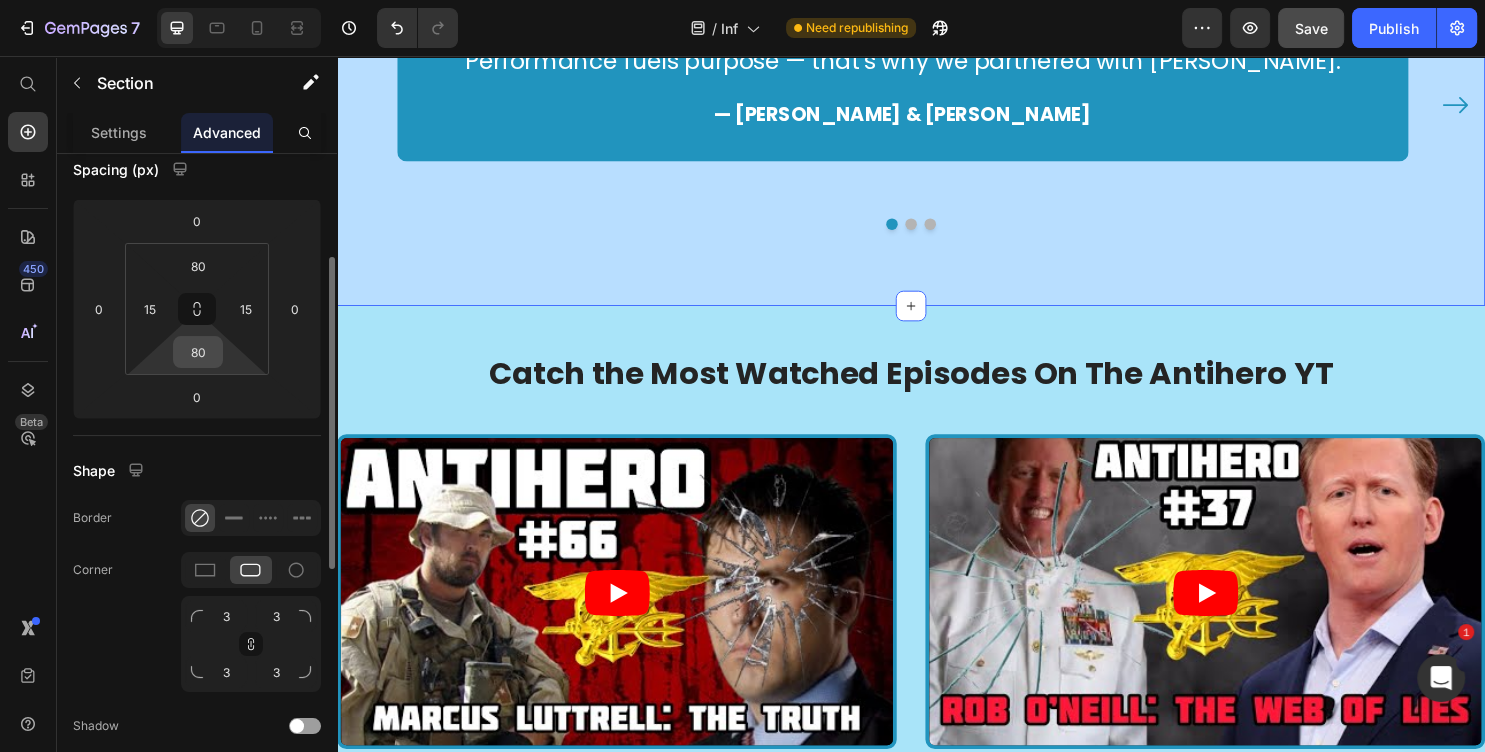 click on "80" at bounding box center [198, 352] 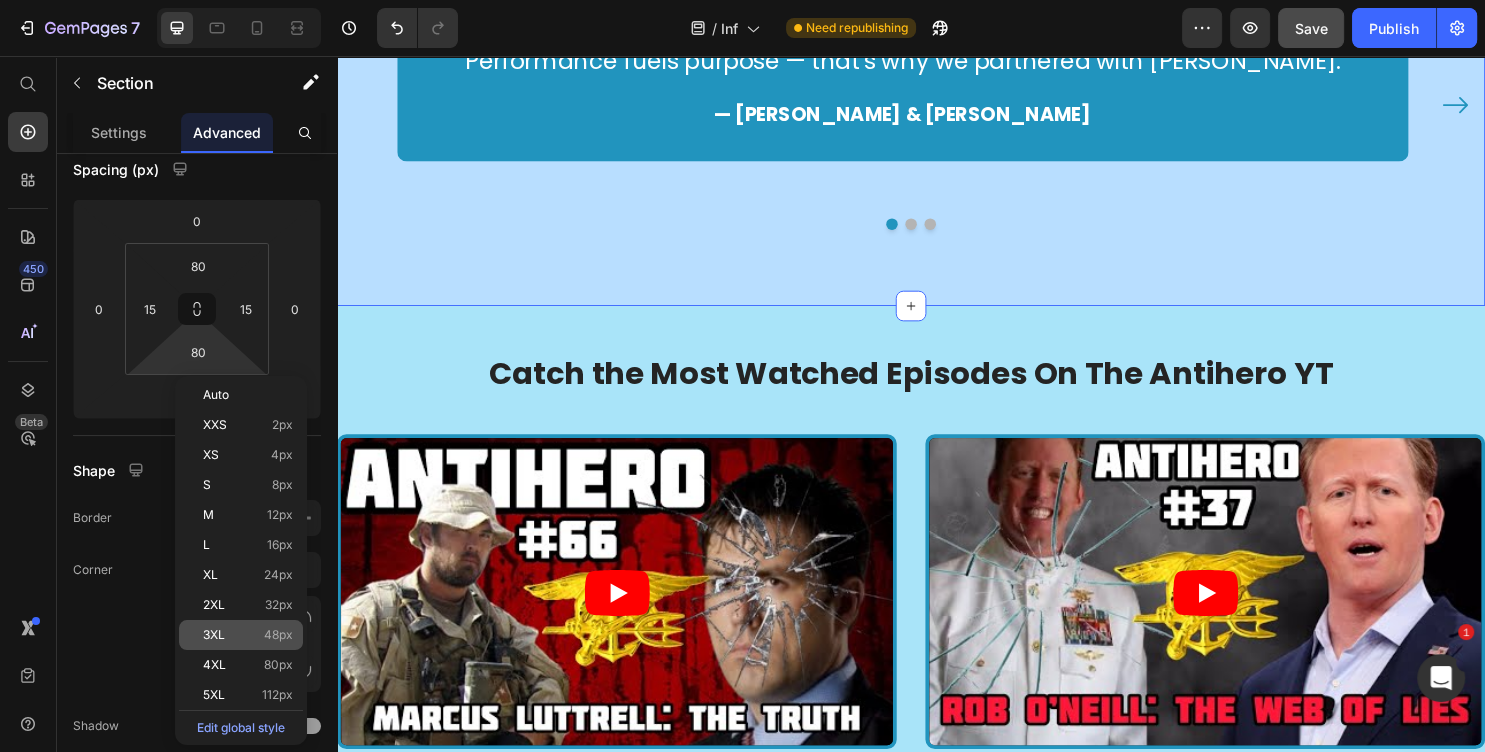 click on "48px" at bounding box center (278, 635) 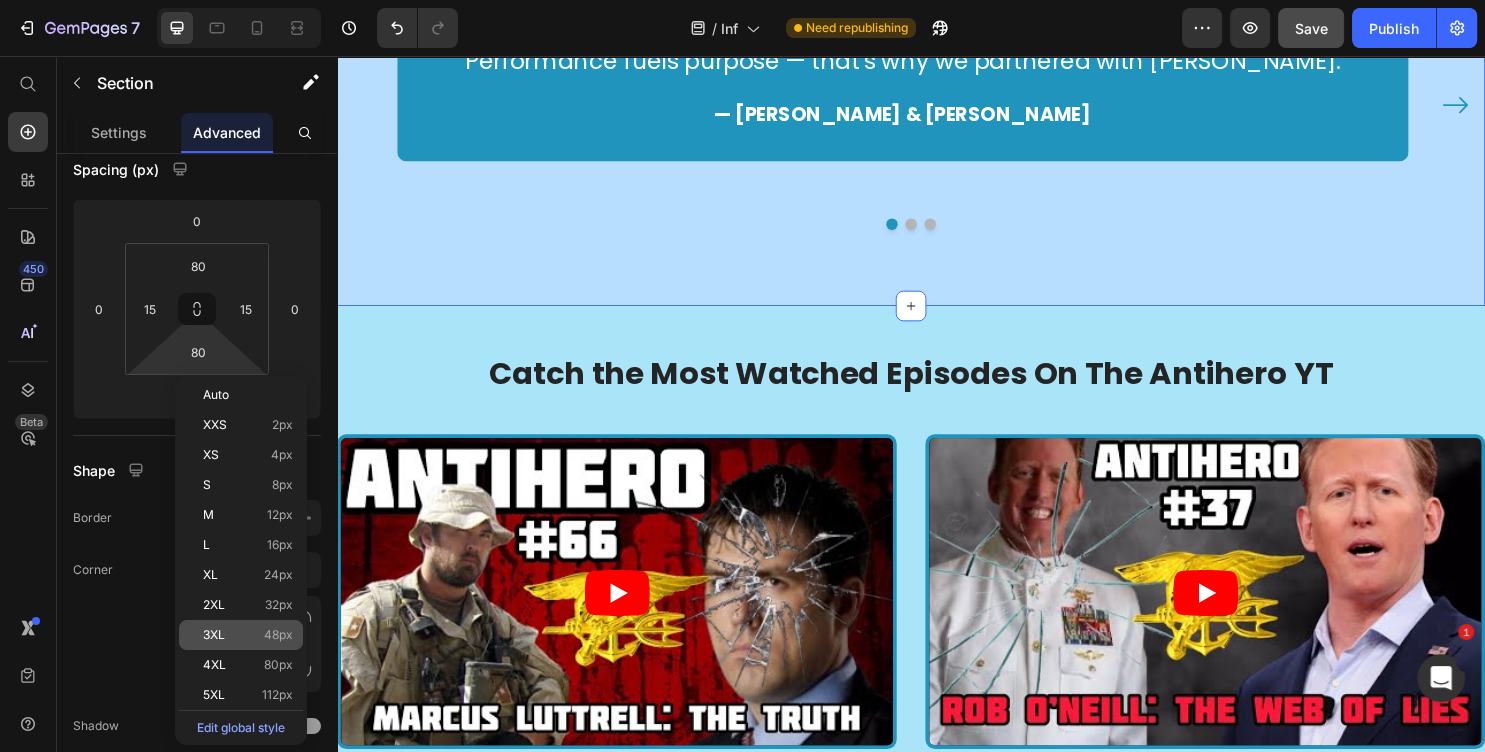 type on "48" 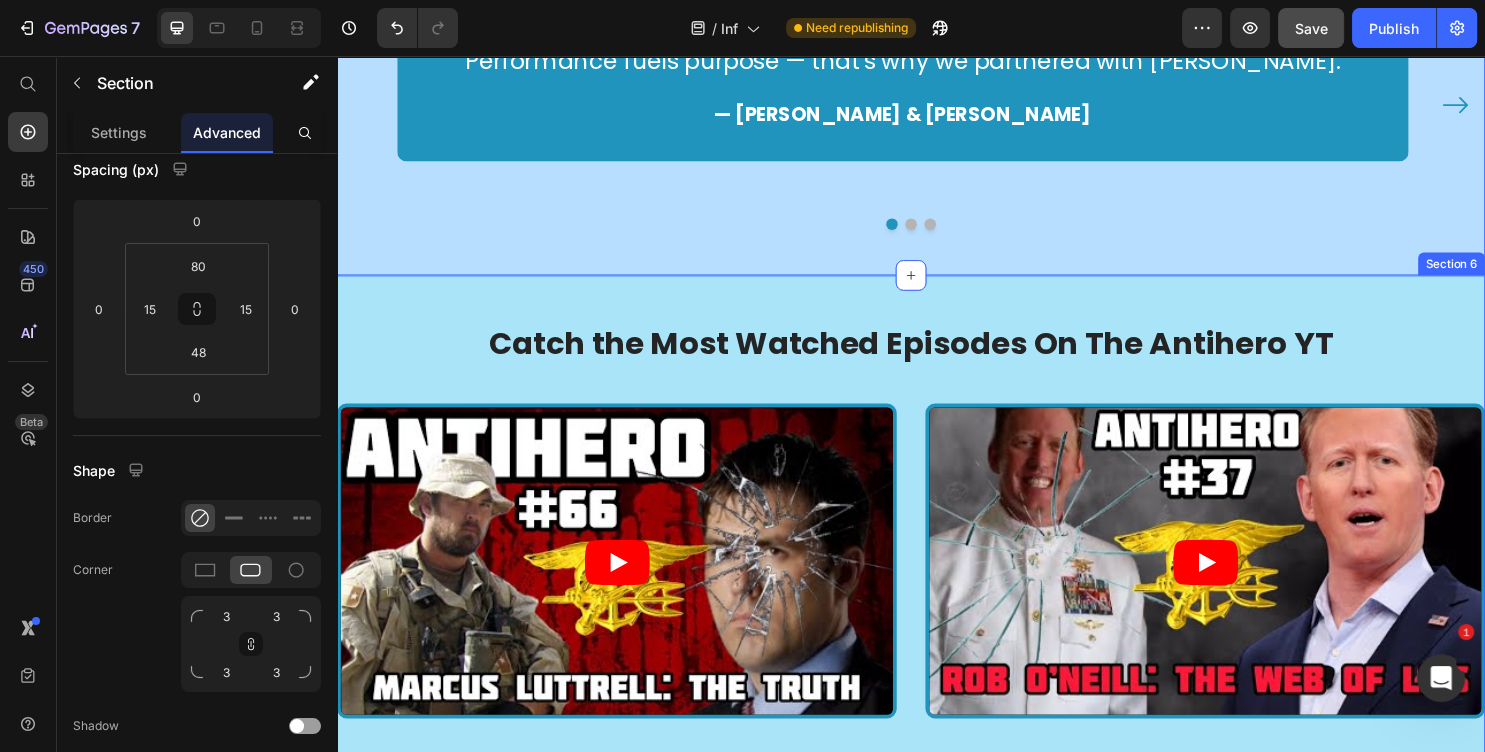 click on "Catch the Most Watched Episodes On The Antihero YT Heading Video Video Row Section 6" at bounding box center [937, 557] 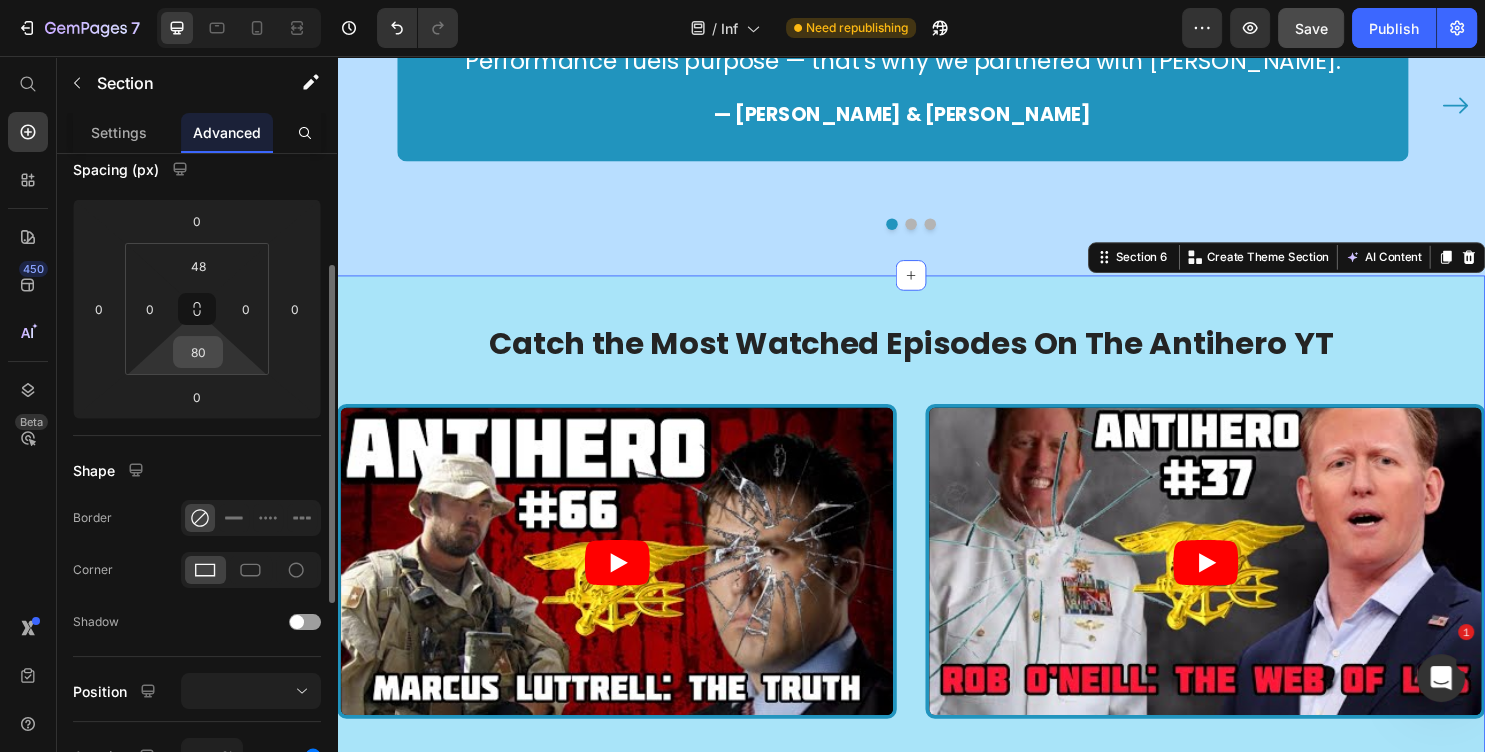 click on "80" at bounding box center [198, 352] 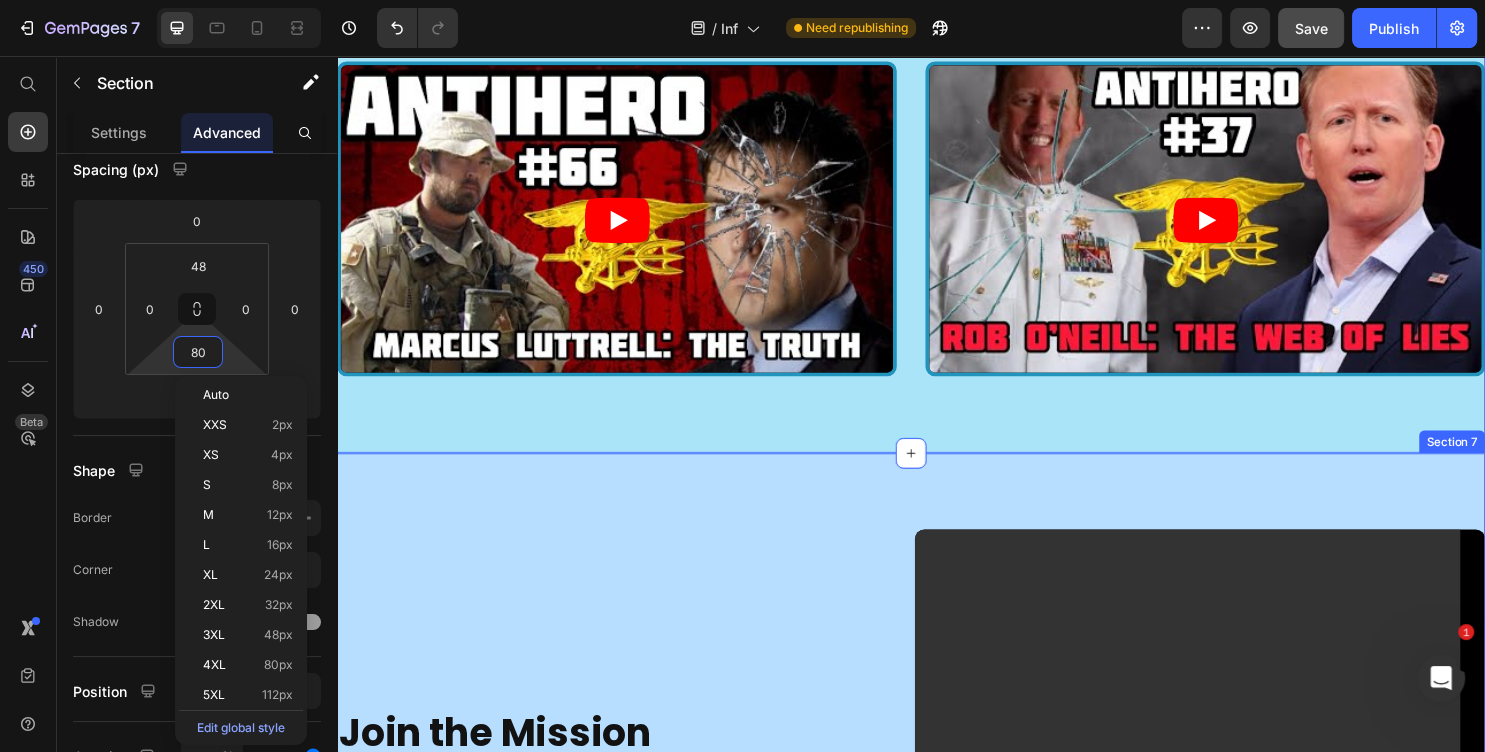 scroll, scrollTop: 2808, scrollLeft: 0, axis: vertical 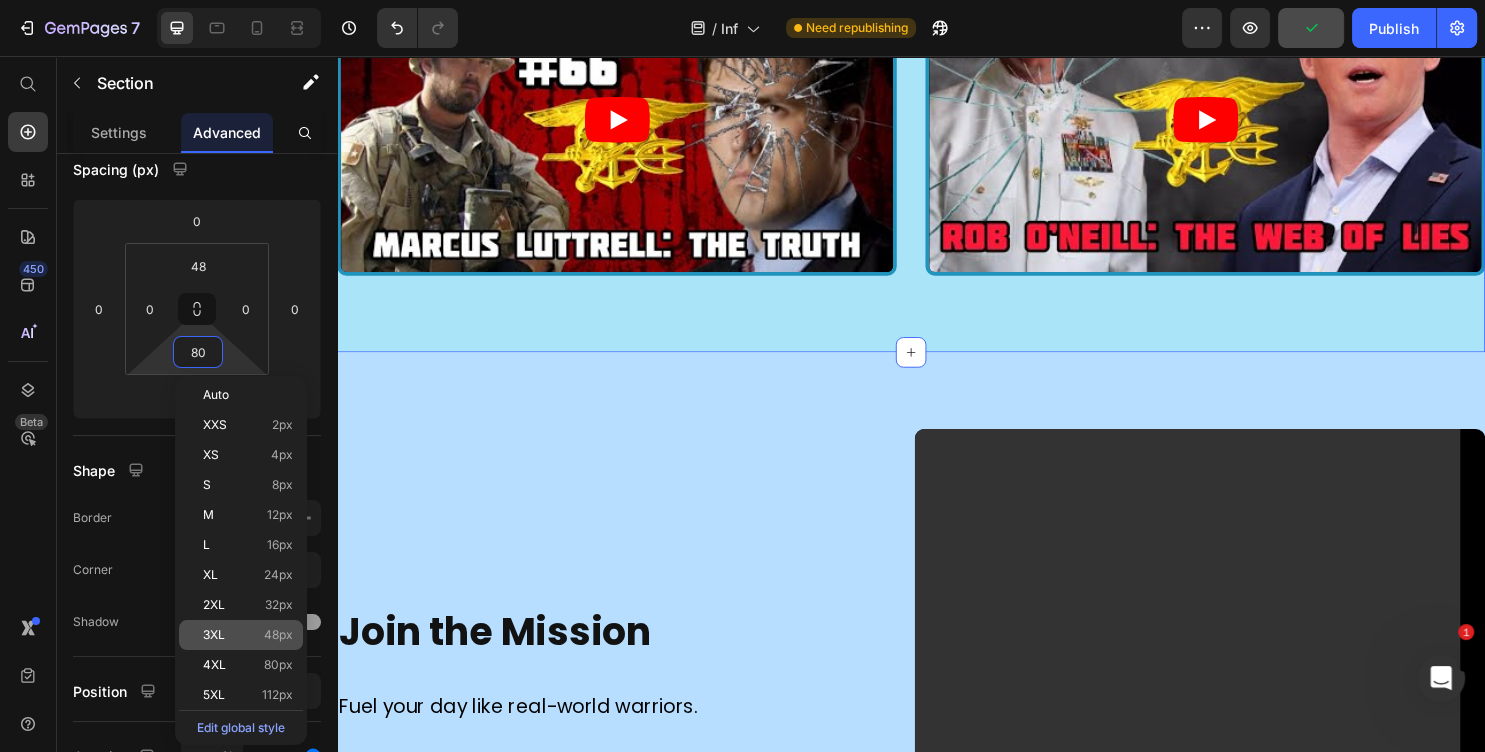 click on "48px" at bounding box center [278, 635] 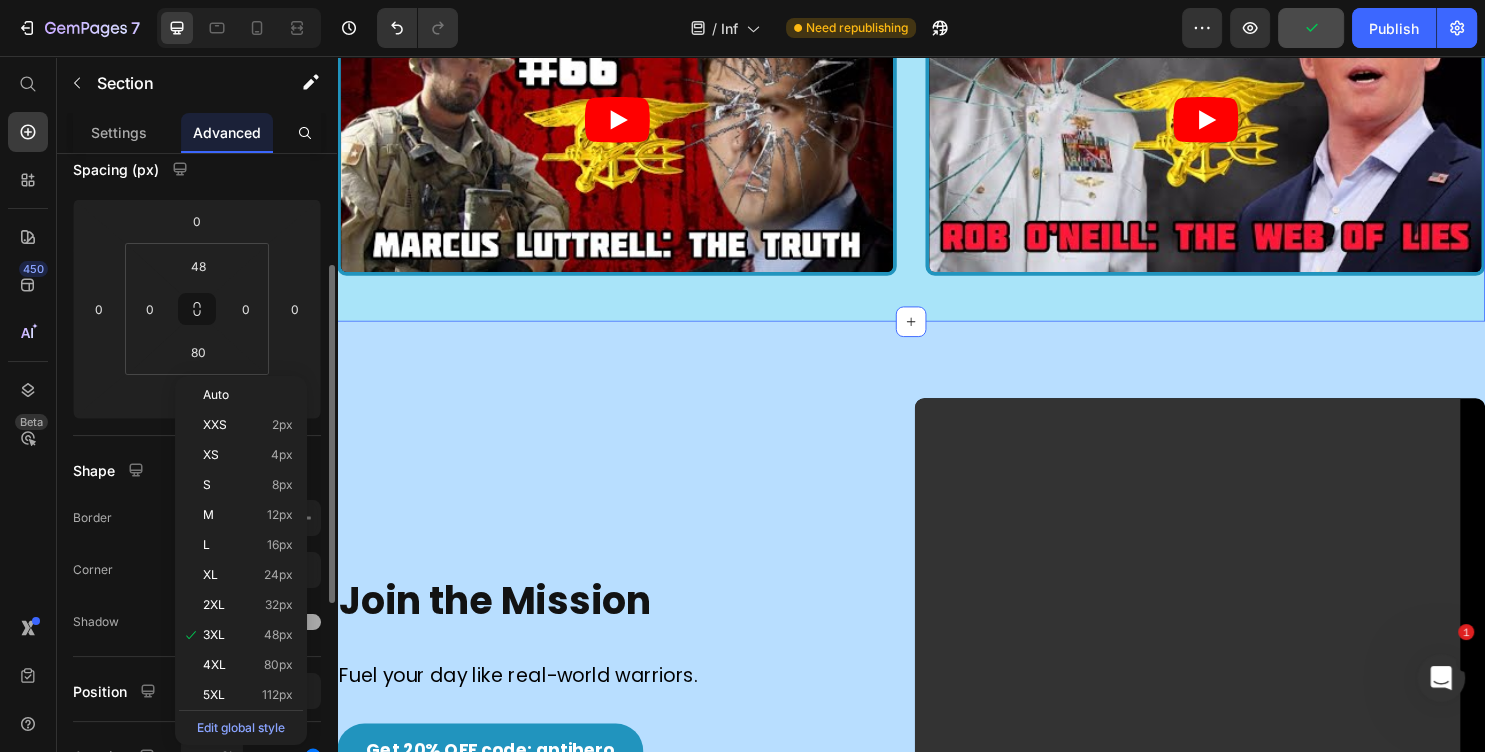 type on "48" 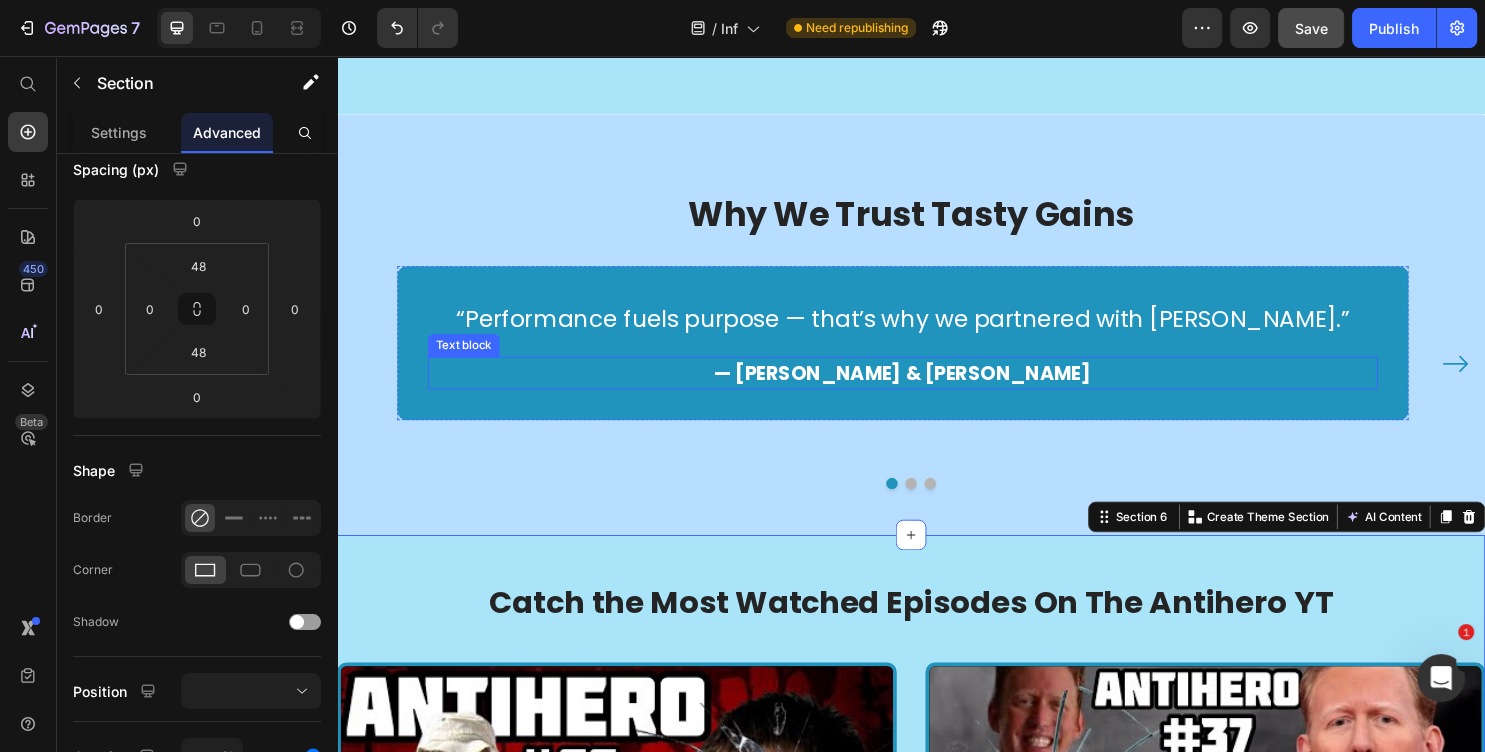 scroll, scrollTop: 2052, scrollLeft: 0, axis: vertical 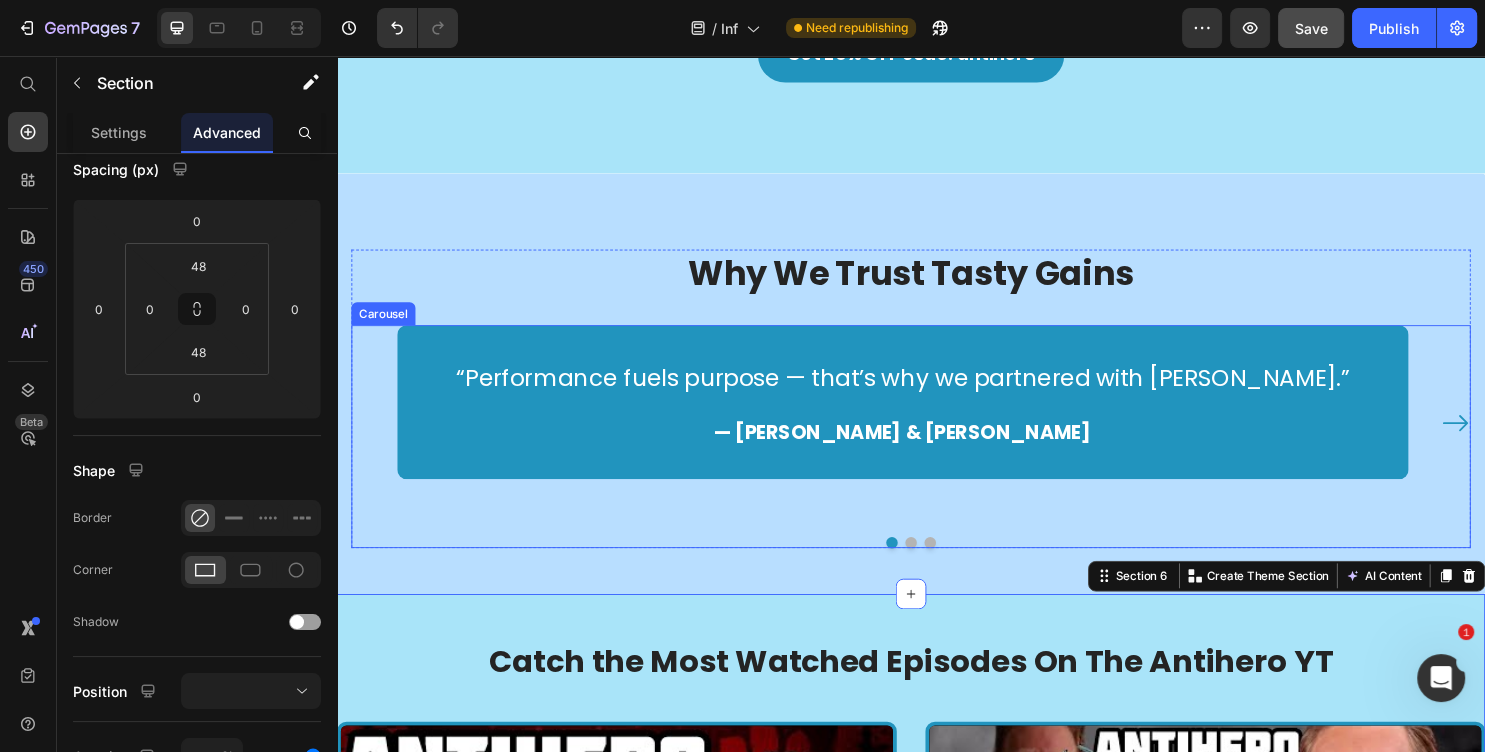 click on "“Performance fuels purpose — that’s why we partnered with Tasty Gains.” Text block — Brent Tucker & Tyler Hoover Text block Row “You can’t lead from the front if your body can’t keep up. Tasty Gains helps us stay mission-ready — every damn day.” Text block —  Brent Tucker Text block Row “Whether it’s the battlefield, the streets, or the gym — we only trust what works. That’s why we use Tasty Gains.” Text block — Tyler Hoover Text block Row" at bounding box center [937, 454] 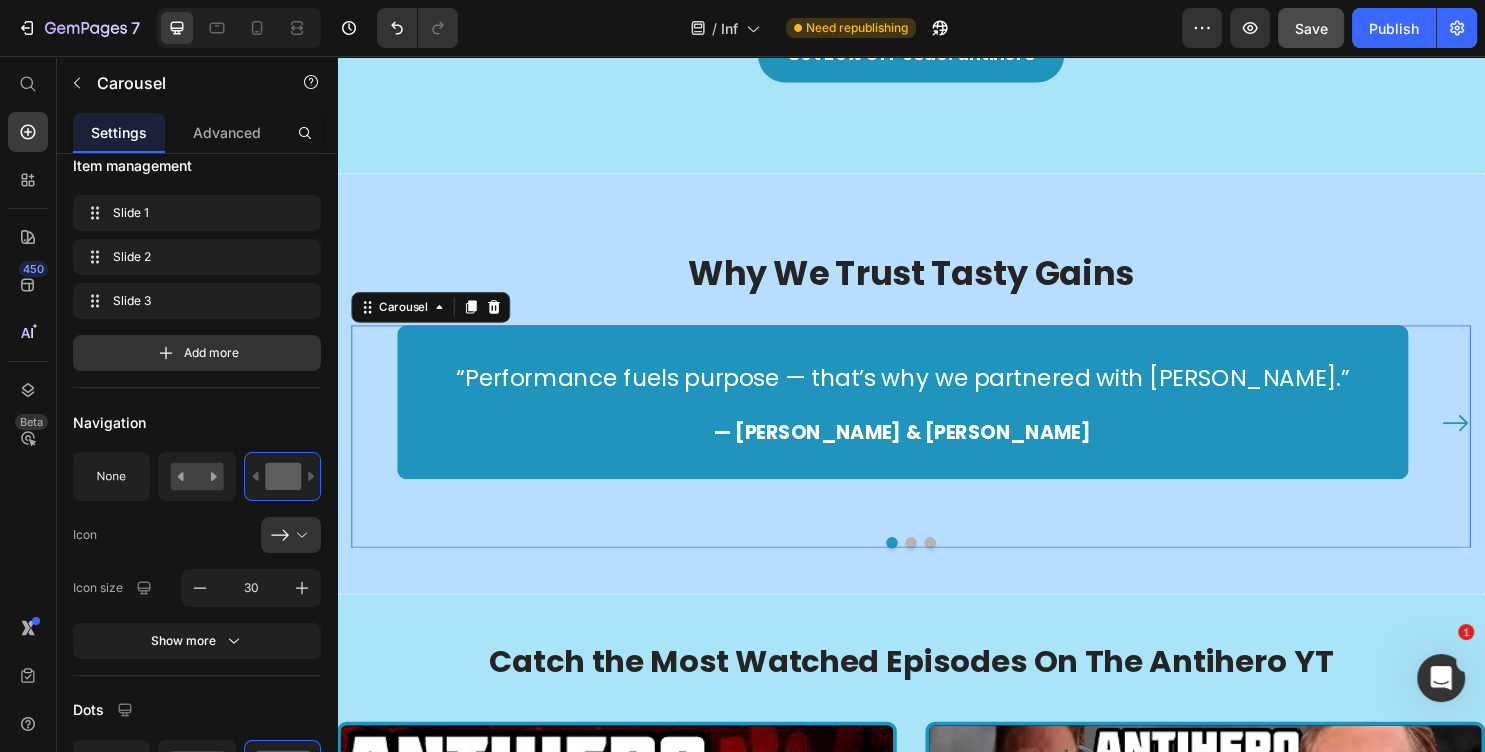 scroll, scrollTop: 0, scrollLeft: 0, axis: both 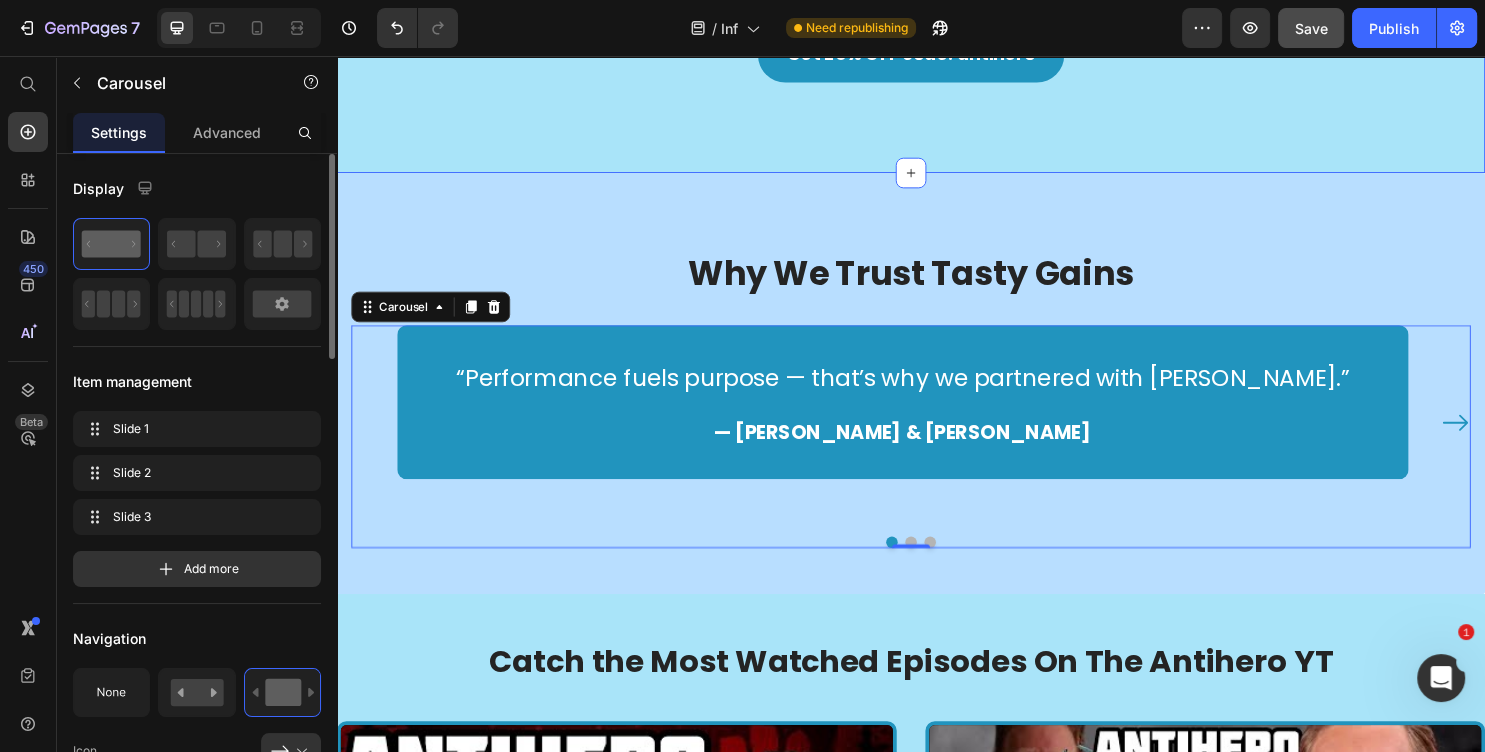 click on "Meet the Men Behind the Mic Heading Brent Tucker – The Operator Heading
Retired U.S. Army Delta Force  (formerly Green Beret)
13 Combat Deployments  |  Purple Heart Recipient
Trains SWAT and law enforcement nationwide
Founder – First Responder’s Coffee & Cigar Co.
Co-host – The Anti Hero Podcast Item List Tyler Hoover – The Street Cop Heading
82nd Airborne Veteran  | Iraq War
Former Florida LEO
Founder –  Refracted Wolf Apparel
Founder –  Shell Shock PTSD Awareness Event
Co-host –  The Anti Hero Podcast Item List Row Get 20% OFF code: antihero Button Section 4" at bounding box center (937, -128) 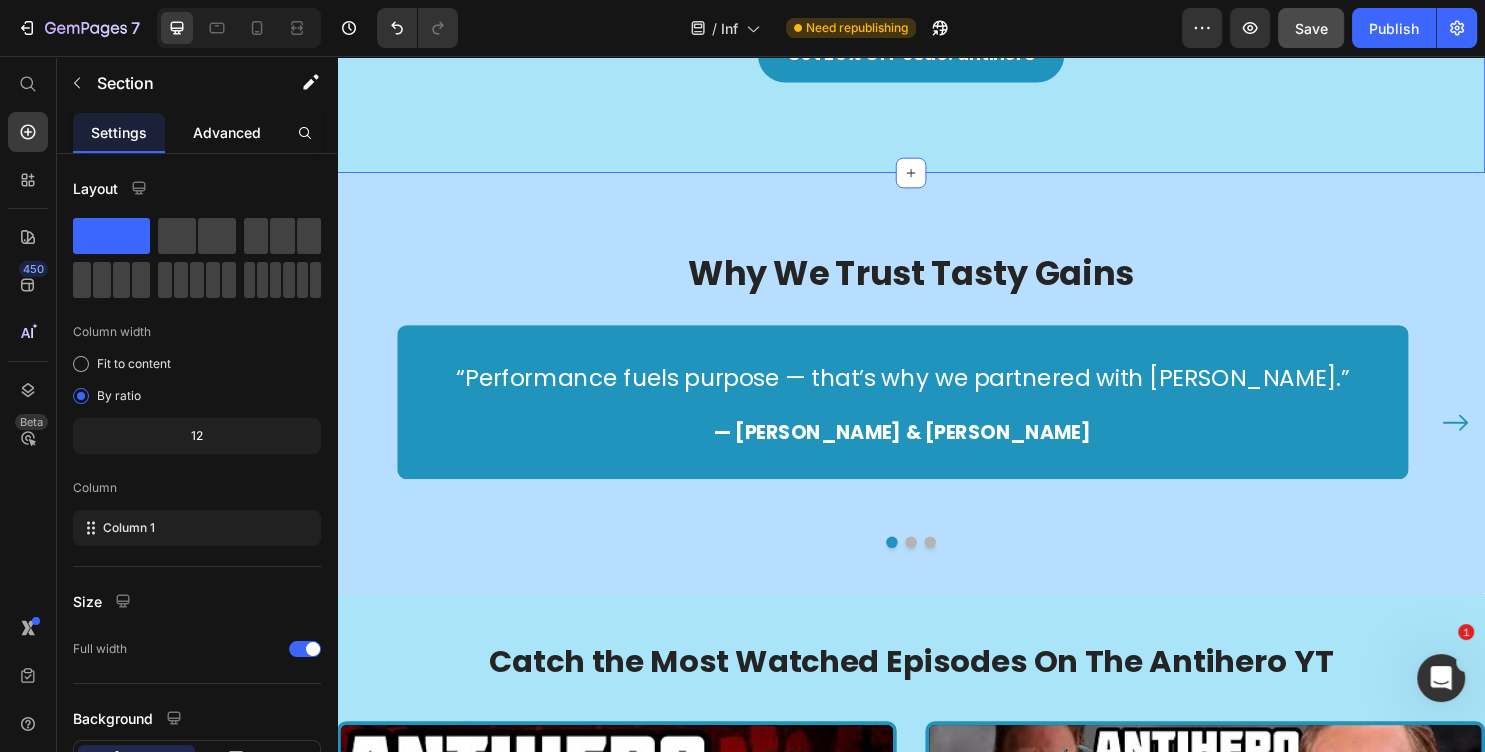 click on "Advanced" at bounding box center (227, 132) 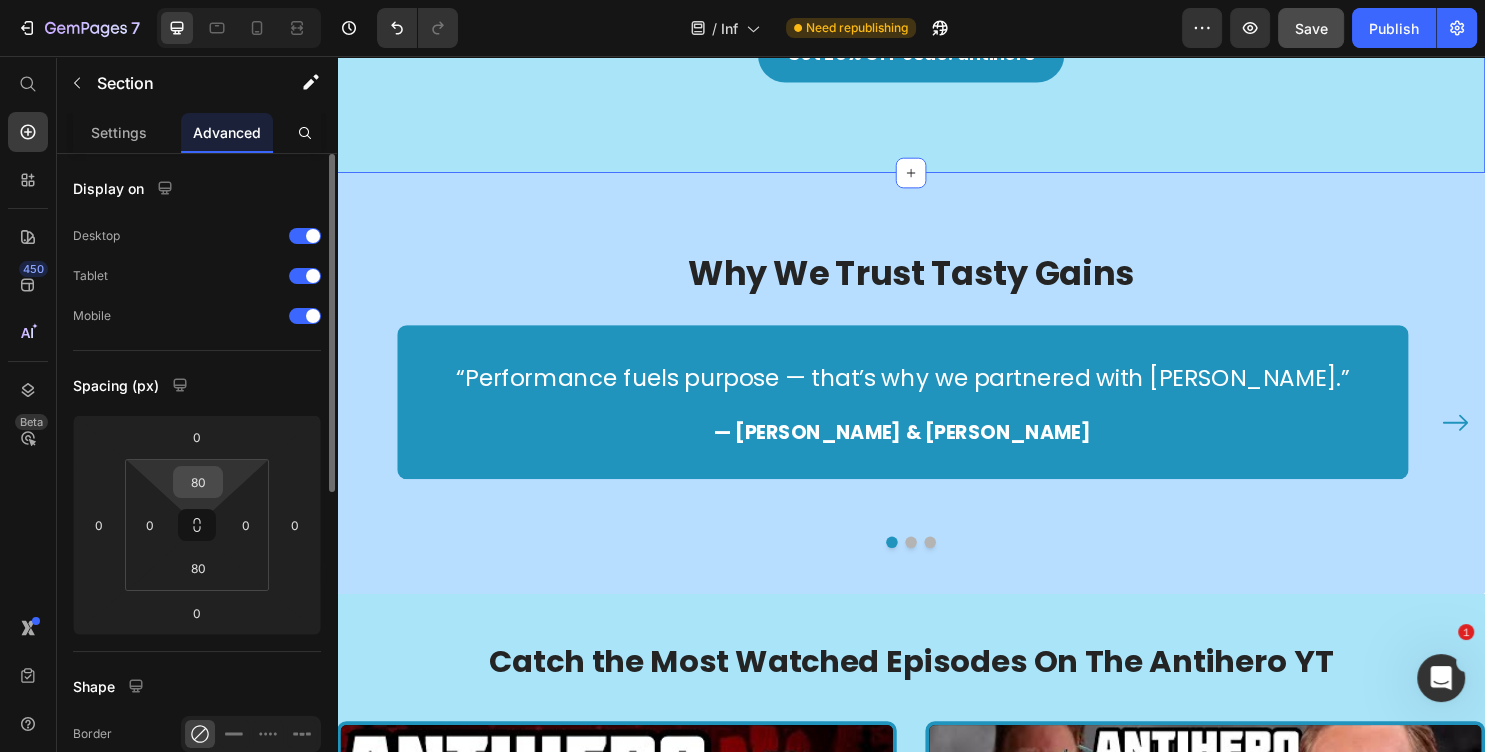 click on "80" at bounding box center [198, 482] 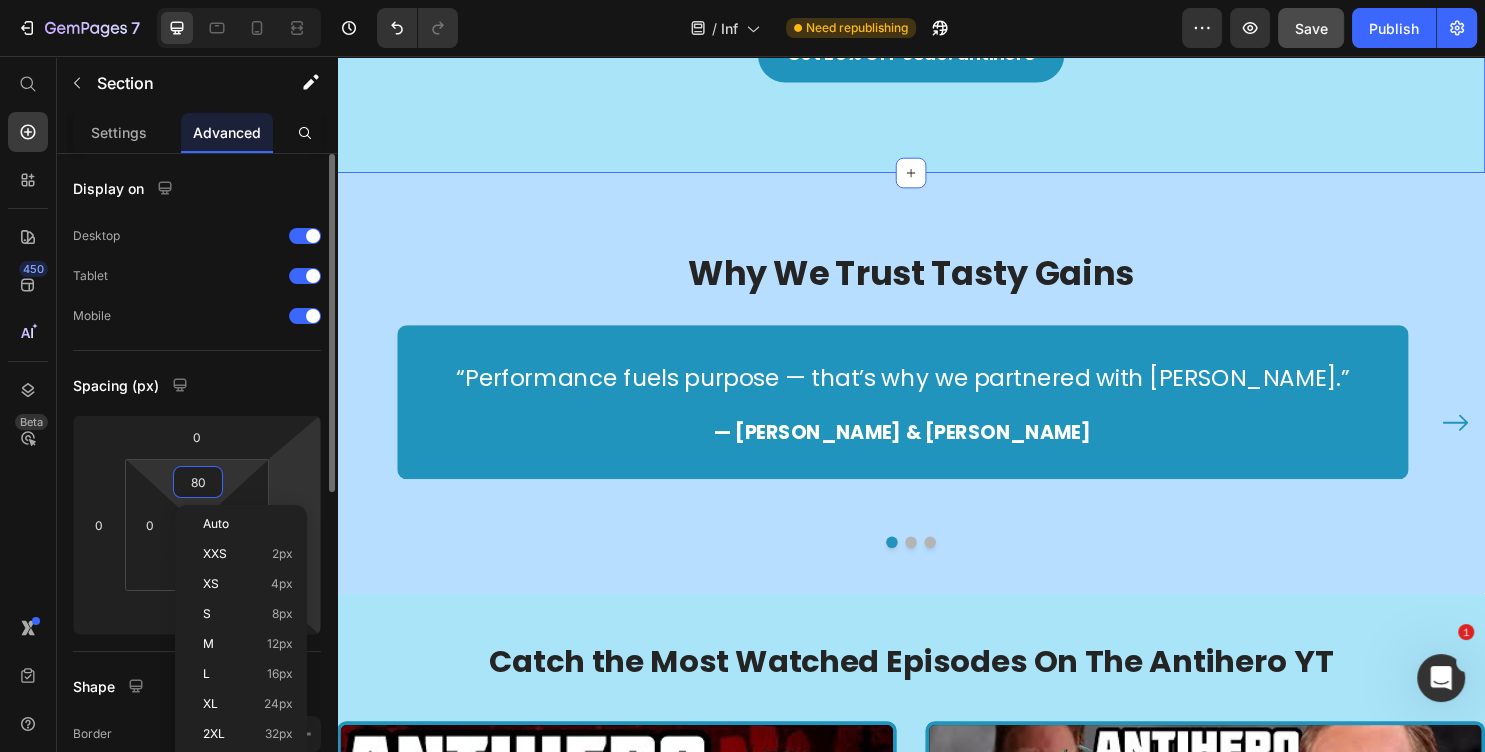 scroll, scrollTop: 216, scrollLeft: 0, axis: vertical 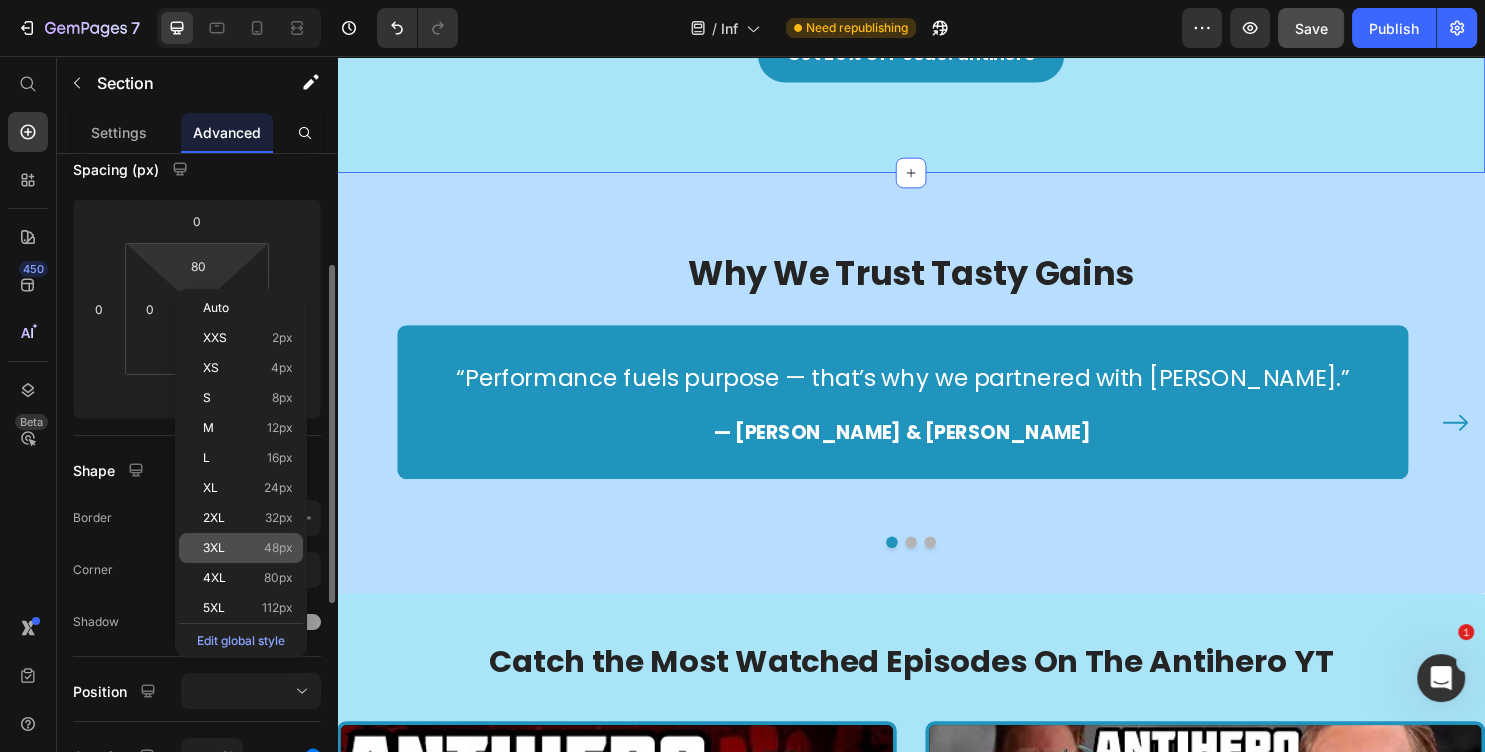 click on "48px" at bounding box center [278, 548] 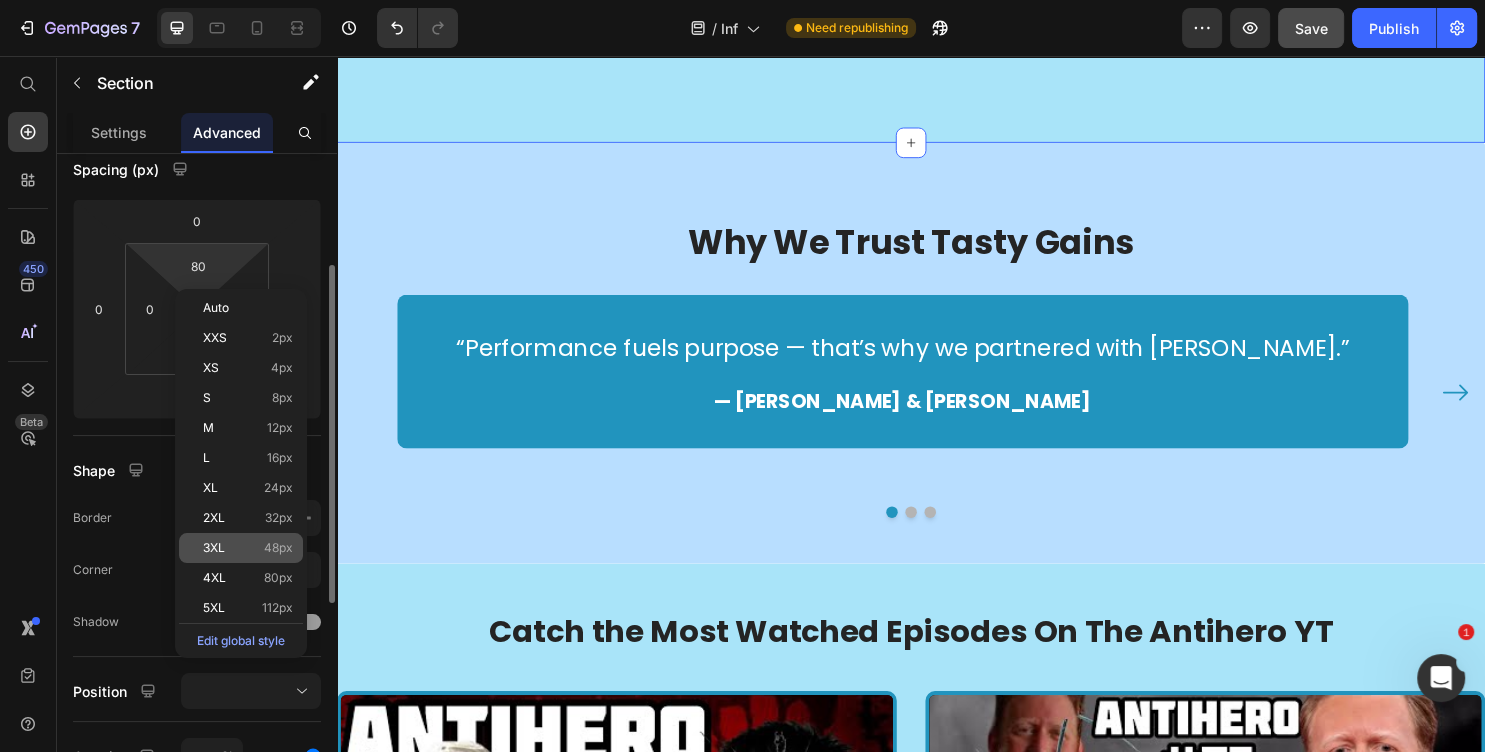 type on "48" 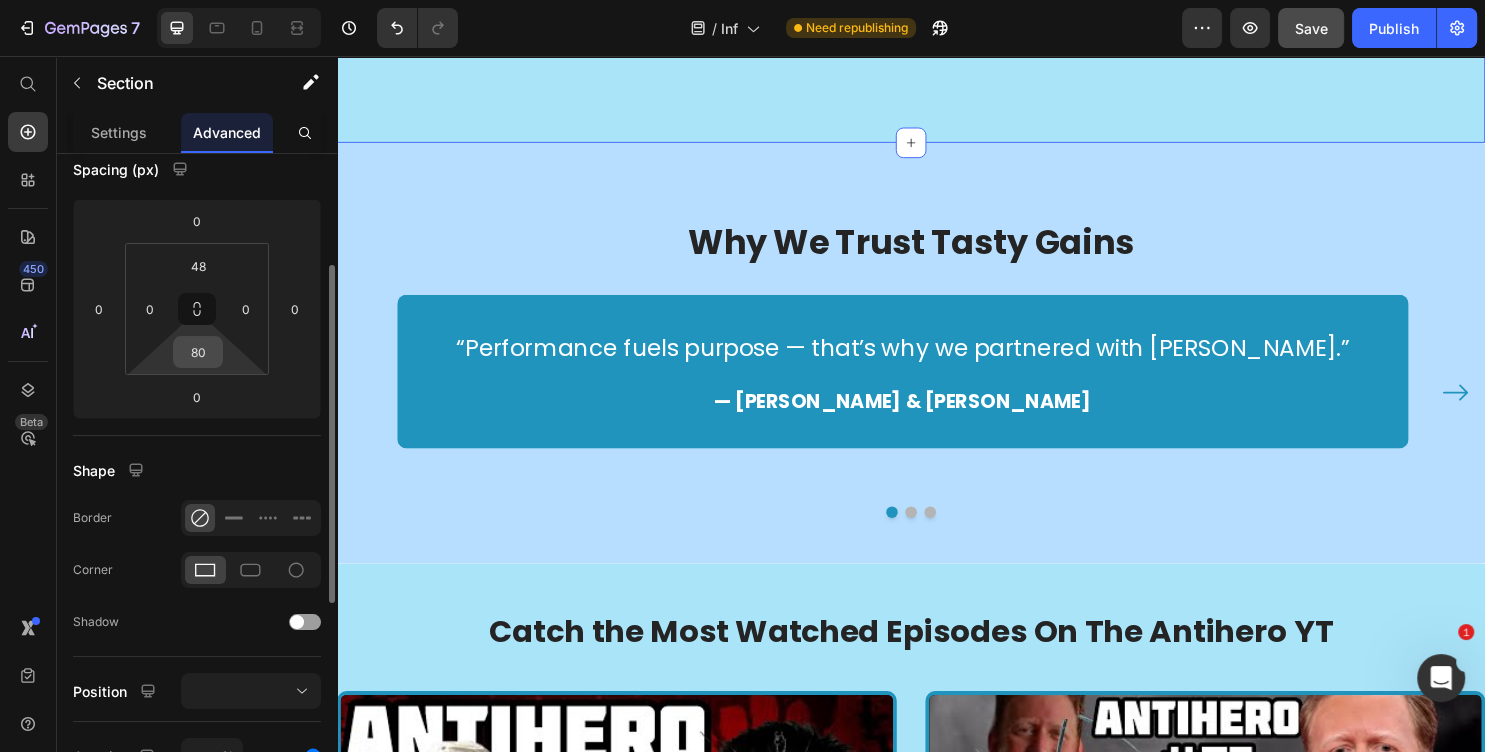 click on "80" at bounding box center (198, 352) 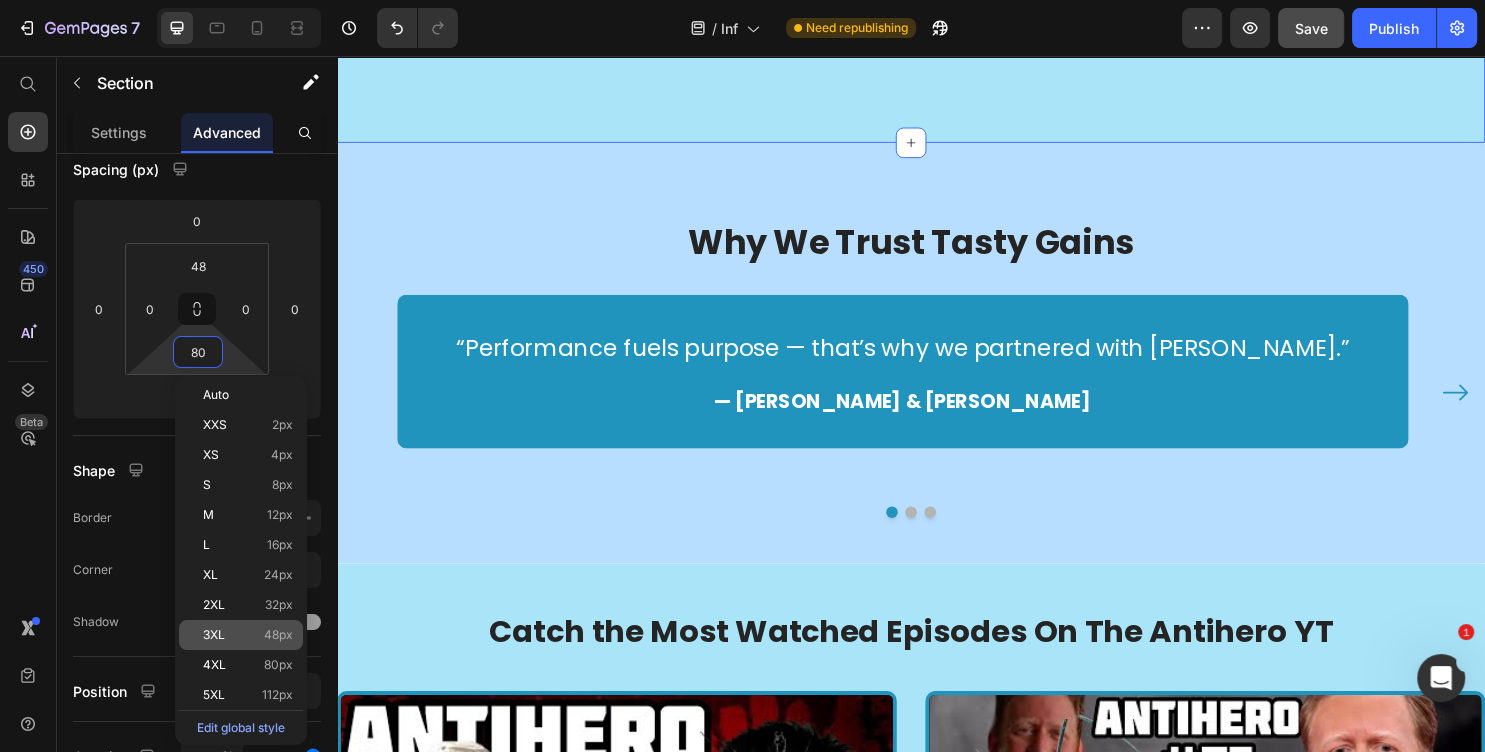 click on "48px" at bounding box center (278, 635) 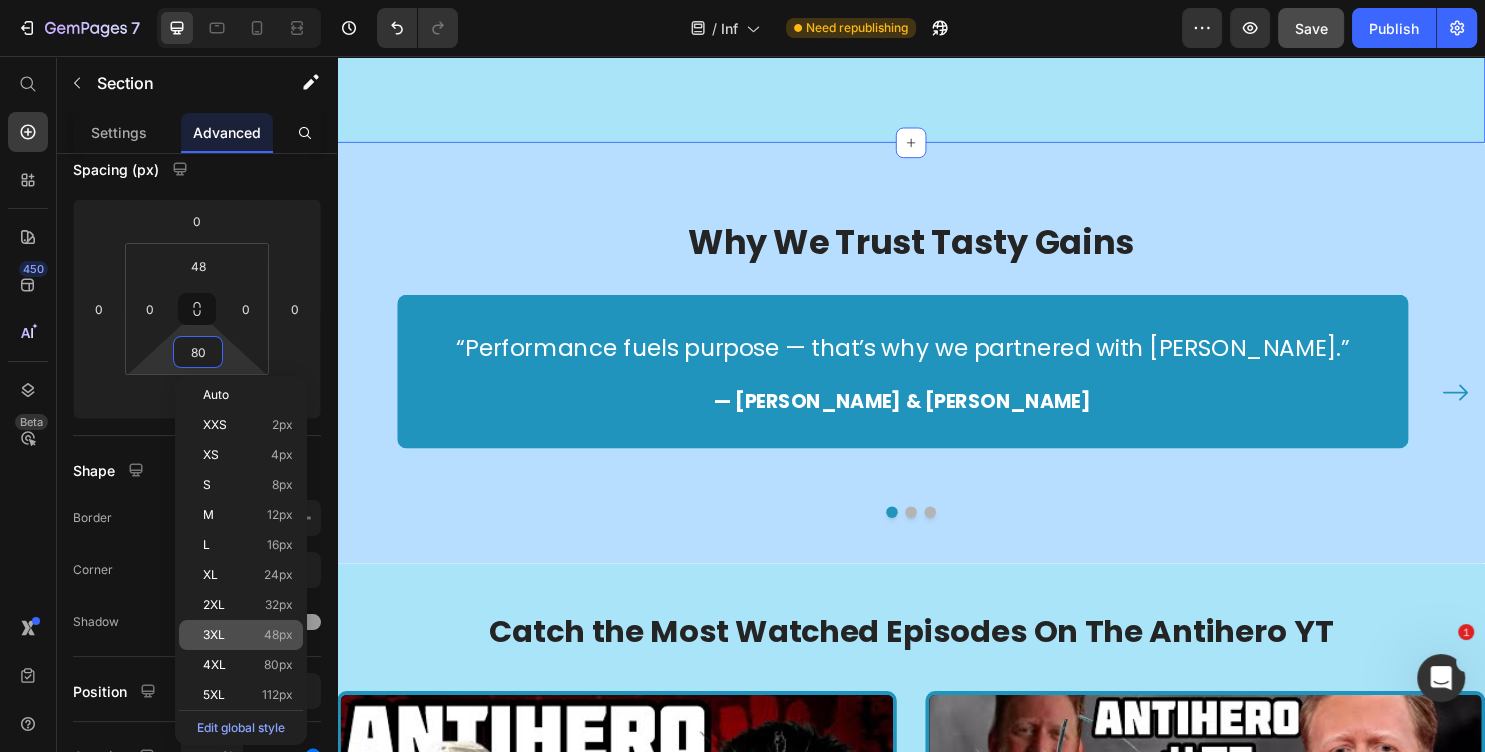 type on "48" 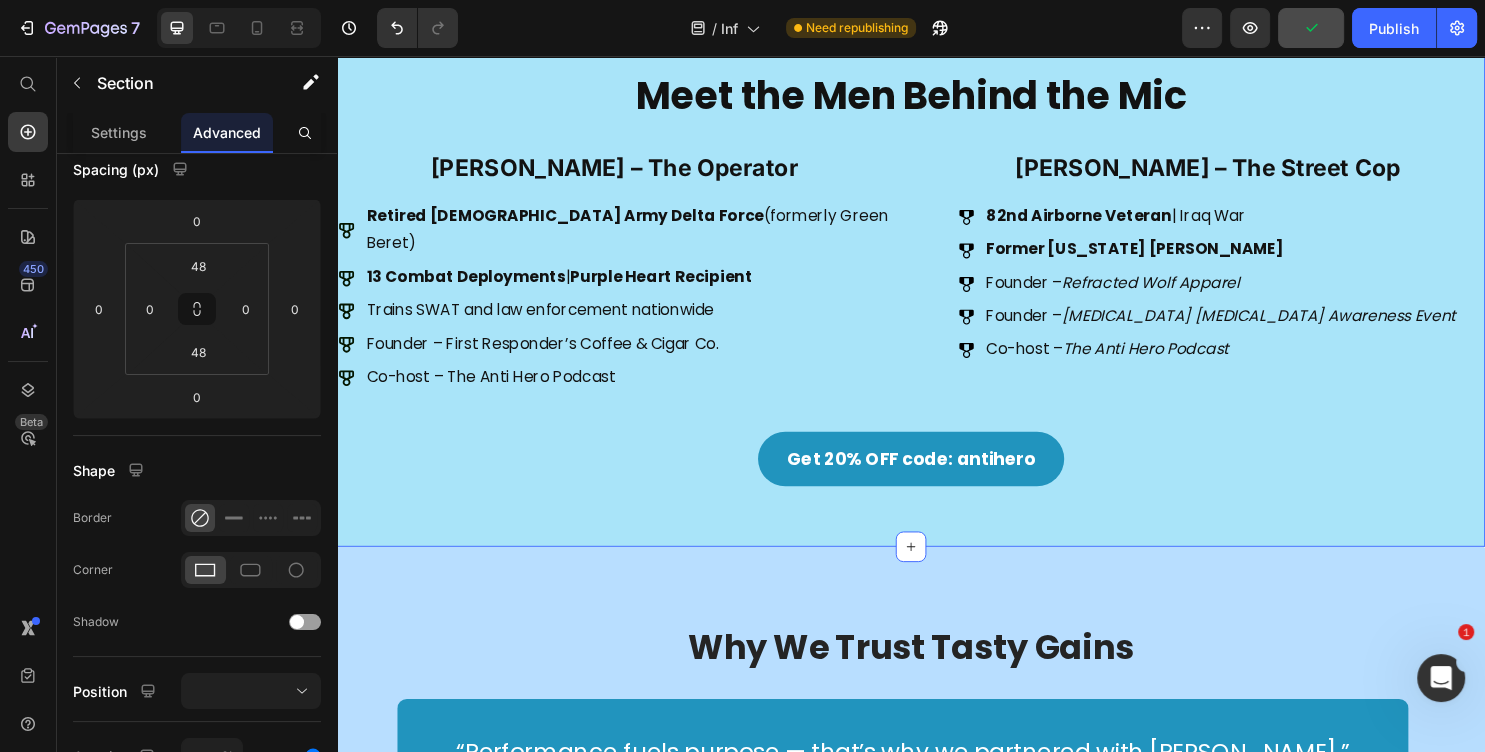 scroll, scrollTop: 1511, scrollLeft: 0, axis: vertical 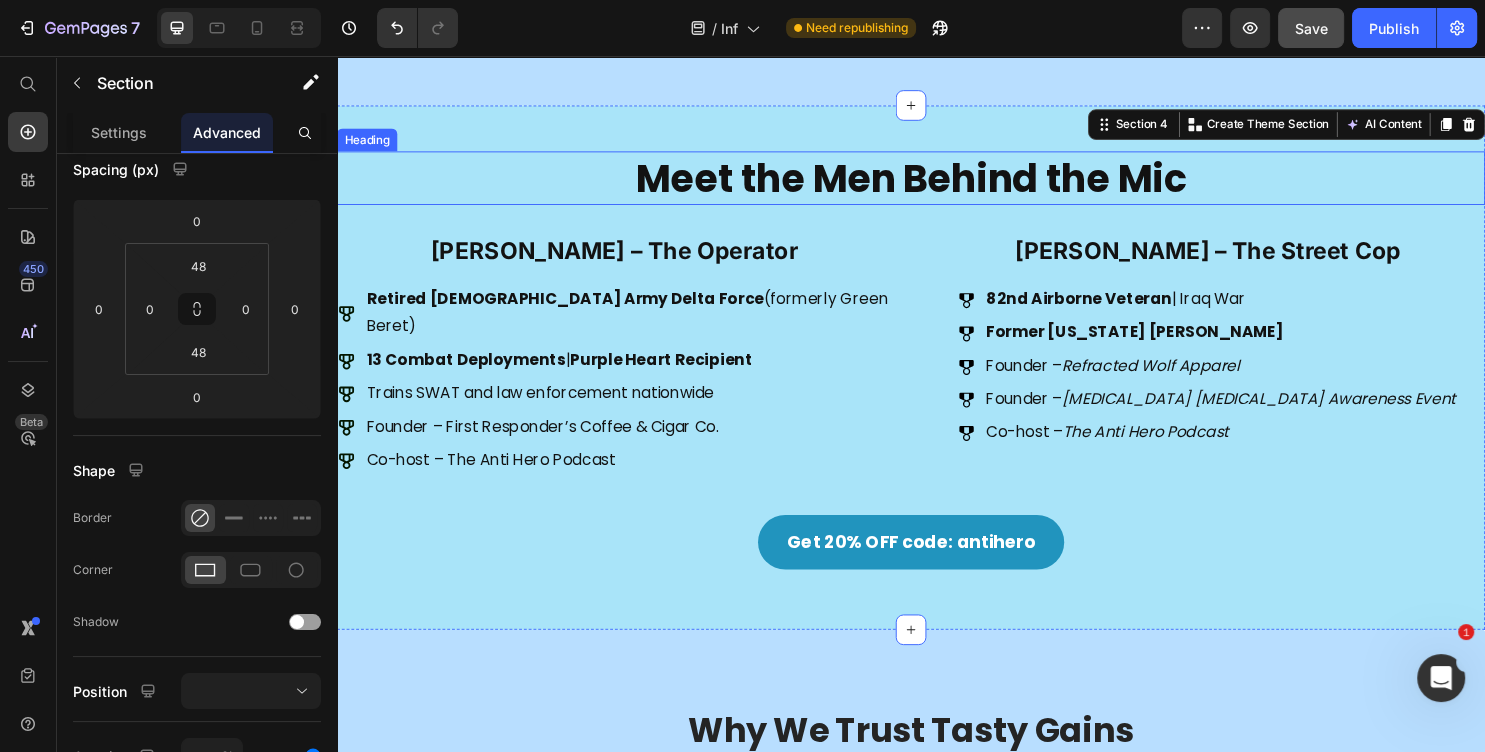 click on "Meet the Men Behind the Mic Heading Brent Tucker – The Operator Heading
Retired U.S. Army Delta Force  (formerly Green Beret)
13 Combat Deployments  |  Purple Heart Recipient
Trains SWAT and law enforcement nationwide
Founder – First Responder’s Coffee & Cigar Co.
Co-host – The Anti Hero Podcast Item List Tyler Hoover – The Street Cop Heading
82nd Airborne Veteran  | Iraq War
Former Florida LEO
Founder –  Refracted Wolf Apparel
Founder –  Shell Shock PTSD Awareness Event
Co-host –  The Anti Hero Podcast Item List Row Get 20% OFF code: antihero Button Section 4   You can create reusable sections Create Theme Section AI Content Write with GemAI What would you like to describe here? Tone and Voice Persuasive Product Tasty Gains Pre-Workout Gummies - 60 Gummies Show more Generate" at bounding box center (937, 381) 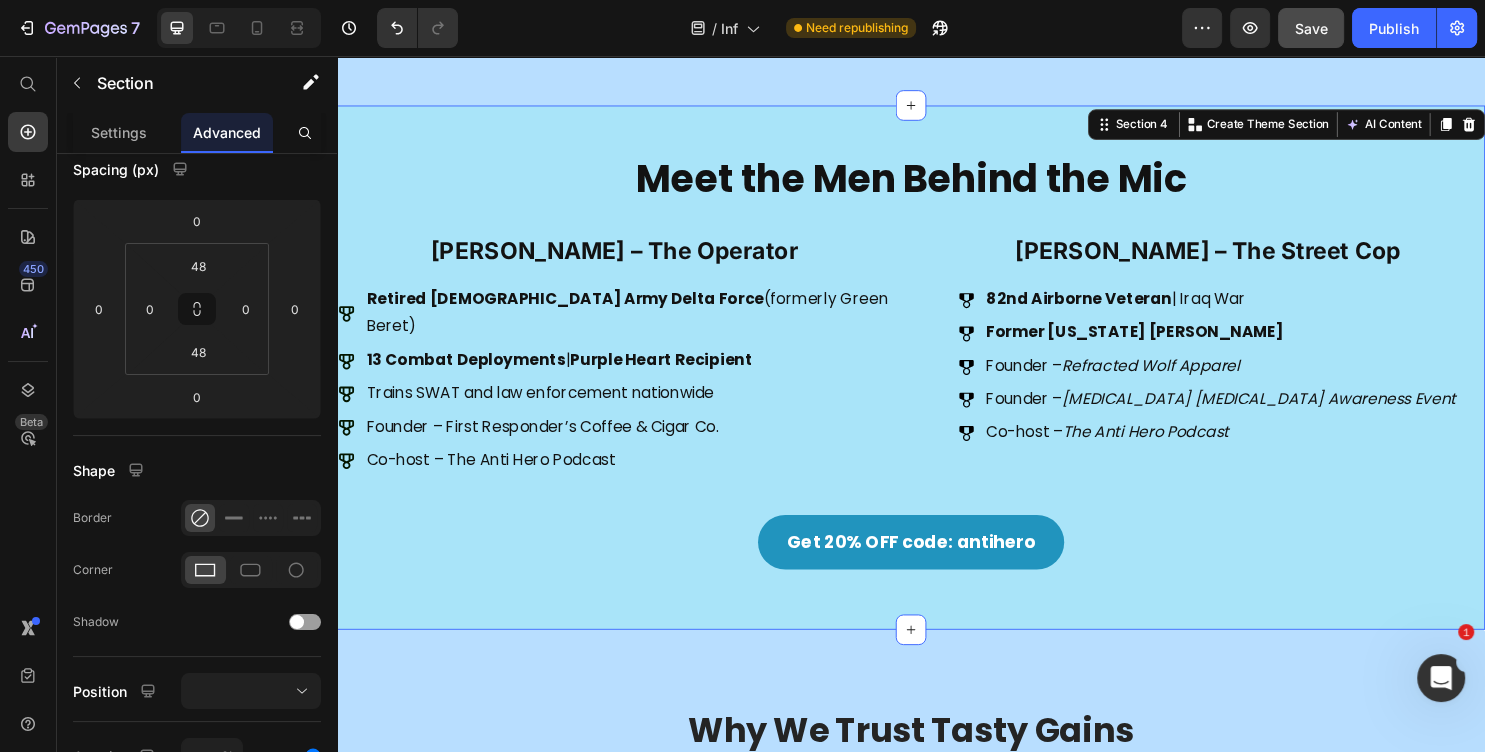 click on "Meet the Men Behind the Mic Heading Brent Tucker – The Operator Heading
Retired U.S. Army Delta Force  (formerly Green Beret)
13 Combat Deployments  |  Purple Heart Recipient
Trains SWAT and law enforcement nationwide
Founder – First Responder’s Coffee & Cigar Co.
Co-host – The Anti Hero Podcast Item List Tyler Hoover – The Street Cop Heading
82nd Airborne Veteran  | Iraq War
Former Florida LEO
Founder –  Refracted Wolf Apparel
Founder –  Shell Shock PTSD Awareness Event
Co-host –  The Anti Hero Podcast Item List Row Get 20% OFF code: antihero Button Section 4   You can create reusable sections Create Theme Section AI Content Write with GemAI What would you like to describe here? Tone and Voice Persuasive Product Tasty Gains Pre-Workout Gummies - 60 Gummies Show more Generate" at bounding box center (937, 381) 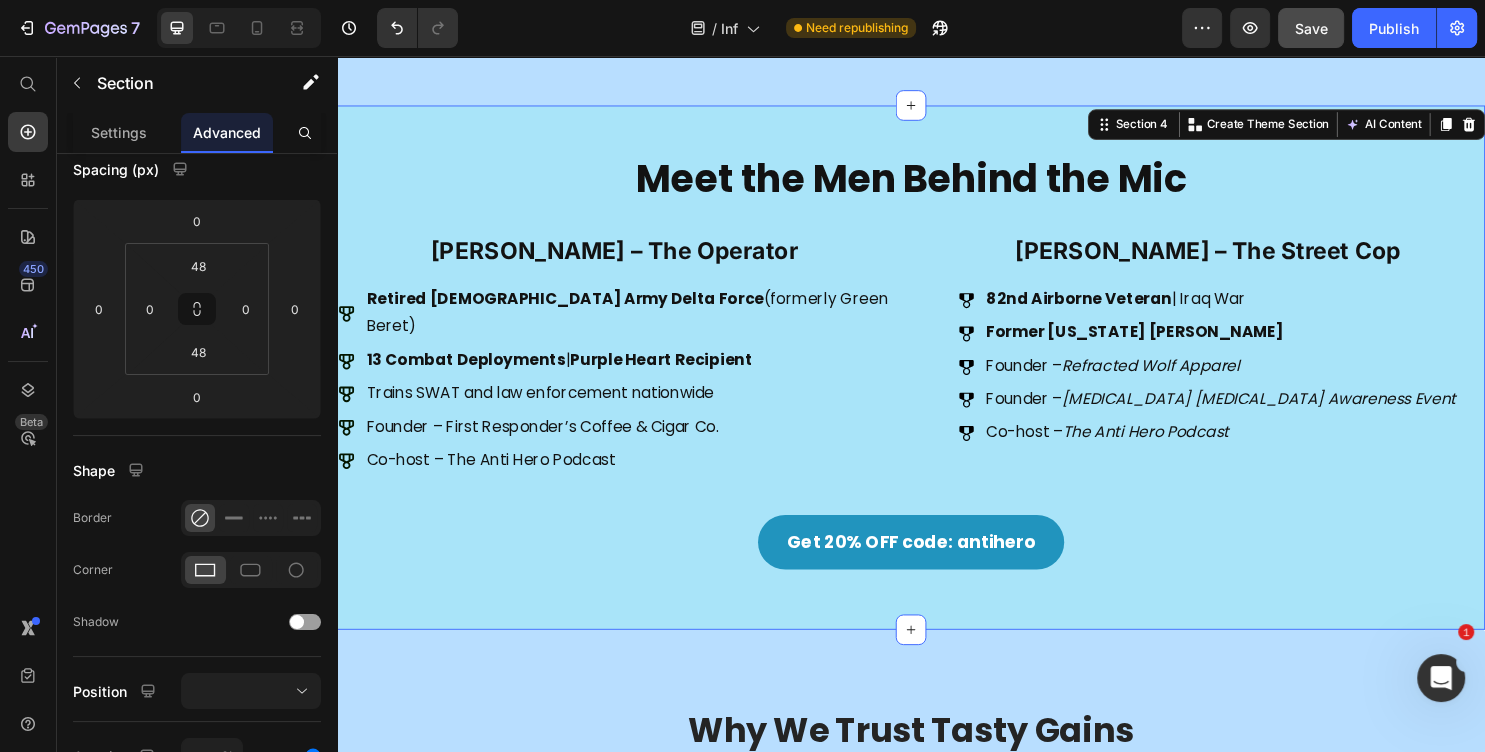 scroll, scrollTop: 216, scrollLeft: 0, axis: vertical 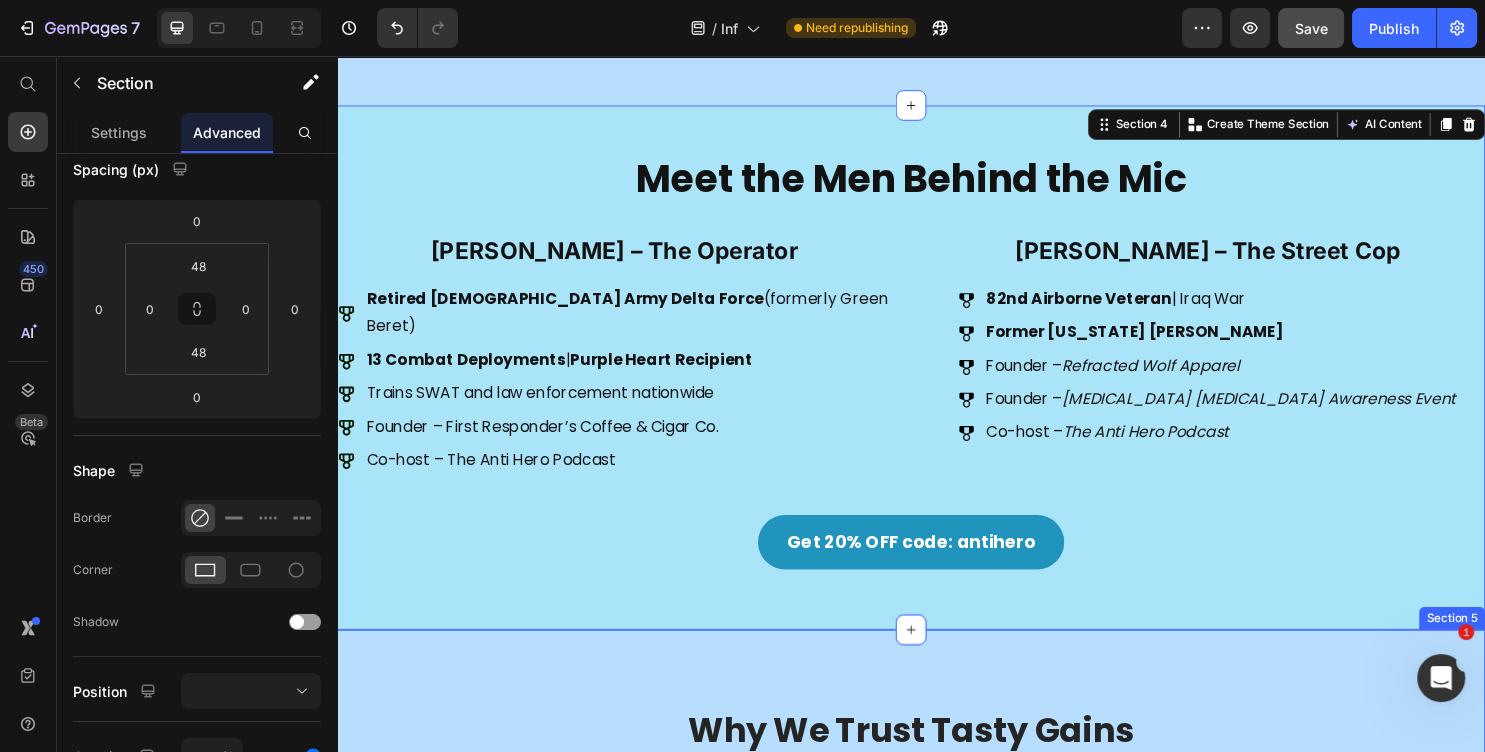 click on "Why We Trust Tasty Gains Heading
“Performance fuels purpose — that’s why we partnered with Tasty Gains.” Text block — Brent Tucker & Tyler Hoover Text block Row “You can’t lead from the front if your body can’t keep up. Tasty Gains helps us stay mission-ready — every damn day.” Text block —  Brent Tucker Text block Row “Whether it’s the battlefield, the streets, or the gym — we only trust what works. That’s why we use Tasty Gains.” Text block — Tyler Hoover Text block Row
Carousel Row Section 5" at bounding box center (937, 876) 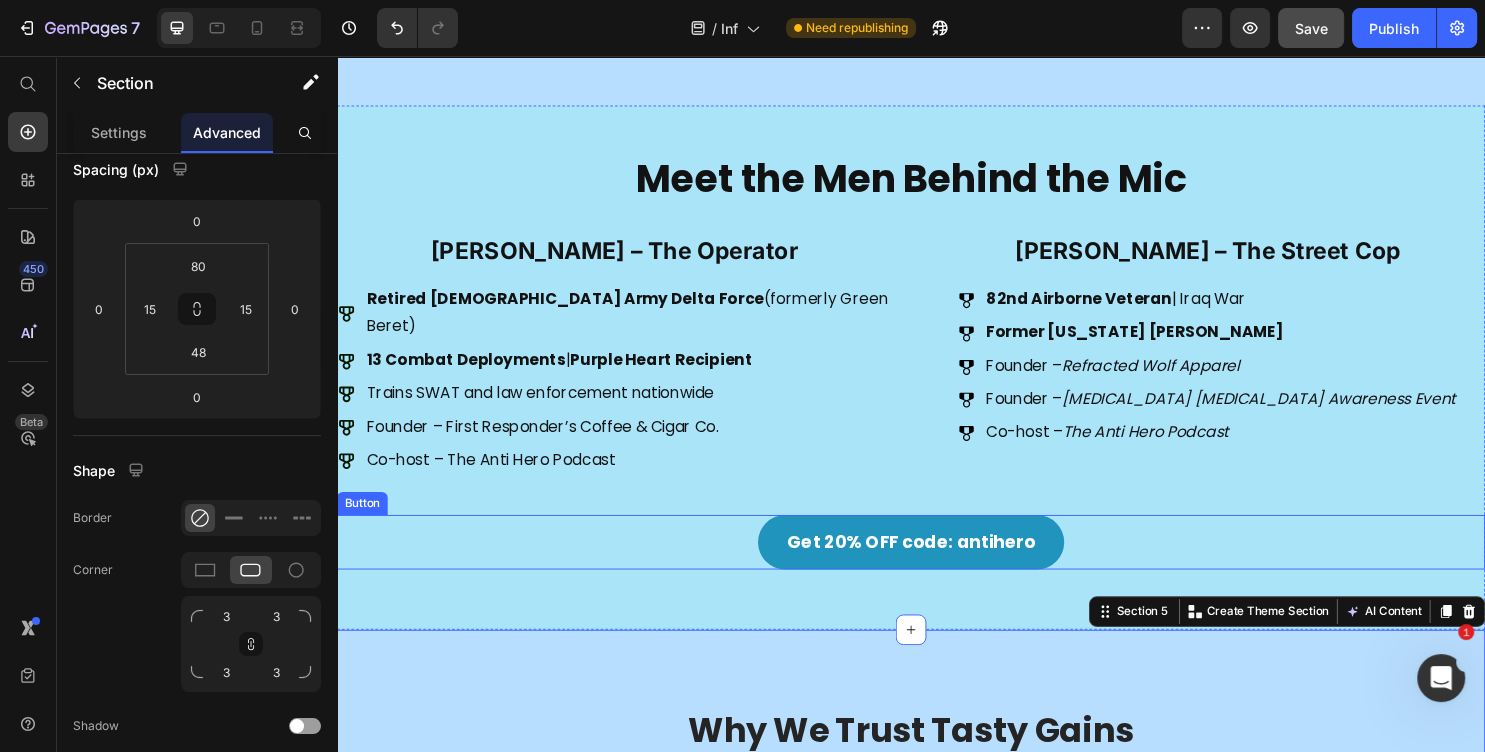 scroll, scrollTop: 216, scrollLeft: 0, axis: vertical 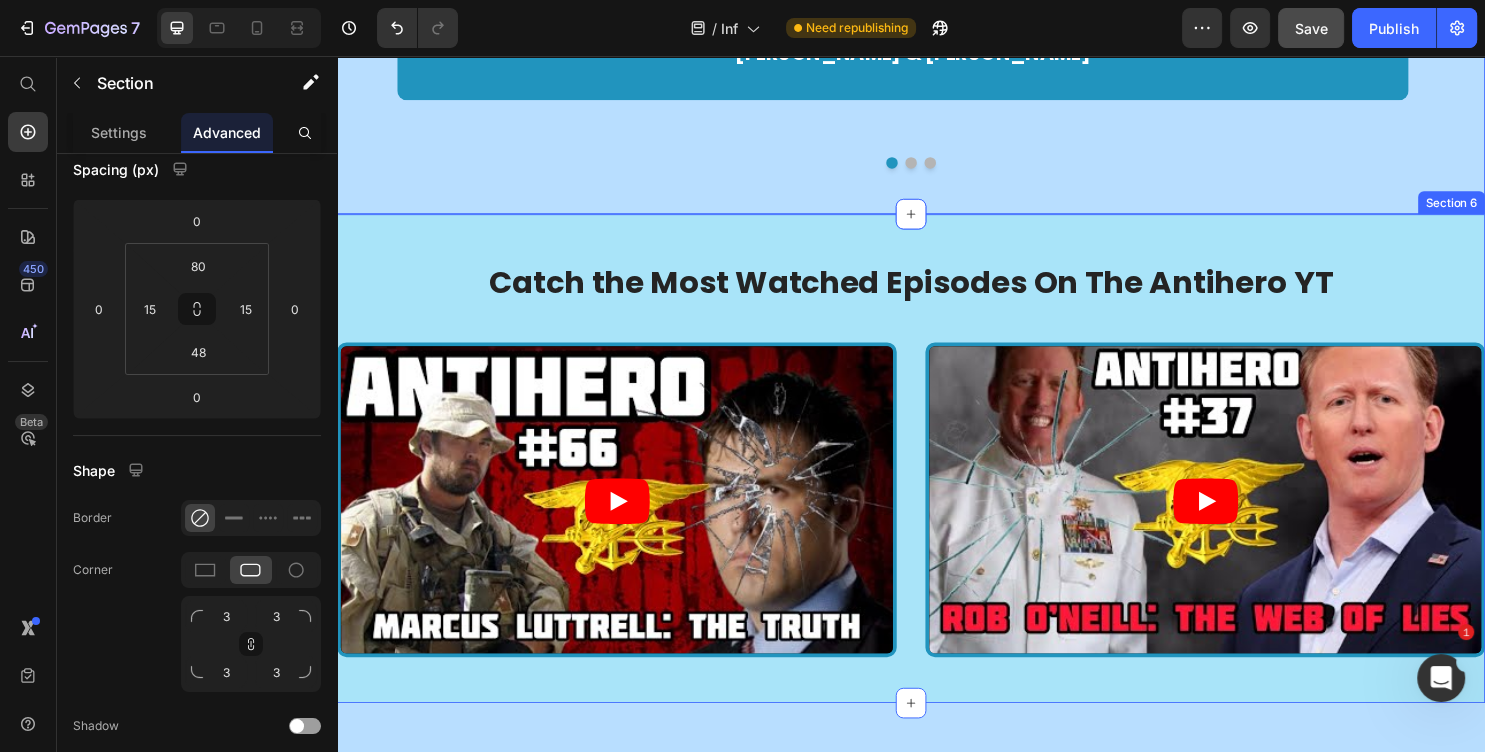 click on "Catch the Most Watched Episodes On The Antihero YT Heading Video Video Row Section 6" at bounding box center (937, 477) 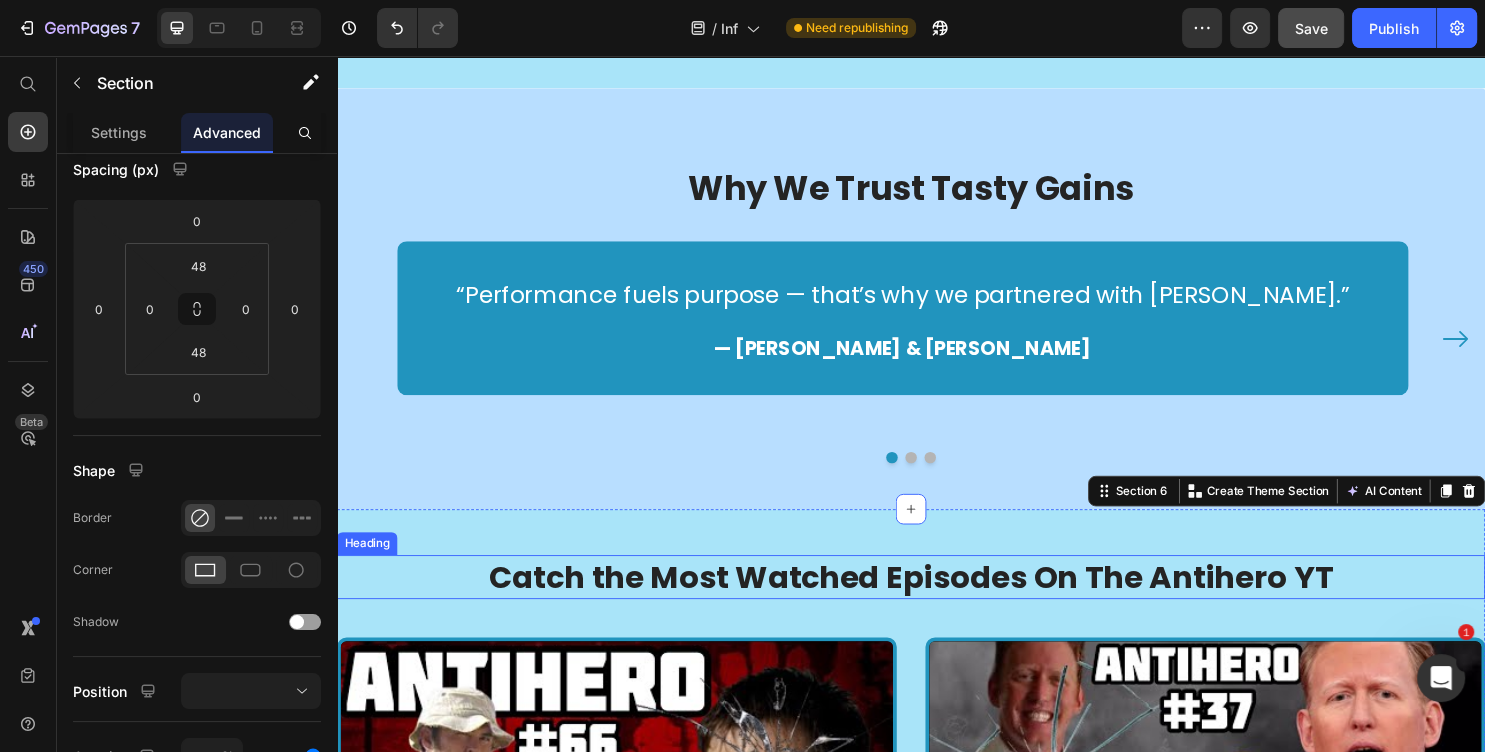 scroll, scrollTop: 2052, scrollLeft: 0, axis: vertical 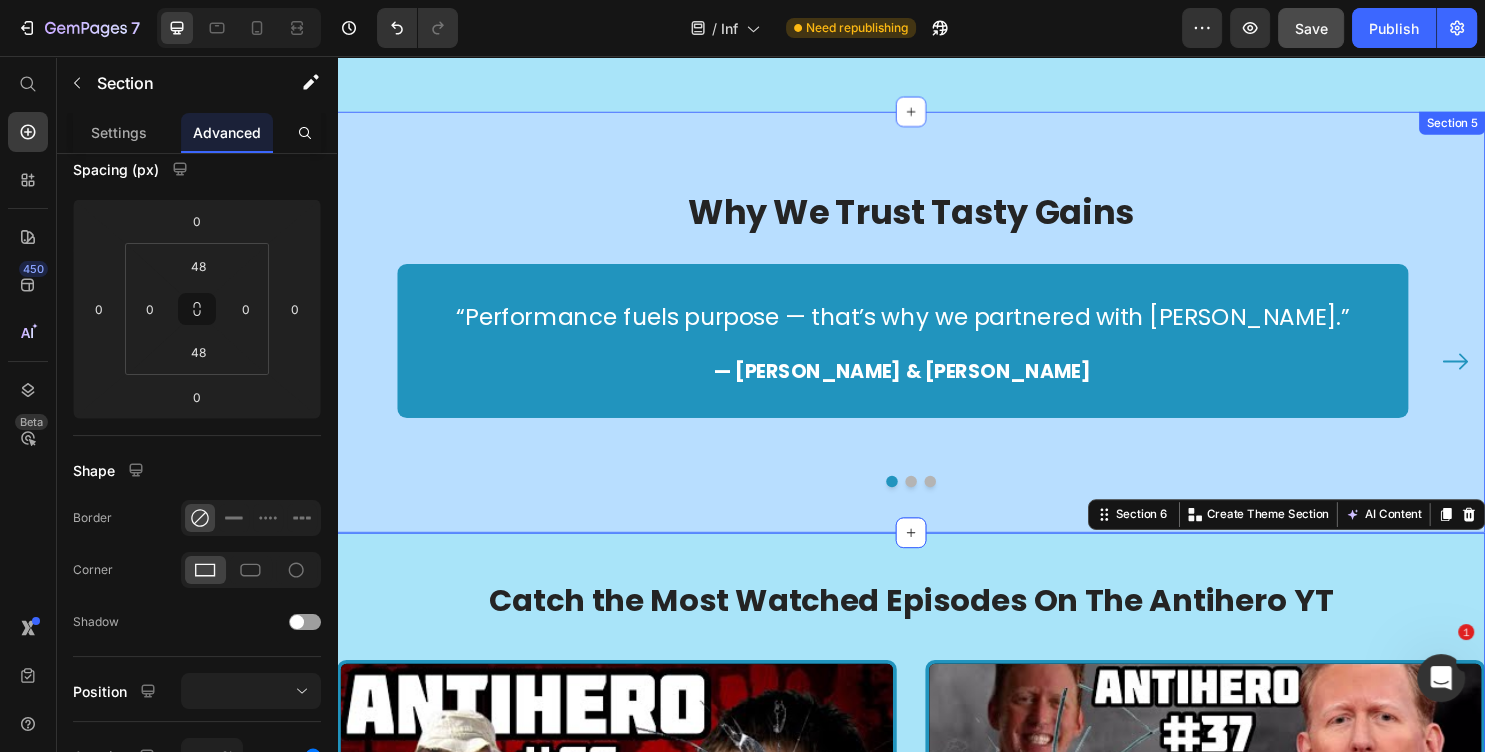 click on "Why We Trust Tasty Gains Heading
“Performance fuels purpose — that’s why we partnered with Tasty Gains.” Text block — Brent Tucker & Tyler Hoover Text block Row “You can’t lead from the front if your body can’t keep up. Tasty Gains helps us stay mission-ready — every damn day.” Text block —  Brent Tucker Text block Row “Whether it’s the battlefield, the streets, or the gym — we only trust what works. That’s why we use Tasty Gains.” Text block — Tyler Hoover Text block Row
Carousel Row Section 5" at bounding box center (937, 335) 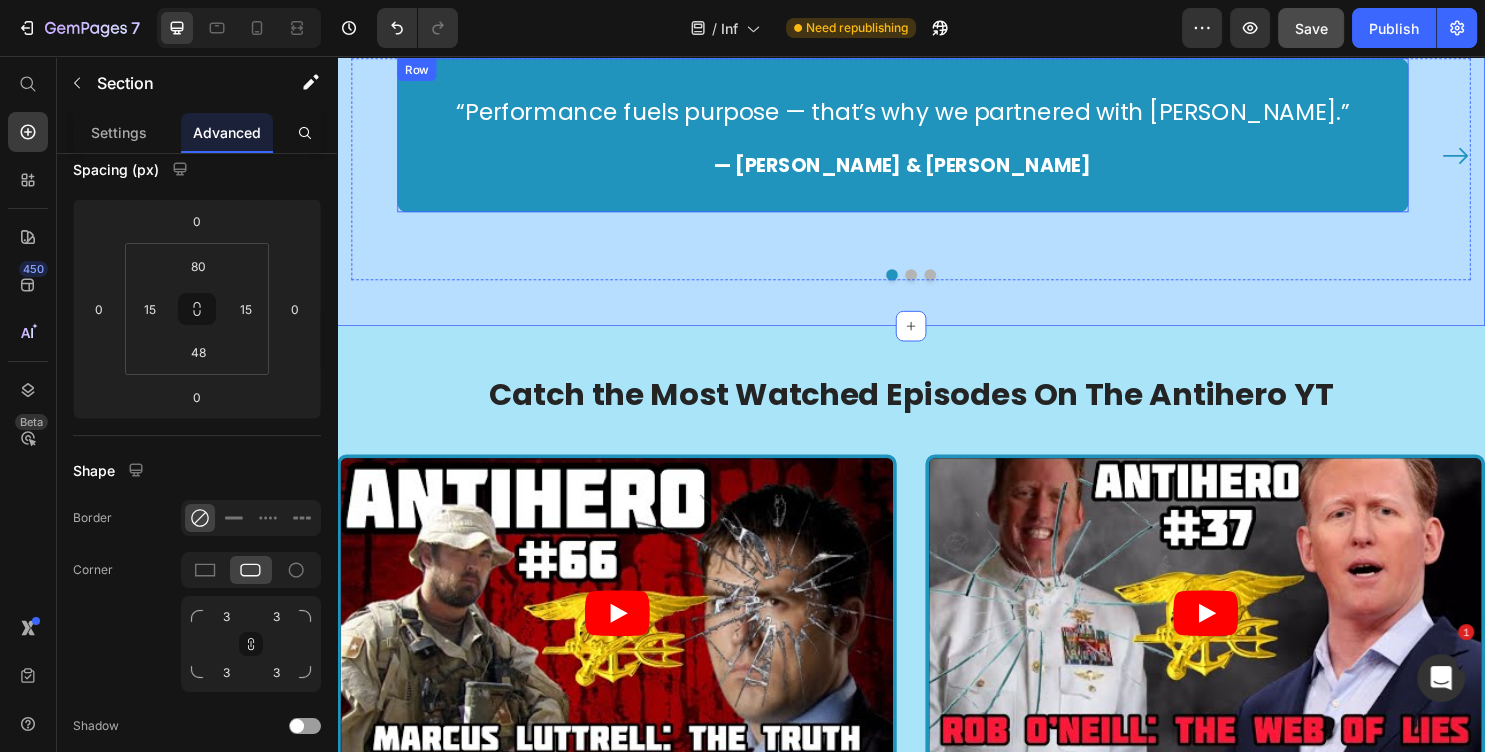 scroll, scrollTop: 2267, scrollLeft: 0, axis: vertical 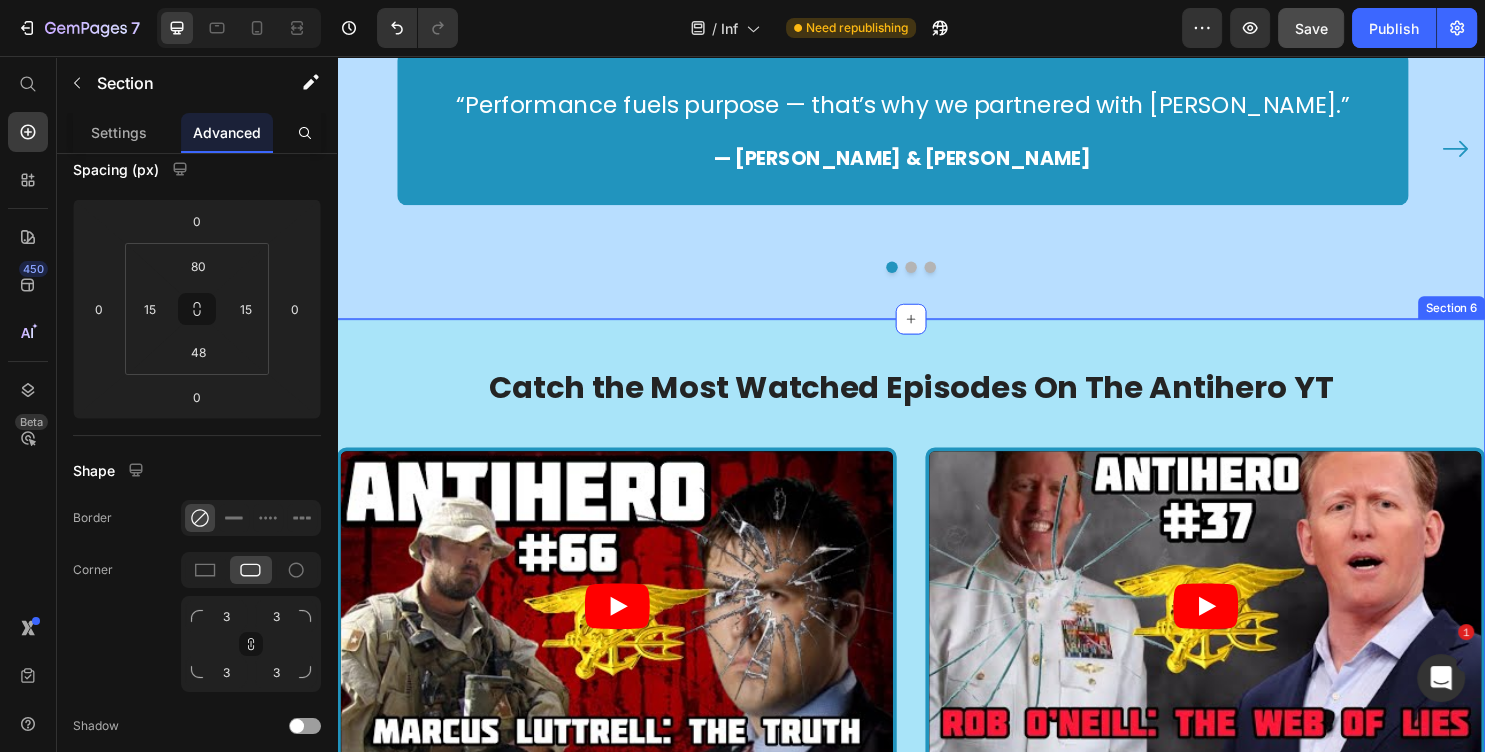 click on "Catch the Most Watched Episodes On The Antihero YT Heading Video Video Row Section 6" at bounding box center [937, 586] 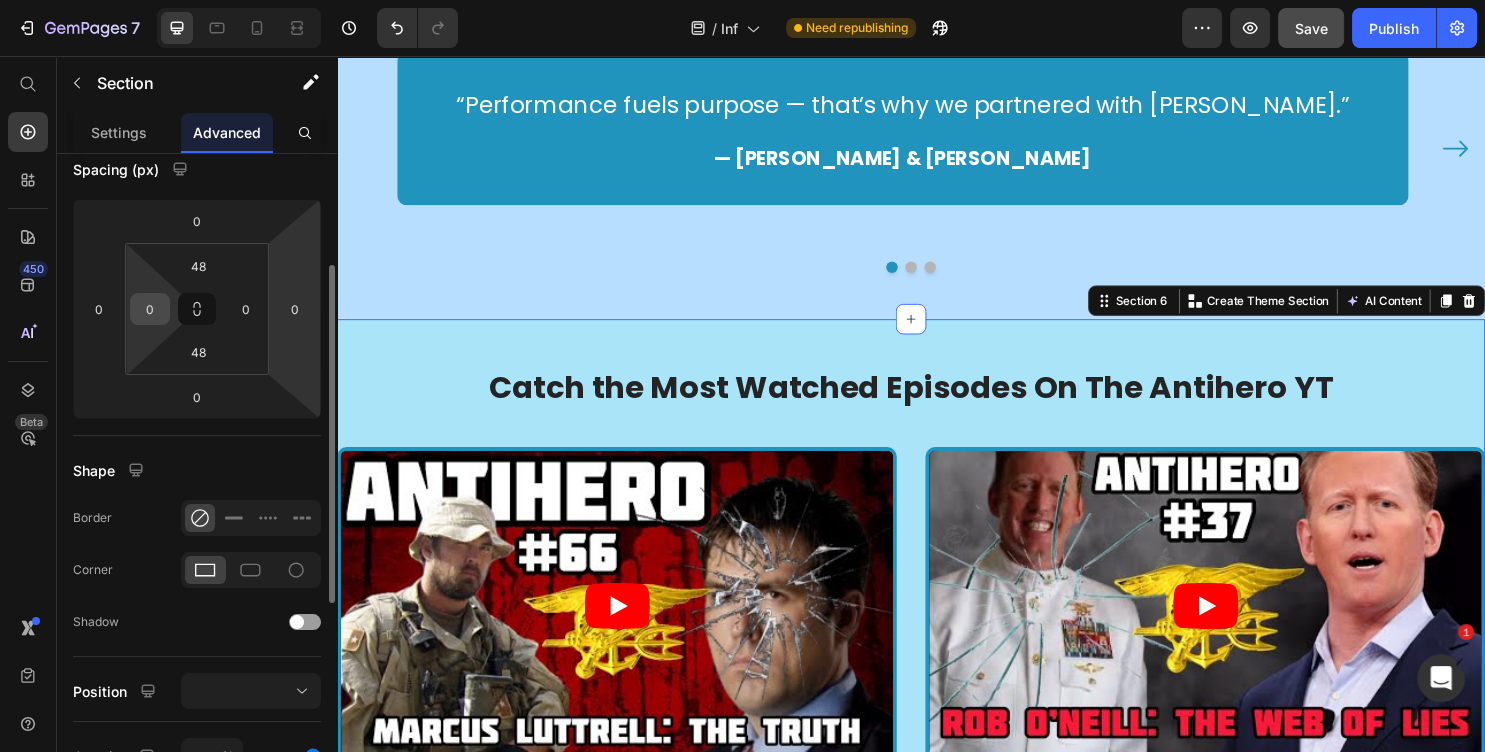 click on "0" at bounding box center (150, 309) 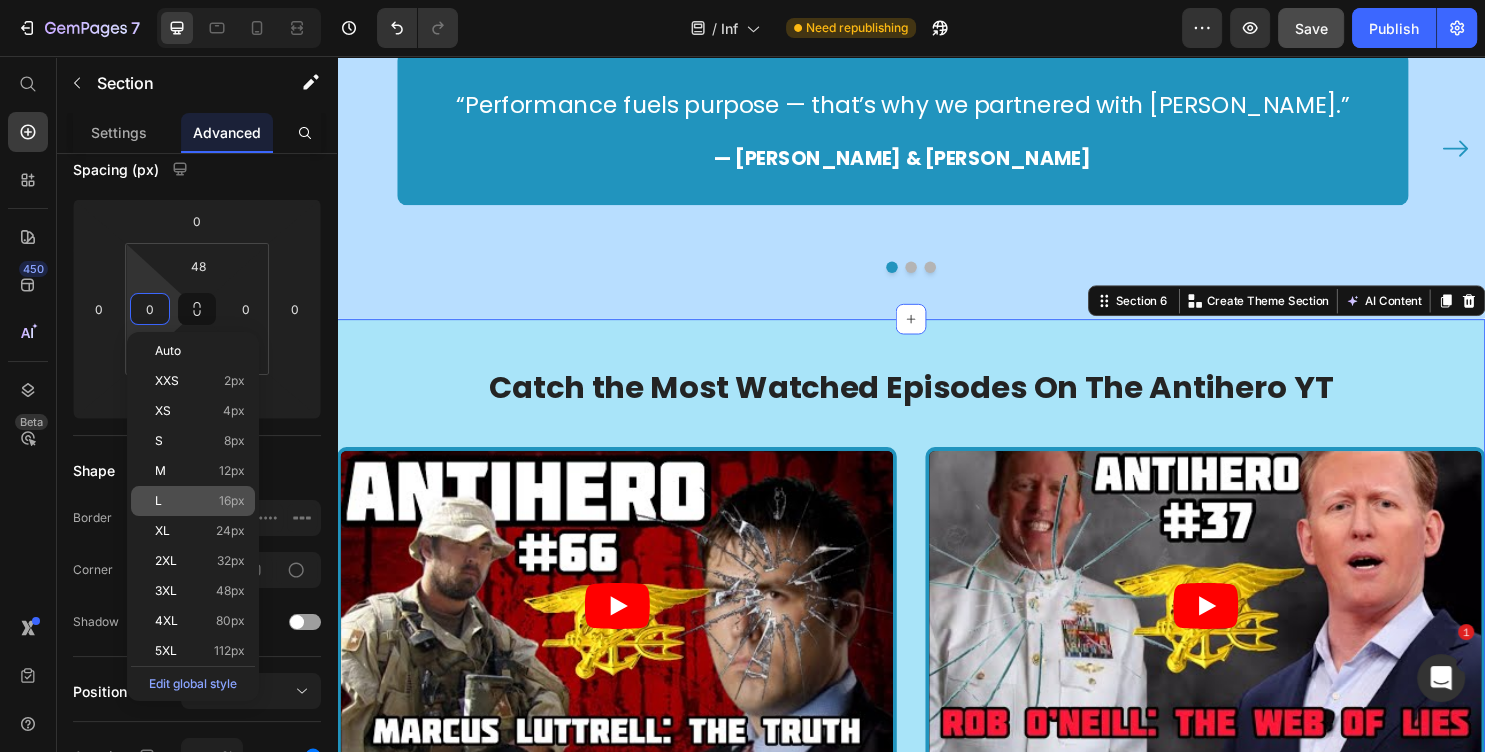 click on "L 16px" at bounding box center (200, 501) 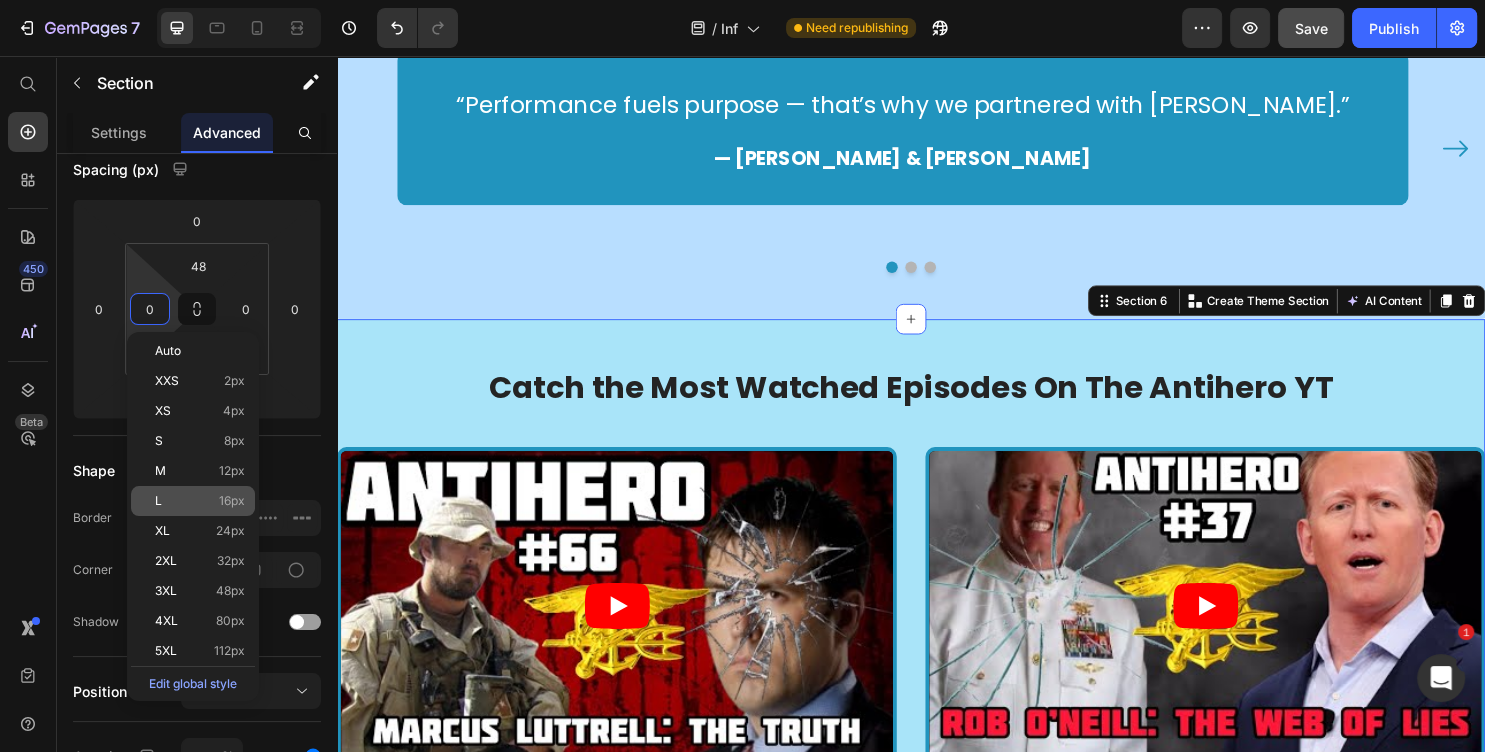 type on "16" 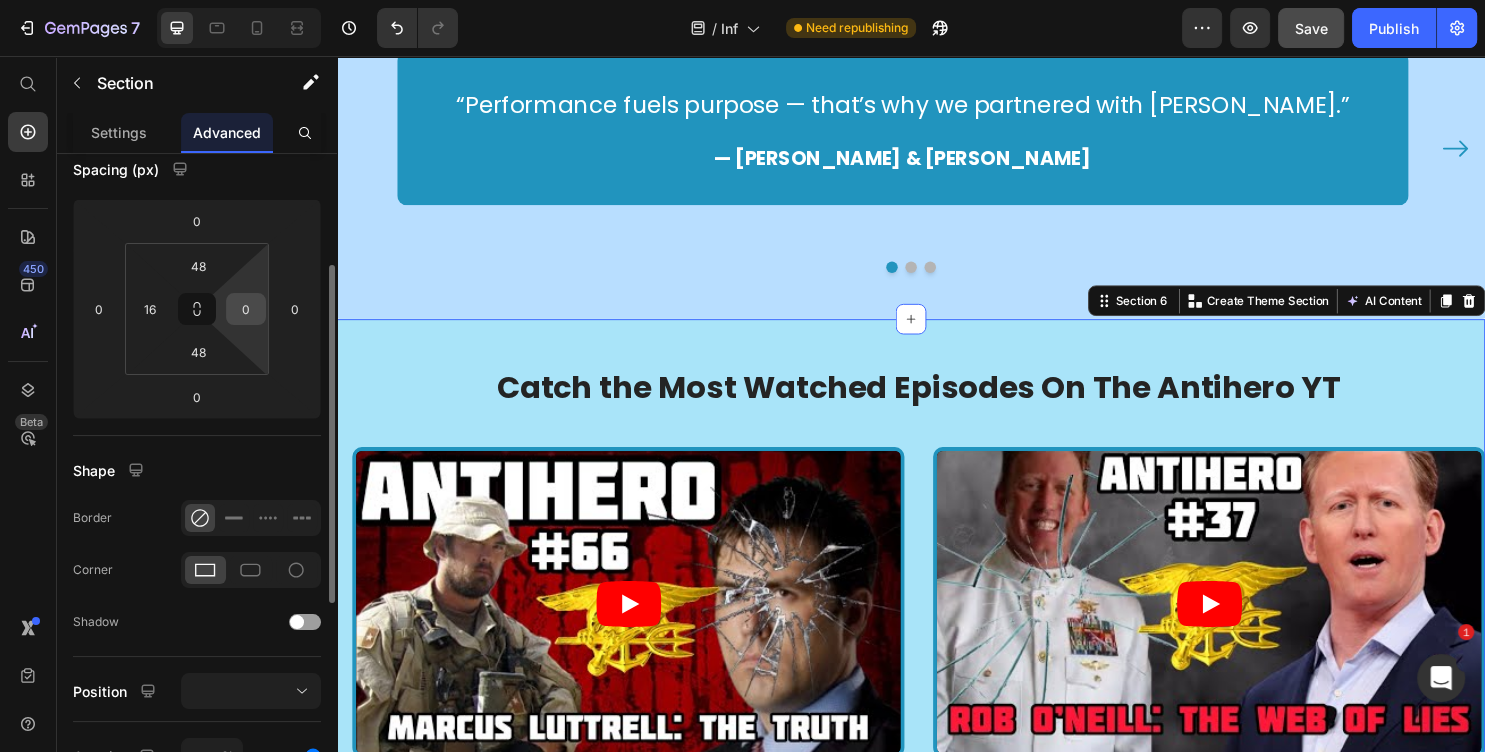 click on "0" at bounding box center (246, 309) 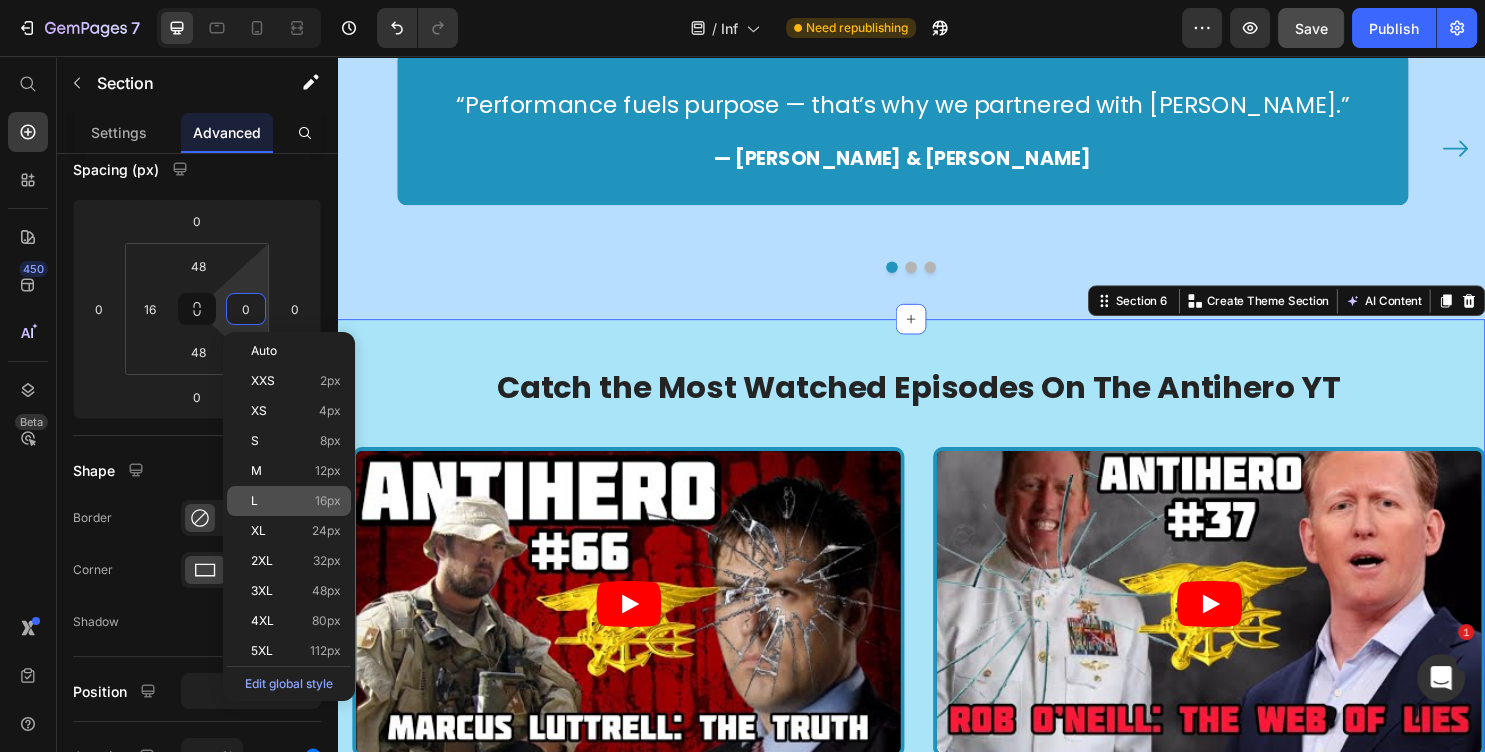 click on "L 16px" at bounding box center [296, 501] 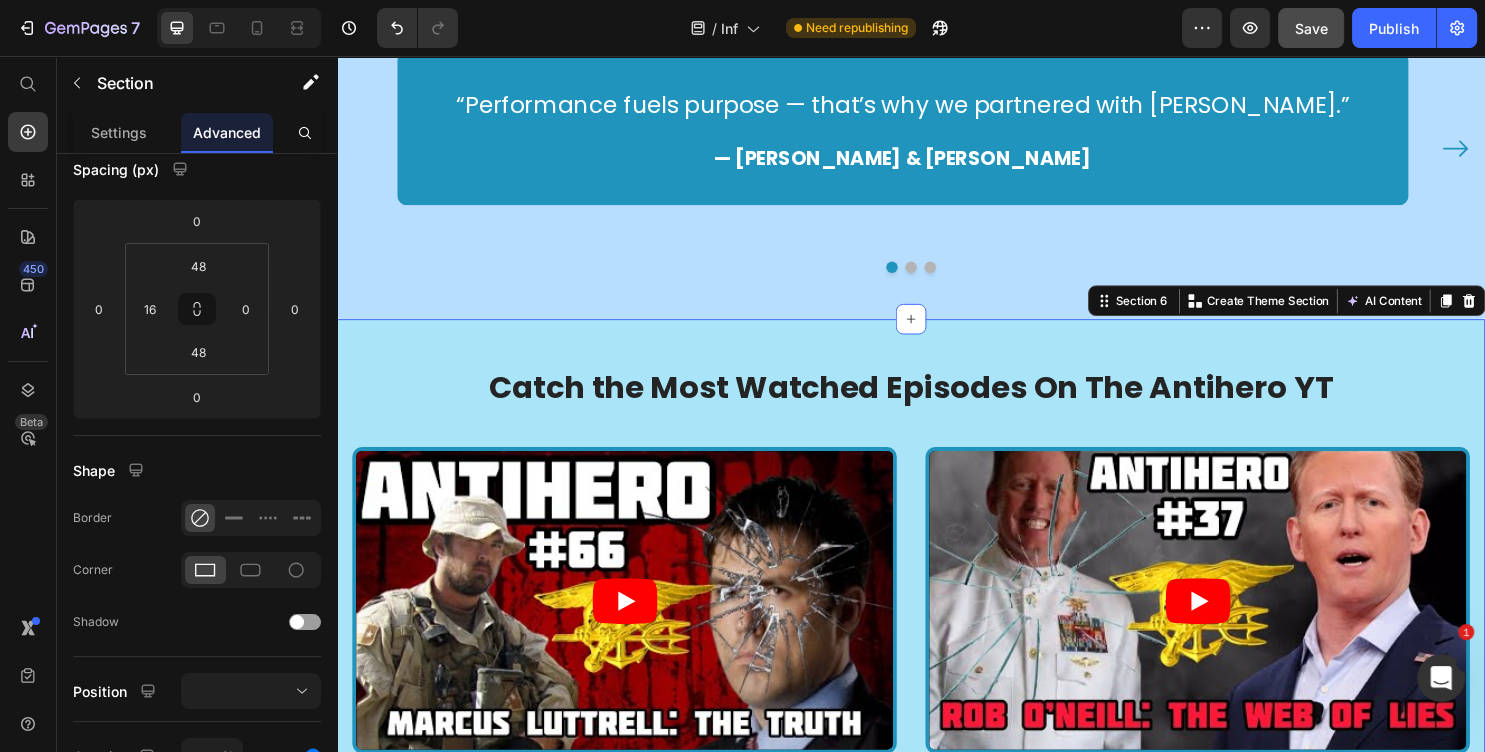 type on "16" 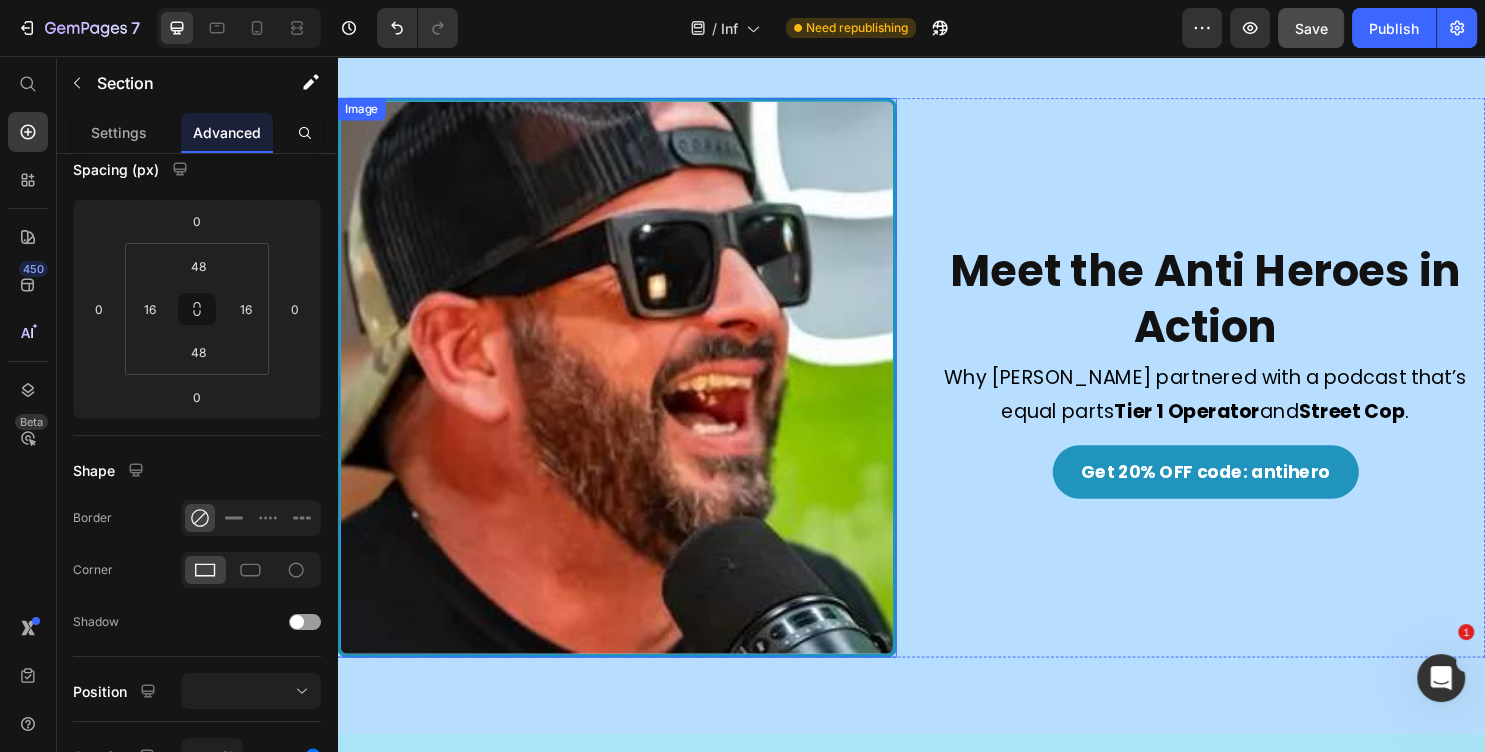 scroll, scrollTop: 755, scrollLeft: 0, axis: vertical 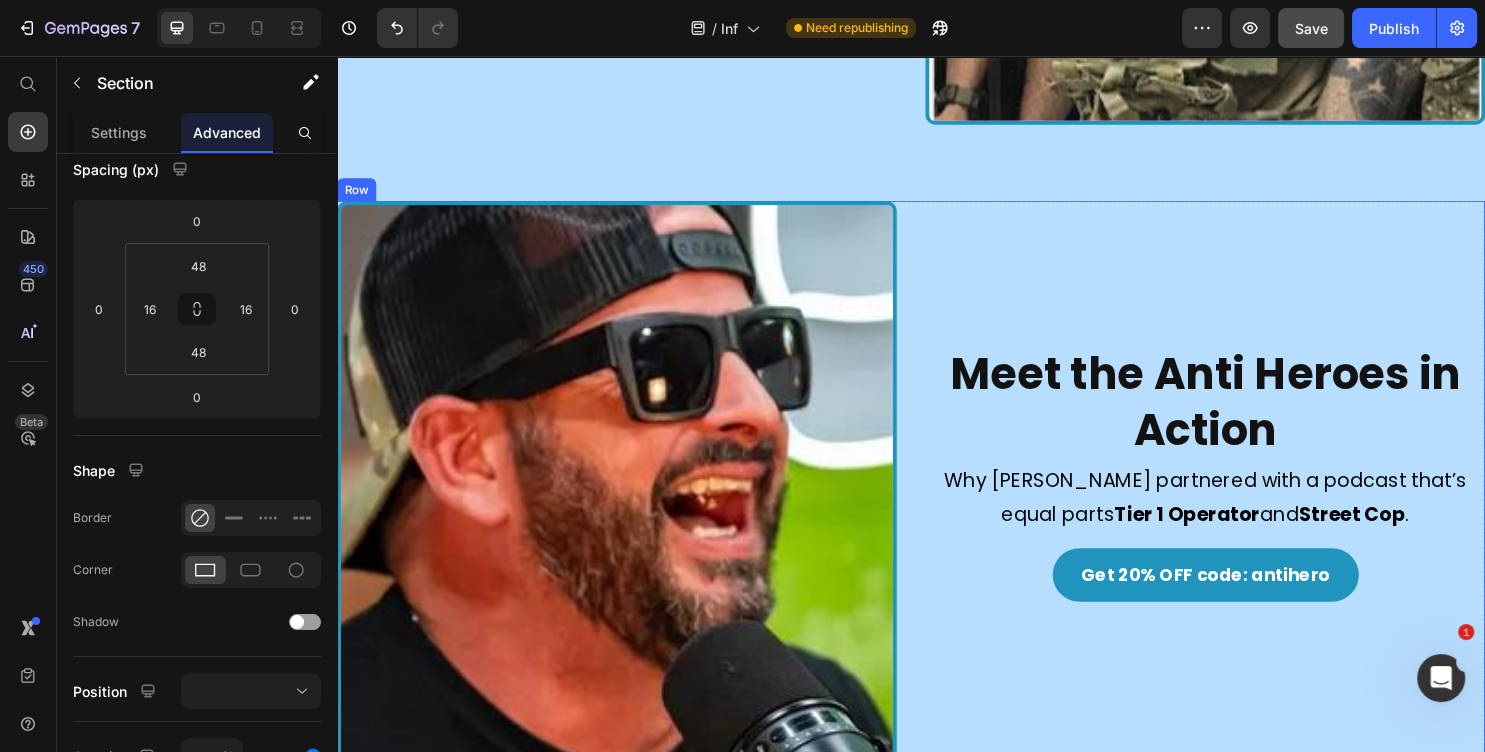 click on "Meet the Anti Heroes in Action Heading Why Tasty Gains partnered with a podcast that’s equal parts  Tier 1 Operator  and  Street Cop . Text Block Get 20% OFF code: antihero Button" at bounding box center [1244, 500] 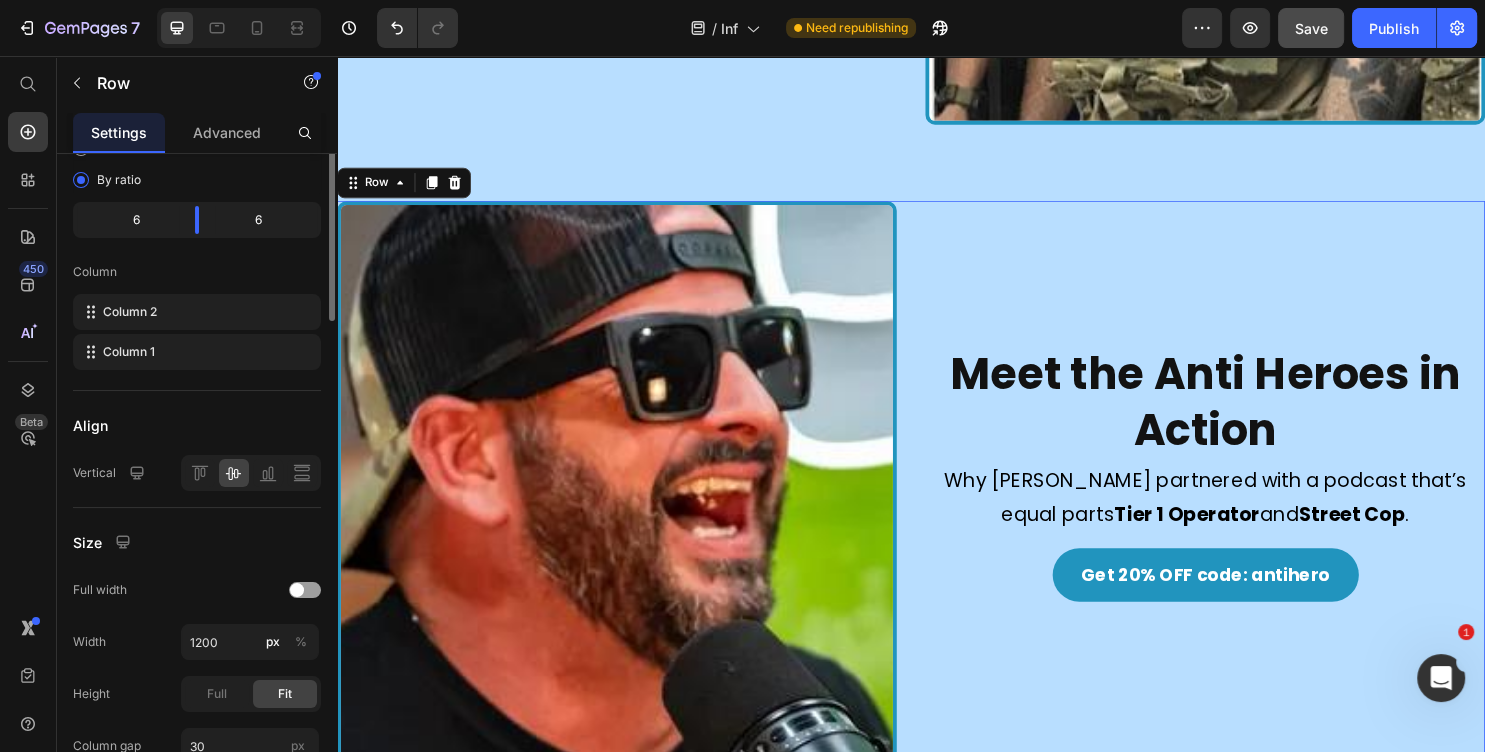 scroll, scrollTop: 0, scrollLeft: 0, axis: both 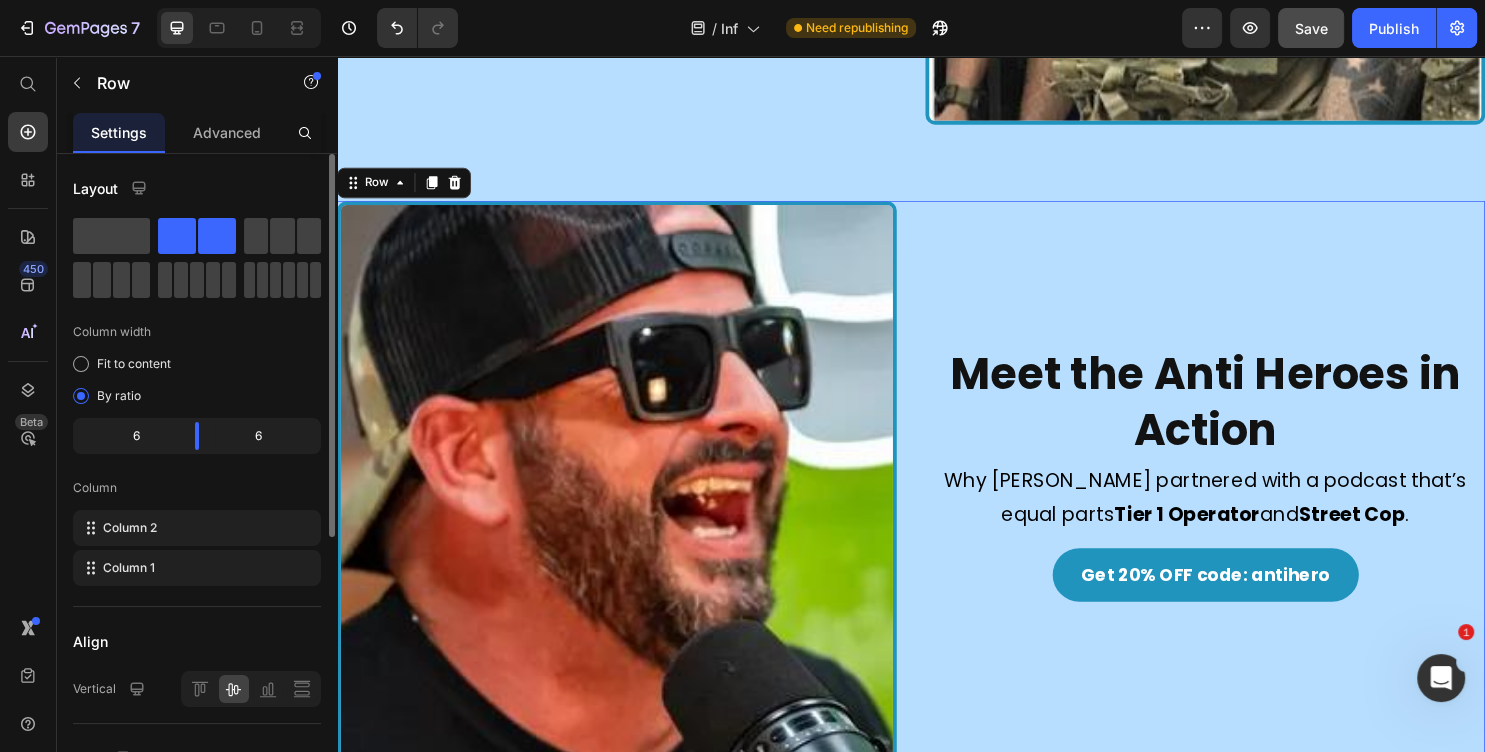 click on "Advanced" at bounding box center (227, 132) 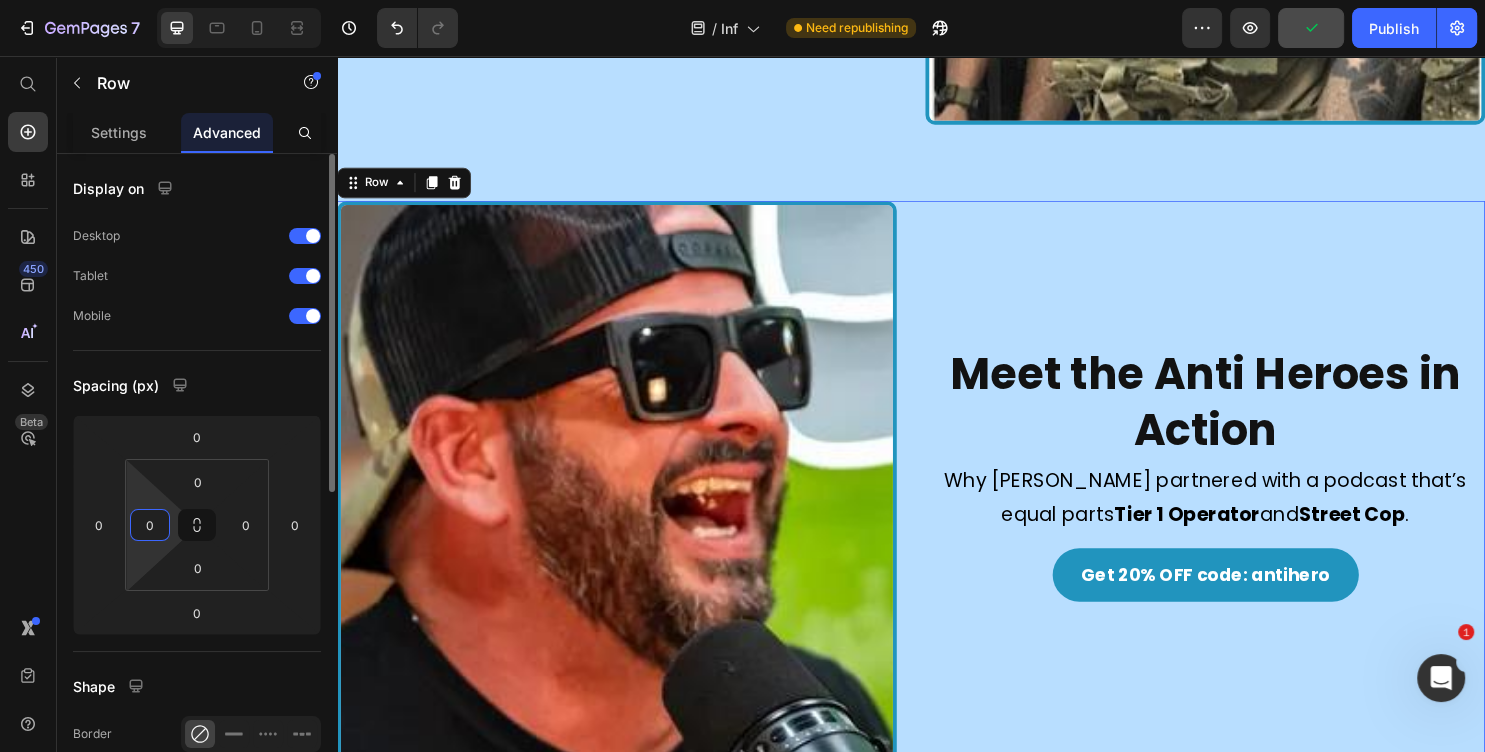 click on "0" at bounding box center (150, 525) 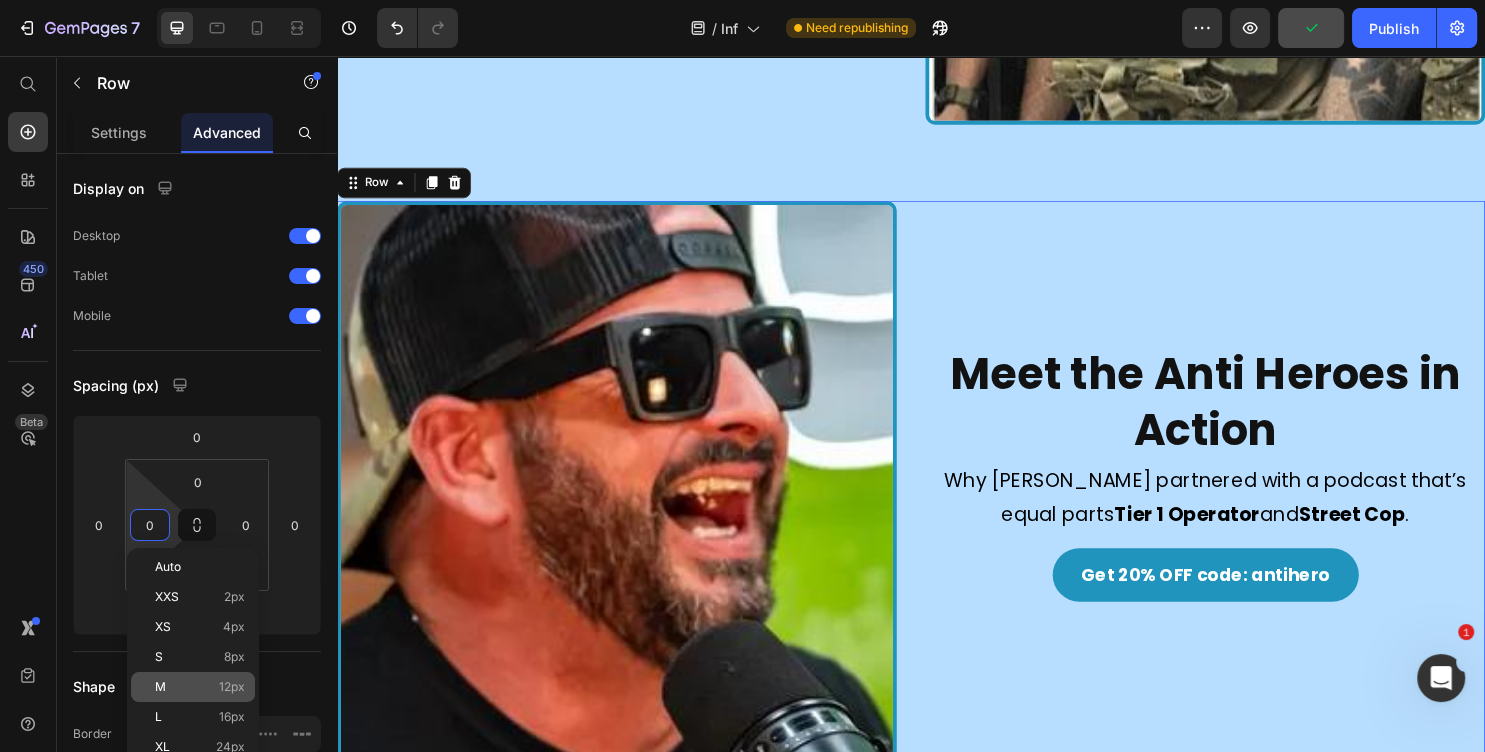 click on "M 12px" at bounding box center (200, 687) 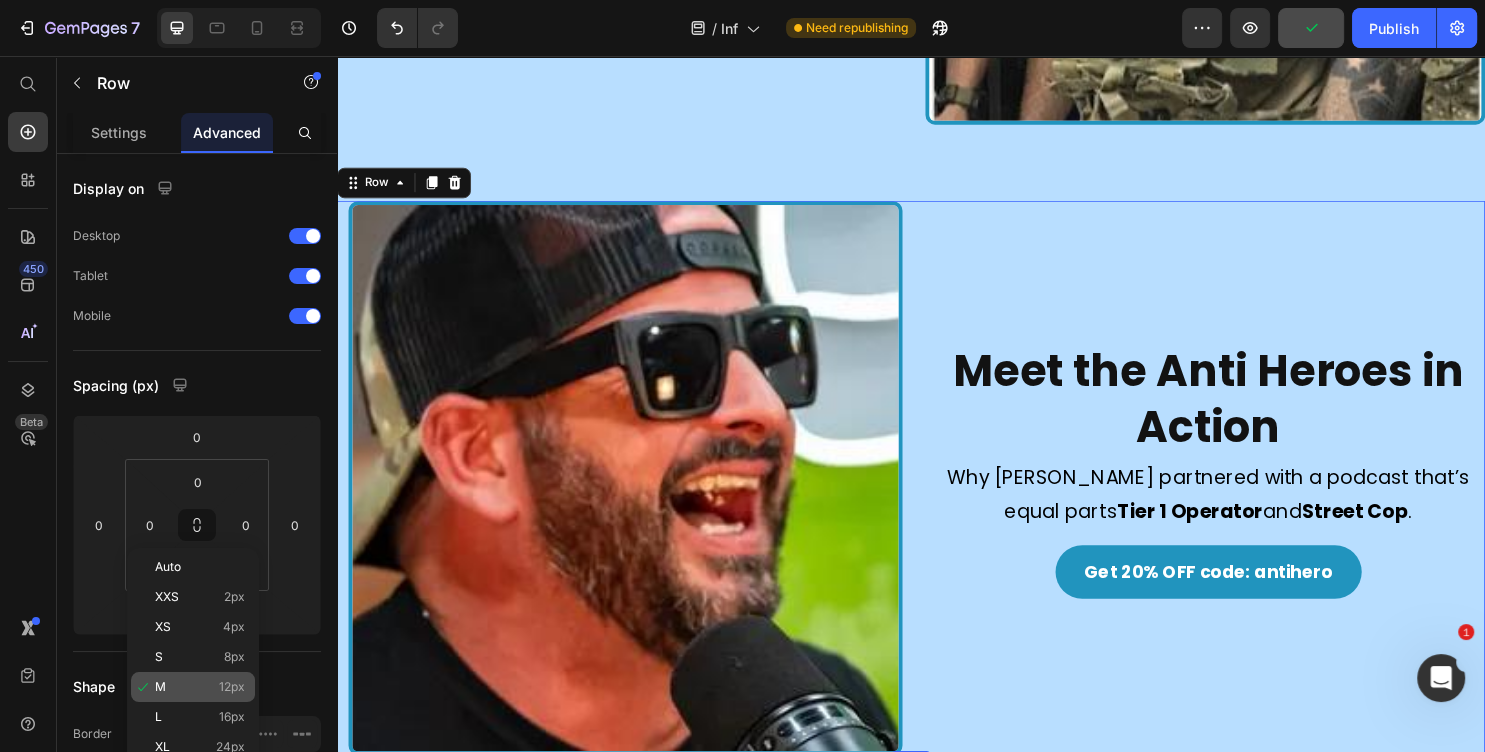 type on "12" 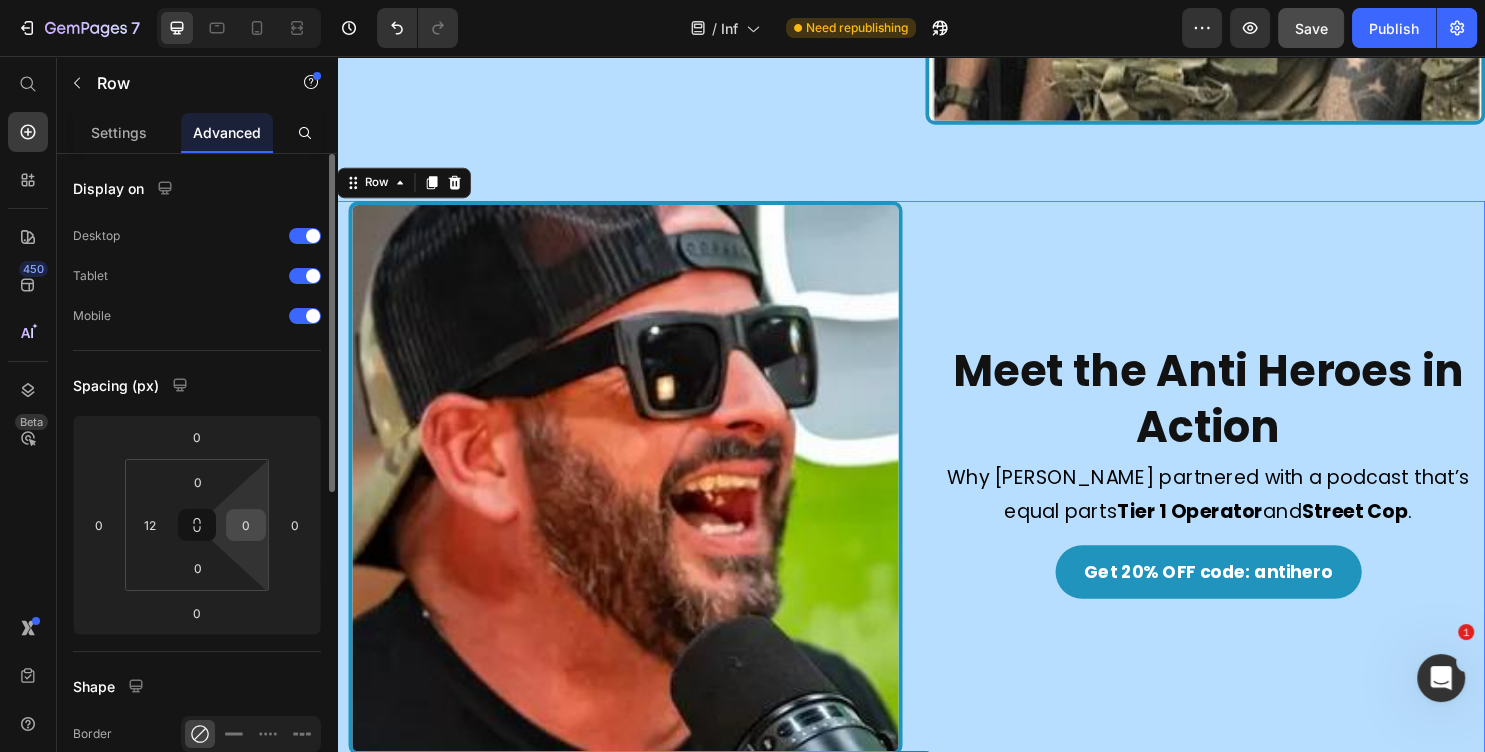 click on "0" at bounding box center [246, 525] 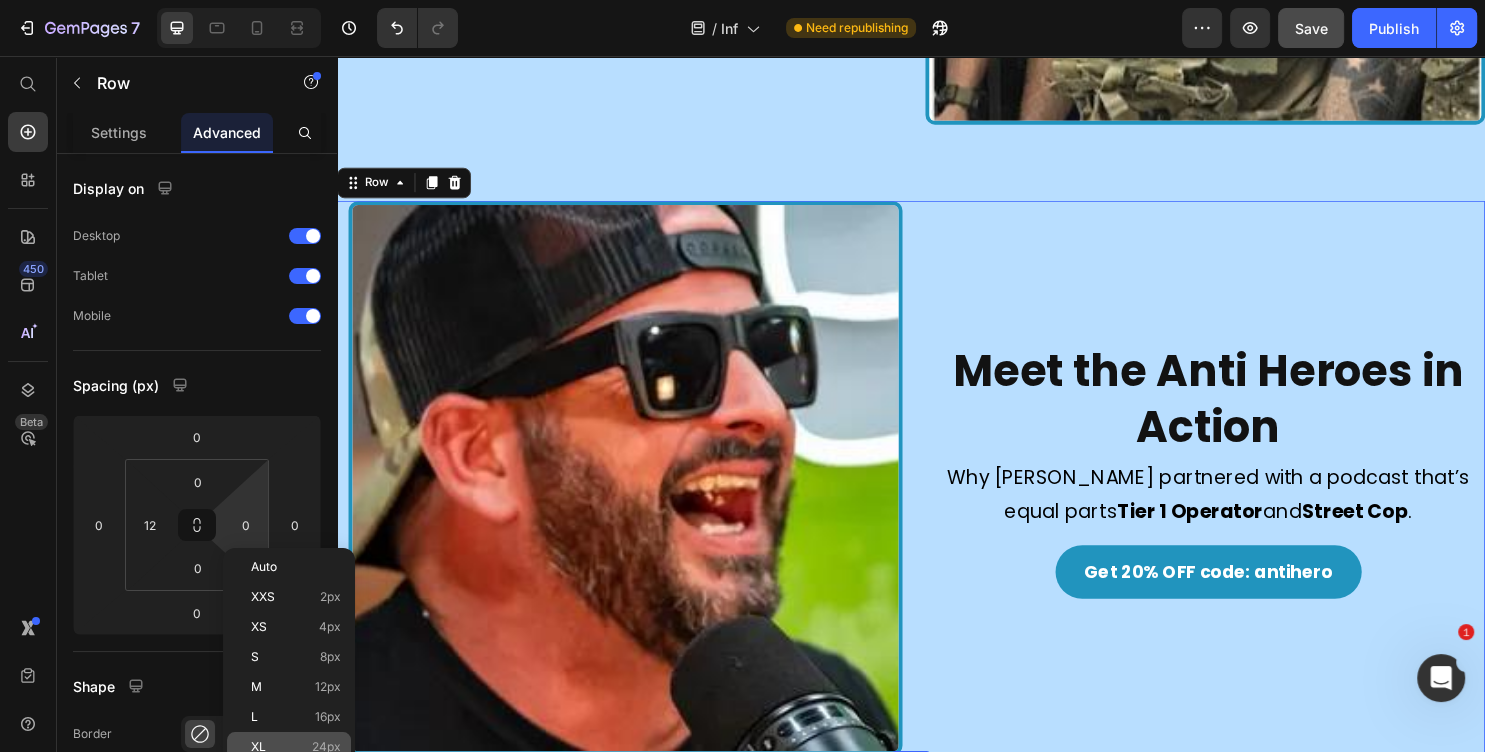 click on "XL 24px" 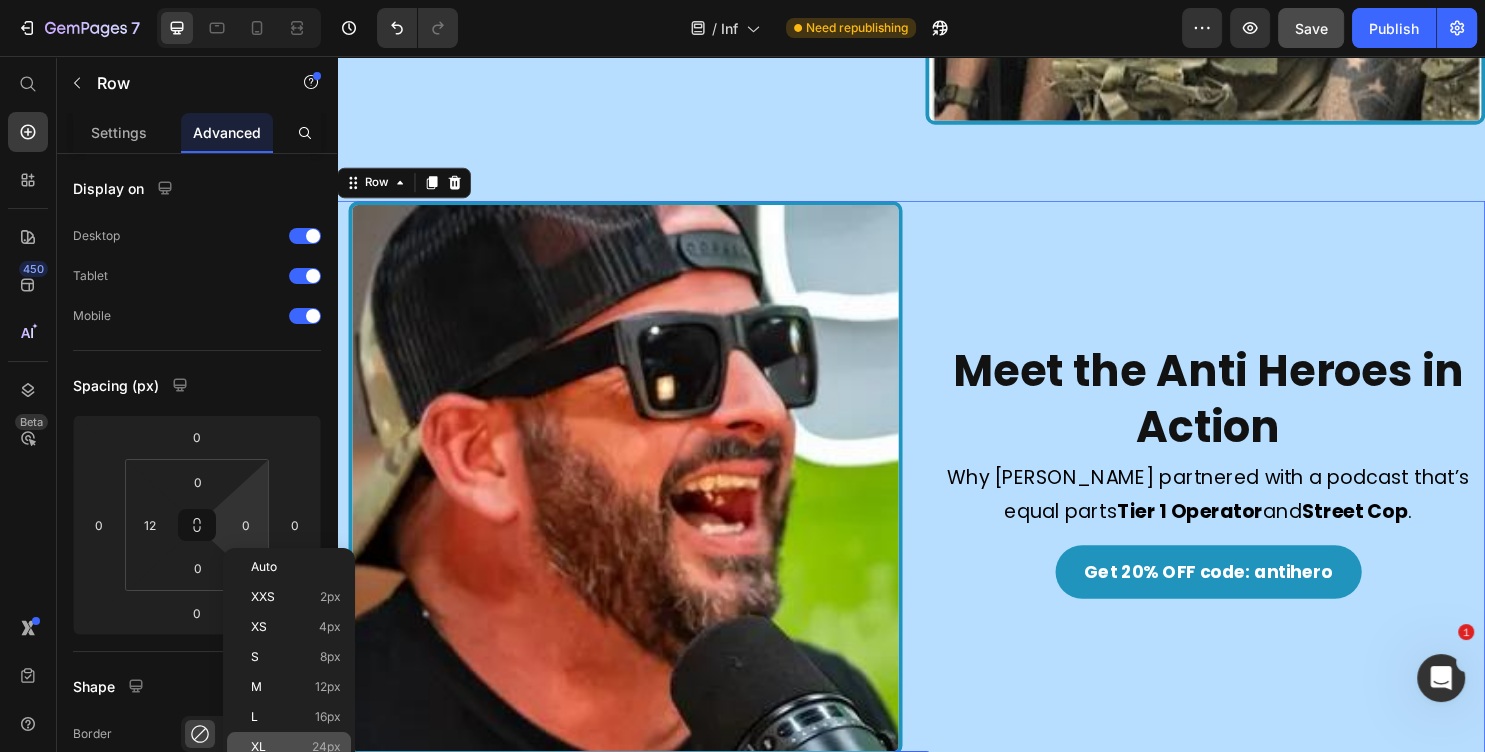 type on "24" 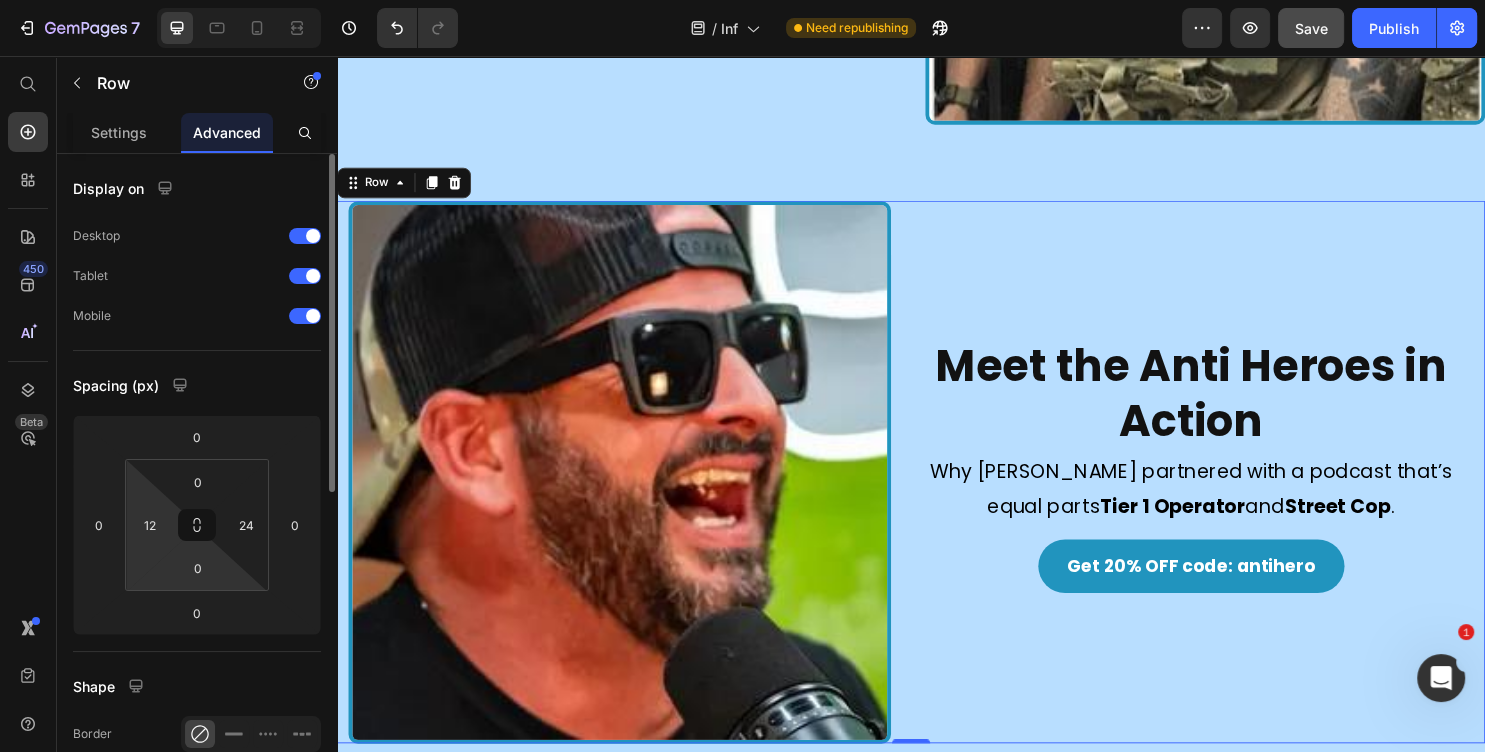 click on "7  Version history  /  Inf Need republishing Preview  Save   Publish  450 Beta Start with Sections Elements Hero Section Product Detail Brands Trusted Badges Guarantee Product Breakdown How to use Testimonials Compare Bundle FAQs Social Proof Brand Story Product List Collection Blog List Contact Sticky Add to Cart Custom Footer Browse Library 450 Layout
Row
Row
Row
Row Text
Heading
Text Block Button
Button
Button
Sticky Back to top Media
Image" at bounding box center (742, 0) 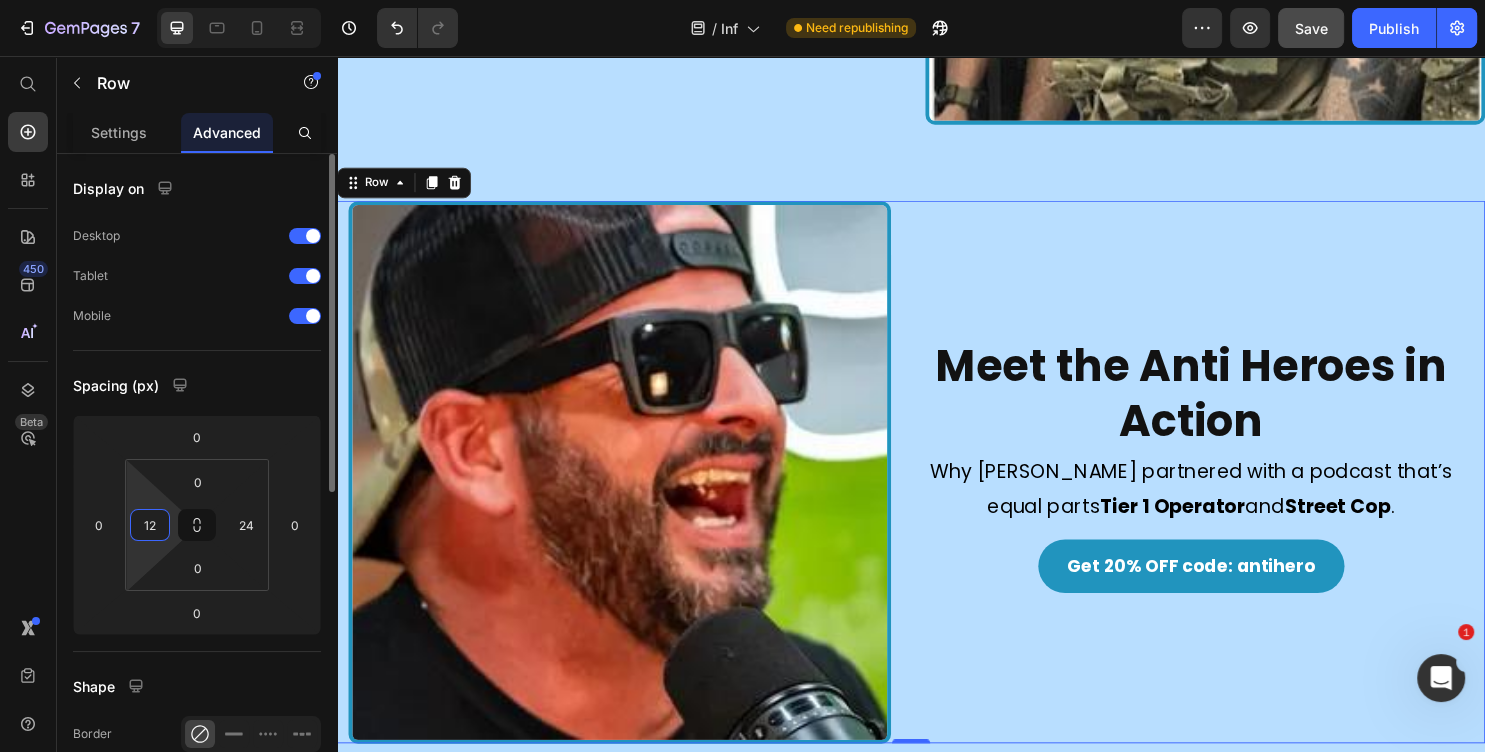 click on "12" at bounding box center (150, 525) 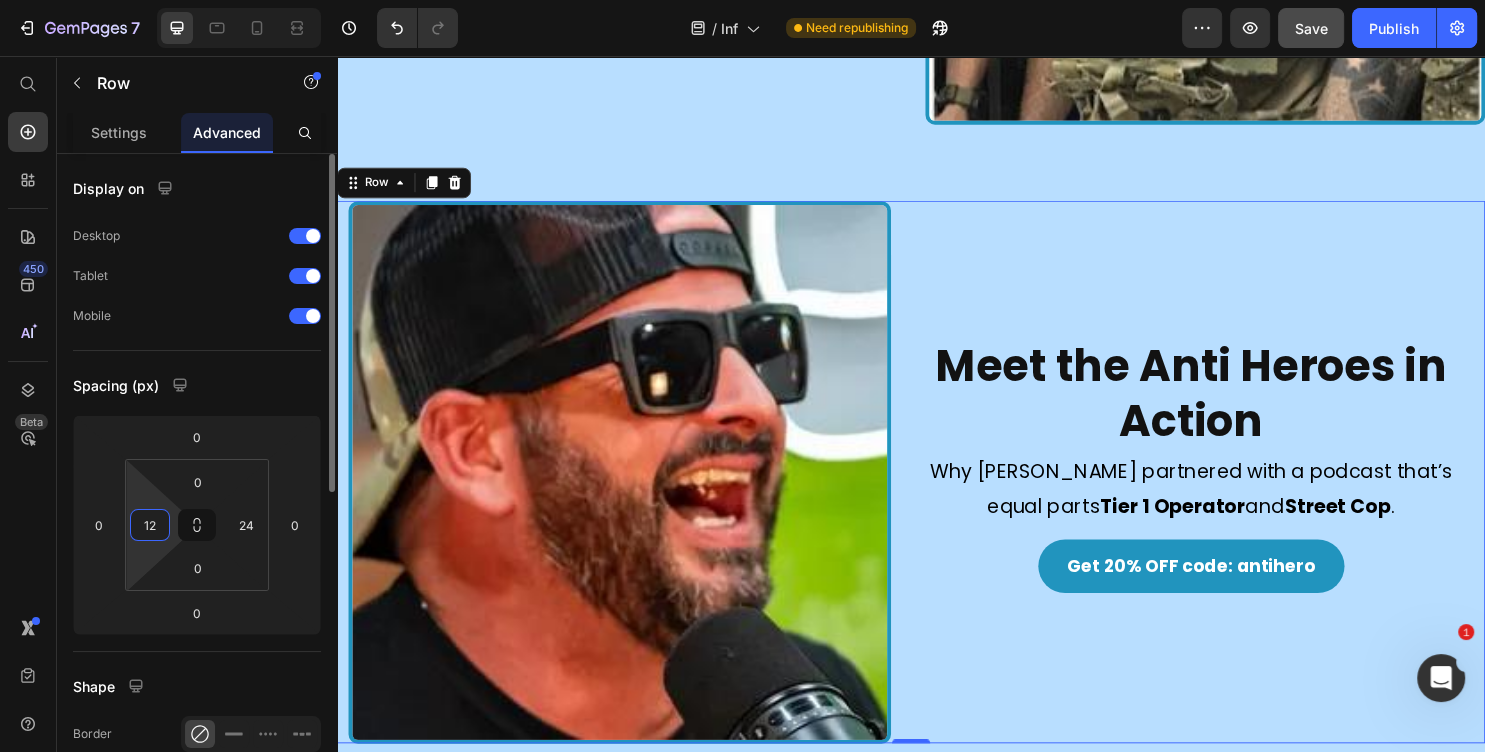 drag, startPoint x: 158, startPoint y: 526, endPoint x: 141, endPoint y: 529, distance: 17.262676 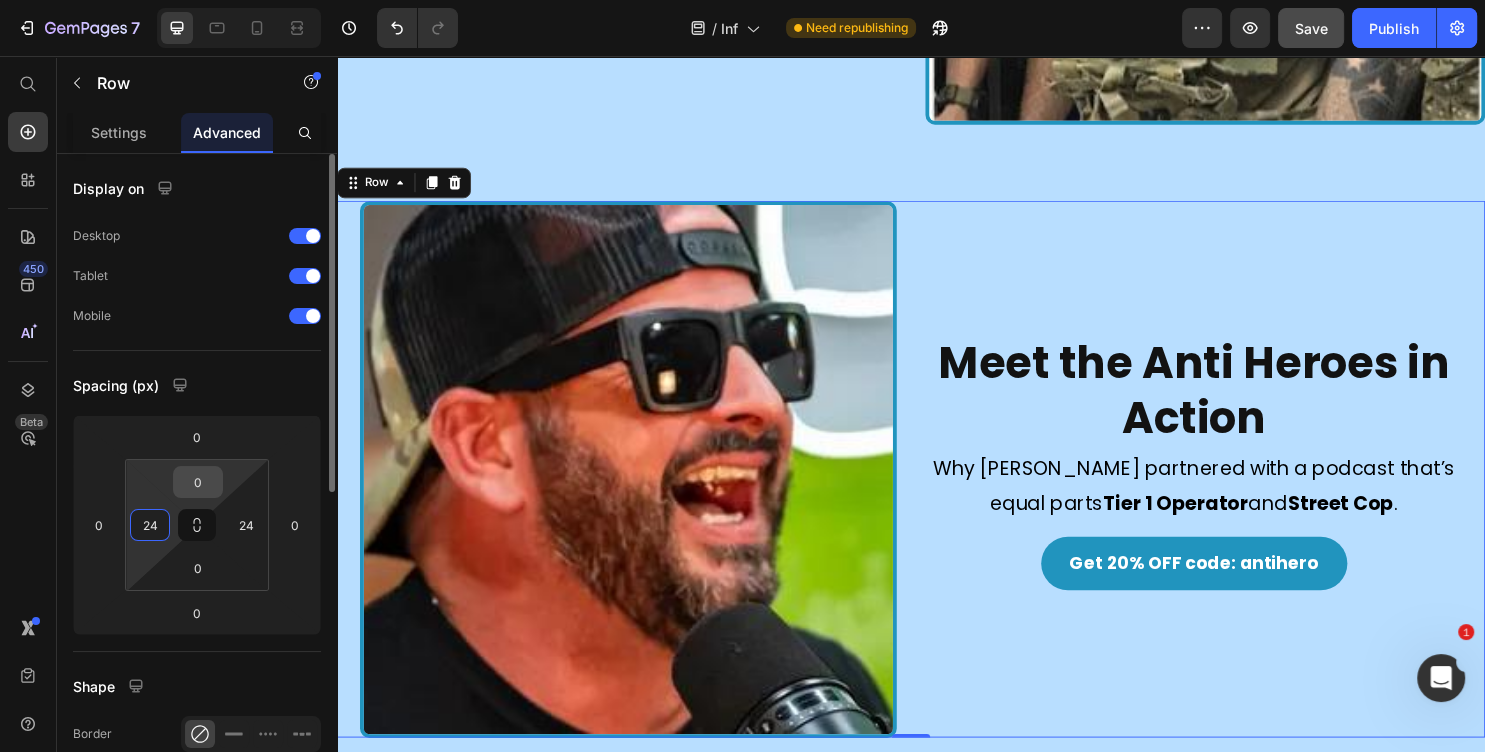 type on "24" 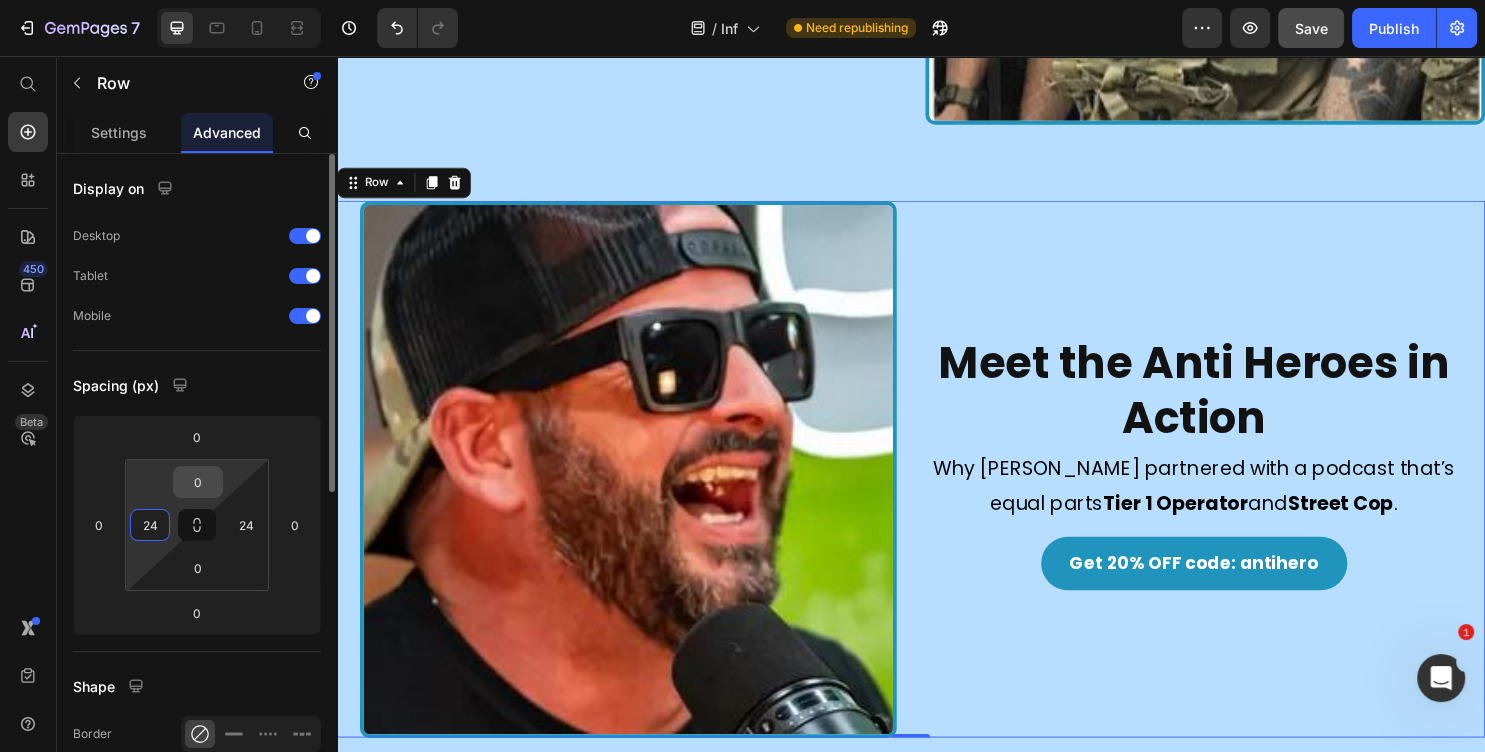 click on "0" at bounding box center (198, 482) 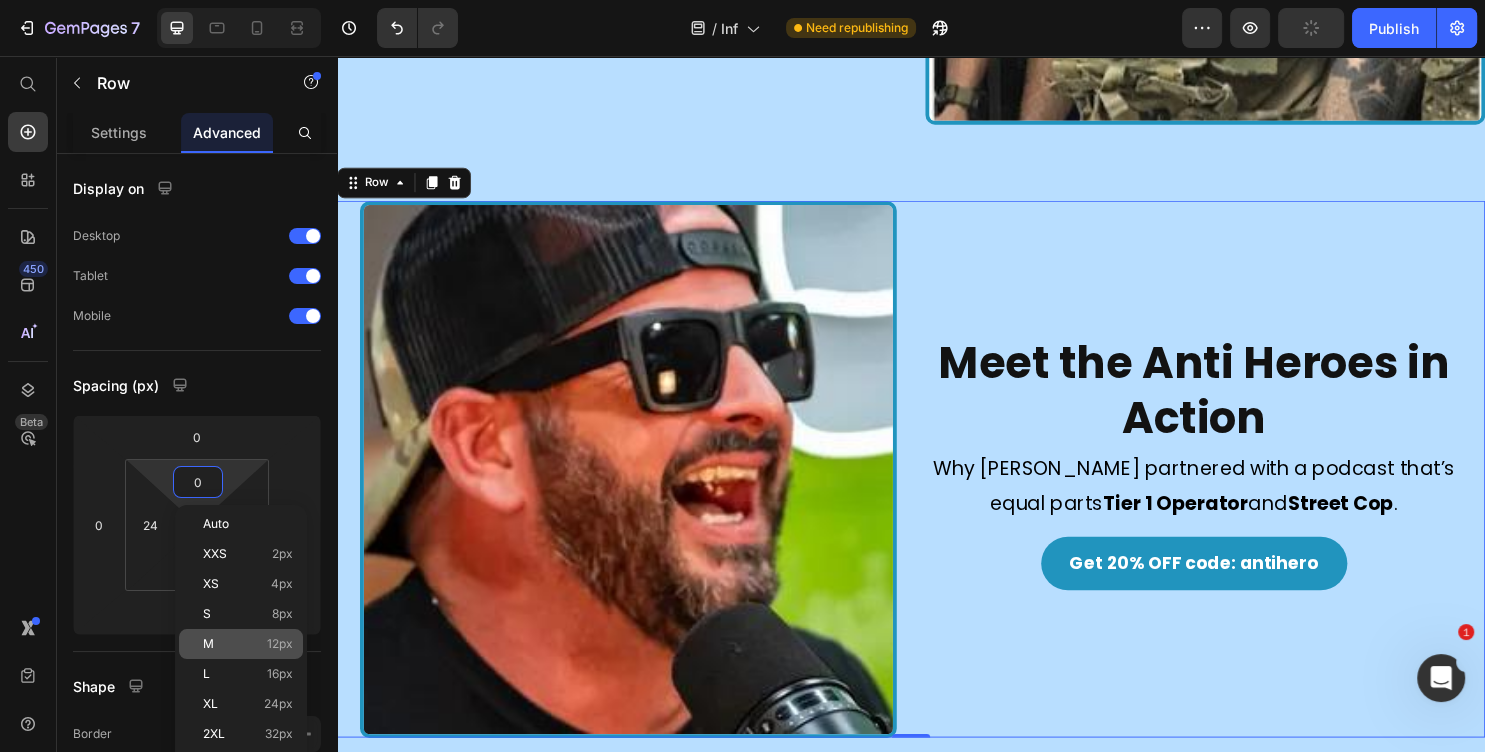 click on "M 12px" 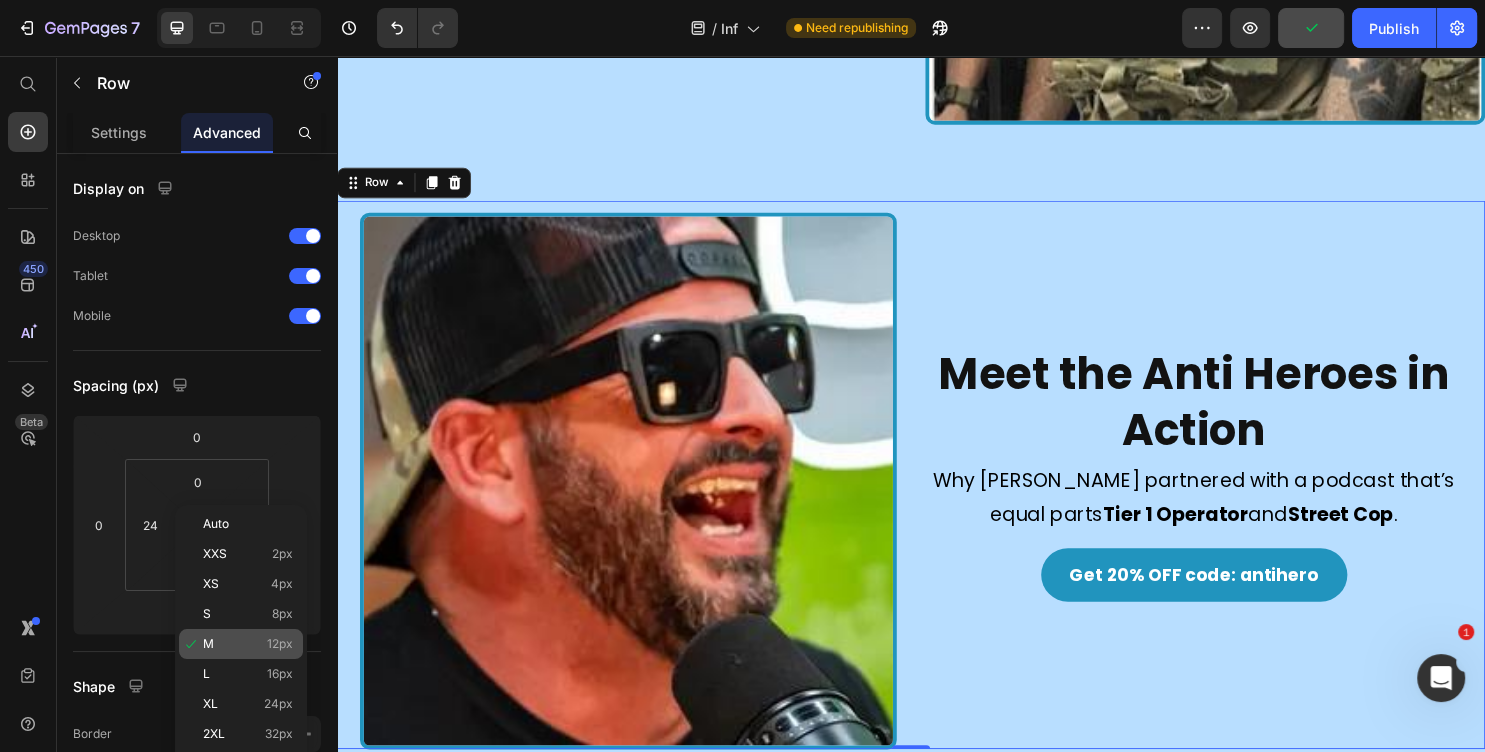 type on "12" 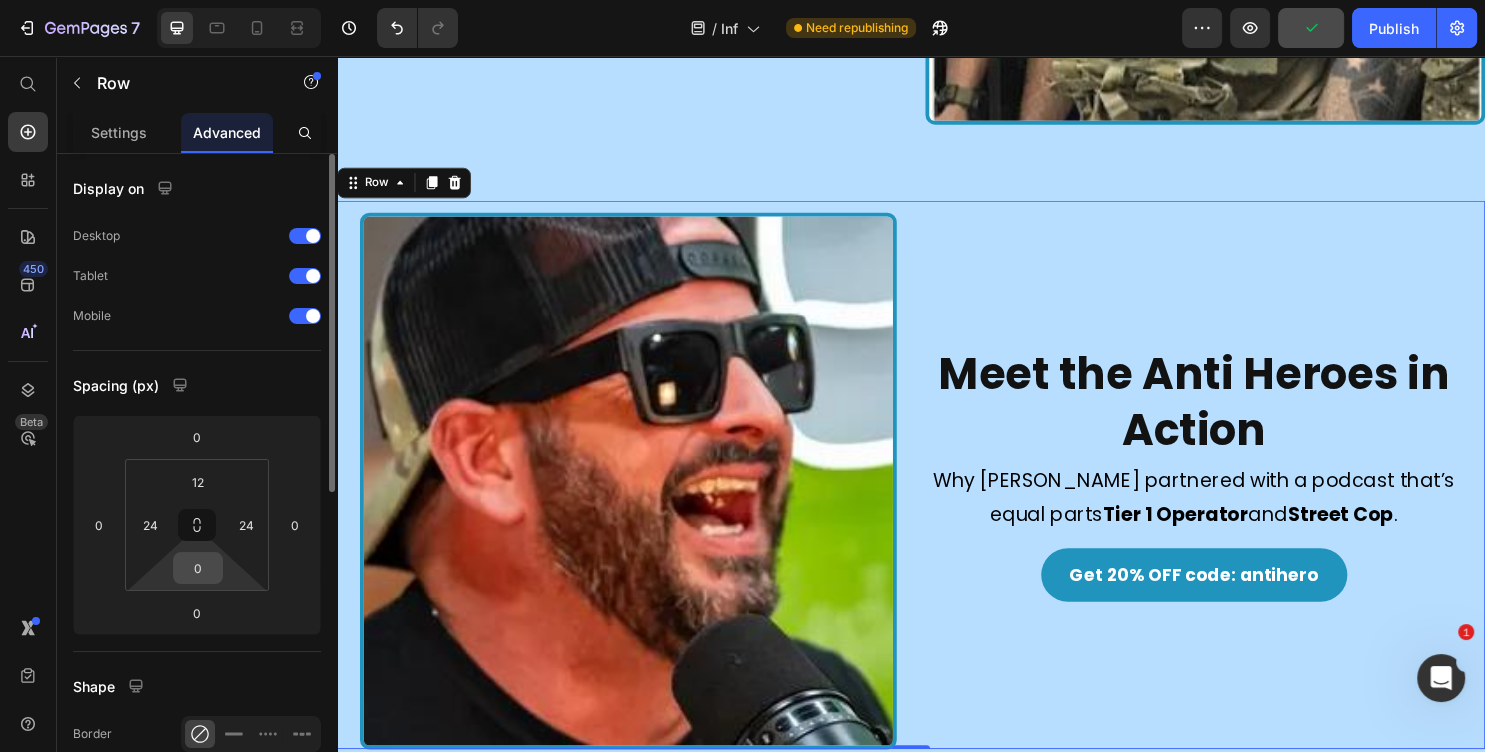 click on "0" at bounding box center [198, 568] 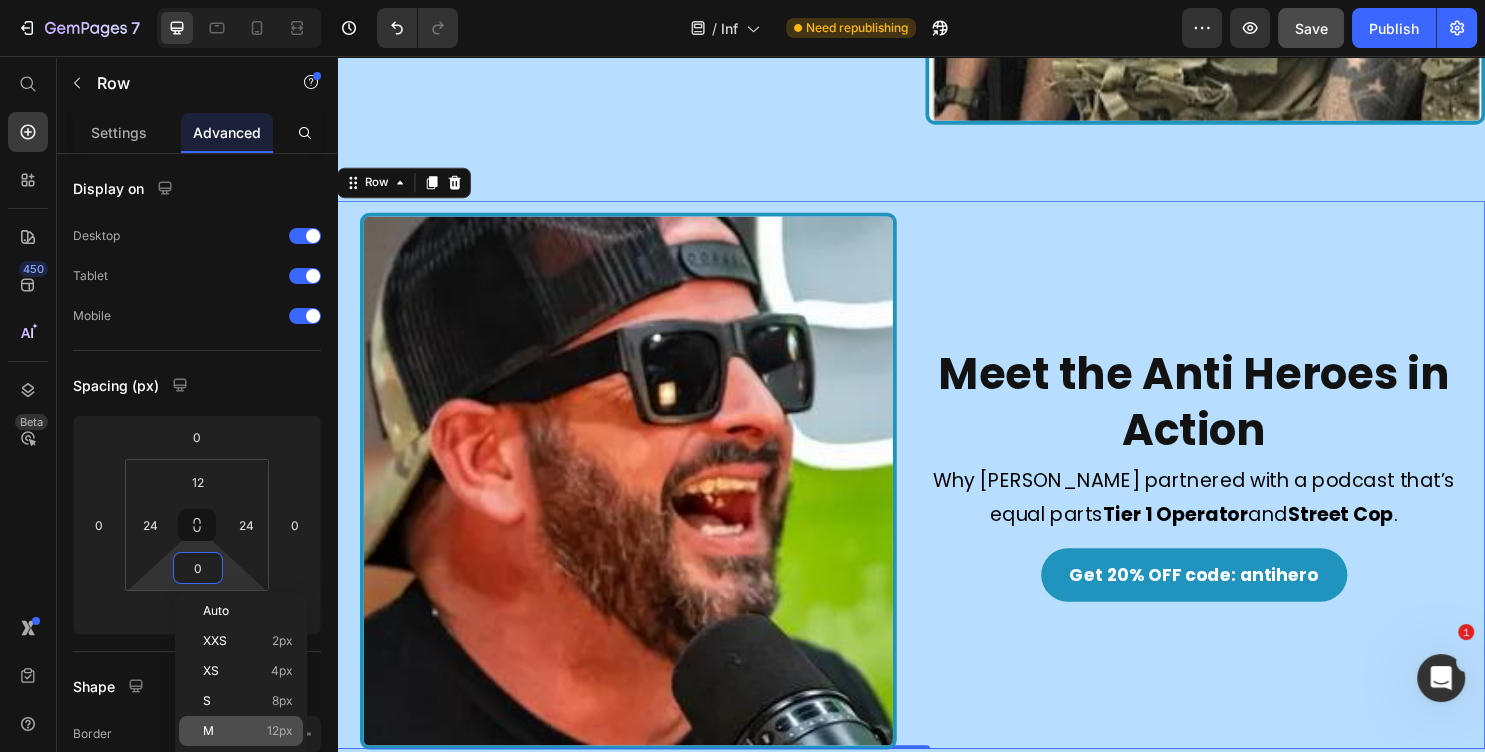 click on "12px" at bounding box center (280, 731) 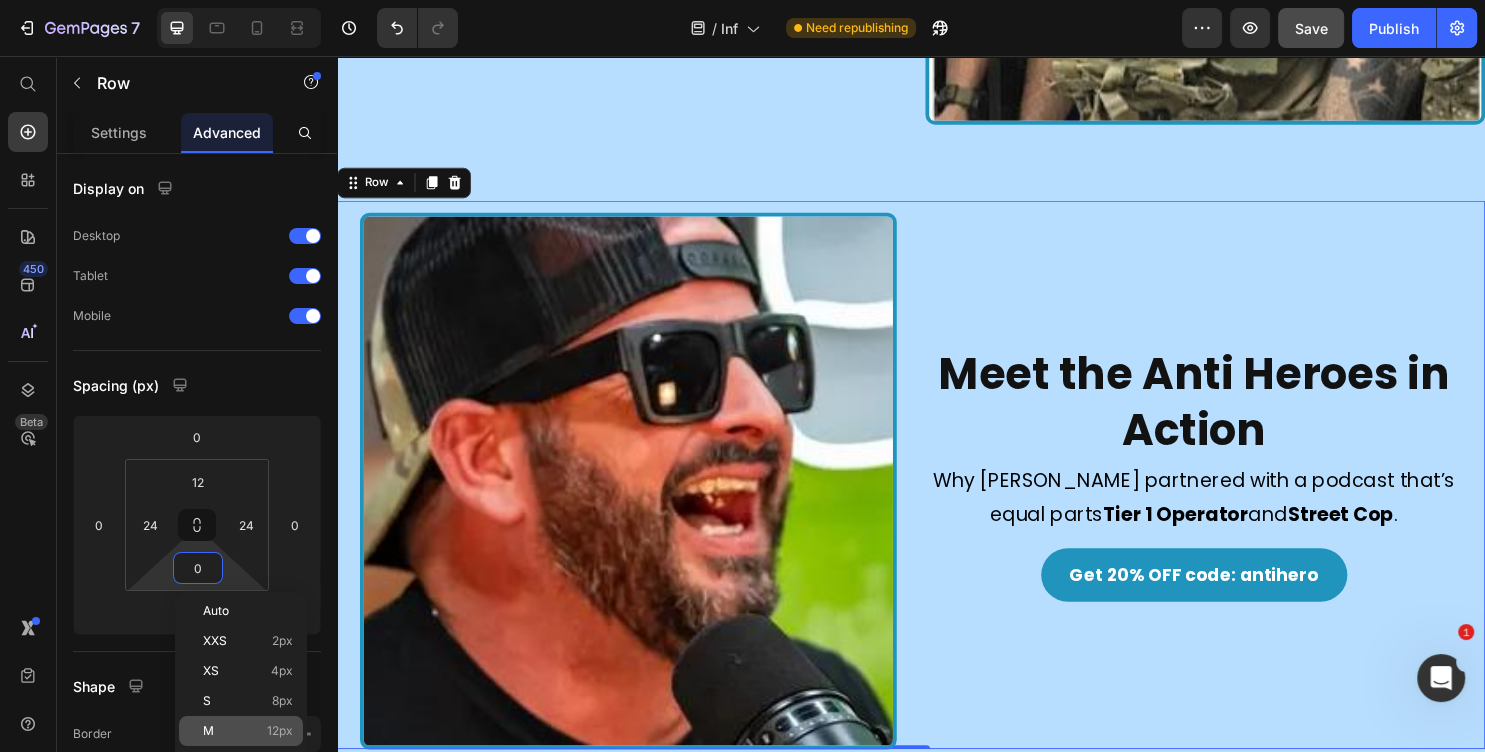 type on "12" 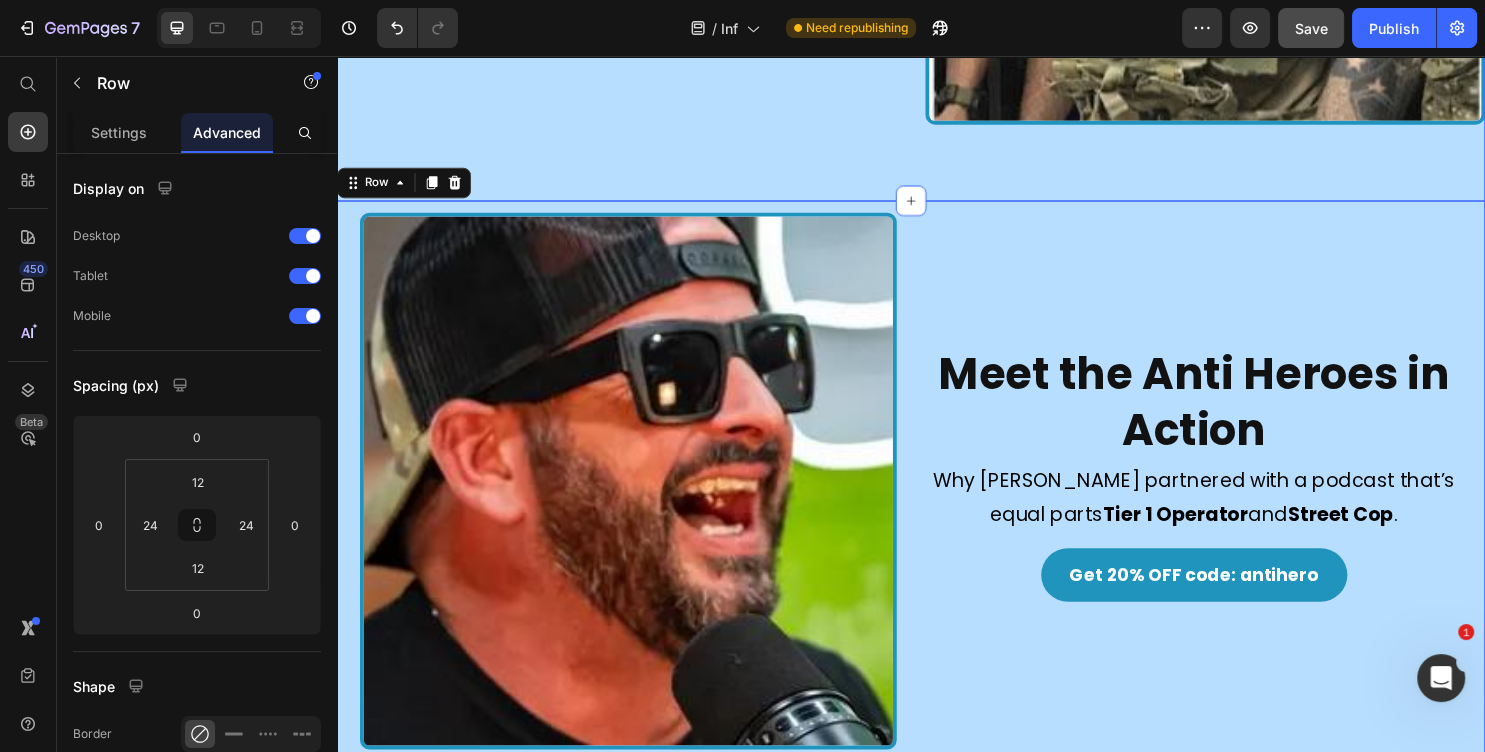 click on "Tasty Gains X The Anti Hero Podcast Heading Image A powerhouse collaboration between performance nutrition and real-world resilience. Text Block Get 20% OFF code: antihero Button Image Row Section 2" at bounding box center (937, -165) 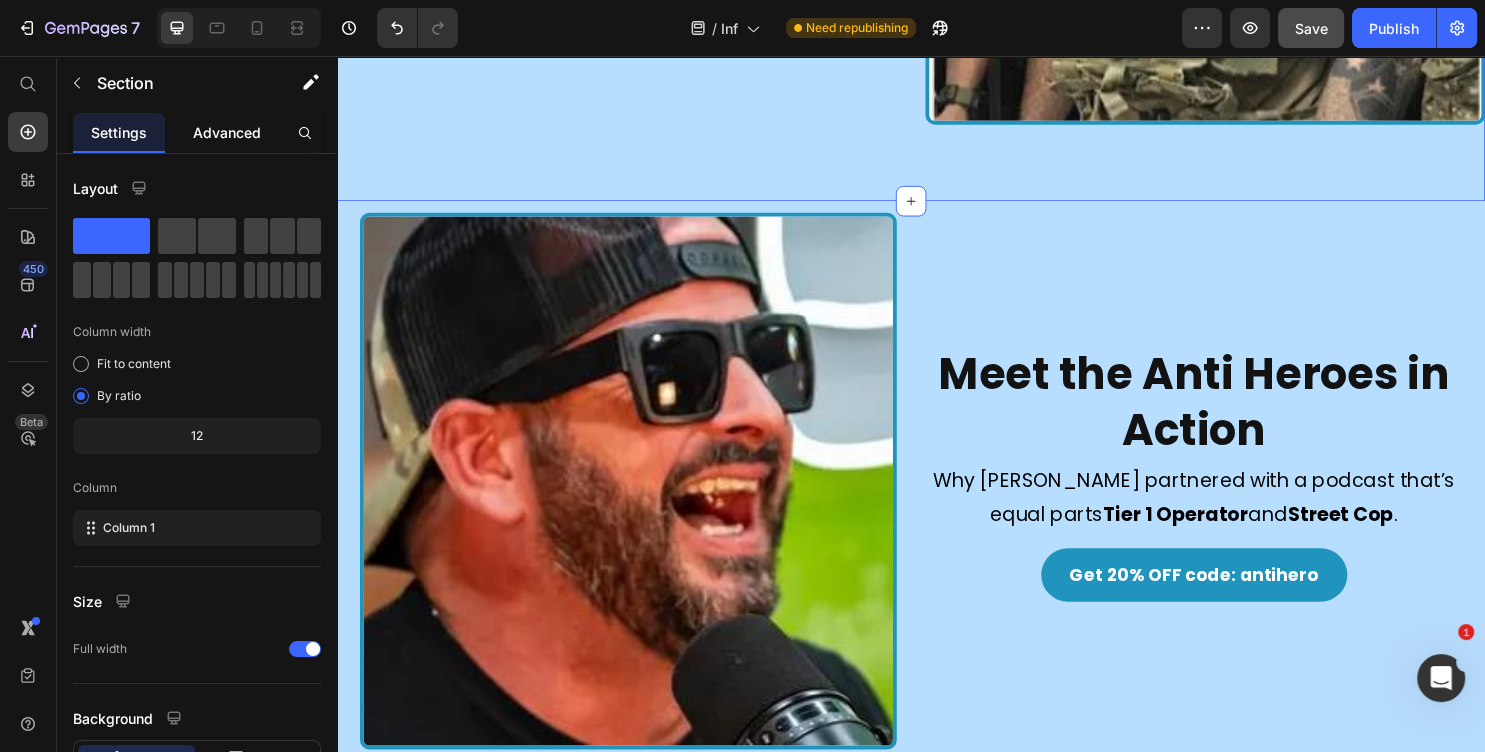 click on "Advanced" at bounding box center (227, 132) 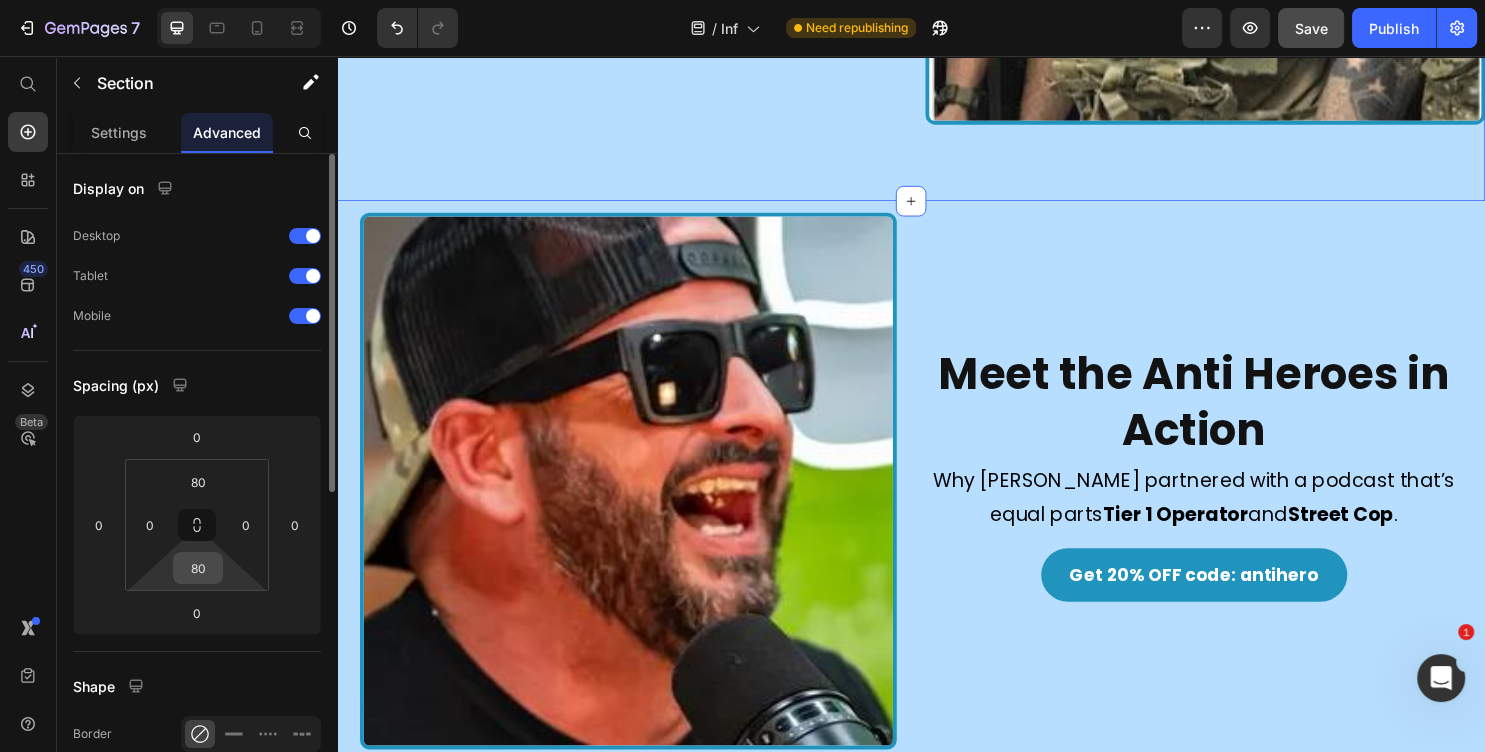 click on "80" at bounding box center (198, 568) 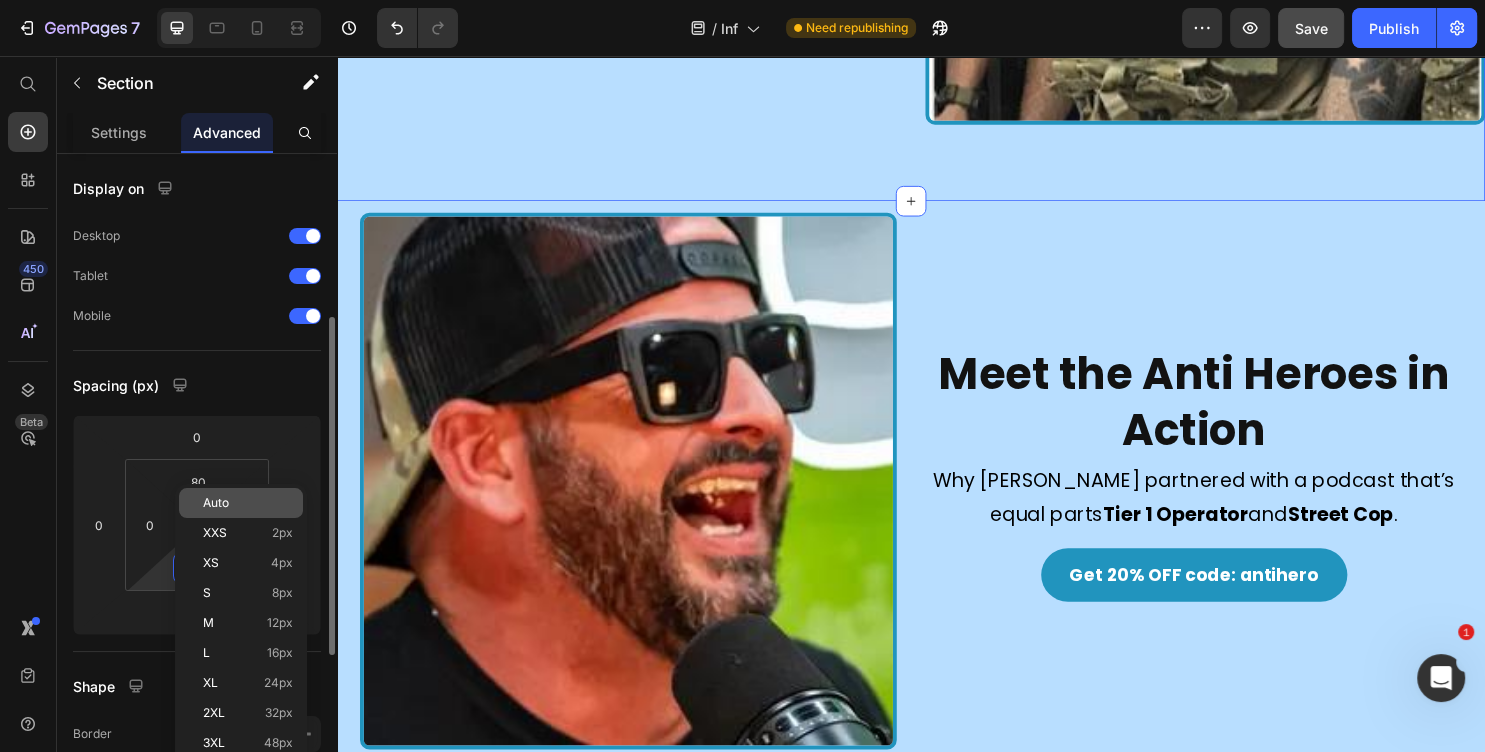 scroll, scrollTop: 108, scrollLeft: 0, axis: vertical 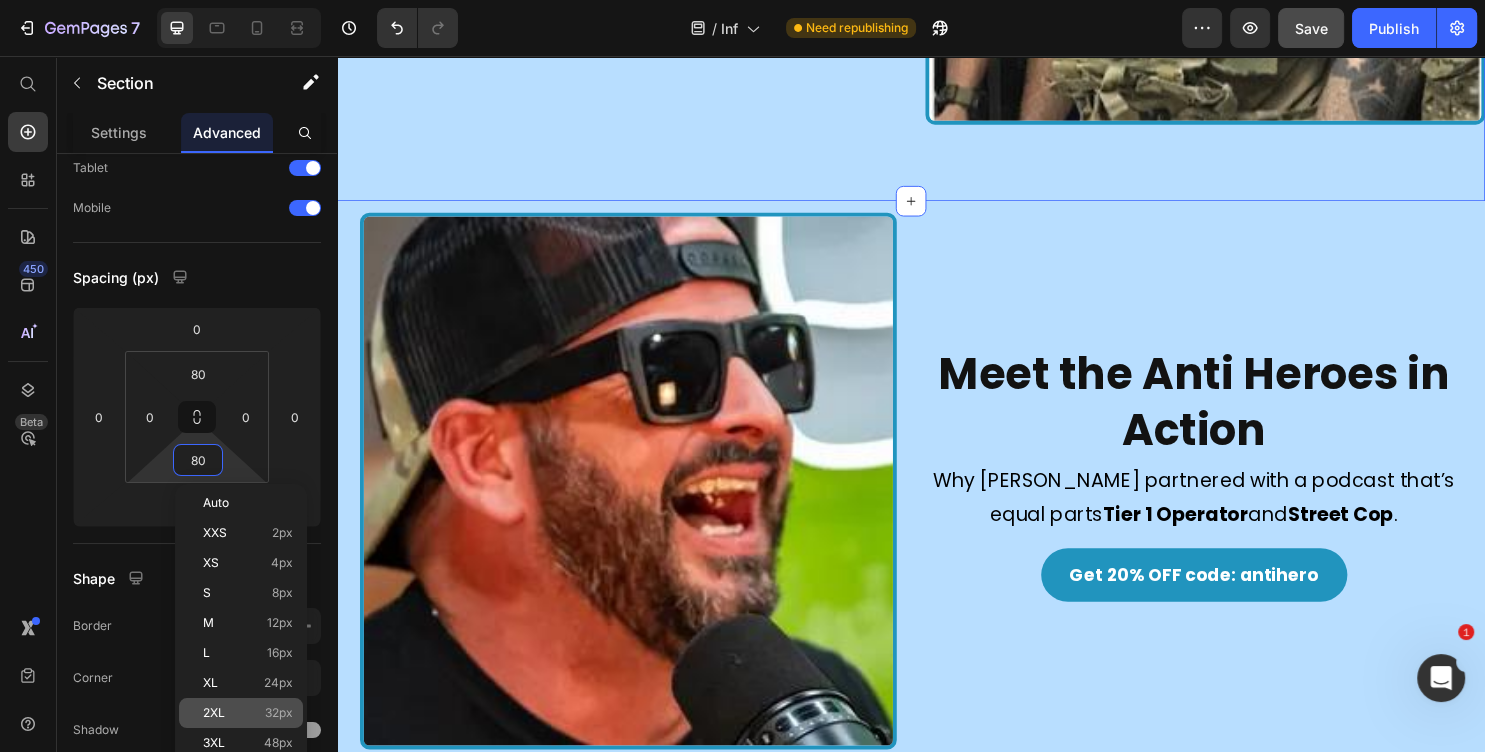click on "2XL 32px" at bounding box center (248, 713) 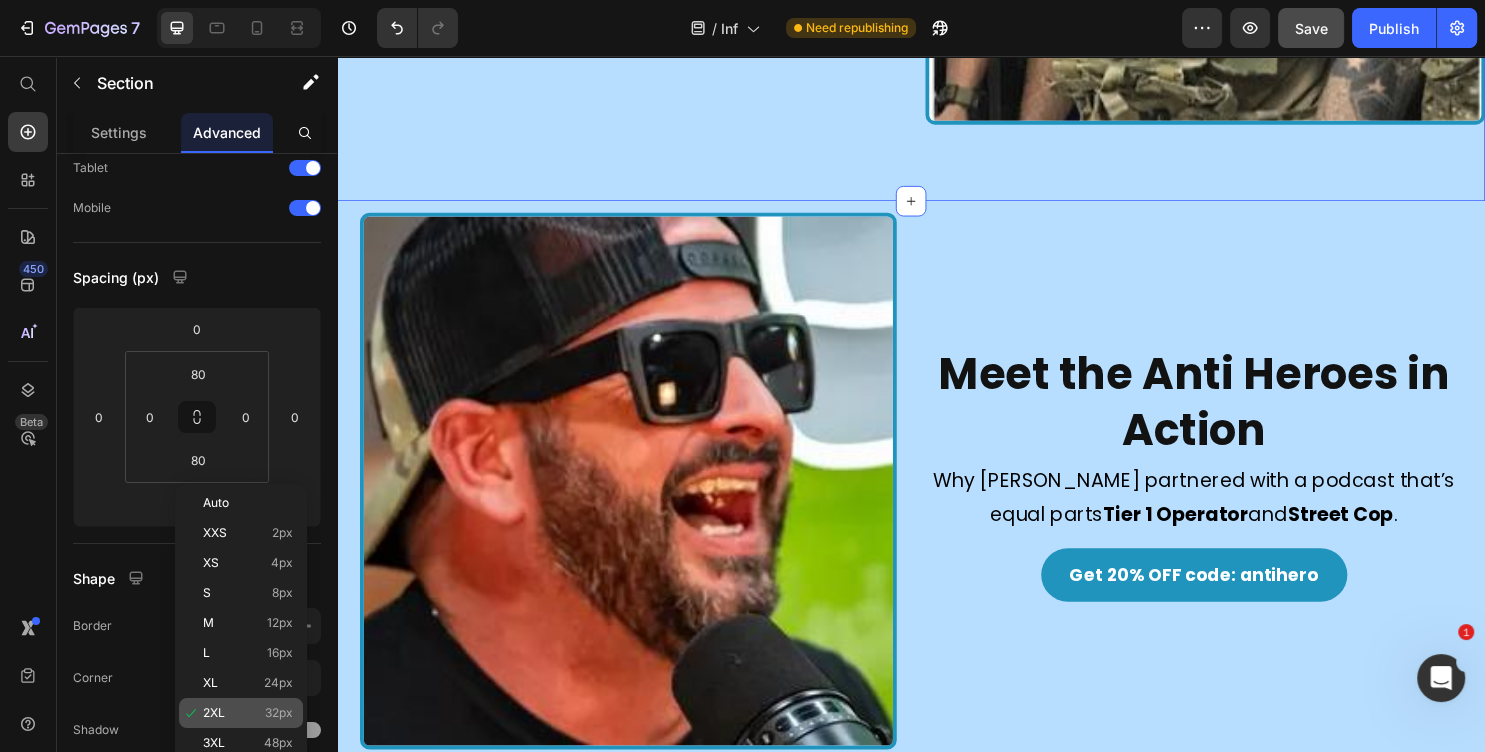 type on "32" 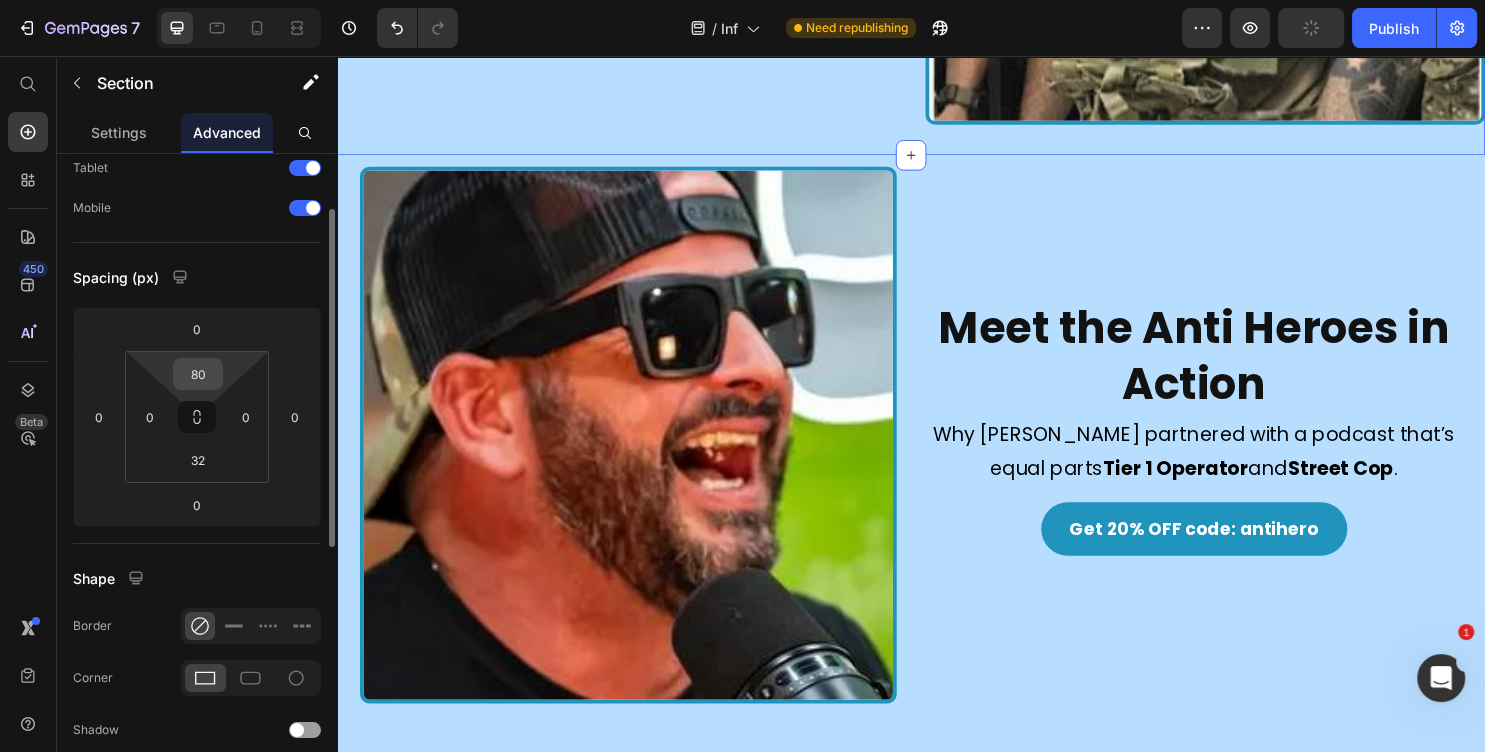 click on "80" at bounding box center [198, 374] 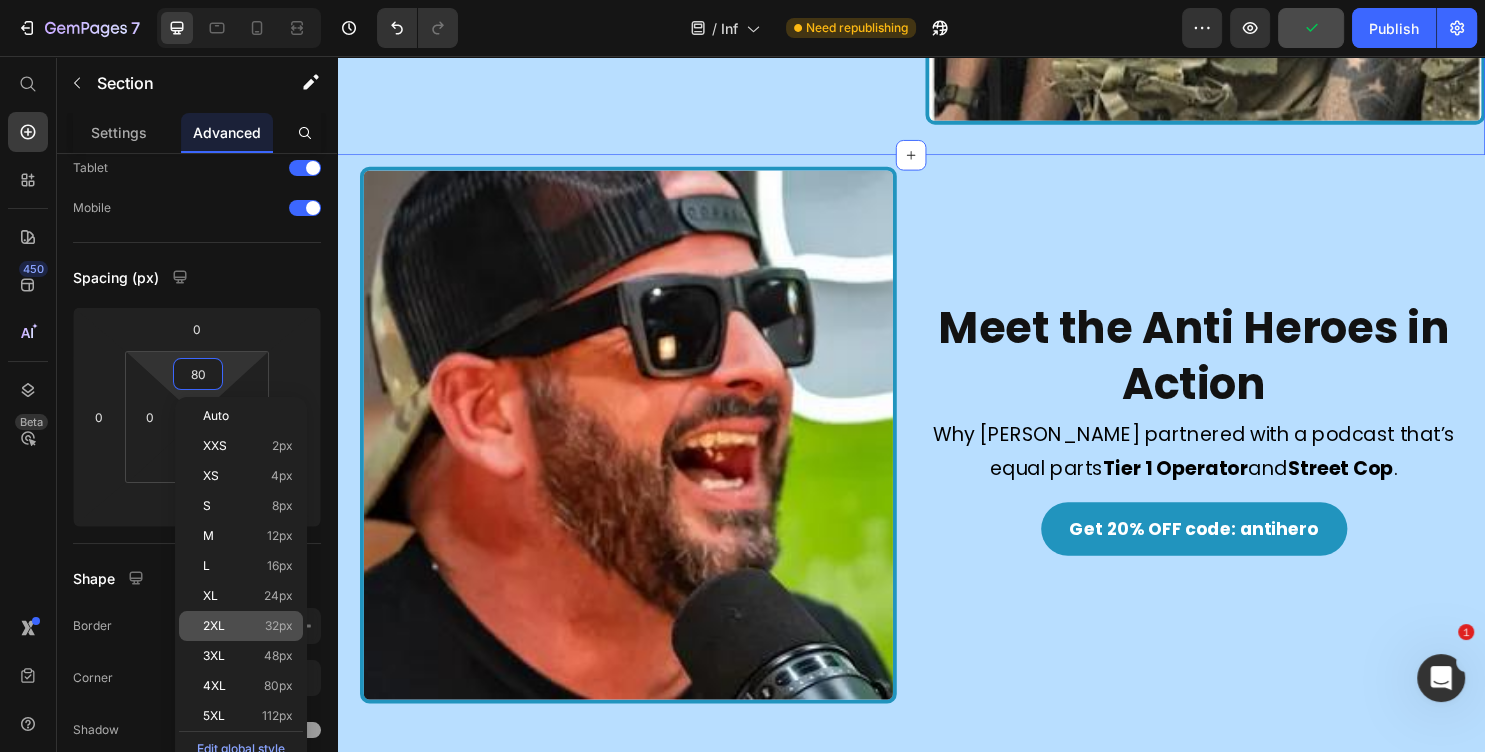click on "32px" at bounding box center [279, 626] 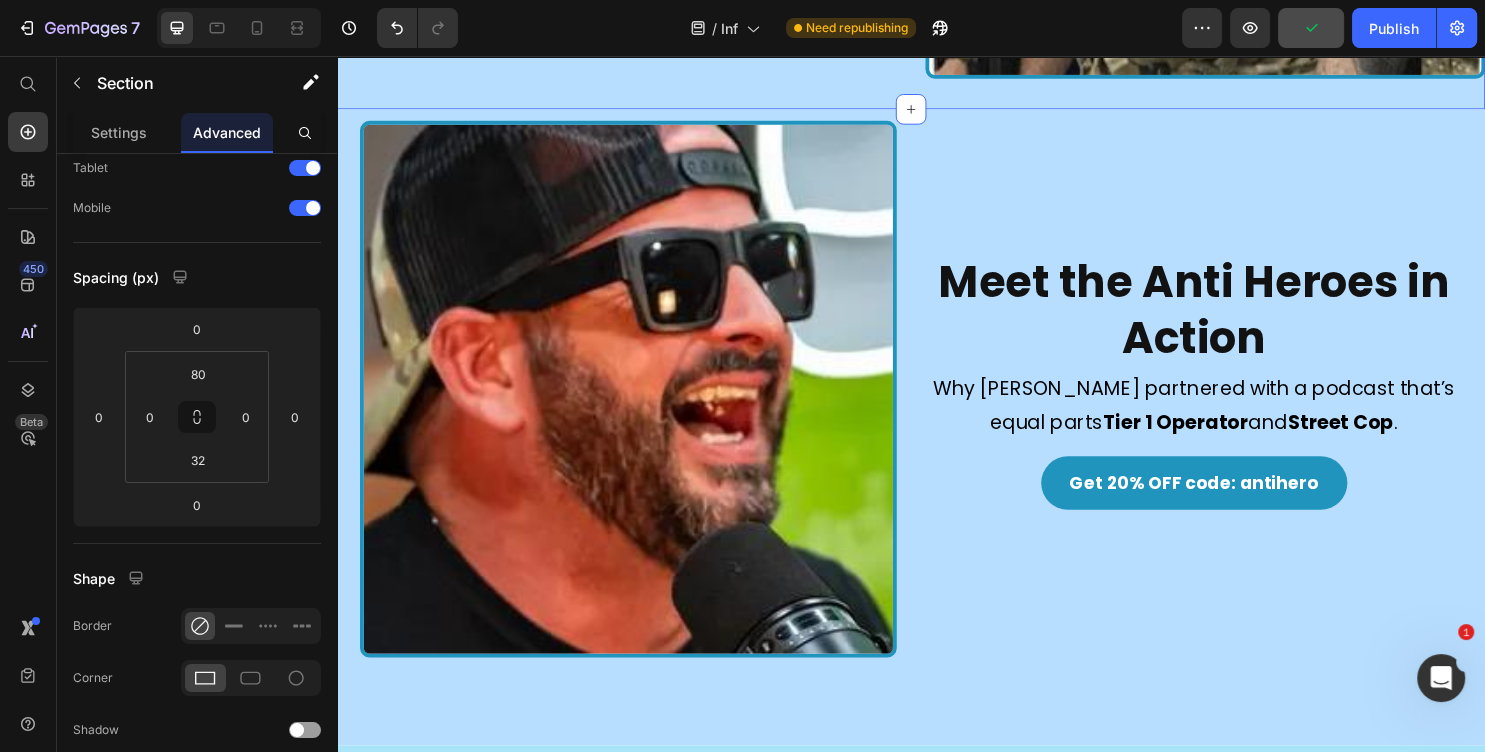type on "32" 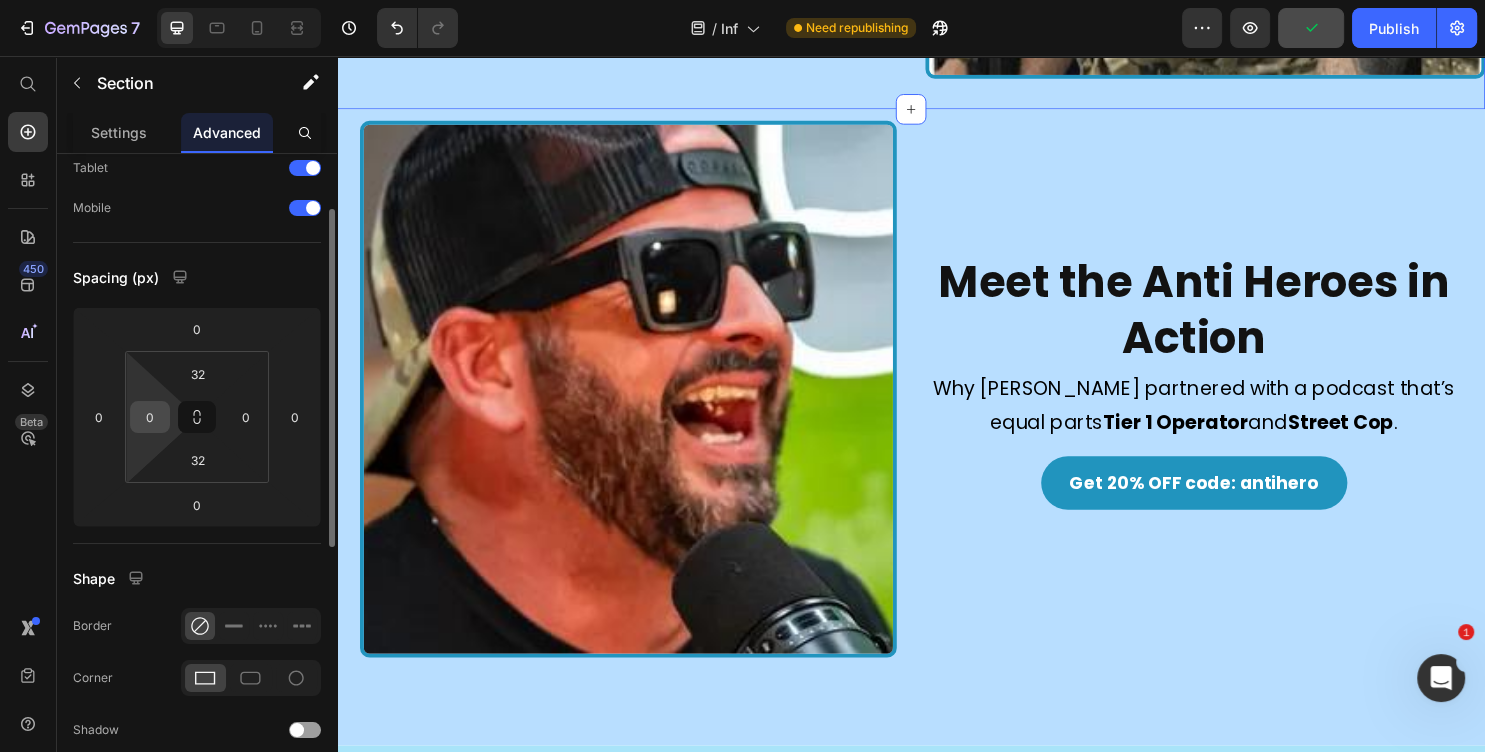 click on "0" at bounding box center (150, 417) 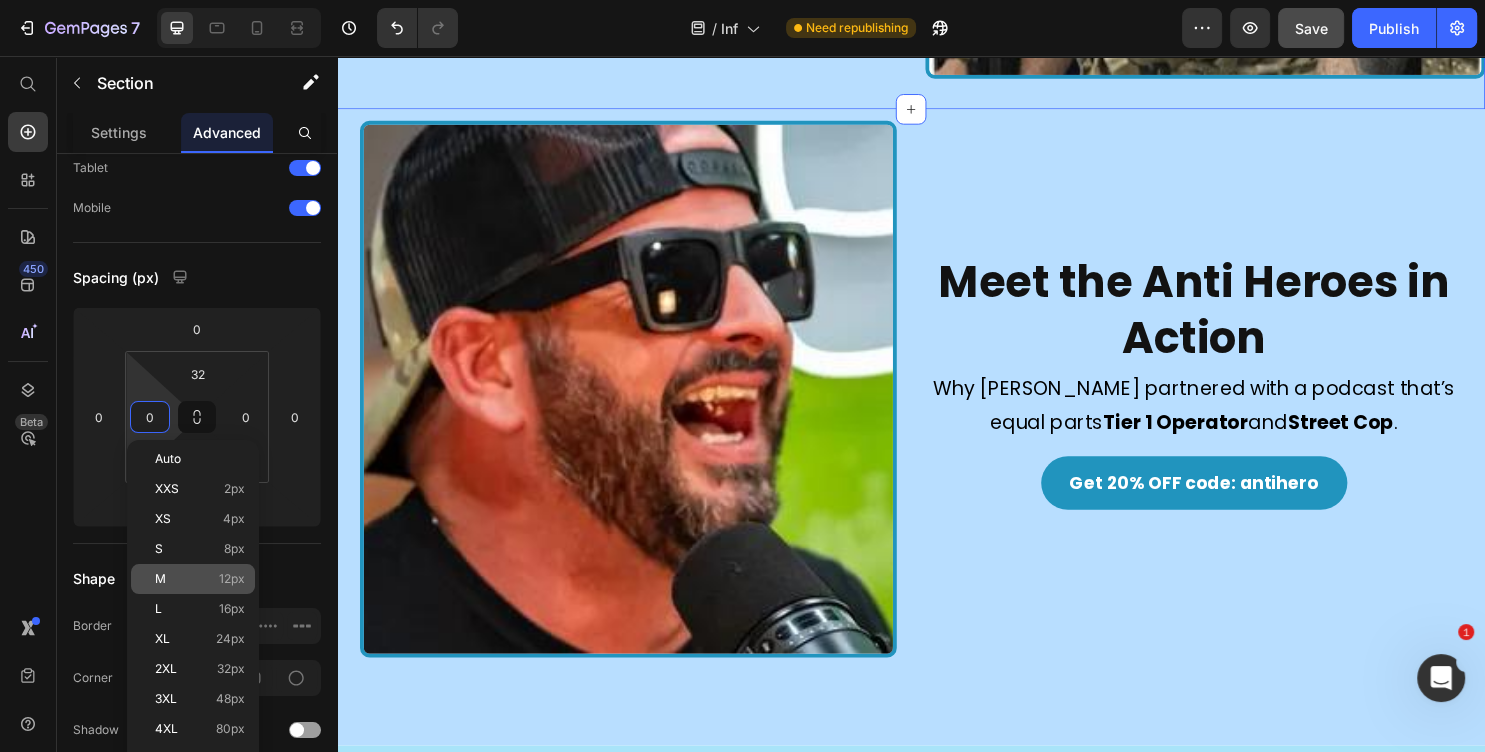 click on "M 12px" at bounding box center [200, 579] 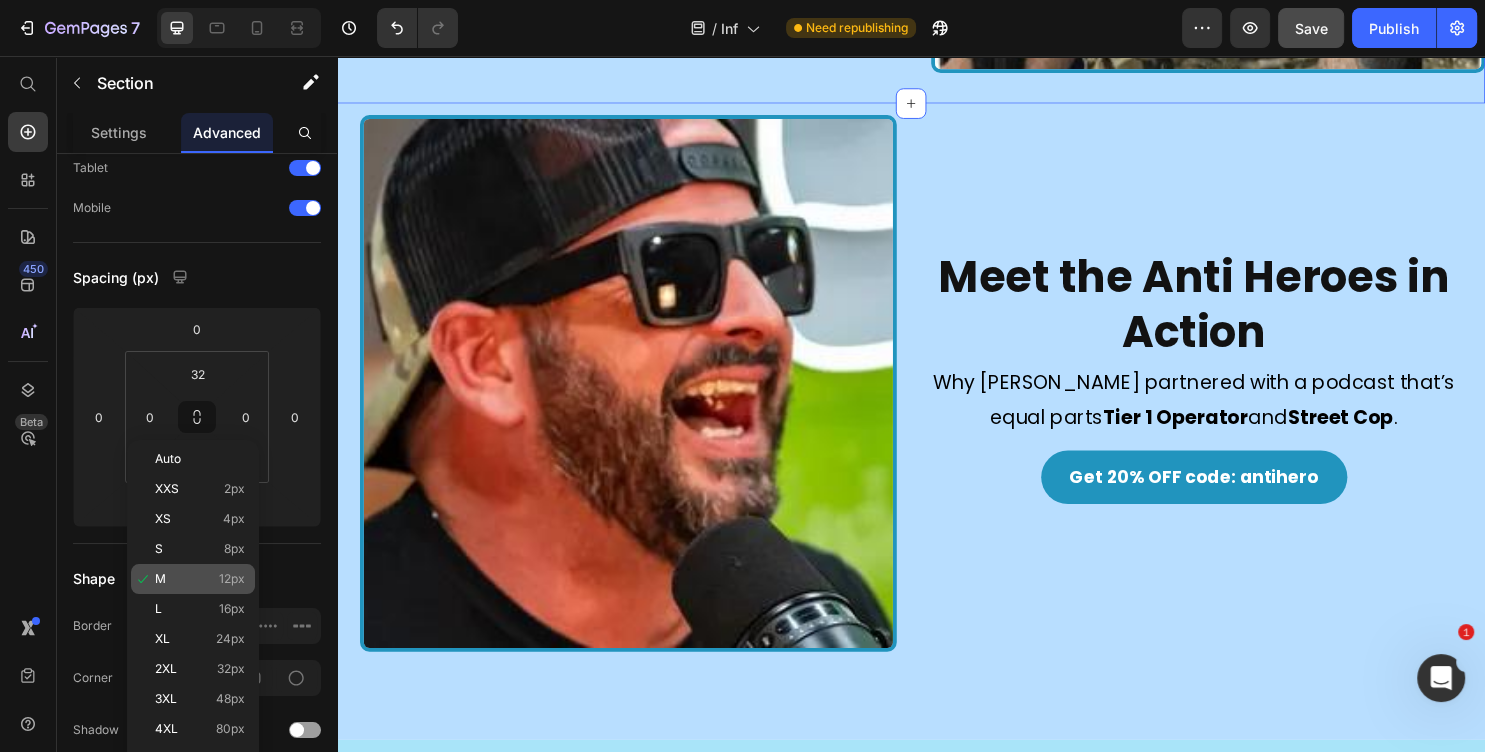 type on "12" 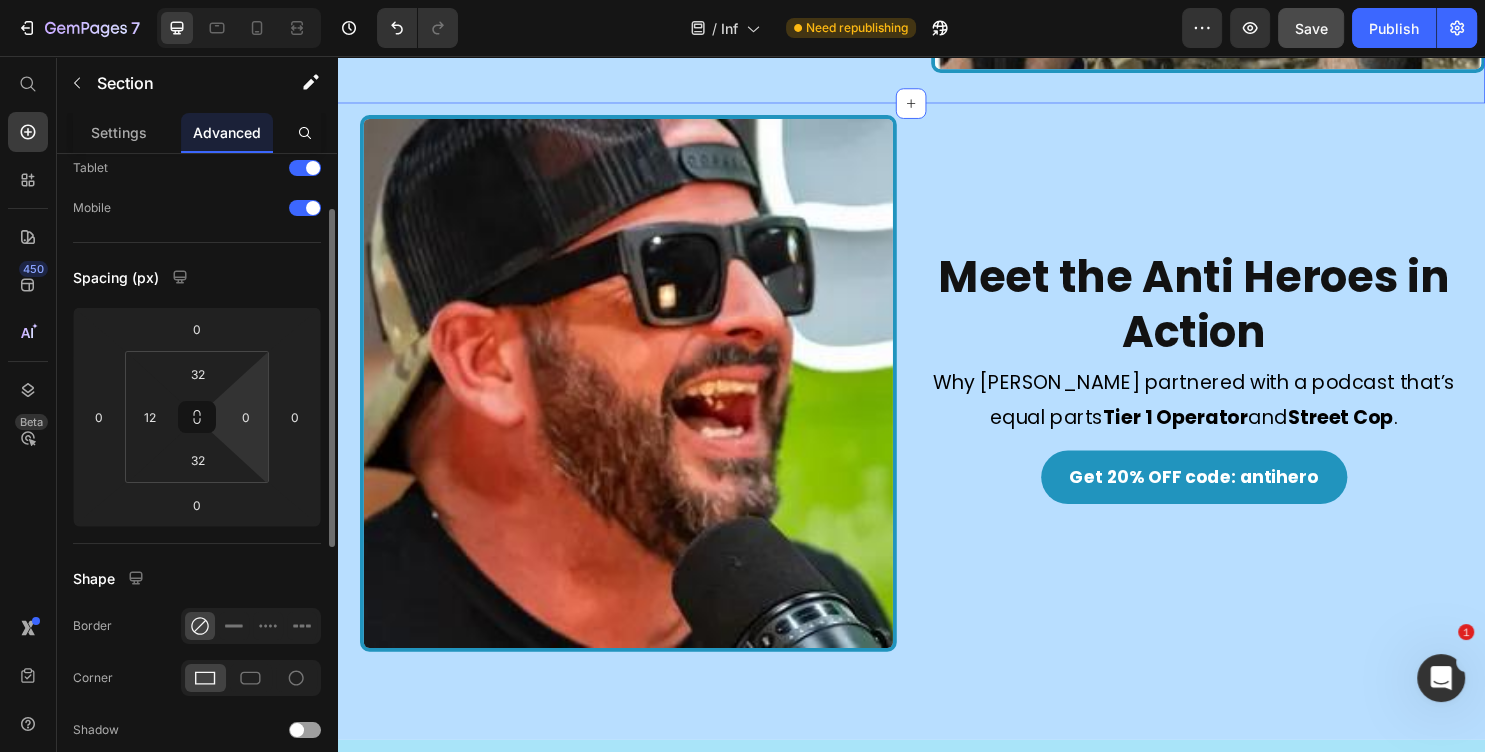click on "7  Version history  /  Inf Need republishing Preview  Save   Publish  450 Beta Start with Sections Elements Hero Section Product Detail Brands Trusted Badges Guarantee Product Breakdown How to use Testimonials Compare Bundle FAQs Social Proof Brand Story Product List Collection Blog List Contact Sticky Add to Cart Custom Footer Browse Library 450 Layout
Row
Row
Row
Row Text
Heading
Text Block Button
Button
Button
Sticky Back to top Media
Image" at bounding box center [742, 0] 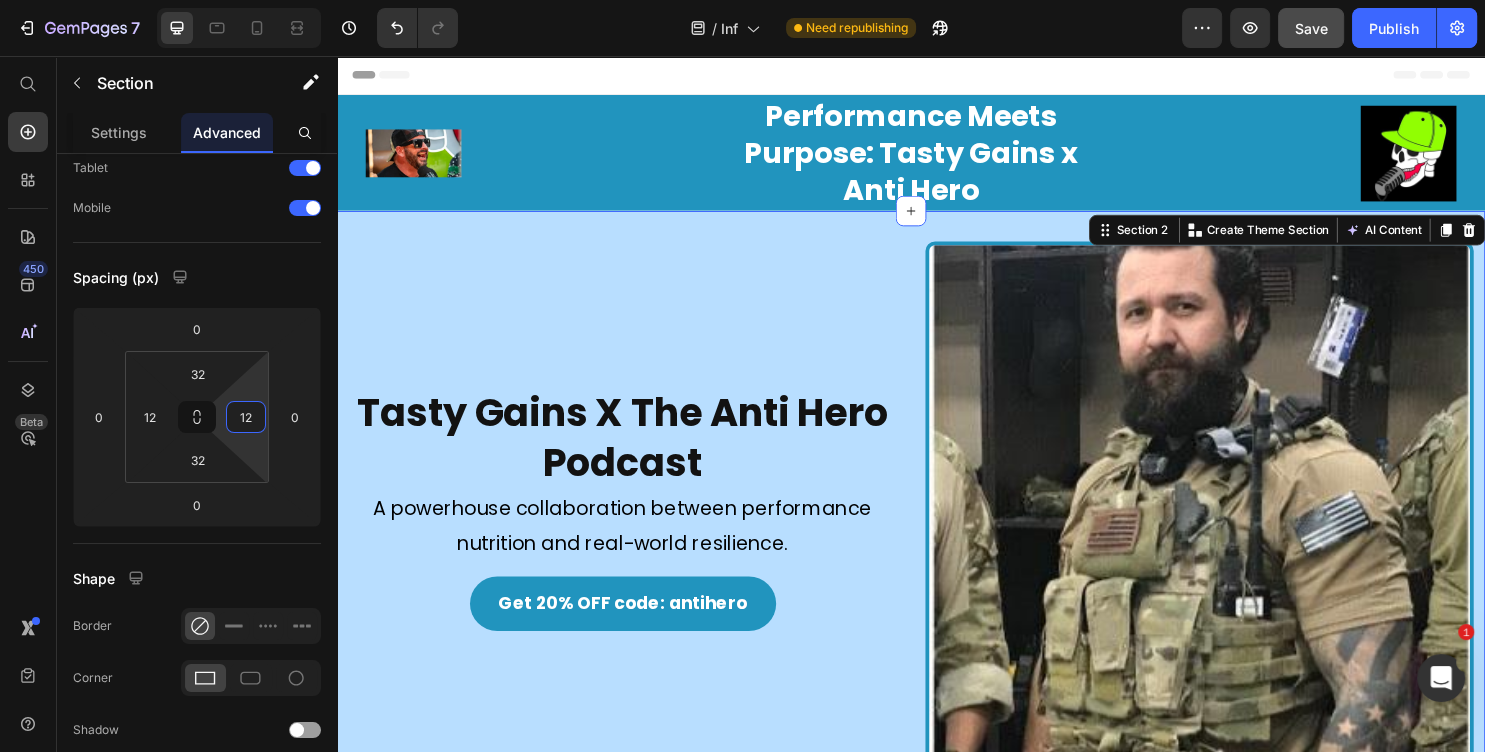 scroll, scrollTop: 0, scrollLeft: 0, axis: both 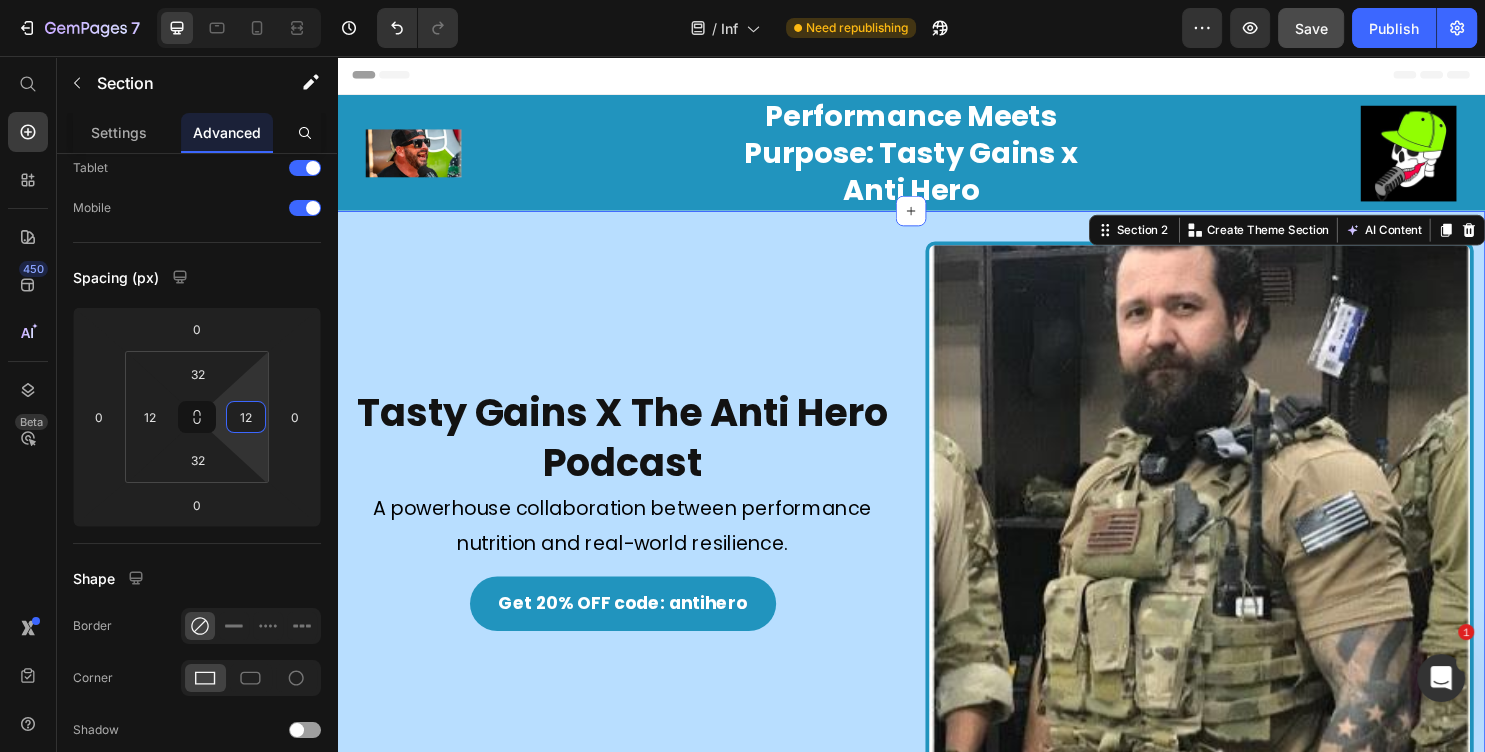 type on "12" 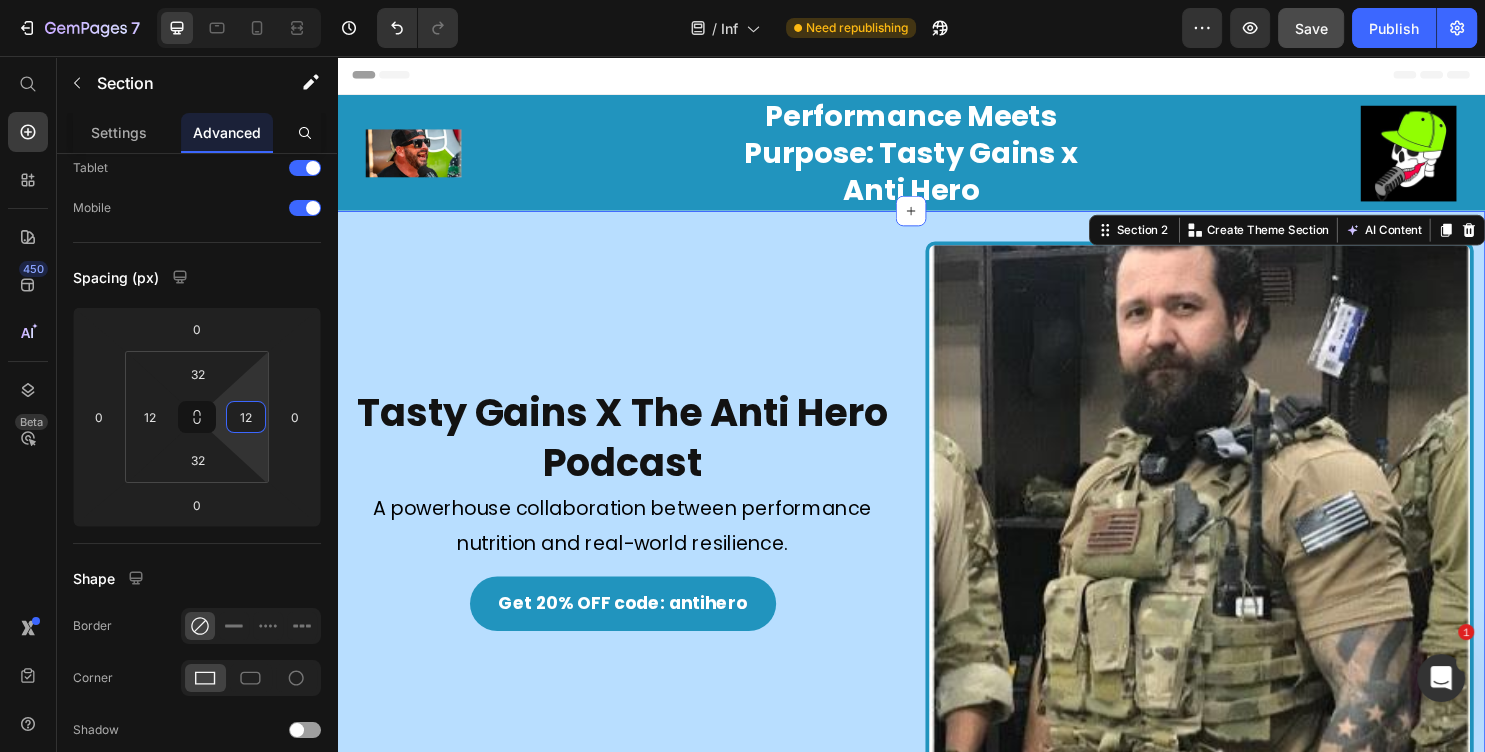 click on "Tasty Gains X The Anti Hero Podcast Heading Image A powerhouse collaboration between performance nutrition and real-world resilience. Text Block Get 20% OFF code: antihero Button Image Row Section 2   You can create reusable sections Create Theme Section AI Content Write with GemAI What would you like to describe here? Tone and Voice Persuasive Product Tasty Gains Pre-Workout Gummies - 60 Gummies Show more Generate" at bounding box center (937, 536) 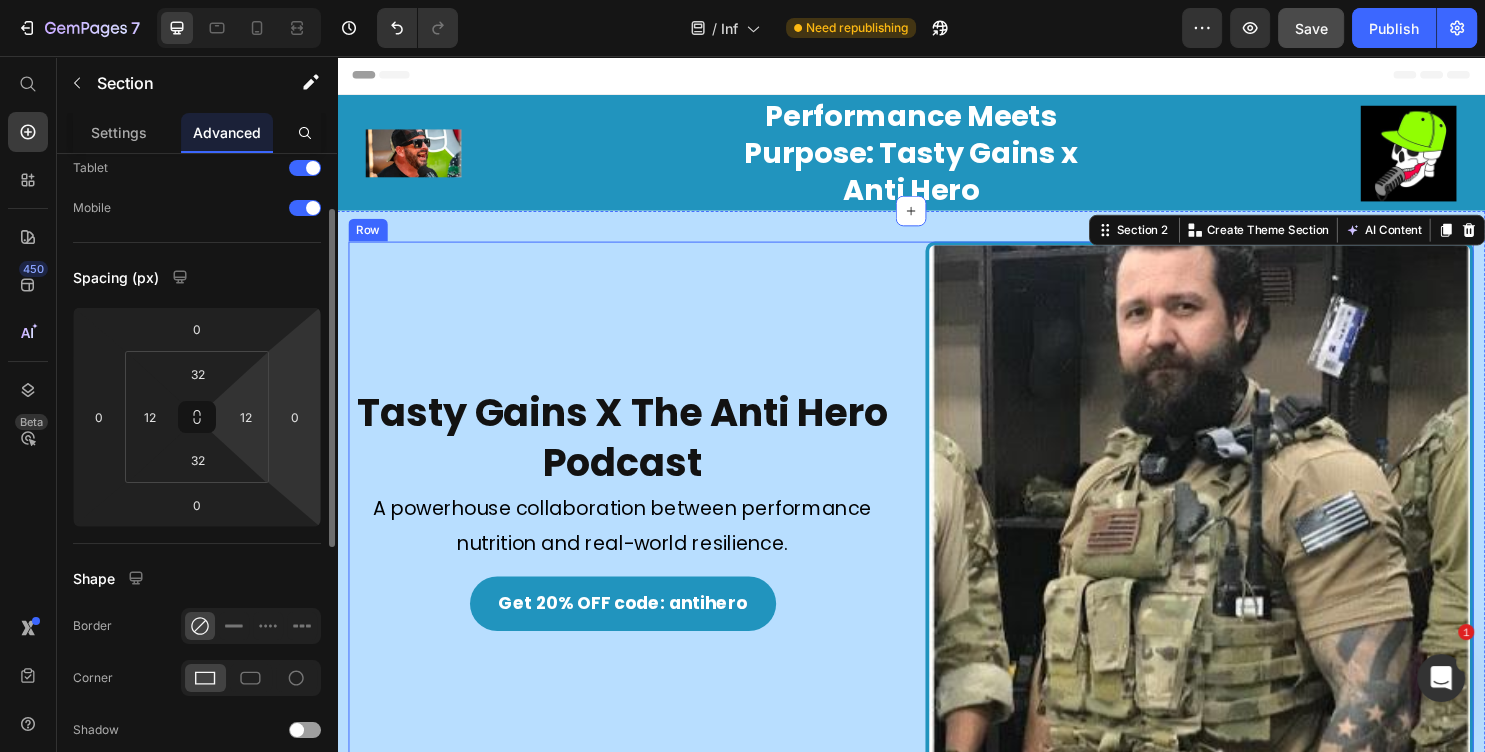 scroll, scrollTop: 108, scrollLeft: 0, axis: vertical 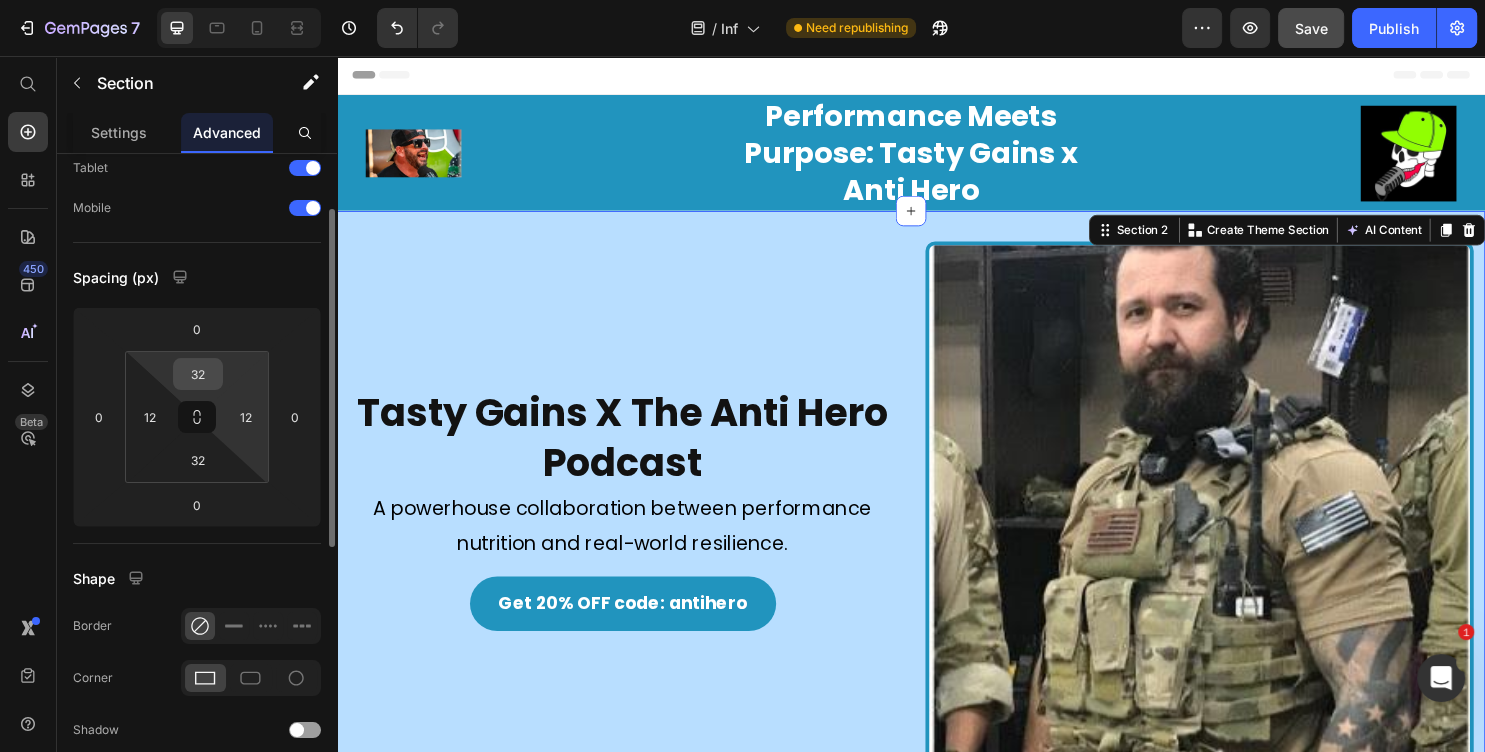 click on "32" at bounding box center [198, 374] 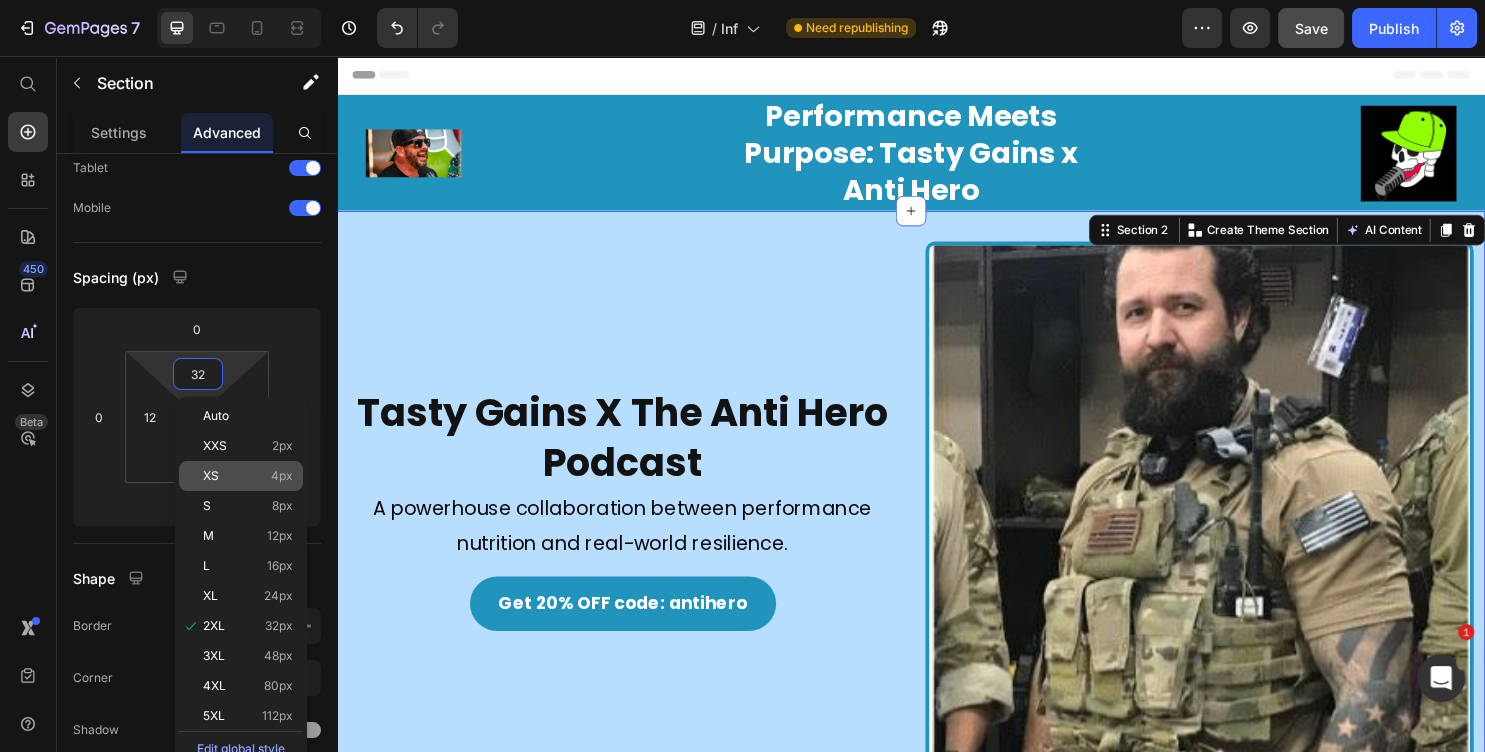 click on "XS 4px" 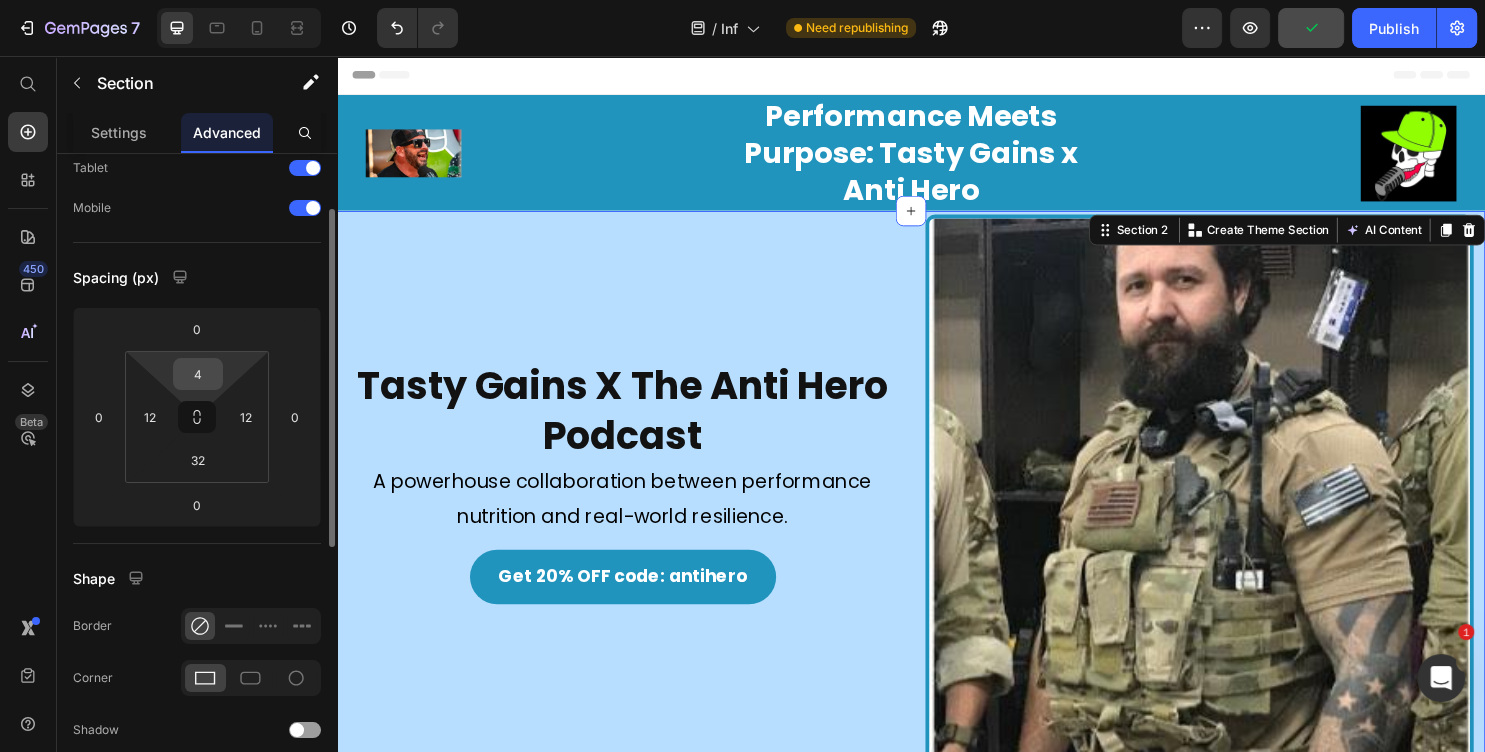 click on "4" at bounding box center (198, 374) 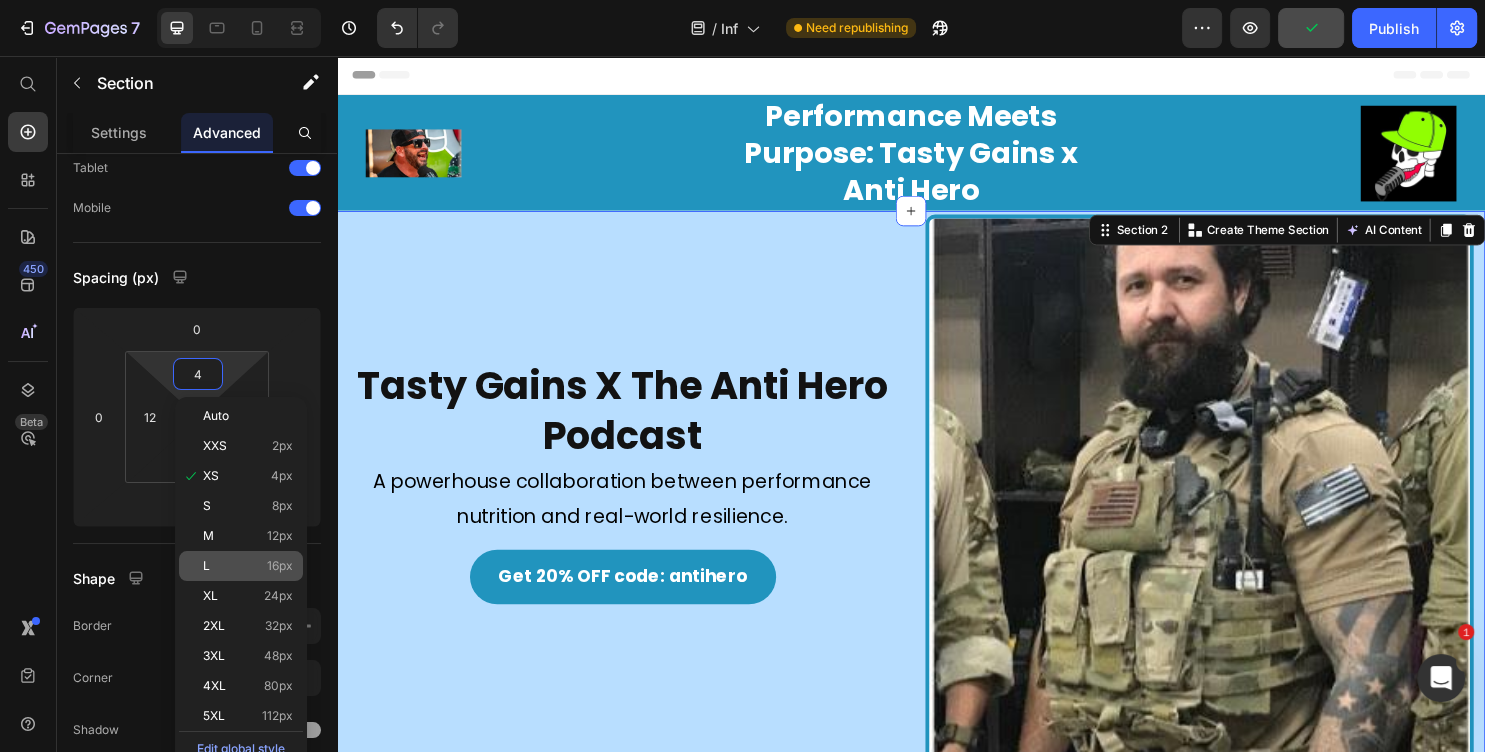 click on "L 16px" 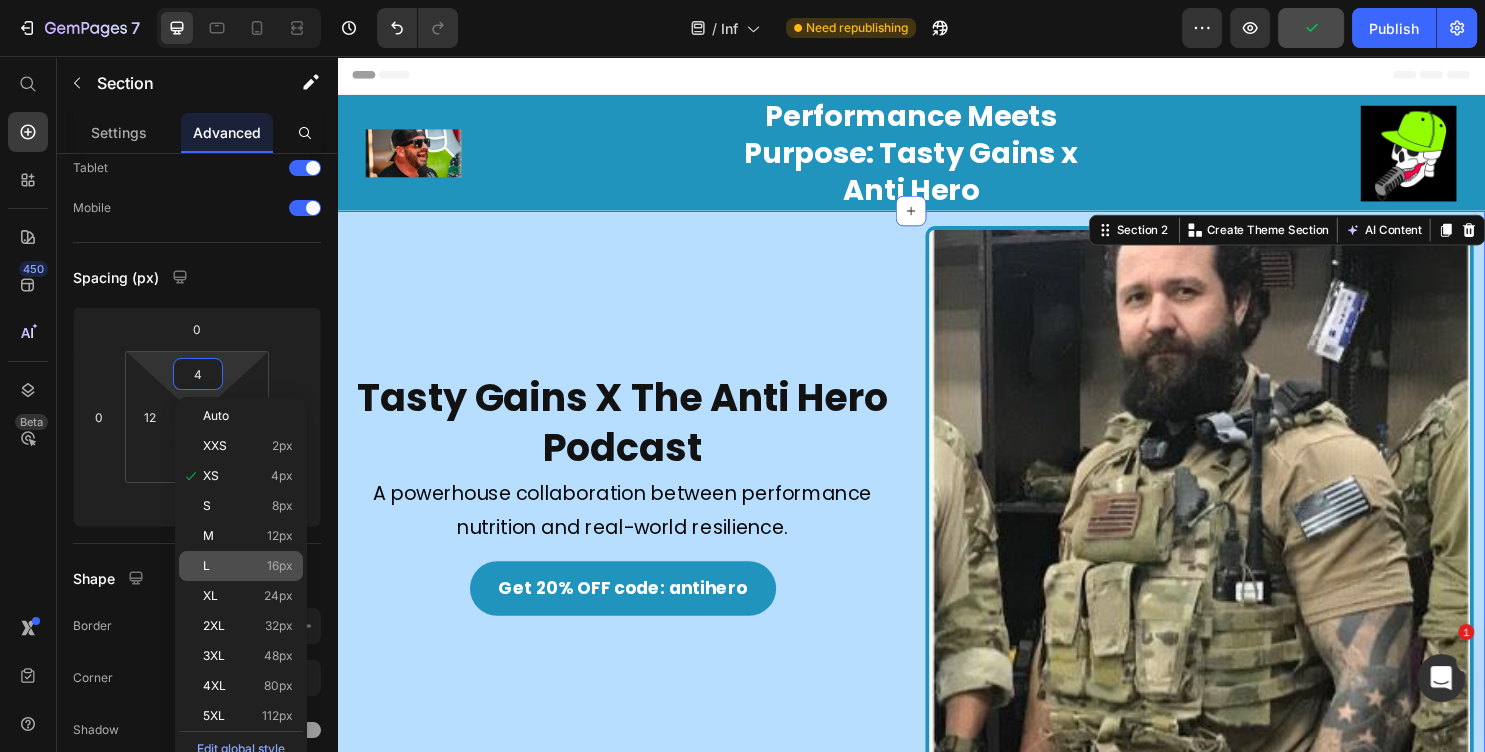 type on "16" 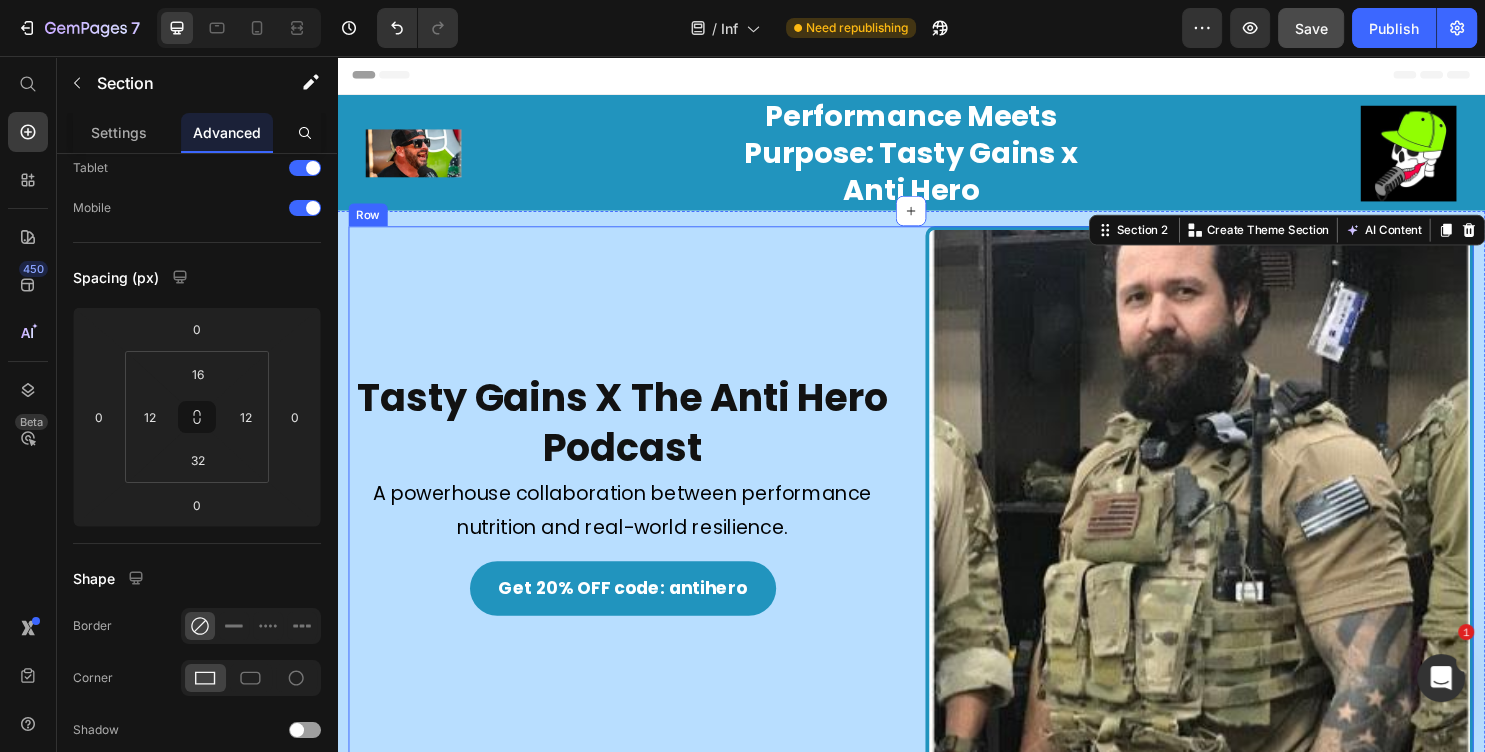 click on "Tasty Gains X The Anti Hero Podcast Heading Image A powerhouse collaboration between performance nutrition and real-world resilience. Text Block Get 20% OFF code: antihero Button" at bounding box center (635, 520) 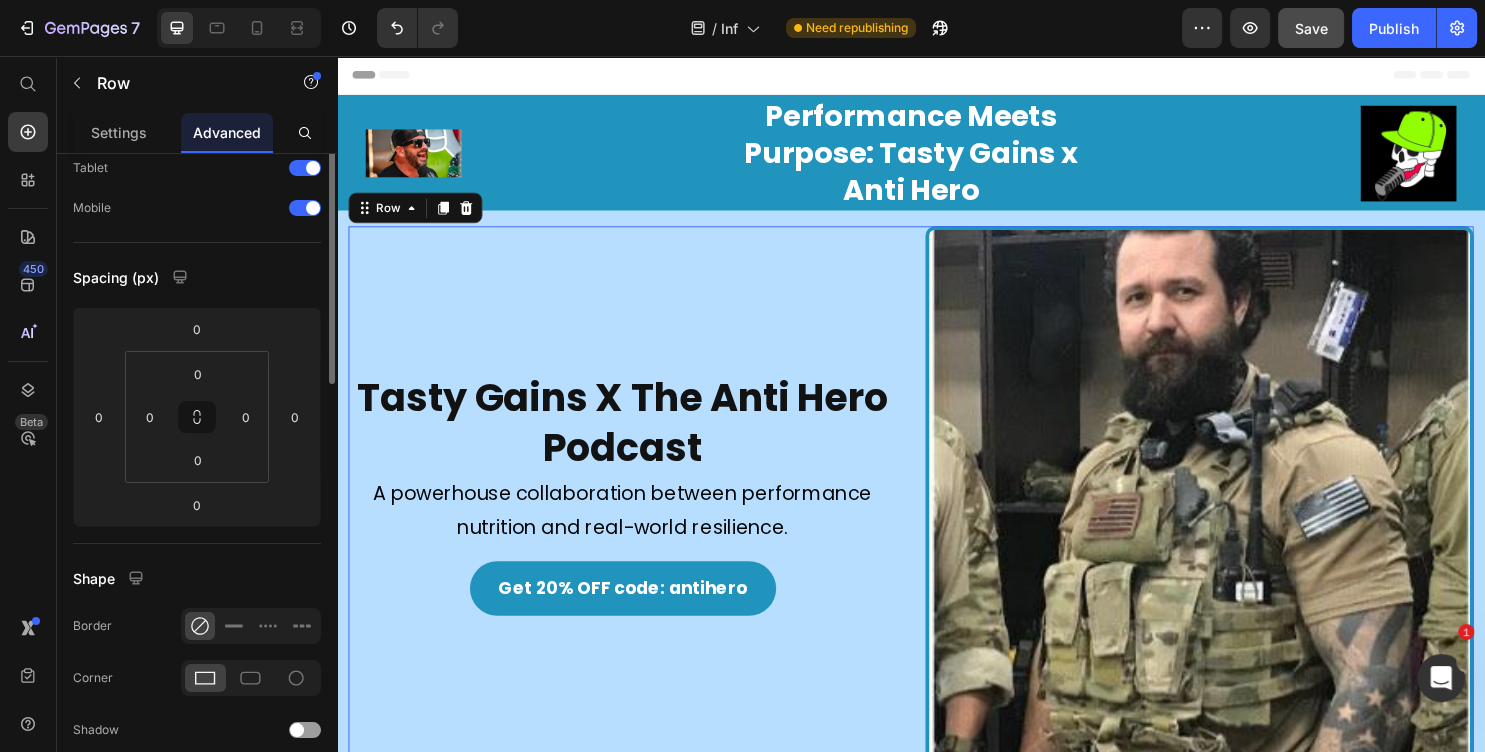 scroll, scrollTop: 0, scrollLeft: 0, axis: both 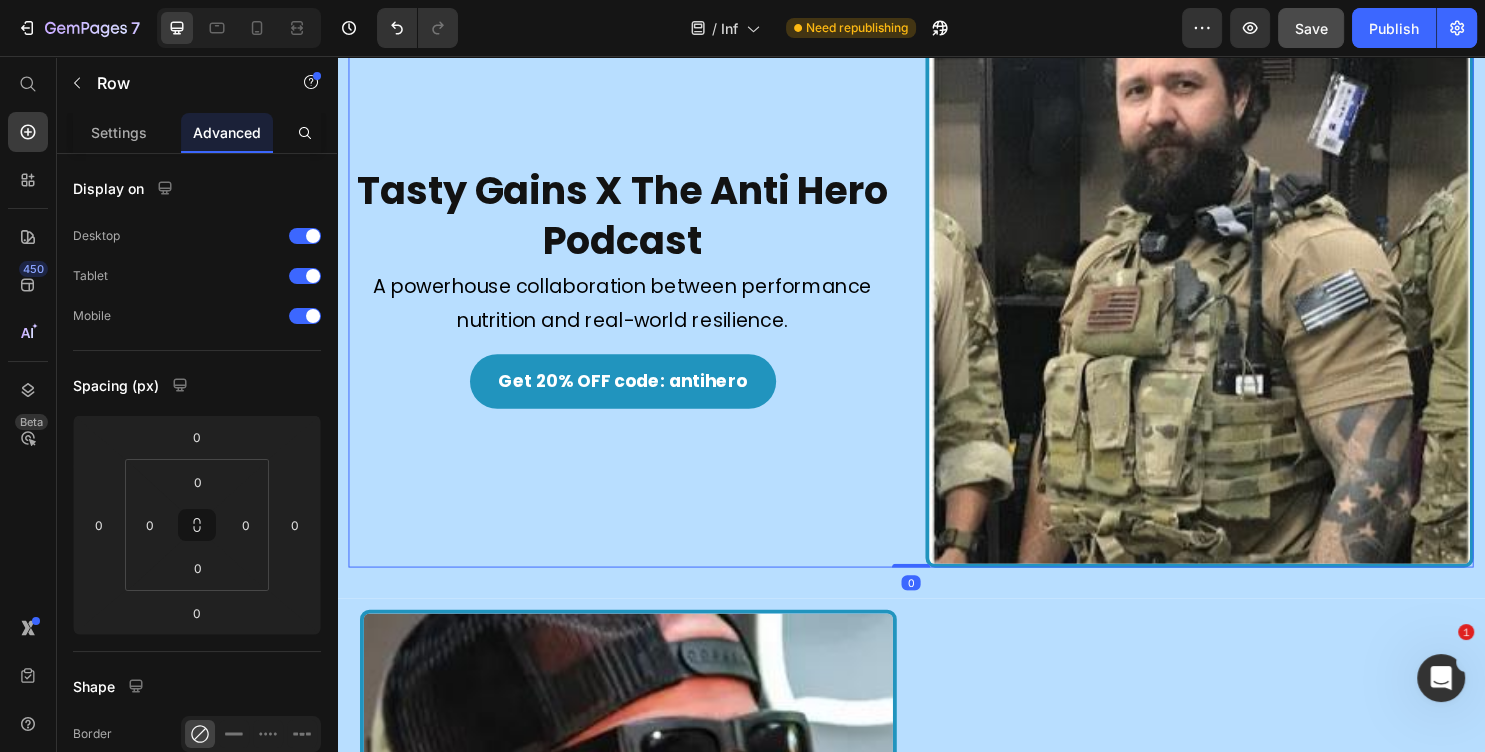 click on "Tasty Gains X The Anti Hero Podcast Heading Image A powerhouse collaboration between performance nutrition and real-world resilience. Text Block Get 20% OFF code: antihero Button" at bounding box center (635, 304) 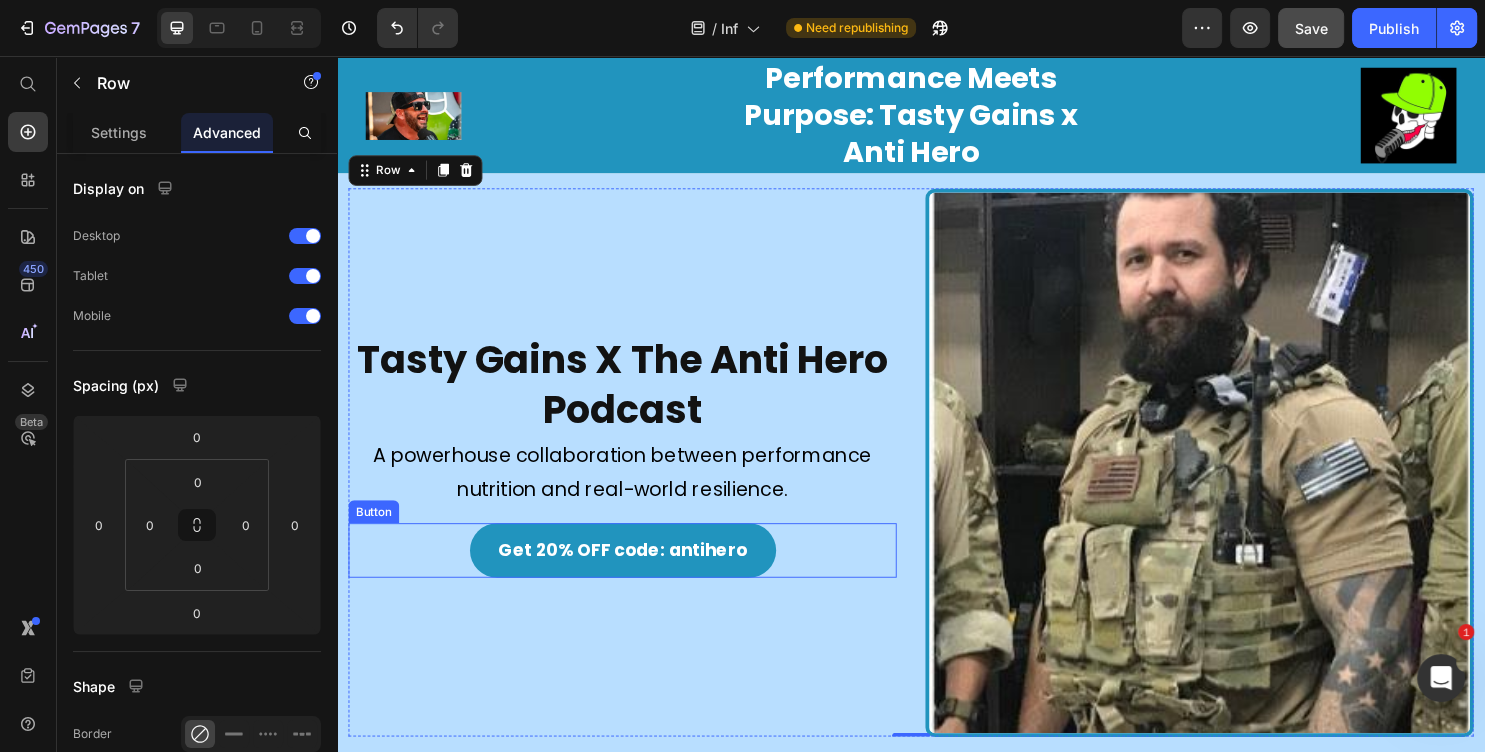 scroll, scrollTop: 0, scrollLeft: 0, axis: both 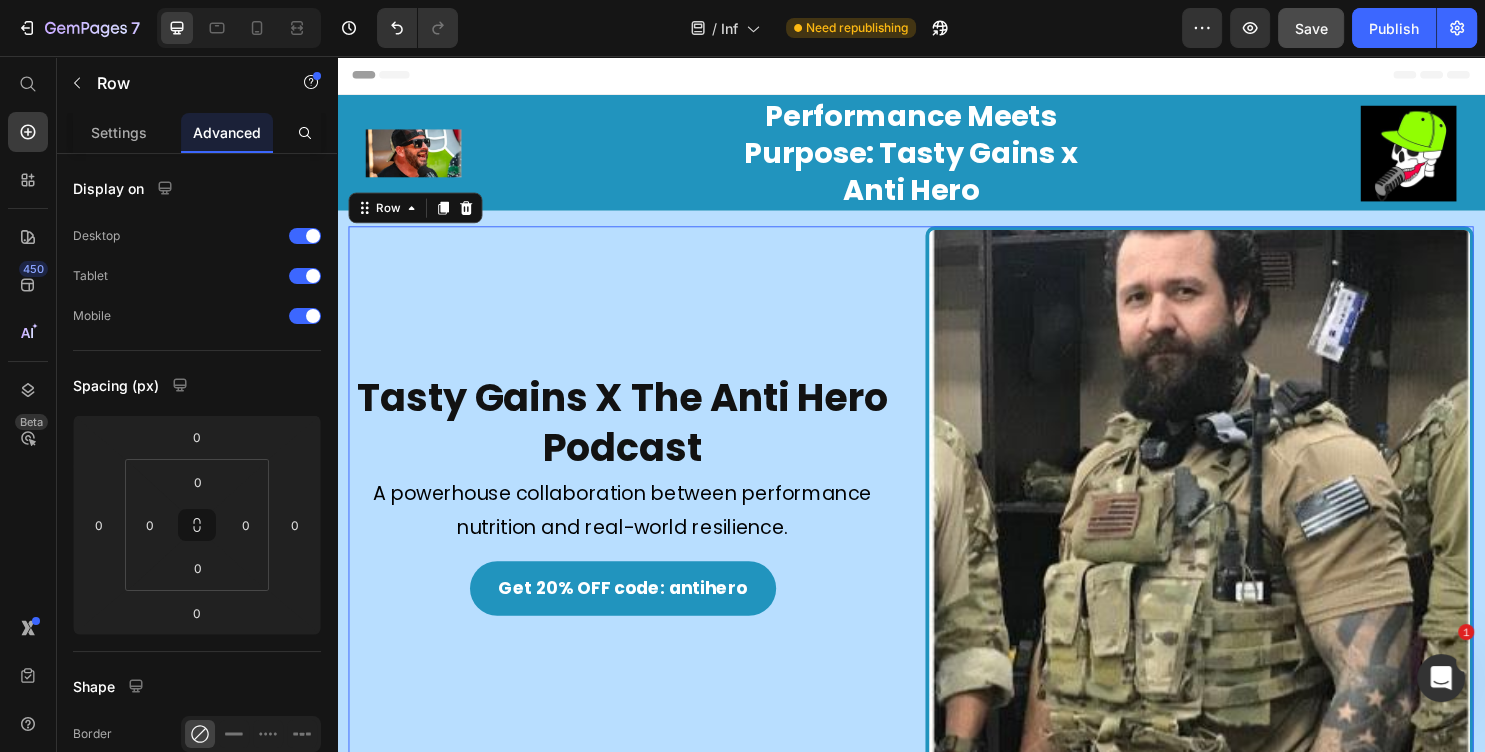 click on "Tasty Gains X The Anti Hero Podcast Heading Image A powerhouse collaboration between performance nutrition and real-world resilience. Text Block Get 20% OFF code: antihero Button" at bounding box center (635, 520) 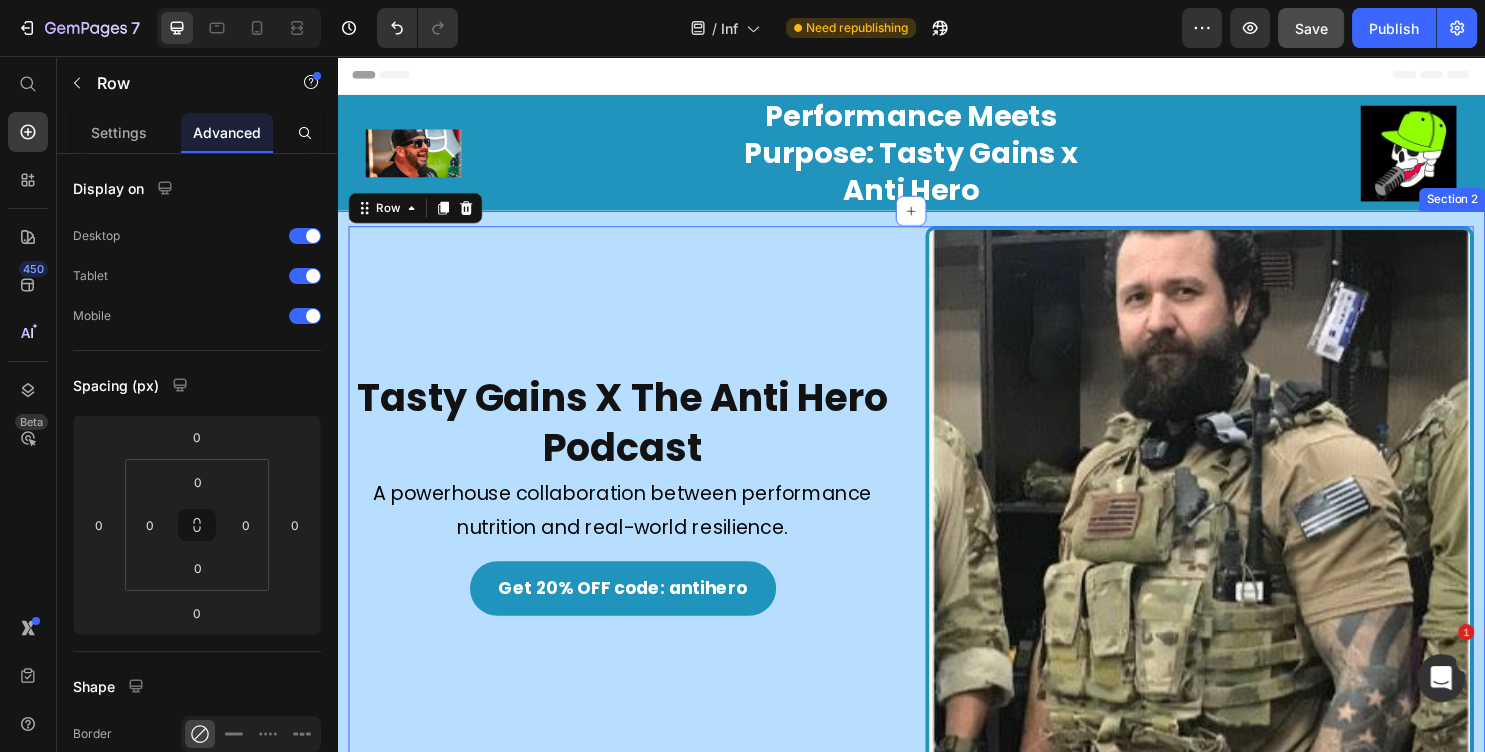 click on "Tasty Gains X The Anti Hero Podcast Heading Image A powerhouse collaboration between performance nutrition and real-world resilience. Text Block Get 20% OFF code: antihero Button Image Row   0 Section 2" at bounding box center (937, 528) 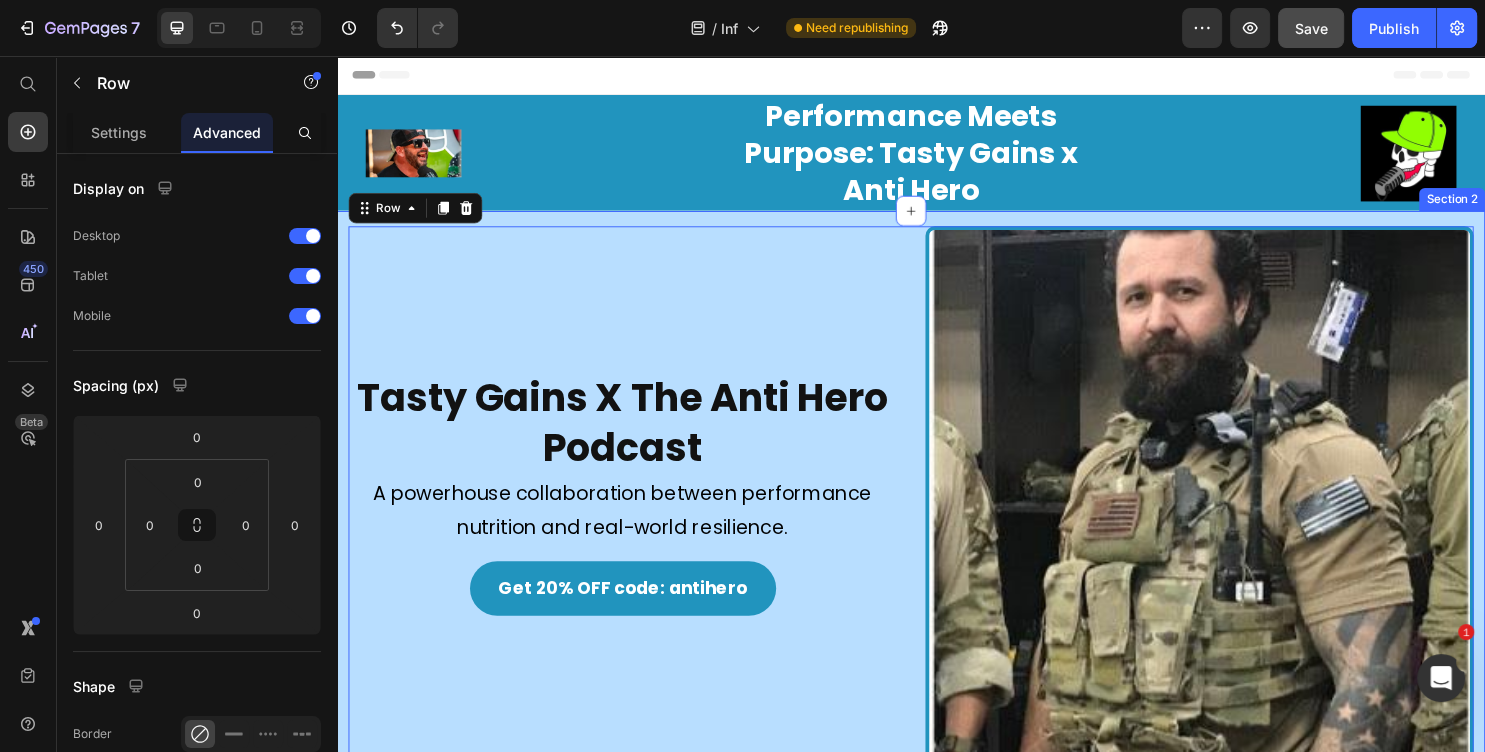 click on "Tasty Gains X The Anti Hero Podcast Heading Image A powerhouse collaboration between performance nutrition and real-world resilience. Text Block Get 20% OFF code: antihero Button" at bounding box center (635, 520) 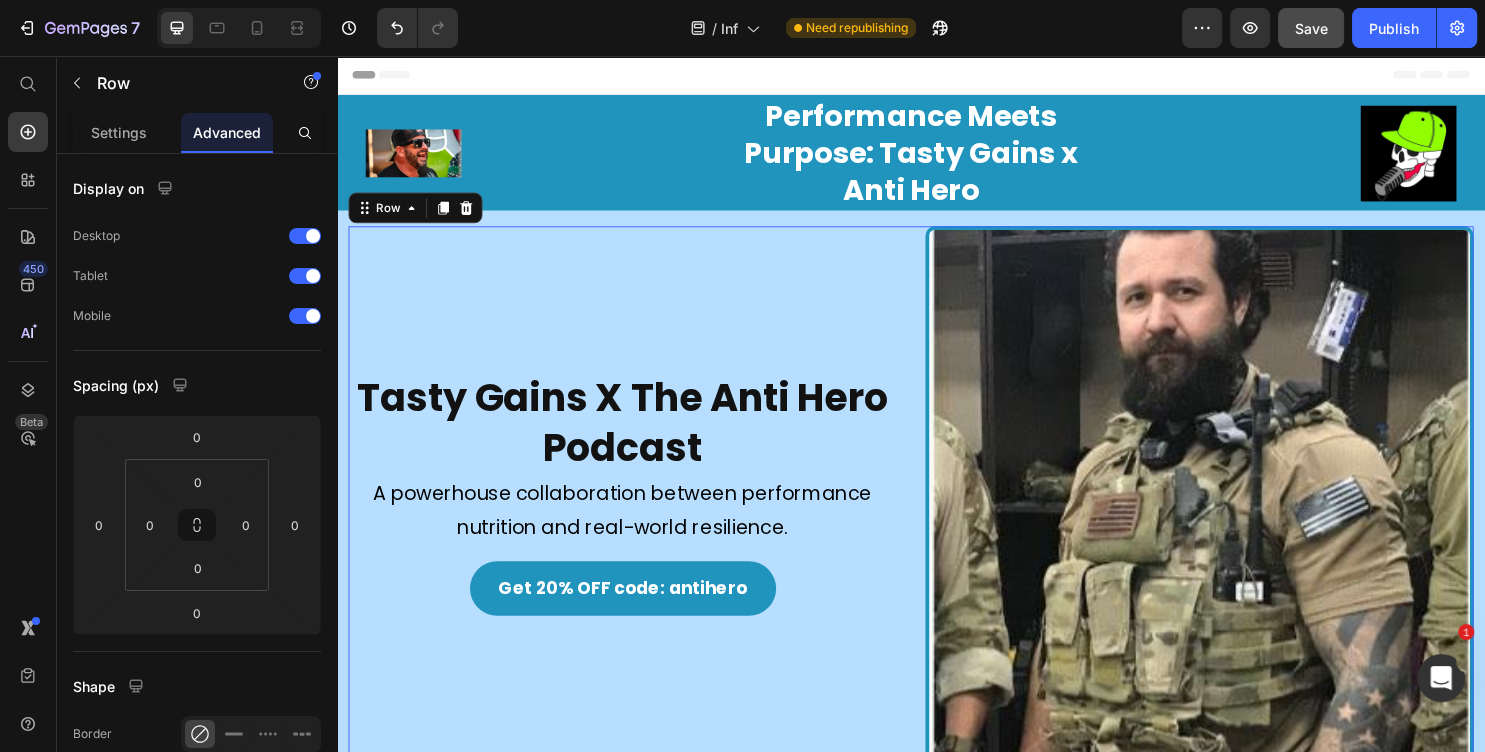 click on "Tasty Gains X The Anti Hero Podcast Heading Image A powerhouse collaboration between performance nutrition and real-world resilience. Text Block Get 20% OFF code: antihero Button" at bounding box center [635, 520] 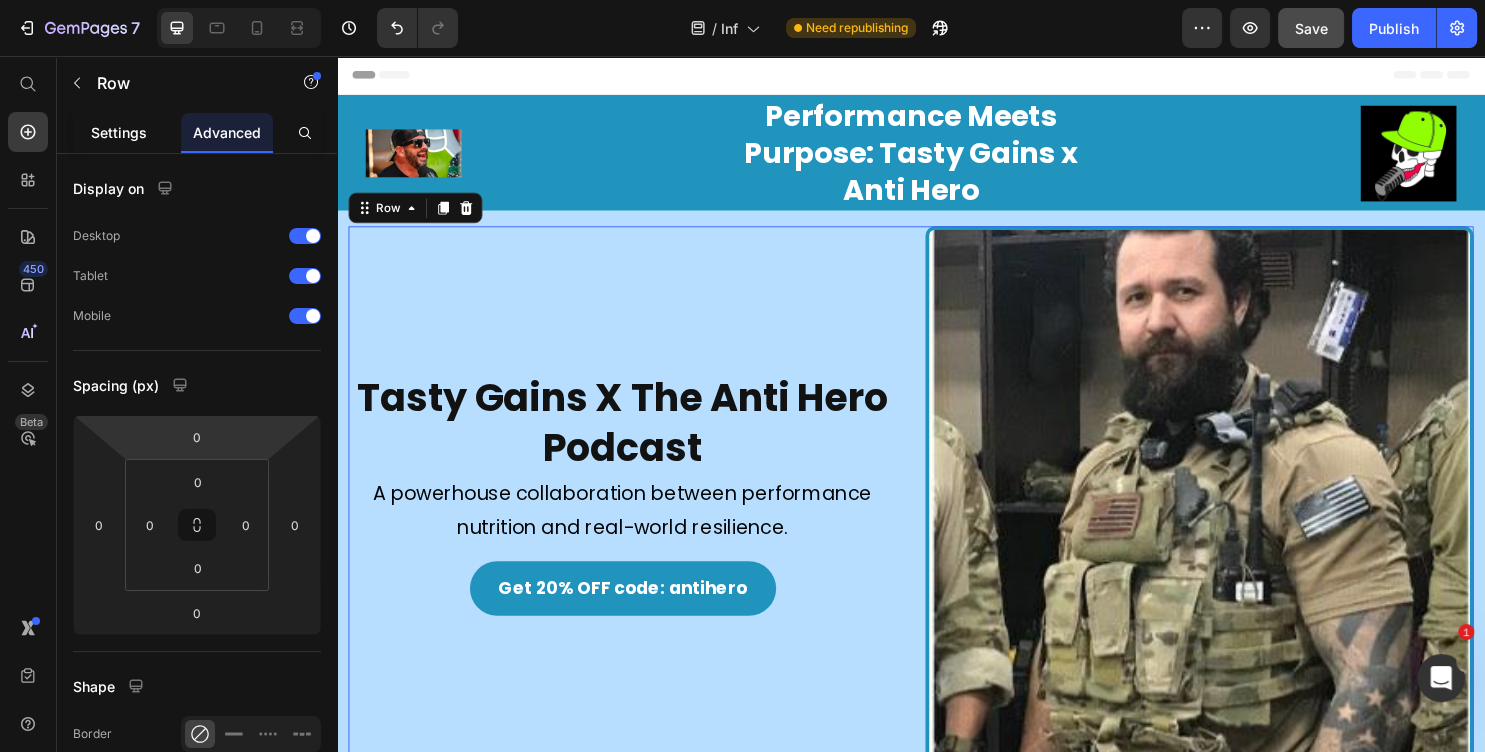 click on "Settings" at bounding box center (119, 132) 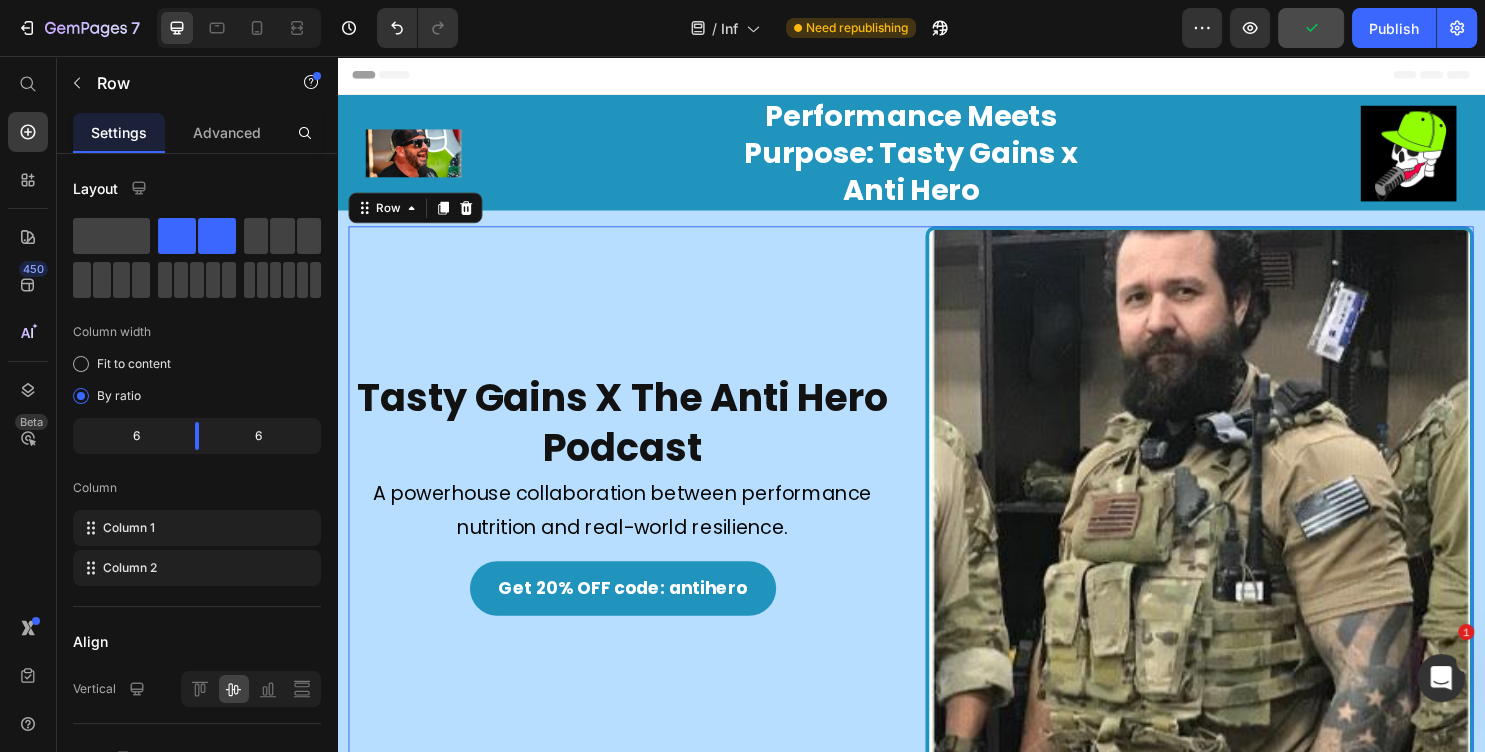 click on "Tasty Gains X The Anti Hero Podcast Heading Image A powerhouse collaboration between performance nutrition and real-world resilience. Text Block Get 20% OFF code: antihero Button" at bounding box center (635, 520) 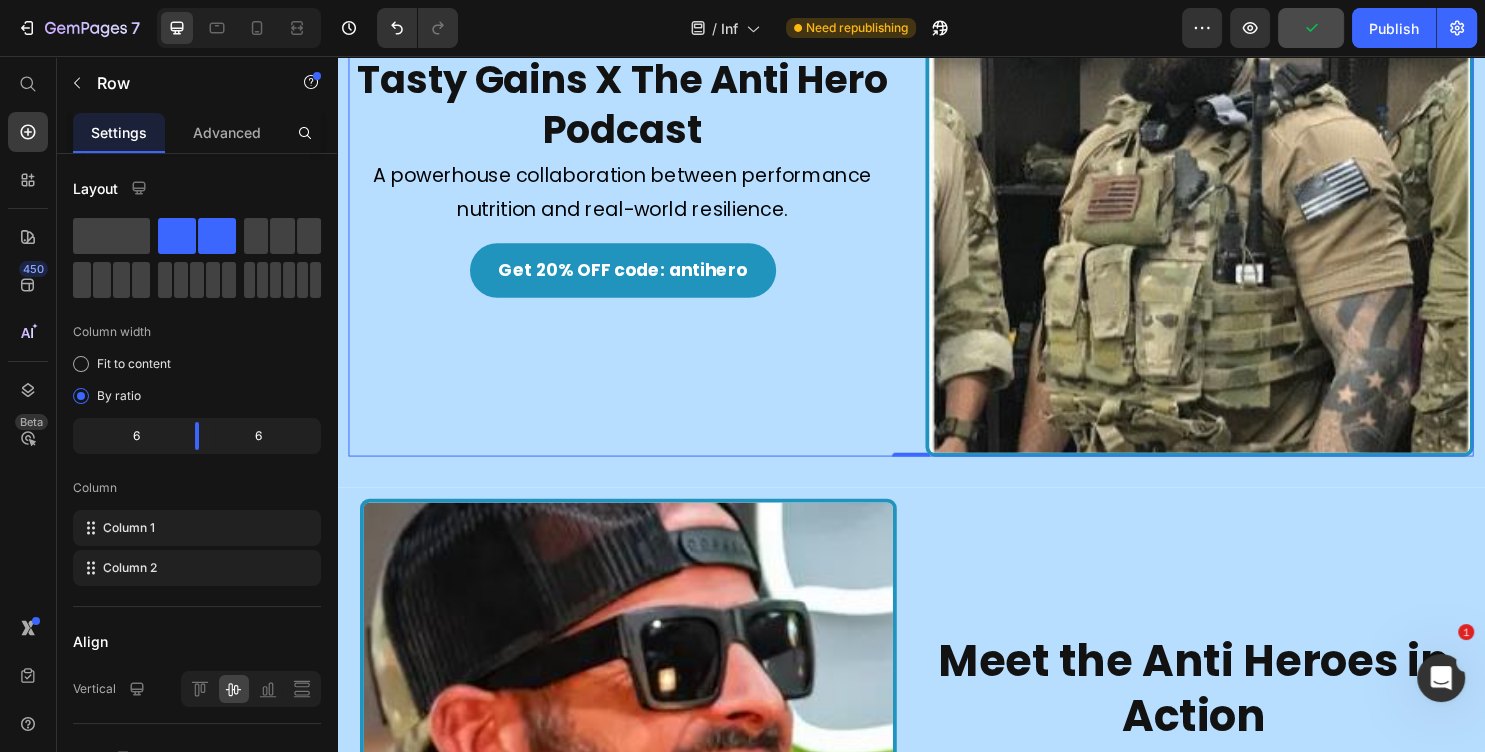 scroll, scrollTop: 431, scrollLeft: 0, axis: vertical 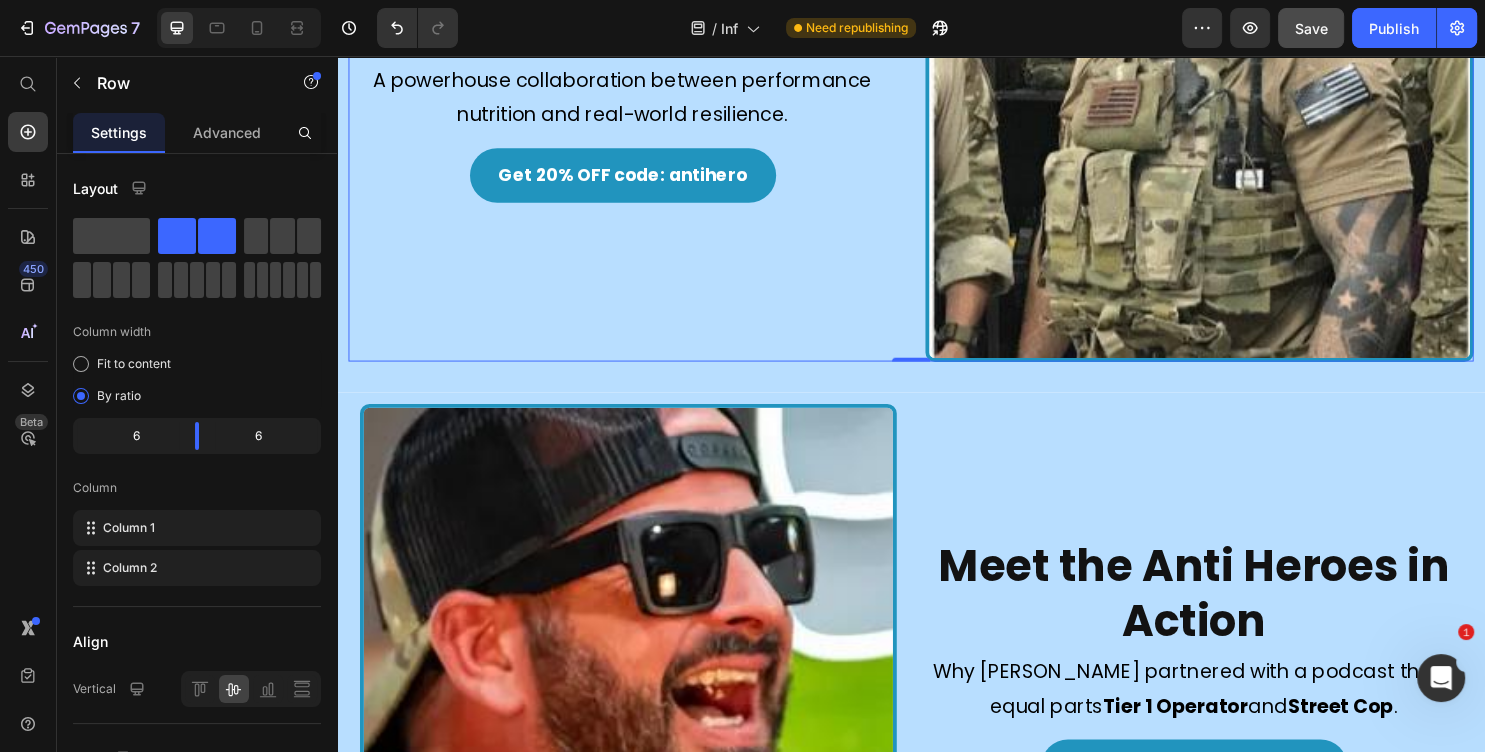 click on "Tasty Gains X The Anti Hero Podcast Heading Image A powerhouse collaboration between performance nutrition and real-world resilience. Text Block Get 20% OFF code: antihero Button" at bounding box center (635, 89) 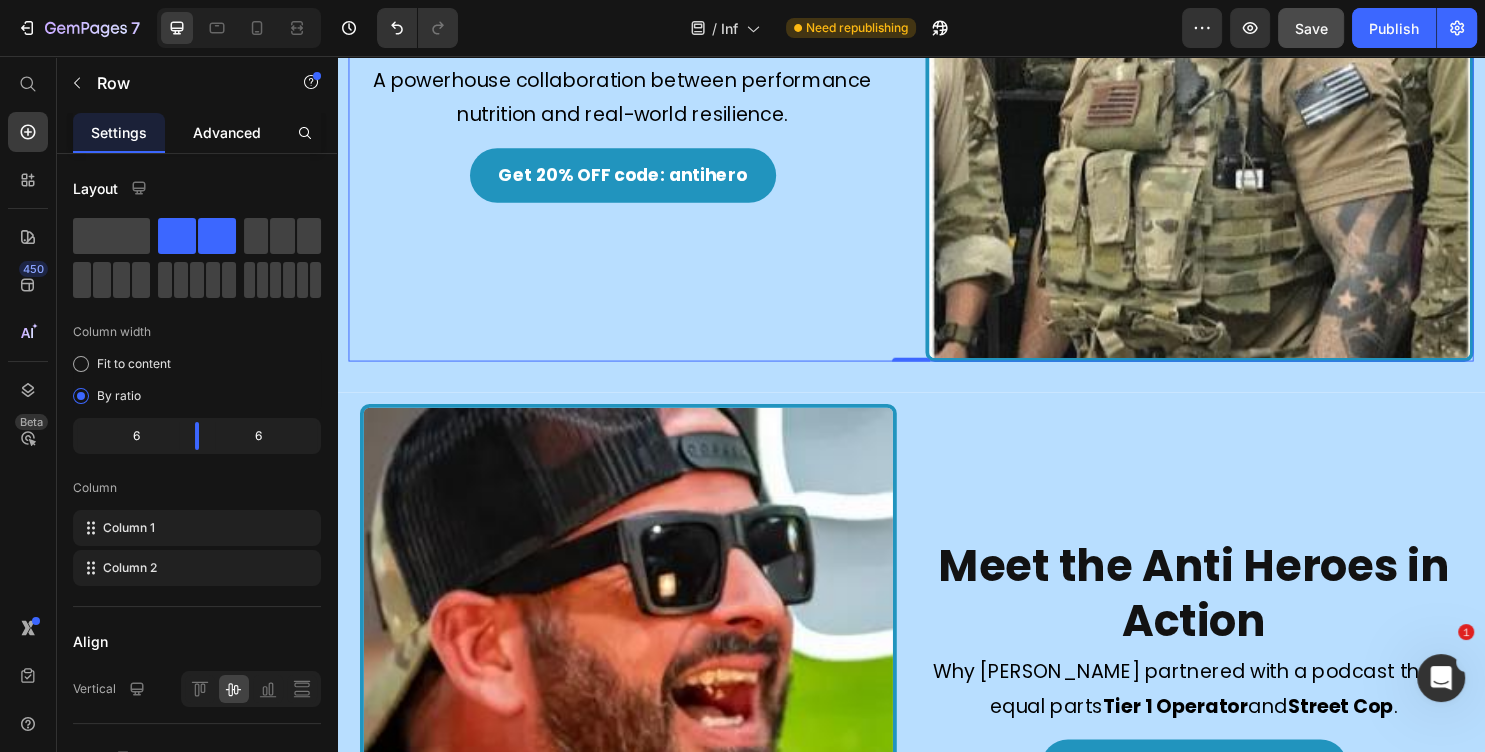 click on "Advanced" at bounding box center [227, 132] 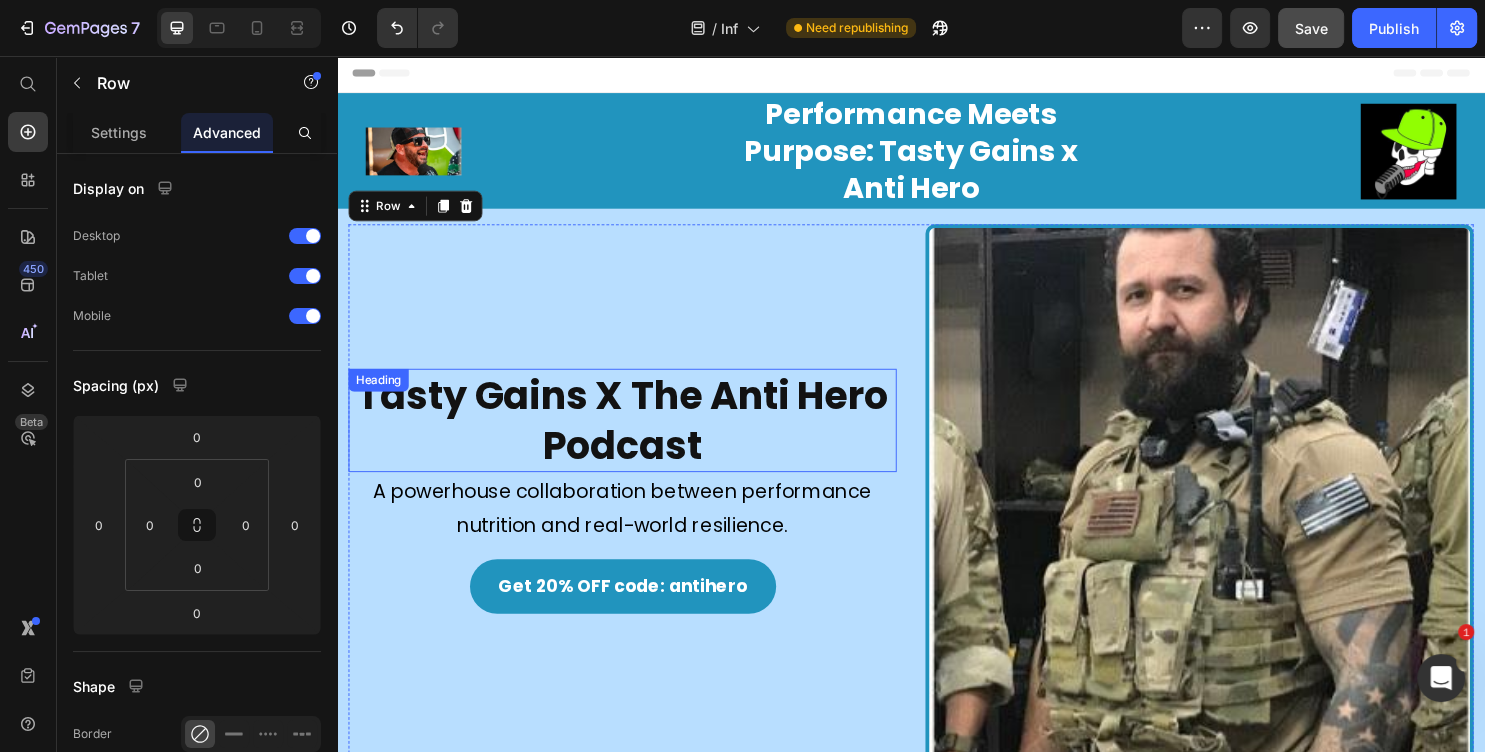 scroll, scrollTop: 0, scrollLeft: 0, axis: both 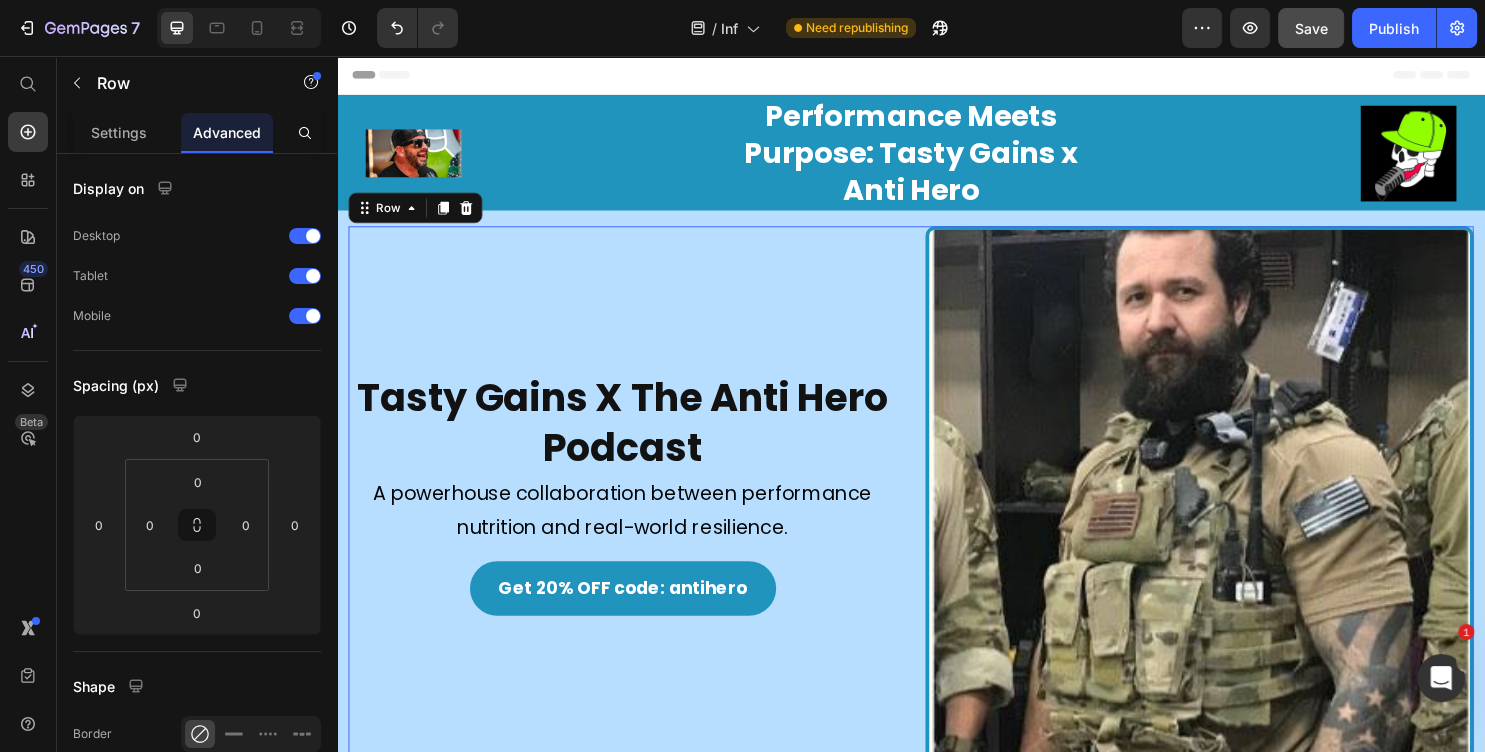click on "Tasty Gains X The Anti Hero Podcast Heading Image A powerhouse collaboration between performance nutrition and real-world resilience. Text Block Get 20% OFF code: antihero Button" at bounding box center (635, 520) 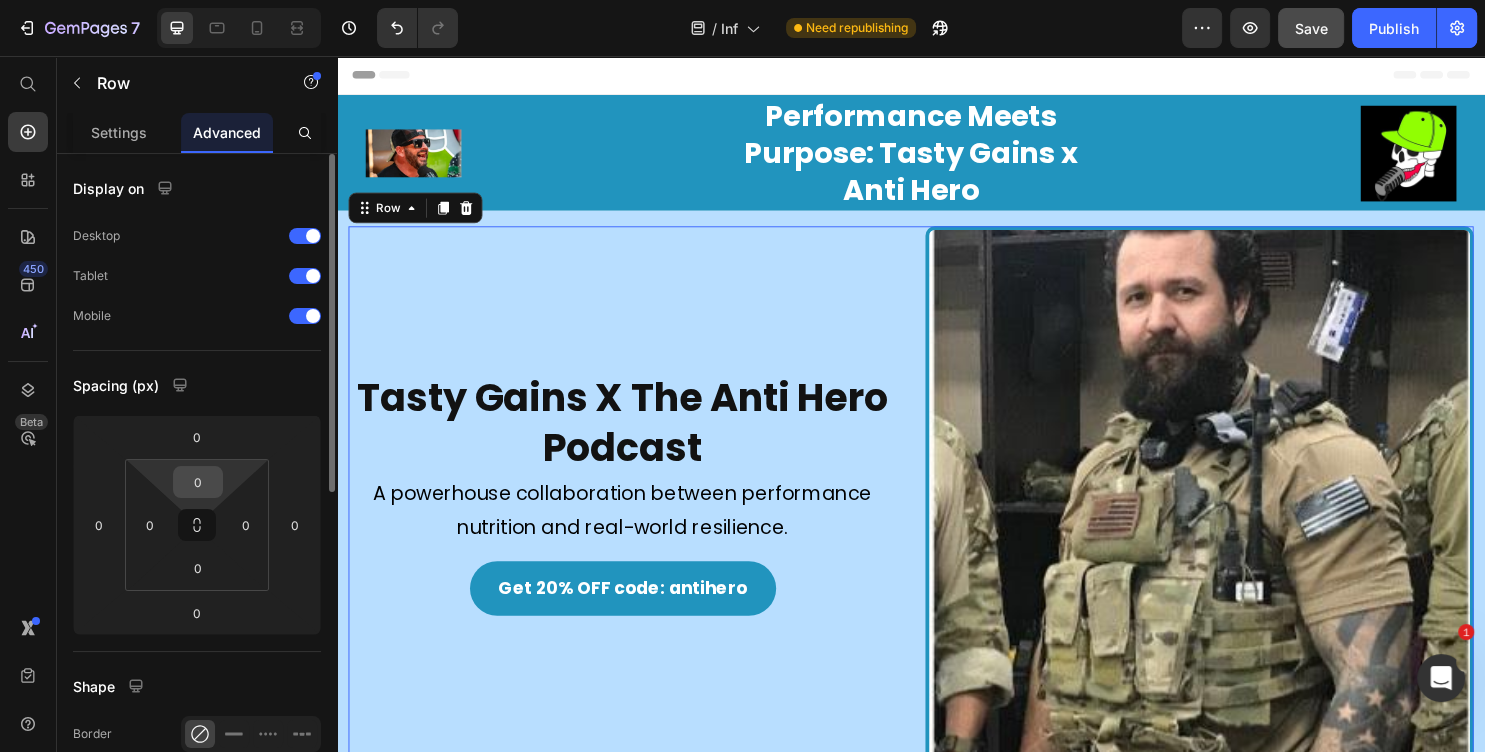 click on "0" at bounding box center [198, 482] 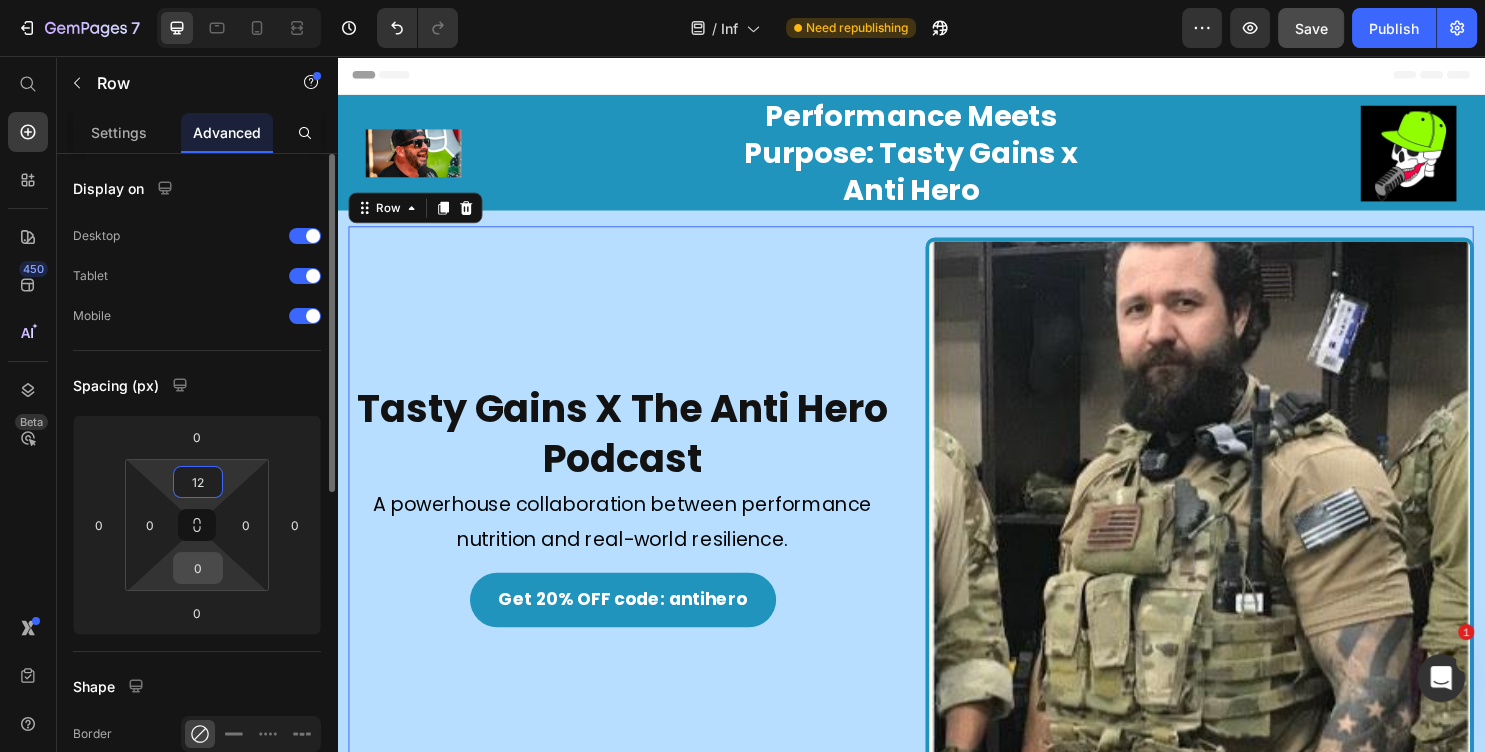 type on "12" 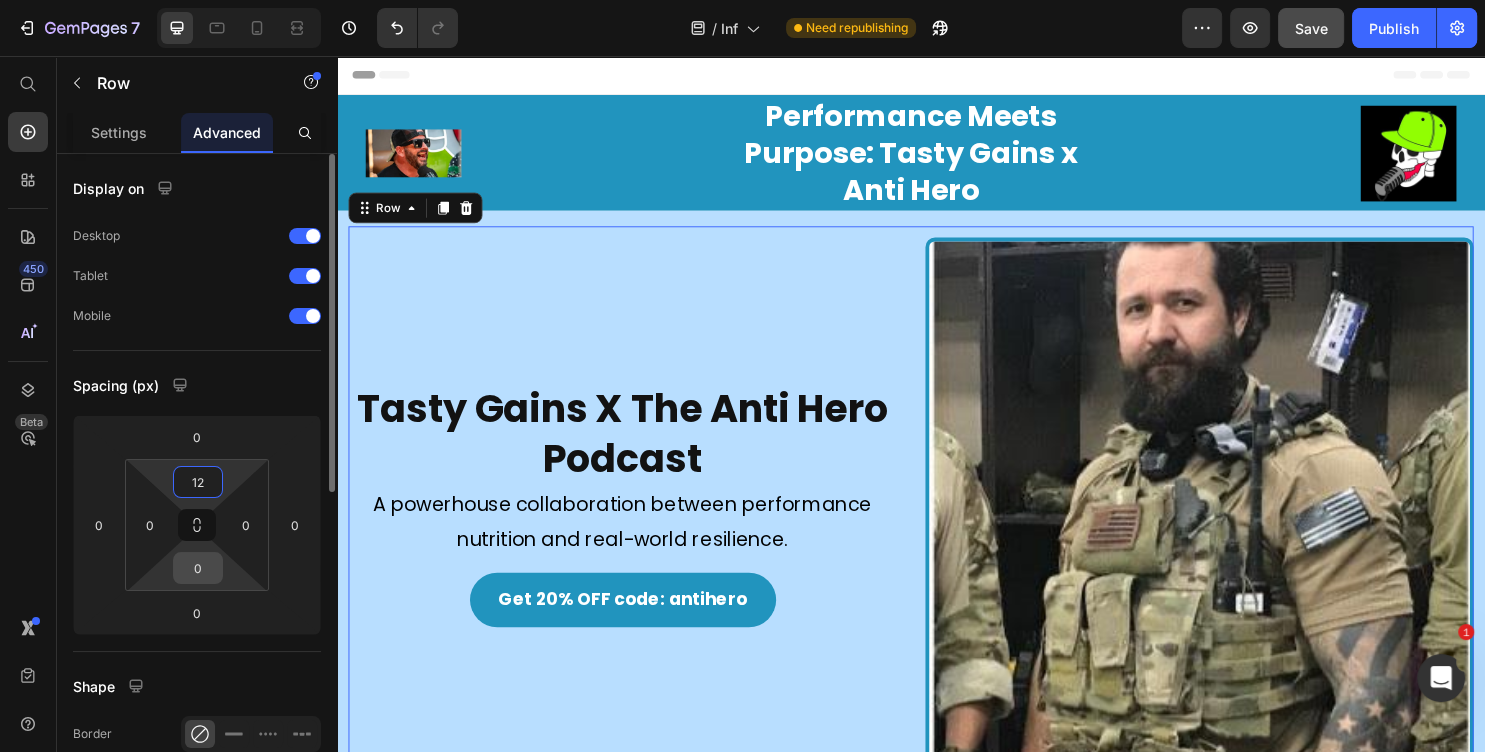 click on "0" at bounding box center (198, 568) 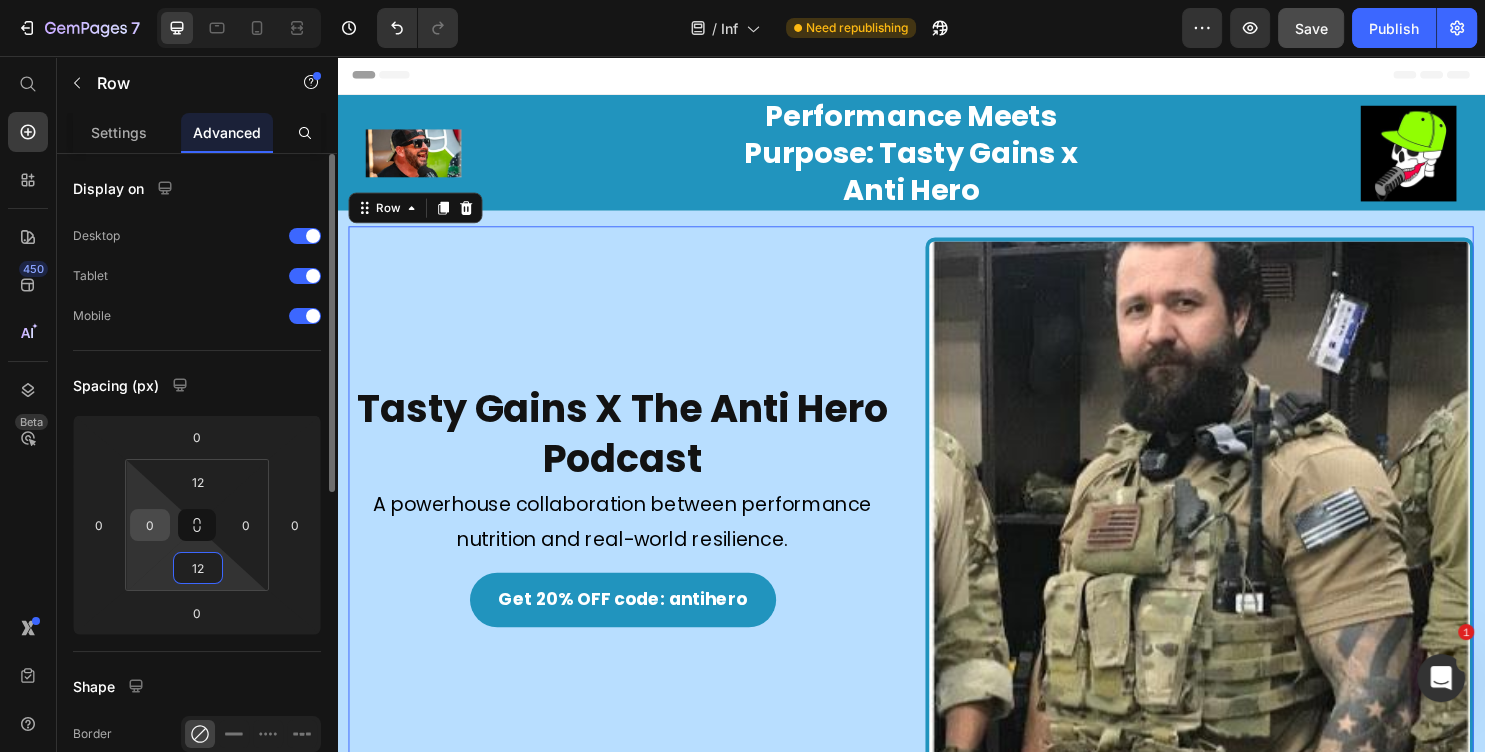 type on "12" 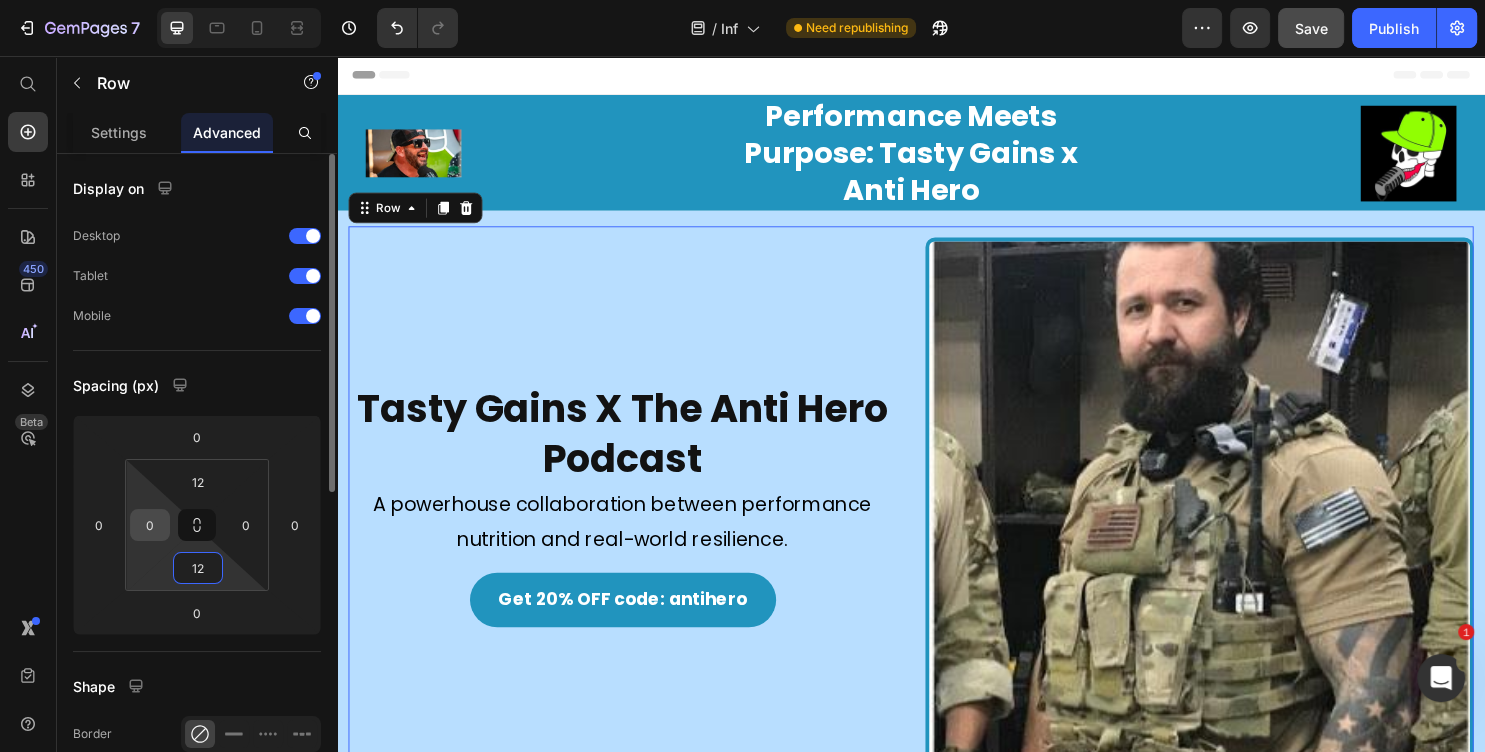 click on "0" at bounding box center [150, 525] 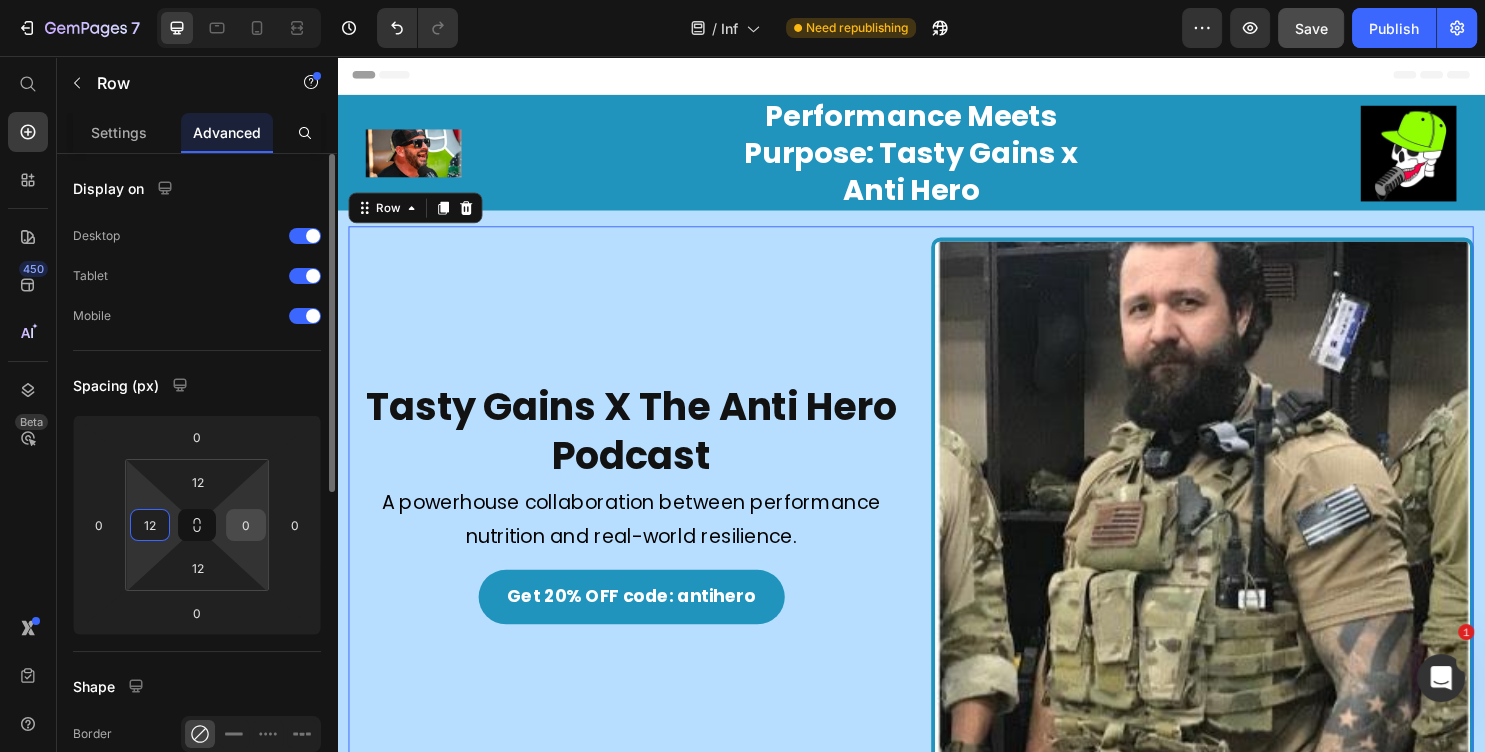 type on "12" 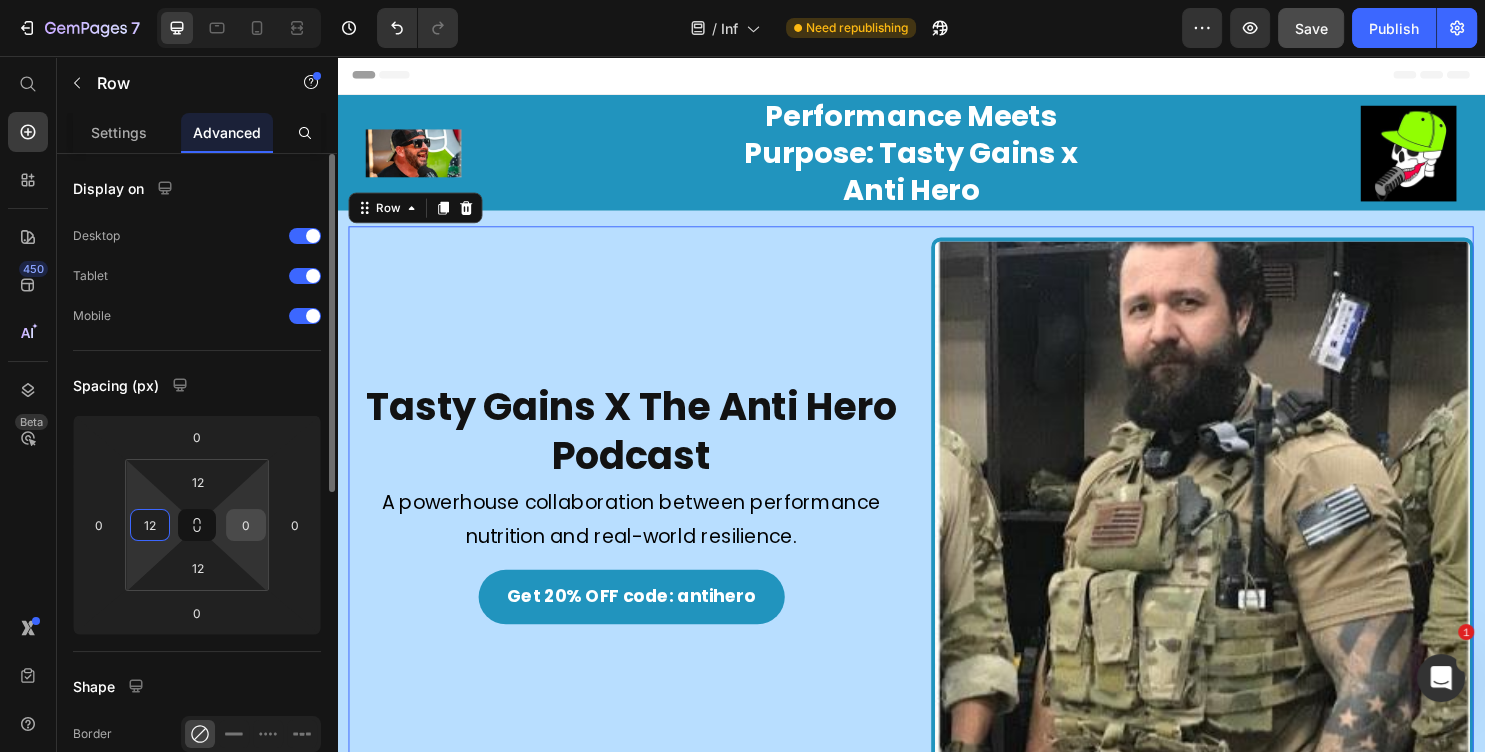 click on "0" at bounding box center [246, 525] 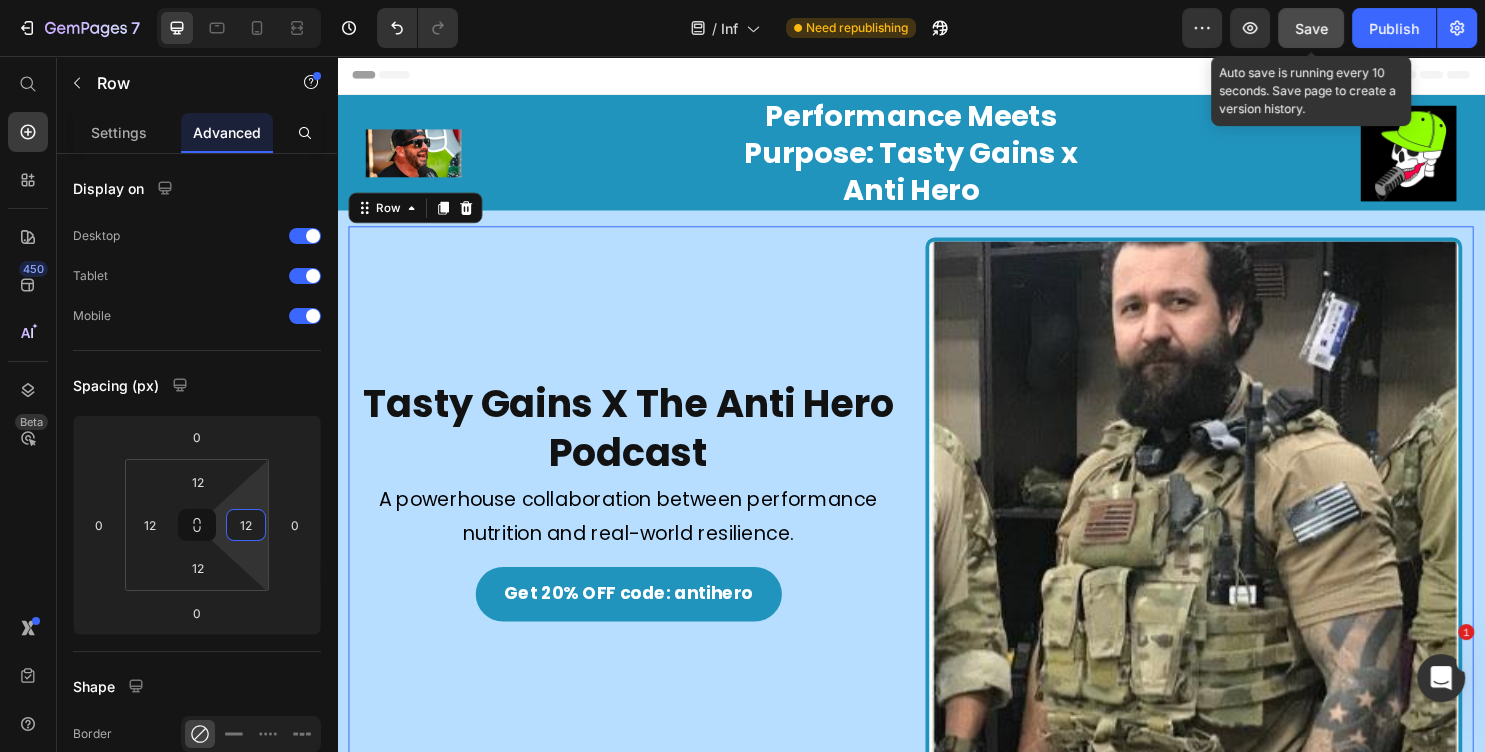 type on "12" 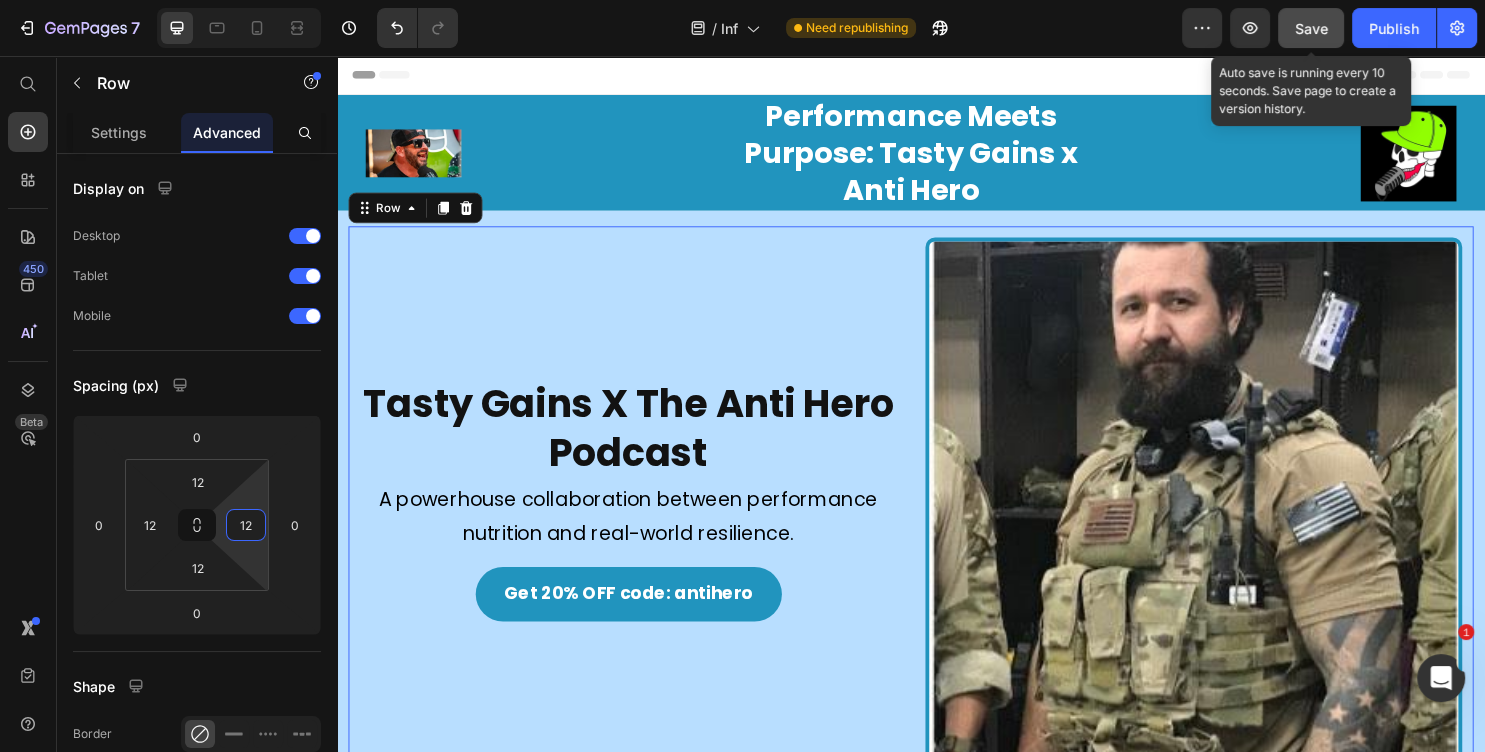 click on "Save" 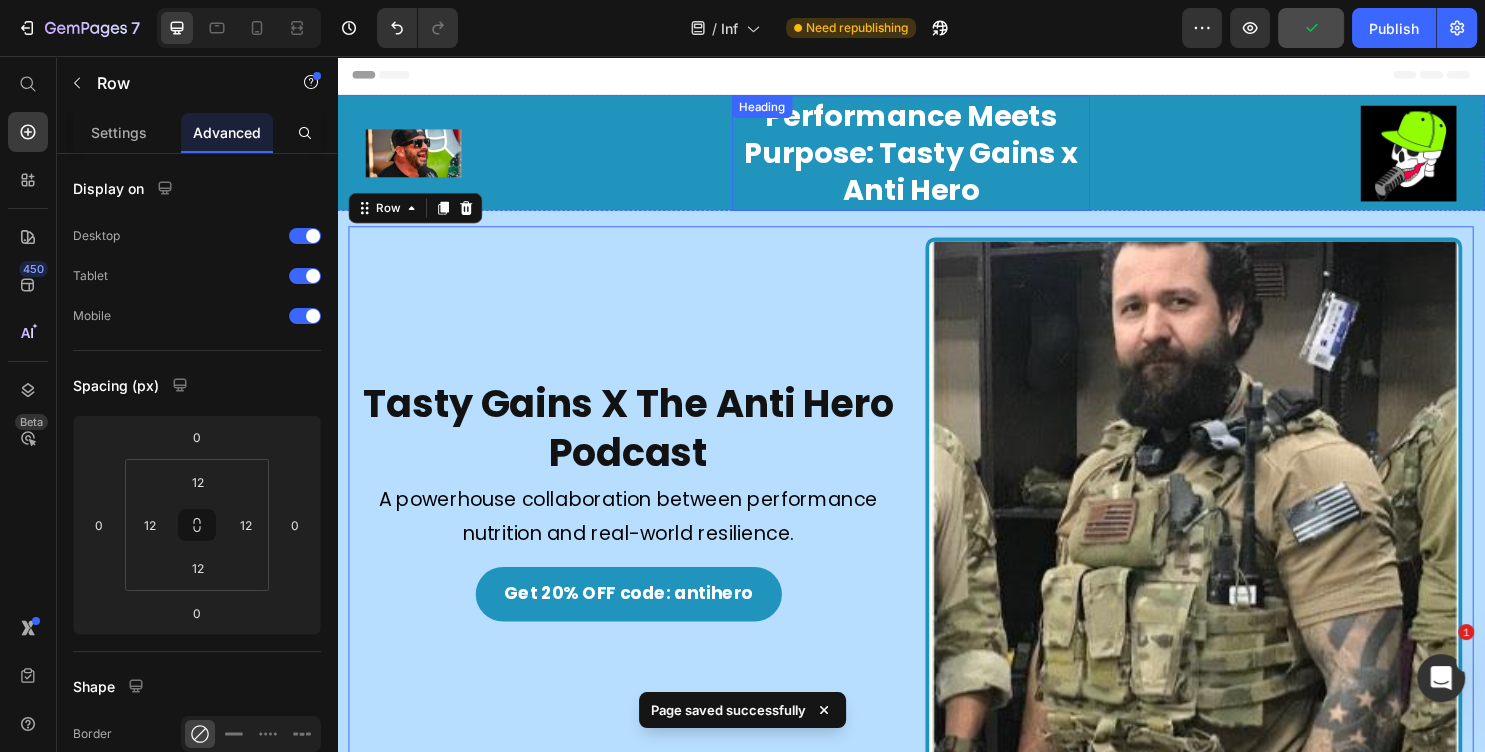 click on "Performance Meets Purpose: Tasty Gains x Anti Hero" at bounding box center (937, 157) 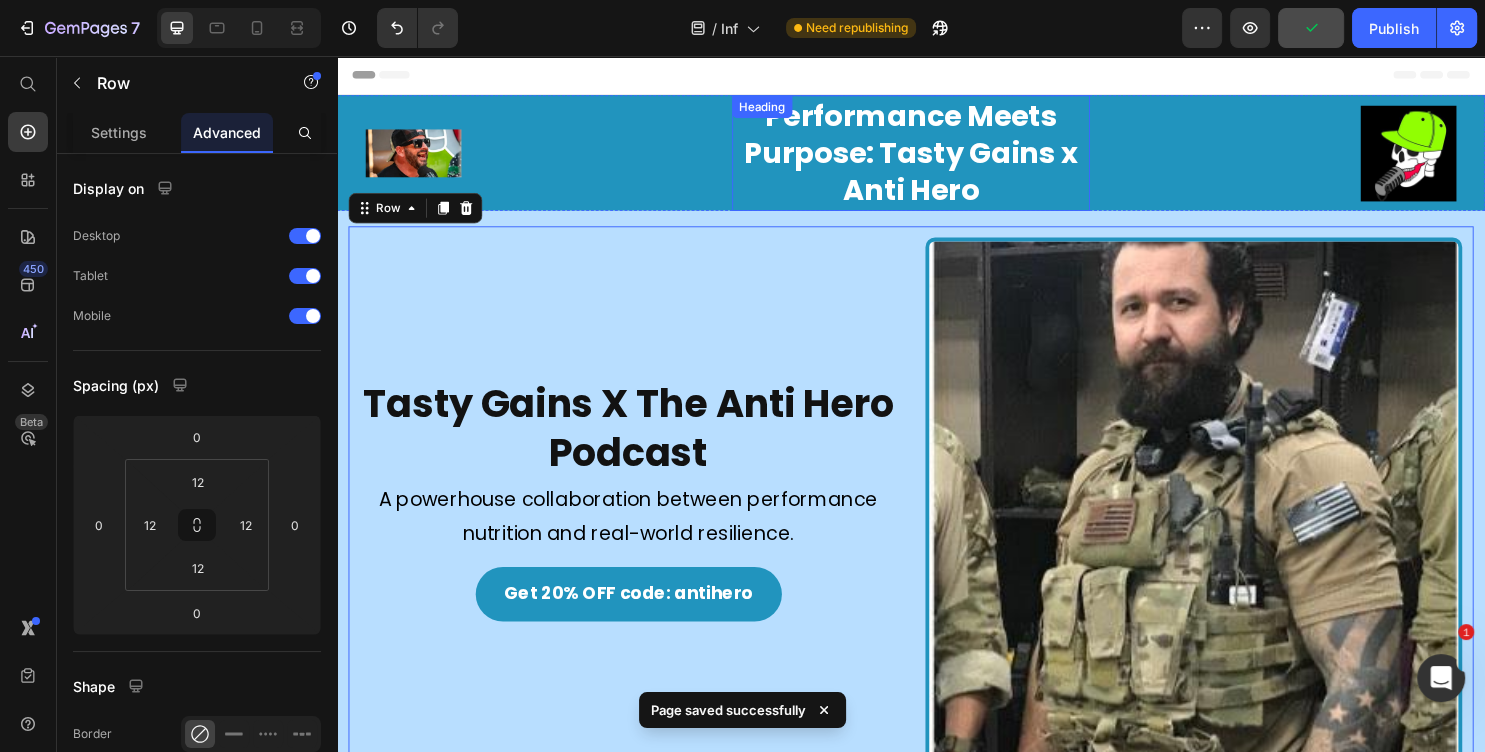 click on "Performance Meets Purpose: Tasty Gains x Anti Hero" at bounding box center (937, 157) 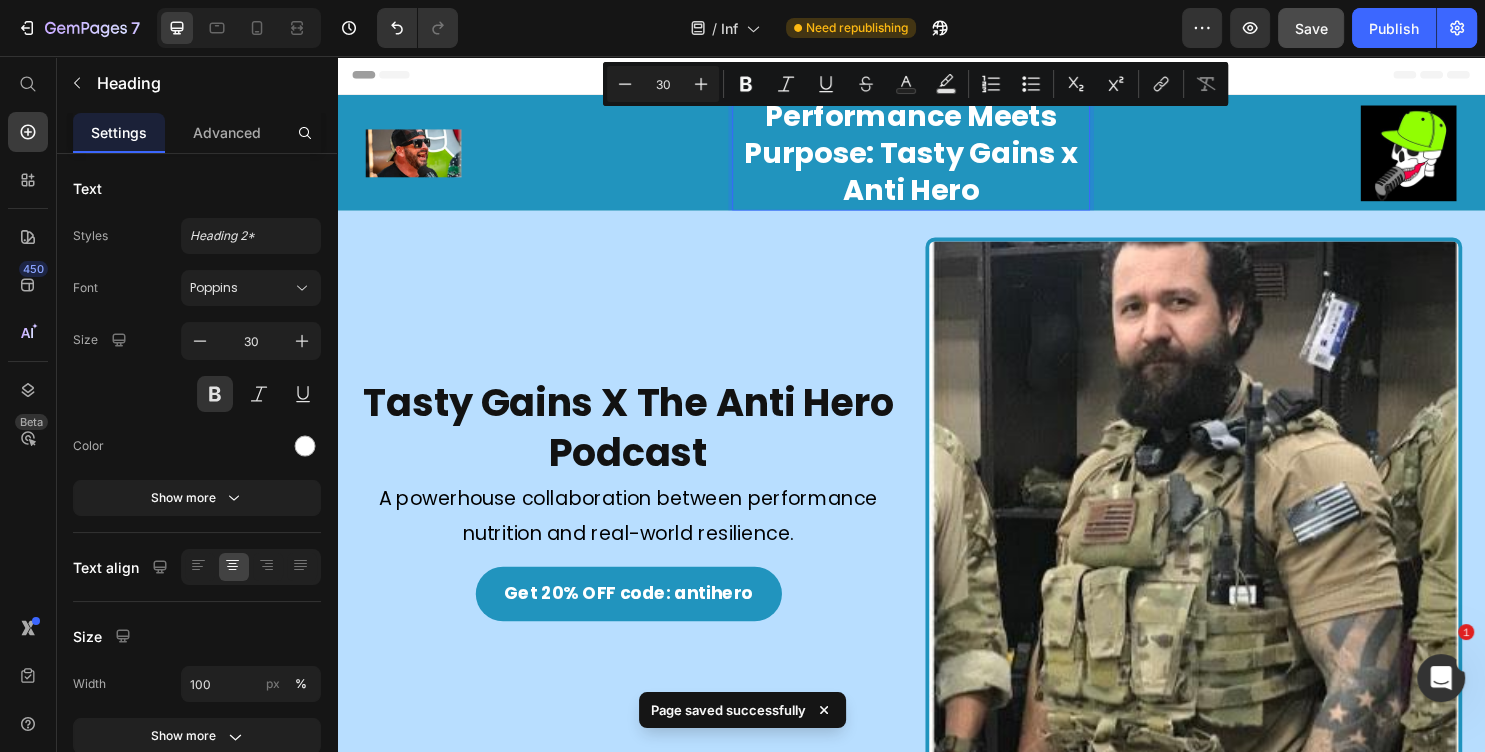 click on "Performance Meets Purpose: Tasty Gains x Anti Hero" at bounding box center [937, 157] 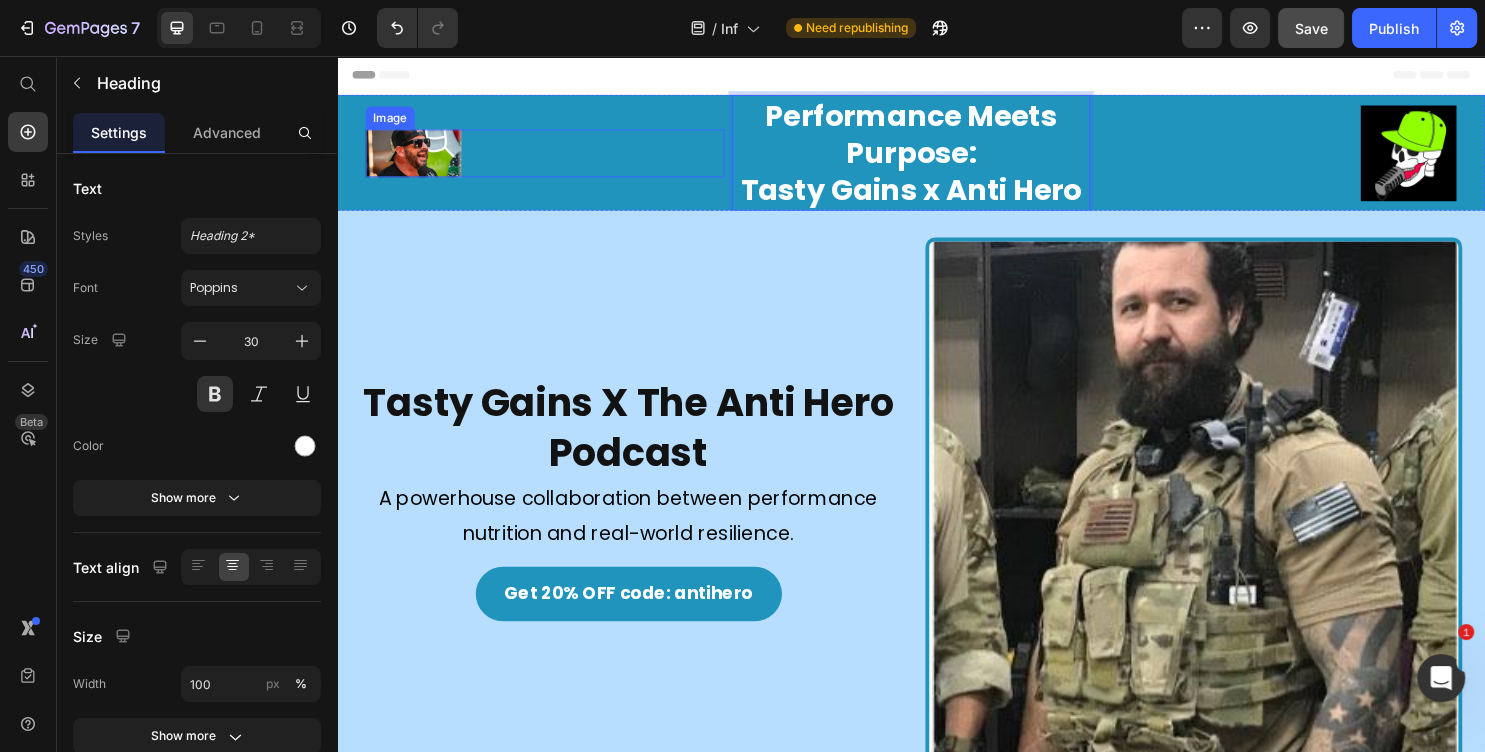 click at bounding box center (554, 158) 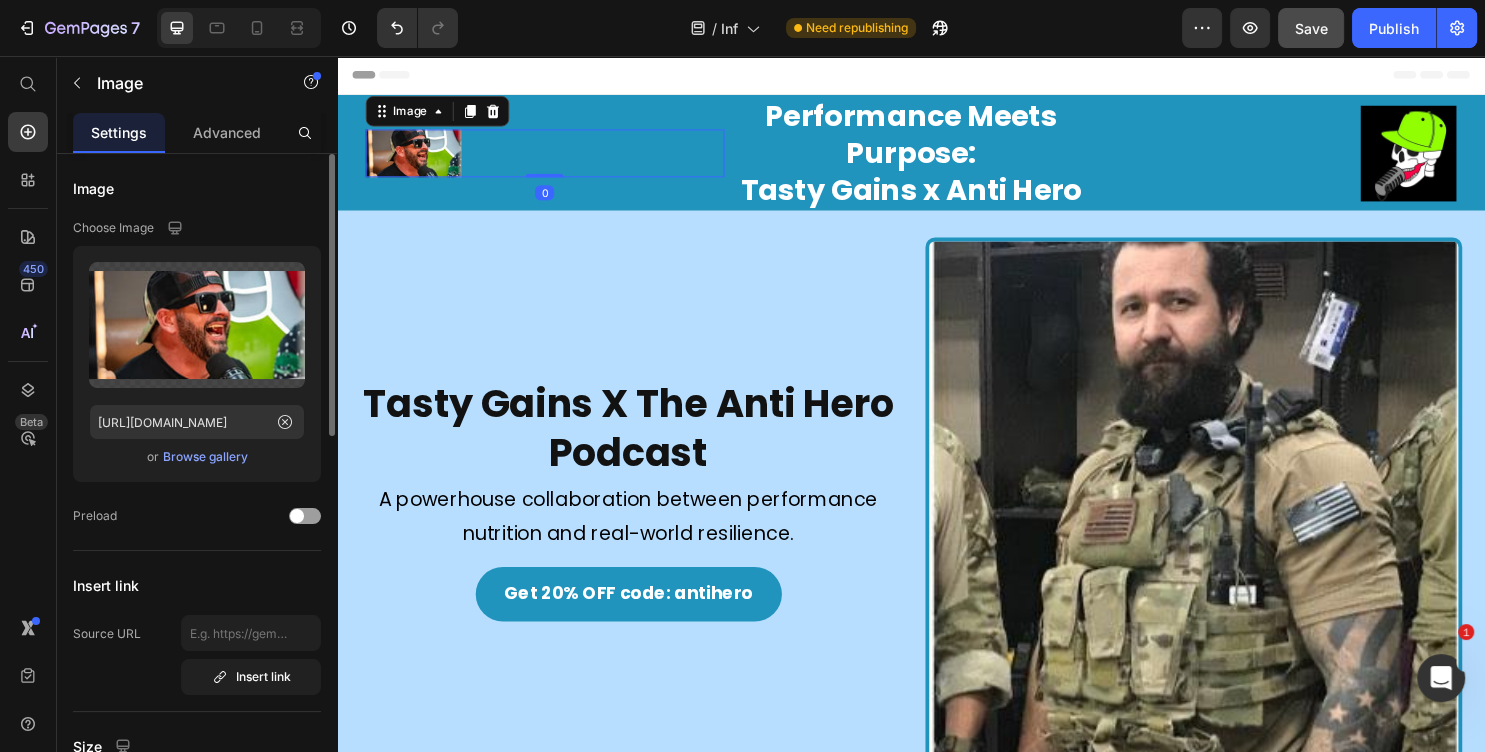 click on "Browse gallery" at bounding box center [205, 457] 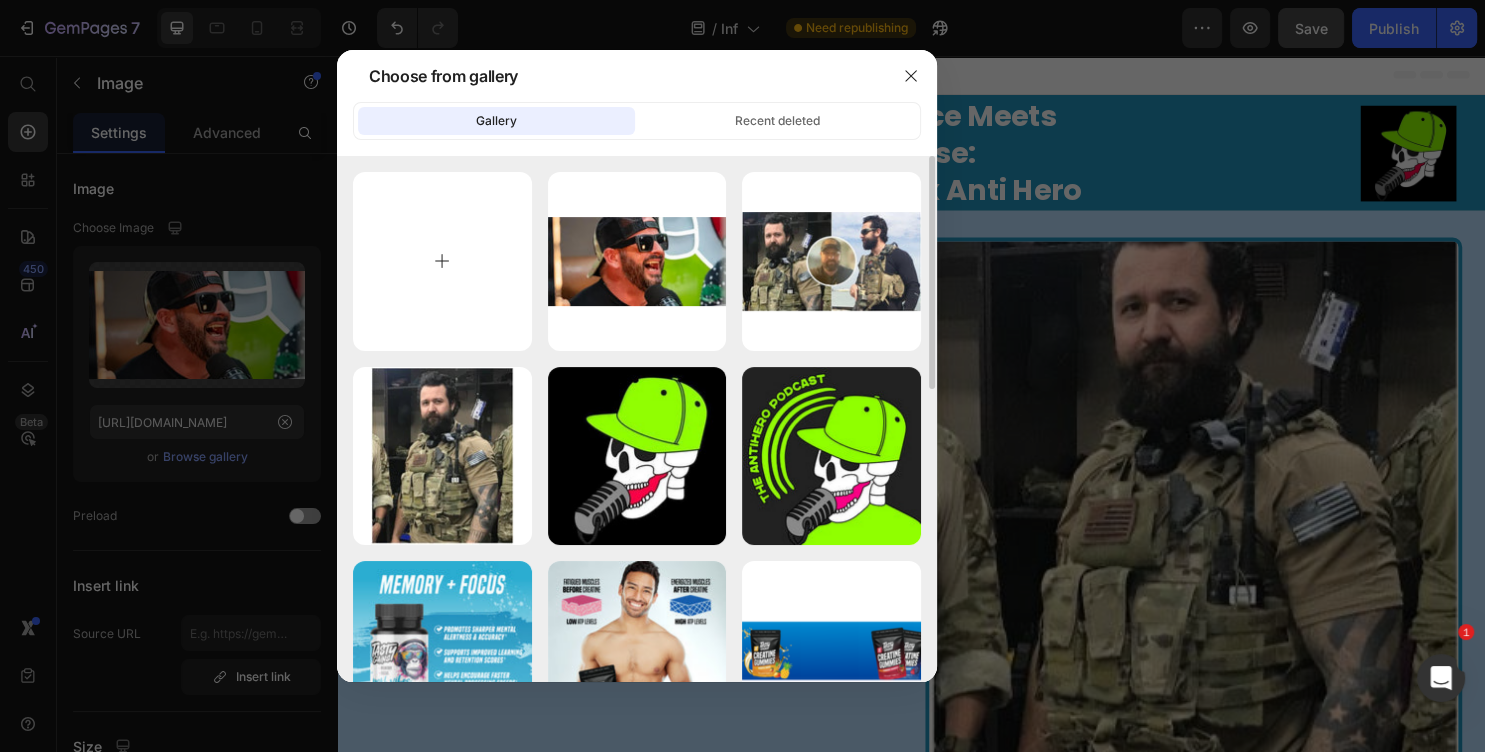 click at bounding box center (442, 261) 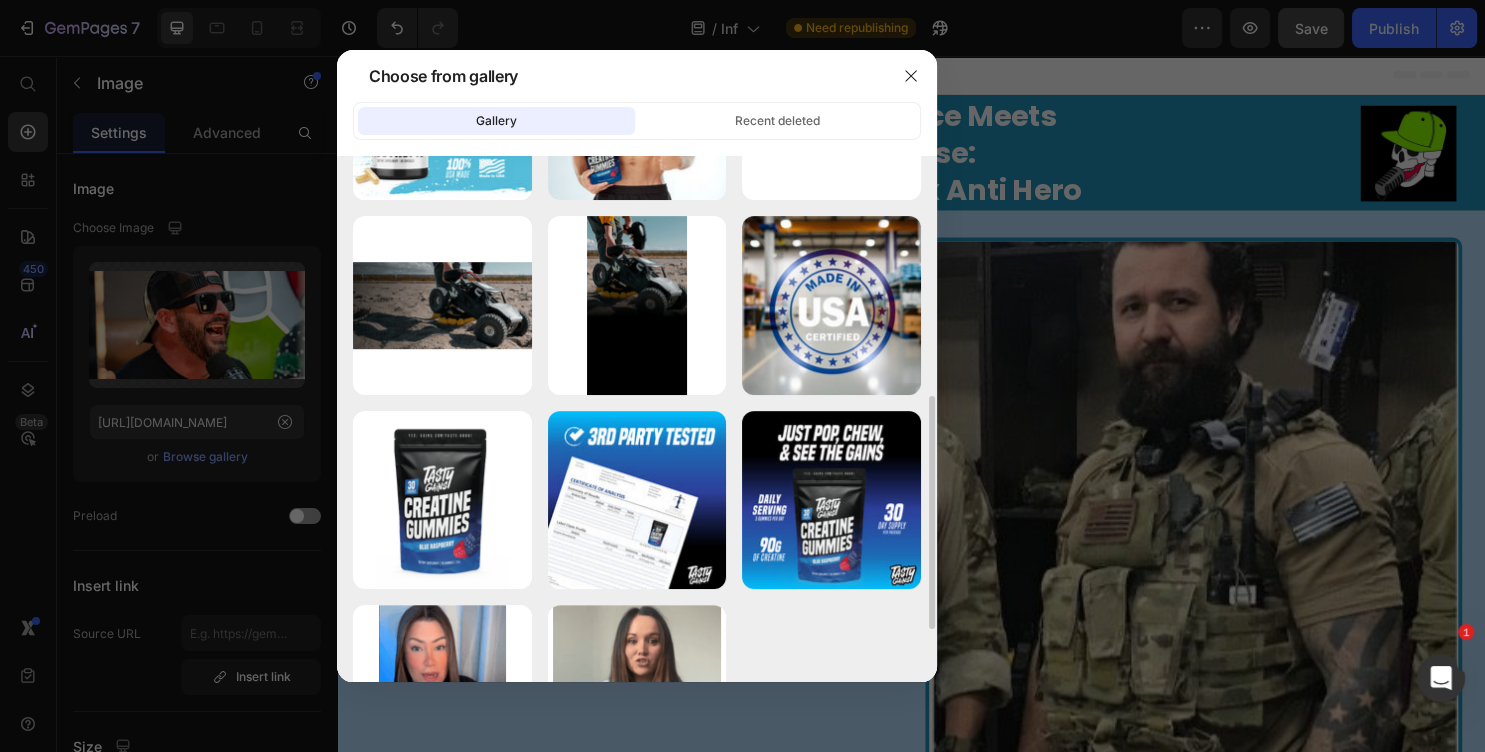 scroll, scrollTop: 648, scrollLeft: 0, axis: vertical 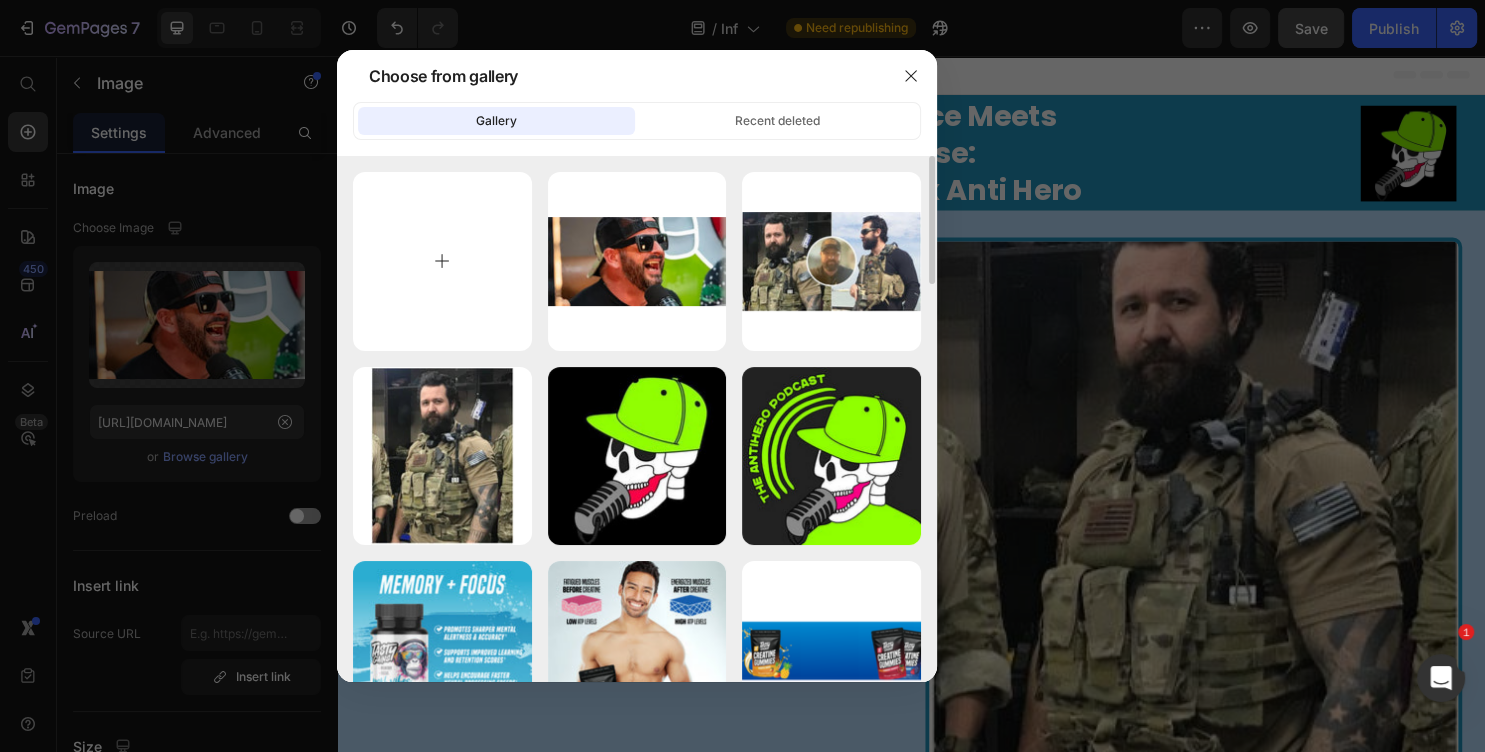 click at bounding box center (442, 261) 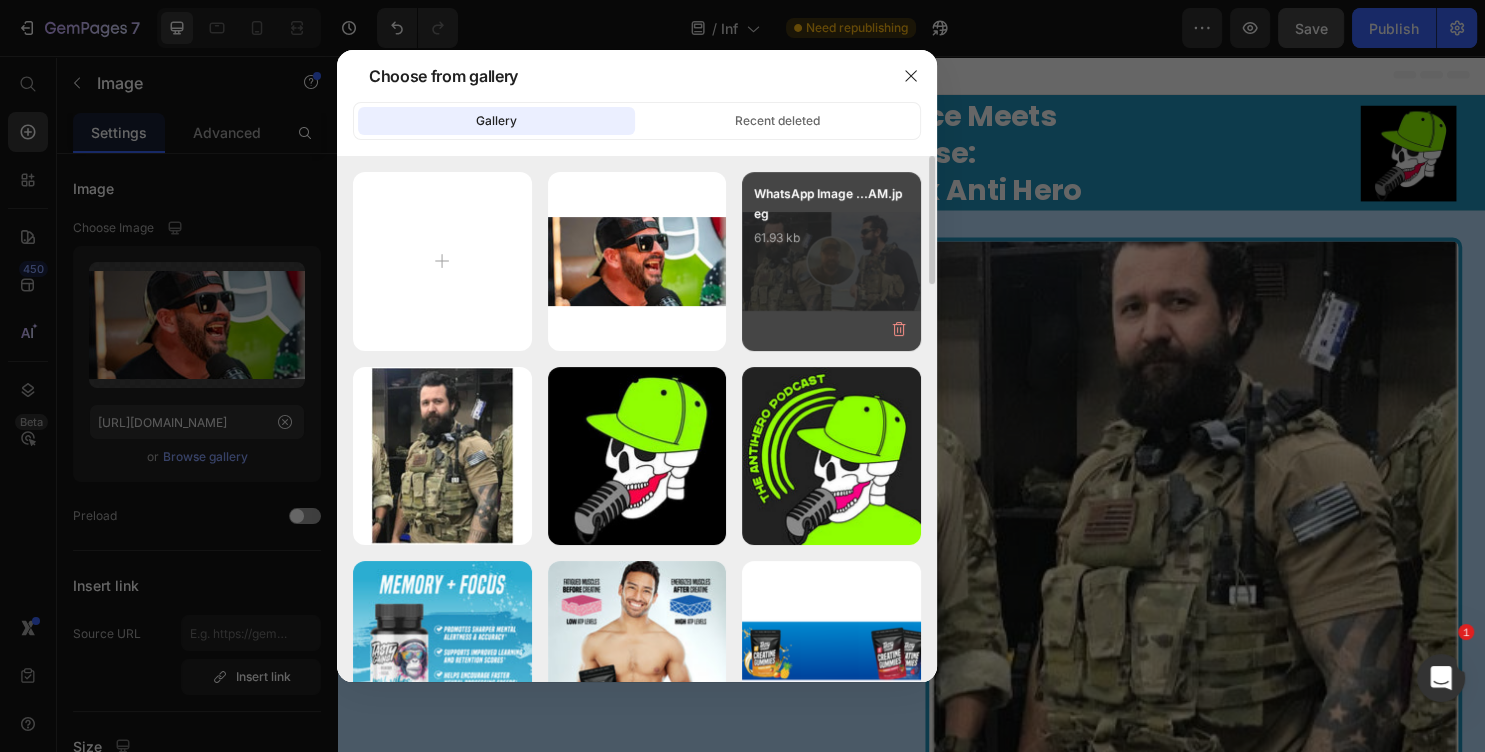 type on "C:\fakepath\Logo White - Hayden Bowles.png" 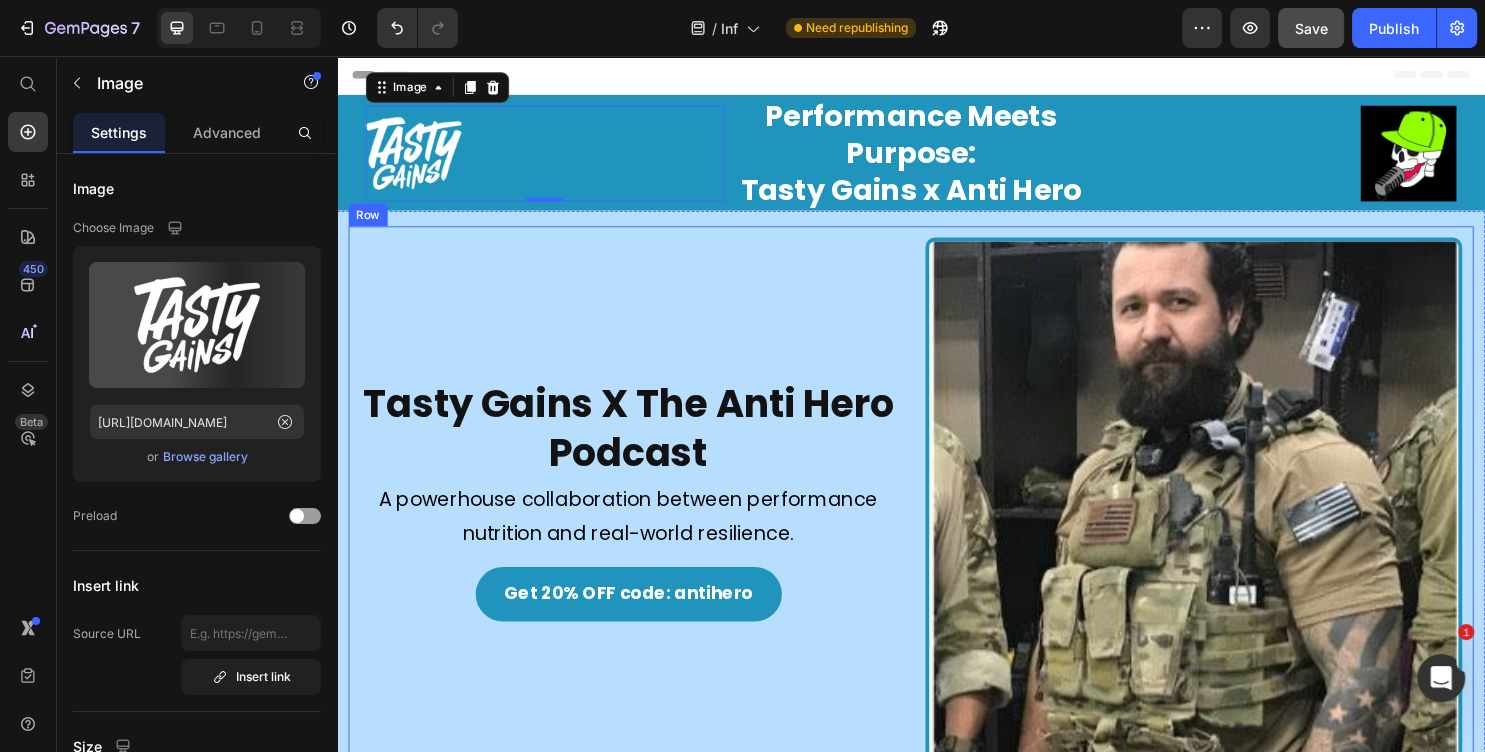 type on "[URL][DOMAIN_NAME]" 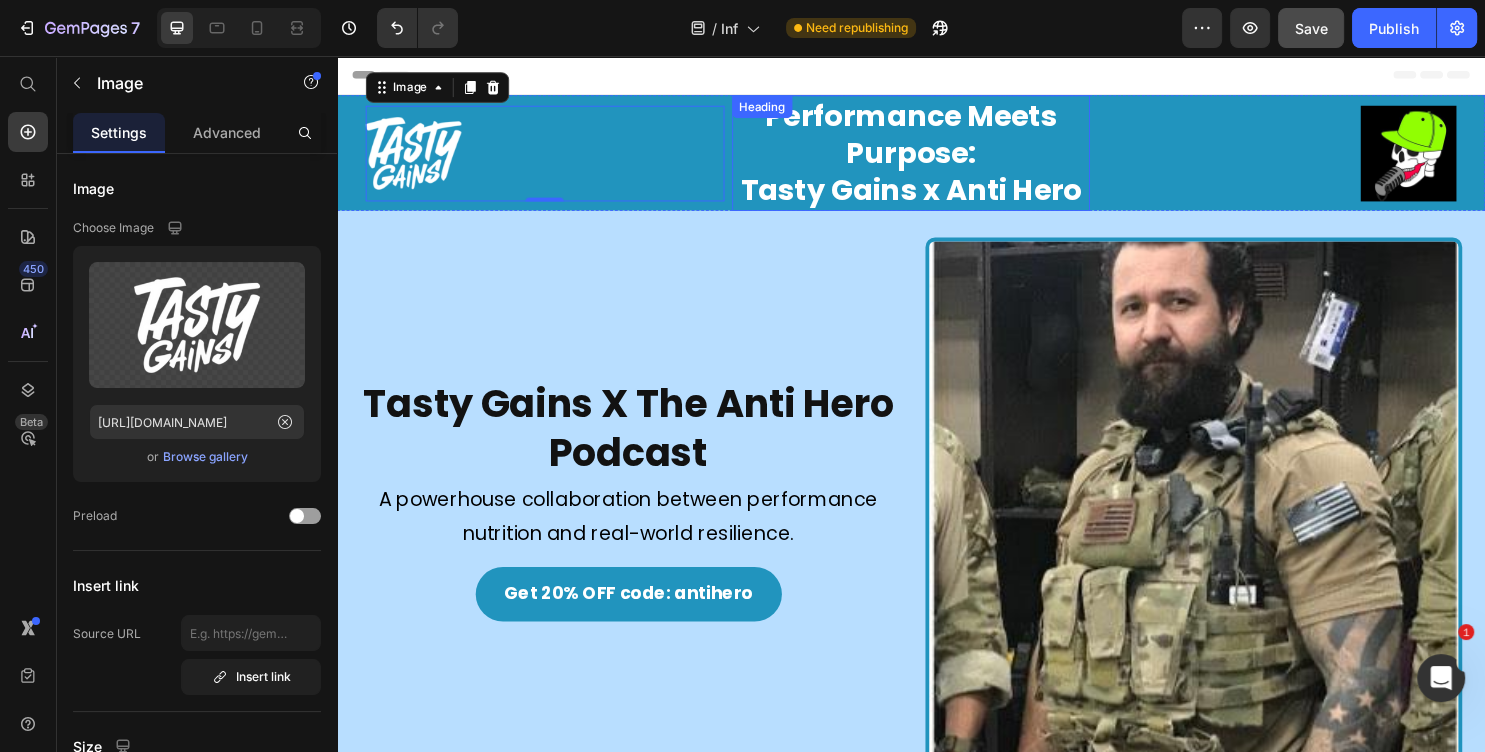click on "Performance Meets Purpose:  Tasty Gains x Anti Hero" at bounding box center [937, 157] 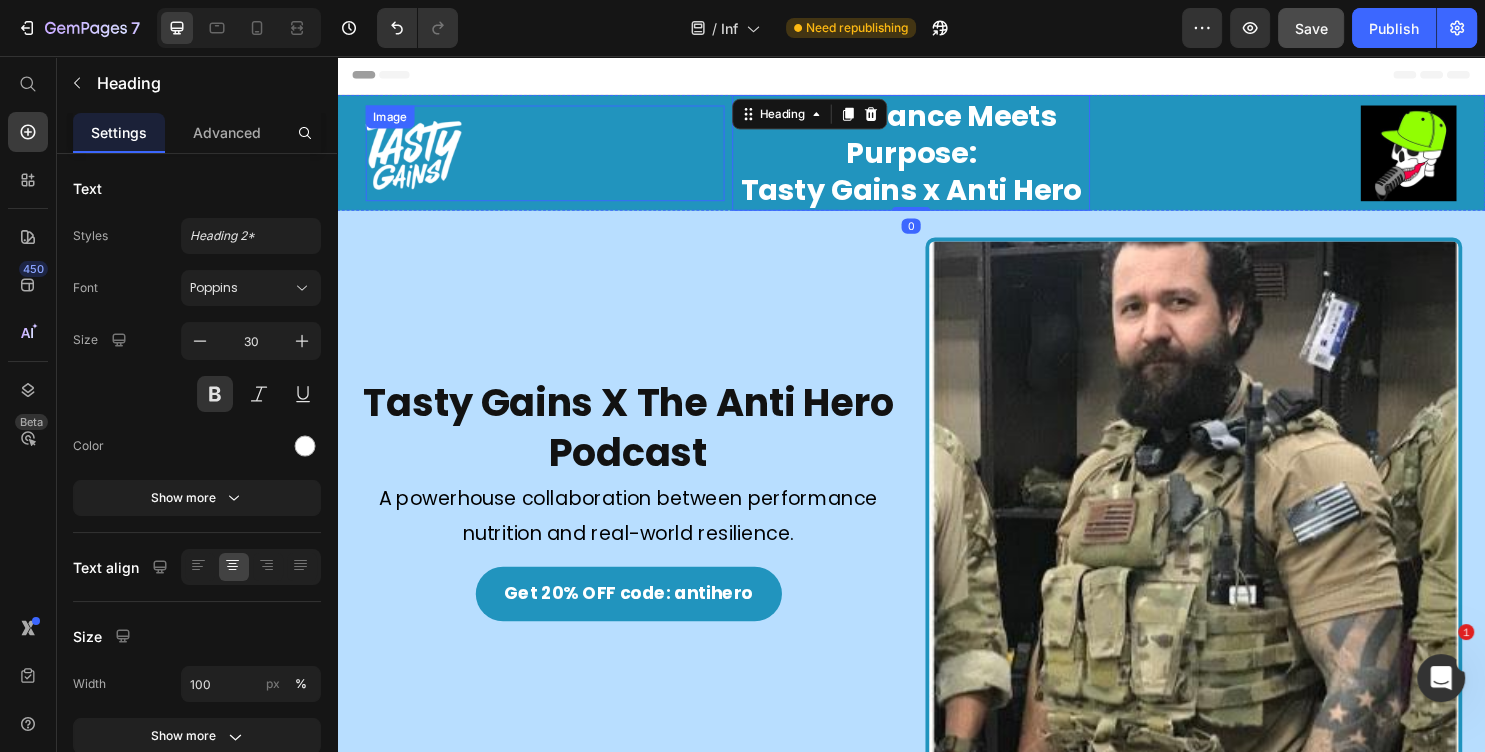 click at bounding box center (554, 158) 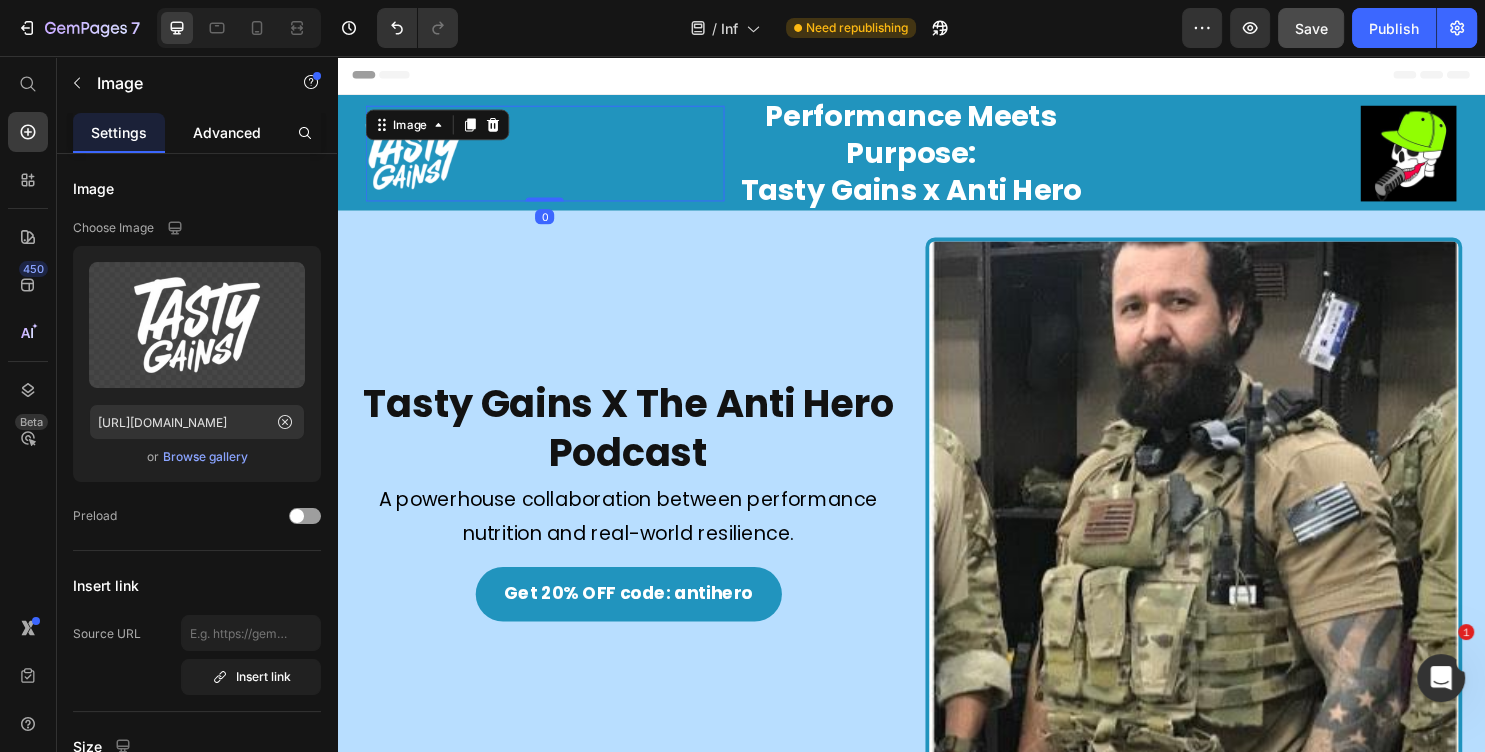 click on "Advanced" at bounding box center (227, 132) 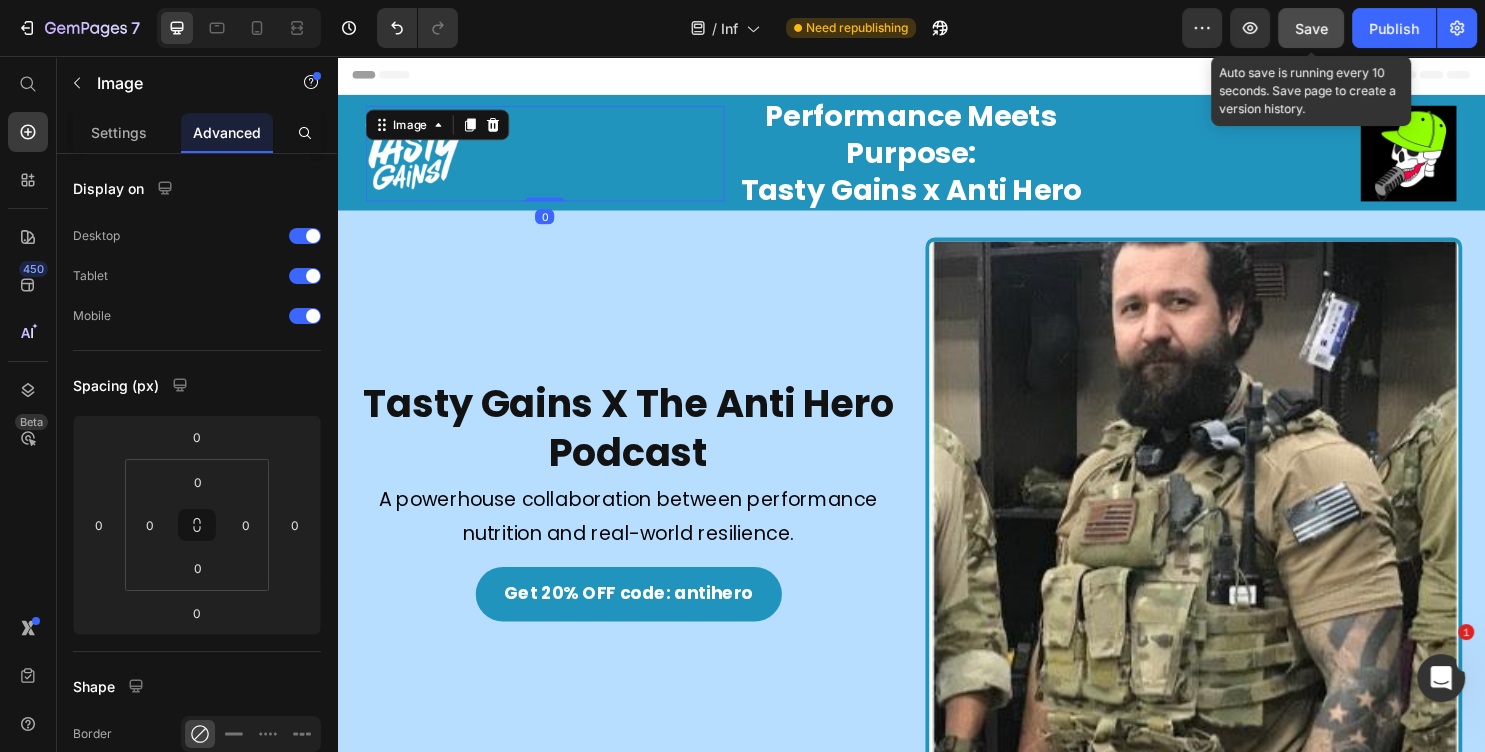 click on "Save" 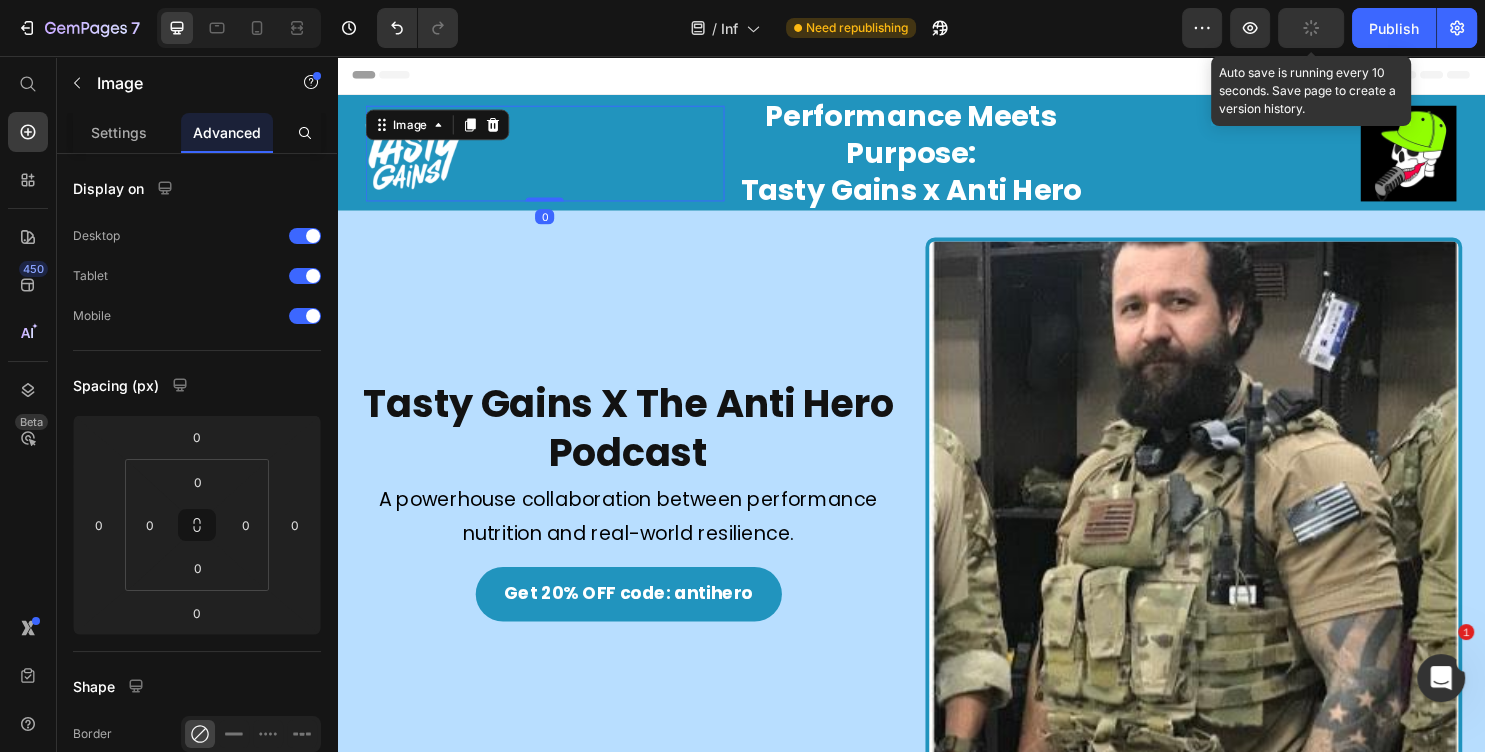 type 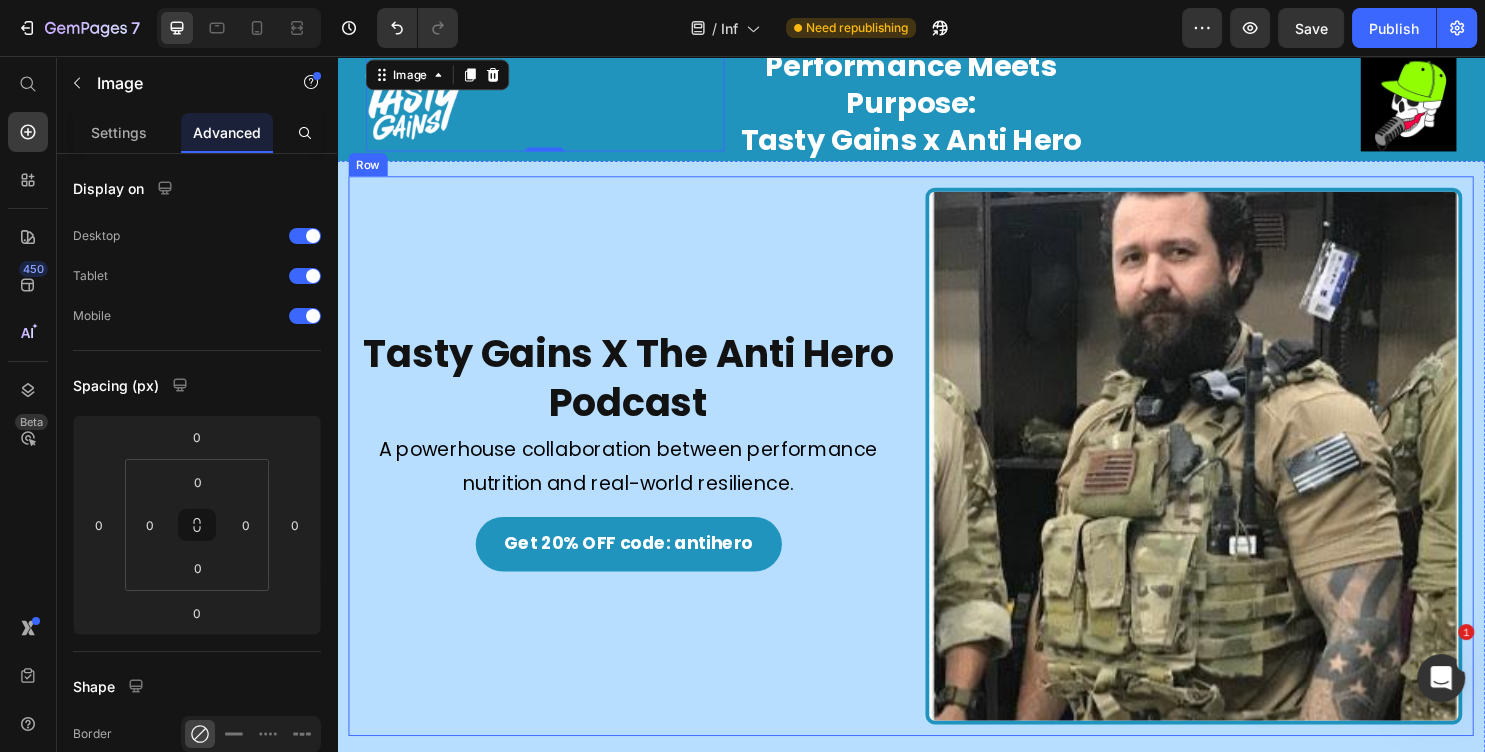 scroll, scrollTop: 107, scrollLeft: 0, axis: vertical 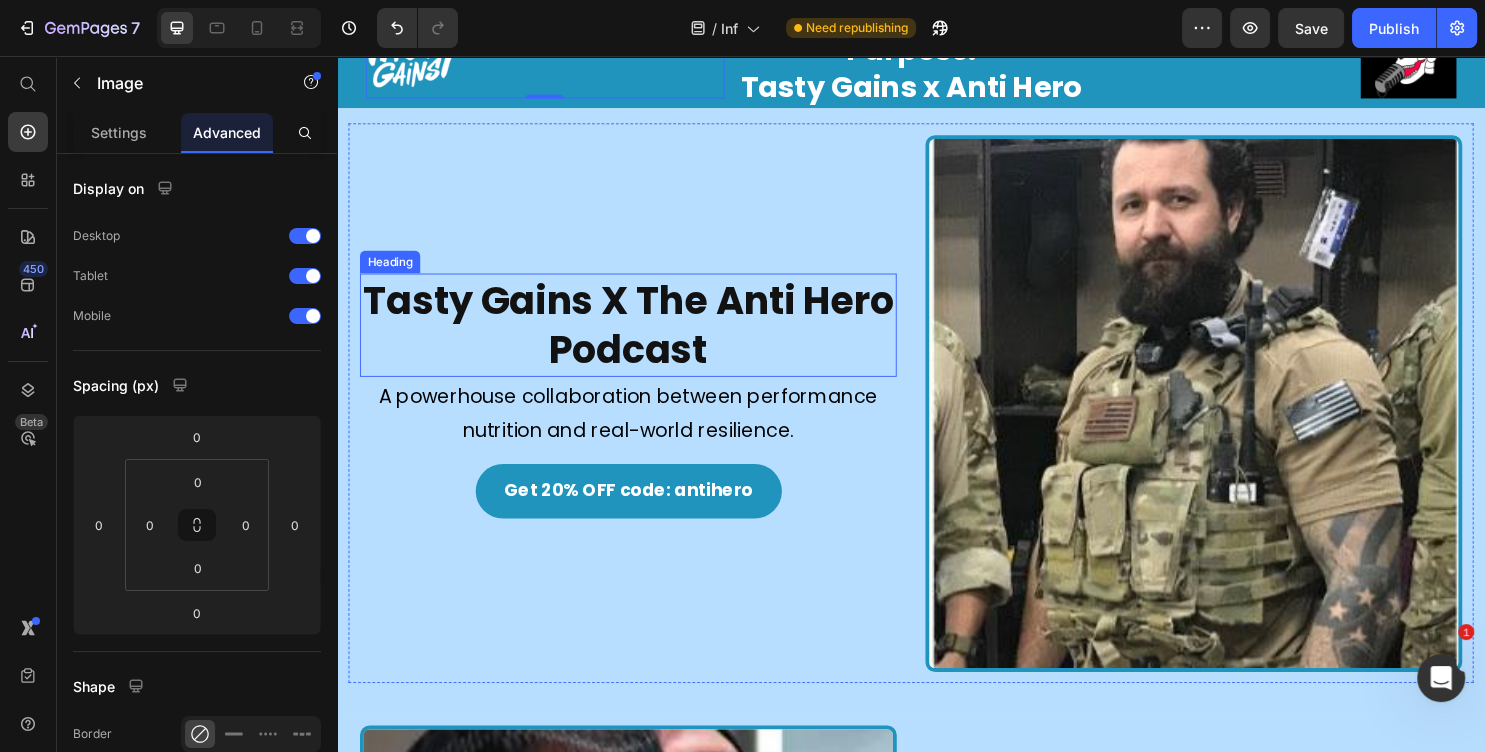 click on "Tasty Gains X The Anti Hero Podcast" at bounding box center (641, 338) 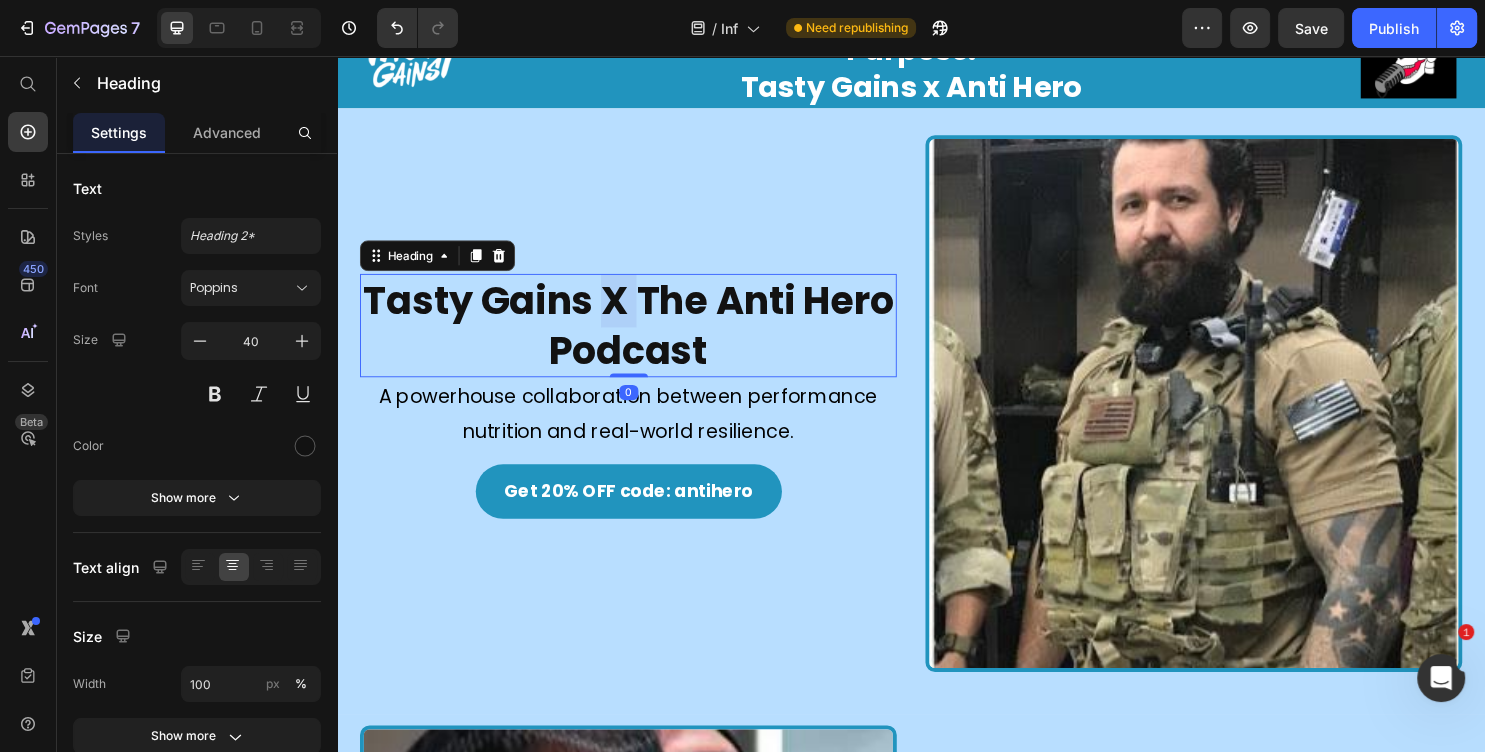 click on "Tasty Gains X The Anti Hero Podcast" at bounding box center (641, 338) 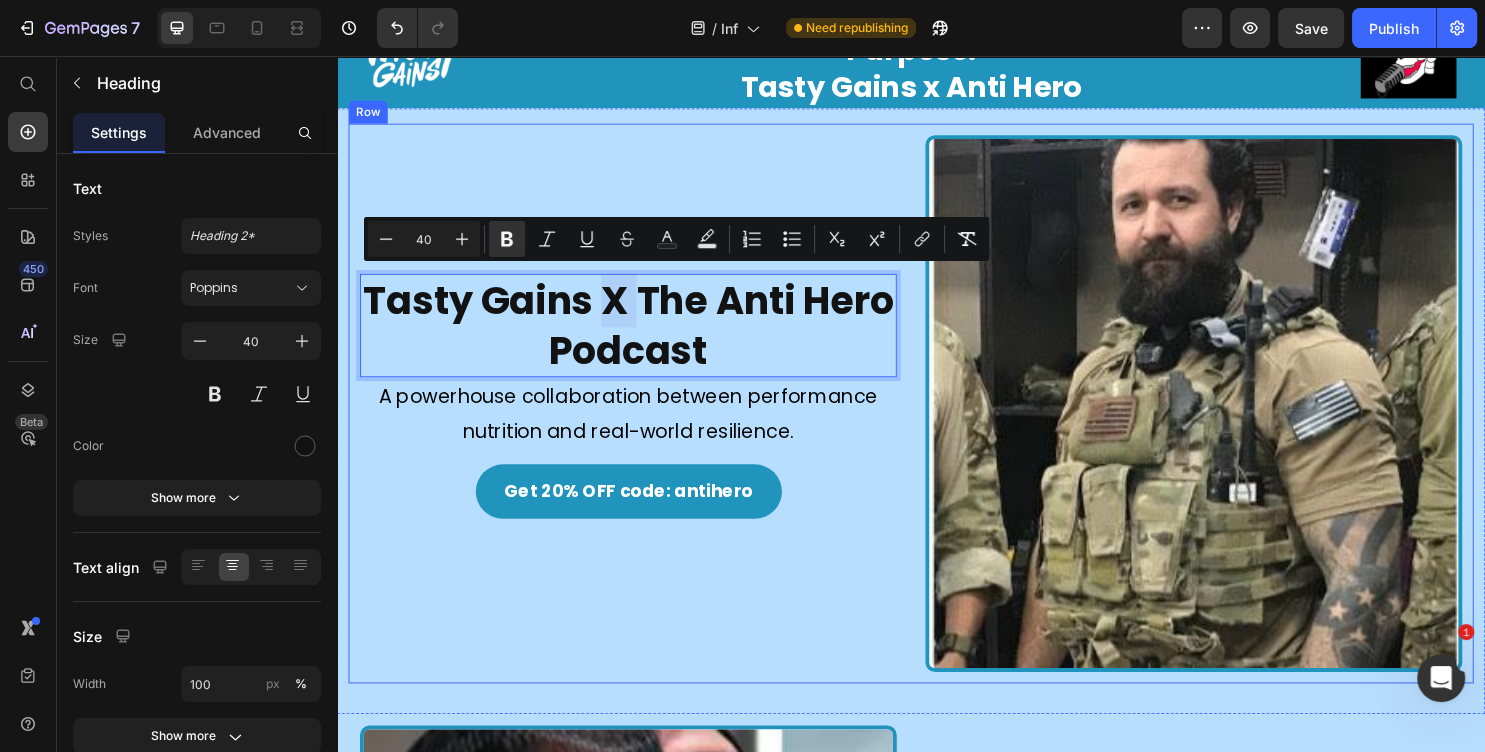 click on "Tasty Gains X The Anti Hero Podcast Heading   0 Image A powerhouse collaboration between performance nutrition and real-world resilience. Text Block Get 20% OFF code: antihero Button" at bounding box center (641, 419) 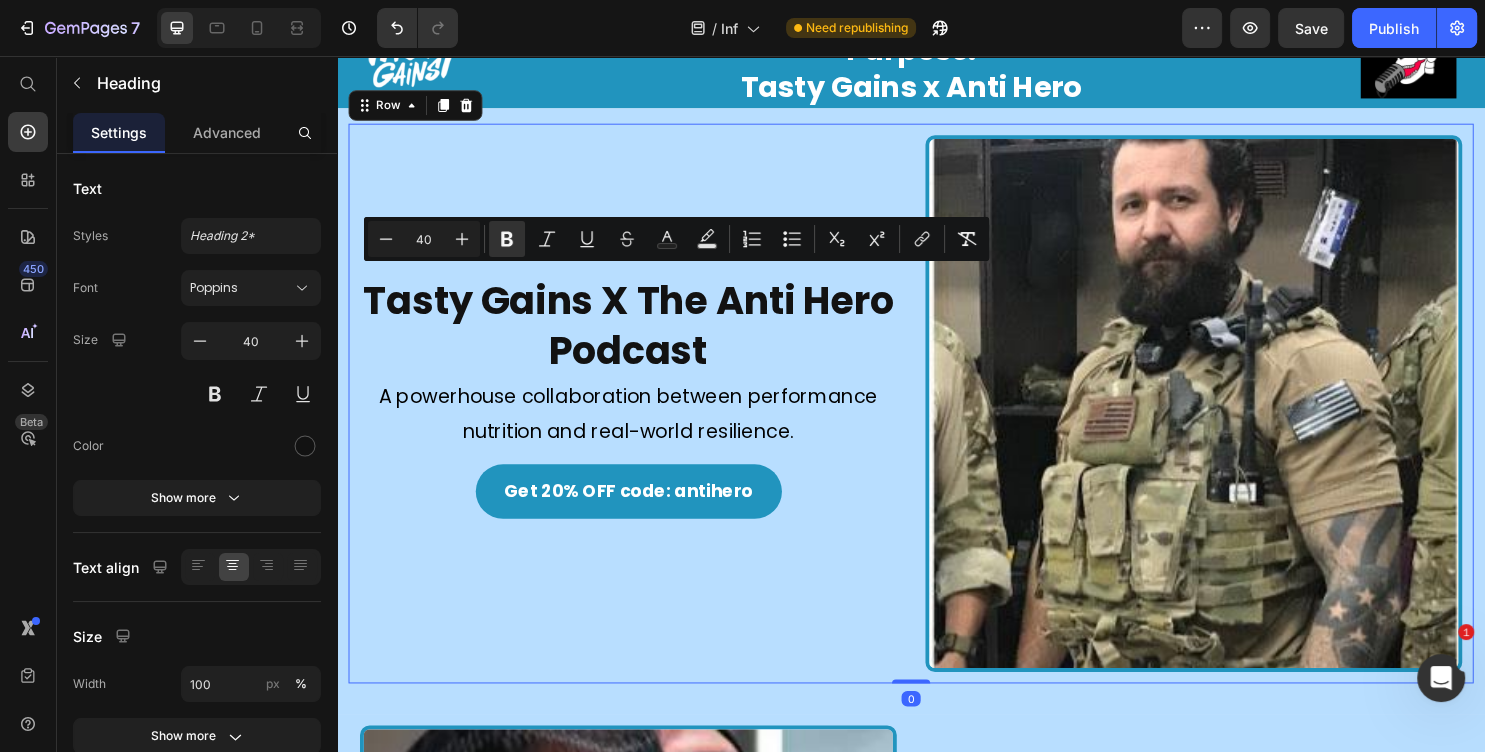 scroll, scrollTop: 0, scrollLeft: 0, axis: both 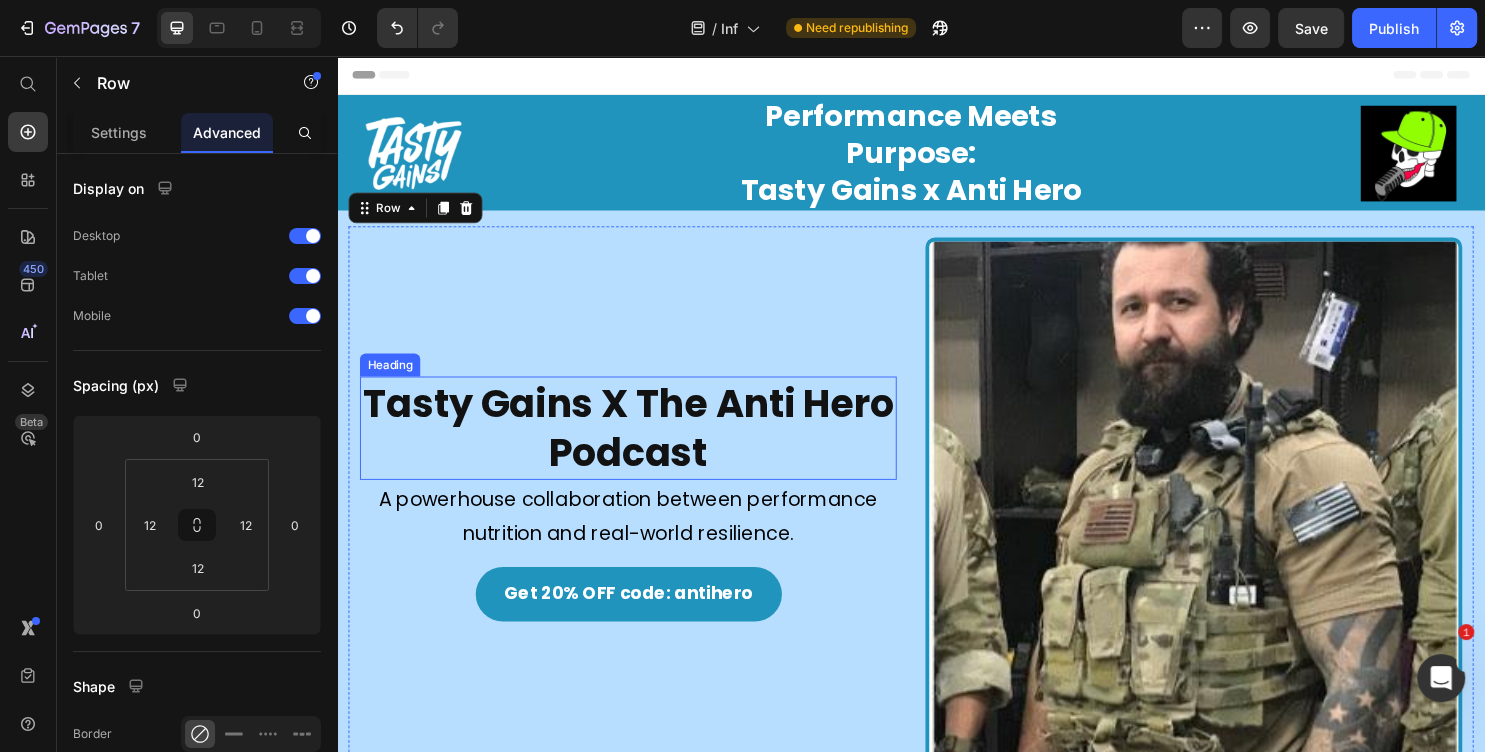 click on "Tasty Gains X The Anti Hero Podcast" at bounding box center [641, 445] 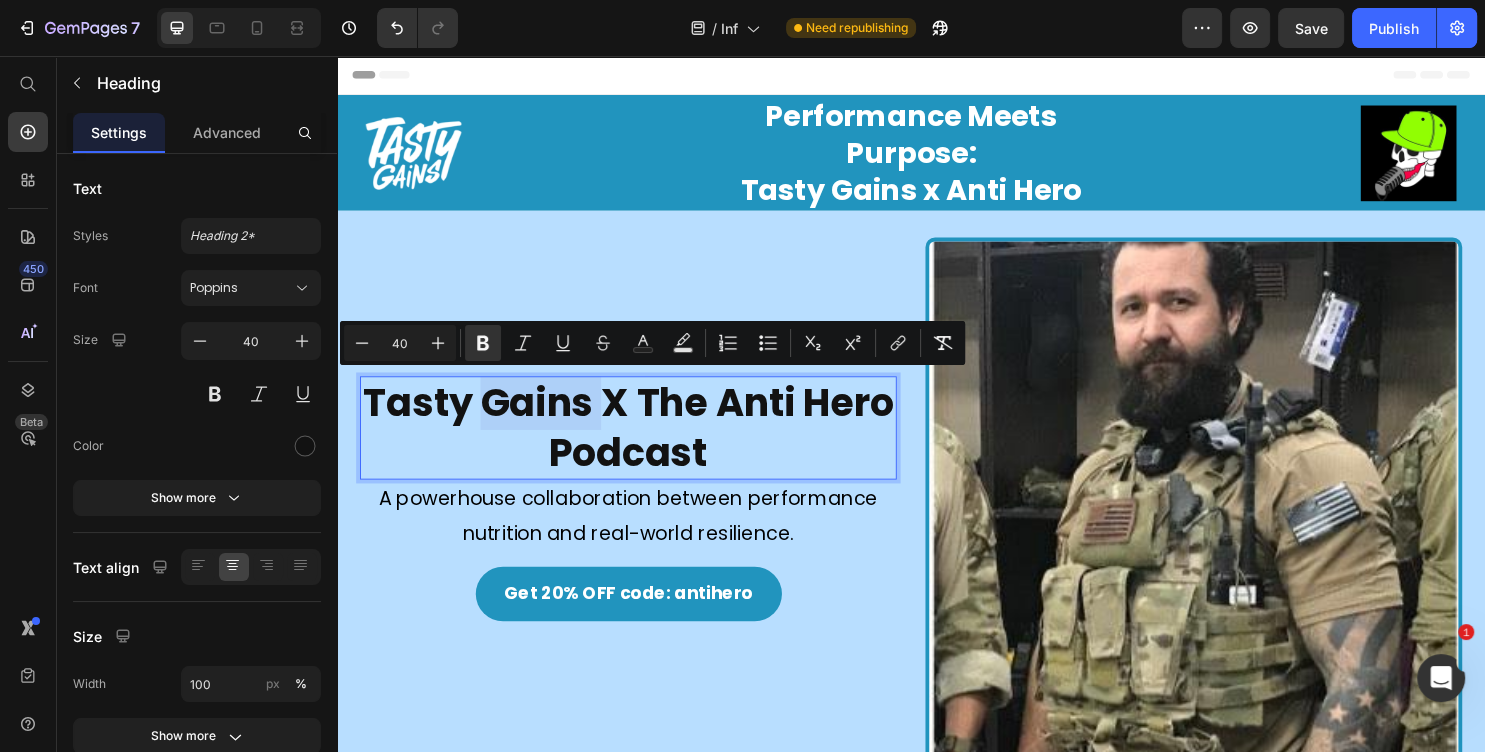 click on "Tasty Gains X The Anti Hero Podcast" at bounding box center (641, 445) 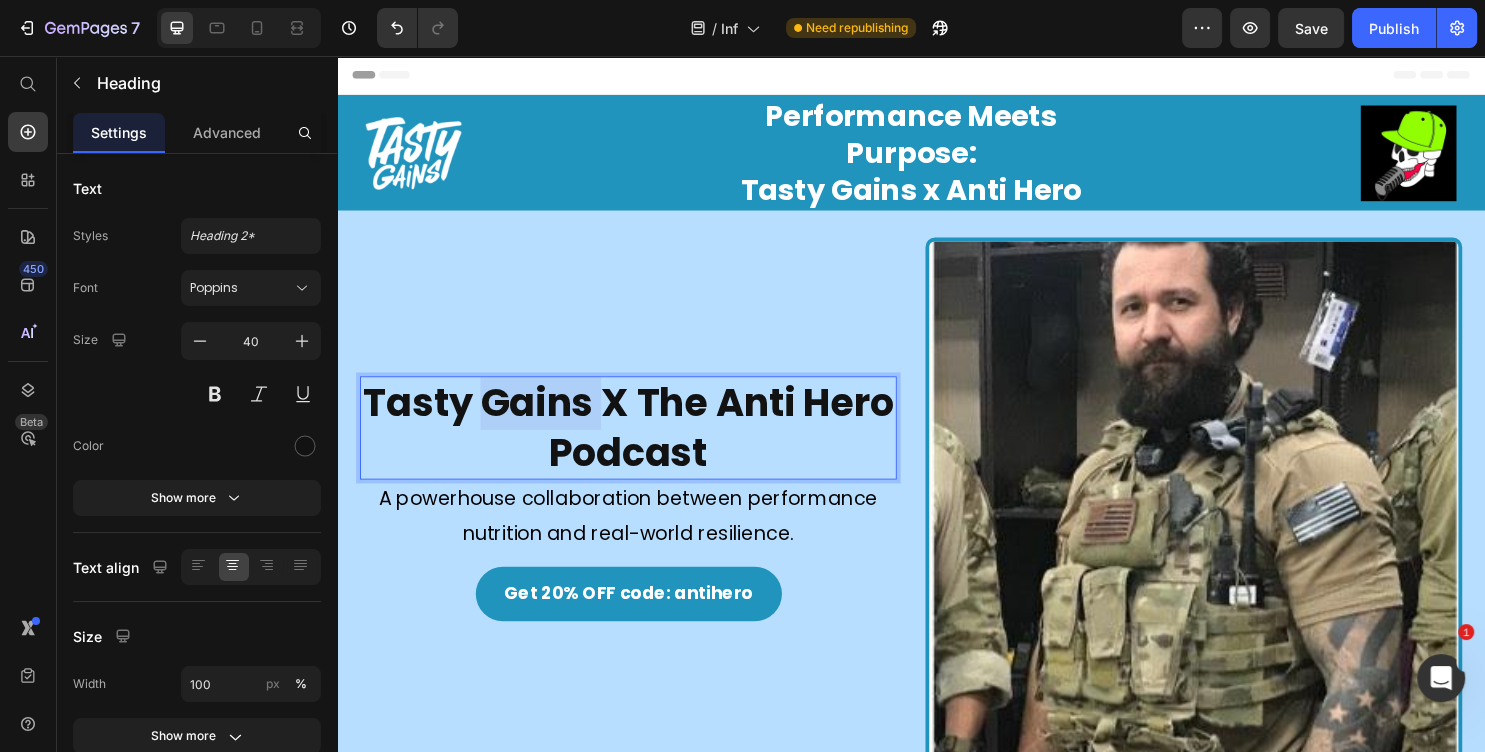 click on "Tasty Gains X The Anti Hero Podcast" at bounding box center (641, 445) 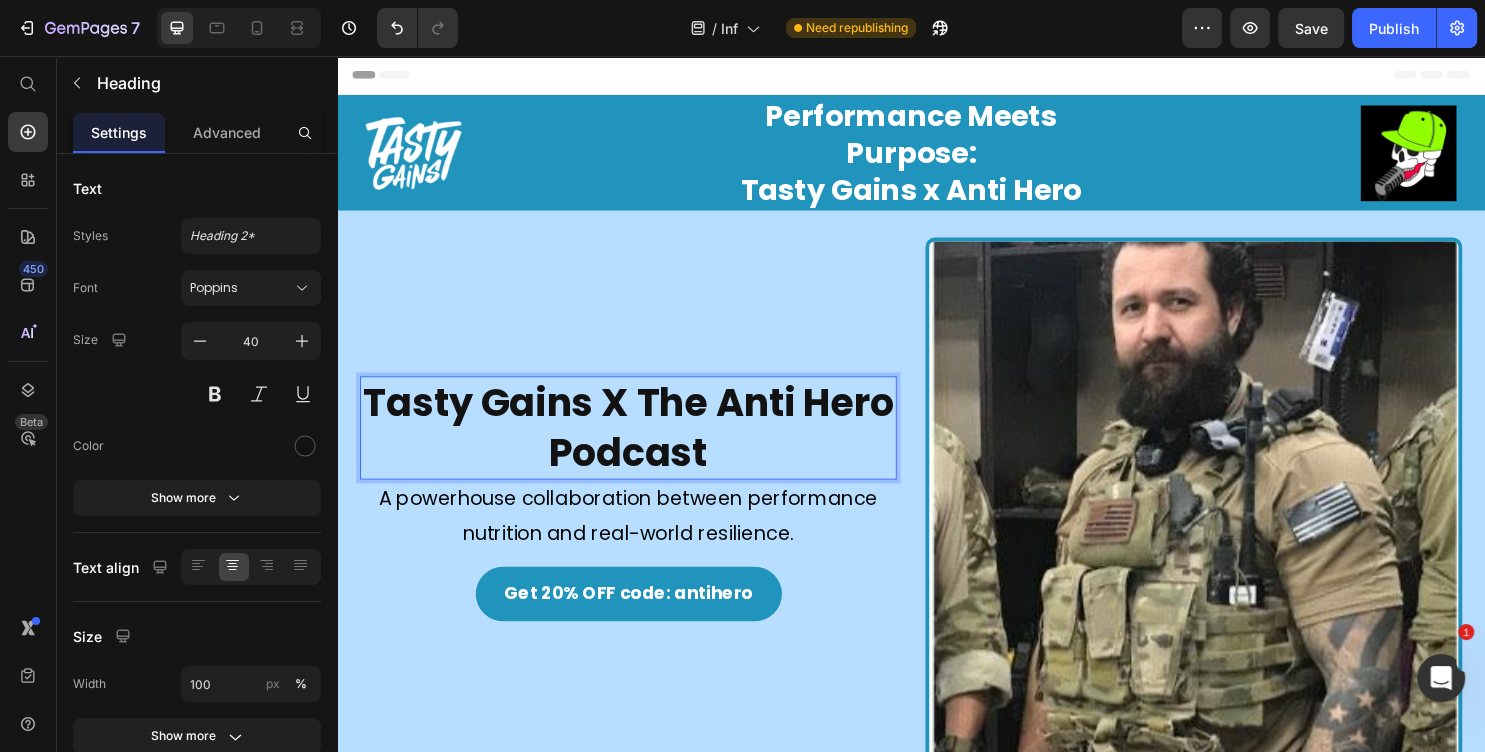 click on "Tasty Gains X The Anti Hero Podcast" at bounding box center (641, 445) 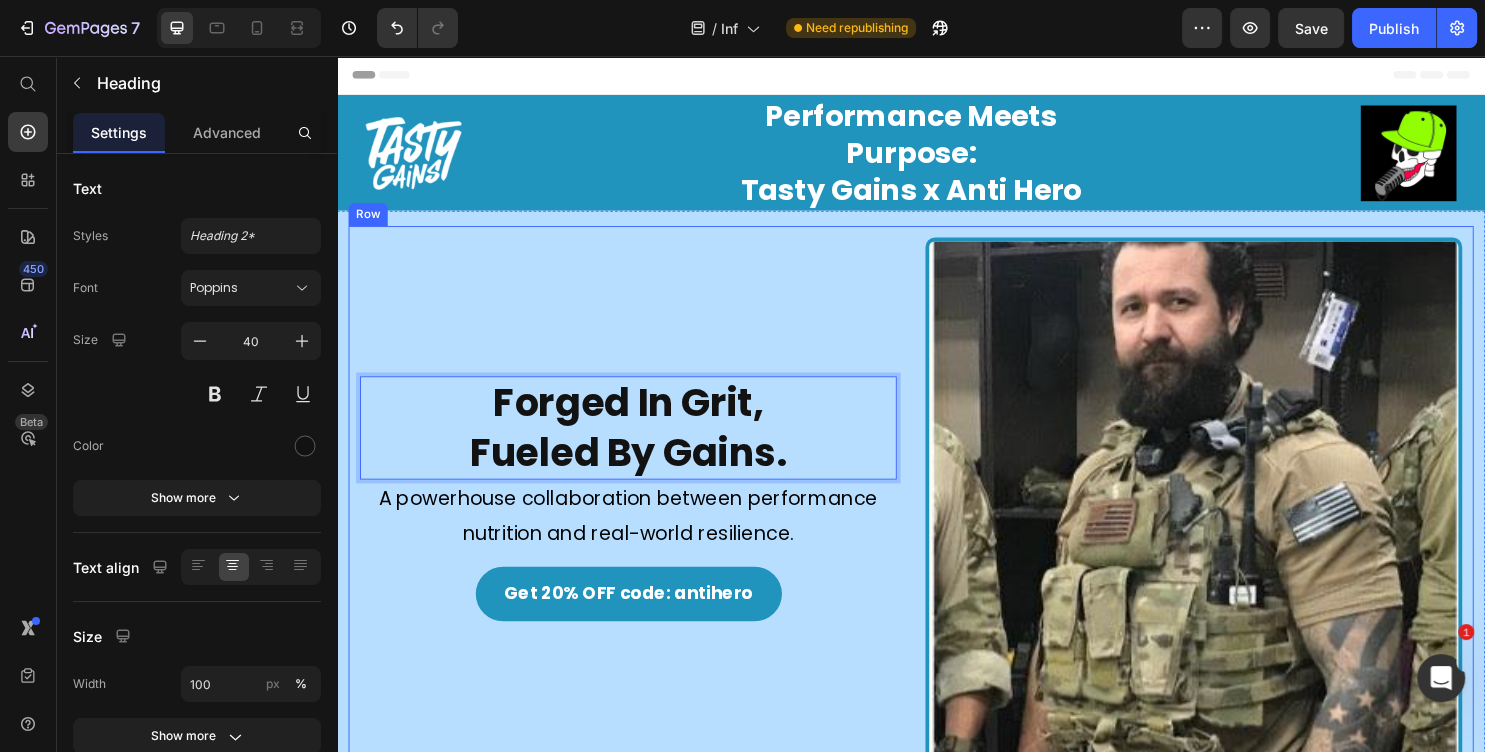 click on "Forged In Grit, ⁠⁠⁠⁠⁠⁠⁠Fueled By Gains. Heading   0 Image A powerhouse collaboration between performance nutrition and real-world resilience. Text Block Get 20% OFF code: antihero Button" at bounding box center [641, 526] 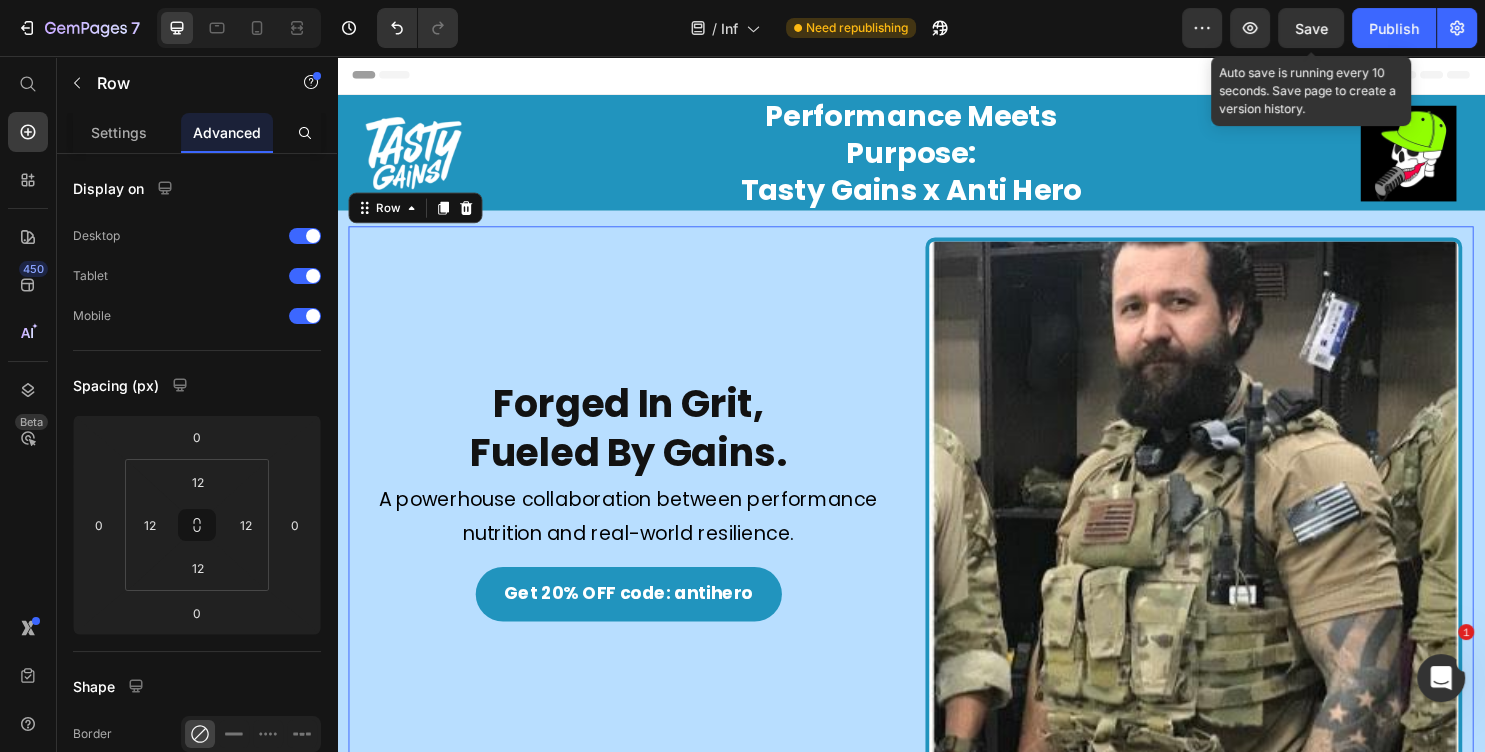 click on "Save" at bounding box center [1311, 28] 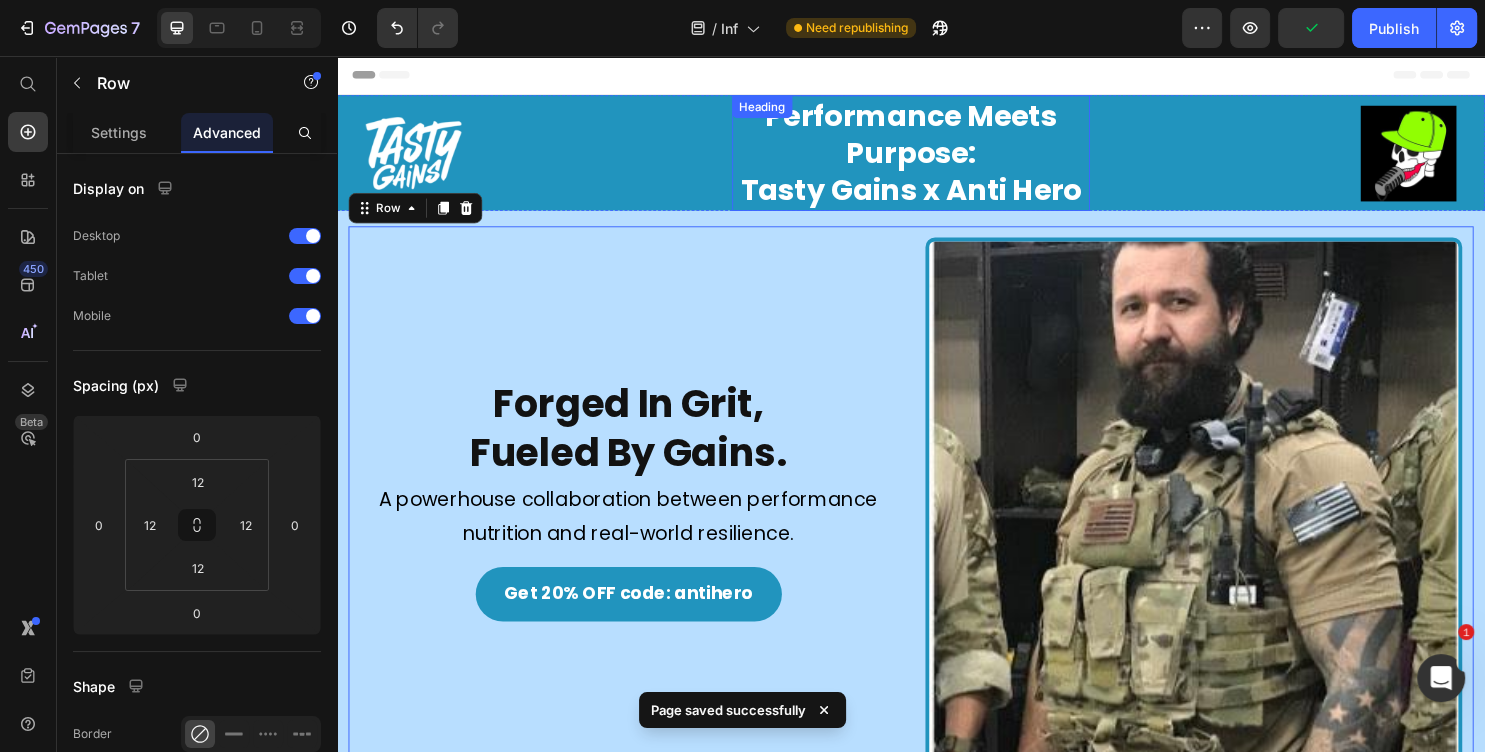 click on "Performance Meets Purpose:  Tasty Gains x Anti Hero" at bounding box center [937, 157] 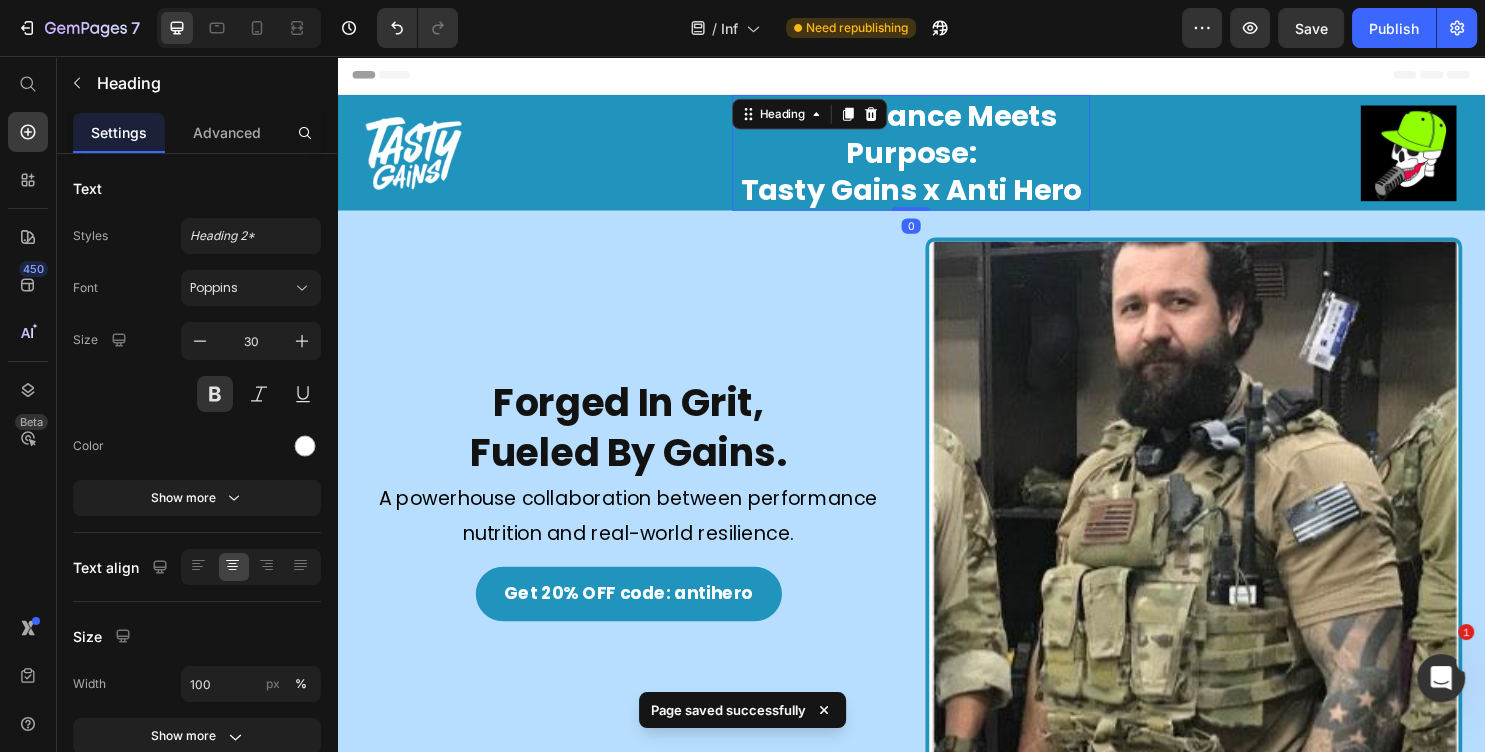 click at bounding box center (554, 158) 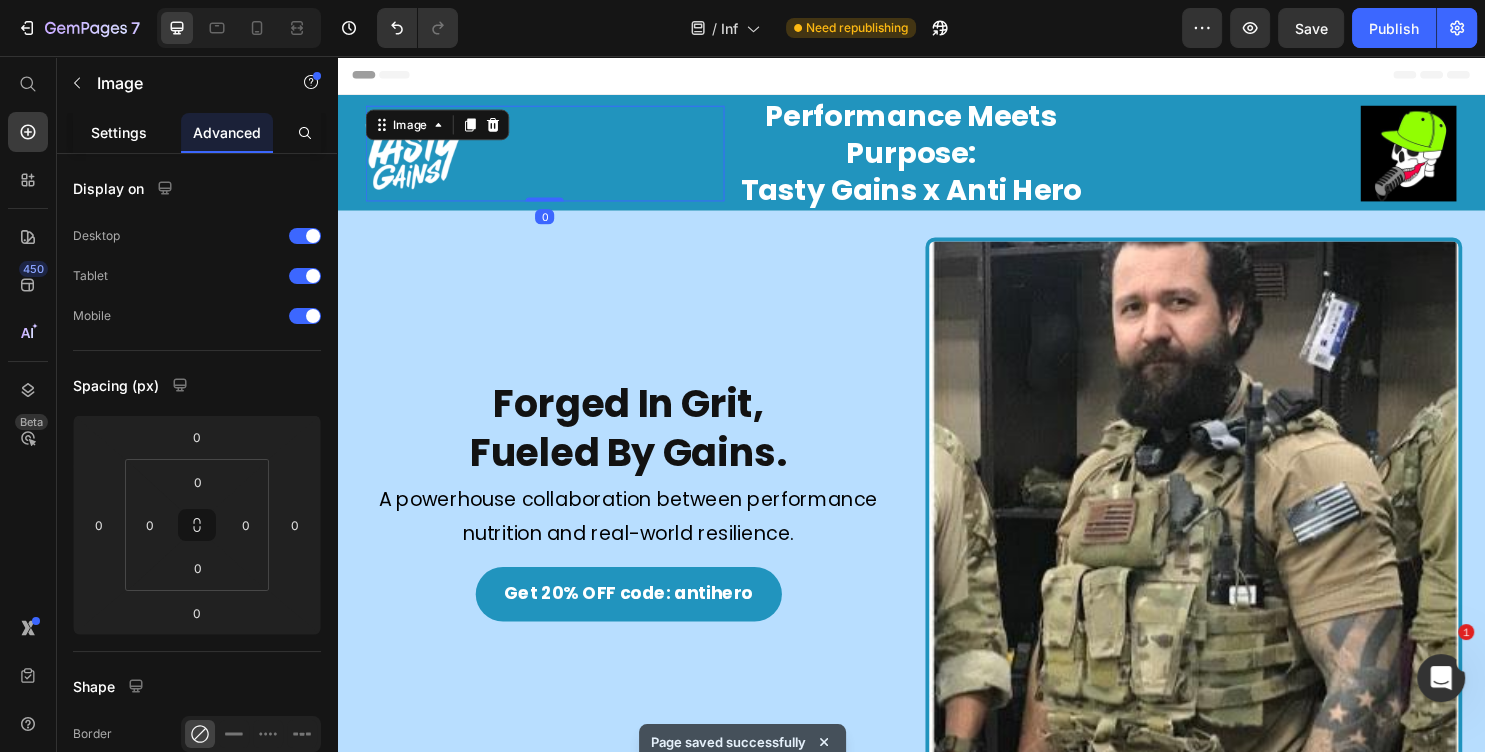 click on "Settings" 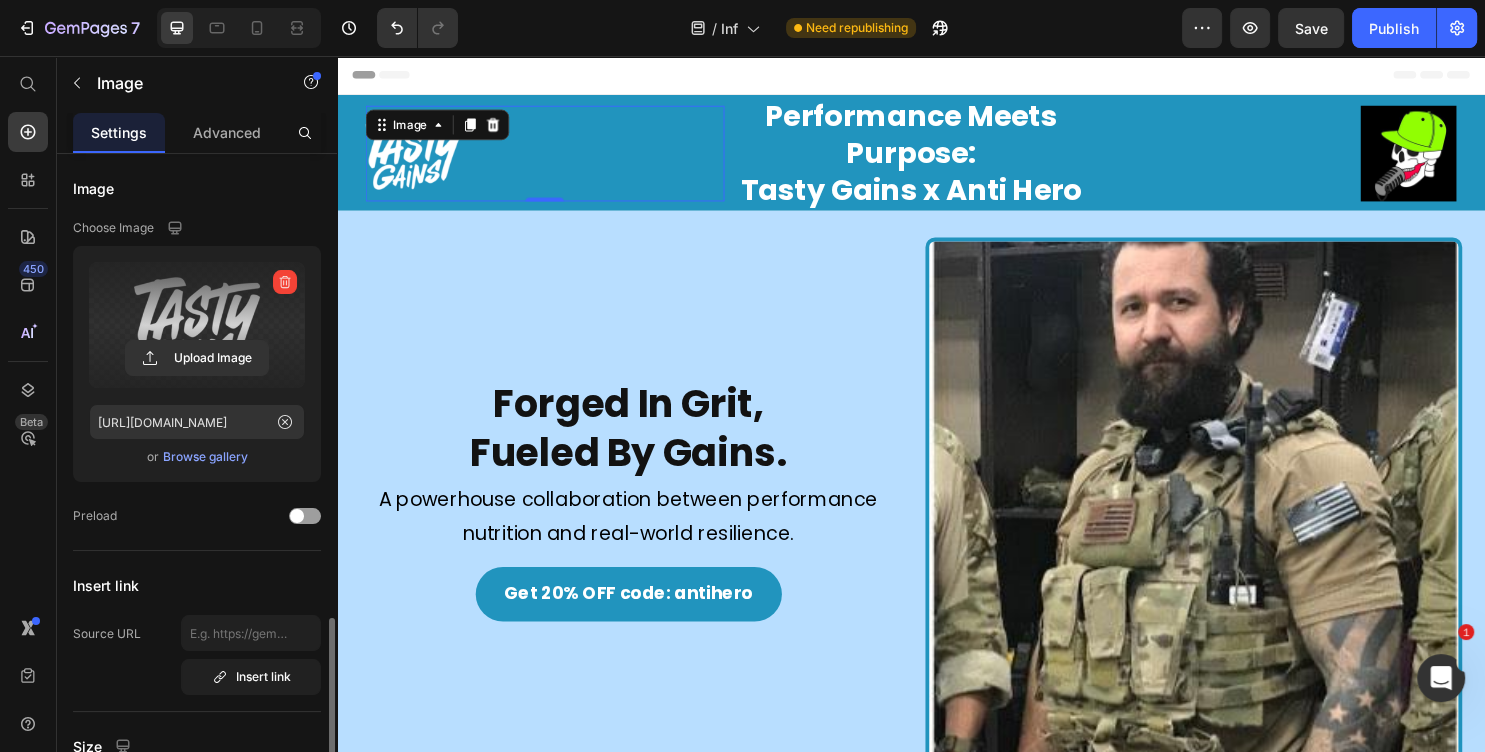 scroll, scrollTop: 324, scrollLeft: 0, axis: vertical 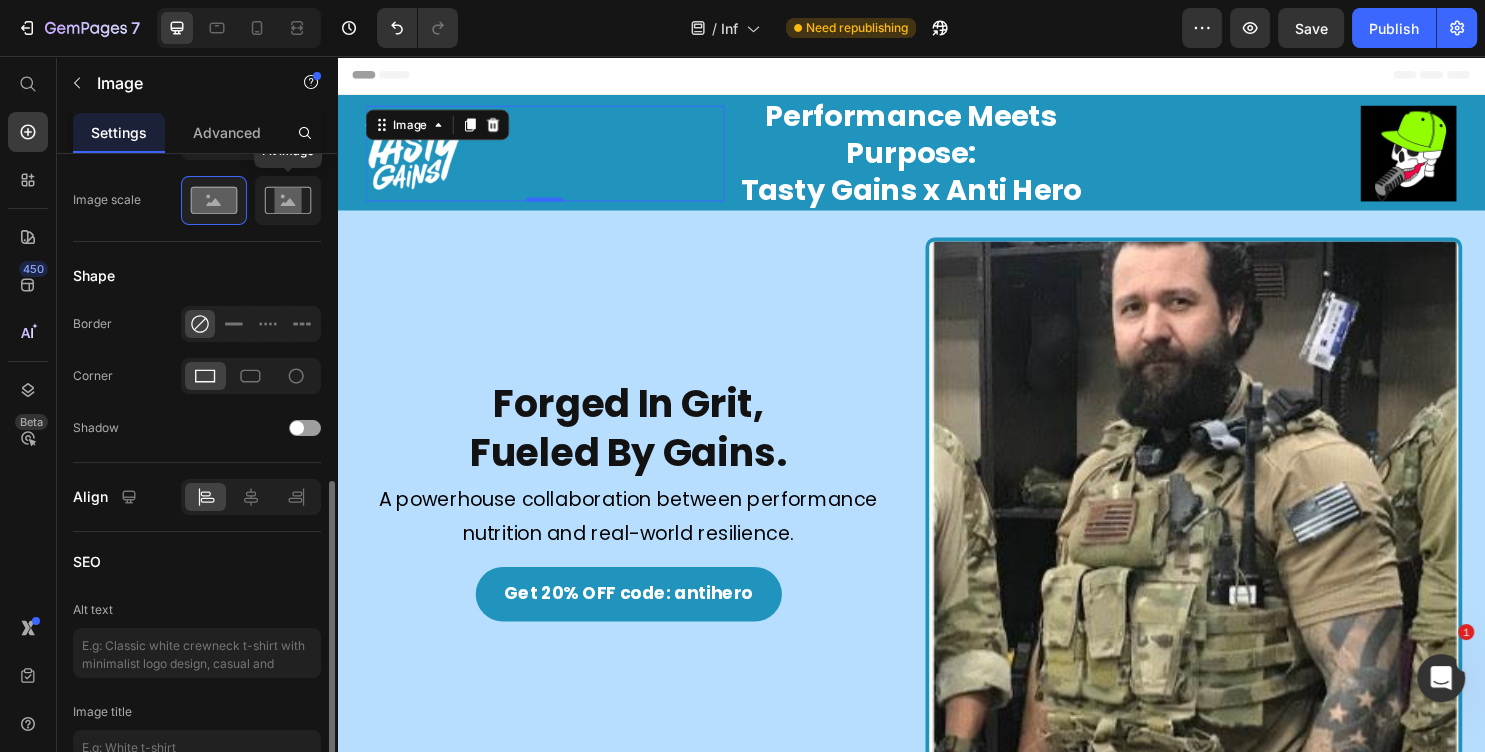 click 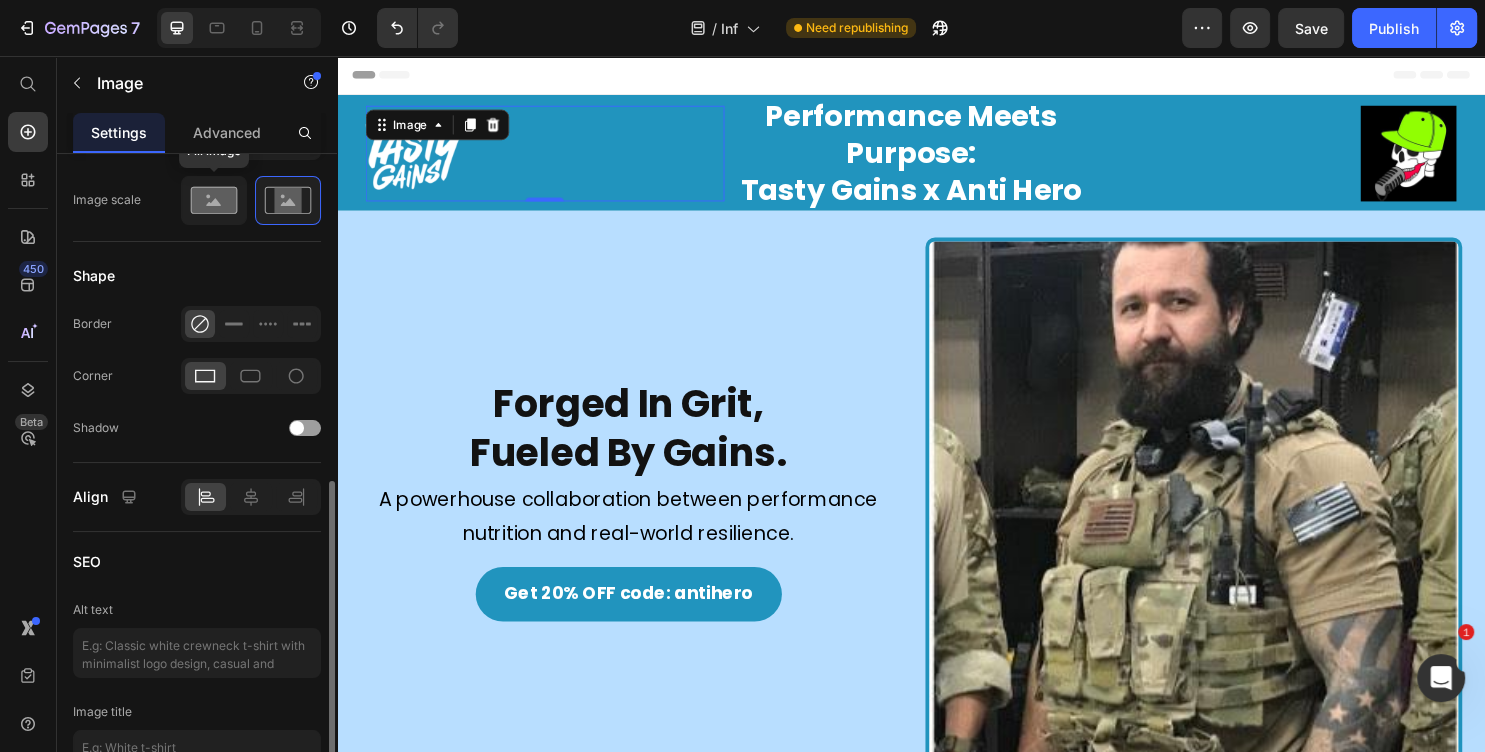 click 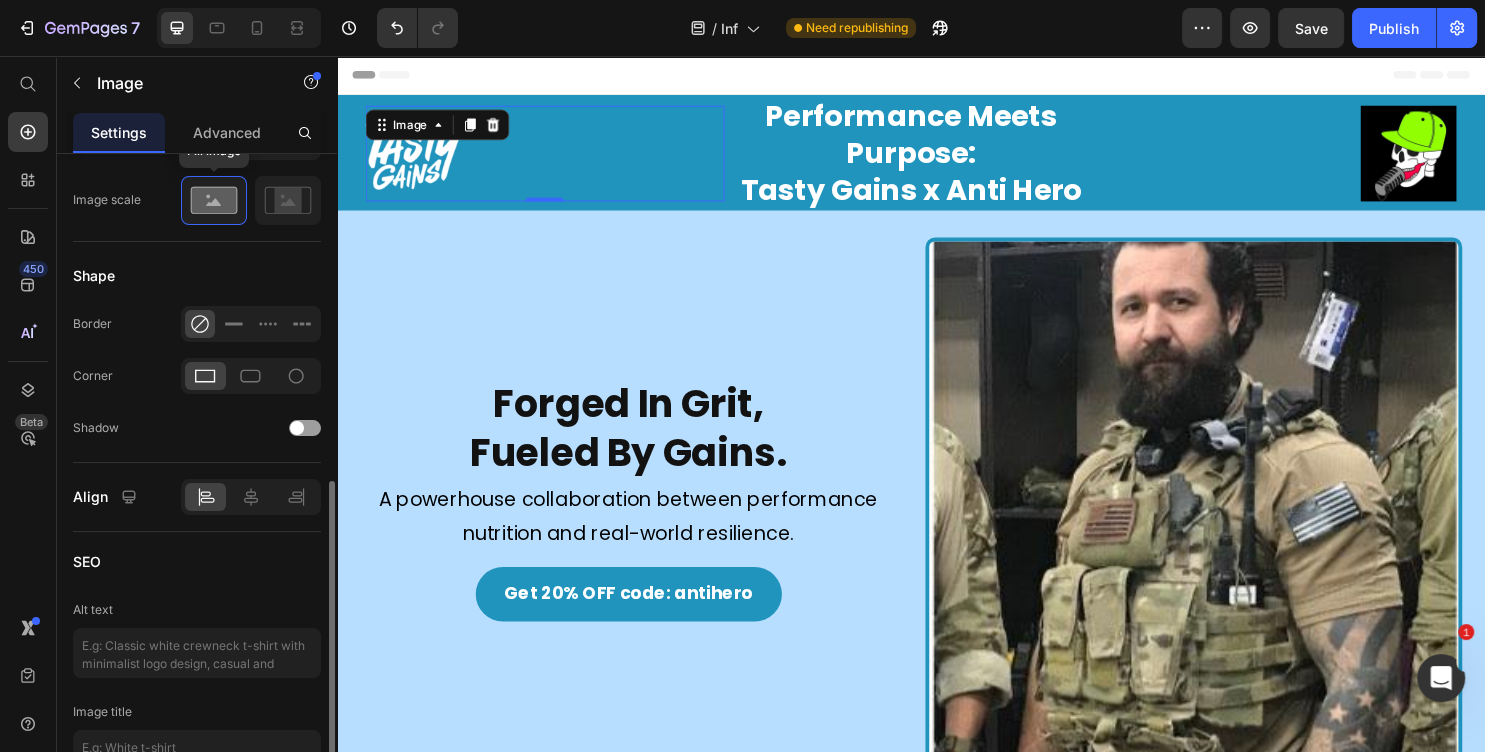 scroll, scrollTop: 648, scrollLeft: 0, axis: vertical 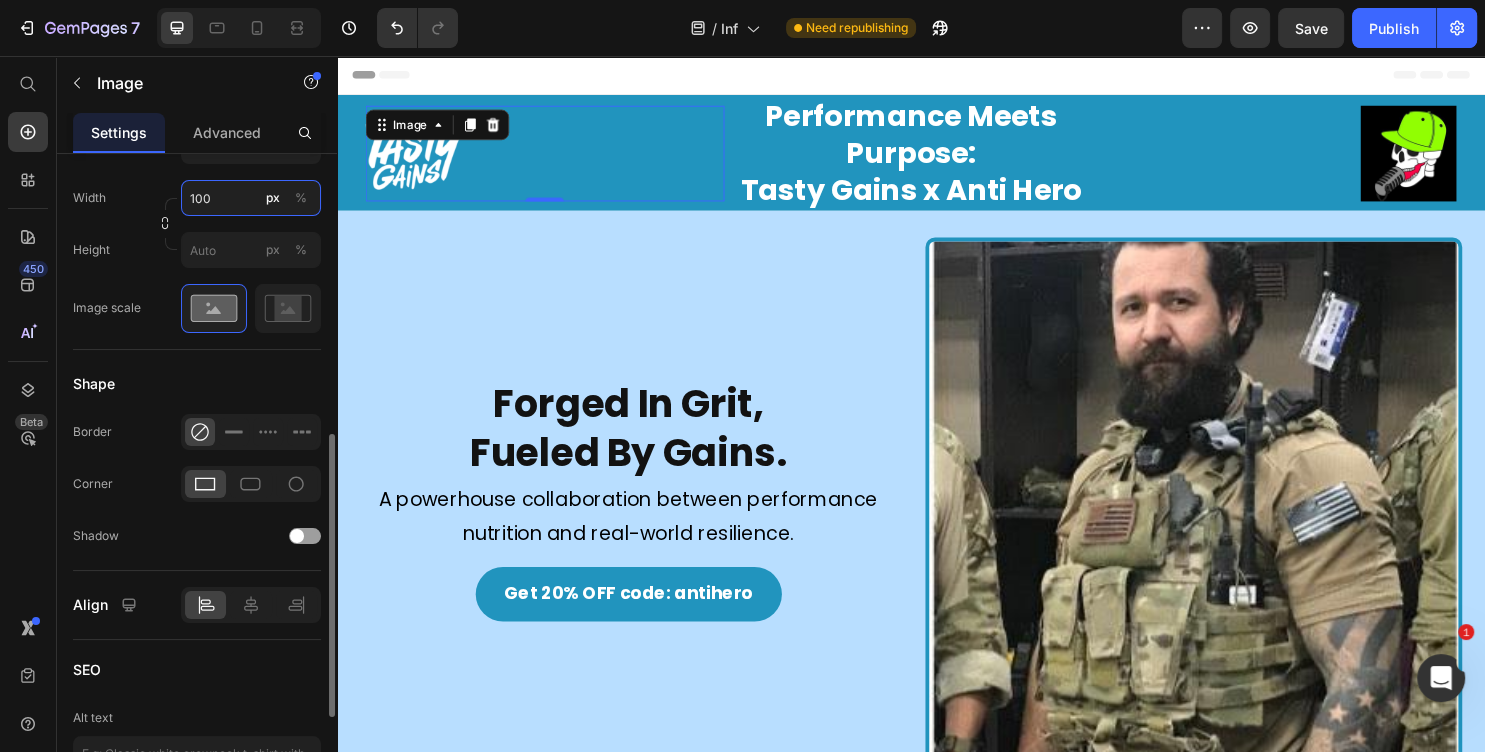 click on "100" at bounding box center [251, 198] 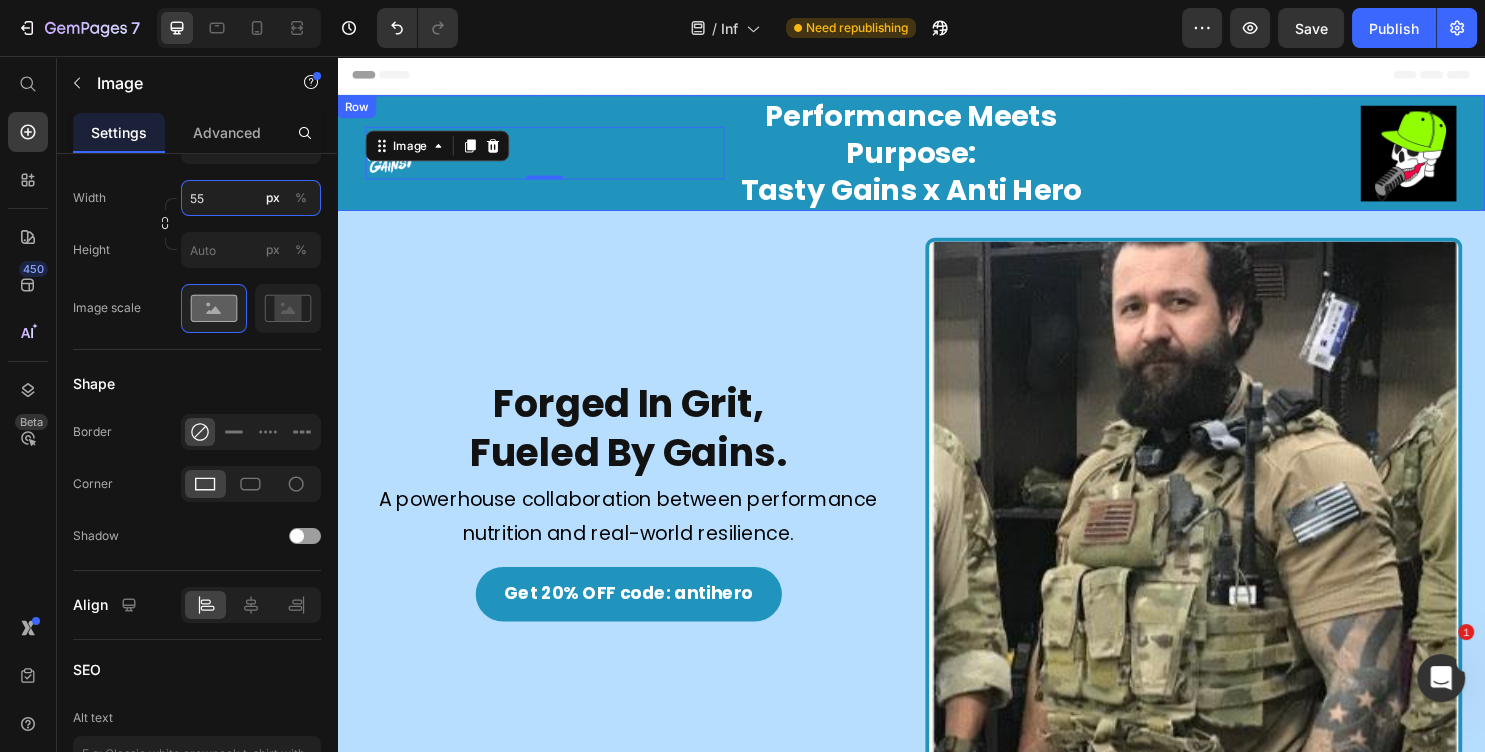 type on "100" 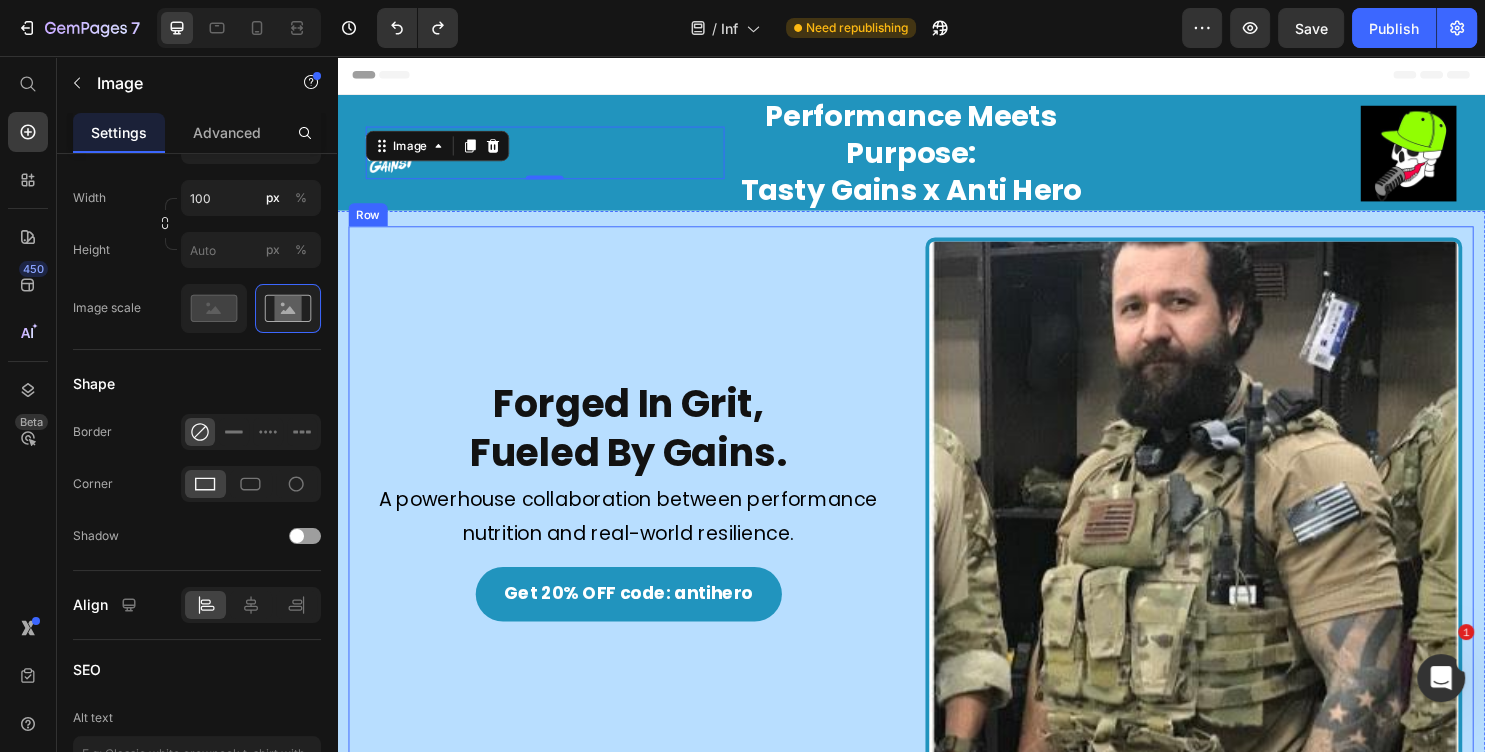 click on "⁠⁠⁠⁠⁠⁠⁠ Forged In Grit, Fueled By Gains. Heading Image A powerhouse collaboration between performance nutrition and real-world resilience. Text Block Get 20% OFF code: antihero Button" at bounding box center [641, 526] 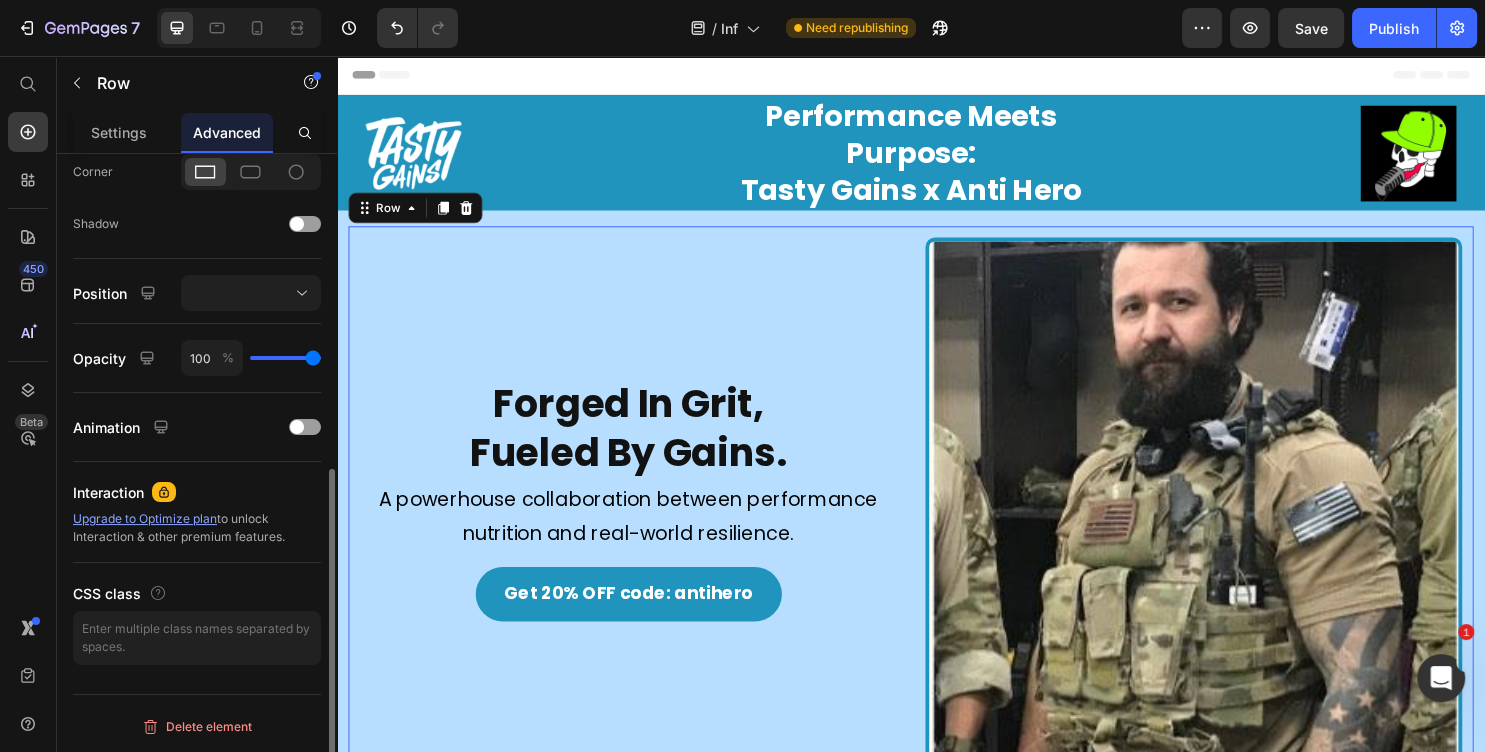 scroll, scrollTop: 0, scrollLeft: 0, axis: both 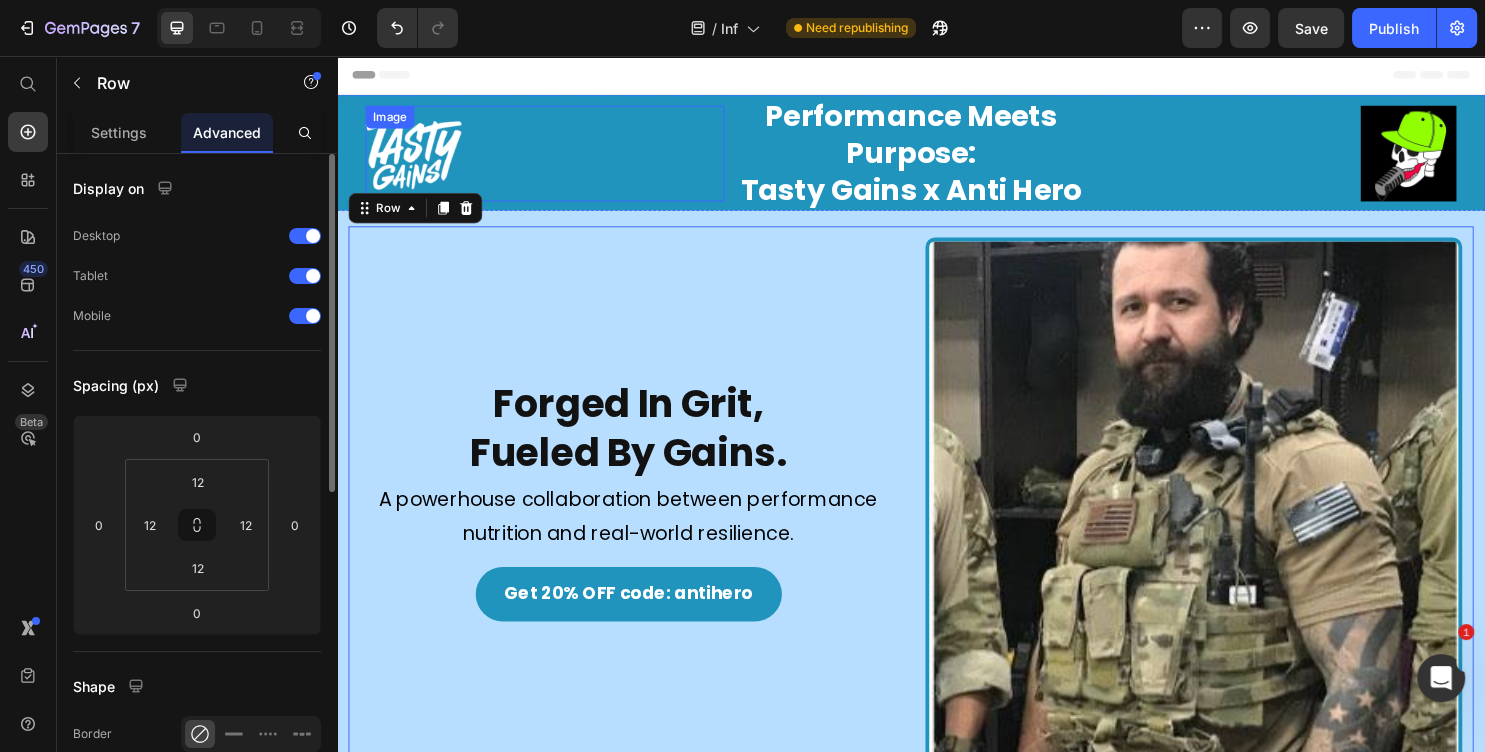 click at bounding box center (554, 158) 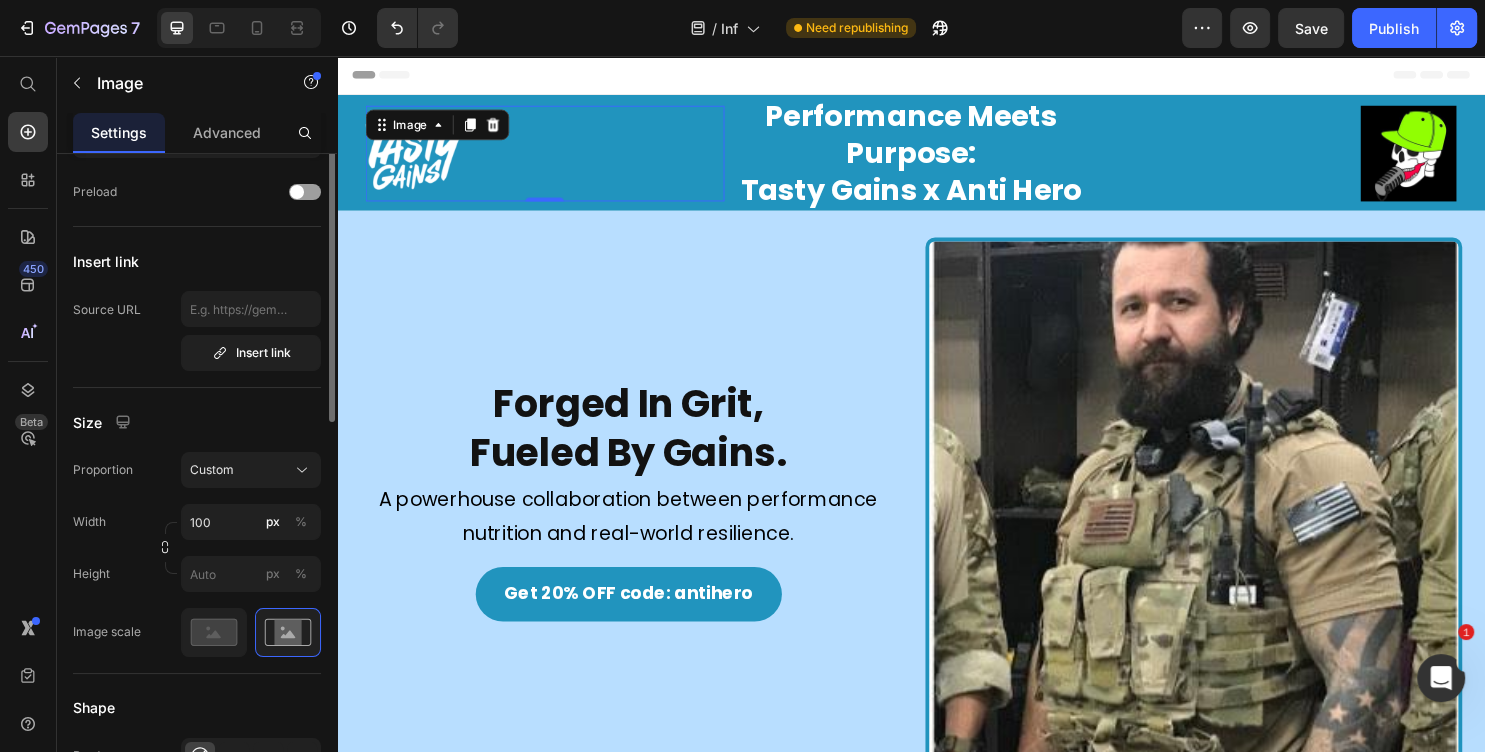 scroll, scrollTop: 216, scrollLeft: 0, axis: vertical 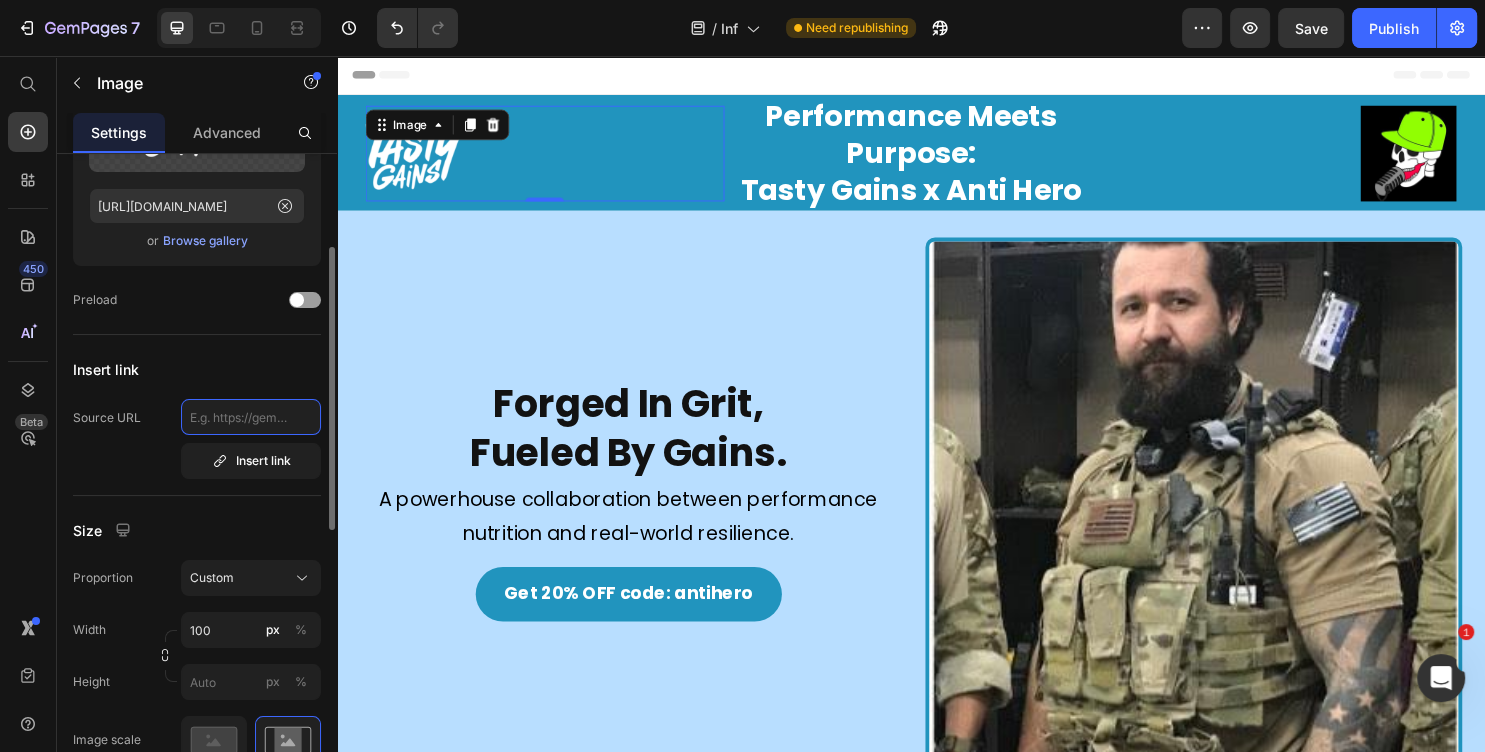 click 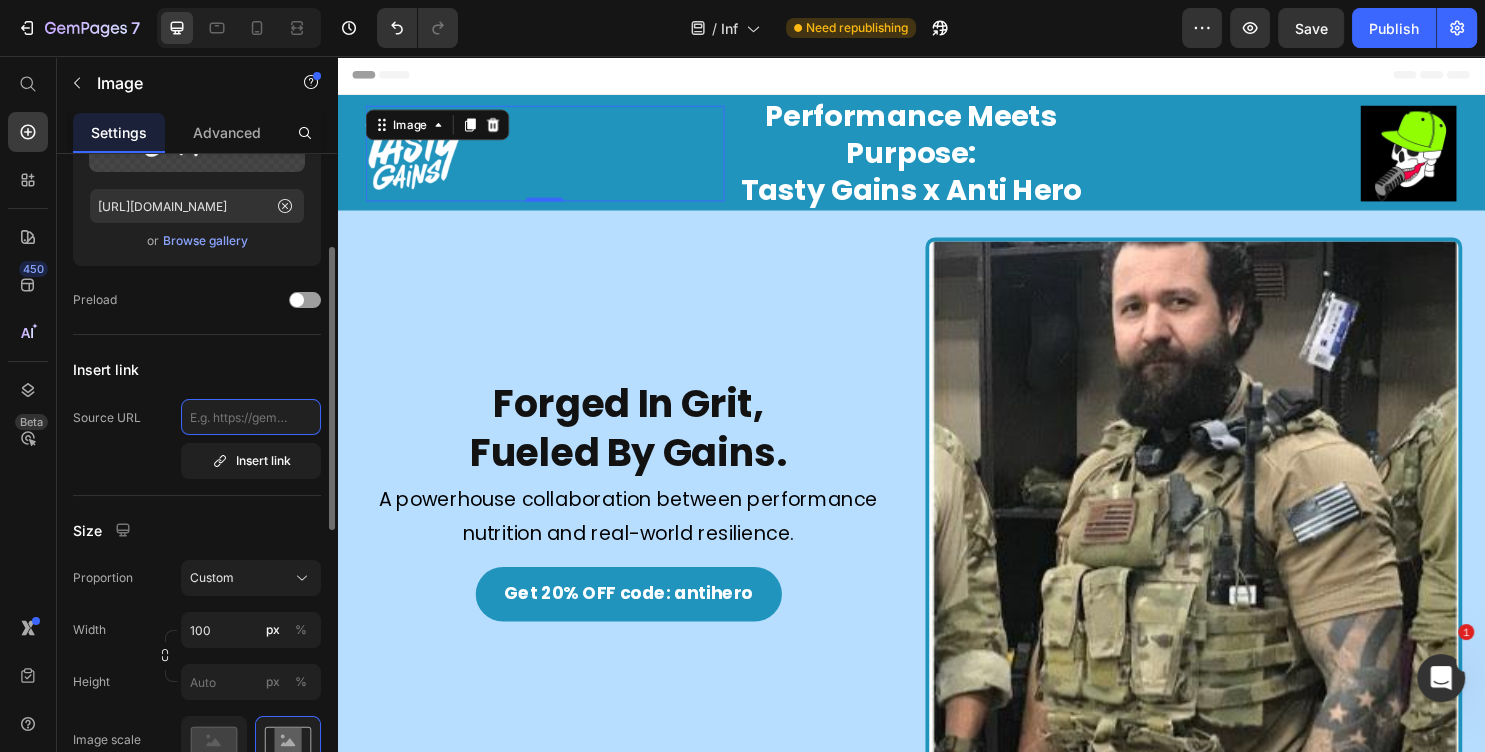 click 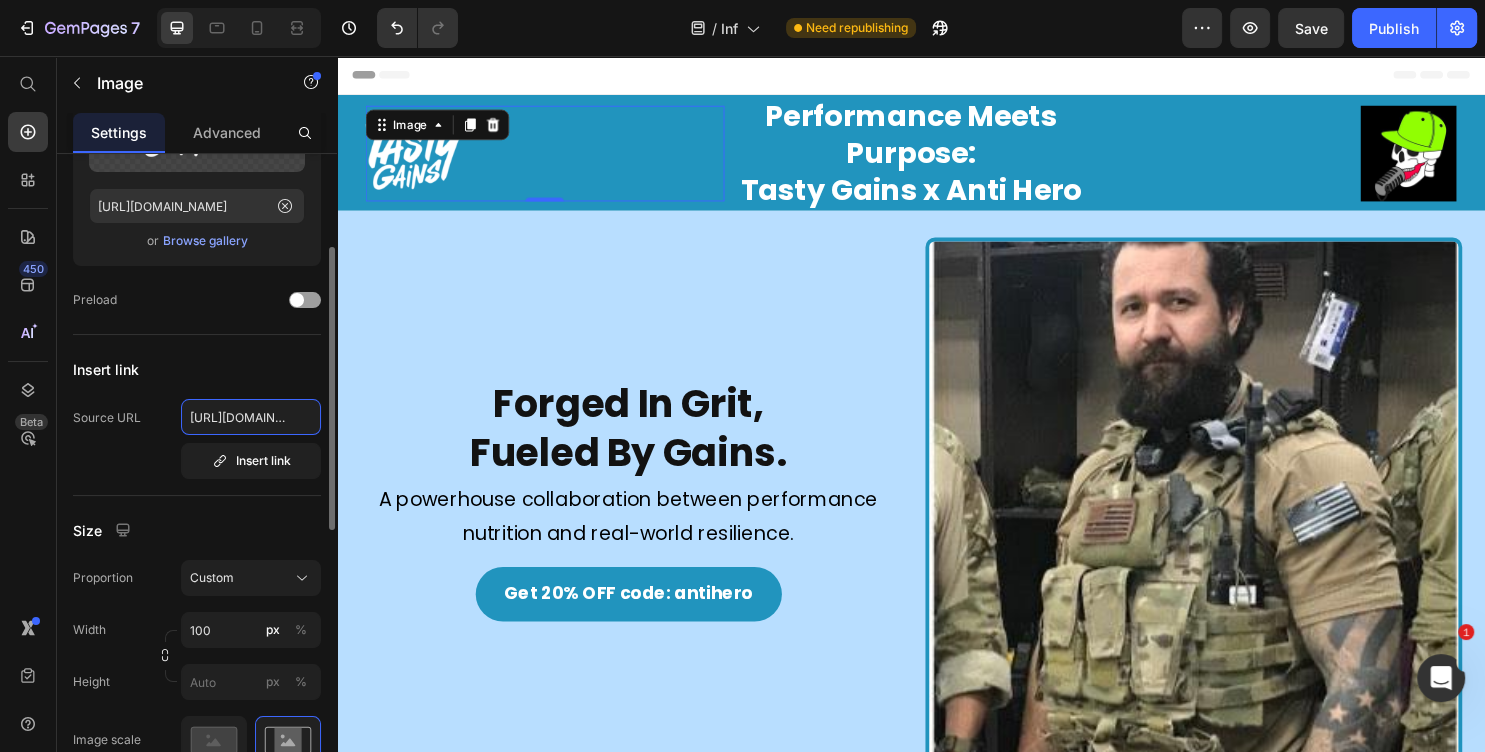 scroll, scrollTop: 0, scrollLeft: 33, axis: horizontal 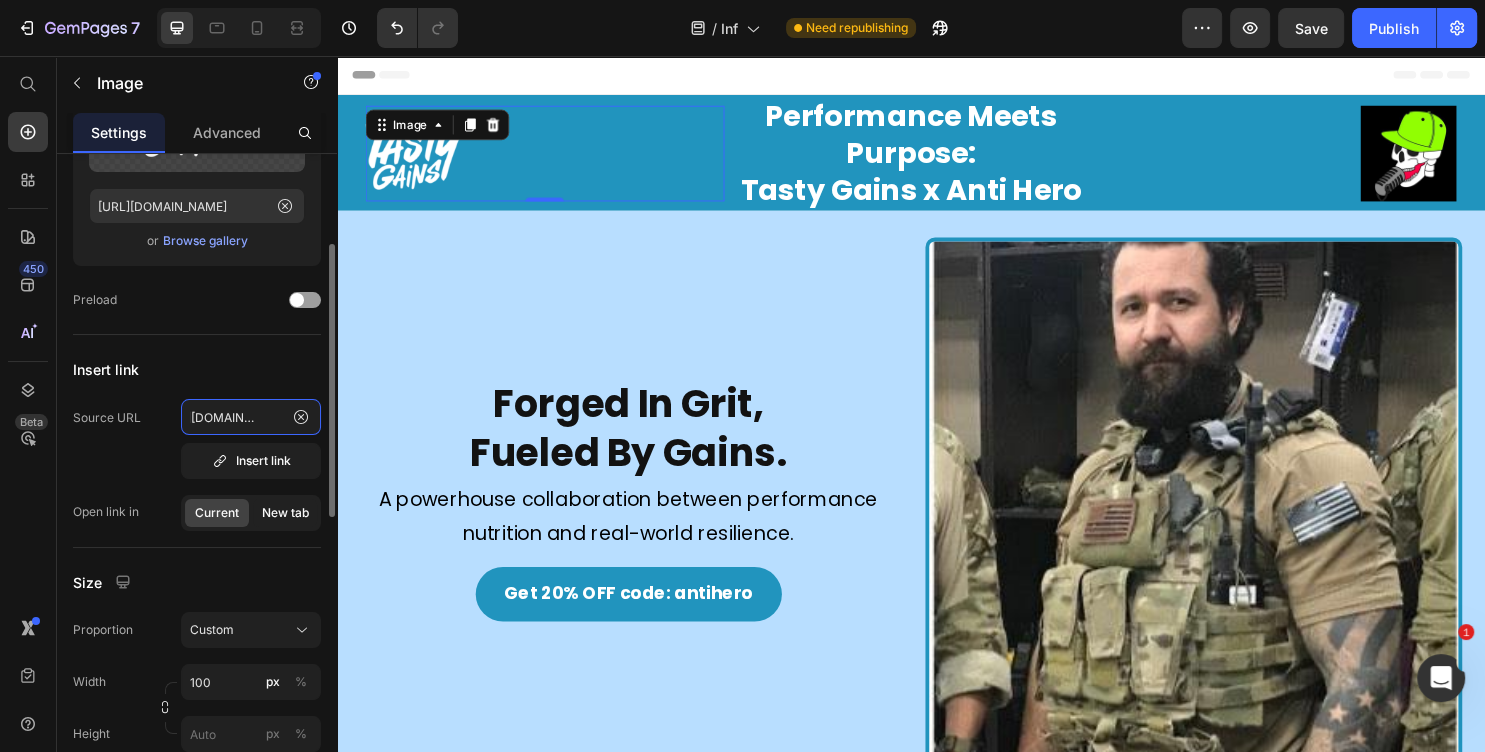type on "[URL][DOMAIN_NAME]" 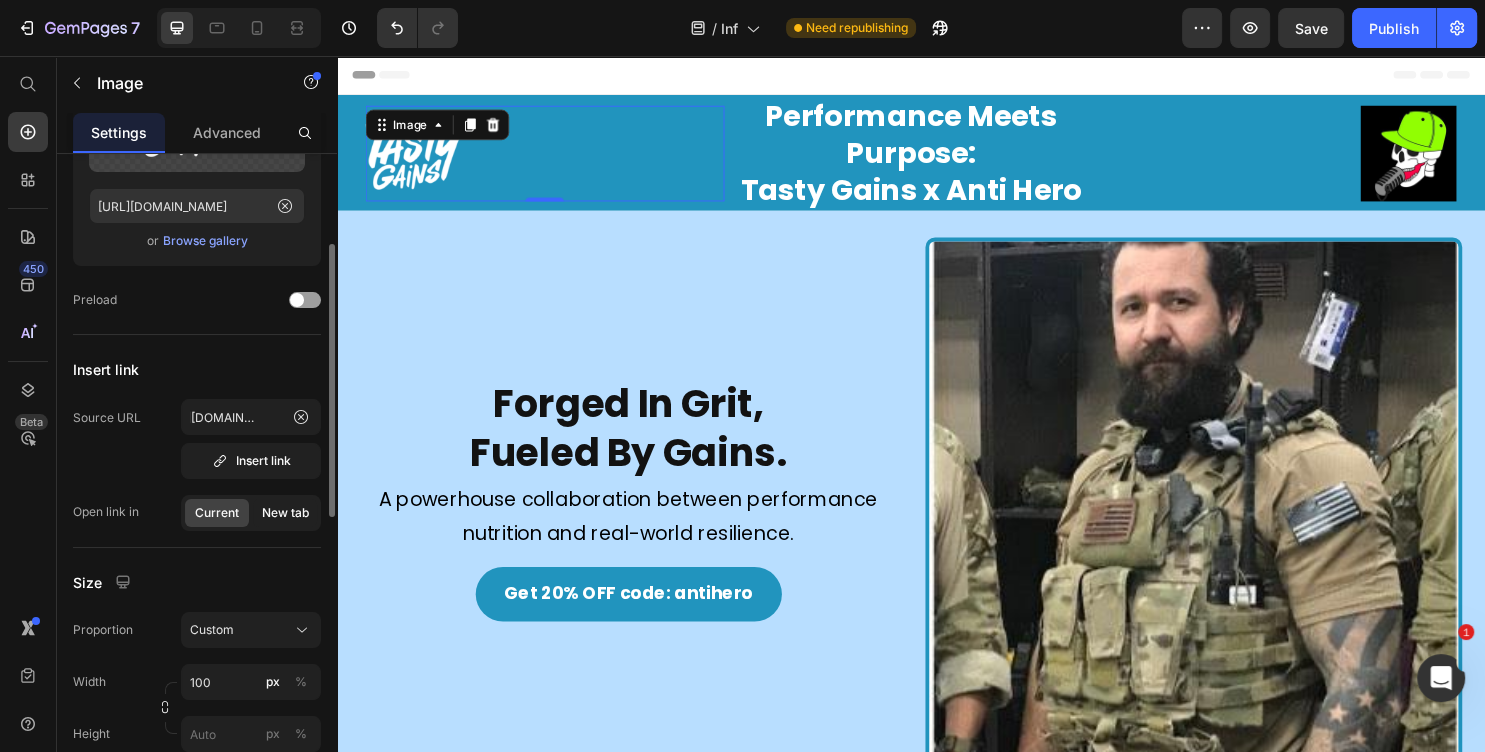 click on "New tab" 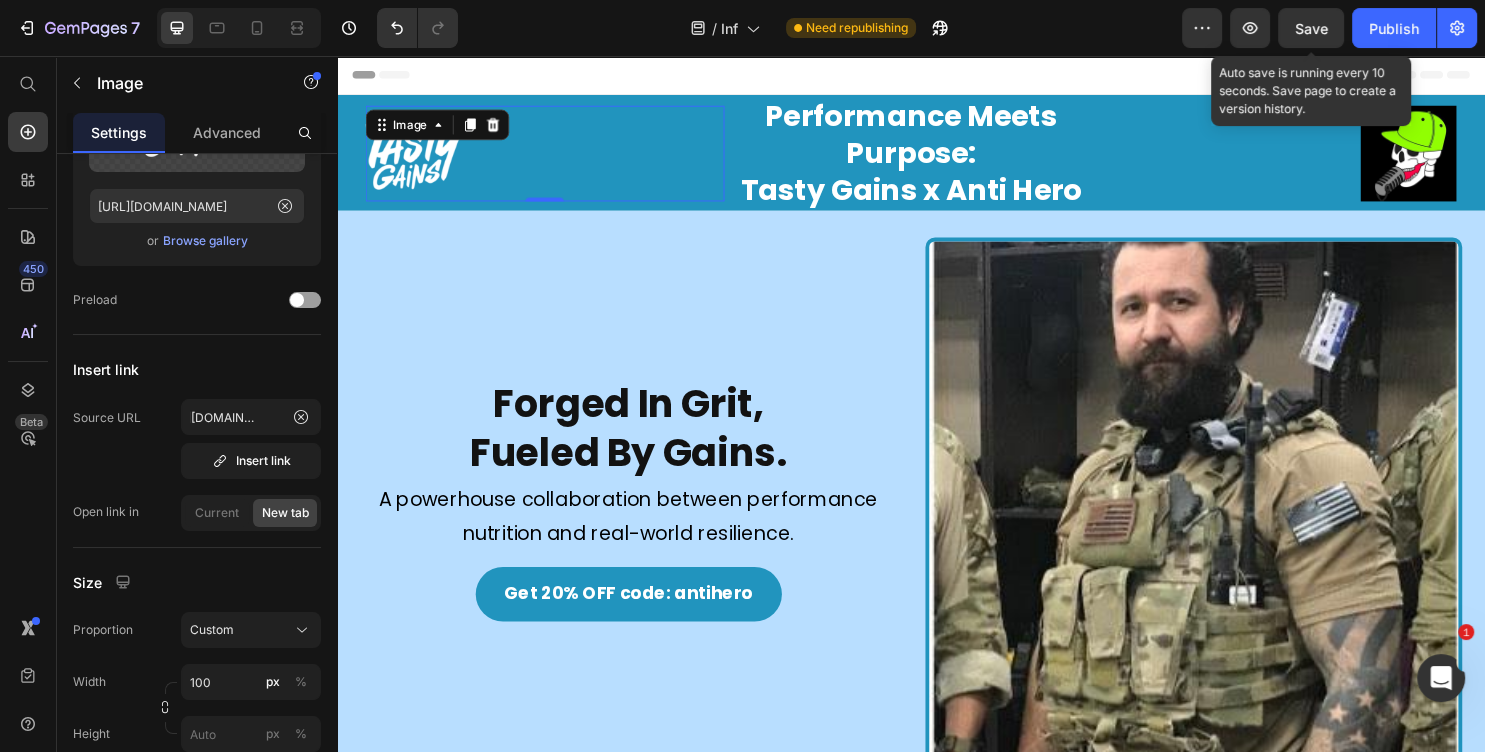 click on "Save" at bounding box center (1311, 28) 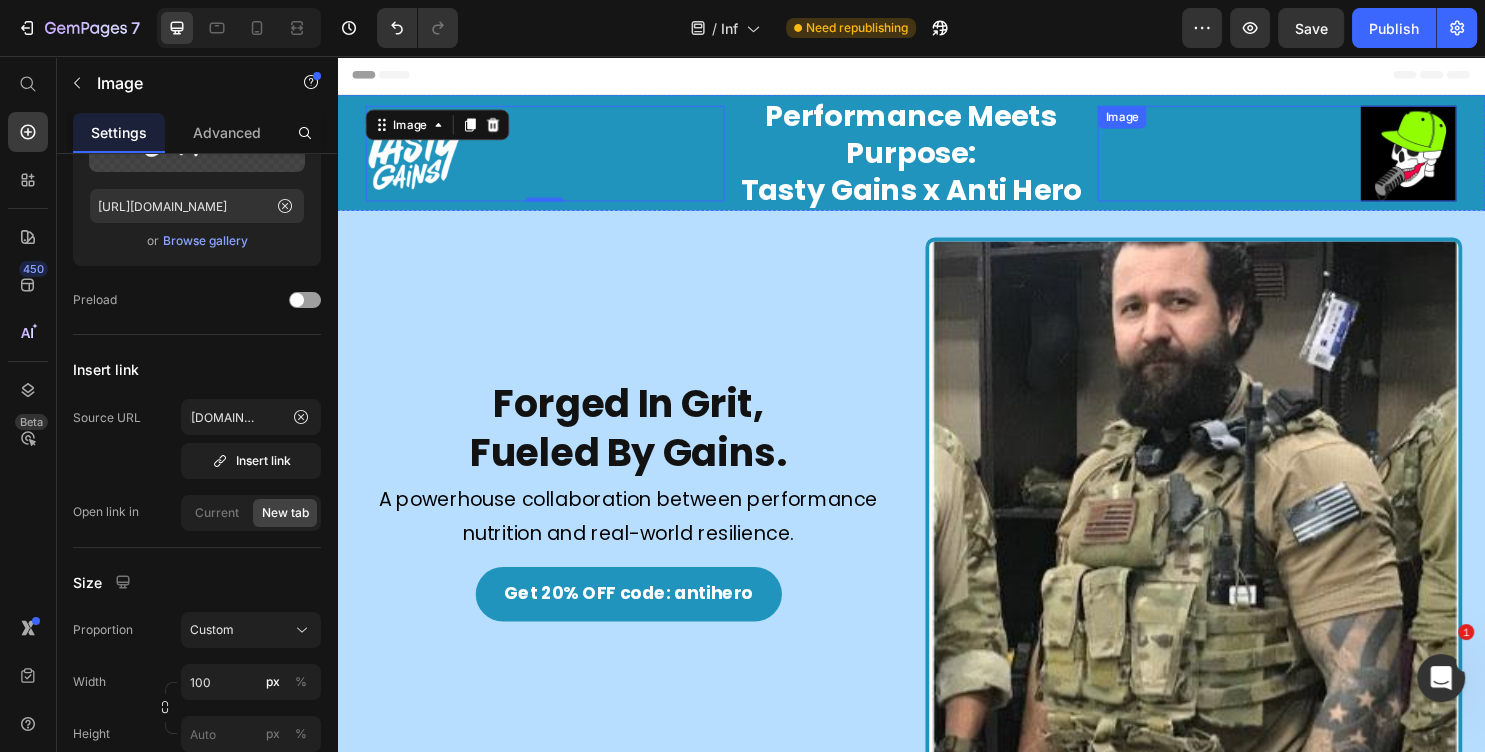 click at bounding box center [1319, 158] 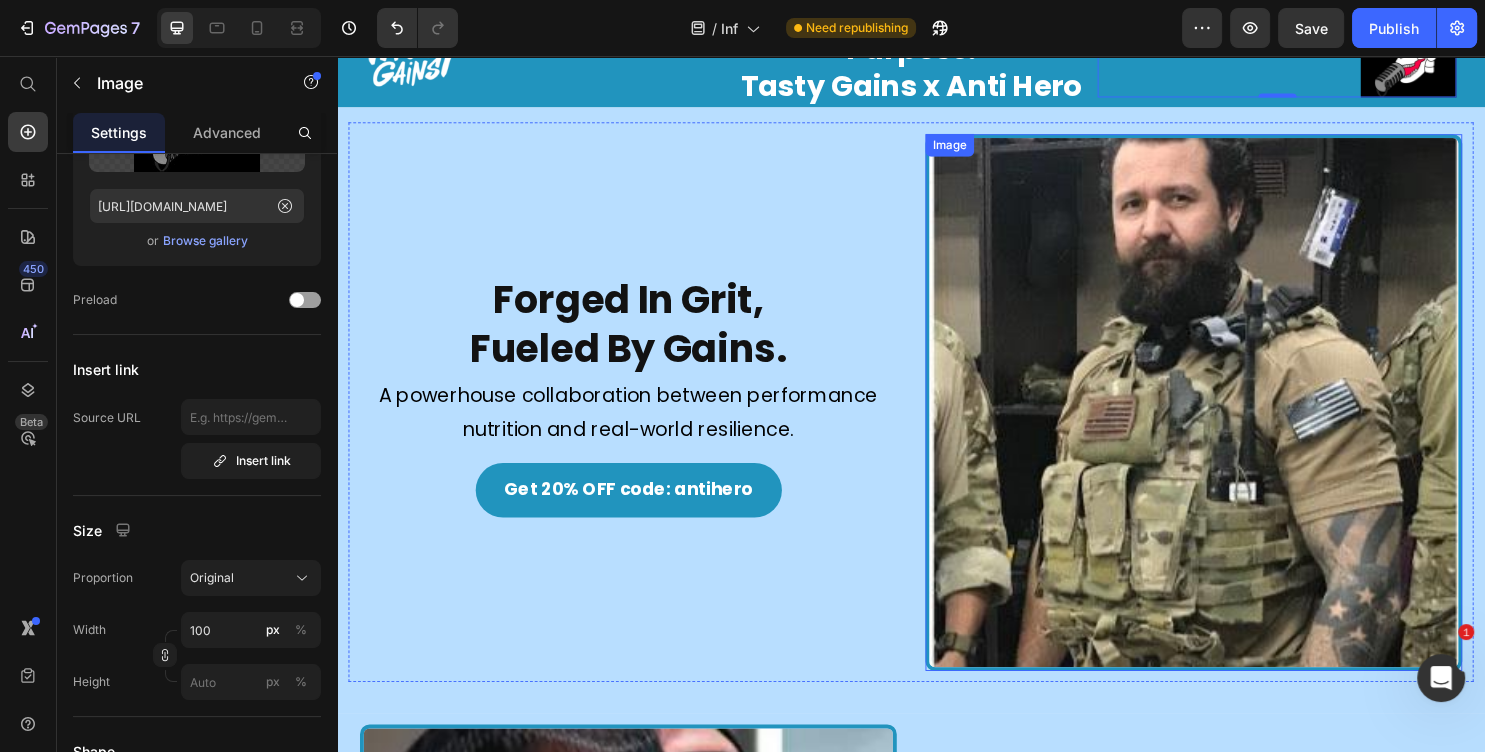 scroll, scrollTop: 107, scrollLeft: 0, axis: vertical 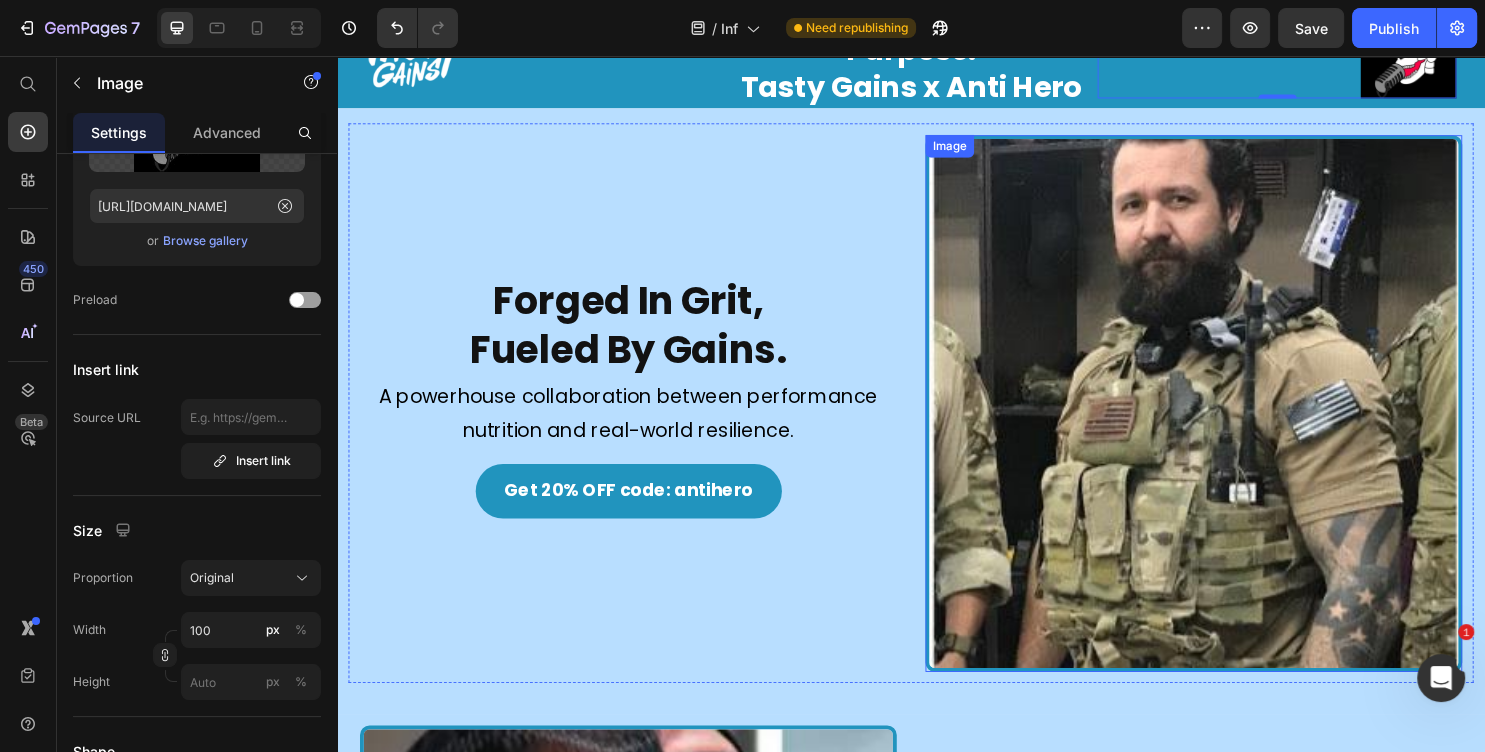 click at bounding box center (1232, 419) 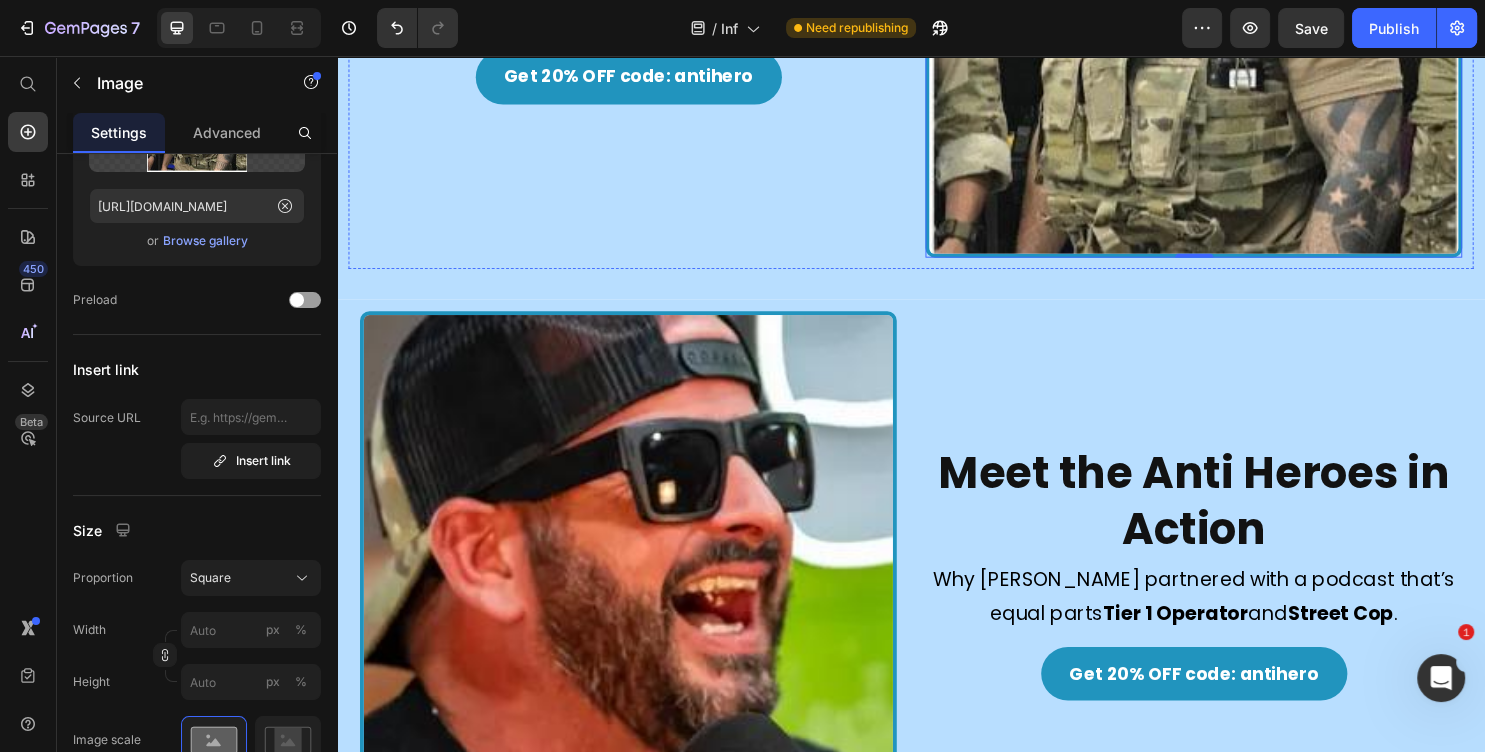 scroll, scrollTop: 107, scrollLeft: 0, axis: vertical 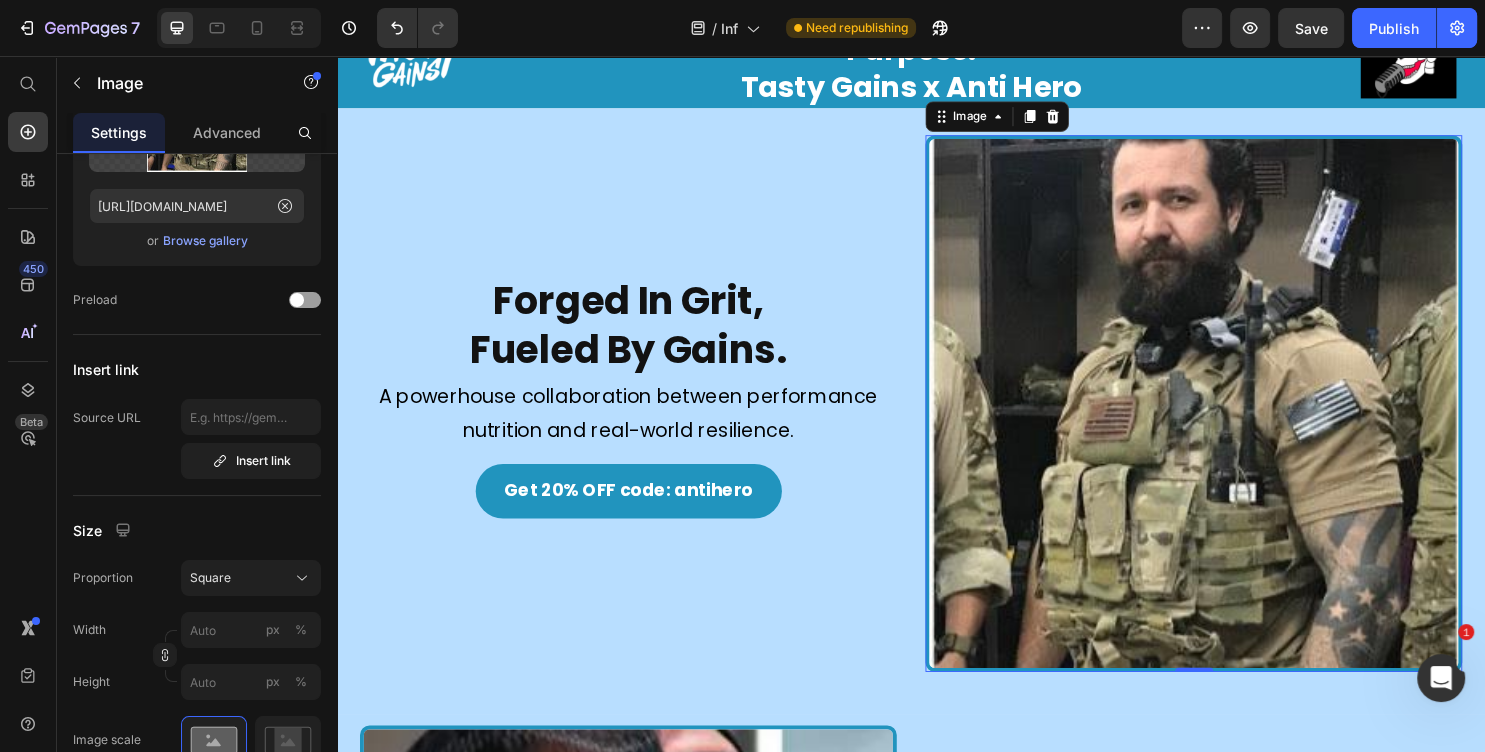 click at bounding box center [1232, 419] 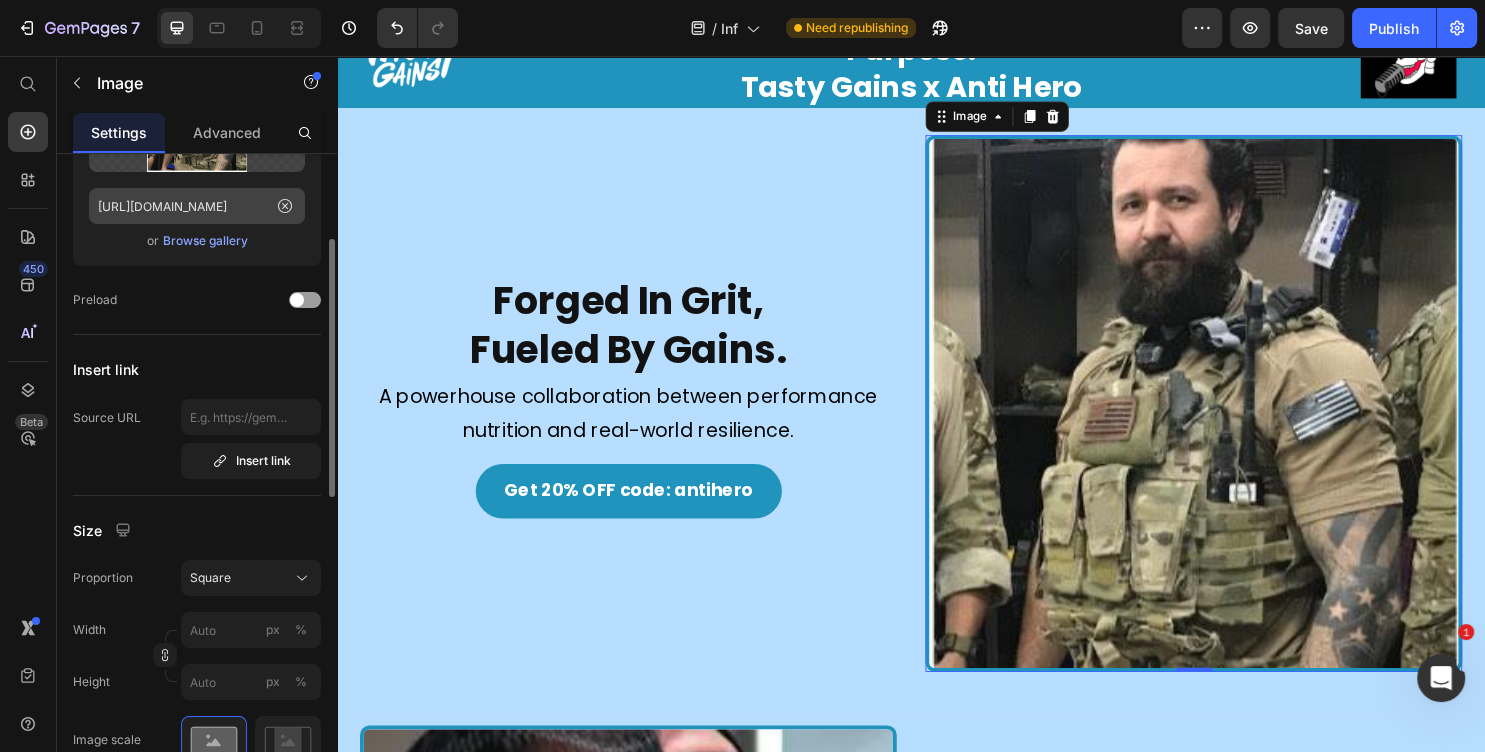 scroll, scrollTop: 216, scrollLeft: 0, axis: vertical 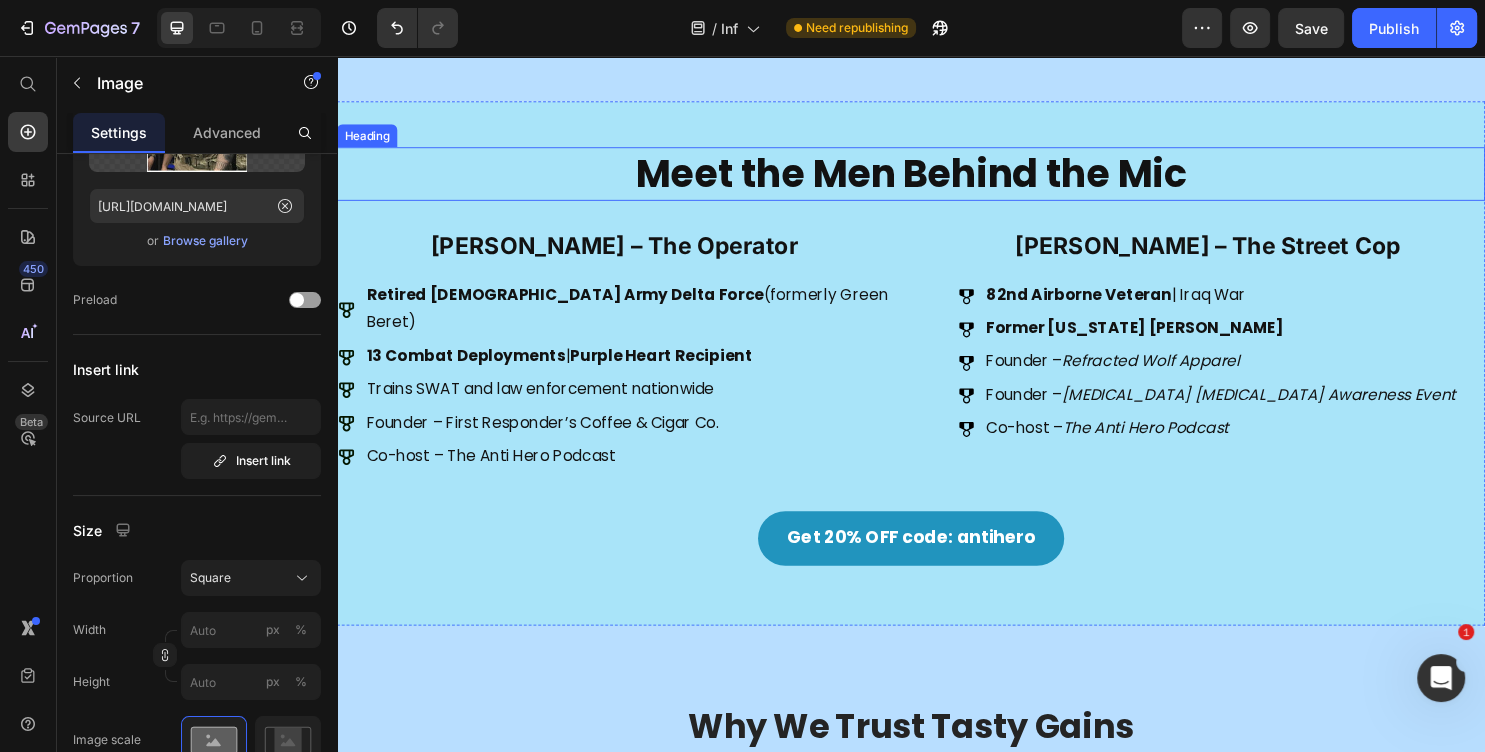 click on "Meet the Men Behind the Mic" at bounding box center (937, 180) 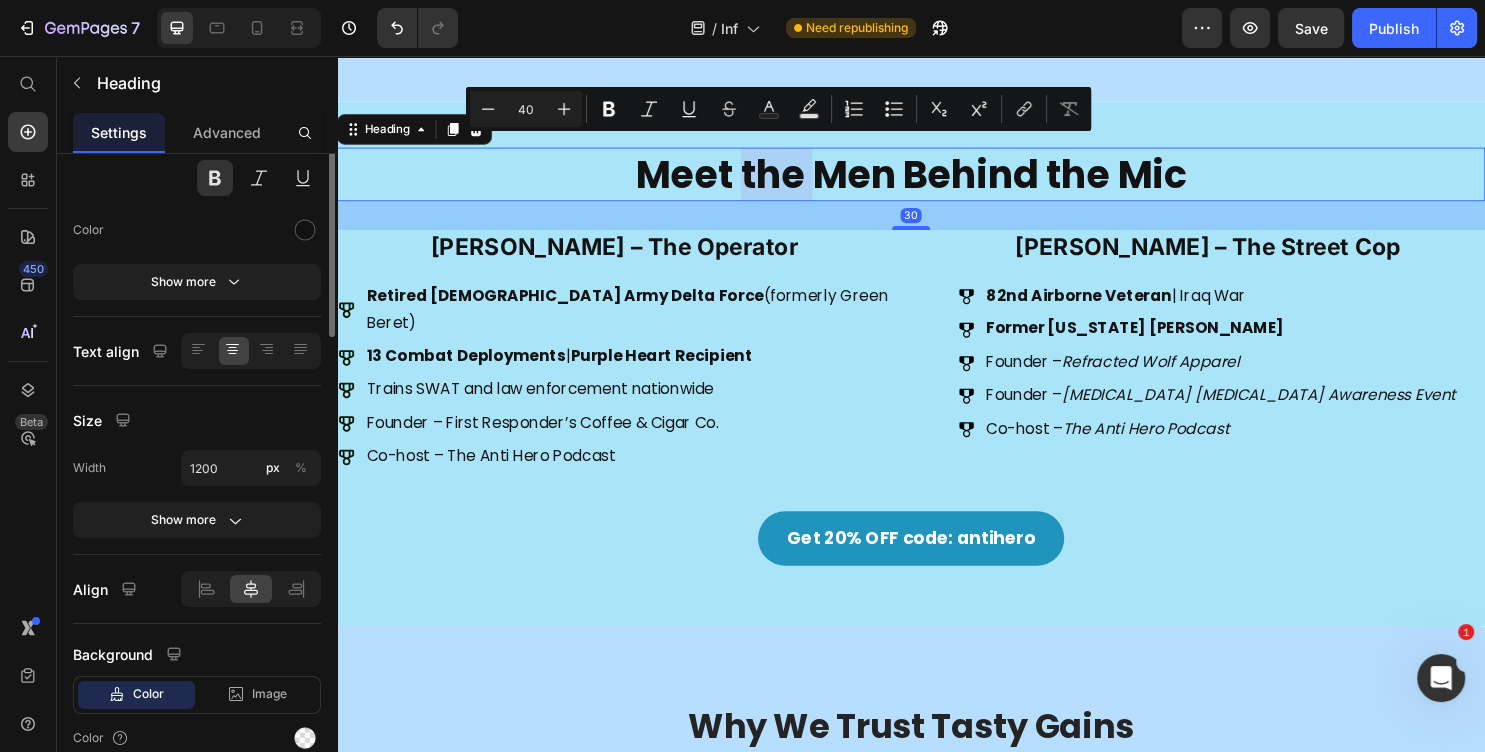 scroll, scrollTop: 0, scrollLeft: 0, axis: both 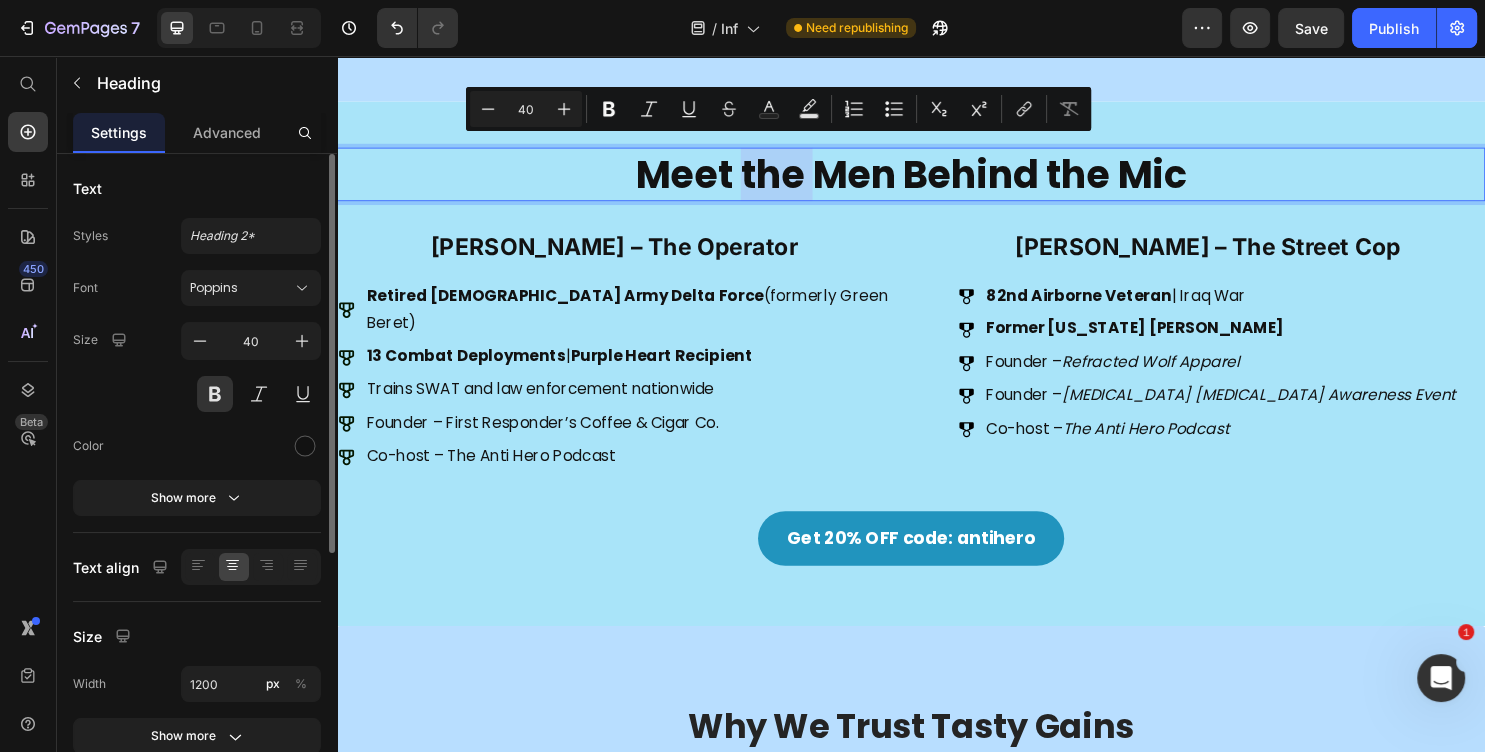 click on "Meet the Men Behind the Mic" at bounding box center [937, 180] 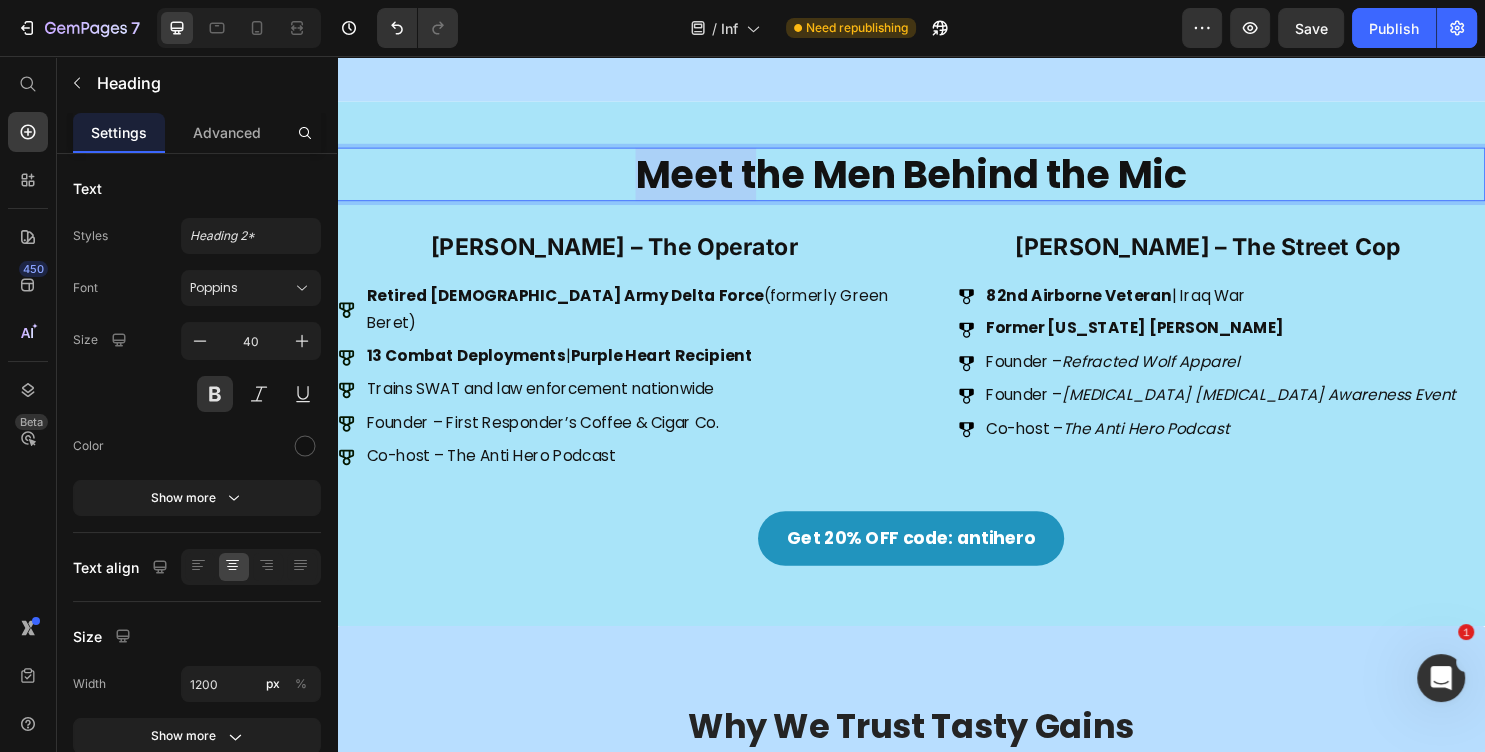 drag, startPoint x: 756, startPoint y: 175, endPoint x: 589, endPoint y: 174, distance: 167.00299 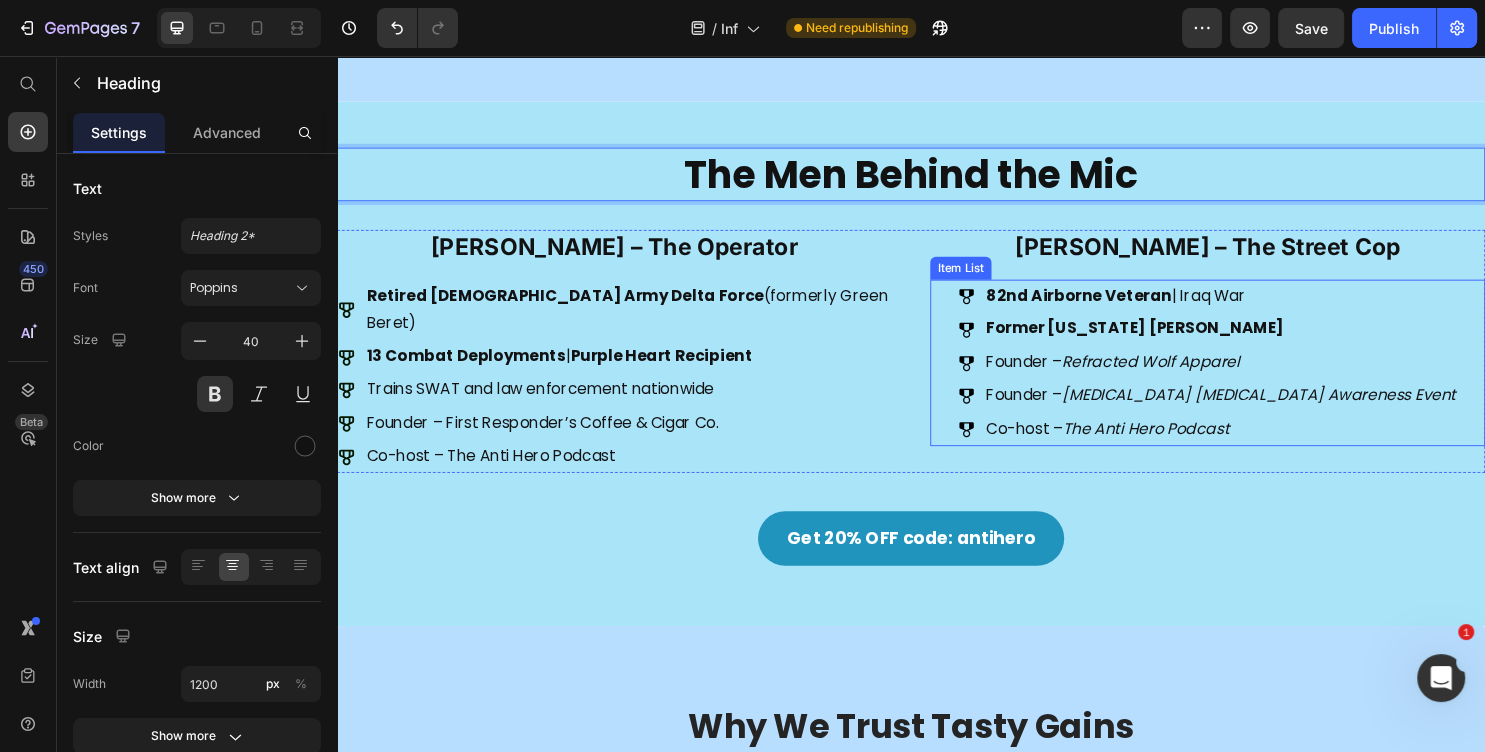 click on "82nd Airborne Veteran  | [GEOGRAPHIC_DATA] War
Former [US_STATE] LEO
Founder –  Refracted Wolf Apparel
Founder –  [MEDICAL_DATA] [MEDICAL_DATA] Awareness Event
Co-host –  The Anti Hero Podcast" at bounding box center (1247, 377) 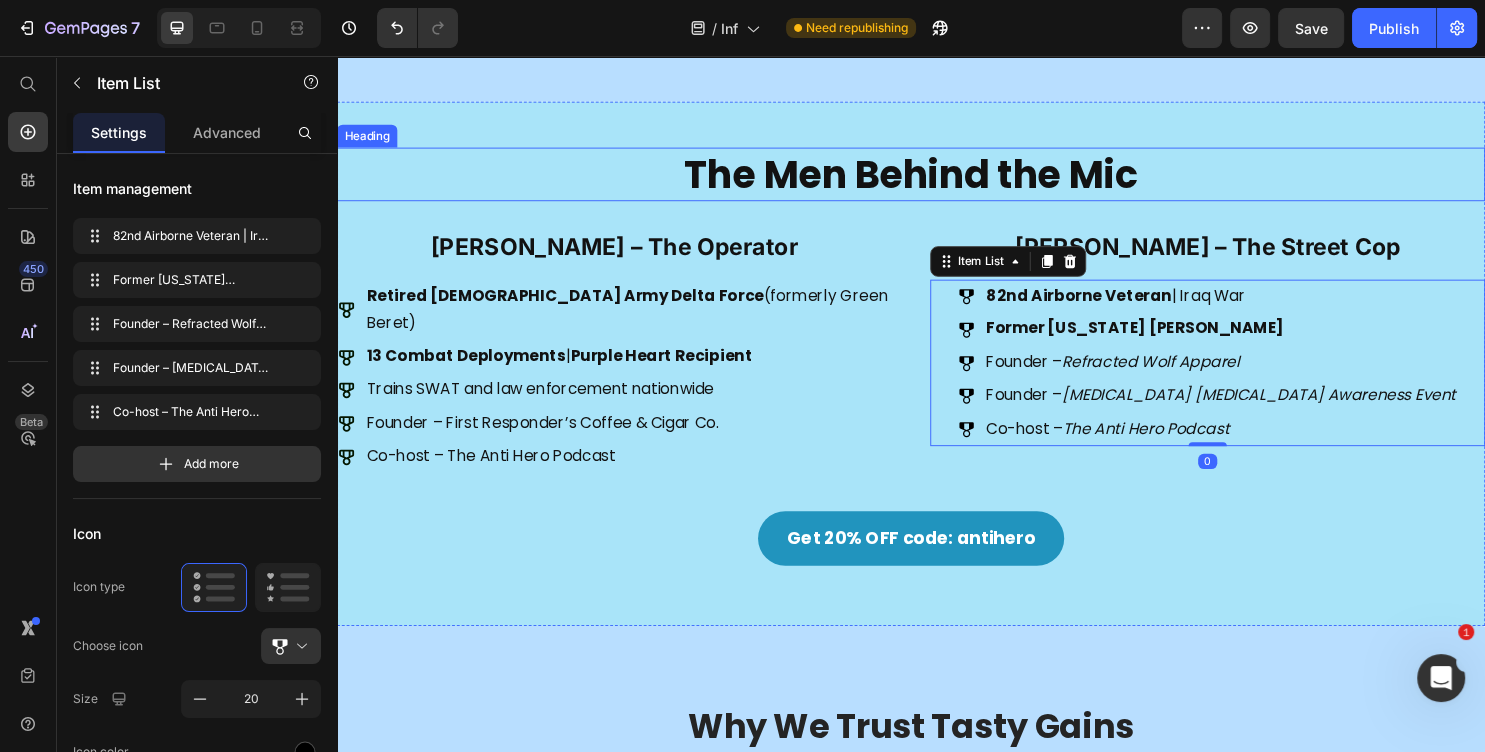 click on "The Men Behind the Mic" at bounding box center (937, 180) 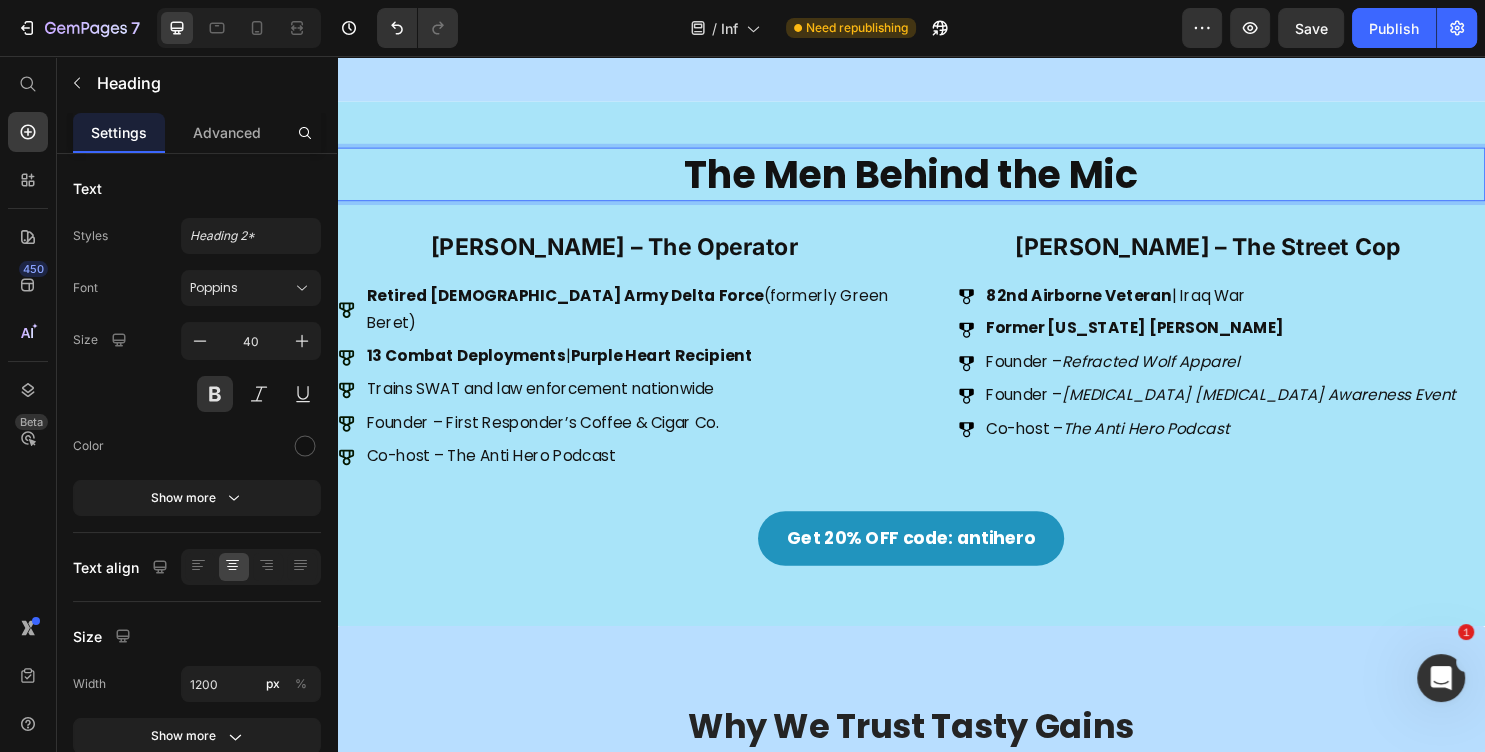 click on "The Men Behind the Mic" at bounding box center (937, 180) 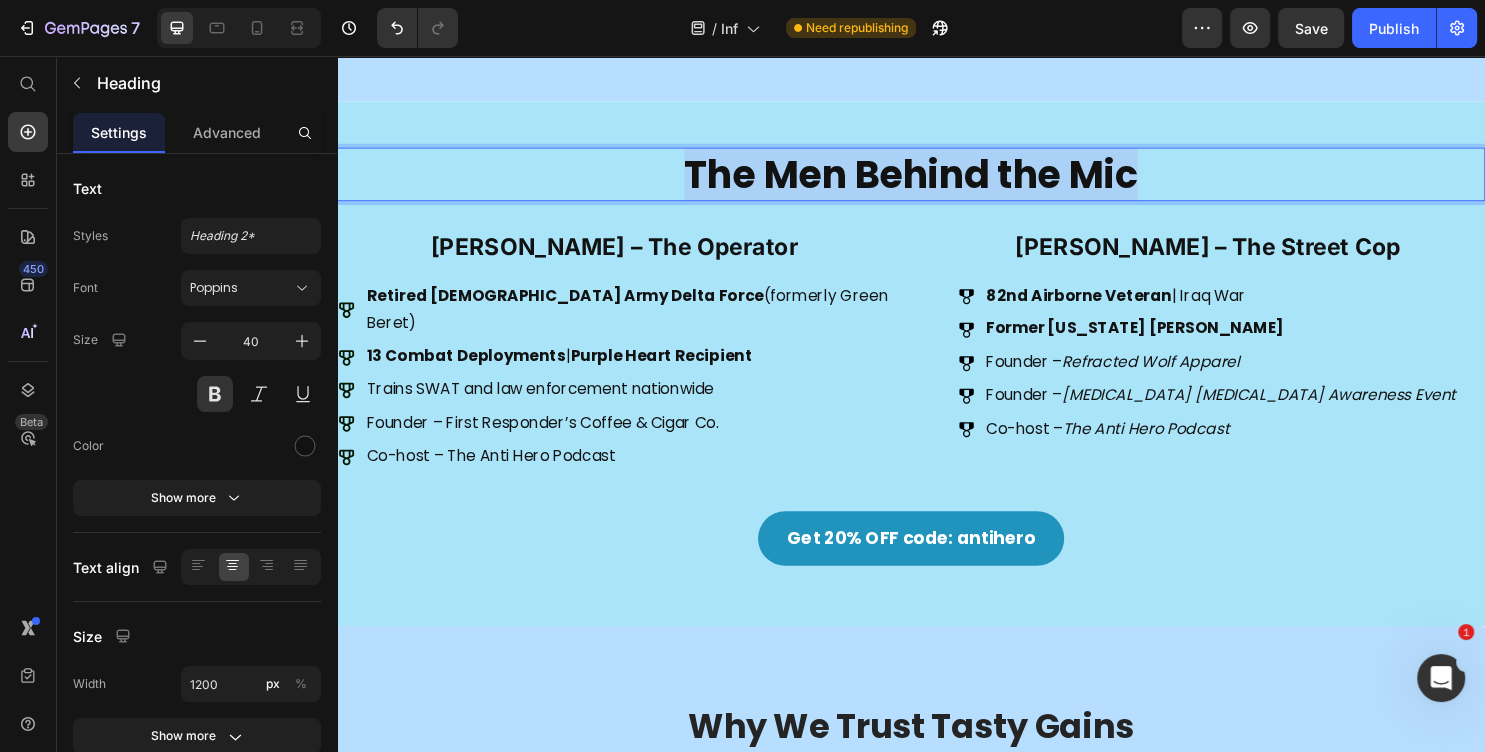click on "The Men Behind the Mic" at bounding box center (937, 180) 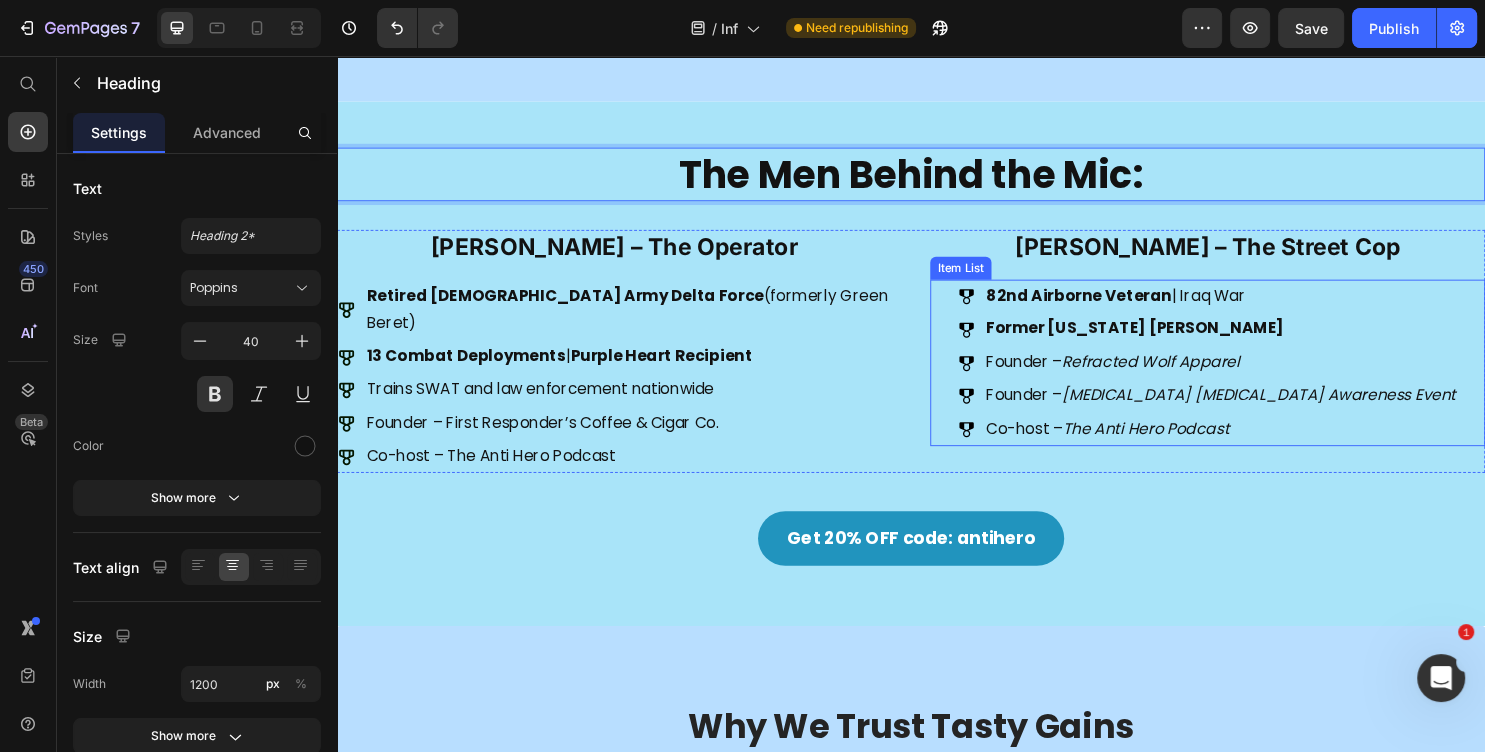 click on "82nd Airborne Veteran  | [GEOGRAPHIC_DATA] War
Former [US_STATE] LEO
Founder –  Refracted Wolf Apparel
Founder –  [MEDICAL_DATA] [MEDICAL_DATA] Awareness Event
Co-host –  The Anti Hero Podcast" at bounding box center [1247, 377] 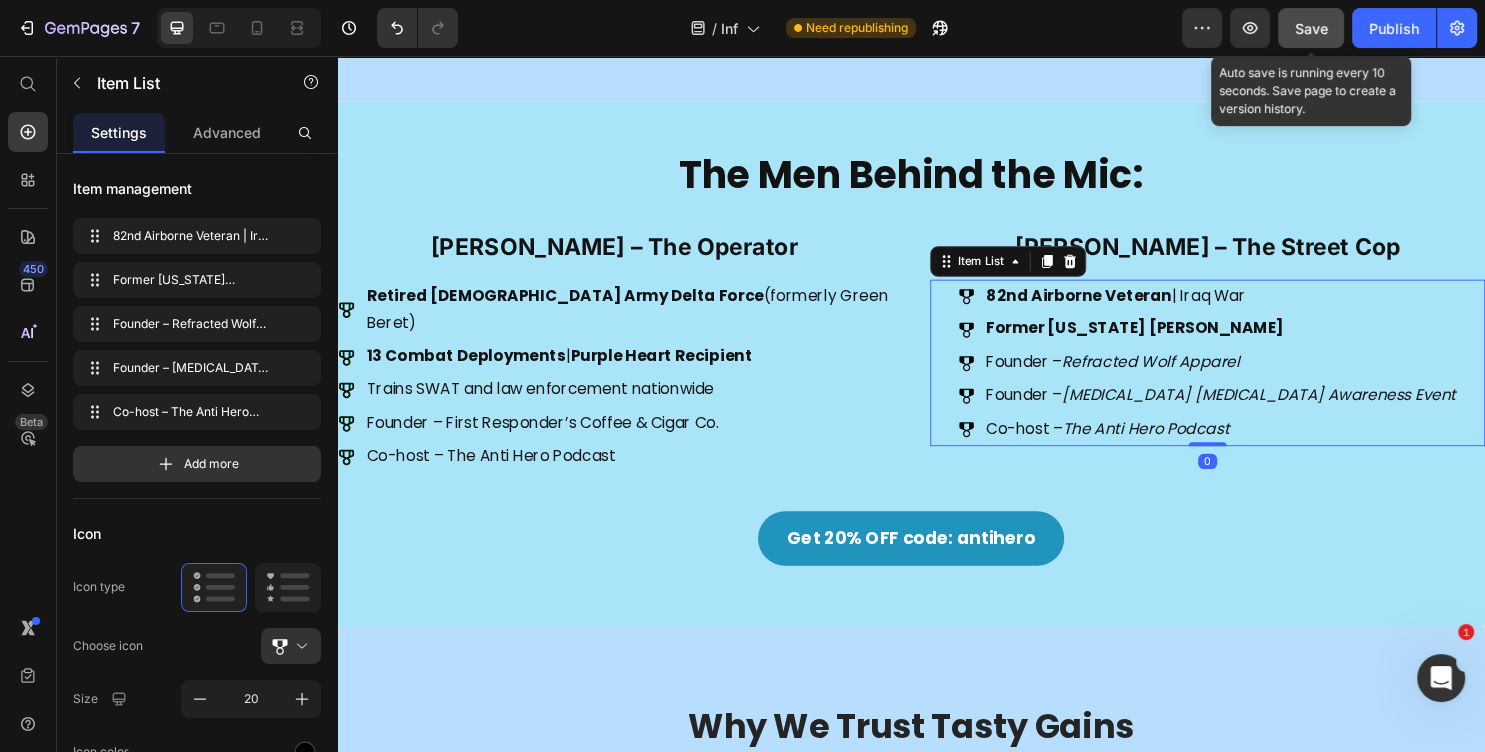 click on "Save" at bounding box center (1311, 28) 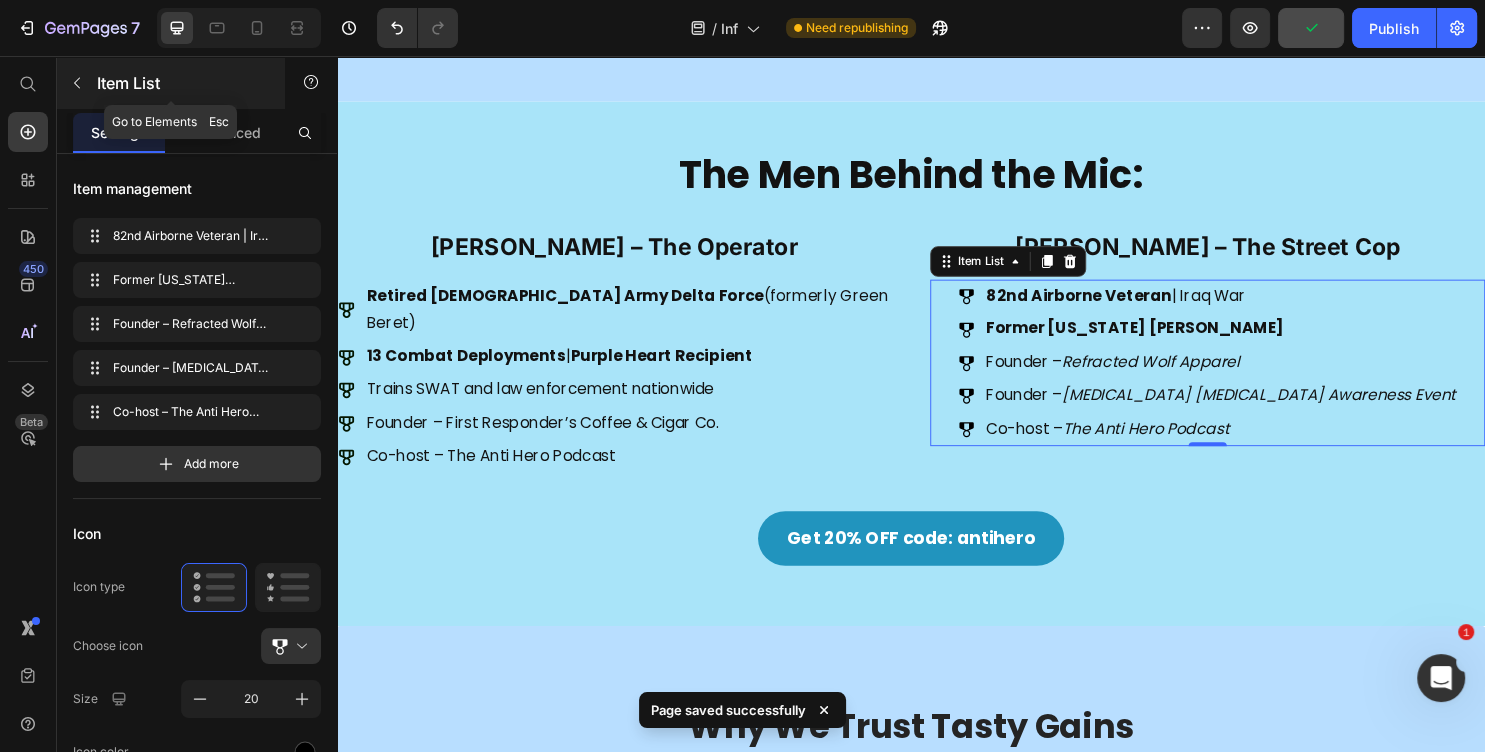 click at bounding box center [77, 83] 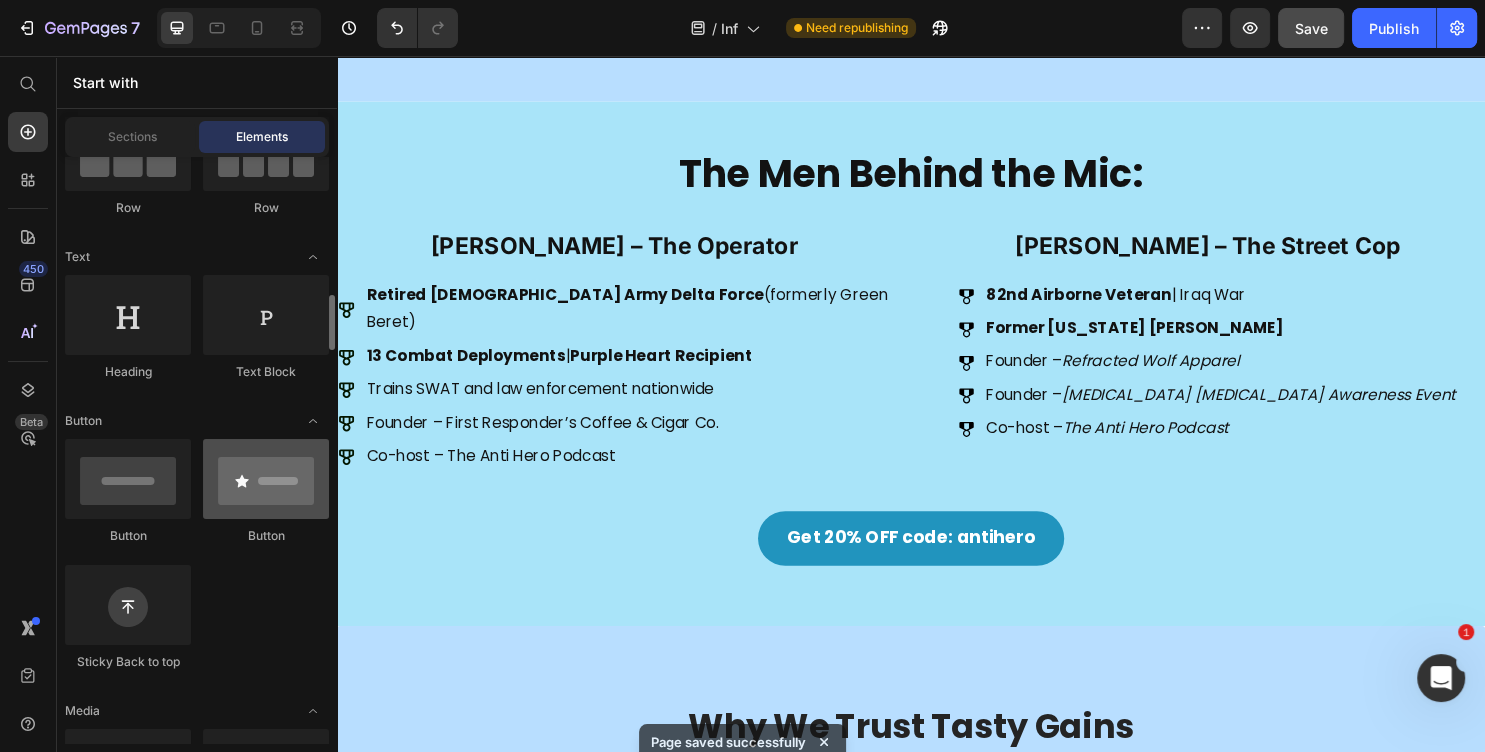 scroll, scrollTop: 324, scrollLeft: 0, axis: vertical 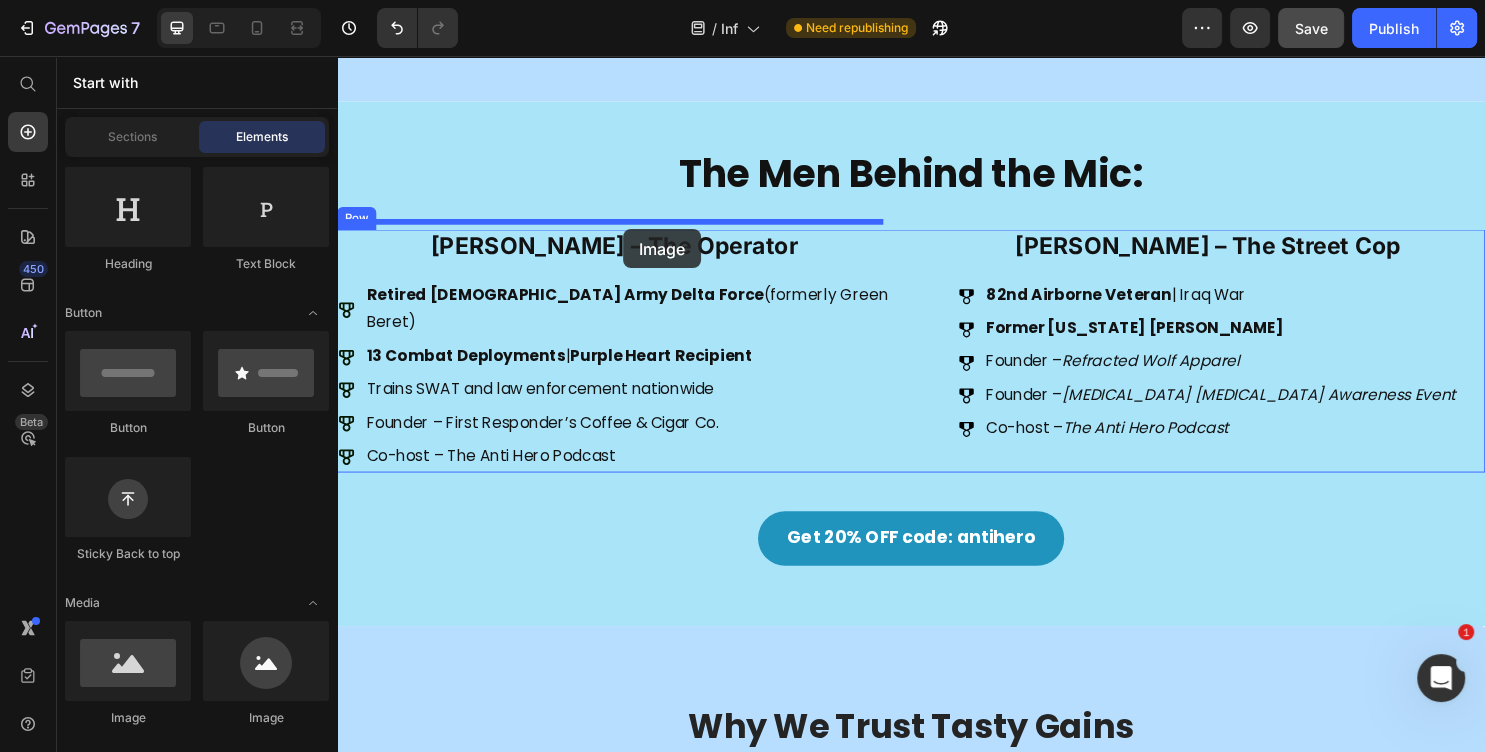 drag, startPoint x: 478, startPoint y: 728, endPoint x: 622, endPoint y: 230, distance: 518.40137 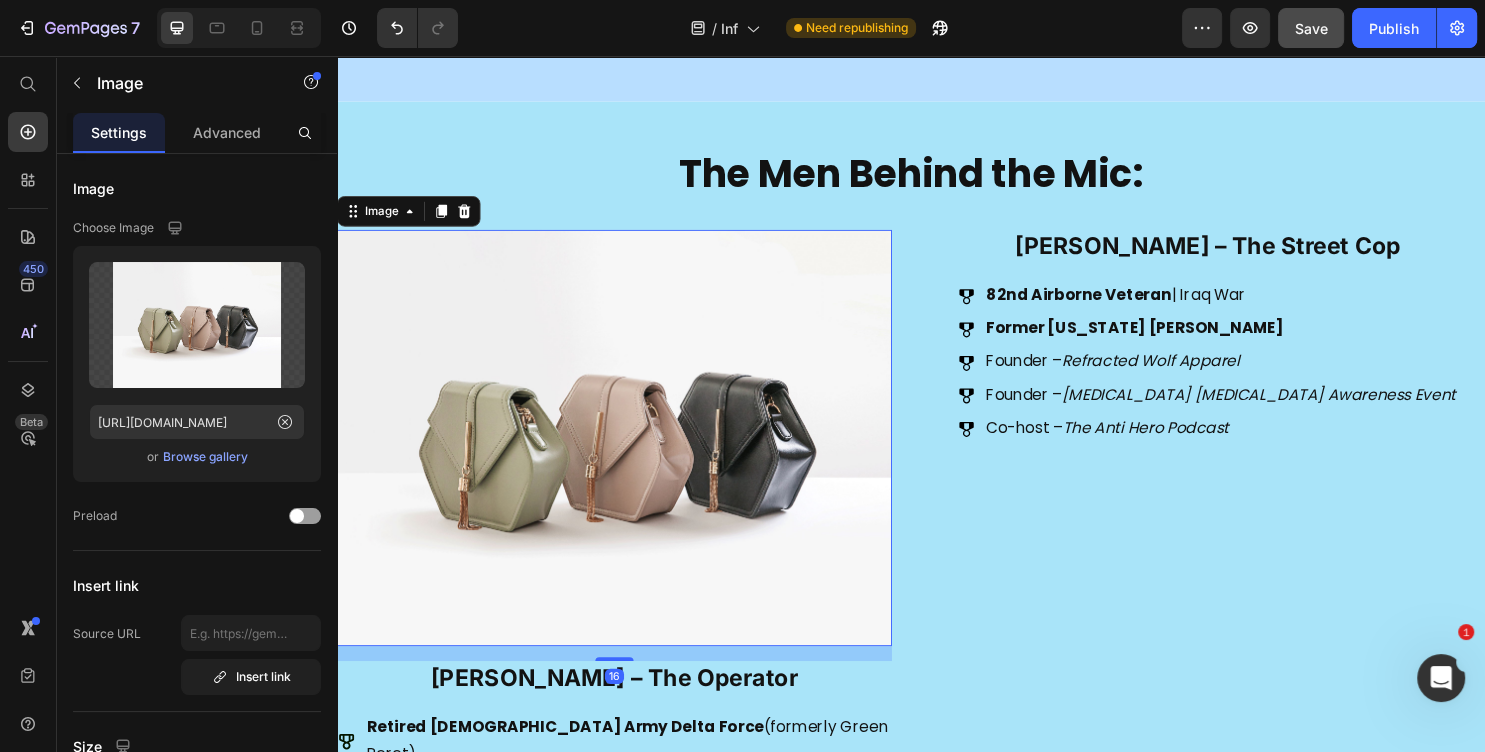 click at bounding box center [627, 455] 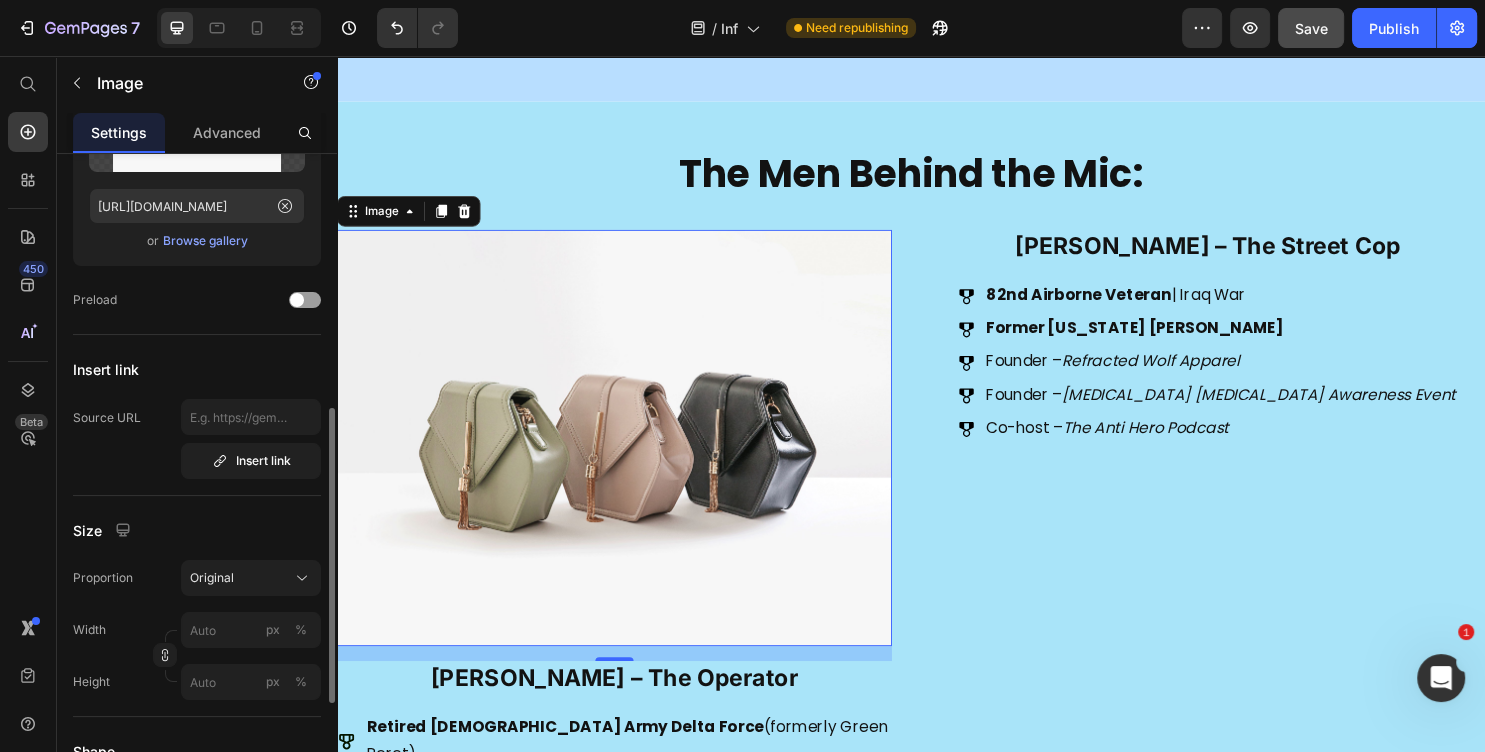 scroll, scrollTop: 324, scrollLeft: 0, axis: vertical 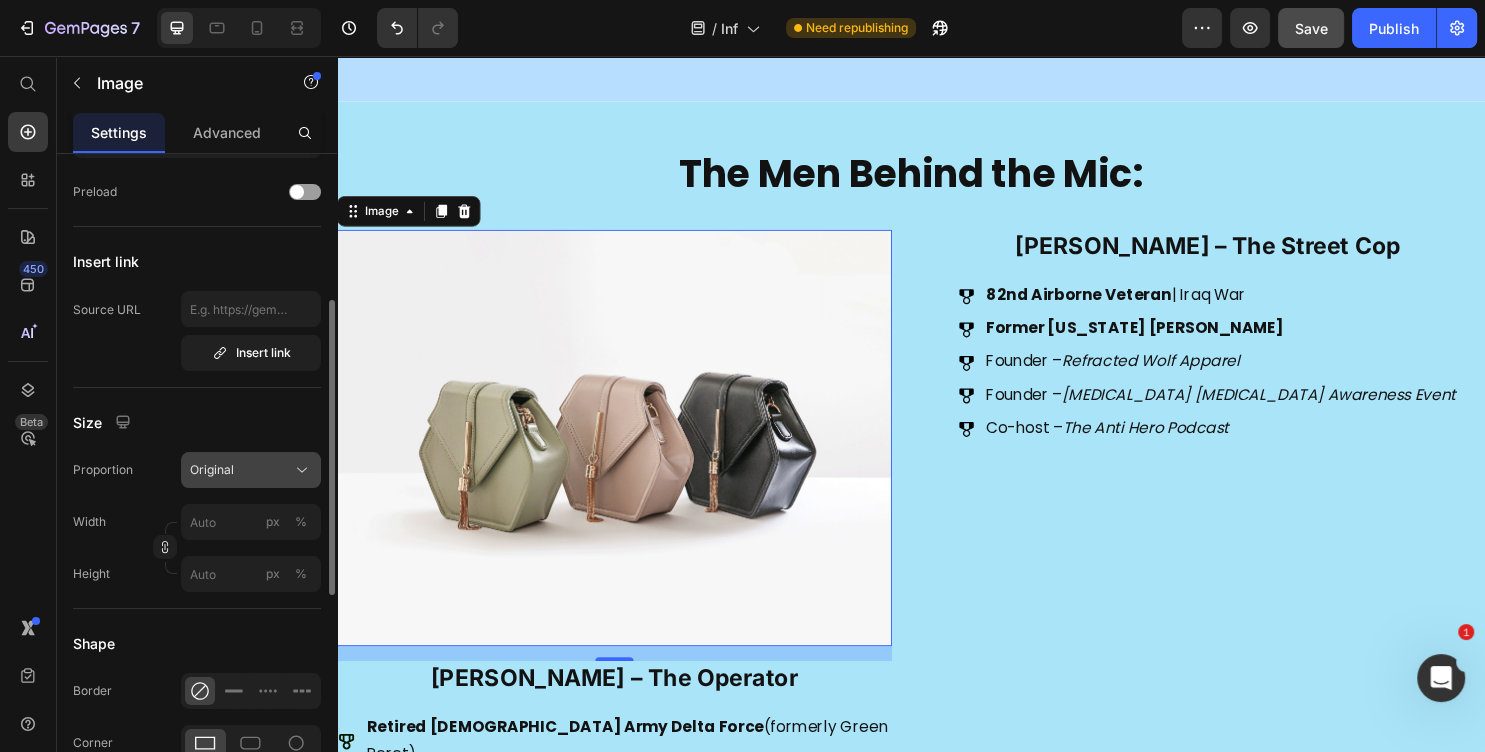 click on "Original" 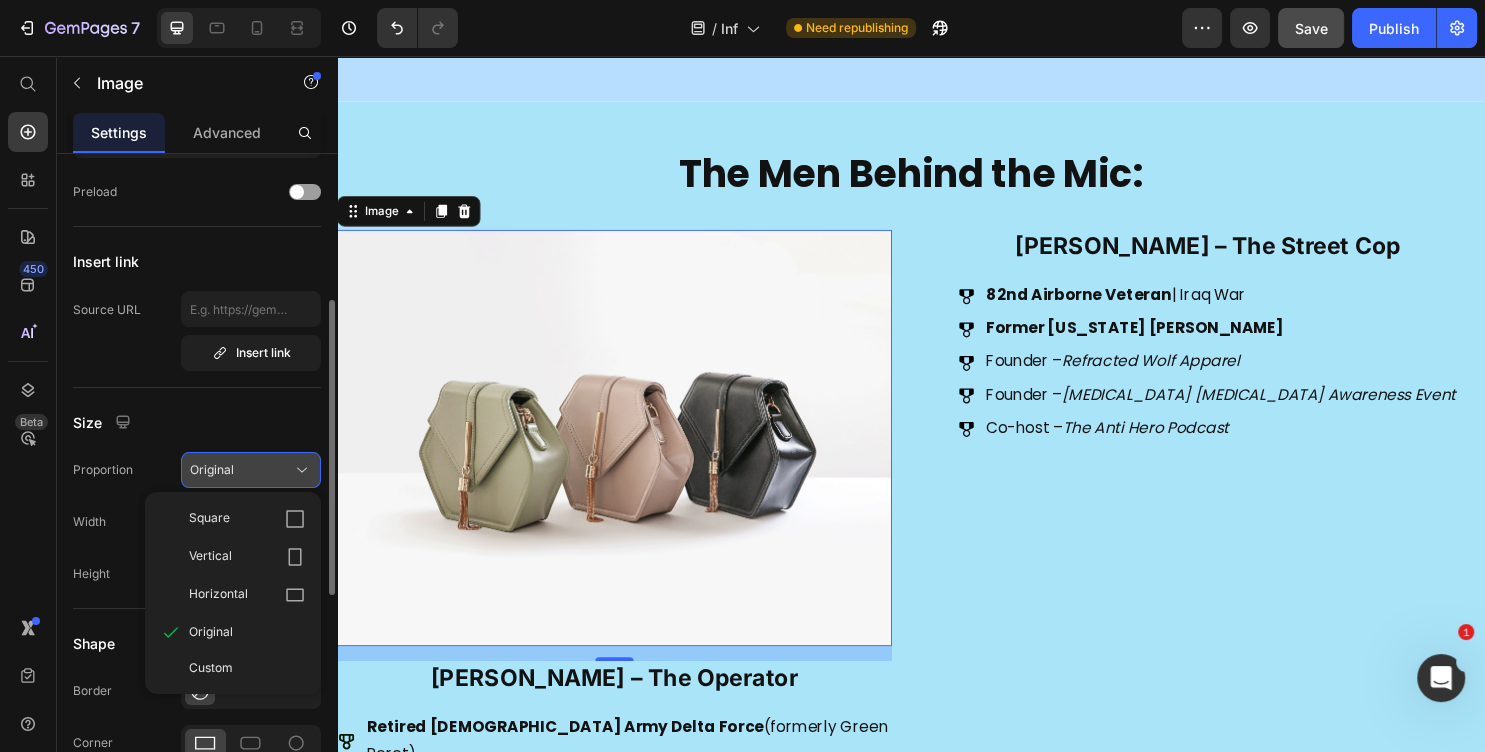 click on "Original" 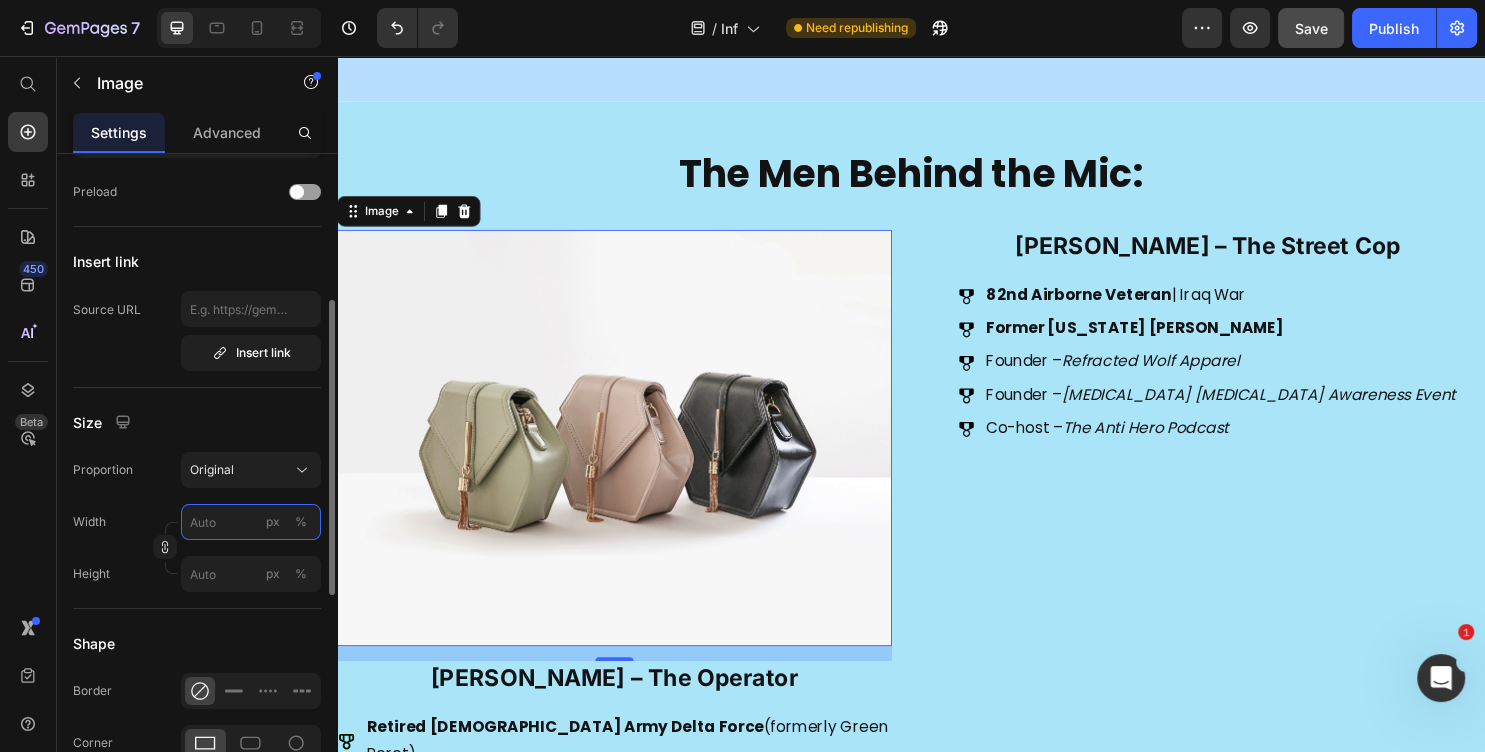 click on "px %" at bounding box center [251, 522] 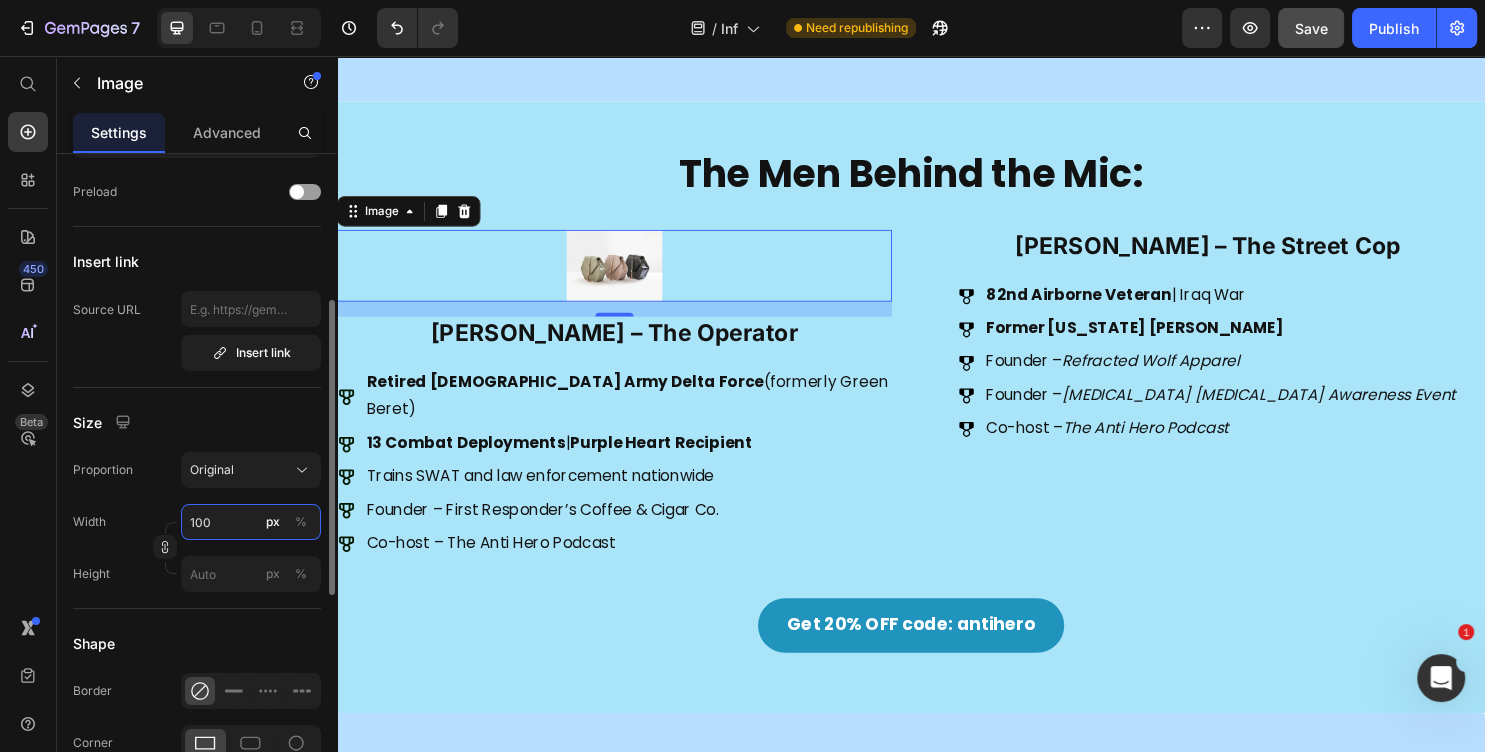 scroll, scrollTop: 0, scrollLeft: 0, axis: both 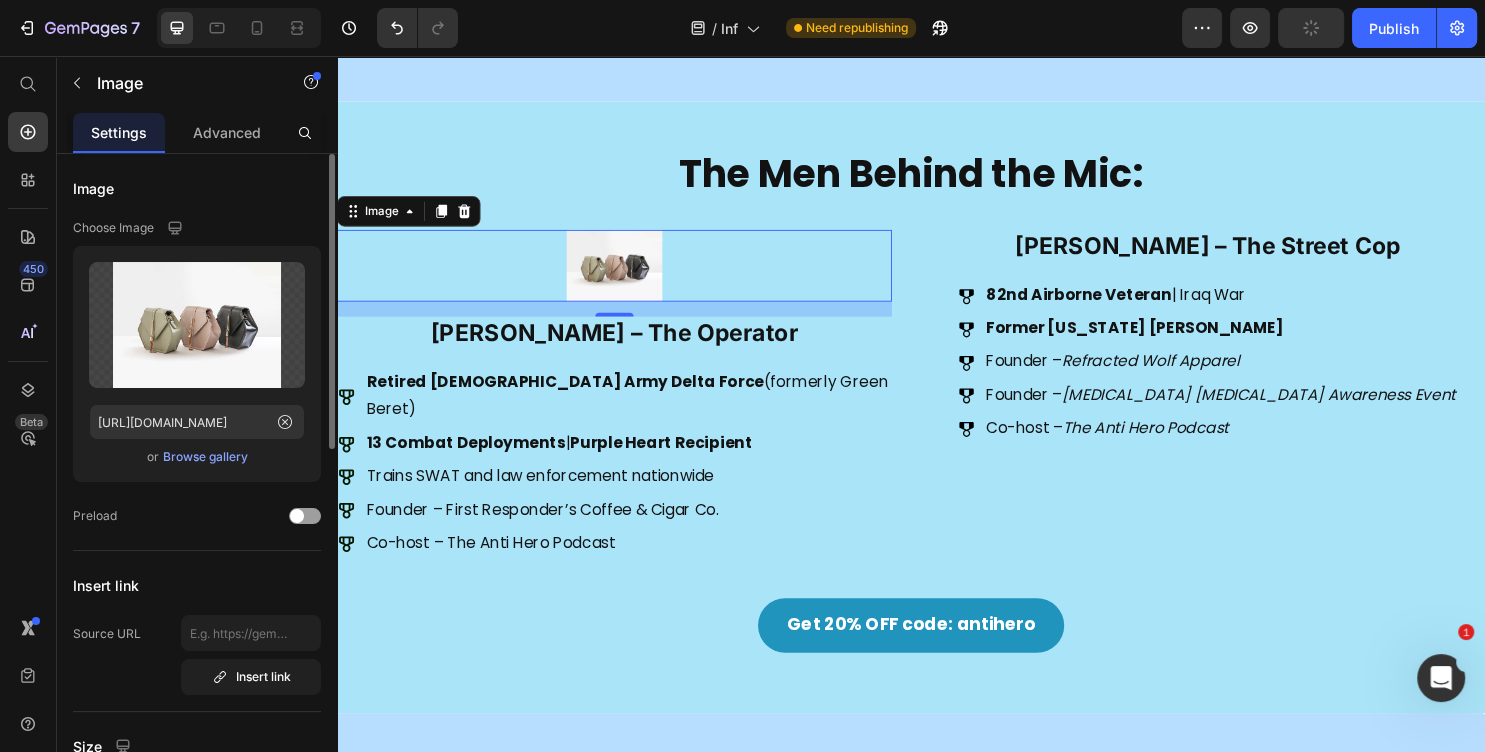 type on "100" 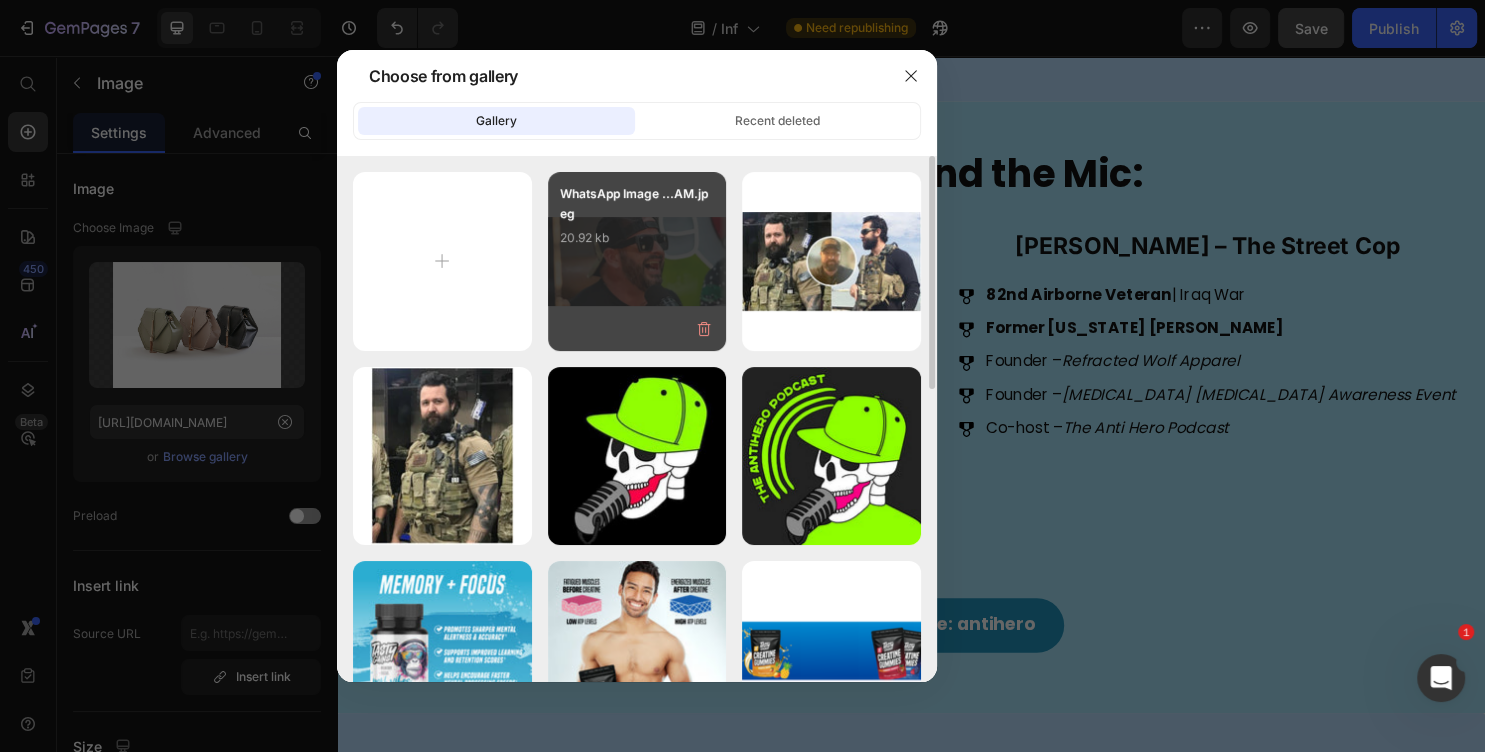 click on "WhatsApp Image ...AM.jpeg 20.92 kb" at bounding box center [637, 261] 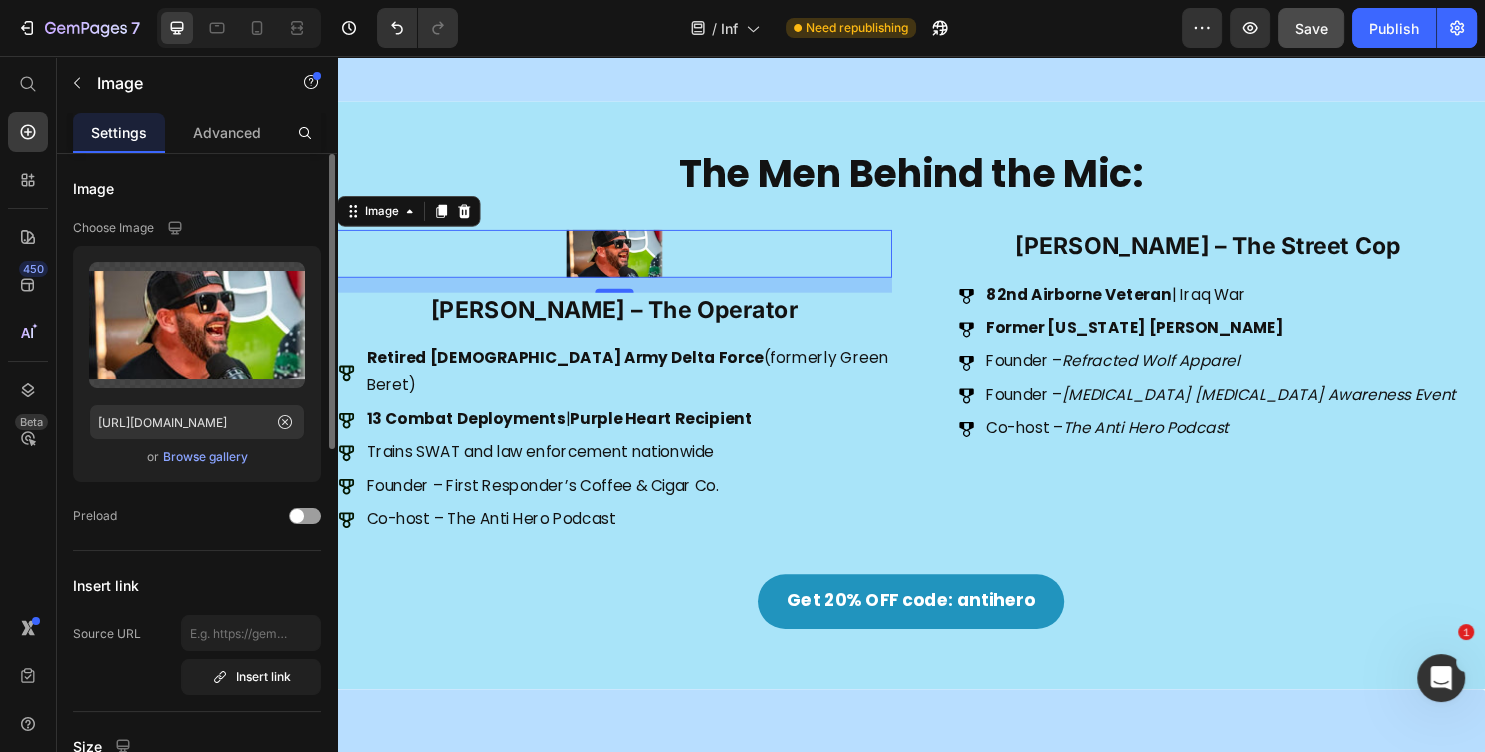 scroll, scrollTop: 432, scrollLeft: 0, axis: vertical 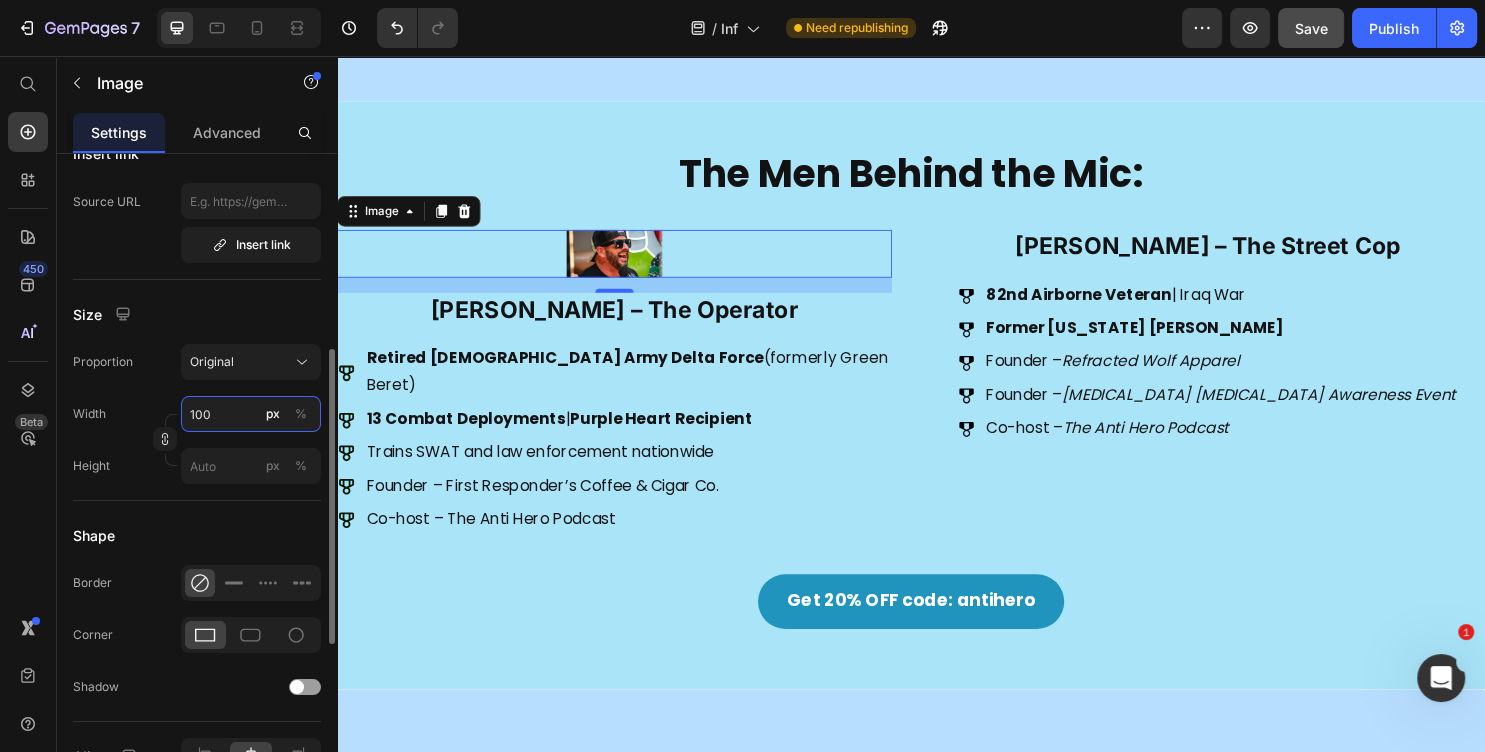 click on "100" at bounding box center (251, 414) 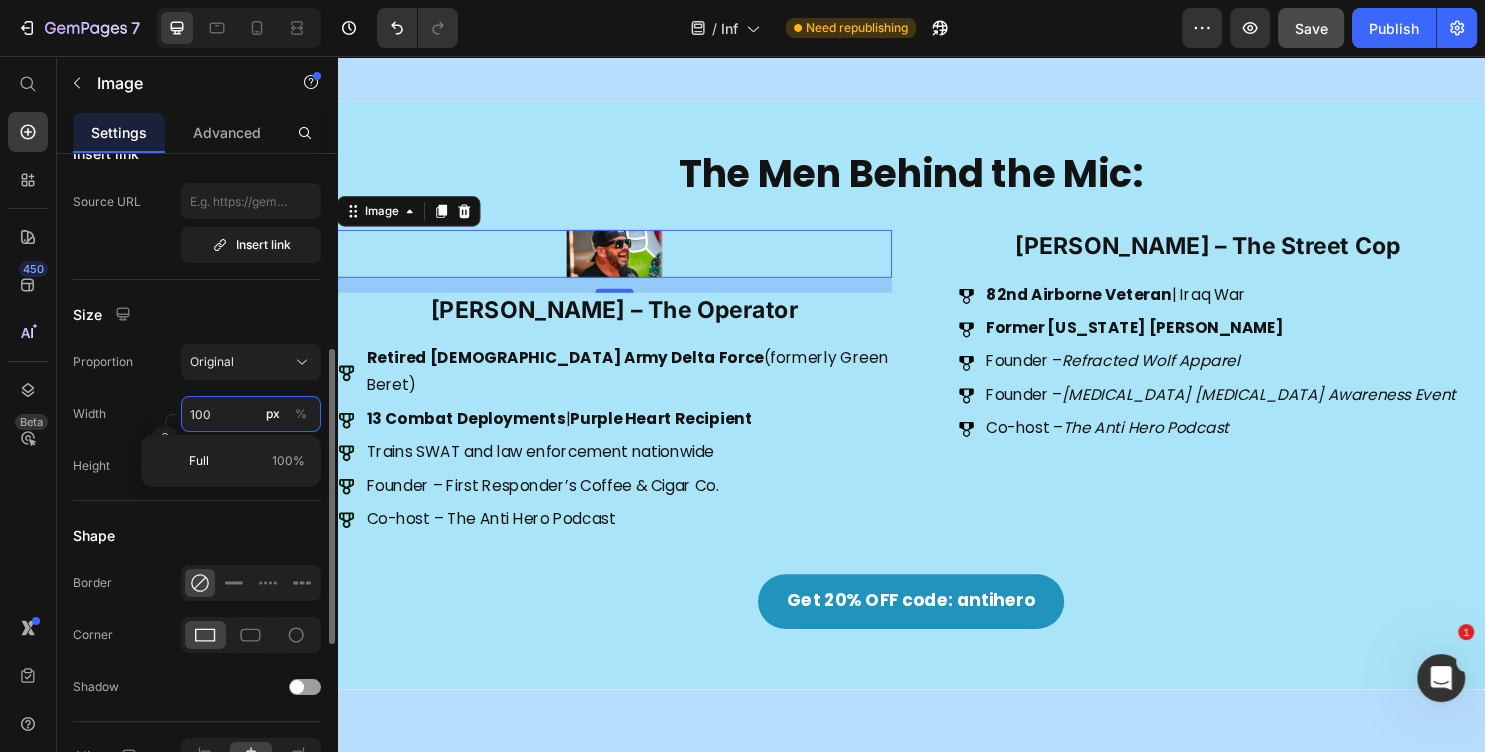 click on "100" at bounding box center (251, 414) 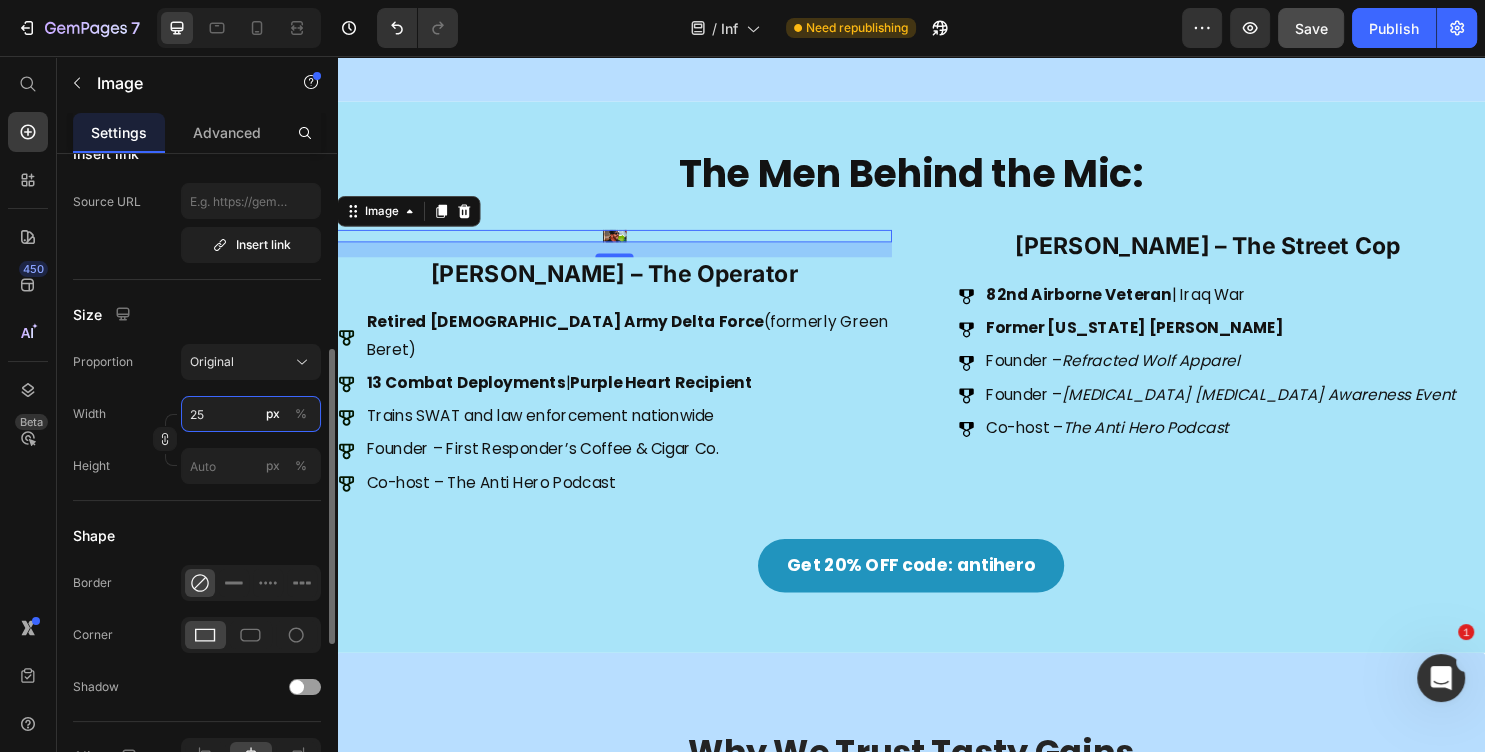 type on "255" 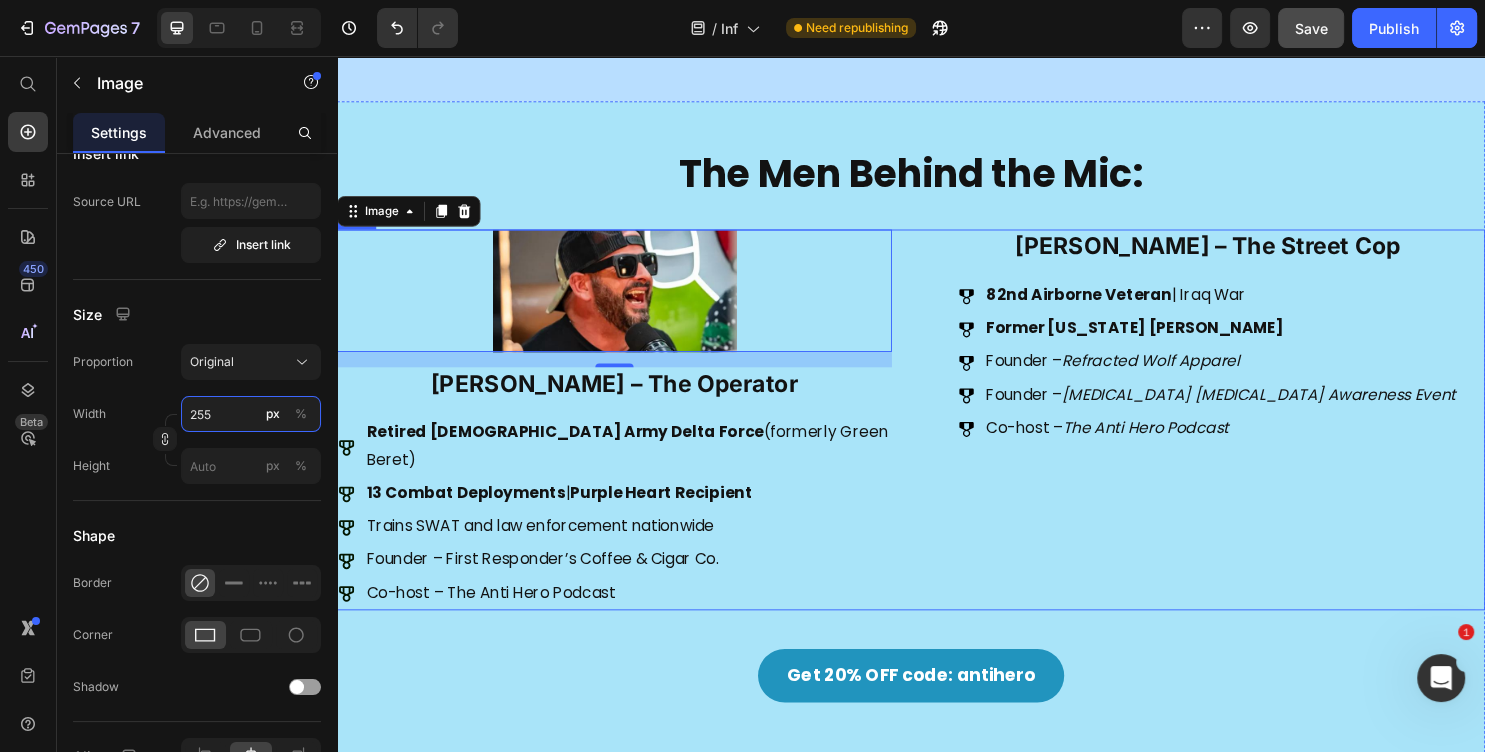 click on "Tyler Hoover – The Street Cop Heading
82nd Airborne Veteran  | Iraq War
Former Florida LEO
Founder –  Refracted Wolf Apparel
Founder –  Shell Shock PTSD Awareness Event
Co-host –  The Anti Hero Podcast Item List" at bounding box center [1247, 436] 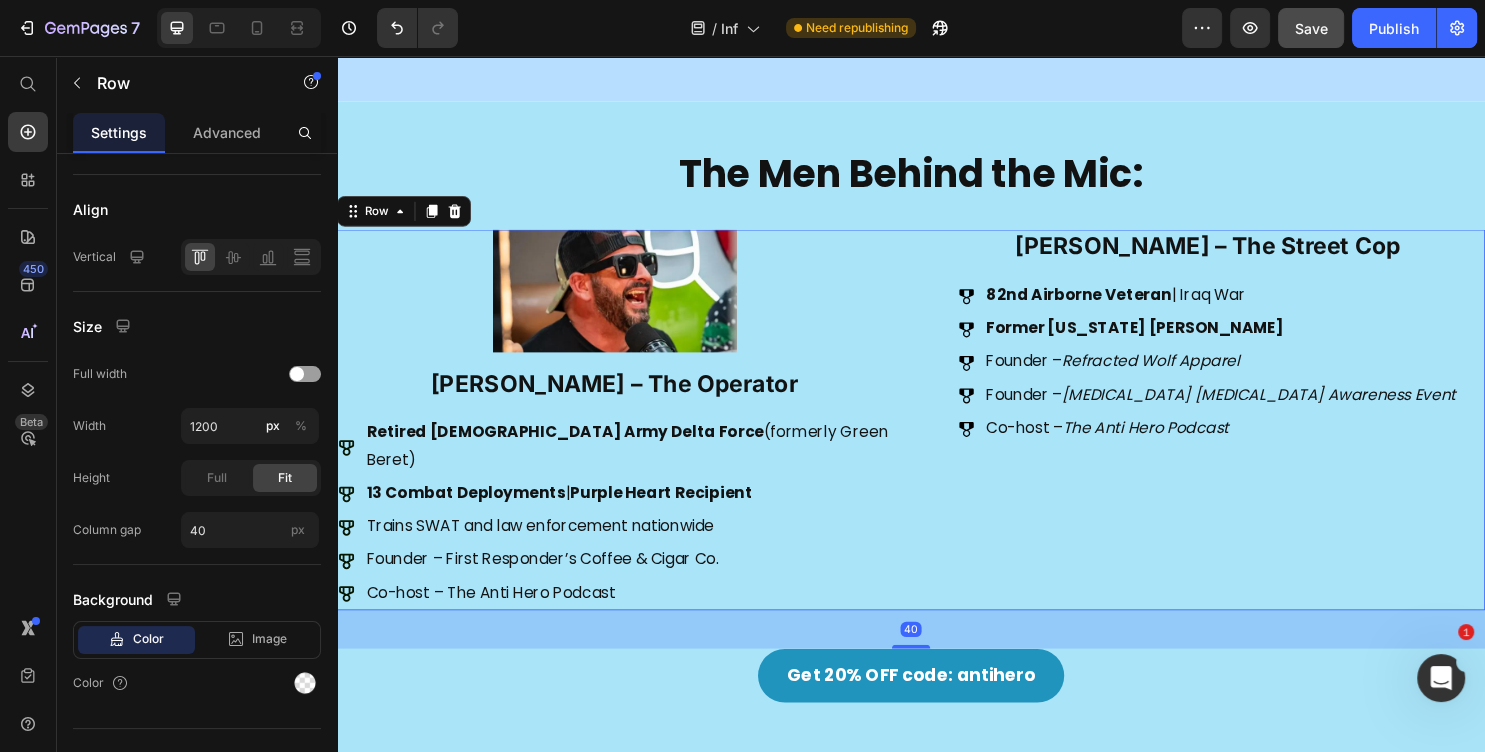 scroll, scrollTop: 0, scrollLeft: 0, axis: both 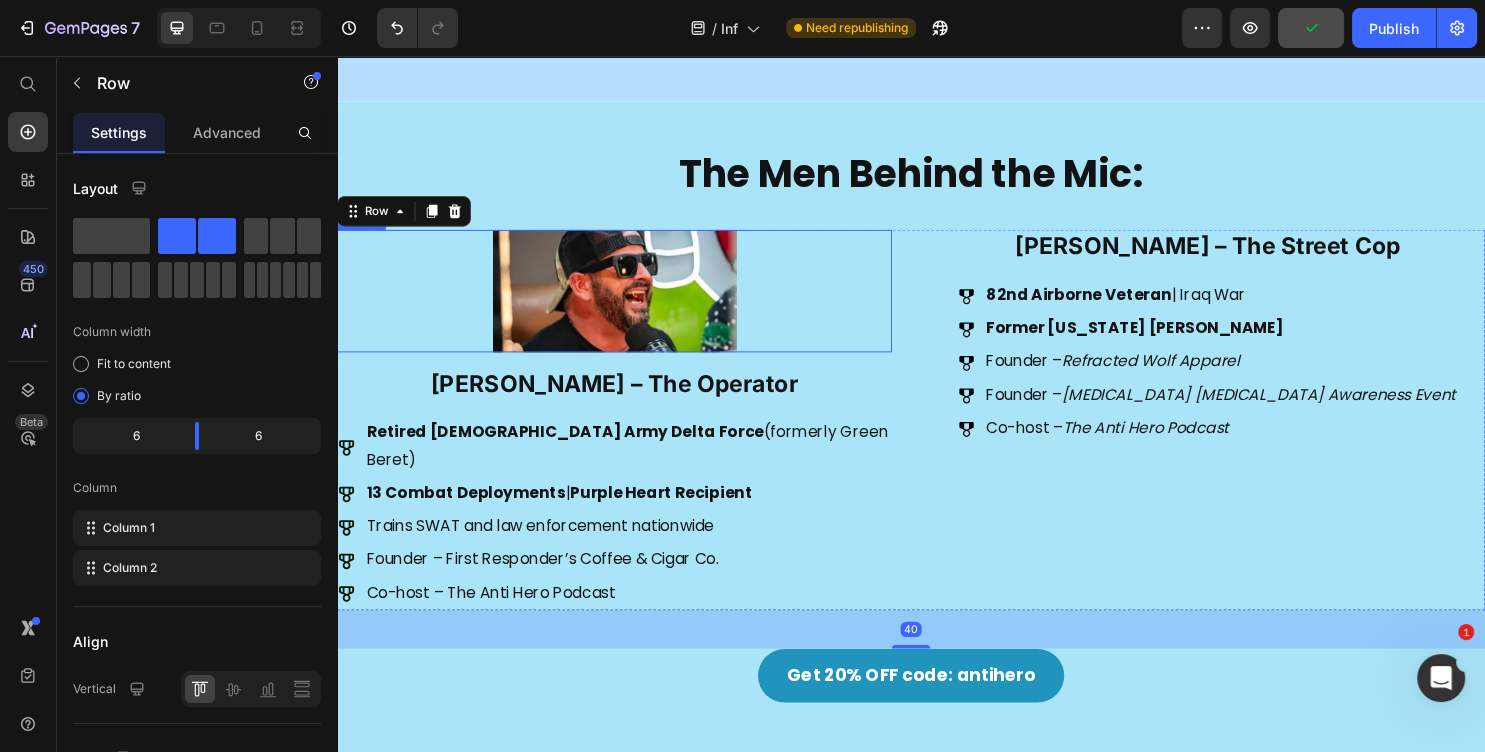 click at bounding box center (627, 302) 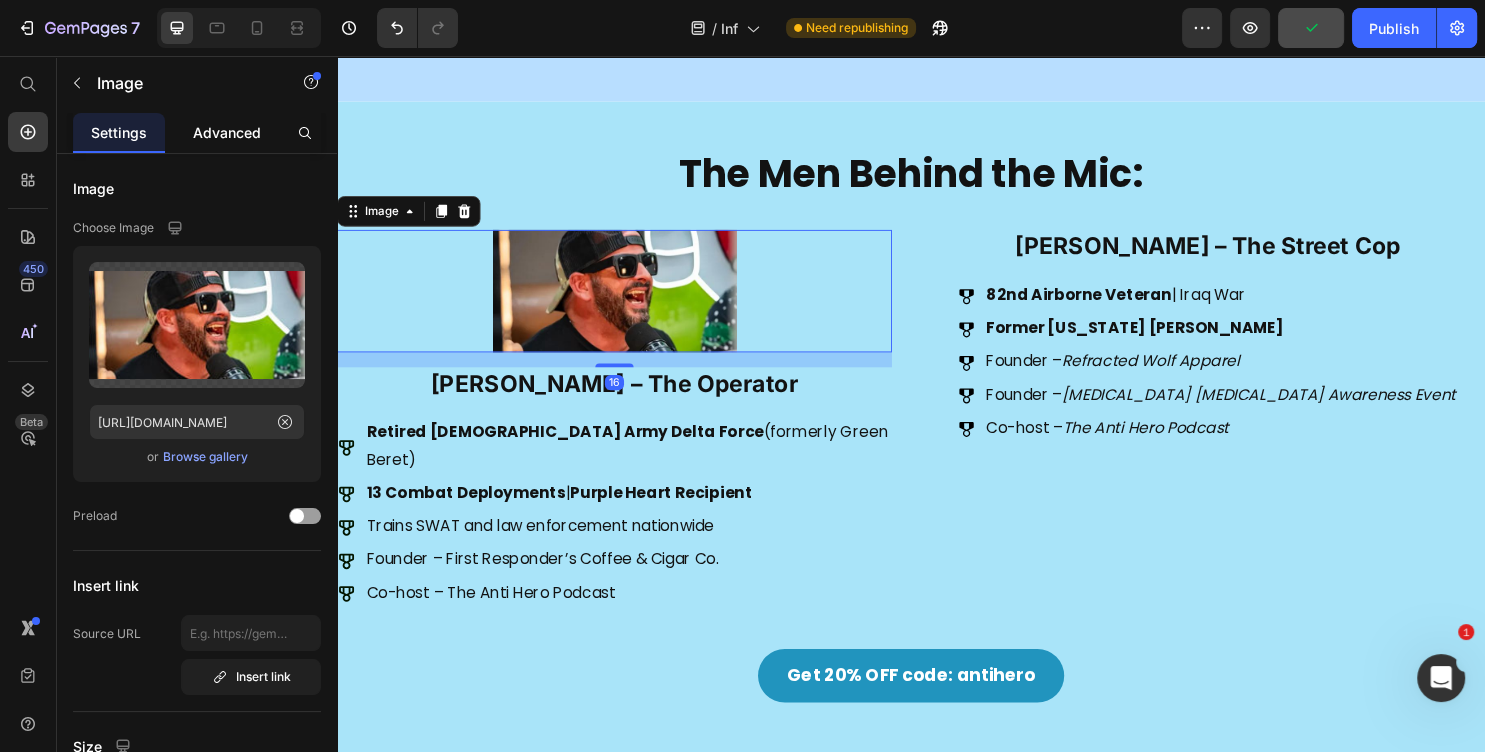 click on "Advanced" at bounding box center [227, 132] 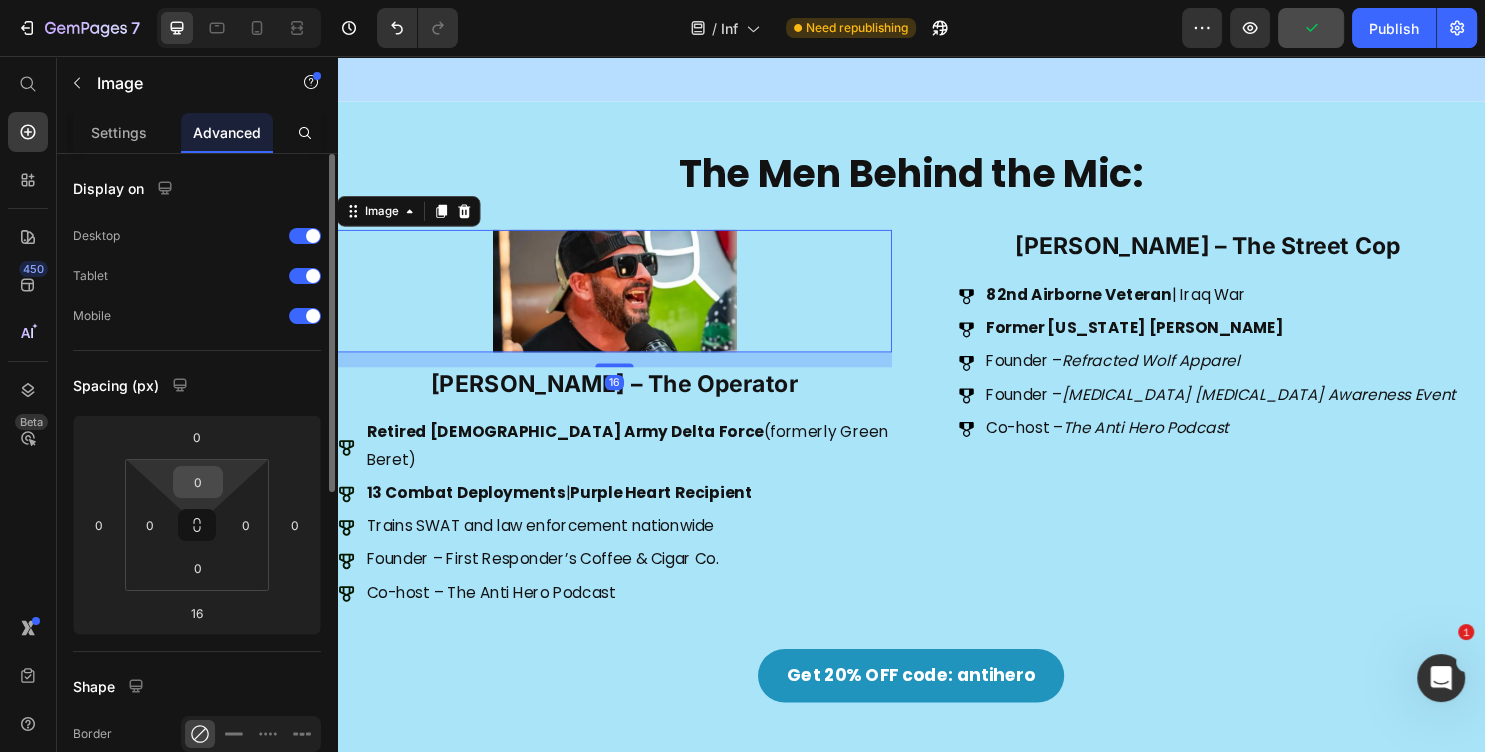 click on "0" at bounding box center (198, 482) 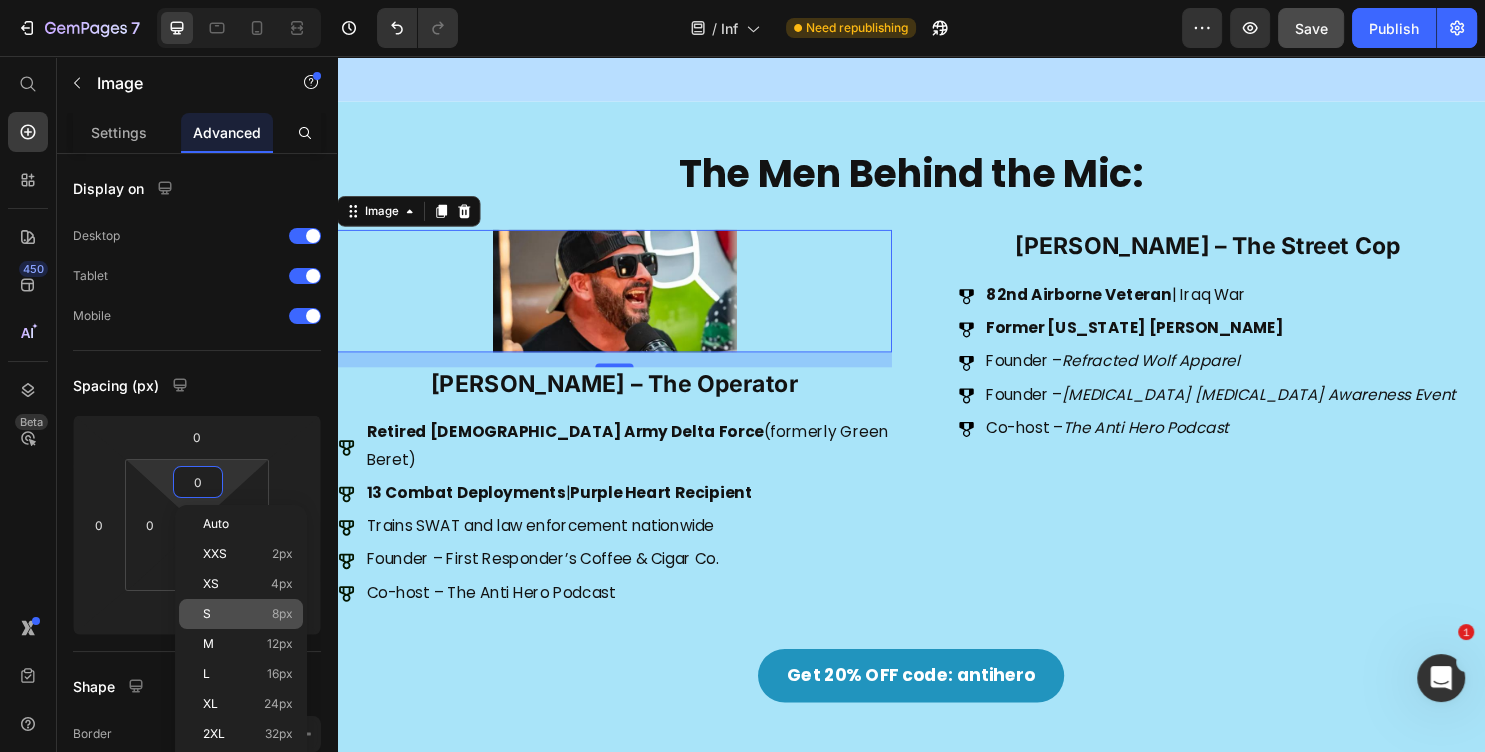 click on "S 8px" 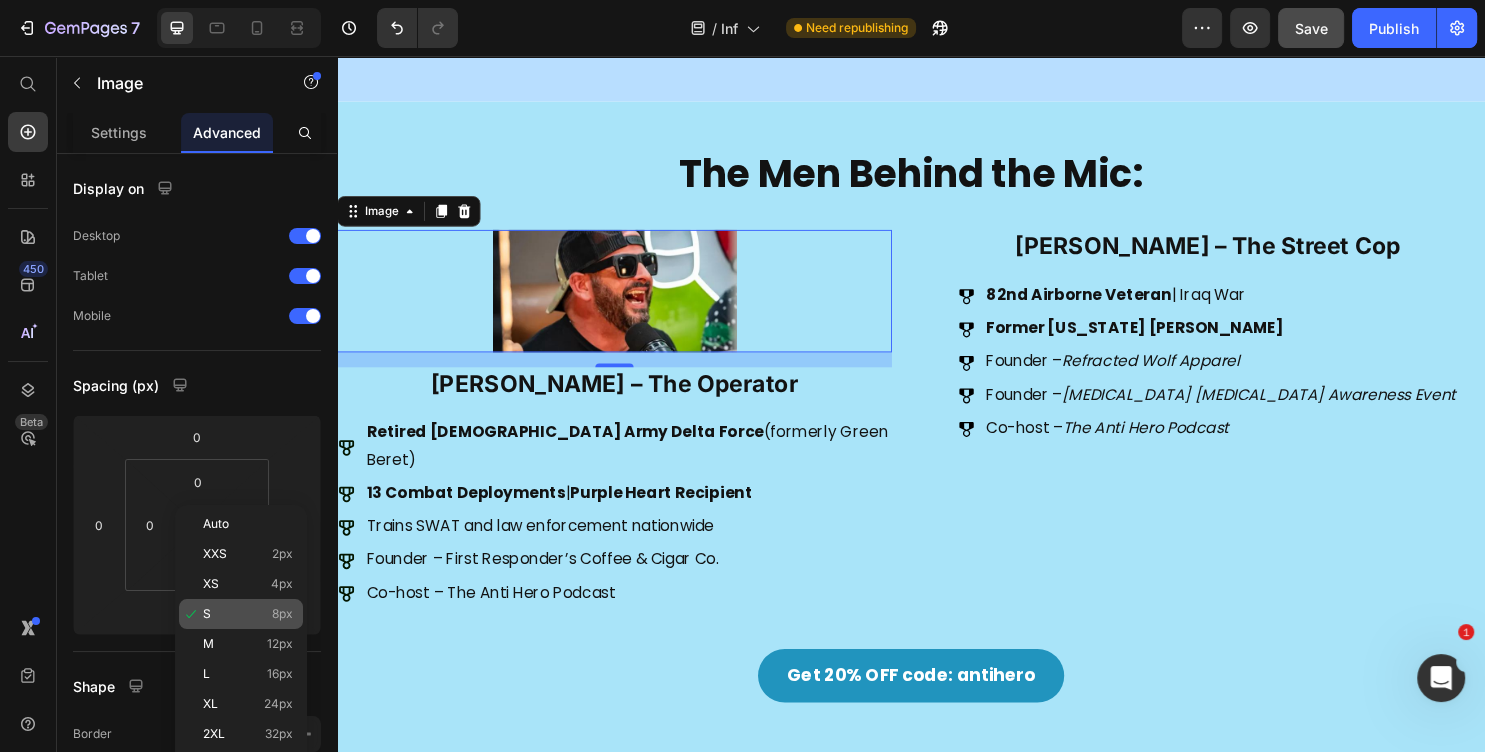 type on "8" 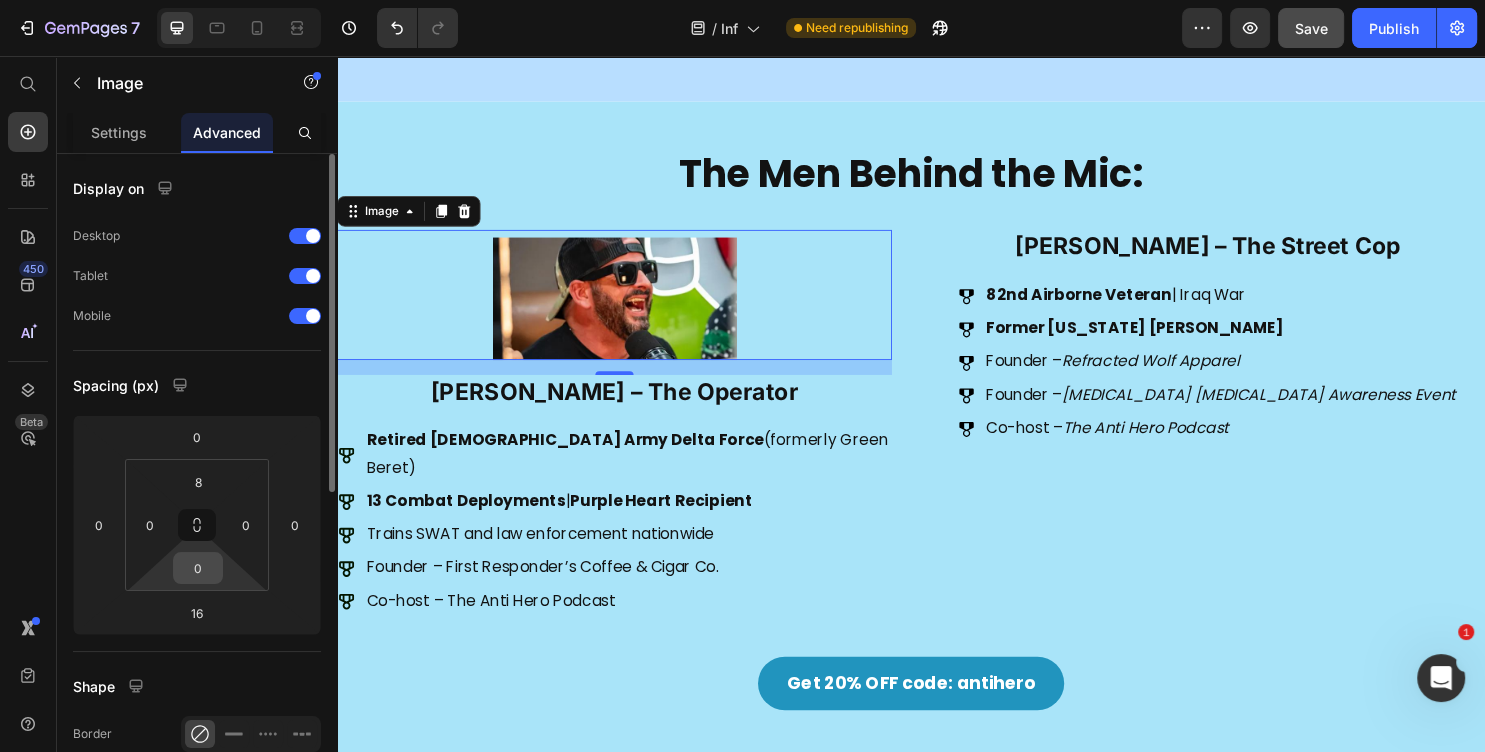 click on "0" at bounding box center (198, 568) 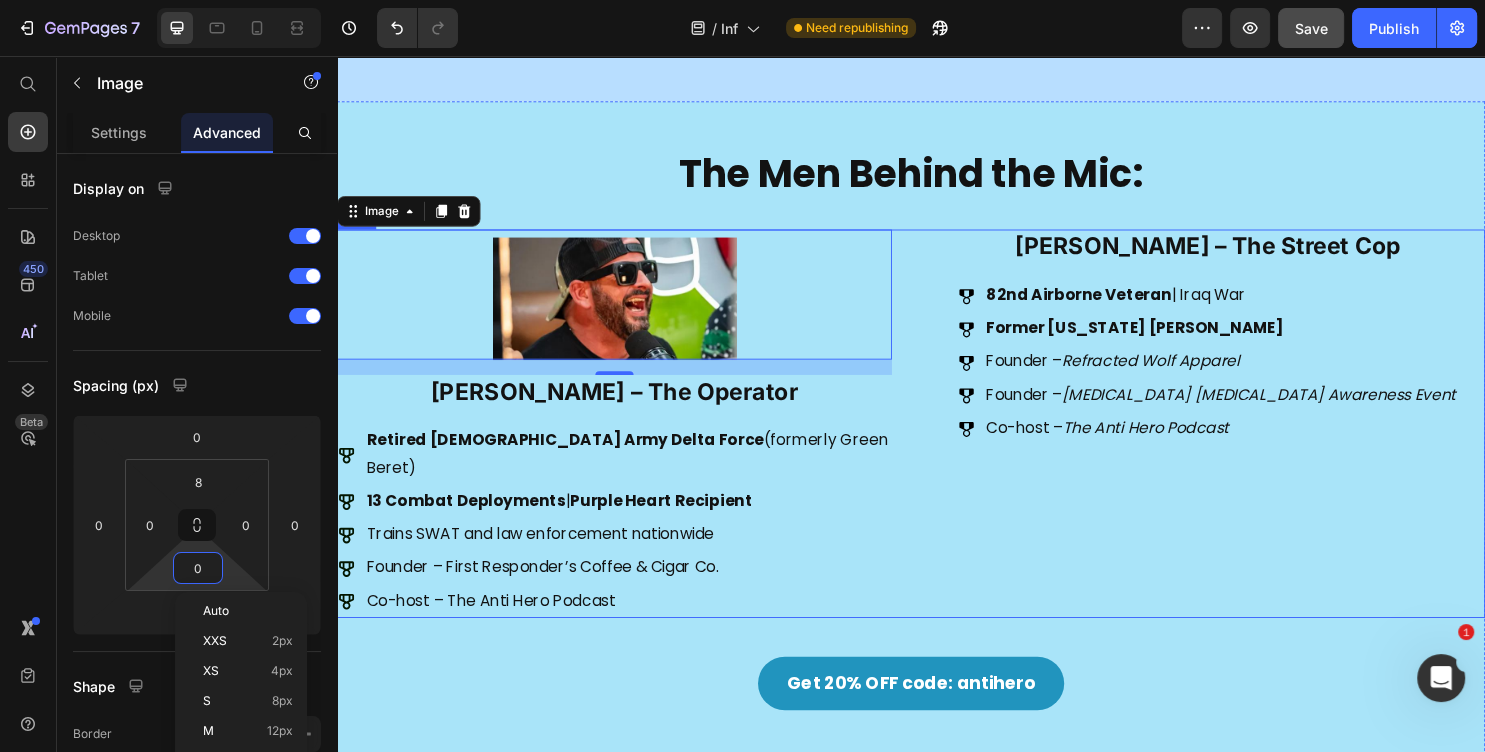 click on "Tyler Hoover – The Street Cop Heading
82nd Airborne Veteran  | Iraq War
Former Florida LEO
Founder –  Refracted Wolf Apparel
Founder –  Shell Shock PTSD Awareness Event
Co-host –  The Anti Hero Podcast Item List" at bounding box center (1247, 440) 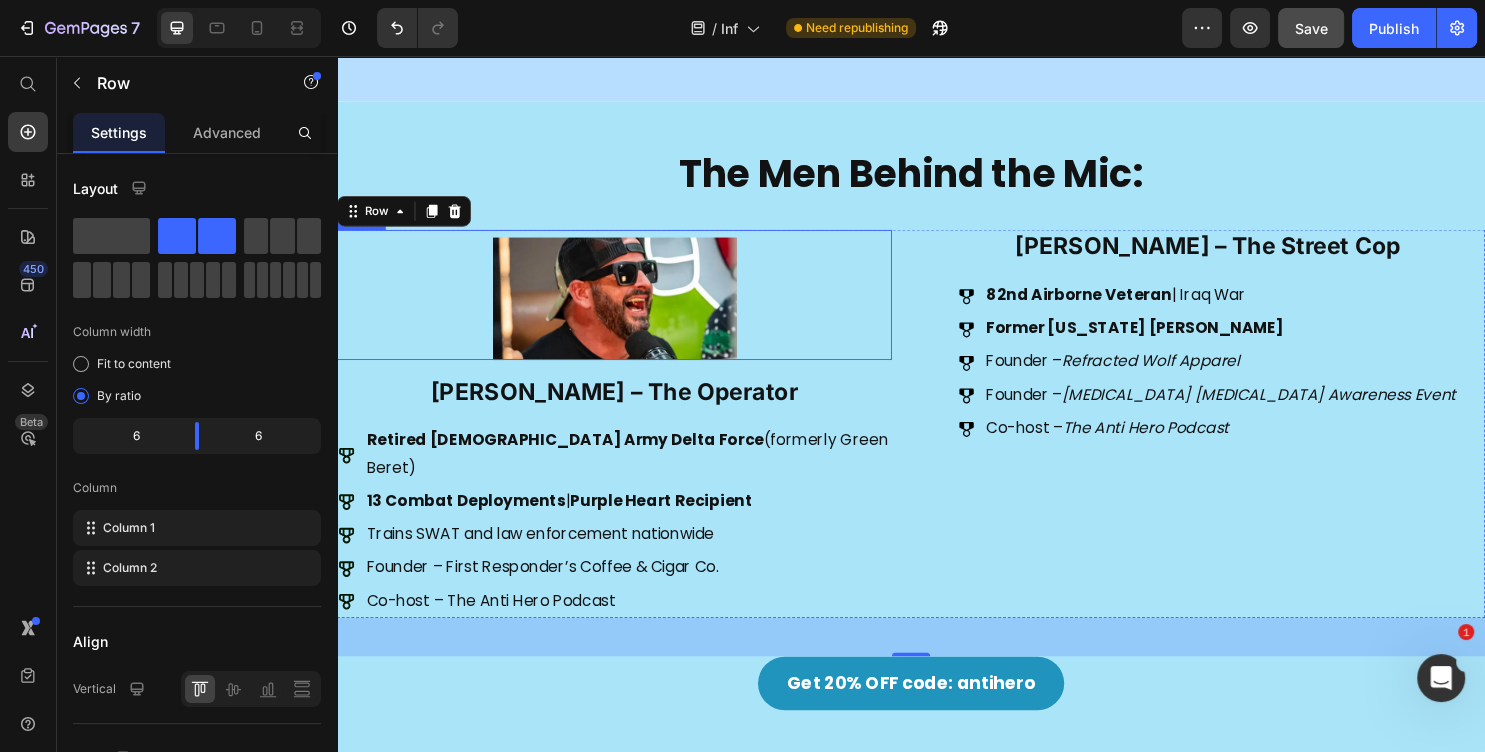 click at bounding box center (627, 306) 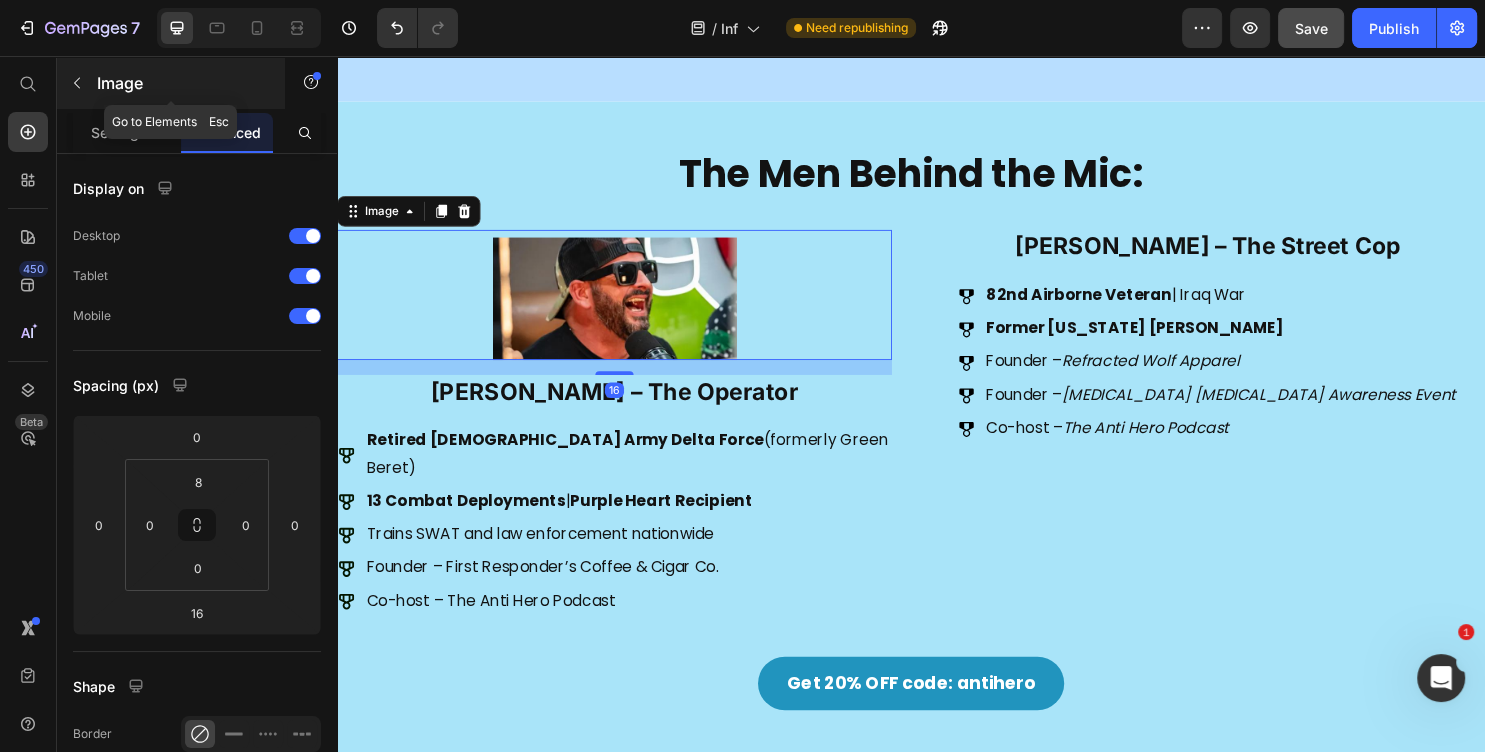 click at bounding box center (77, 83) 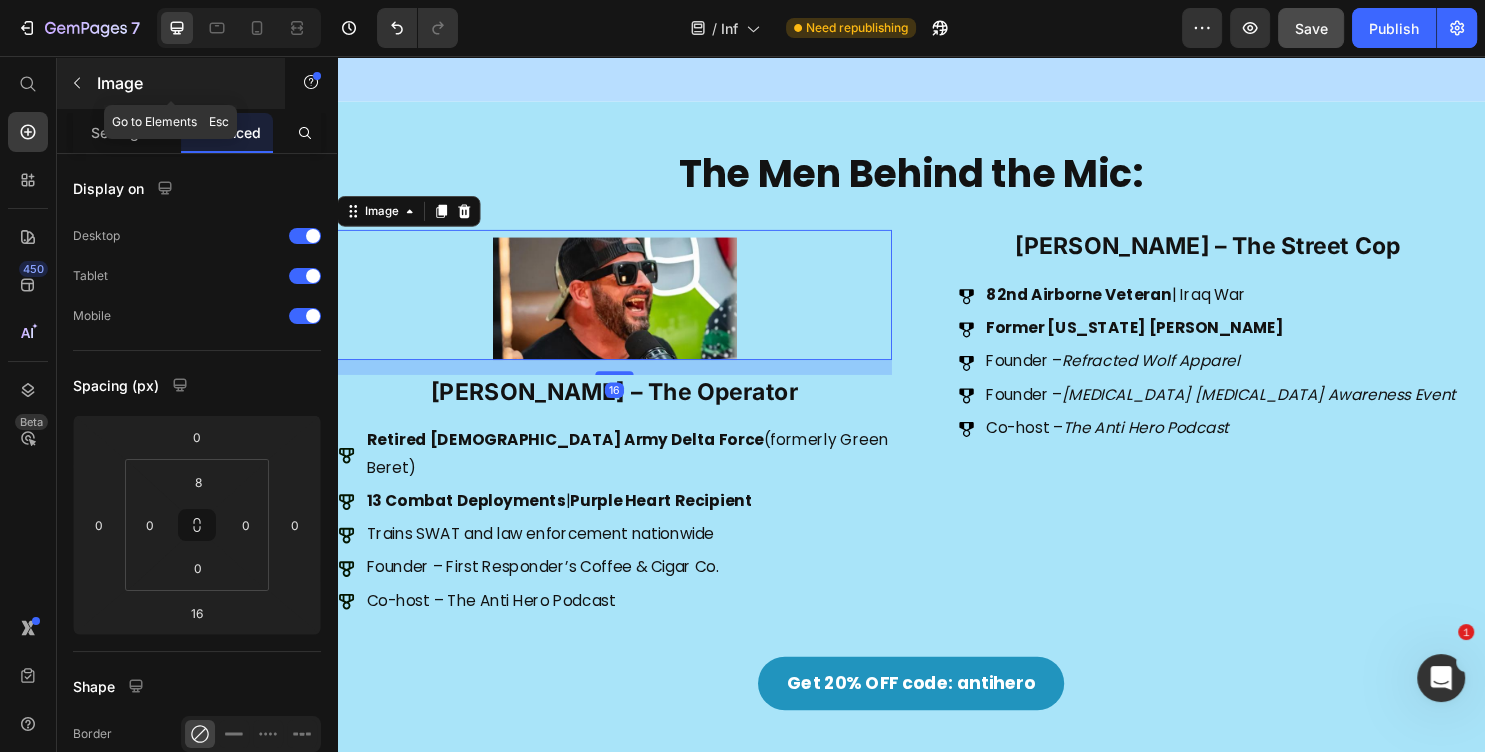 scroll, scrollTop: 324, scrollLeft: 0, axis: vertical 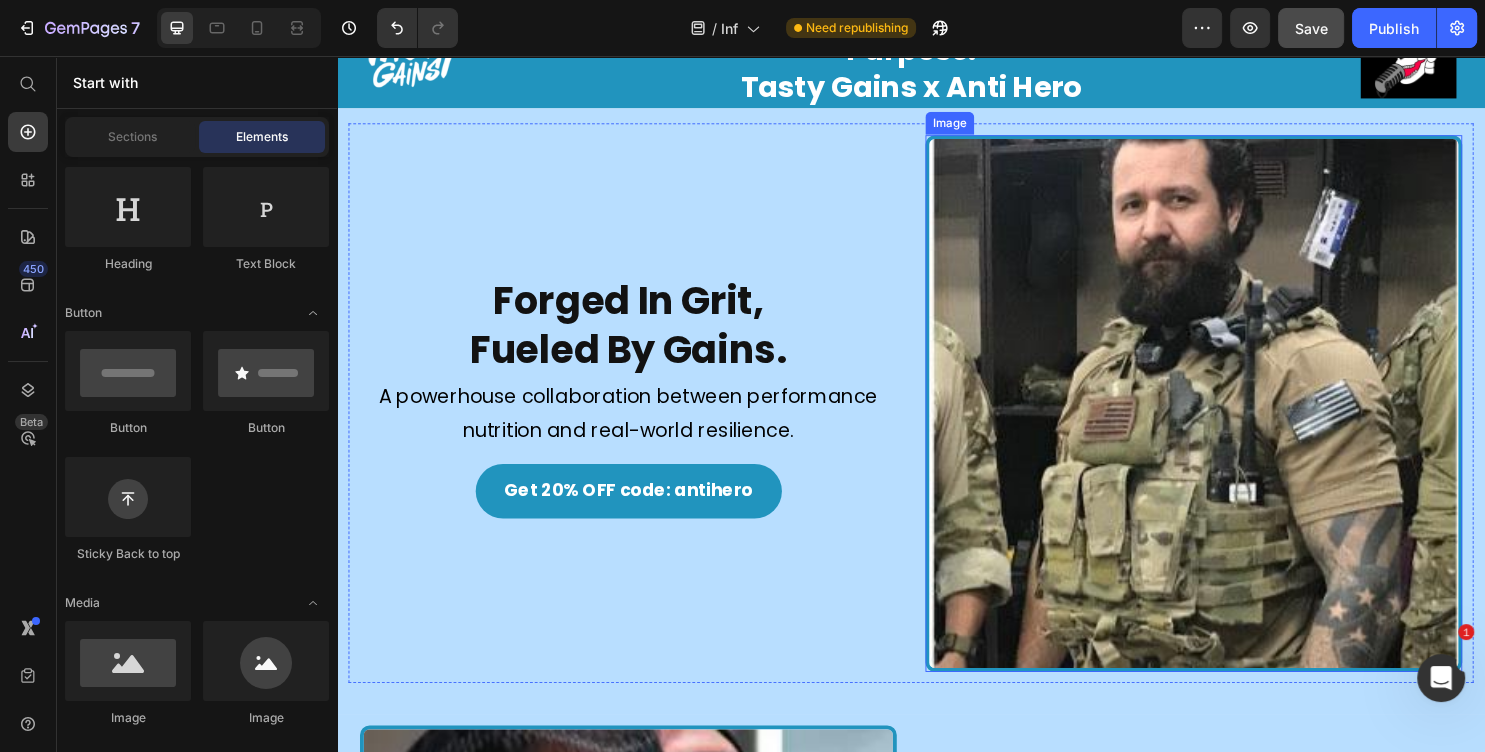 click at bounding box center [1232, 419] 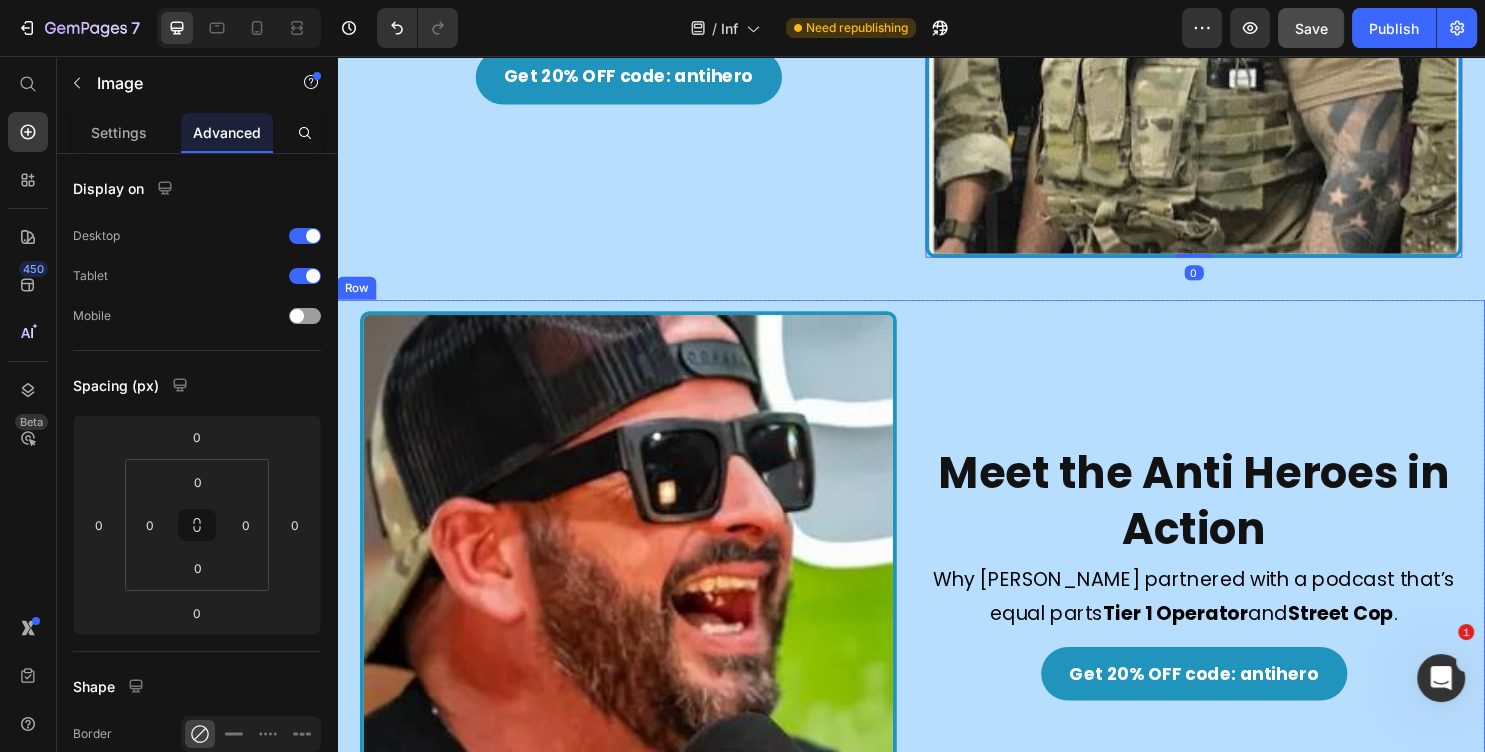 scroll, scrollTop: 107, scrollLeft: 0, axis: vertical 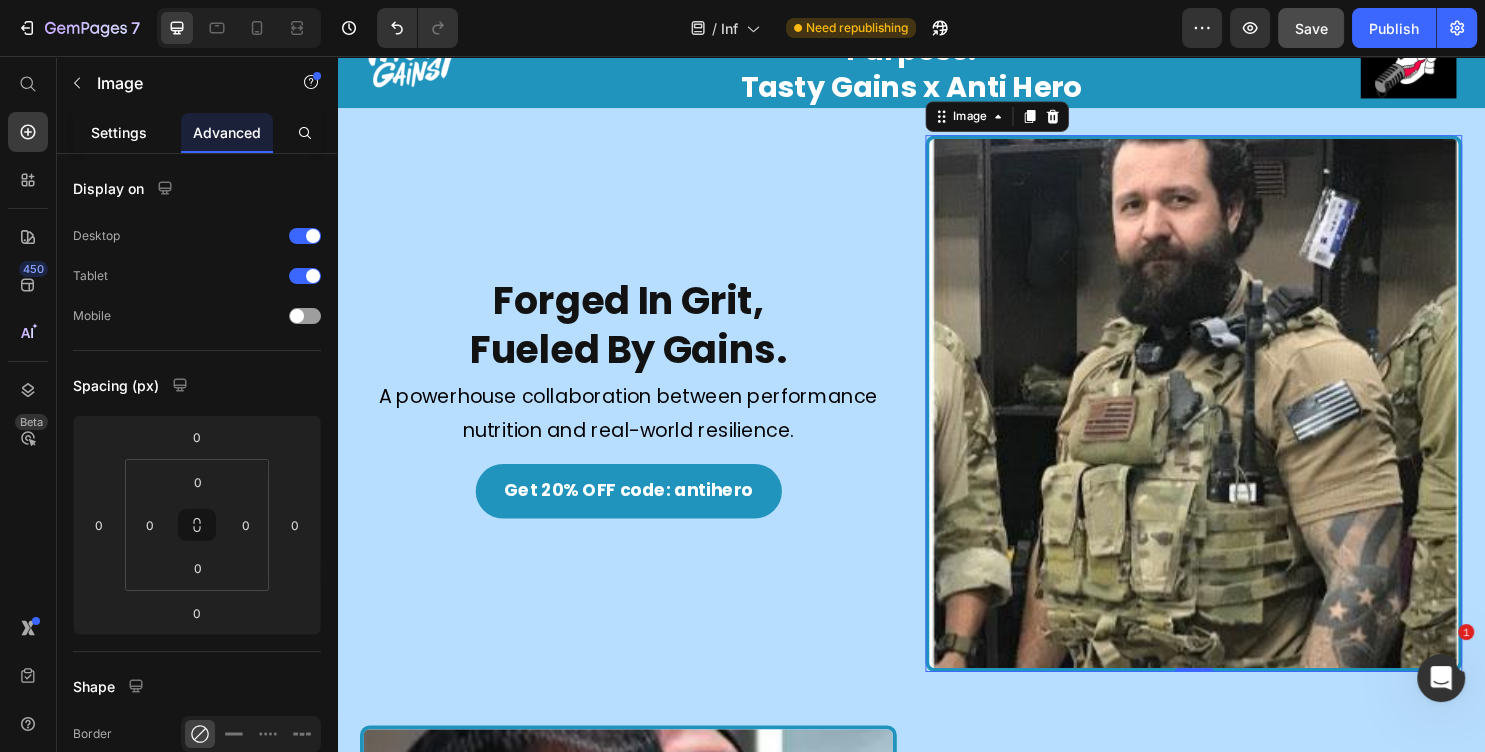 click on "Settings" at bounding box center (119, 132) 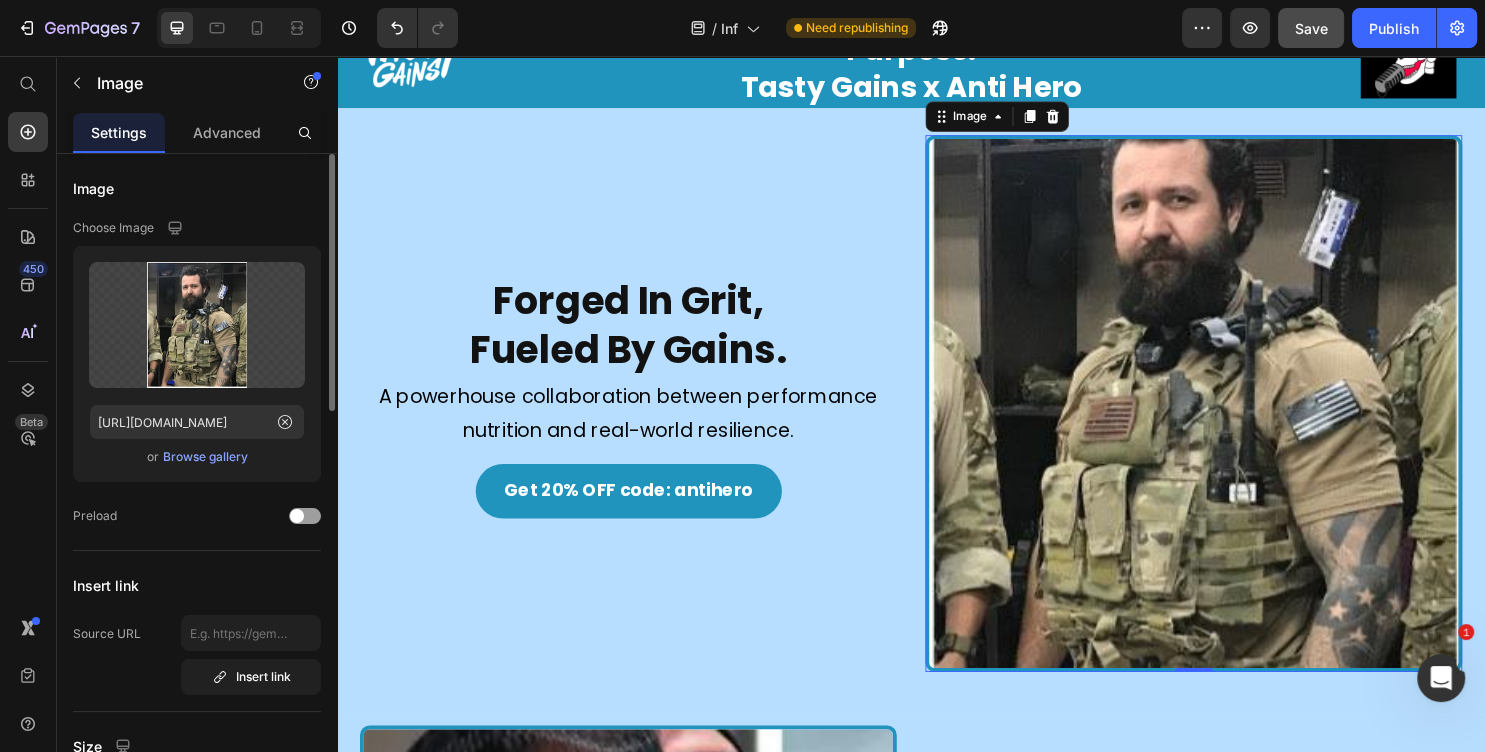 click on "Browse gallery" at bounding box center (205, 457) 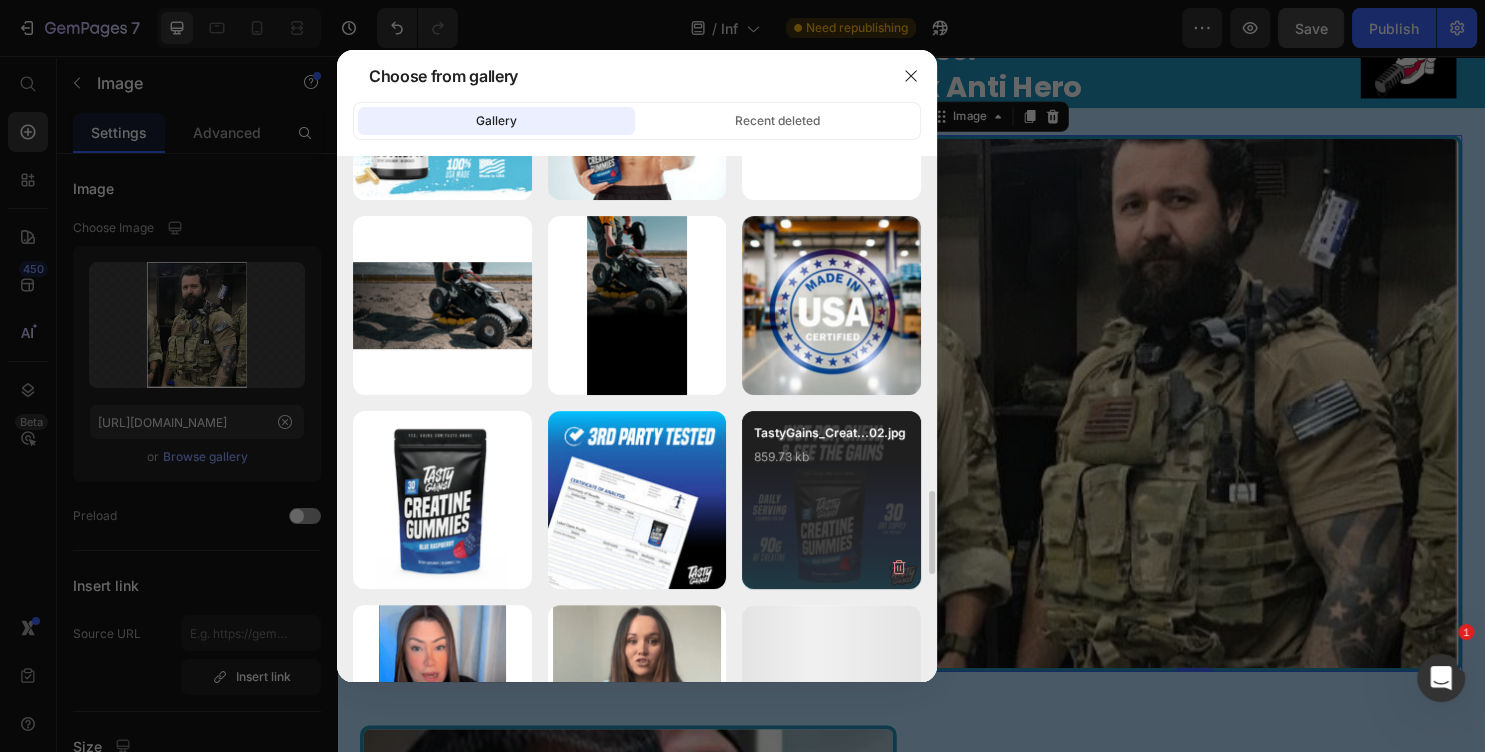 scroll, scrollTop: 756, scrollLeft: 0, axis: vertical 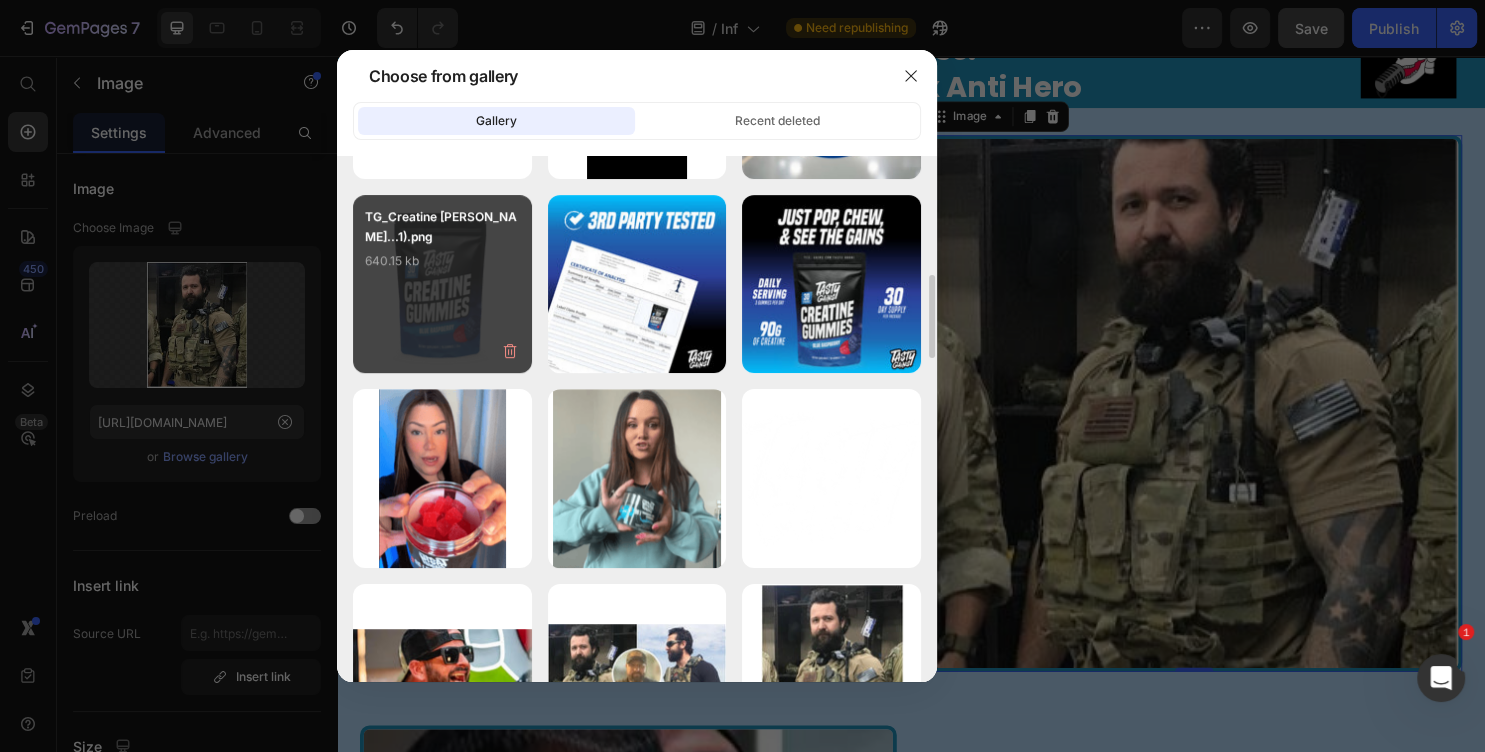 click on "TG_Creatine Gumm...1).[PERSON_NAME]640.15 kb" at bounding box center (442, 247) 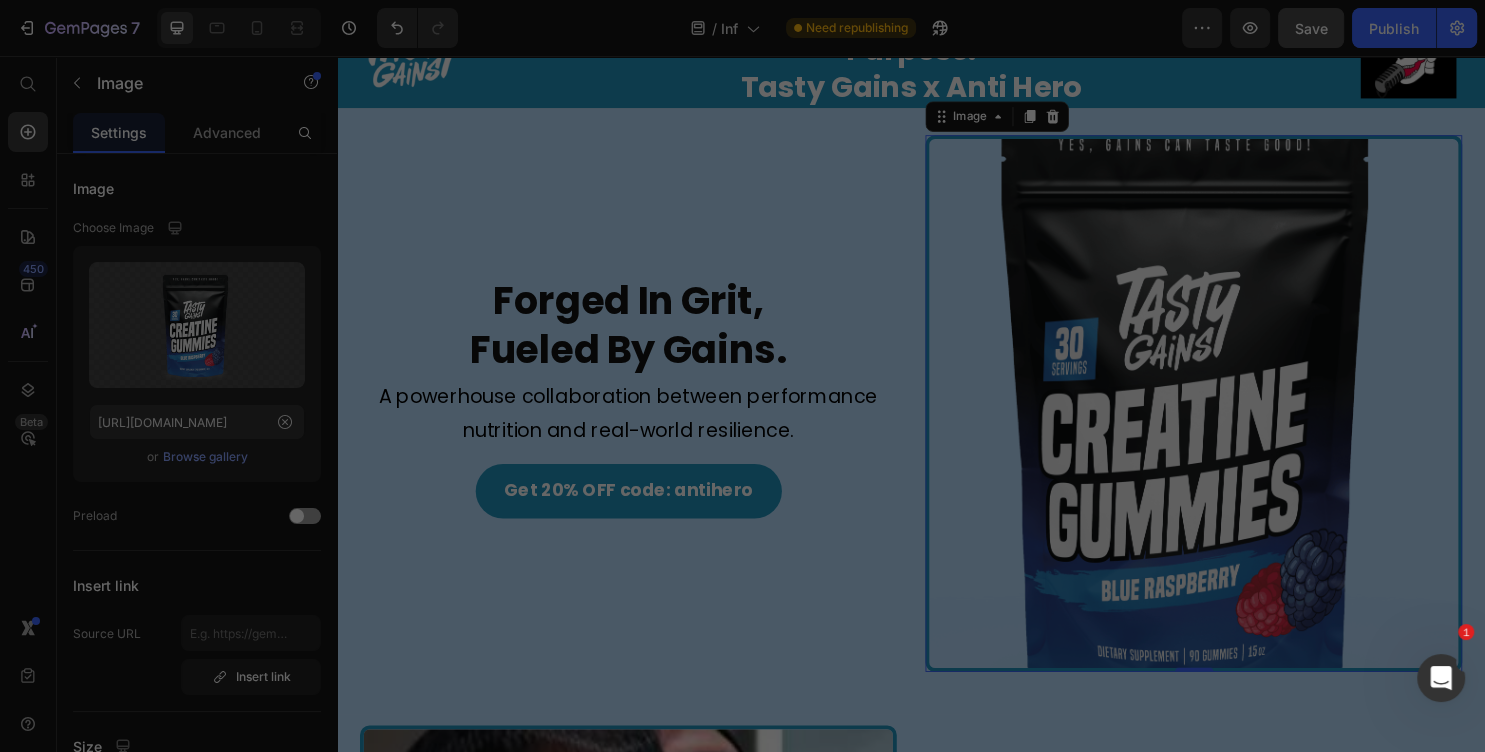 type on "[URL][DOMAIN_NAME]" 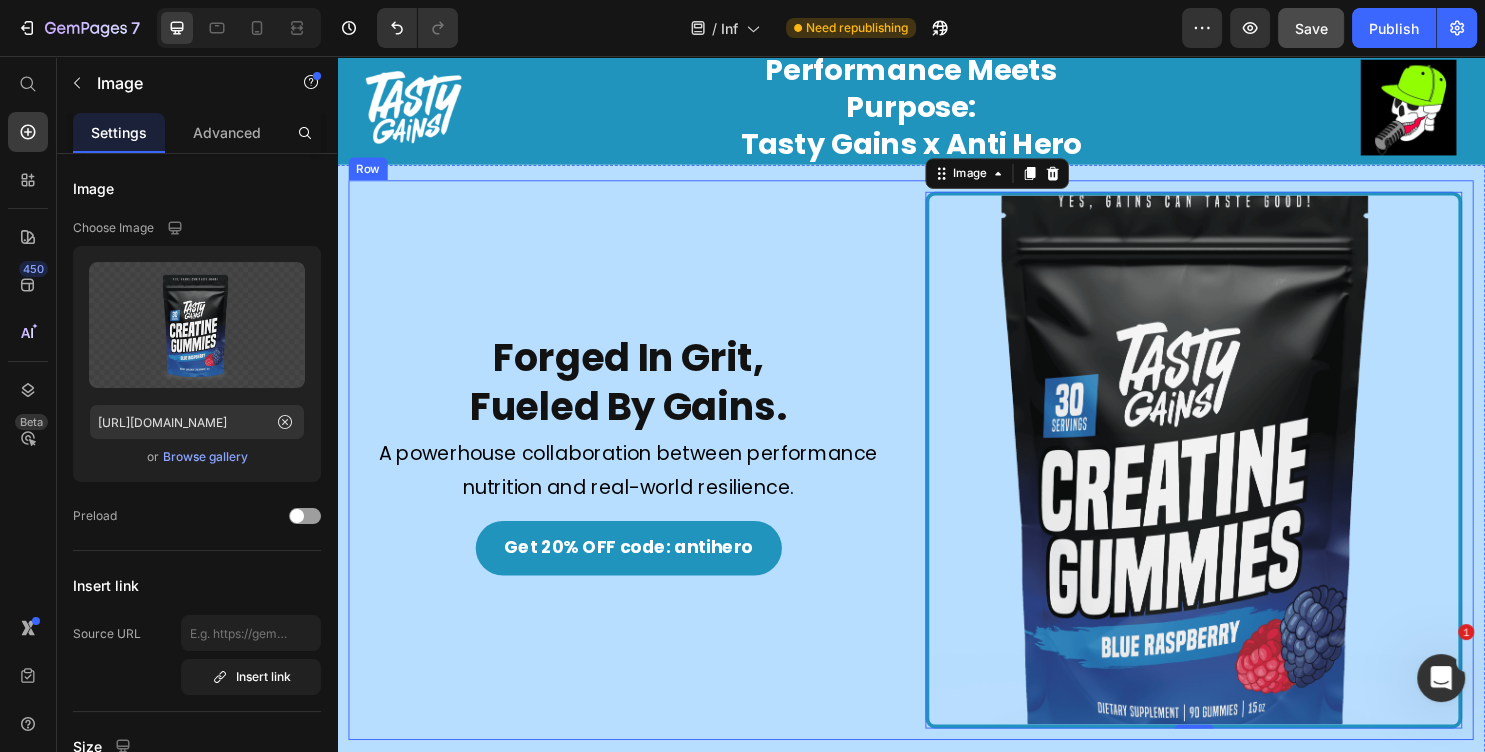 scroll, scrollTop: 0, scrollLeft: 0, axis: both 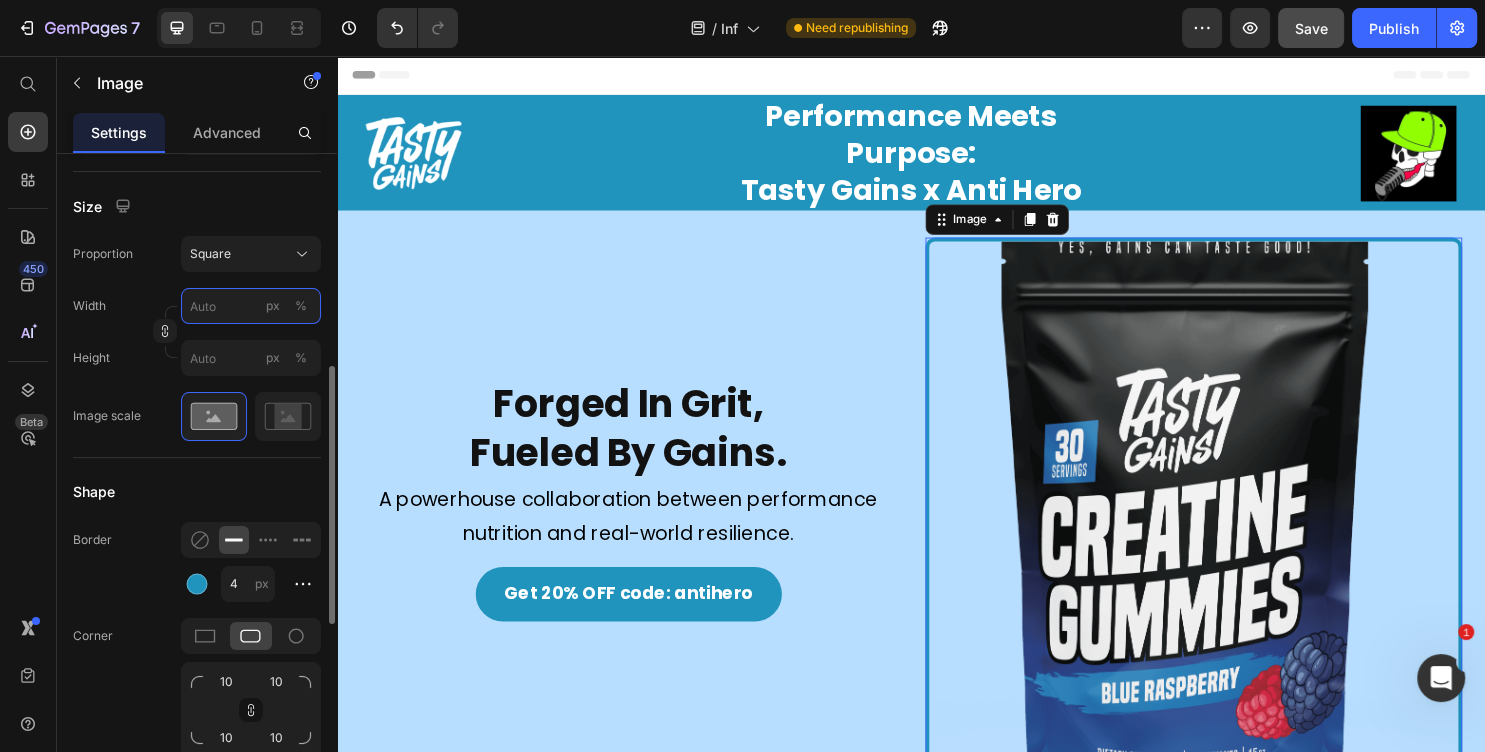 click on "px %" at bounding box center [251, 306] 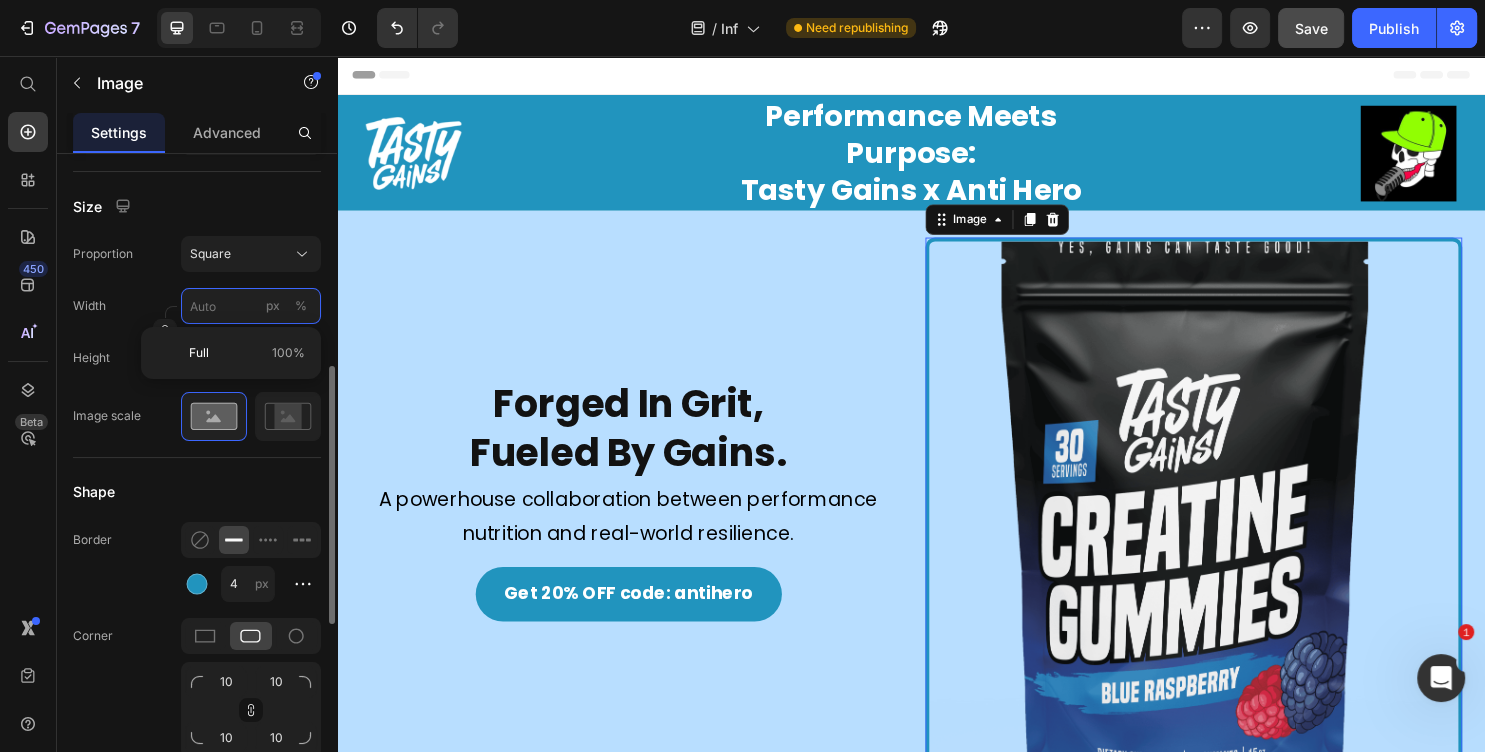 type on "1" 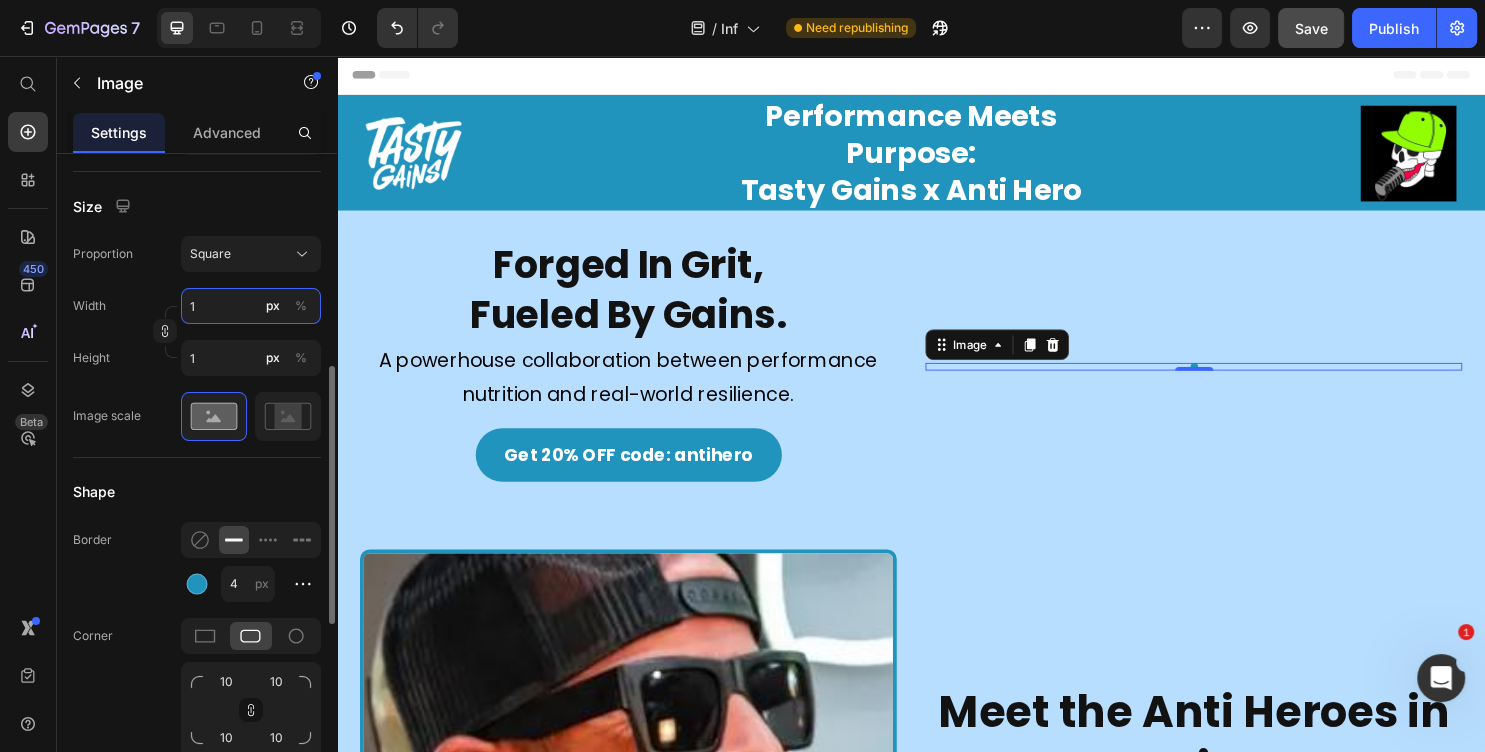 type on "10" 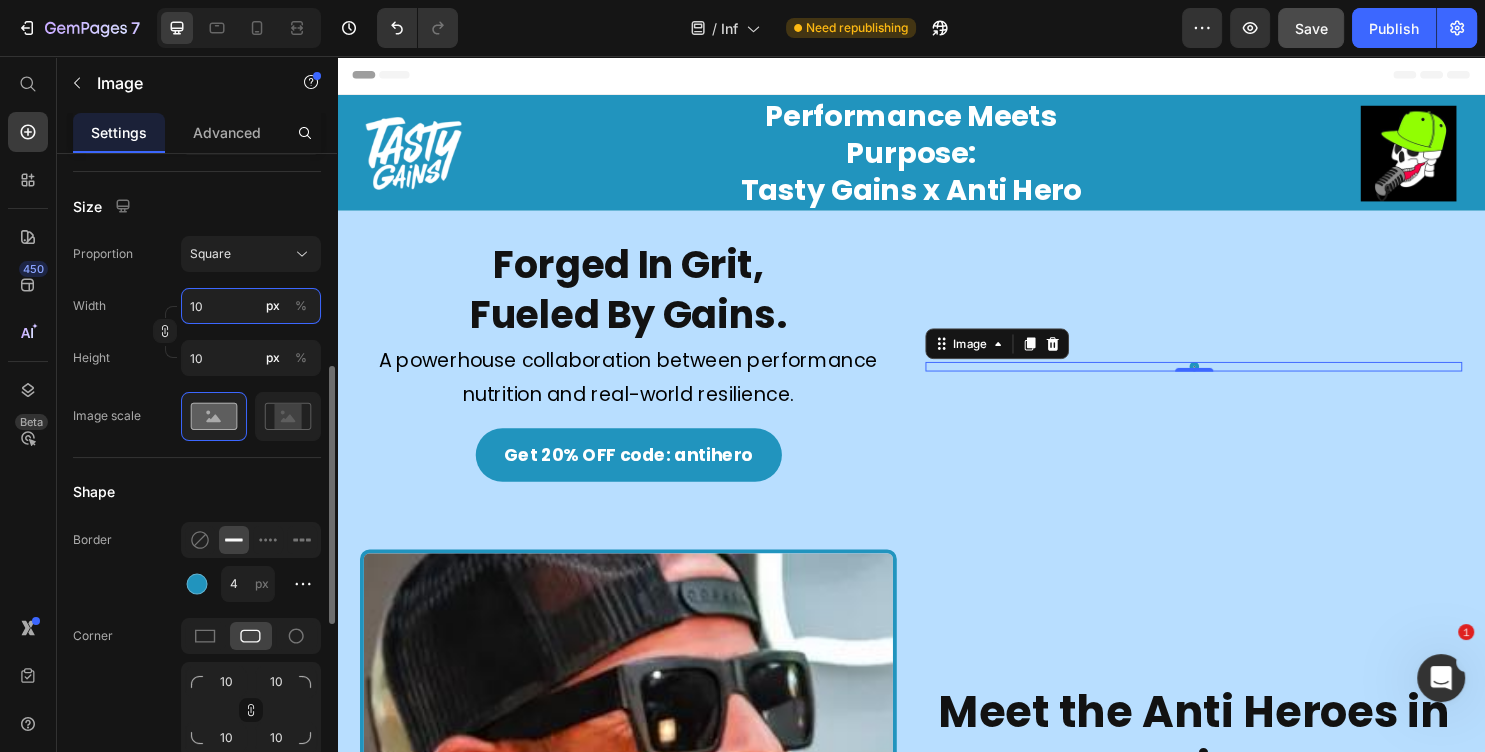 type on "100" 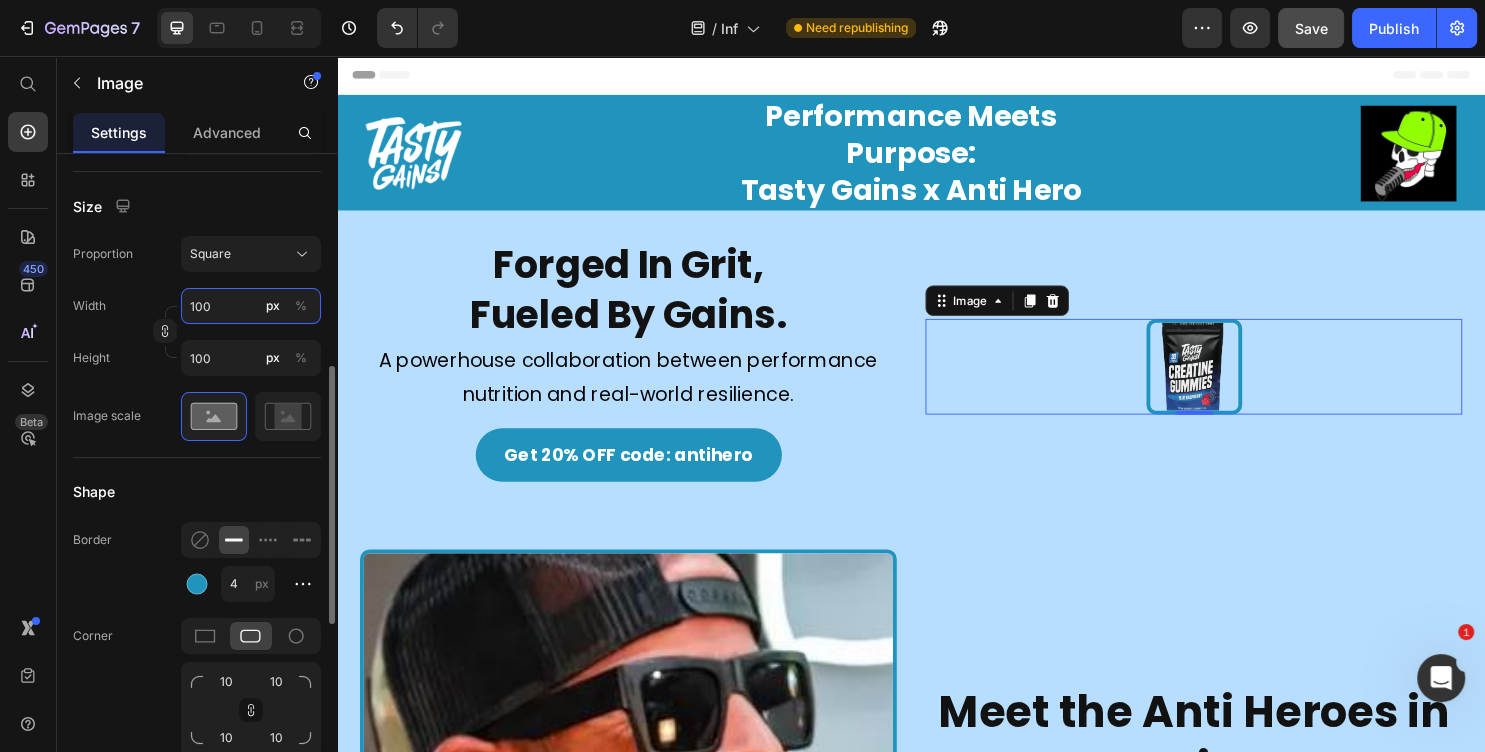 type on "10" 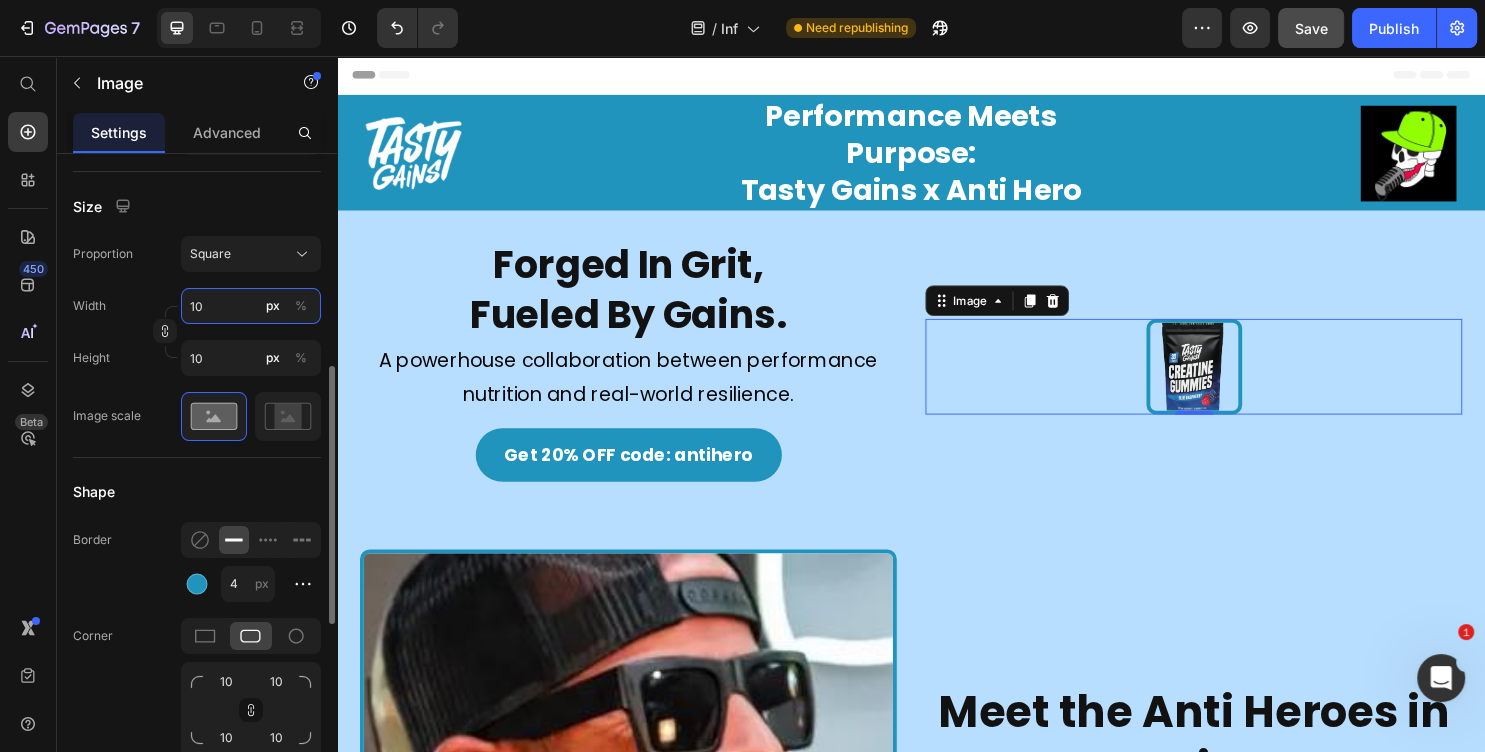 type on "1" 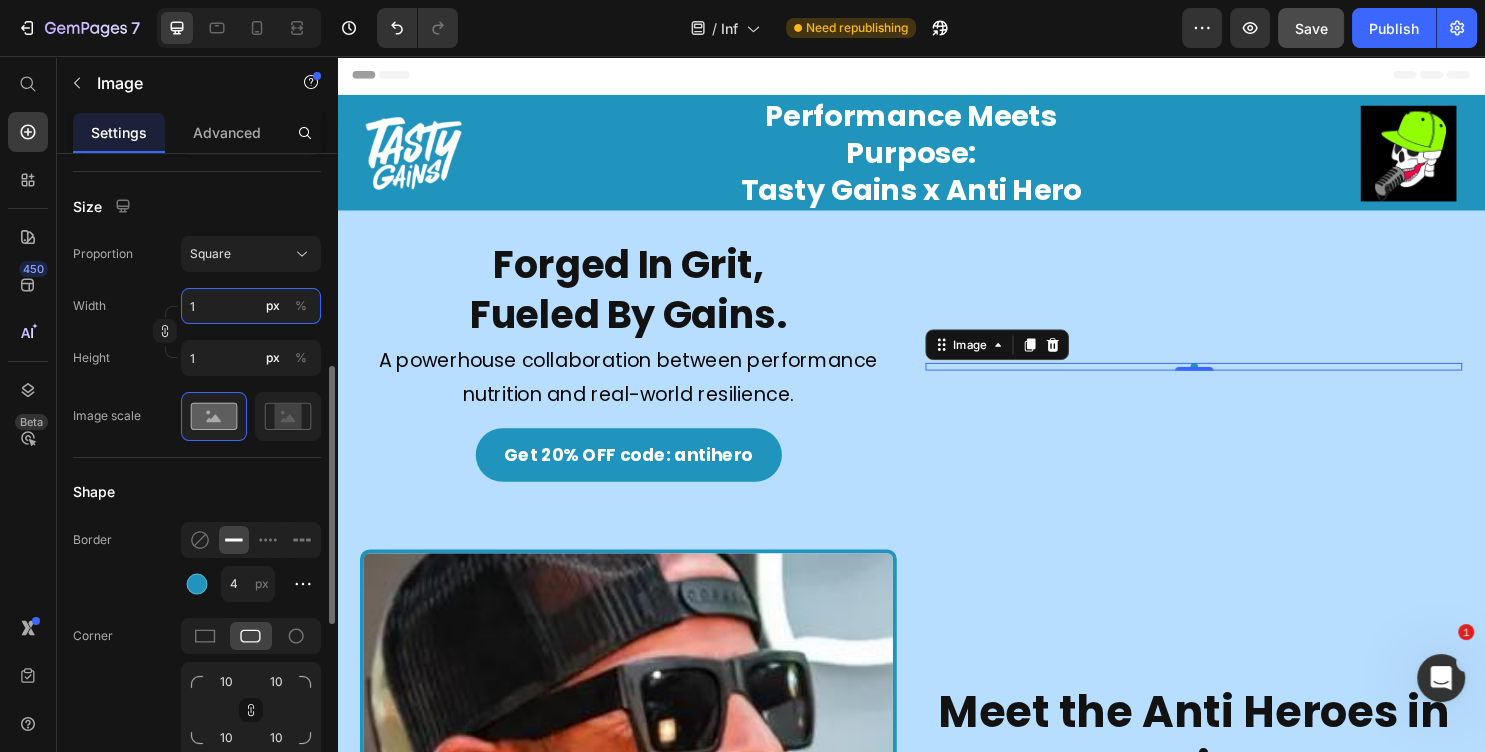 type 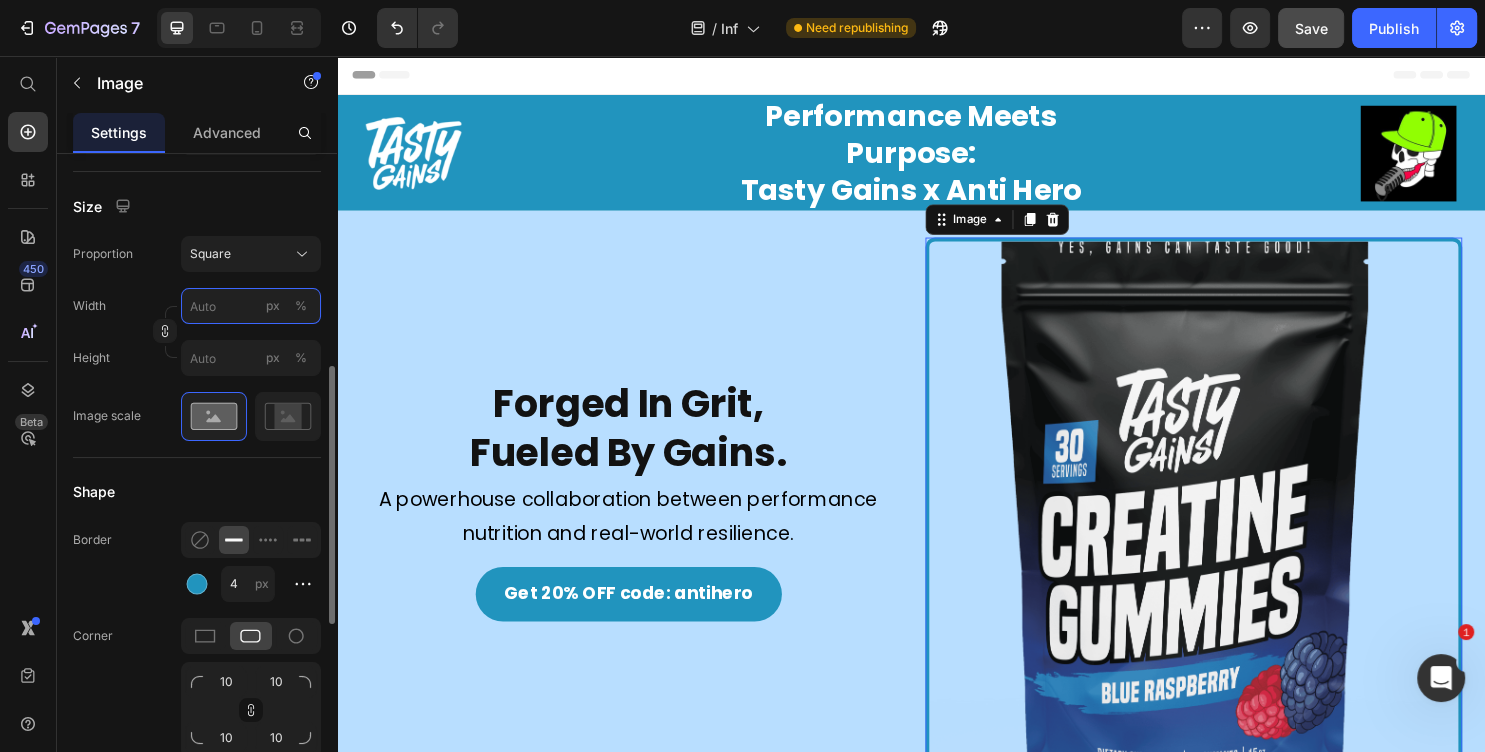 type on "4" 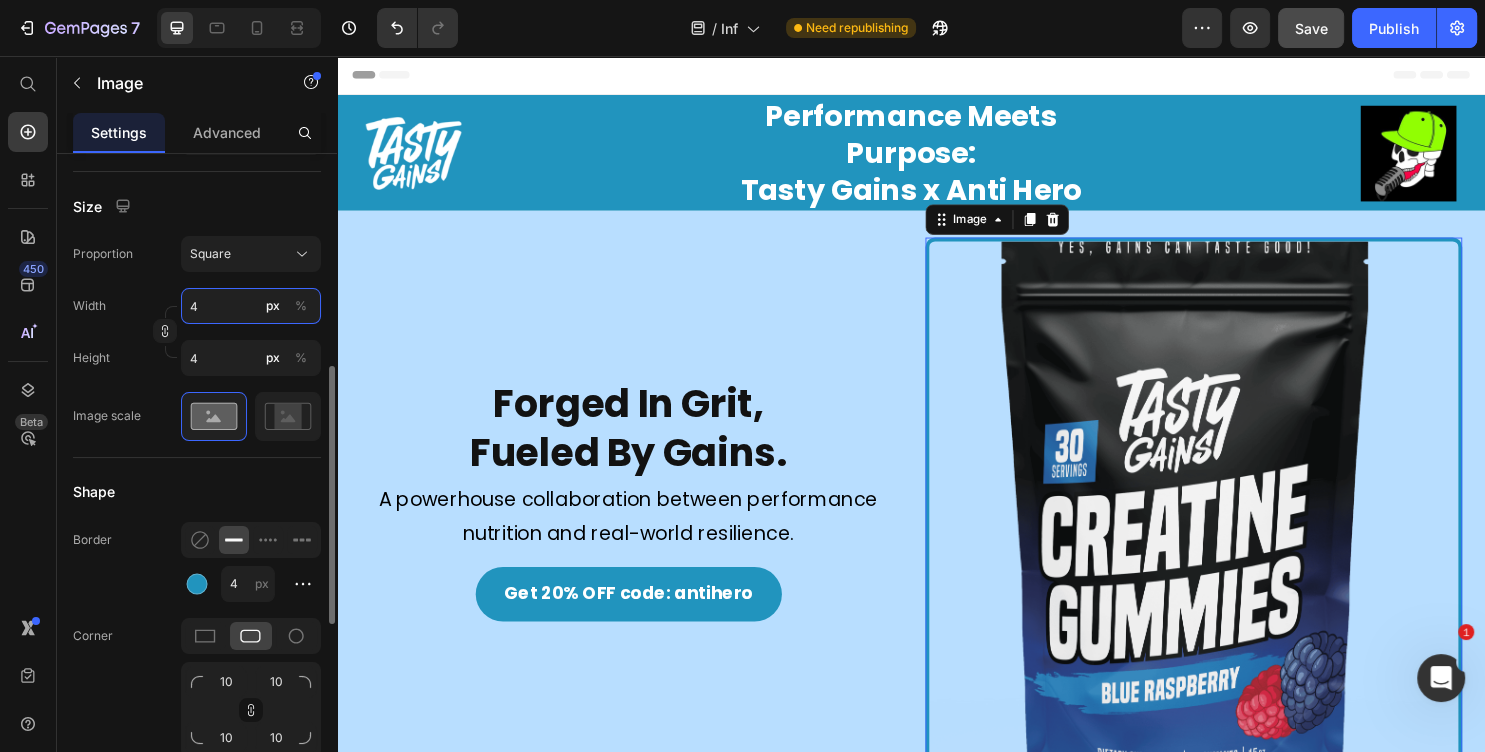 type on "40" 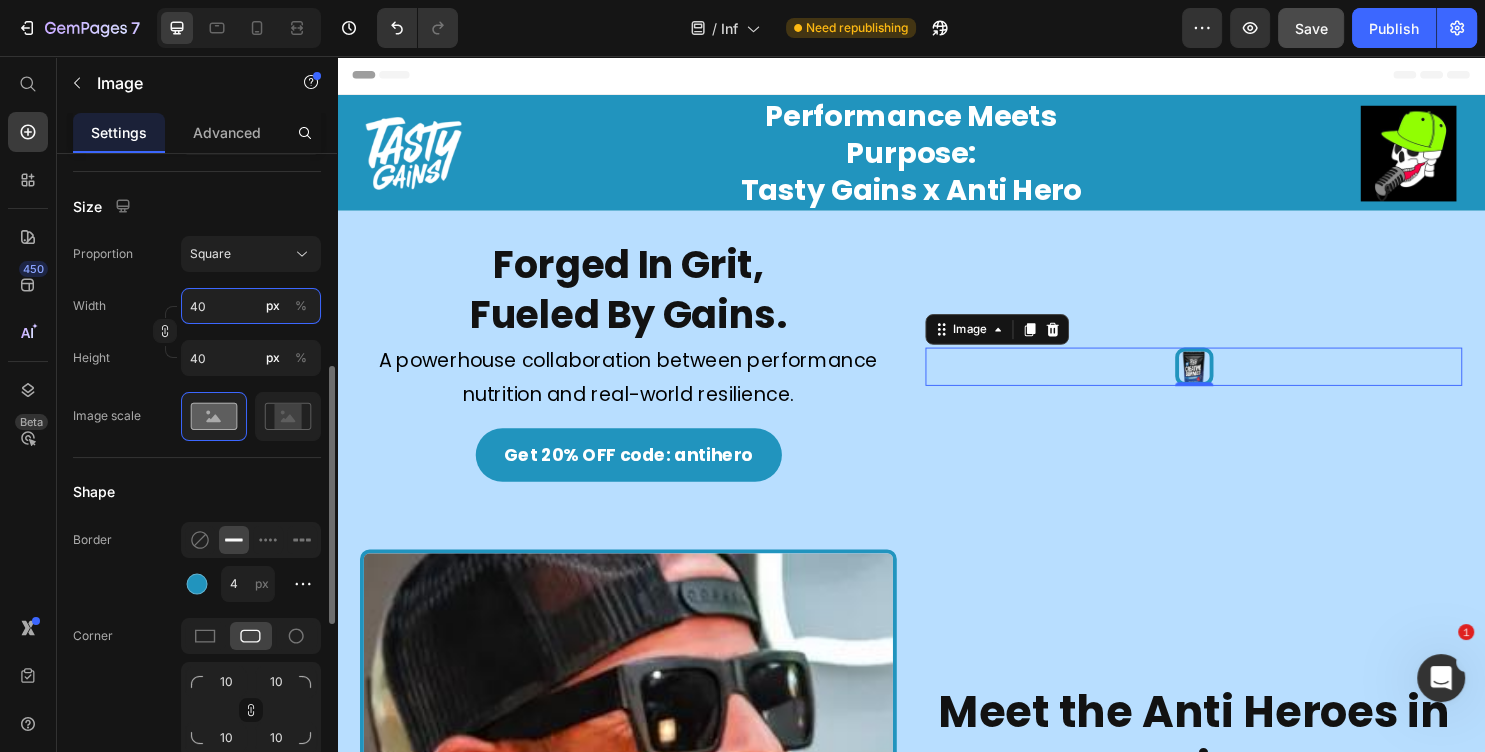 type on "400" 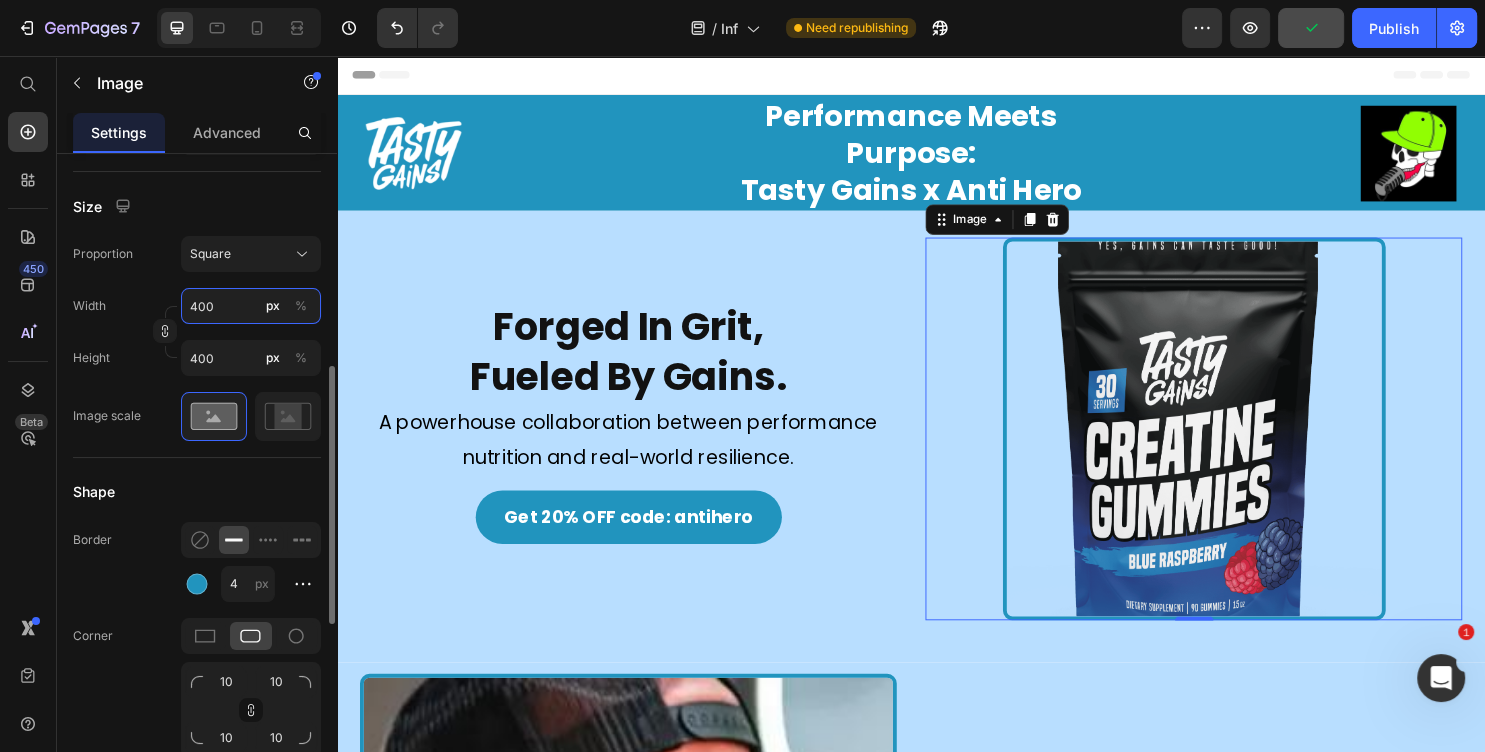 type on "100" 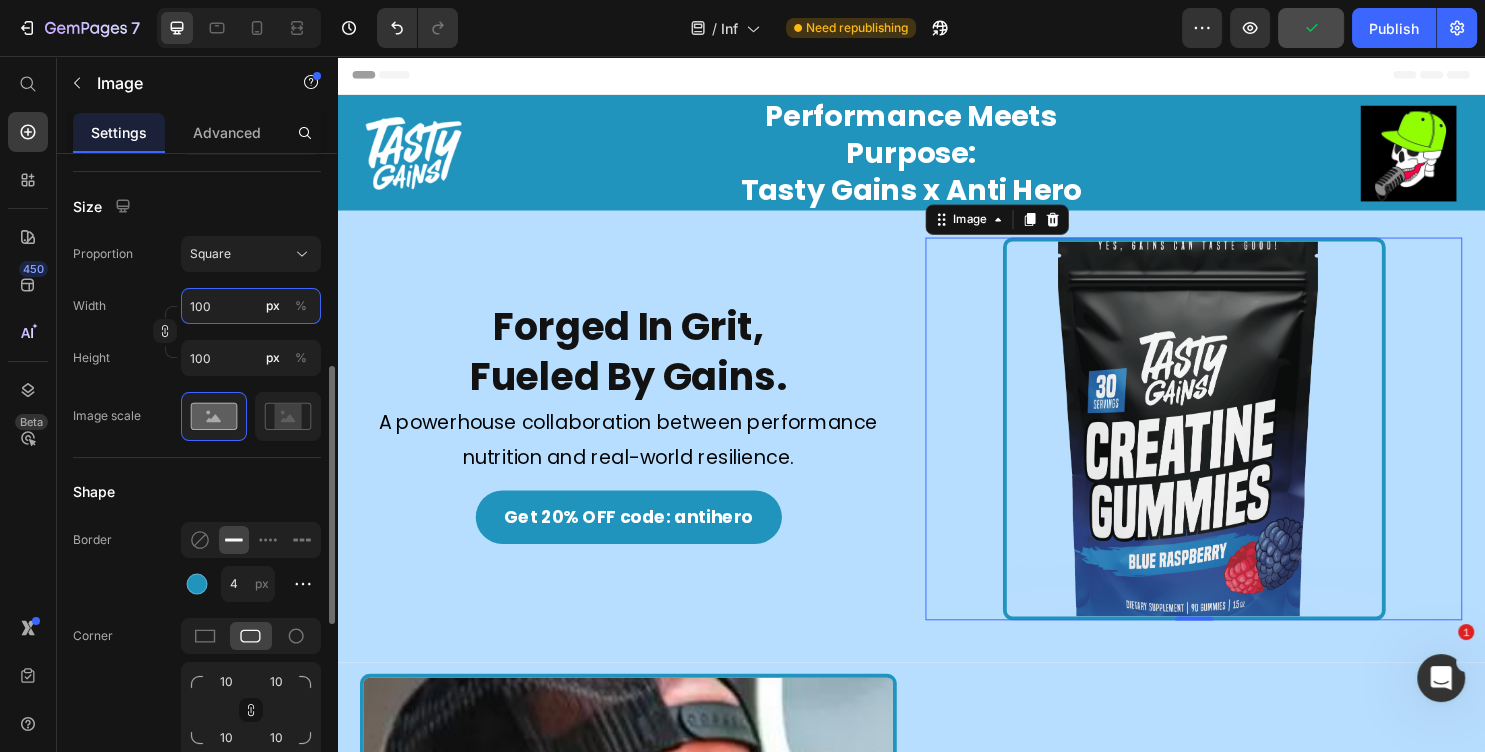 type on "400" 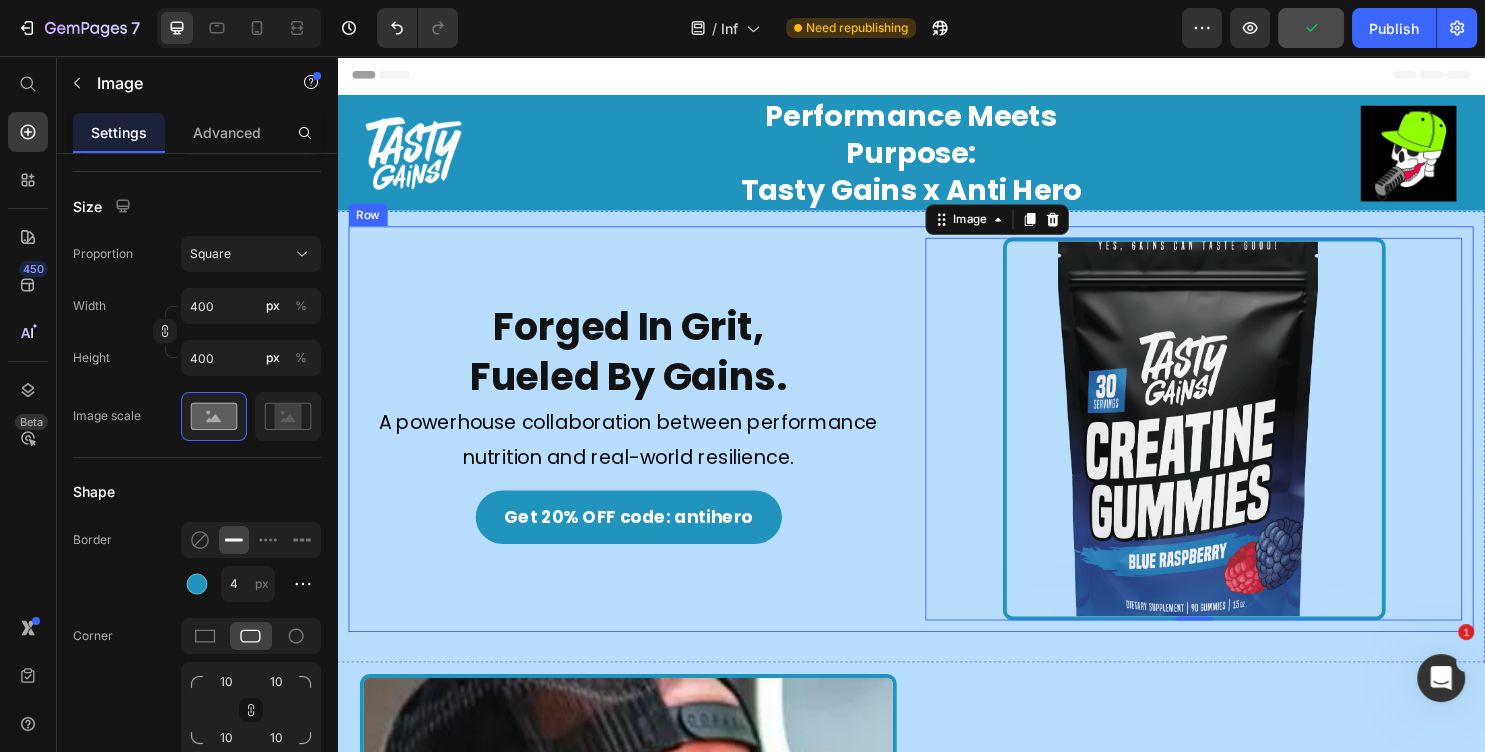 click on "Forged In Grit, Fueled By Gains. Heading Image A powerhouse collaboration between performance nutrition and real-world resilience. Text Block Get 20% OFF code: antihero Button" at bounding box center [641, 446] 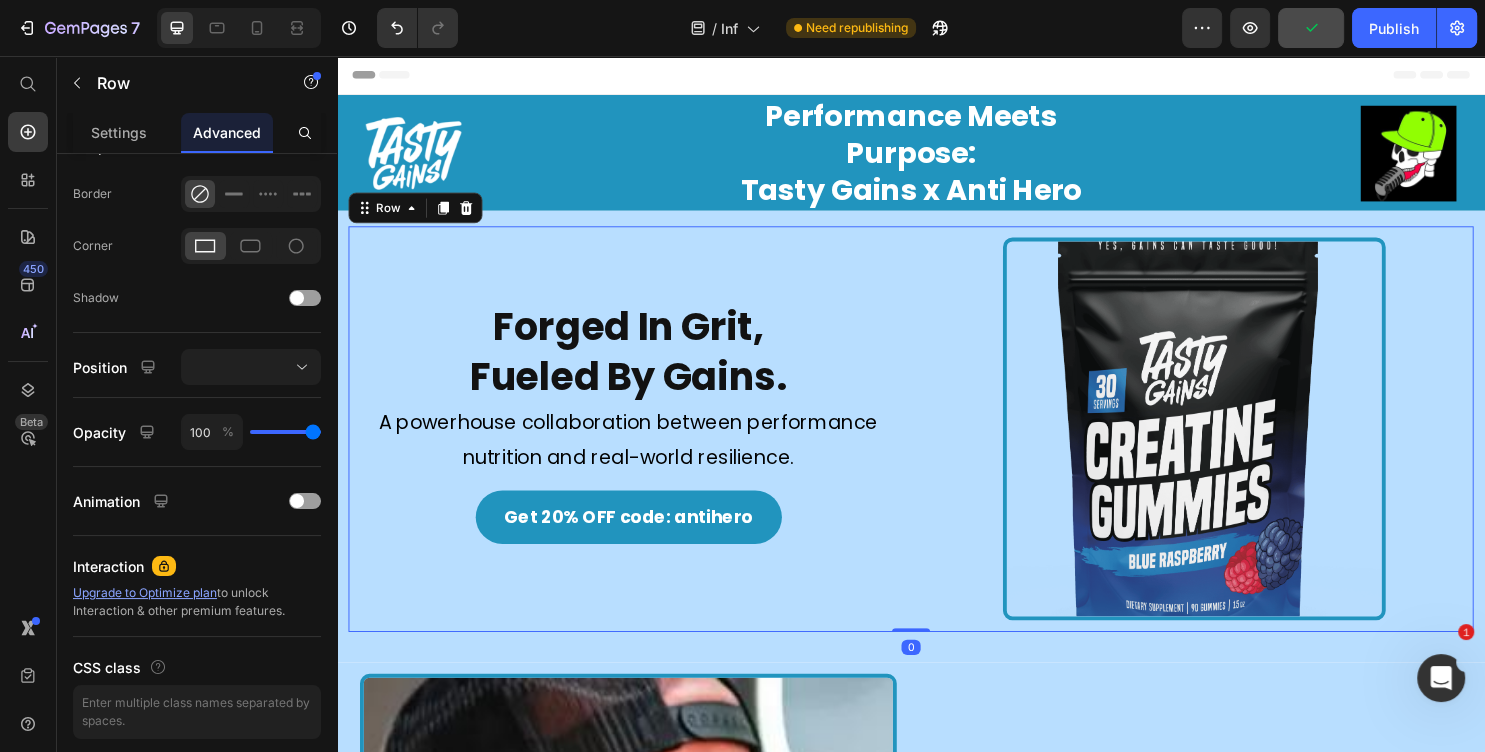 scroll, scrollTop: 0, scrollLeft: 0, axis: both 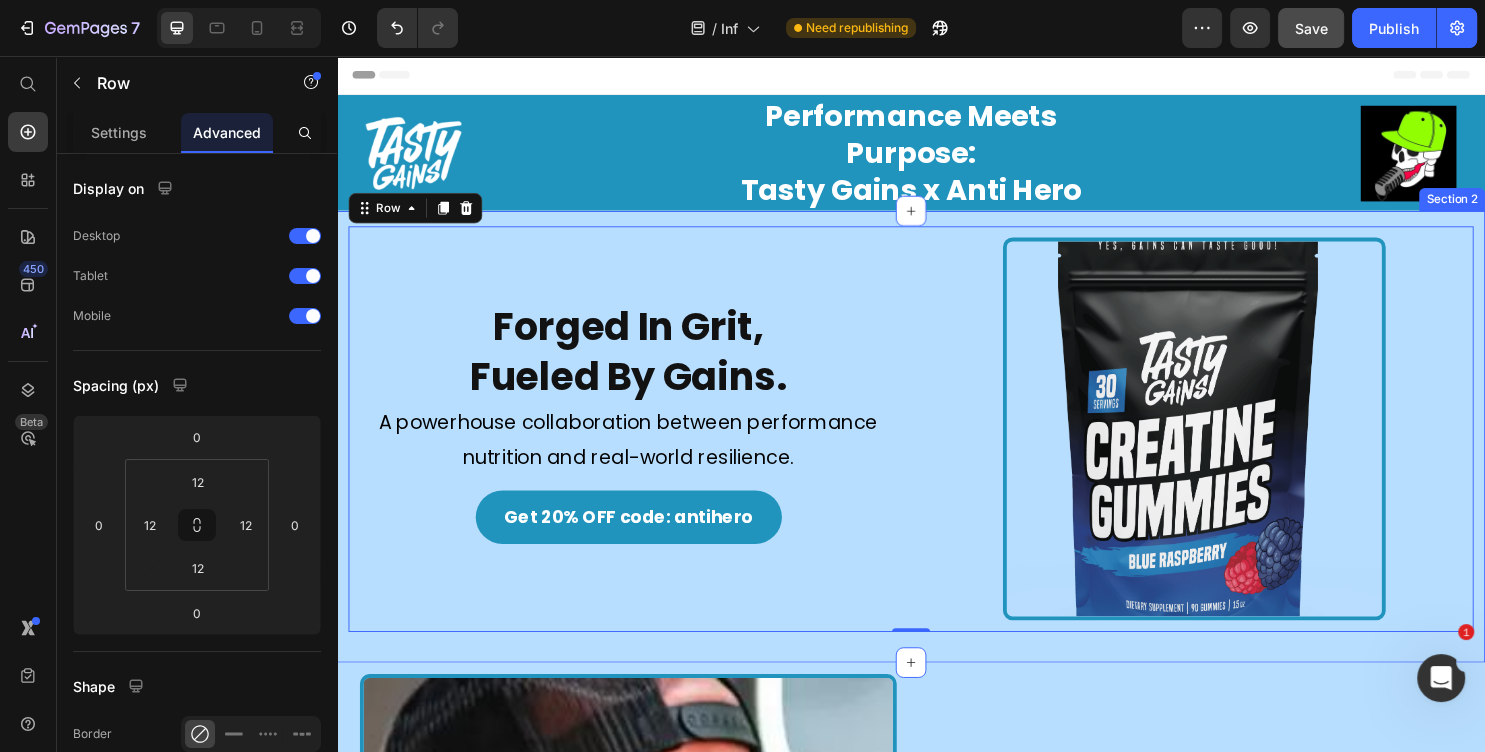 click on "Forged In Grit, Fueled By Gains. Heading Image A powerhouse collaboration between performance nutrition and real-world resilience. Text Block Get 20% OFF code: antihero Button Image Row   0 Section 2" at bounding box center (937, 454) 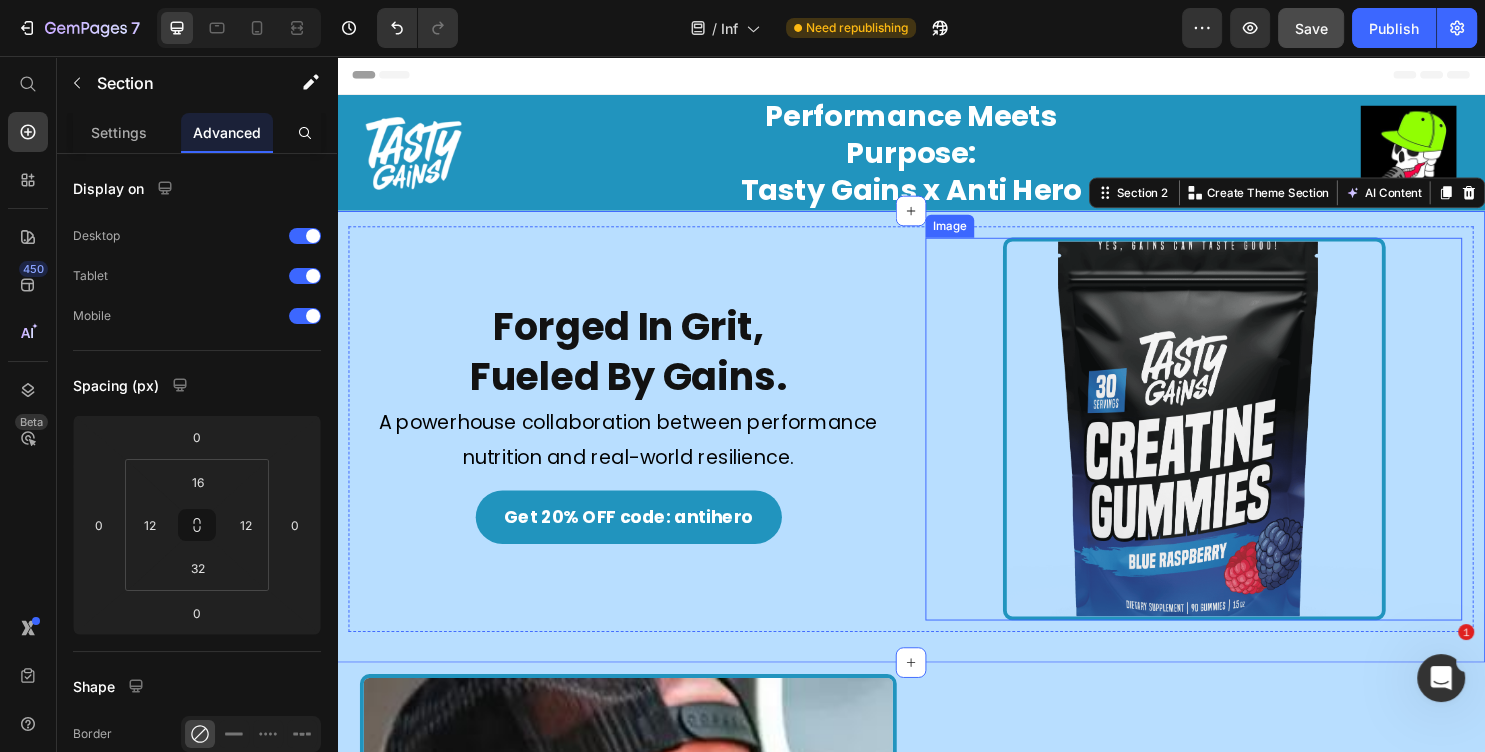 click at bounding box center (1232, 446) 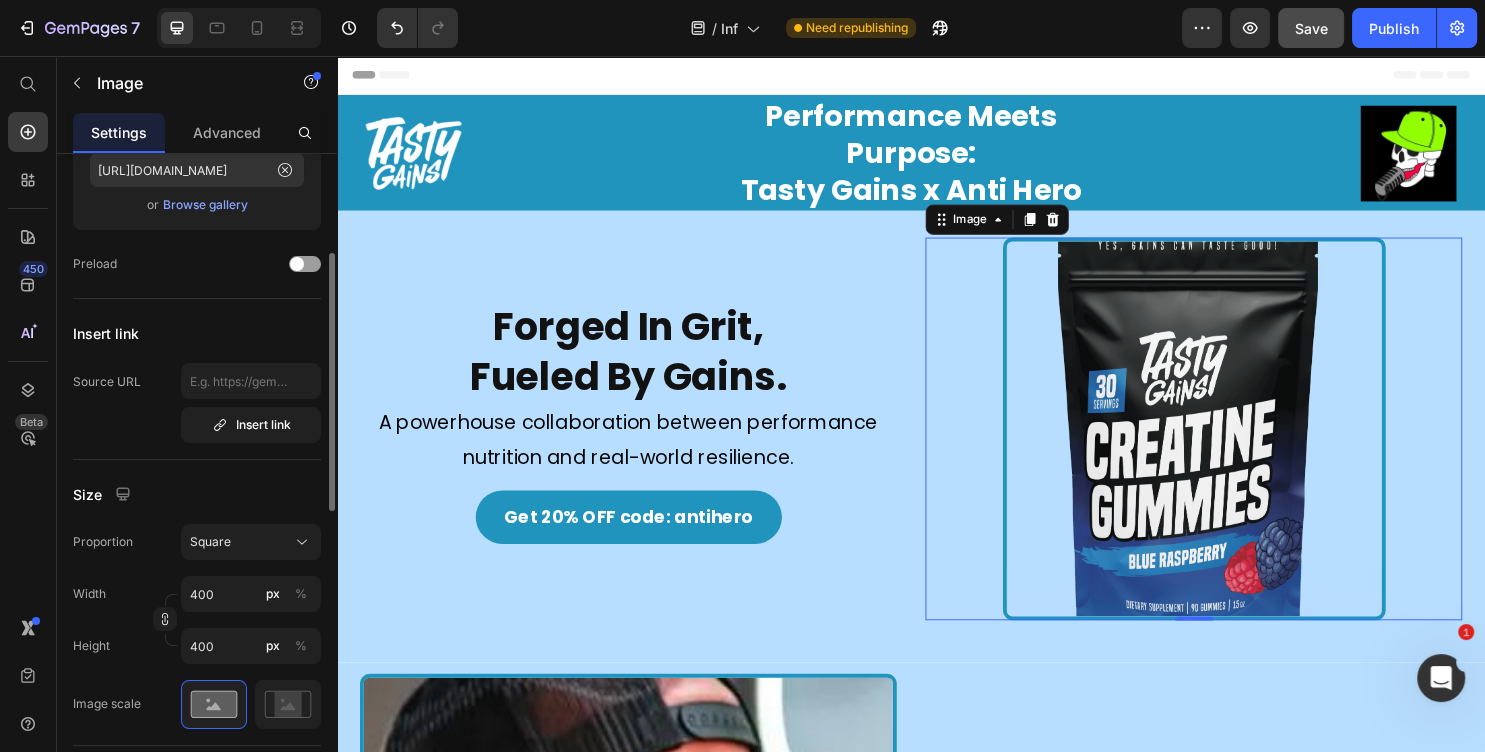 scroll, scrollTop: 0, scrollLeft: 0, axis: both 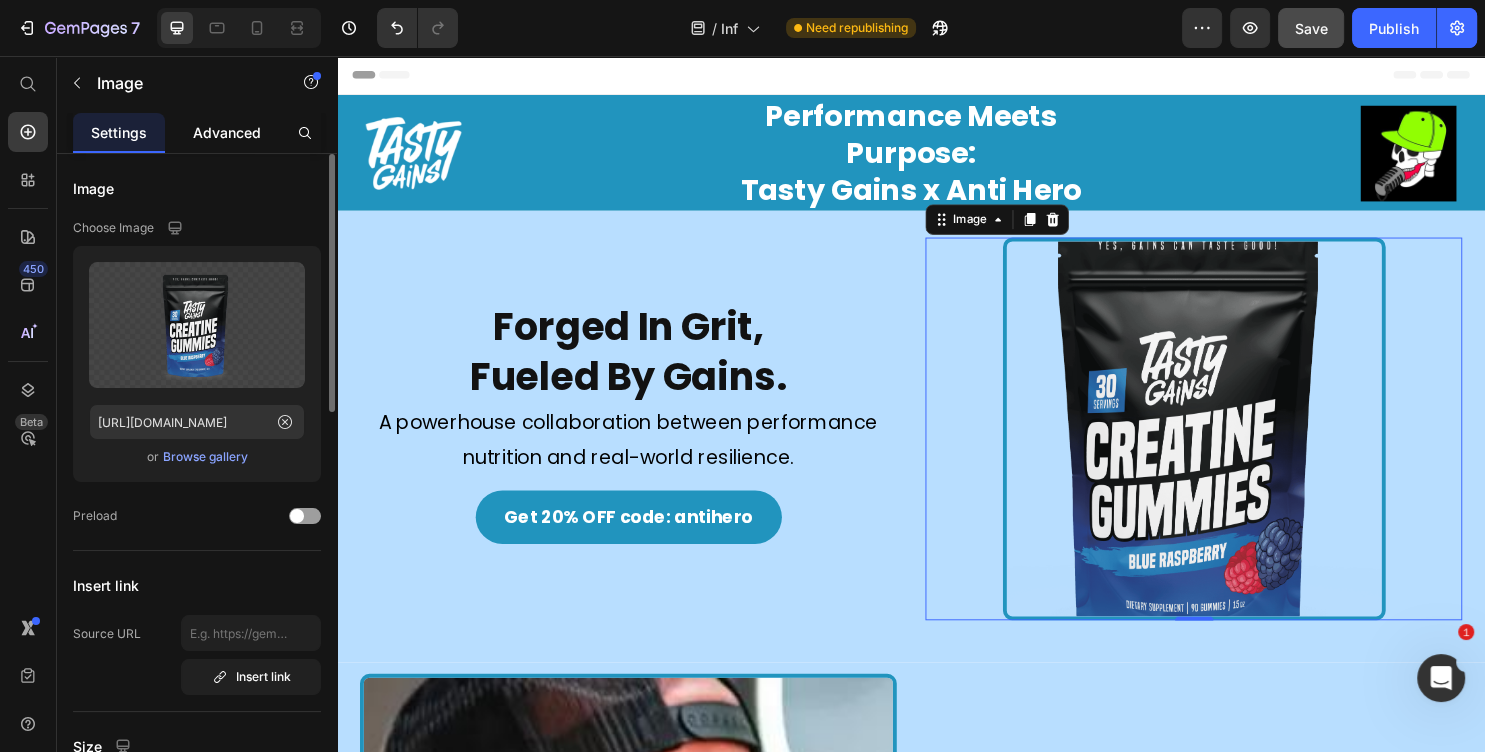 click on "Advanced" 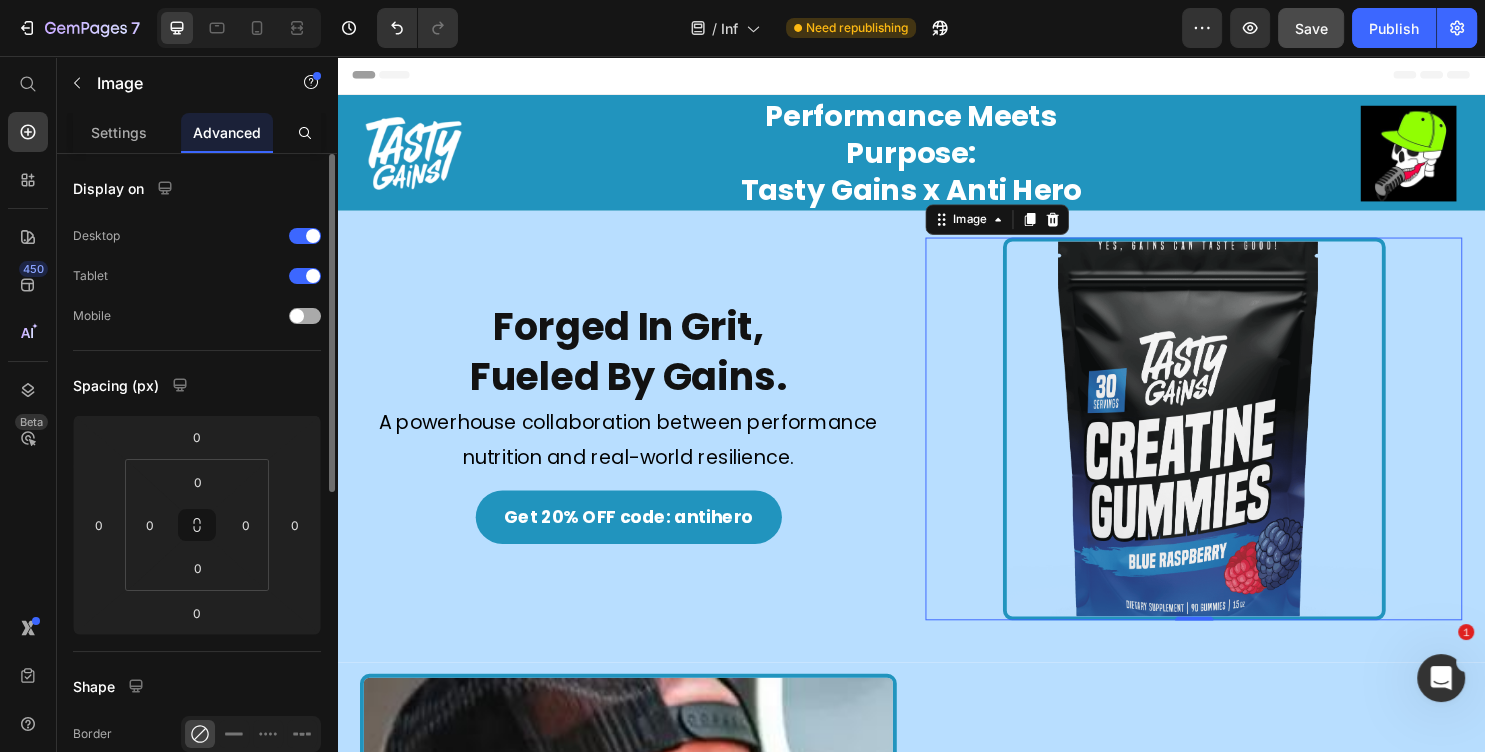 click at bounding box center [297, 316] 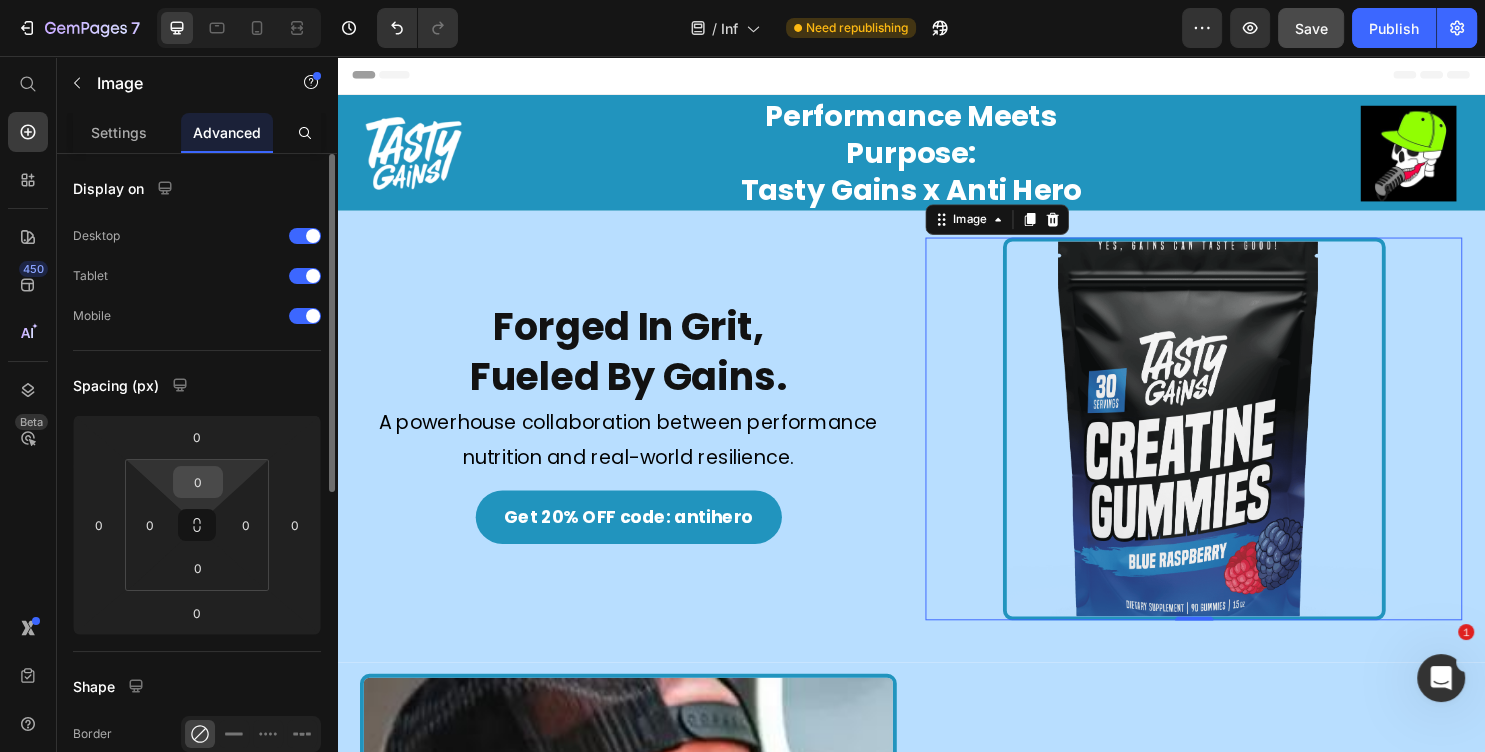 click on "0" at bounding box center (198, 482) 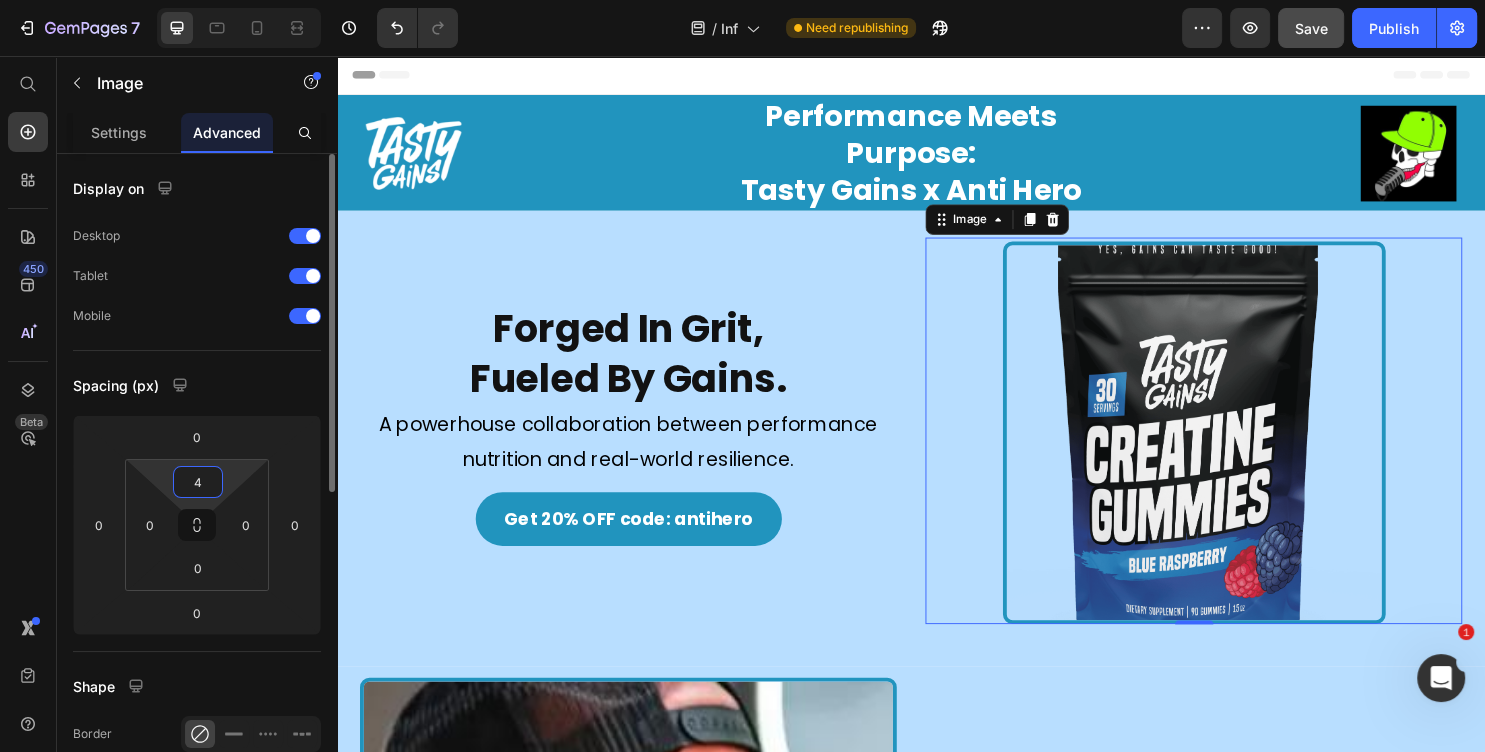 drag, startPoint x: 203, startPoint y: 480, endPoint x: 190, endPoint y: 480, distance: 13 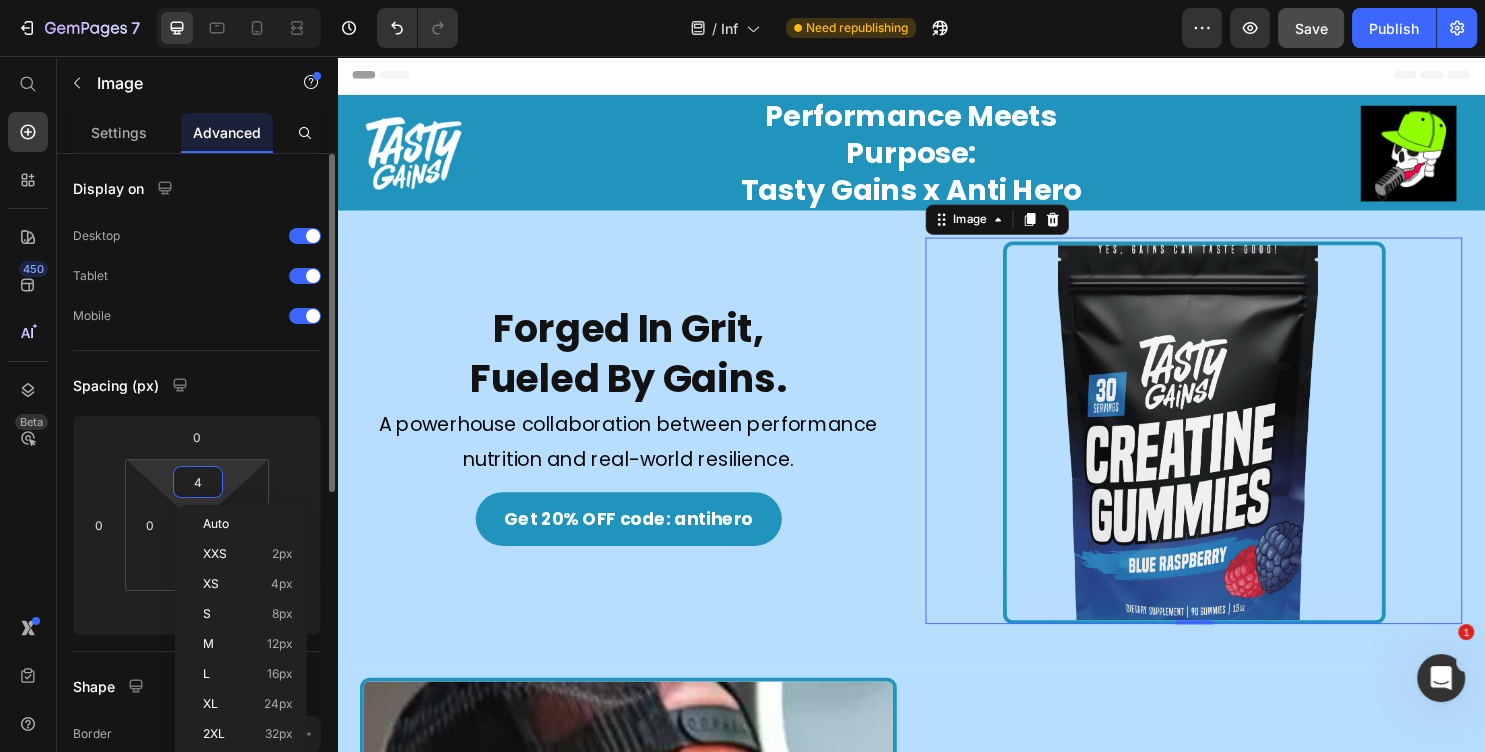 type on "0" 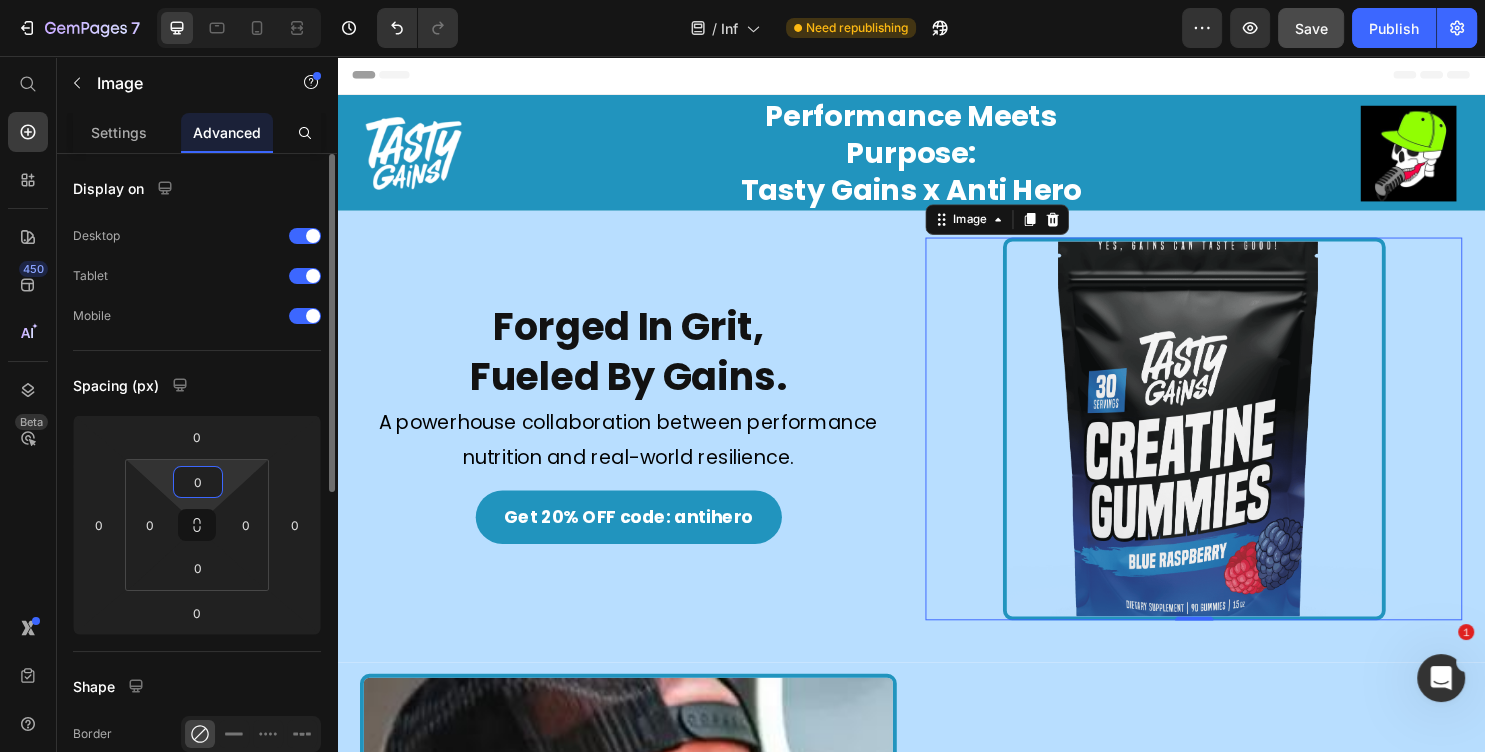 click on "Display on Desktop Tablet Mobile" 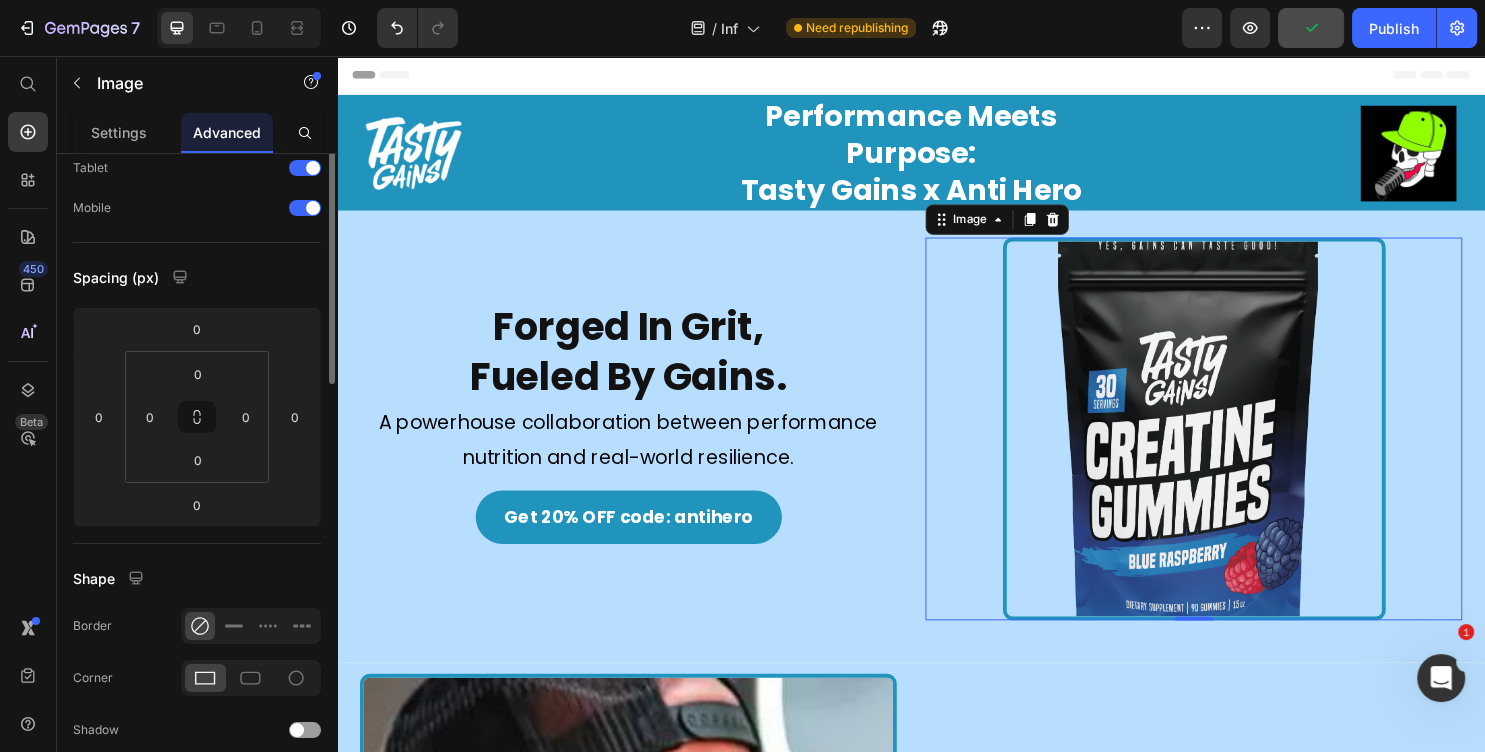 scroll, scrollTop: 0, scrollLeft: 0, axis: both 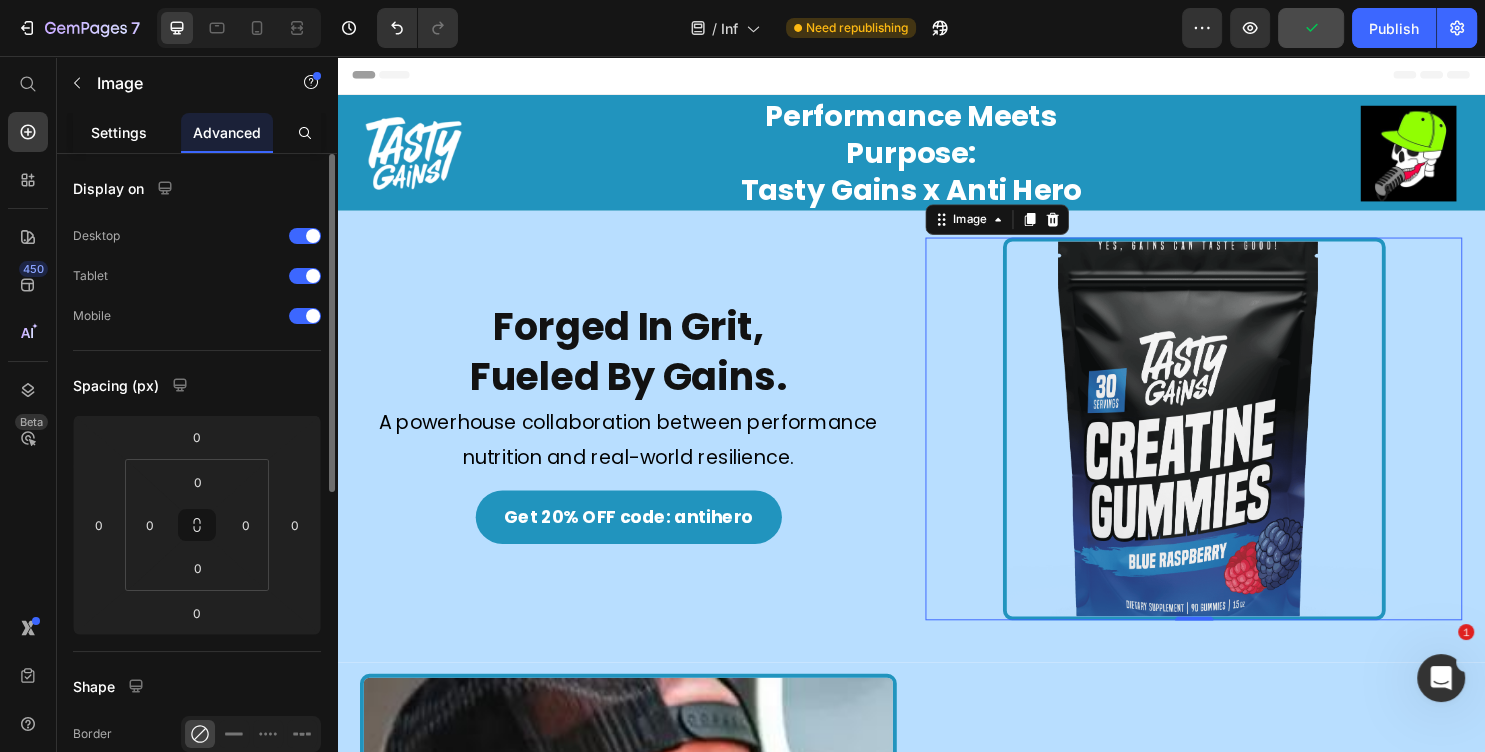 click on "Settings" 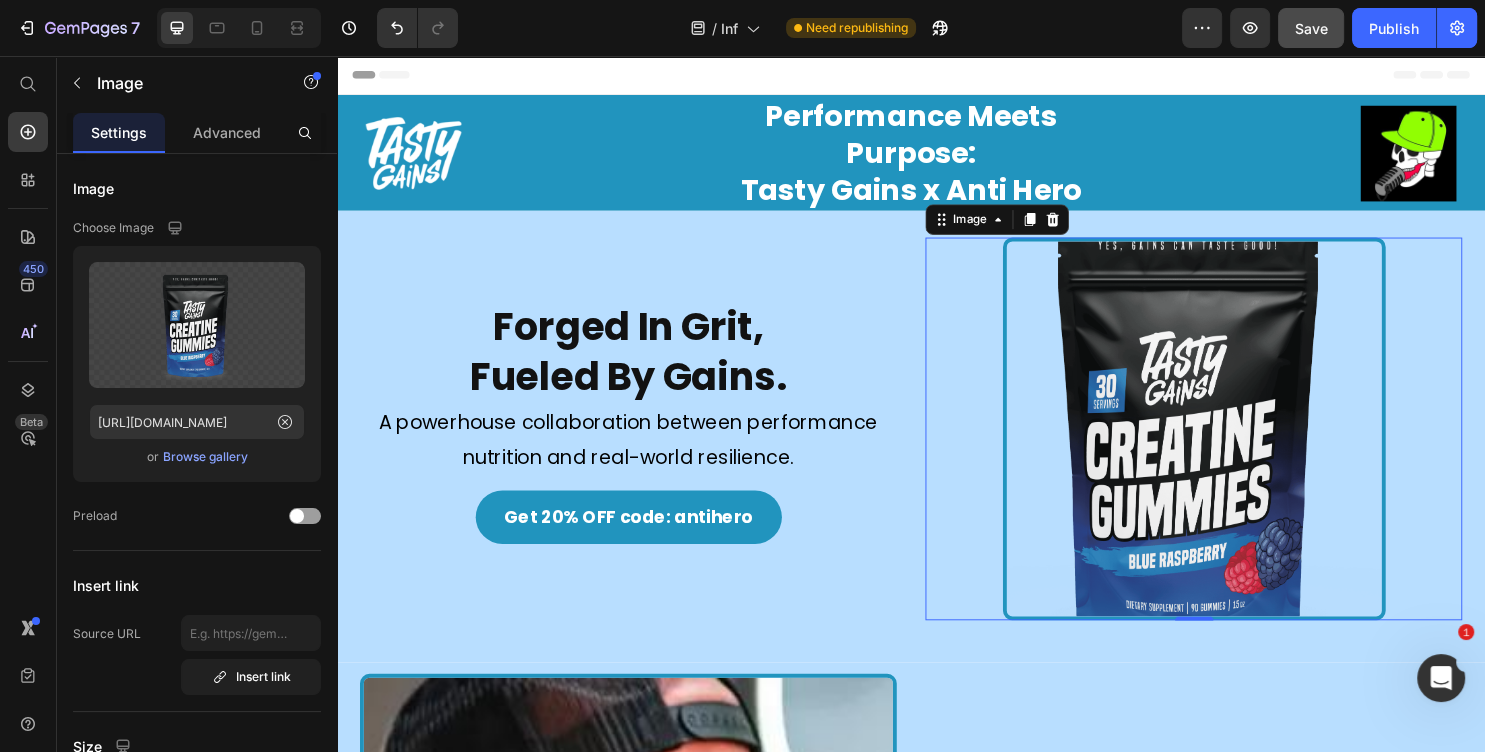 click on "Settings" at bounding box center [119, 132] 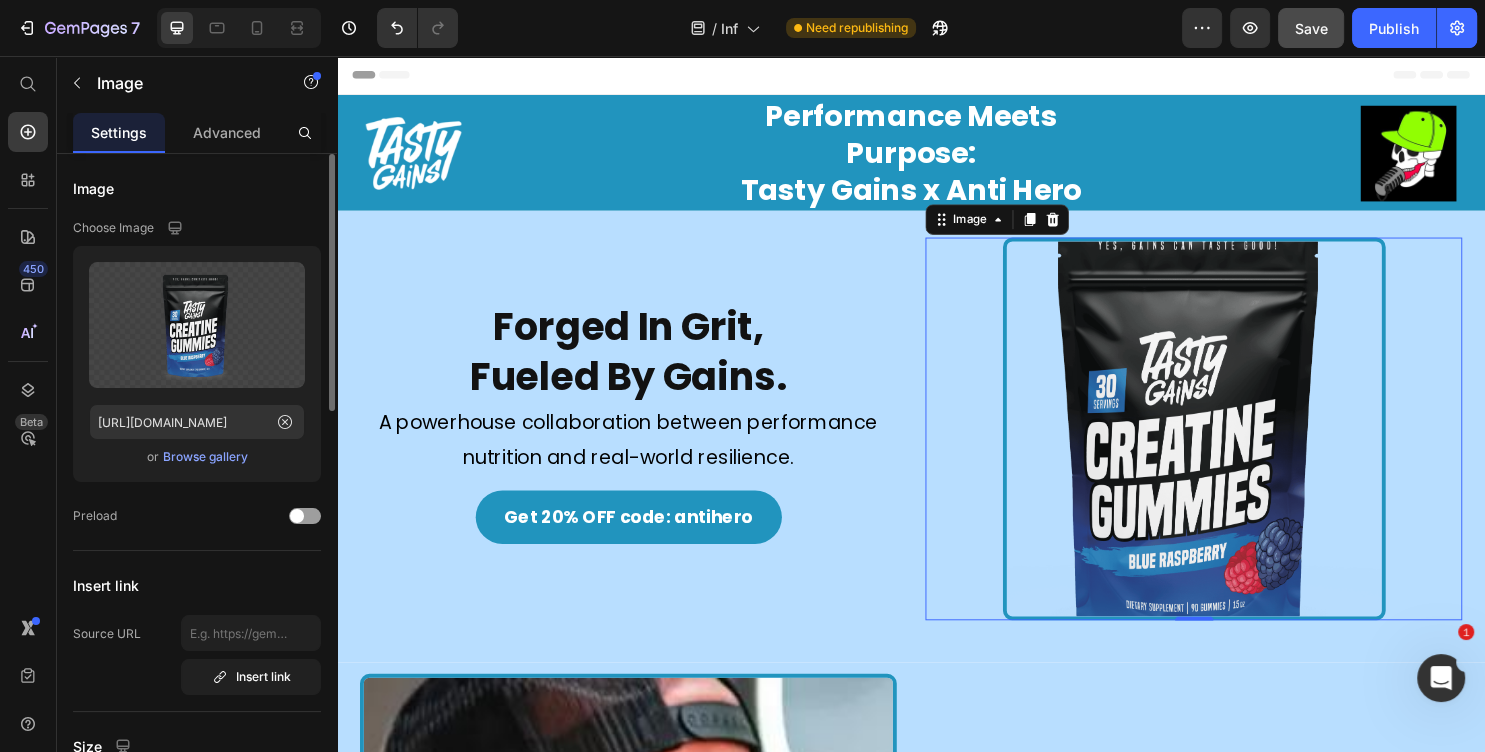 click on "Browse gallery" at bounding box center [205, 457] 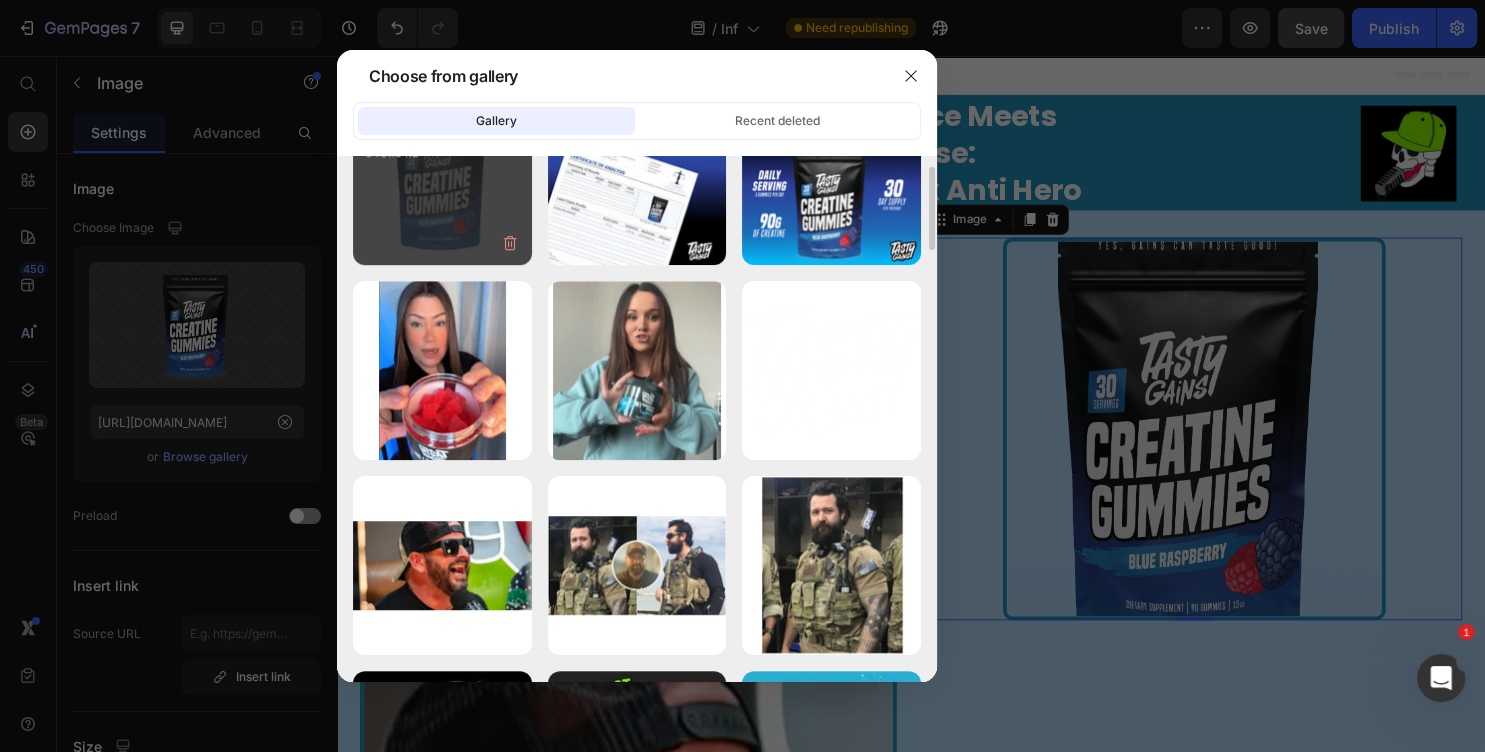 scroll, scrollTop: 756, scrollLeft: 0, axis: vertical 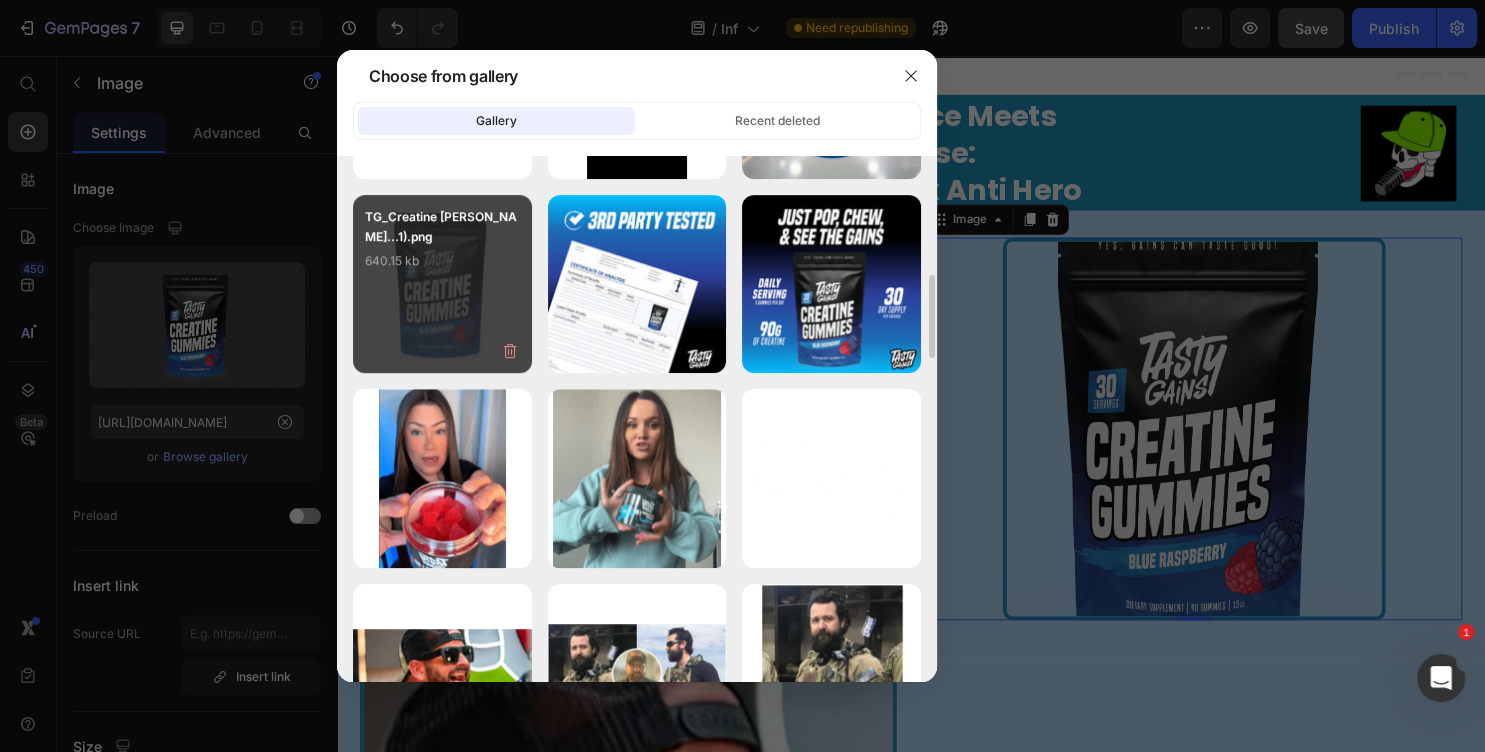 click on "TG_Creatine Gumm...1).[PERSON_NAME]640.15 kb" at bounding box center (442, 284) 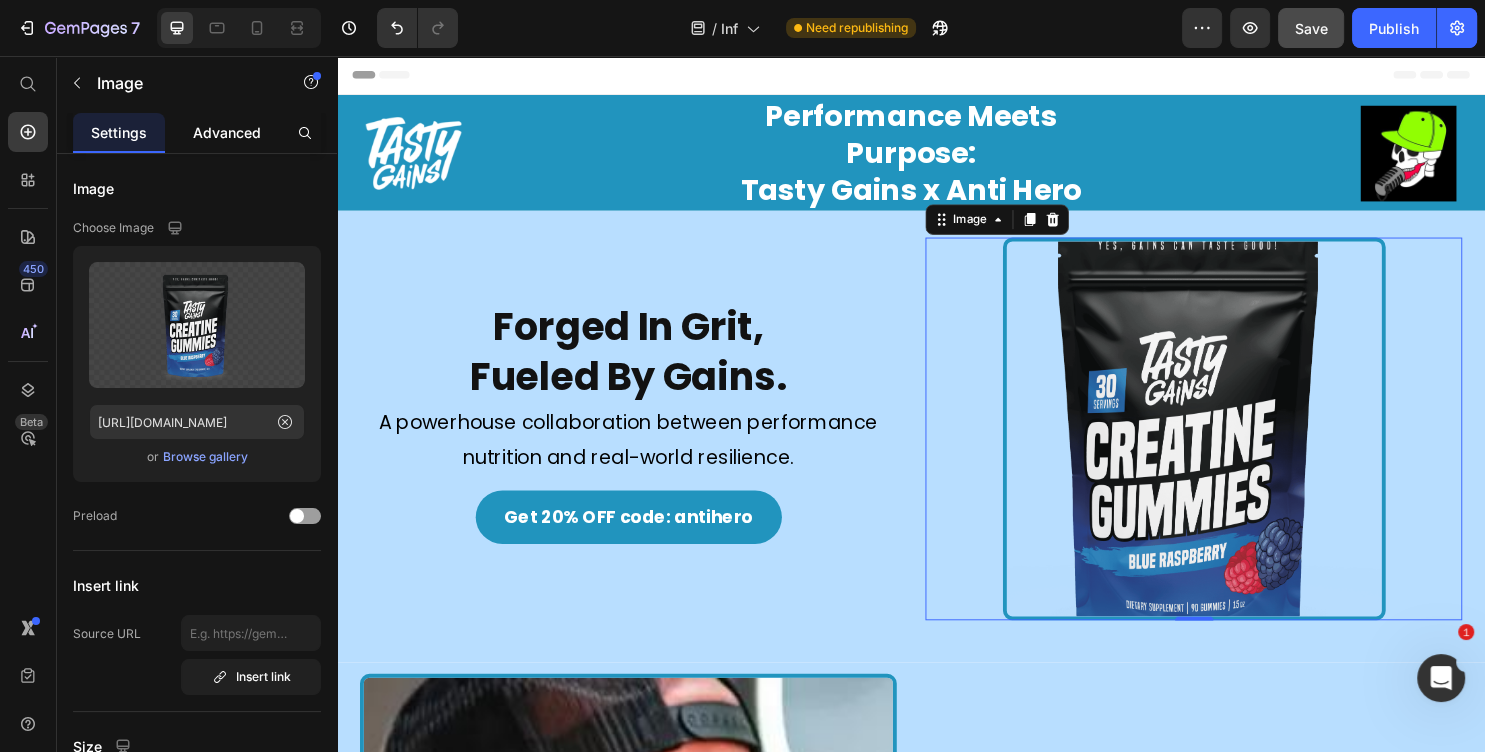 click on "Advanced" at bounding box center [227, 132] 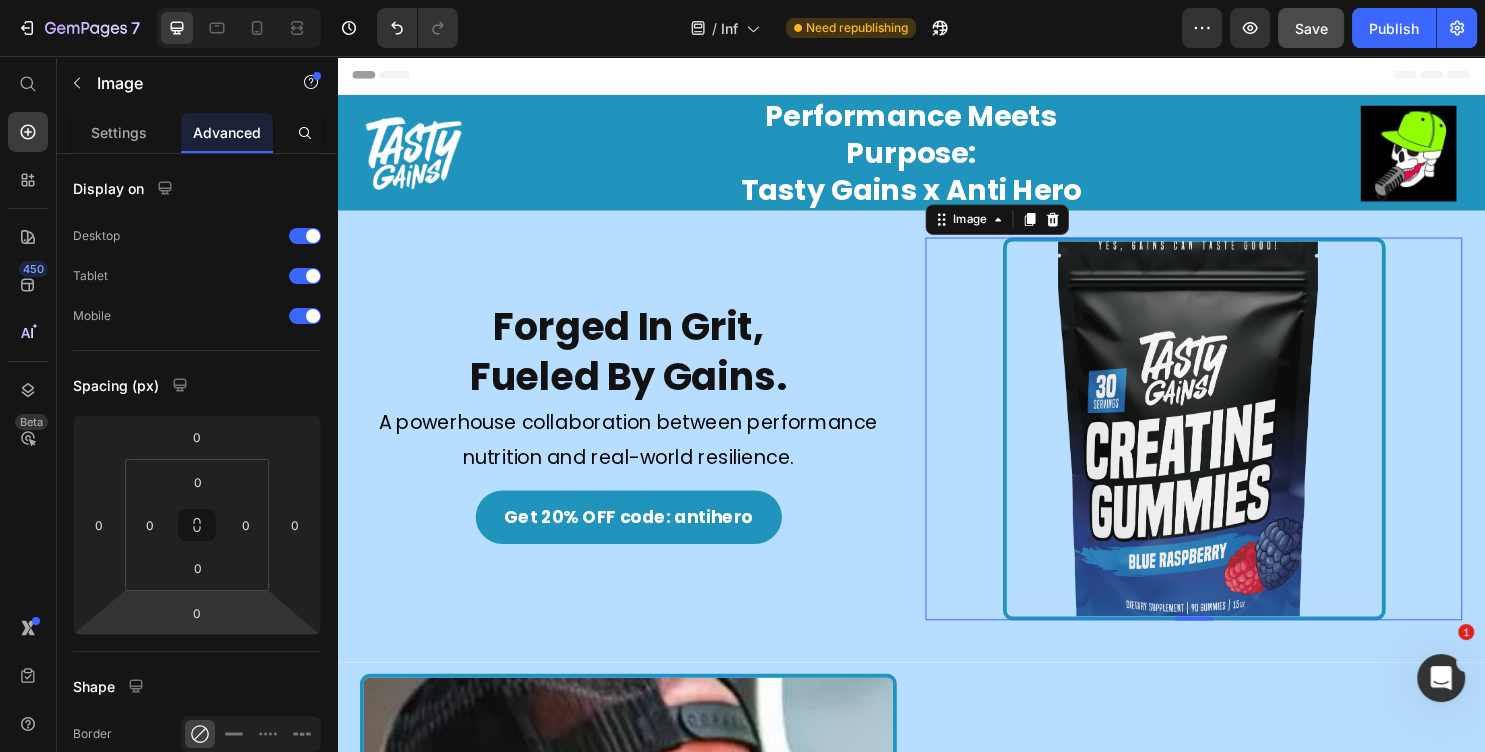 scroll, scrollTop: 540, scrollLeft: 0, axis: vertical 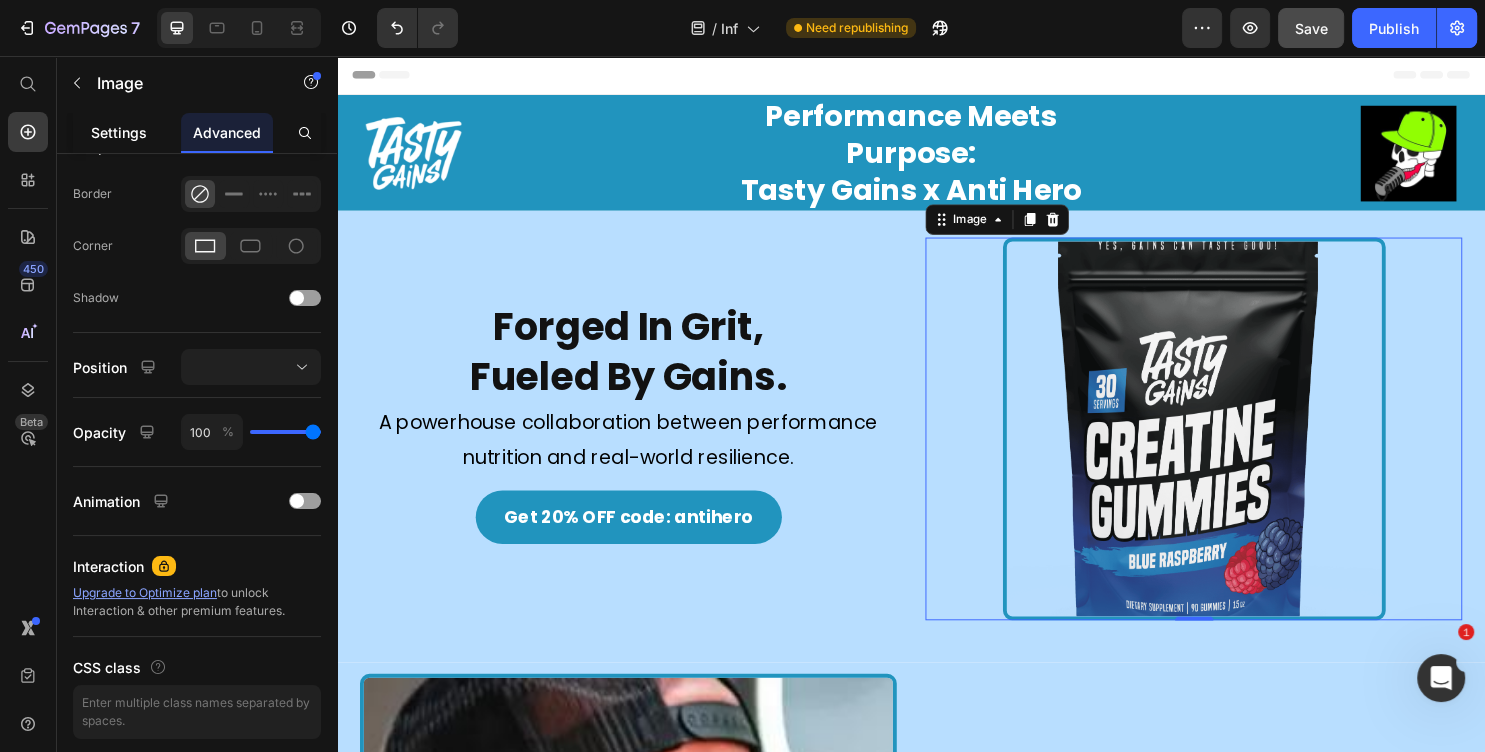 click on "Settings" at bounding box center [119, 132] 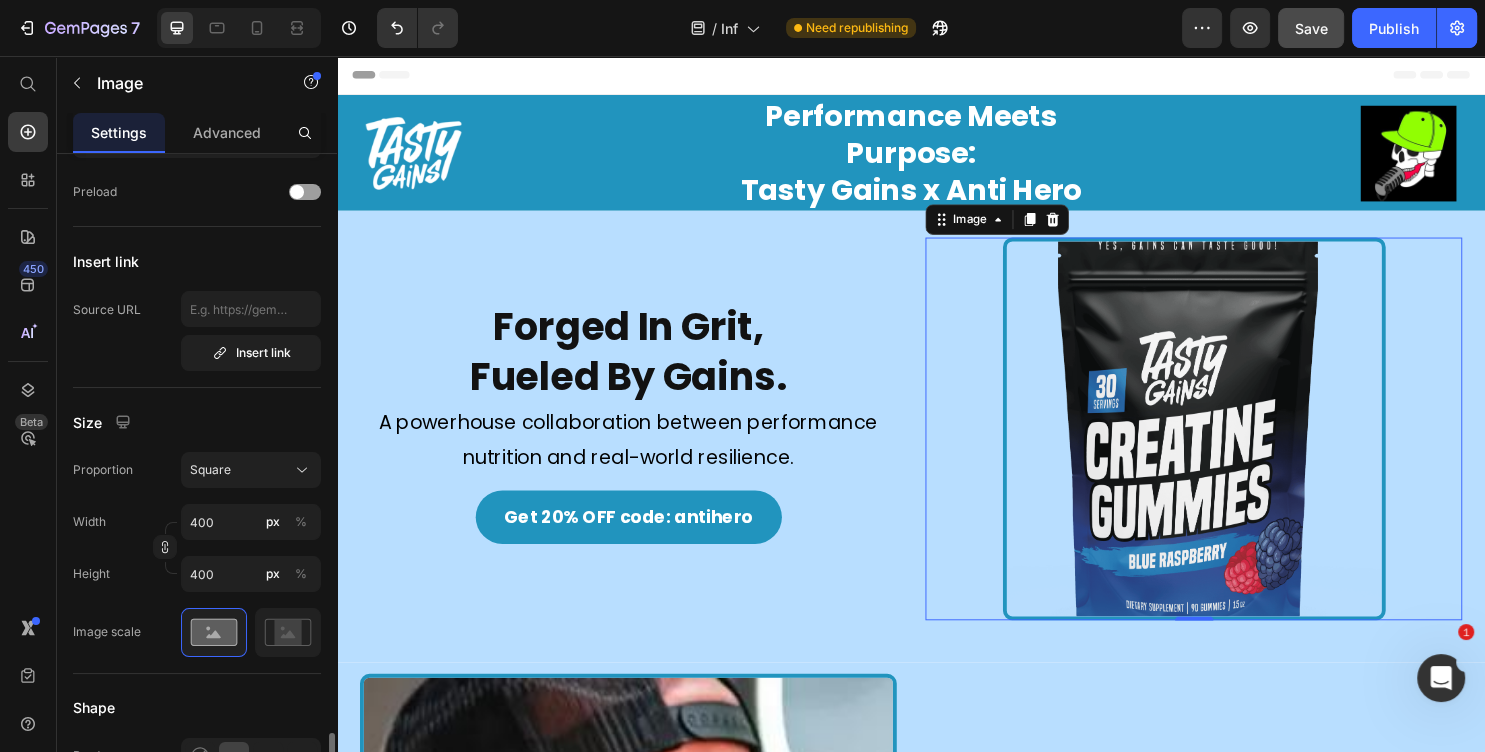 scroll, scrollTop: 432, scrollLeft: 0, axis: vertical 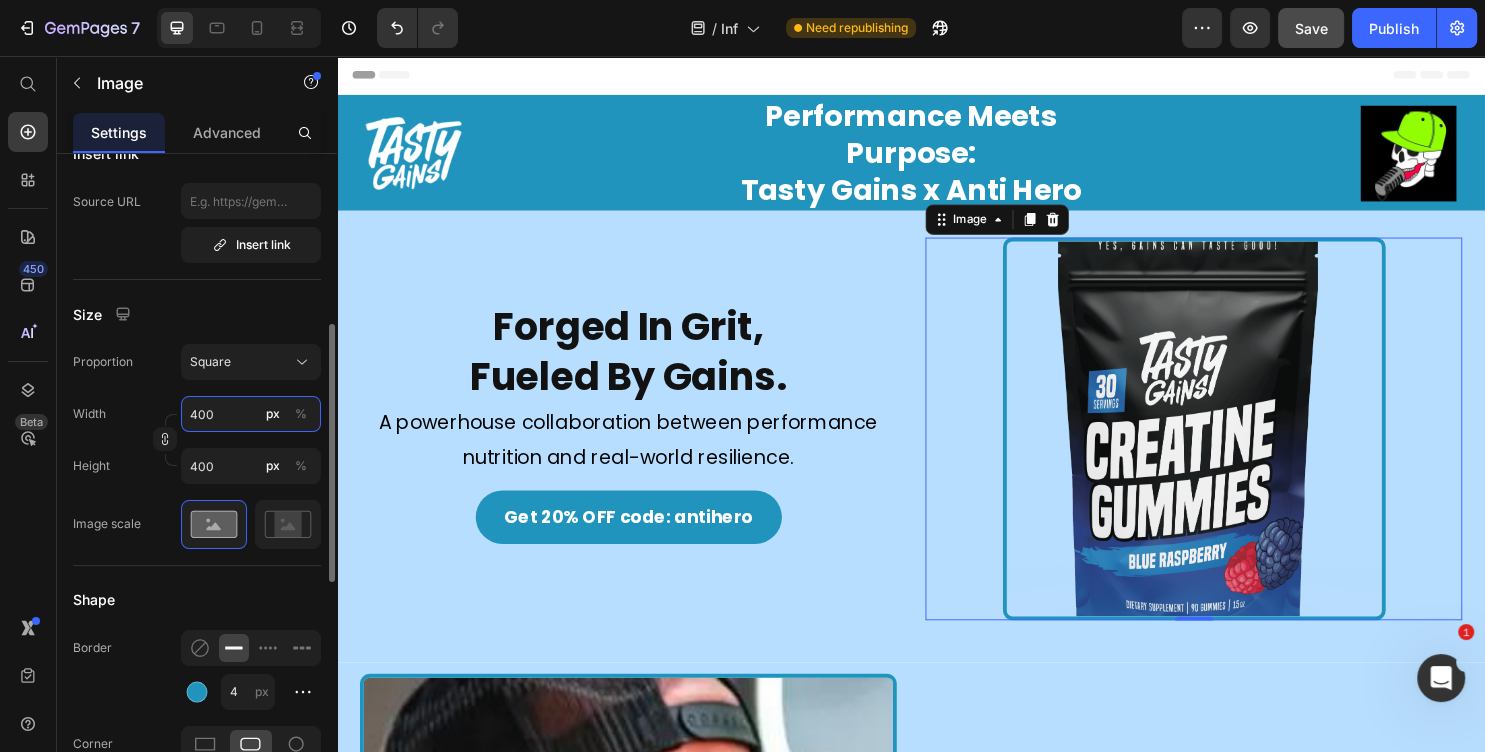click on "400" at bounding box center (251, 414) 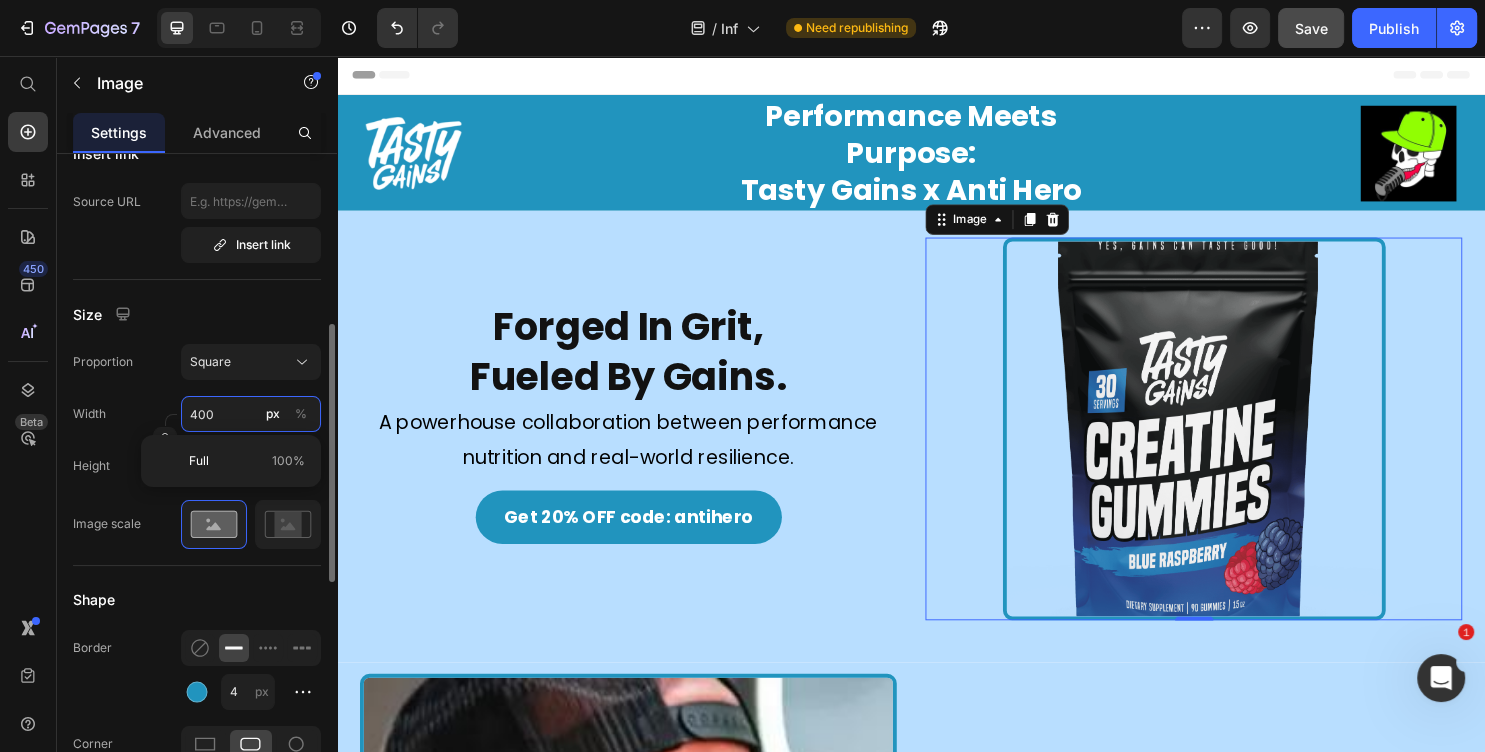 type on "3" 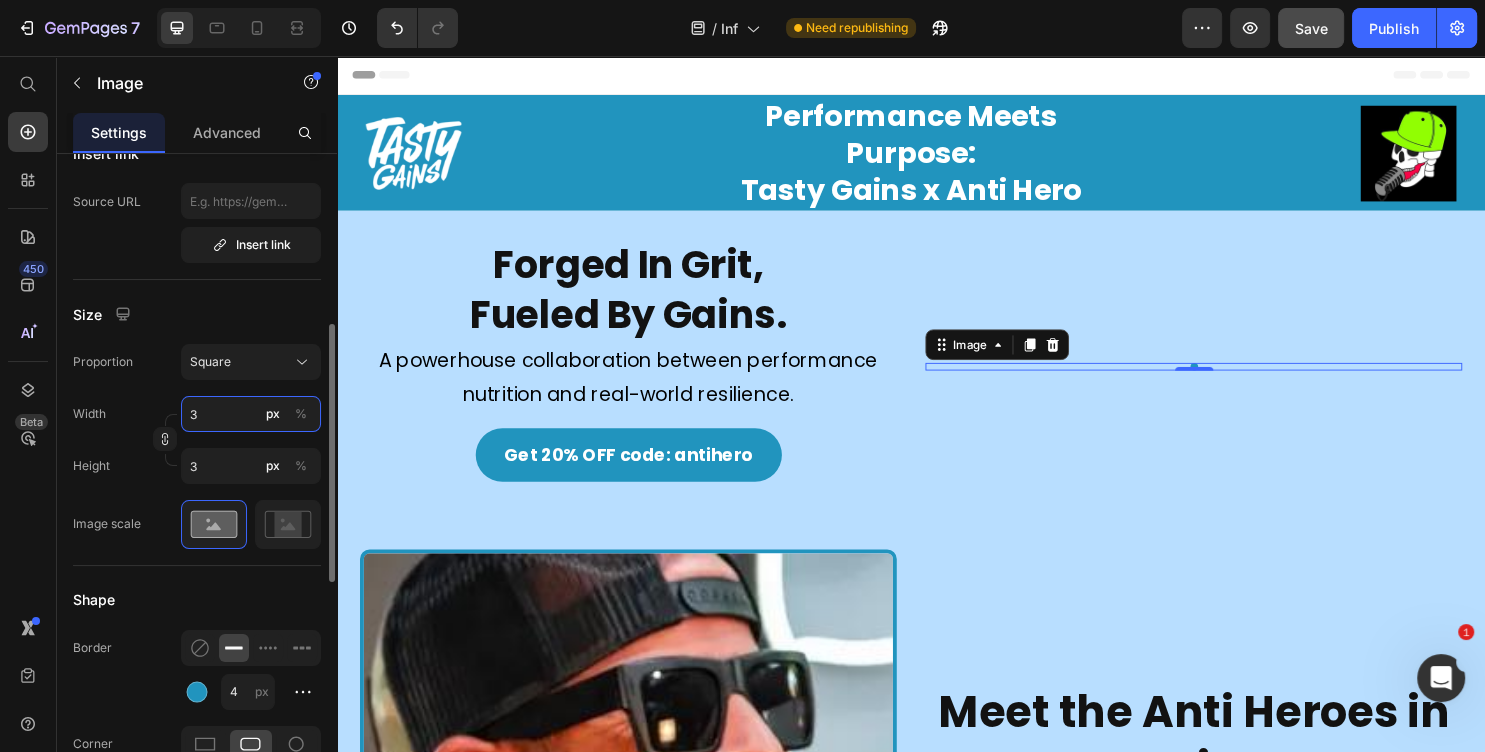 type on "33" 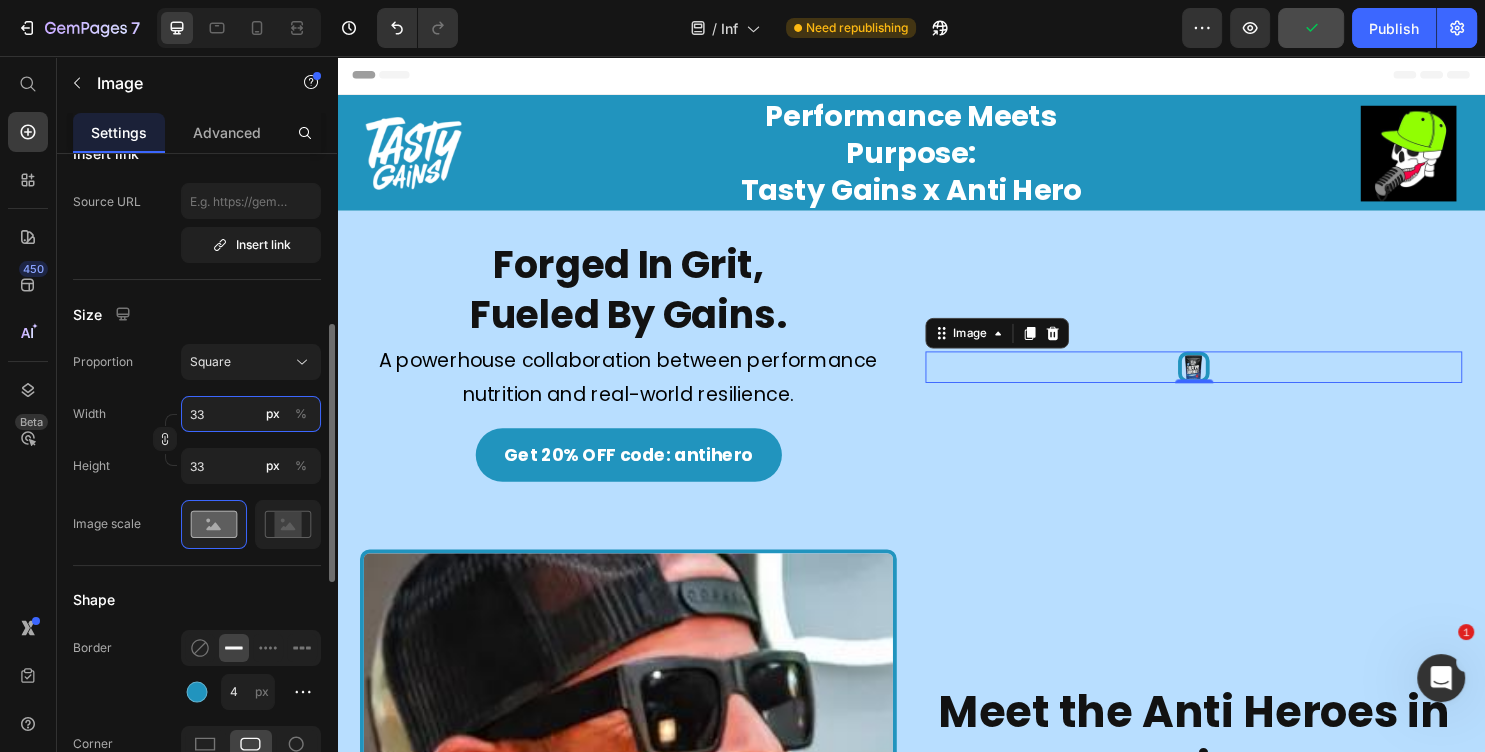 type on "333" 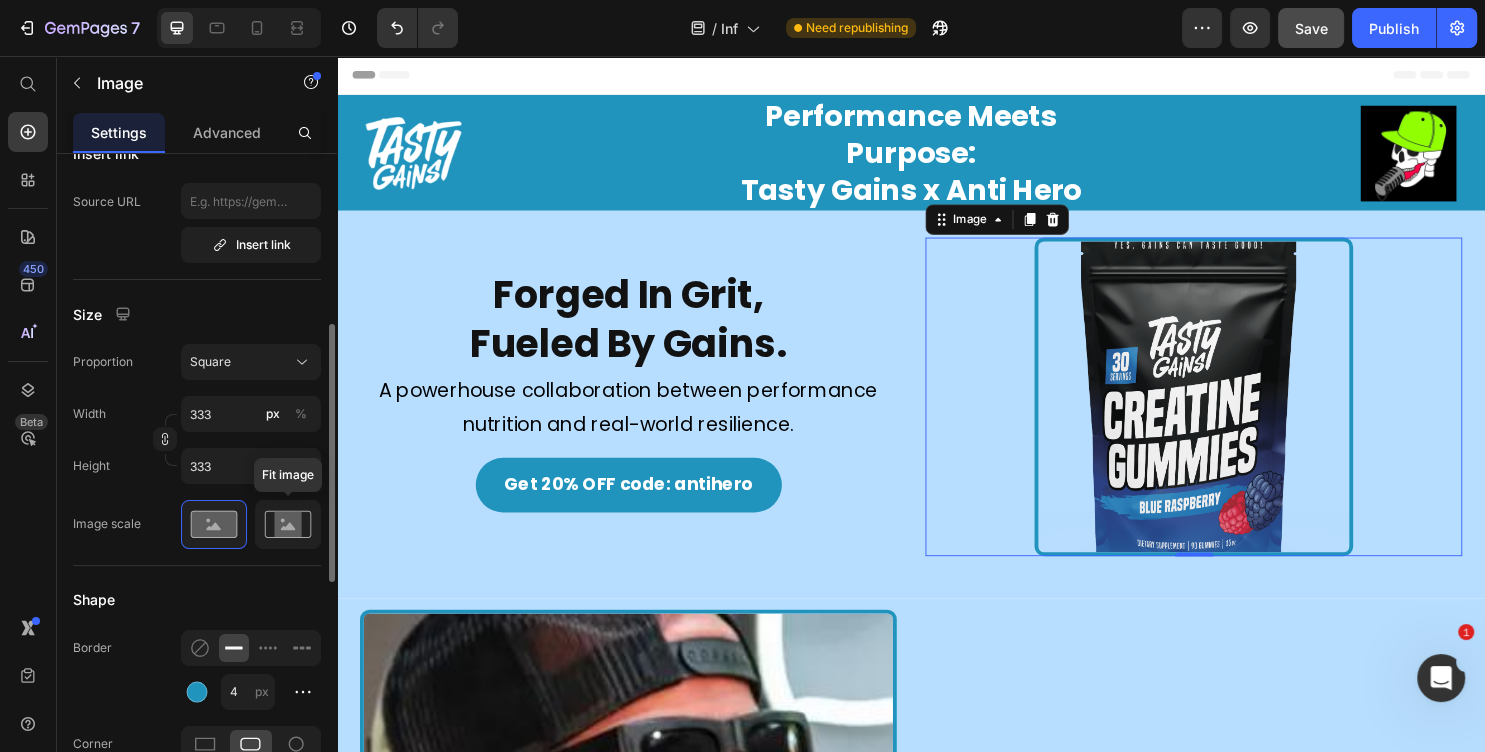 click 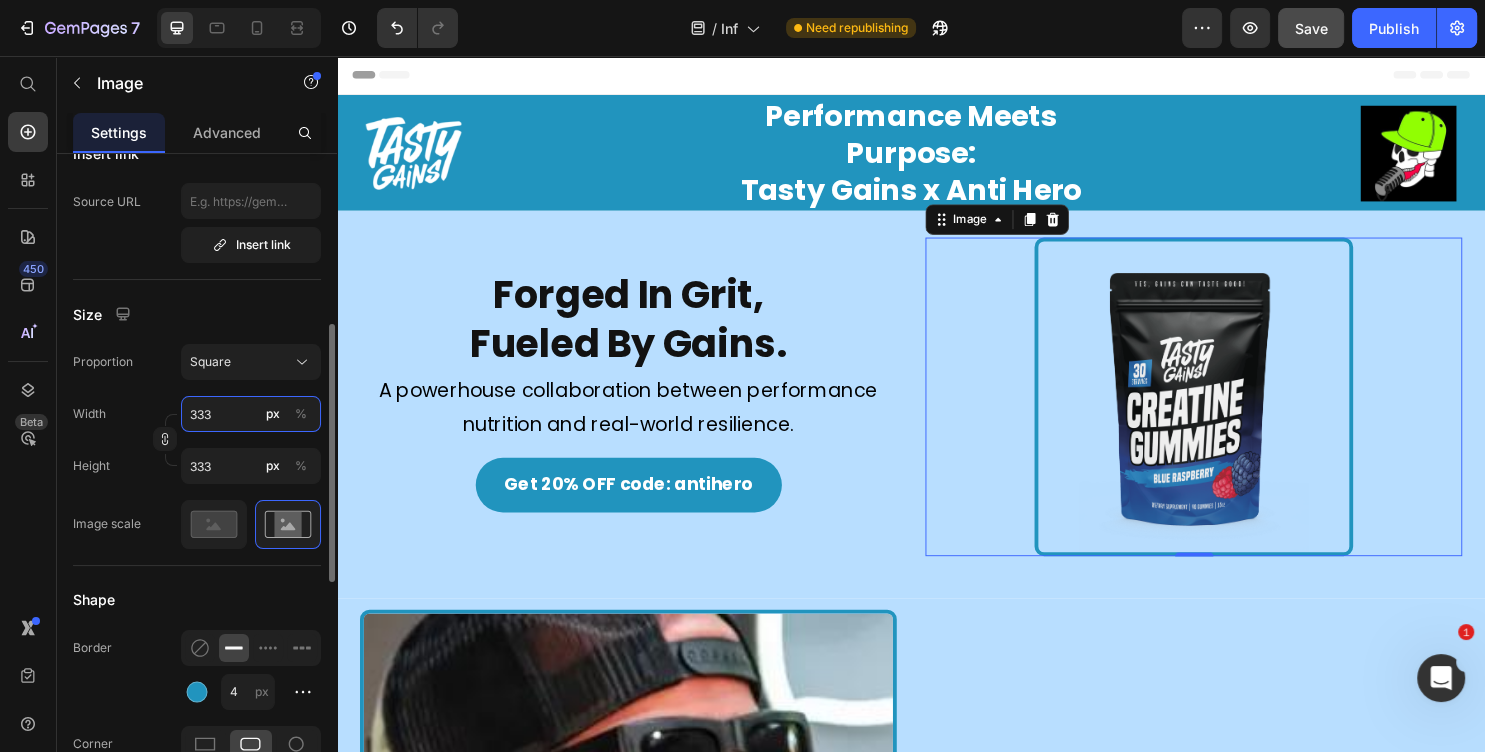 click on "333" at bounding box center [251, 414] 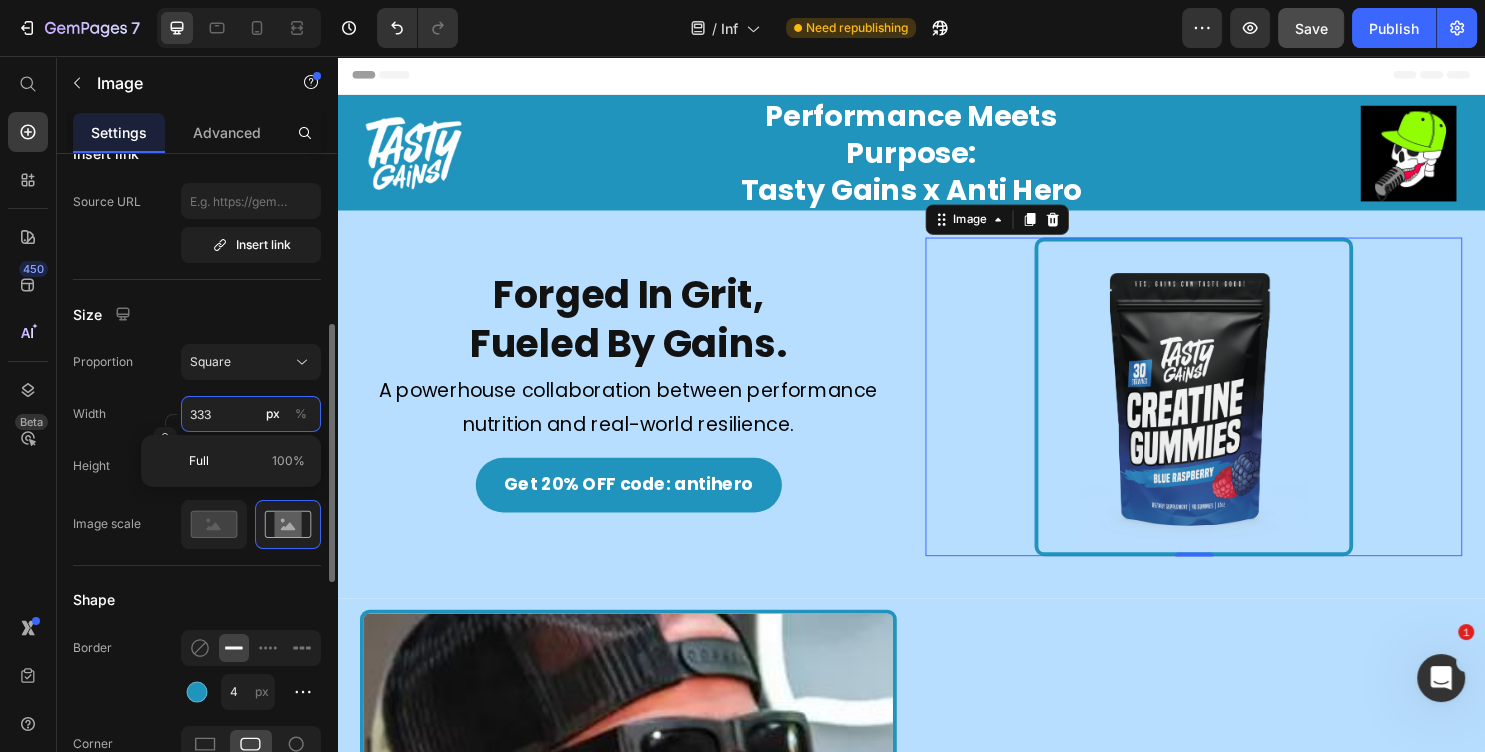 type on "4" 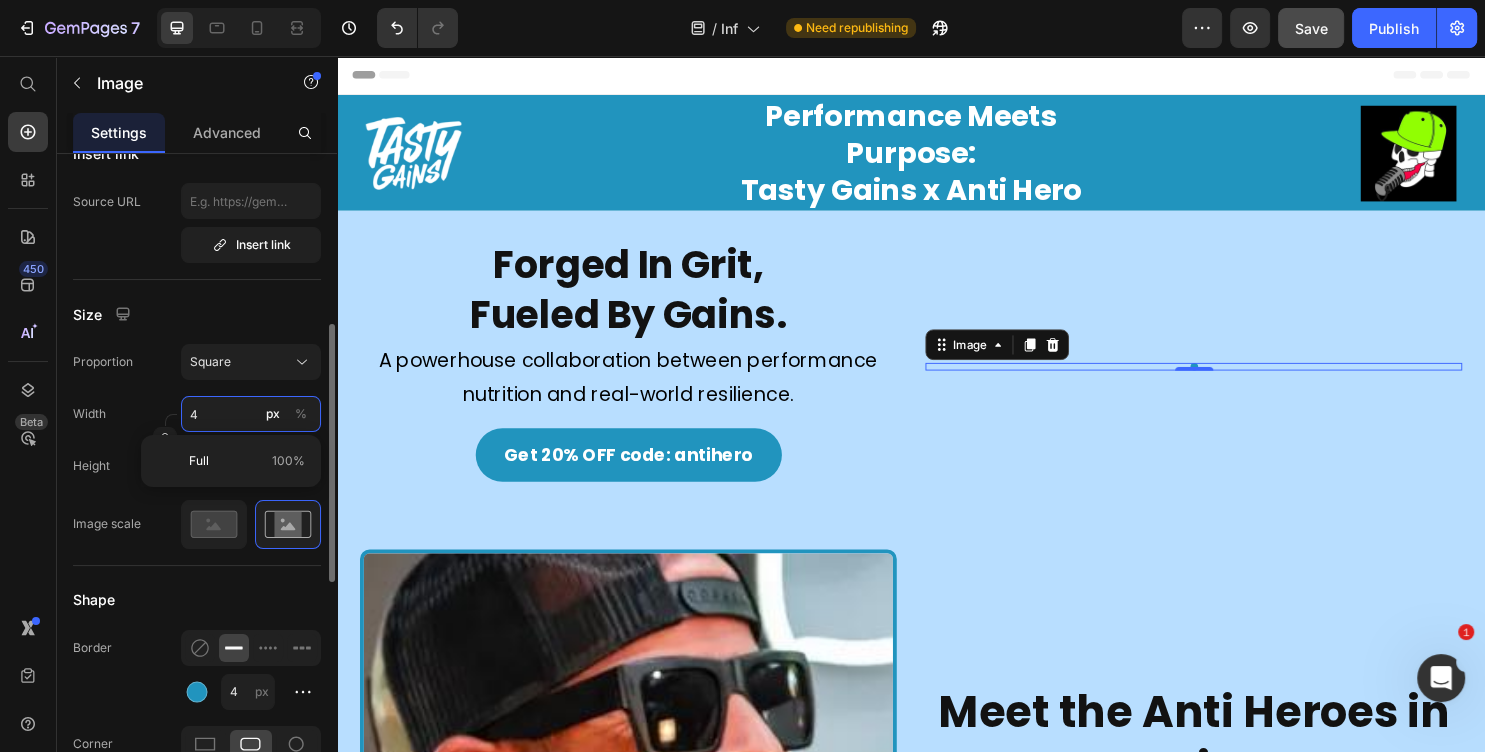 type on "45" 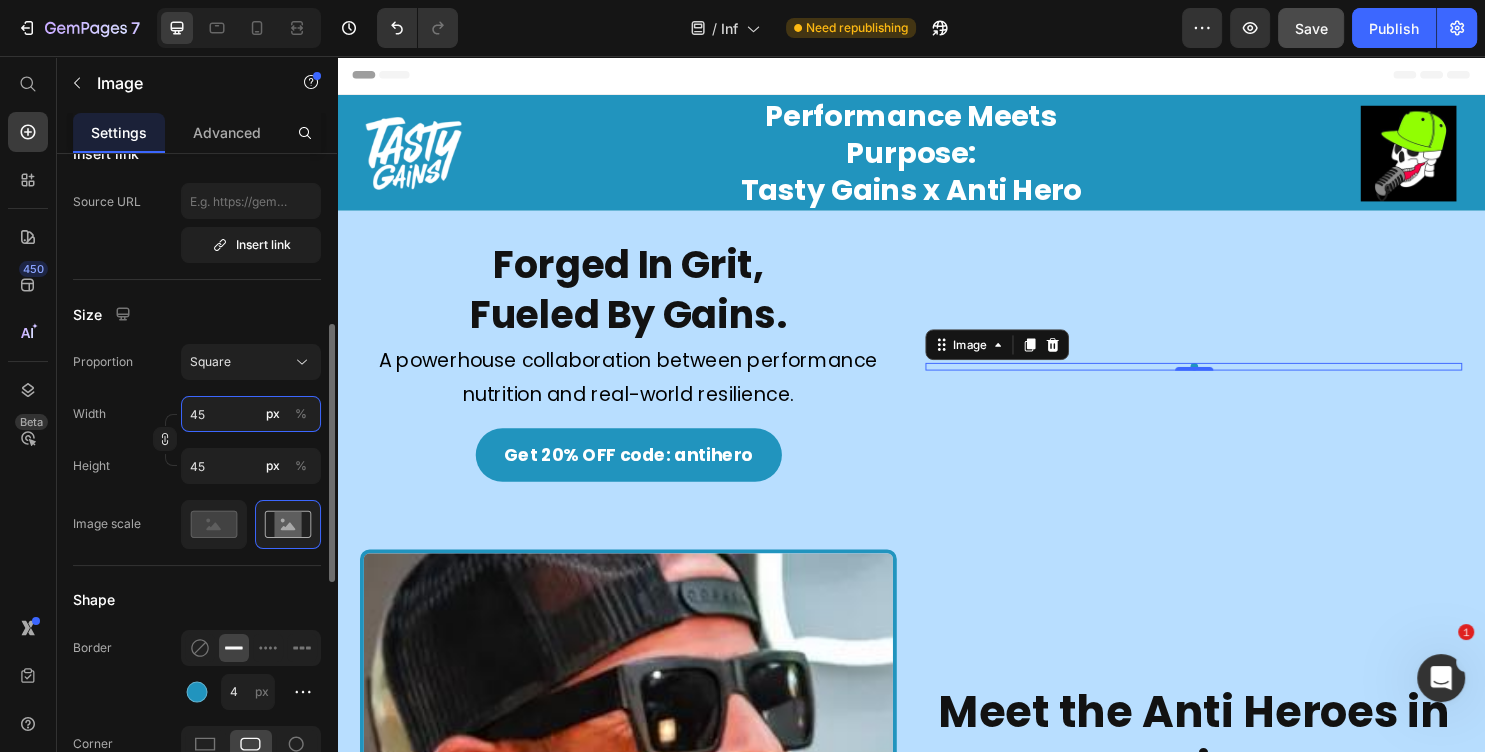 type on "455" 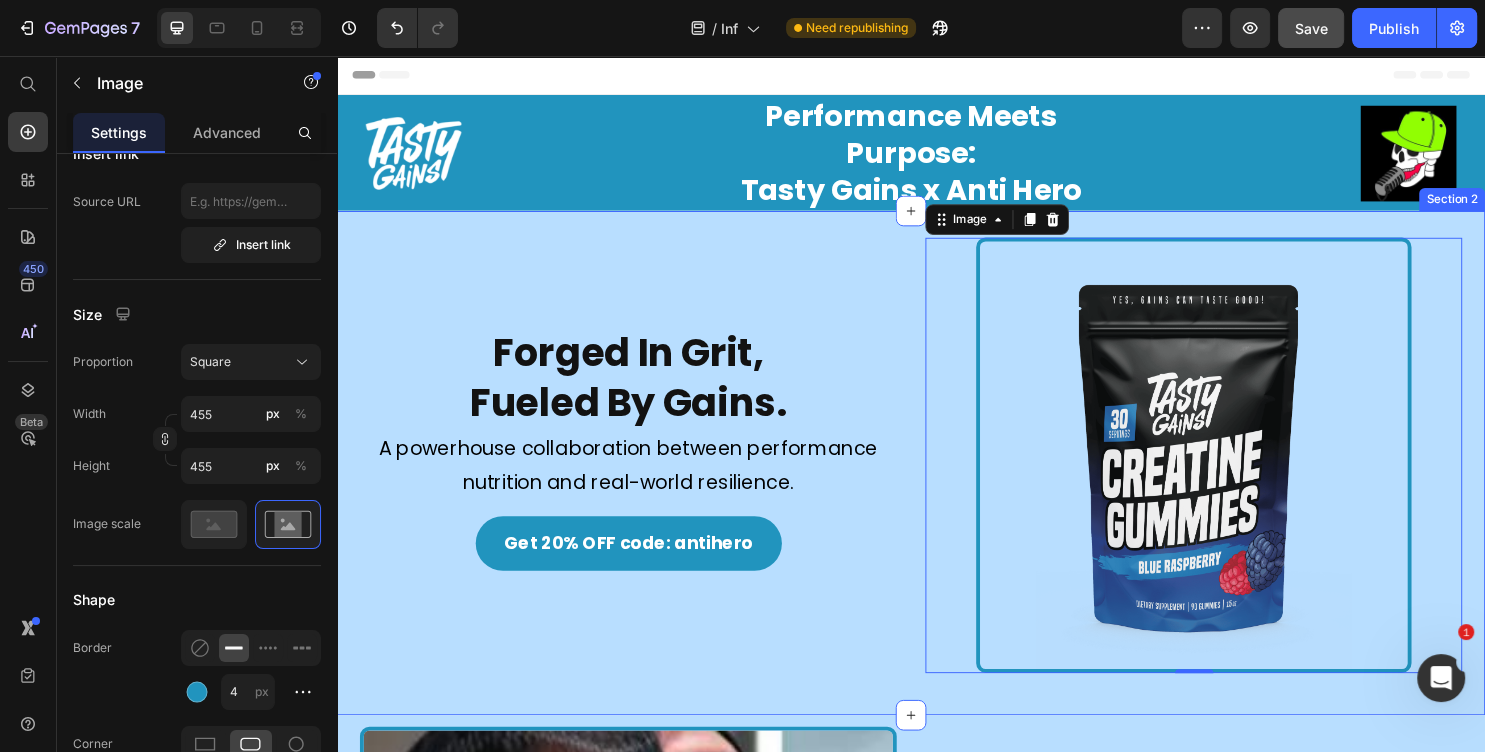 click on "Forged In Grit, Fueled By Gains. Heading Image A powerhouse collaboration between performance nutrition and real-world resilience. Text Block Get 20% OFF code: antihero Button Image   0 Row Section 2" at bounding box center (937, 481) 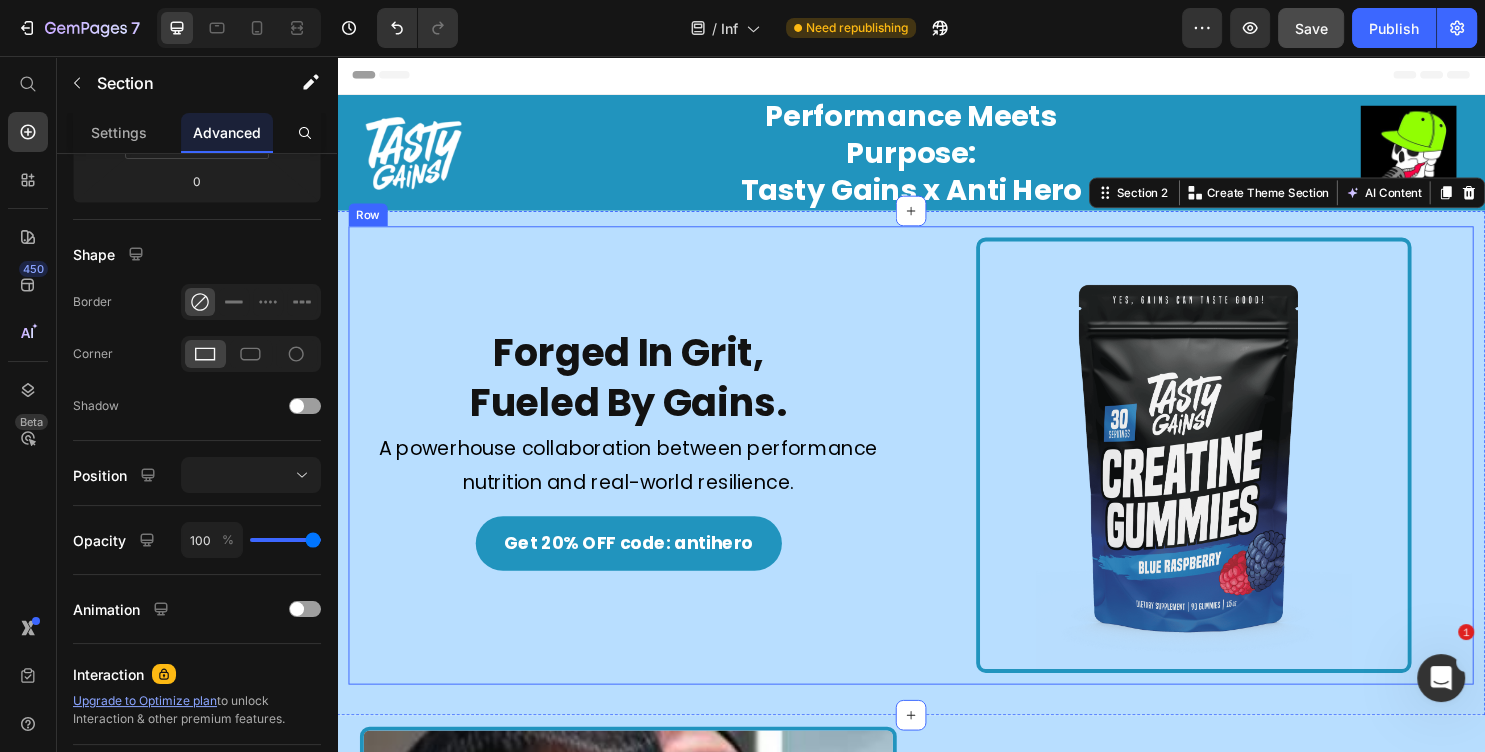 scroll, scrollTop: 0, scrollLeft: 0, axis: both 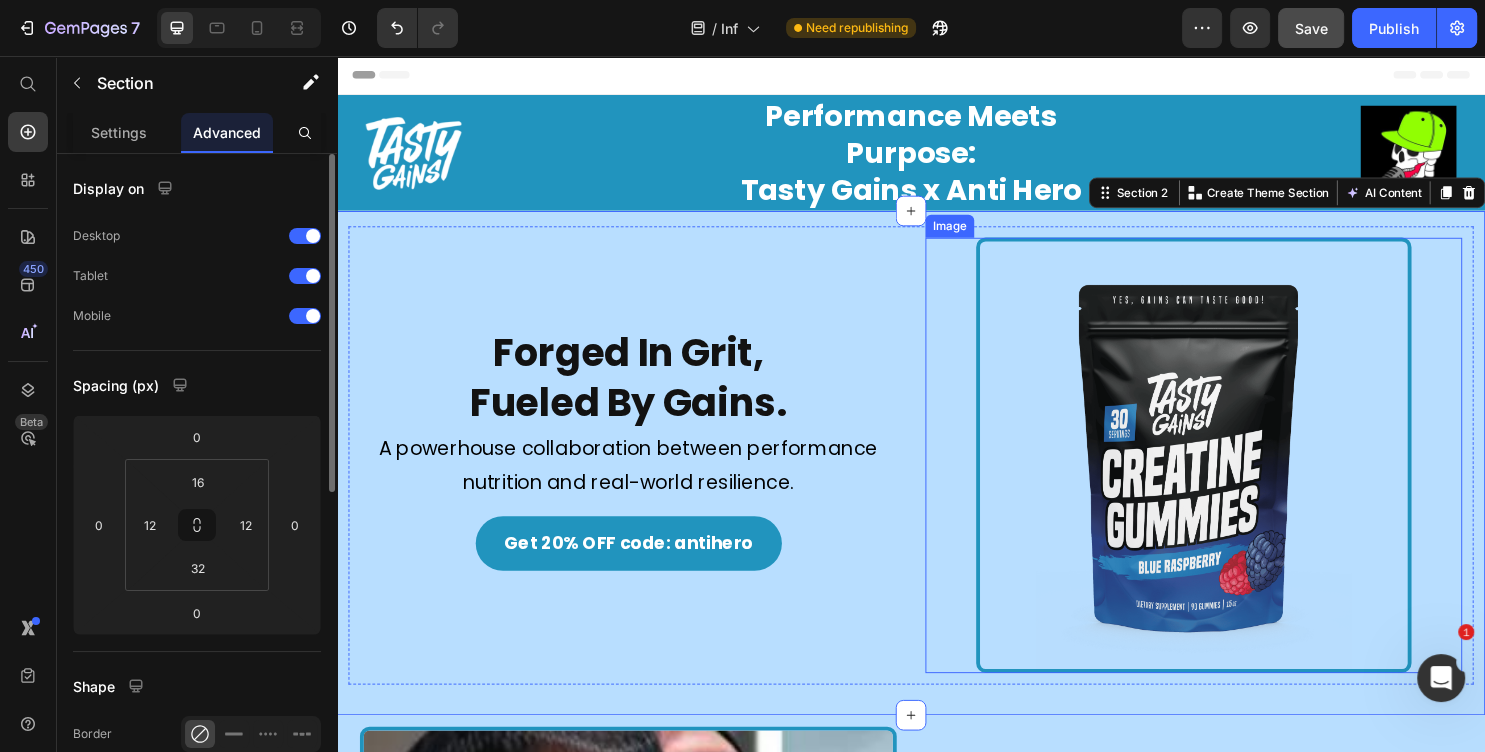 click at bounding box center [1232, 473] 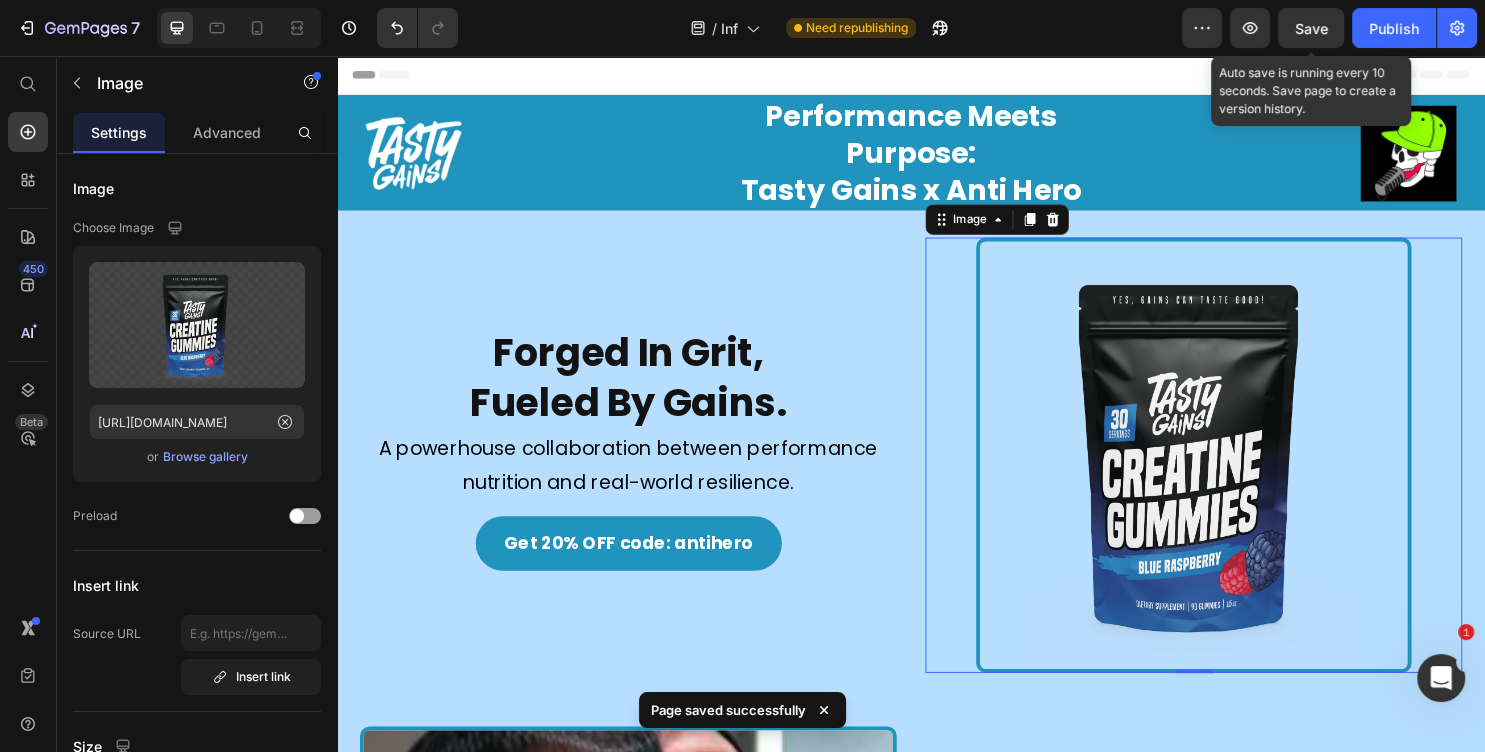 click on "Save" at bounding box center [1311, 28] 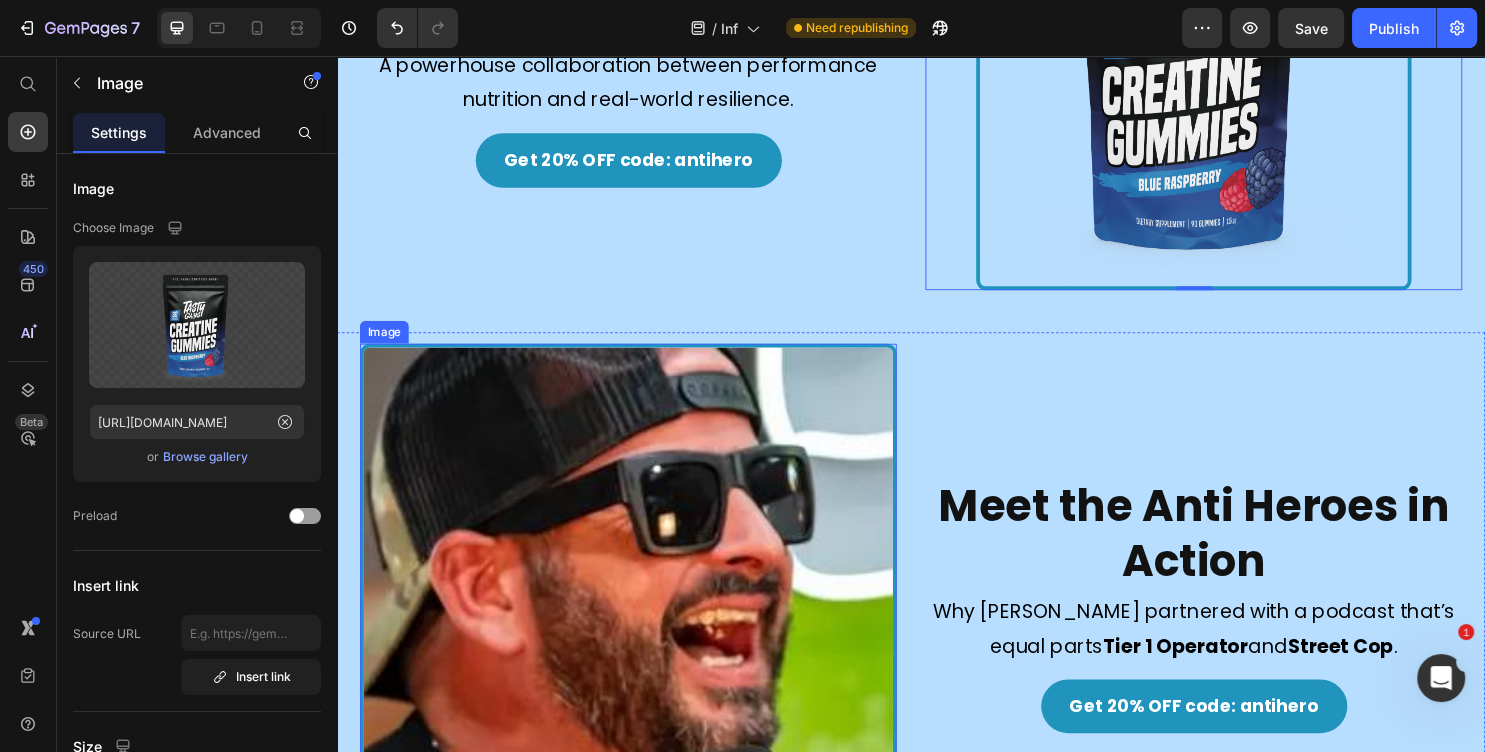 scroll, scrollTop: 431, scrollLeft: 0, axis: vertical 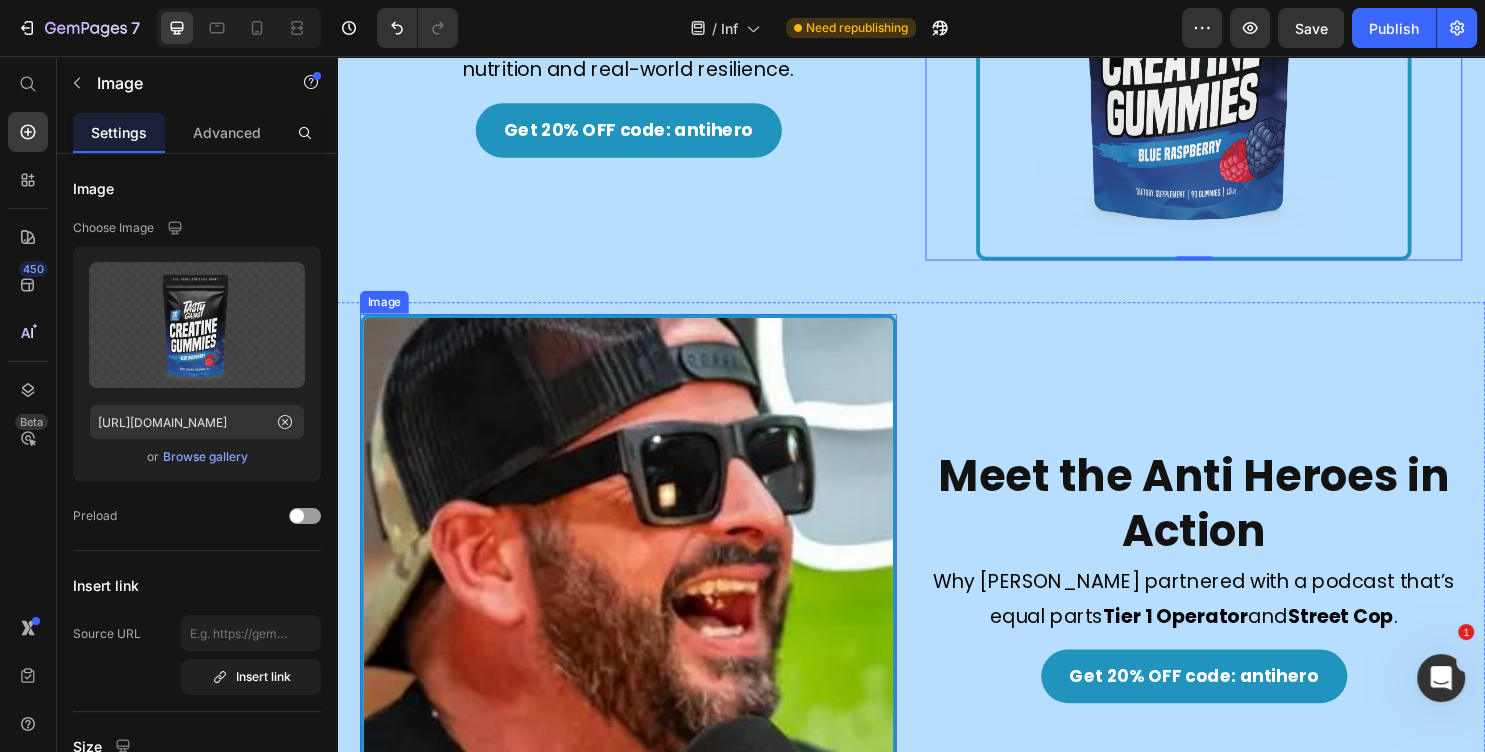 click at bounding box center (641, 606) 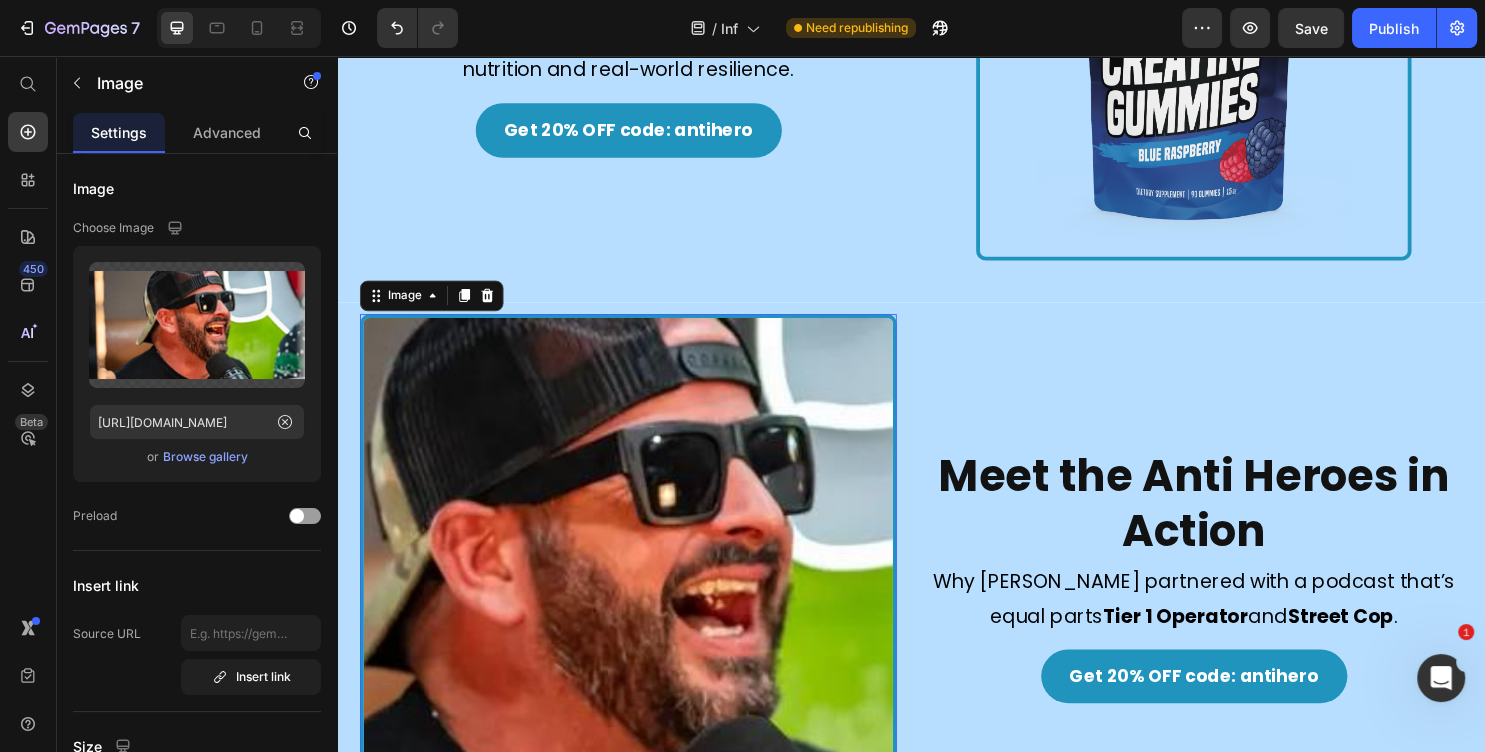 scroll, scrollTop: 0, scrollLeft: 0, axis: both 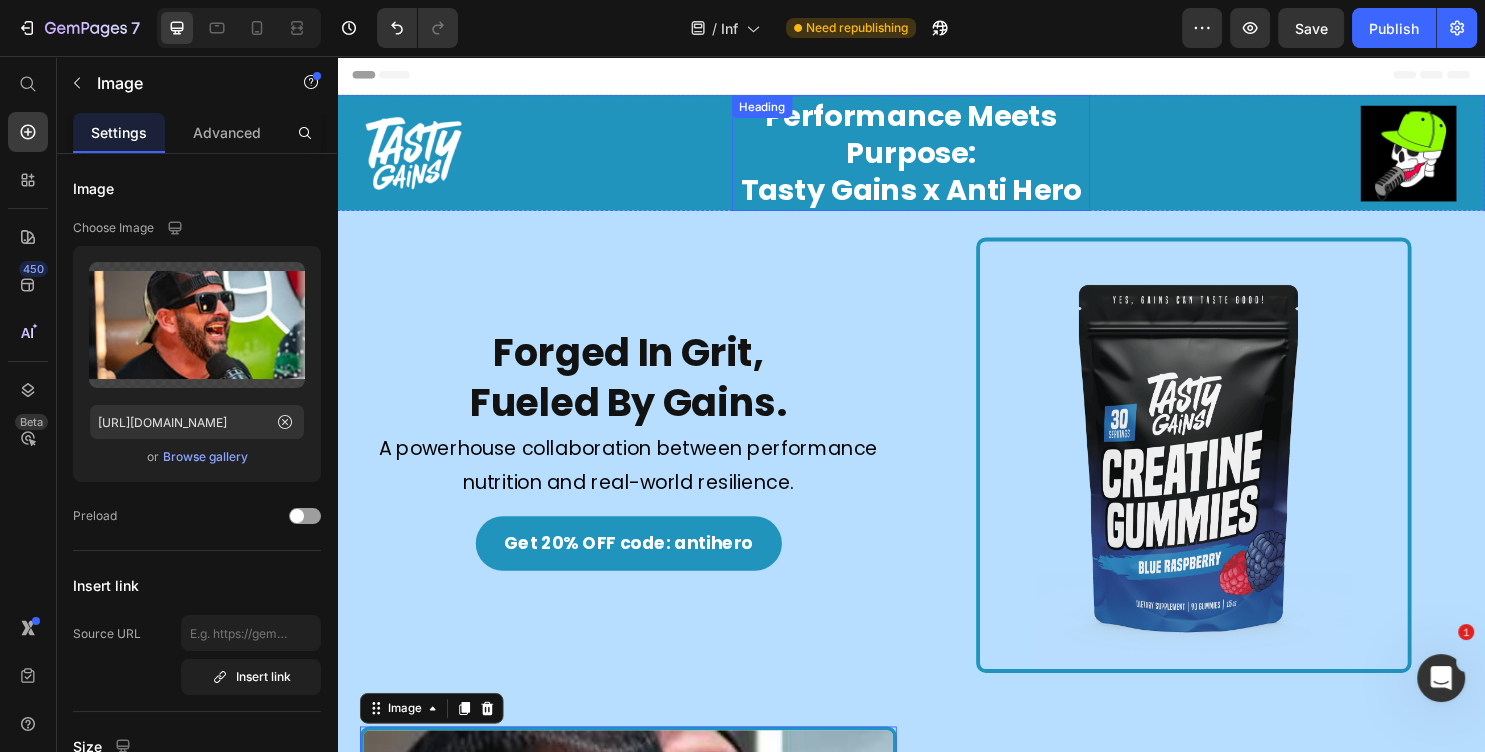 click on "Performance Meets Purpose:  Tasty Gains x Anti Hero" at bounding box center [937, 157] 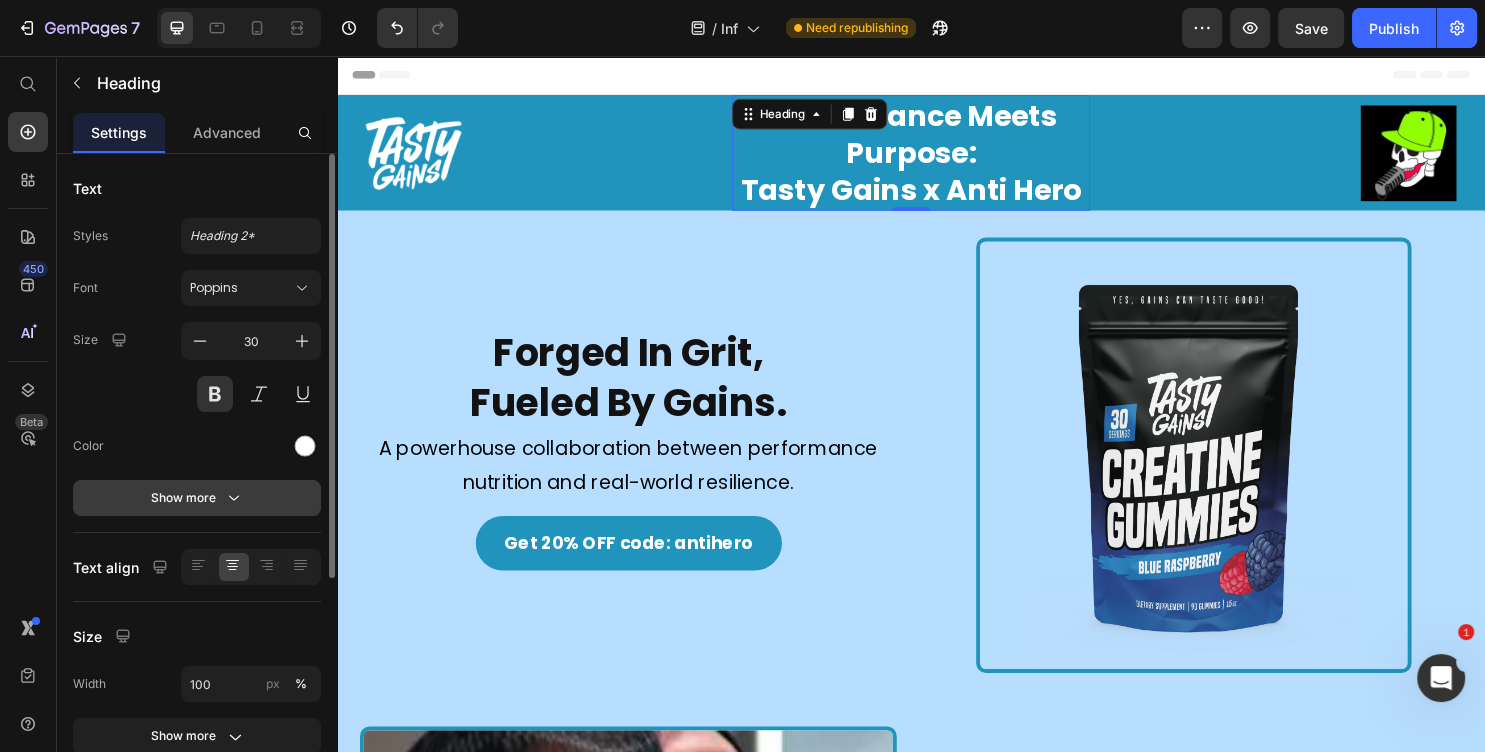 click 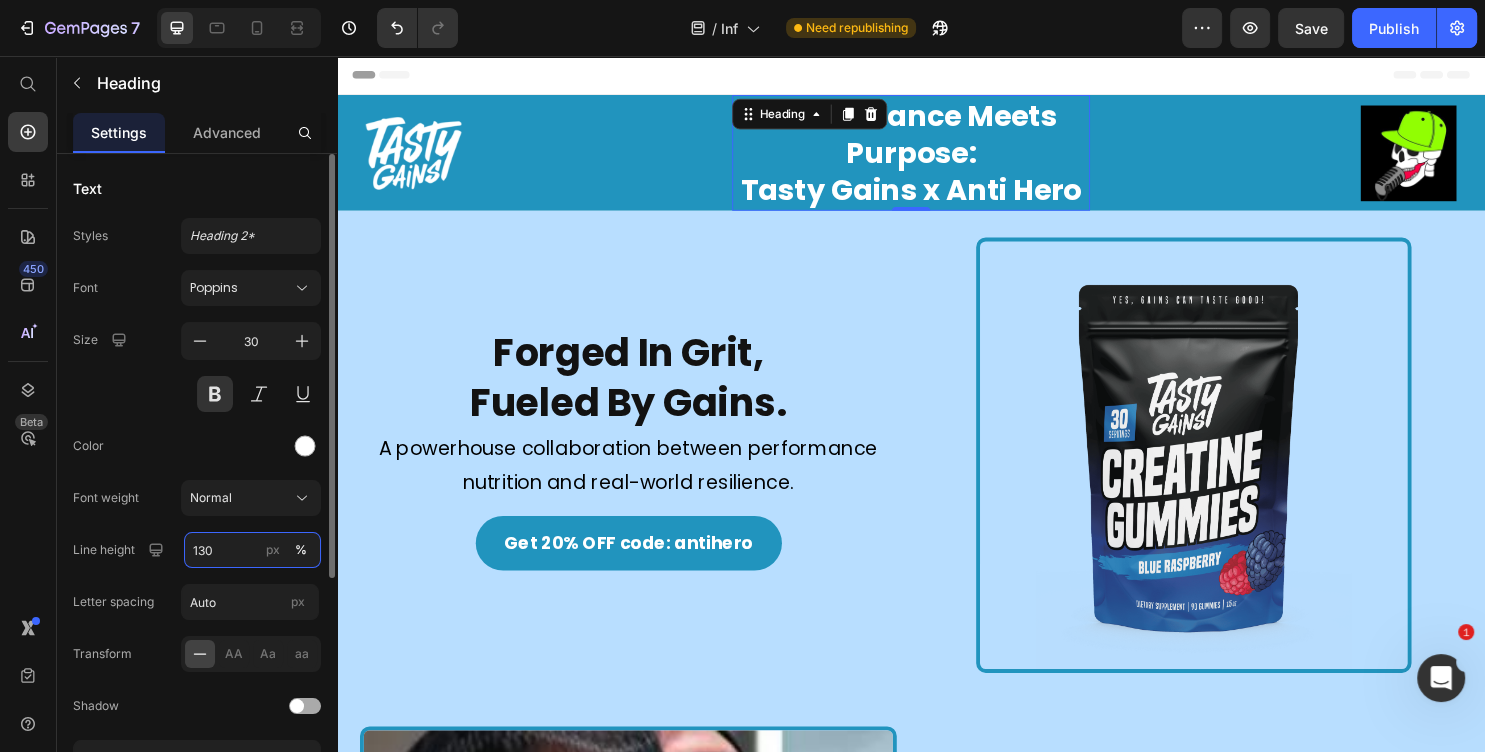 click on "130" at bounding box center (252, 550) 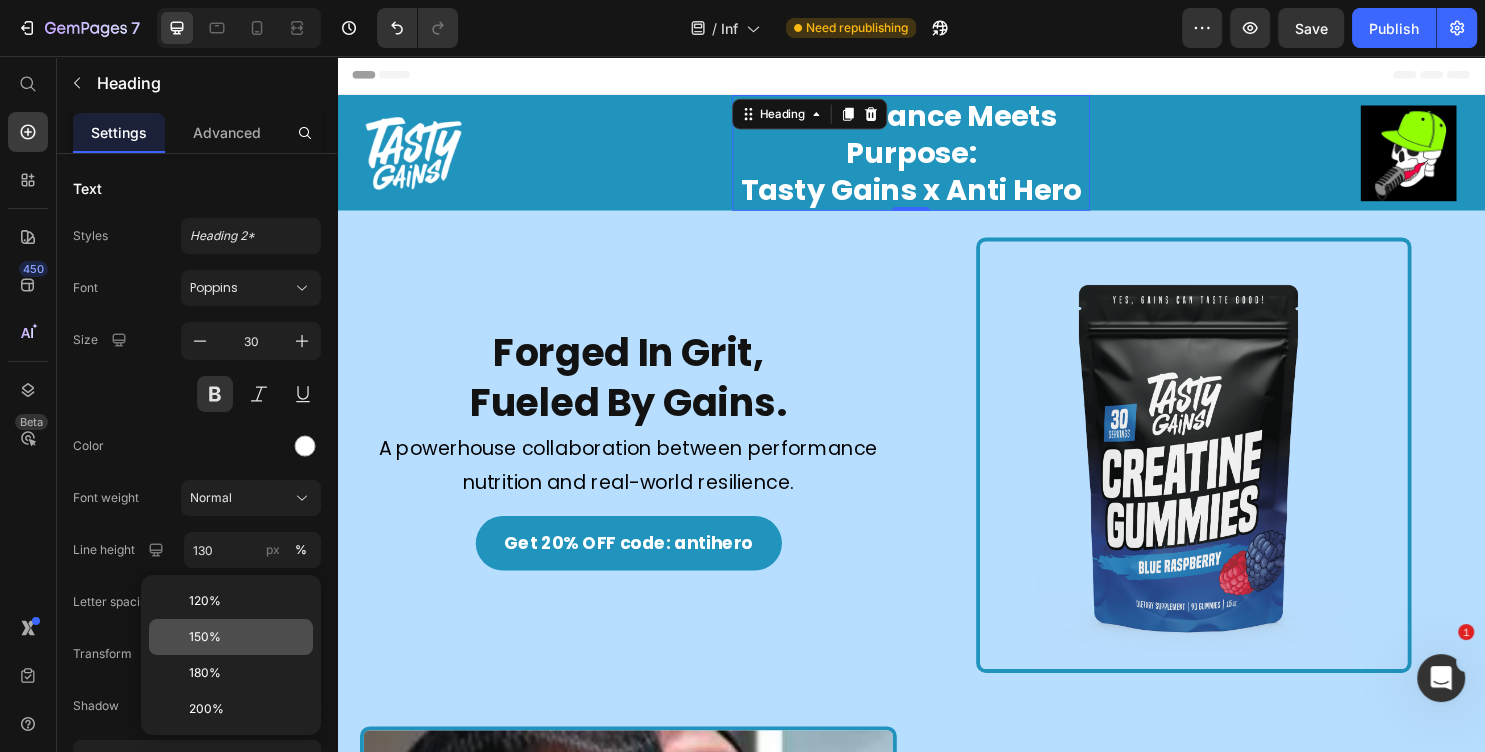 click on "150%" at bounding box center [205, 637] 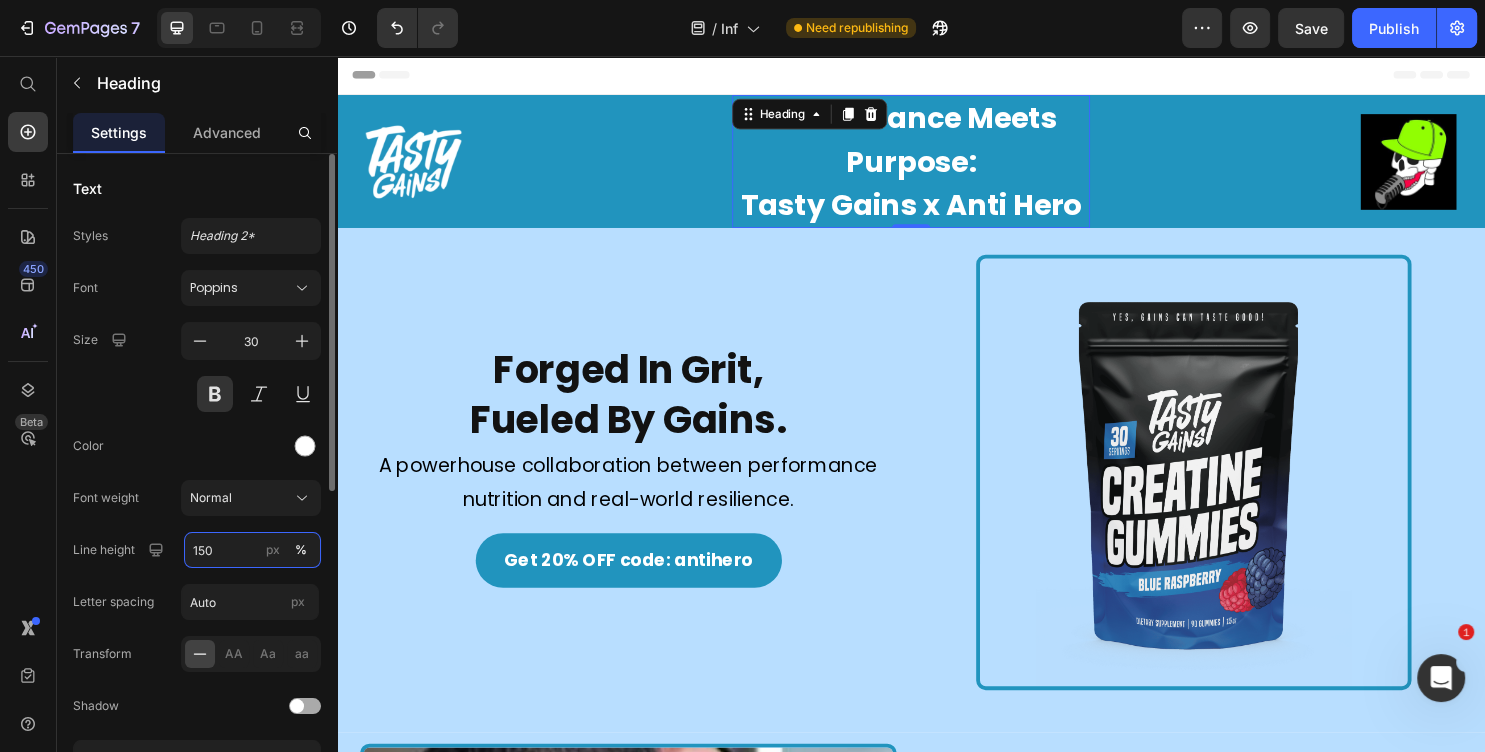 click on "150" at bounding box center [252, 550] 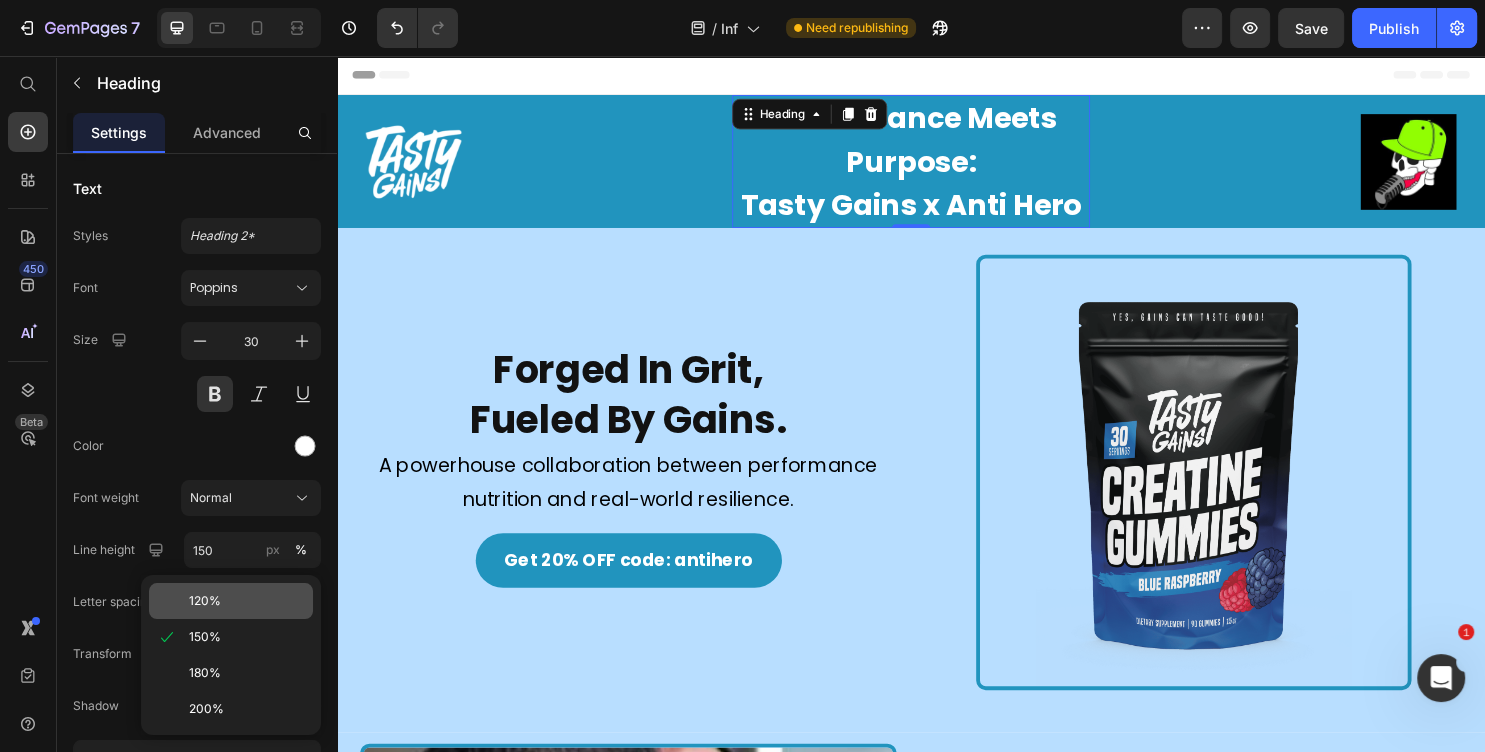 click on "120%" at bounding box center (247, 601) 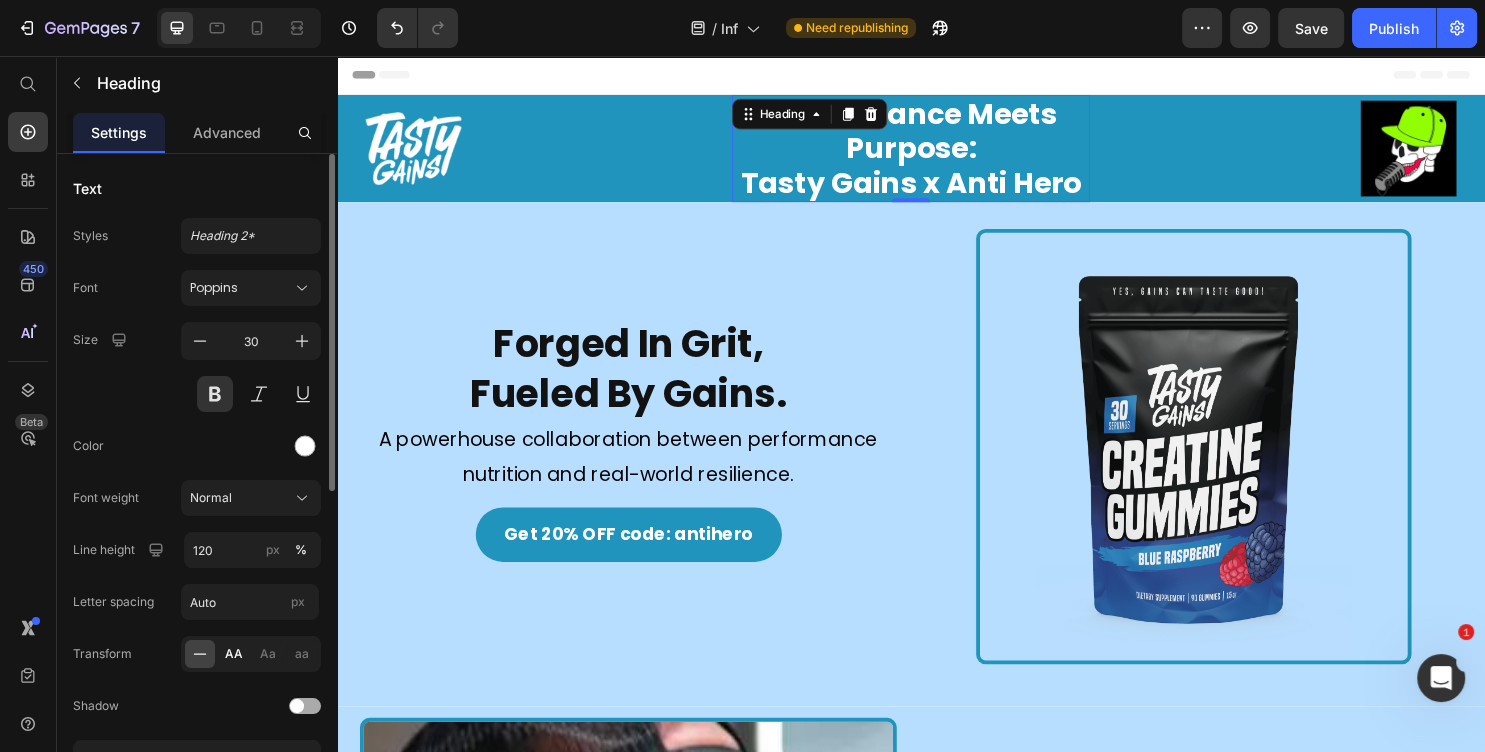 click on "AA" 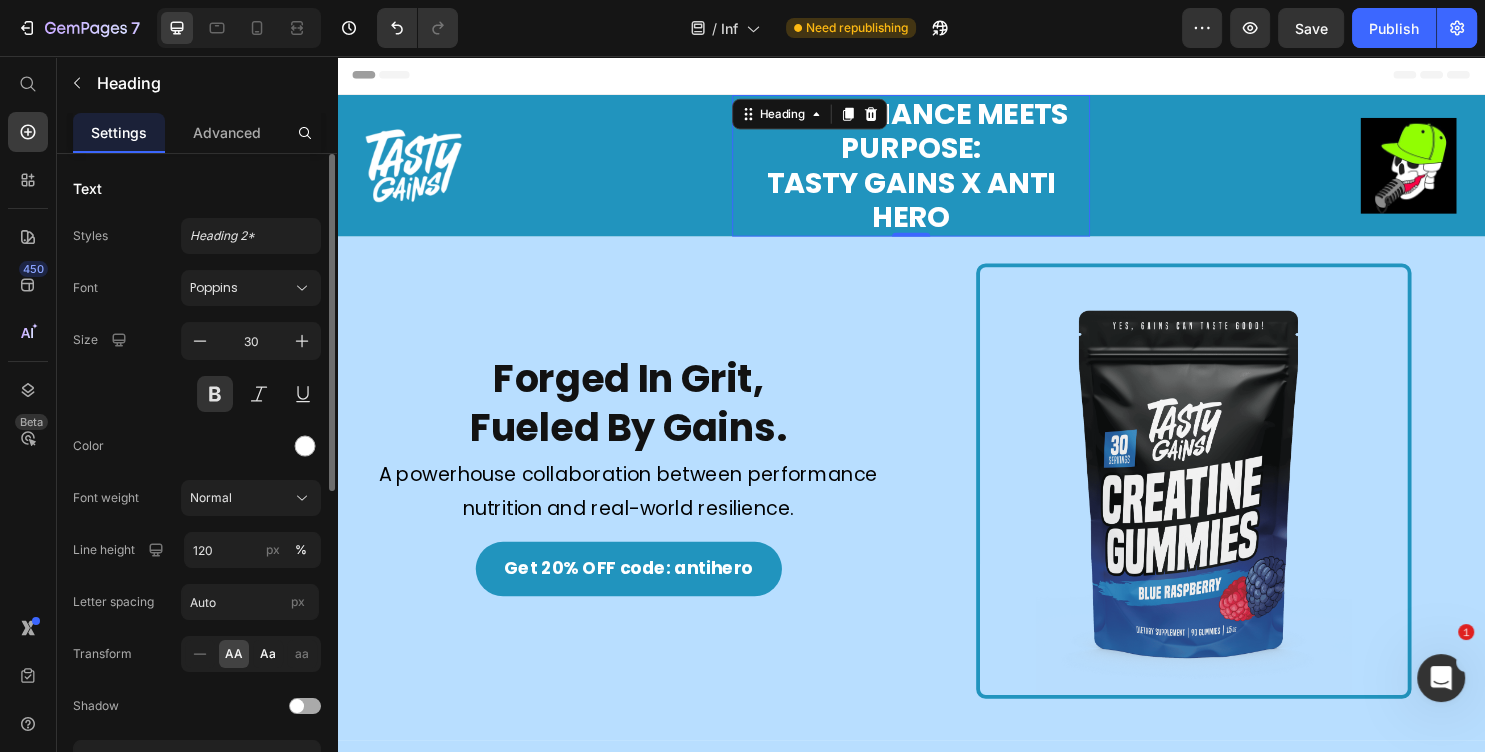 click on "Aa" 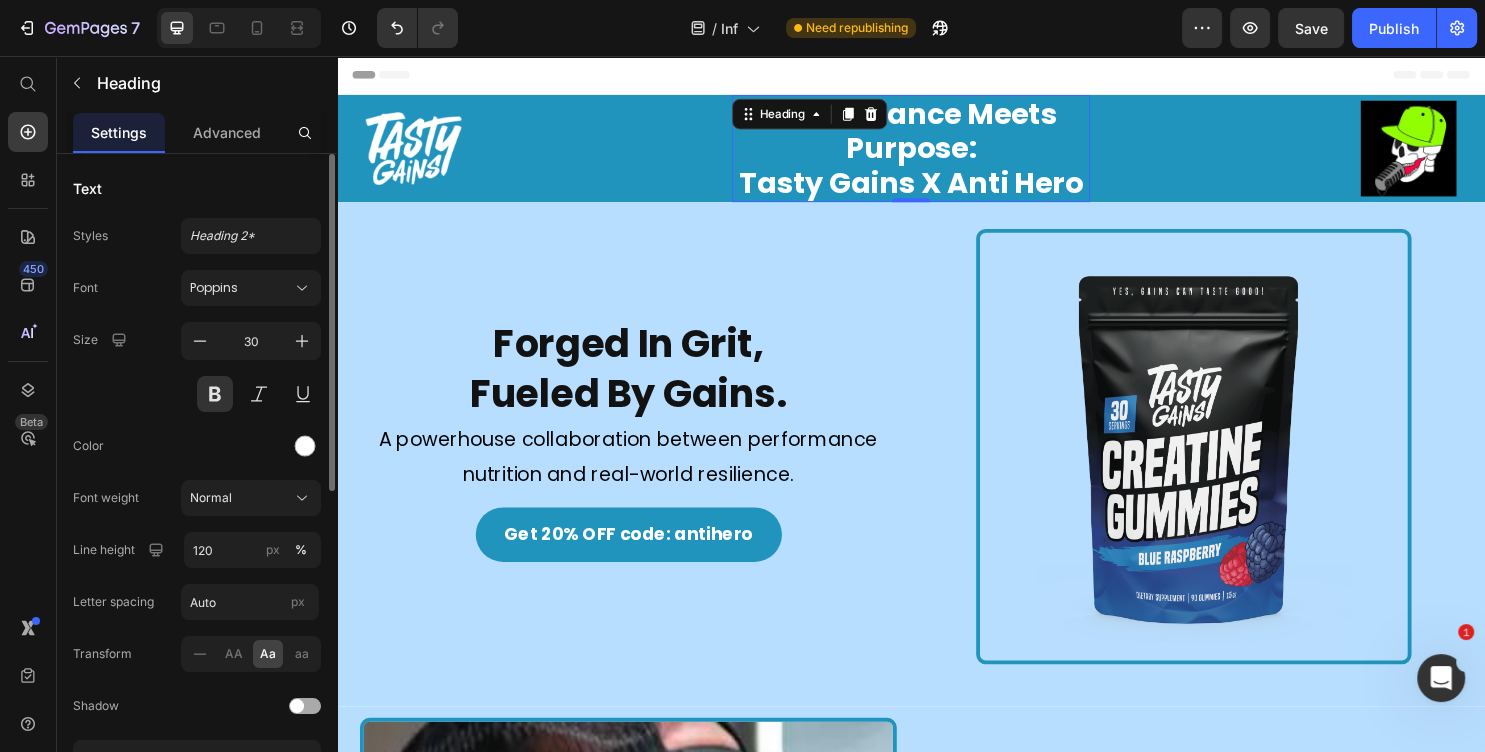 scroll, scrollTop: 108, scrollLeft: 0, axis: vertical 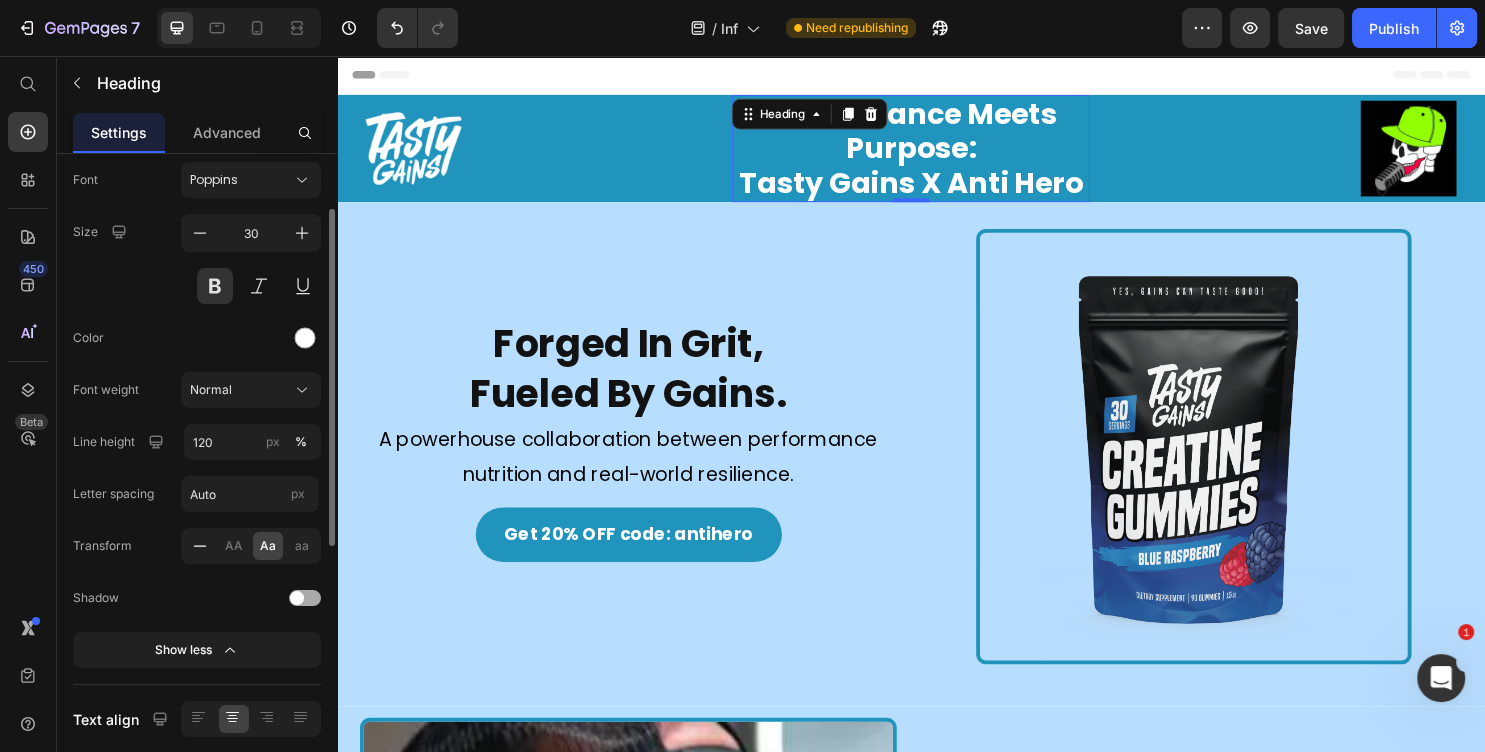 click 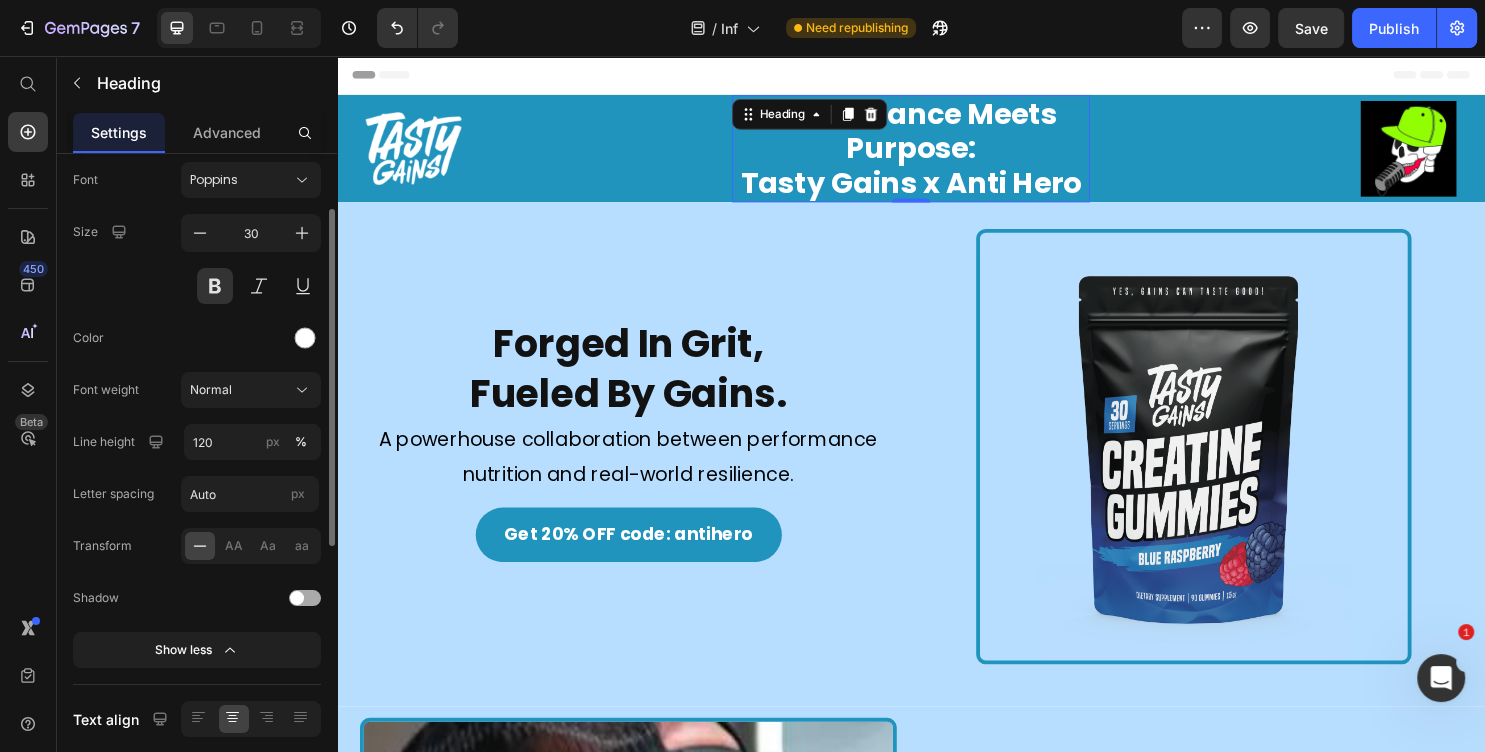 click 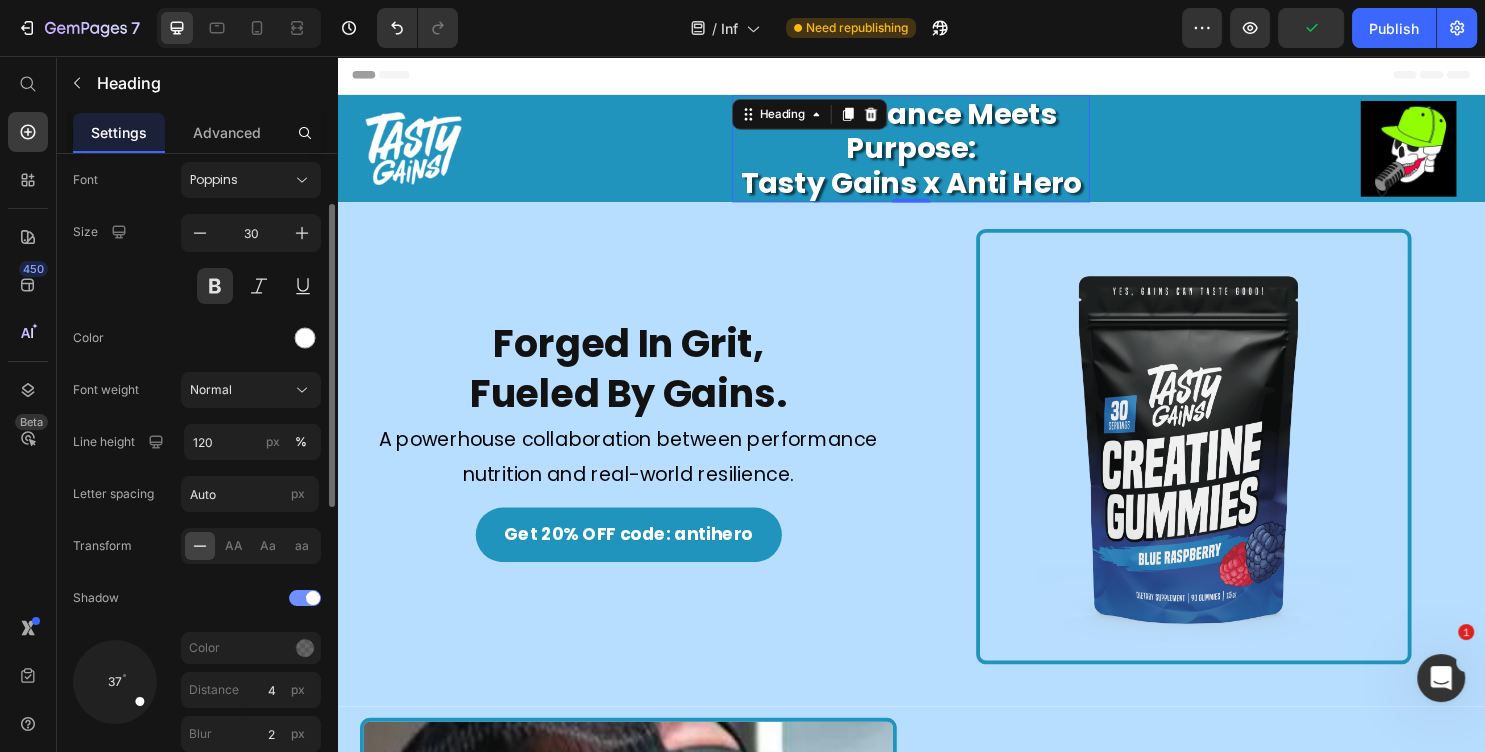 scroll, scrollTop: 216, scrollLeft: 0, axis: vertical 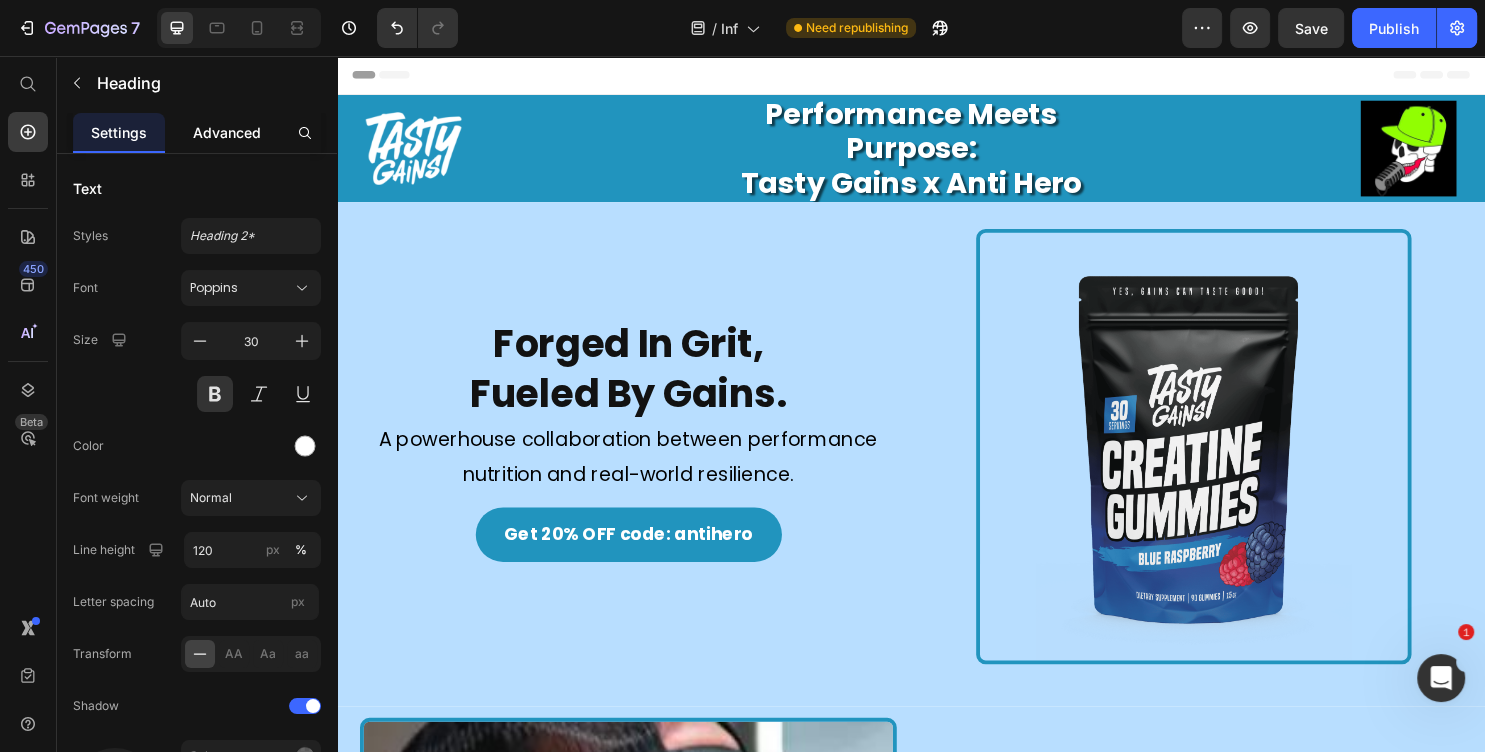 click on "Advanced" at bounding box center (227, 132) 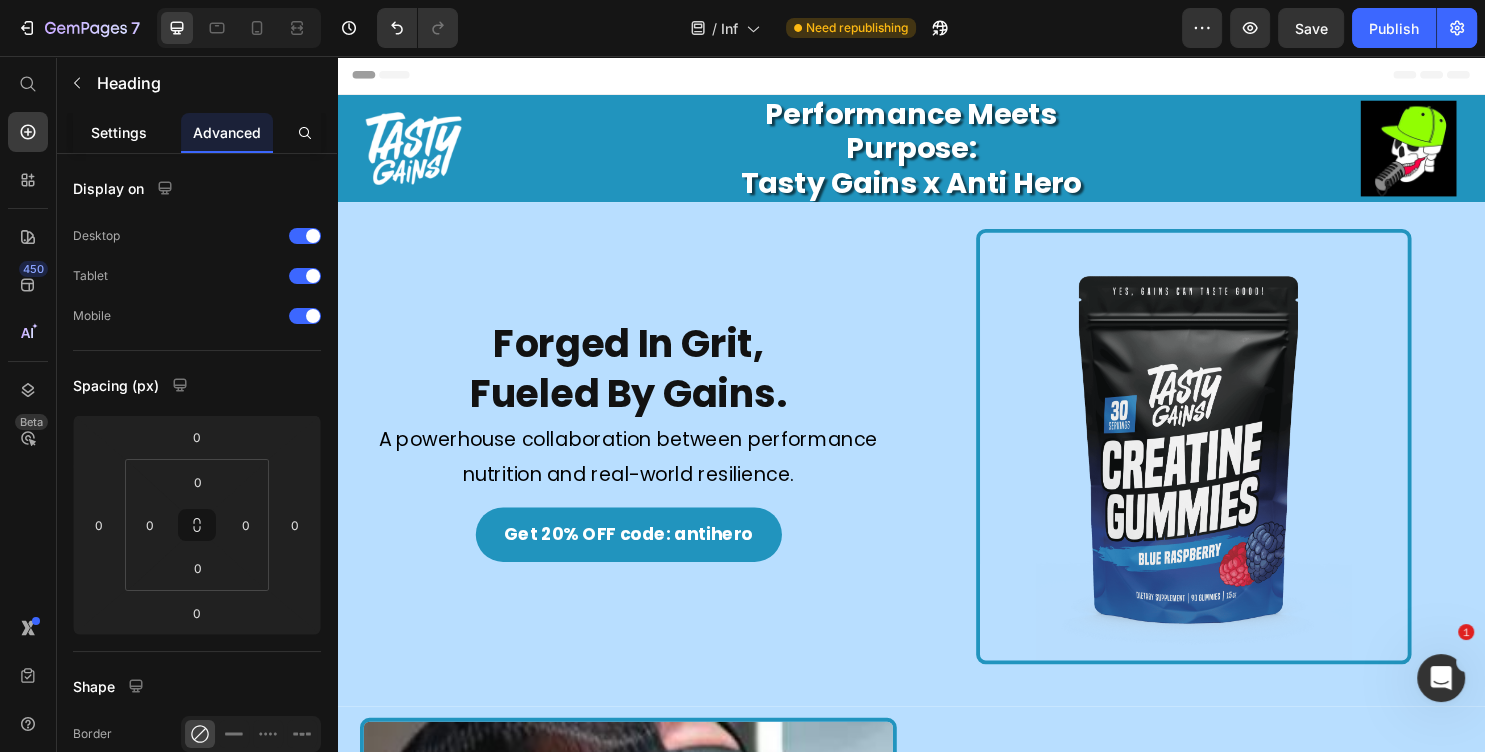 click on "Settings" at bounding box center [119, 132] 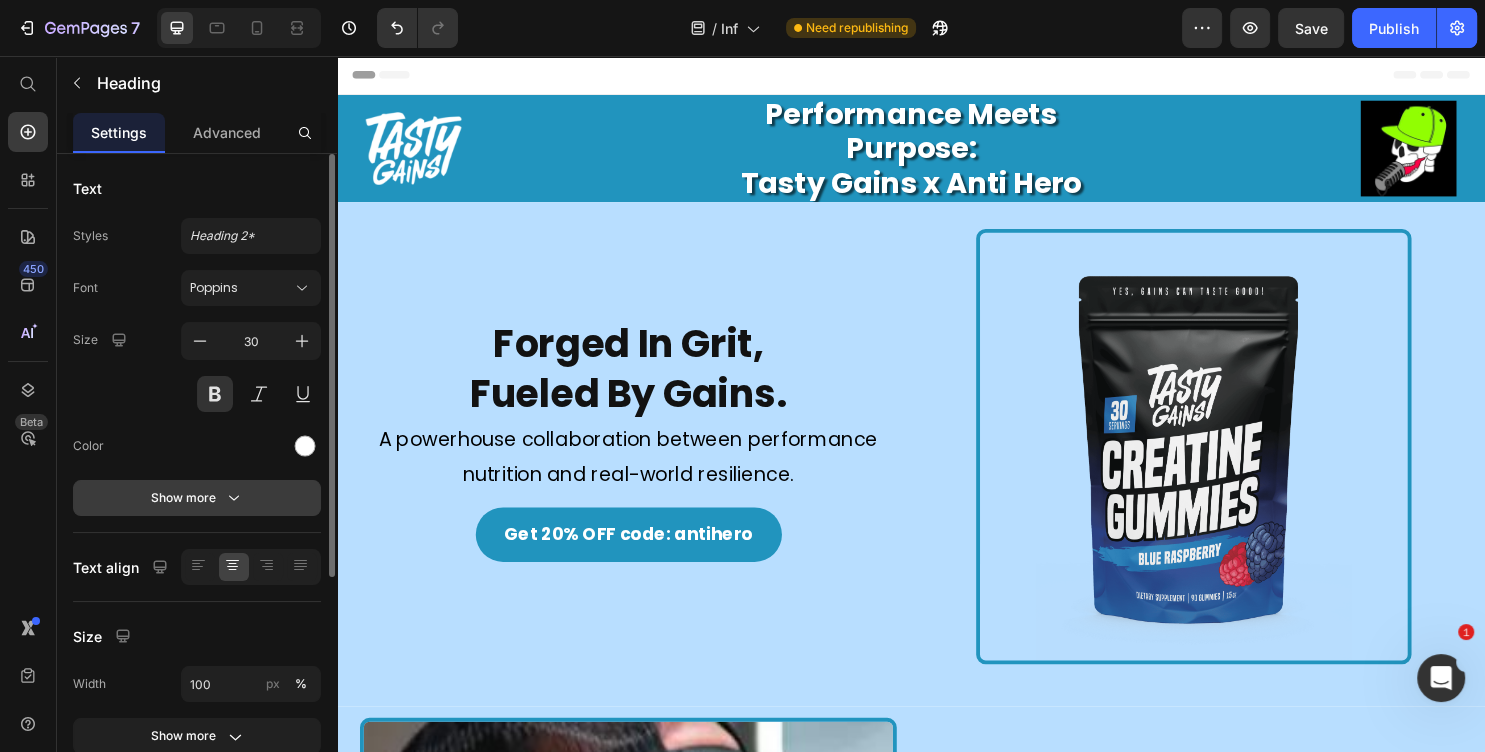click on "Show more" at bounding box center (197, 498) 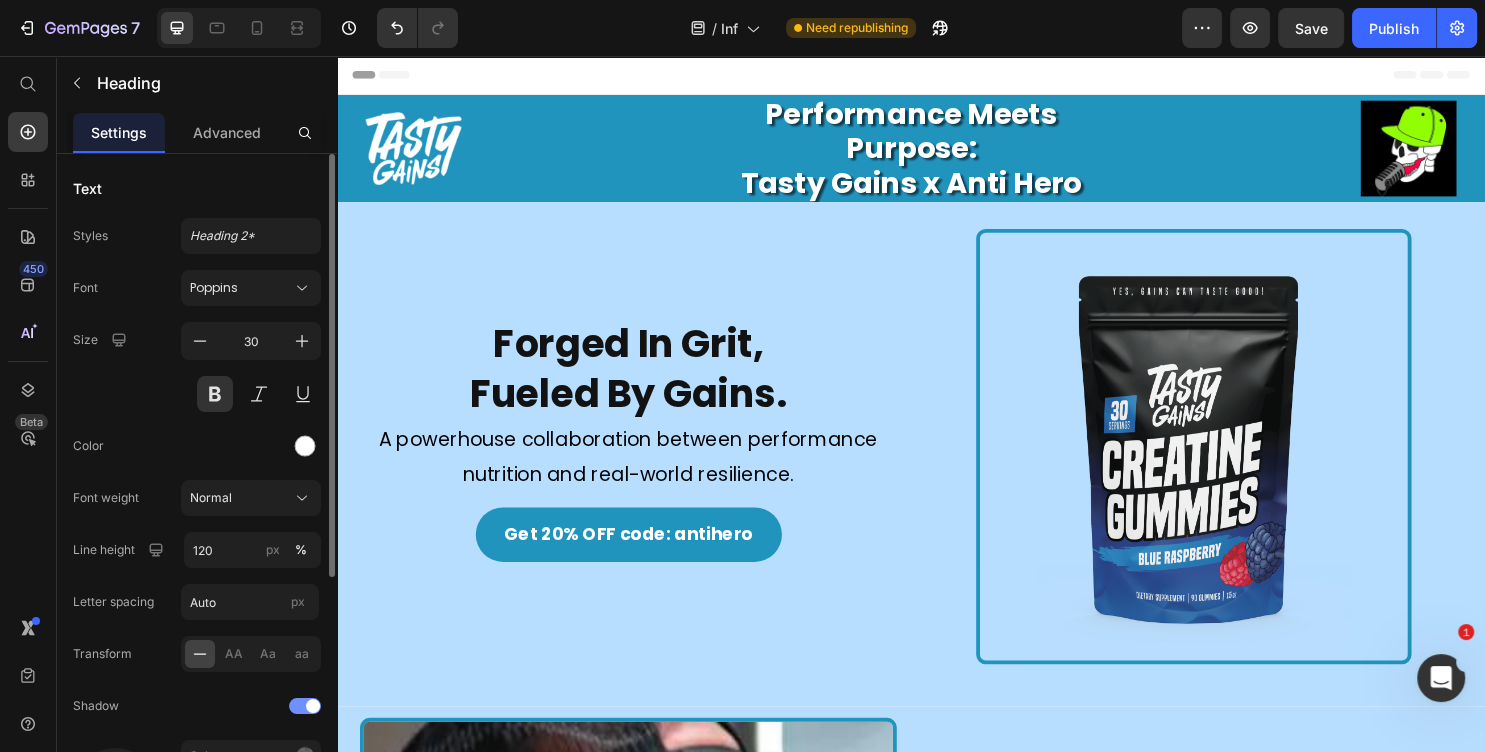 scroll, scrollTop: 216, scrollLeft: 0, axis: vertical 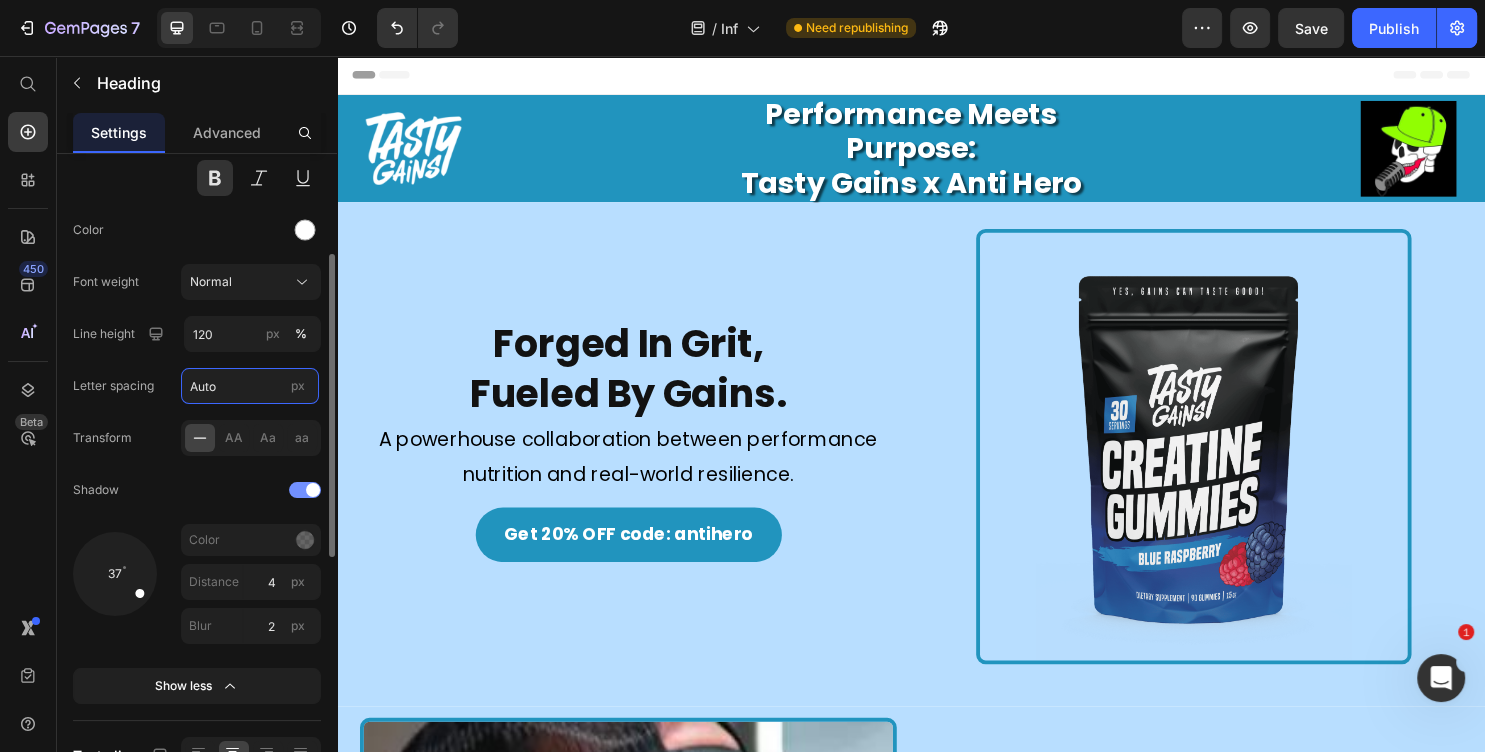 click on "Auto" at bounding box center [250, 386] 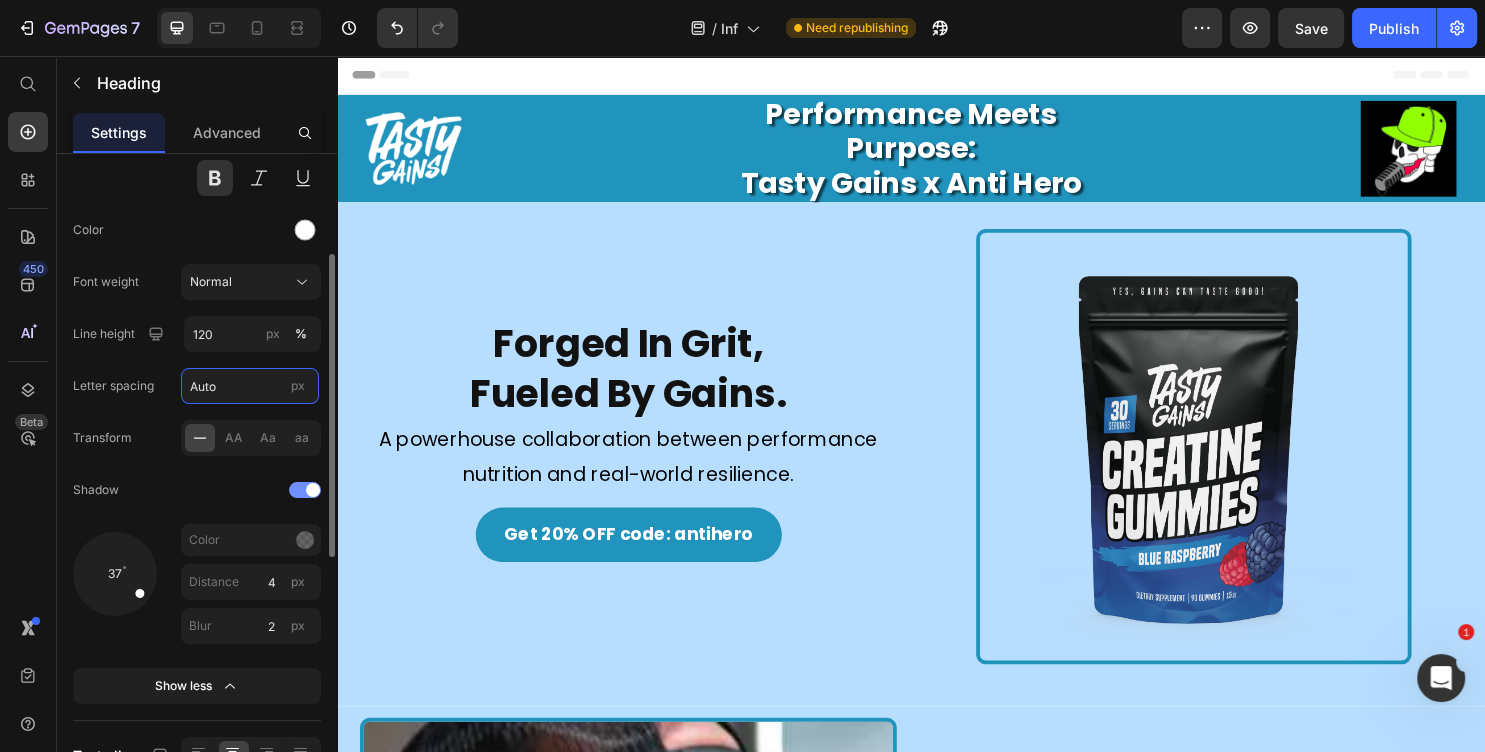 scroll, scrollTop: 432, scrollLeft: 0, axis: vertical 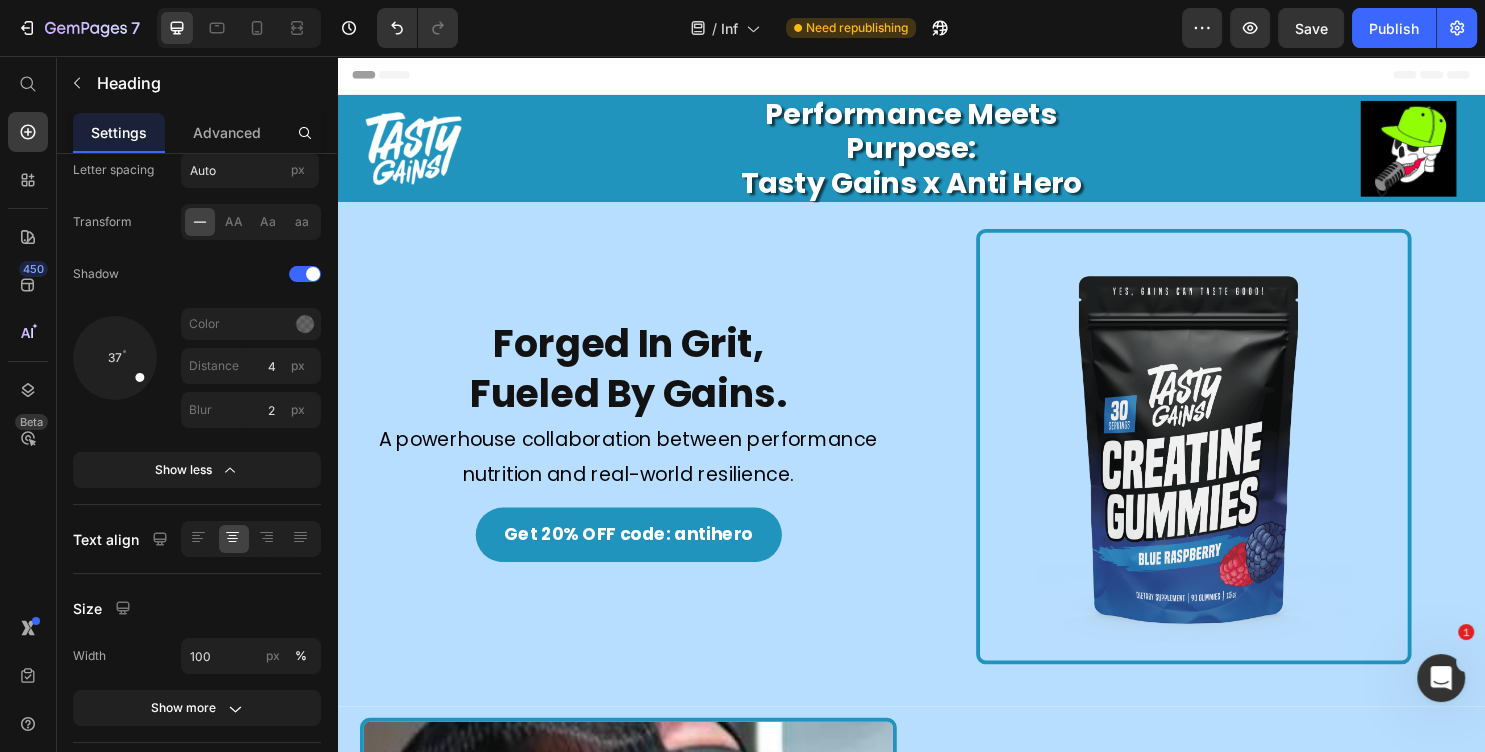 click on "Performance Meets Purpose:  Tasty Gains x Anti Hero" at bounding box center [937, 153] 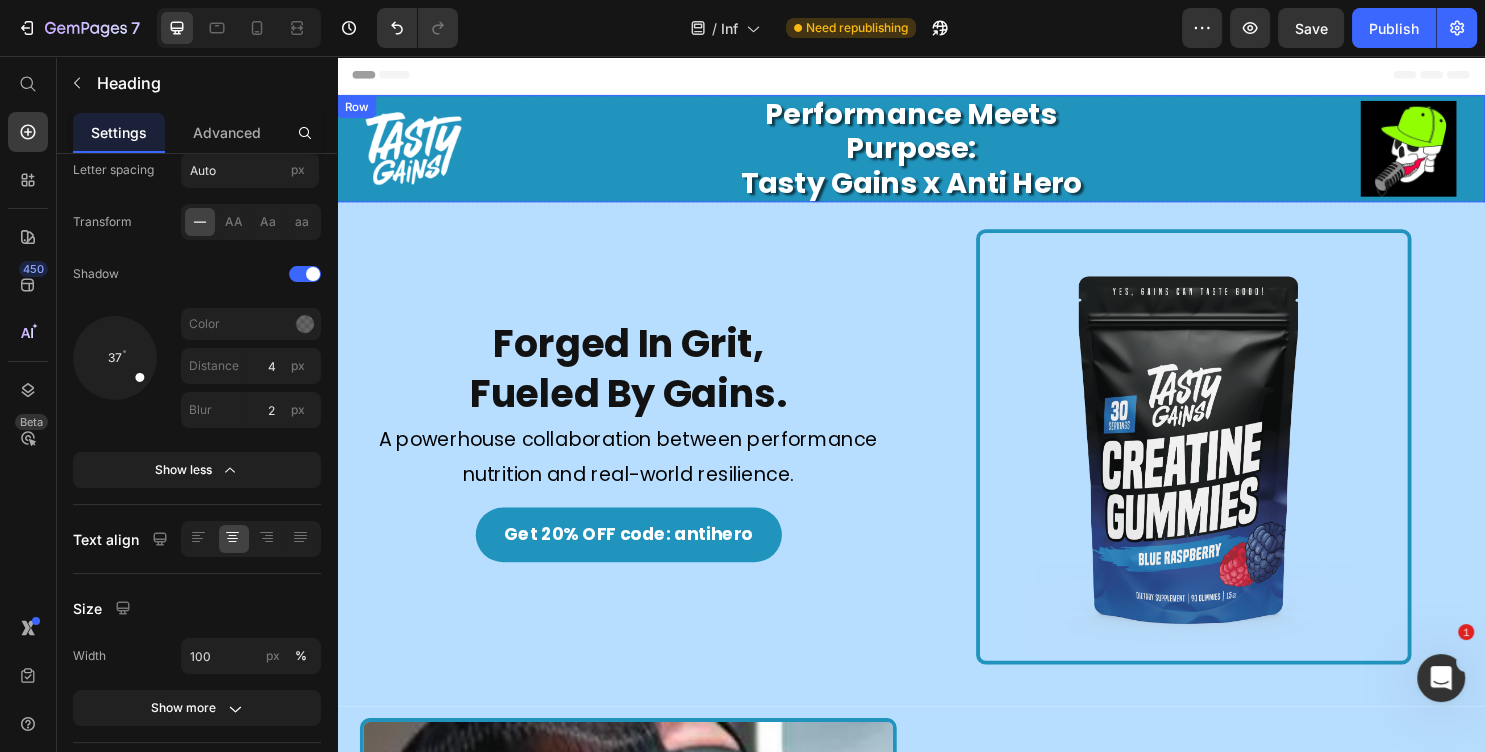 click at bounding box center (554, 153) 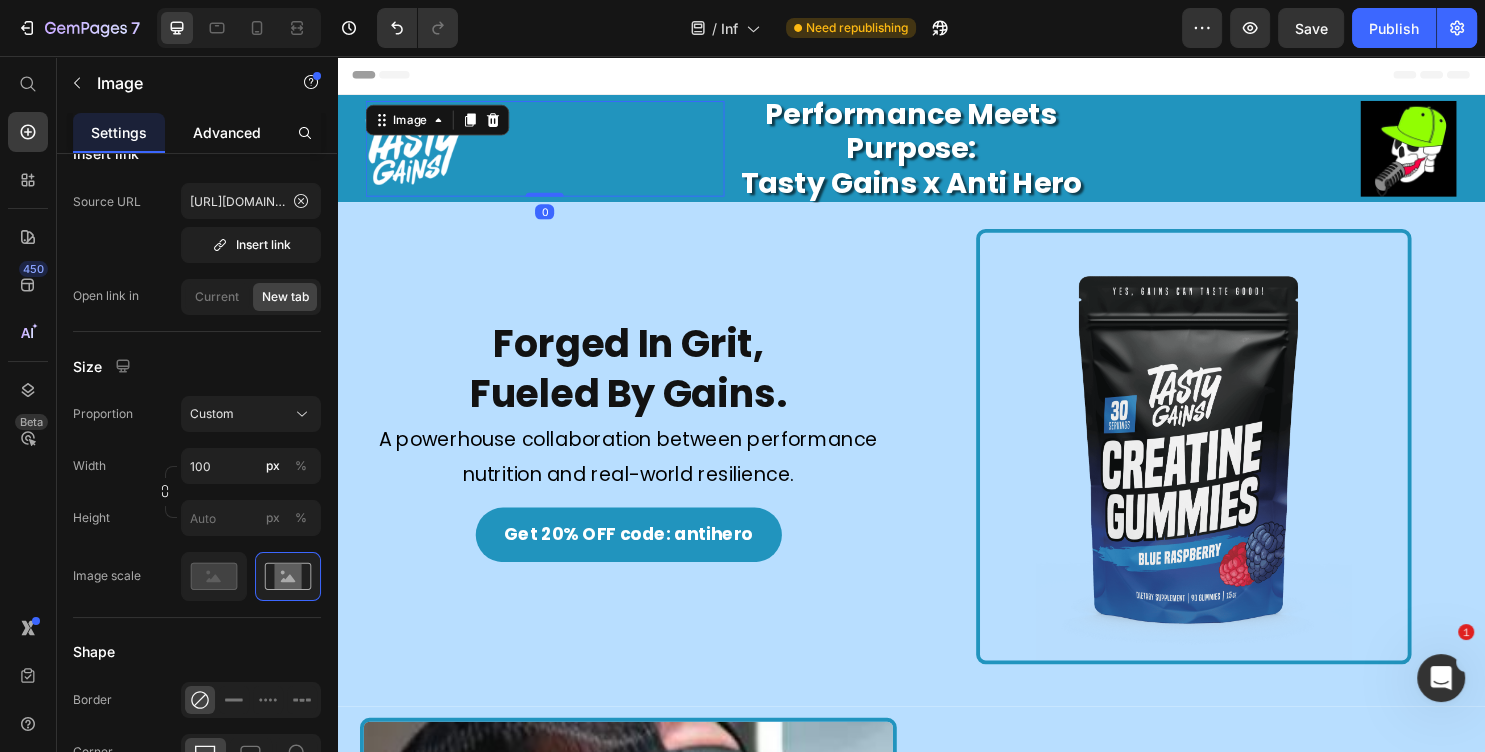 scroll, scrollTop: 0, scrollLeft: 0, axis: both 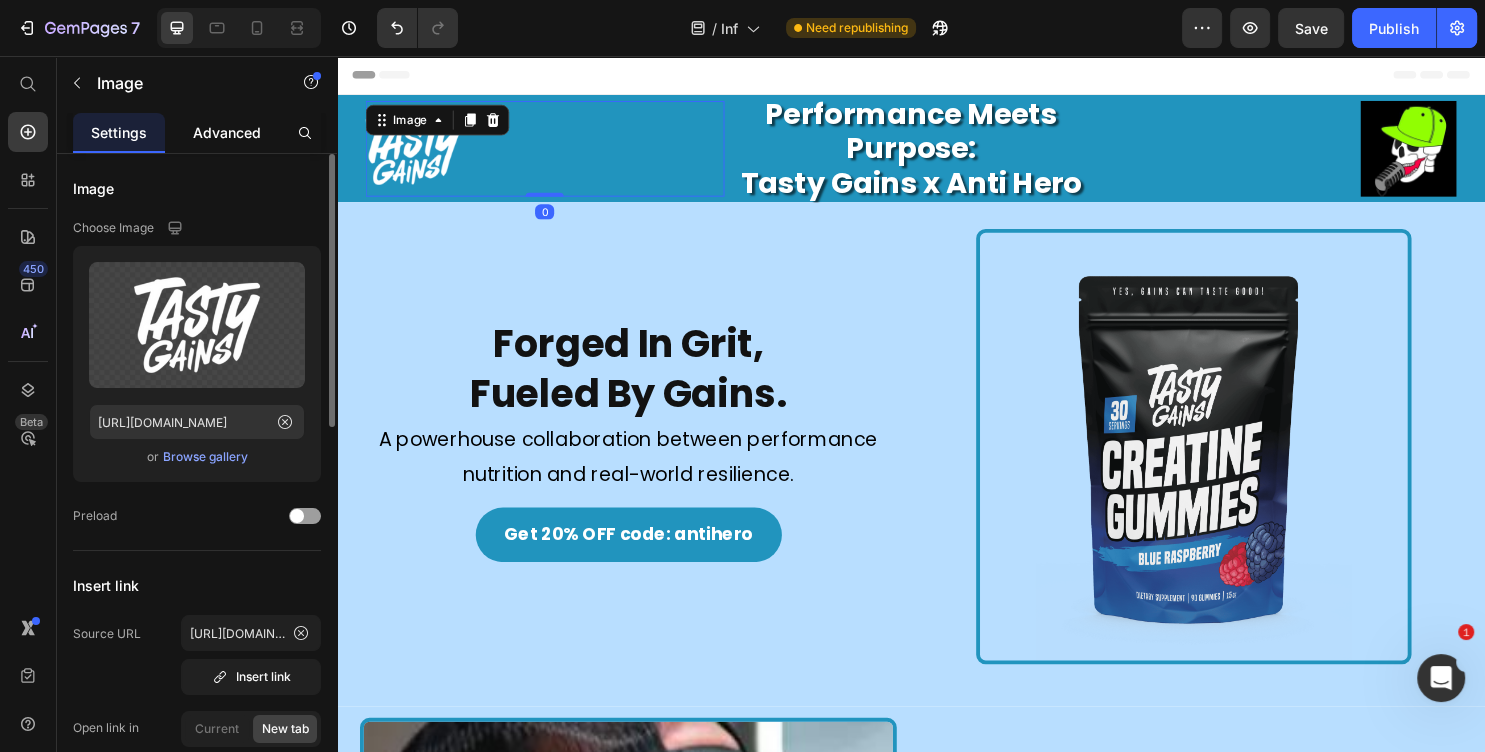 click on "Advanced" at bounding box center [227, 132] 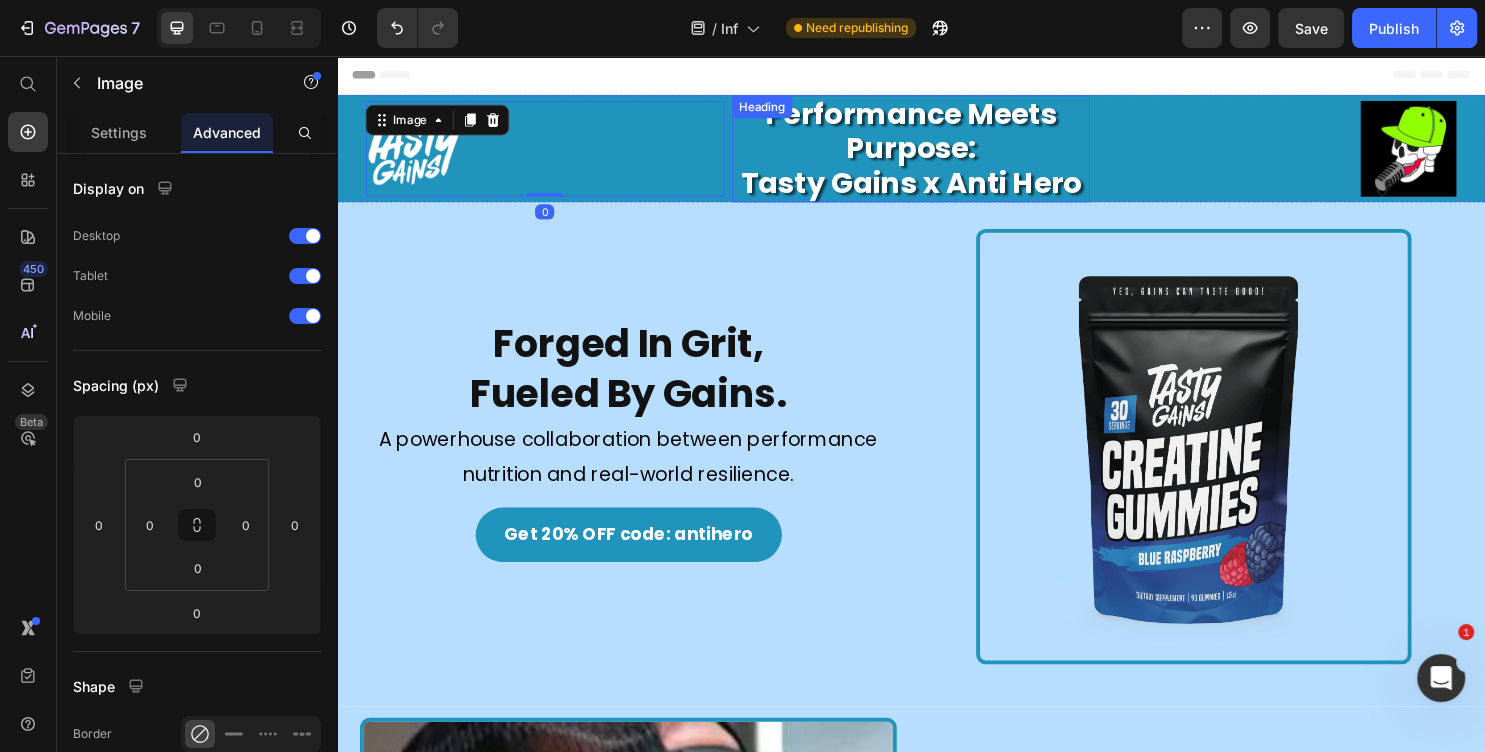 click on "Performance Meets Purpose:  Tasty Gains x Anti Hero" at bounding box center (937, 153) 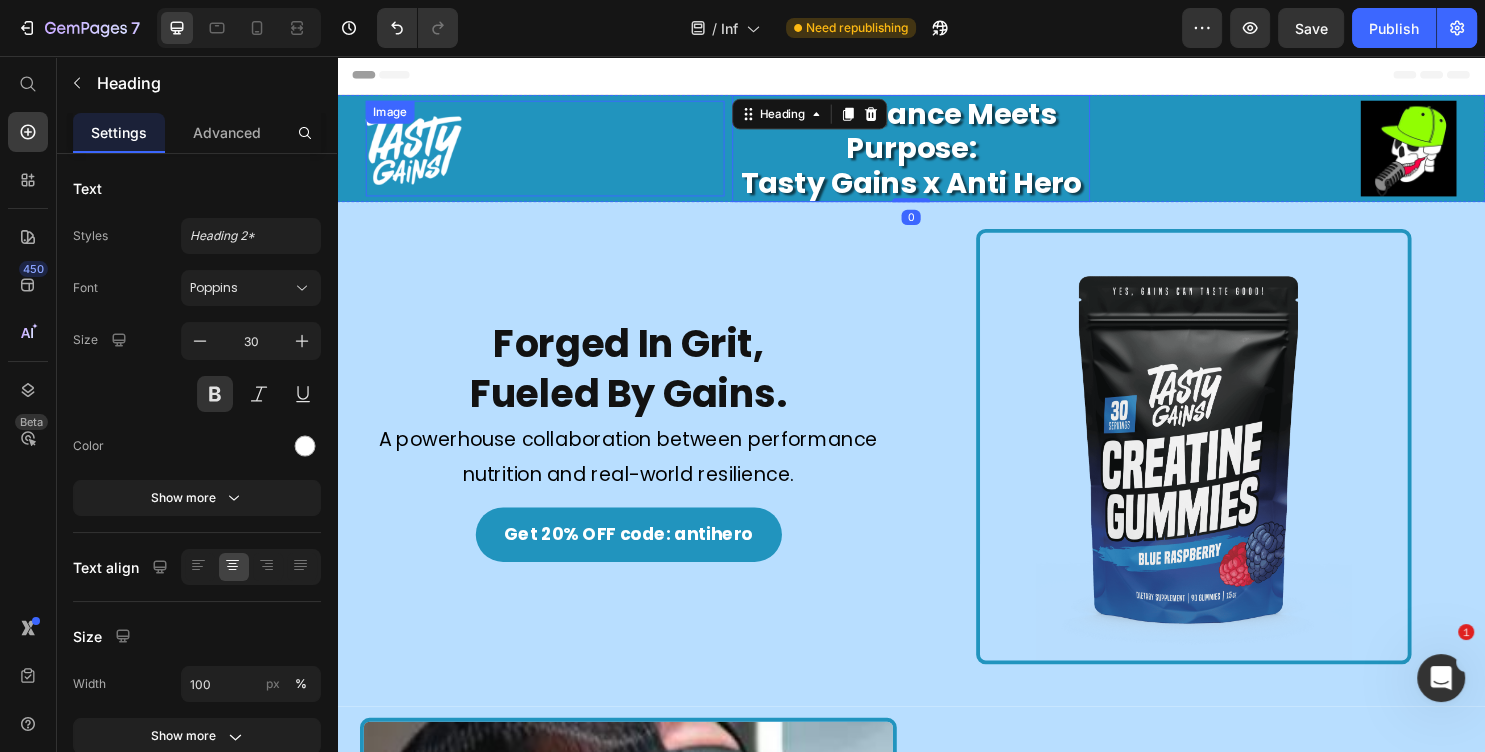 click at bounding box center (554, 153) 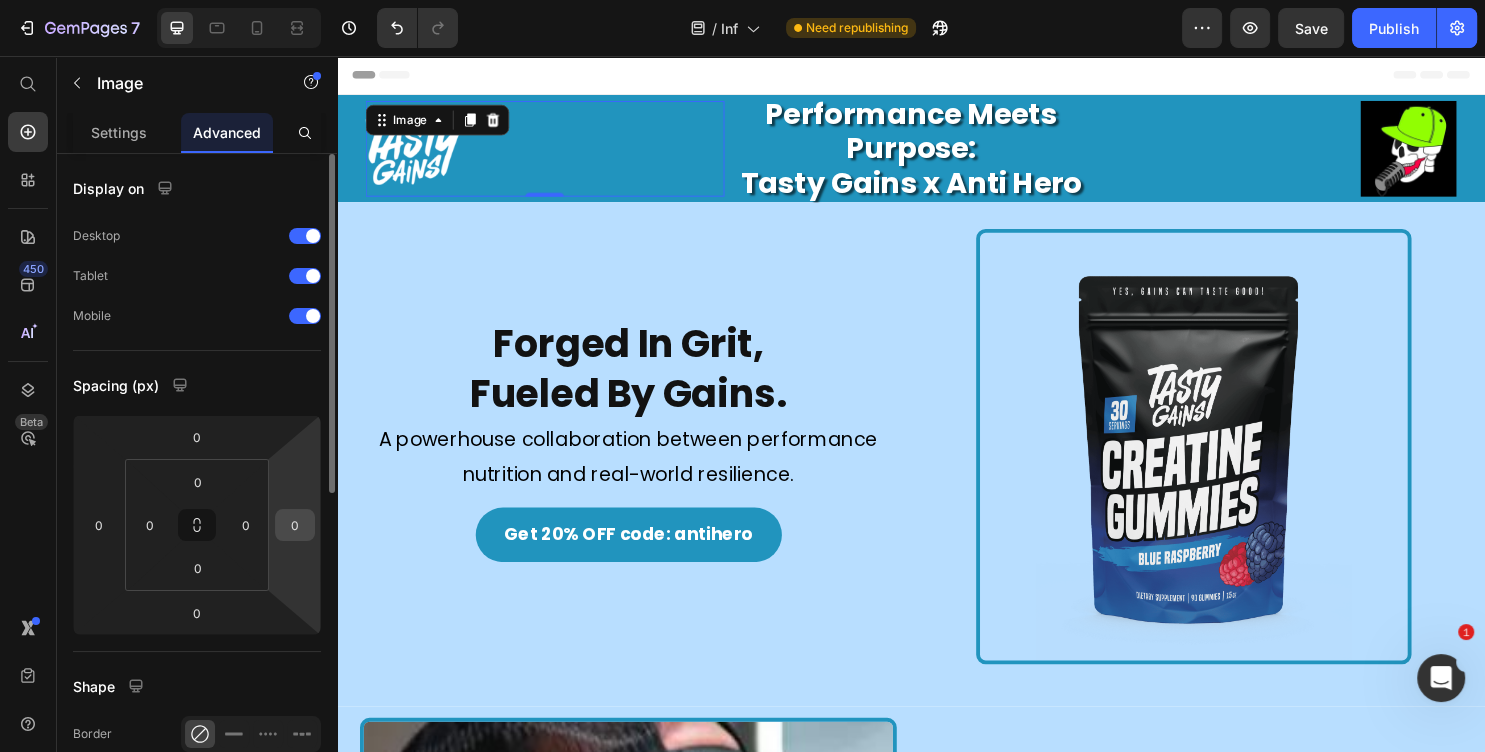 click on "0" at bounding box center (295, 525) 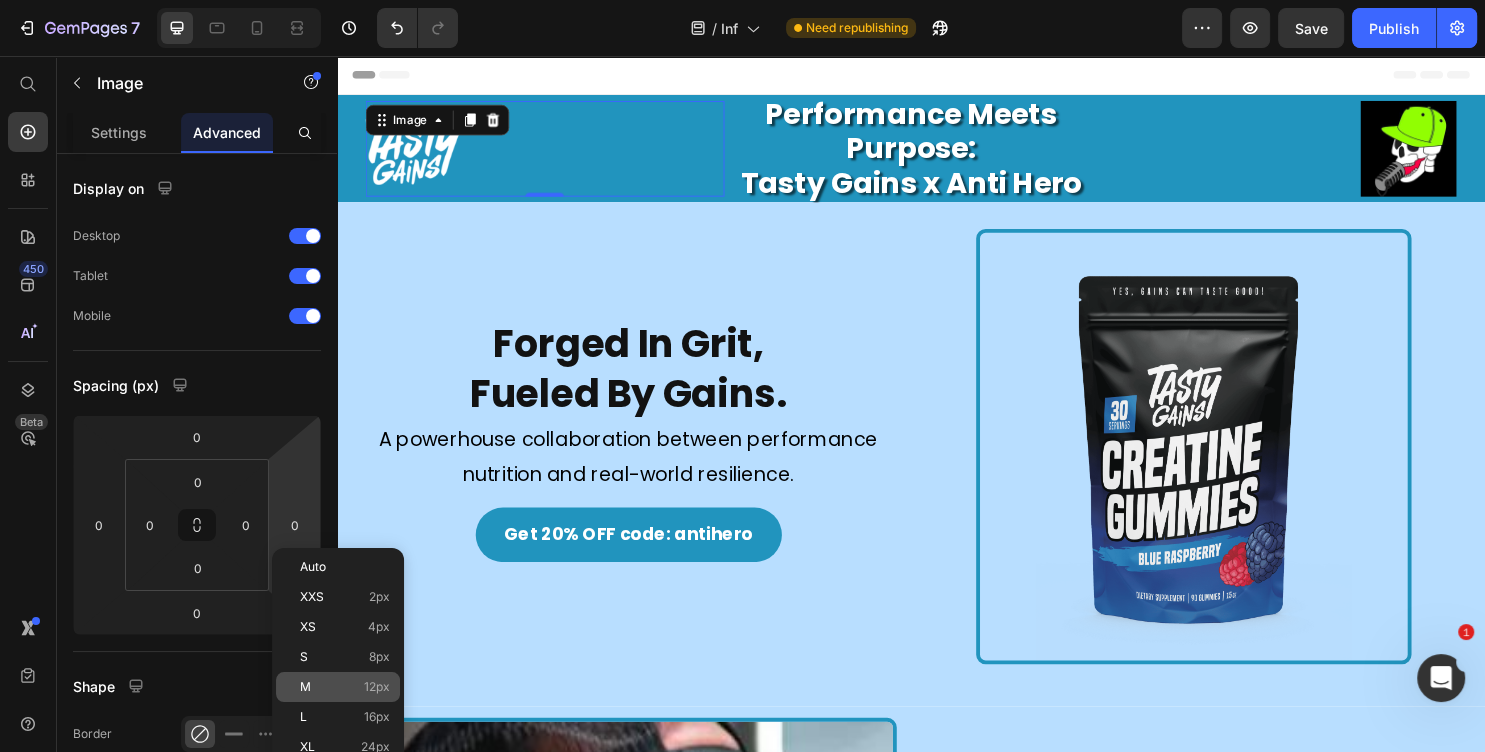 click on "M 12px" 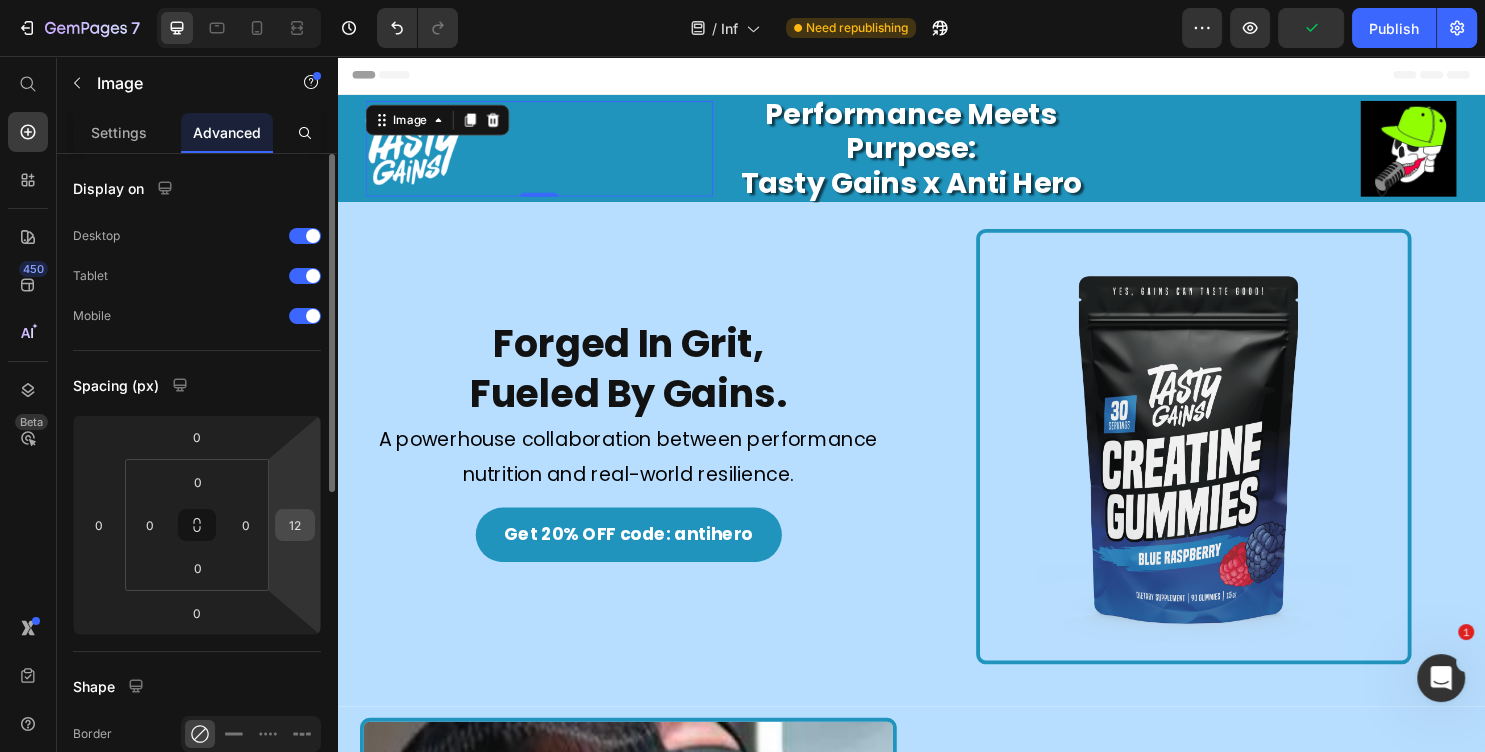 click on "12" at bounding box center (295, 525) 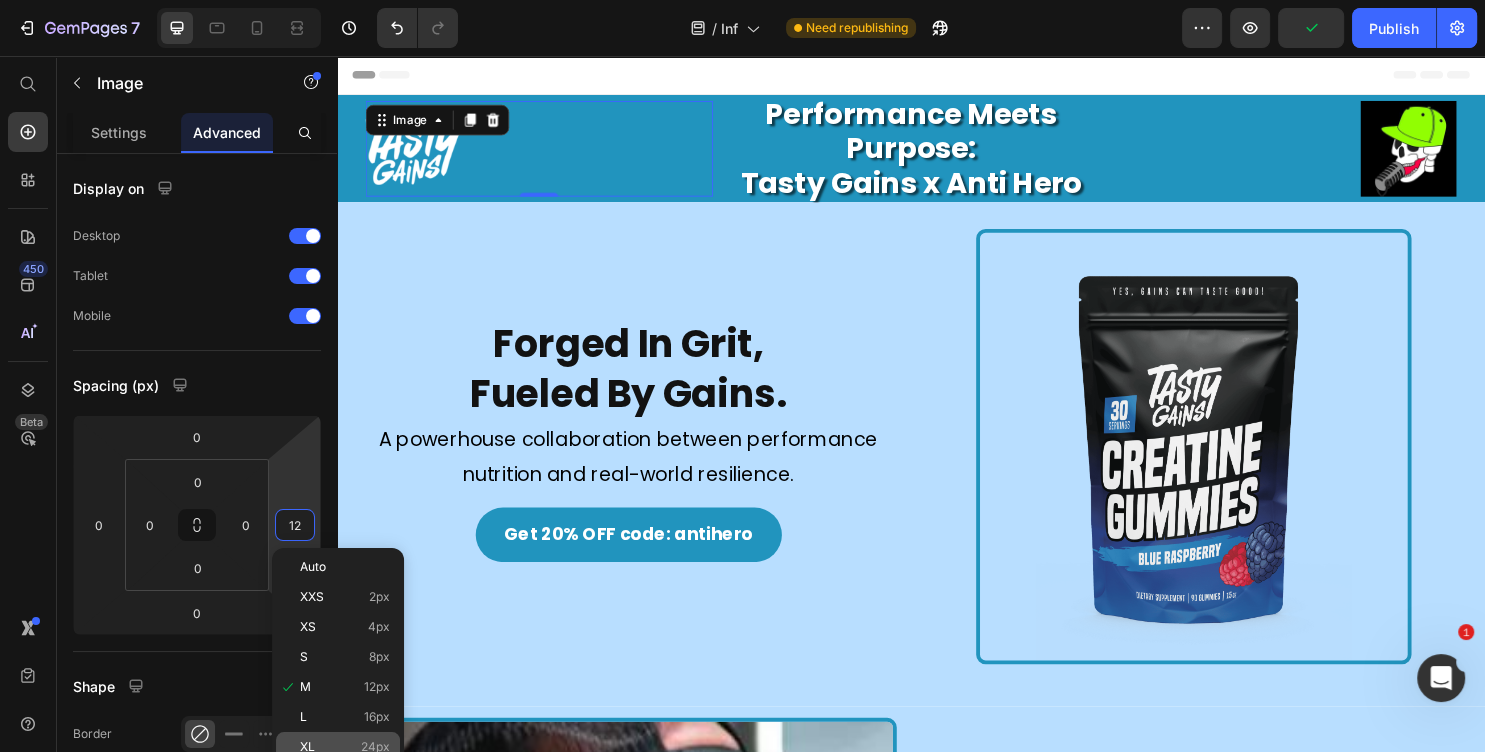 click on "XL 24px" at bounding box center [345, 747] 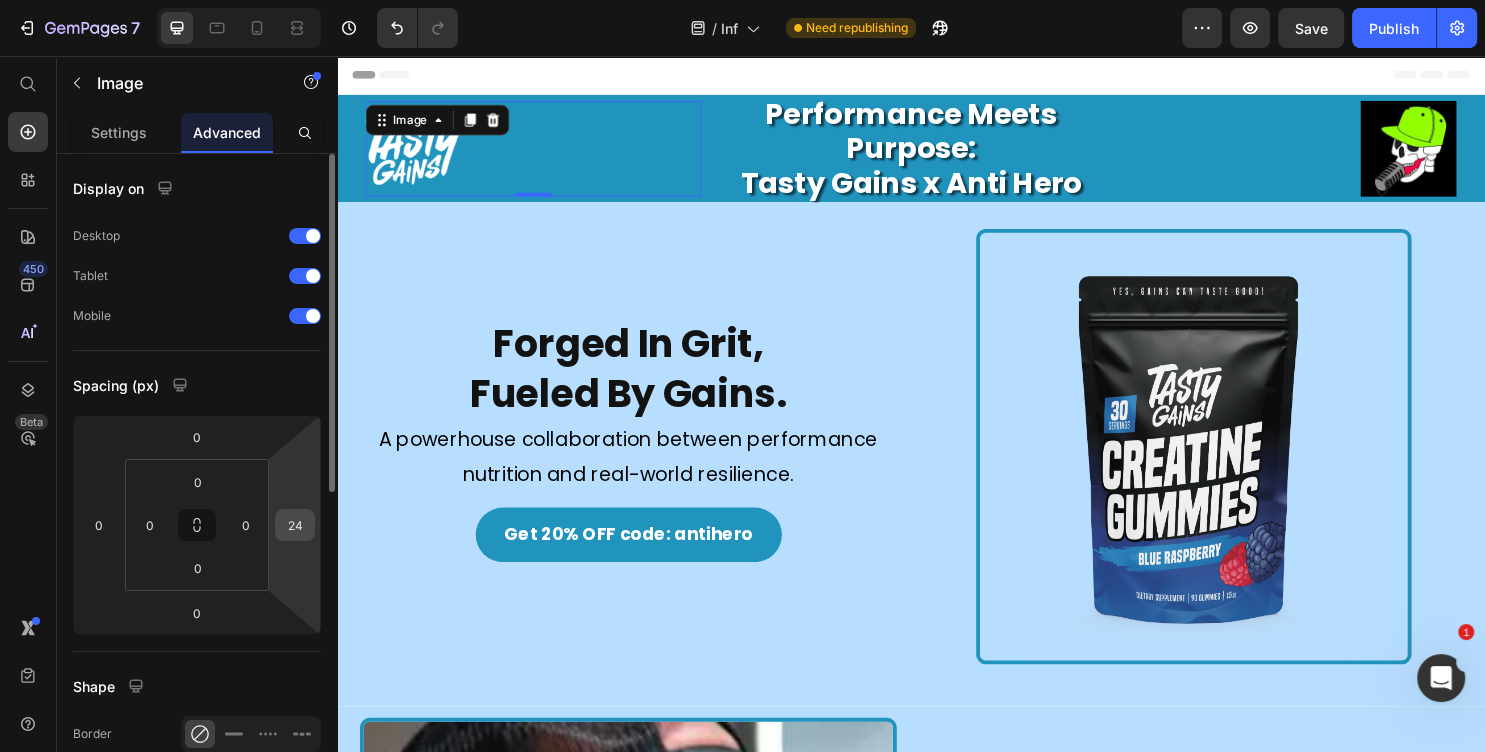 click on "24" at bounding box center [295, 525] 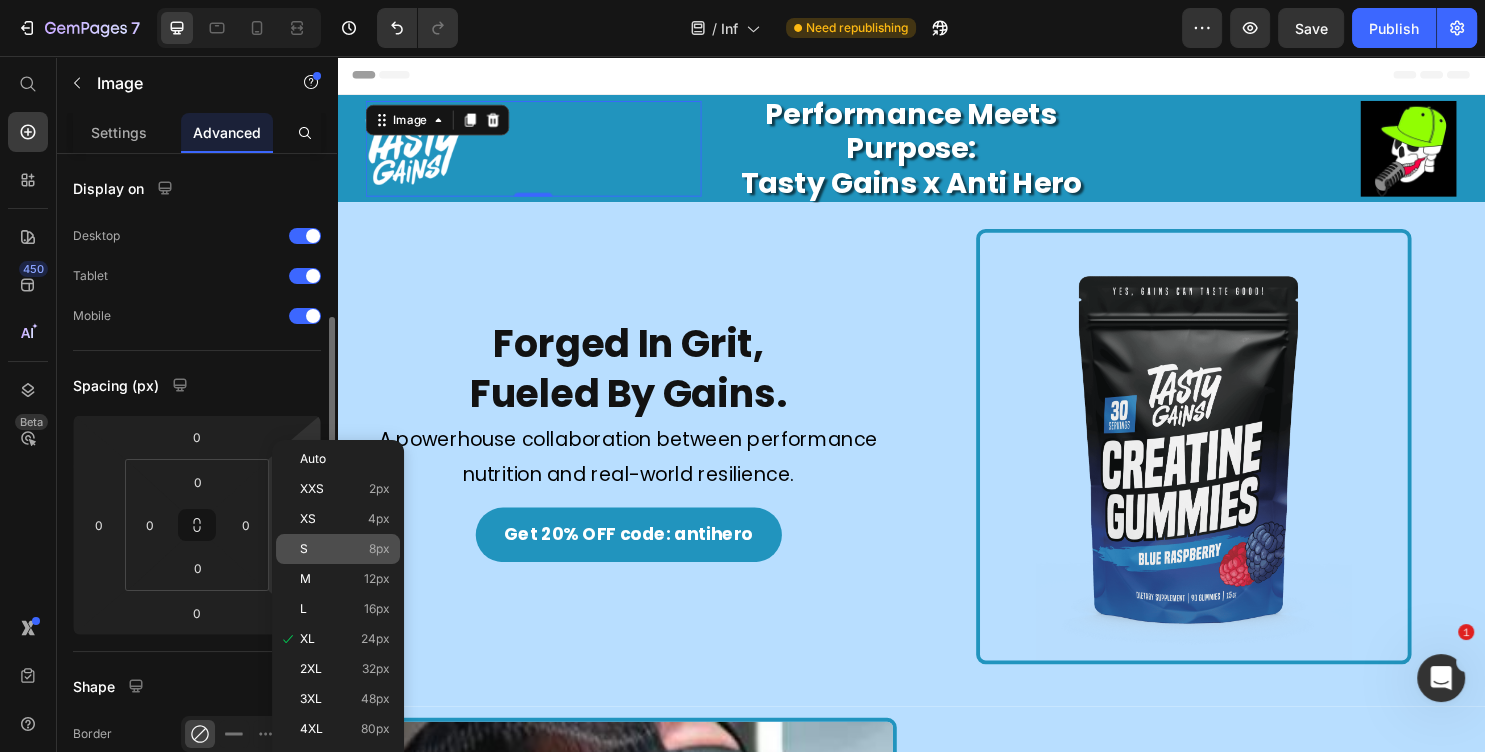 scroll, scrollTop: 108, scrollLeft: 0, axis: vertical 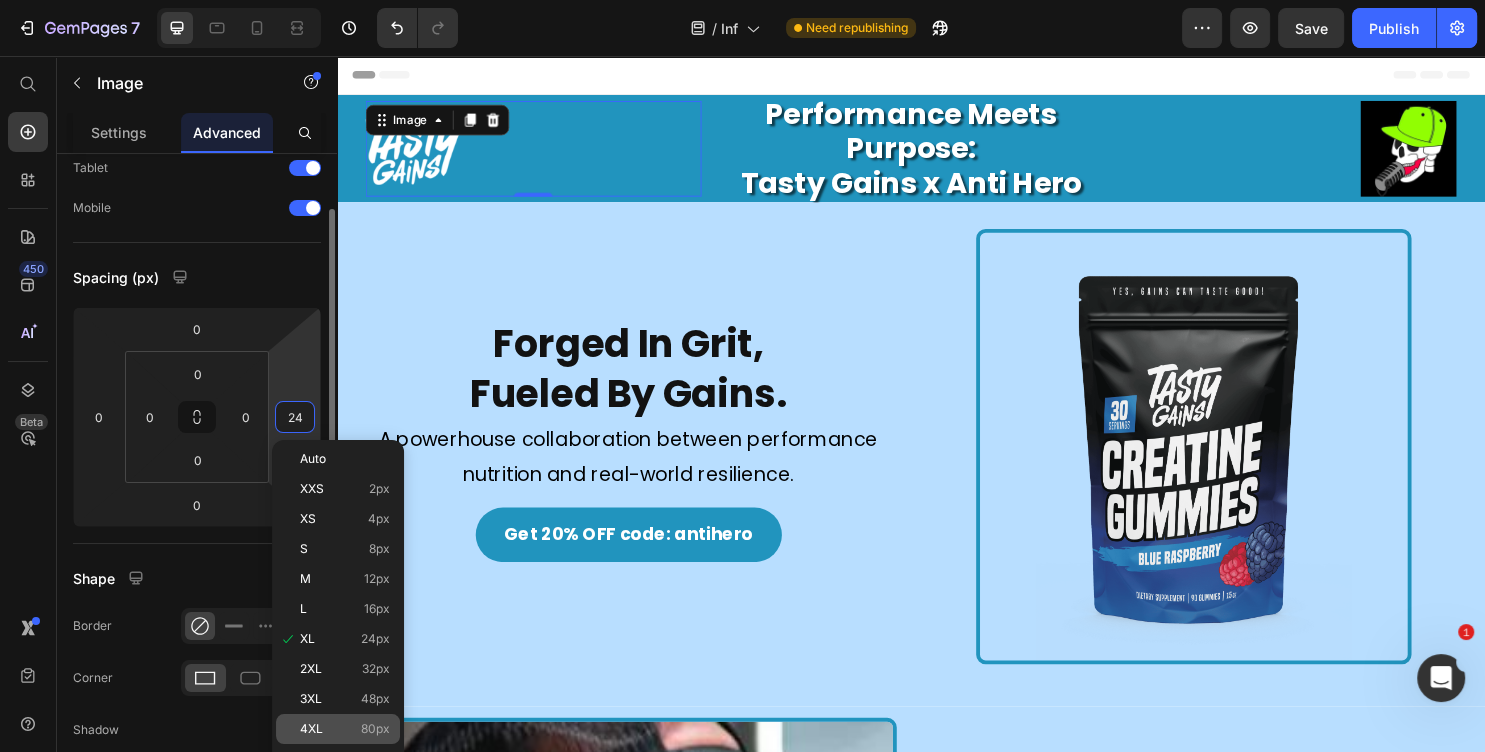 click on "4XL 80px" at bounding box center [345, 729] 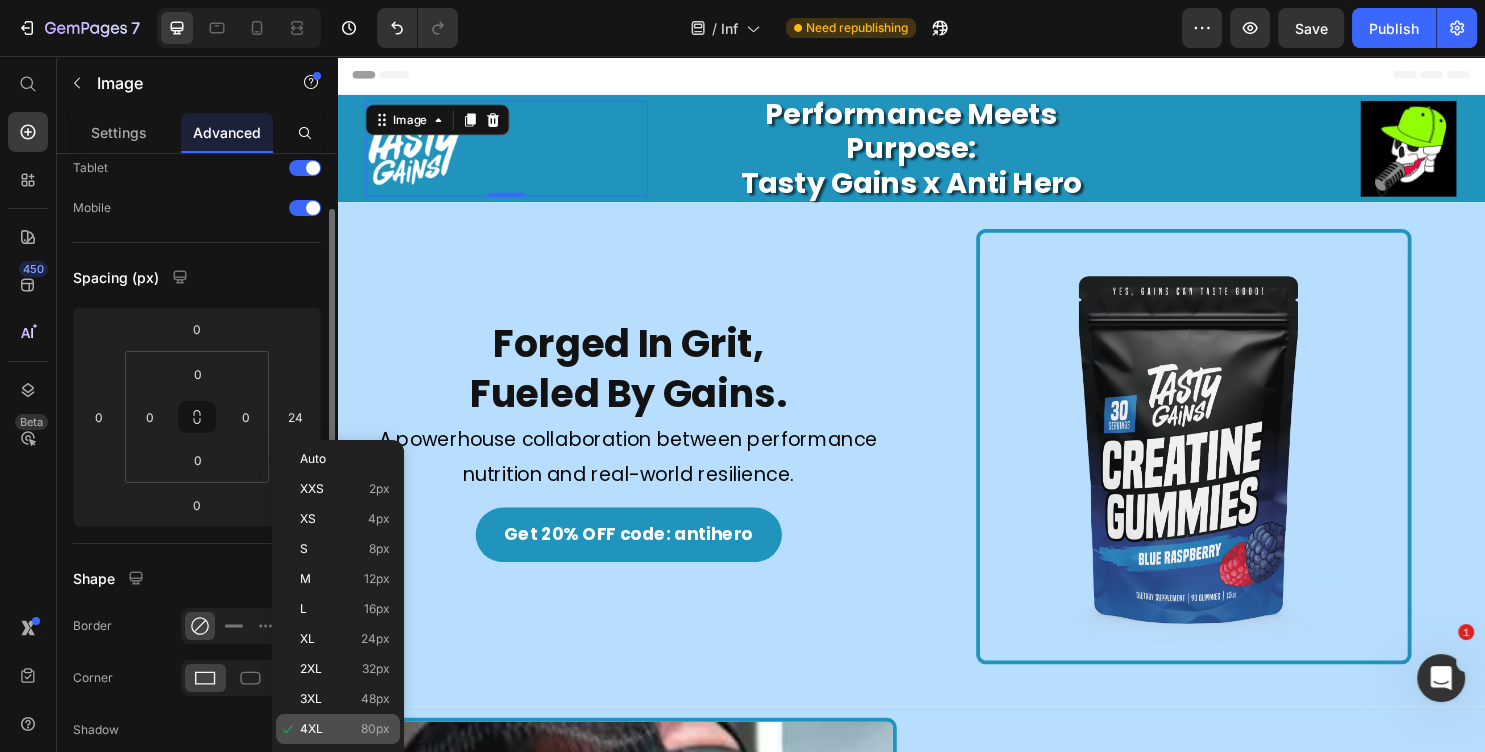 type on "80" 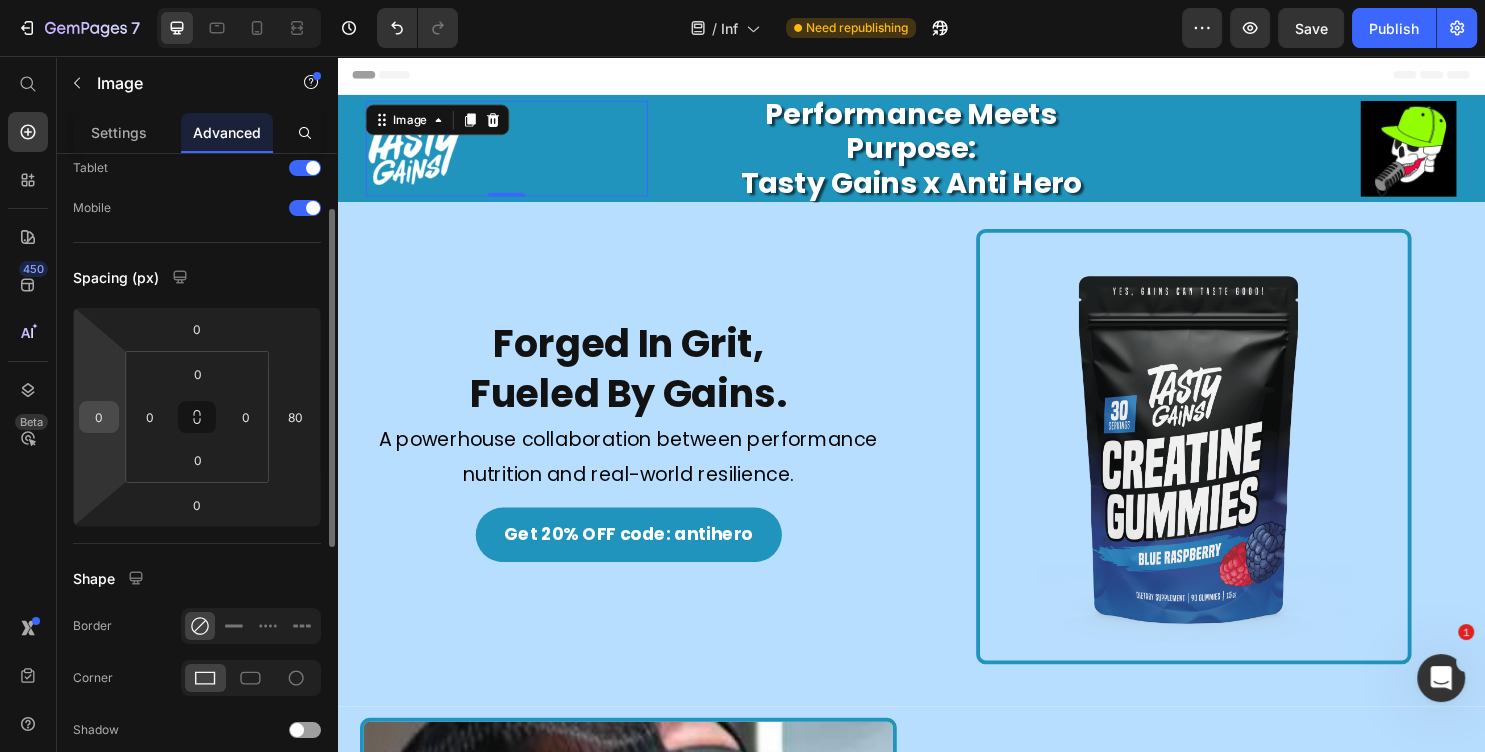click on "0" at bounding box center [99, 417] 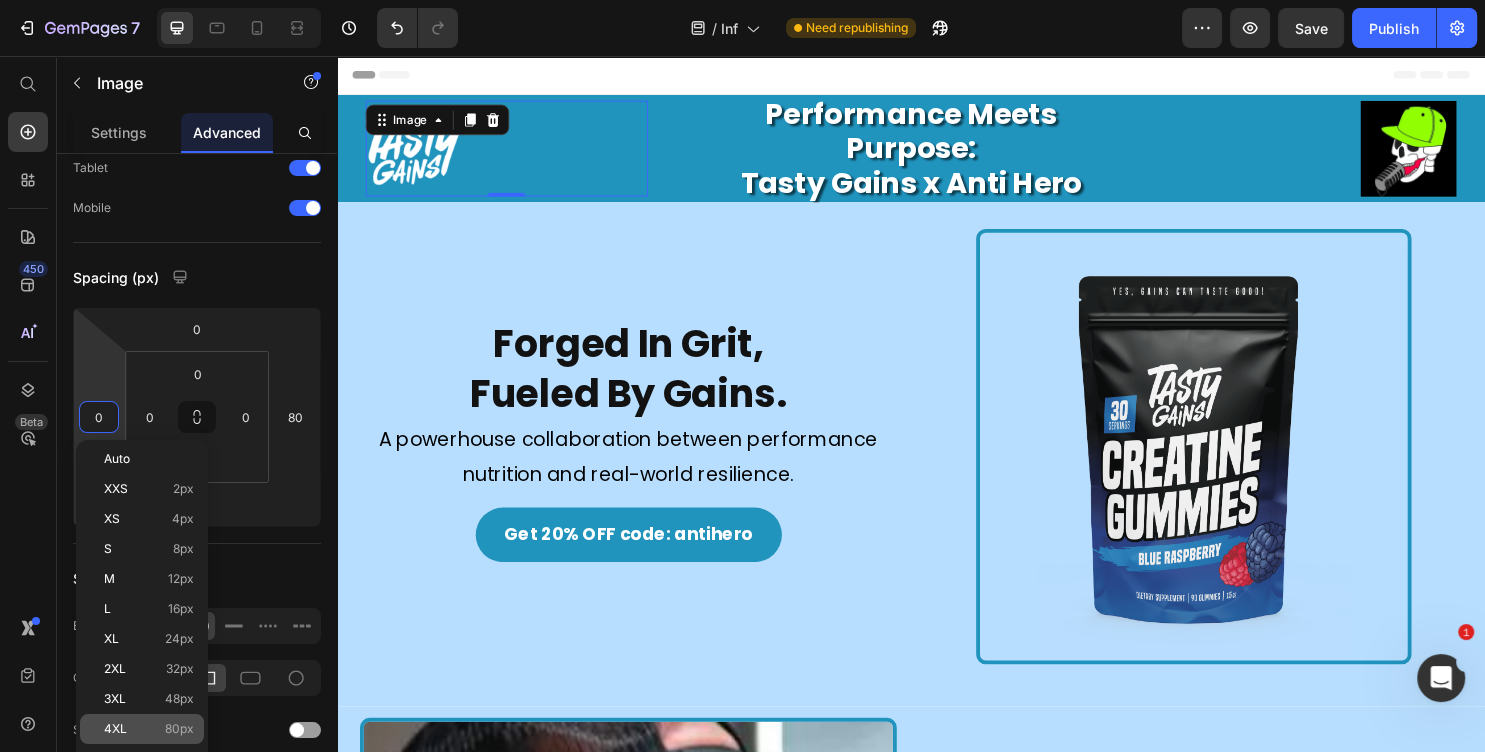 click on "4XL 80px" at bounding box center [149, 729] 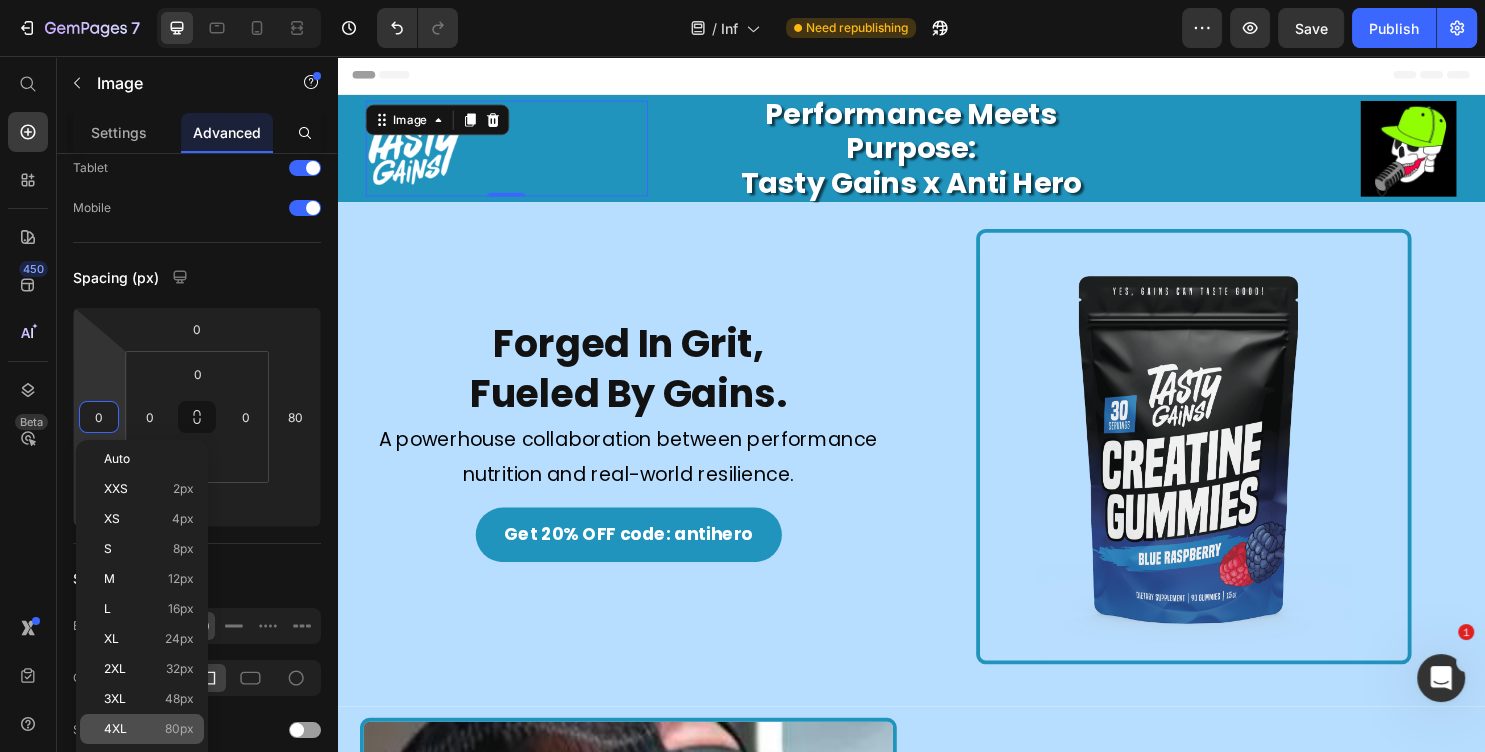 type on "80" 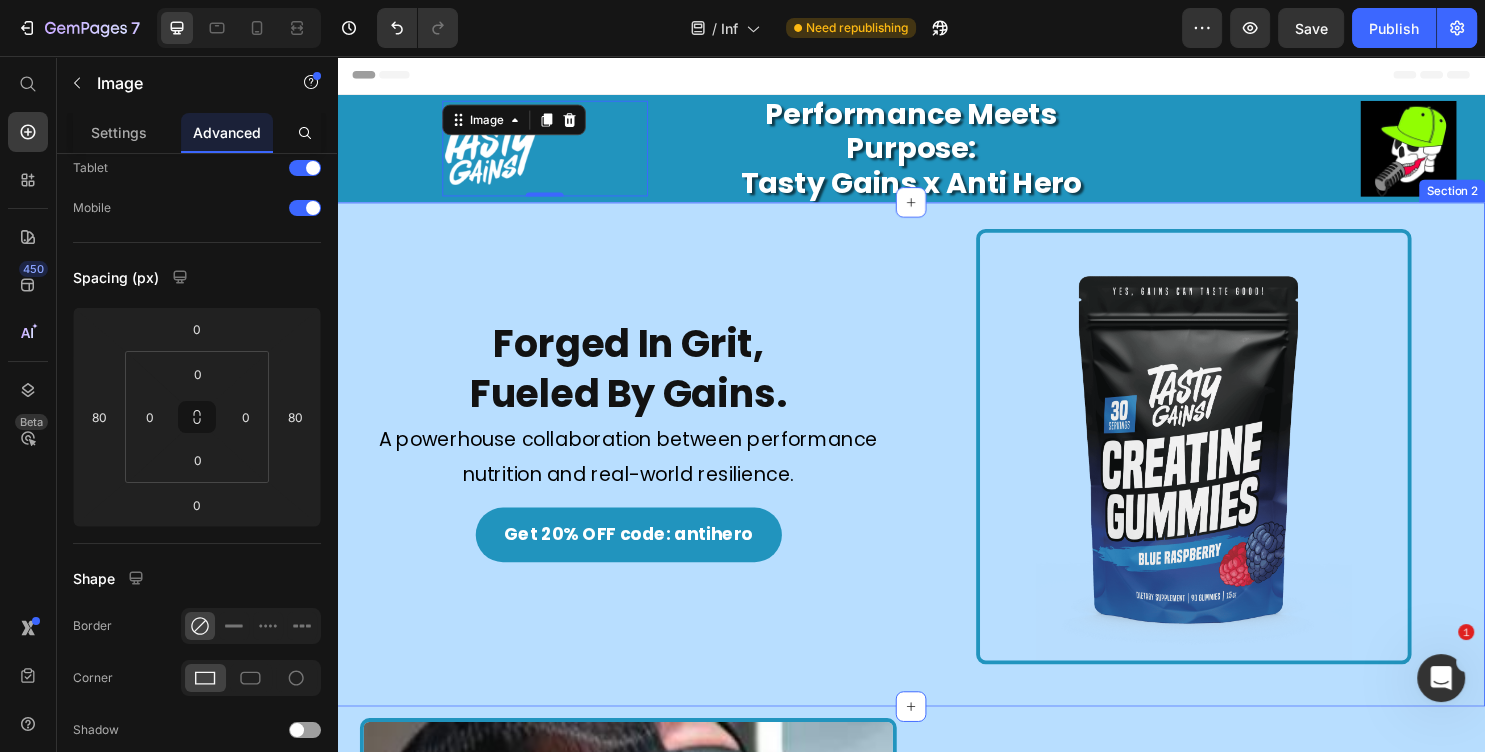 click on "Forged In Grit, Fueled By Gains. Heading Image A powerhouse collaboration between performance nutrition and real-world resilience. Text Block Get 20% OFF code: antihero Button Image Row Section 2" at bounding box center [937, 472] 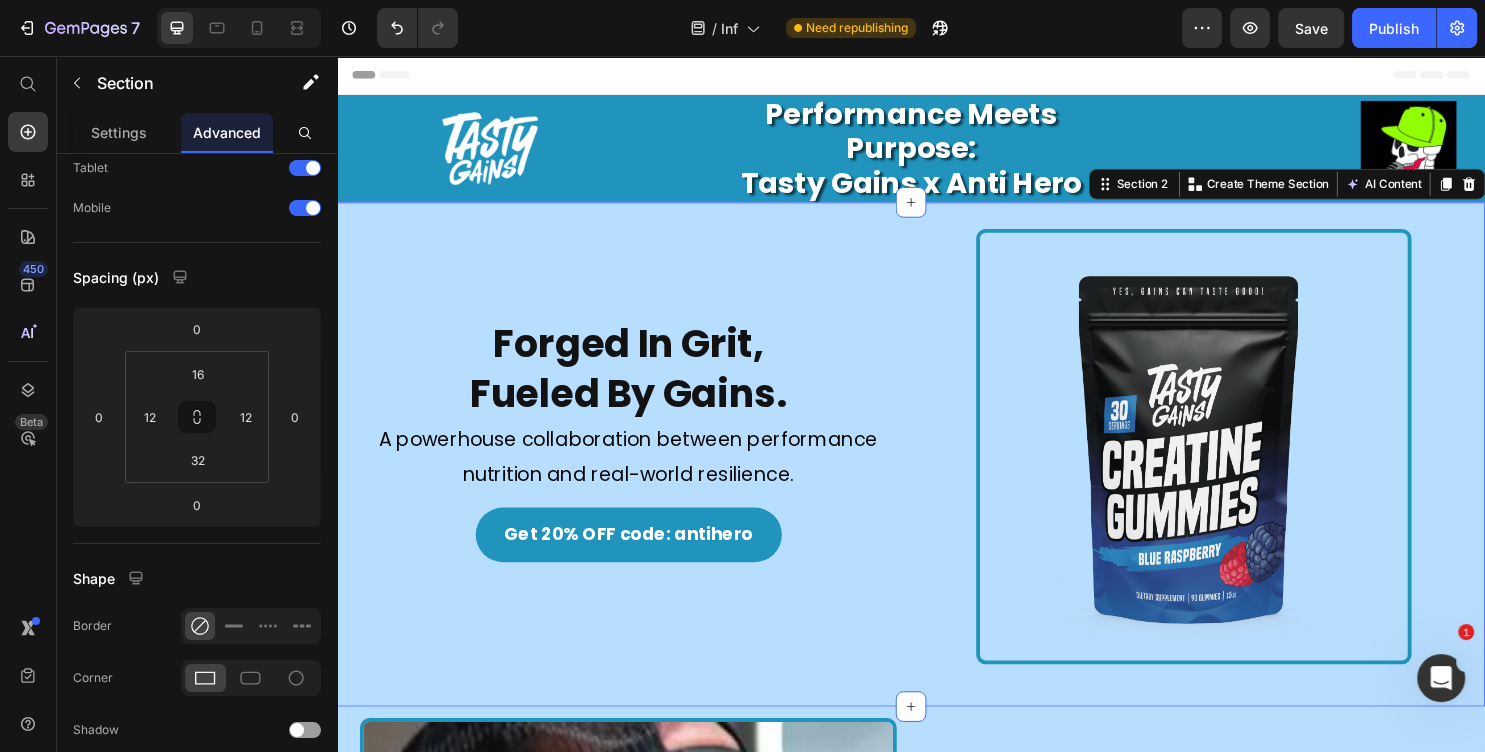 scroll, scrollTop: 0, scrollLeft: 0, axis: both 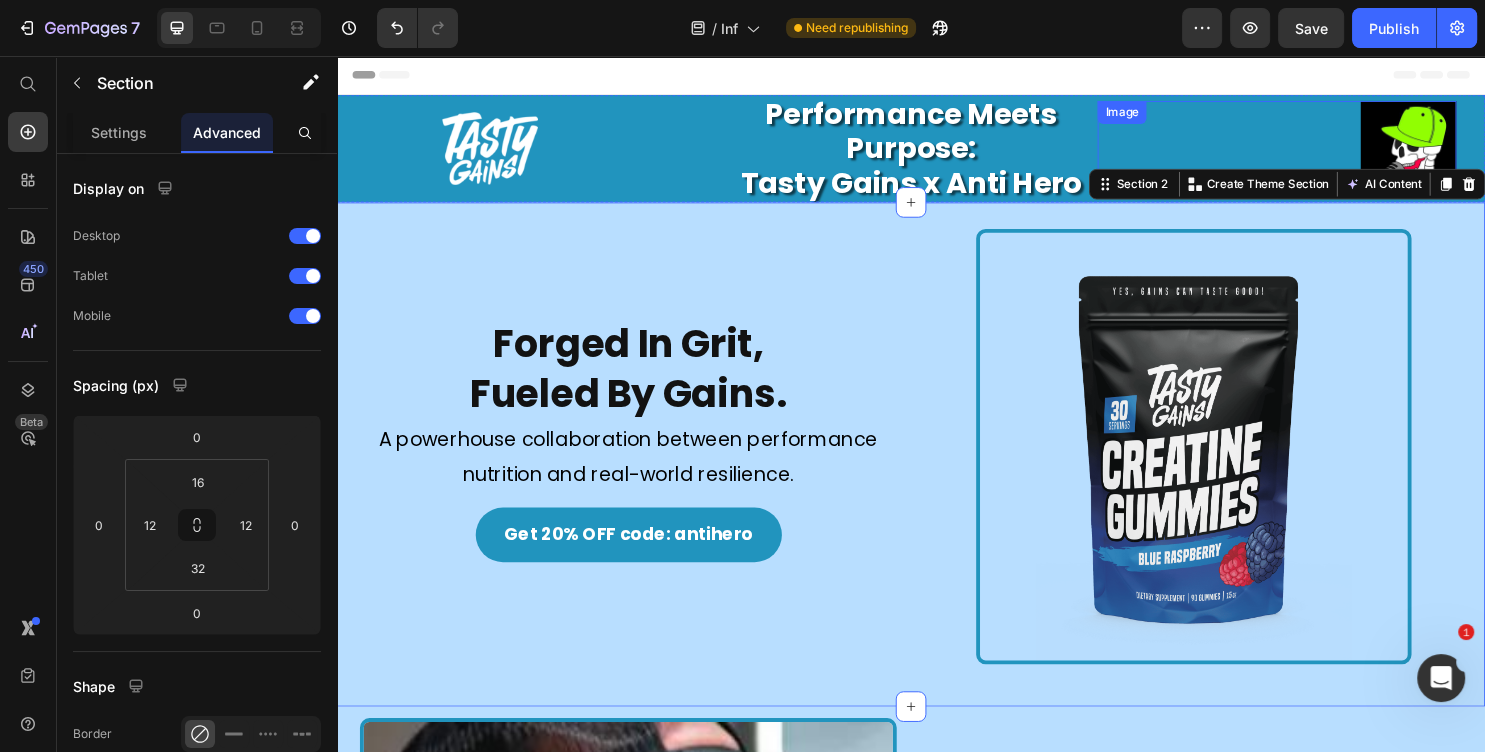 click at bounding box center [1319, 153] 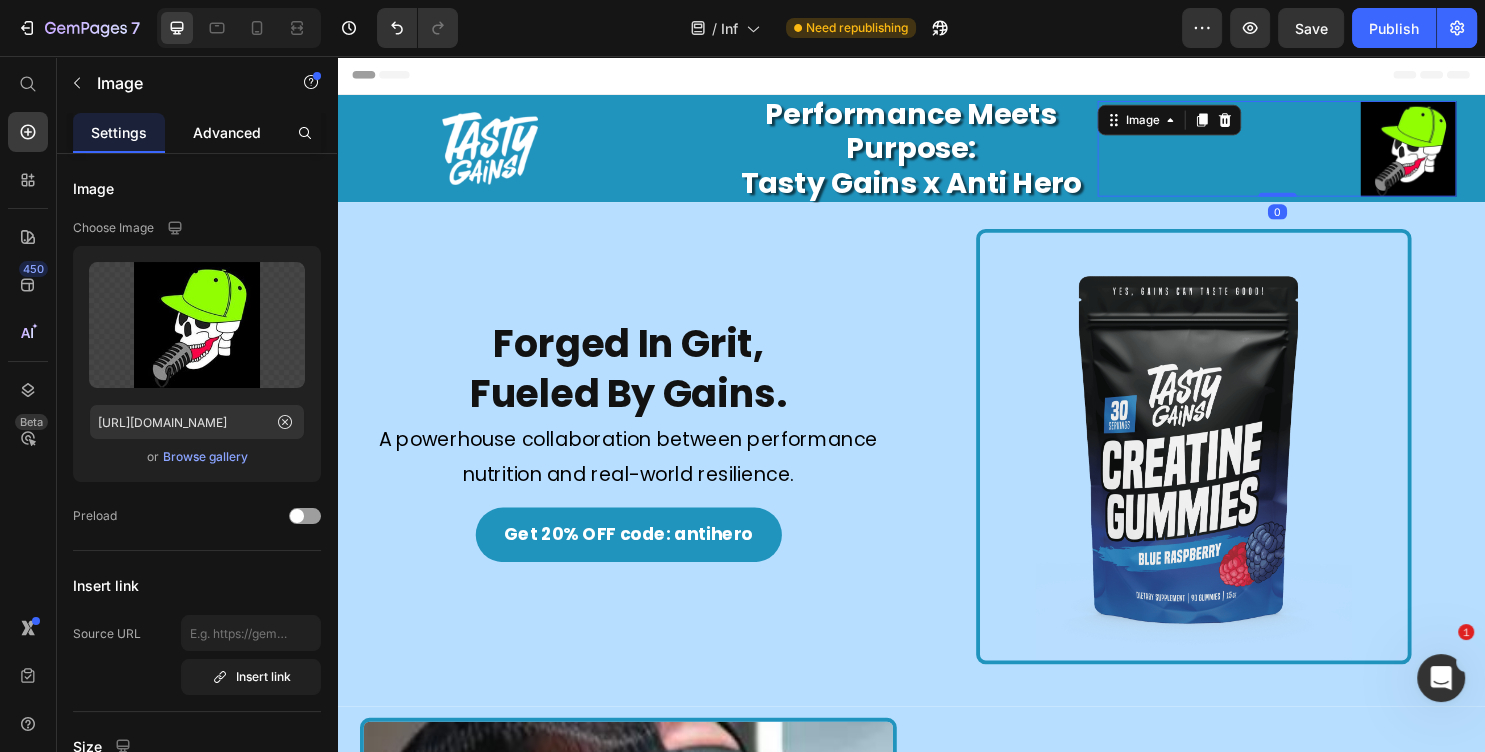 click on "Advanced" at bounding box center (227, 132) 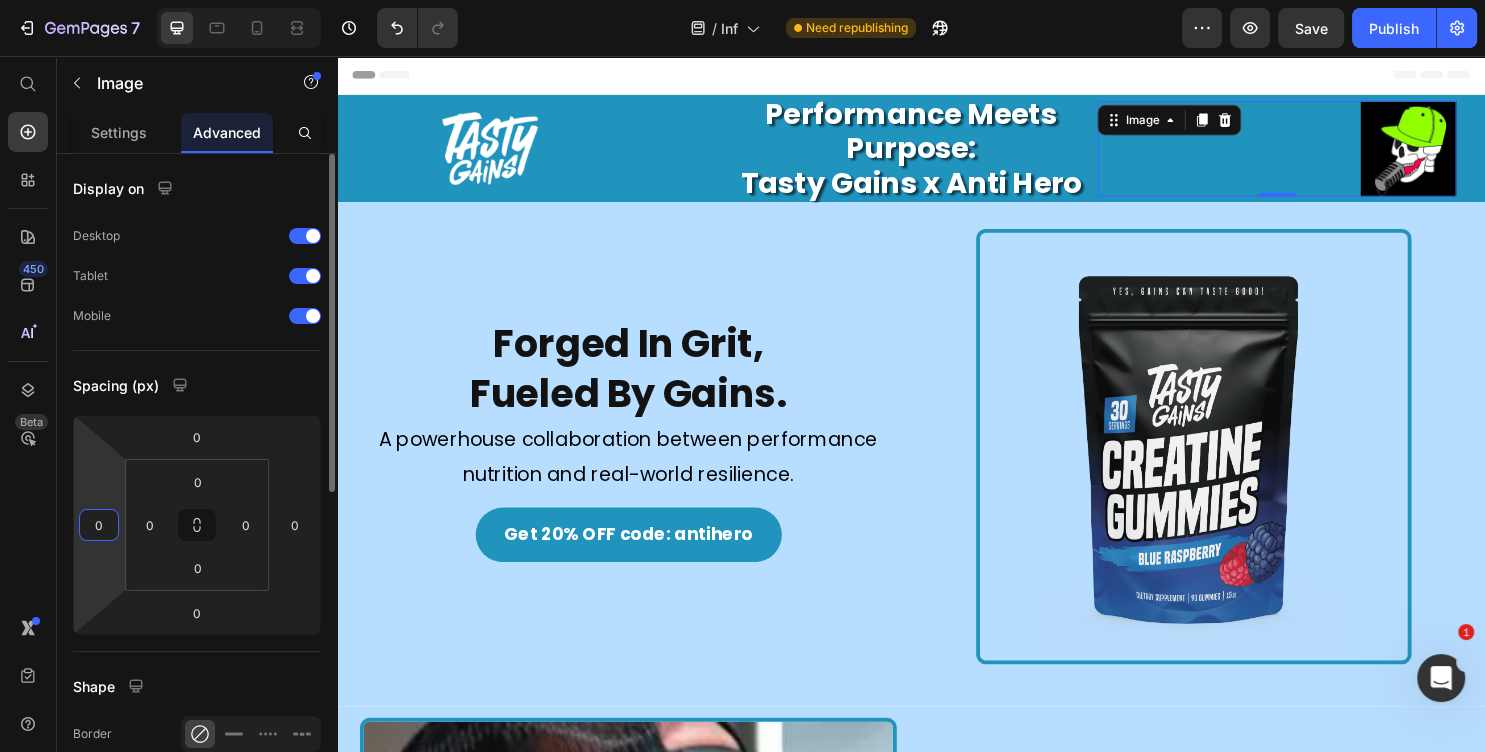 click on "0" at bounding box center (99, 525) 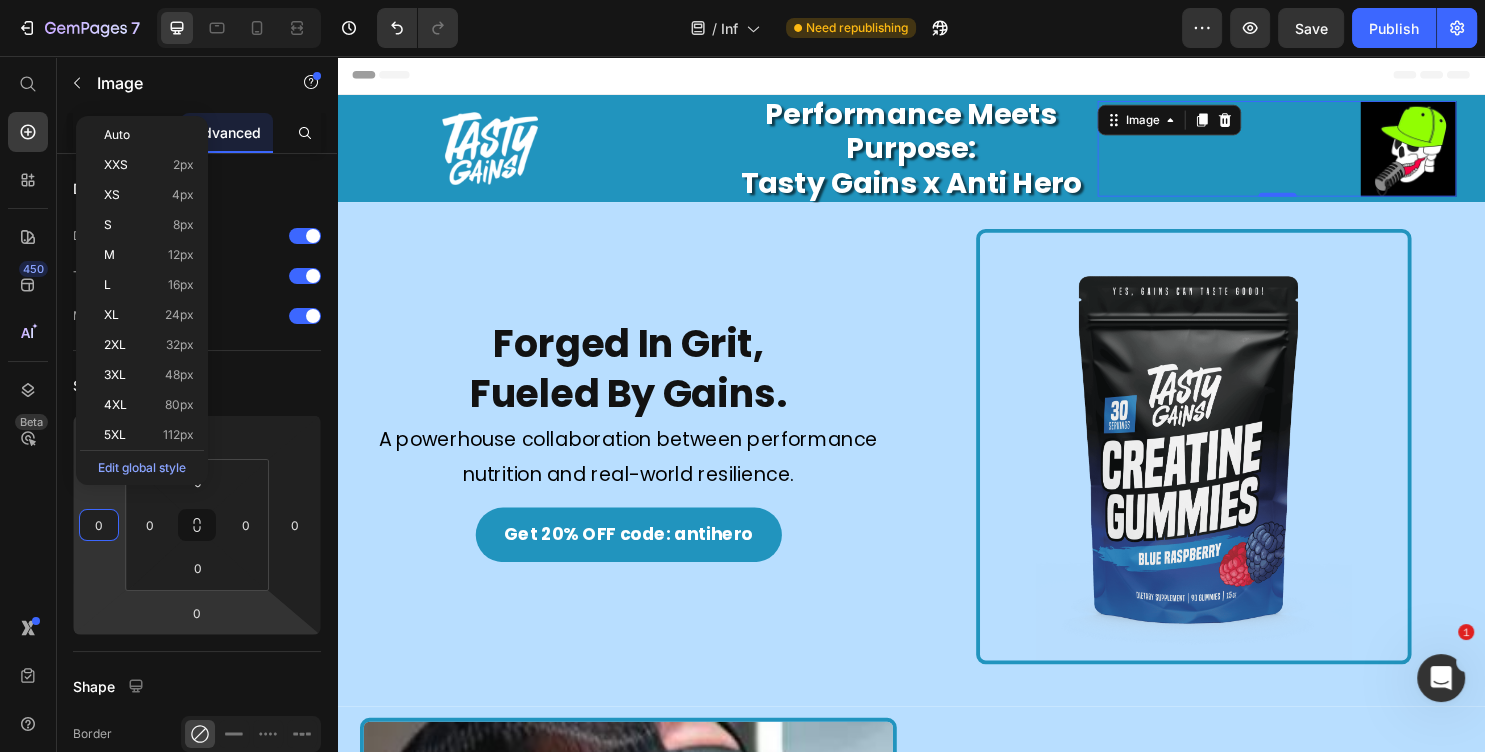 scroll, scrollTop: 432, scrollLeft: 0, axis: vertical 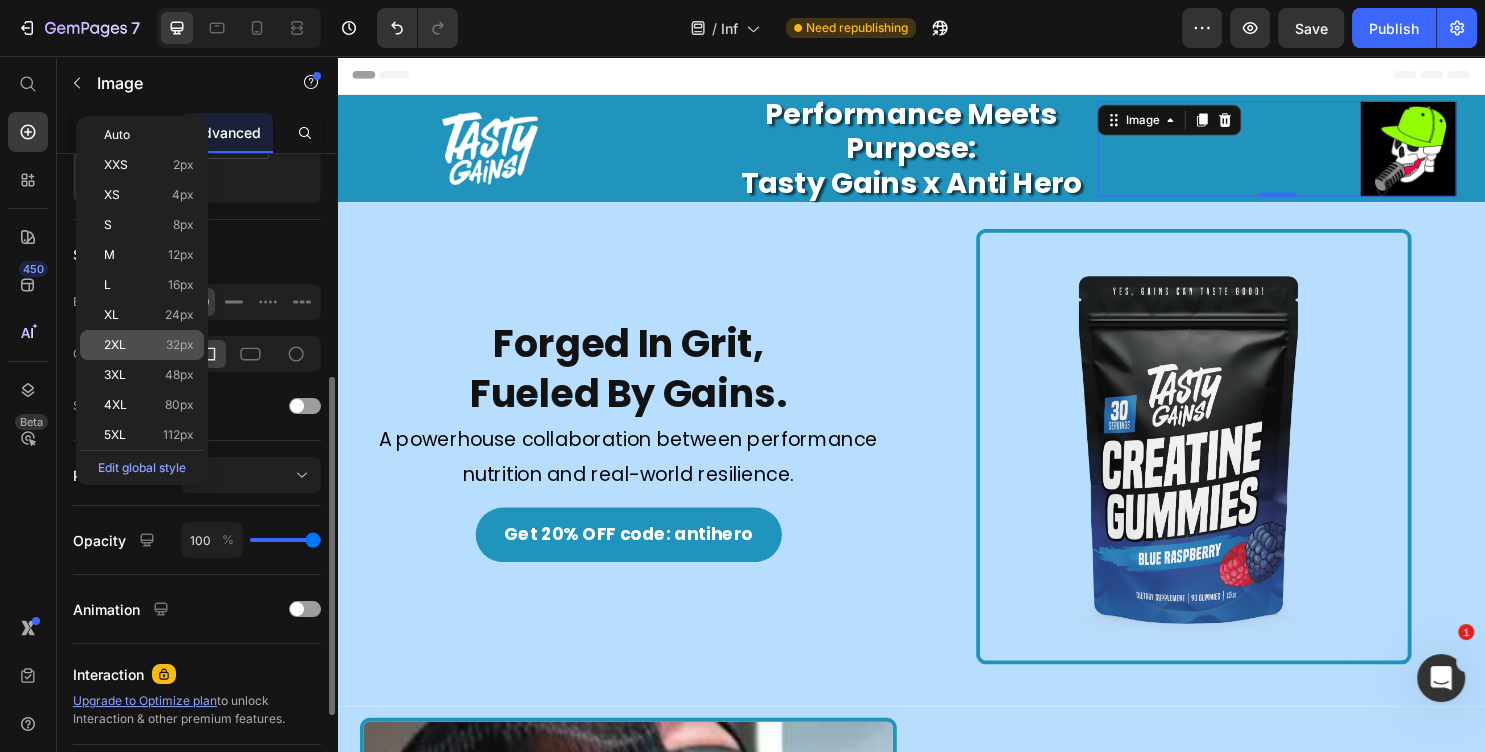 click on "4XL 80px" at bounding box center [149, 405] 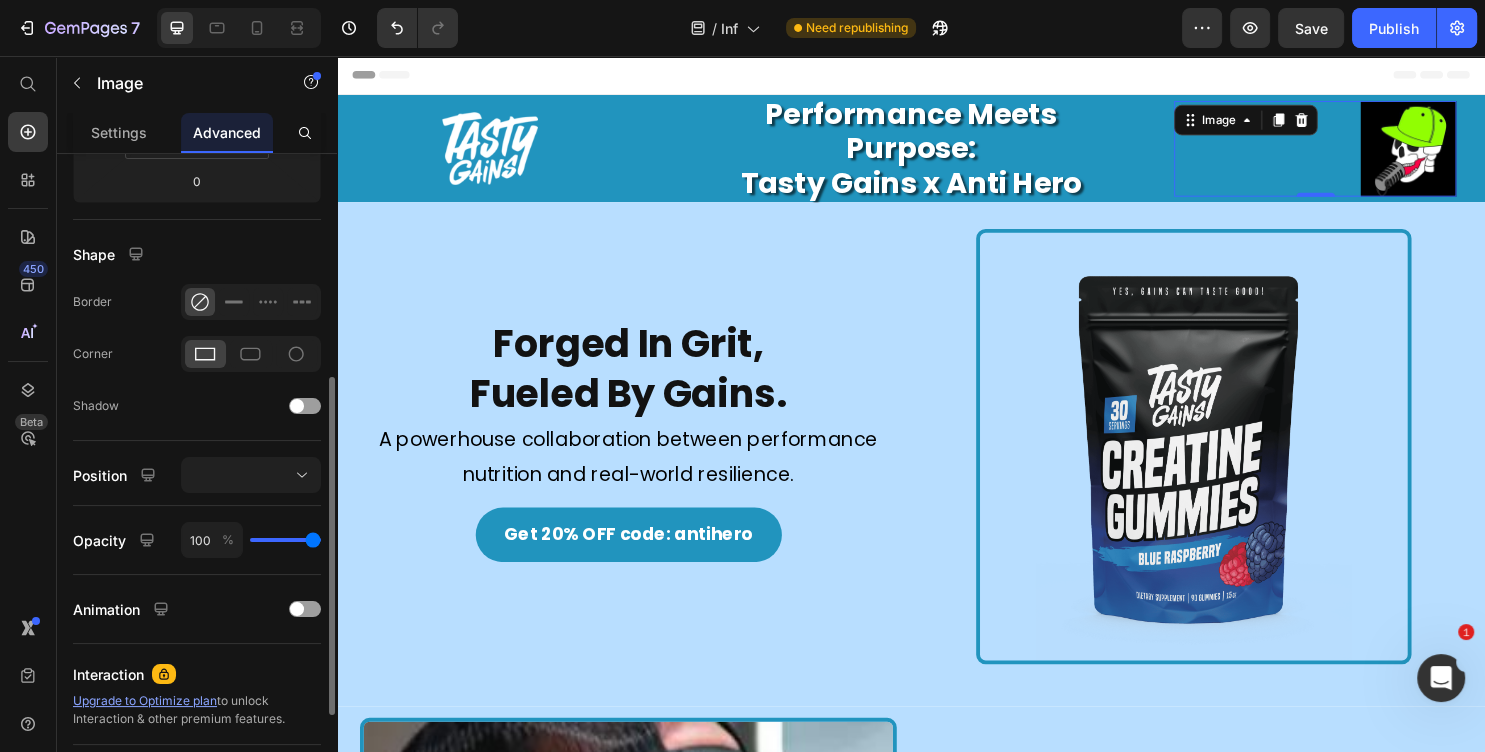 type on "80" 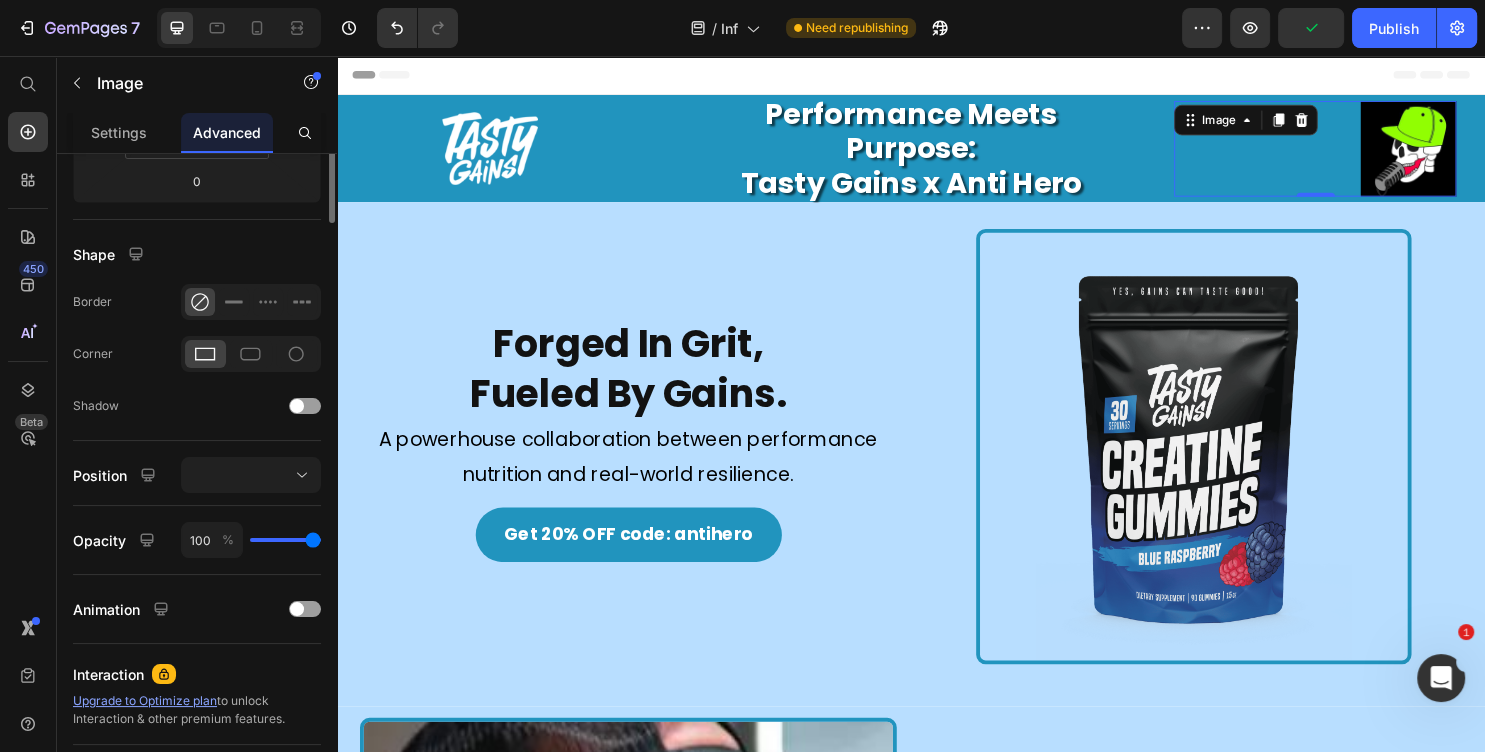scroll, scrollTop: 0, scrollLeft: 0, axis: both 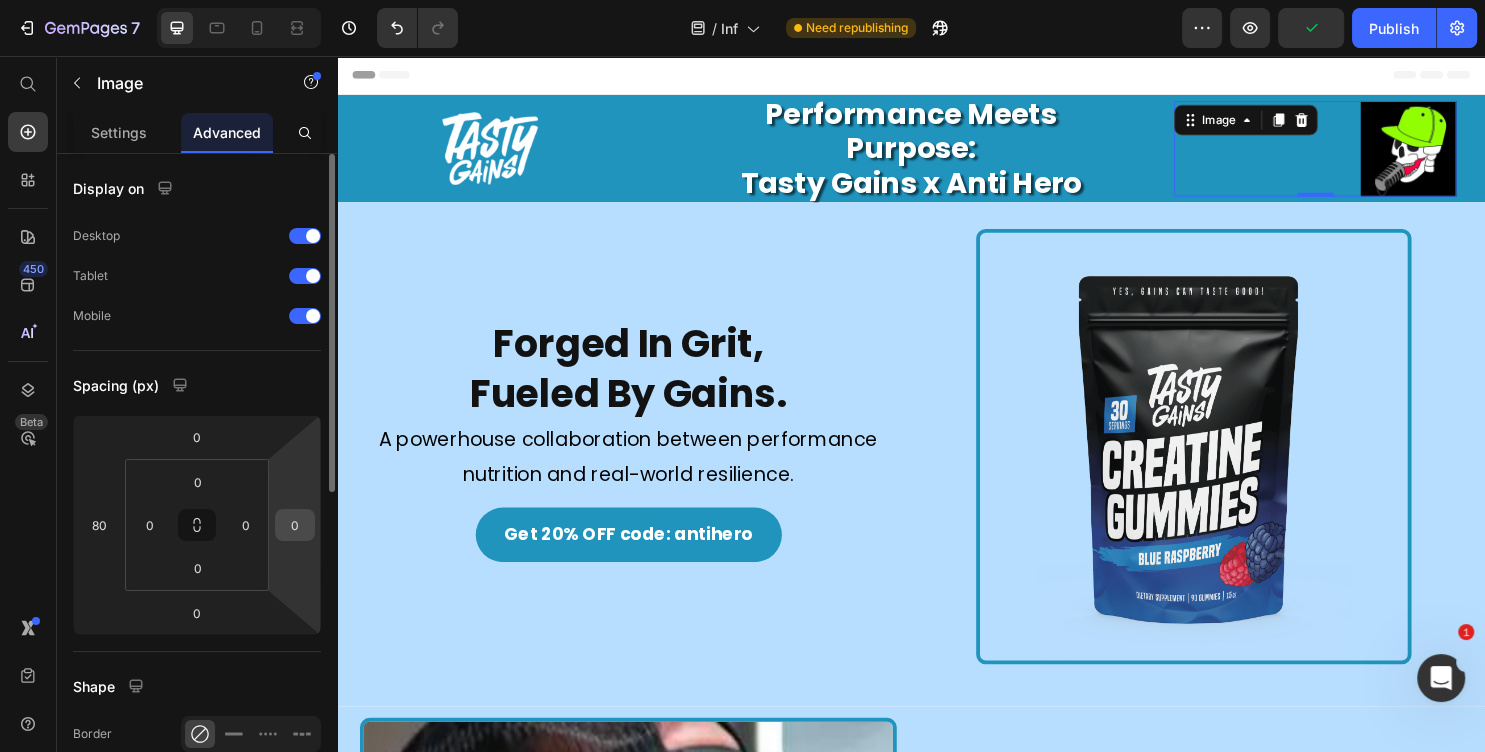 click on "0" at bounding box center [295, 525] 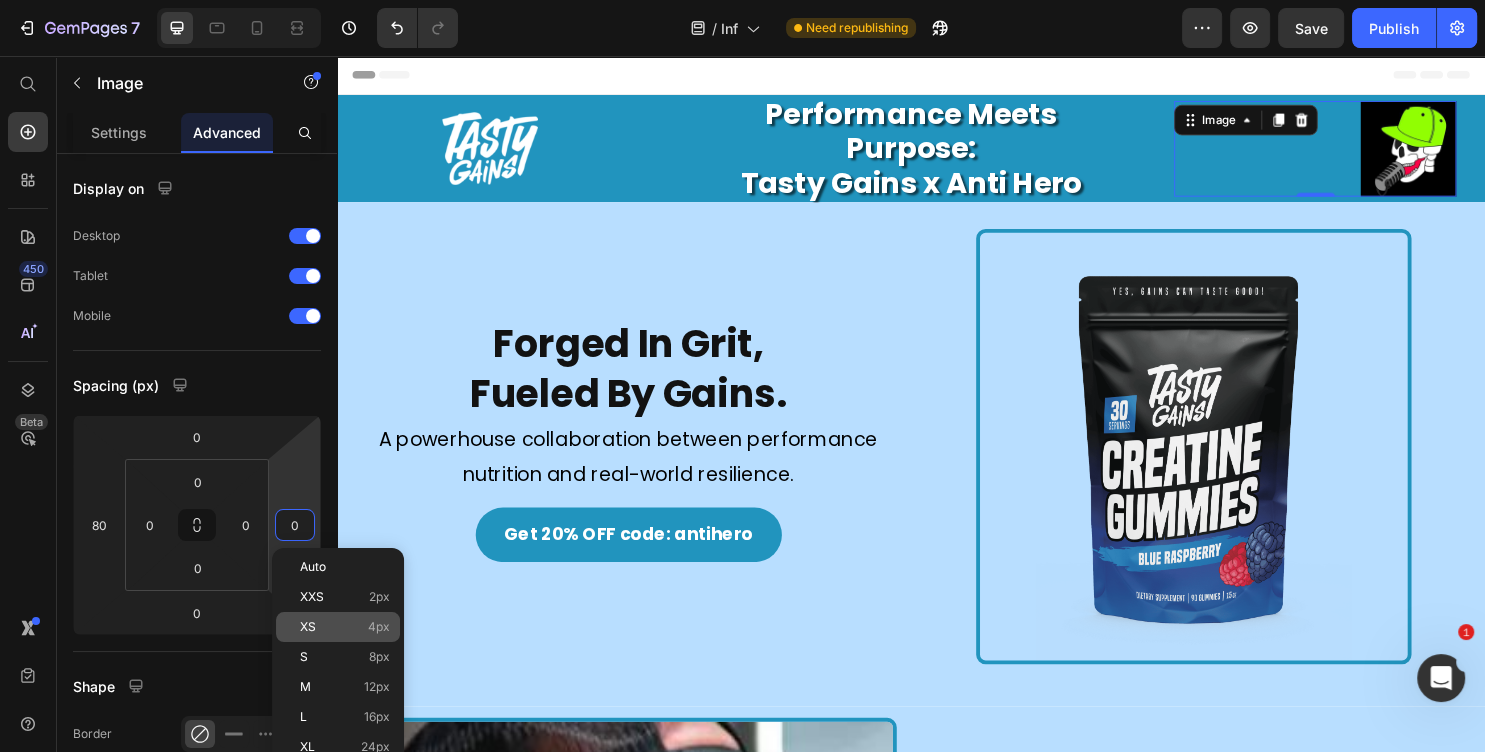 scroll, scrollTop: 324, scrollLeft: 0, axis: vertical 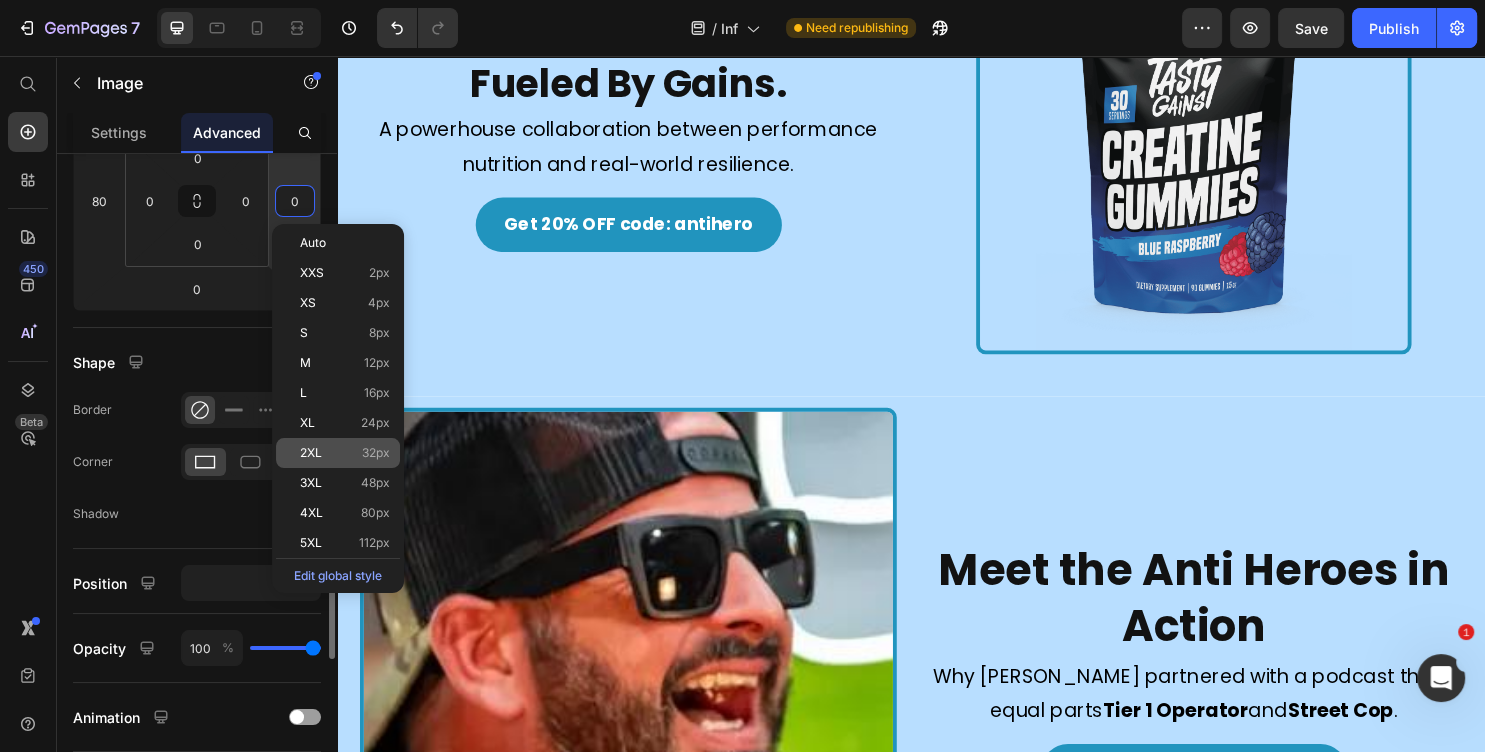 click on "4XL 80px" 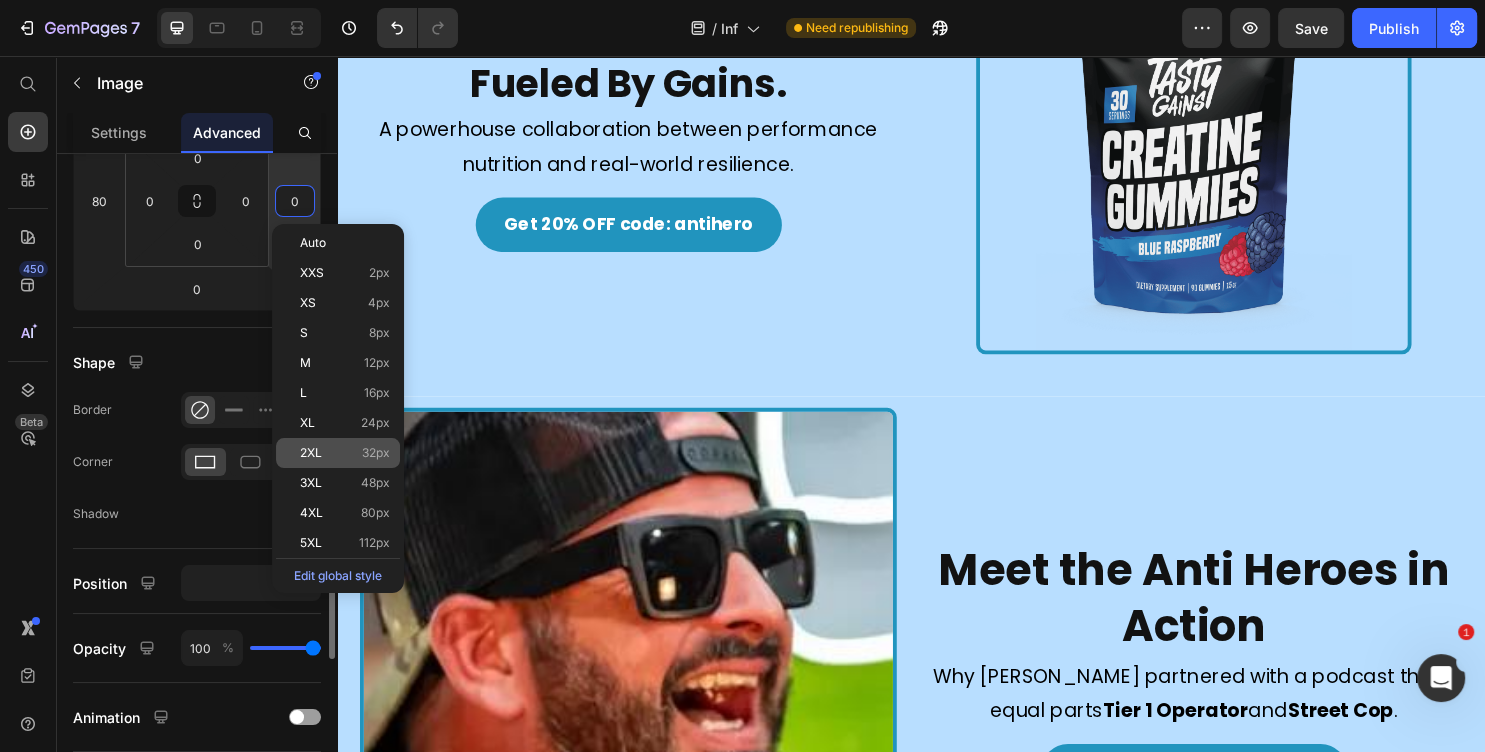 type on "80" 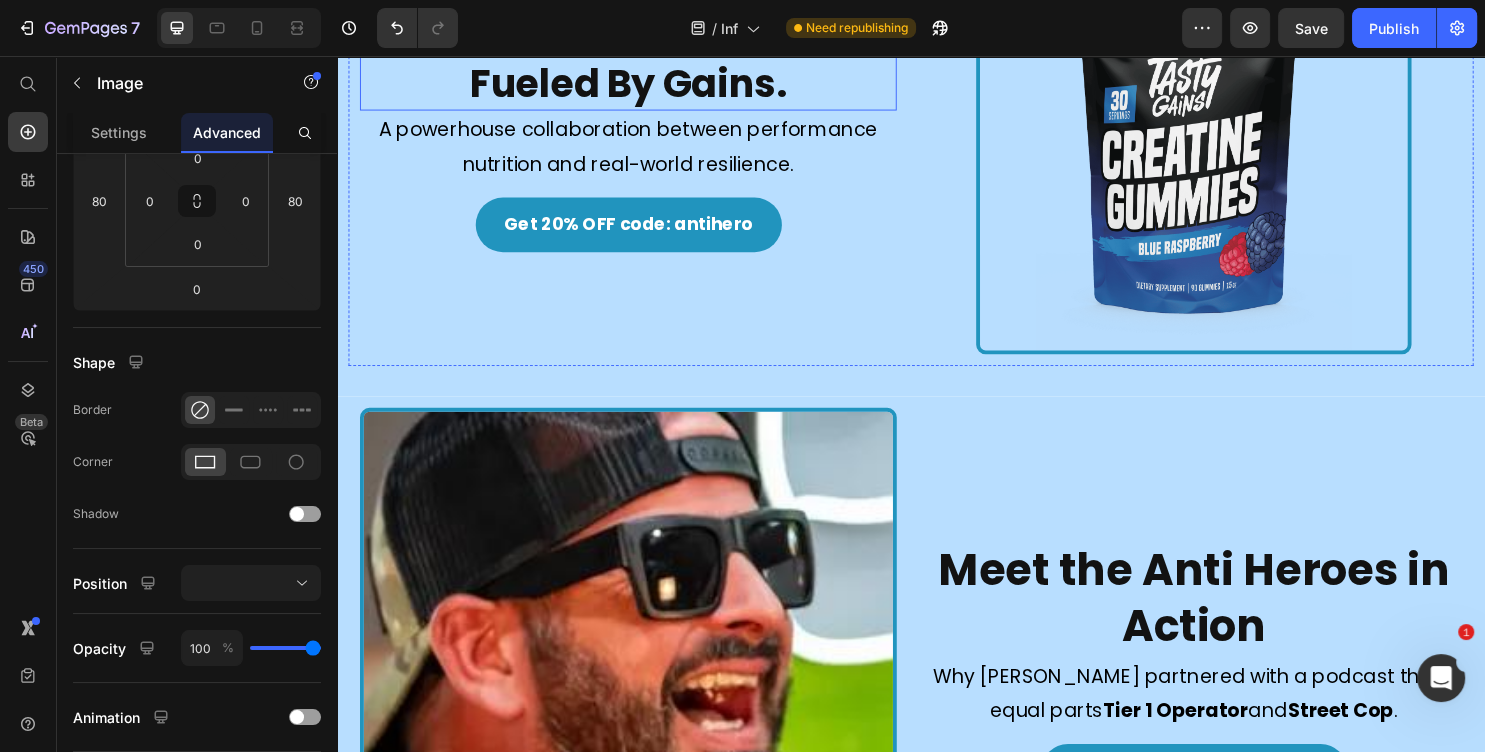 scroll, scrollTop: 0, scrollLeft: 0, axis: both 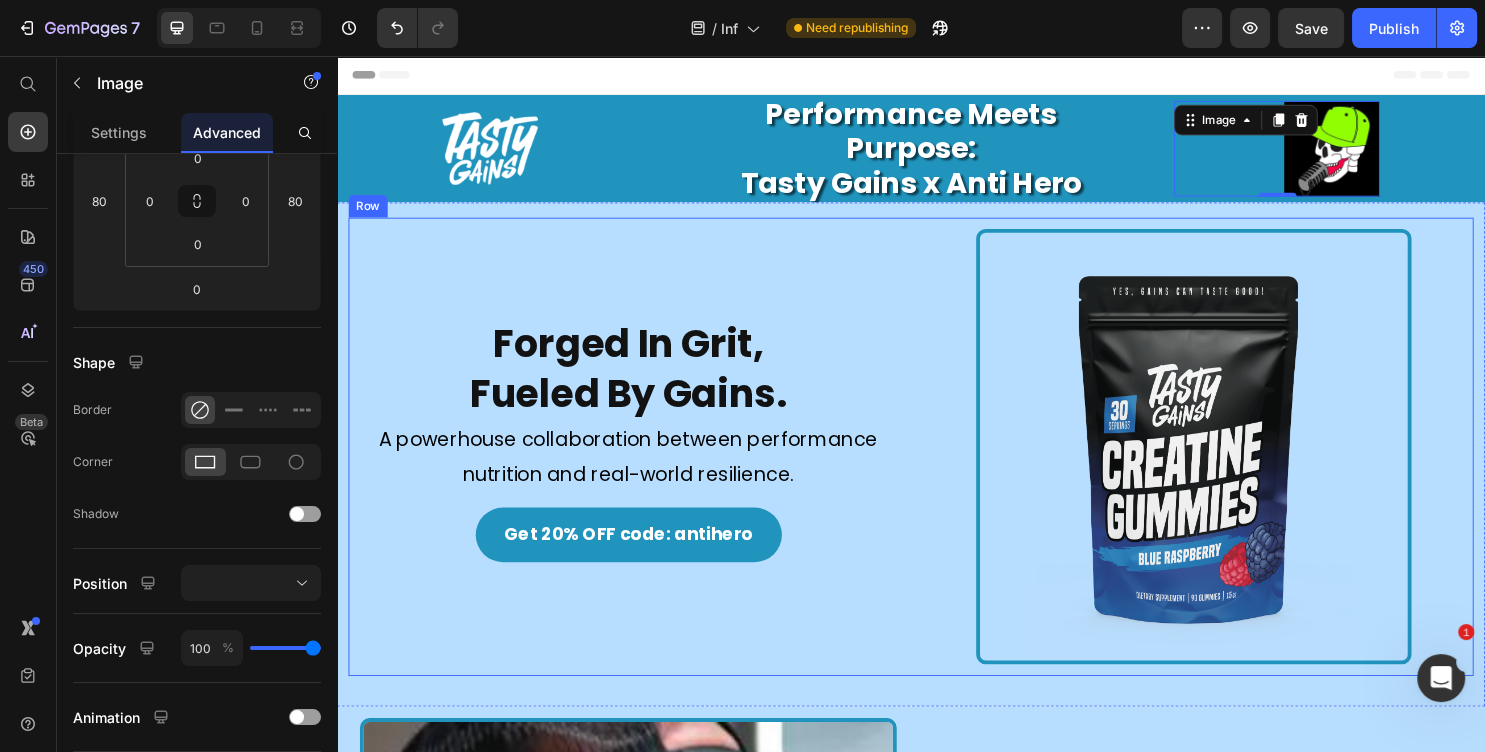 click on "Forged In Grit, Fueled By Gains. Heading Image A powerhouse collaboration between performance nutrition and real-world resilience. Text Block Get 20% OFF code: antihero Button Image Row" at bounding box center (937, 464) 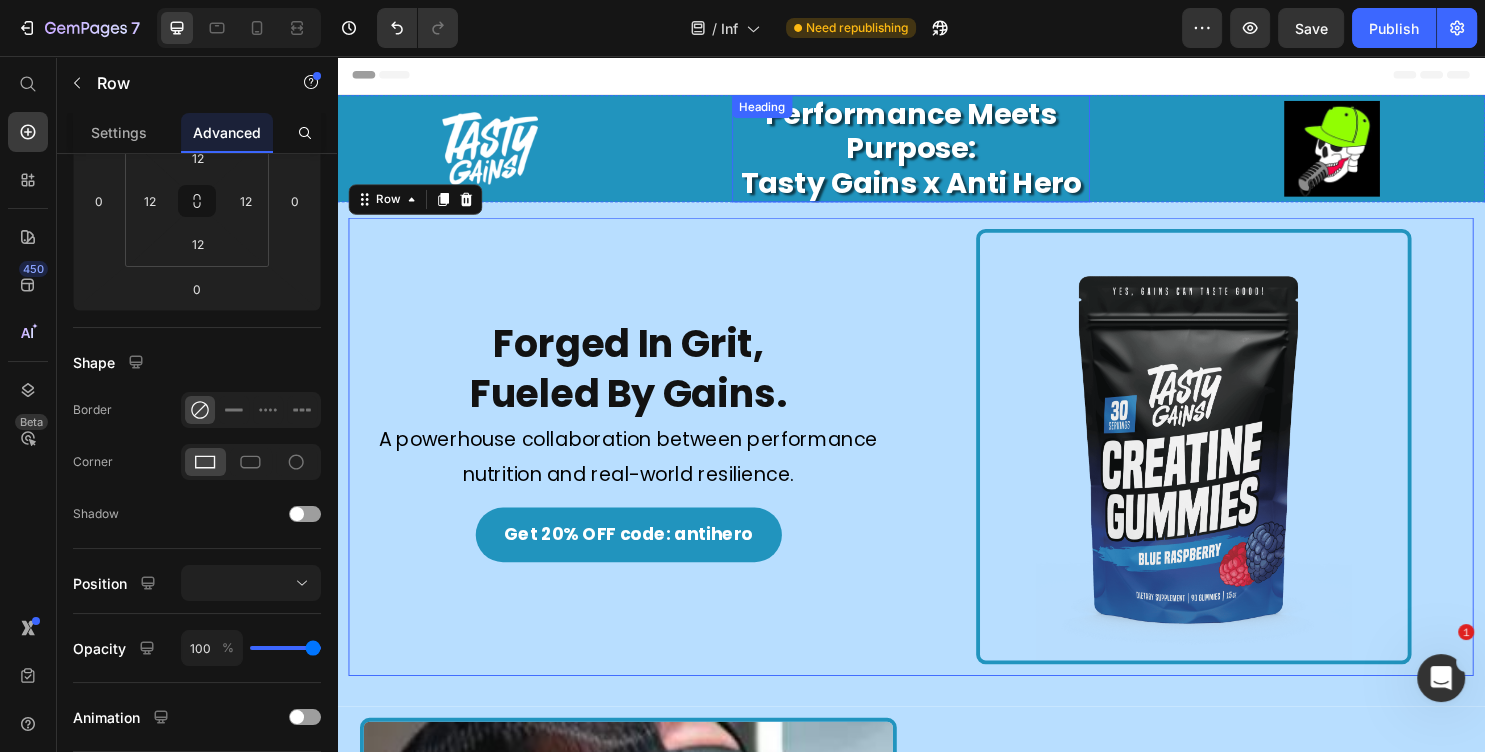 click on "Performance Meets Purpose:  Tasty Gains x Anti Hero" at bounding box center (937, 153) 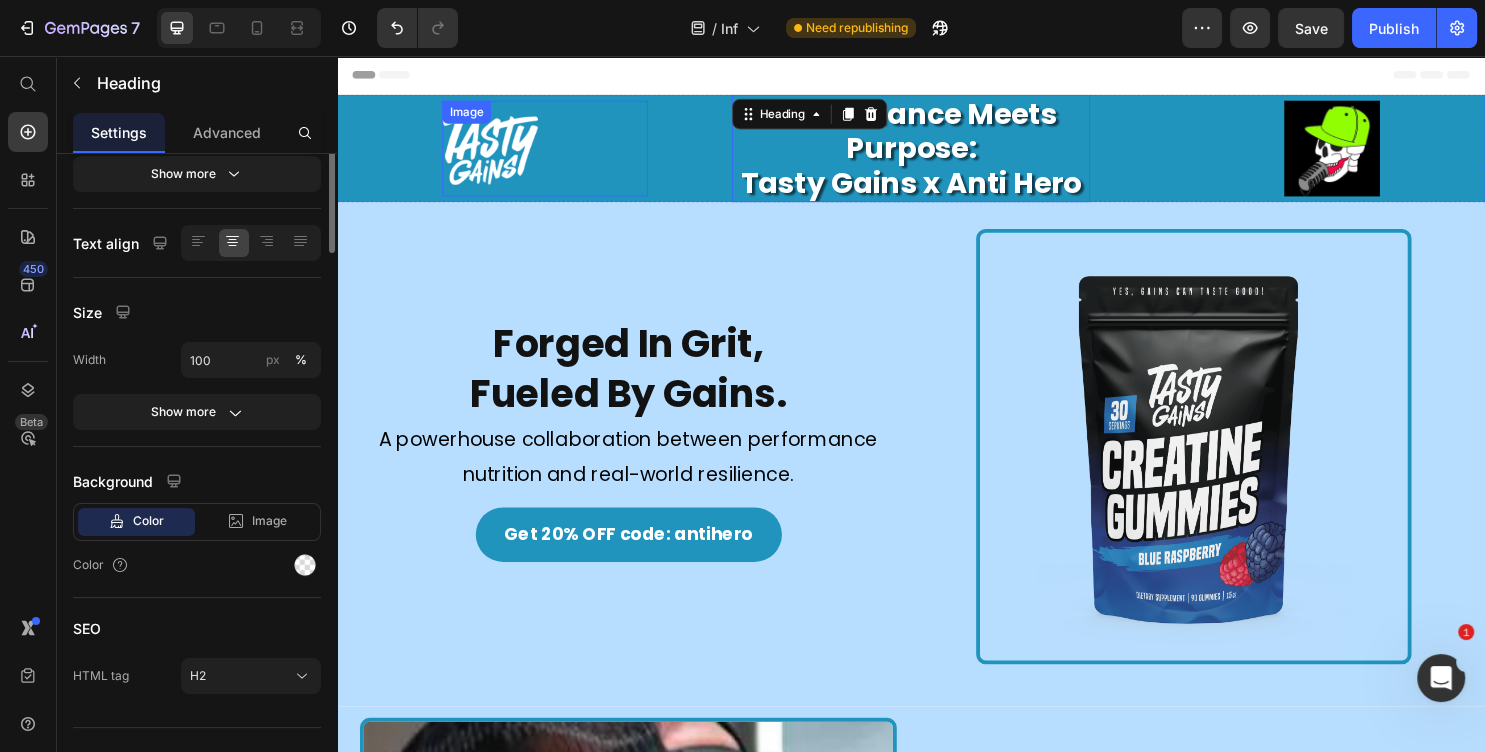 click at bounding box center [554, 153] 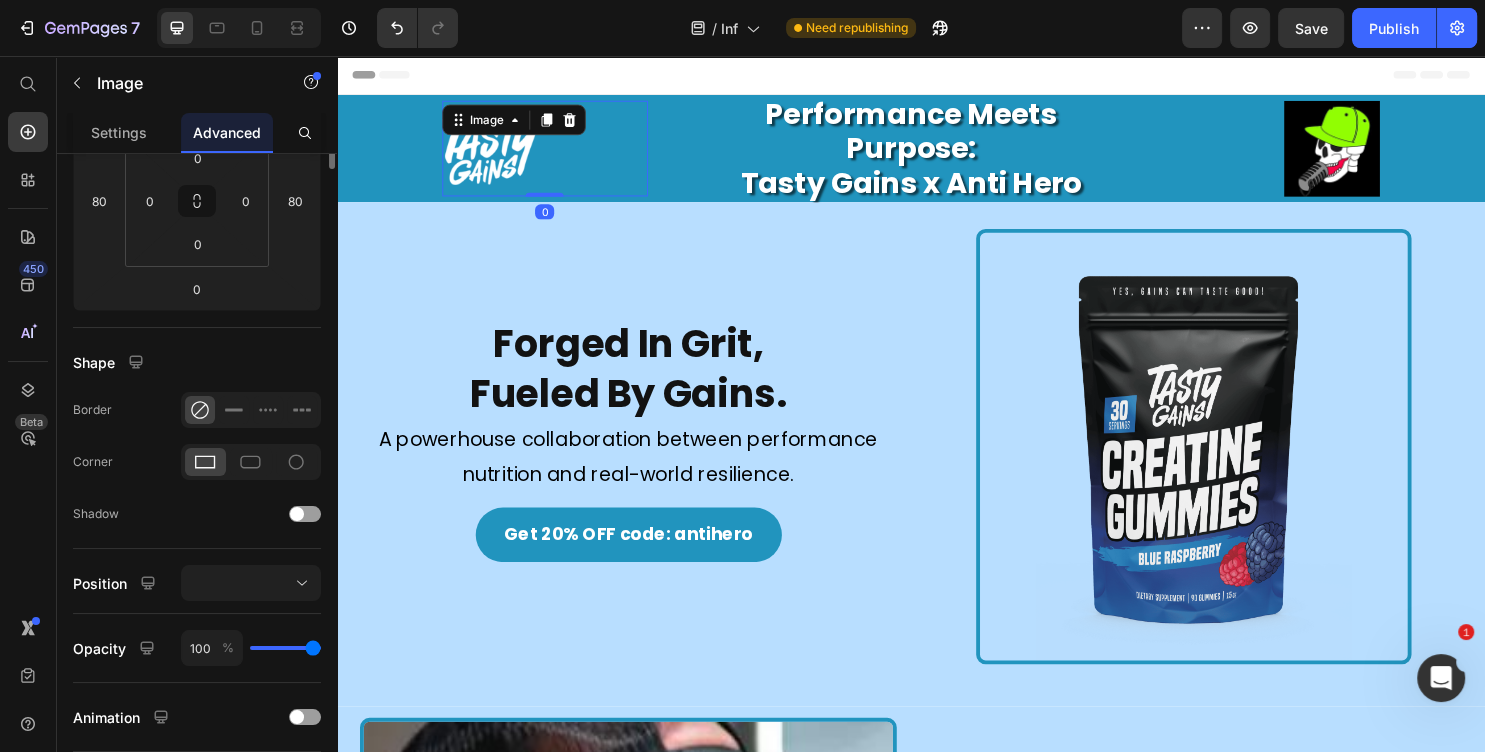 scroll, scrollTop: 0, scrollLeft: 0, axis: both 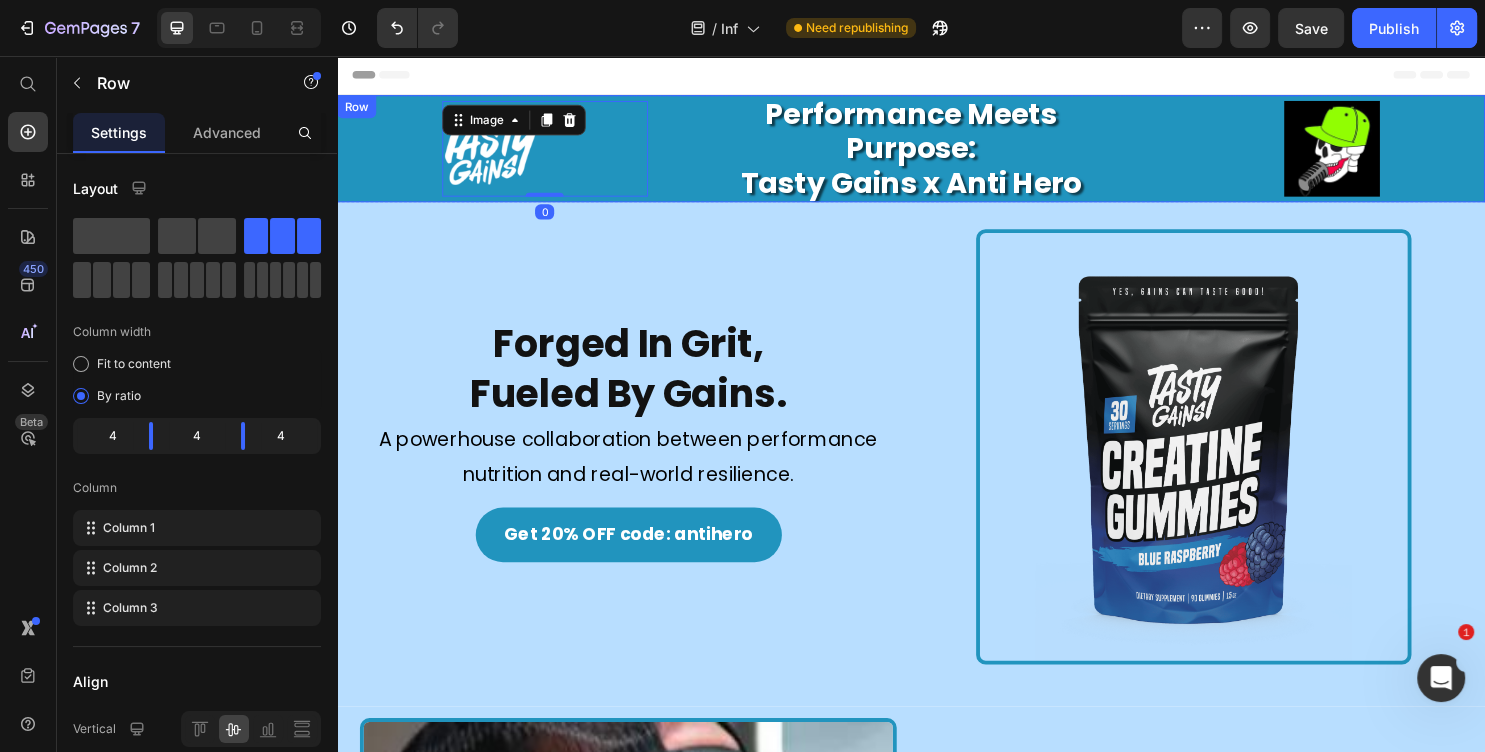 click on "Image   0" at bounding box center [554, 153] 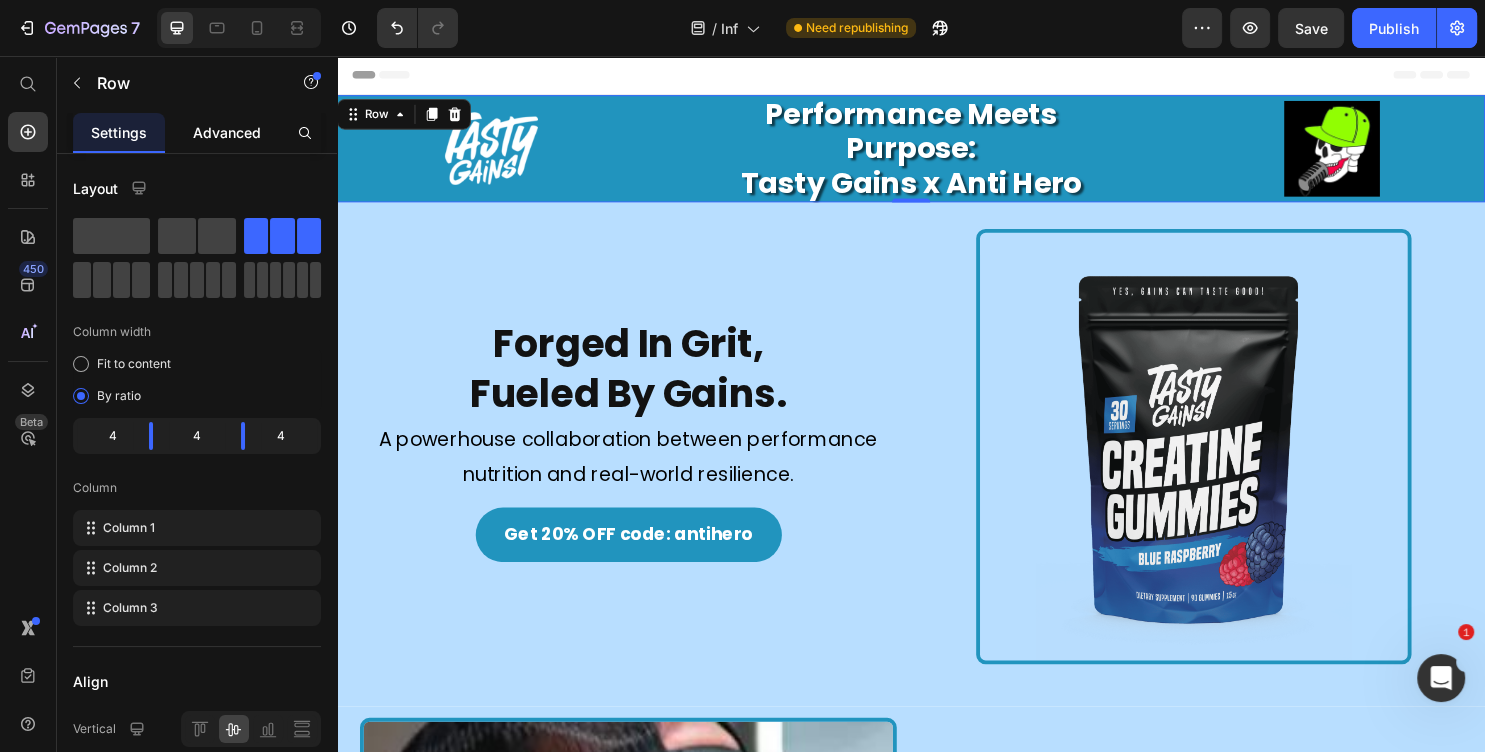 click on "Advanced" at bounding box center (227, 132) 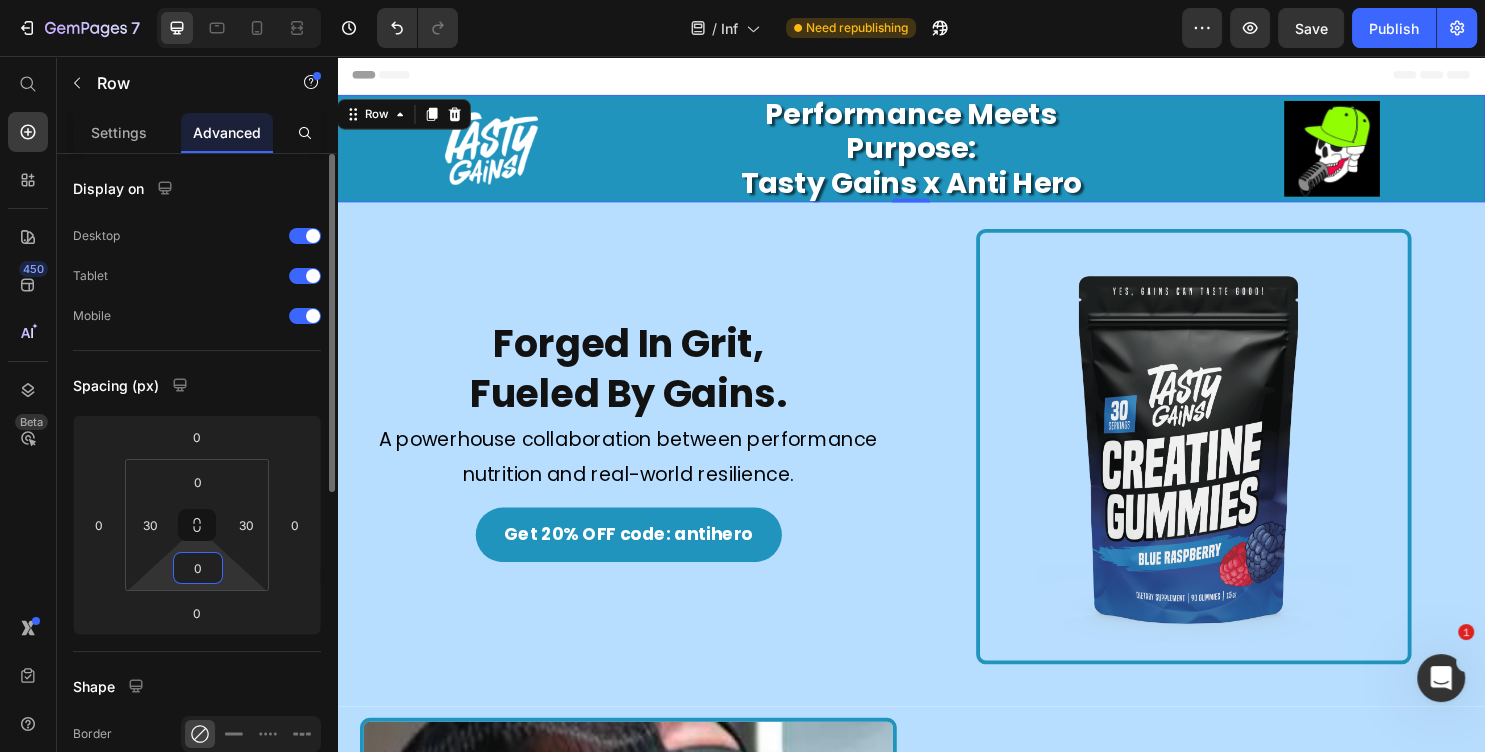 click on "0" at bounding box center [198, 568] 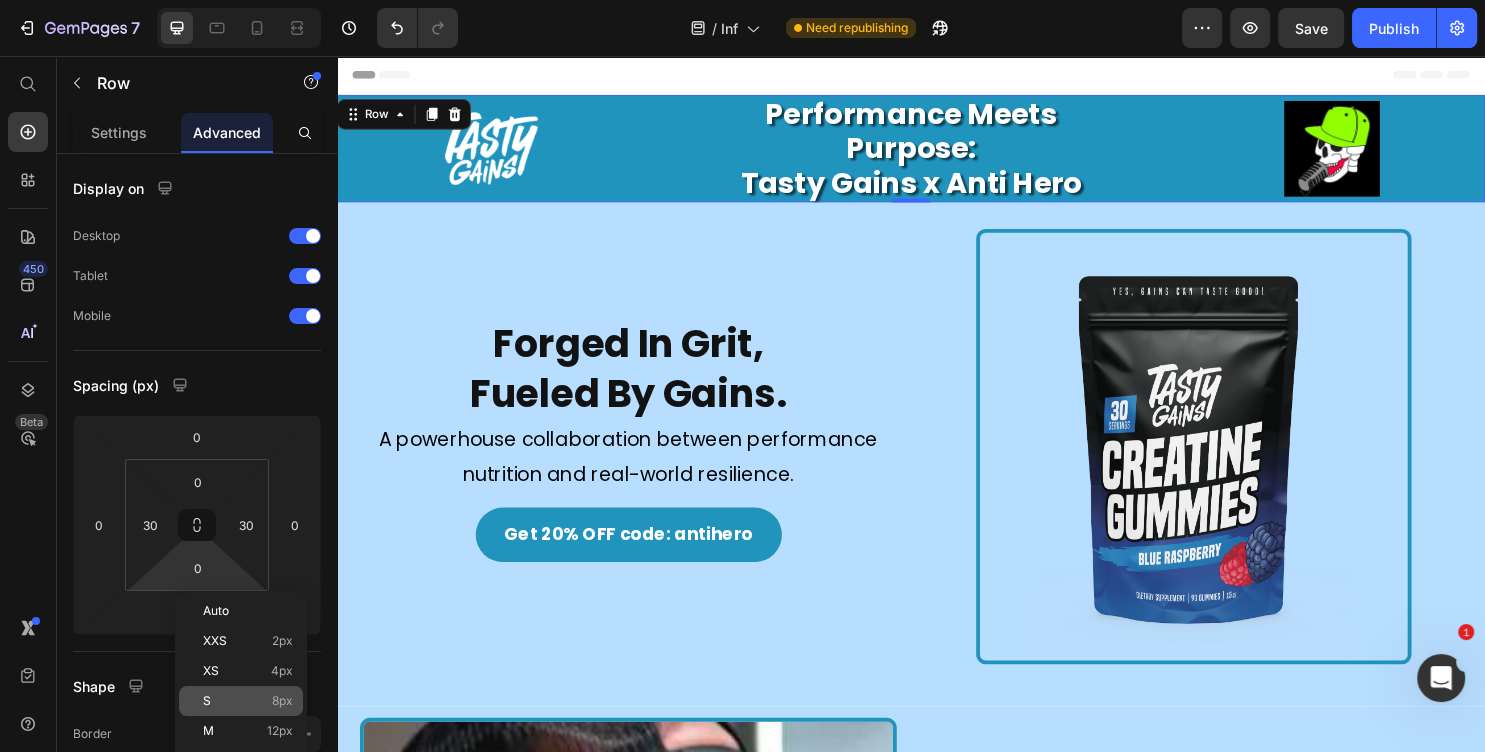 click on "S 8px" at bounding box center (248, 701) 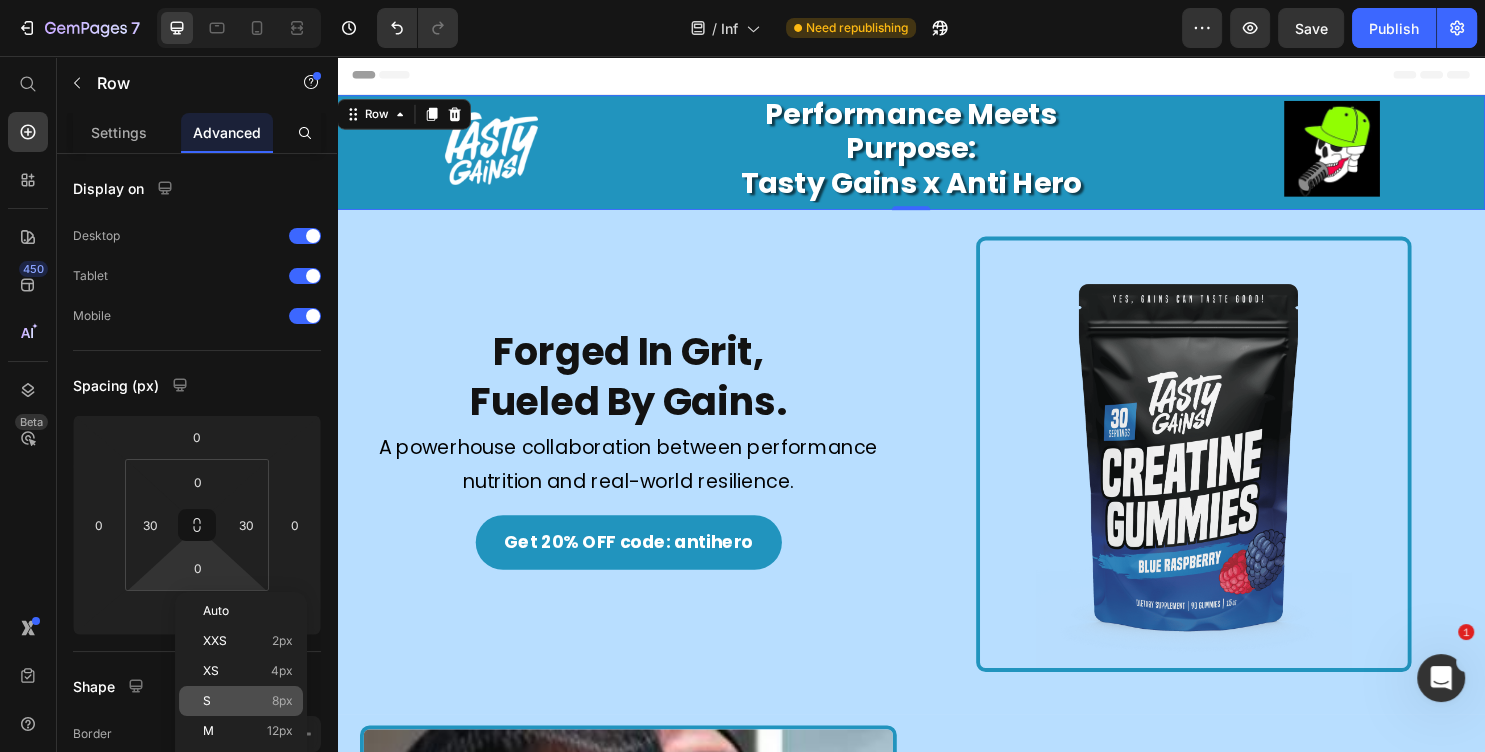 type on "8" 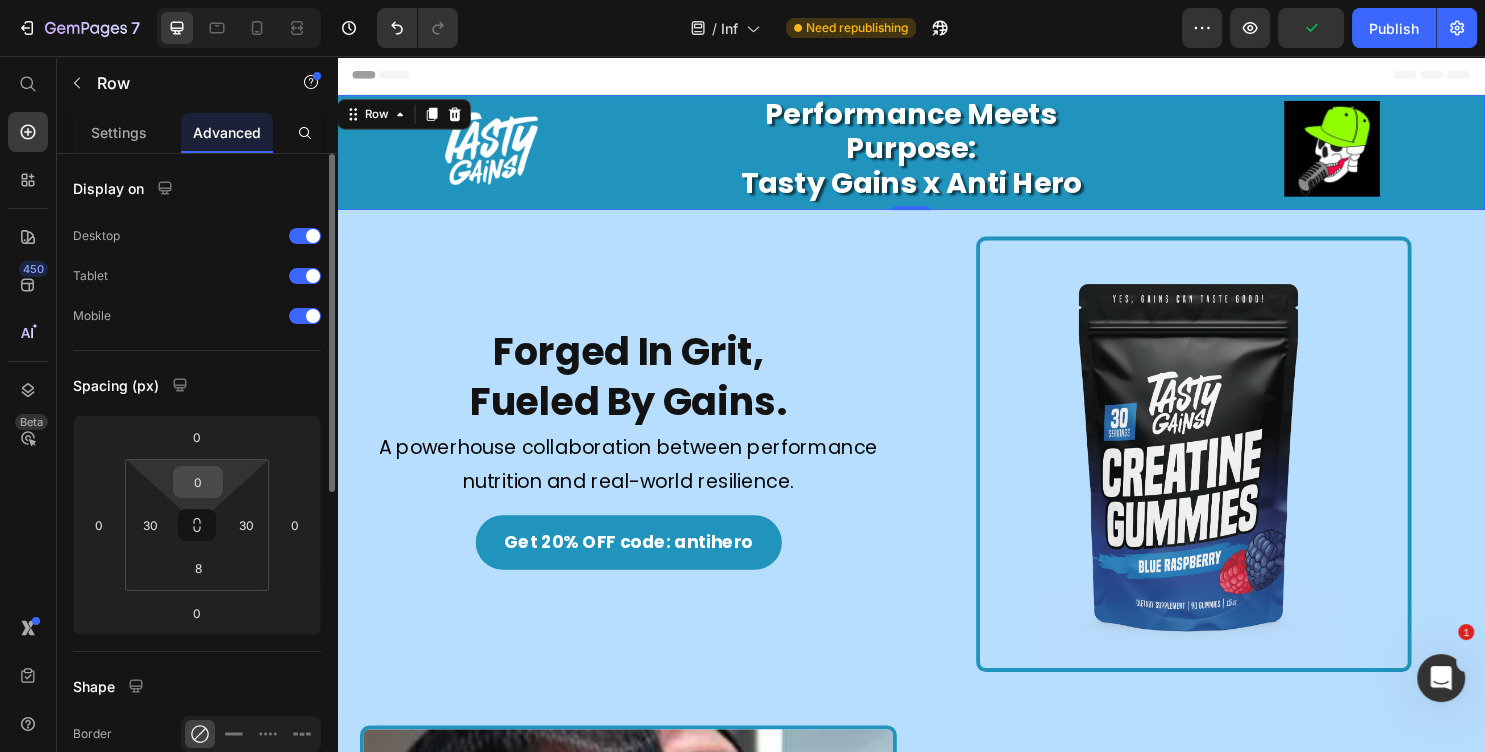 click on "0" at bounding box center (198, 482) 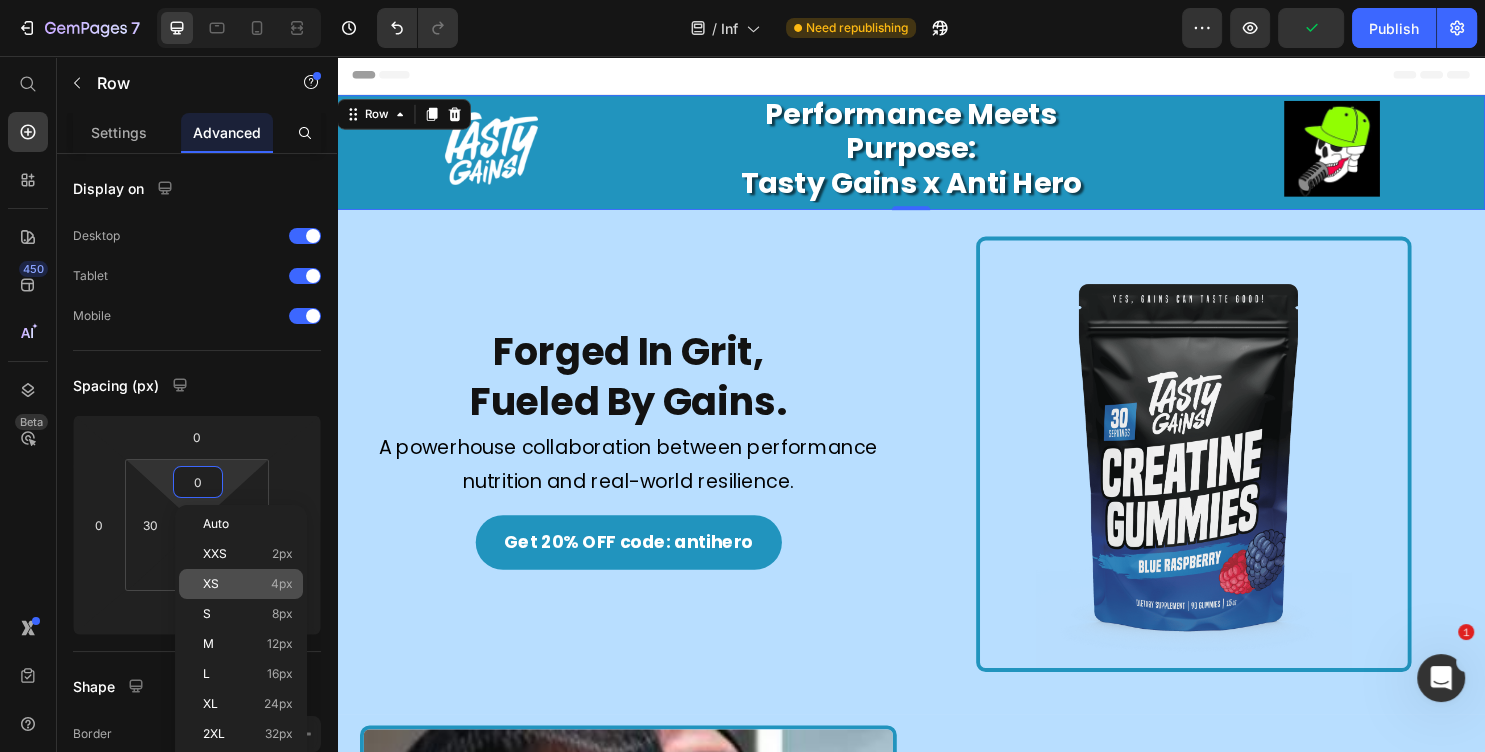 click on "XS 4px" at bounding box center [248, 584] 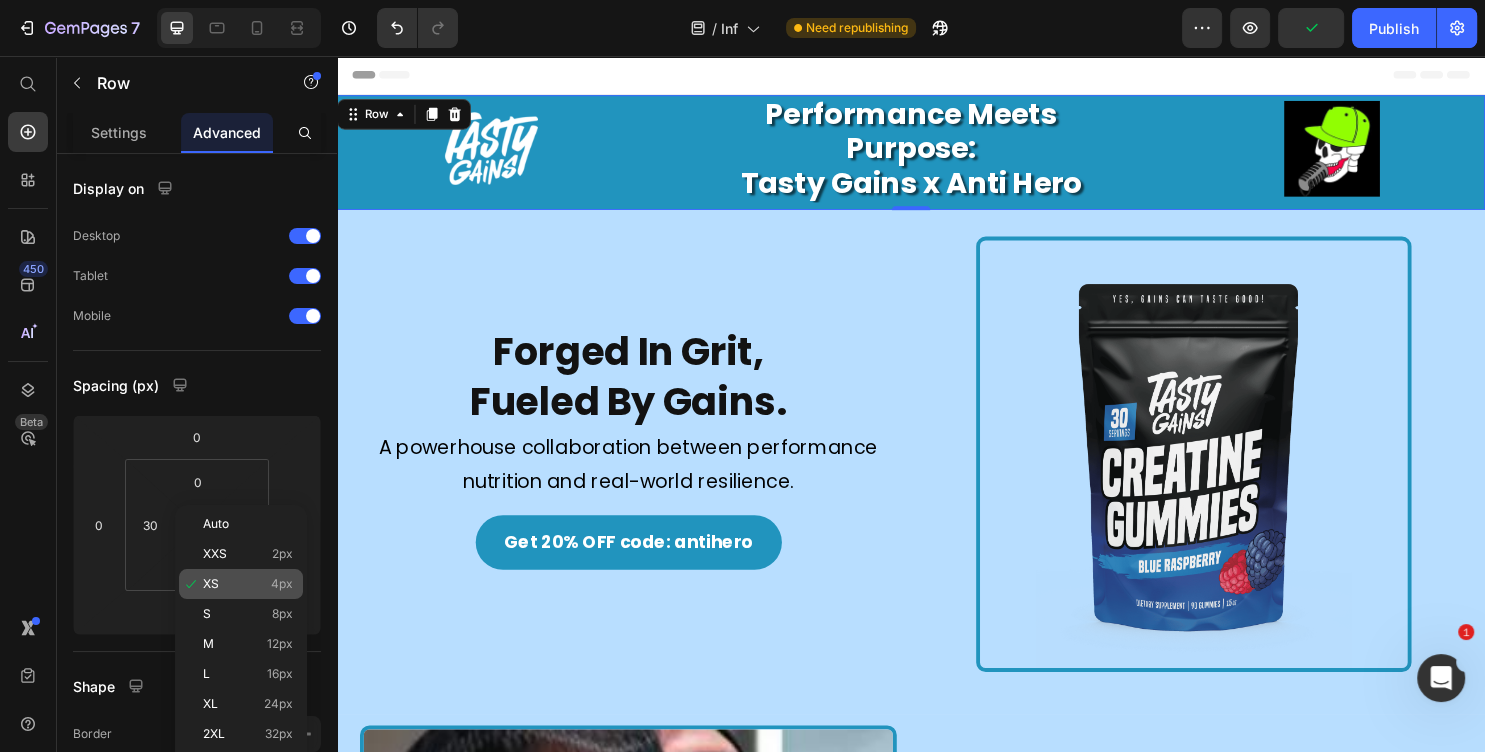 type on "4" 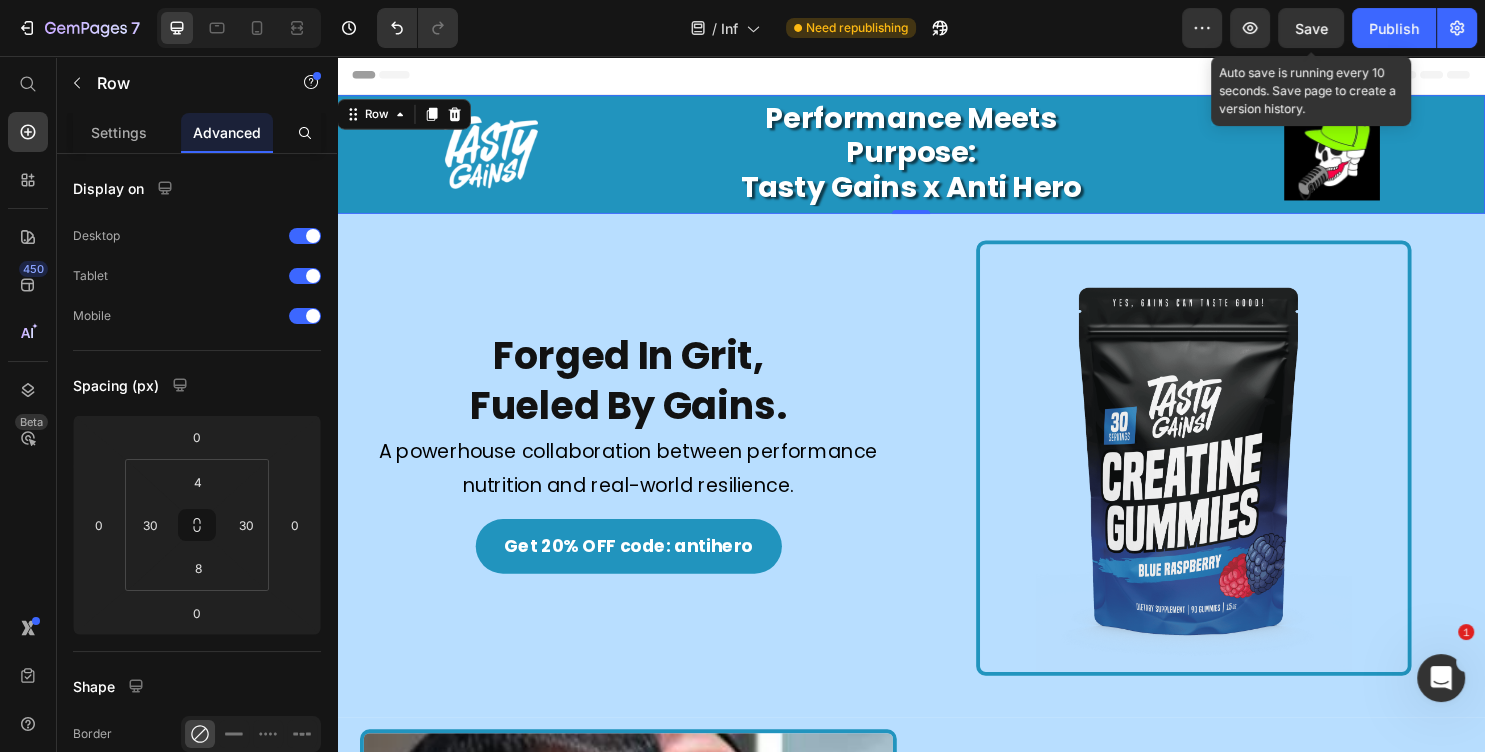 click on "Save" at bounding box center (1311, 28) 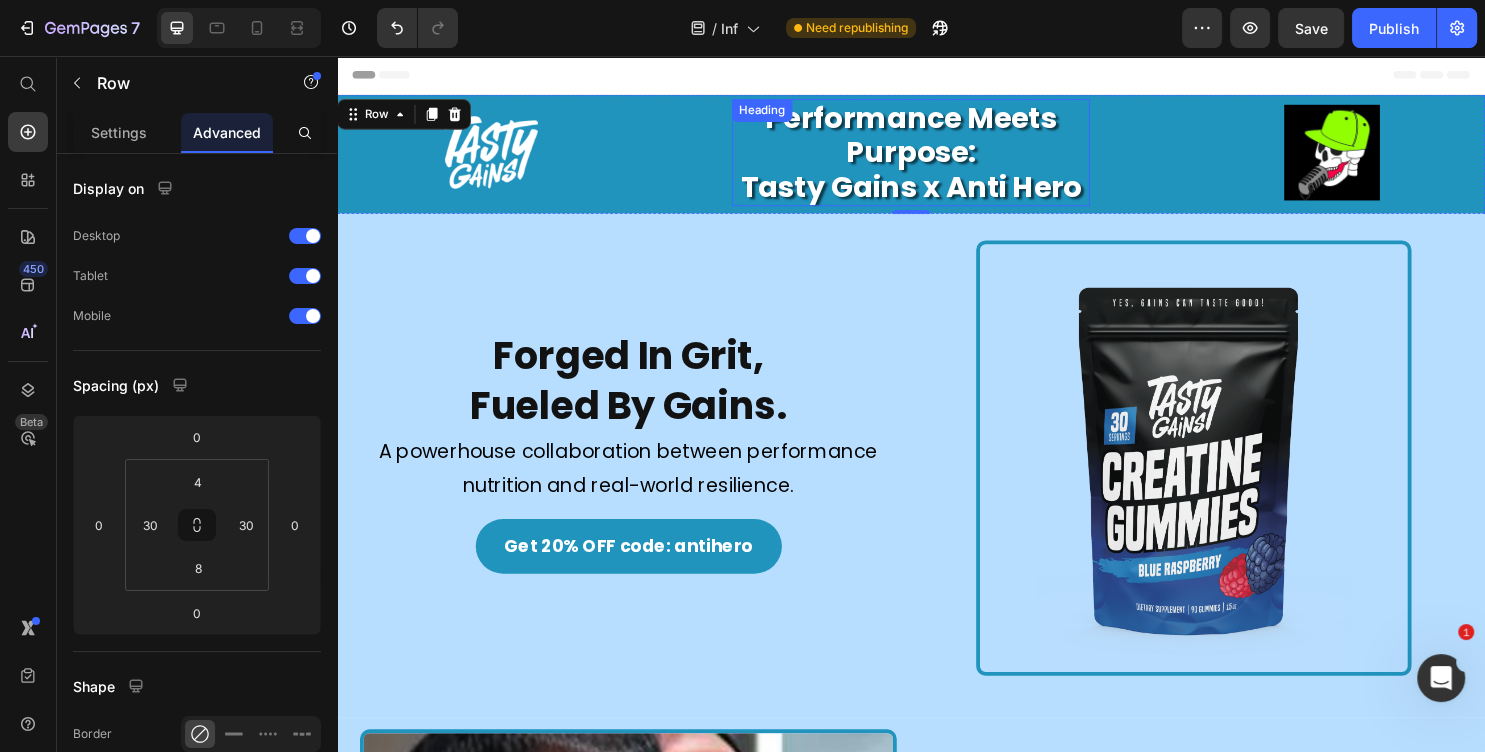 click on "Performance Meets Purpose:  Tasty Gains x Anti Hero" at bounding box center [937, 157] 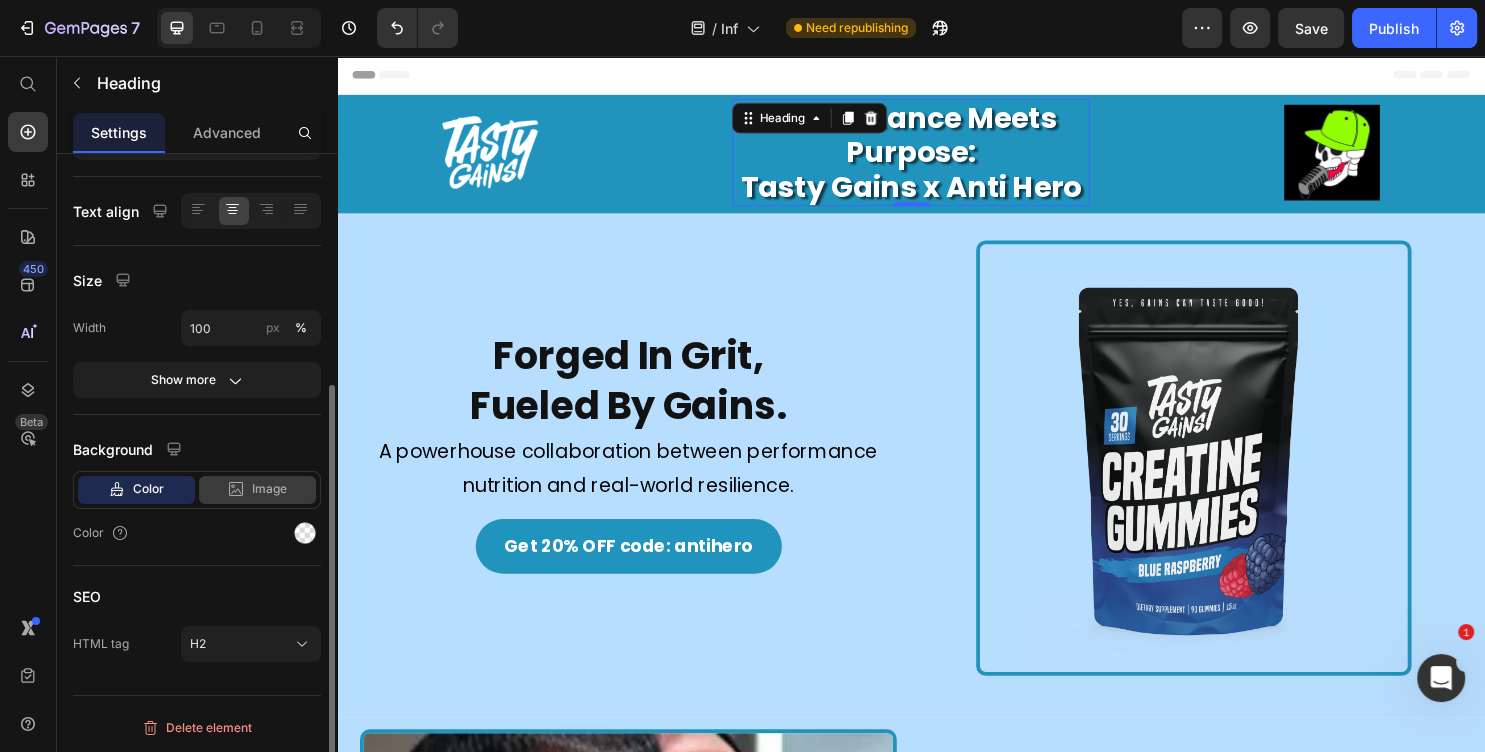 scroll, scrollTop: 356, scrollLeft: 0, axis: vertical 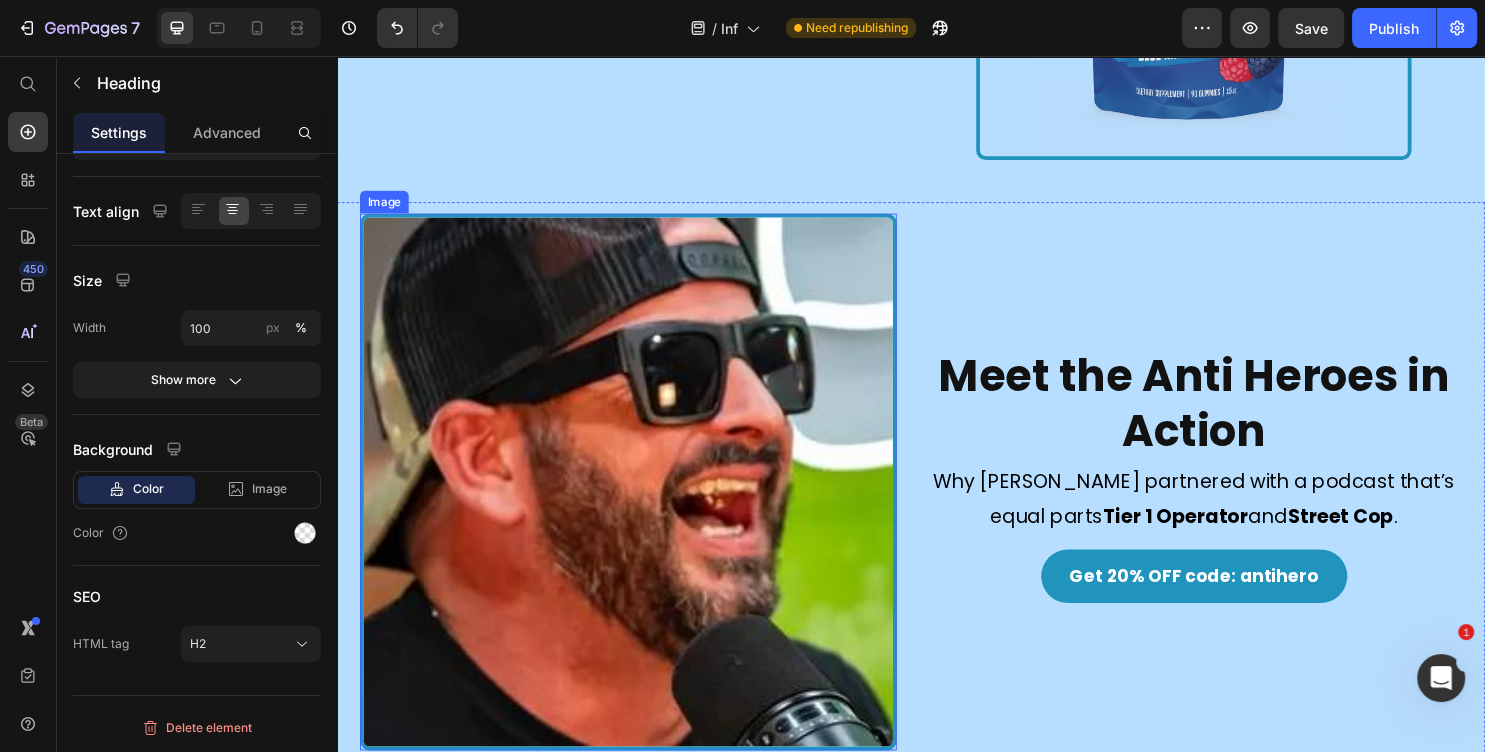 click at bounding box center [641, 501] 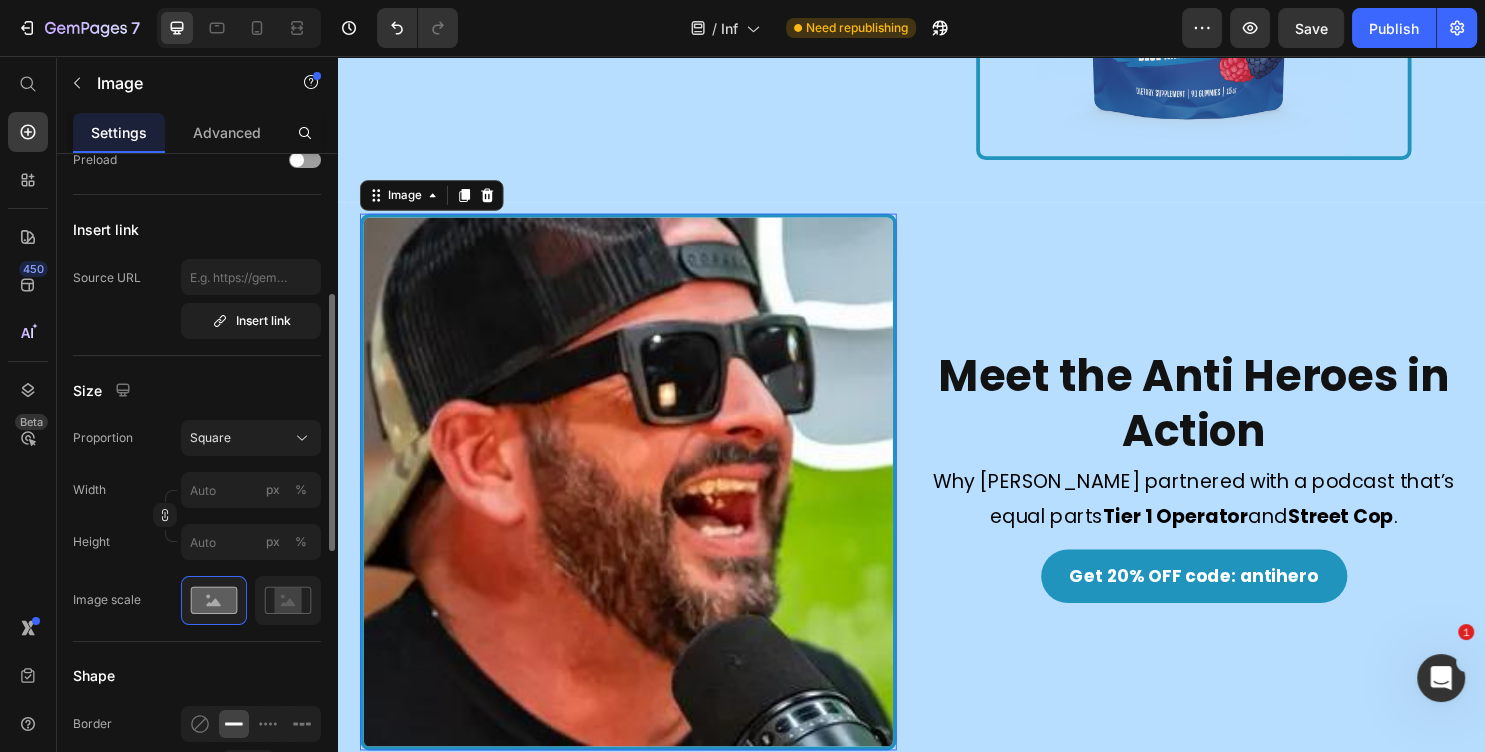 scroll, scrollTop: 0, scrollLeft: 0, axis: both 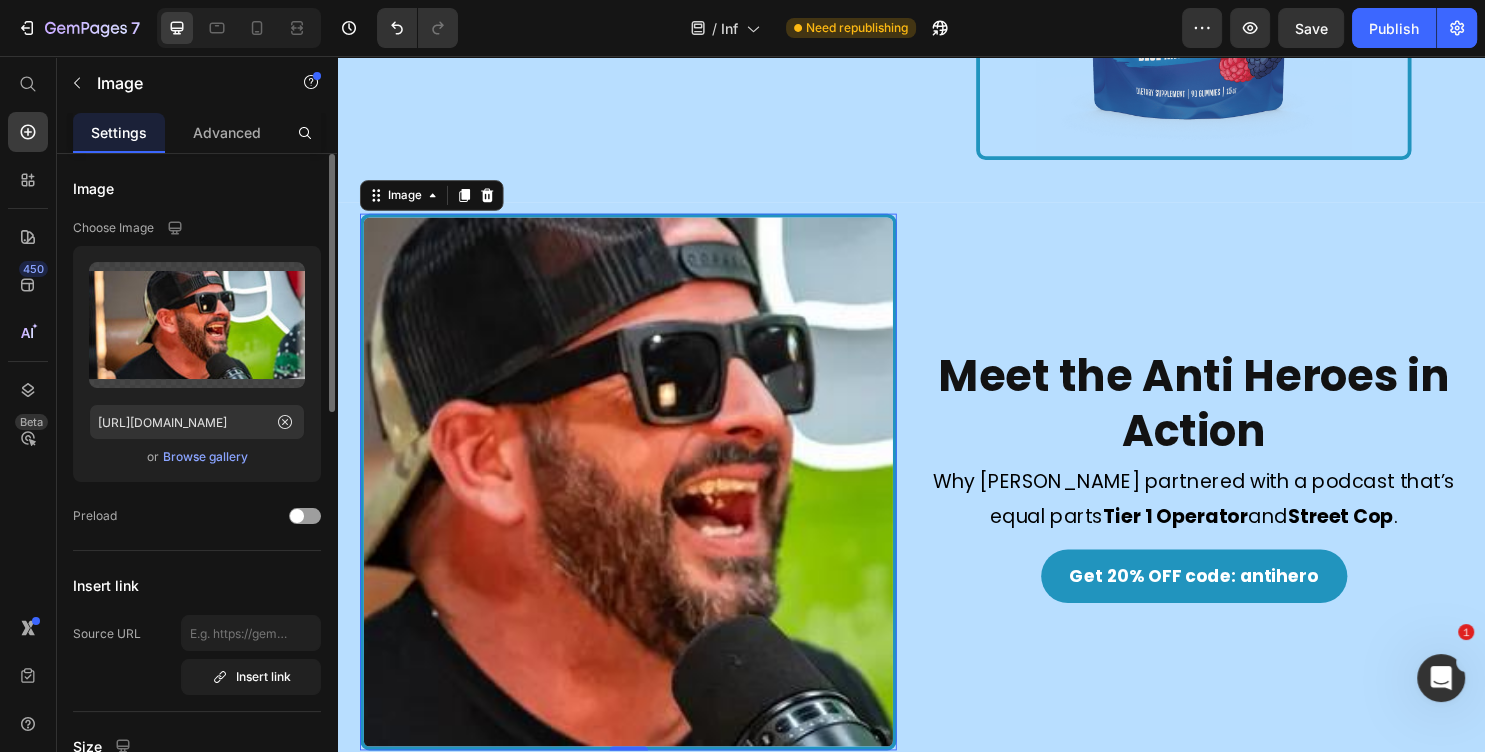 click on "Browse gallery" at bounding box center (205, 457) 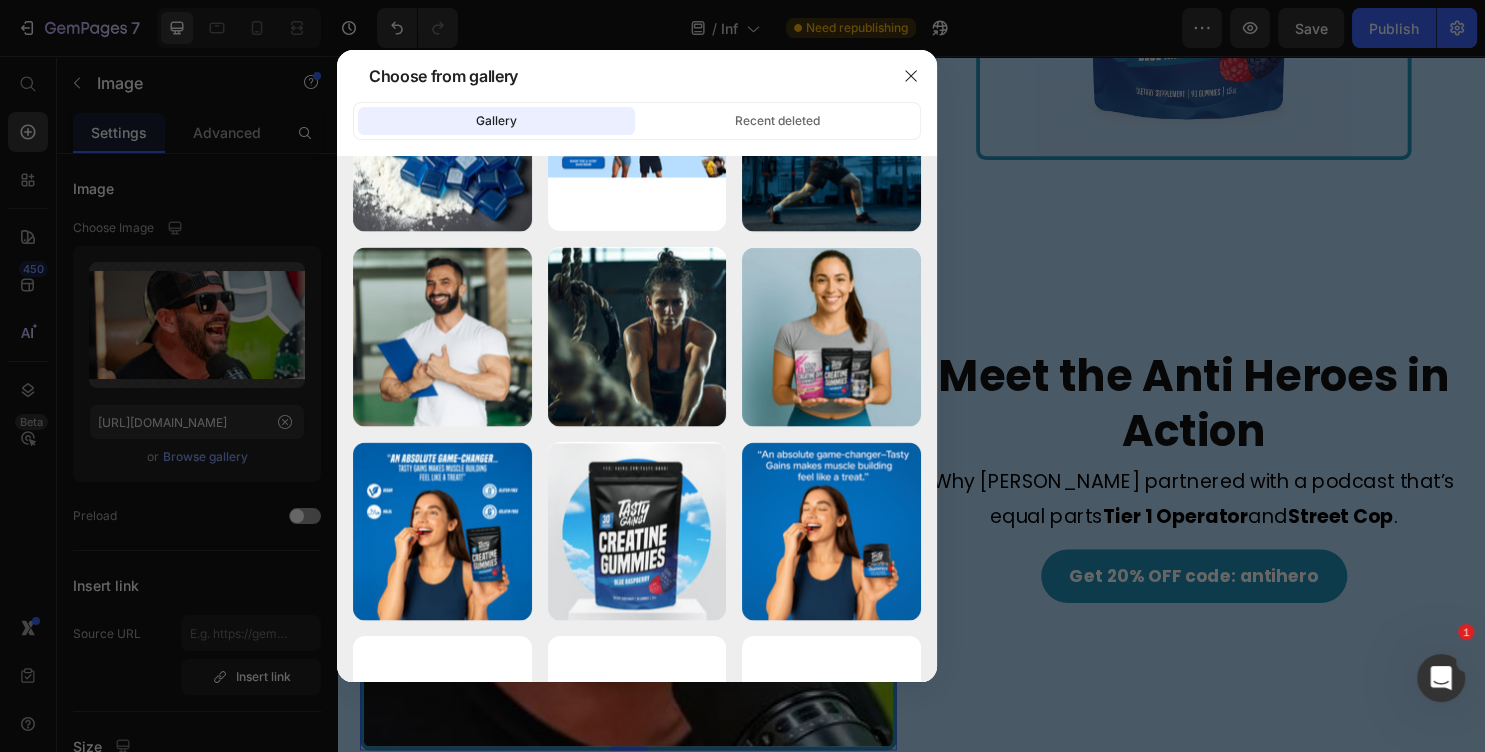 scroll, scrollTop: 3105, scrollLeft: 0, axis: vertical 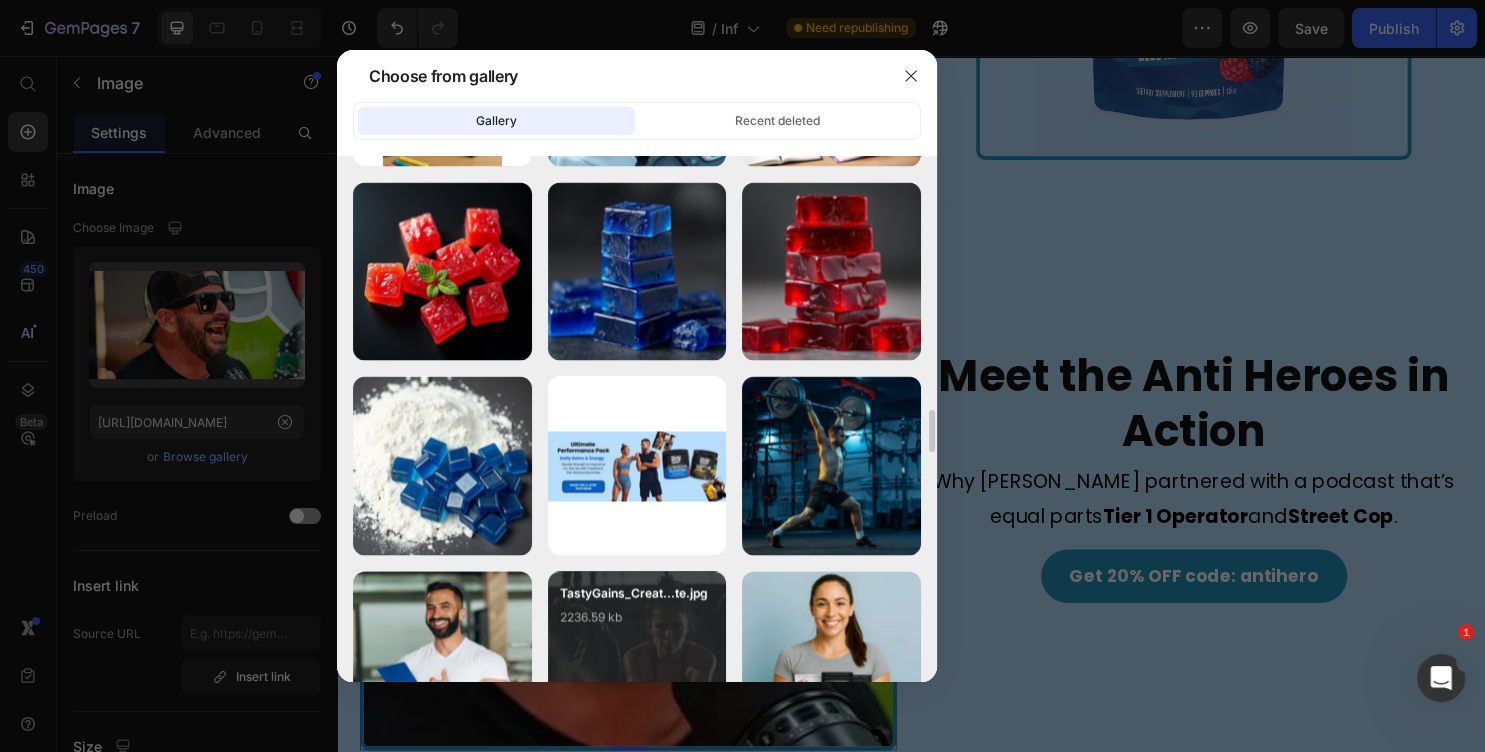 click on "TastyGains_Creat...te.jpg 2236.59 kb" at bounding box center (637, 623) 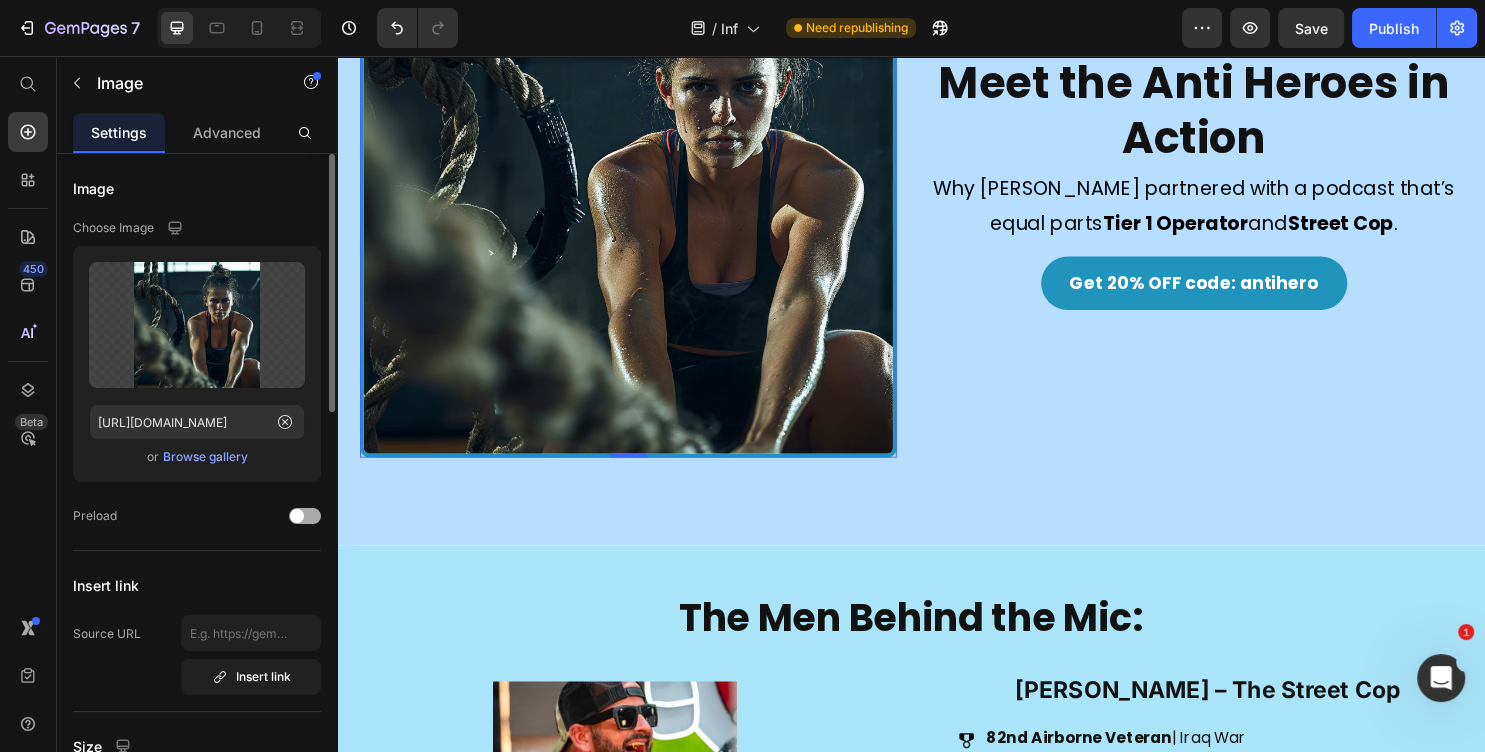 scroll, scrollTop: 648, scrollLeft: 0, axis: vertical 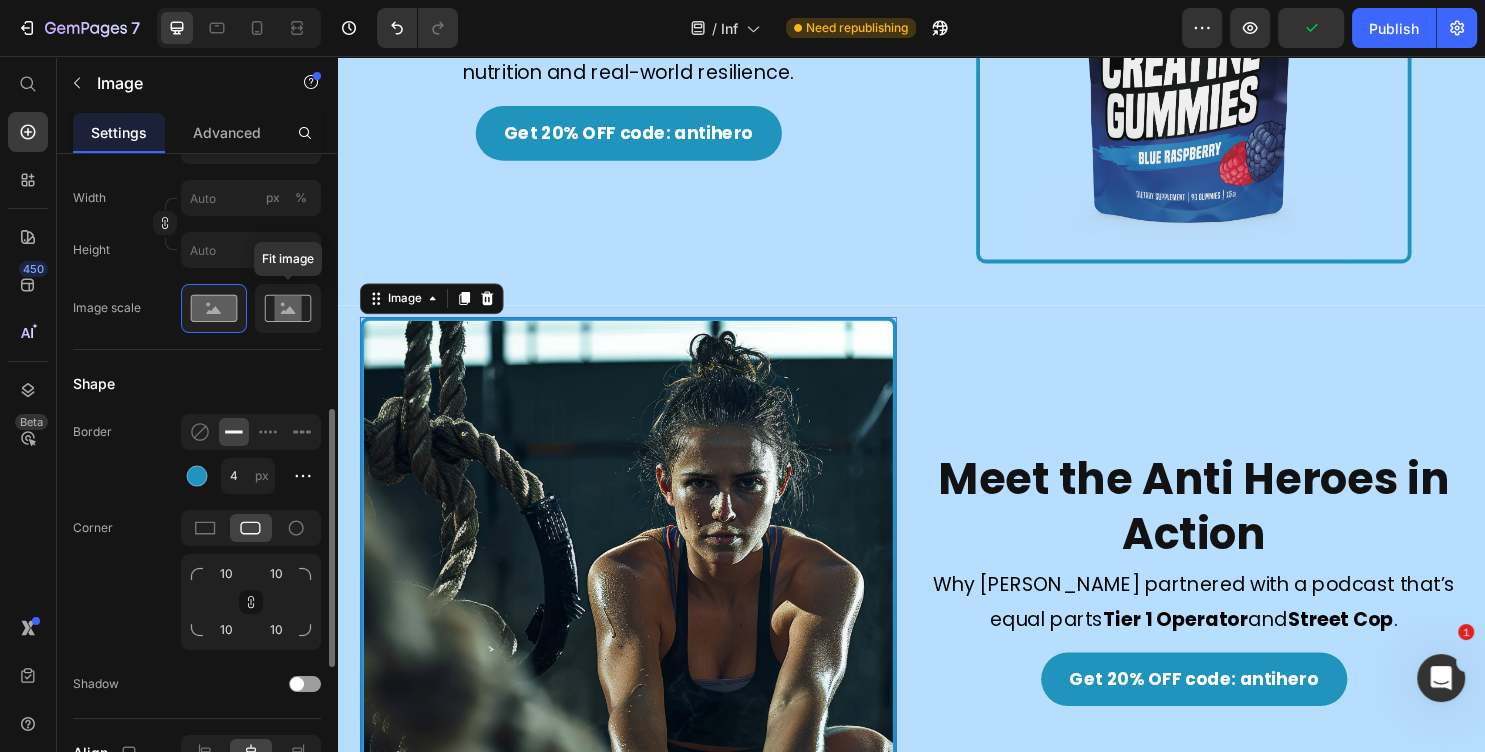 click 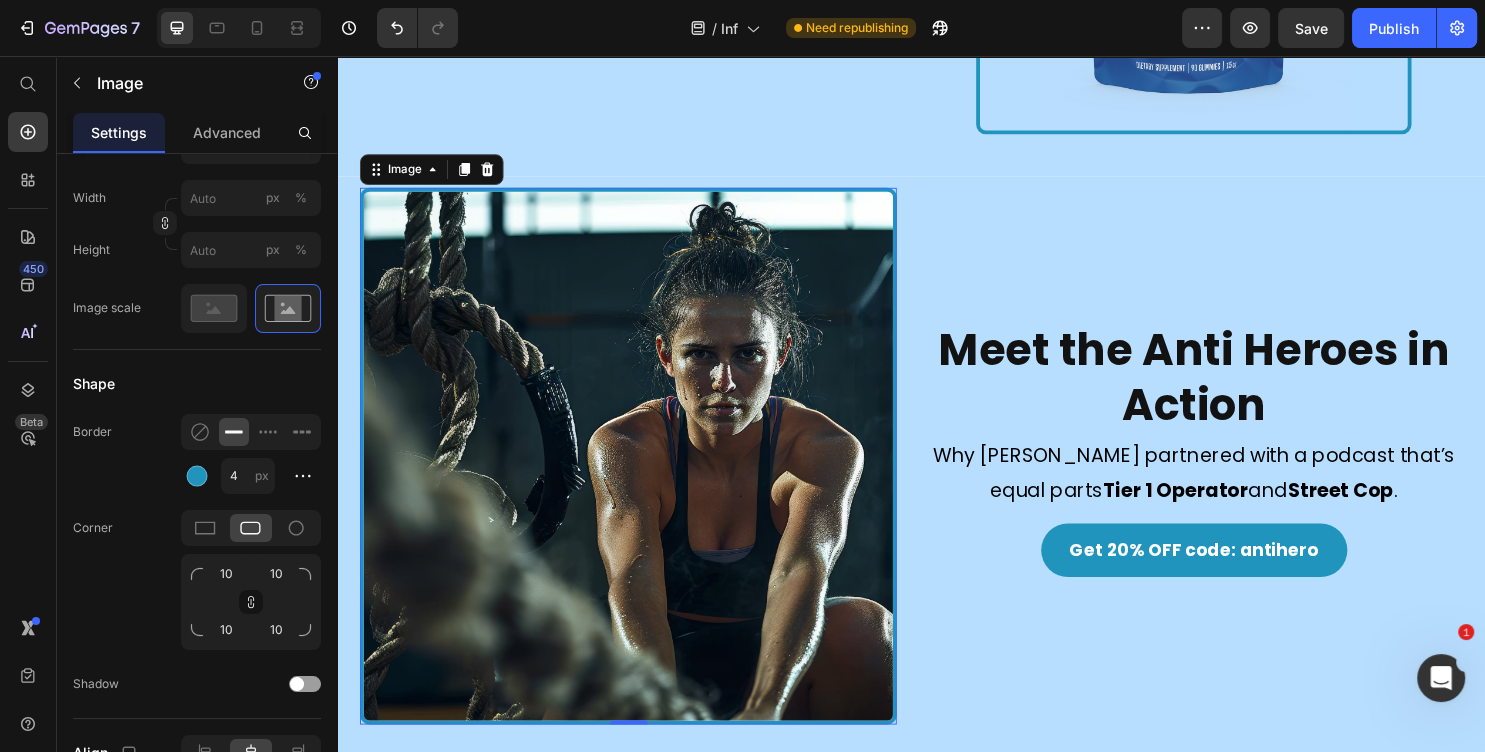scroll, scrollTop: 755, scrollLeft: 0, axis: vertical 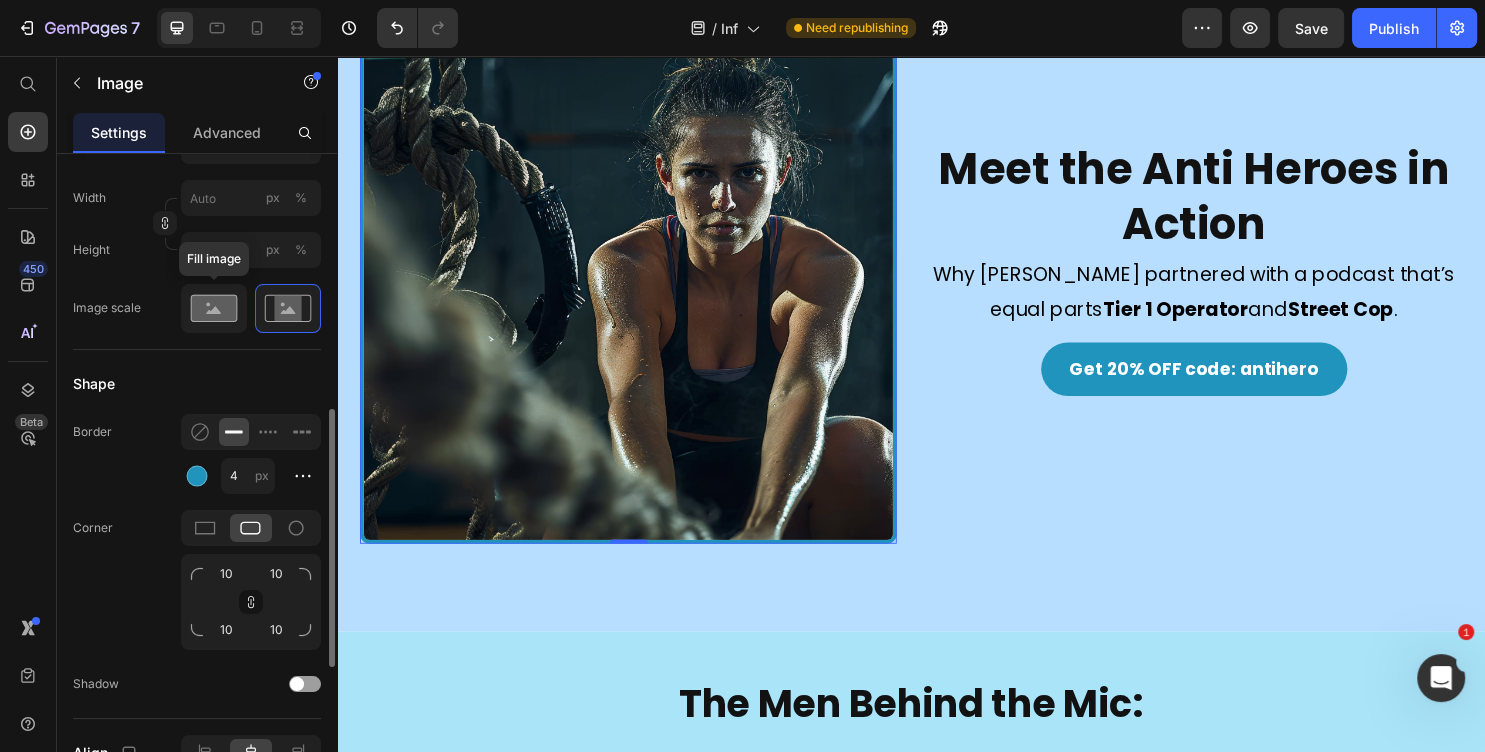 click 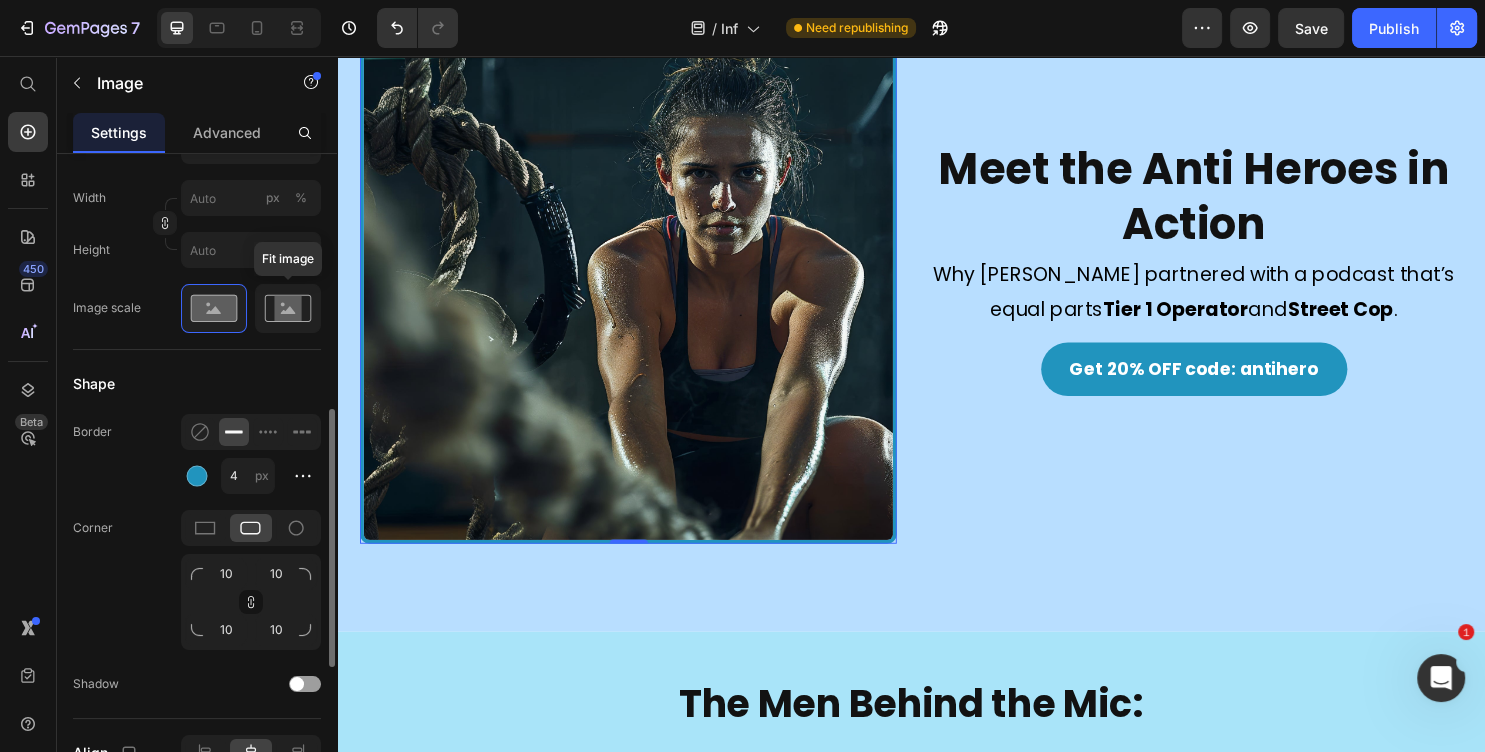 click 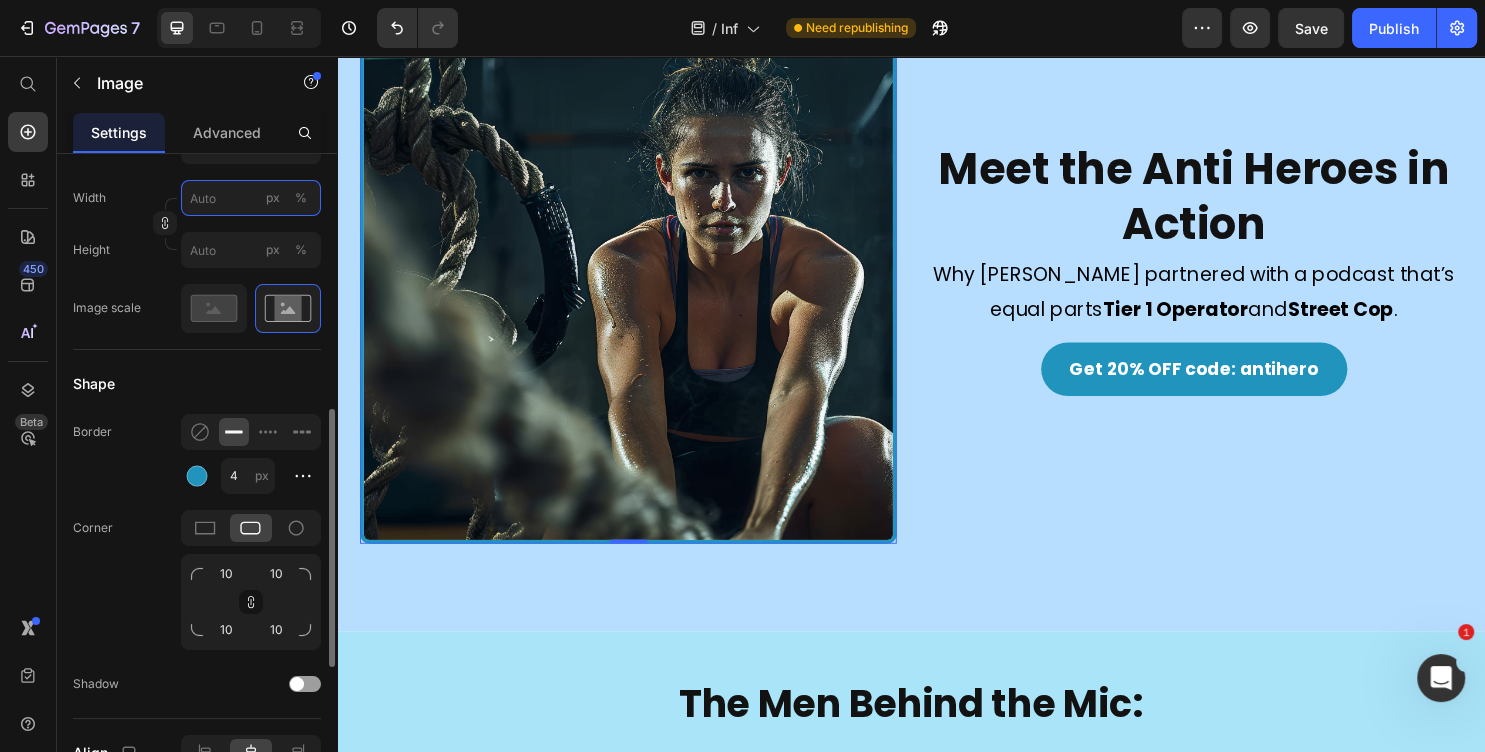 click on "px %" at bounding box center [251, 198] 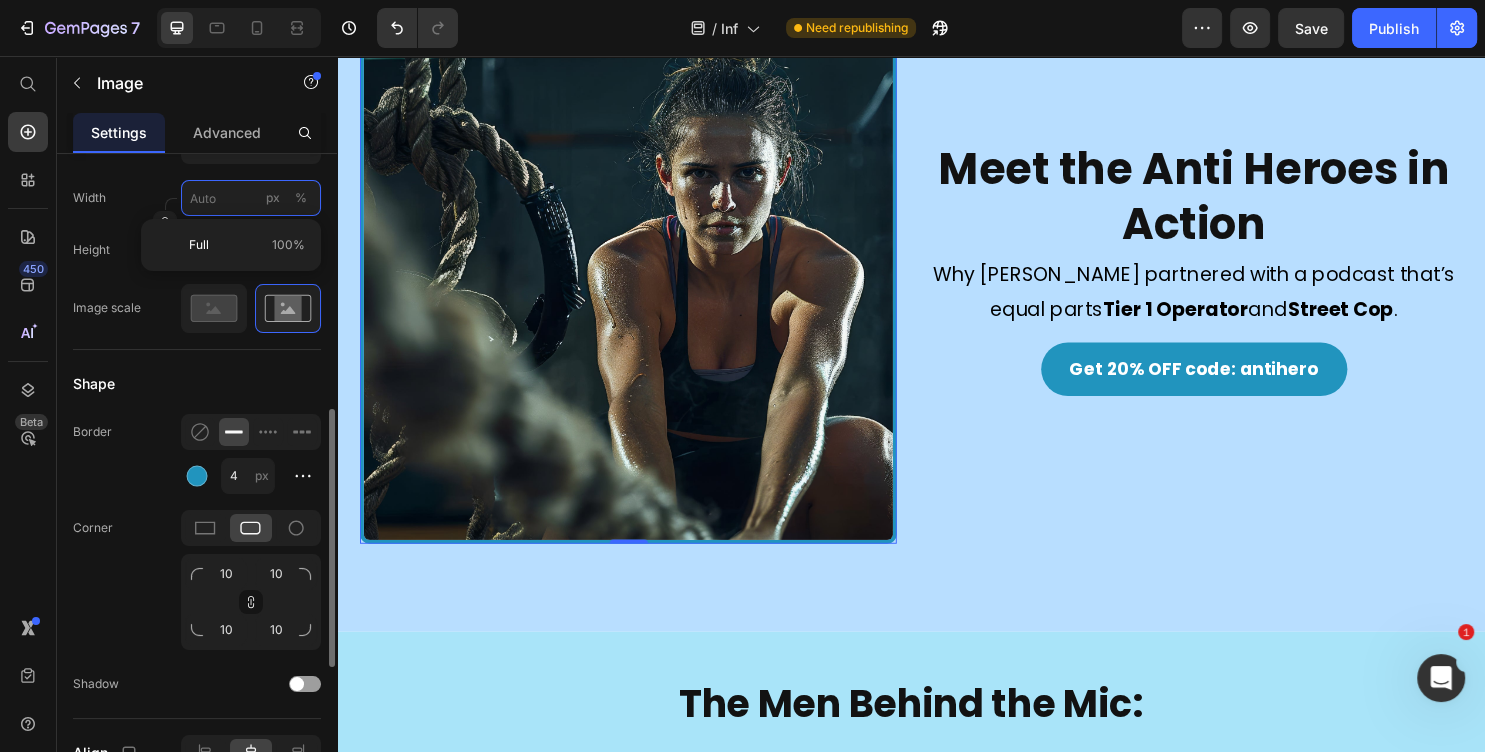 type on "2" 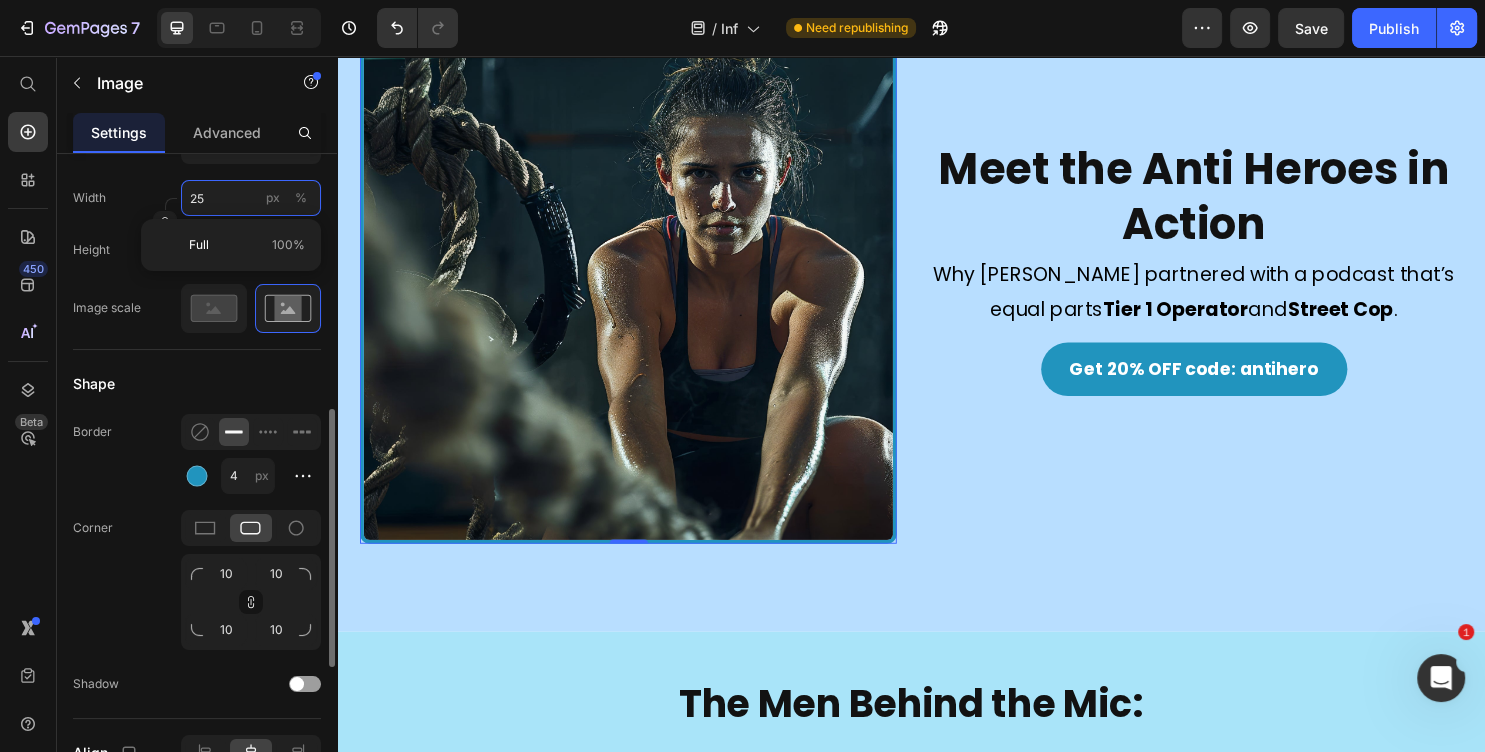 type on "255" 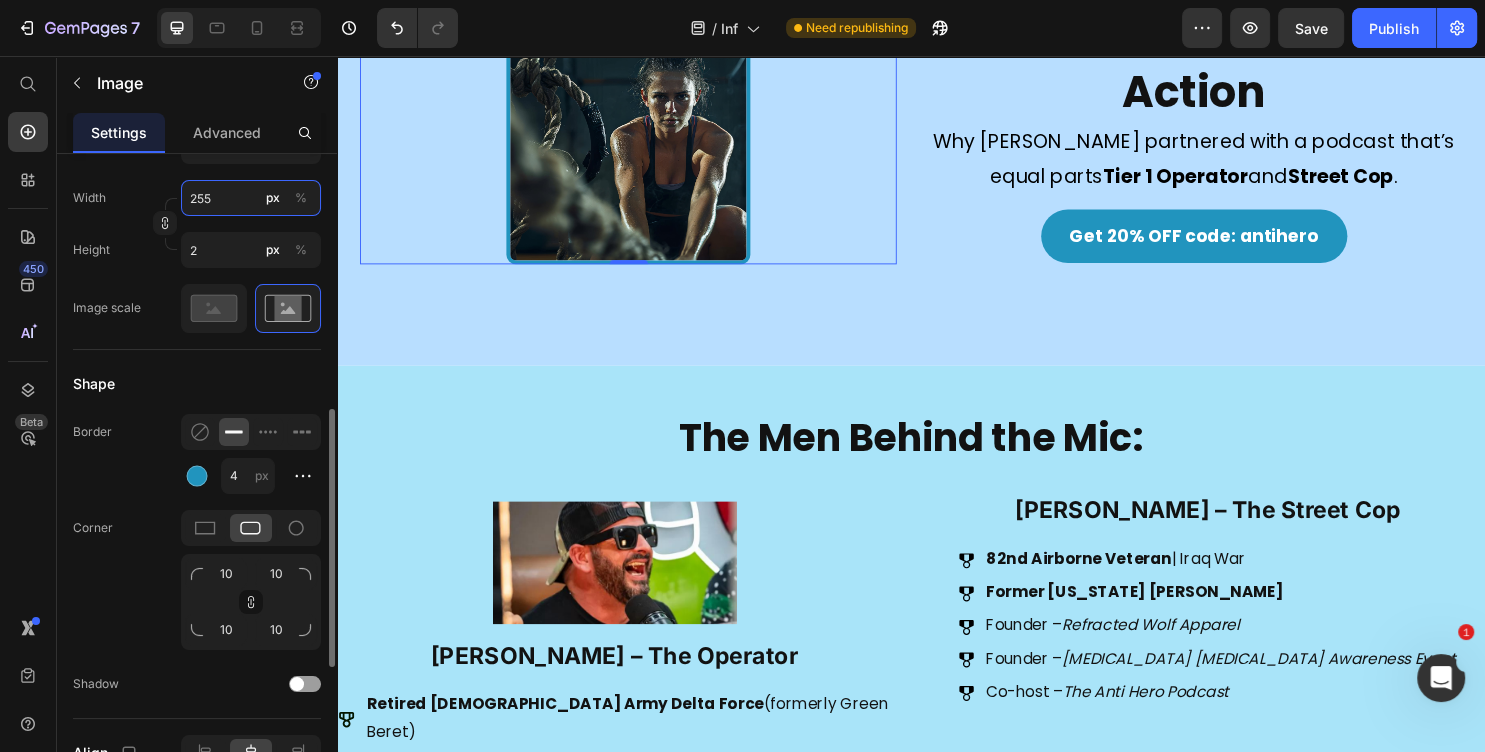 type on "255" 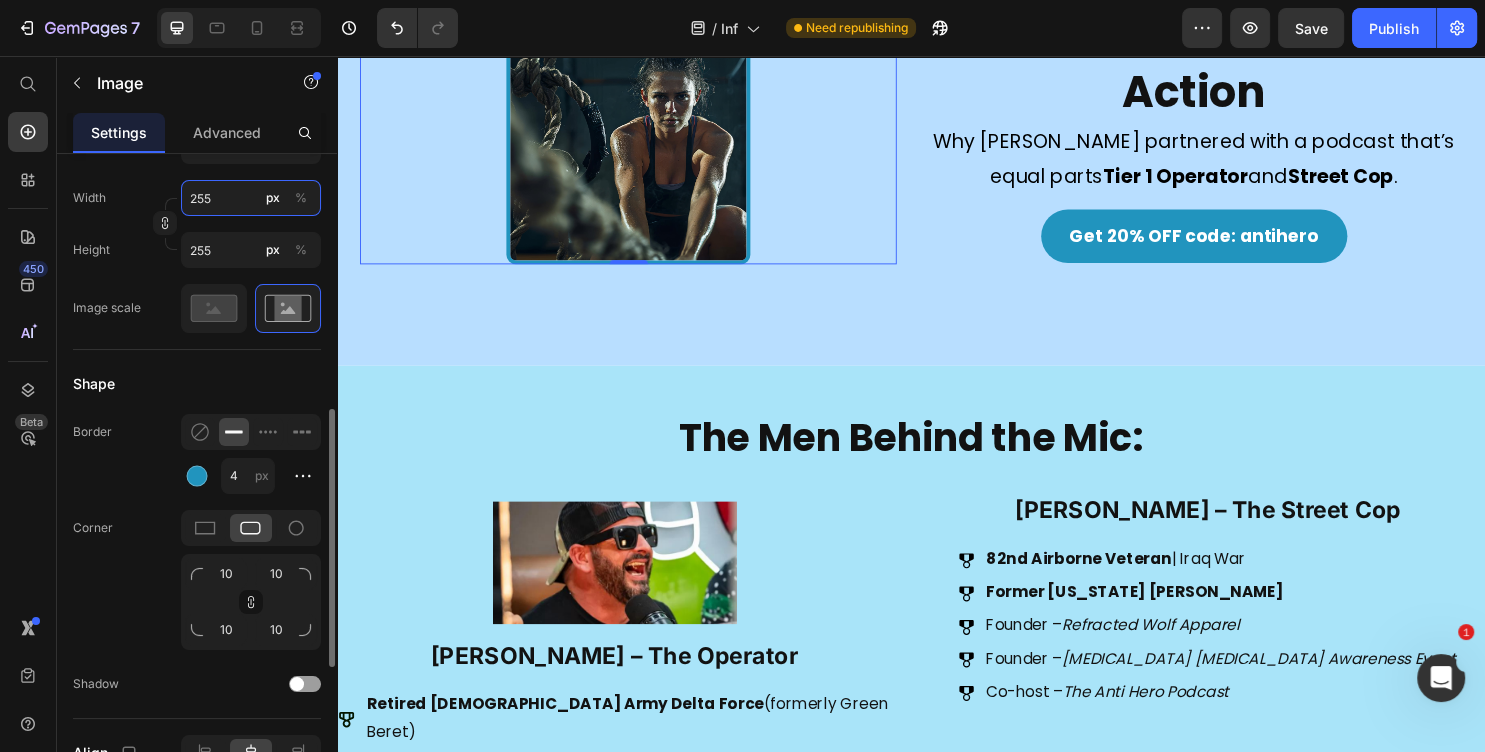 scroll, scrollTop: 621, scrollLeft: 0, axis: vertical 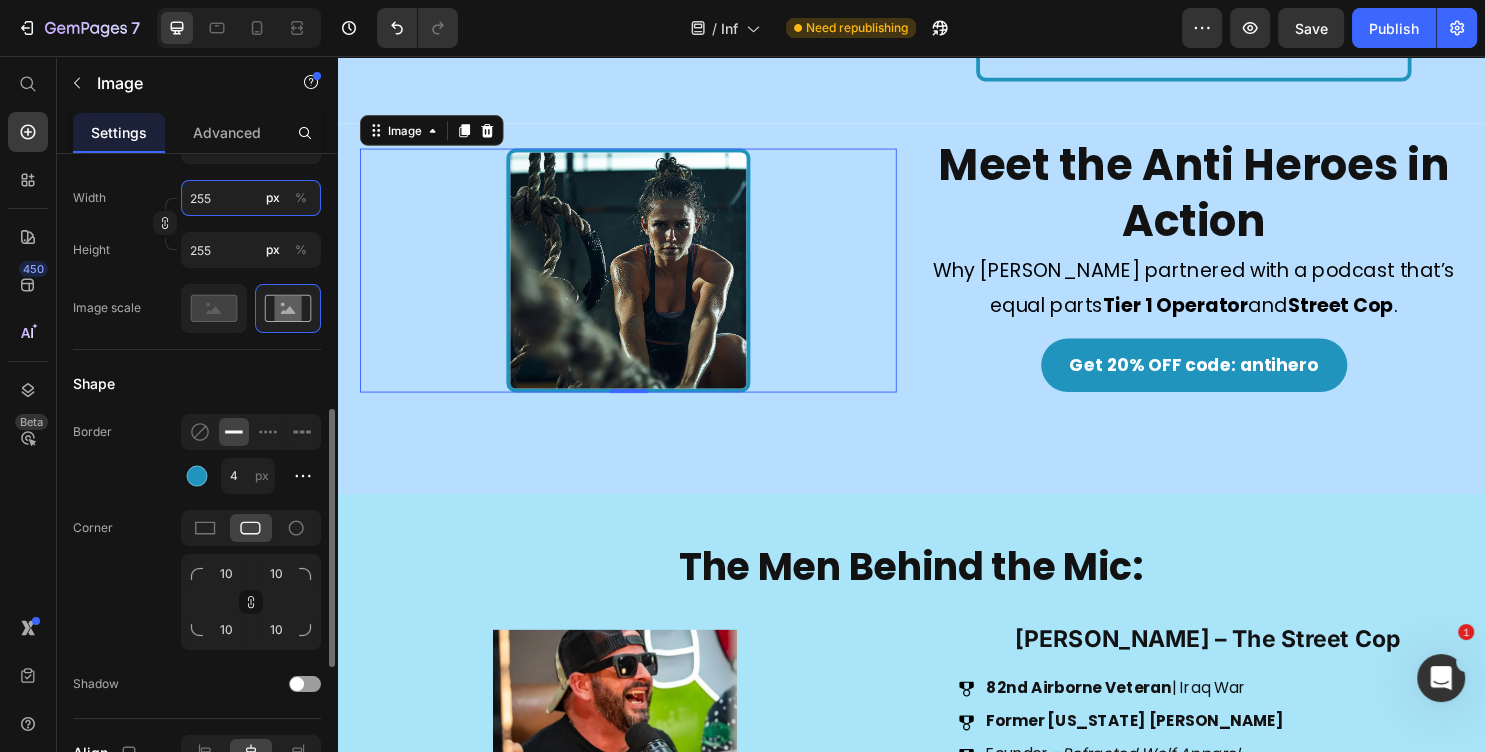 type on "25" 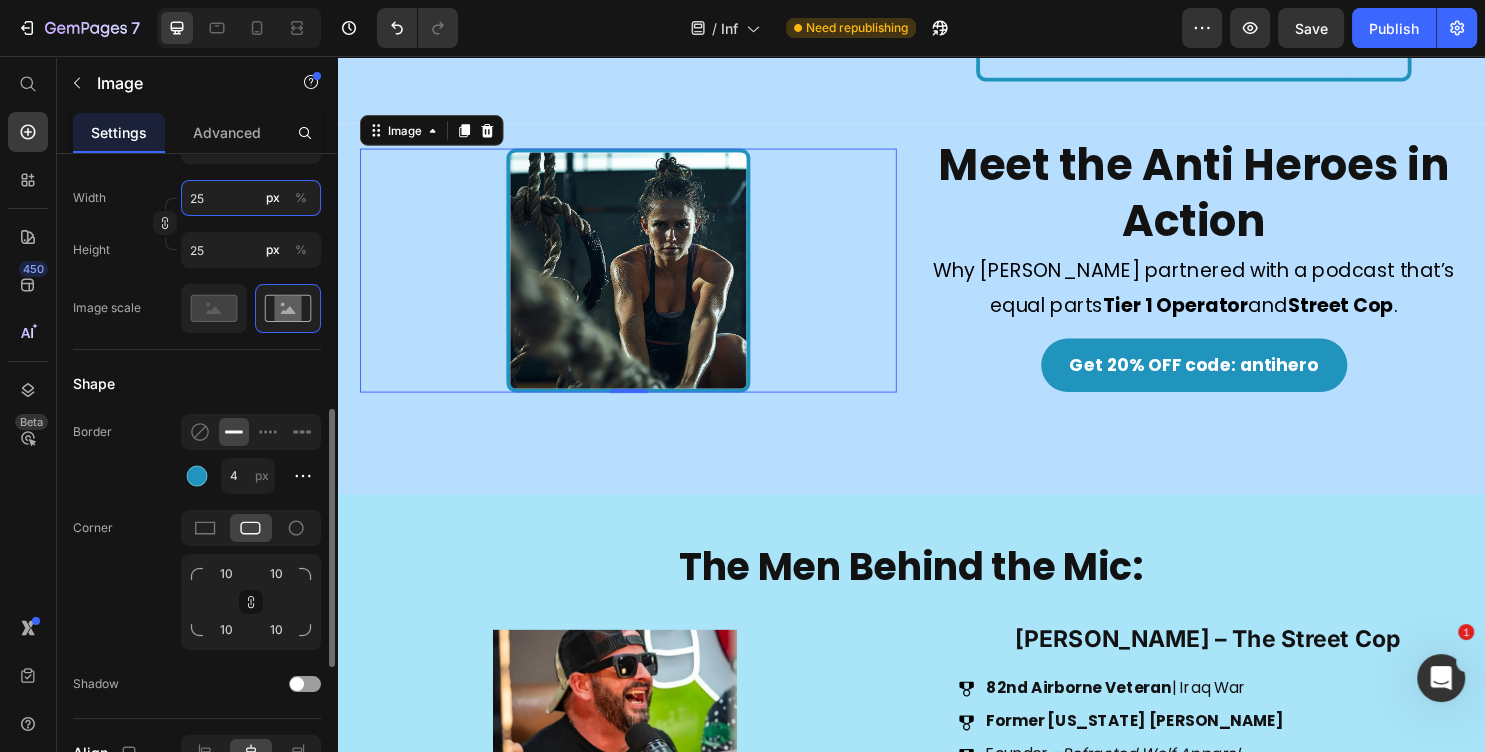 type on "2" 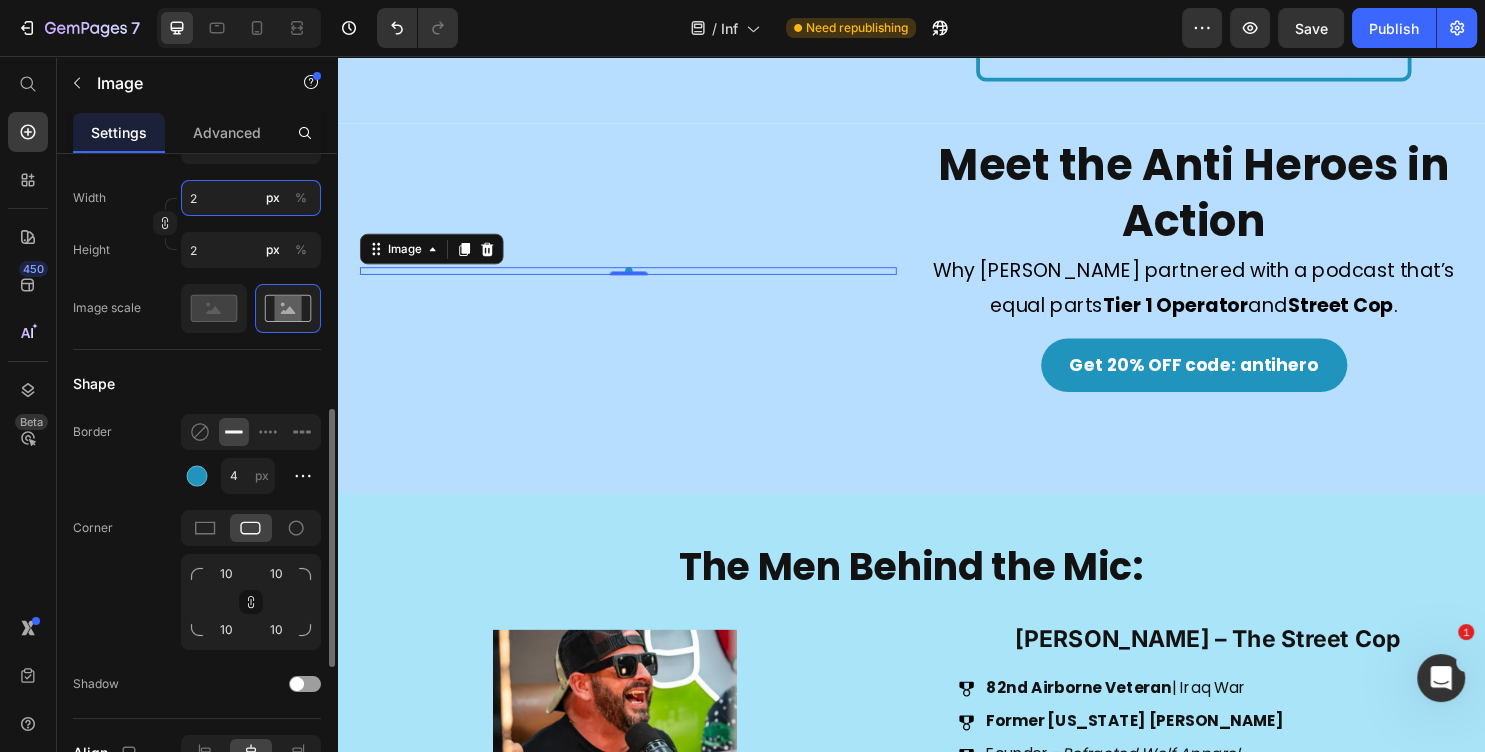 type 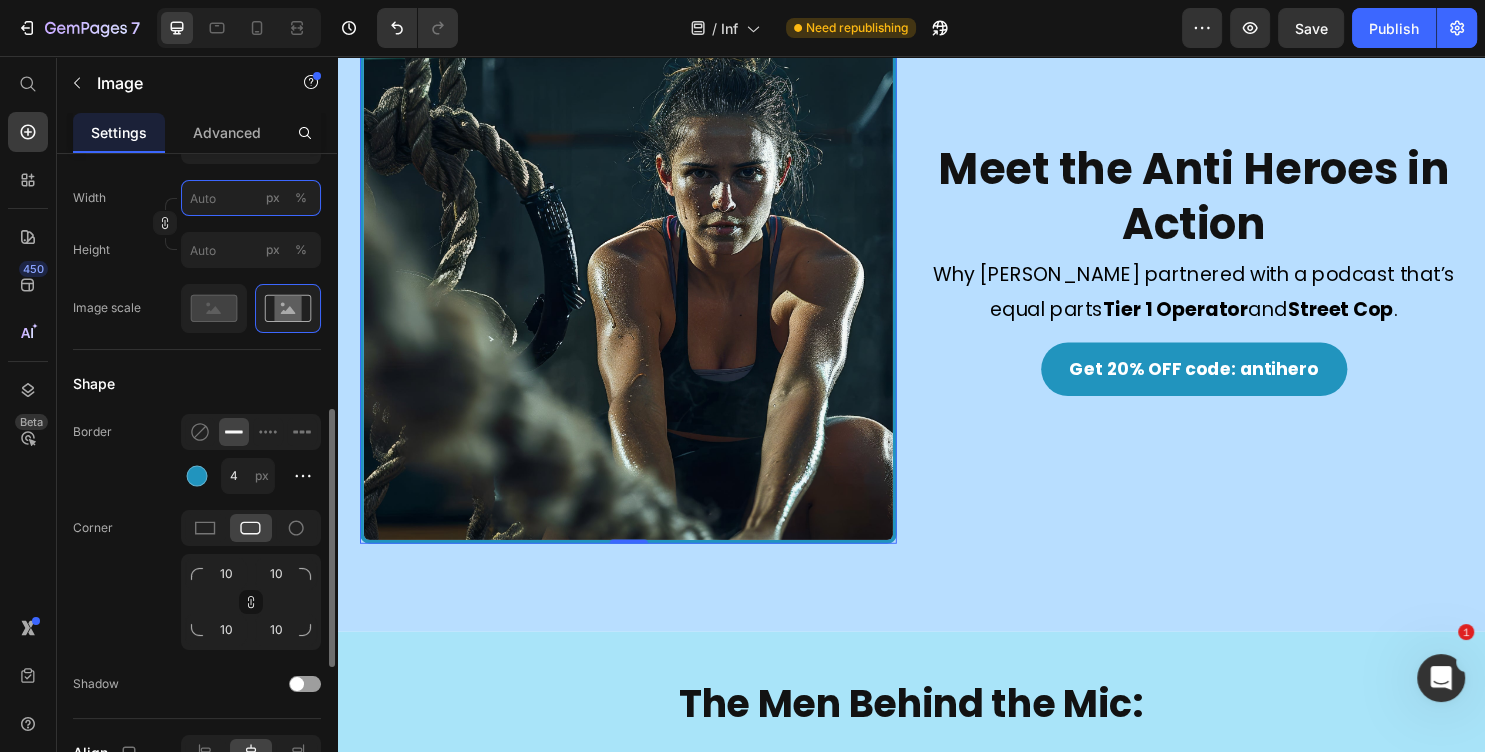 type on "4" 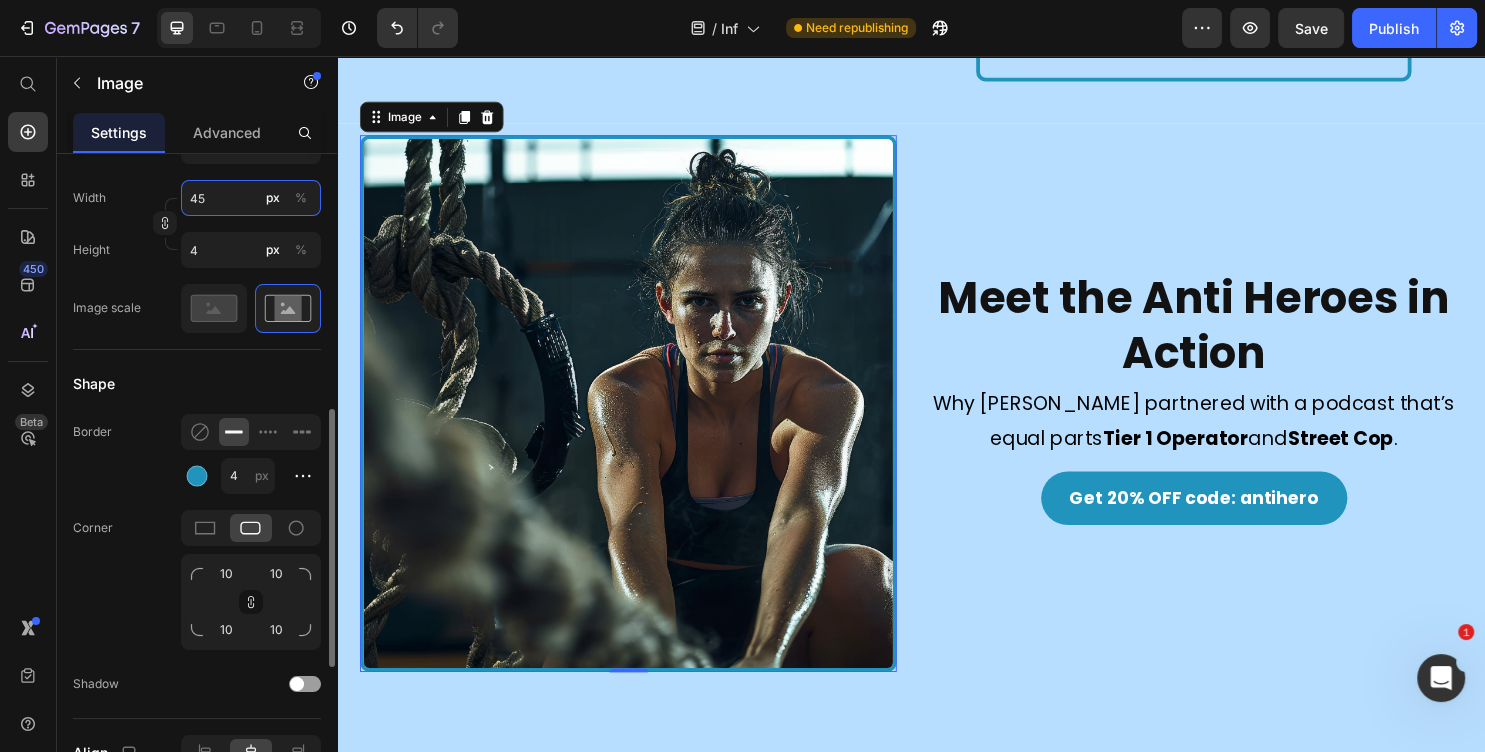 type on "455" 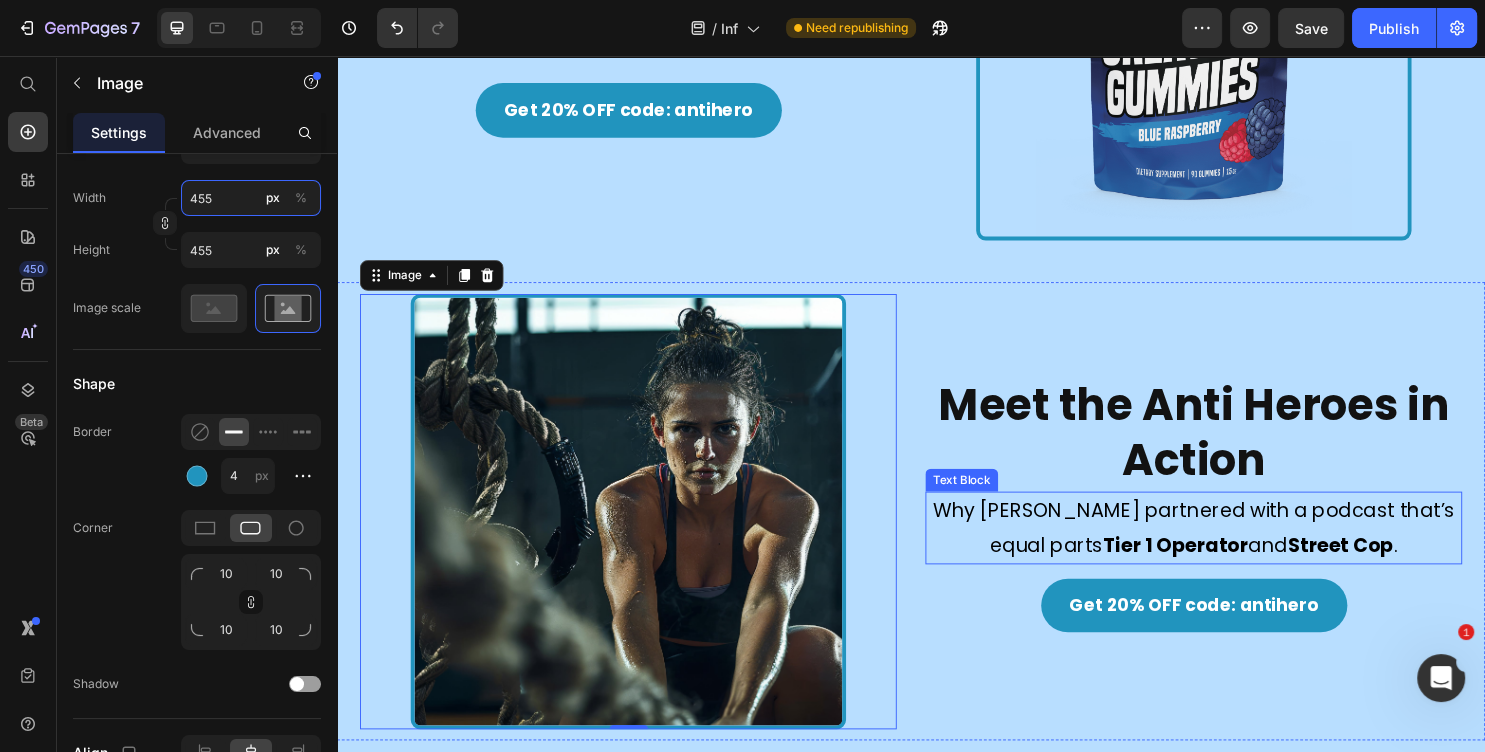 scroll, scrollTop: 491, scrollLeft: 0, axis: vertical 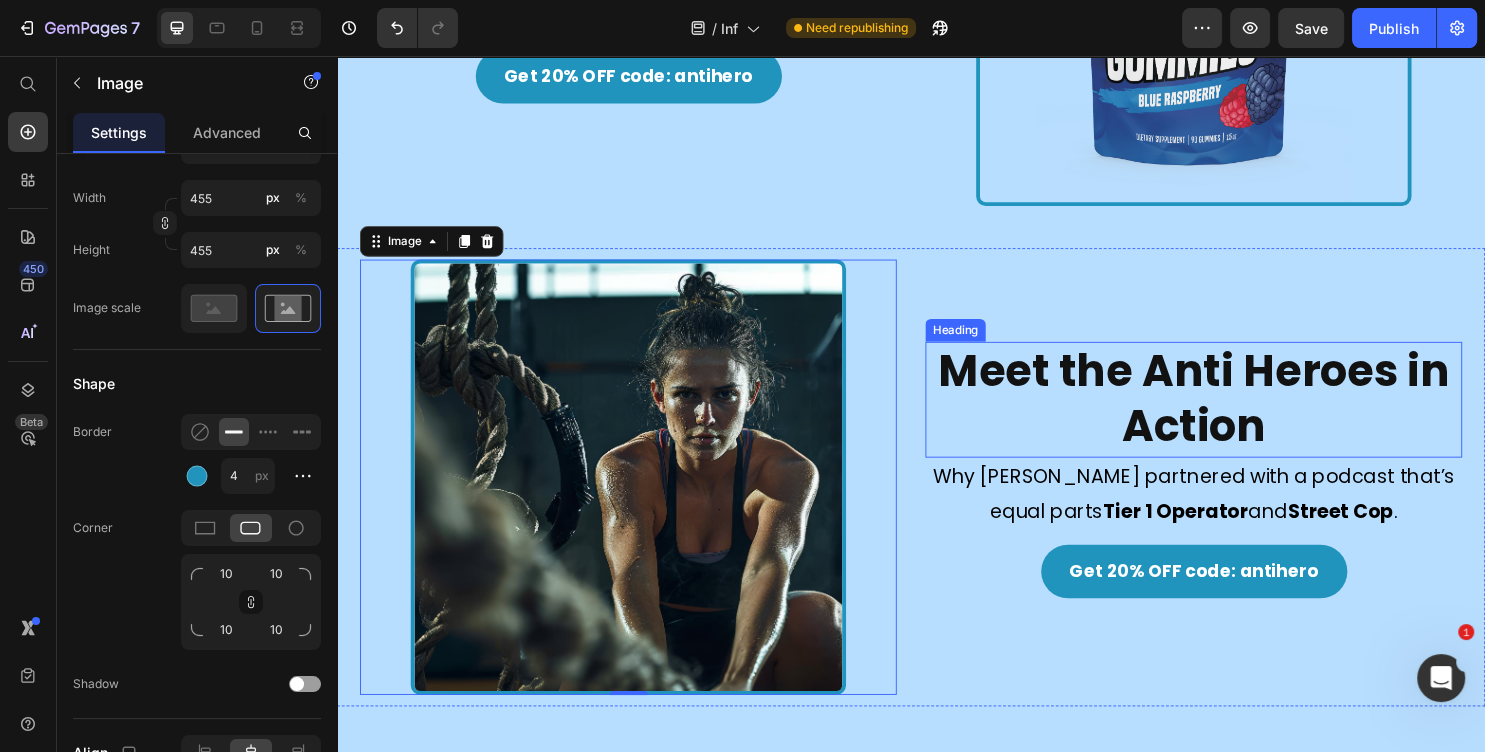 click on "Meet the Anti Heroes in Action" at bounding box center [1233, 415] 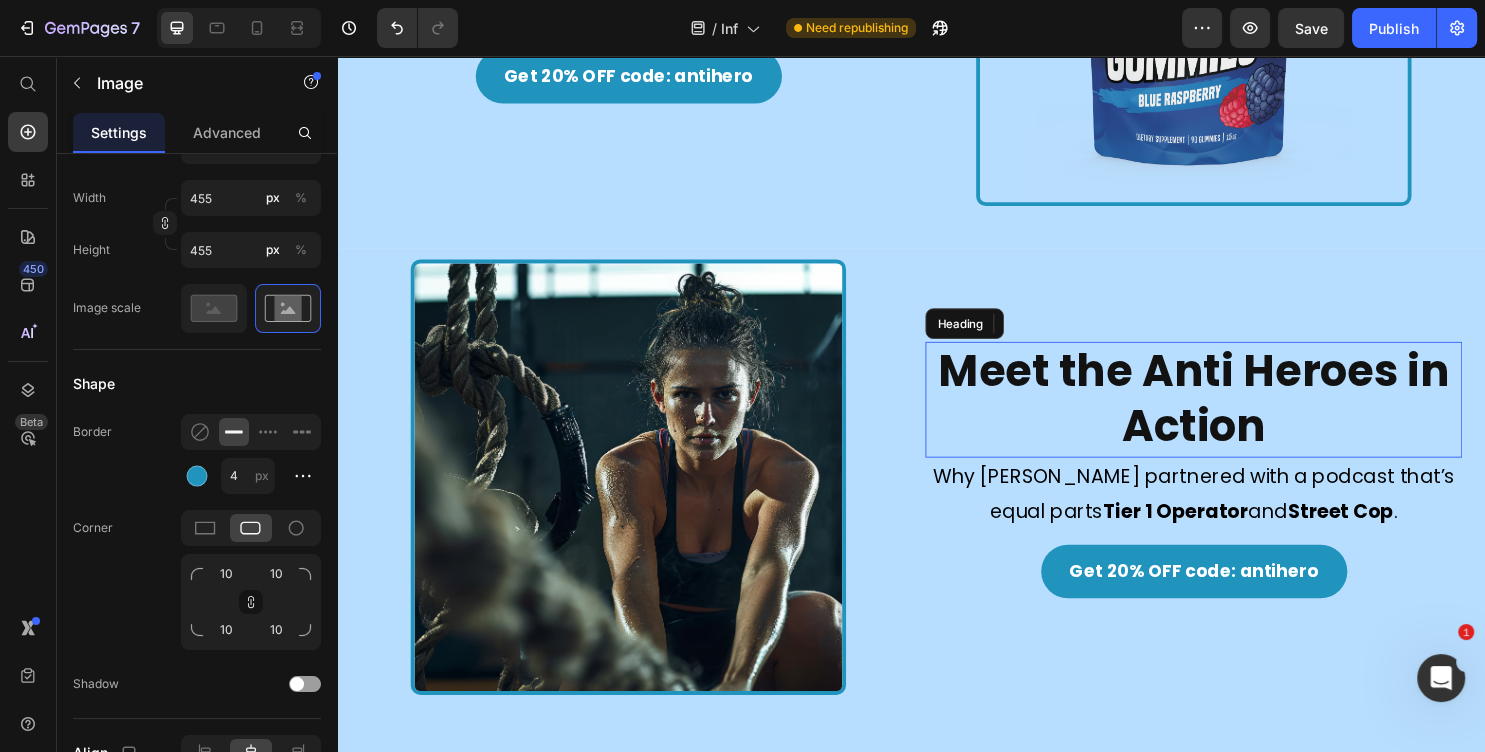 click on "Meet the Anti Heroes in Action" at bounding box center (1233, 415) 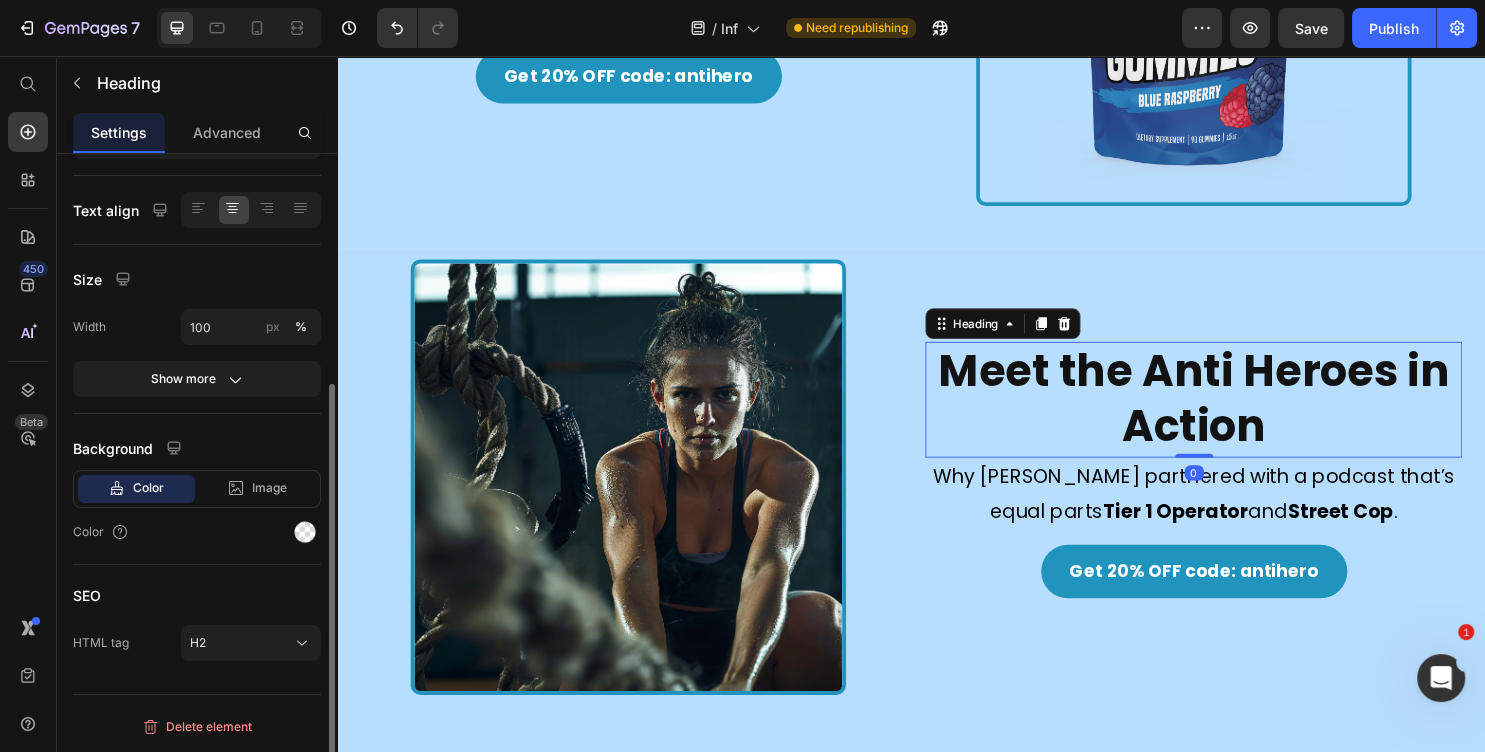 scroll, scrollTop: 0, scrollLeft: 0, axis: both 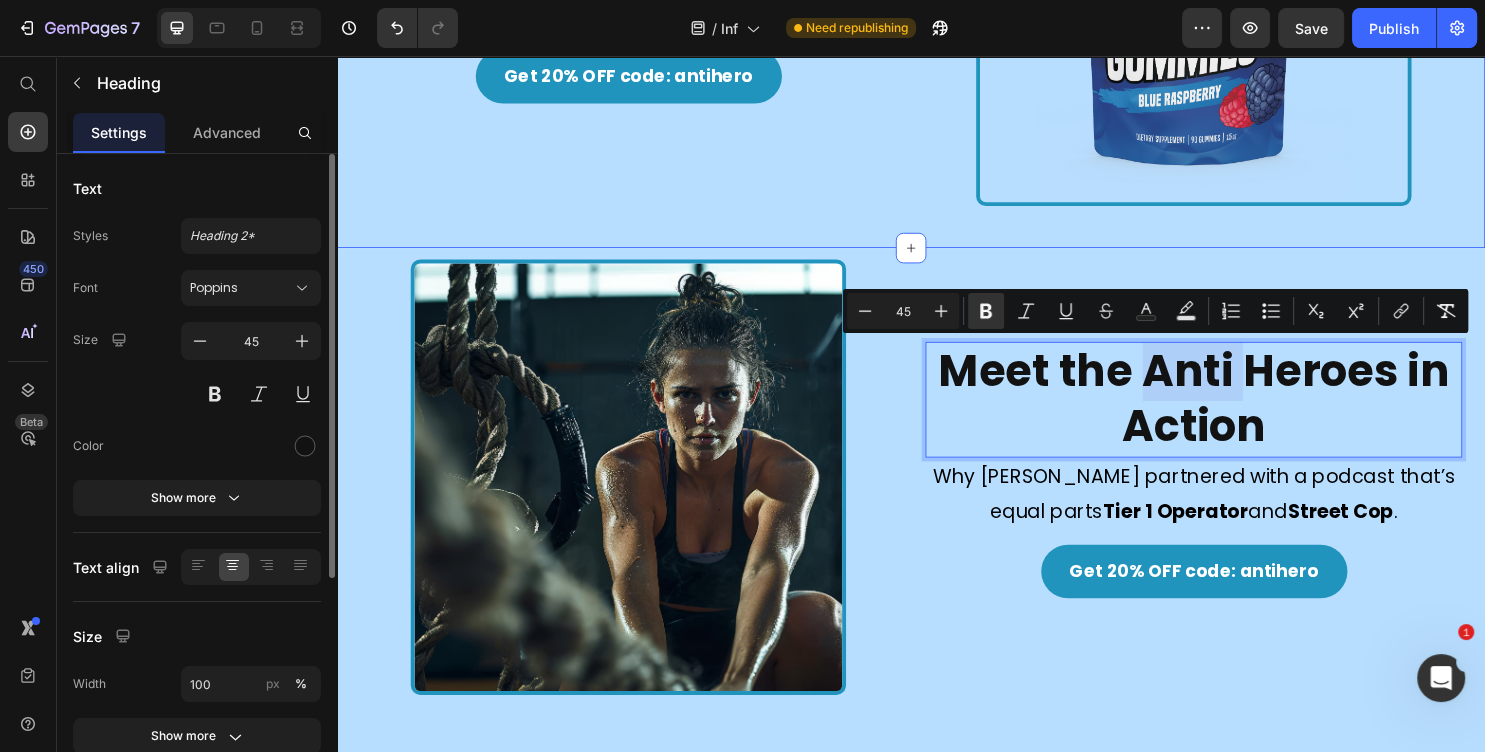 click on "Forged In Grit, Fueled By Gains. Heading Image A powerhouse collaboration between performance nutrition and real-world resilience. Text Block Get 20% OFF code: antihero Button Image Row" at bounding box center (937, -15) 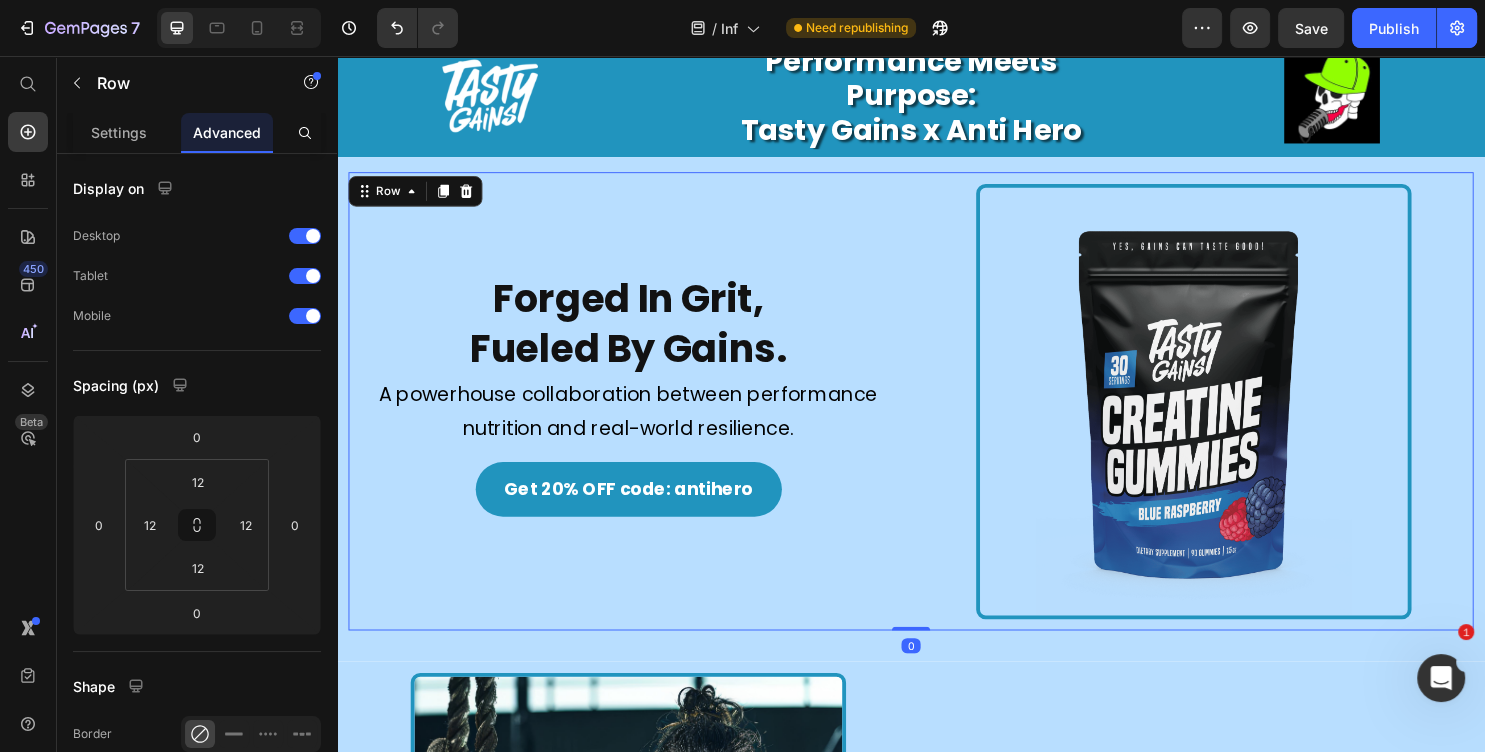 scroll, scrollTop: 0, scrollLeft: 0, axis: both 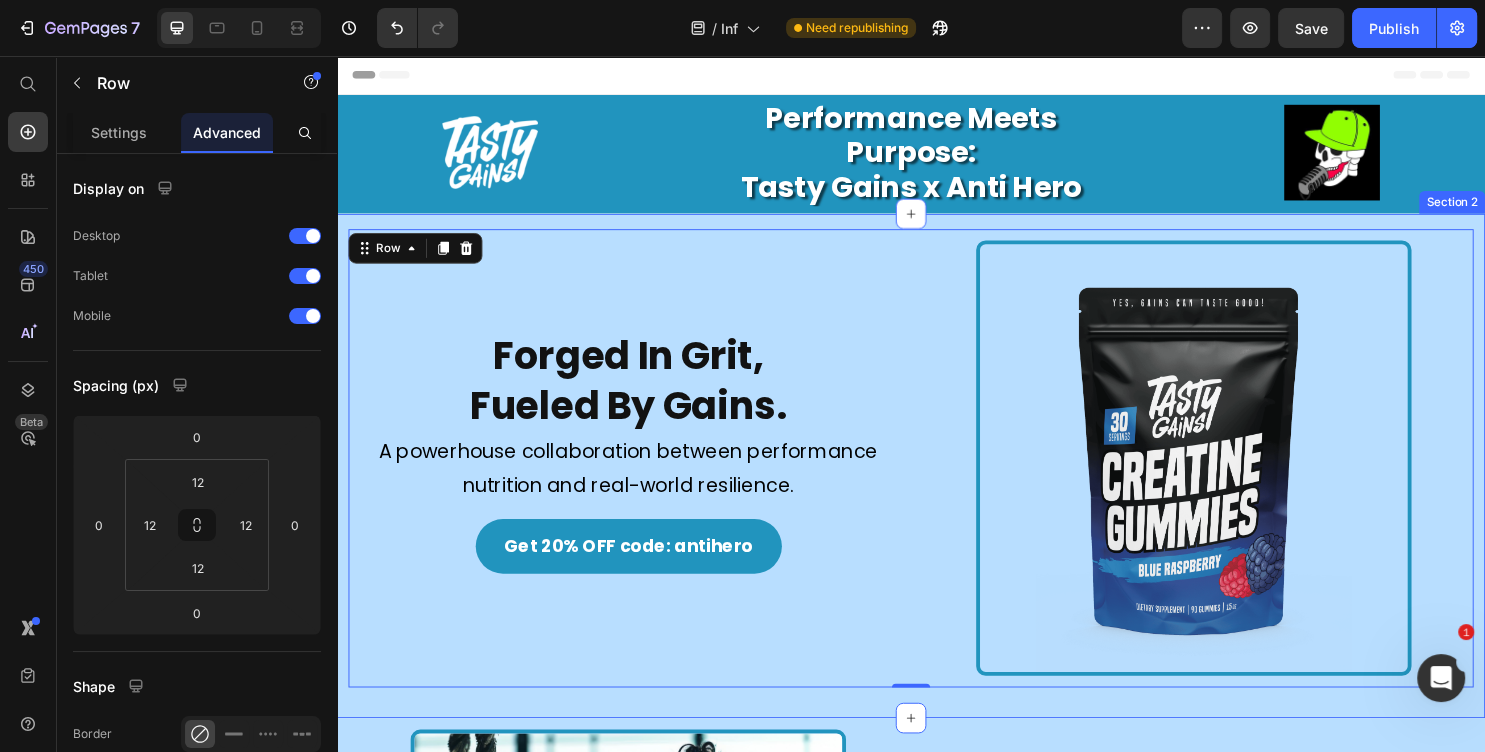 click on "Forged In Grit, Fueled By Gains. Heading Image A powerhouse collaboration between performance nutrition and real-world resilience. Text Block Get 20% OFF code: antihero Button Image Row   0 Section 2" at bounding box center [937, 484] 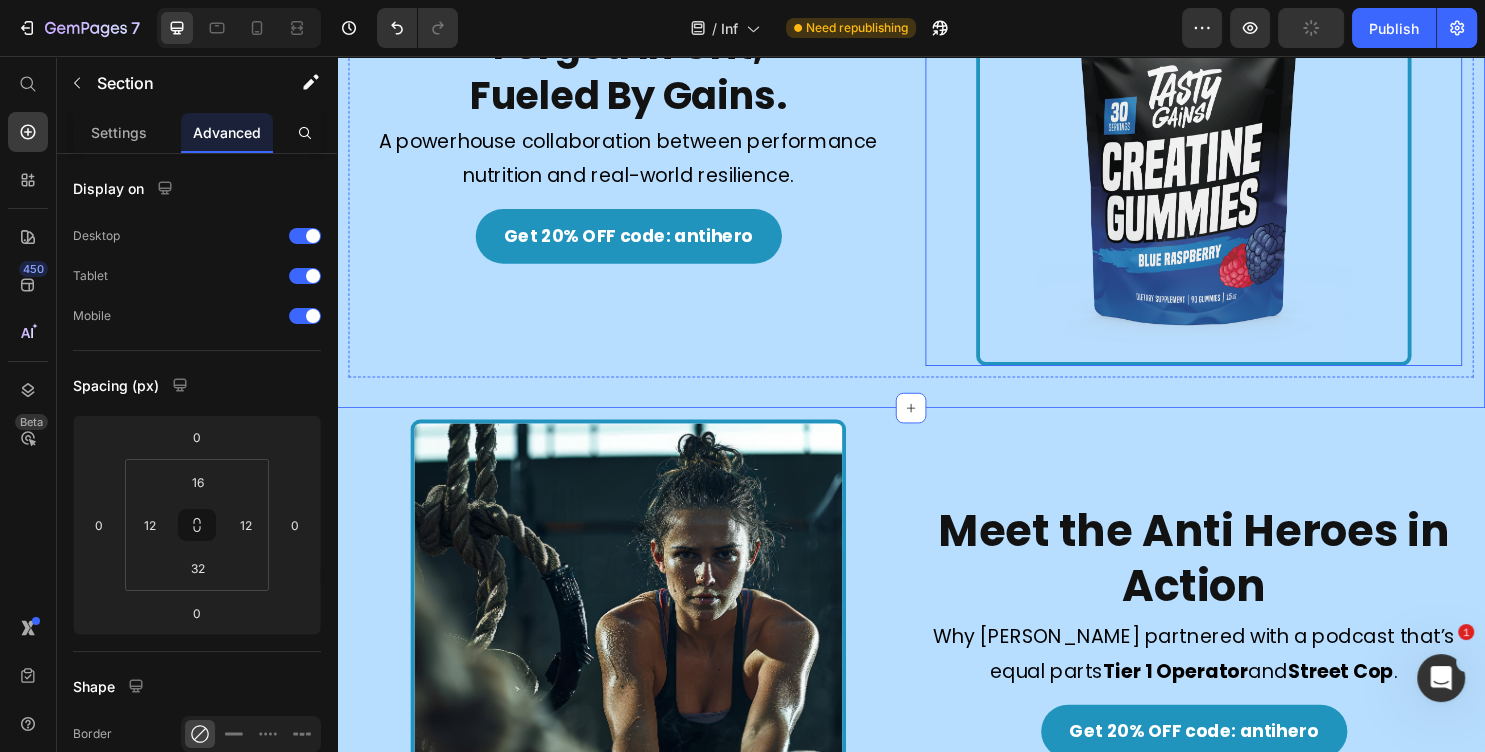 scroll, scrollTop: 107, scrollLeft: 0, axis: vertical 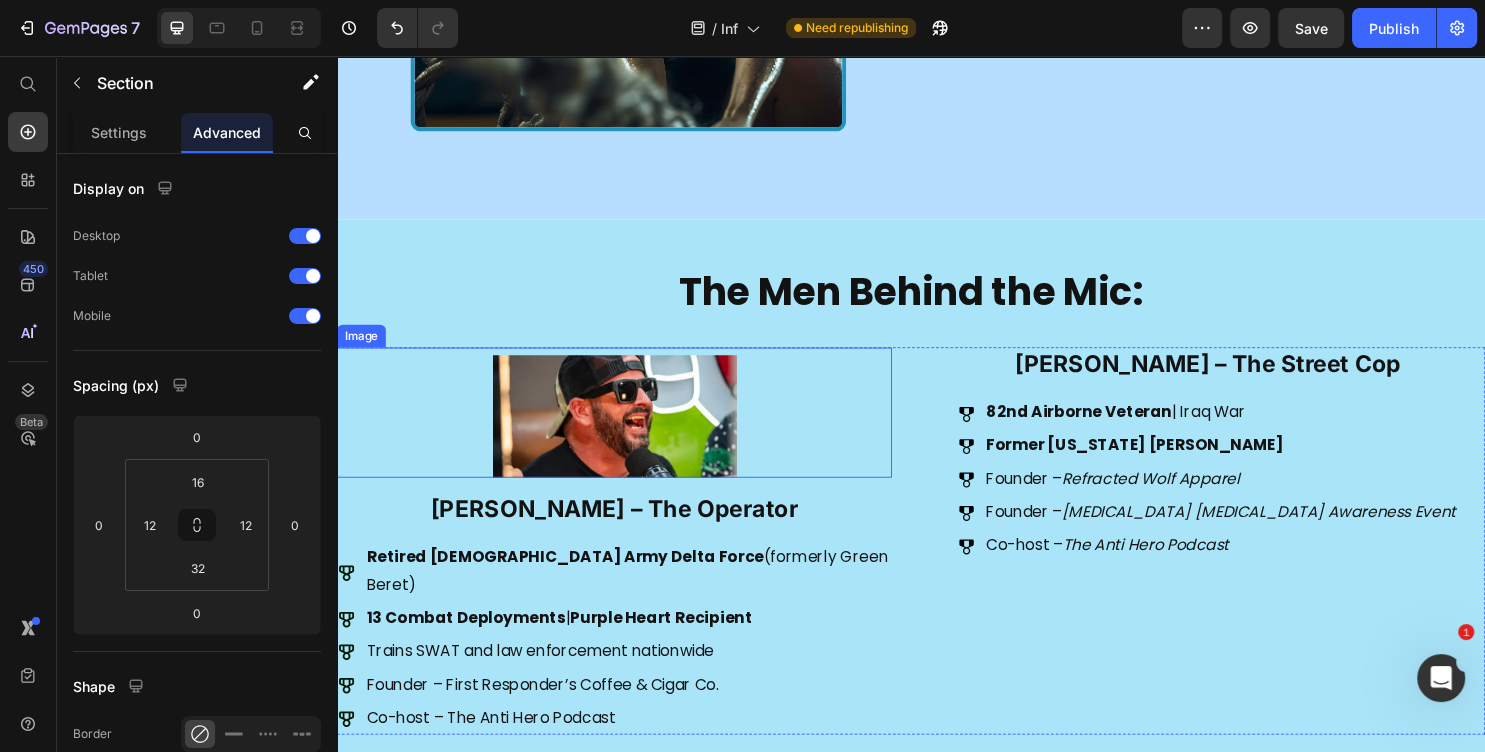 click at bounding box center (627, 429) 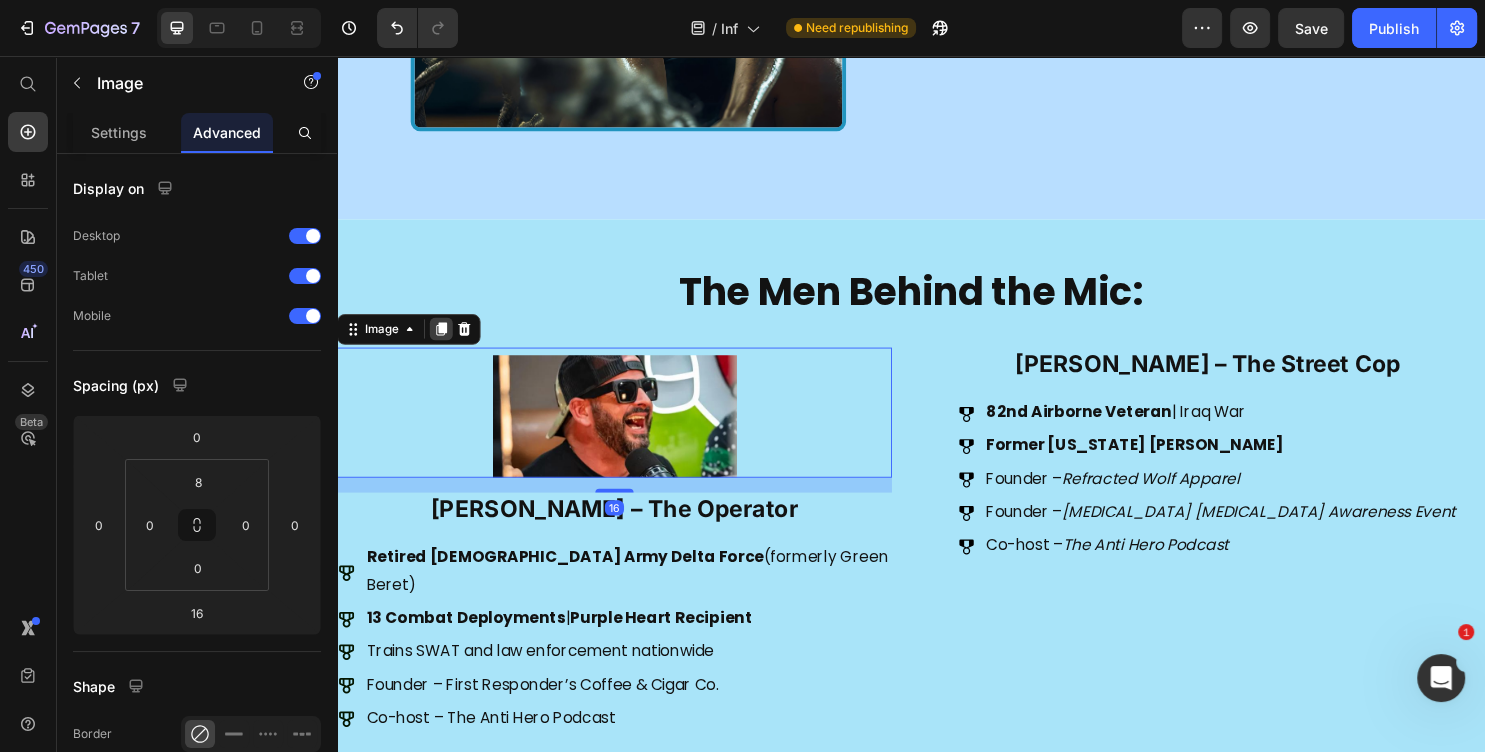 click 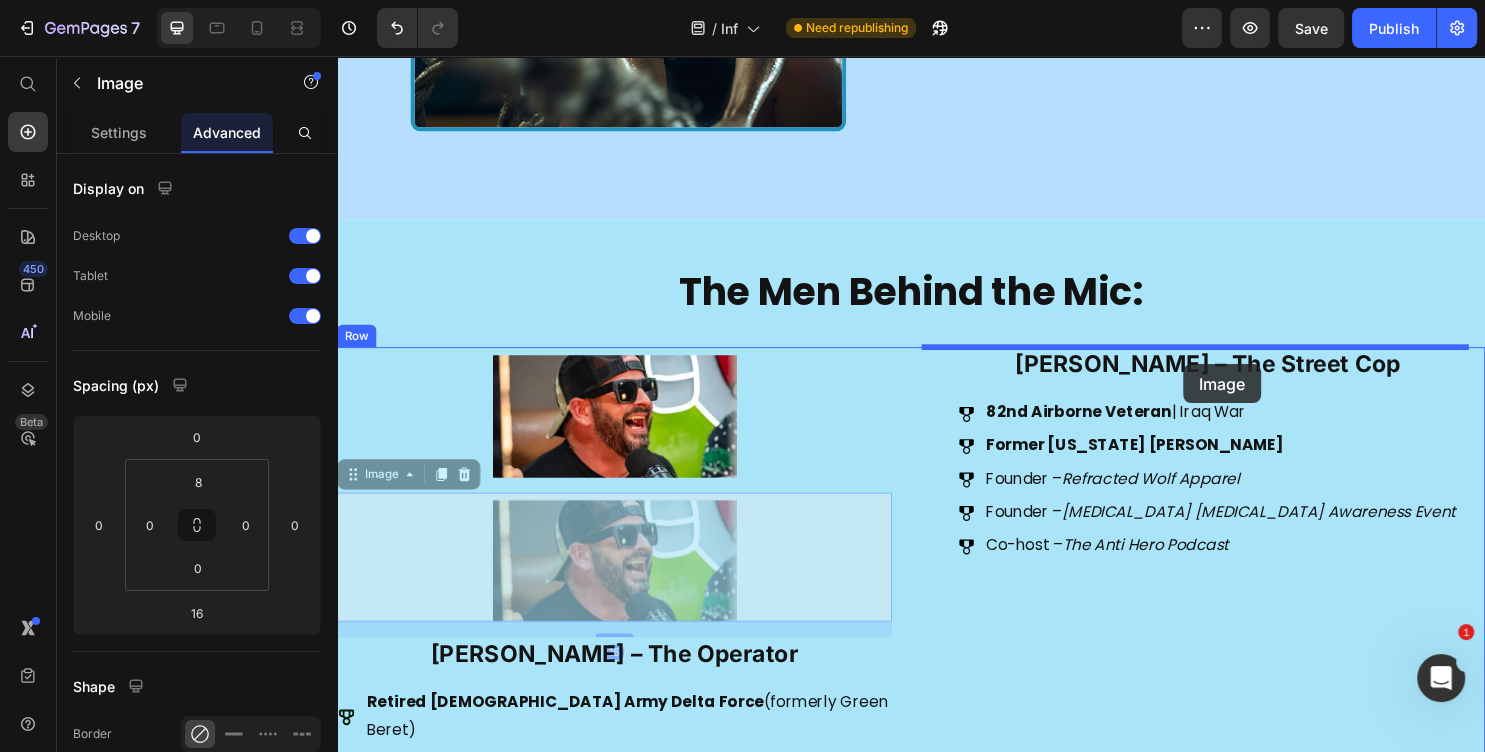 drag, startPoint x: 633, startPoint y: 576, endPoint x: 1183, endPoint y: 364, distance: 589.4438 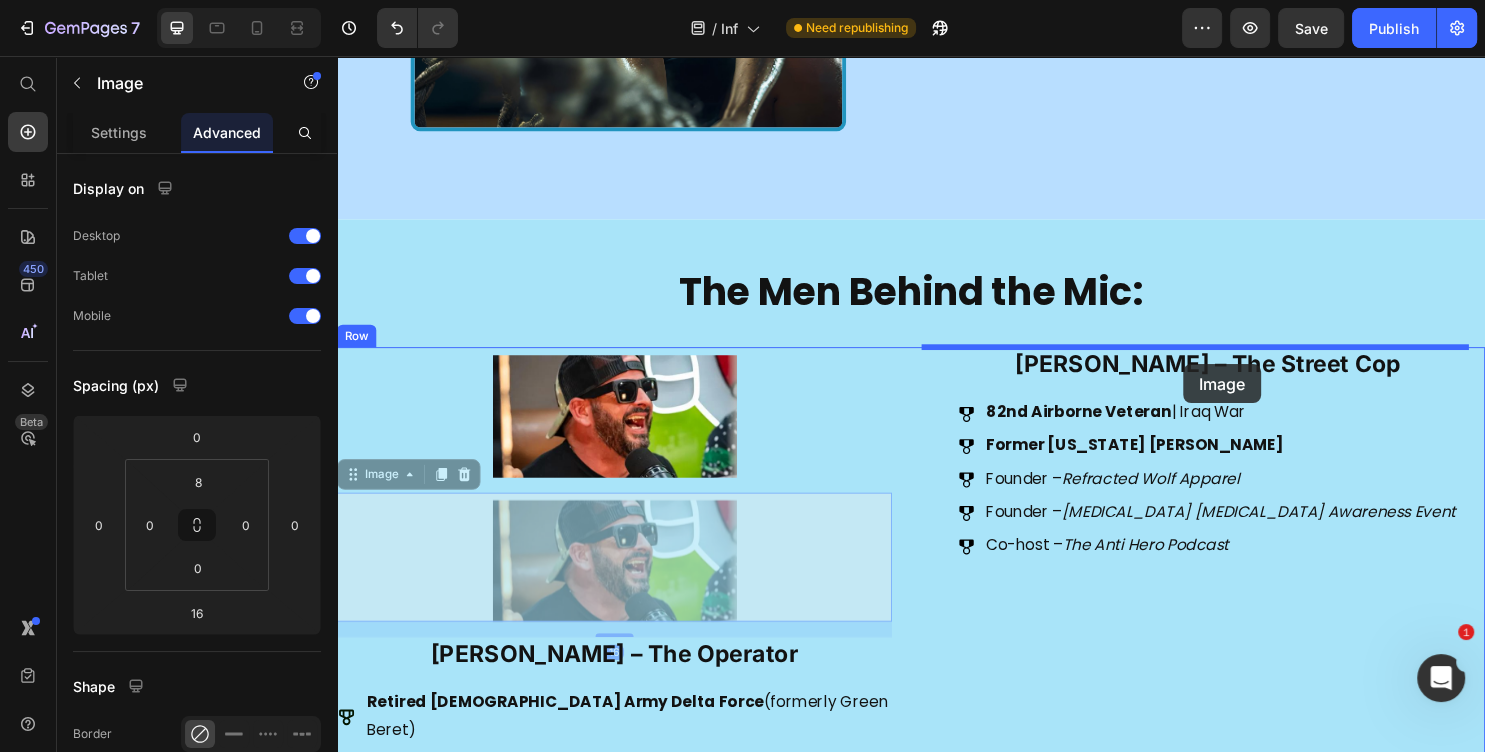 click on "Header Forged In Grit, Fueled By Gains. Heading Image A powerhouse collaboration between performance nutrition and real-world resilience. Text Block Get 20% OFF code: antihero Button Image Row Section 2 ⁠⁠⁠⁠⁠⁠⁠ Meet the Anti Heroes in Action Heading Why Tasty Gains partnered with a podcast that’s equal parts  Tier 1 Operator  and  Street Cop . Text Block Get 20% OFF code: antihero Button Image Image Row Section 3 The Men Behind the Mic: Heading Image Image   16 Image   16 Brent Tucker – The Operator Heading
Retired U.S. Army Delta Force  (formerly Green Beret)
13 Combat Deployments  |  Purple Heart Recipient
Trains SWAT and law enforcement nationwide
Founder – First Responder’s Coffee & Cigar Co.
Co-host – The Anti Hero Podcast Item List Tyler Hoover – The Street Cop Heading
82nd Airborne Veteran  | Iraq War
Former Florida LEO
Founder –" at bounding box center (937, 989) 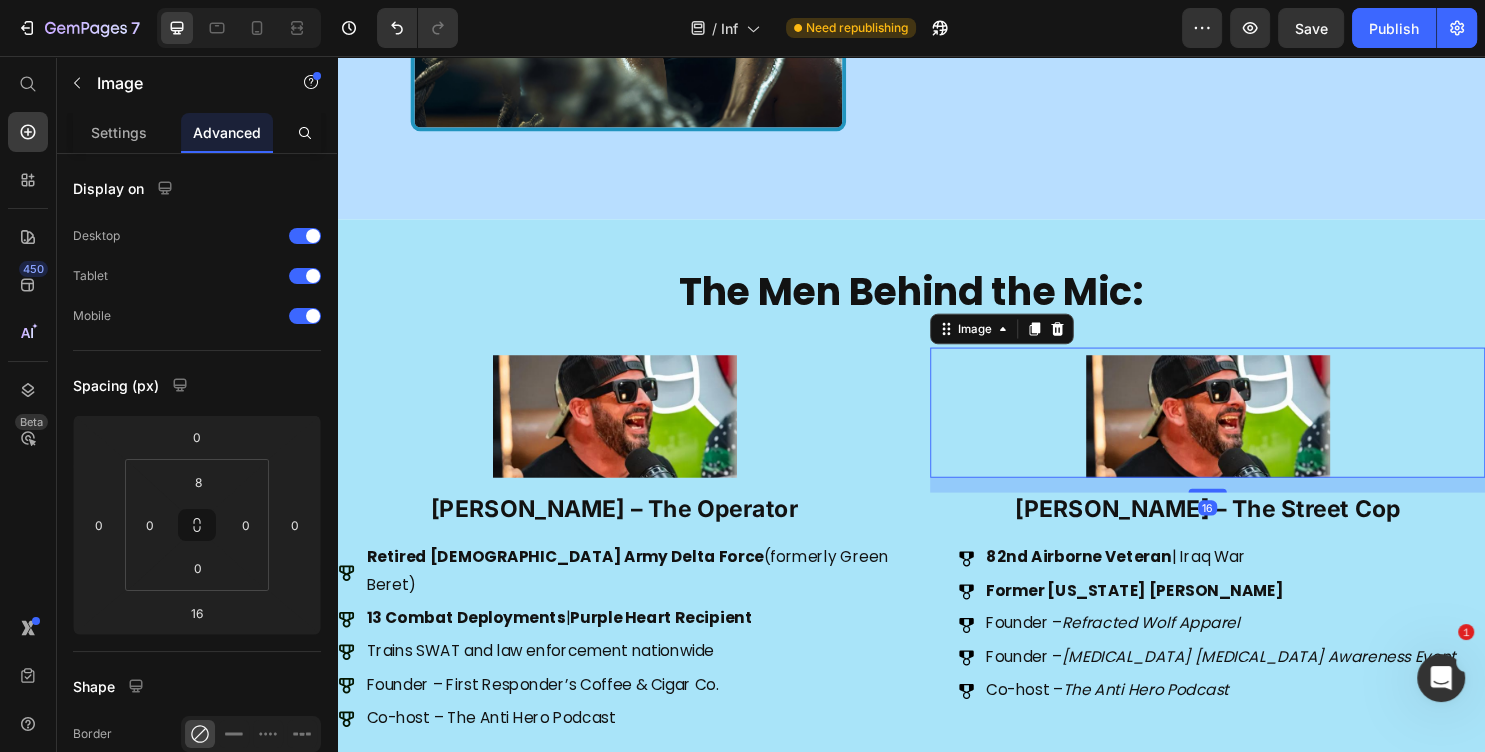 click at bounding box center [1247, 429] 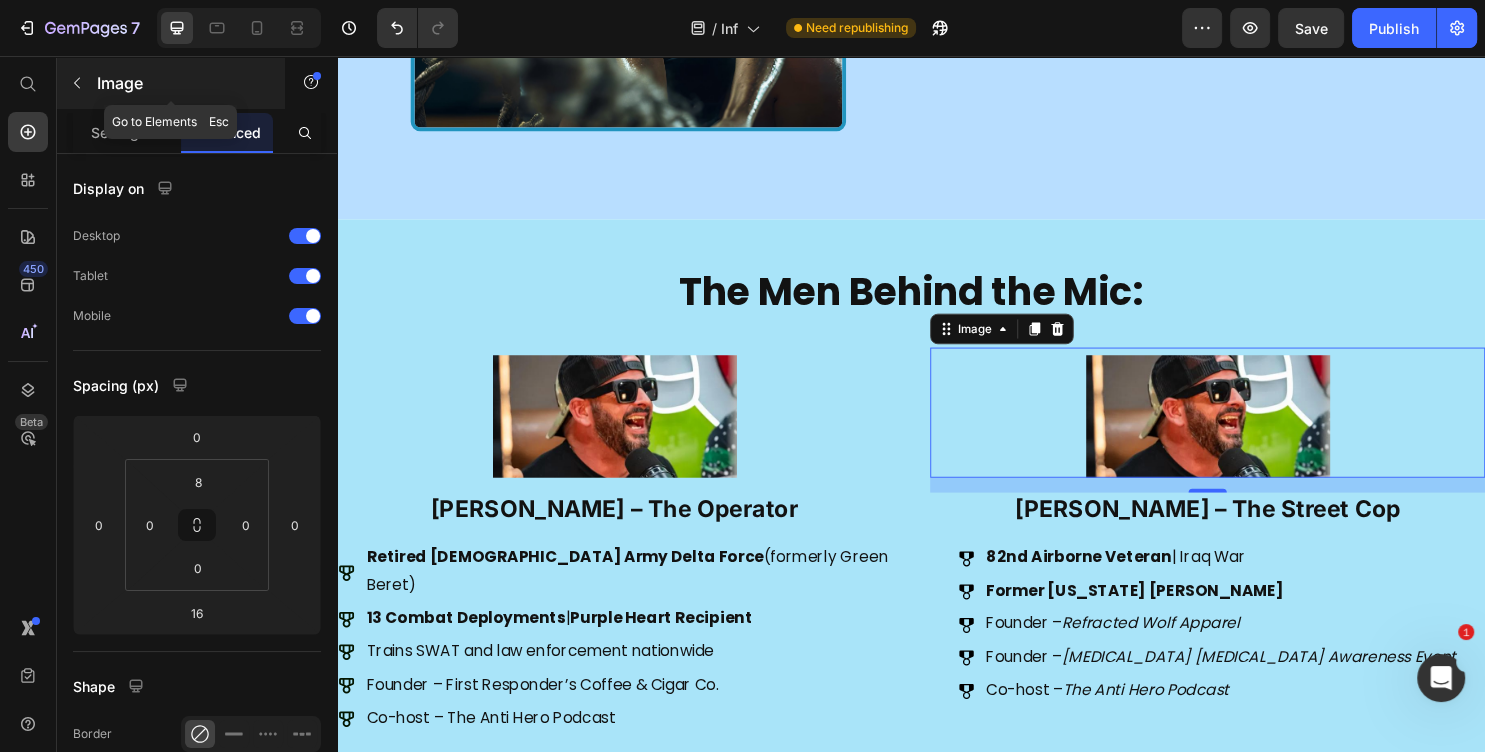click 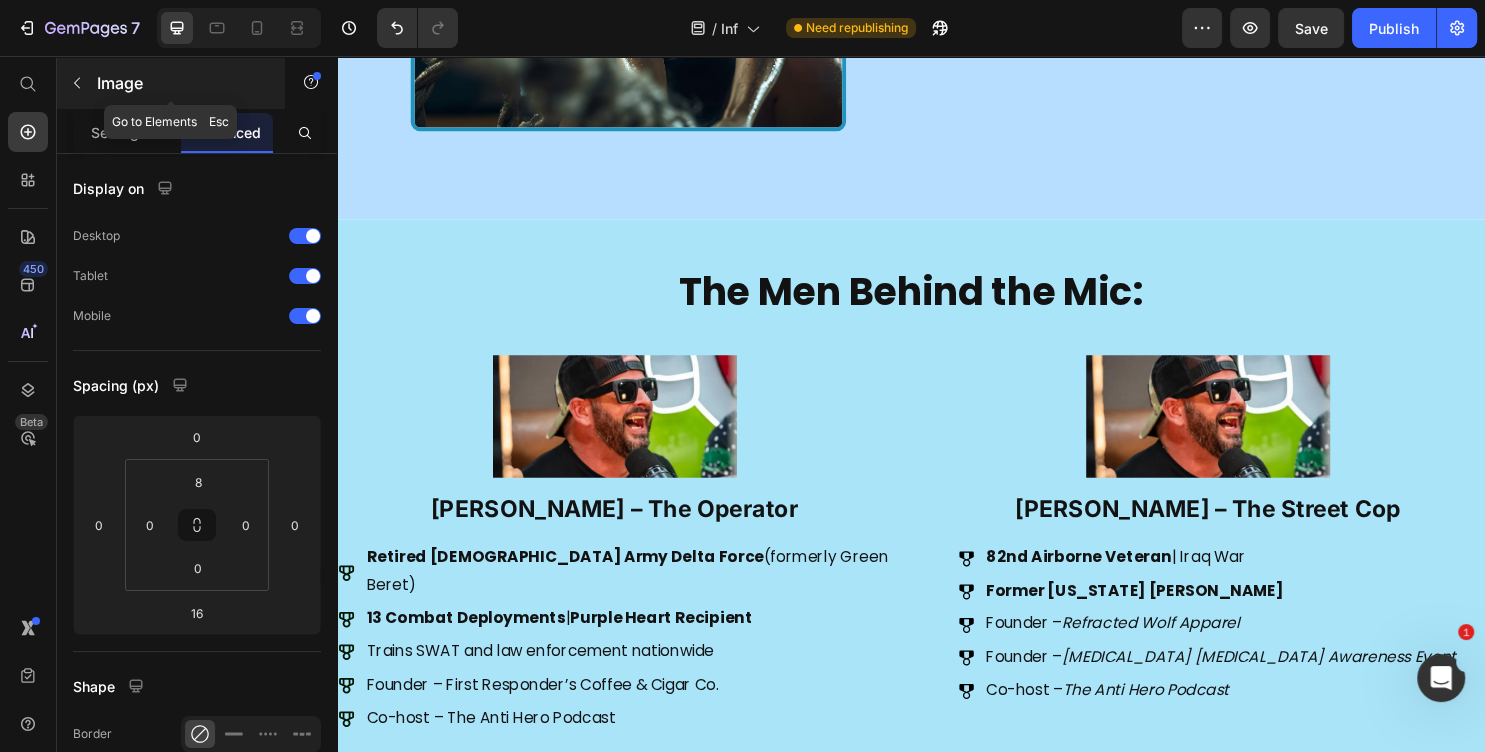 scroll, scrollTop: 324, scrollLeft: 0, axis: vertical 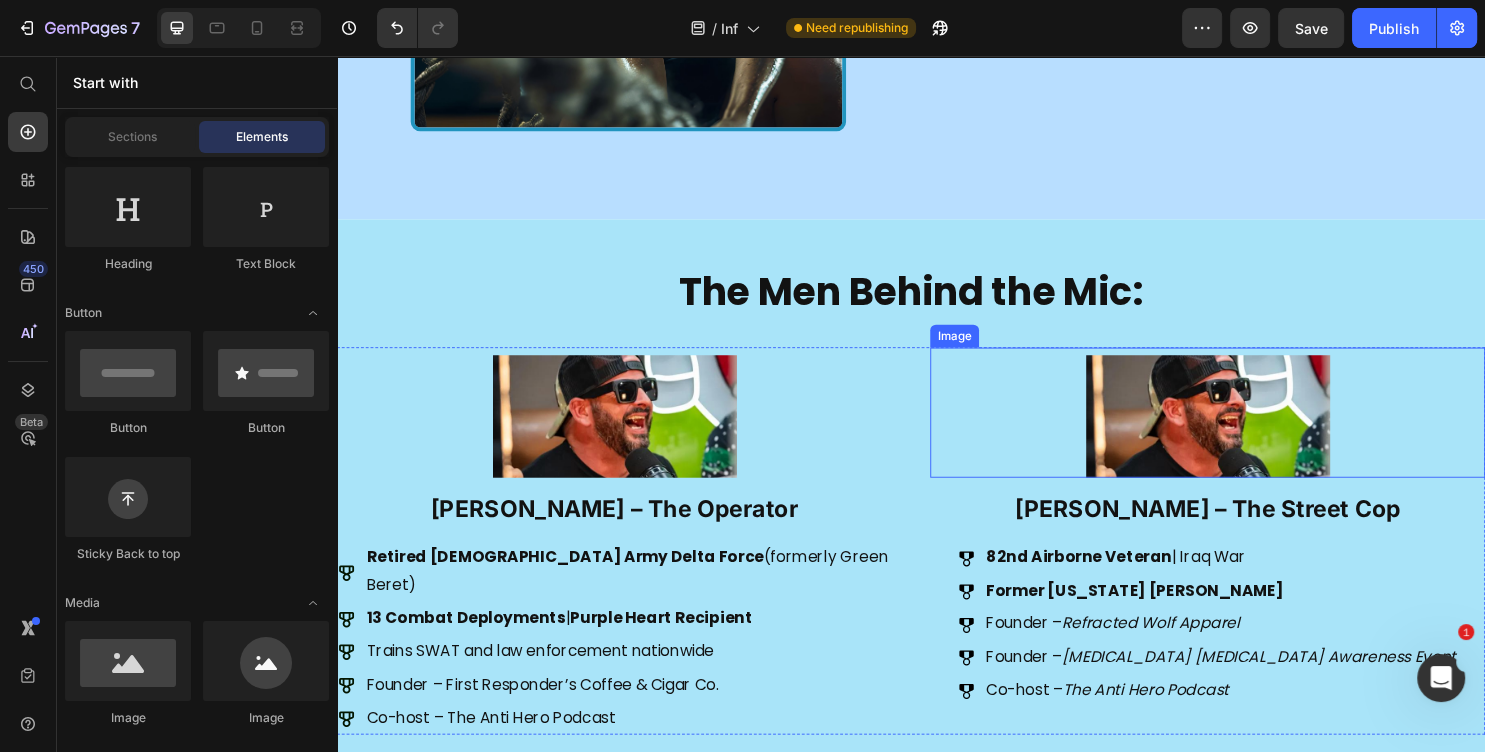 click at bounding box center [1247, 429] 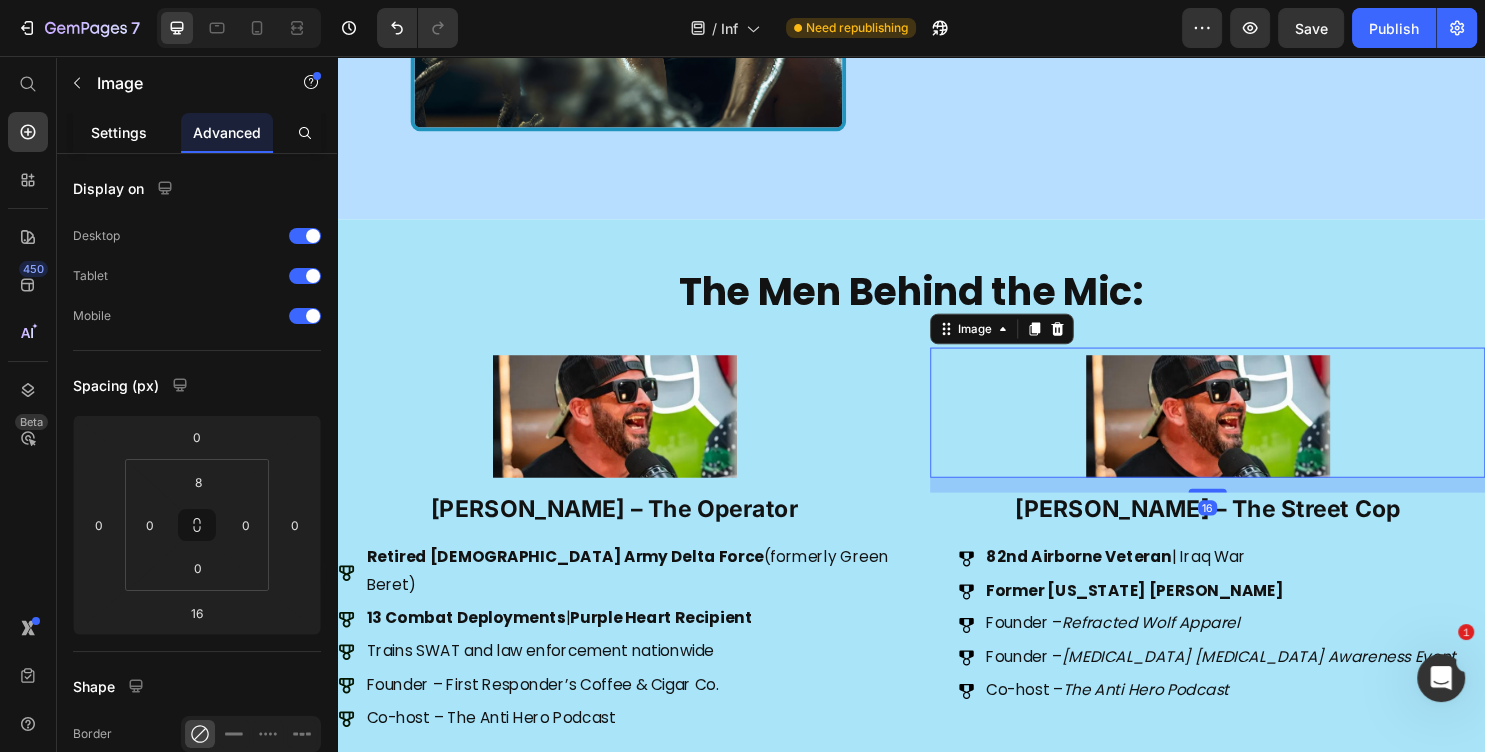 click on "Settings" at bounding box center (119, 132) 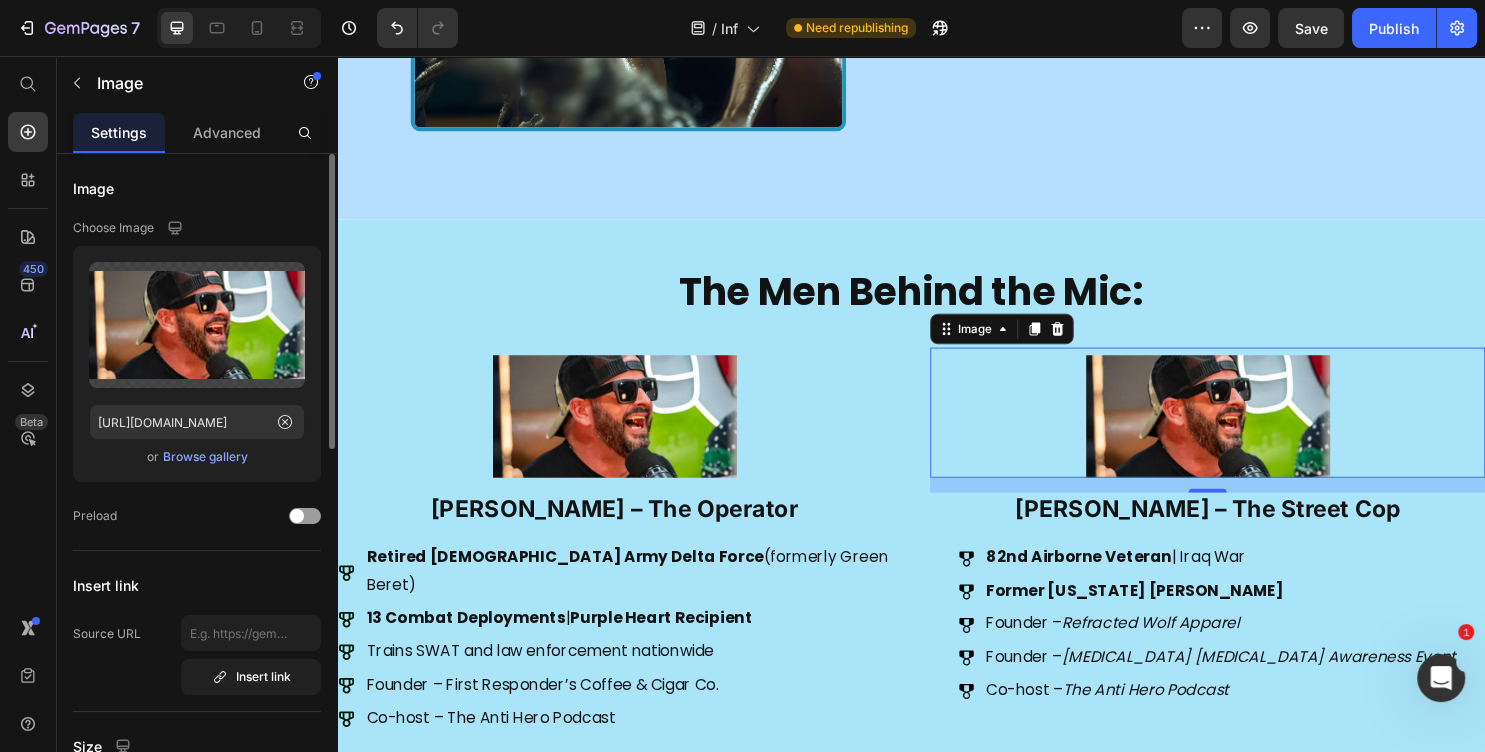 click on "Browse gallery" at bounding box center (205, 457) 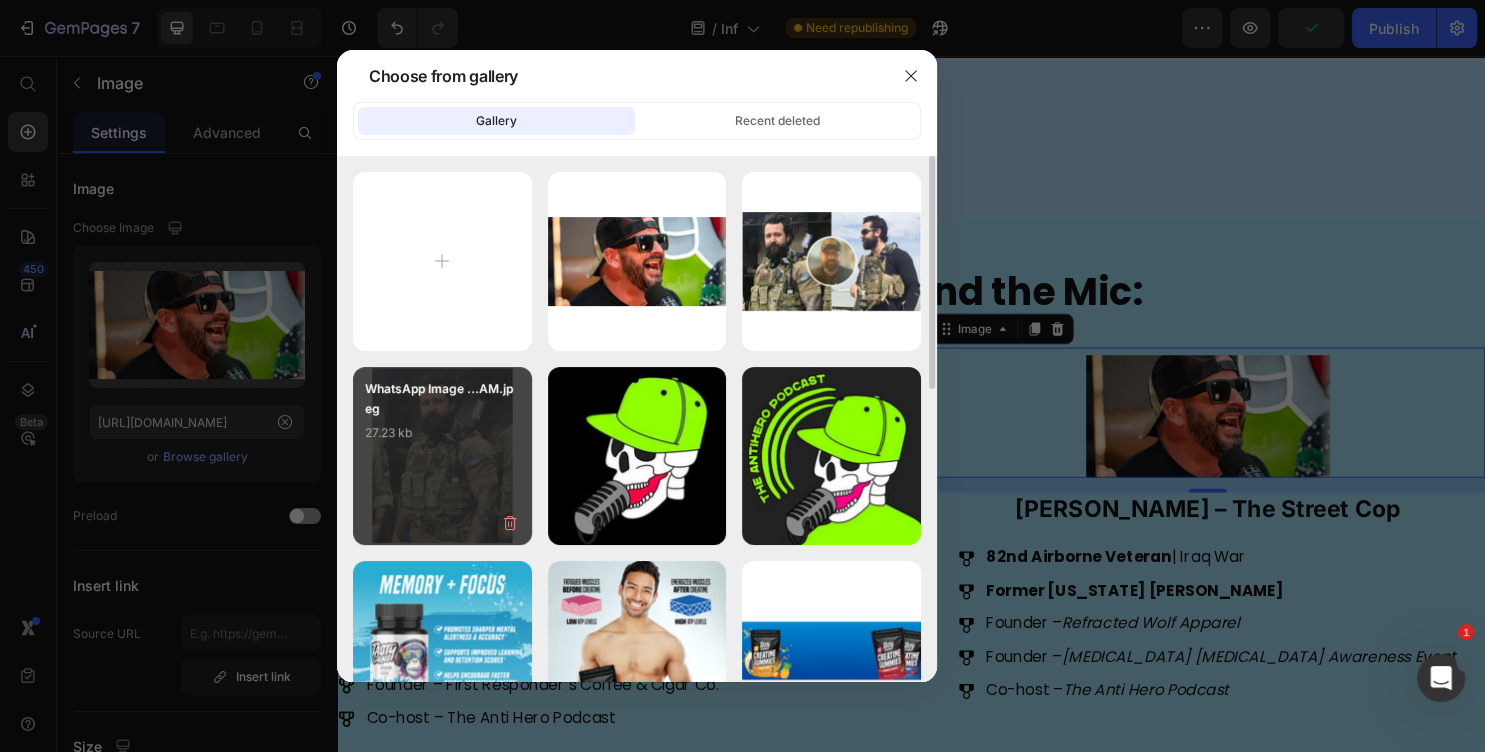 click on "27.23 kb" at bounding box center (442, 433) 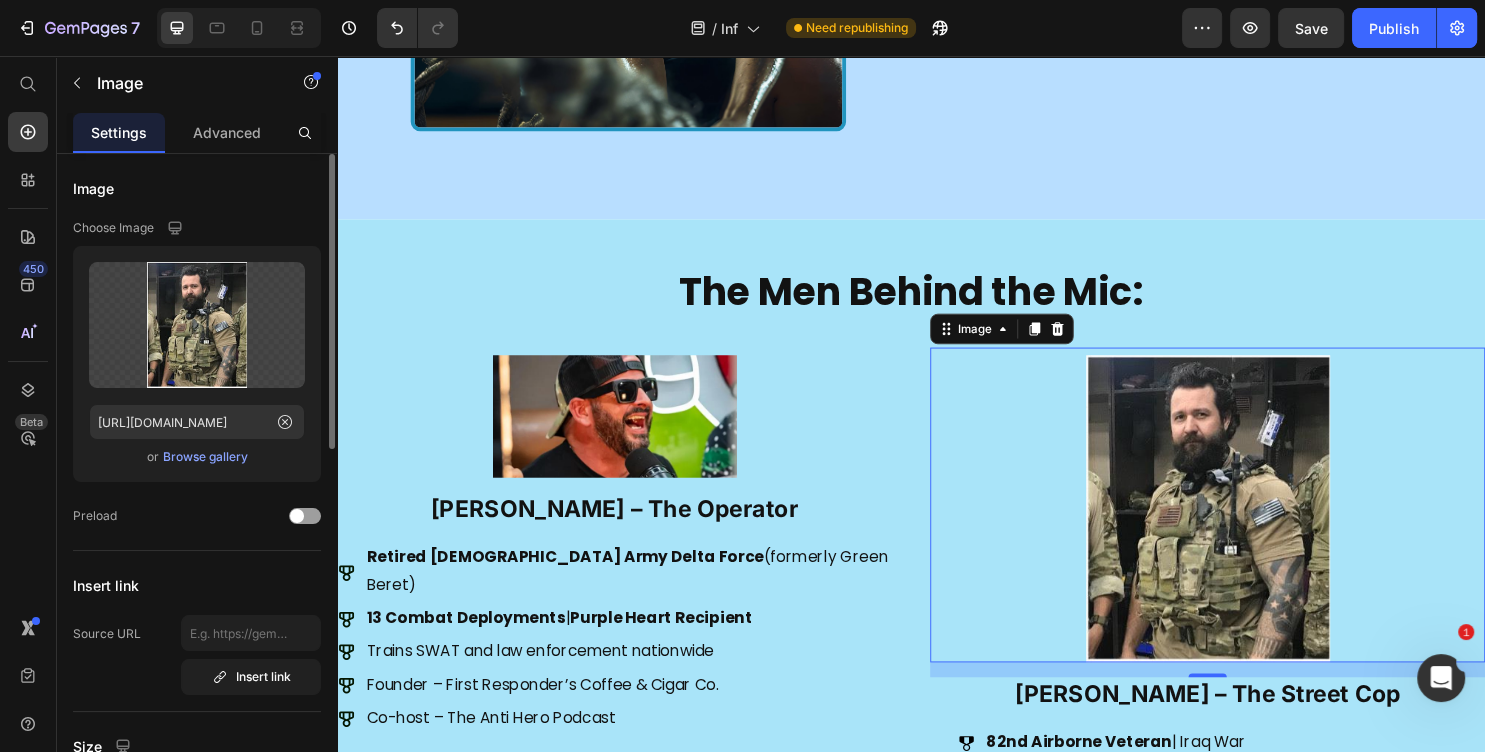 click on "Browse gallery" at bounding box center (205, 457) 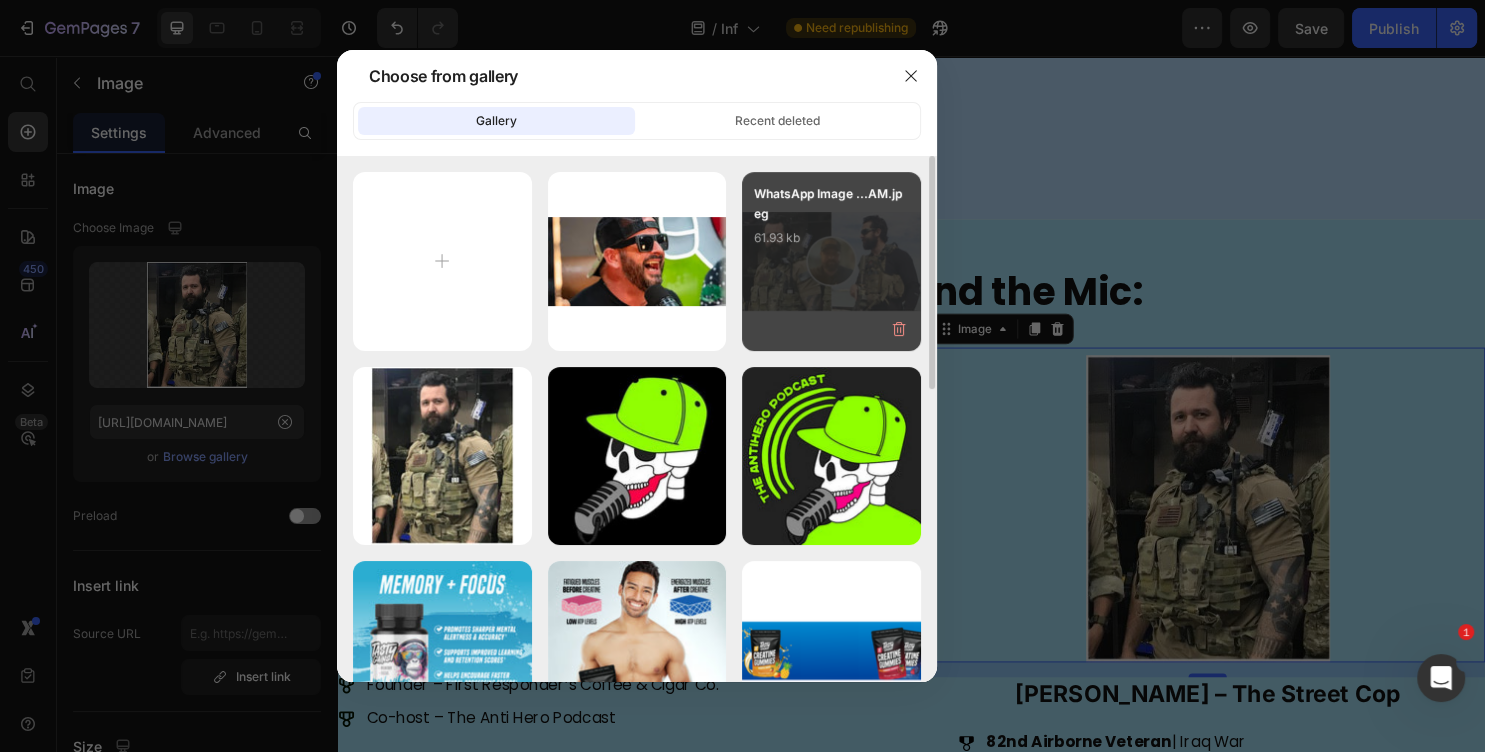 click on "WhatsApp Image ...AM.jpeg 61.93 kb" at bounding box center [831, 224] 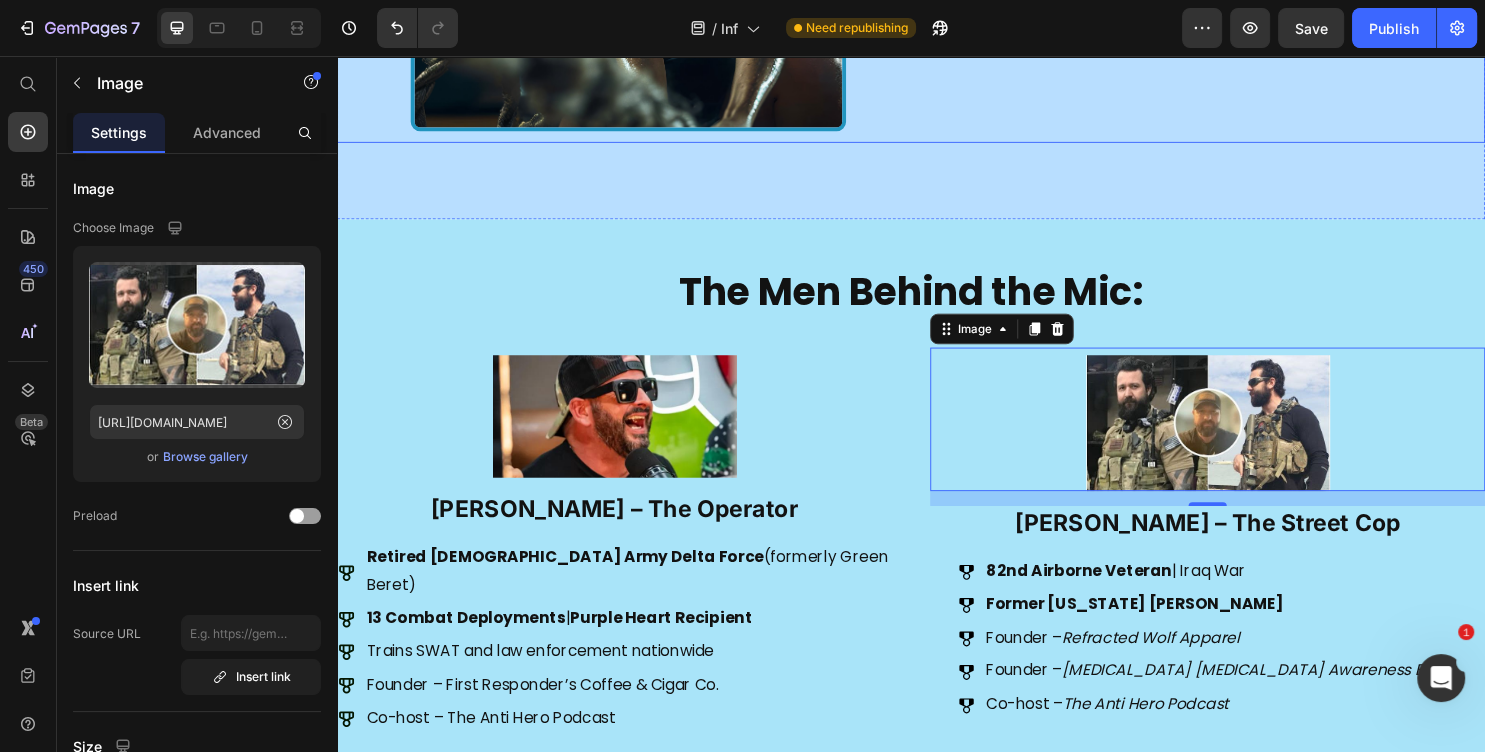 click on "⁠⁠⁠⁠⁠⁠⁠ Meet the Anti Heroes in Action Heading Why Tasty Gains partnered with a podcast that’s equal parts  Tier 1 Operator  and  Street Cop . Text Block Get 20% OFF code: antihero Button" at bounding box center (1232, -93) 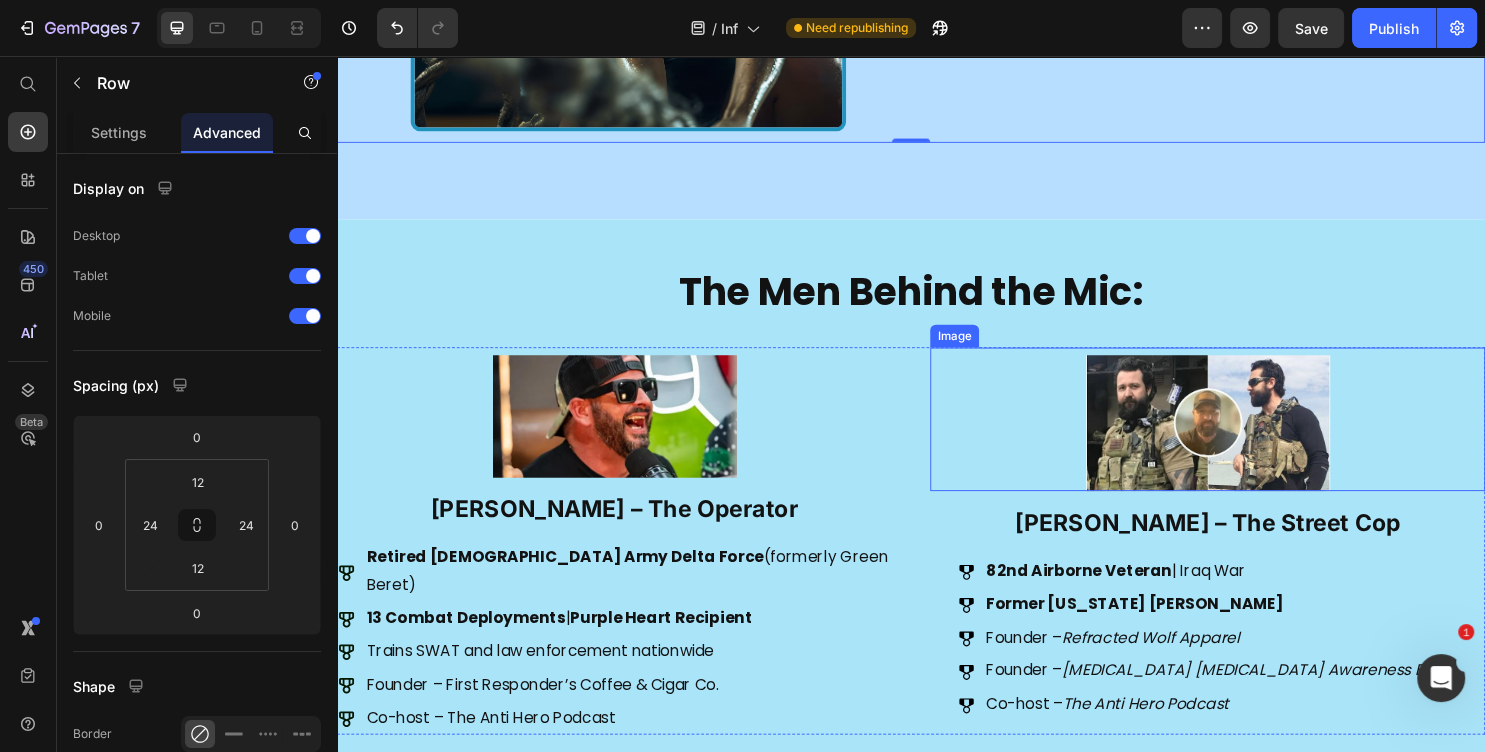 click at bounding box center [1247, 436] 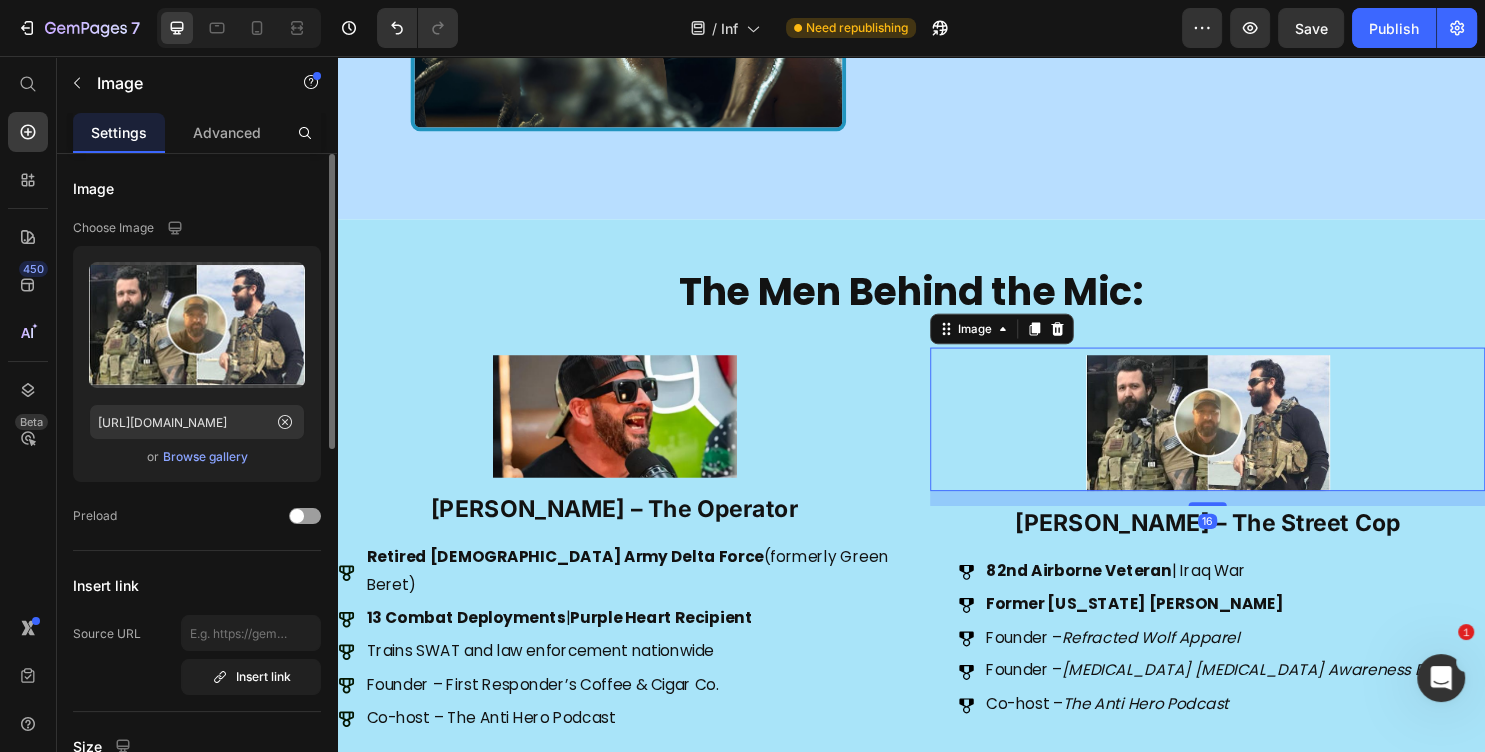 scroll, scrollTop: 324, scrollLeft: 0, axis: vertical 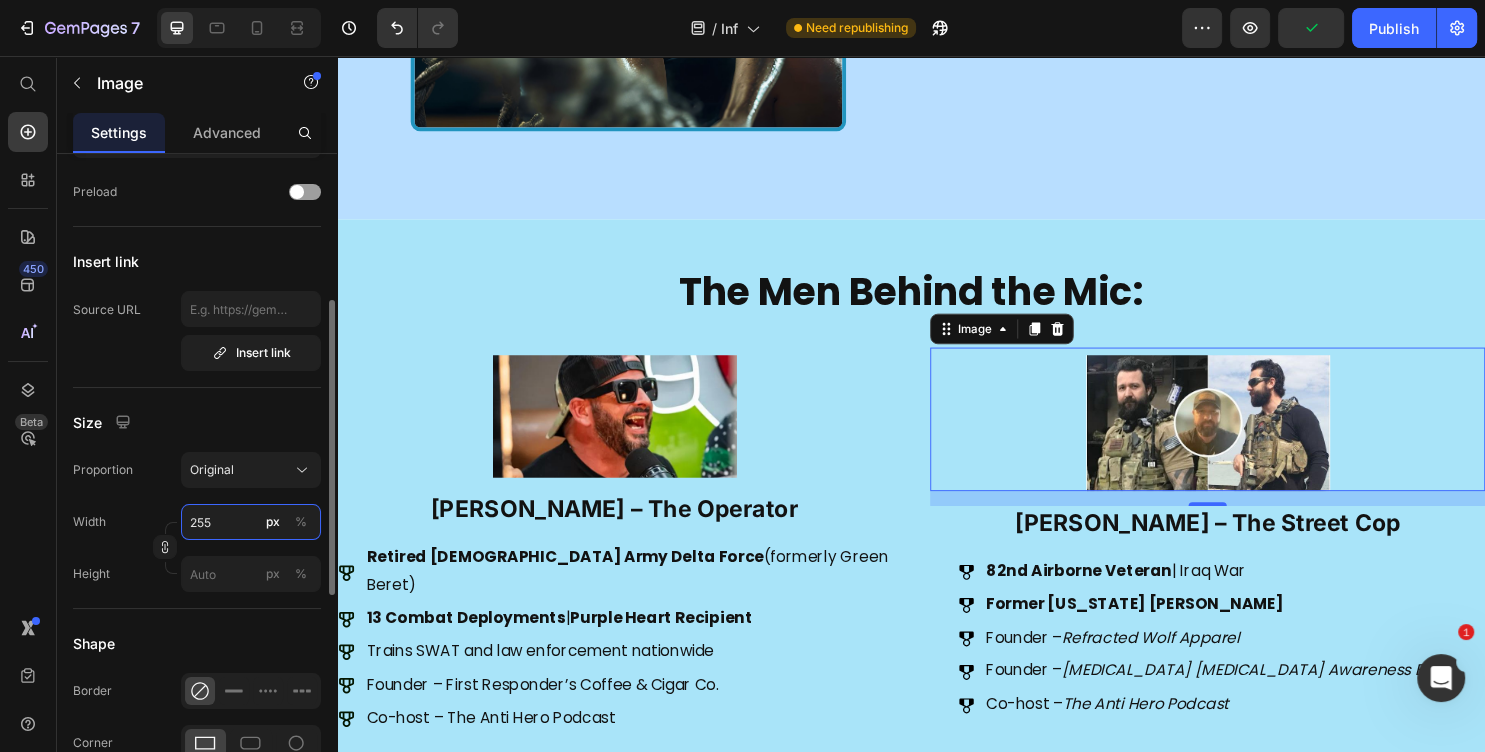click on "255" at bounding box center (251, 522) 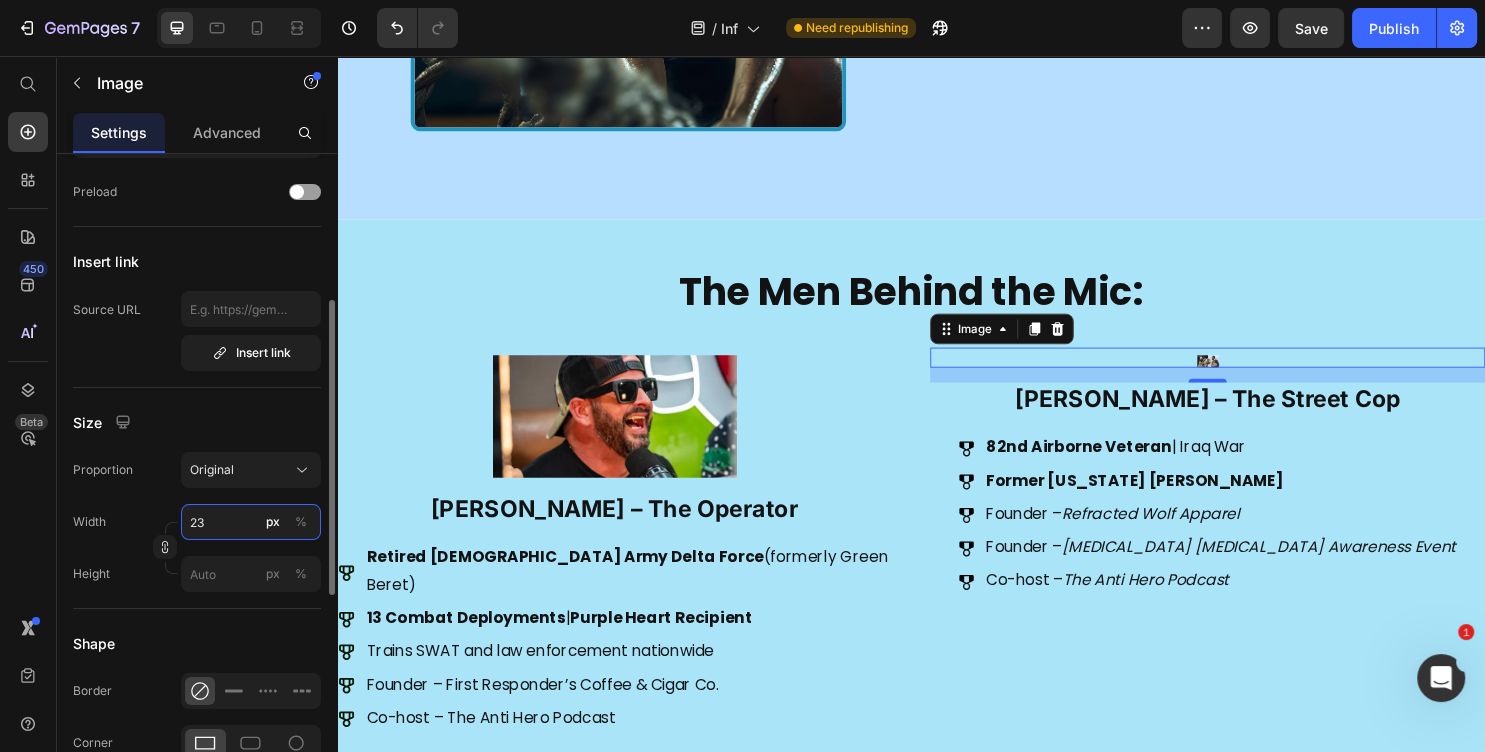 type on "235" 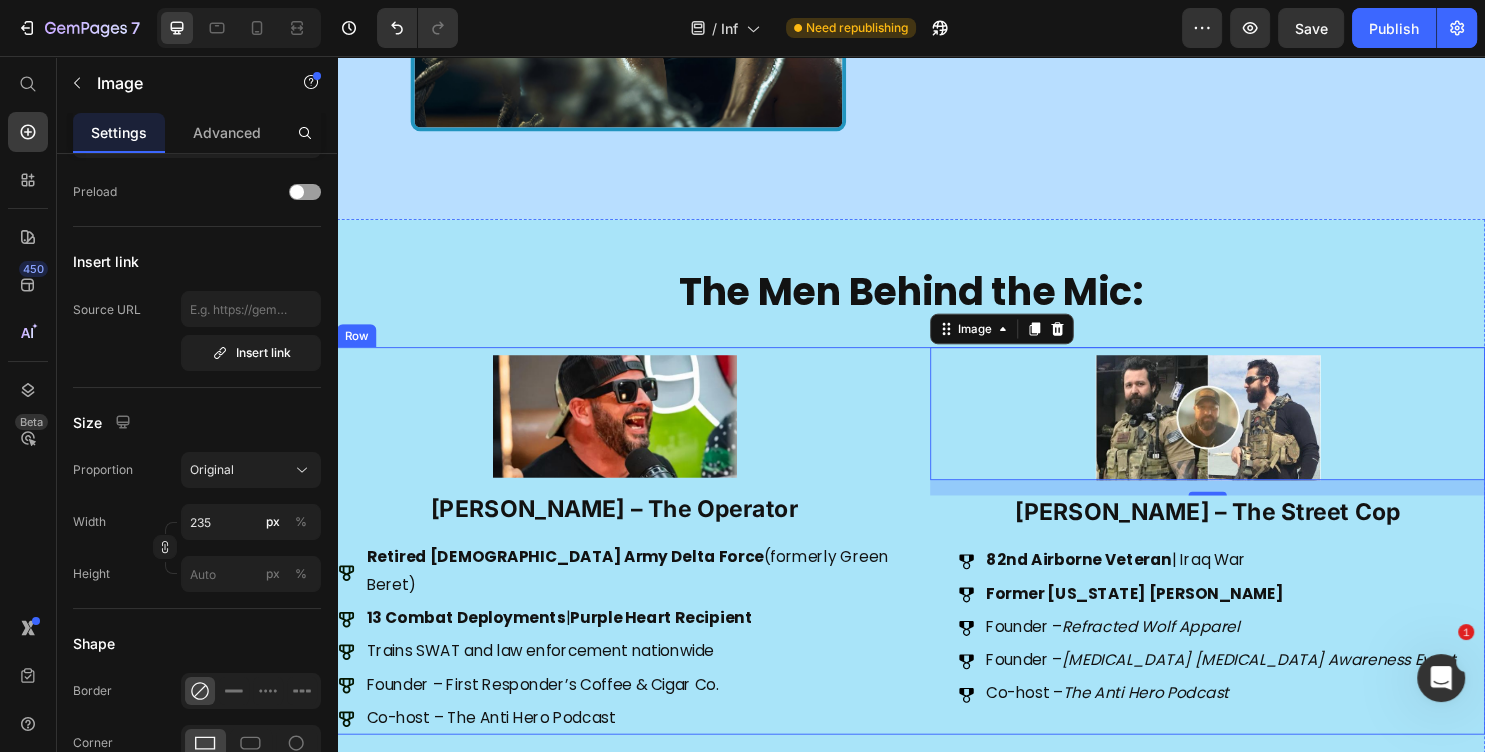 click on "Image [PERSON_NAME]he Operator Heading
Retired [DEMOGRAPHIC_DATA] Army Delta Force  (formerly Green Beret)
13 Combat Deployments  |  Purple Heart Recipient
Trains SWAT and law enforcement nationwide
Founder – First Responder’s Coffee & Cigar Co.
Co-host – The Anti Hero Podcast Item List Image   16 [PERSON_NAME]he Street Cop Heading
82nd Airborne Veteran  | [GEOGRAPHIC_DATA] War
Former [US_STATE] LEO
Founder –  Refracted Wolf Apparel
Founder –  [MEDICAL_DATA] [MEDICAL_DATA] Awareness Event
Co-host –  The Anti Hero Podcast Item List Row" at bounding box center [937, 563] 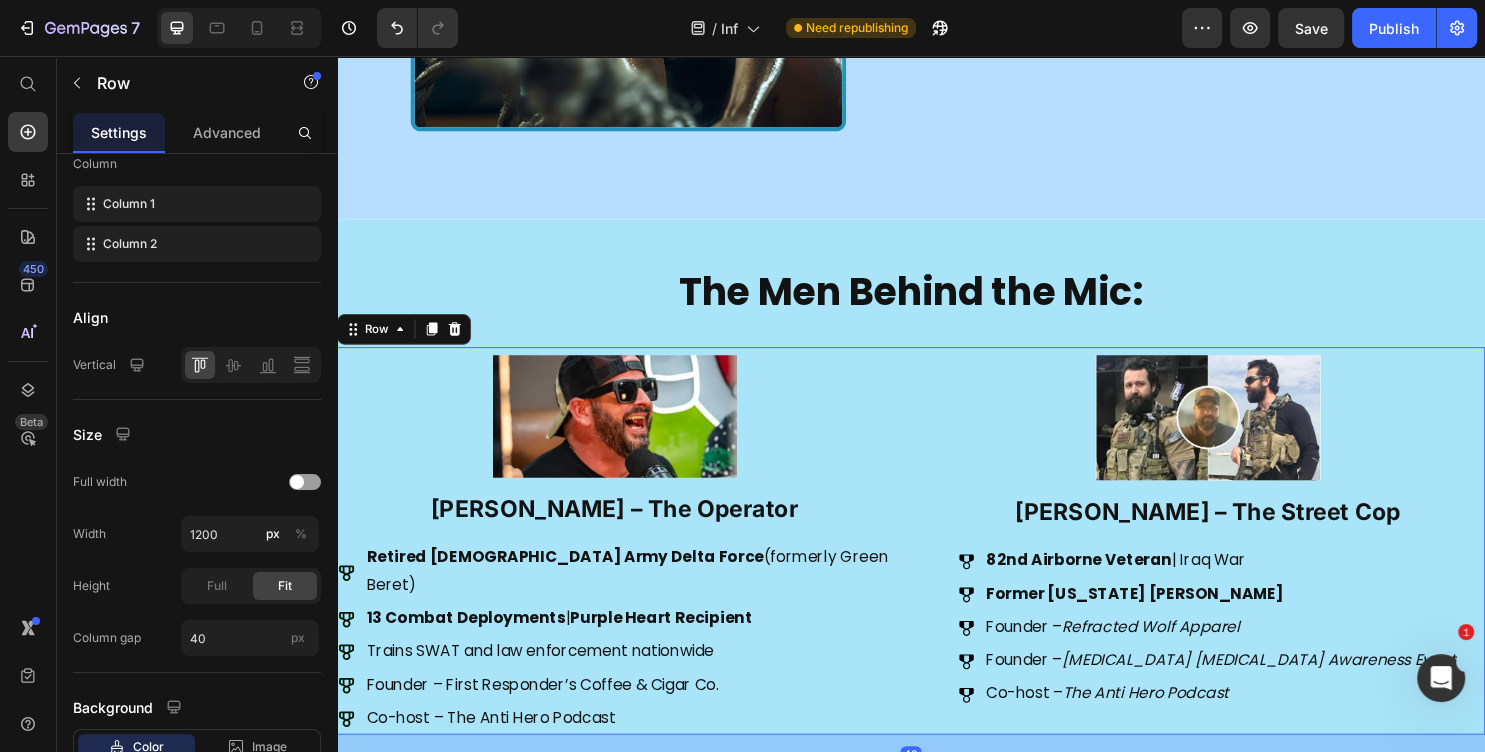 scroll, scrollTop: 0, scrollLeft: 0, axis: both 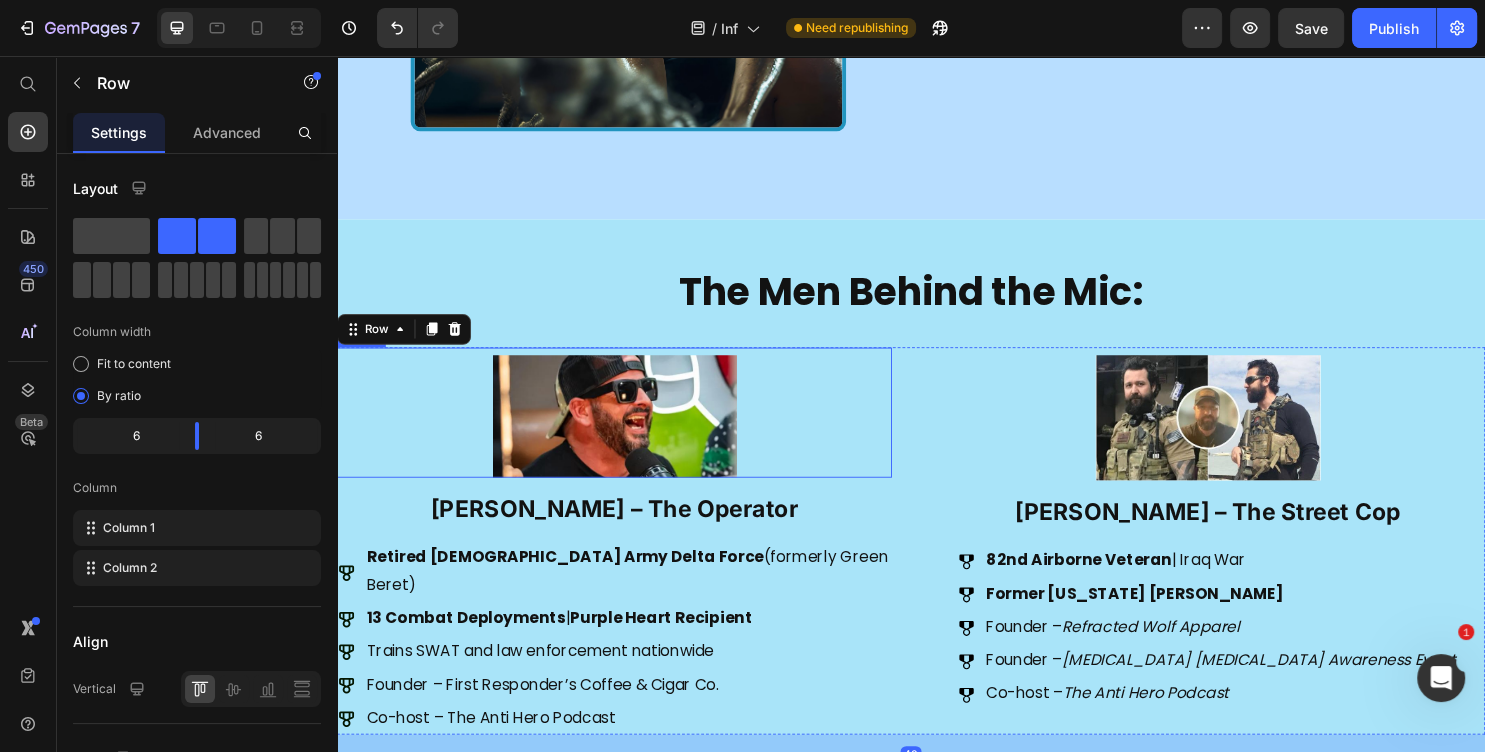 click at bounding box center (627, 429) 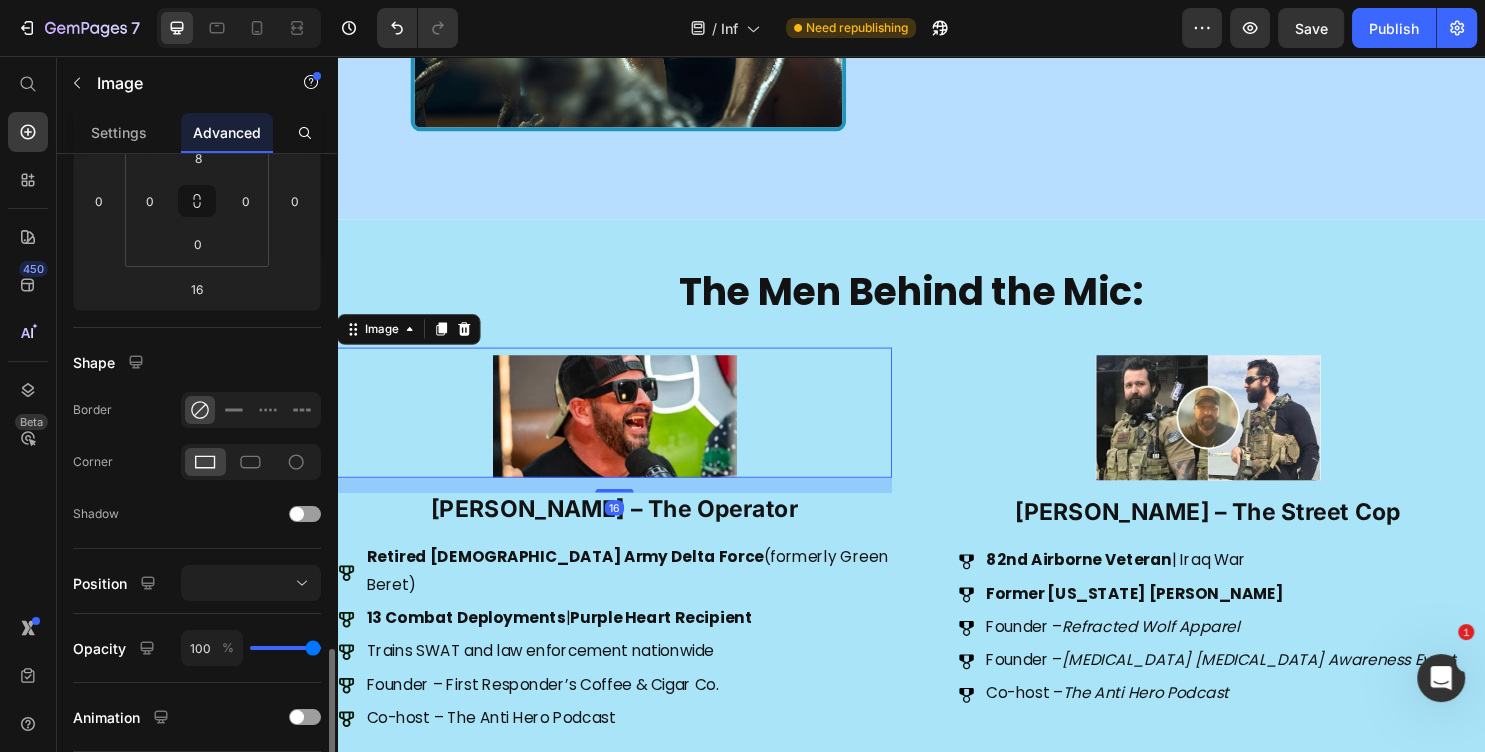scroll, scrollTop: 540, scrollLeft: 0, axis: vertical 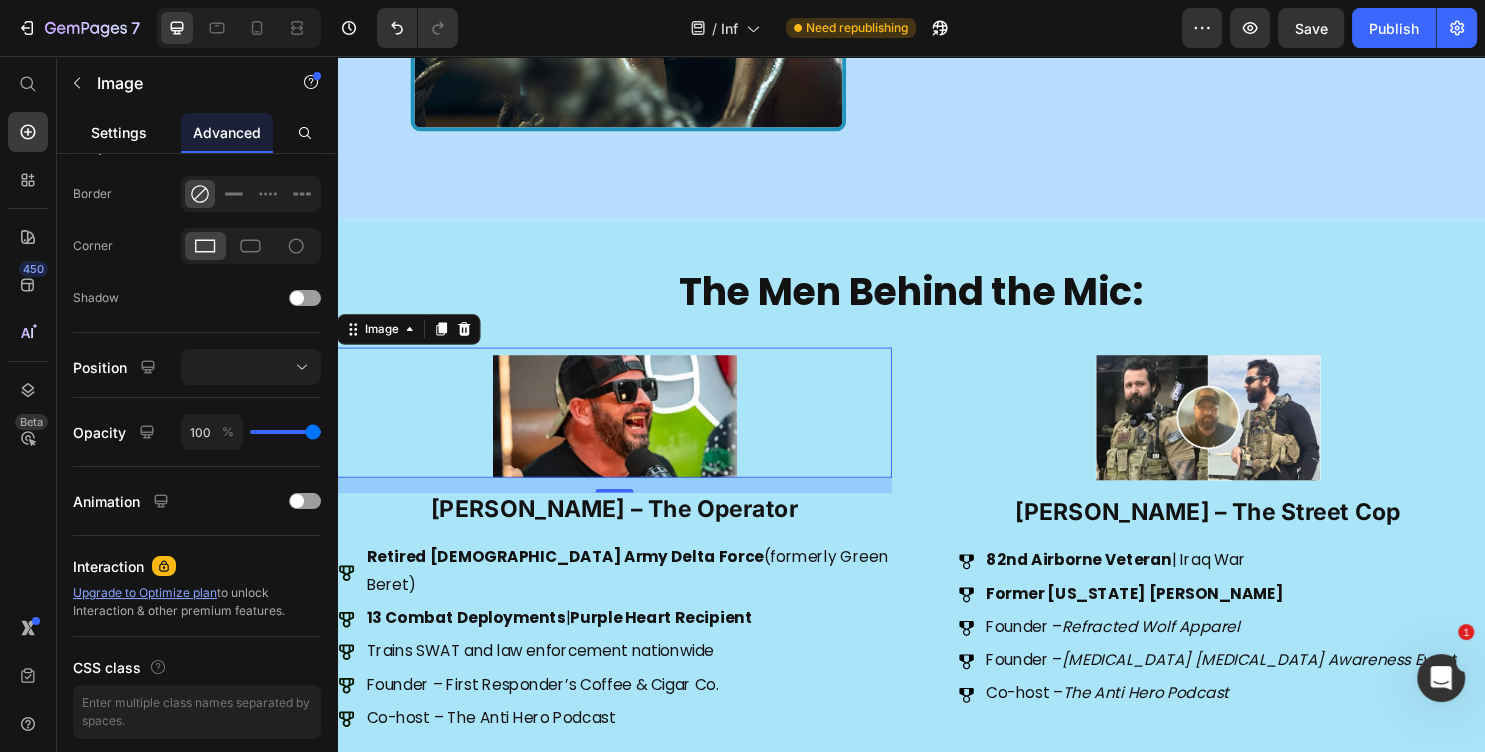 click on "Settings" at bounding box center (119, 132) 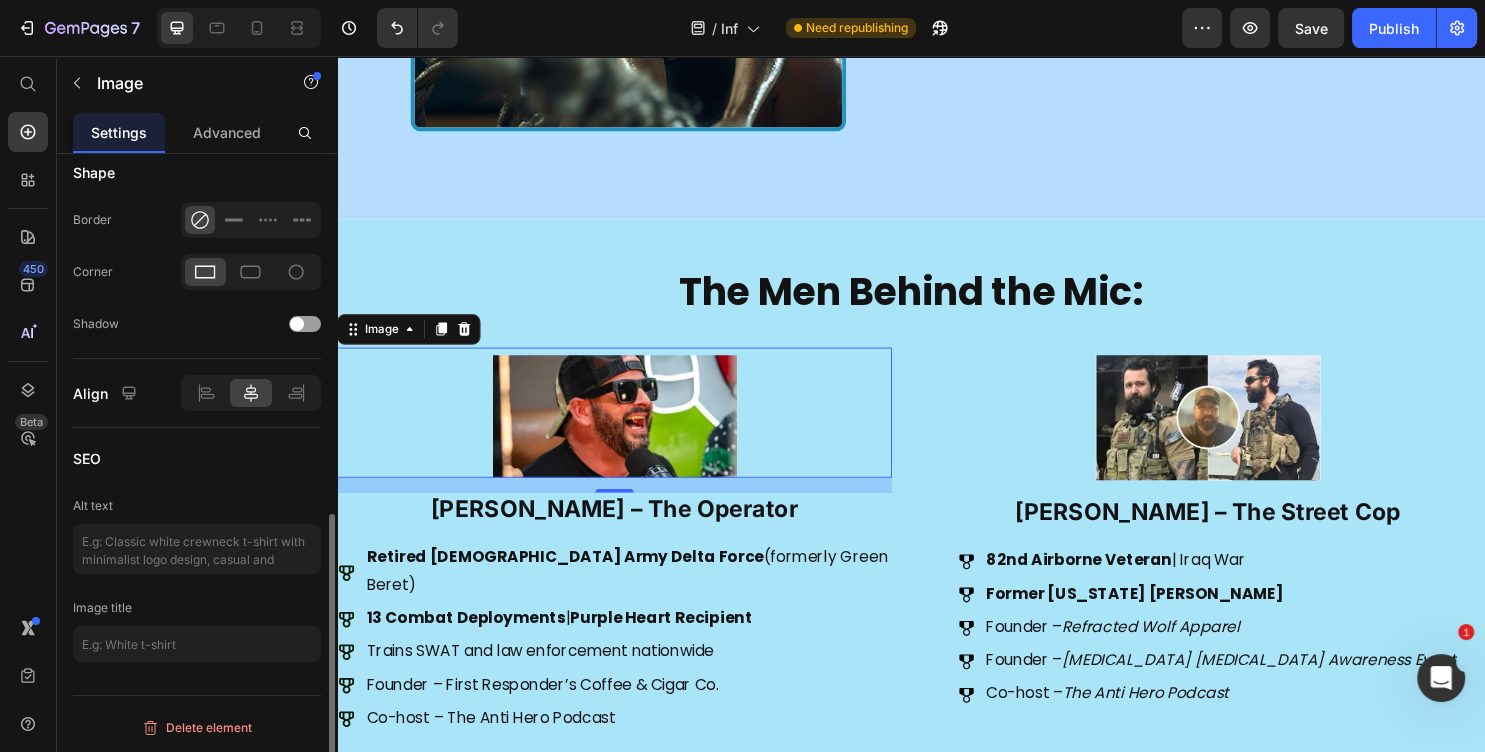 scroll, scrollTop: 579, scrollLeft: 0, axis: vertical 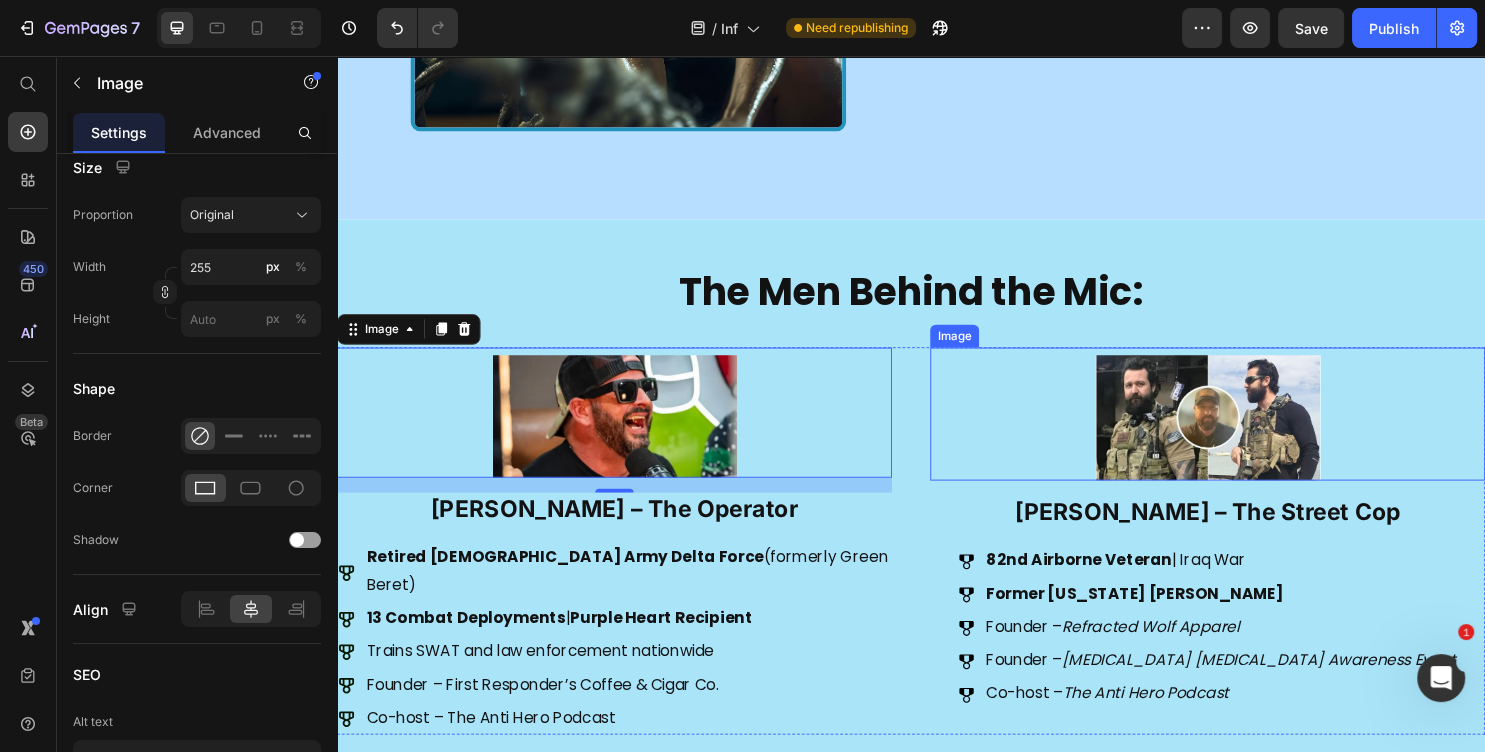click at bounding box center [1247, 430] 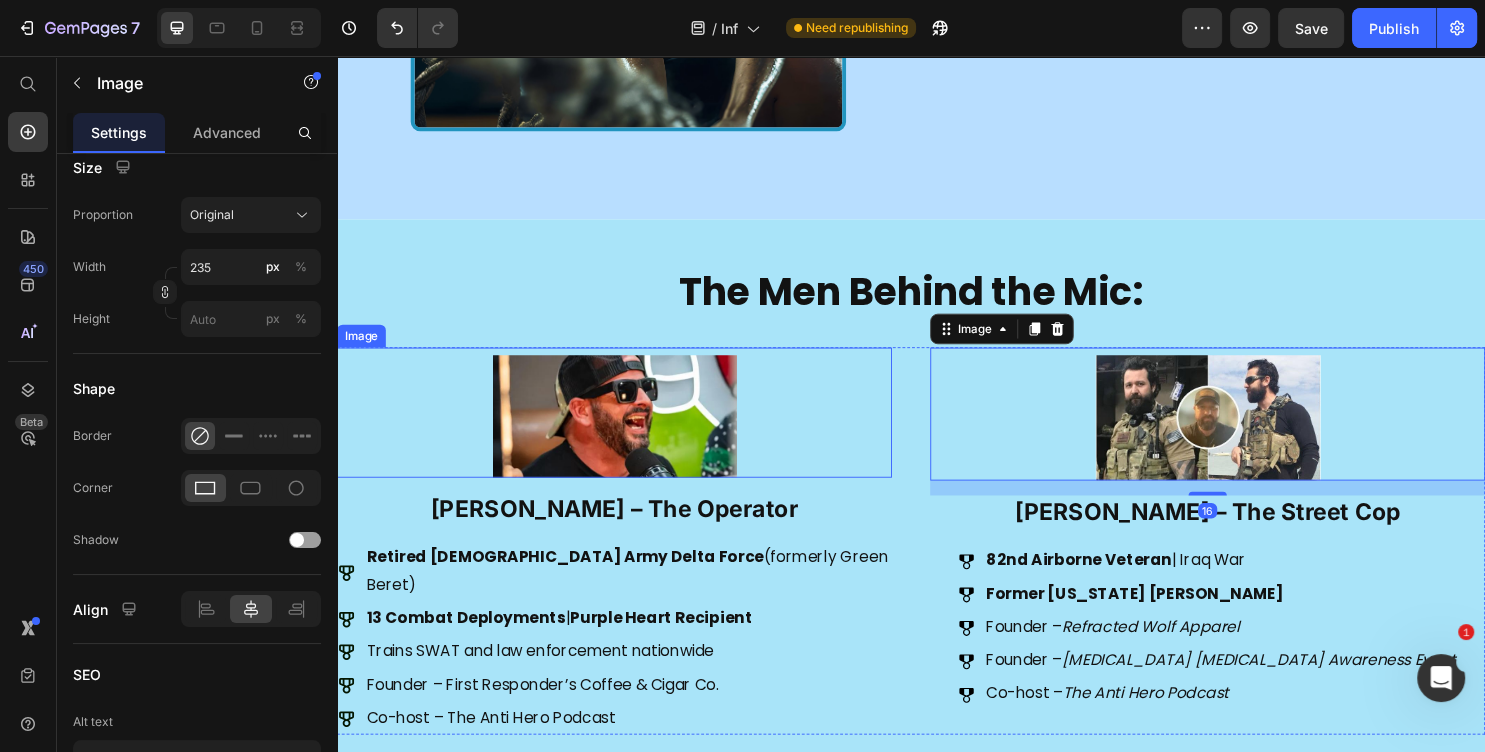 click at bounding box center (627, 429) 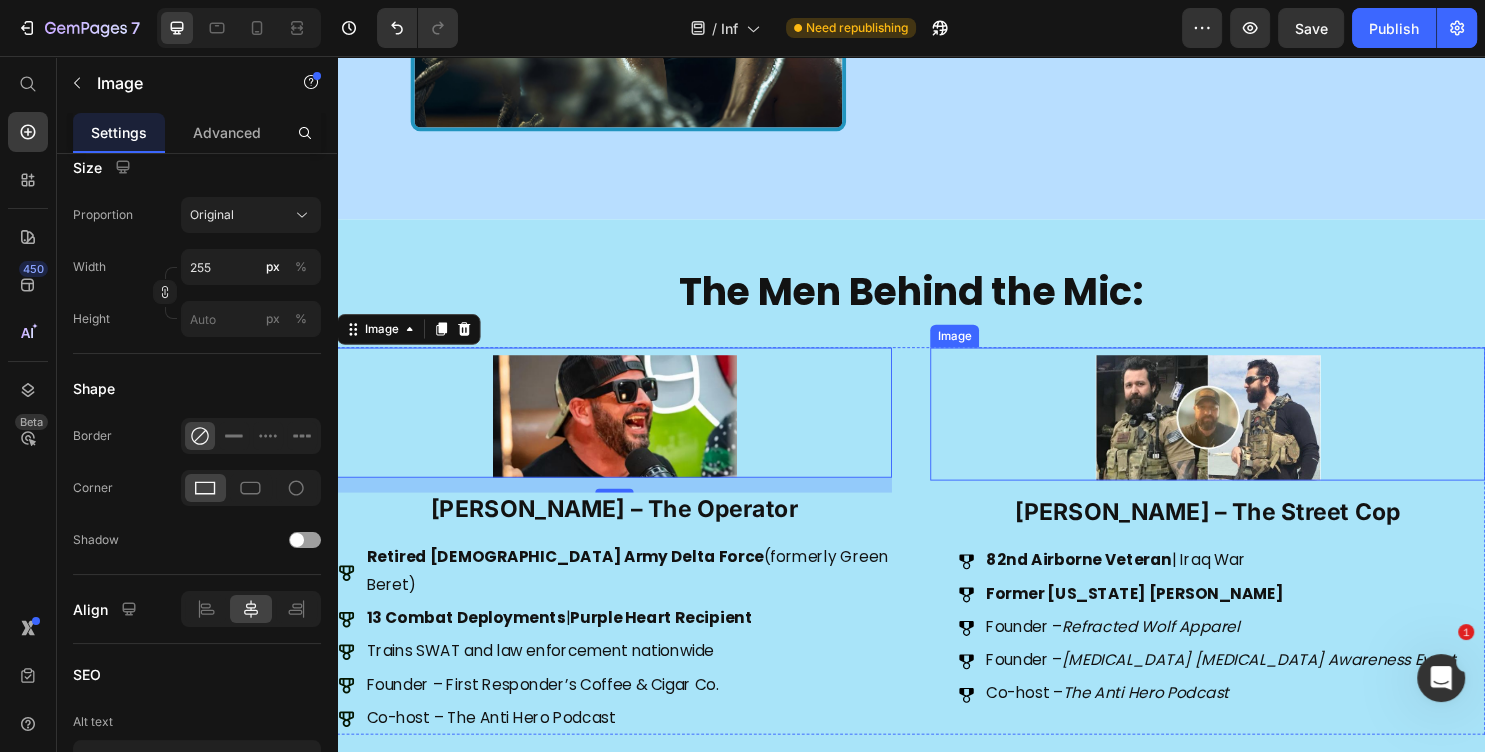 scroll, scrollTop: 1295, scrollLeft: 0, axis: vertical 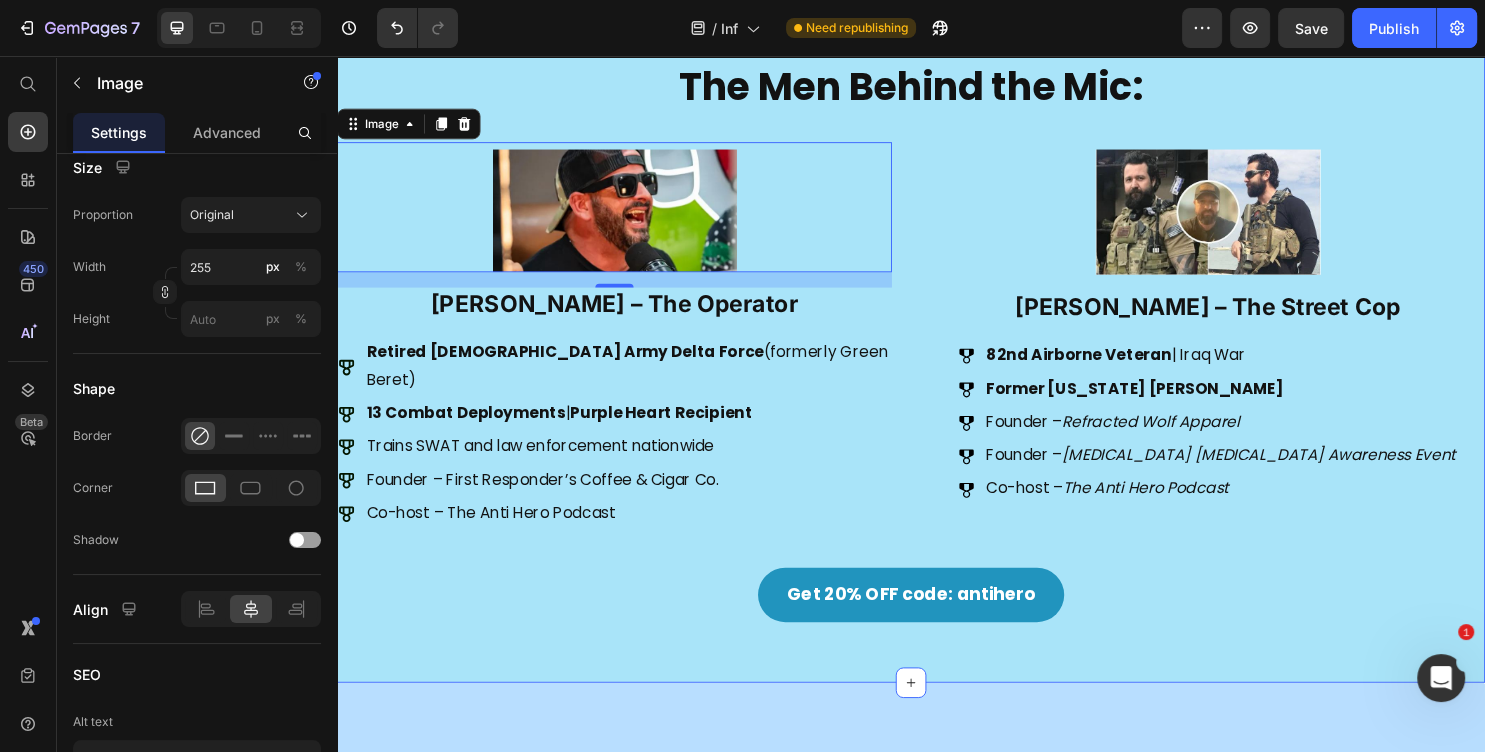 click on "The Men Behind the Mic: Heading Image   16 Brent Tucker – The Operator Heading
Retired U.S. Army Delta Force  (formerly Green Beret)
13 Combat Deployments  |  Purple Heart Recipient
Trains SWAT and law enforcement nationwide
Founder – First Responder’s Coffee & Cigar Co.
Co-host – The Anti Hero Podcast Item List Image Tyler Hoover – The Street Cop Heading
82nd Airborne Veteran  | Iraq War
Former Florida LEO
Founder –  Refracted Wolf Apparel
Founder –  Shell Shock PTSD Awareness Event
Co-host –  The Anti Hero Podcast Item List Row Get 20% OFF code: antihero Button Section 4" at bounding box center (937, 361) 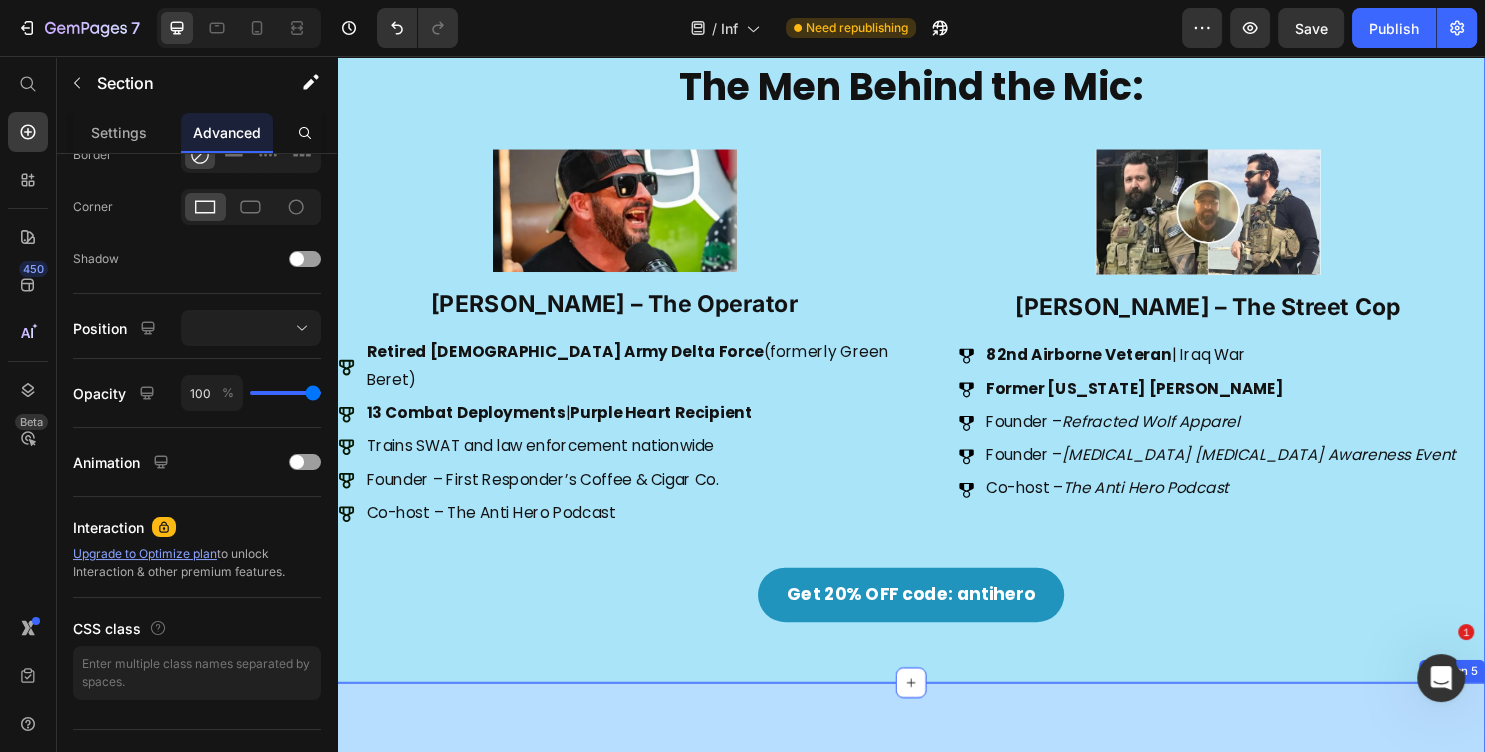 scroll, scrollTop: 0, scrollLeft: 0, axis: both 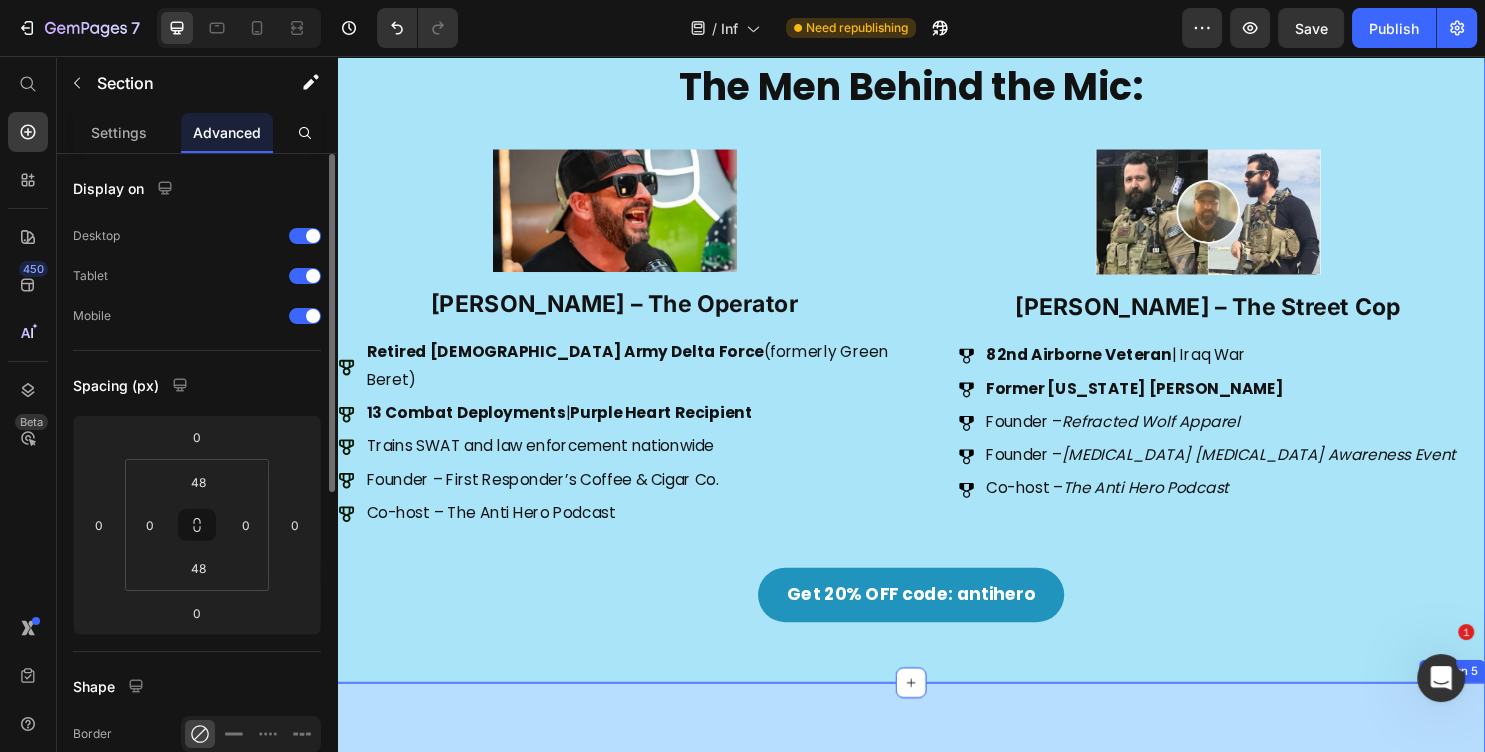 click on "Why We Trust Tasty Gains Heading
“Performance fuels purpose — that’s why we partnered with Tasty Gains.” Text block — Brent Tucker & Tyler Hoover Text block Row “You can’t lead from the front if your body can’t keep up. Tasty Gains helps us stay mission-ready — every damn day.” Text block —  Brent Tucker Text block Row “Whether it’s the battlefield, the streets, or the gym — we only trust what works. That’s why we use Tasty Gains.” Text block — Tyler Hoover Text block Row
Carousel Row Section 5" at bounding box center [937, 931] 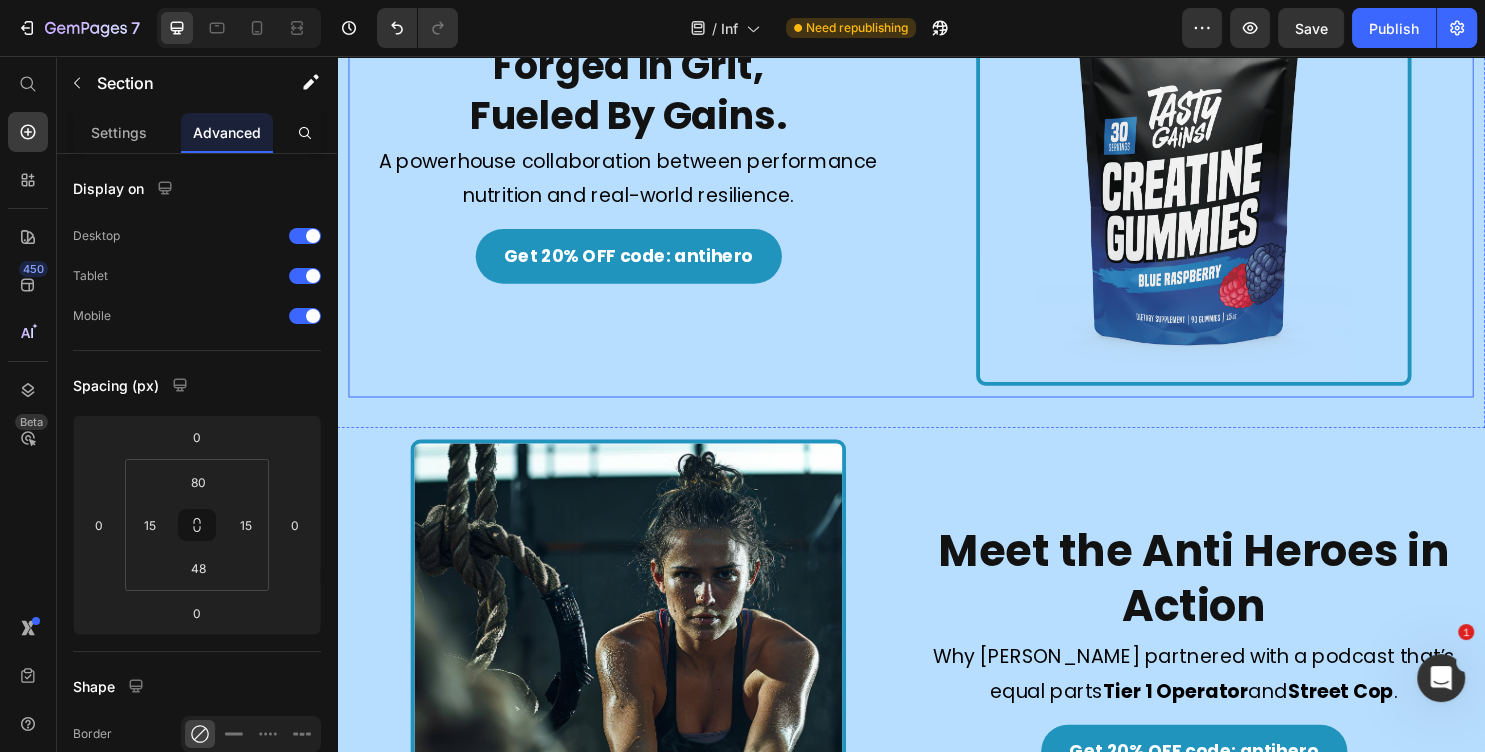 scroll, scrollTop: 0, scrollLeft: 0, axis: both 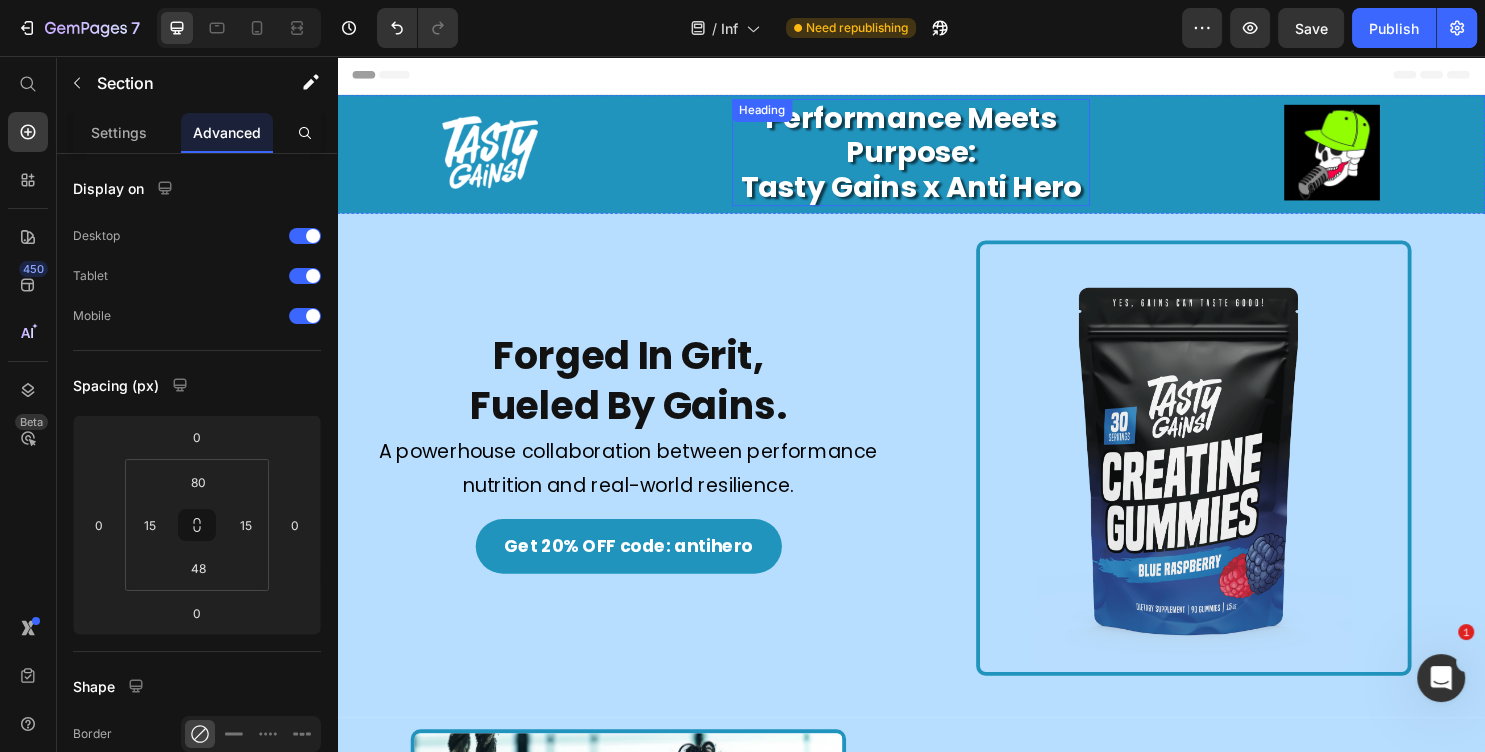 click on "Performance Meets Purpose:  Tasty Gains x Anti Hero" at bounding box center (937, 157) 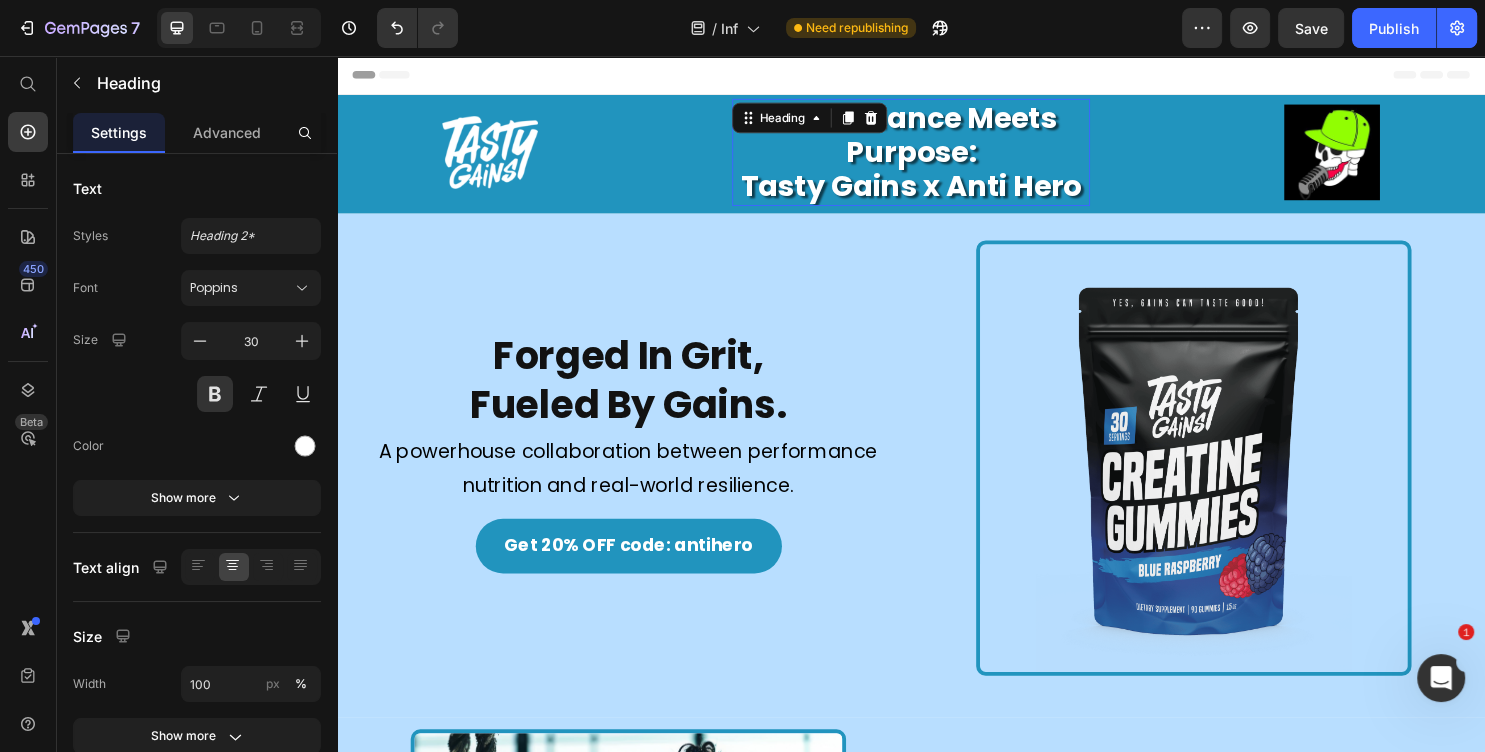 click on "Performance Meets Purpose:  Tasty Gains x Anti Hero" at bounding box center (937, 157) 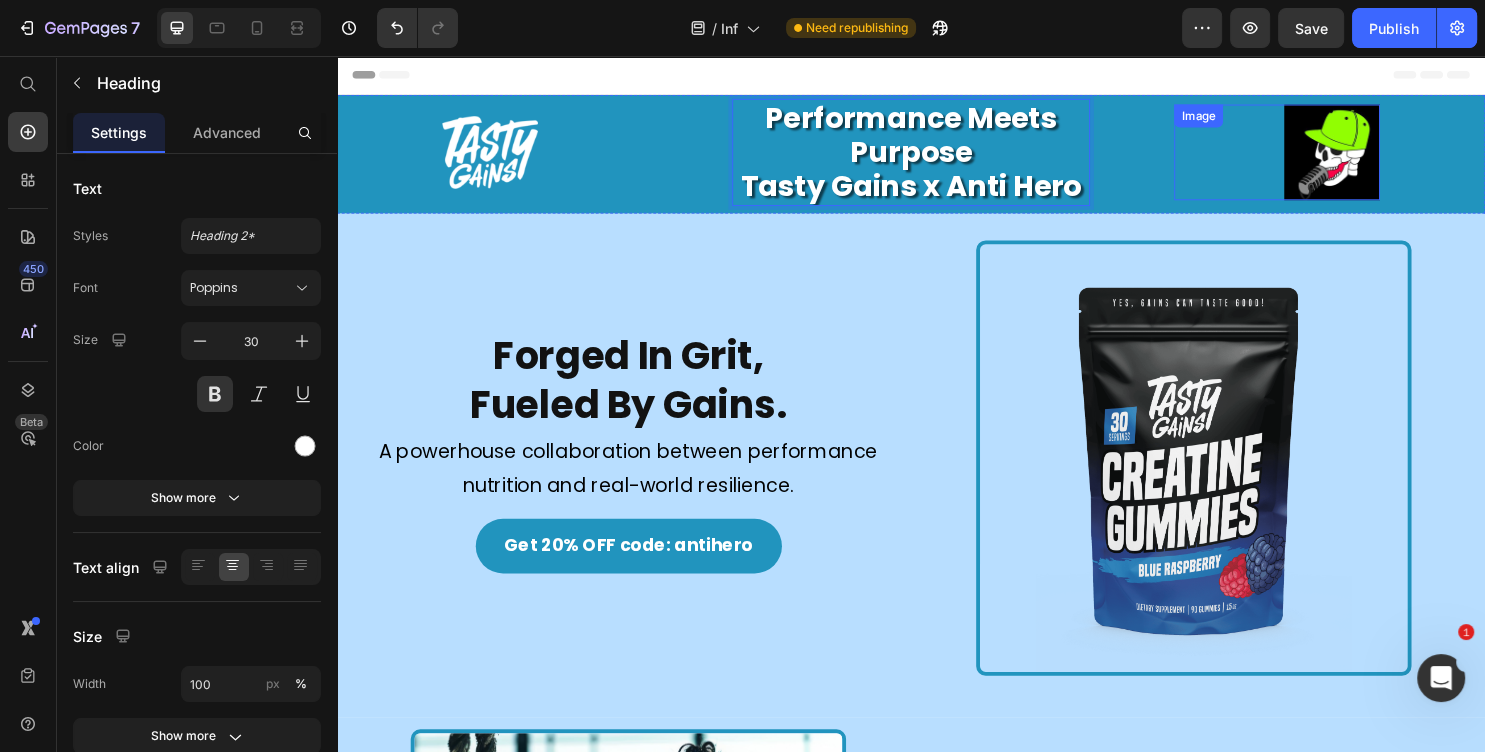 click at bounding box center (1319, 157) 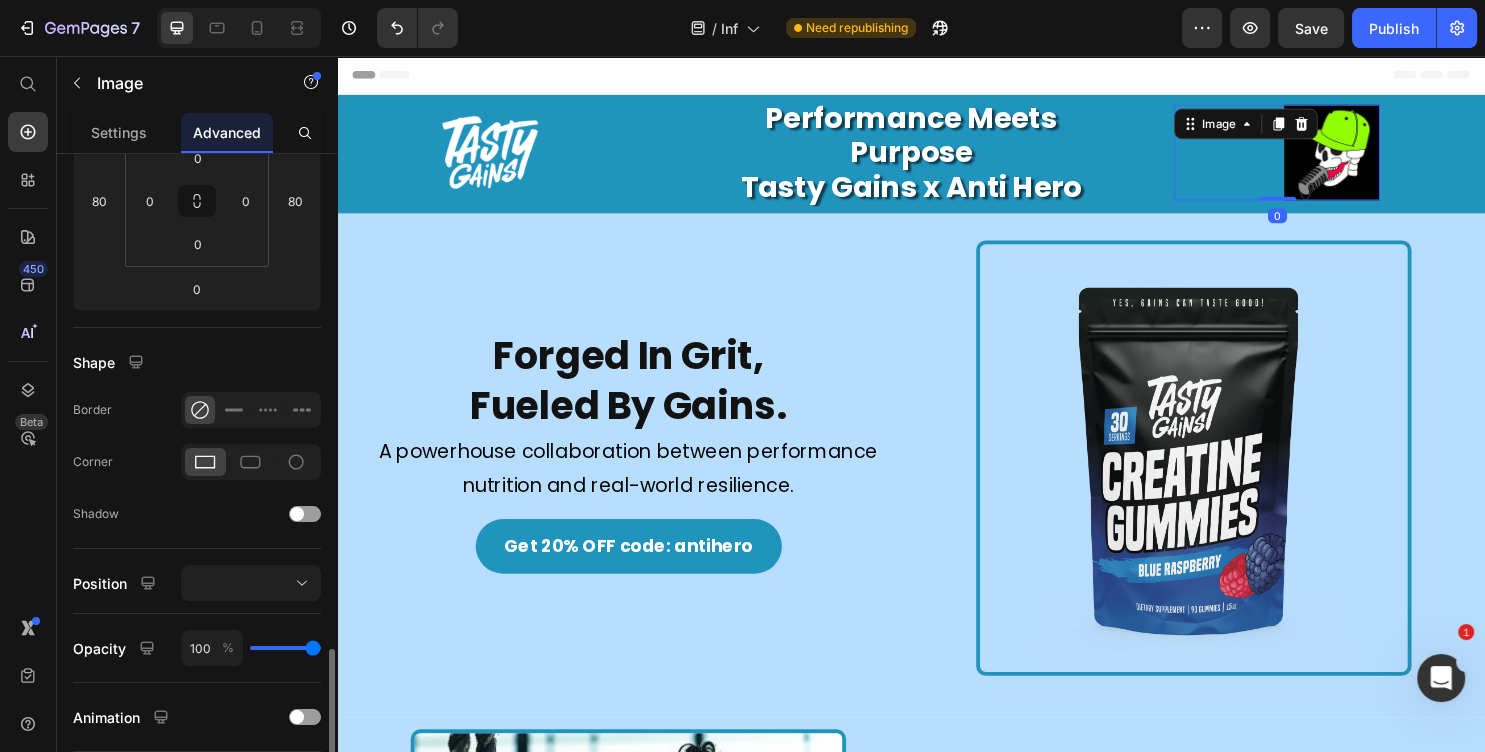 scroll, scrollTop: 540, scrollLeft: 0, axis: vertical 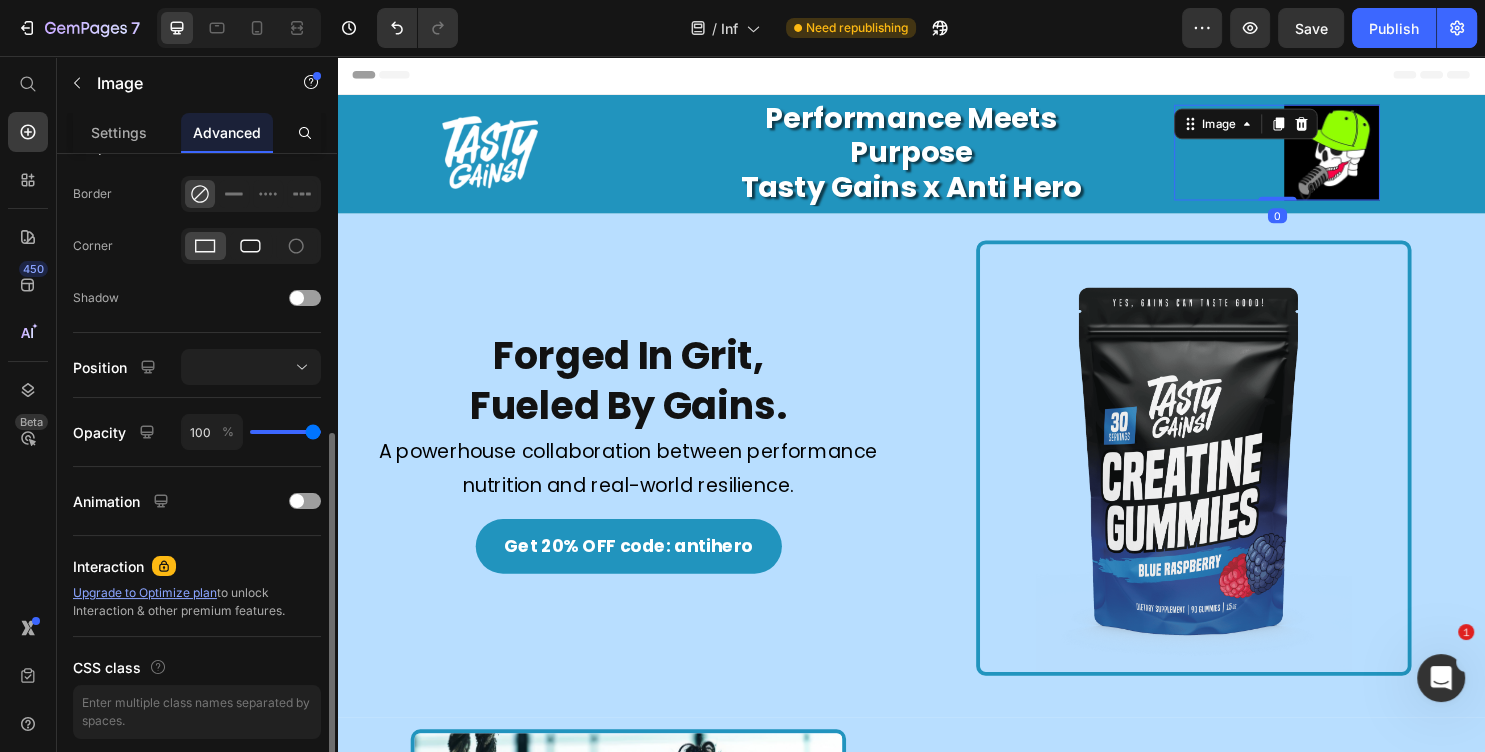 click 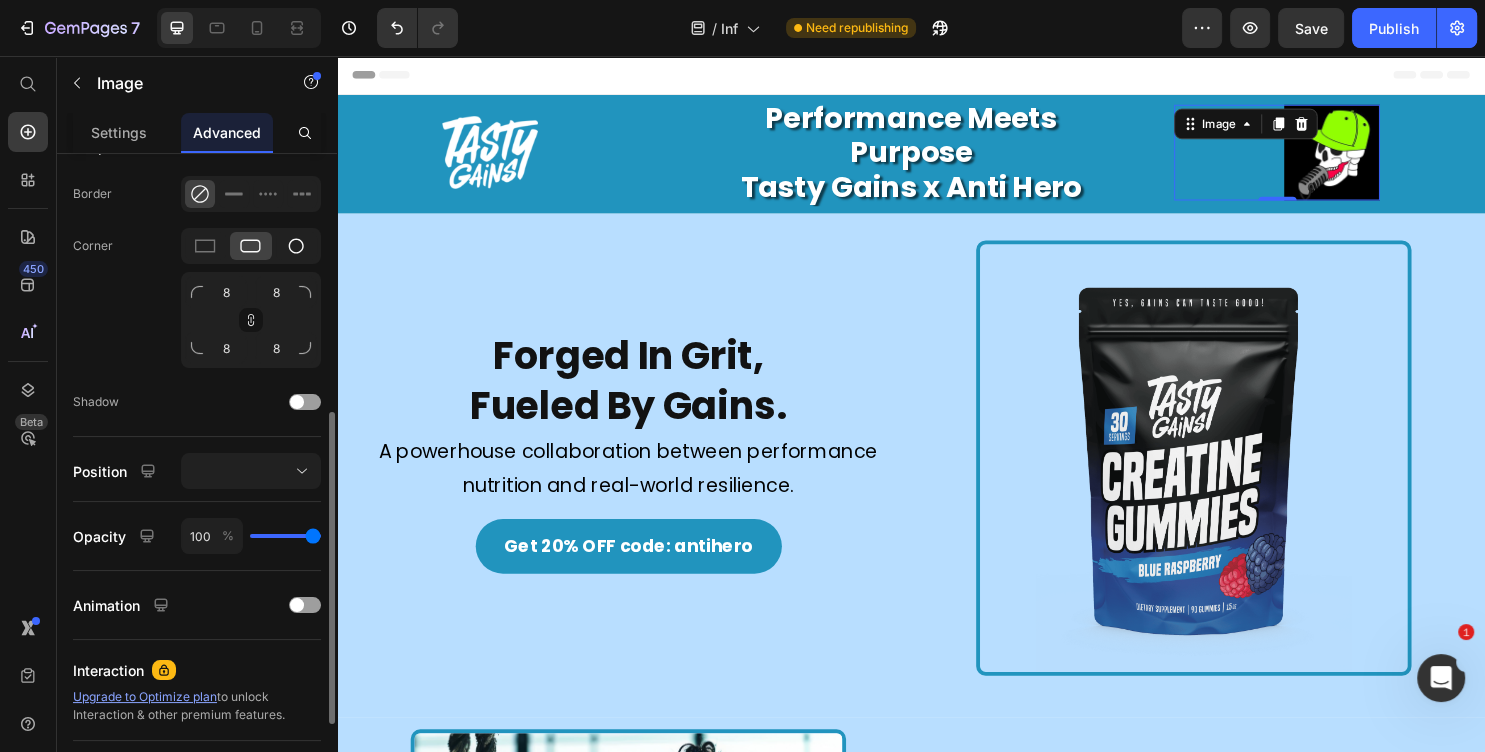 click 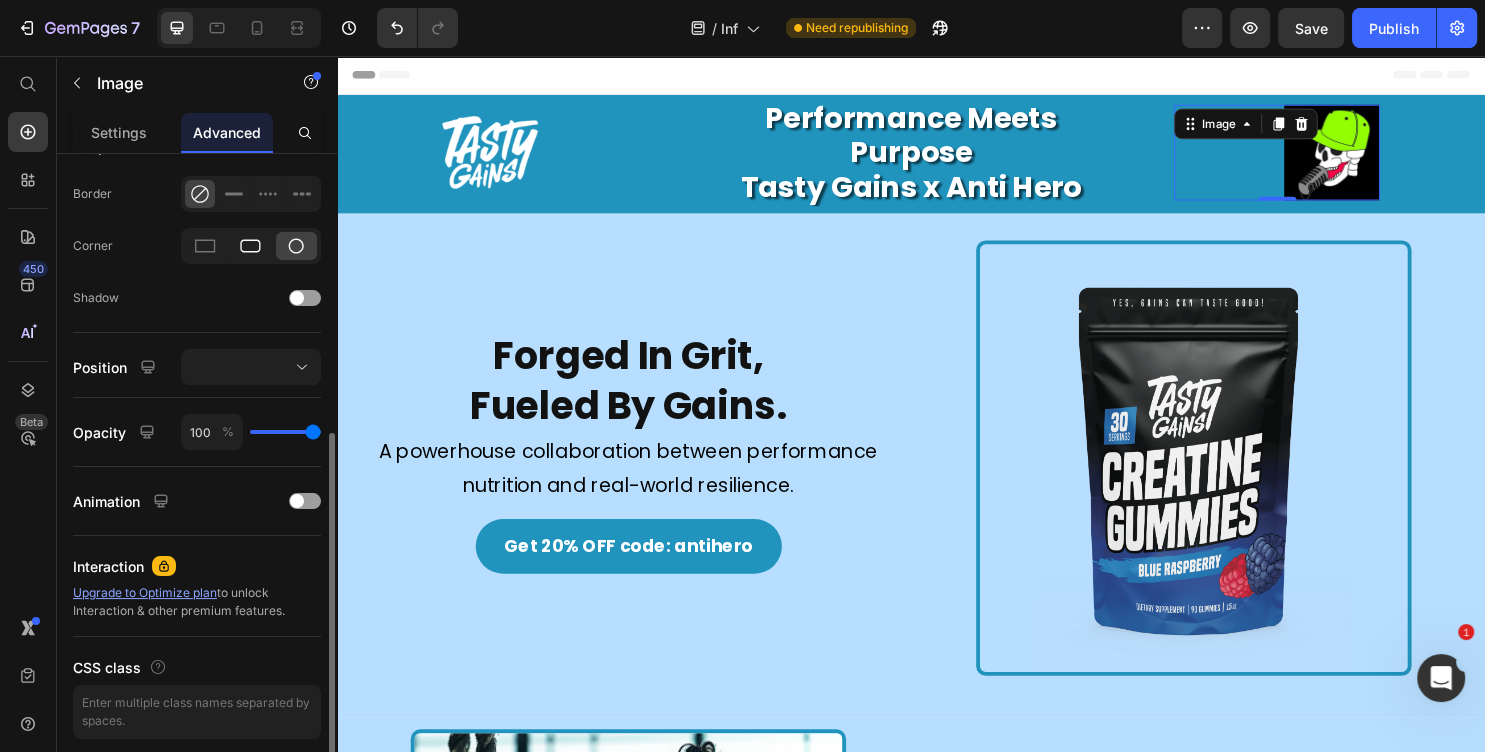 click 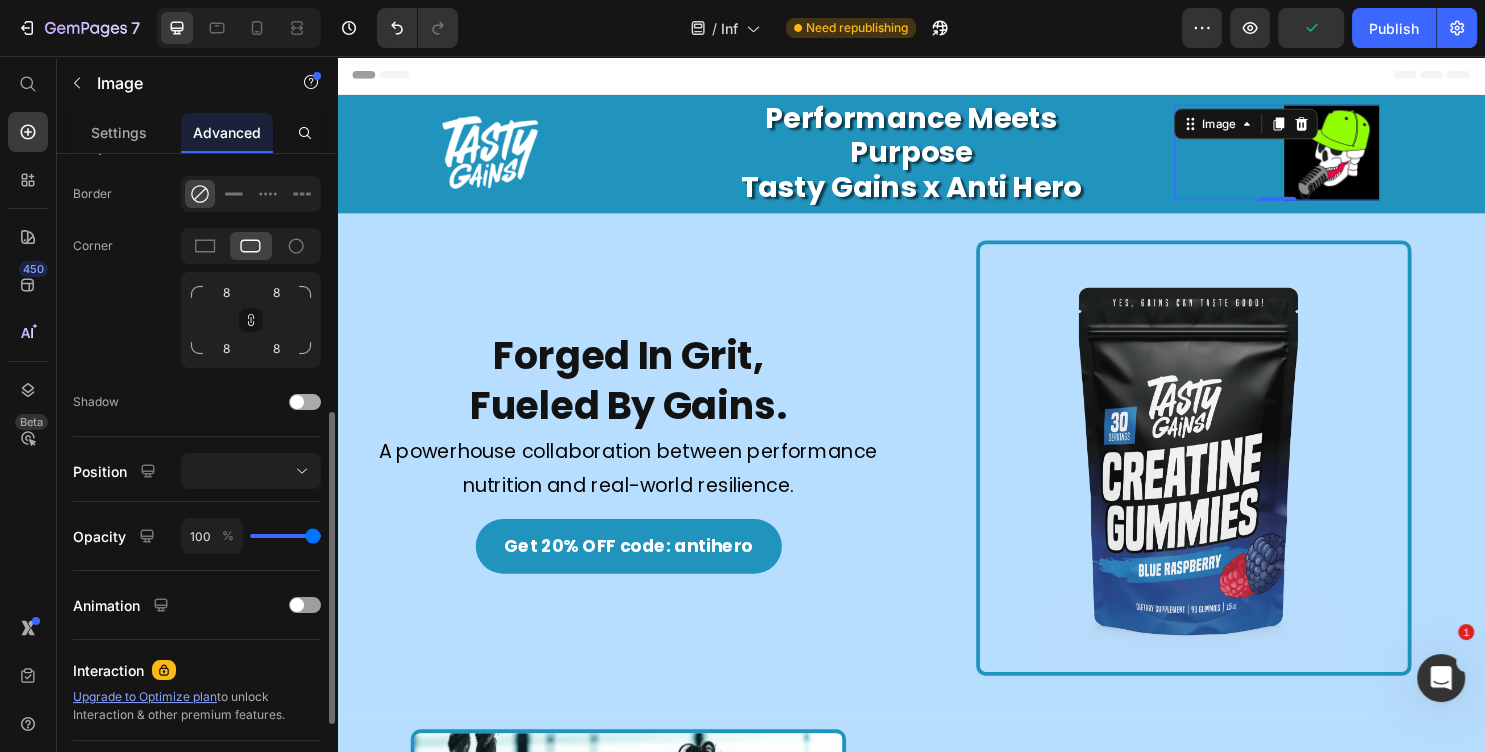 click at bounding box center [305, 402] 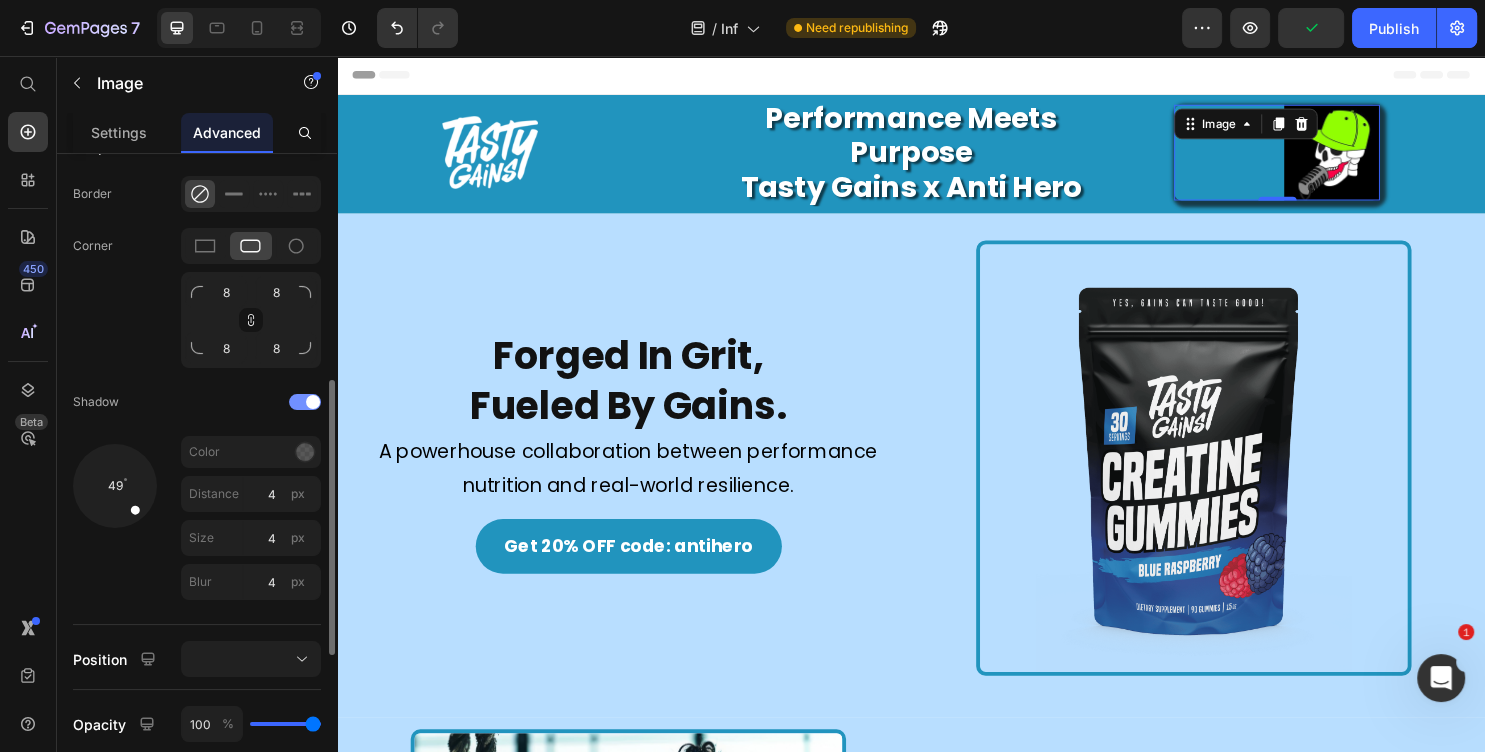 click at bounding box center (305, 402) 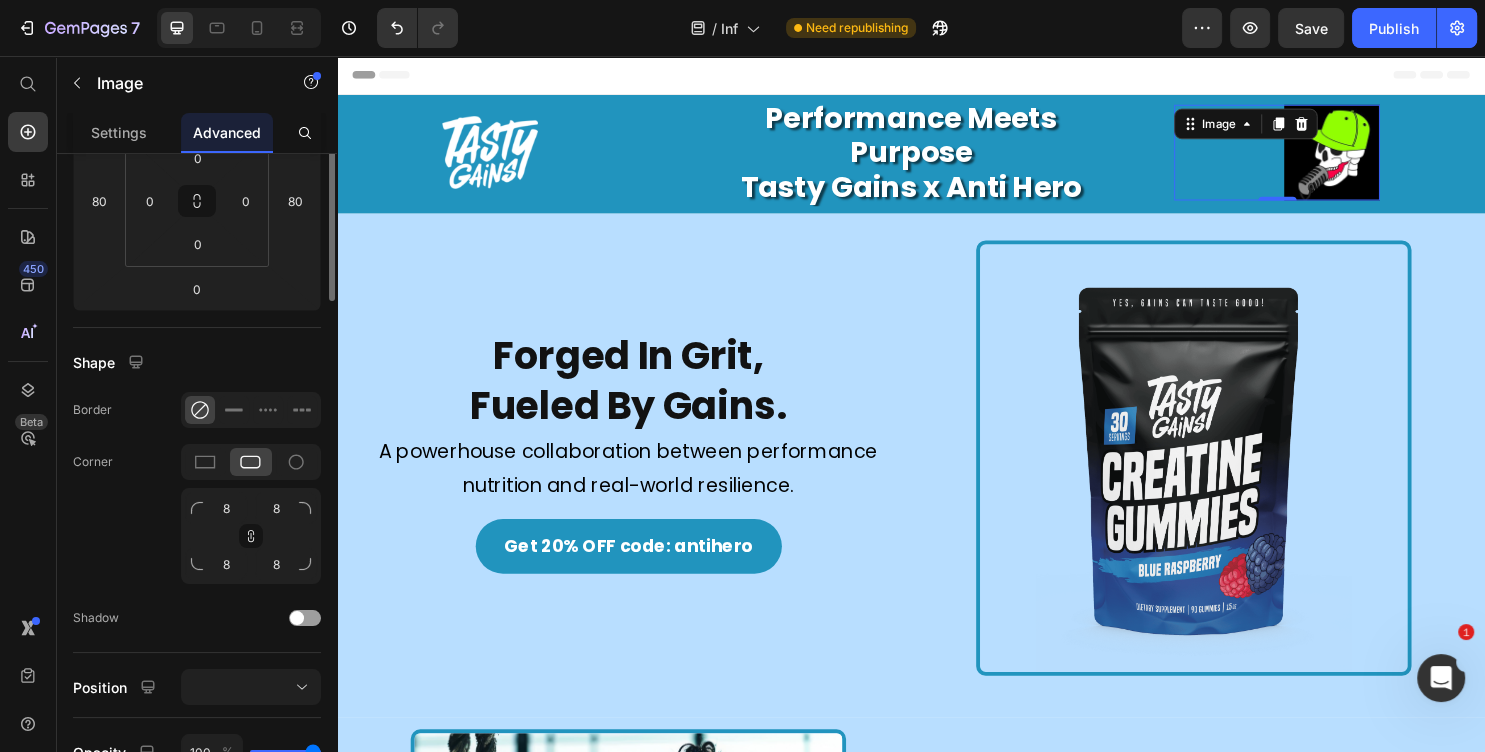 scroll, scrollTop: 0, scrollLeft: 0, axis: both 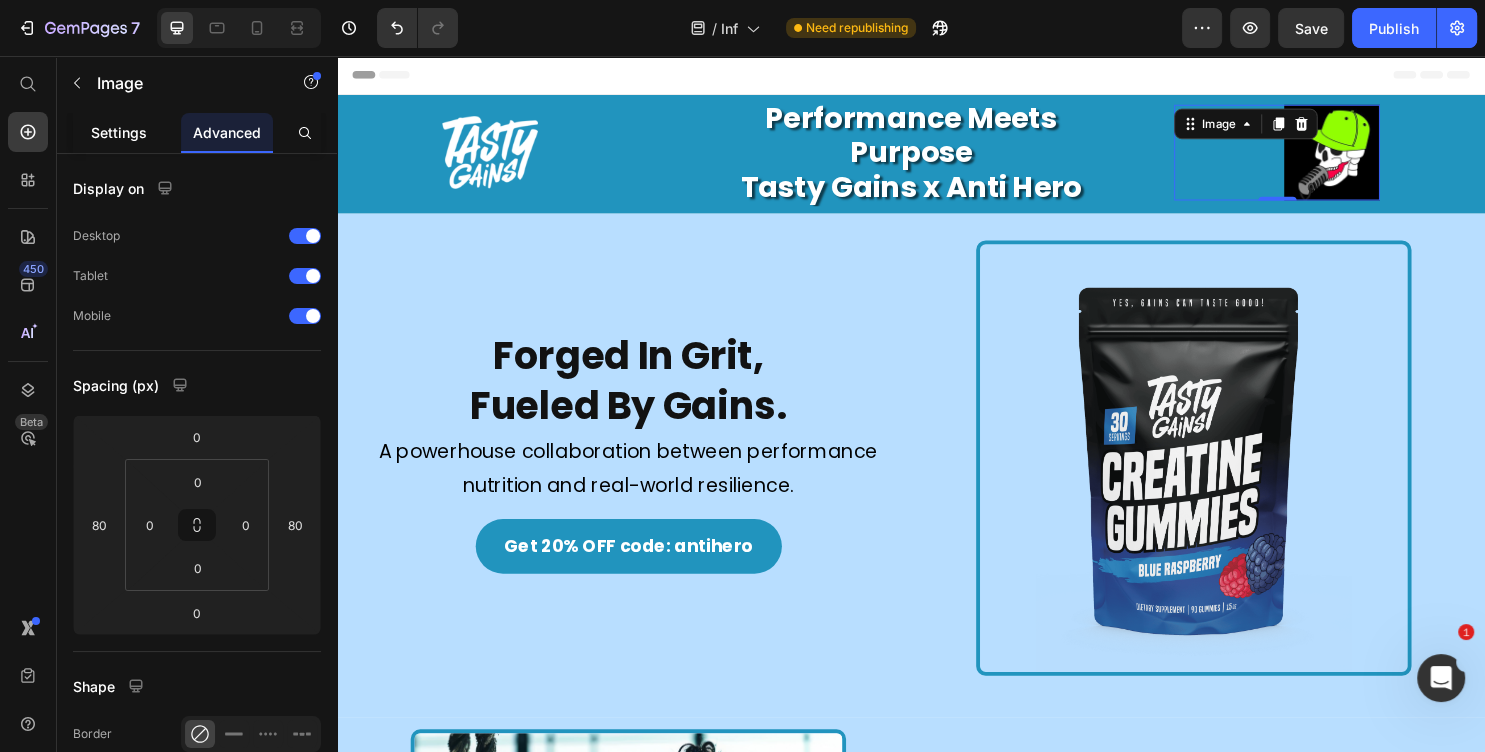 click on "Settings" 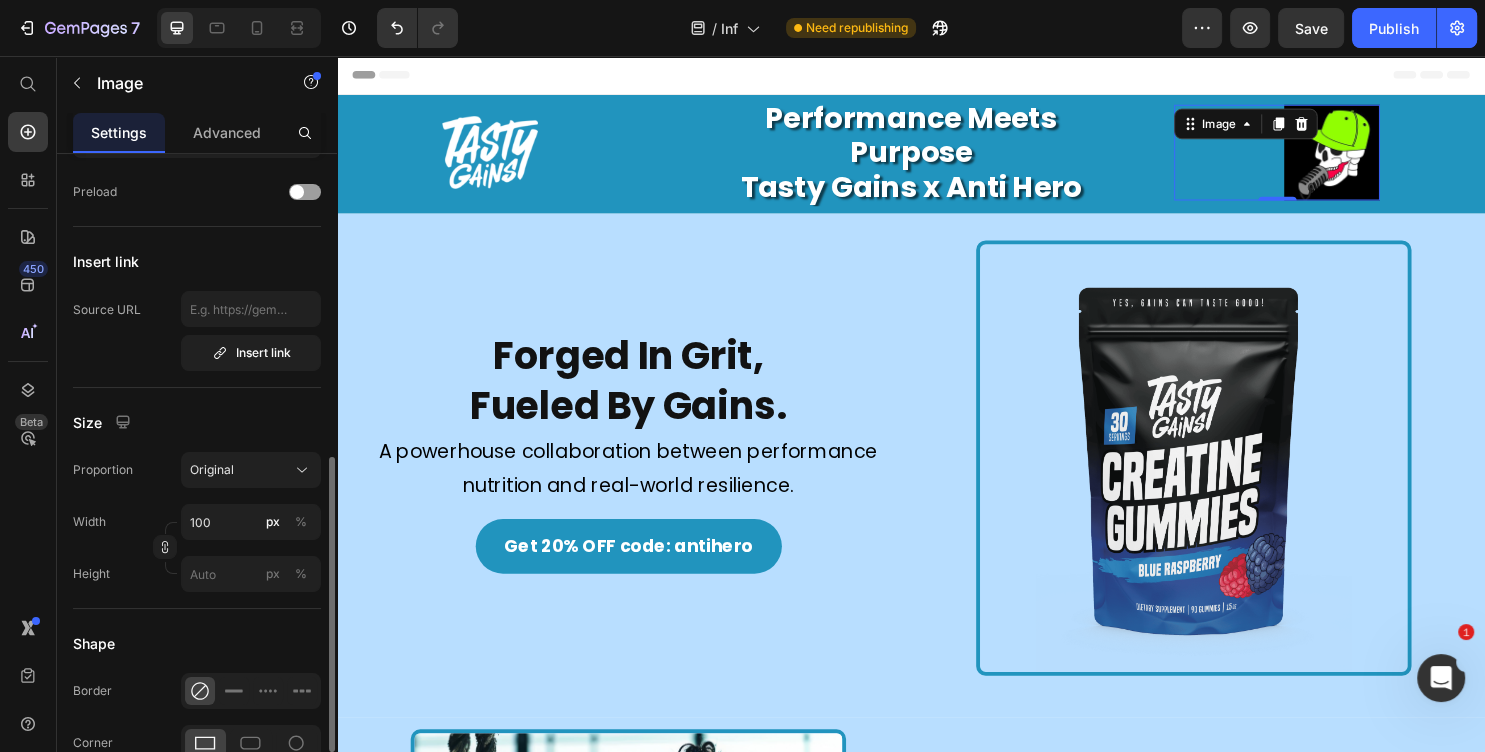 scroll, scrollTop: 540, scrollLeft: 0, axis: vertical 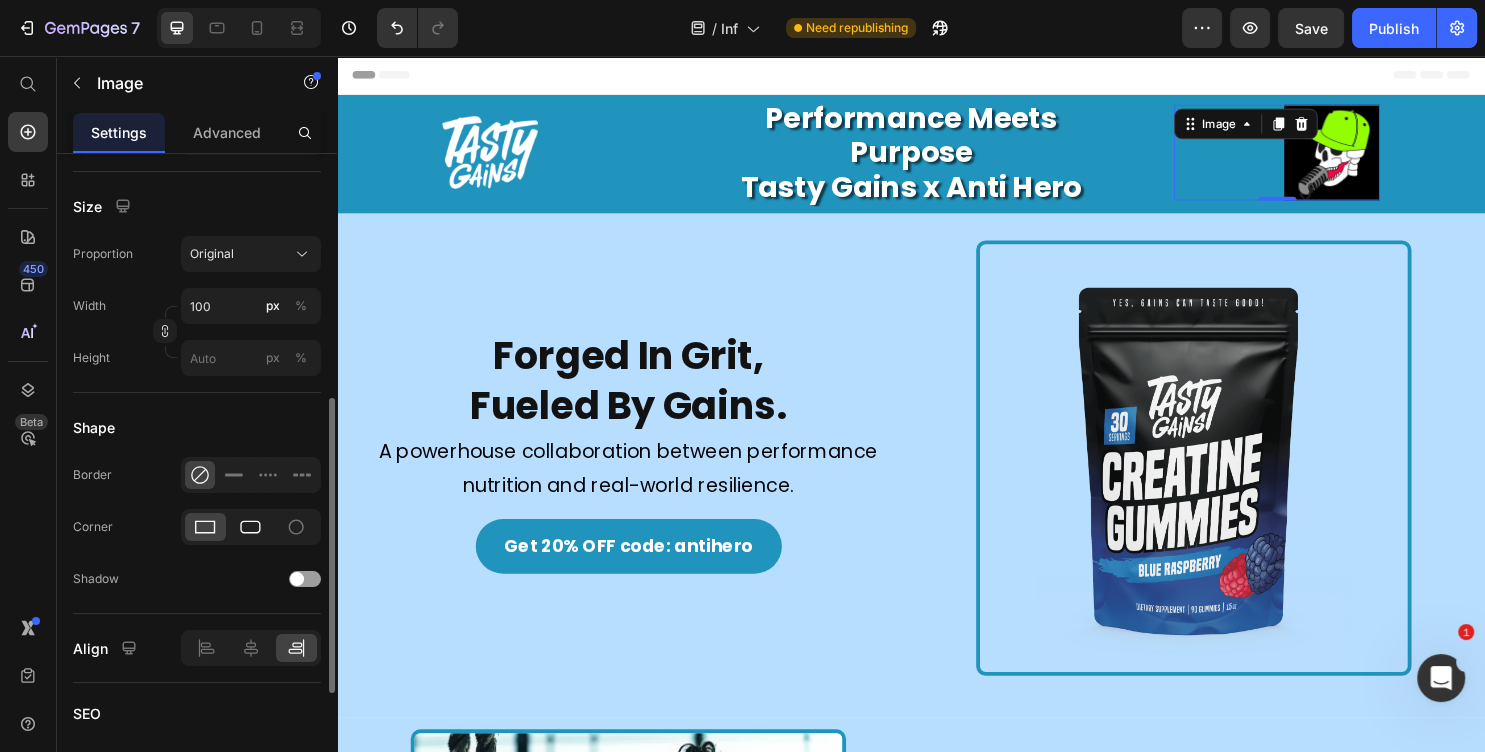 click 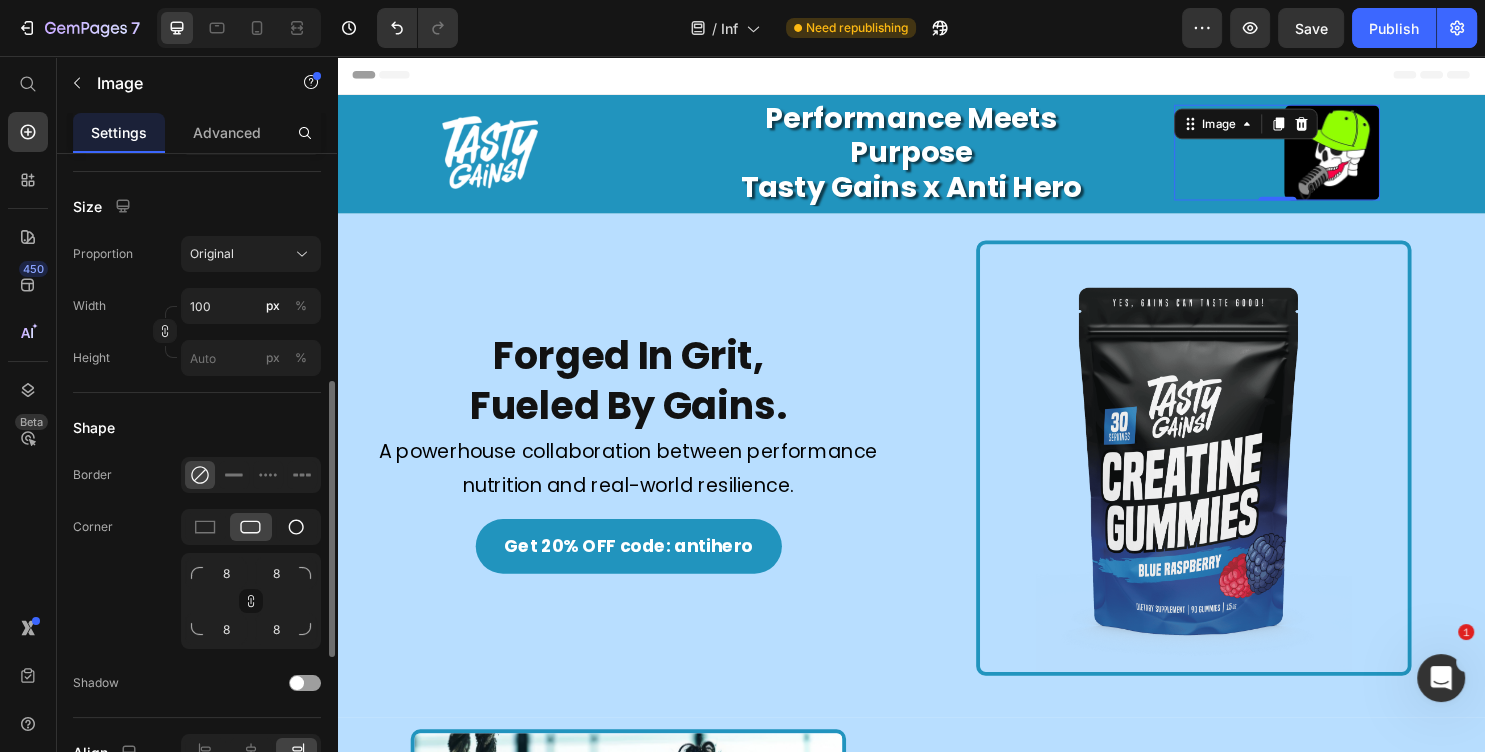 click 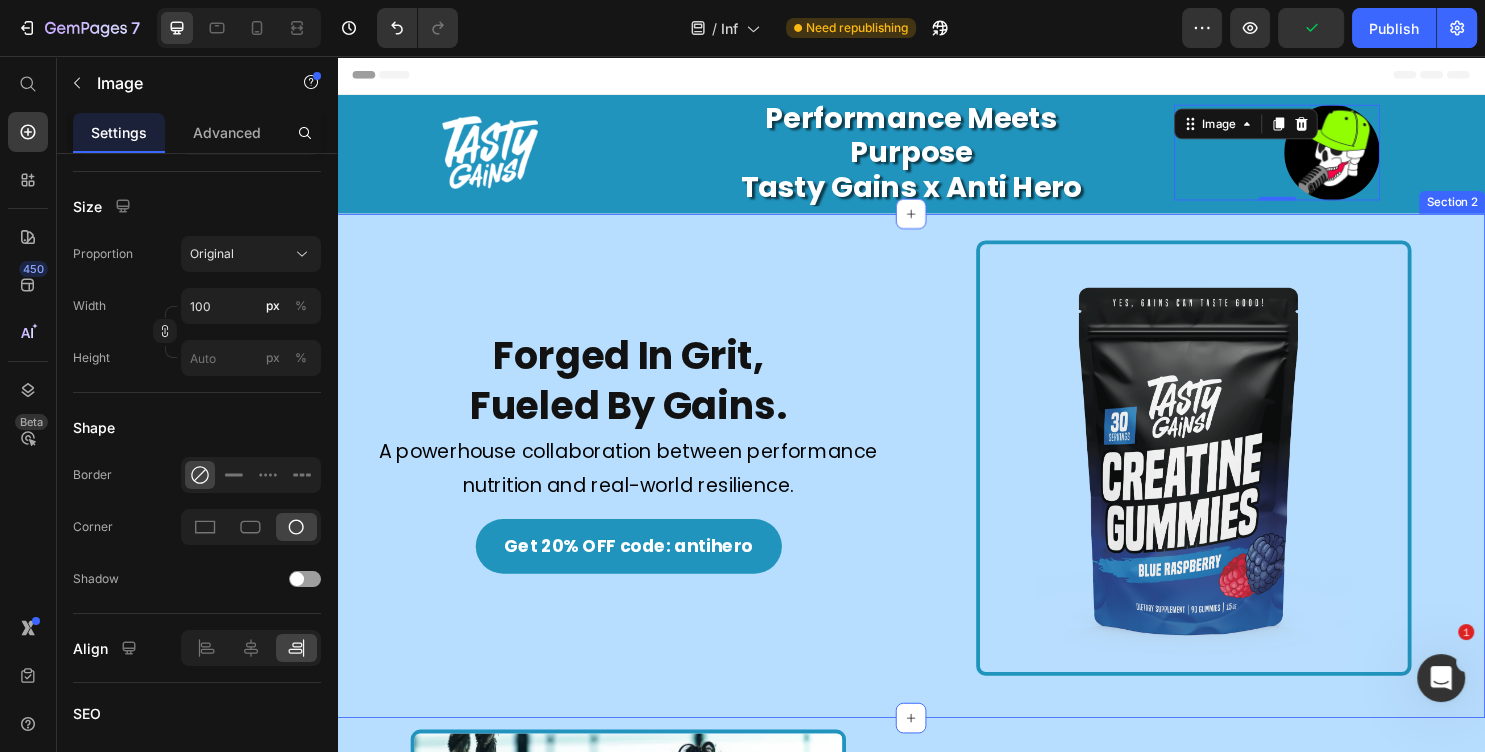 click on "Forged In Grit, Fueled By Gains. Heading Image A powerhouse collaboration between performance nutrition and real-world resilience. Text Block Get 20% OFF code: antihero Button Image Row Section 2" at bounding box center (937, 484) 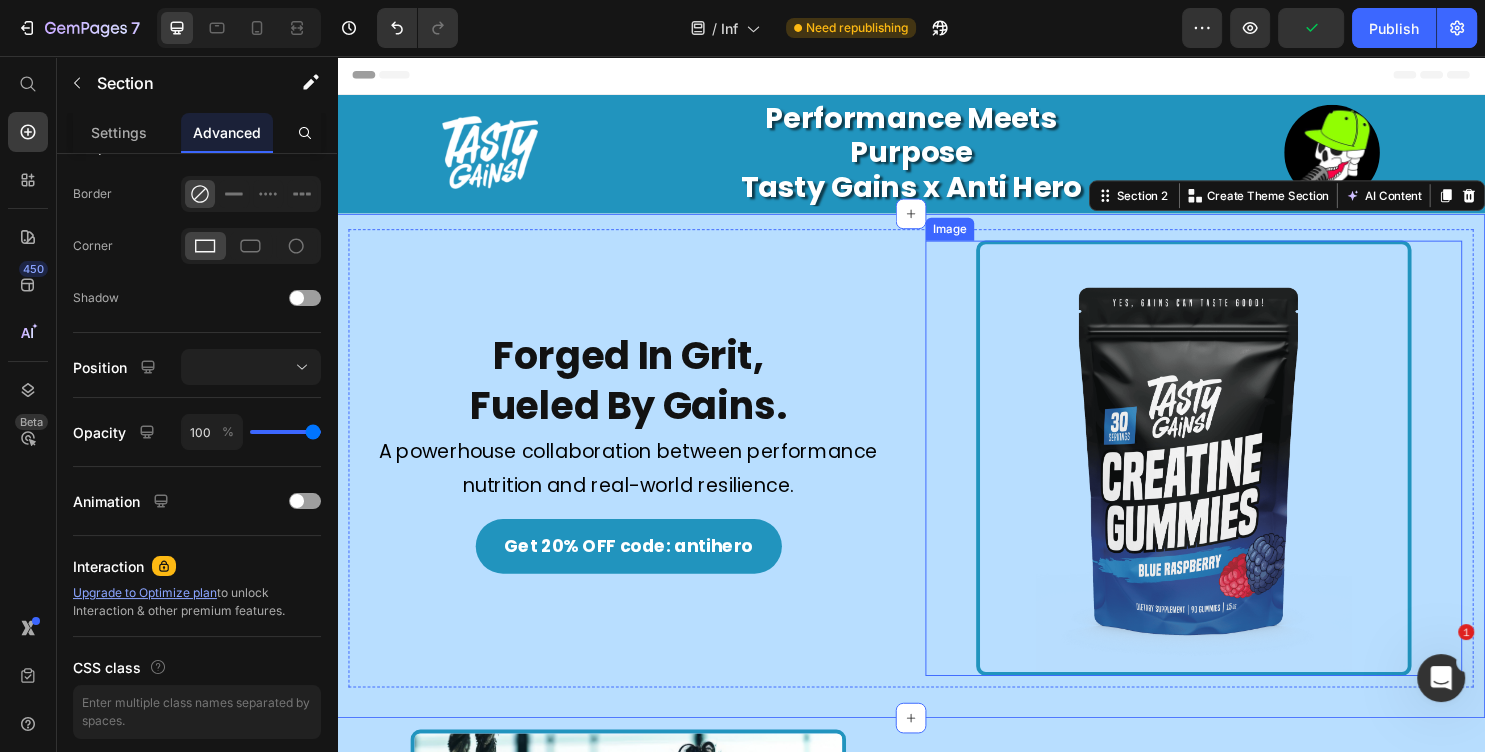 scroll, scrollTop: 0, scrollLeft: 0, axis: both 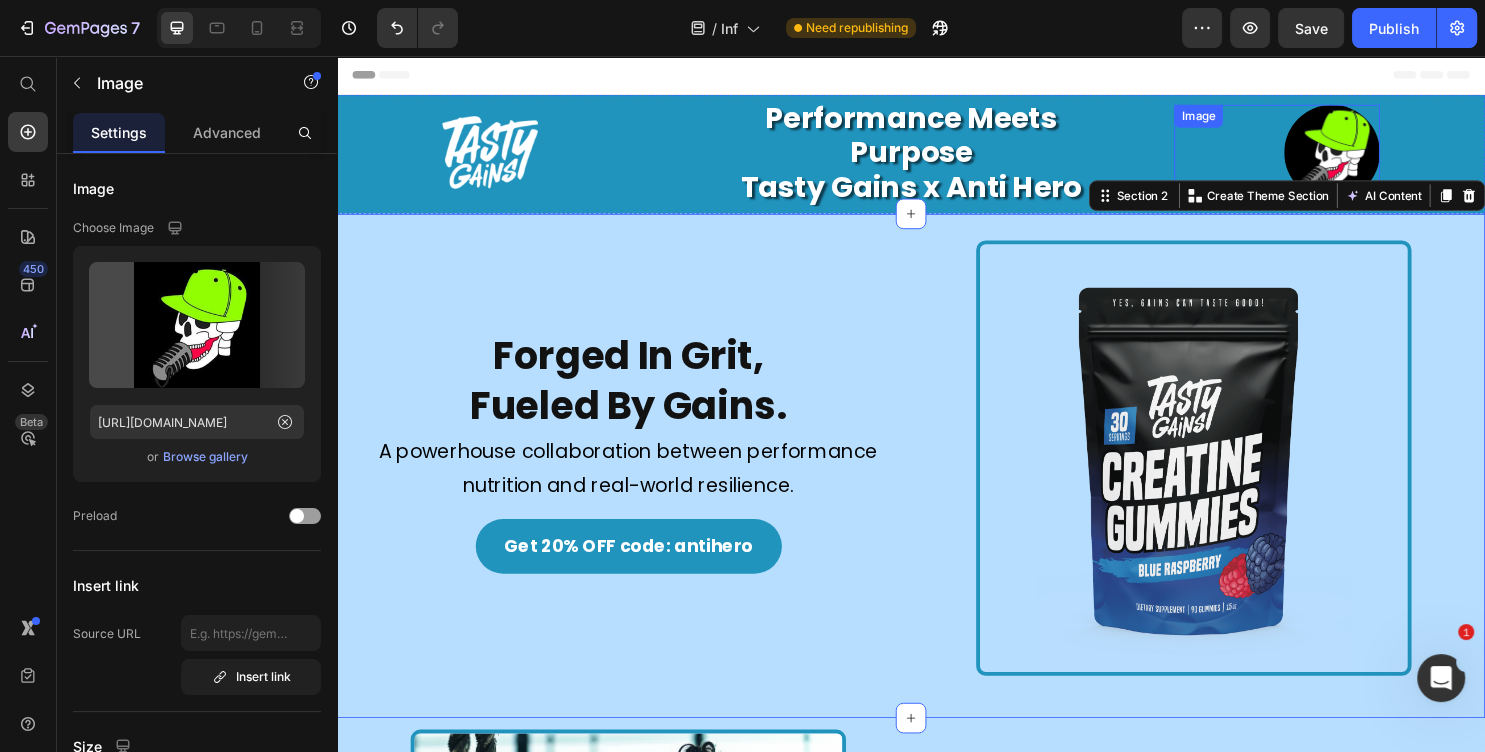 click at bounding box center (1319, 157) 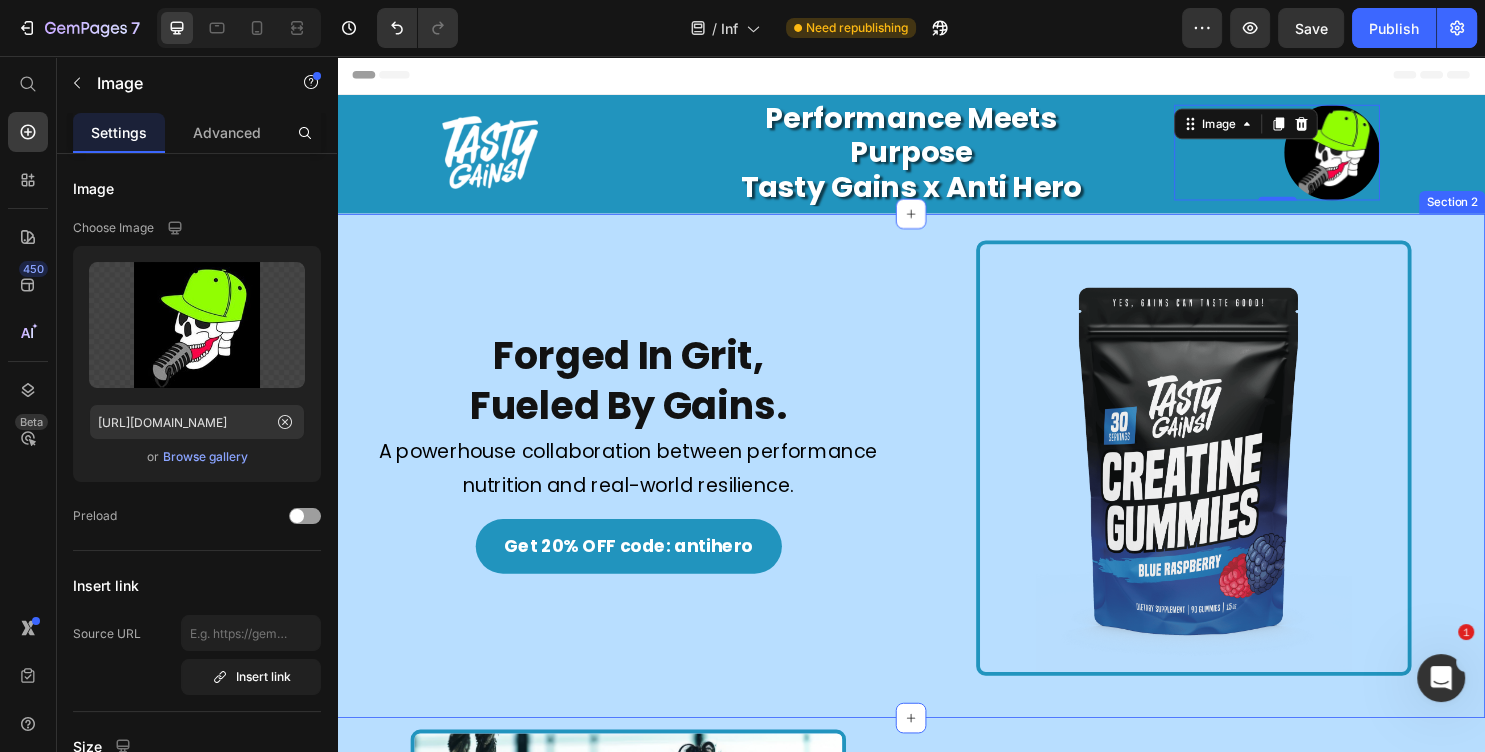 click on "Forged In Grit, Fueled By Gains. Heading Image A powerhouse collaboration between performance nutrition and real-world resilience. Text Block Get 20% OFF code: antihero Button Image Row Section 2" at bounding box center (937, 484) 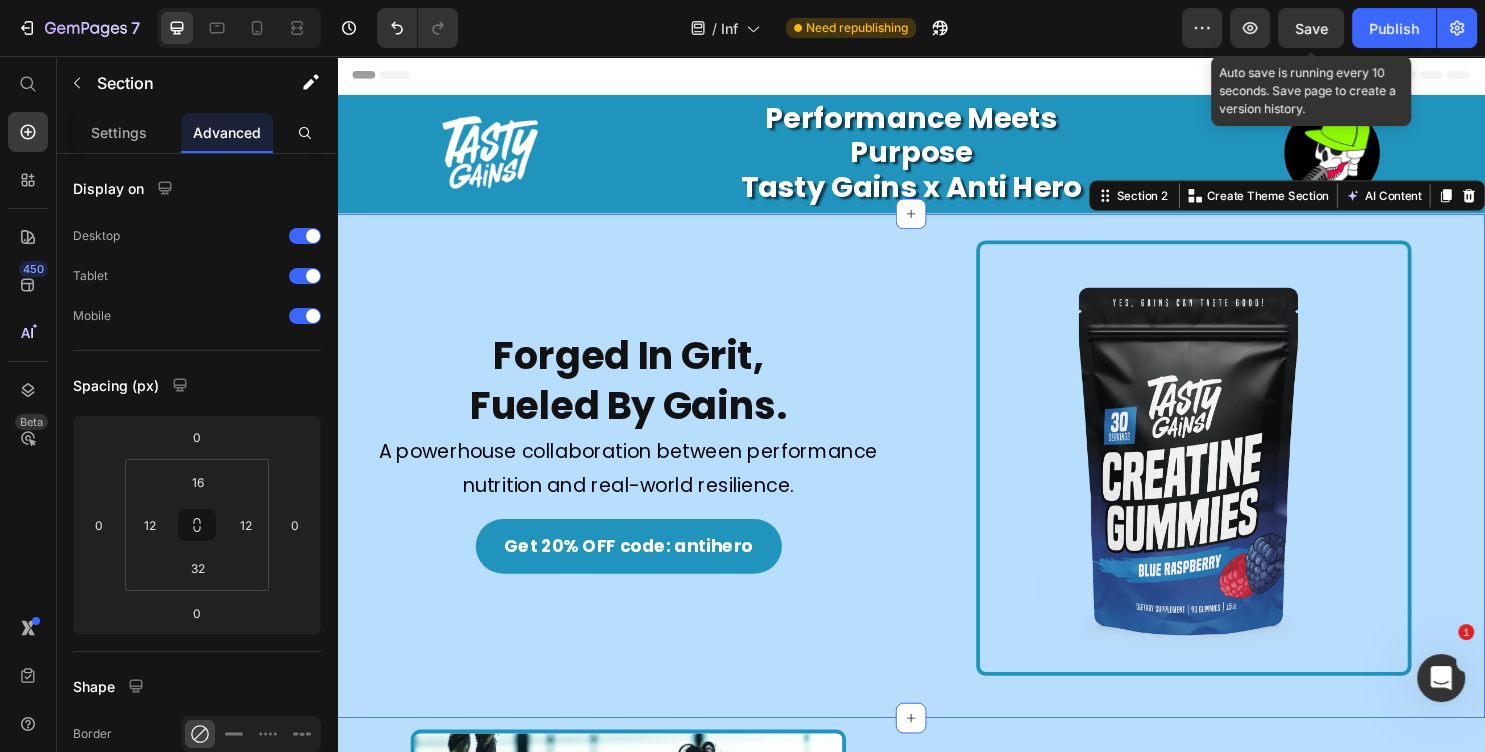 click on "Save" at bounding box center [1311, 28] 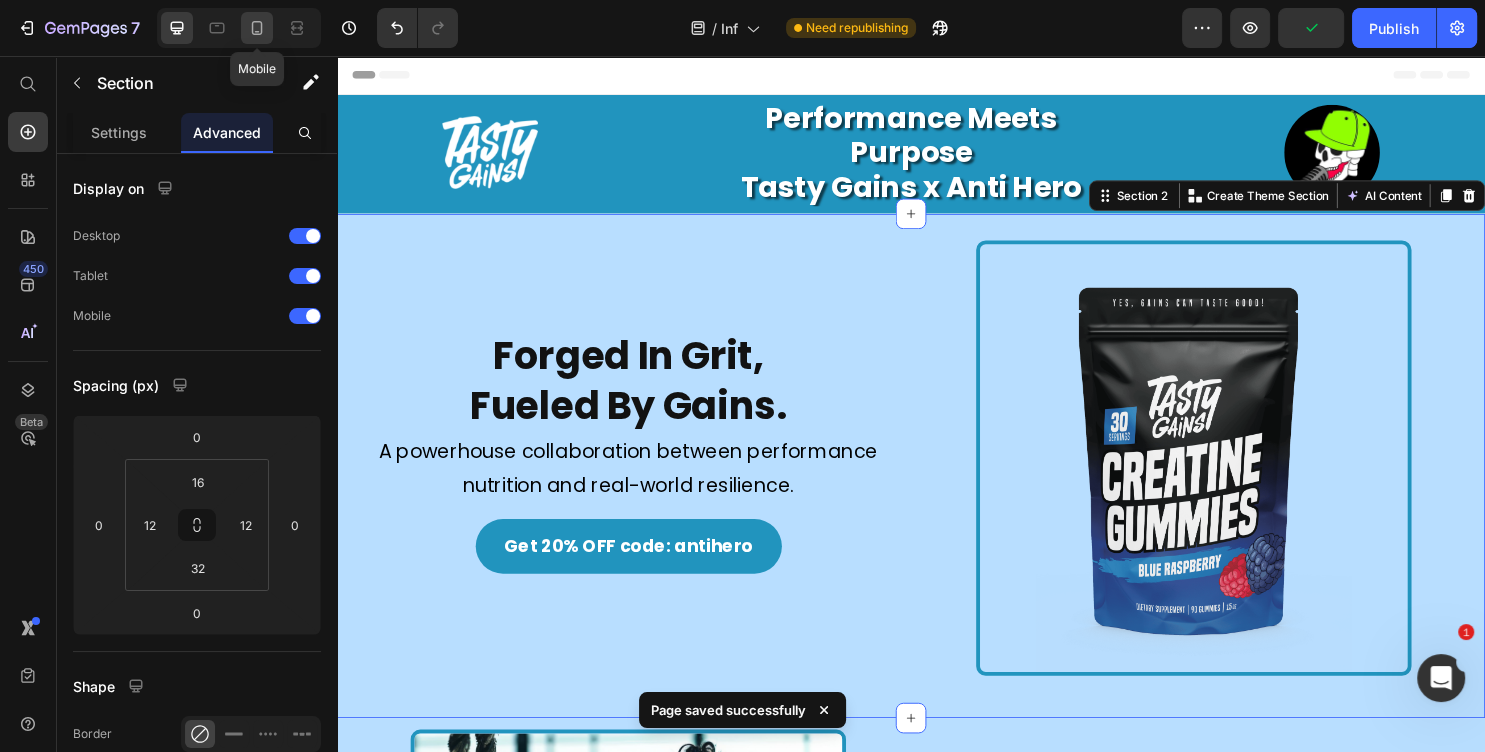 click 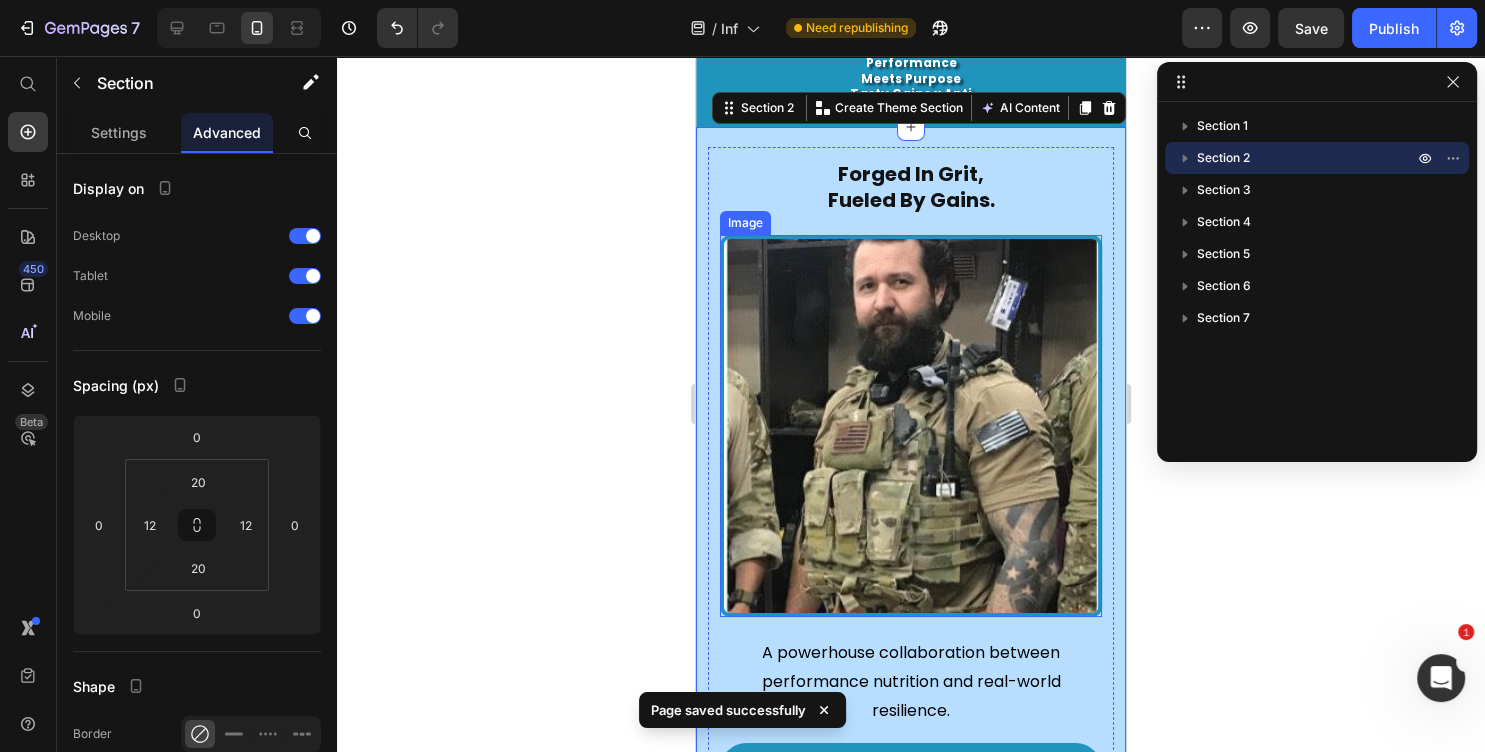 scroll, scrollTop: 49, scrollLeft: 0, axis: vertical 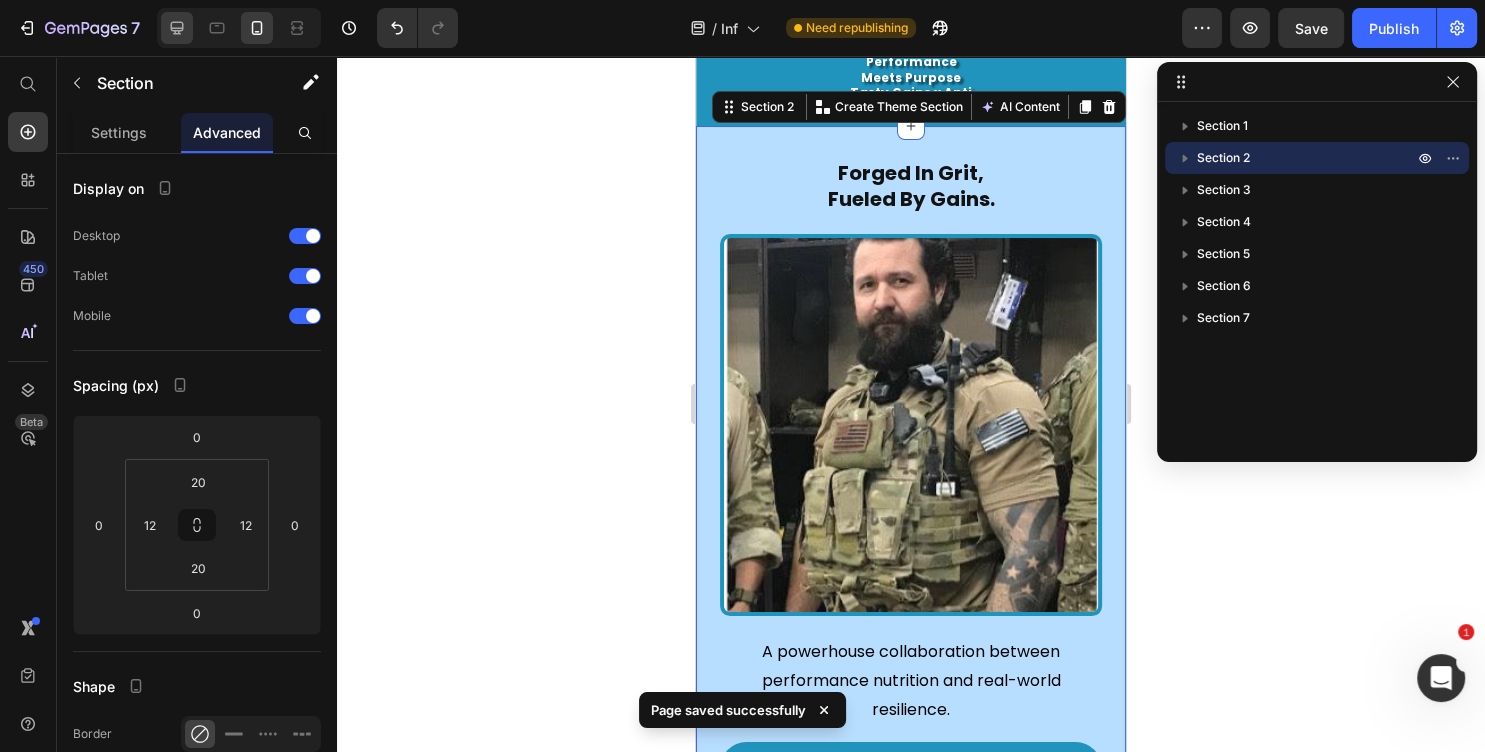 click 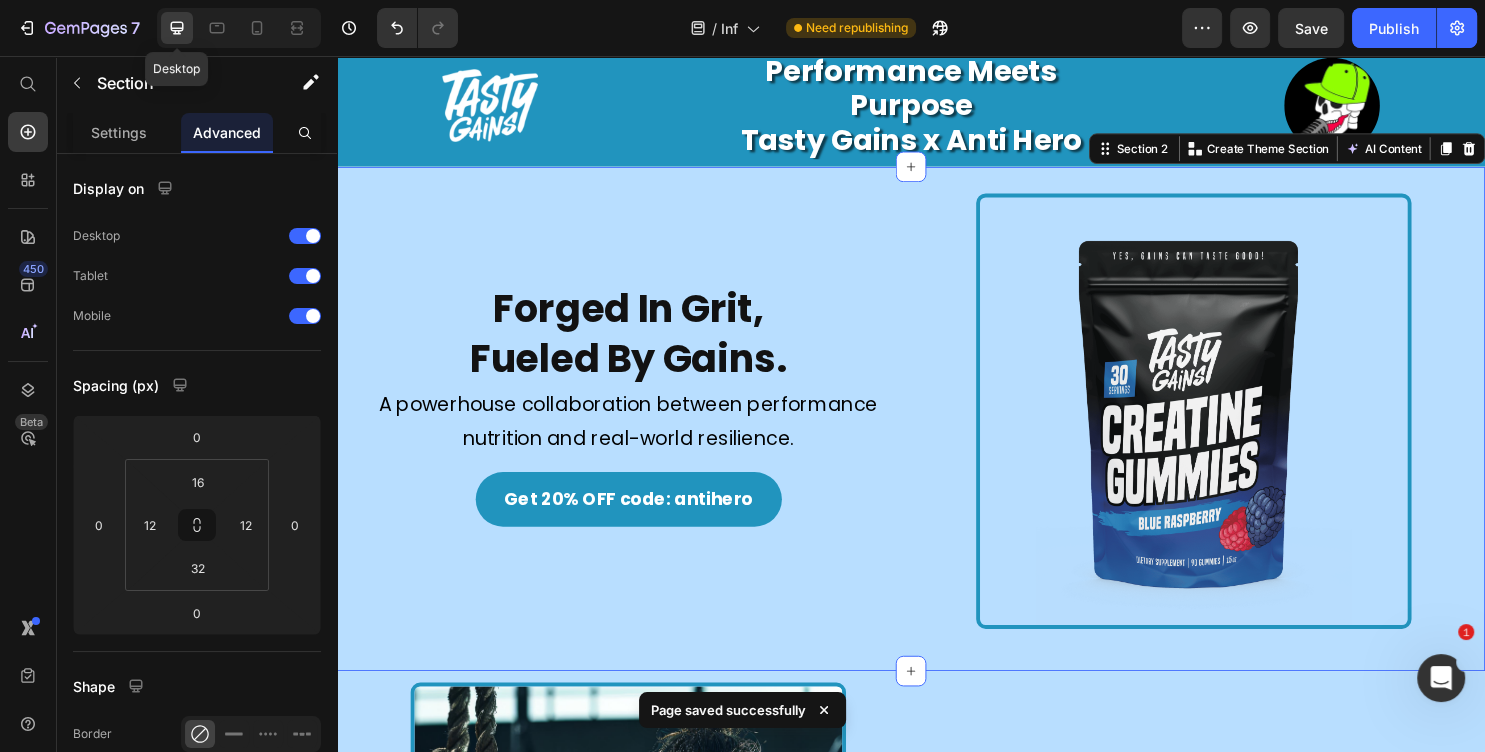 scroll, scrollTop: 0, scrollLeft: 0, axis: both 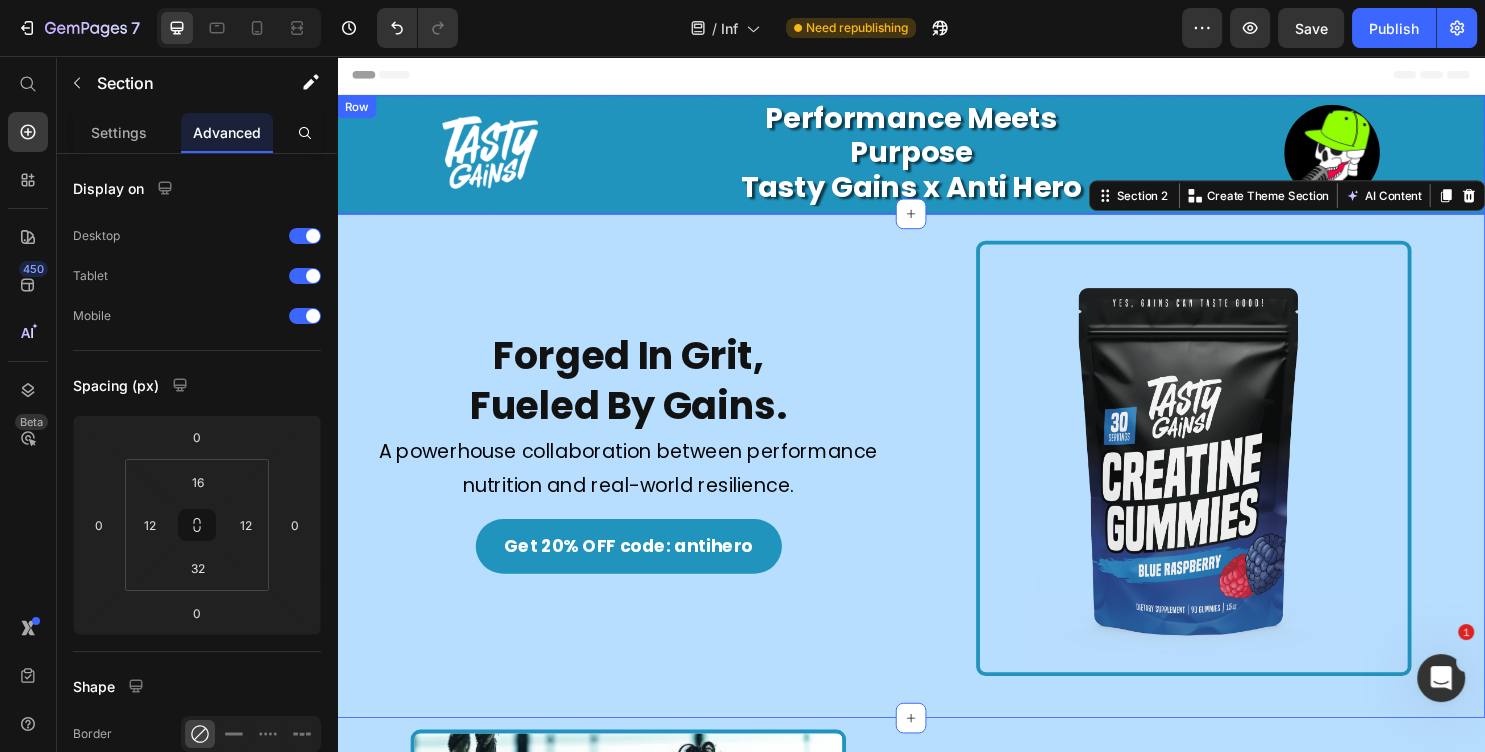 click on "Image" at bounding box center (554, 157) 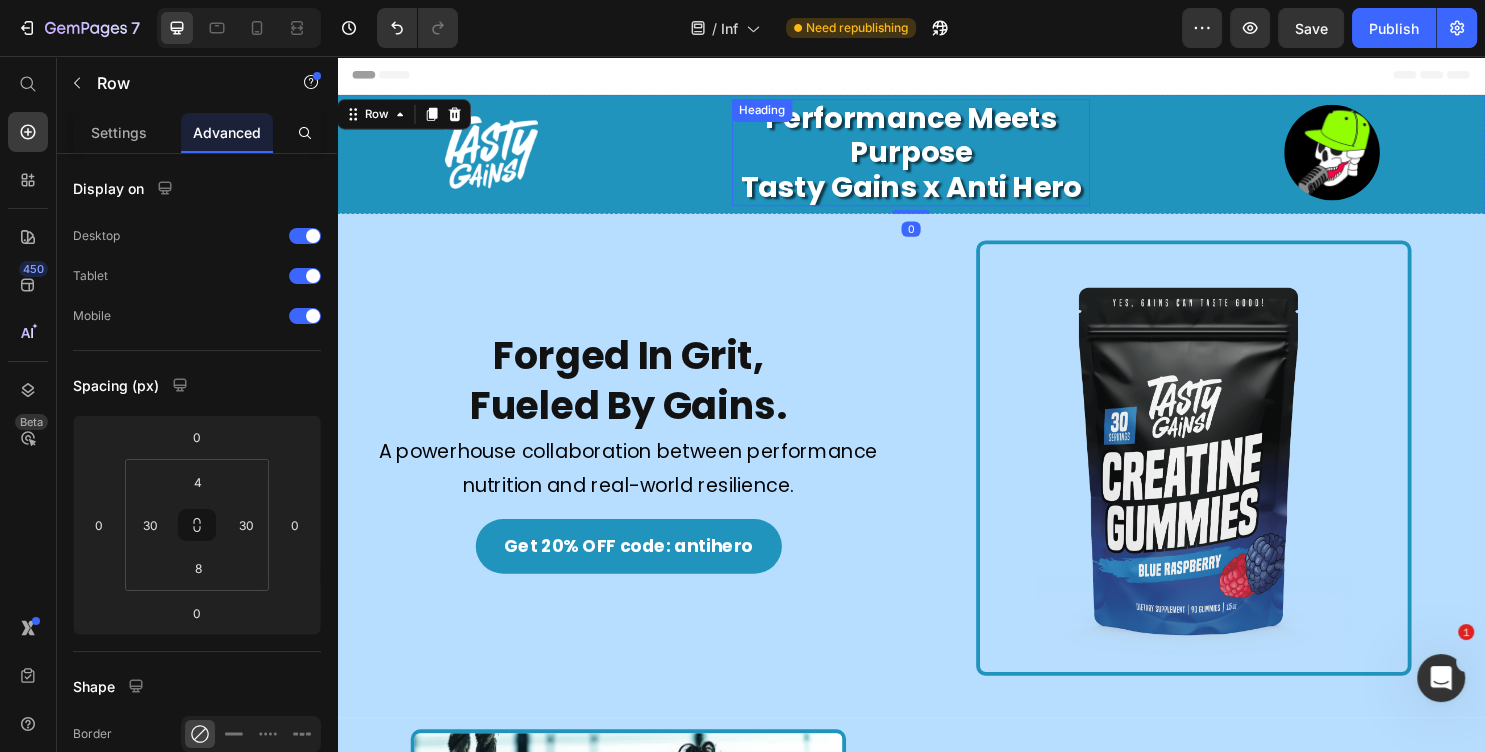 click on "Performance Meets Purpose  Tasty Gains x Anti Hero" at bounding box center (937, 157) 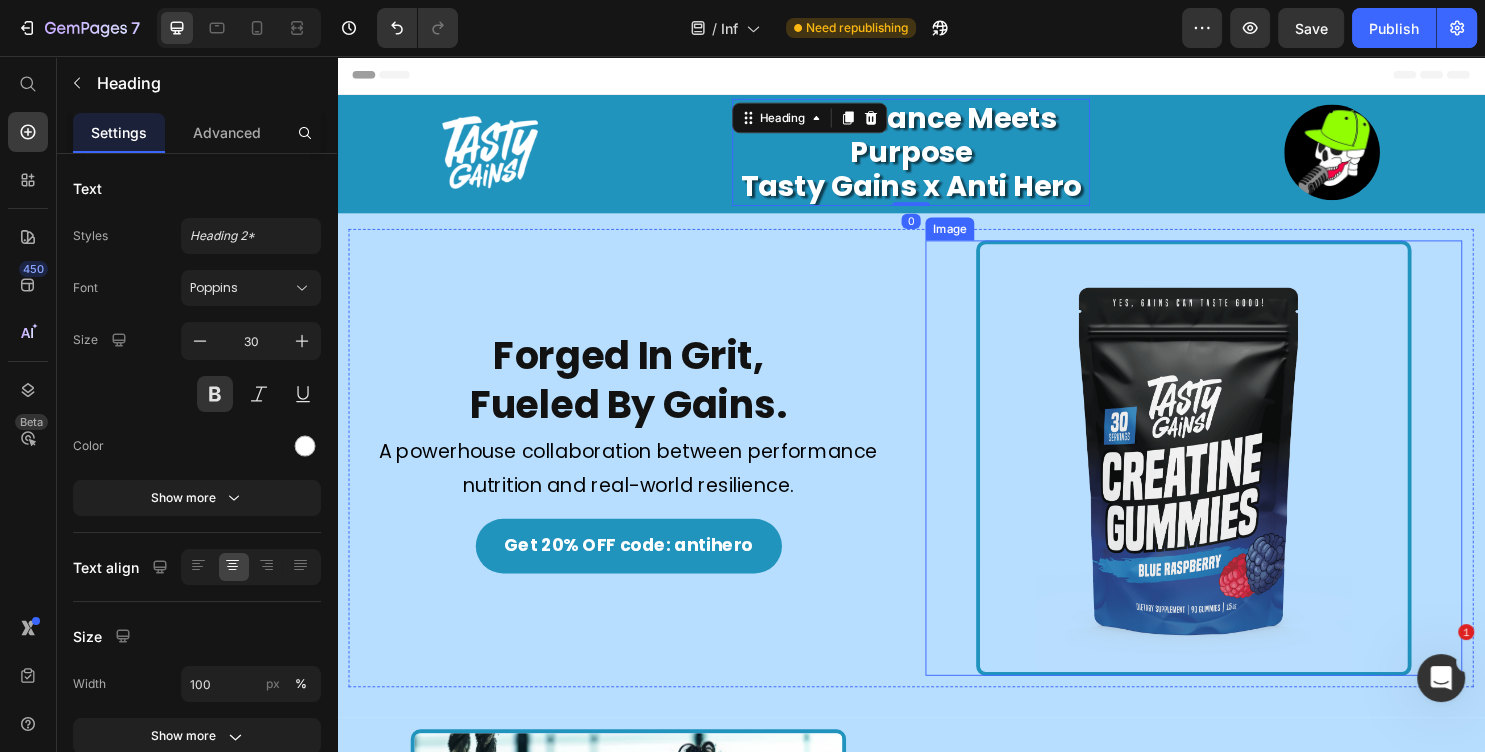 click at bounding box center [1232, 476] 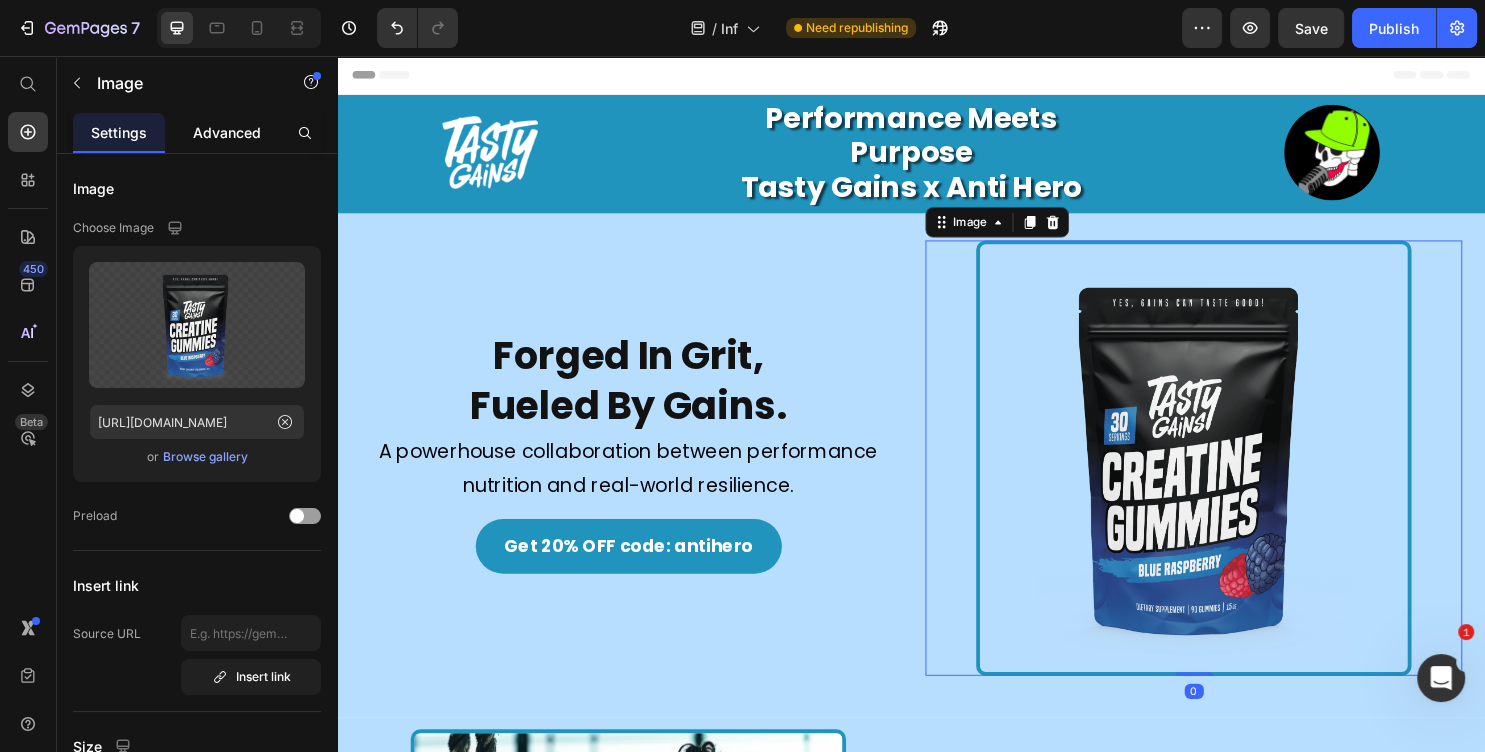 click on "Advanced" at bounding box center [227, 132] 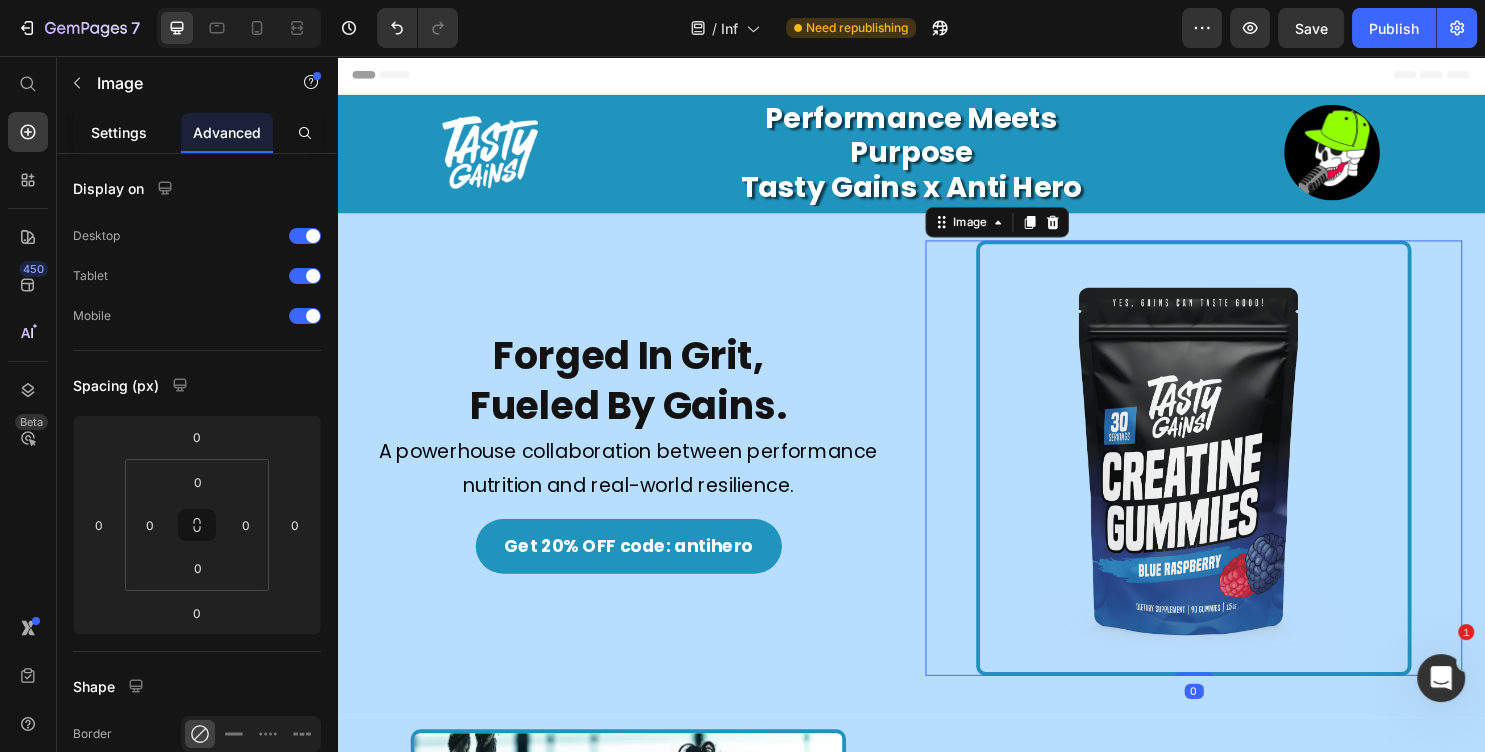 click on "Settings" at bounding box center [119, 132] 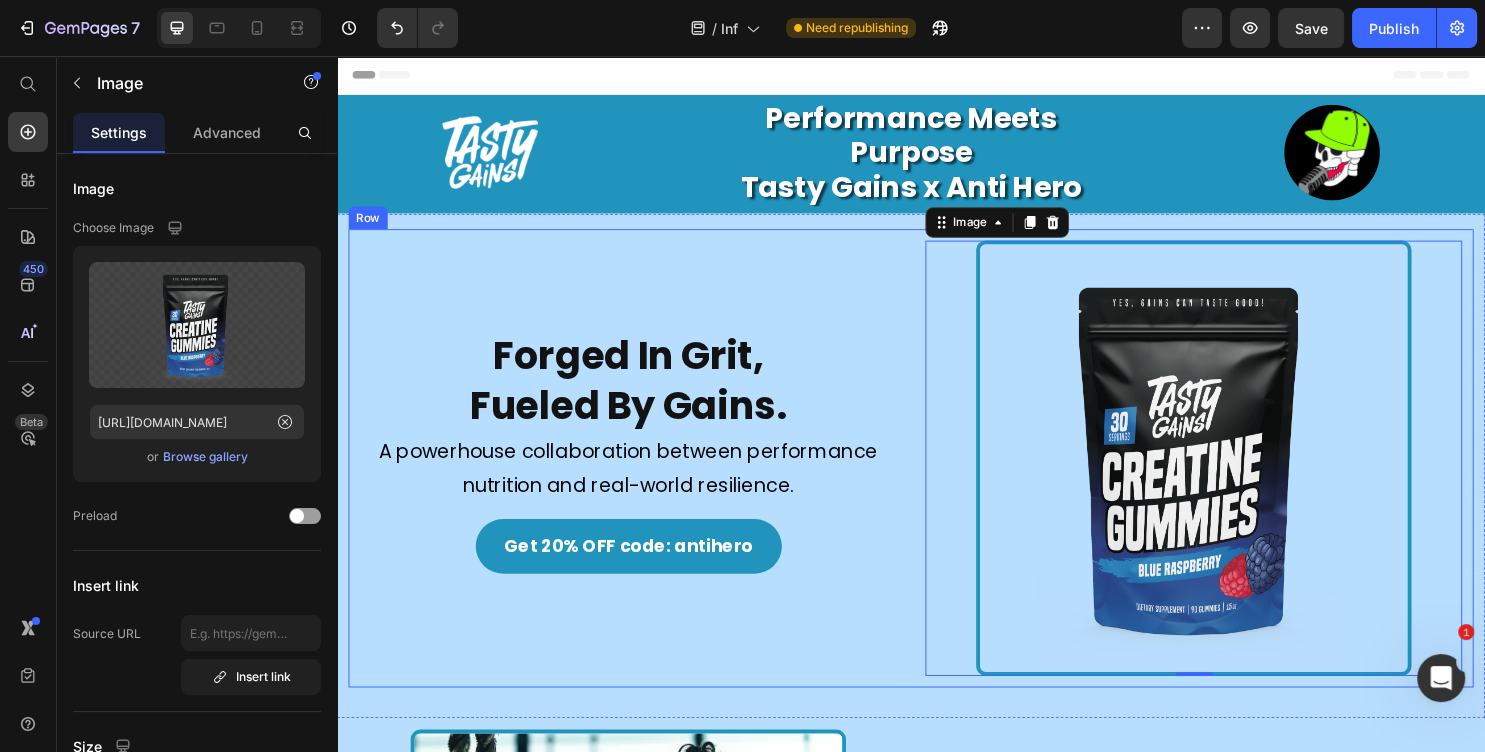 click on "Forged In Grit, Fueled By Gains. Heading Image A powerhouse collaboration between performance nutrition and real-world resilience. Text Block Get 20% OFF code: antihero Button" at bounding box center [641, 476] 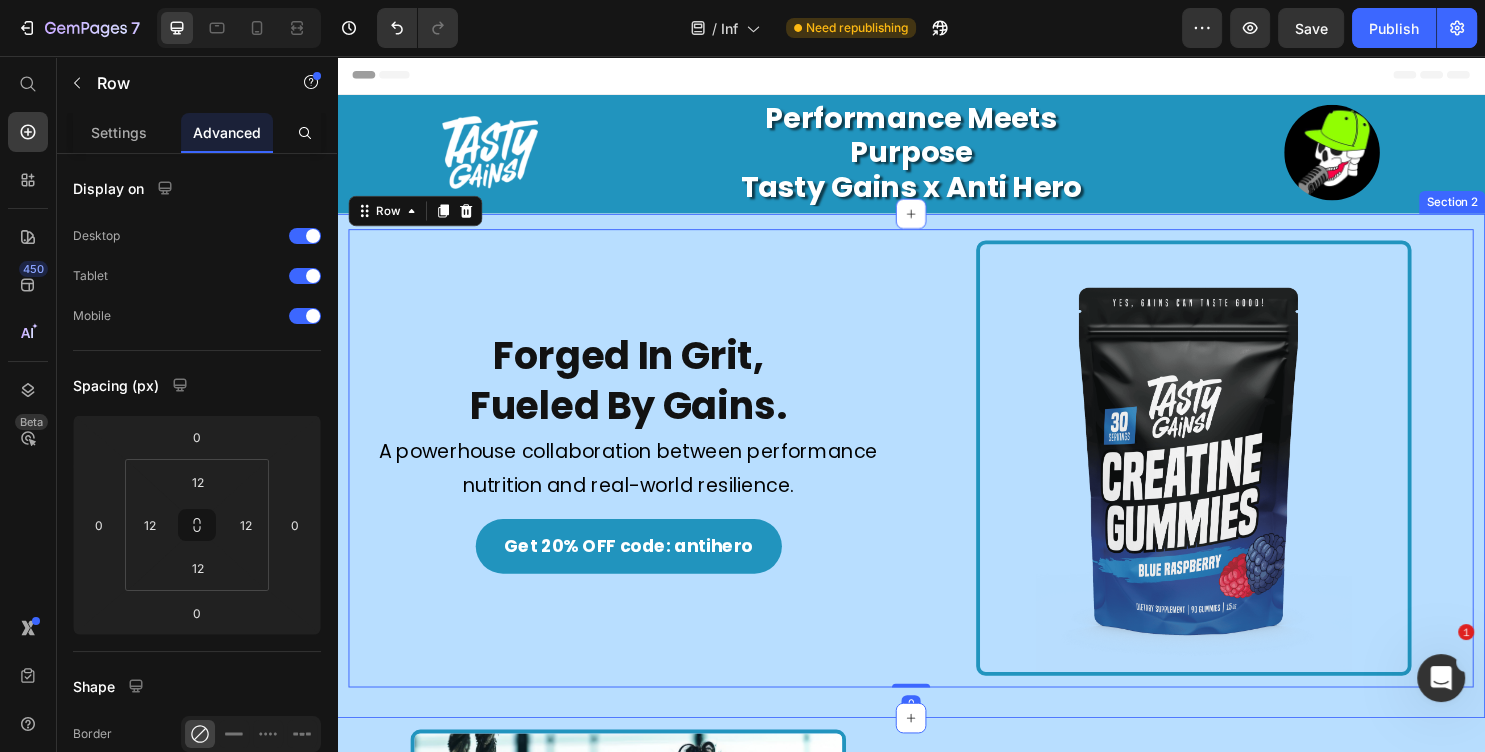 click on "Forged In Grit, Fueled By Gains. Heading Image A powerhouse collaboration between performance nutrition and real-world resilience. Text Block Get 20% OFF code: antihero Button Image Row   0 Section 2" at bounding box center [937, 484] 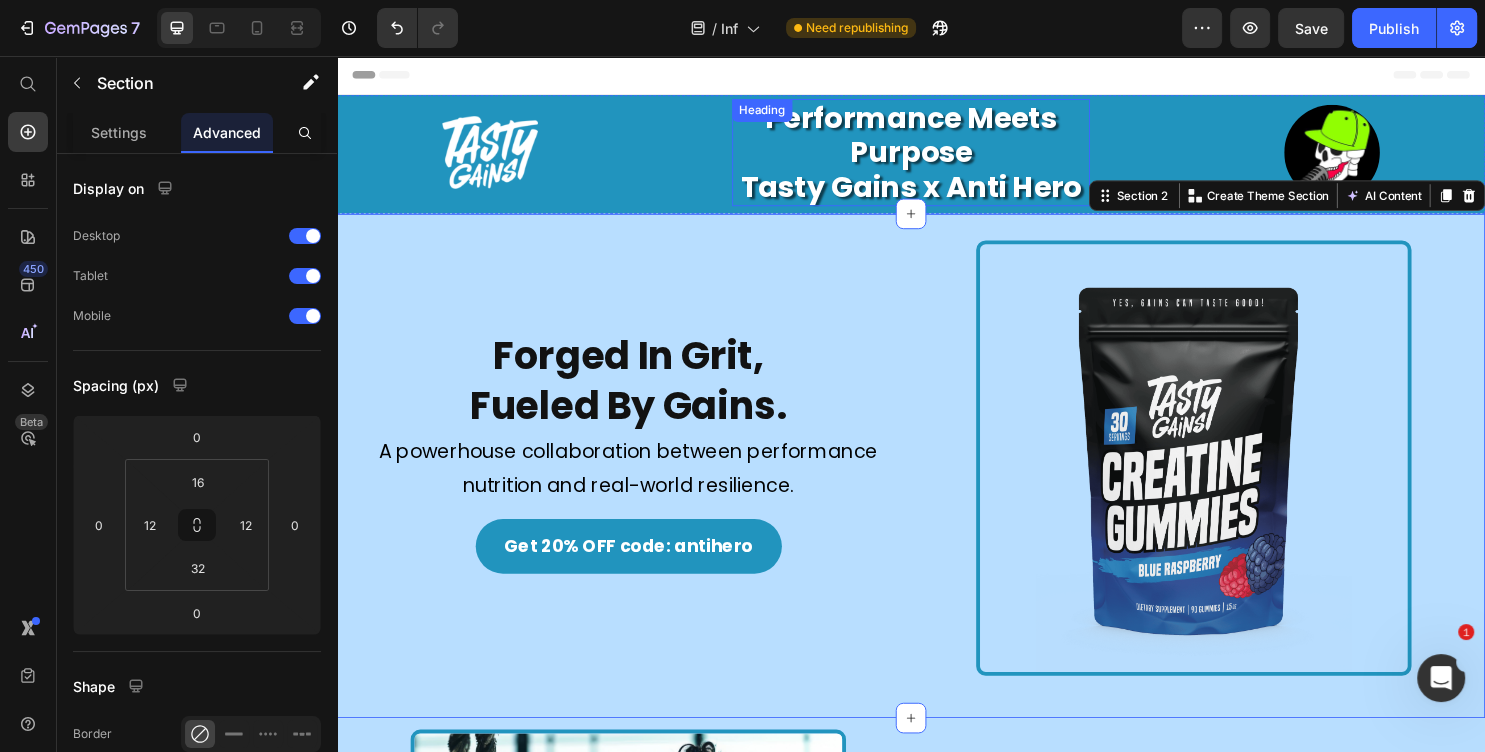 click on "Performance Meets Purpose  Tasty Gains x Anti Hero" at bounding box center (937, 157) 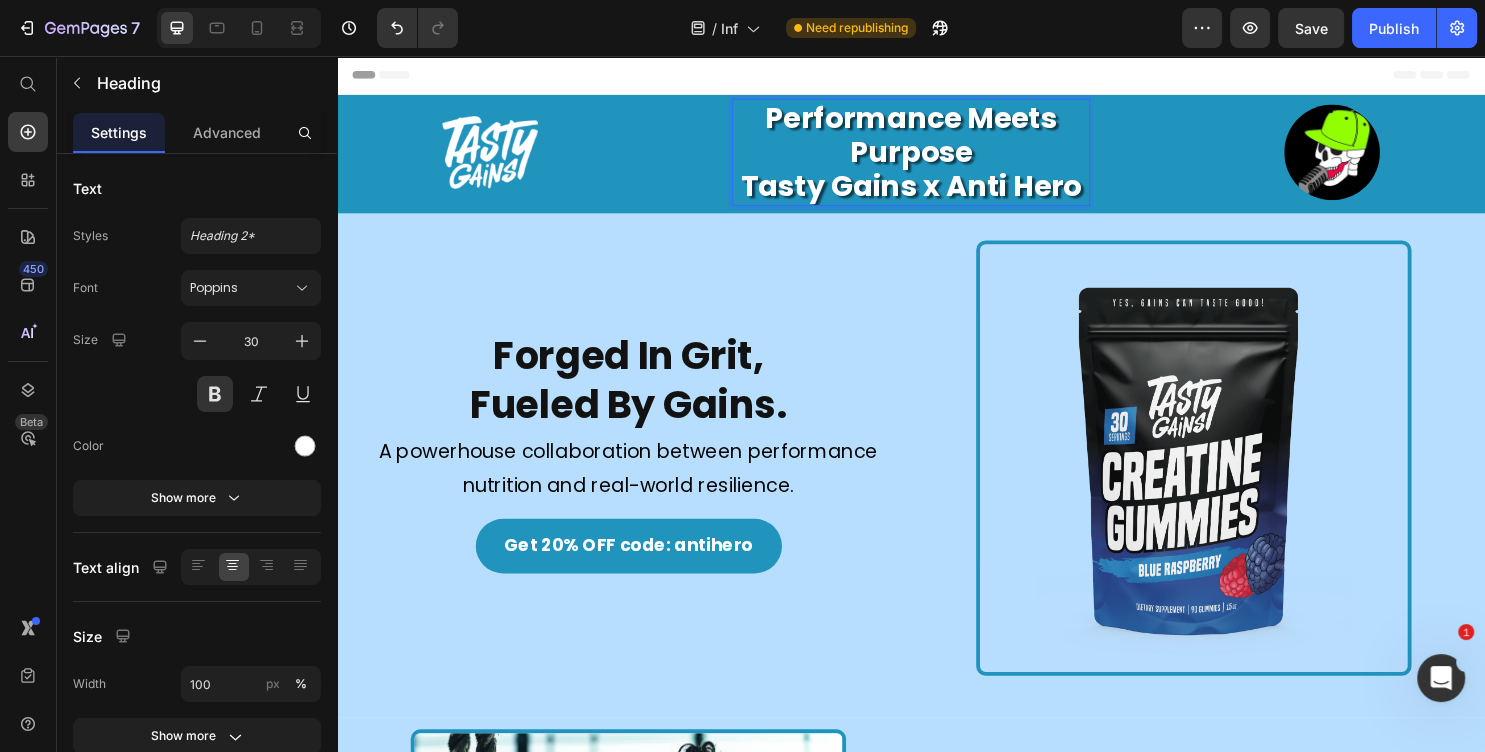click on "Performance Meets Purpose  Tasty Gains x Anti Hero" at bounding box center [937, 157] 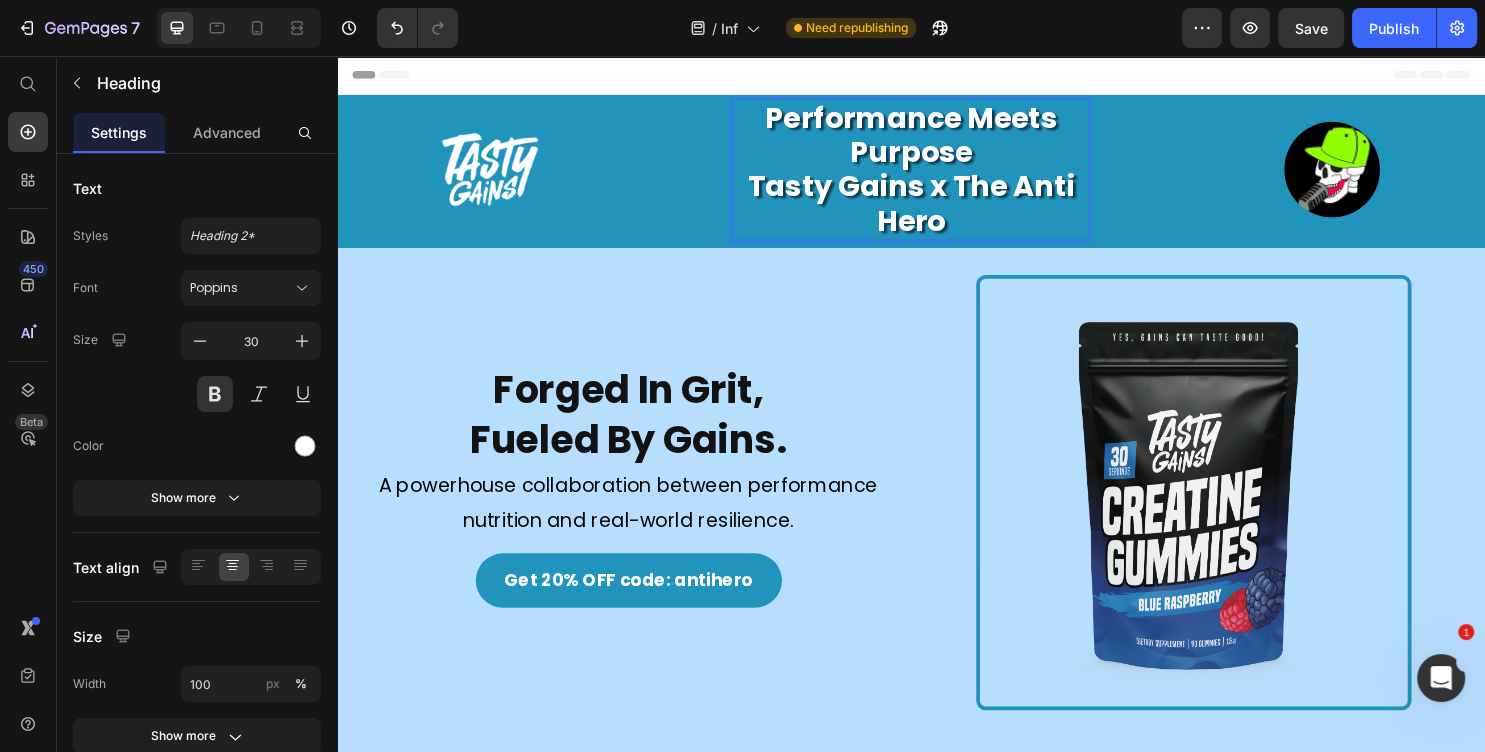 click on "Performance Meets Purpose  Tasty Gains x The Anti Hero" at bounding box center (937, 175) 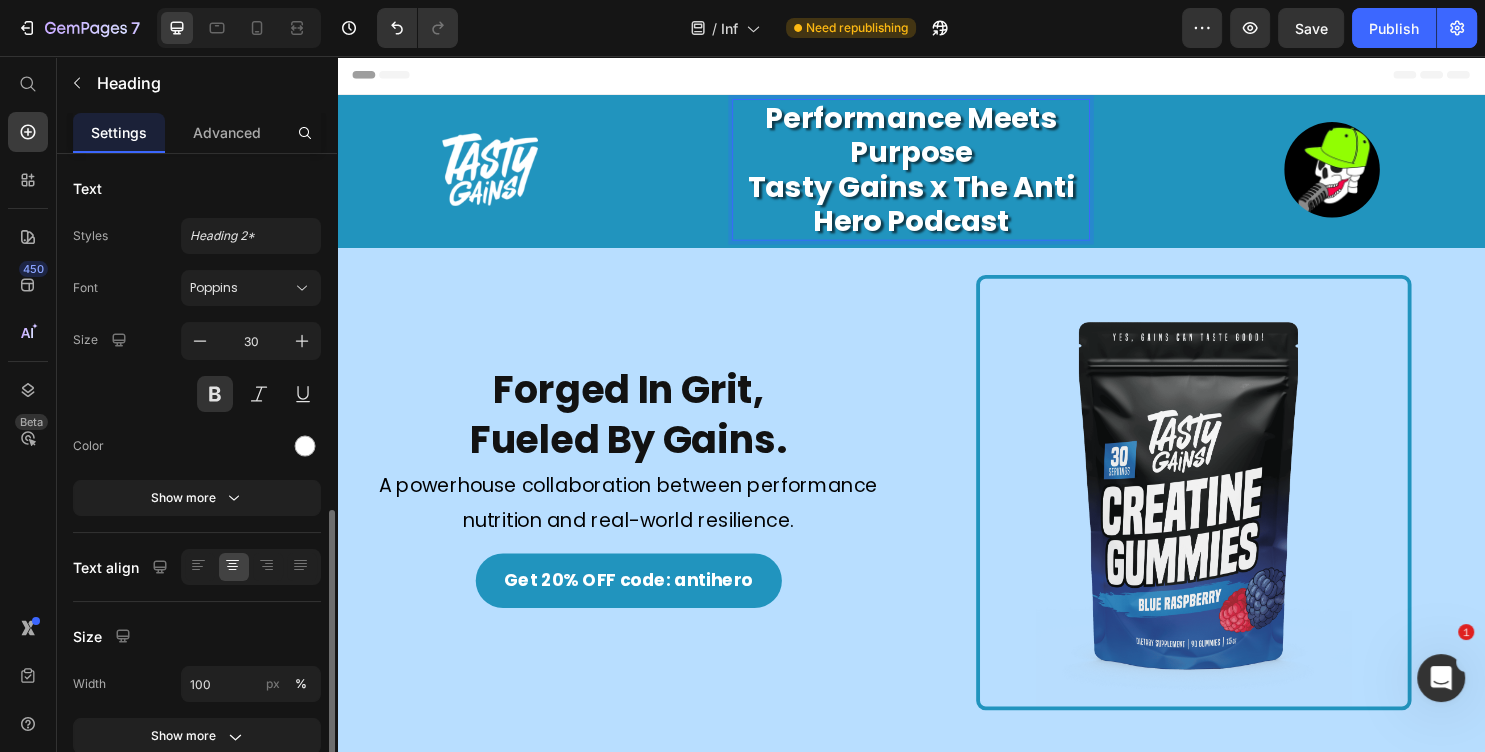 scroll, scrollTop: 216, scrollLeft: 0, axis: vertical 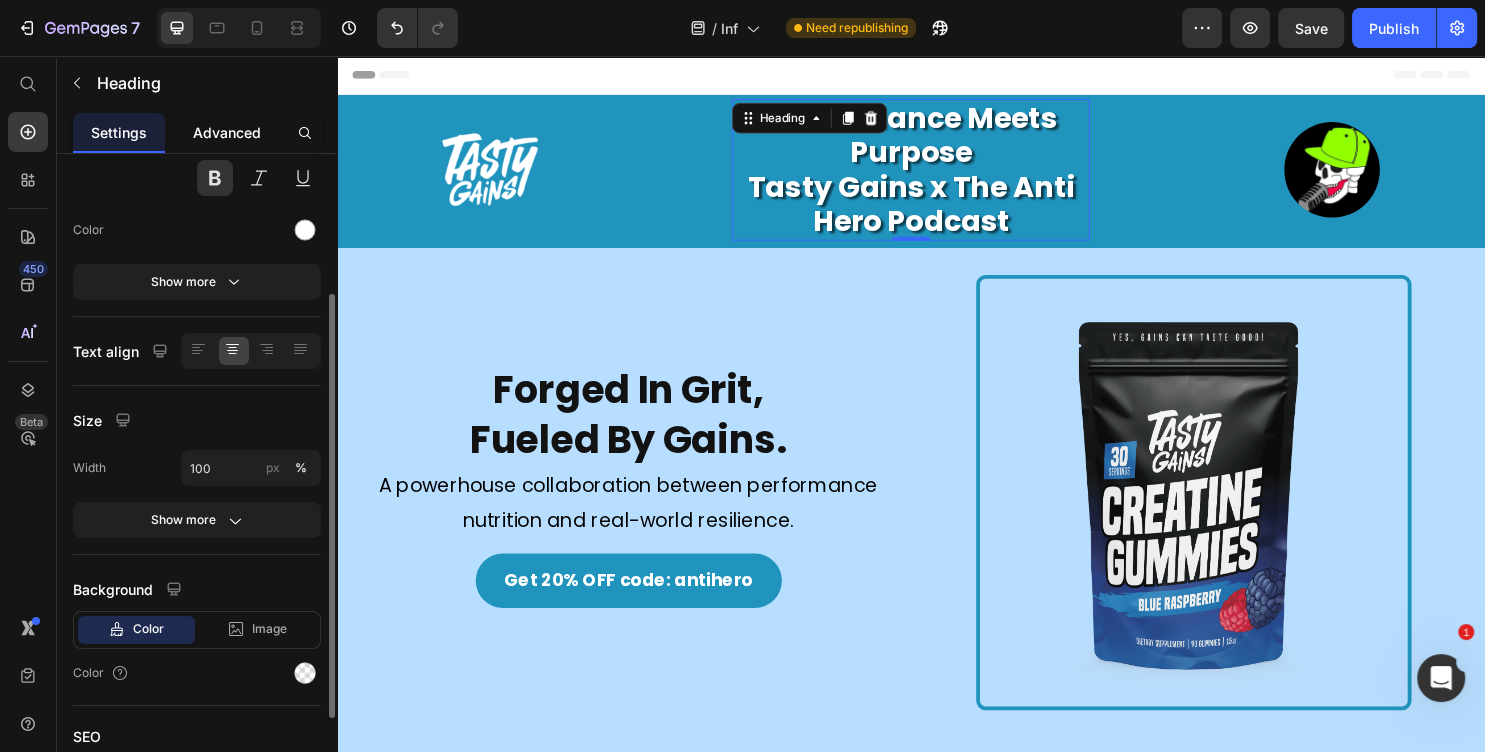 click on "Advanced" at bounding box center [227, 132] 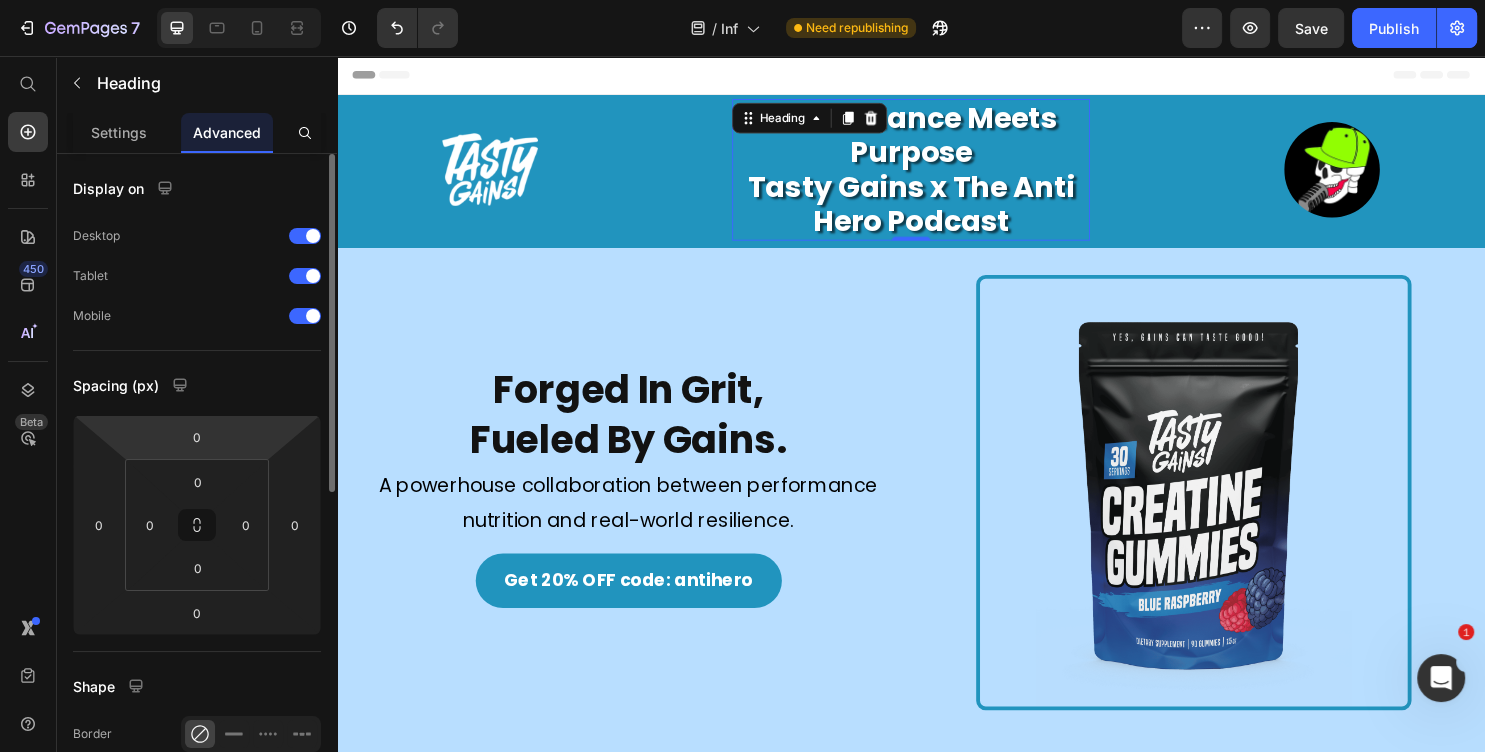 scroll, scrollTop: 216, scrollLeft: 0, axis: vertical 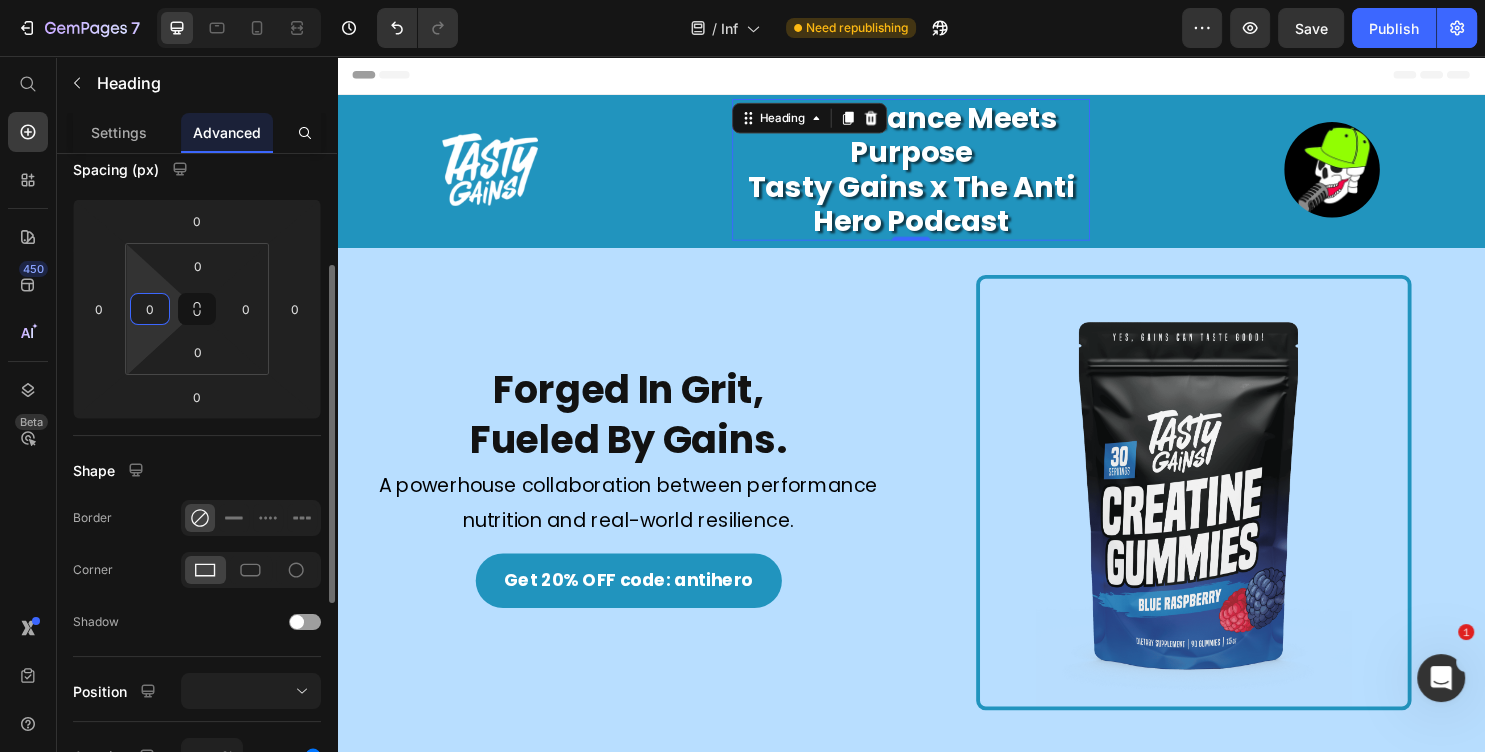 click on "0" at bounding box center (150, 309) 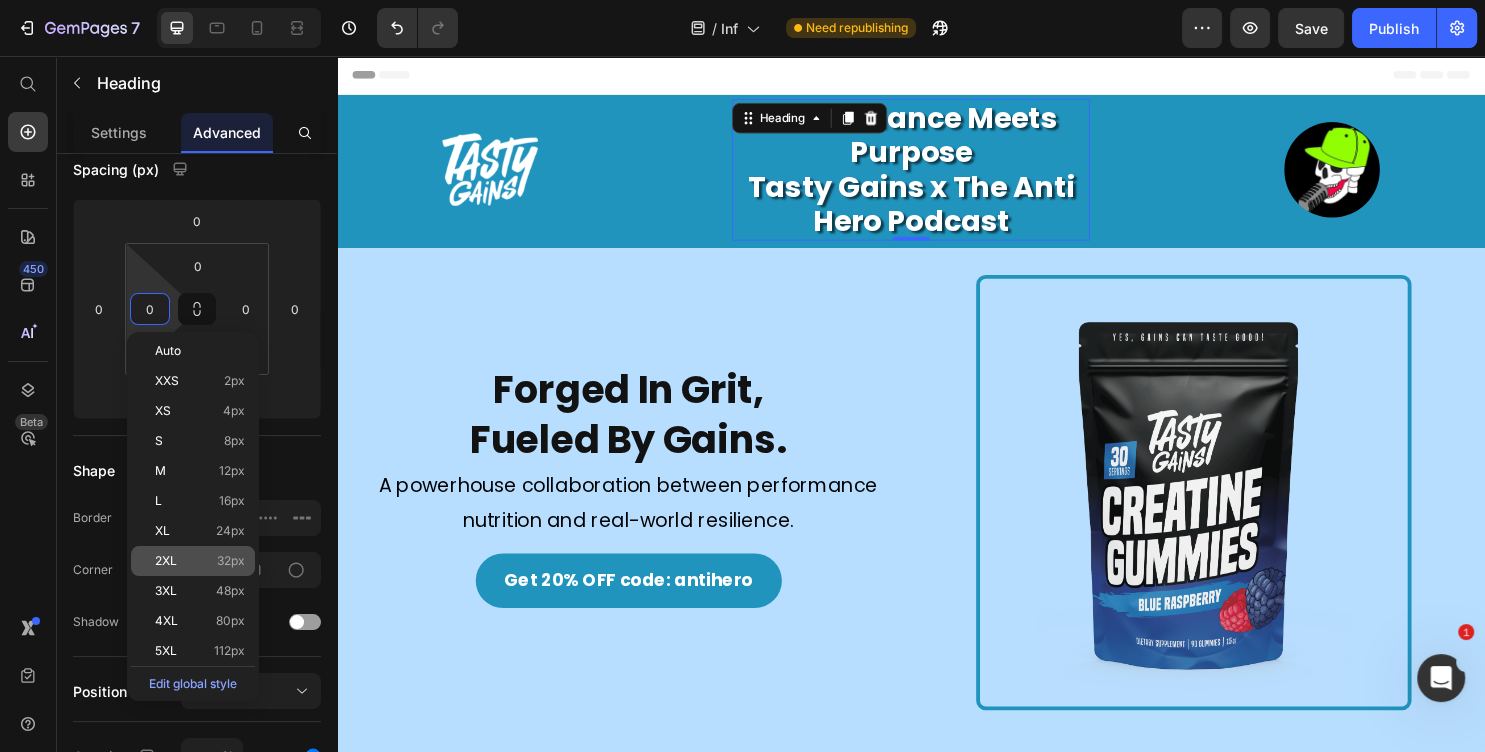 click on "32px" at bounding box center [231, 561] 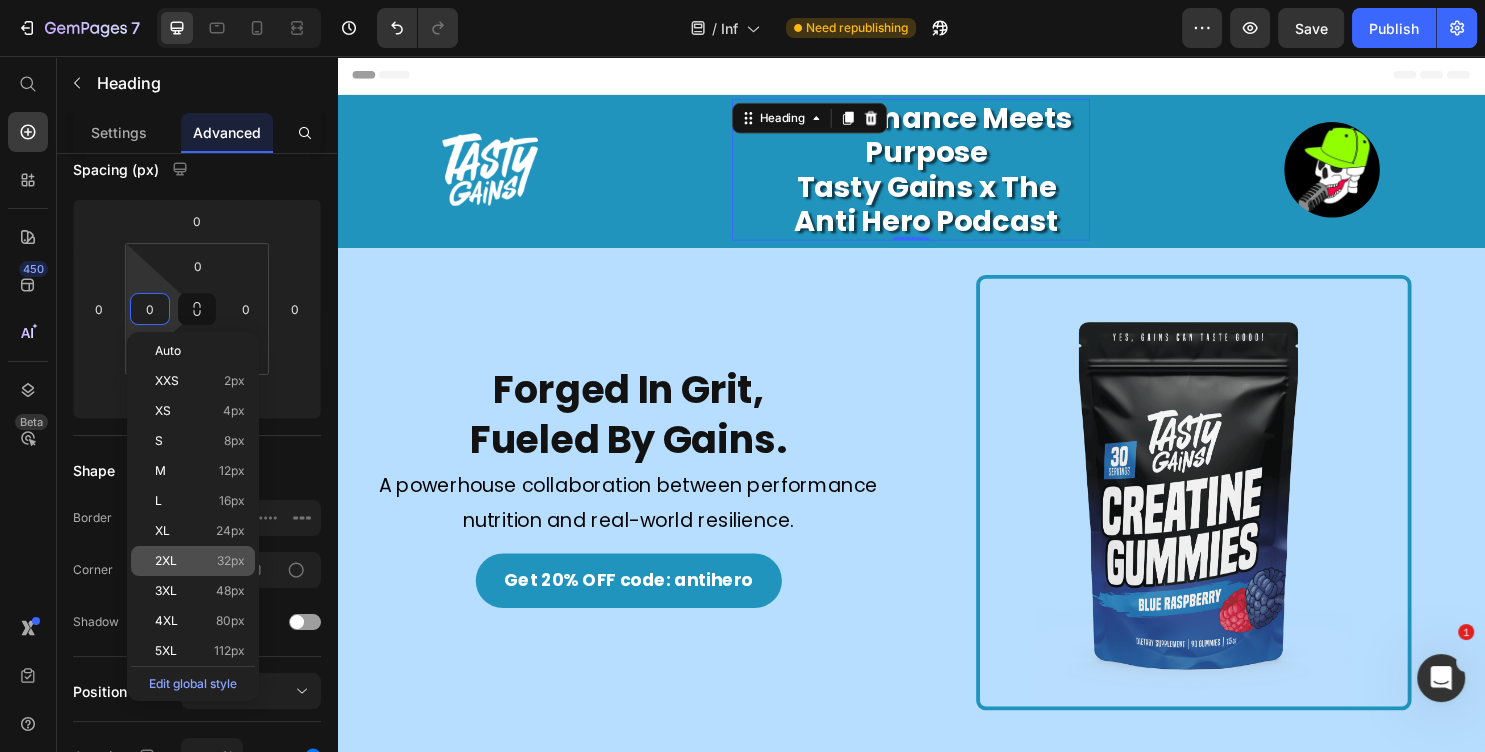 type on "32" 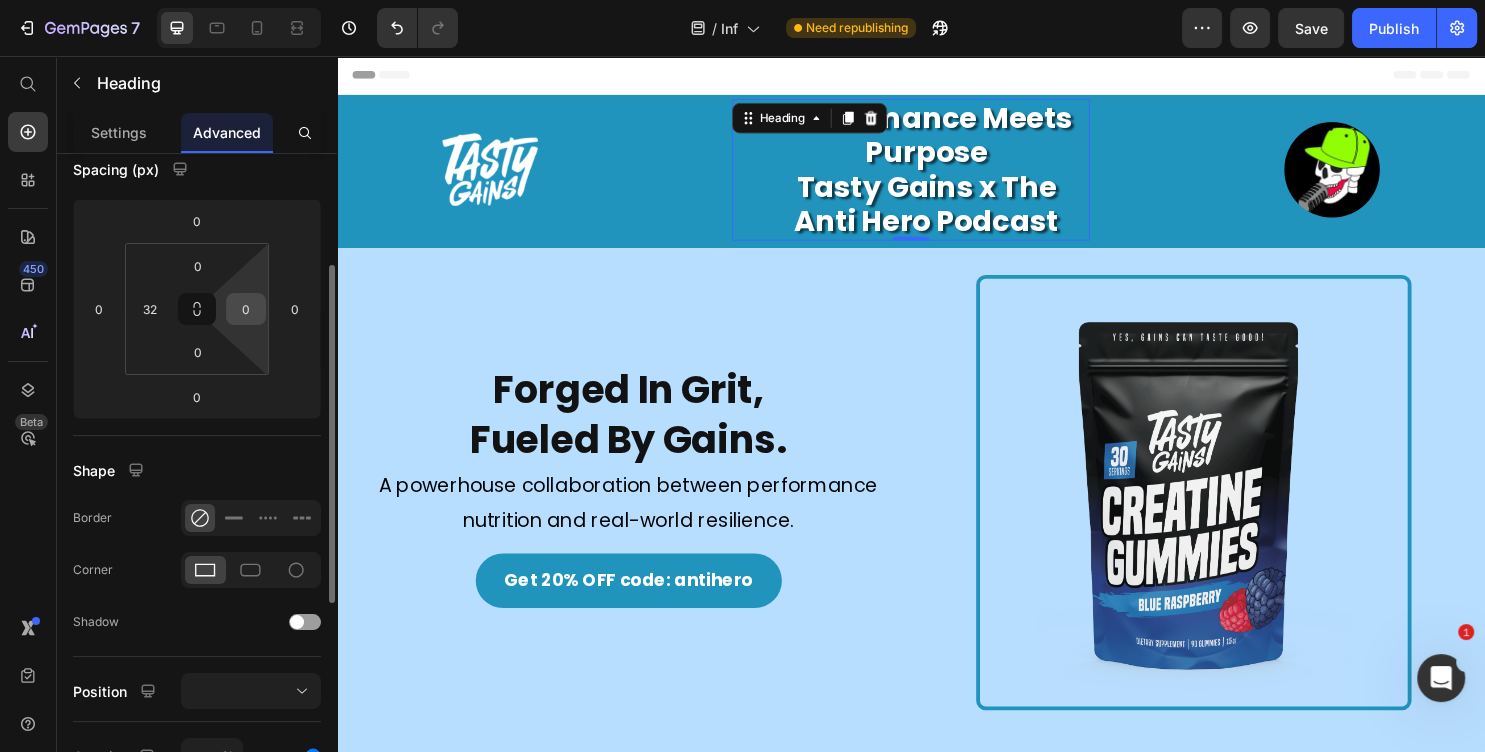 click on "0" at bounding box center [246, 309] 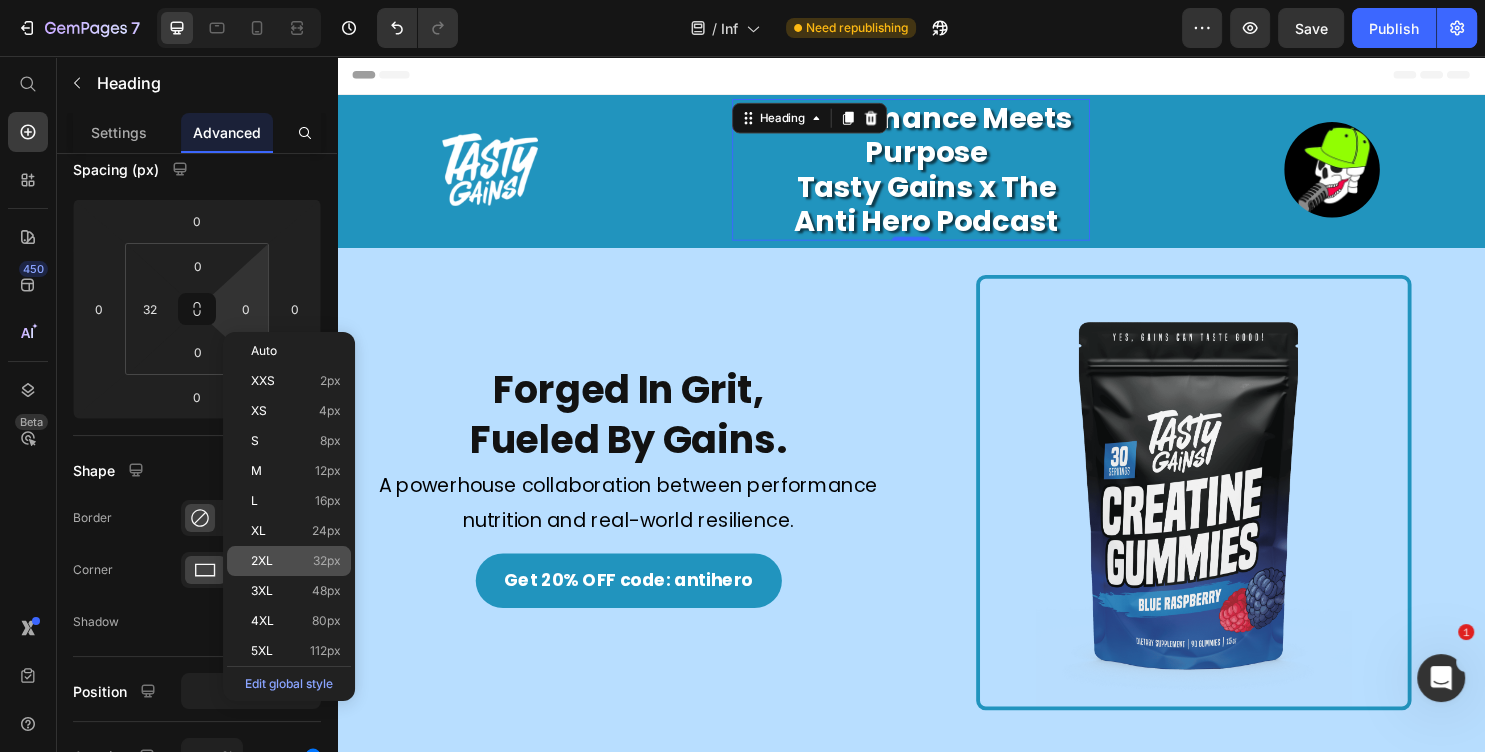 click on "2XL 32px" at bounding box center (296, 561) 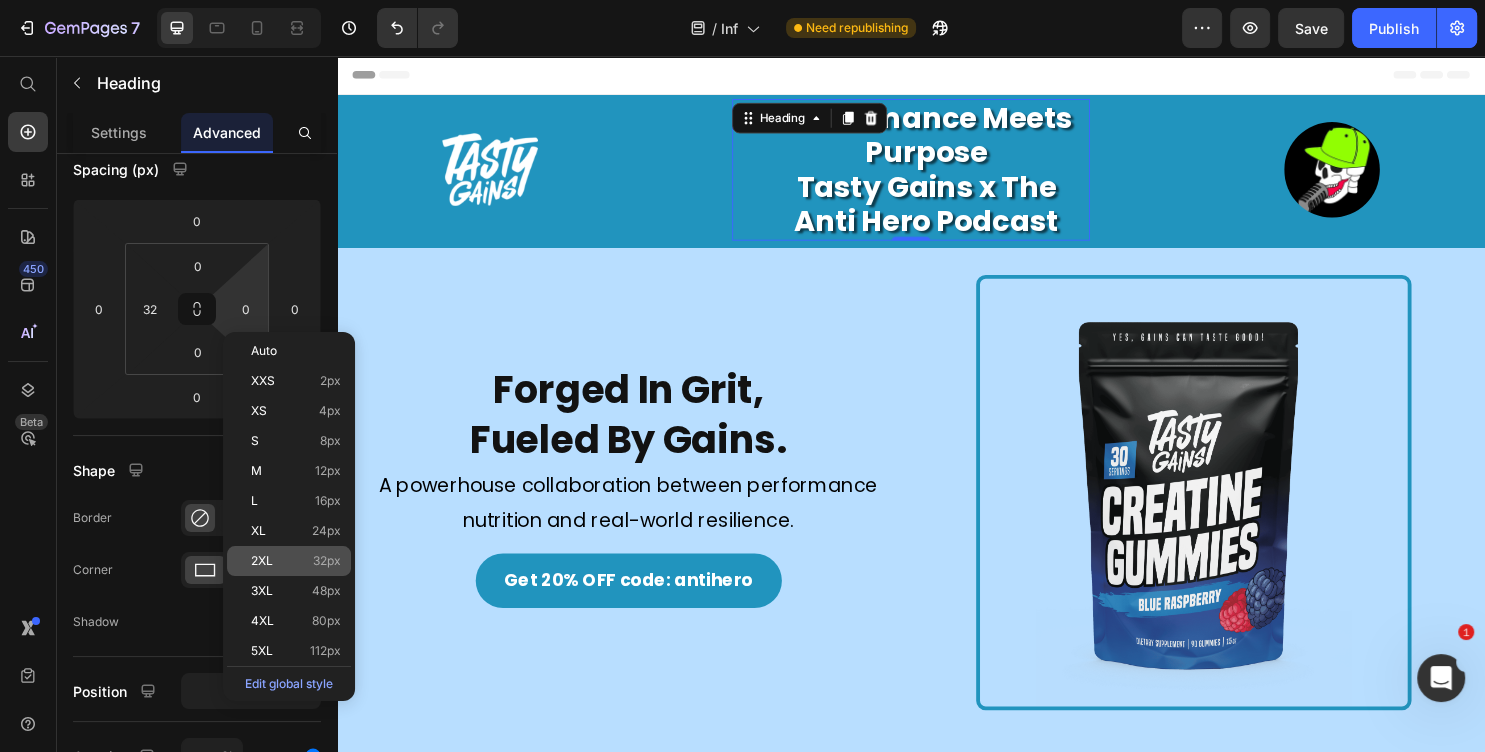 type on "32" 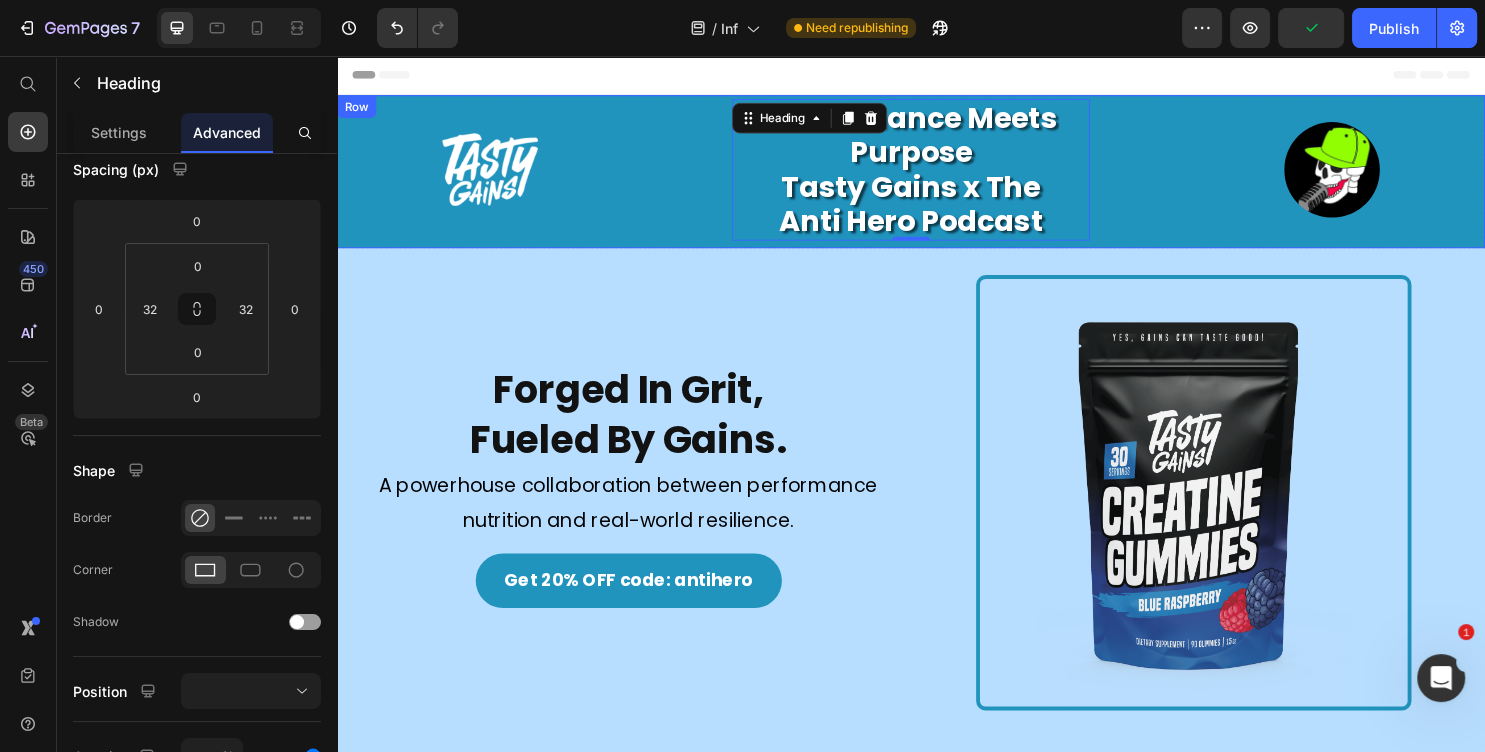click at bounding box center (1319, 175) 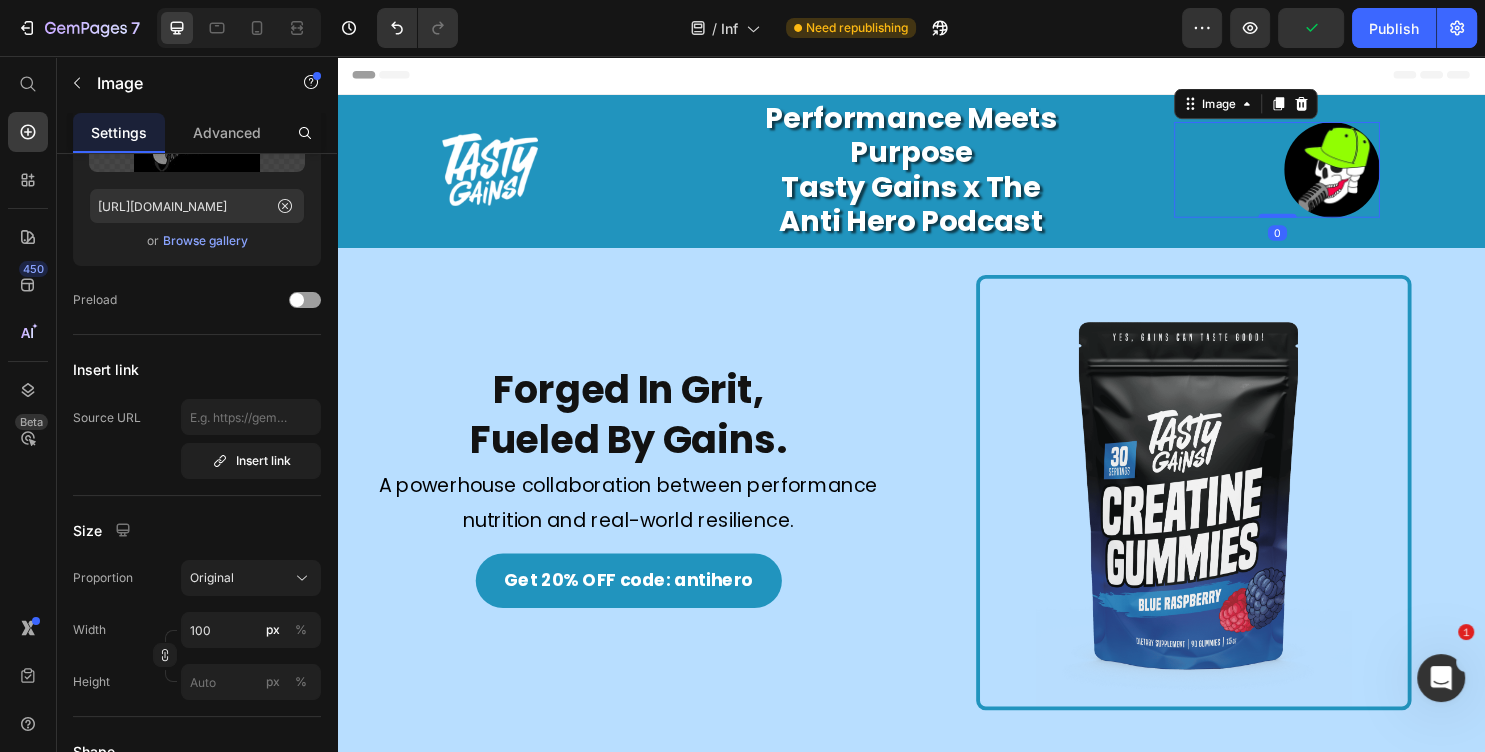 scroll, scrollTop: 0, scrollLeft: 0, axis: both 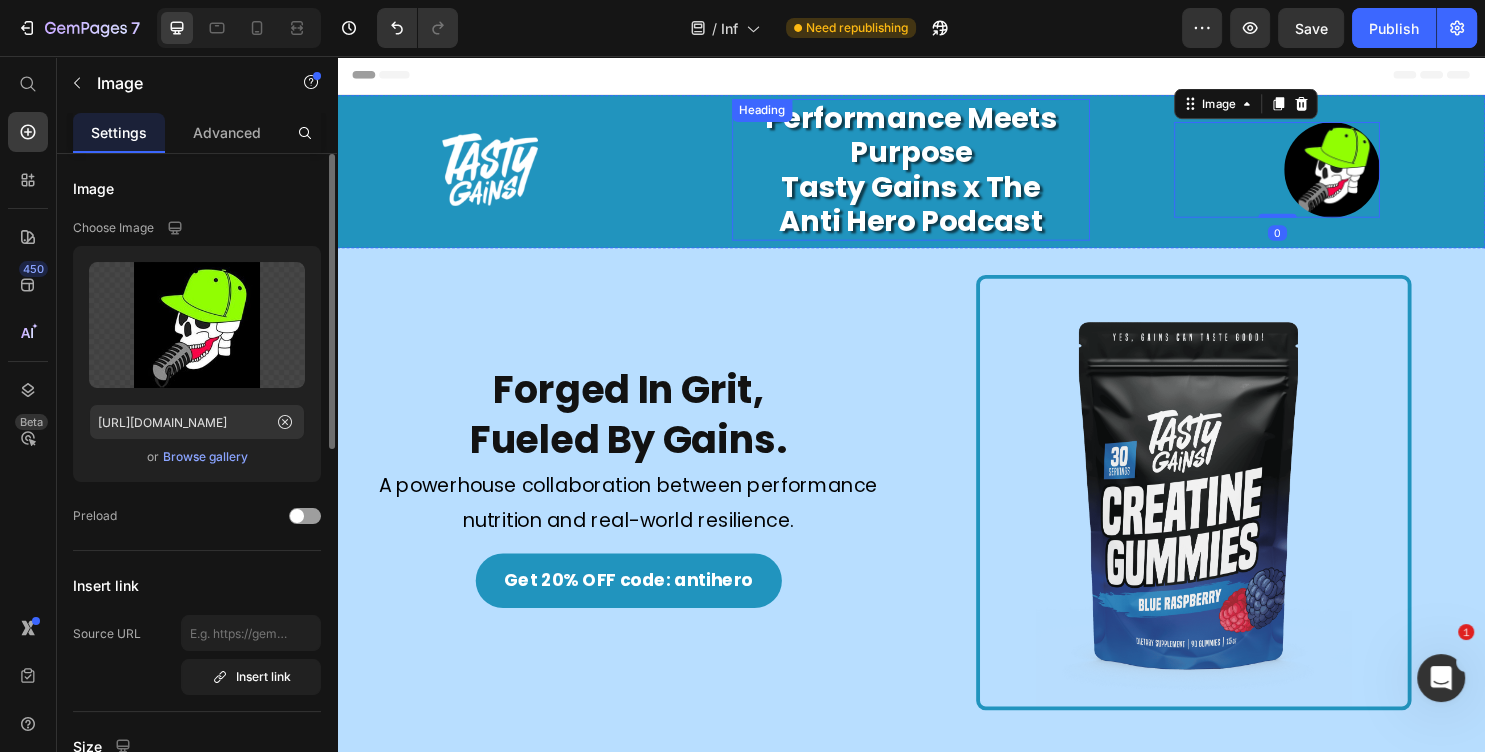 click on "Performance Meets Purpose  Tasty Gains x The Anti Hero Podcast" at bounding box center [937, 175] 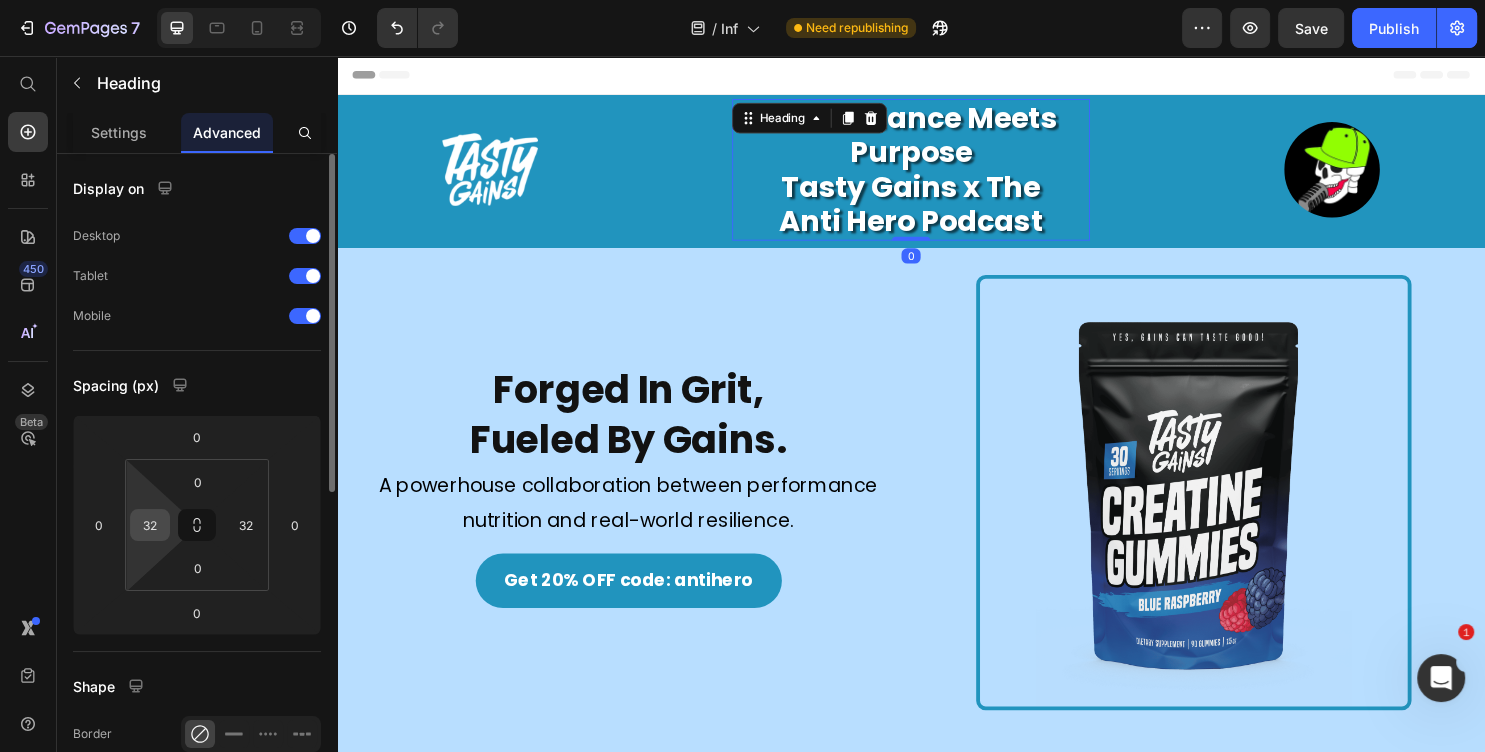 click on "32" at bounding box center (150, 525) 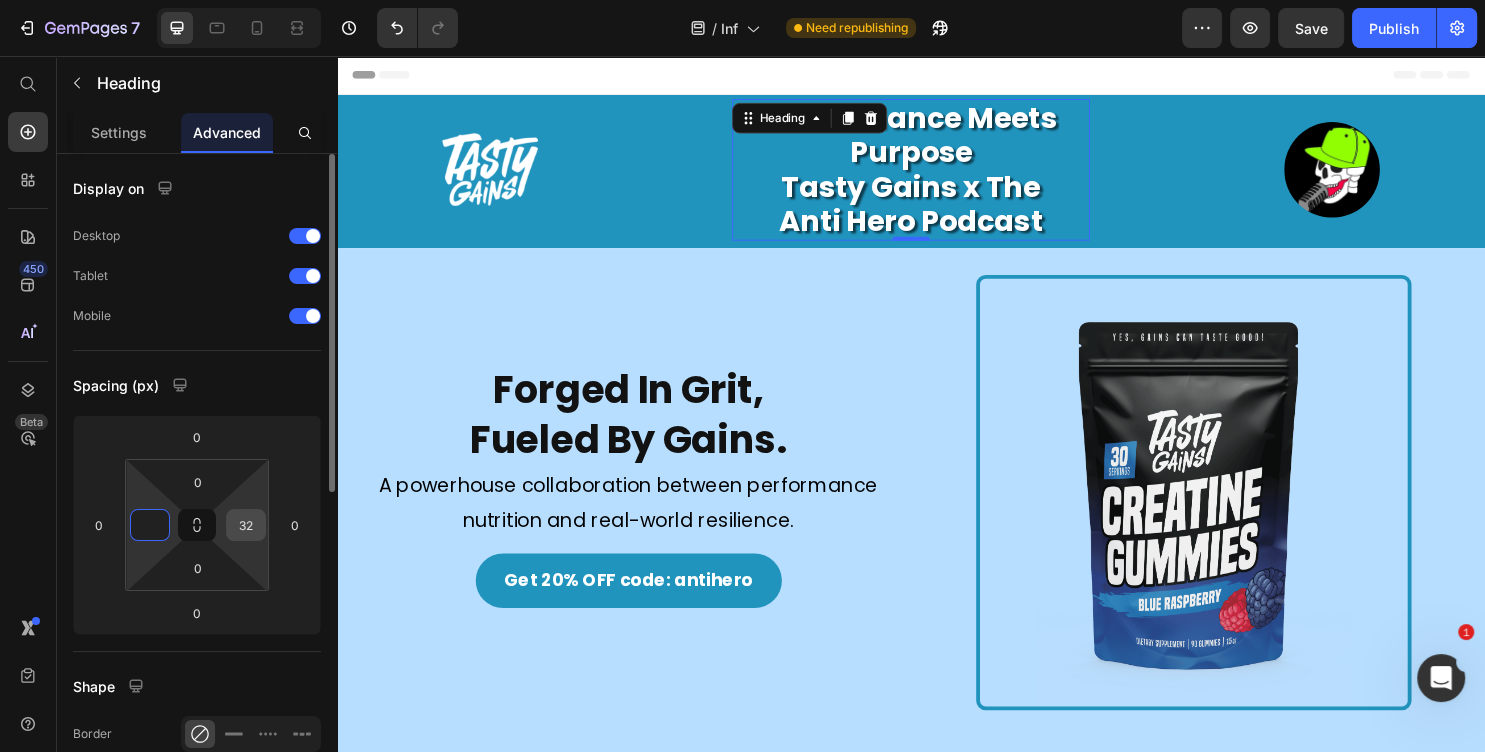 type on "0" 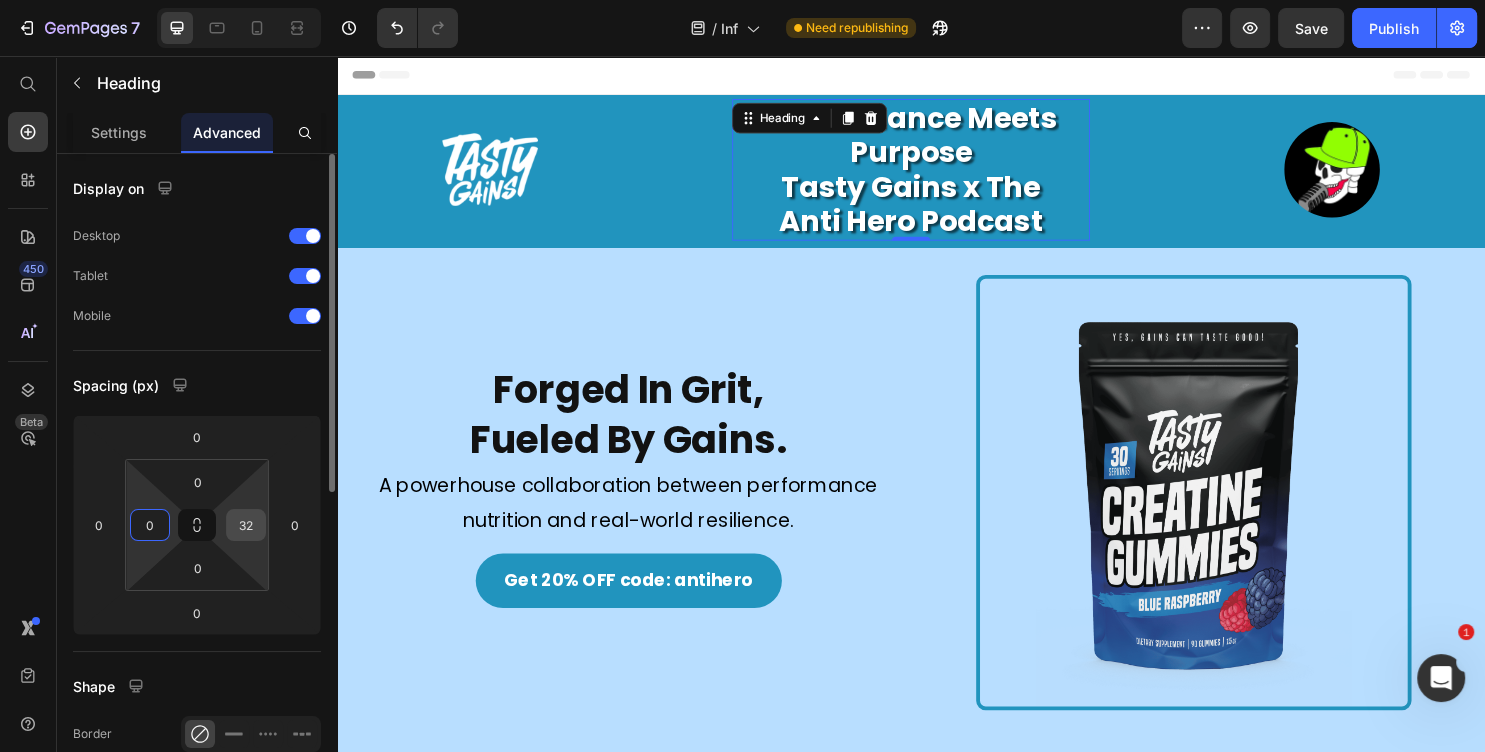 click on "32" at bounding box center [246, 525] 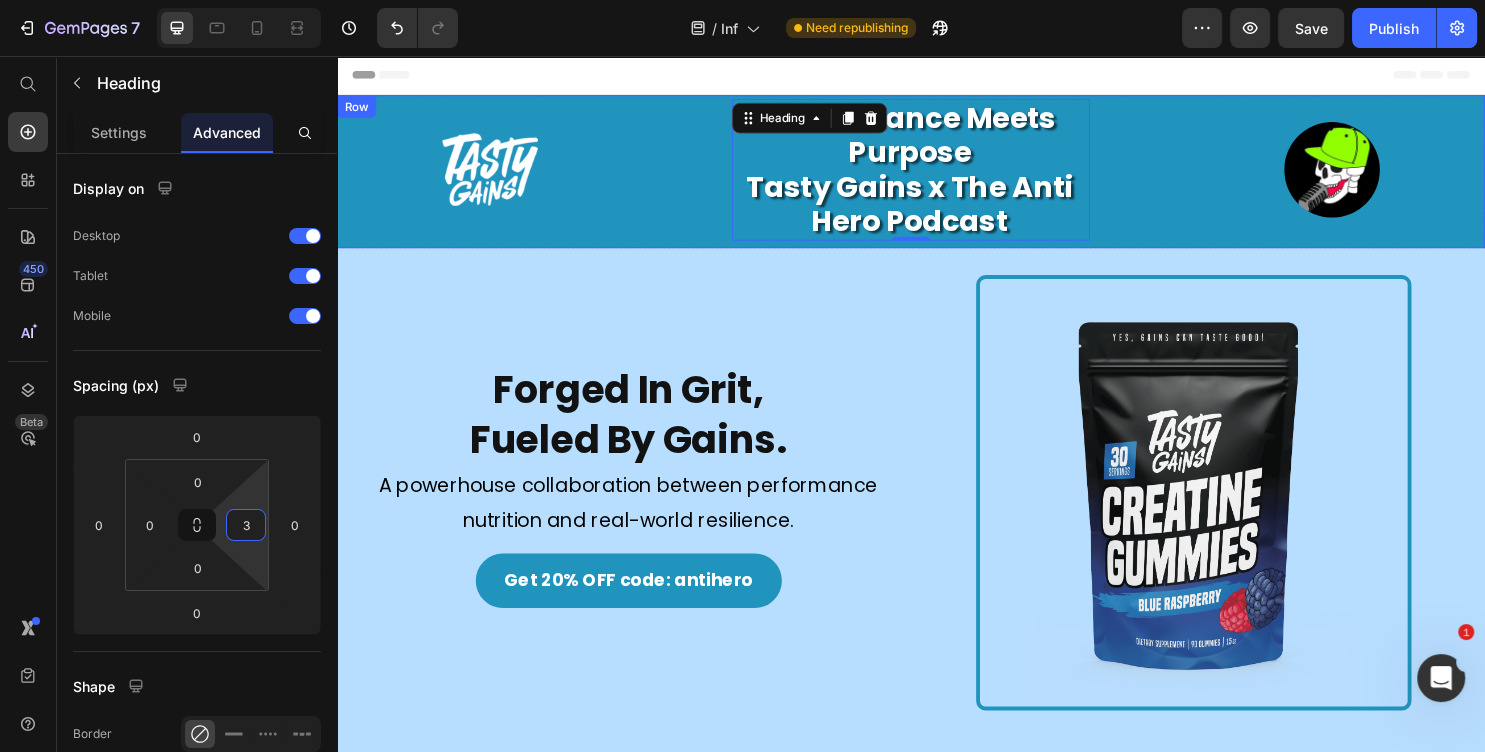 type 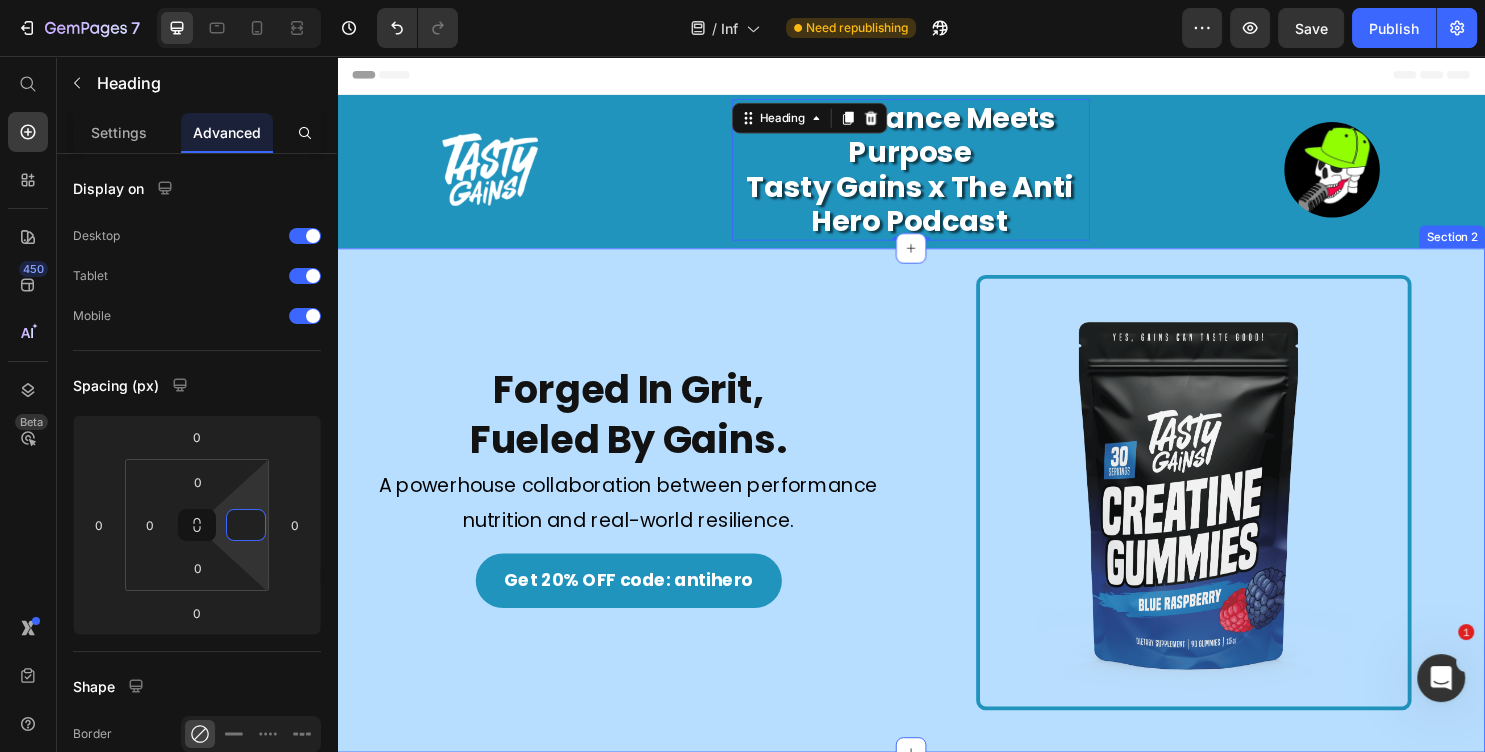 click on "Forged In Grit, Fueled By Gains. Heading Image A powerhouse collaboration between performance nutrition and real-world resilience. Text Block Get 20% OFF code: antihero Button Image Row Section 2" at bounding box center (937, 520) 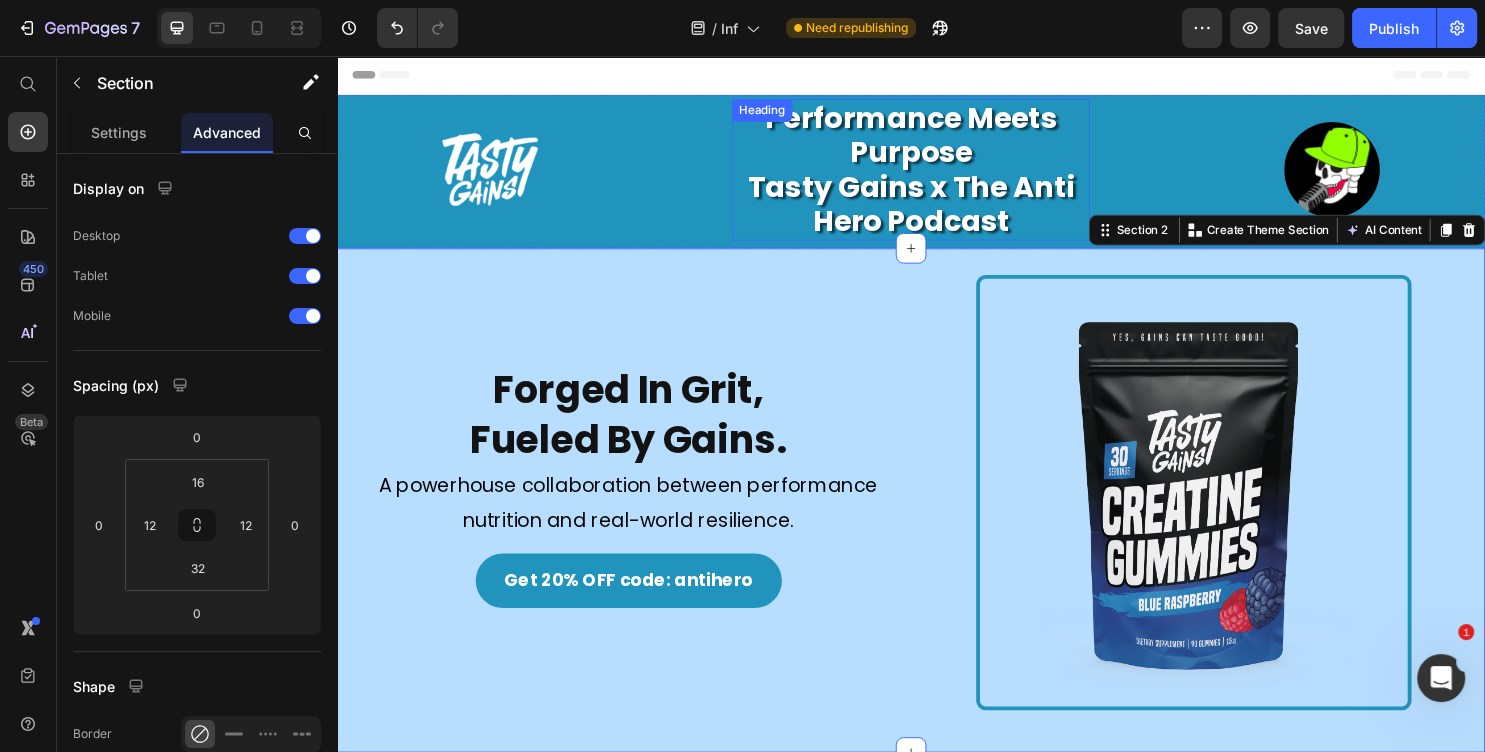 click on "Performance Meets Purpose  Tasty Gains x The Anti Hero Podcast" at bounding box center (937, 175) 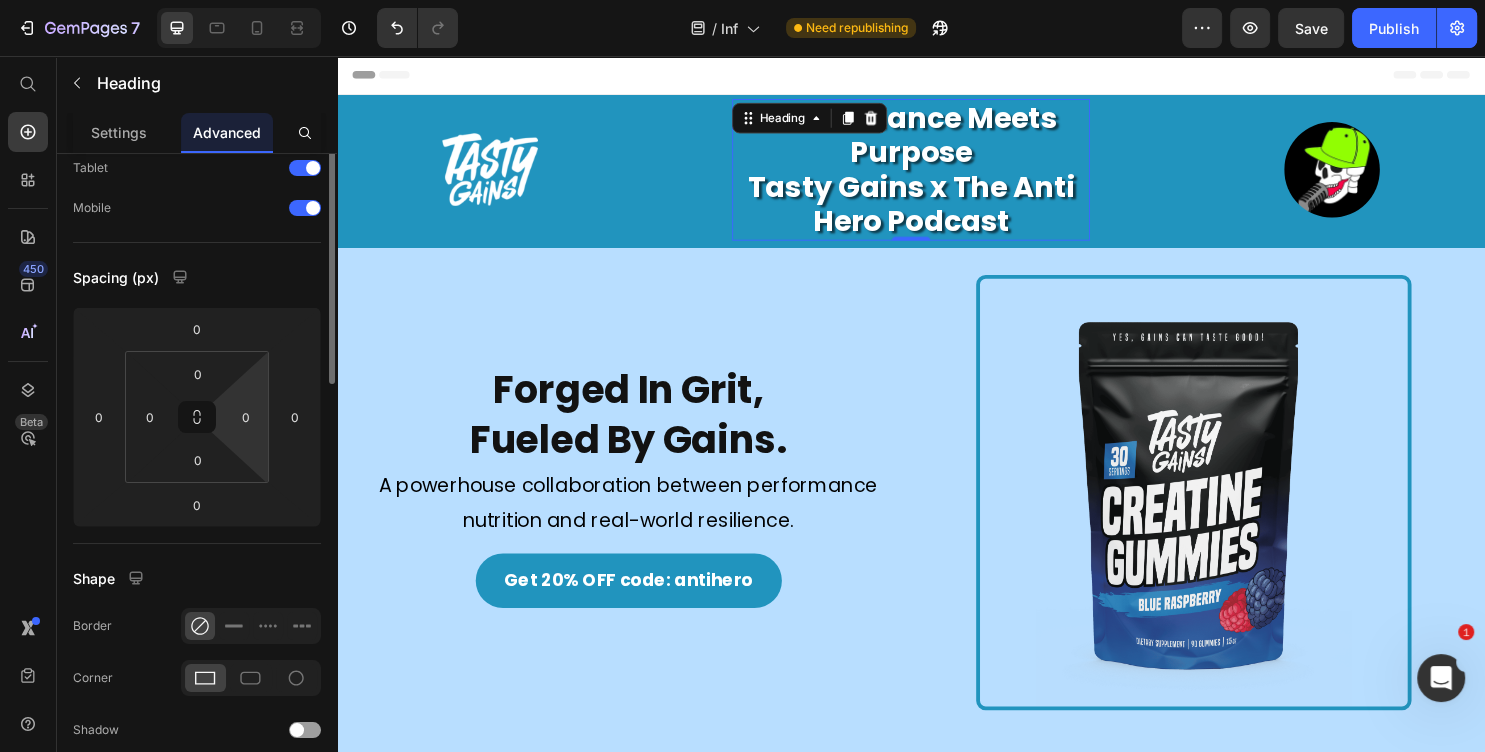 scroll, scrollTop: 0, scrollLeft: 0, axis: both 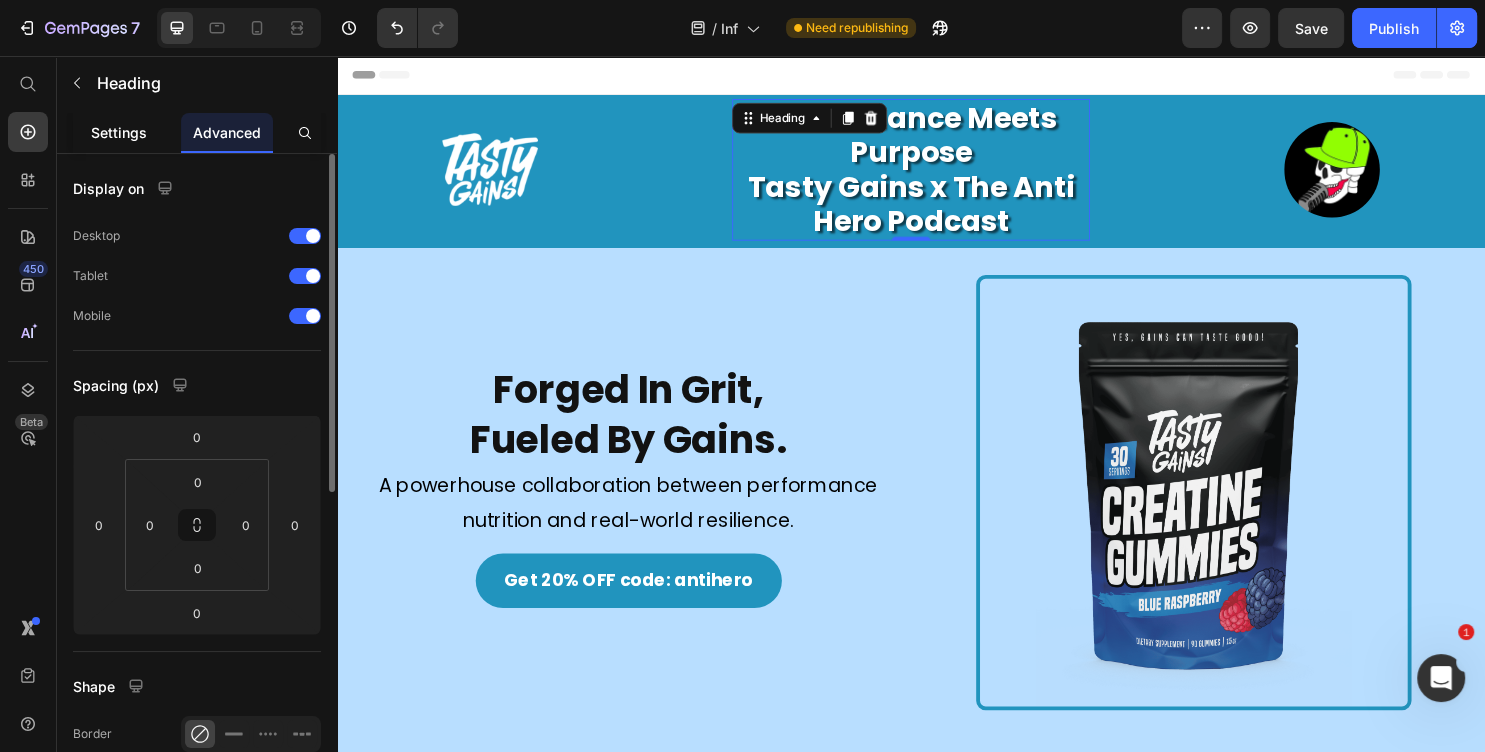 click on "Settings" at bounding box center [119, 132] 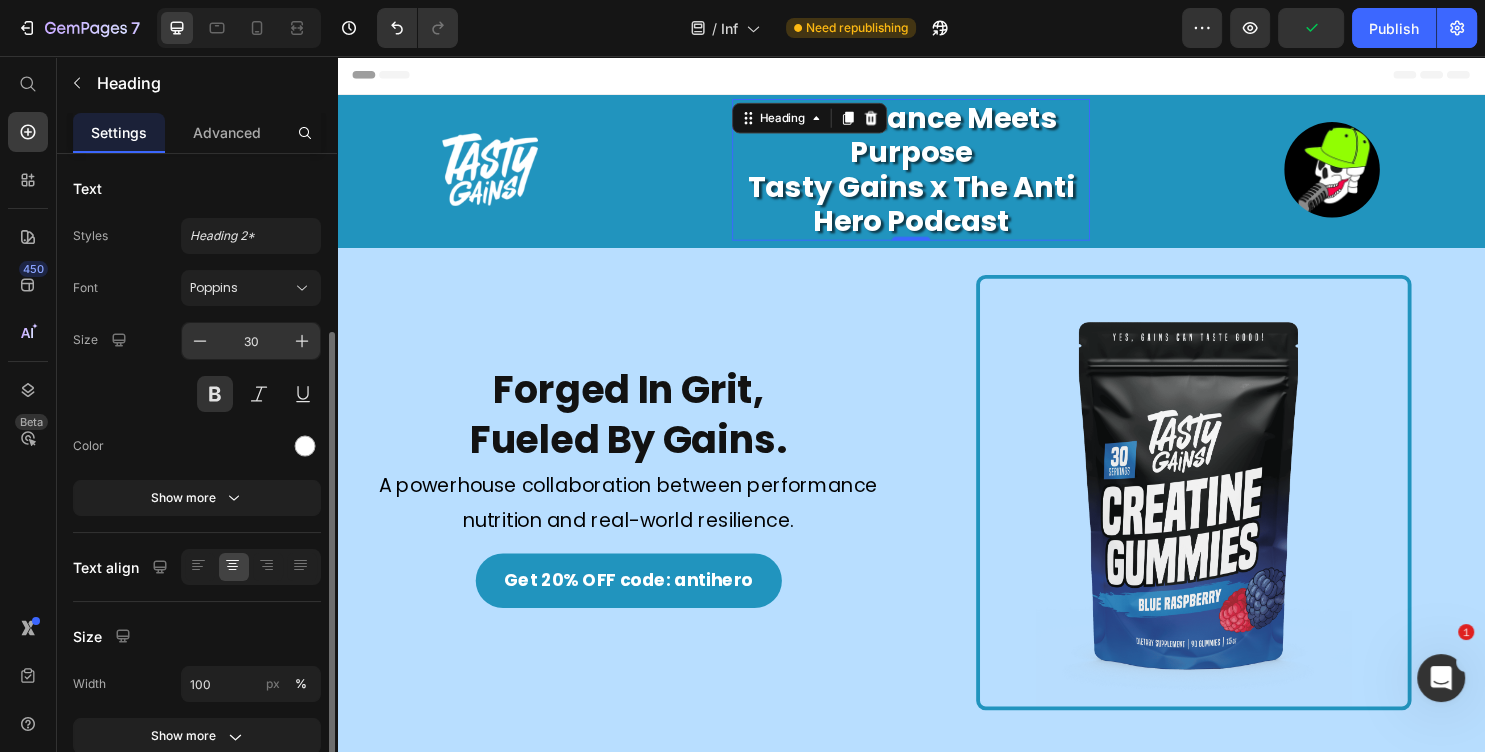 scroll, scrollTop: 324, scrollLeft: 0, axis: vertical 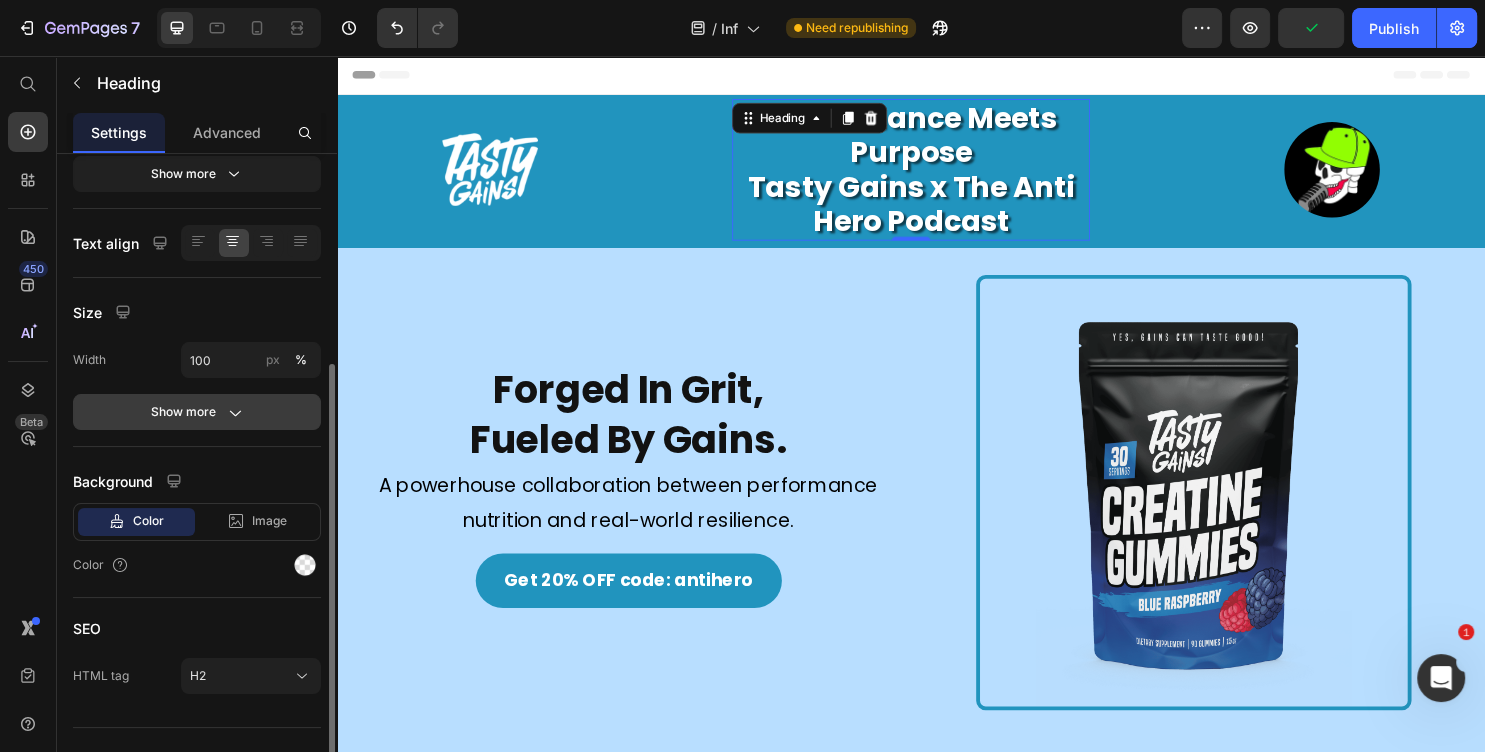 click on "Show more" 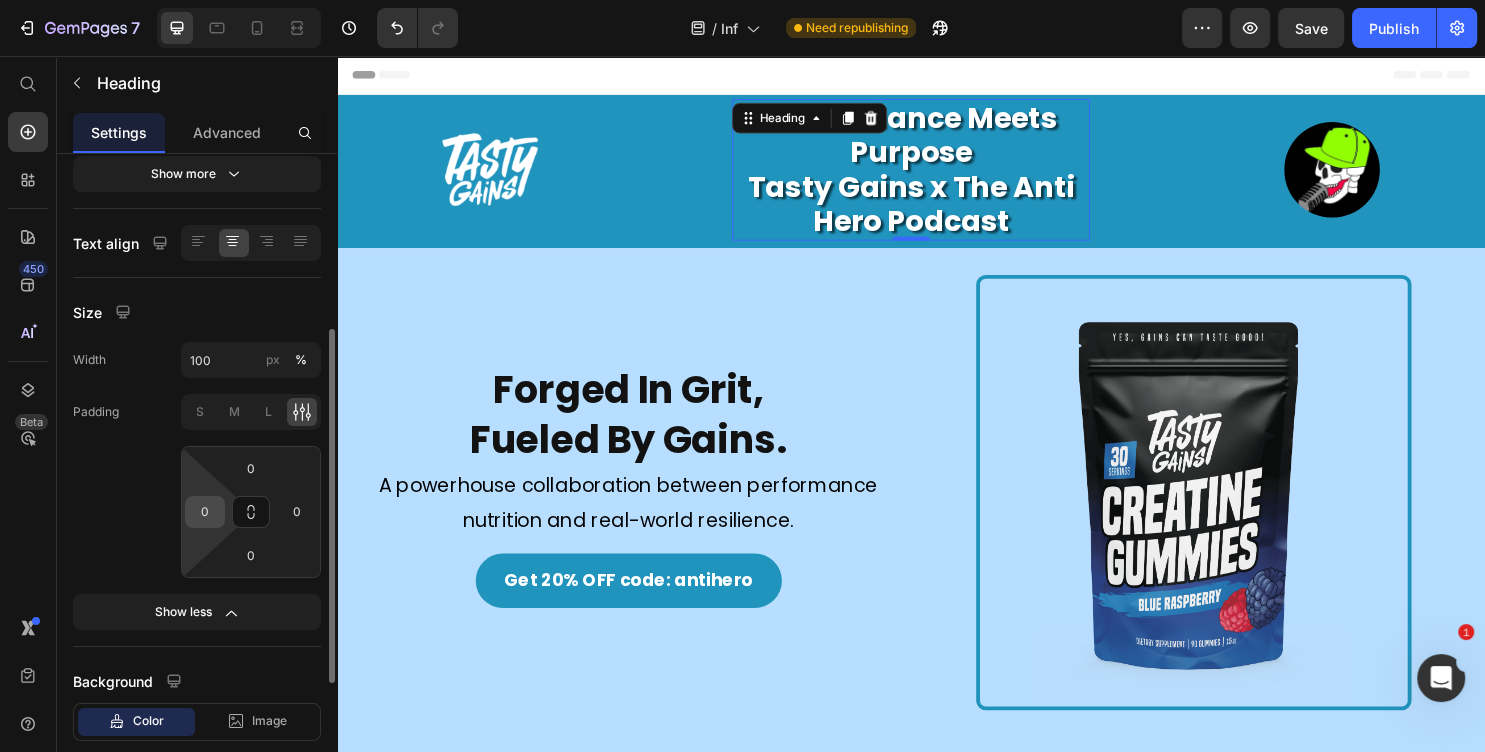 click on "0" at bounding box center [205, 512] 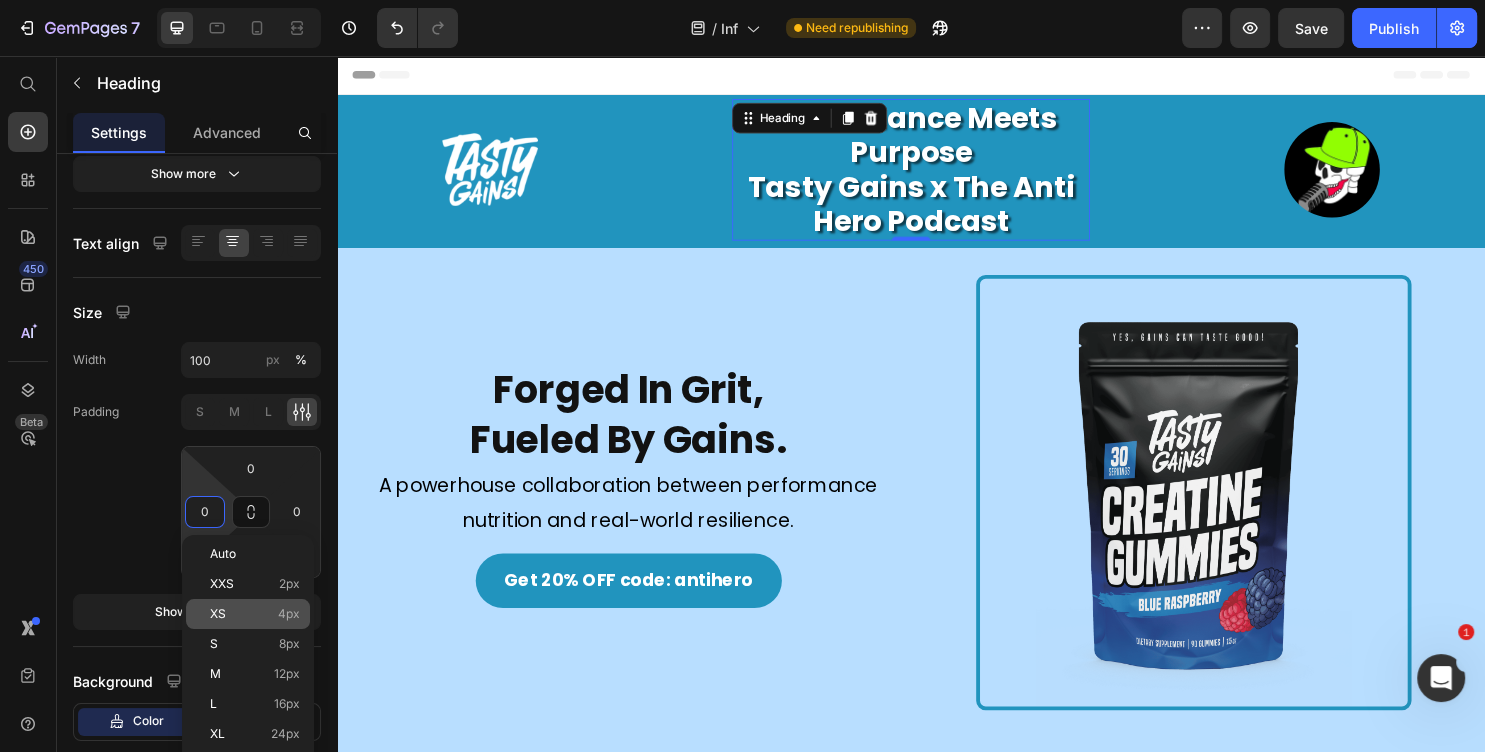 click on "XS 4px" at bounding box center [255, 614] 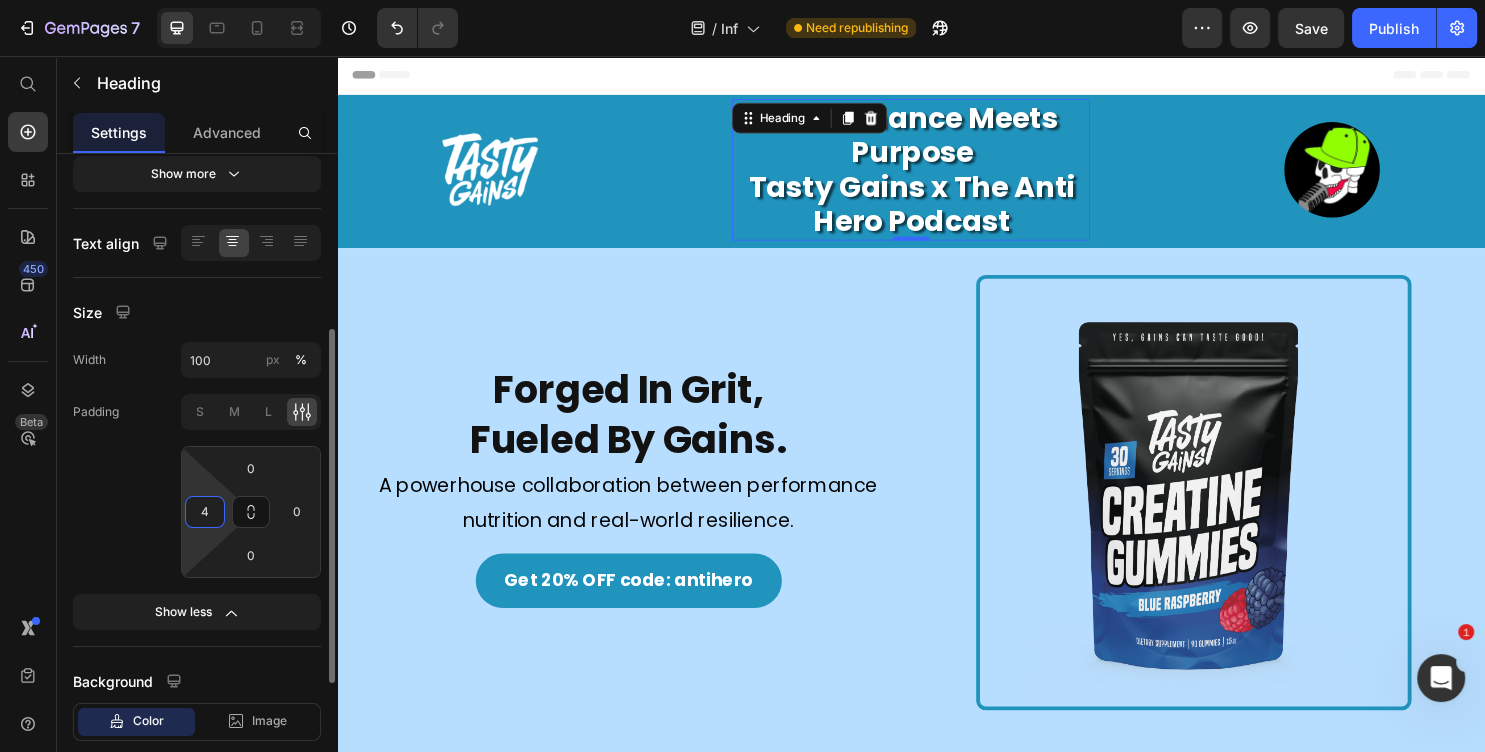 click on "4" at bounding box center (205, 512) 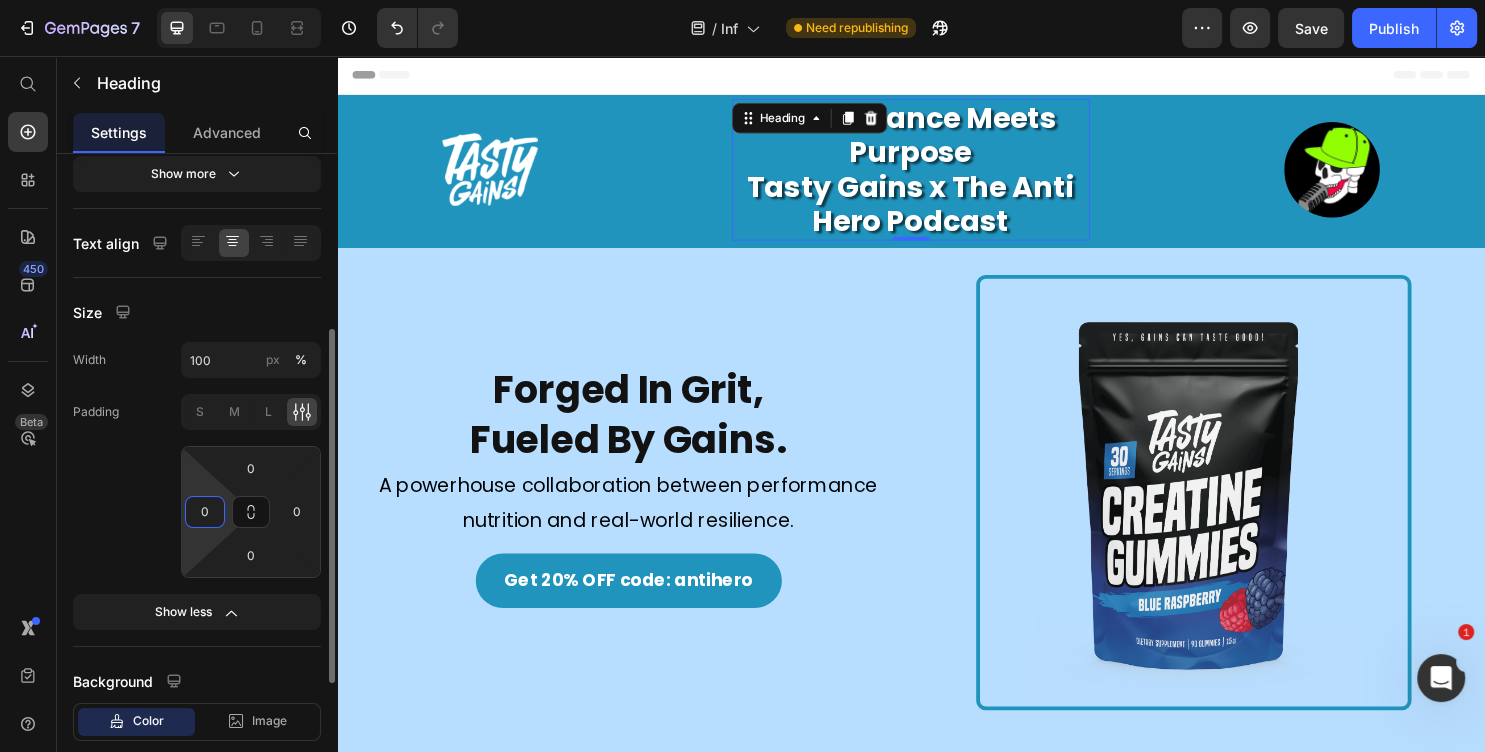 type on "0" 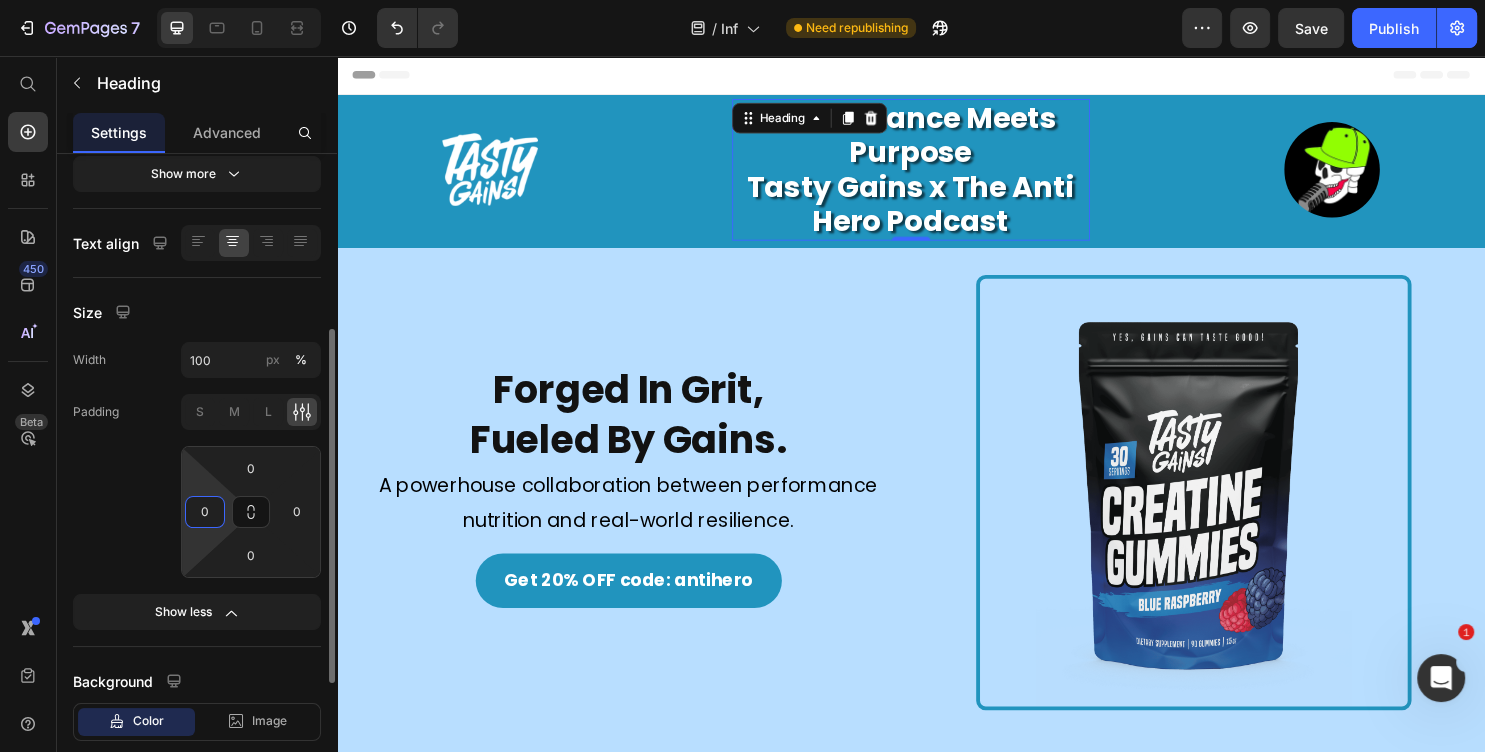 click on "Padding S M L 0 0 0 0" 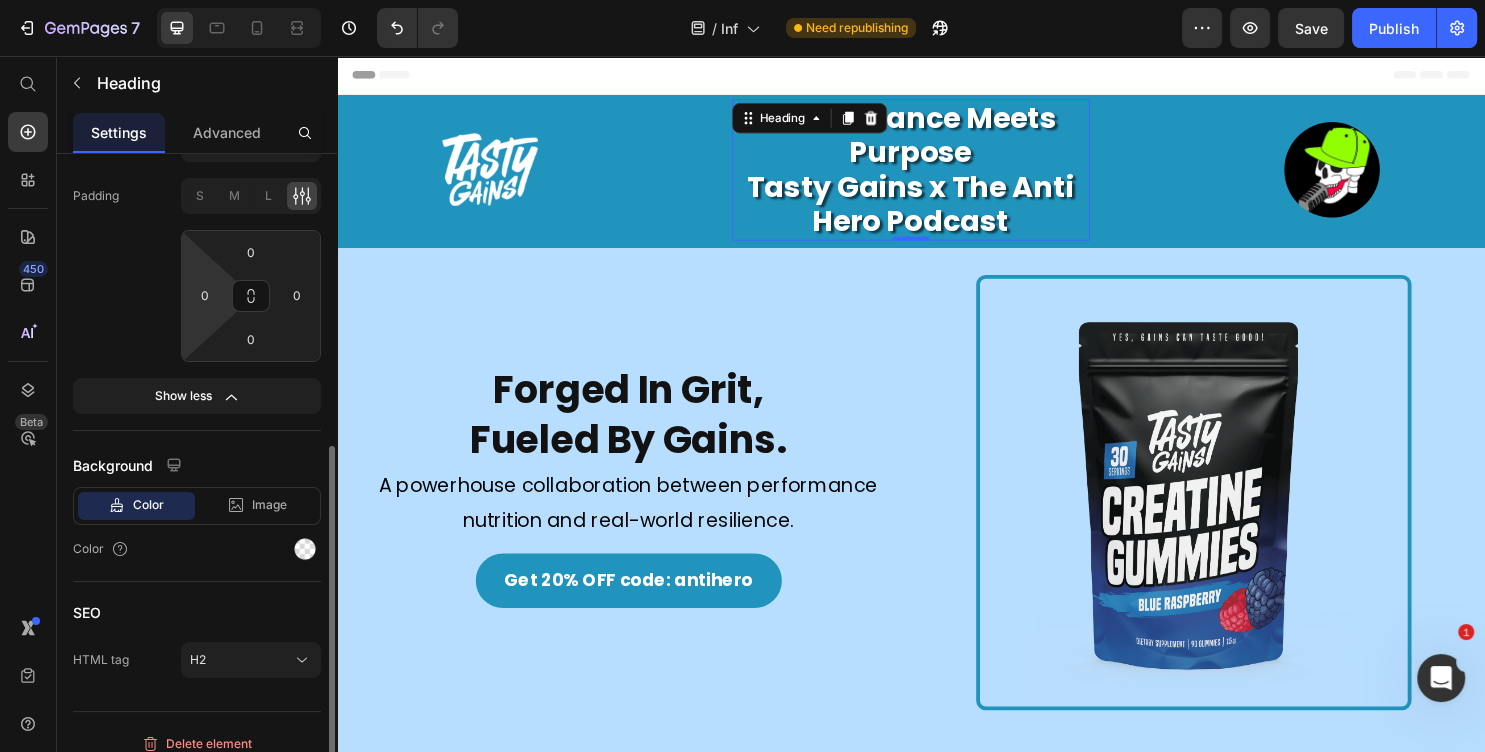 scroll, scrollTop: 556, scrollLeft: 0, axis: vertical 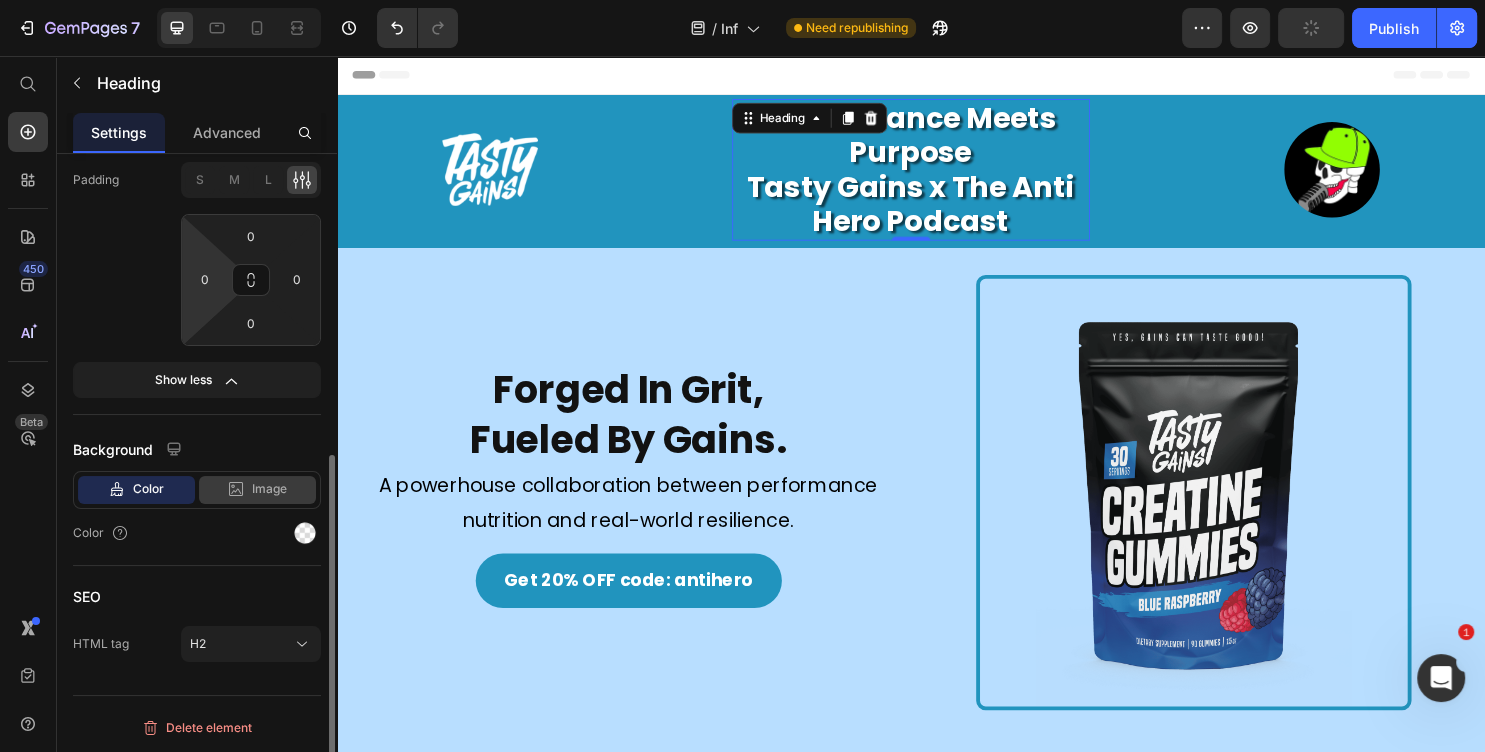 click on "Image" at bounding box center [269, 489] 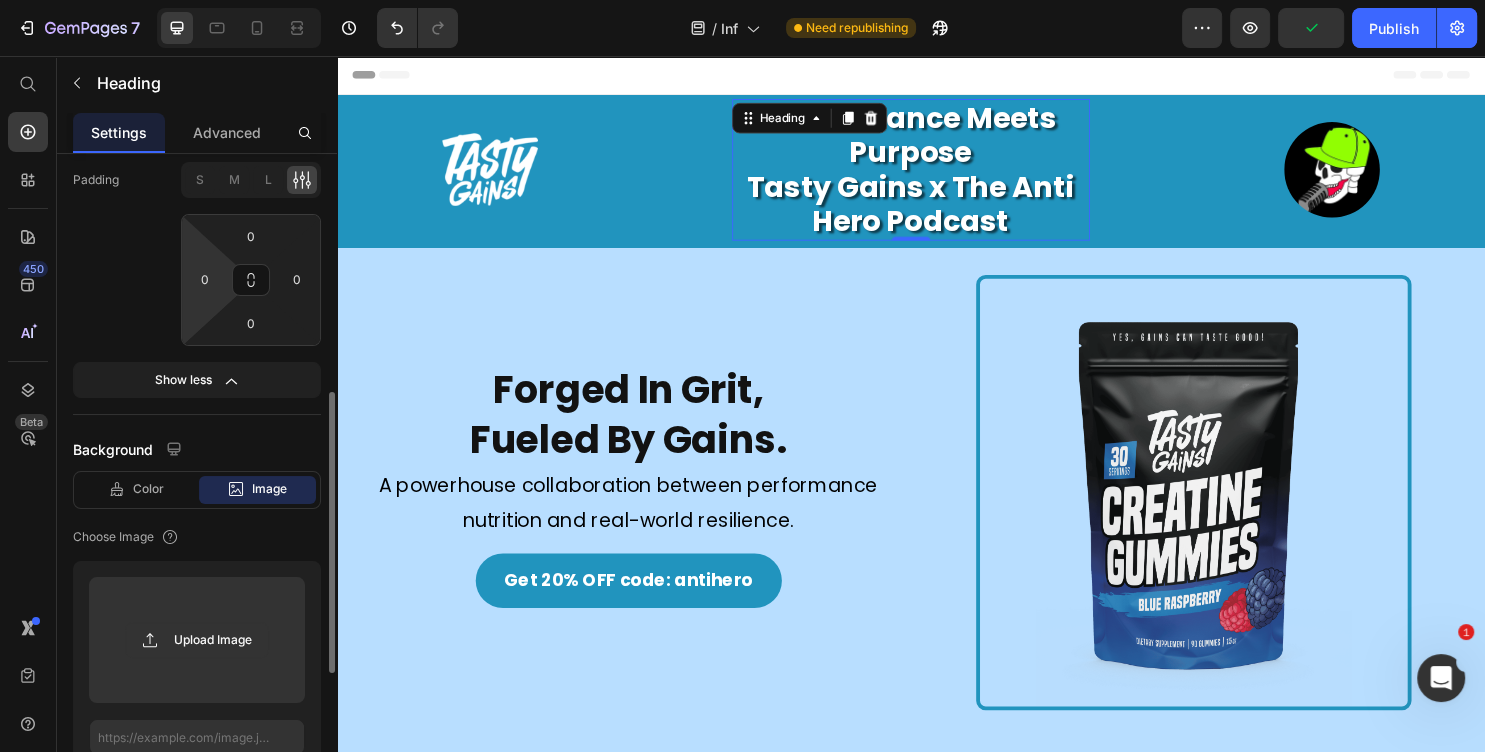 scroll, scrollTop: 556, scrollLeft: 0, axis: vertical 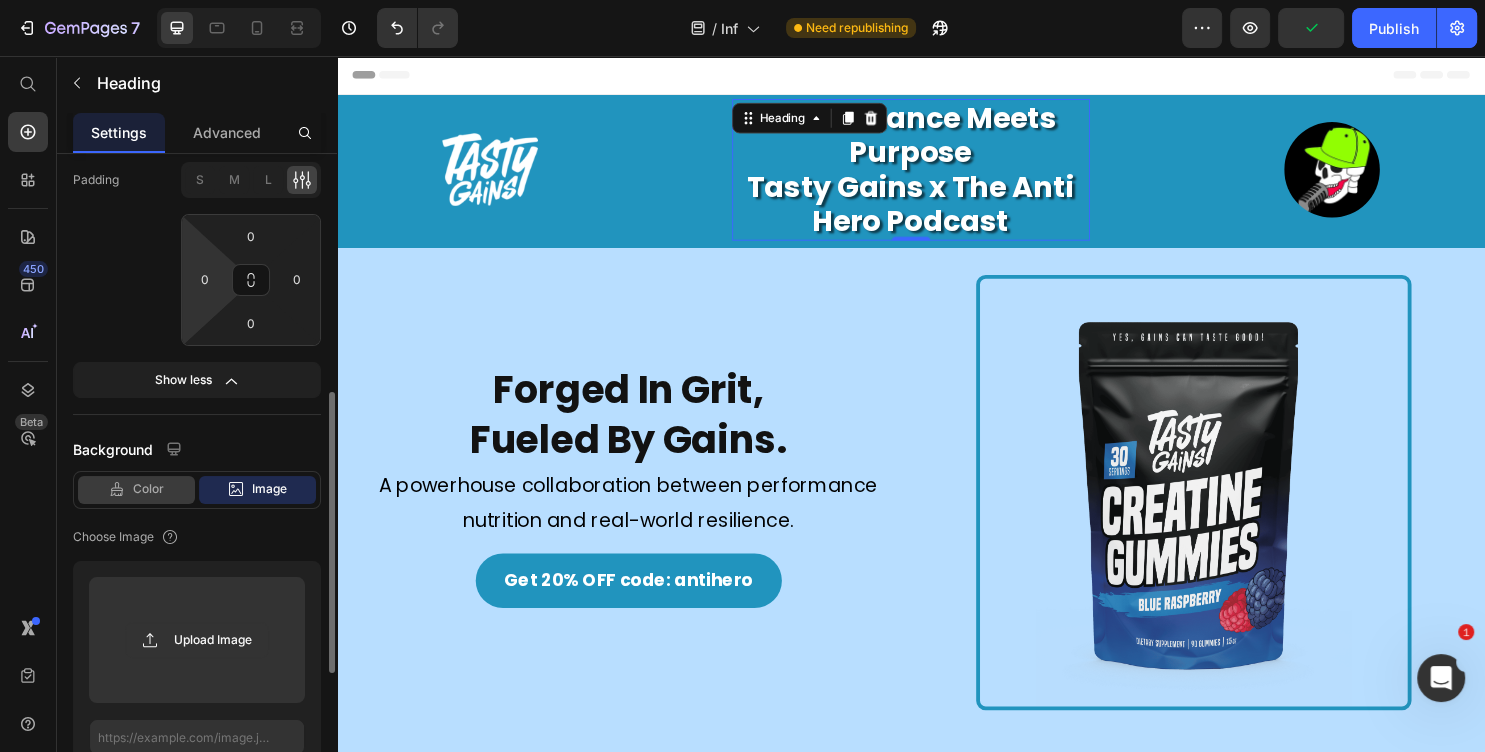 click on "Color" 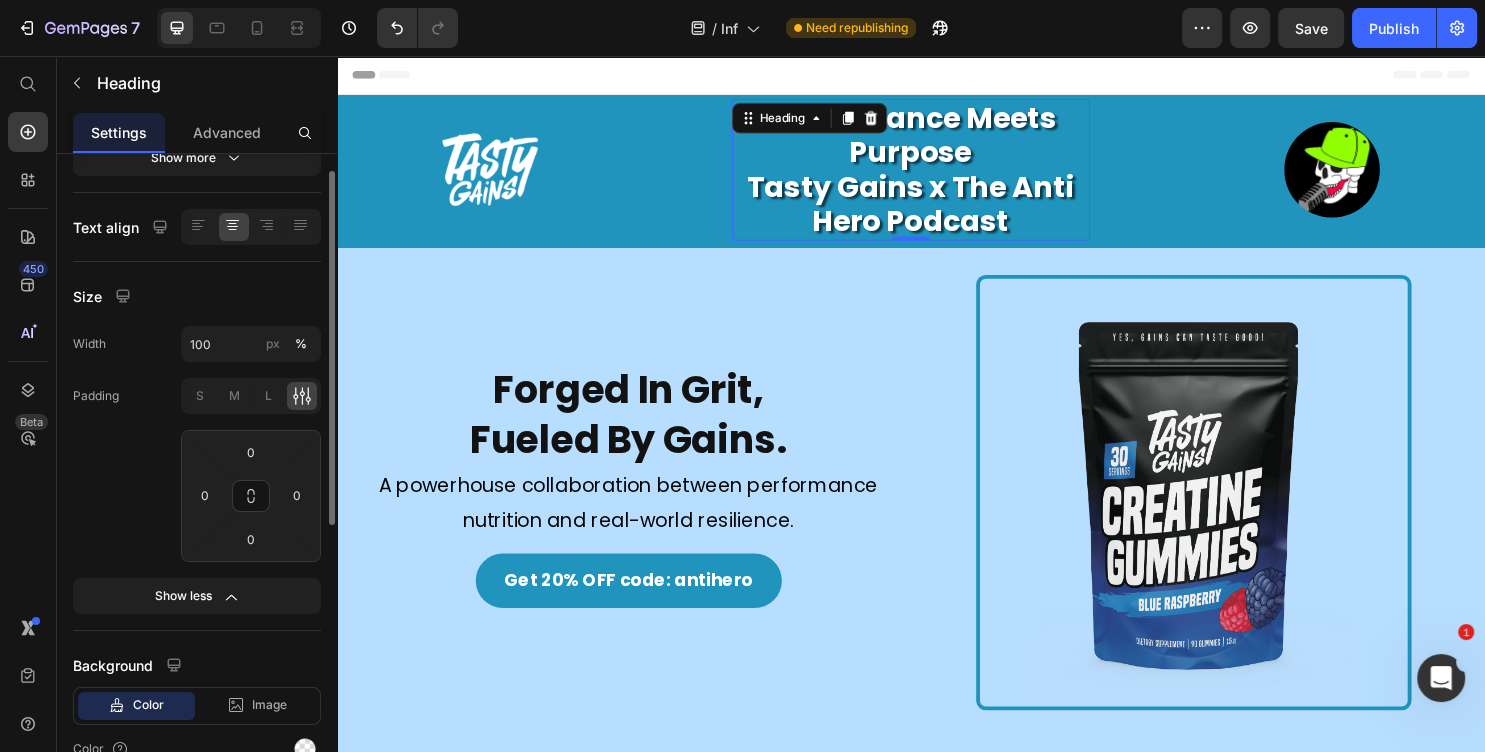 scroll, scrollTop: 232, scrollLeft: 0, axis: vertical 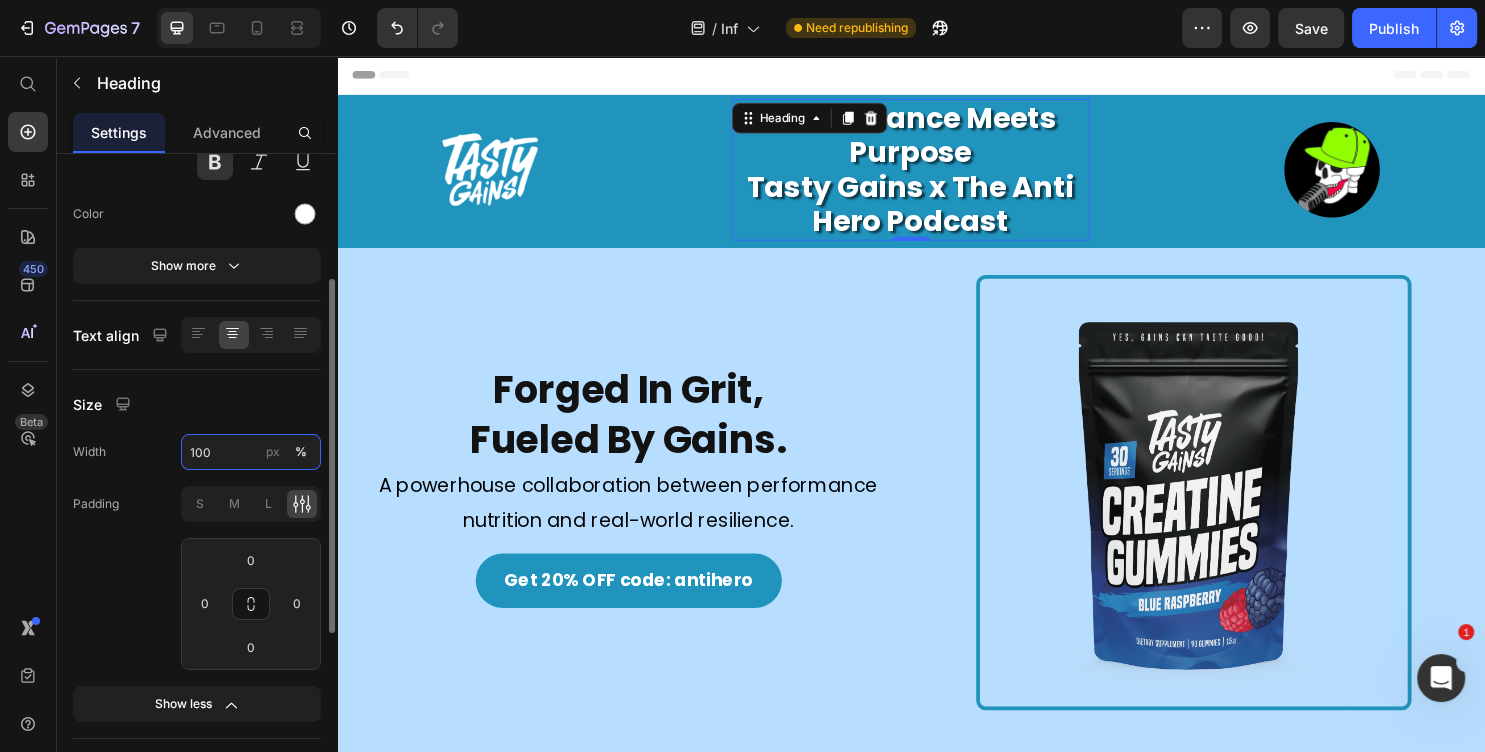 click on "100" at bounding box center (251, 452) 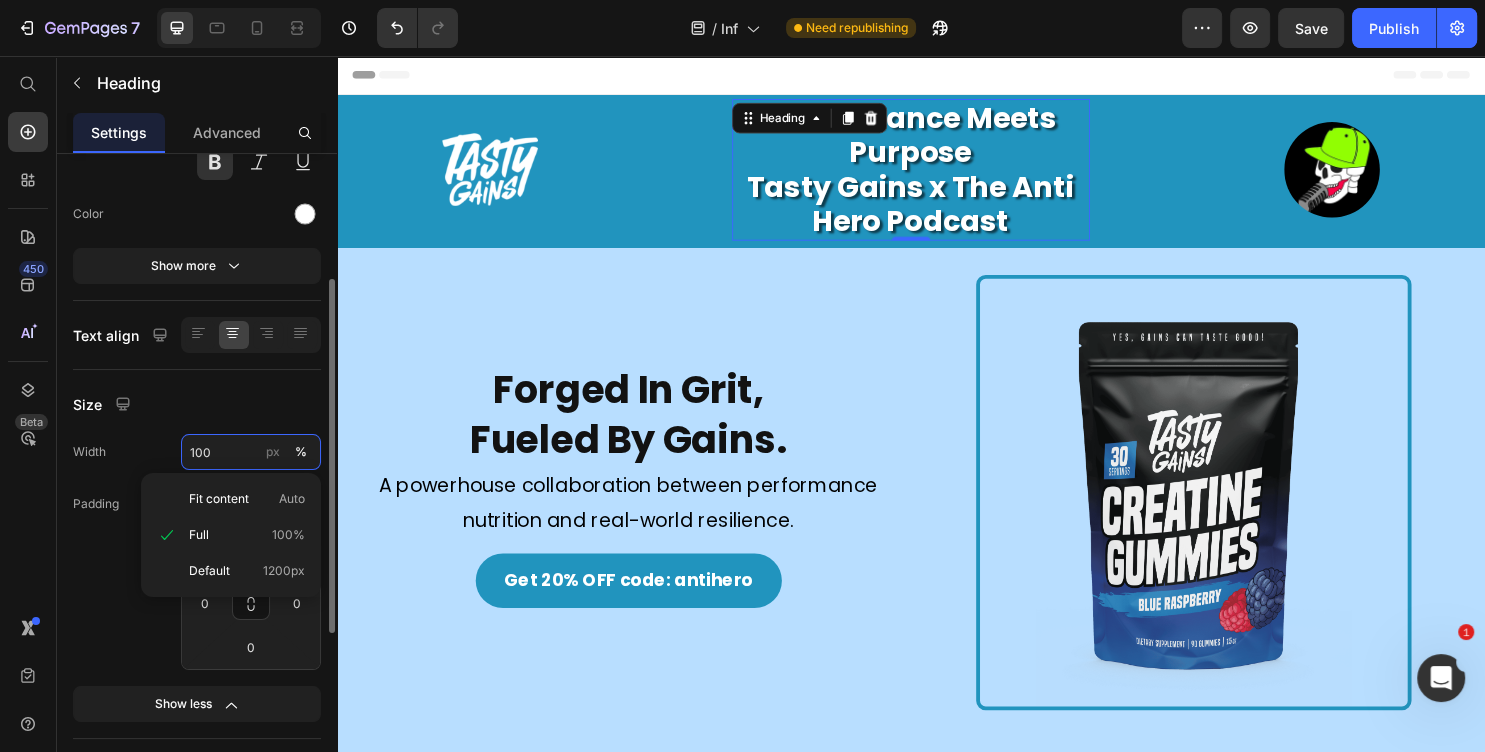 click on "100" at bounding box center (251, 452) 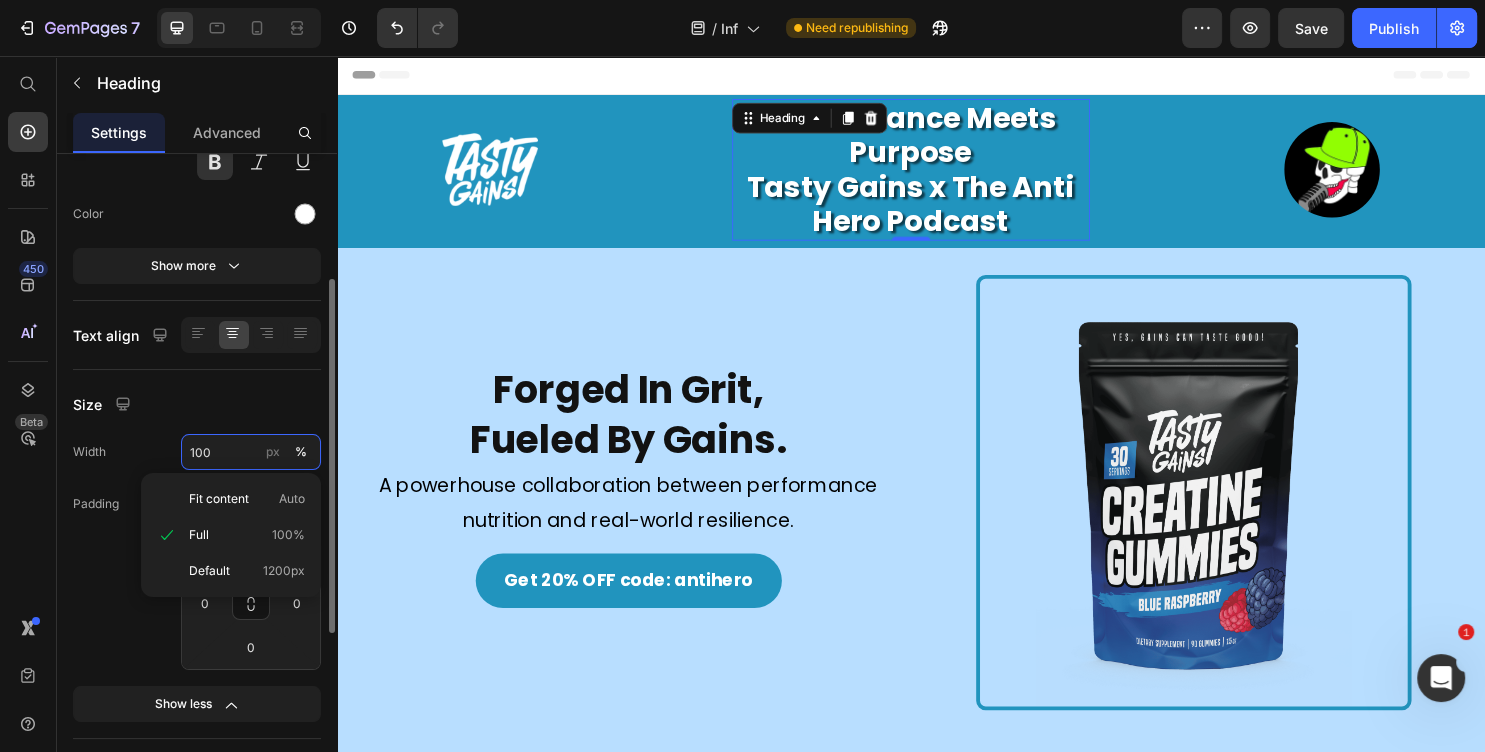 click on "100" at bounding box center [251, 452] 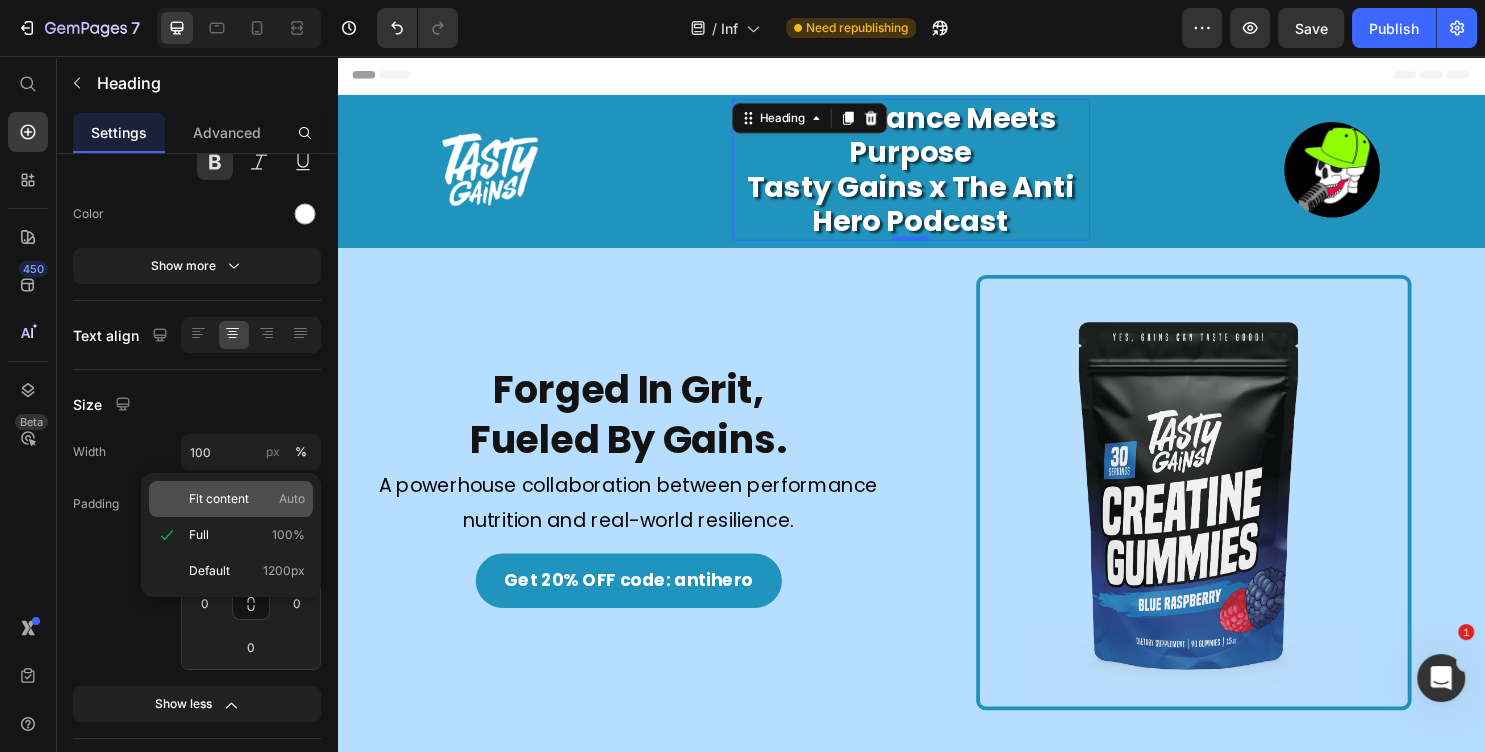 click on "Fit content" at bounding box center [219, 499] 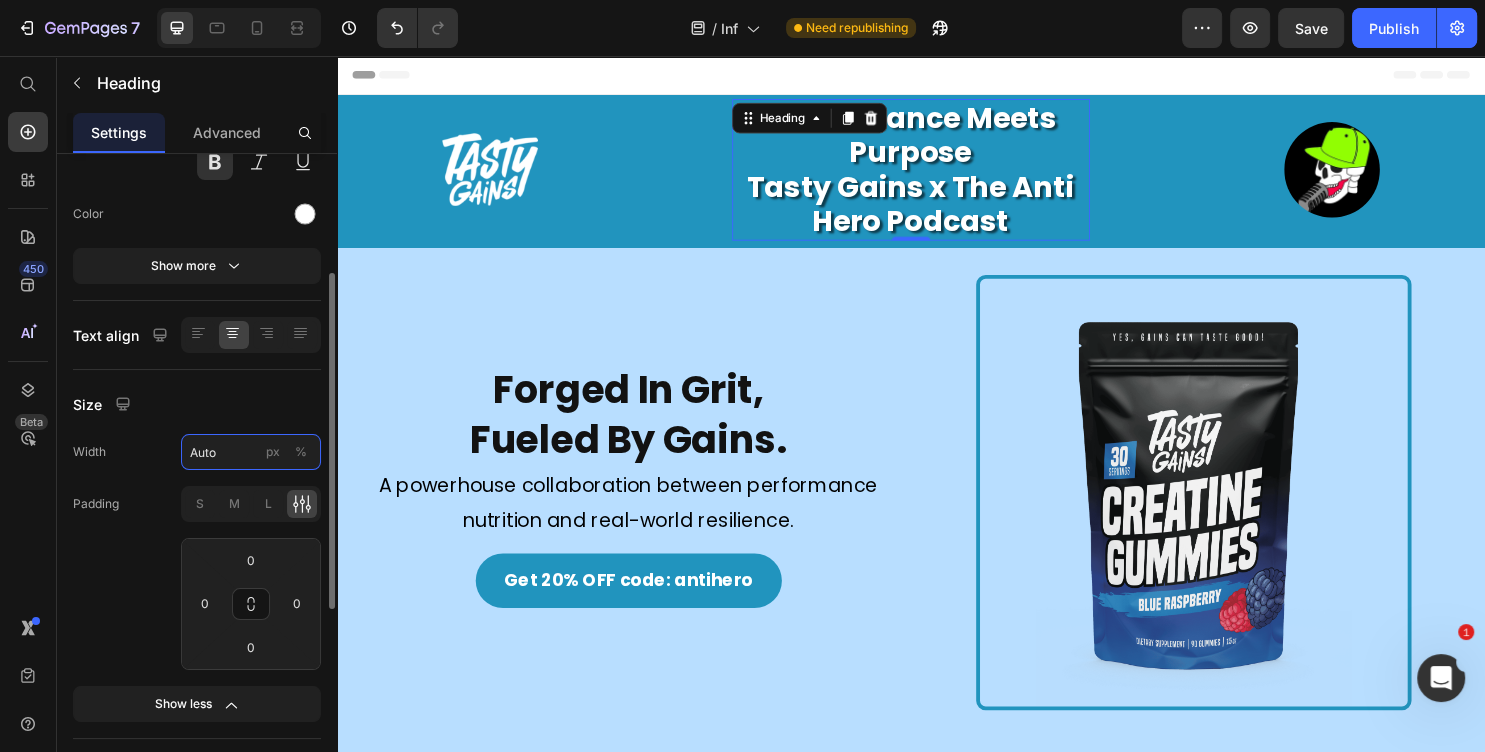 click on "Auto" at bounding box center (251, 452) 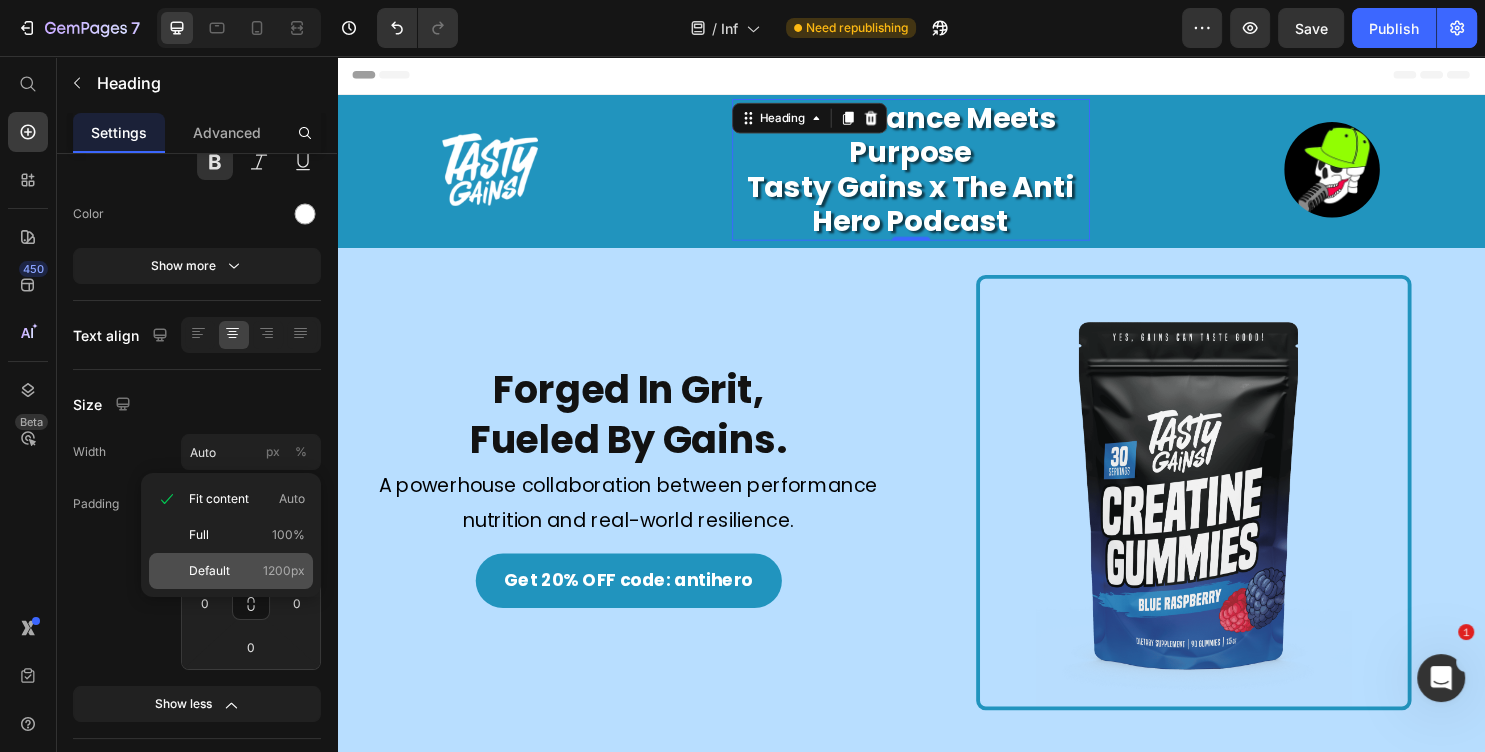 click on "Default 1200px" at bounding box center [247, 571] 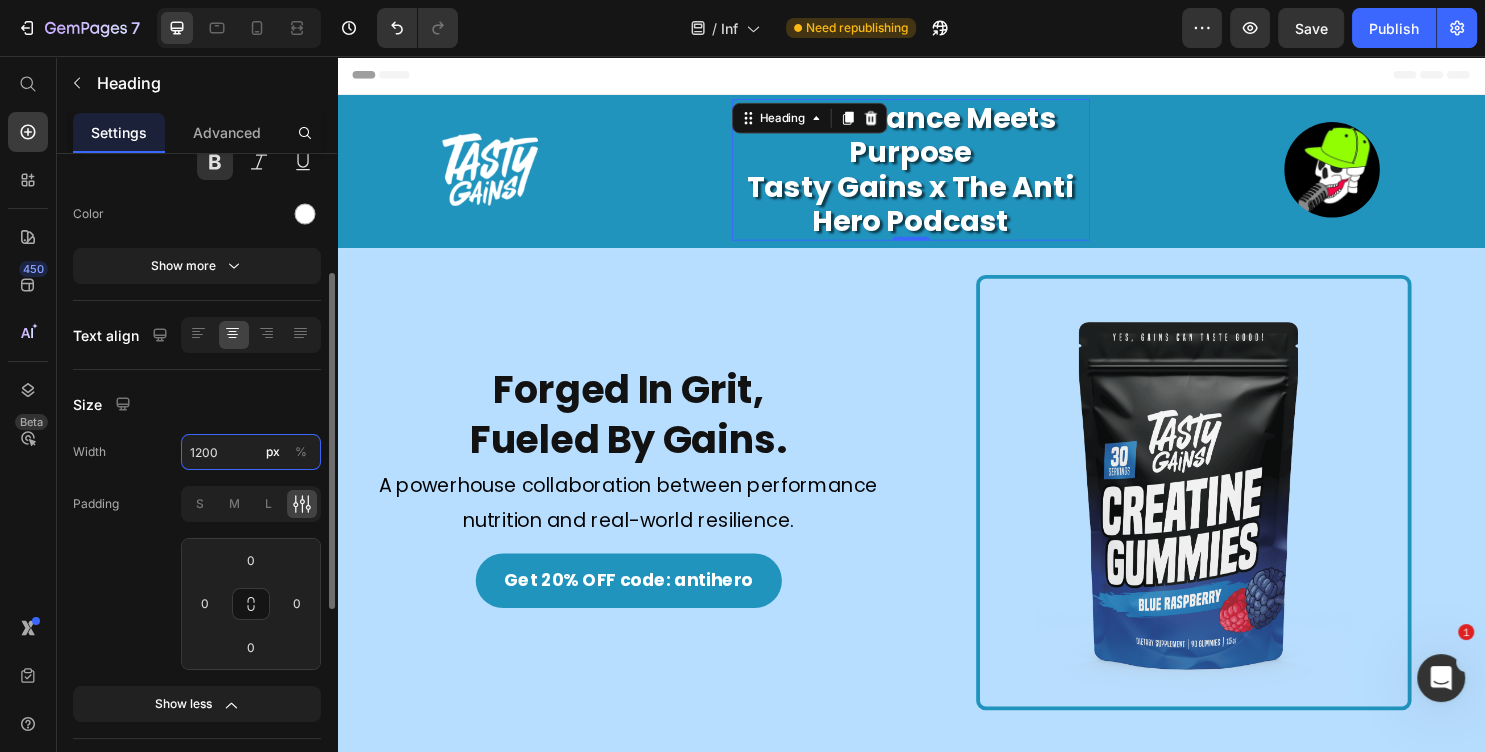 click on "1200" at bounding box center (251, 452) 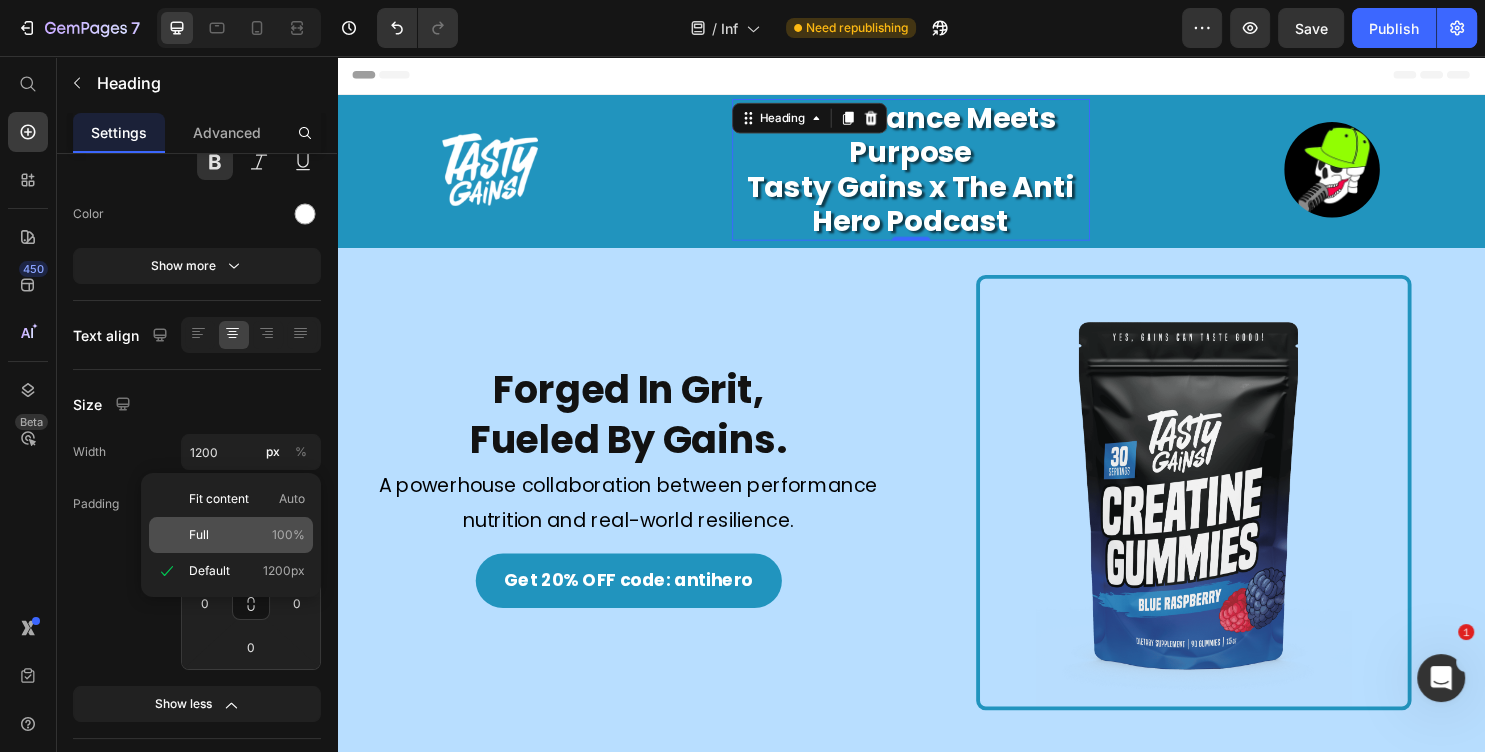 drag, startPoint x: 130, startPoint y: 327, endPoint x: 277, endPoint y: 456, distance: 195.57607 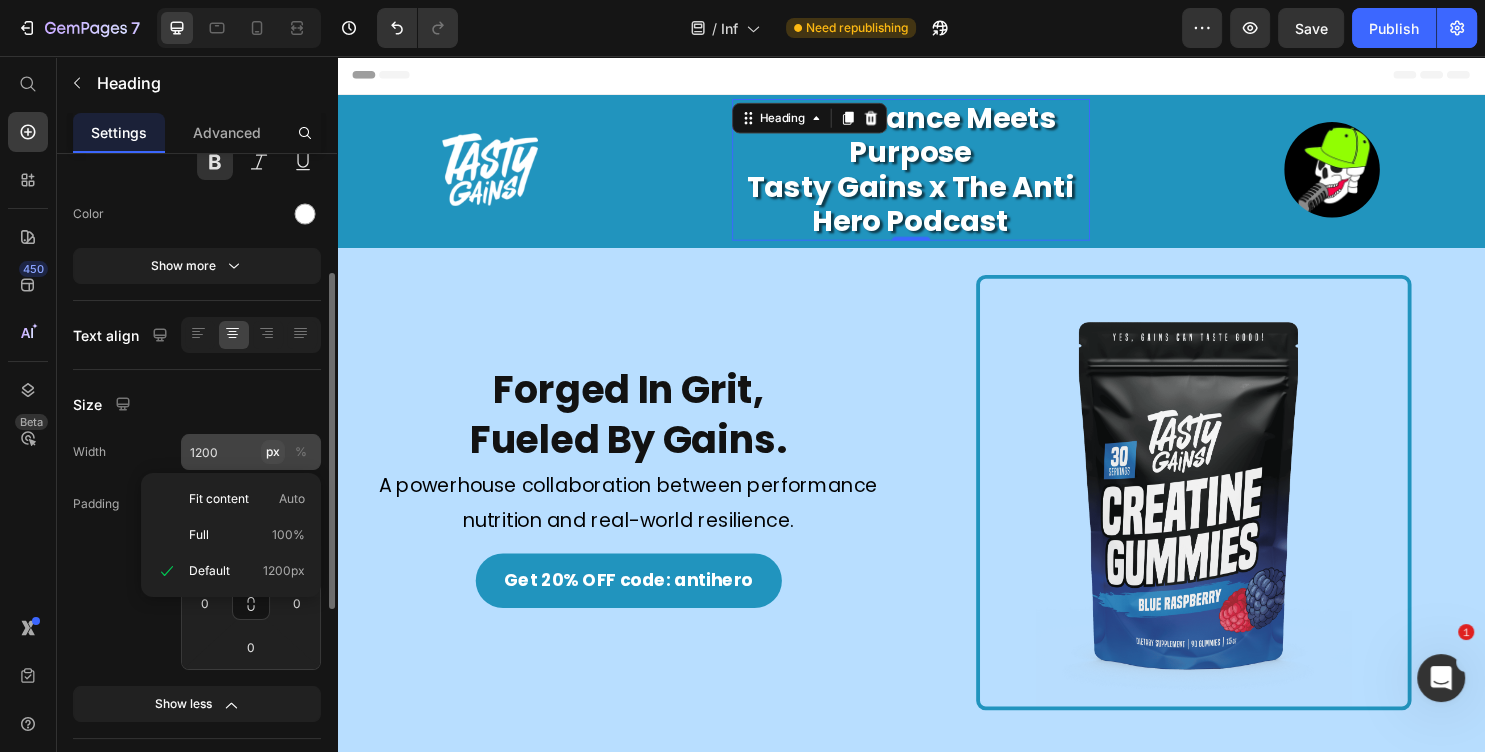 click on "Full 100%" at bounding box center (247, 535) 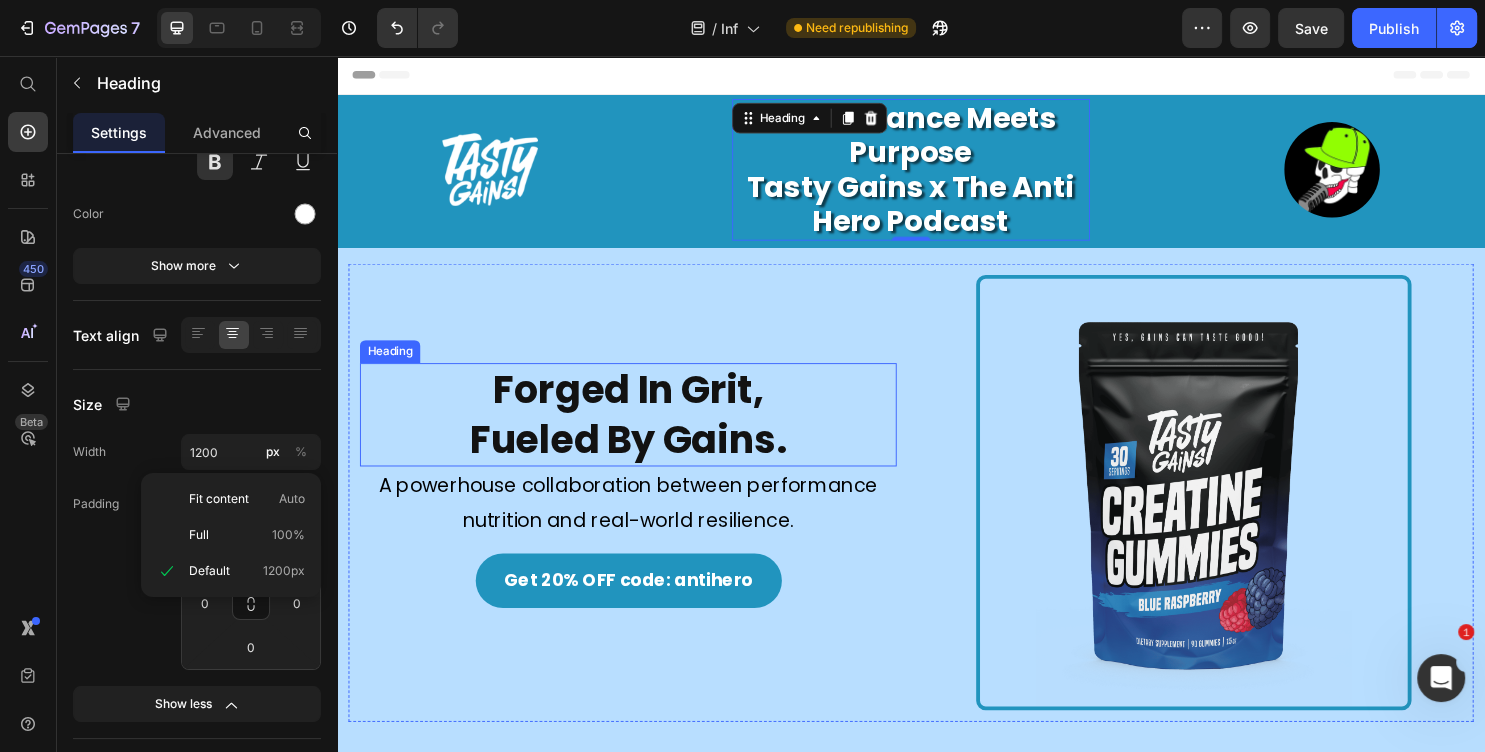 type on "100" 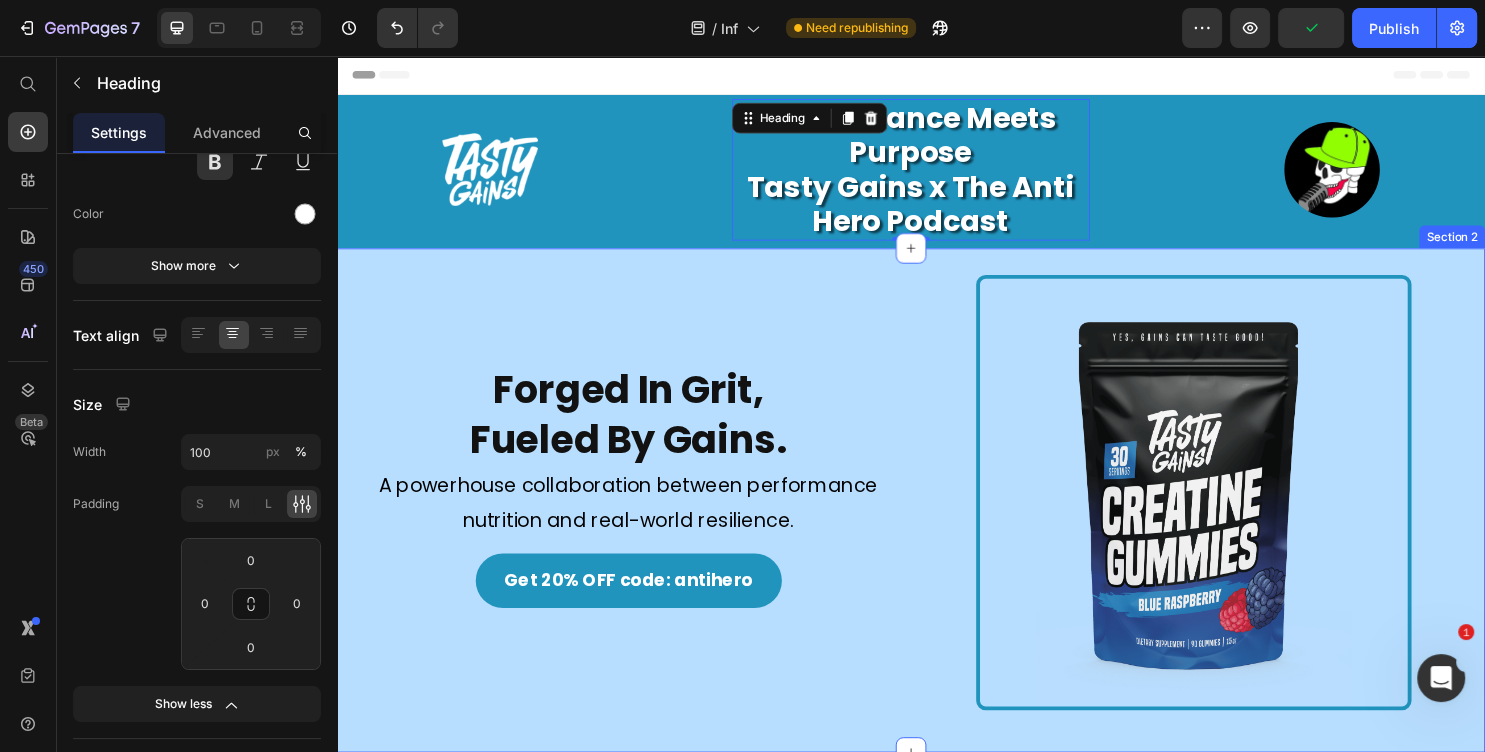 click on "Forged In Grit, Fueled By Gains. Heading Image A powerhouse collaboration between performance nutrition and real-world resilience. Text Block Get 20% OFF code: antihero Button Image Row Section 2" at bounding box center [937, 520] 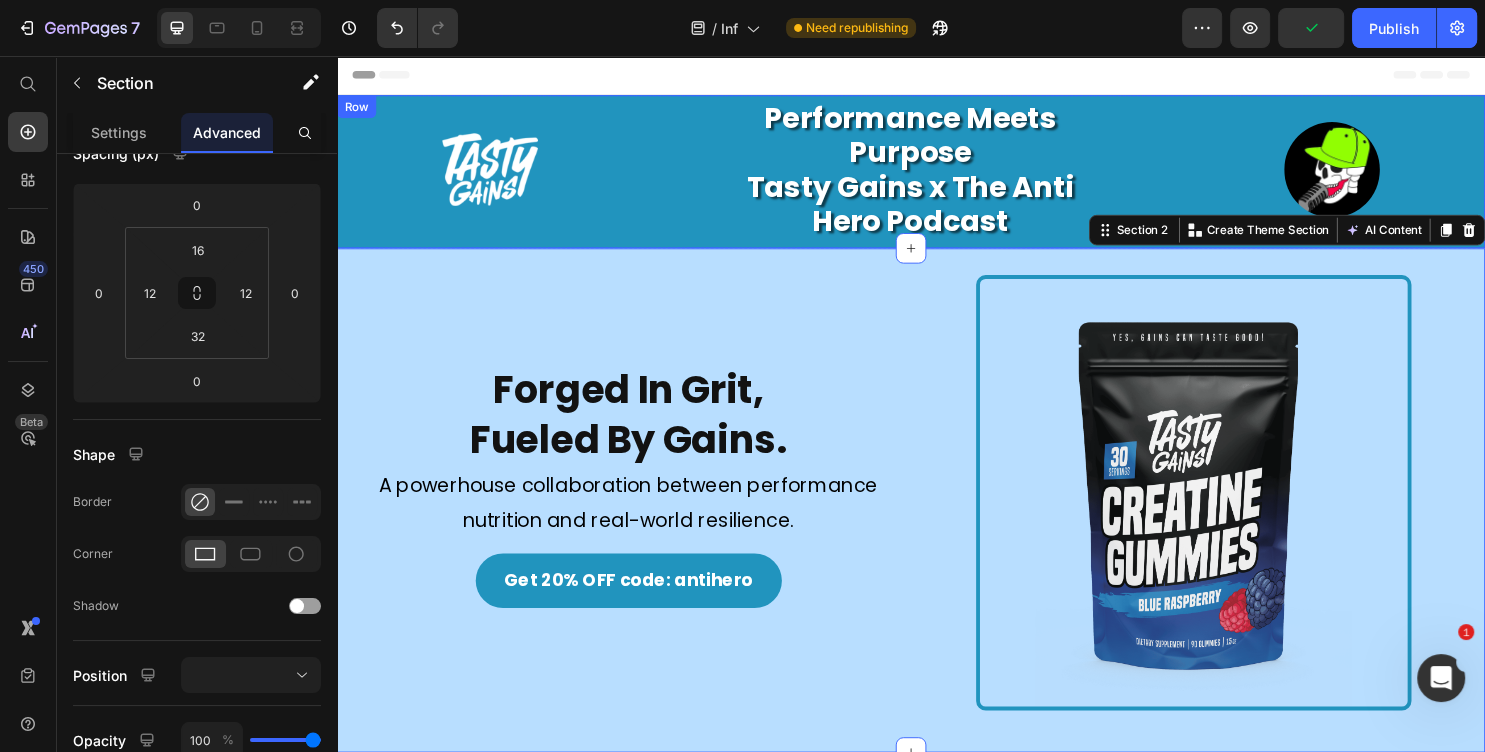 scroll, scrollTop: 0, scrollLeft: 0, axis: both 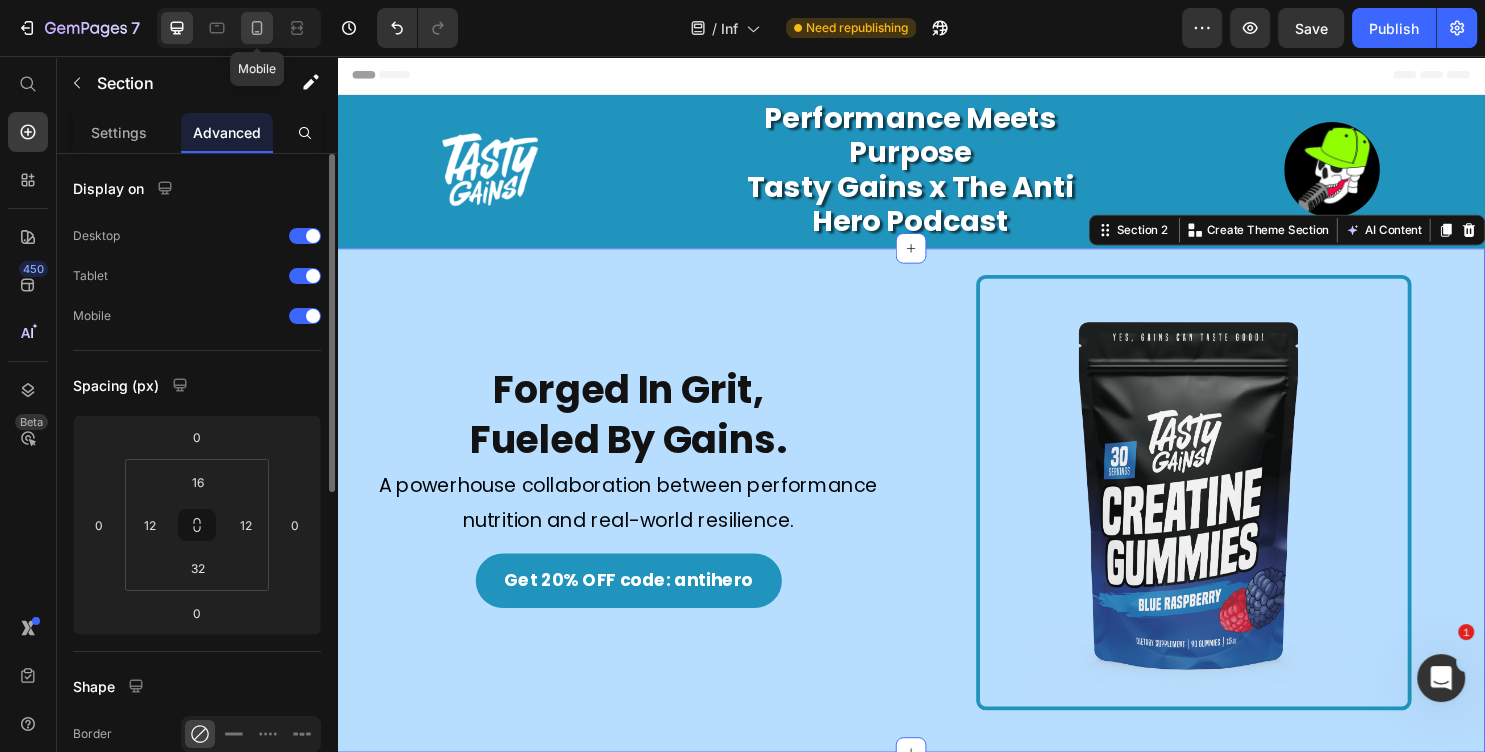click 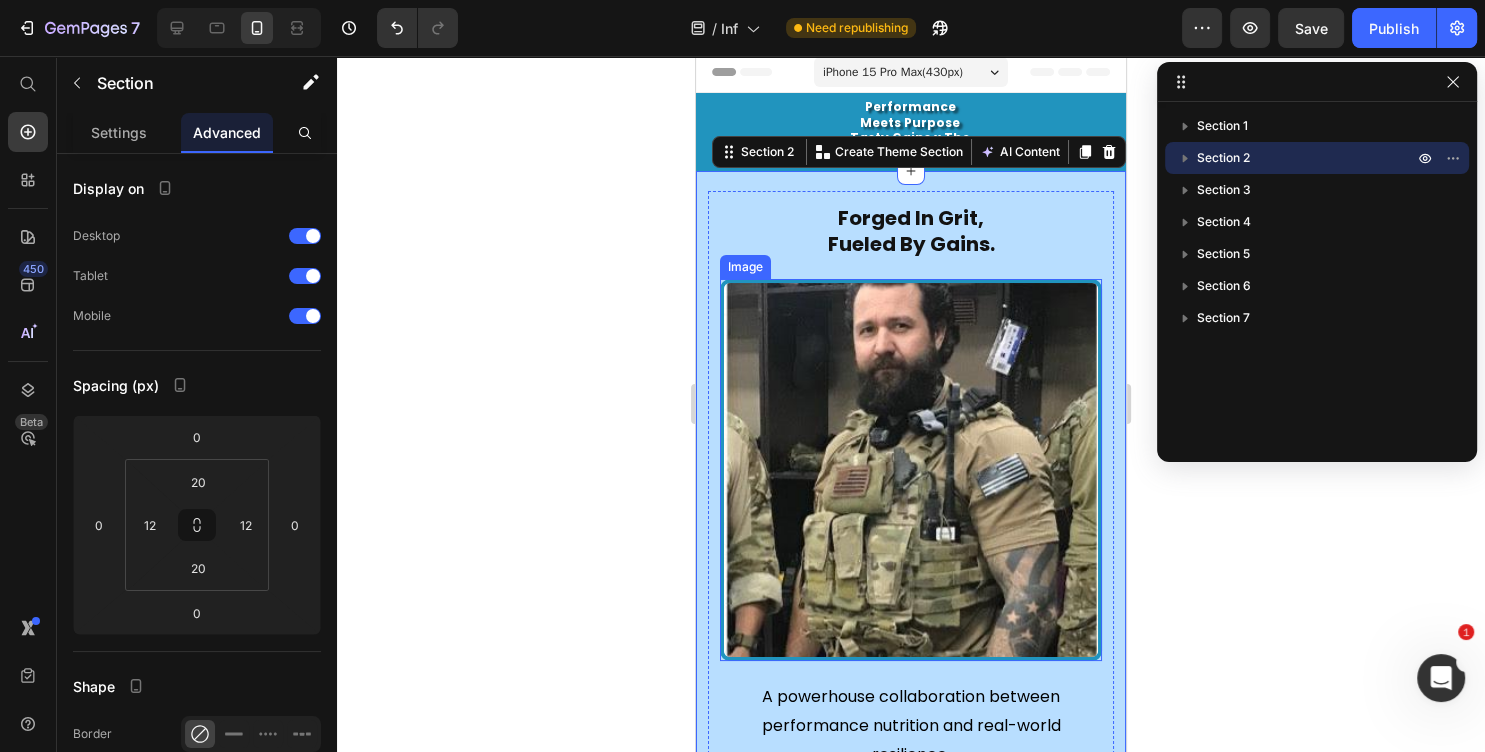 scroll, scrollTop: 0, scrollLeft: 0, axis: both 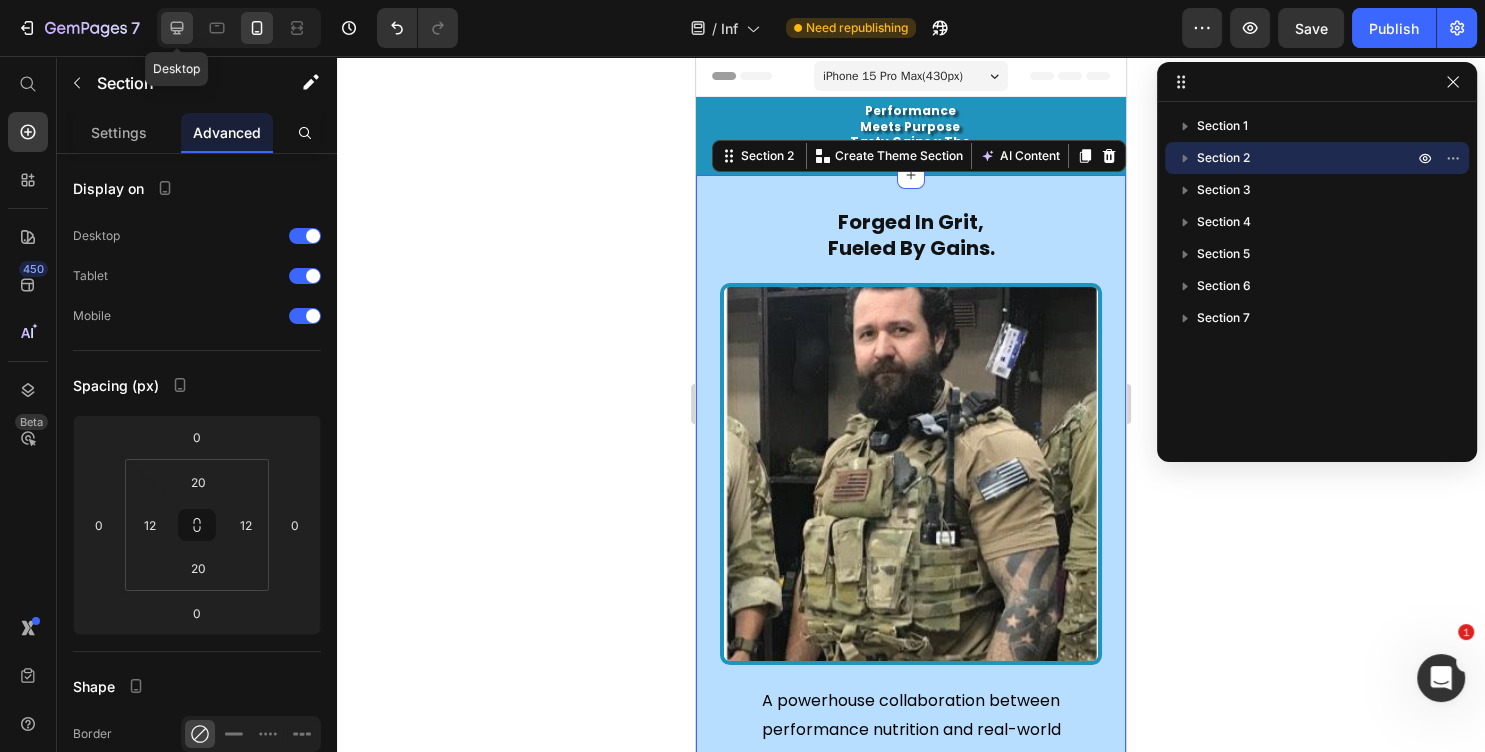 click 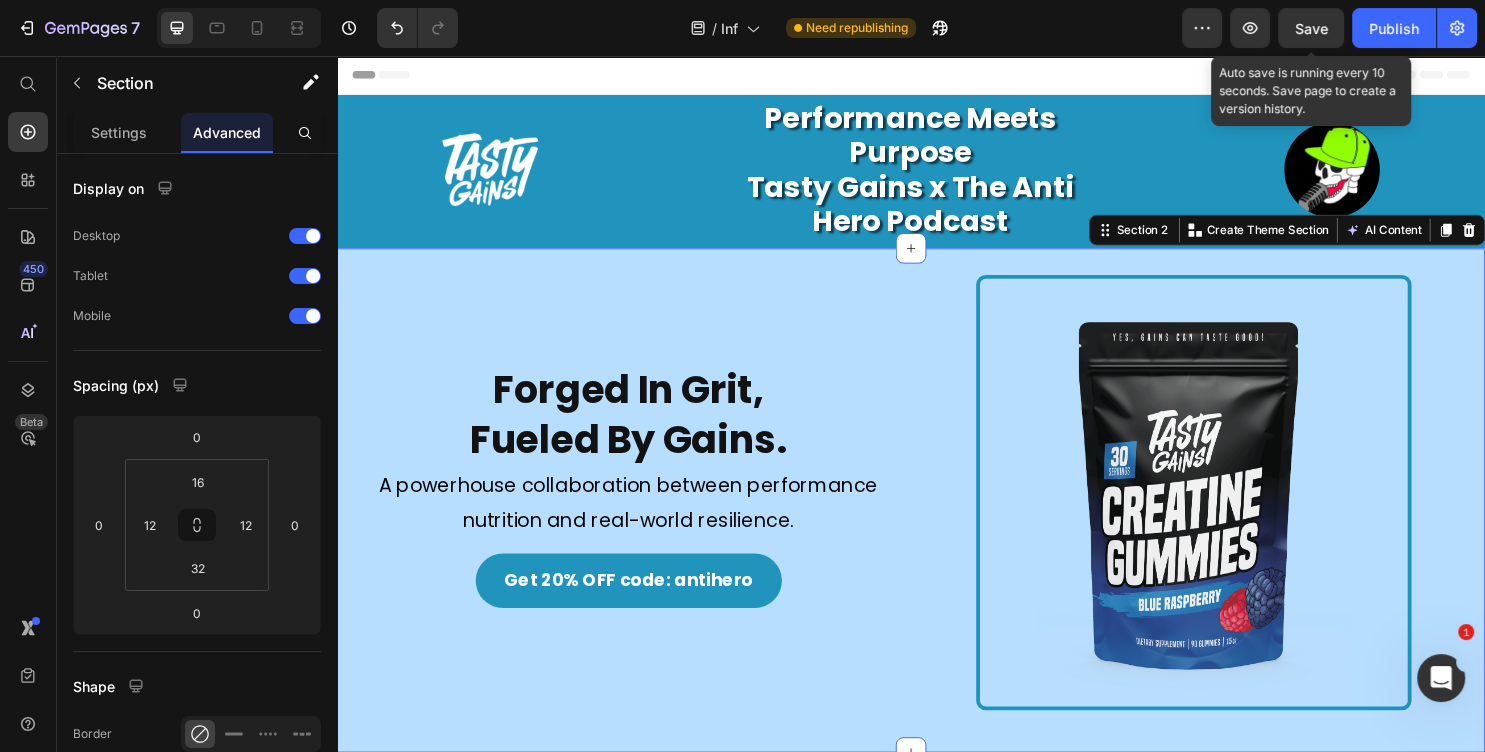 scroll, scrollTop: 130, scrollLeft: 0, axis: vertical 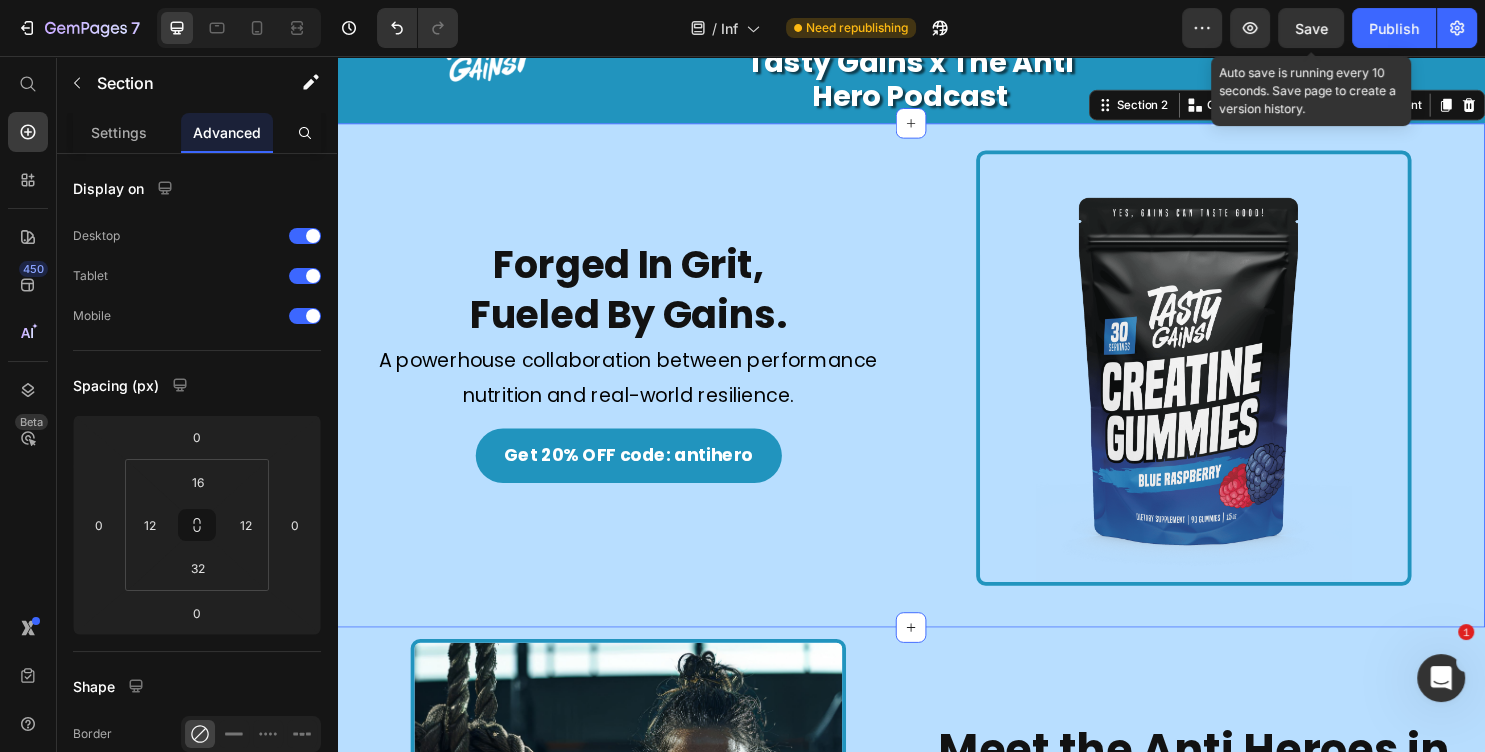 click on "Save" at bounding box center (1311, 28) 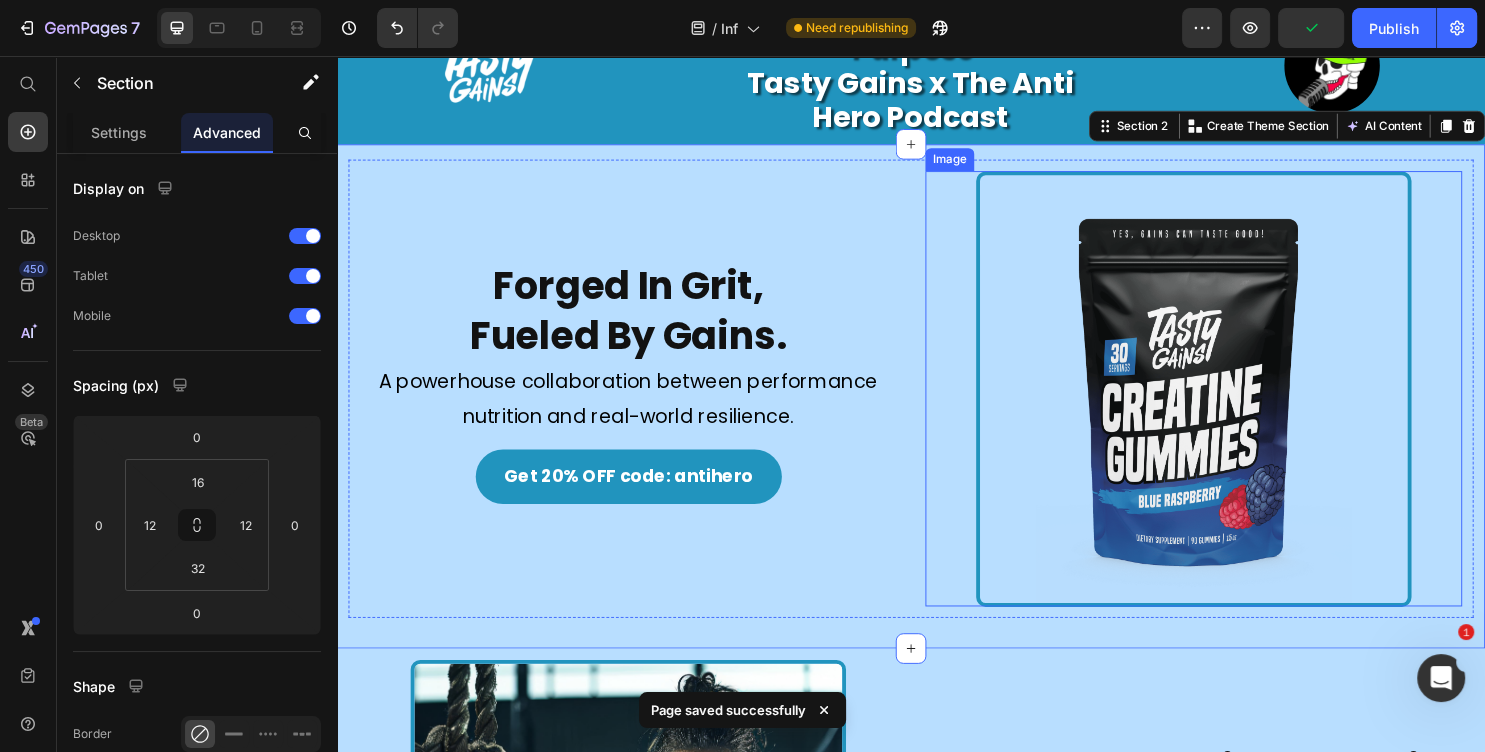 scroll, scrollTop: 0, scrollLeft: 0, axis: both 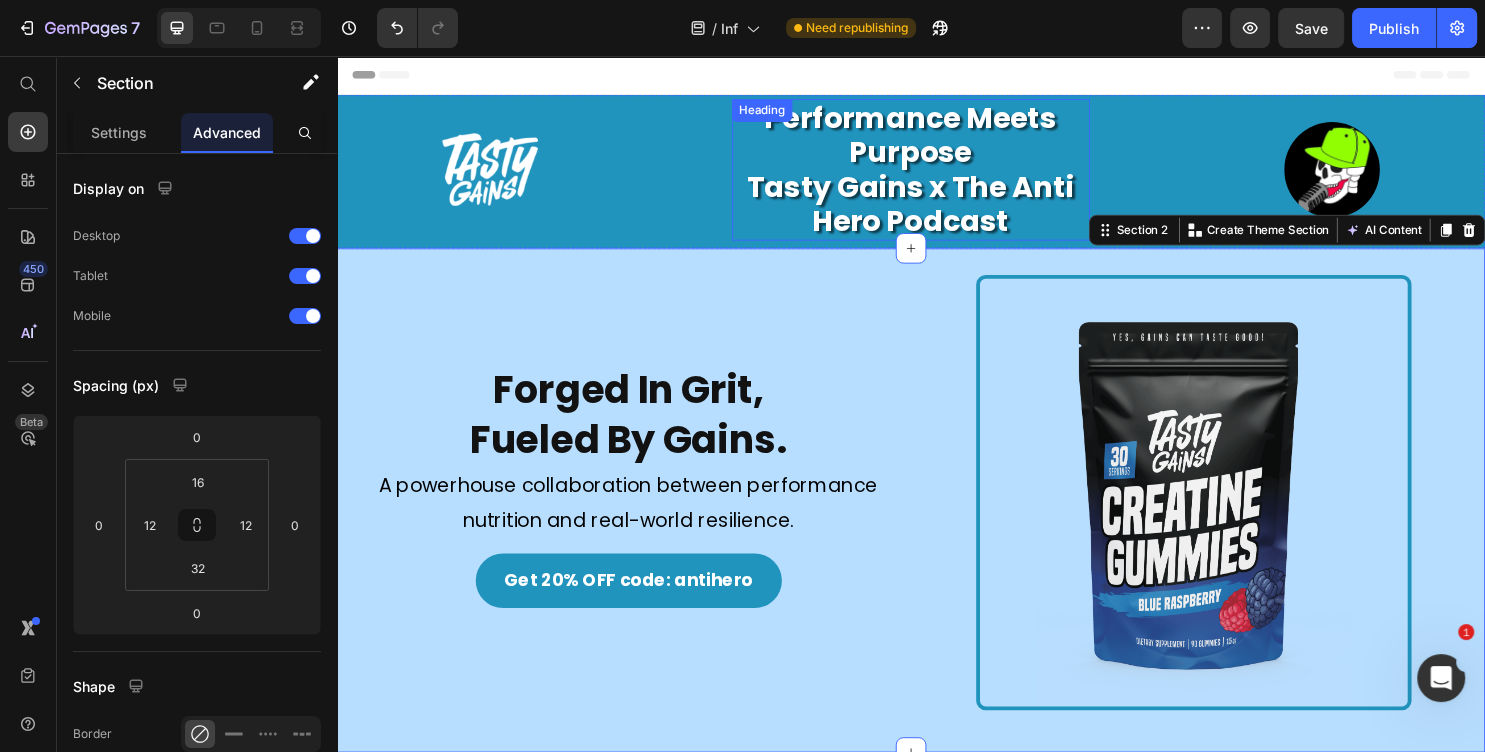 click on "Performance Meets Purpose  Tasty Gains x The Anti Hero Podcast" at bounding box center (936, 175) 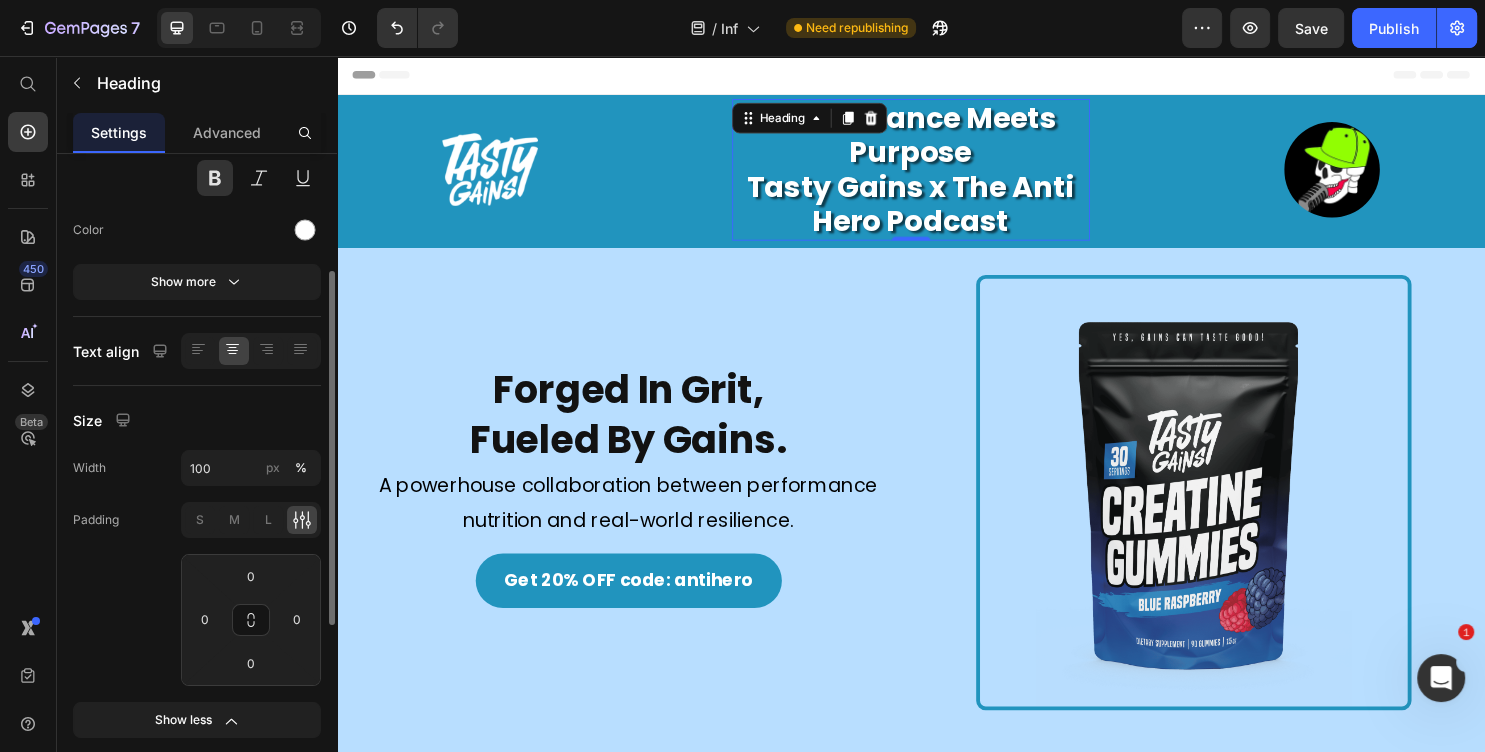 scroll, scrollTop: 324, scrollLeft: 0, axis: vertical 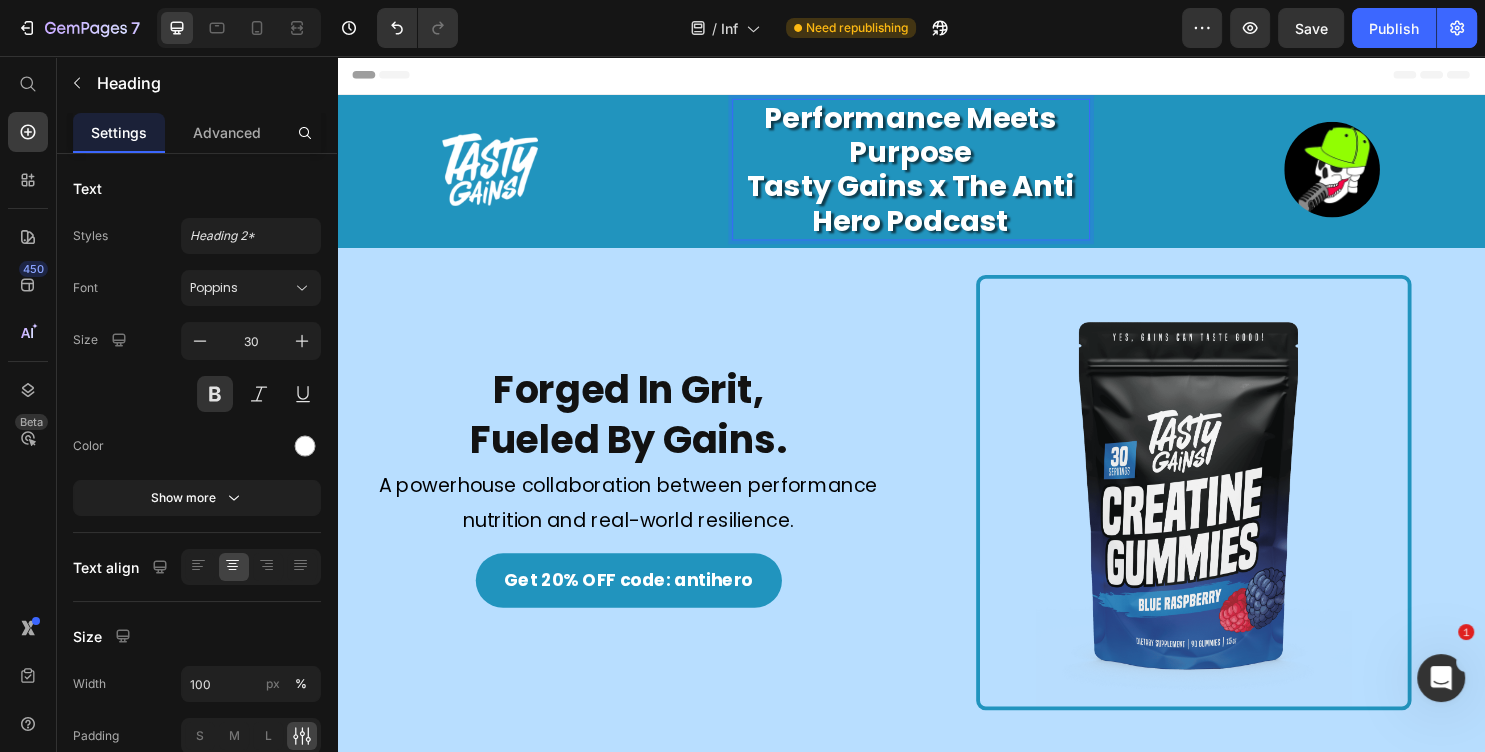 click on "Header" at bounding box center (937, 76) 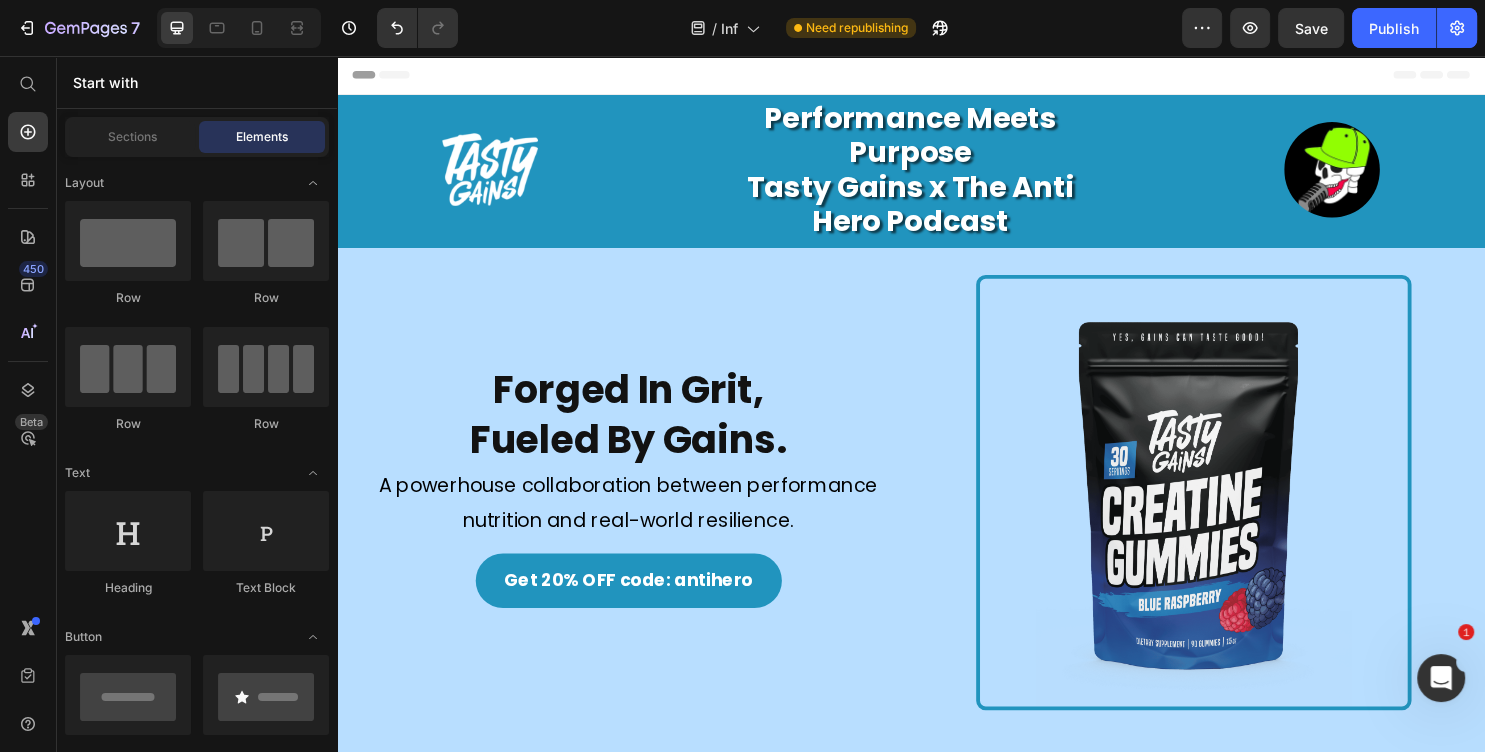 scroll, scrollTop: 324, scrollLeft: 0, axis: vertical 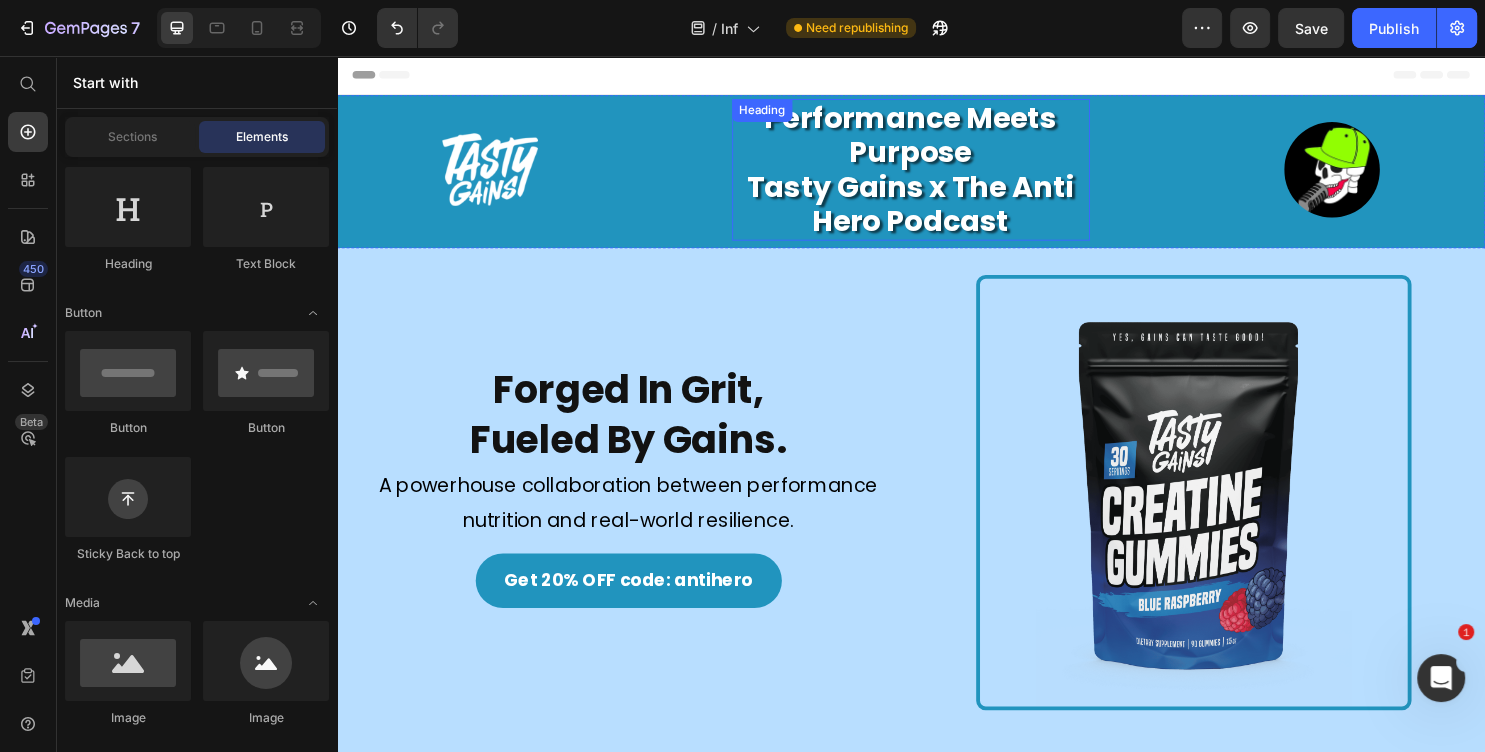 click on "Performance Meets Purpose  Tasty Gains x The Anti Hero Podcast" at bounding box center (936, 175) 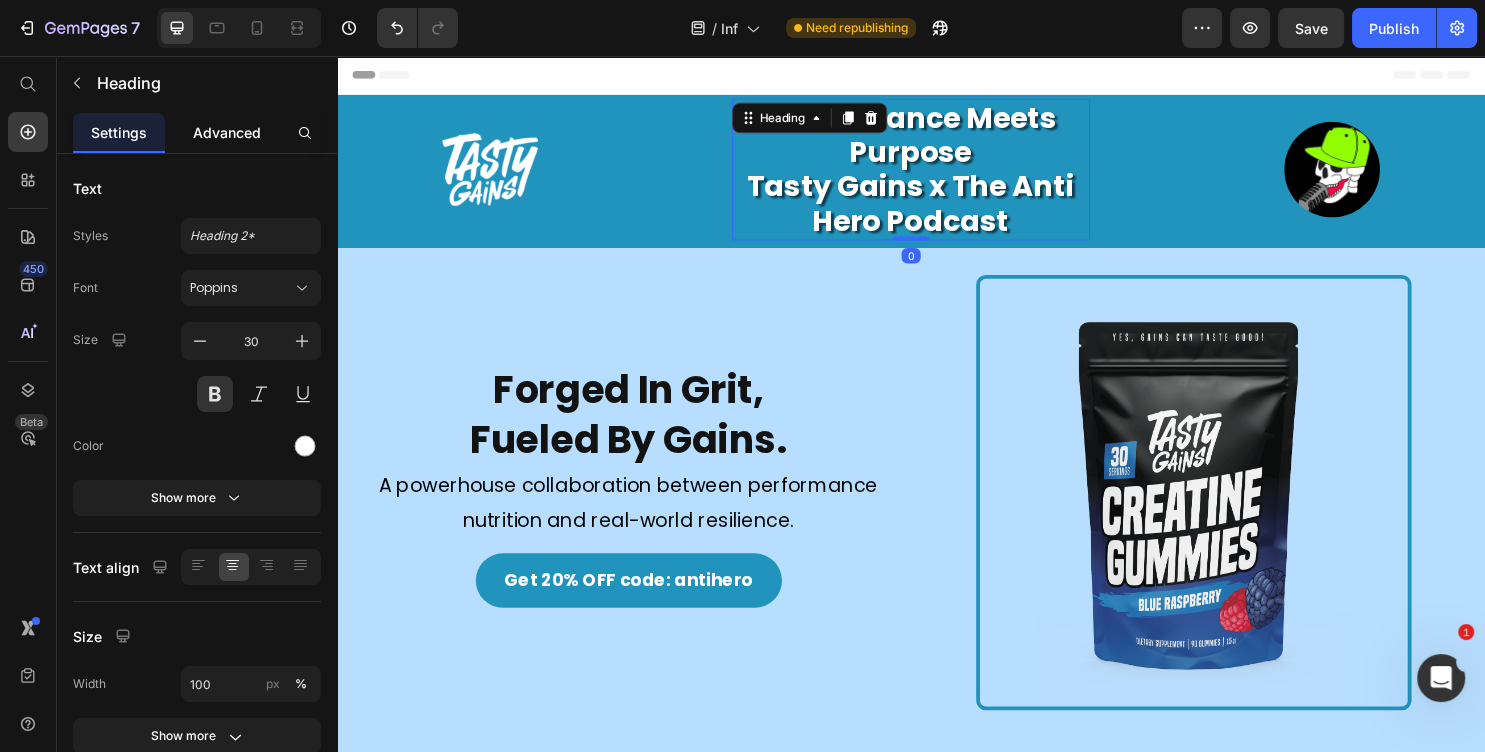 click on "Advanced" at bounding box center [227, 132] 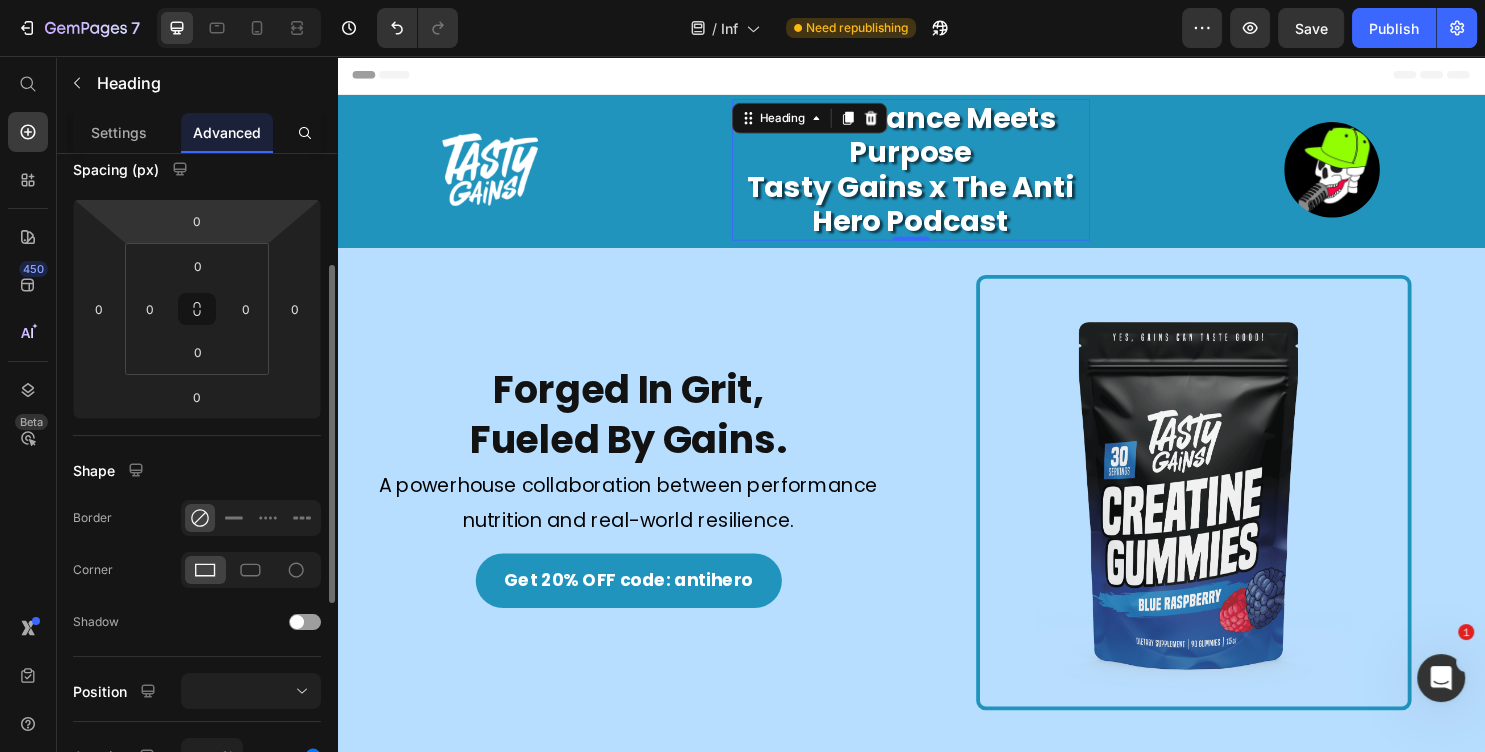 scroll, scrollTop: 324, scrollLeft: 0, axis: vertical 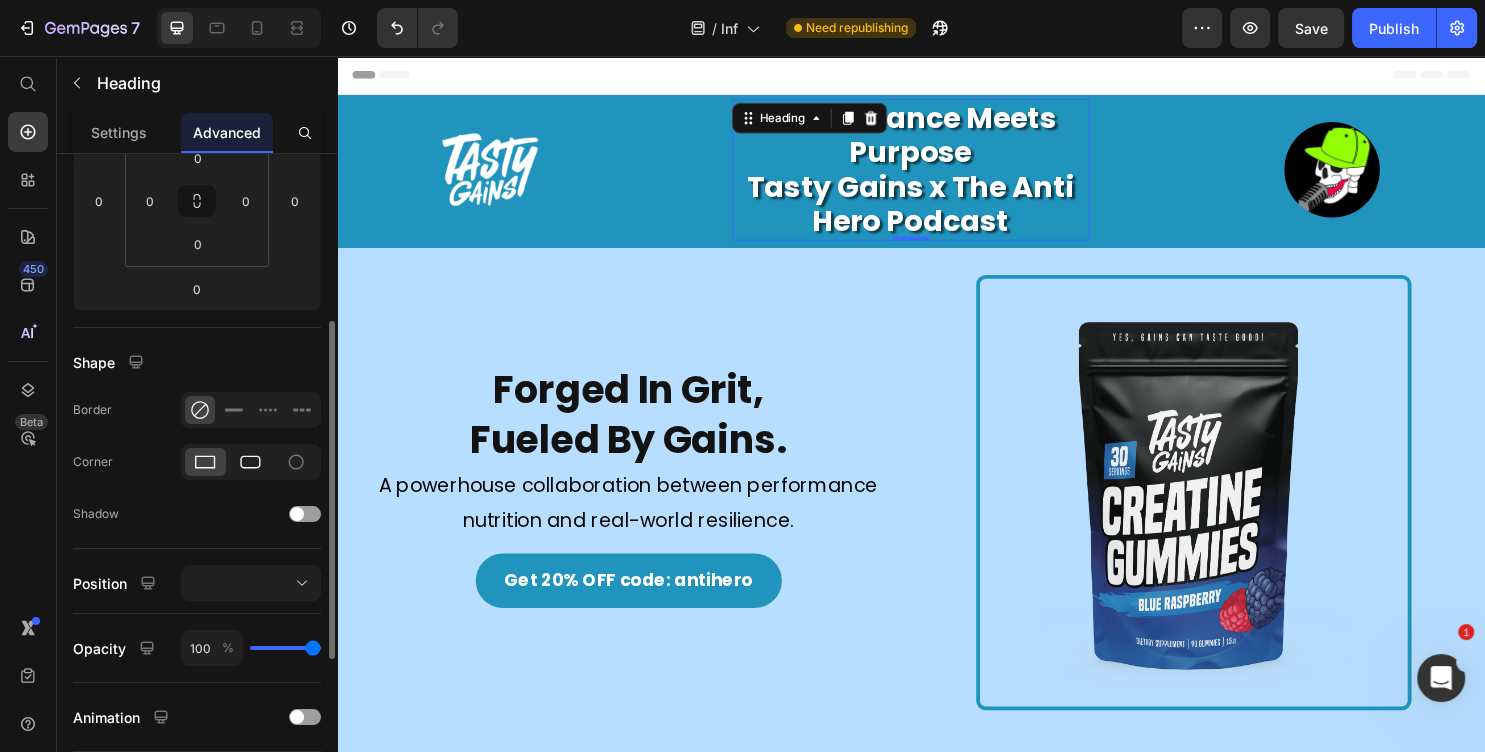 click 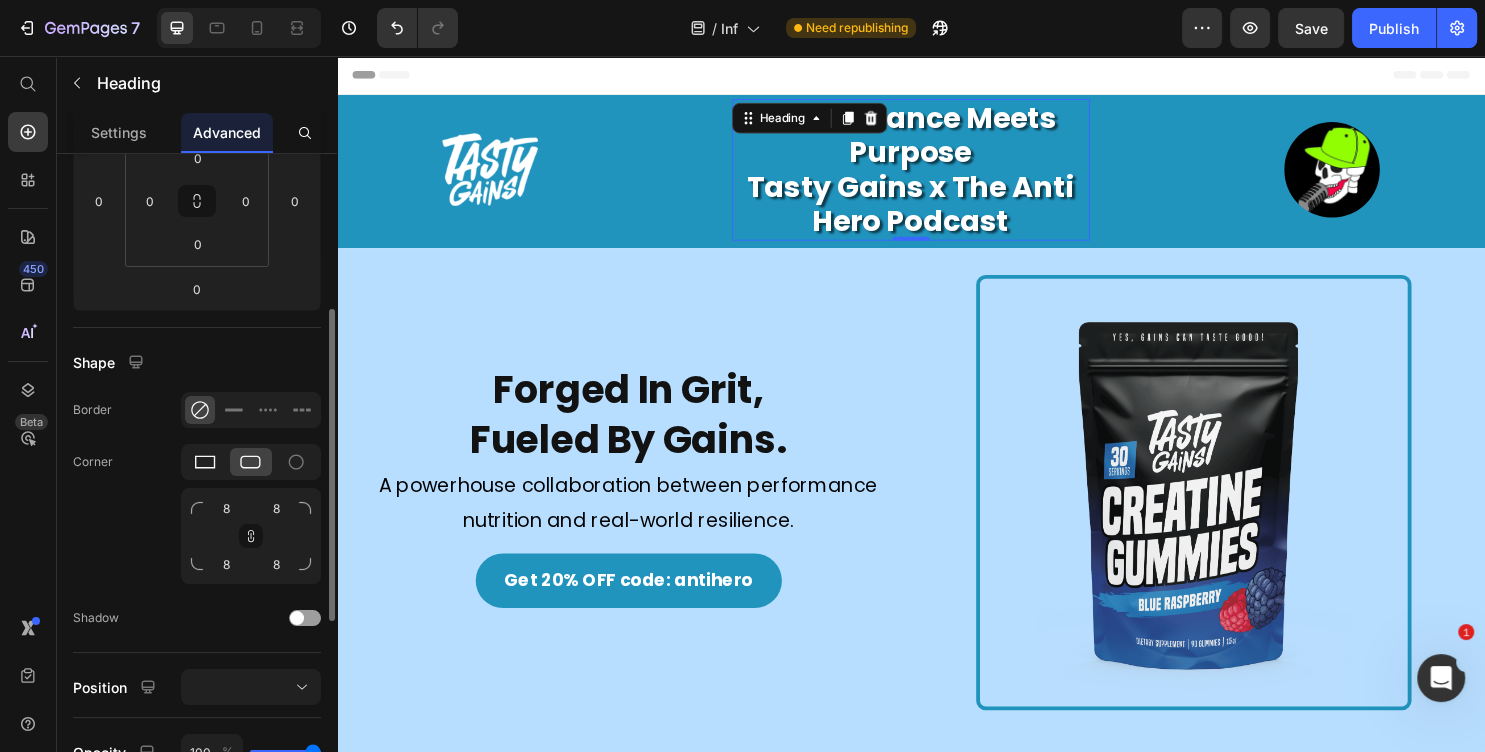 click 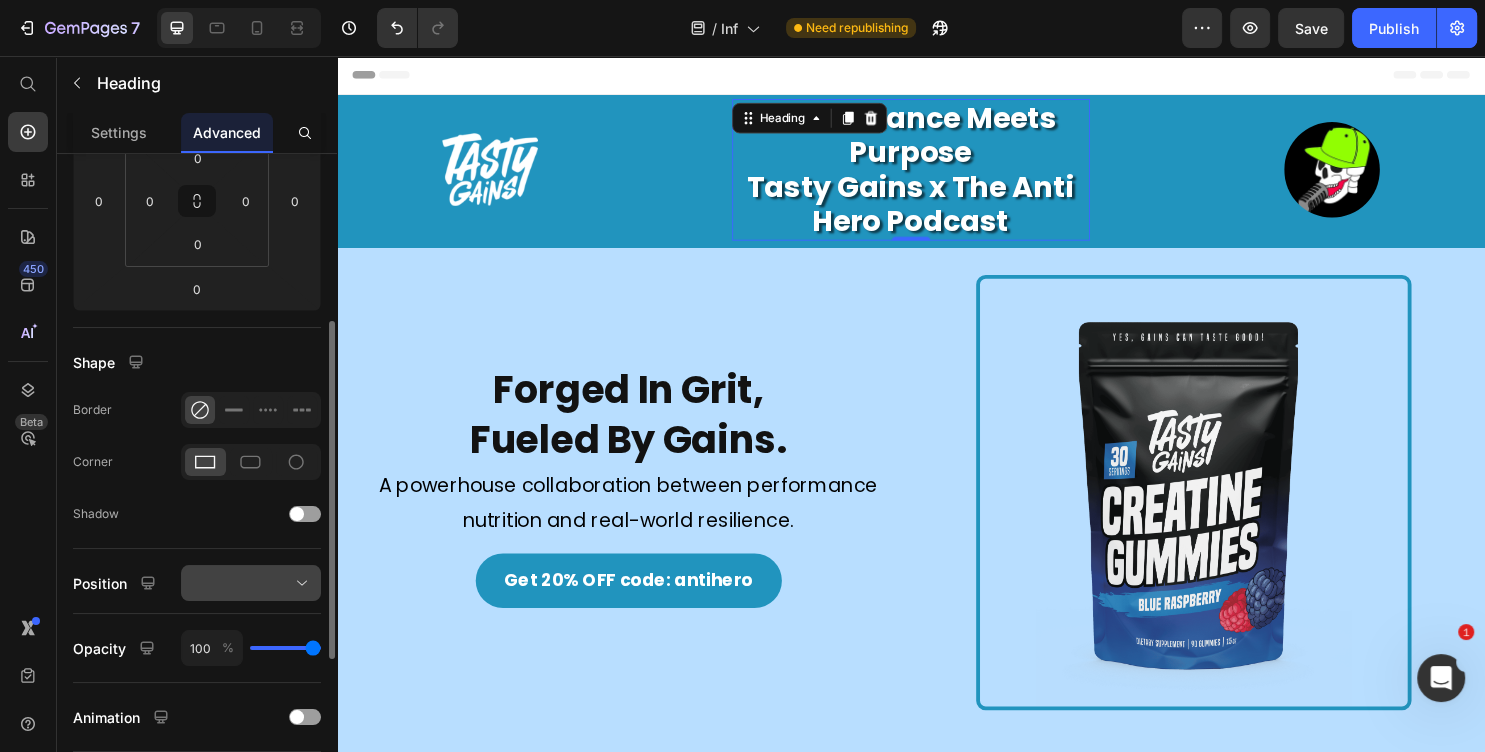 click 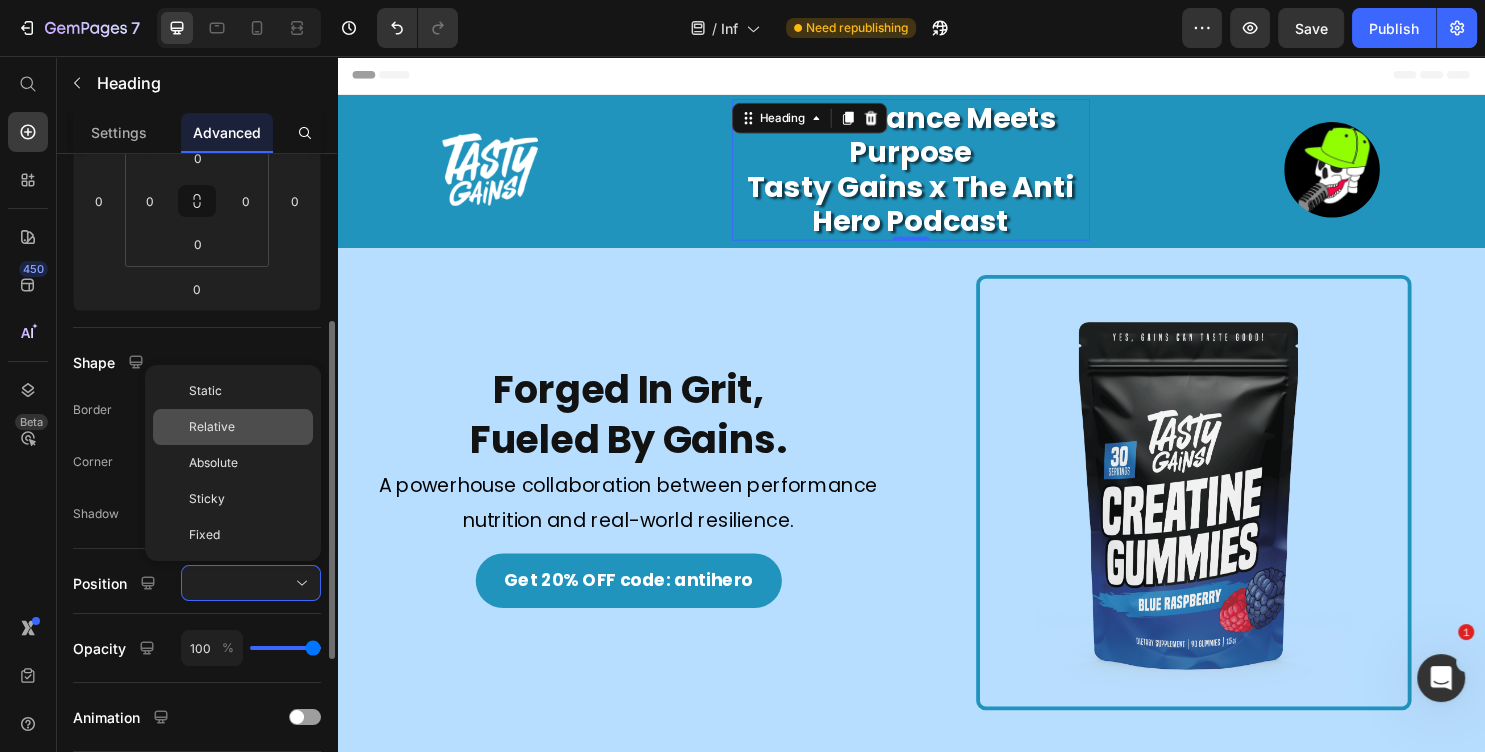 click on "Relative" at bounding box center (212, 427) 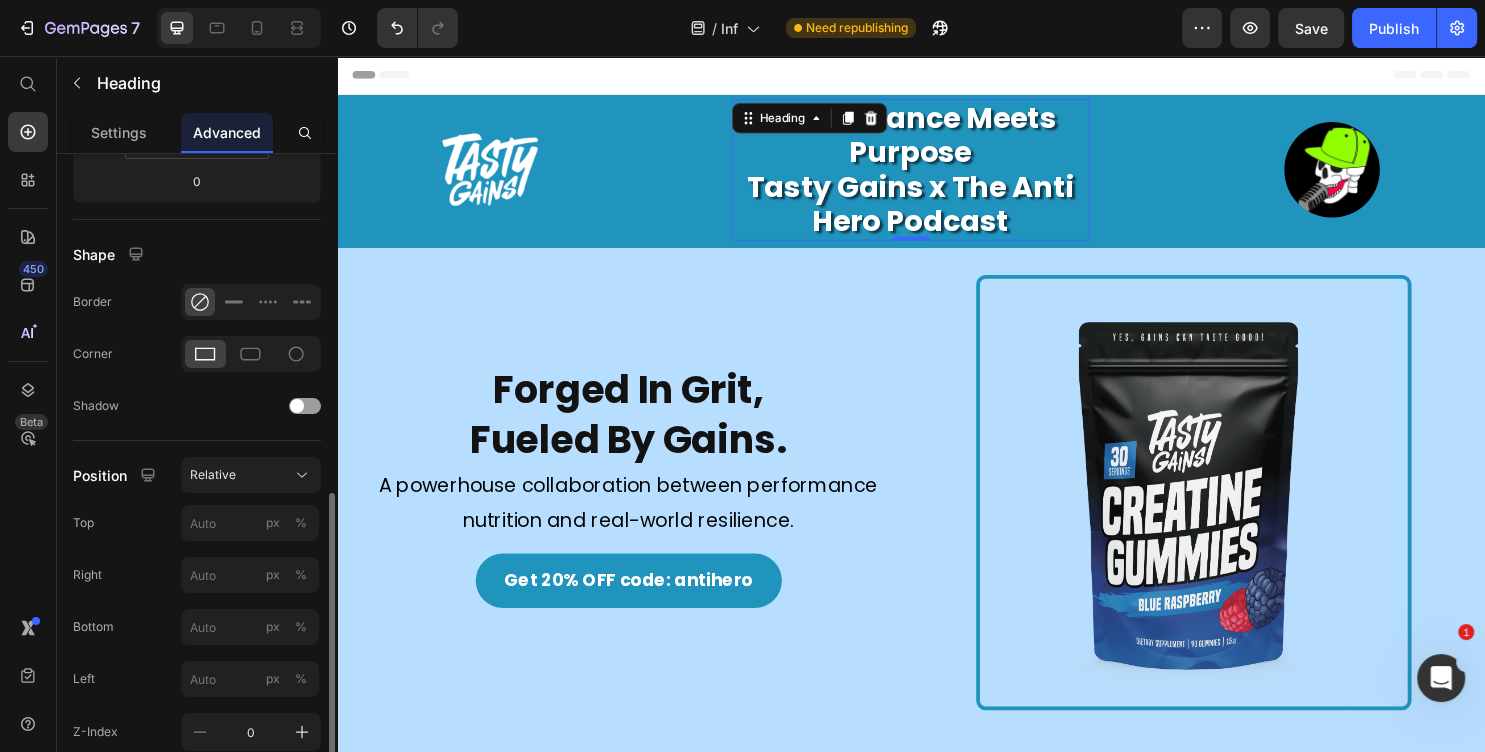 scroll, scrollTop: 648, scrollLeft: 0, axis: vertical 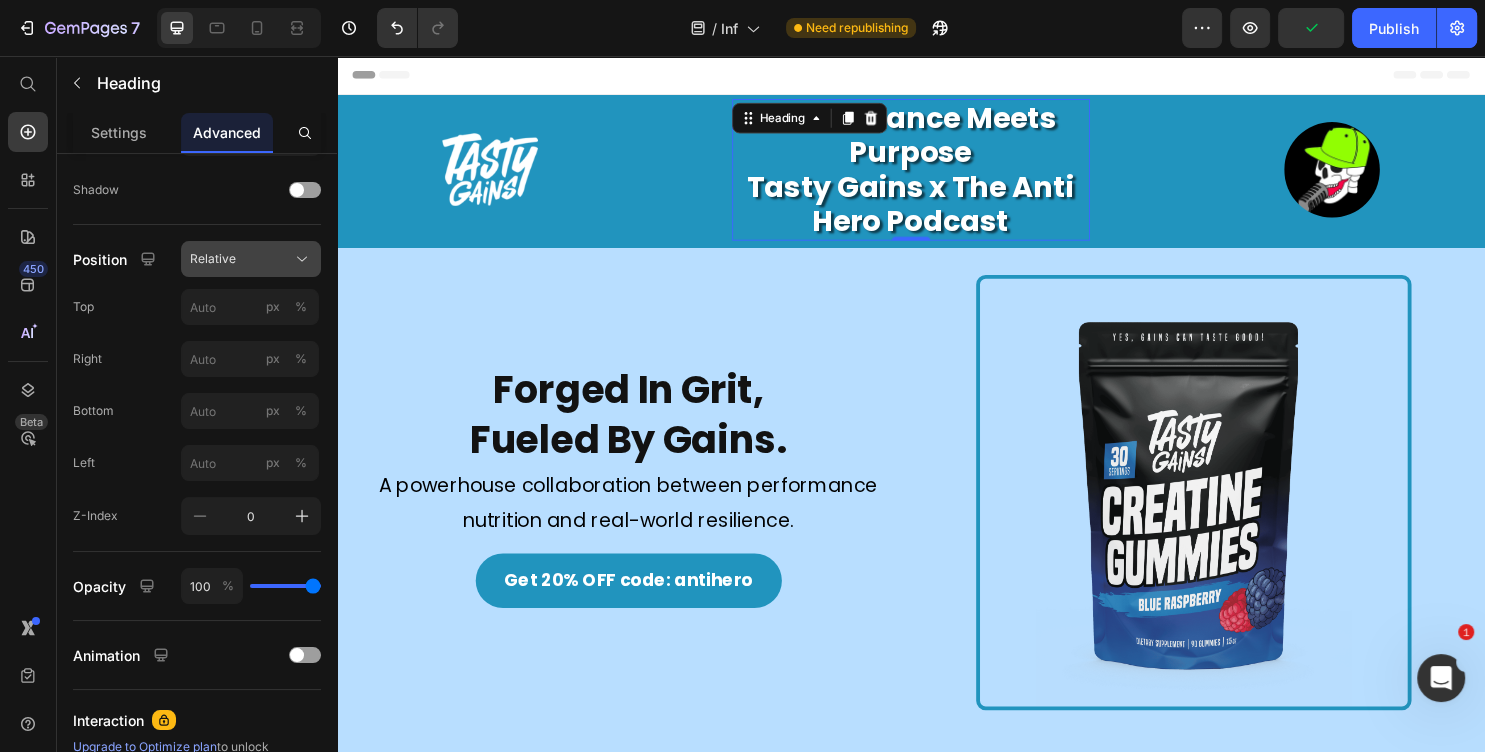 click on "Relative" 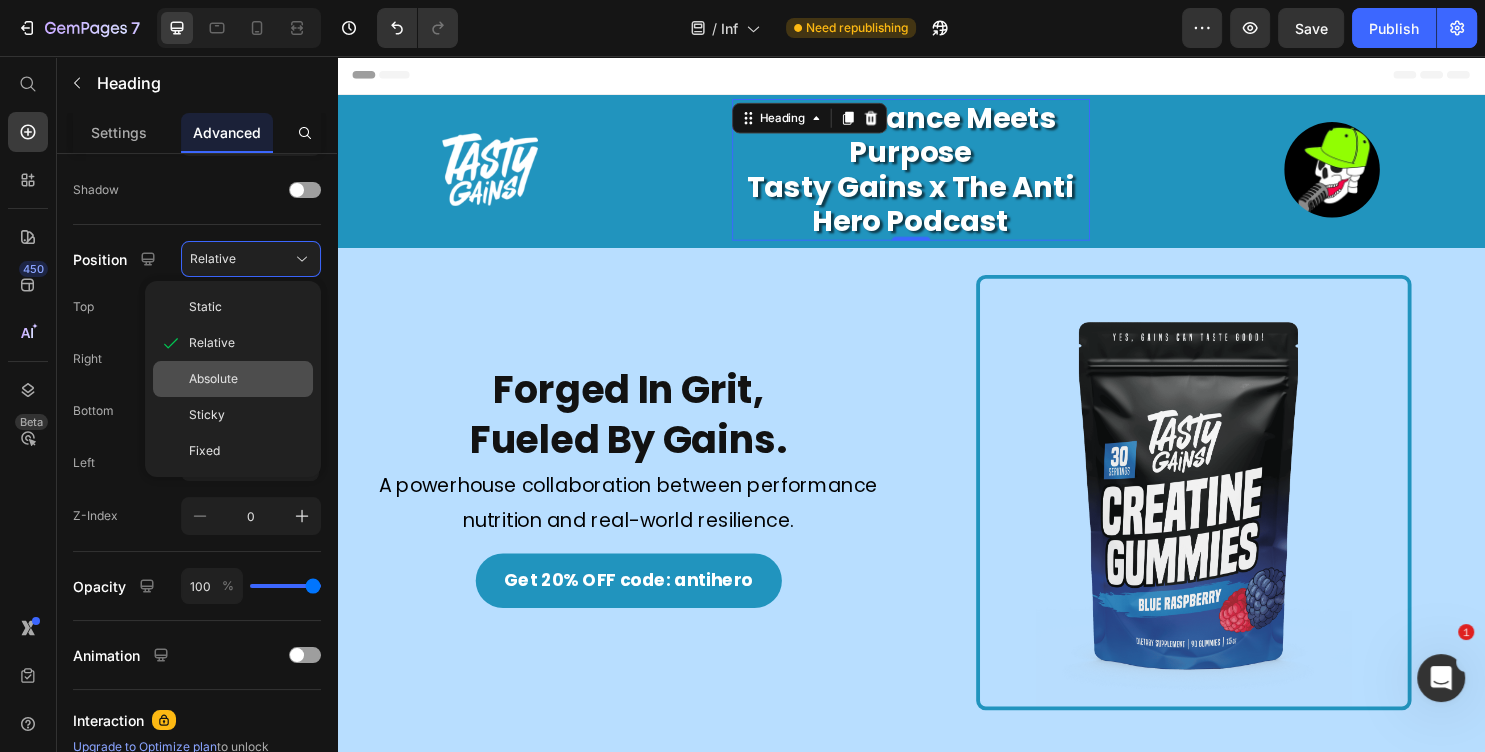 click on "Absolute" at bounding box center (213, 379) 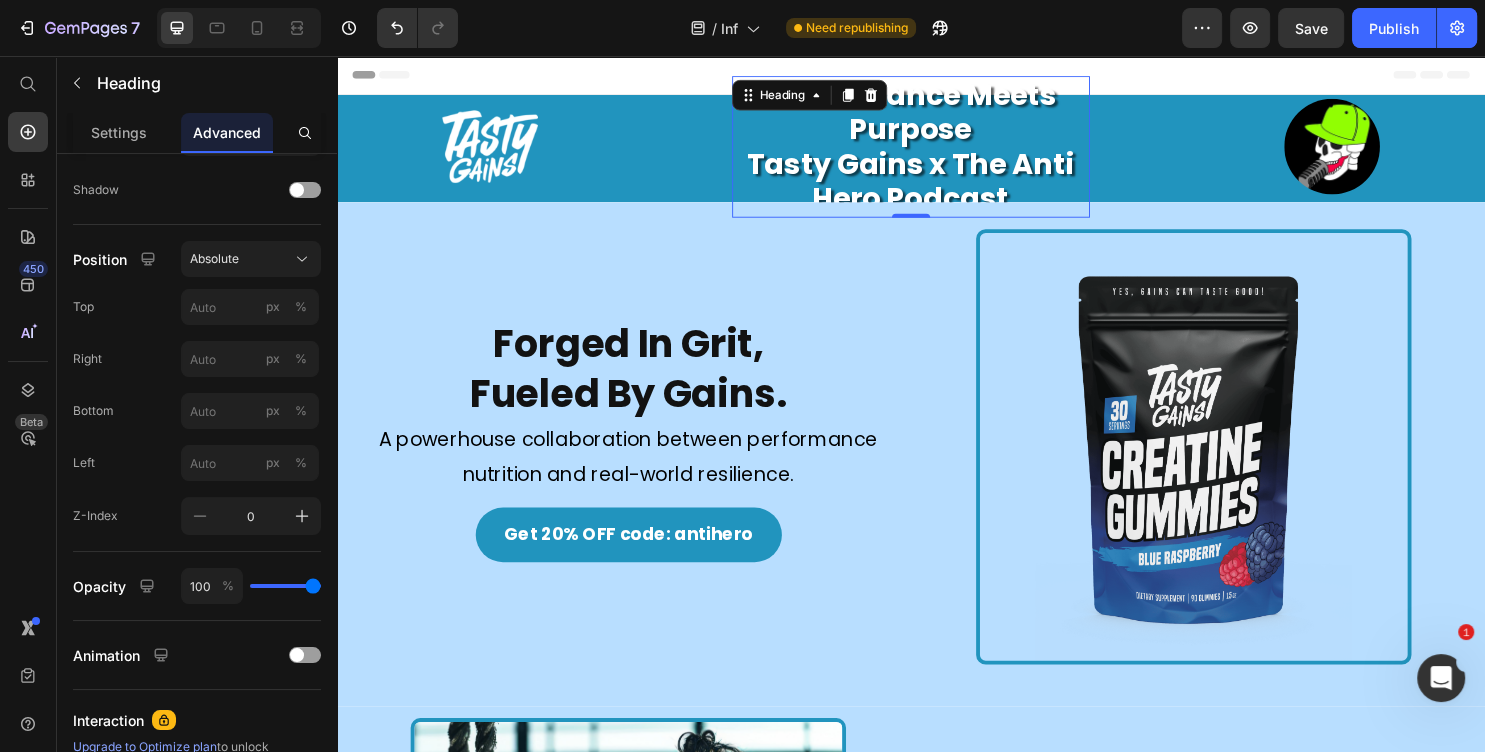 click on "Position Absolute Top px % Right px % Bottom px % Left px % Z-Index 0" 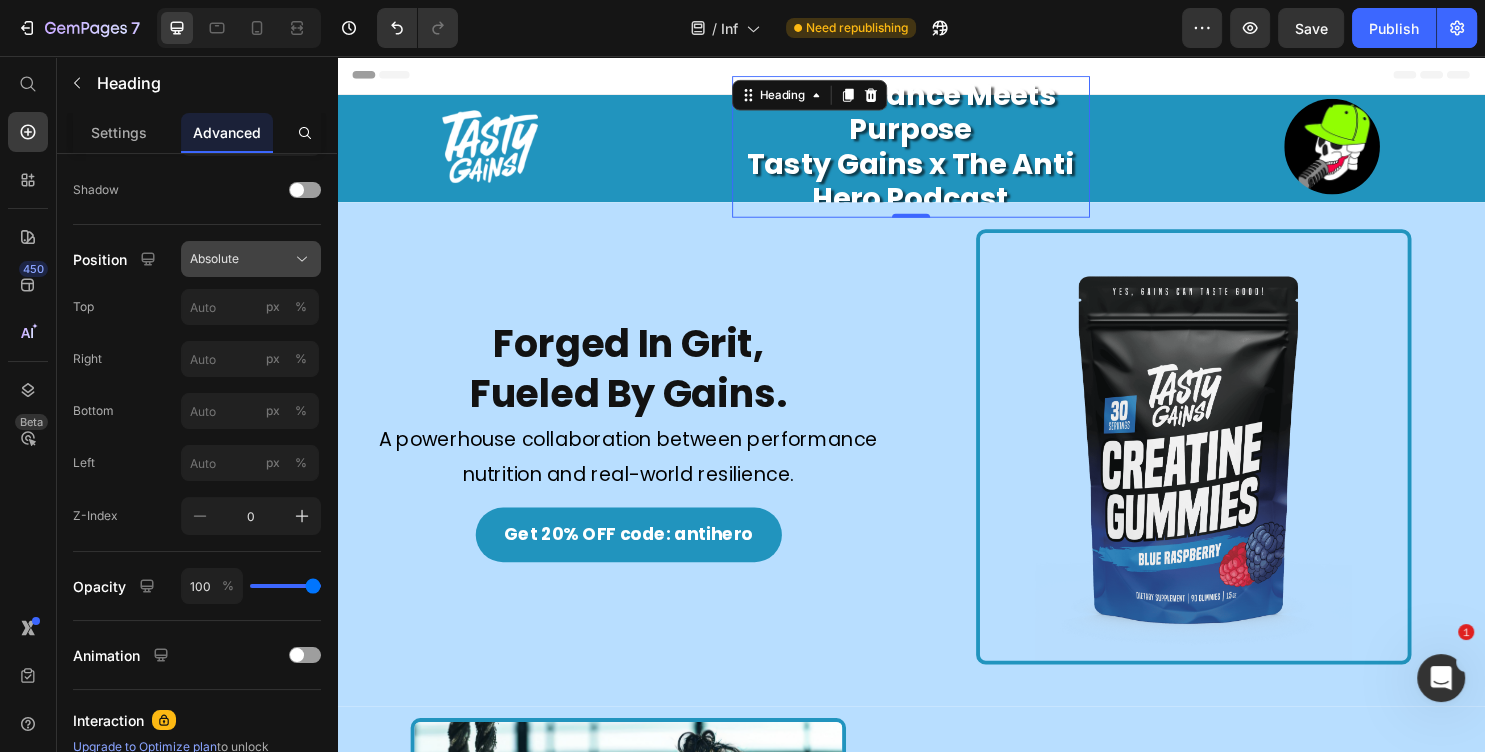 click on "Absolute" at bounding box center [214, 259] 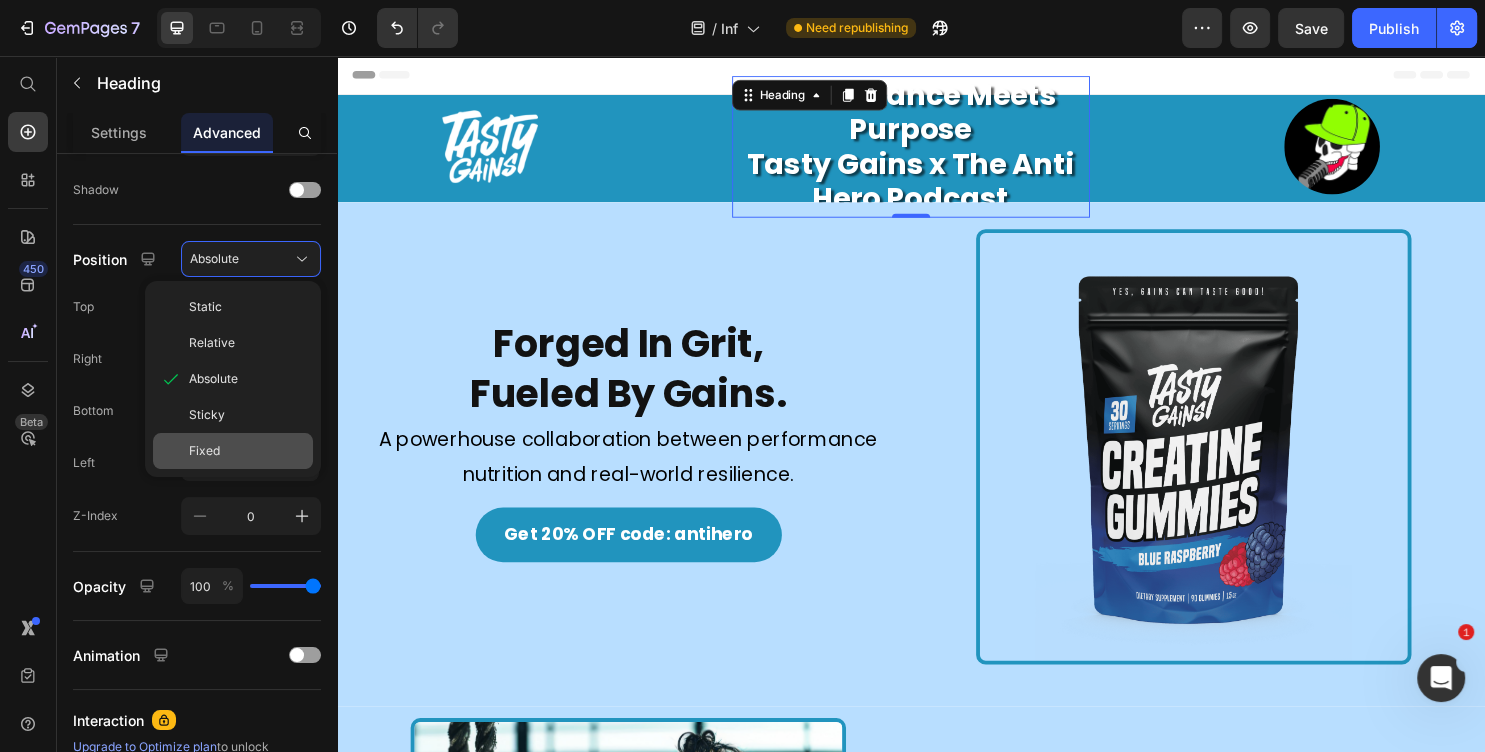 click on "Fixed" 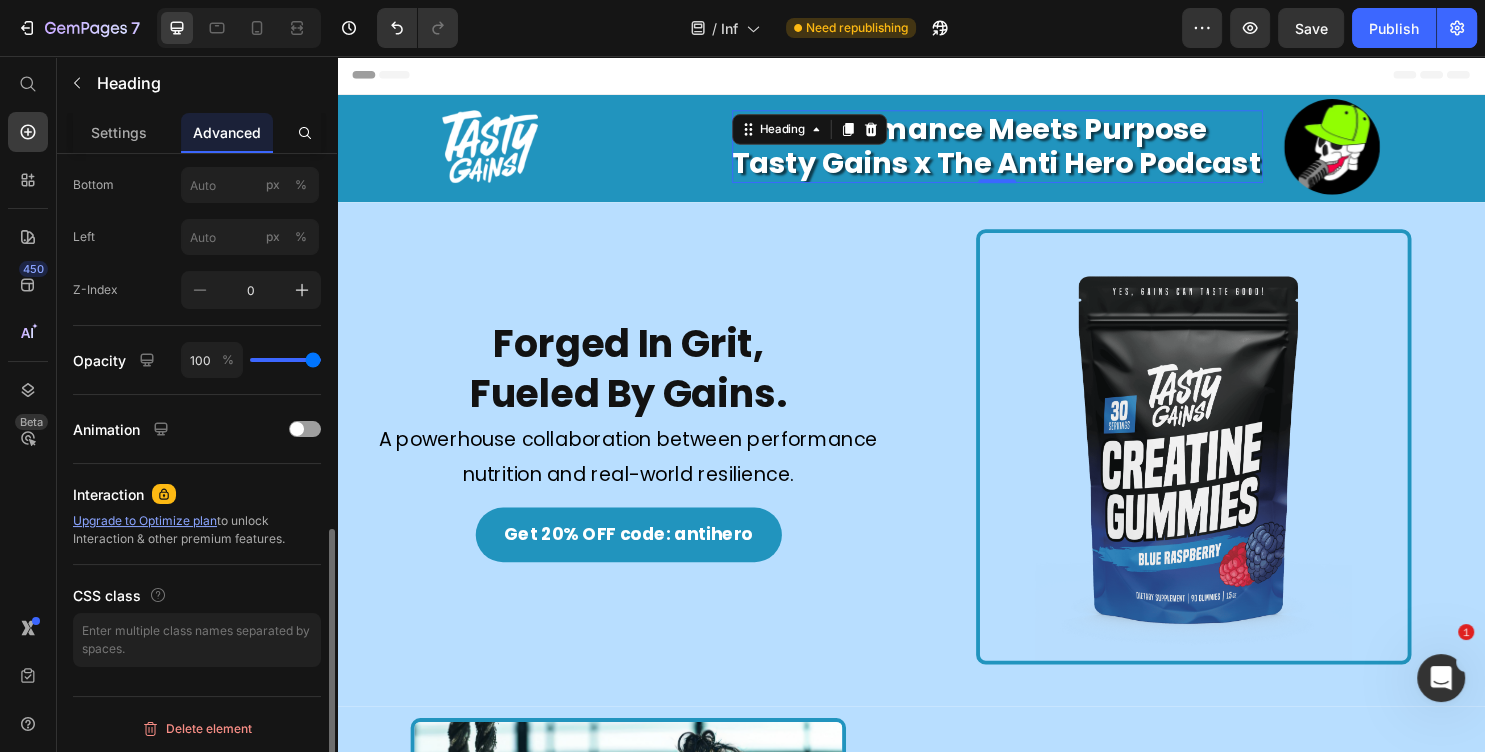 scroll, scrollTop: 658, scrollLeft: 0, axis: vertical 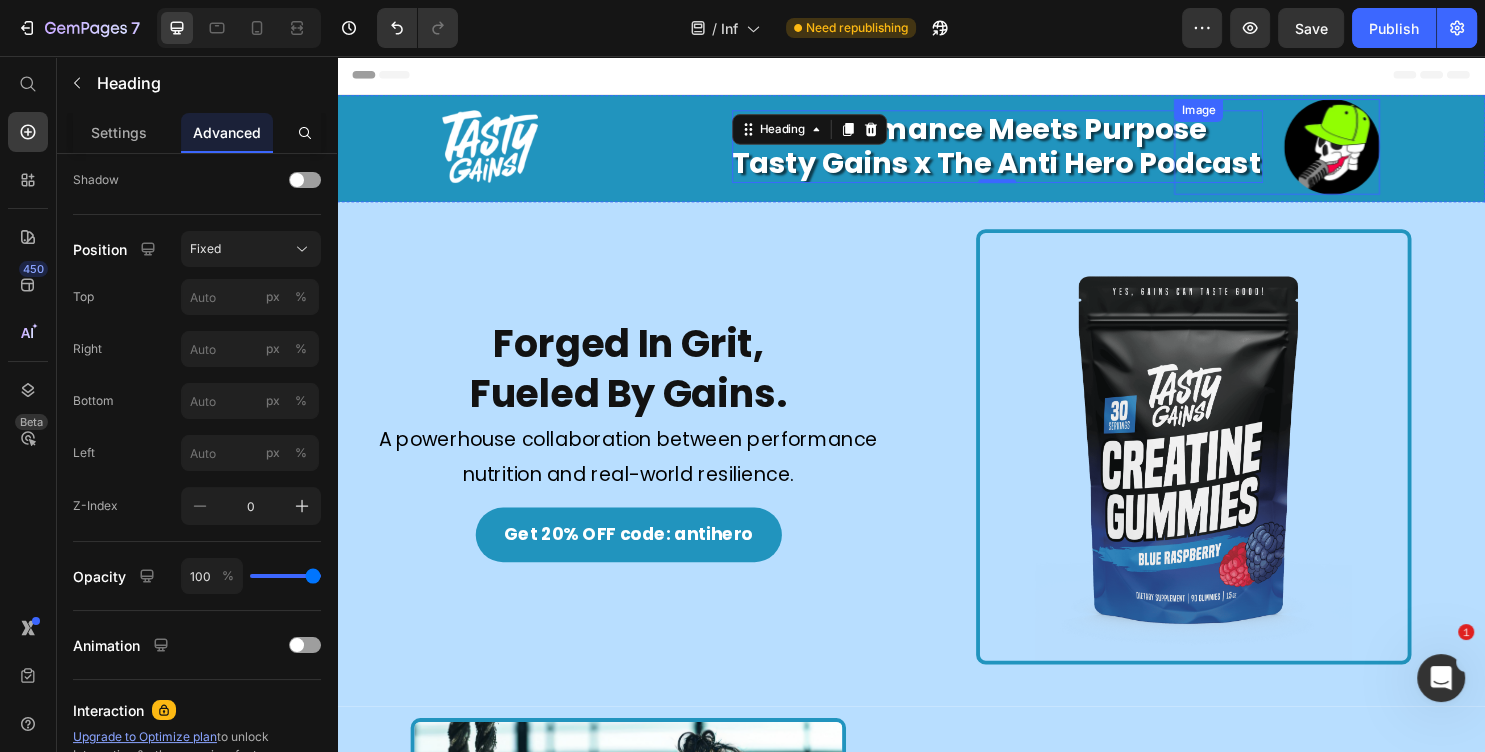 click at bounding box center [1319, 151] 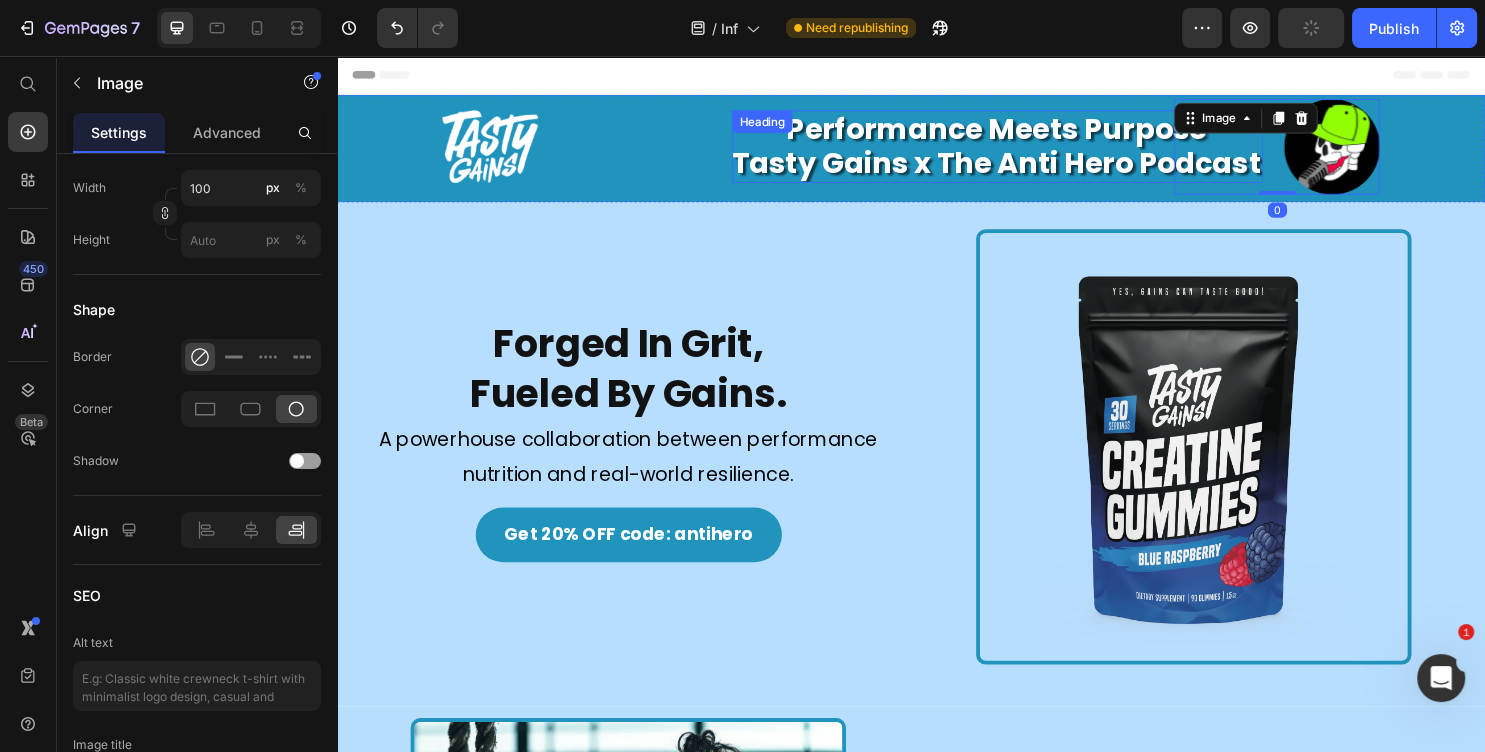 scroll, scrollTop: 0, scrollLeft: 0, axis: both 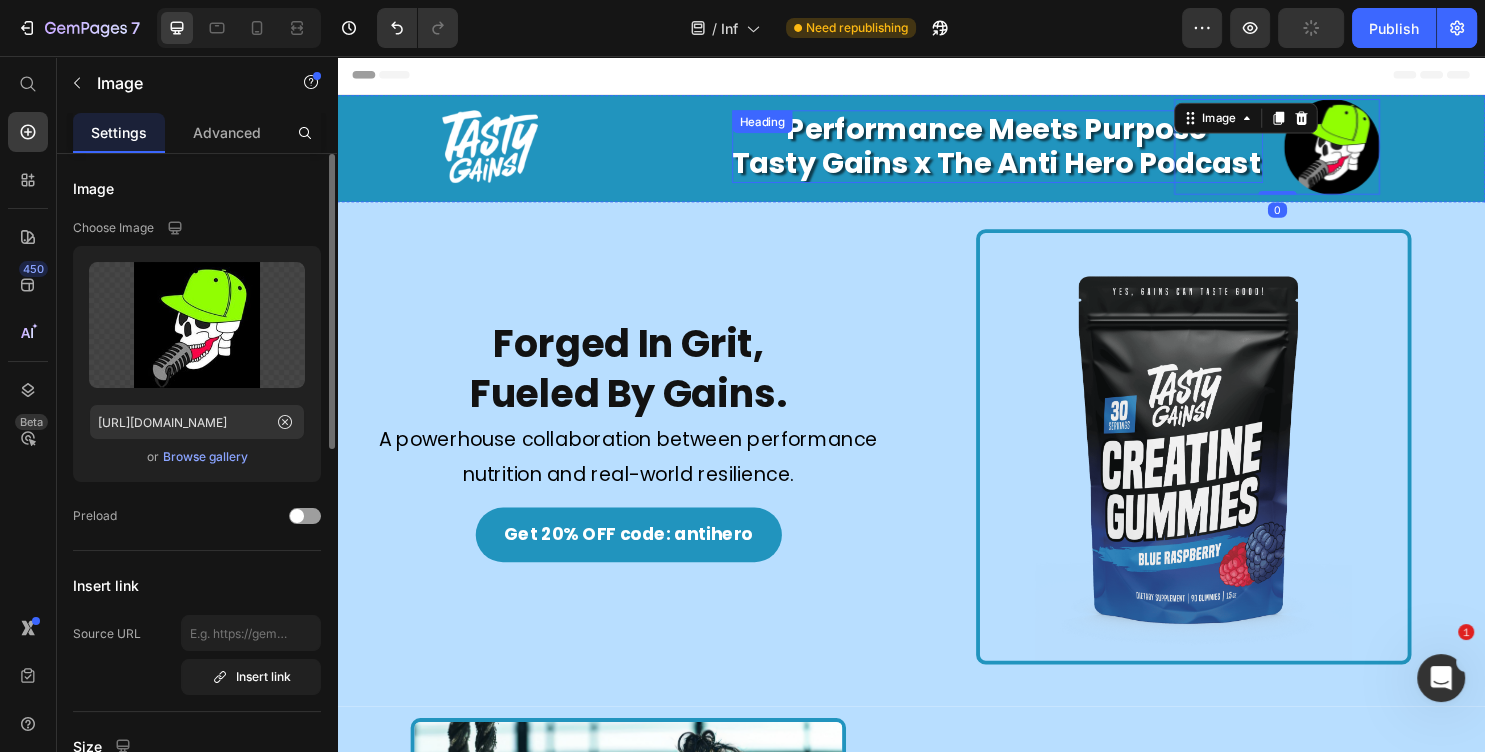 click on "Performance Meets Purpose  Tasty Gains x The Anti Hero Podcast" at bounding box center [1026, 151] 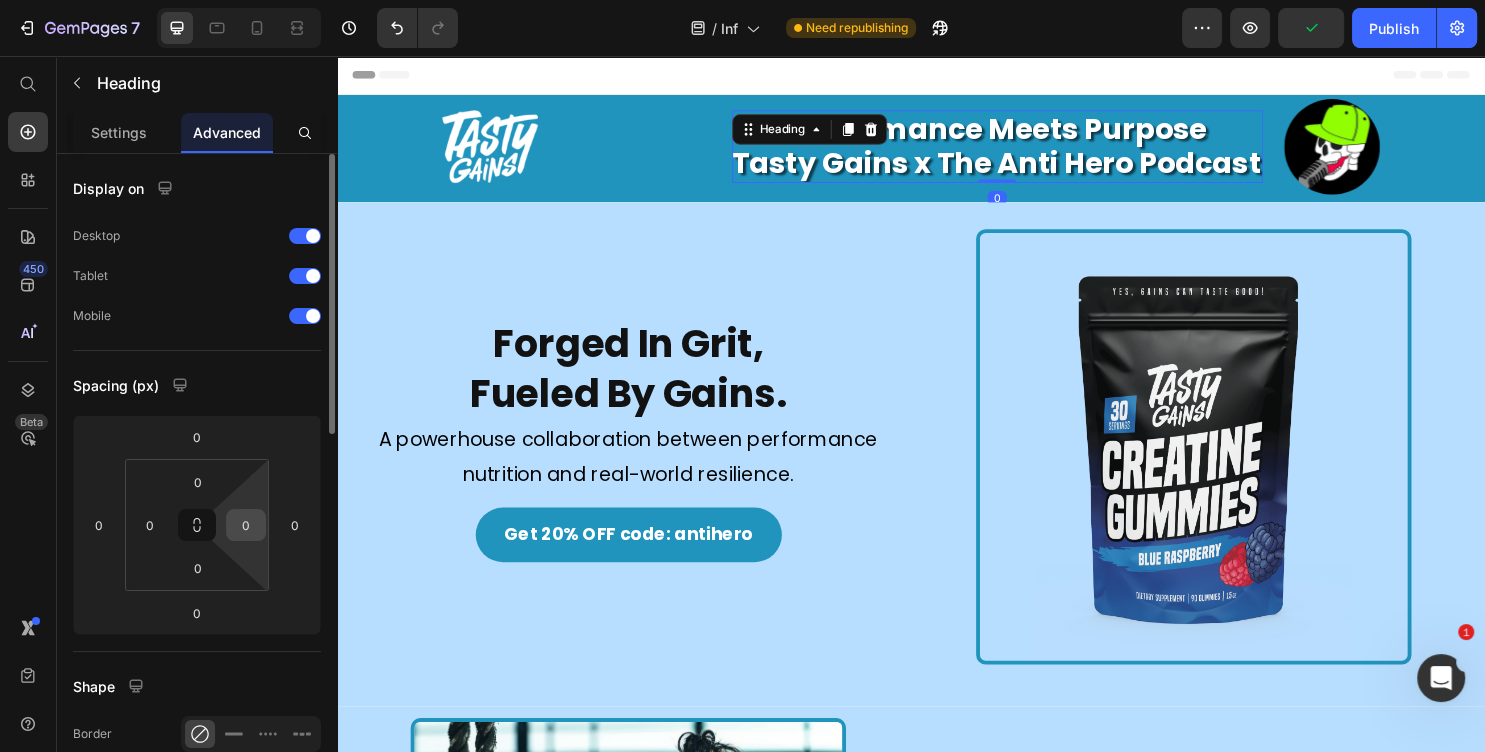 click on "0" at bounding box center [246, 525] 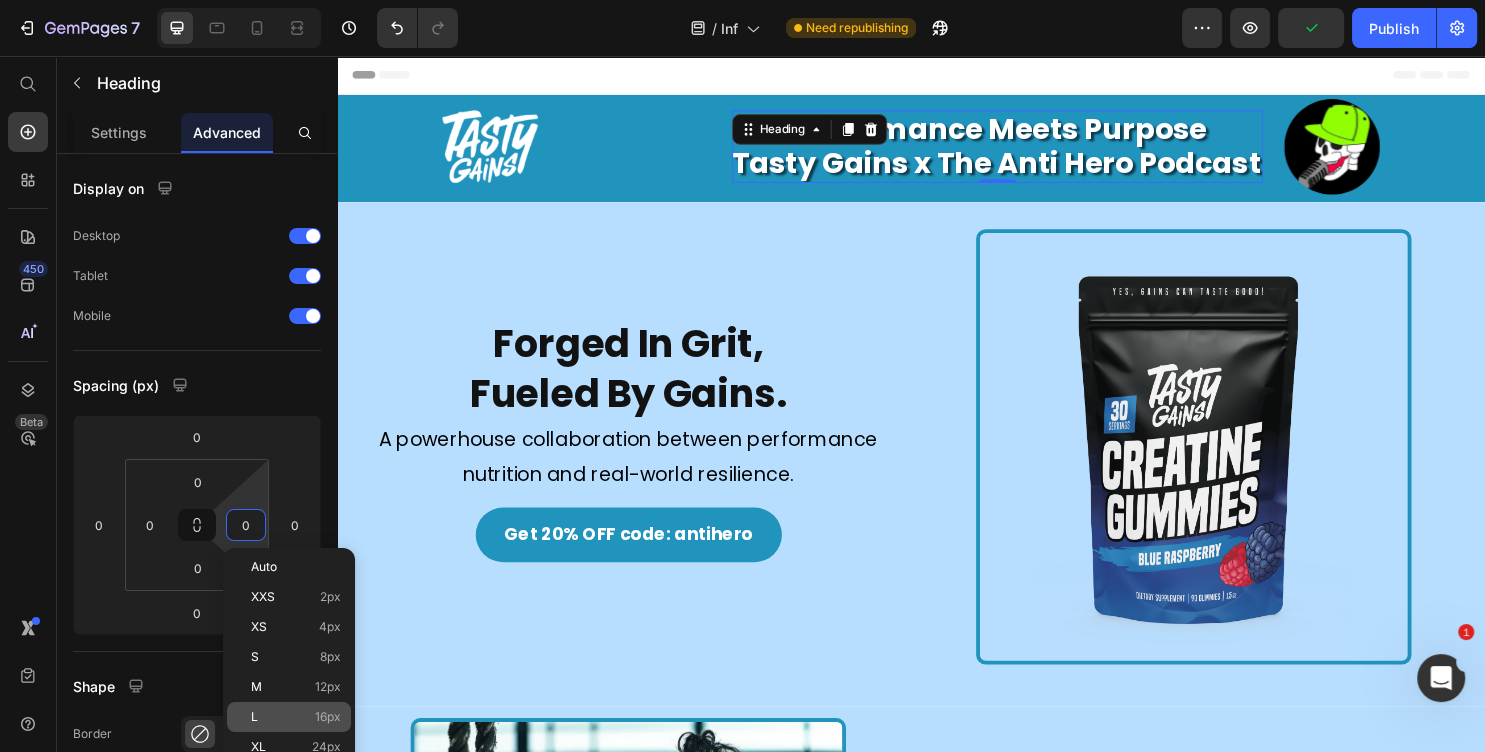 click on "L 16px" at bounding box center (296, 717) 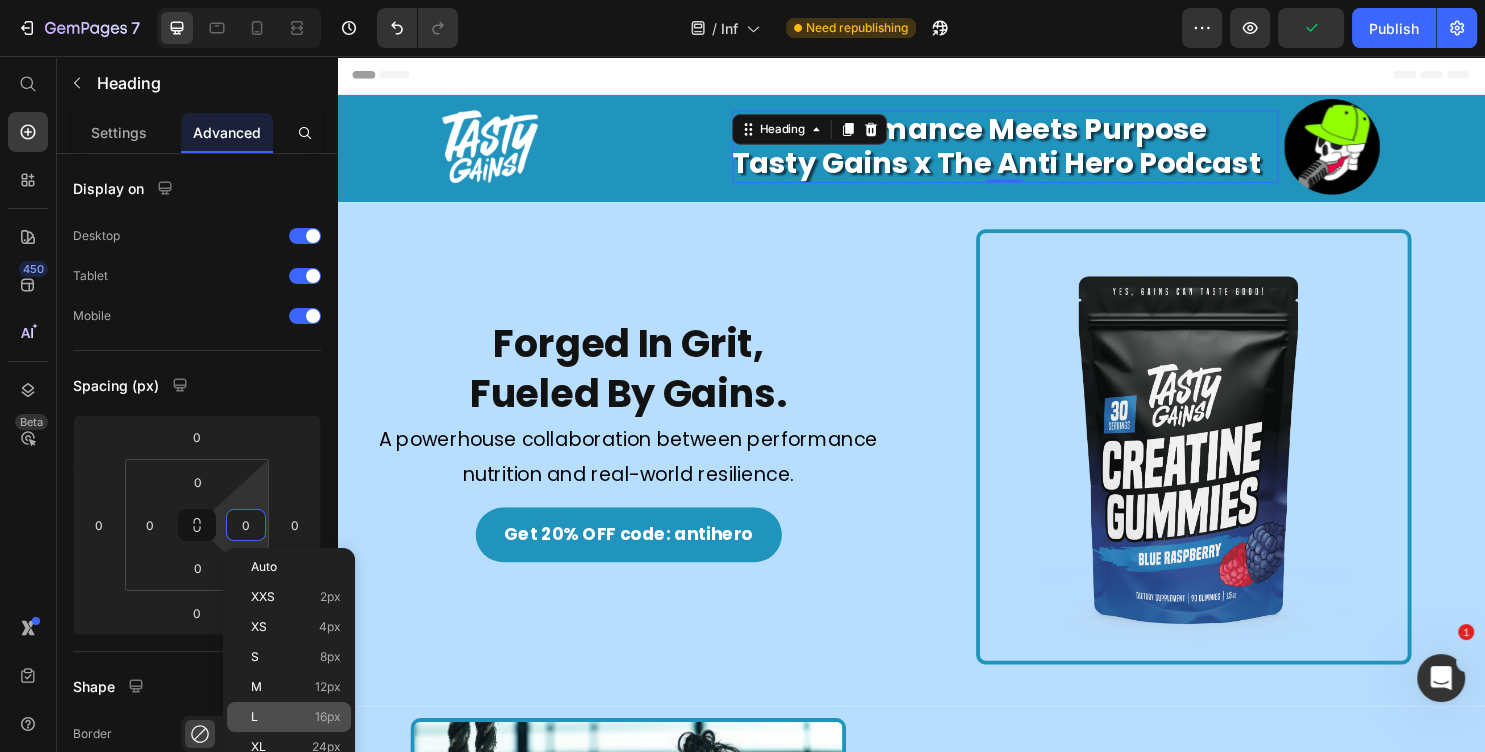 type on "16" 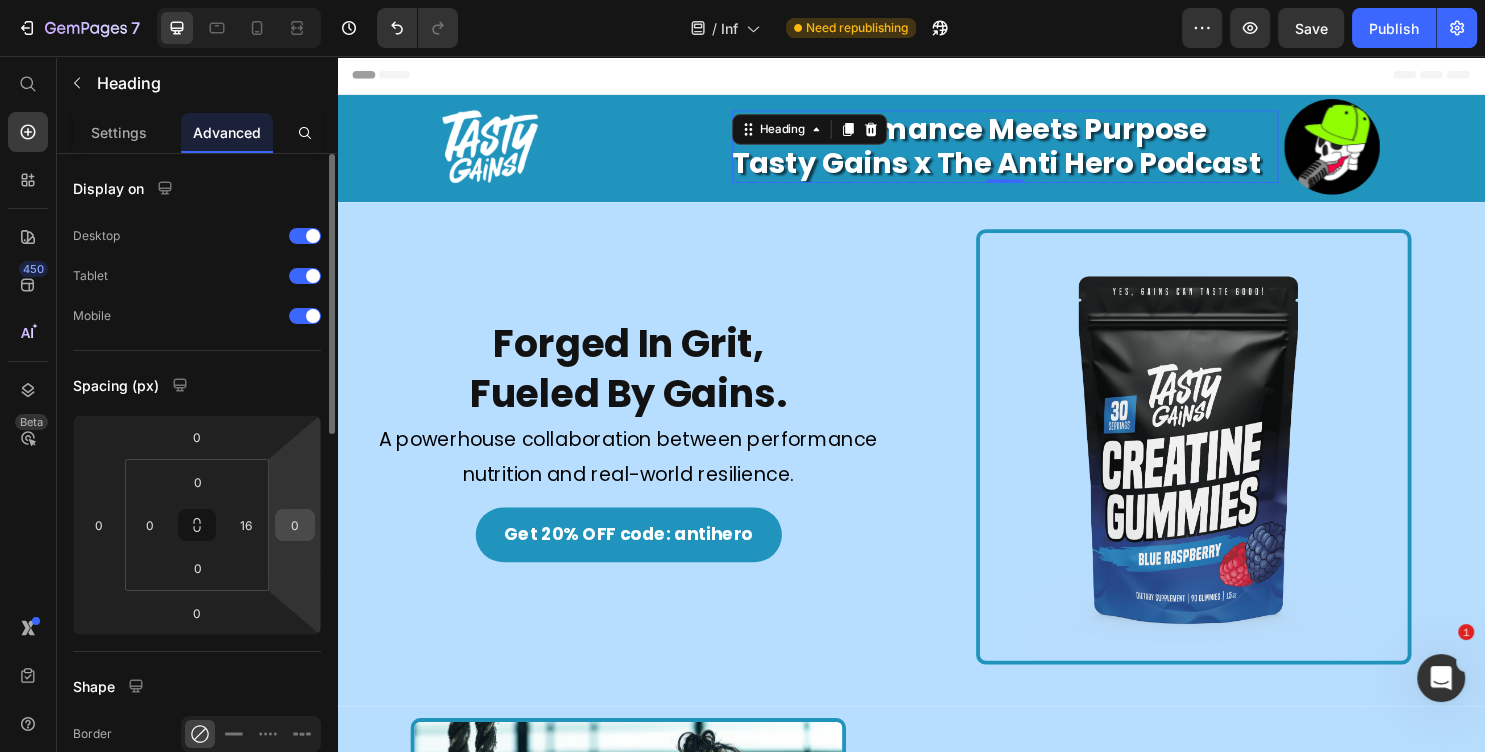 click on "0" at bounding box center [295, 525] 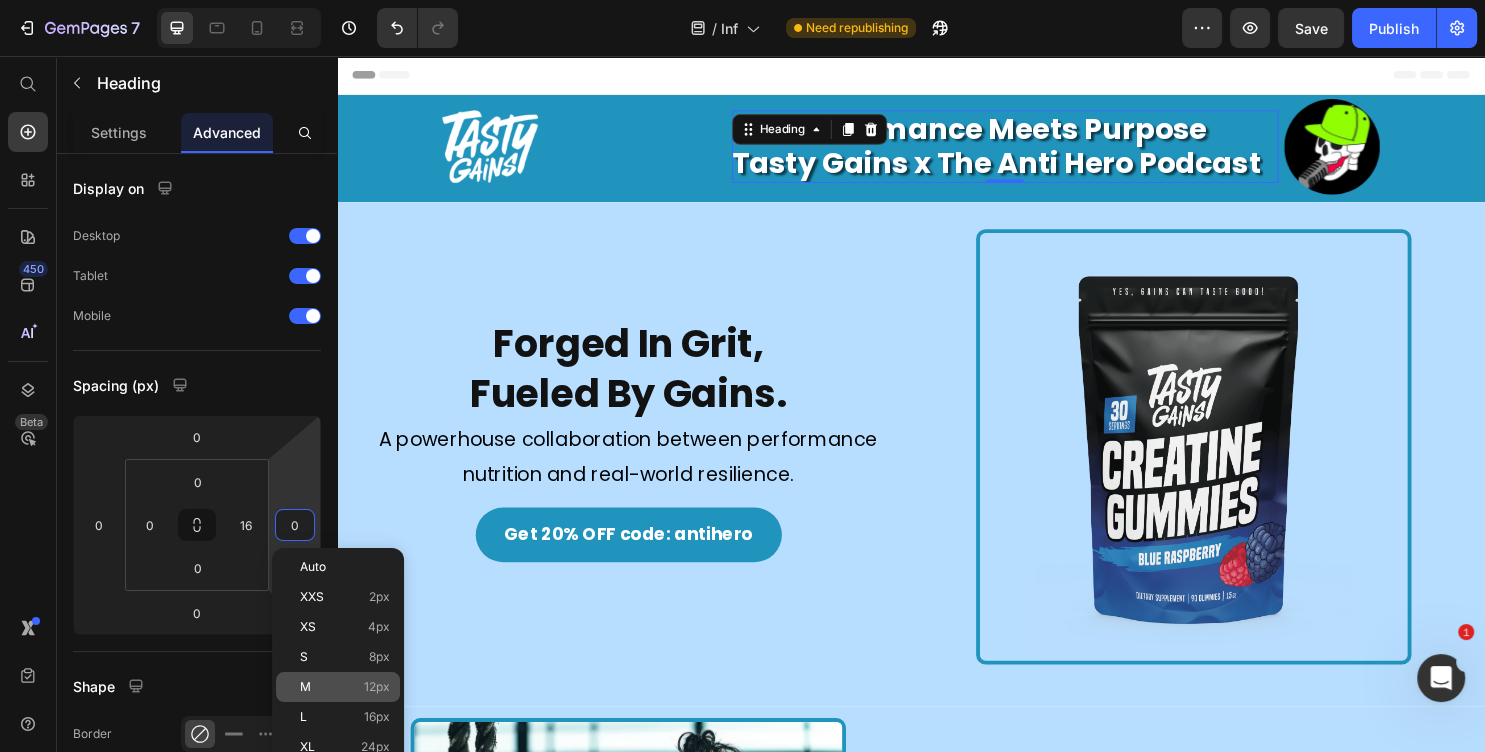 click on "M 12px" 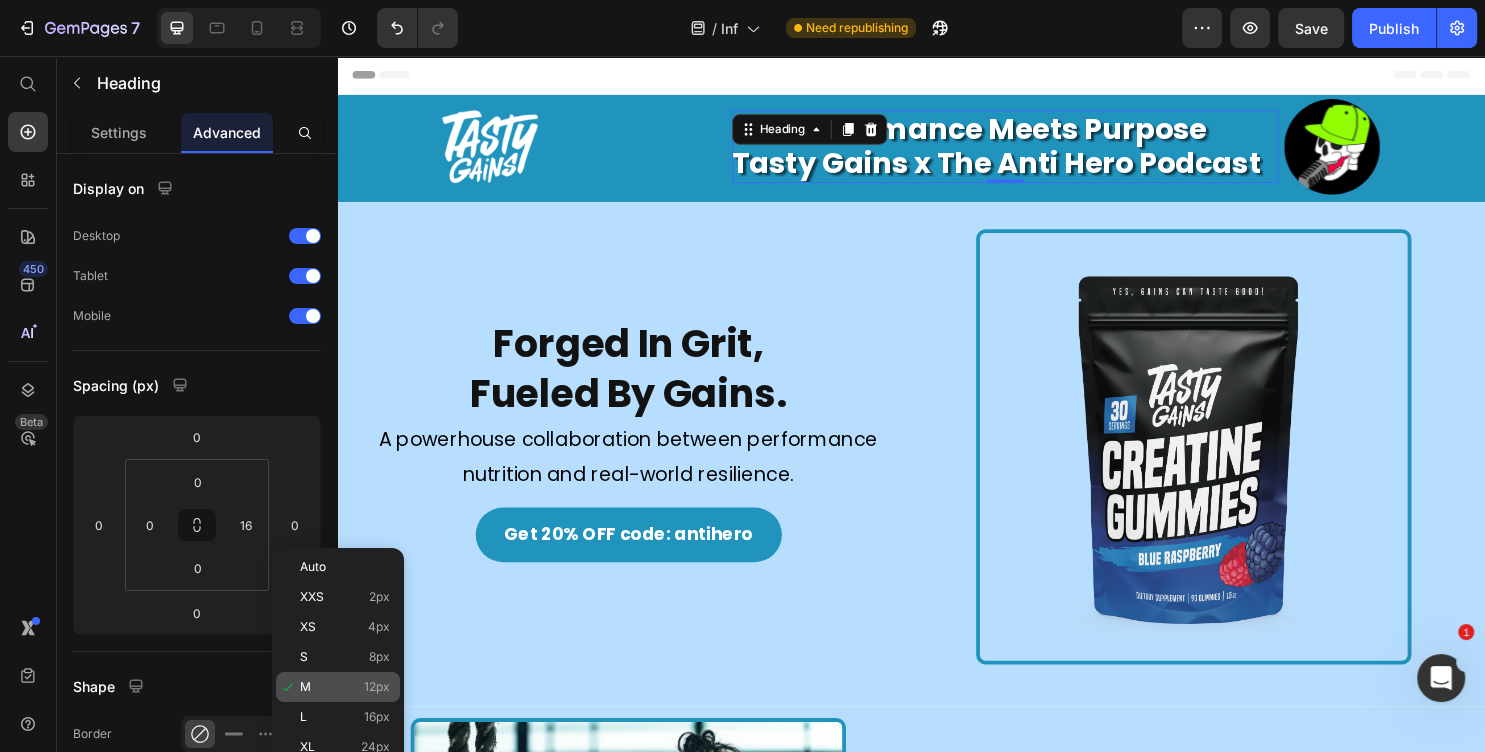 type on "12" 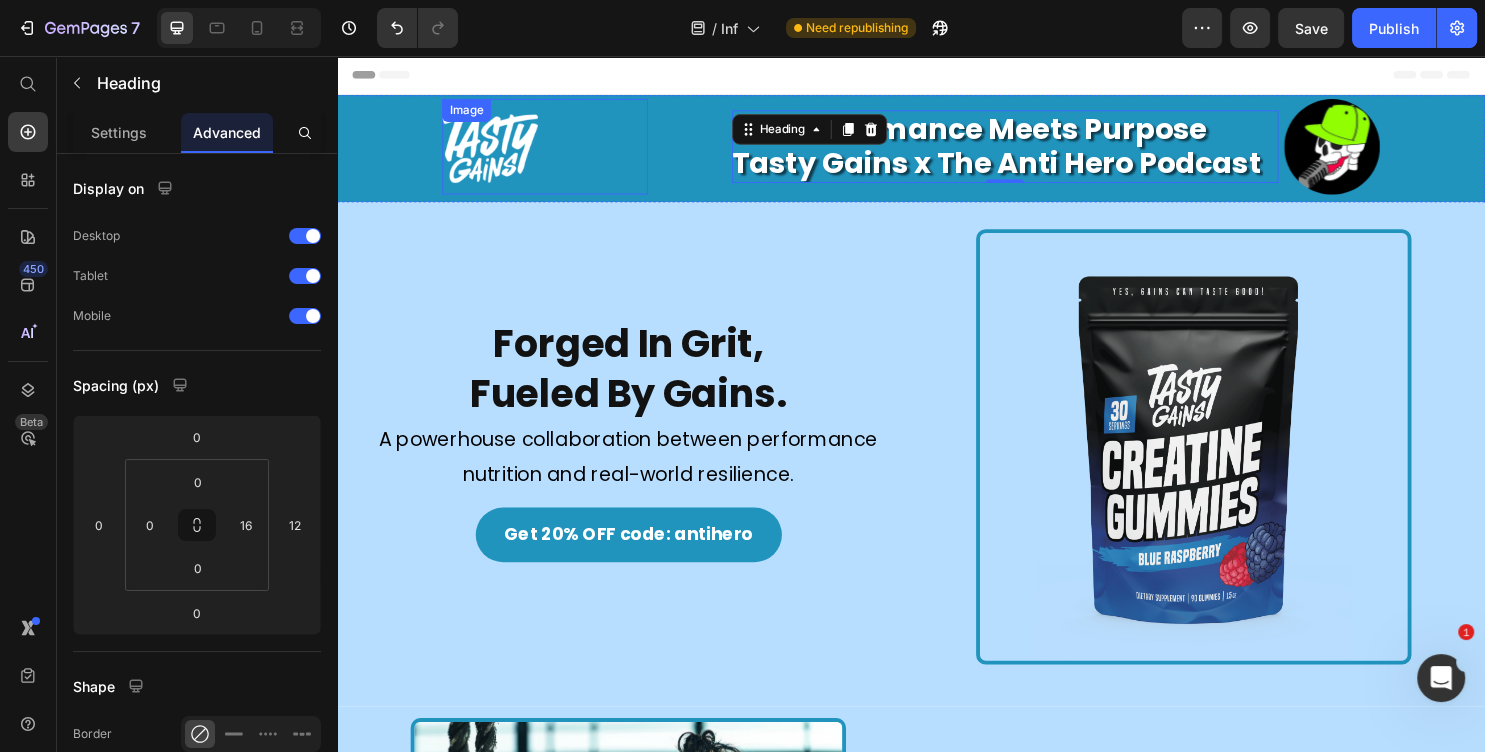 click at bounding box center (554, 151) 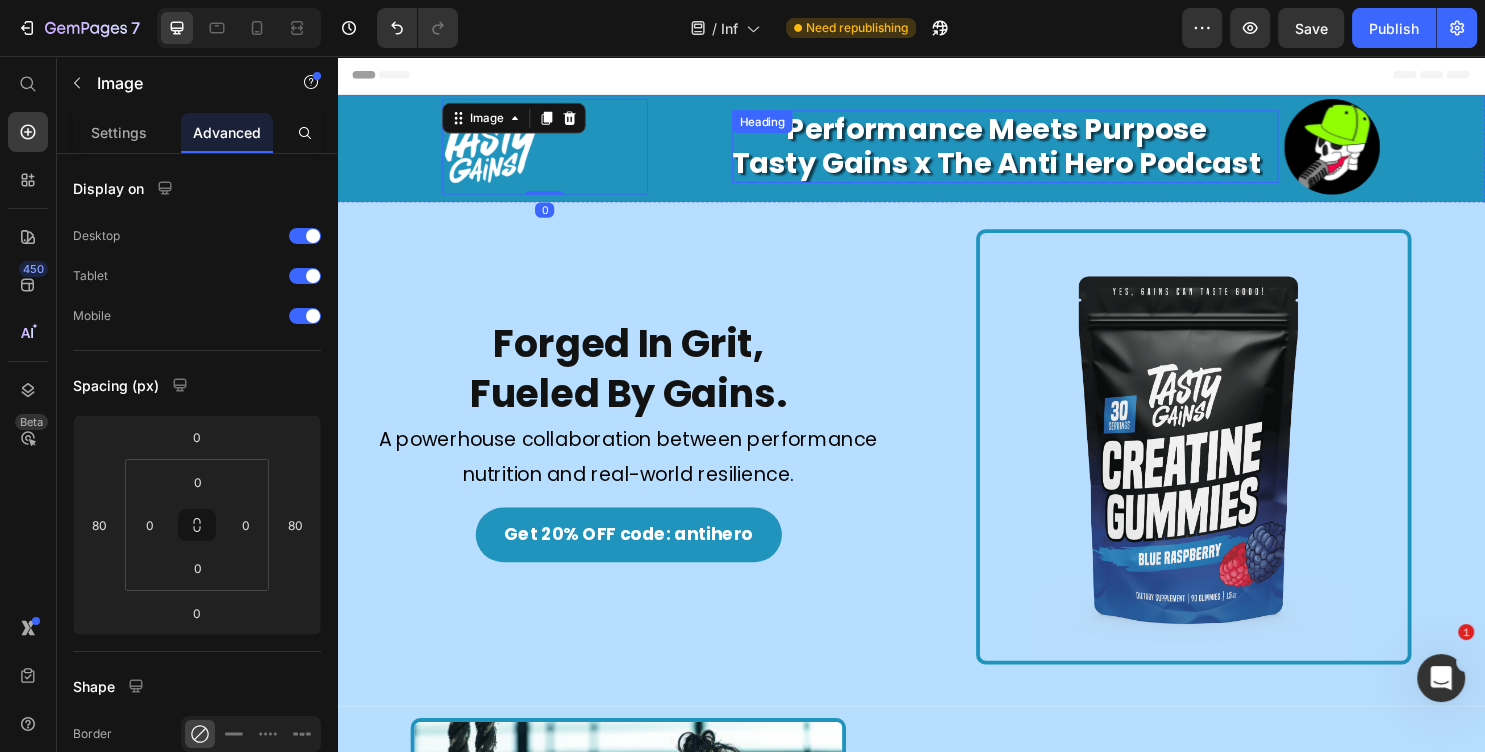click on "Performance Meets Purpose  Tasty Gains x The Anti Hero Podcast" at bounding box center (1026, 151) 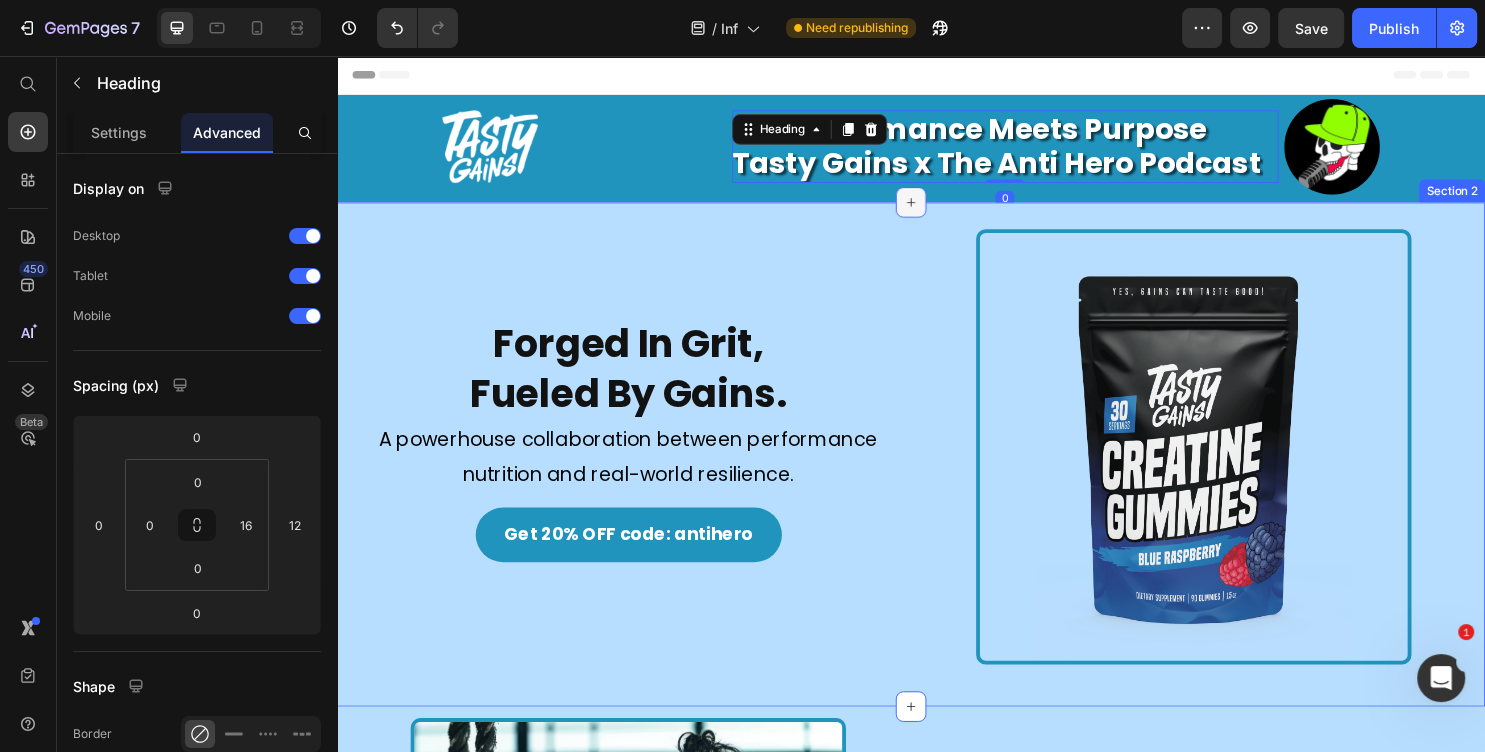 click 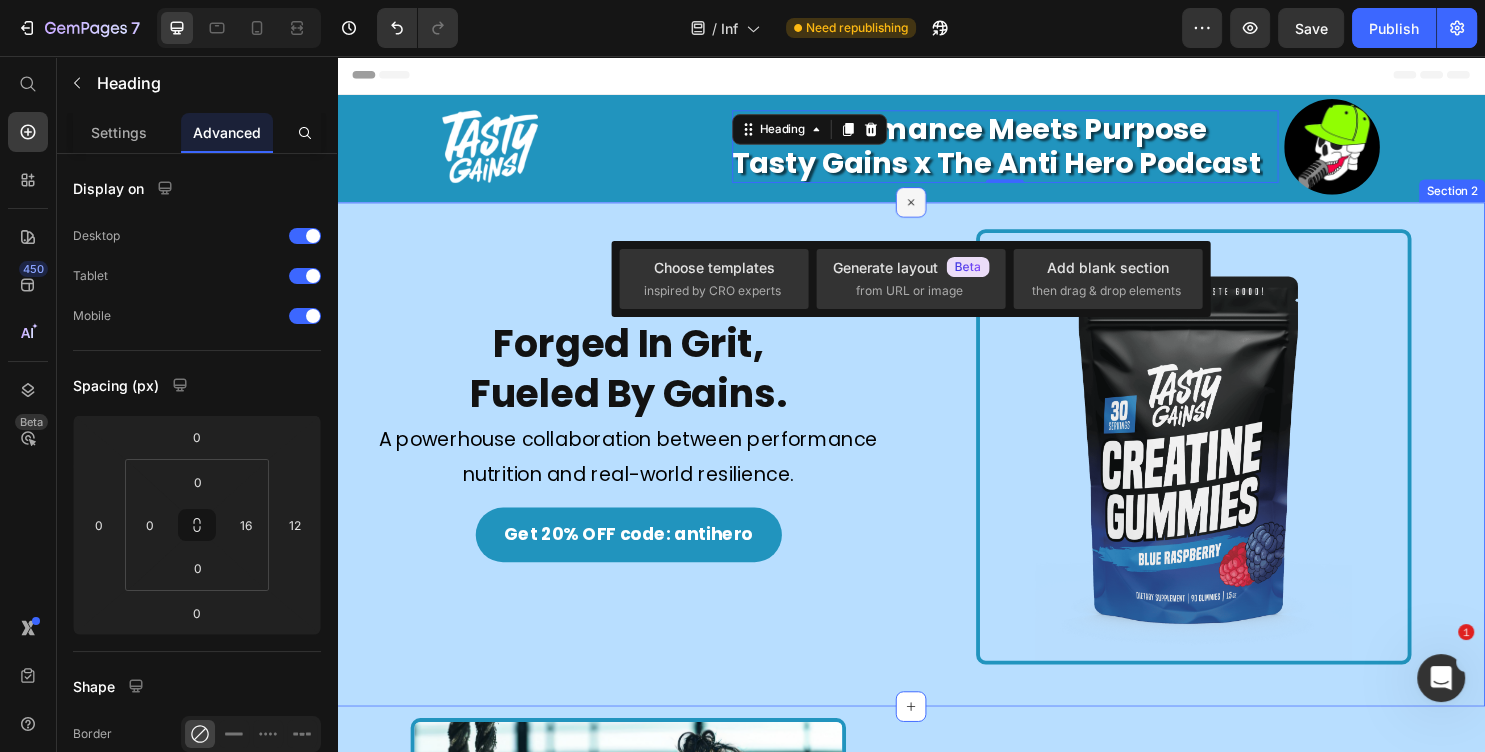 click 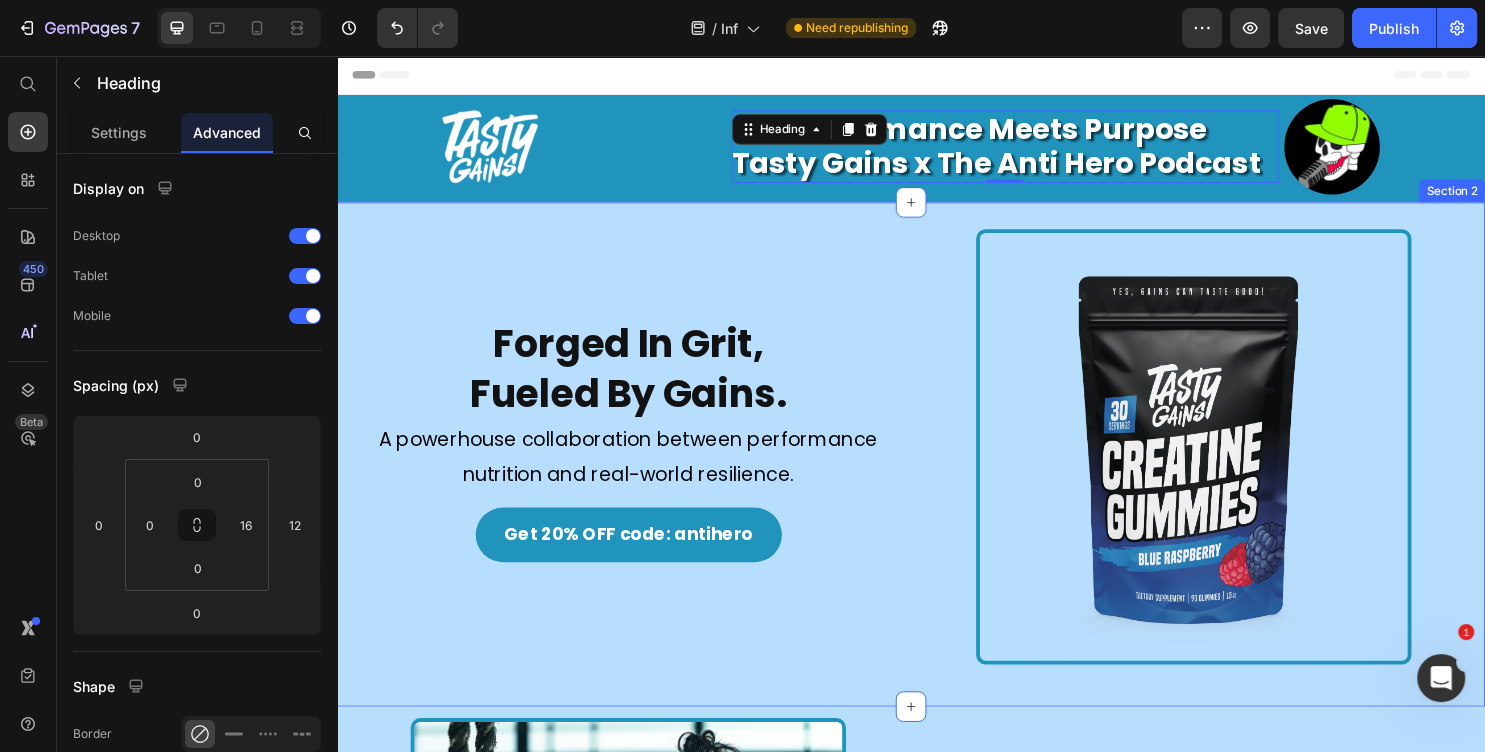 click on "Forged In Grit, Fueled By Gains. Heading Image A powerhouse collaboration between performance nutrition and real-world resilience. Text Block Get 20% OFF code: antihero Button Image Row Section 2" at bounding box center (937, 472) 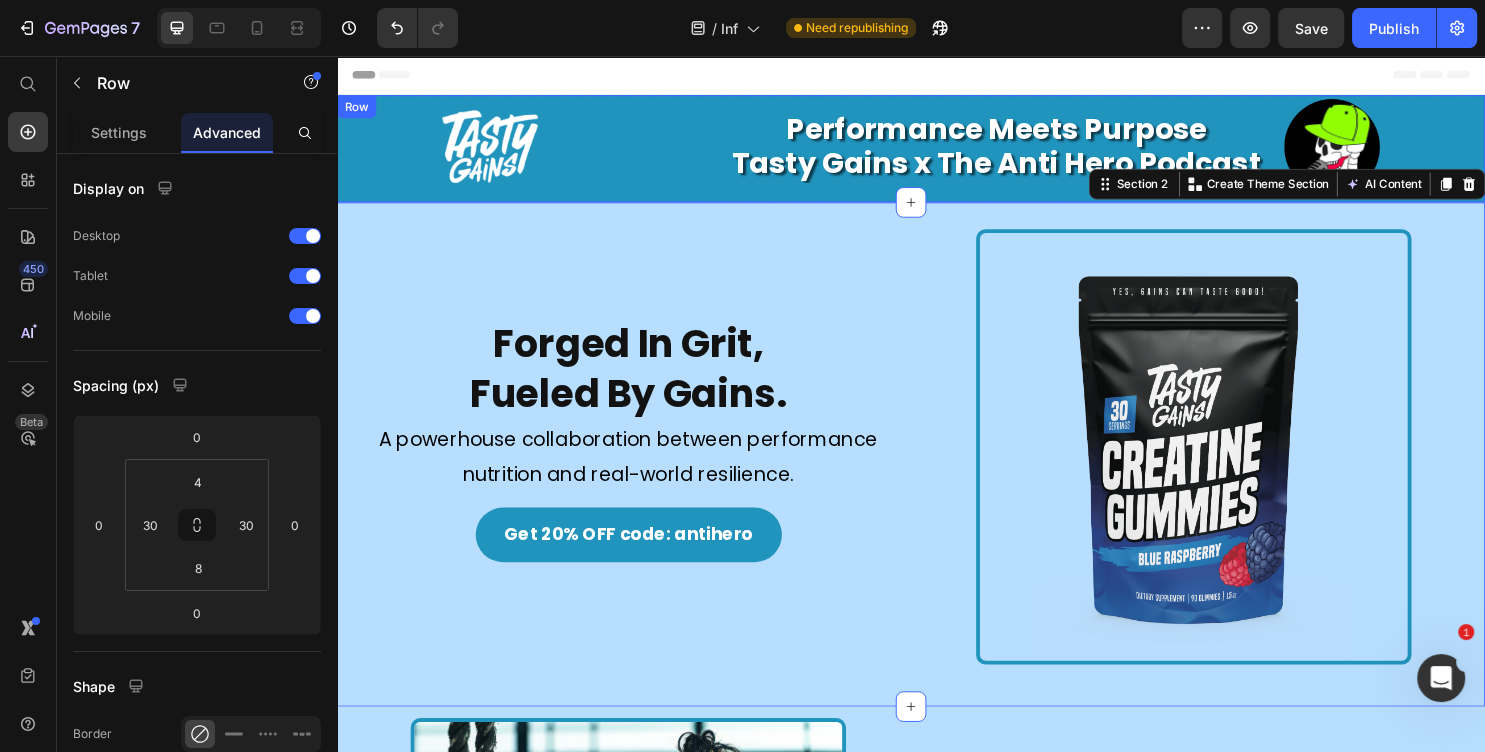 click on "Performance Meets Purpose  Tasty Gains x The Anti Hero Podcast Heading" at bounding box center (937, 151) 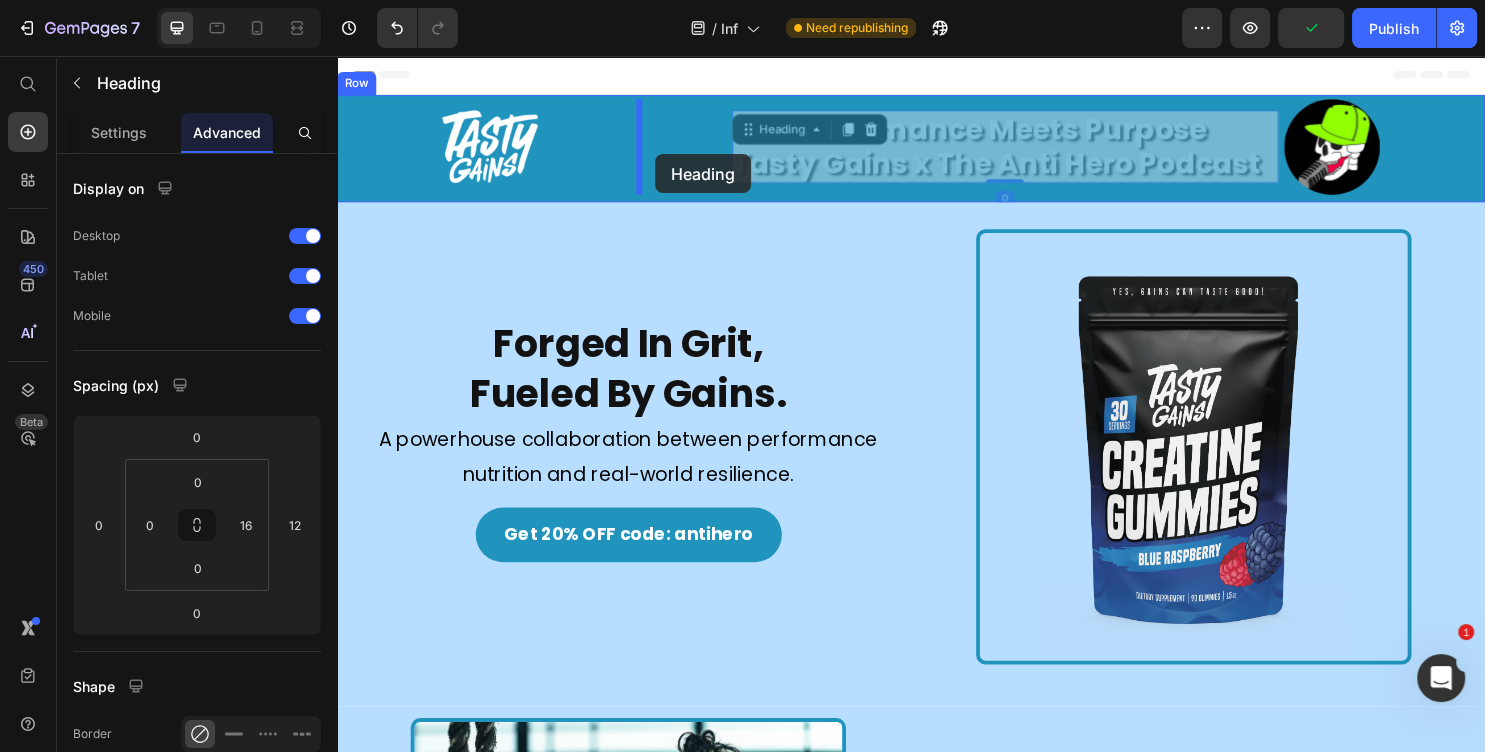 drag, startPoint x: 825, startPoint y: 156, endPoint x: 658, endPoint y: 154, distance: 167.01198 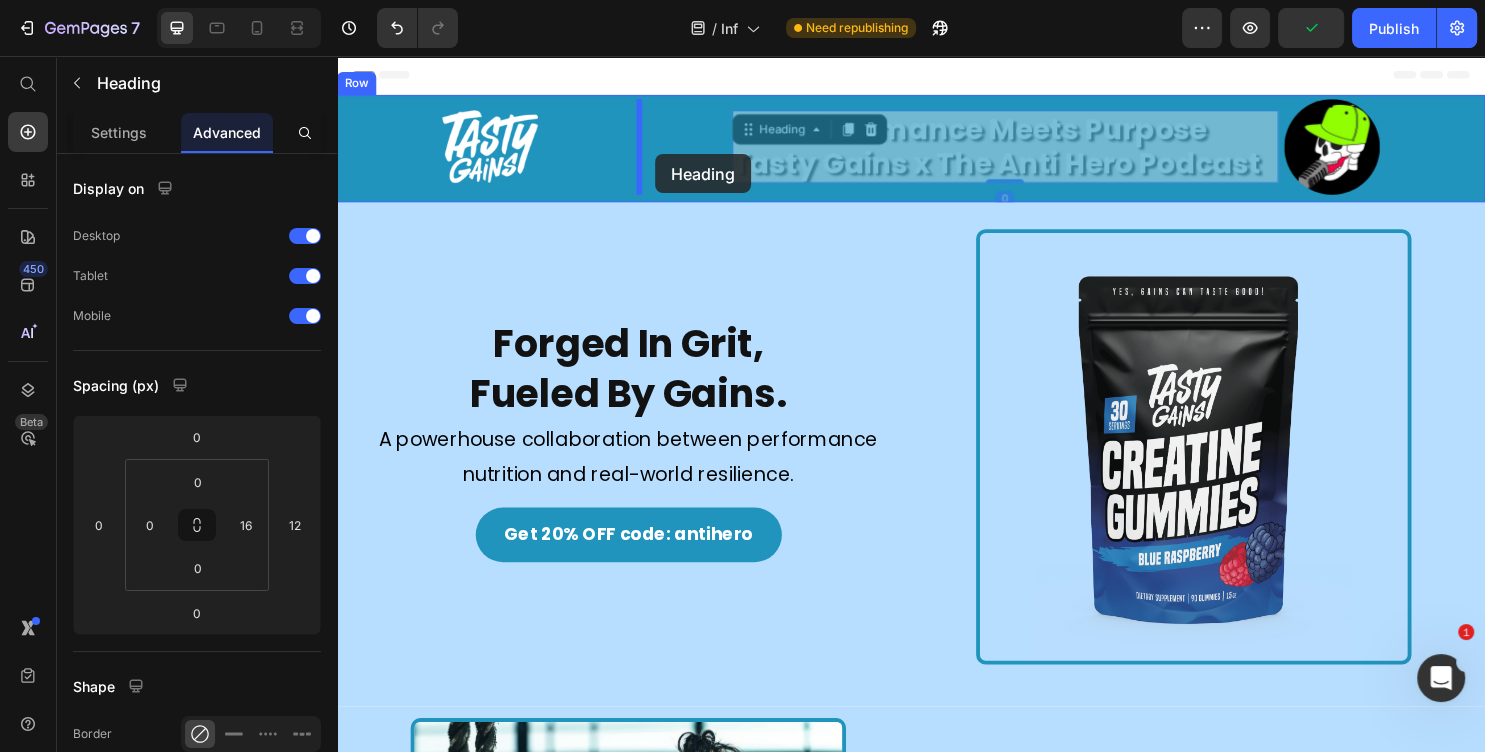 click on "Header Image Performance Meets Purpose  Tasty Gains x The Anti Hero Podcast Heading   0 Performance Meets Purpose  Tasty Gains x The Anti Hero Podcast Heading   0 Image Row Section 1 Forged In Grit, Fueled By Gains. Heading Image A powerhouse collaboration between performance nutrition and real-world resilience. Text Block Get 20% OFF code: antihero Button Image Row Section 2 Meet the Anti Heroes in Action Heading Why [PERSON_NAME] partnered with a podcast that’s equal parts  Tier 1 Operator  and  Street Cop . Text Block Get 20% OFF code: antihero Button Image Image Row Section 3 Root Start with Sections from sidebar Add sections Add elements Start with Generating from URL or image Add section Choose templates inspired by CRO experts Generate layout from URL or image Add blank section then drag & drop elements Footer" at bounding box center (937, 1971) 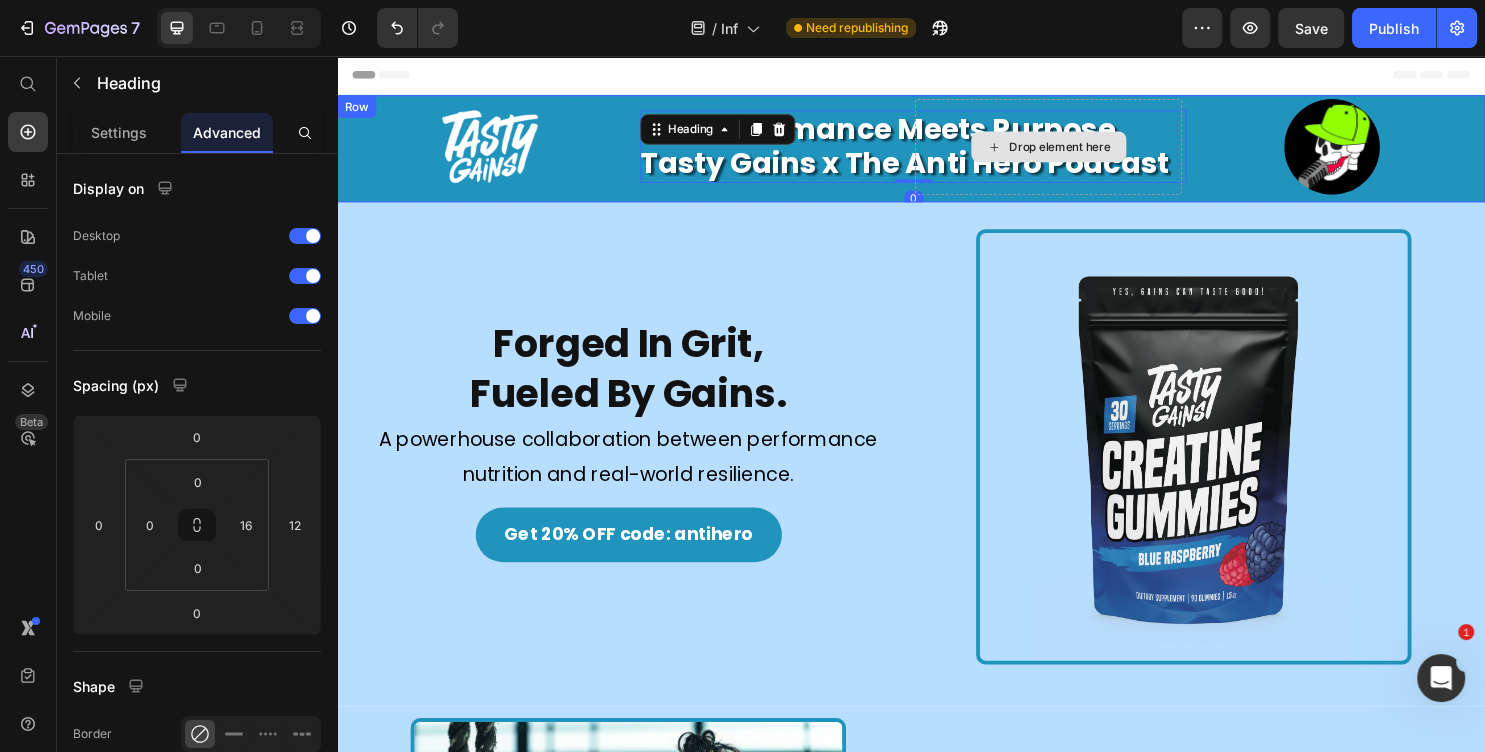 click on "Drop element here" at bounding box center [1093, 151] 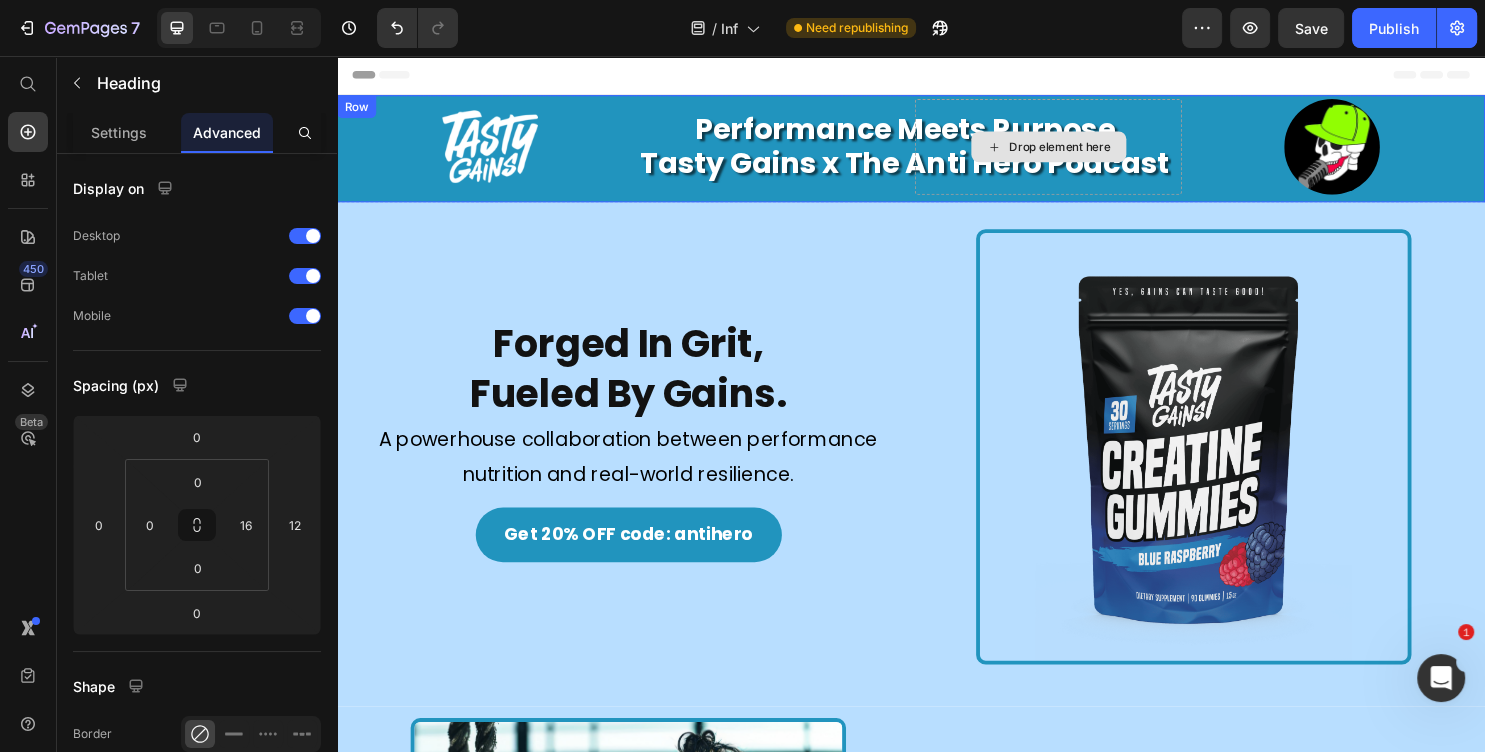 scroll, scrollTop: 324, scrollLeft: 0, axis: vertical 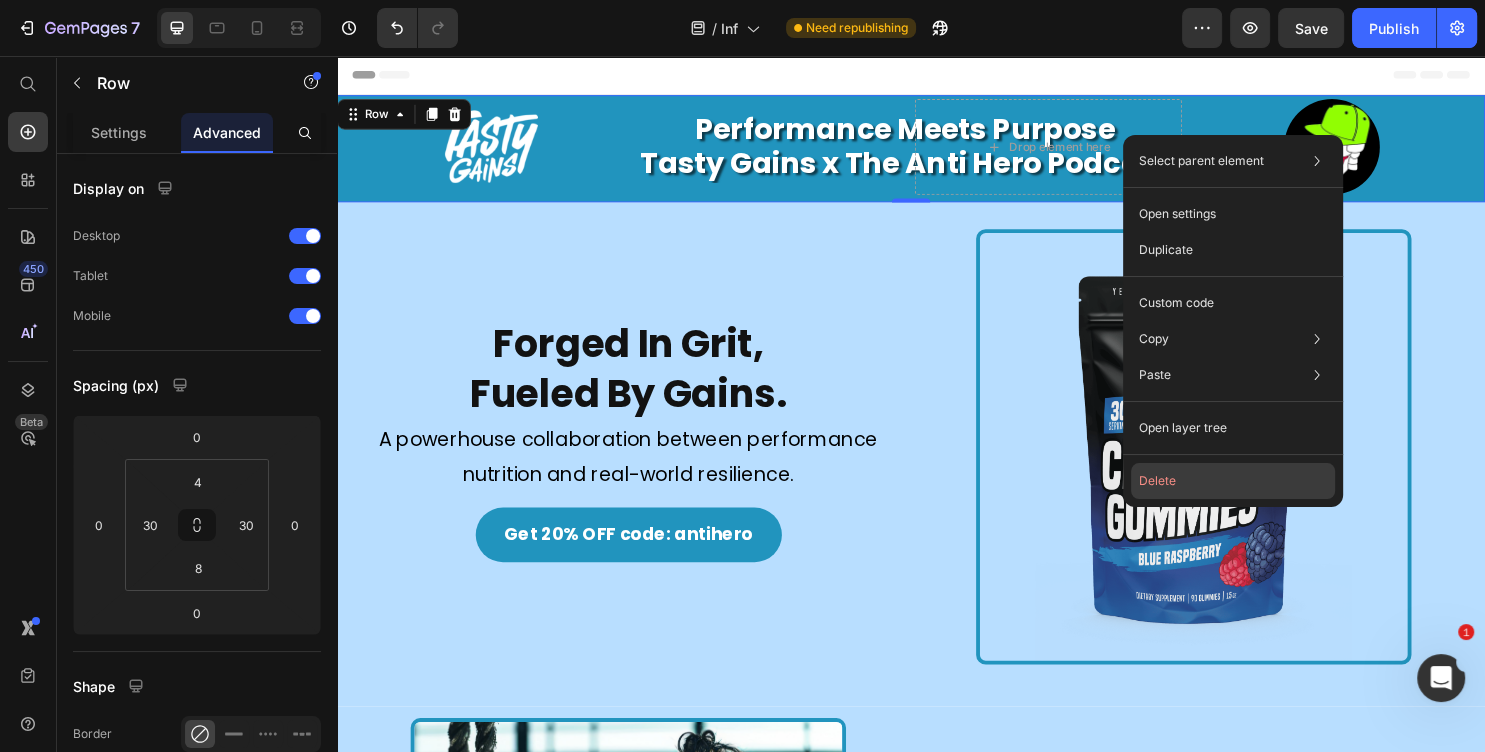 click on "Delete" 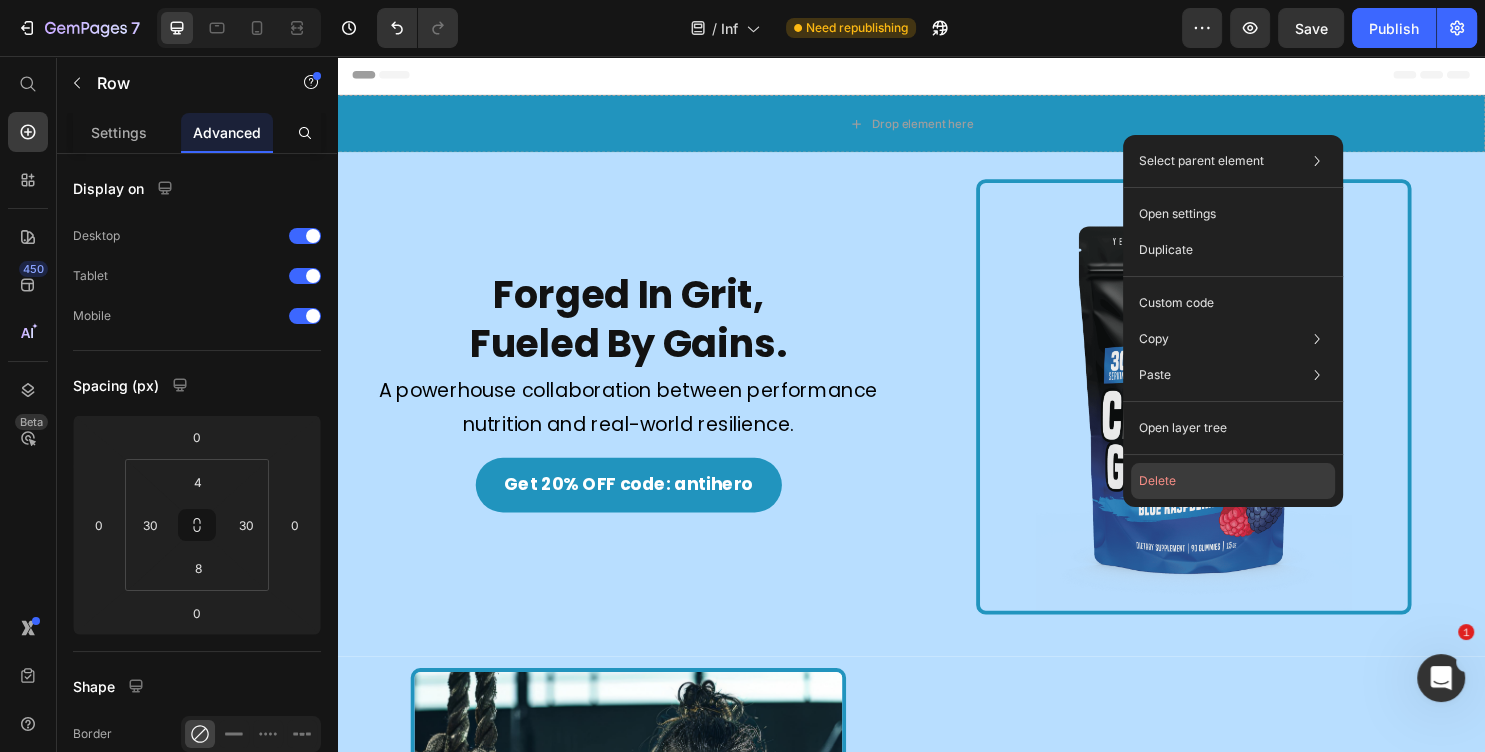 scroll, scrollTop: 324, scrollLeft: 0, axis: vertical 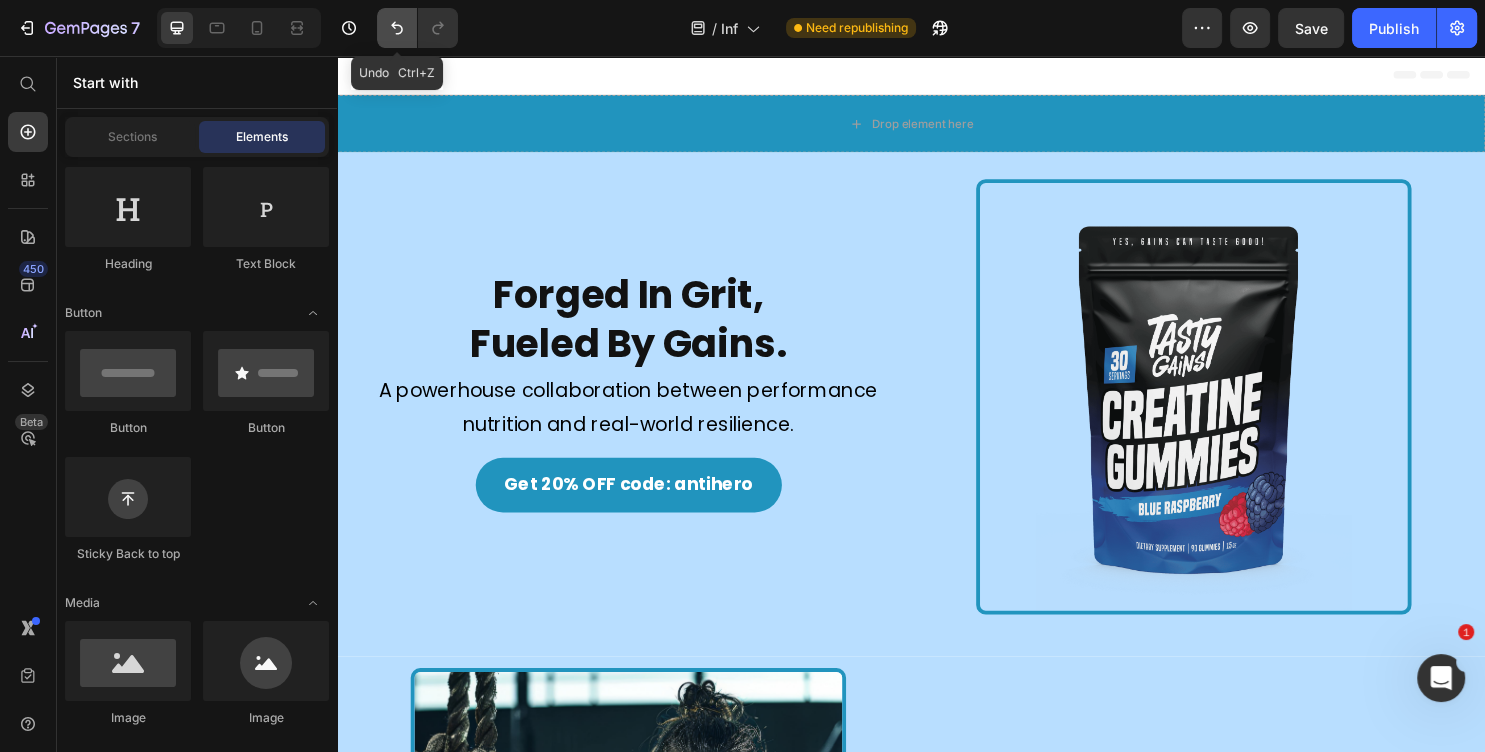 click 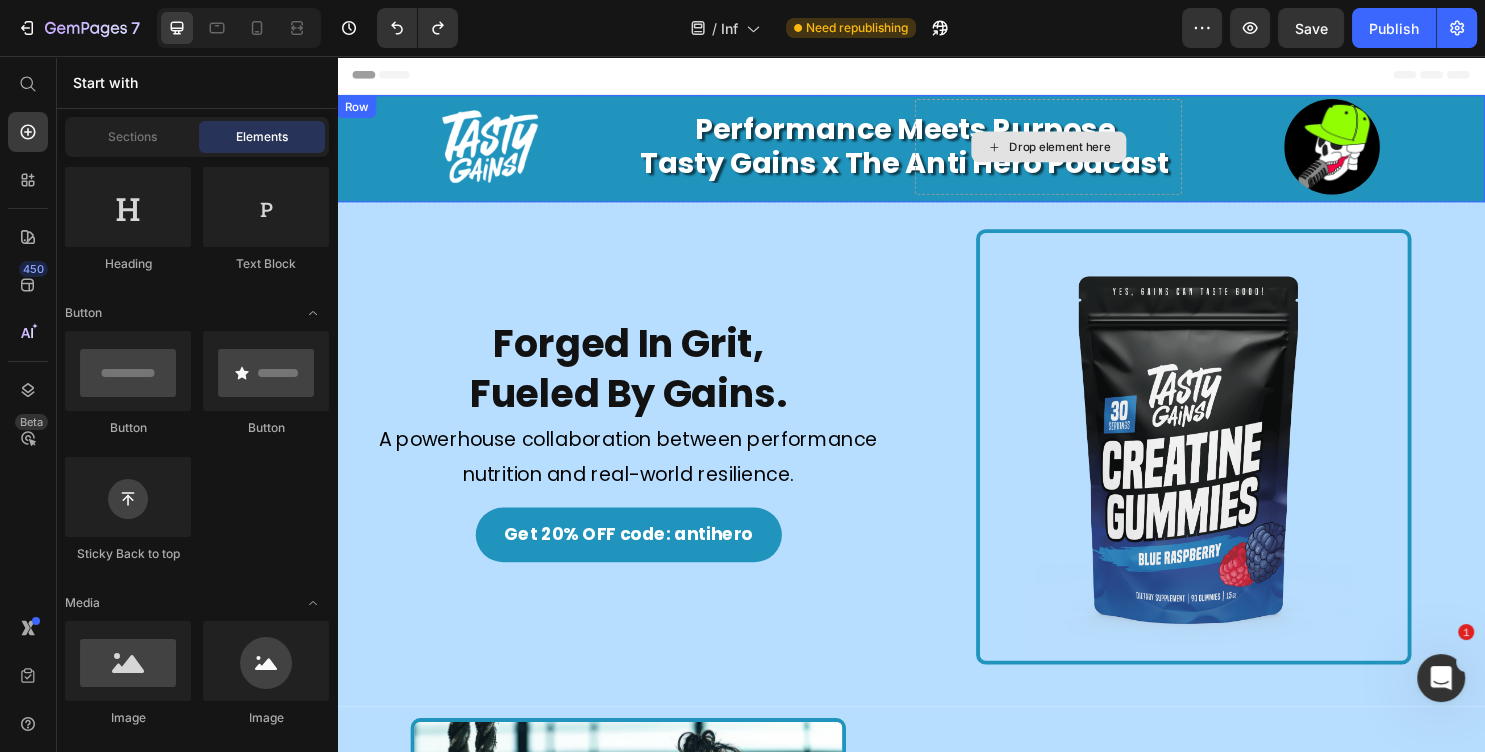click on "Drop element here" at bounding box center [1080, 151] 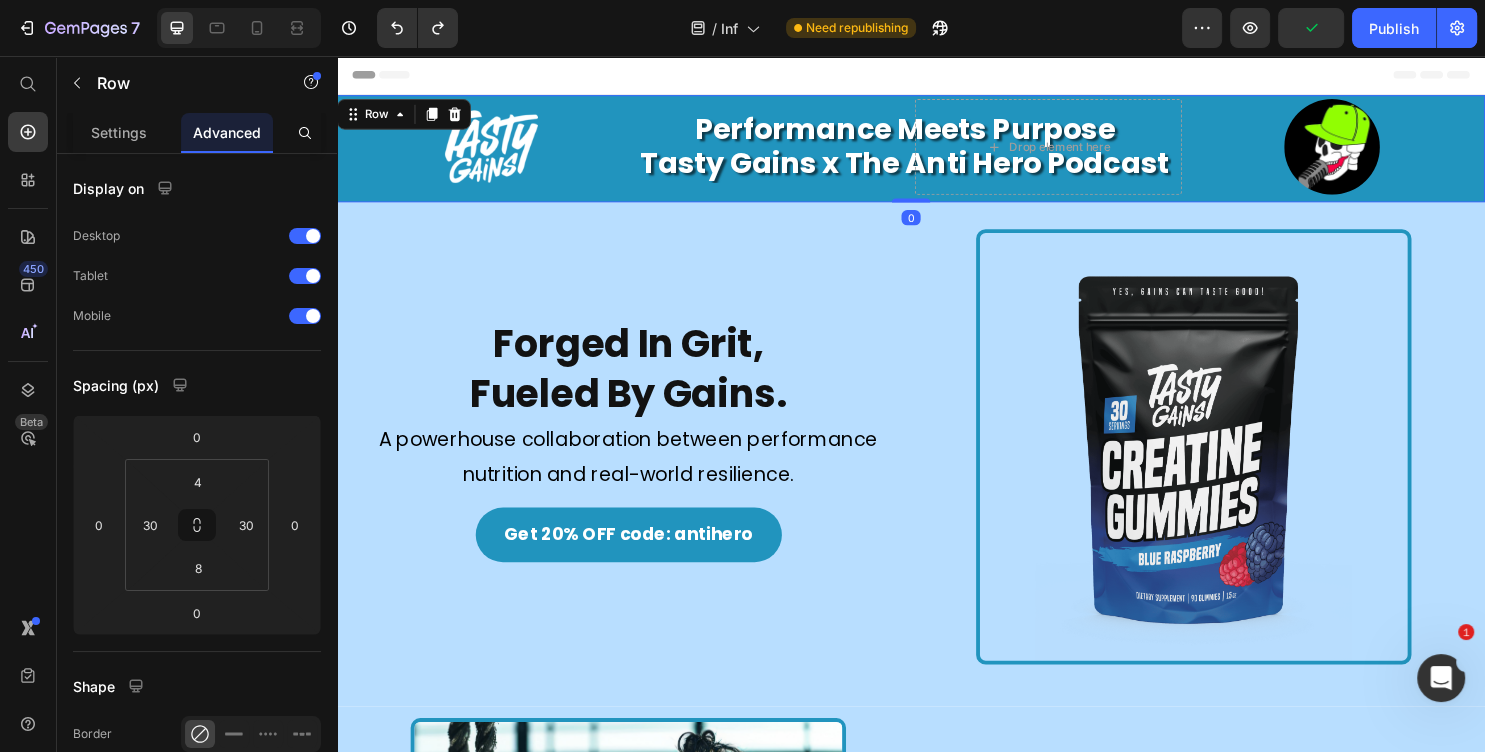 scroll, scrollTop: 612, scrollLeft: 0, axis: vertical 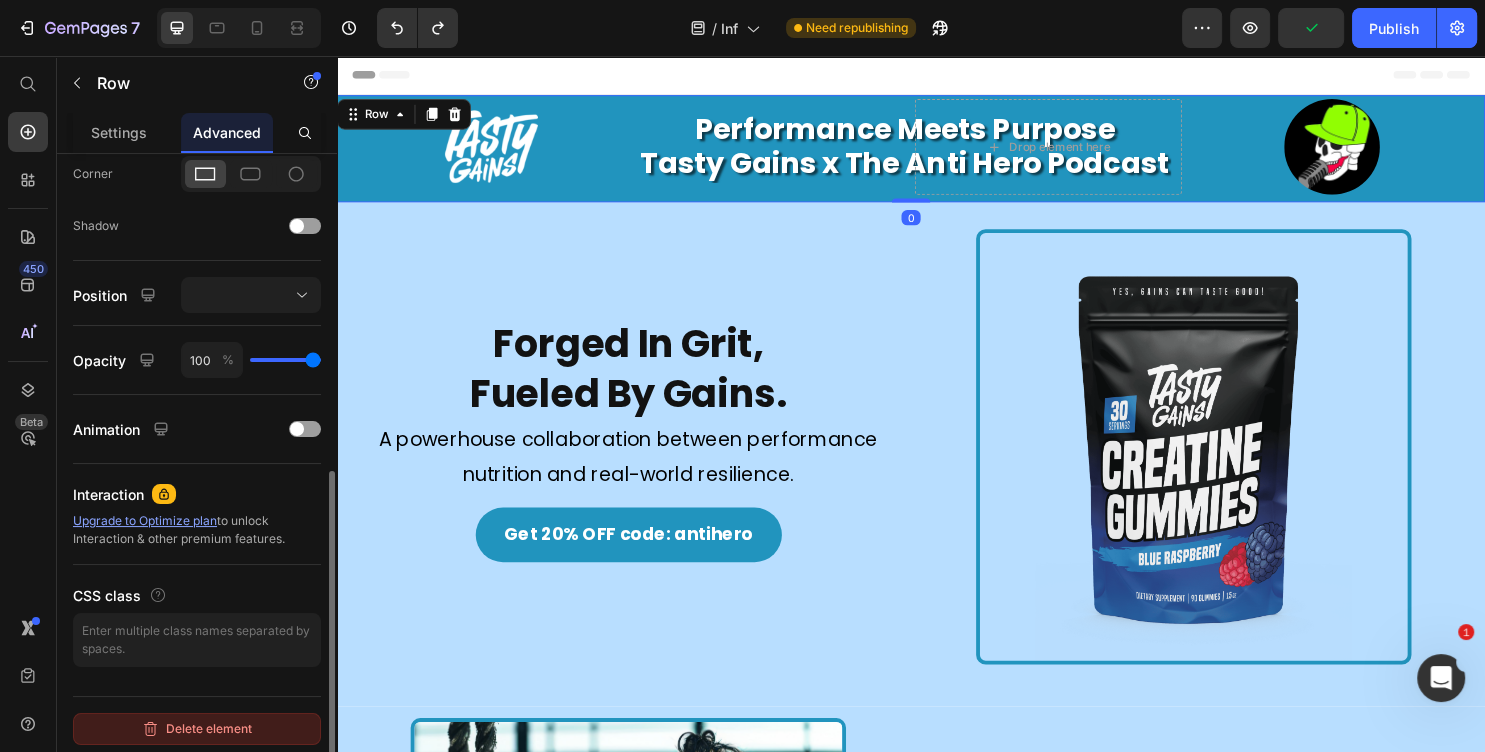 click on "Delete element" at bounding box center (197, 729) 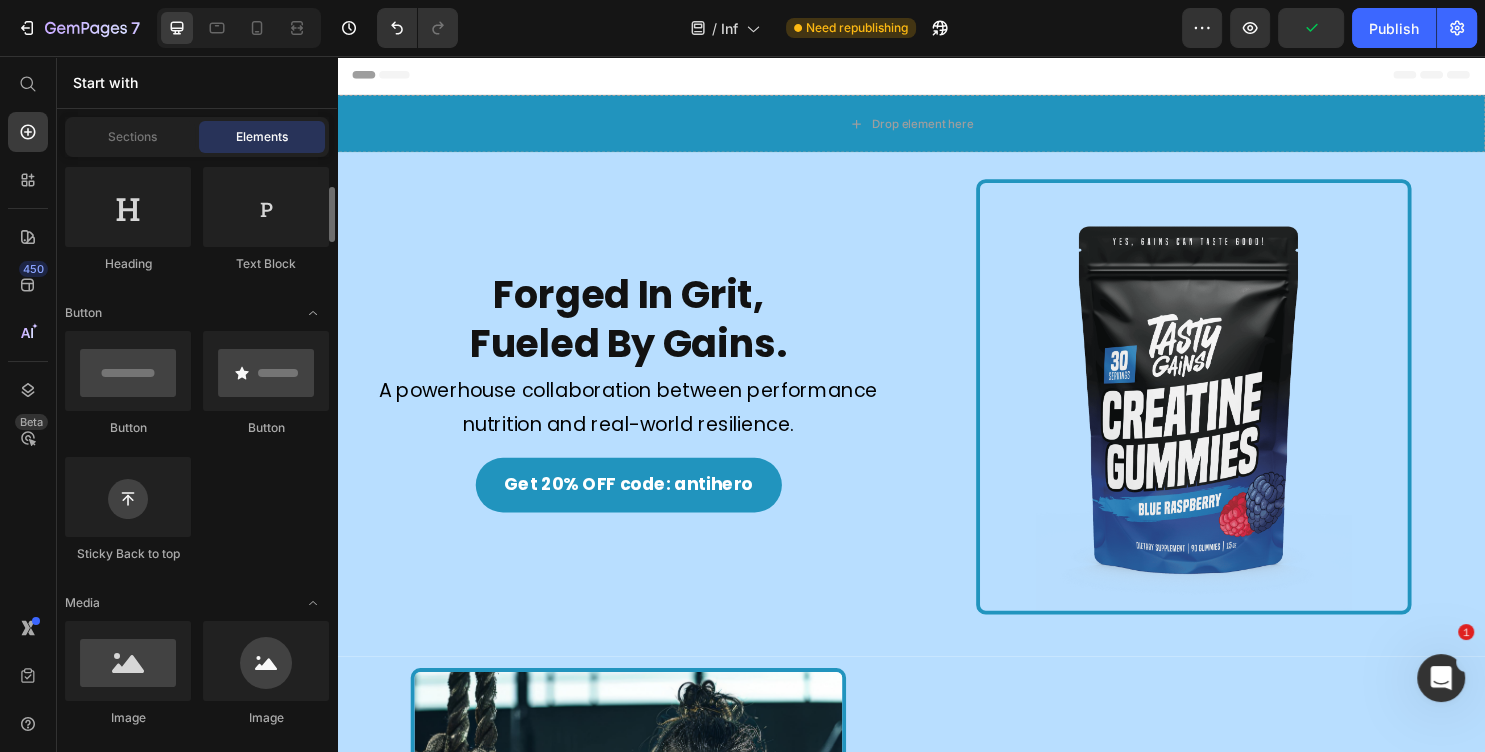 scroll, scrollTop: 324, scrollLeft: 0, axis: vertical 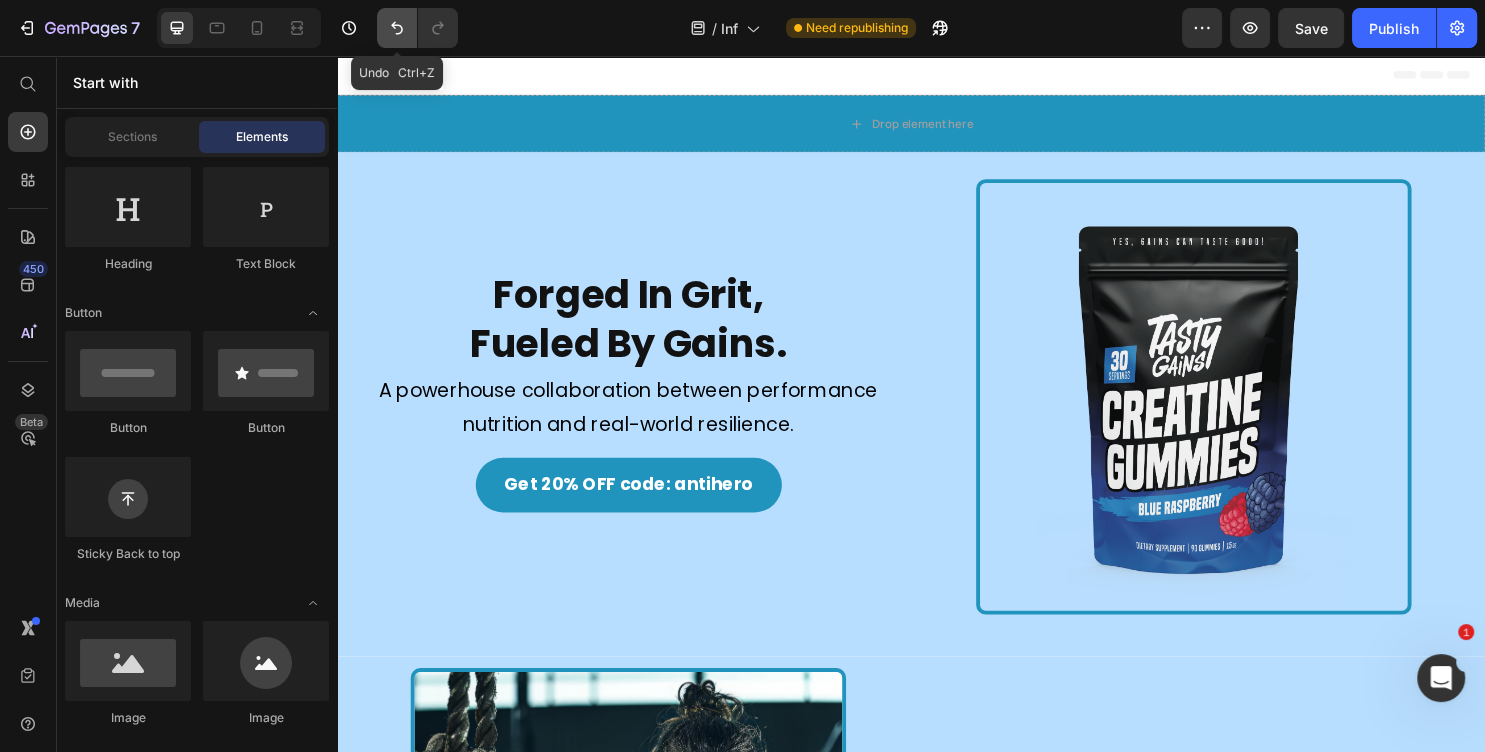 click 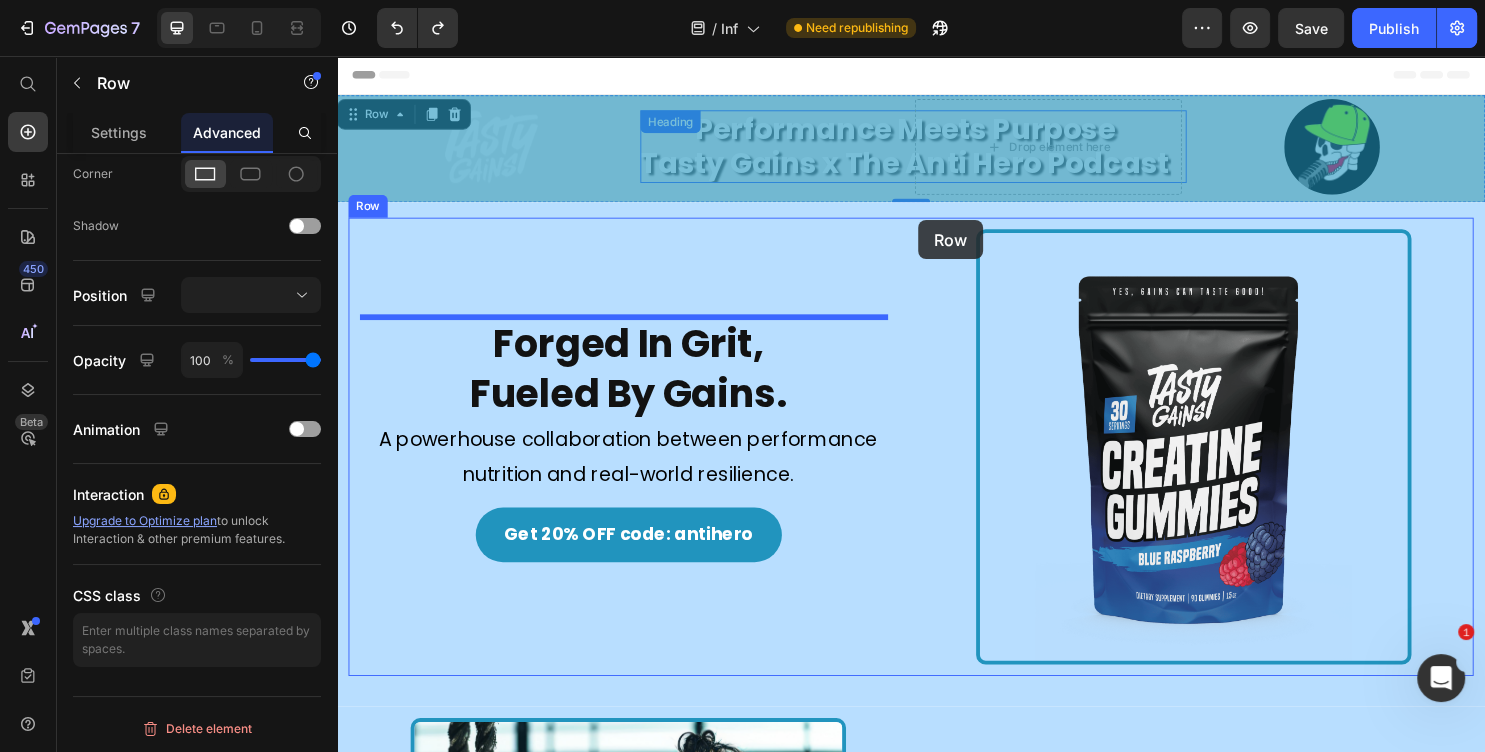 scroll, scrollTop: 612, scrollLeft: 0, axis: vertical 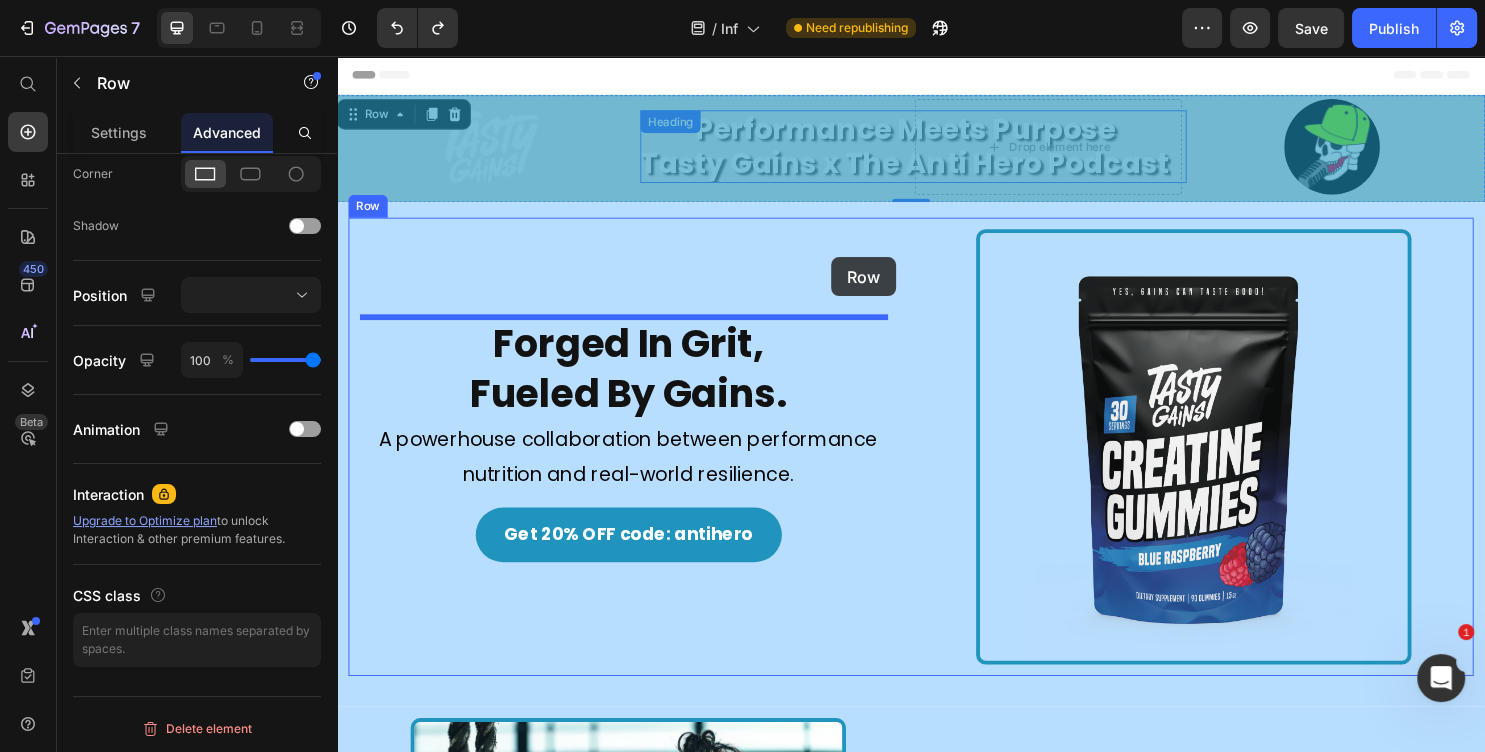 drag, startPoint x: 1003, startPoint y: 106, endPoint x: 831, endPoint y: 257, distance: 228.8777 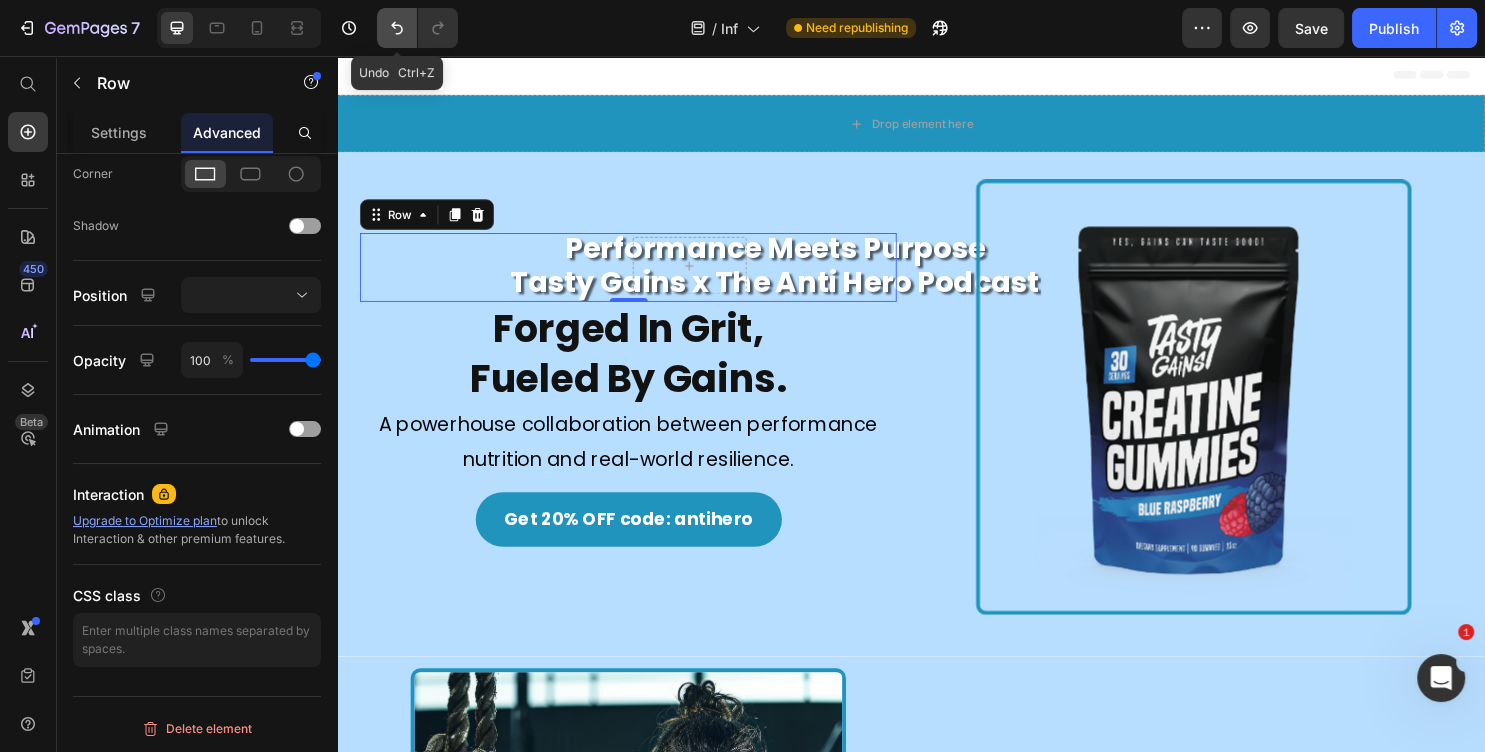 click 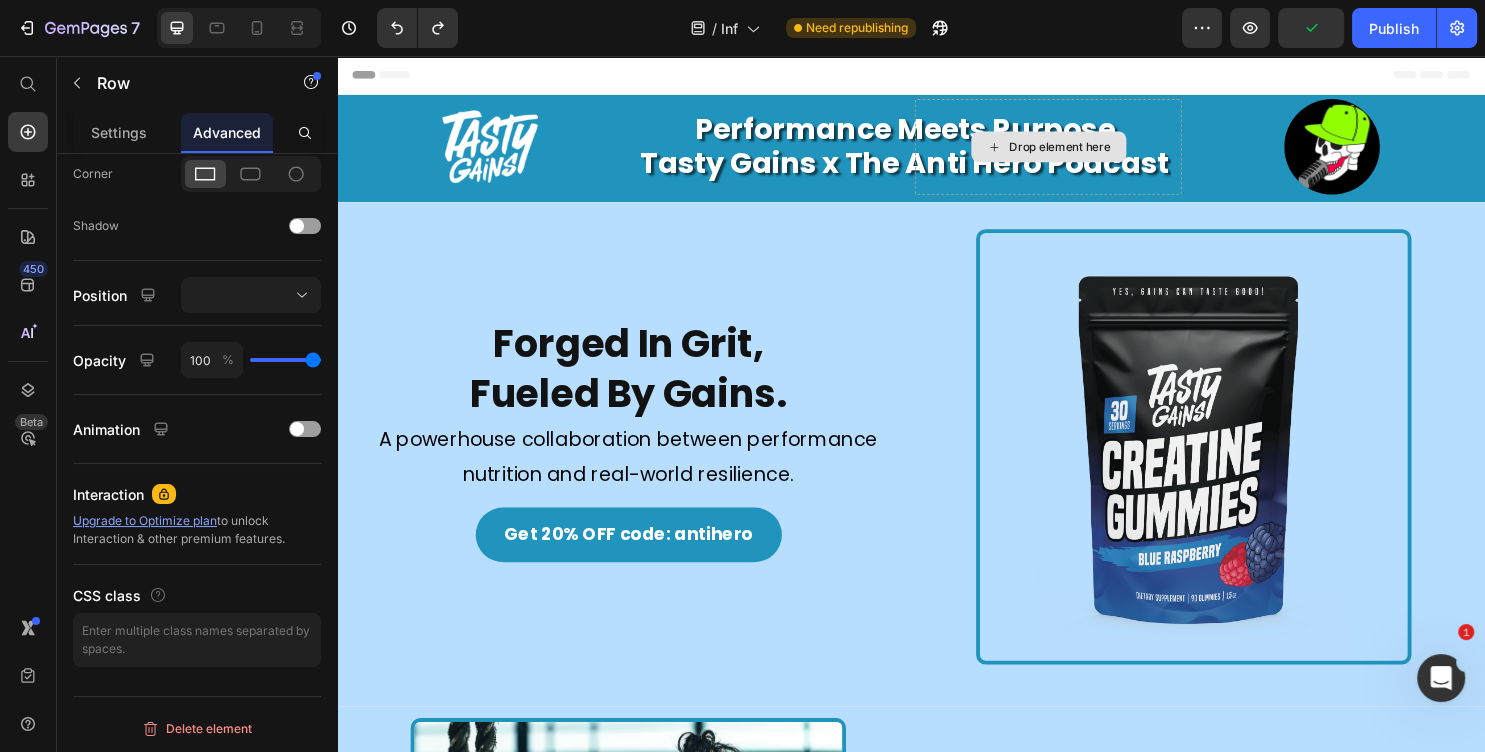 click on "Drop element here" at bounding box center [1080, 151] 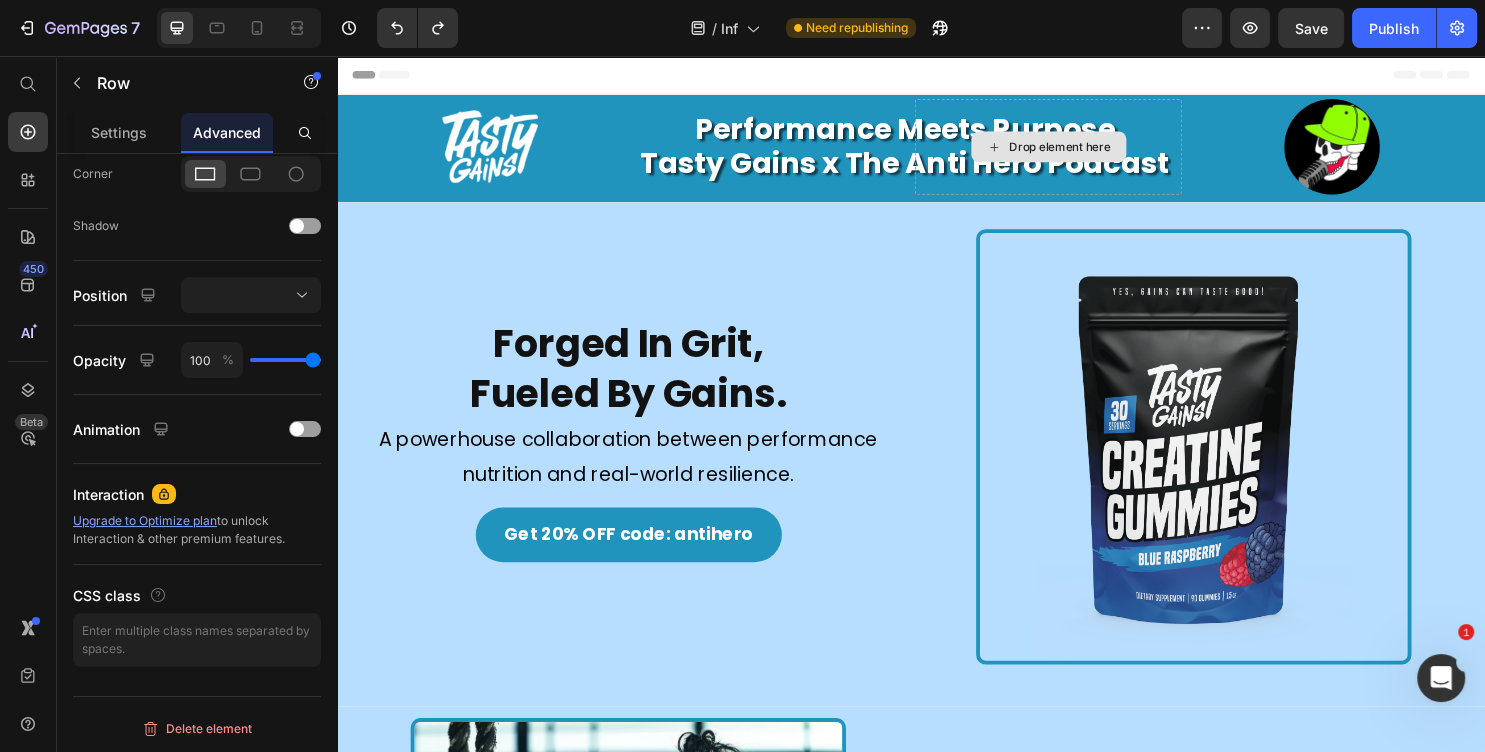 scroll, scrollTop: 612, scrollLeft: 0, axis: vertical 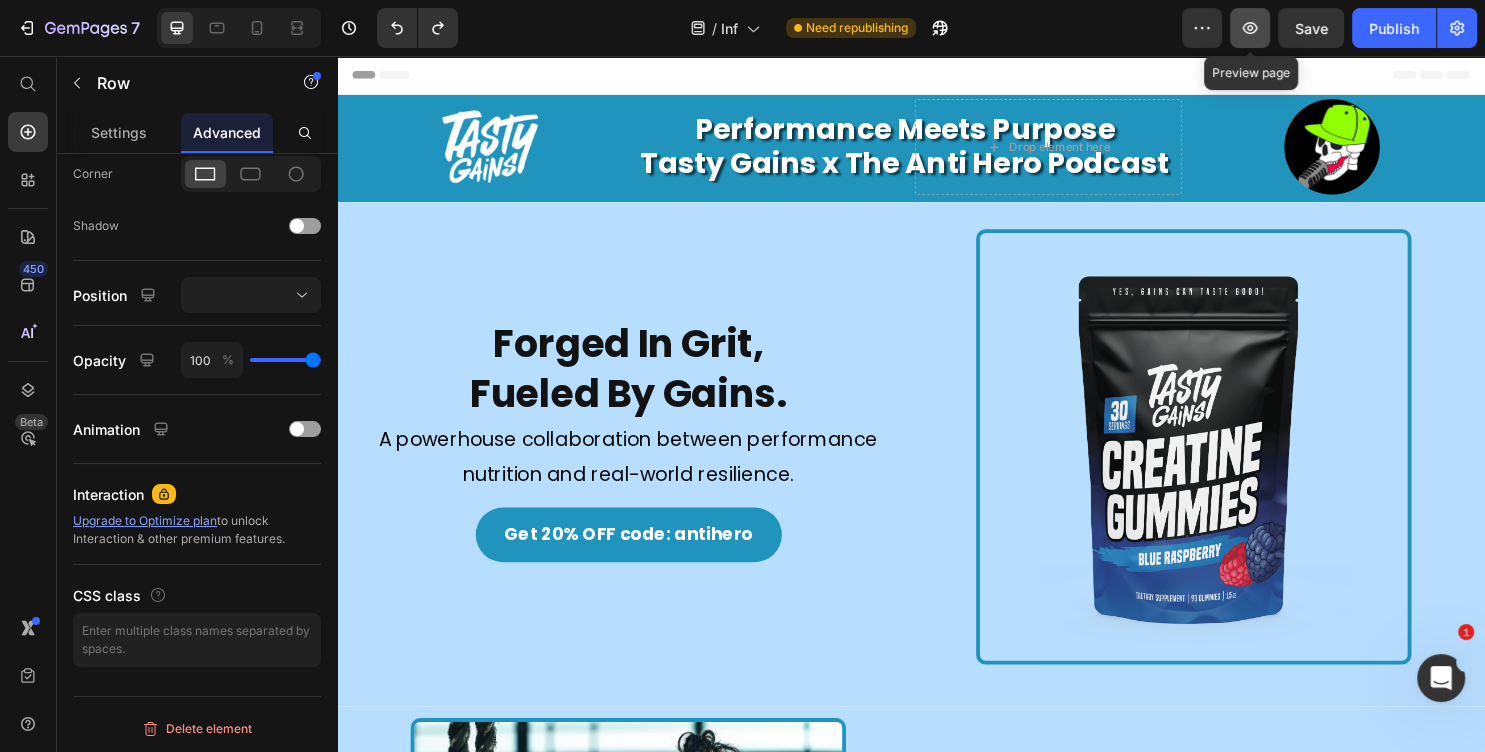 click 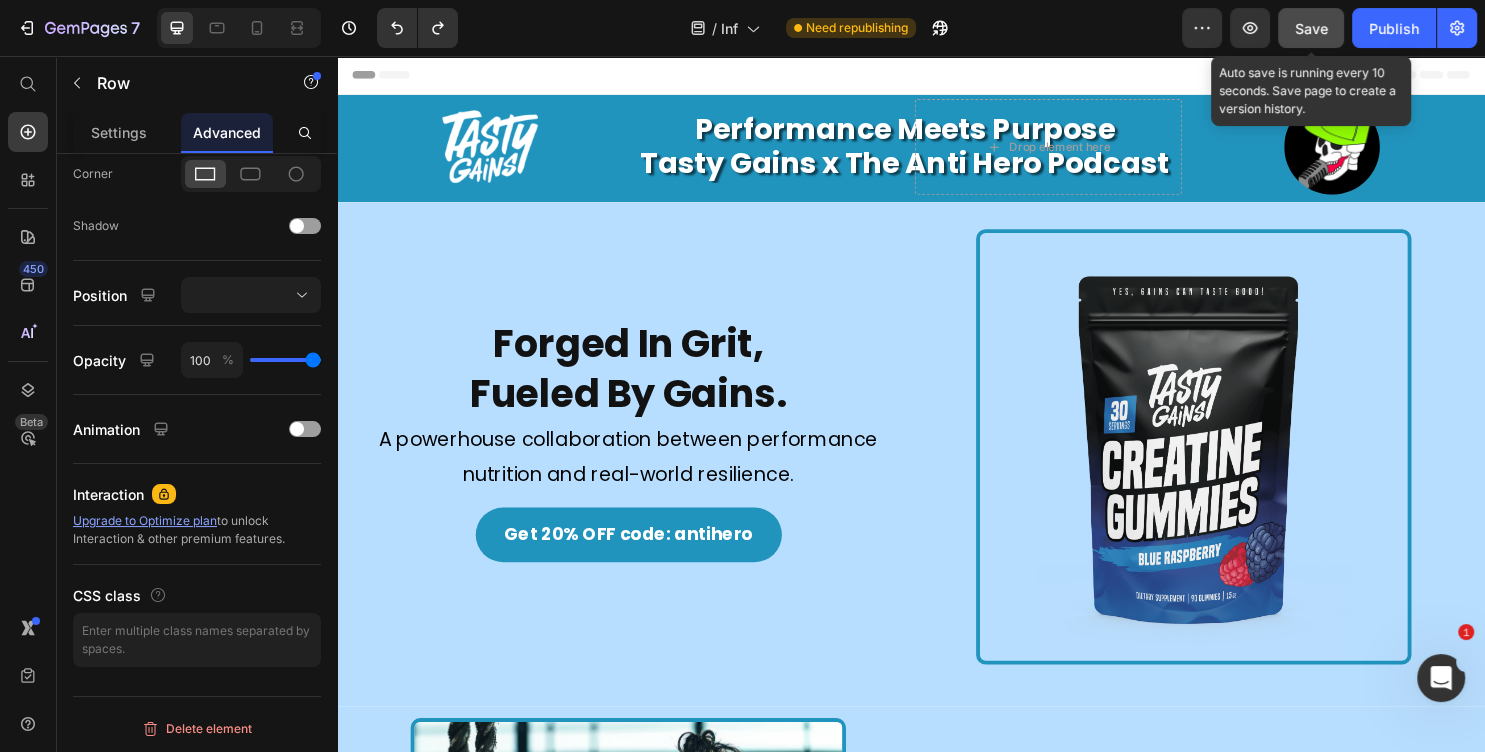 click on "Save" at bounding box center [1311, 28] 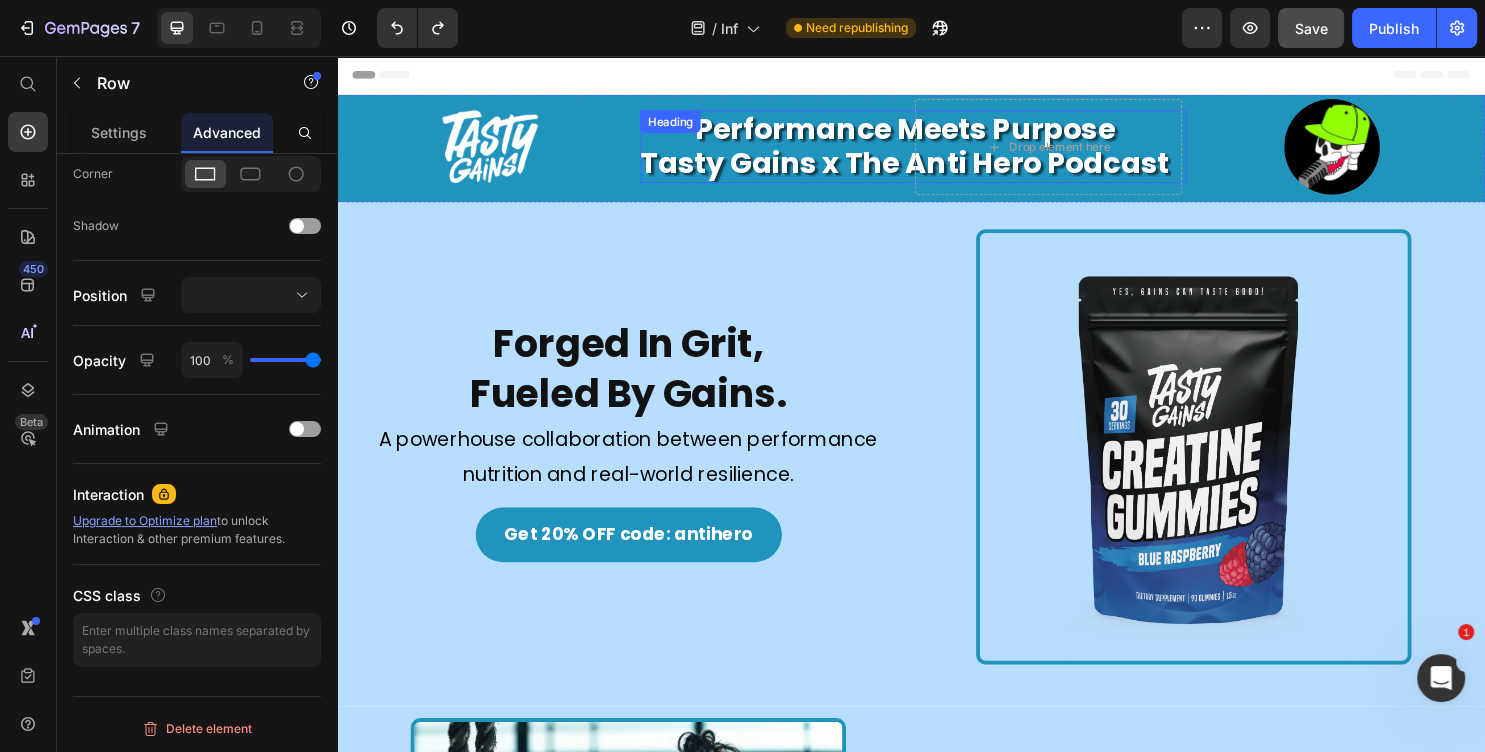 click on "Performance Meets Purpose  Tasty Gains x The Anti Hero Podcast" at bounding box center (931, 151) 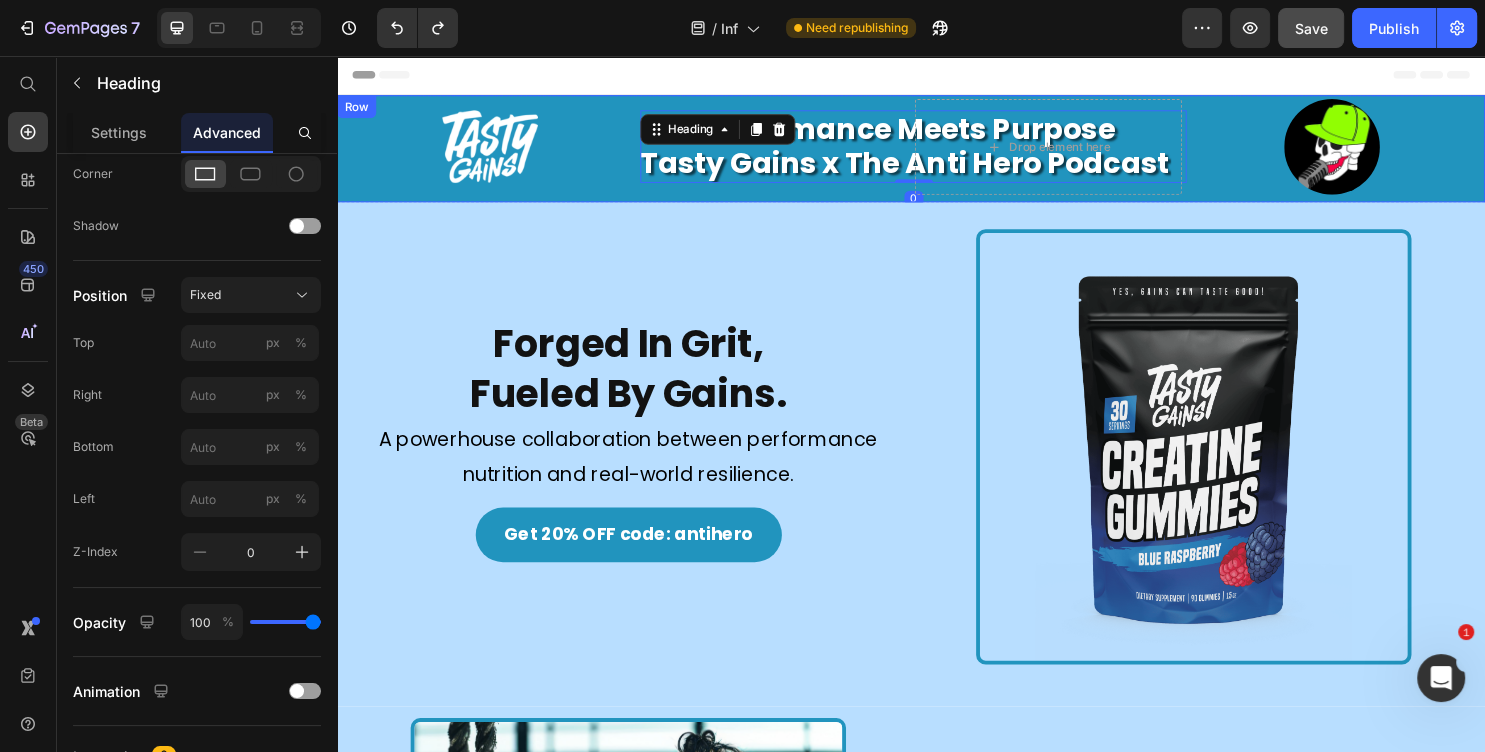 scroll, scrollTop: 0, scrollLeft: 0, axis: both 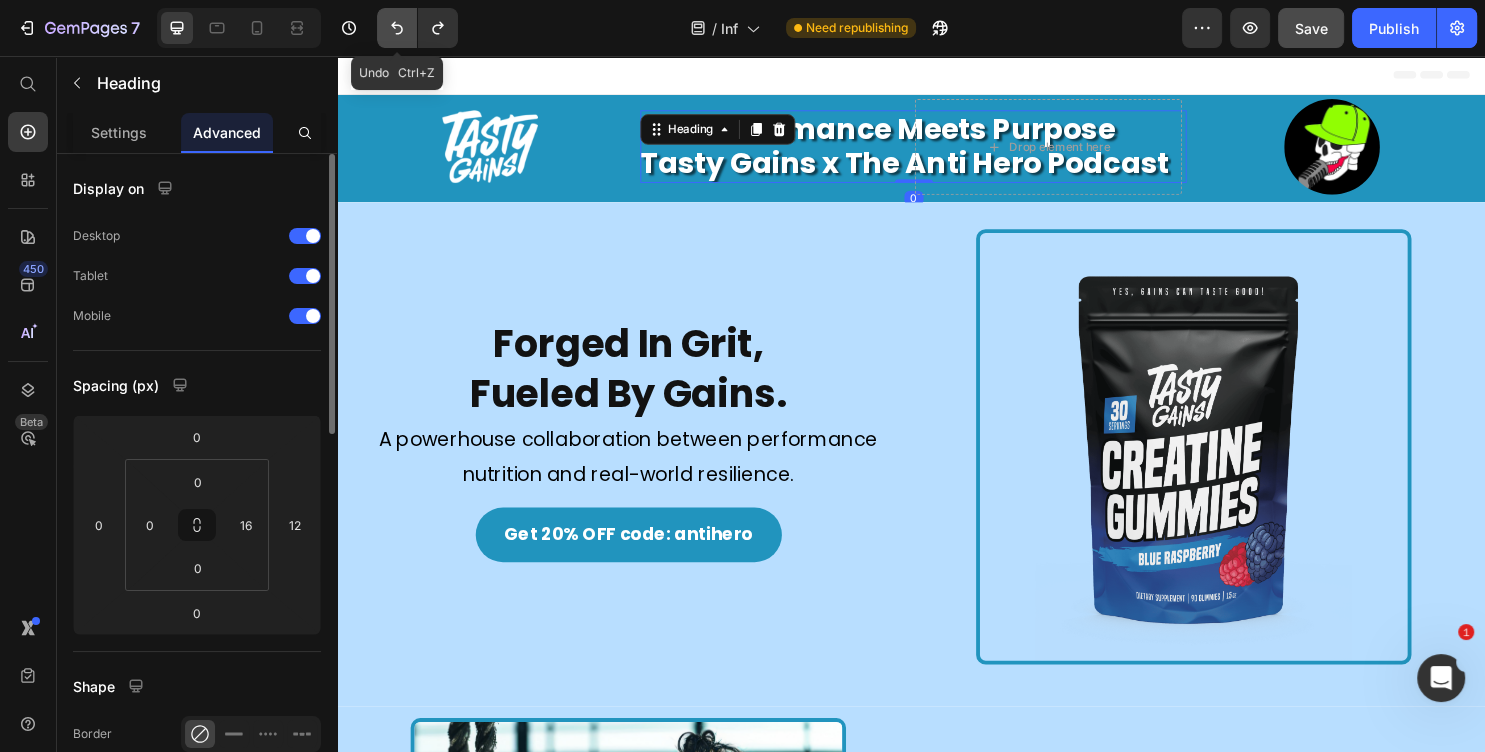 click 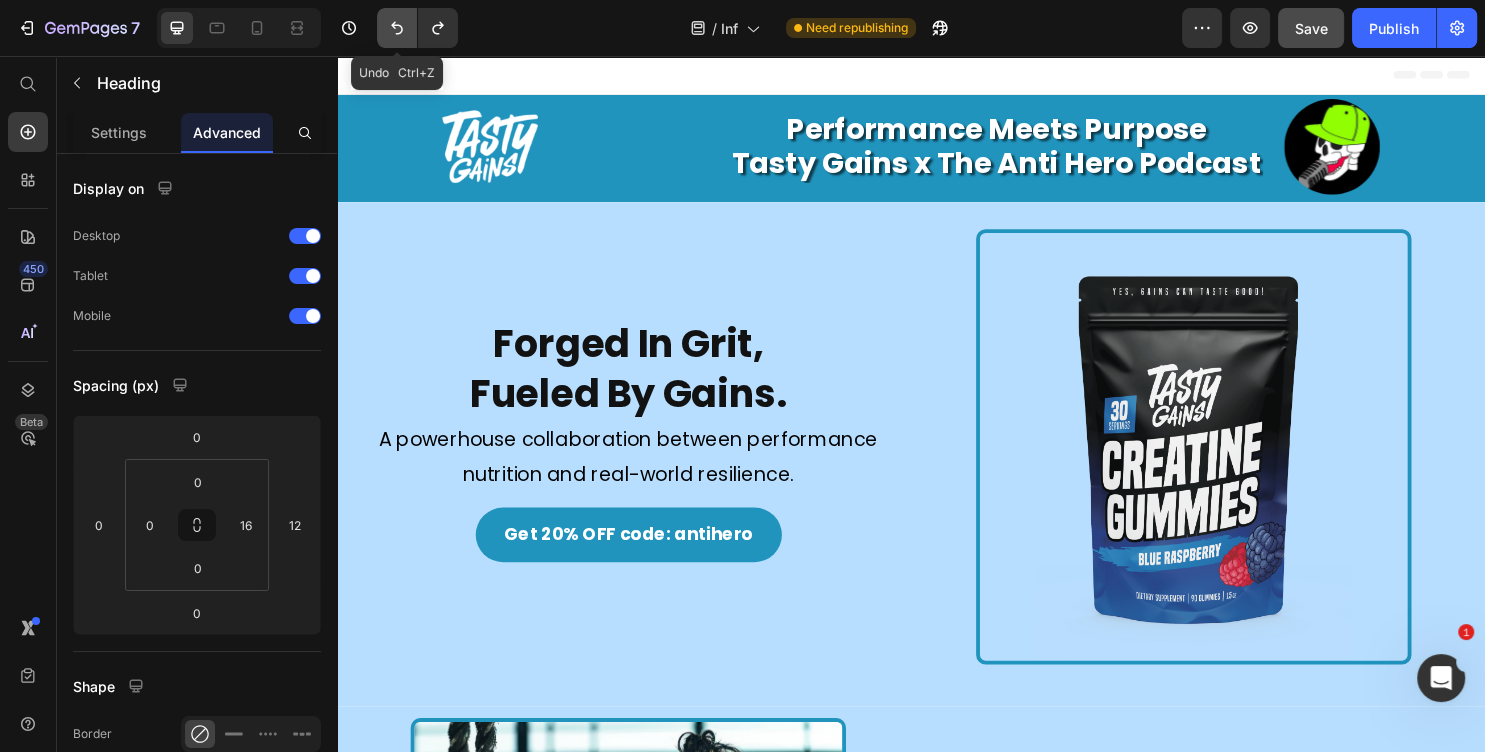 click 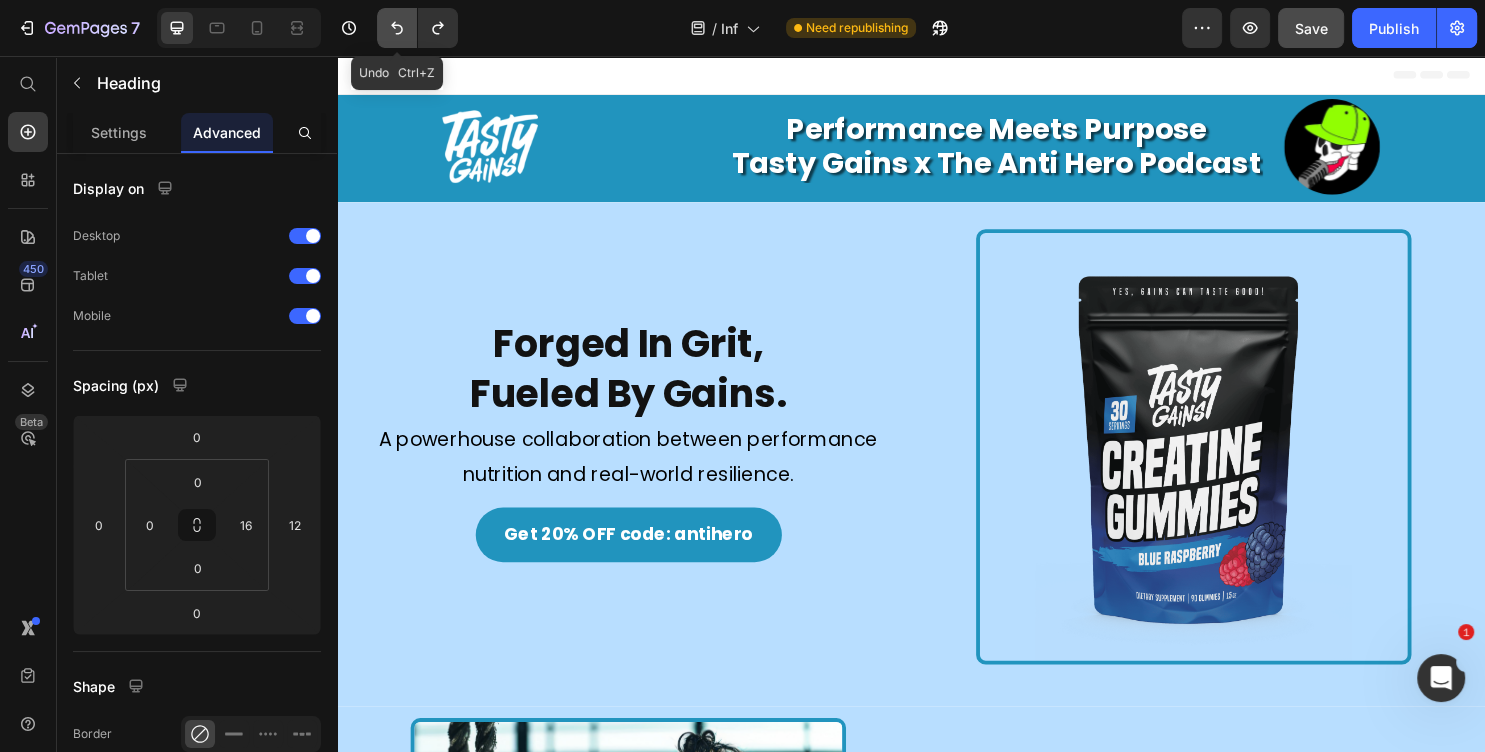click 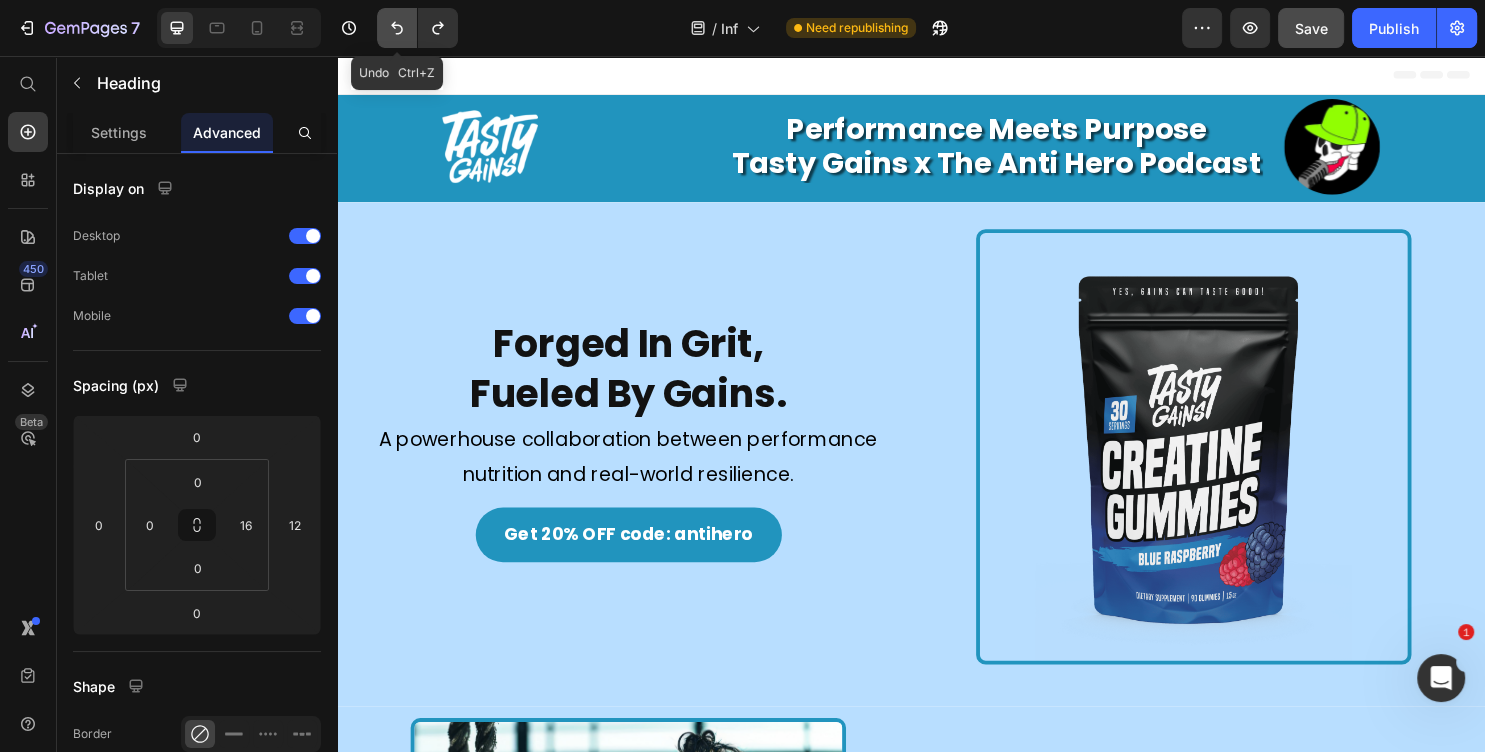 type on "0" 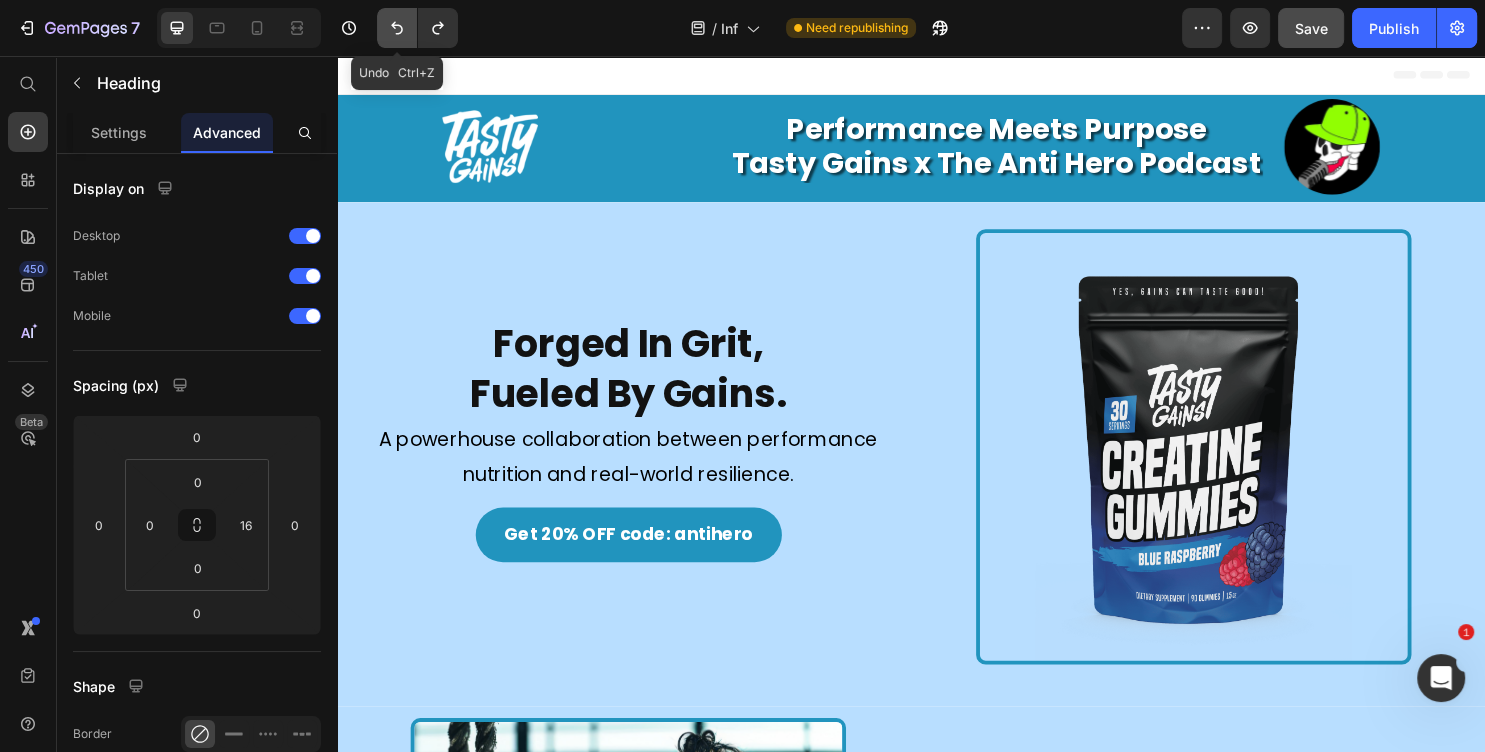 click 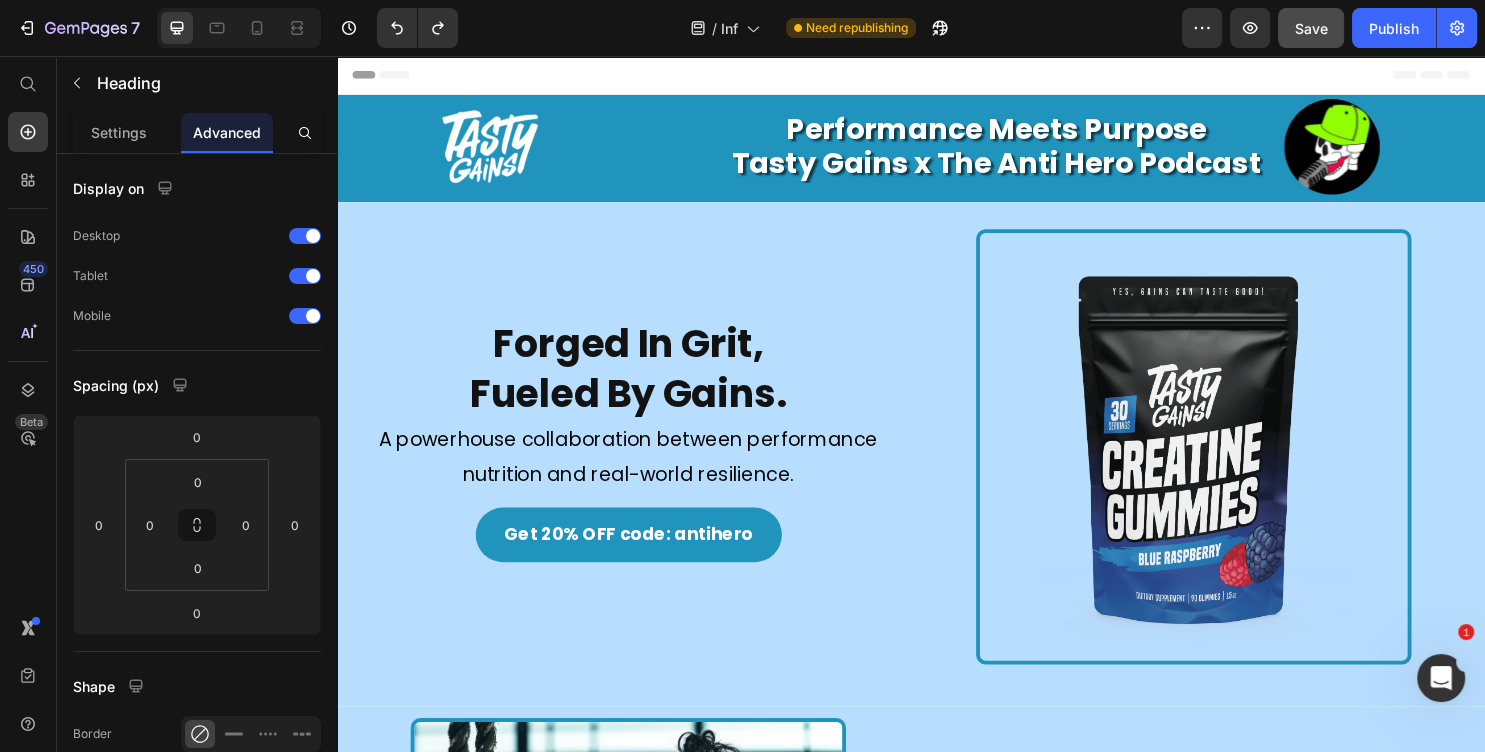 click on "Performance Meets Purpose  Tasty Gains x The Anti Hero Podcast" at bounding box center (1027, 151) 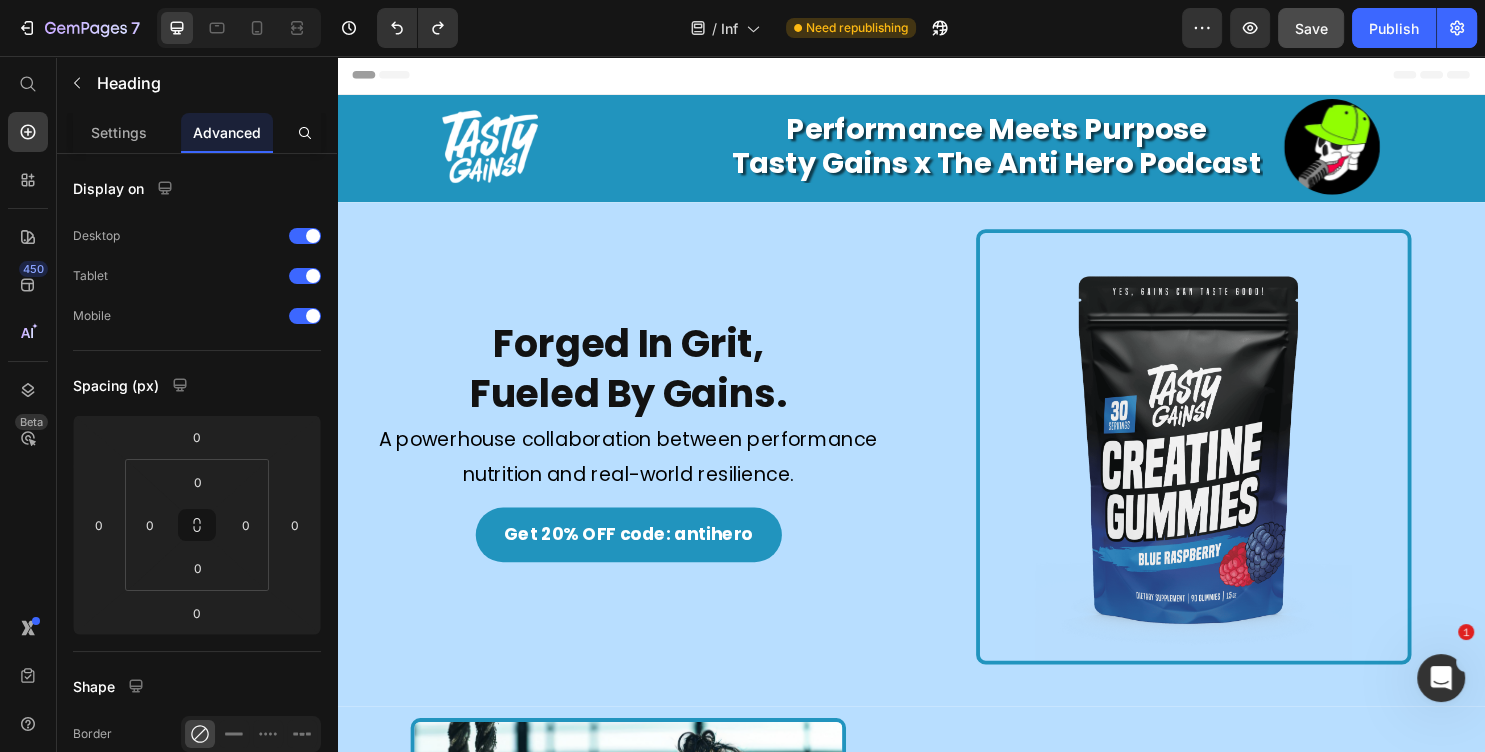 click on "Performance Meets Purpose  Tasty Gains x The Anti Hero Podcast" at bounding box center (1026, 151) 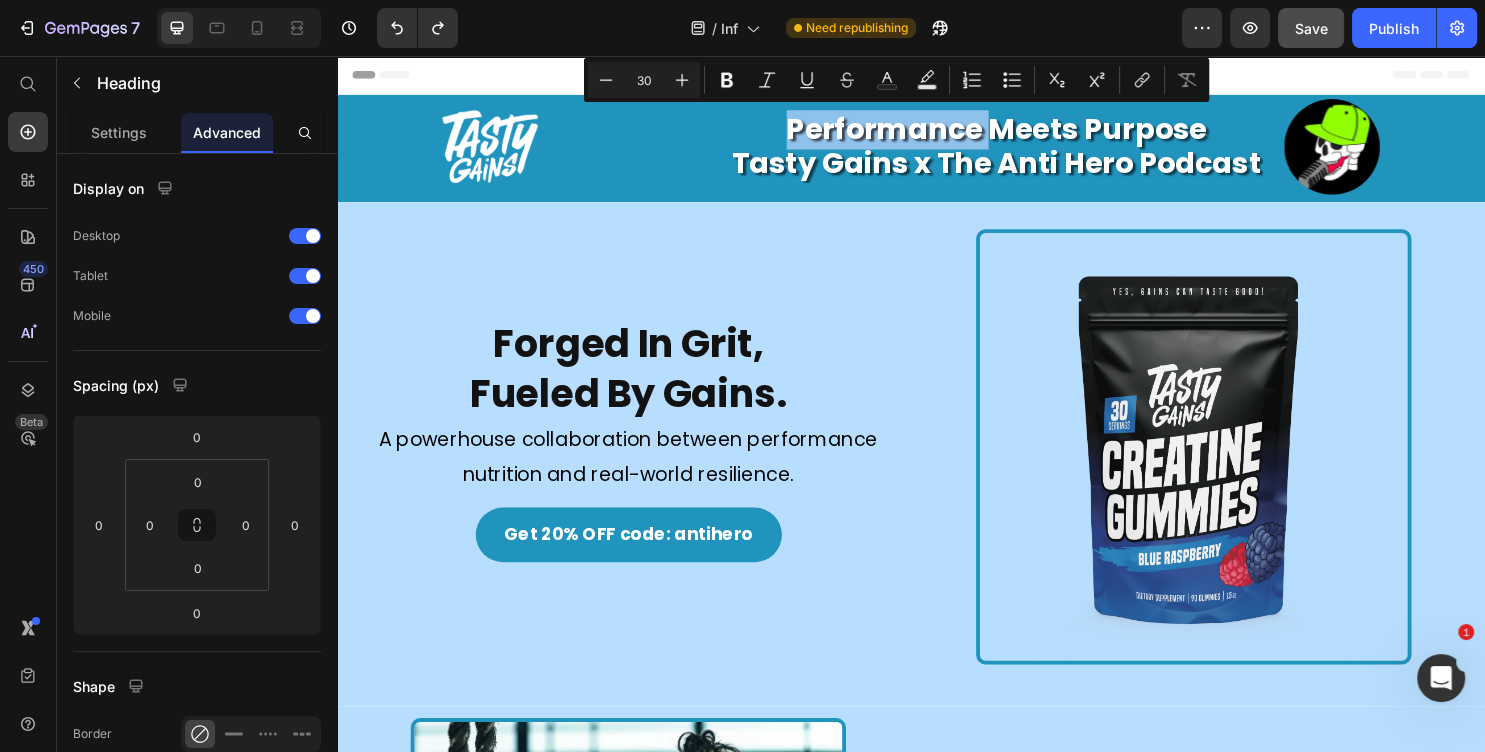 click on "Performance Meets Purpose  Tasty Gains x The Anti Hero Podcast" at bounding box center [1026, 151] 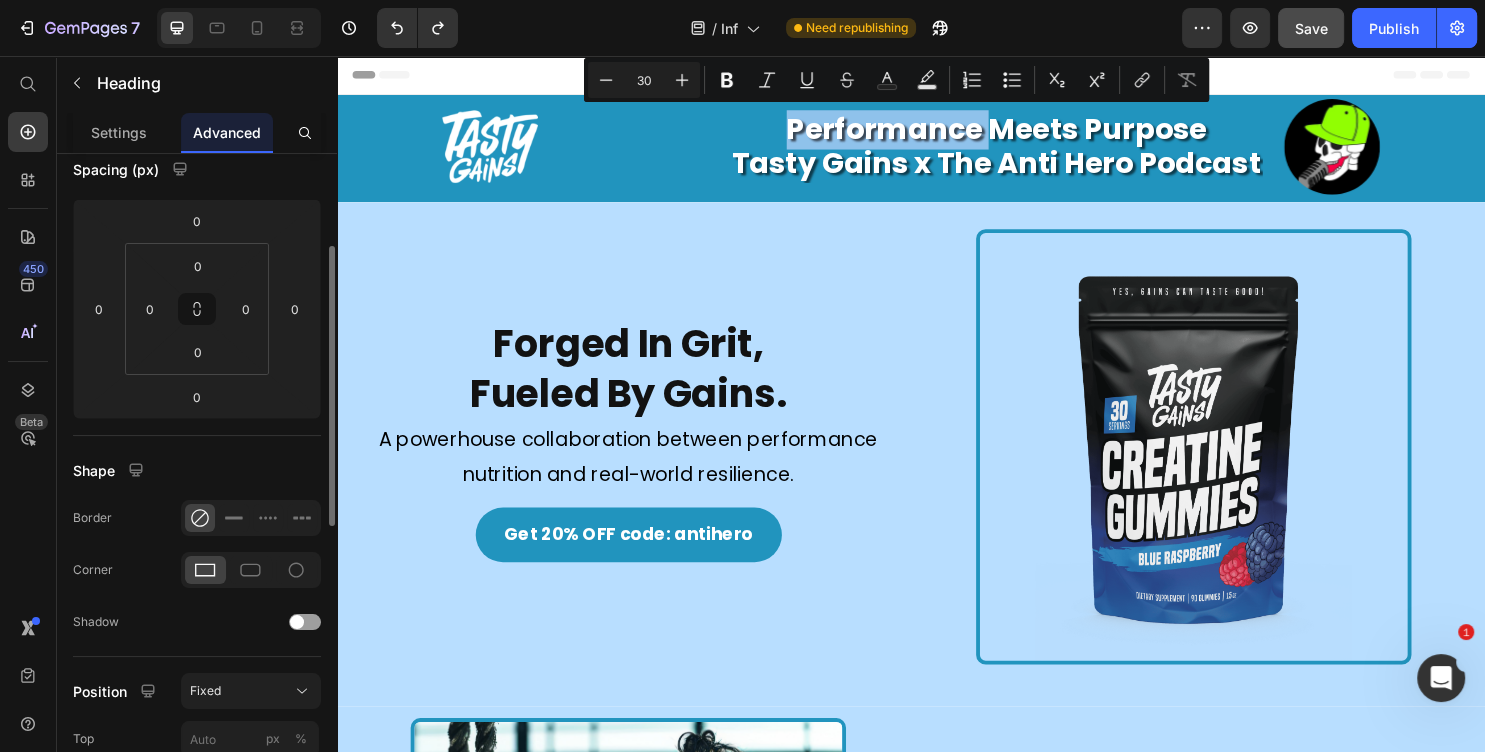 scroll, scrollTop: 432, scrollLeft: 0, axis: vertical 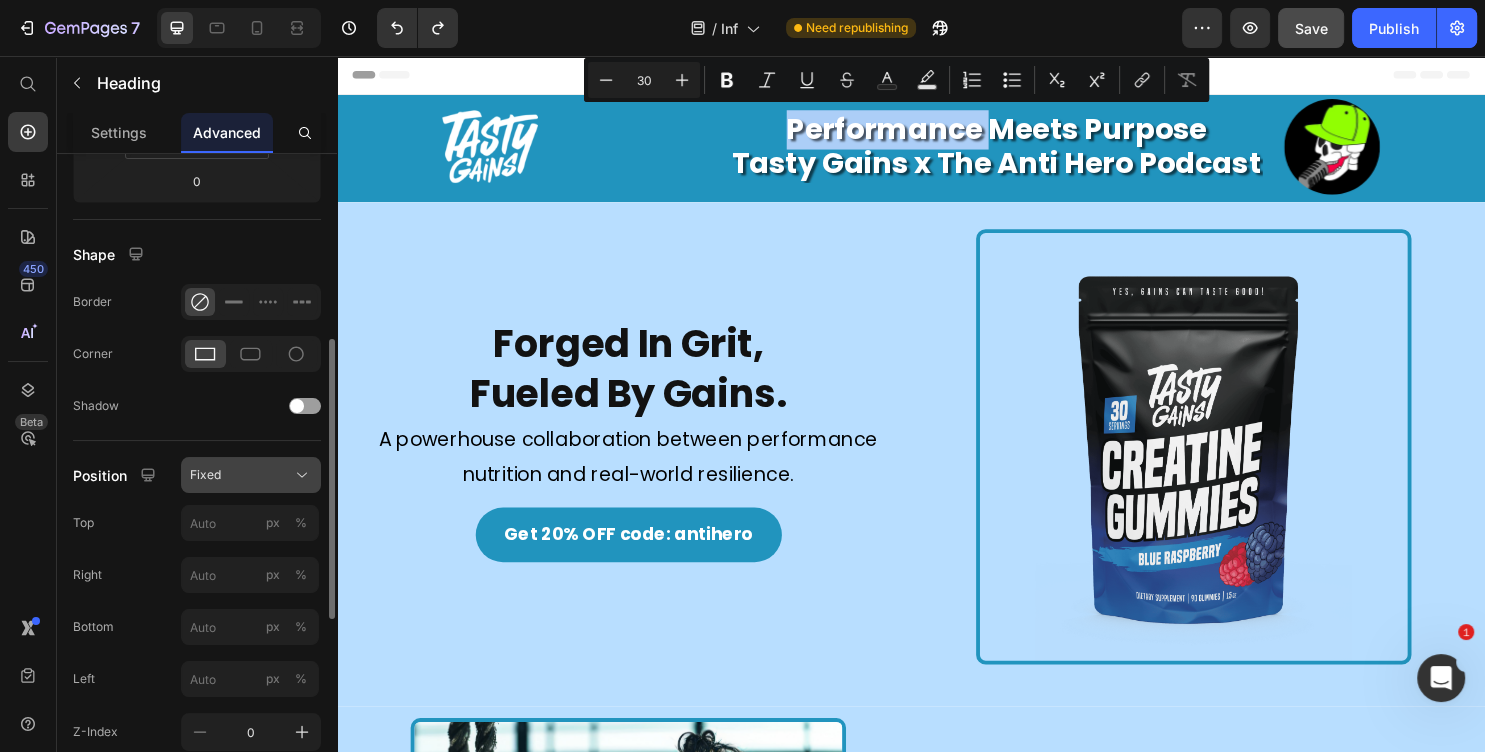 click on "Fixed" 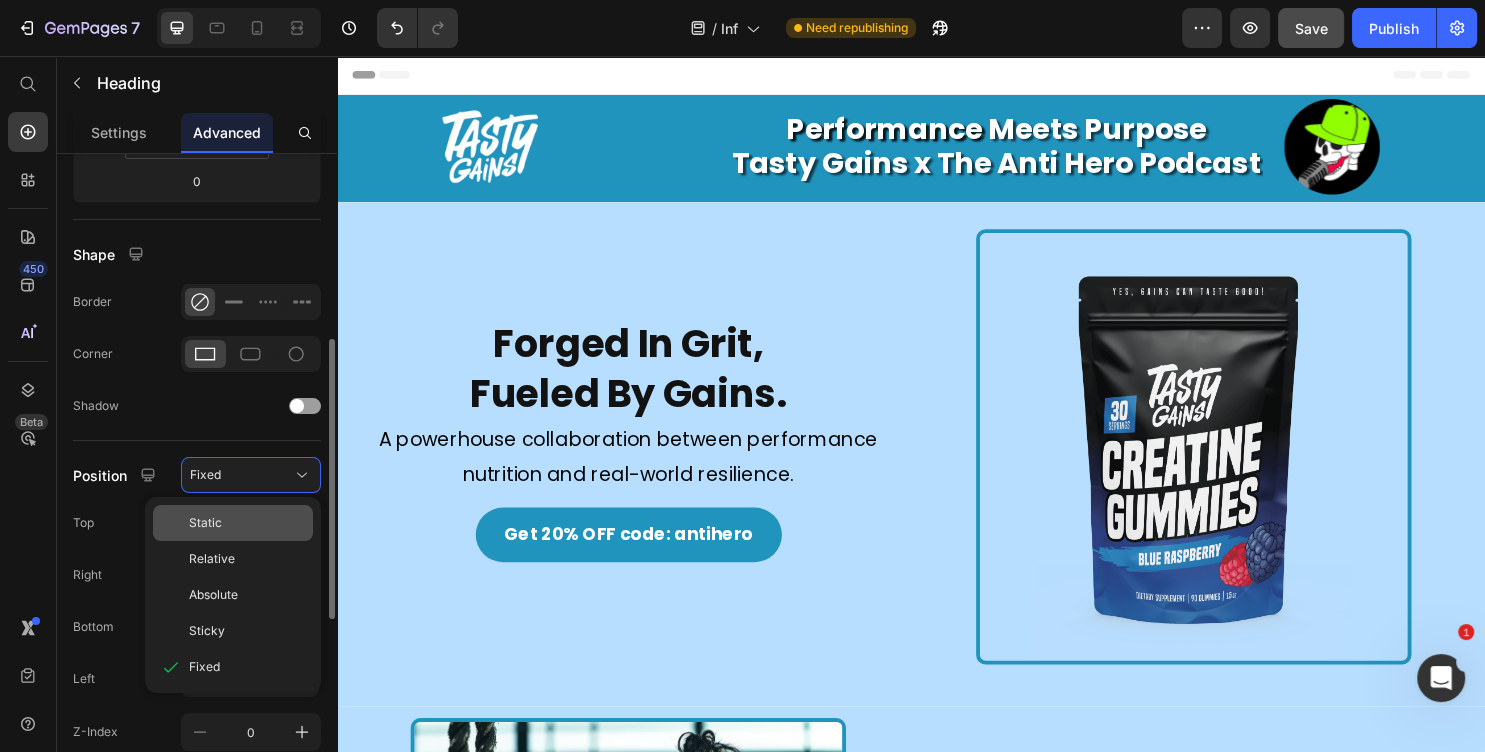 click on "Static" at bounding box center (247, 523) 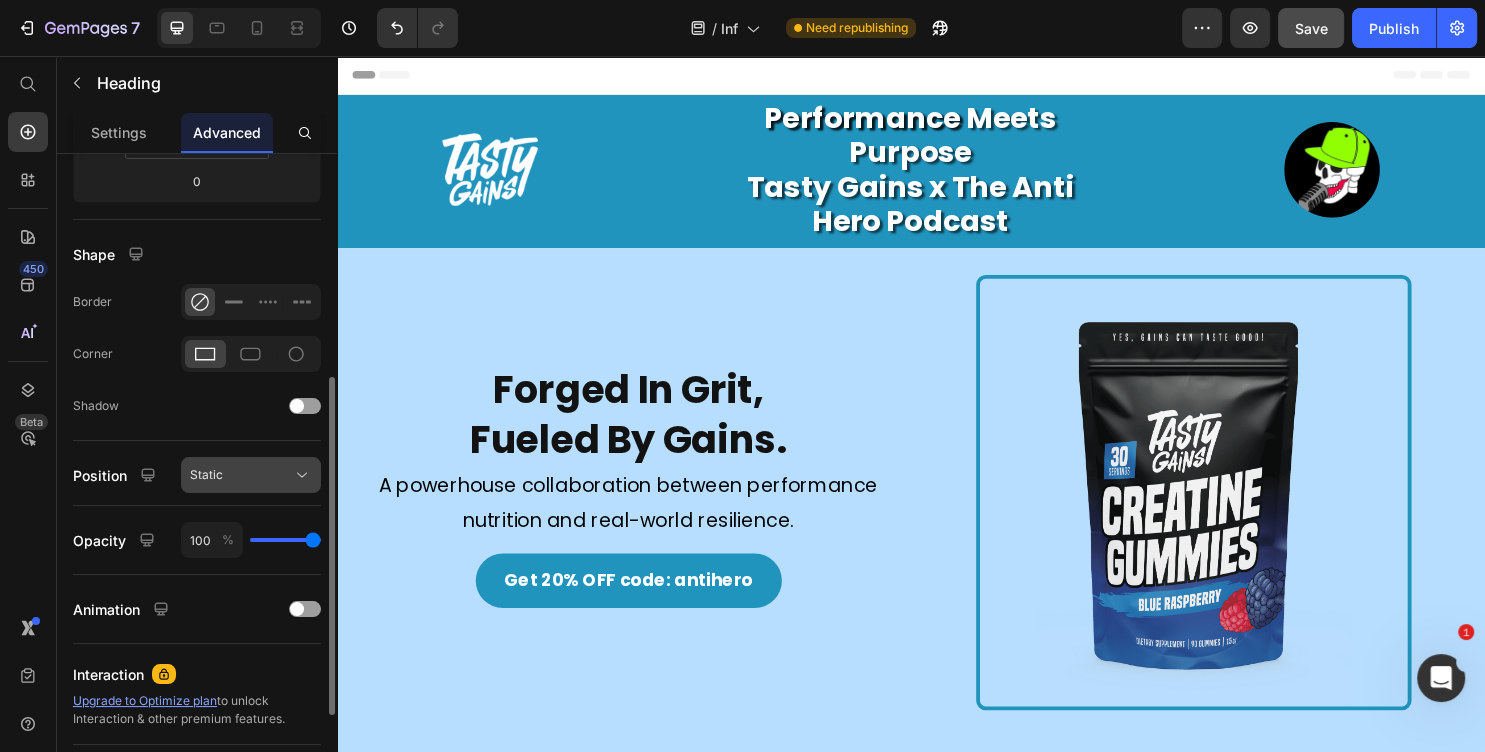click on "Static" at bounding box center [251, 475] 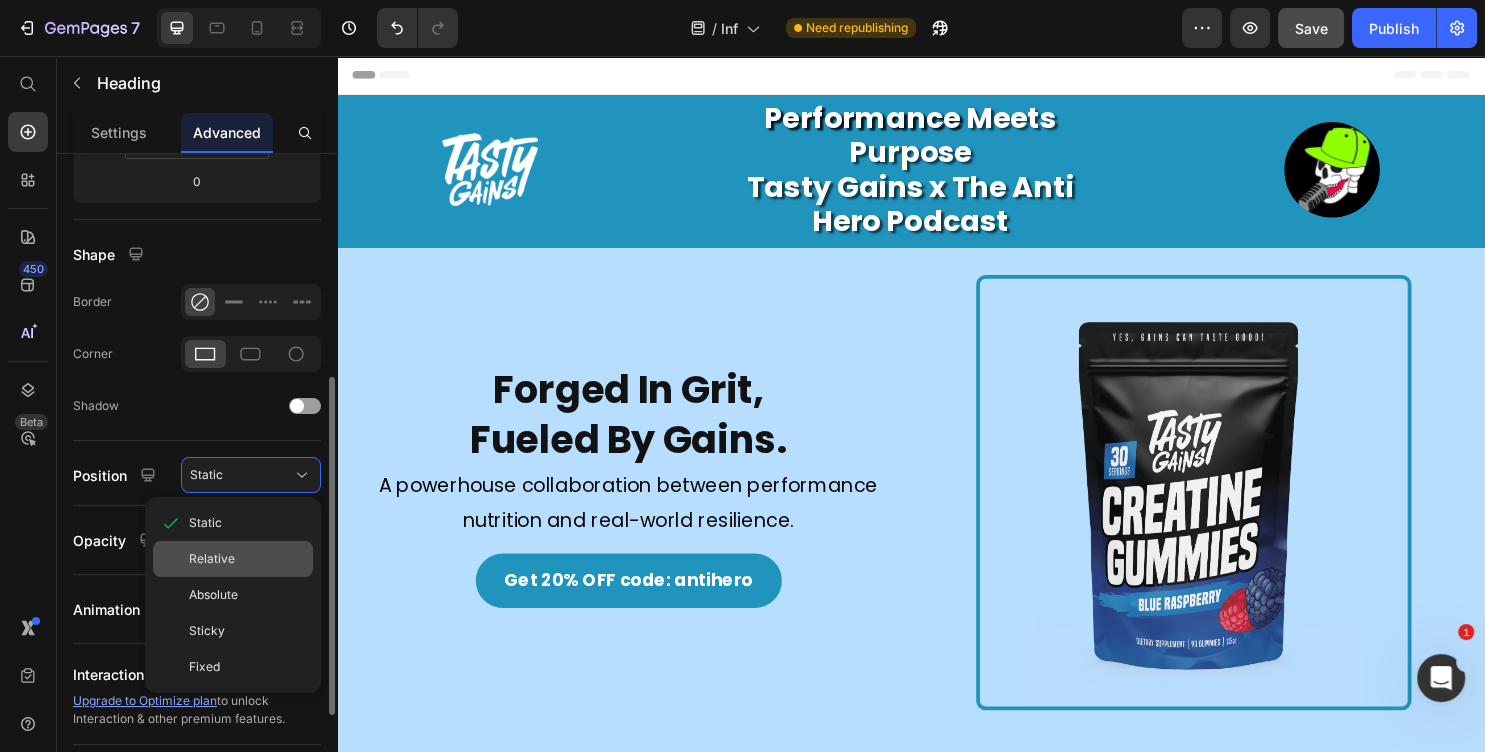 click on "Relative" at bounding box center (247, 559) 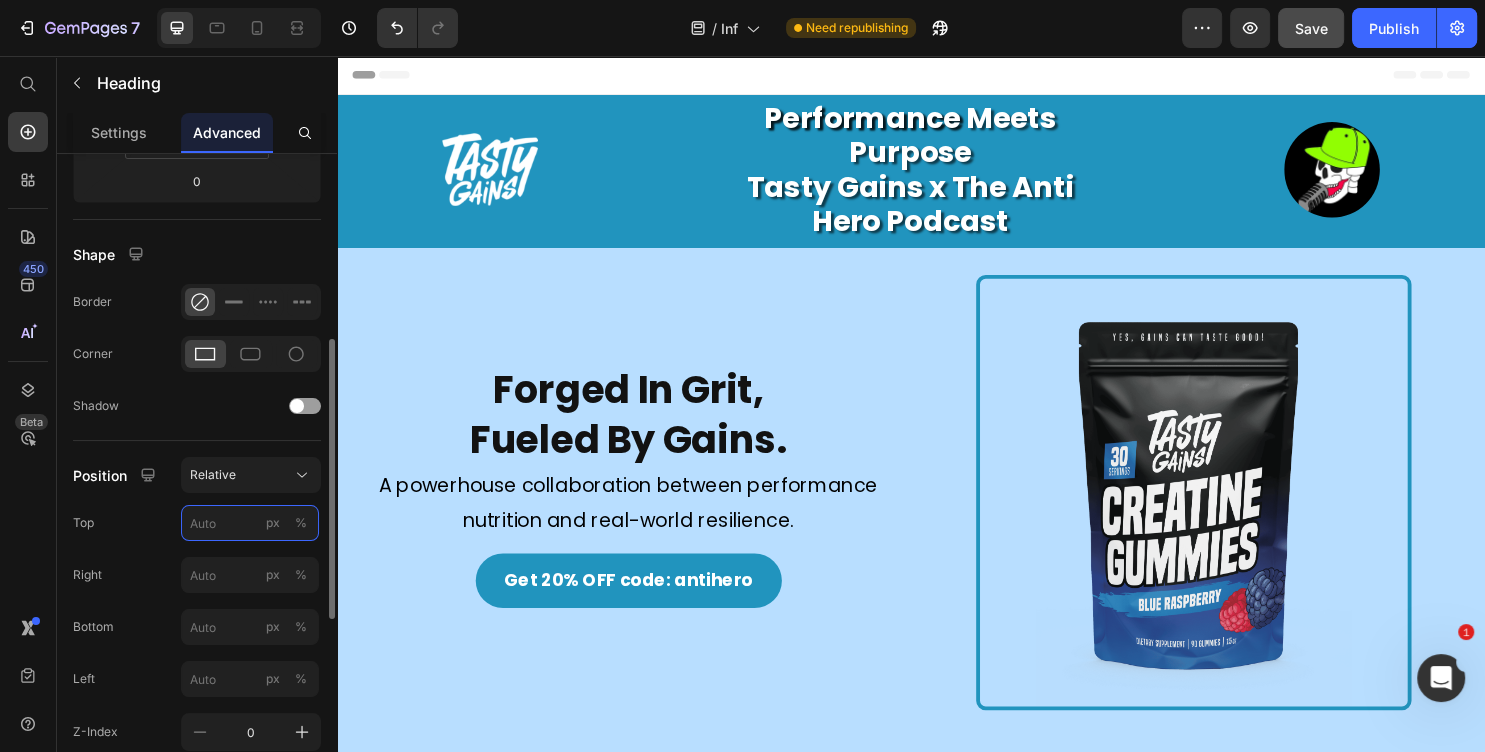 click on "px %" at bounding box center [250, 523] 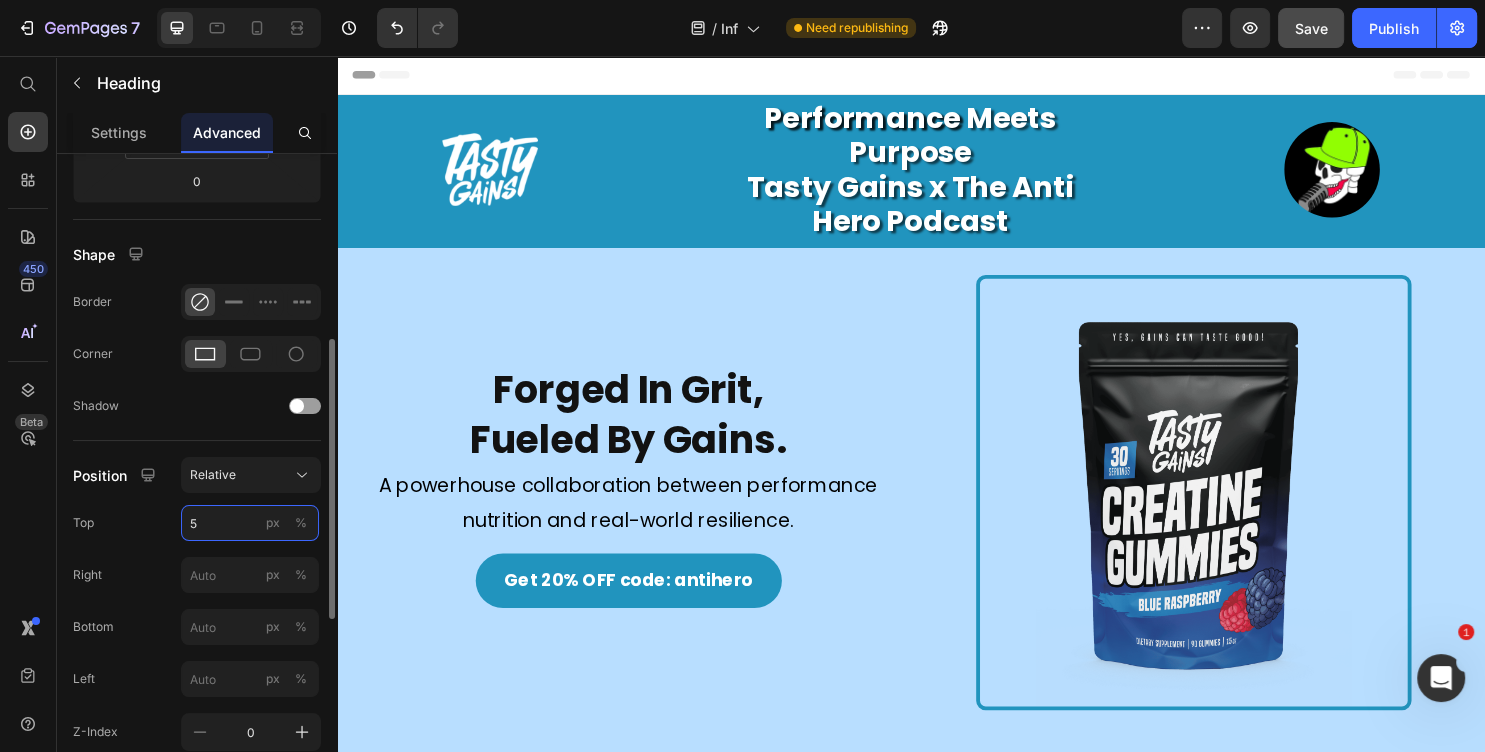 type on "50" 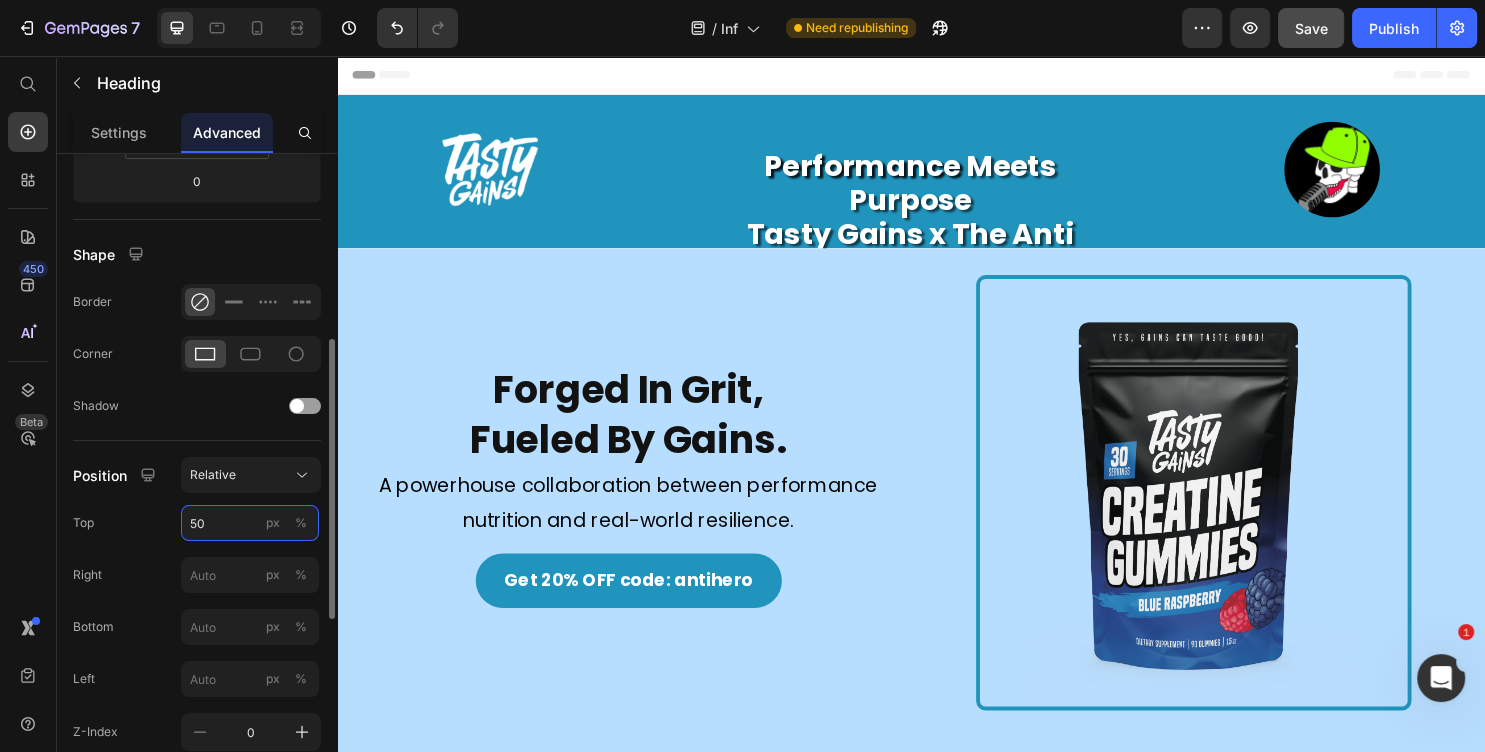 click on "50" at bounding box center (250, 523) 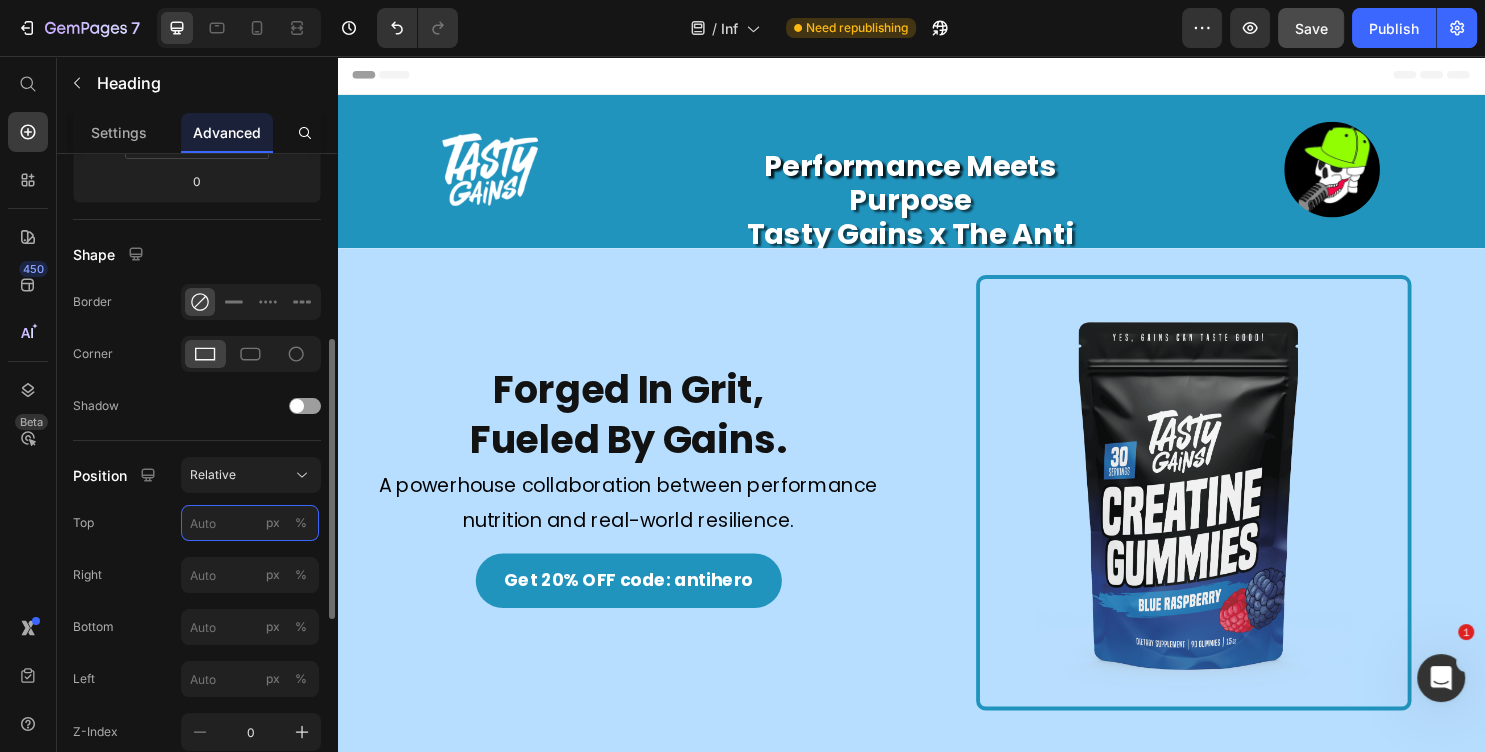 drag, startPoint x: 205, startPoint y: 520, endPoint x: 138, endPoint y: 522, distance: 67.02985 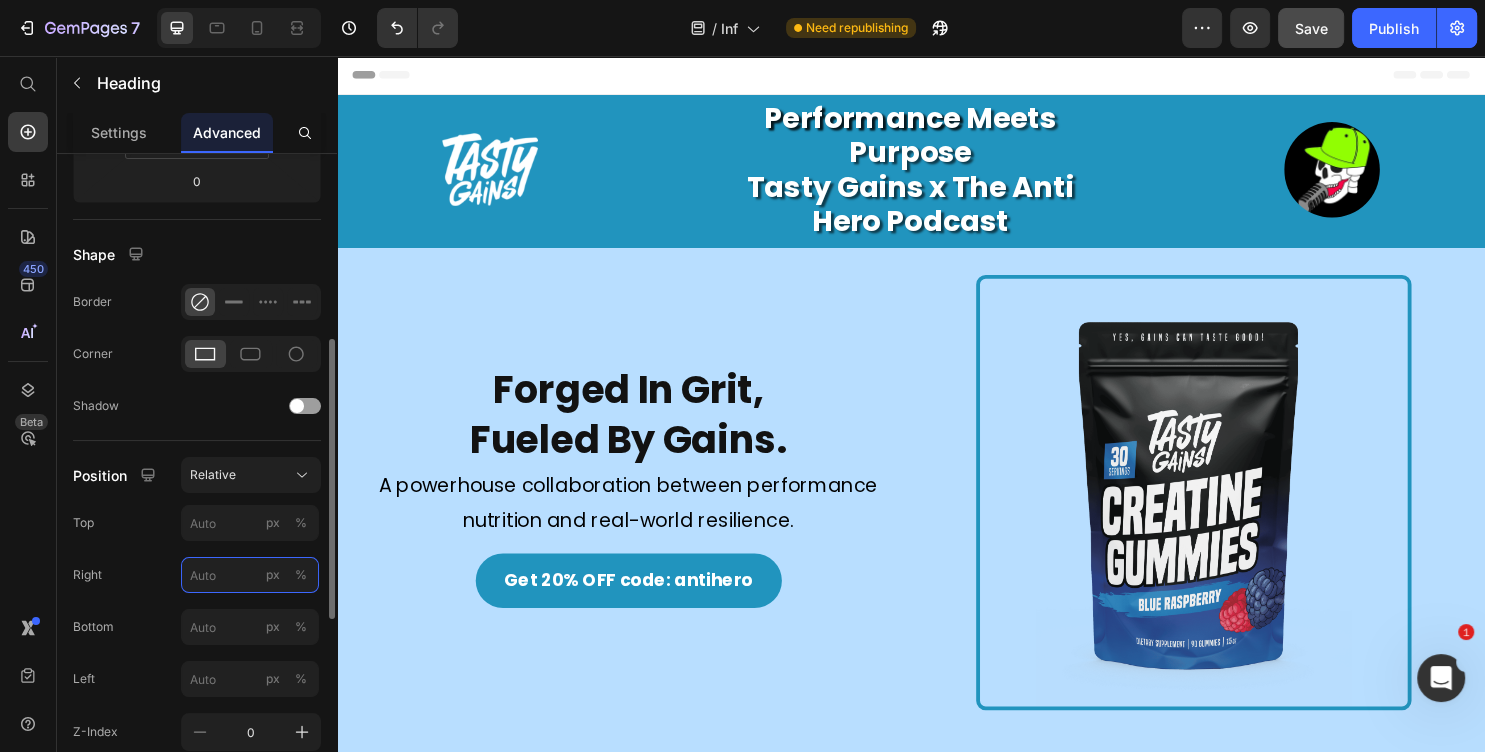 click on "px %" at bounding box center (250, 575) 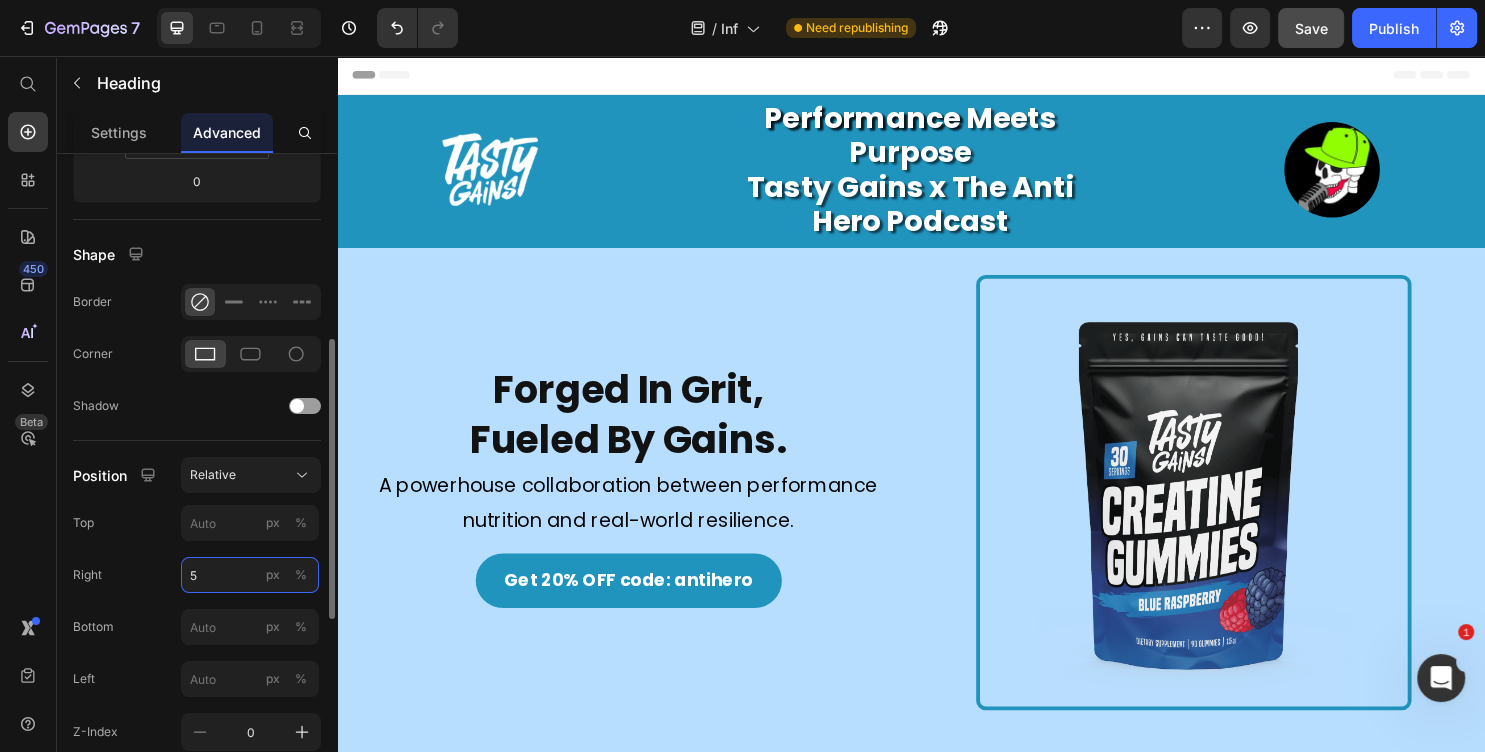 type on "50" 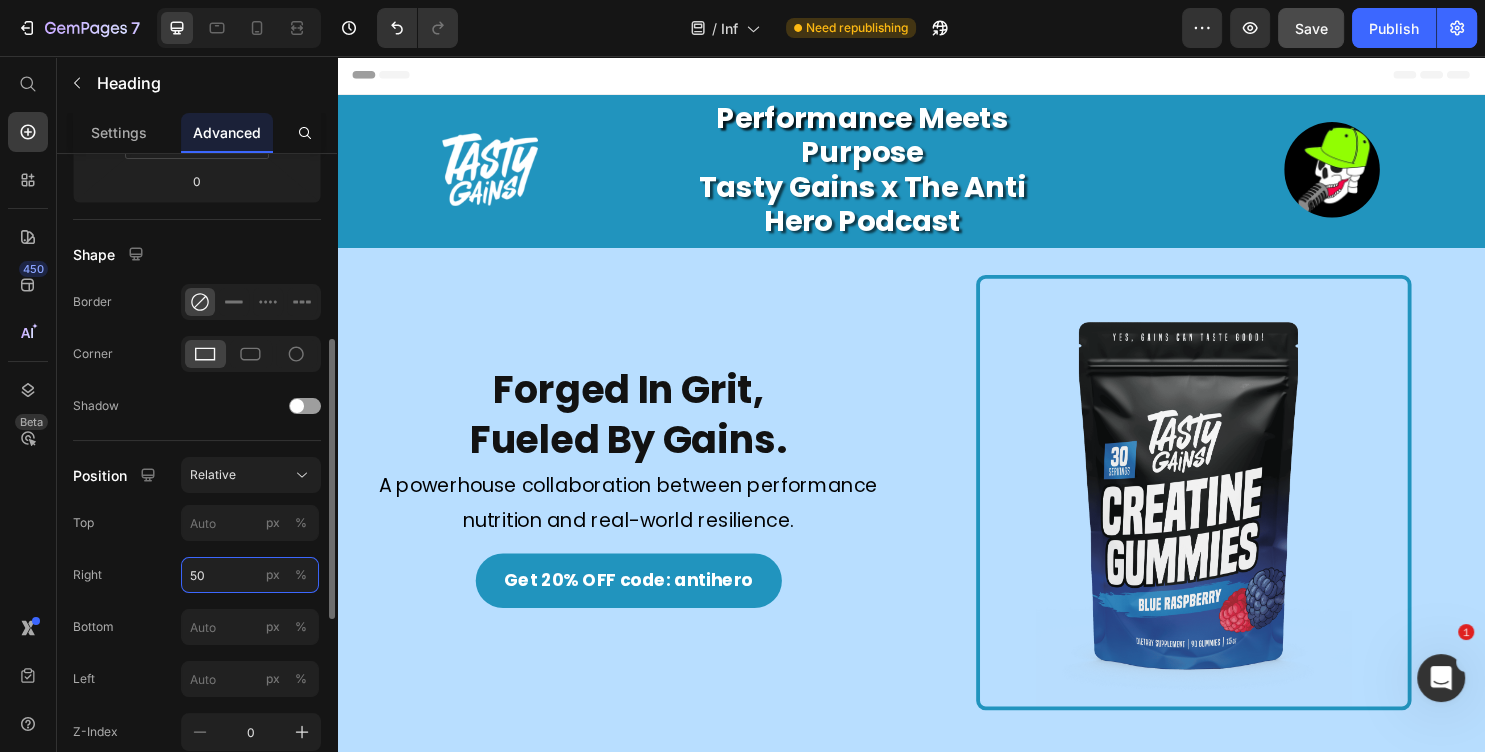 drag, startPoint x: 212, startPoint y: 570, endPoint x: 178, endPoint y: 569, distance: 34.0147 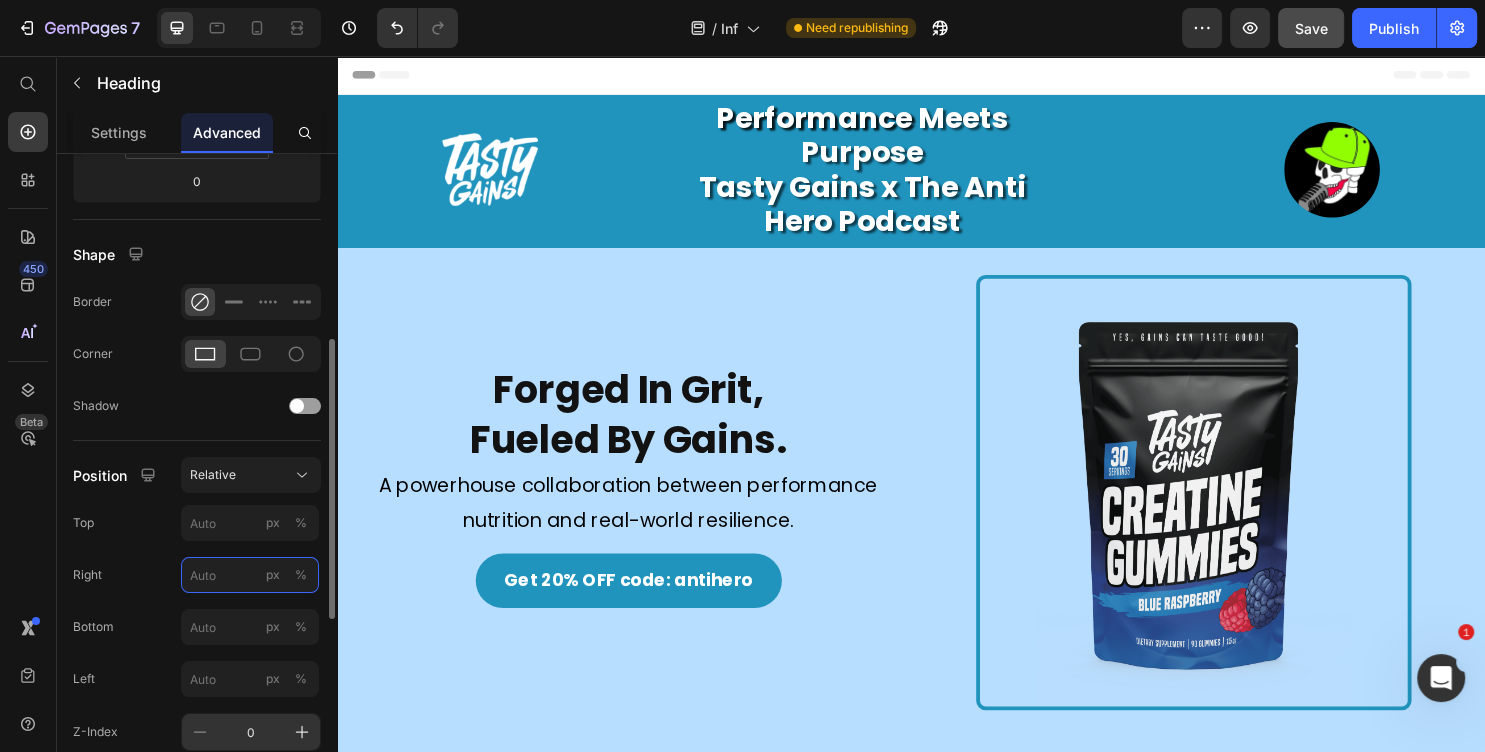 scroll, scrollTop: 540, scrollLeft: 0, axis: vertical 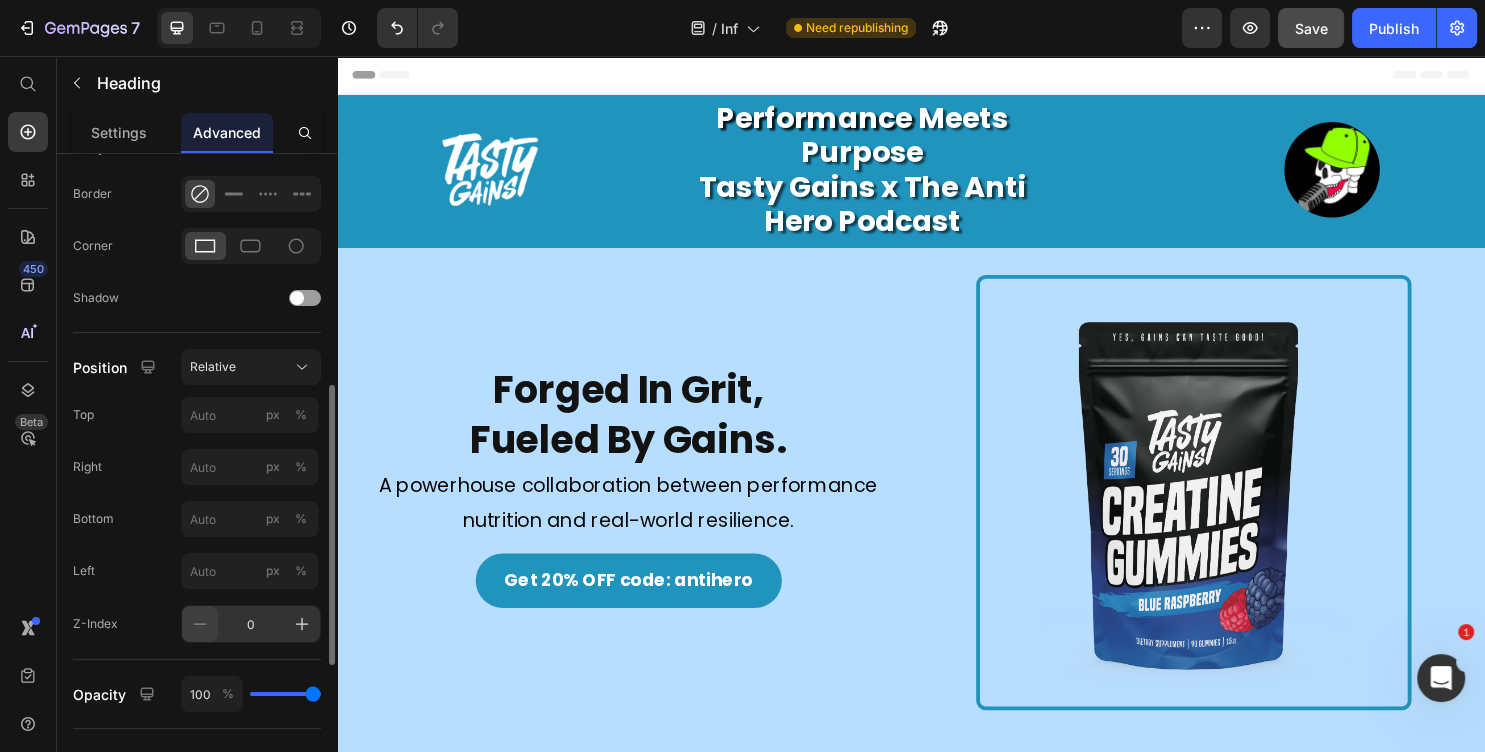 click 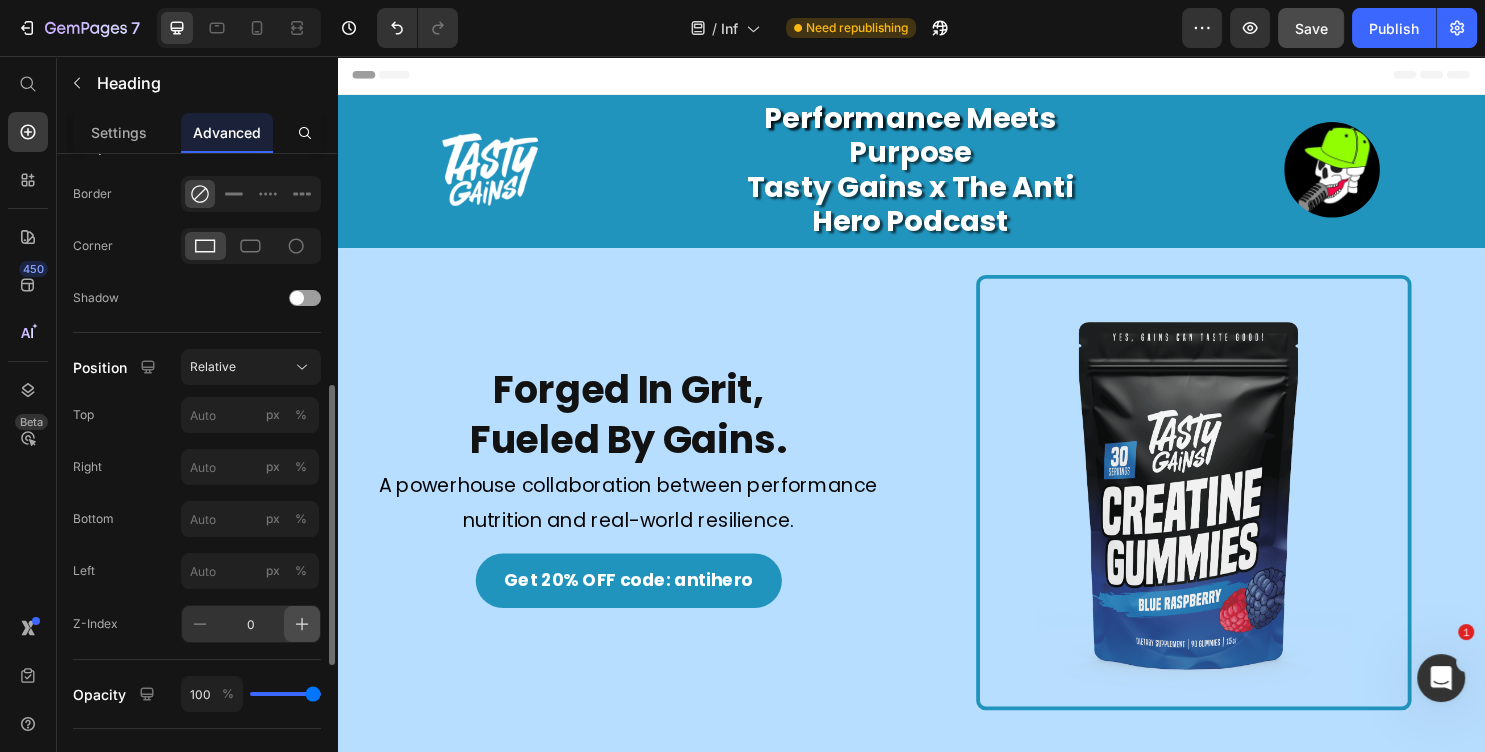 click 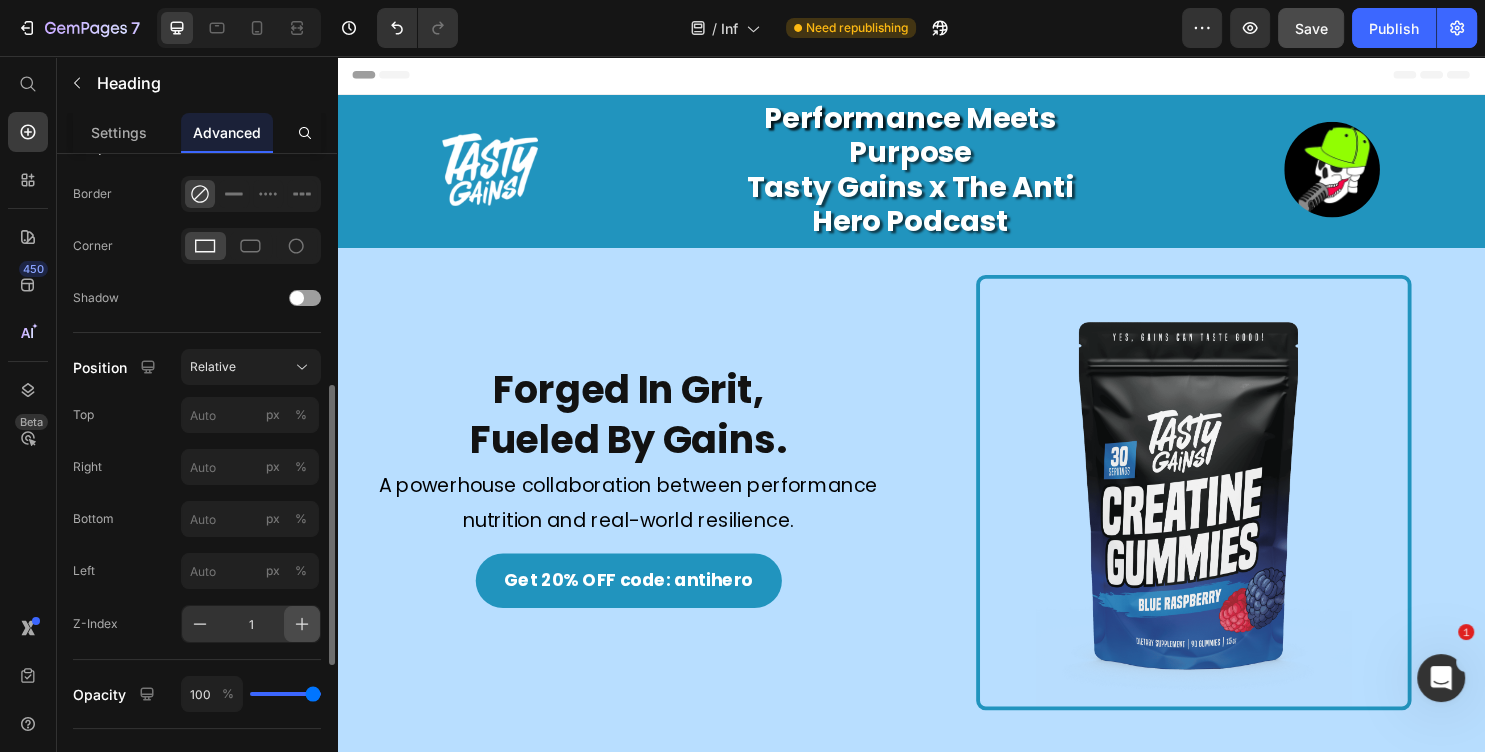 click 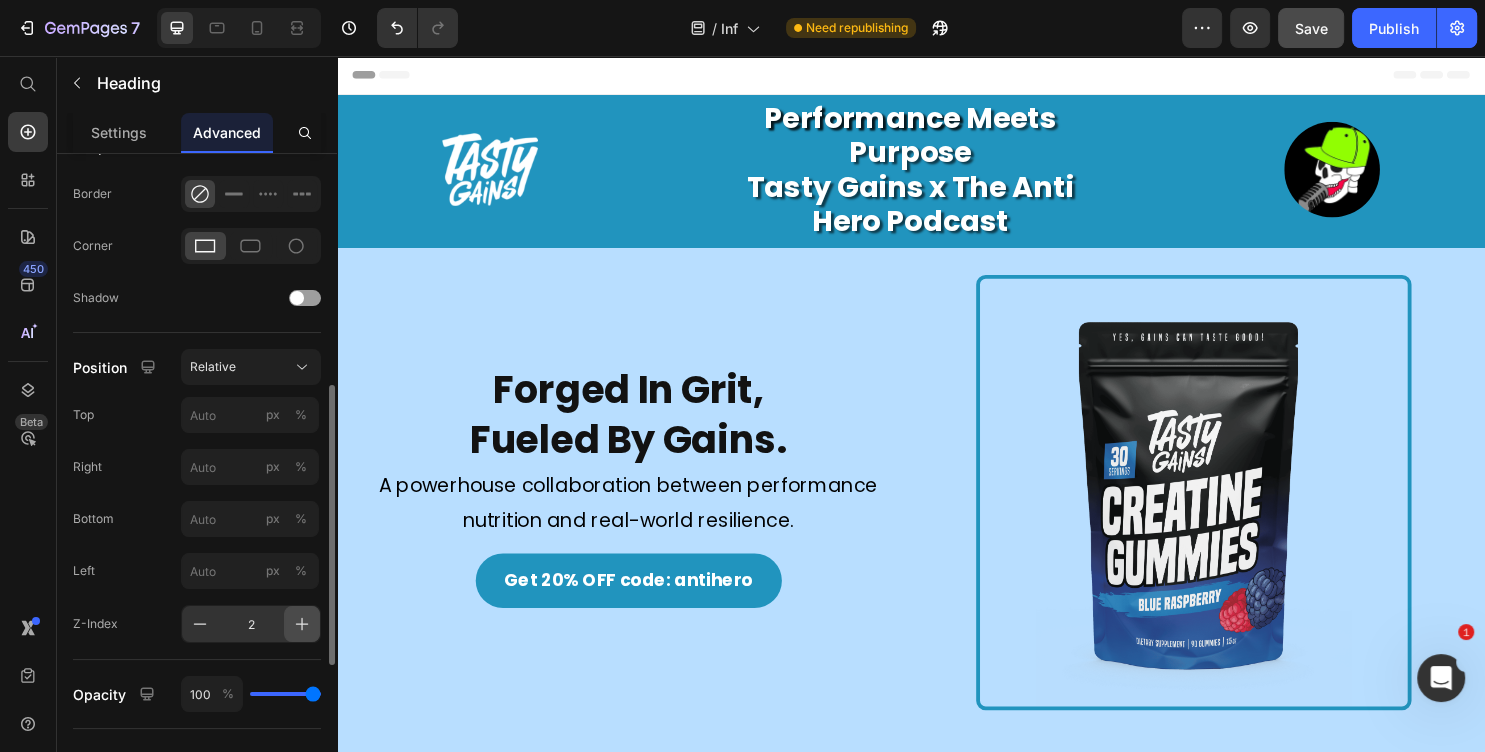 click 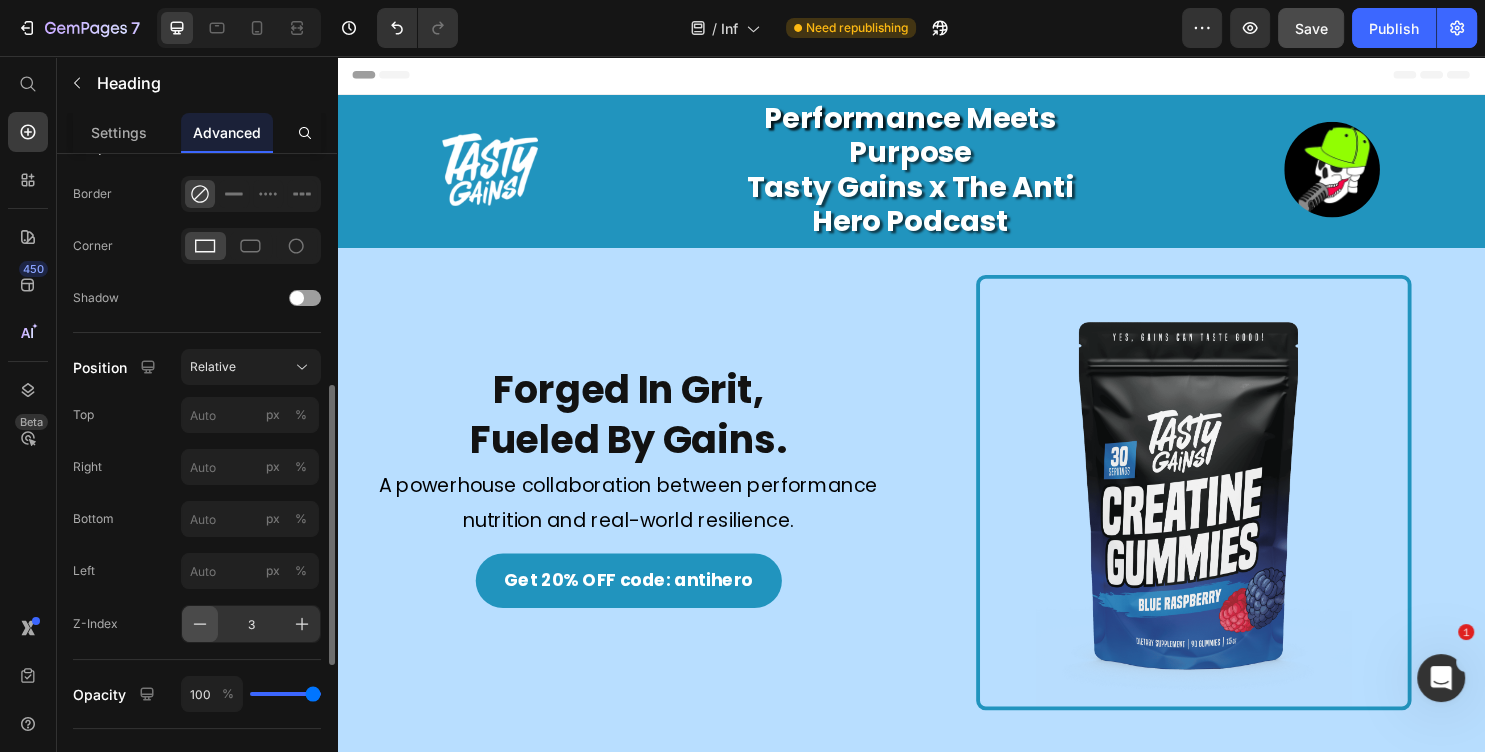 click 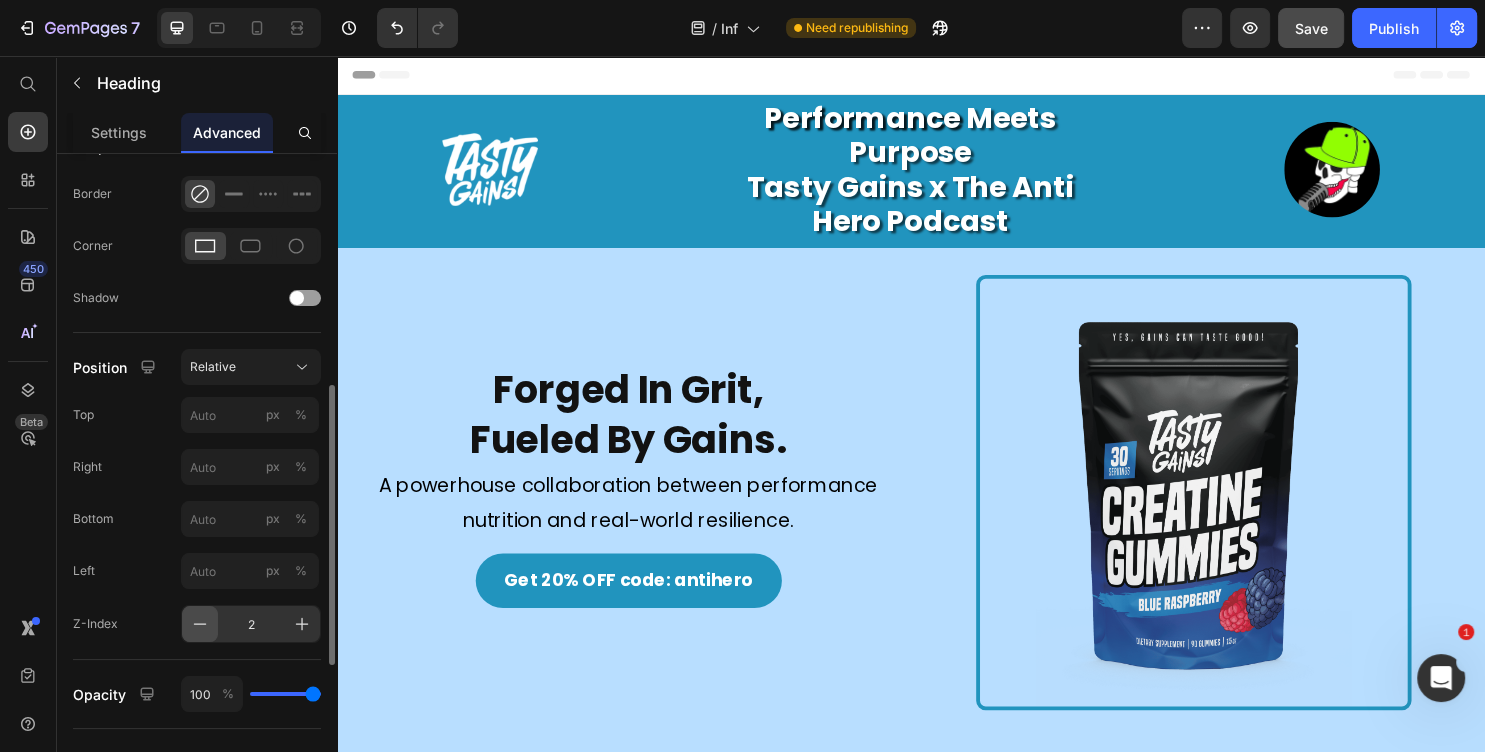 click 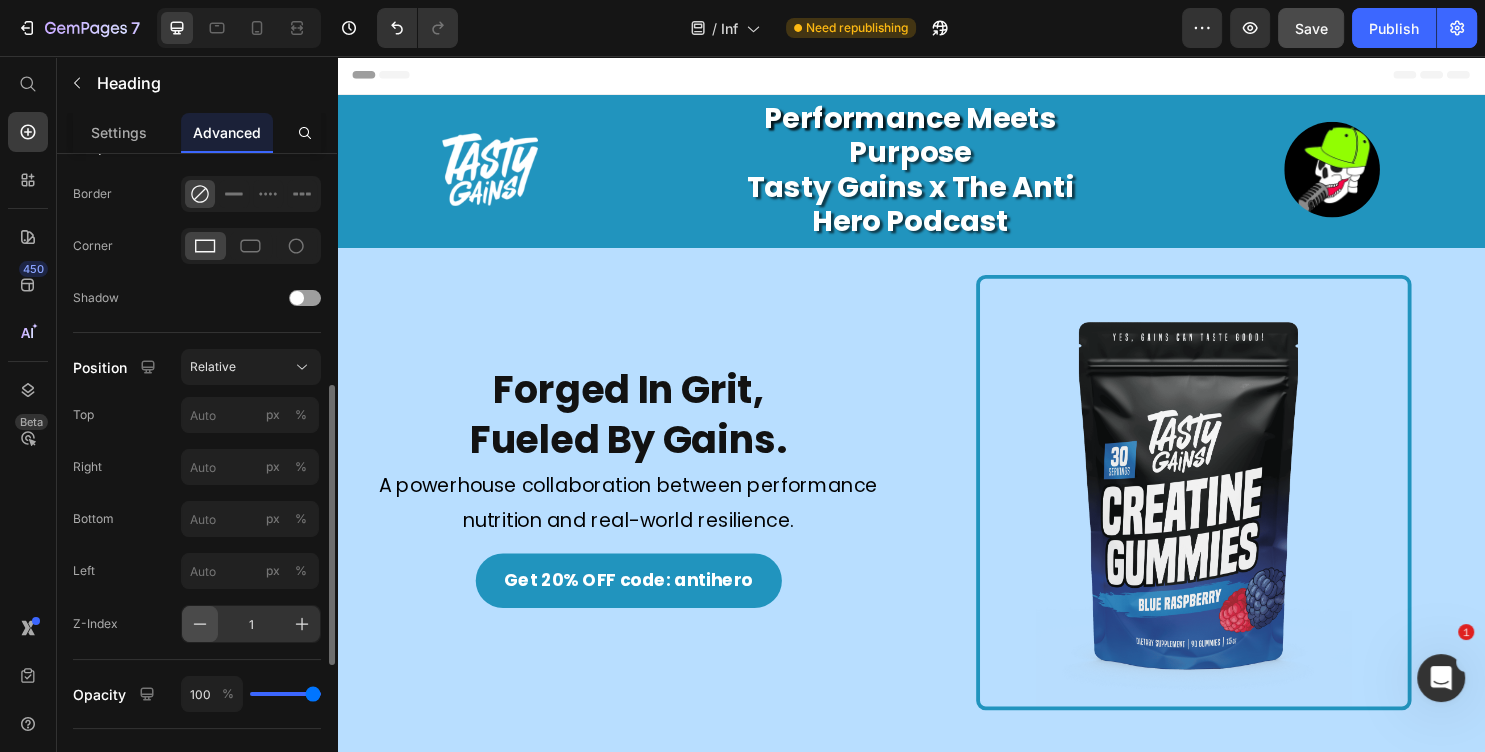 click 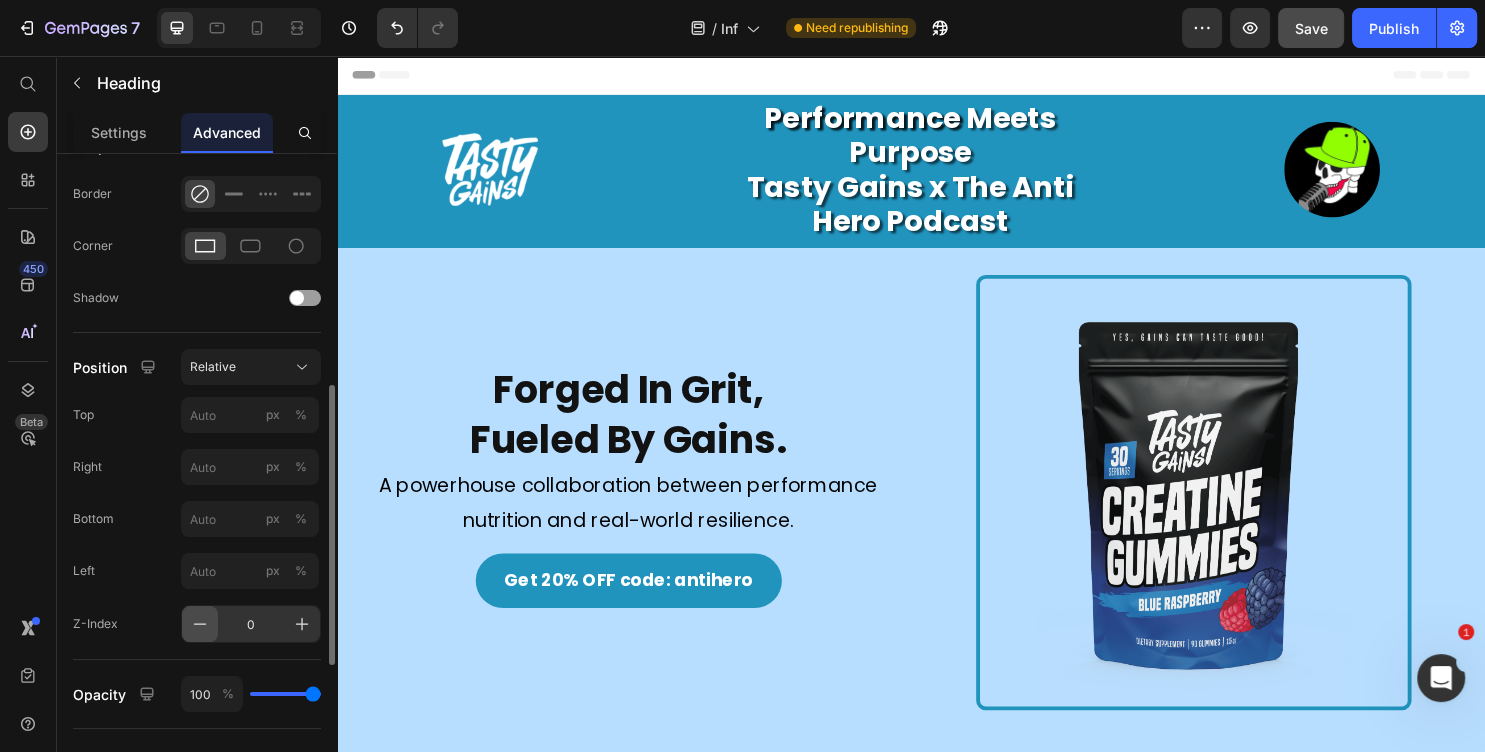 click 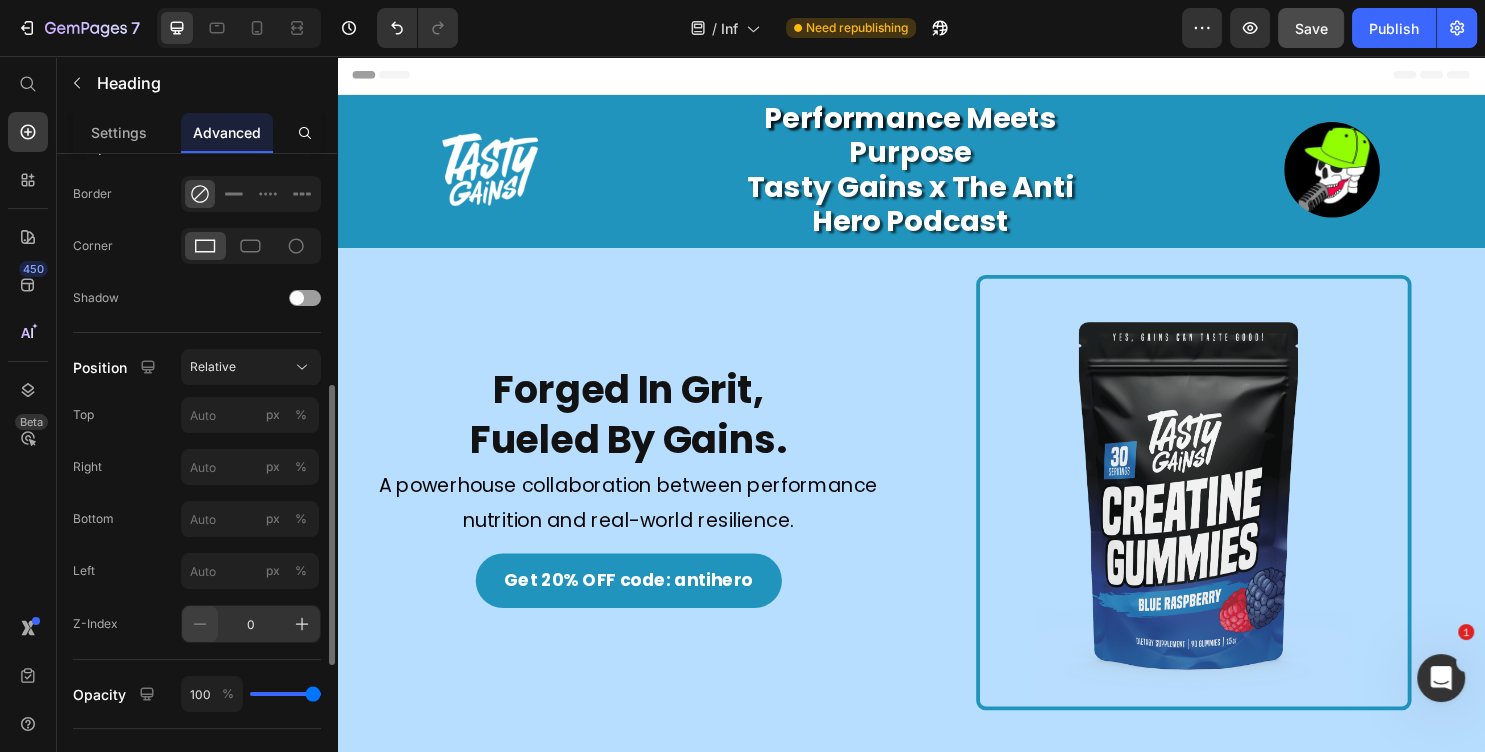 click 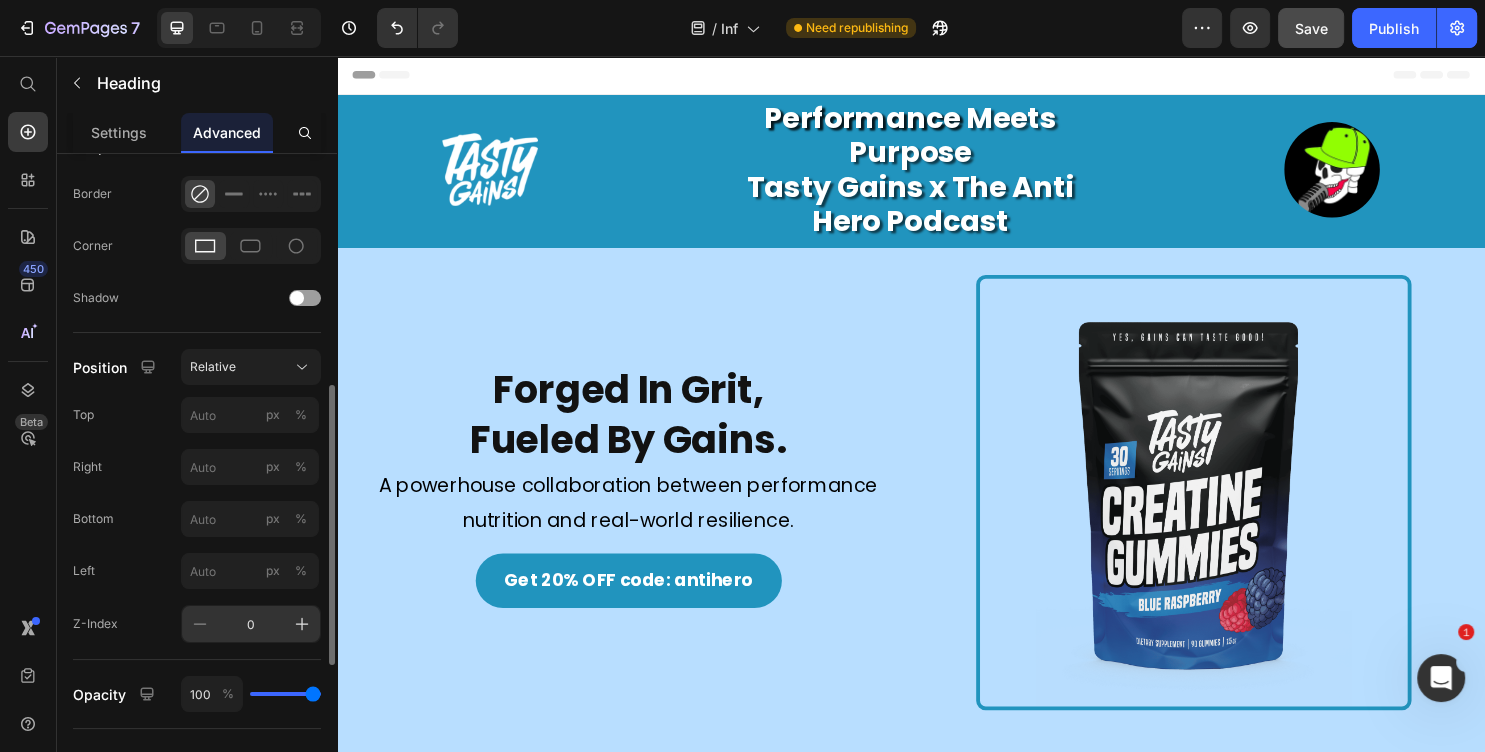click on "0" at bounding box center (251, 624) 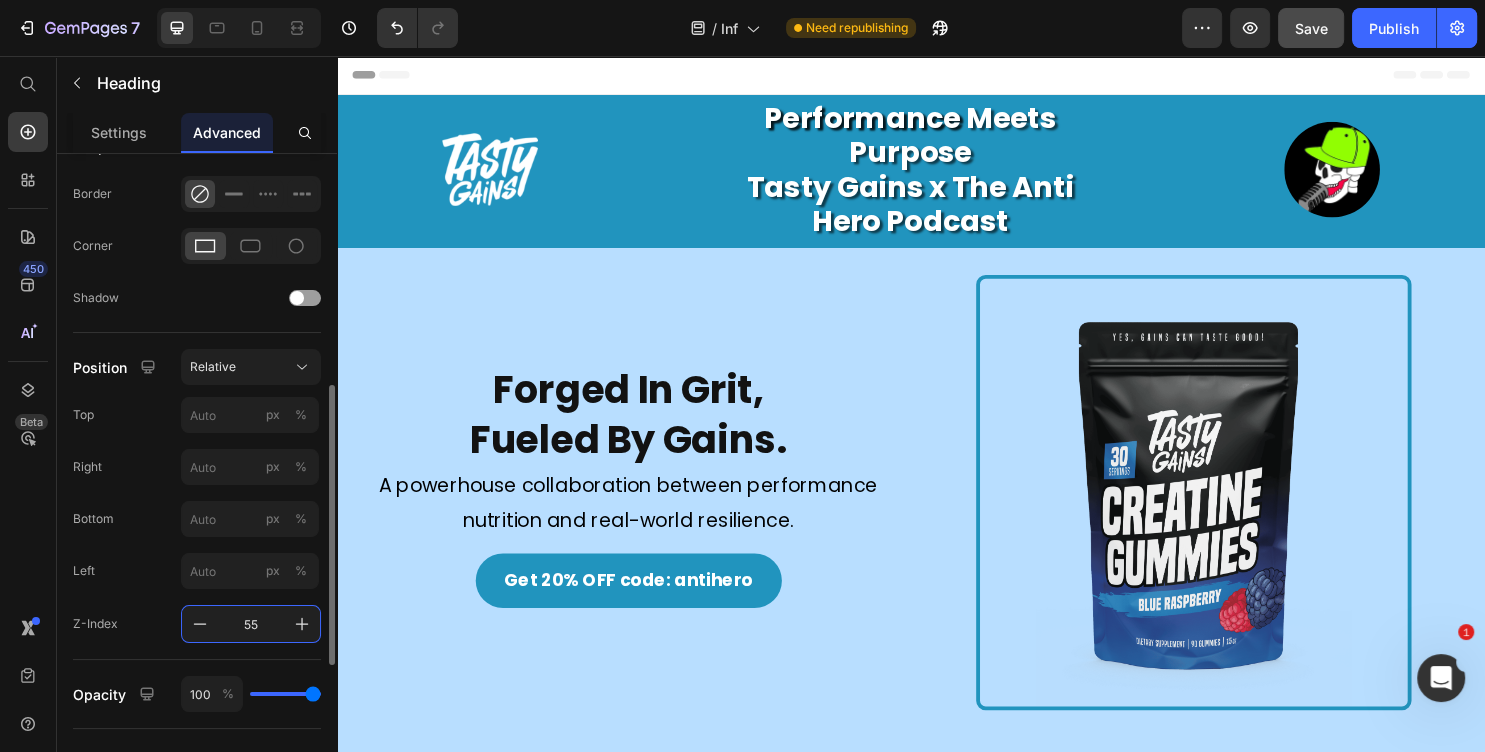 drag, startPoint x: 268, startPoint y: 619, endPoint x: 228, endPoint y: 625, distance: 40.4475 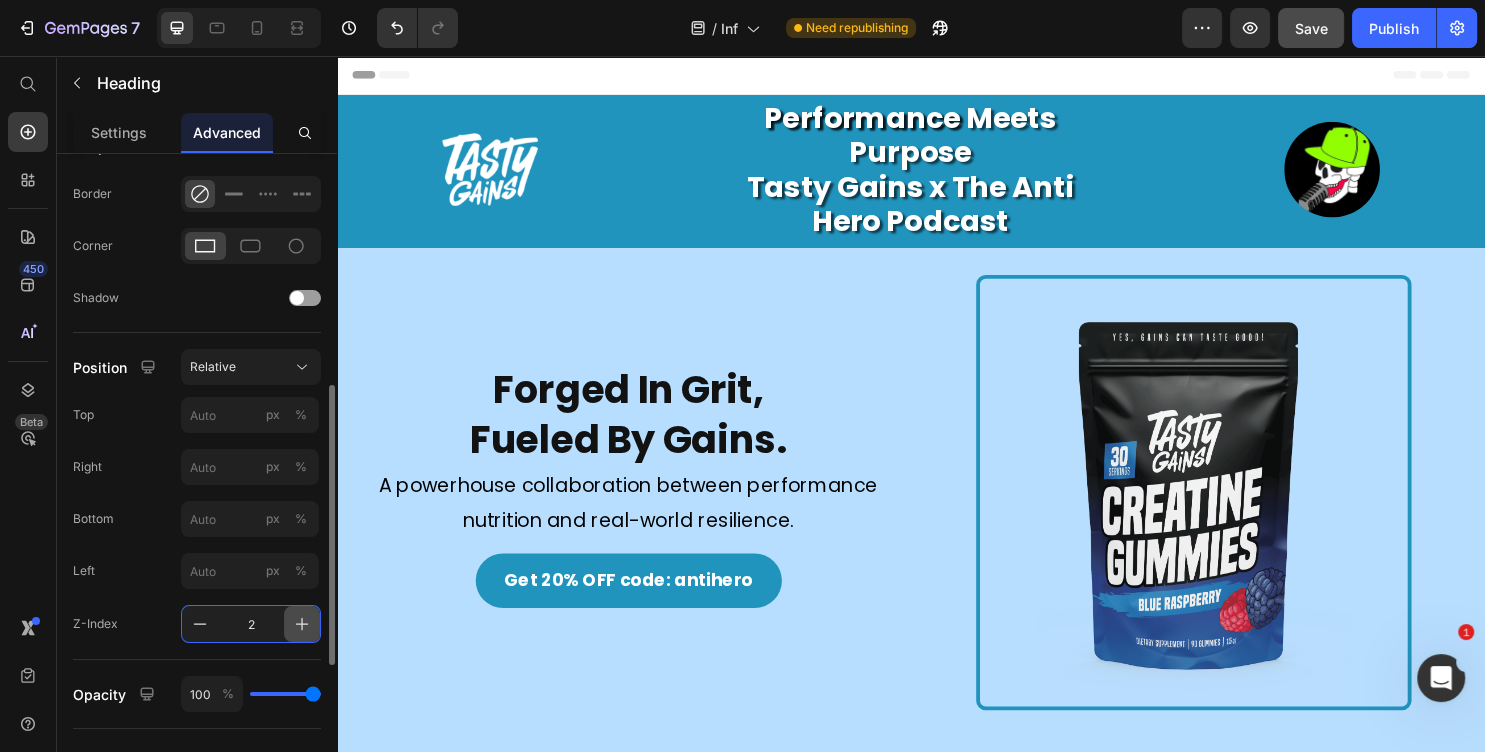 type on "2" 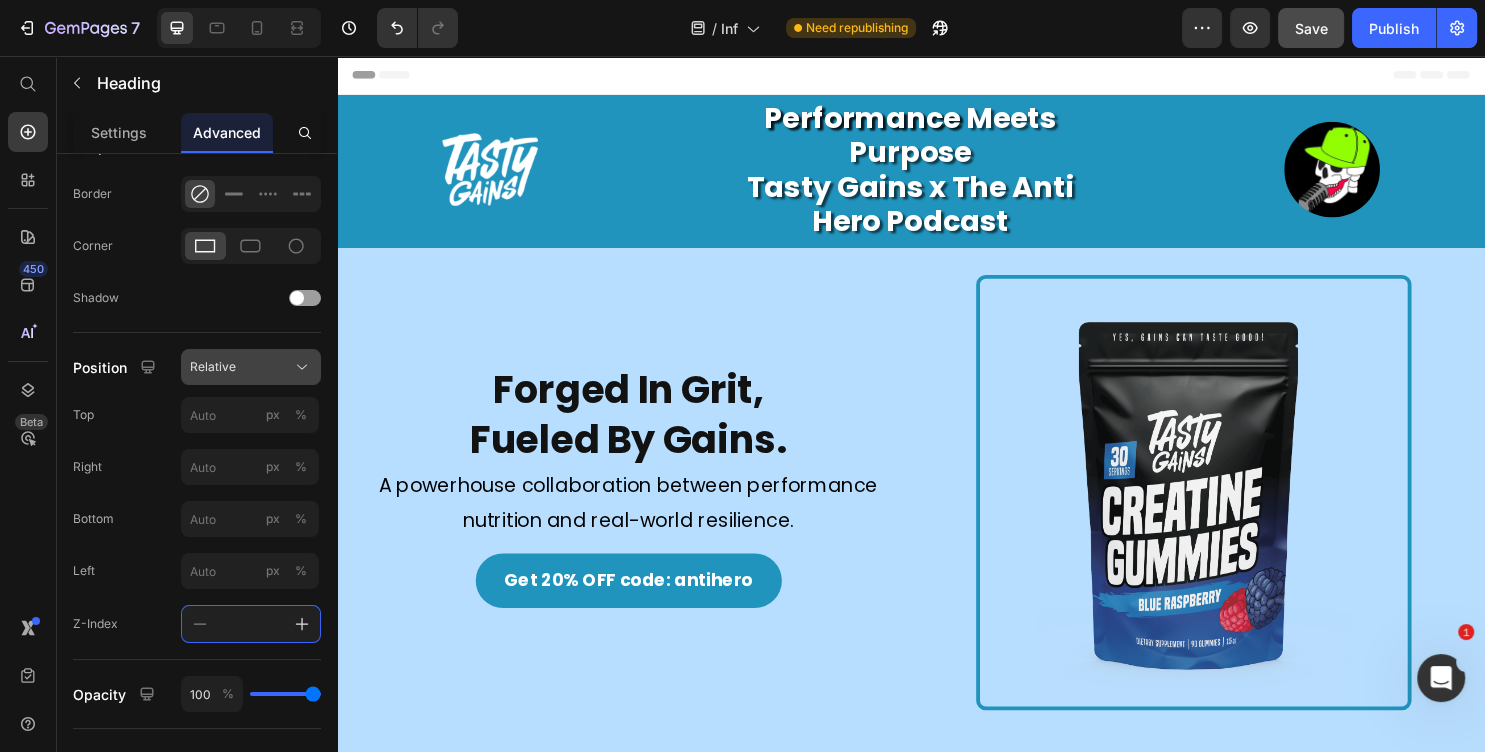 click on "Relative" 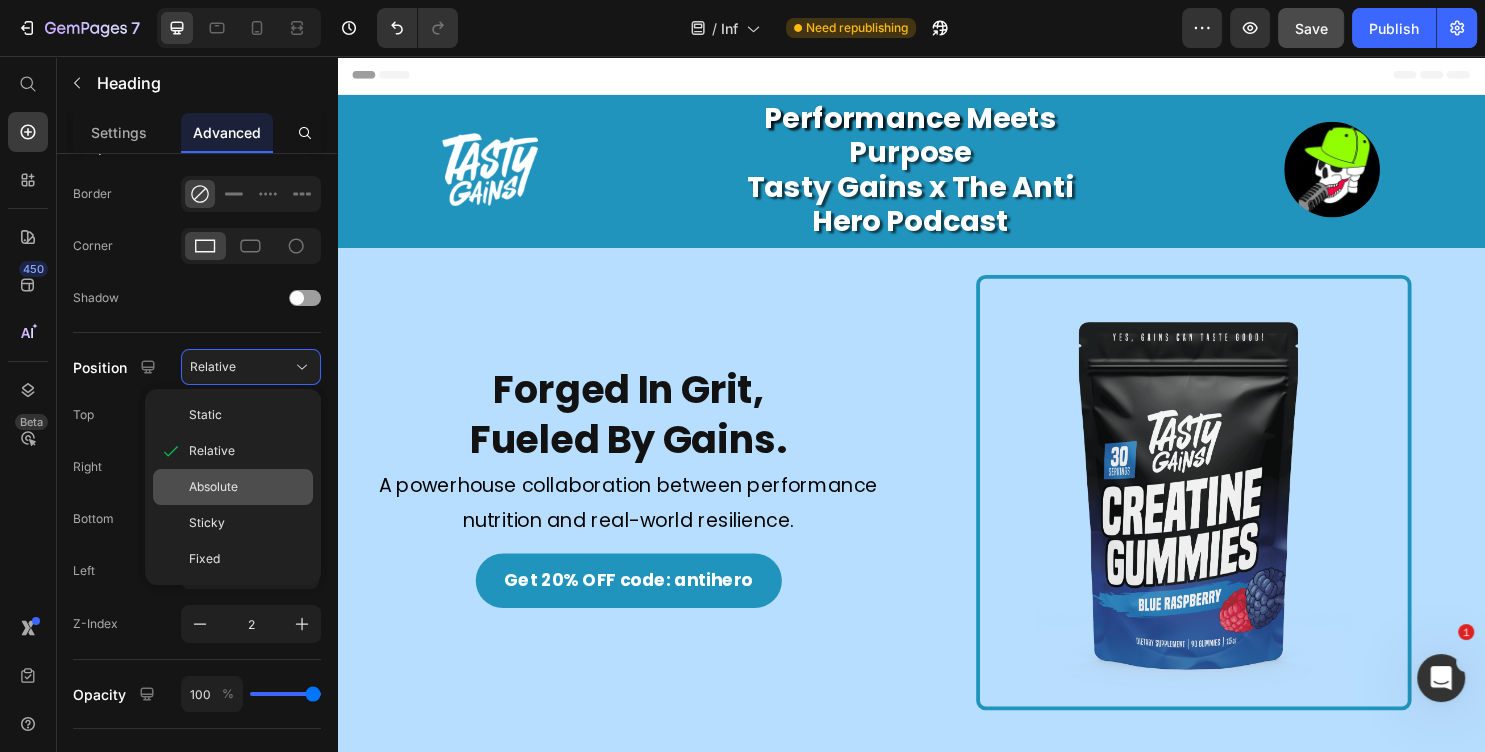 click on "Absolute" at bounding box center (247, 487) 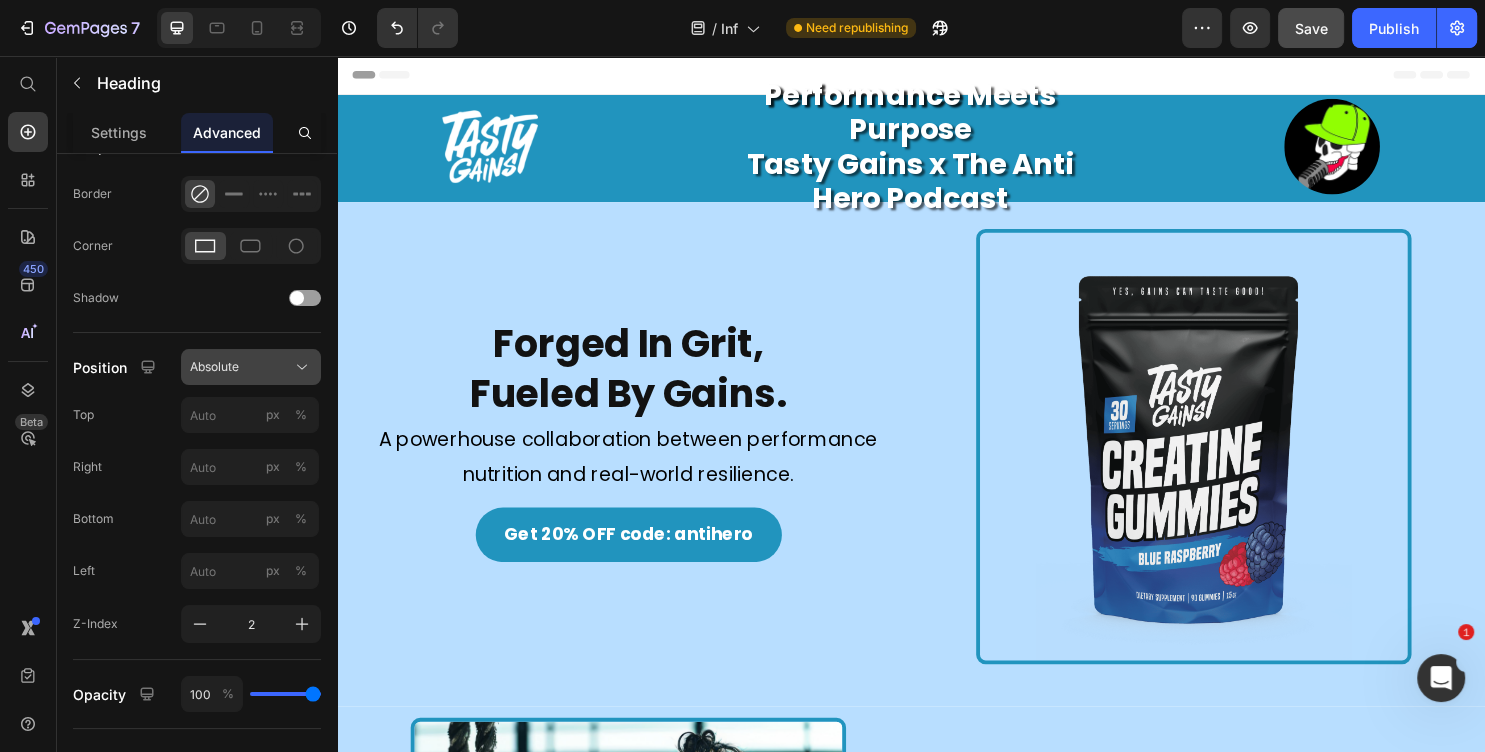 click on "Absolute" at bounding box center [251, 367] 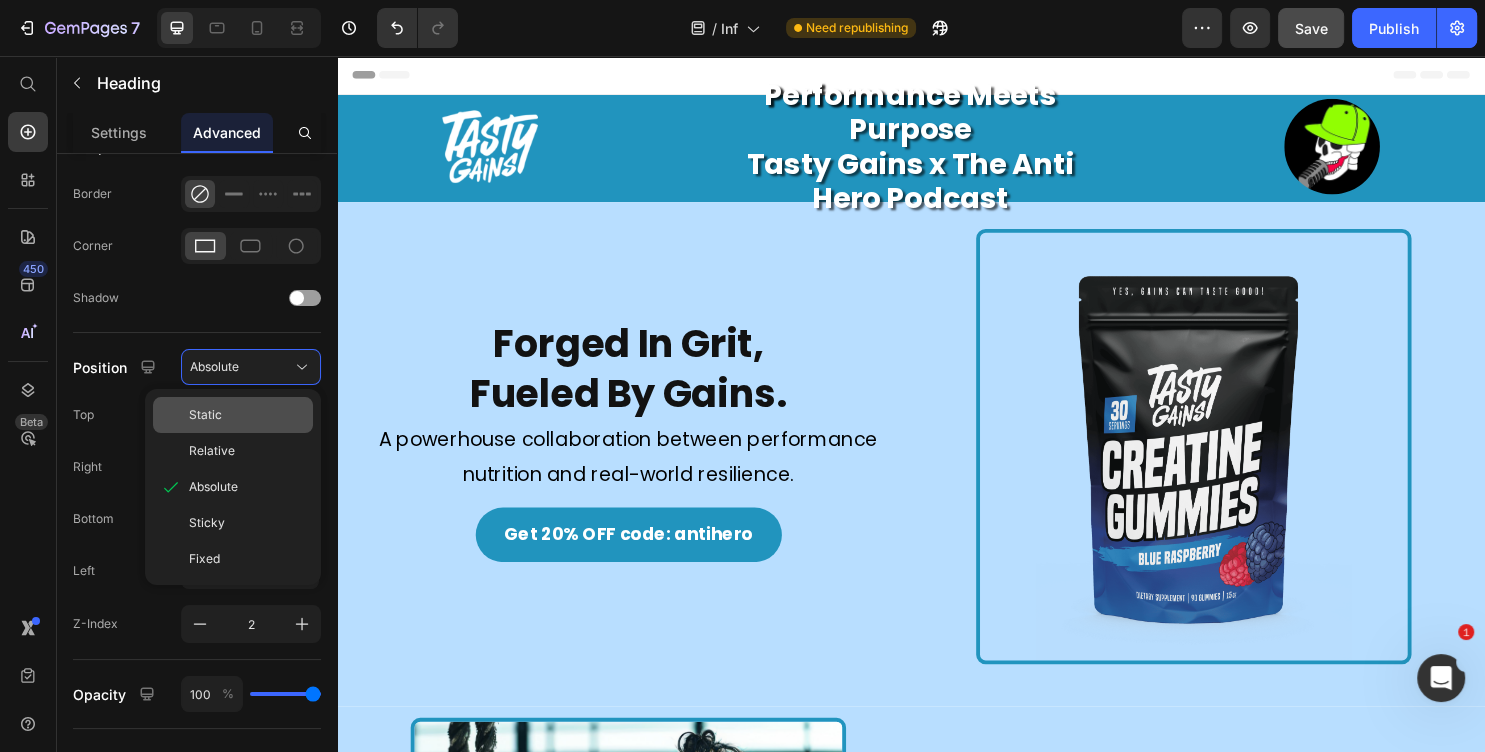click on "Static" at bounding box center (247, 415) 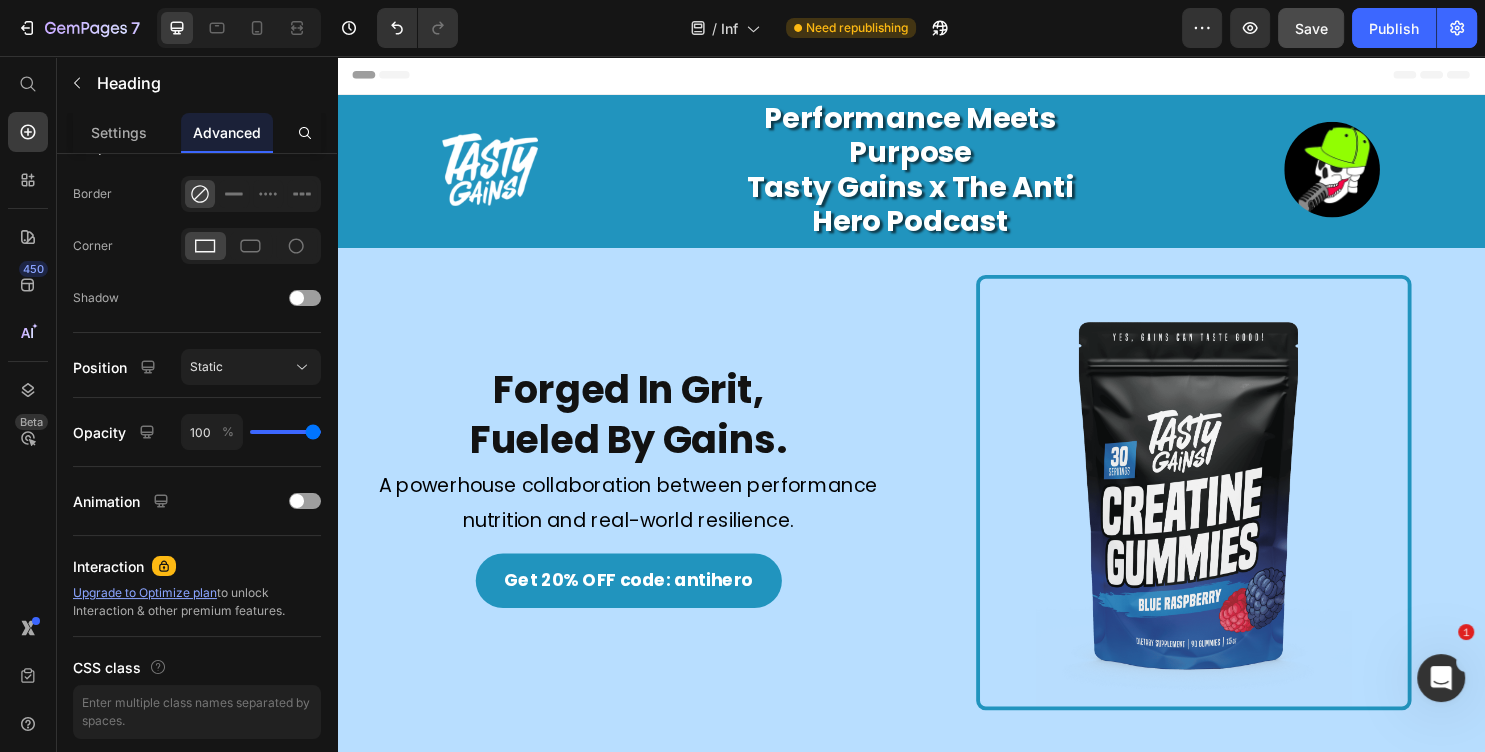 click on "Performance Meets Purpose  Tasty Gains x The Anti Hero Podcast" at bounding box center (936, 175) 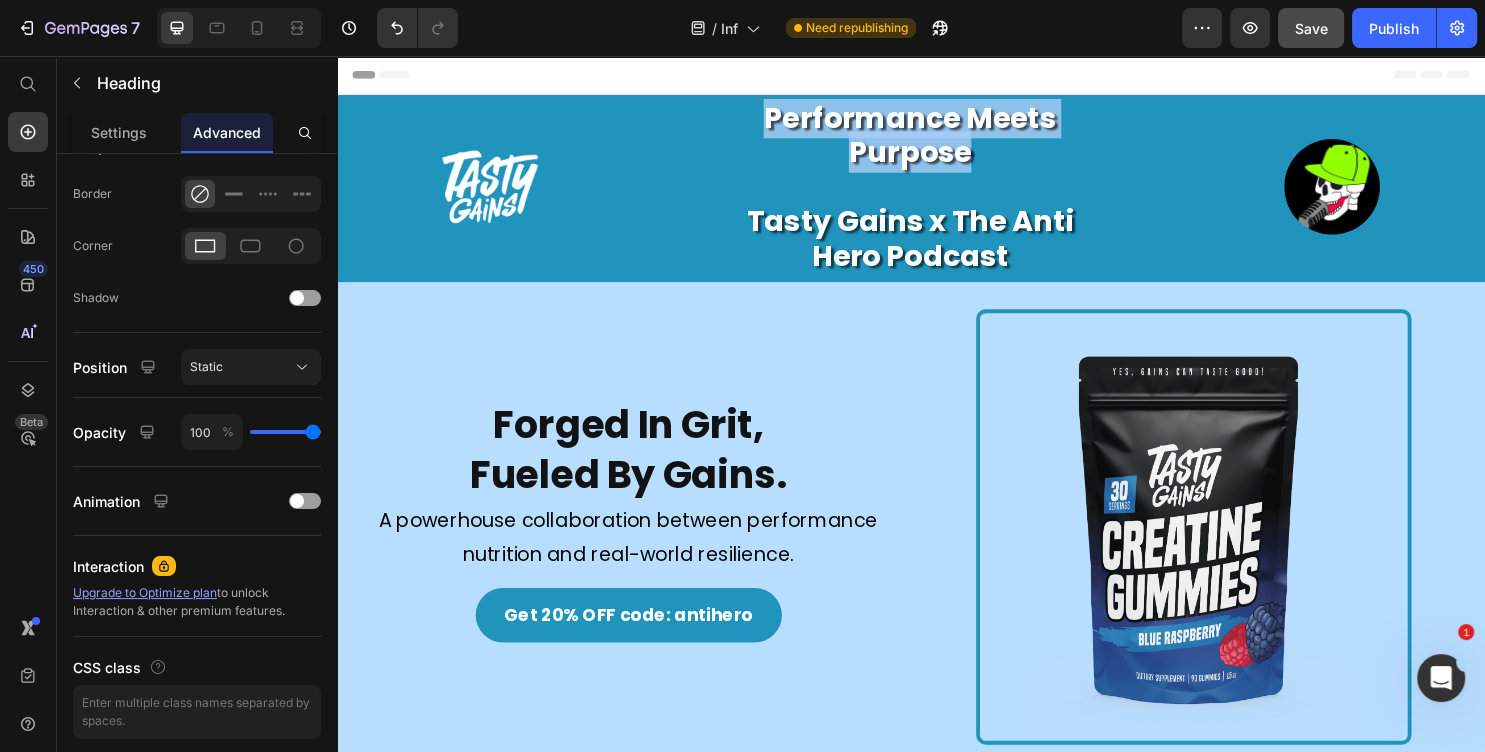 drag, startPoint x: 1000, startPoint y: 166, endPoint x: 766, endPoint y: 123, distance: 237.91806 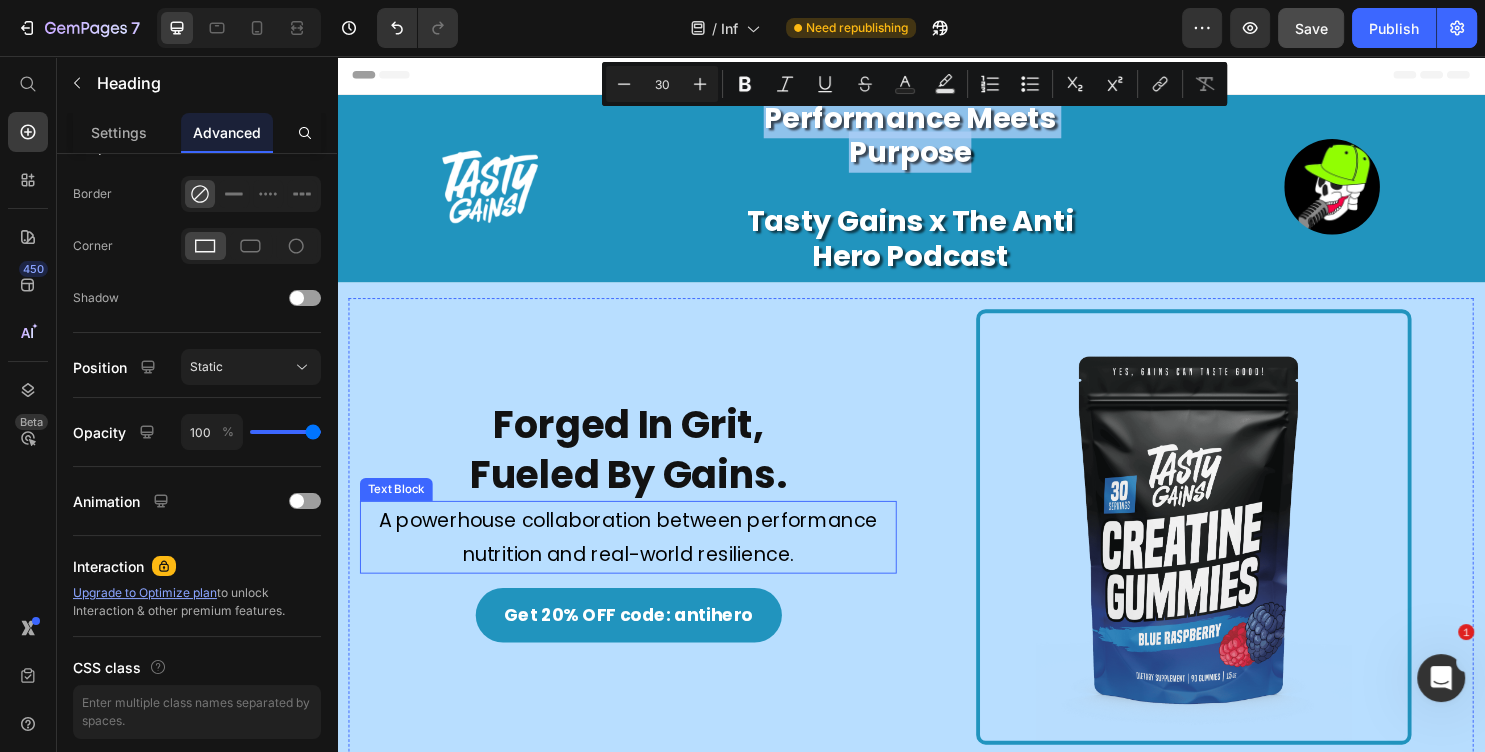 click on "A powerhouse collaboration between performance nutrition and real-world resilience." at bounding box center [641, 559] 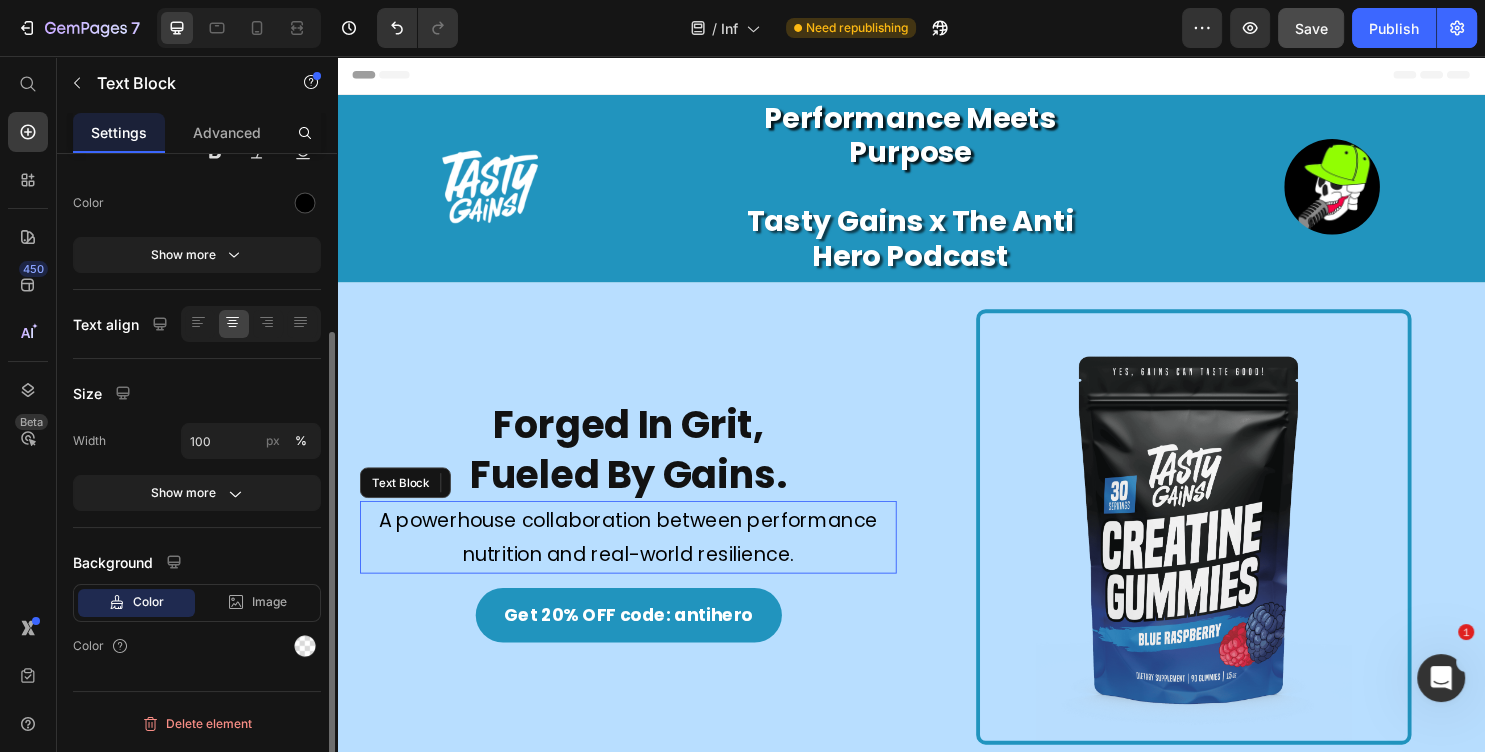 click on "A powerhouse collaboration between performance nutrition and real-world resilience." at bounding box center (641, 559) 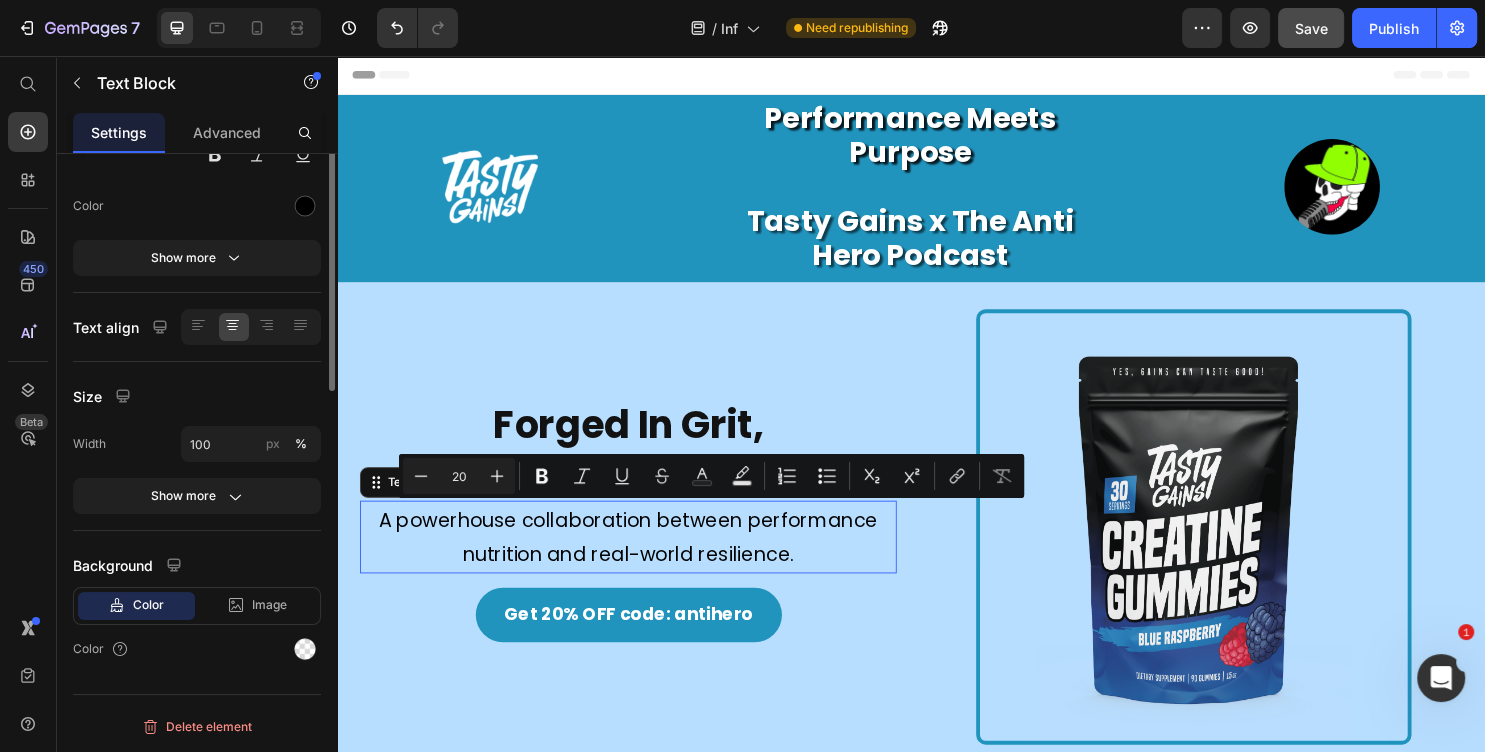 scroll, scrollTop: 0, scrollLeft: 0, axis: both 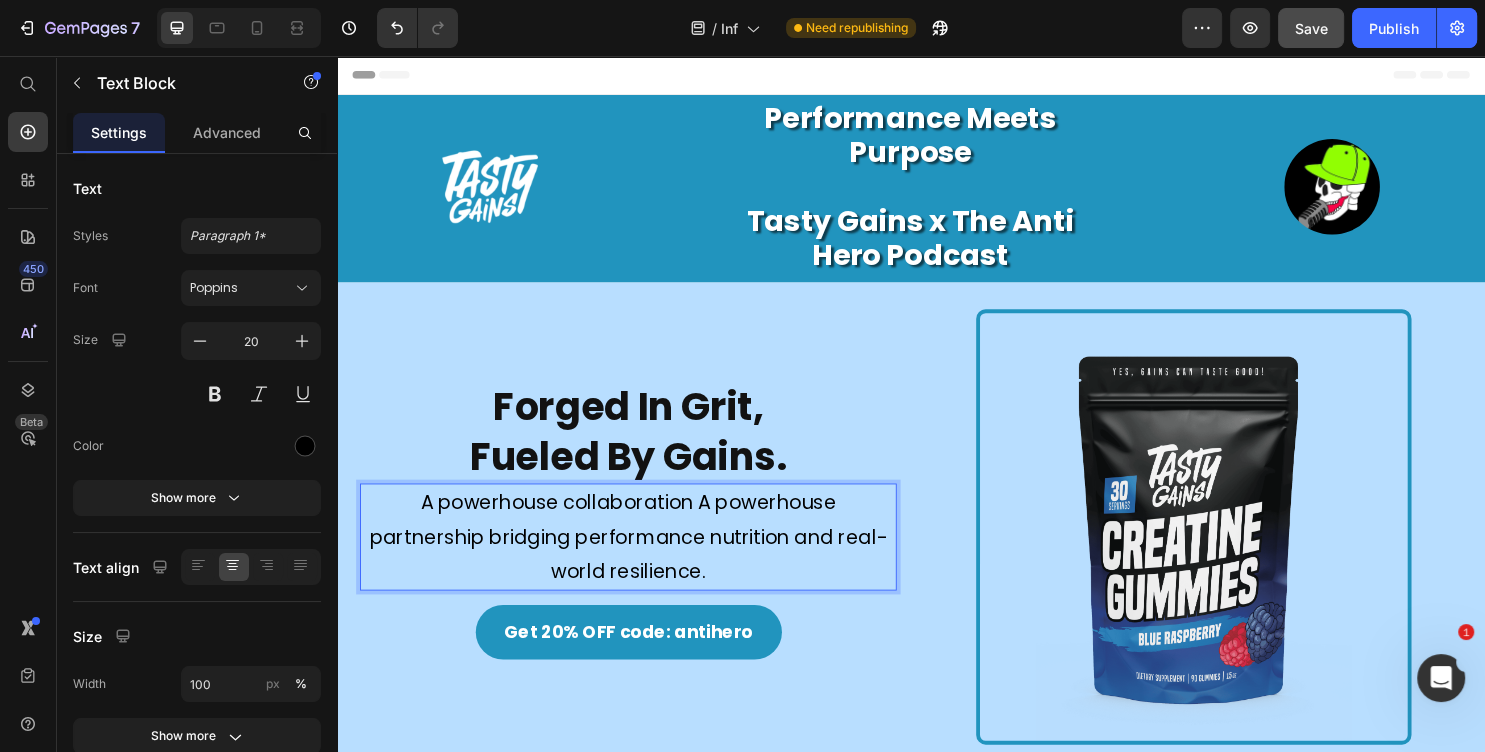 click on "A powerhouse collaboration A powerhouse partnership bridging performance nutrition and real-world resilience." at bounding box center [641, 559] 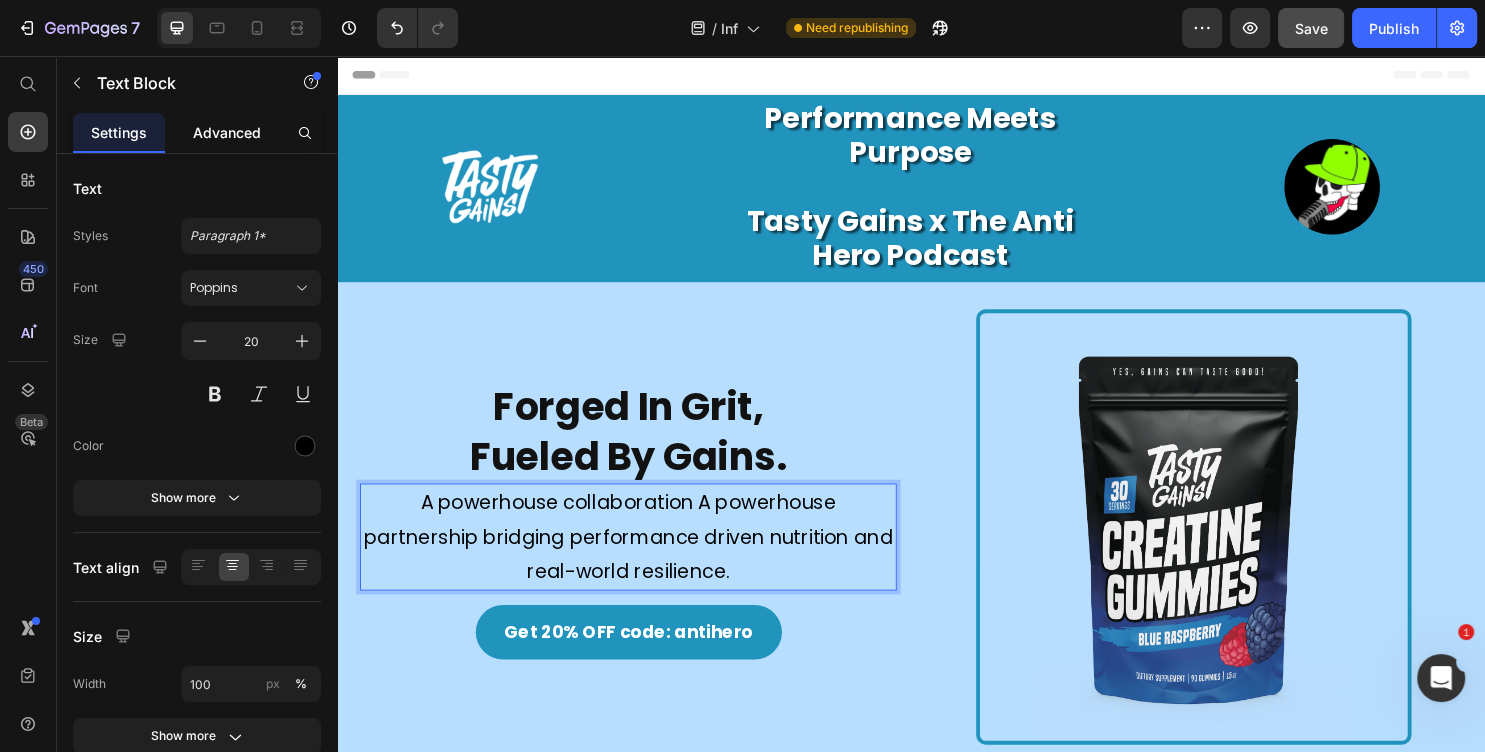 click on "Advanced" at bounding box center [227, 132] 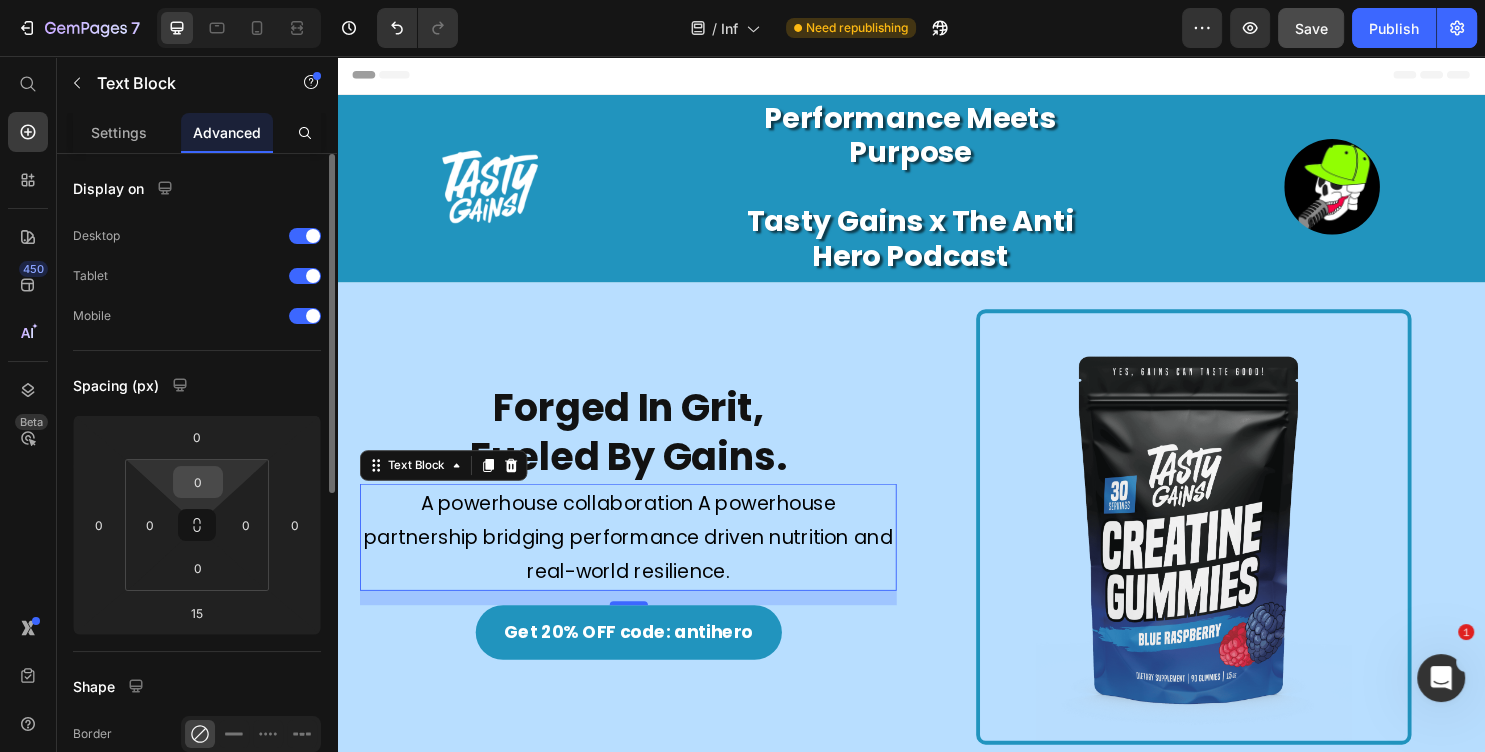 click on "0" at bounding box center (198, 482) 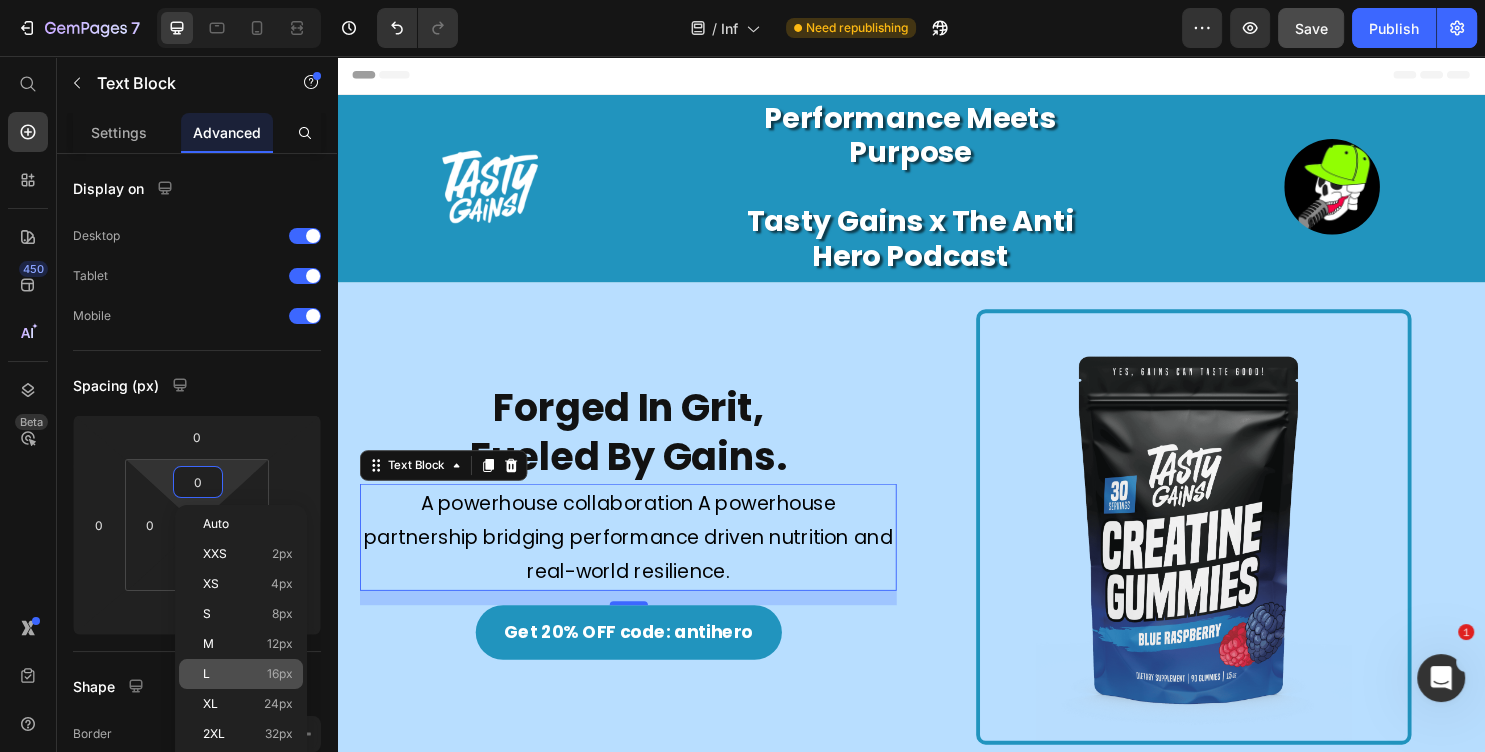click on "L 16px" at bounding box center (248, 674) 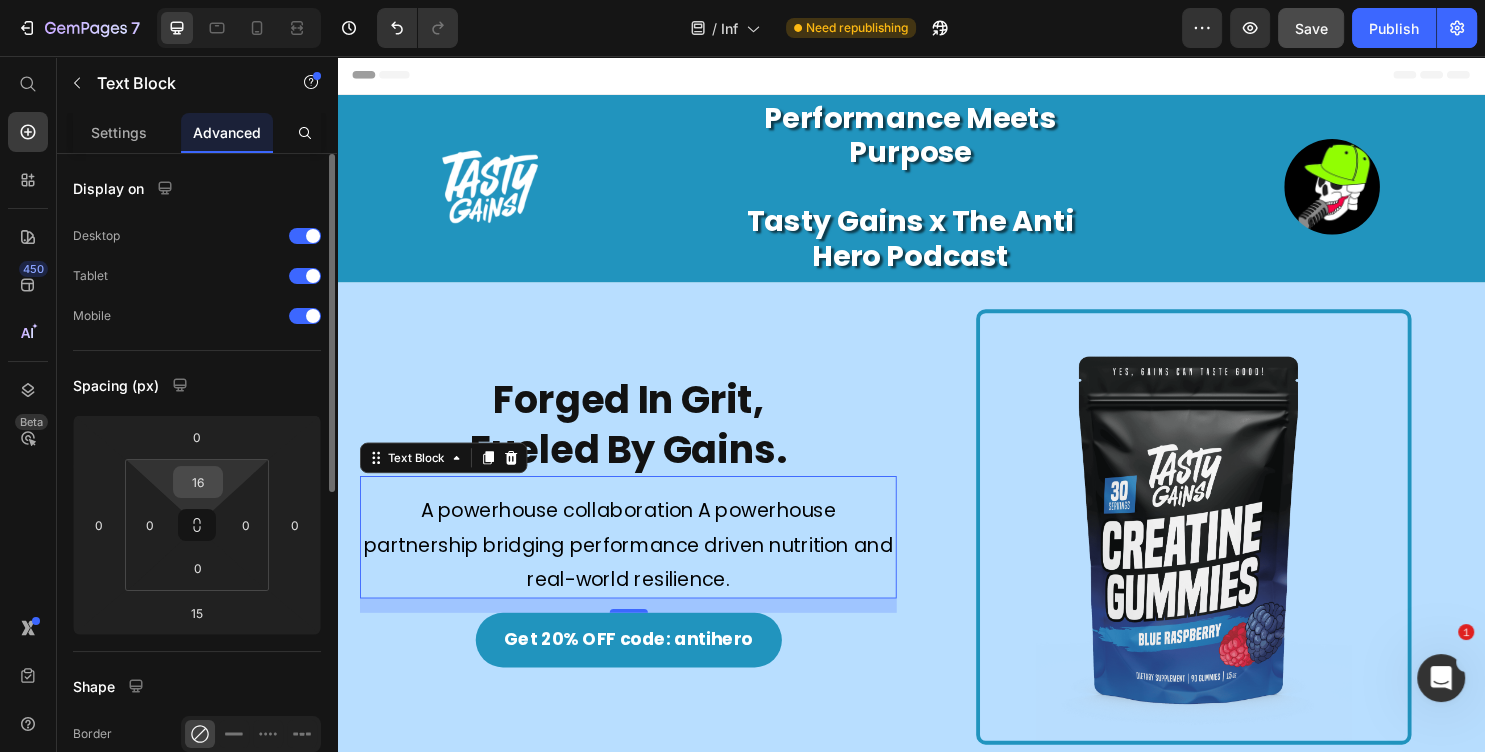 click on "16" at bounding box center [198, 482] 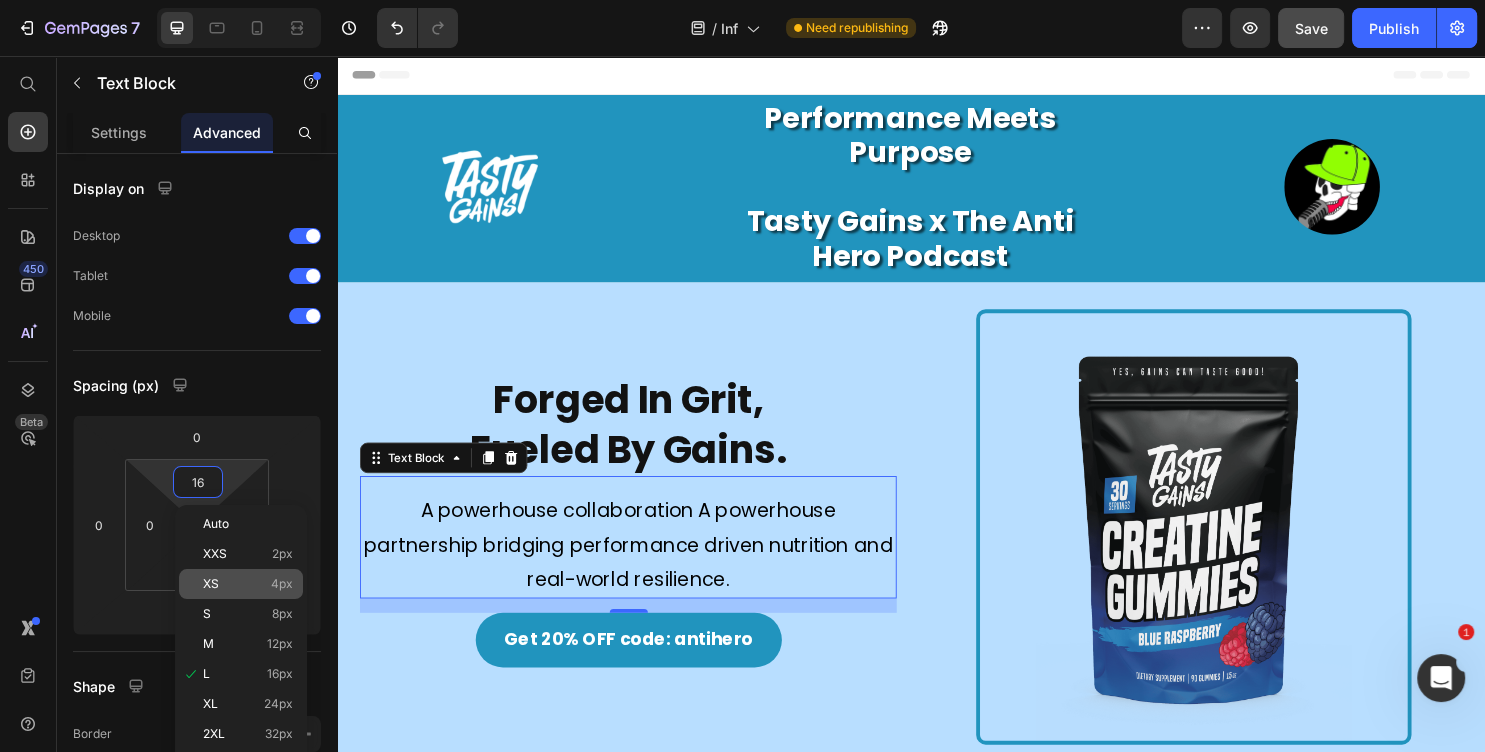 click on "XS 4px" at bounding box center [248, 584] 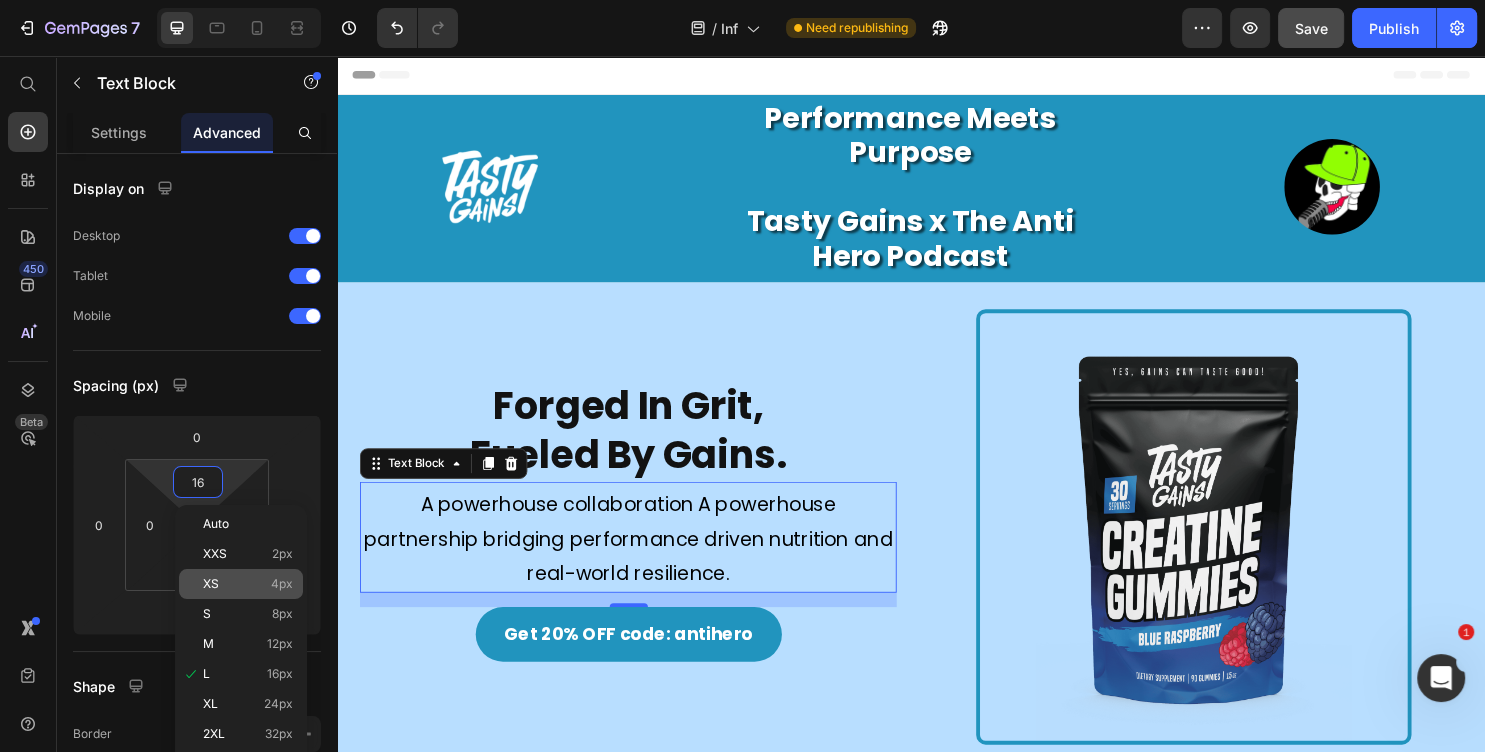 type on "4" 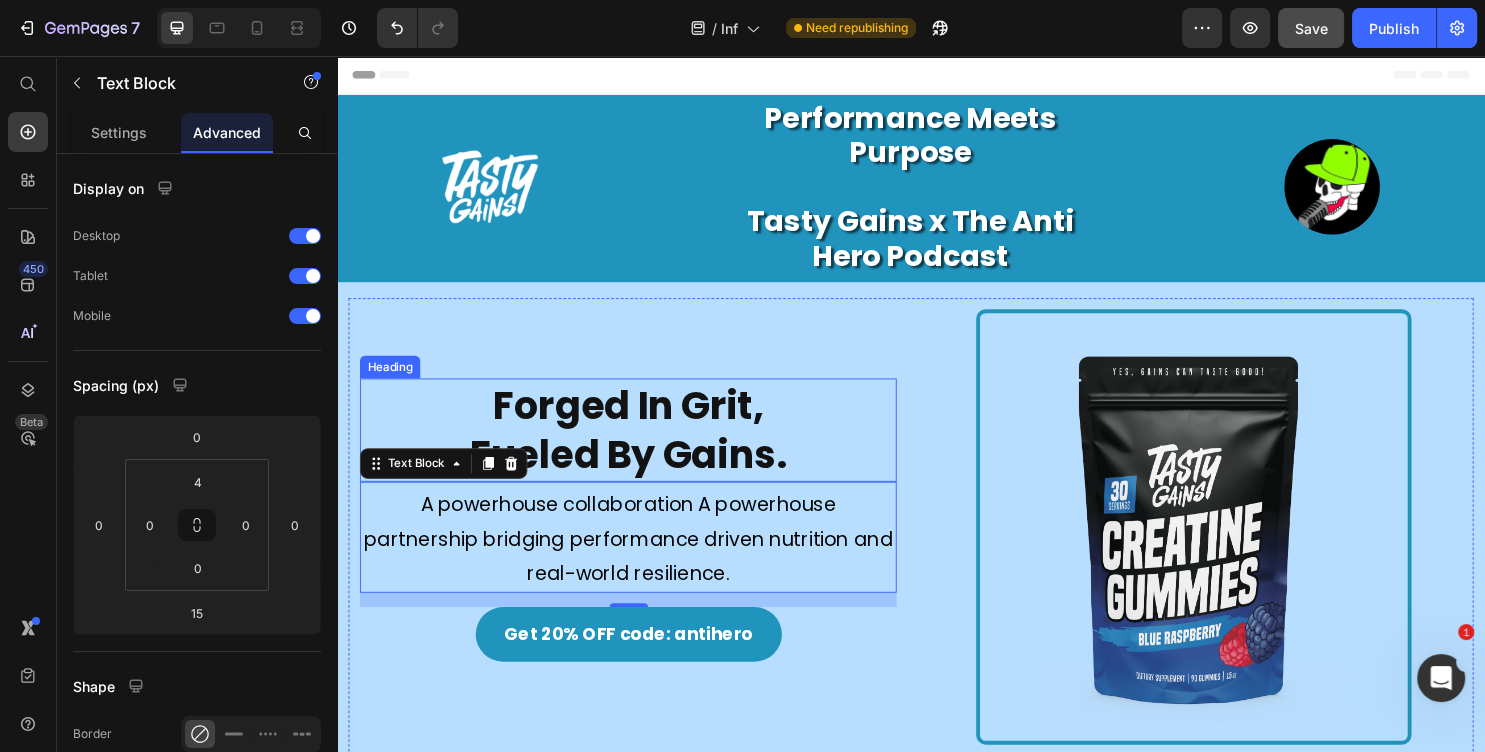 drag, startPoint x: 870, startPoint y: 377, endPoint x: 1175, endPoint y: 166, distance: 370.87195 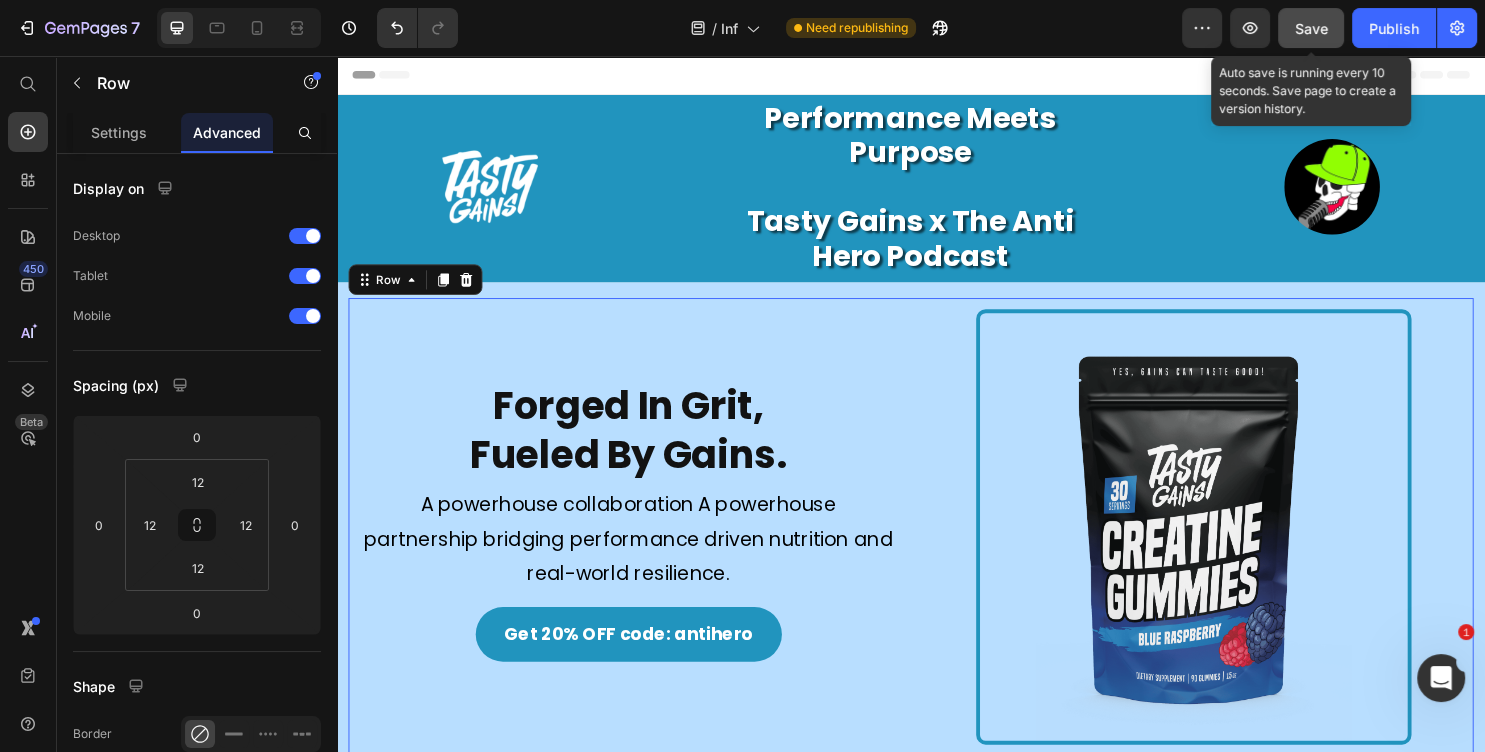 click on "Save" 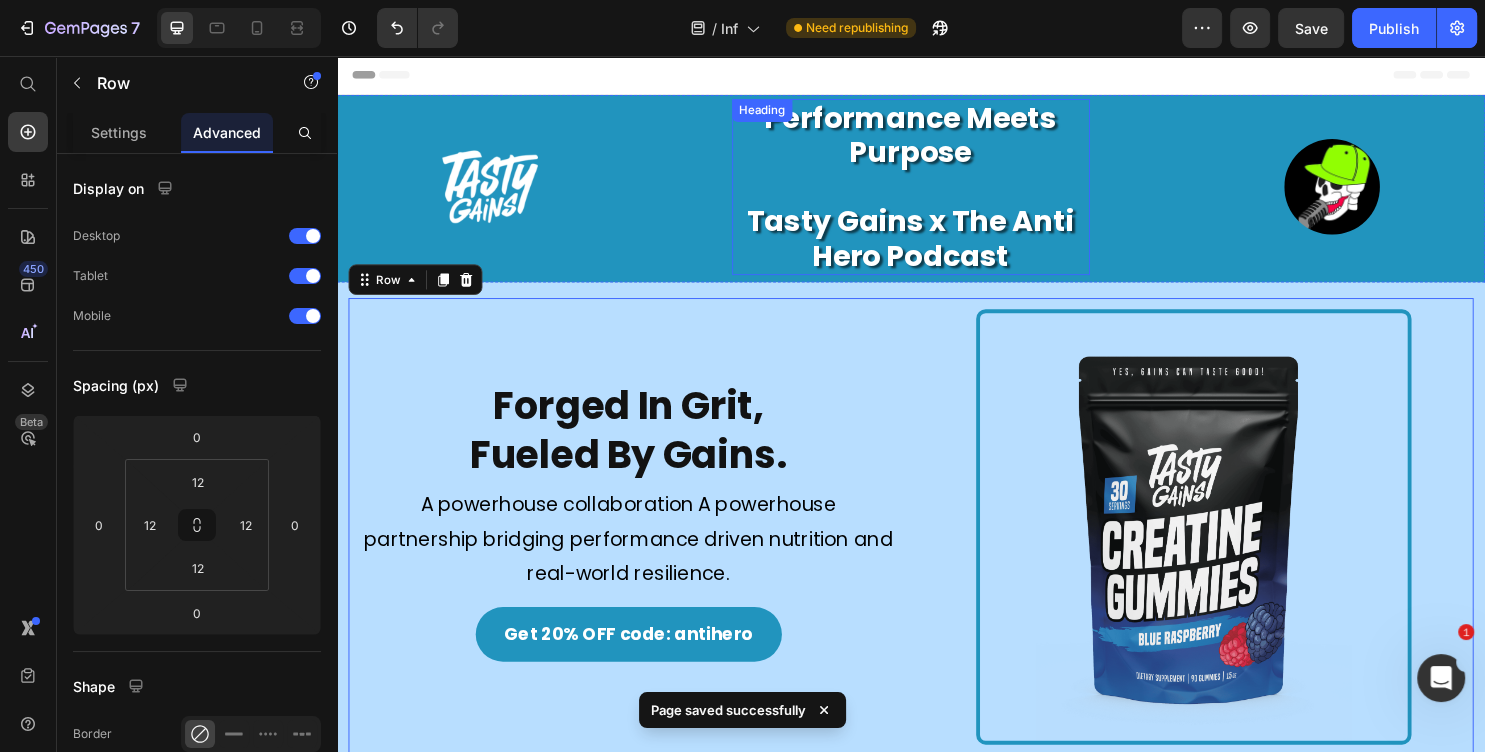 click on "Performance Meets Purpose  Tasty Gains x The Anti Hero Podcast" at bounding box center (936, 193) 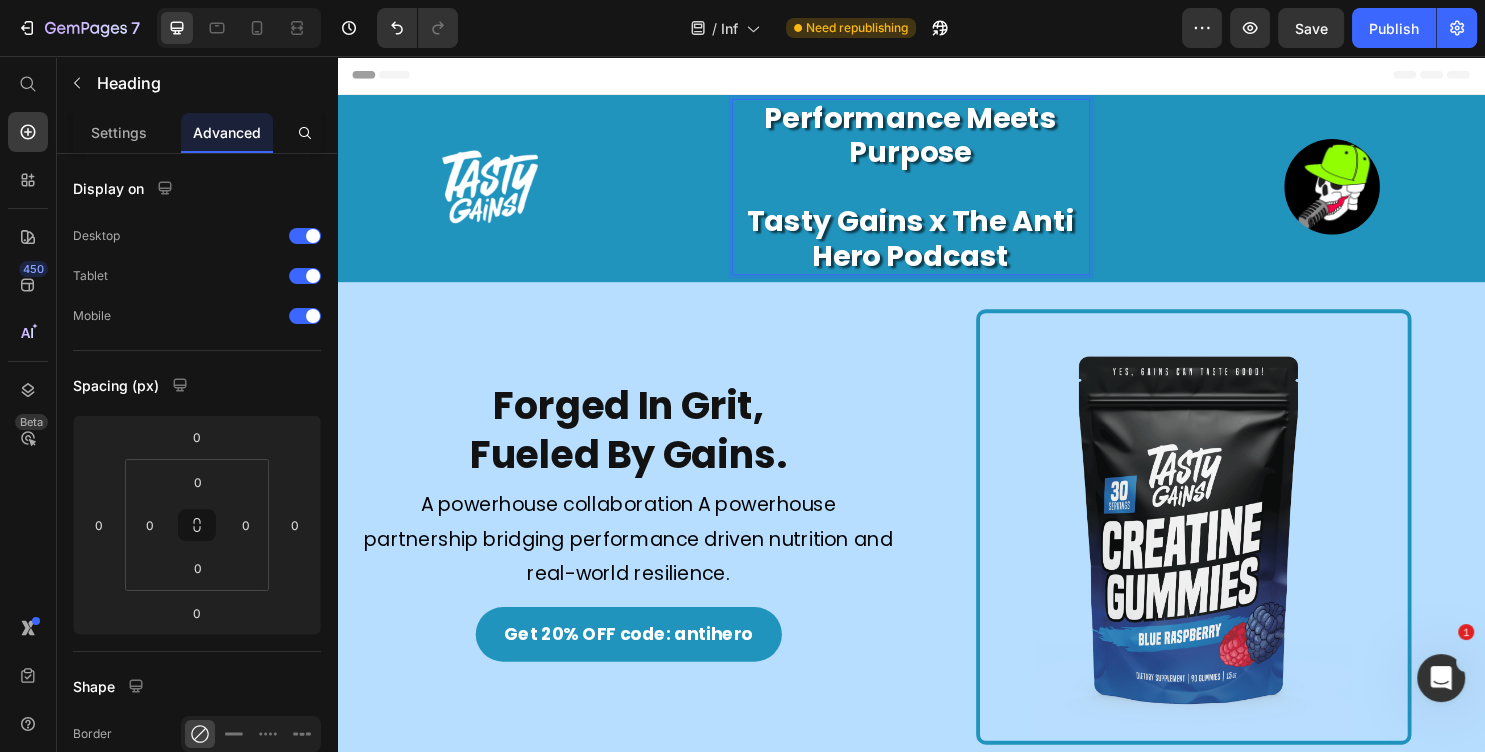 click on "Header" at bounding box center (937, 76) 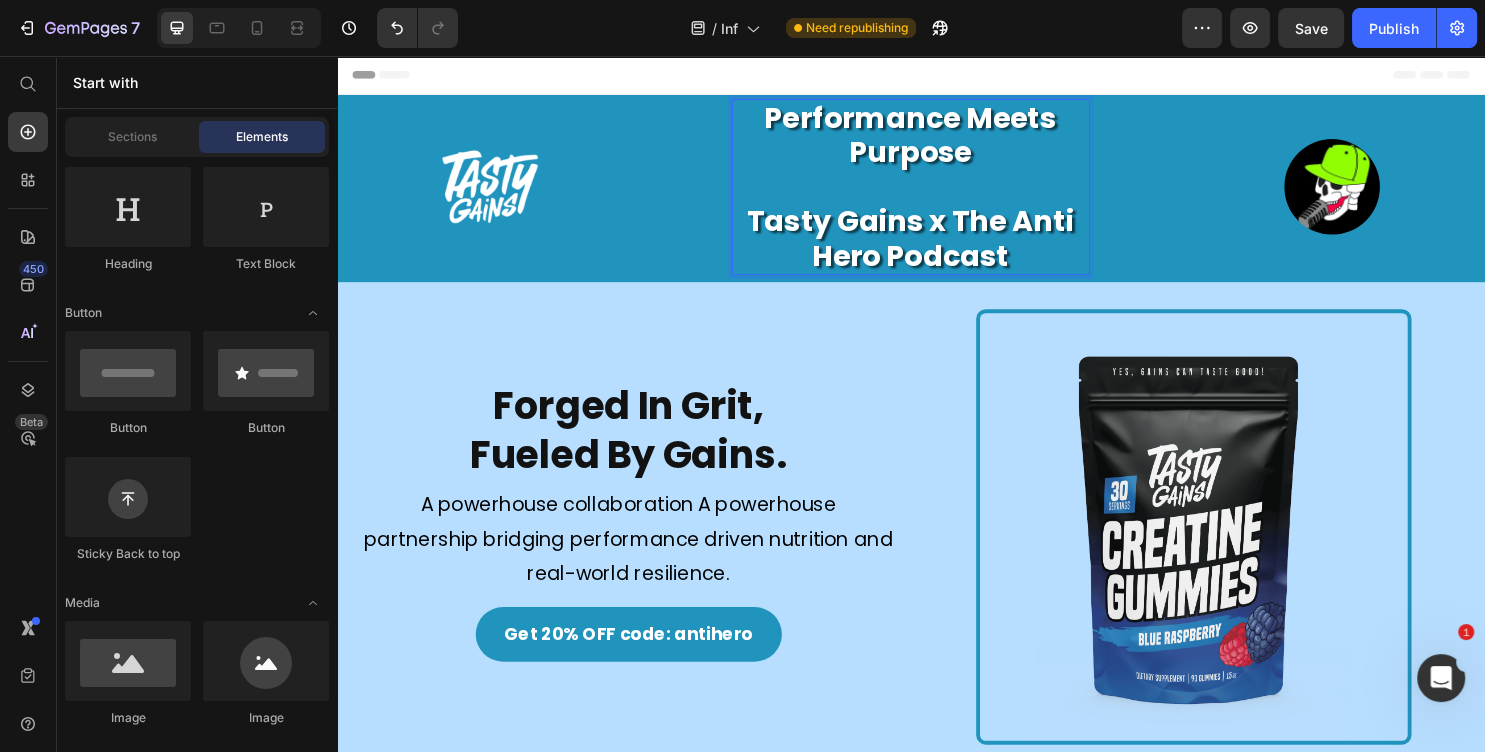 scroll, scrollTop: 324, scrollLeft: 0, axis: vertical 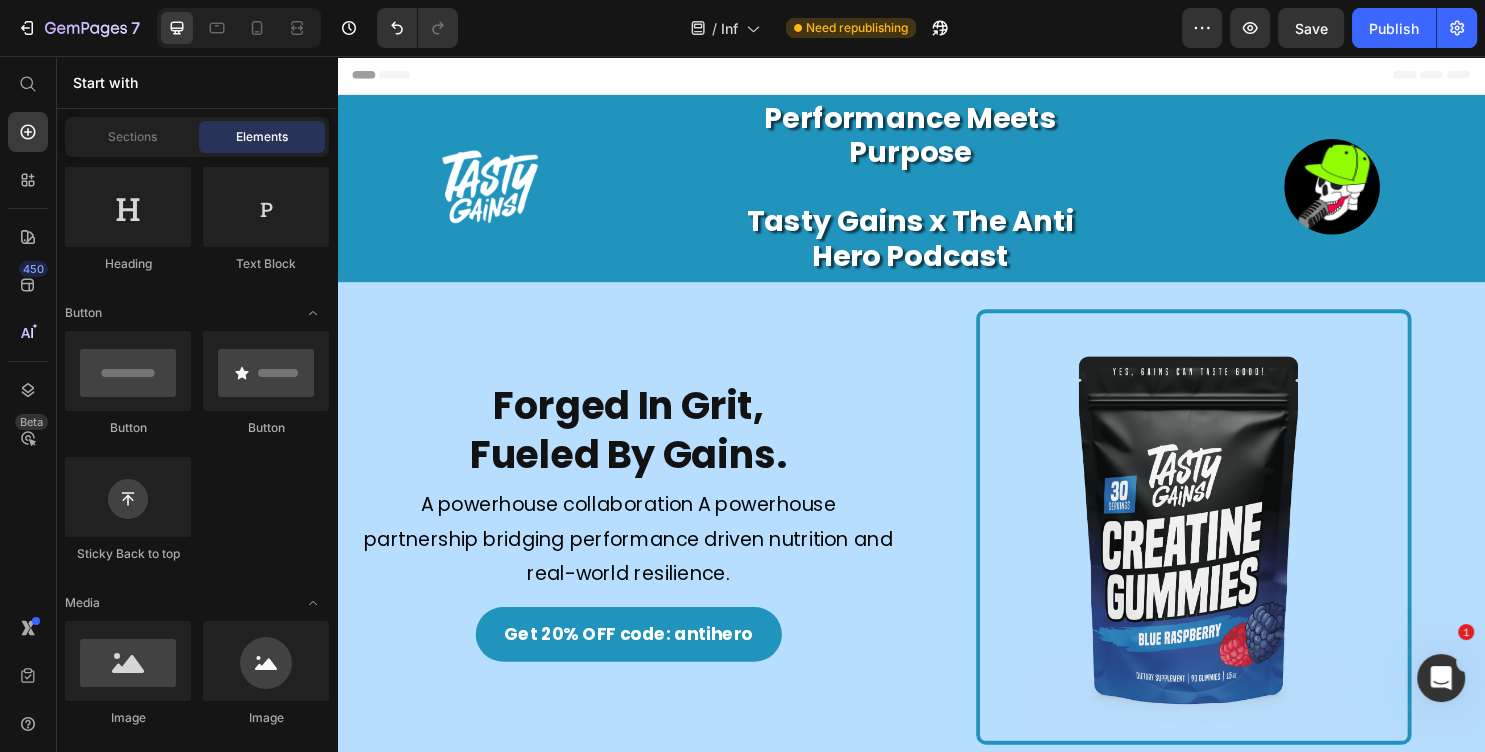 click on "Image" at bounding box center [554, 193] 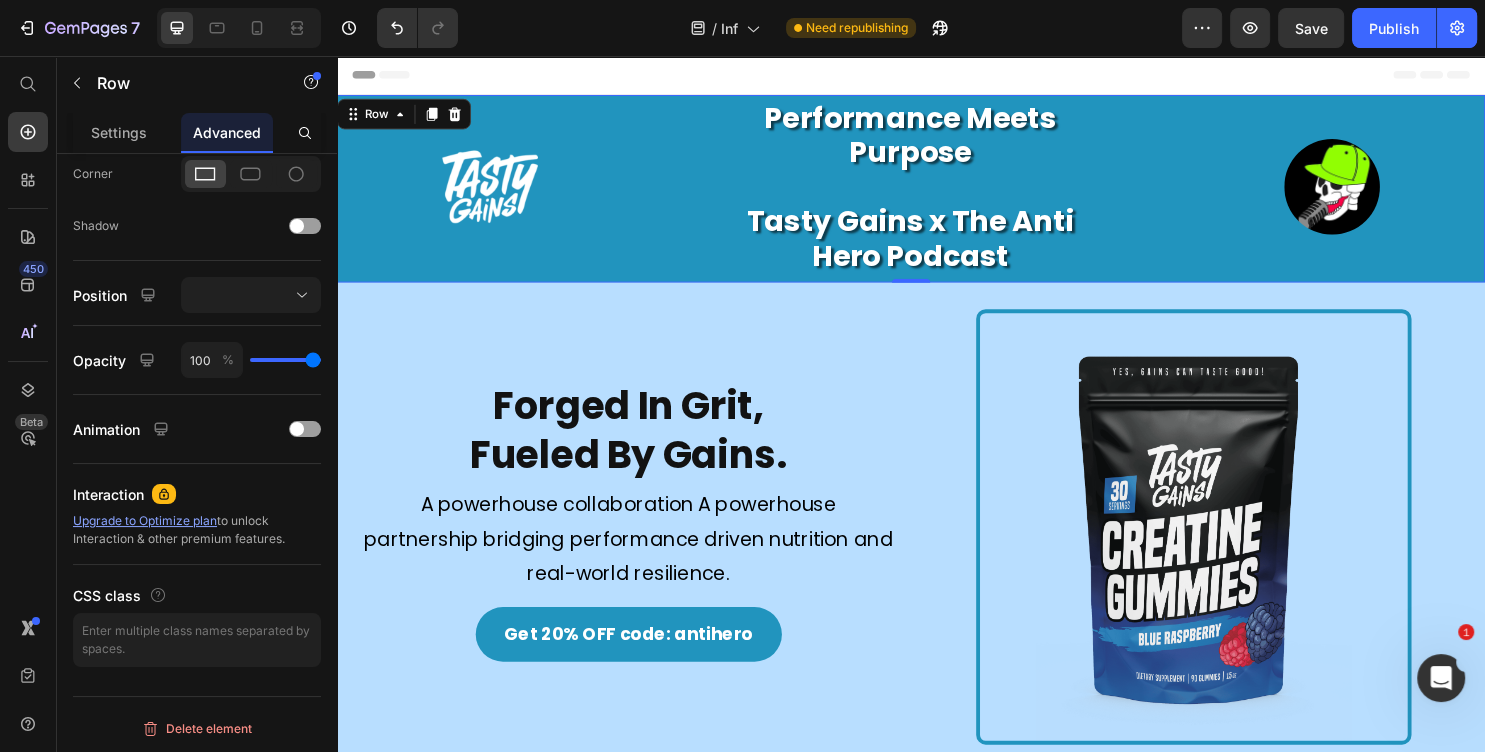 scroll, scrollTop: 0, scrollLeft: 0, axis: both 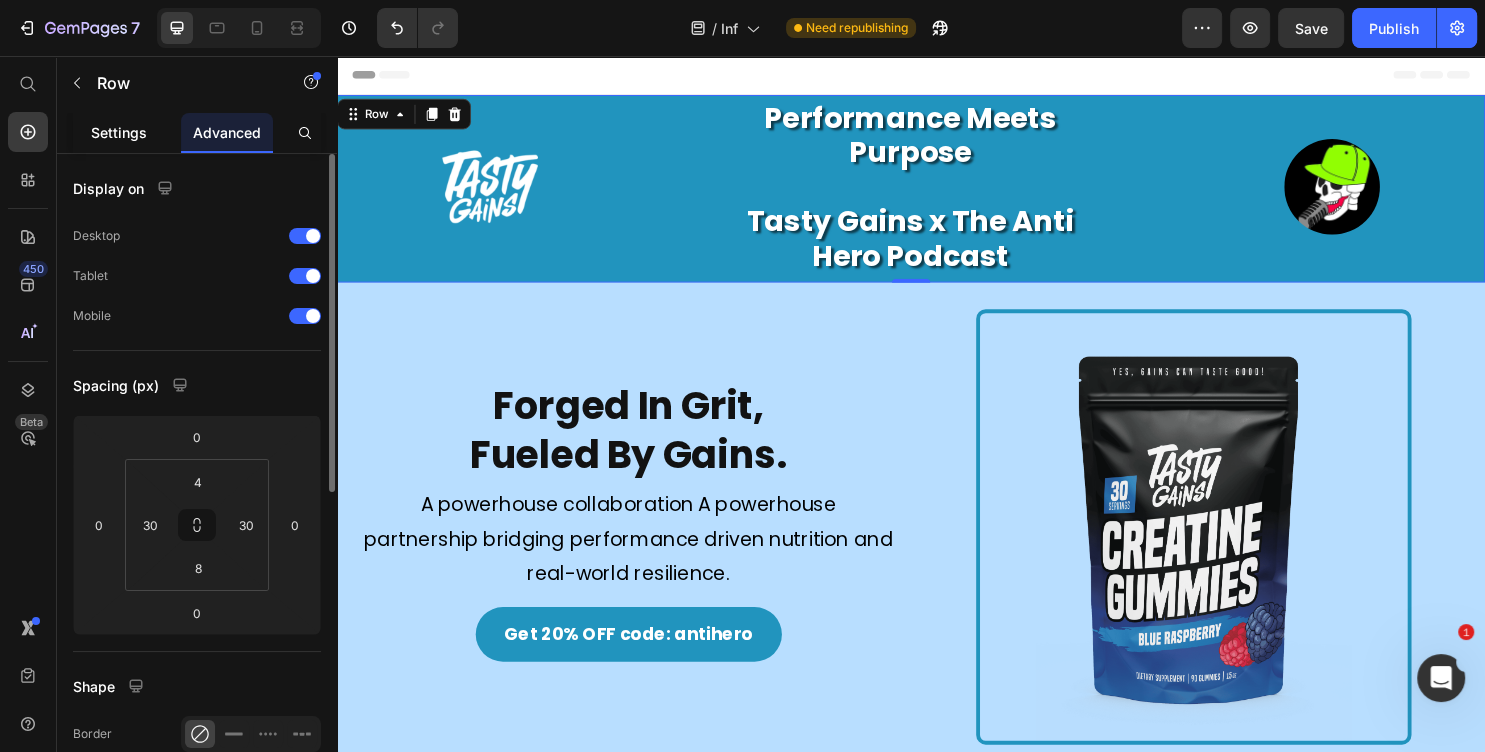 click on "Settings" at bounding box center [119, 132] 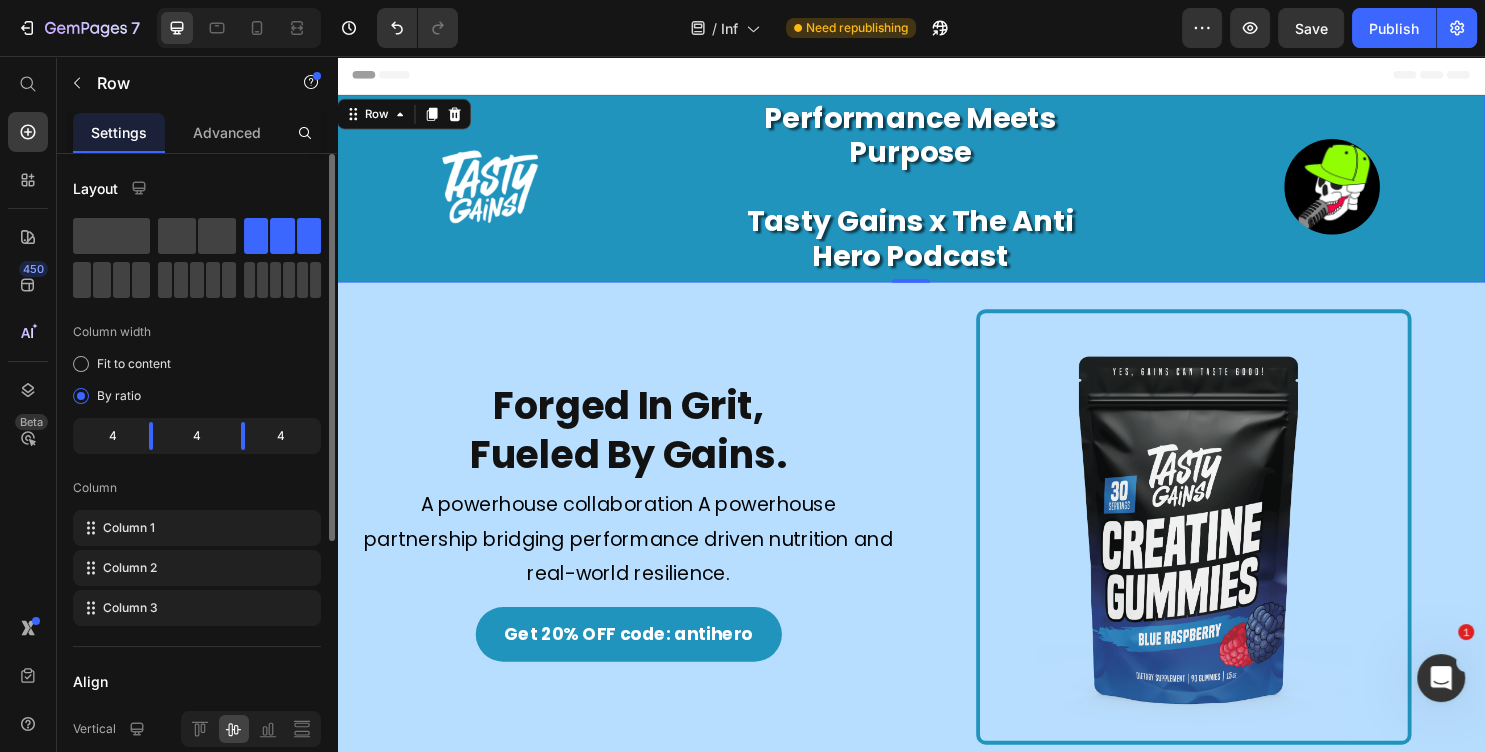 scroll, scrollTop: 324, scrollLeft: 0, axis: vertical 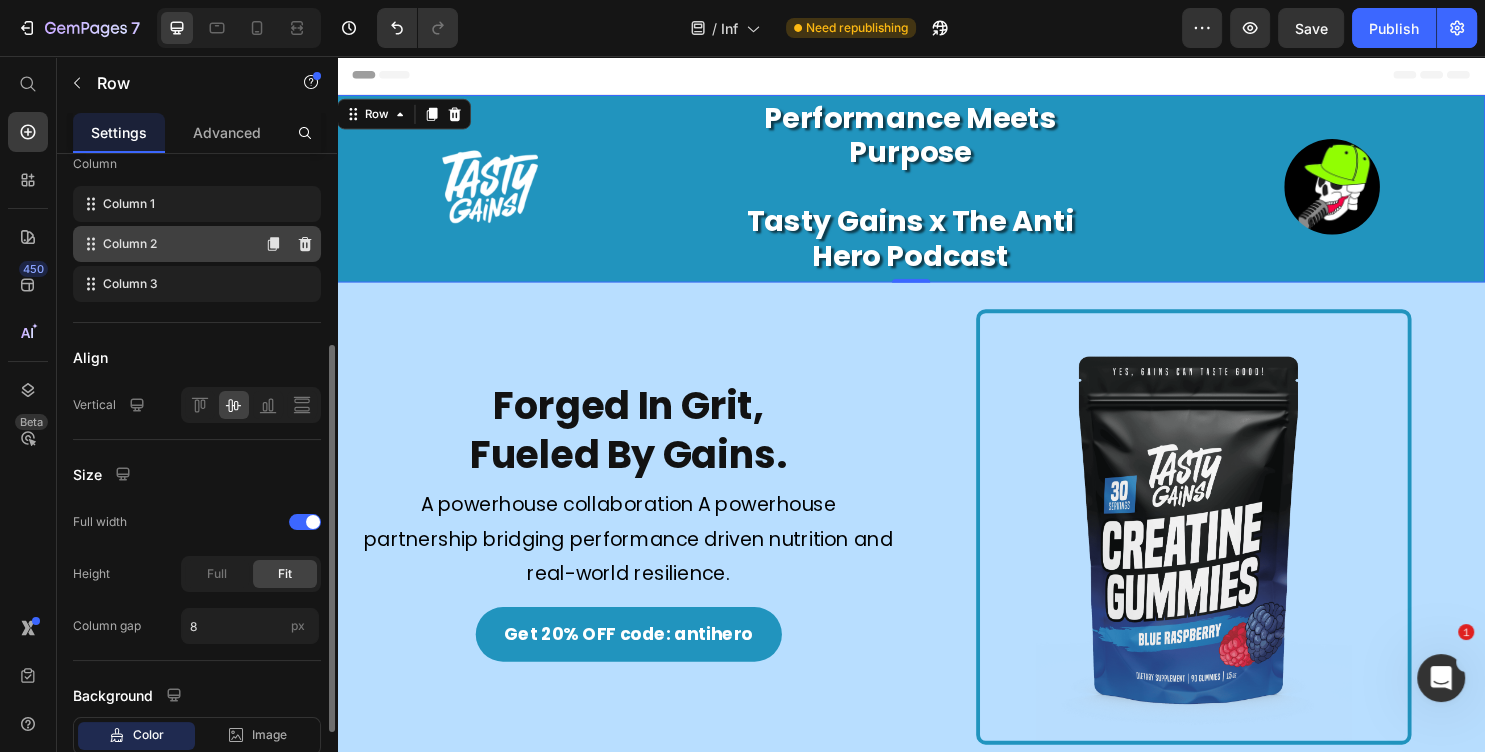 click on "Column 2" 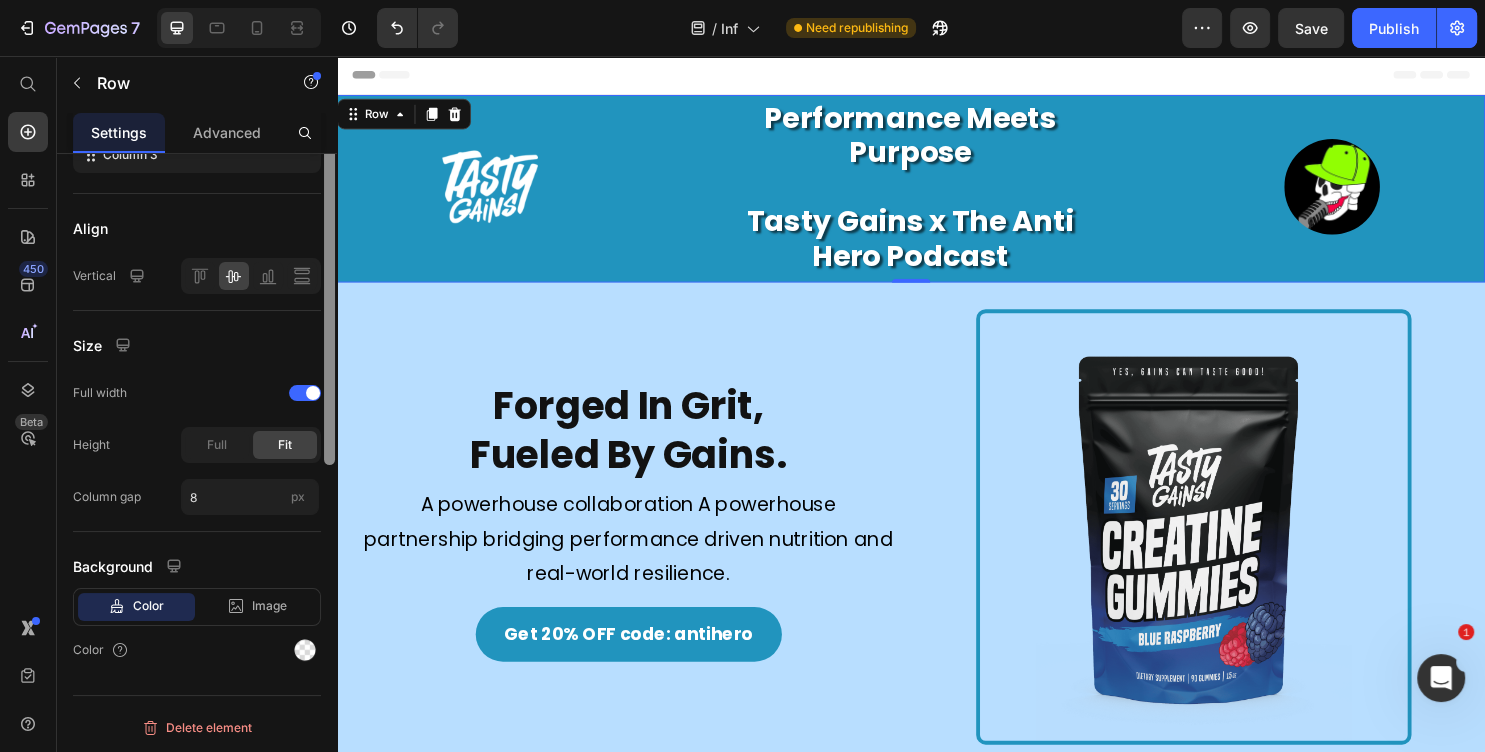 scroll, scrollTop: 129, scrollLeft: 0, axis: vertical 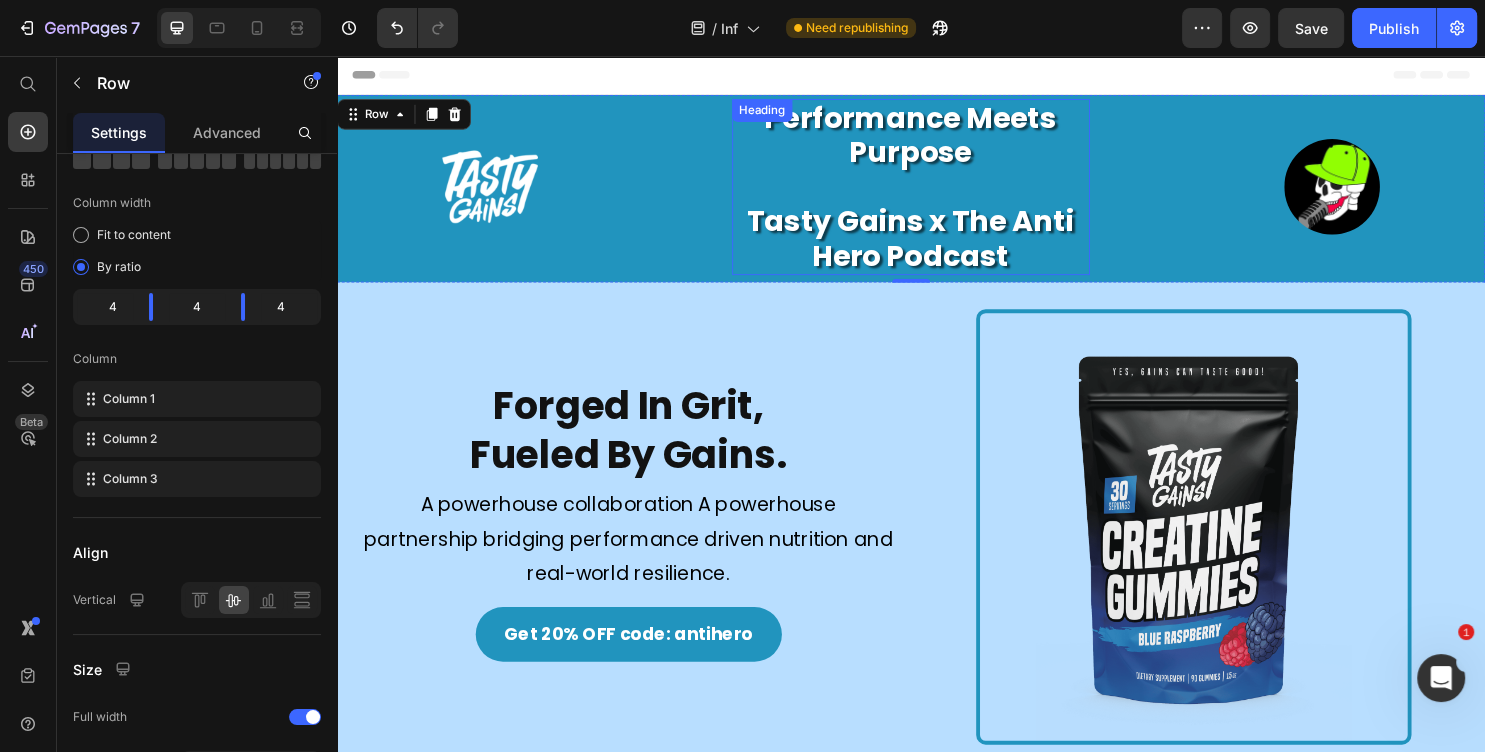 click on "Performance Meets Purpose  Tasty Gains x The Anti Hero Podcast" at bounding box center (936, 193) 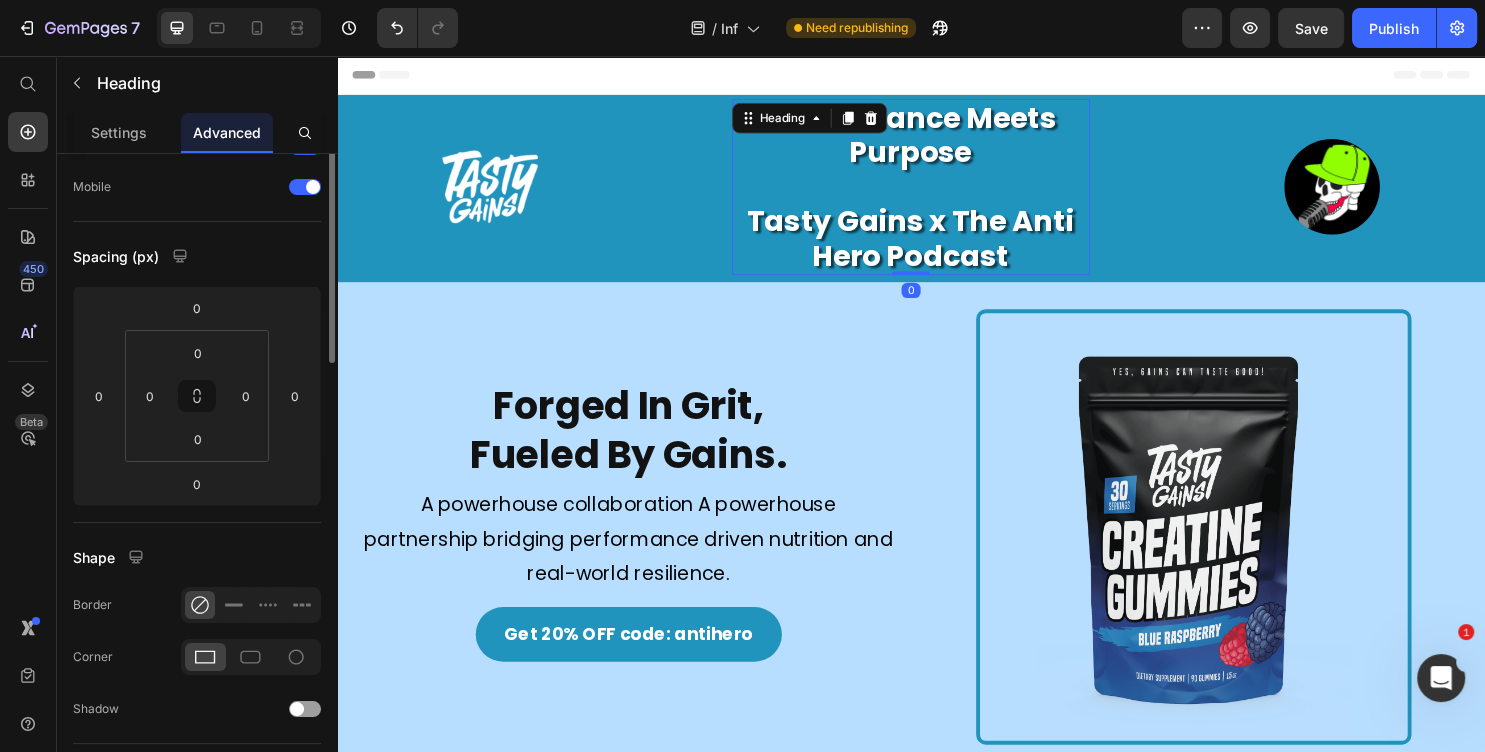 scroll, scrollTop: 0, scrollLeft: 0, axis: both 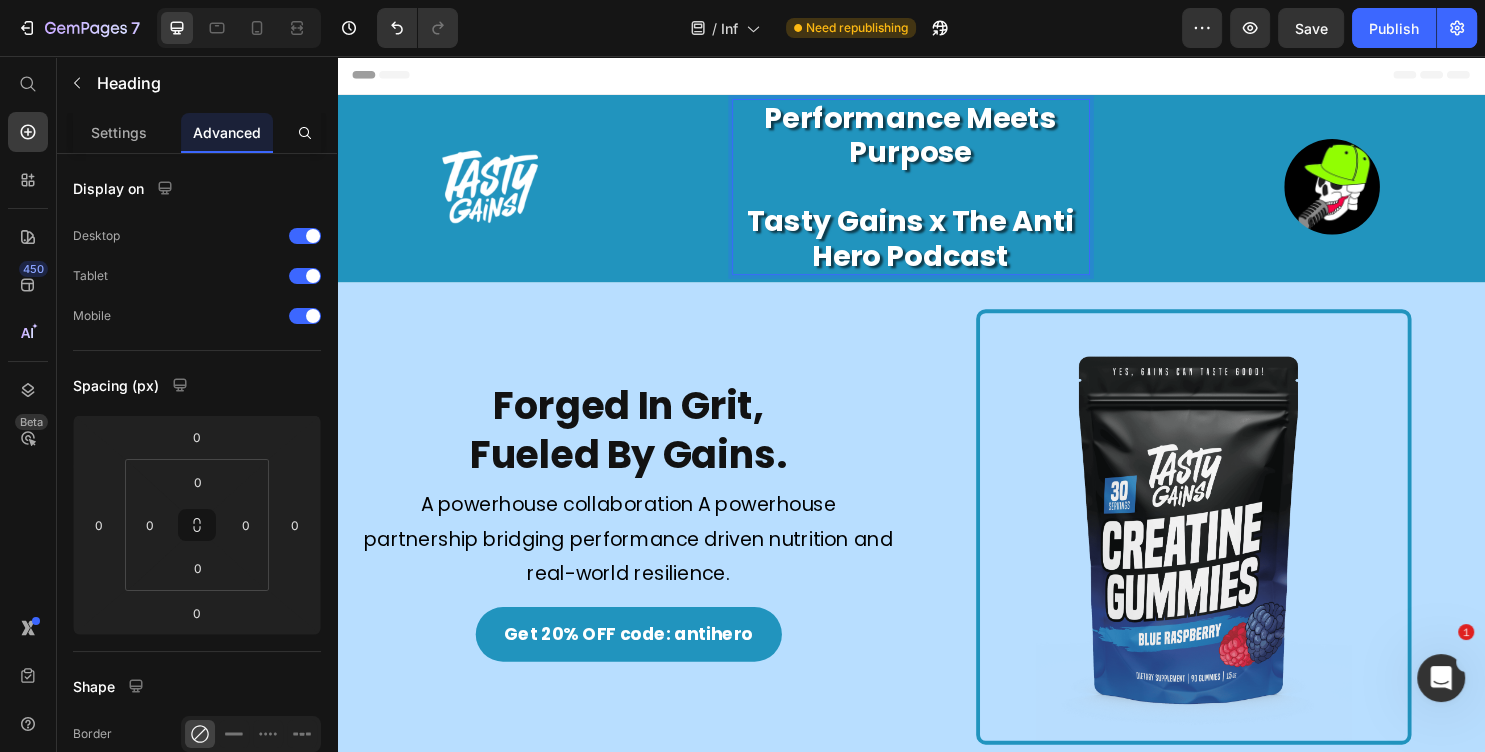 click on "Performance Meets Purpose ⁠⁠⁠⁠⁠⁠⁠  Tasty Gains x The Anti Hero Podcast" at bounding box center (936, 193) 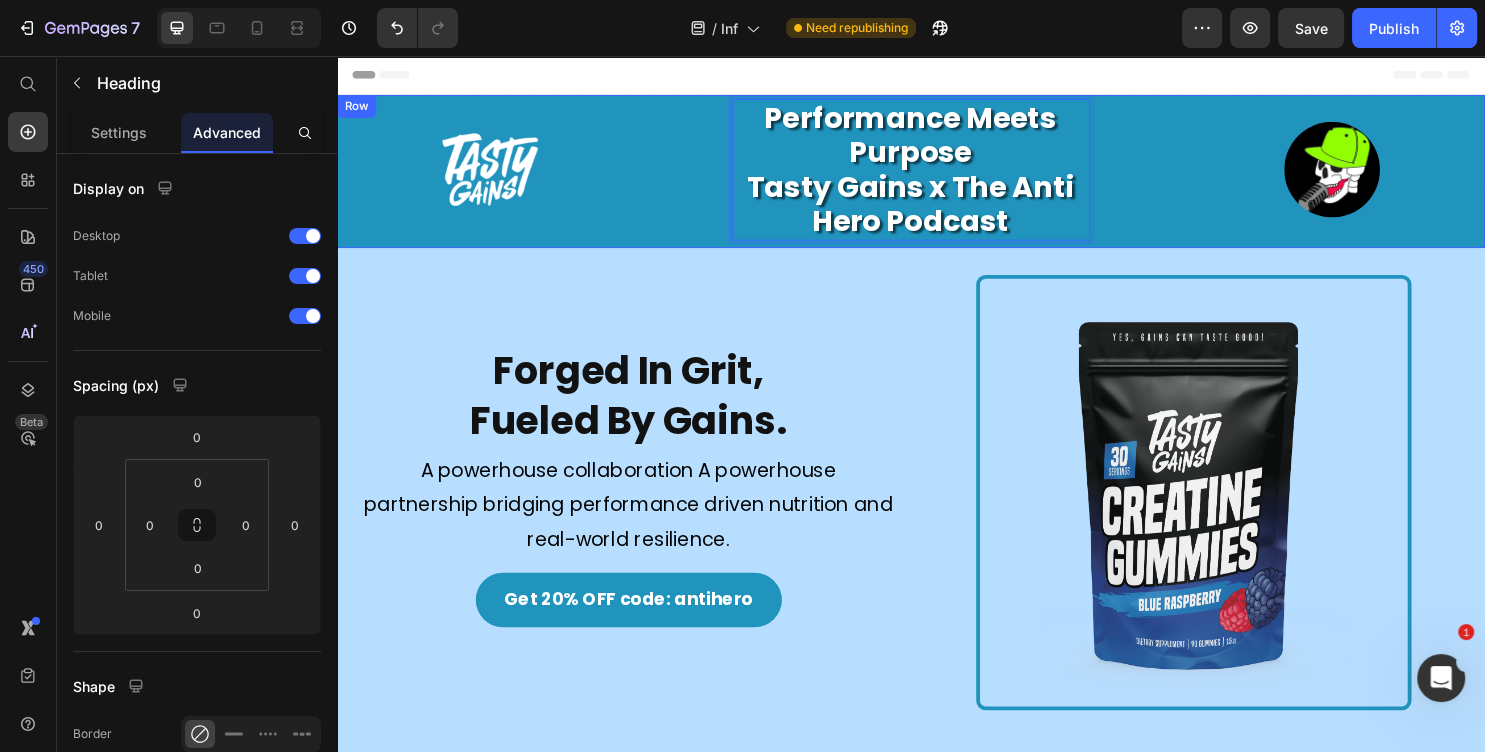 click on "Image" at bounding box center [554, 175] 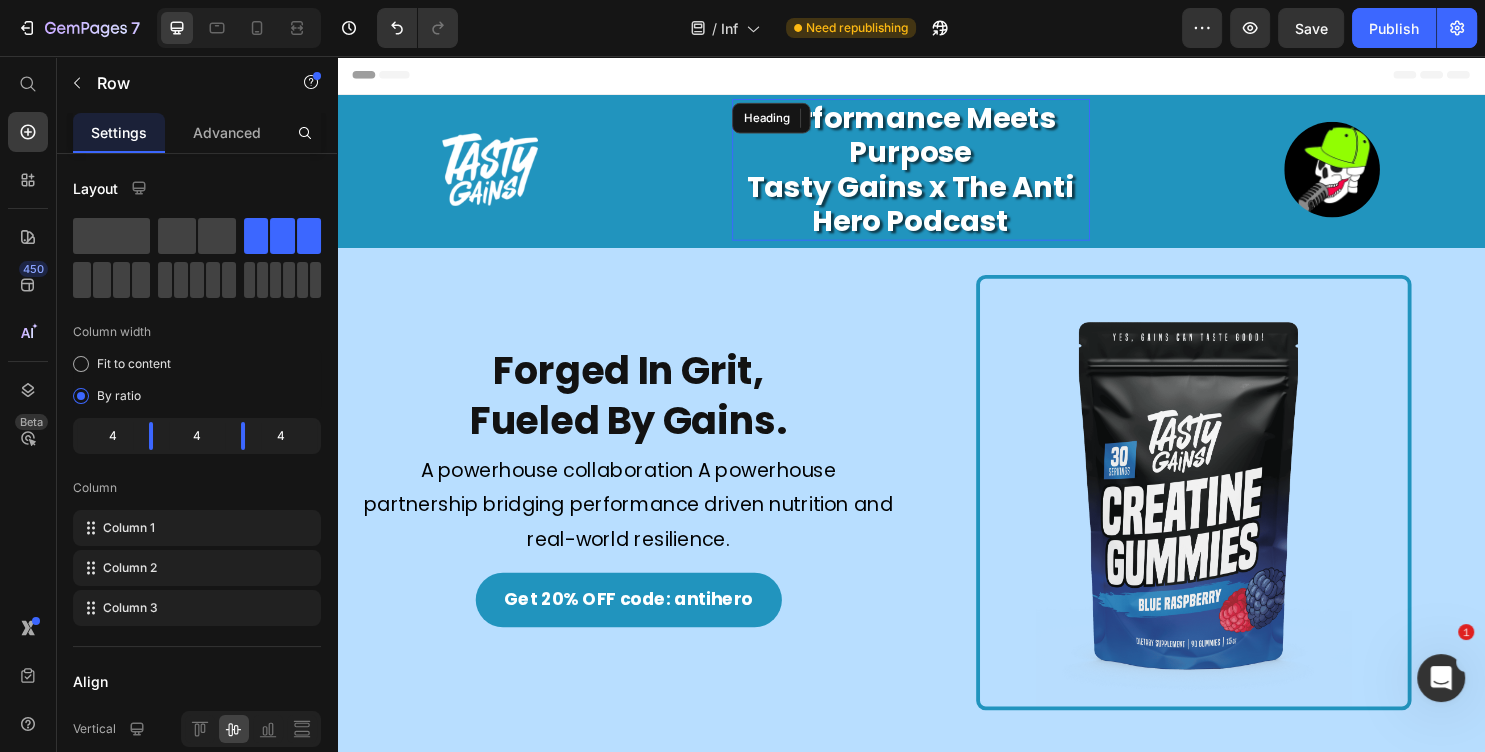 drag, startPoint x: 906, startPoint y: 105, endPoint x: 924, endPoint y: 140, distance: 39.357338 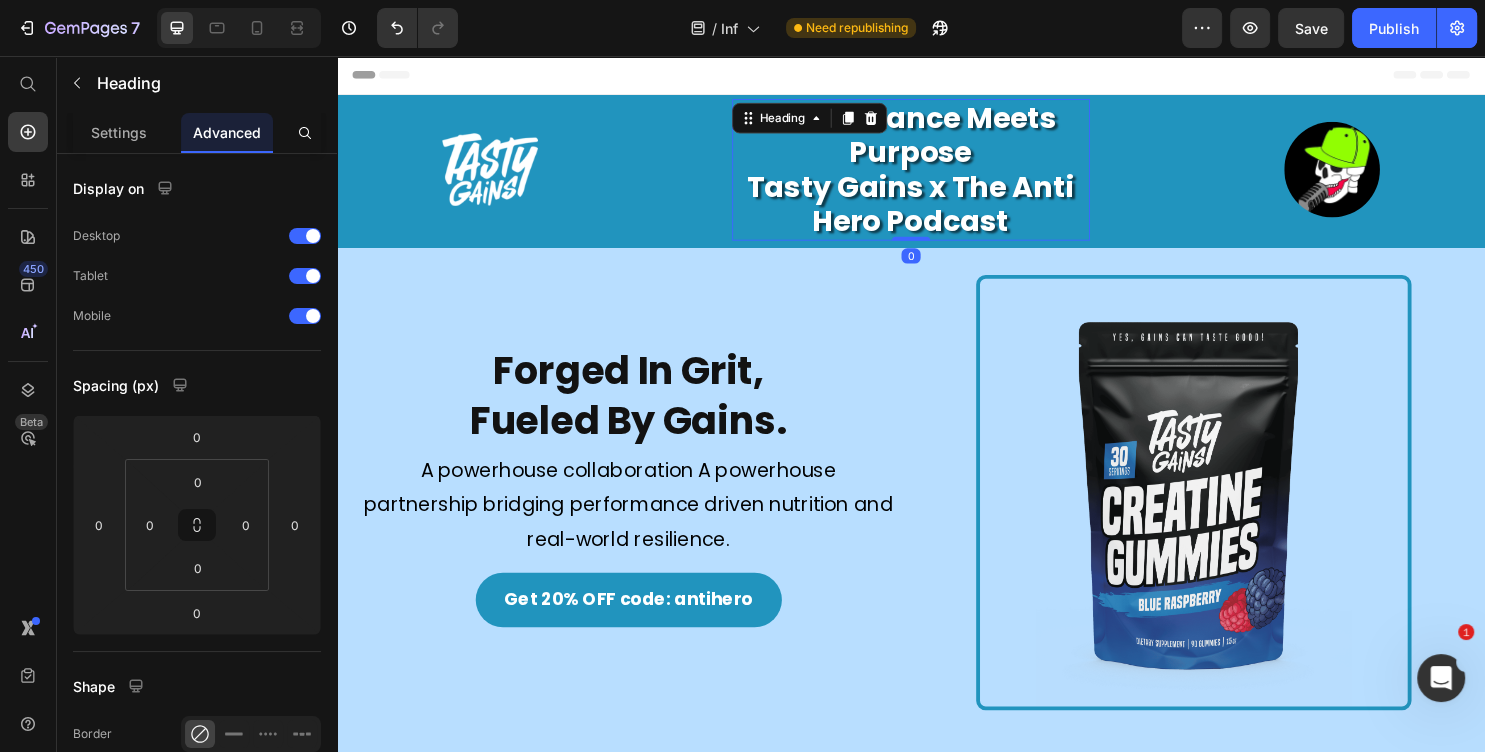 click on "Performance Meets Purpose  Tasty Gains x The Anti Hero Podcast" at bounding box center [936, 175] 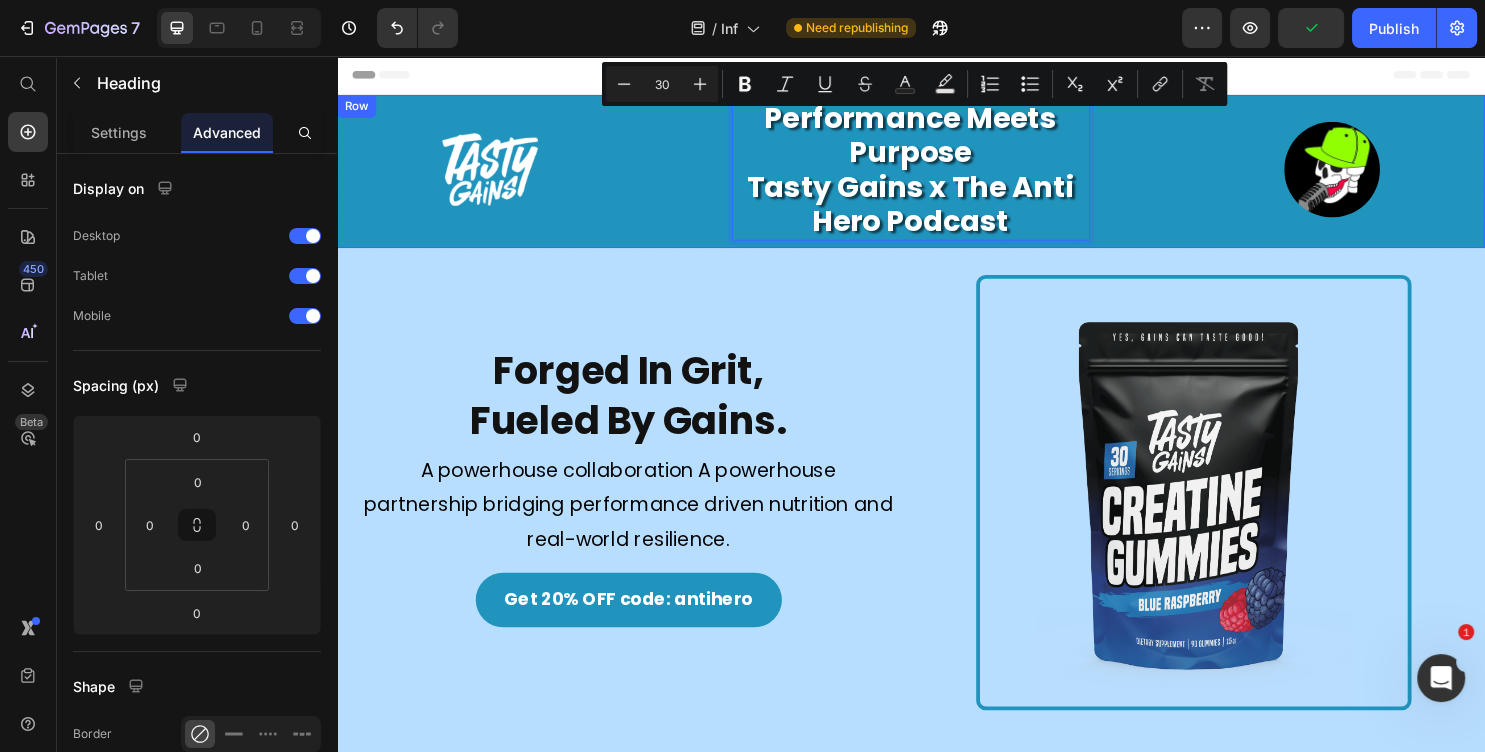 click on "Image" at bounding box center [554, 175] 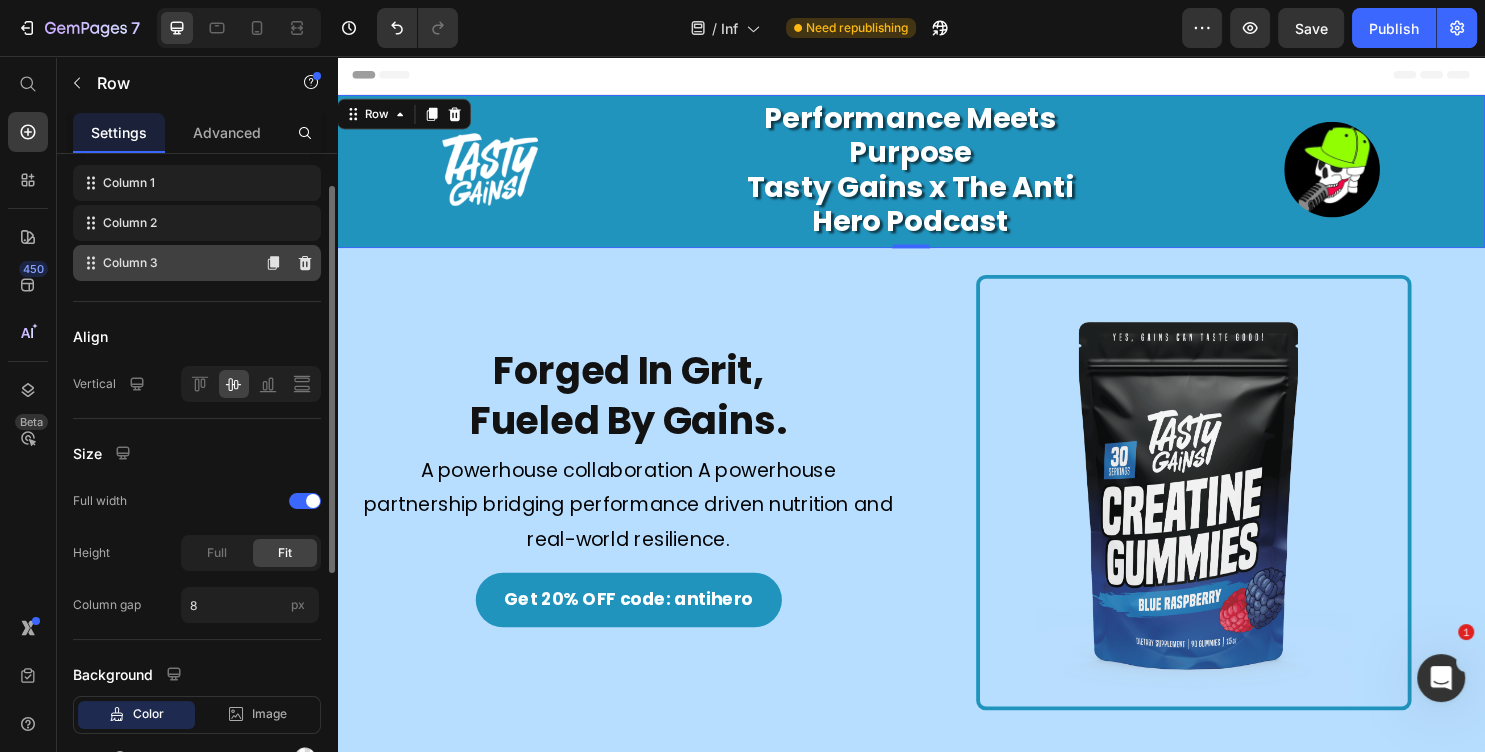 scroll, scrollTop: 237, scrollLeft: 0, axis: vertical 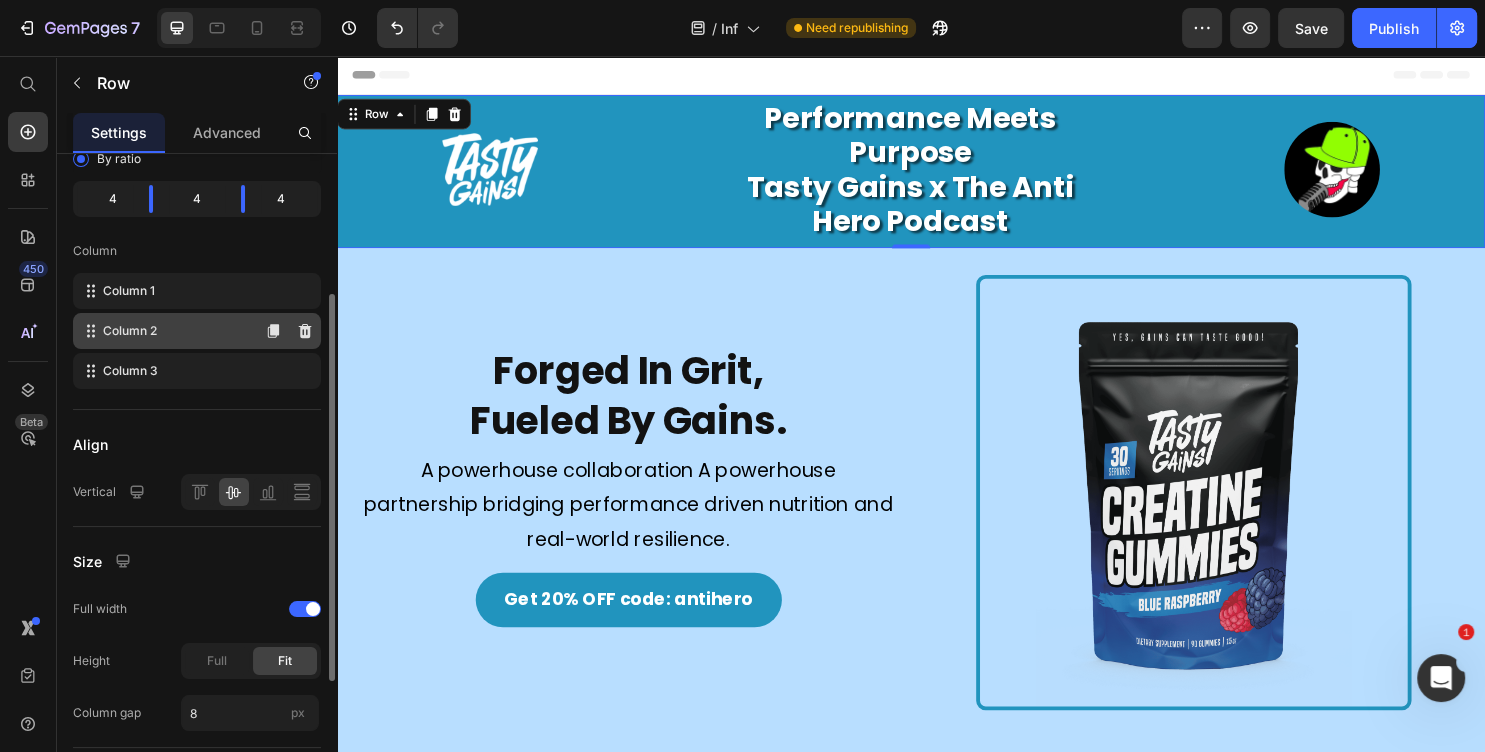 click on "Column 2" at bounding box center (130, 331) 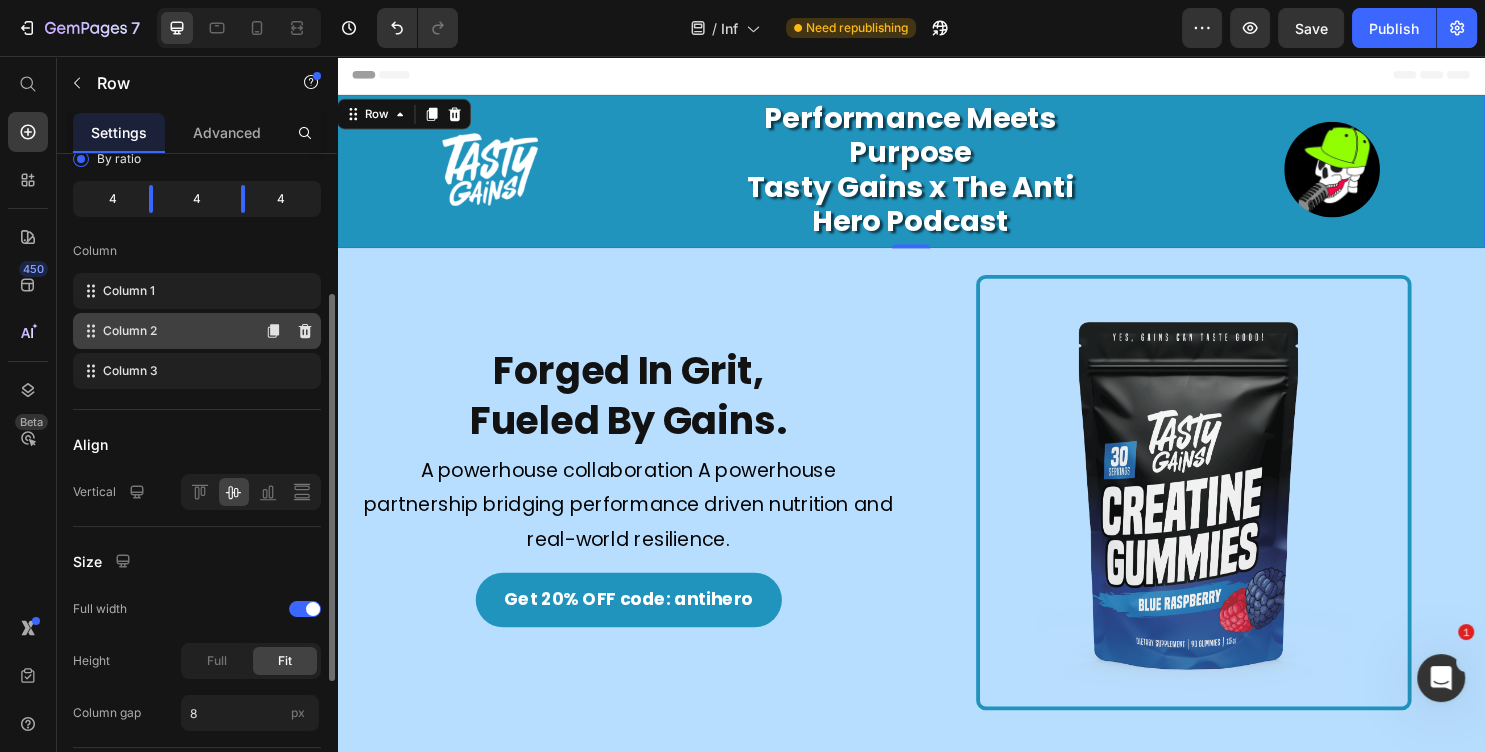click on "Column 2" 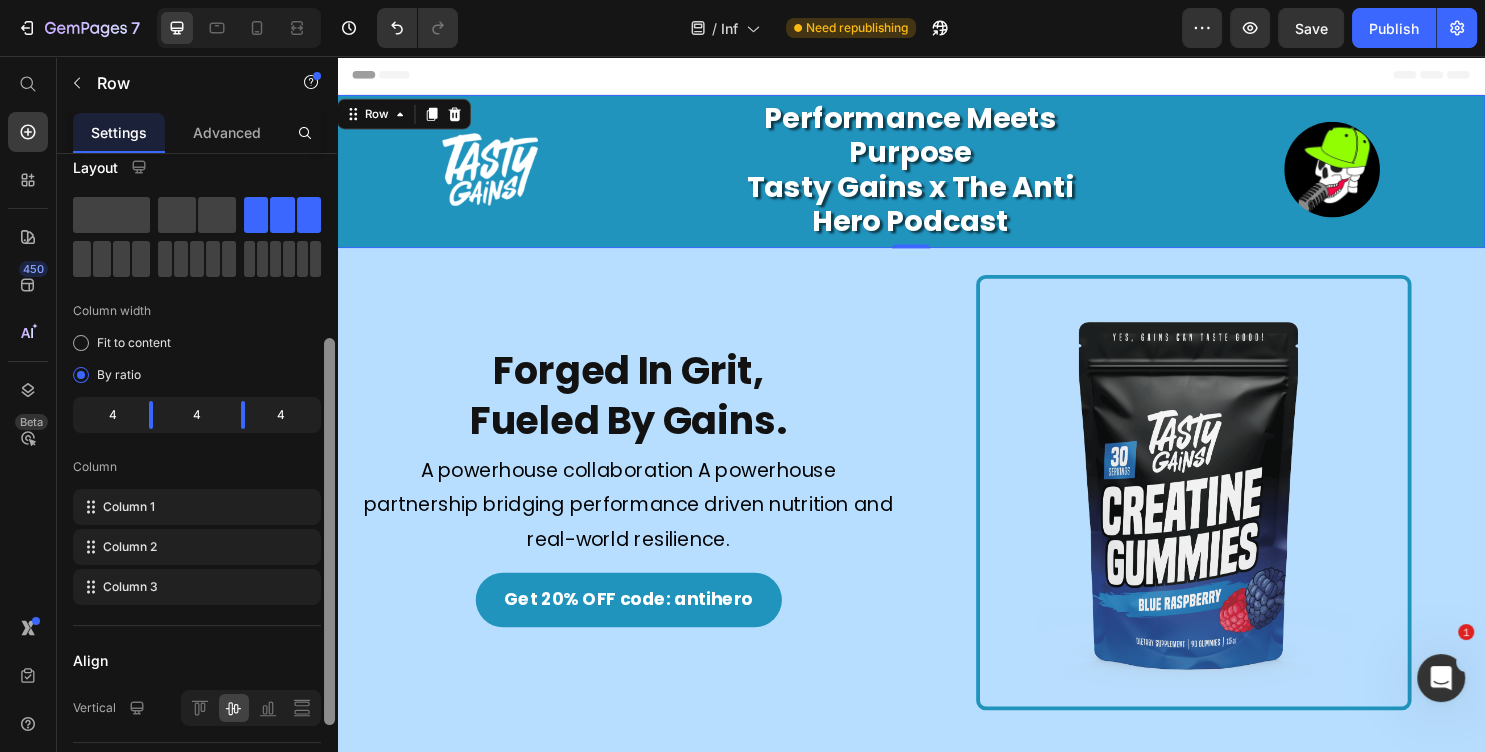 scroll, scrollTop: 0, scrollLeft: 0, axis: both 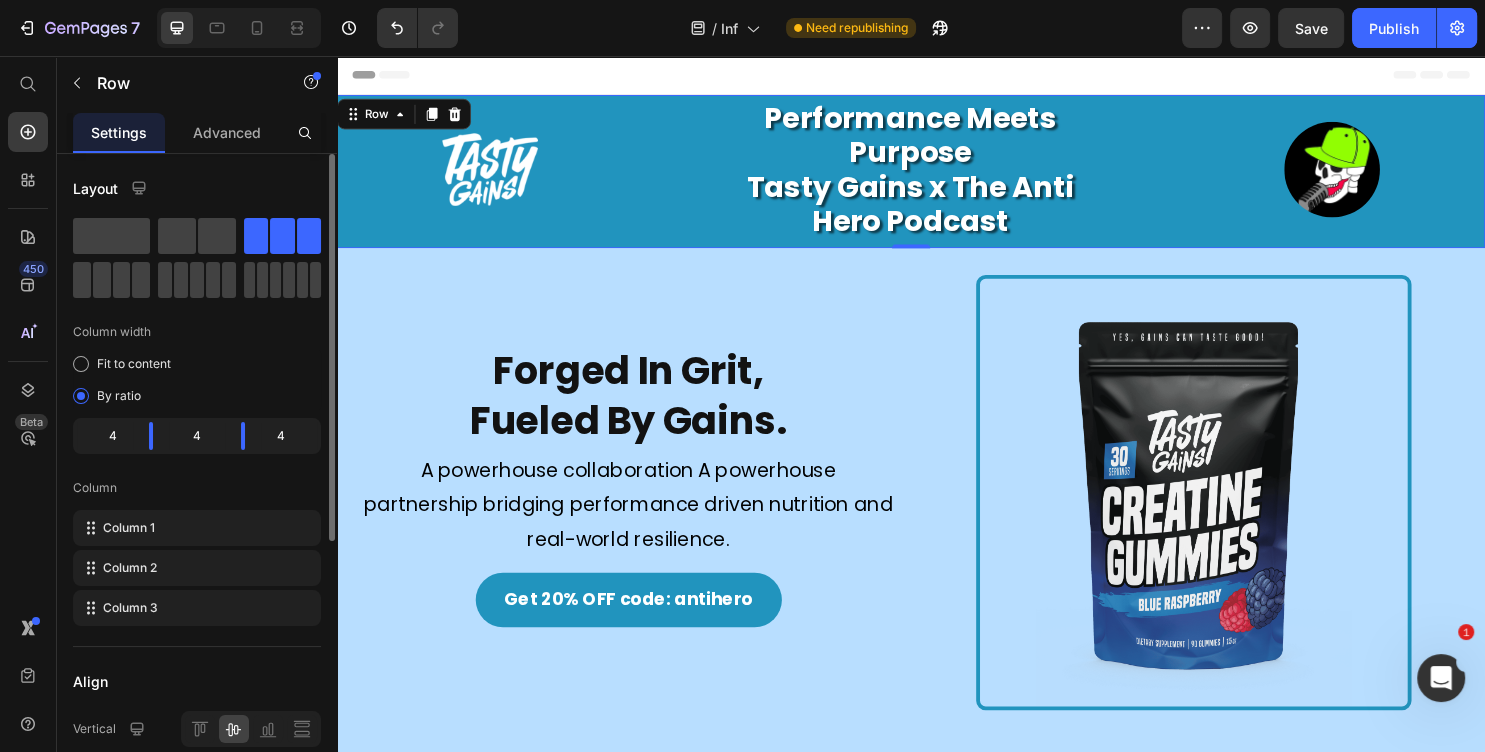 click on "Header" at bounding box center [937, 76] 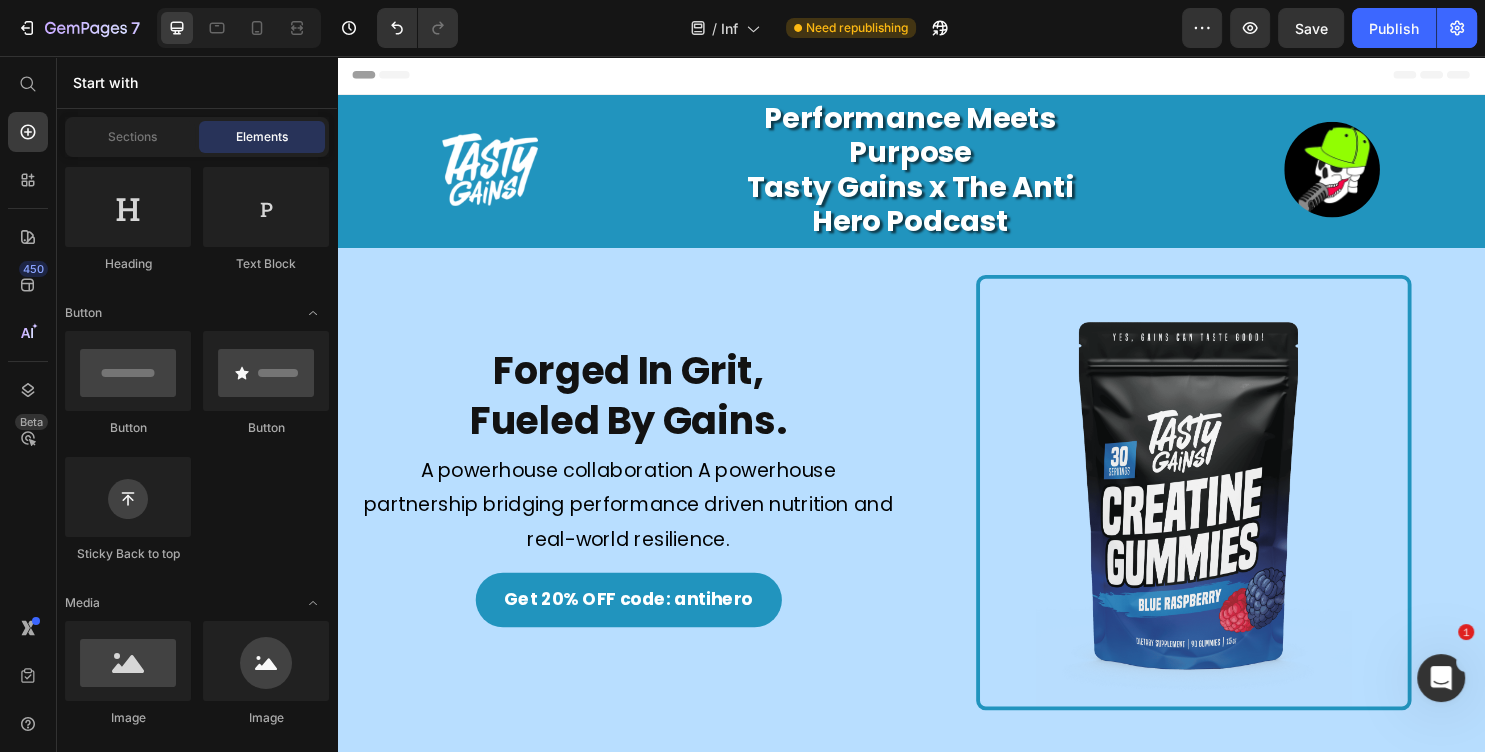 scroll, scrollTop: 324, scrollLeft: 0, axis: vertical 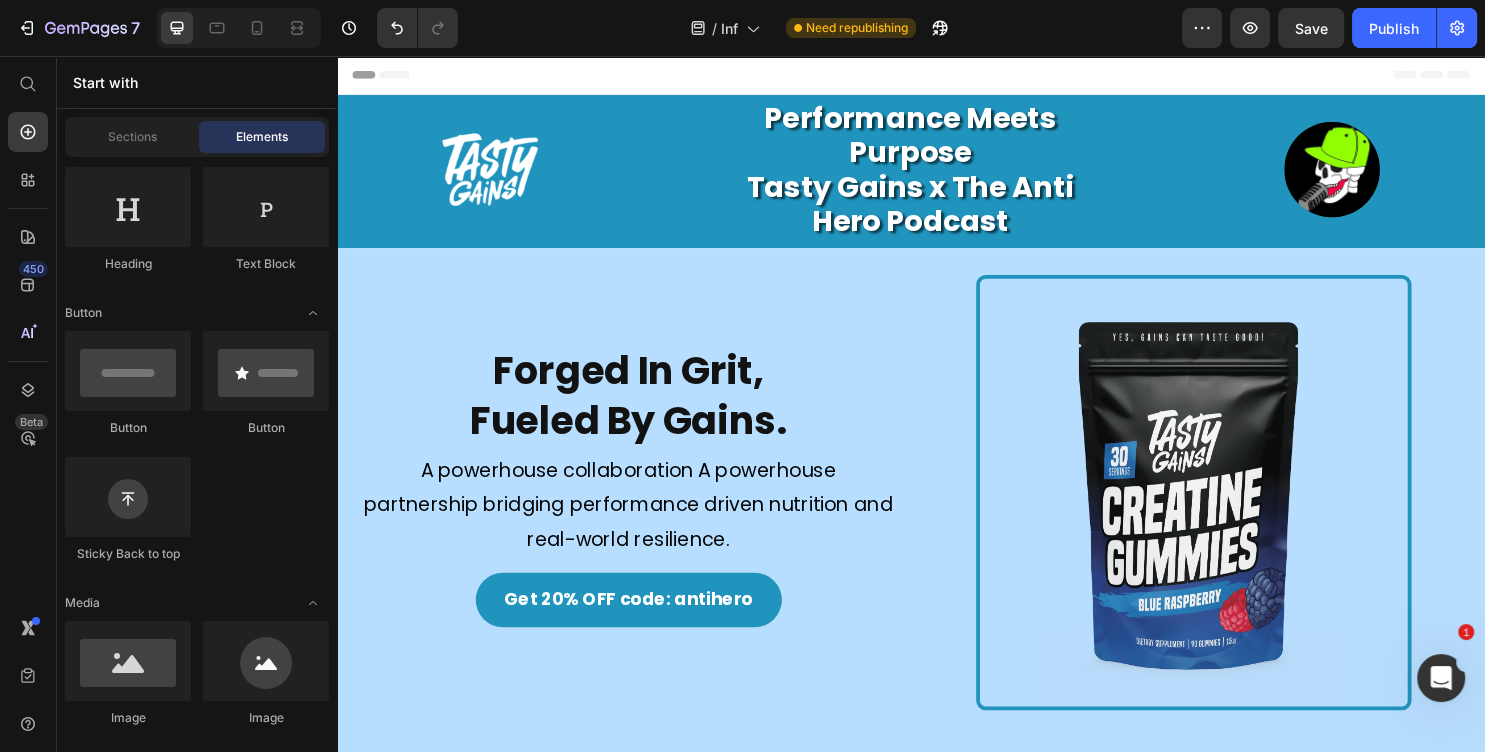 click on "Header" at bounding box center (937, 76) 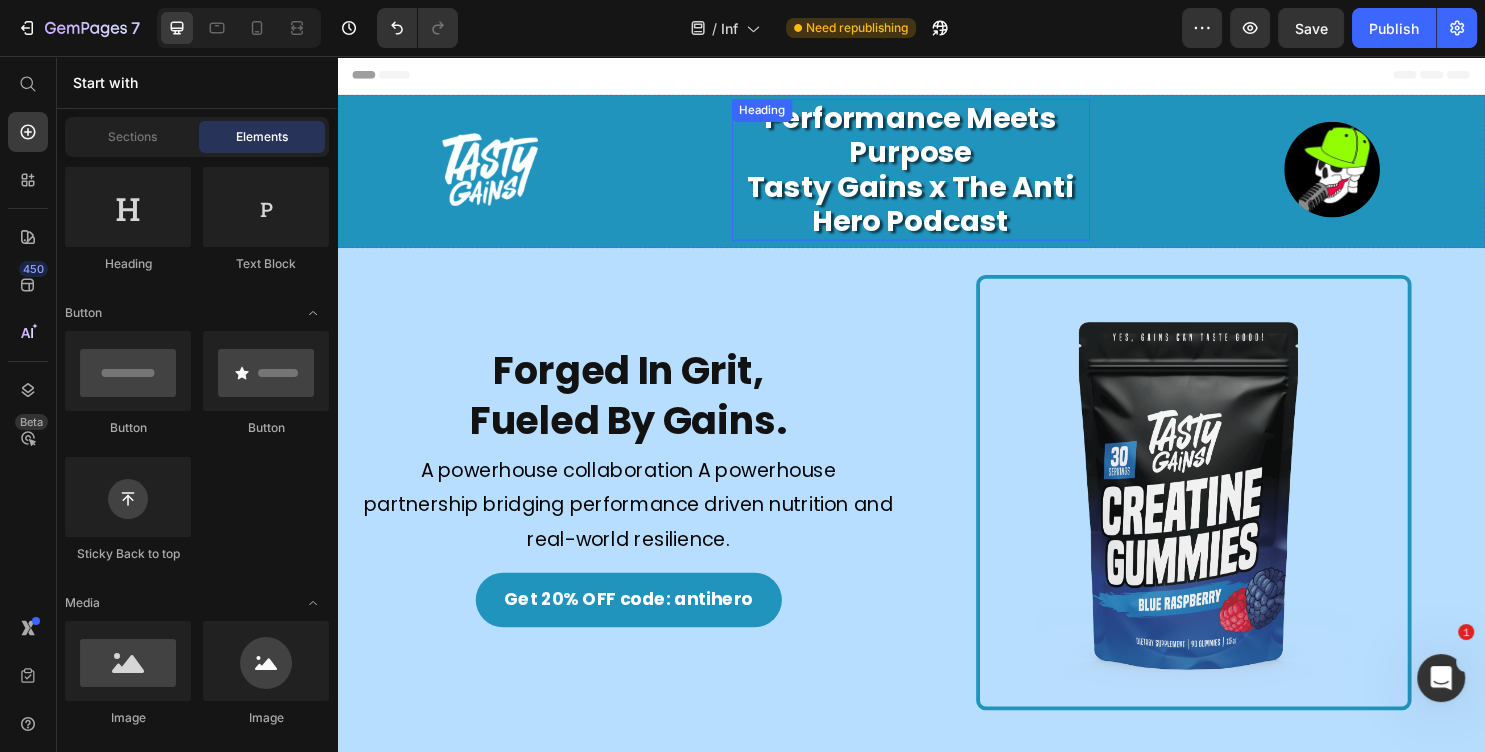 click on "Performance Meets Purpose  Tasty Gains x The Anti Hero Podcast" at bounding box center [936, 175] 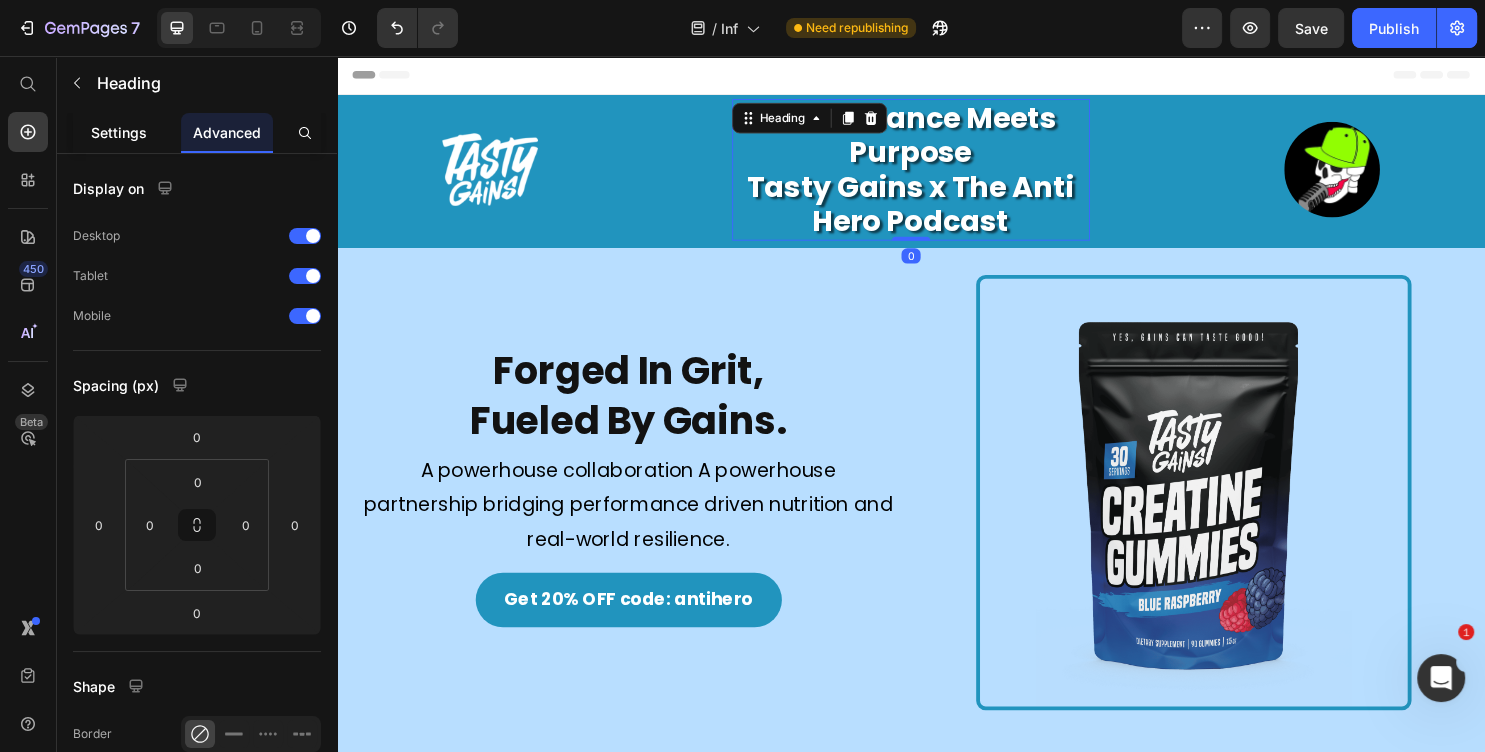 click on "Settings" 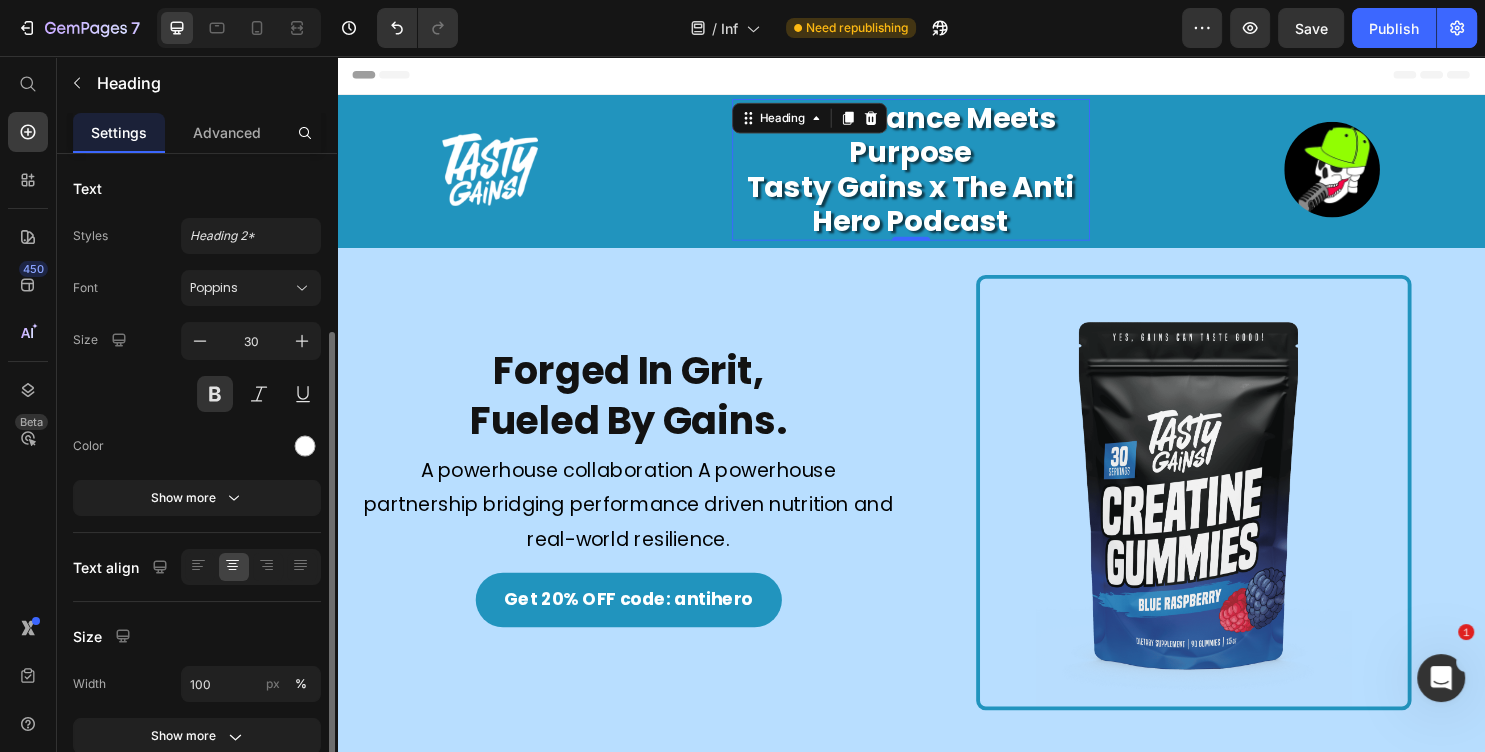 scroll, scrollTop: 108, scrollLeft: 0, axis: vertical 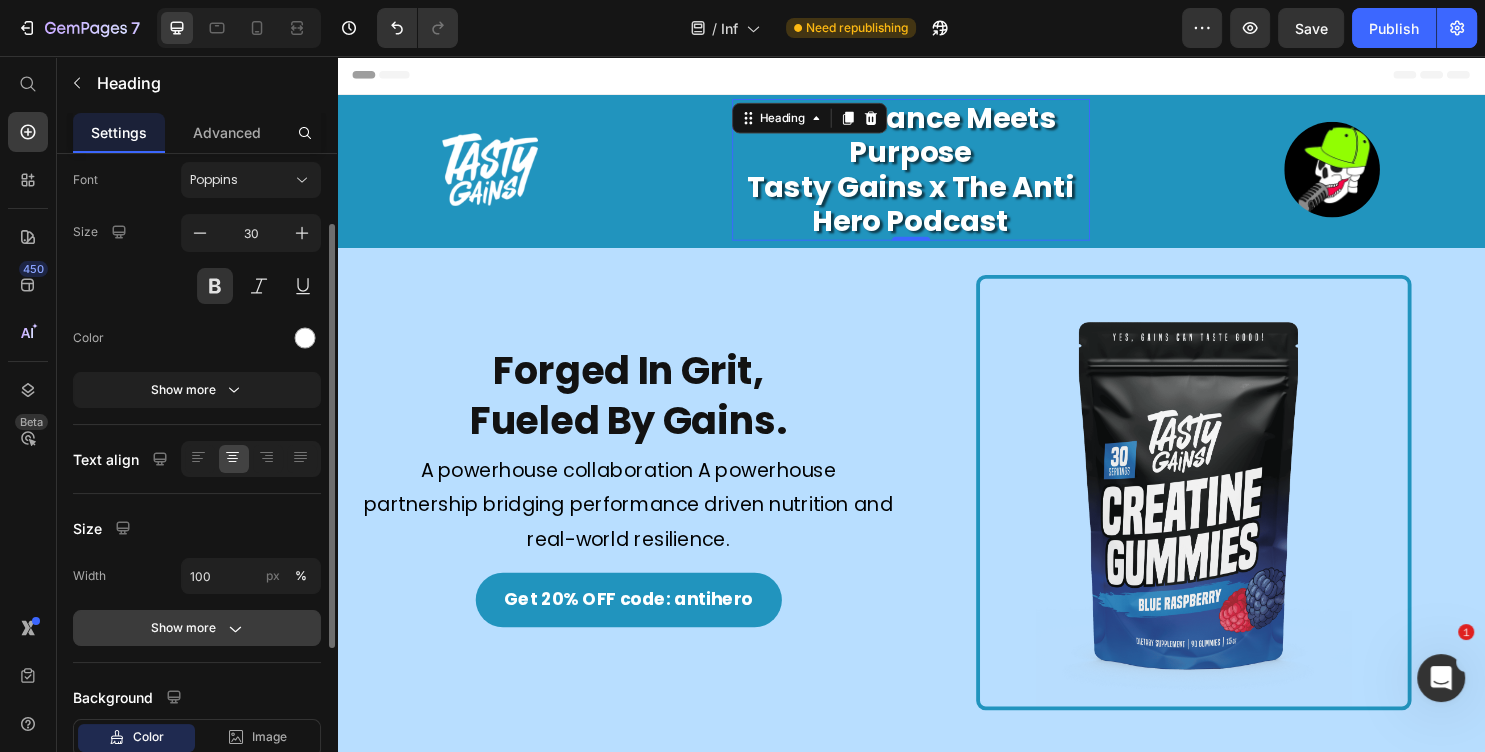 click on "Show more" at bounding box center [197, 628] 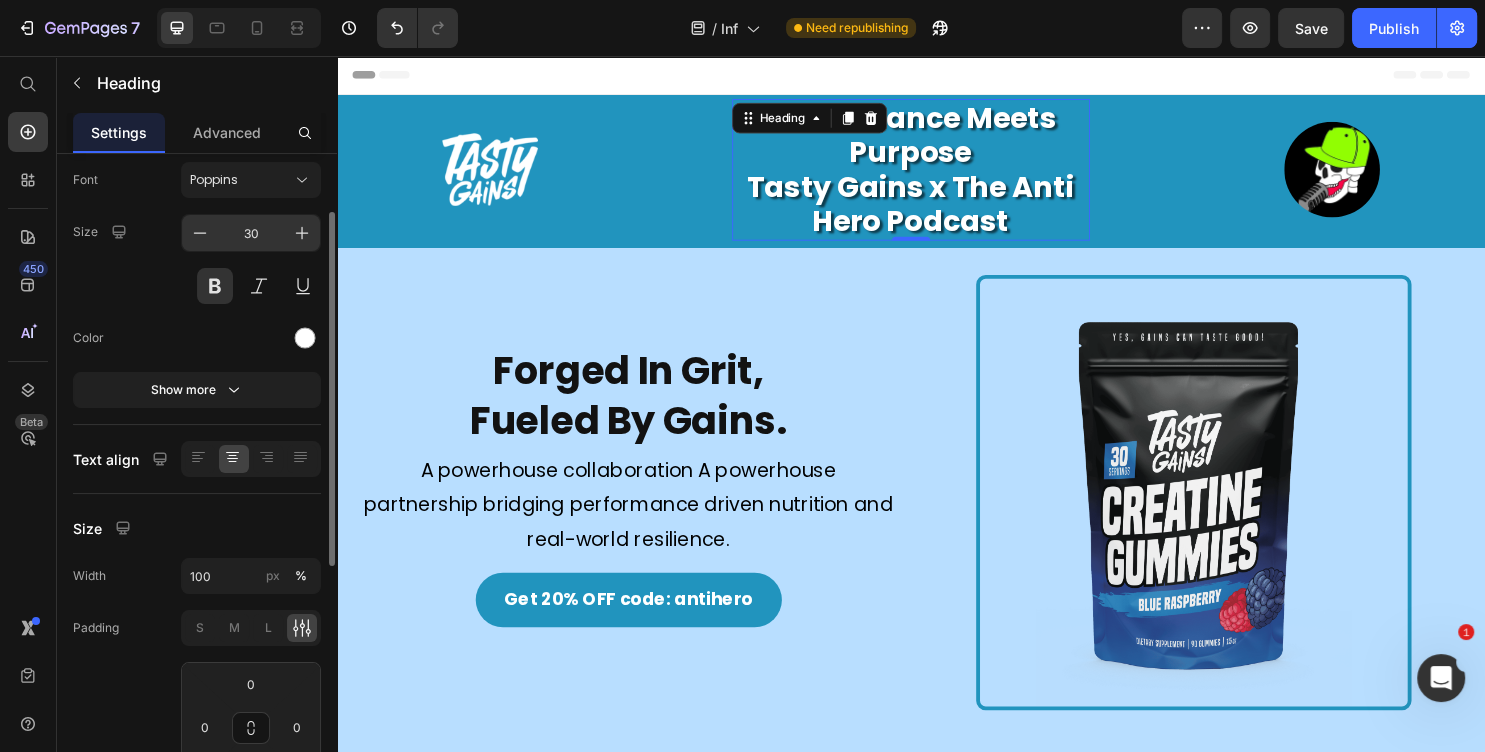 scroll, scrollTop: 0, scrollLeft: 0, axis: both 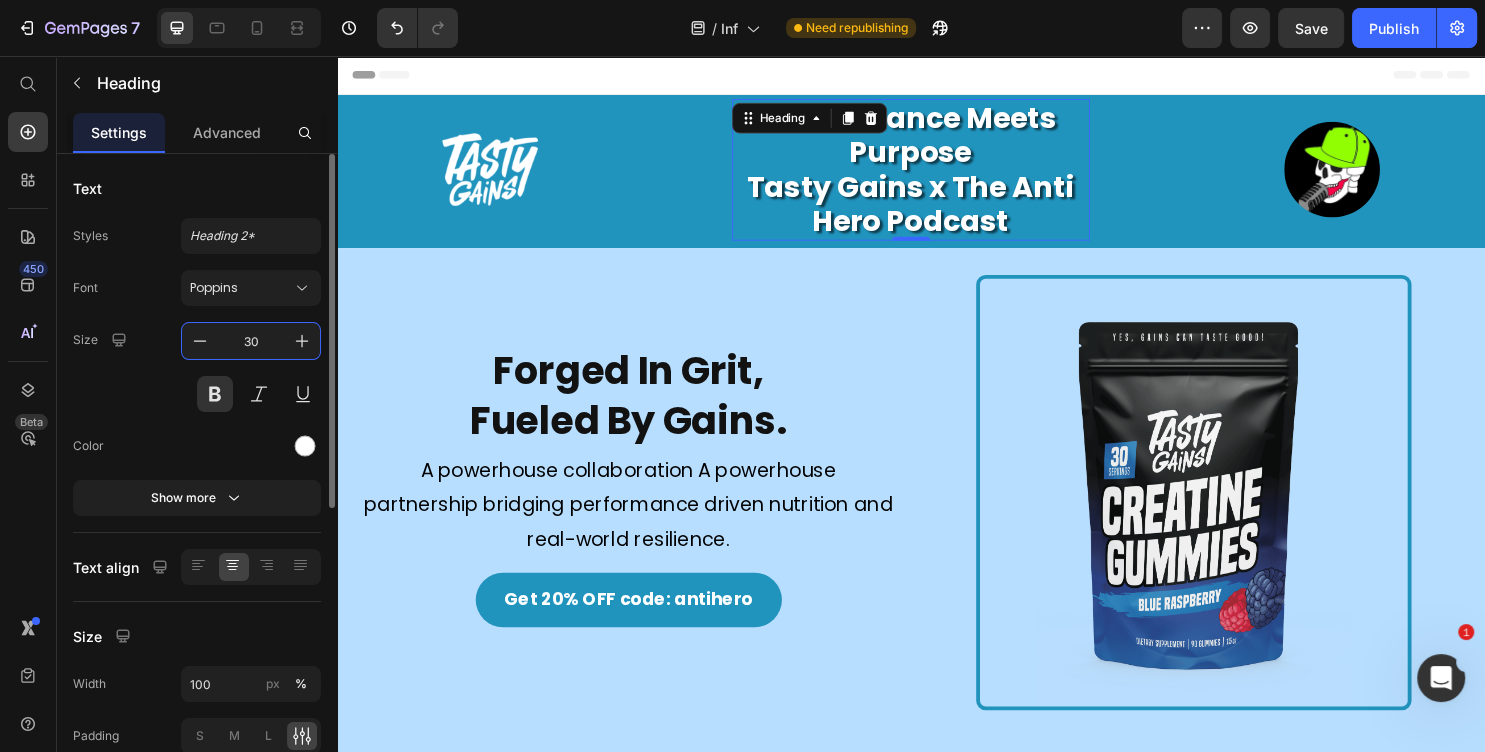 drag, startPoint x: 251, startPoint y: 342, endPoint x: 236, endPoint y: 341, distance: 15.033297 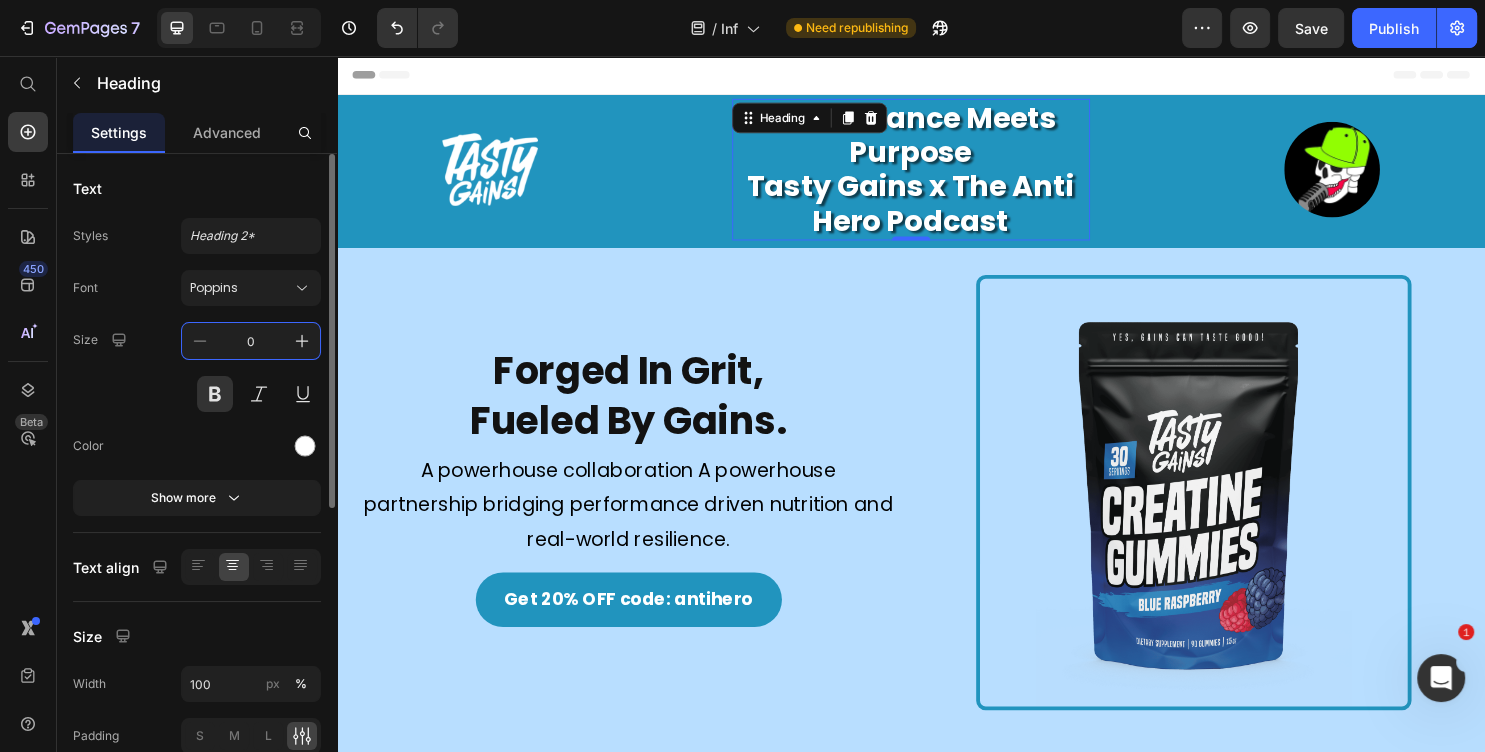 type on "20" 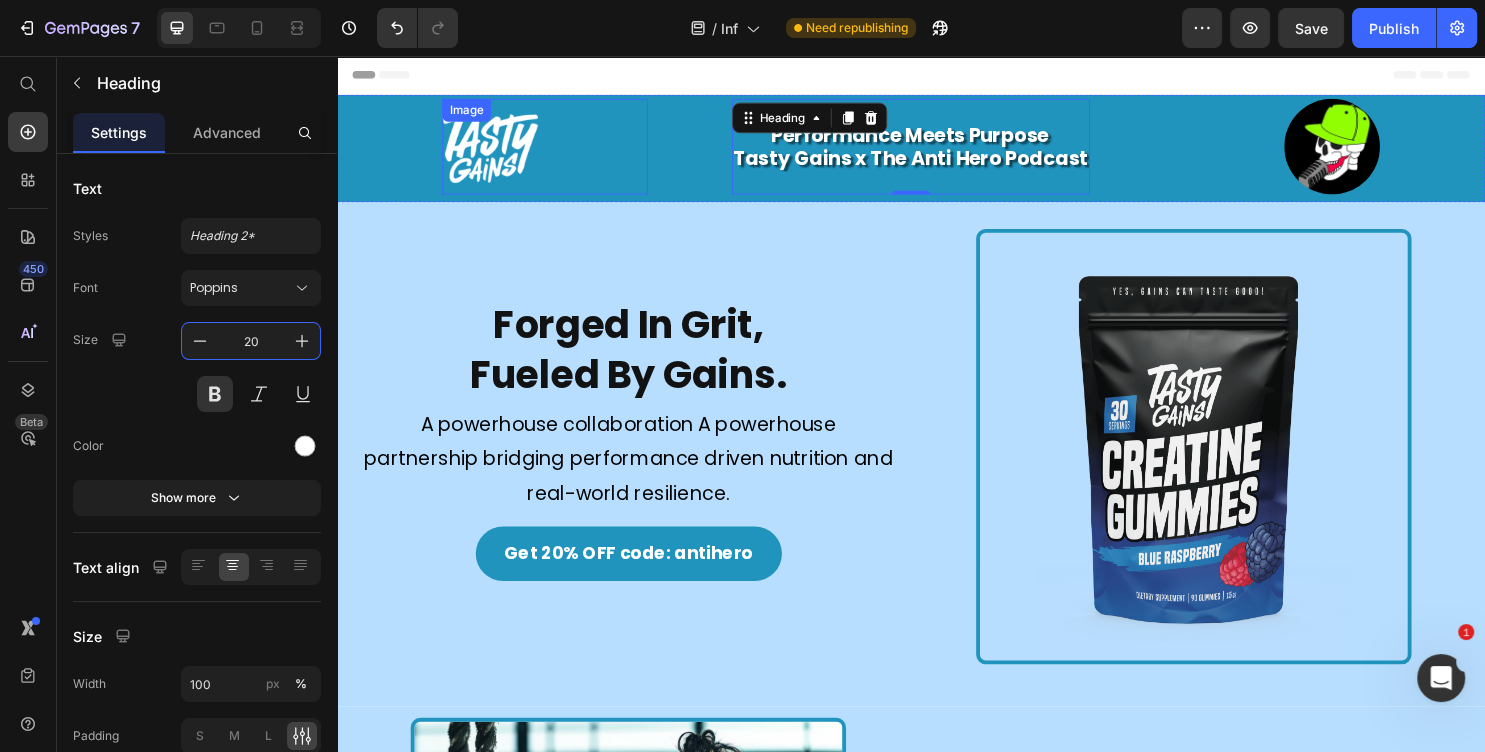 click on "Image Performance Meets Purpose  Tasty Gains x The Anti Hero Podcast Heading   0 Image Row" at bounding box center [937, 153] 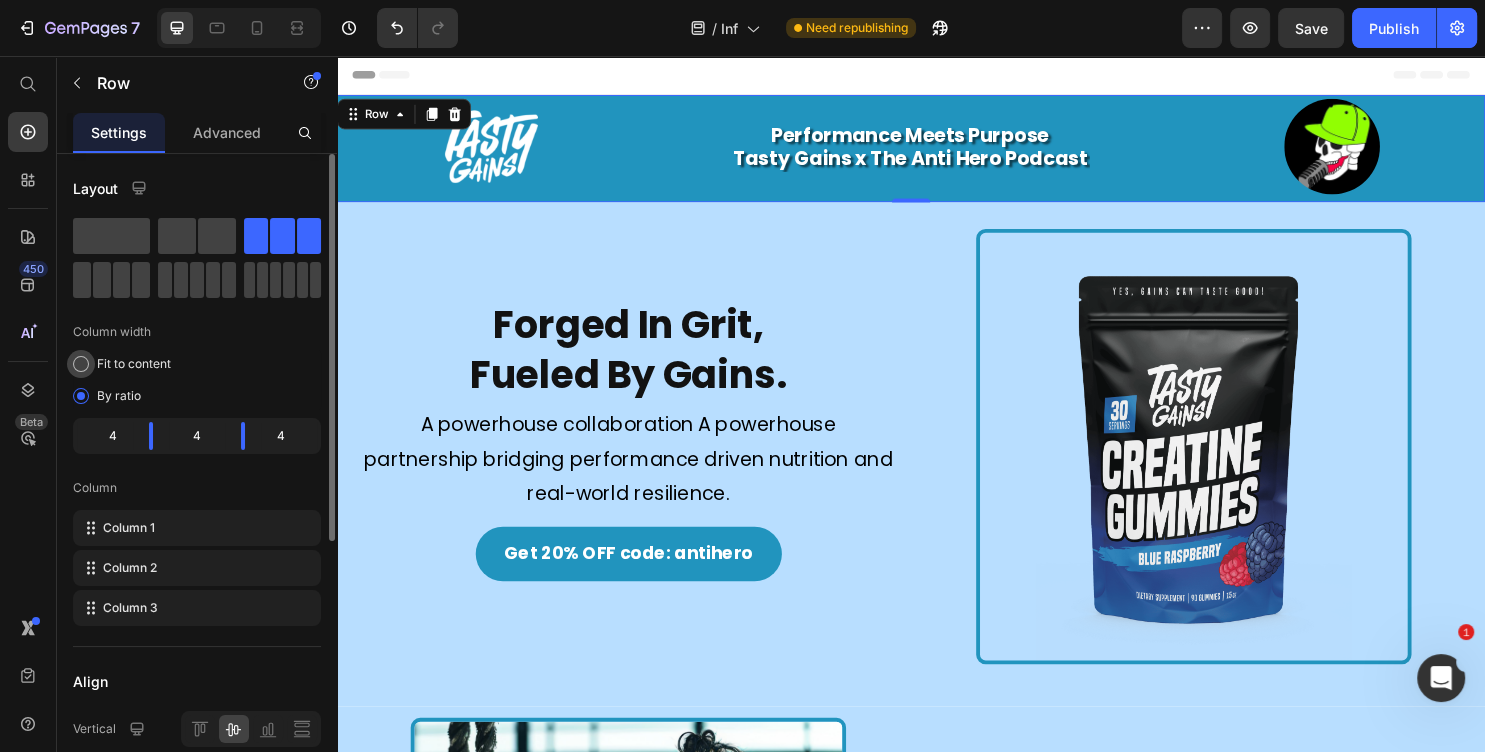 click on "Fit to content" at bounding box center [134, 364] 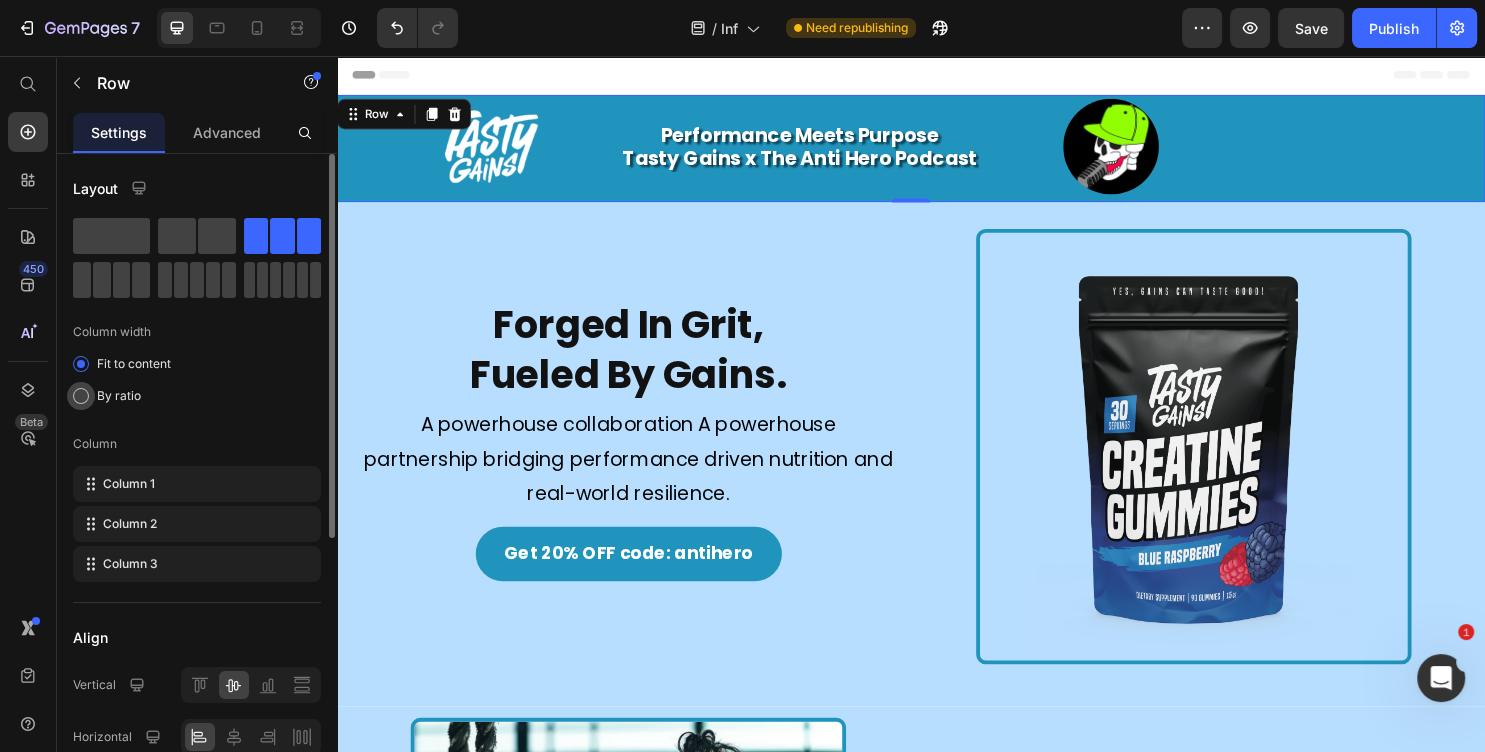 click on "By ratio" at bounding box center (119, 396) 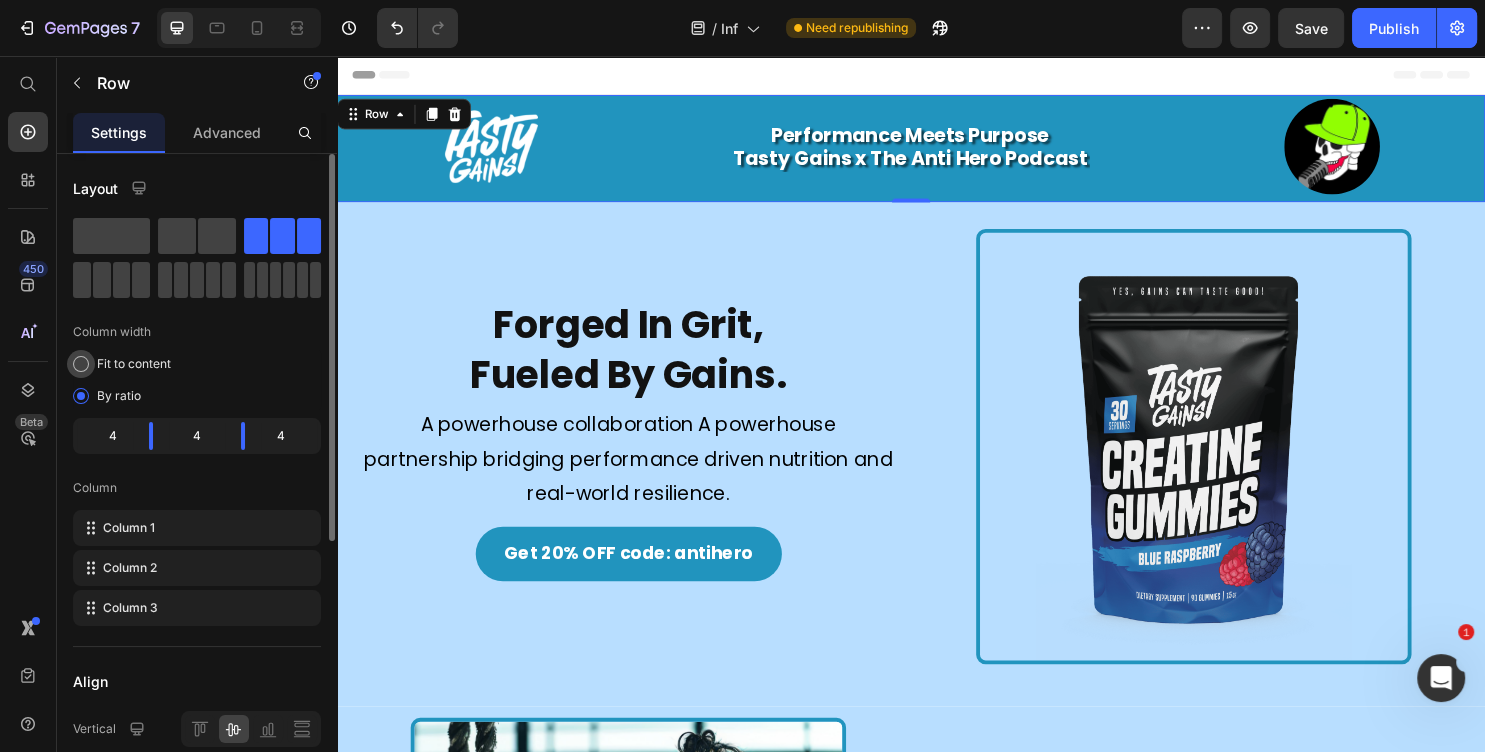 click on "Fit to content" at bounding box center (134, 364) 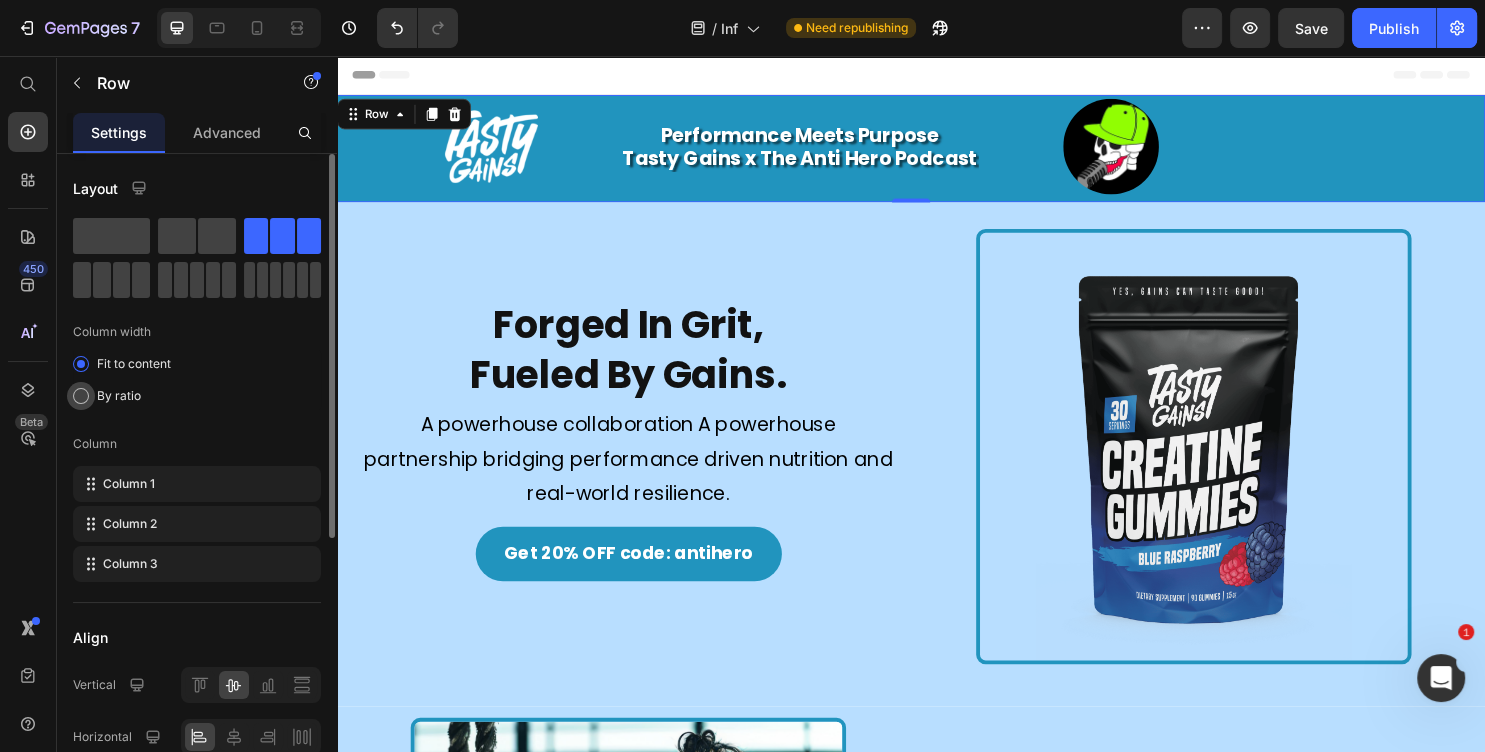 click on "By ratio" at bounding box center [119, 396] 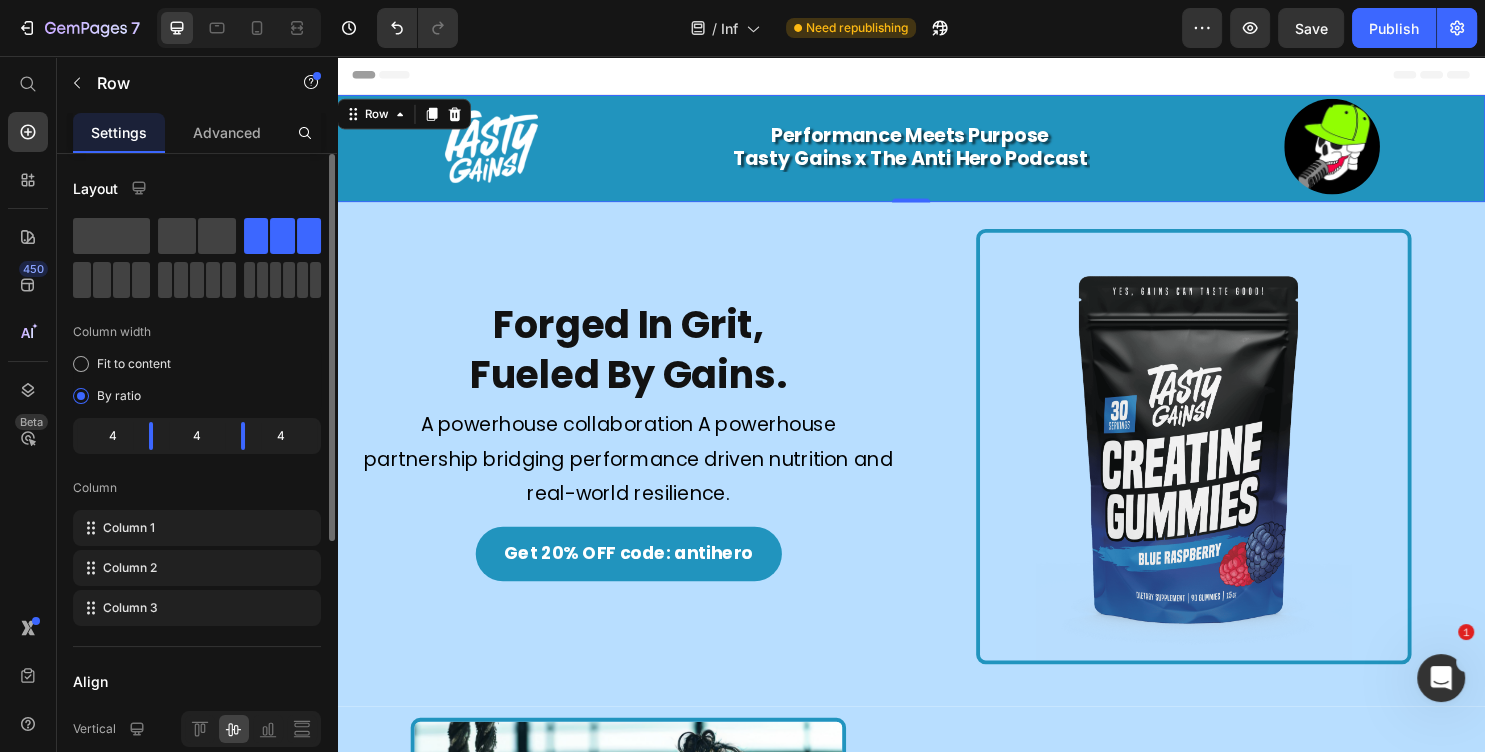 click on "4" 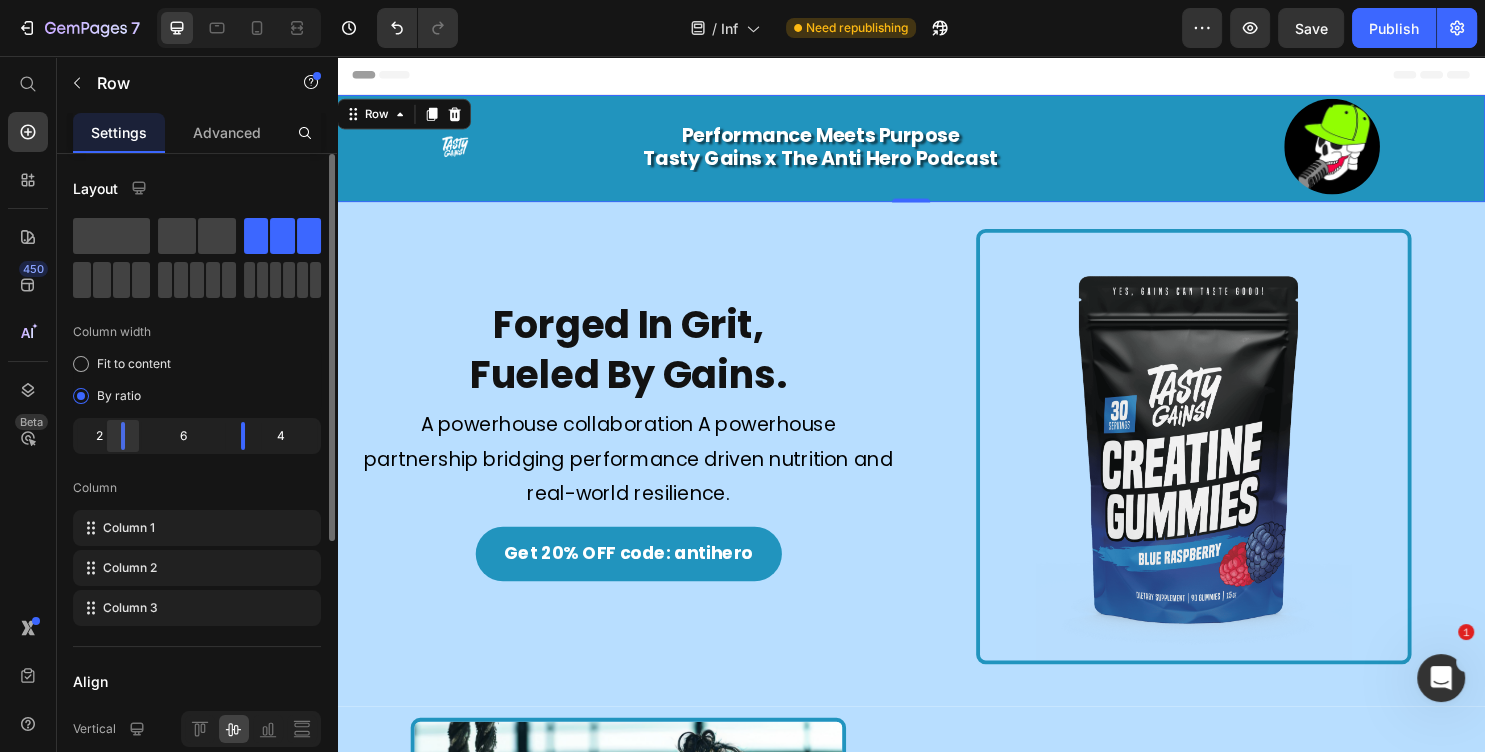 drag, startPoint x: 129, startPoint y: 433, endPoint x: 116, endPoint y: 434, distance: 13.038404 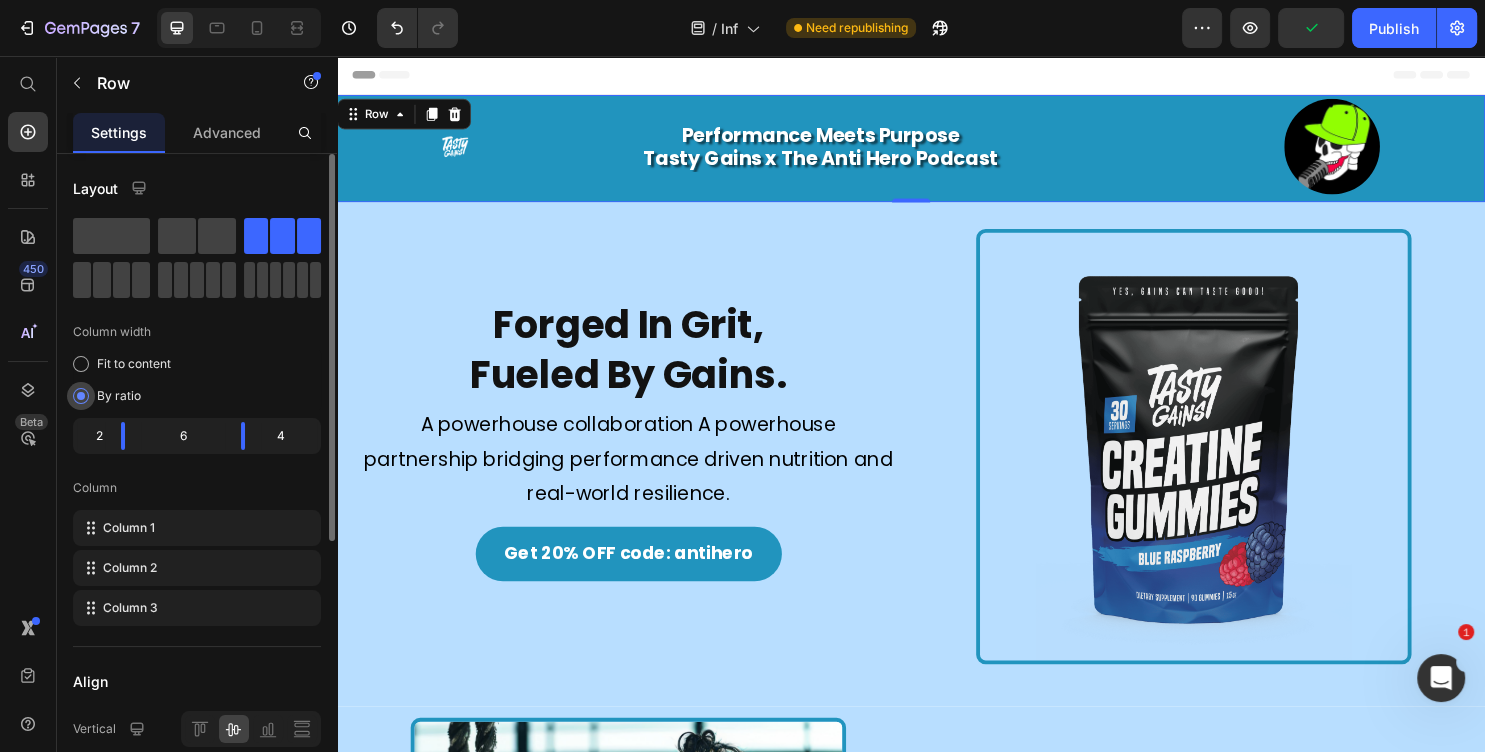 click on "By ratio" 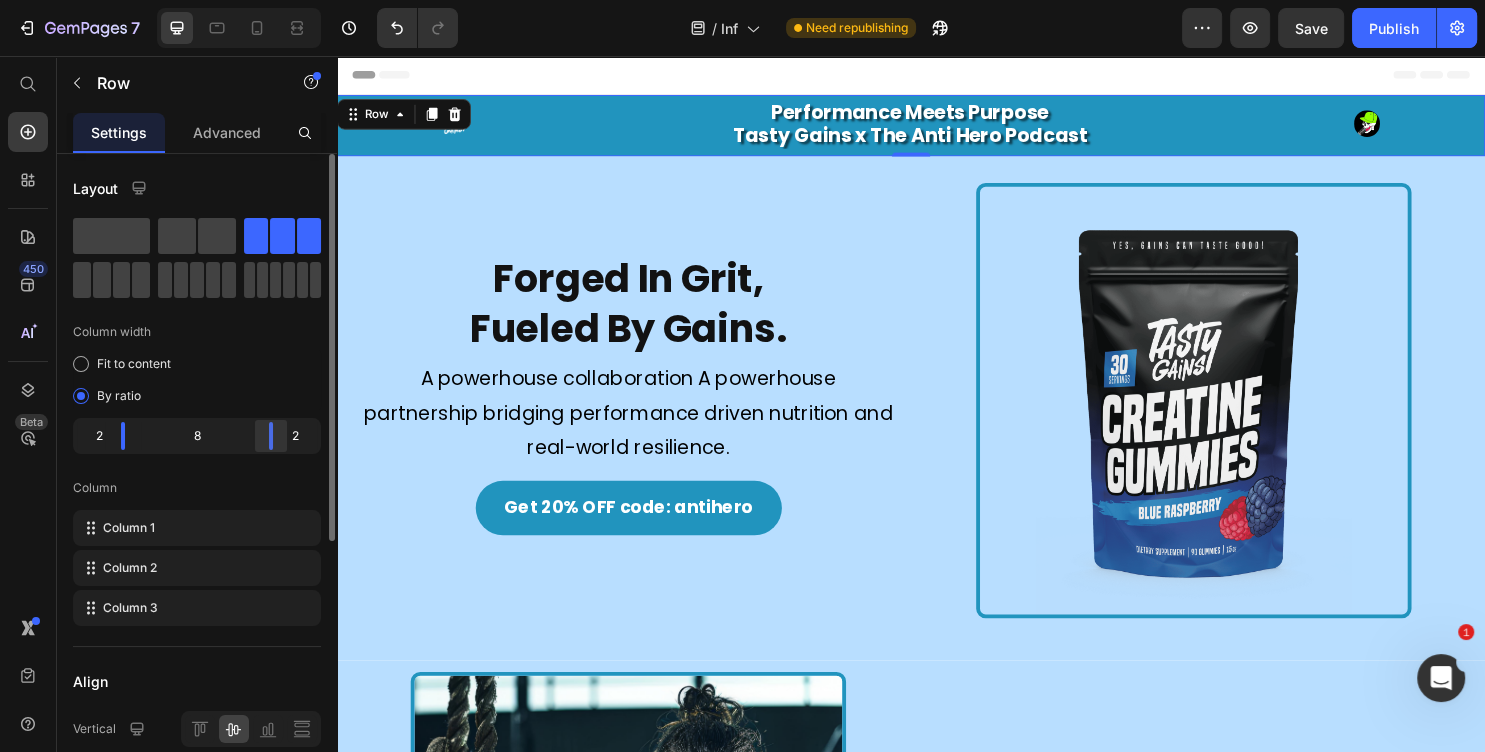 drag, startPoint x: 242, startPoint y: 433, endPoint x: 283, endPoint y: 437, distance: 41.19466 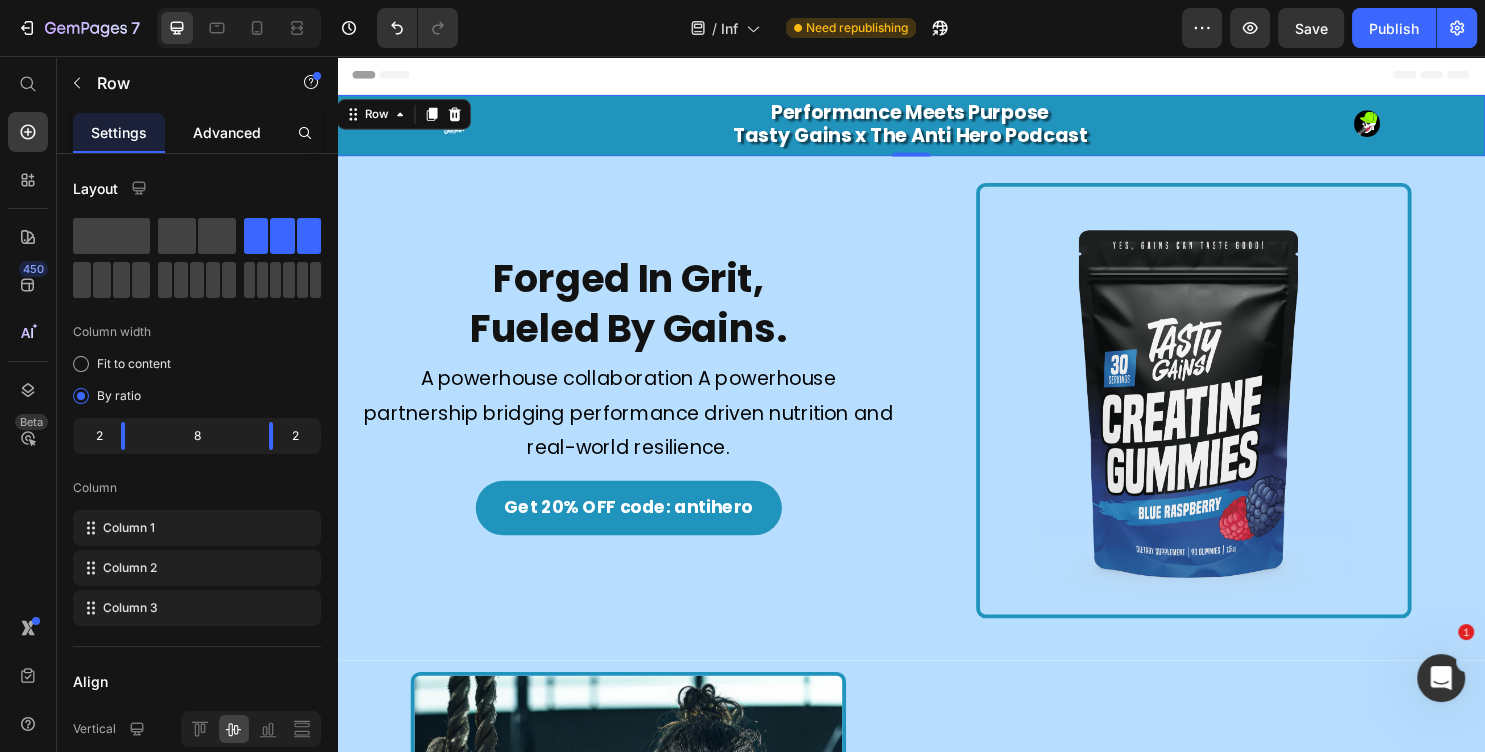 click on "Advanced" at bounding box center [227, 132] 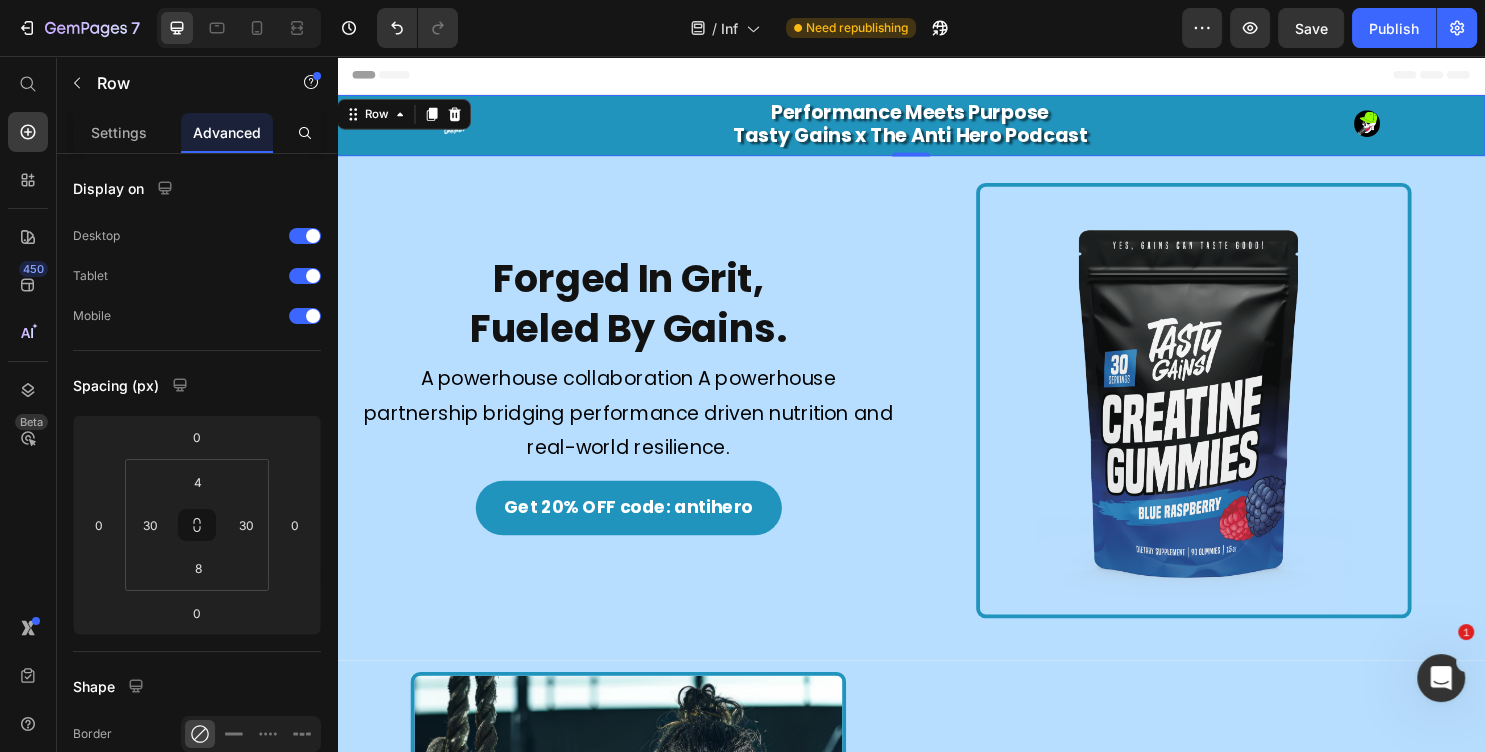 click on "Image" at bounding box center [460, 127] 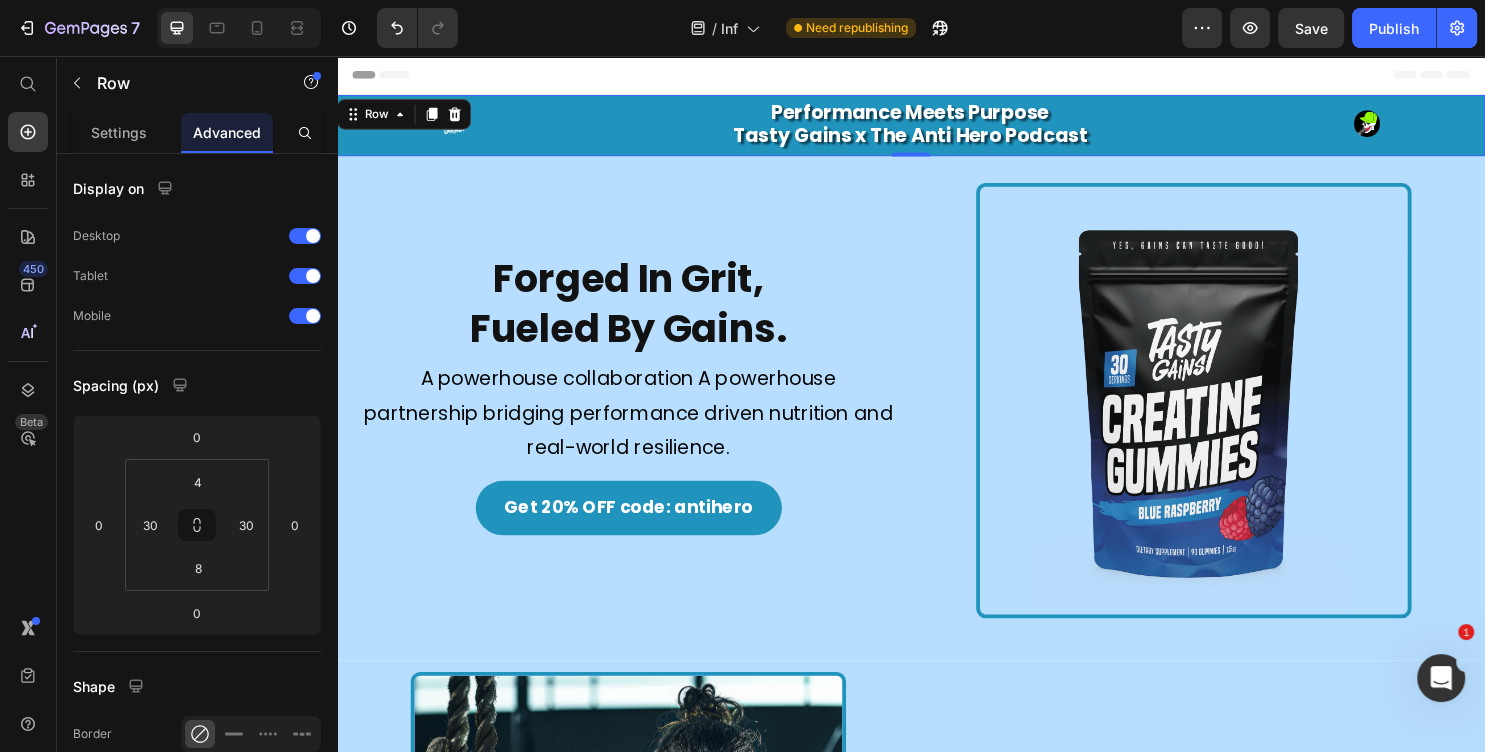 click at bounding box center [460, 126] 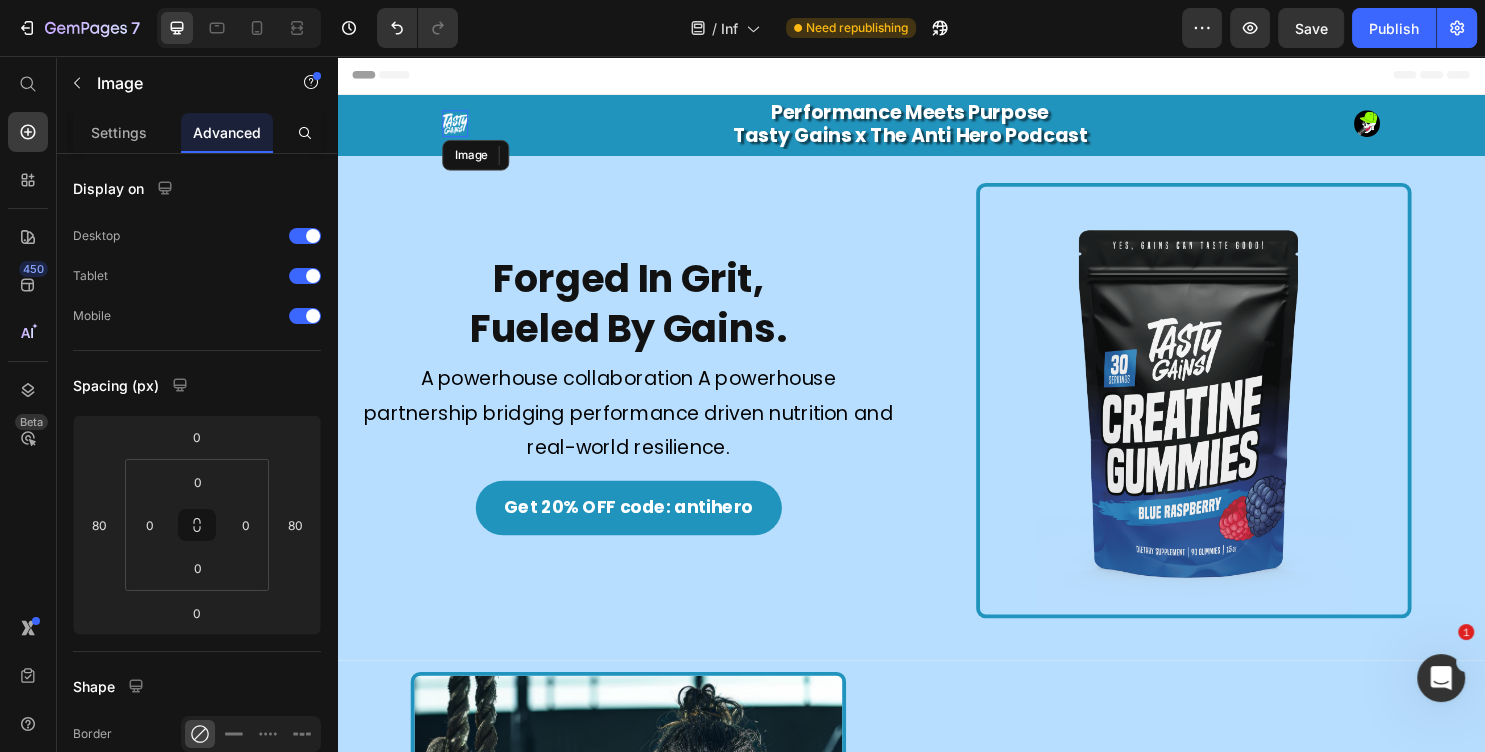 click on "Image" at bounding box center (460, 127) 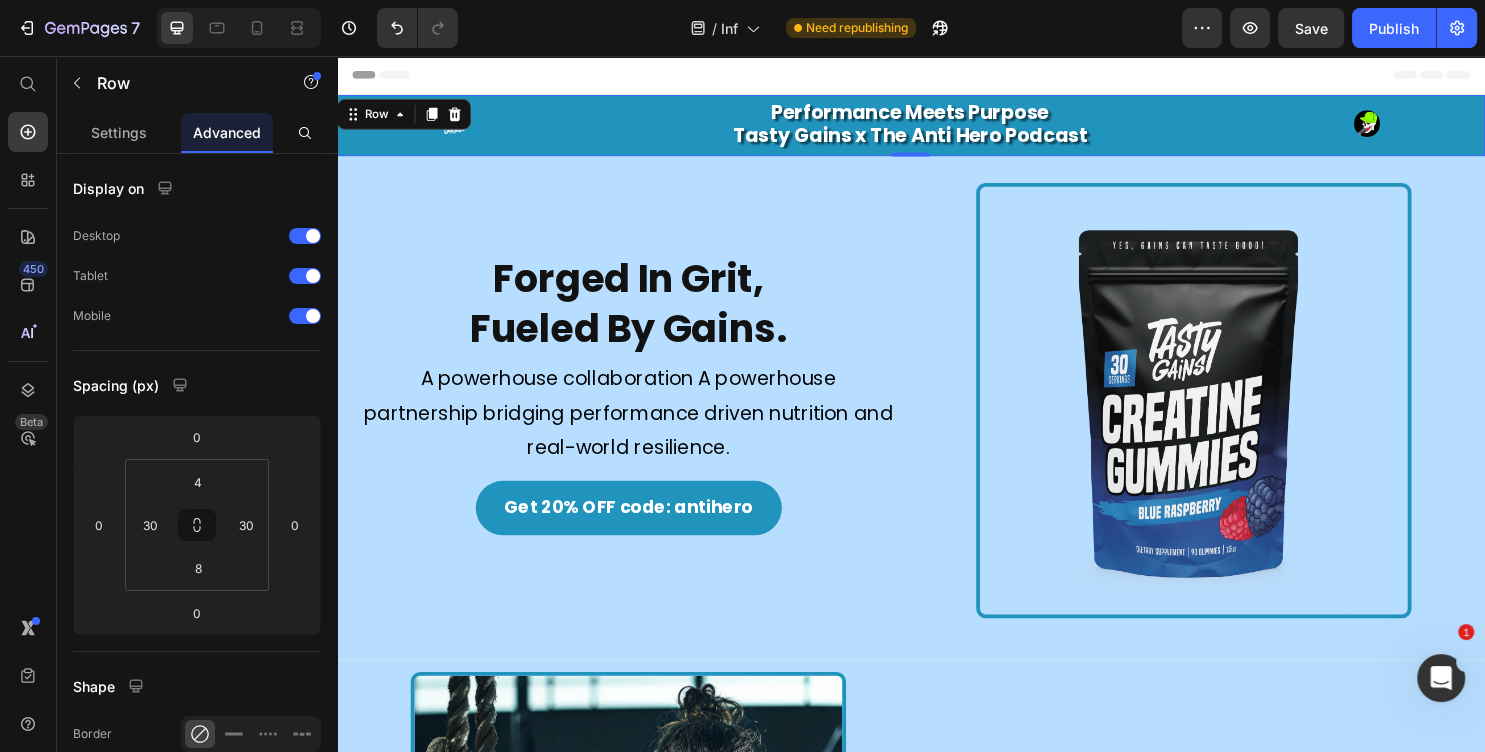 click on "Performance Meets Purpose  Tasty Gains x The Anti Hero Podcast" at bounding box center (935, 127) 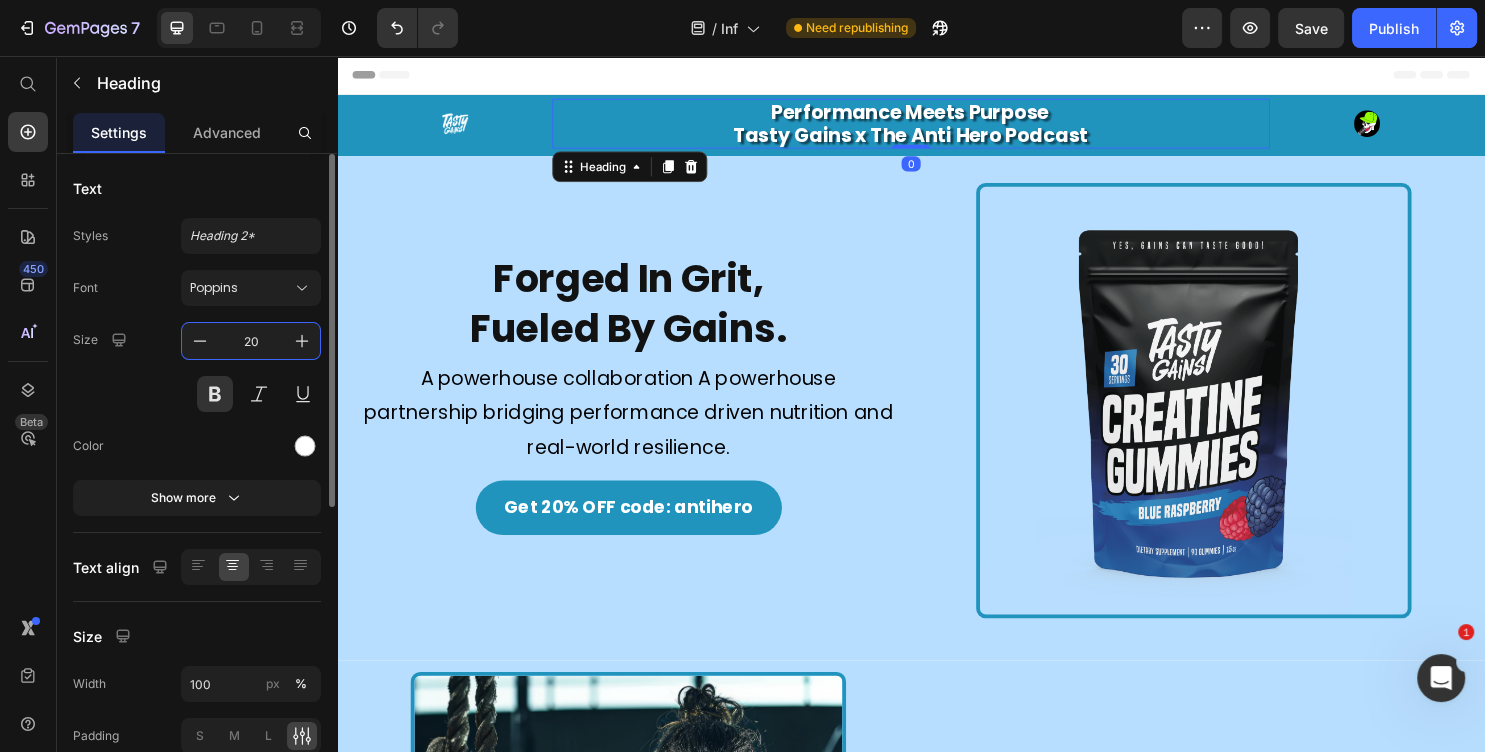 drag, startPoint x: 271, startPoint y: 345, endPoint x: 261, endPoint y: 344, distance: 10.049875 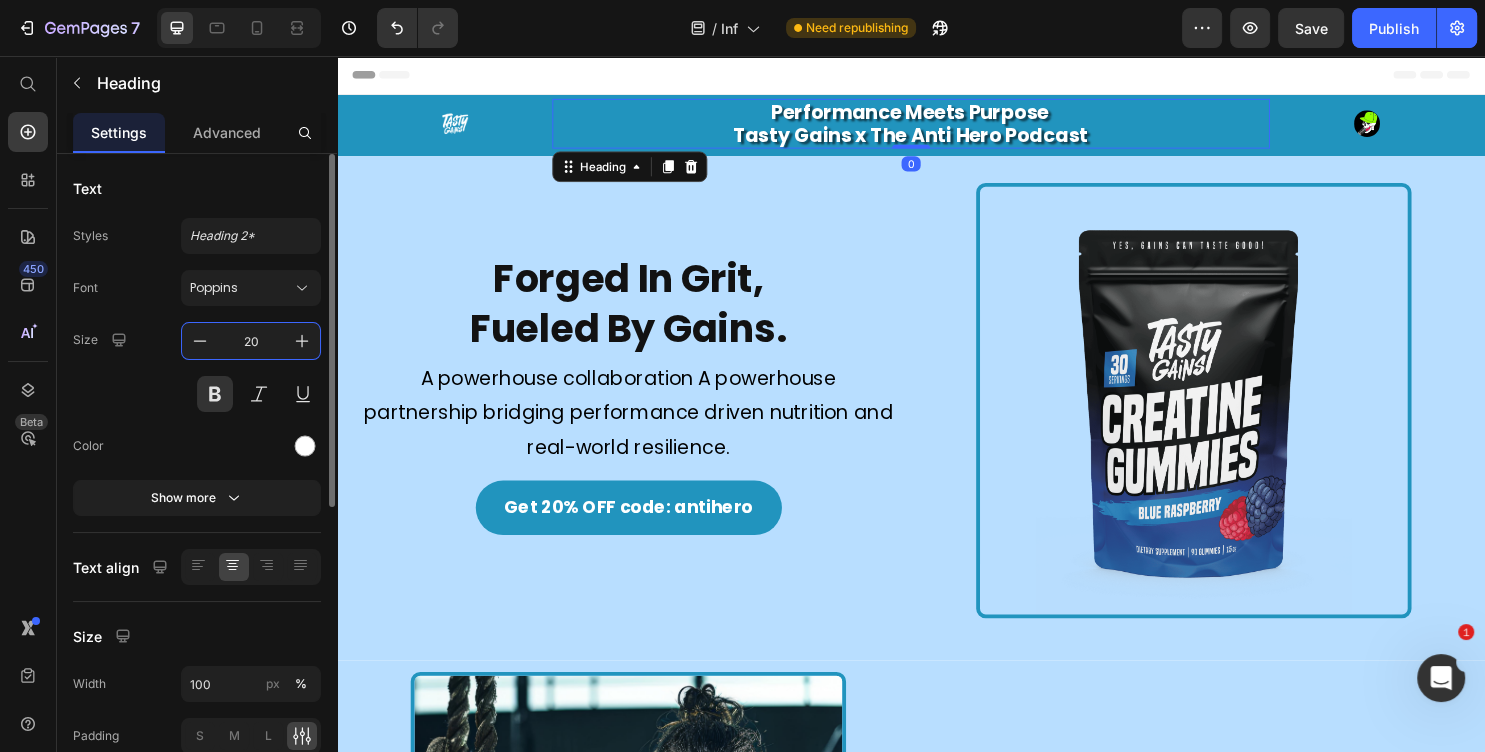 click on "20" at bounding box center [251, 341] 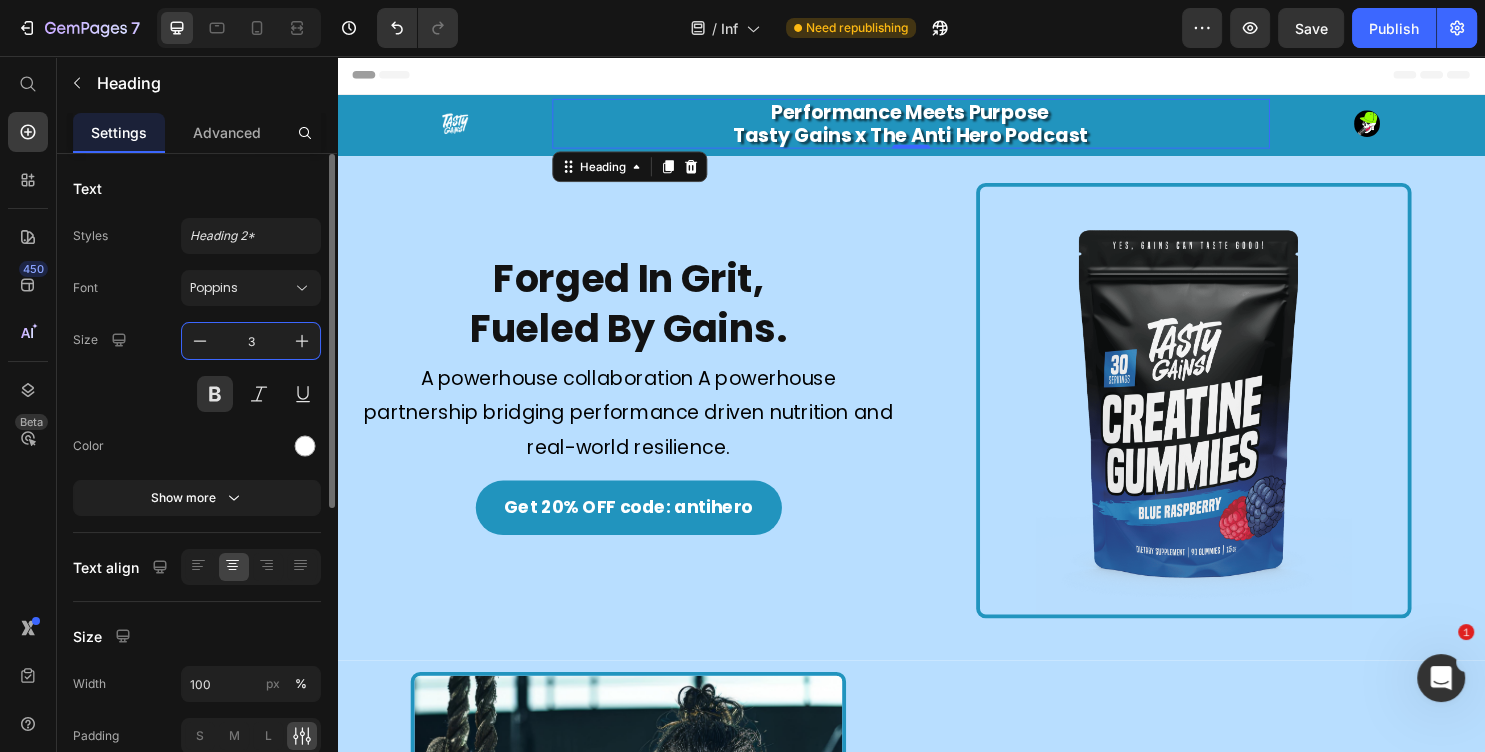 type on "30" 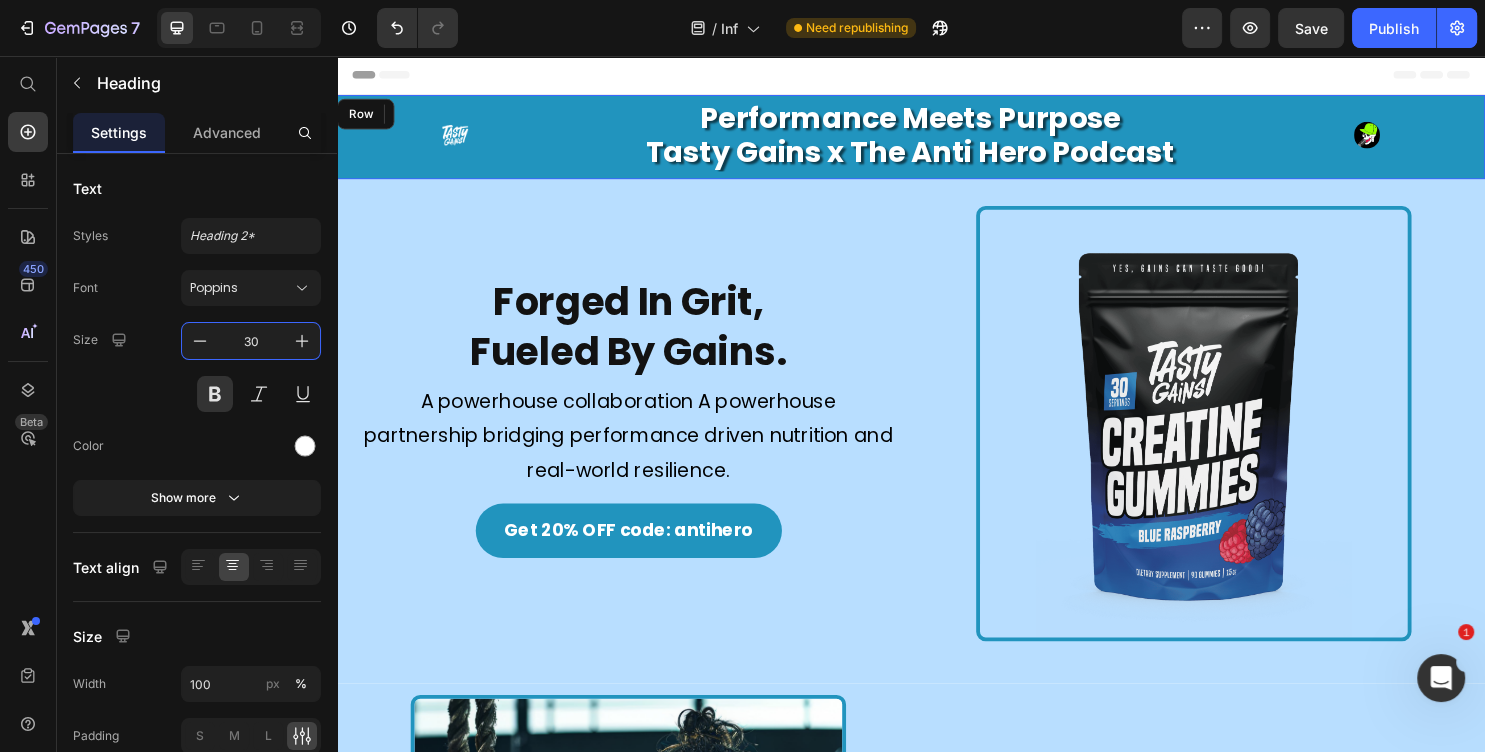 click on "Image" at bounding box center (460, 139) 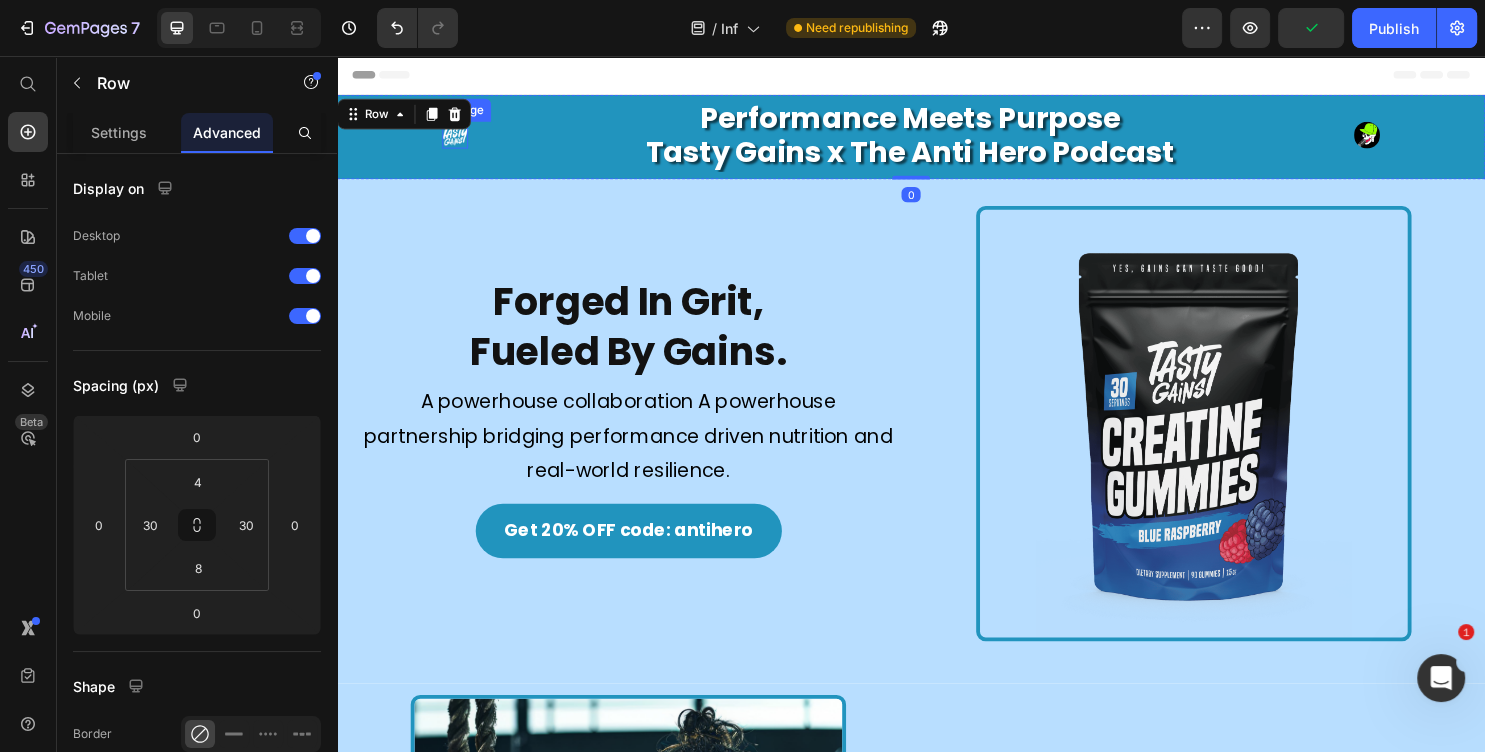 click at bounding box center (460, 138) 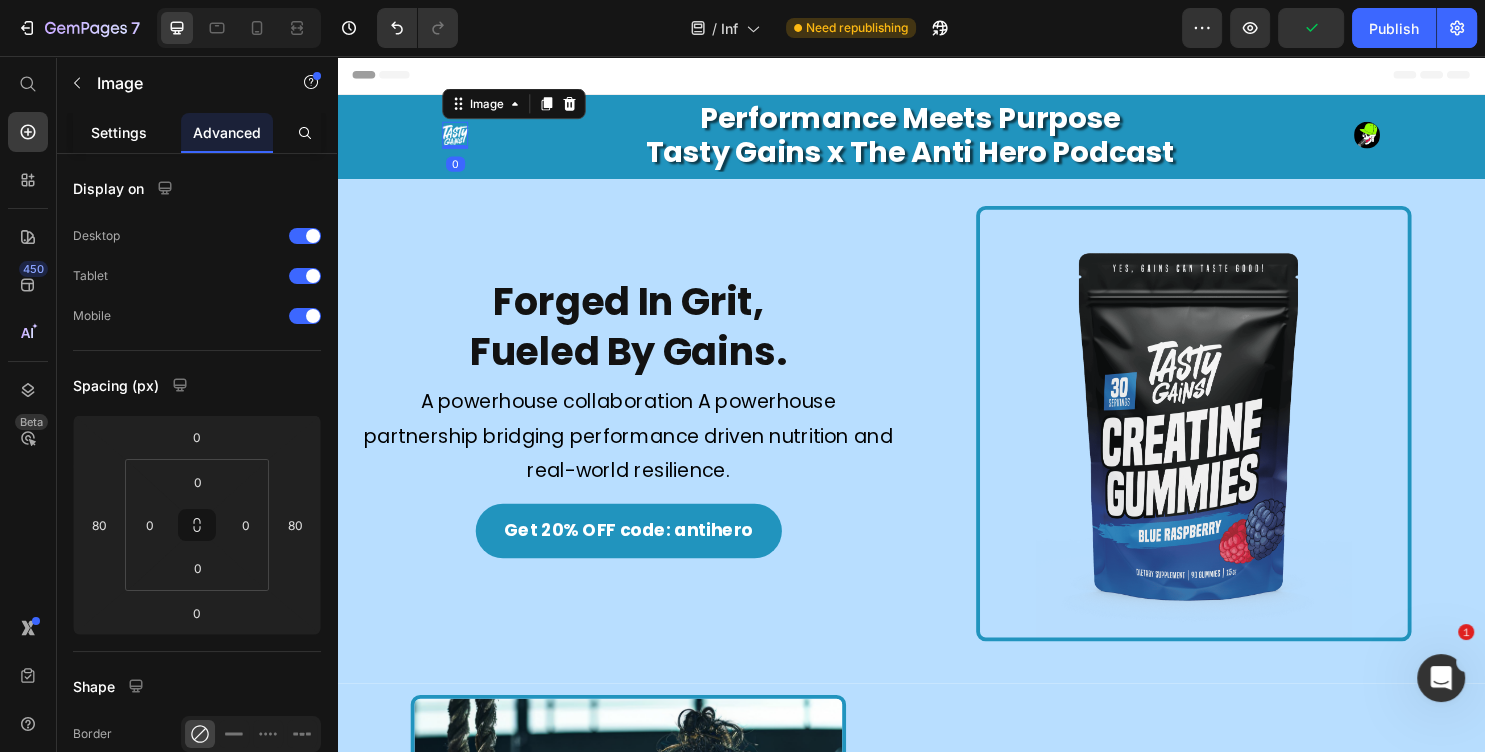 click on "Settings" at bounding box center [119, 132] 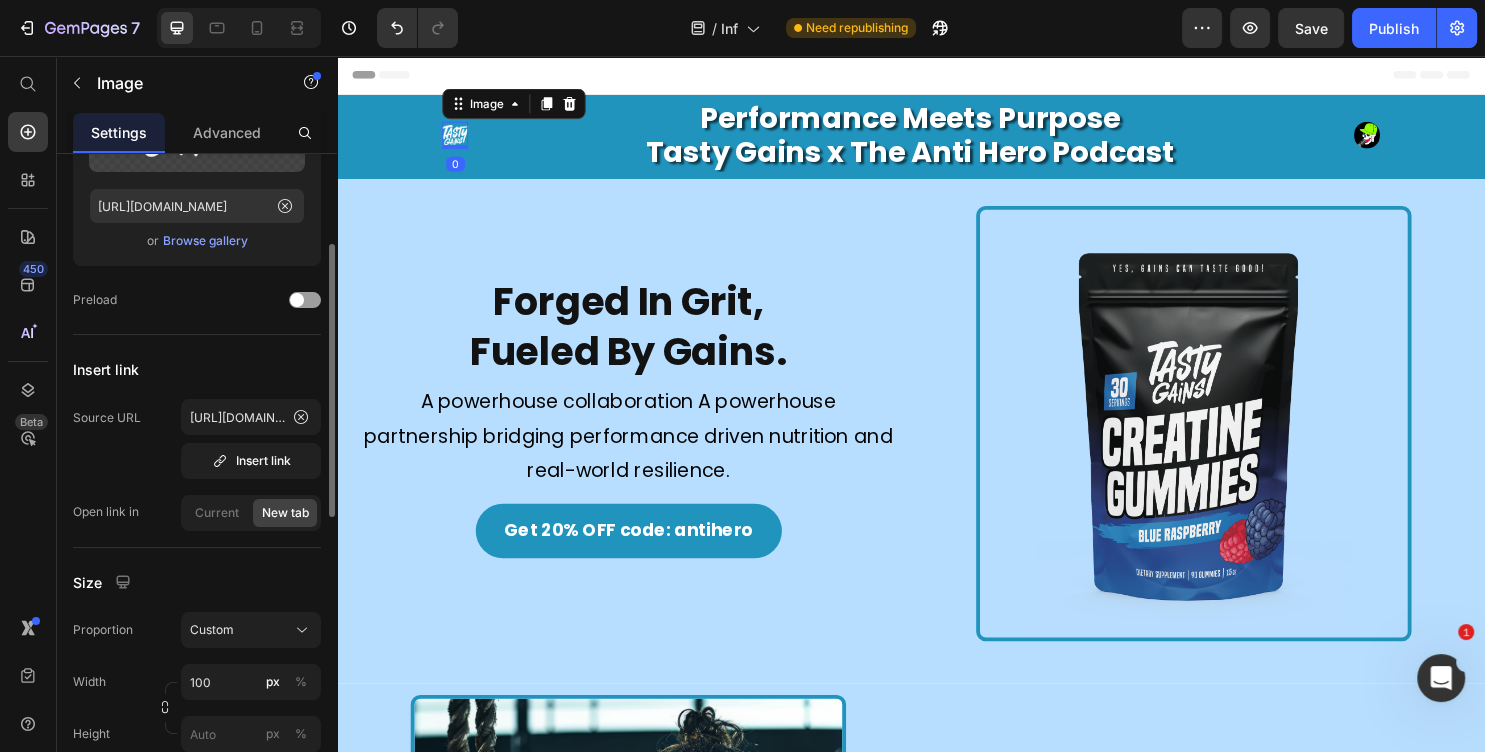 scroll, scrollTop: 540, scrollLeft: 0, axis: vertical 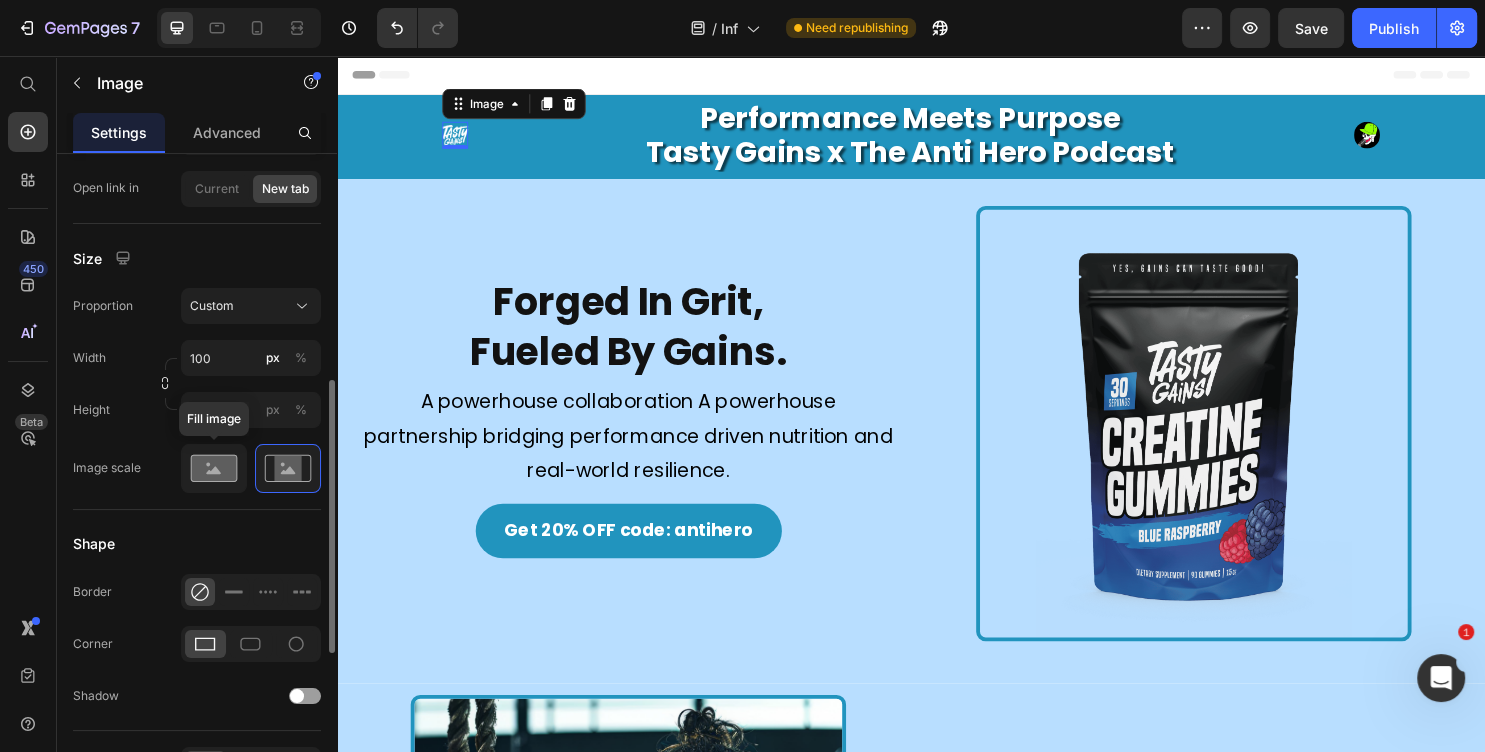 click 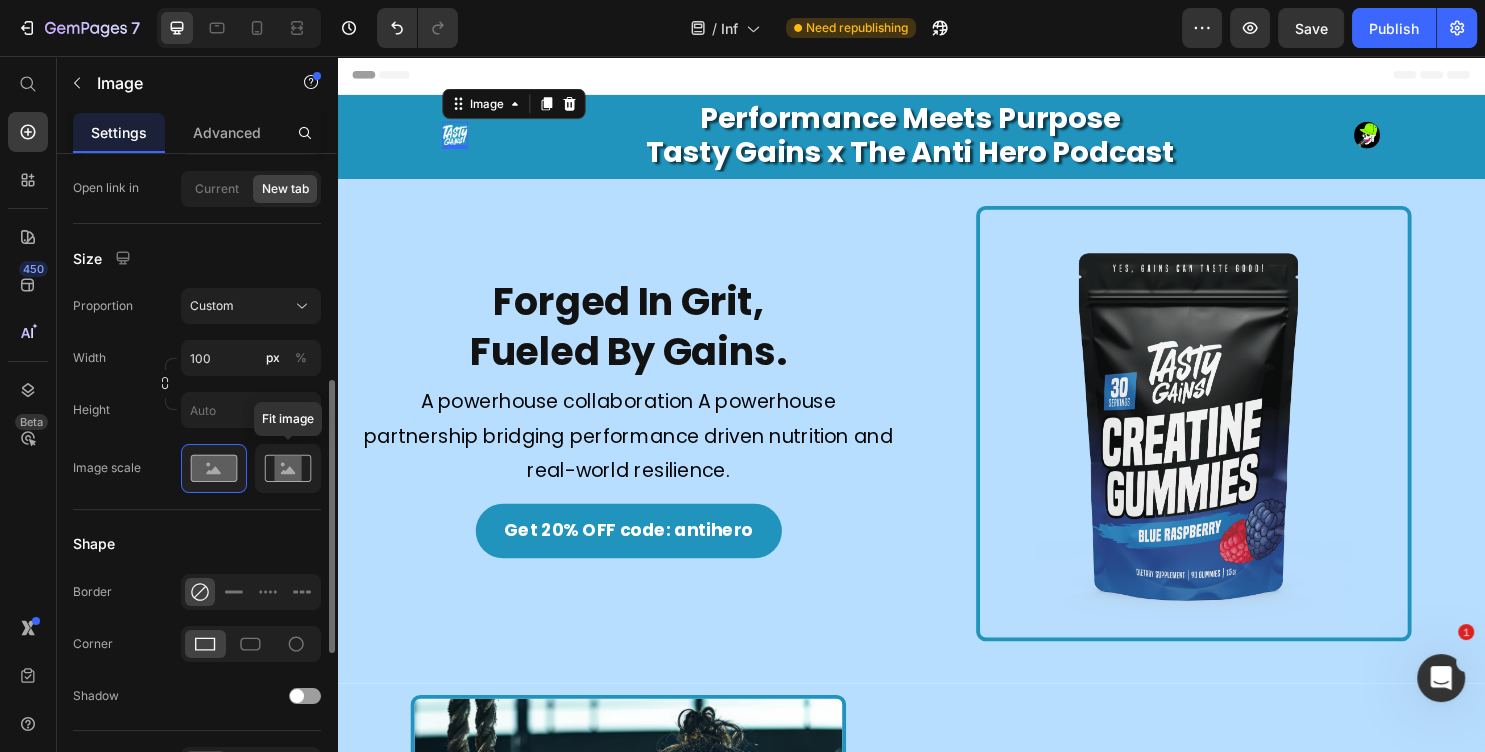 click 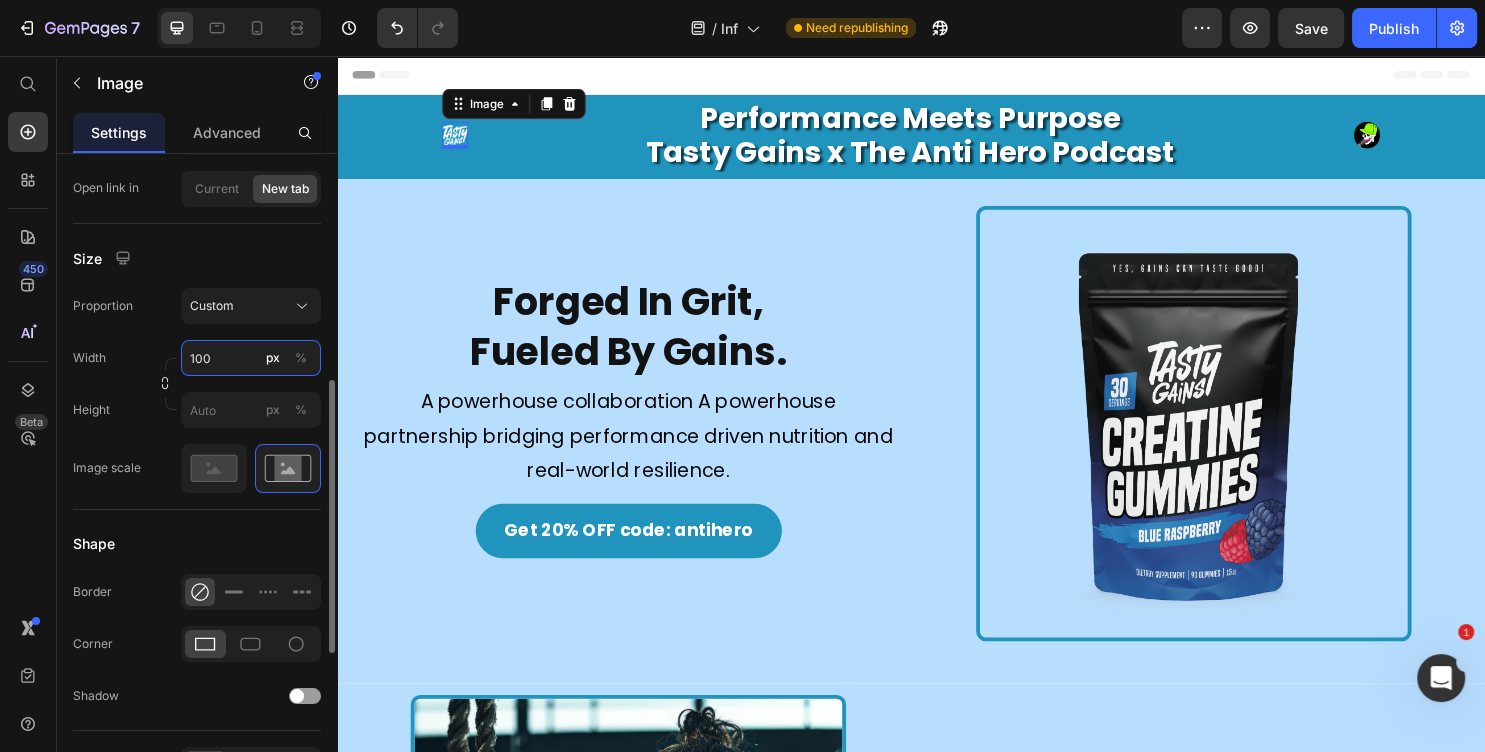 click on "100" at bounding box center [251, 358] 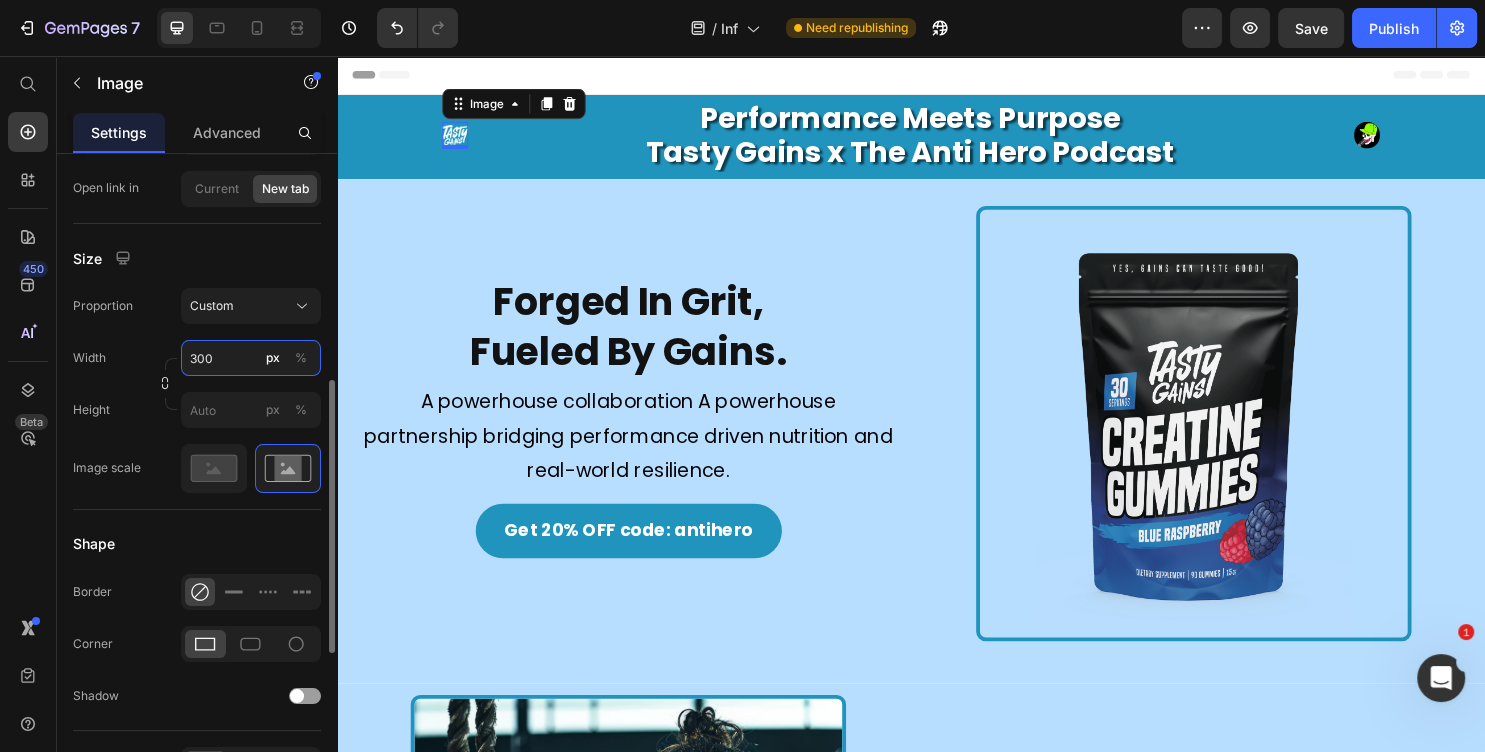 drag, startPoint x: 214, startPoint y: 357, endPoint x: 146, endPoint y: 354, distance: 68.06615 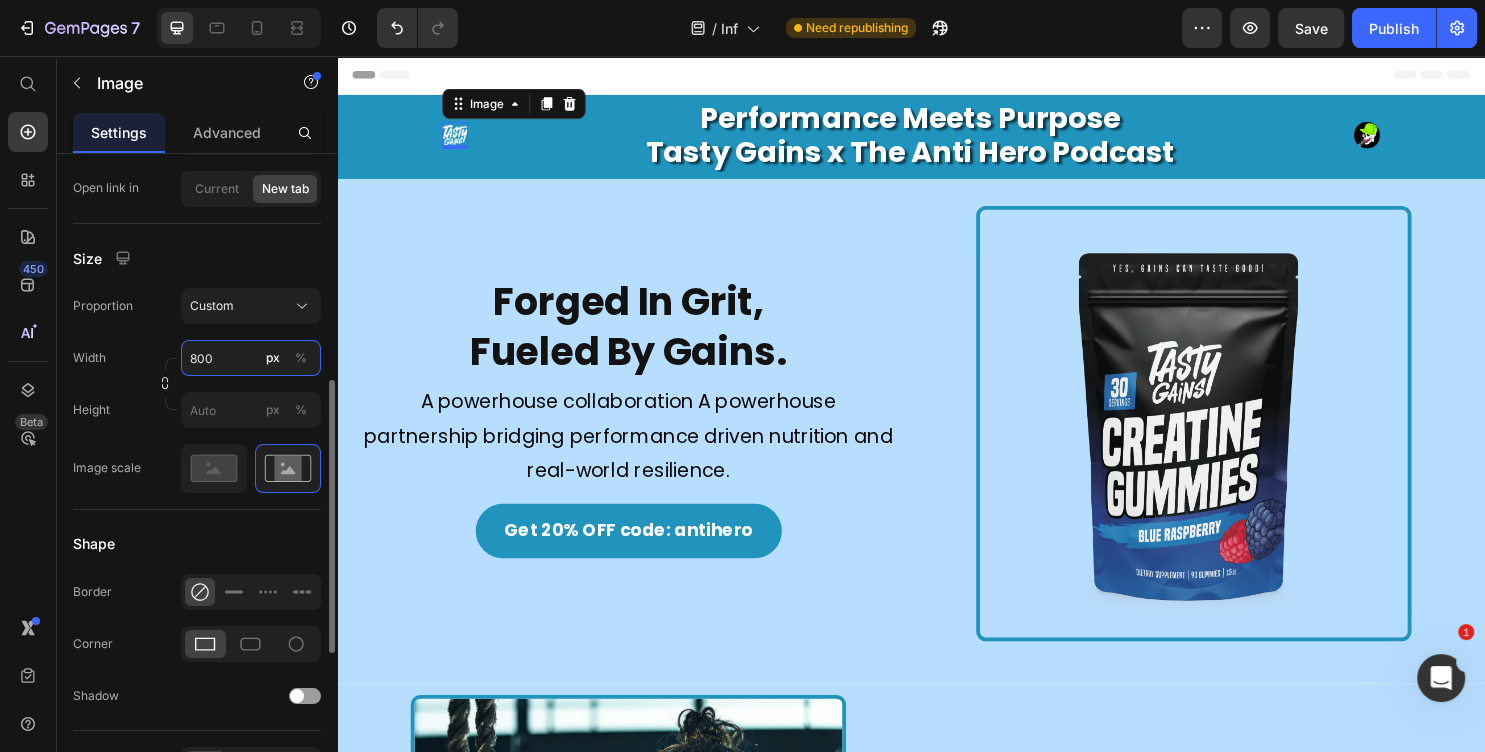 drag, startPoint x: 226, startPoint y: 361, endPoint x: 168, endPoint y: 358, distance: 58.077534 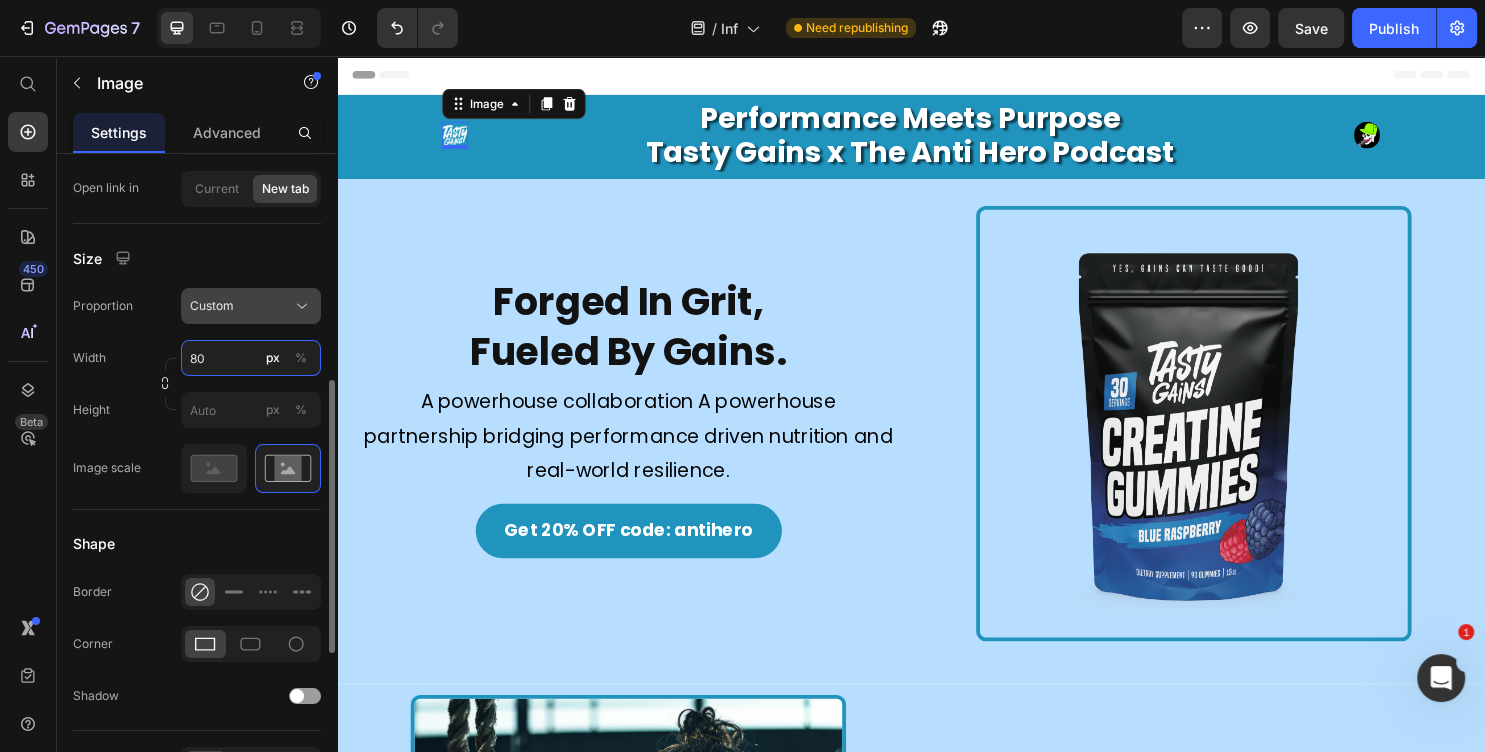 type on "80" 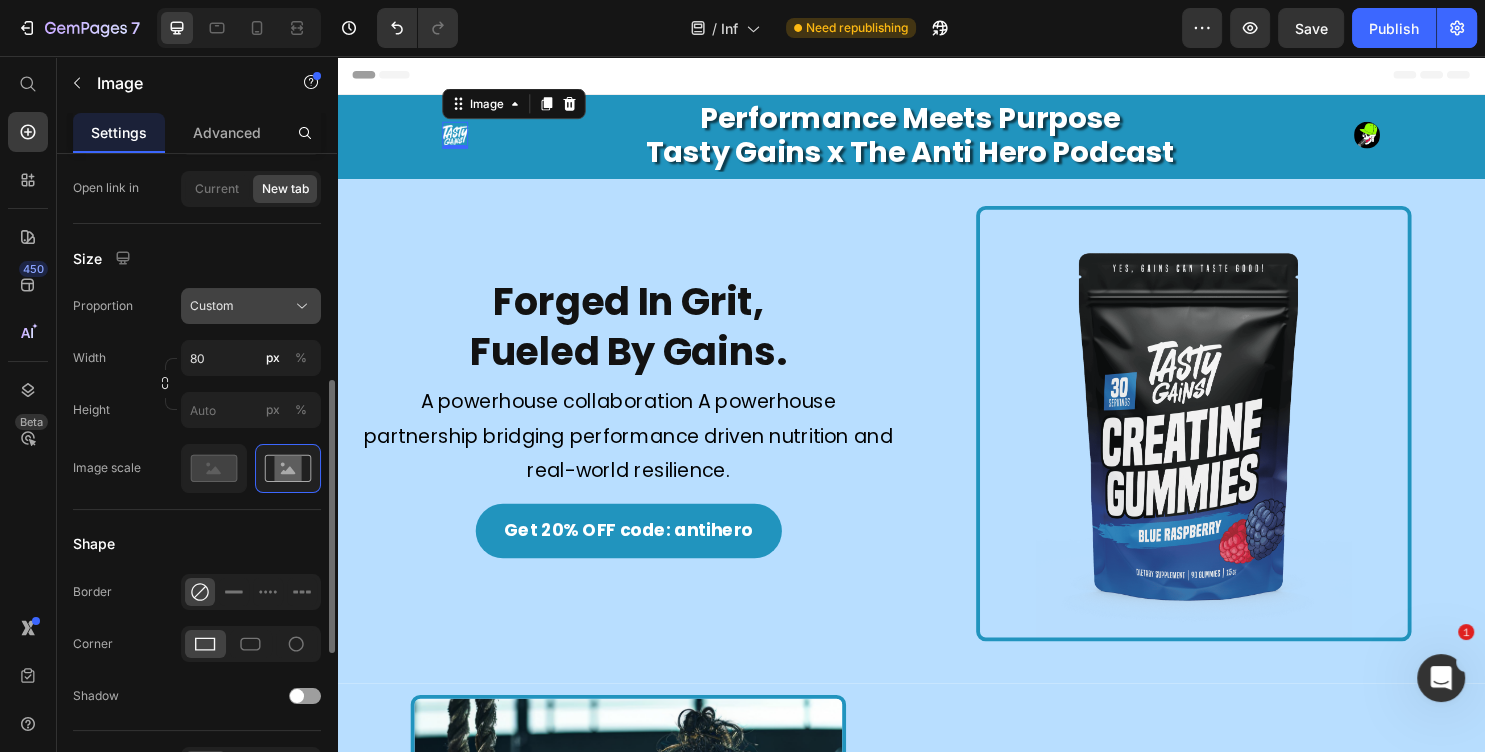 click on "Custom" at bounding box center (251, 306) 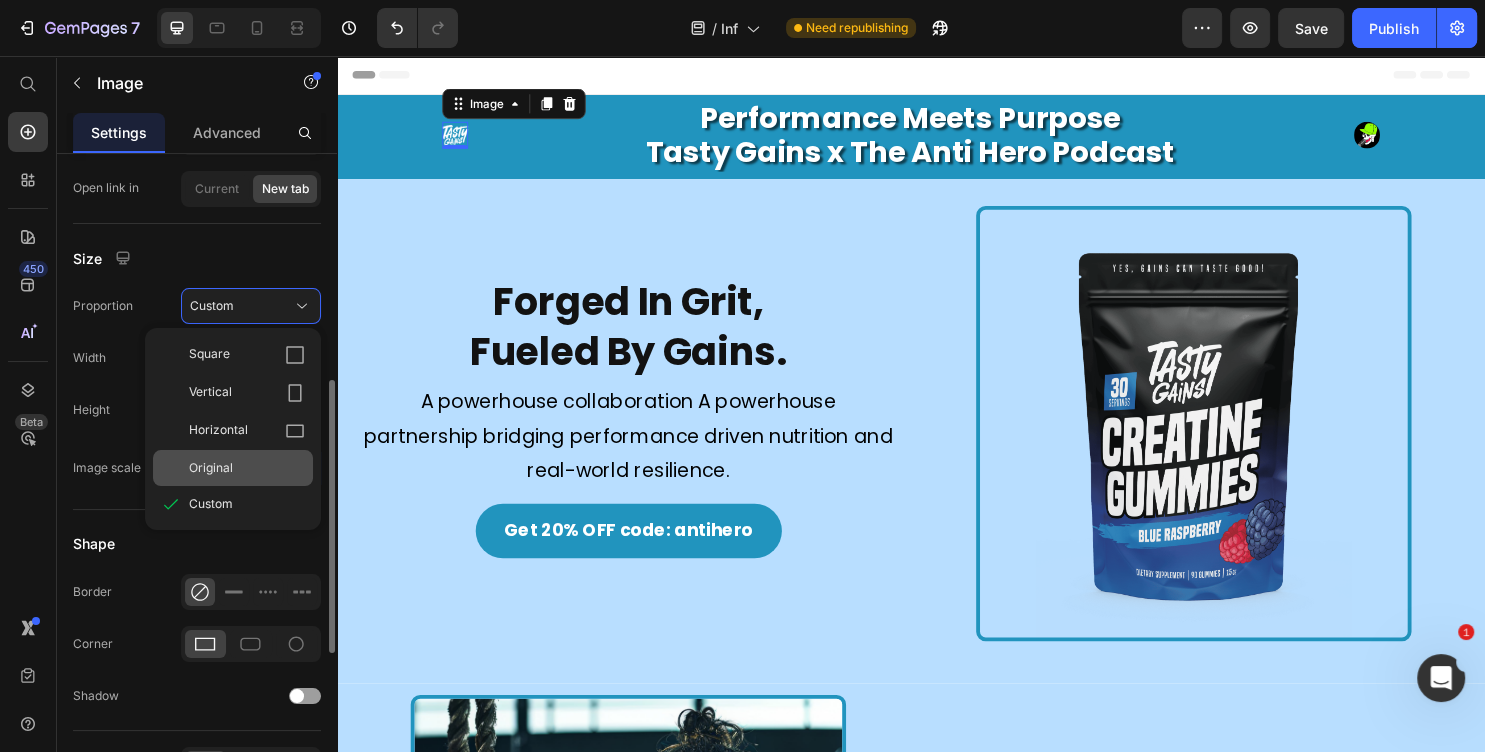 click on "Original" at bounding box center [211, 468] 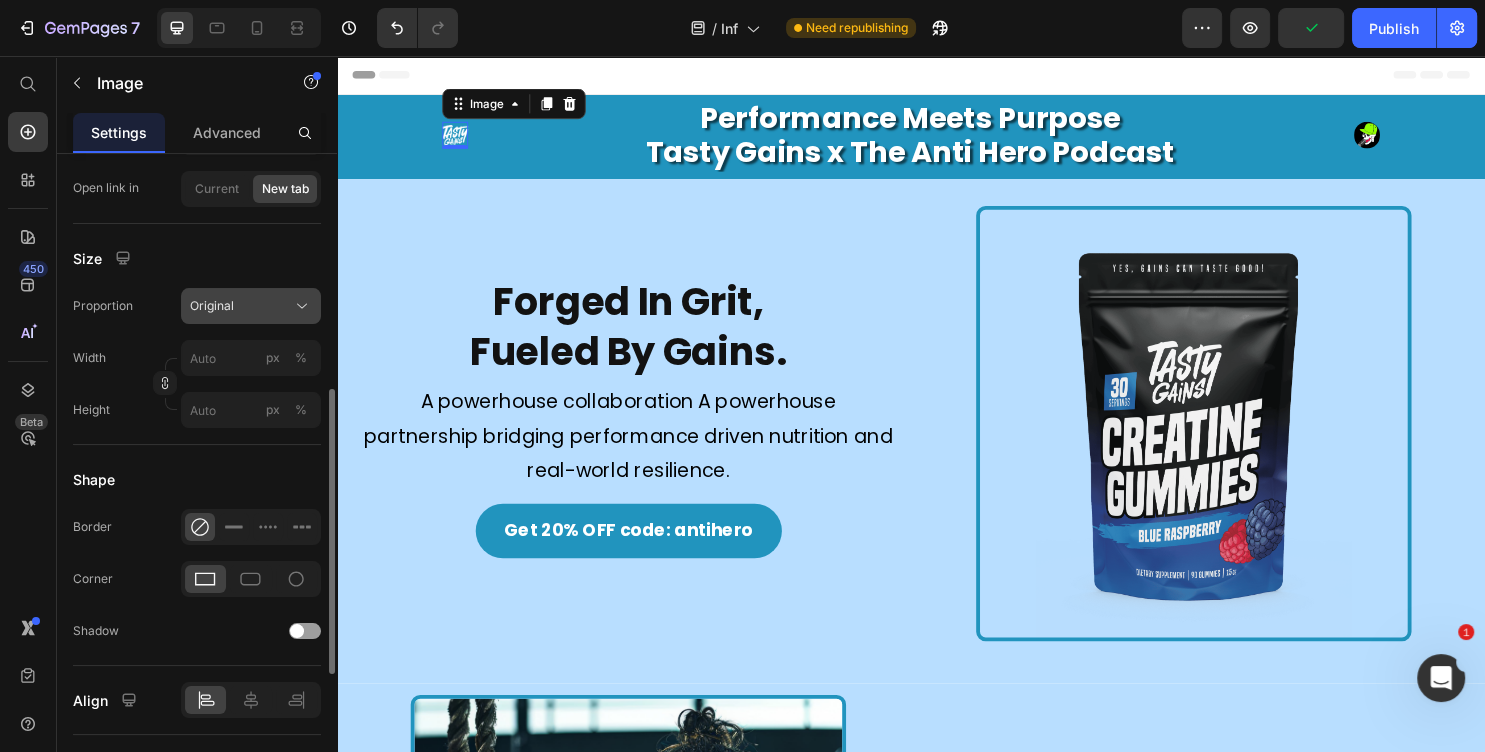 click on "Original" 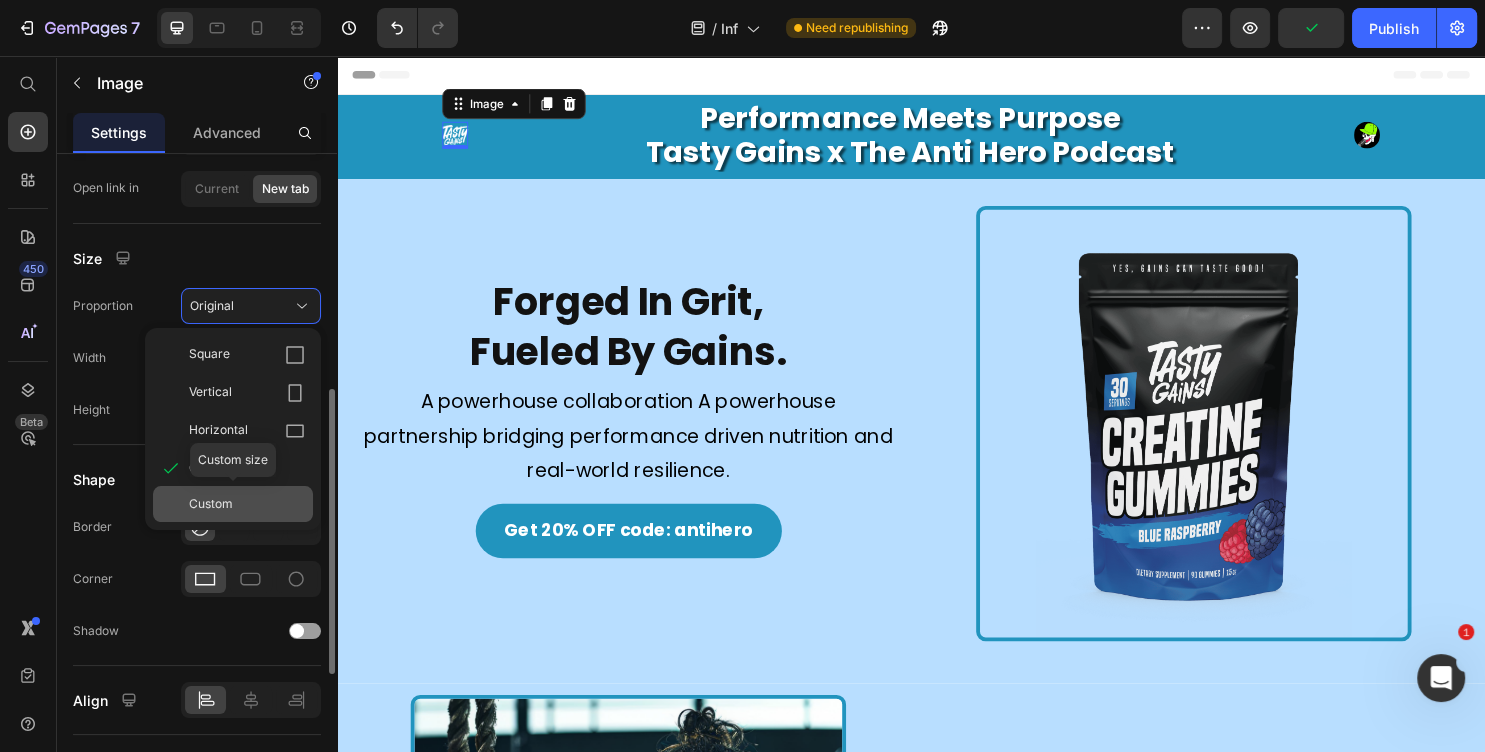 click on "Custom" 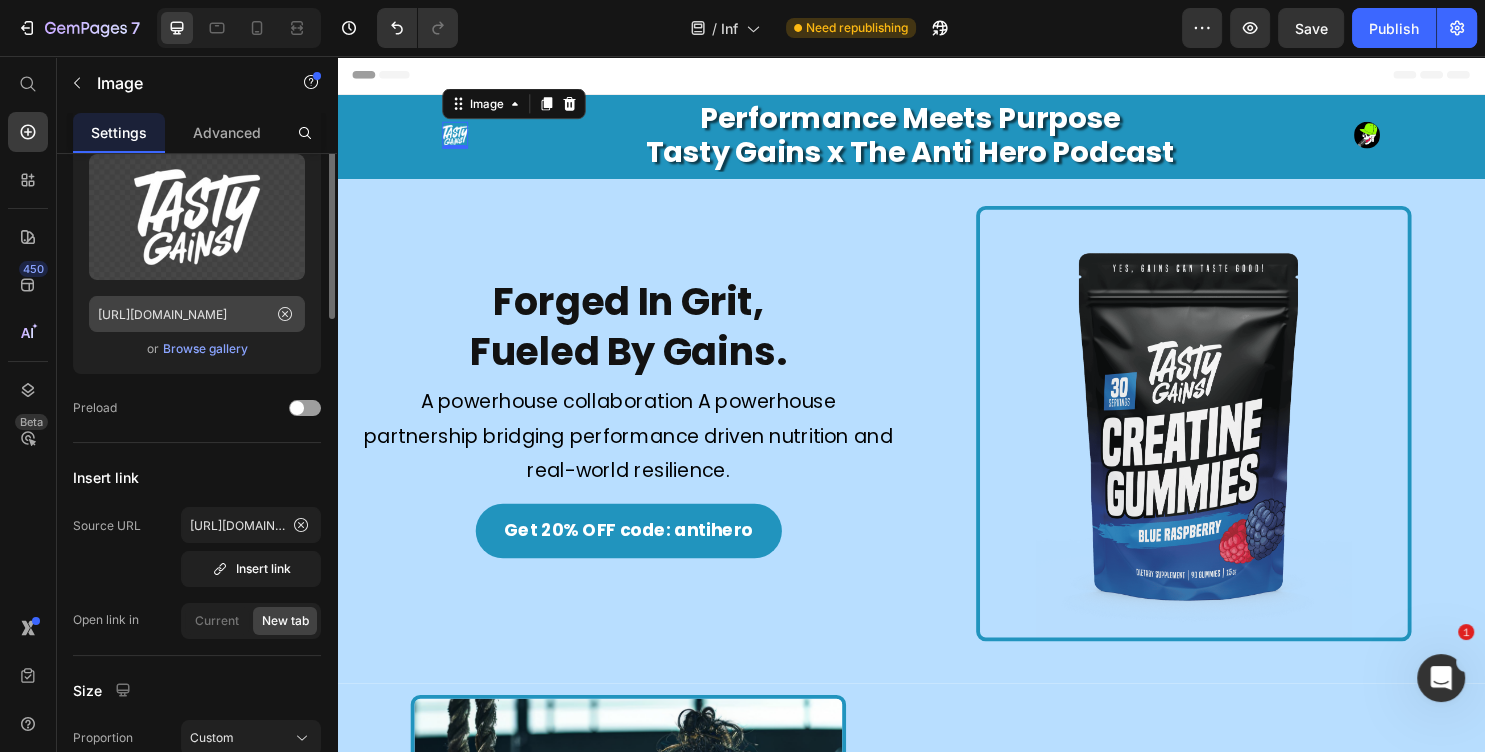 scroll, scrollTop: 0, scrollLeft: 0, axis: both 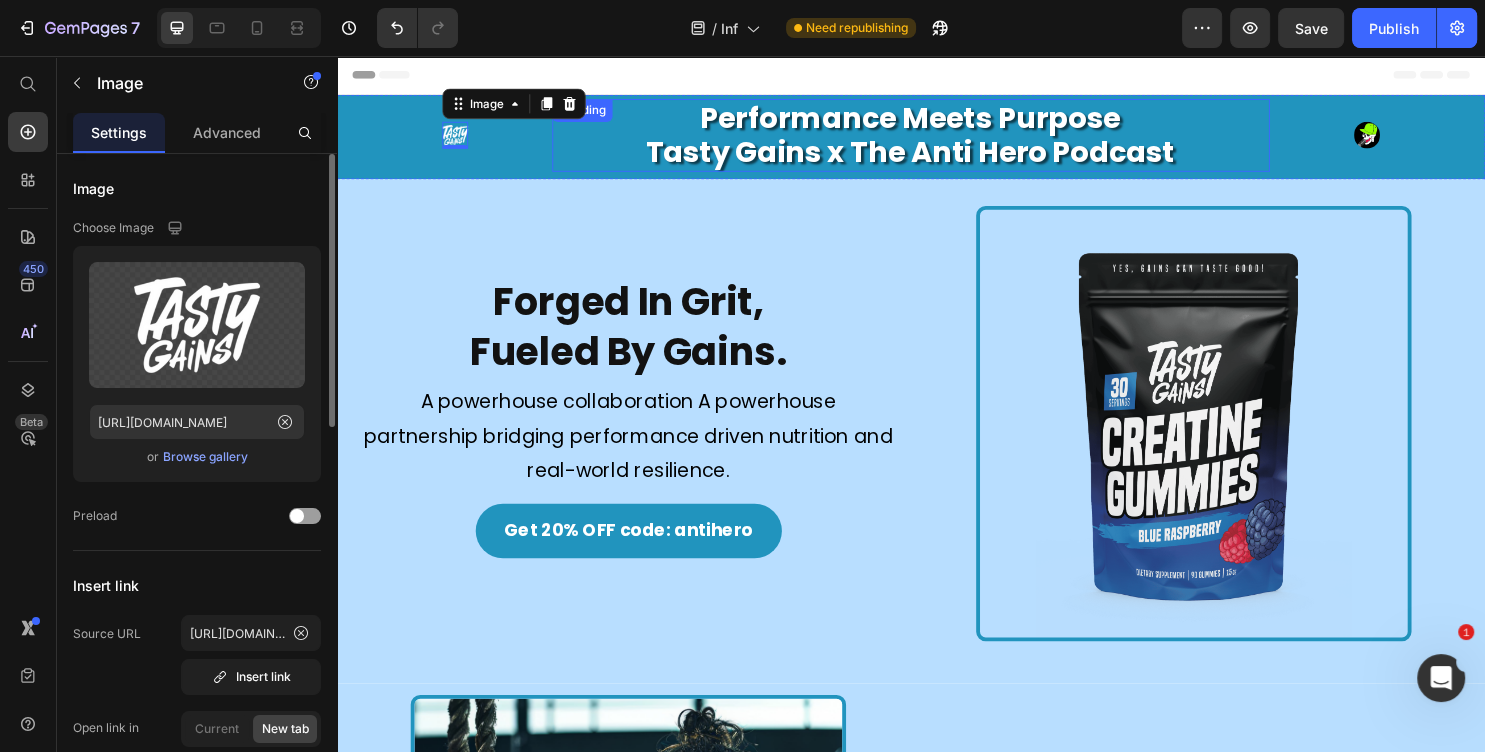 click on "Image   0 Performance Meets Purpose  Tasty Gains x The Anti Hero Podcast Heading Image Row" at bounding box center [937, 141] 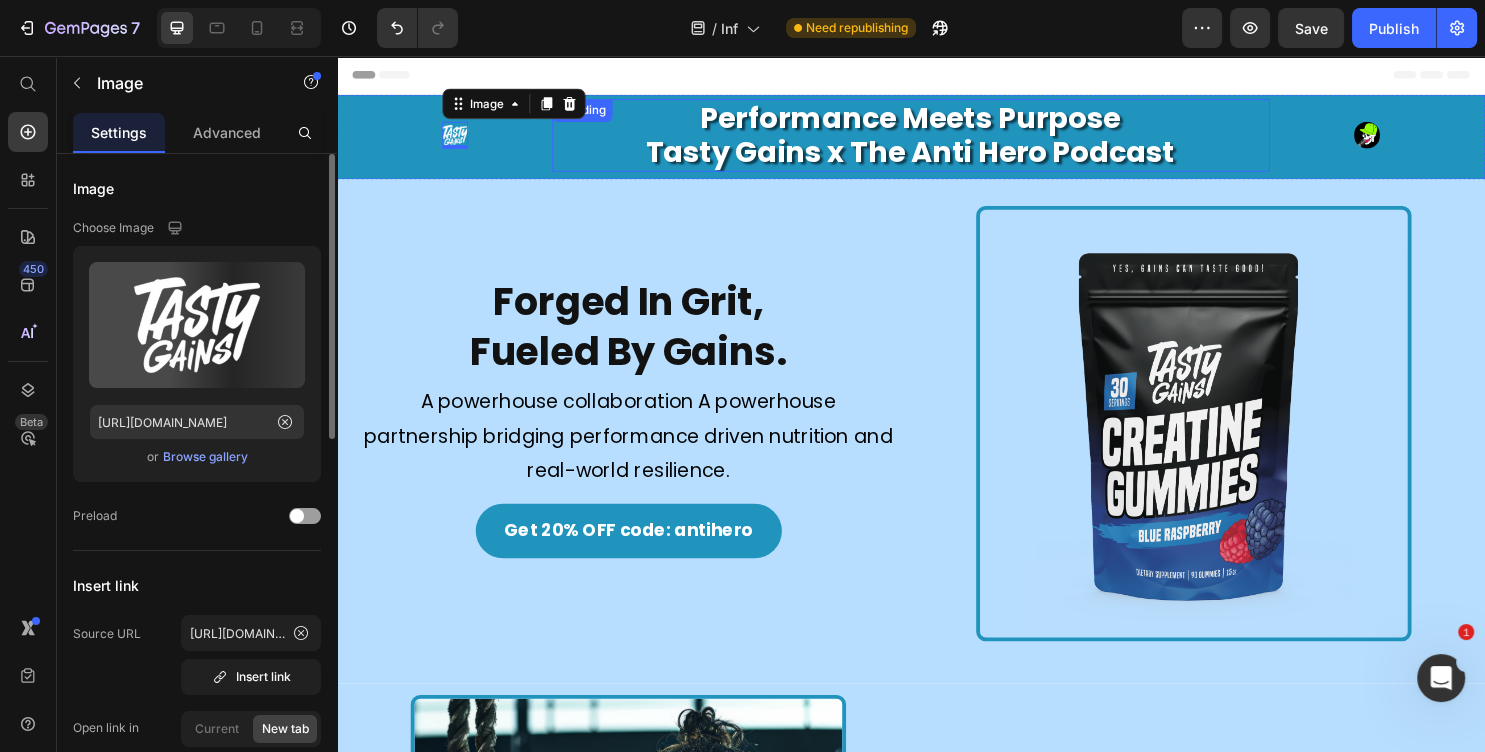 click at bounding box center [460, 138] 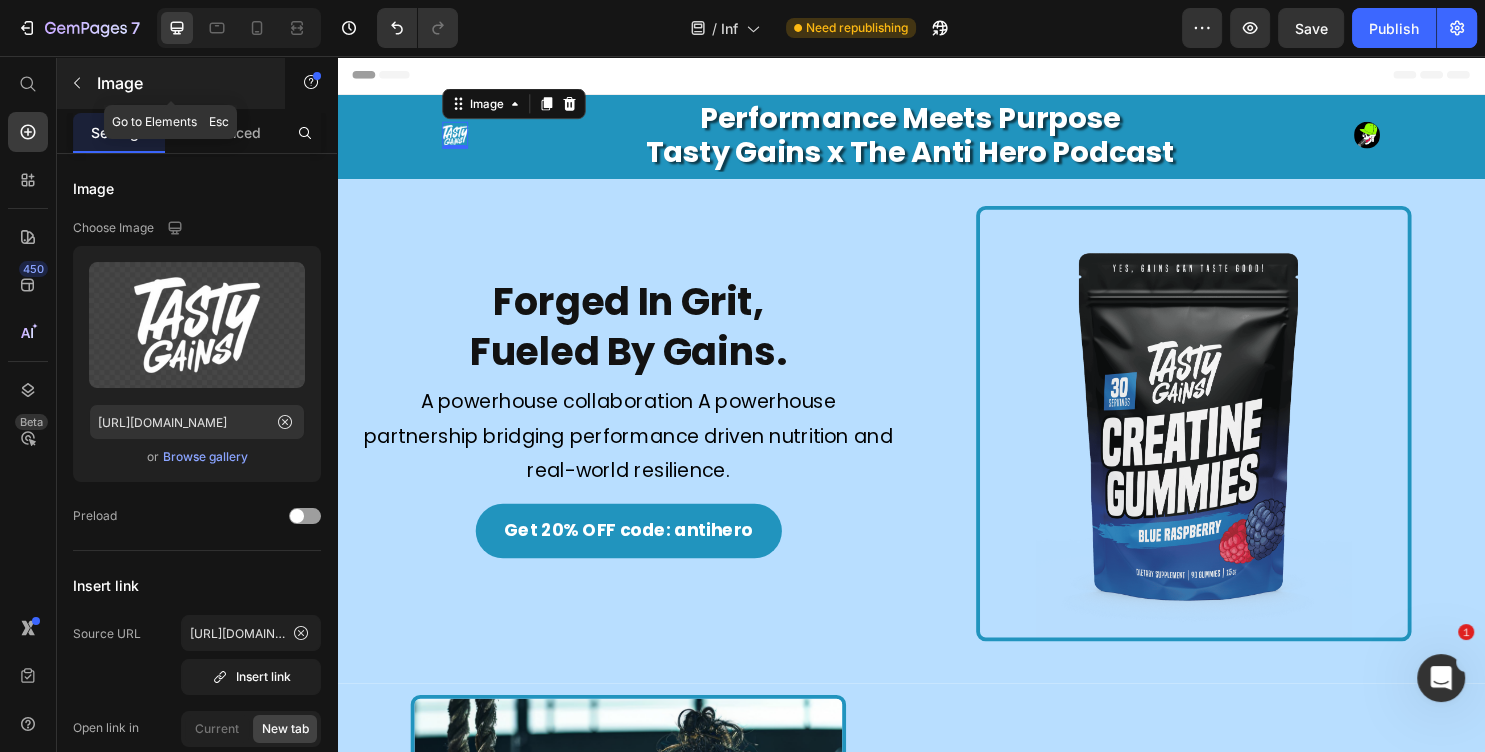 click 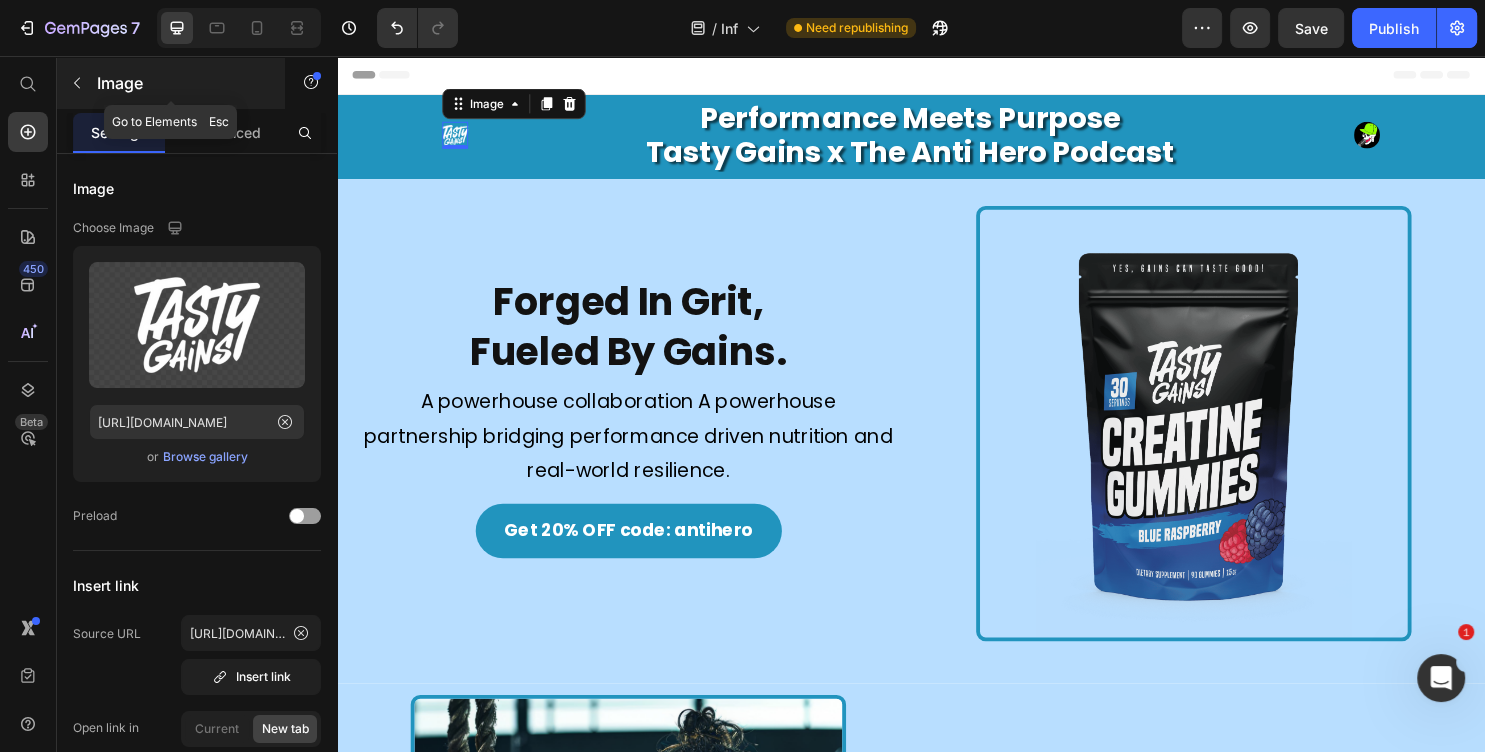 scroll, scrollTop: 324, scrollLeft: 0, axis: vertical 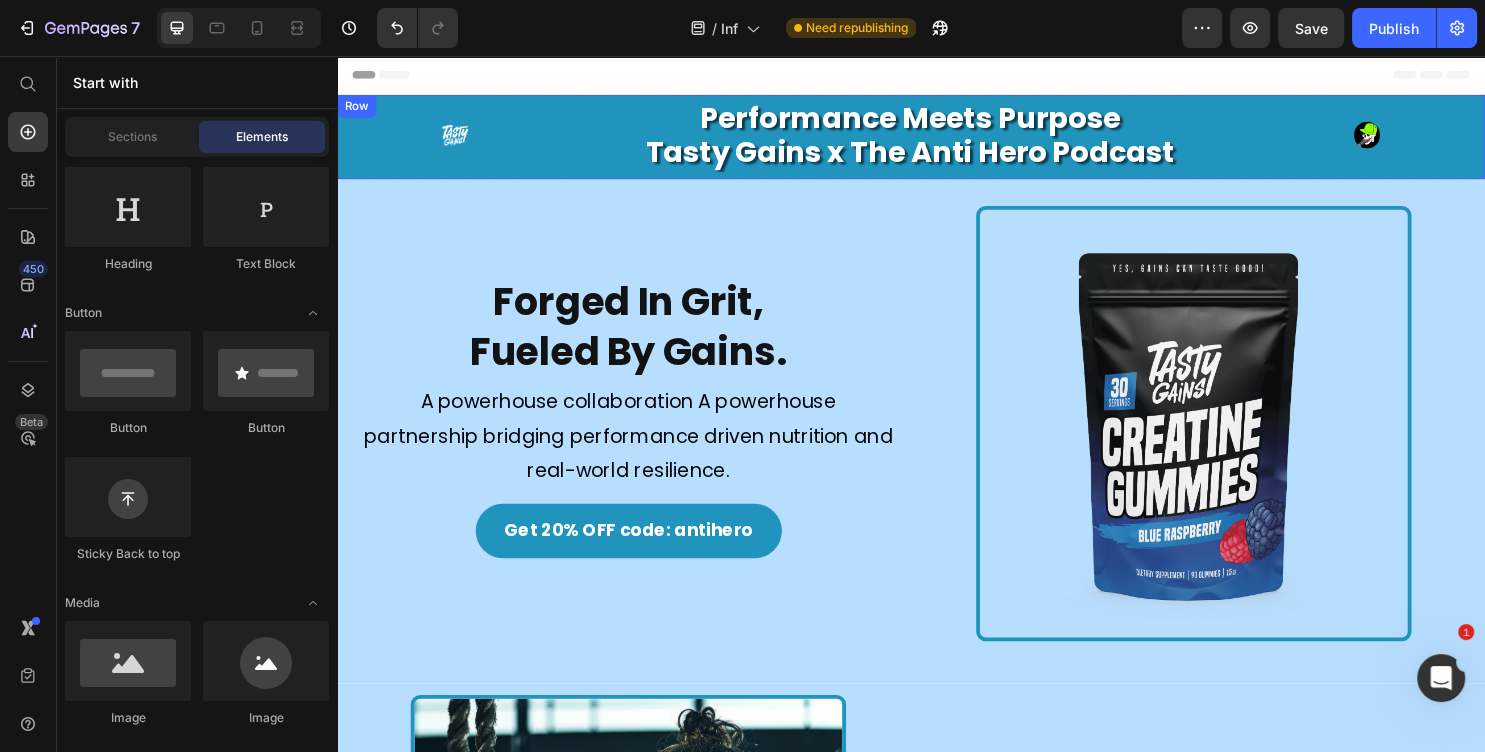 click on "Header" at bounding box center [937, 76] 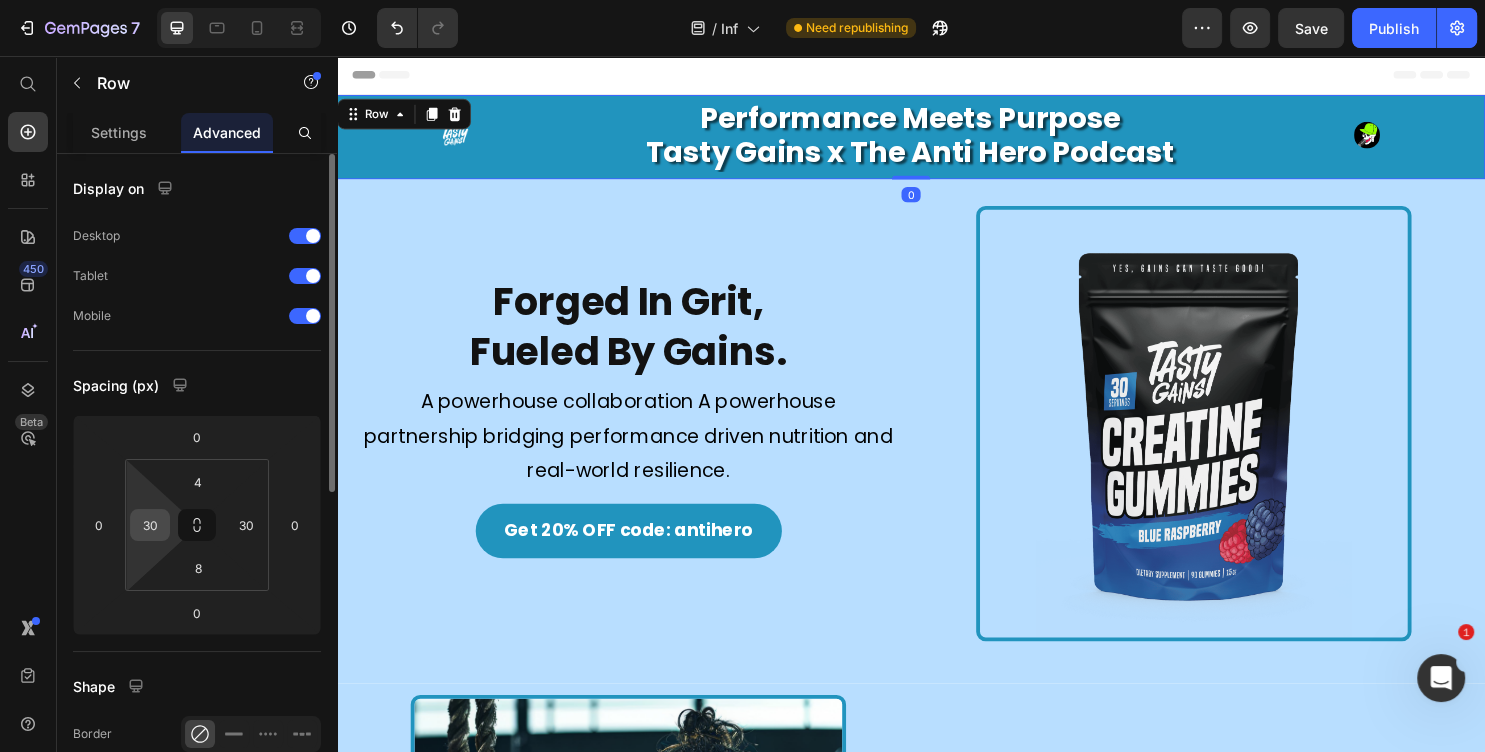 click on "30" at bounding box center (150, 525) 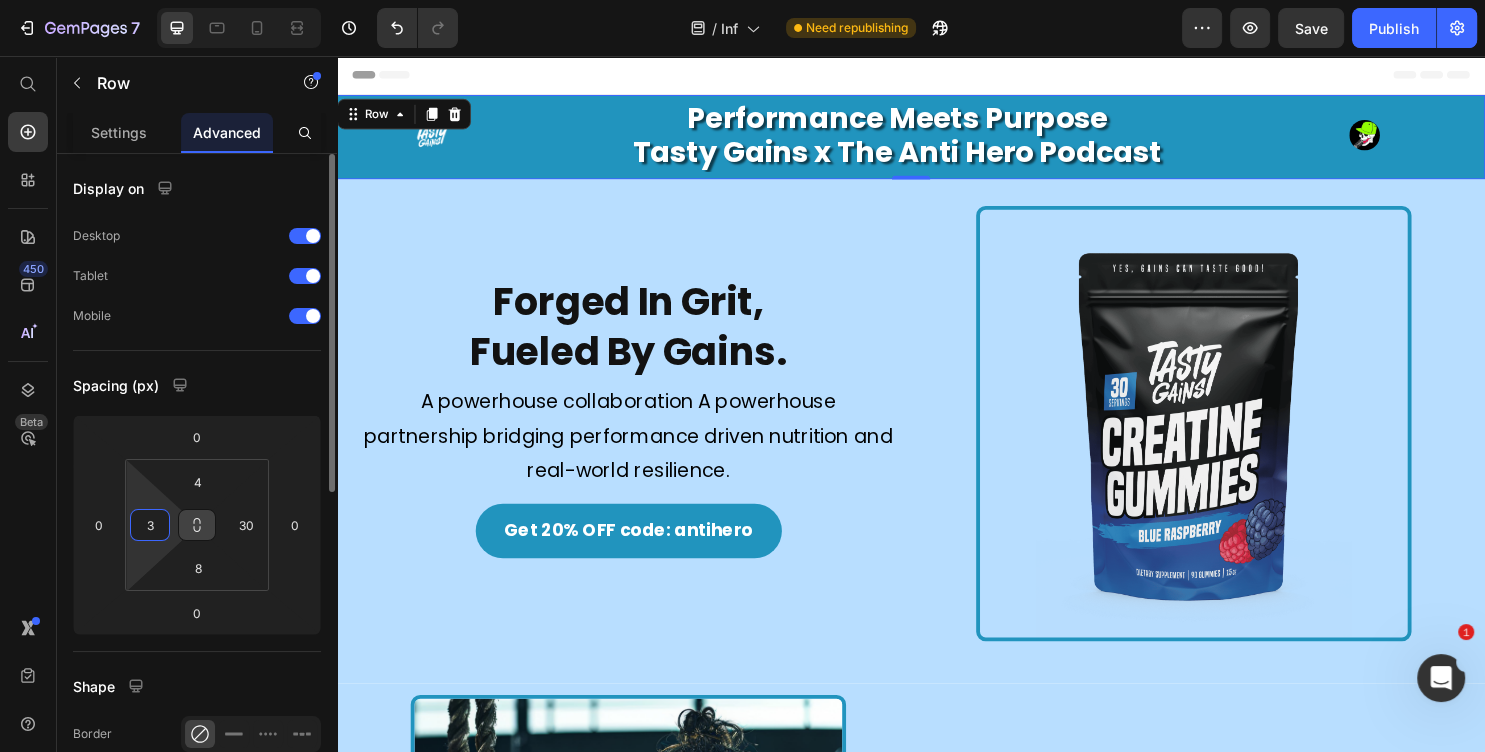 type on "30" 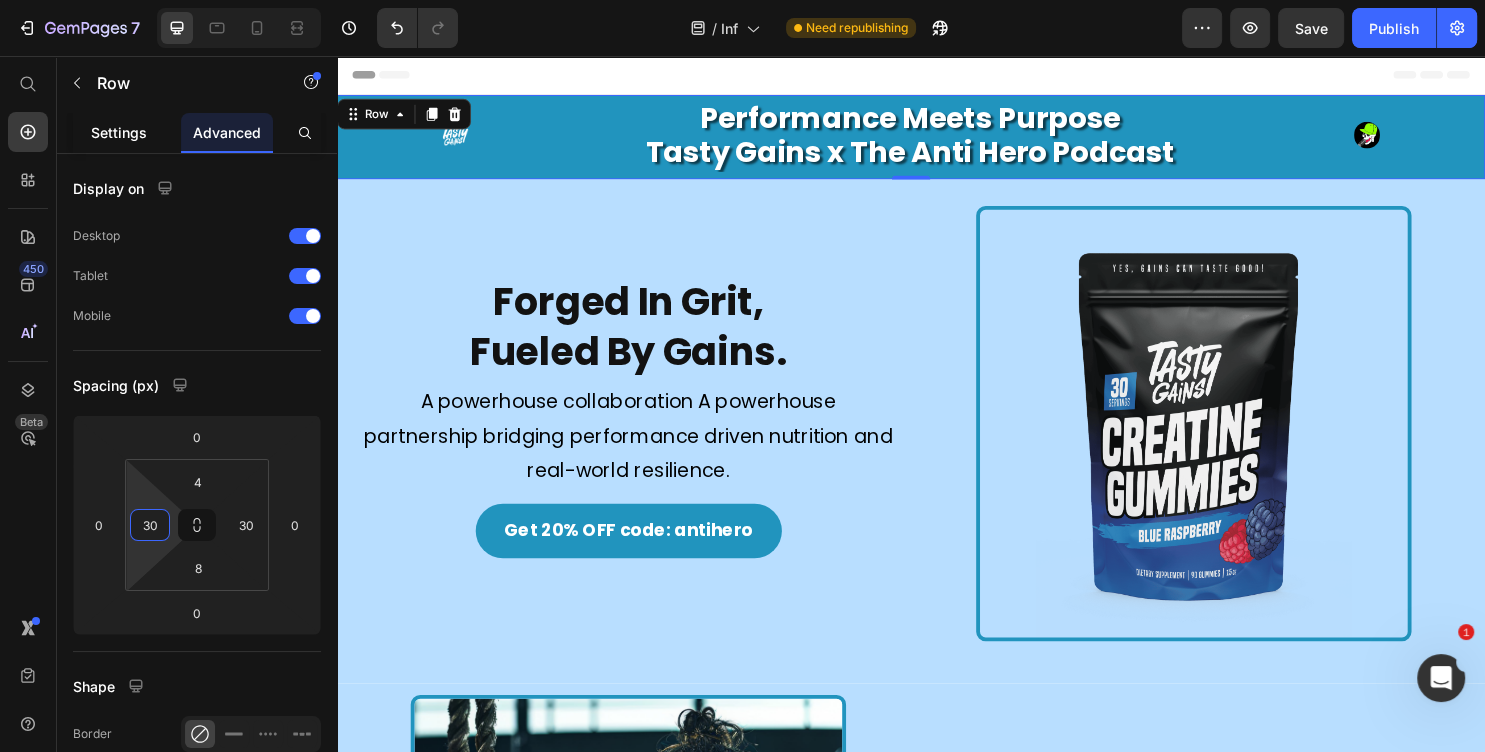 click on "Settings" at bounding box center (119, 132) 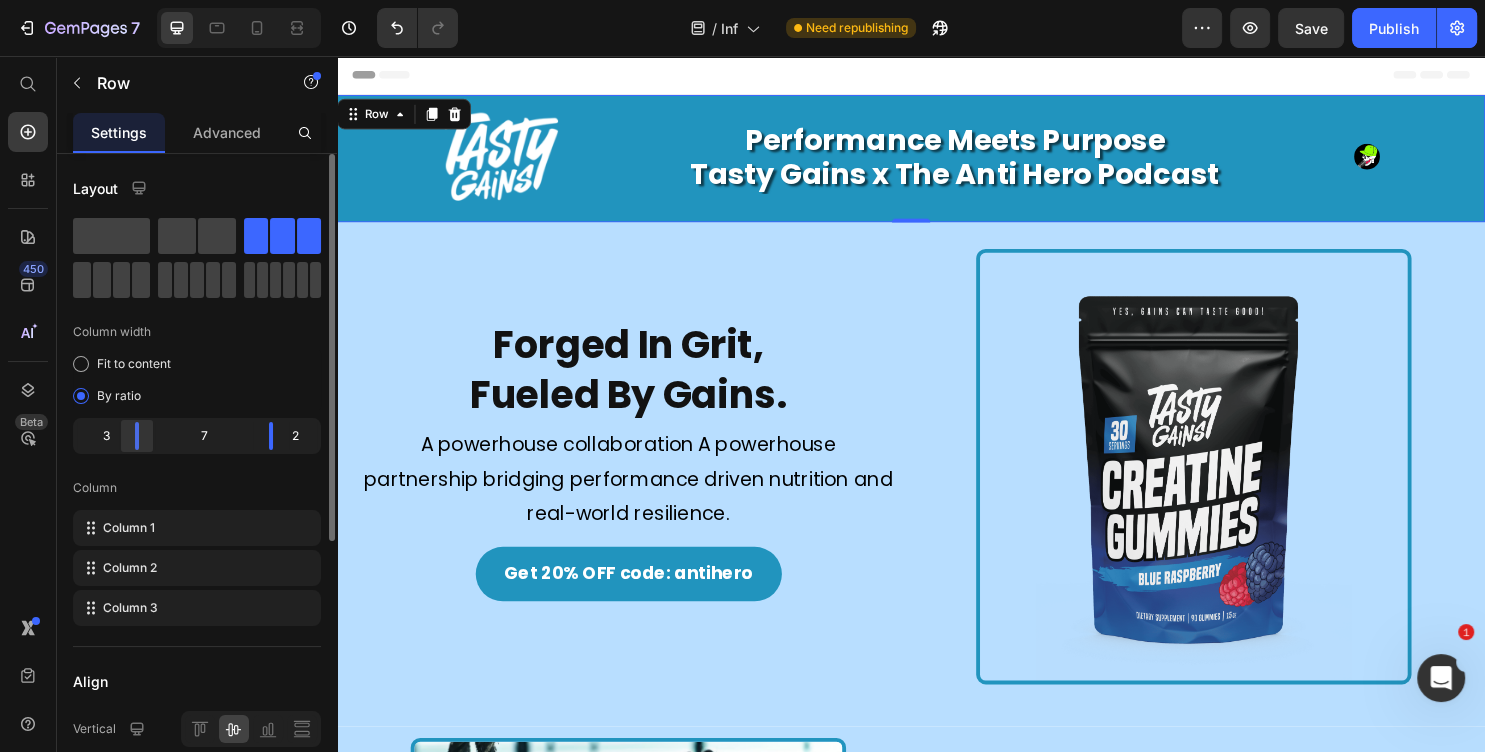 click 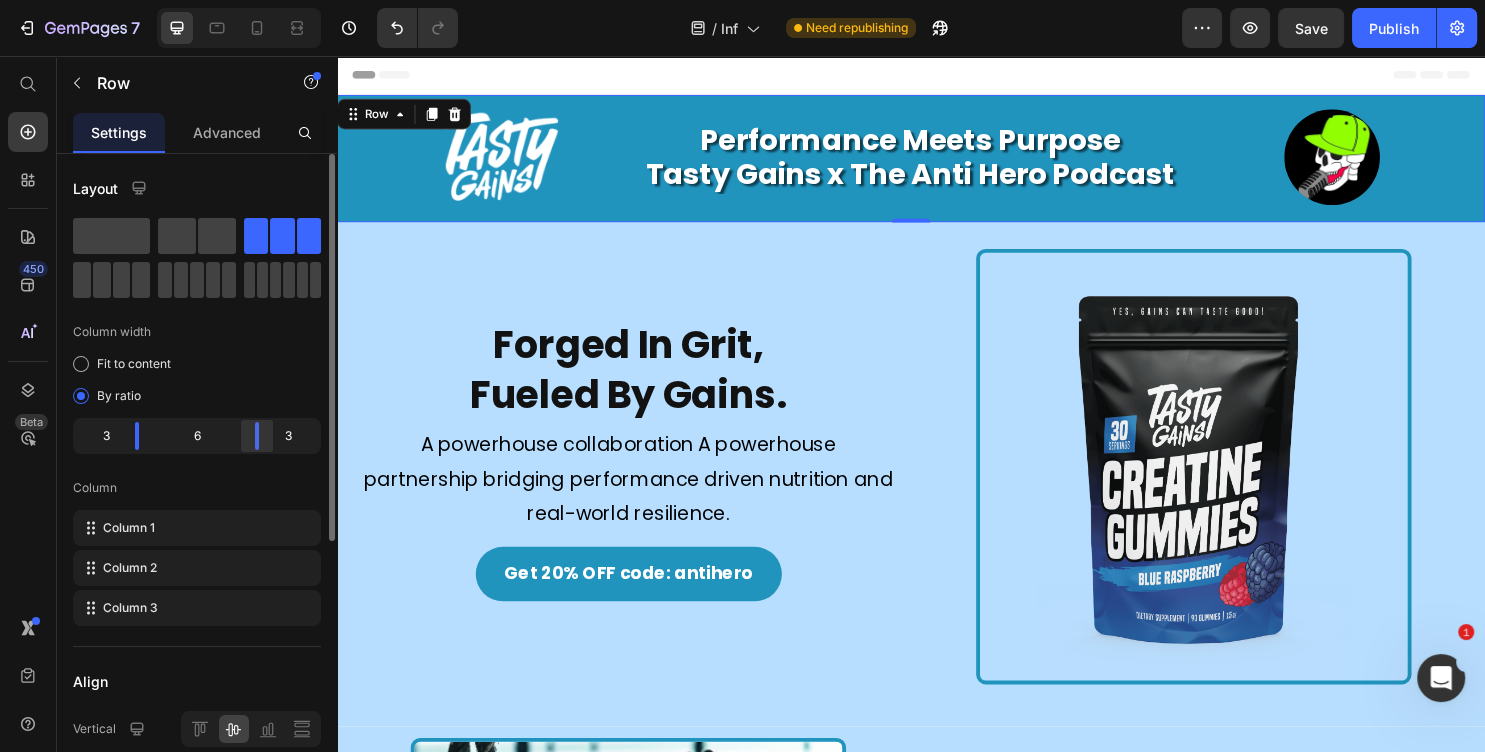 drag, startPoint x: 268, startPoint y: 438, endPoint x: 257, endPoint y: 438, distance: 11 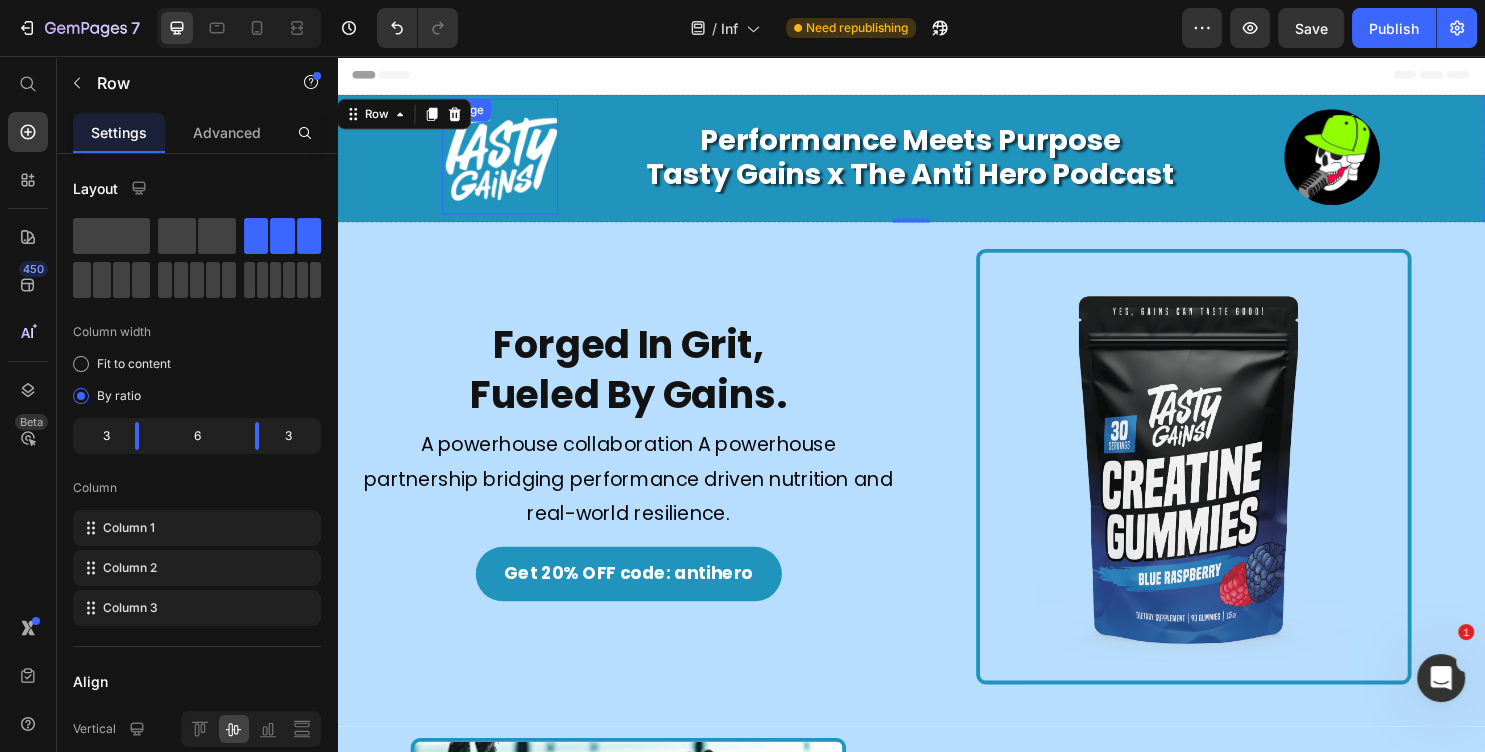 click at bounding box center [507, 161] 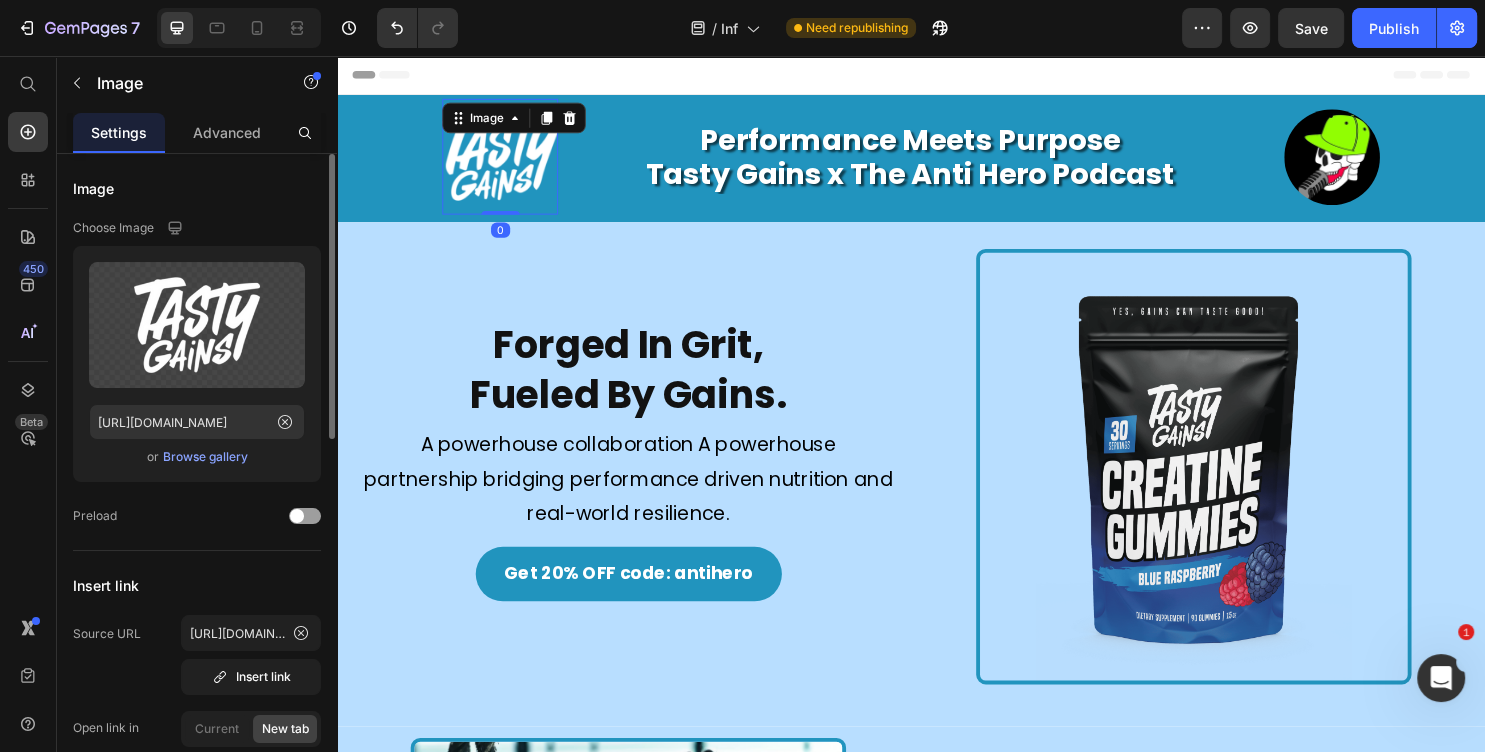 click on "Advanced" at bounding box center (227, 132) 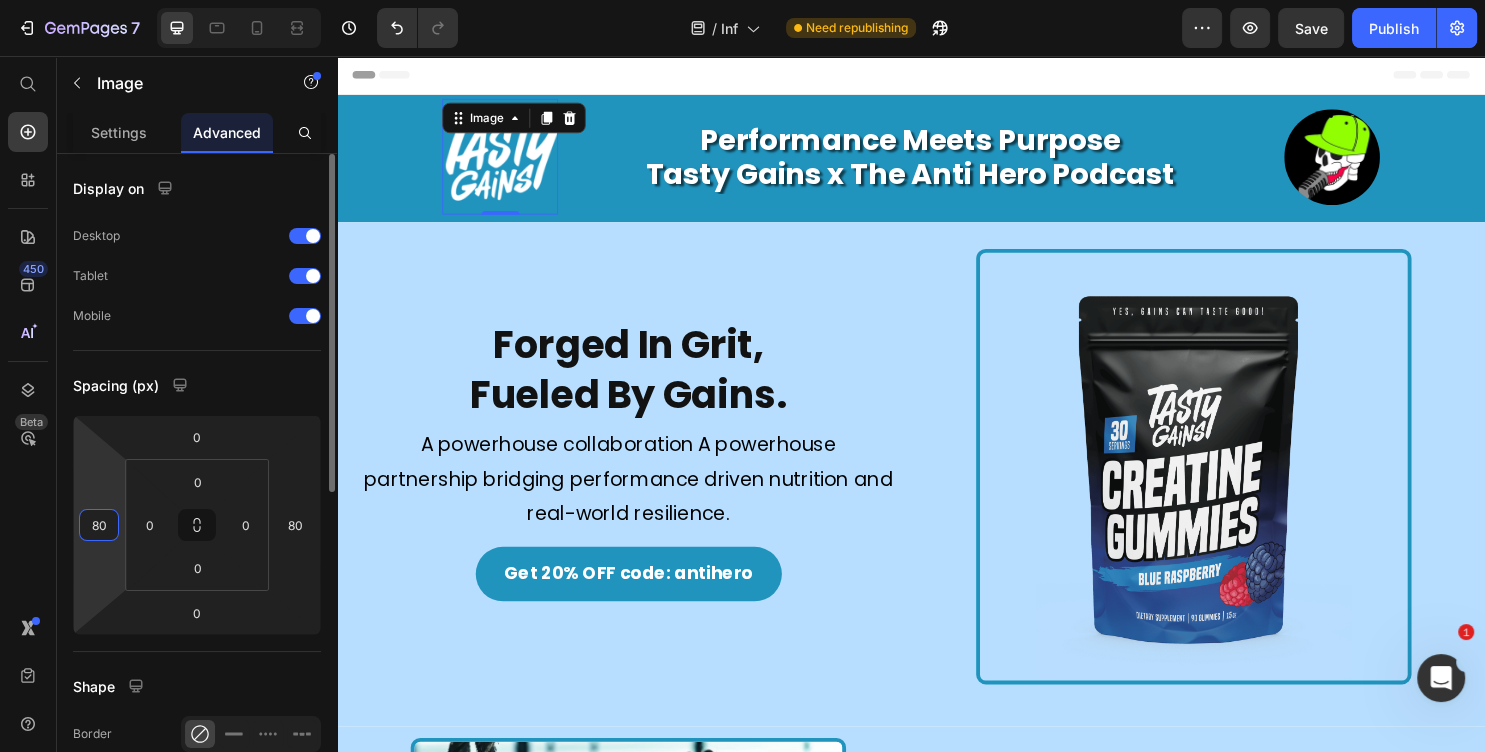 click on "80" at bounding box center (99, 525) 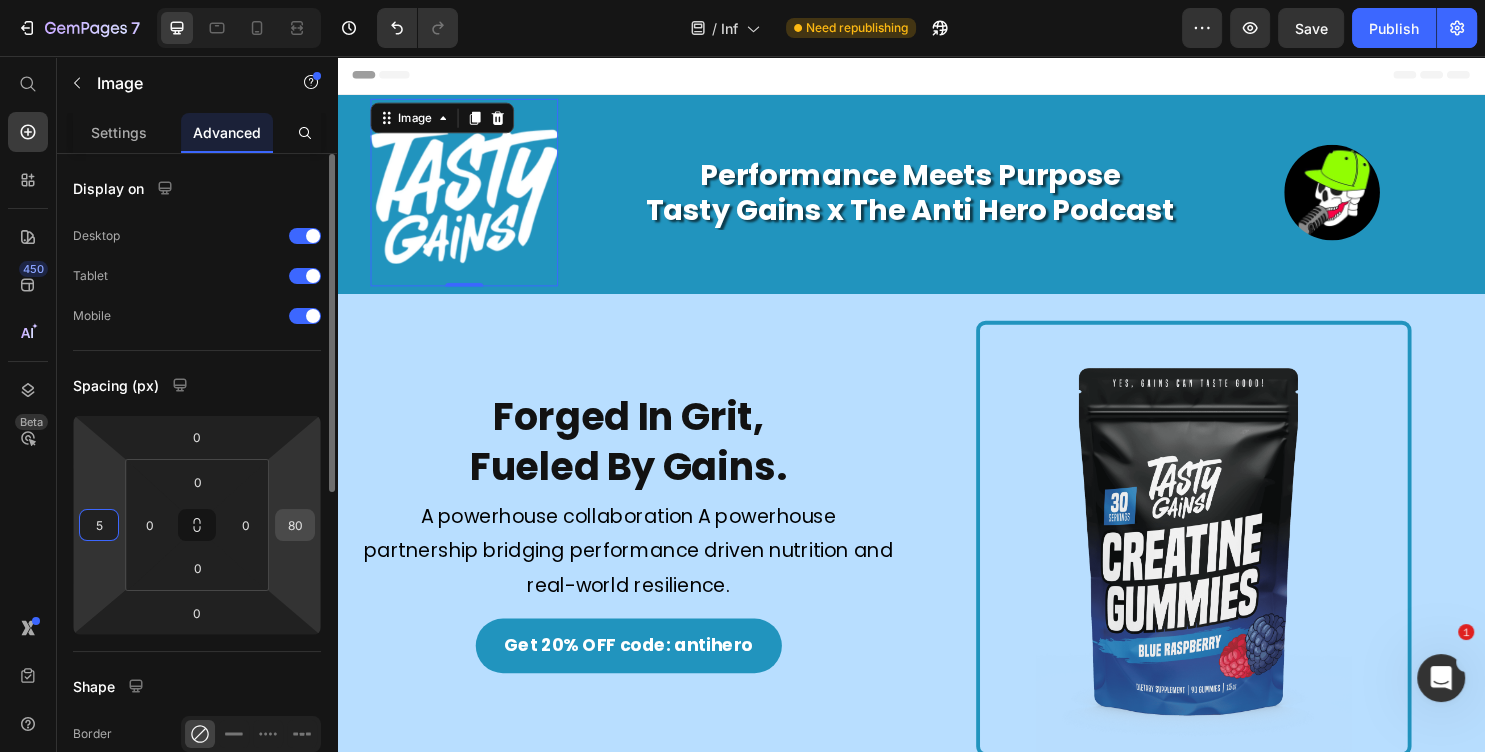 type on "5" 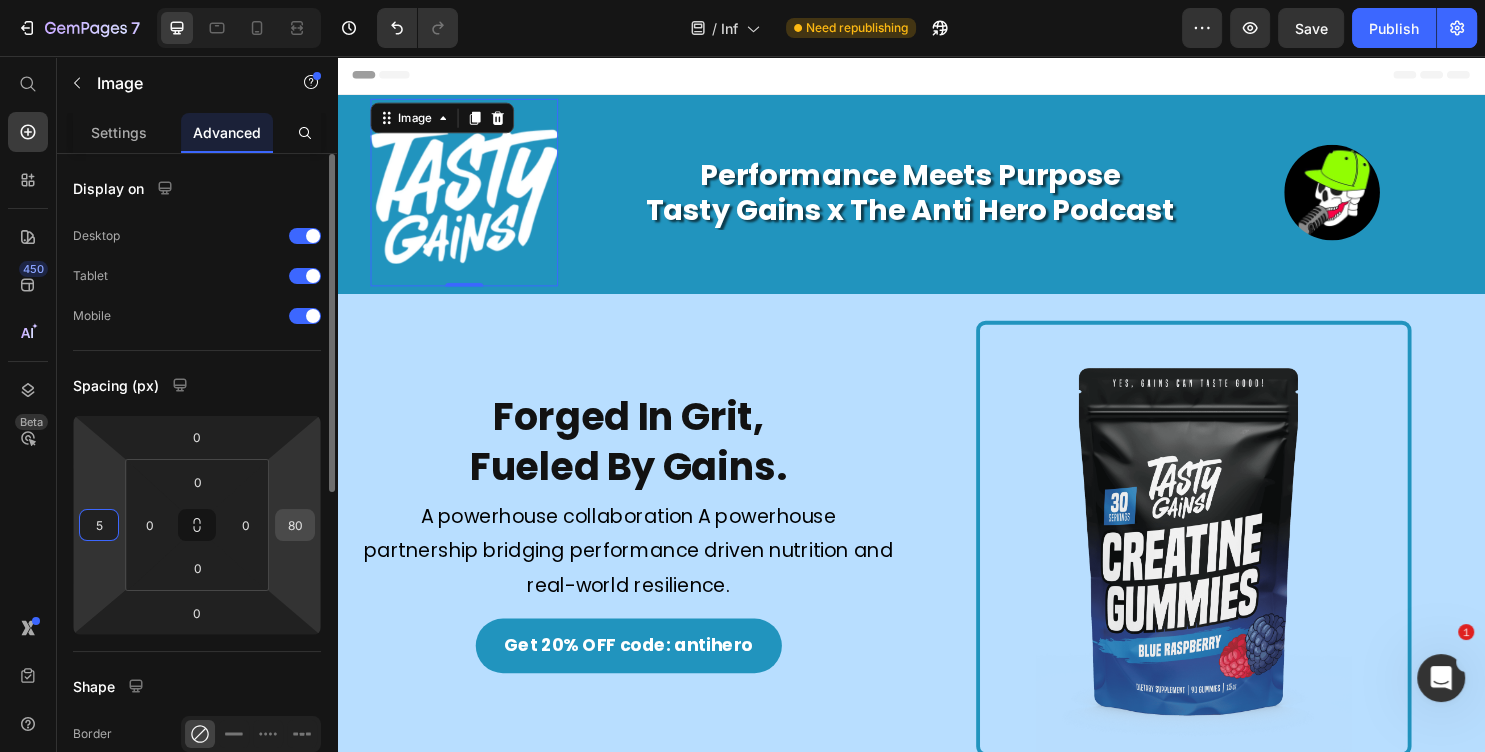 click on "80" at bounding box center (295, 525) 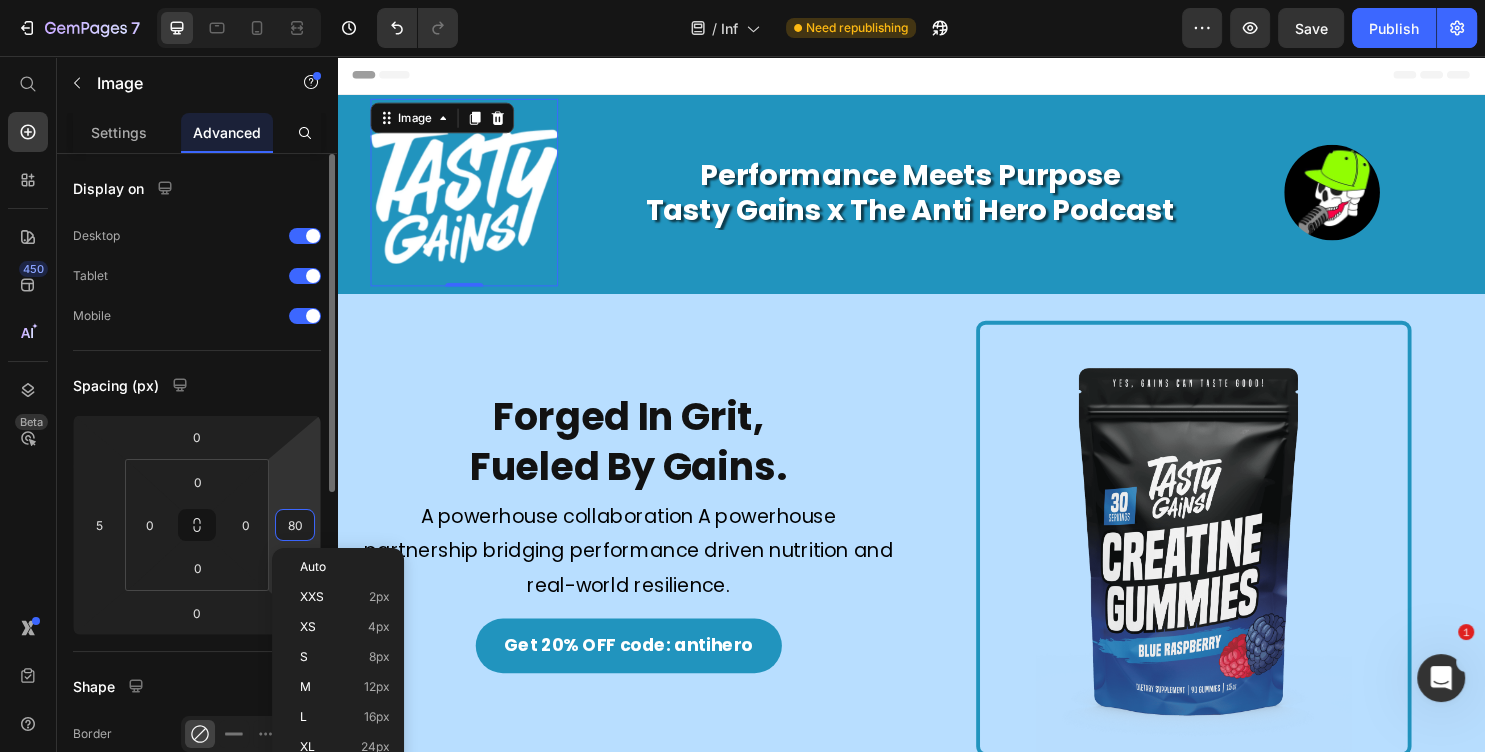 type on "5" 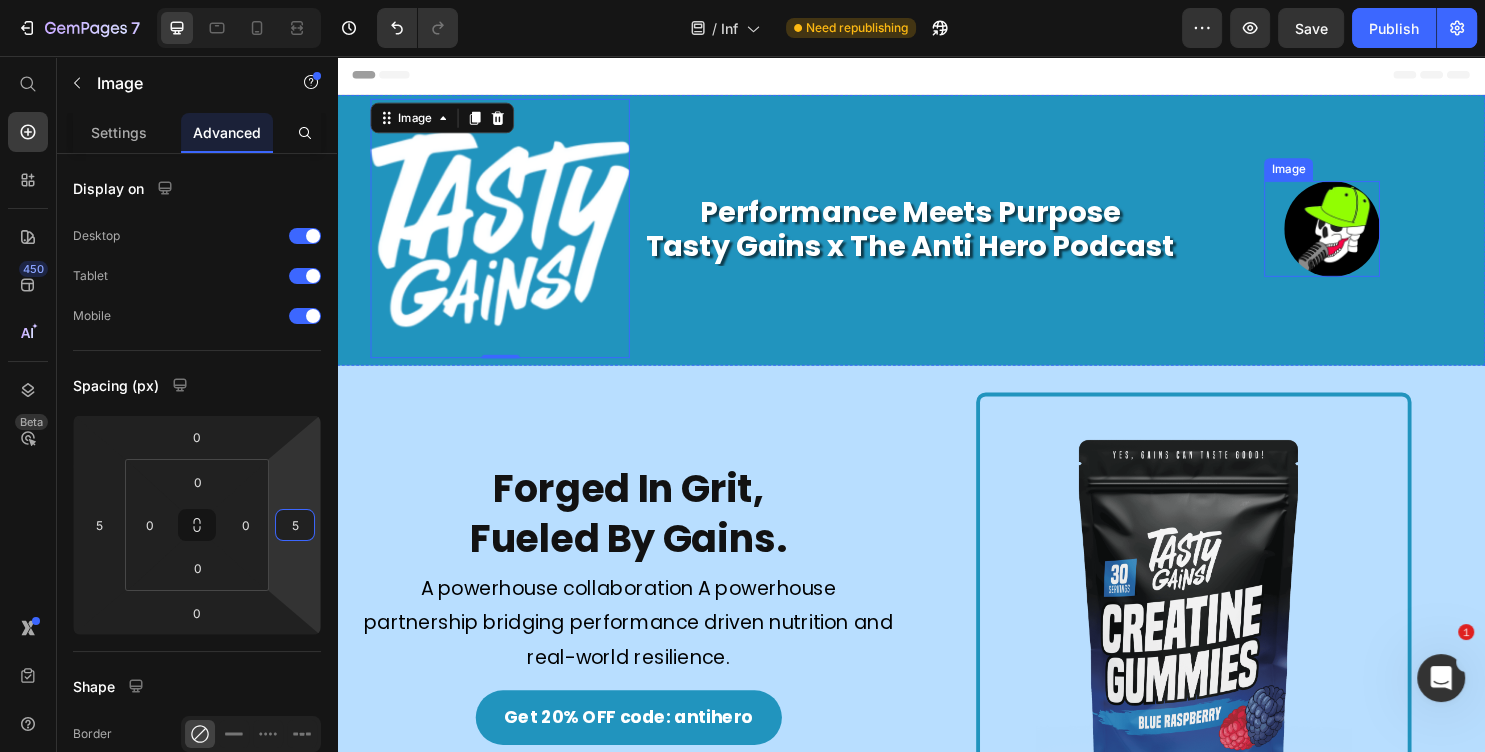 click at bounding box center [1366, 237] 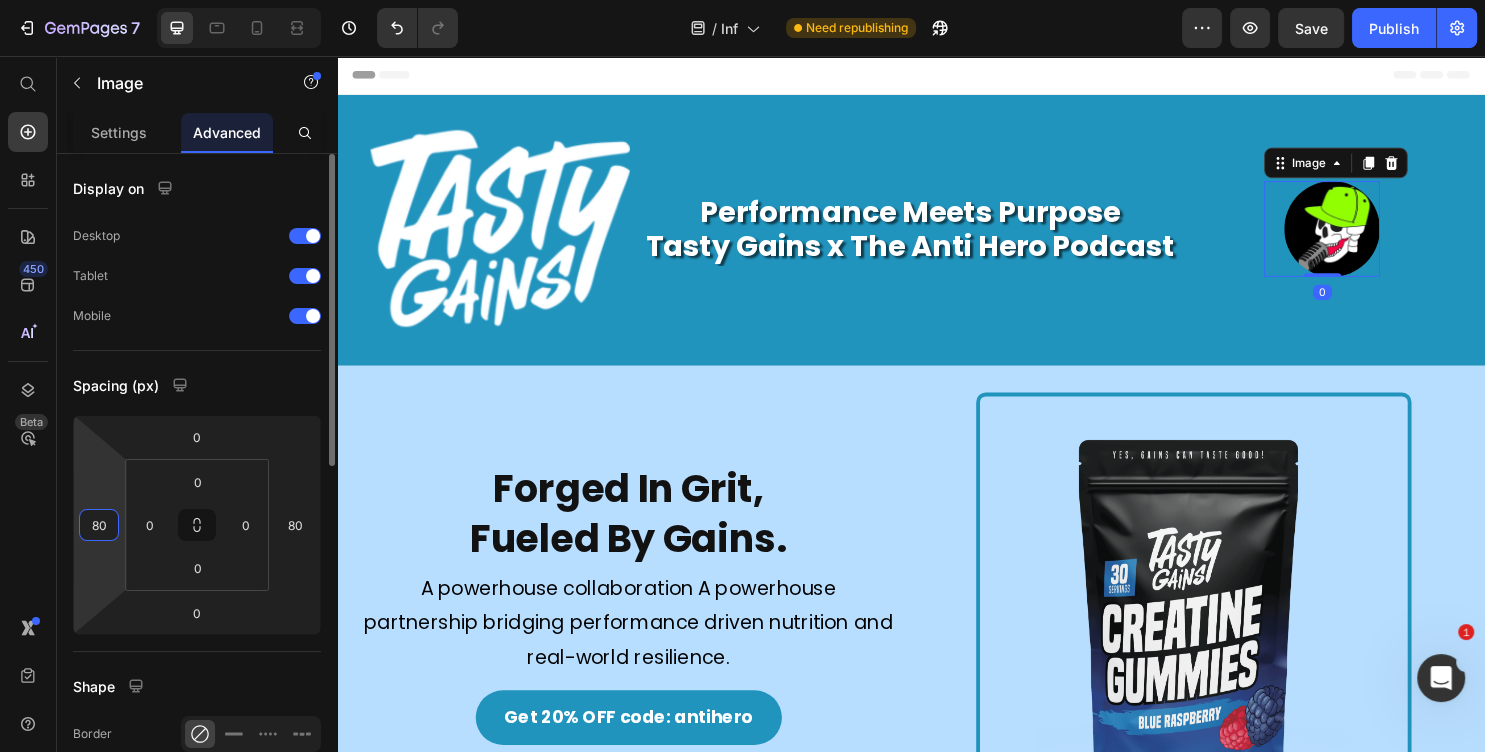 click on "80" at bounding box center (99, 525) 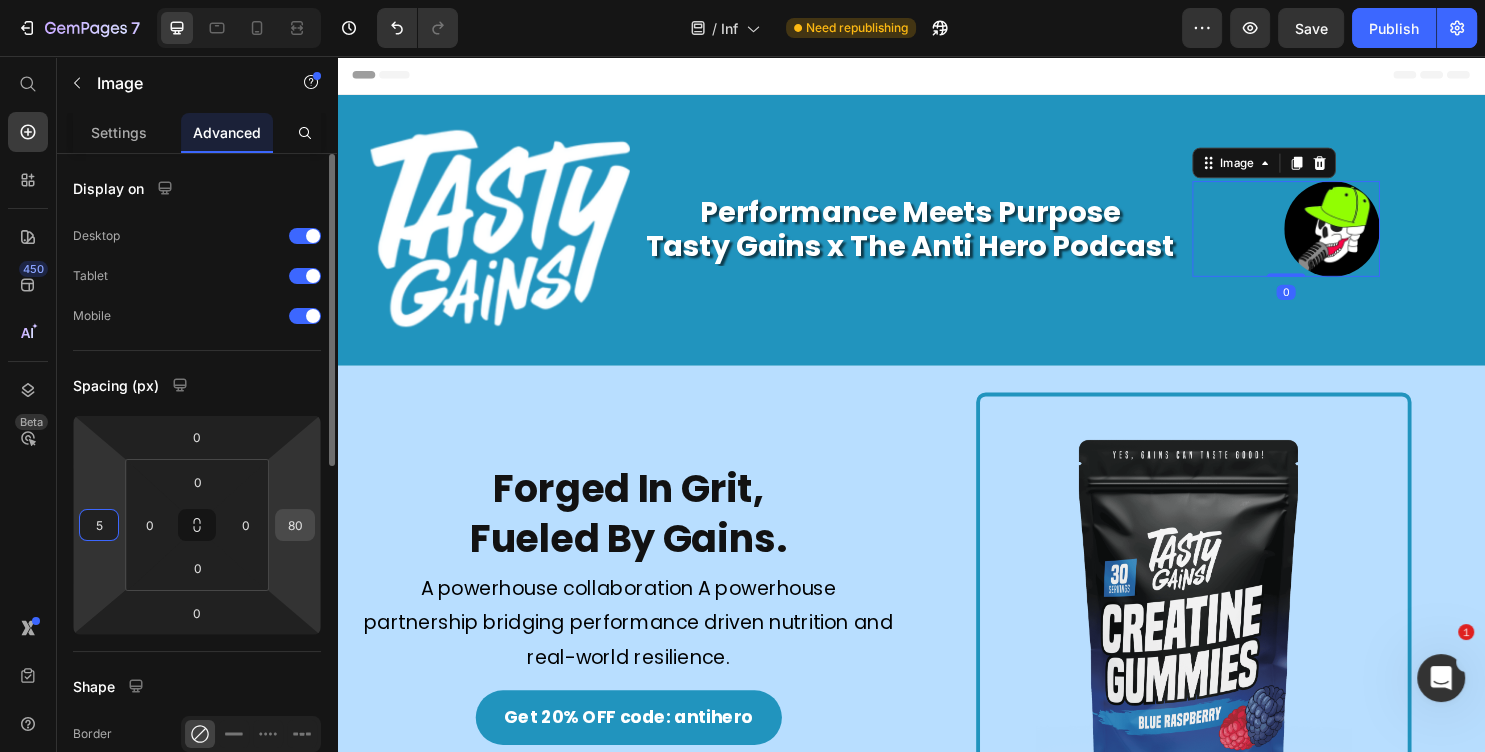 type on "5" 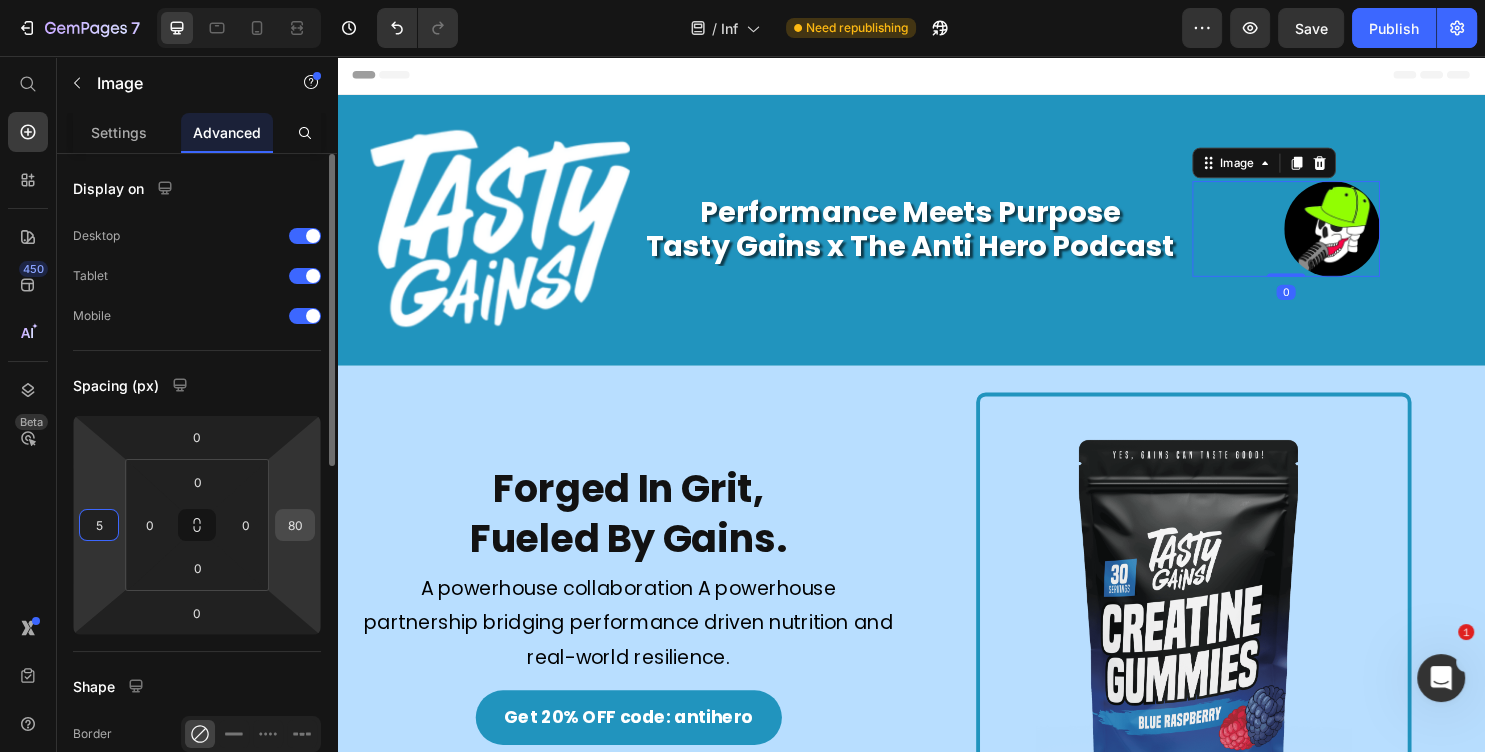 click on "80" at bounding box center (295, 525) 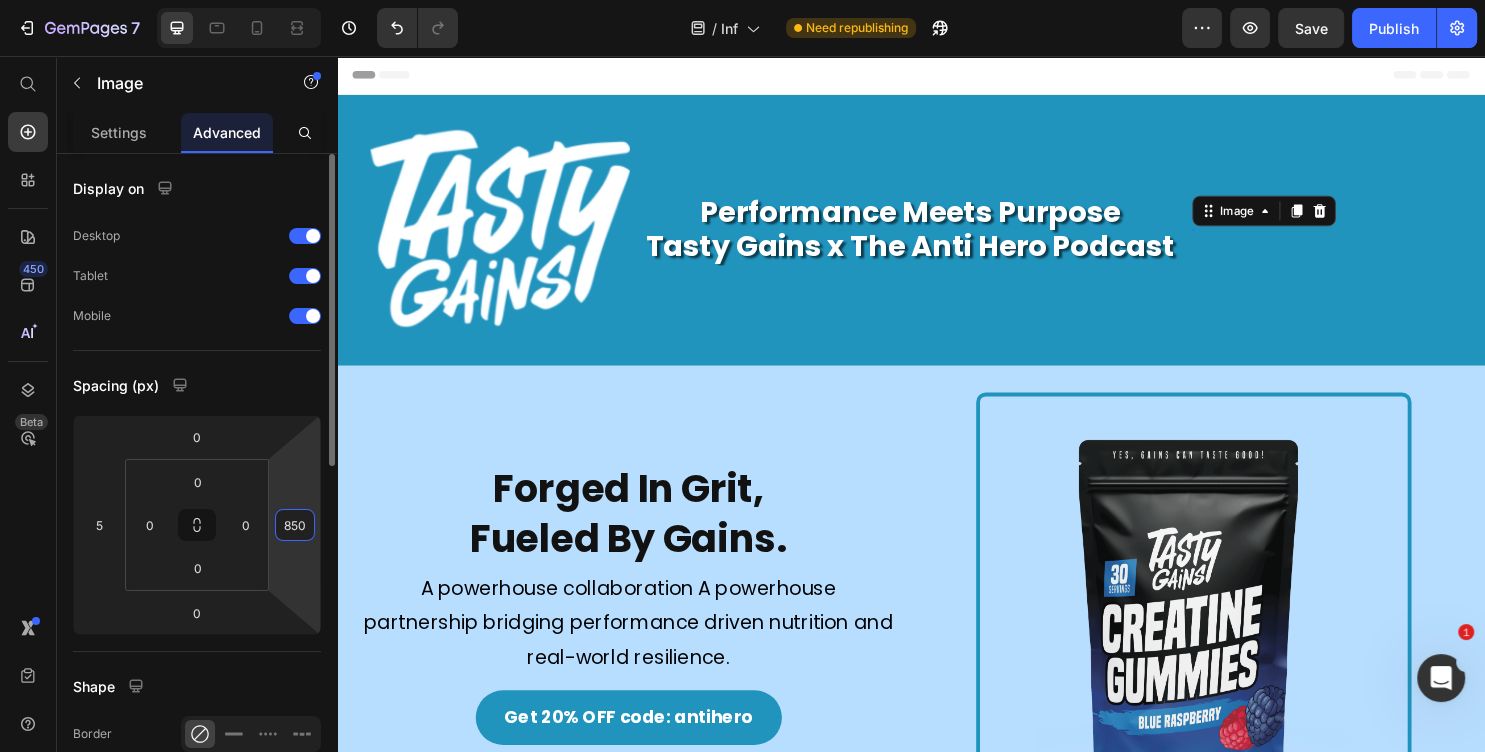 type on "5" 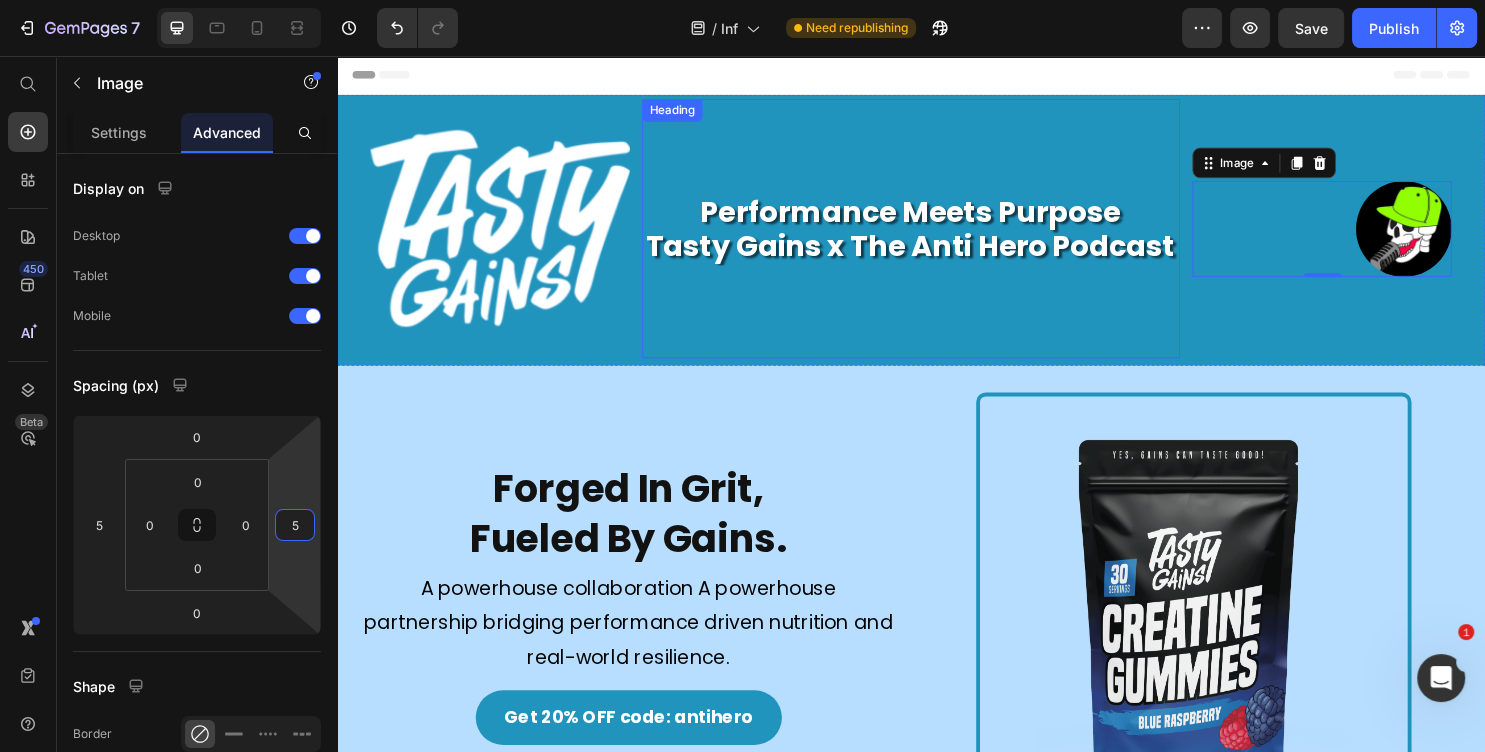 click at bounding box center (507, 236) 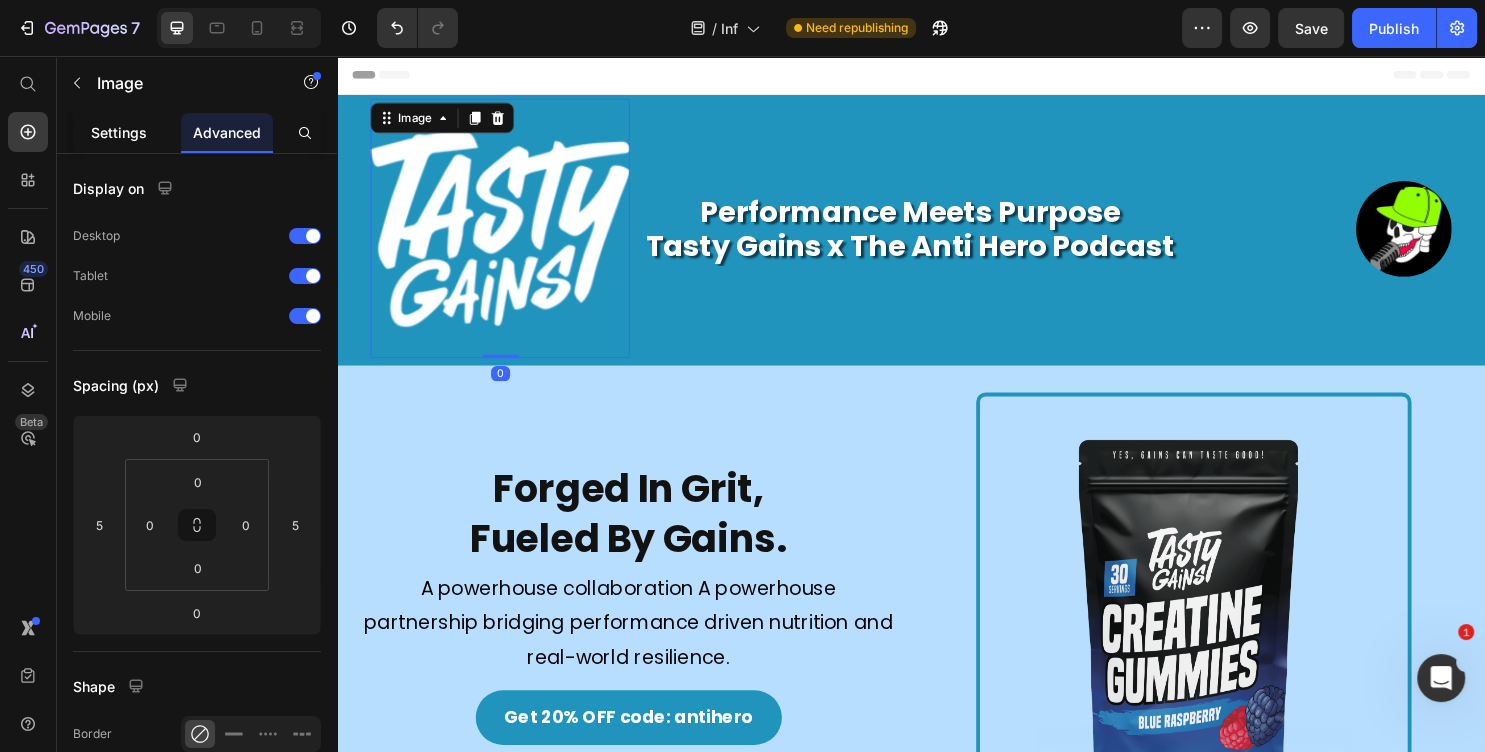 click on "Settings" at bounding box center [119, 132] 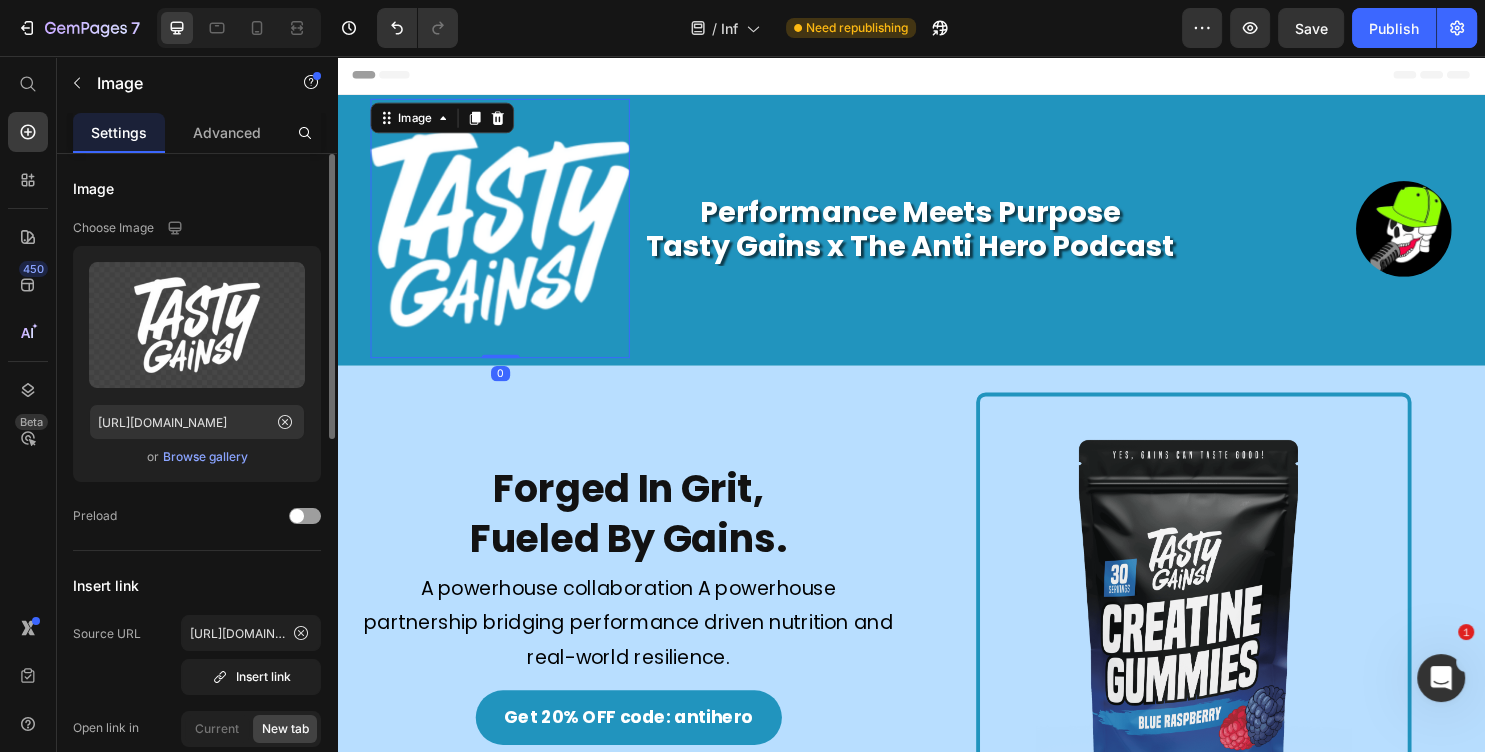 scroll, scrollTop: 432, scrollLeft: 0, axis: vertical 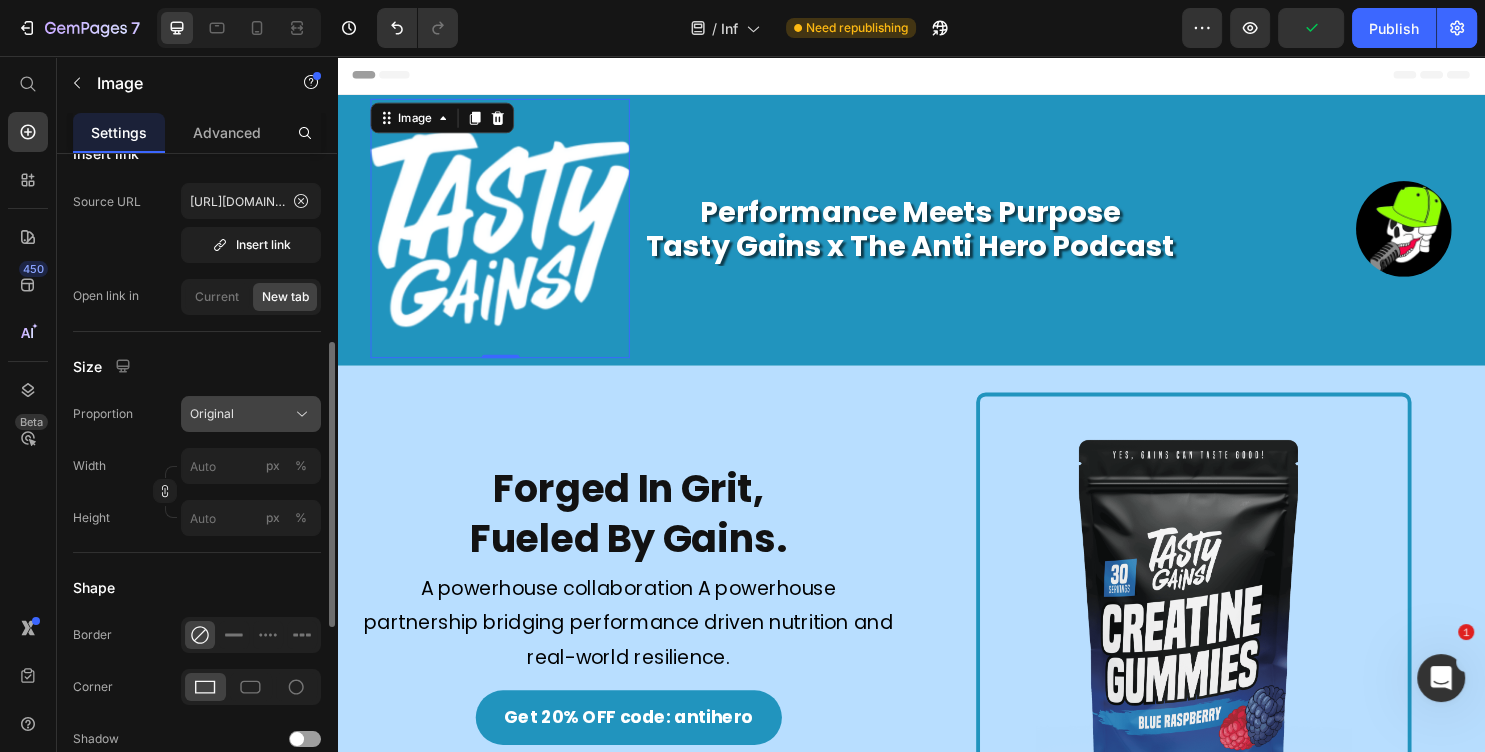 click on "Original" at bounding box center [251, 414] 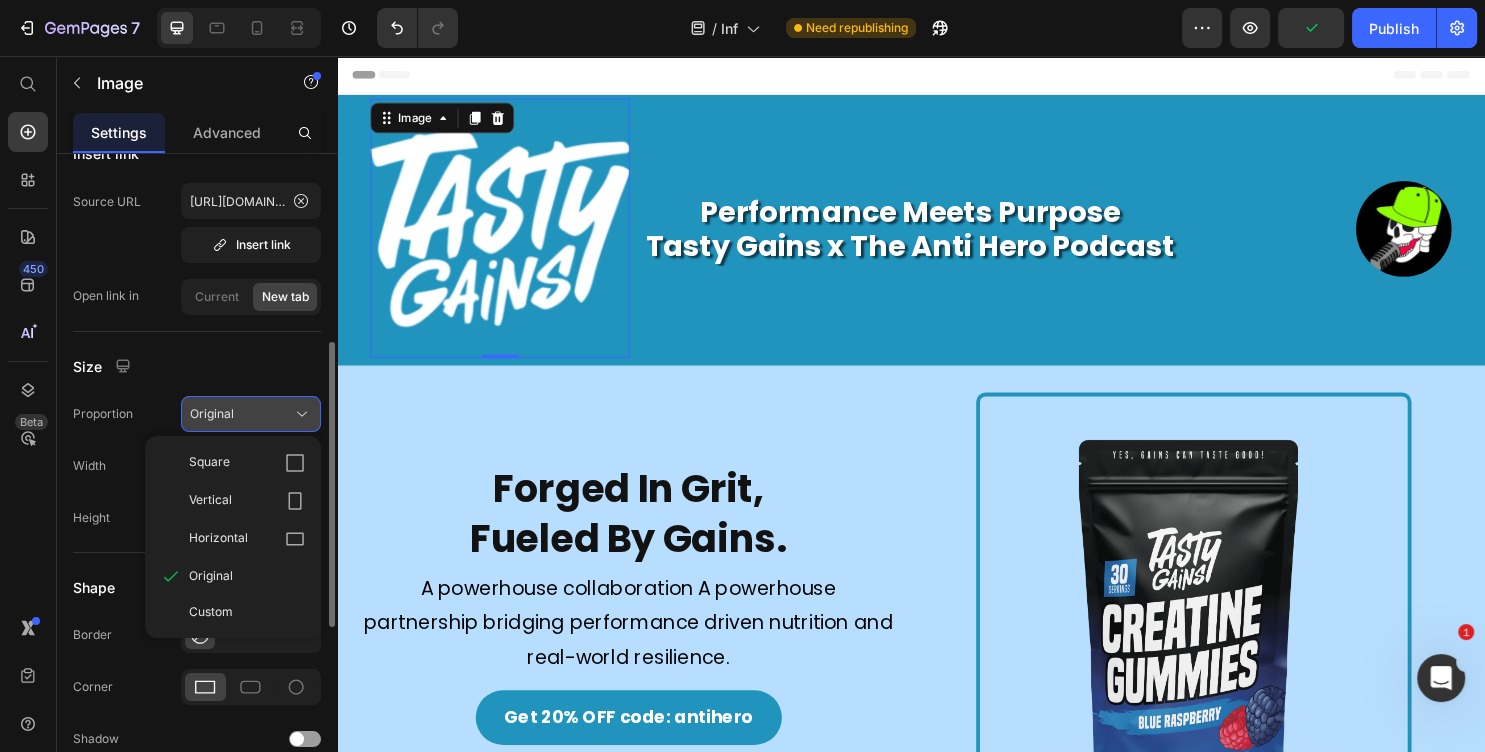 click on "Original" 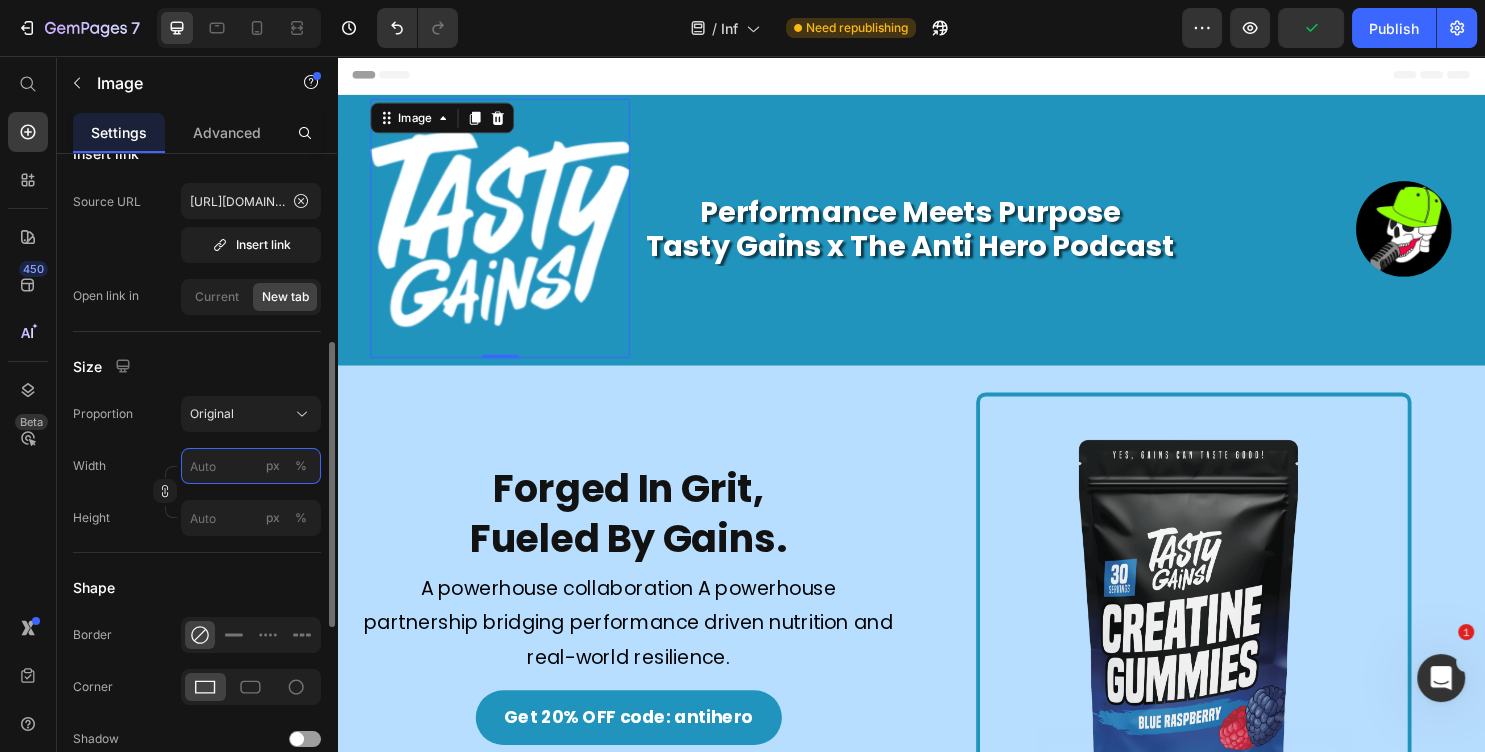 click on "px %" at bounding box center (251, 466) 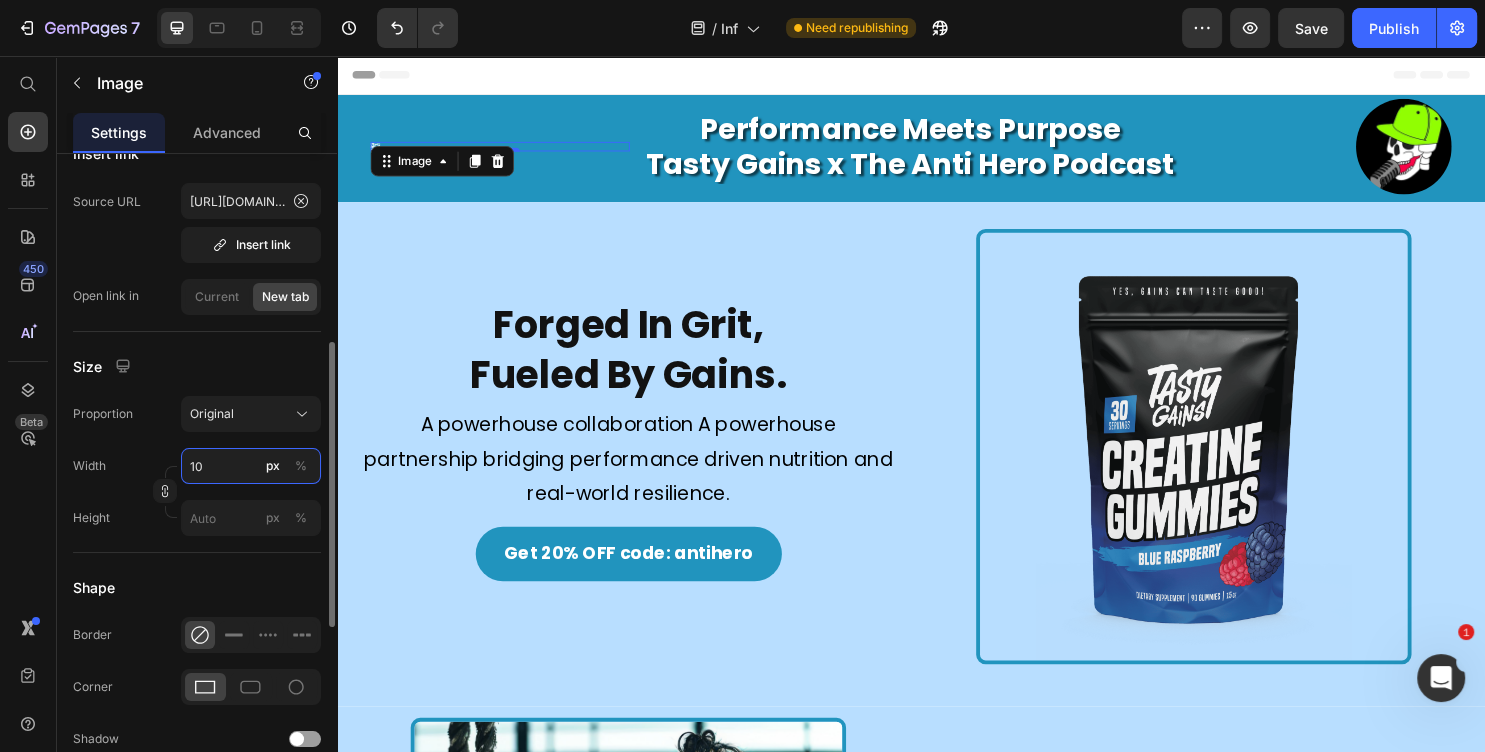 type on "100" 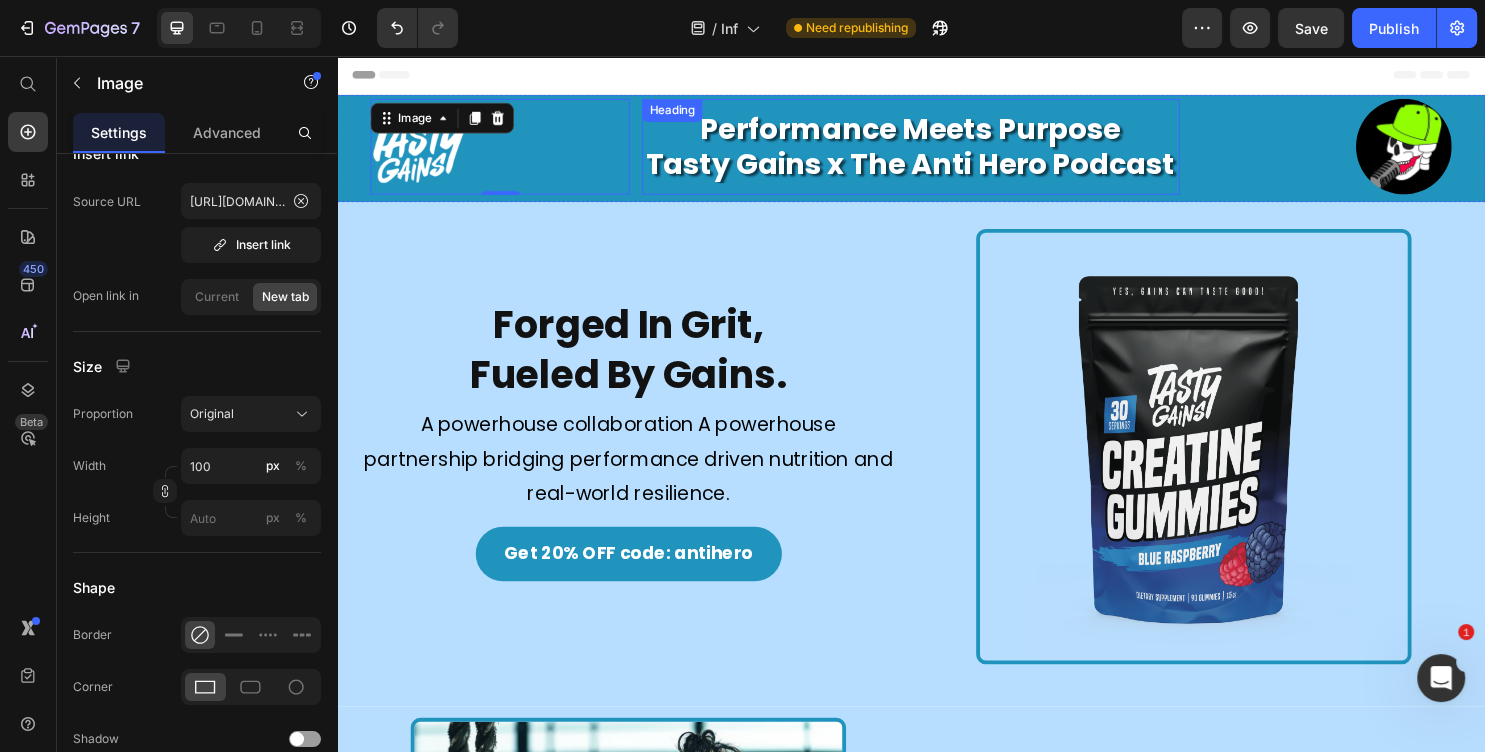 click on "Performance Meets Purpose  Tasty Gains x The Anti Hero Podcast" at bounding box center [936, 151] 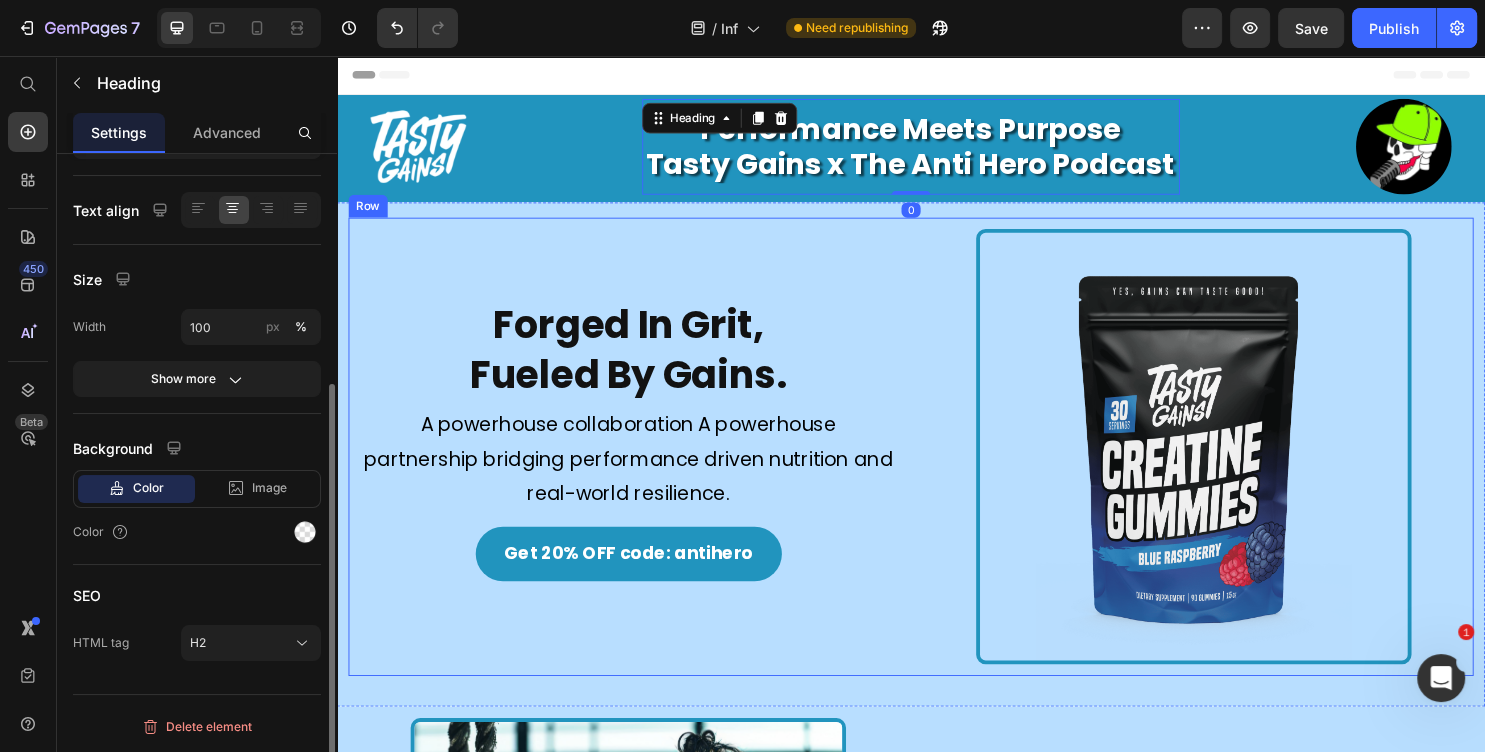 scroll, scrollTop: 0, scrollLeft: 0, axis: both 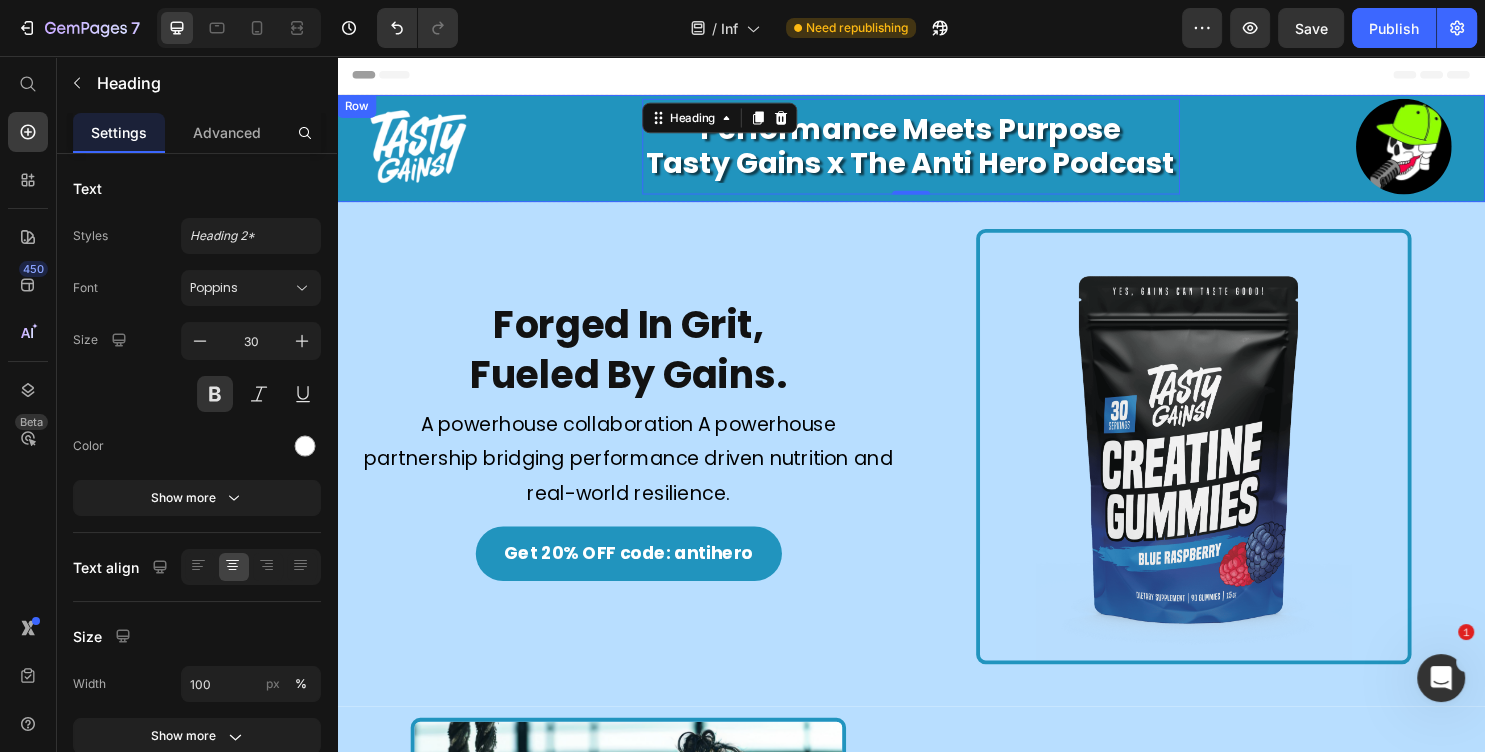 click on "Image Performance Meets Purpose  Tasty Gains x The Anti Hero Podcast Heading   0 Image Row" at bounding box center (937, 153) 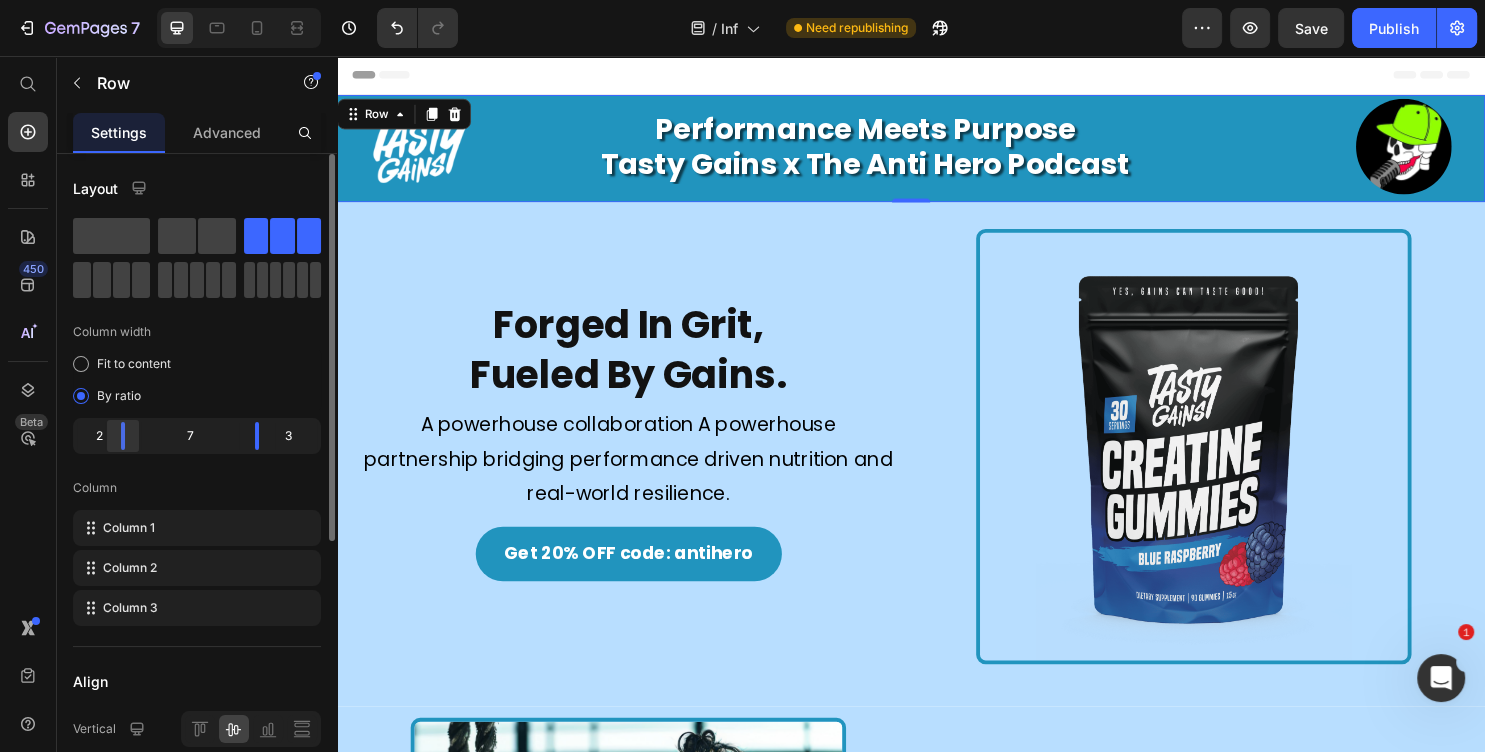 drag, startPoint x: 134, startPoint y: 442, endPoint x: 118, endPoint y: 437, distance: 16.763054 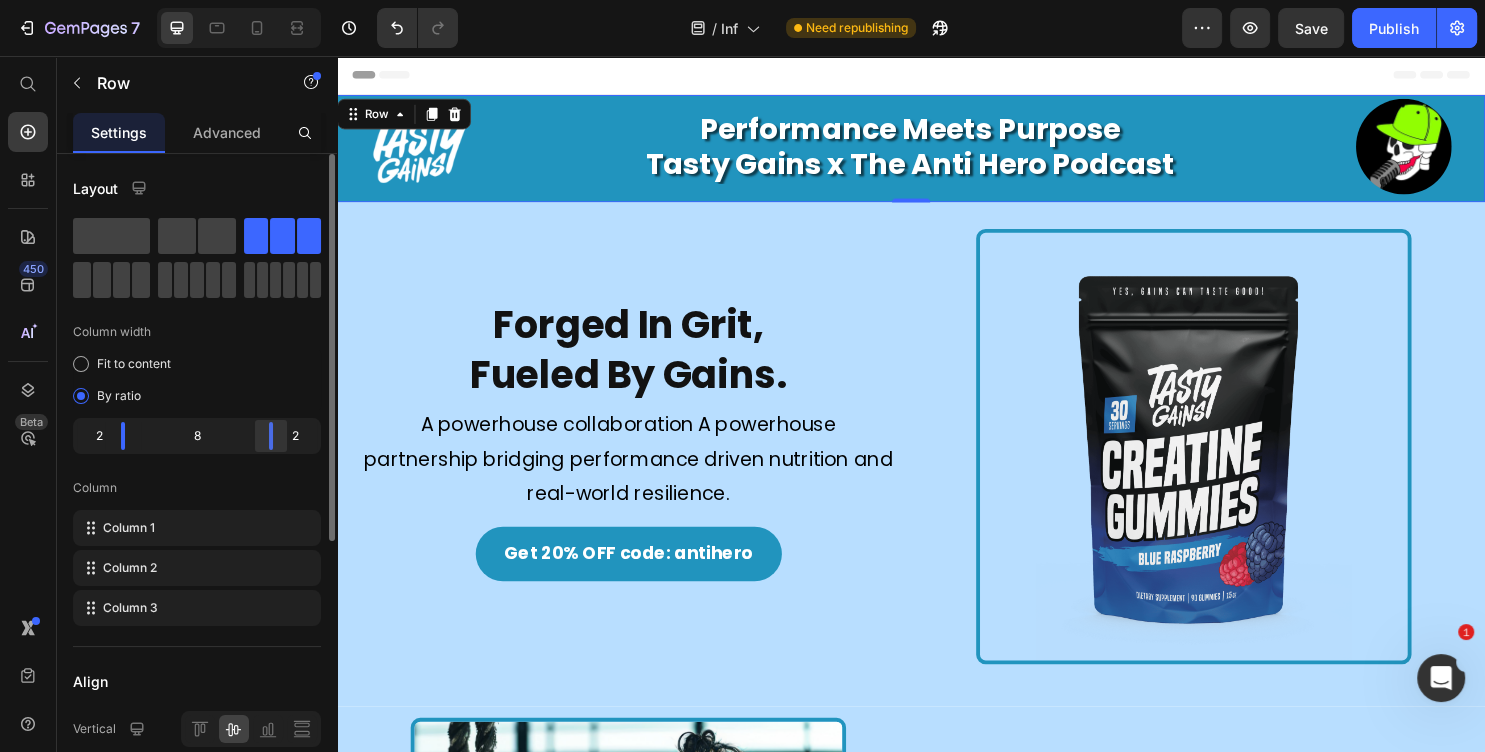drag, startPoint x: 254, startPoint y: 440, endPoint x: 278, endPoint y: 441, distance: 24.020824 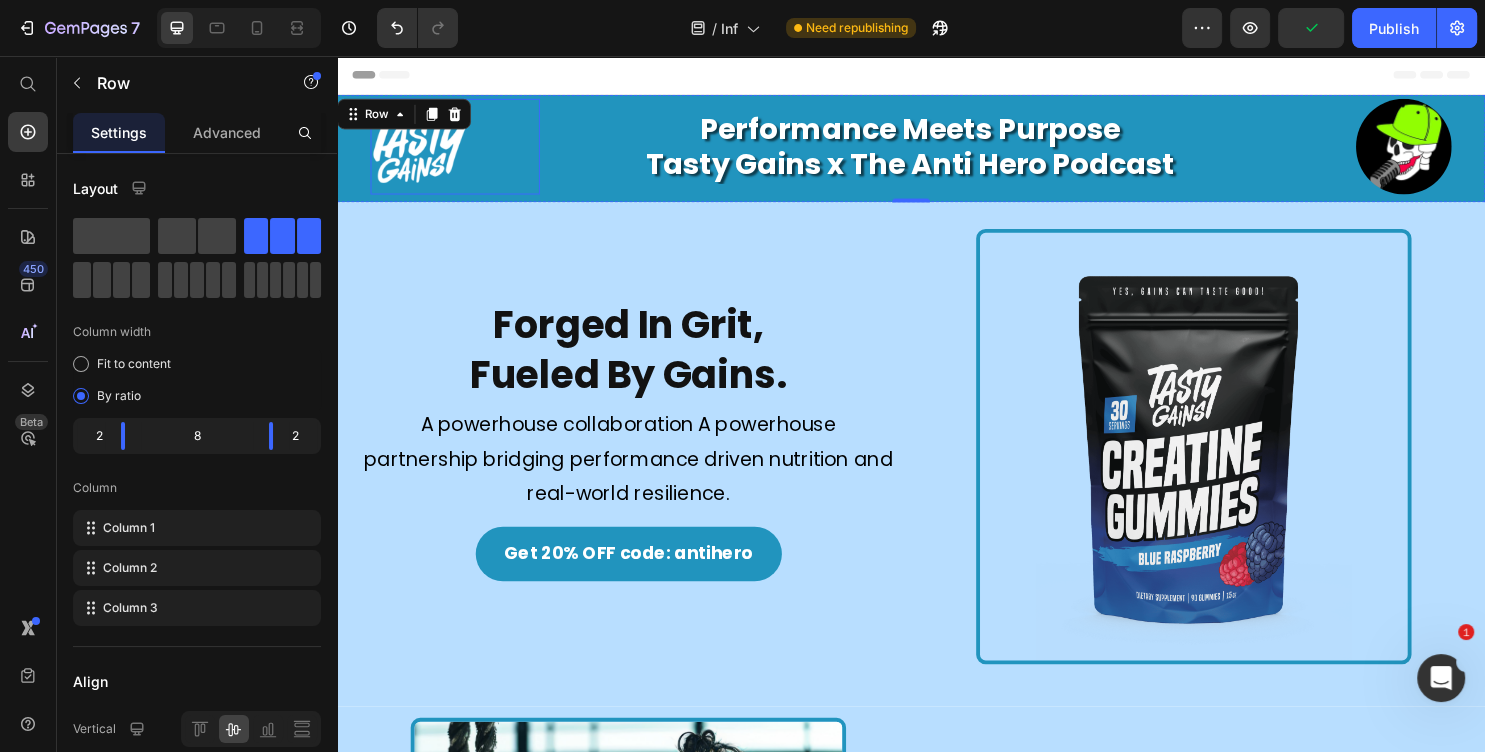 click at bounding box center [460, 151] 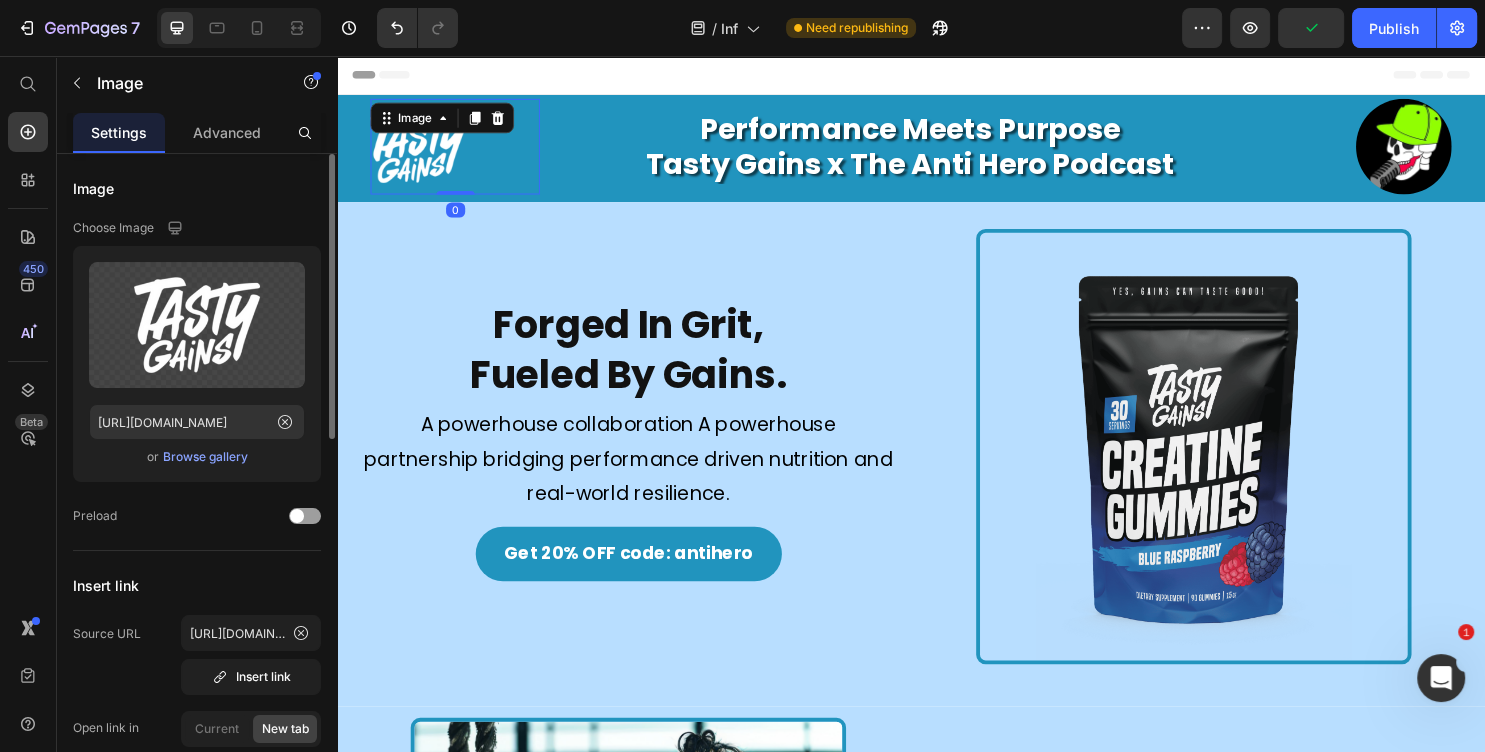scroll, scrollTop: 432, scrollLeft: 0, axis: vertical 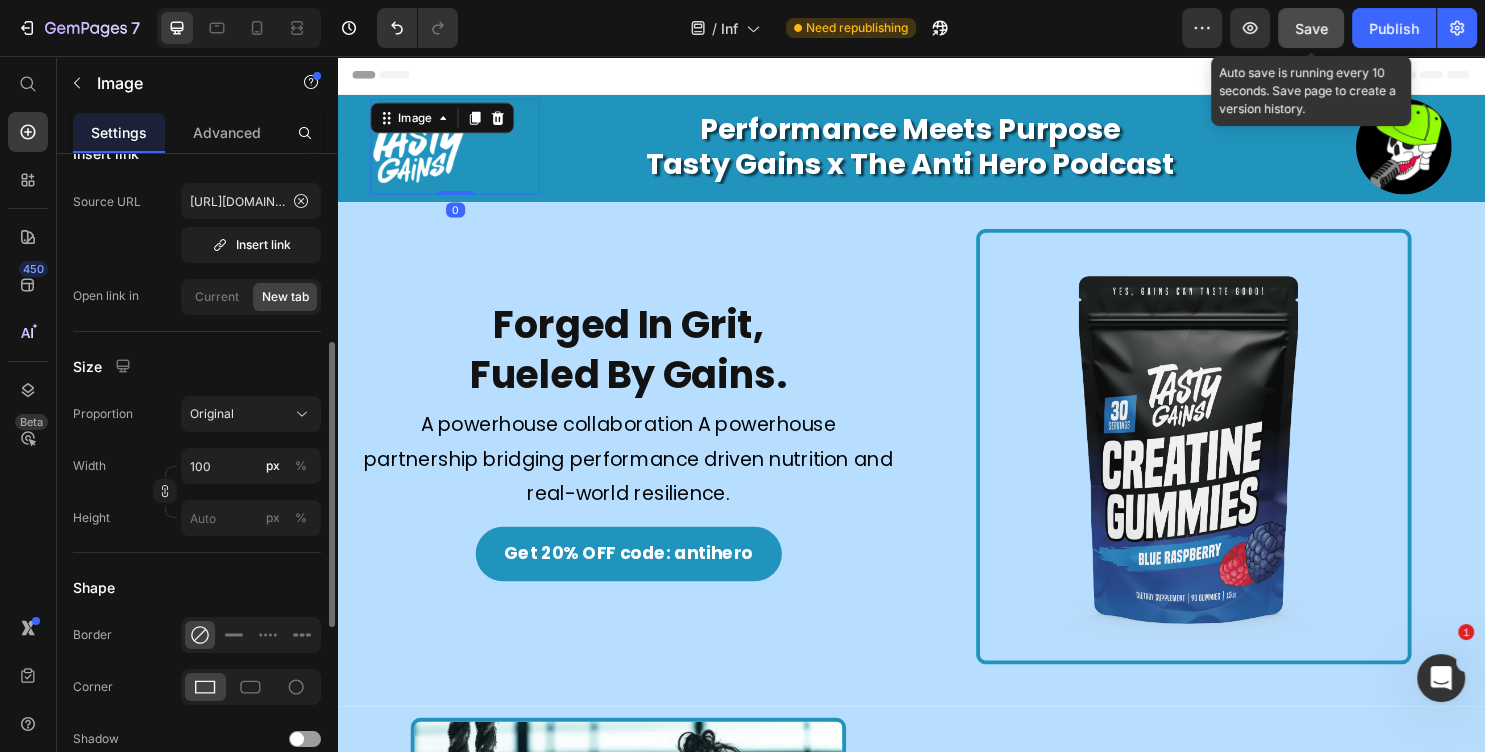 click on "Save" 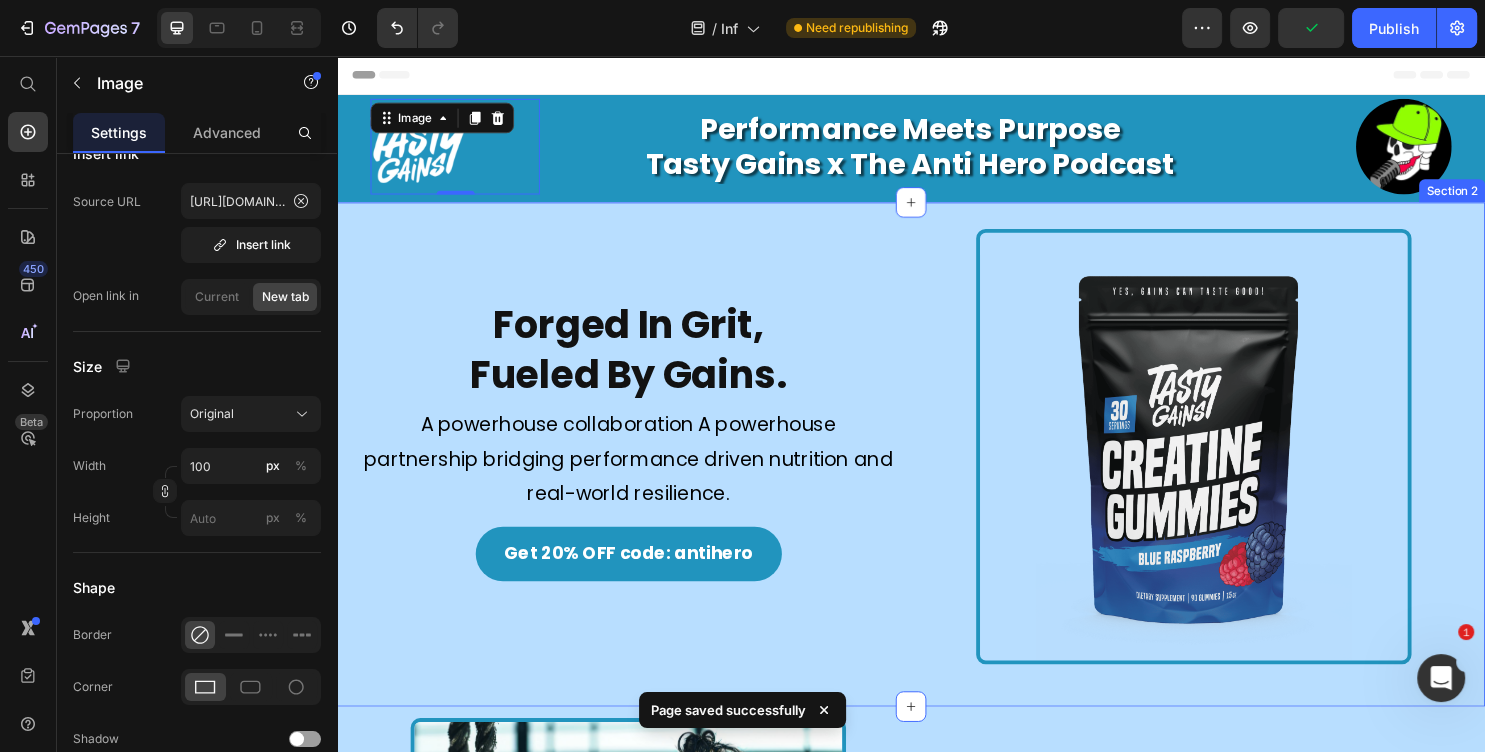 click on "Forged In Grit, Fueled By Gains. Heading Image A powerhouse collaboration A powerhouse partnership bridging performance driven nutrition and real-world resilience. Text Block Get 20% OFF code: antihero Button Image Row Section 2" at bounding box center [937, 472] 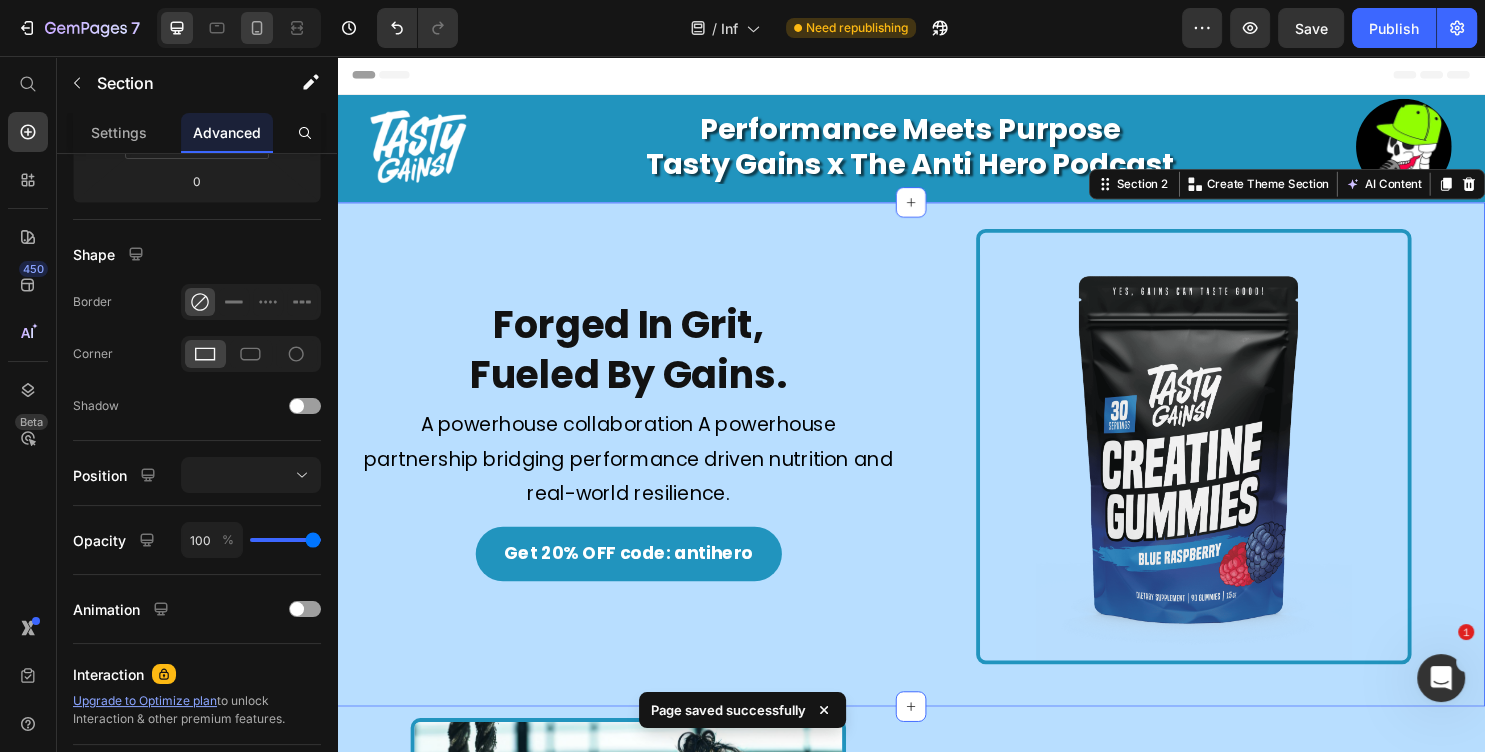 scroll, scrollTop: 0, scrollLeft: 0, axis: both 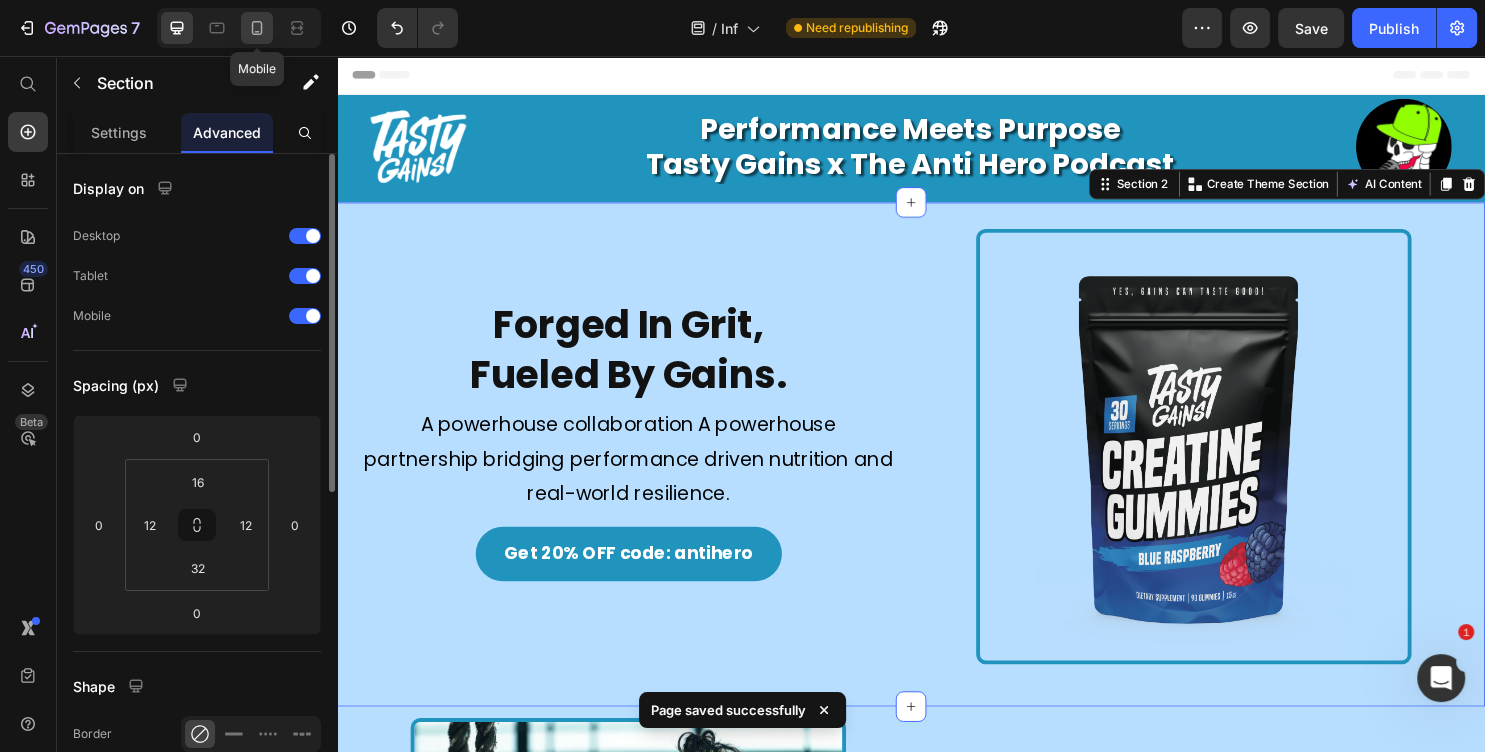 click 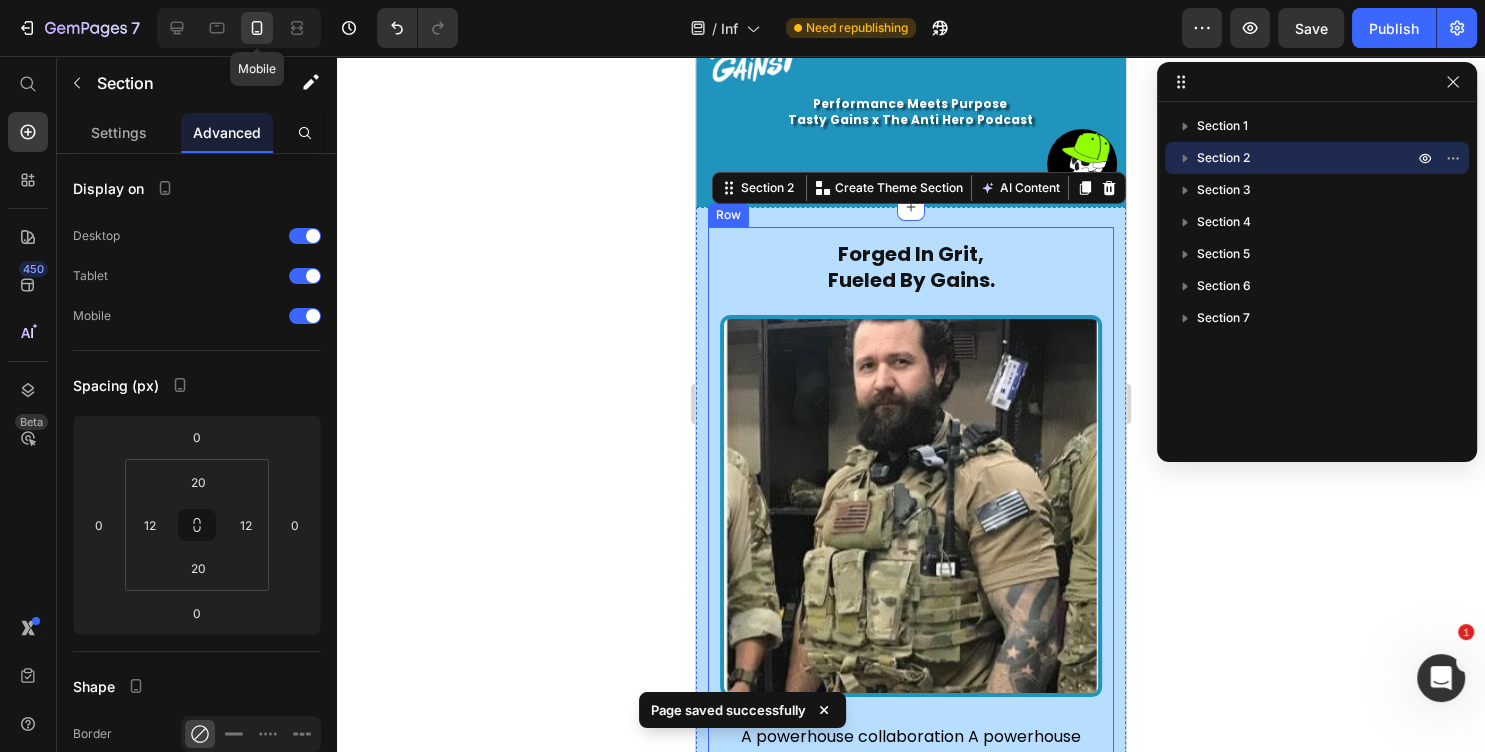 scroll, scrollTop: 0, scrollLeft: 0, axis: both 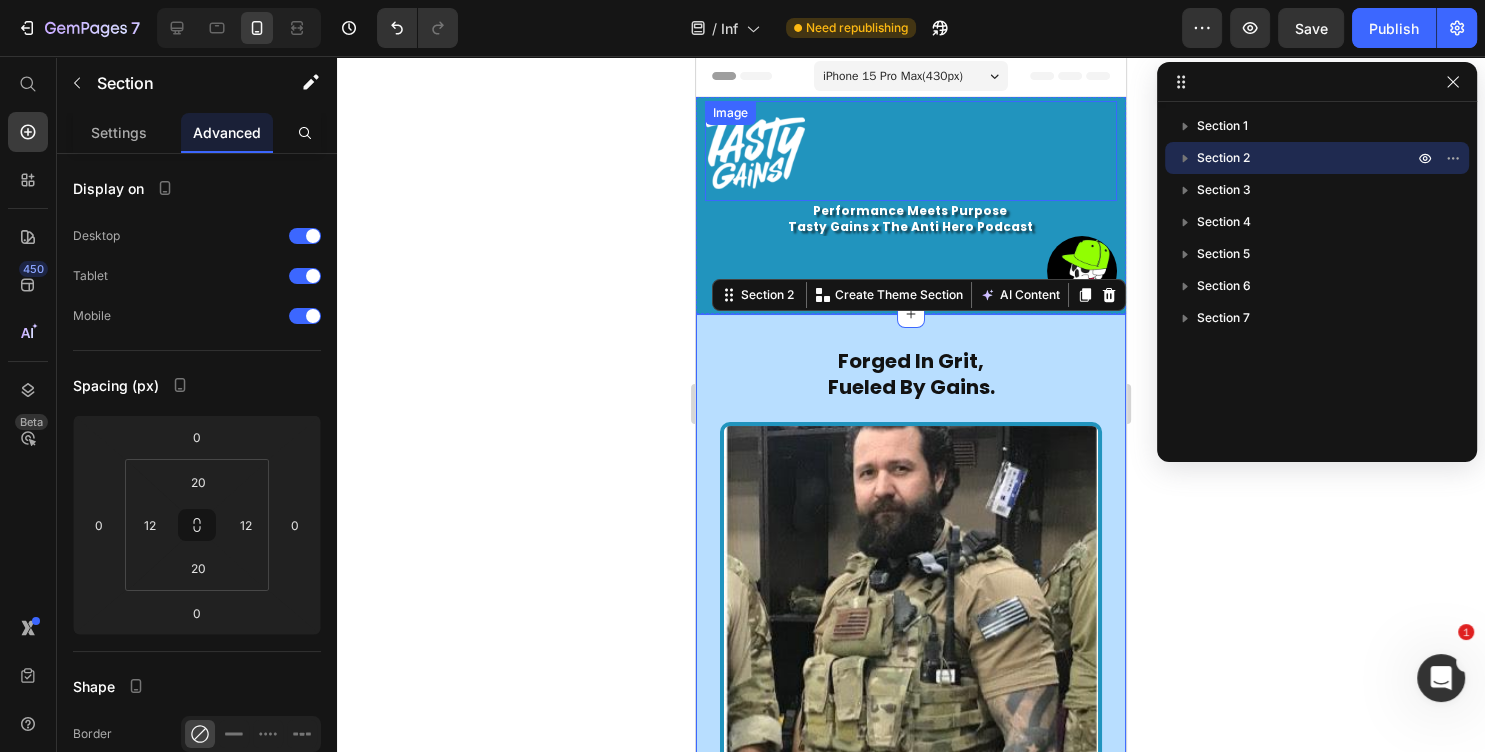 click at bounding box center [911, 151] 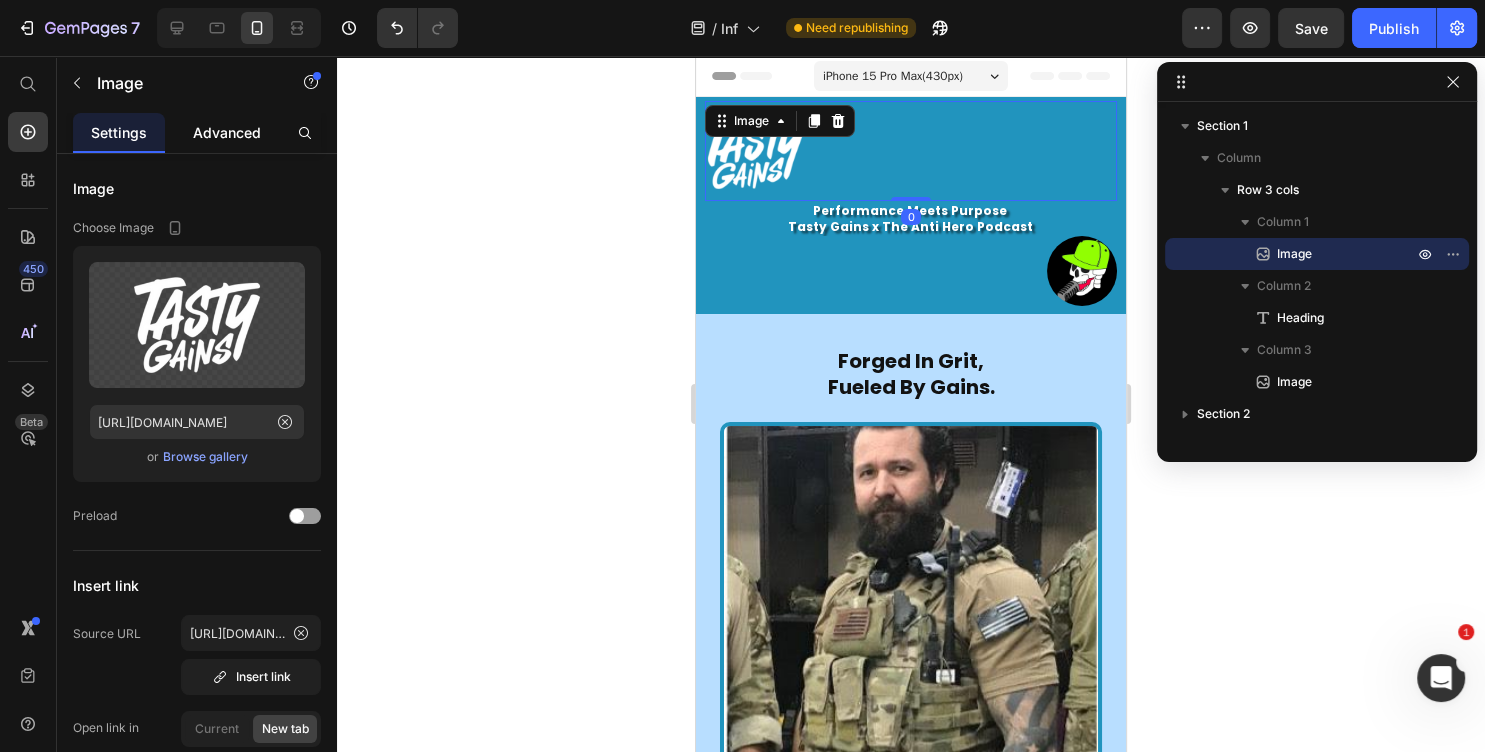 click on "Advanced" at bounding box center (227, 132) 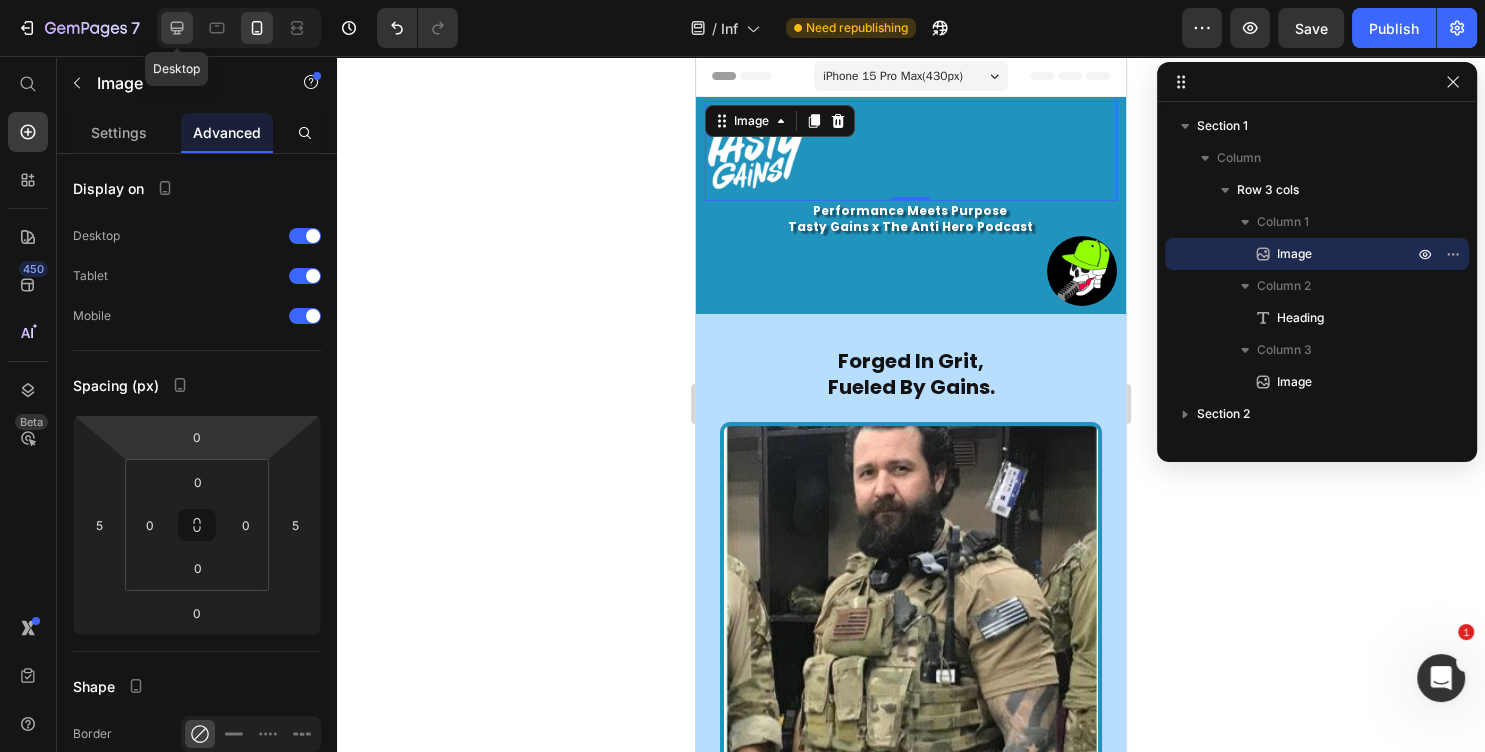 click 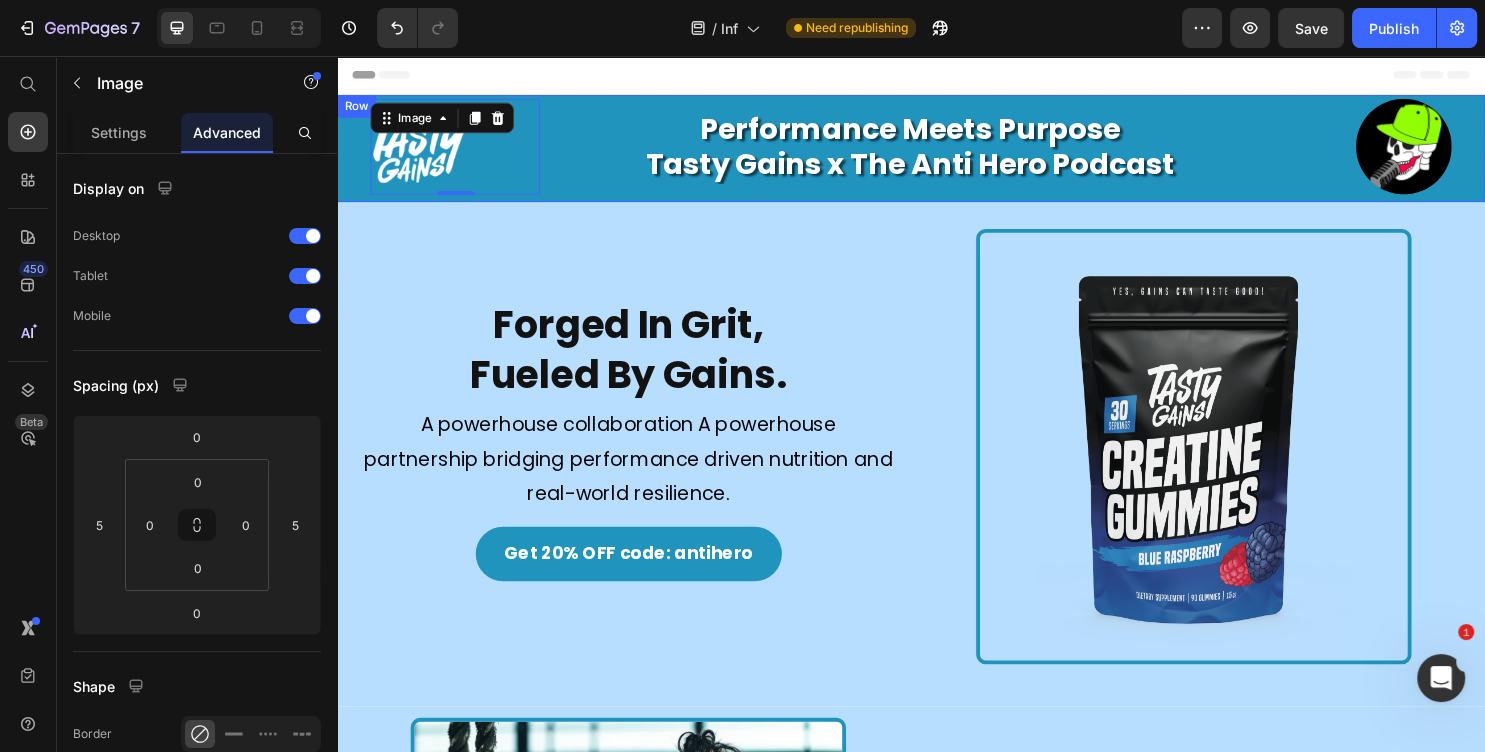 click on "Image   0 Performance Meets Purpose  Tasty Gains x The Anti Hero Podcast Heading Image Row" at bounding box center [937, 153] 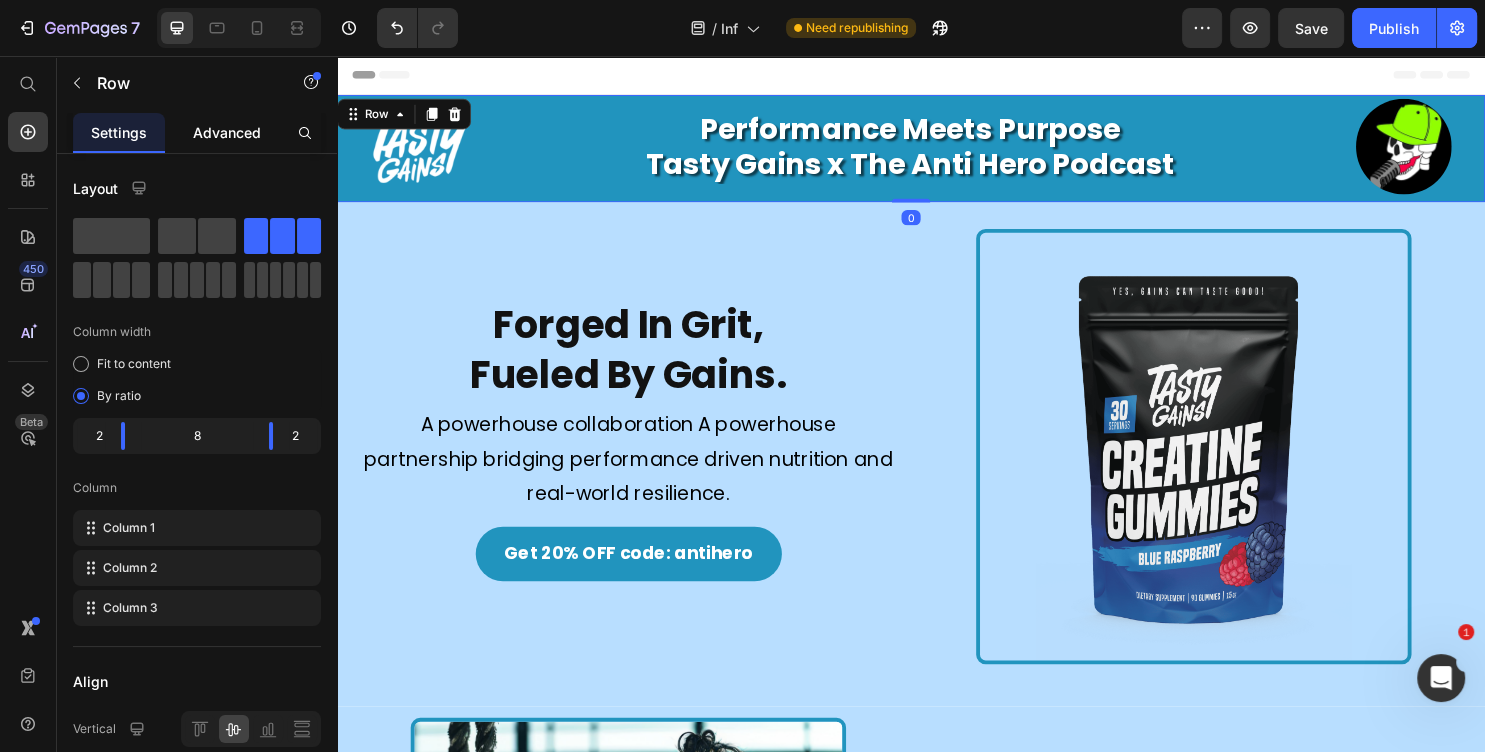 click on "Advanced" at bounding box center (227, 132) 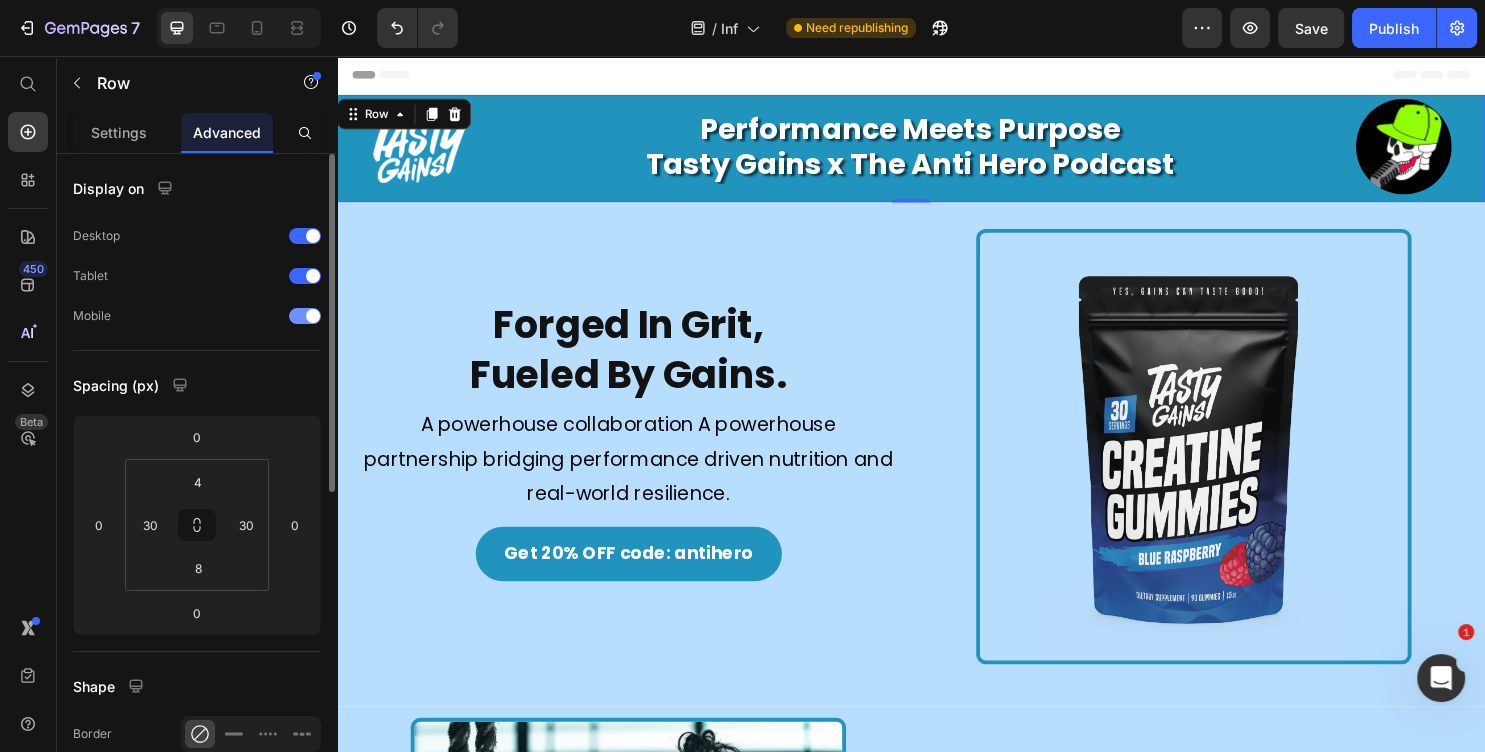 click at bounding box center (305, 316) 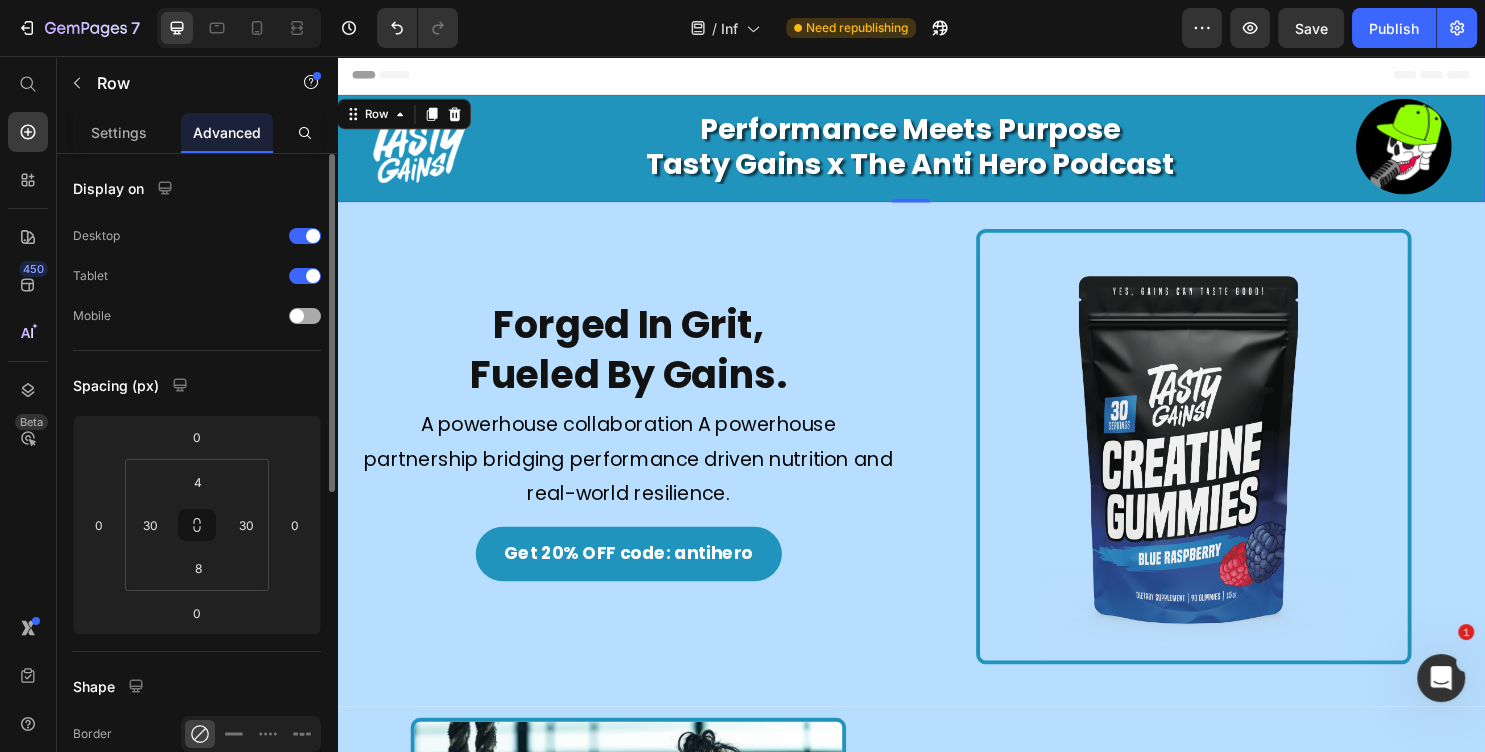 click at bounding box center (297, 316) 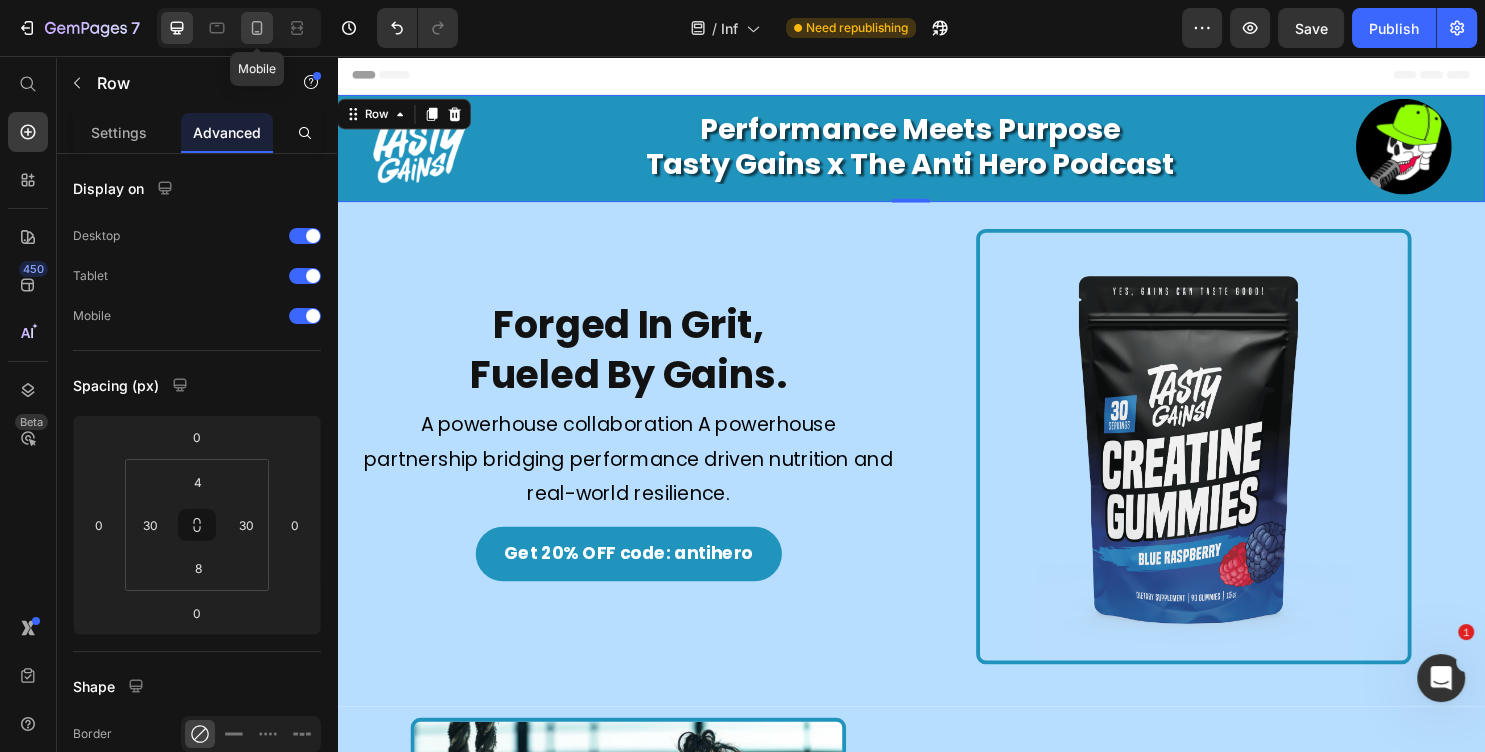 drag, startPoint x: 257, startPoint y: 37, endPoint x: 153, endPoint y: 64, distance: 107.44766 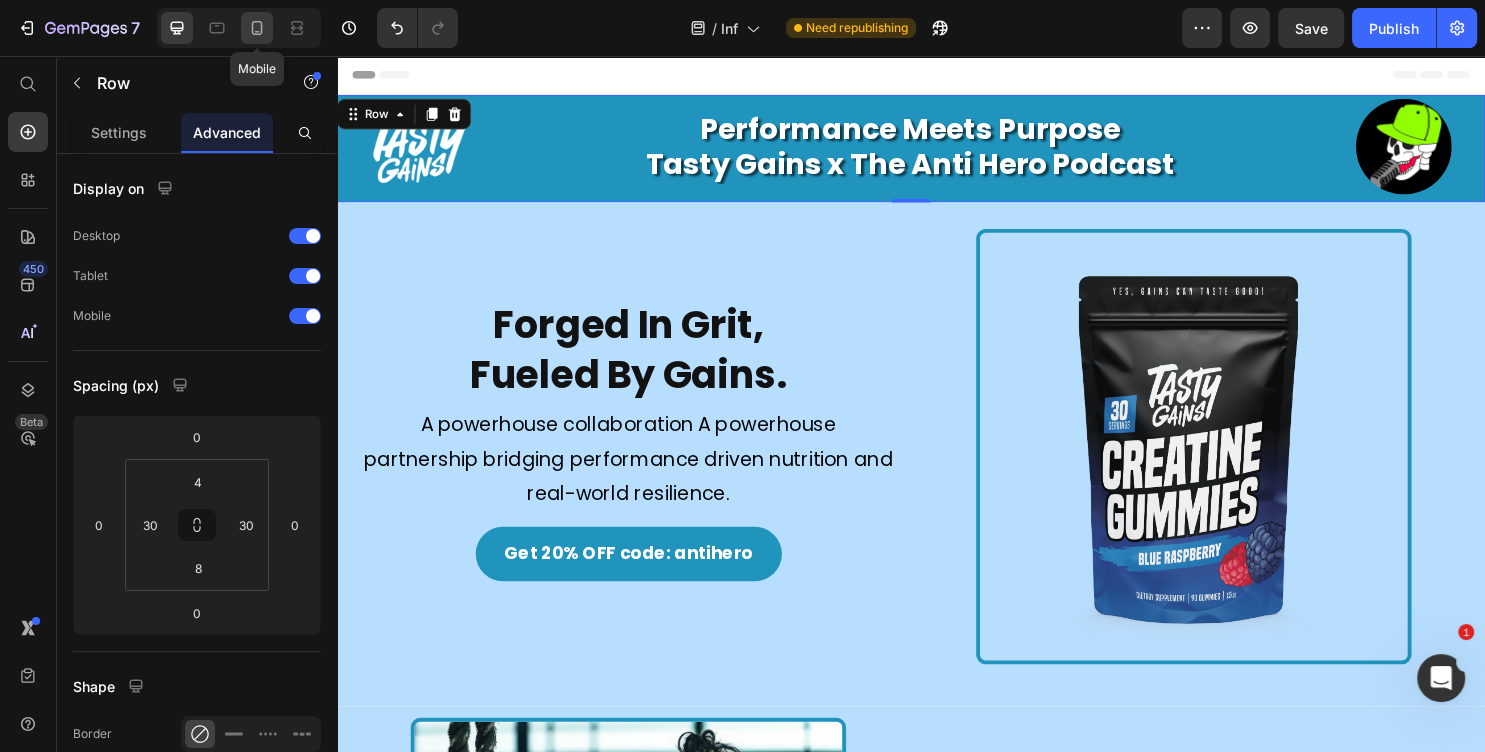 click 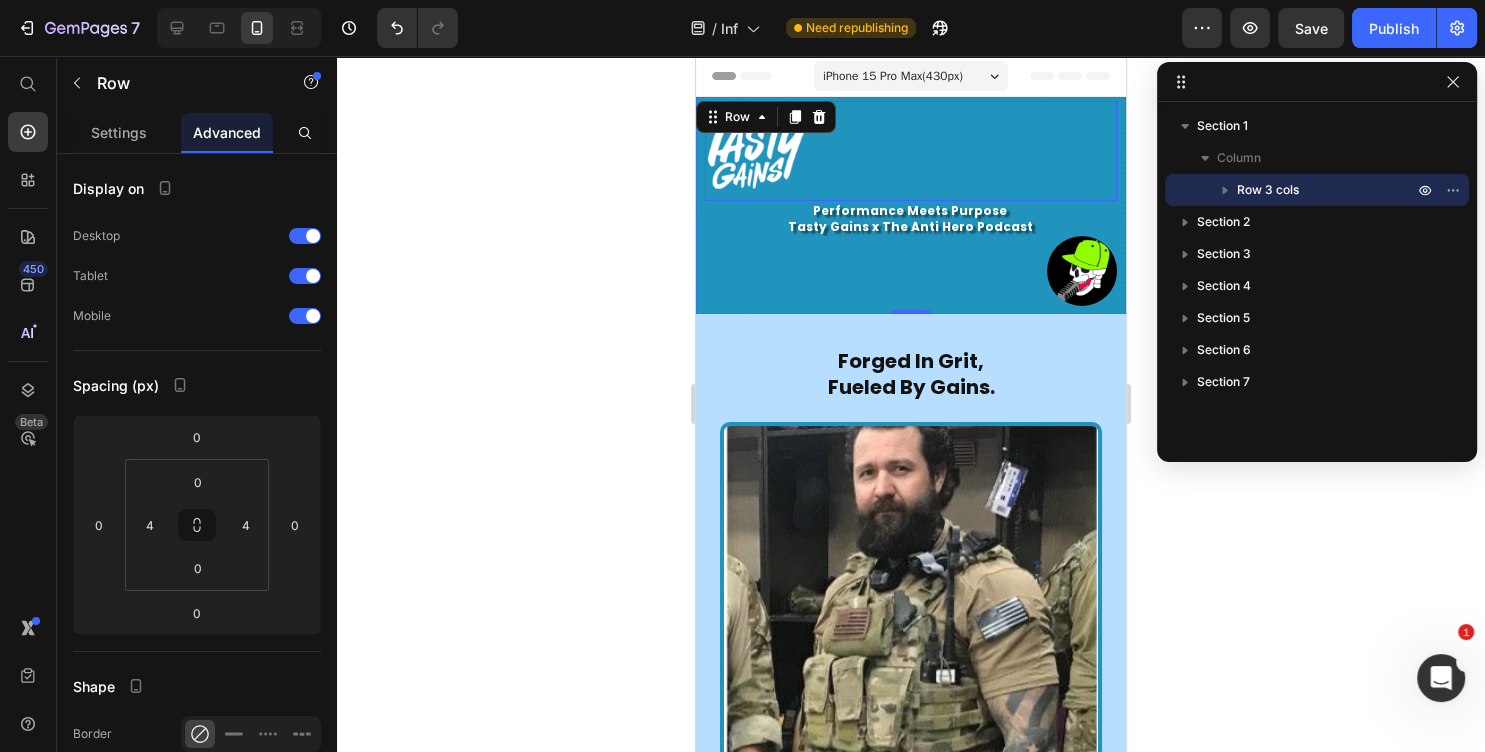 click at bounding box center (911, 151) 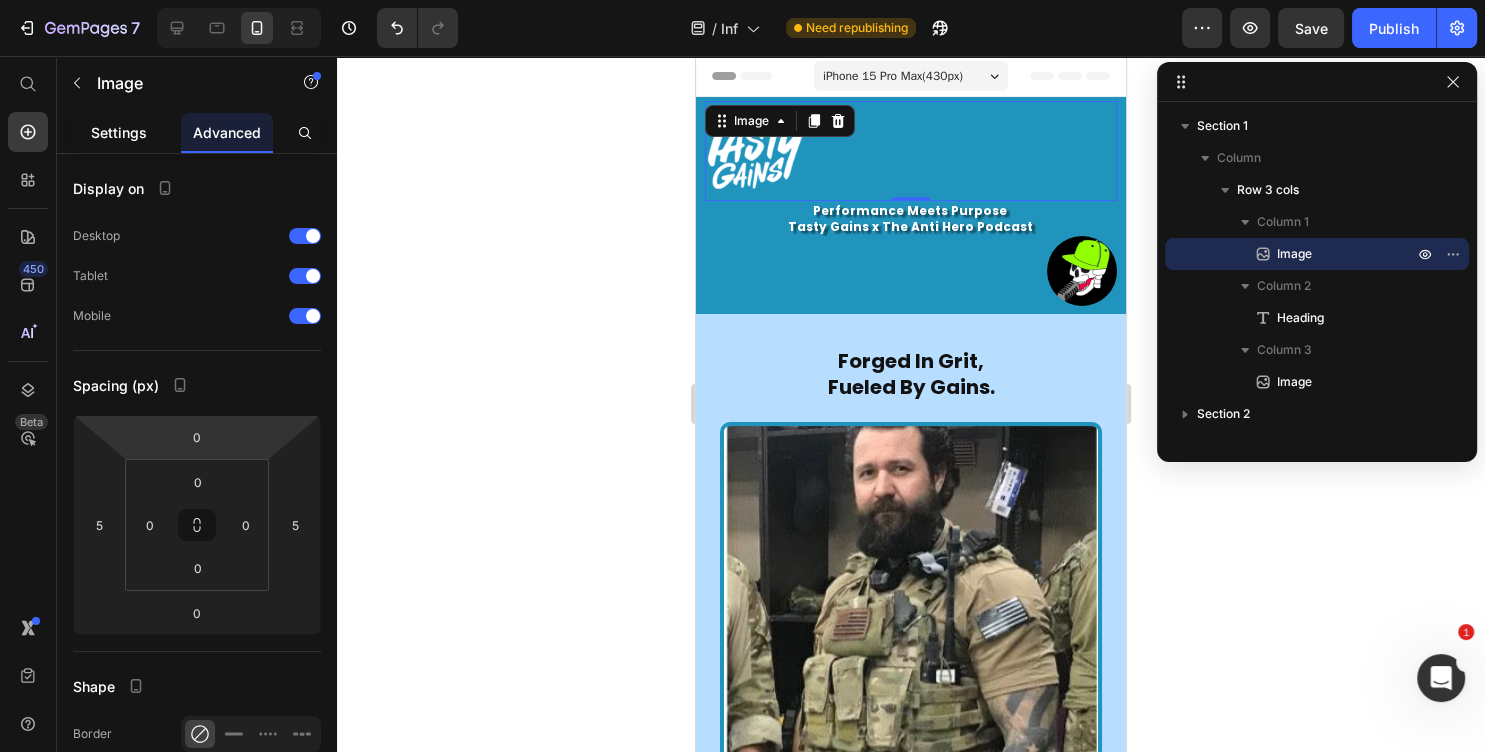 click on "Settings" at bounding box center [119, 132] 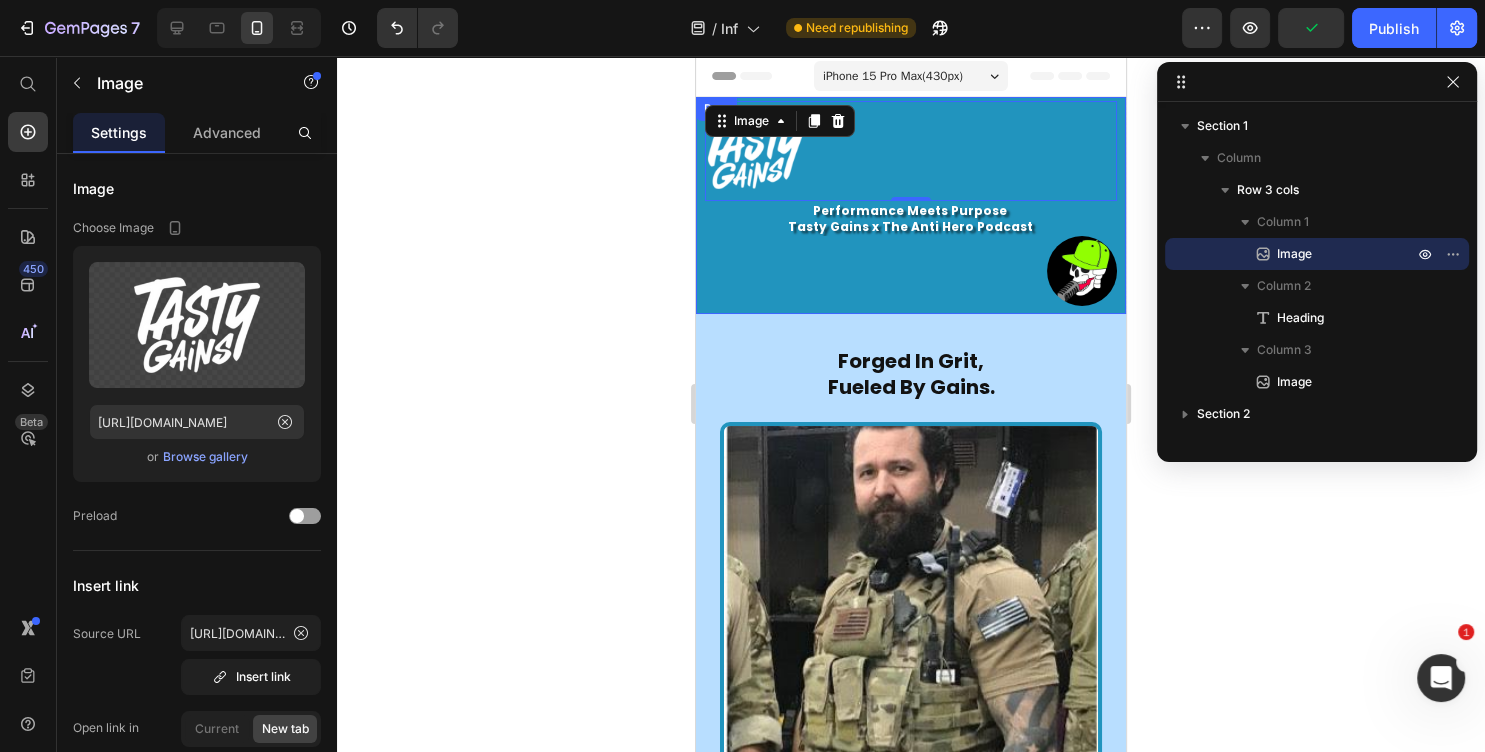 click on "Image   0 Performance Meets Purpose  Tasty Gains x The Anti Hero Podcast Heading Image Row" at bounding box center (911, 205) 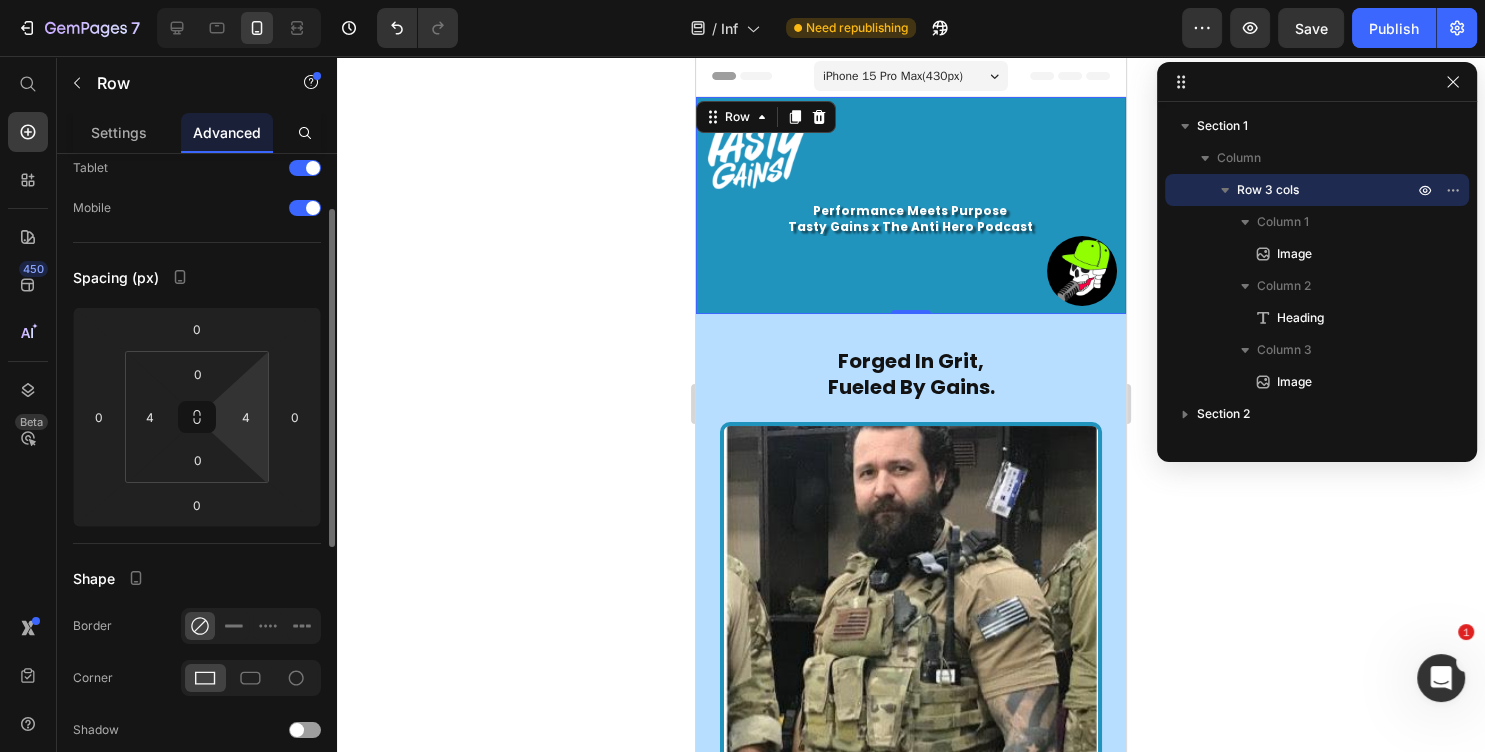 scroll, scrollTop: 0, scrollLeft: 0, axis: both 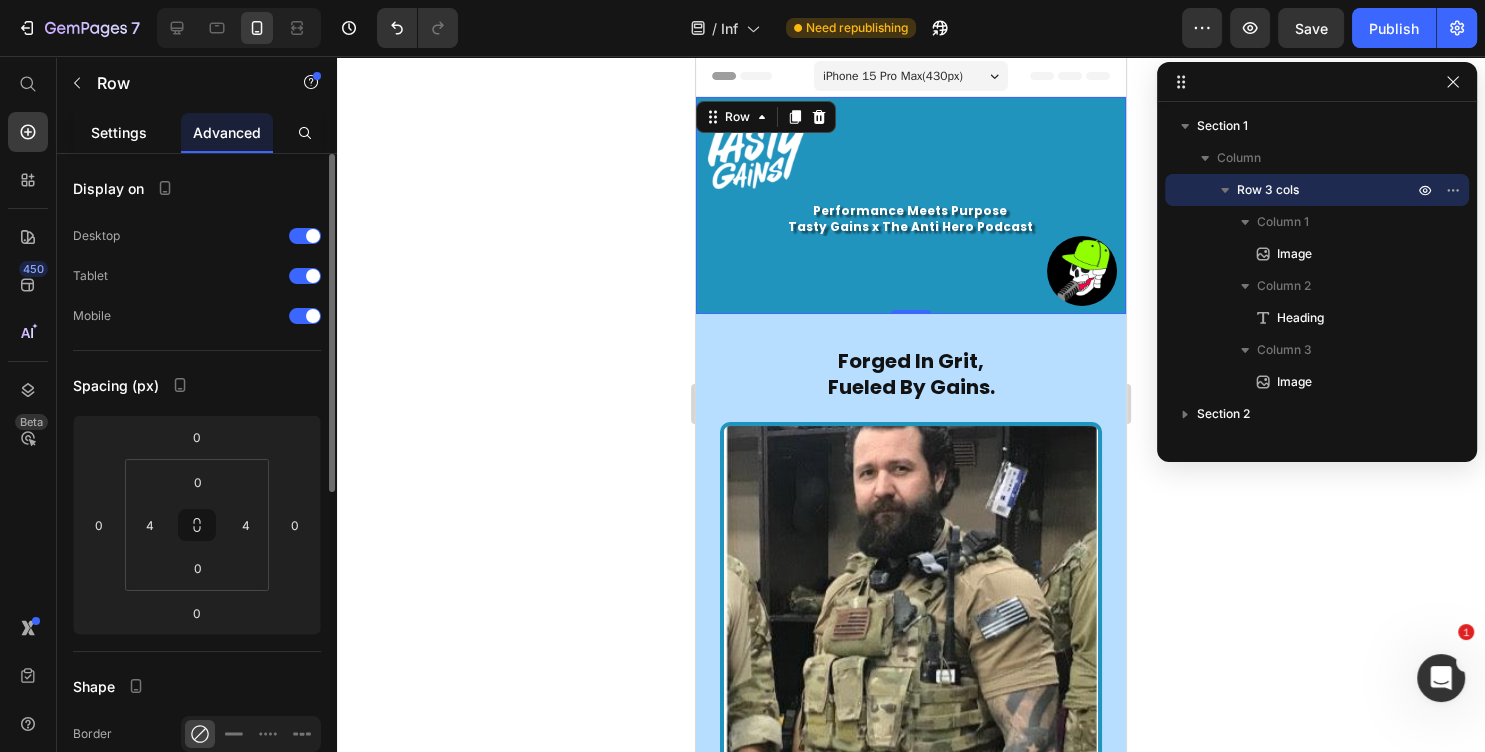 click on "Settings" at bounding box center (119, 132) 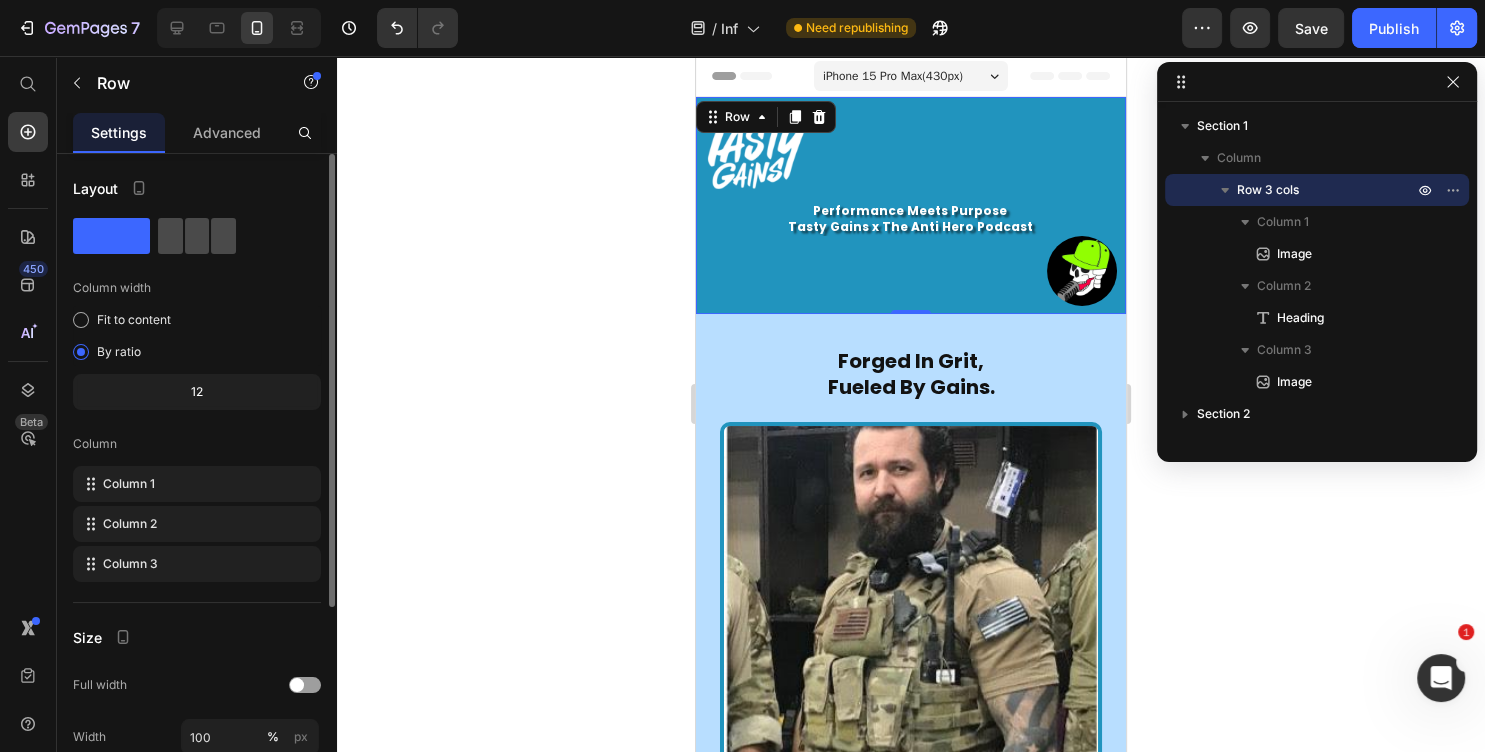 click 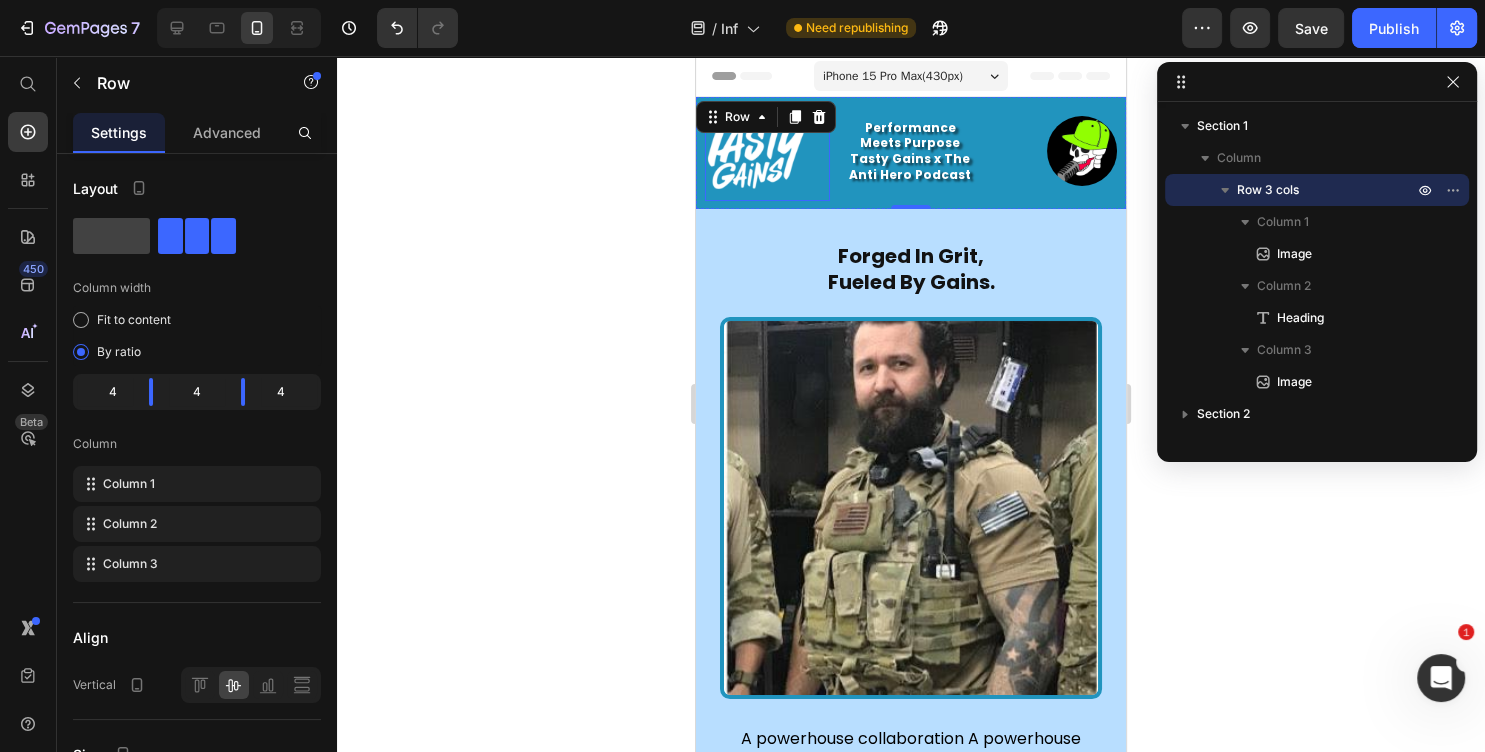 click at bounding box center [767, 151] 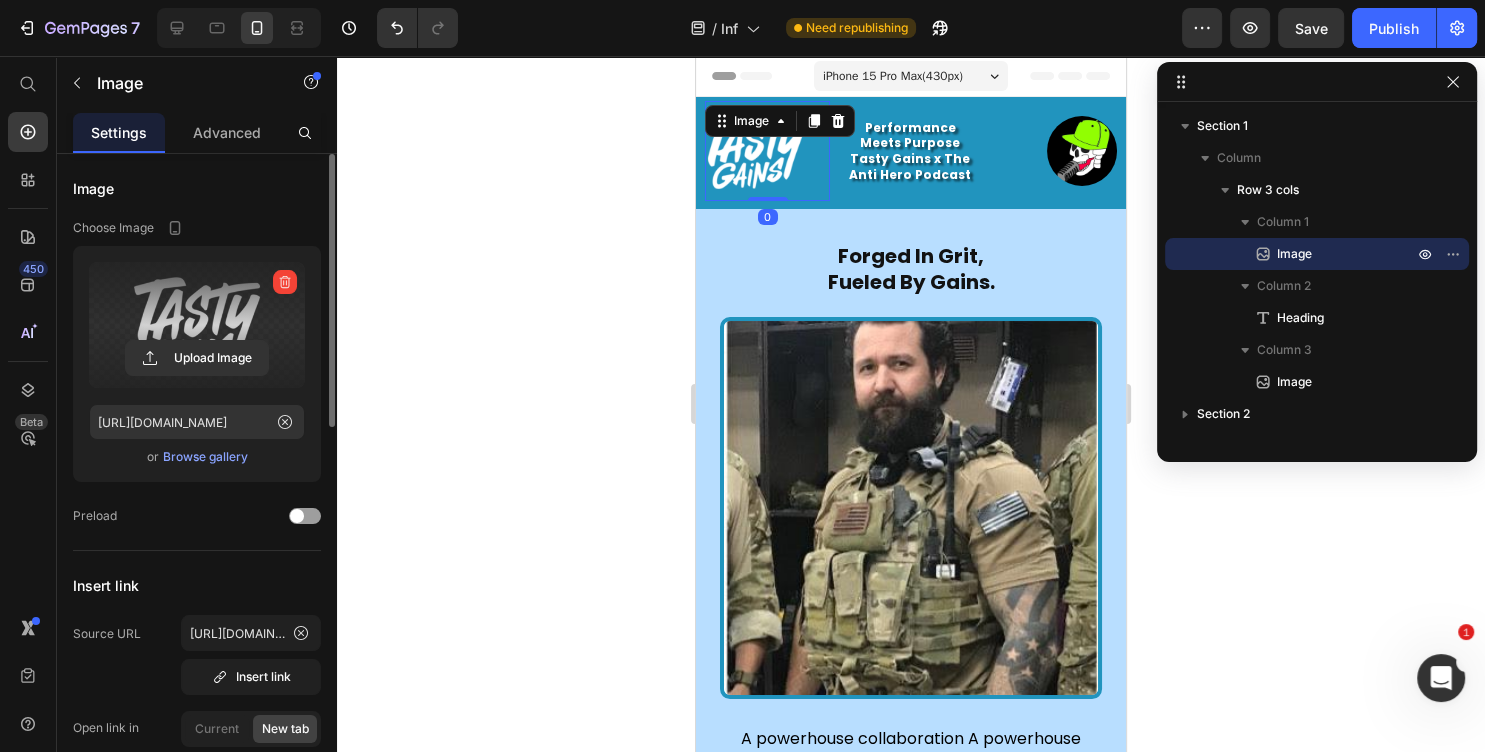scroll, scrollTop: 216, scrollLeft: 0, axis: vertical 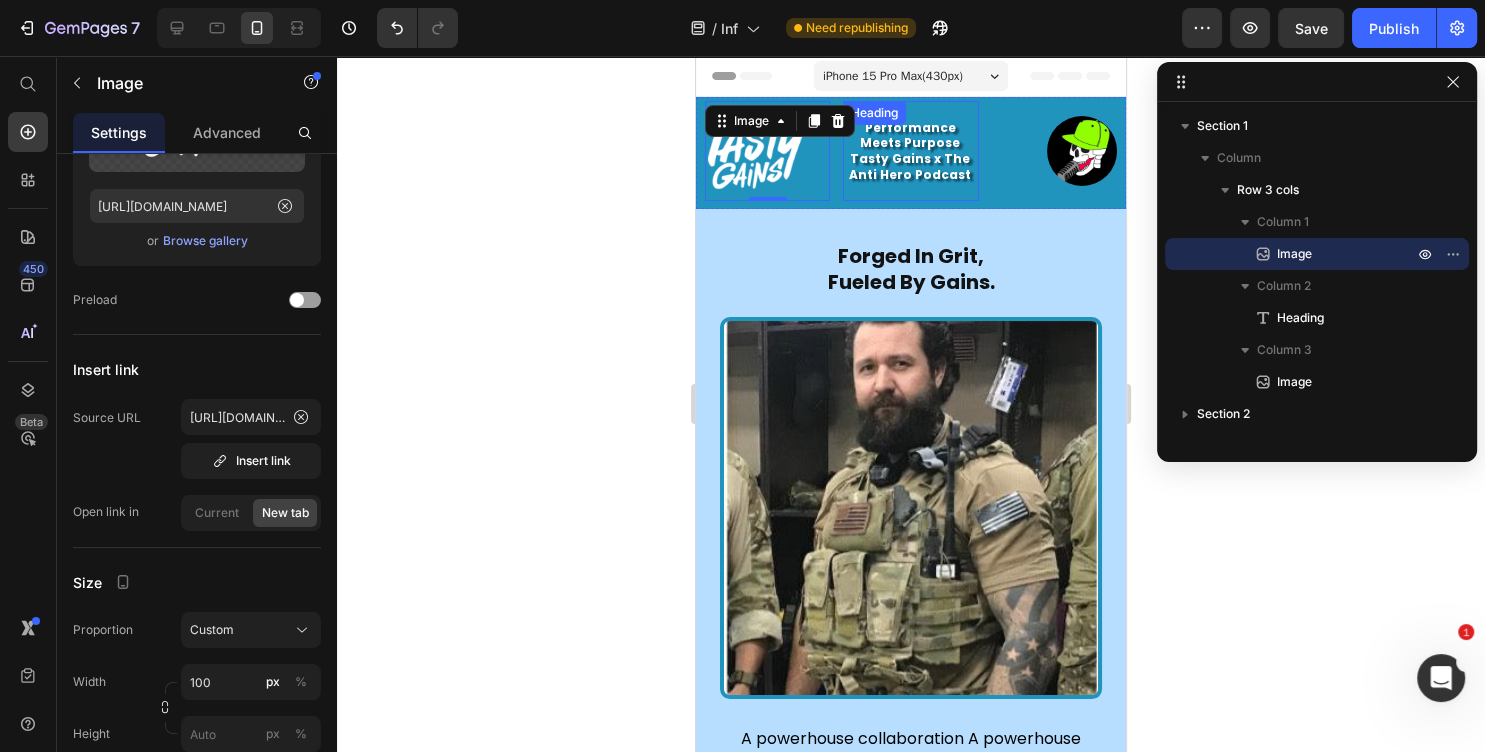 click on "Performance Meets Purpose  Tasty Gains x The Anti Hero Podcast" at bounding box center (909, 151) 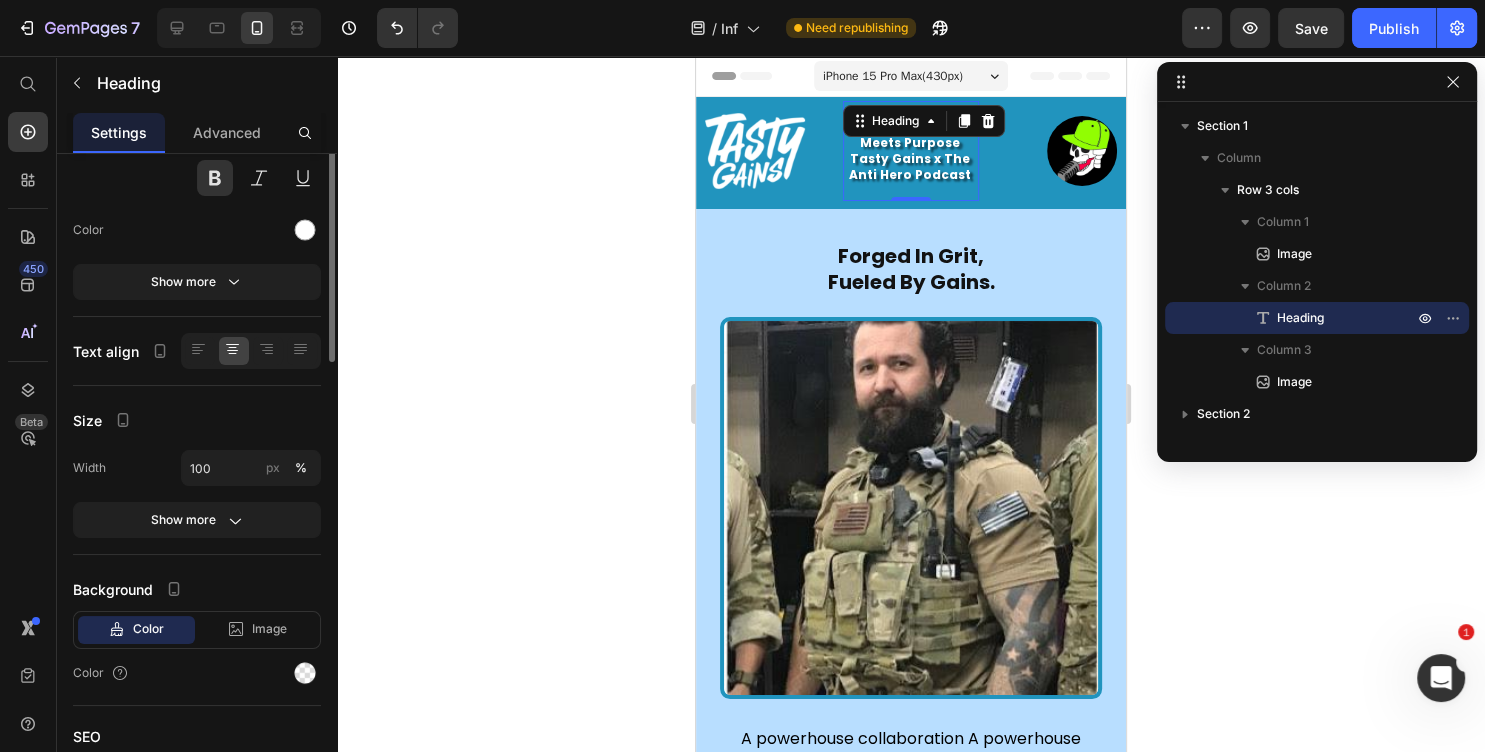 scroll, scrollTop: 0, scrollLeft: 0, axis: both 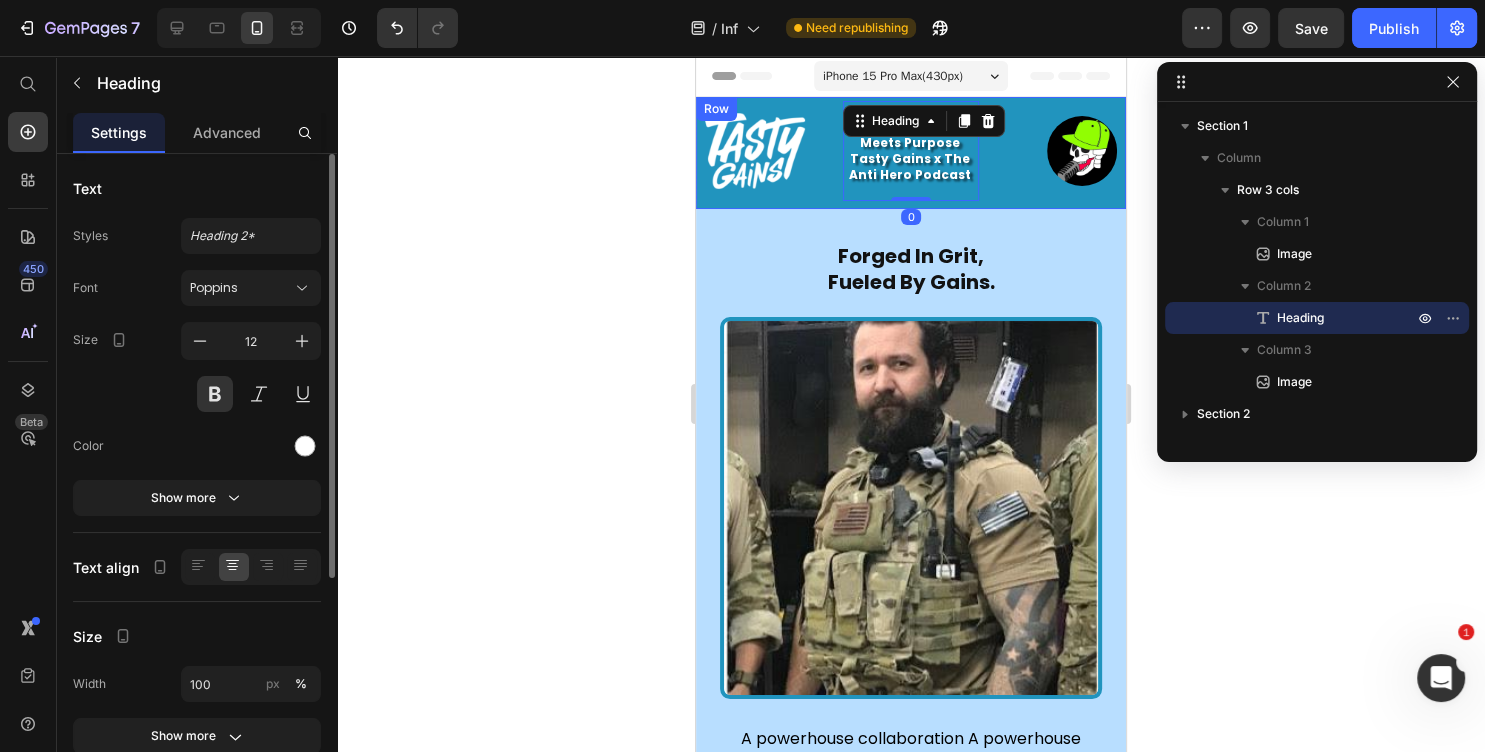 click at bounding box center [767, 151] 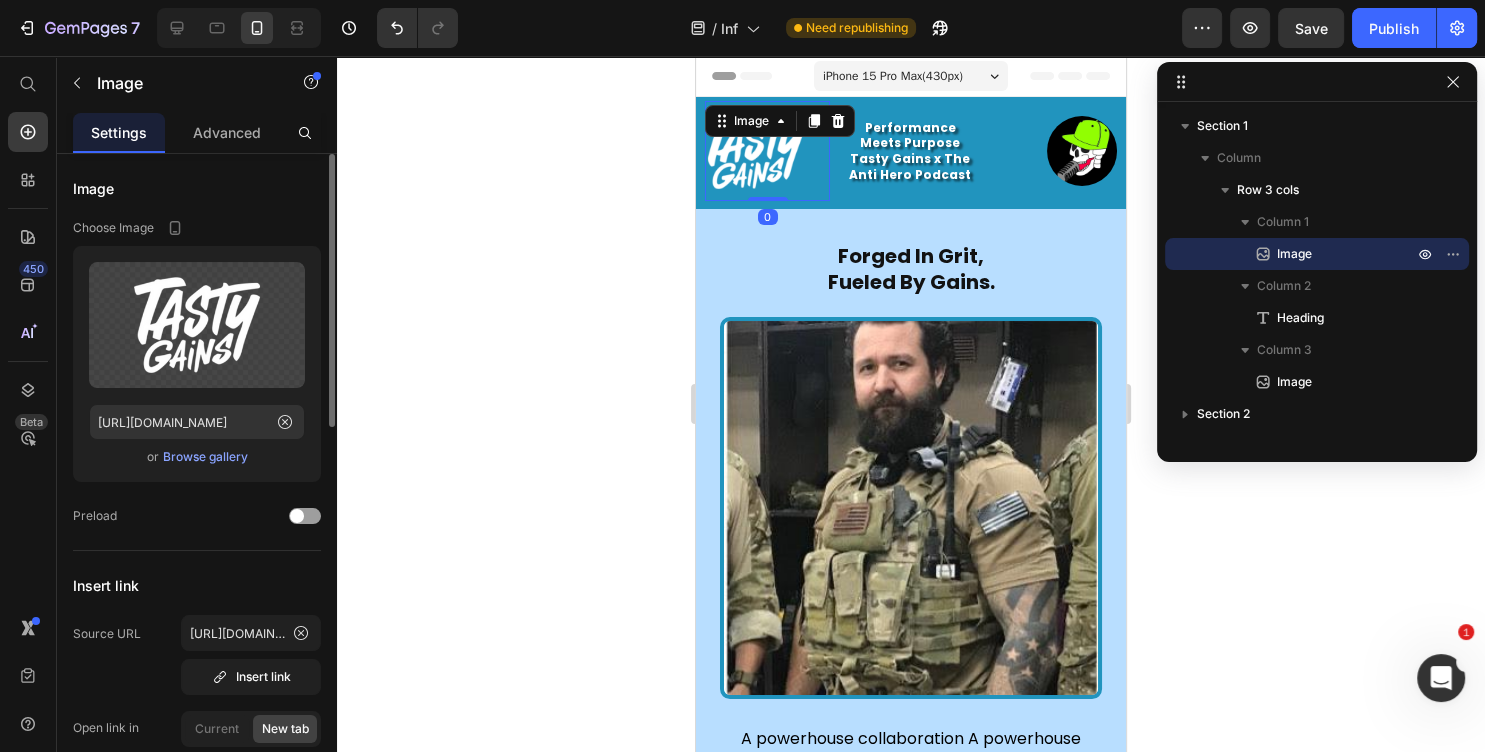 scroll, scrollTop: 216, scrollLeft: 0, axis: vertical 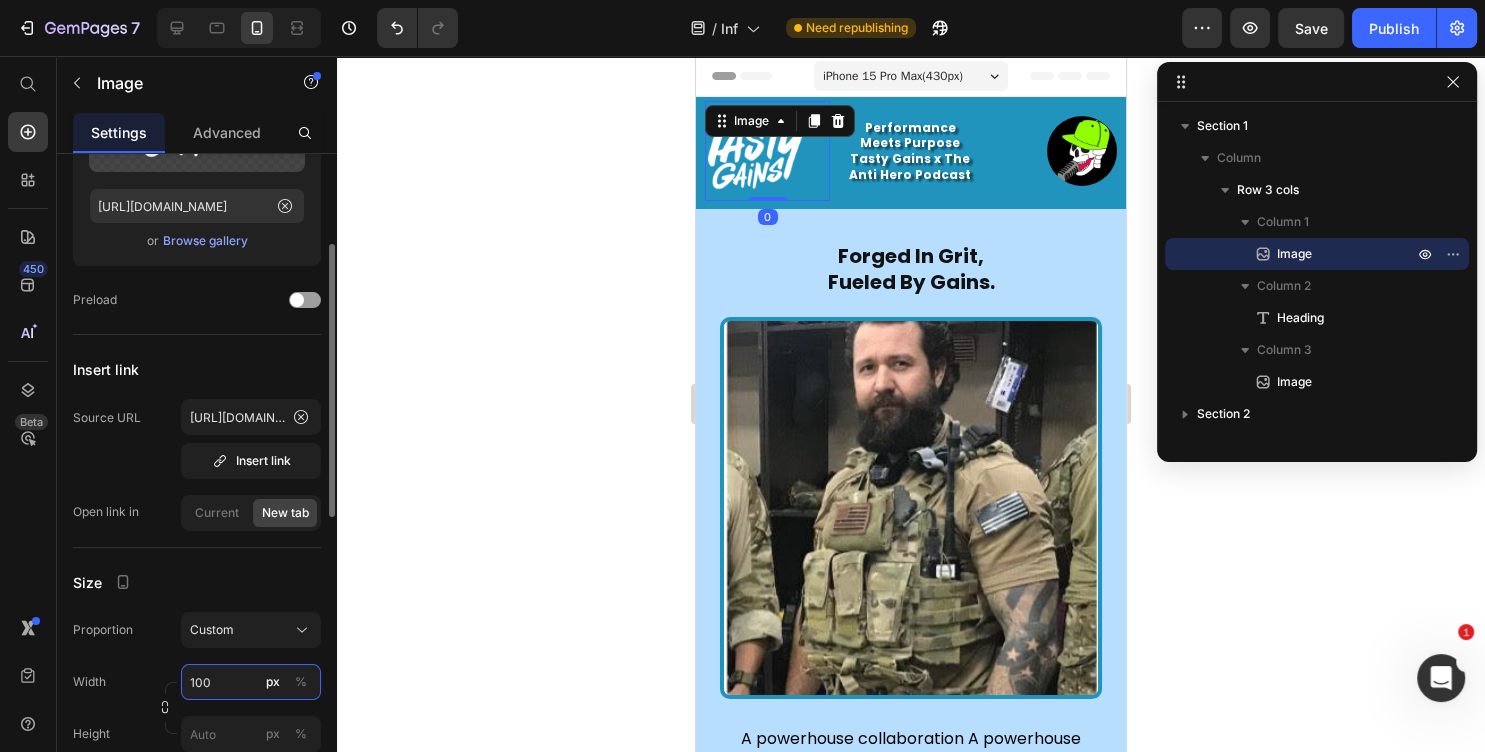 click on "100" at bounding box center [251, 682] 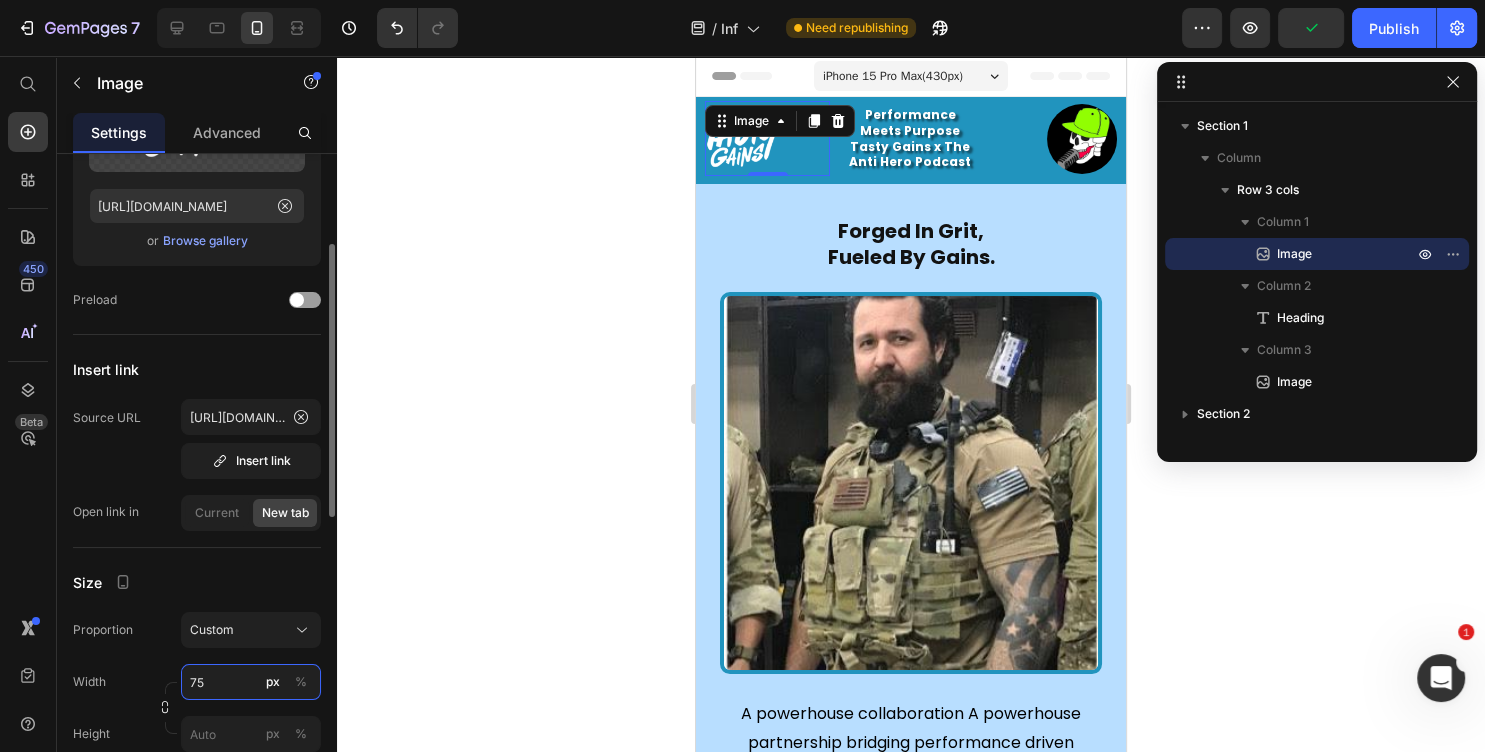 drag, startPoint x: 210, startPoint y: 676, endPoint x: 162, endPoint y: 677, distance: 48.010414 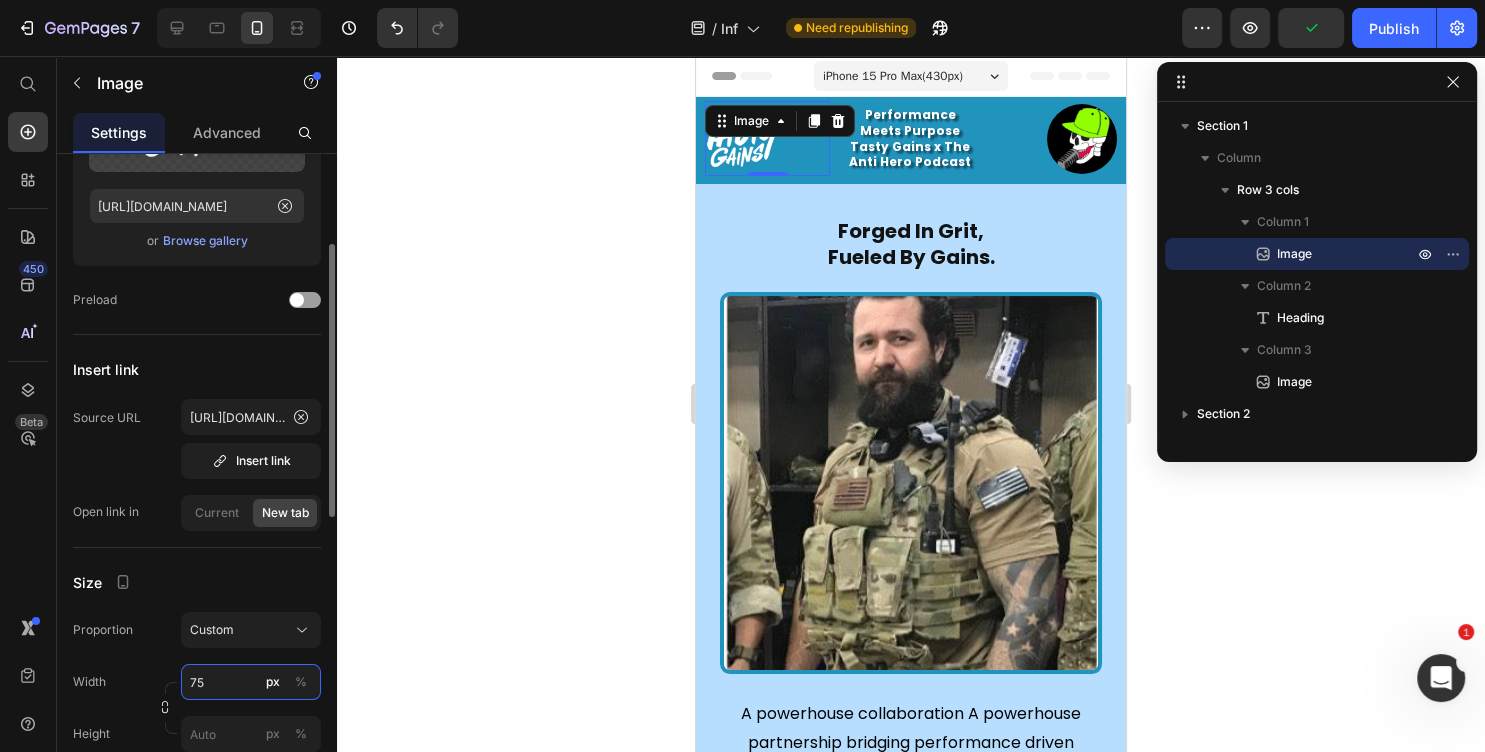 click on "75" at bounding box center [251, 682] 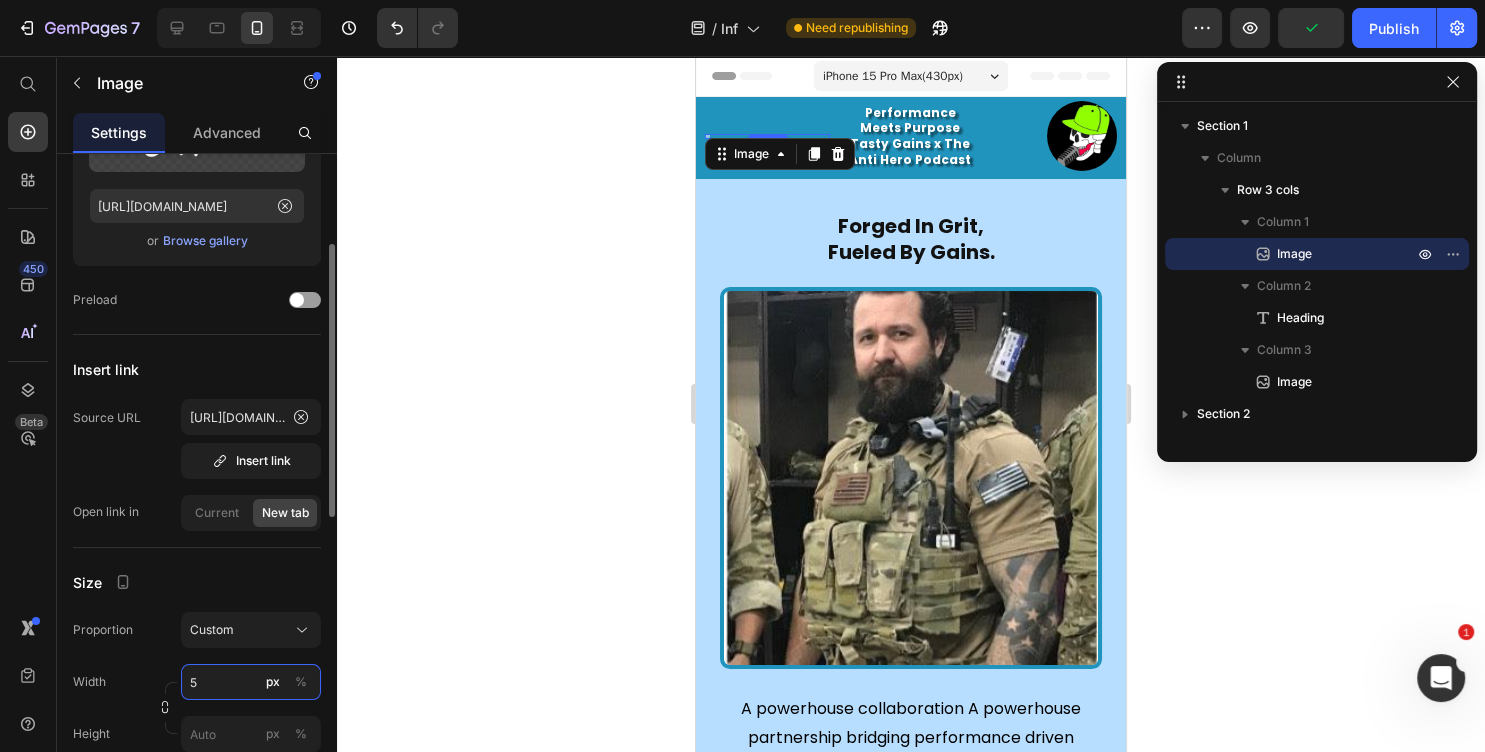 type on "50" 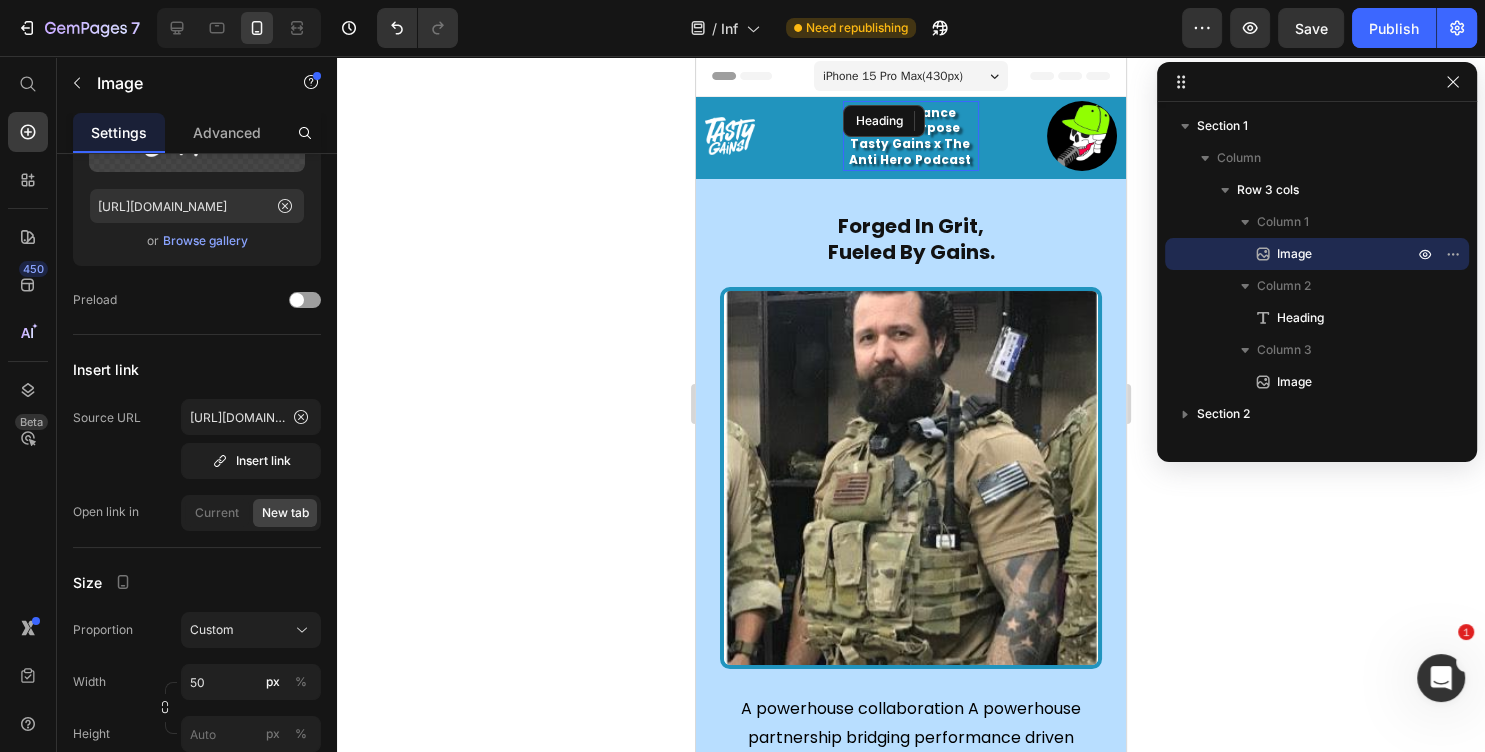 drag, startPoint x: 935, startPoint y: 132, endPoint x: 1037, endPoint y: 128, distance: 102.0784 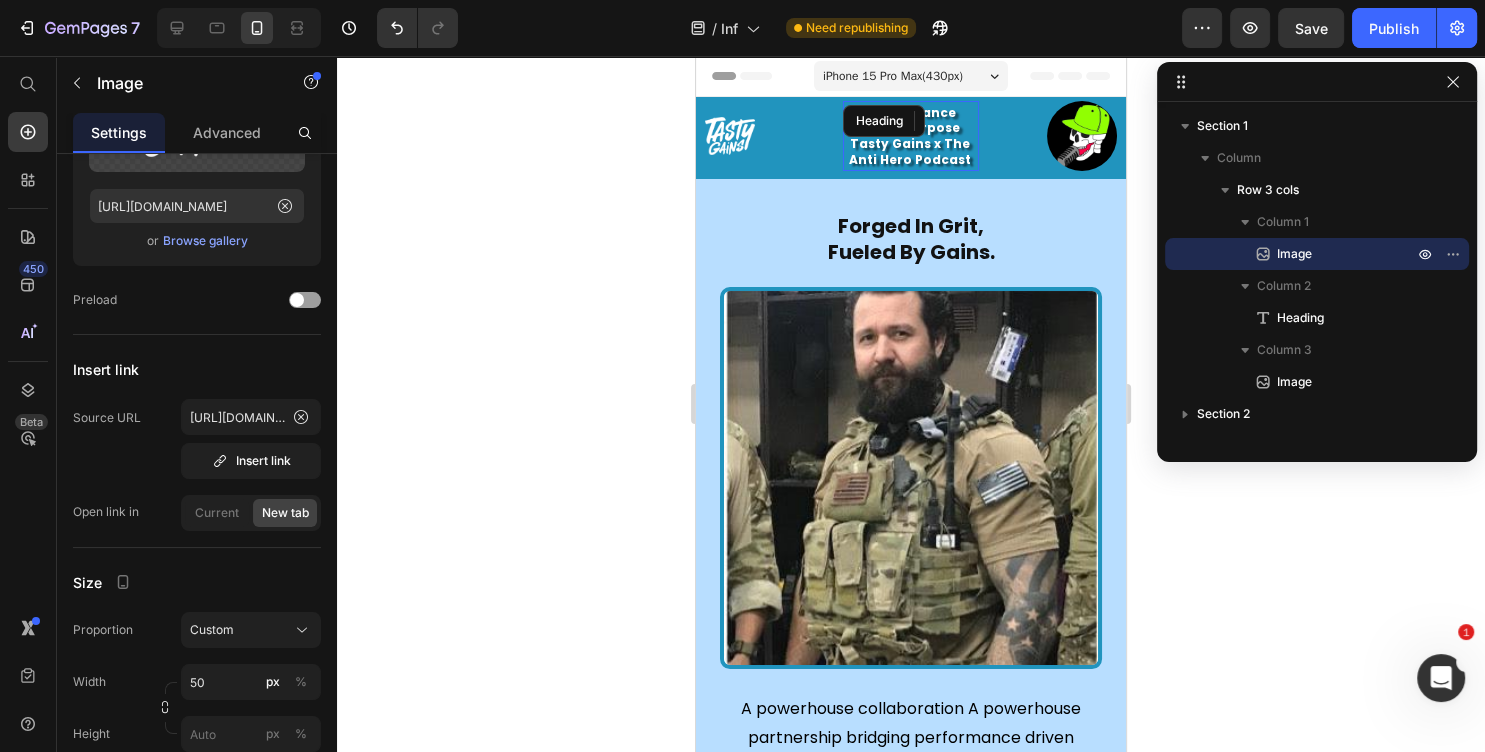 click on "Performance Meets Purpose  Tasty Gains x The Anti Hero Podcast" at bounding box center [909, 136] 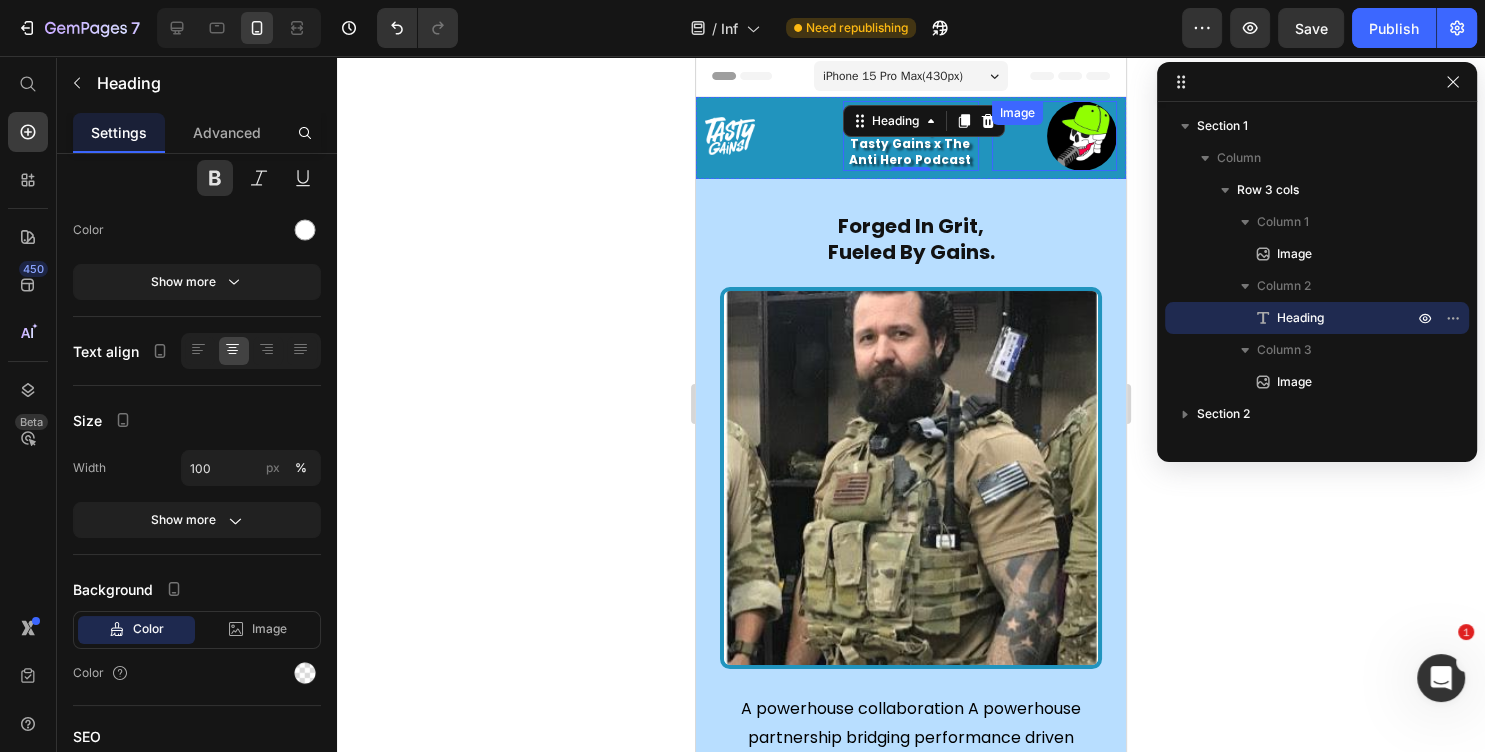 click on "Image" at bounding box center (1054, 136) 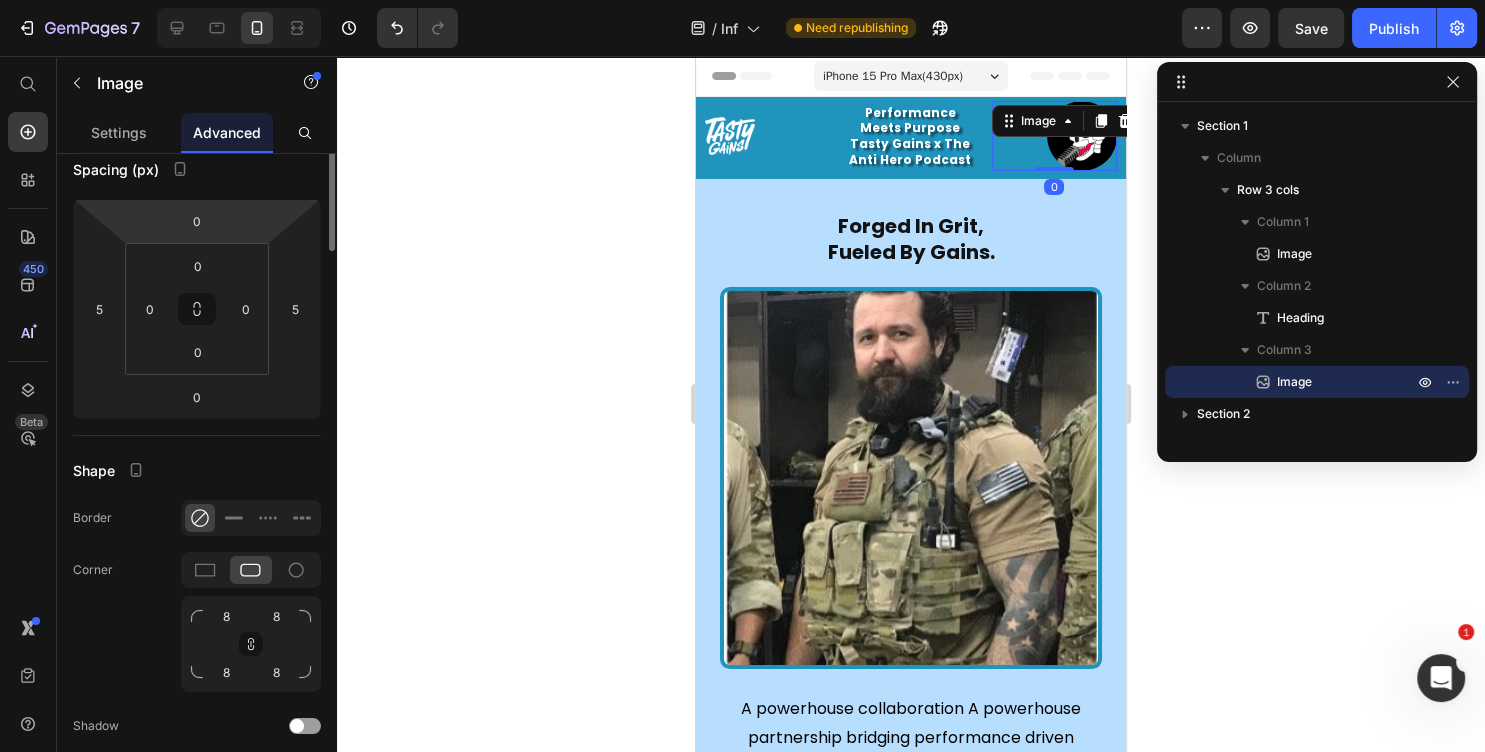 scroll, scrollTop: 0, scrollLeft: 0, axis: both 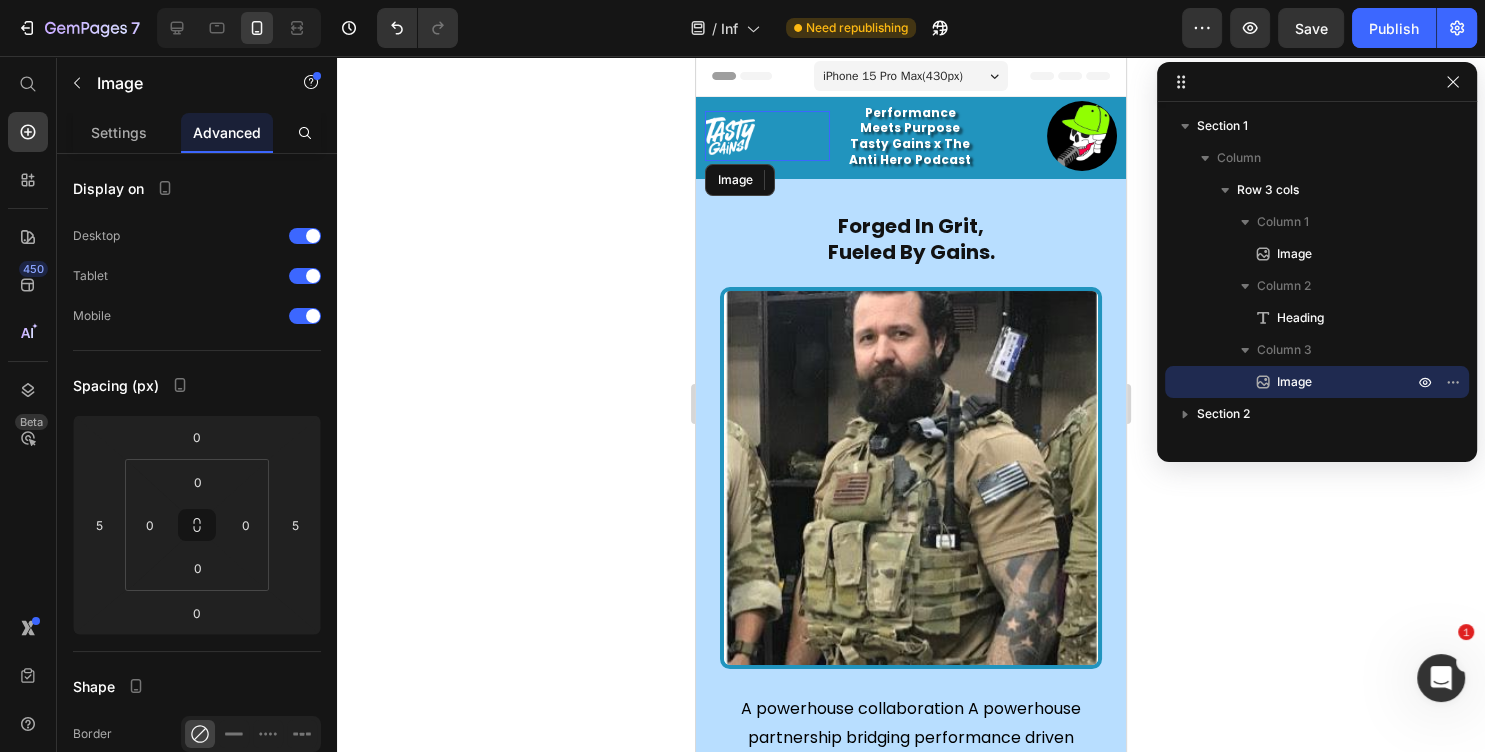 click at bounding box center [767, 136] 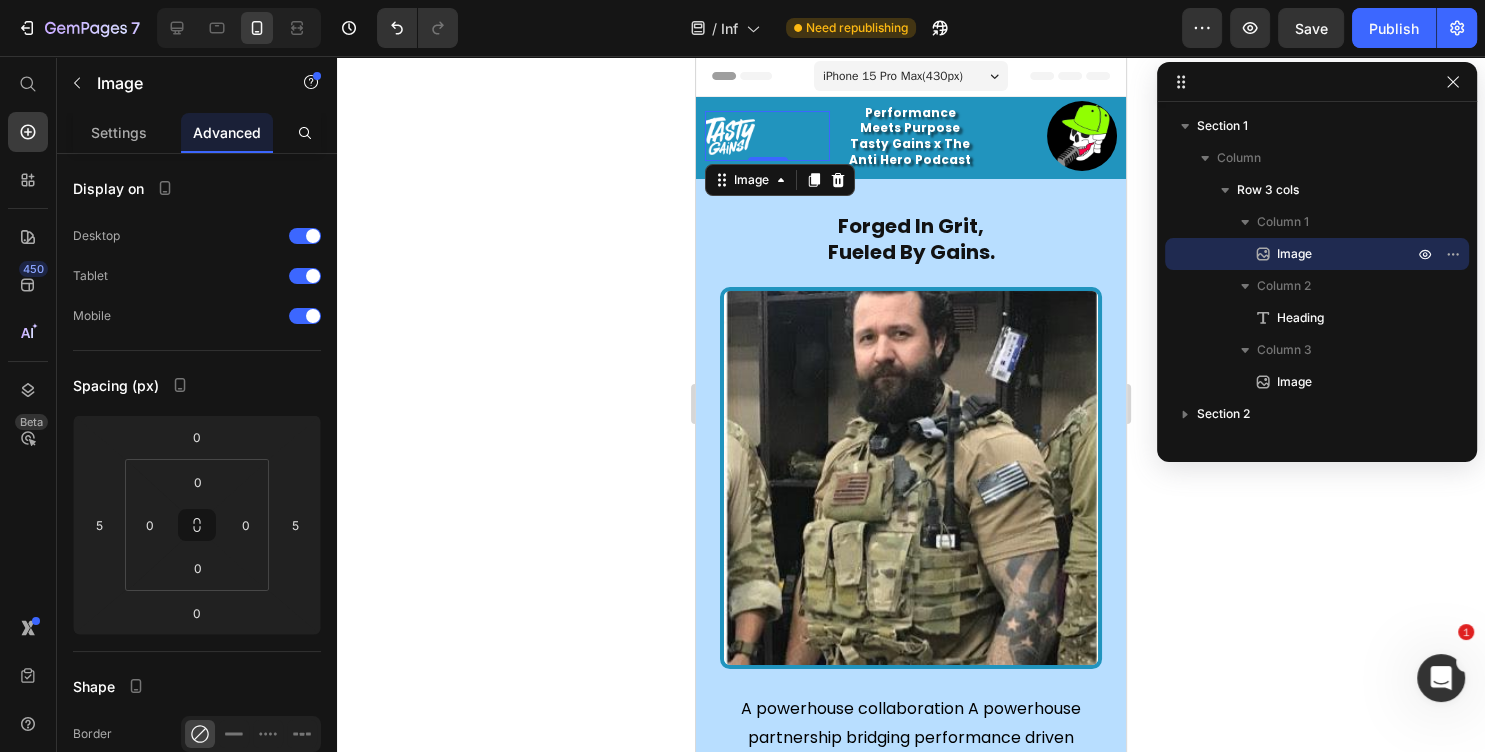 scroll, scrollTop: 432, scrollLeft: 0, axis: vertical 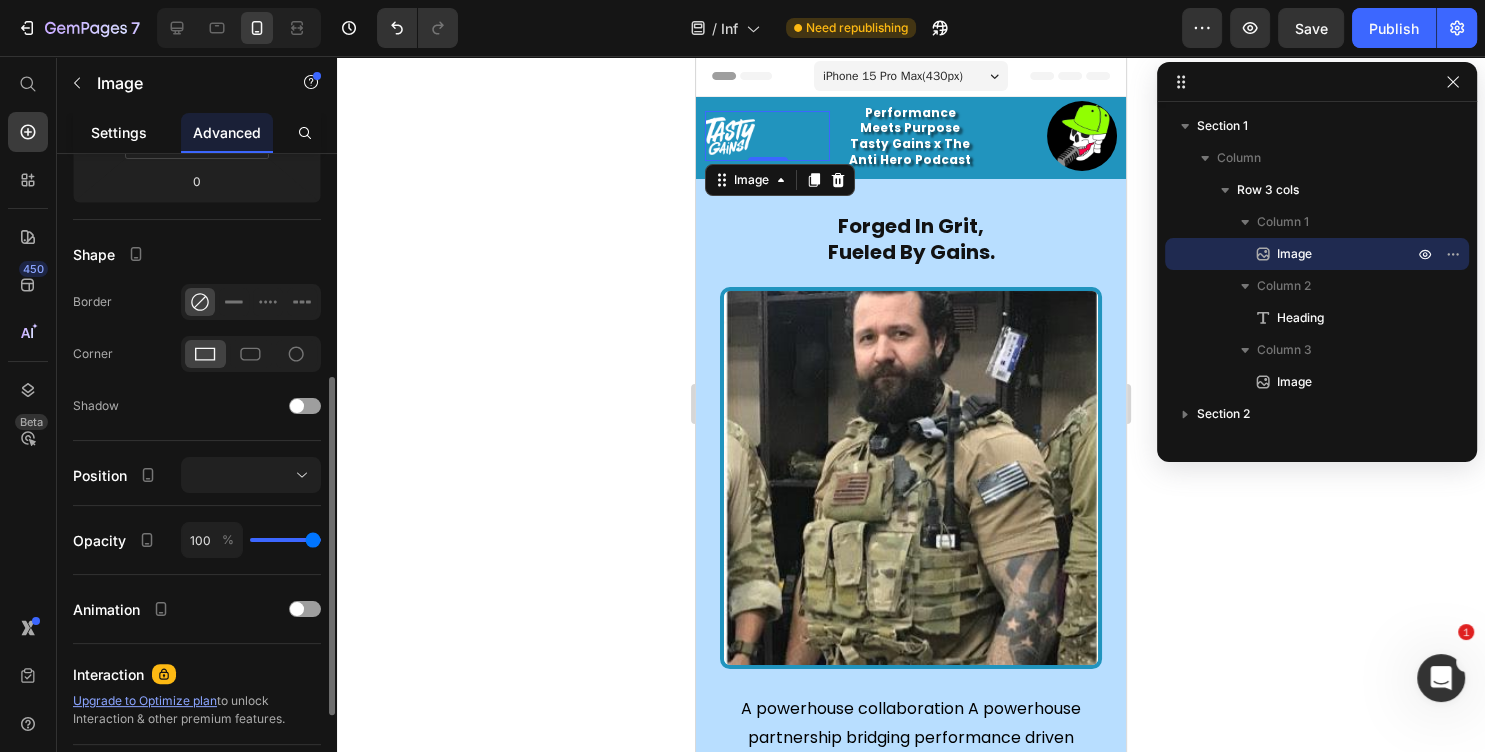 click on "Settings" at bounding box center [119, 132] 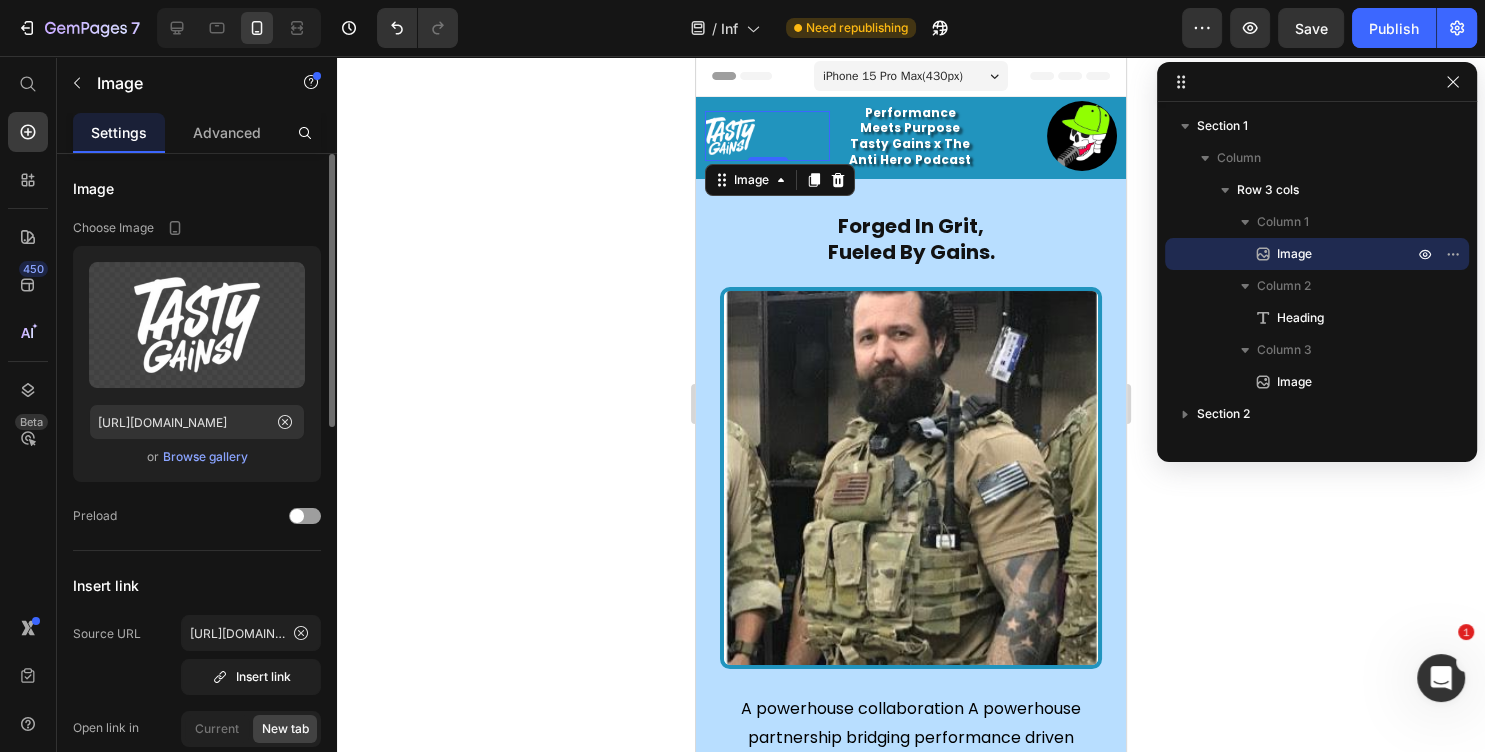 scroll, scrollTop: 216, scrollLeft: 0, axis: vertical 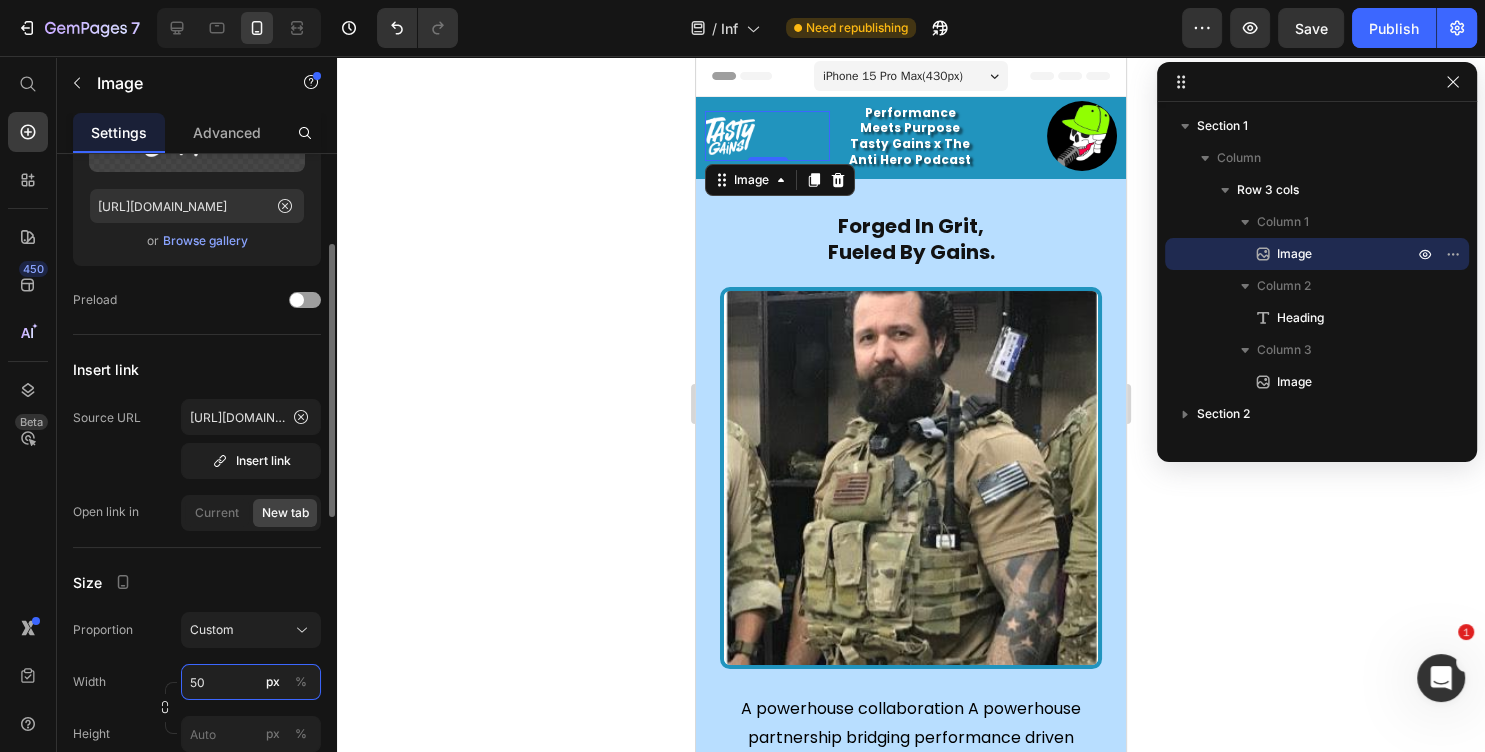 click on "50" at bounding box center (251, 682) 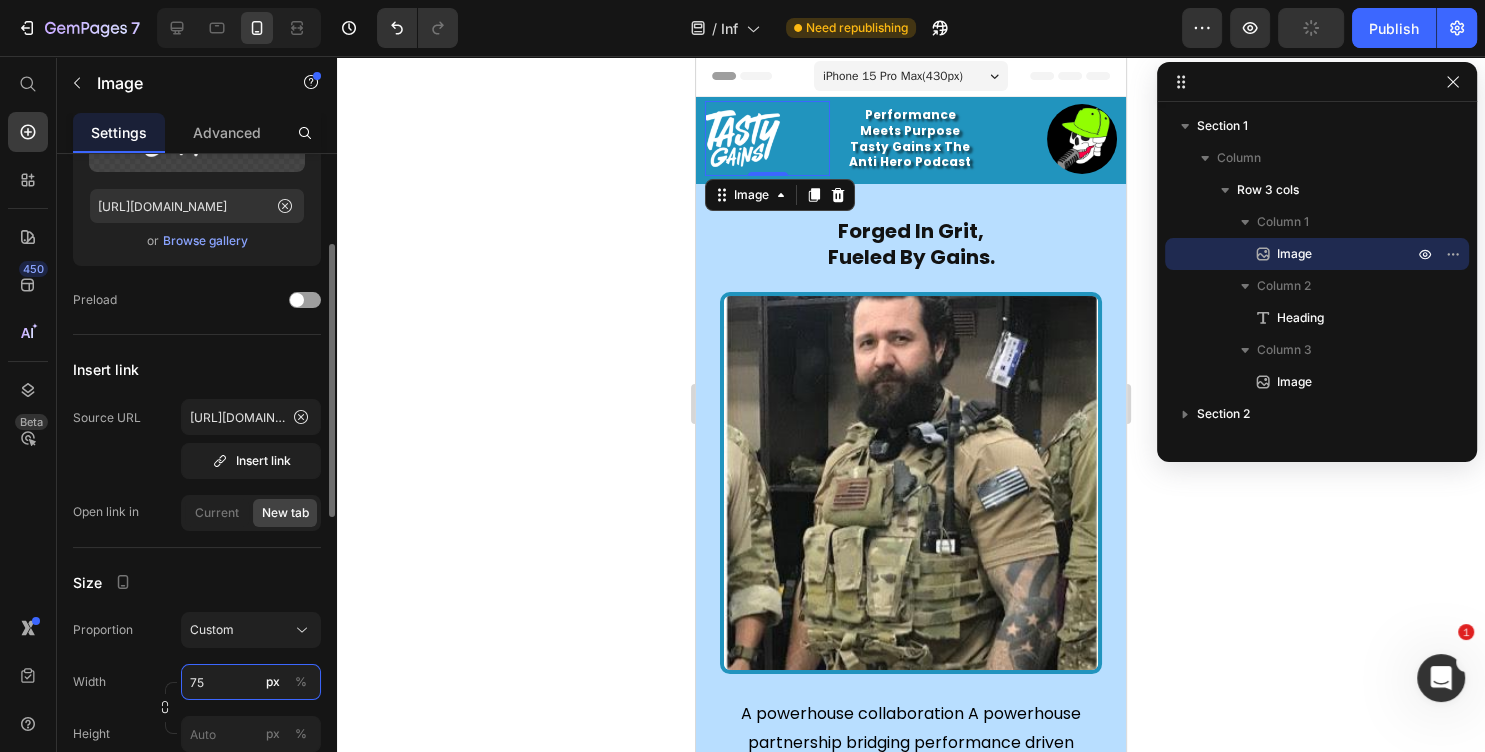type on "50" 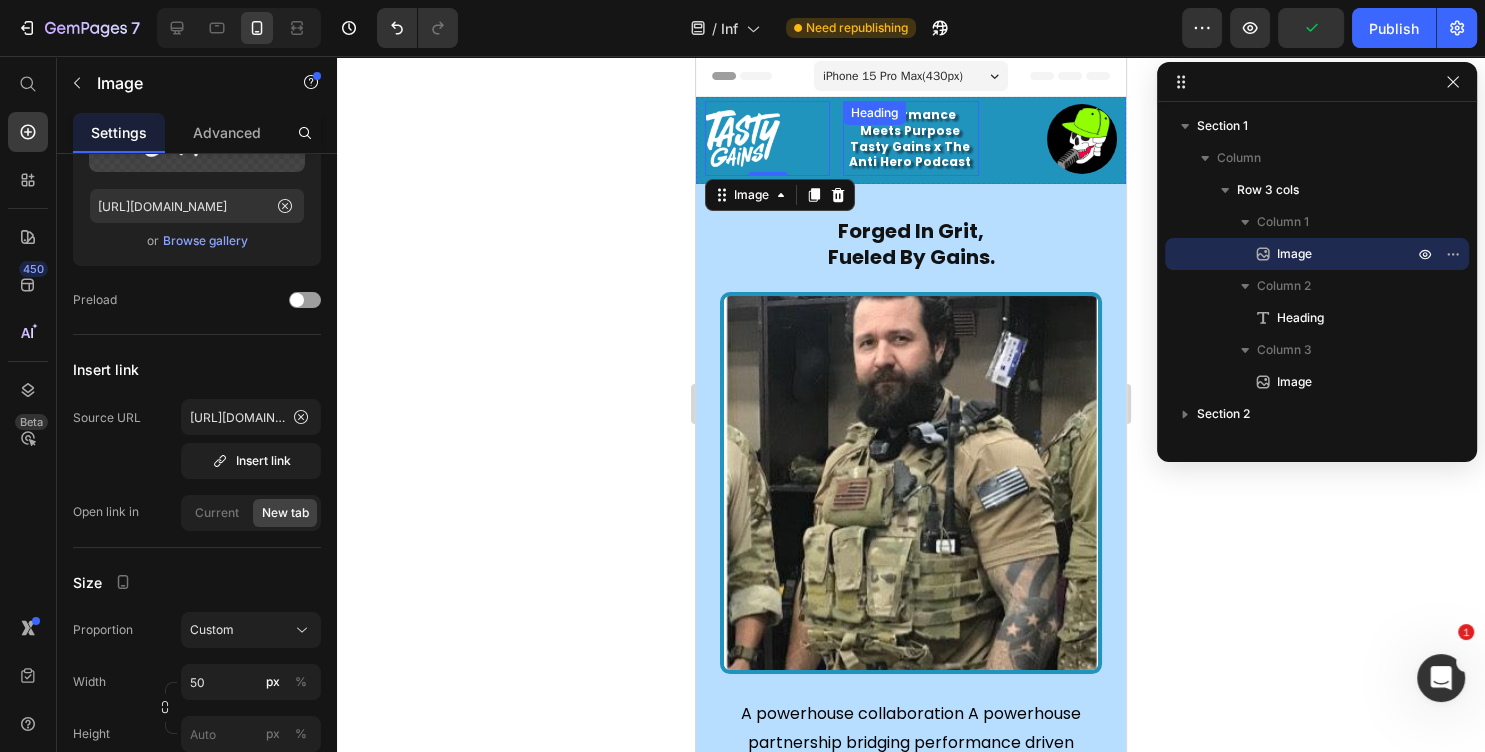 click on "Performance Meets Purpose  Tasty Gains x The Anti Hero Podcast" at bounding box center [909, 138] 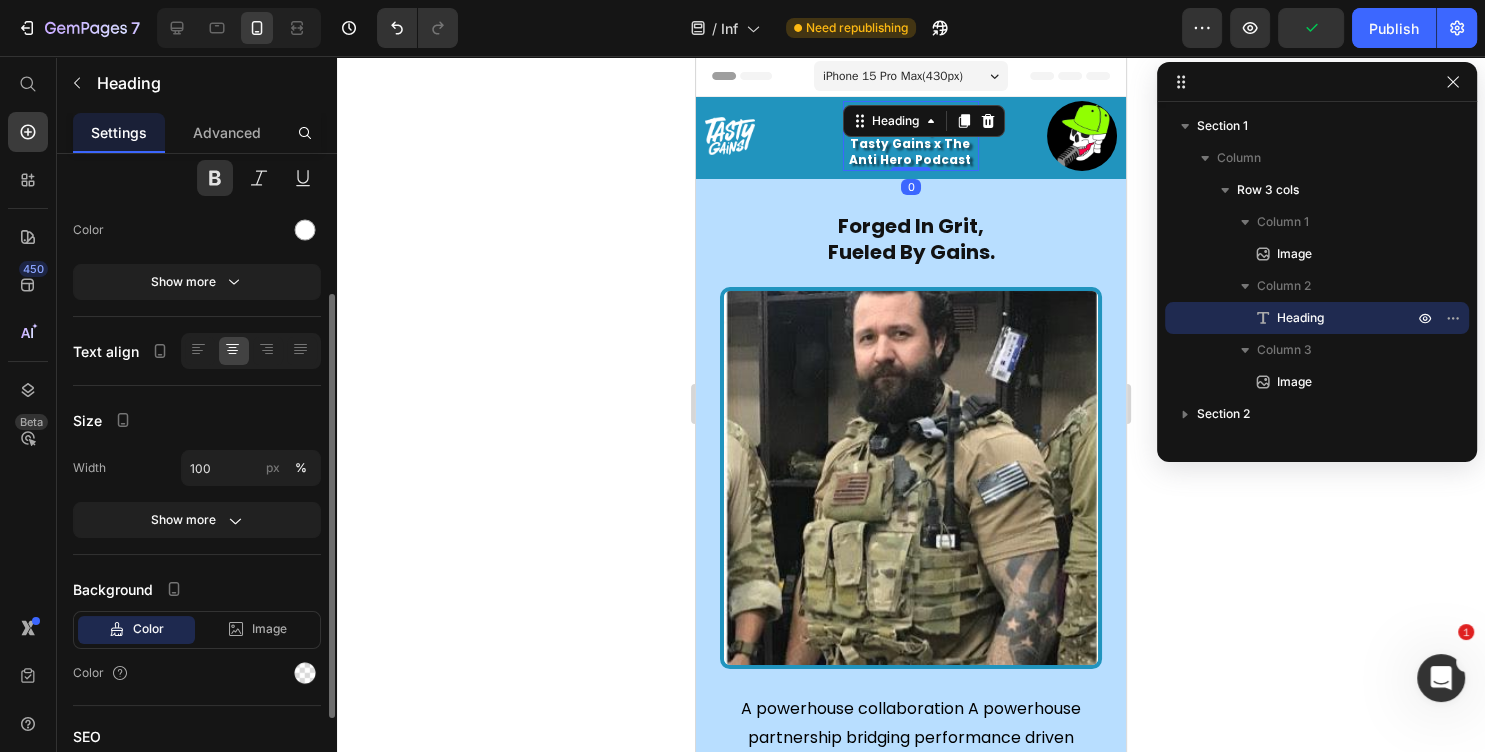 scroll, scrollTop: 0, scrollLeft: 0, axis: both 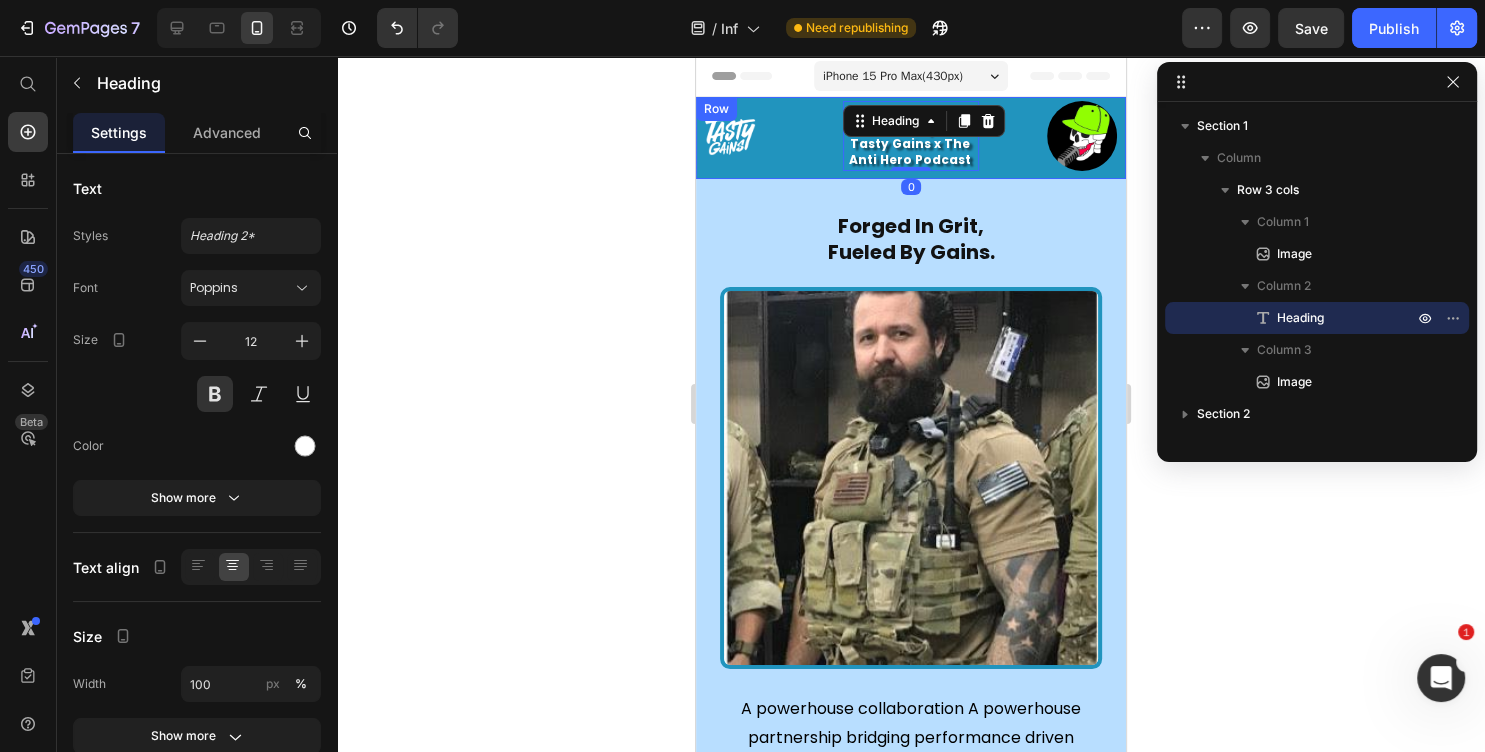 click on "Image Performance Meets Purpose  Tasty Gains x The Anti Hero Podcast Heading   0 Image Row" at bounding box center [911, 138] 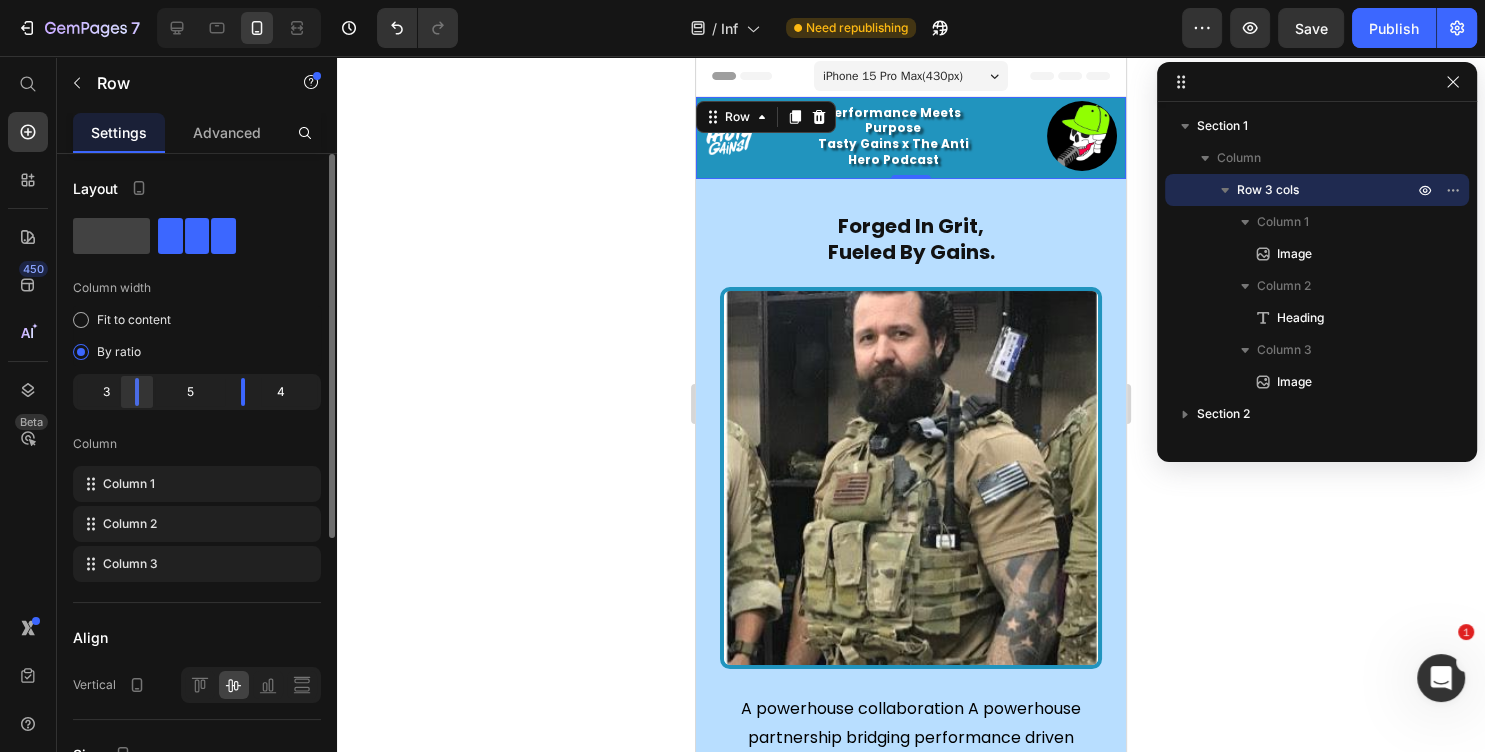 drag, startPoint x: 154, startPoint y: 384, endPoint x: 140, endPoint y: 383, distance: 14.035668 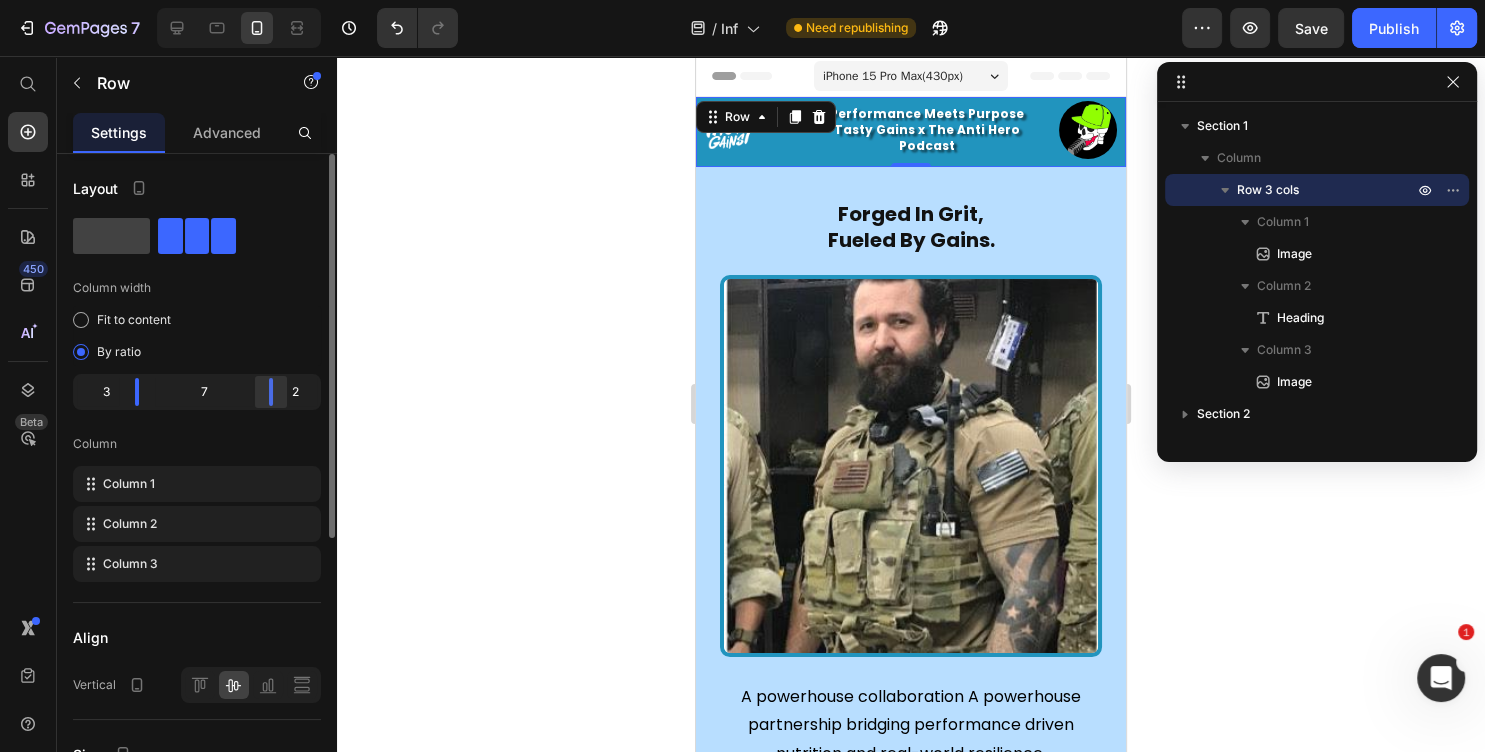 drag, startPoint x: 242, startPoint y: 398, endPoint x: 274, endPoint y: 398, distance: 32 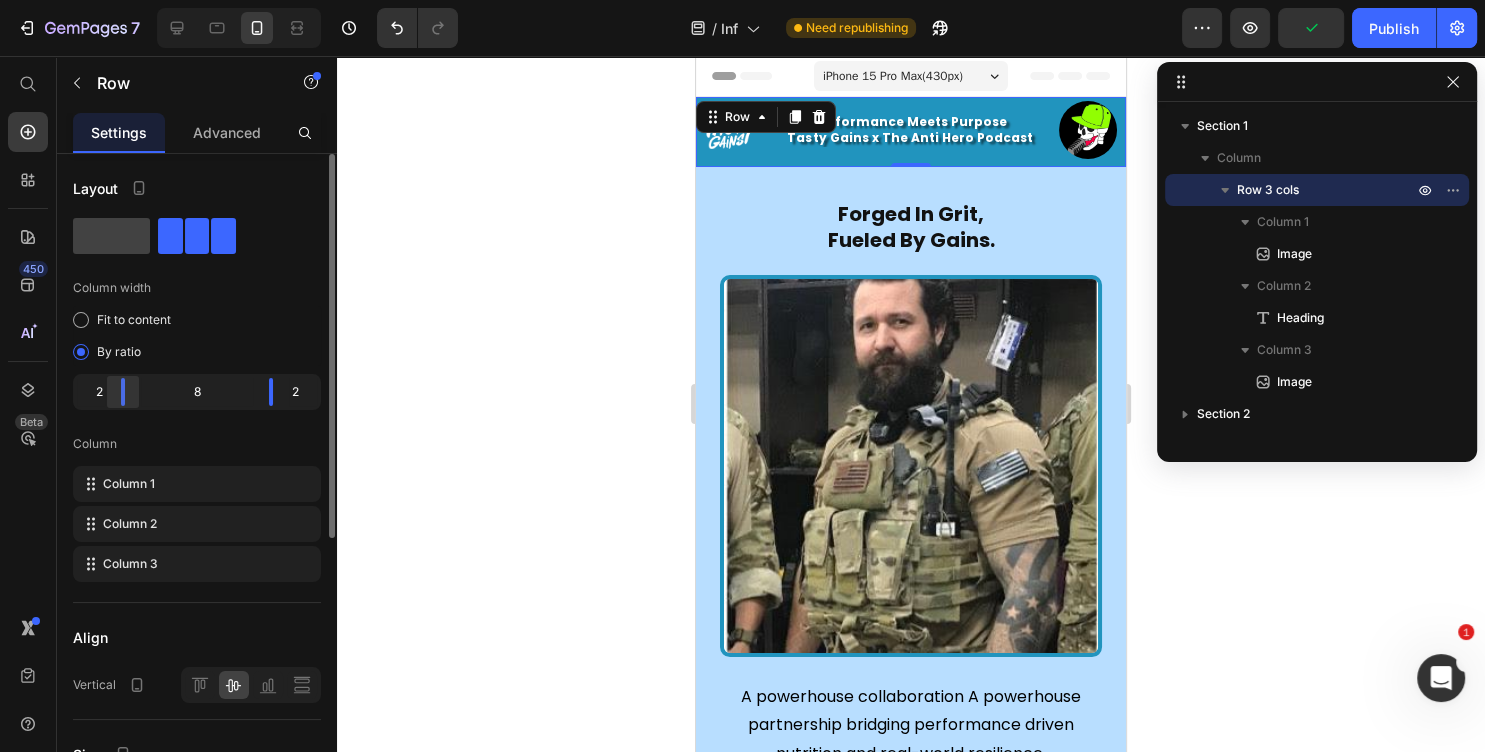 drag, startPoint x: 136, startPoint y: 394, endPoint x: 123, endPoint y: 393, distance: 13.038404 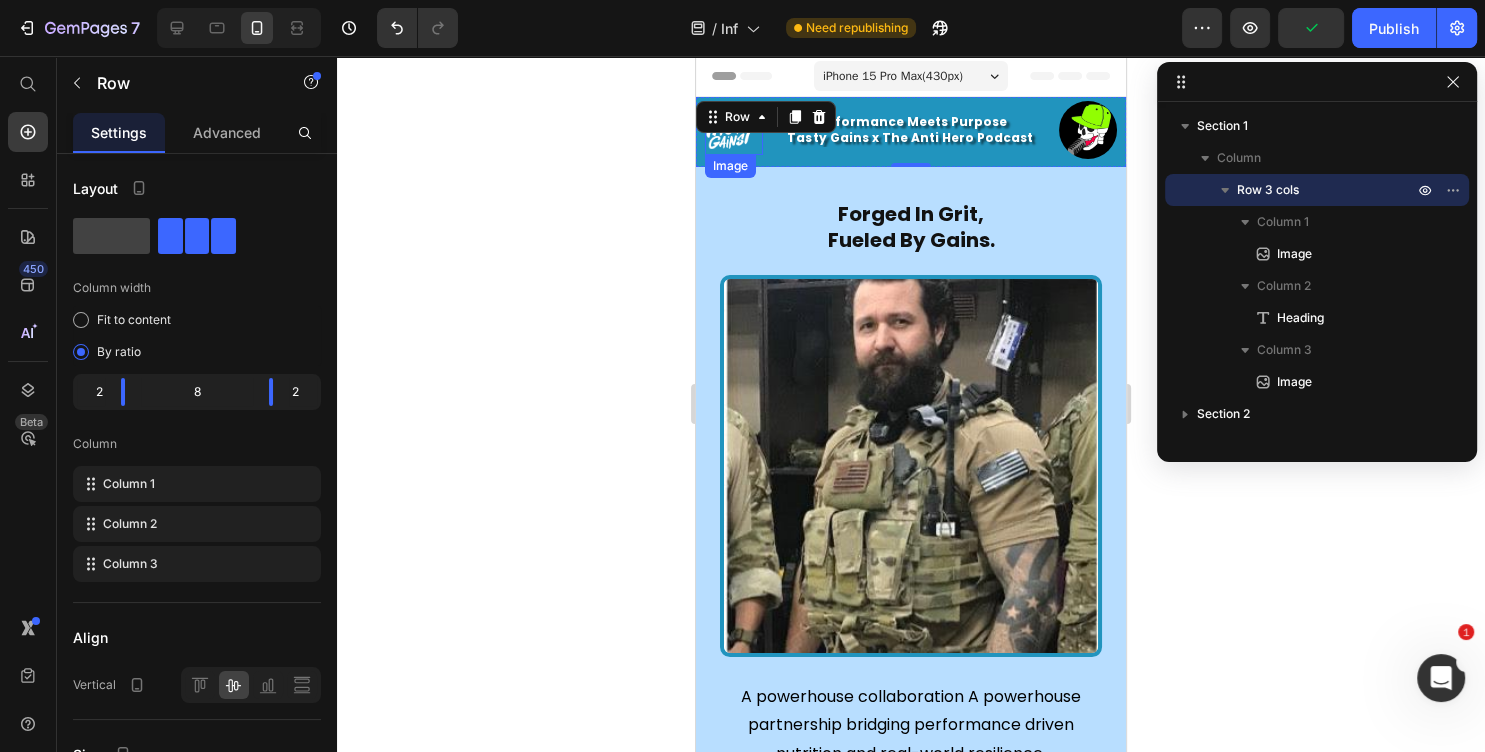 click at bounding box center [734, 130] 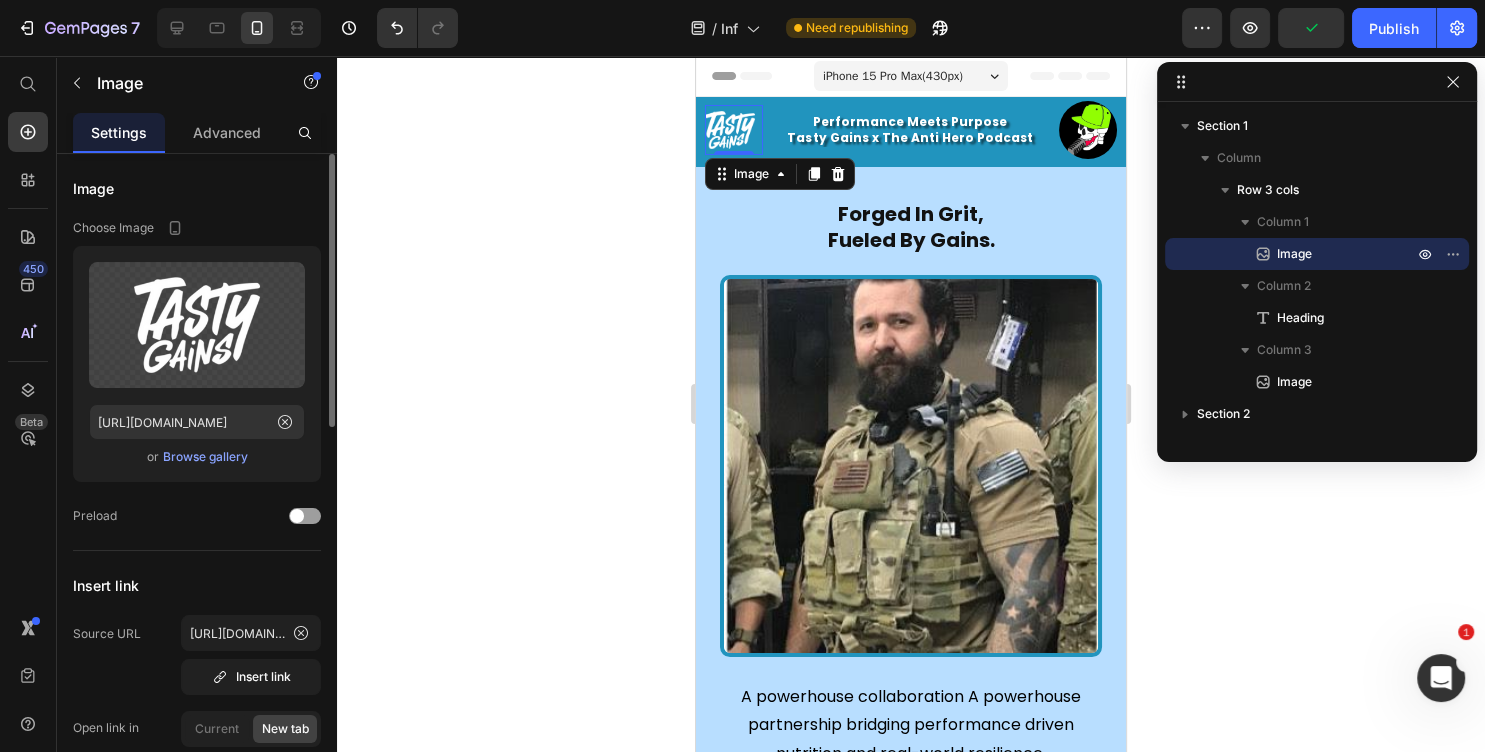 scroll, scrollTop: 324, scrollLeft: 0, axis: vertical 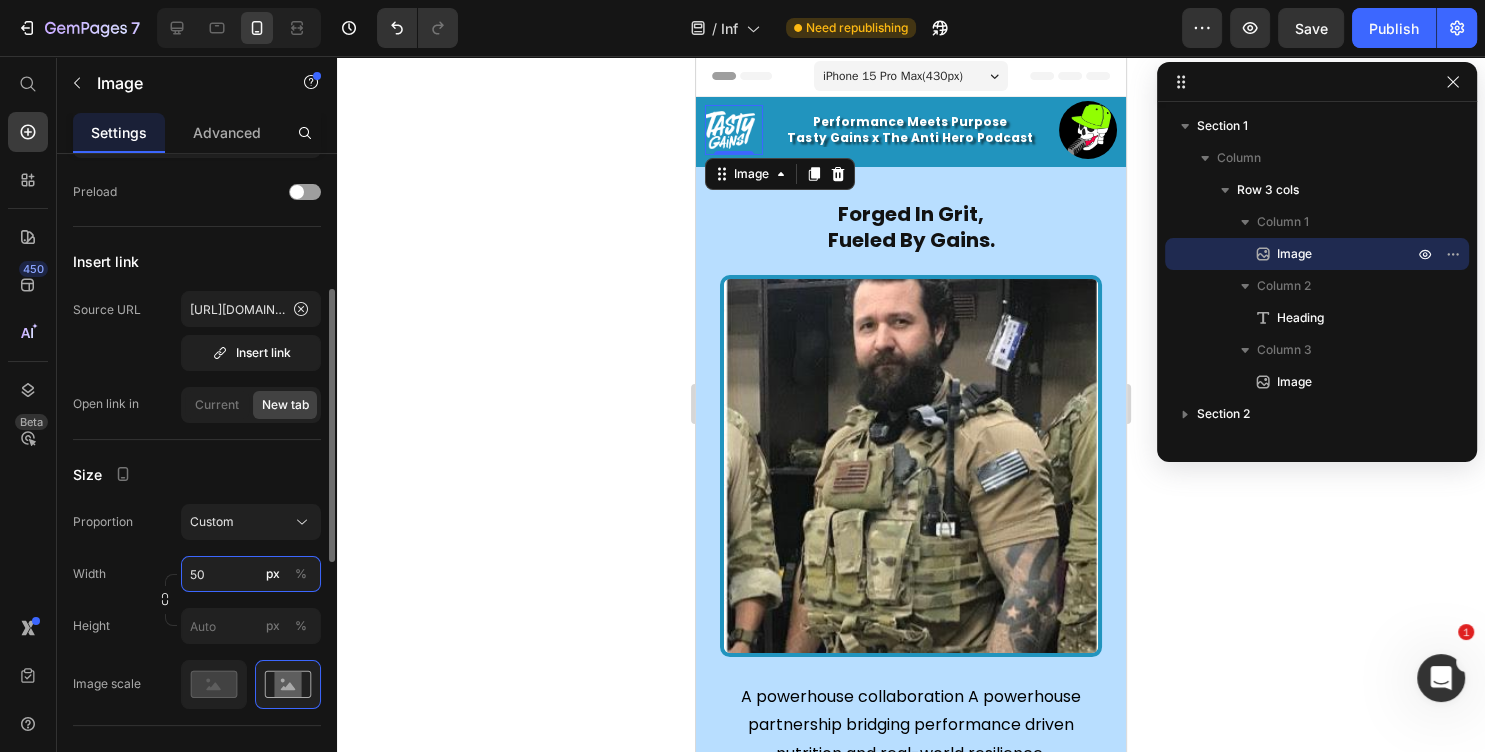 click on "50" at bounding box center [251, 574] 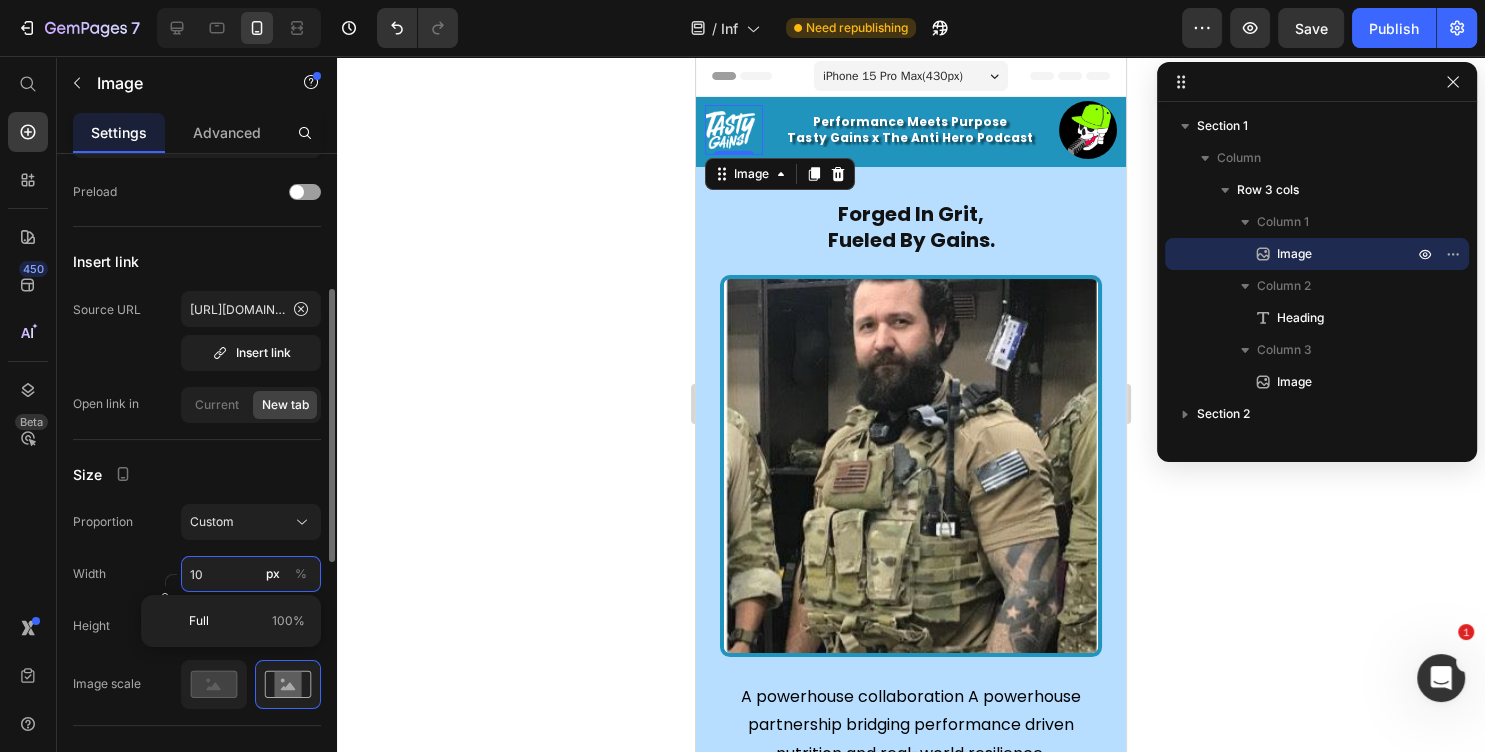 type on "100" 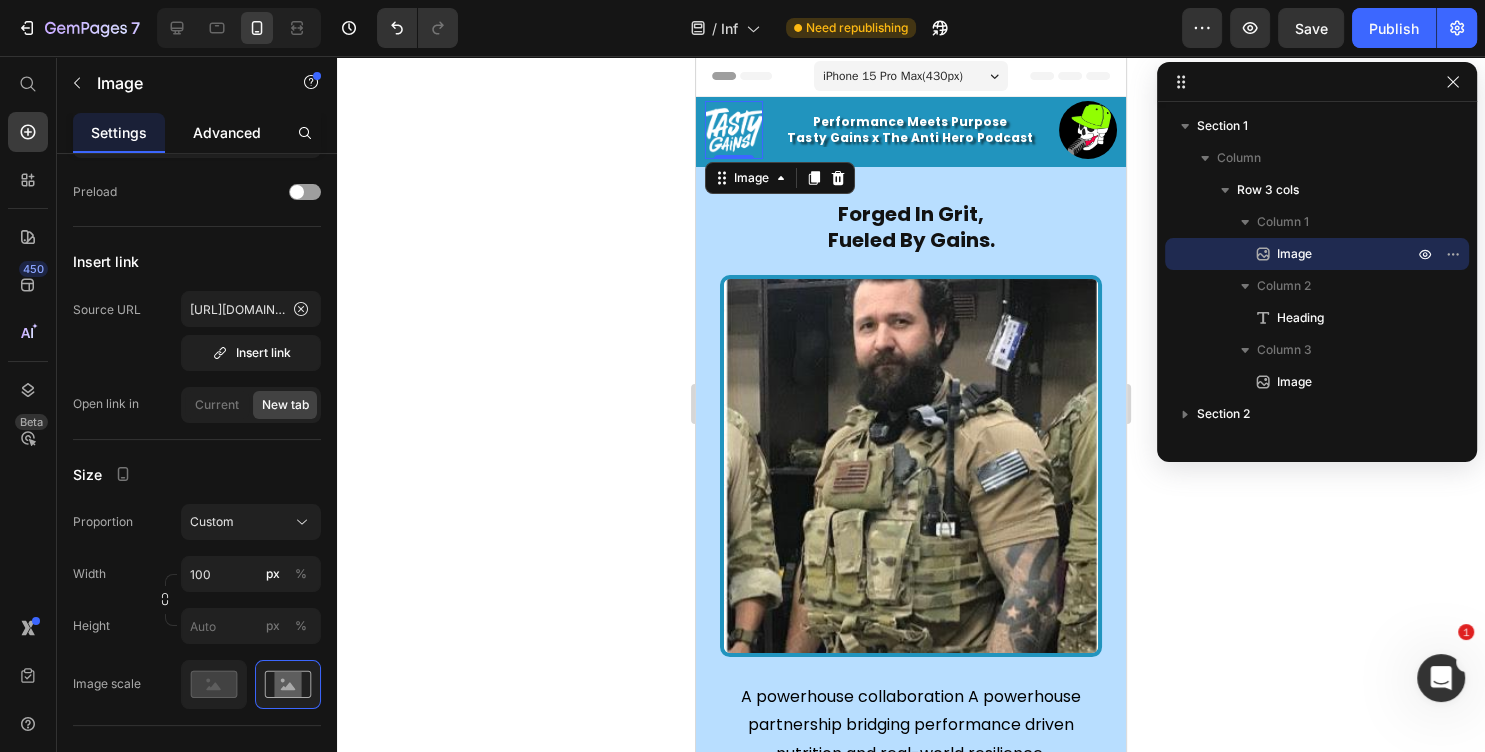 click on "Advanced" at bounding box center (227, 132) 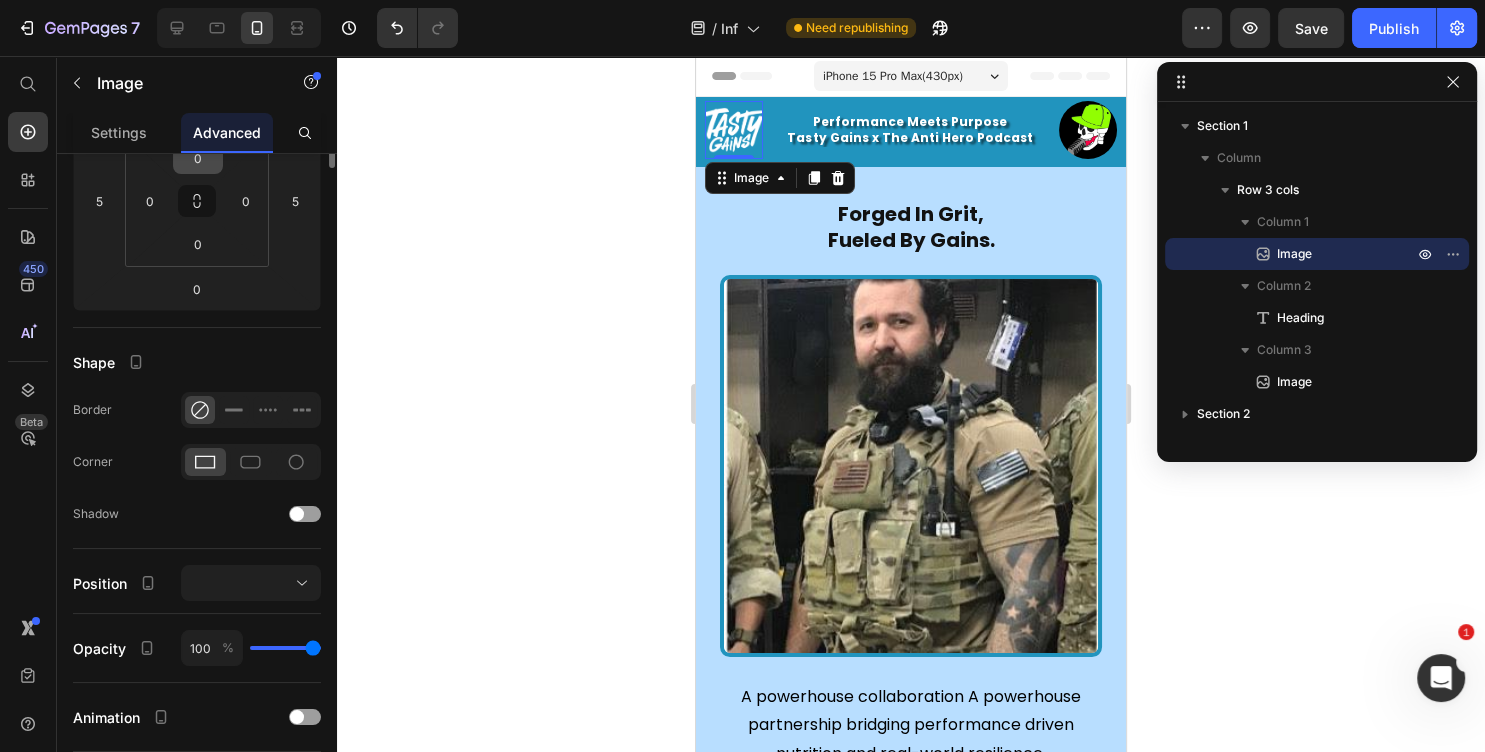 scroll, scrollTop: 0, scrollLeft: 0, axis: both 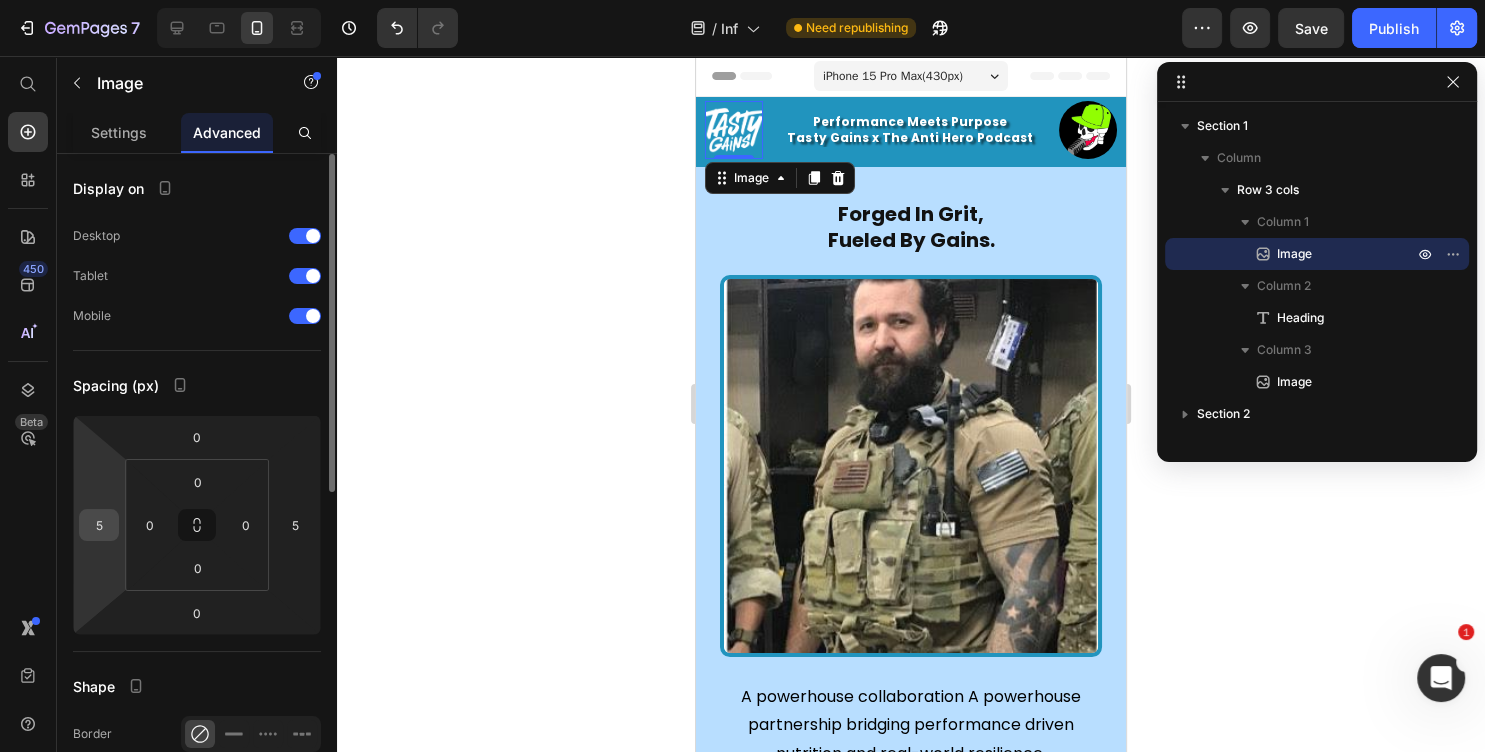 click on "5" at bounding box center [99, 525] 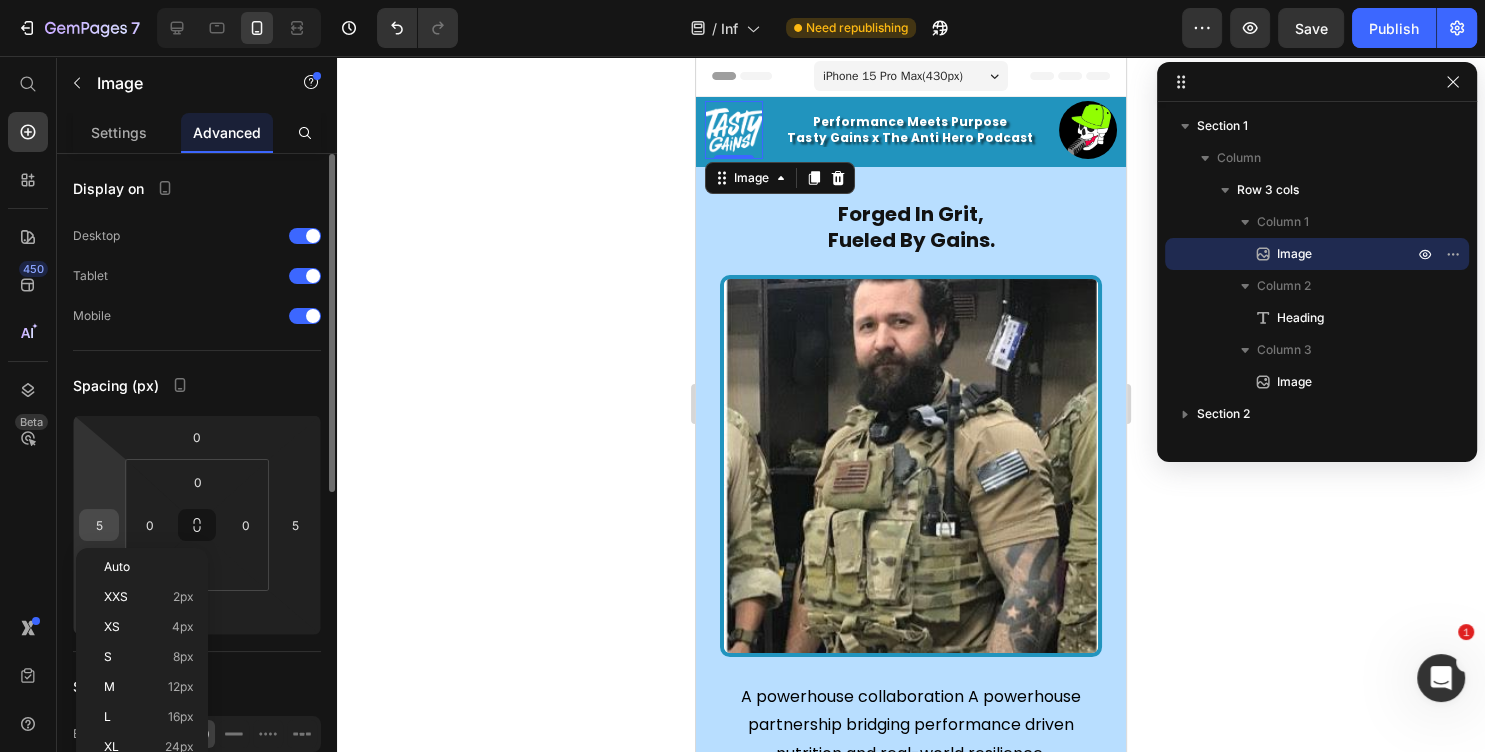 click on "5" at bounding box center [99, 525] 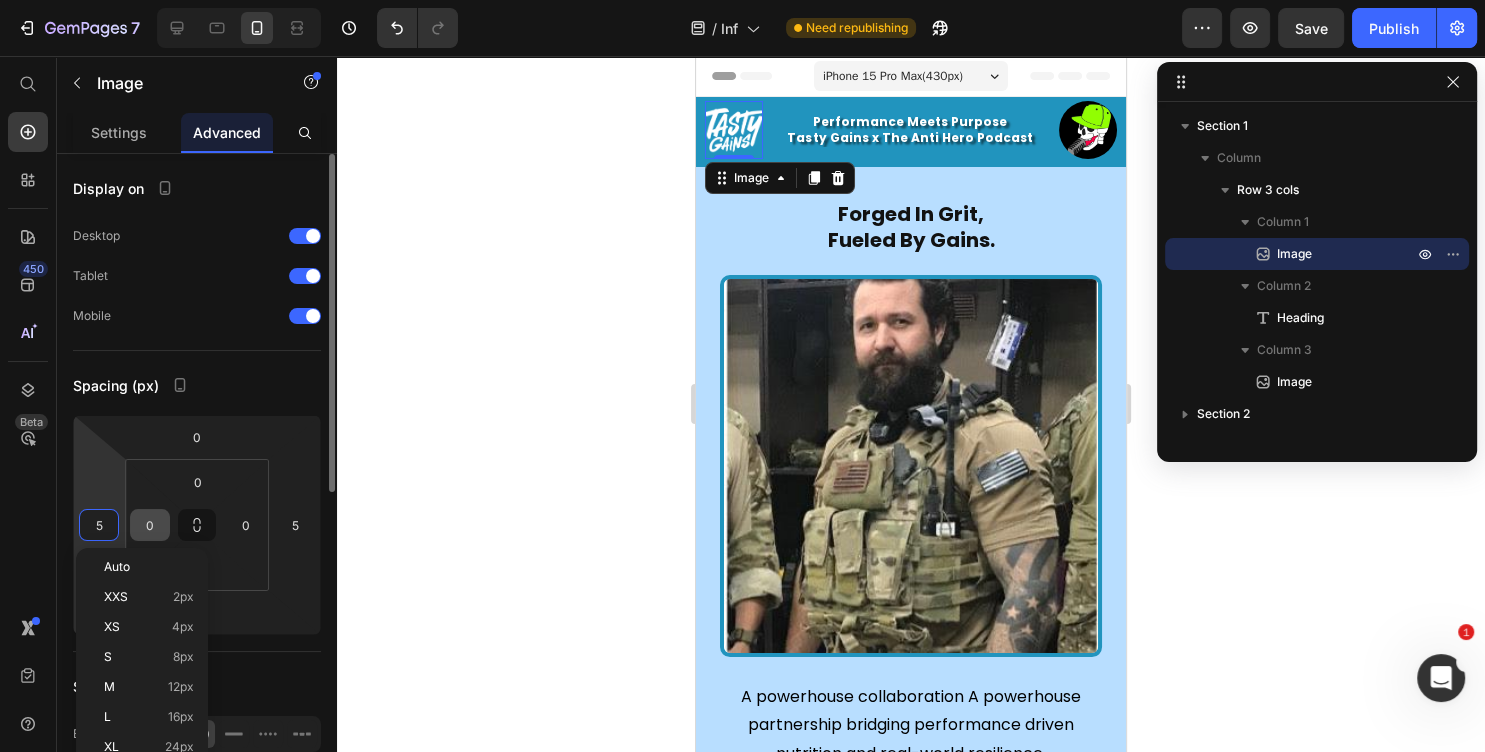 click on "0" at bounding box center (150, 525) 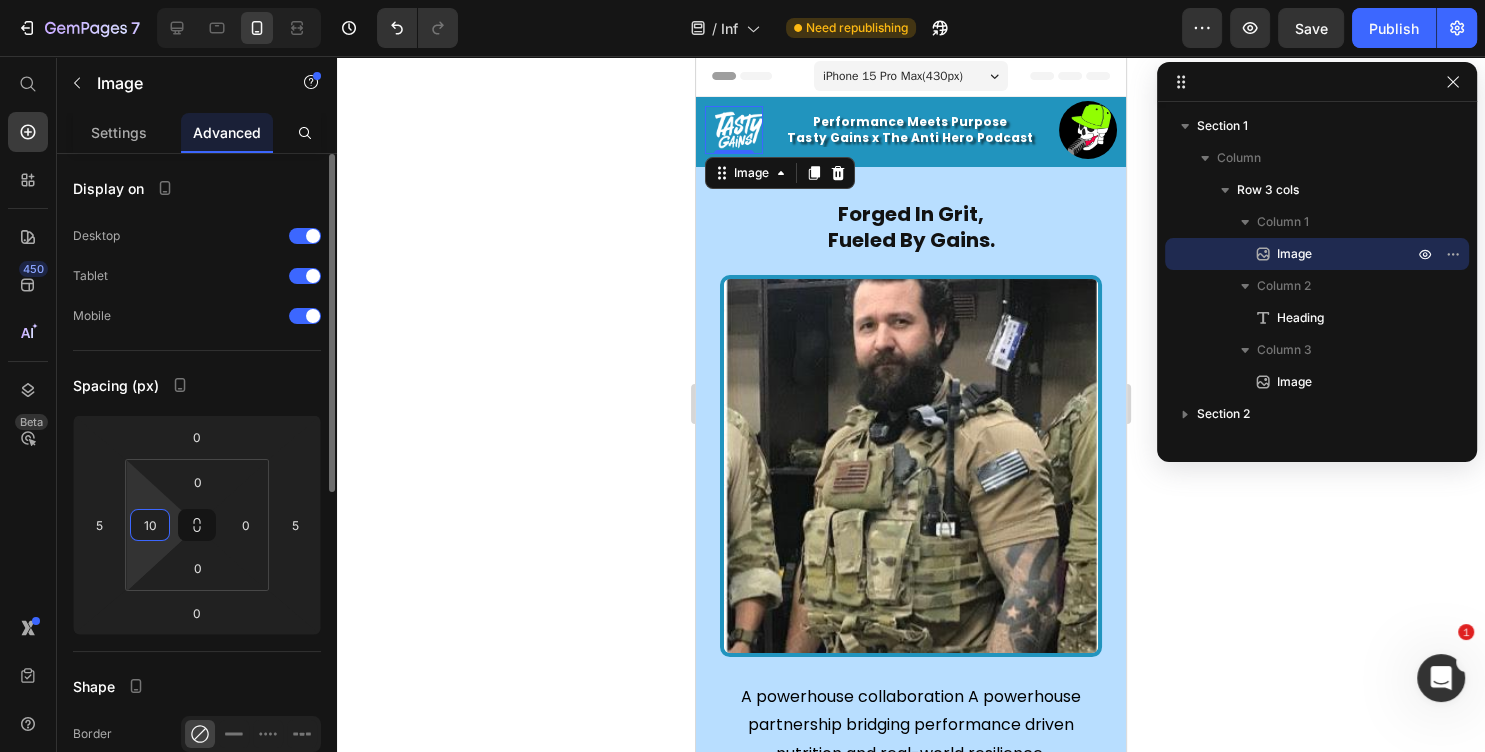 type on "1" 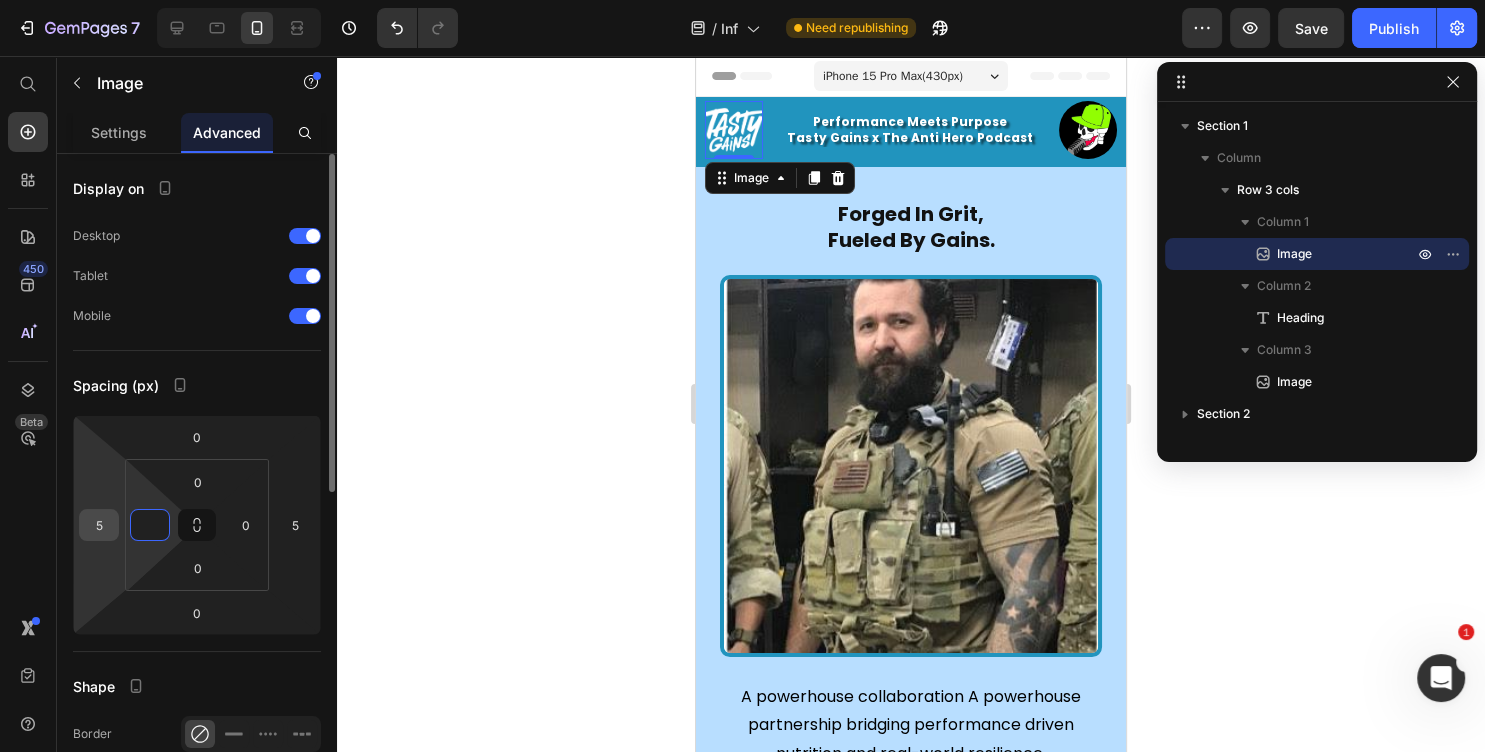click on "5" at bounding box center (99, 525) 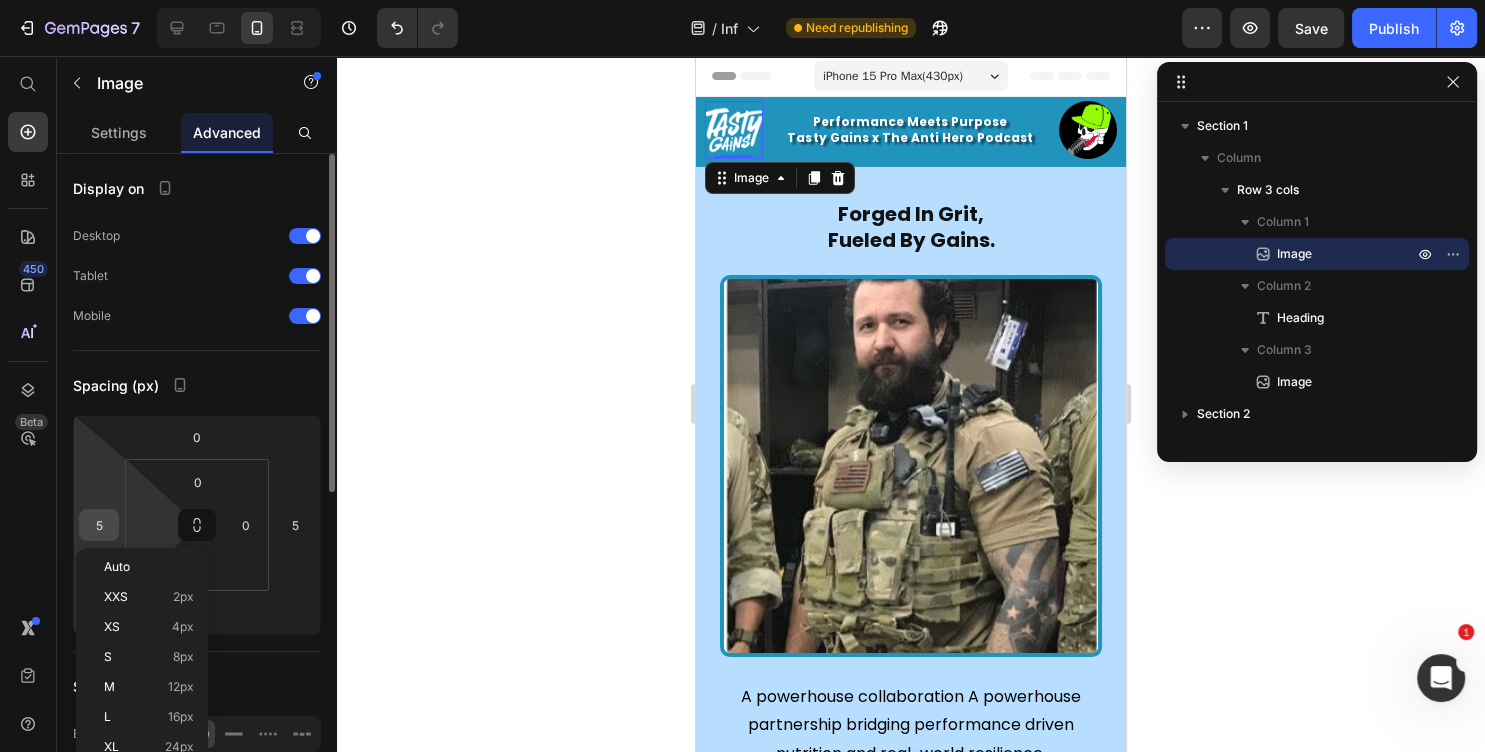 type on "0" 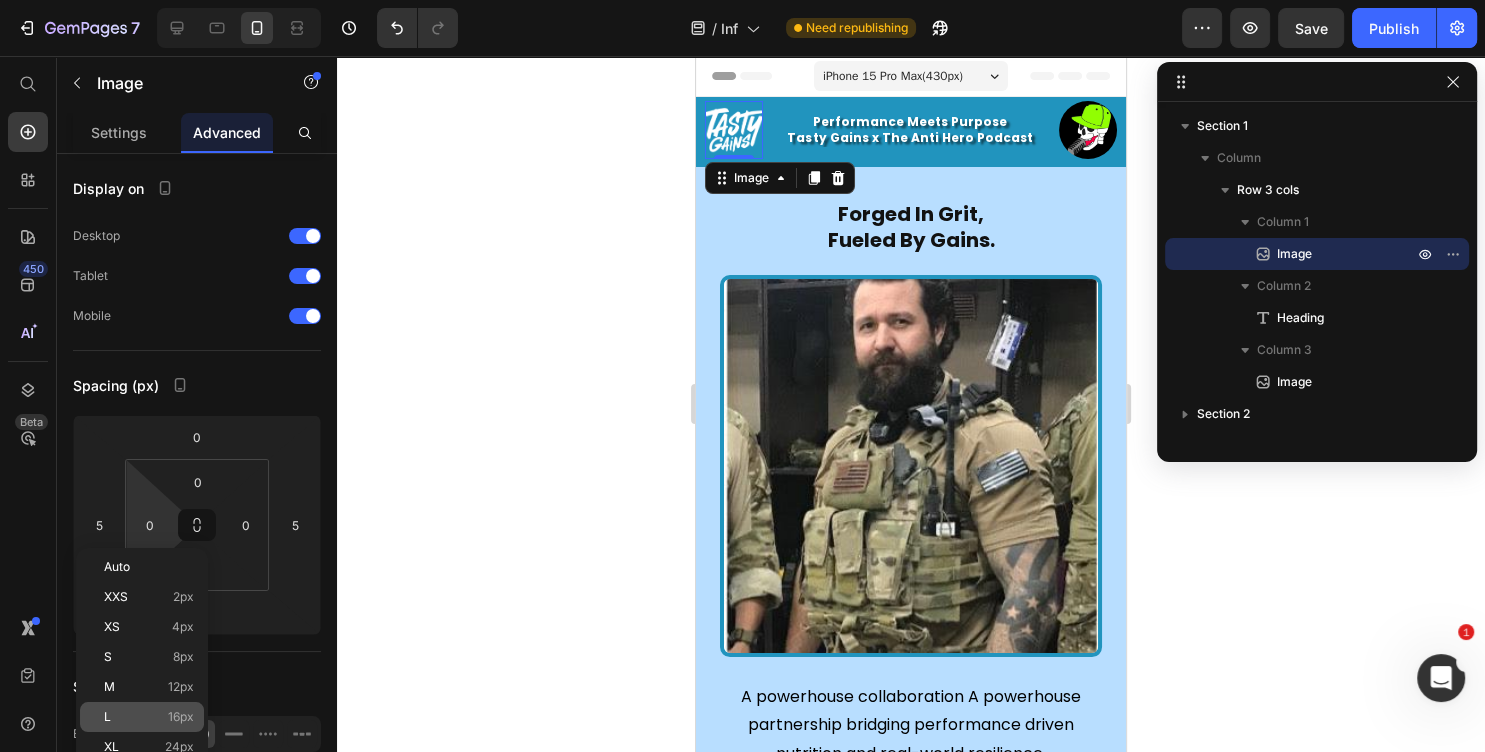 click on "L 16px" 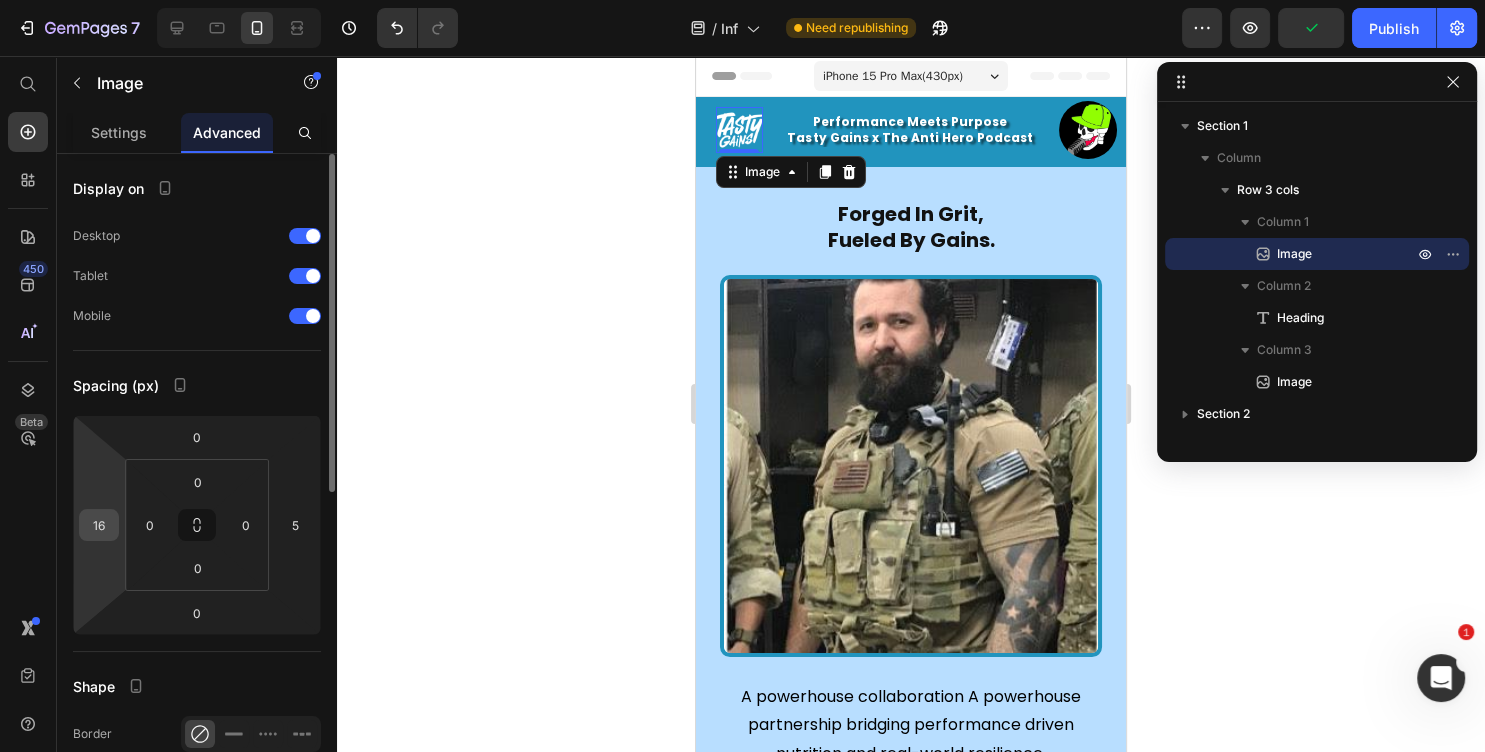 click on "16" at bounding box center (99, 525) 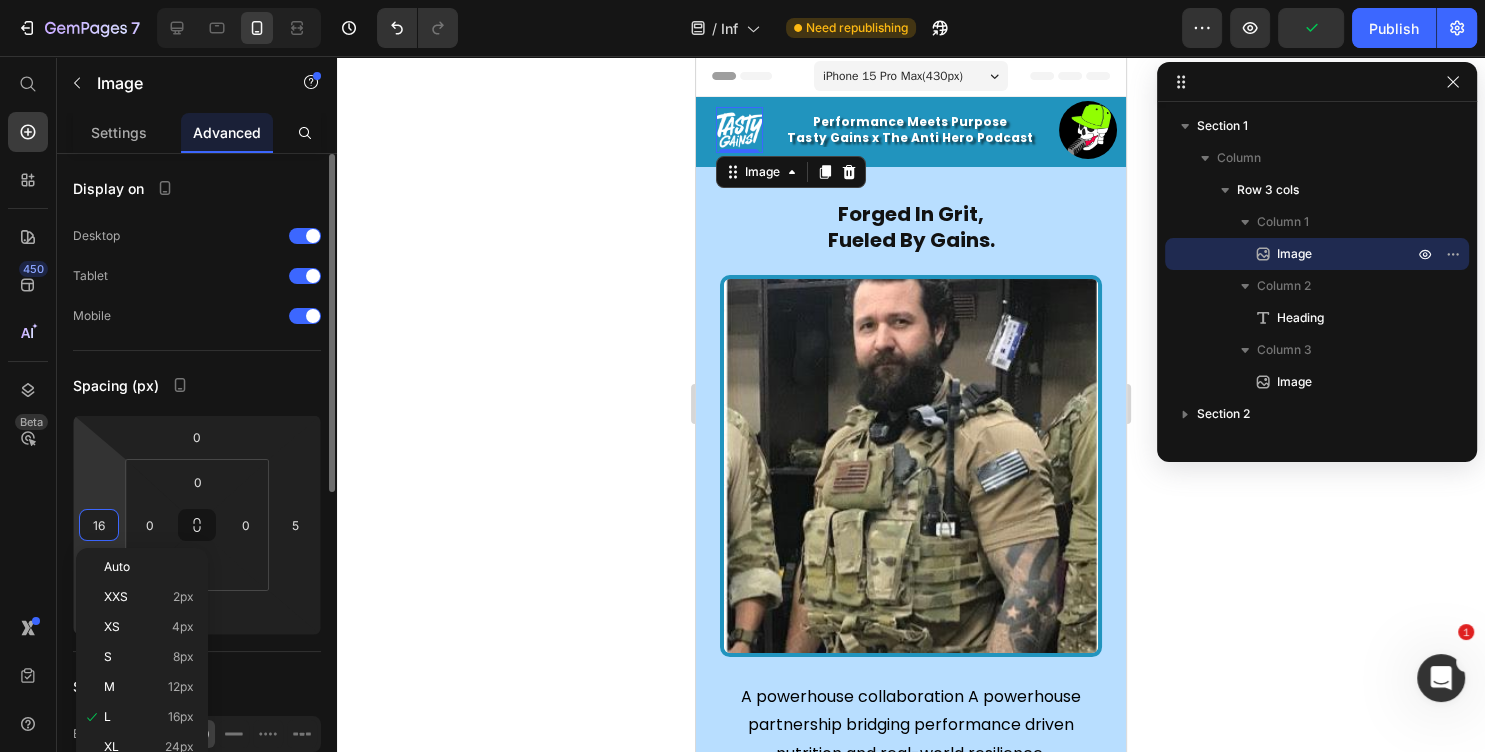 type on "8" 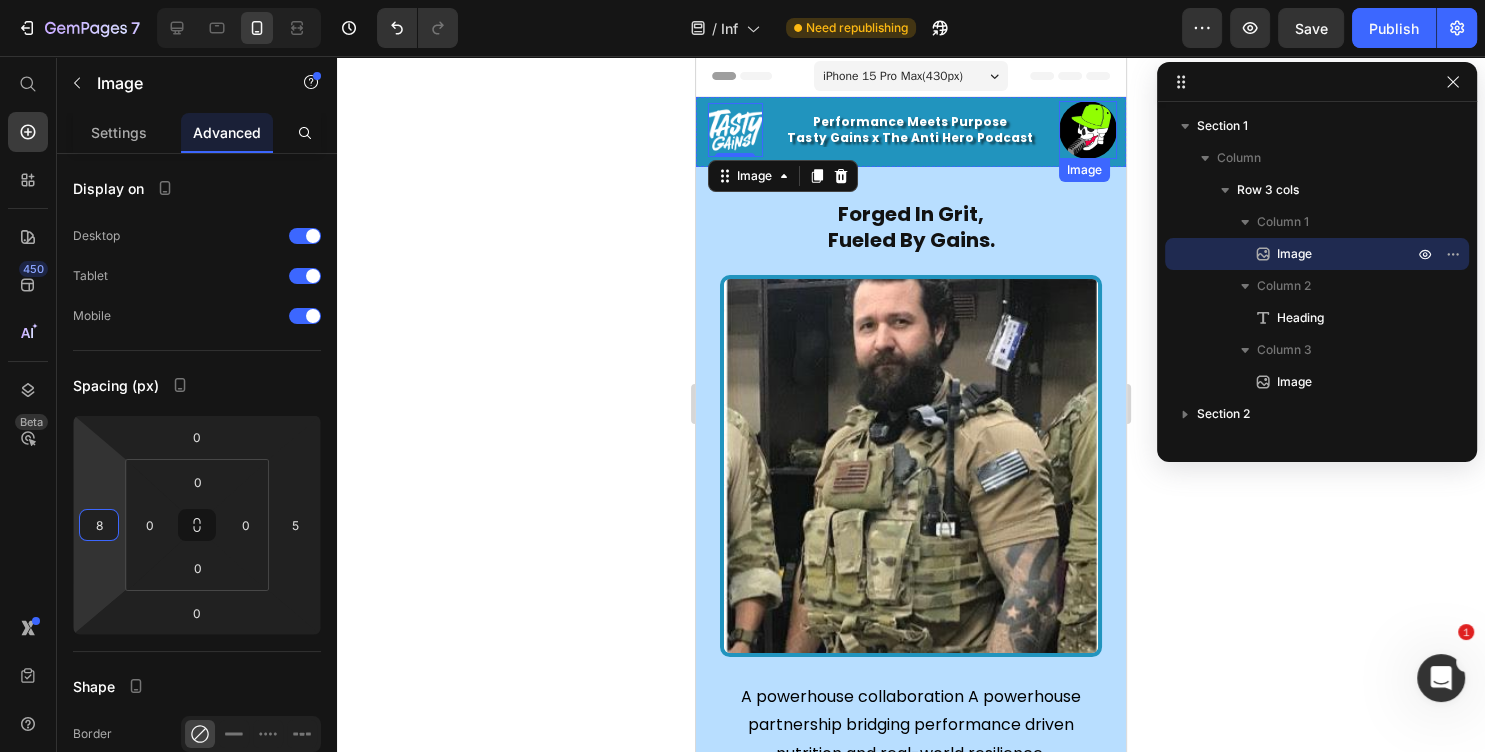 click at bounding box center (1088, 130) 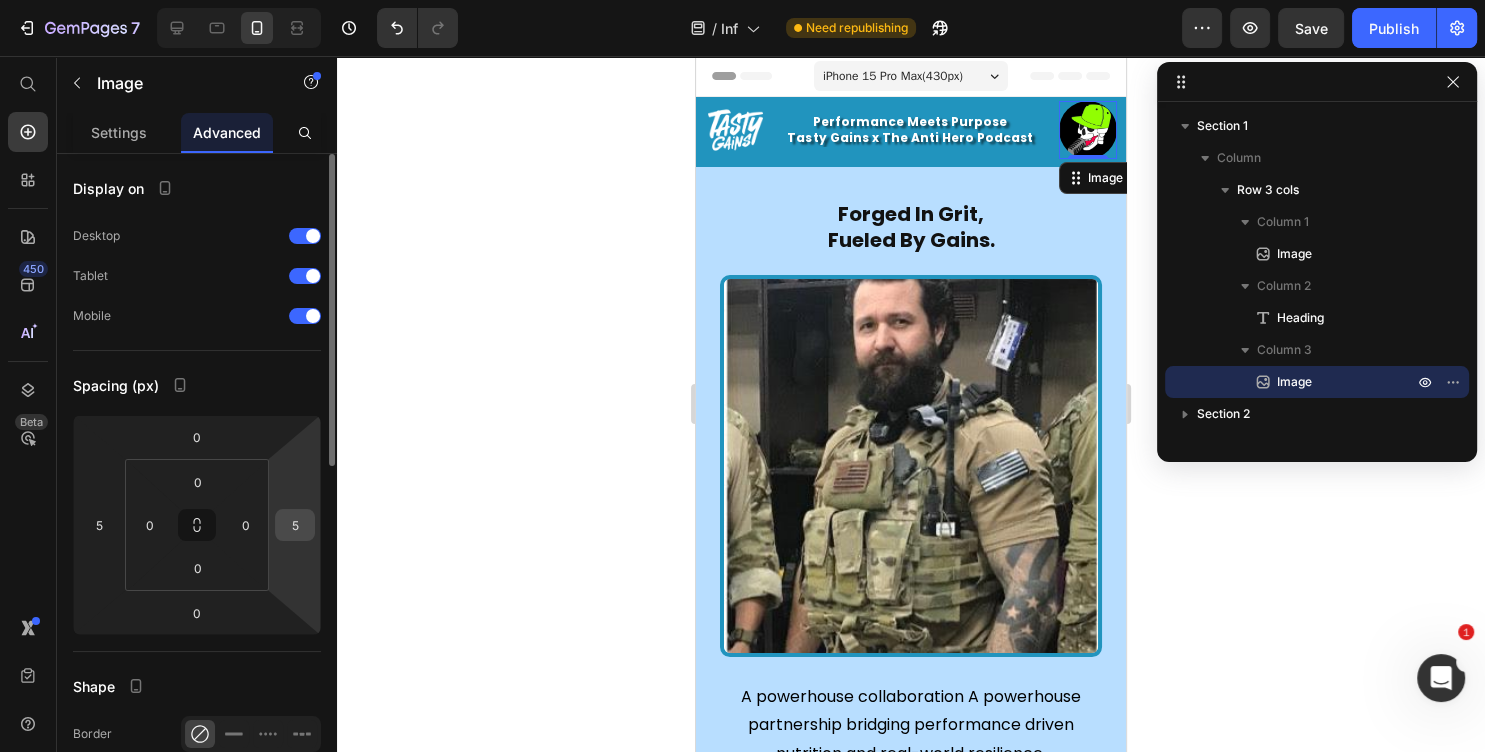 click on "5" at bounding box center [295, 525] 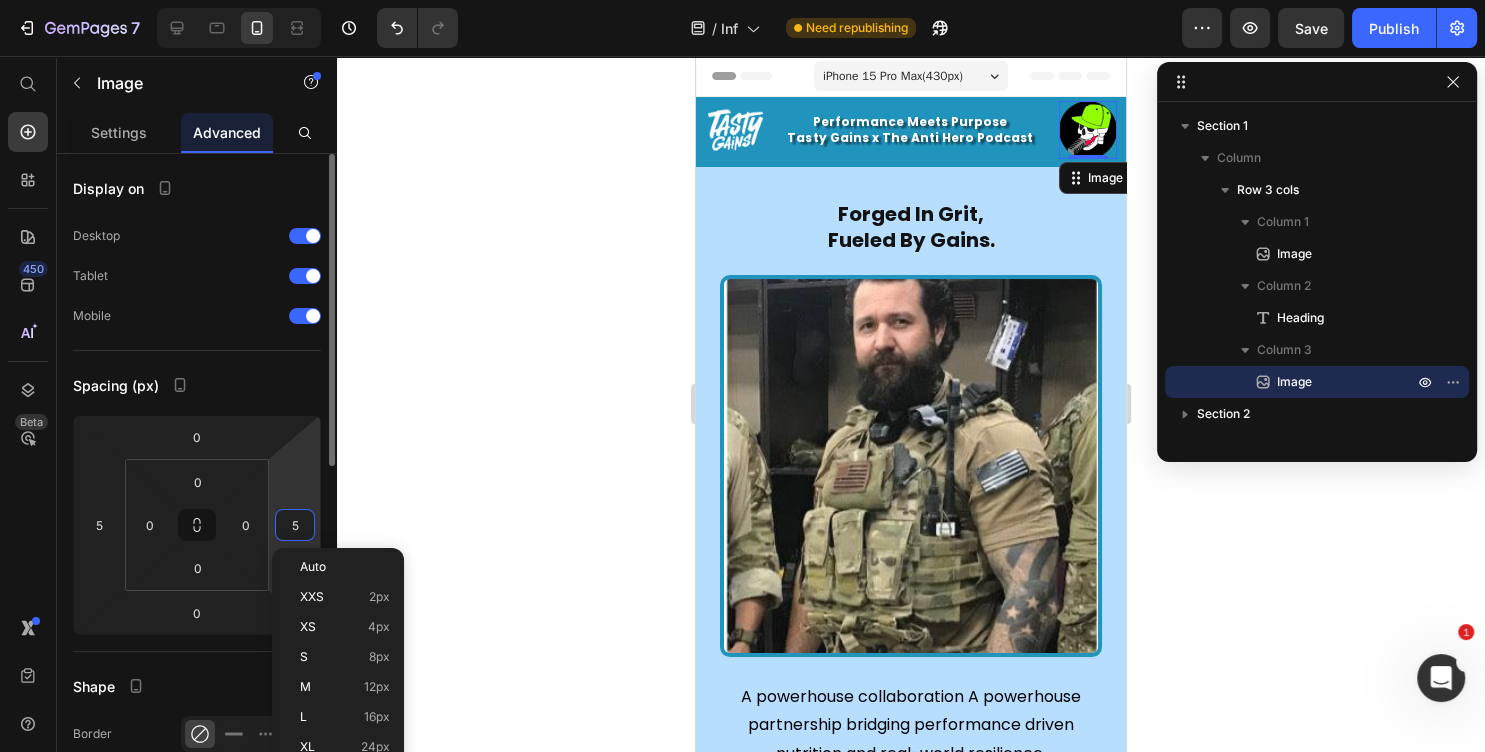 type on "8" 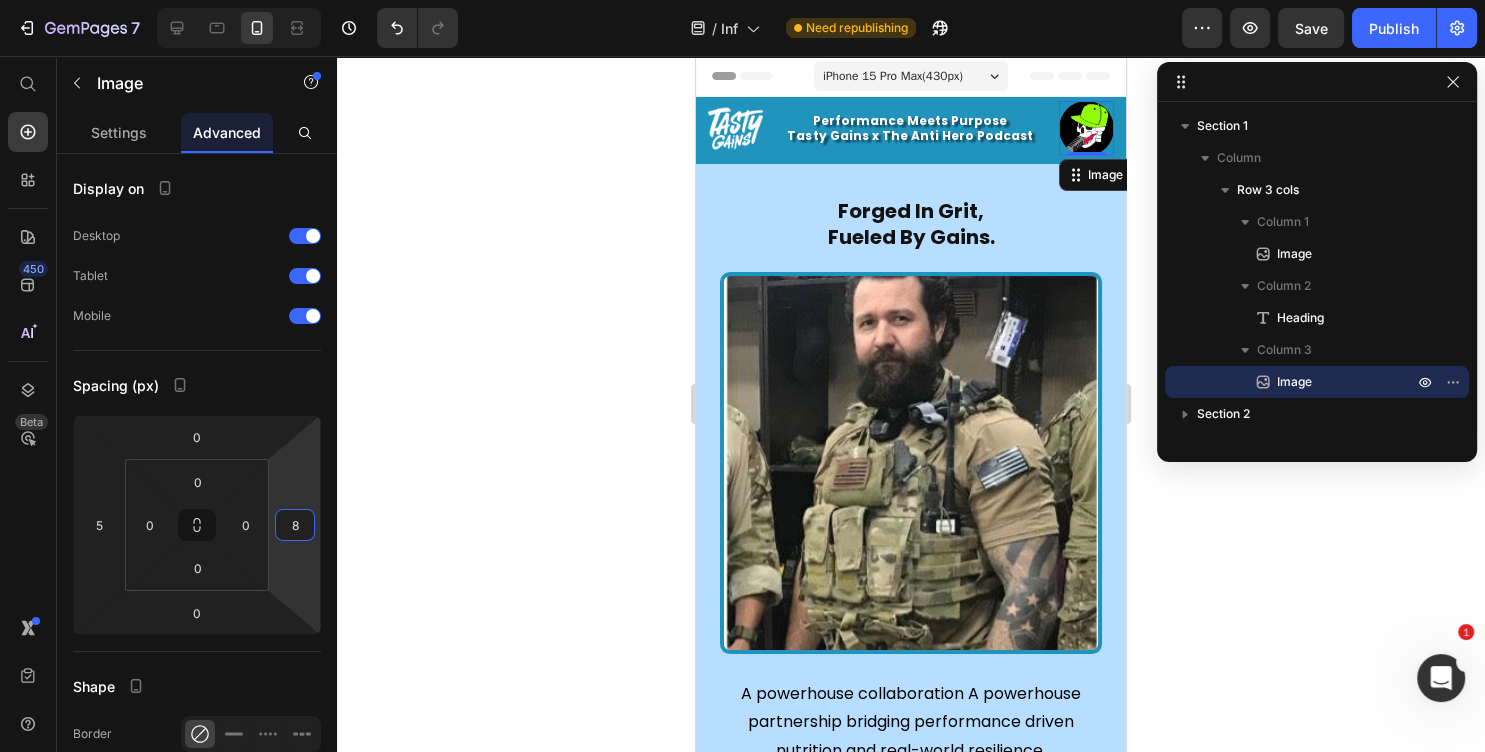 drag, startPoint x: 236, startPoint y: 188, endPoint x: 505, endPoint y: 303, distance: 292.55084 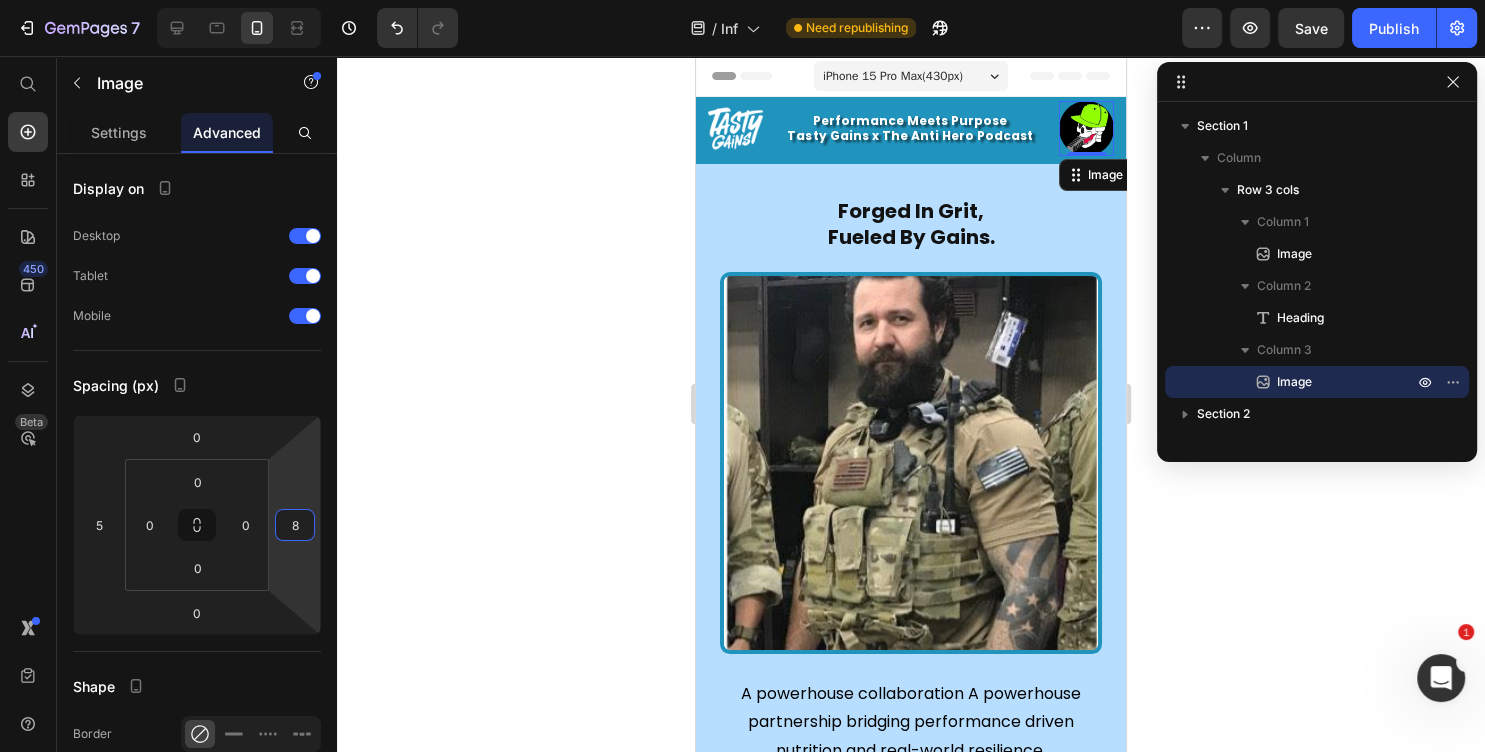 click 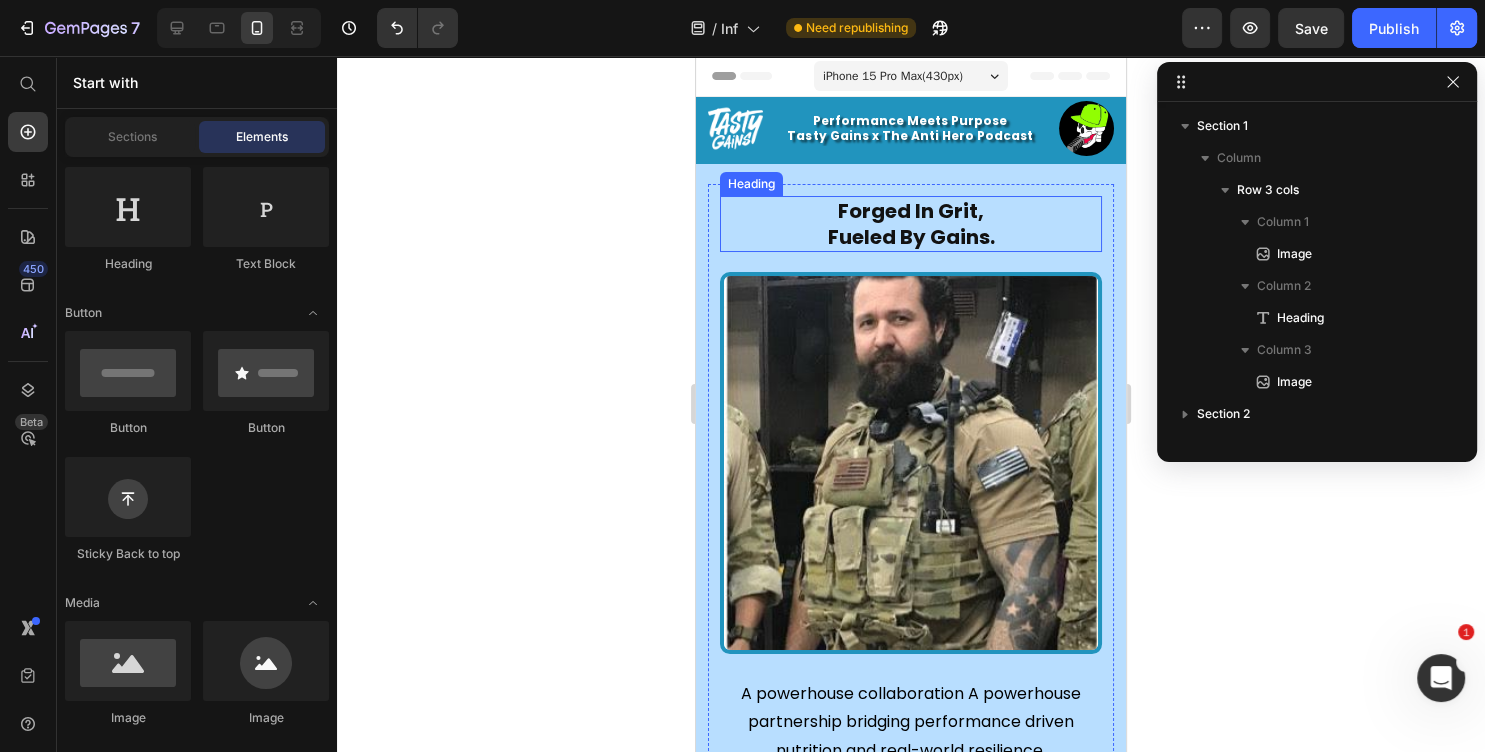 scroll, scrollTop: 324, scrollLeft: 0, axis: vertical 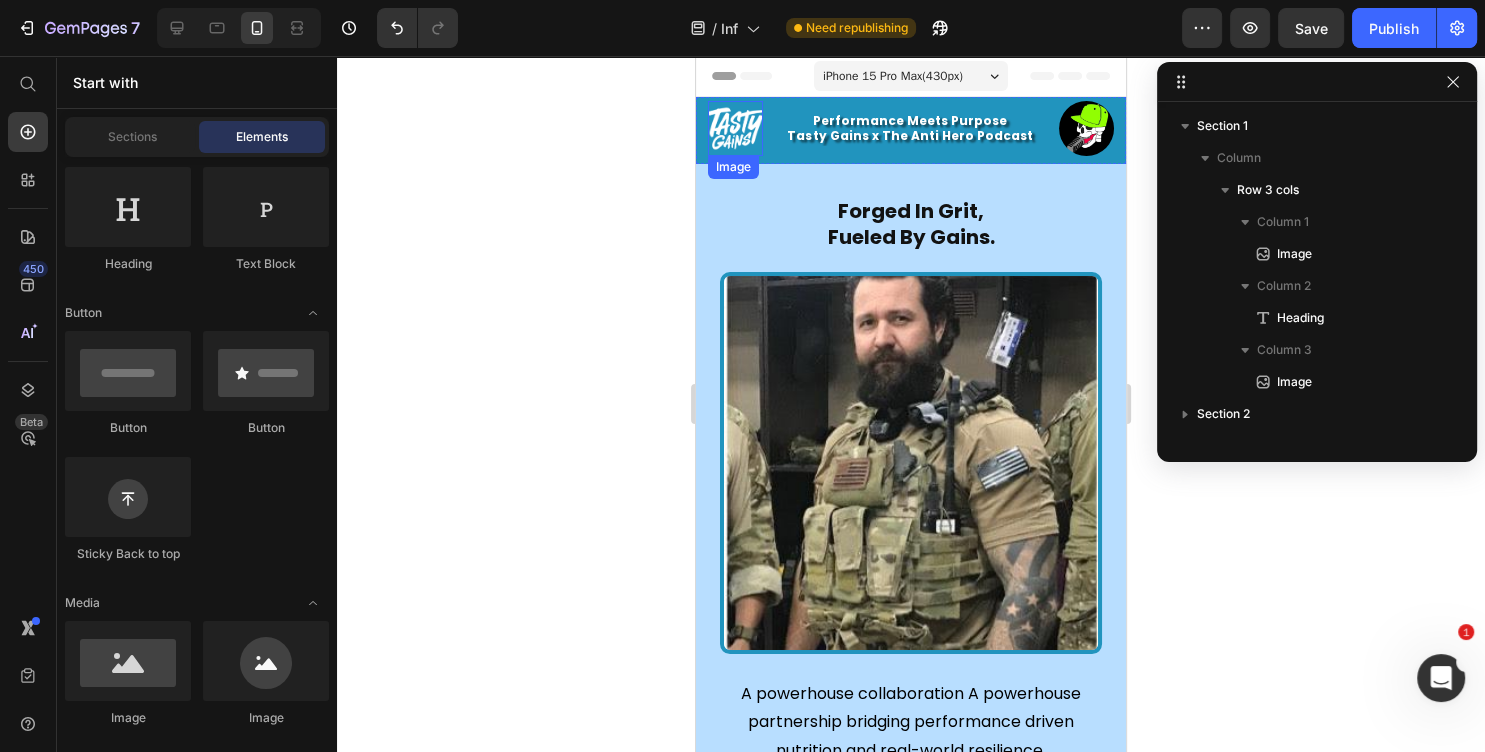 click at bounding box center [735, 128] 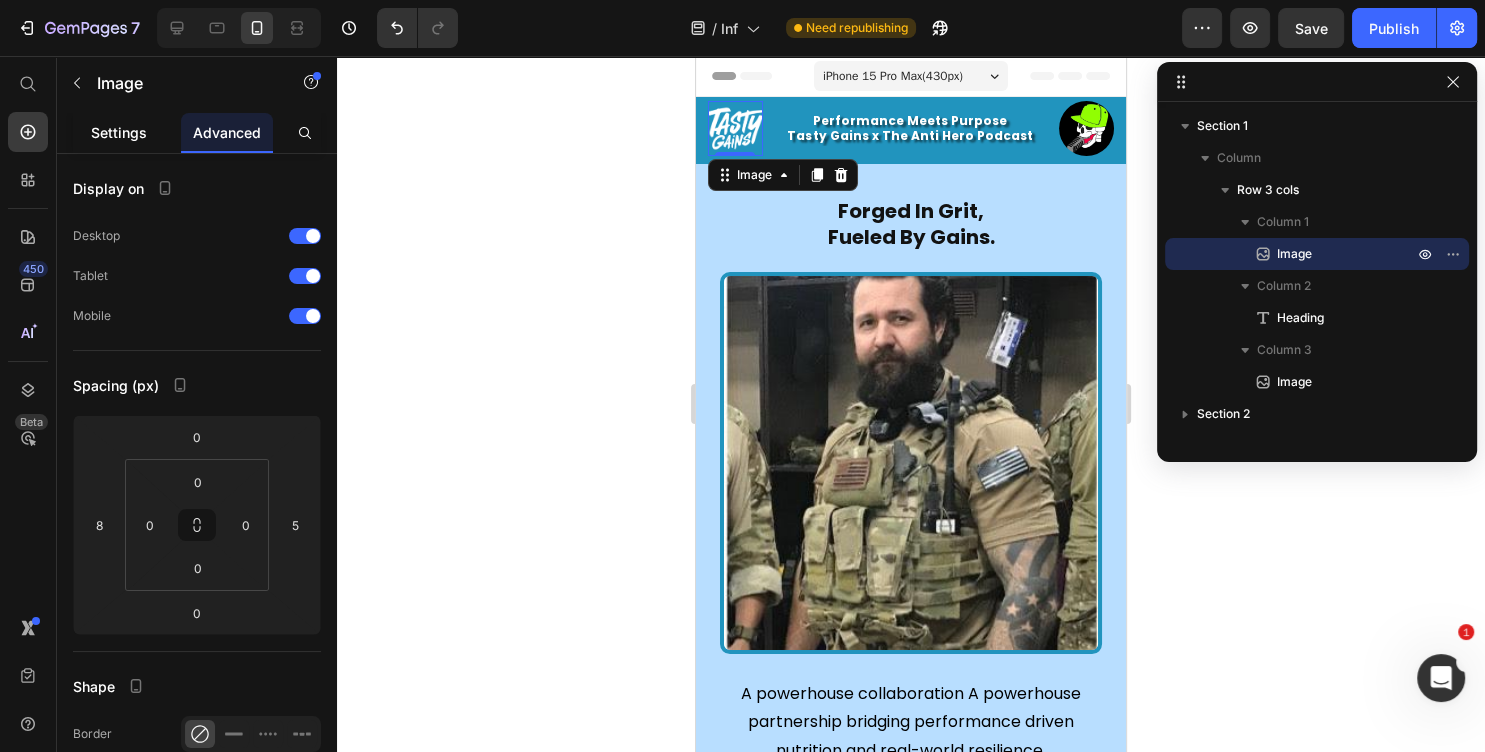 click on "Settings" at bounding box center [119, 132] 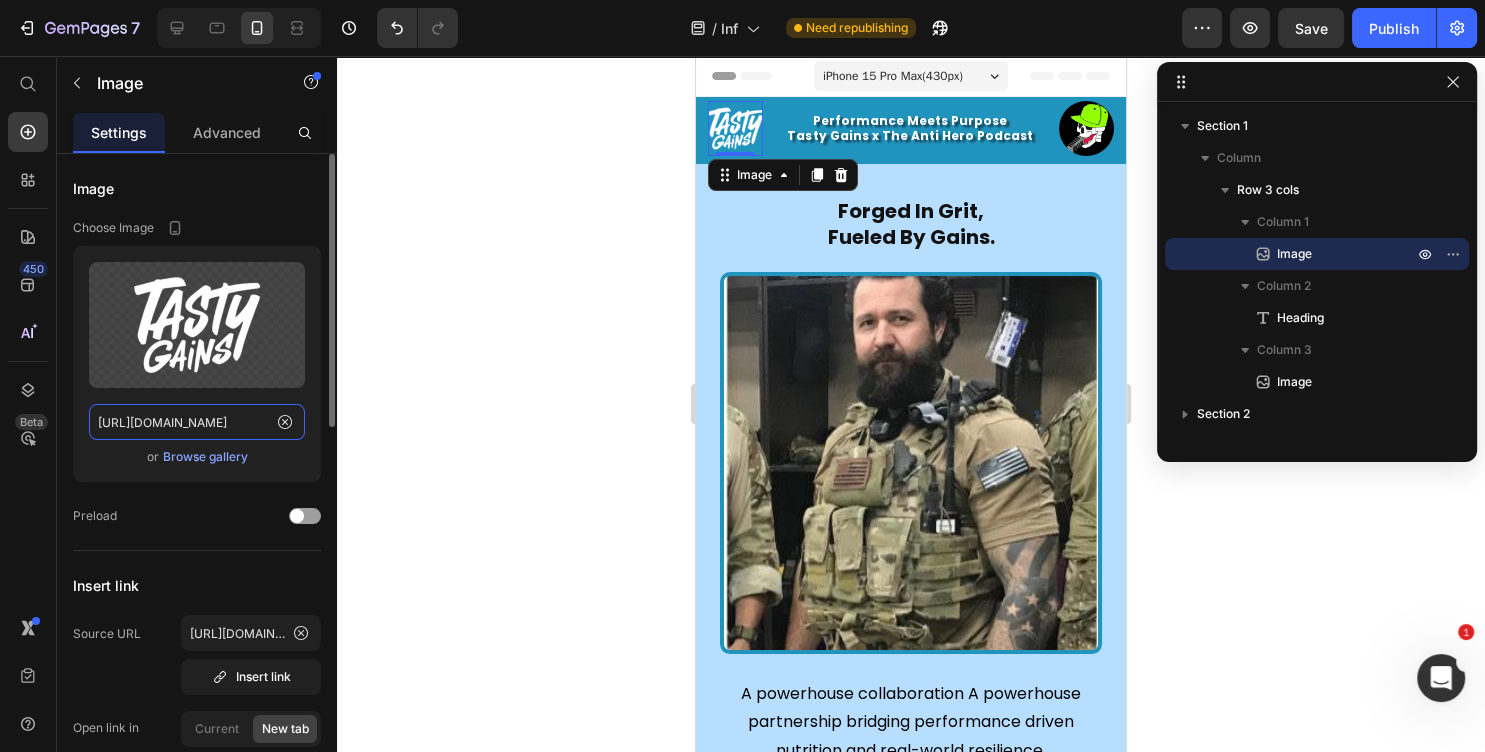 click on "[URL][DOMAIN_NAME]" 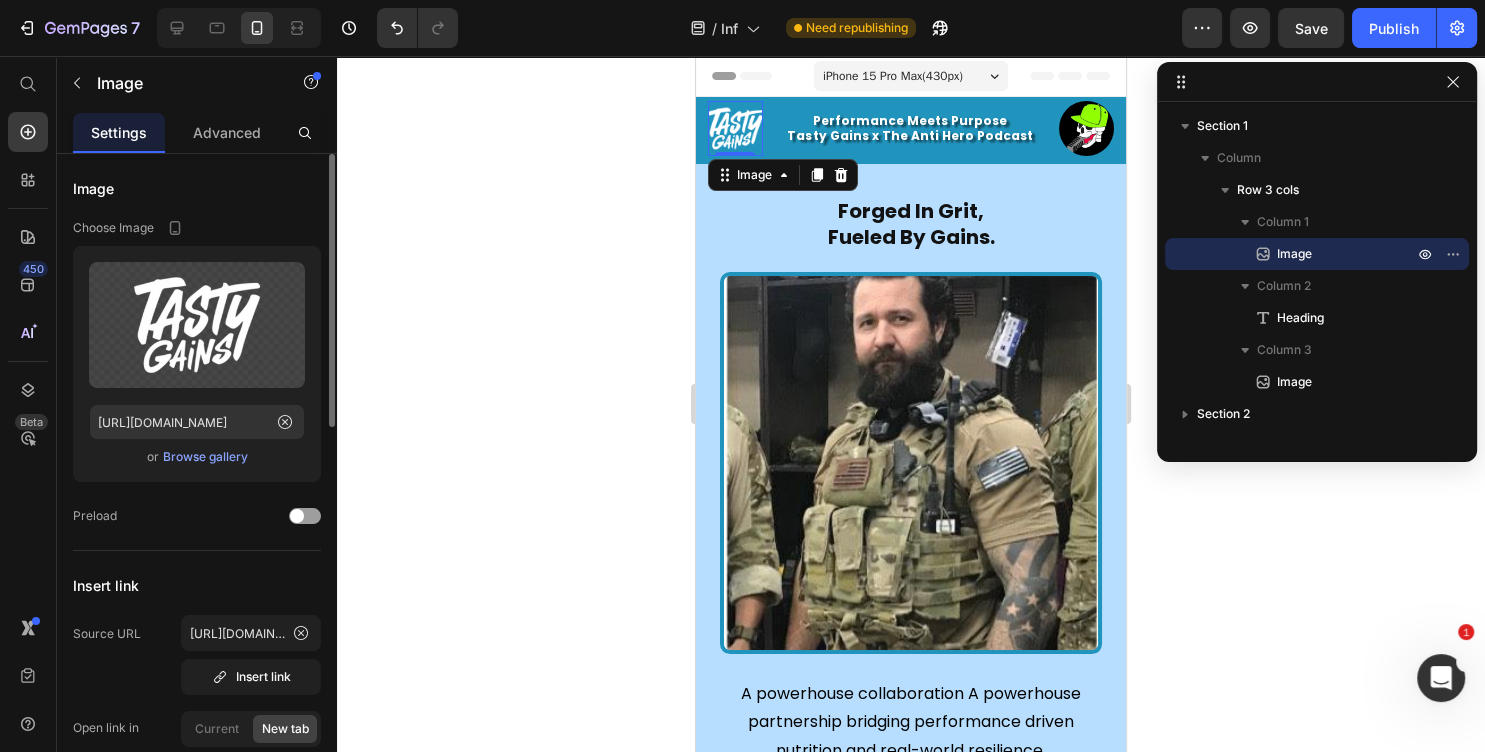 click on "Insert link" at bounding box center [197, 585] 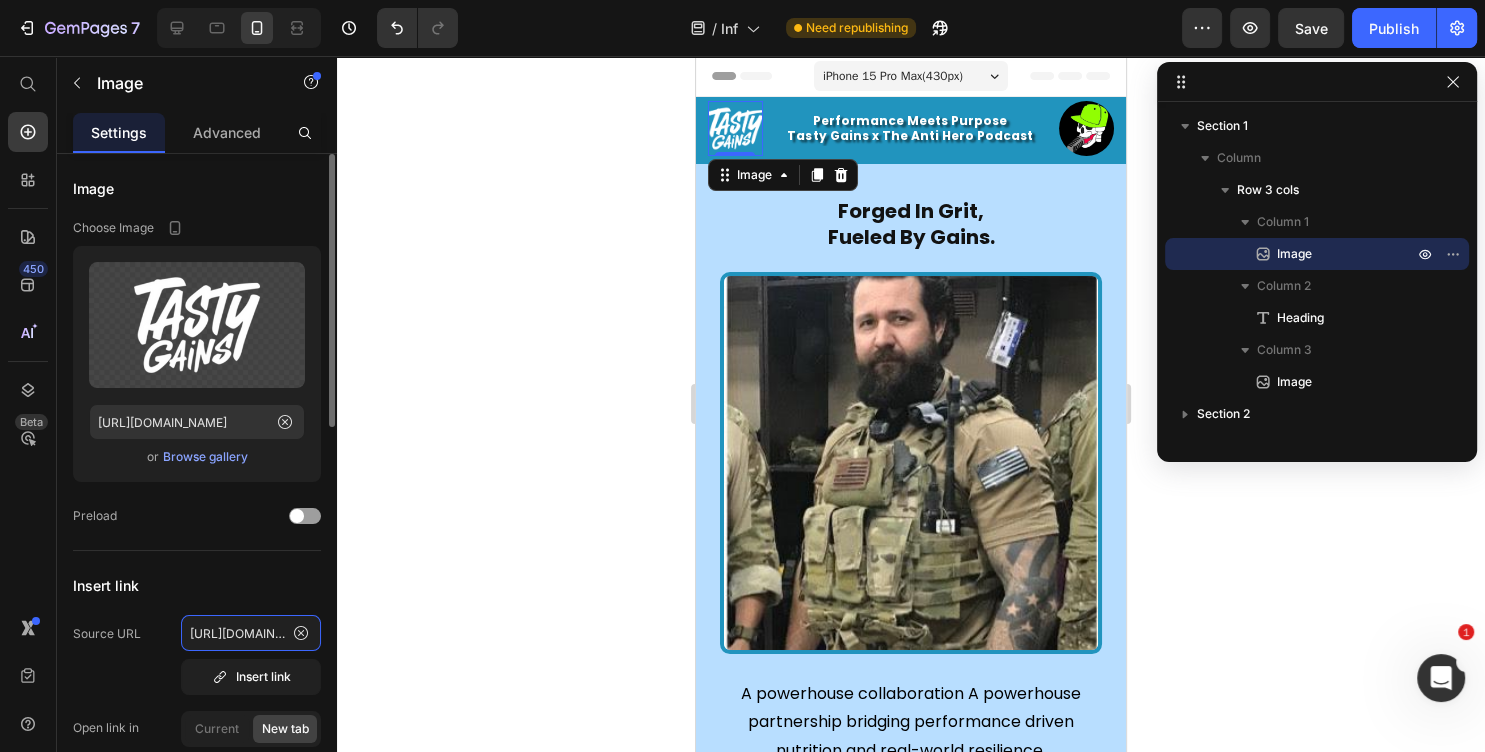 click on "[URL][DOMAIN_NAME]" 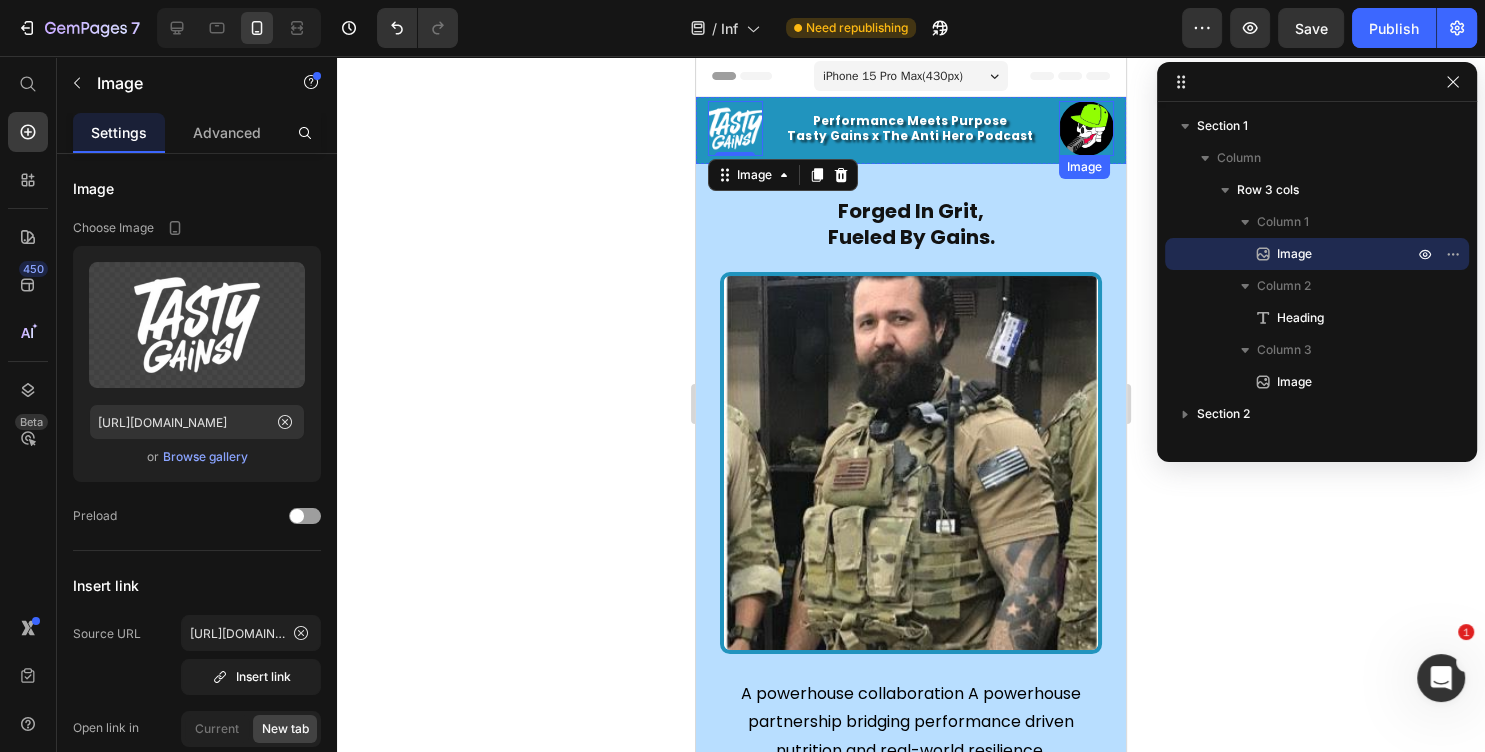 click at bounding box center (1086, 128) 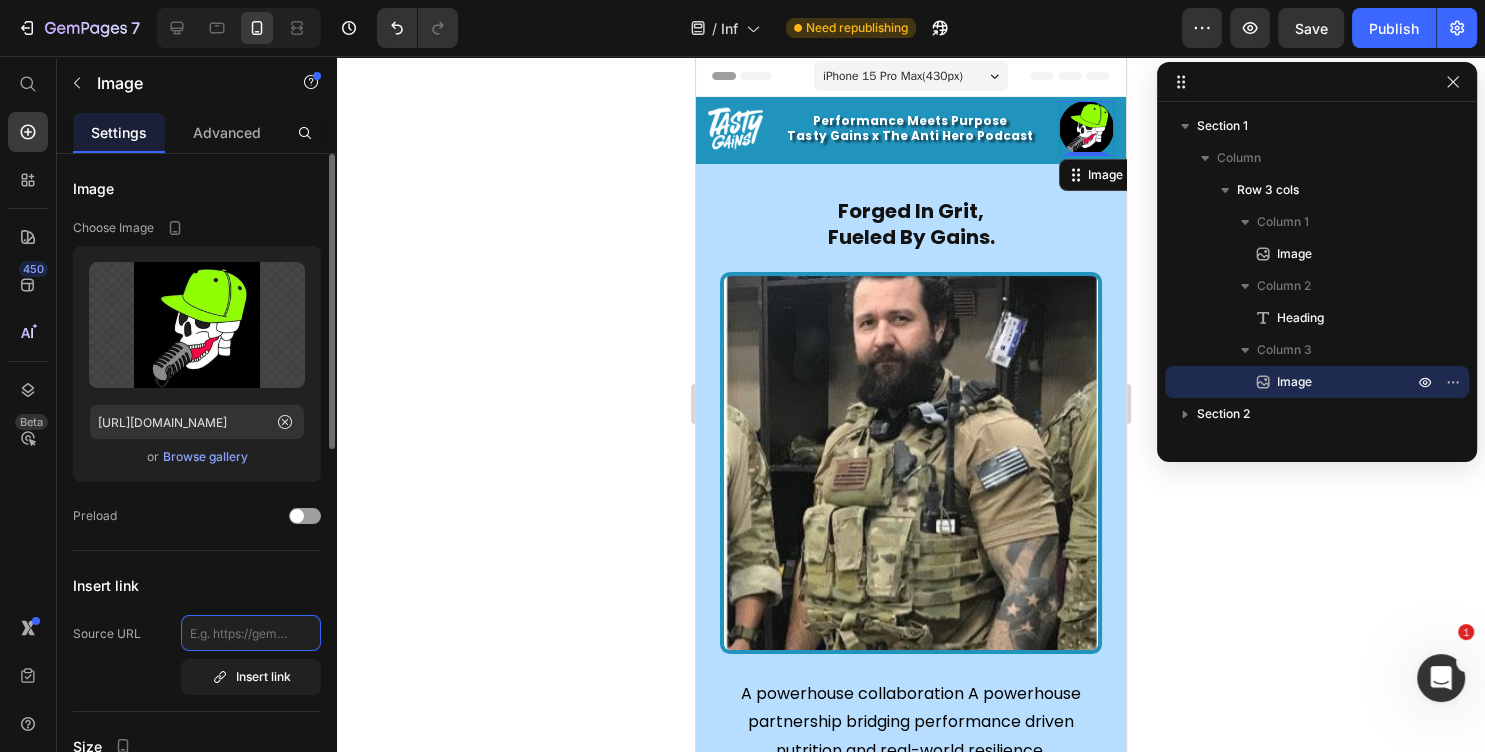 click 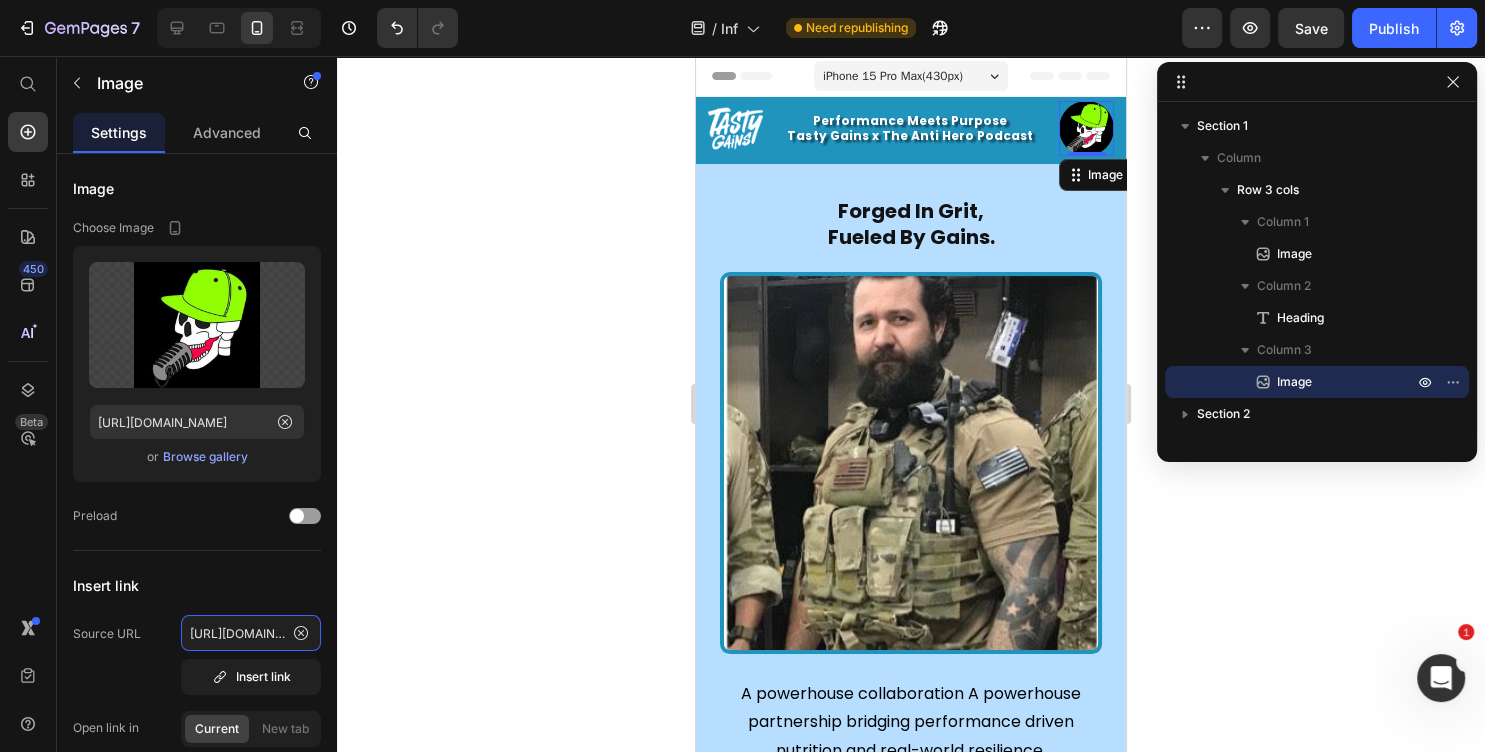 type on "[URL][DOMAIN_NAME]" 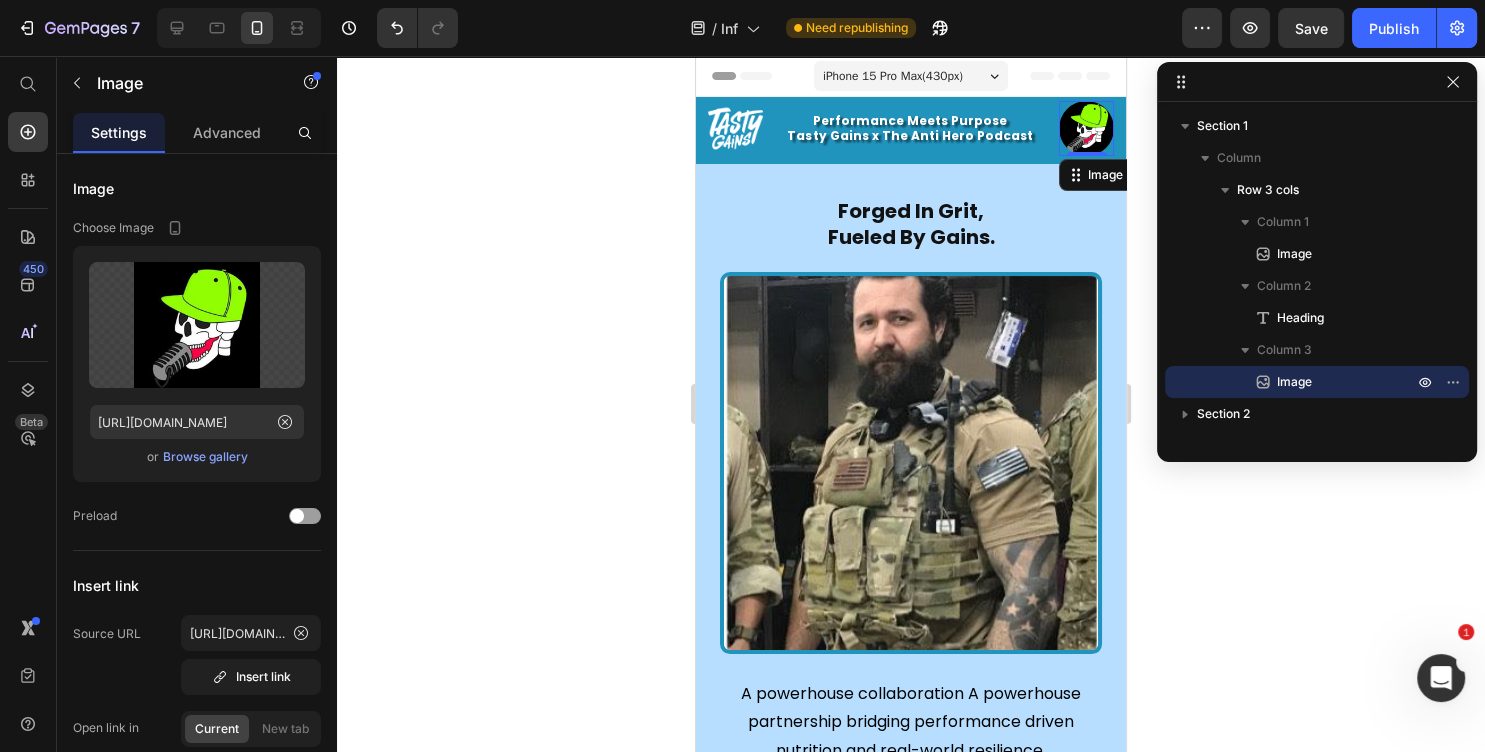 scroll, scrollTop: 0, scrollLeft: 85, axis: horizontal 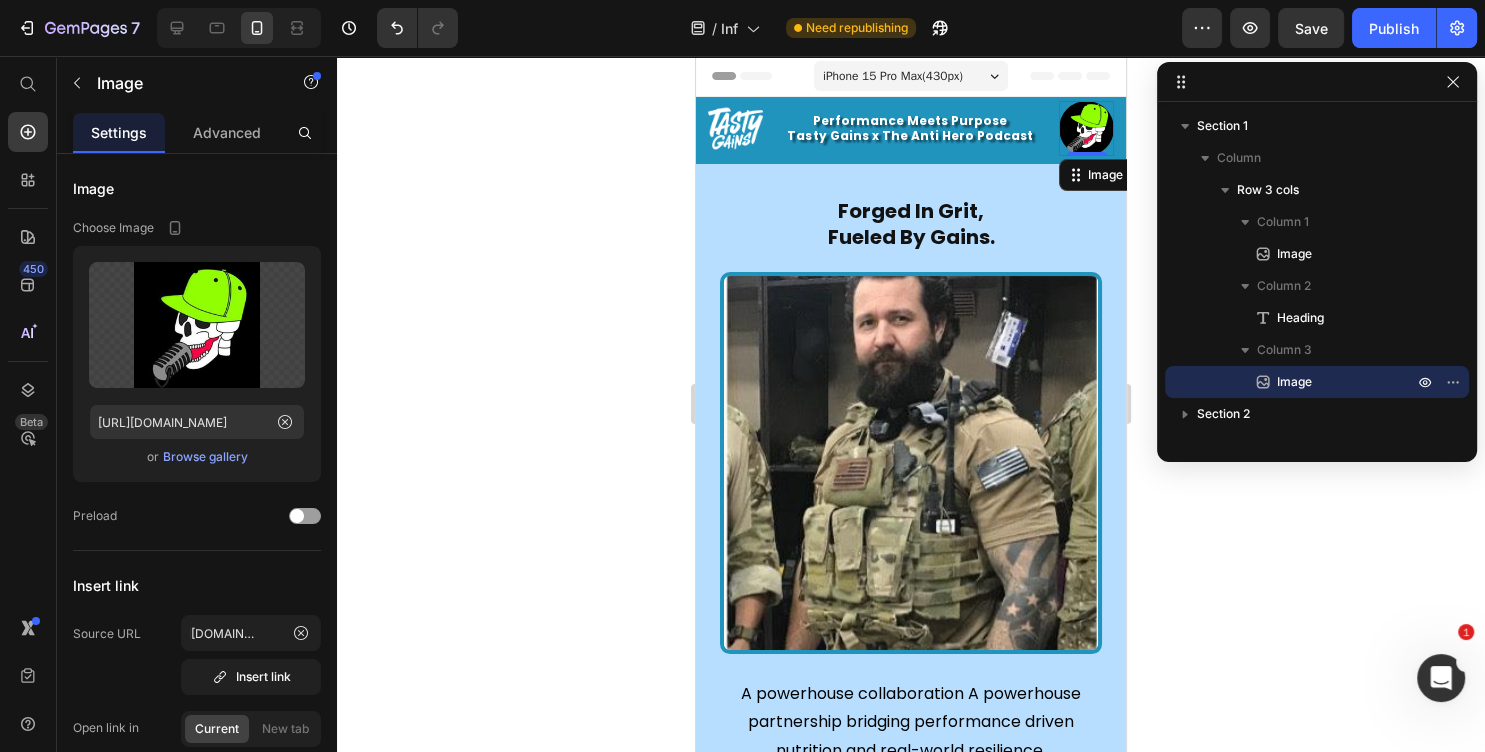 click 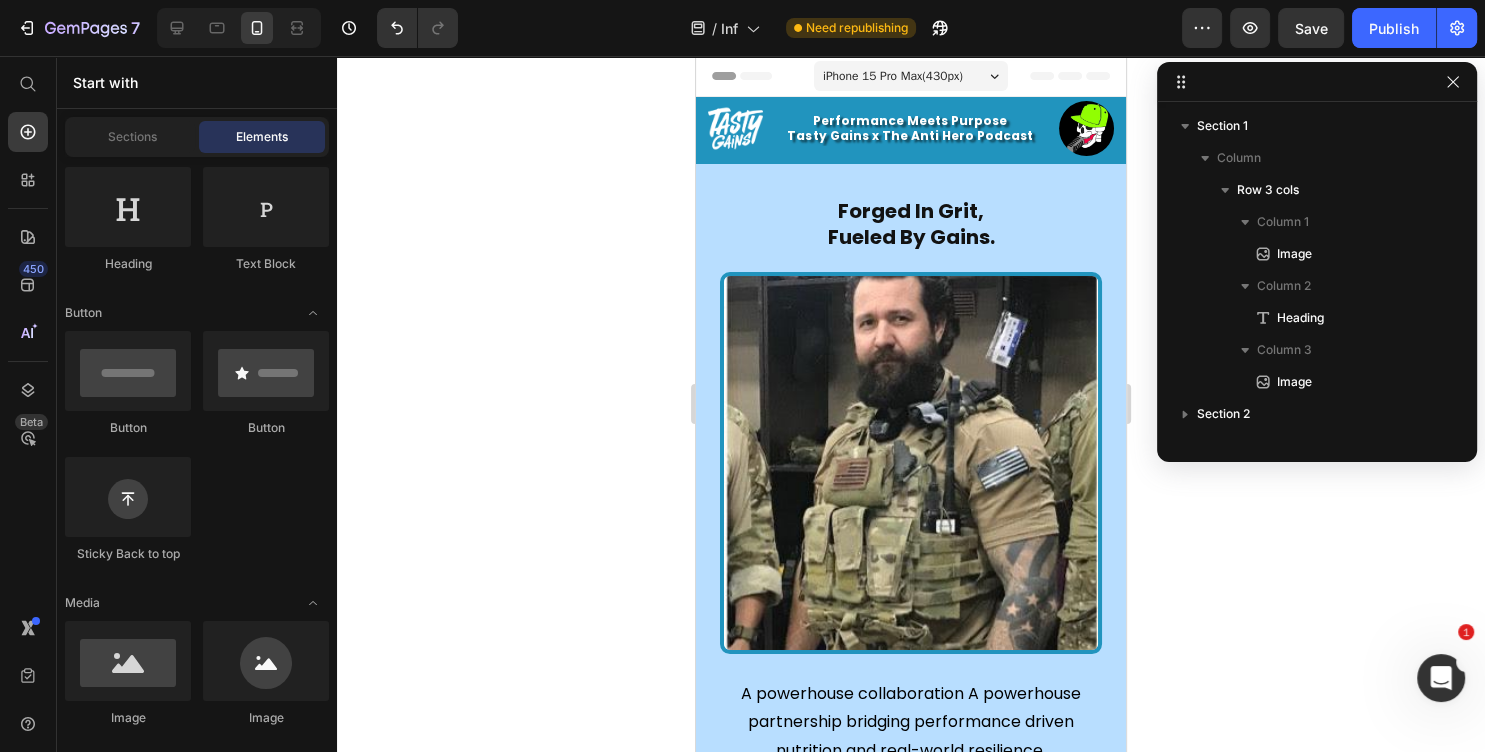 scroll, scrollTop: 324, scrollLeft: 0, axis: vertical 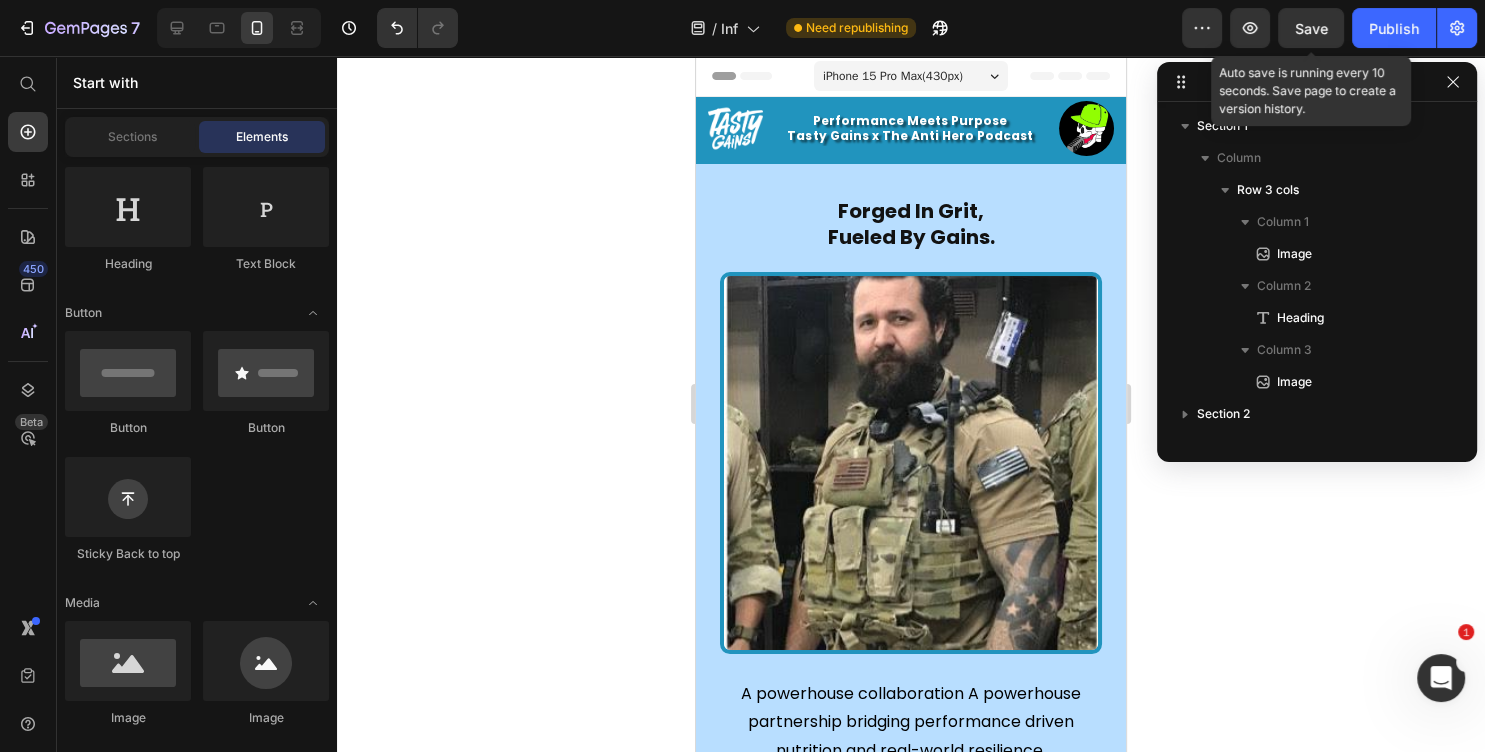 click on "Save" at bounding box center (1311, 28) 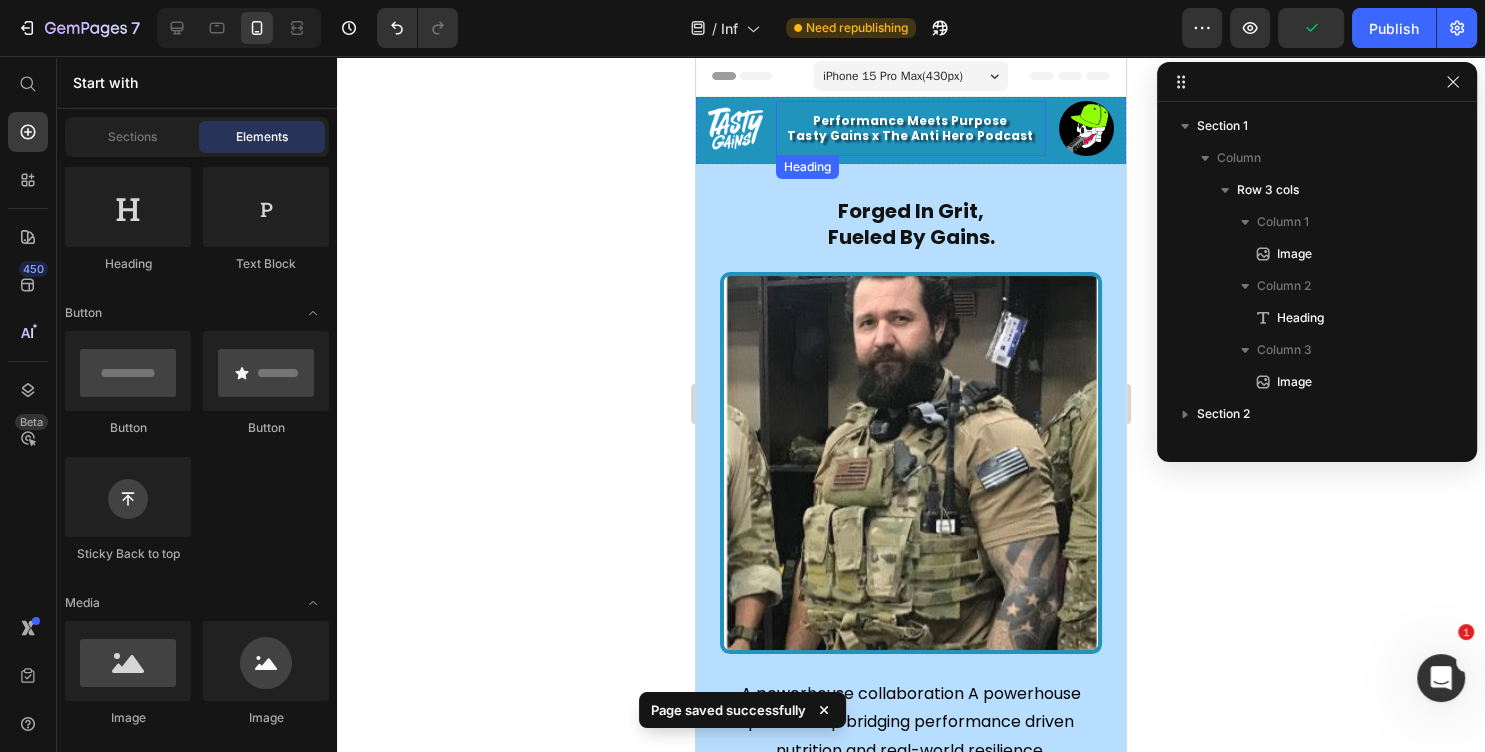 click on "Performance Meets Purpose  Tasty Gains x The Anti Hero Podcast" at bounding box center (910, 128) 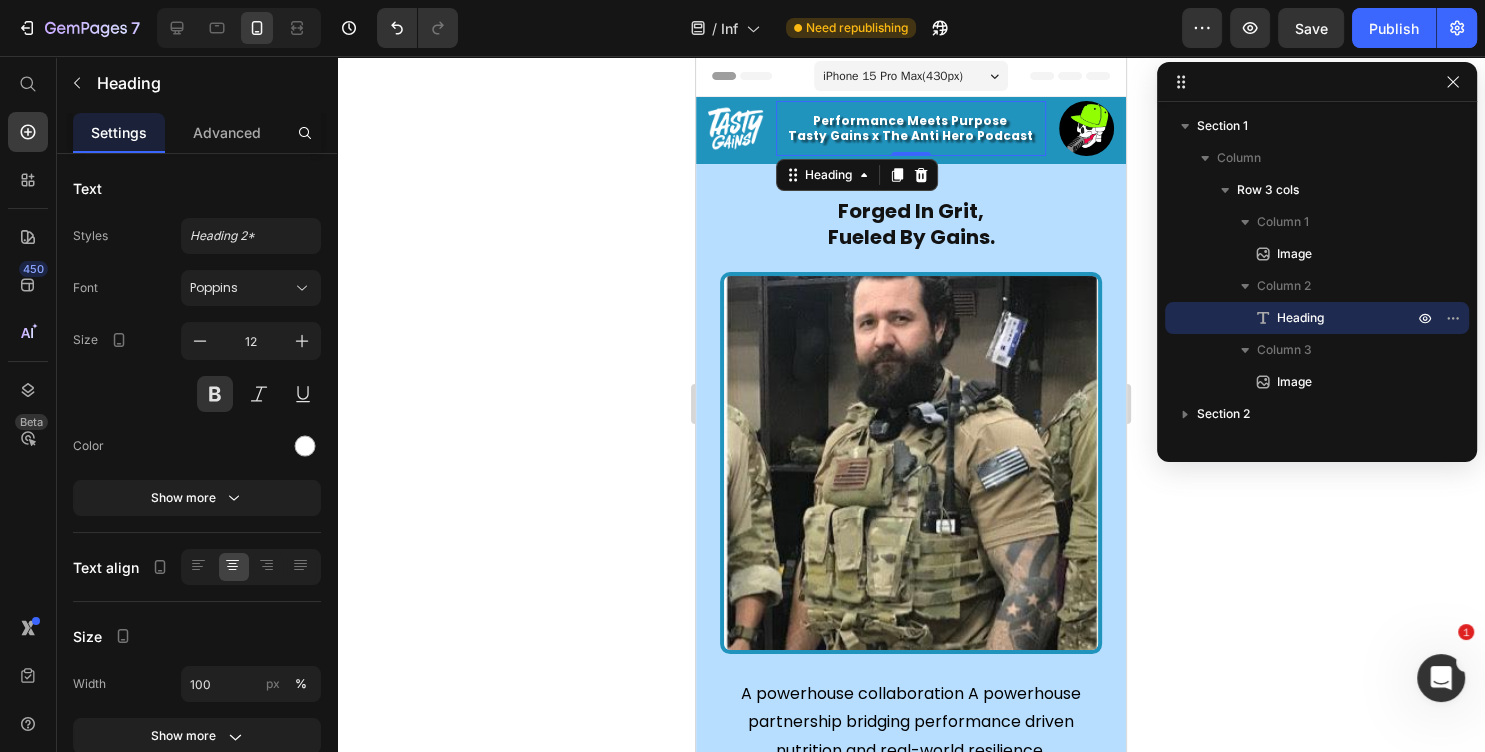 click 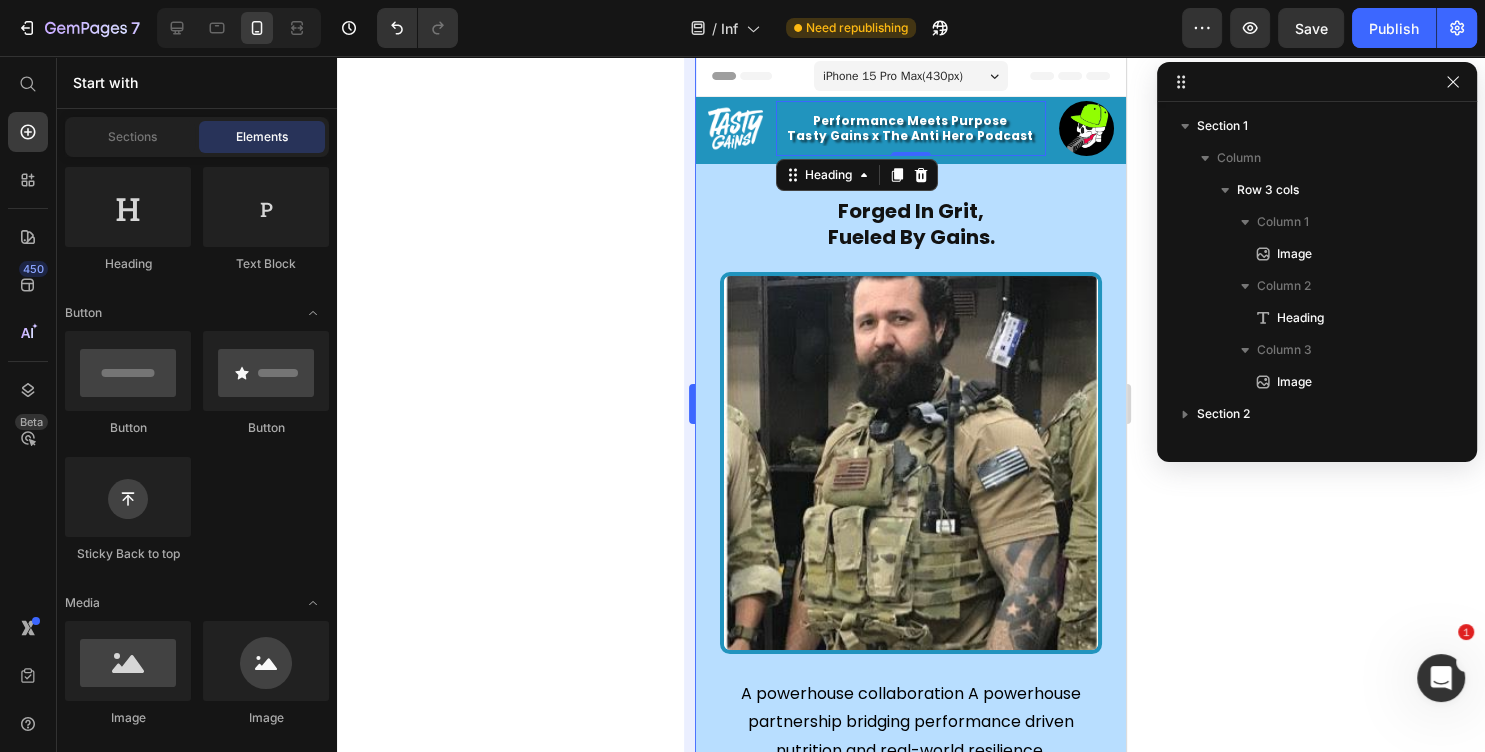 scroll, scrollTop: 324, scrollLeft: 0, axis: vertical 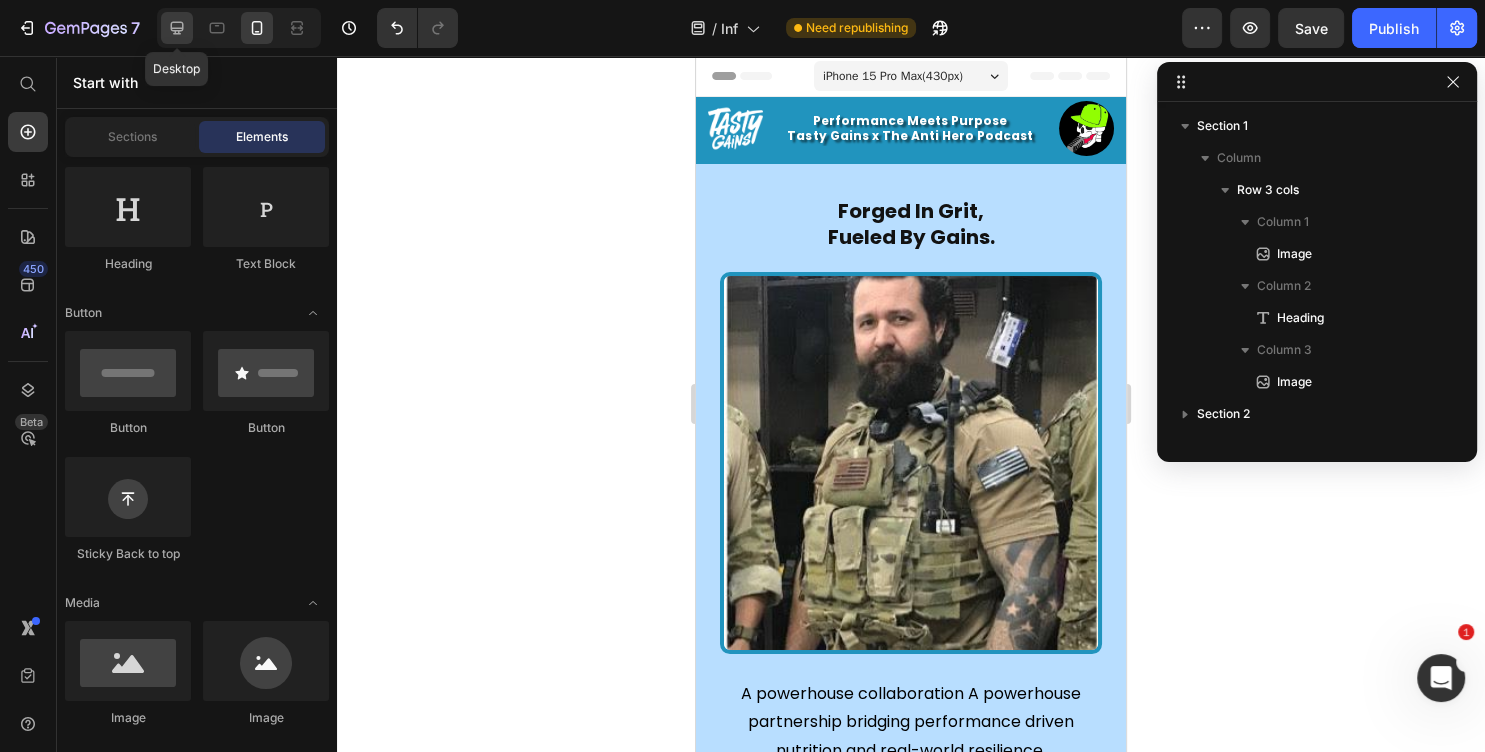 click 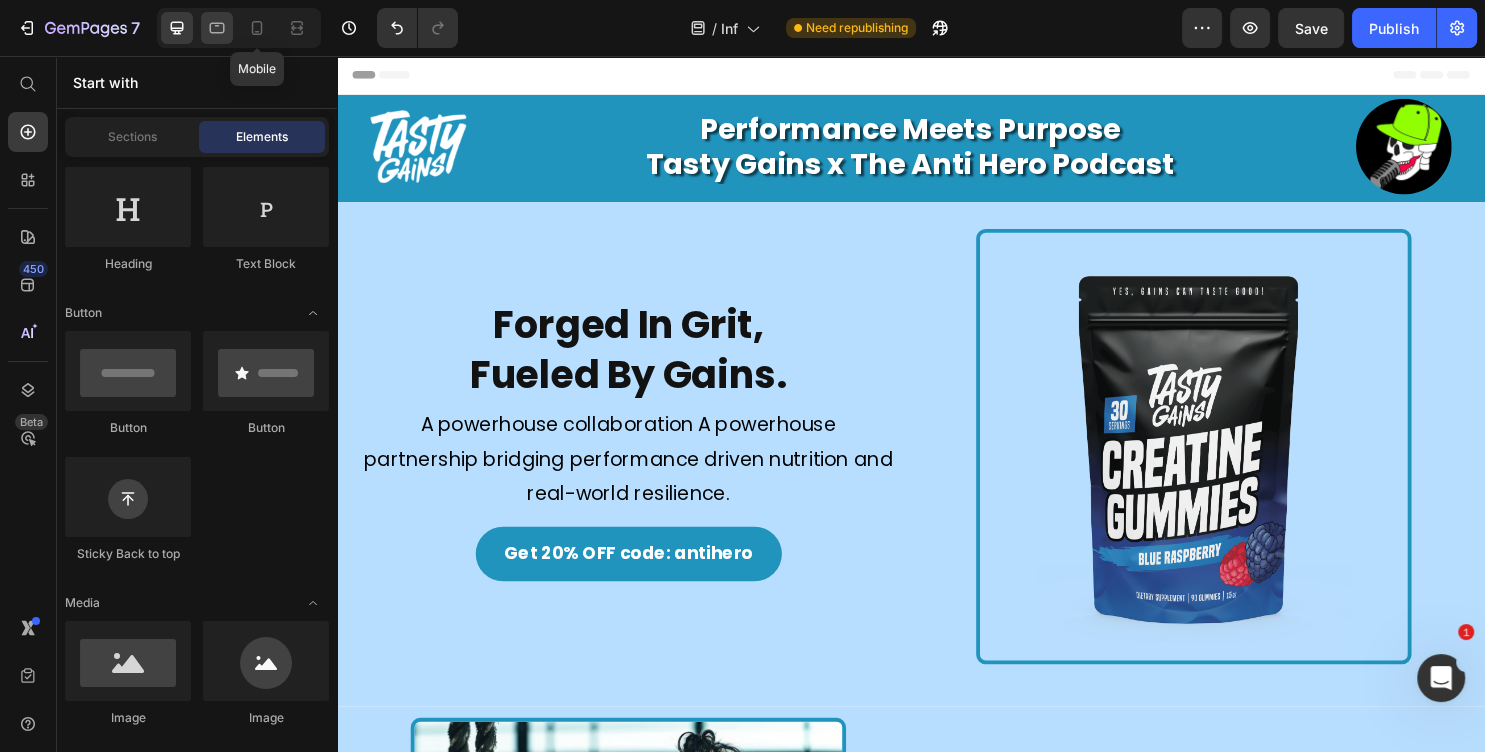 click 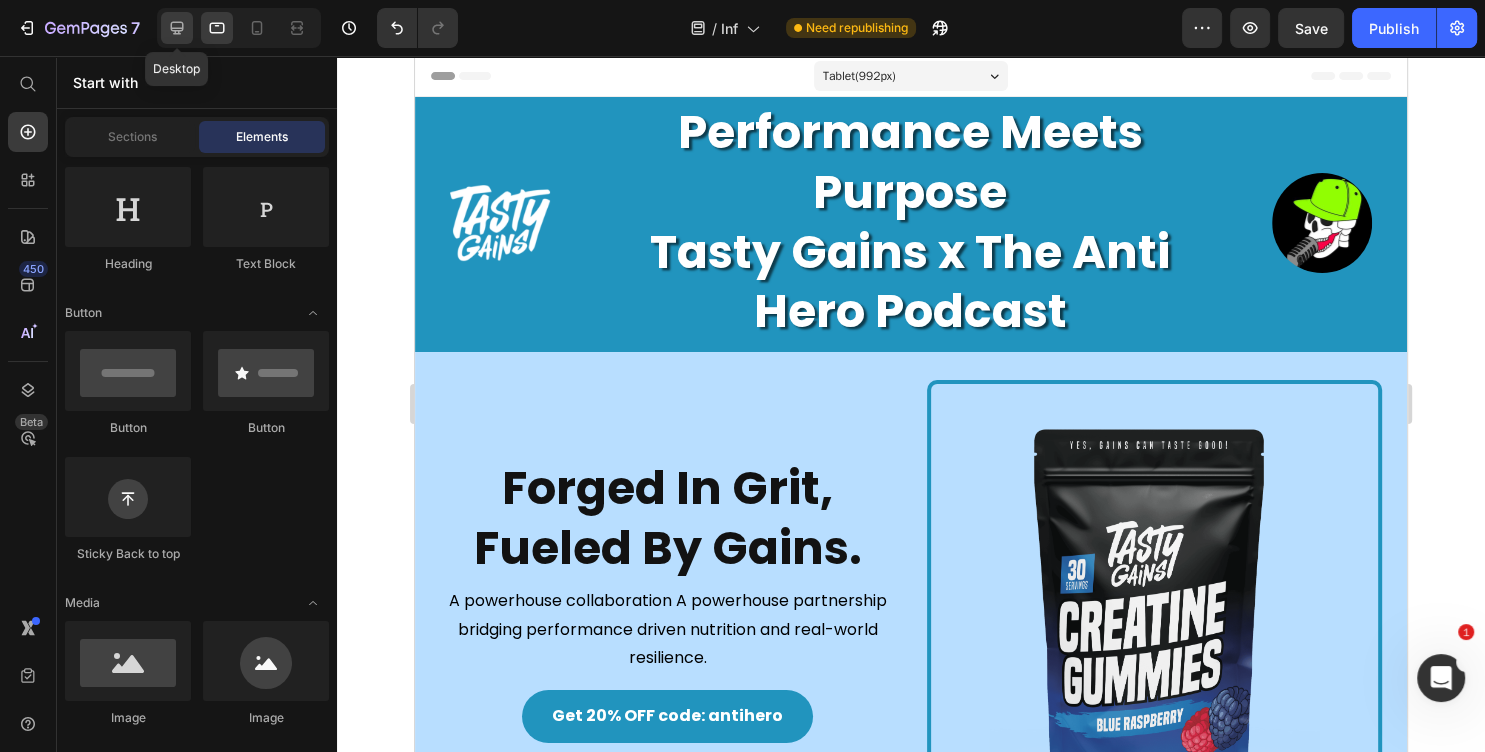 click 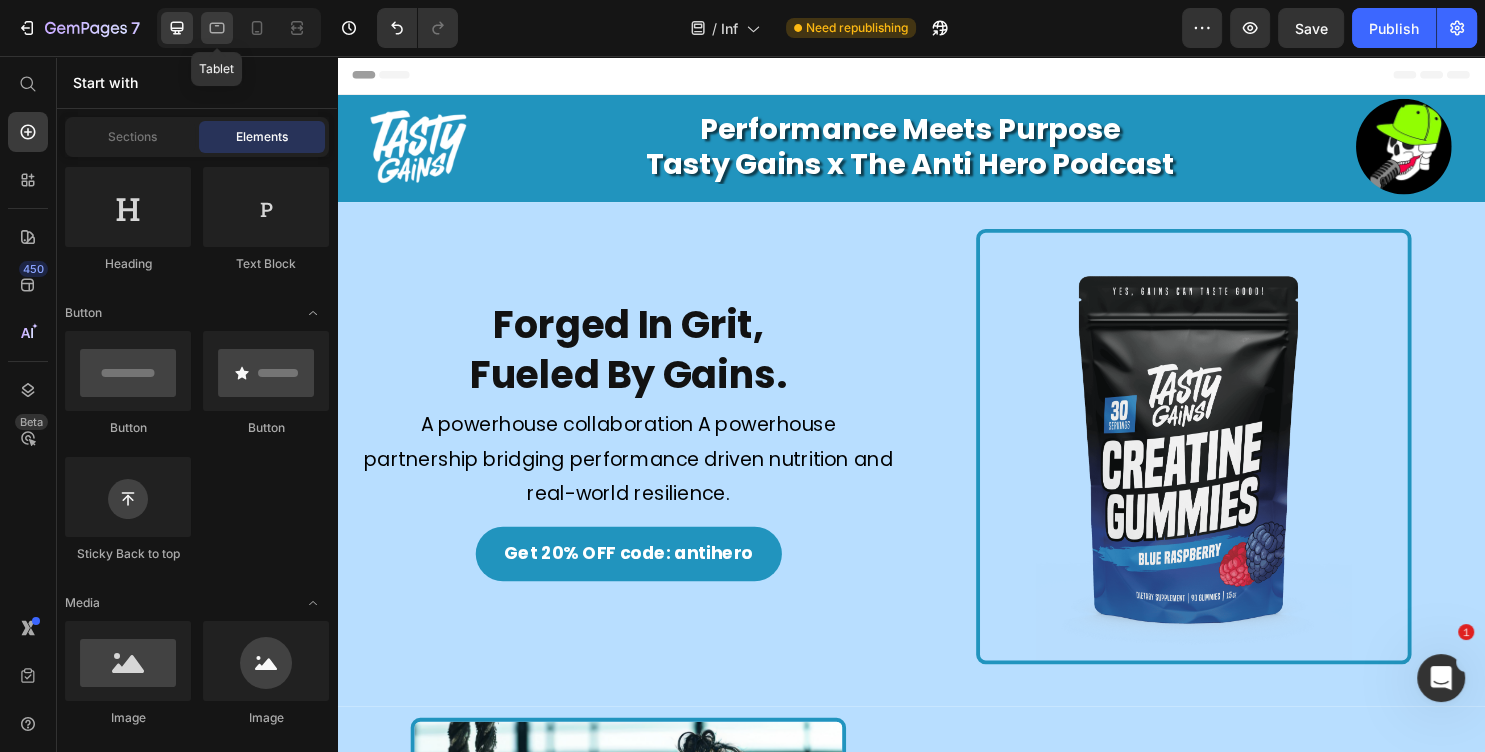 drag, startPoint x: 217, startPoint y: 31, endPoint x: 248, endPoint y: 34, distance: 31.144823 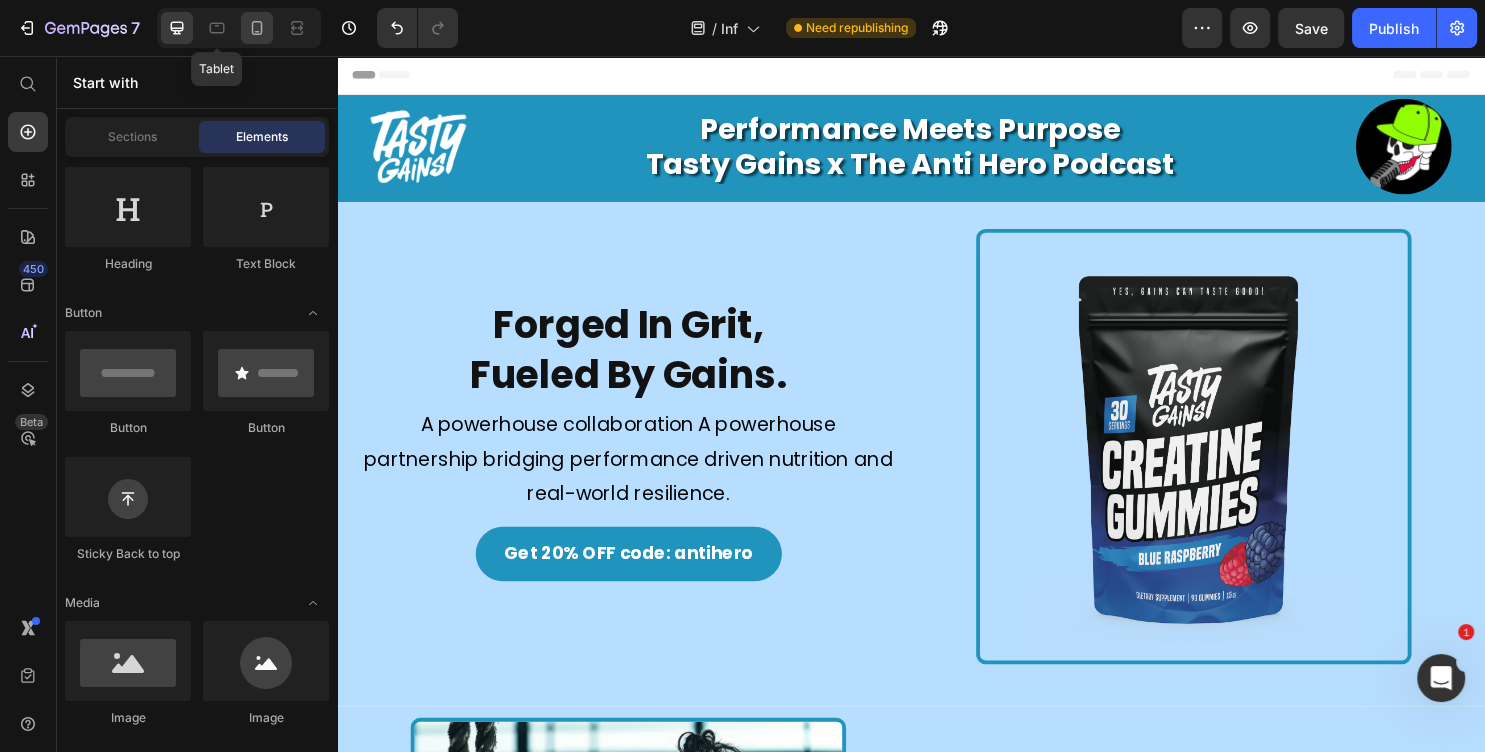 click 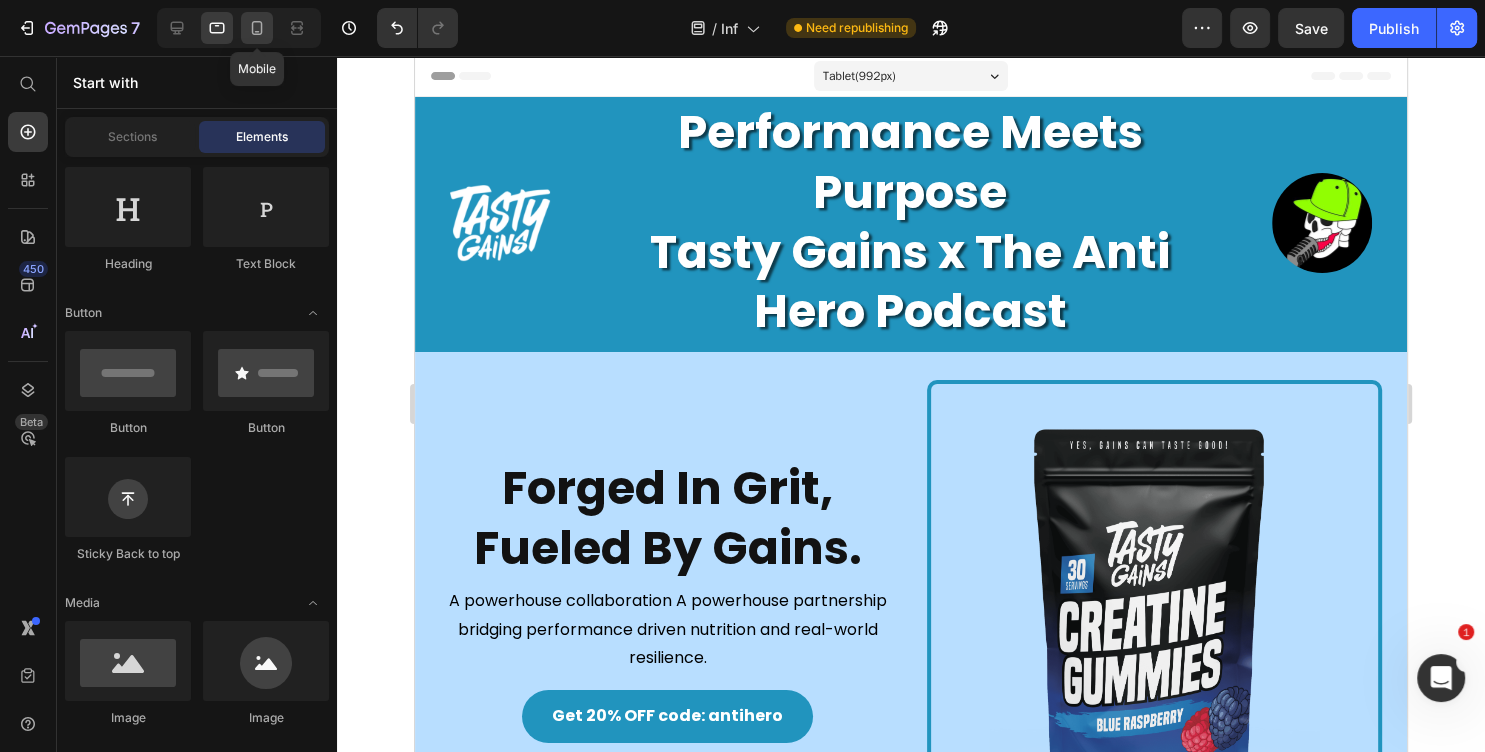 click 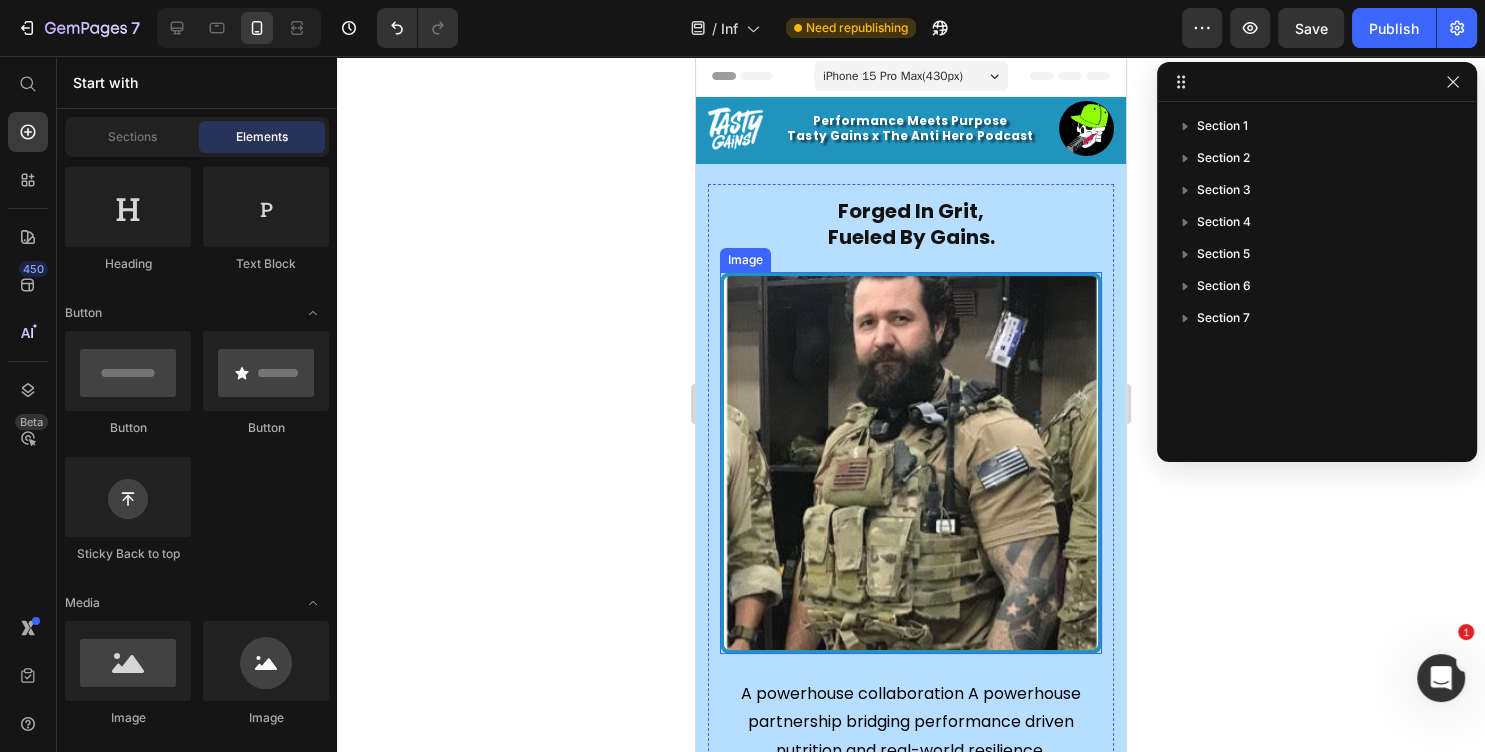 click at bounding box center (911, 463) 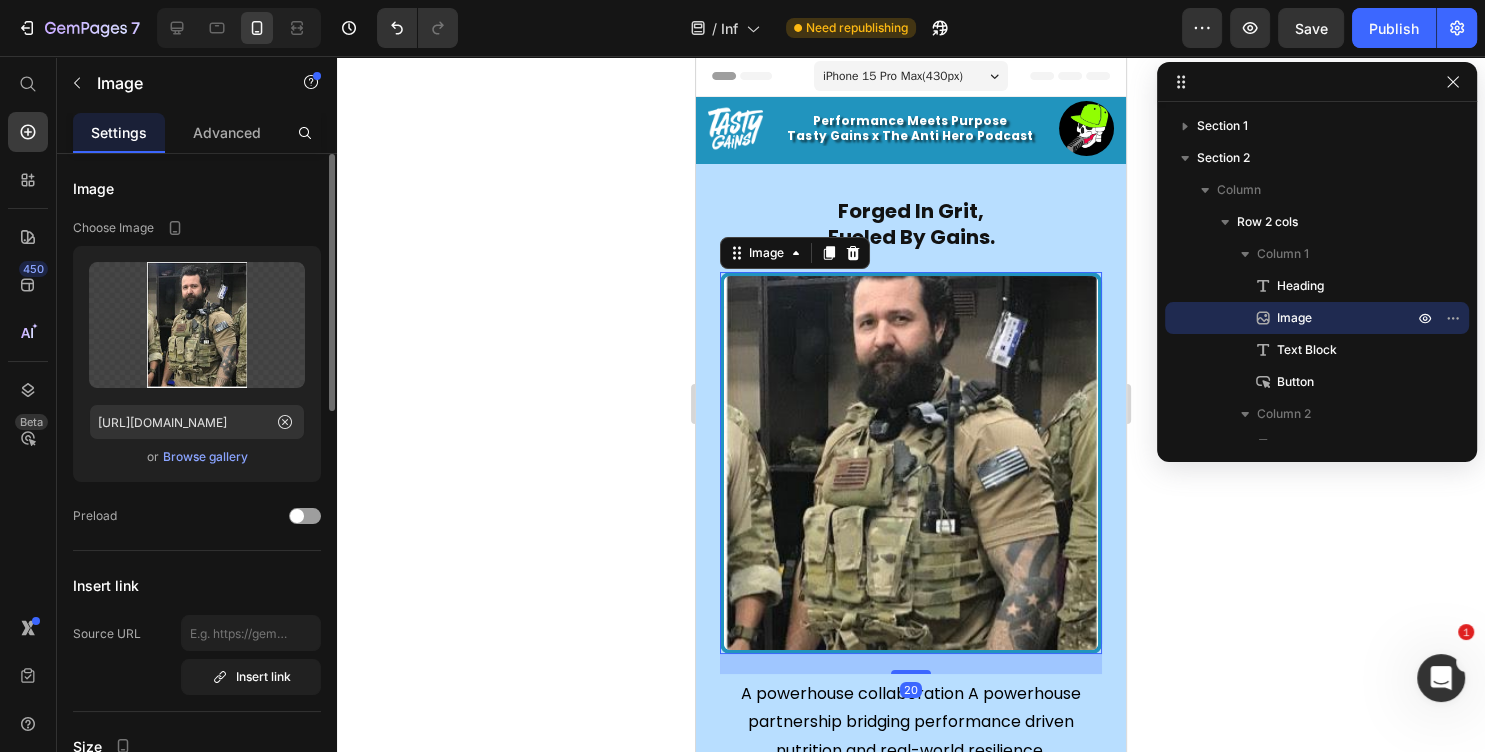 click on "Browse gallery" at bounding box center [205, 457] 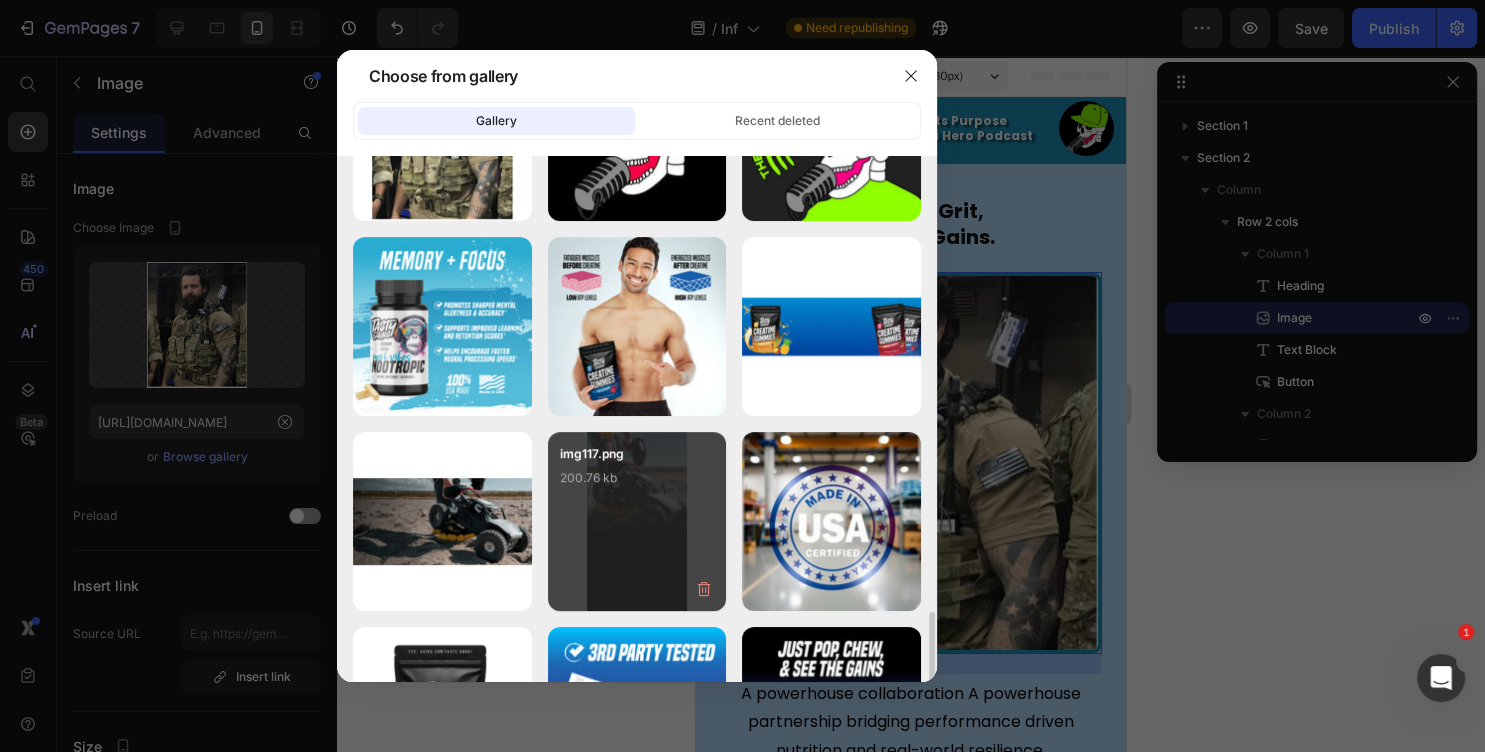scroll, scrollTop: 648, scrollLeft: 0, axis: vertical 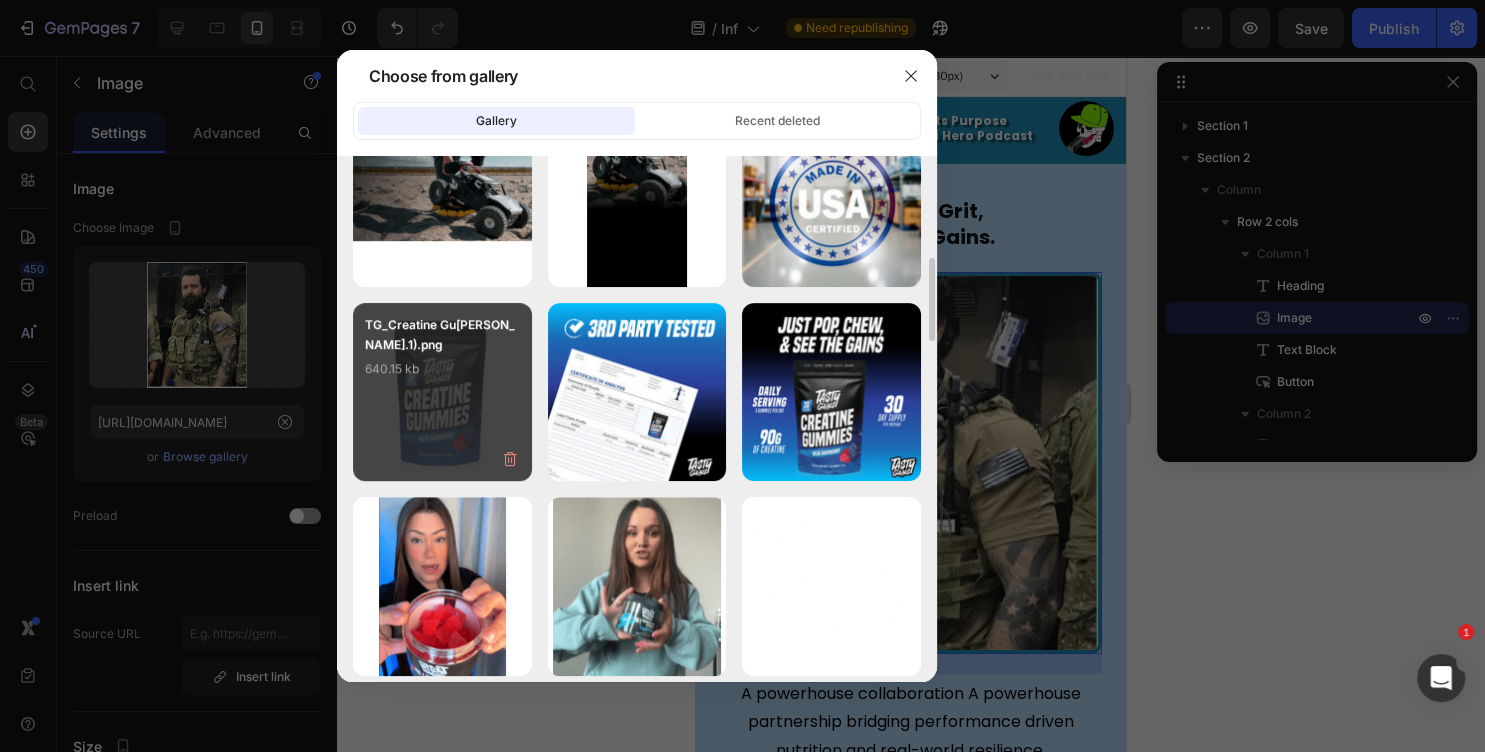 click on "TG_Creatine Gumm...1).[PERSON_NAME]640.15 kb" at bounding box center [442, 355] 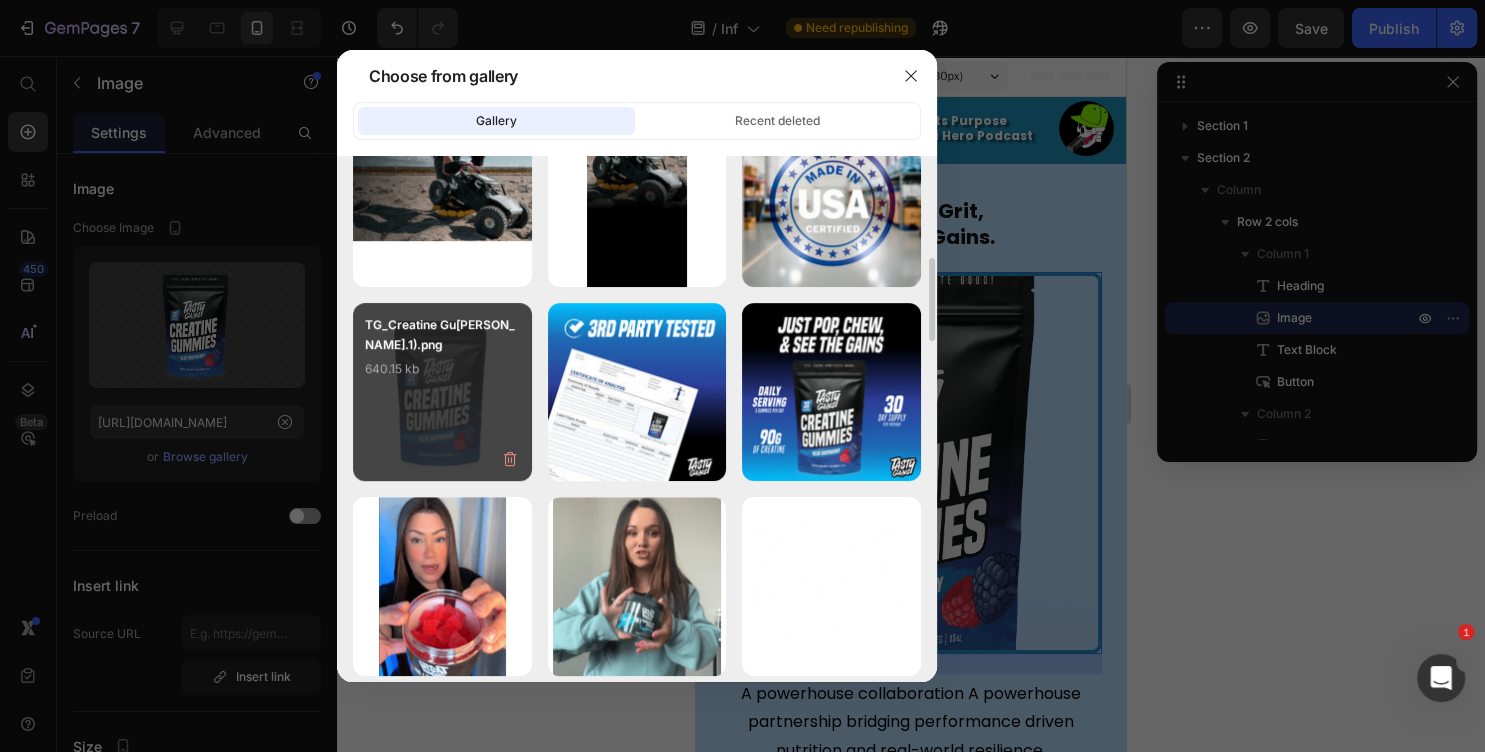 type on "[URL][DOMAIN_NAME]" 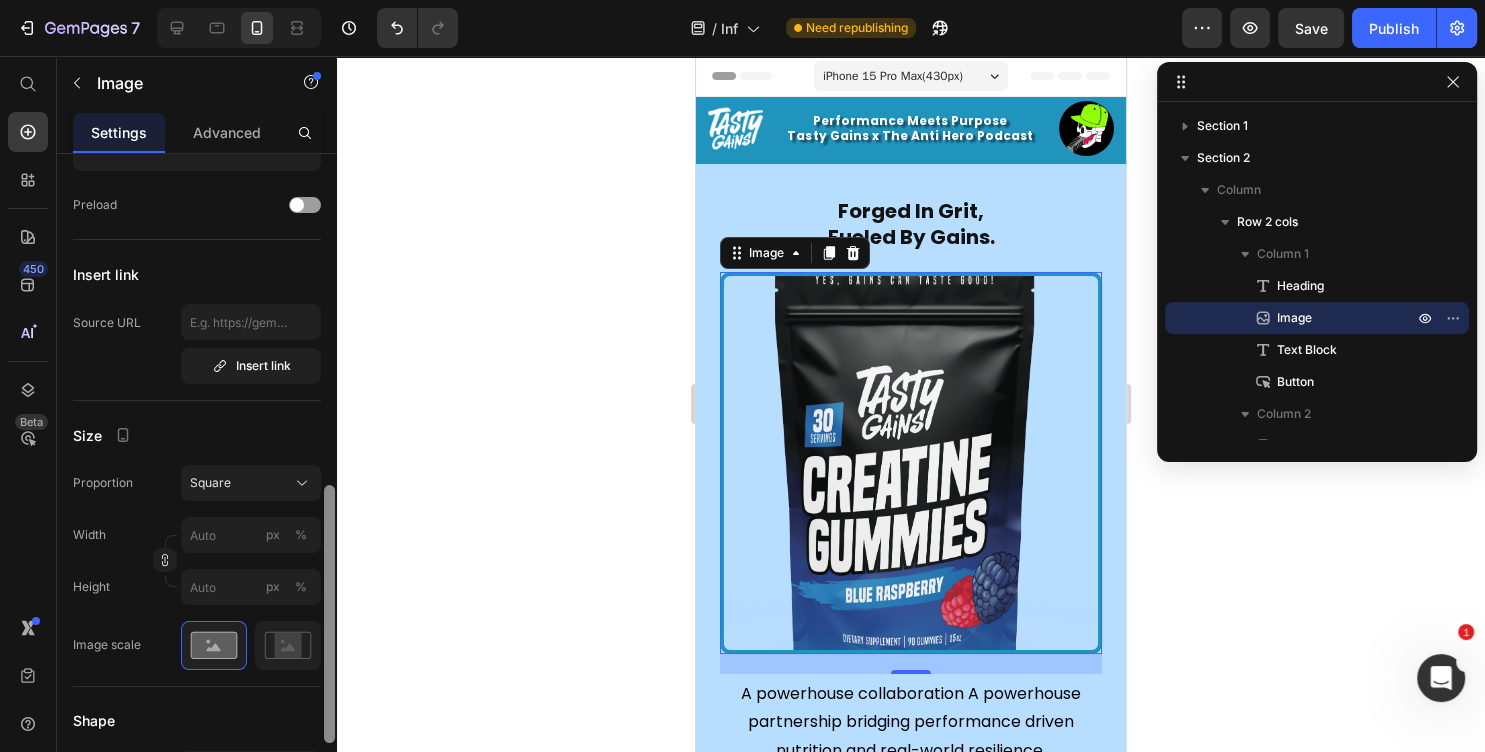 scroll, scrollTop: 479, scrollLeft: 0, axis: vertical 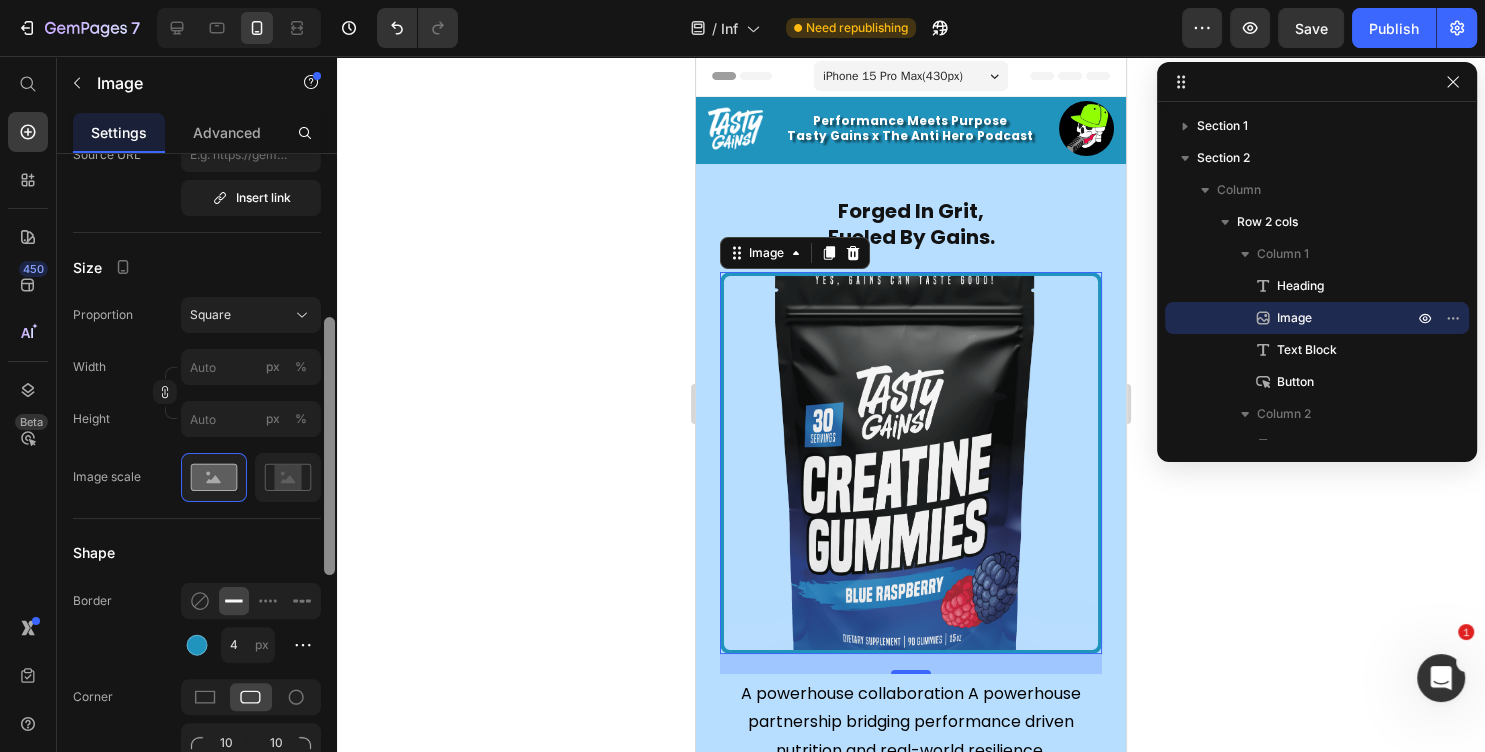 drag, startPoint x: 331, startPoint y: 396, endPoint x: 348, endPoint y: 585, distance: 189.76302 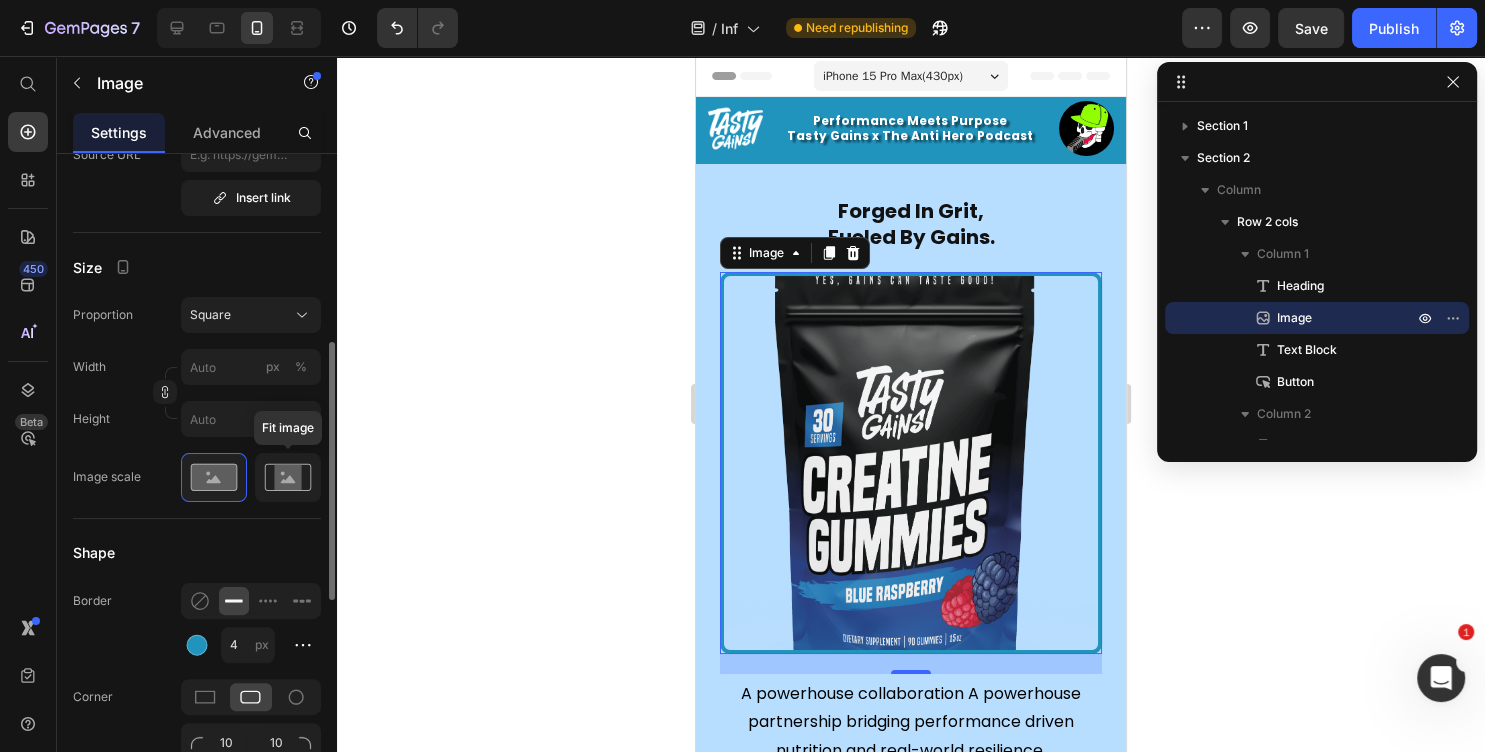 click 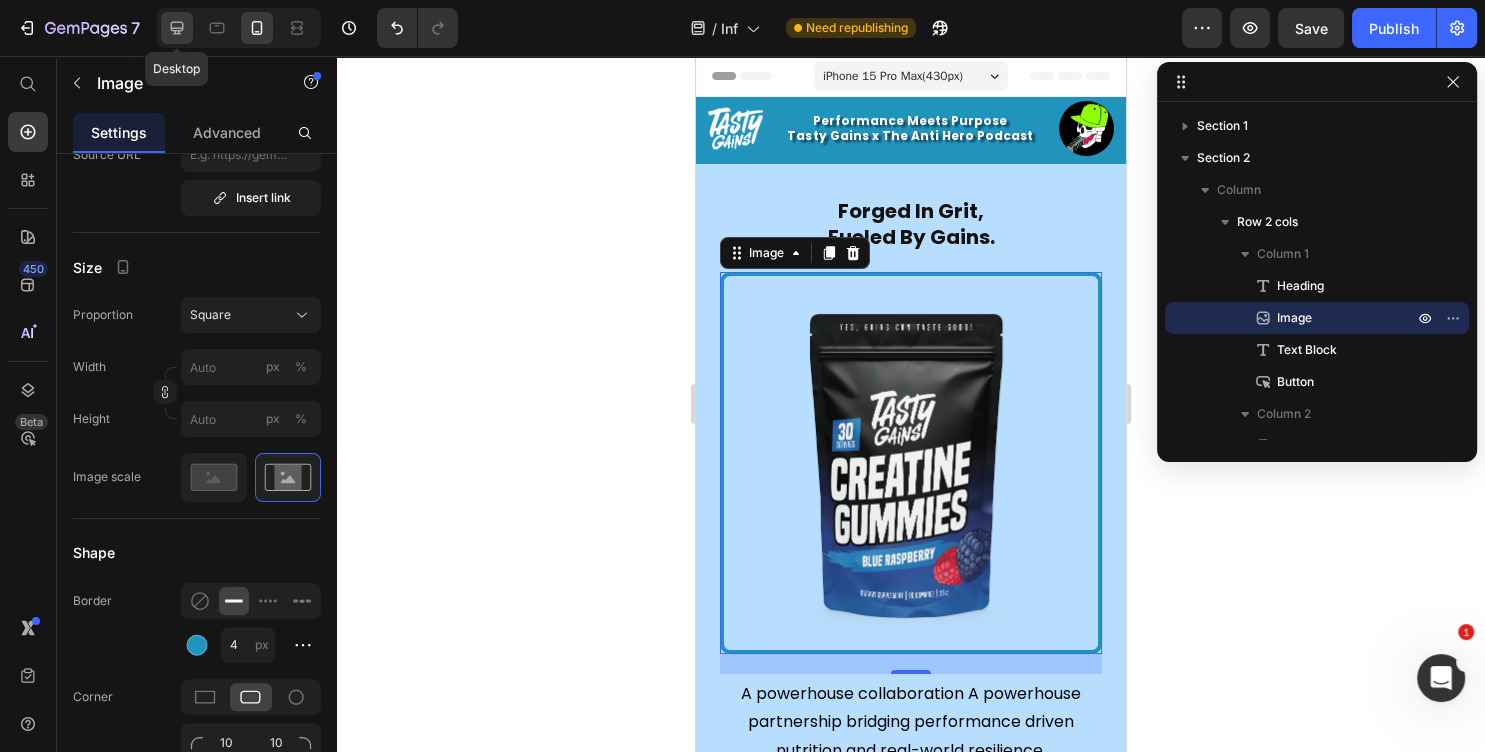 click 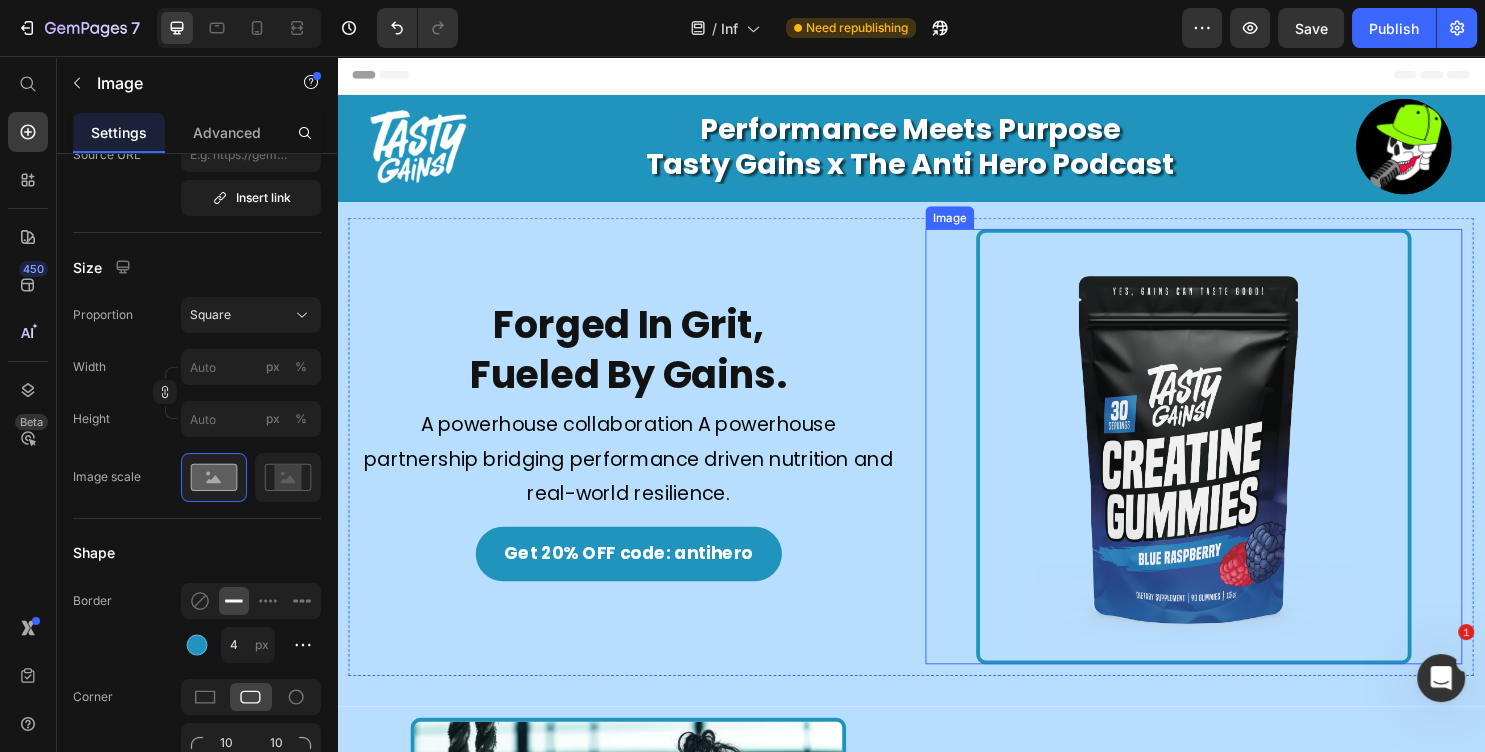 click at bounding box center (1232, 464) 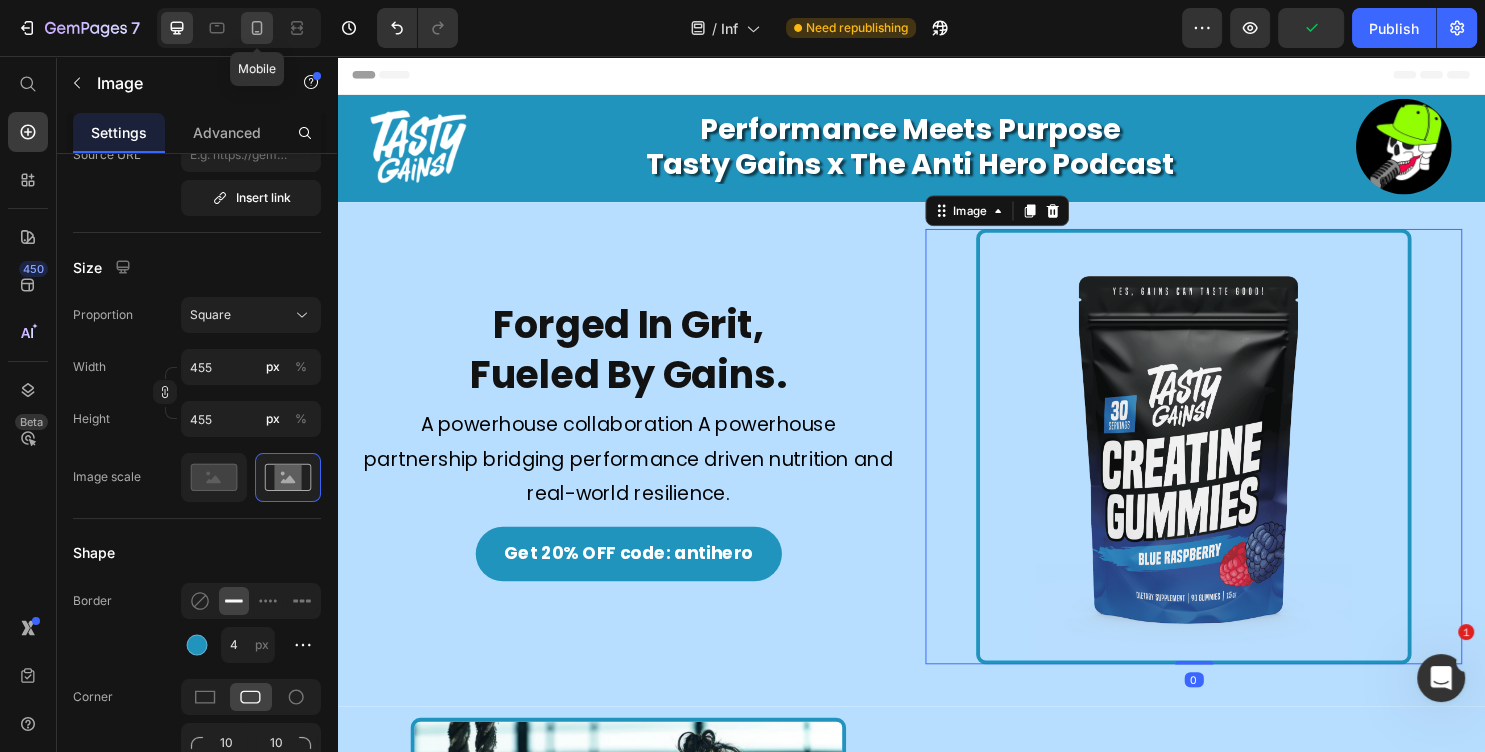 drag, startPoint x: 263, startPoint y: 29, endPoint x: 712, endPoint y: 439, distance: 608.03046 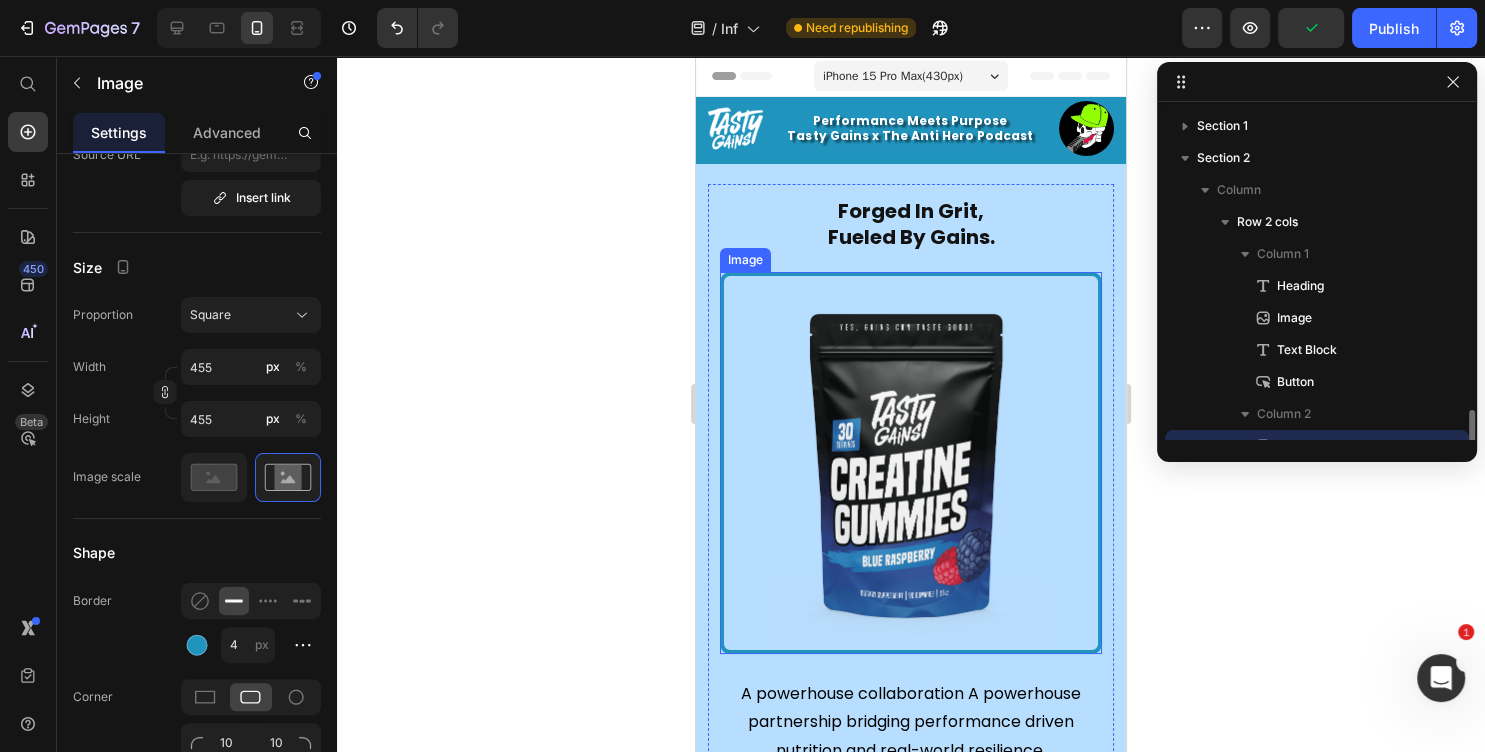 click at bounding box center [911, 1042] 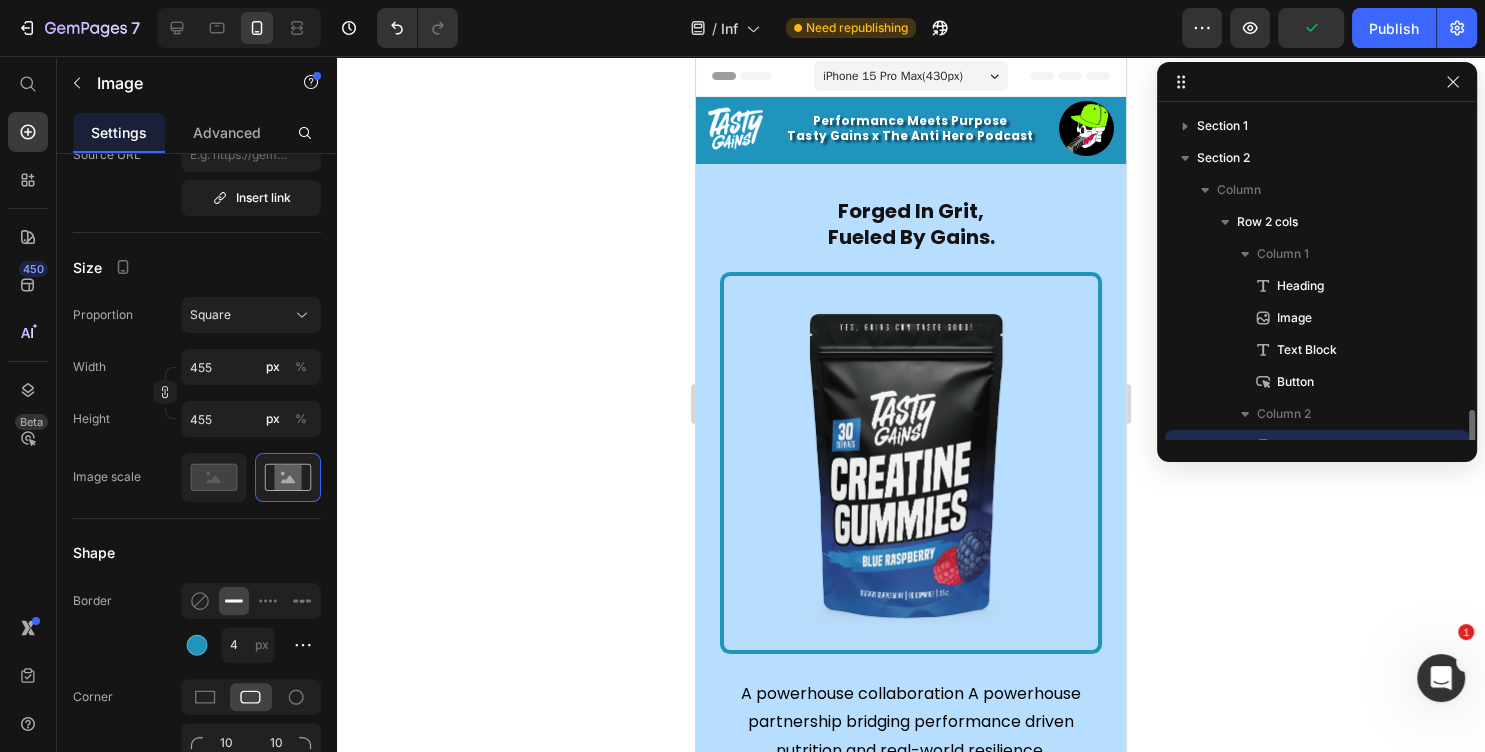 scroll, scrollTop: 182, scrollLeft: 0, axis: vertical 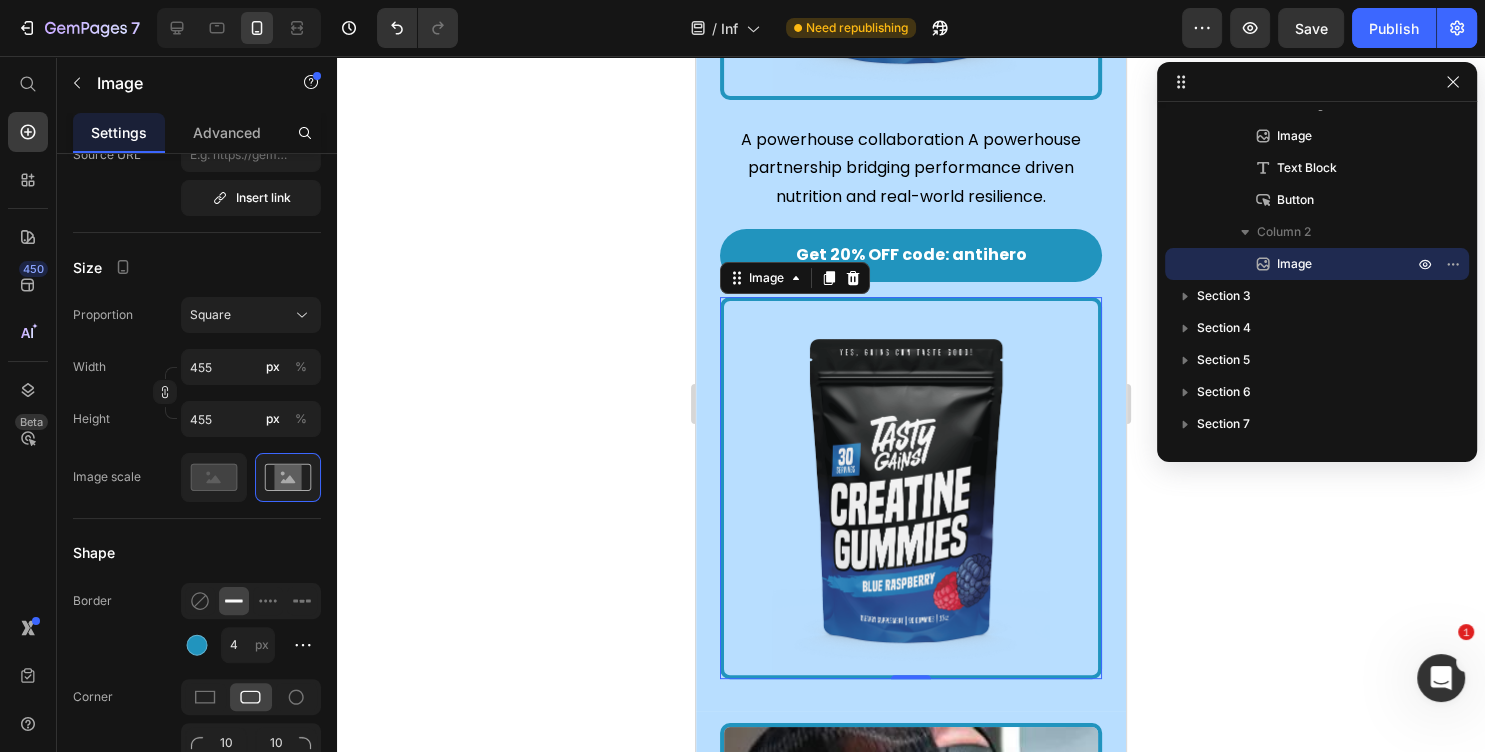 click at bounding box center [911, -91] 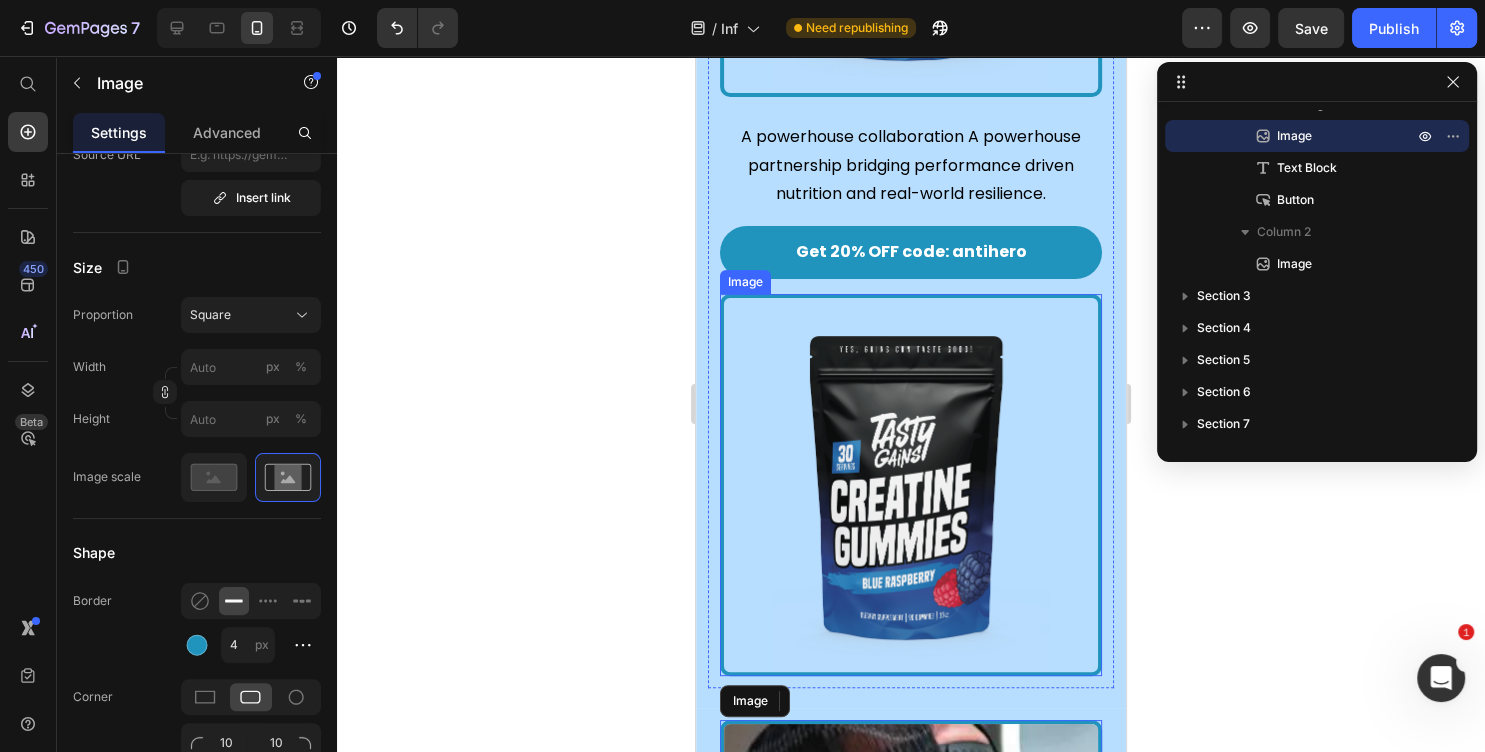click on "Forged In Grit, Fueled By Gains. Heading Image   20 A powerhouse collaboration A powerhouse partnership bridging performance driven nutrition and real-world resilience. Text Block Get 20% OFF code: antihero Button Image Row Section 2 Meet the Anti Heroes in Action Heading Why [PERSON_NAME] partnered with a podcast that’s equal parts  Tier 1 Operator  and  Street Cop . Text Block Get 20% OFF code: antihero Button Image Image Row Section 3 The Men Behind the Mic: Heading Image [PERSON_NAME] The Operator Heading
Retired [DEMOGRAPHIC_DATA] Army Delta Force  (formerly Green Beret)
13 Combat Deployments  |  Purple Heart Recipient
Trains SWAT and law enforcement nationwide
Founder – First Responder’s Coffee & Cigar Co.
Co-host – The Anti Hero Podcast Item List Image [PERSON_NAME] The Street Cop Heading
82nd Airborne Veteran  | [GEOGRAPHIC_DATA] War
Former [US_STATE] LEO
Founder –  Refracted Wolf Apparel" at bounding box center [911, 1693] 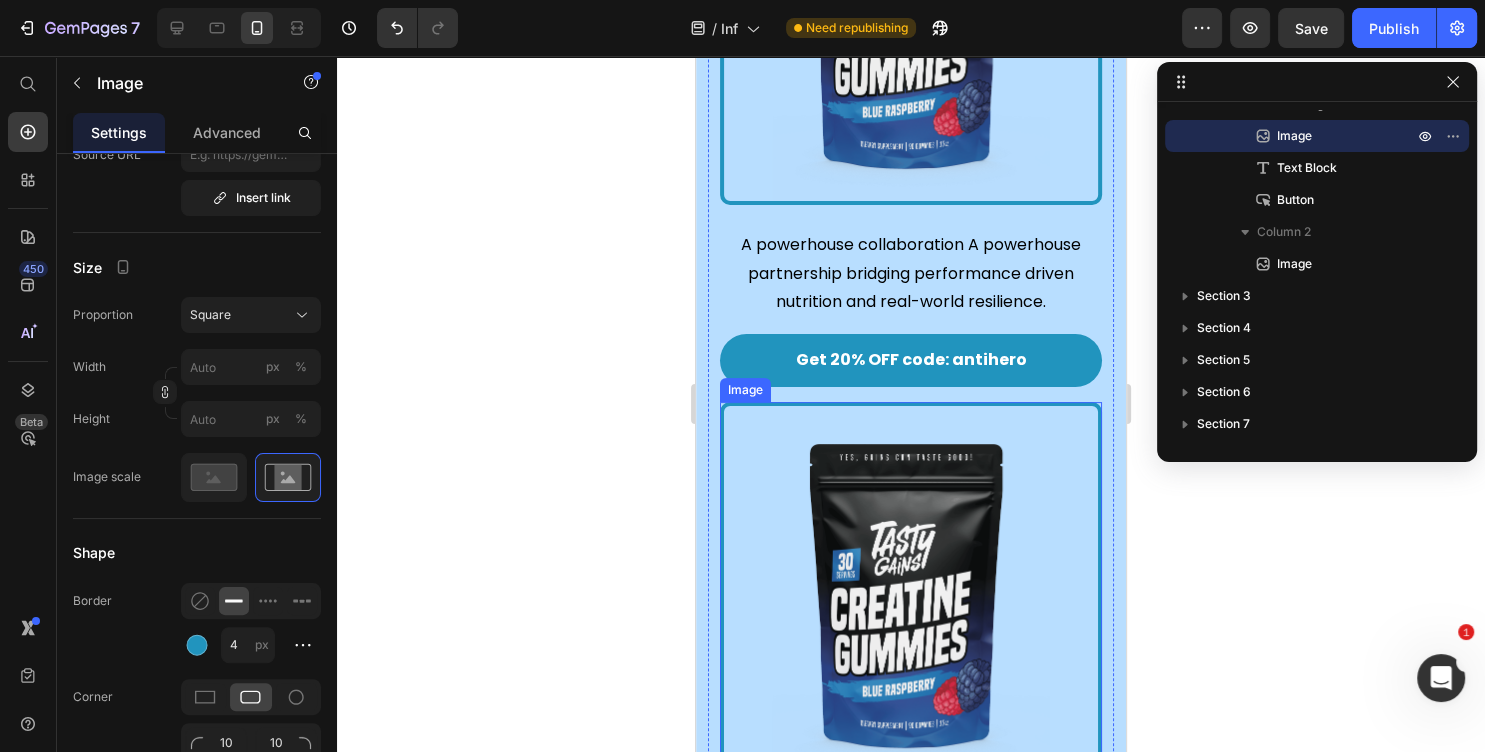 scroll, scrollTop: 479, scrollLeft: 0, axis: vertical 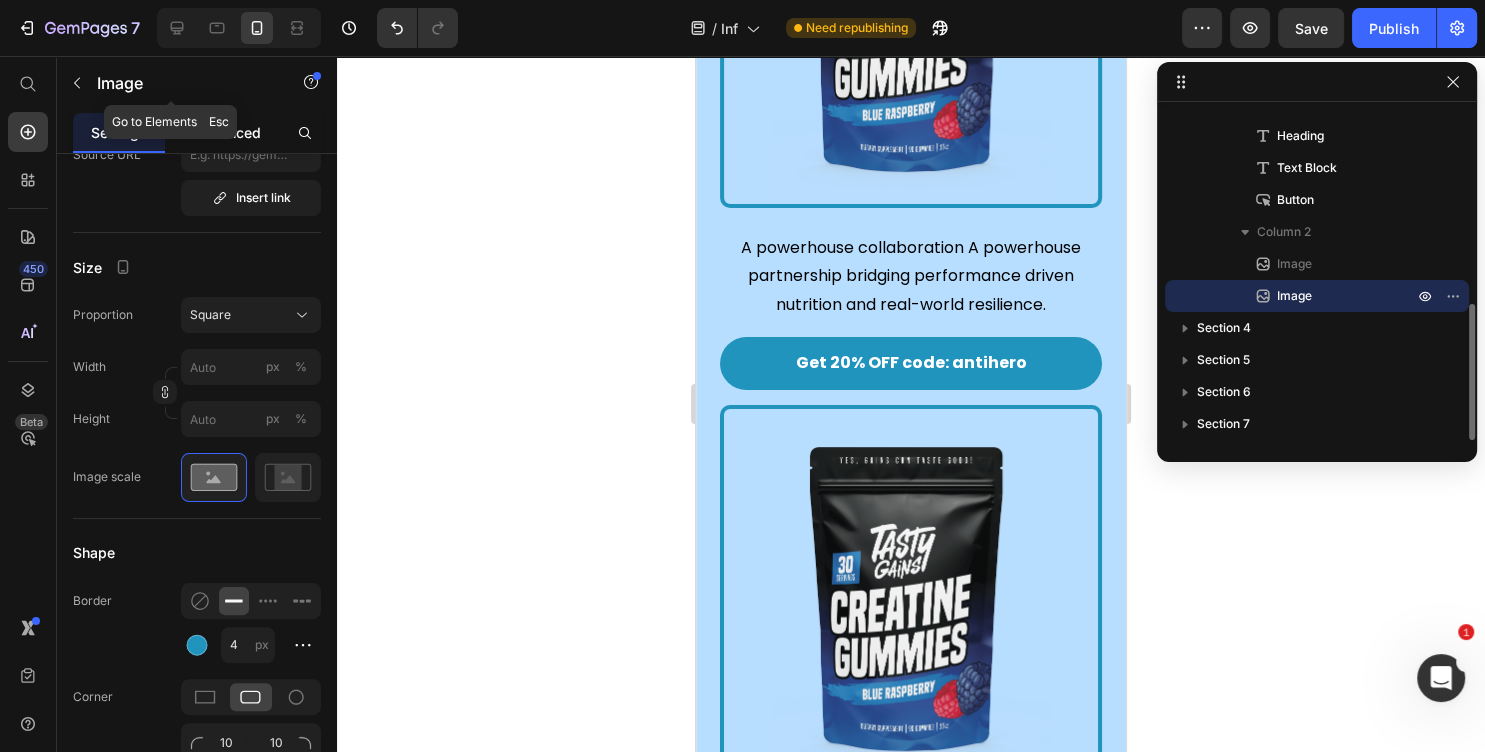 click on "Advanced" at bounding box center [227, 132] 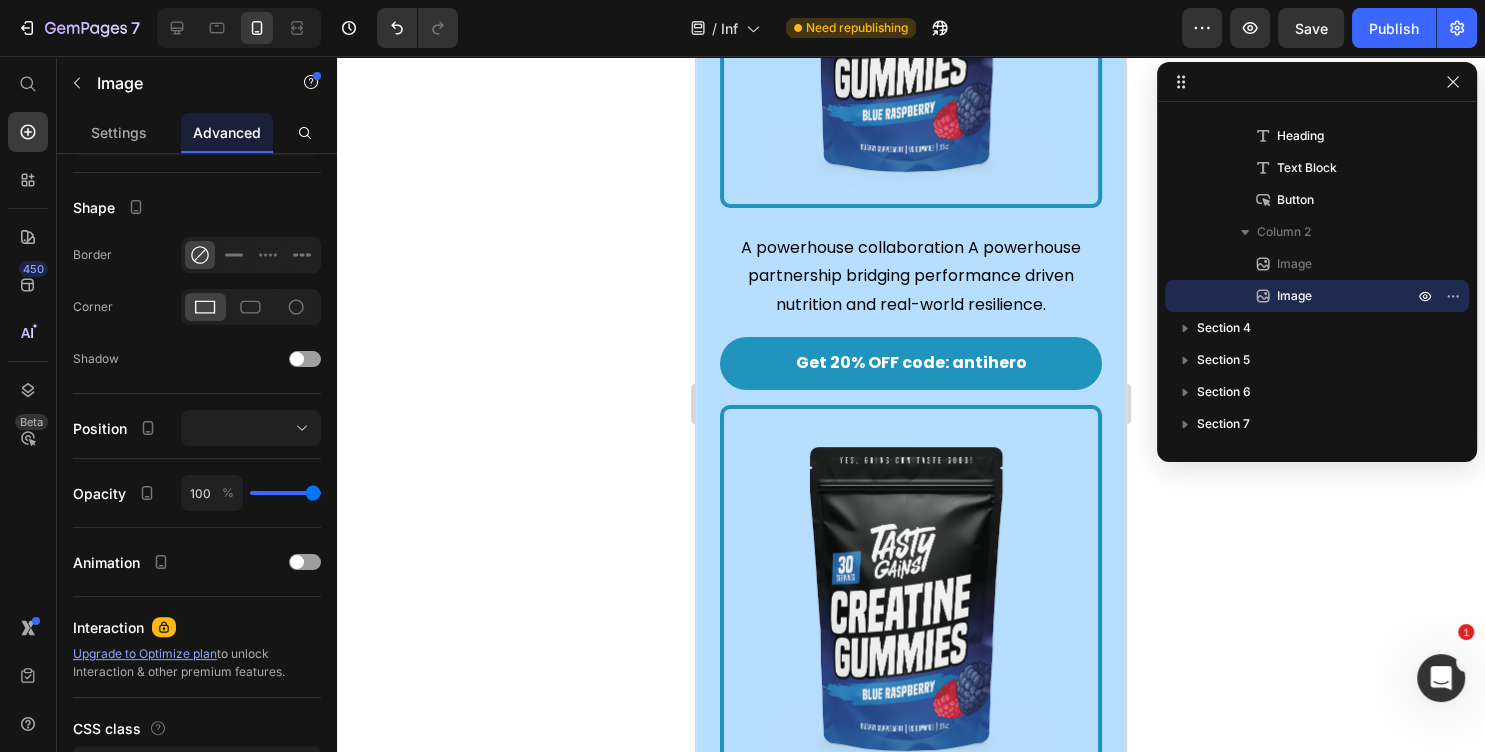 scroll, scrollTop: 0, scrollLeft: 0, axis: both 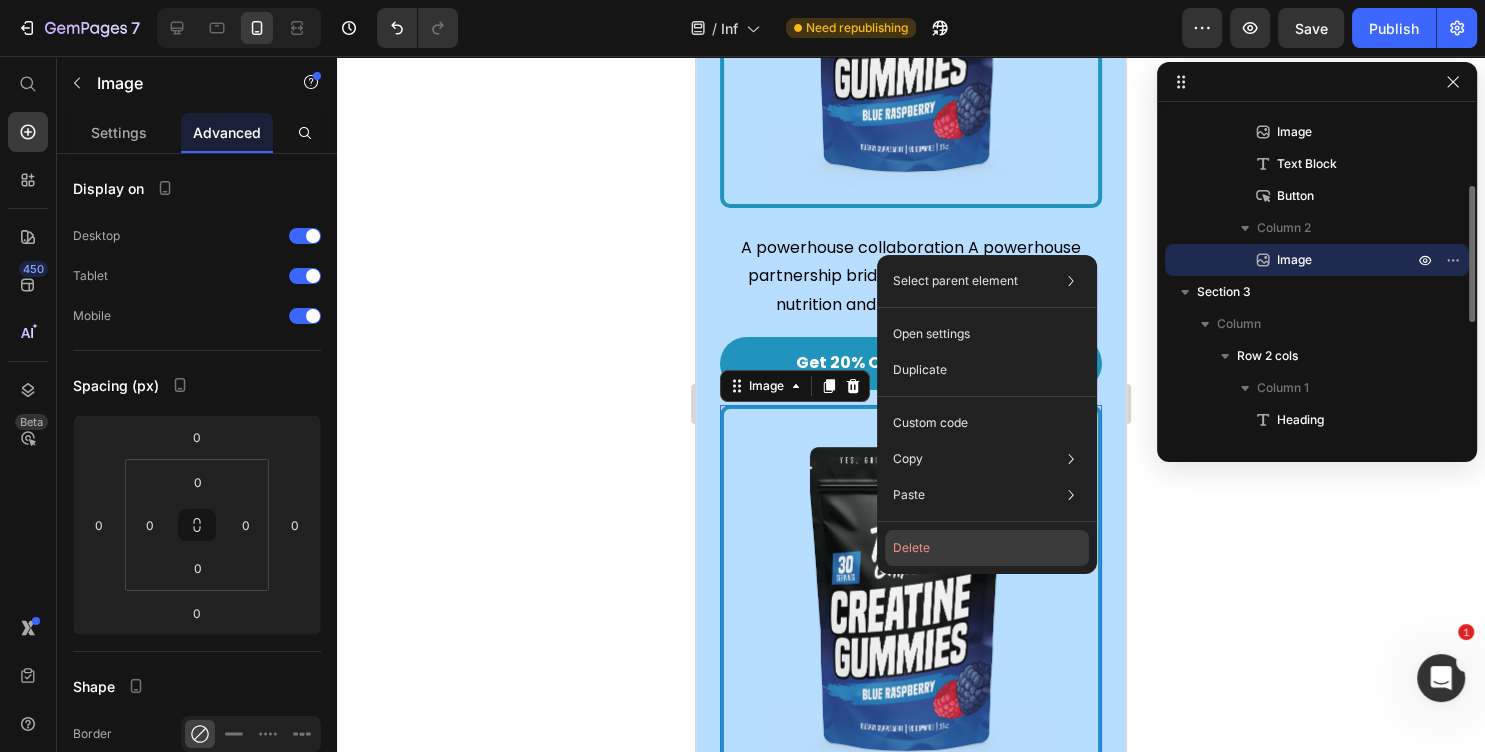 click on "Delete" 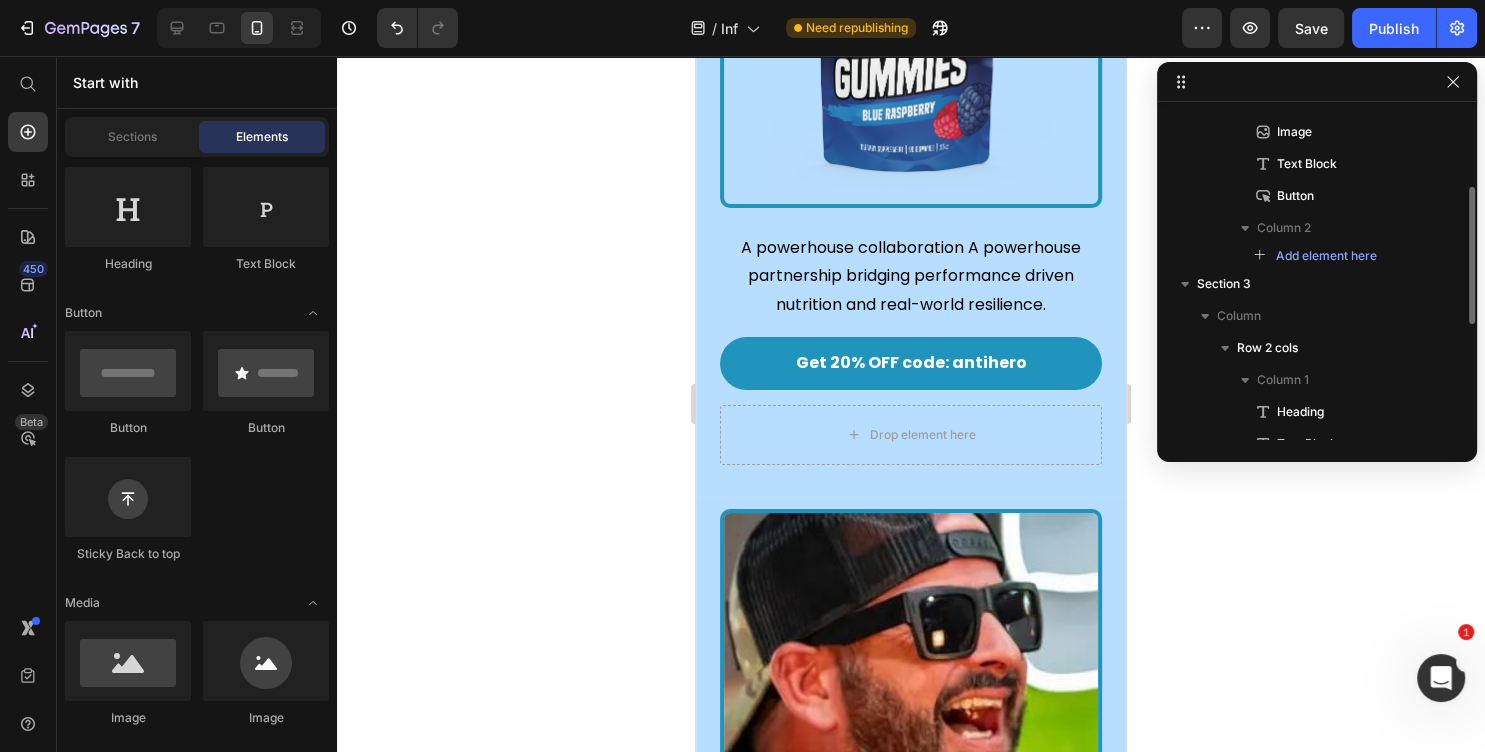 scroll, scrollTop: 324, scrollLeft: 0, axis: vertical 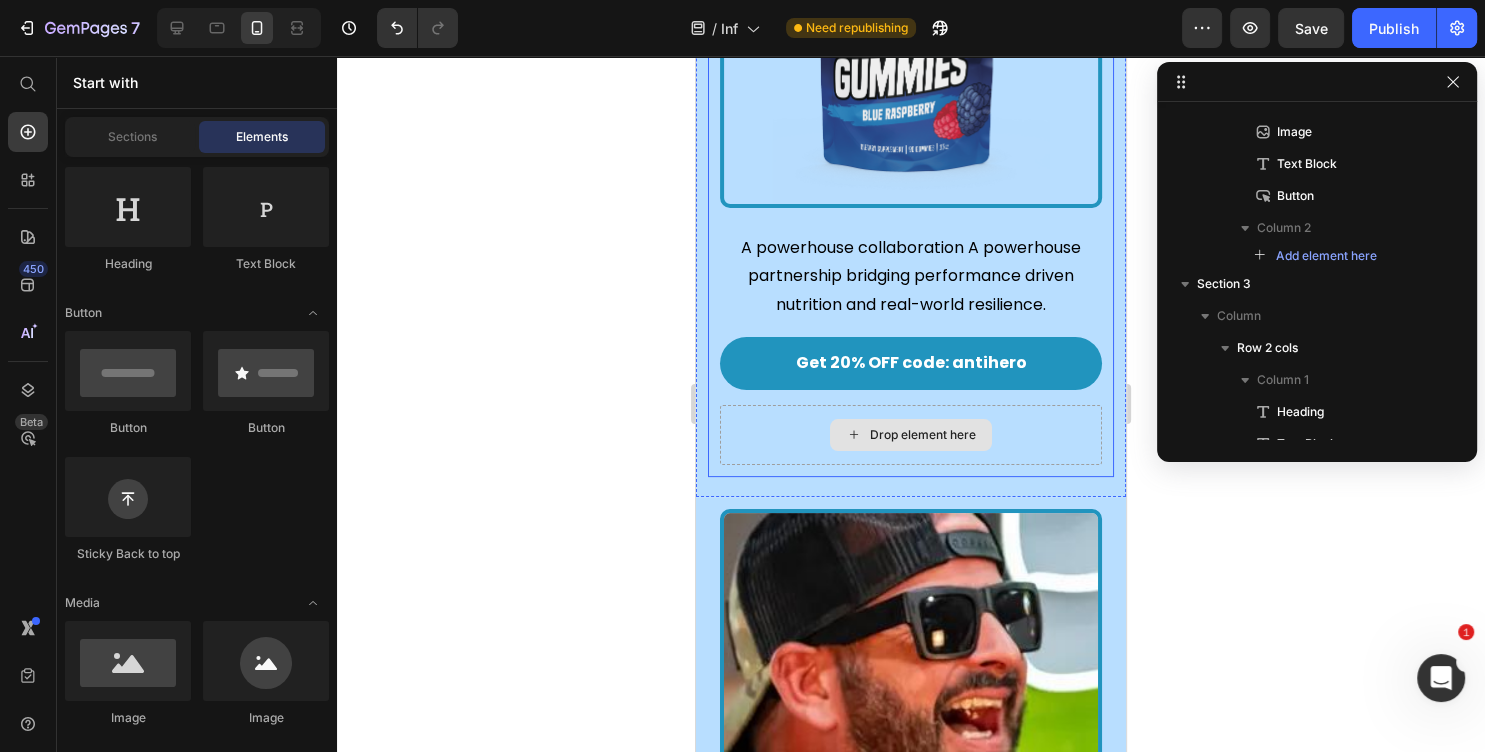 click on "Drop element here" at bounding box center (911, 435) 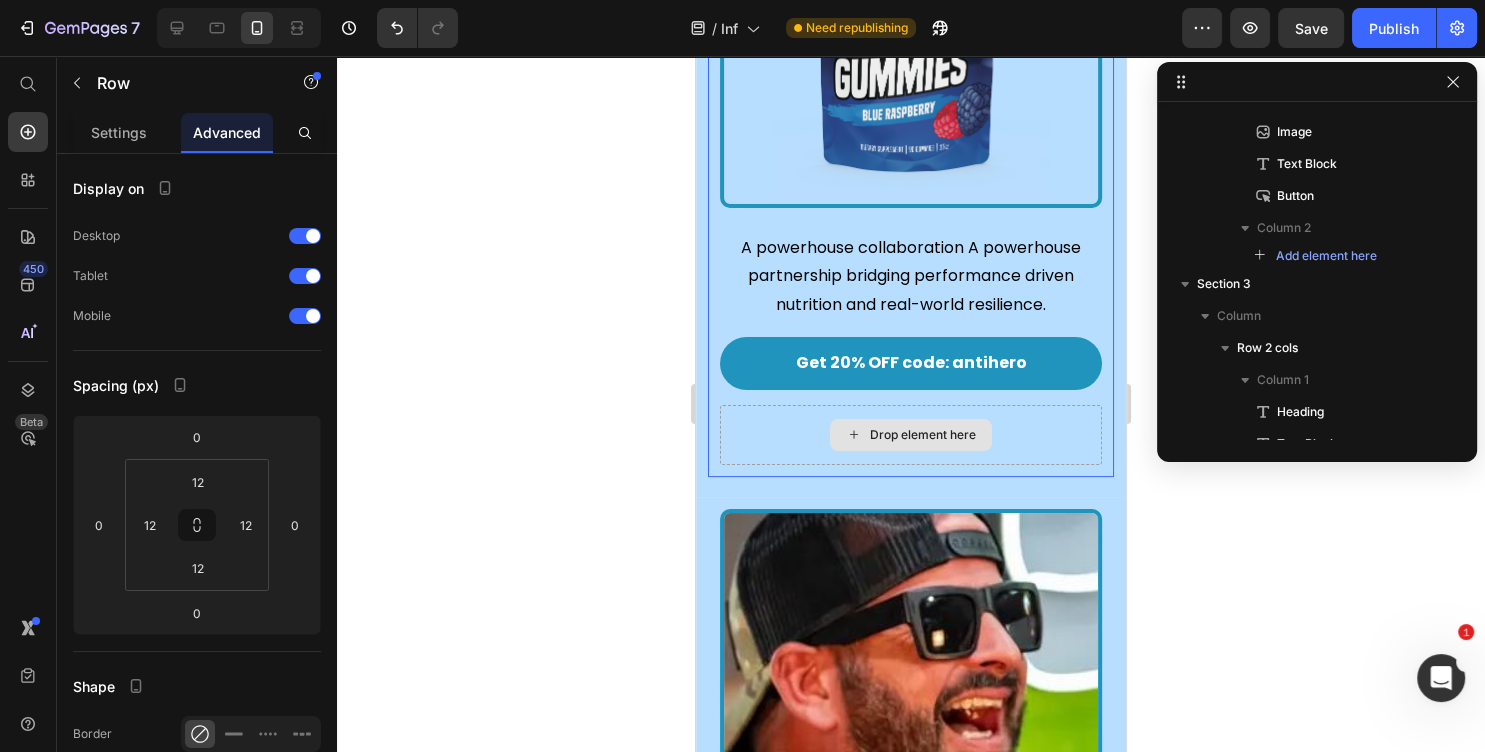 scroll, scrollTop: 0, scrollLeft: 0, axis: both 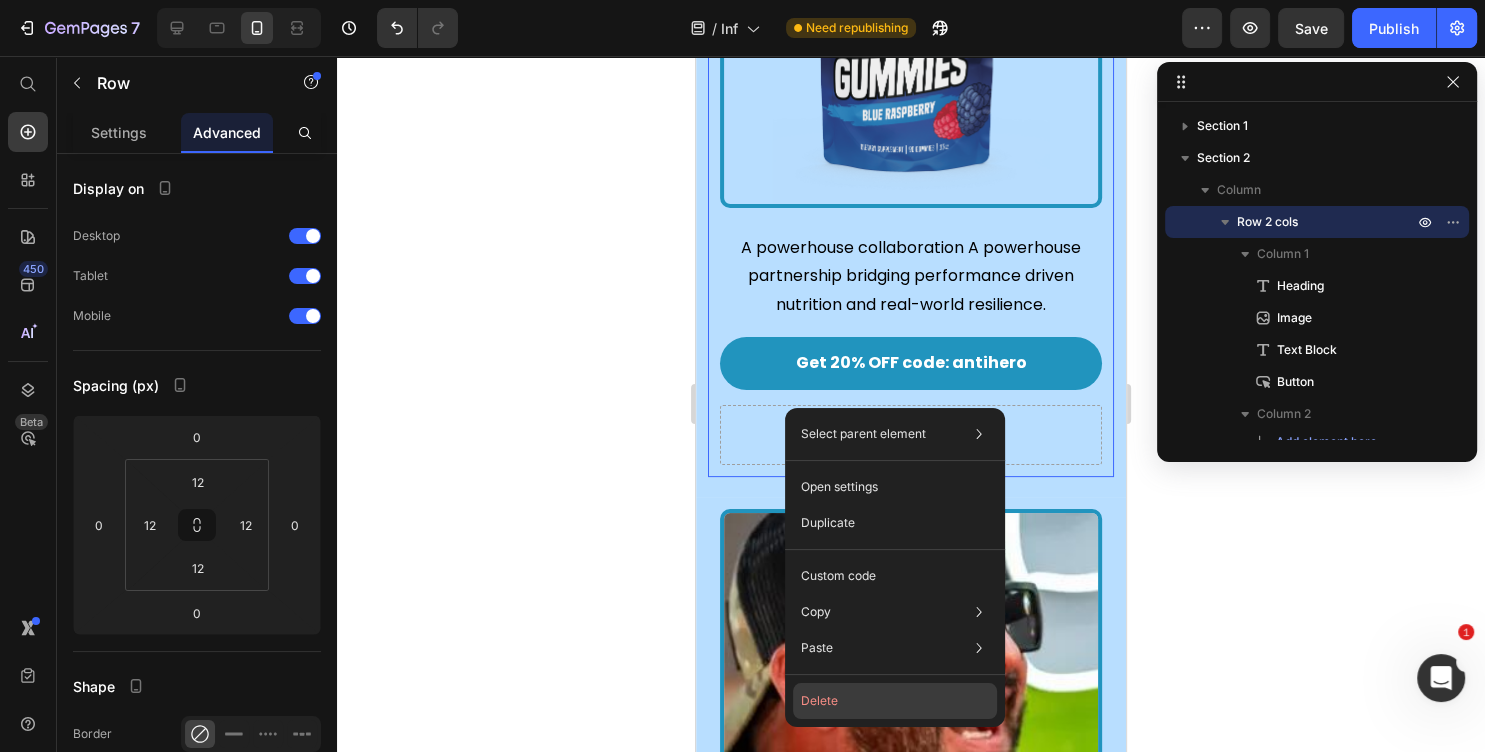 click on "Delete" 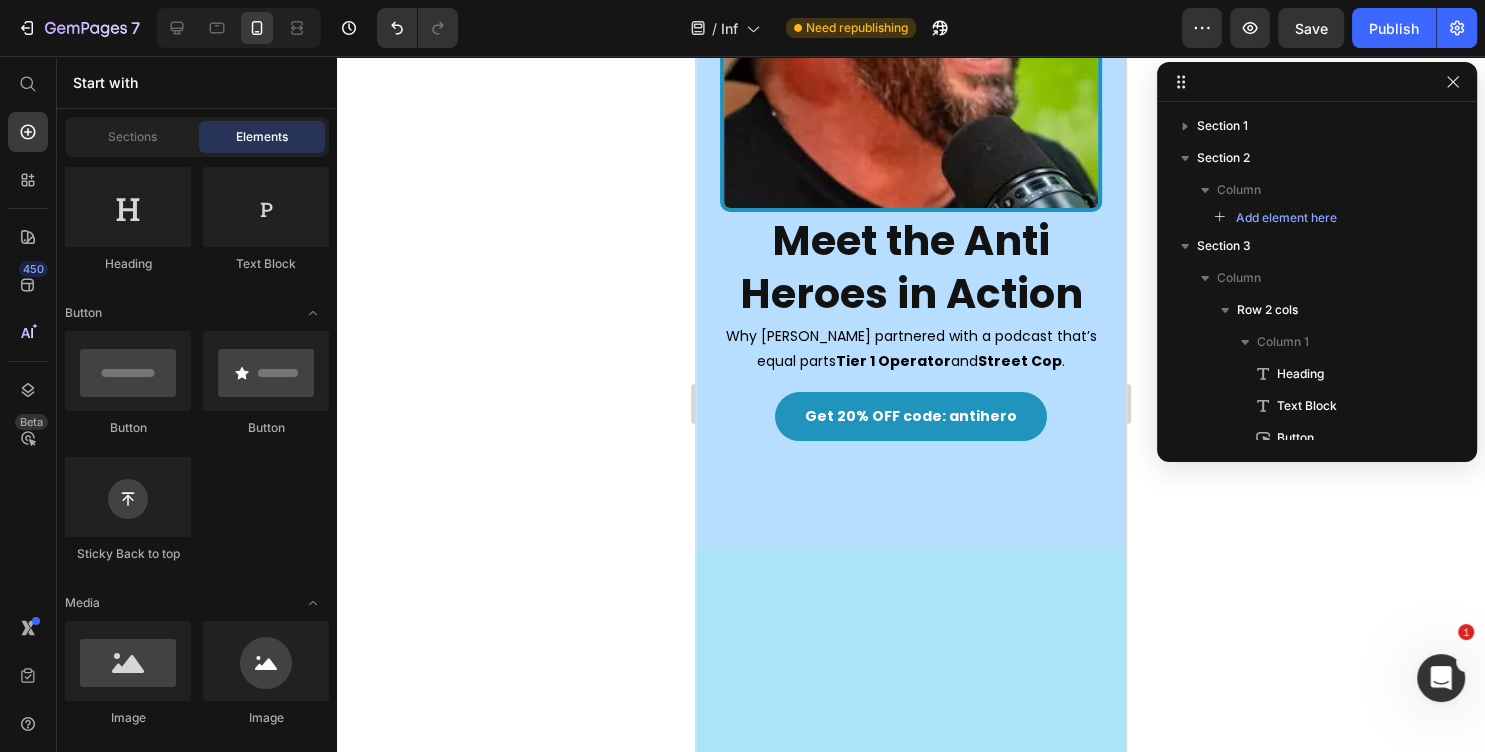 scroll, scrollTop: 324, scrollLeft: 0, axis: vertical 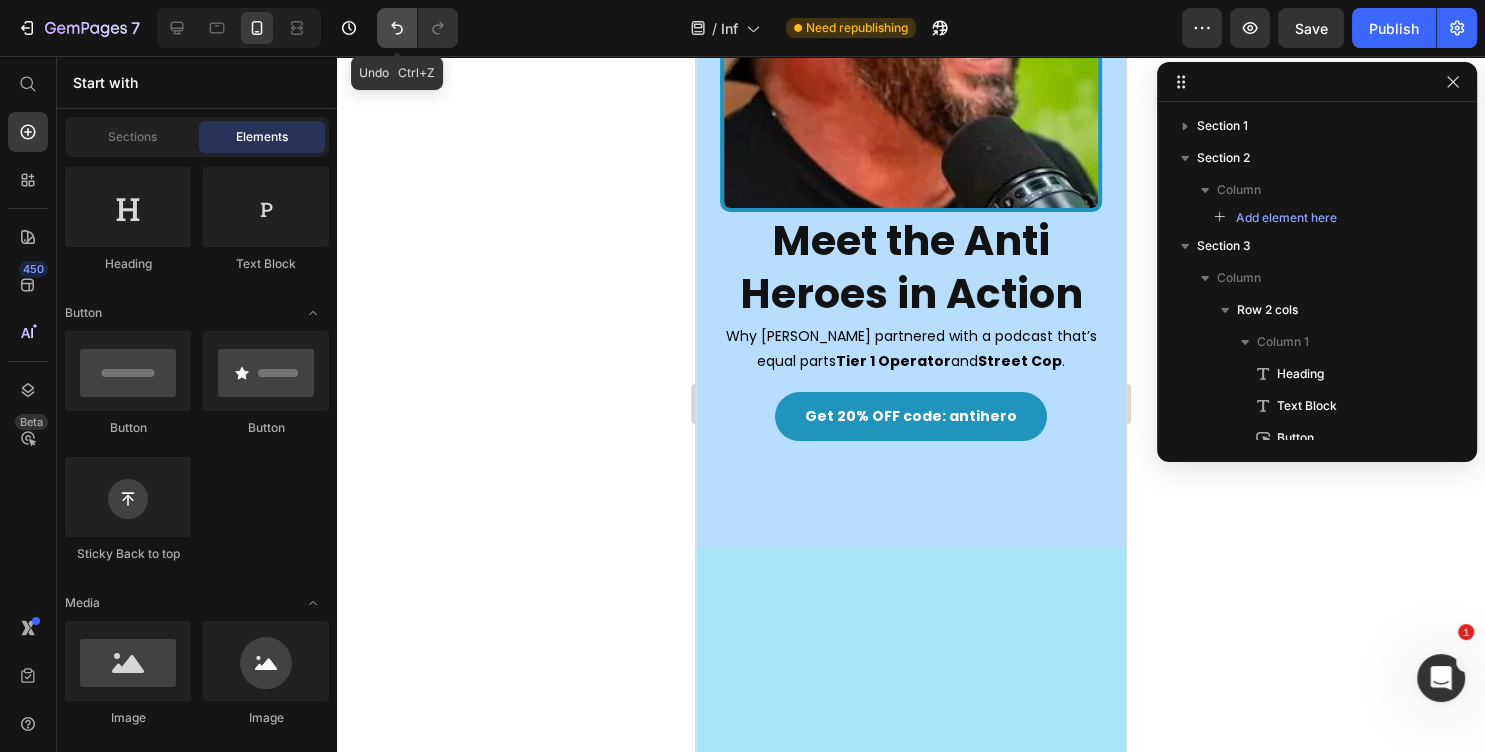 click 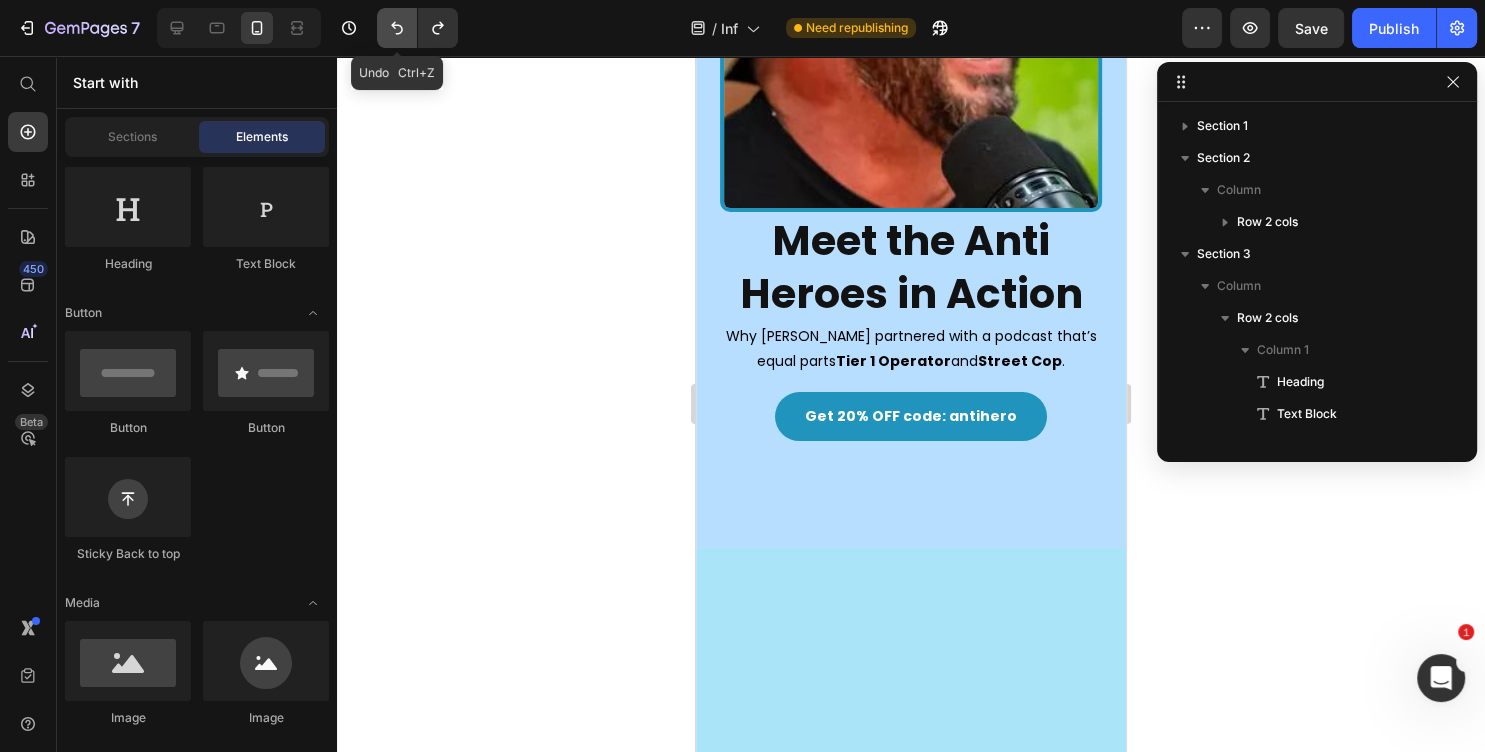 click 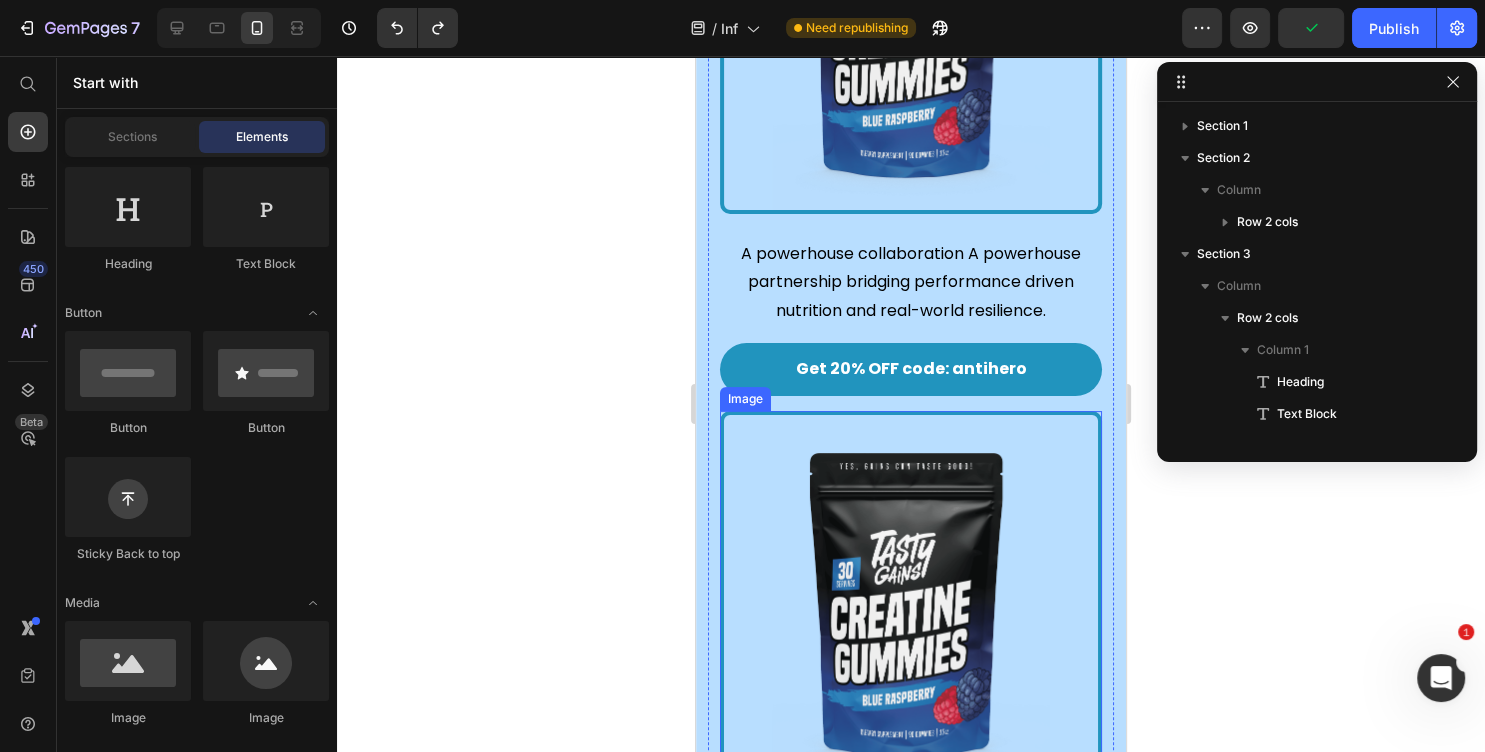 scroll, scrollTop: 116, scrollLeft: 0, axis: vertical 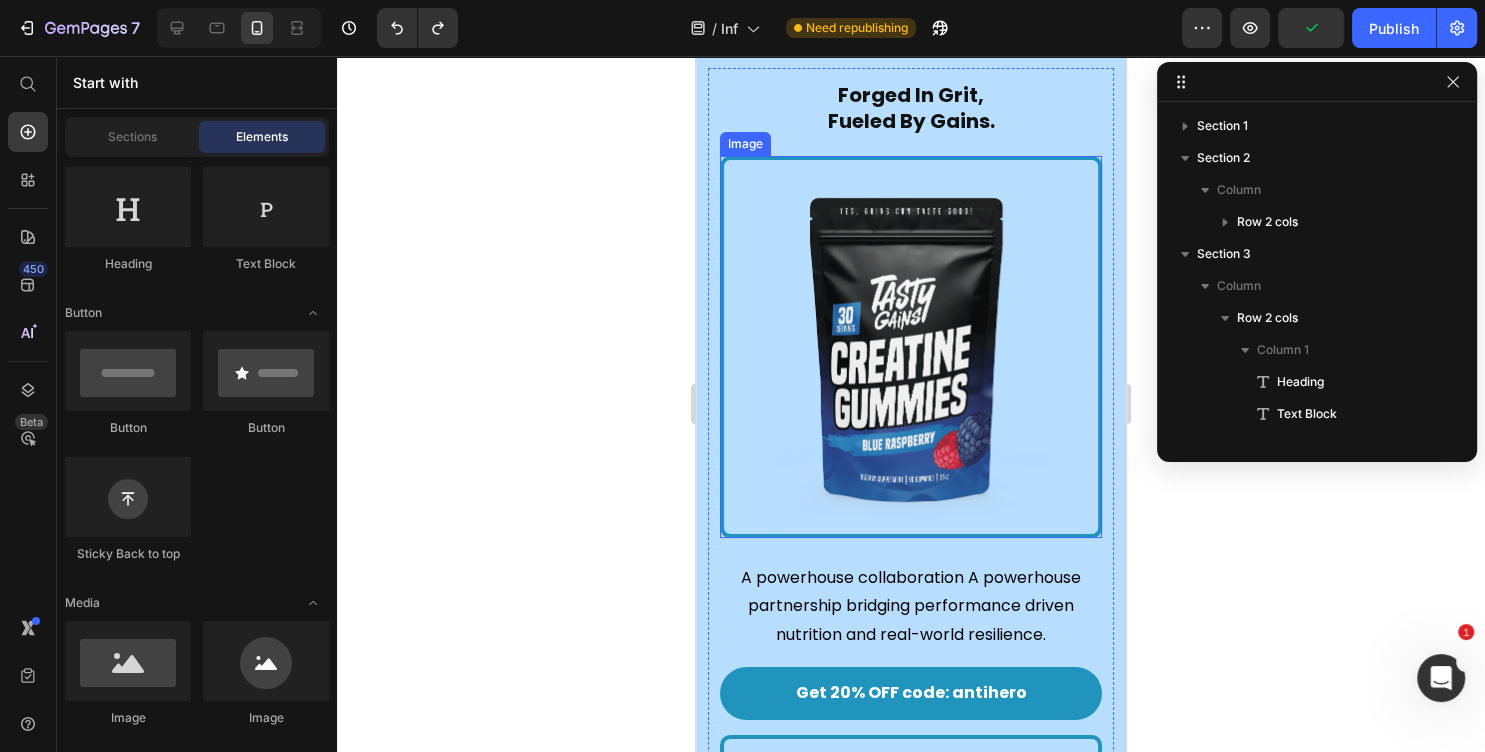 click at bounding box center (911, 347) 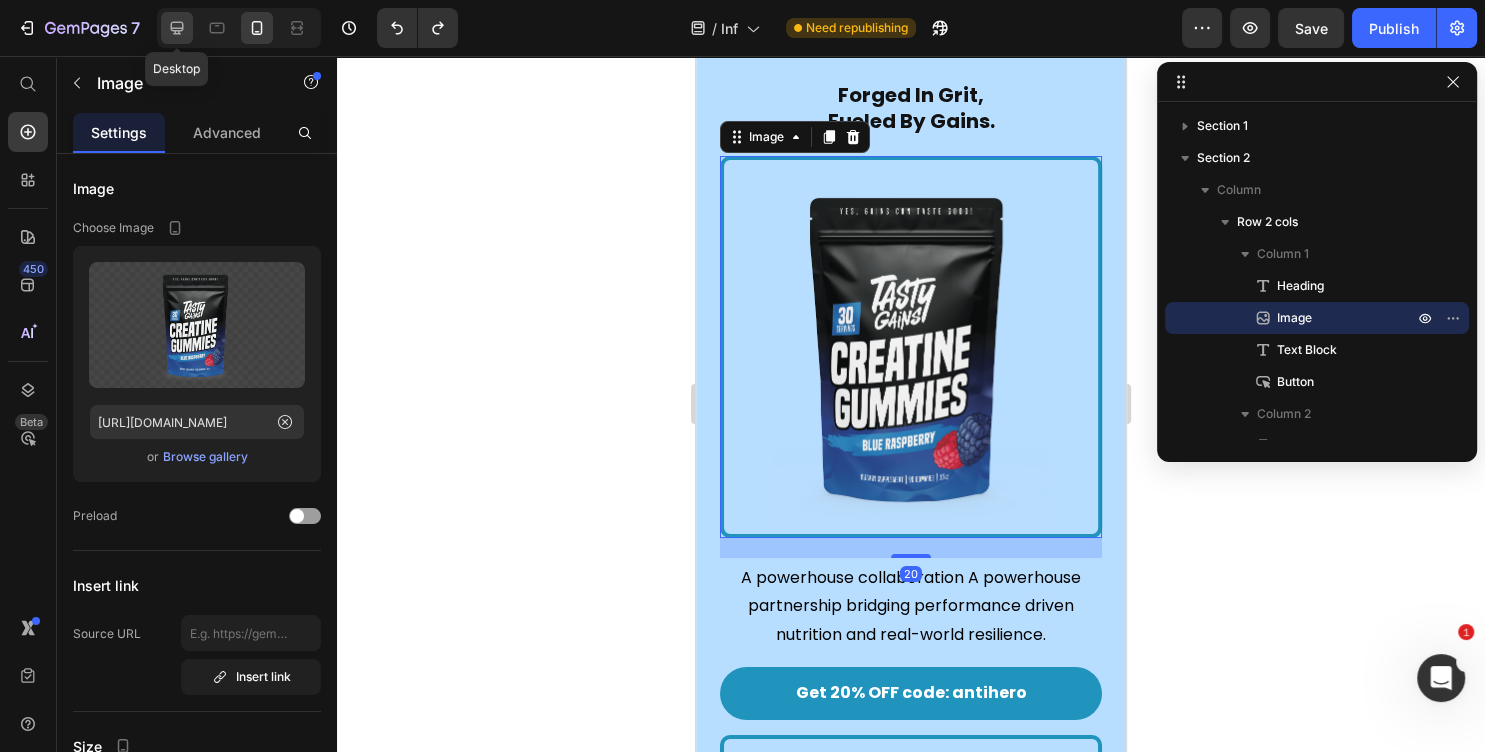 click 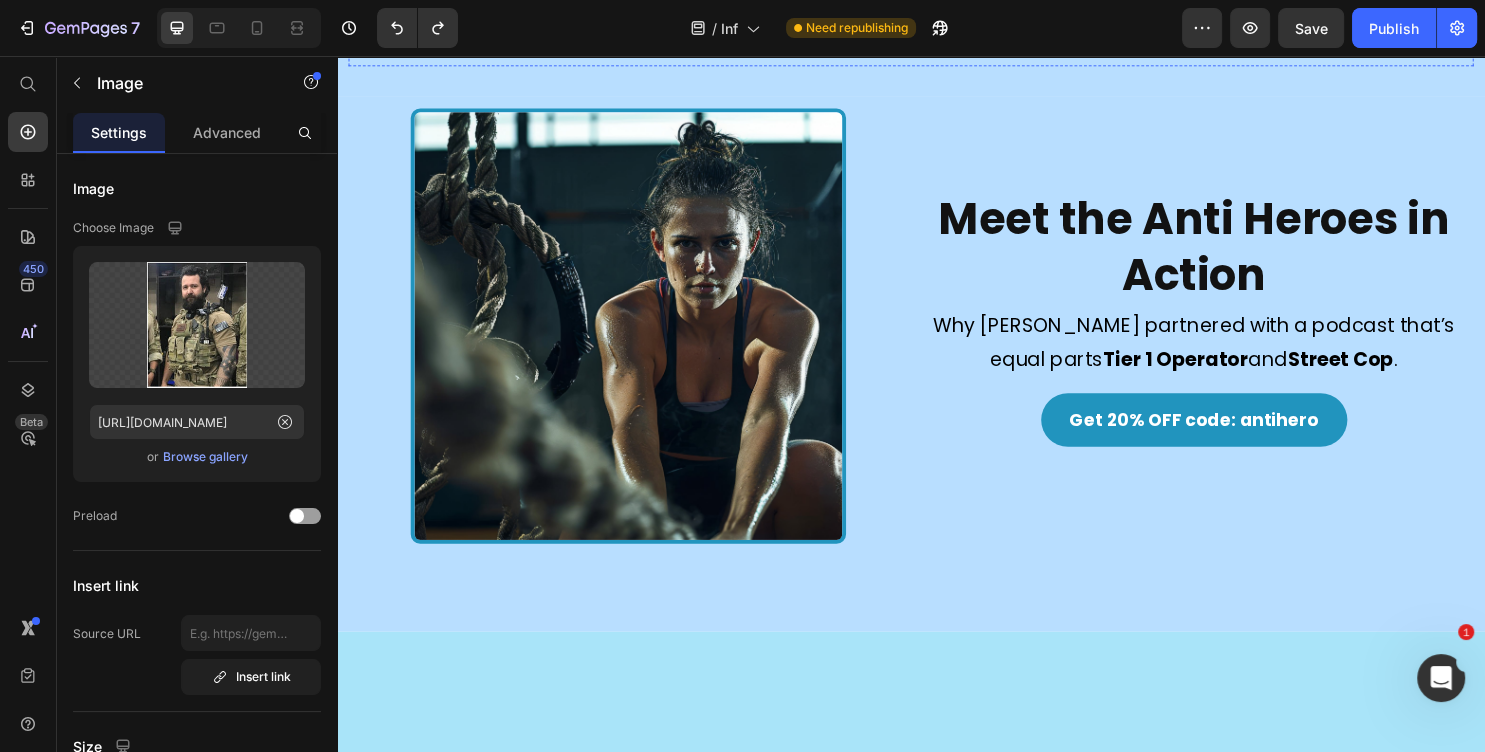 scroll, scrollTop: 0, scrollLeft: 0, axis: both 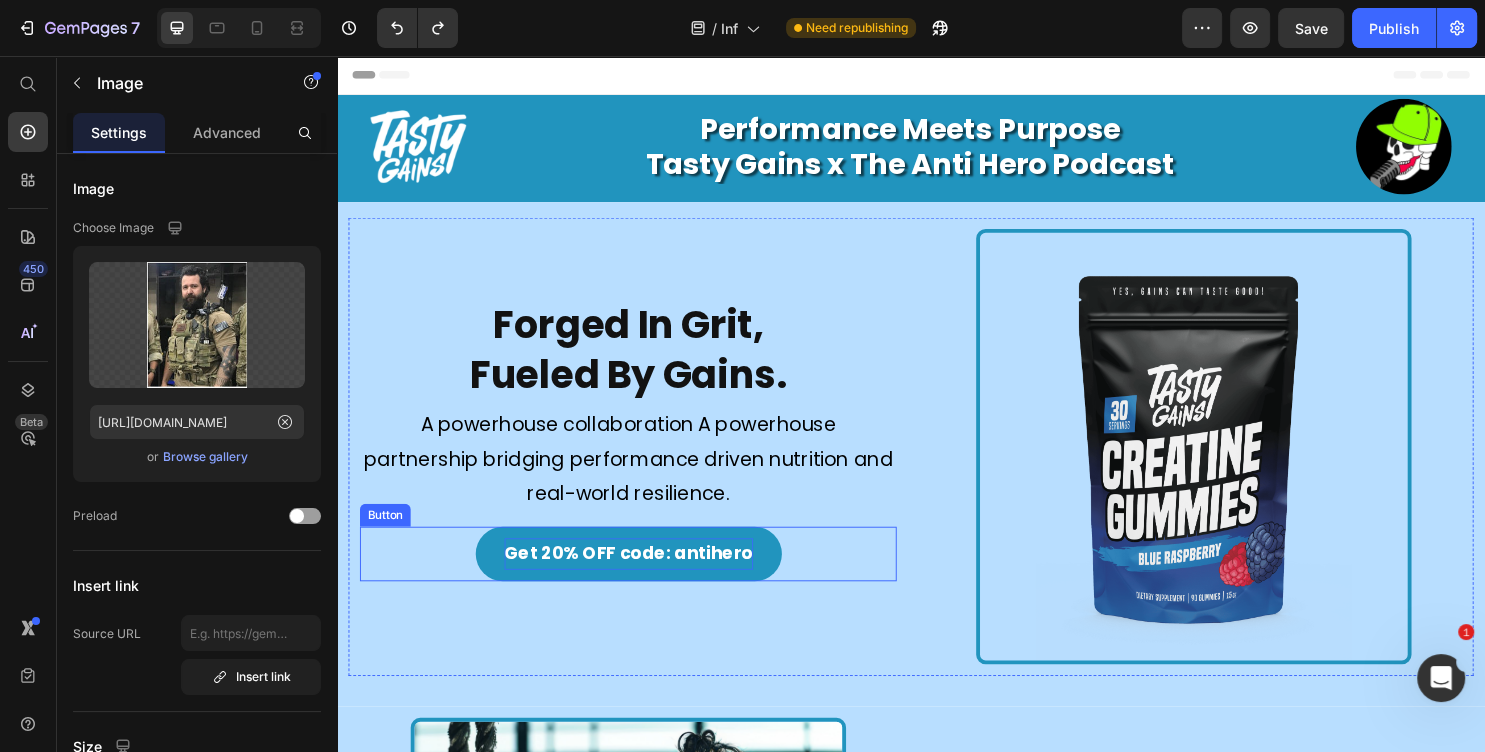 click on "Get 20% OFF code: antihero" at bounding box center (642, 576) 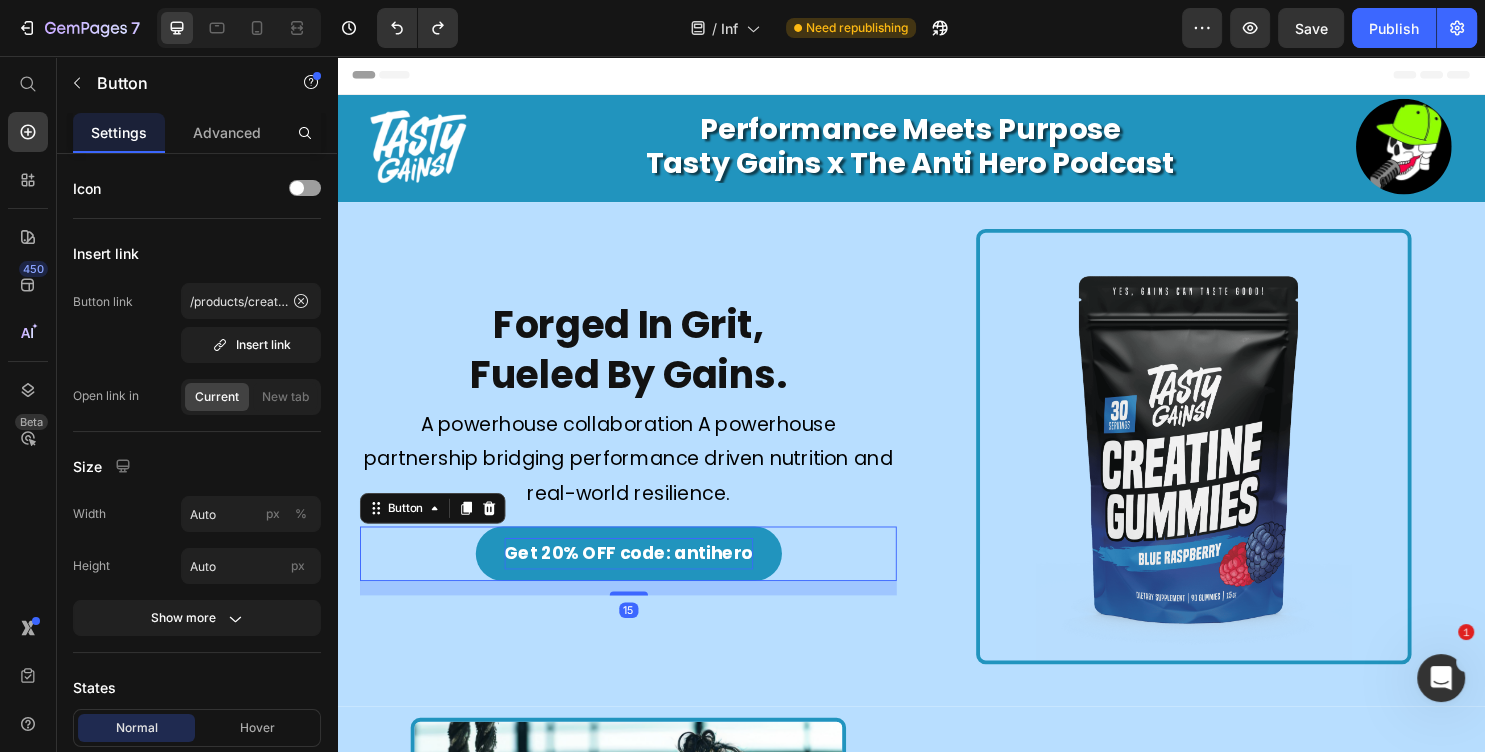 click on "Get 20% OFF code: antihero" at bounding box center [642, 576] 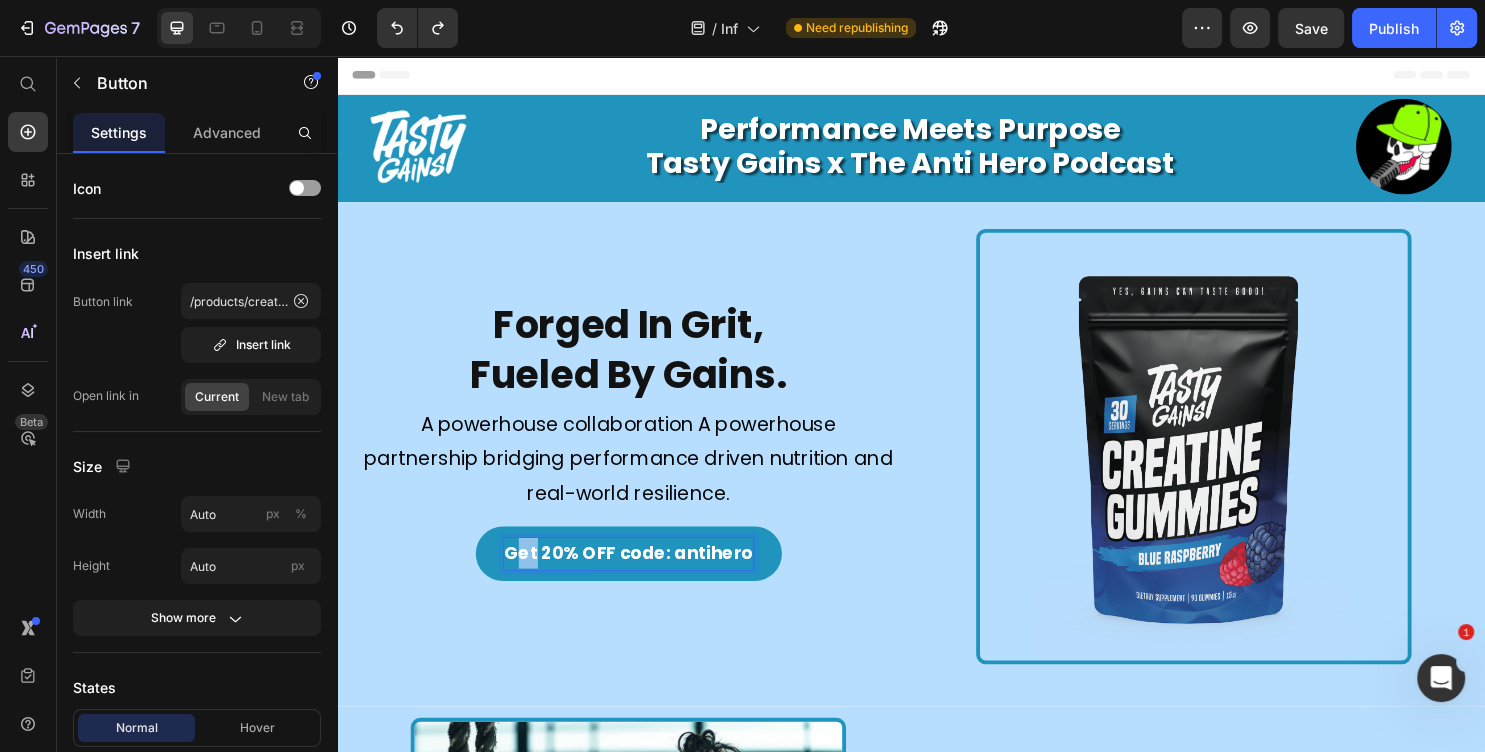 click on "Get 20% OFF code: antihero" at bounding box center [642, 576] 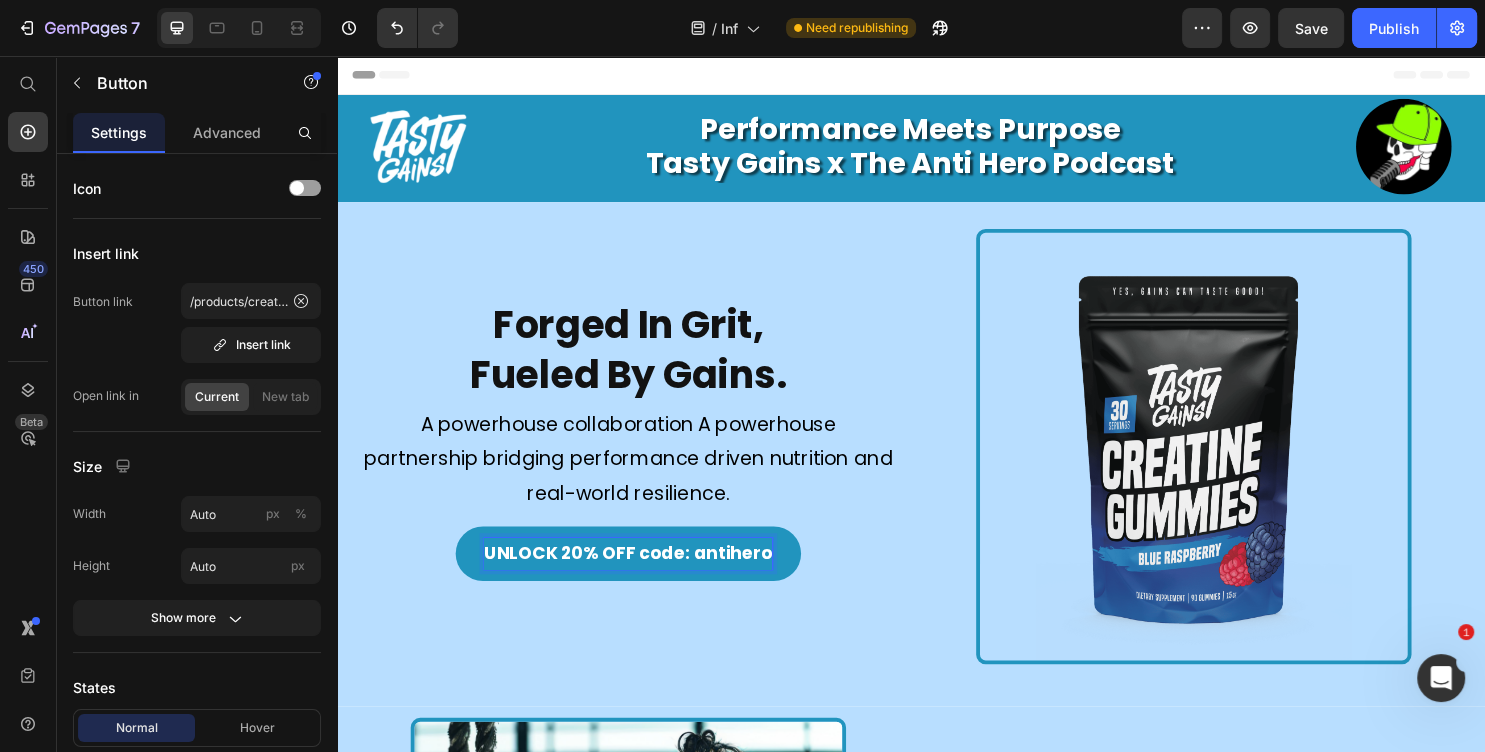 click on "UNLOCK 20% OFF code: antihero" at bounding box center [641, 576] 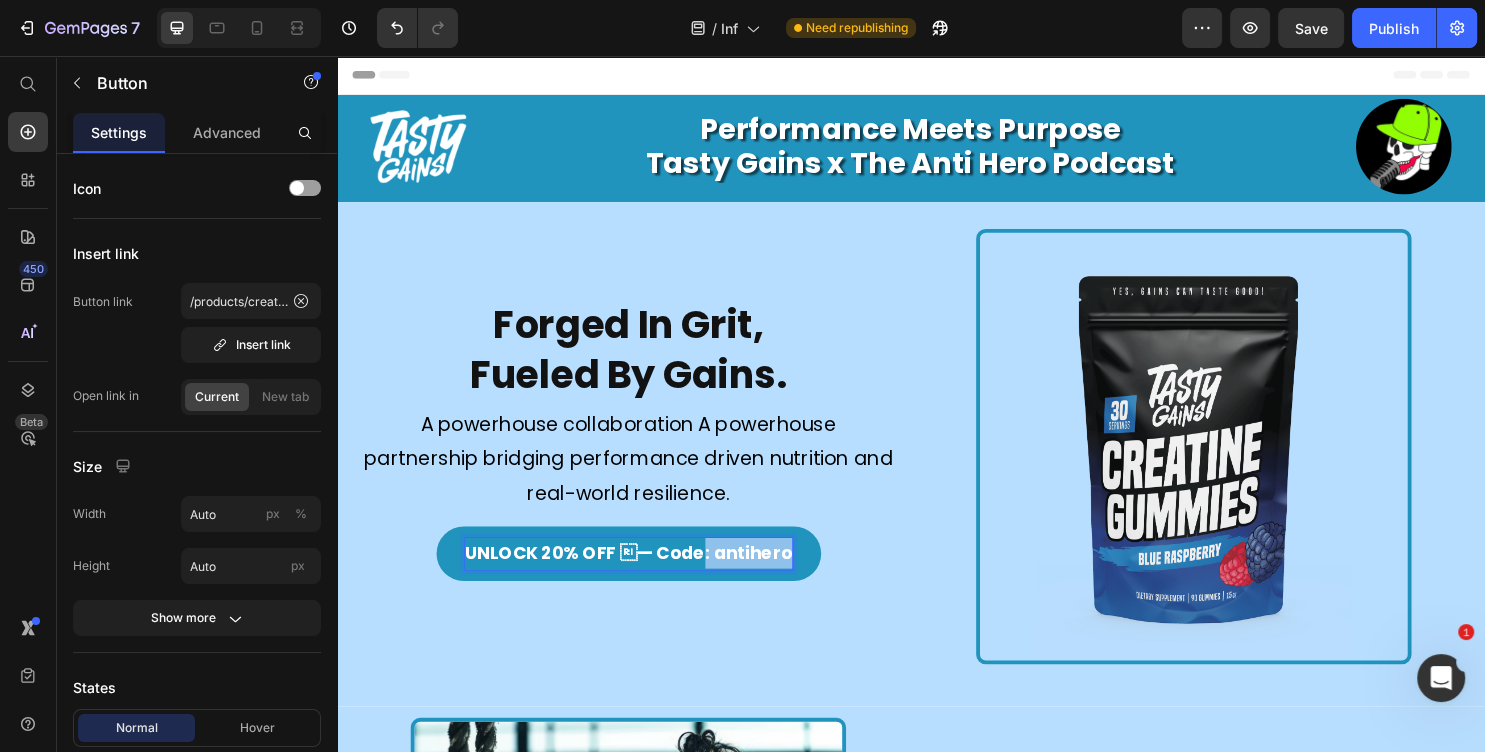 drag, startPoint x: 707, startPoint y: 575, endPoint x: 813, endPoint y: 588, distance: 106.7942 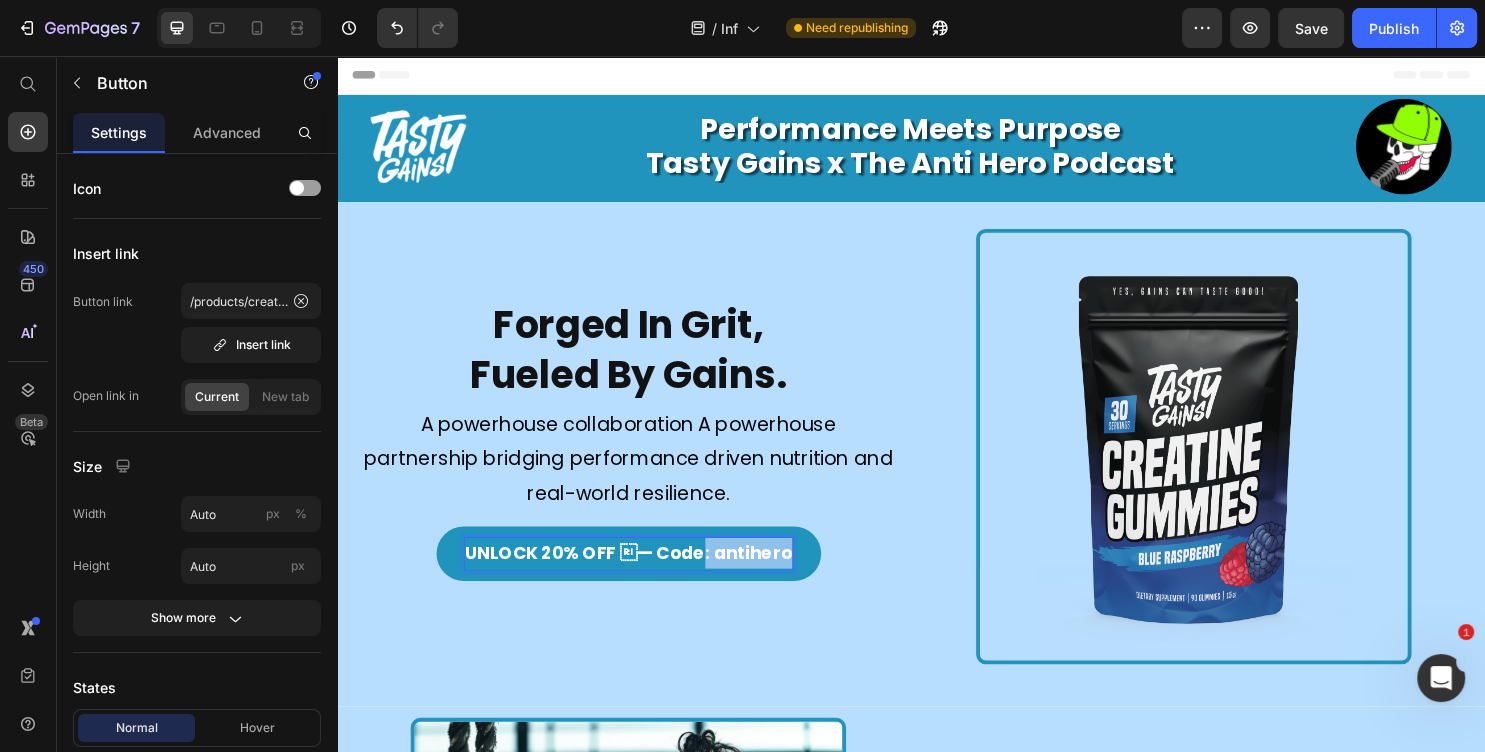 click on "UNLOCK 20% OFF — Code: antihero" at bounding box center (642, 576) 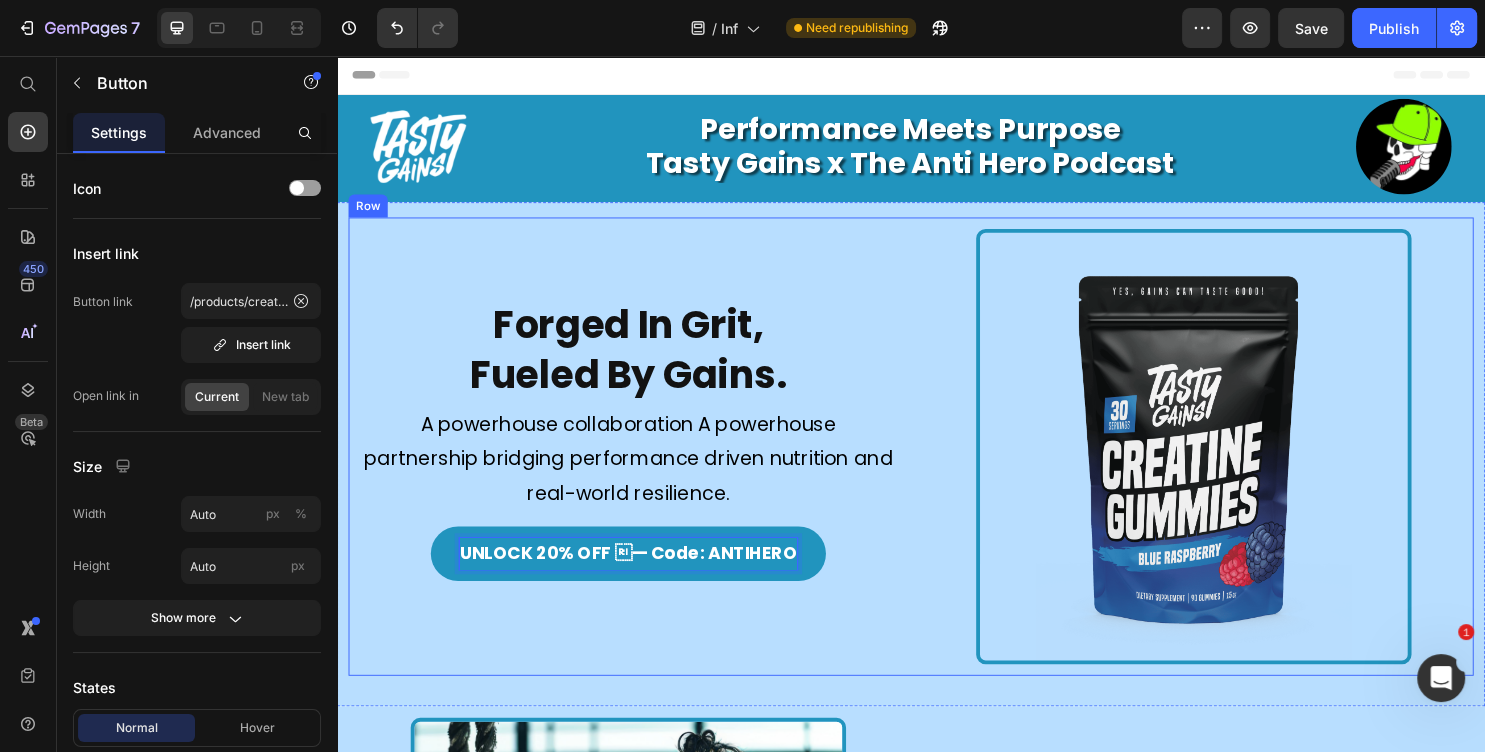click on "Forged In Grit, Fueled By Gains. Heading Image A powerhouse collaboration A powerhouse partnership bridging performance driven nutrition and real-world resilience. Text Block UNLOCK 20% OFF — Code: ANTIHERO Button   15" at bounding box center (641, 464) 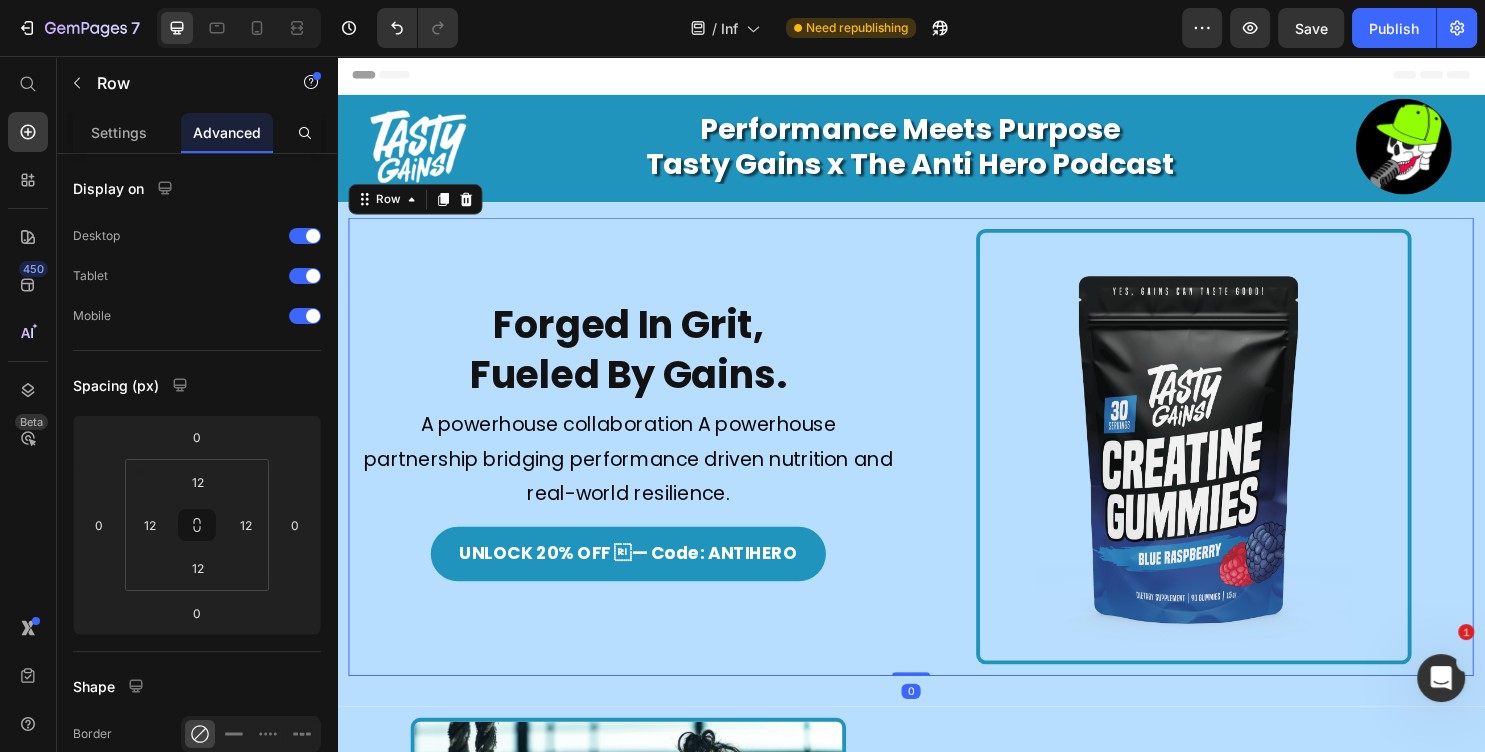 click on "Forged In Grit, Fueled By Gains. Heading Image A powerhouse collaboration A powerhouse partnership bridging performance driven nutrition and real-world resilience. Text Block UNLOCK 20% OFF — Code: ANTIHERO Button Image Row   0" at bounding box center [937, 464] 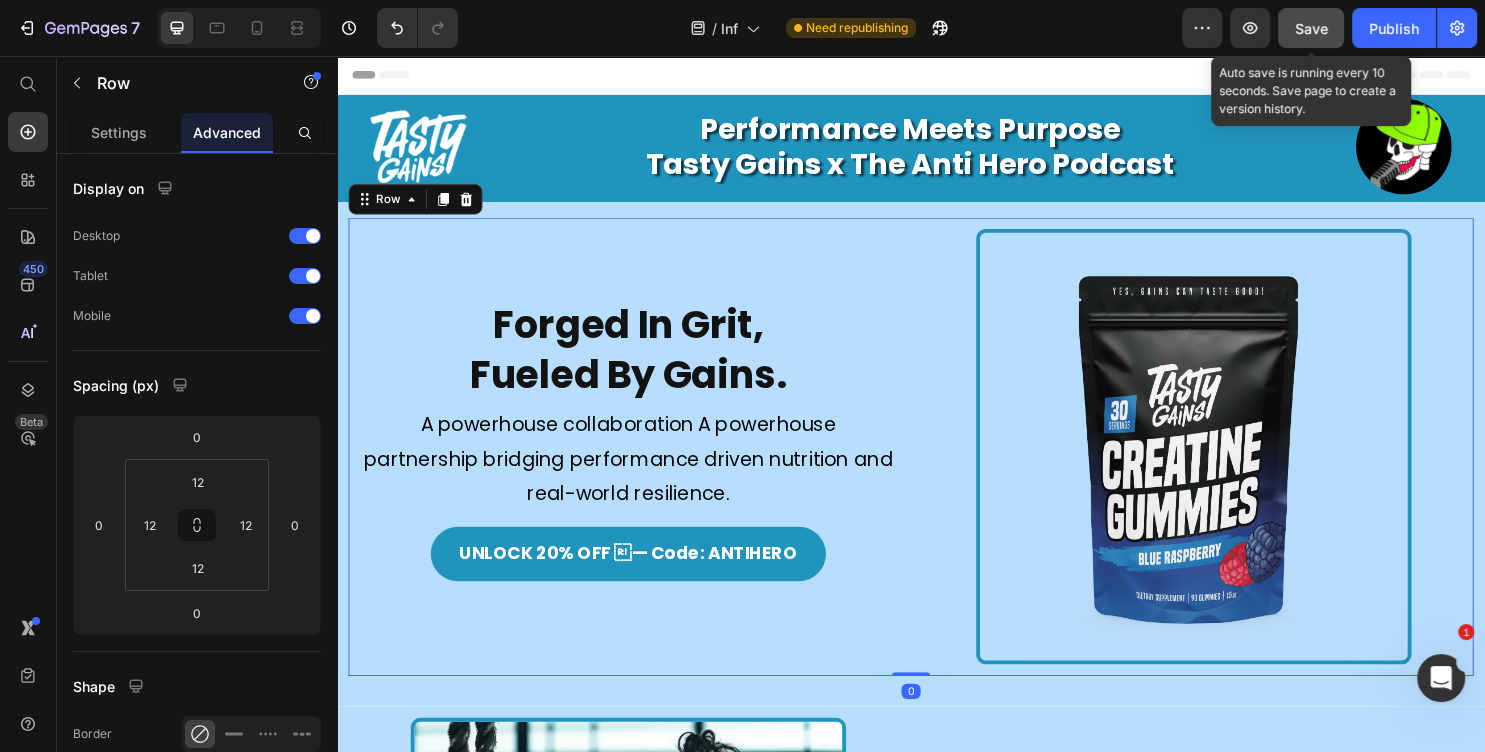click on "Save" 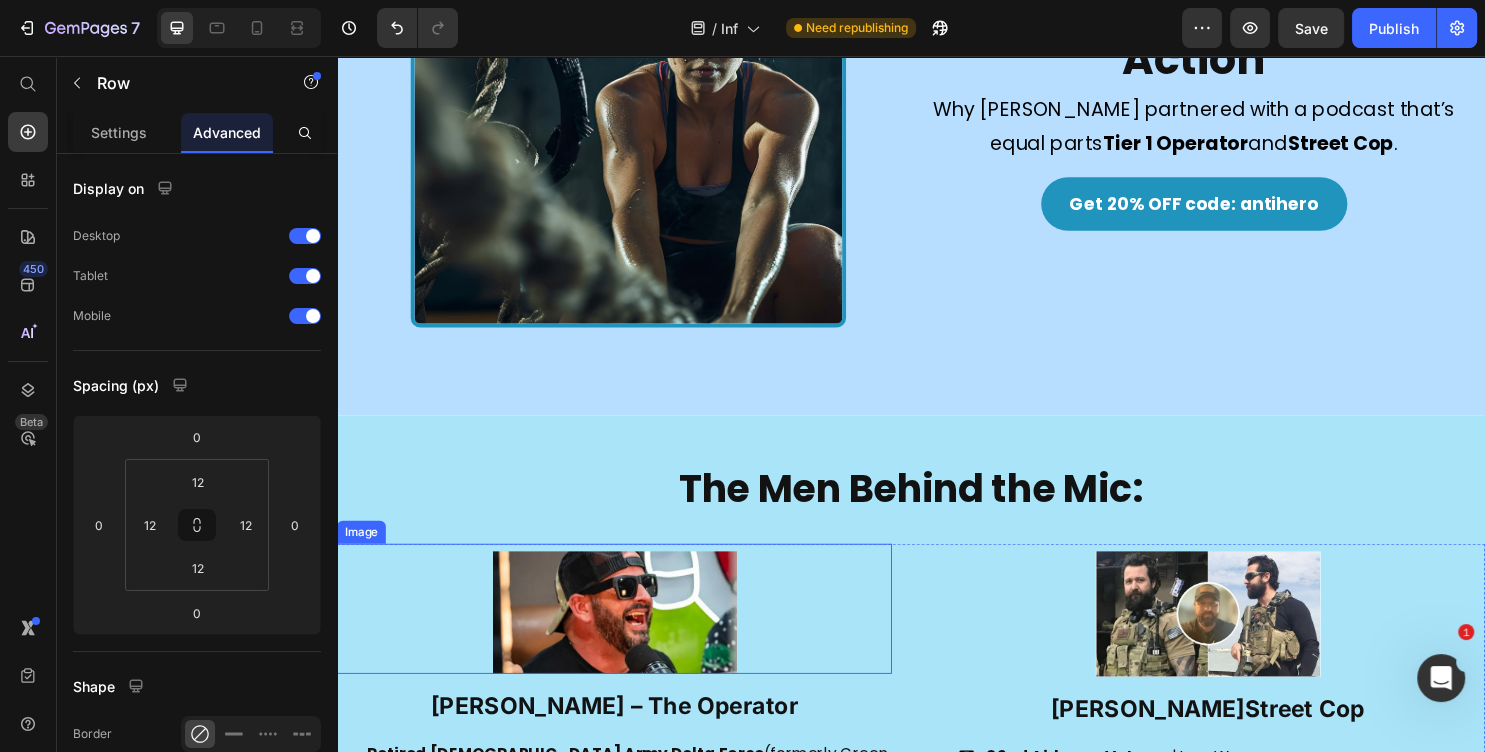 scroll, scrollTop: 1187, scrollLeft: 0, axis: vertical 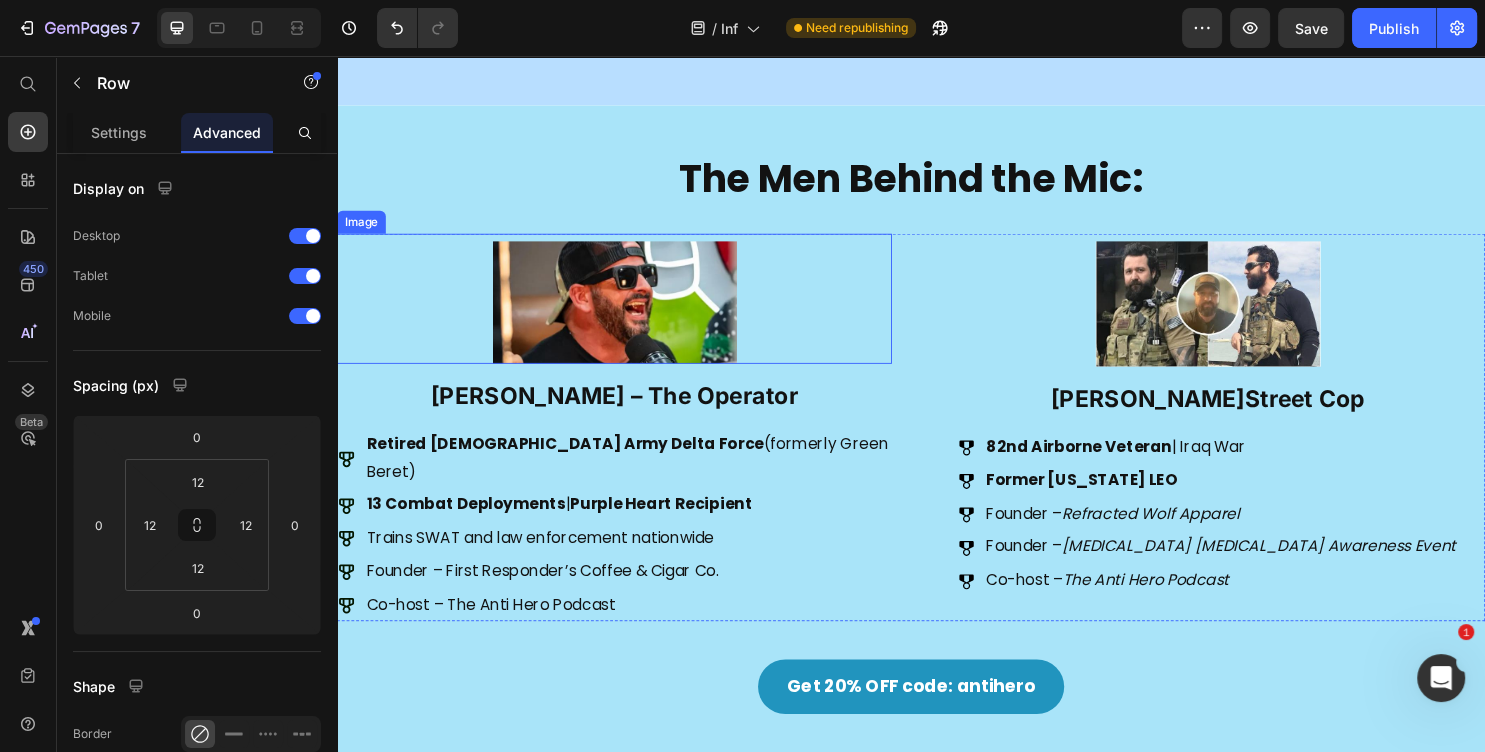 click at bounding box center (627, 310) 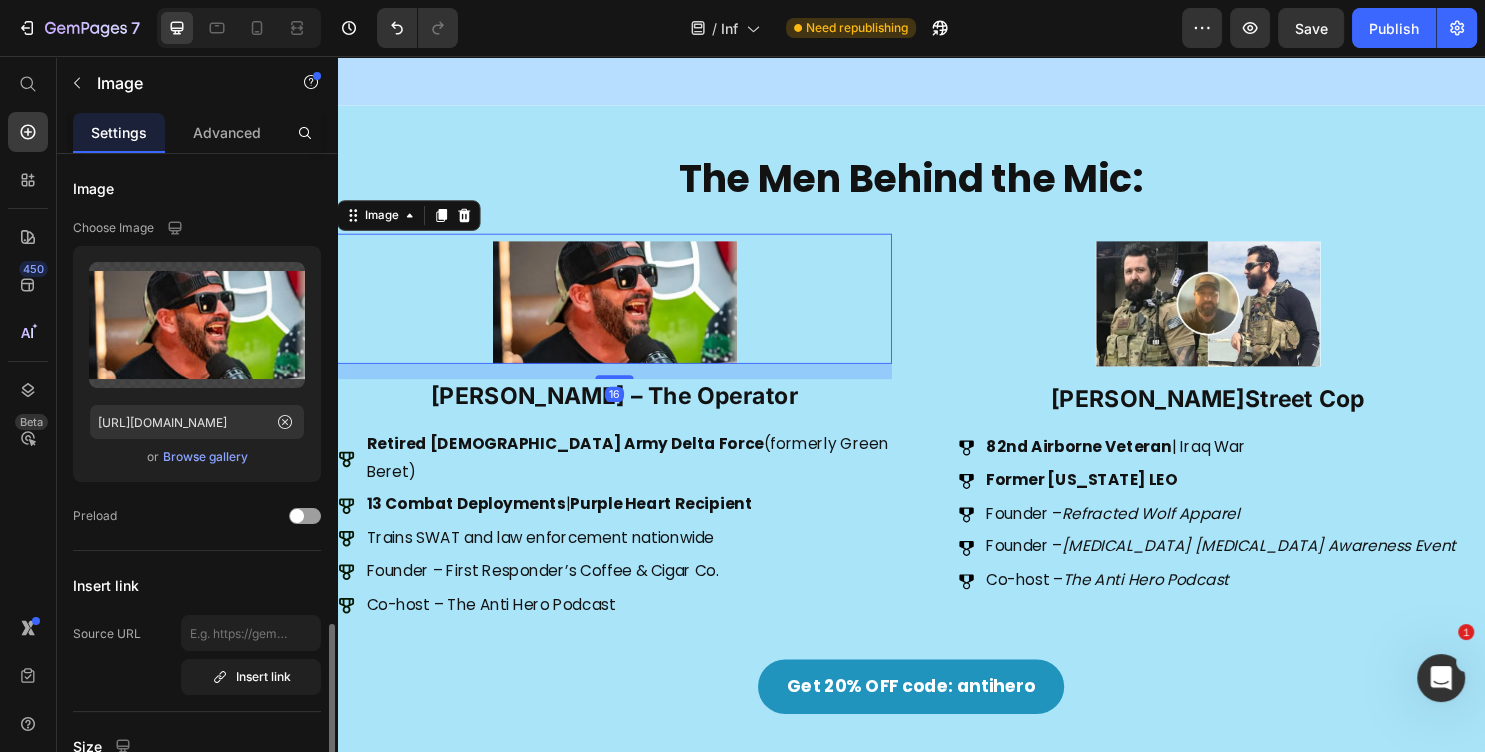 scroll, scrollTop: 324, scrollLeft: 0, axis: vertical 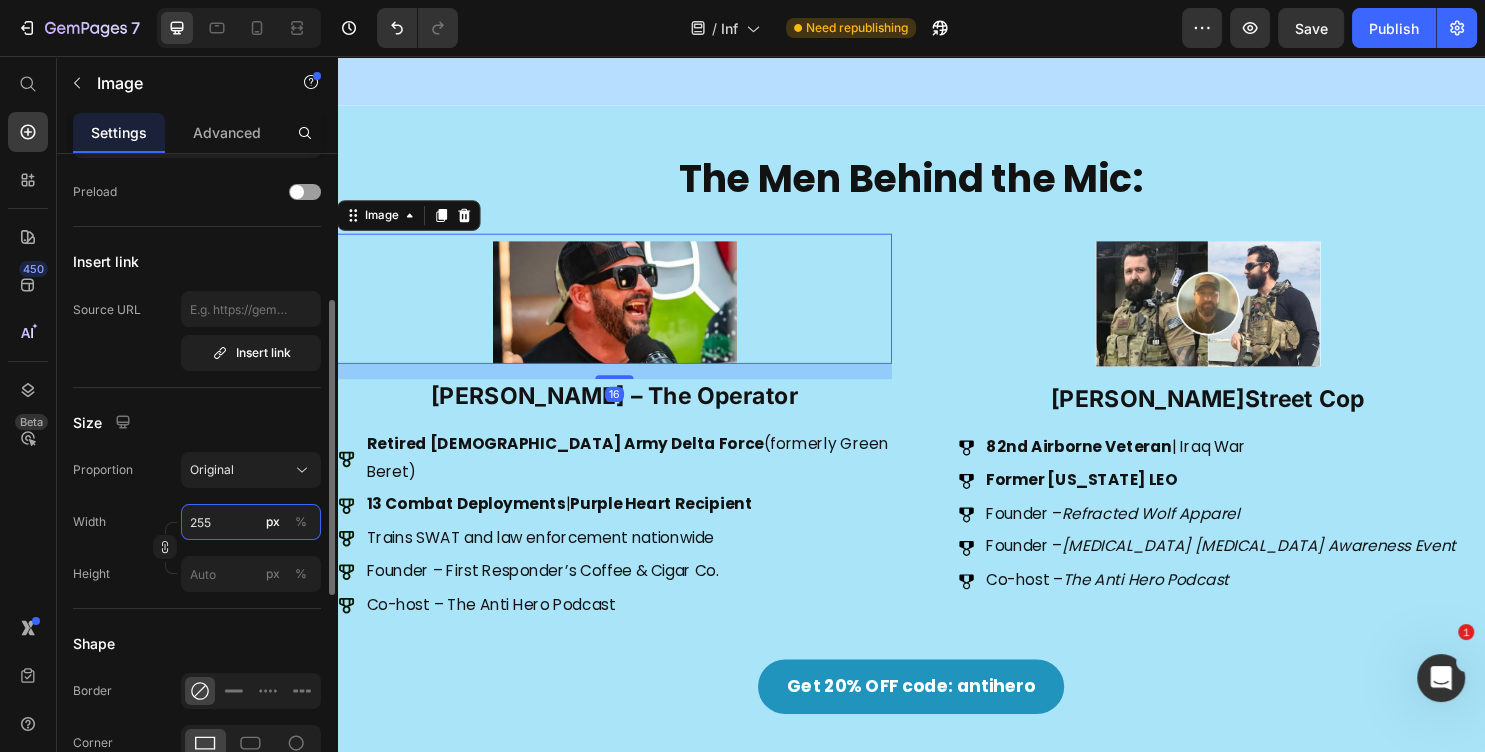 click on "255" at bounding box center [251, 522] 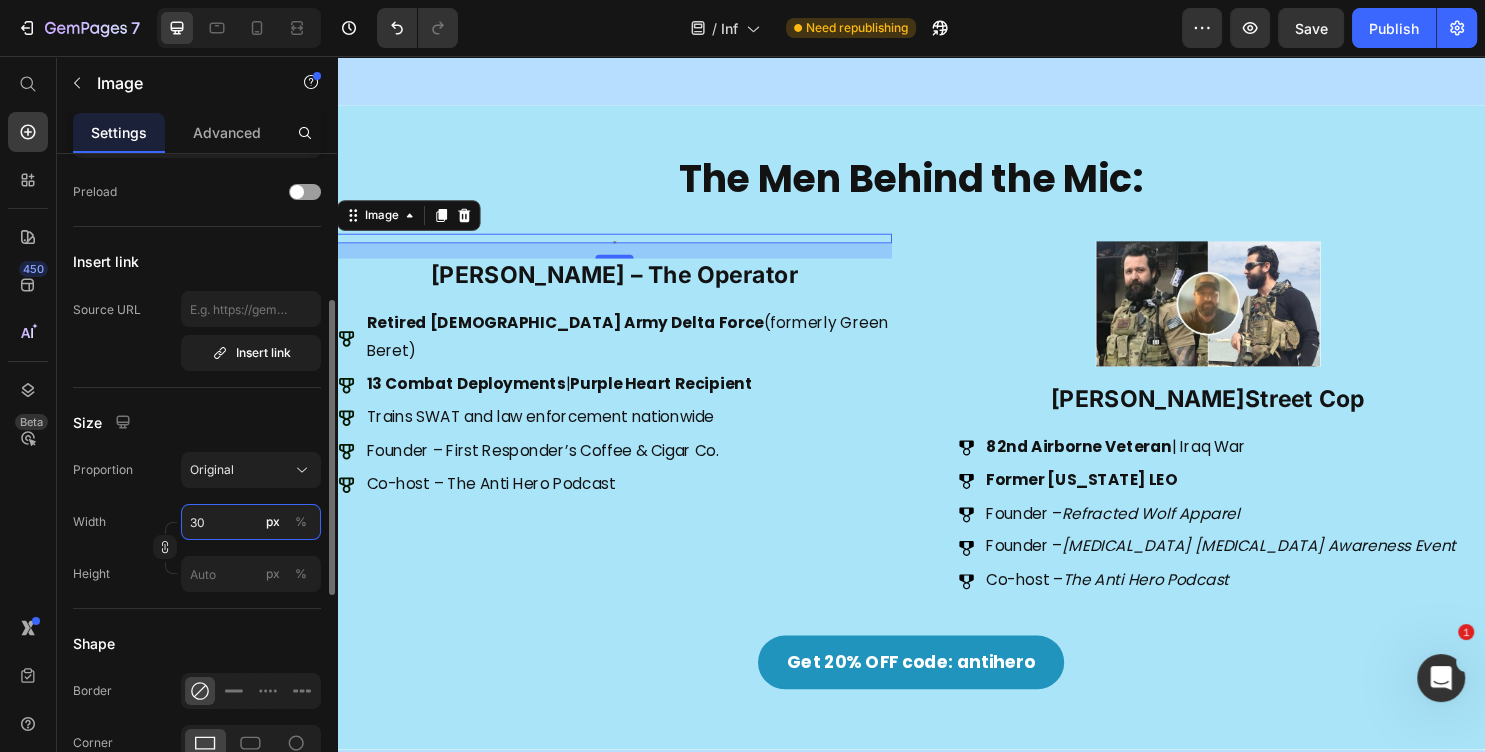 type on "300" 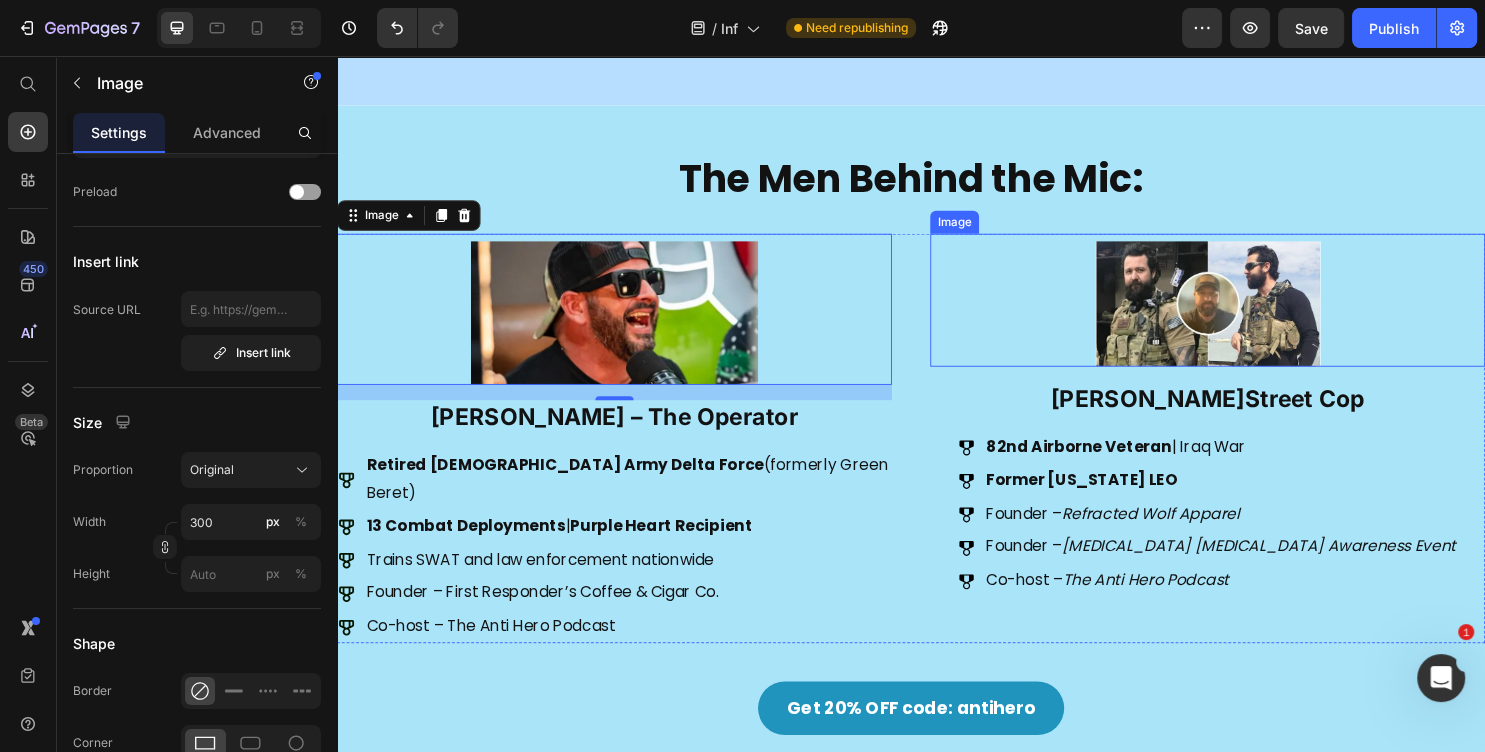 click at bounding box center (1247, 311) 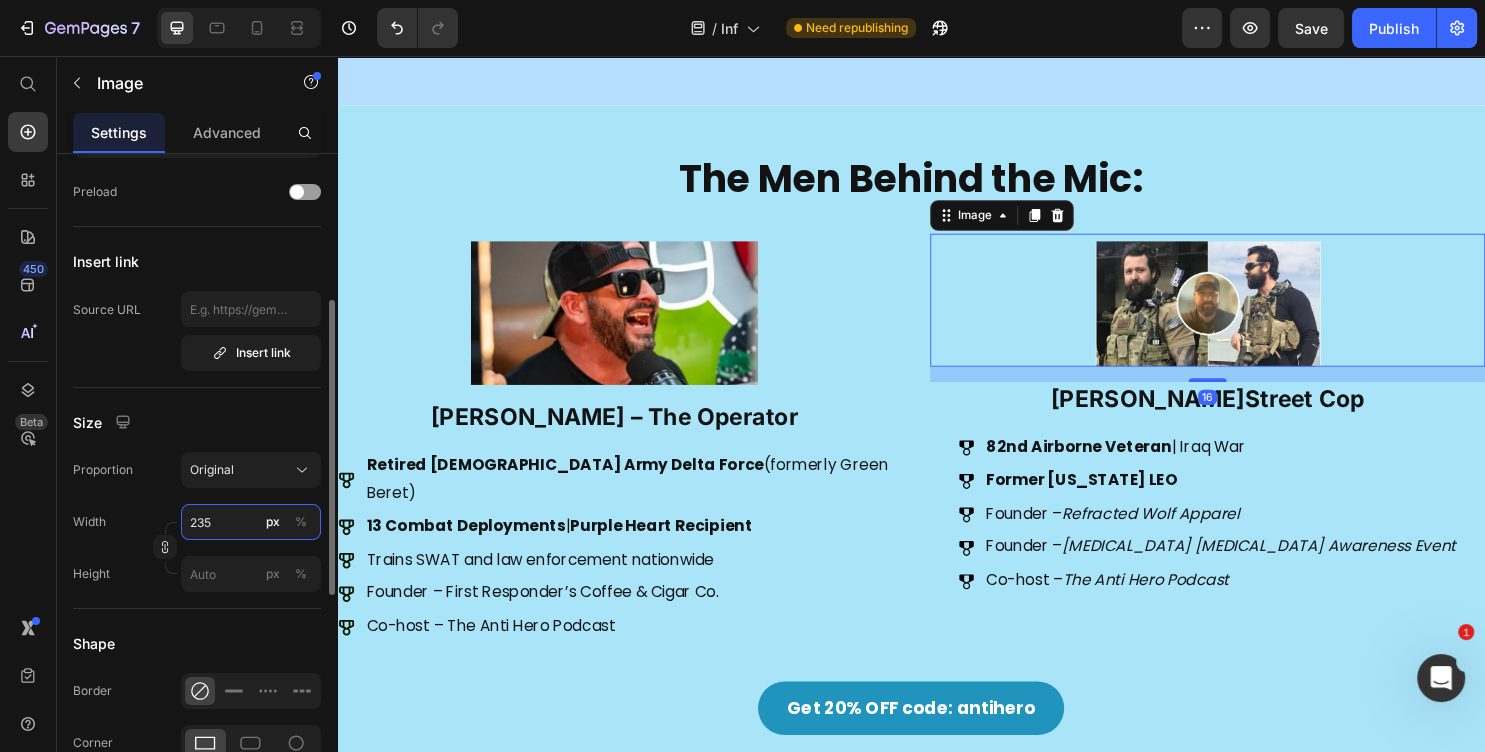 click on "235" at bounding box center (251, 522) 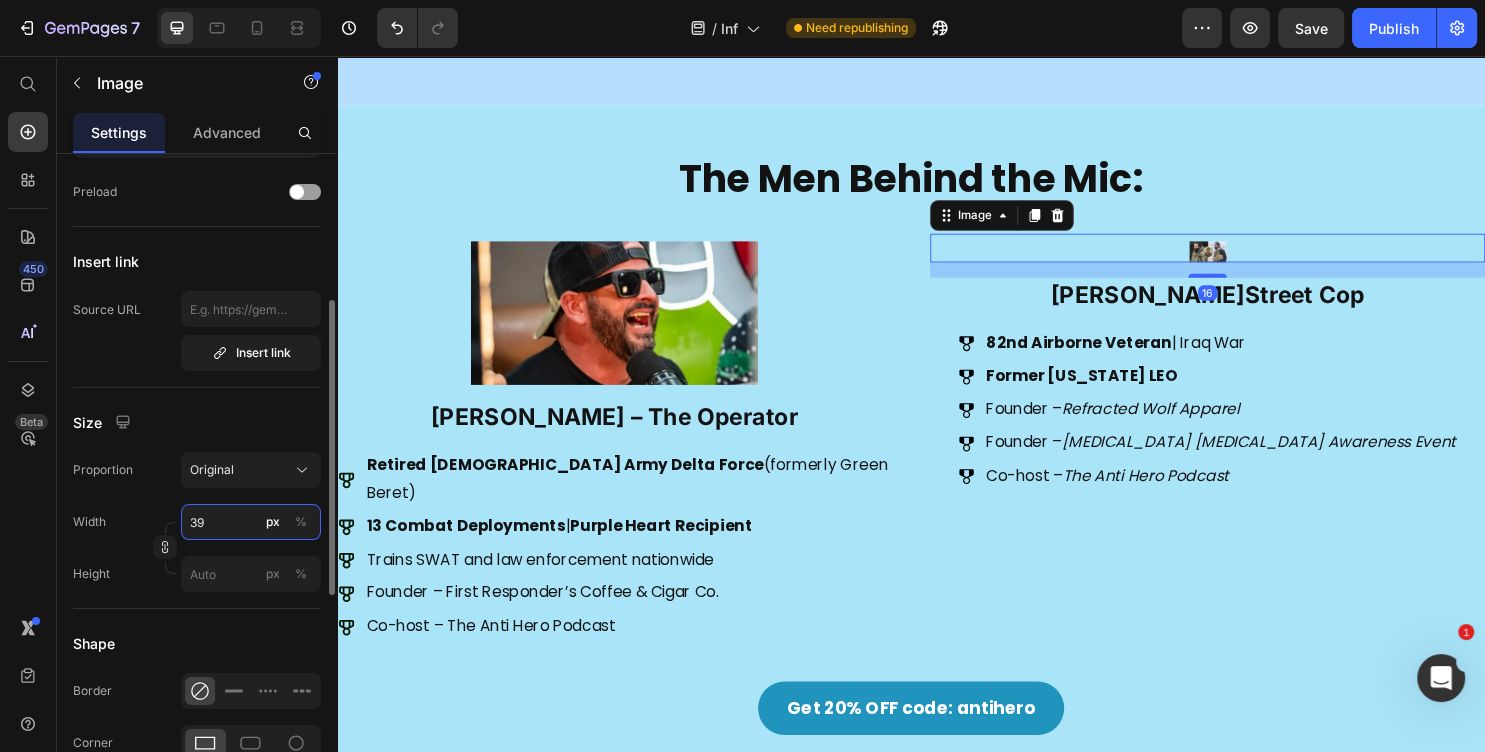 type on "3" 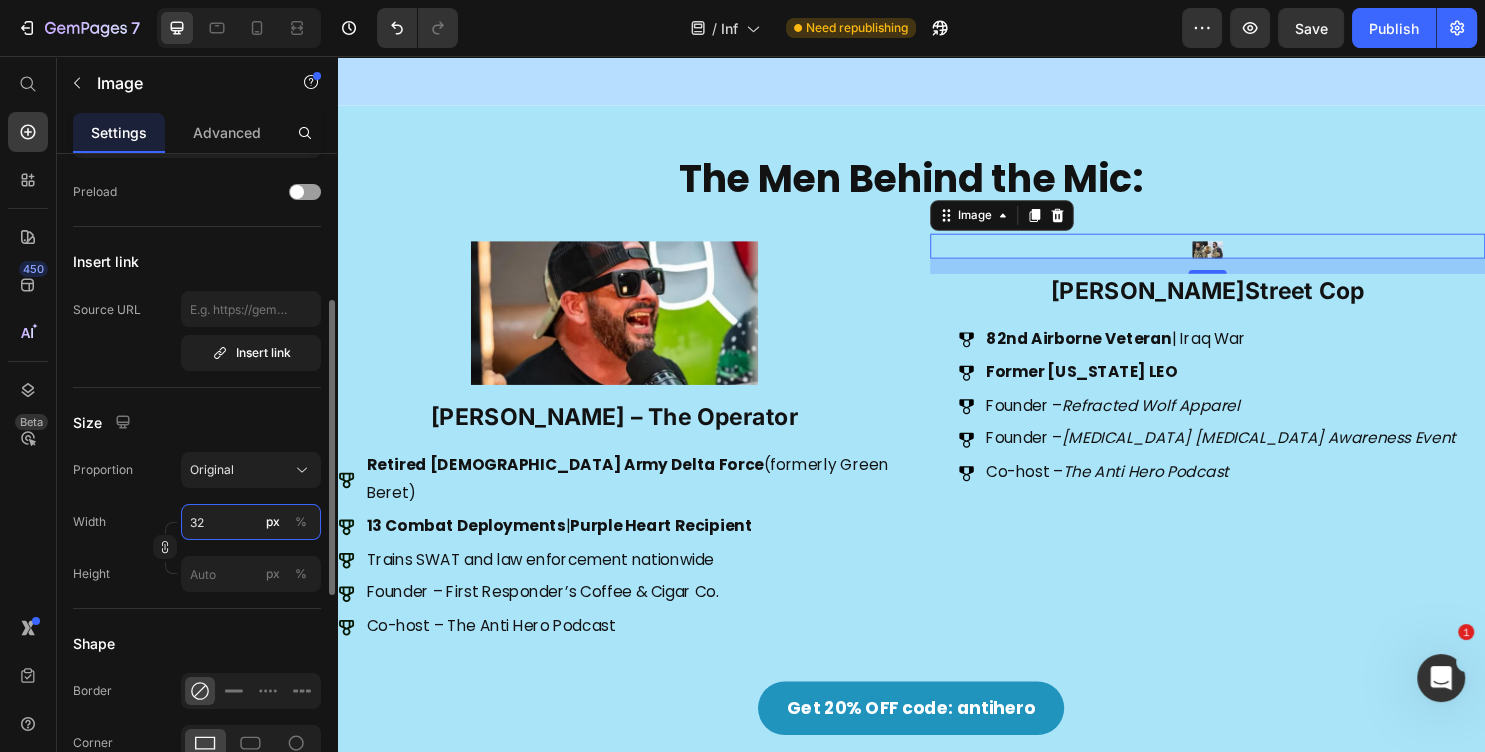 type on "3" 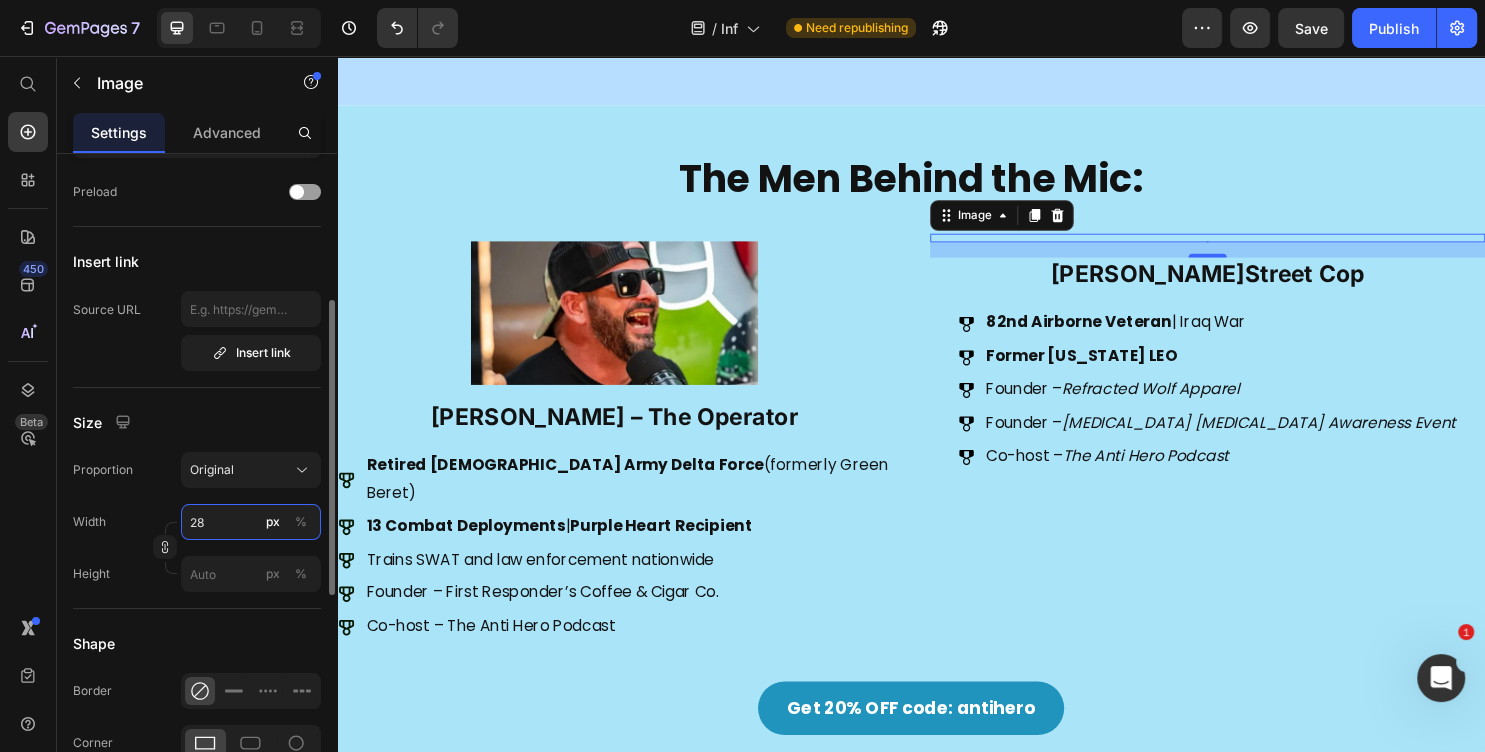 type on "280" 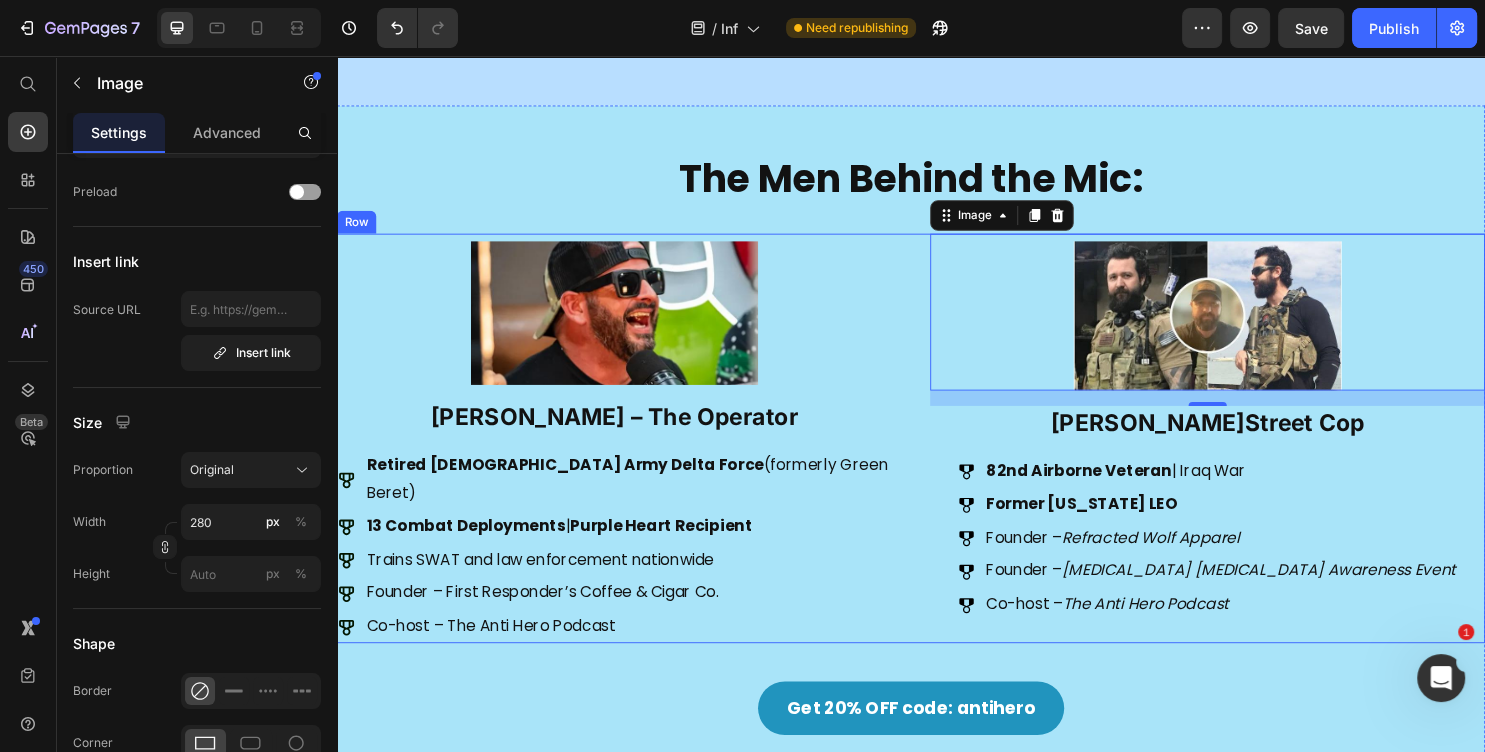 click on "Image [PERSON_NAME]he Operator Heading
Retired [DEMOGRAPHIC_DATA] Army Delta Force  (formerly Green Beret)
13 Combat Deployments  |  Purple Heart Recipient
Trains SWAT and law enforcement nationwide
Founder – First Responder’s Coffee & Cigar Co.
Co-host – The Anti Hero Podcast Item List Image   16 [PERSON_NAME]he Street Cop Heading
82nd Airborne Veteran  | [GEOGRAPHIC_DATA] War
Former [US_STATE] LEO
Founder –  Refracted Wolf Apparel
Founder –  [MEDICAL_DATA] [MEDICAL_DATA] Awareness Event
Co-host –  The Anti Hero Podcast Item List Row" at bounding box center [937, 456] 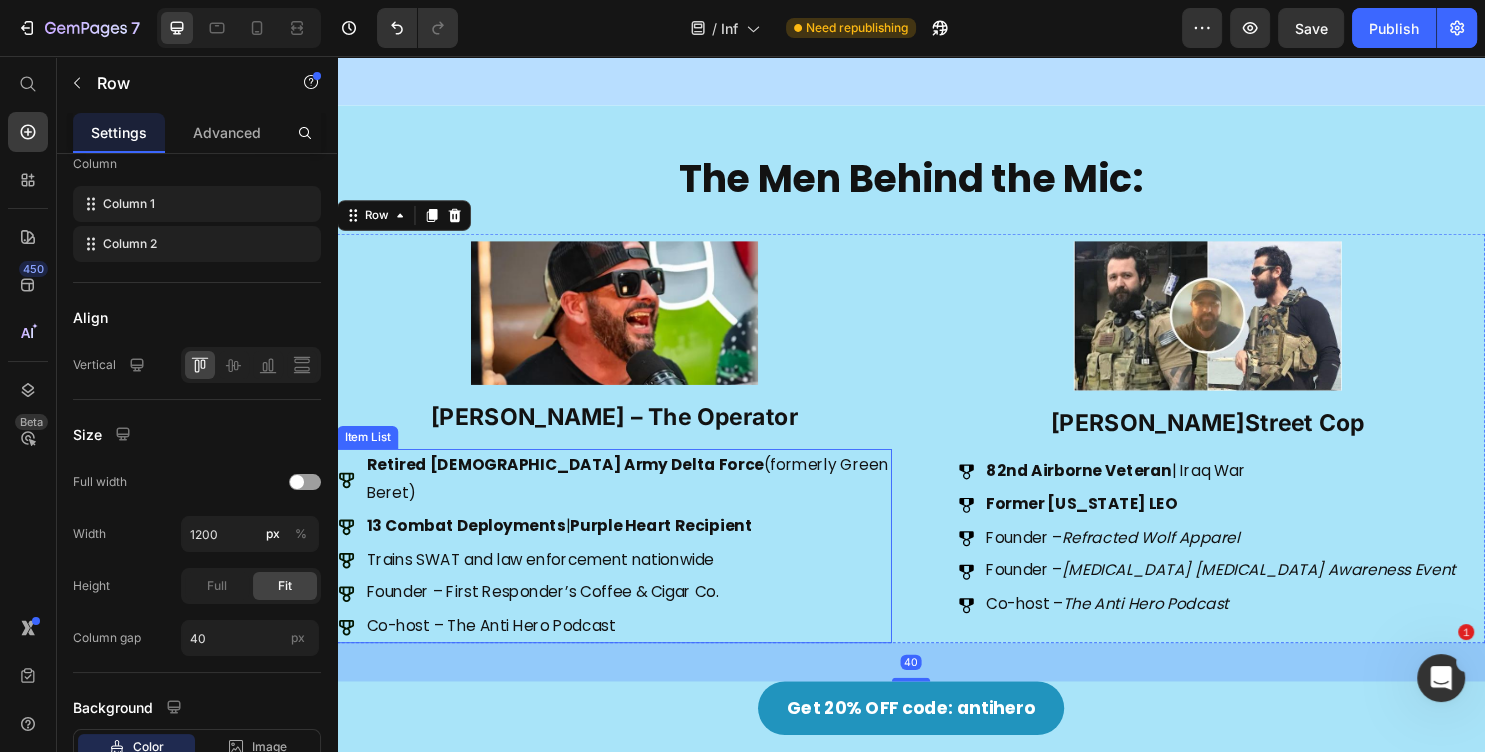 scroll, scrollTop: 0, scrollLeft: 0, axis: both 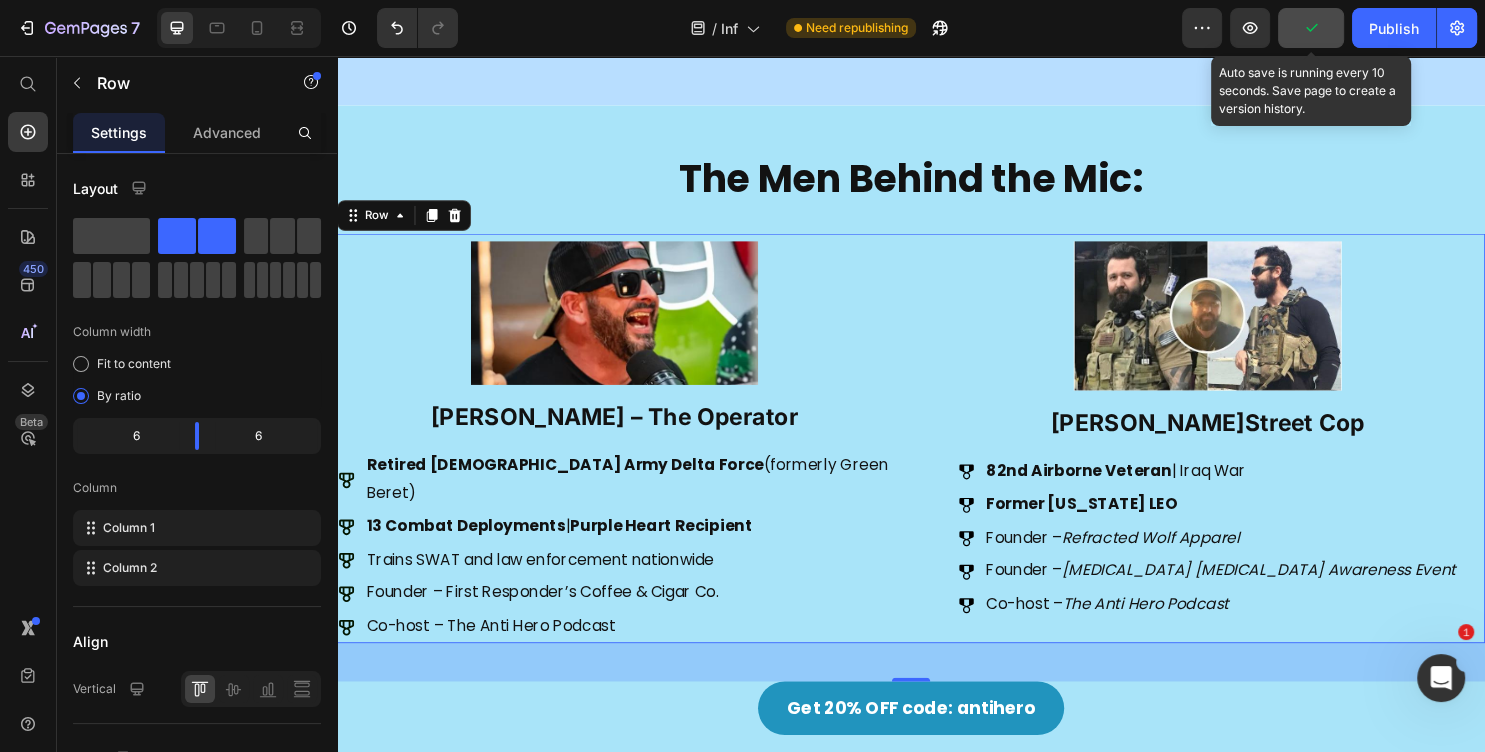 click 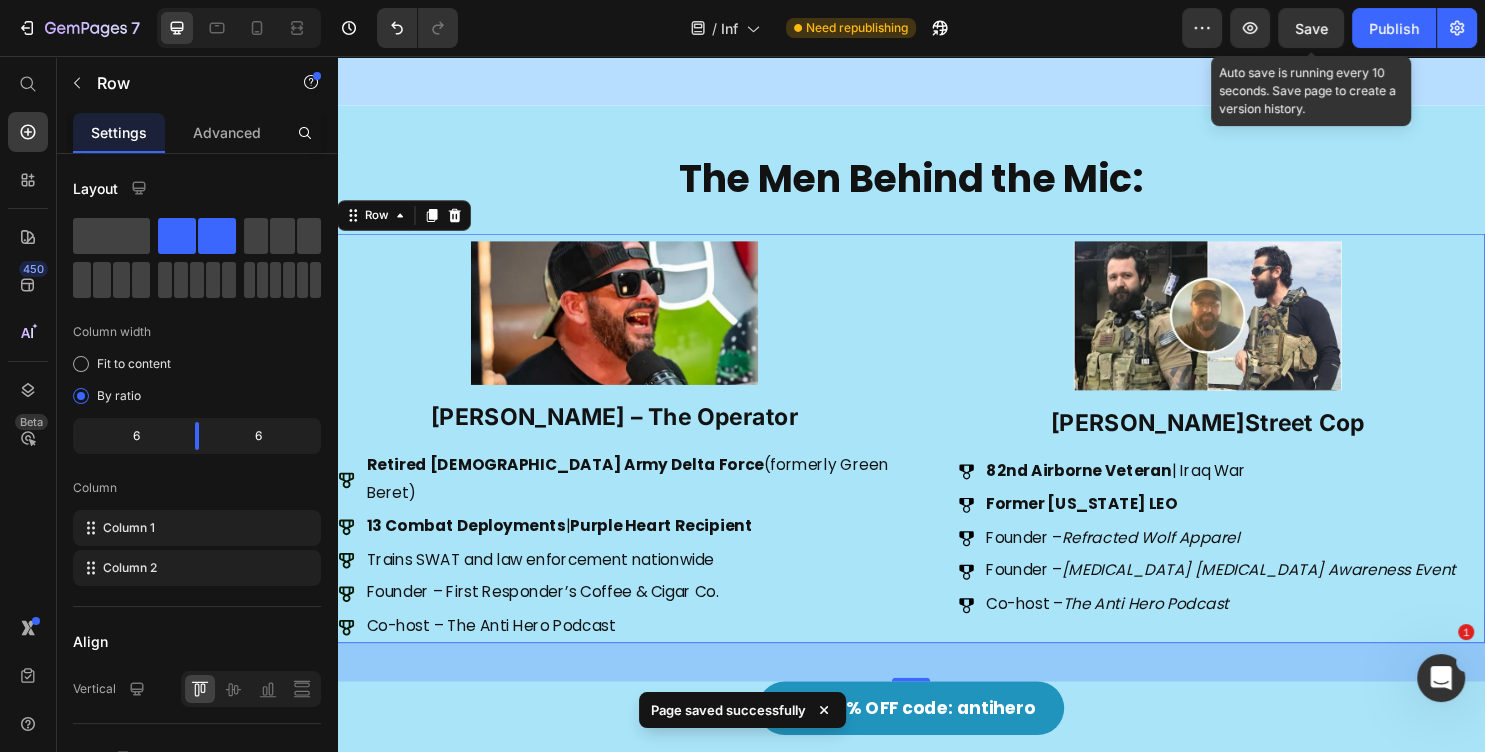 click on "Save" at bounding box center [1311, 28] 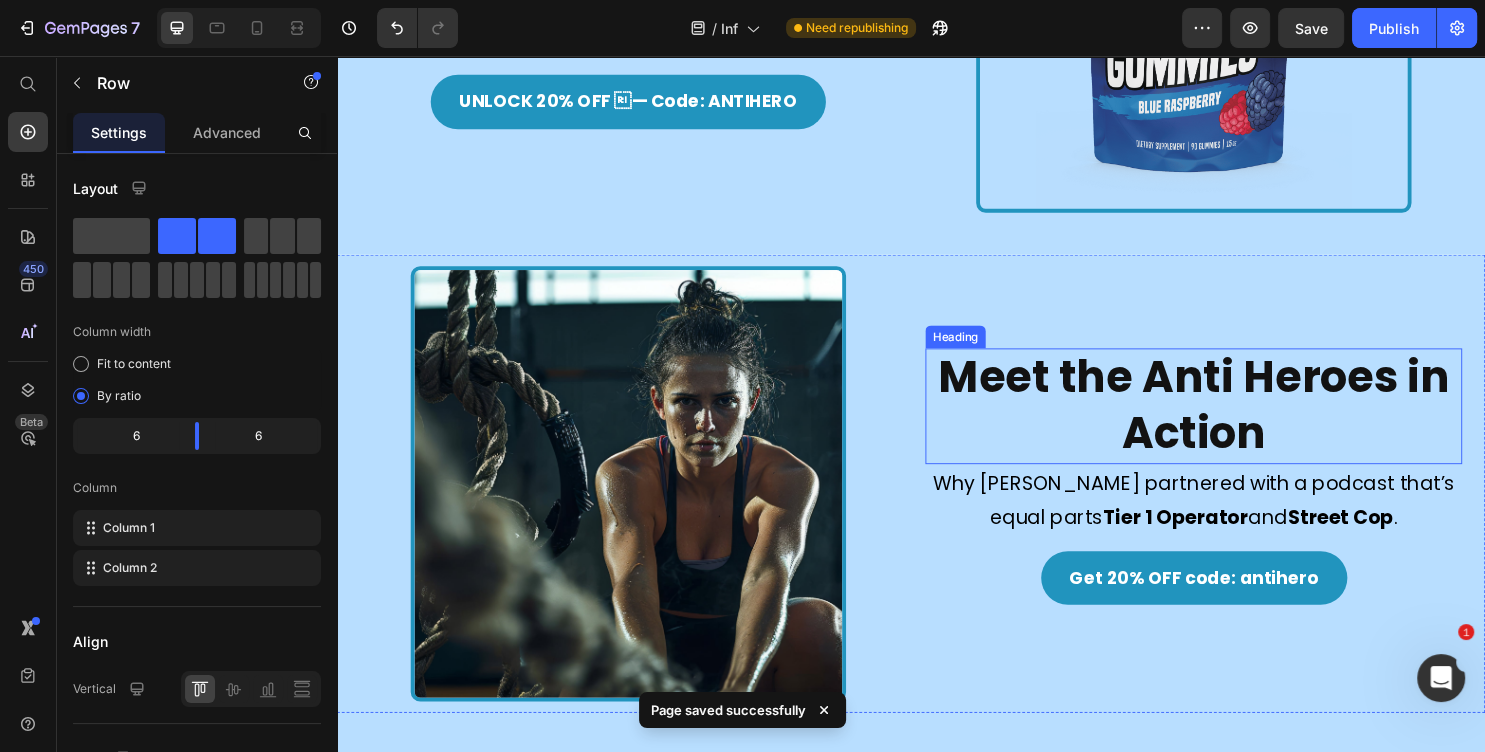 scroll, scrollTop: 431, scrollLeft: 0, axis: vertical 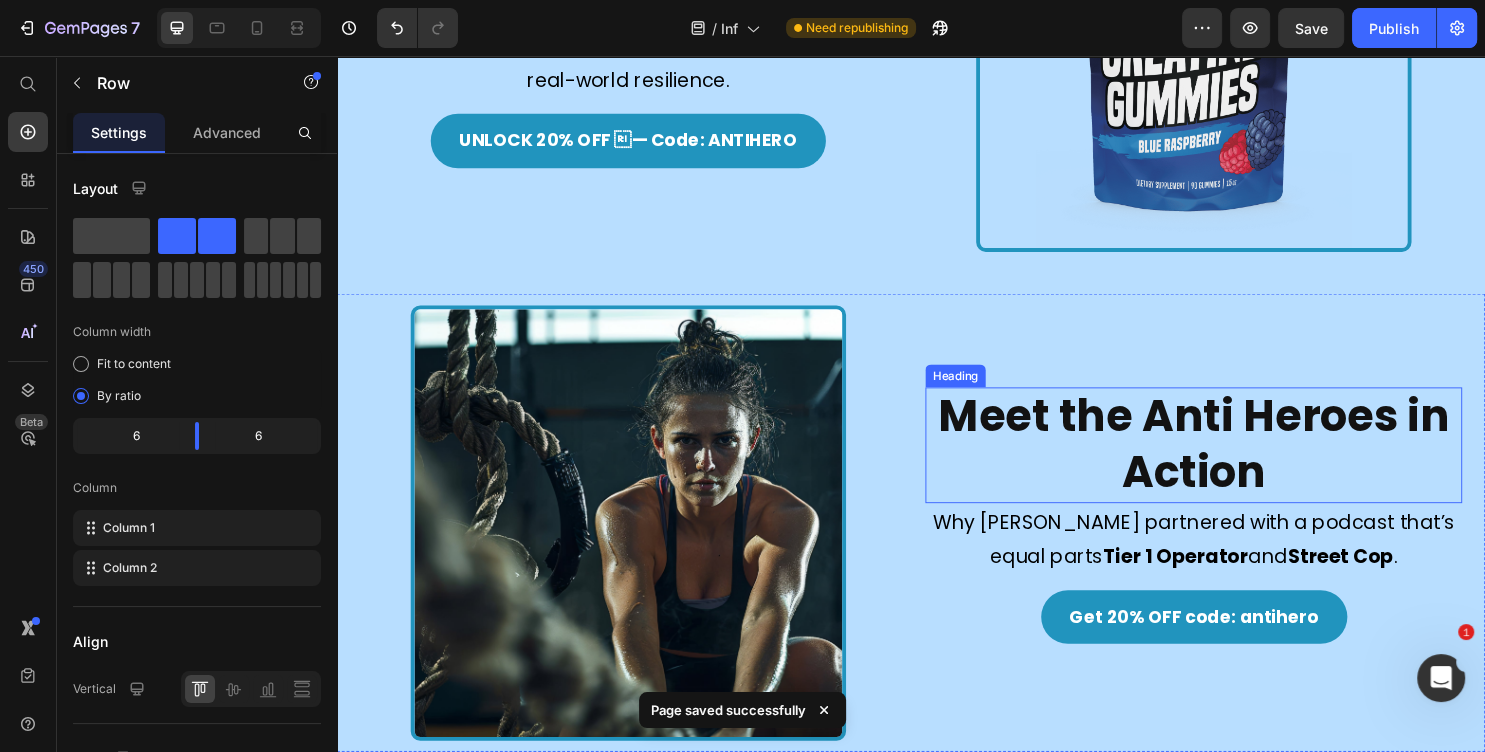 click on "Meet the Anti Heroes in Action" at bounding box center [1233, 463] 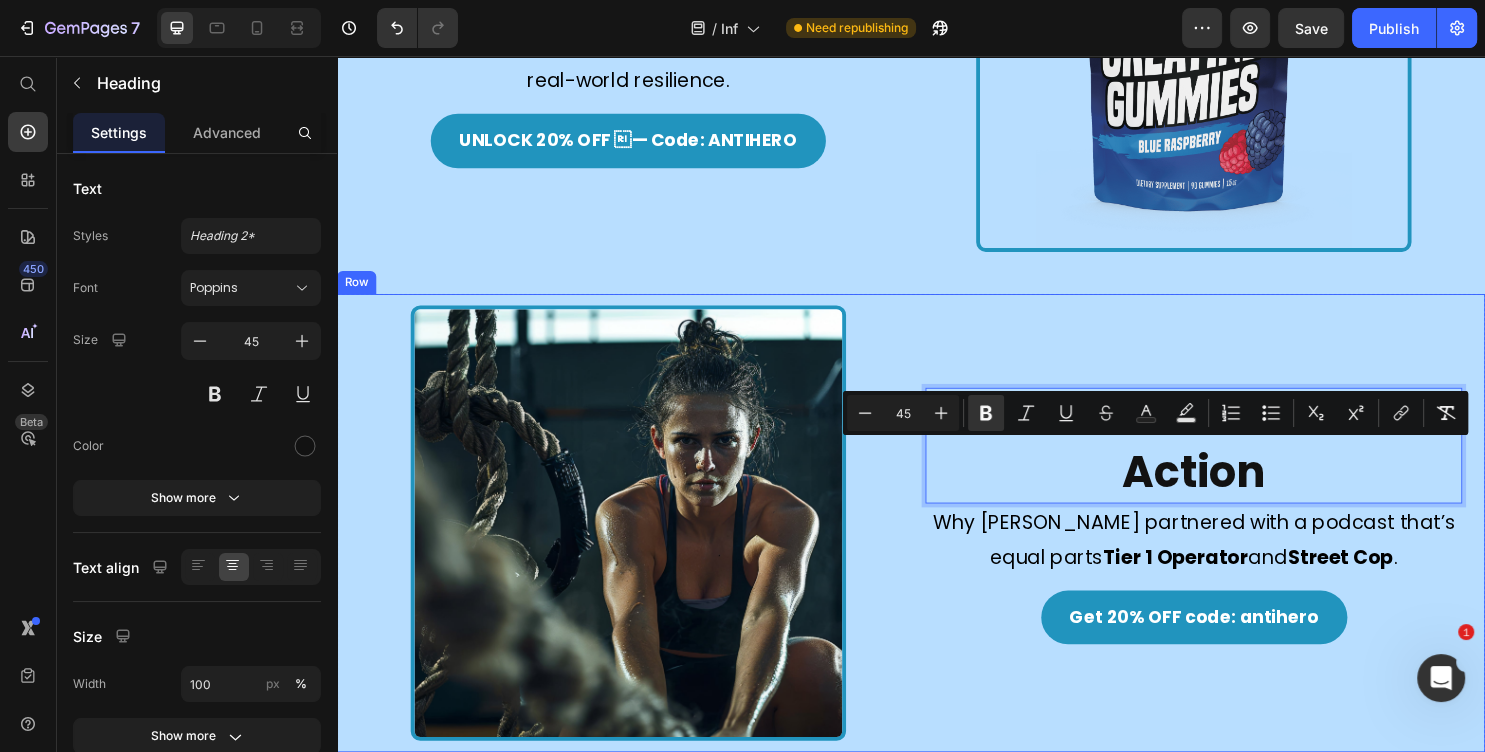 click on "Meet the Anti Heroes in Action Heading   0 Why [PERSON_NAME] partnered with a podcast that’s equal parts  Tier 1 Operator  and  Street Cop . Text Block Get 20% OFF code: antihero Button" at bounding box center (1232, 544) 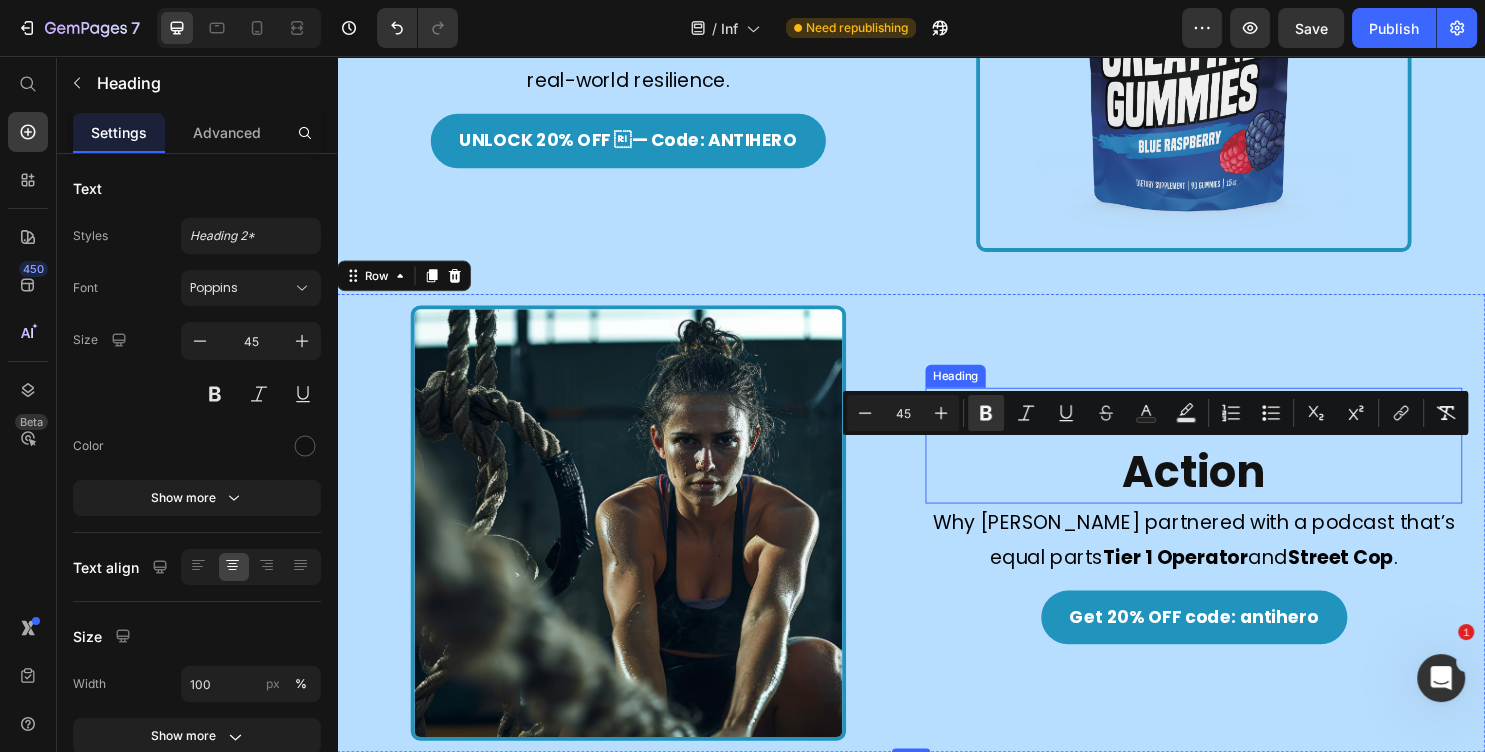 click on "Meet the Anti Heroes in Action" at bounding box center (1233, 463) 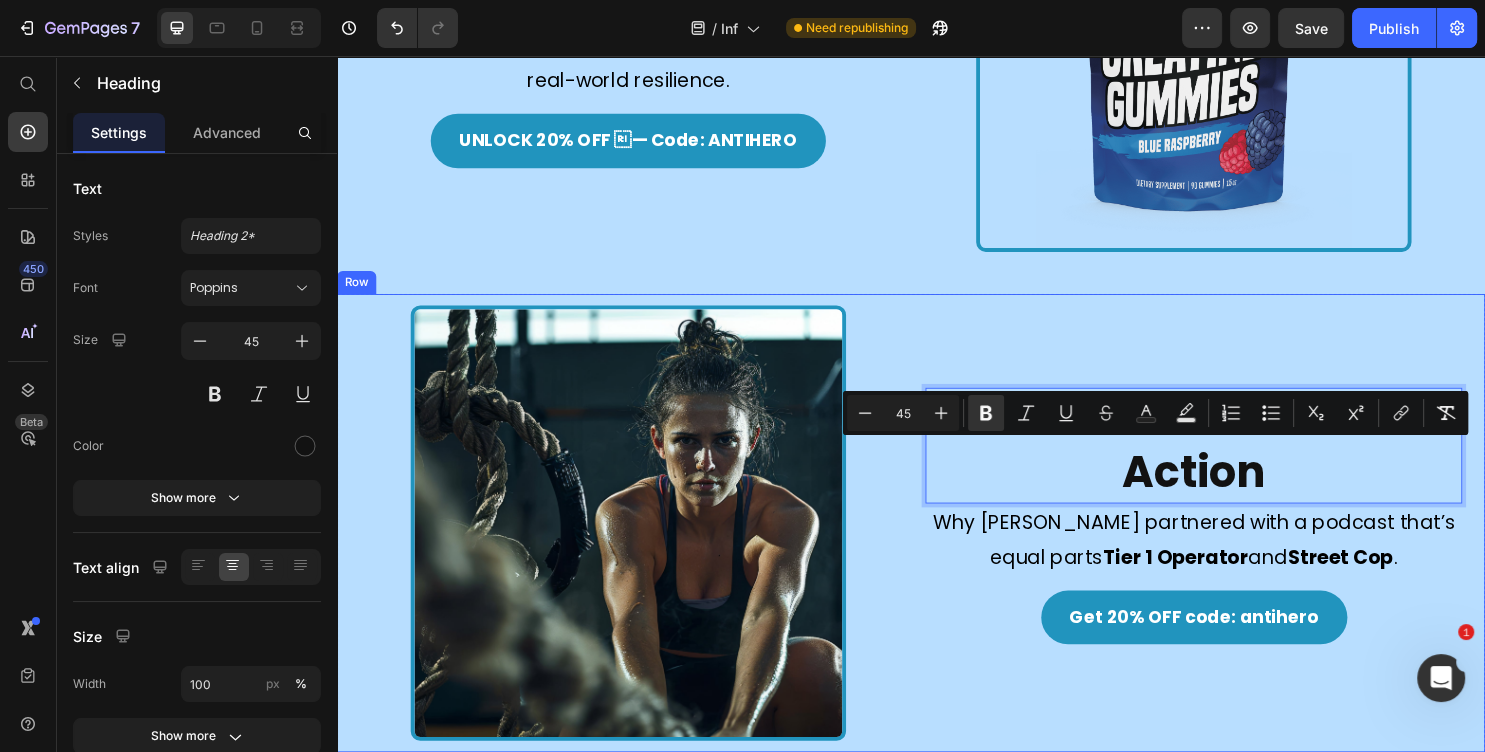 click on "Meet the Anti Heroes in Action Heading   0 Why [PERSON_NAME] partnered with a podcast that’s equal parts  Tier 1 Operator  and  Street Cop . Text Block Get 20% OFF code: antihero Button" at bounding box center [1232, 544] 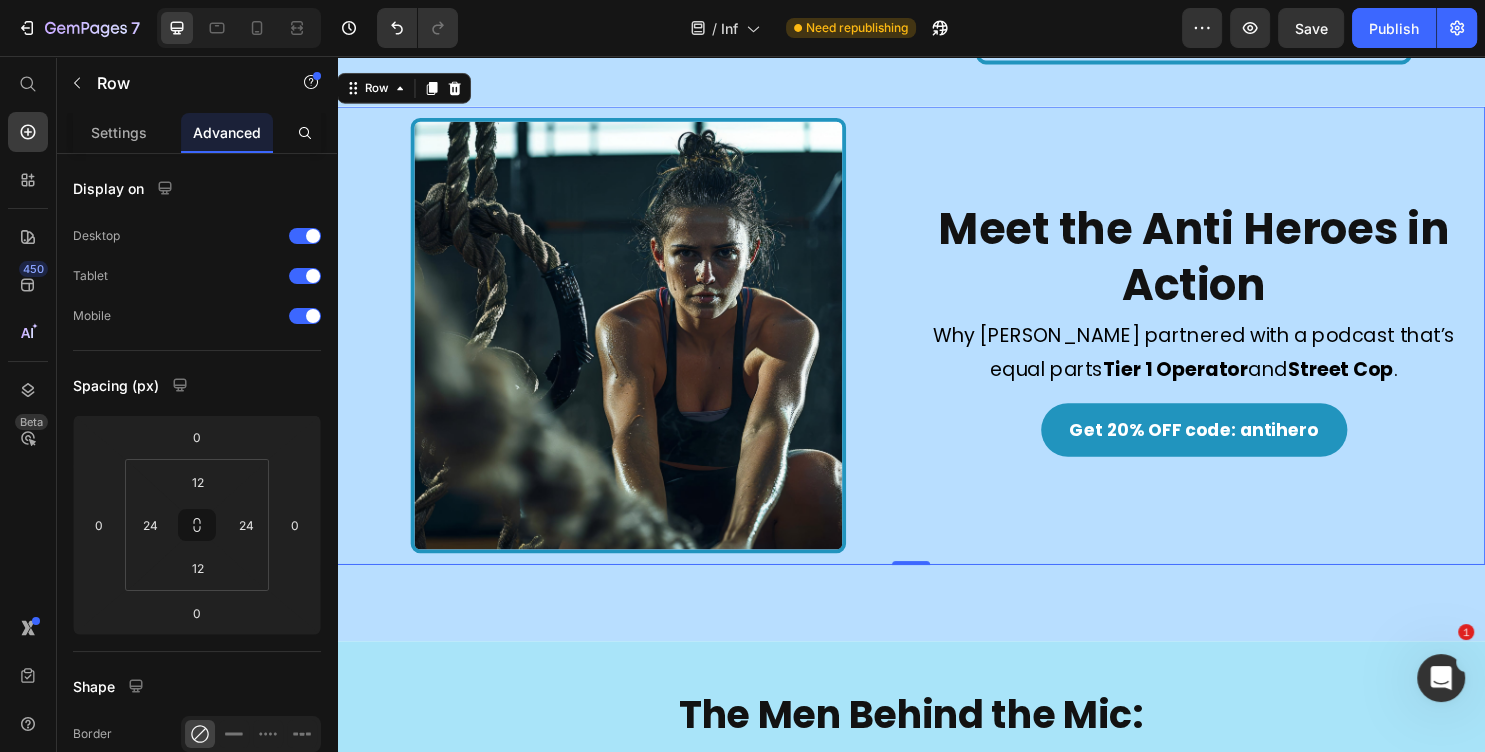 scroll, scrollTop: 540, scrollLeft: 0, axis: vertical 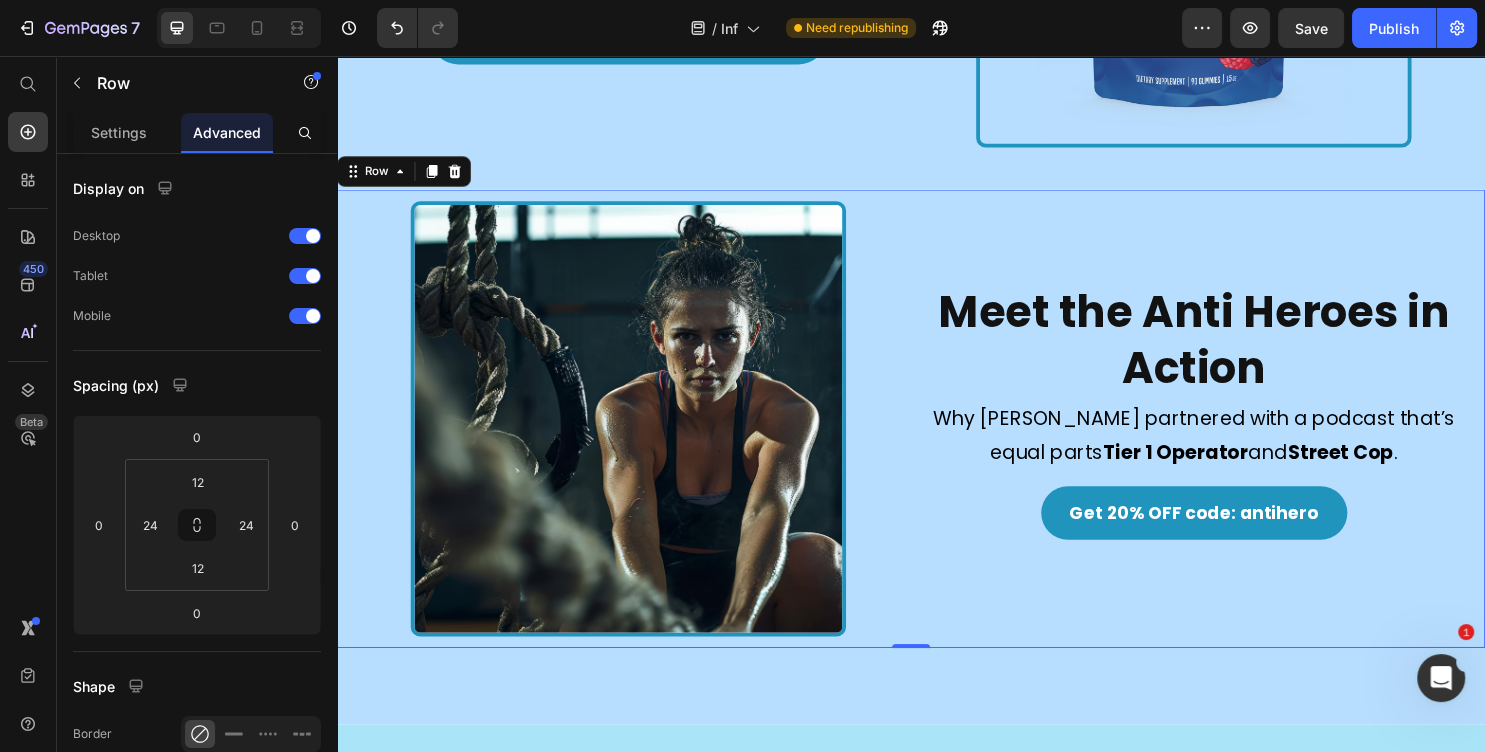 click on "⁠⁠⁠⁠⁠⁠⁠ Meet the Anti Heroes in Action Heading Why [PERSON_NAME] partnered with a podcast that’s equal parts  Tier 1 Operator  and  Street Cop . Text Block Get 20% OFF code: antihero Button Image Image Row   0" at bounding box center [937, 435] 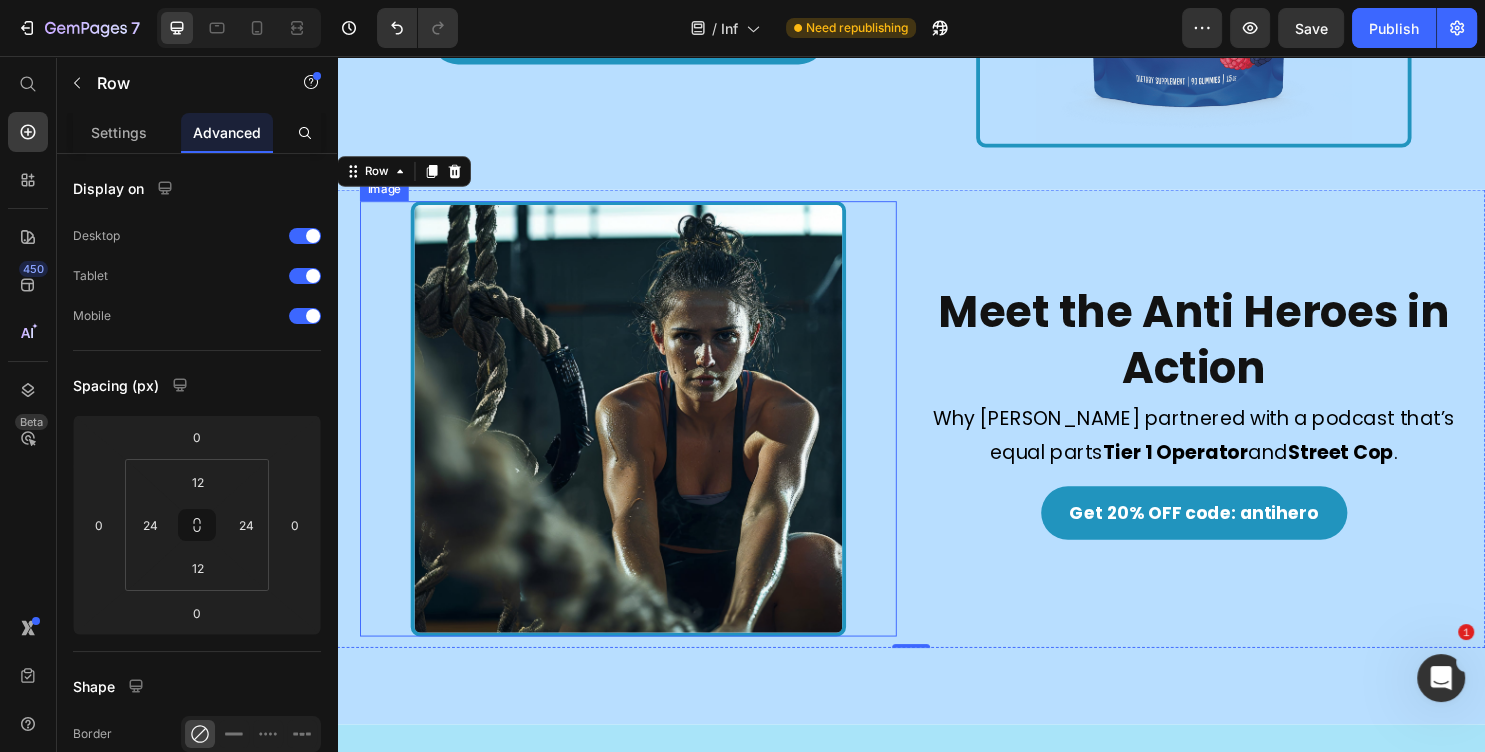 scroll, scrollTop: 972, scrollLeft: 0, axis: vertical 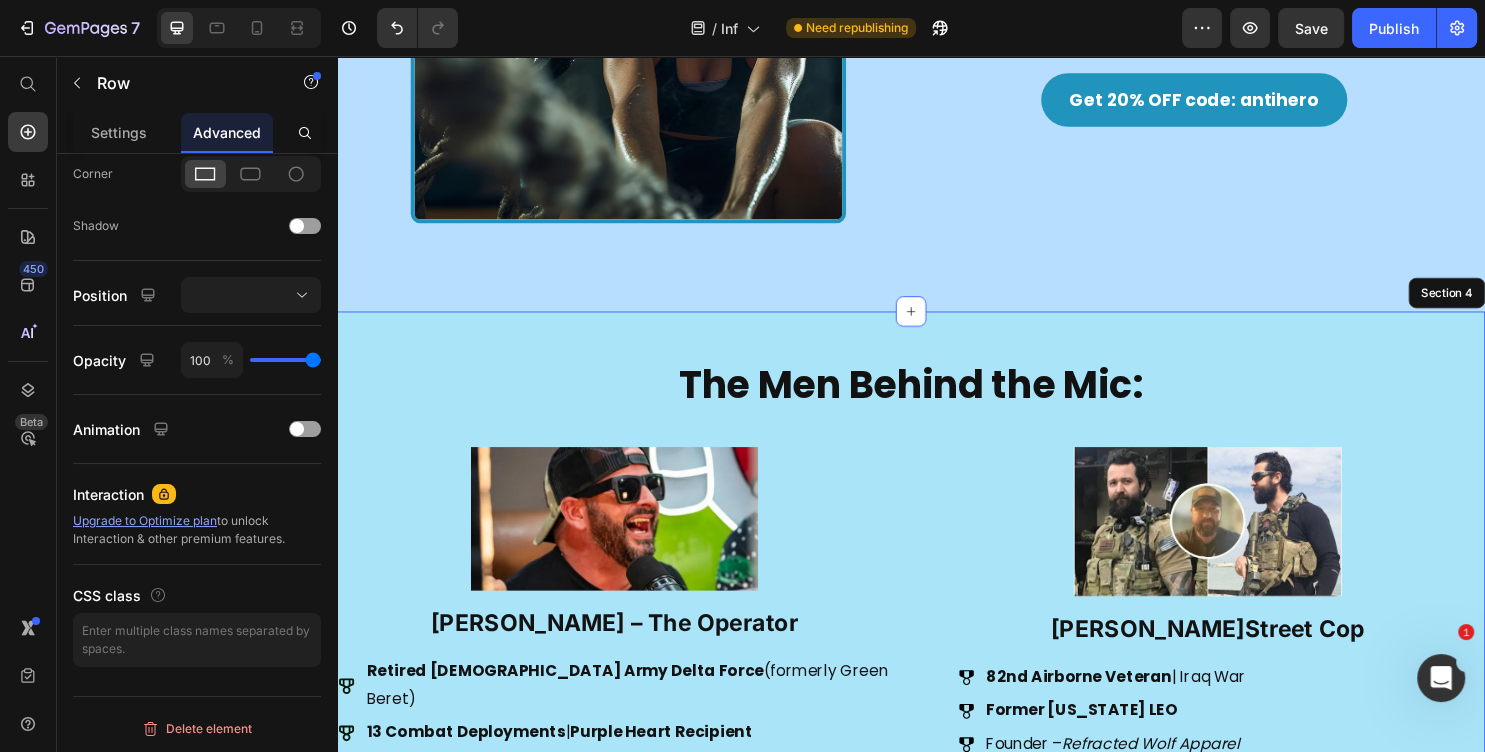 drag, startPoint x: 1295, startPoint y: 332, endPoint x: 1195, endPoint y: 346, distance: 100.97524 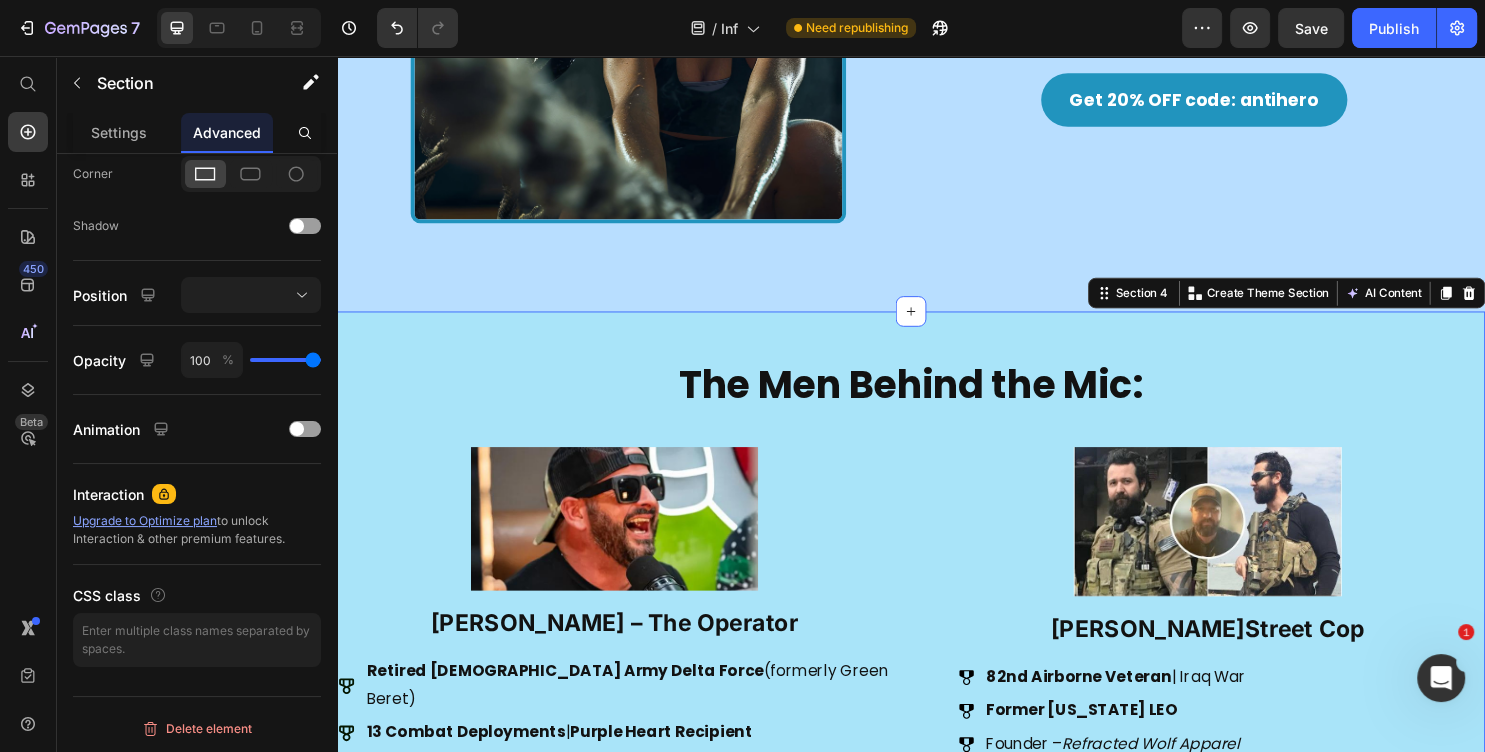 scroll, scrollTop: 0, scrollLeft: 0, axis: both 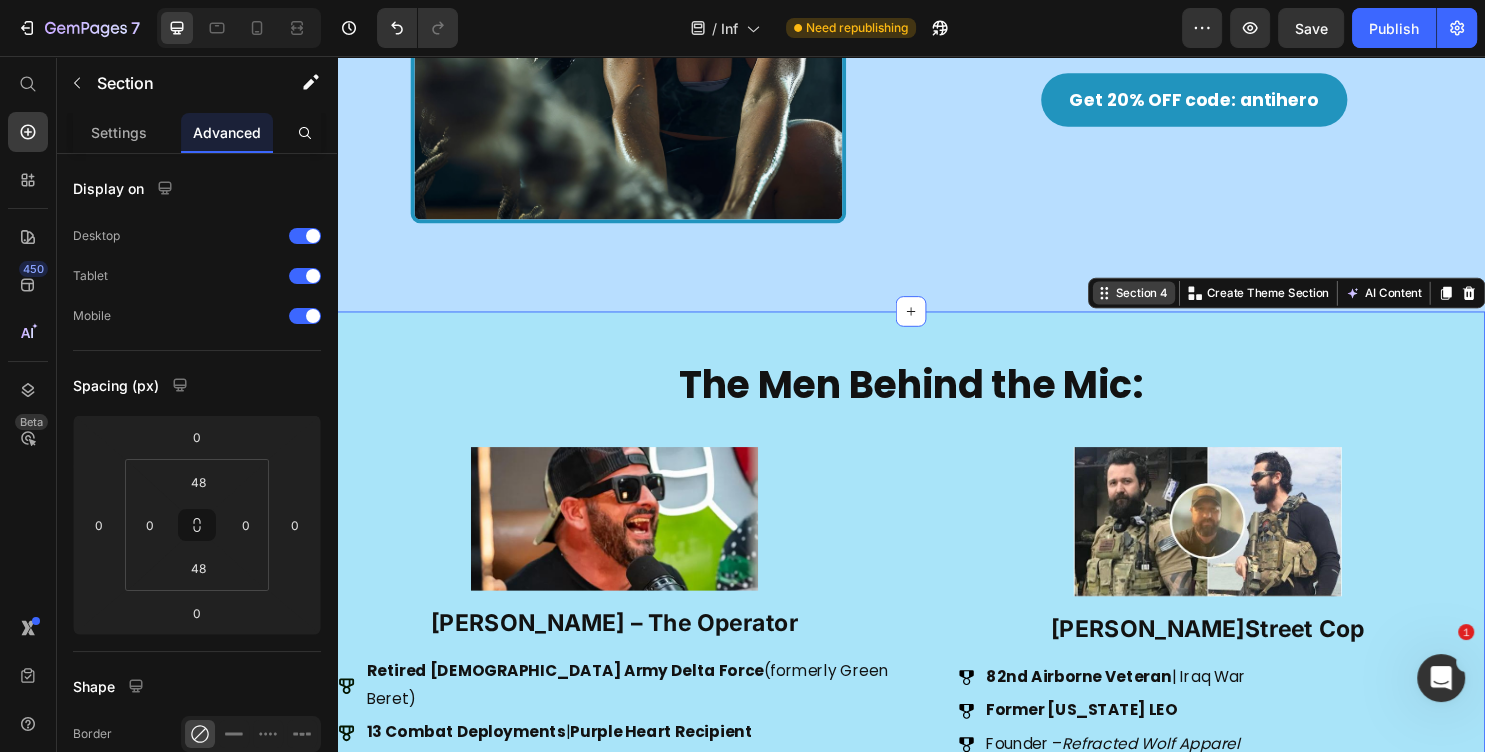 click 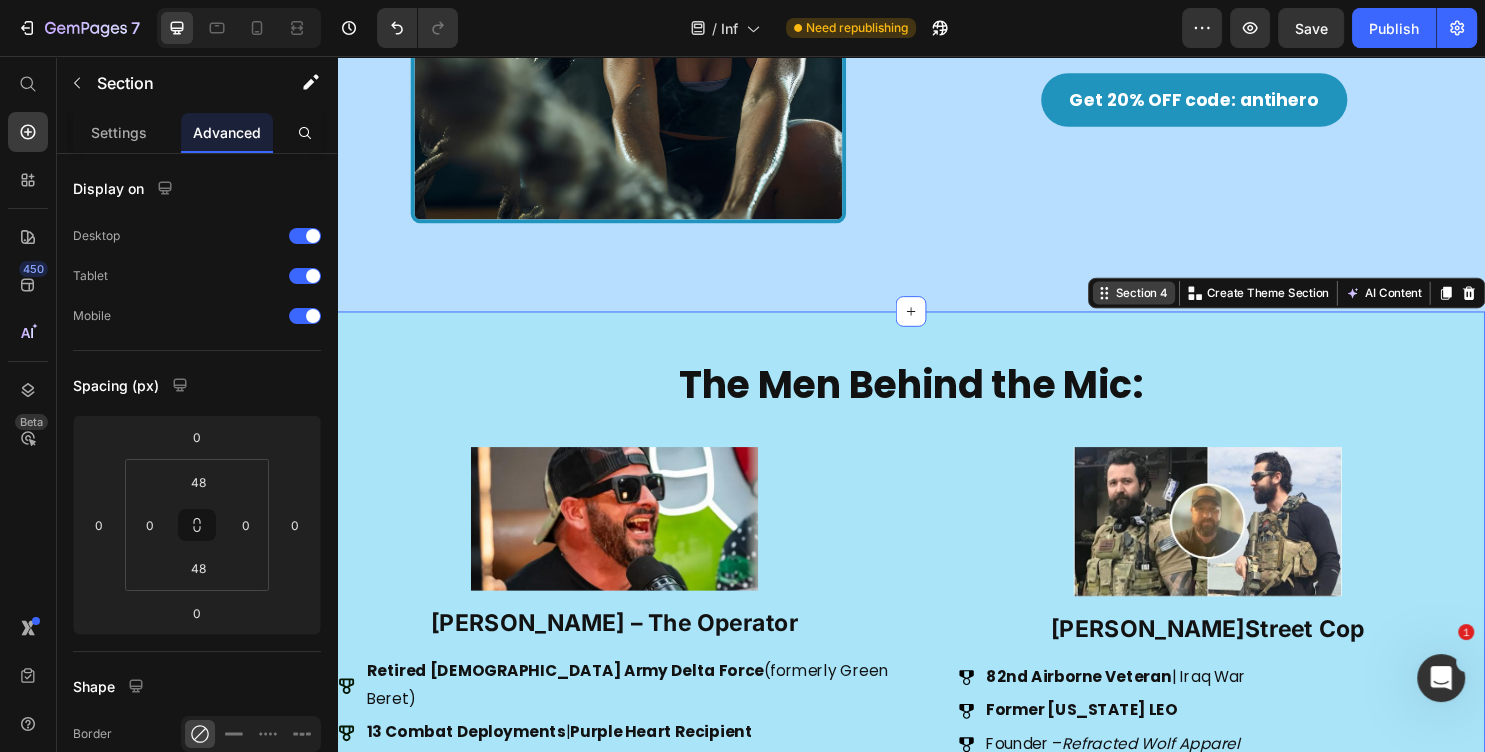 click on "Forged In Grit, Fueled By Gains. Heading Image A powerhouse collaboration A powerhouse partnership bridging performance driven nutrition and real-world resilience. Text Block UNLOCK 20% OFF — Code: ANTIHERO Button Image Row Section 2 ⁠⁠⁠⁠⁠⁠⁠ Meet the Anti Heroes in Action Heading Why [PERSON_NAME] partnered with a podcast that’s equal parts  Tier 1 Operator  and  Street Cop . Text Block Get 20% OFF code: antihero Button Image Image Row Section 3 The Men Behind the Mic: Heading Image [PERSON_NAME]– The Operator Heading
Retired [DEMOGRAPHIC_DATA] Army Delta Force  (formerly Green Beret)
13 Combat Deployments  |  Purple Heart Recipient
Trains SWAT and law enforcement nationwide
Founder – First Responder’s Coffee & Cigar Co.
Co-host – The Anti Hero Podcast Item List Image [PERSON_NAME]– The Street Cop Heading
82nd Airborne Veteran  | [GEOGRAPHIC_DATA] War
Former [US_STATE] LE[PERSON_NAME]               Founder –" at bounding box center [937, 927] 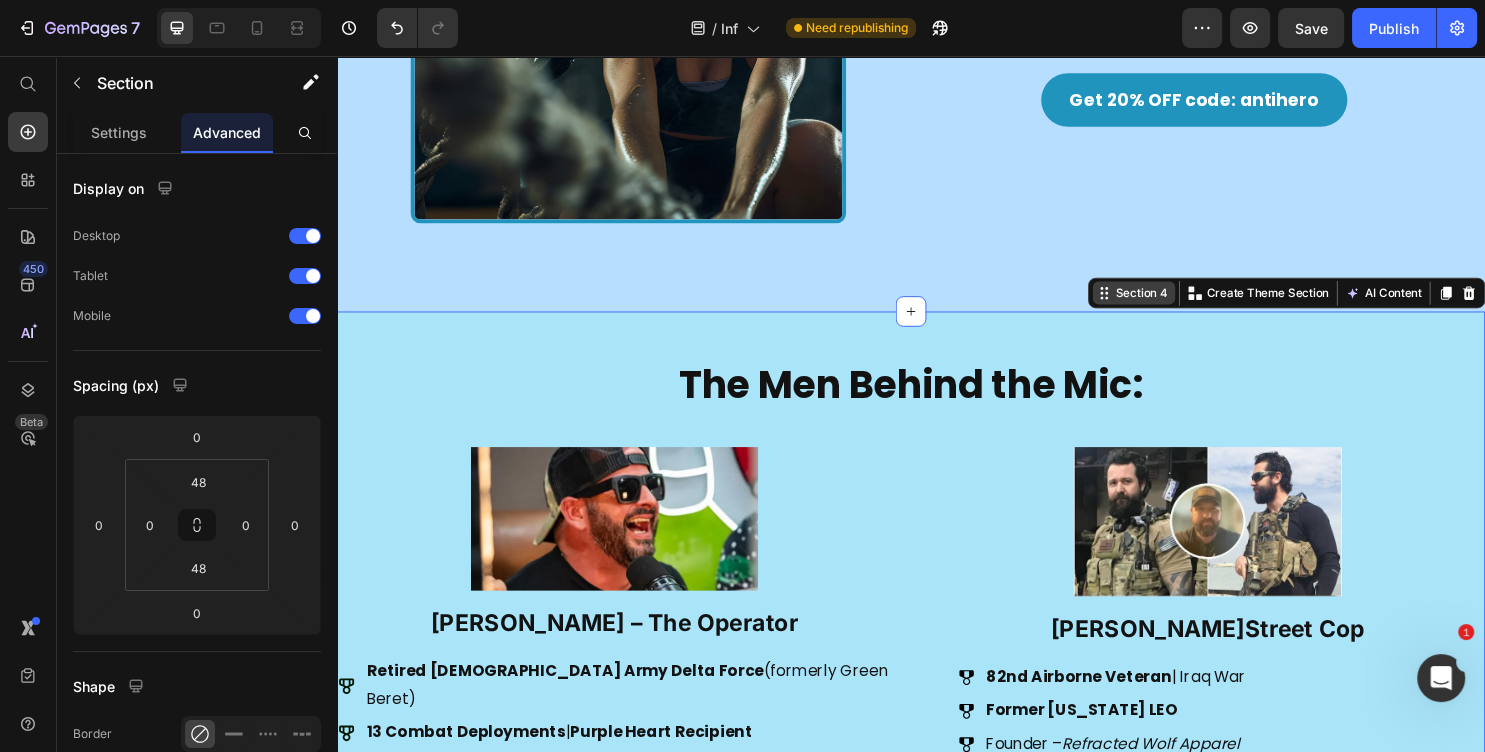 click 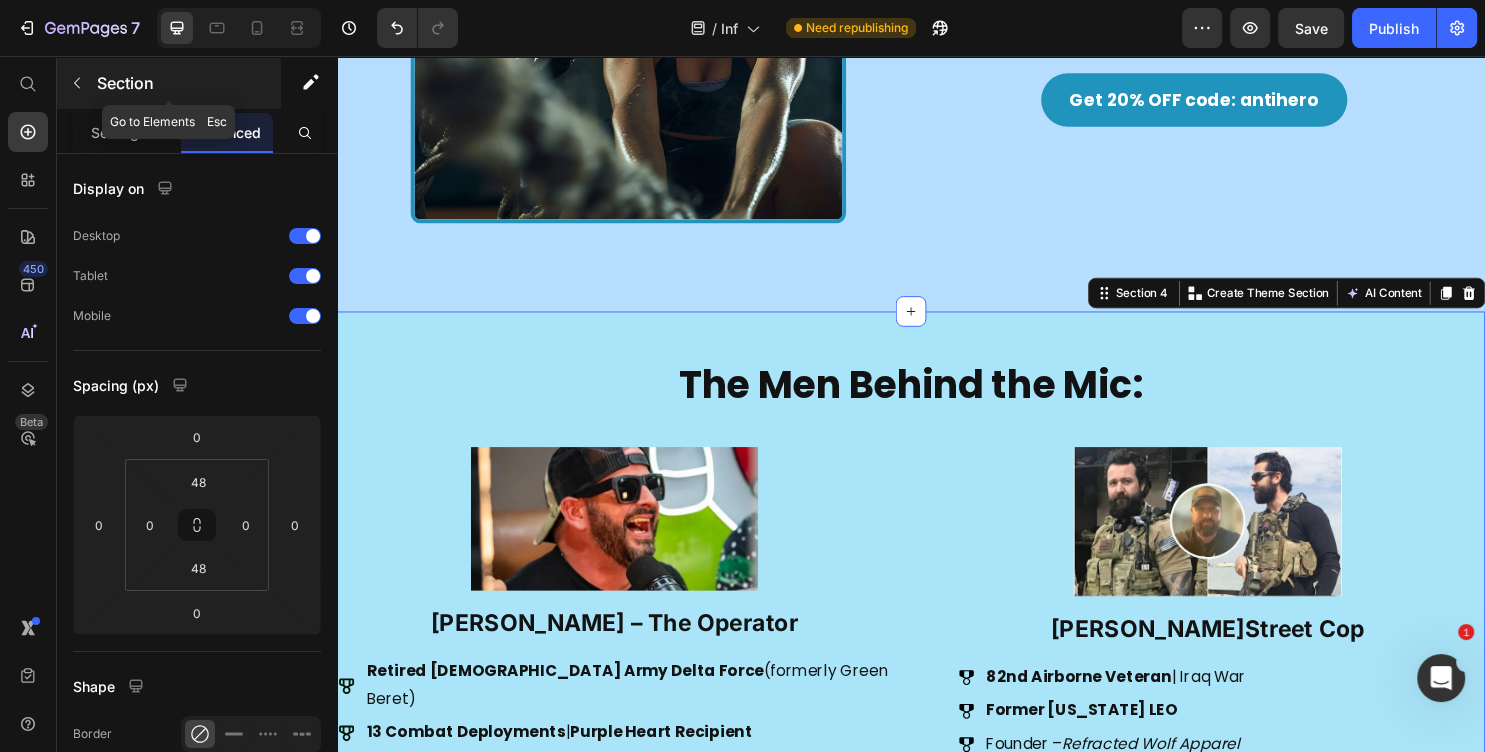 click at bounding box center (77, 83) 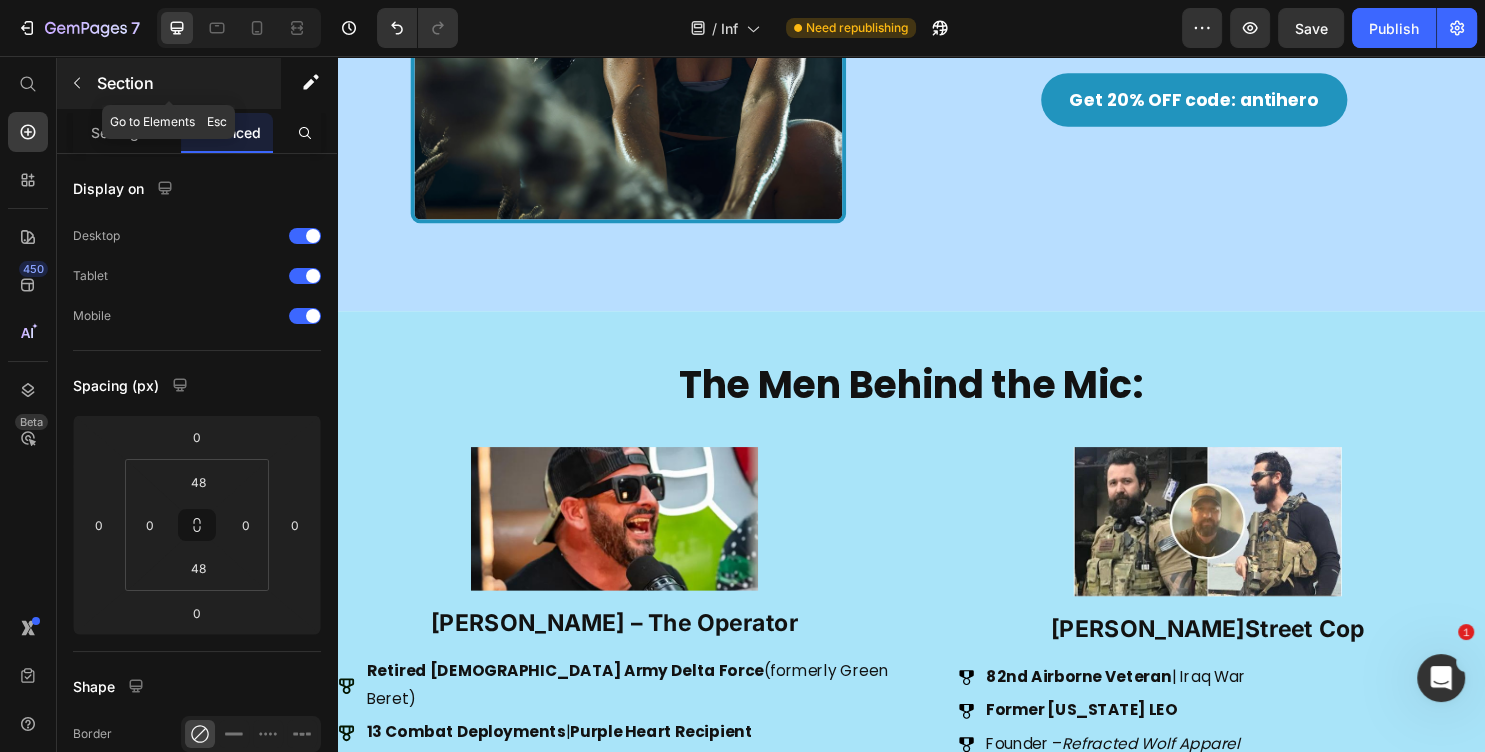 scroll, scrollTop: 324, scrollLeft: 0, axis: vertical 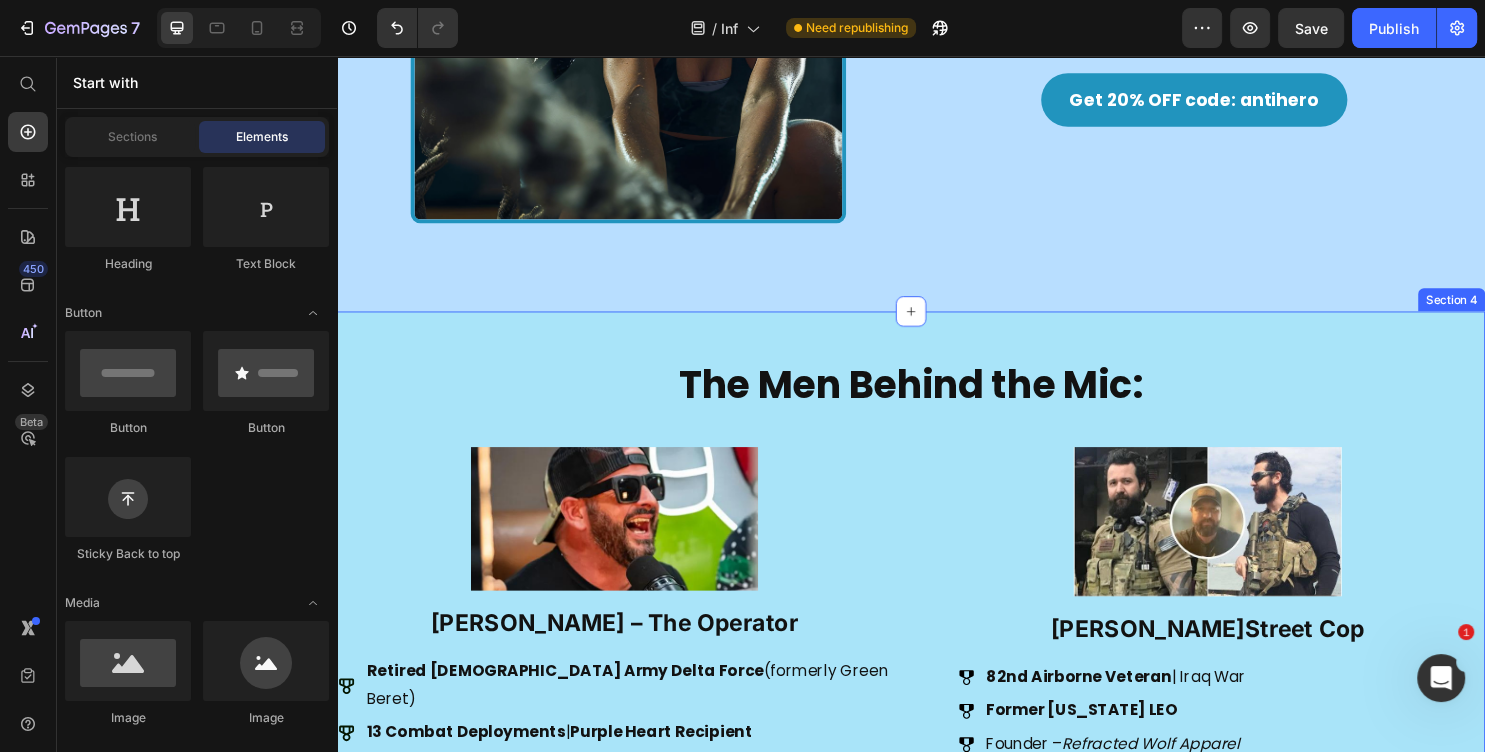 click on "The Men Behind the Mic: Heading Image [PERSON_NAME]he Operator Heading
Retired [DEMOGRAPHIC_DATA] Army Delta Force  (formerly Green Beret)
13 Combat Deployments  |  Purple Heart Recipient
Trains SWAT and law enforcement nationwide
Founder – First Responder’s Coffee & Cigar Co.
Co-host – The Anti Hero Podcast Item List Image [PERSON_NAME]he Street Cop Heading
82nd Airborne Veteran  | [GEOGRAPHIC_DATA] War
Former [US_STATE] LEO
Founder –  Refracted Wolf Apparel
Founder –  [MEDICAL_DATA] [MEDICAL_DATA] Awareness Event
Co-host –  The Anti Hero Podcast Item List Row Get 20% OFF code: antihero Button Section 4" at bounding box center (937, 683) 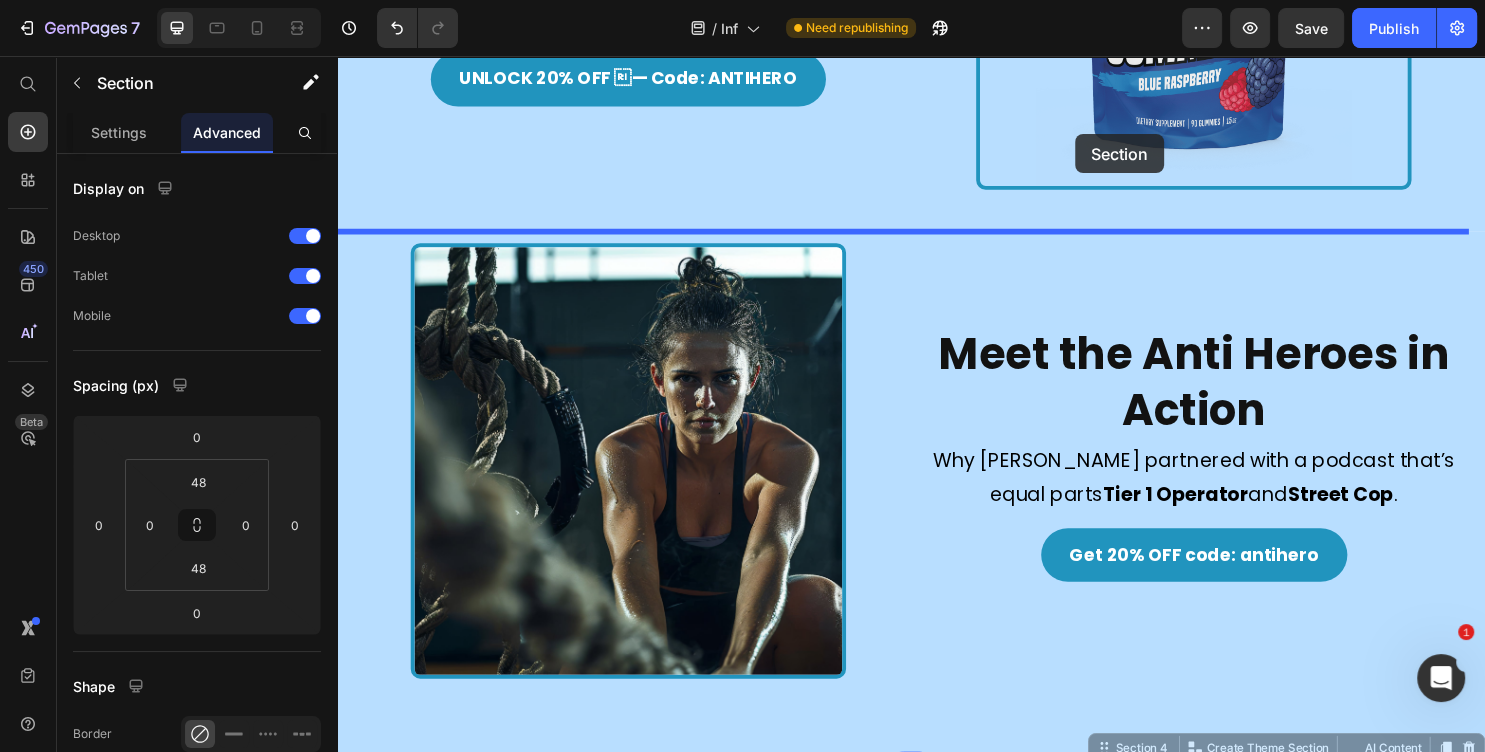 scroll, scrollTop: 471, scrollLeft: 0, axis: vertical 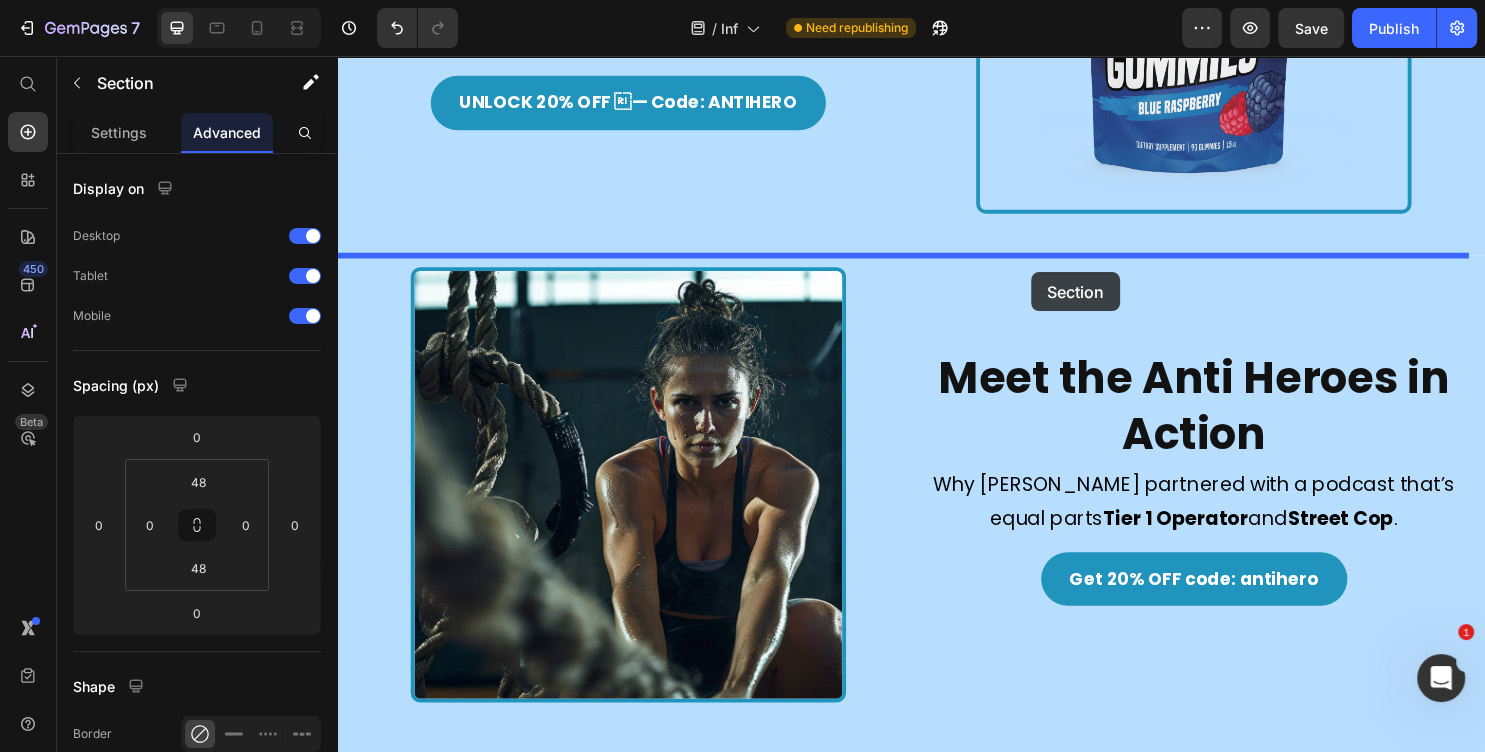 drag, startPoint x: 1129, startPoint y: 307, endPoint x: 1031, endPoint y: 272, distance: 104.062485 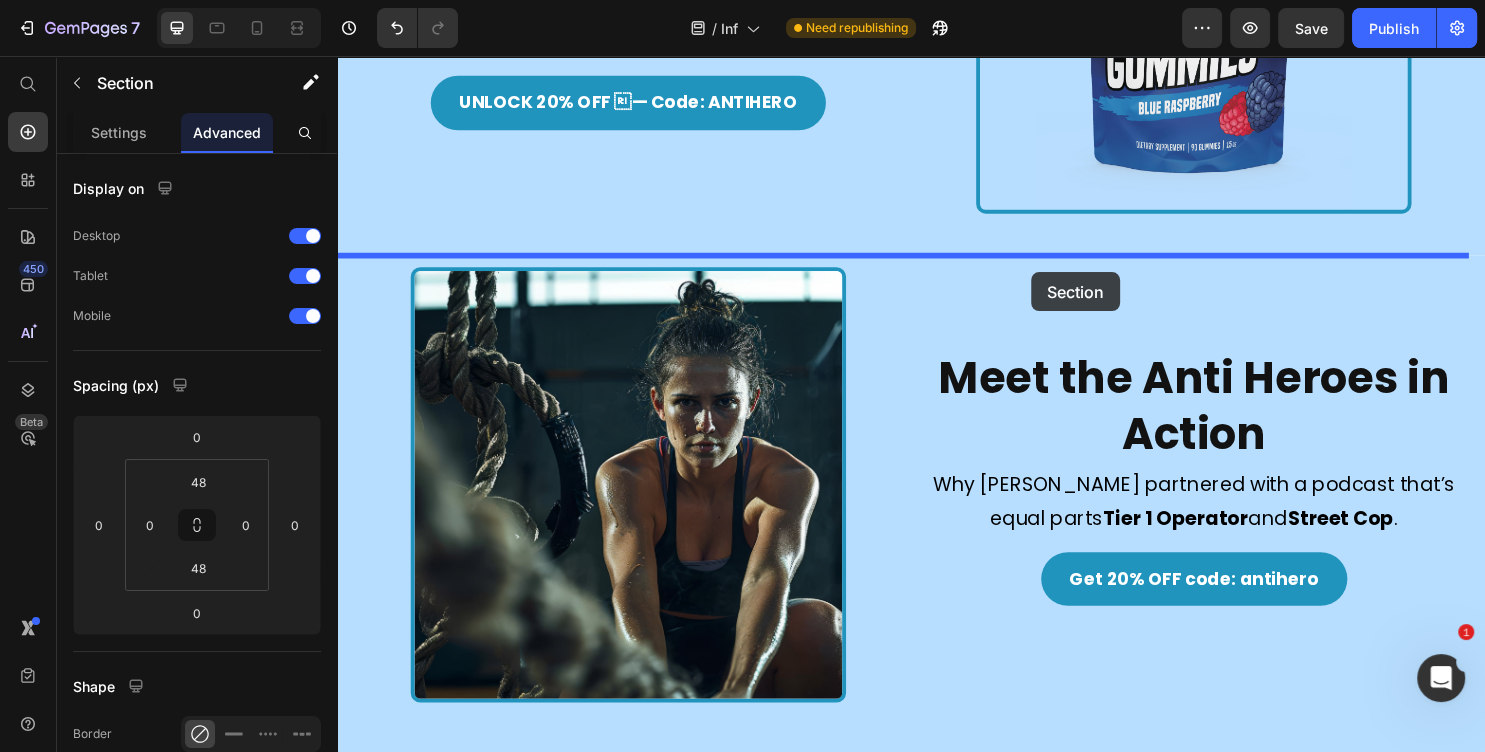 click on "Header Image Performance Meets Purpose  Tasty Gains x The Anti Hero Podcast Heading Image Row Section 1 Forged In Grit, Fueled By Gains. Heading Image A powerhouse collaboration A powerhouse partnership bridging performance driven nutrition and real-world resilience. Text Block UNLOCK 20% OFF — Code: ANTIHERO Button Image Row Section 2 ⁠⁠⁠⁠⁠⁠⁠ Meet the Anti Heroes in Action Heading Why [PERSON_NAME] partnered with a podcast that’s equal parts  Tier 1 Operator  and  Street Cop . Text Block Get 20% OFF code: antihero Button Image Image Row Section 3 The Men Behind the Mic: Heading Image [PERSON_NAME]he Operator Heading
Retired [DEMOGRAPHIC_DATA] Army Delta Force  (formerly Green Beret)
13 Combat Deployments  |  Purple Heart Recipient
Trains SWAT and law enforcement nationwide
Founder – First Responder’s Coffee & Cigar Co.
Co-host – The Anti Hero Podcast Item List Image [PERSON_NAME]he Street Cop Heading Row" at bounding box center [937, 1514] 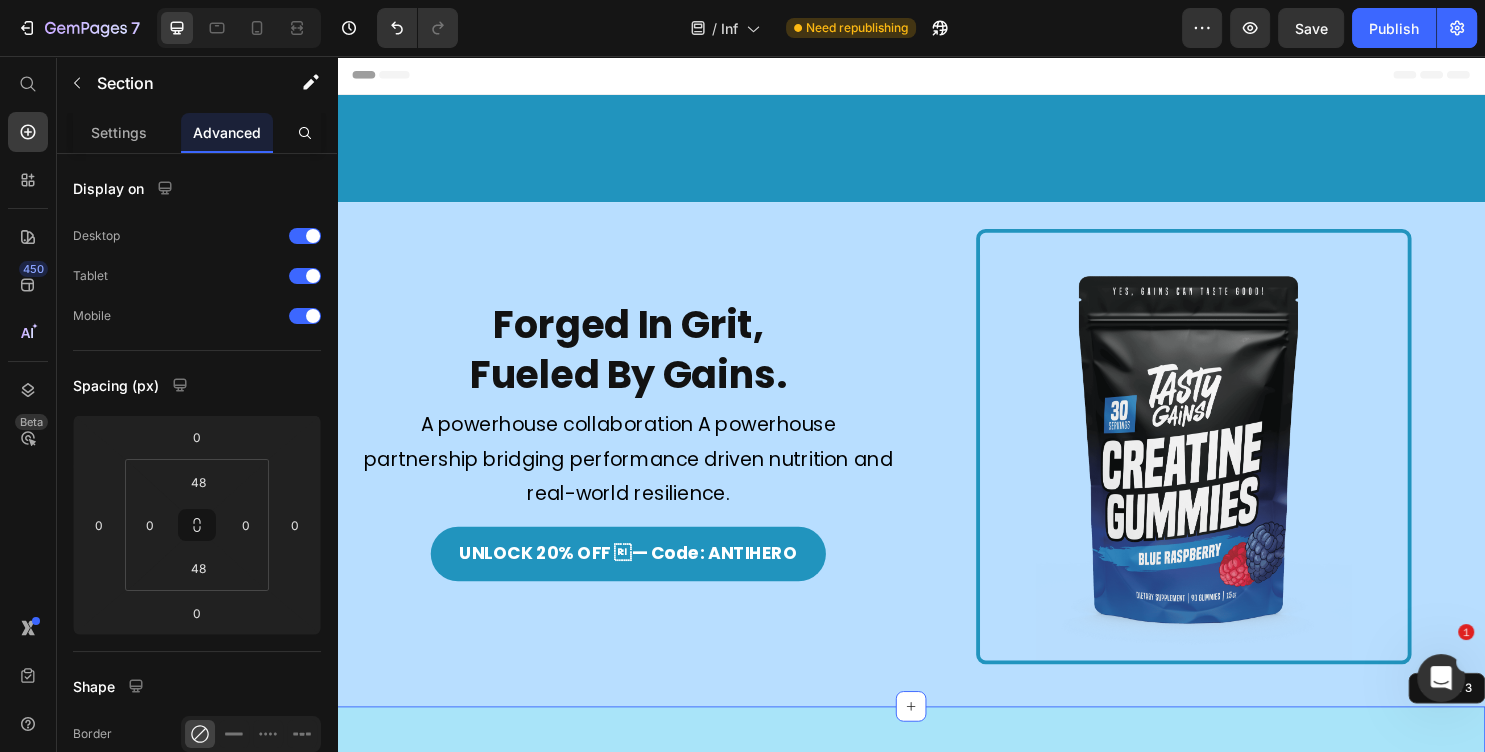 scroll, scrollTop: 1296, scrollLeft: 0, axis: vertical 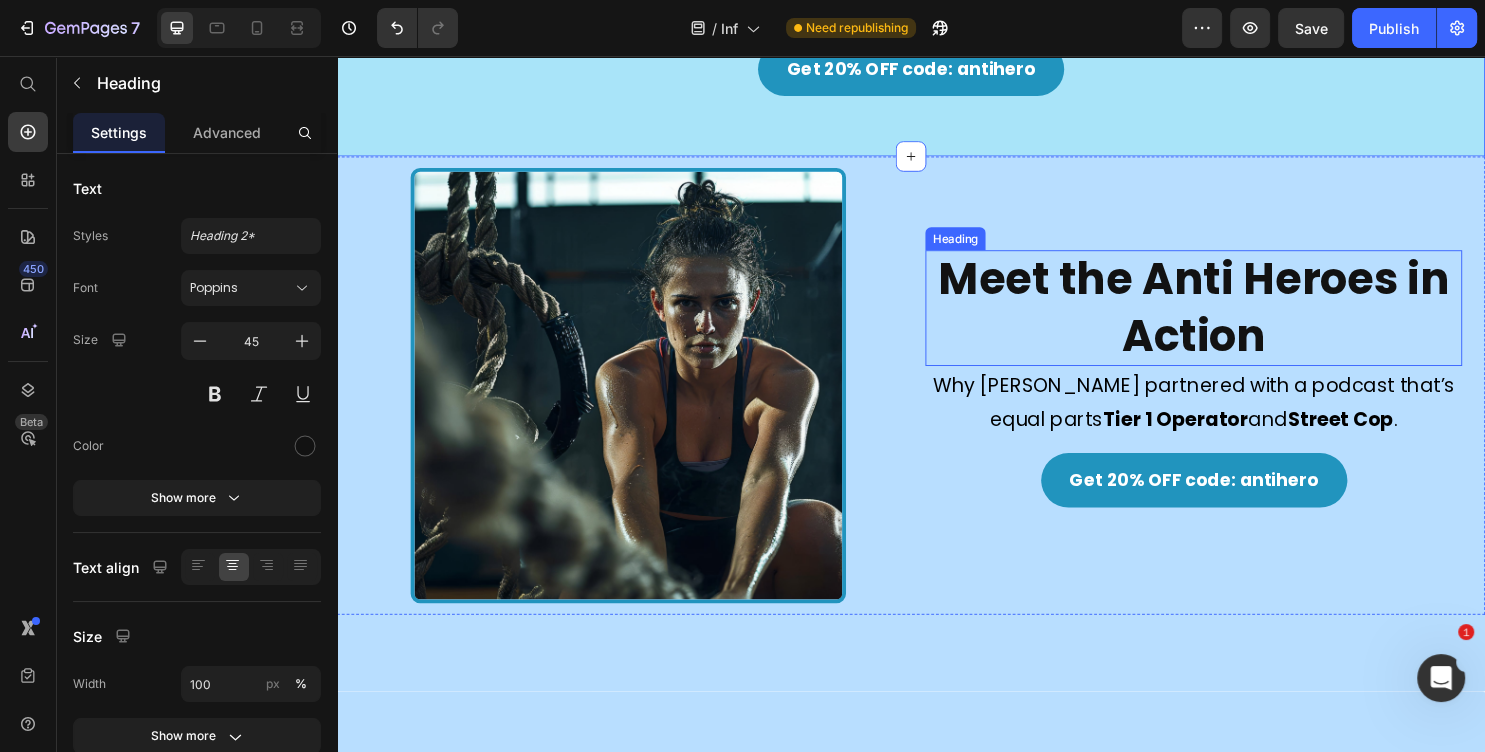 click on "Meet the Anti Heroes in Action" at bounding box center [1233, 319] 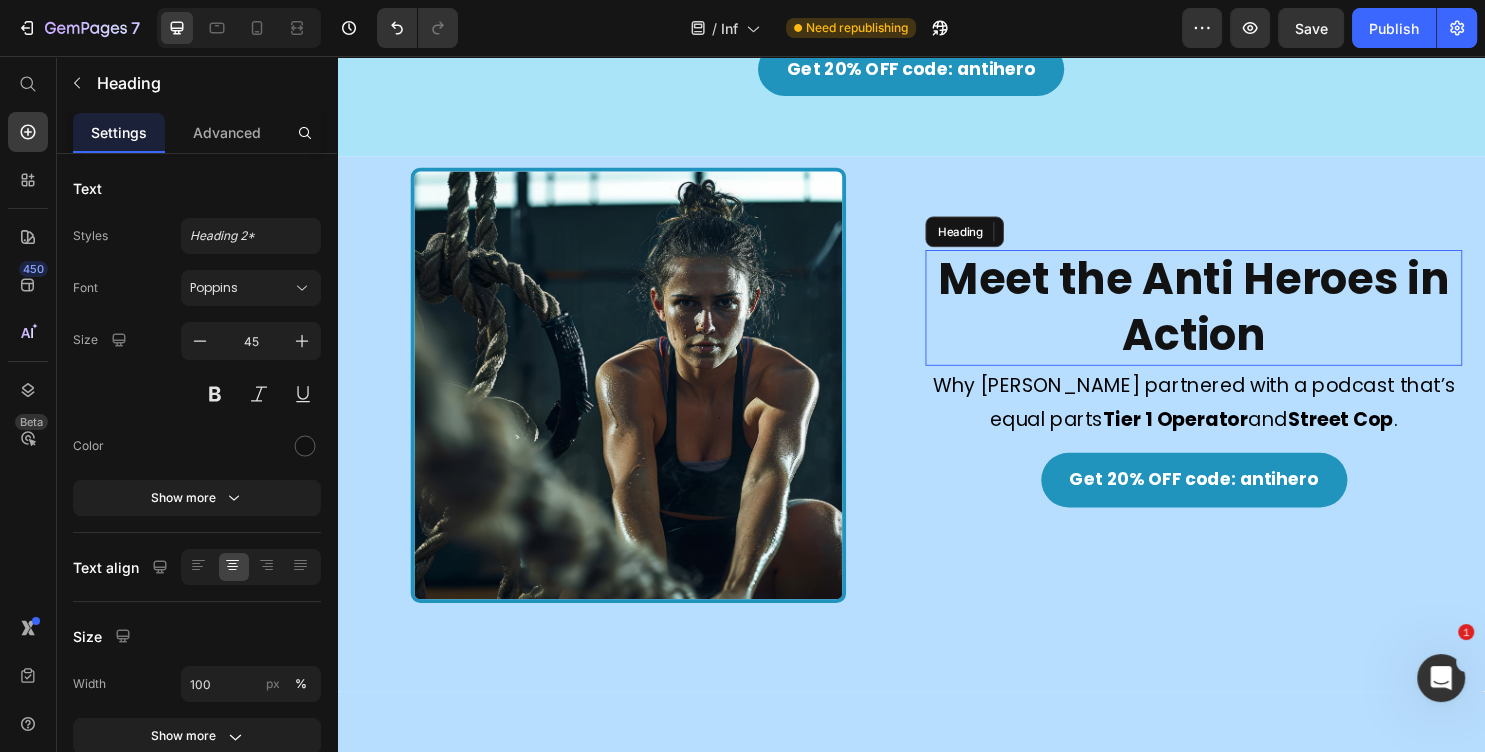 click on "Meet the Anti Heroes in Action" at bounding box center [1233, 319] 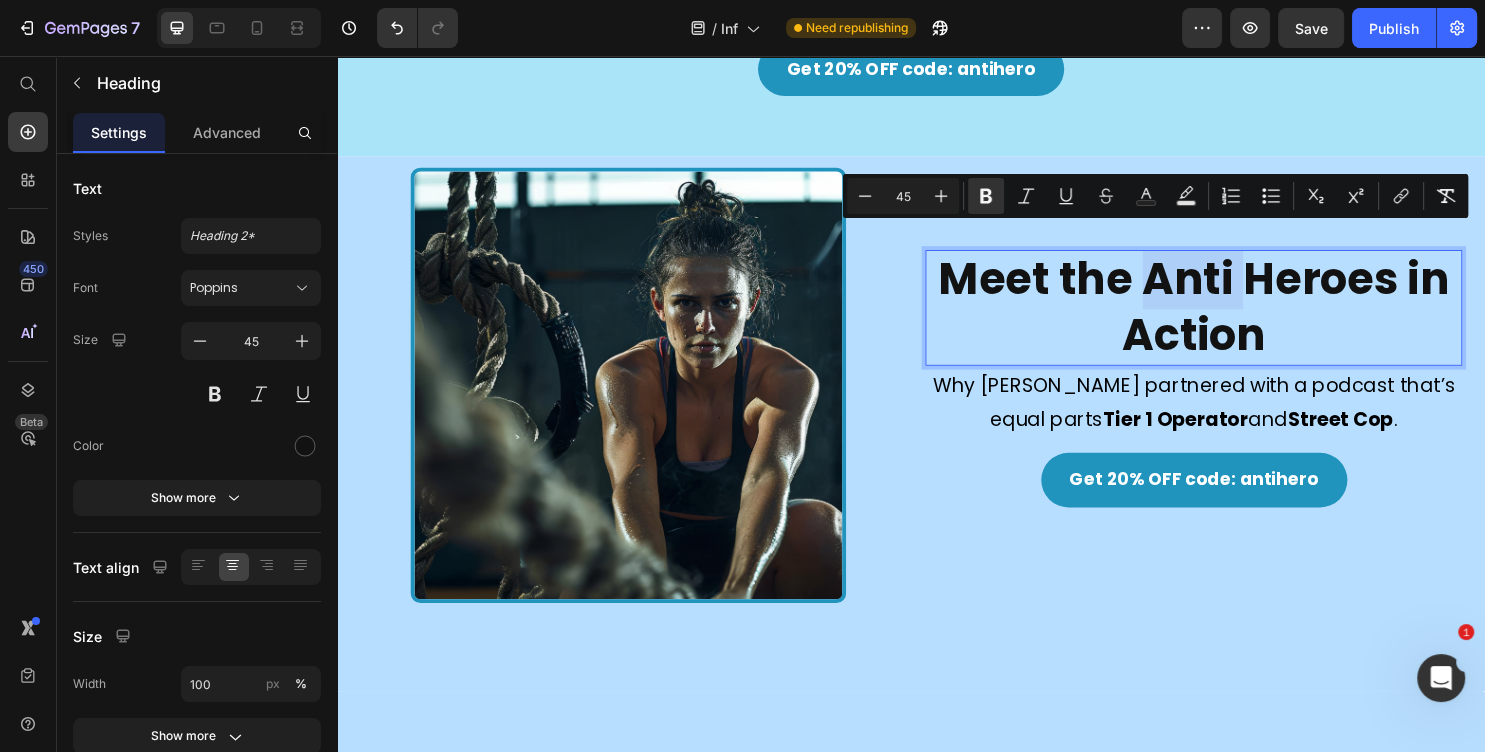 click on "Meet the Anti Heroes in Action" at bounding box center (1233, 319) 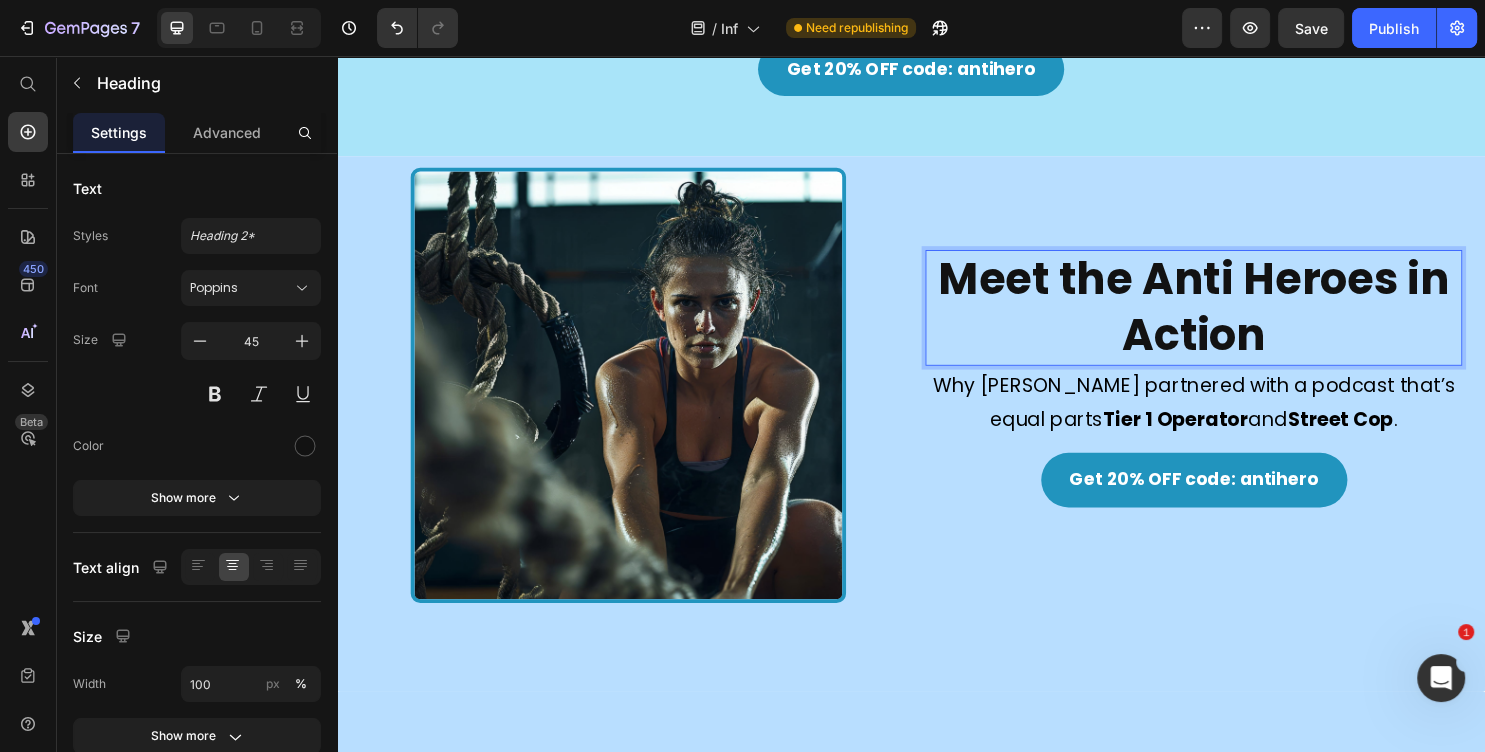 click on "Meet the Anti Heroes in Action" at bounding box center [1233, 319] 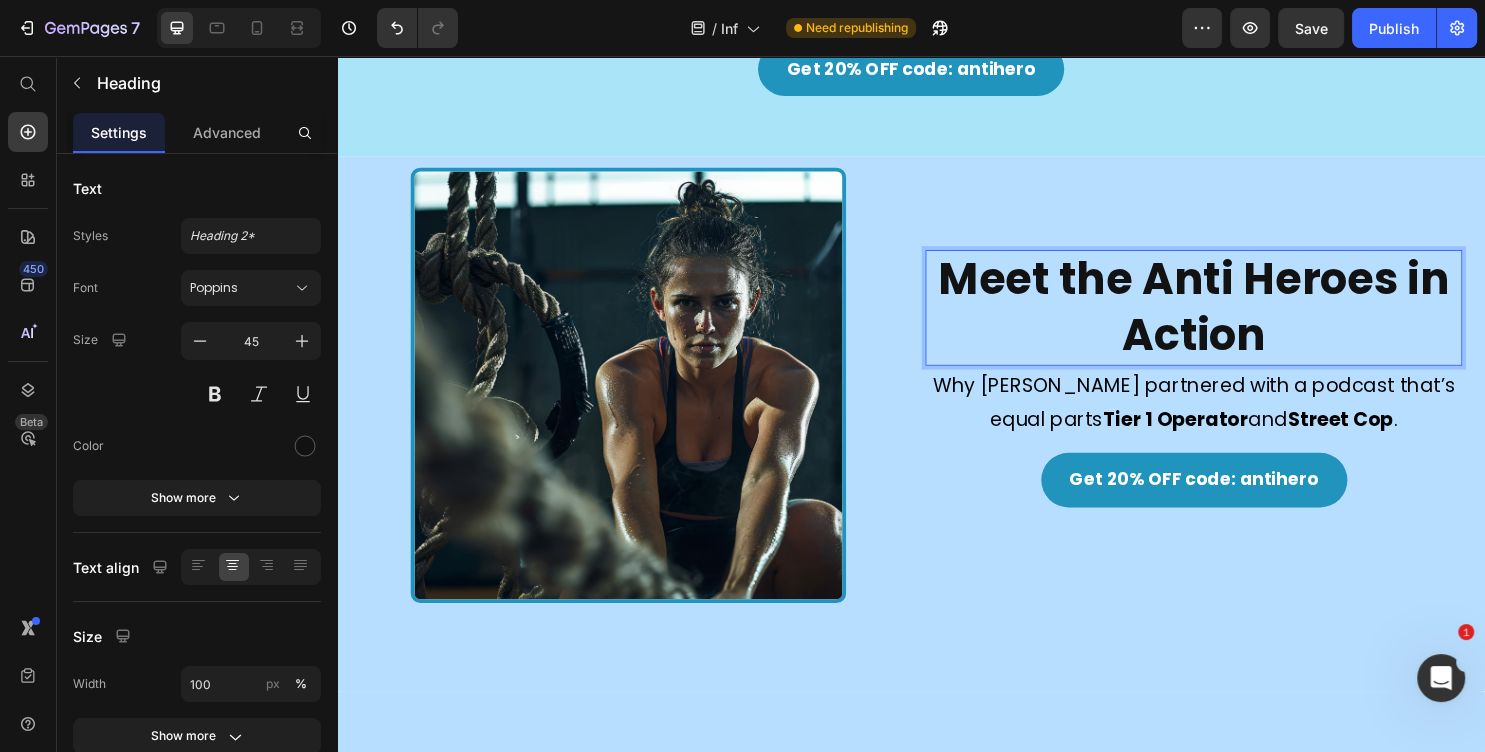 click on "Meet the Anti Heroes in Action" at bounding box center (1233, 319) 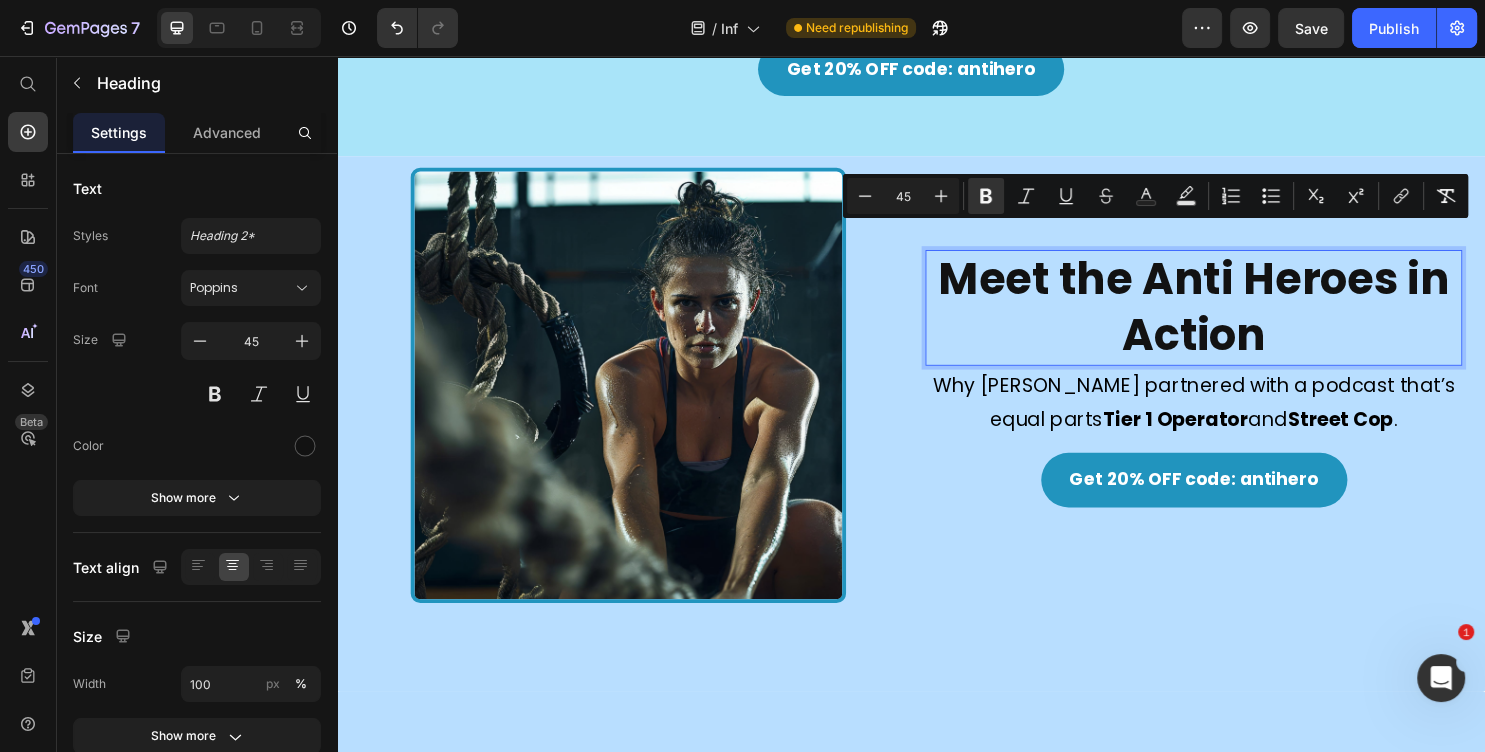 click on "Meet the Anti Heroes in Action" at bounding box center (1233, 319) 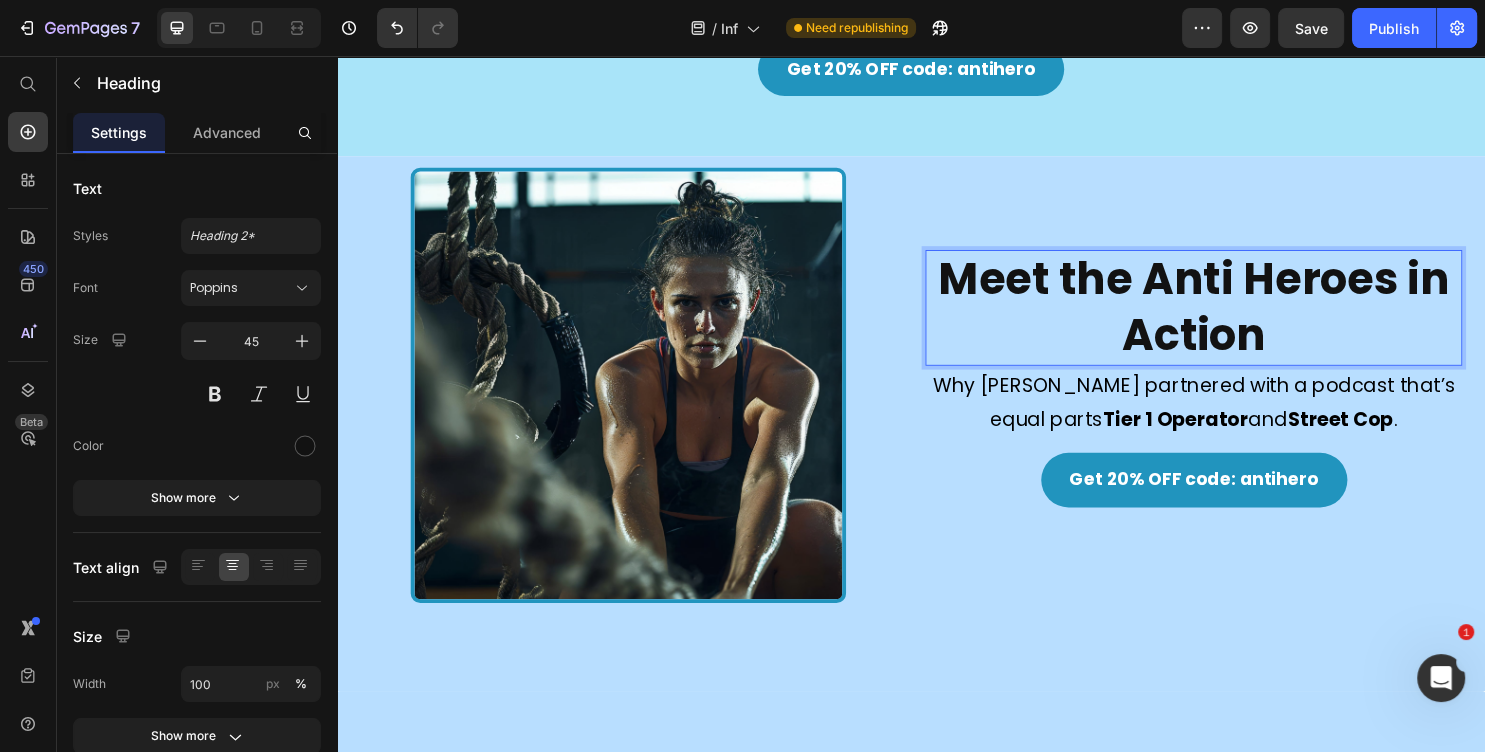 click on "Meet the Anti Heroes in Action" at bounding box center (1233, 319) 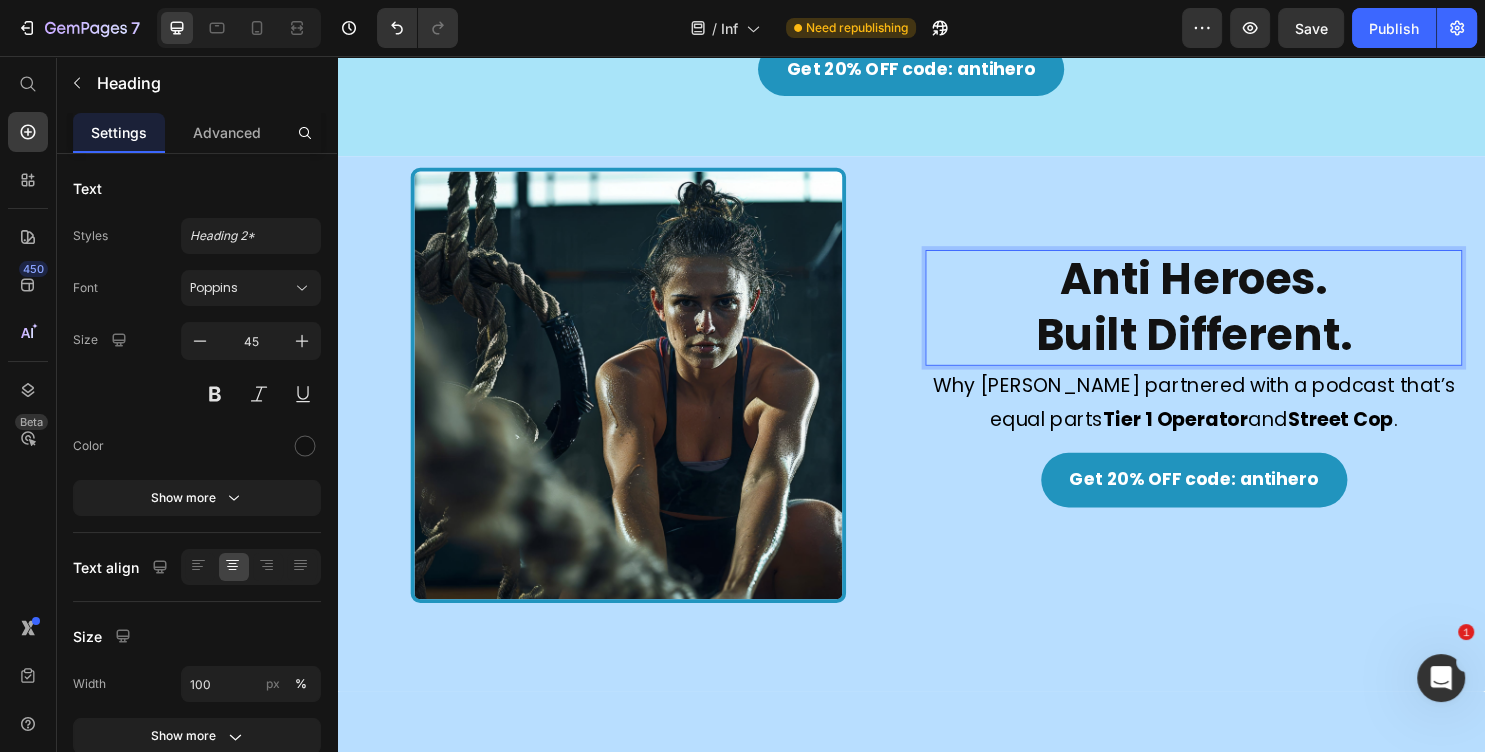 click on "Anti Heroes." at bounding box center [1233, 289] 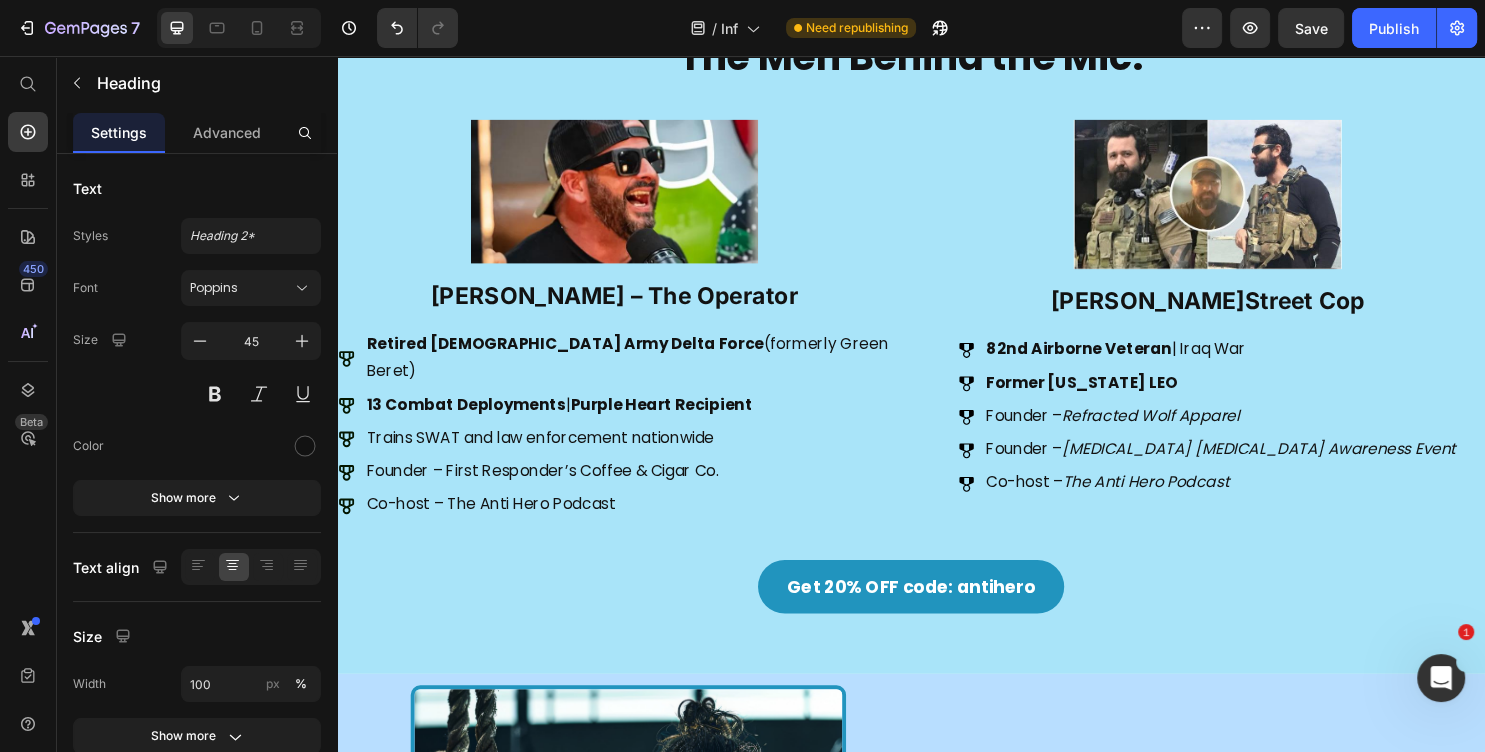 scroll, scrollTop: 324, scrollLeft: 0, axis: vertical 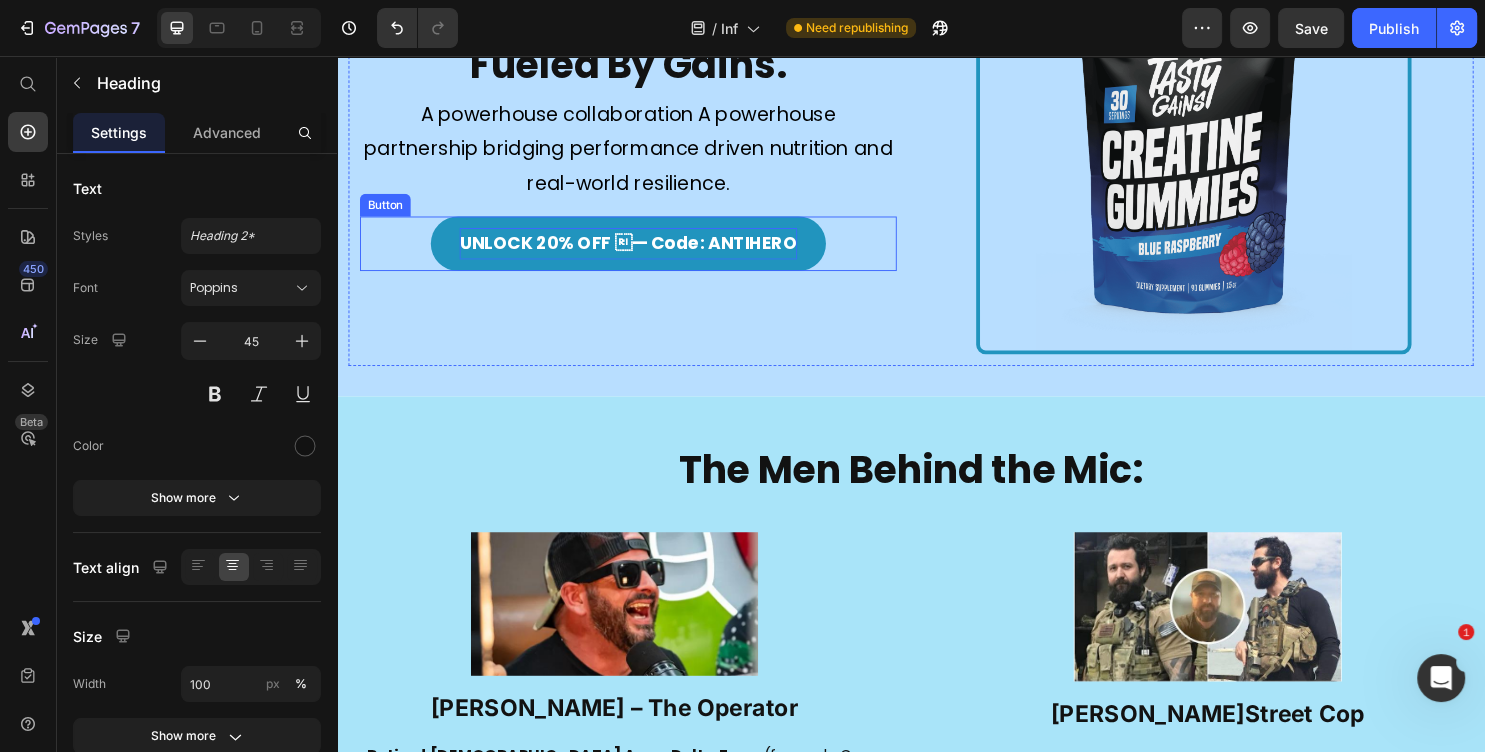 click on "UNLOCK 20% OFF — Code: ANTIHERO" at bounding box center [641, 252] 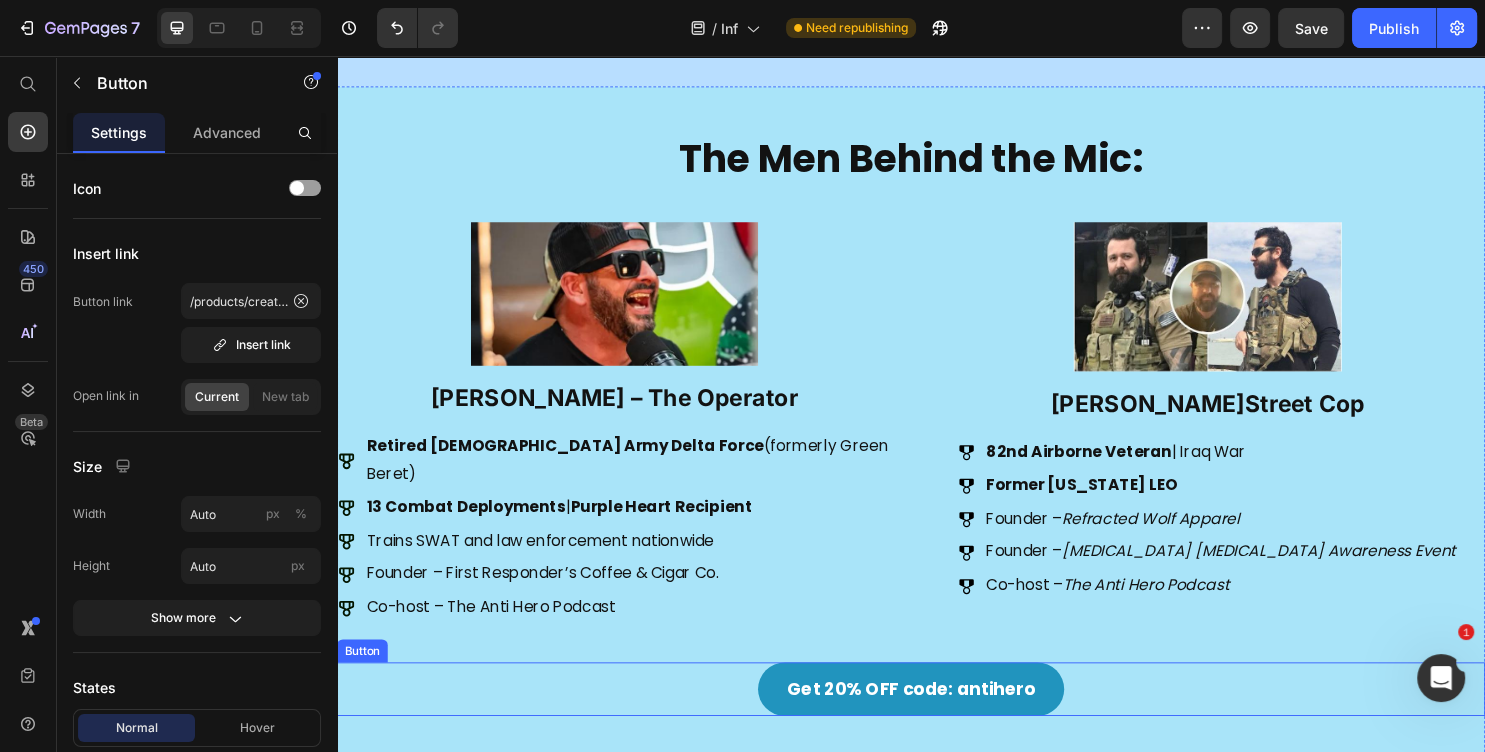 scroll, scrollTop: 972, scrollLeft: 0, axis: vertical 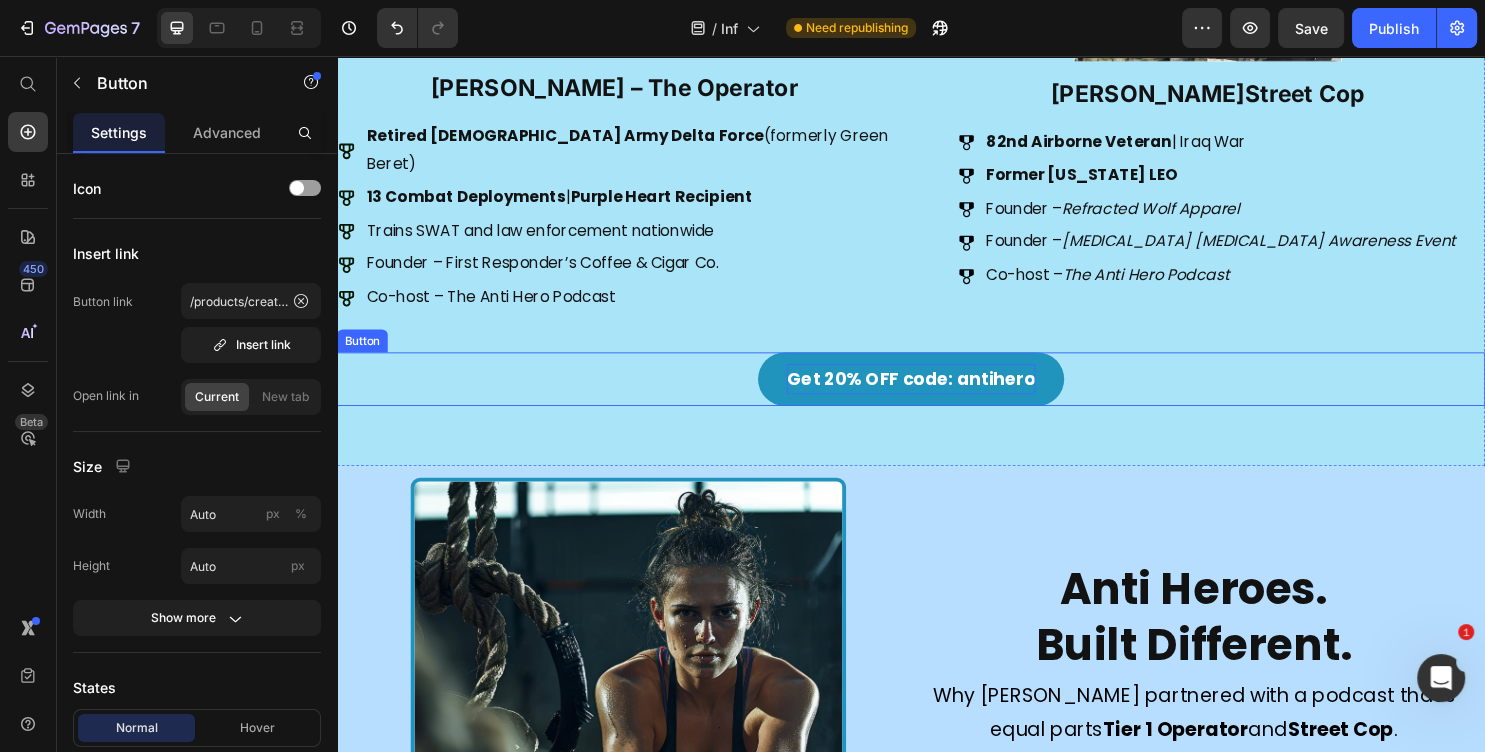 click on "Get 20% OFF code: antihero" at bounding box center (937, 394) 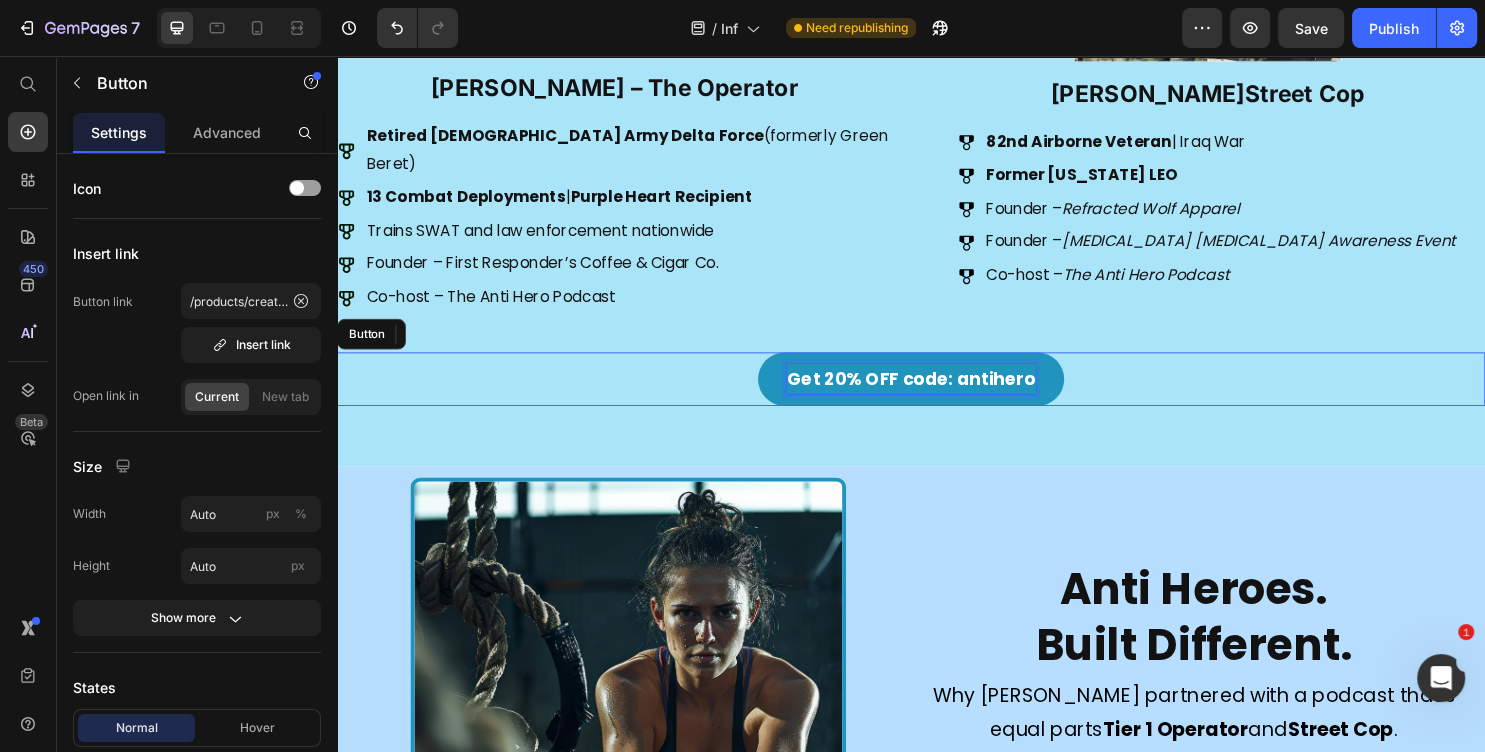 click on "Get 20% OFF code: antihero" at bounding box center (937, 394) 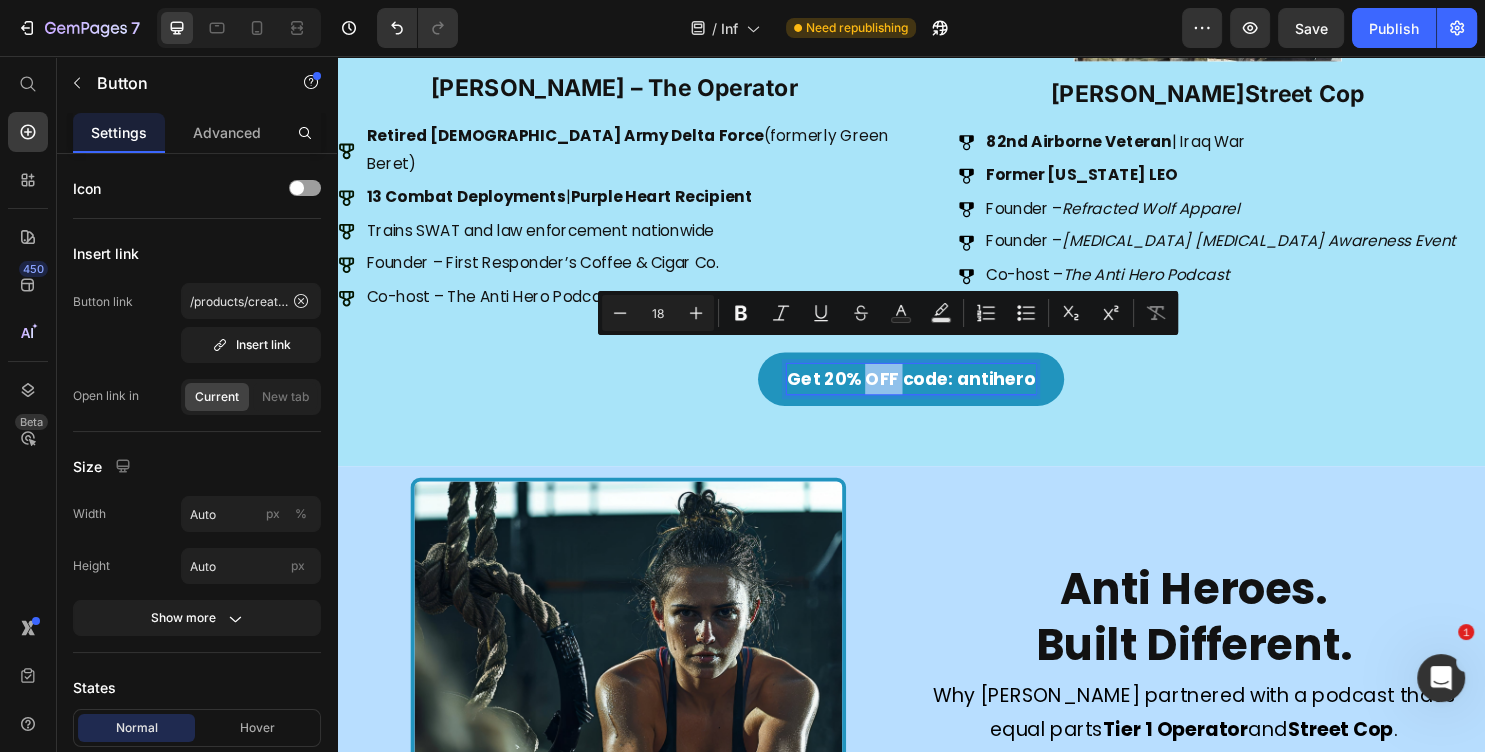 click on "Get 20% OFF code: antihero" at bounding box center (937, 394) 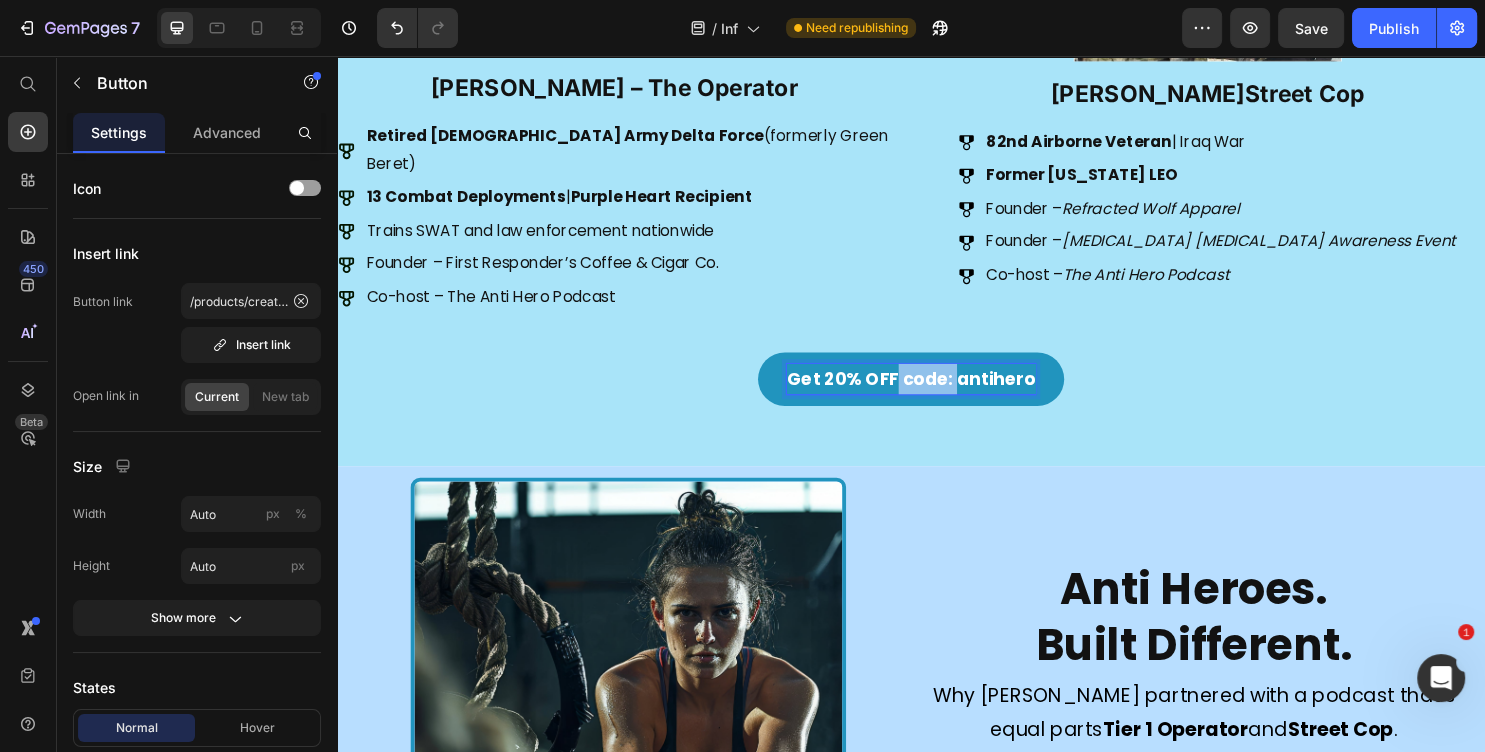 drag, startPoint x: 919, startPoint y: 373, endPoint x: 975, endPoint y: 376, distance: 56.0803 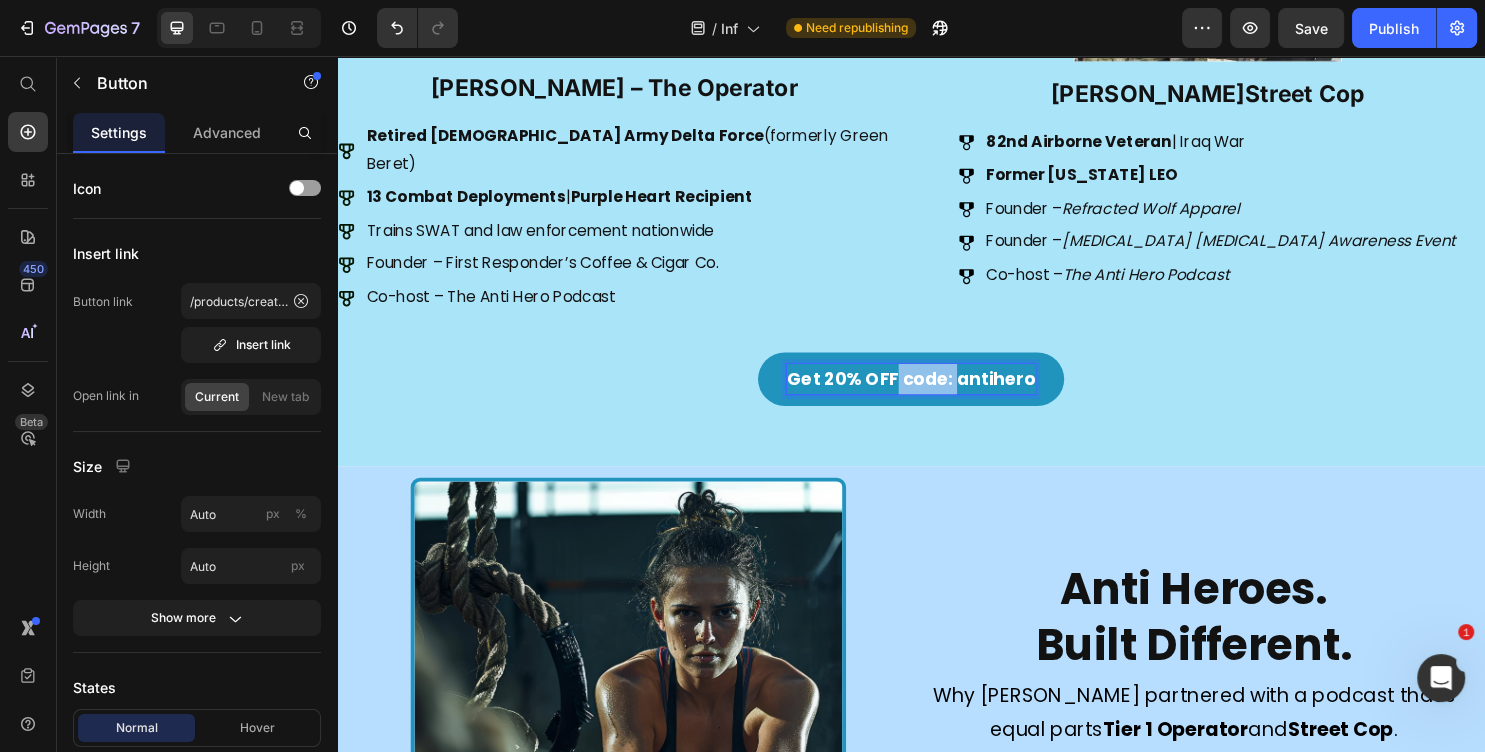 click on "Get 20% OFF code: antihero" at bounding box center (937, 394) 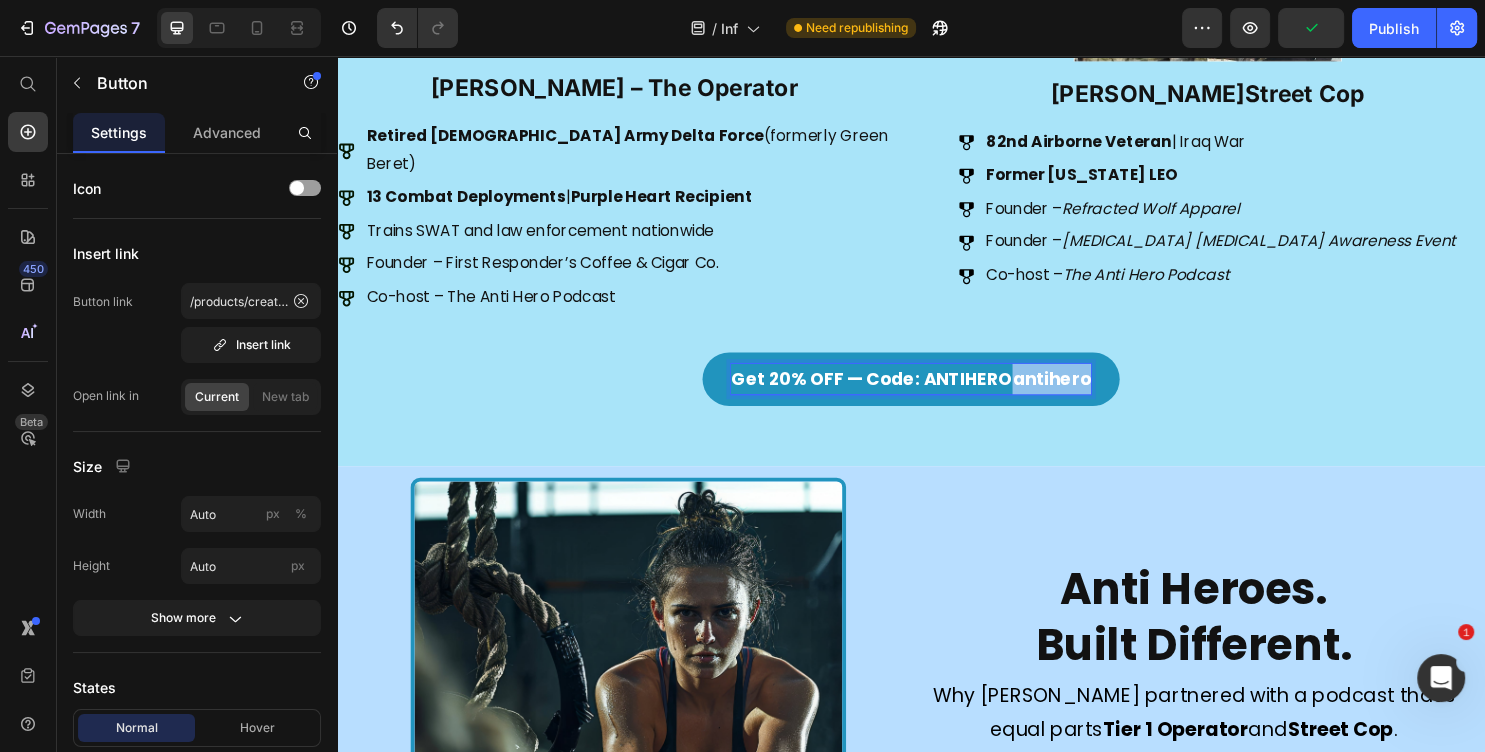 drag, startPoint x: 1031, startPoint y: 379, endPoint x: 1108, endPoint y: 368, distance: 77.781746 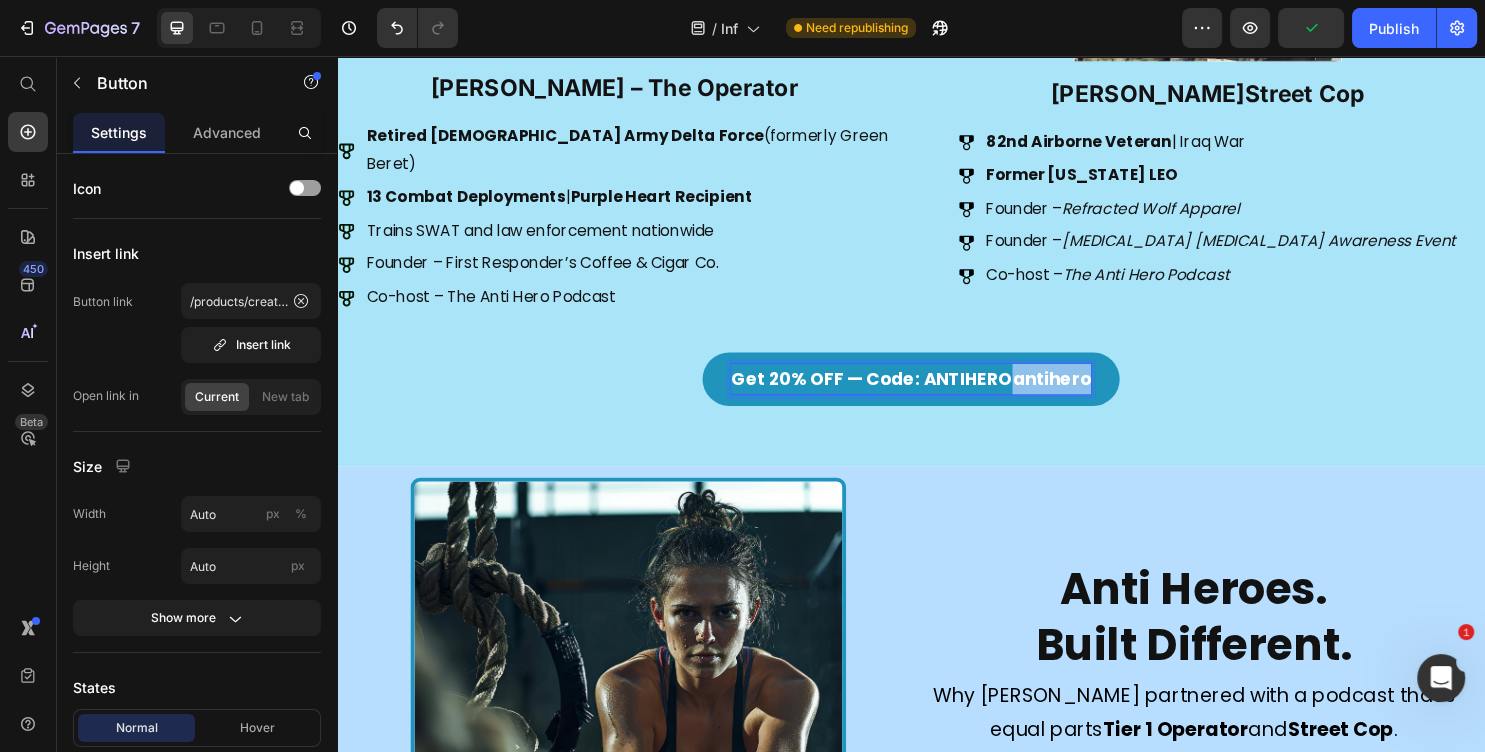 click on "Get 20% OFF — Code: ANTIHEROantihero" at bounding box center [937, 394] 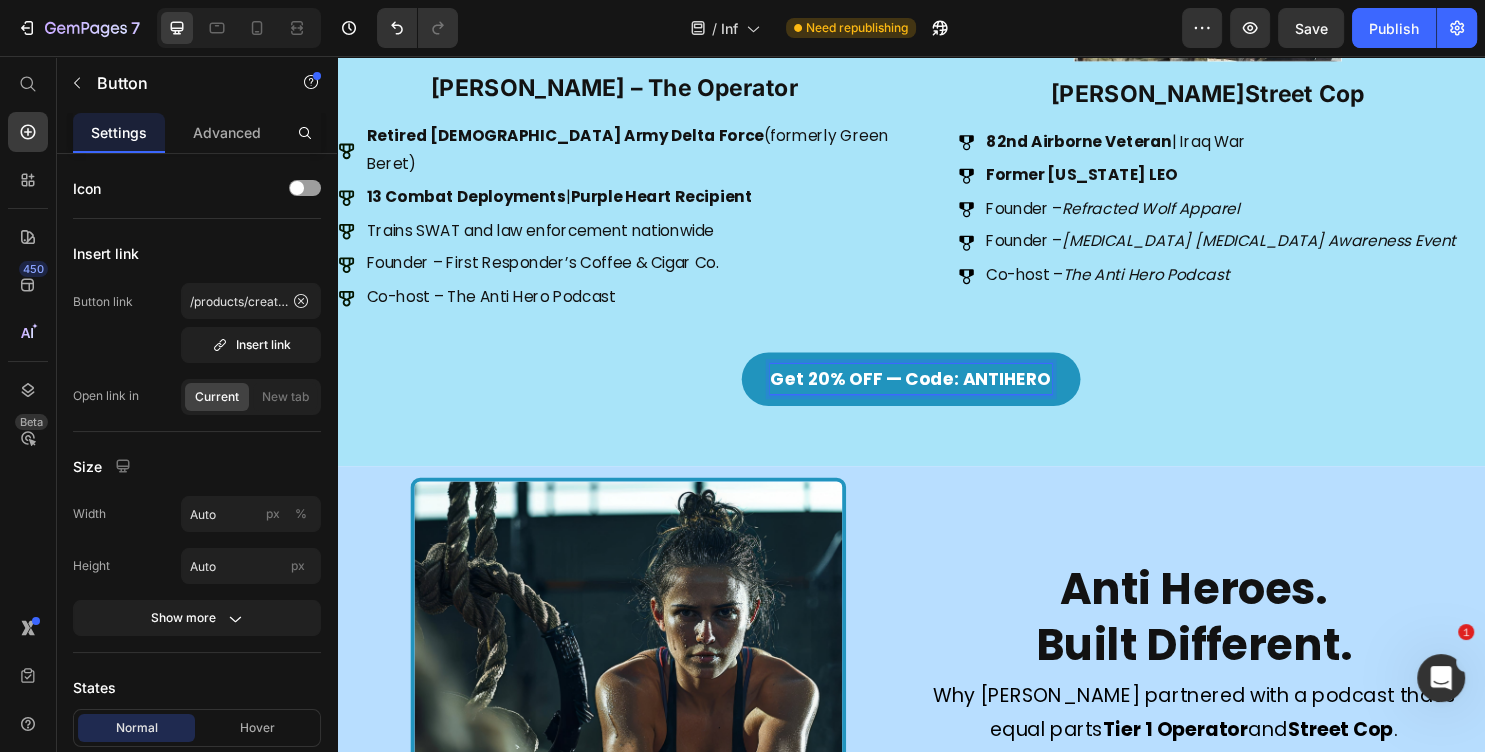 click on "Get 20% OFF — Code: ANTIHERO Button   15" at bounding box center [937, 394] 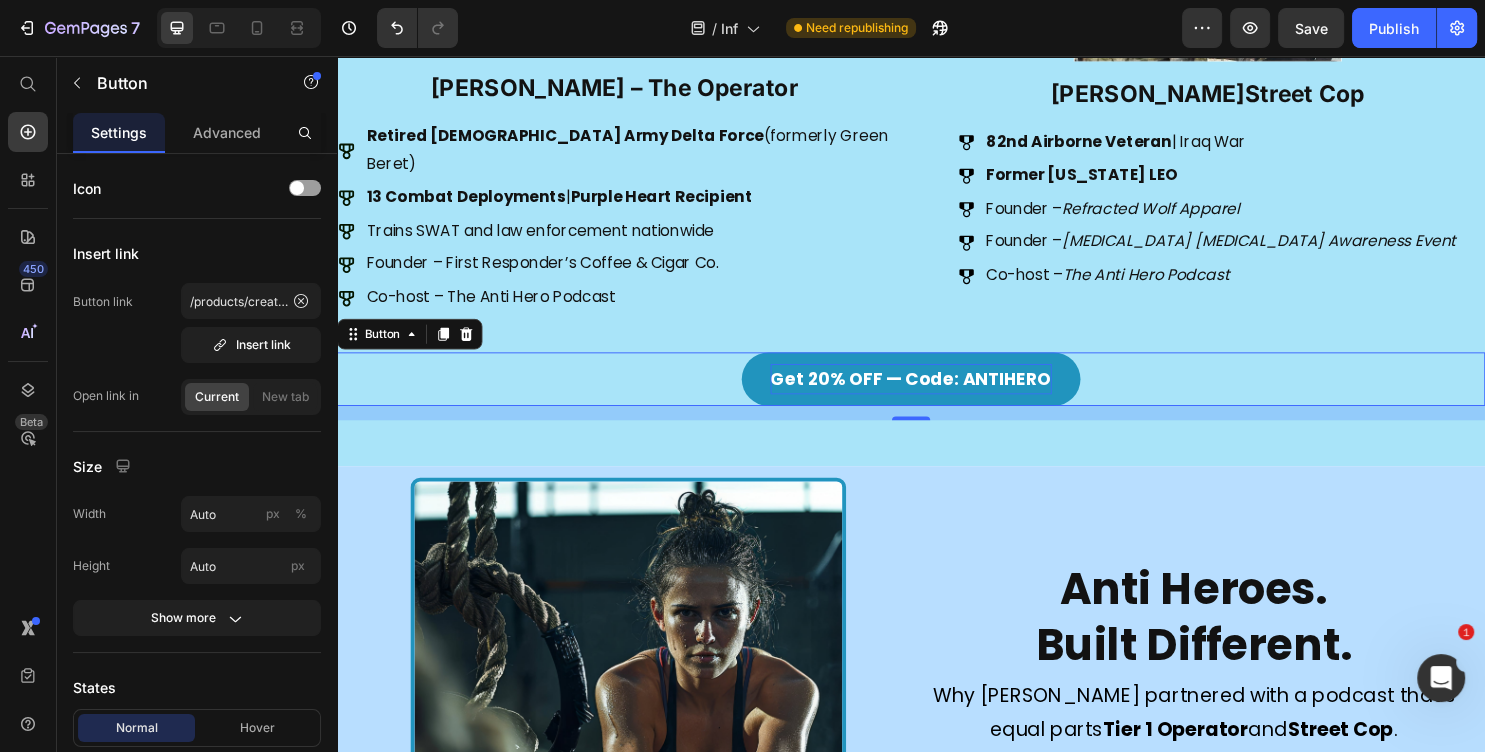 scroll, scrollTop: 324, scrollLeft: 0, axis: vertical 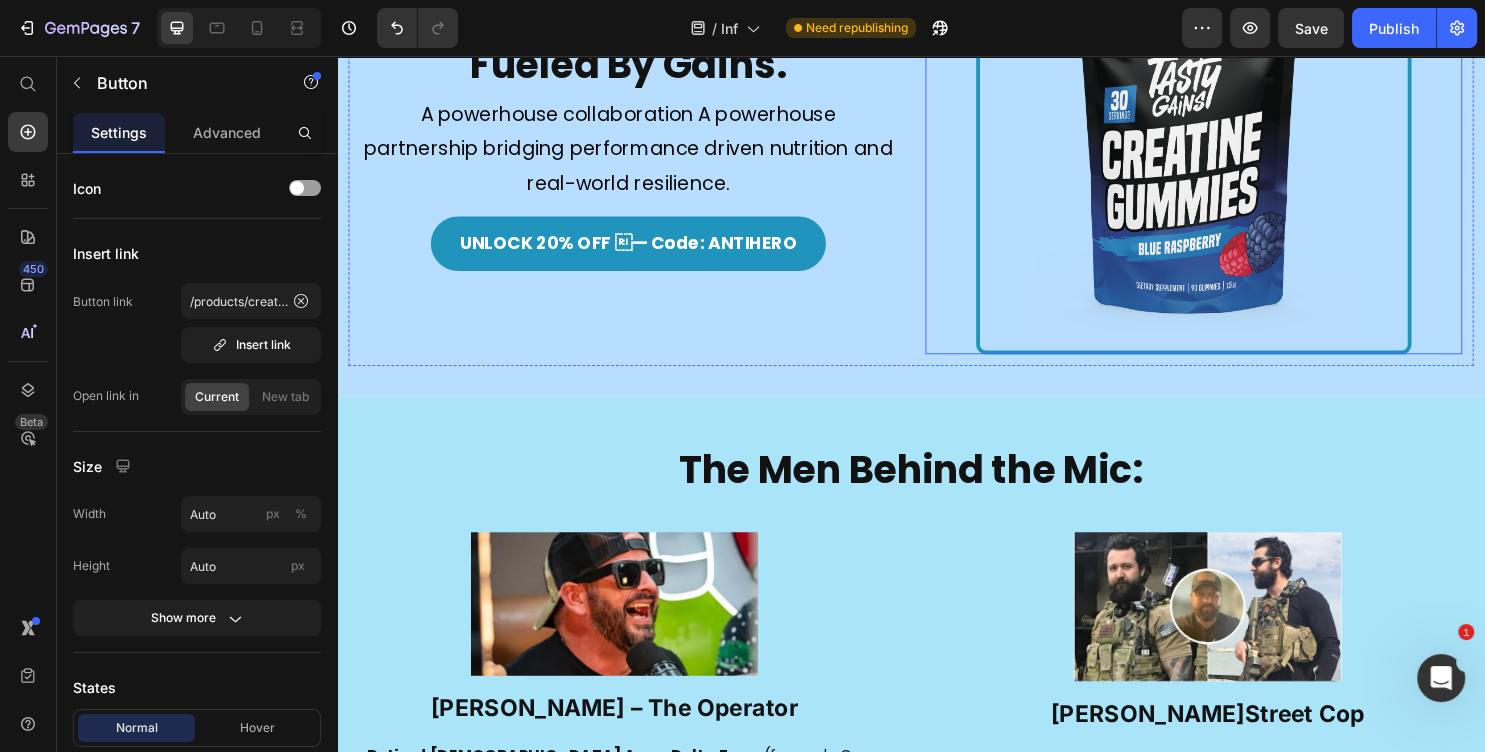 click on "Image [PERSON_NAME]– The Operator Heading
Retired [DEMOGRAPHIC_DATA] Army Delta Force  (formerly Green Beret)
13 Combat Deployments  |  Purple Heart Recipient
Trains SWAT and law enforcement nationwide
Founder – First Responder’s Coffee & Cigar Co.
Co-host – The Anti Hero Podcast Item List Image [PERSON_NAME]– The Street Cop Heading
82nd Airborne Veteran  | [GEOGRAPHIC_DATA] War
Former [US_STATE] LE[PERSON_NAME]               Founder –  Refracted Wolf Apparel
Founder –  [MEDICAL_DATA] [MEDICAL_DATA] Awareness Event
Co-host –  The Anti Hero Podcast Item List Row" at bounding box center (937, 760) 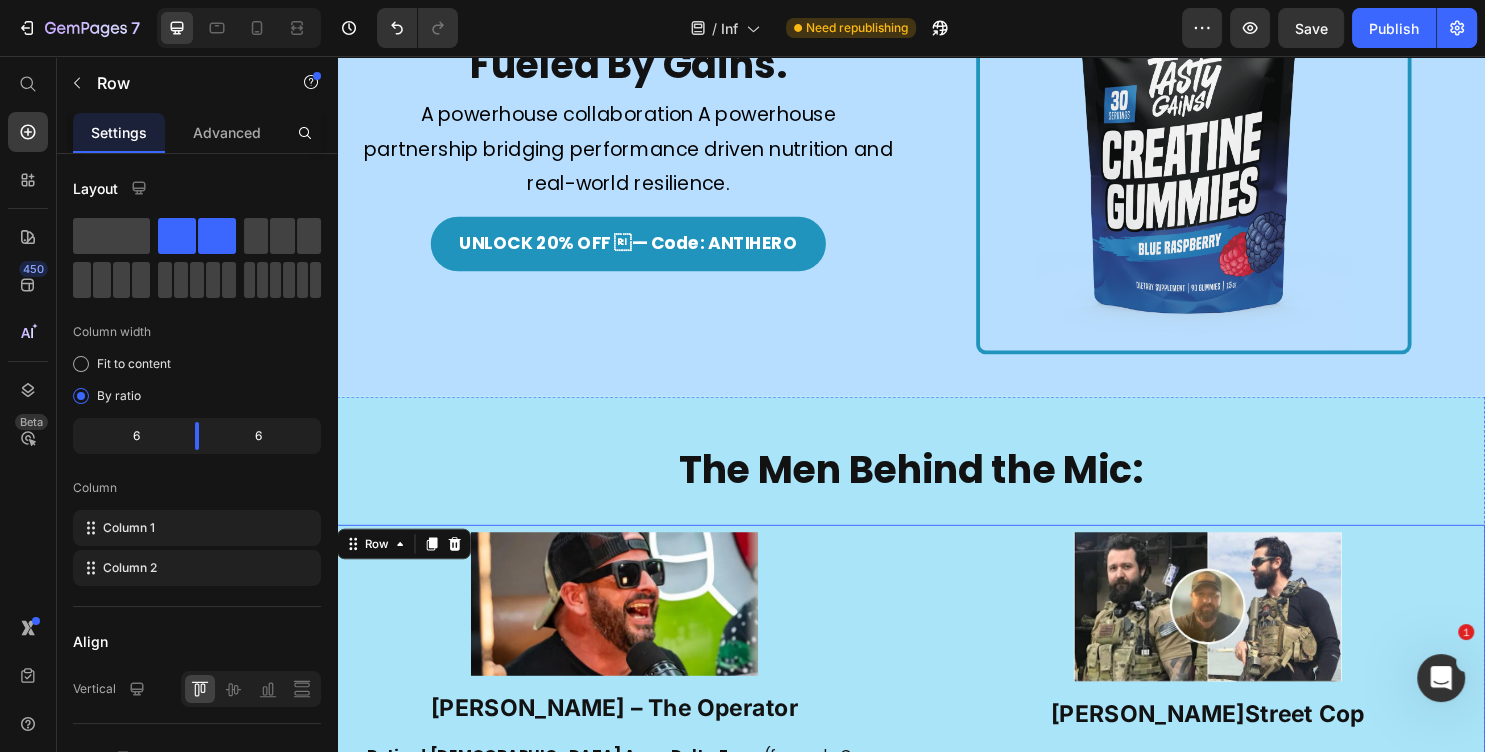scroll, scrollTop: 972, scrollLeft: 0, axis: vertical 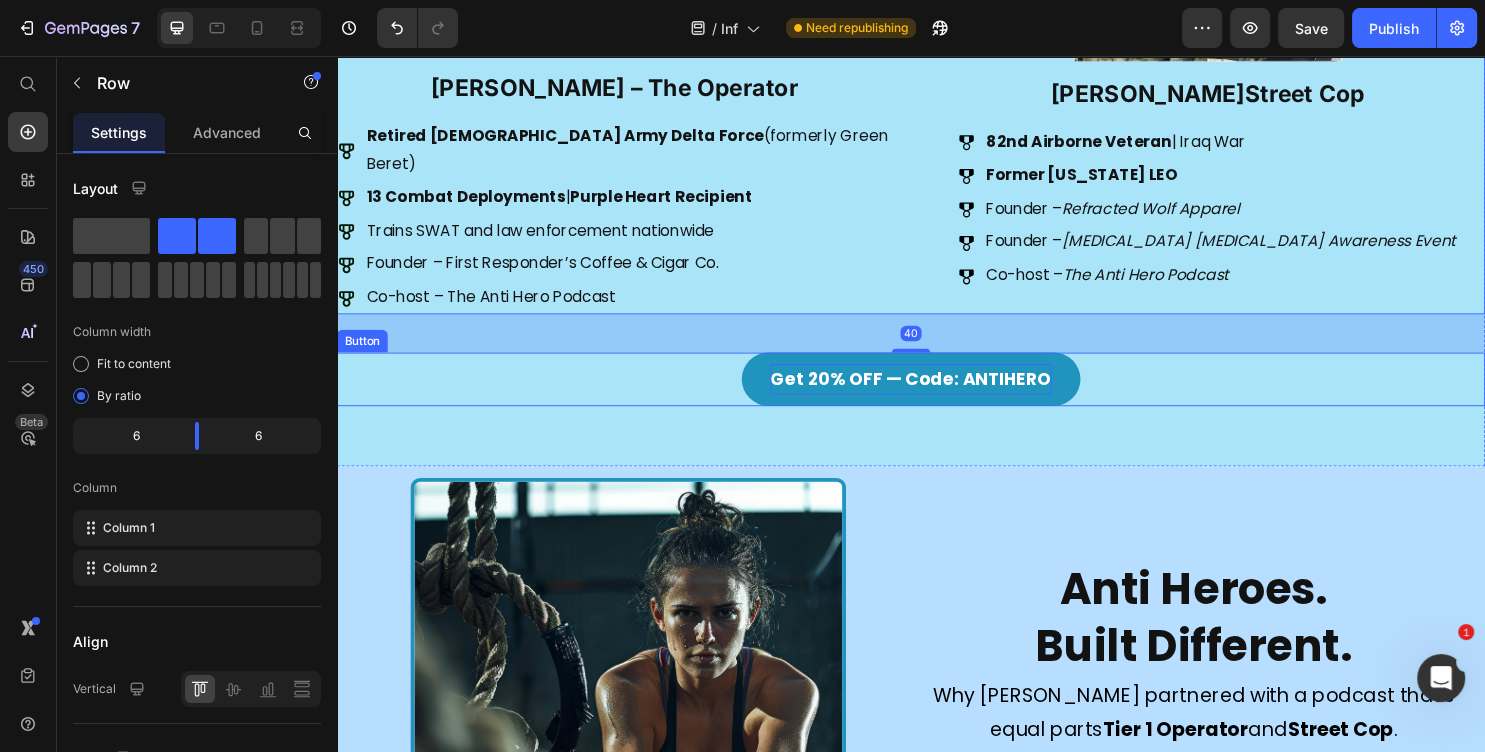 click on "Get 20% OFF — Code: ANTIHERO" at bounding box center [937, 394] 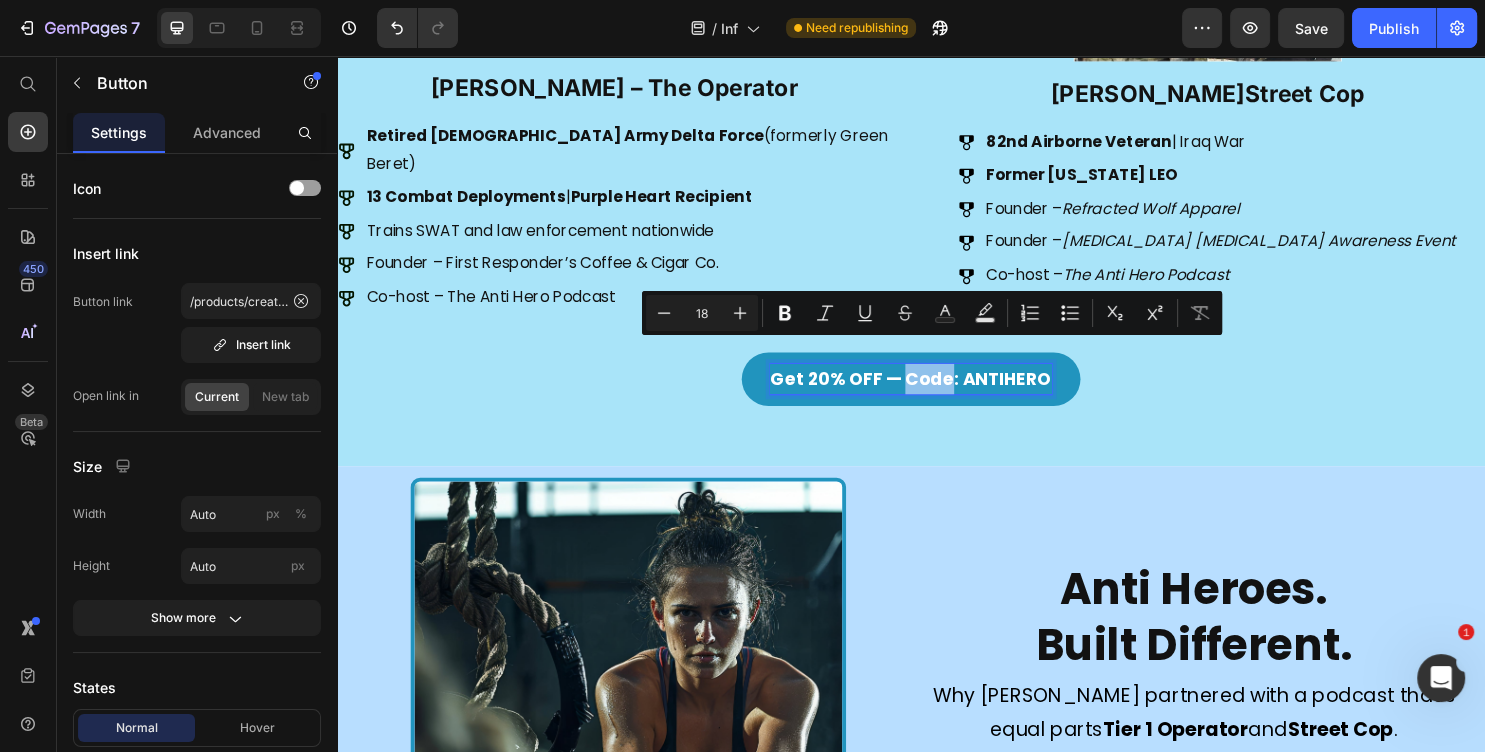 click on "Get 20% OFF — Code: ANTIHERO" at bounding box center (937, 394) 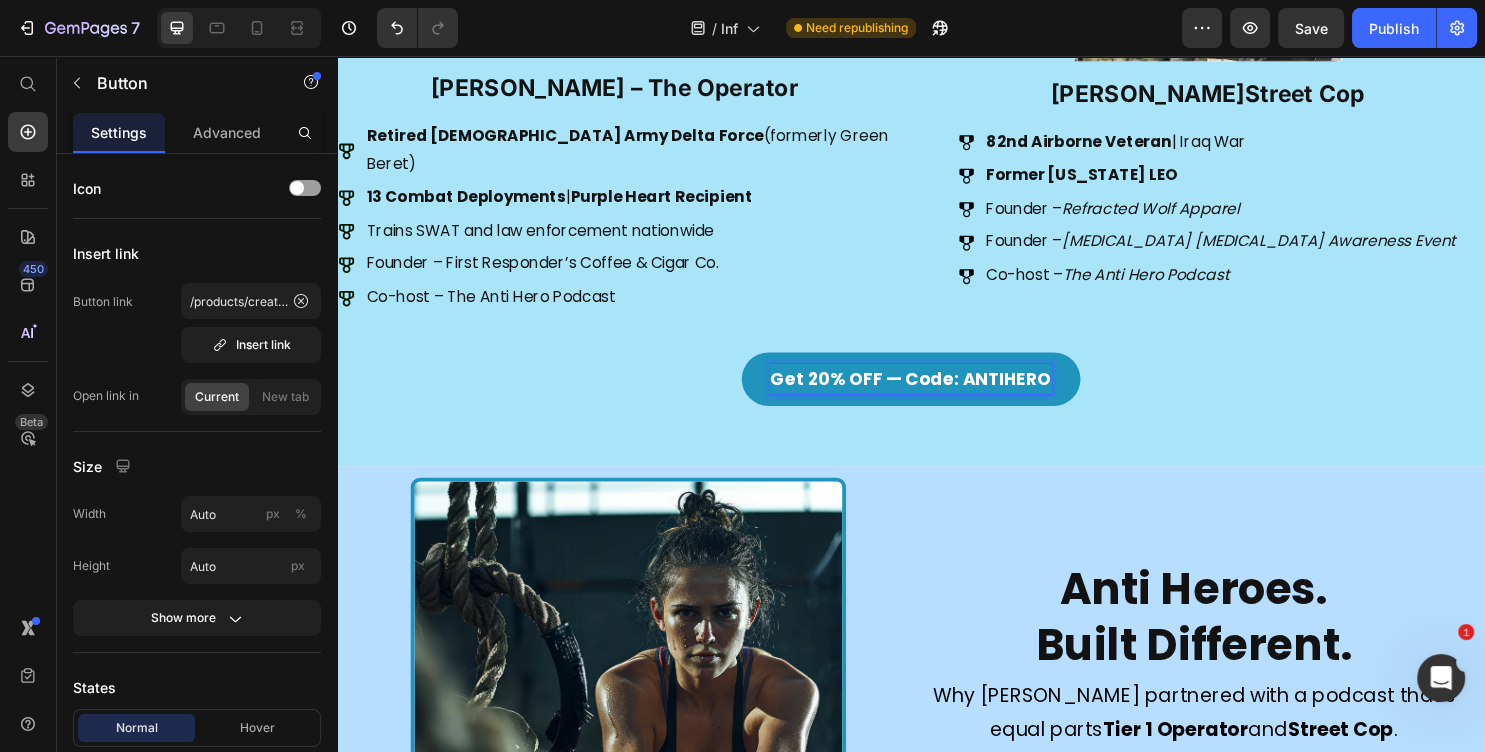 click on "Get 20% OFF — Code: ANTIHERO" at bounding box center (937, 394) 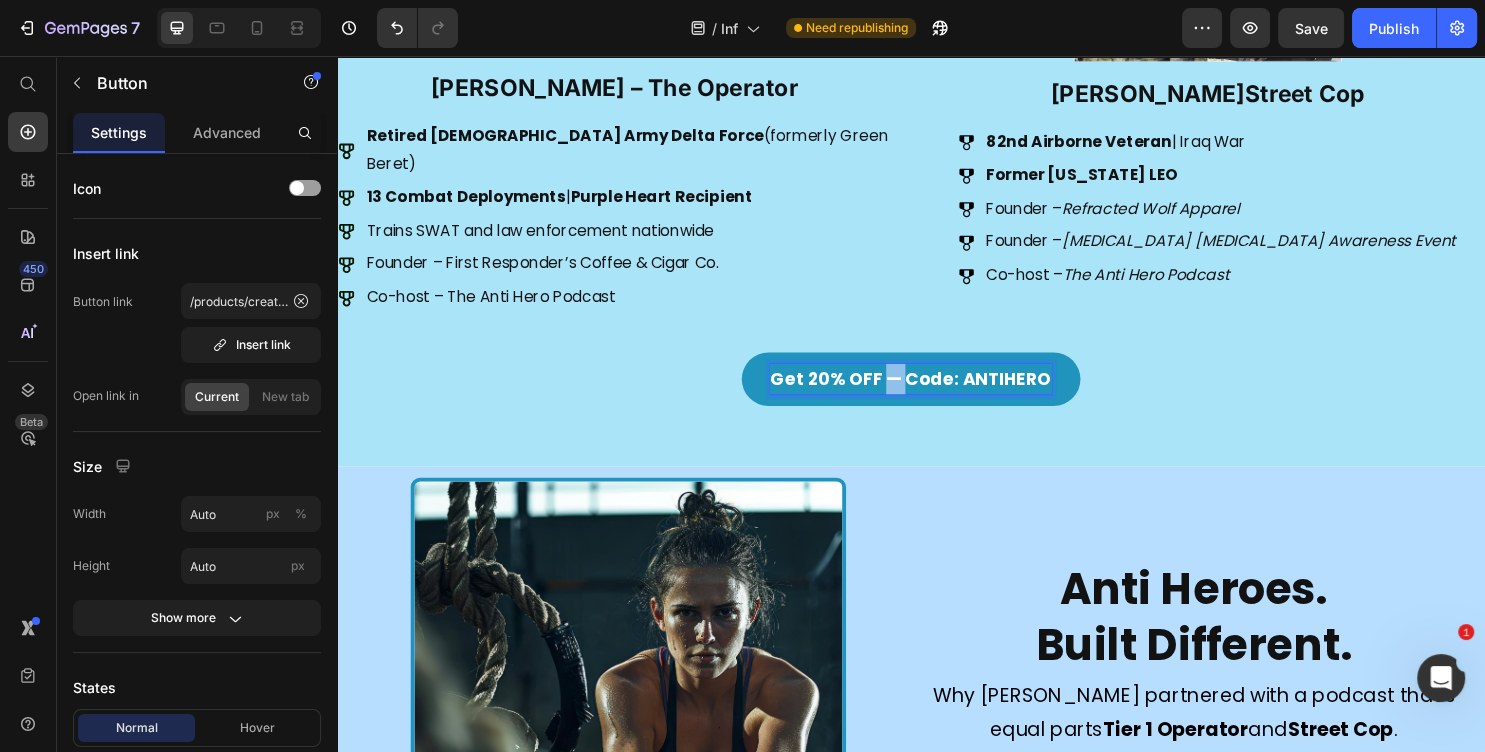 click on "Get 20% OFF — Code: ANTIHERO" at bounding box center [937, 394] 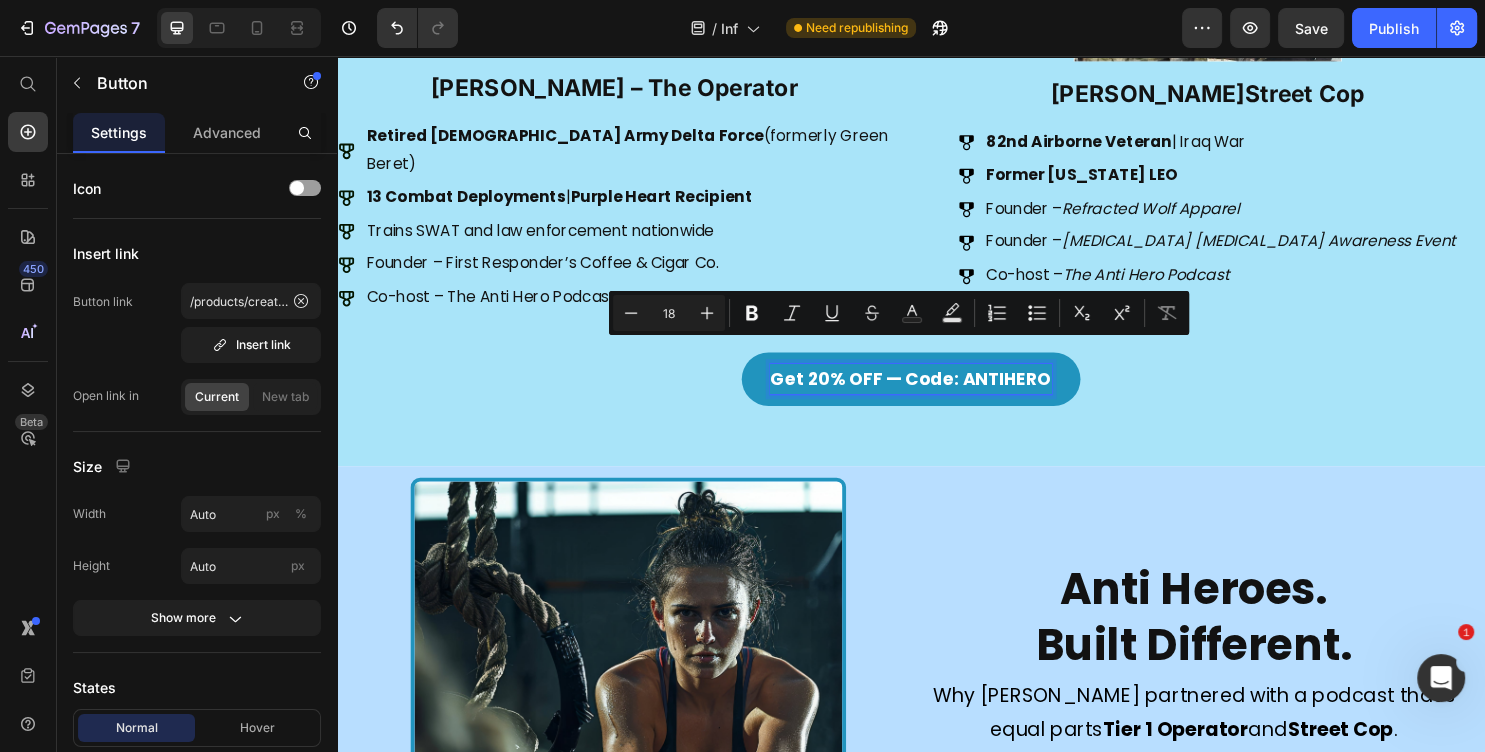 click on "Get 20% OFF — Code: ANTIHERO" at bounding box center (937, 394) 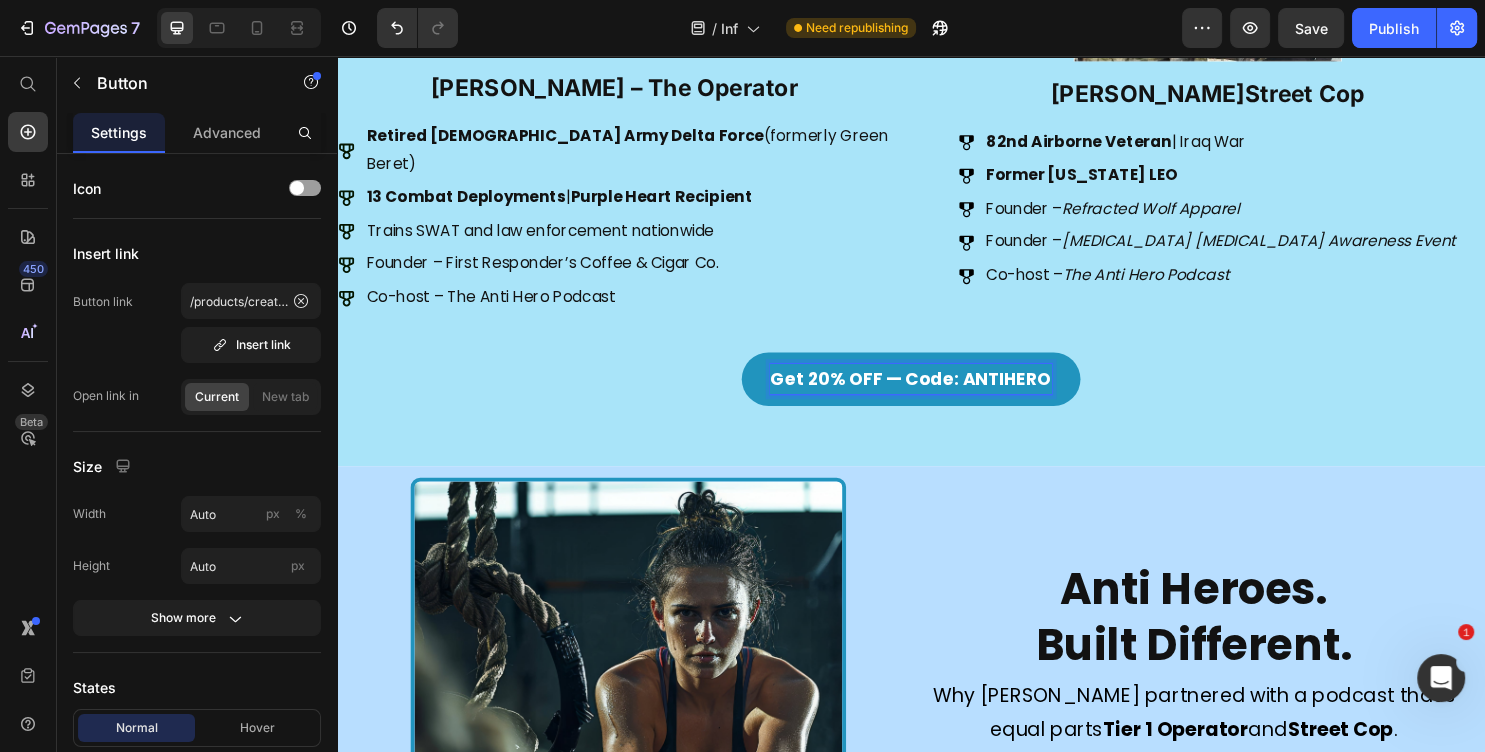 drag, startPoint x: 985, startPoint y: 375, endPoint x: 1086, endPoint y: 376, distance: 101.00495 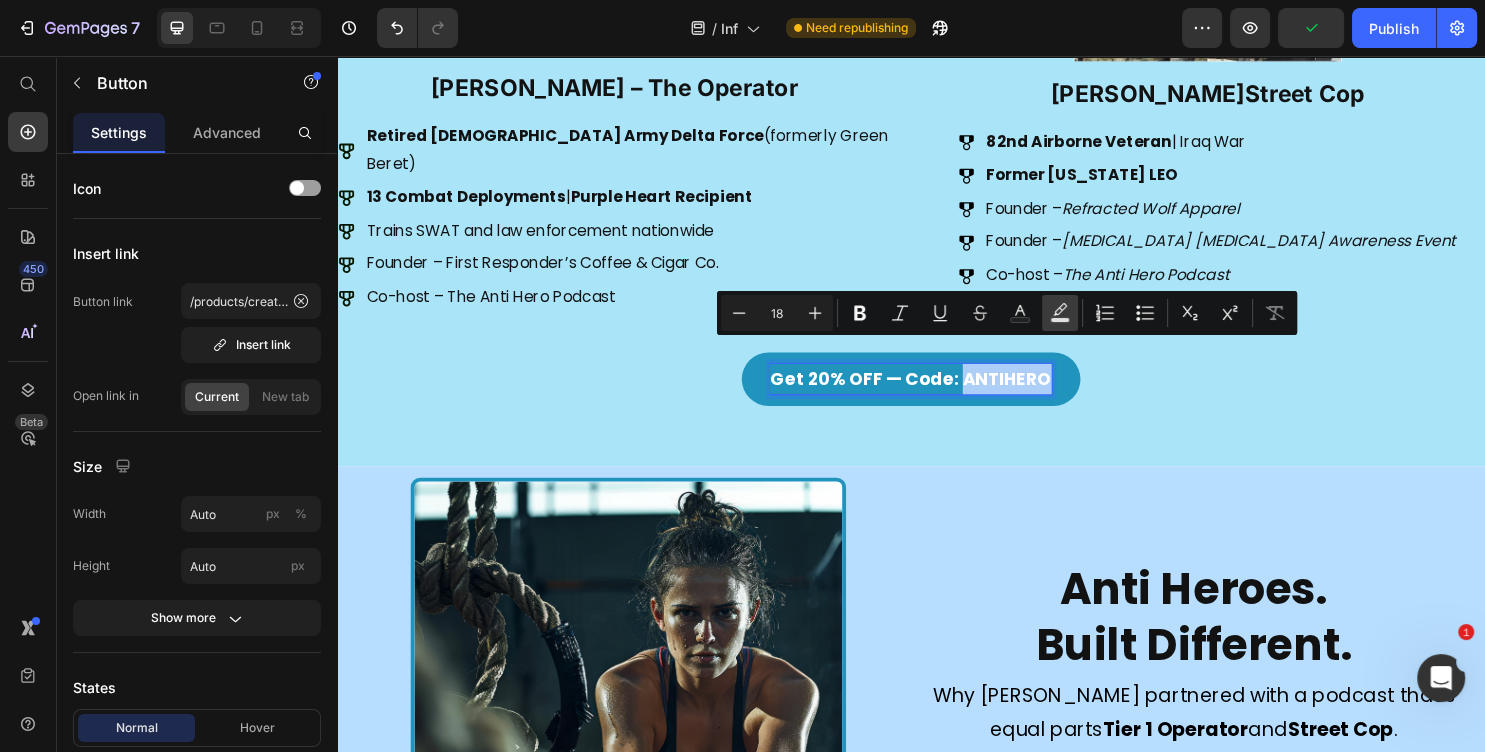 click 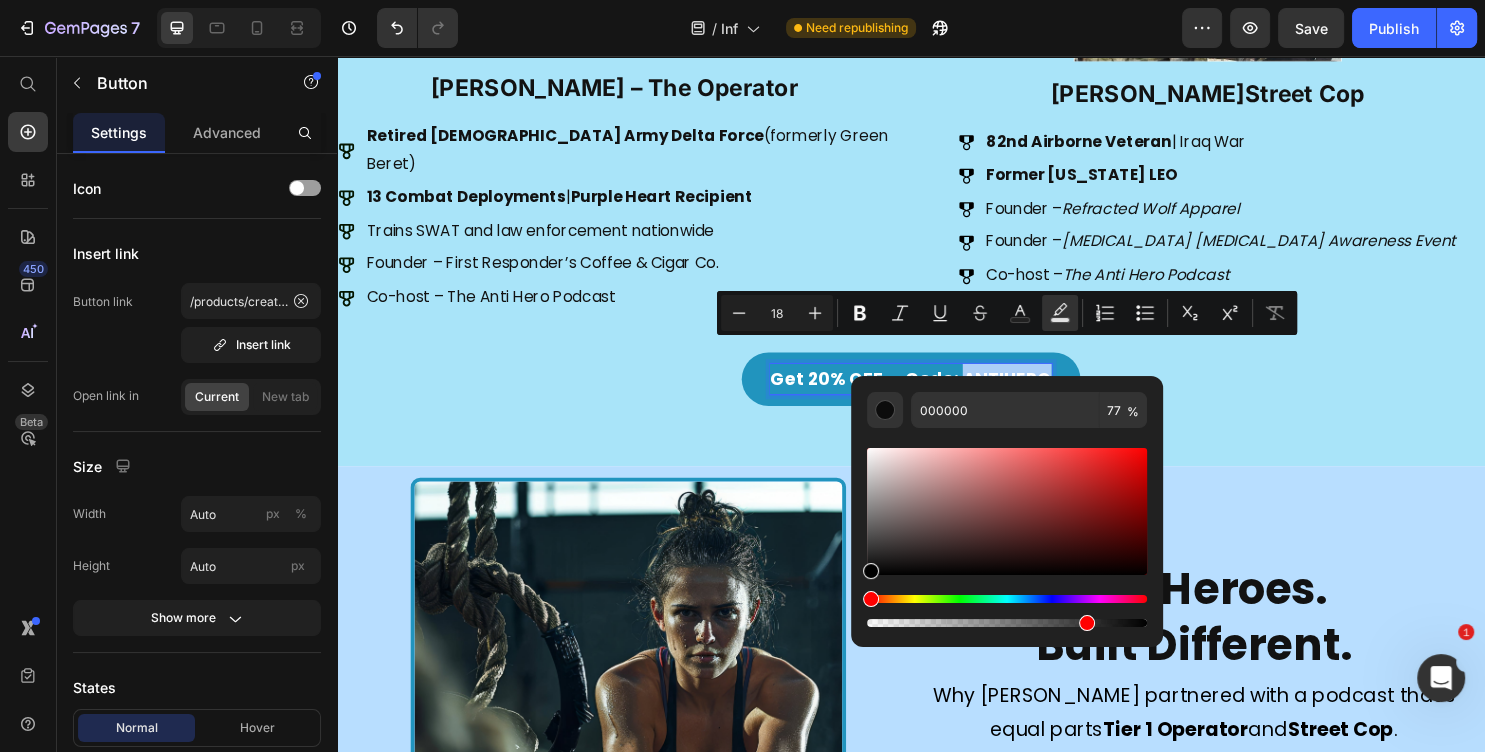 click at bounding box center [1007, 599] 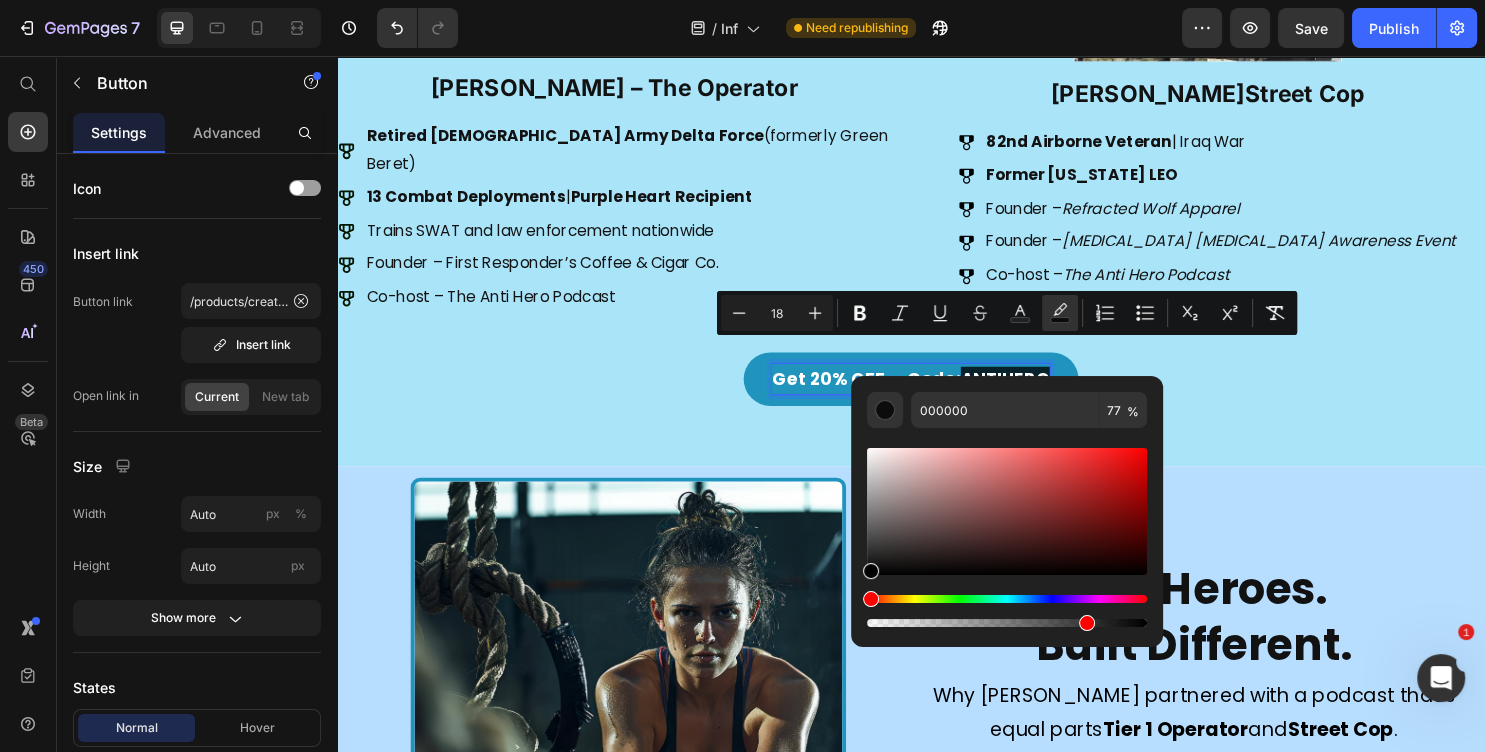 click at bounding box center (1007, 599) 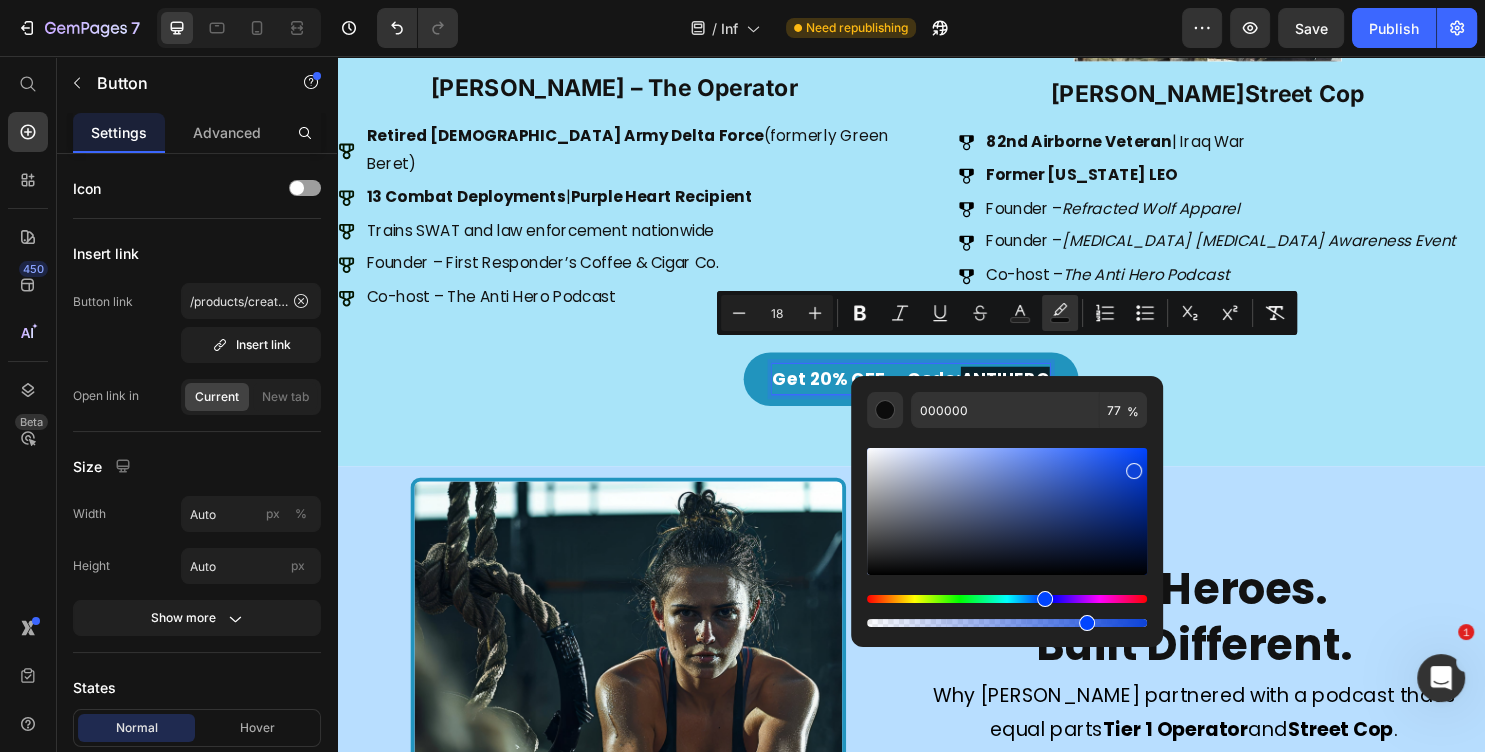 drag, startPoint x: 1114, startPoint y: 494, endPoint x: 1136, endPoint y: 452, distance: 47.41308 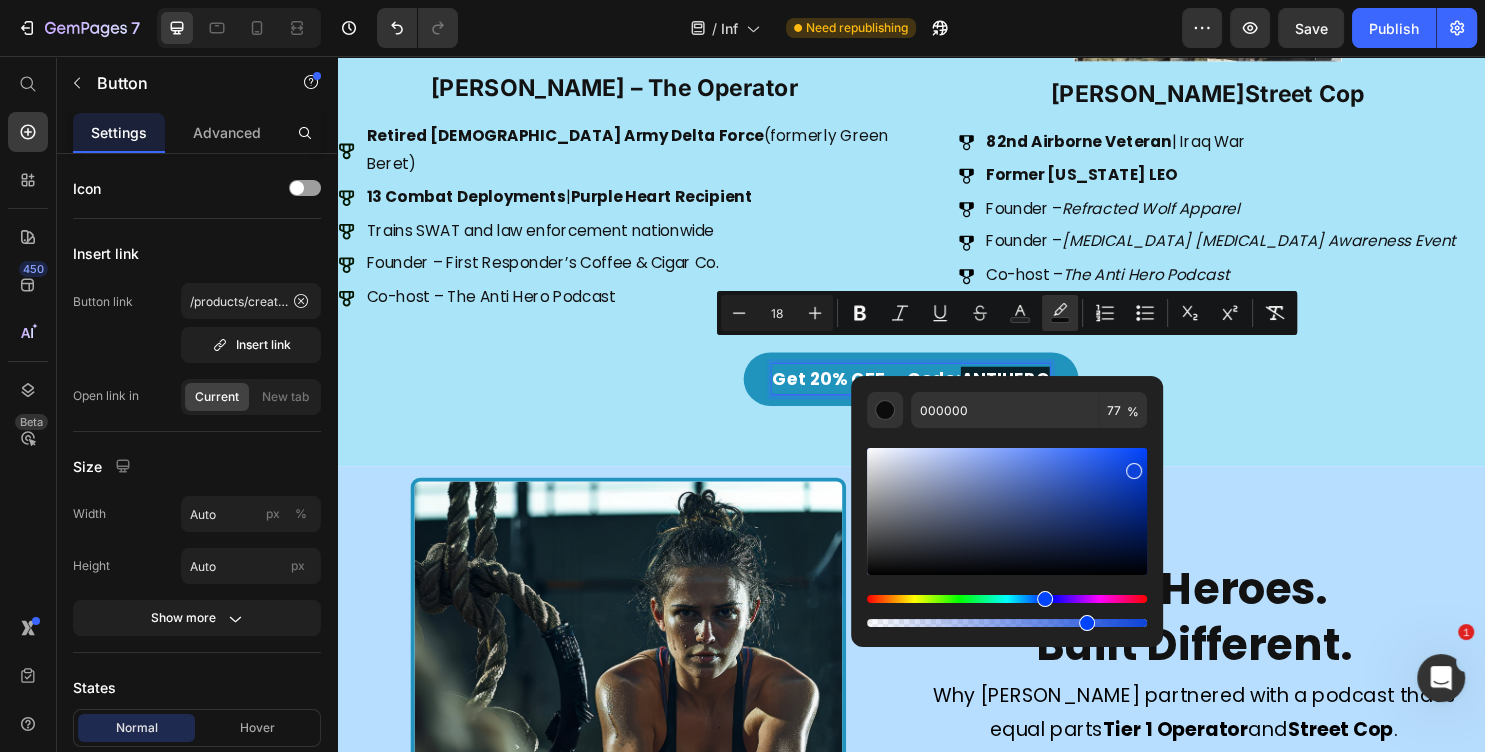 click at bounding box center [1007, 511] 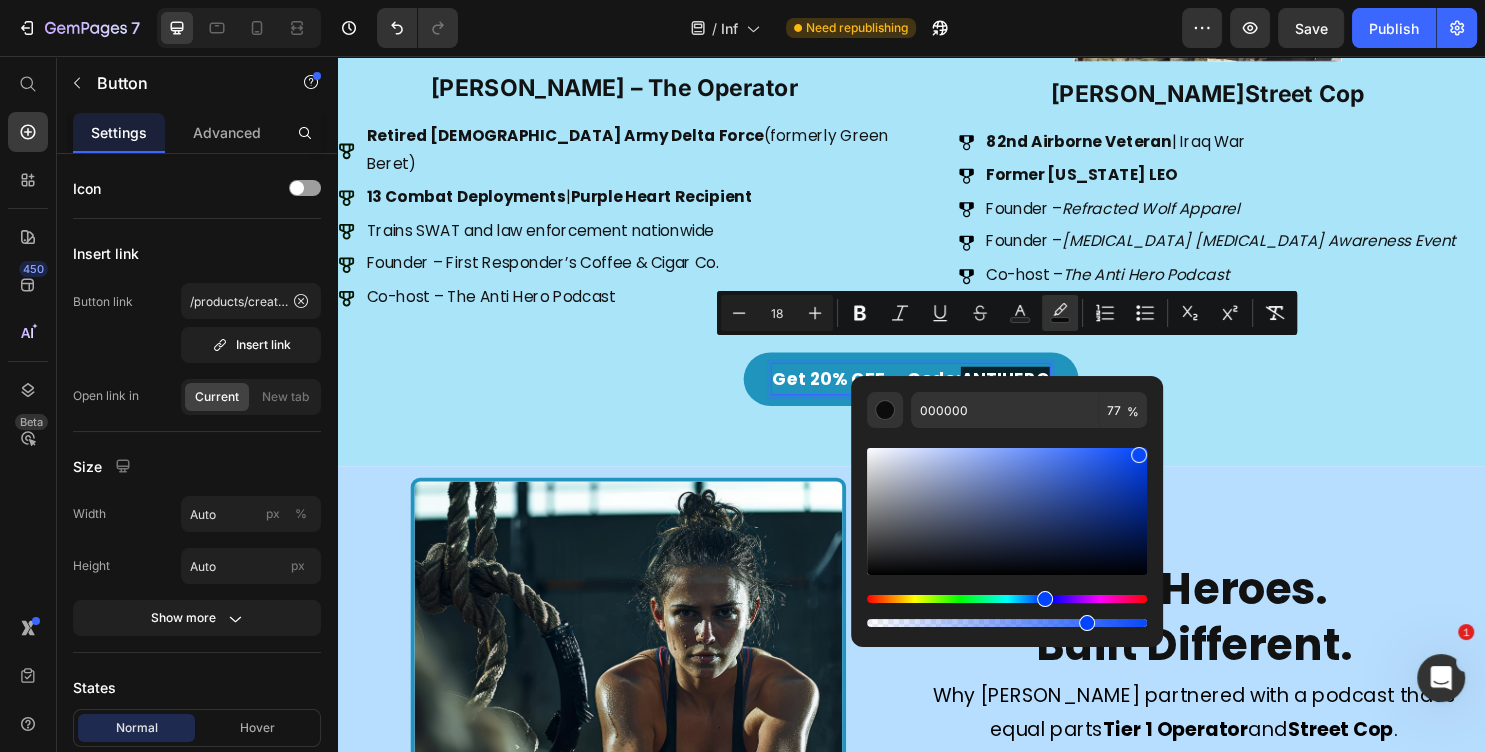 type on "0949F7" 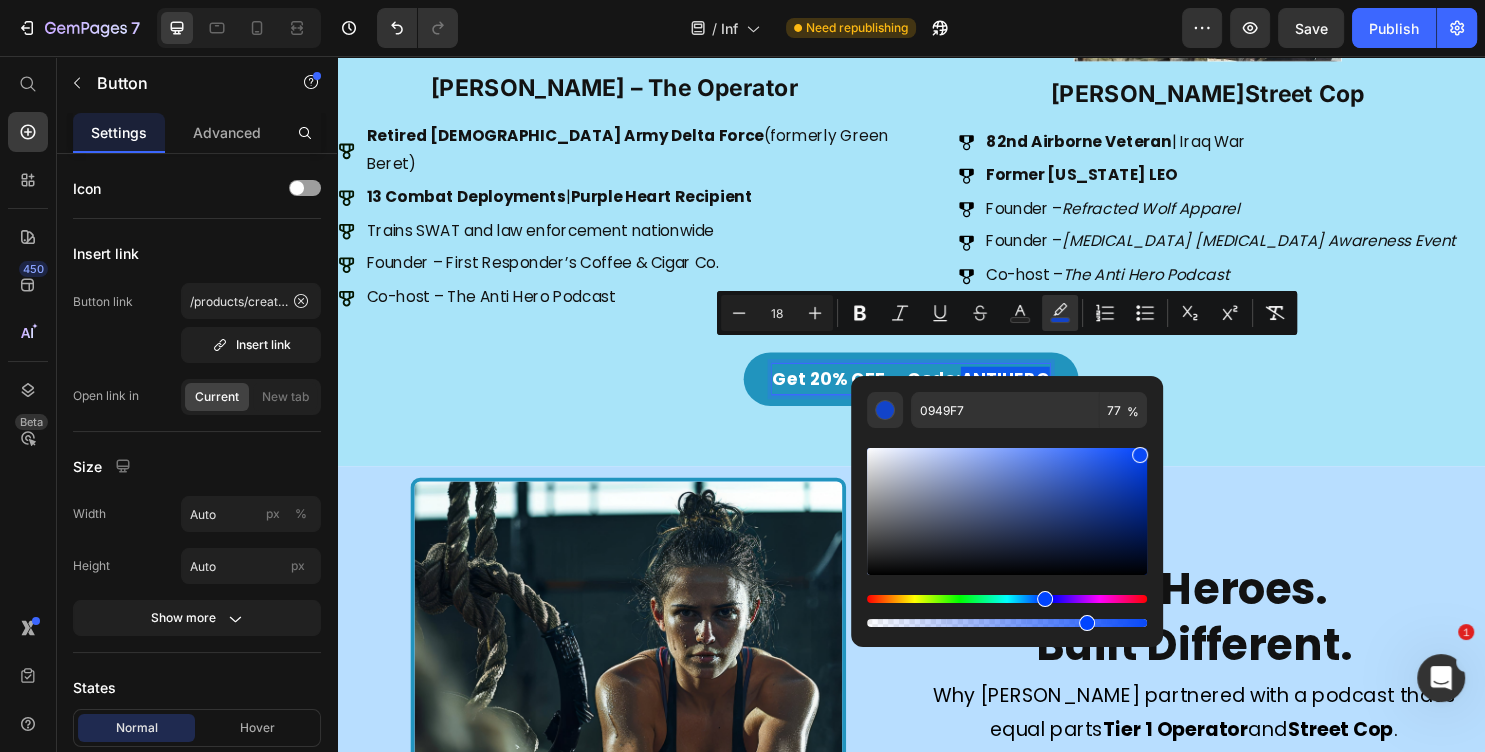 click on "Get 20% OFF — Code:  ANTIHERO Button   15" at bounding box center (937, 394) 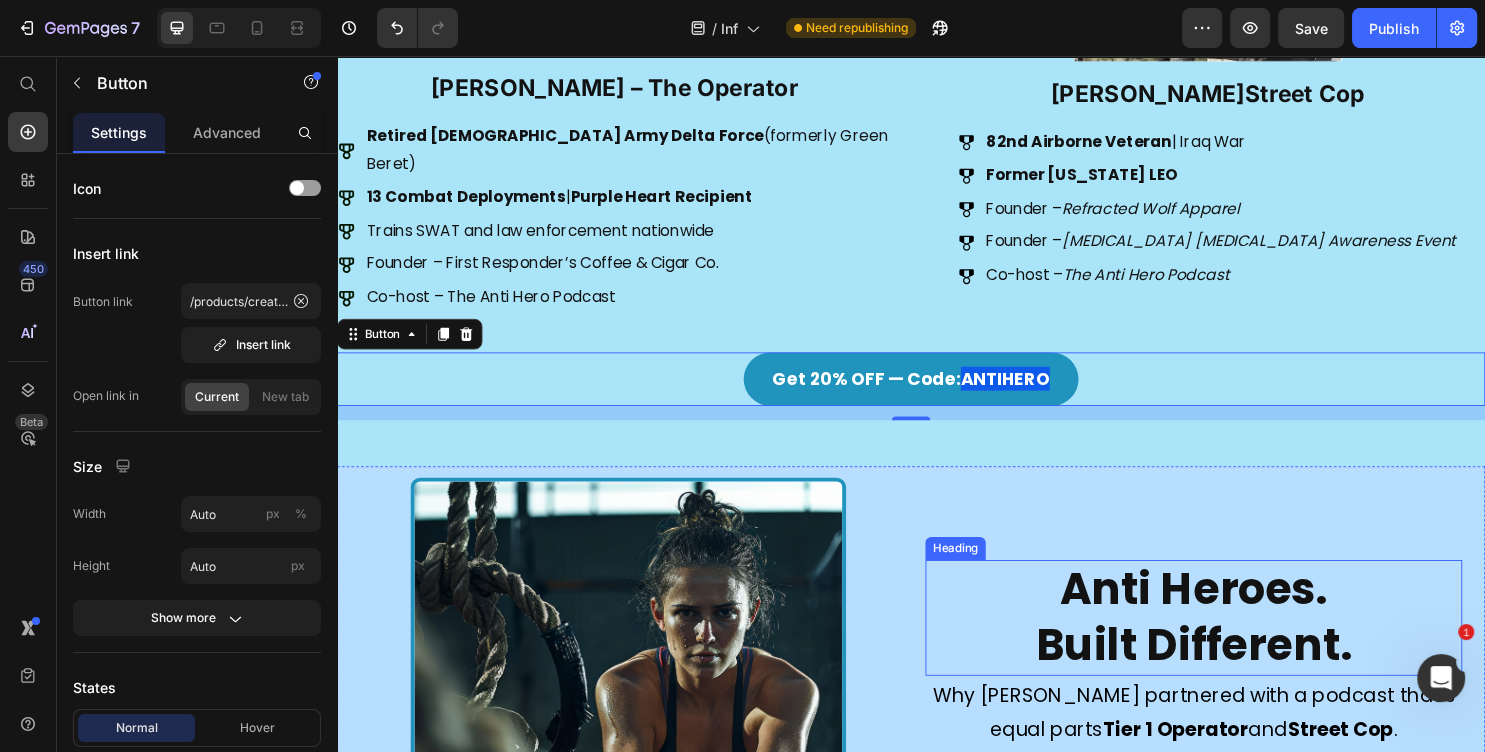 click on "82nd Airborne Veteran  | [GEOGRAPHIC_DATA] War
Former [US_STATE] LEO
Founder –  Refracted Wolf Apparel
Founder –  [MEDICAL_DATA] [MEDICAL_DATA] Awareness Event
Co-host –  The Anti Hero Podcast" at bounding box center [1247, 216] 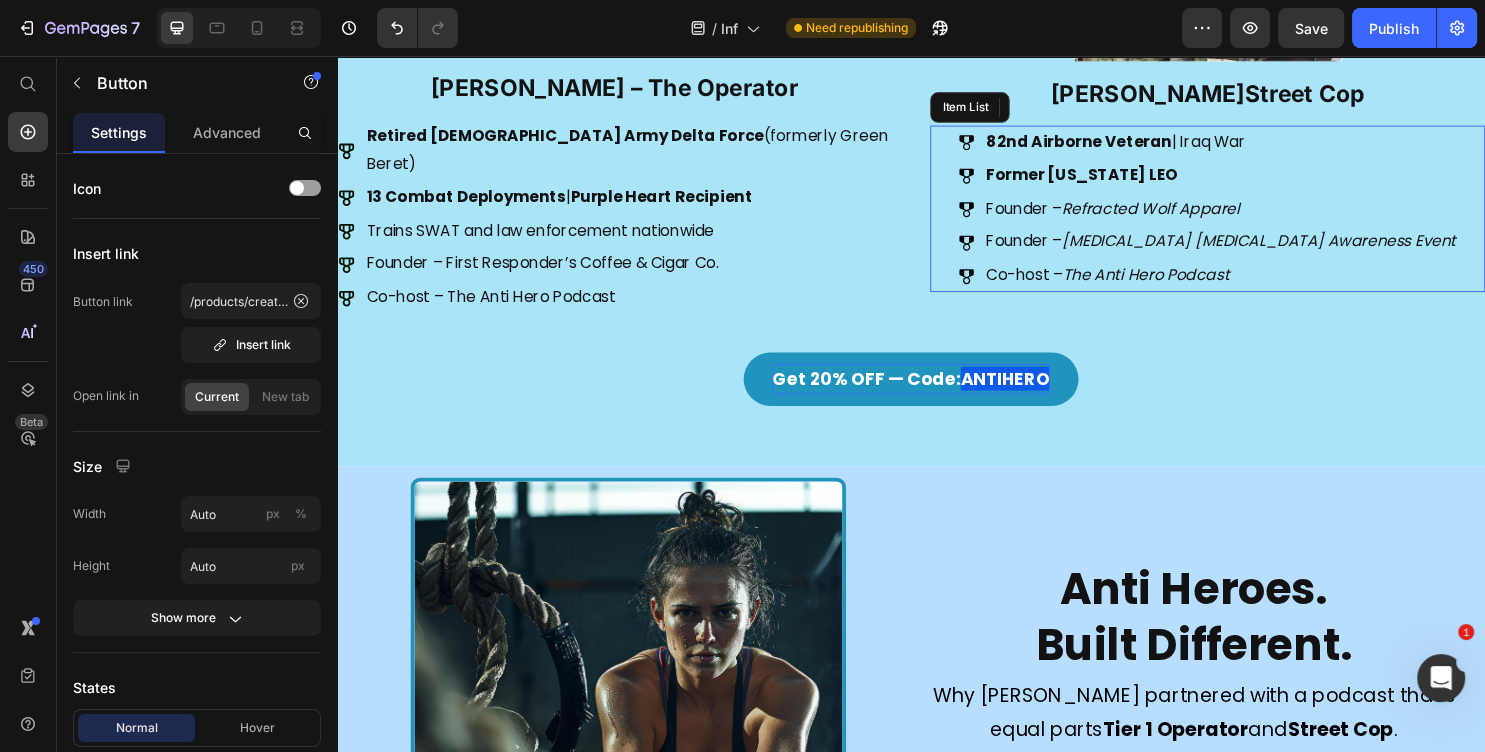 click on "Purple Heart Recipient" at bounding box center (676, 203) 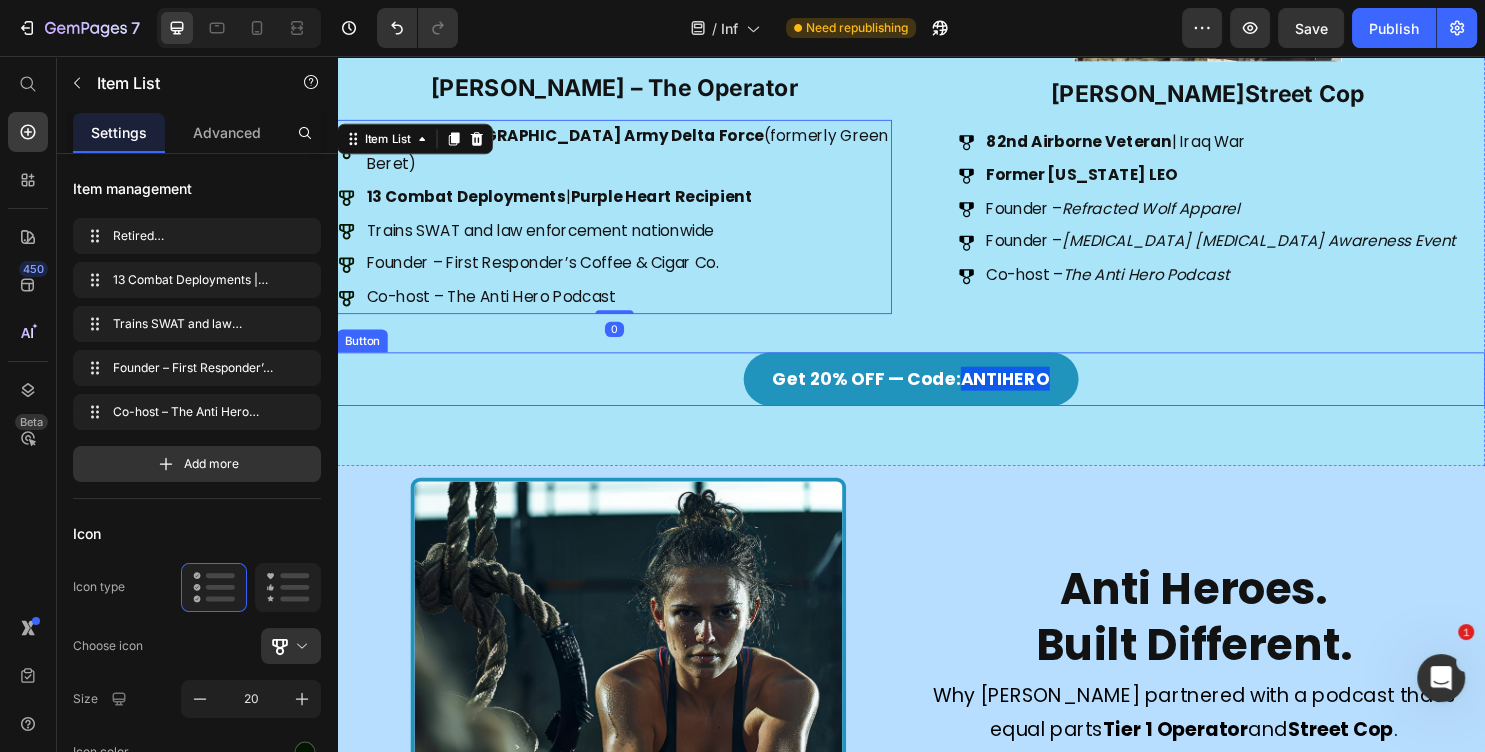 drag, startPoint x: 1017, startPoint y: 370, endPoint x: 1051, endPoint y: 434, distance: 72.47068 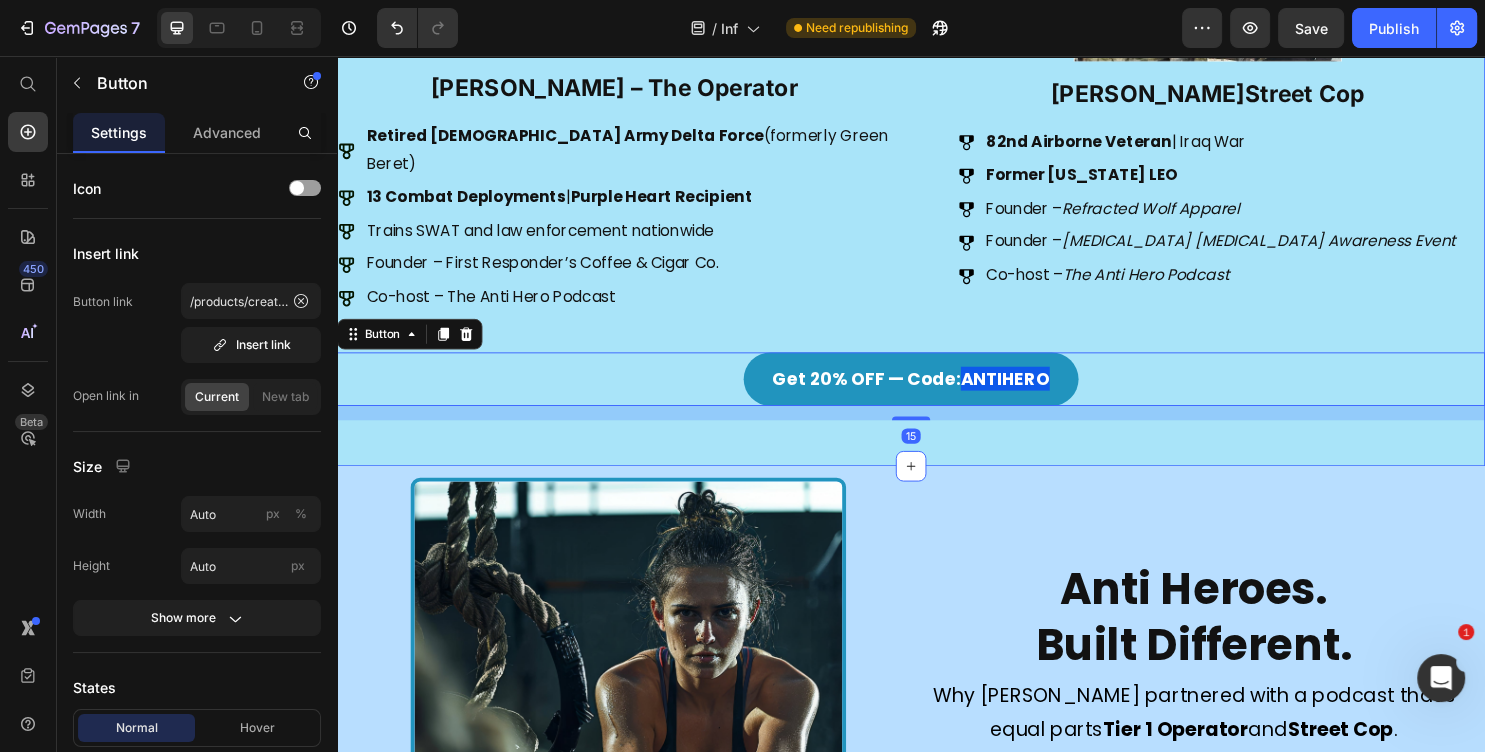 click on "⁠⁠⁠⁠⁠⁠⁠ Anti Heroes. Built Different. Heading Why [PERSON_NAME] partnered with a podcast that’s equal parts  Tier 1 Operator  and  Street Cop . Text Block Get 20% OFF code: antihero Button" at bounding box center [1232, 724] 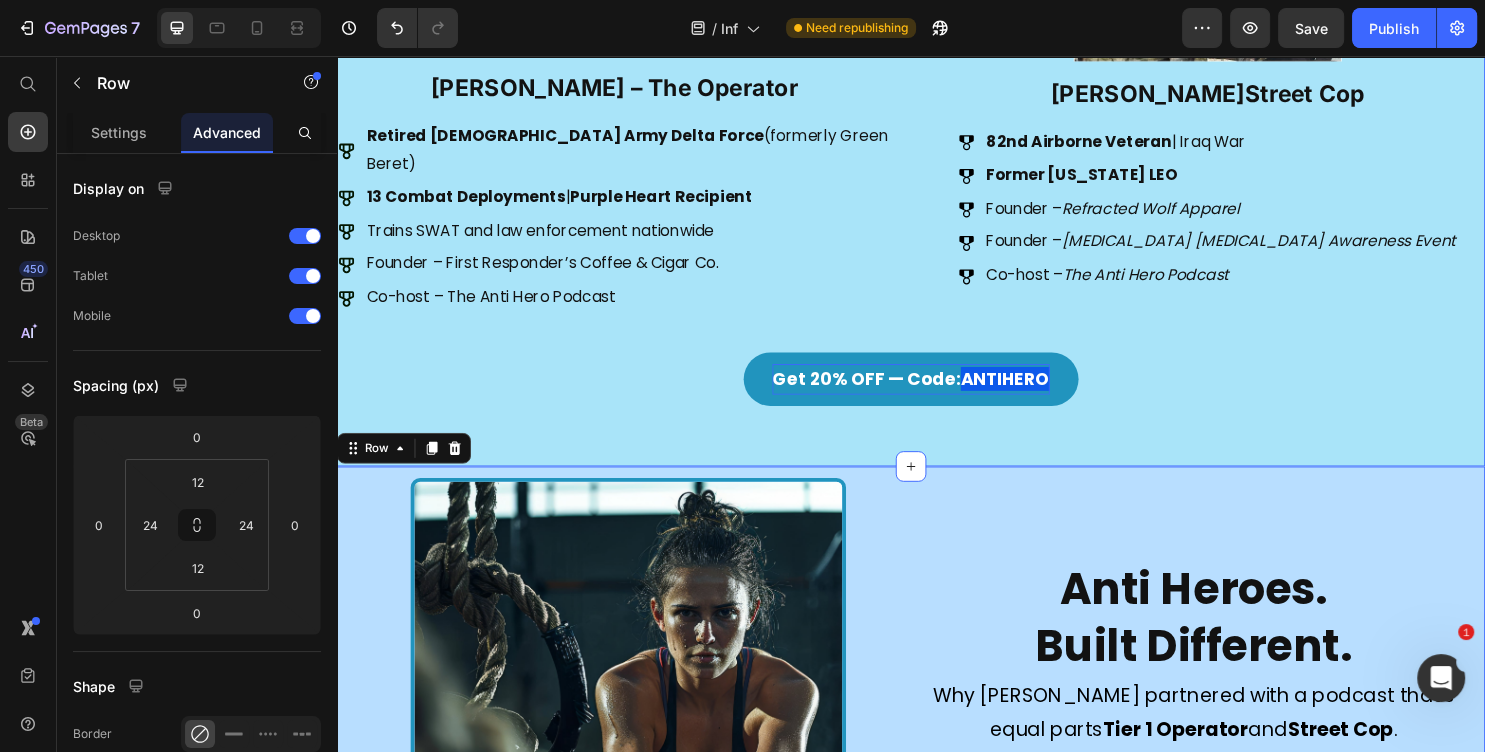 click on "Get 20% OFF — Code:  ANTIHERO" at bounding box center [937, 394] 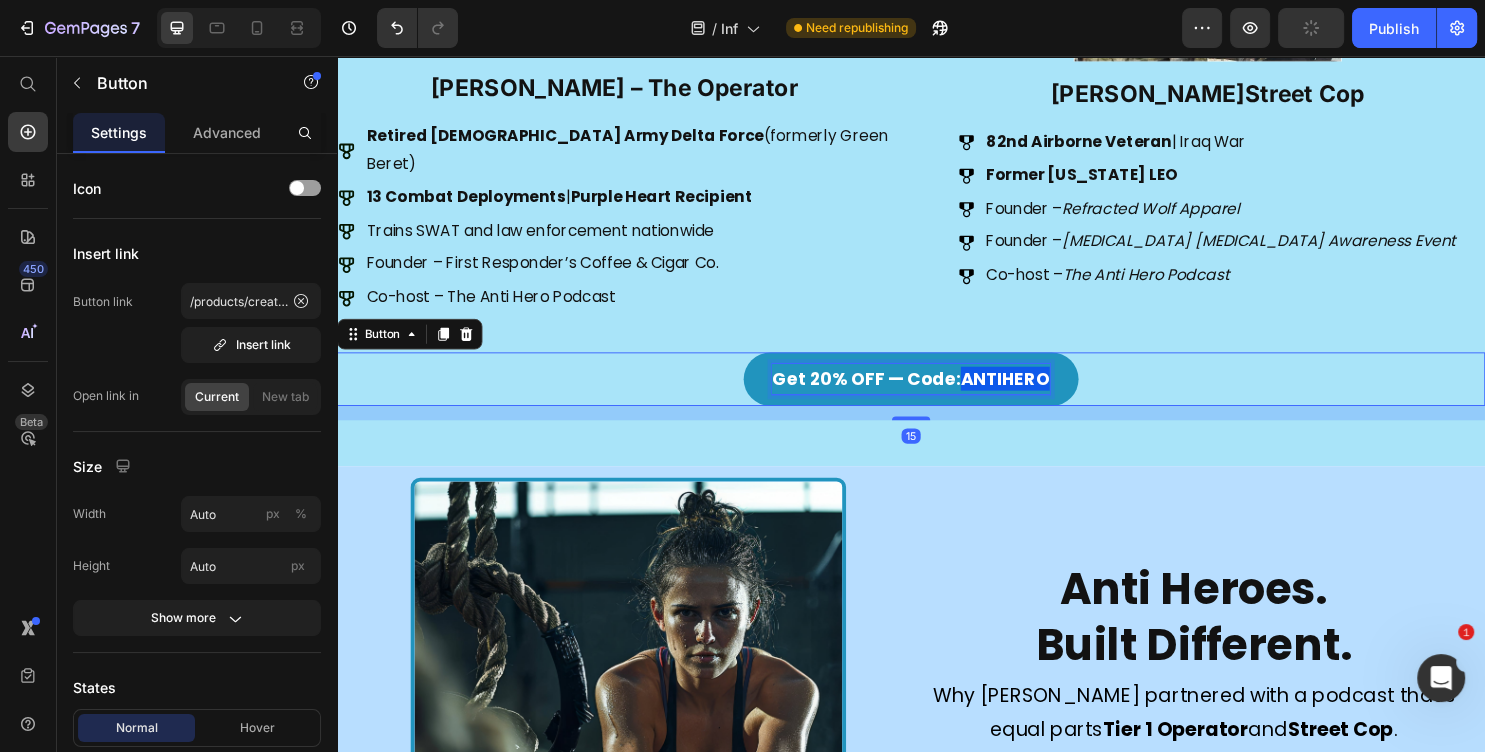 click on "Get 20% OFF — Code:  ANTIHERO" at bounding box center [937, 394] 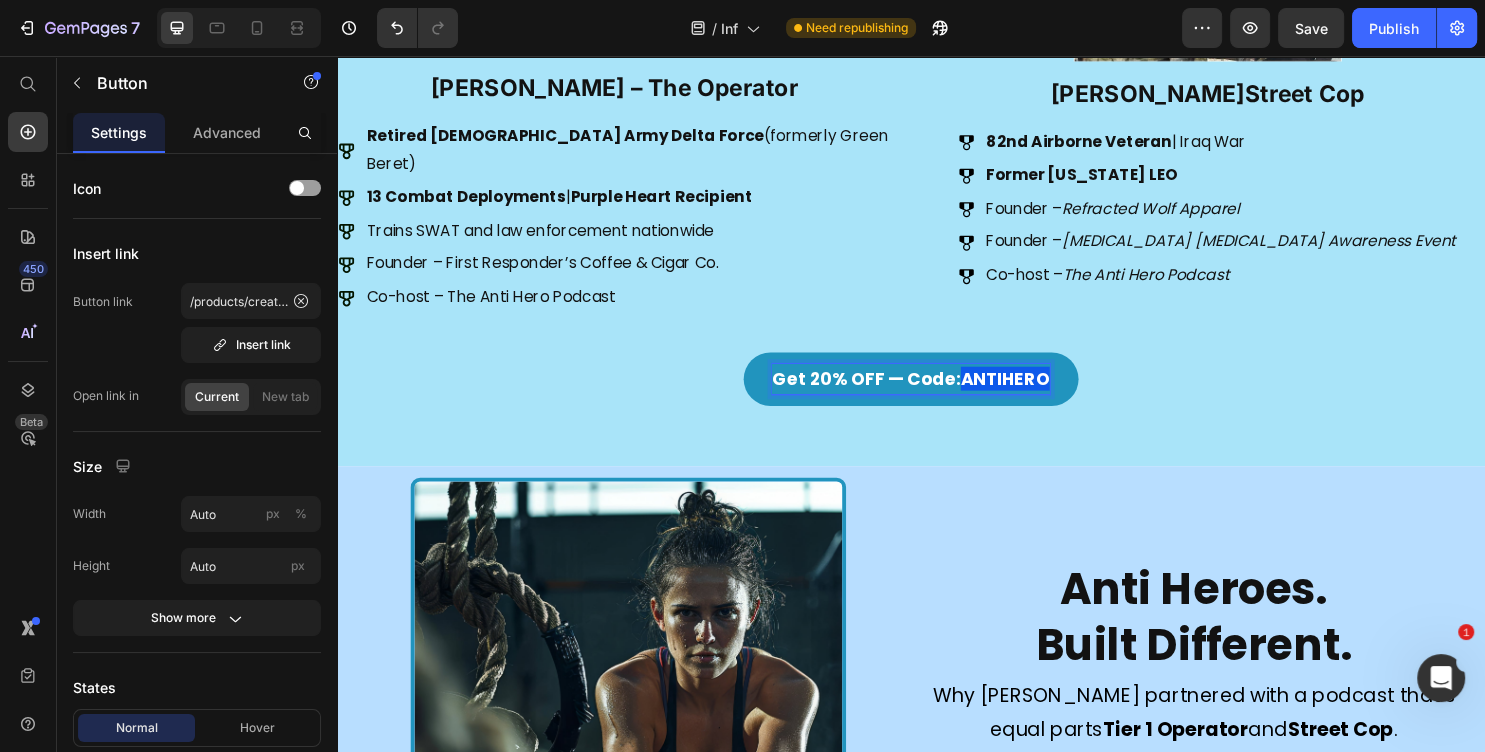click on "ANTIHERO" at bounding box center (1035, 393) 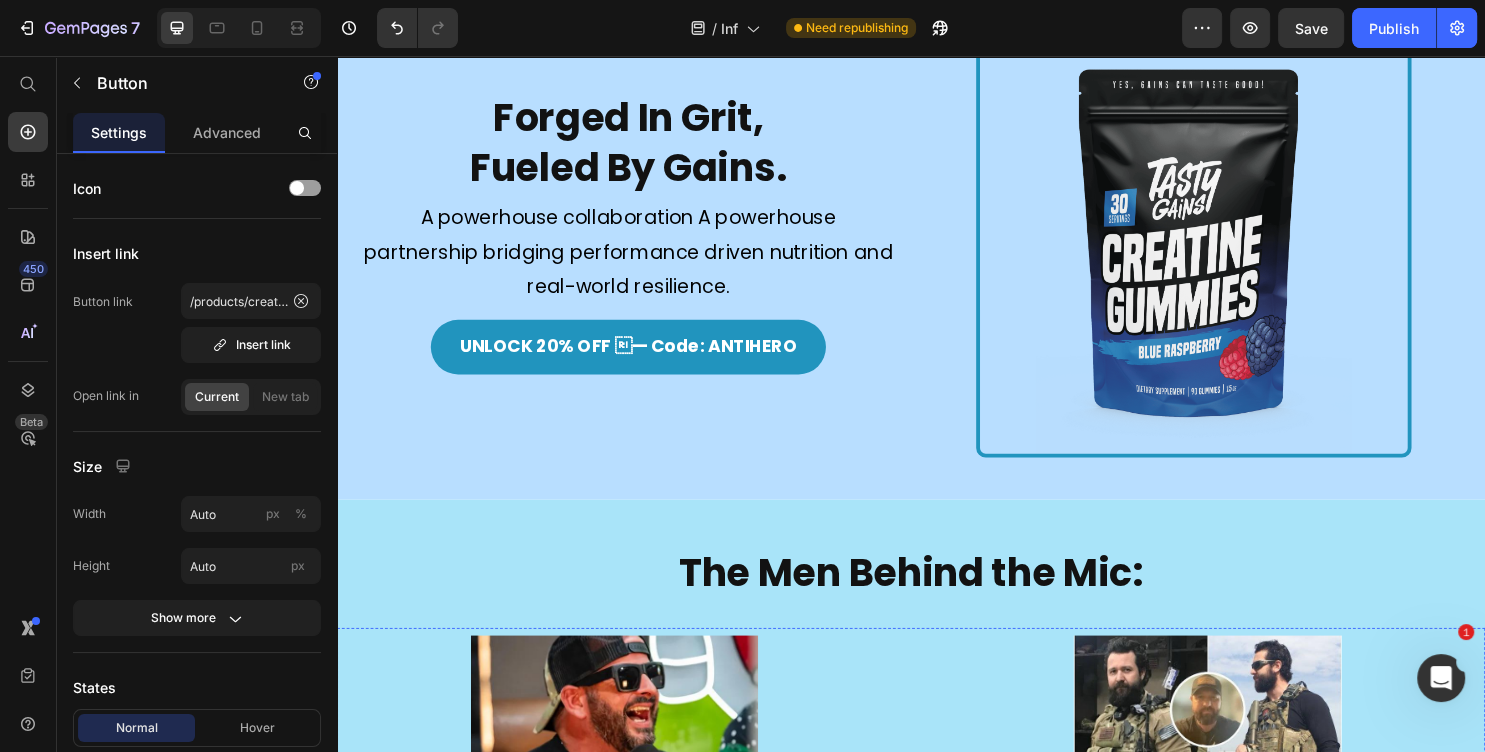 scroll, scrollTop: 755, scrollLeft: 0, axis: vertical 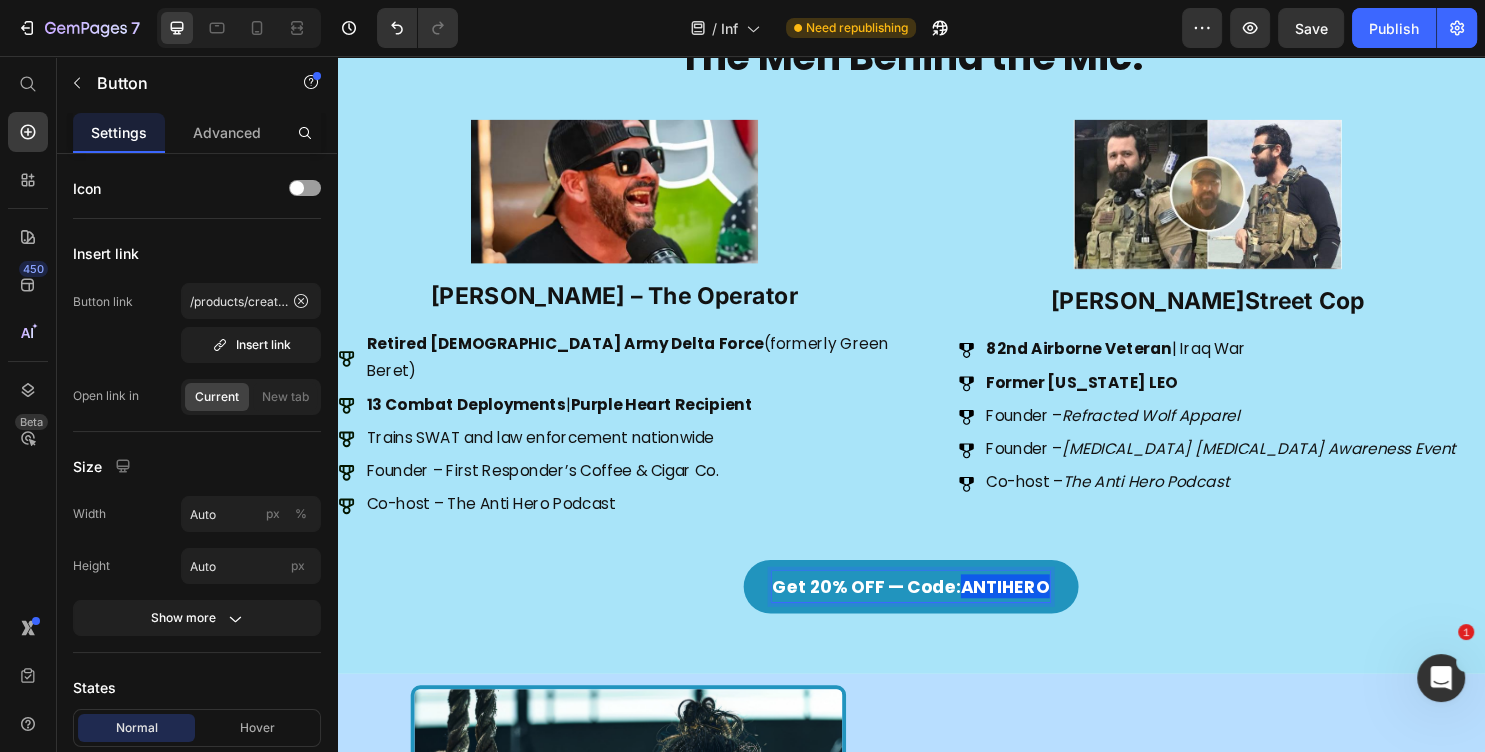 drag, startPoint x: 982, startPoint y: 589, endPoint x: 1065, endPoint y: 591, distance: 83.02409 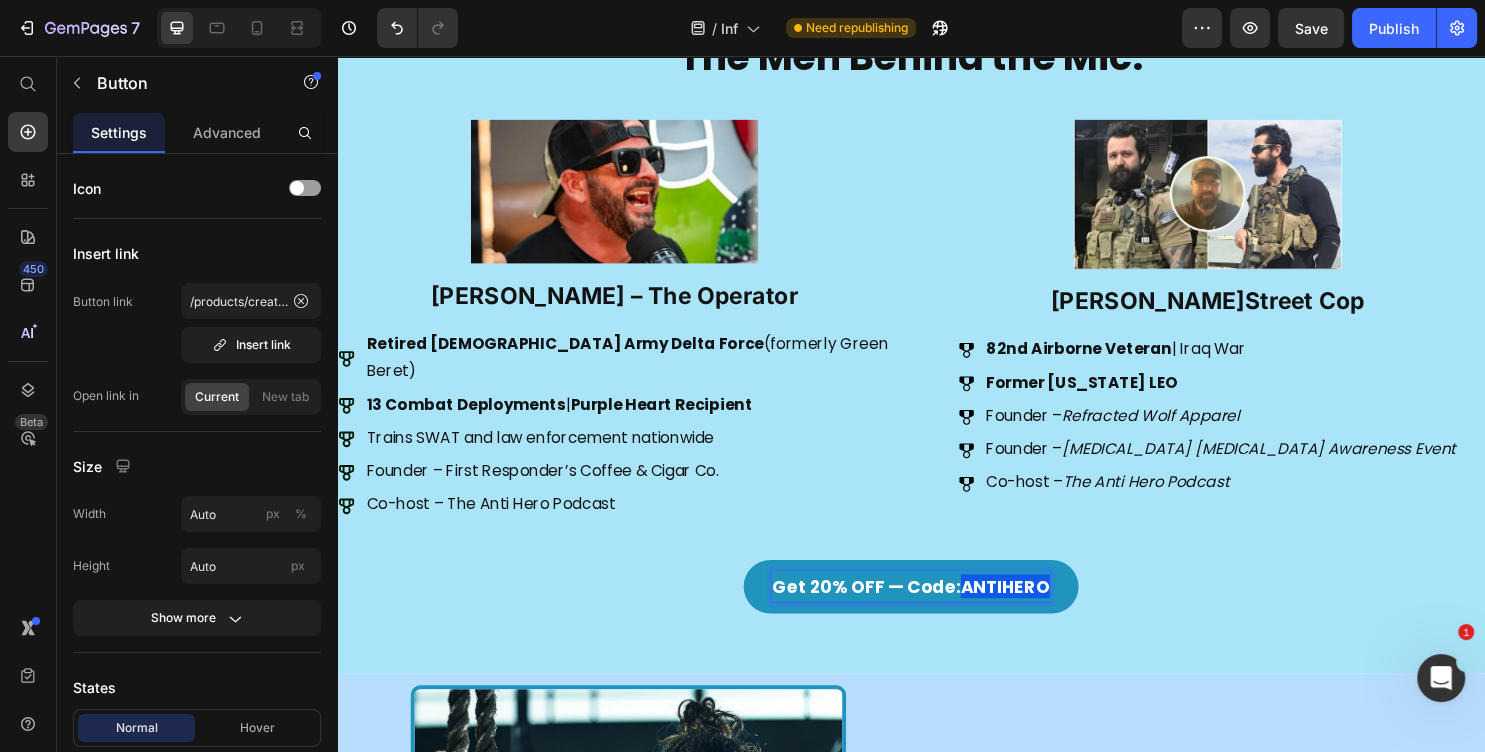 click on "ANTIHERO" at bounding box center [1035, 610] 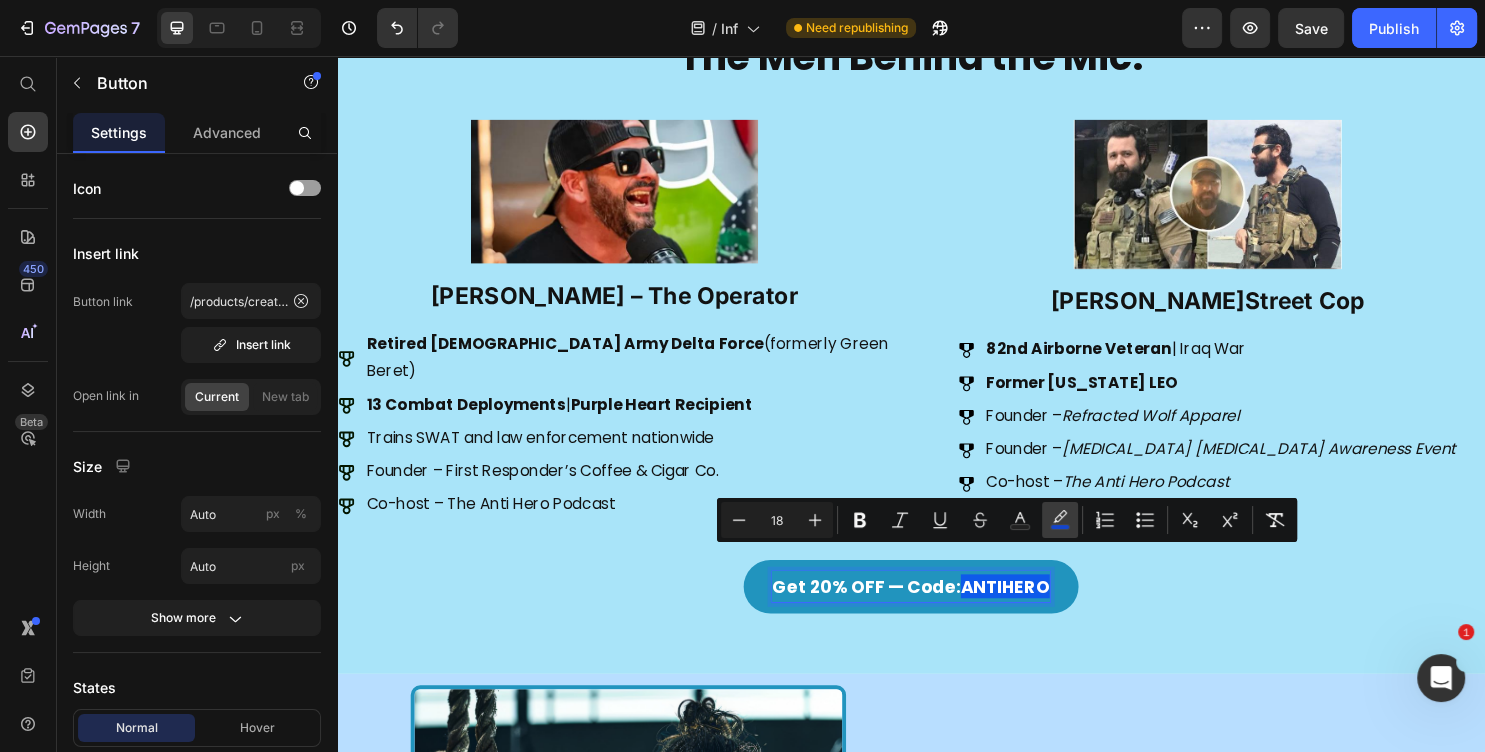 click 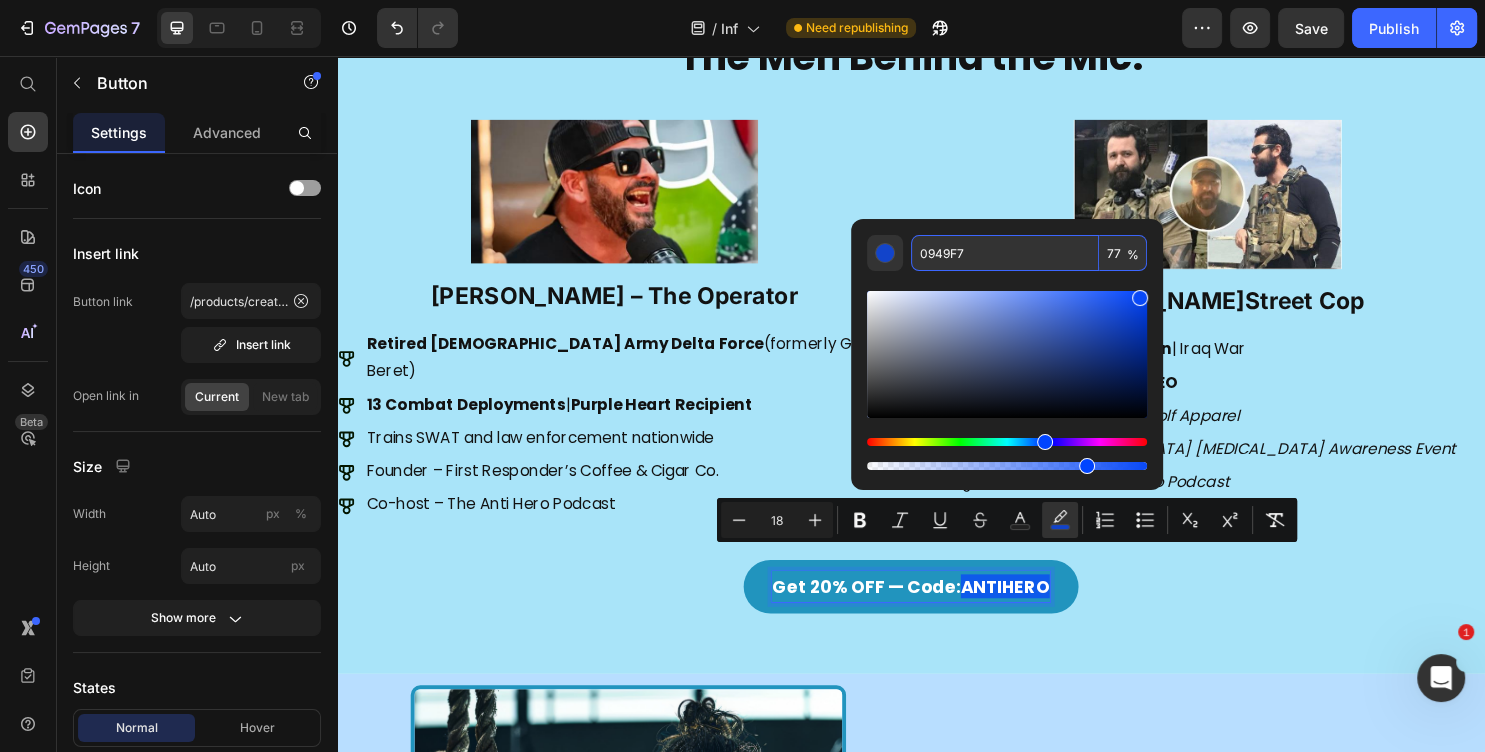click on "0949F7" at bounding box center (1005, 253) 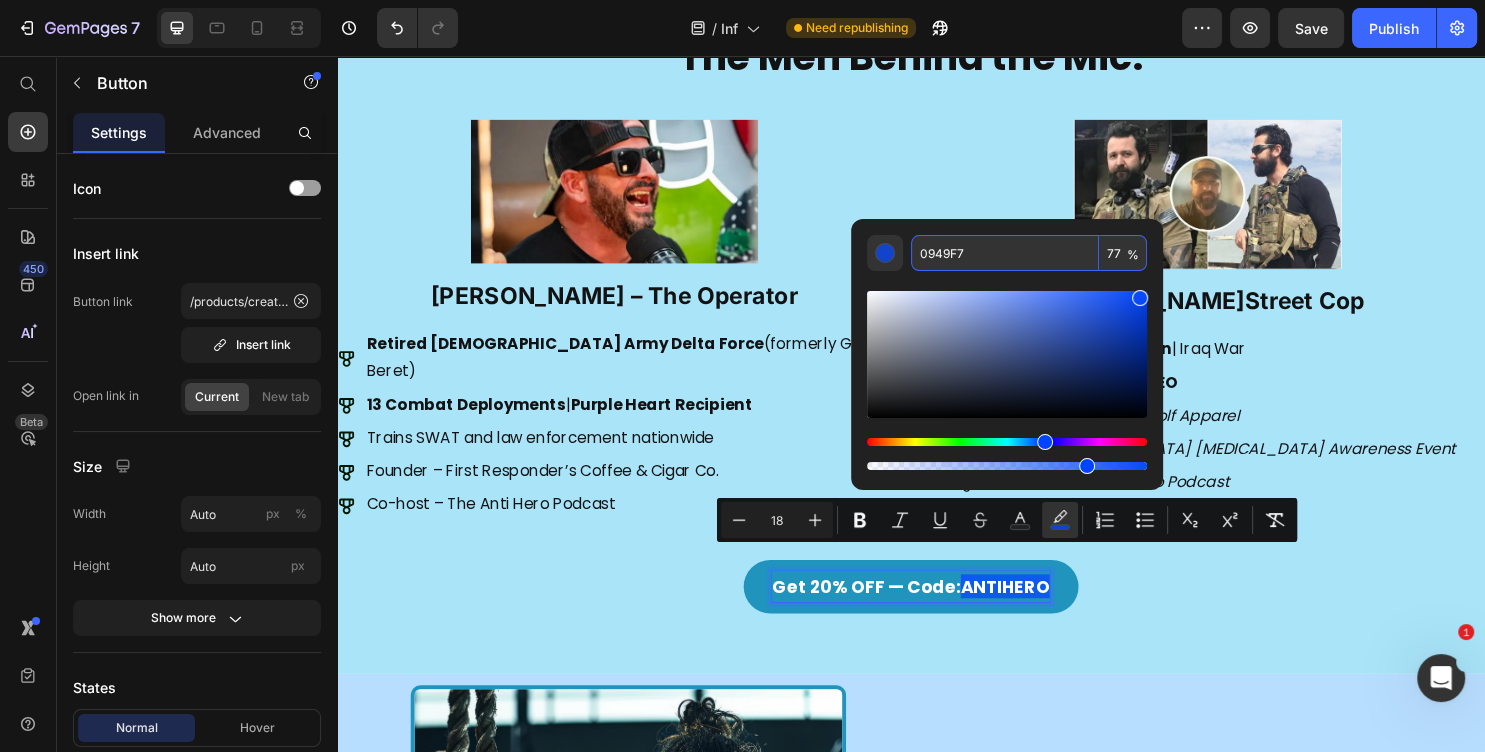copy on "Get 20% OFF — Code:  ANTIHERO" 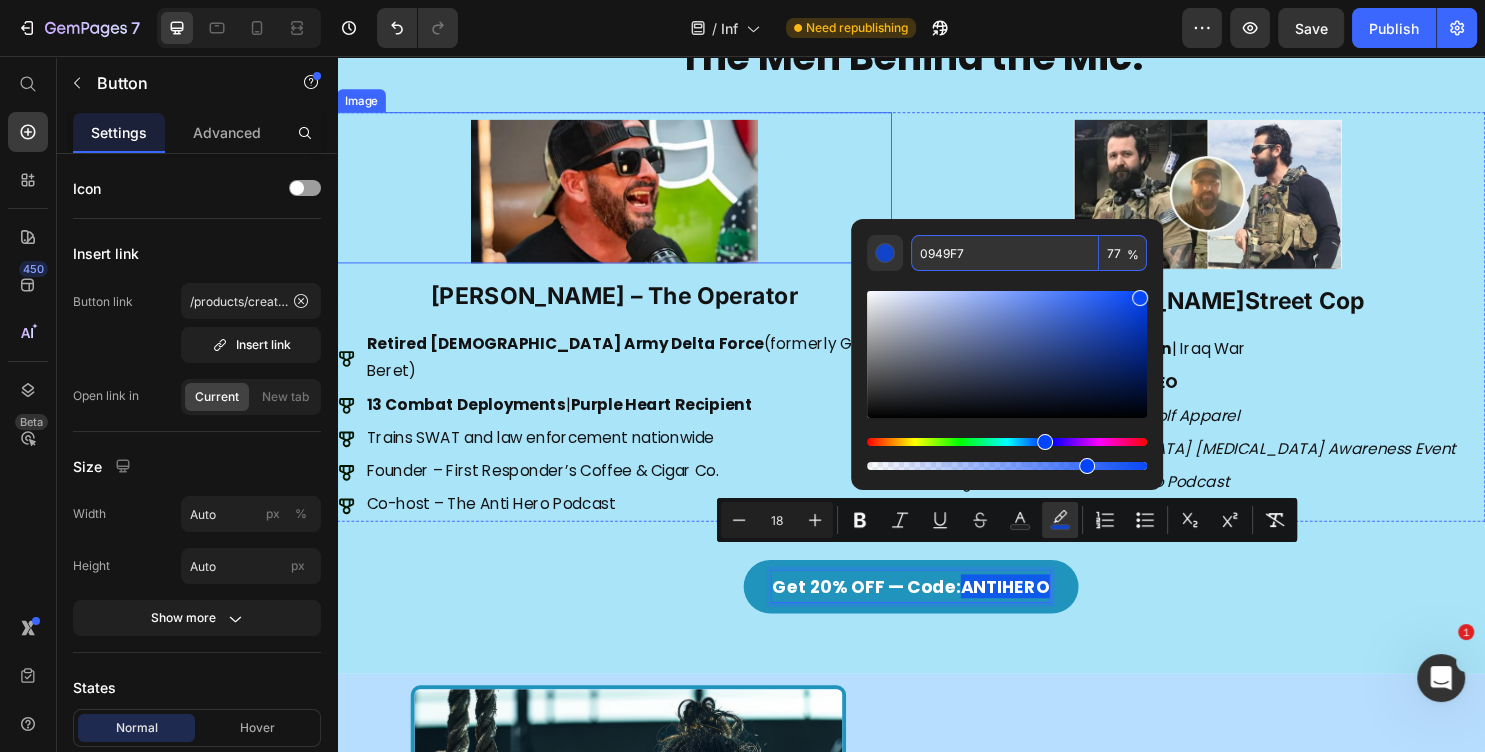 click at bounding box center [627, 194] 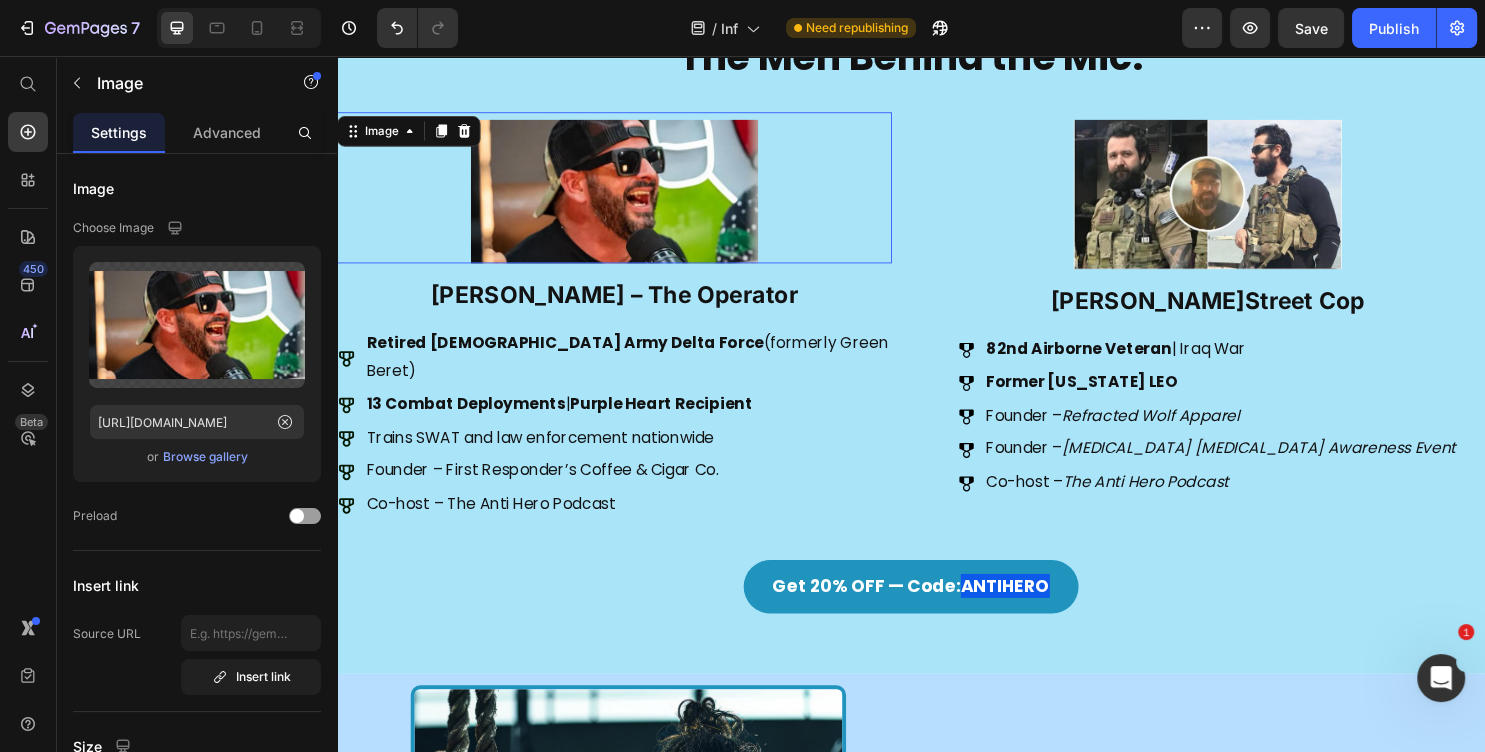 scroll, scrollTop: 324, scrollLeft: 0, axis: vertical 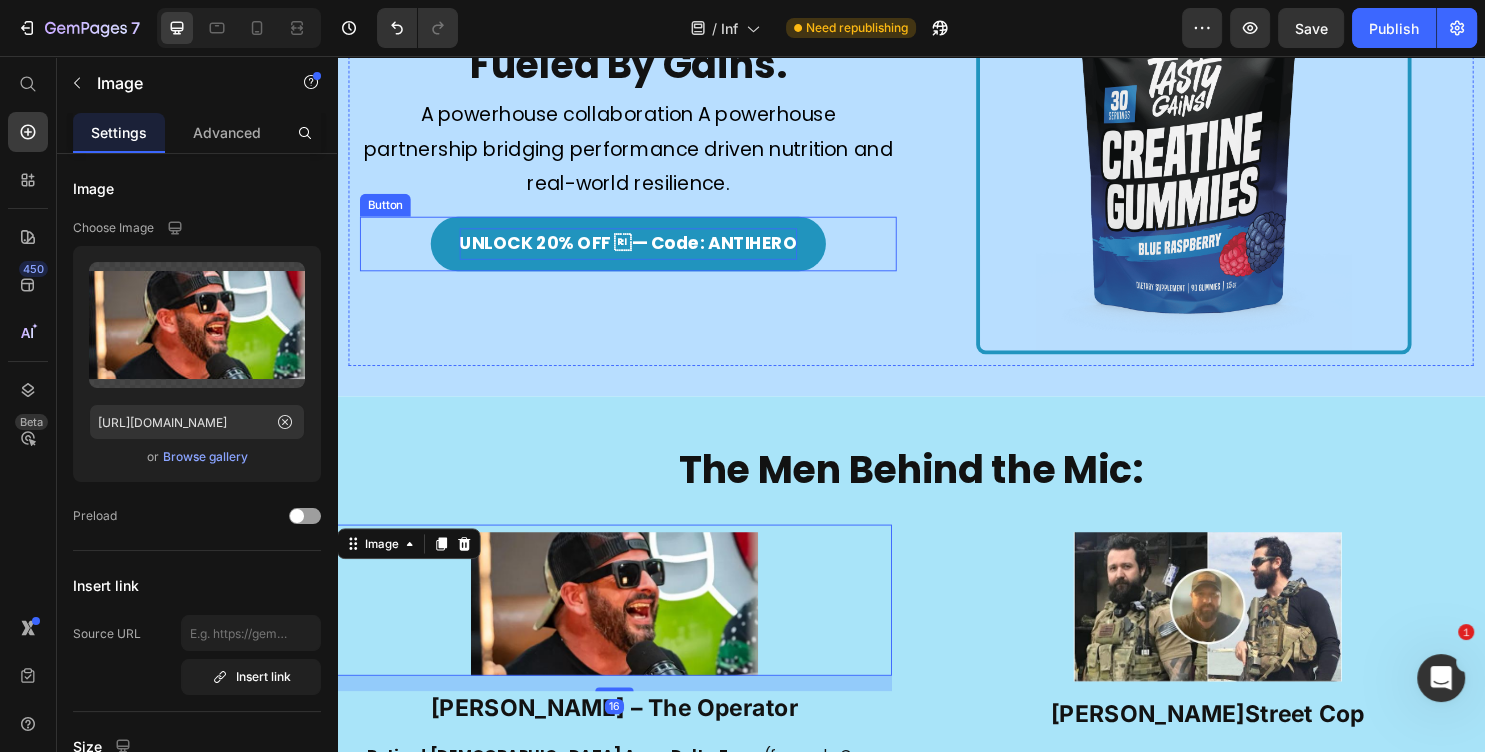 click on "UNLOCK 20% OFF — Code: ANTIHERO" at bounding box center [641, 252] 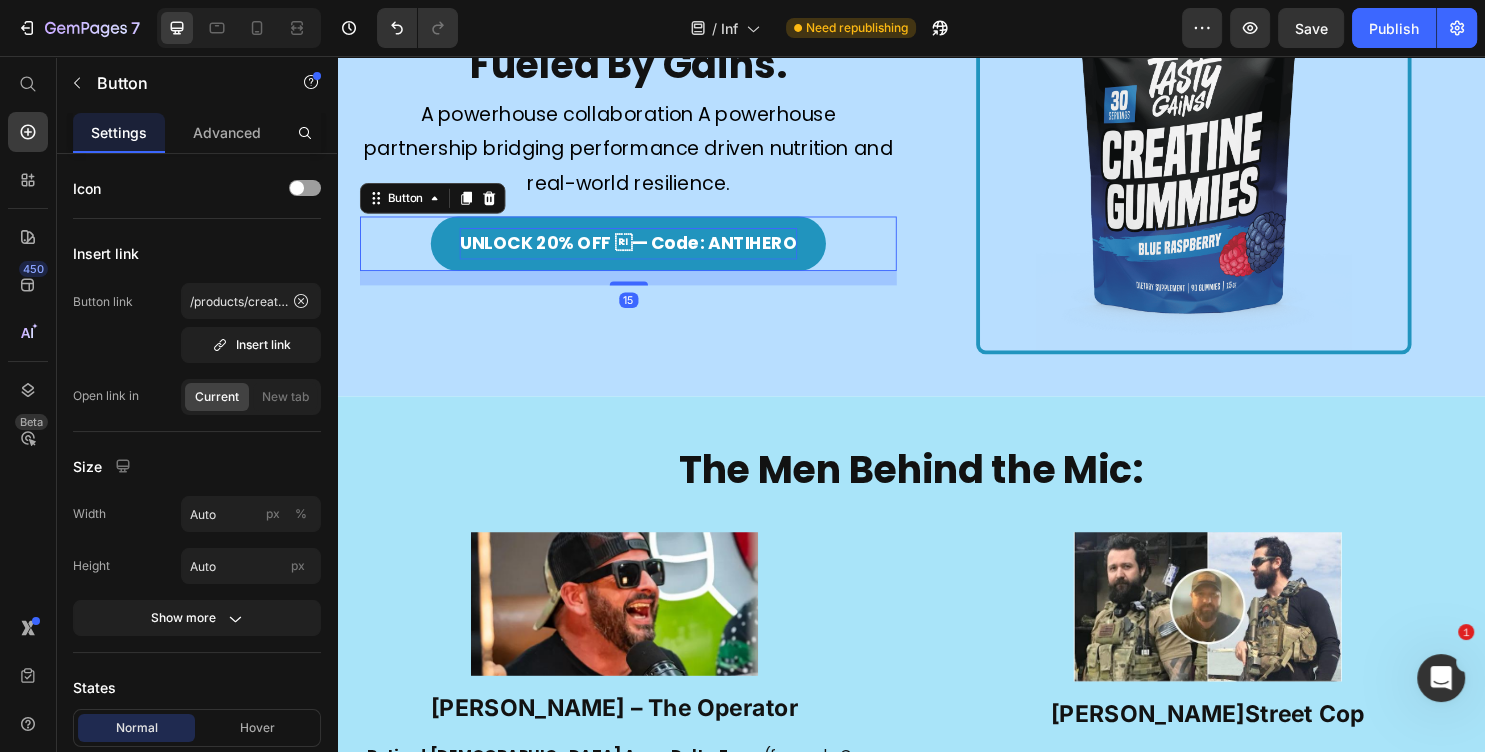 click on "UNLOCK 20% OFF — Code: ANTIHERO" at bounding box center [641, 252] 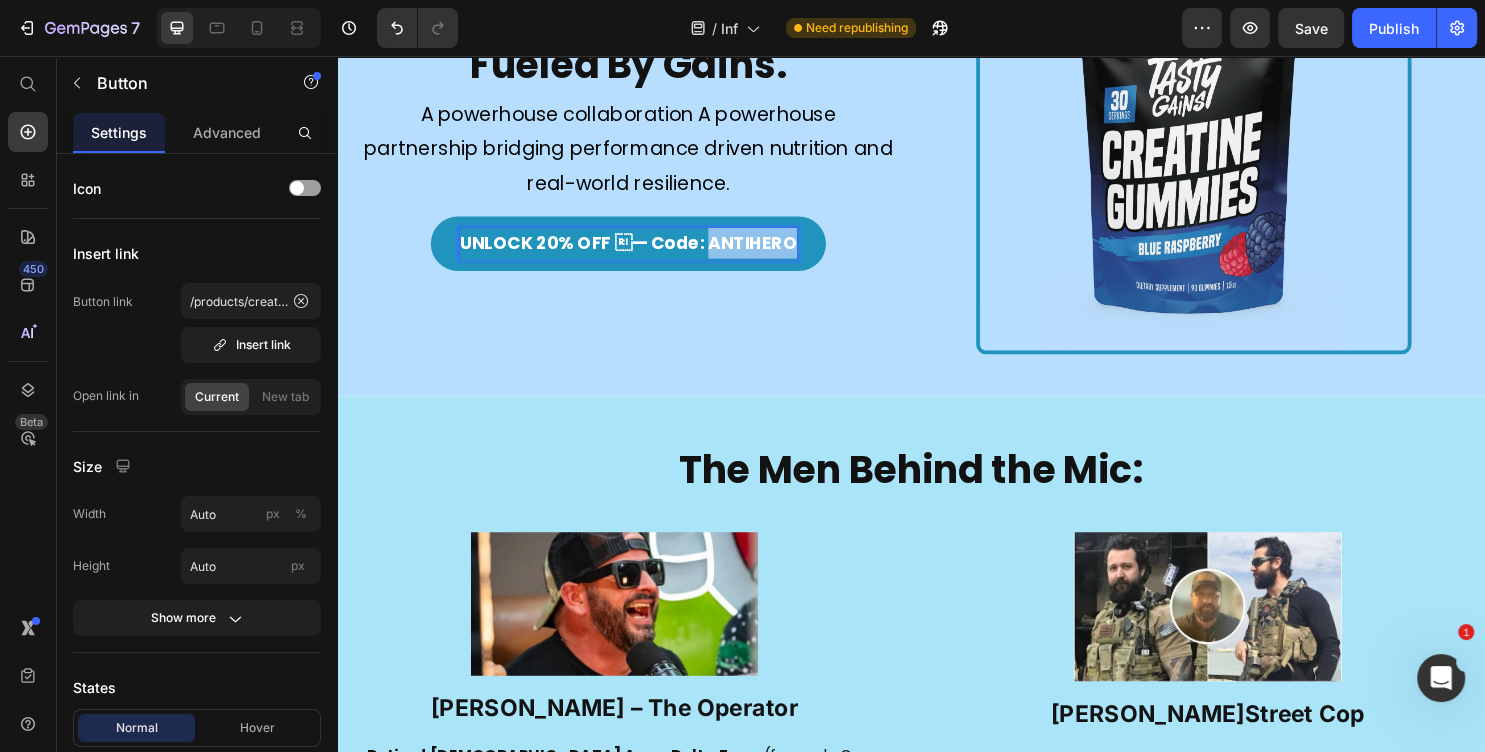 drag, startPoint x: 715, startPoint y: 253, endPoint x: 803, endPoint y: 256, distance: 88.051125 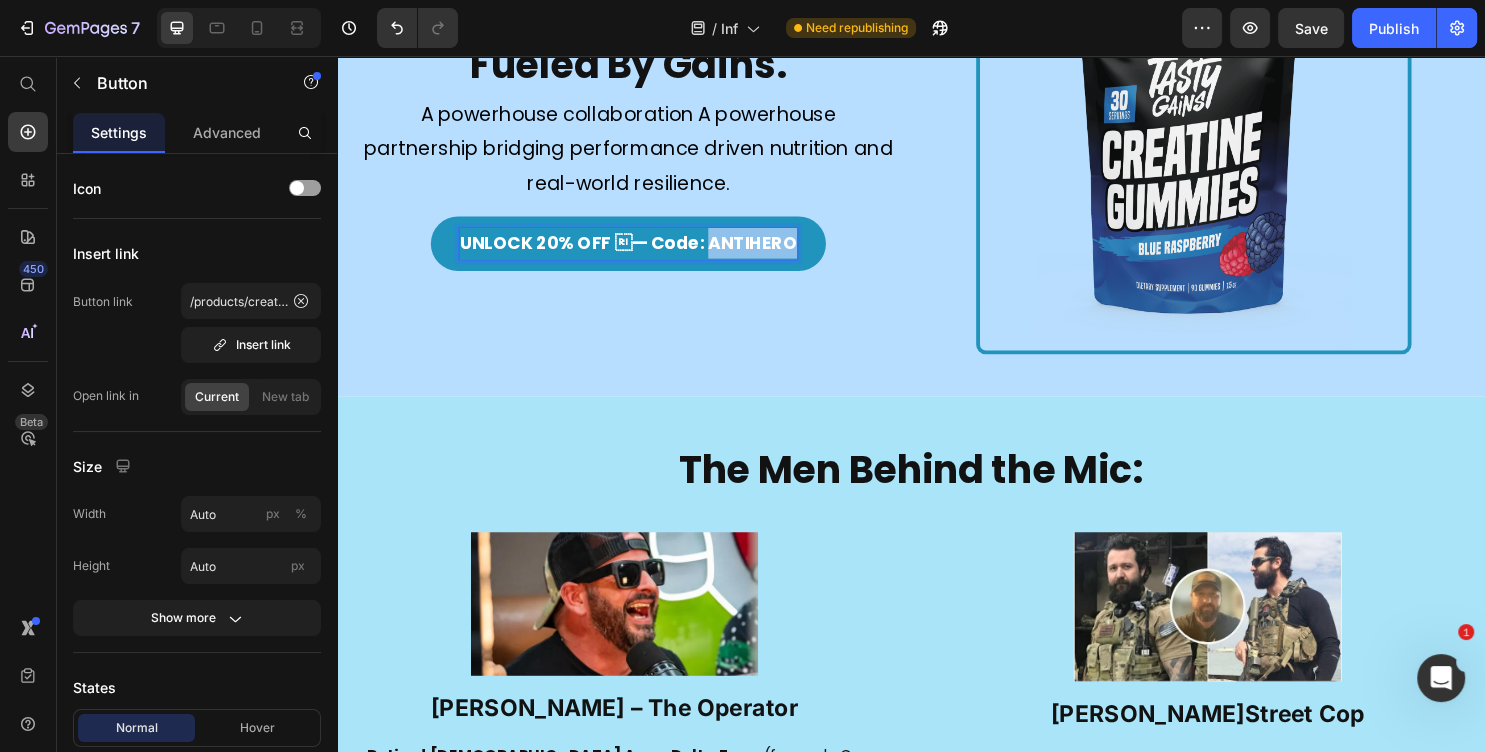 click on "UNLOCK 20% OFF — Code: ANTIHERO" at bounding box center (641, 252) 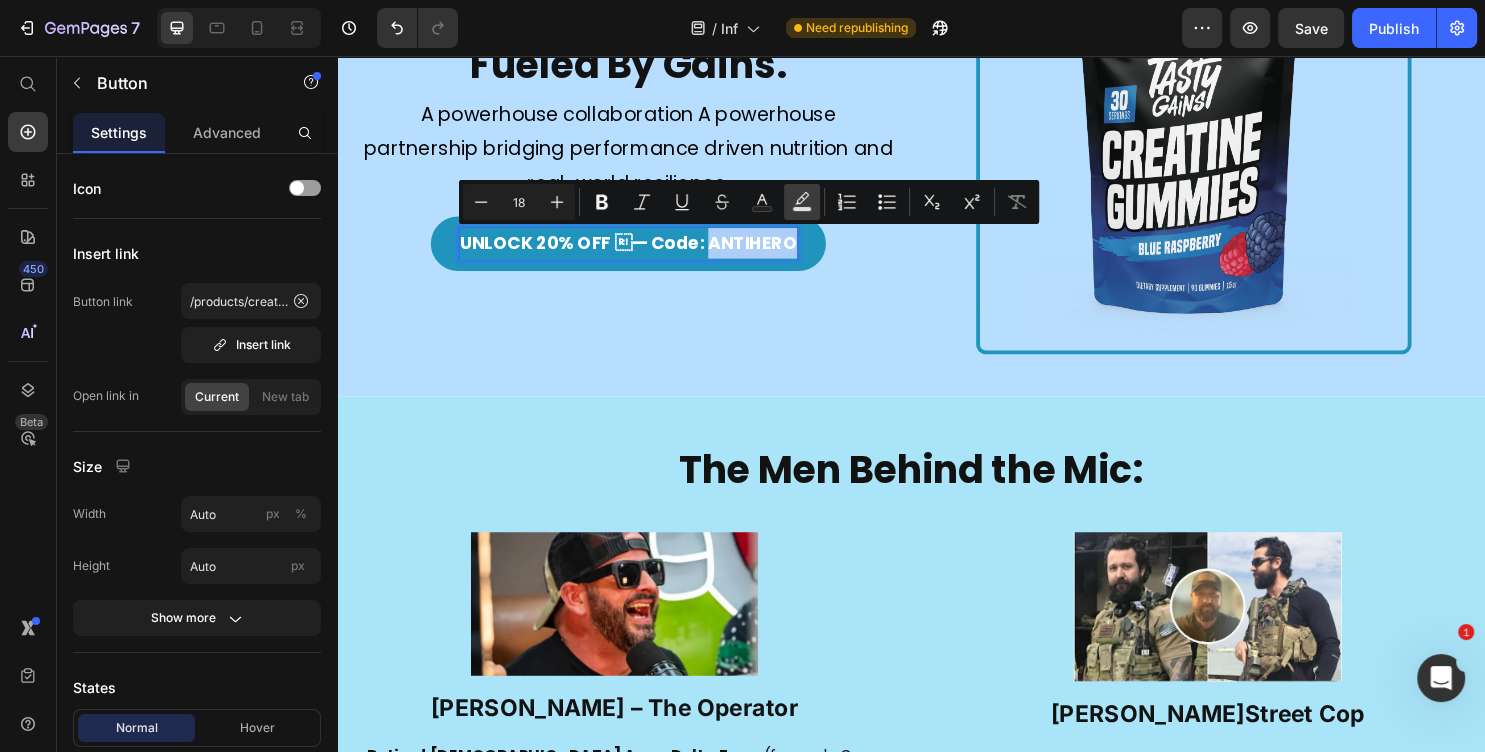 click 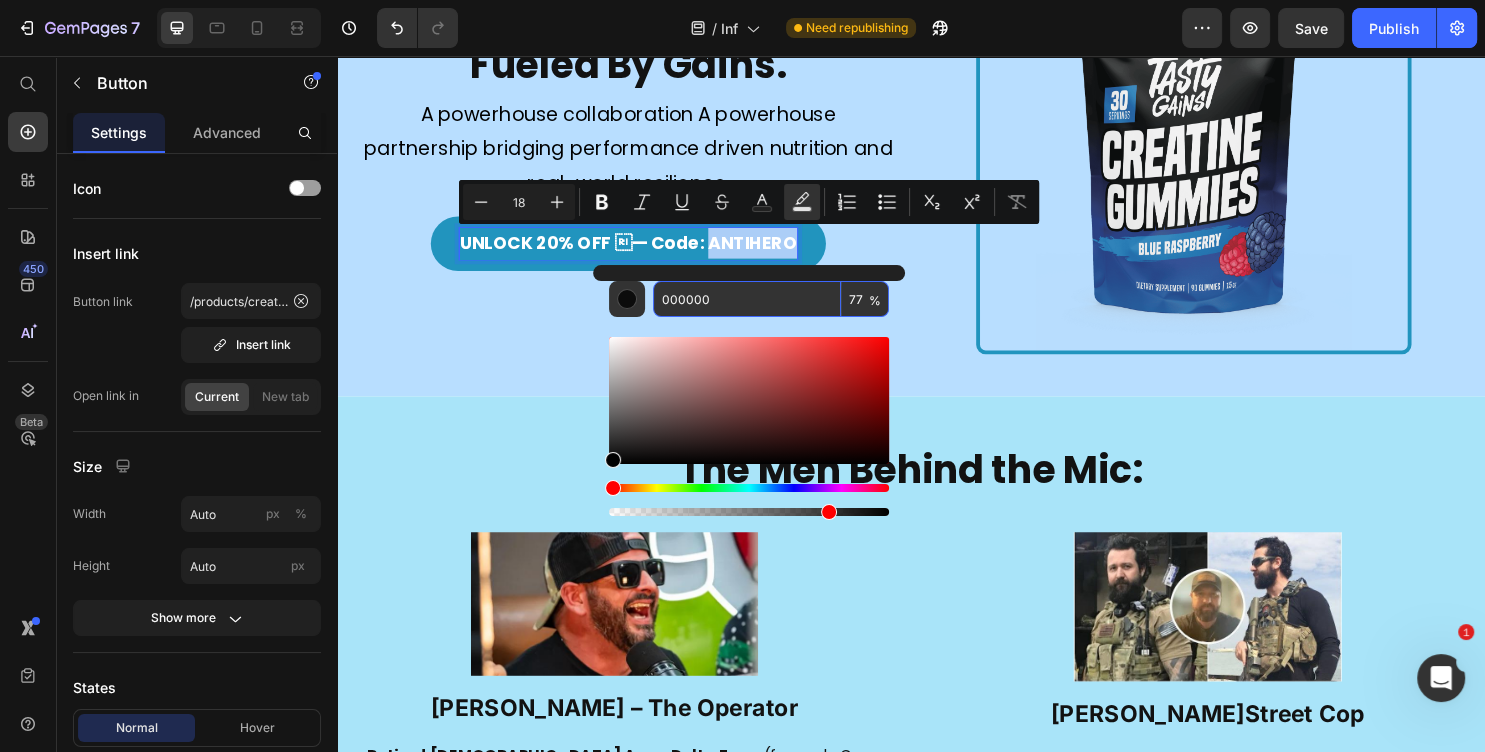 click on "000000" at bounding box center [747, 299] 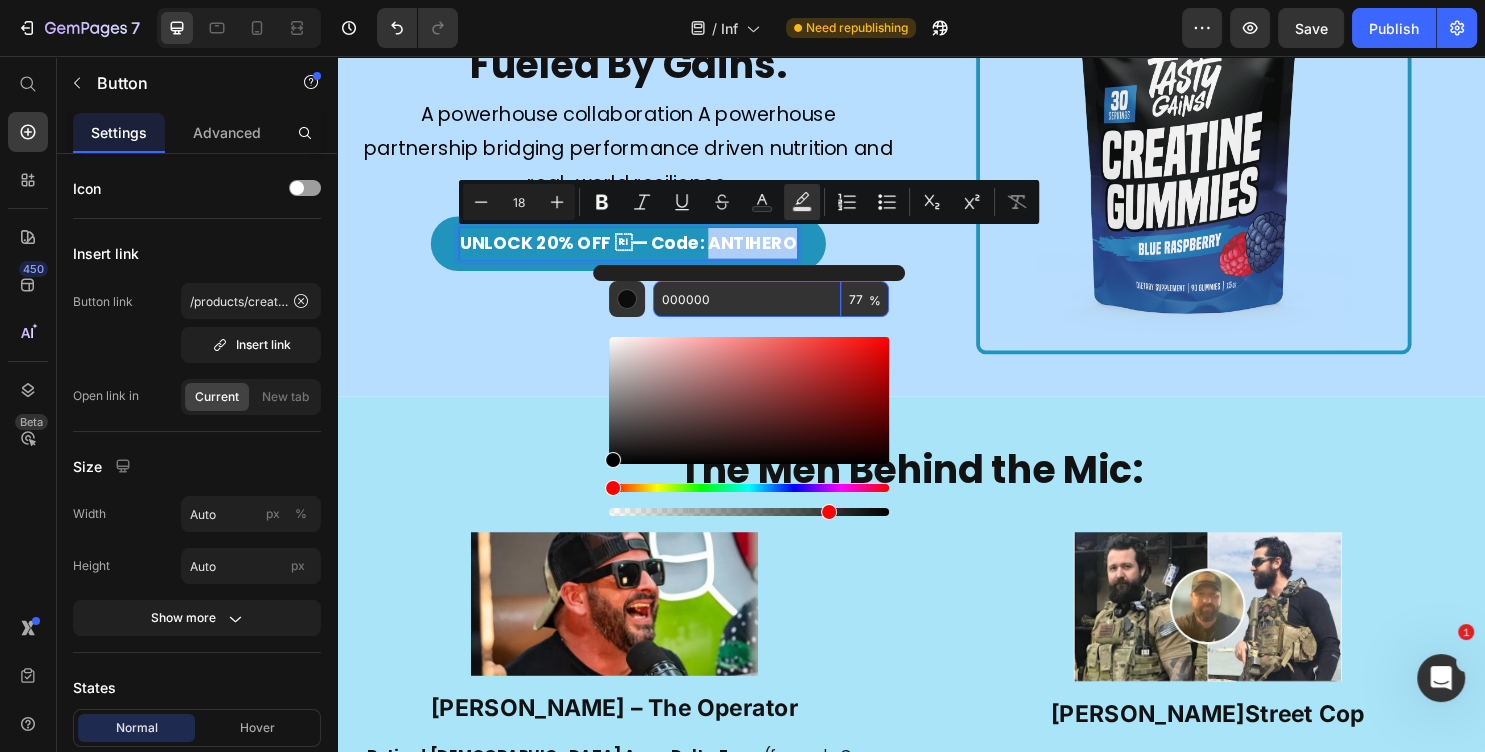 paste on "949F7" 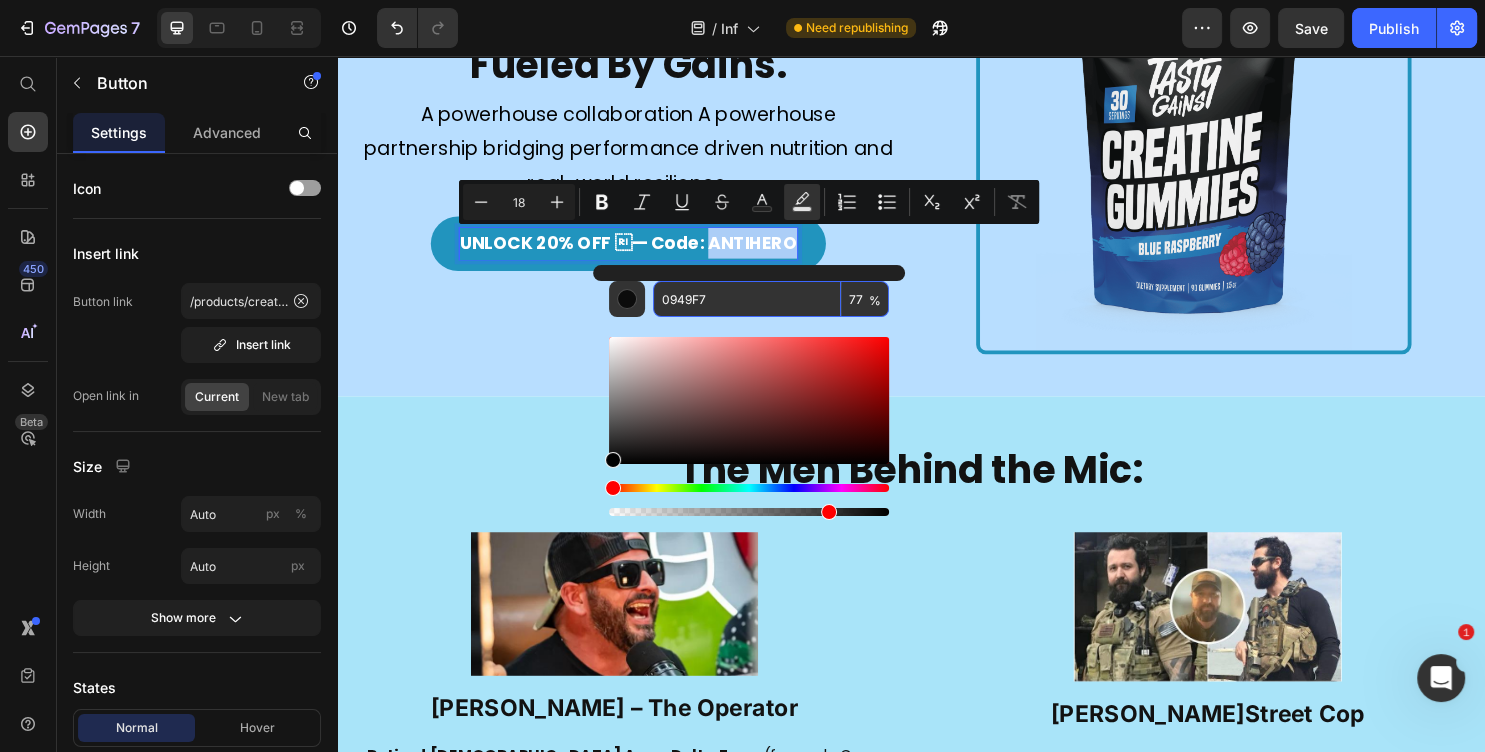 type on "0949F7" 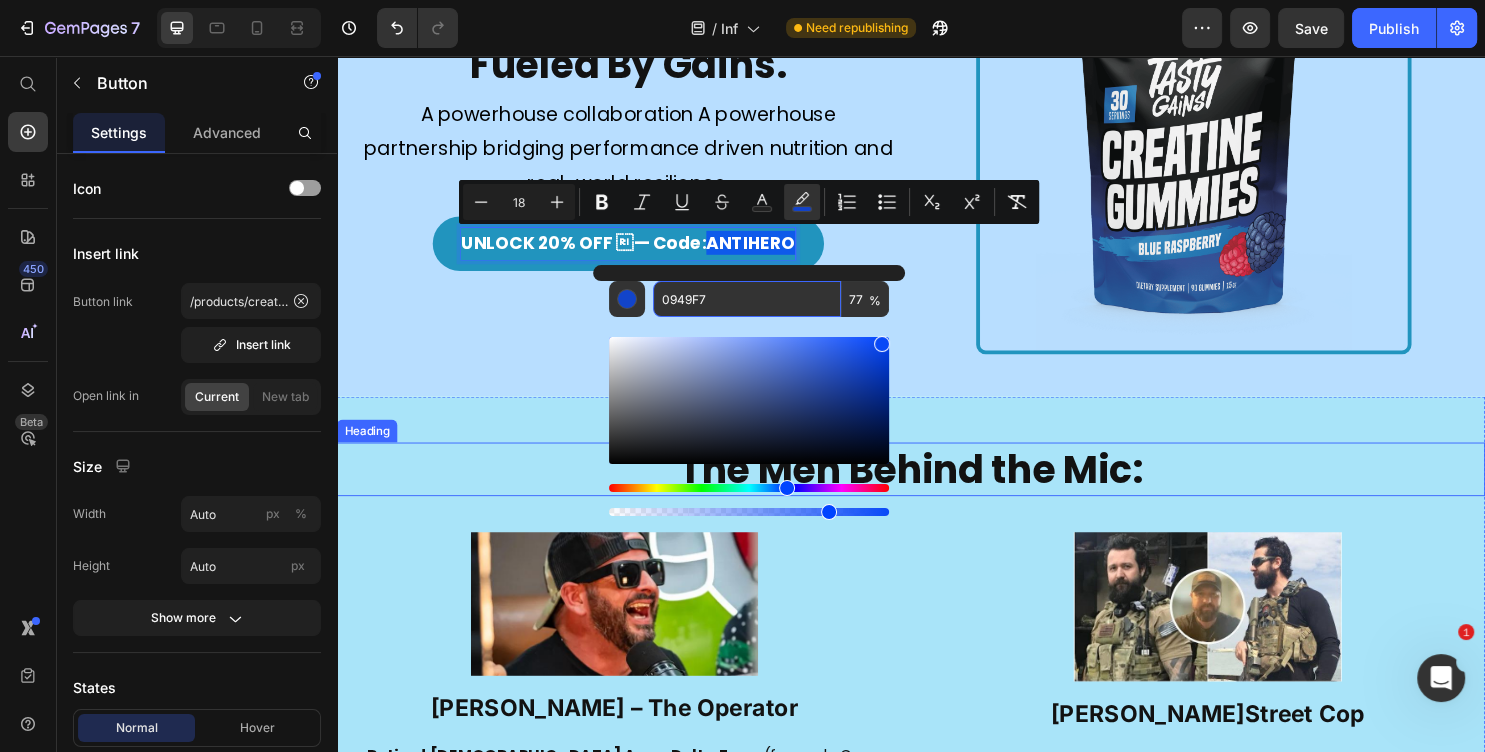 click on "The Men Behind the Mic:" at bounding box center (937, 488) 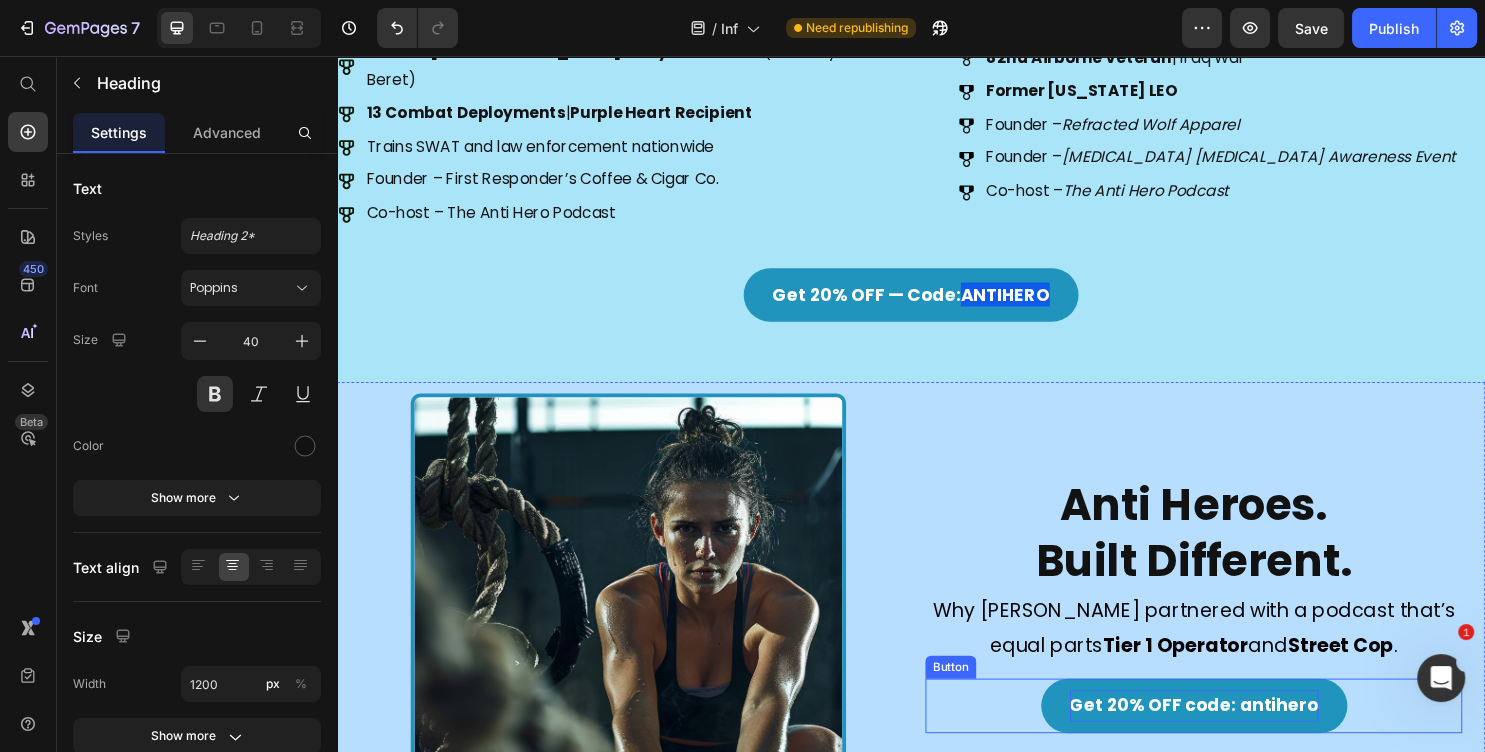 scroll, scrollTop: 1296, scrollLeft: 0, axis: vertical 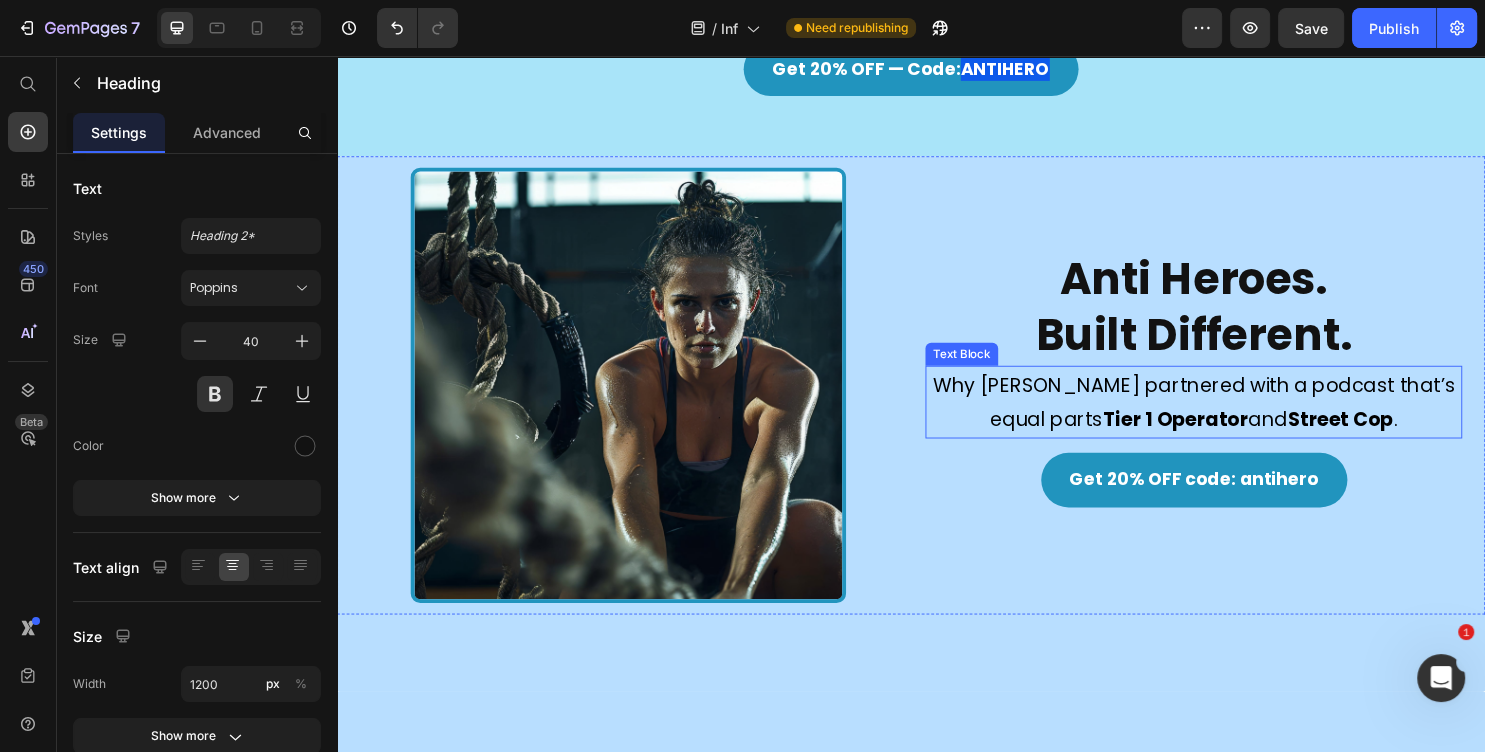 click on "Why [PERSON_NAME] partnered with a podcast that’s equal parts  Tier 1 Operator  and  Street Cop ." at bounding box center (1232, 418) 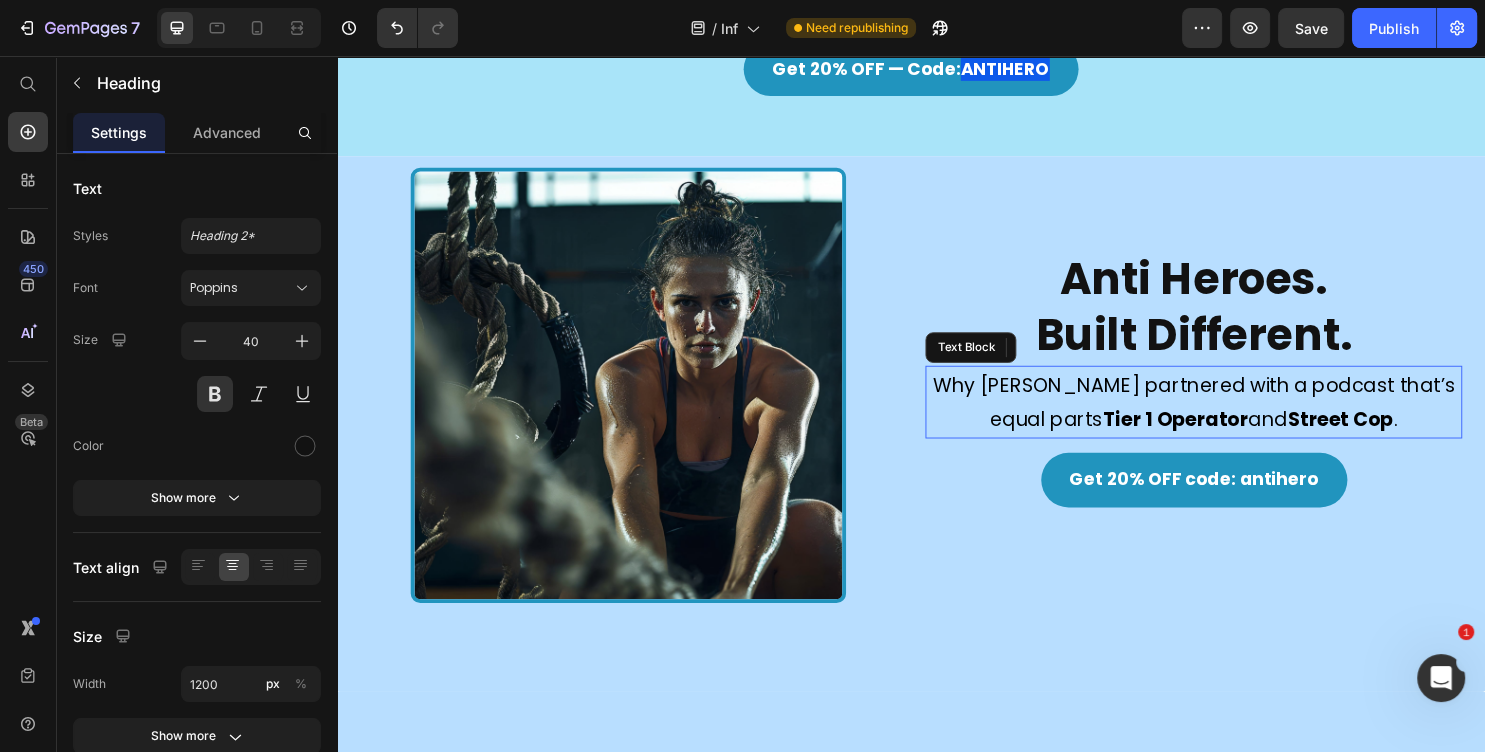 click on "Why [PERSON_NAME] partnered with a podcast that’s equal parts  Tier 1 Operator  and  Street Cop ." at bounding box center [1232, 418] 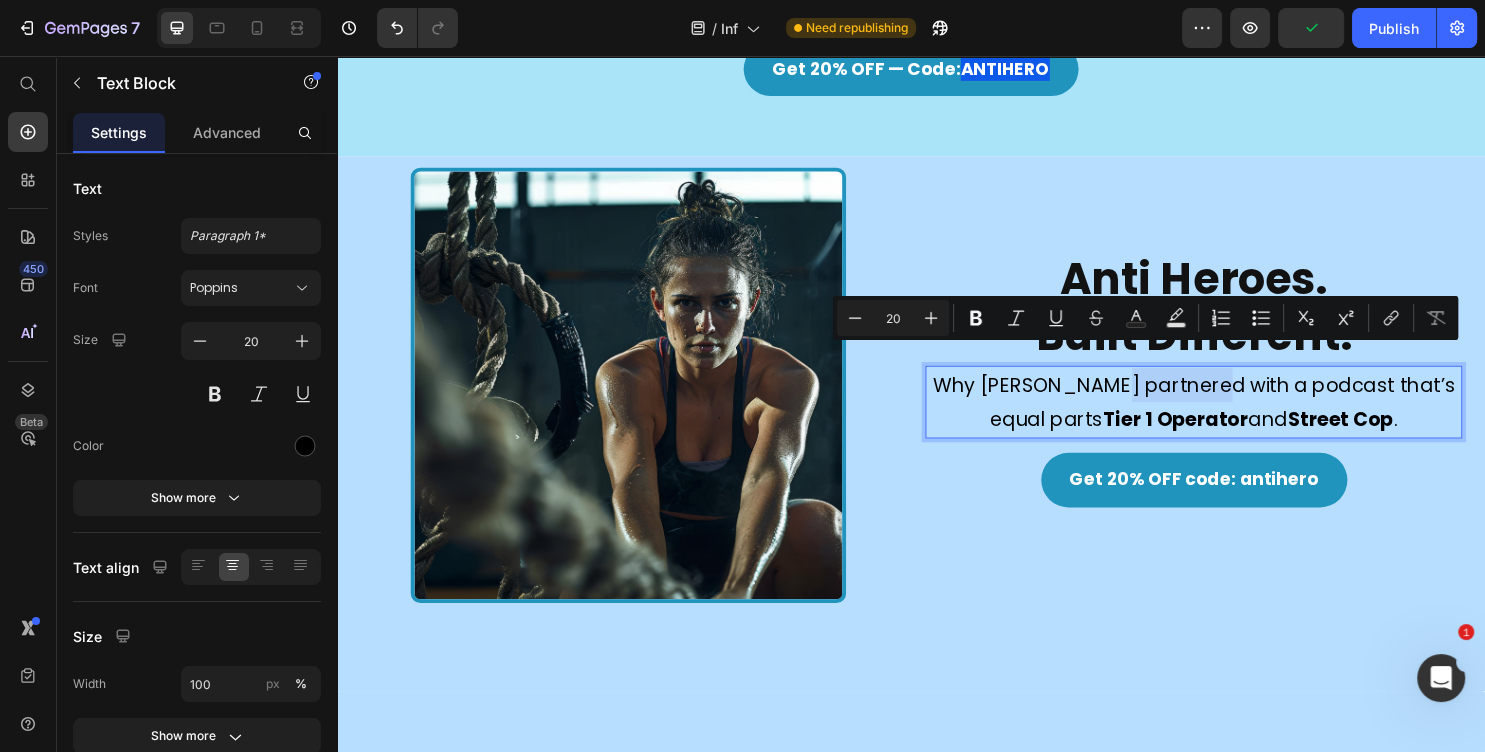 click on "Why [PERSON_NAME] partnered with a podcast that’s equal parts  Tier 1 Operator  and  Street Cop ." at bounding box center (1232, 418) 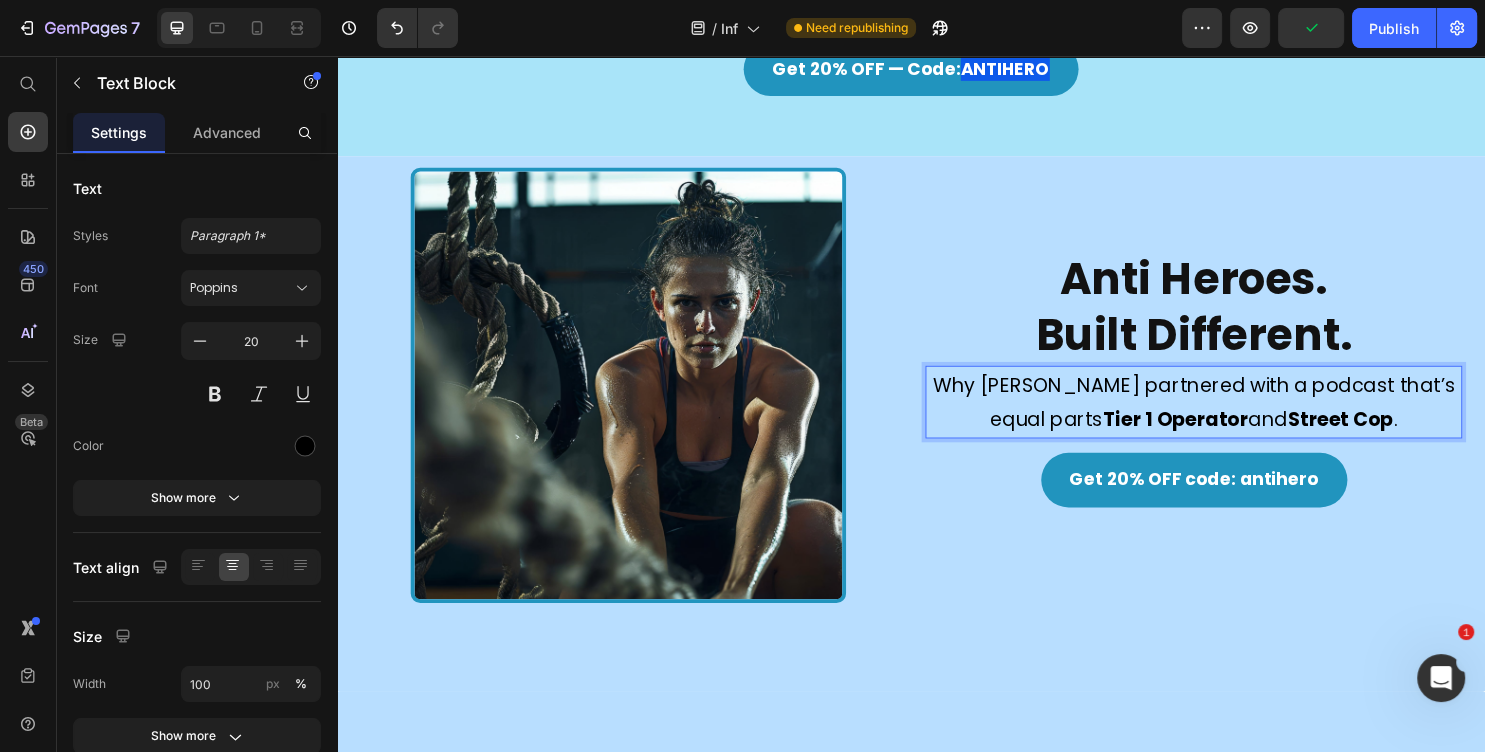 click on "Why [PERSON_NAME] partnered with a podcast that’s equal parts  Tier 1 Operator  and  Street Cop ." at bounding box center [1232, 418] 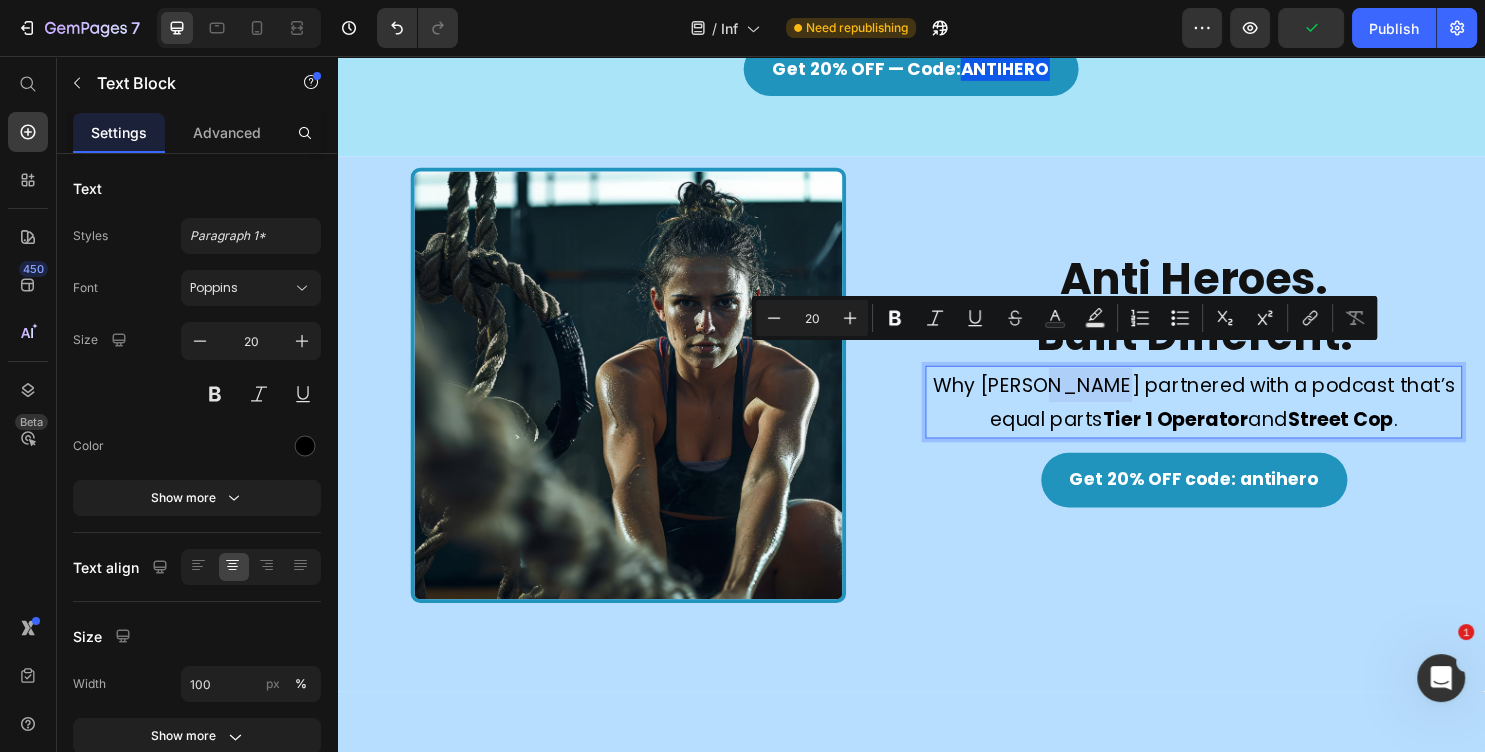 click on "Why [PERSON_NAME] partnered with a podcast that’s equal parts  Tier 1 Operator  and  Street Cop ." at bounding box center [1232, 418] 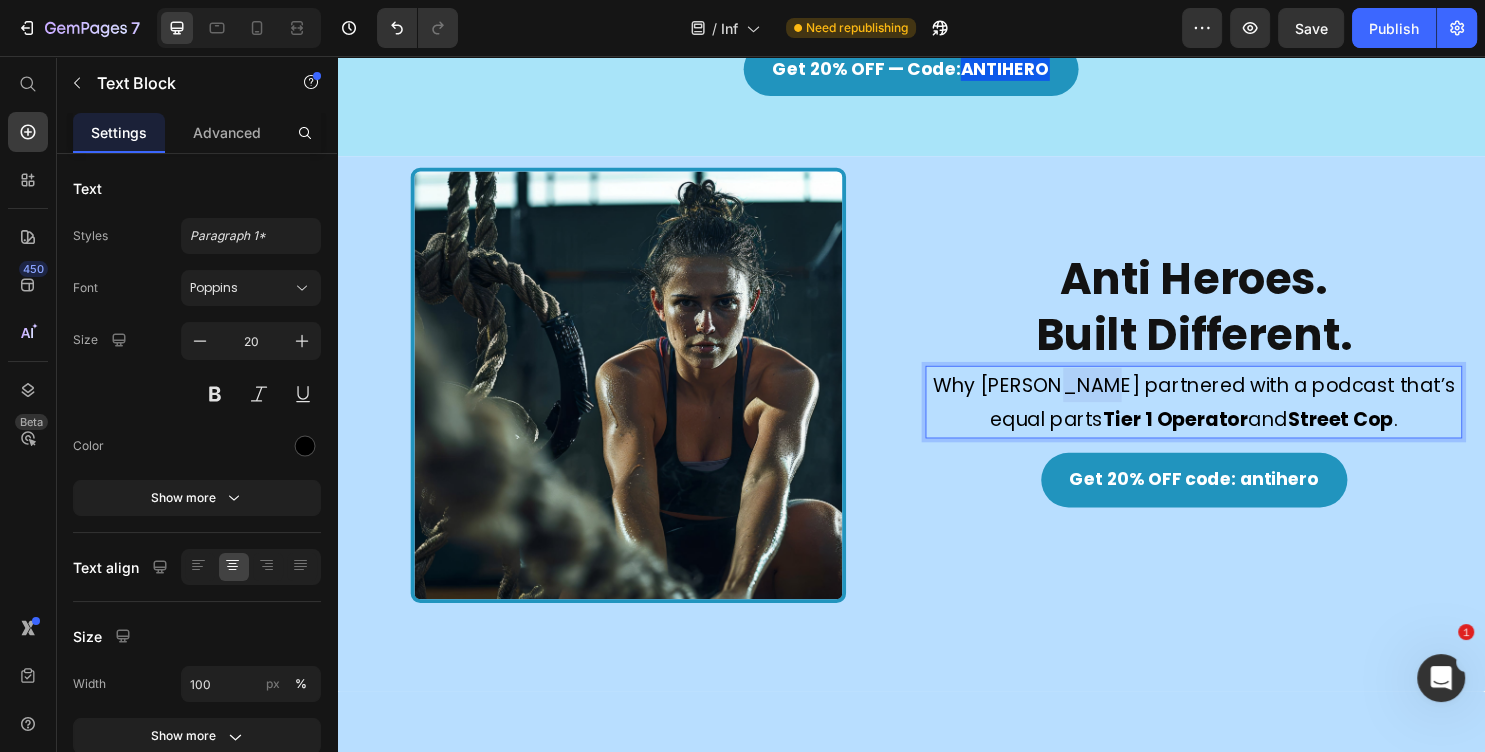 drag, startPoint x: 1063, startPoint y: 370, endPoint x: 999, endPoint y: 370, distance: 64 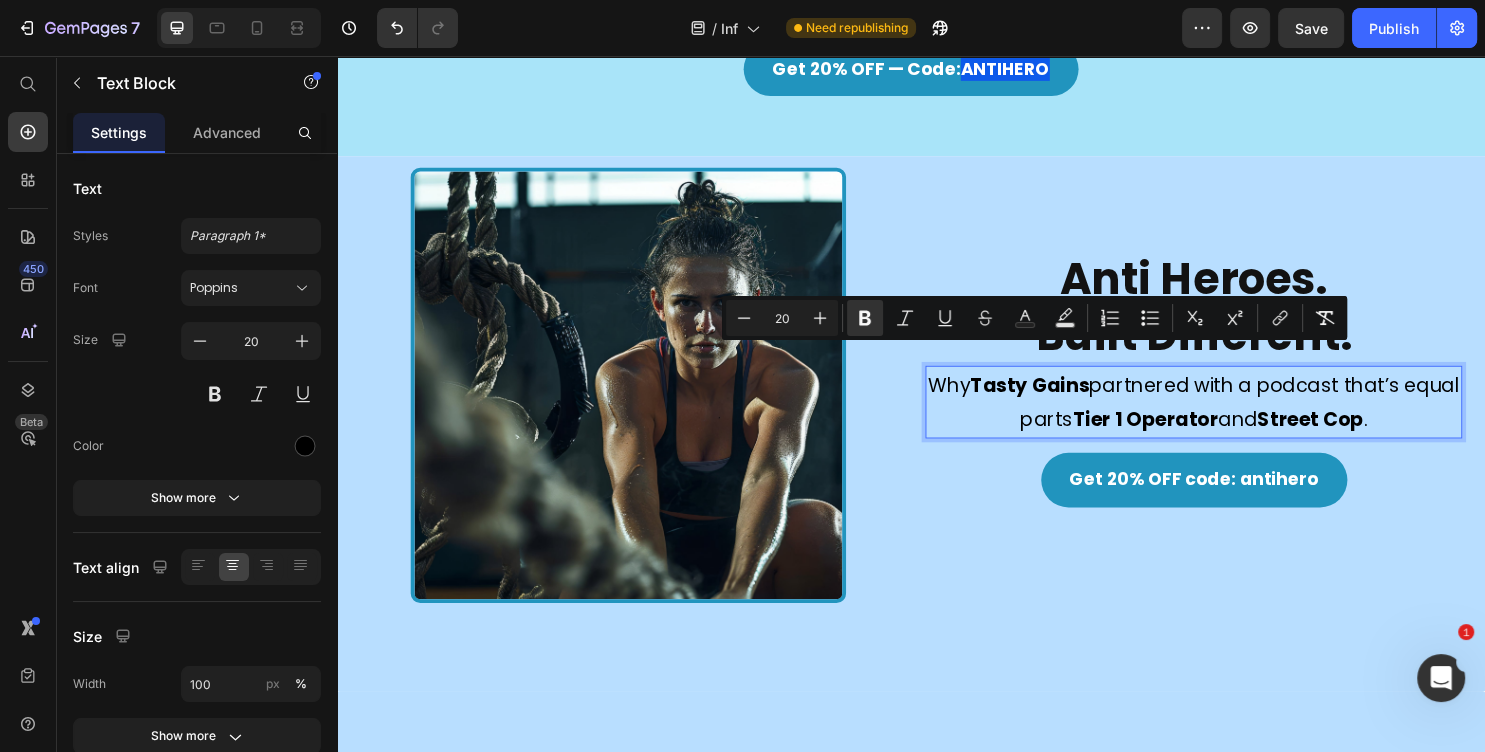 click on "Why  [PERSON_NAME]  partnered with a podcast that’s equal parts  Tier 1 Operator  and  Street Cop ." at bounding box center (1232, 418) 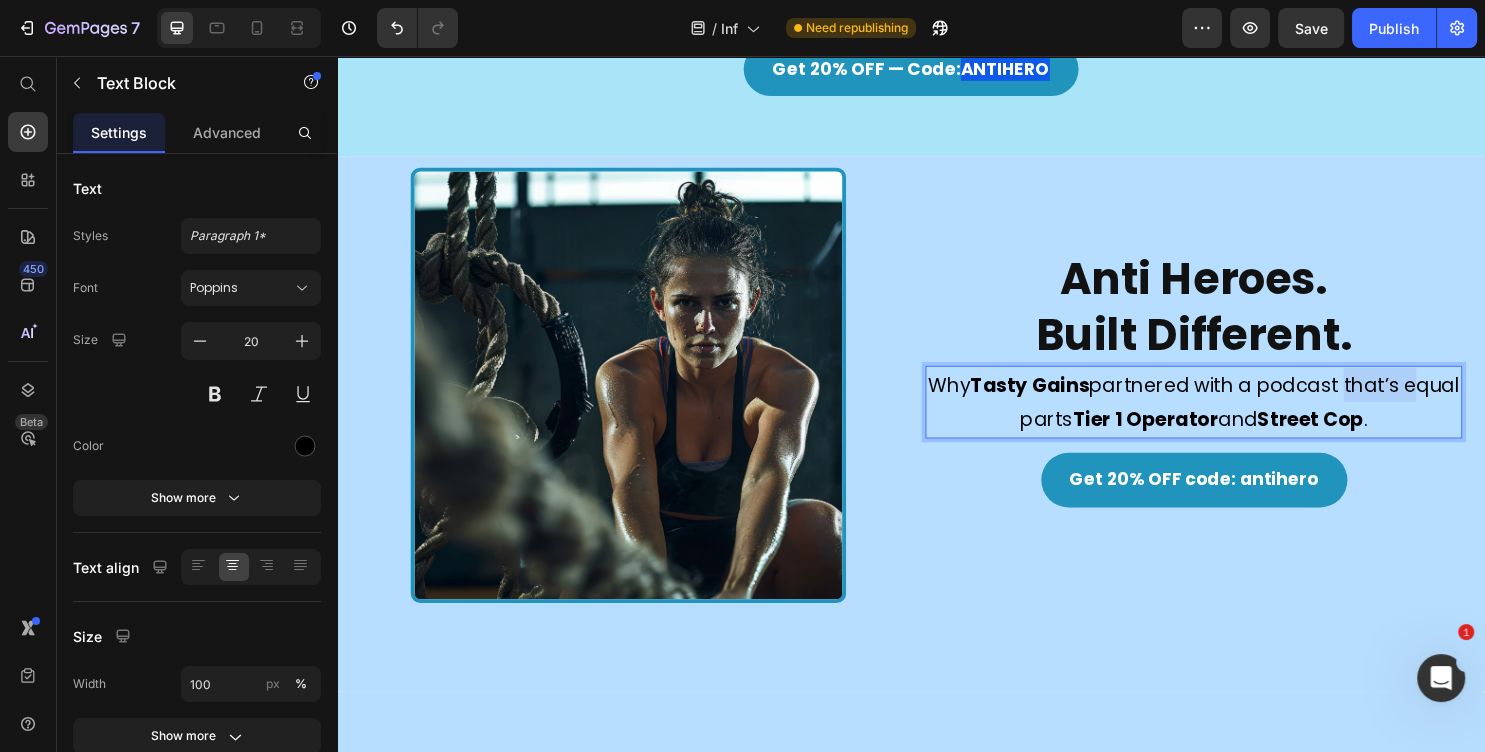 drag, startPoint x: 1405, startPoint y: 369, endPoint x: 1496, endPoint y: 372, distance: 91.04944 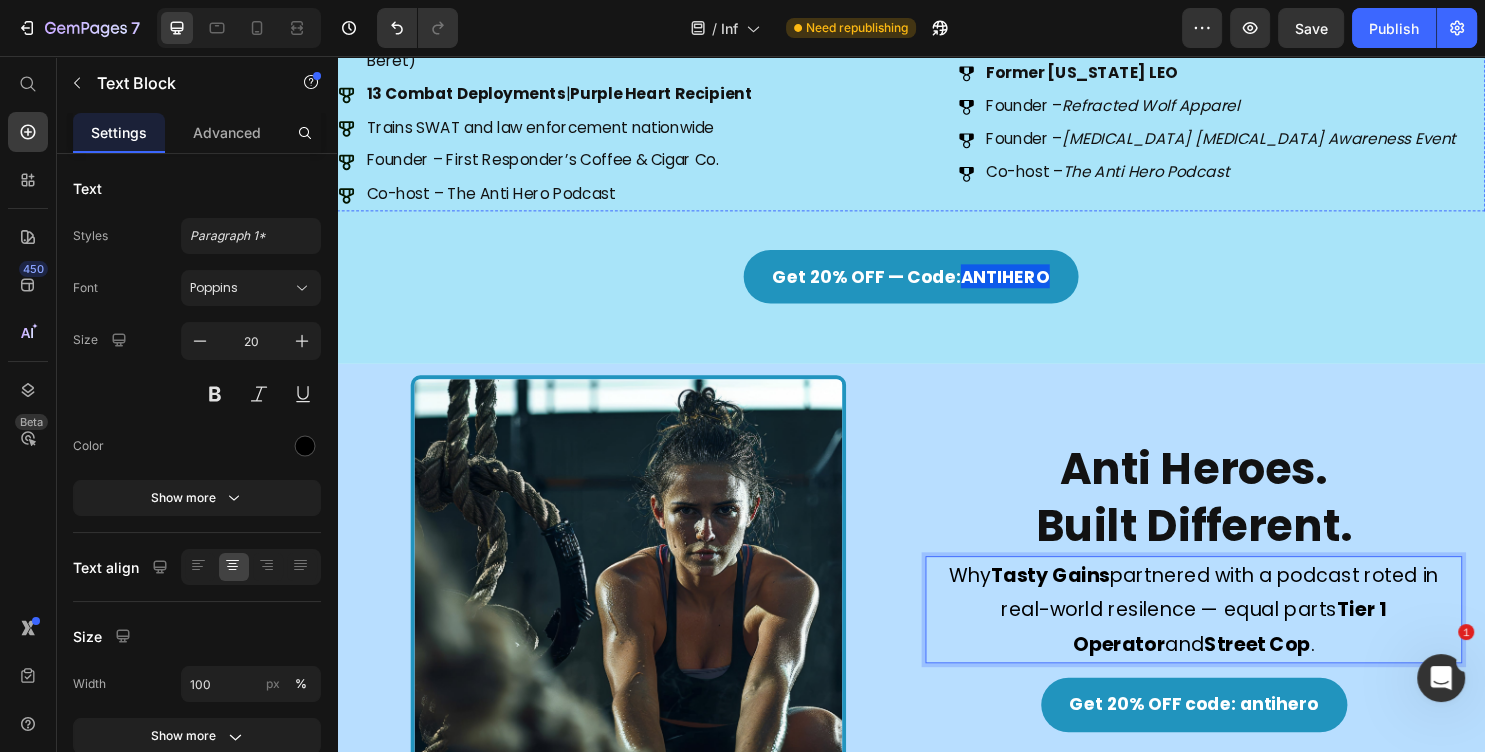 scroll, scrollTop: 540, scrollLeft: 0, axis: vertical 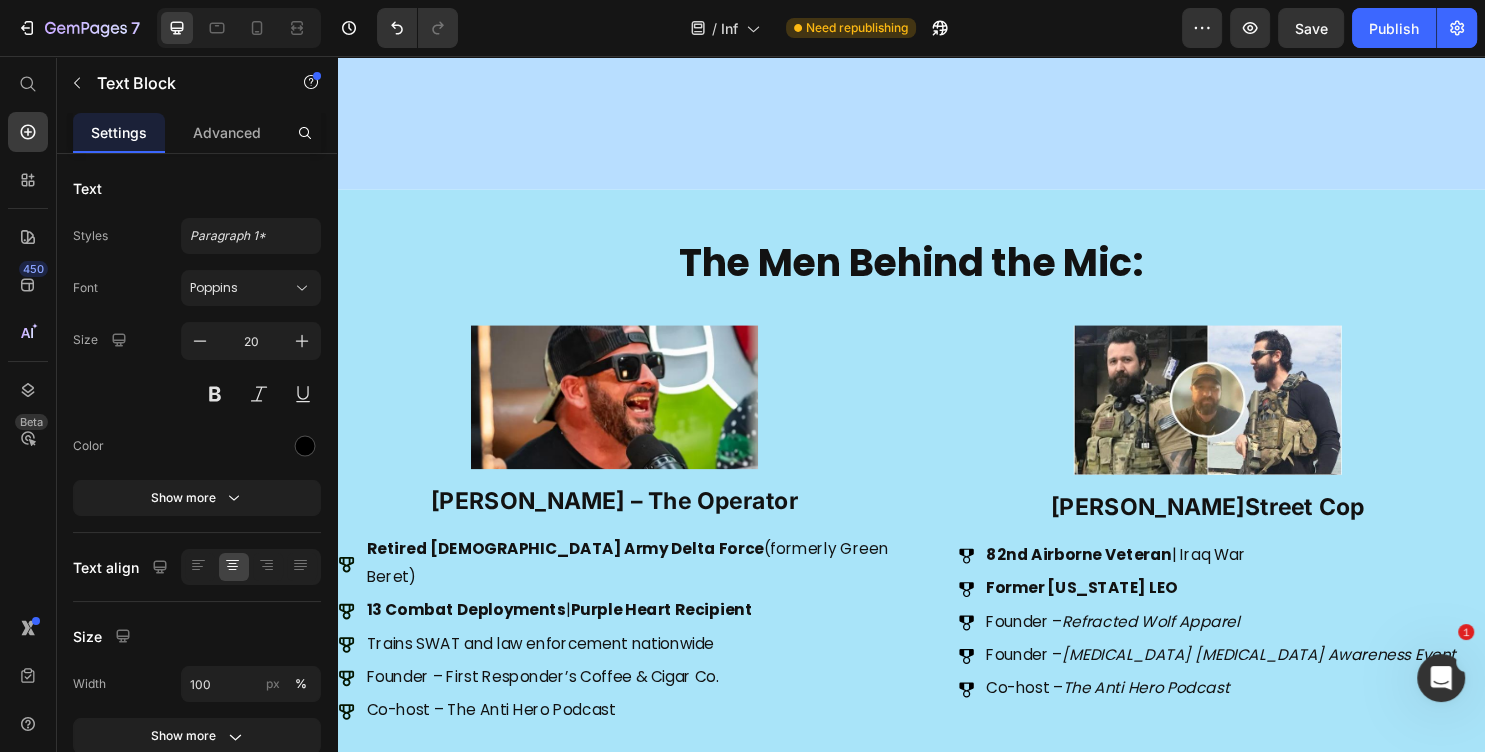 click on "Get 20% OFF code: antihero" at bounding box center (1233, 1273) 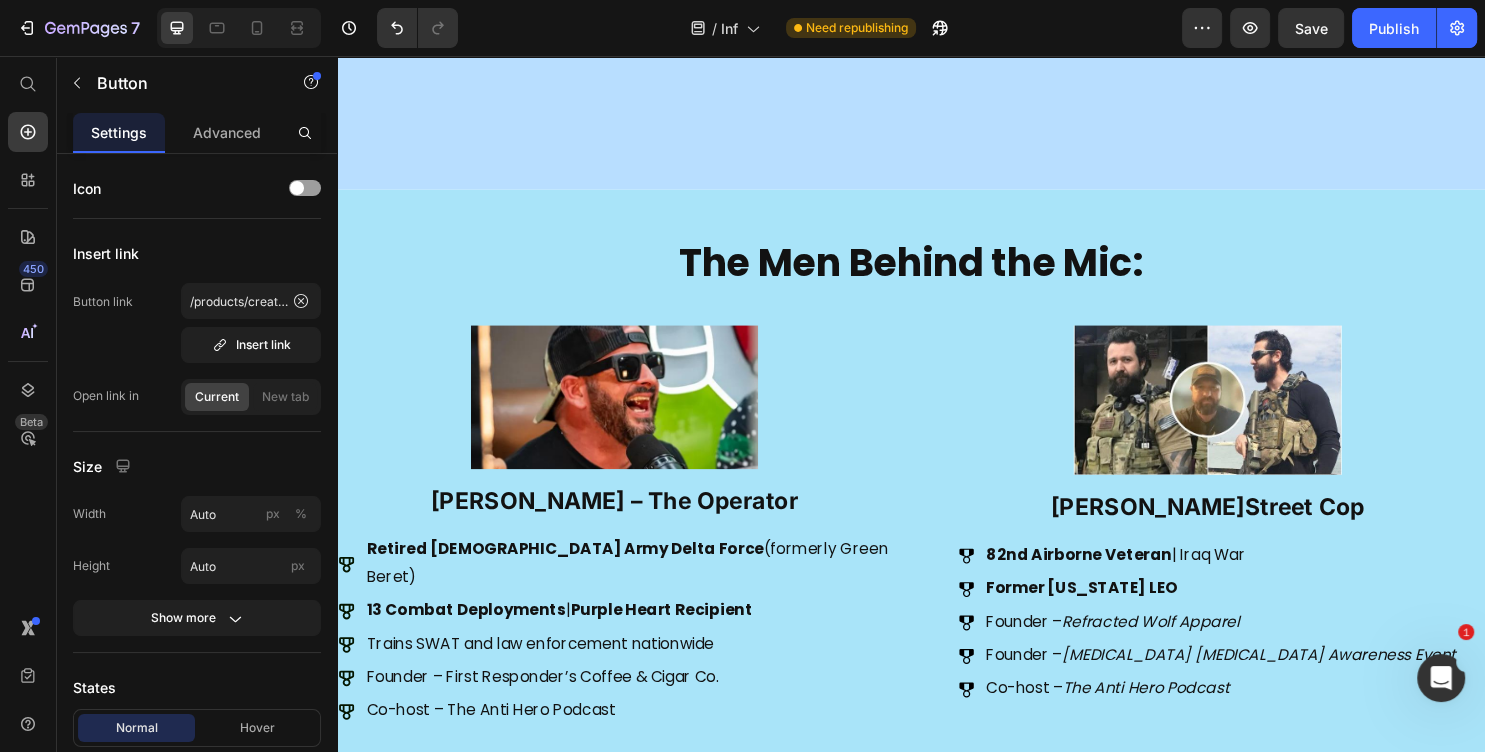 click on "Get 20% OFF code: antihero" at bounding box center [1233, 1273] 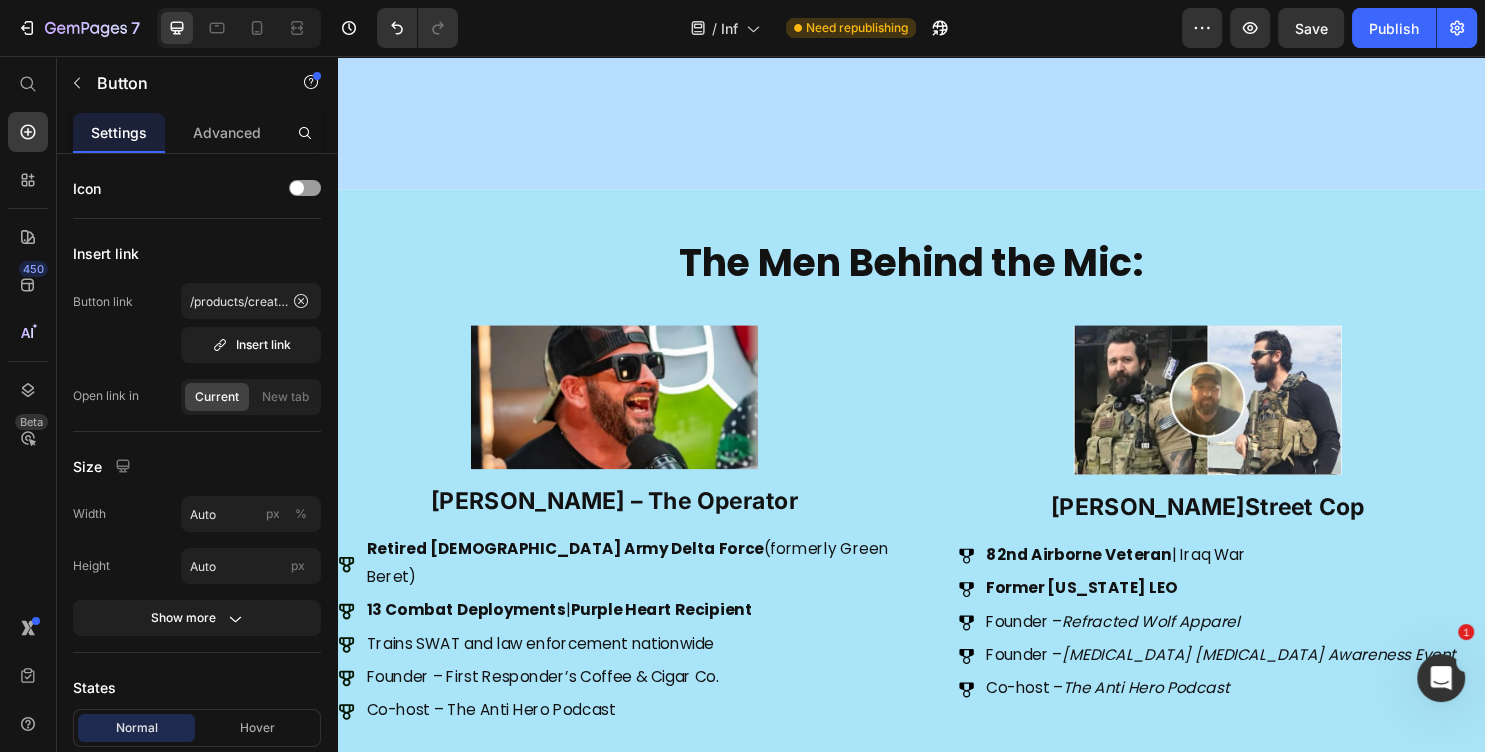 scroll, scrollTop: 1296, scrollLeft: 0, axis: vertical 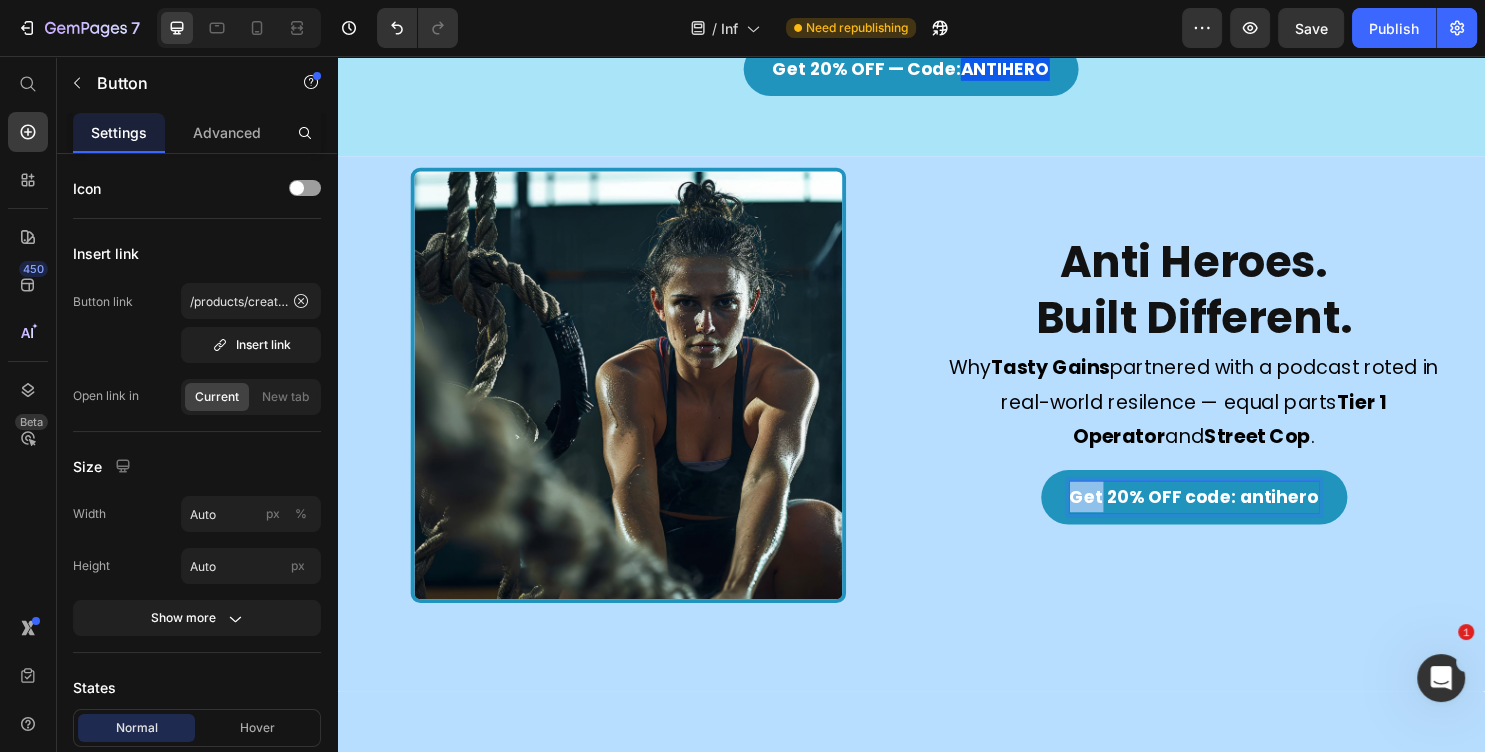 drag, startPoint x: 1126, startPoint y: 495, endPoint x: 1086, endPoint y: 493, distance: 40.04997 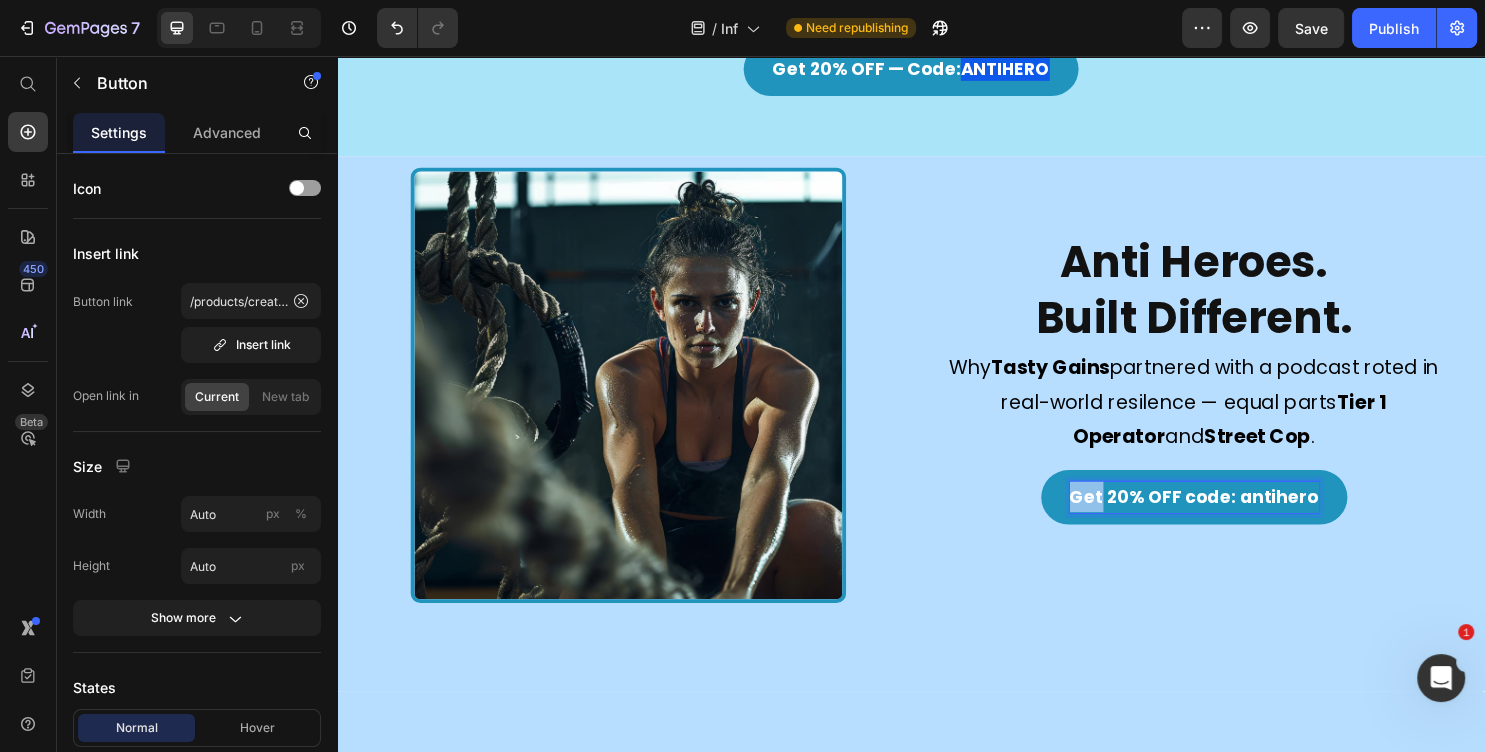 click on "Get 20% OFF code: antihero" at bounding box center [1233, 517] 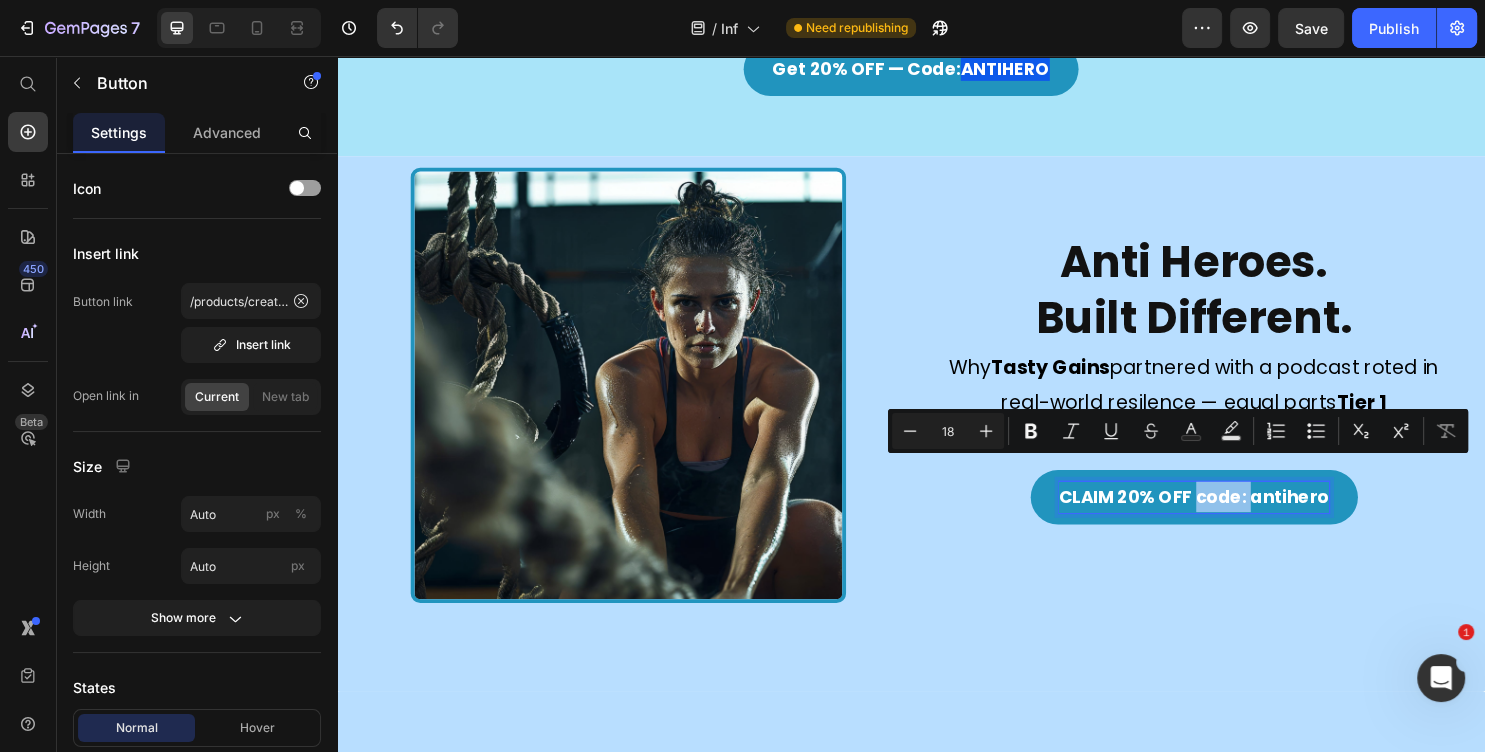 drag, startPoint x: 1263, startPoint y: 494, endPoint x: 1220, endPoint y: 487, distance: 43.56604 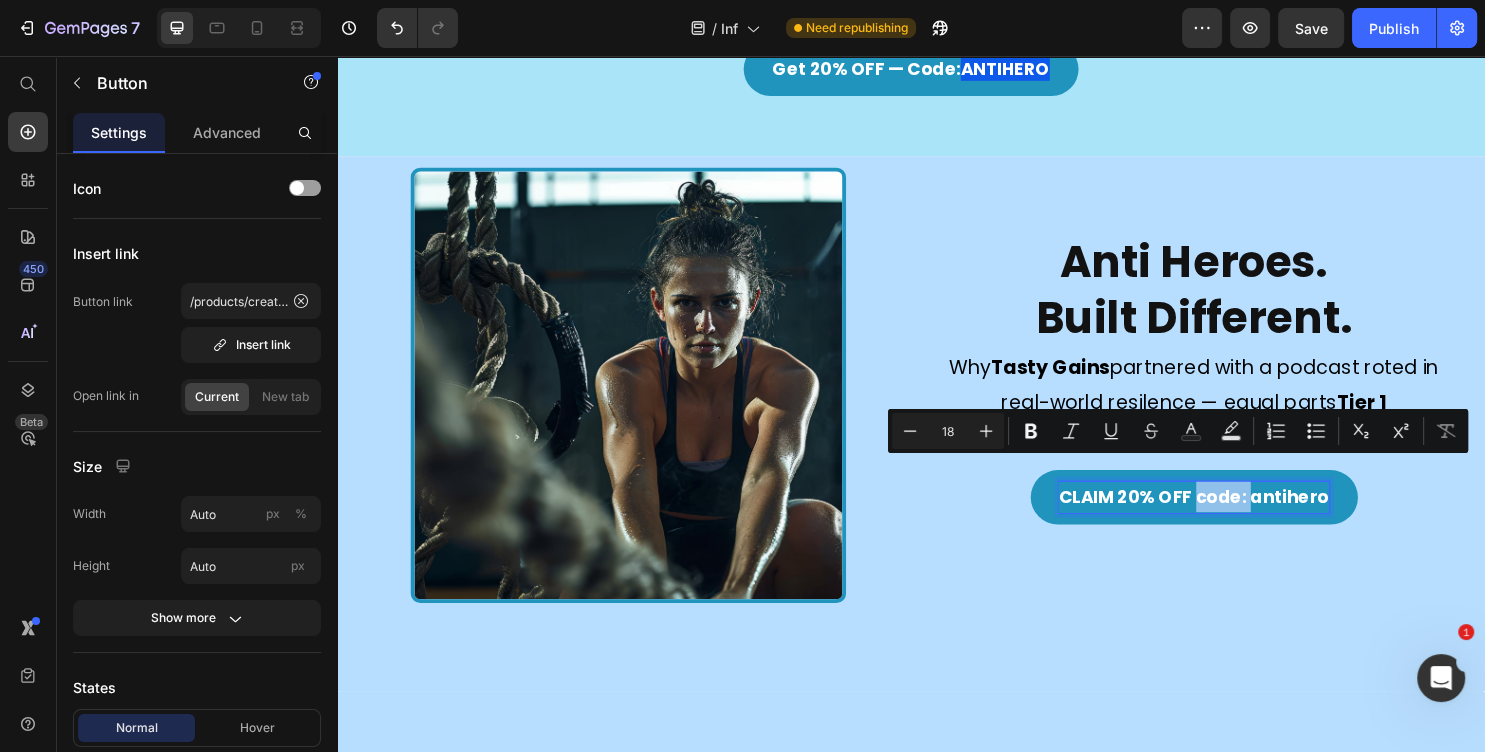 click on "CLAIM 20% OFF code: antihero" at bounding box center (1233, 517) 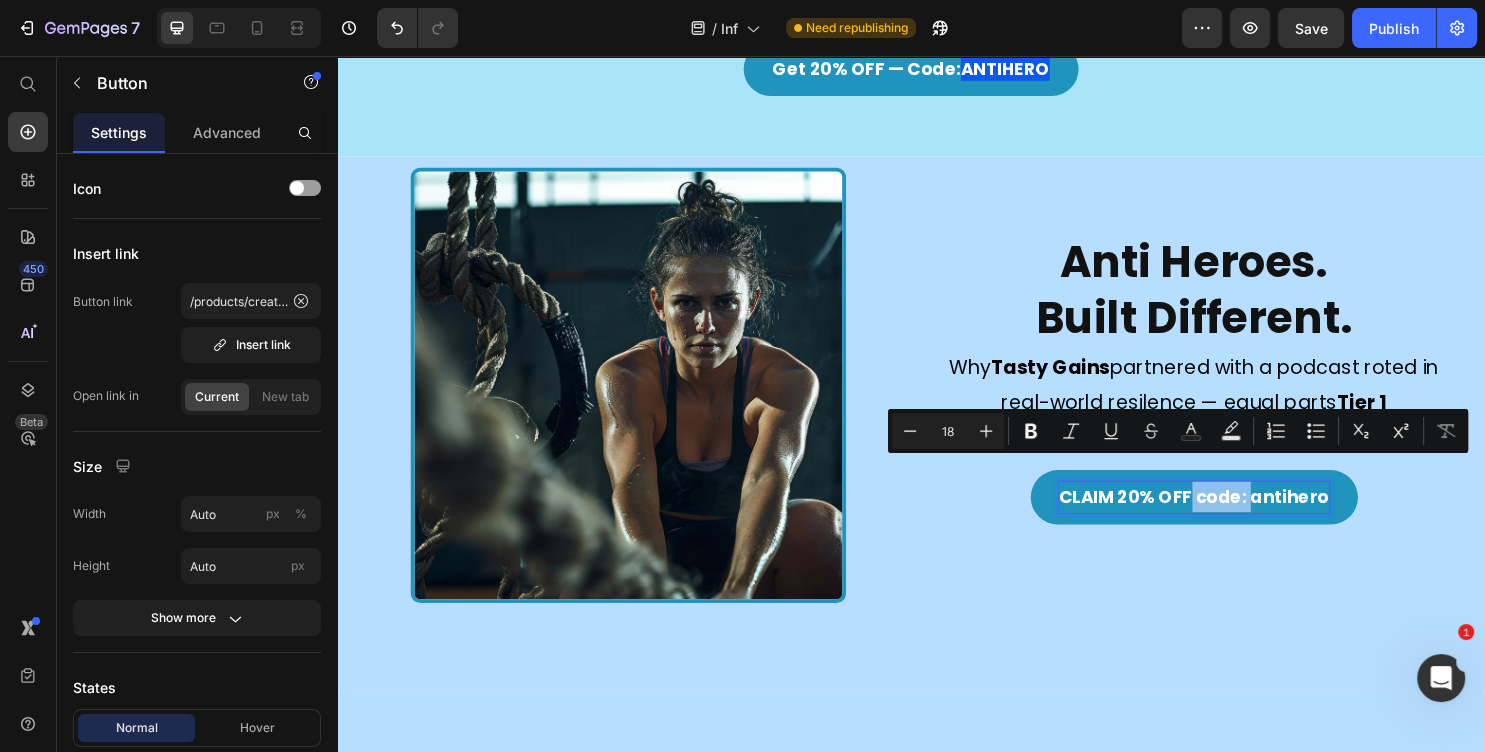 click on "CLAIM 20% OFF code: antihero" at bounding box center (1233, 517) 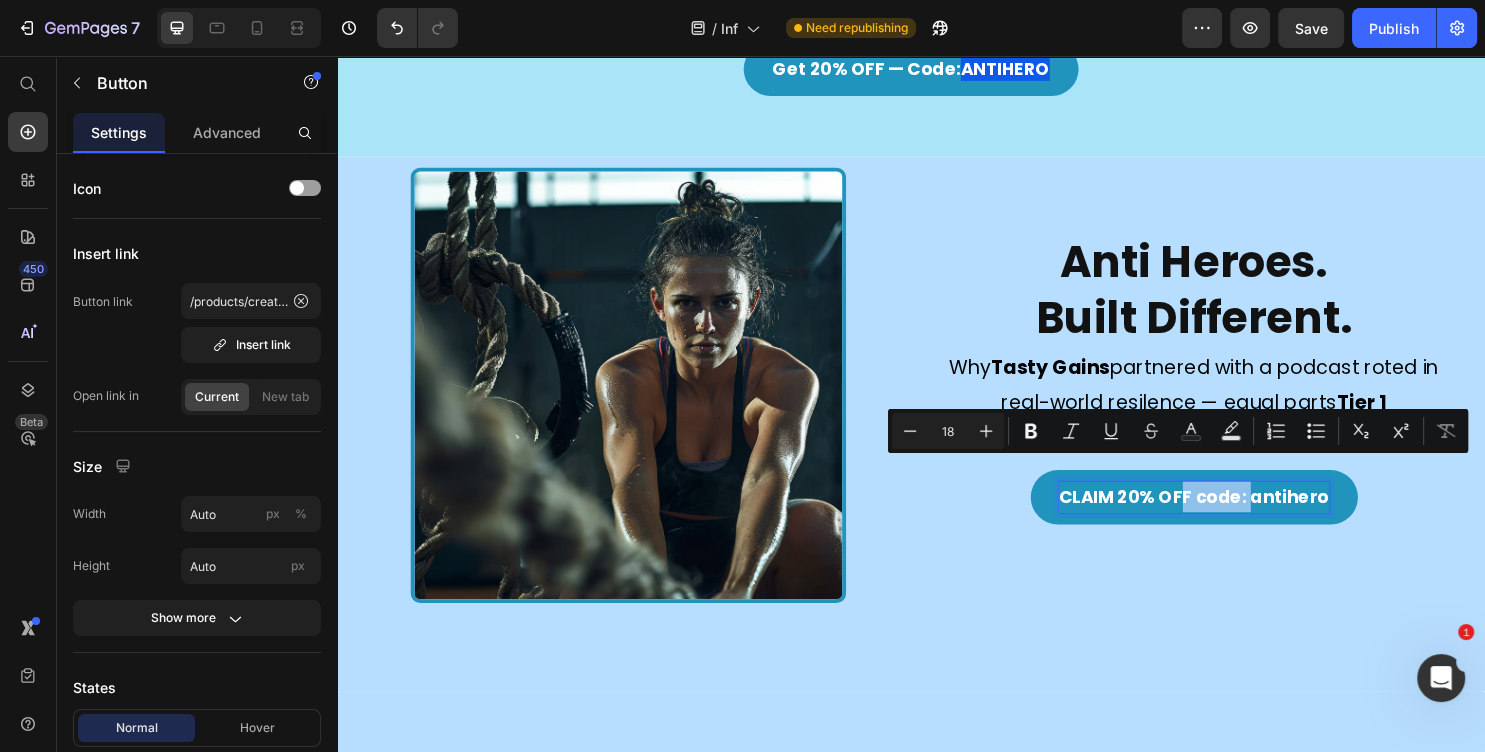 drag, startPoint x: 1270, startPoint y: 489, endPoint x: 1218, endPoint y: 484, distance: 52.23983 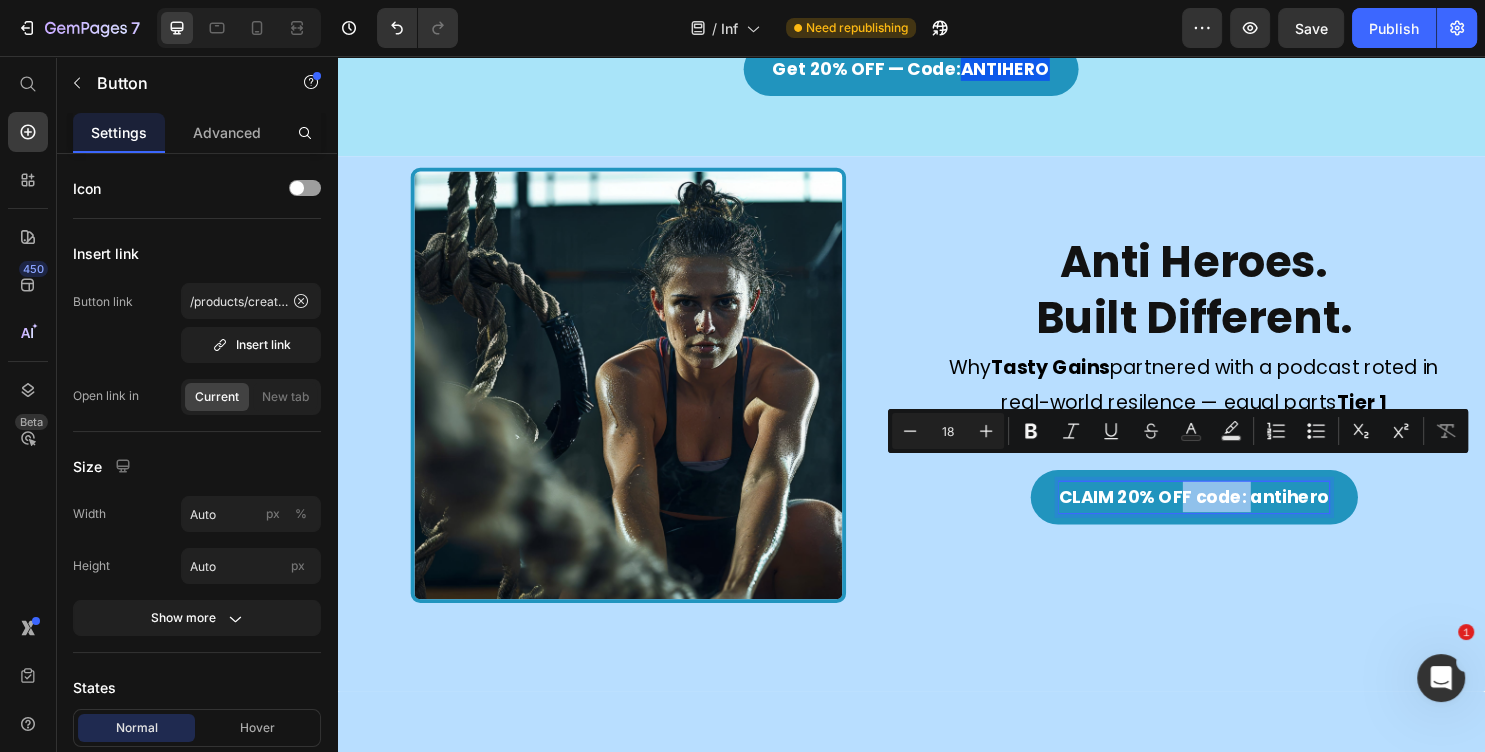 click on "CLAIM 20% OFF code: antihero" at bounding box center [1233, 517] 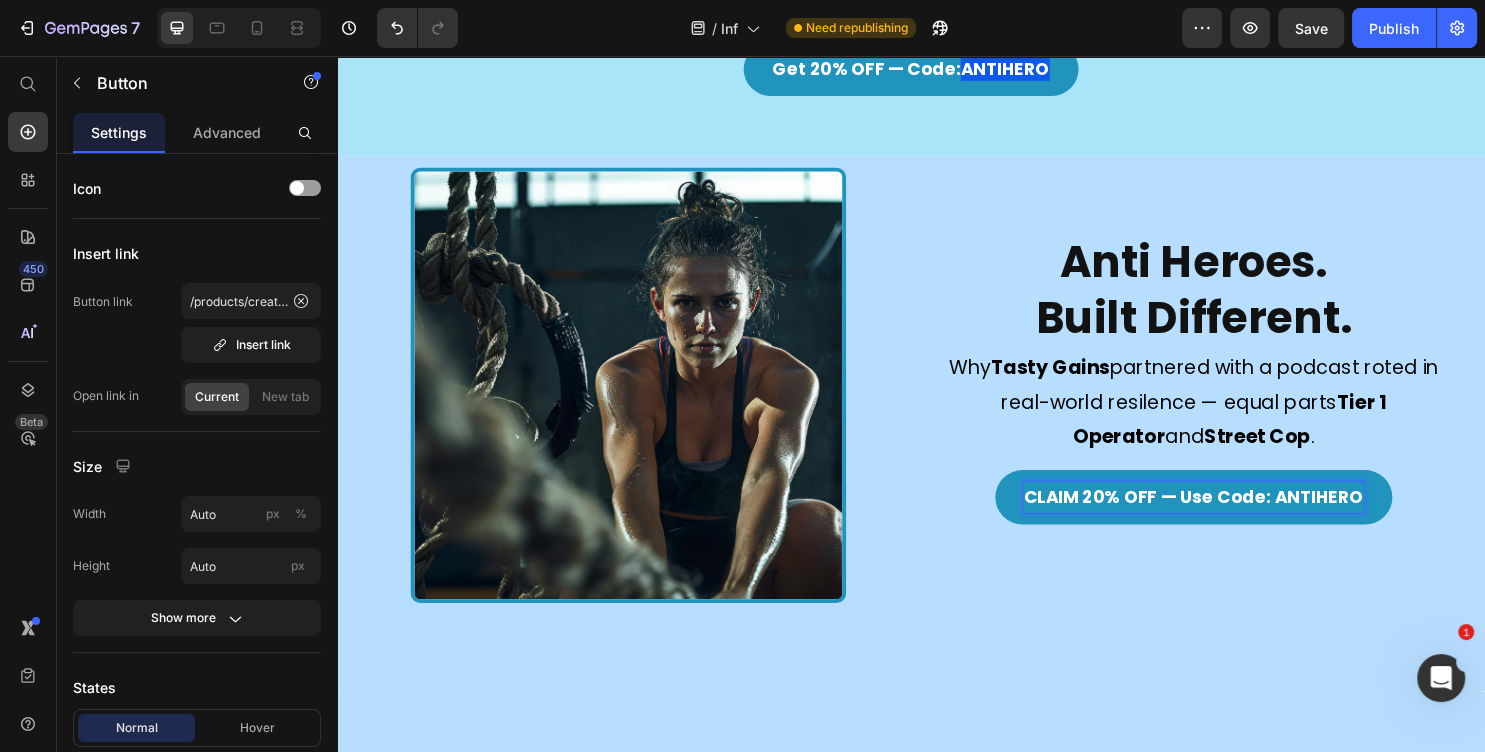 drag, startPoint x: 1307, startPoint y: 495, endPoint x: 1437, endPoint y: 496, distance: 130.00385 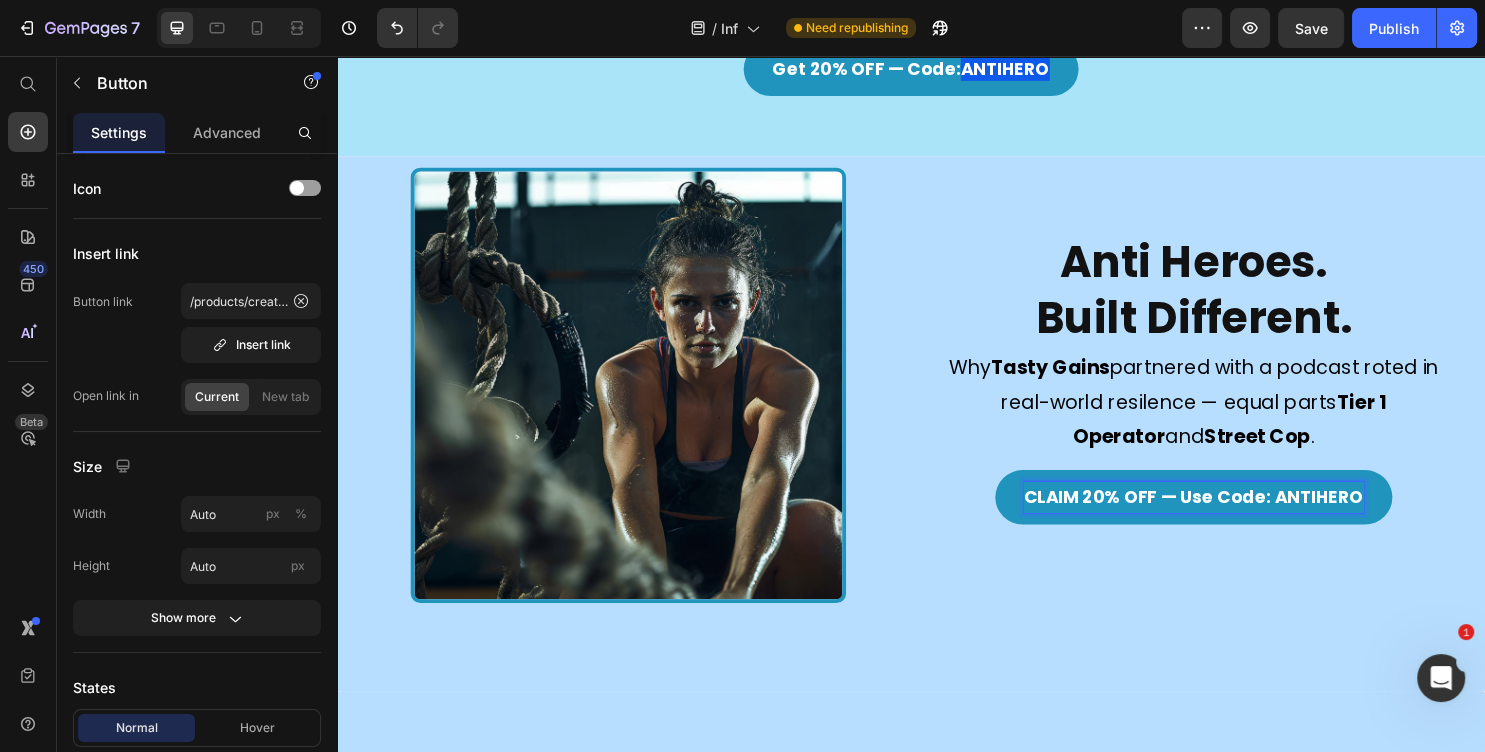 click on "CLAIM 20% OFF — Use Code: ANTIHERO" at bounding box center (1232, 517) 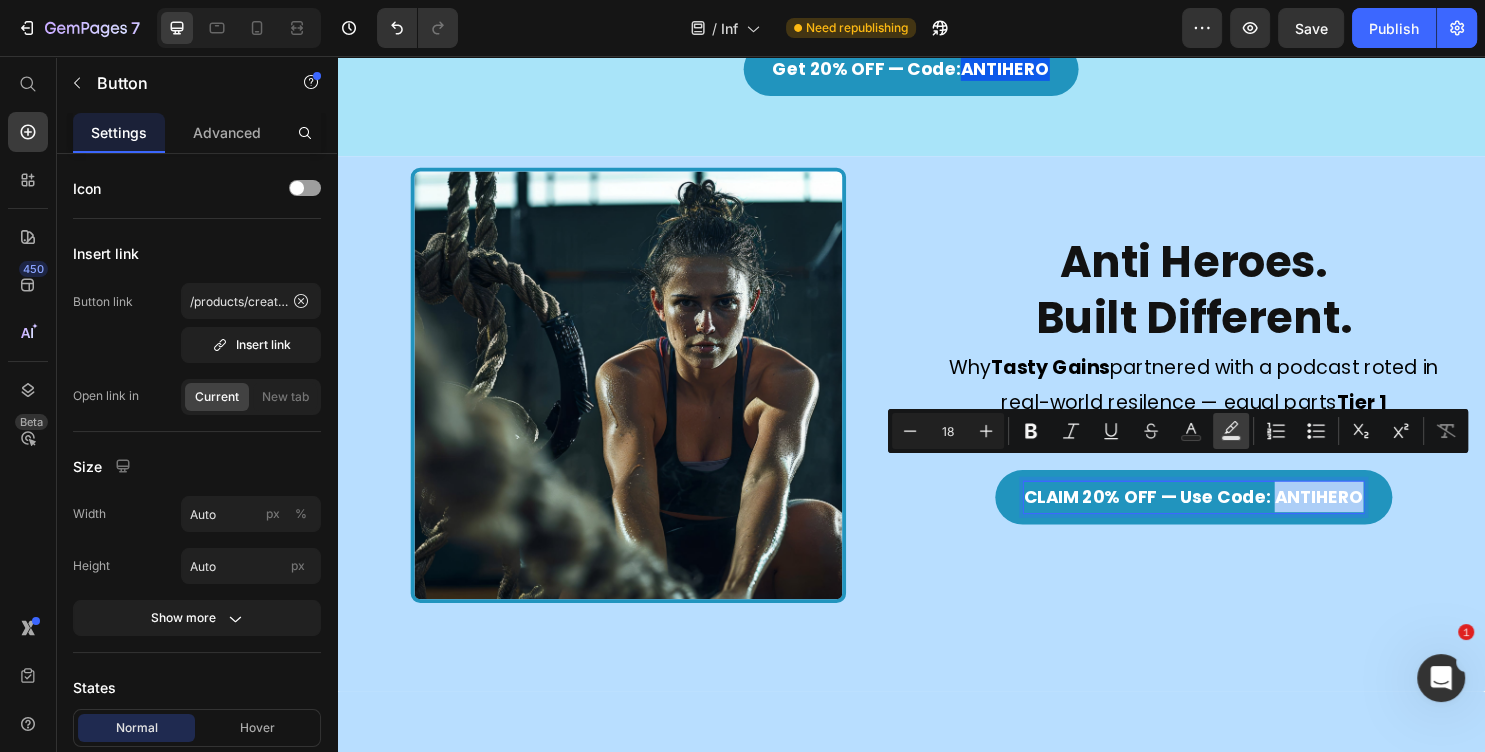 click 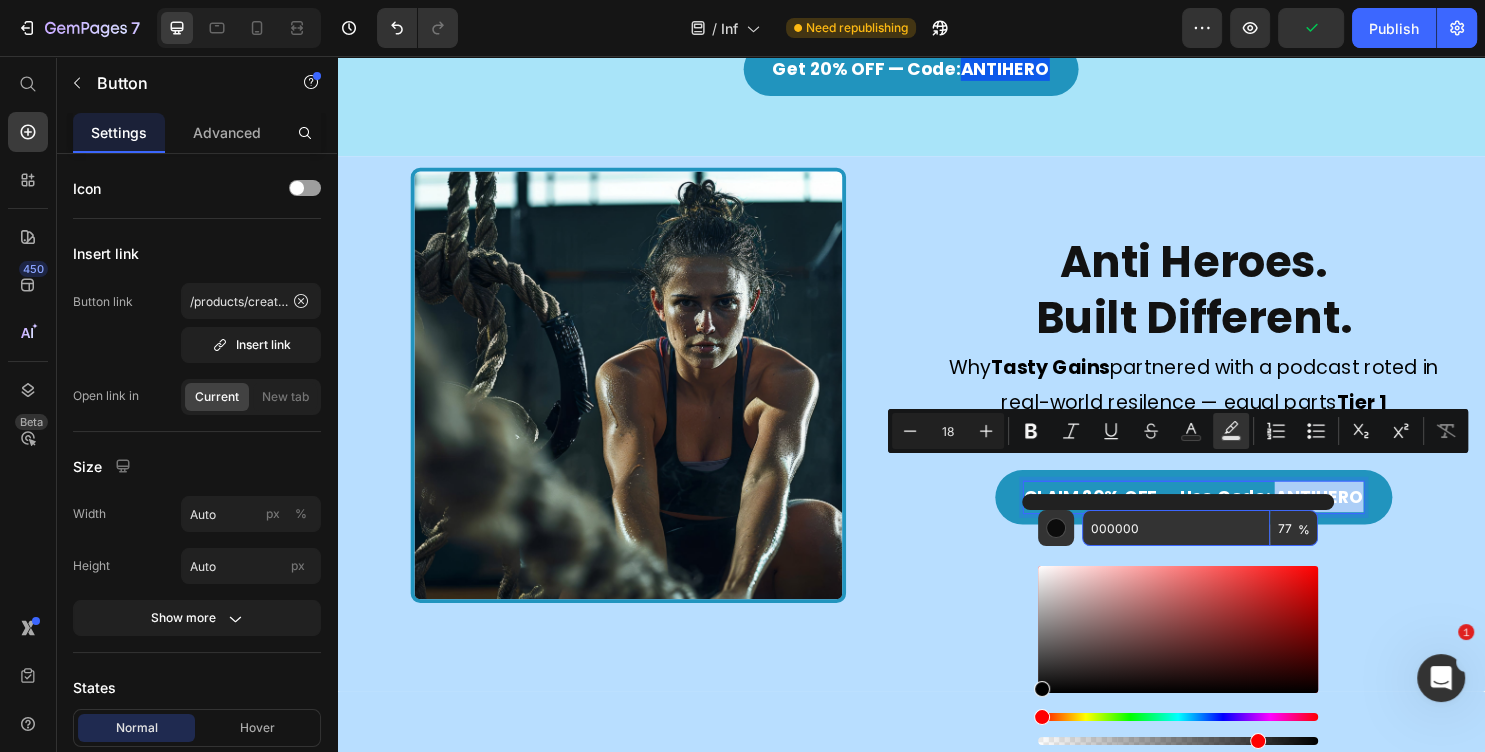 click on "000000" at bounding box center [1176, 528] 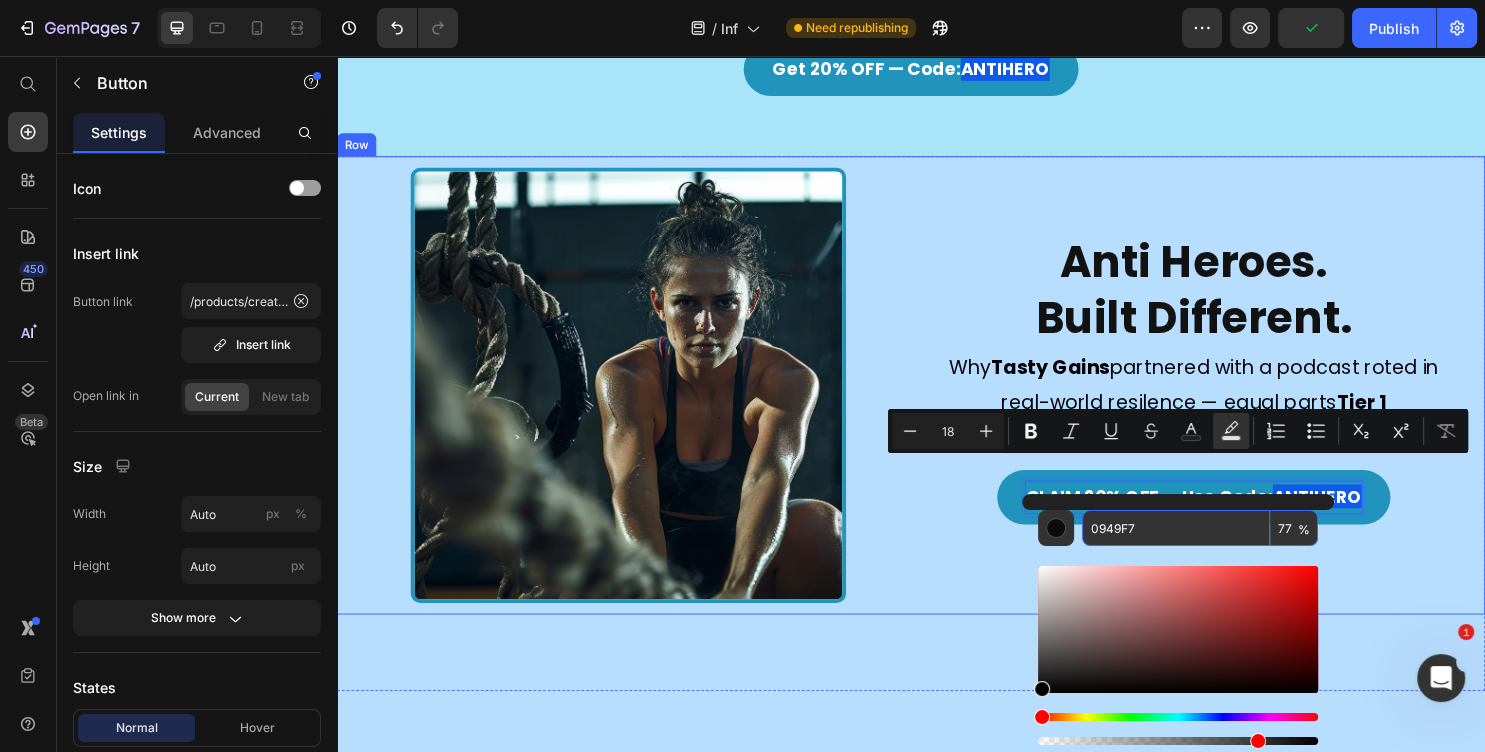 click on "⁠⁠⁠⁠⁠⁠⁠ Anti Heroes. Built Different. Heading Why  [PERSON_NAME]  partnered with a podcast roted in real-world resilence — equal parts  Tier 1 Operator  and  Street Cop . Text Block CLAIM 20% OFF — Use Code:  ANTIHERO Button   15" at bounding box center [1232, 400] 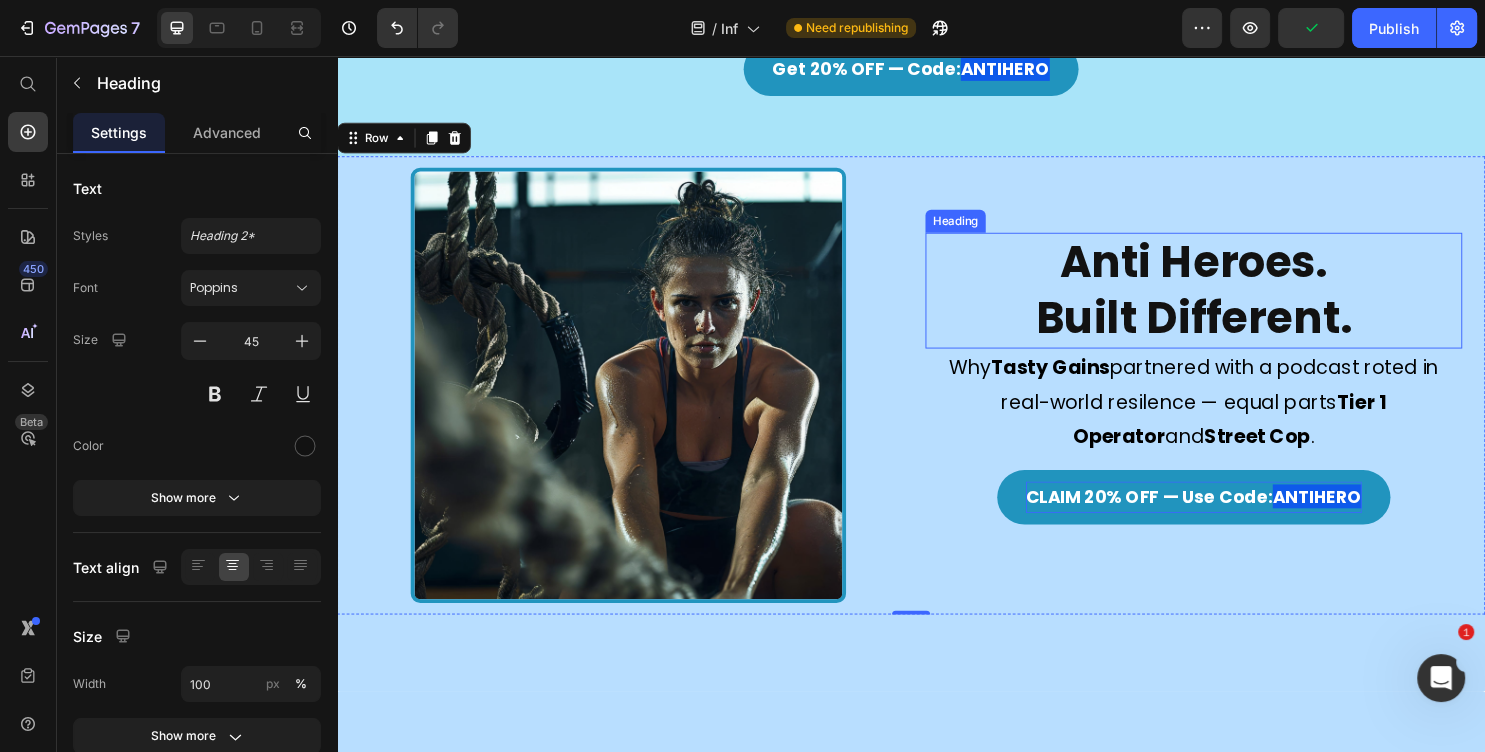 click on "Anti Heroes." at bounding box center [1233, 271] 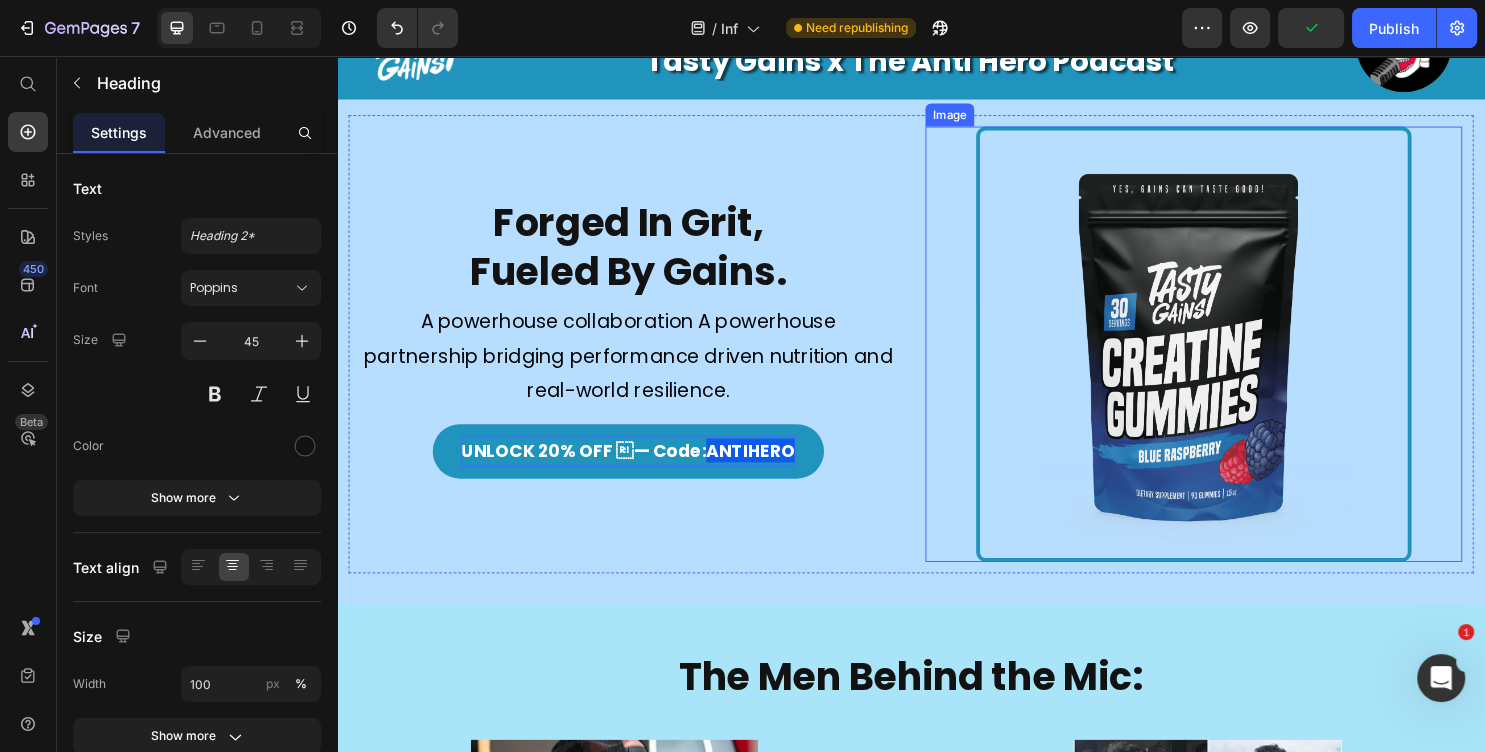 scroll, scrollTop: 216, scrollLeft: 0, axis: vertical 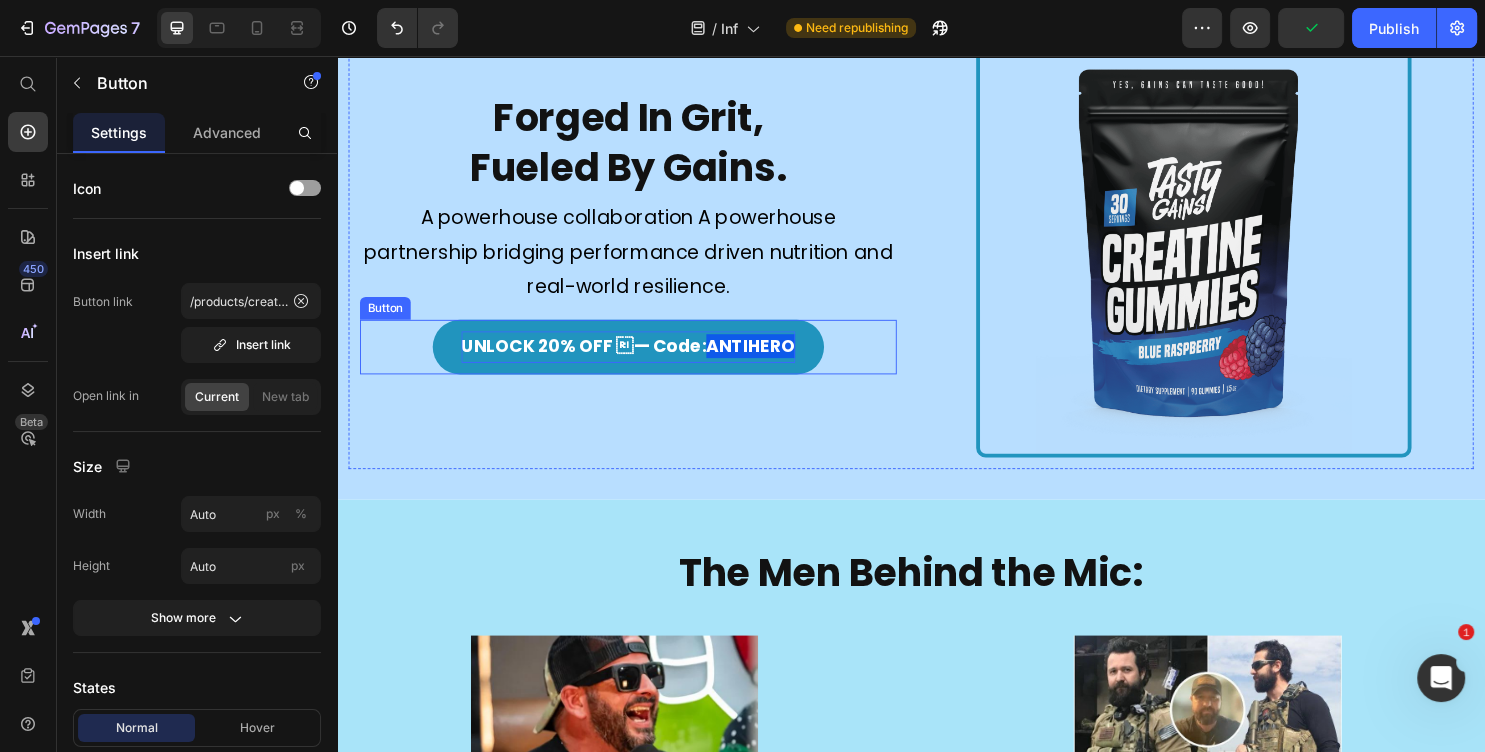 click on "ANTIHERO" at bounding box center [769, 359] 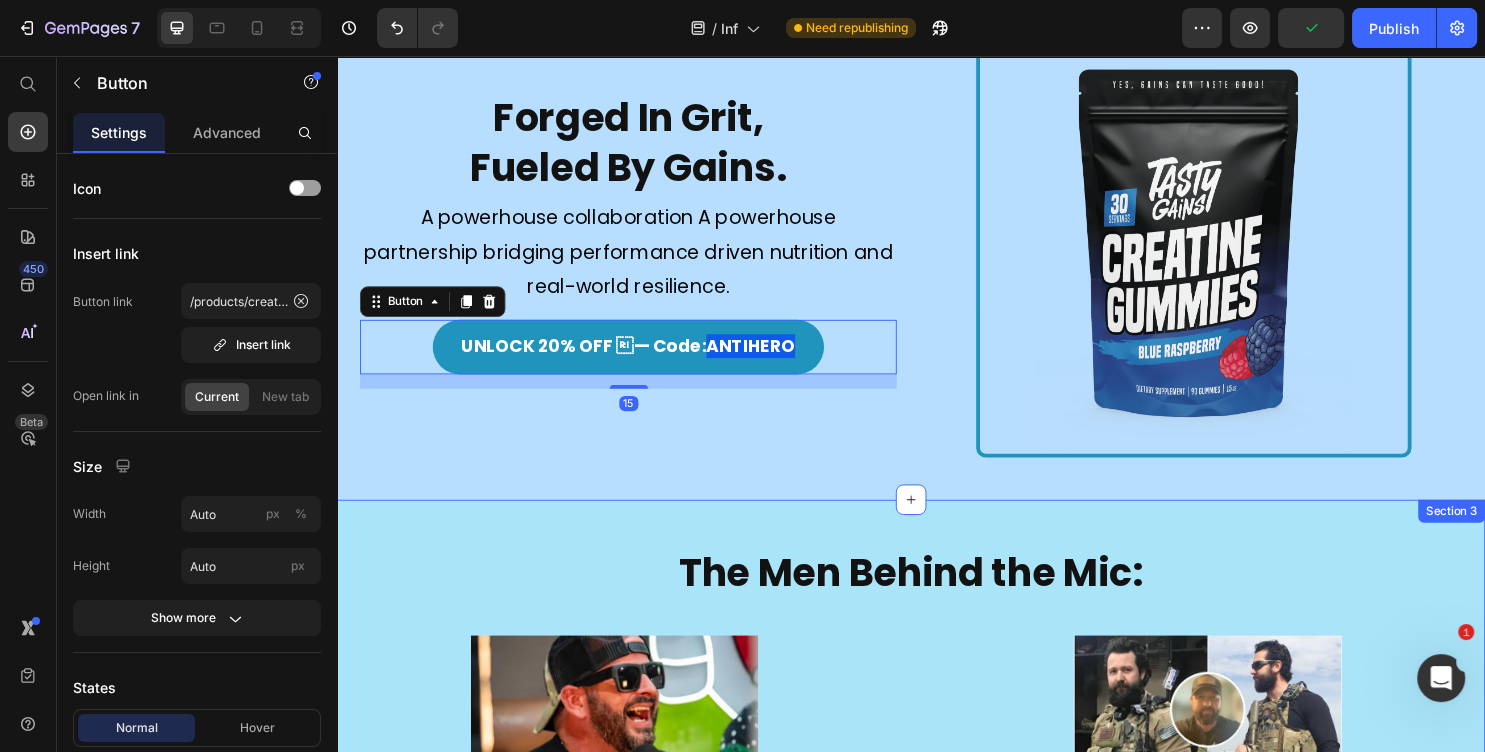 scroll, scrollTop: 1079, scrollLeft: 0, axis: vertical 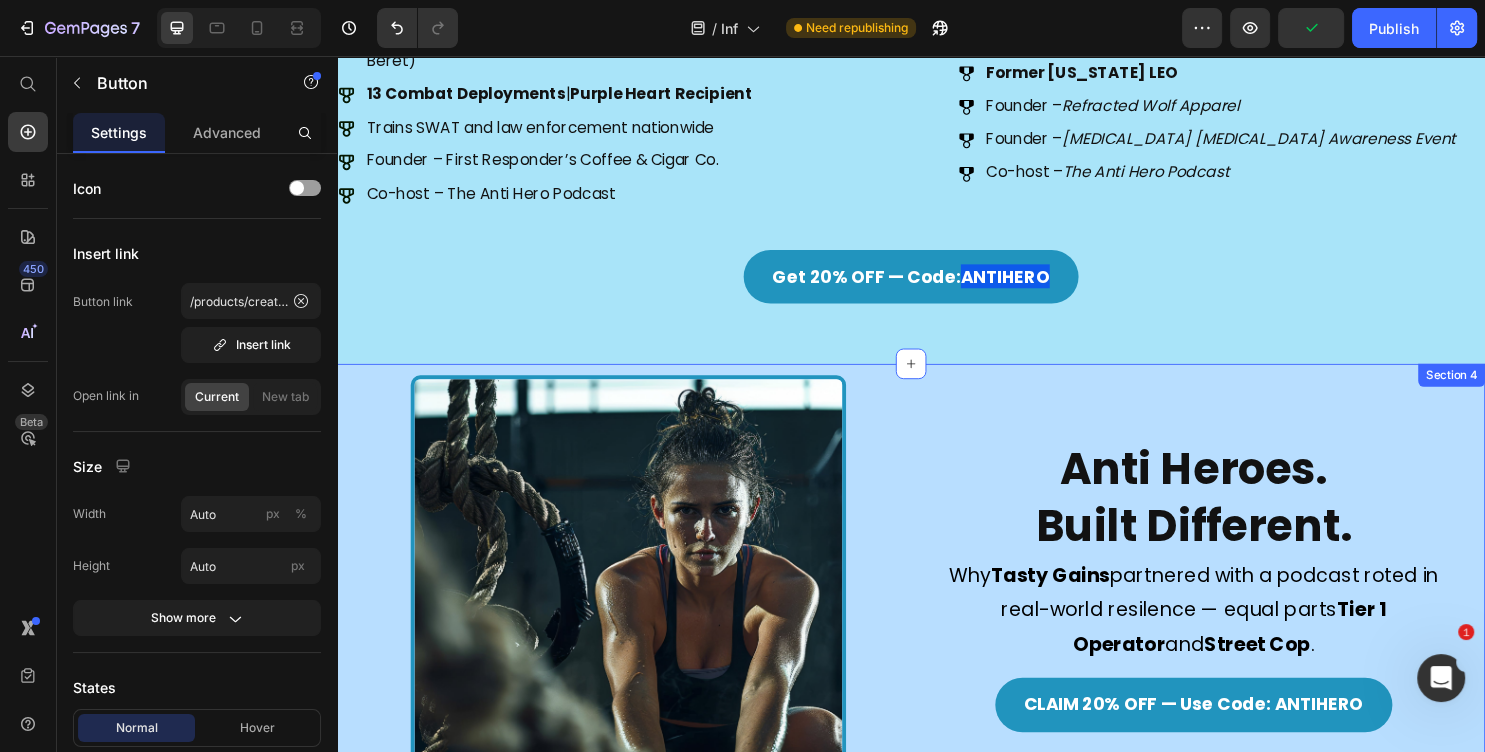 click on "Anti Heroes. Built Different. Heading Why  [PERSON_NAME]  partnered with a podcast roted in real-world resilence — equal parts  Tier 1 Operator  and  Street Cop . Text Block CLAIM 20% OFF — Use Code: ANTIHERO Button Image Image Row Section 4" at bounding box center [937, 657] 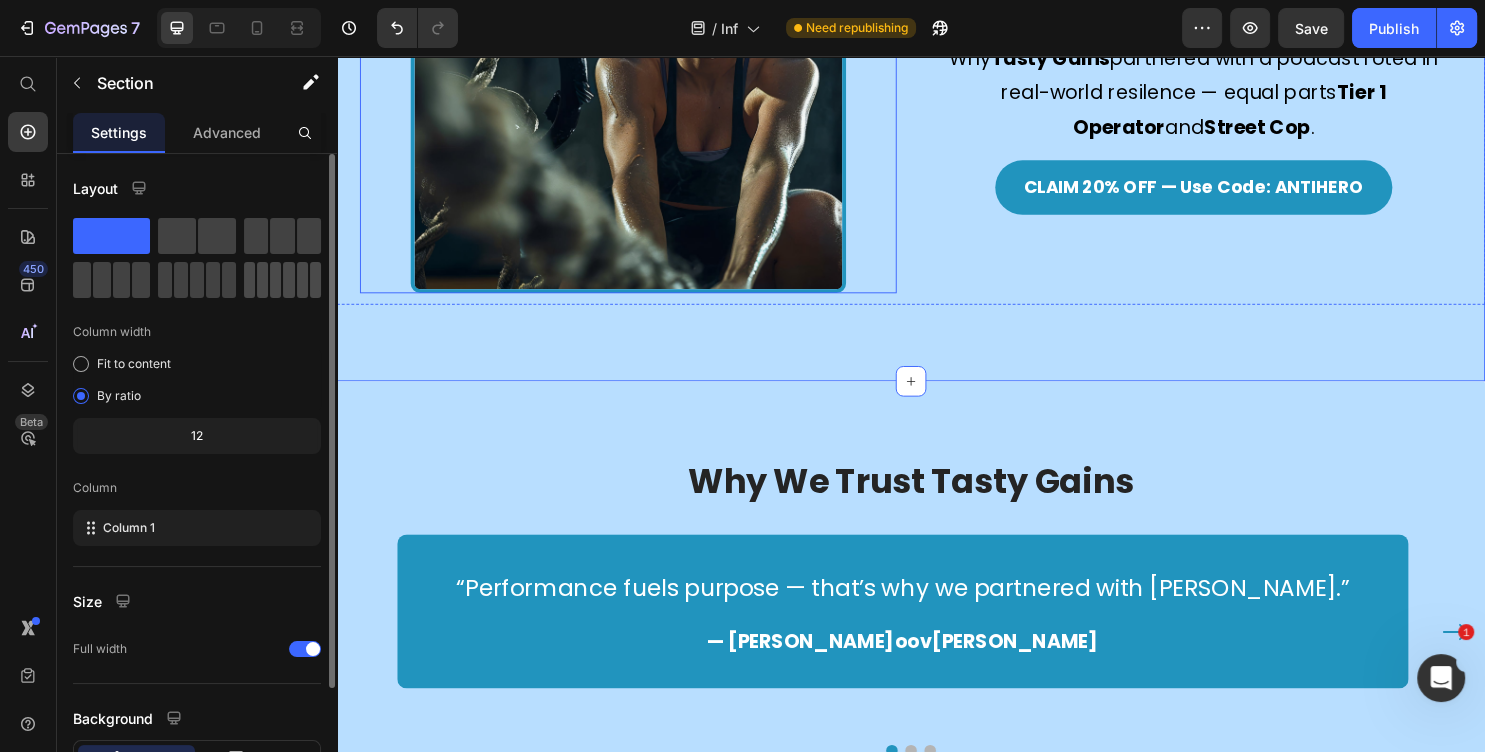 scroll, scrollTop: 1511, scrollLeft: 0, axis: vertical 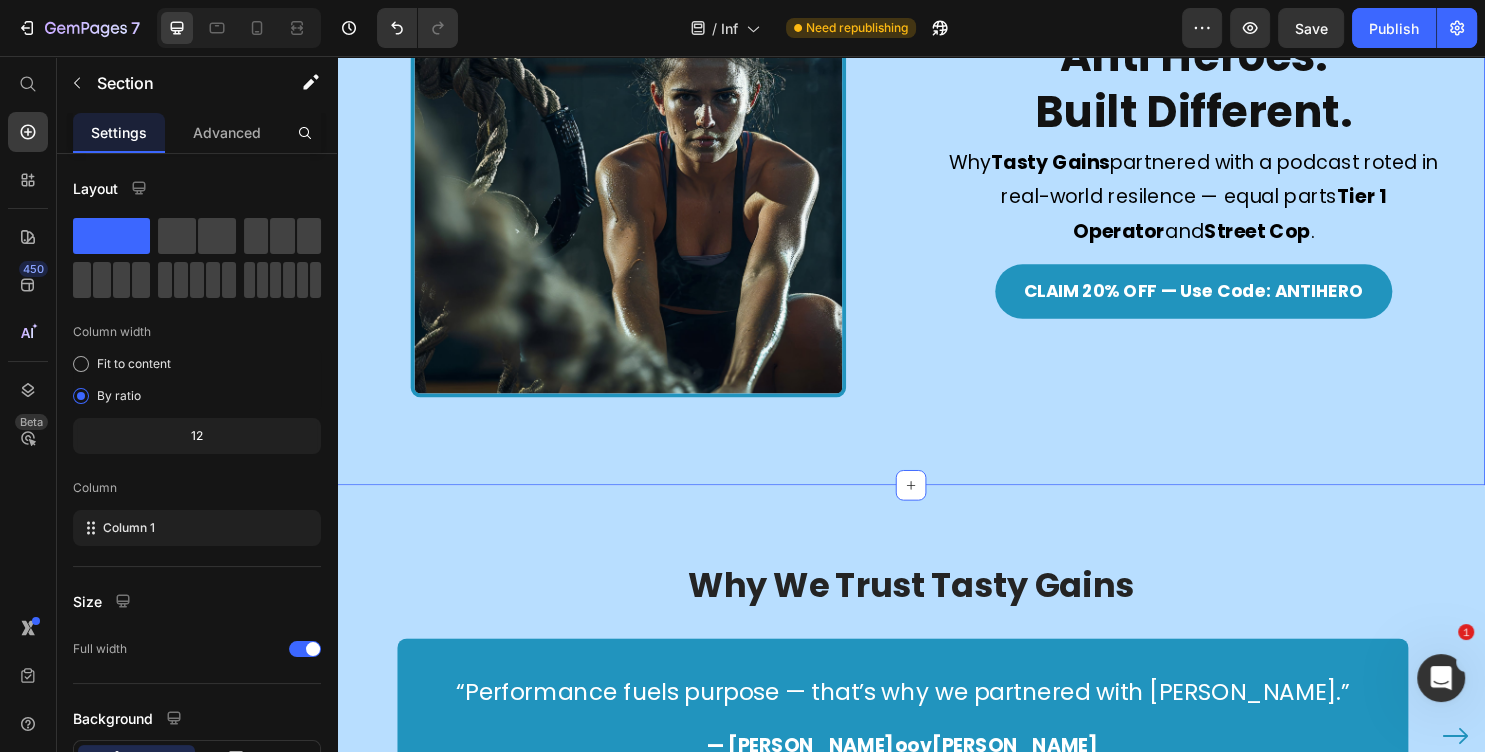 click on "Anti Heroes. Built Different. Heading Why  [PERSON_NAME]  partnered with a podcast roted in real-world resilence — equal parts  Tier 1 Operator  and  Street Cop . Text Block CLAIM 20% OFF — Use Code: ANTIHERO Button Image Image Row Section 4   You can create reusable sections Create Theme Section AI Content Write with GemAI What would you like to describe here? Tone and Voice Persuasive Product Tasty Gains Pre-Workout Gummies - 60 Gummies Show more Generate" at bounding box center (937, 225) 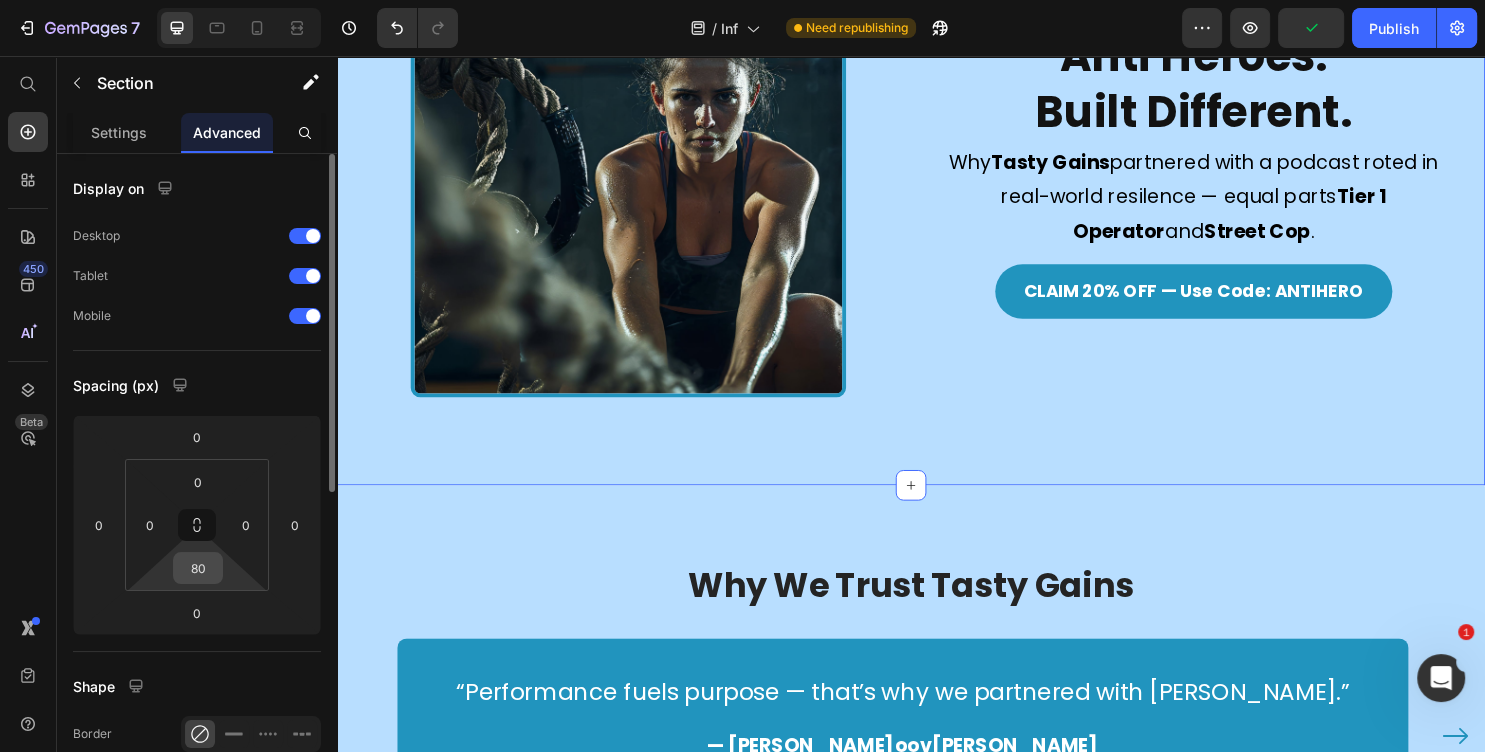 click on "80" at bounding box center [198, 568] 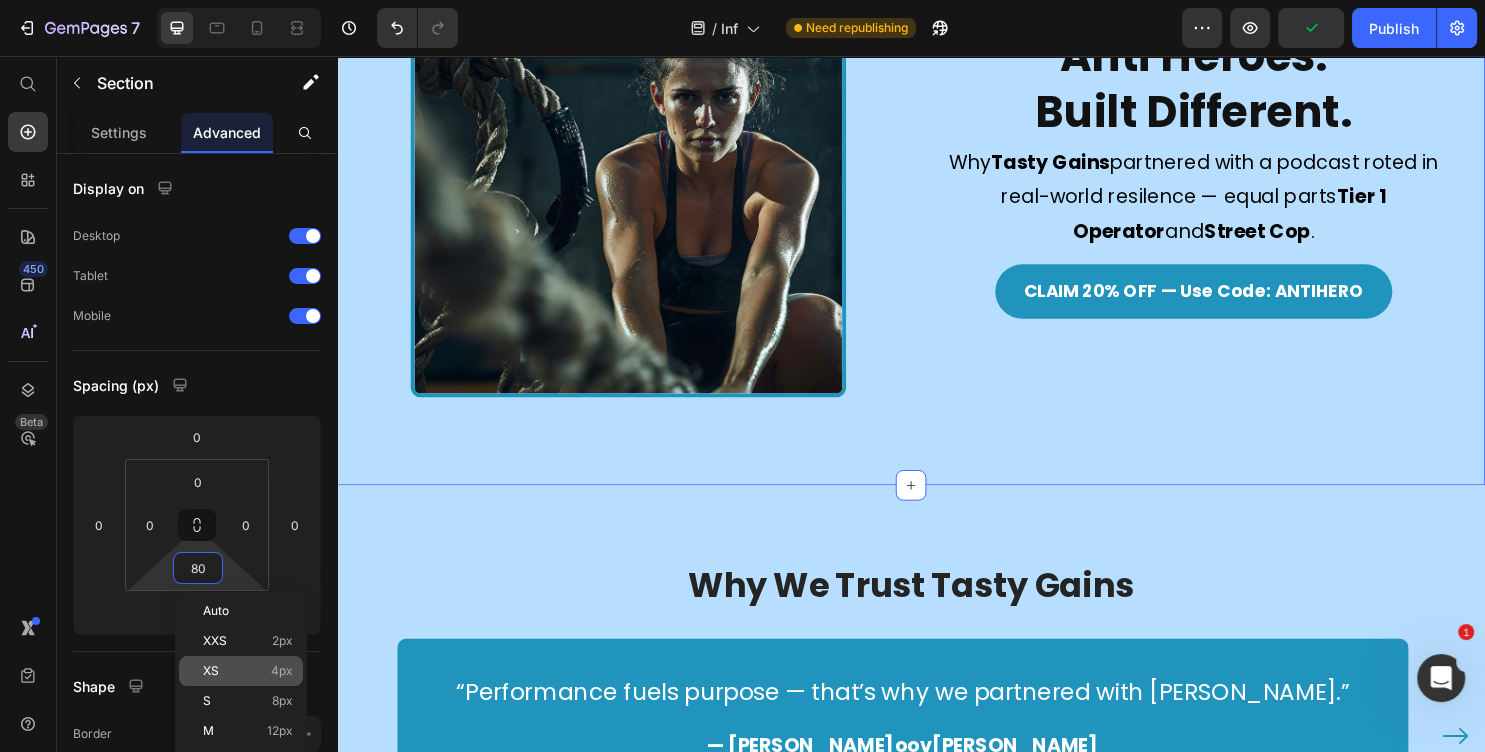 click on "4px" at bounding box center (282, 671) 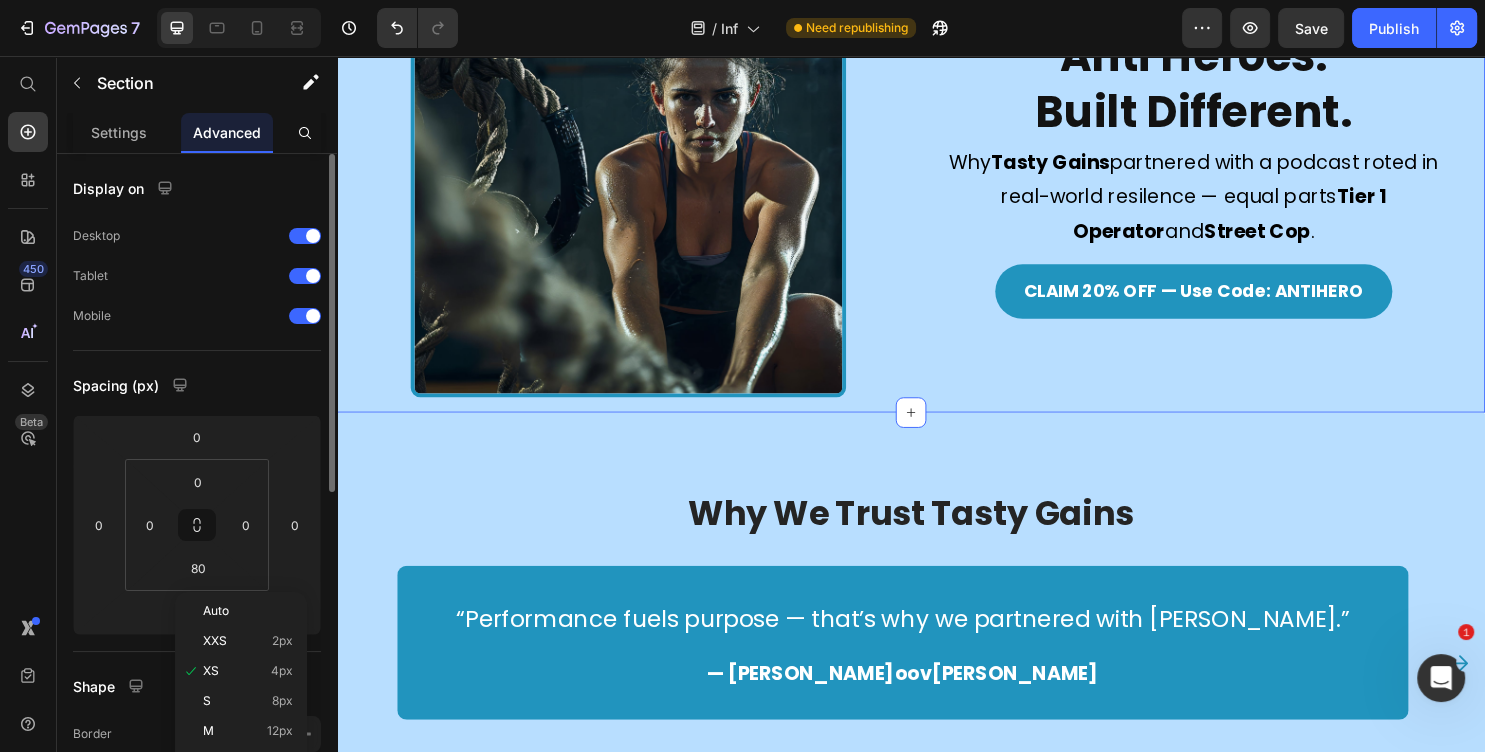 type on "4" 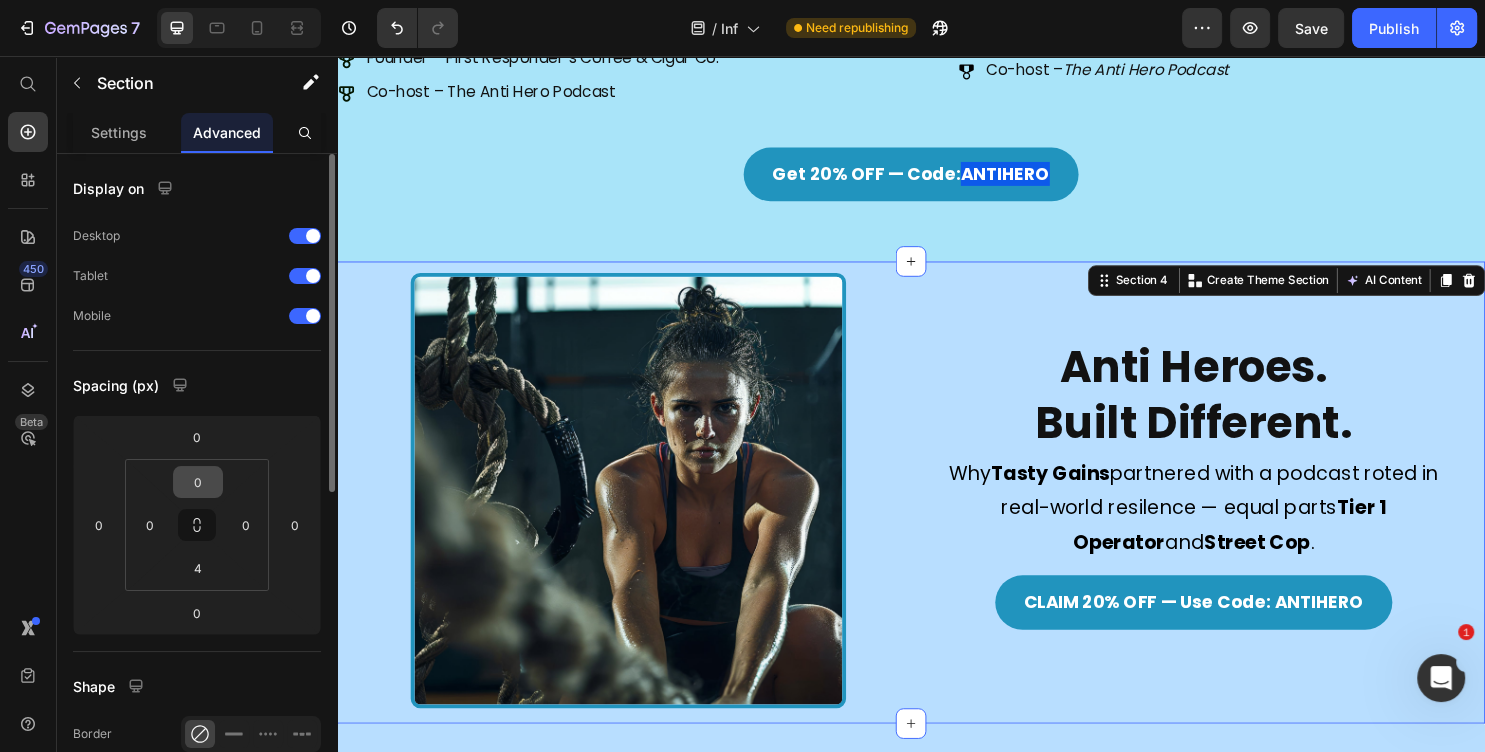scroll, scrollTop: 972, scrollLeft: 0, axis: vertical 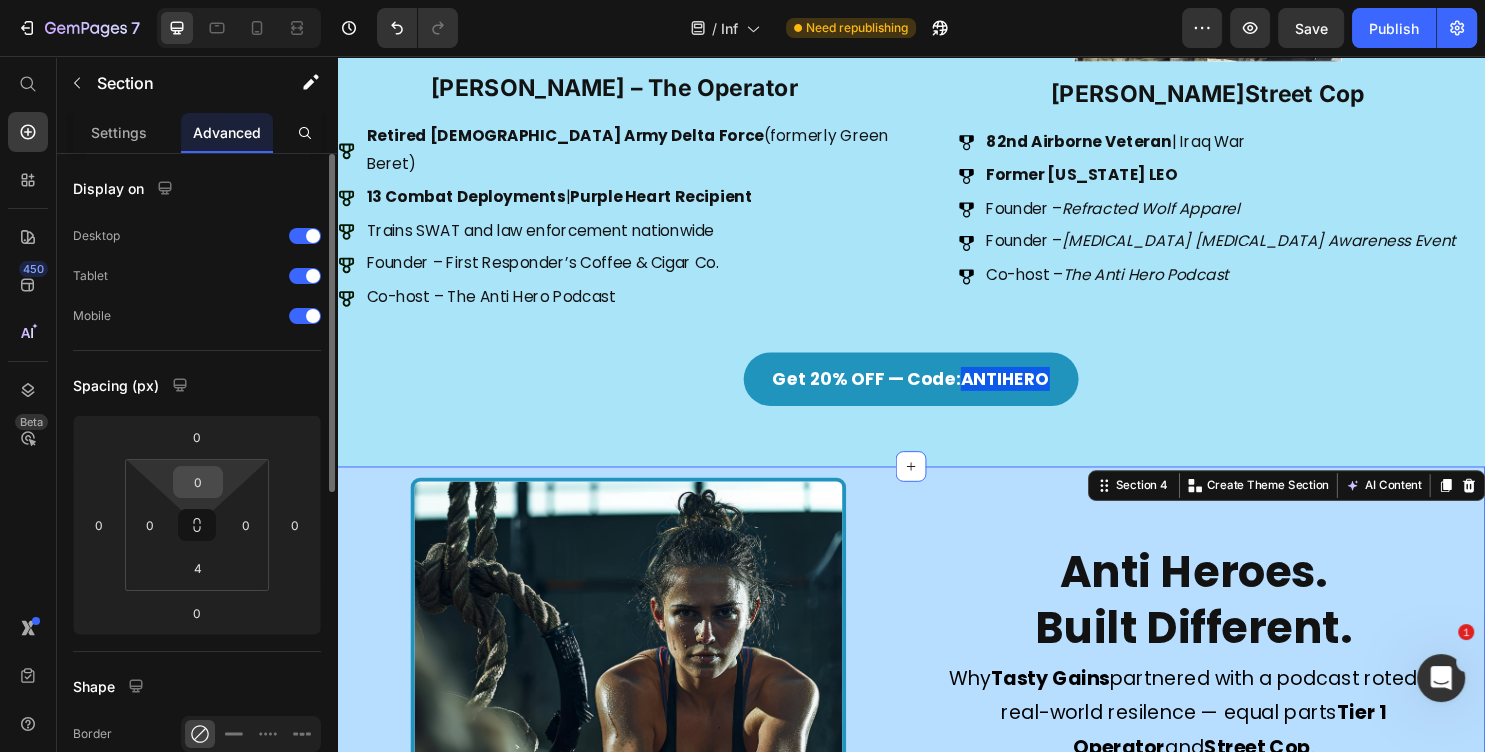 click on "0" at bounding box center (198, 482) 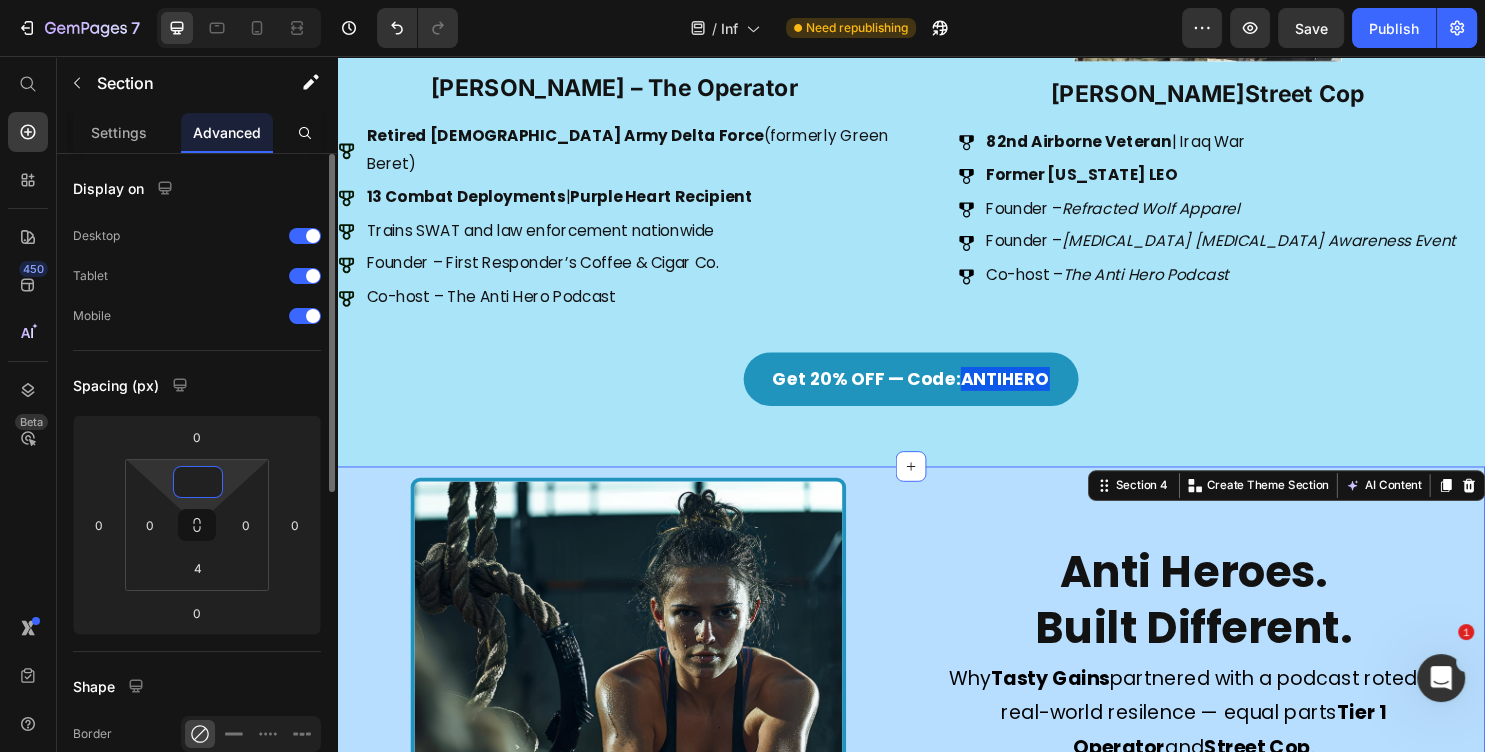 type on "4" 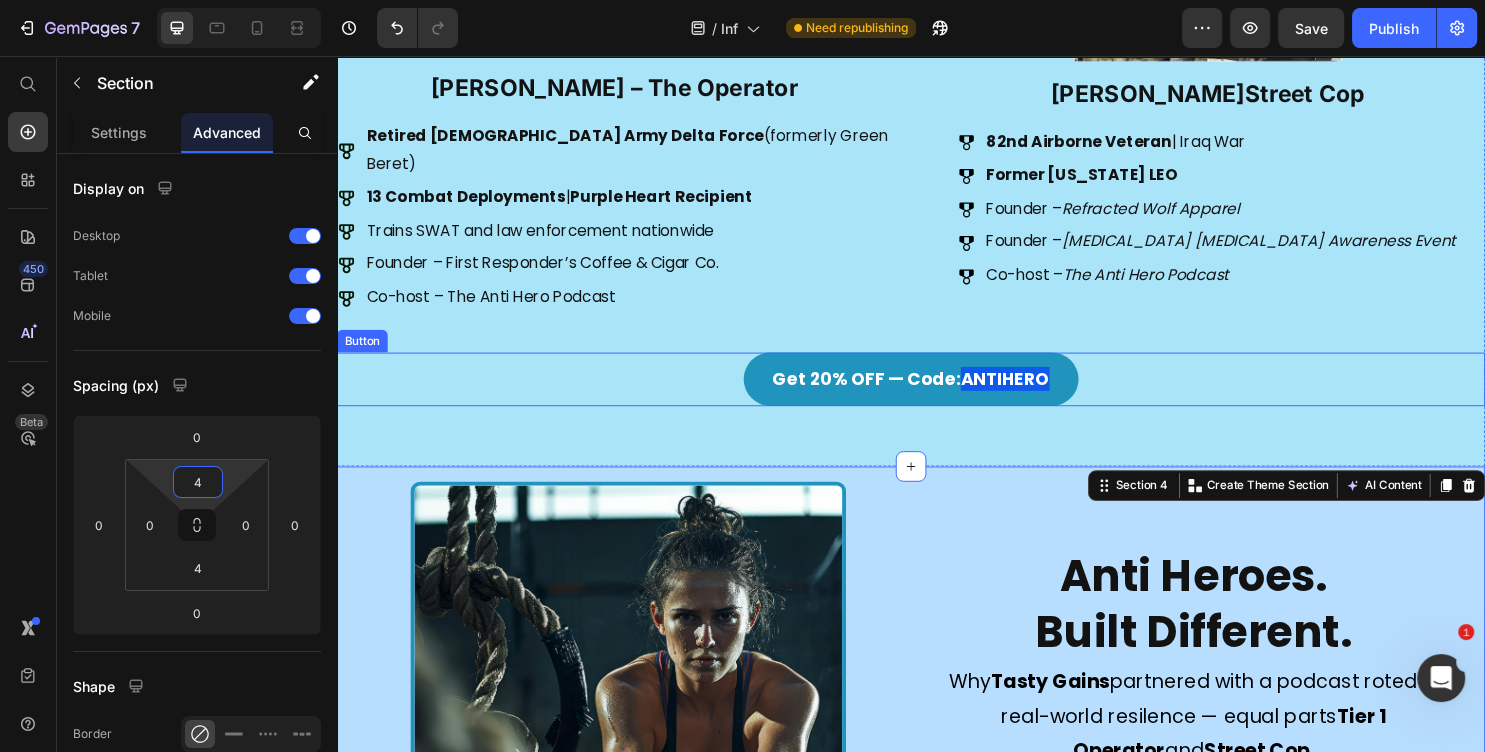 click on "The Men Behind the Mic: Heading Image [PERSON_NAME] [PERSON_NAME]or Heading
Retired [DEMOGRAPHIC_DATA] Army Delta Force  (formerly Green Beret)
13 Combat Deployments  |  Purple Heart Recipient
Trains SWAT and law enforcement nationwide
Founder – First Responder’s Coffee & Cigar Co.
Co-host – The Anti Hero Podcast Item List Image [PERSON_NAME] – The Street Cop Heading
82nd Airborne Veteran  | [GEOGRAPHIC_DATA] War
Former [US_STATE] [PERSON_NAME]
Founder –  Refracted Wolf Apparel
Founder –  [MEDICAL_DATA] [MEDICAL_DATA] Awareness Event
Co-host –  The Anti Hero Podcast Item List Row Get 20% OFF — Code:  ANTIHERO Button" at bounding box center [937, 124] 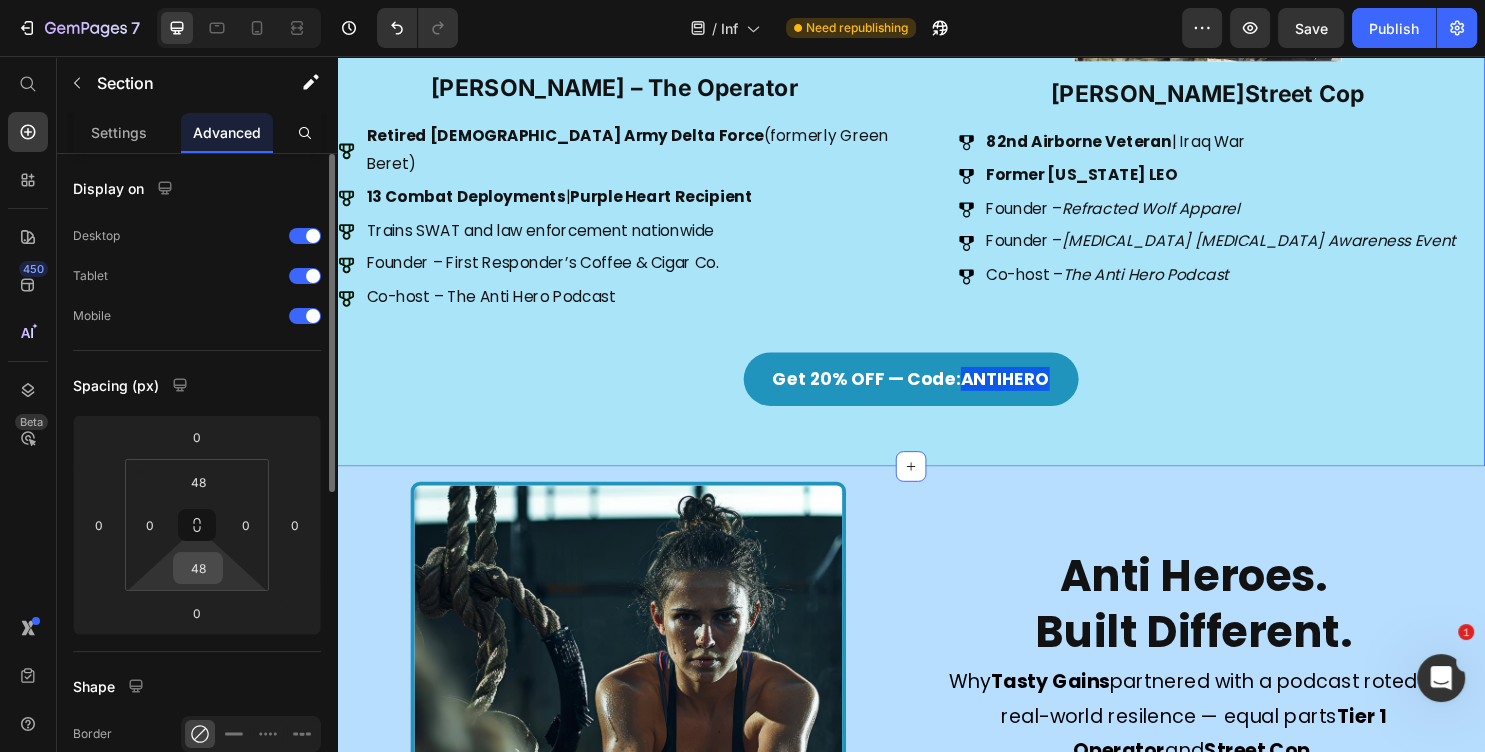 click on "48" at bounding box center (198, 568) 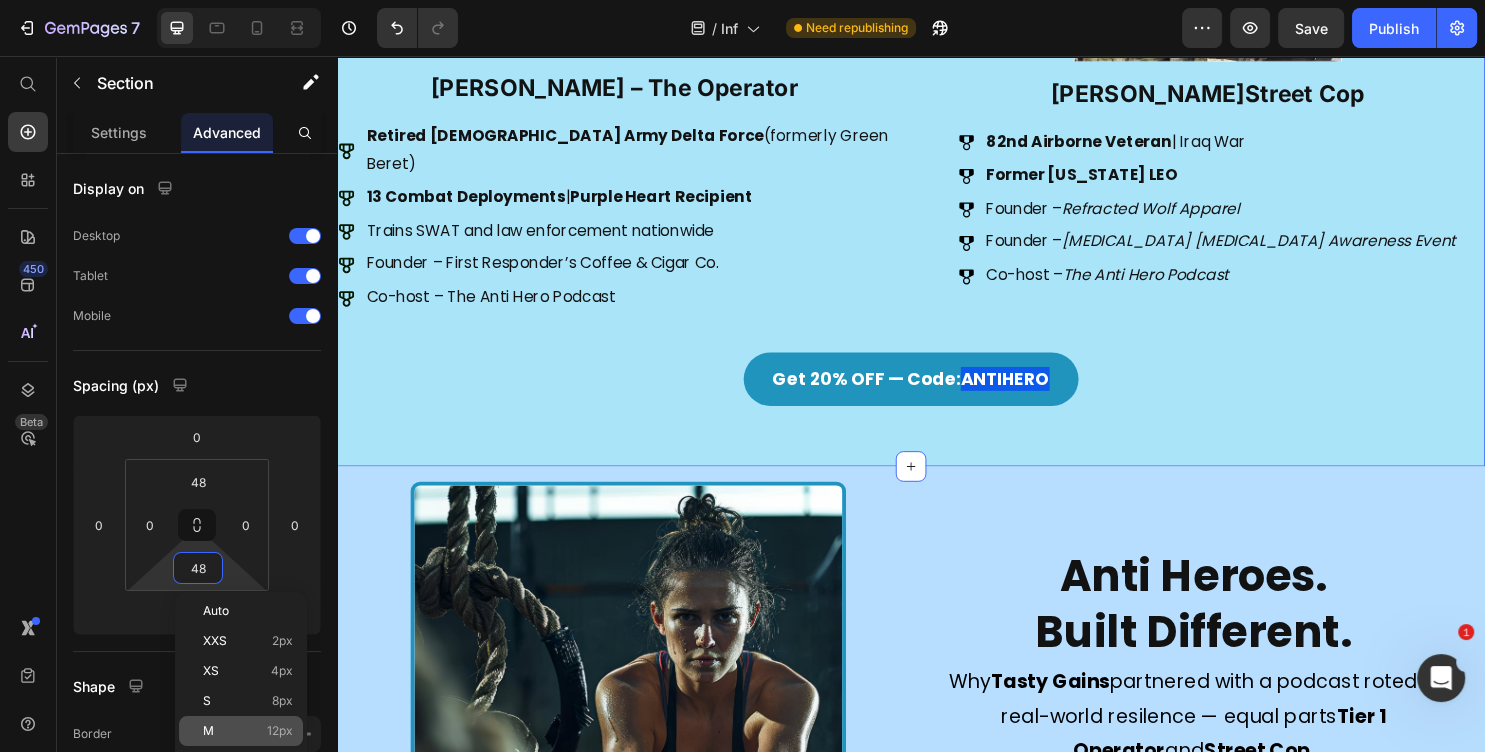 click on "M 12px" at bounding box center [248, 731] 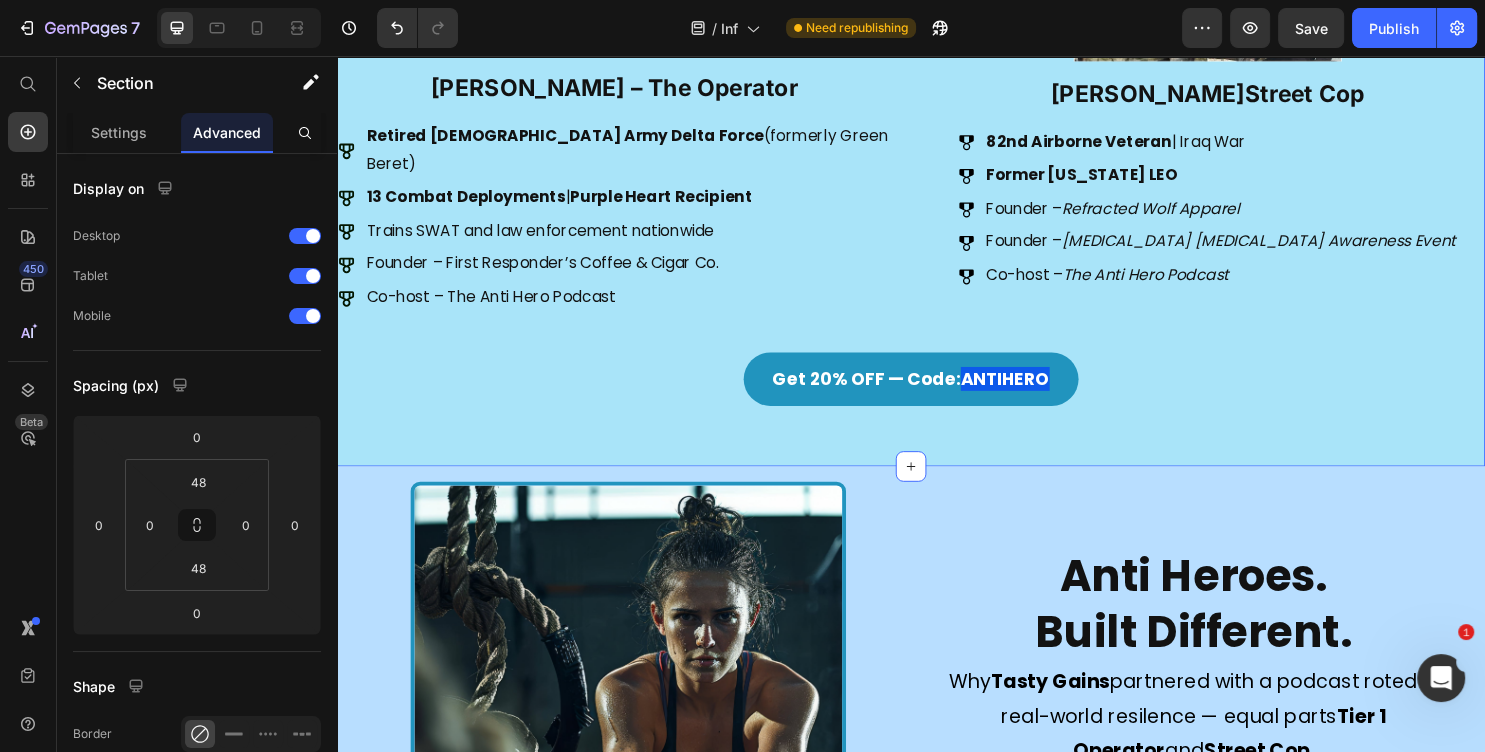 type on "12" 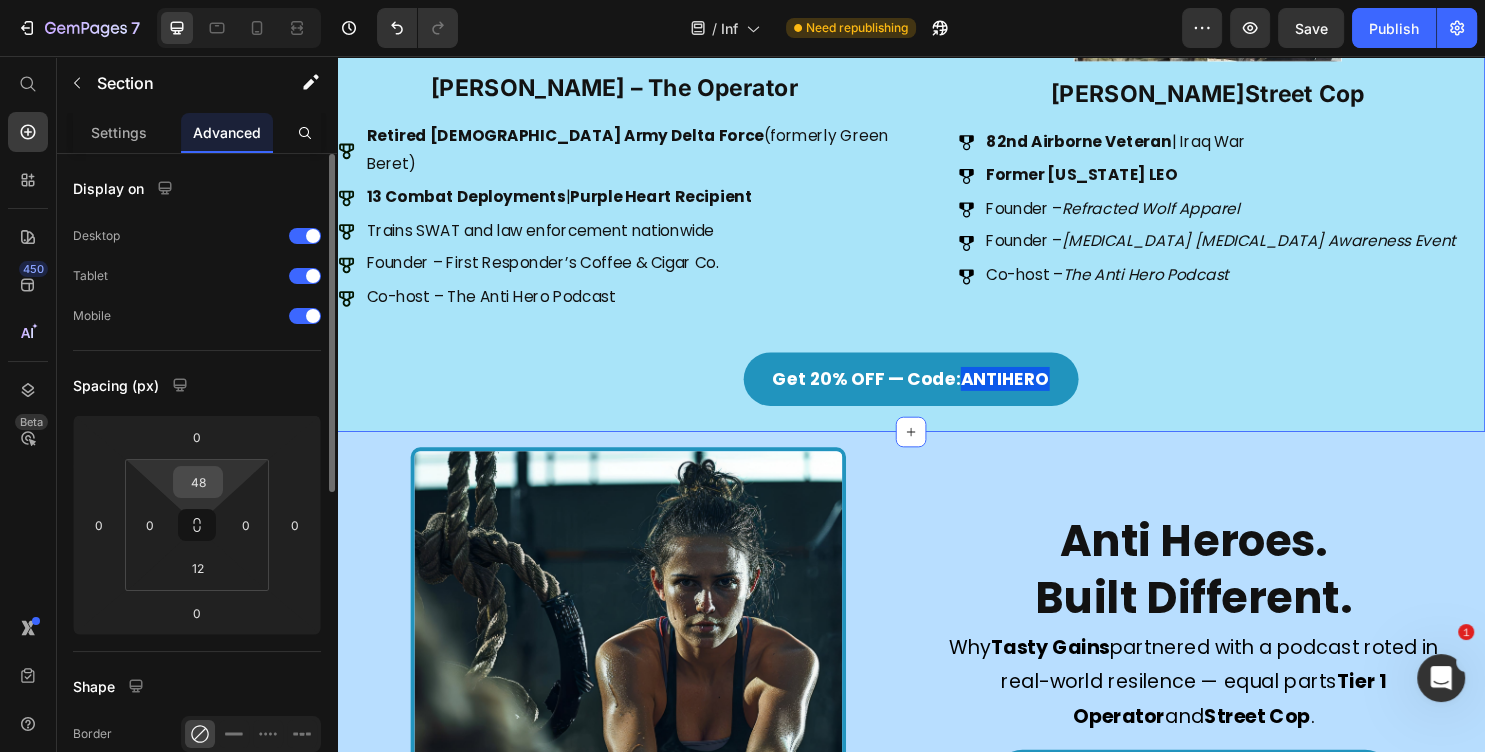 click on "48" at bounding box center [198, 482] 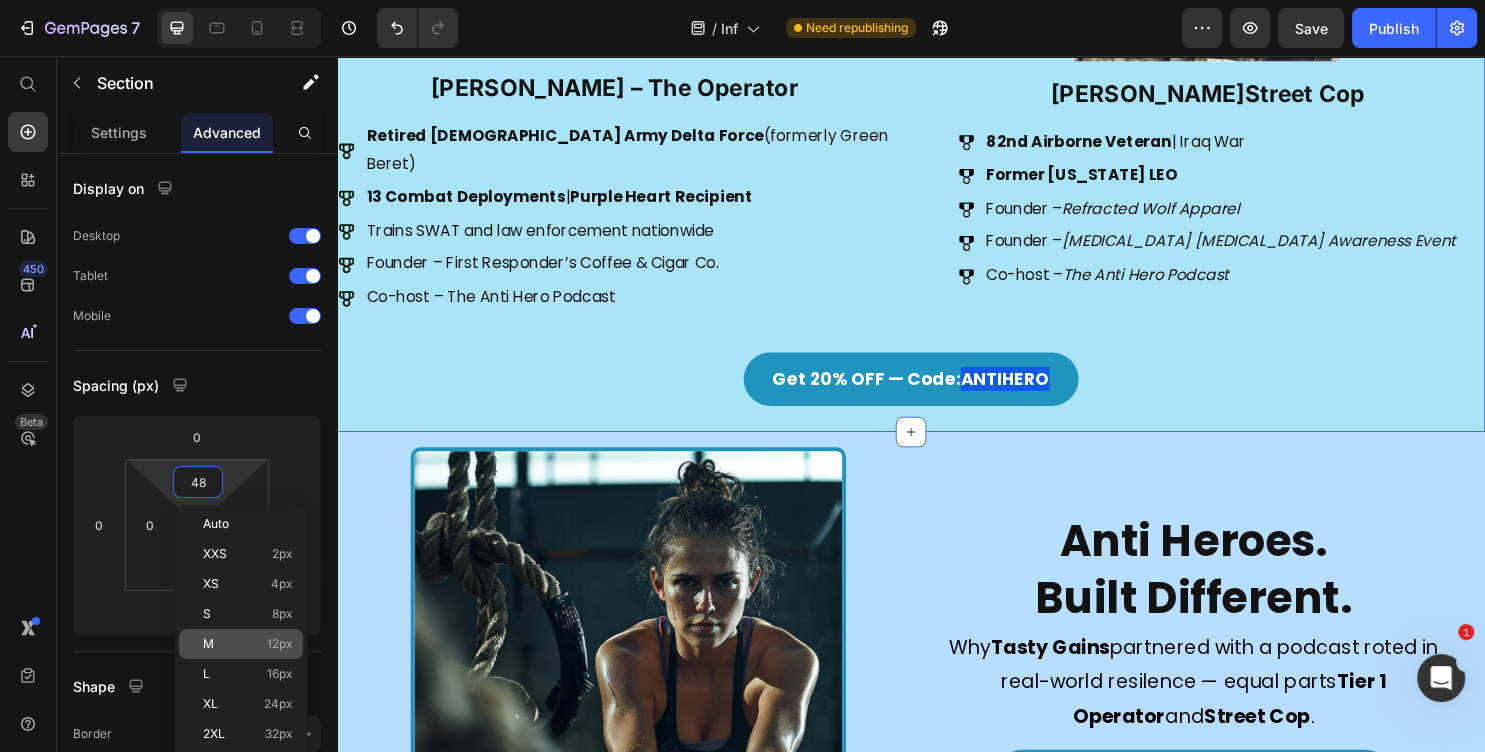 click on "12px" at bounding box center (280, 644) 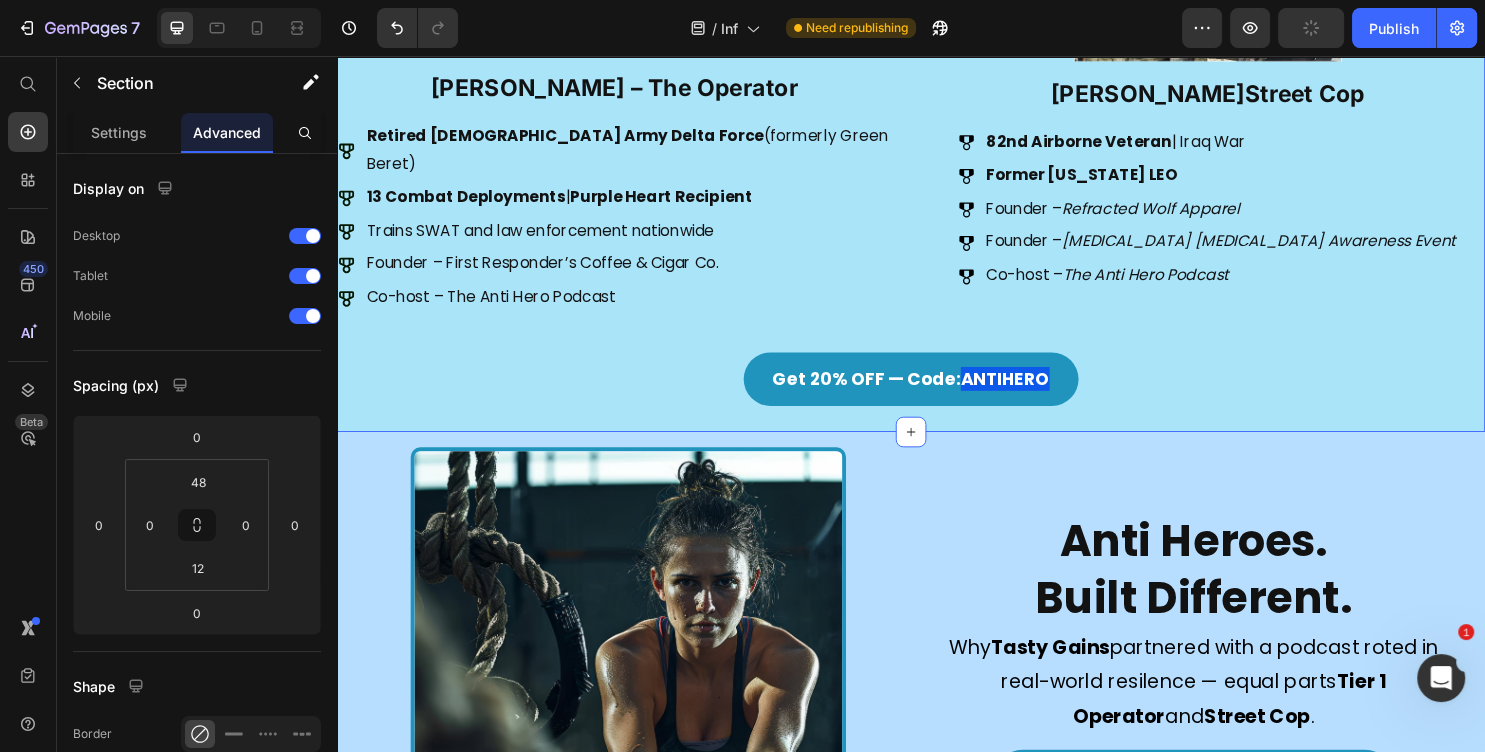 type on "12" 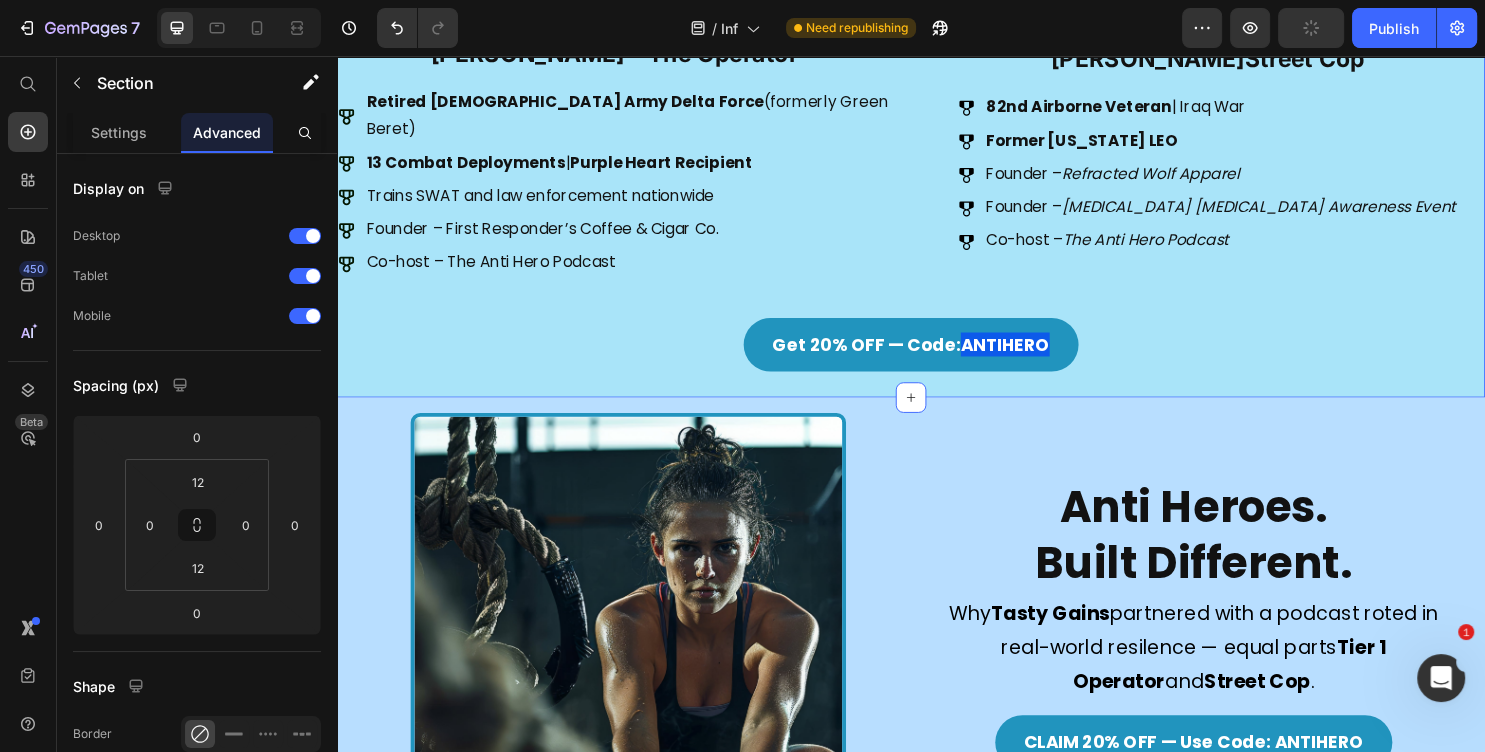 scroll, scrollTop: 0, scrollLeft: 0, axis: both 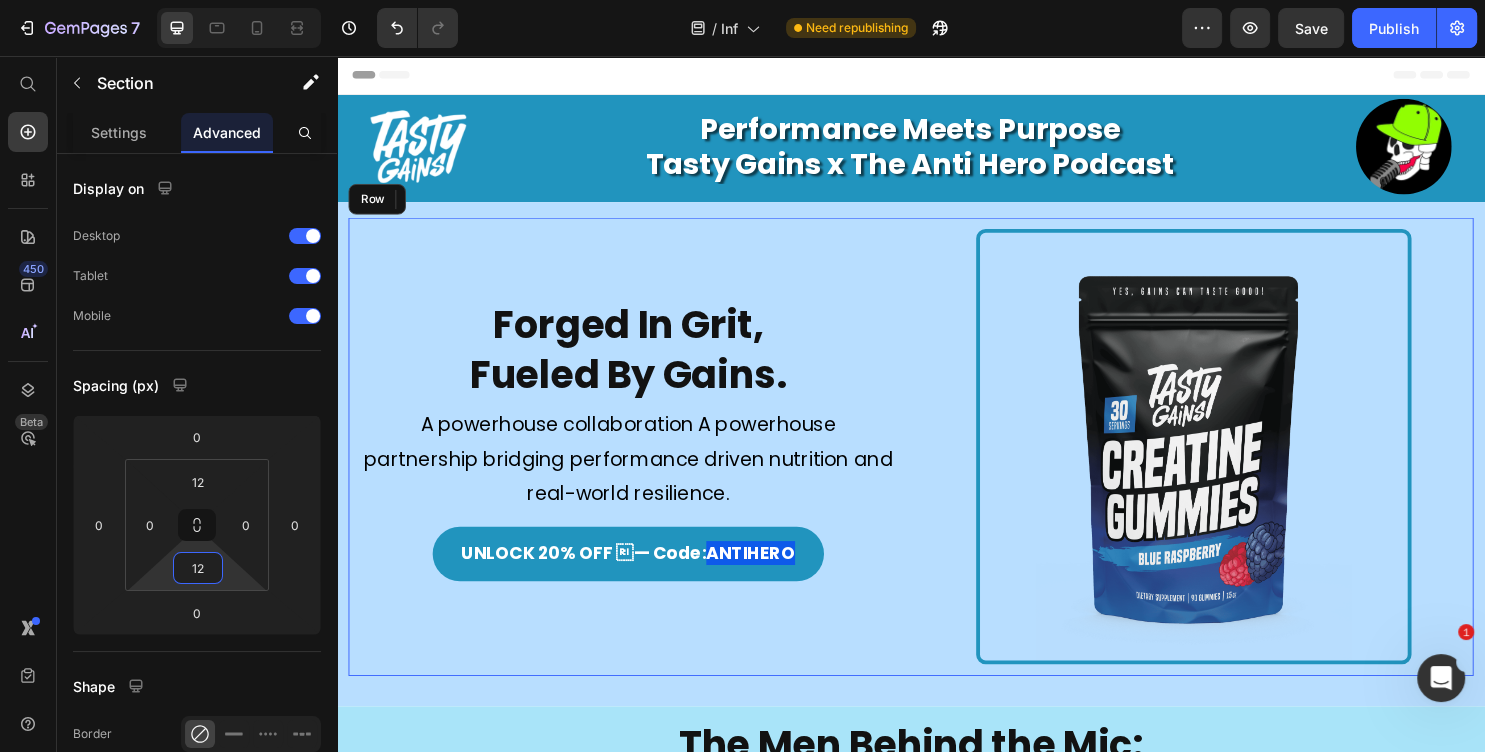 click on "Forged In Grit, Fueled By Gains. Heading Image A powerhouse collaboration A powerhouse partnership bridging performance driven nutrition and real-world resilience. Text Block UNLOCK 20% OFF — Code:  ANTIHERO Button" at bounding box center [641, 464] 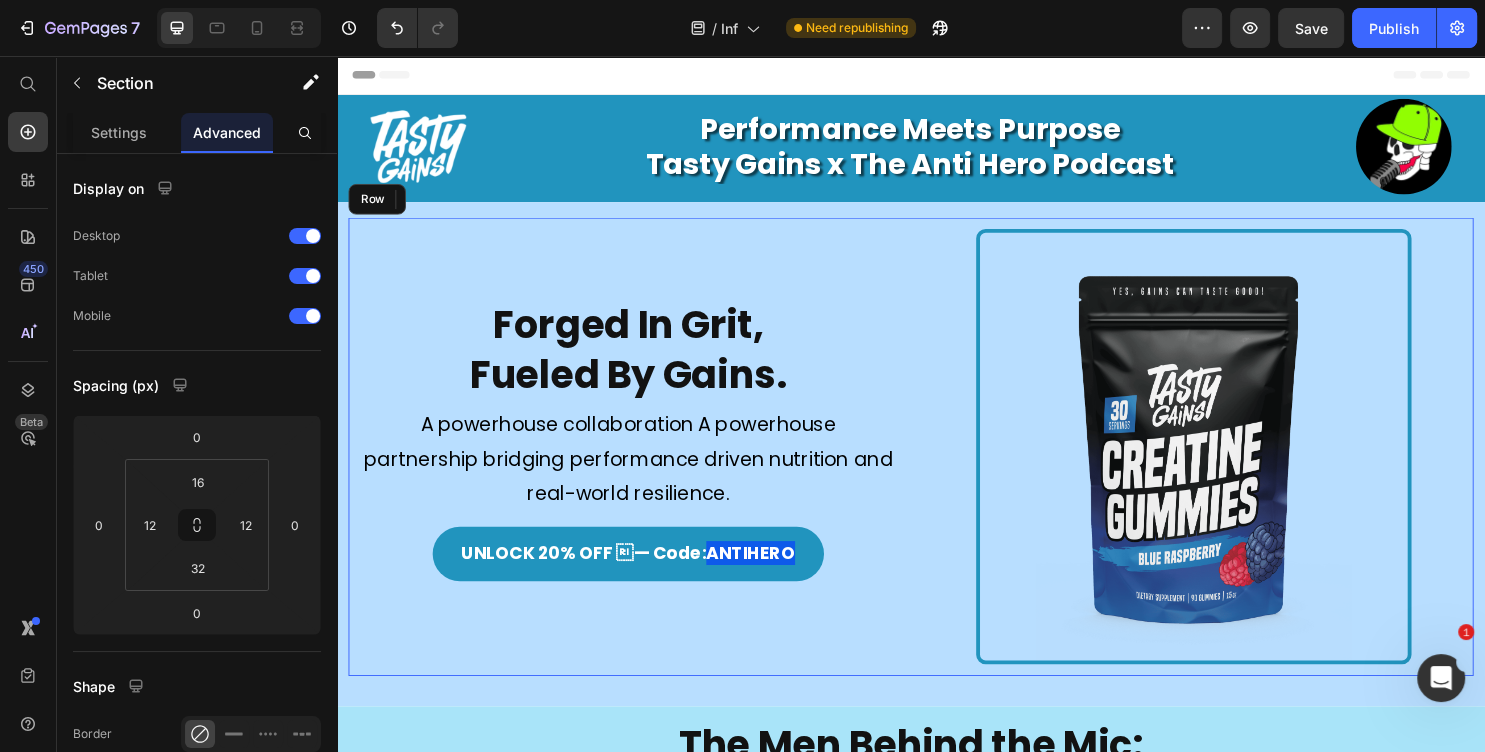 click on "Forged In Grit, Fueled By Gains. Heading Image A powerhouse collaboration A powerhouse partnership bridging performance driven nutrition and real-world resilience. Text Block UNLOCK 20% OFF — Code:  ANTIHERO Button Image Row Section 2" at bounding box center (937, 472) 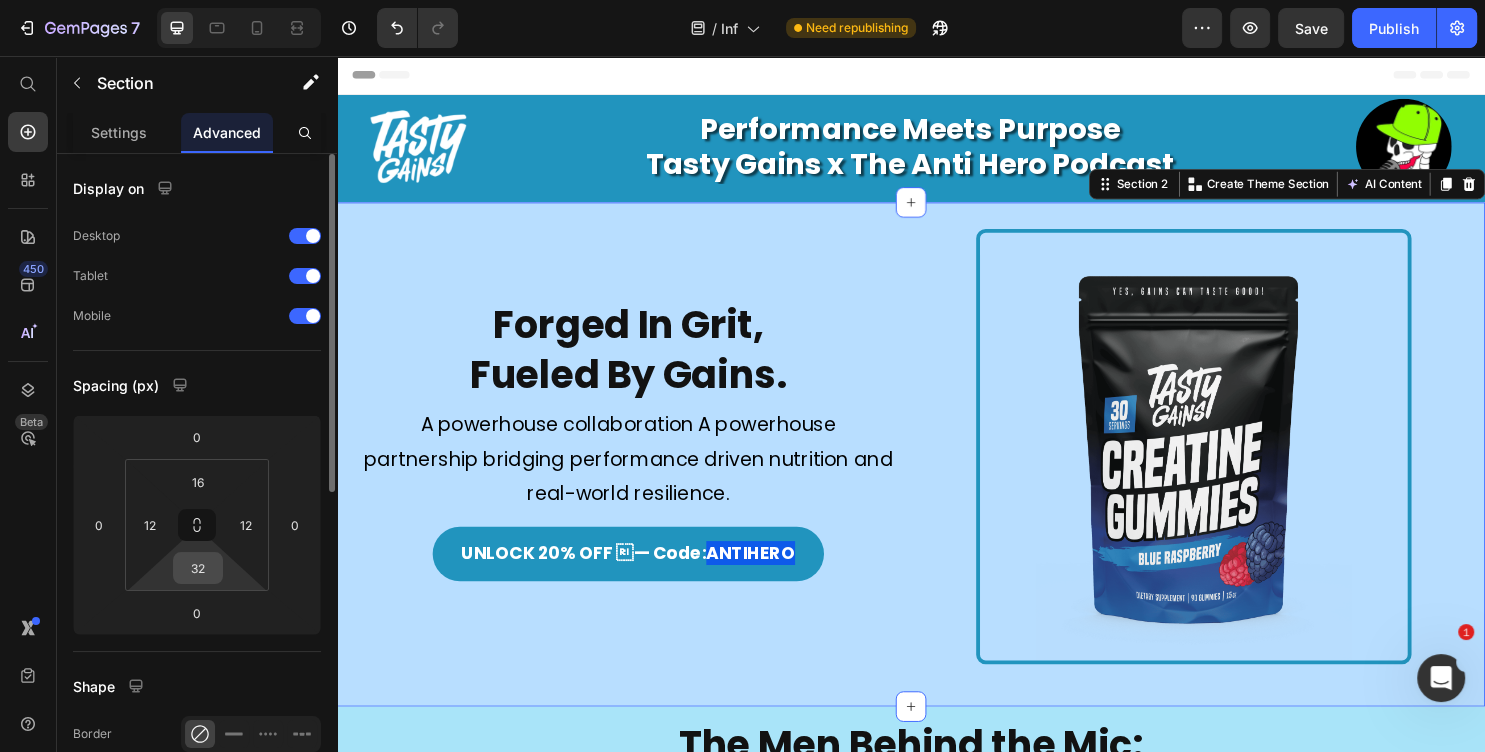 click on "32" at bounding box center [198, 568] 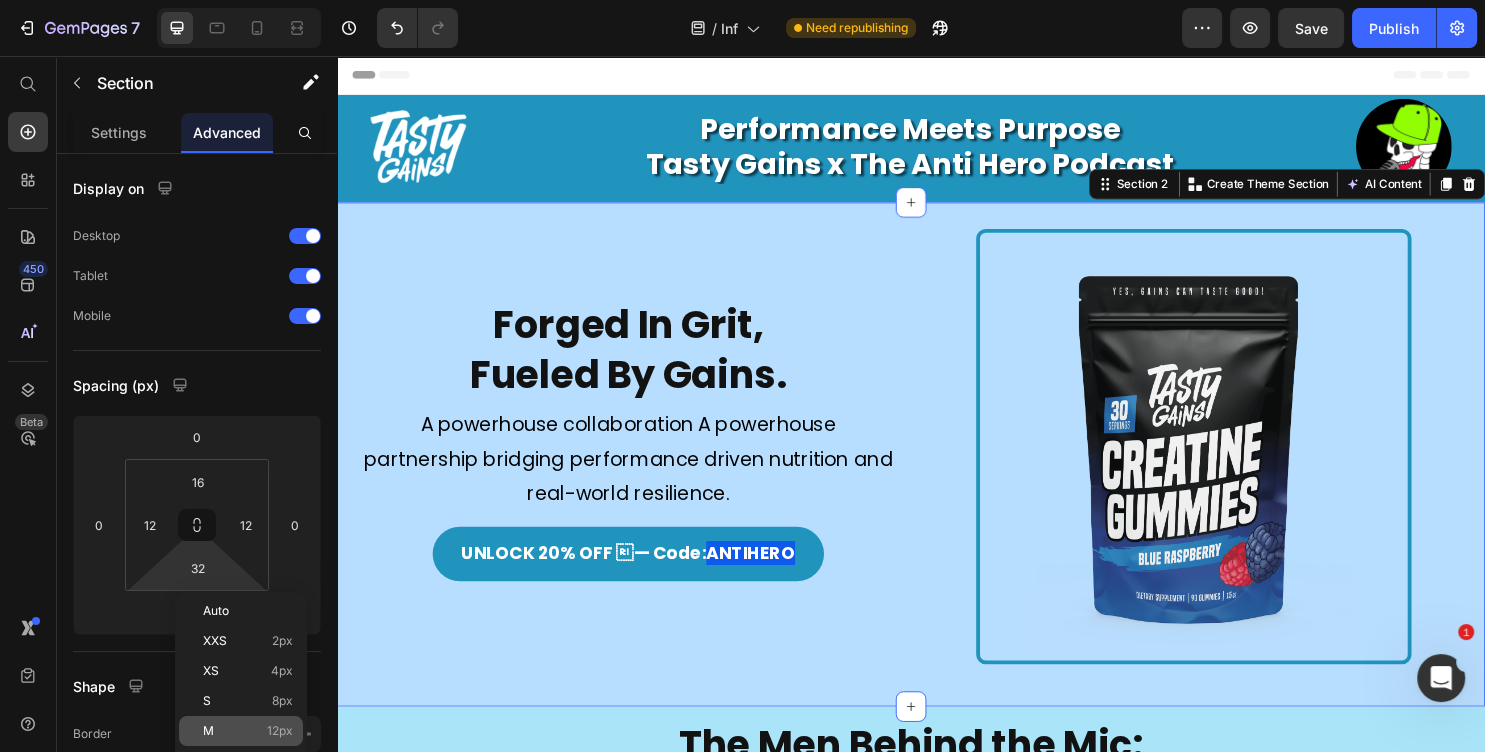 click on "M 12px" 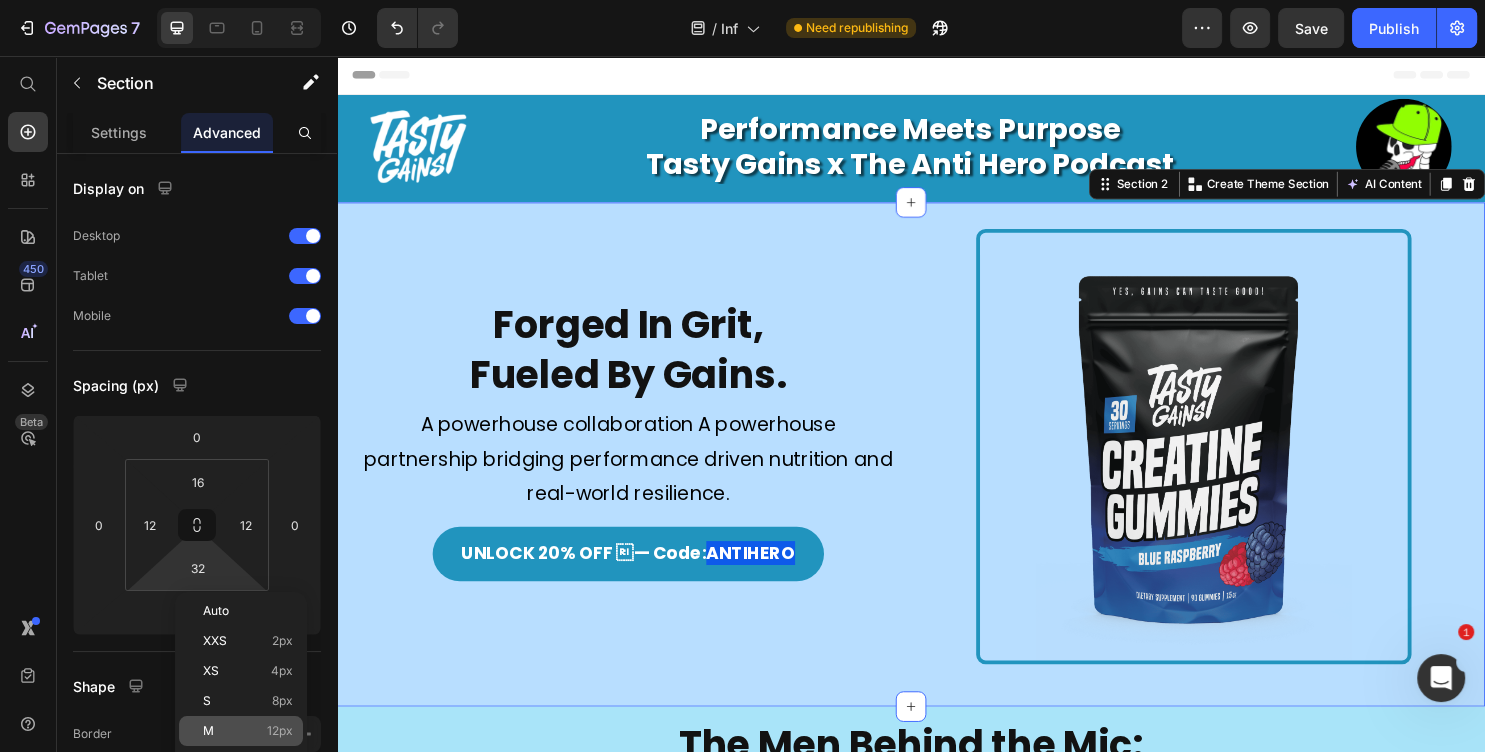 type on "12" 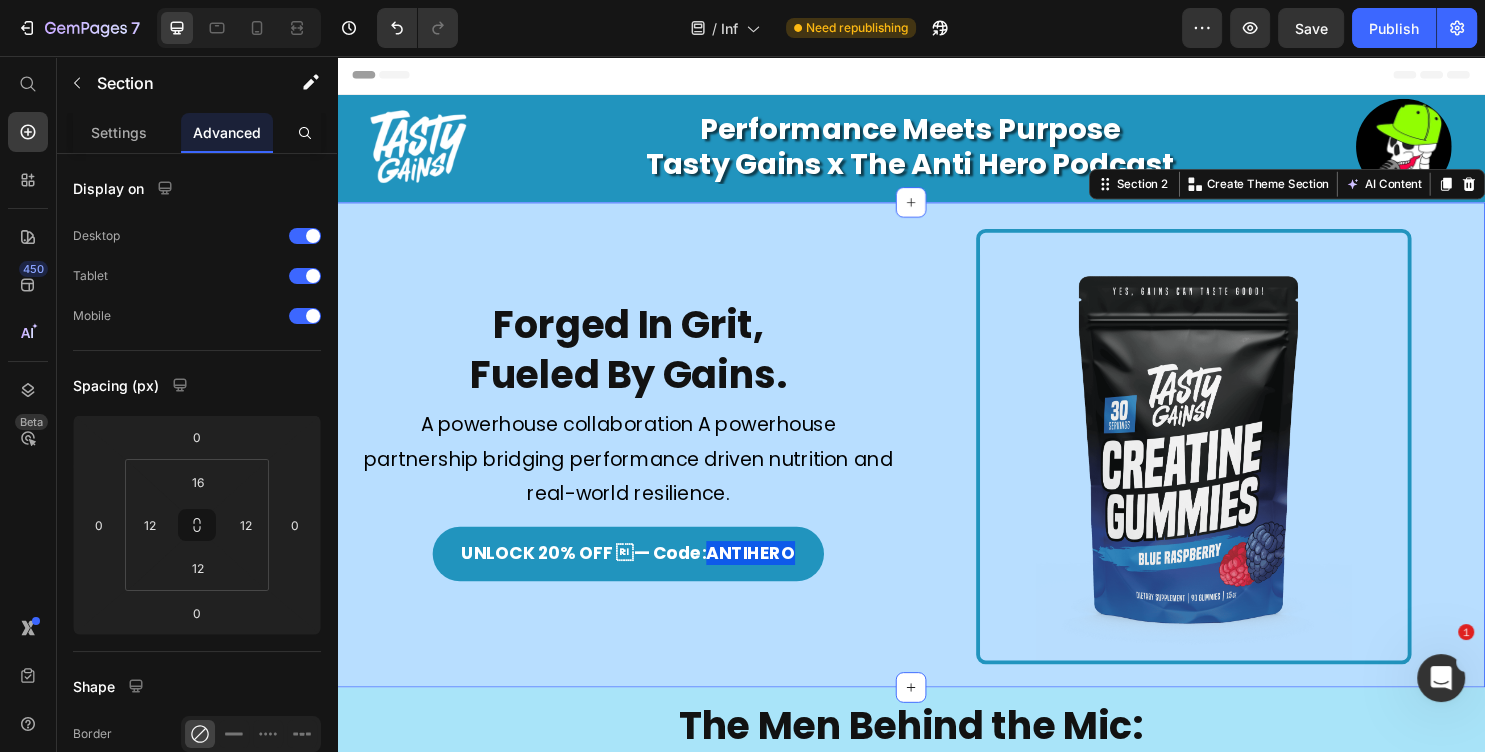 click on "Forged In Grit, Fueled By Gains. Heading Image A powerhouse collaboration A powerhouse partnership bridging performance driven nutrition and real-world resilience. Text Block UNLOCK 20% OFF — Code:  ANTIHERO Button Image Row Section 2   You can create reusable sections Create Theme Section AI Content Write with GemAI What would you like to describe here? Tone and Voice Persuasive Product Tasty Gains Pre-Workout Gummies - 60 Gummies Show more Generate" at bounding box center [937, 462] 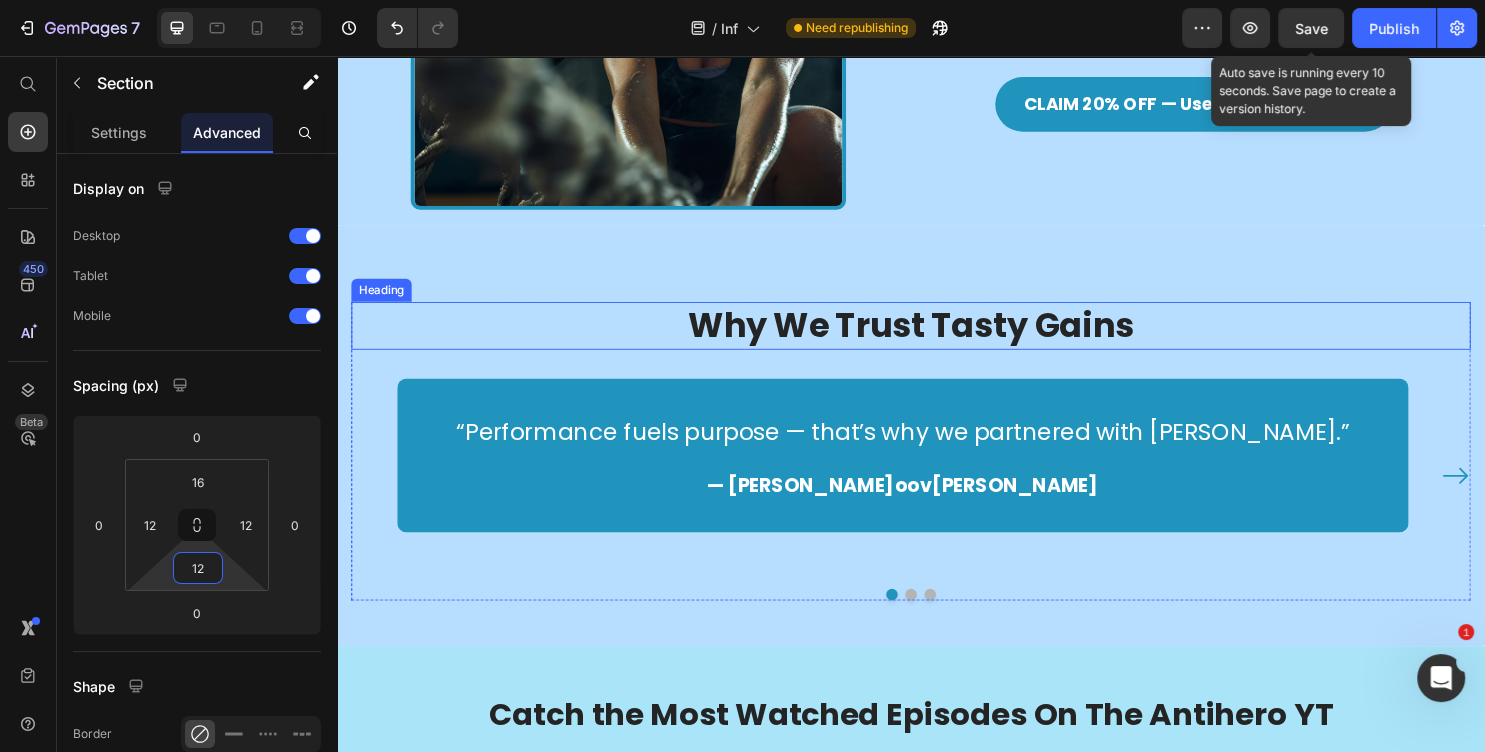 scroll, scrollTop: 1728, scrollLeft: 0, axis: vertical 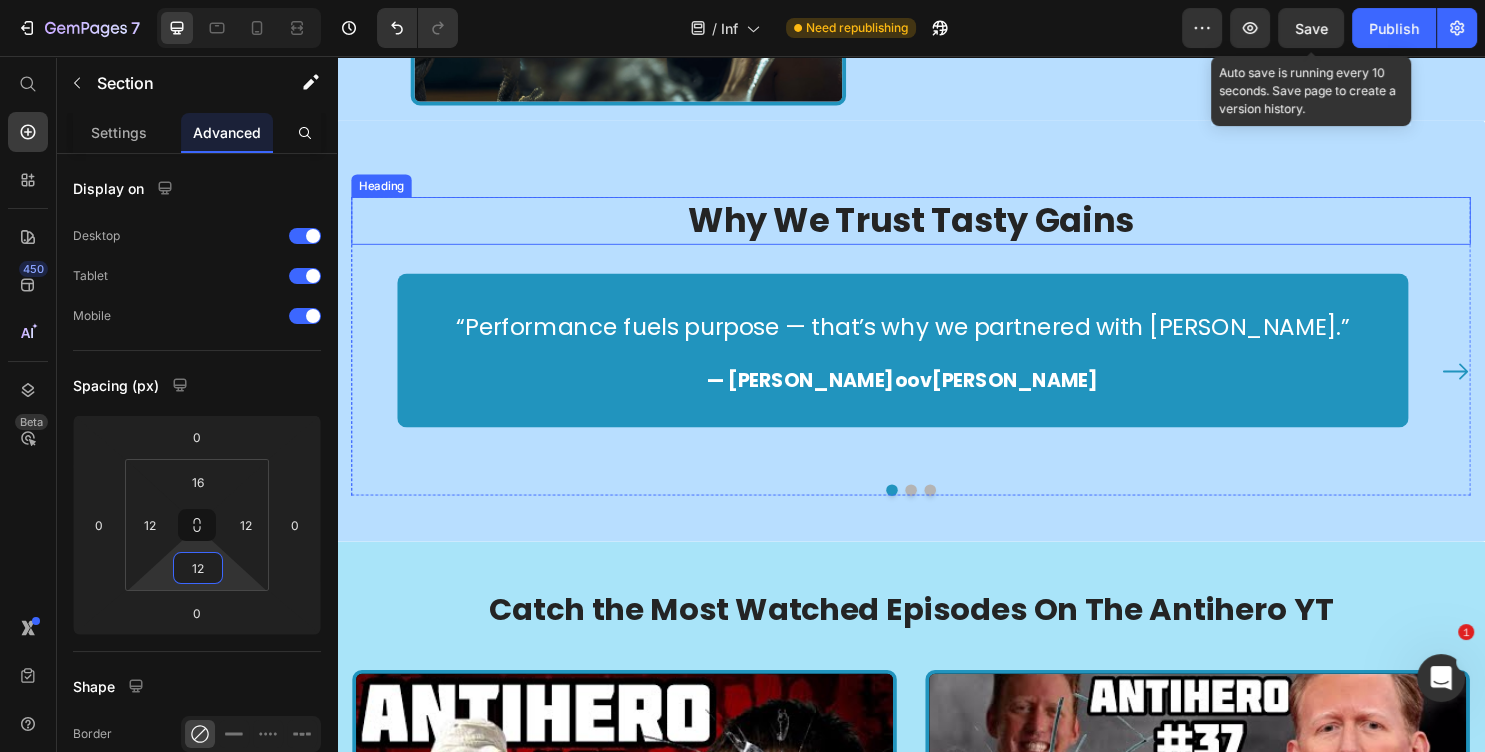 click on "Why We Trust Tasty Gains" at bounding box center (937, 229) 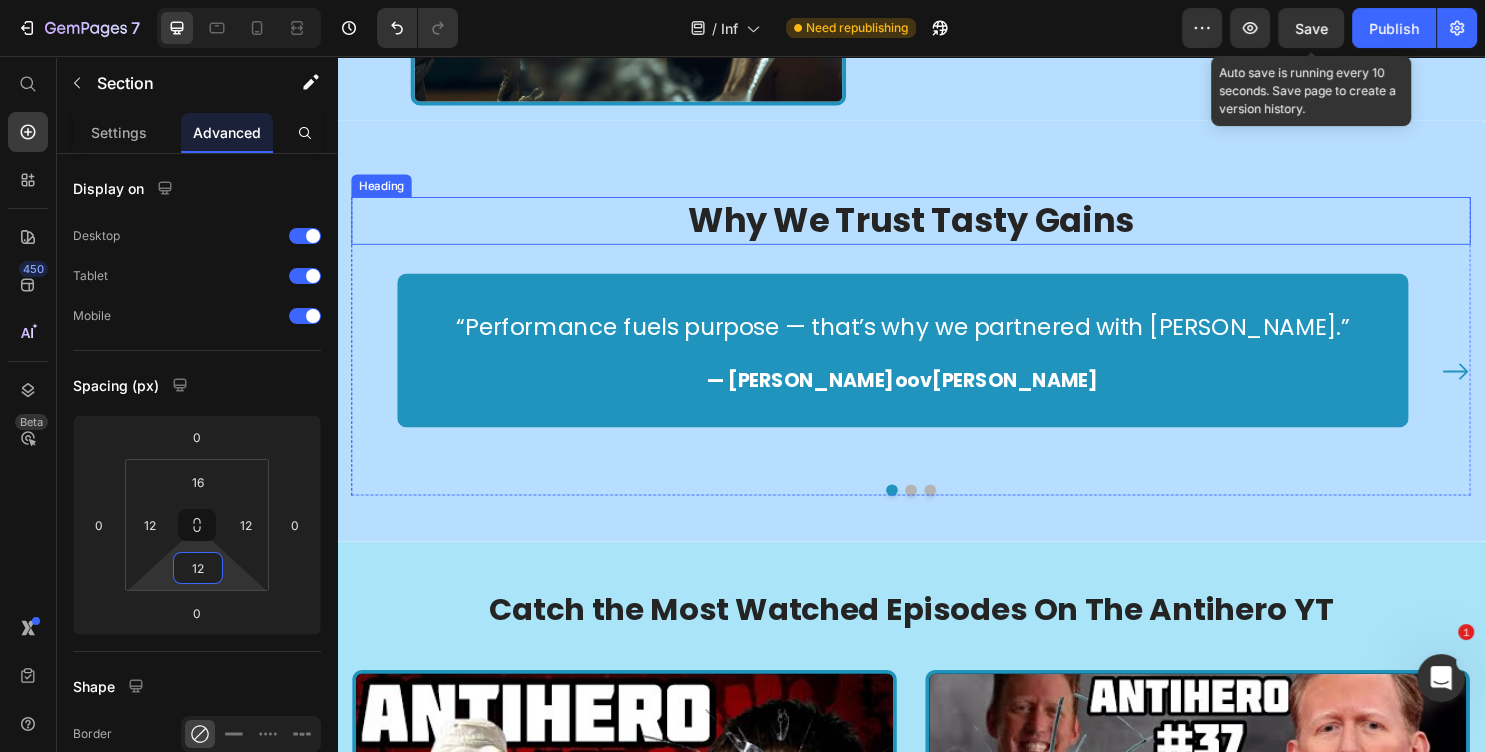 click on "Why We Trust Tasty Gains" at bounding box center (937, 229) 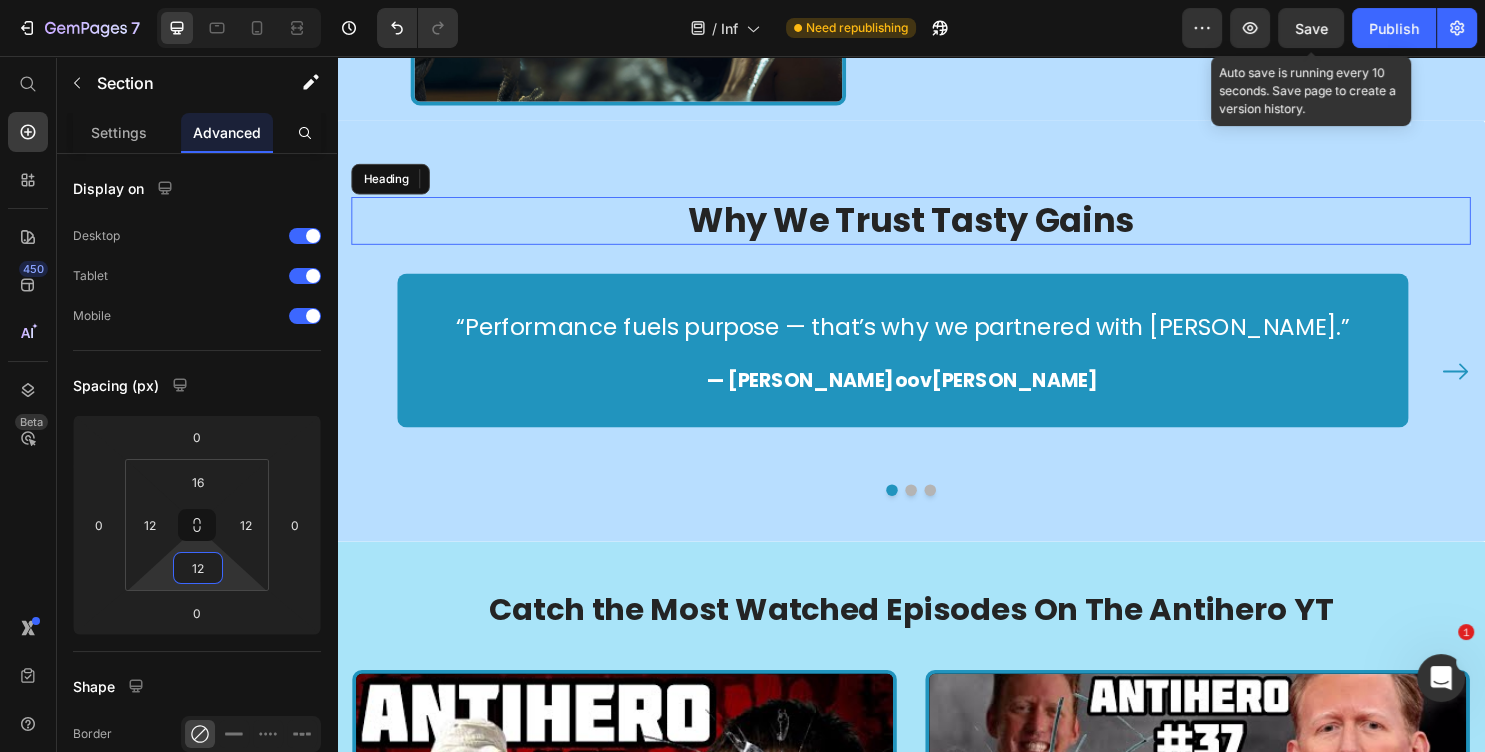 click on "Why We Trust Tasty Gains" at bounding box center (937, 229) 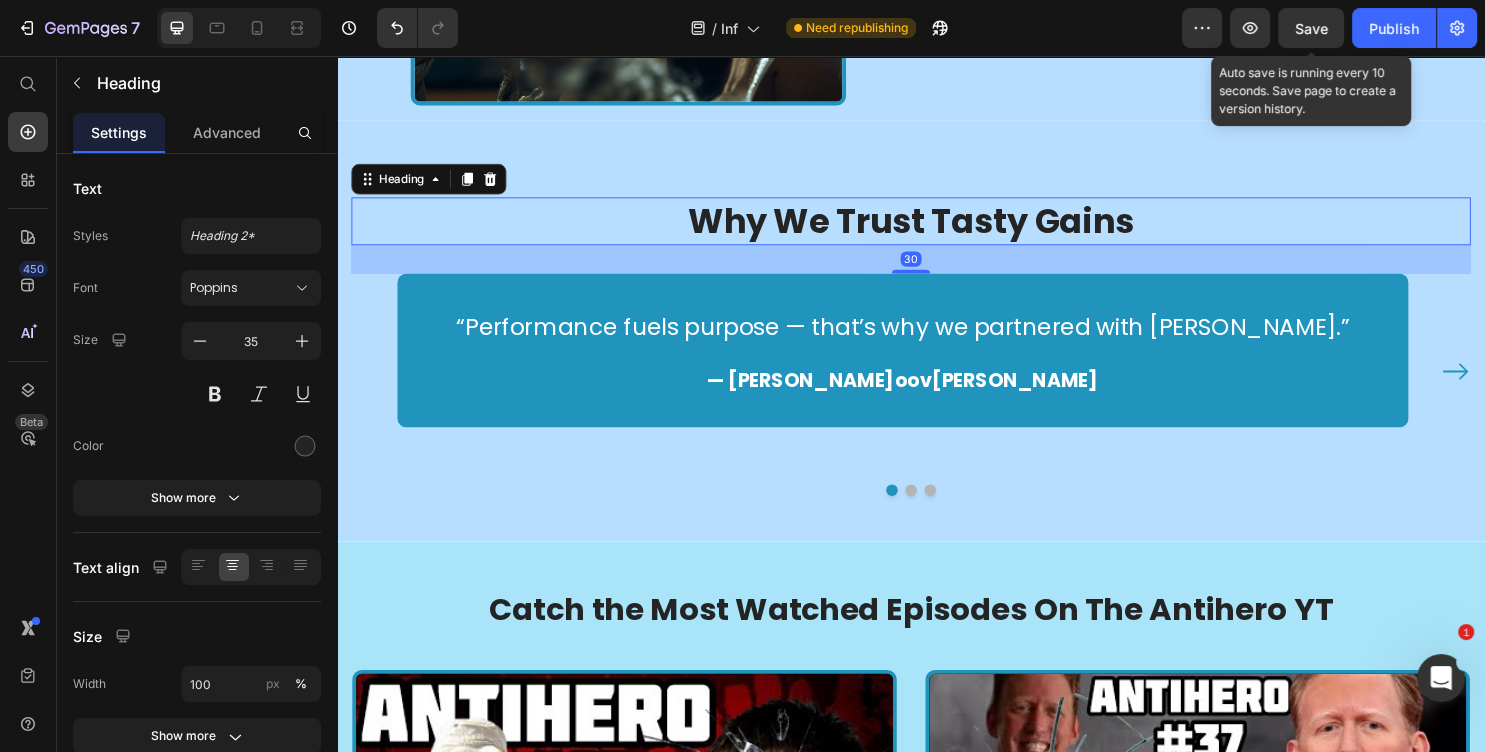 click on "Why We Trust Tasty Gains" at bounding box center (937, 229) 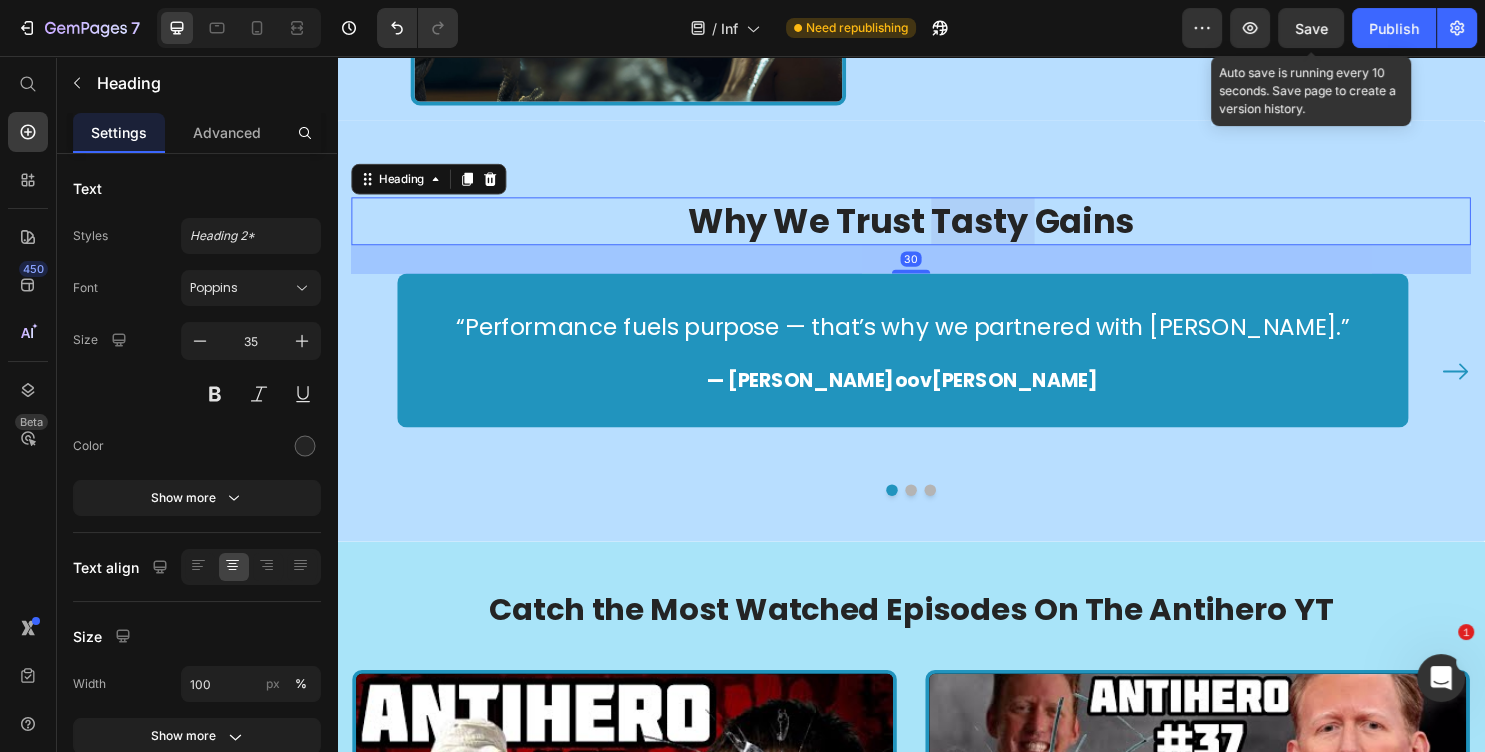 click on "Why We Trust Tasty Gains" at bounding box center (937, 229) 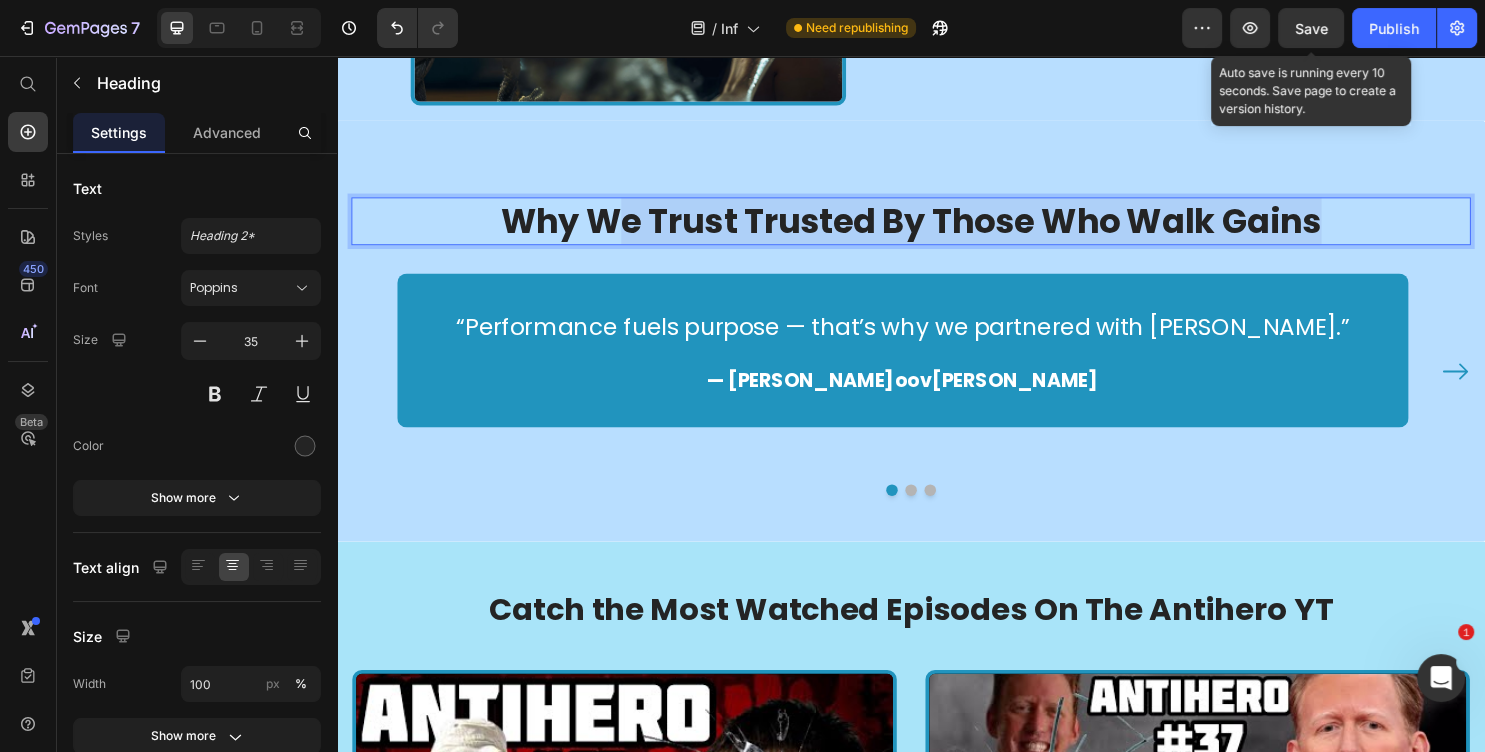 drag, startPoint x: 1331, startPoint y: 208, endPoint x: 440, endPoint y: 194, distance: 891.11 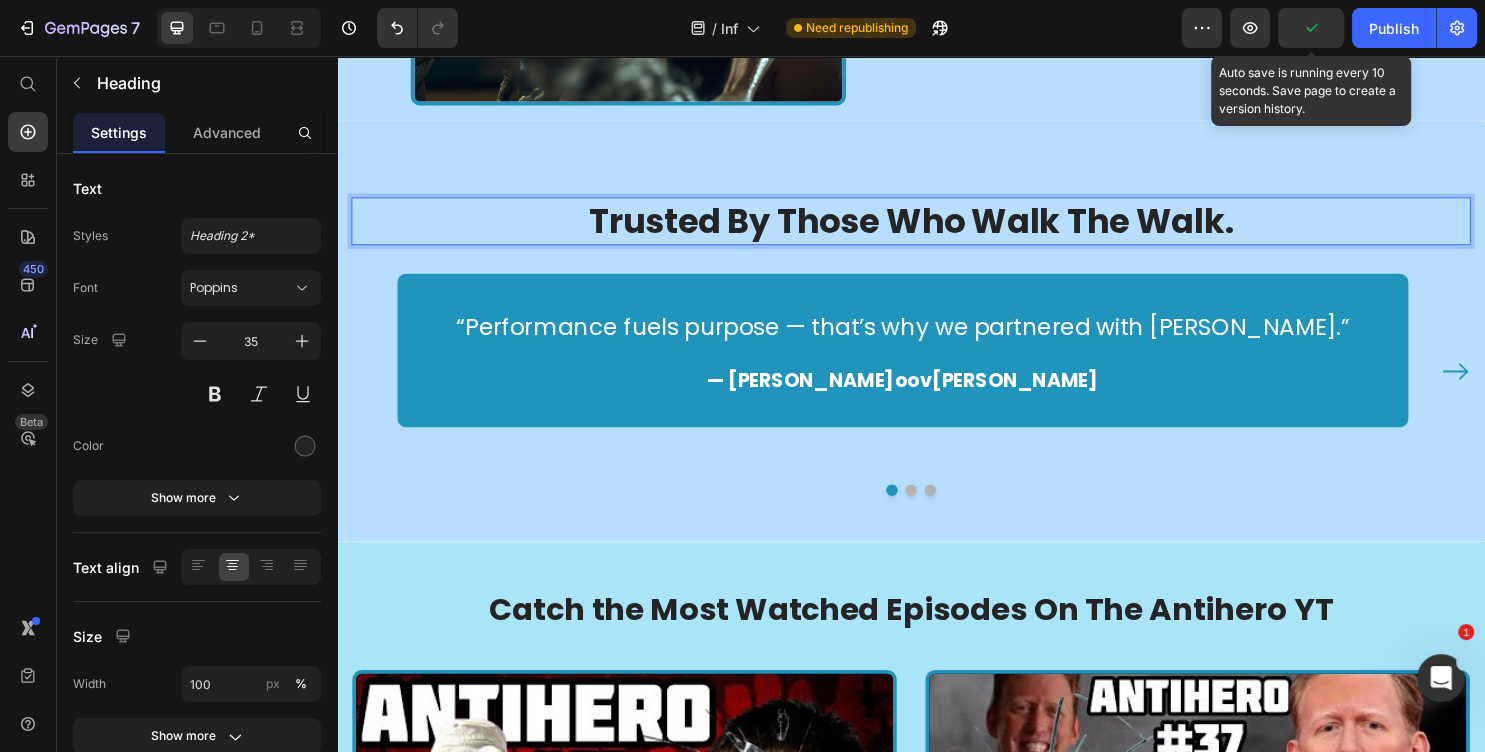 click on "Trusted By Those Who Walk The Walk." at bounding box center (937, 229) 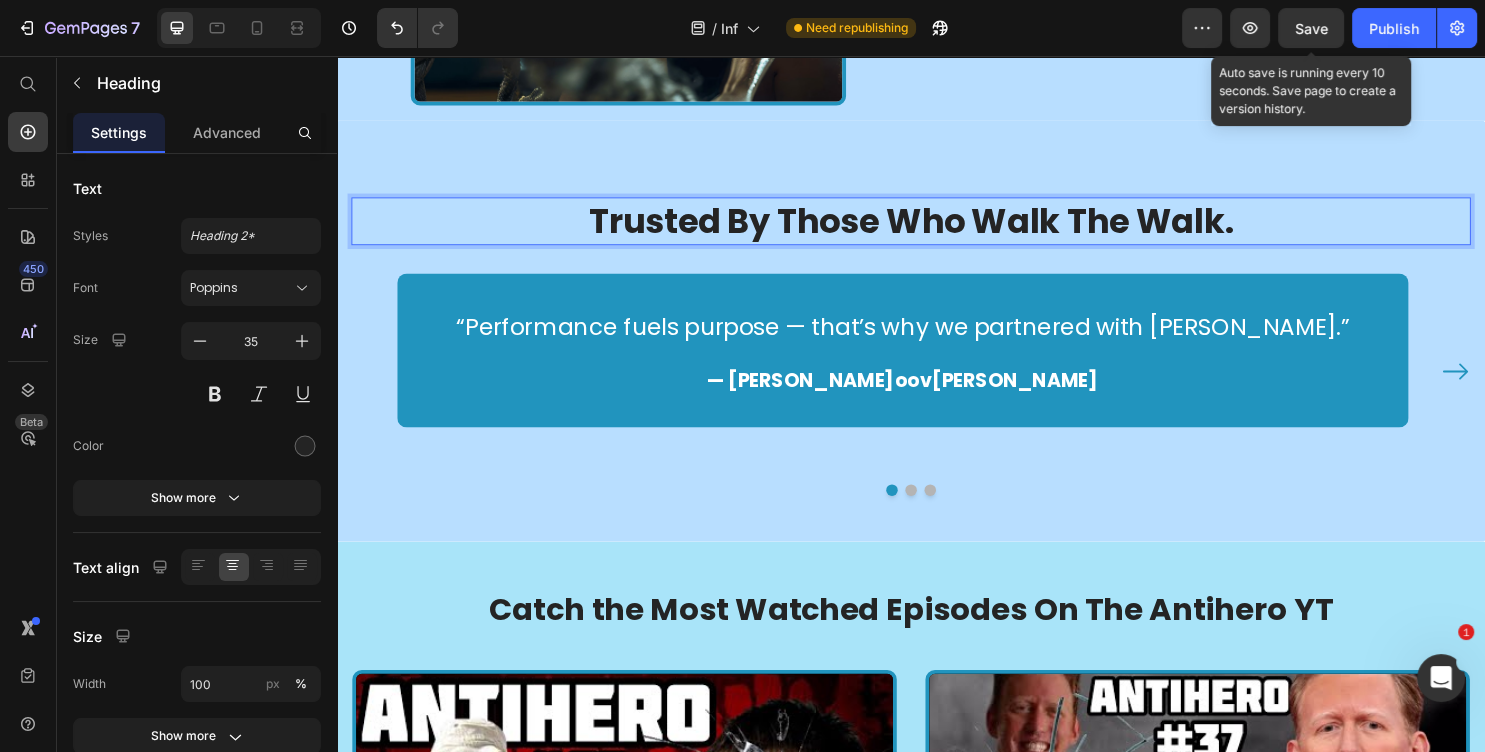 click on "Trusted By Those Who Walk The Walk." at bounding box center (937, 229) 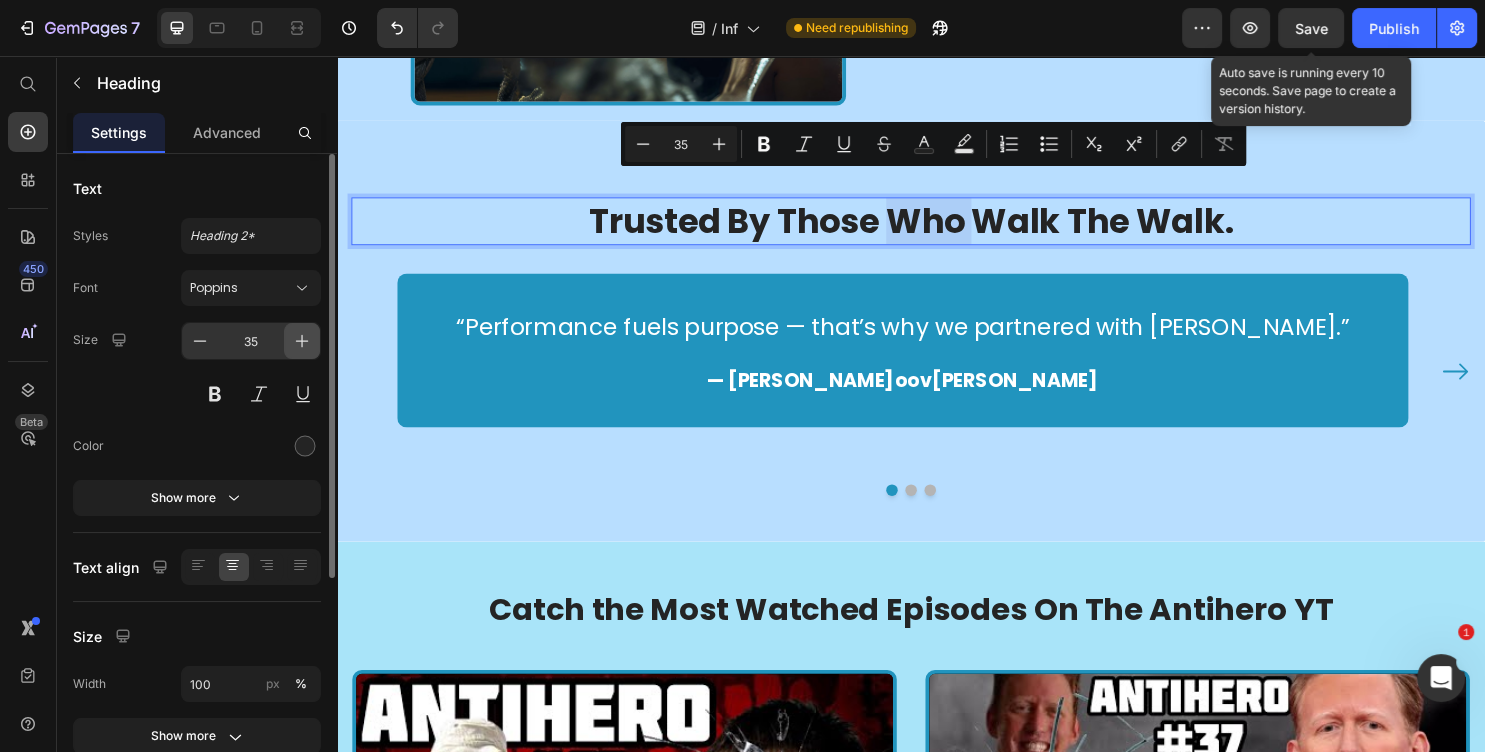 click 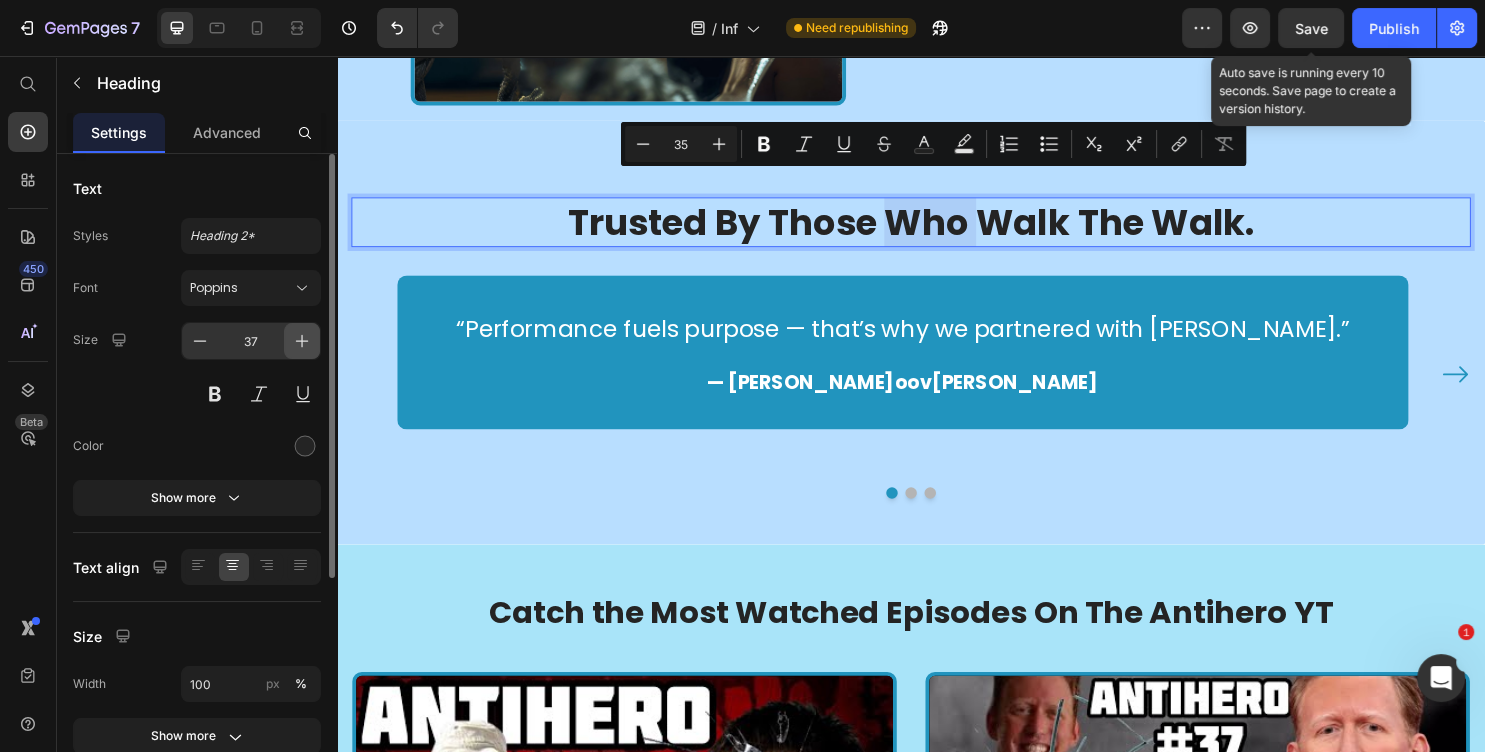 click 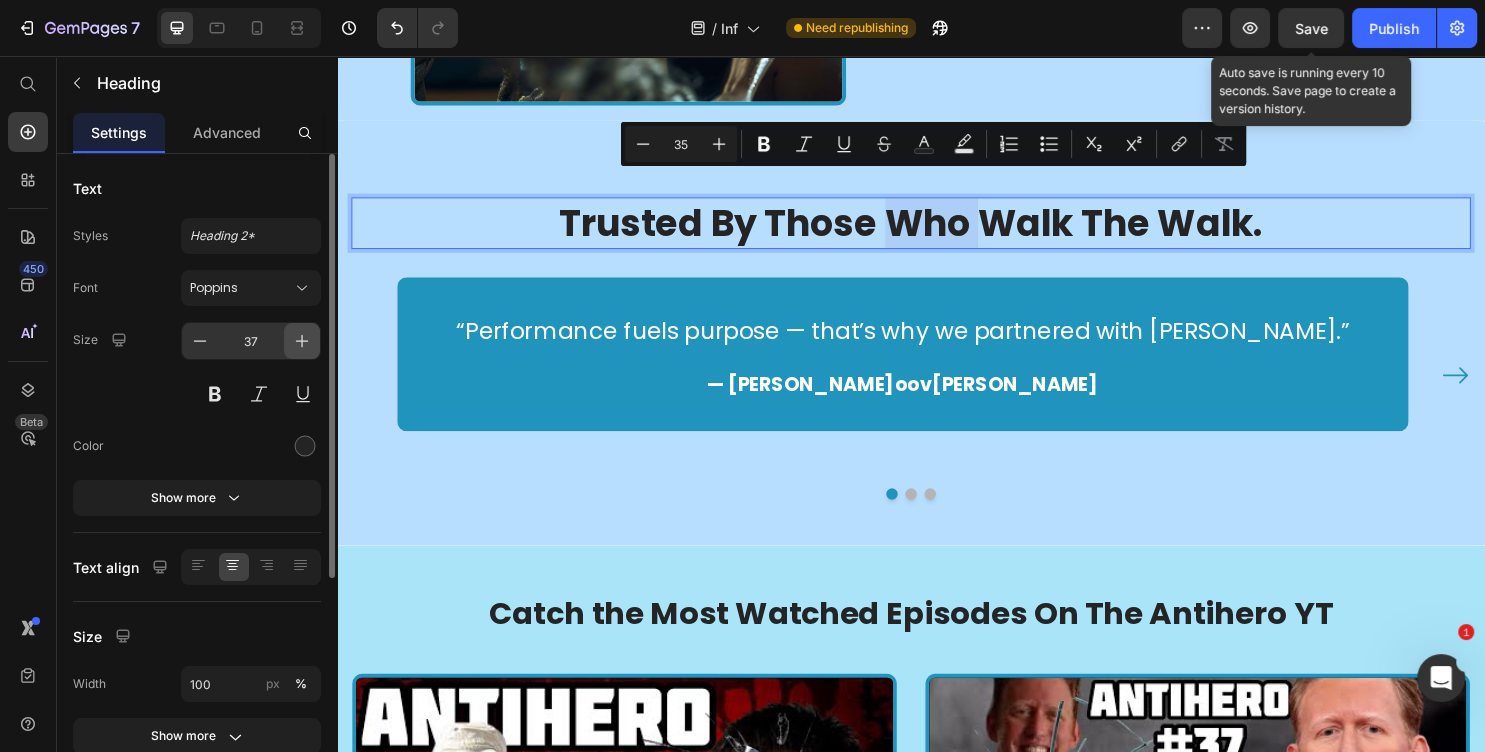 click 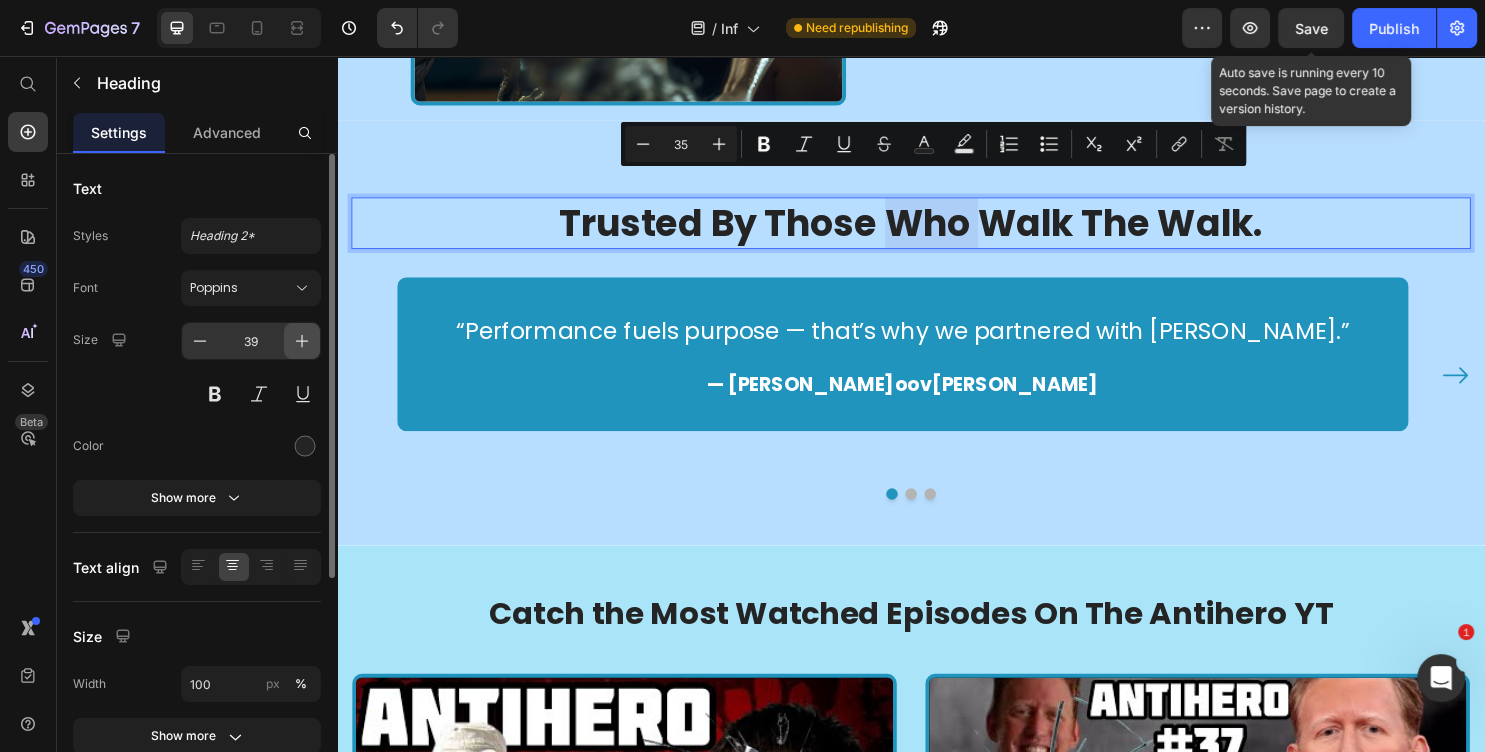 click 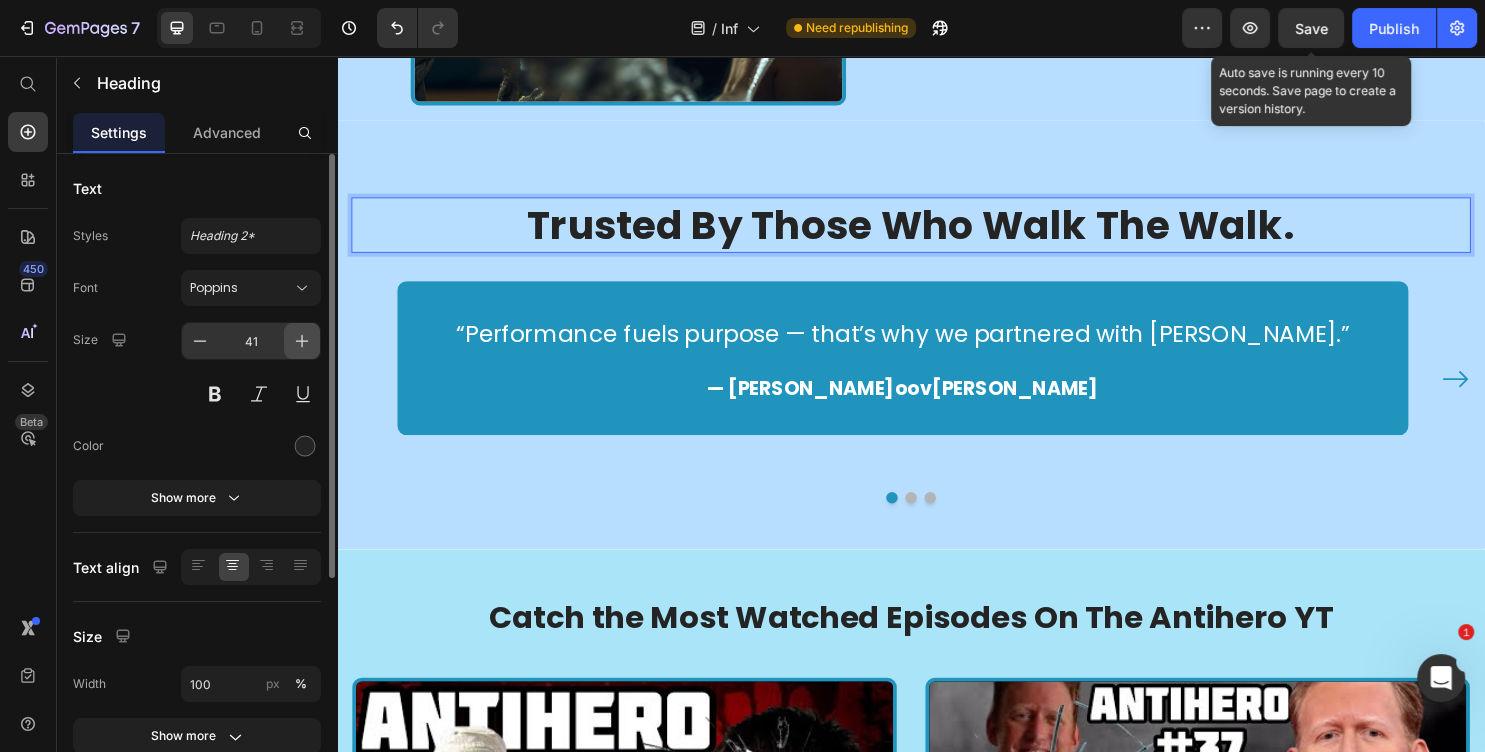 click 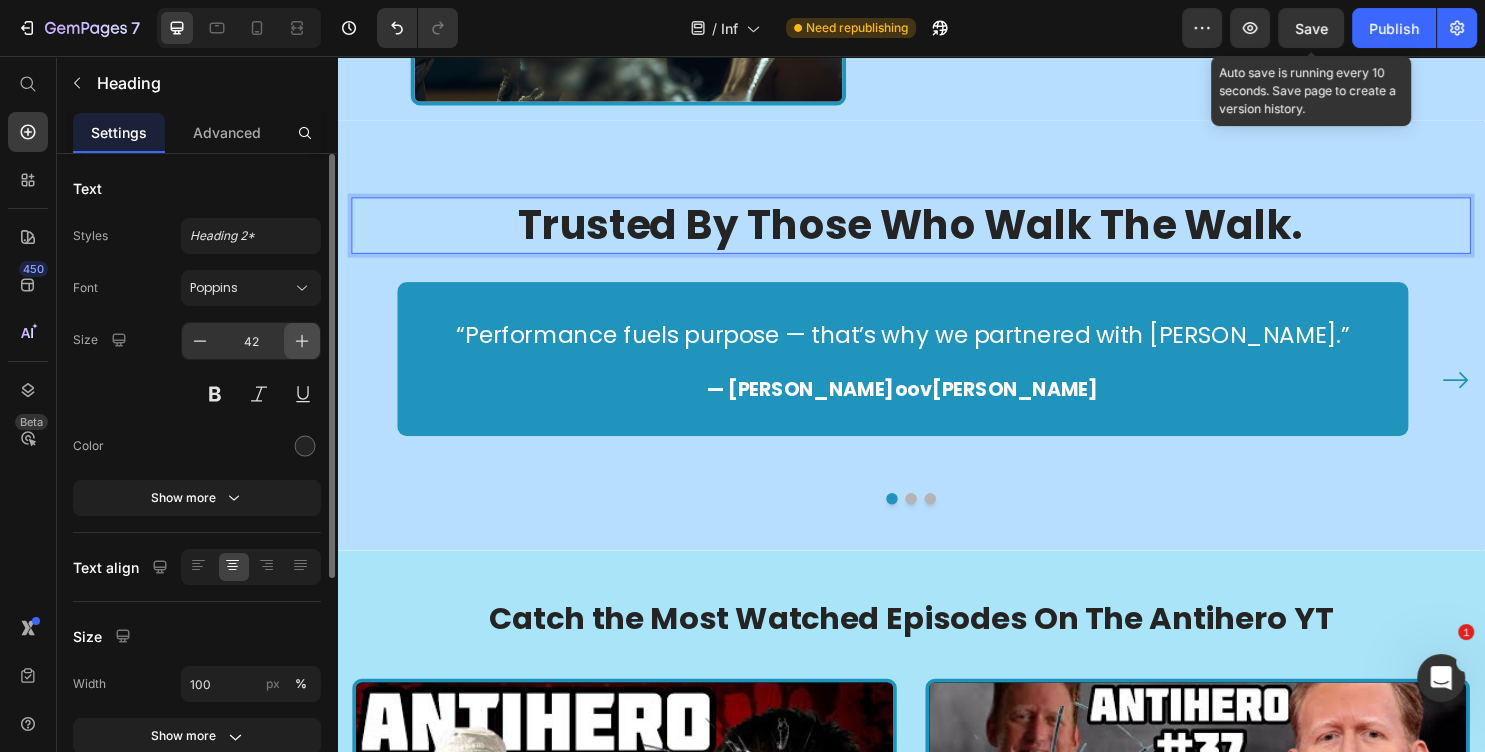 click 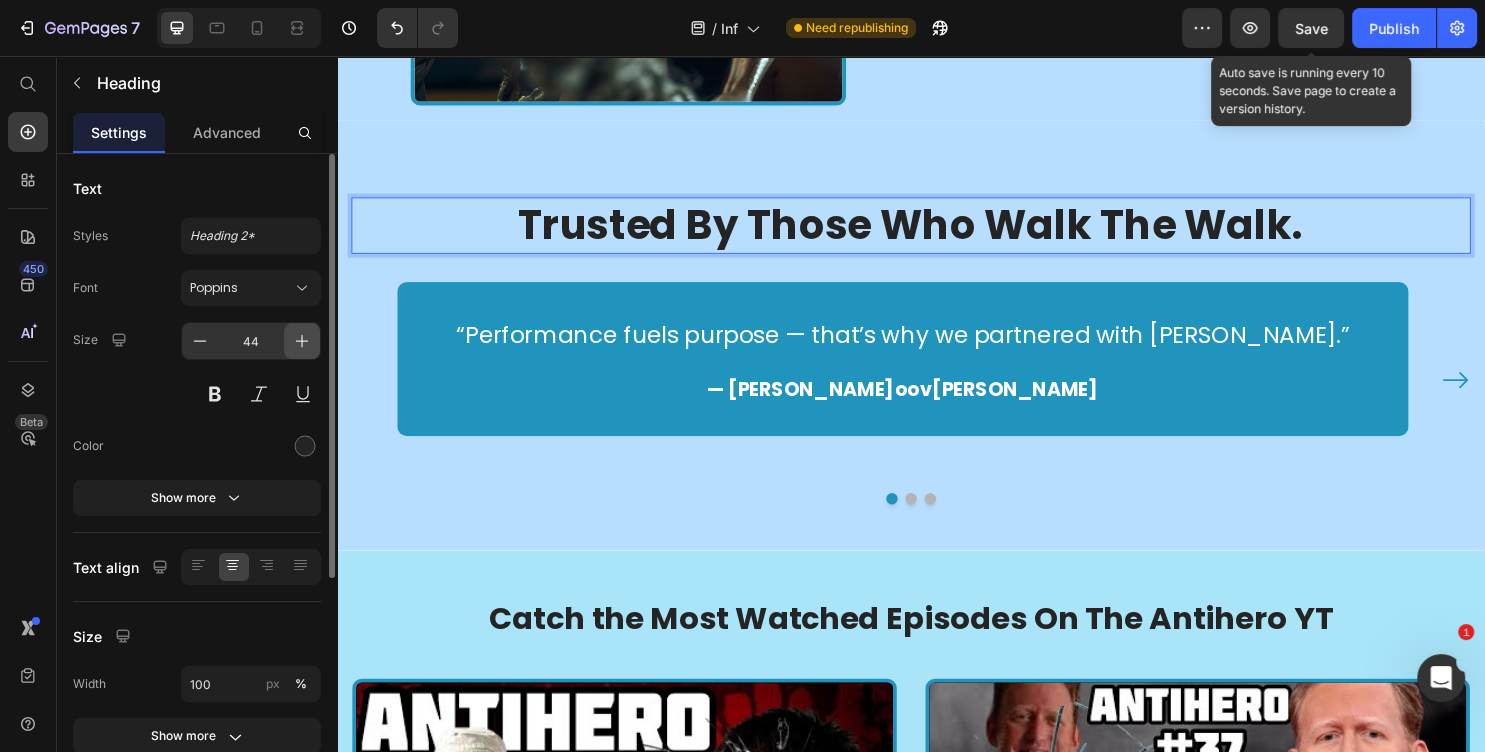 click 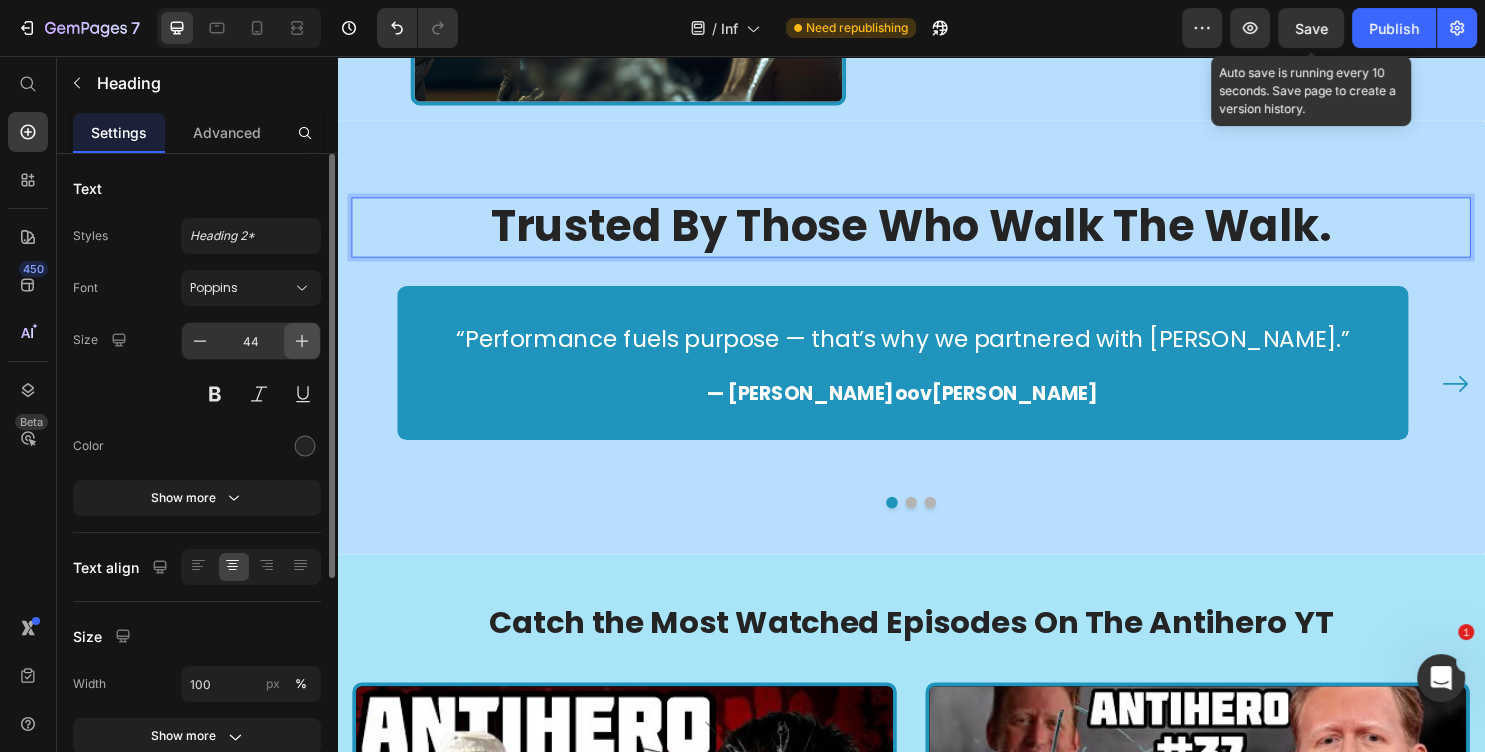 click 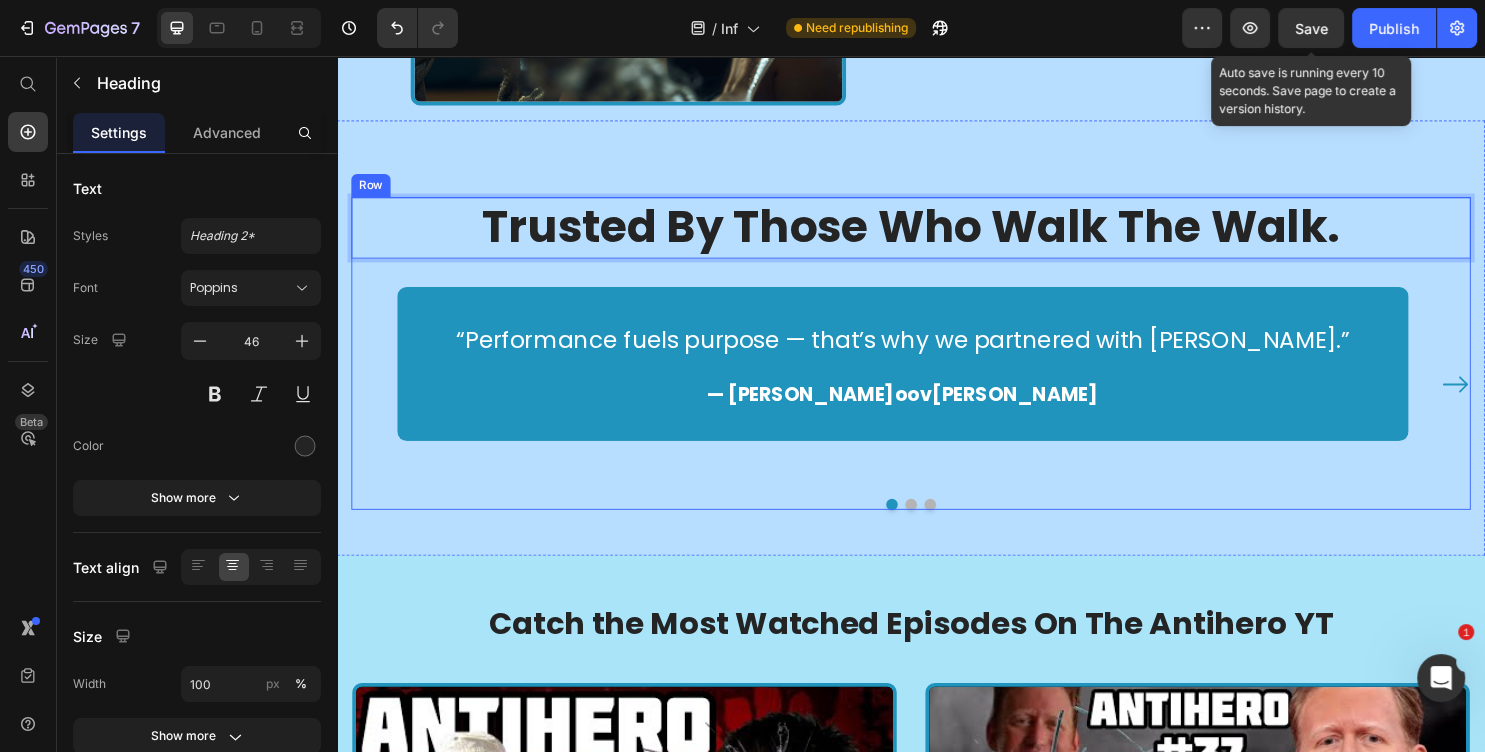 click on "Trusted By Those Who Walk The Walk. Heading   30
“Performance fuels purpose — that’s why we partnered with [PERSON_NAME].” Text block — [PERSON_NAME][PERSON_NAME]xt block Row “You can’t lead from the front if your body can’t keep up. [PERSON_NAME] helps us stay mission-ready — every damn day.” Text block —  [PERSON_NAME]xt block Row “Whether it’s the battlefield, the streets, or the gym — we only trust what works. That’s why we use Tasty Gains.” Text block — [PERSON_NAME]xt block Row
Carousel" at bounding box center (937, 367) 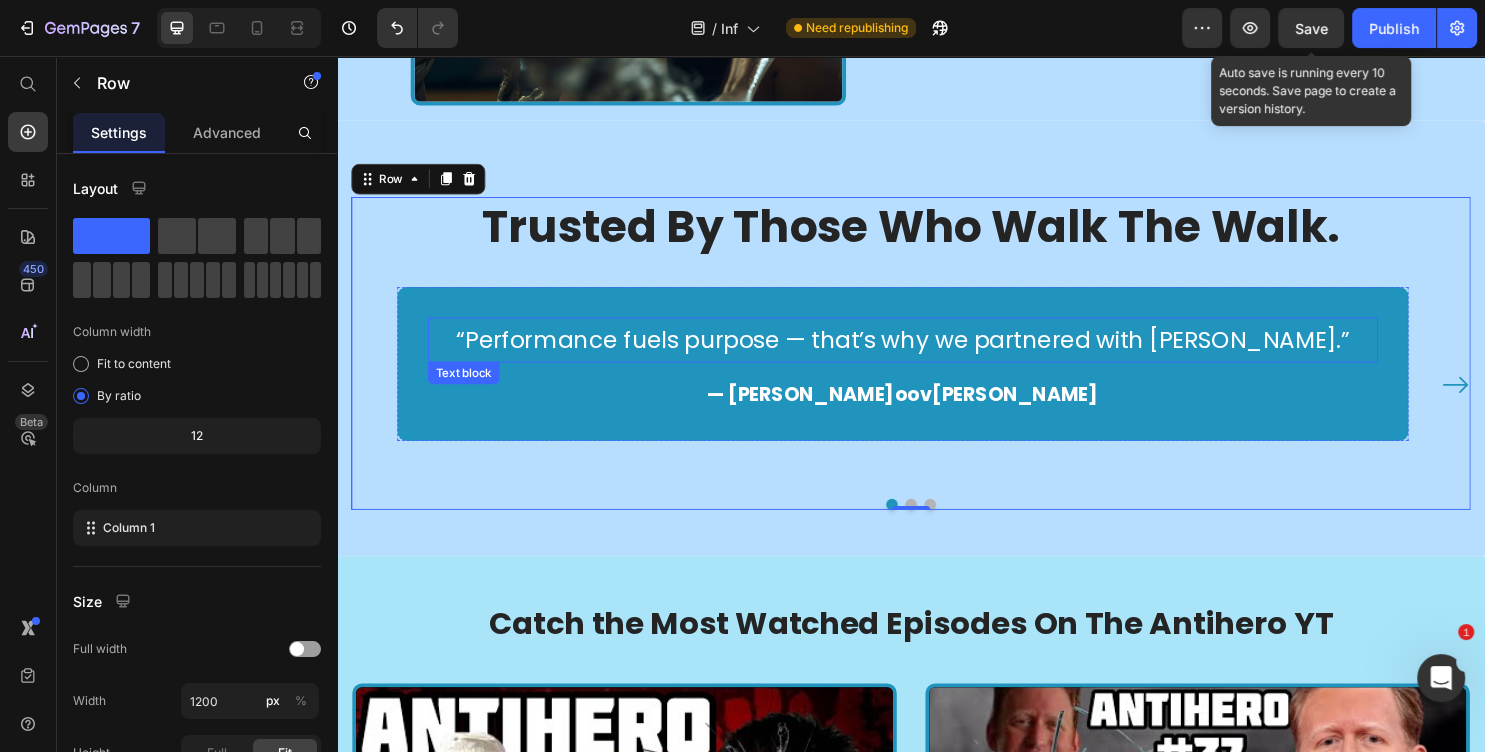 click on "“Performance fuels purpose — that’s why we partnered with [PERSON_NAME].”" at bounding box center (928, 353) 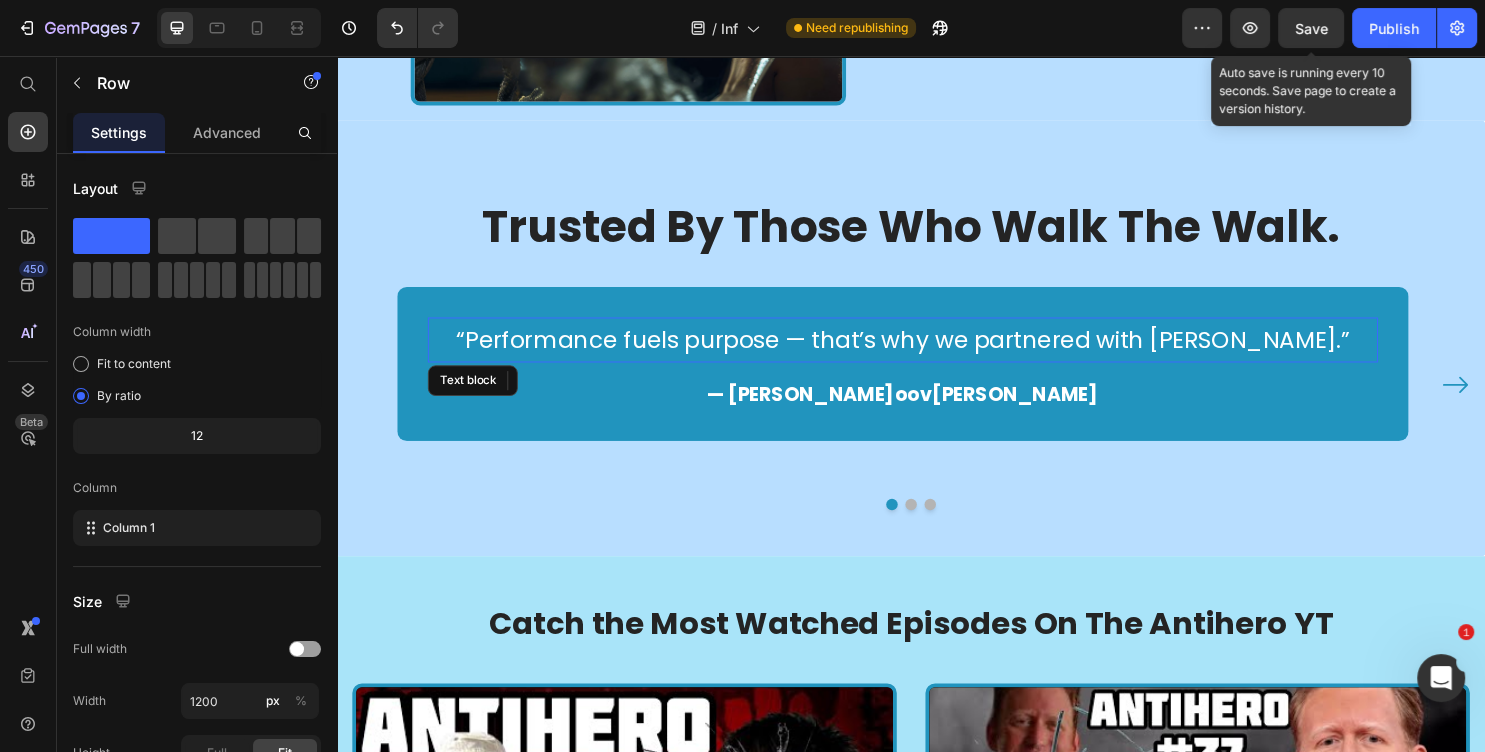 click on "“Performance fuels purpose — that’s why we partnered with [PERSON_NAME].”" at bounding box center (928, 353) 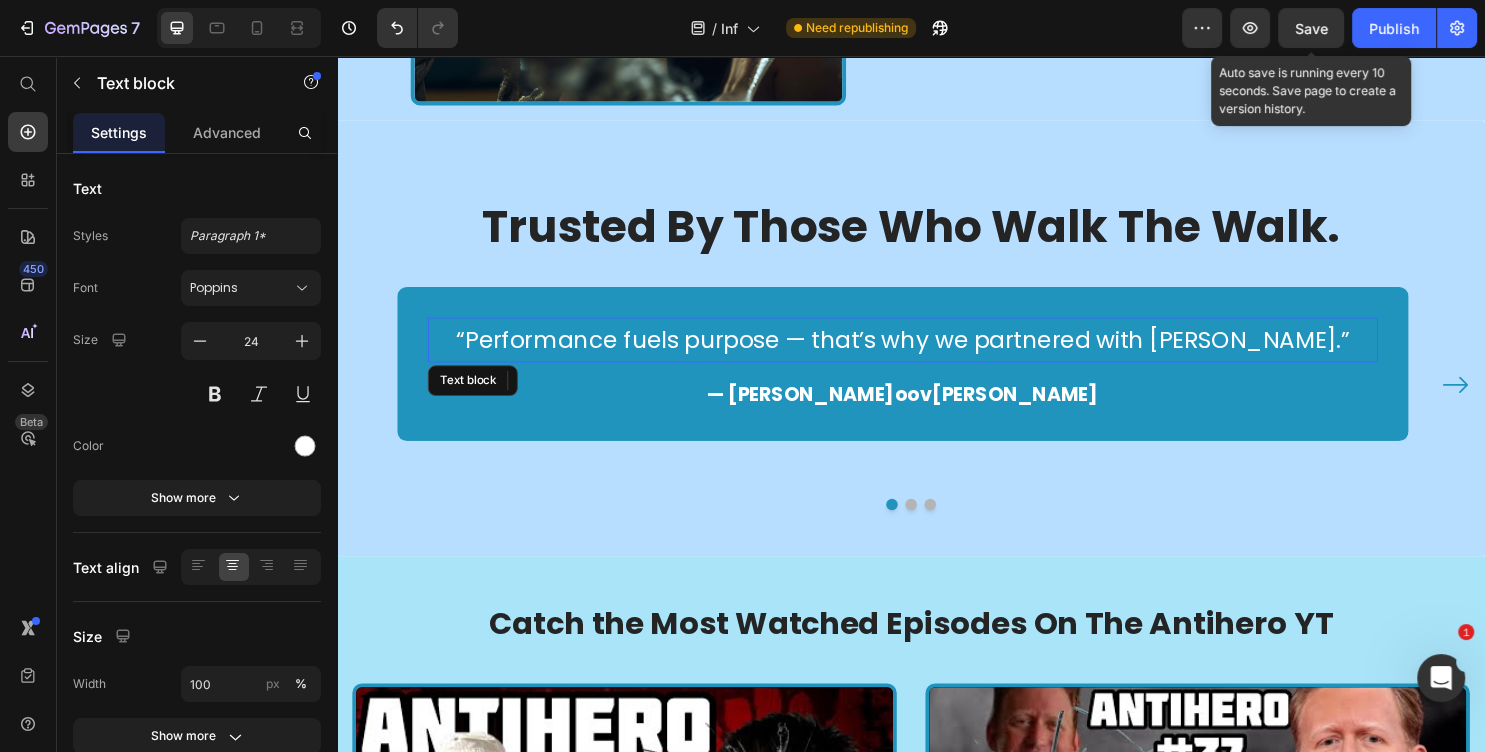 click on "“Performance fuels purpose — that’s why we partnered with [PERSON_NAME].”" at bounding box center (928, 353) 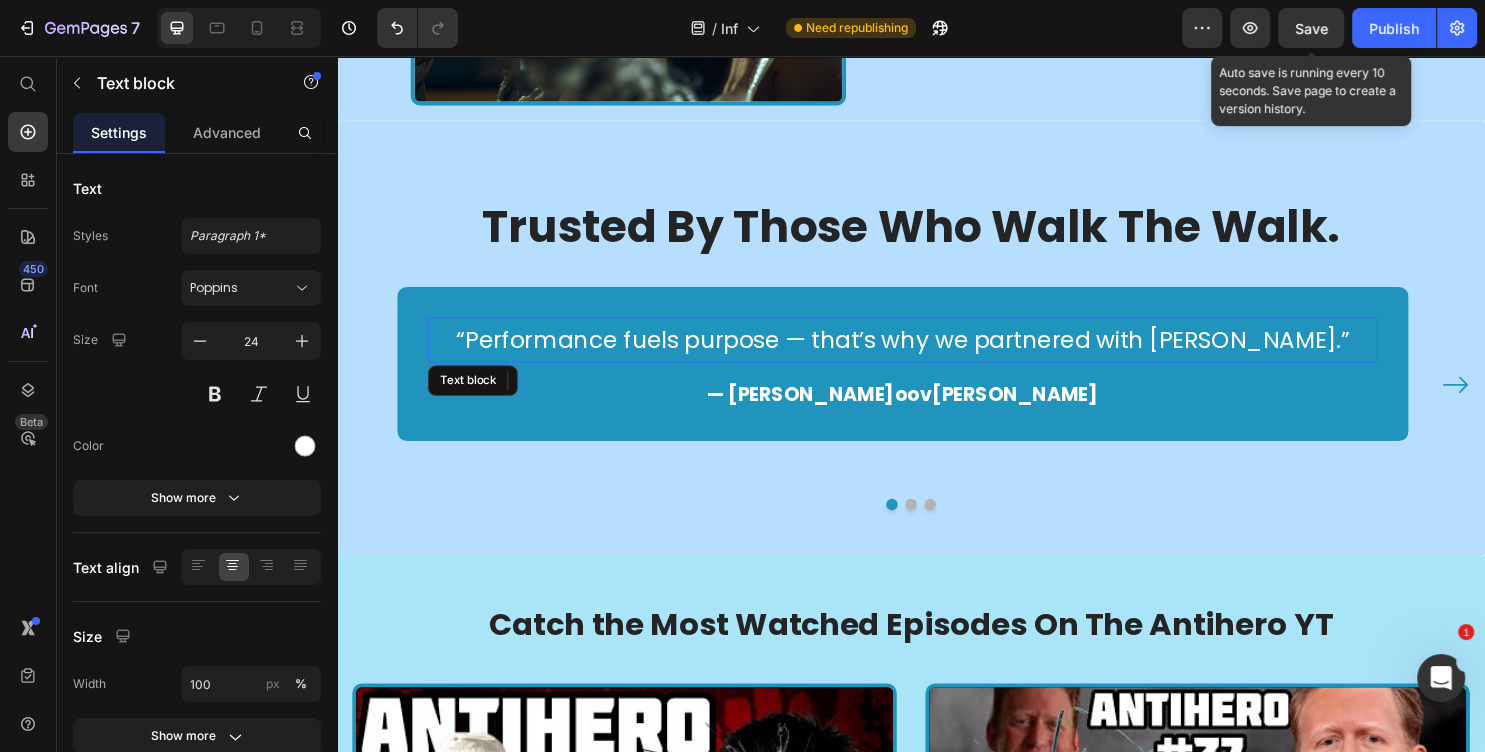 click on "“Performance fuels purpose — that’s why we partnered with [PERSON_NAME].”" at bounding box center (928, 353) 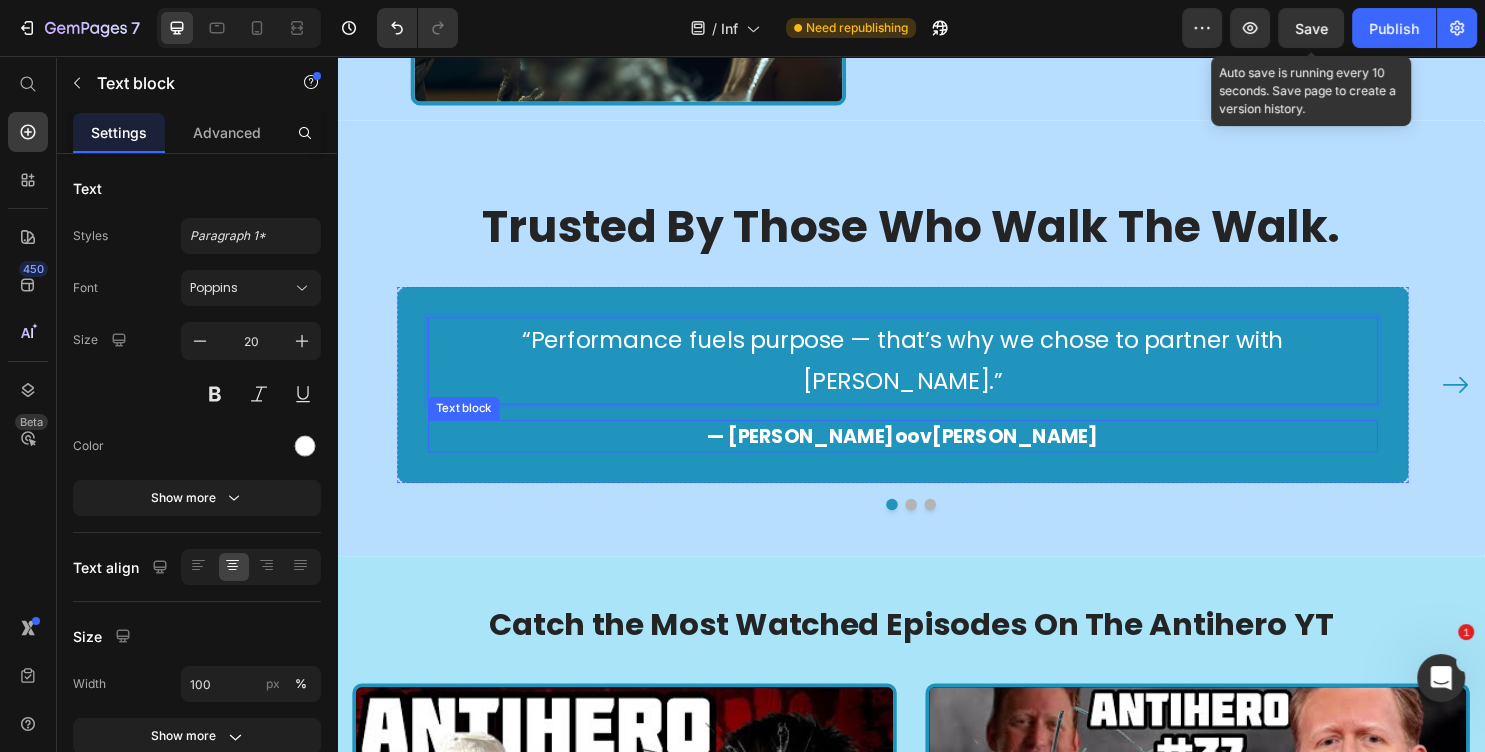 click on "— [PERSON_NAME]oov[PERSON_NAME]" at bounding box center [928, 454] 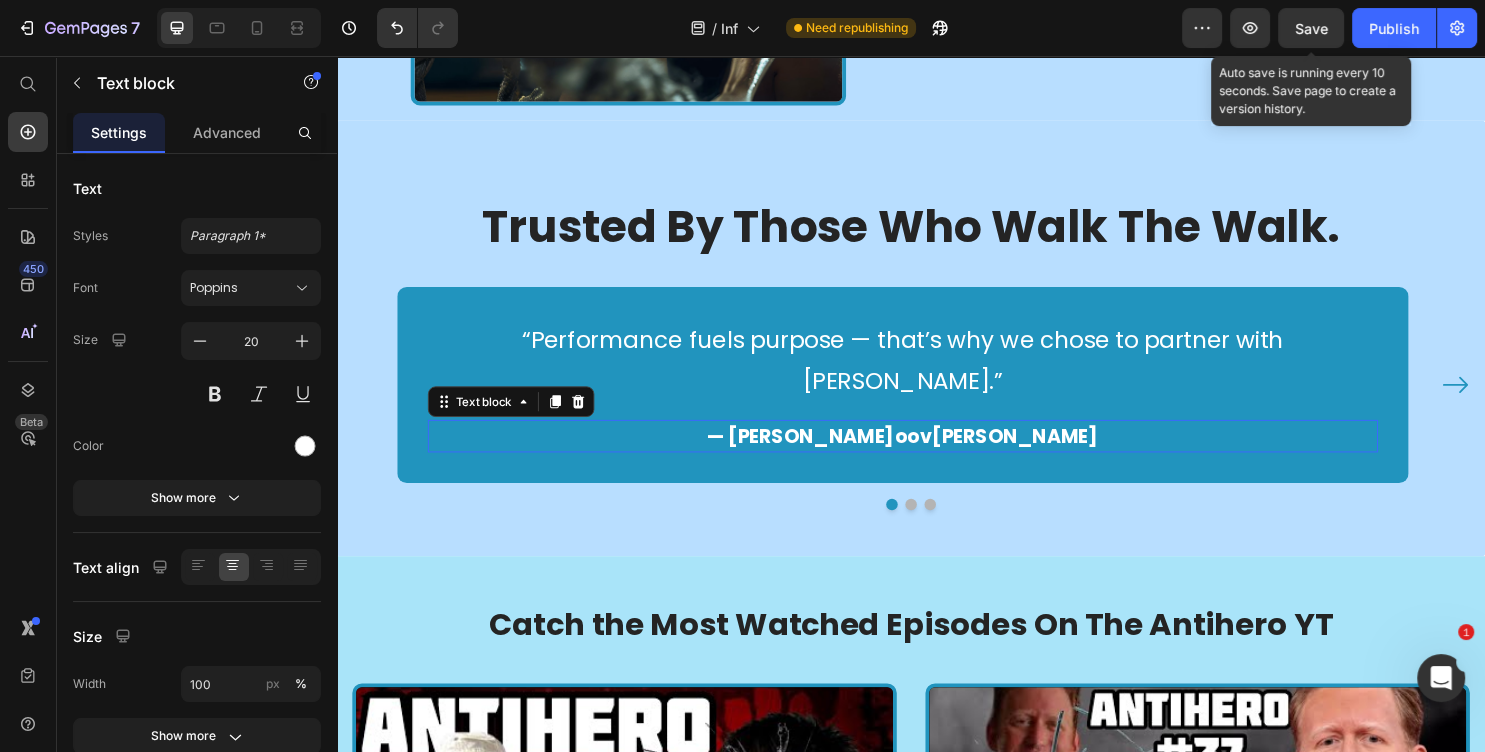 click on "— [PERSON_NAME]oov[PERSON_NAME]" at bounding box center (928, 454) 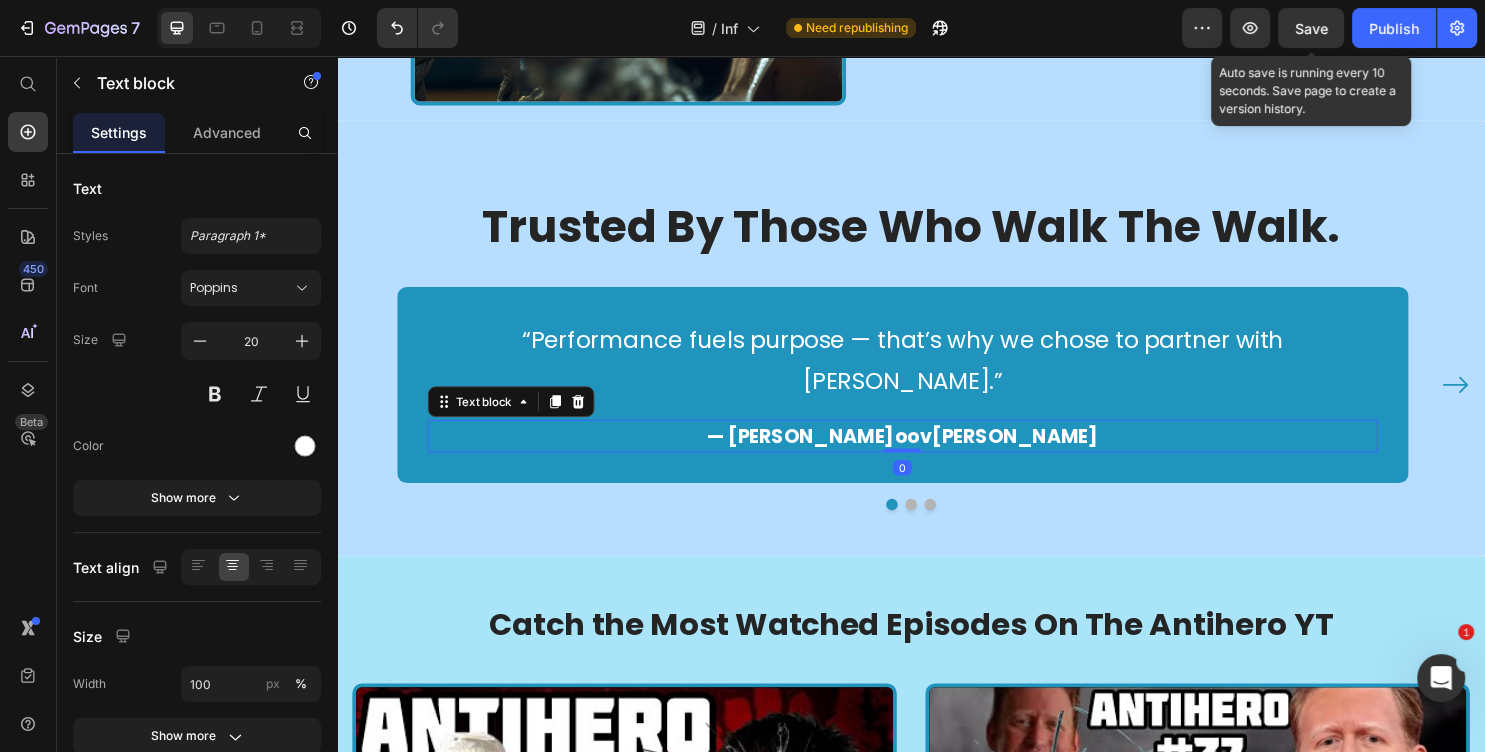 click on "— [PERSON_NAME]oov[PERSON_NAME]" at bounding box center (928, 454) 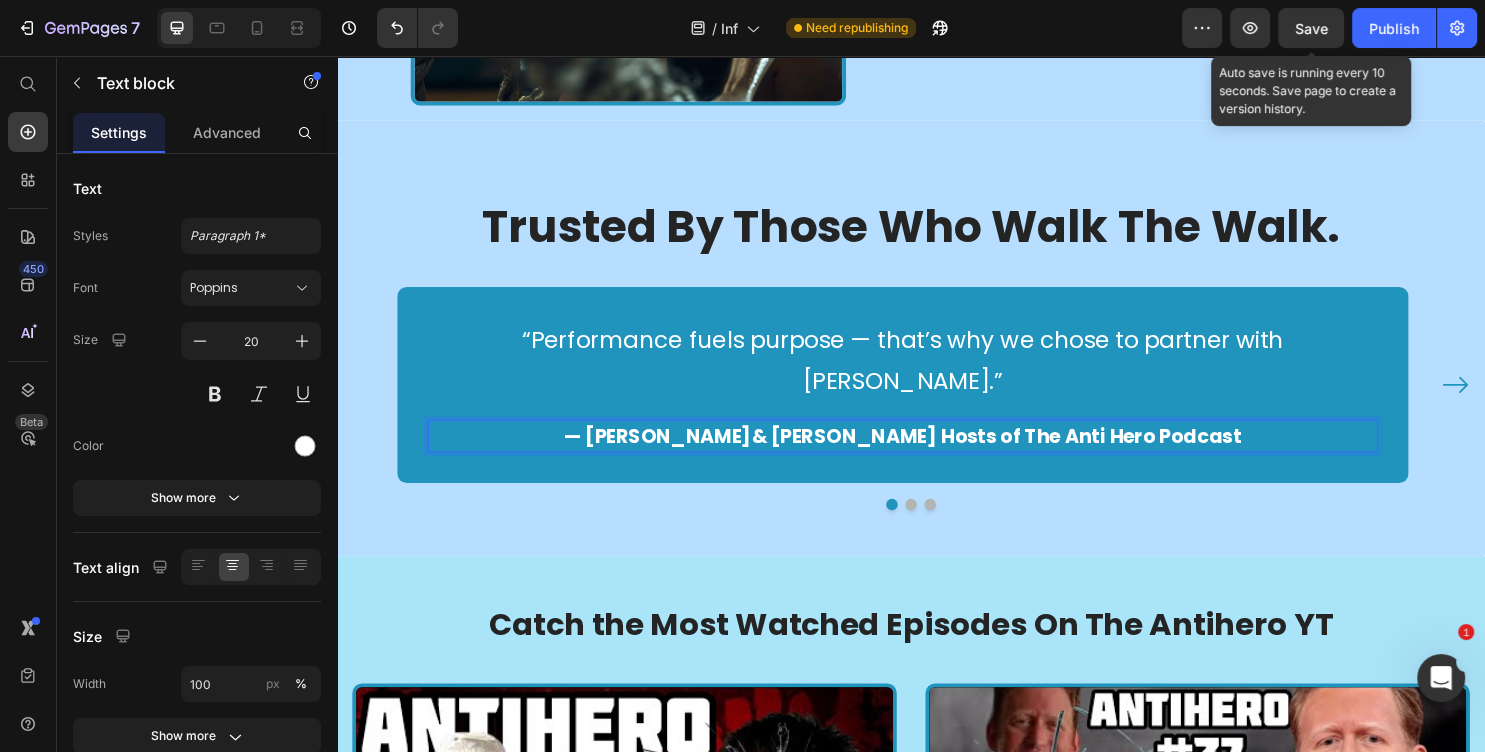 click on "— [PERSON_NAME]& [PERSON_NAME] Hosts of The Anti Hero Podcast" at bounding box center (928, 454) 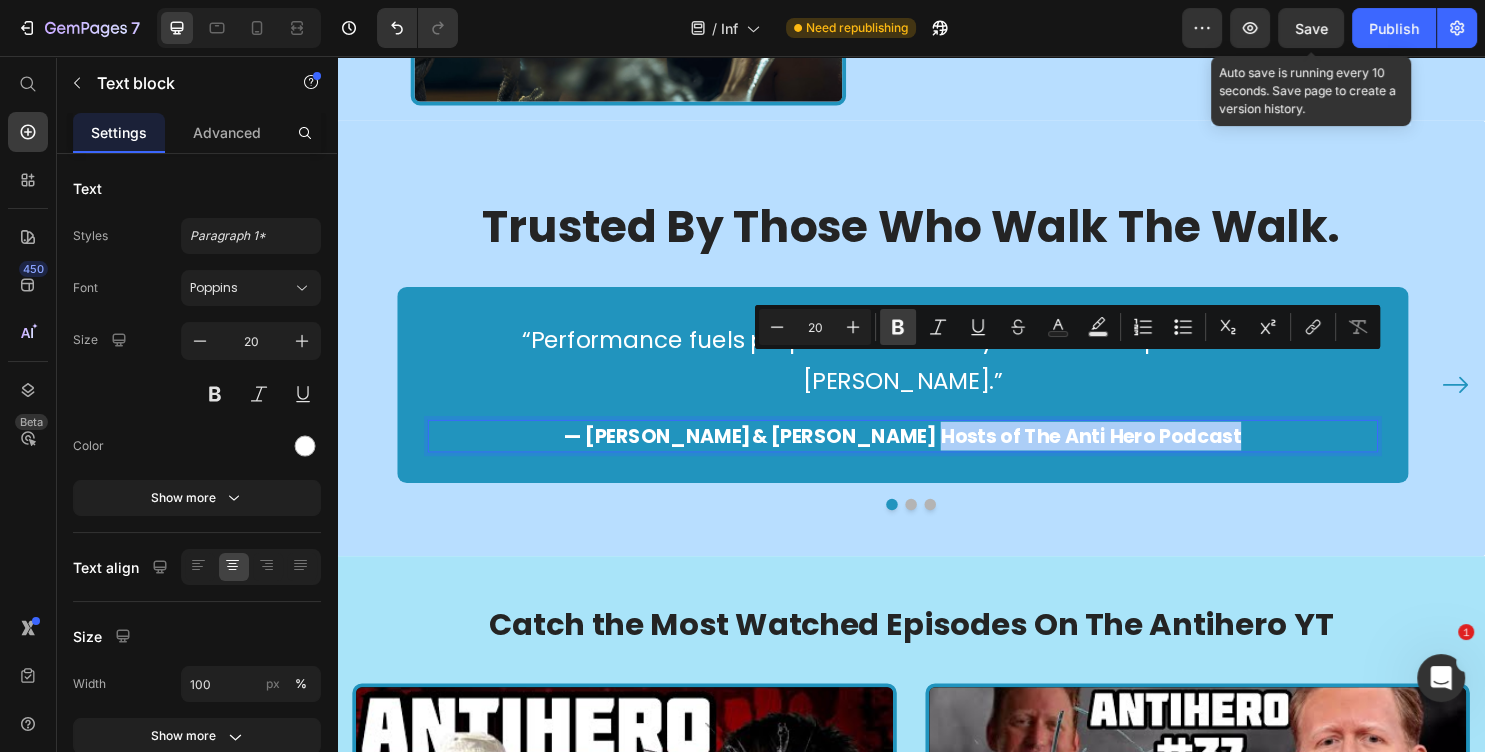 click 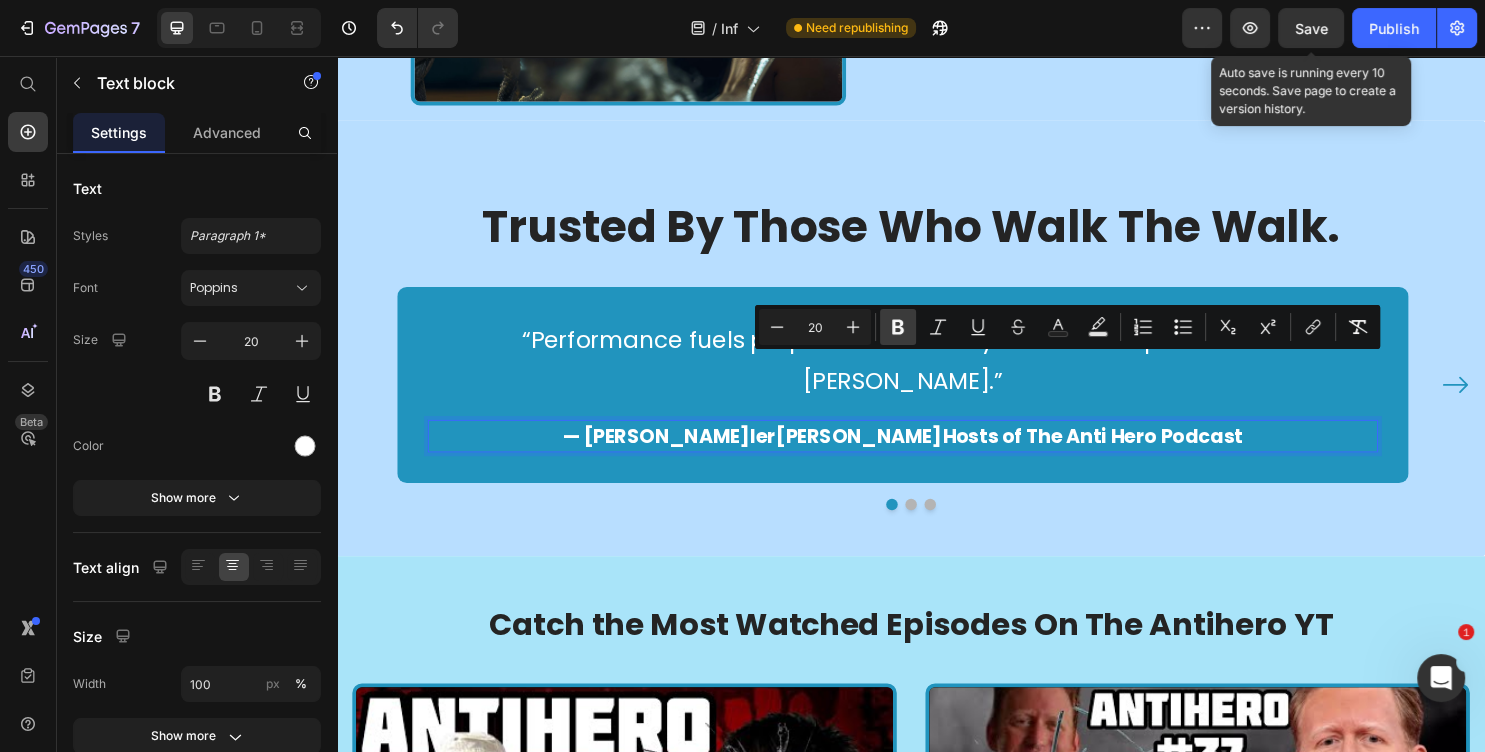 click 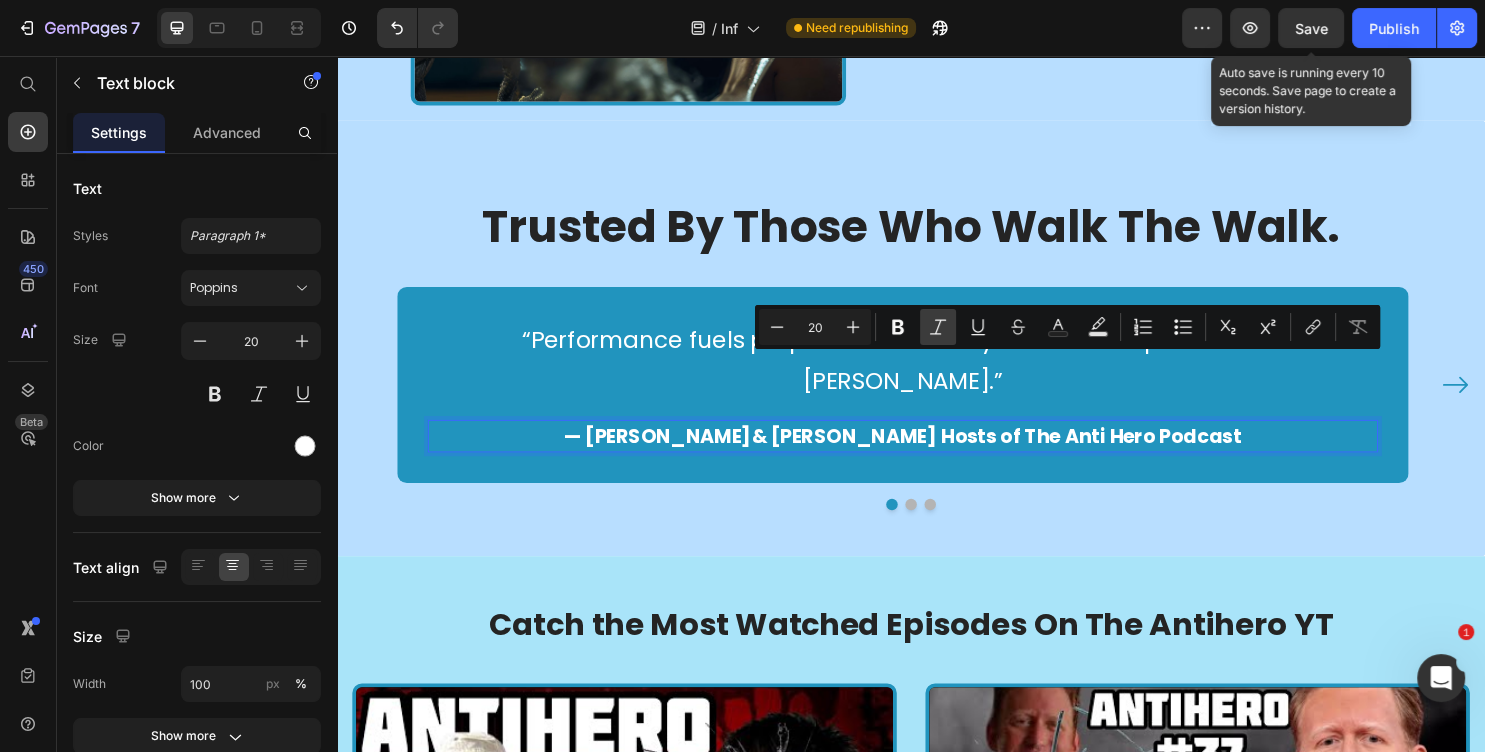 click on "Italic" at bounding box center (938, 327) 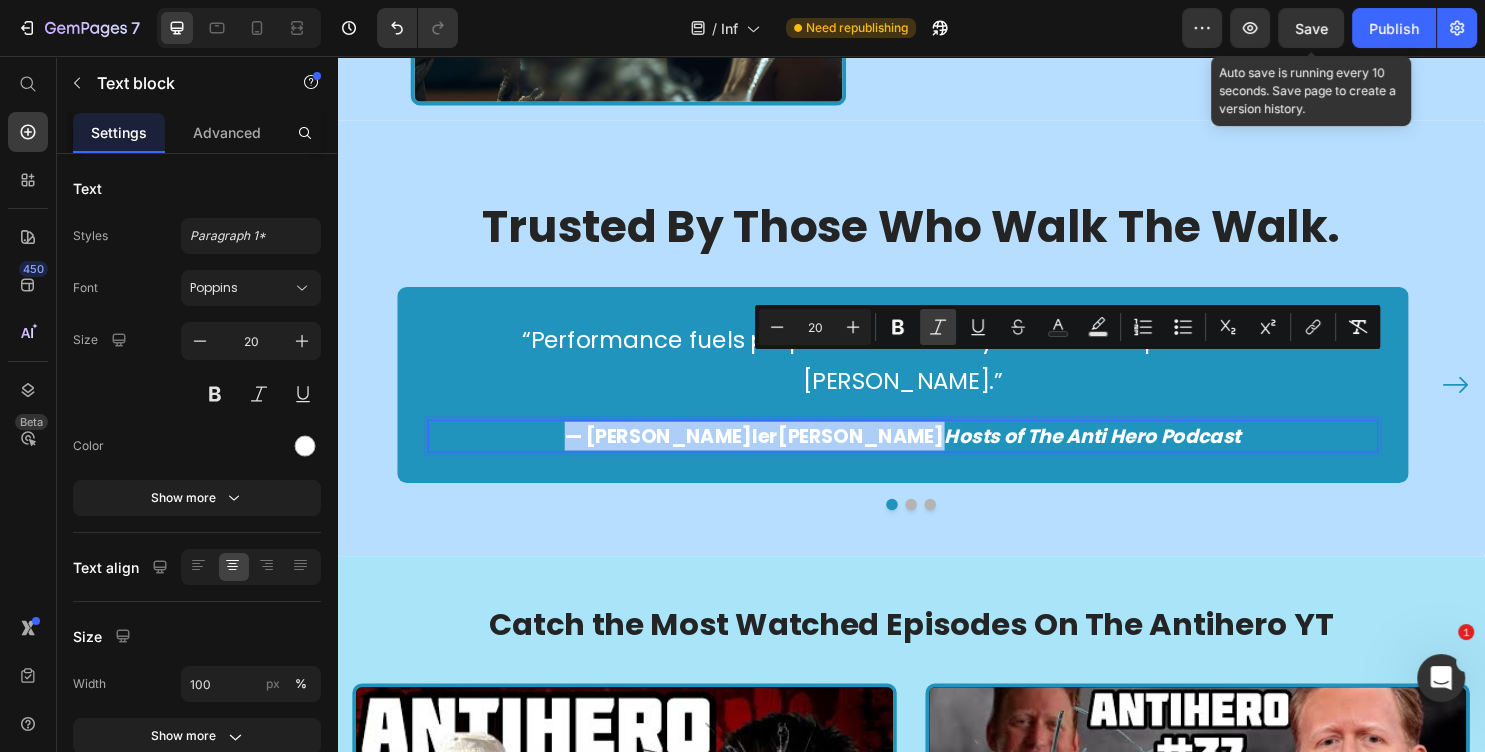 click 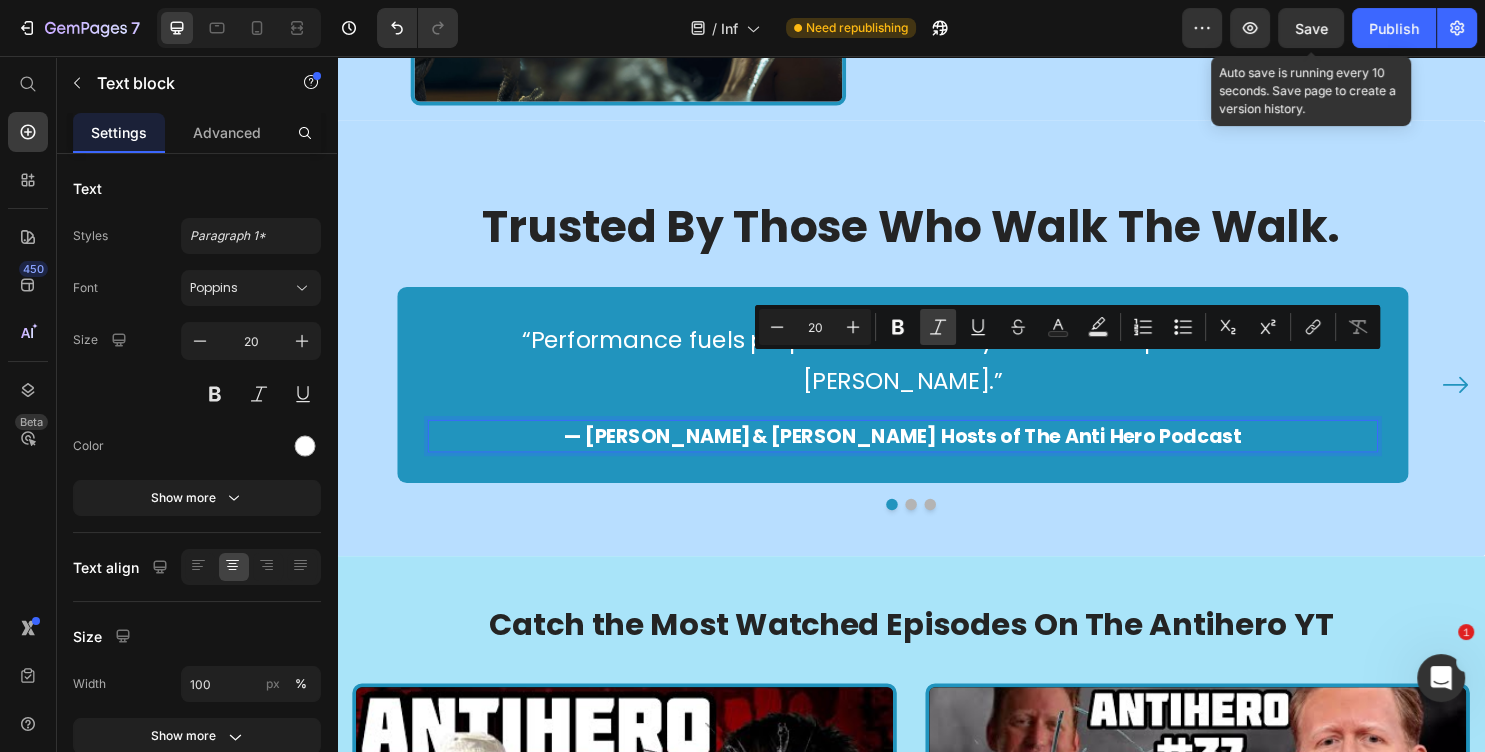 click 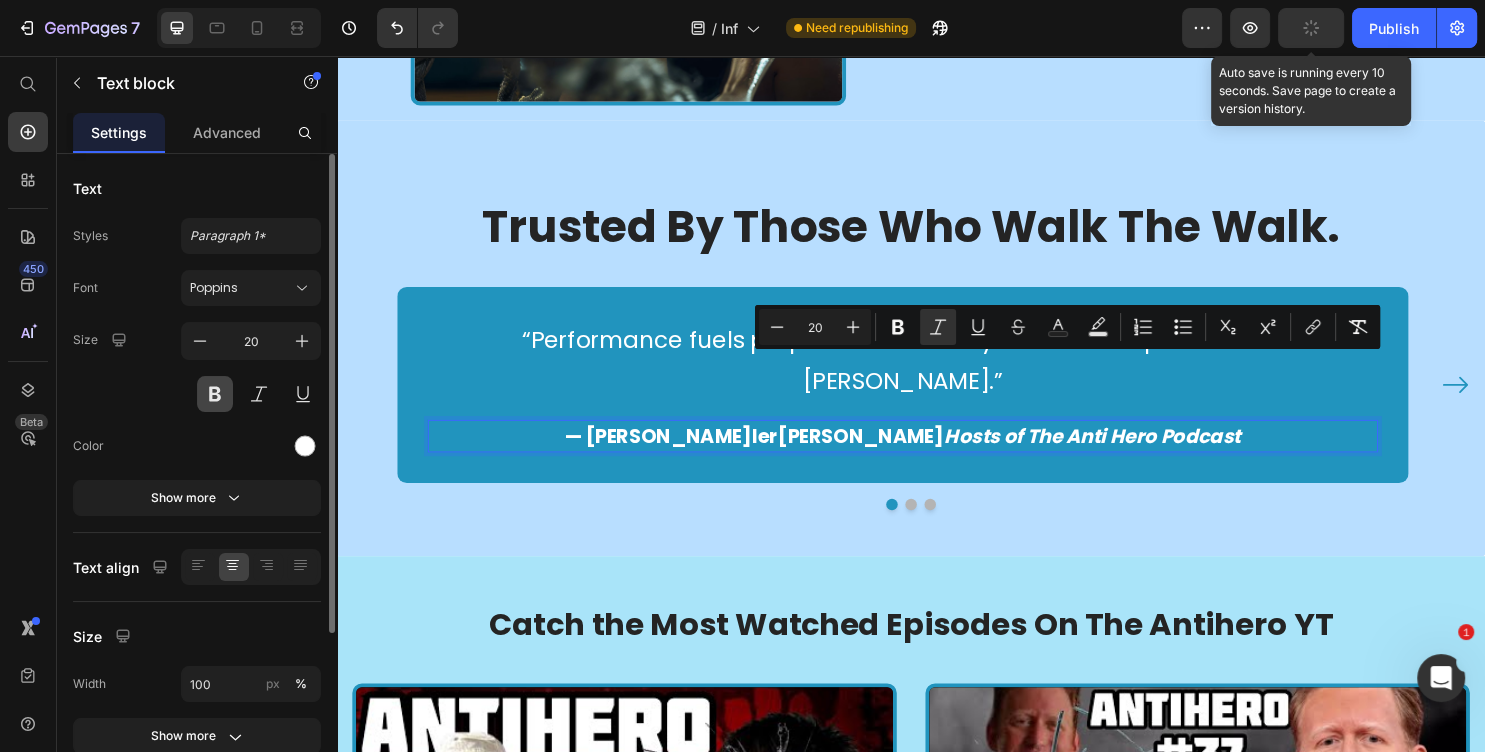 click at bounding box center [215, 394] 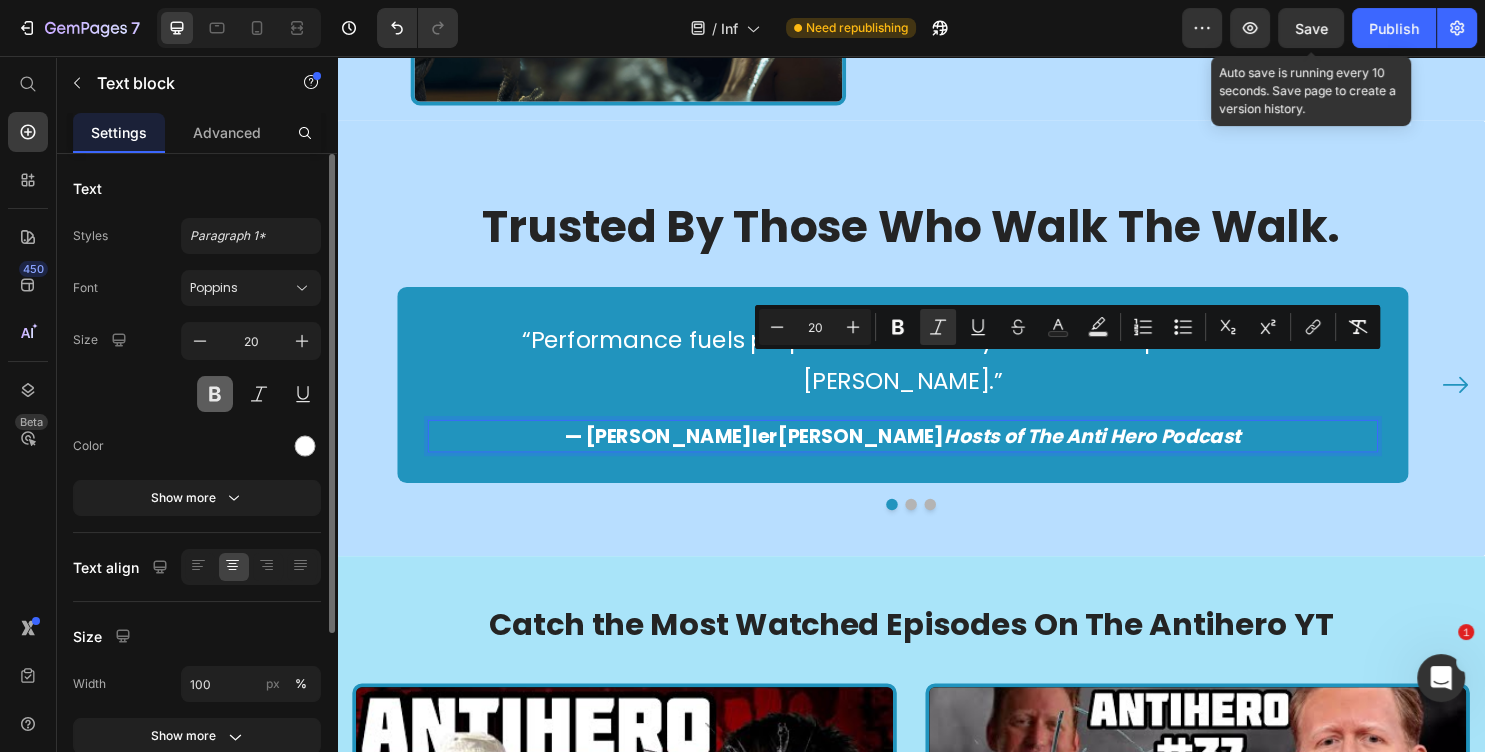 click at bounding box center (215, 394) 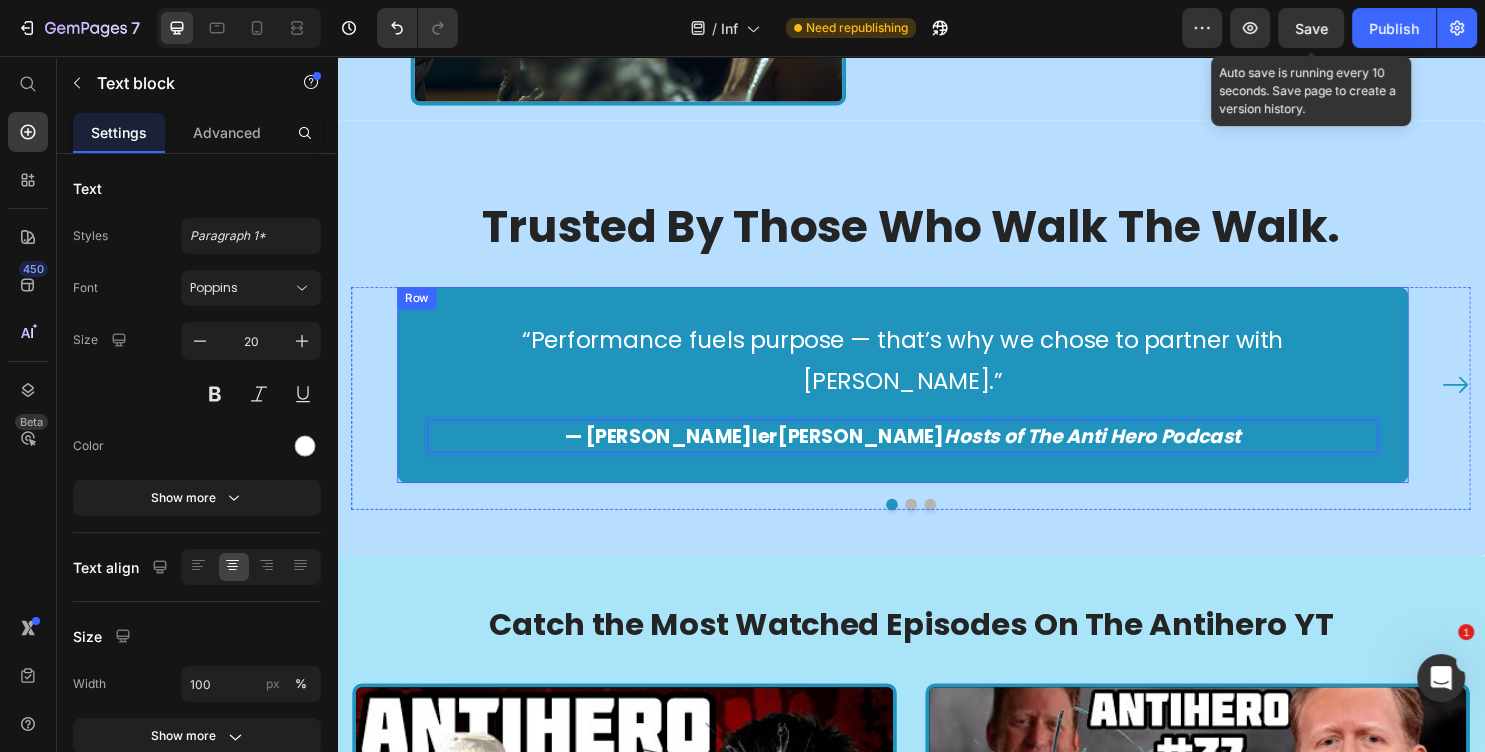click on "Trusted By Those Who Walk The Walk. Heading
“Performance fuels purpose — that’s why we chose to partner with [PERSON_NAME].” Text block — [PERSON_NAME]Hoo[PERSON_NAME]of The Anti Hero Podcast Text block   0 Row “You can’t lead from the front if your body can’t keep up. [PERSON_NAME] helps us stay mission-ready — every damn day.” Text block —  [PERSON_NAME]ck Row “Whether it’s the battlefield, the streets, or the gym — we only trust what works. That’s why we use Tasty Gains.” Text block — [PERSON_NAME]ck Row
Carousel Row Section 5" at bounding box center [937, 351] 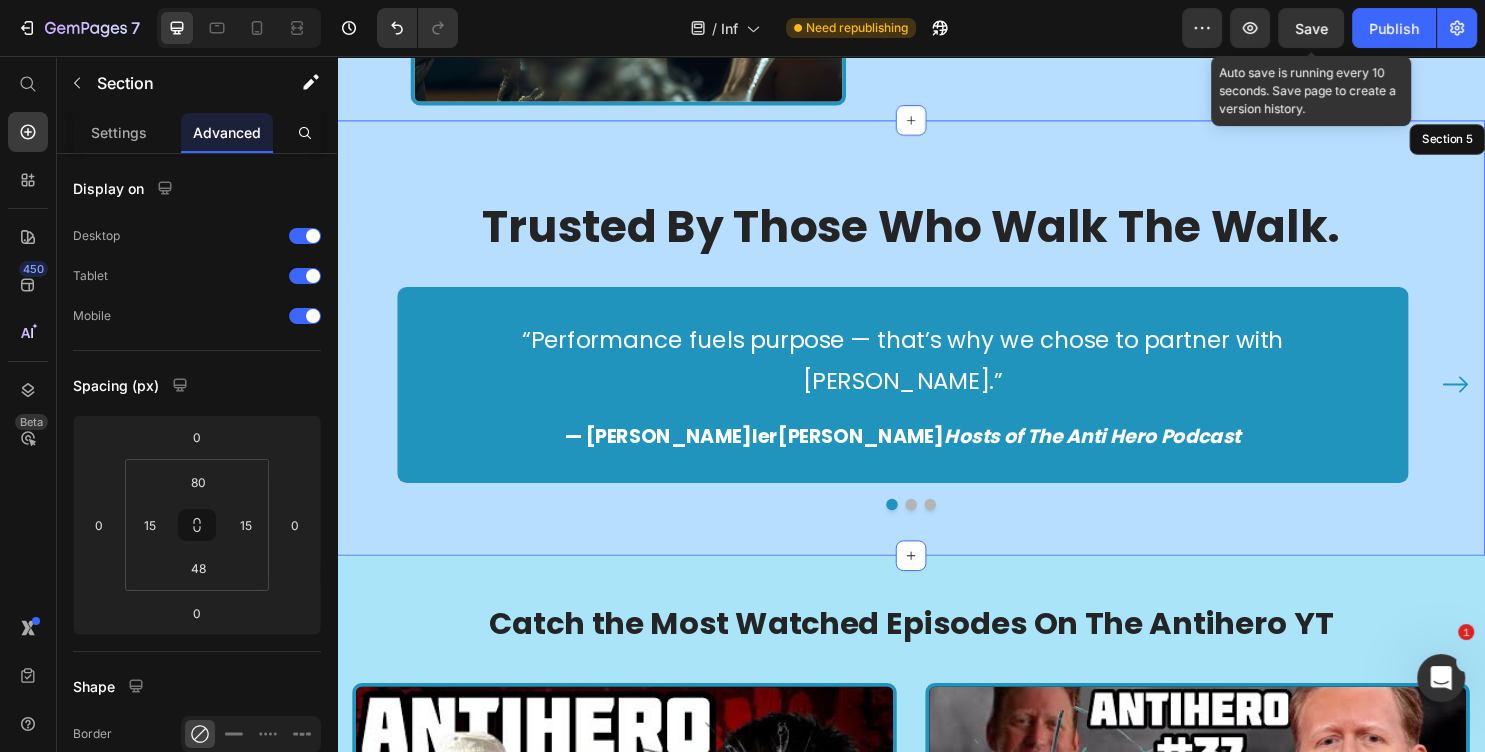 click on "— [PERSON_NAME]& [PERSON_NAME]  Hosts of The Anti Hero Podcast" at bounding box center (928, 454) 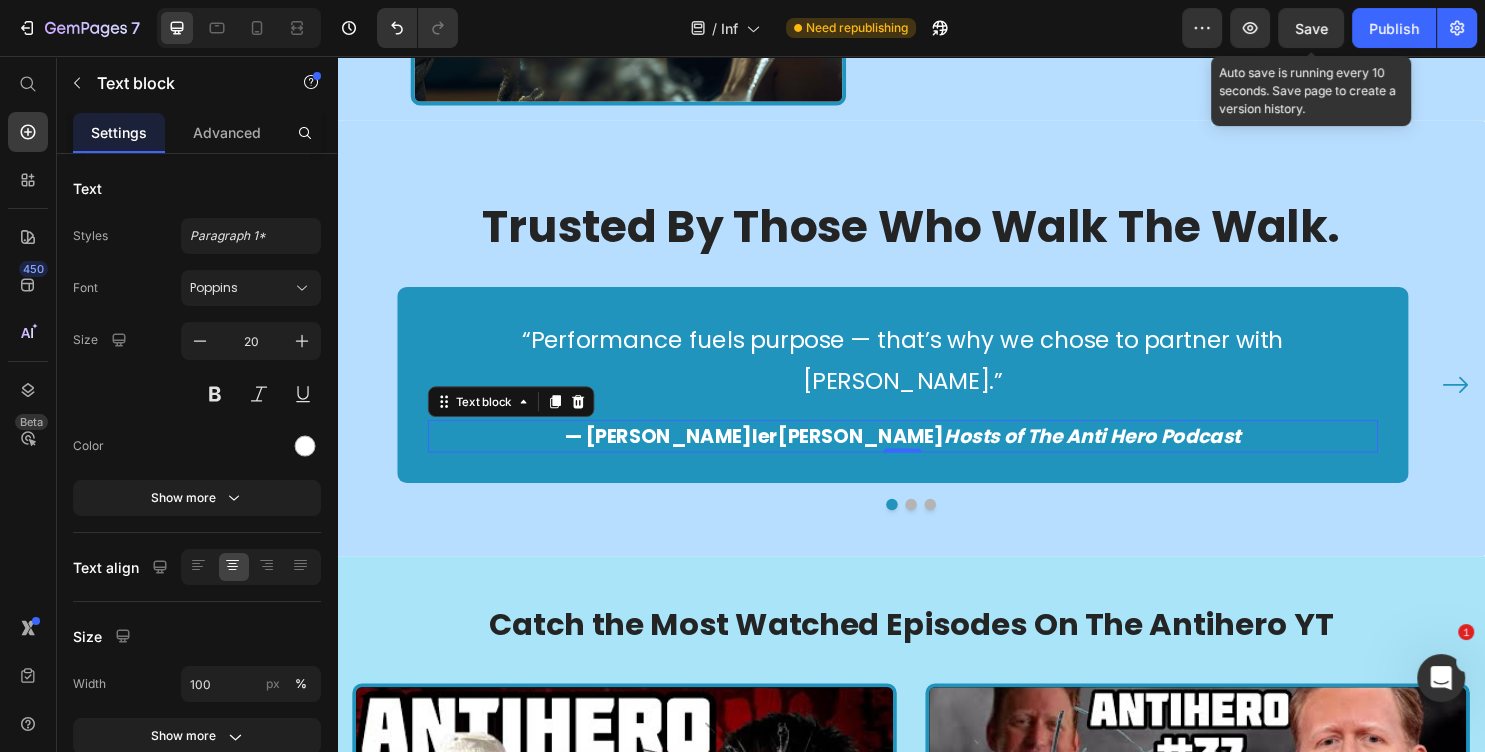 click on "— [PERSON_NAME]& [PERSON_NAME]  Hosts of The Anti Hero Podcast" at bounding box center [928, 454] 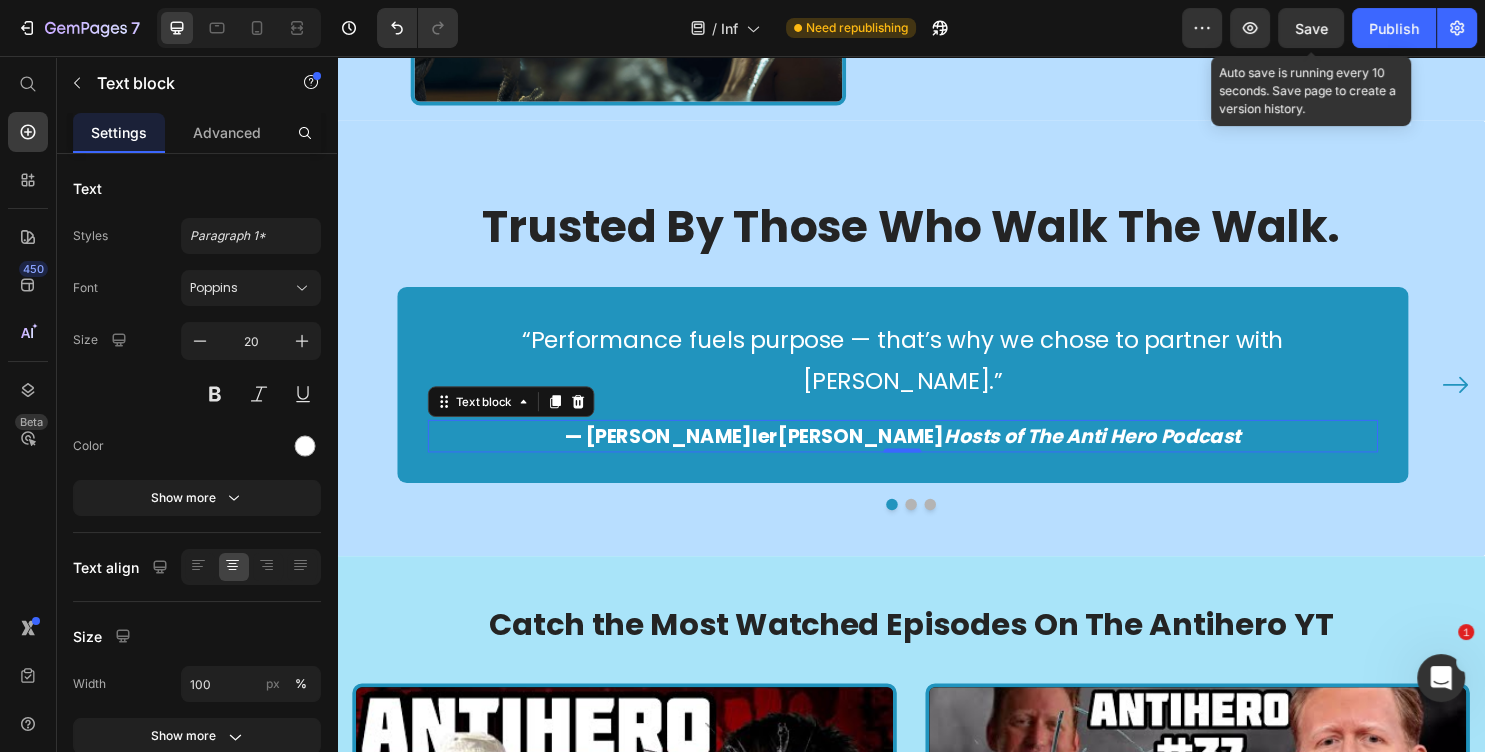 click on "Hosts of The Anti Hero Podcast" at bounding box center [1127, 454] 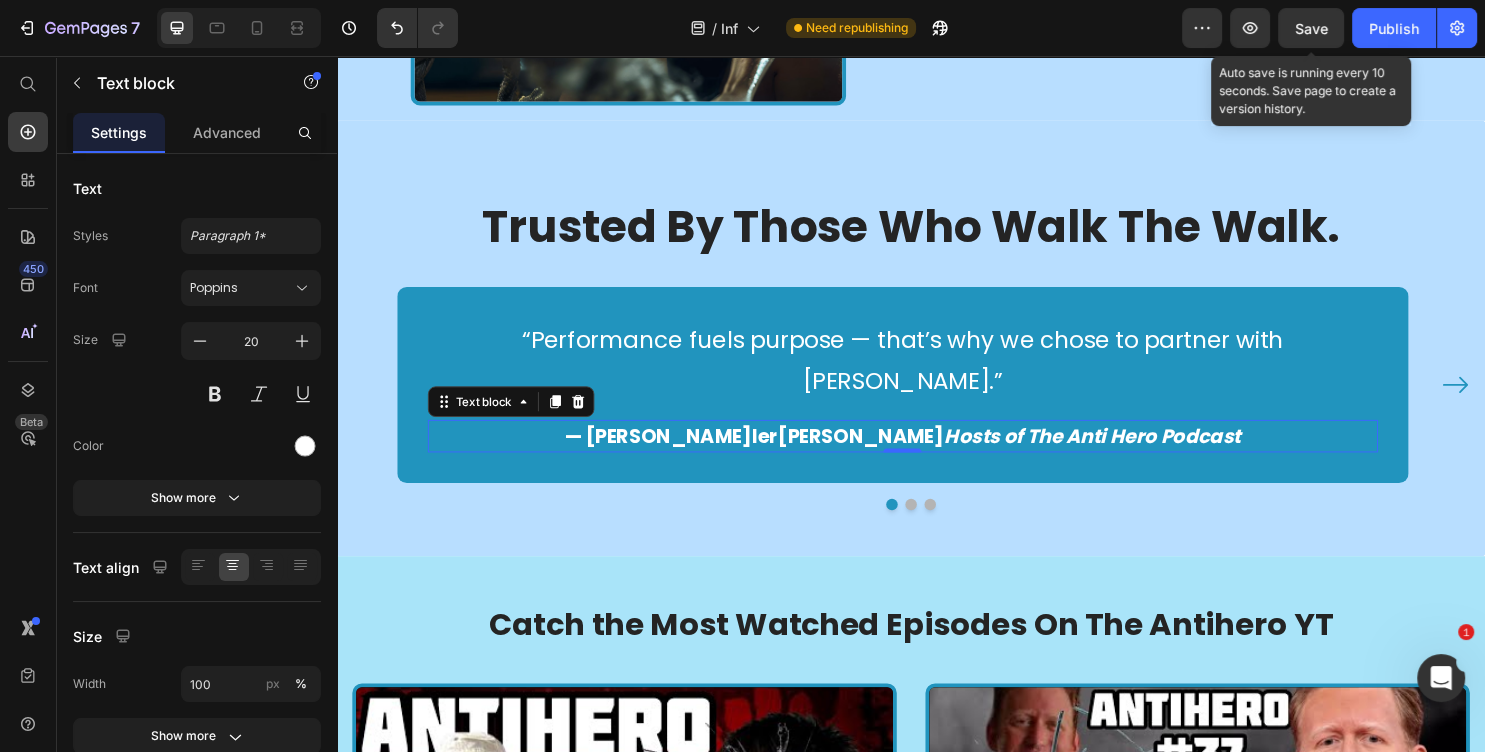 click on "Hosts of The Anti Hero Podcast" at bounding box center [1127, 454] 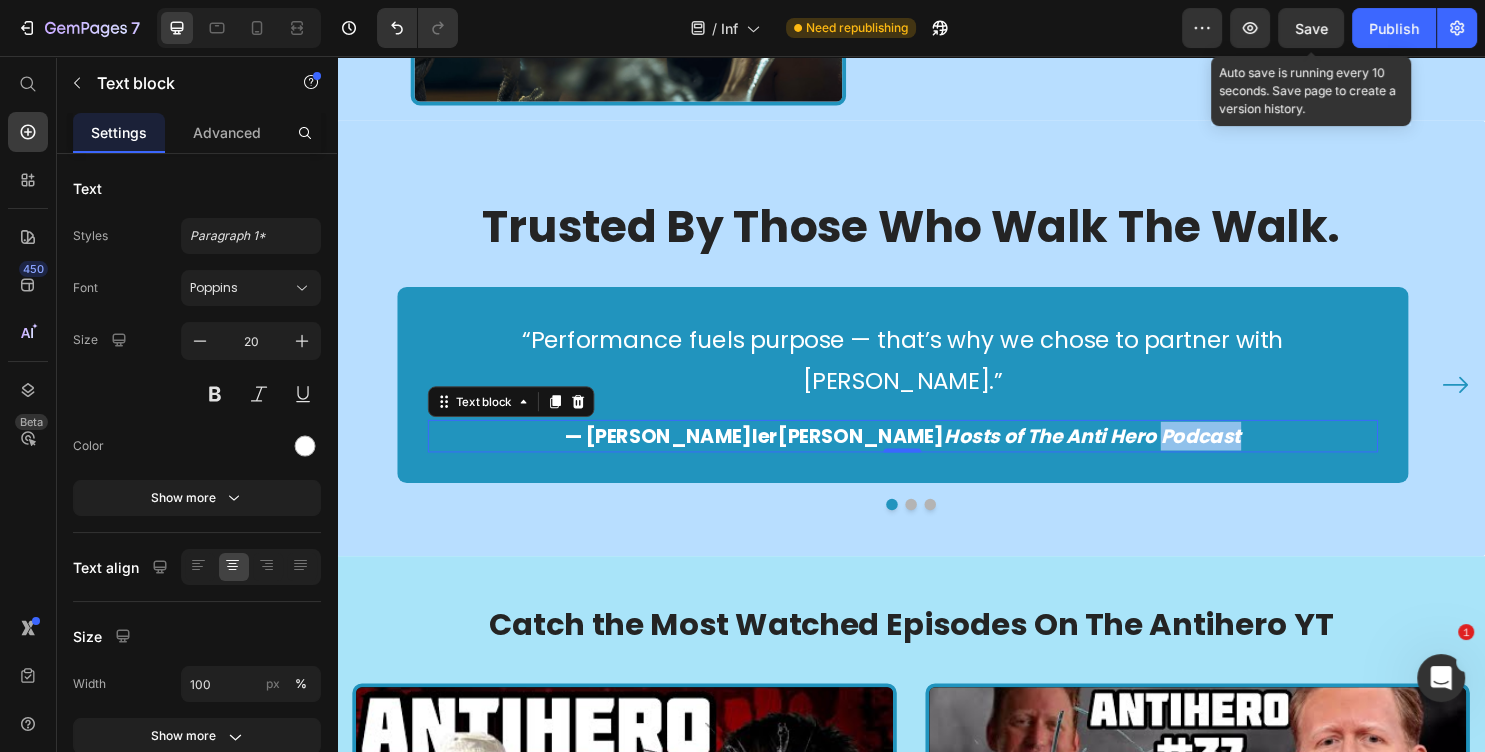 click on "Hosts of The Anti Hero Podcast" at bounding box center [1127, 454] 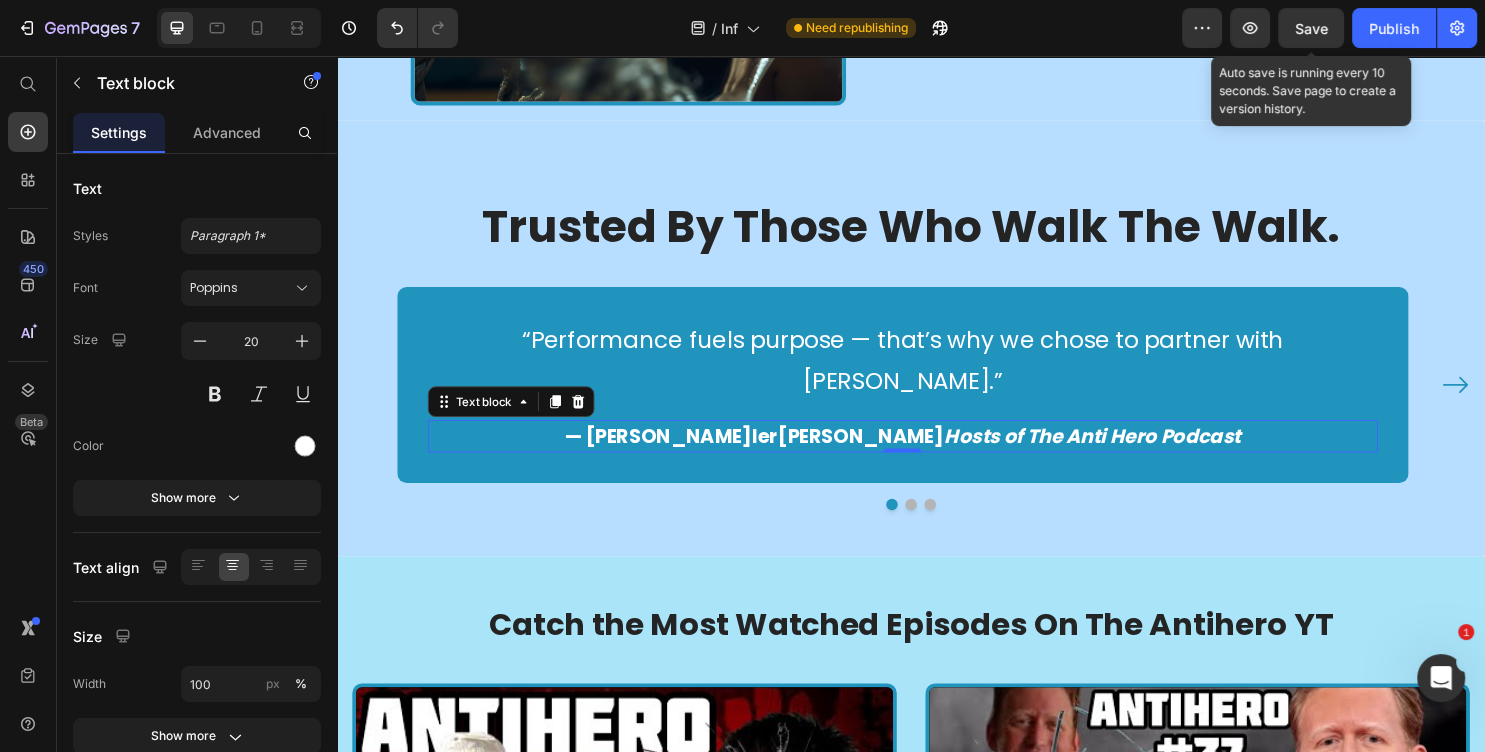 click on "— [PERSON_NAME]& [PERSON_NAME]  Hosts of The Anti Hero Podcast" at bounding box center [928, 454] 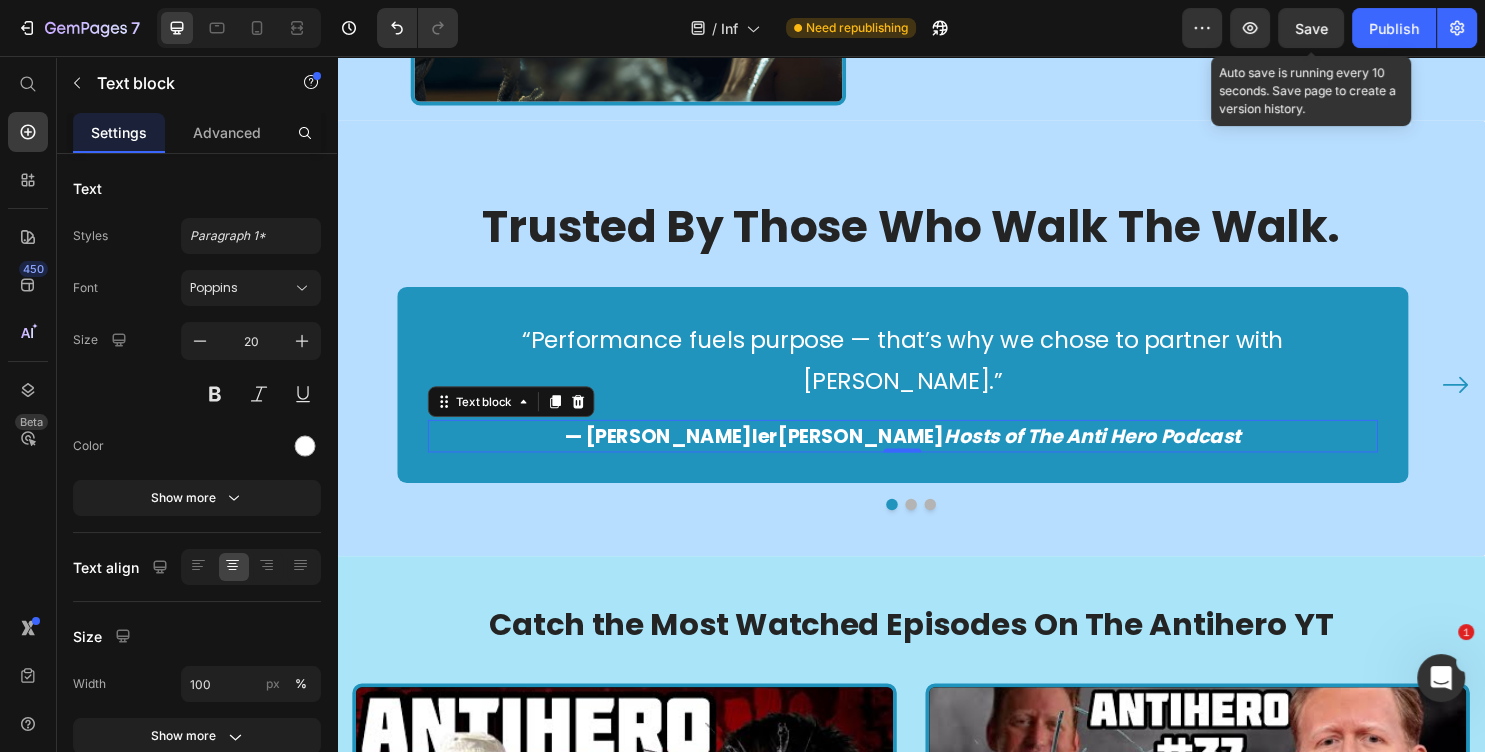 click on "— [PERSON_NAME]& [PERSON_NAME]  Hosts of The Anti Hero Podcast" at bounding box center (928, 454) 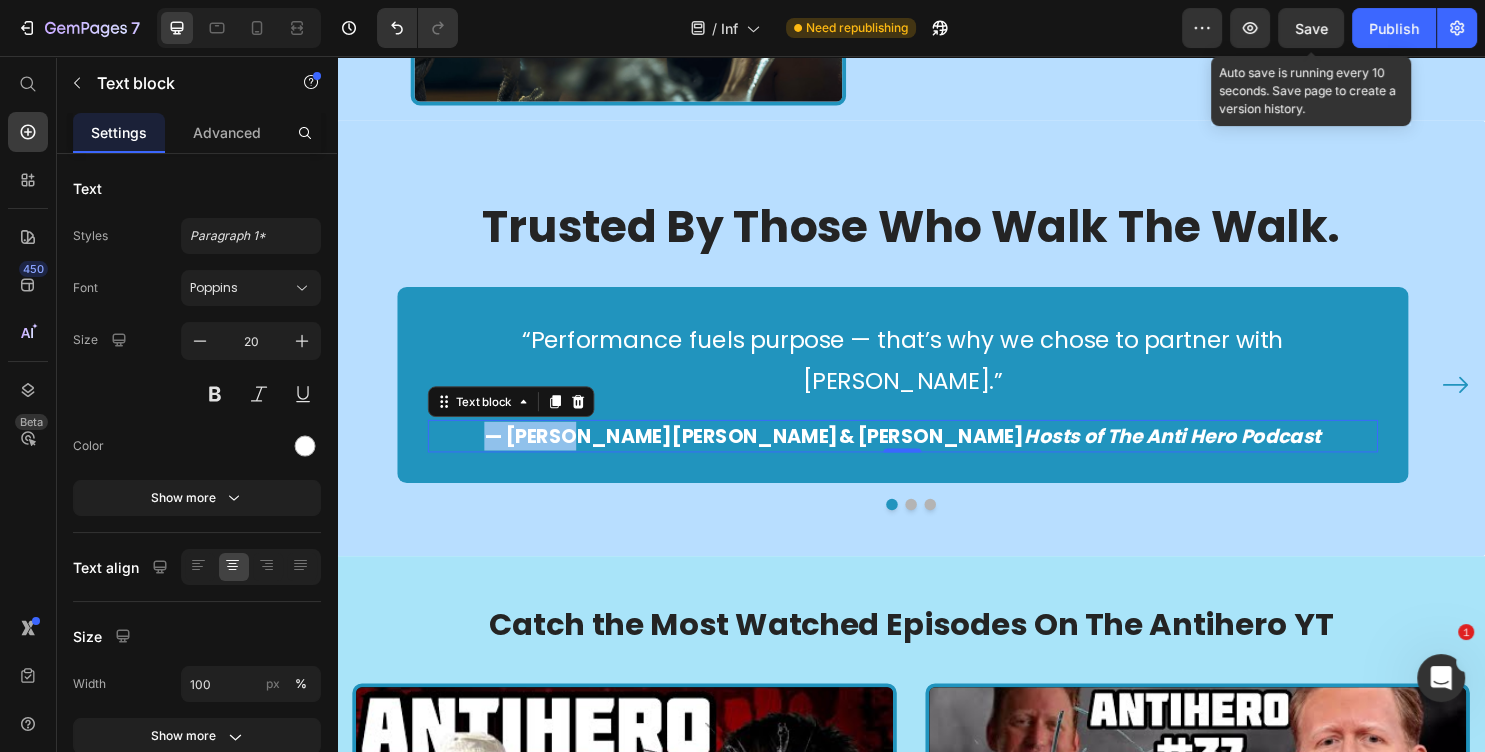 click on "— [PERSON_NAME]er H[PERSON_NAME]s of The Anti Hero Podcast" at bounding box center (928, 454) 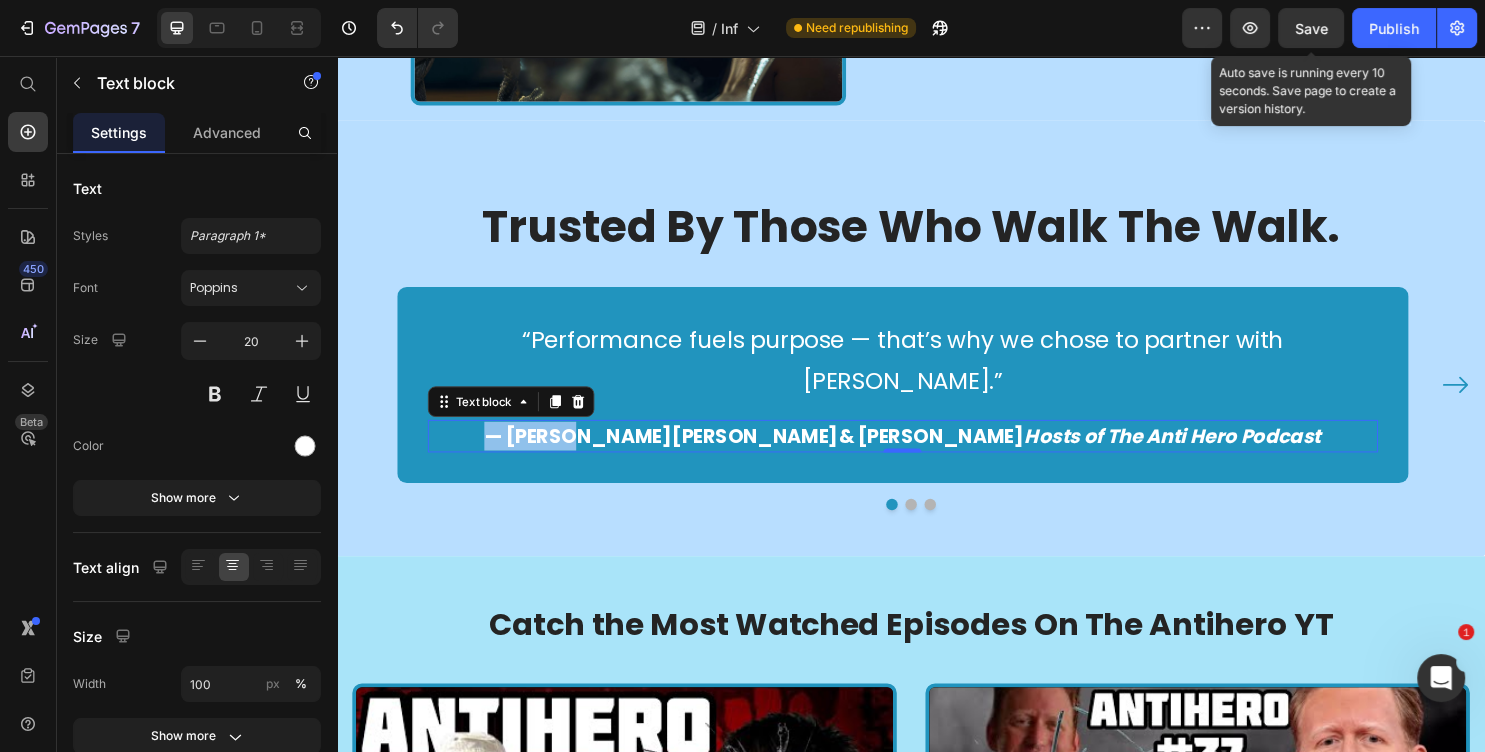 click on "— [PERSON_NAME]er H[PERSON_NAME]s of The Anti Hero Podcast" at bounding box center (928, 454) 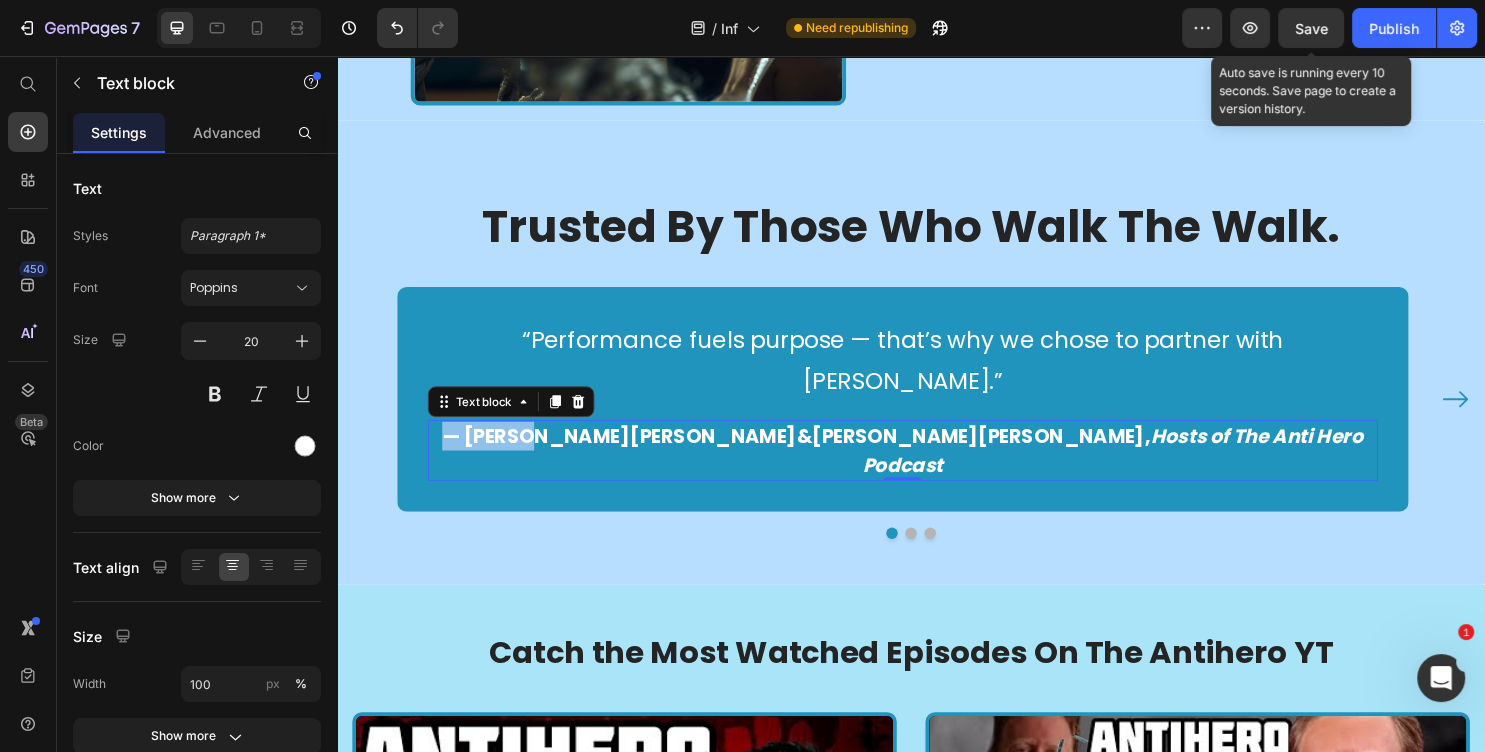 click on "— [PERSON_NAME]&  [PERSON_NAME] Hosts of The Anti Hero Podcast" at bounding box center (928, 469) 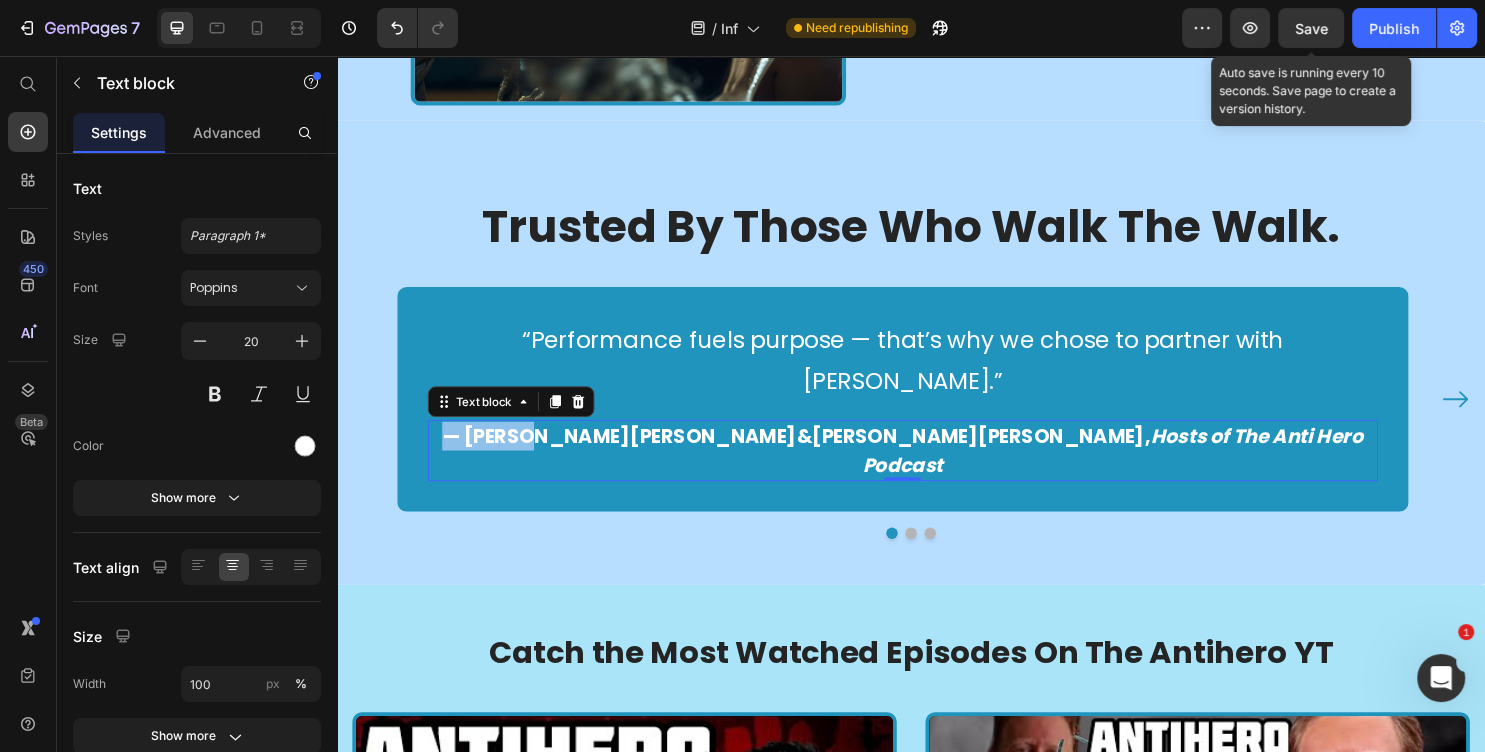 click on "— [PERSON_NAME]&  [PERSON_NAME] Hosts of The Anti Hero Podcast" at bounding box center (928, 469) 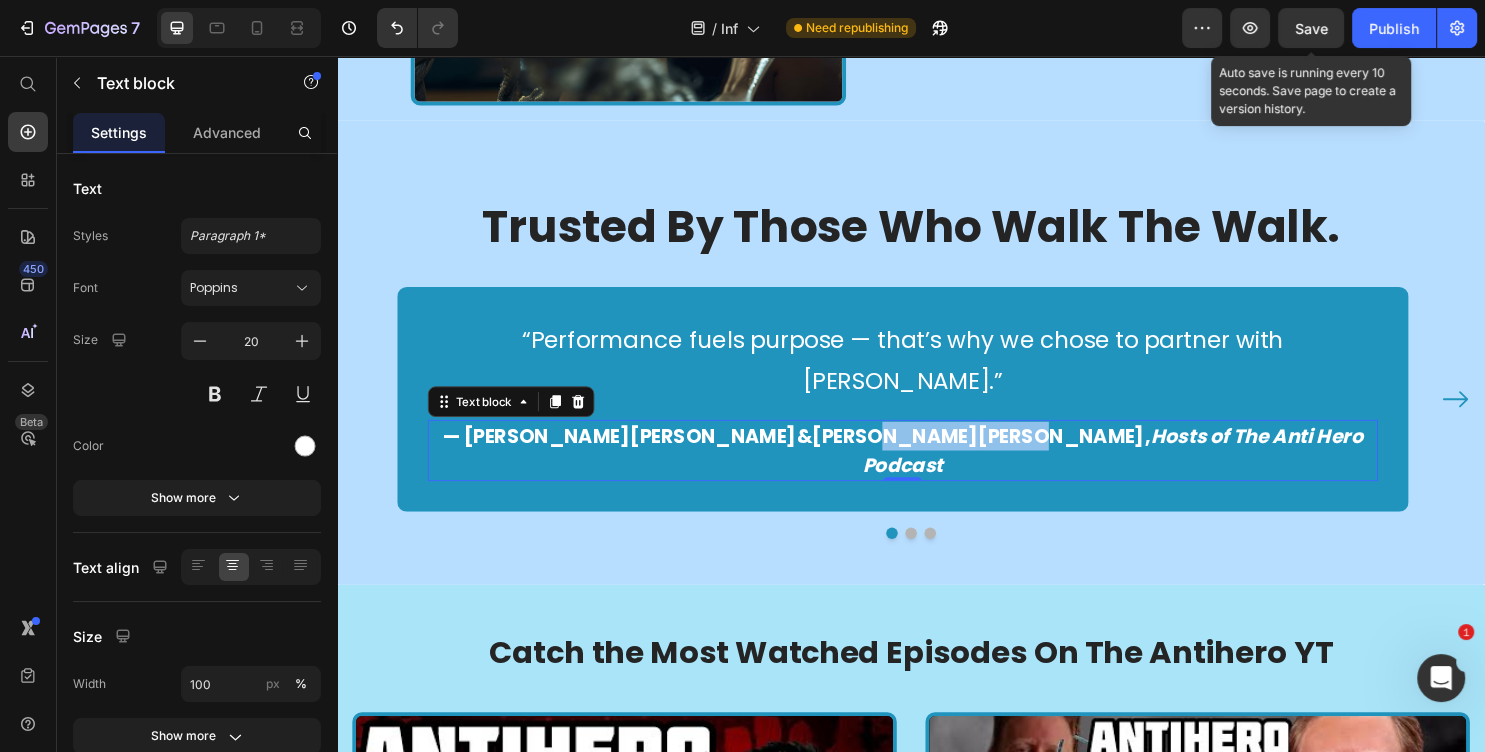 click on "— [PERSON_NAME]&  [PERSON_NAME] Hosts of The Anti Hero Podcast" at bounding box center [928, 469] 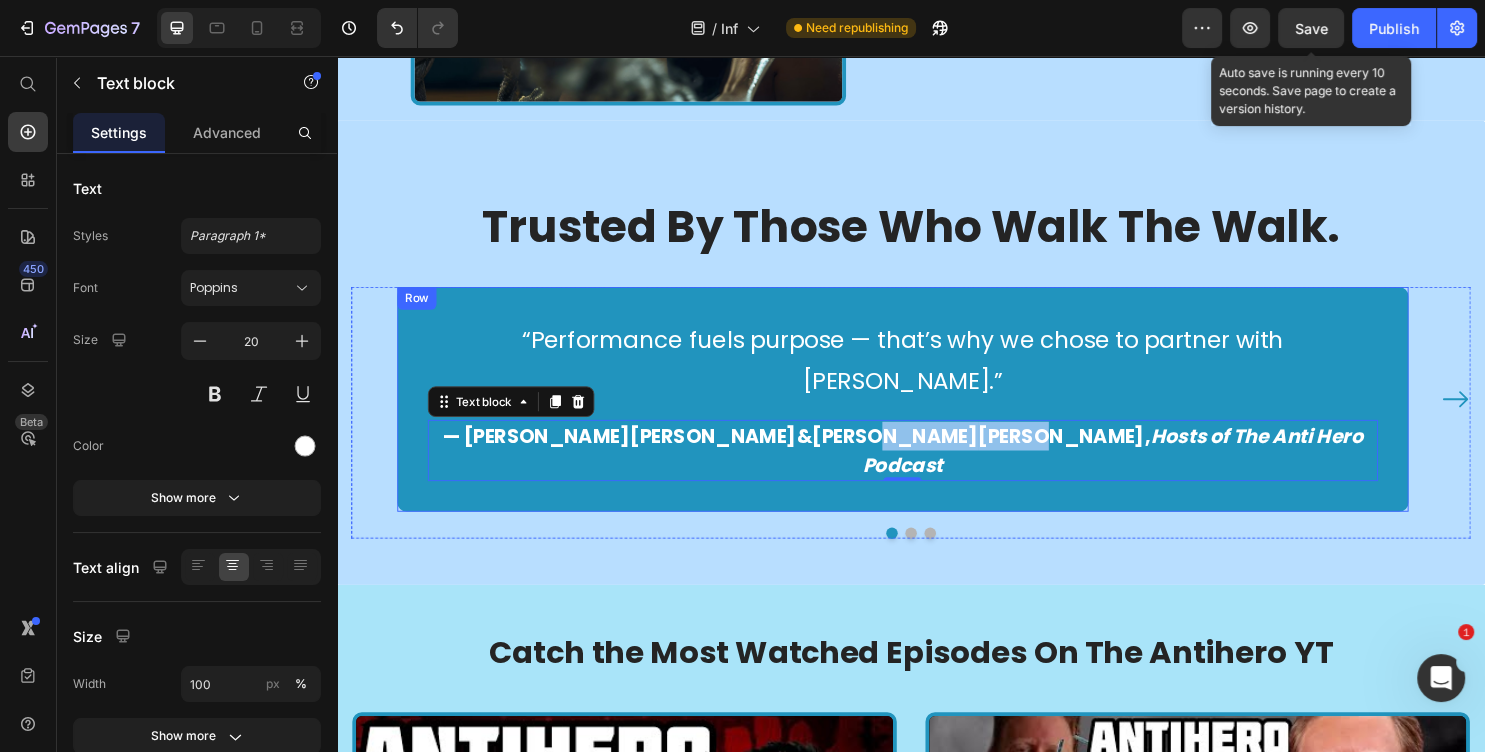 click on "— [PERSON_NAME]&  [PERSON_NAME] Hosts of The Anti Hero Podcast" at bounding box center [928, 469] 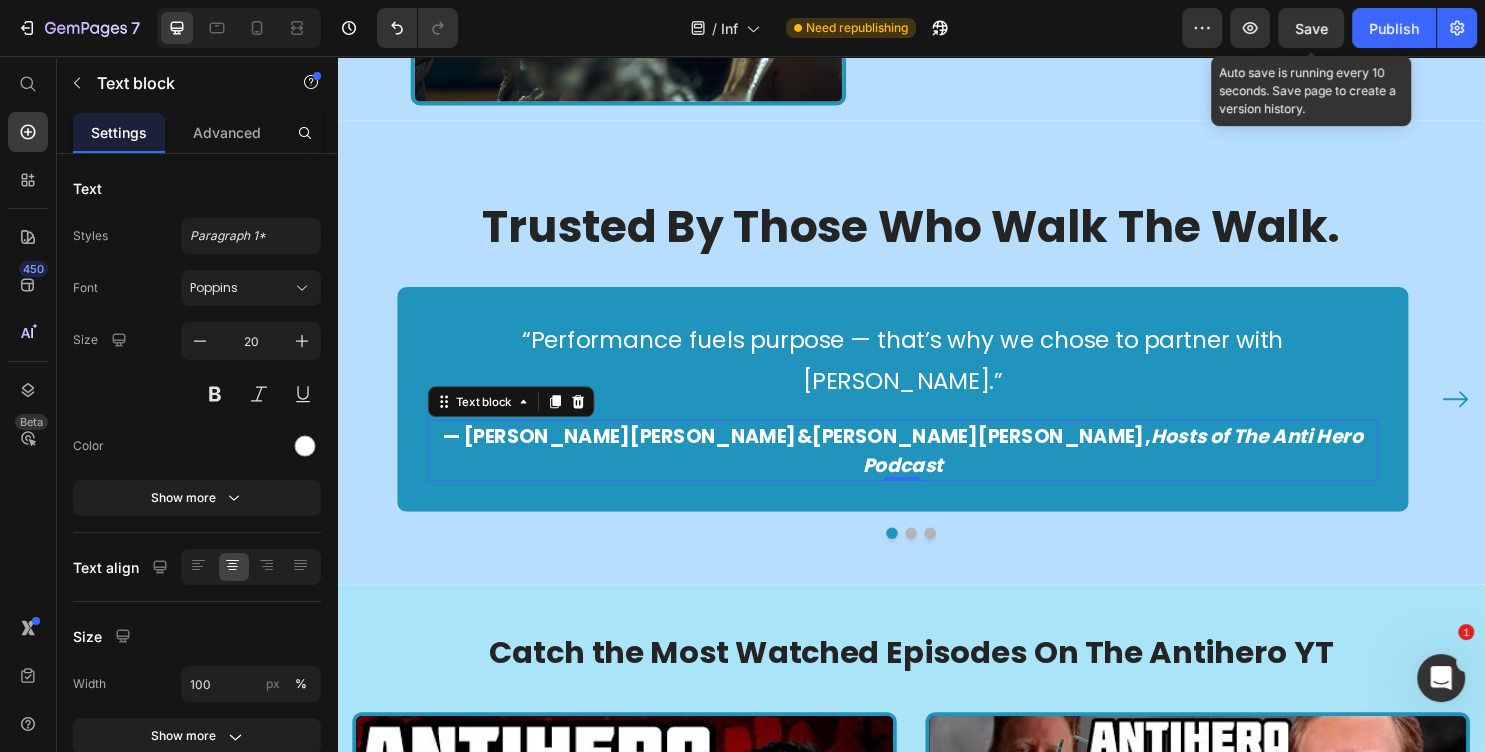 drag, startPoint x: 620, startPoint y: 391, endPoint x: 576, endPoint y: 396, distance: 44.28318 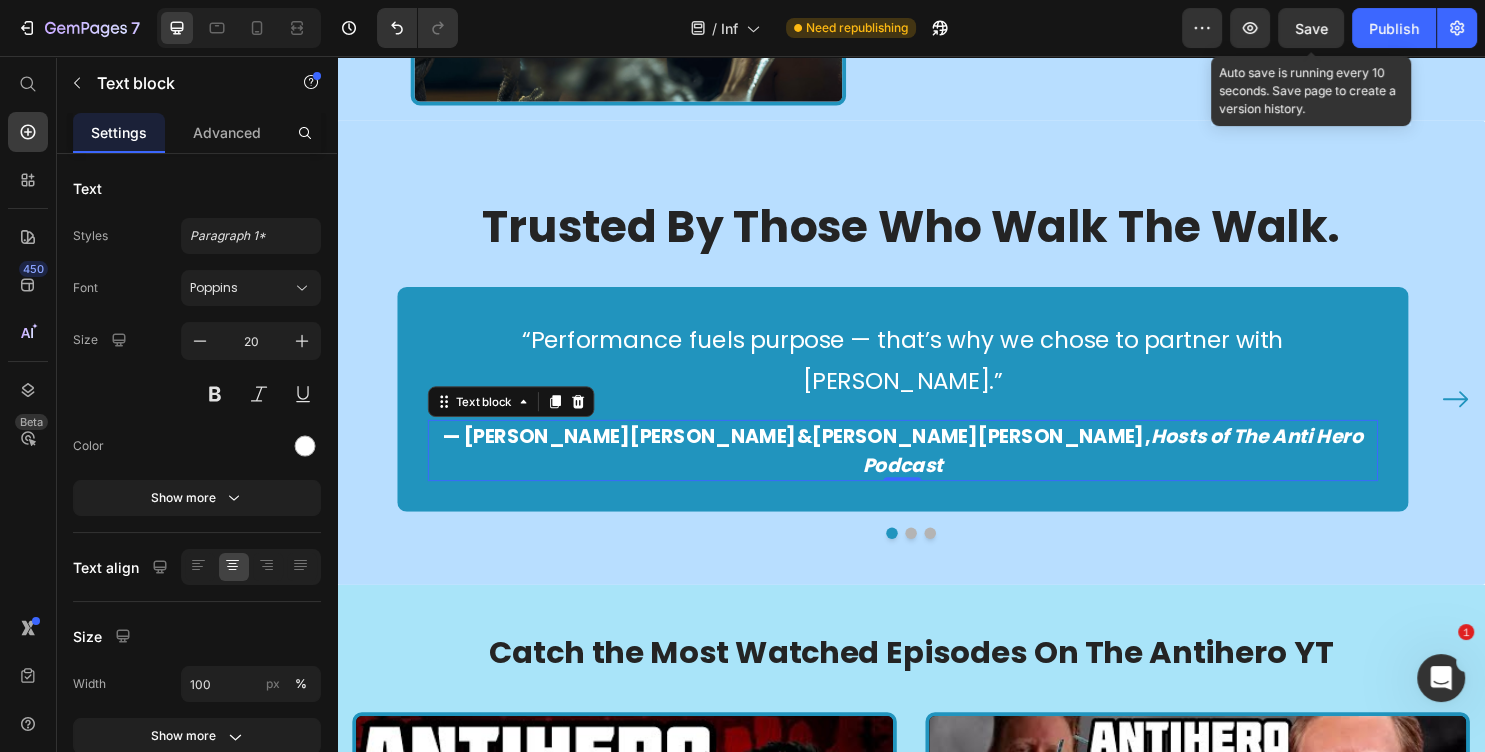 click on "— [PERSON_NAME]&  [PERSON_NAME] Hosts of The Anti Hero Podcast" at bounding box center [928, 469] 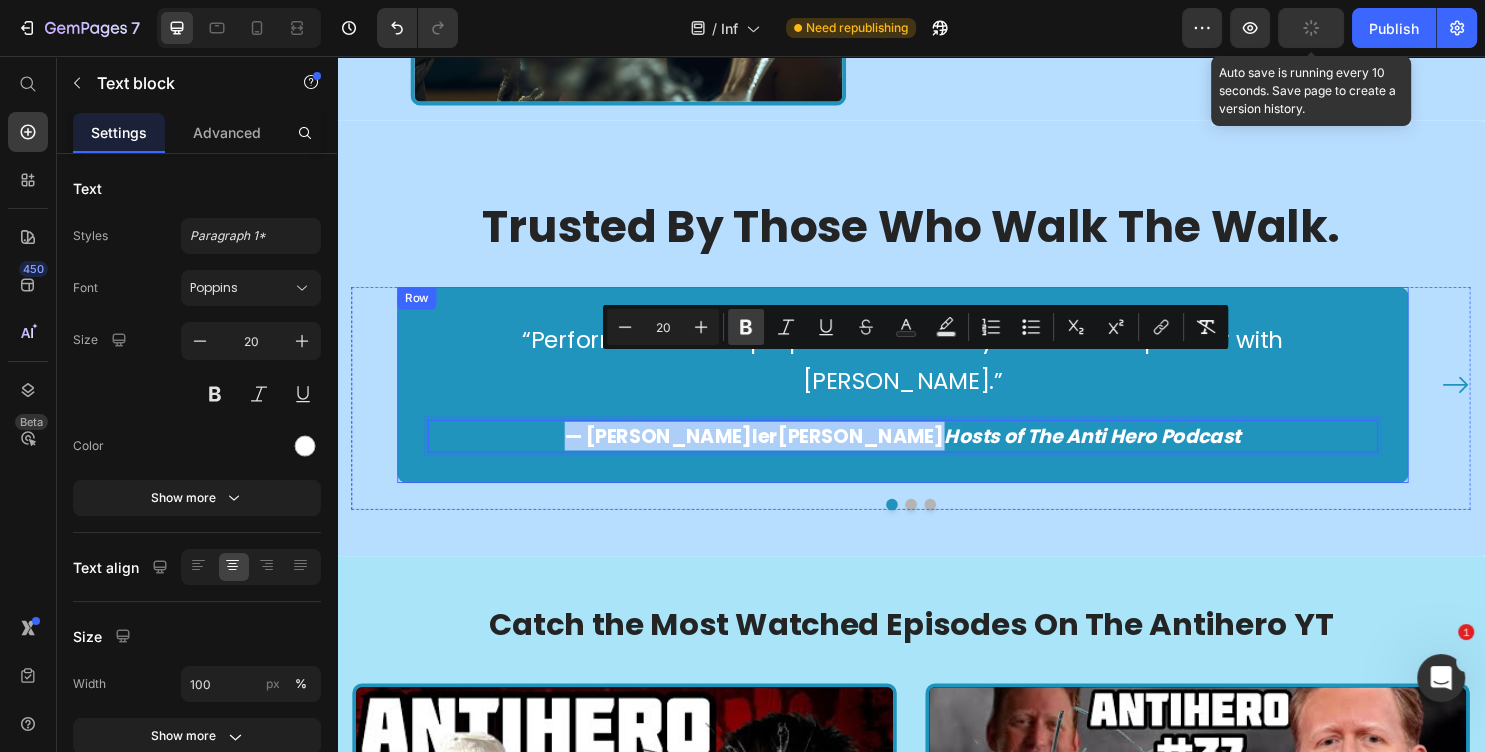 click 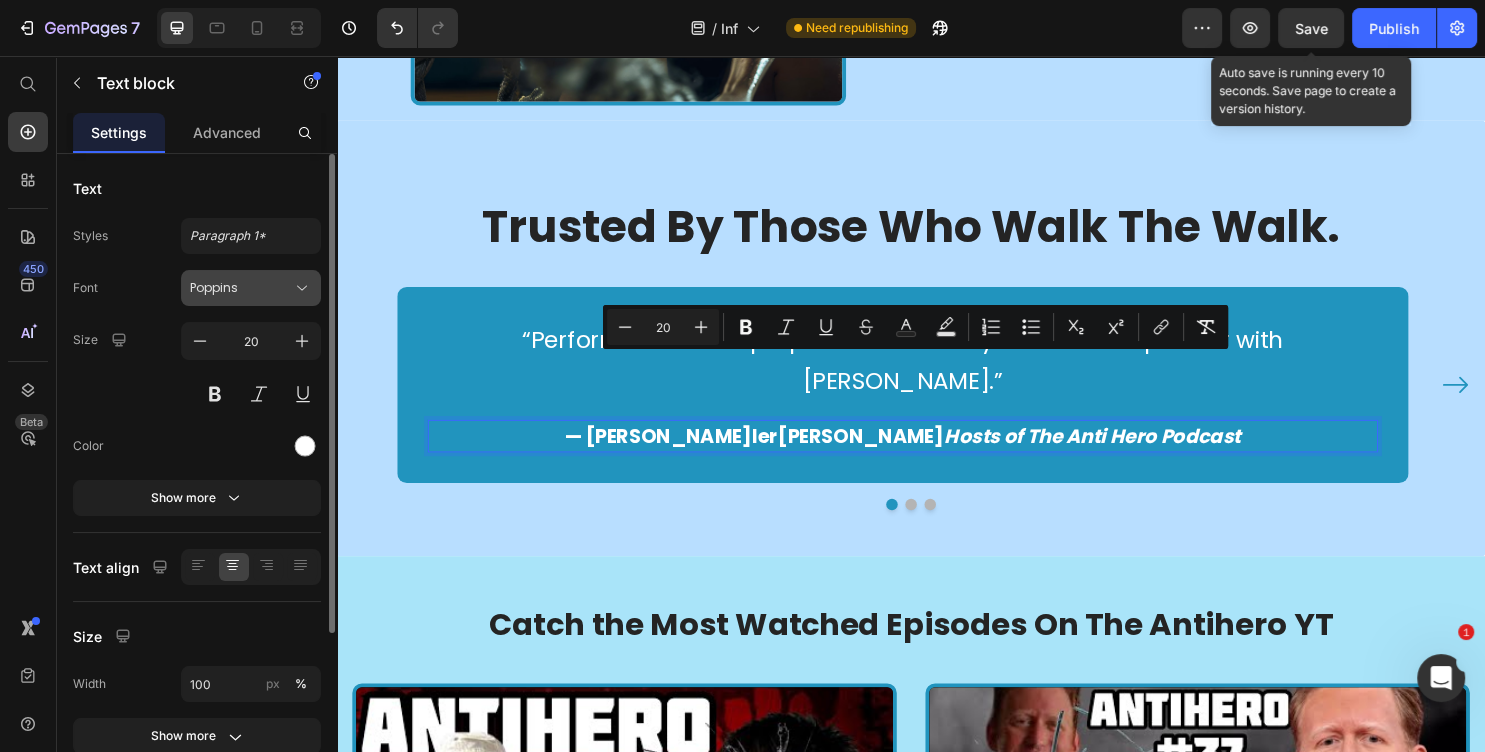 click 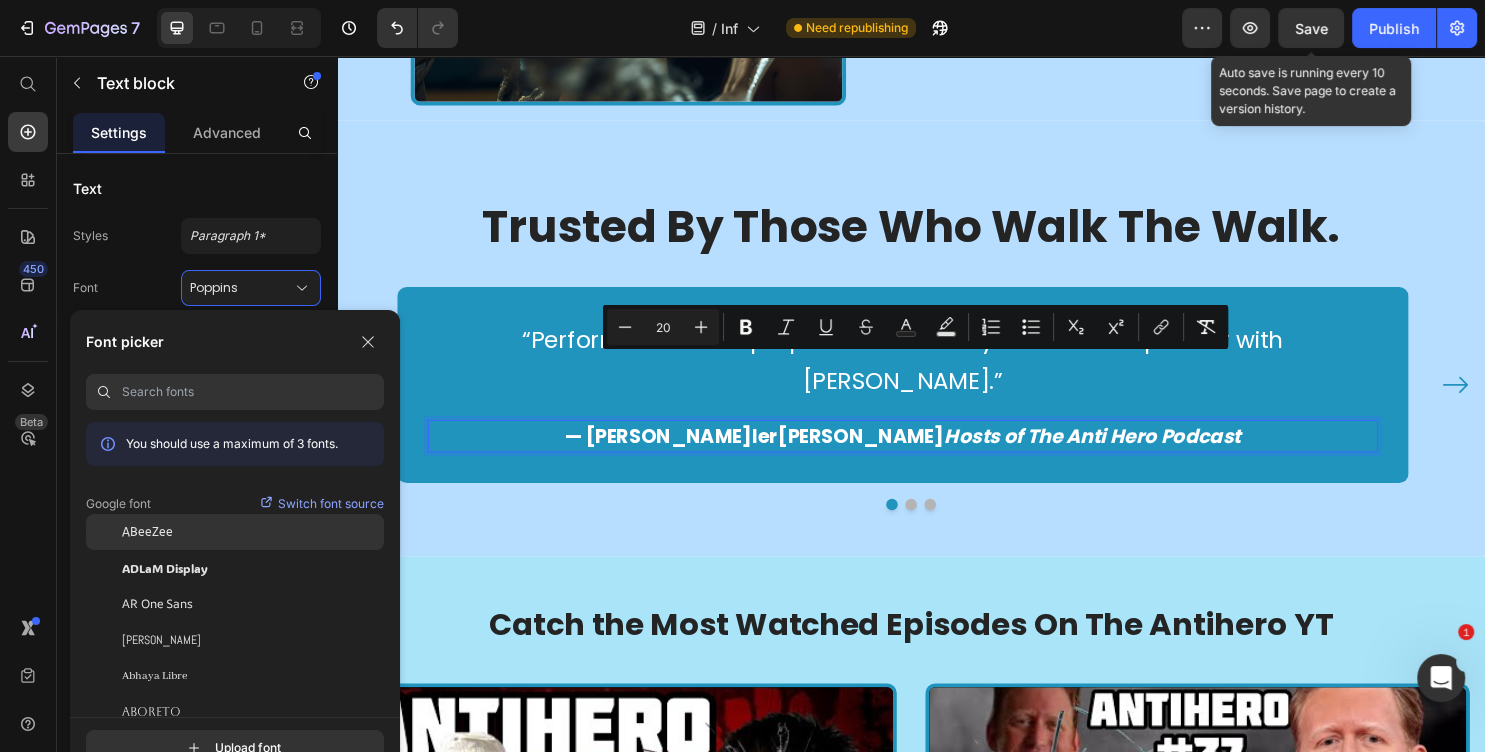 click on "ABeeZee" 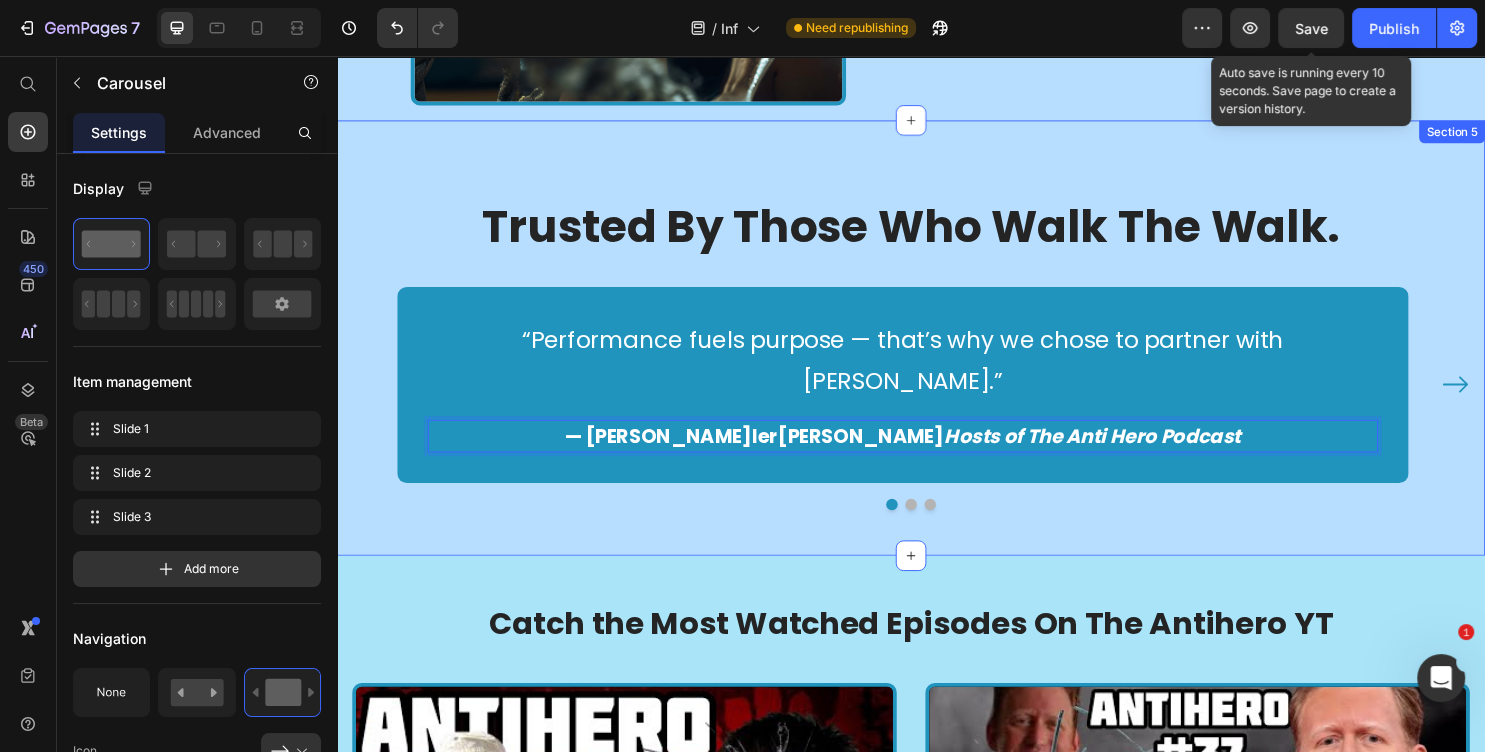 click at bounding box center (937, 525) 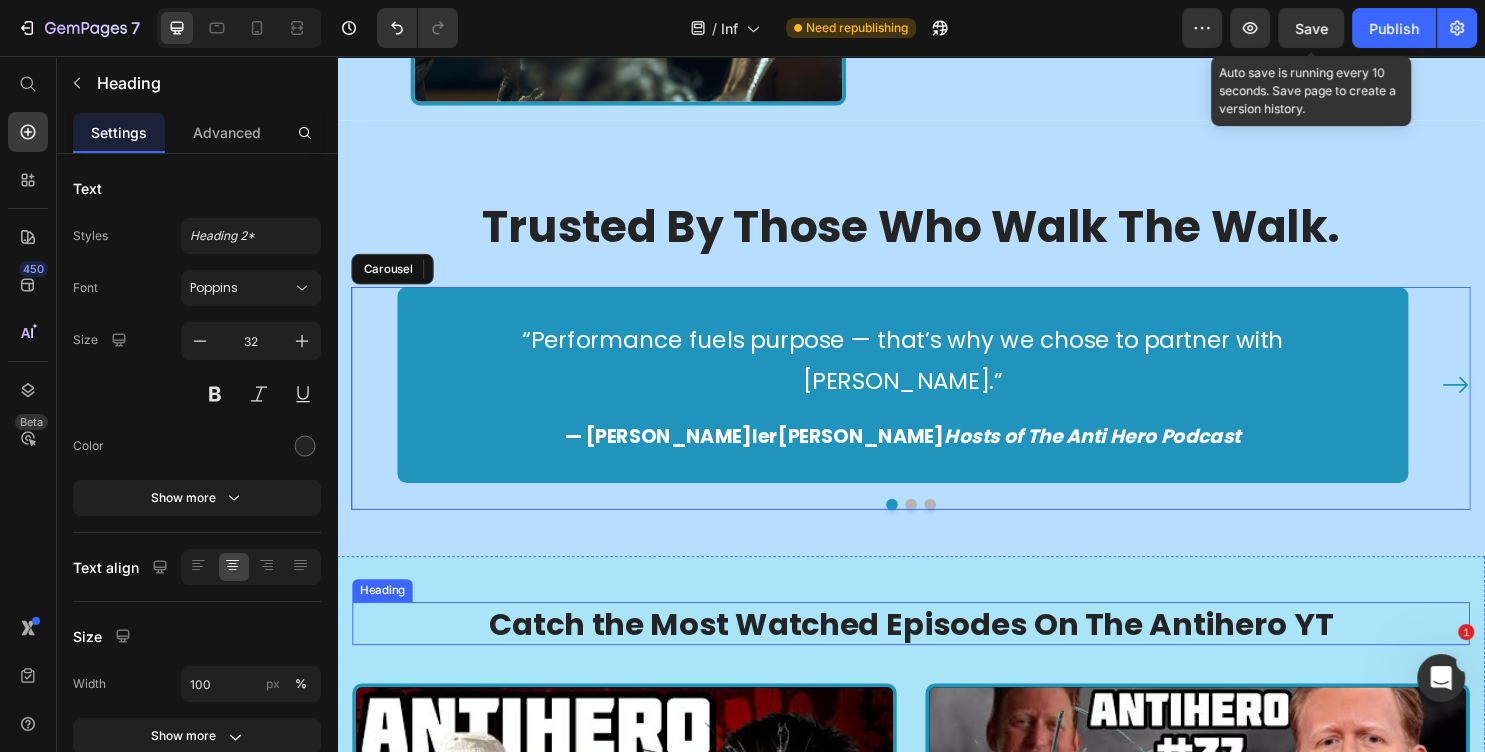 click on "Catch the Most Watched Episodes On The Antihero YT" at bounding box center [937, 650] 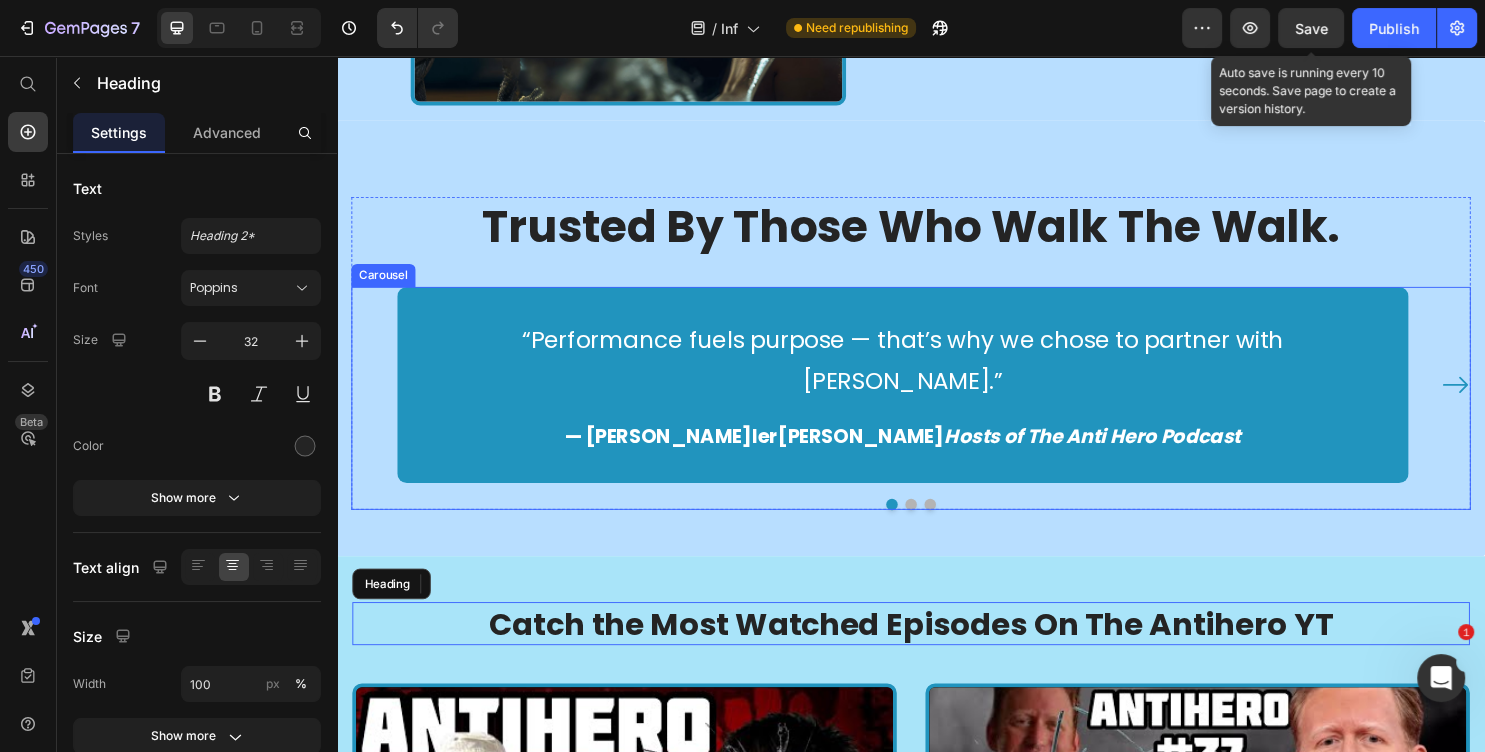 click on "Hosts of The Anti Hero Podcast" at bounding box center [1127, 454] 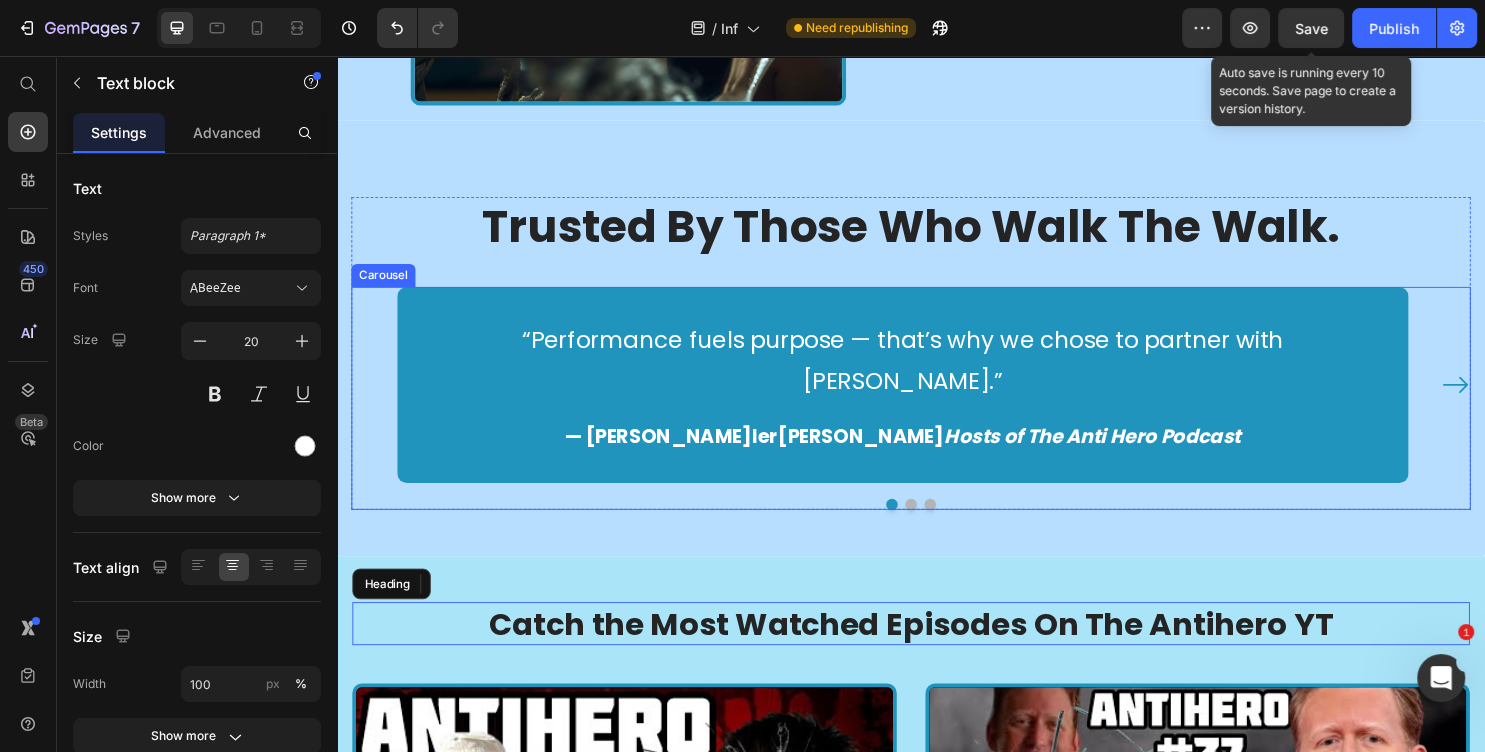 click on "Catch the Most Watched Episodes On The Antihero YT" at bounding box center [937, 650] 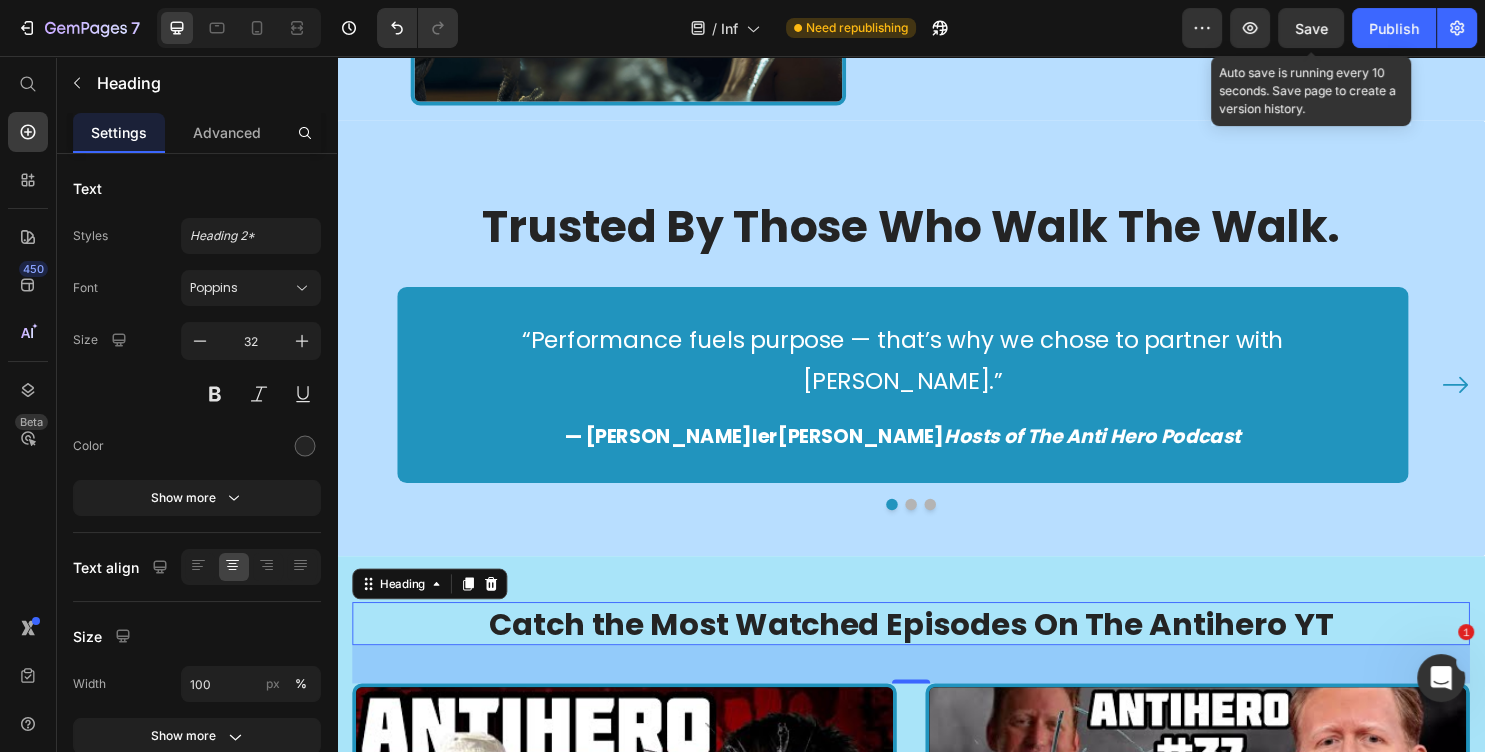 click on "Catch the Most Watched Episodes On The Antihero YT" at bounding box center (937, 650) 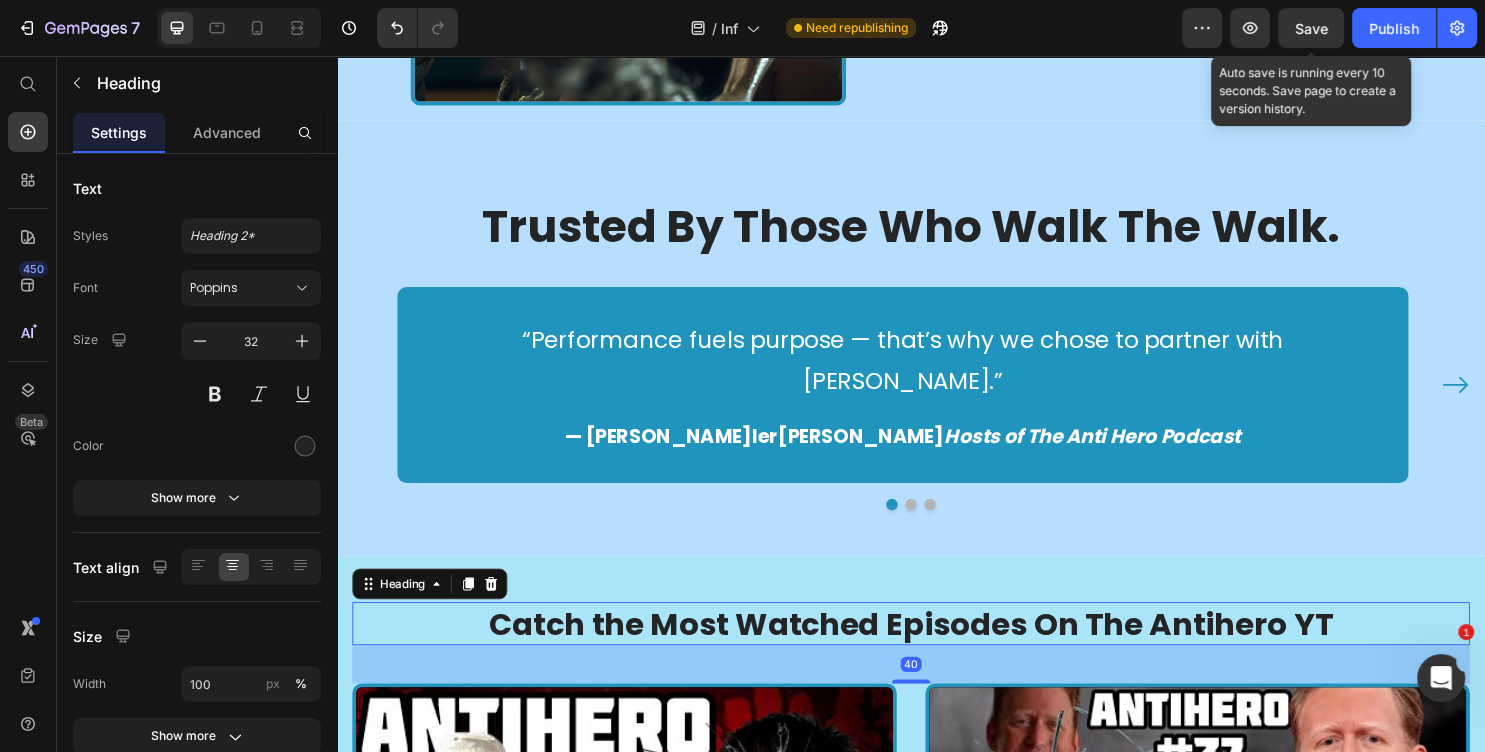 click on "Catch the Most Watched Episodes On The Antihero YT" at bounding box center (937, 650) 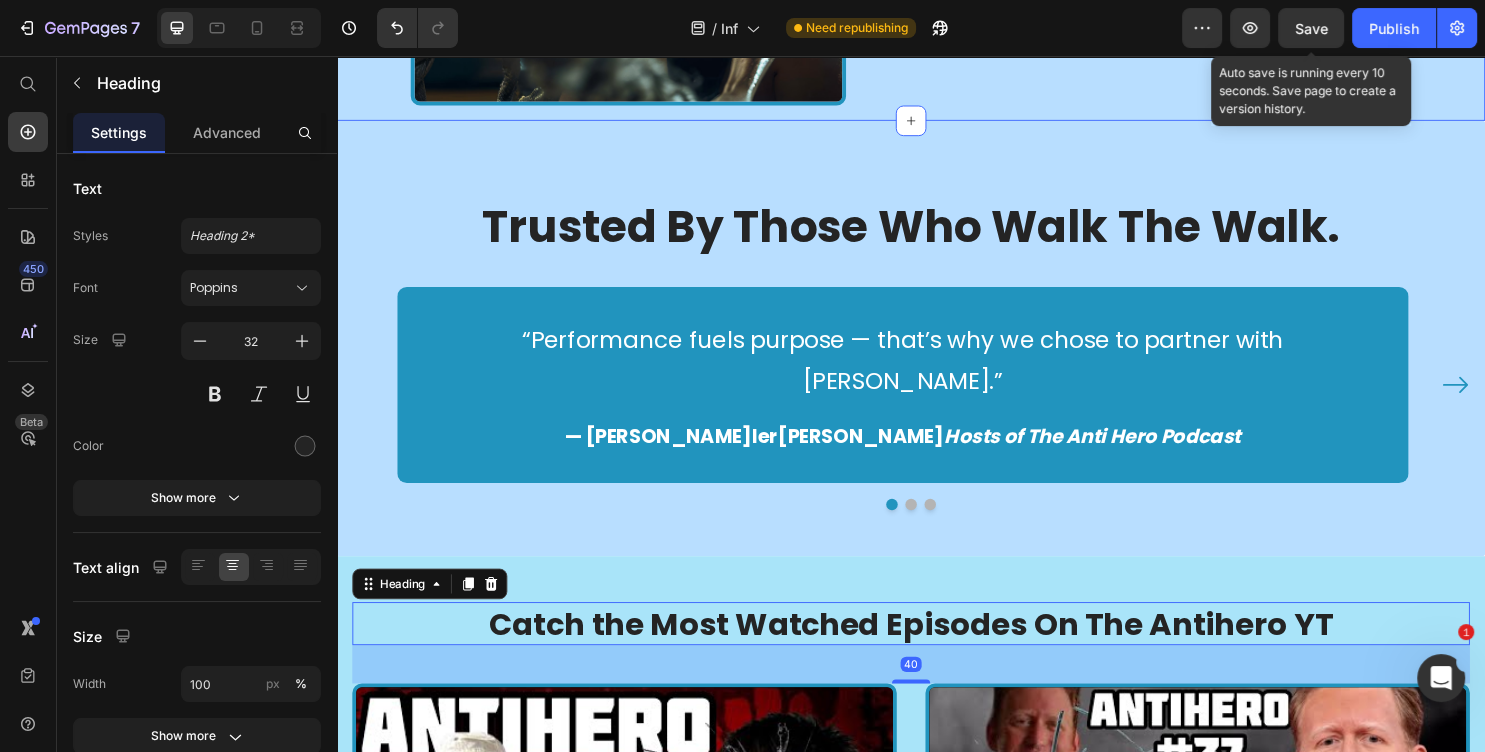 click on "Save" at bounding box center [1311, 28] 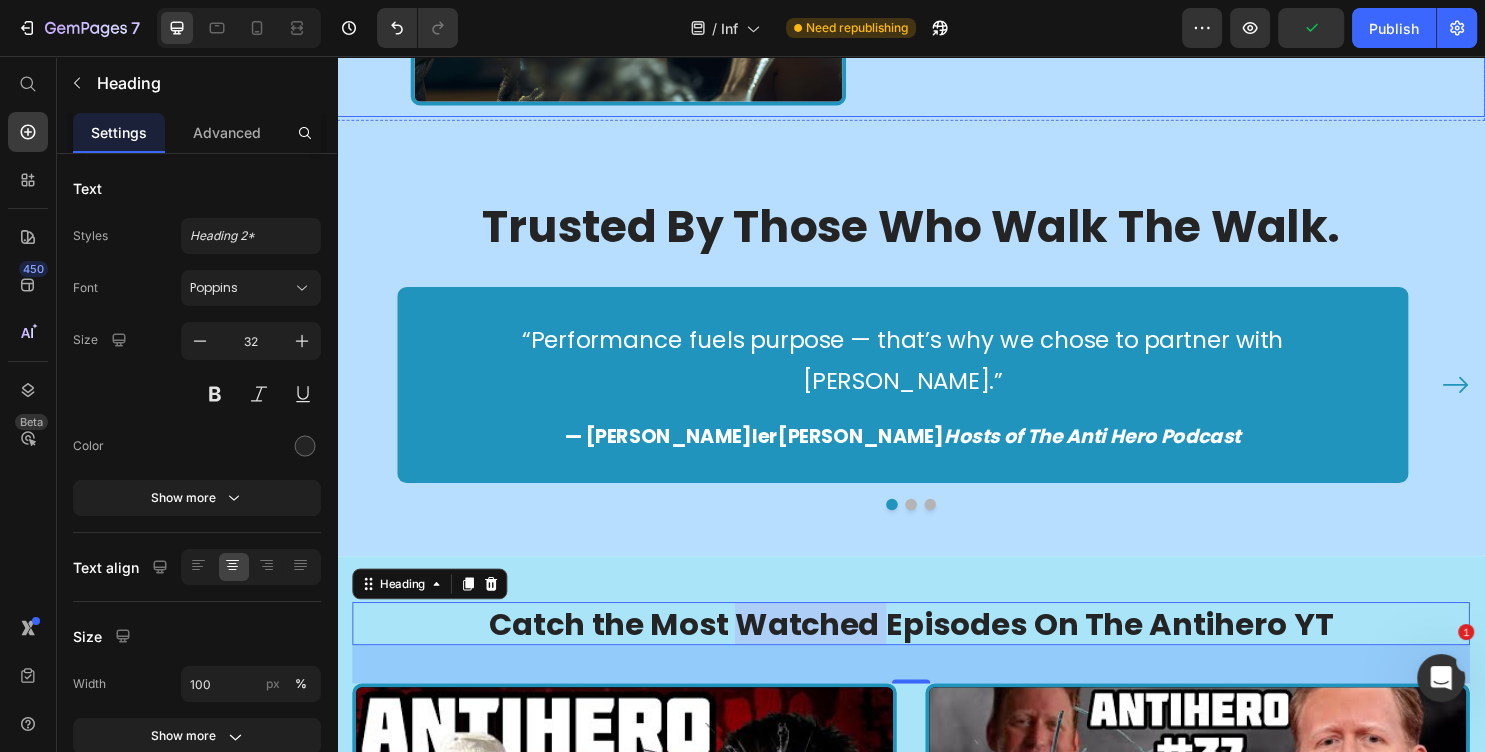 scroll, scrollTop: 1296, scrollLeft: 0, axis: vertical 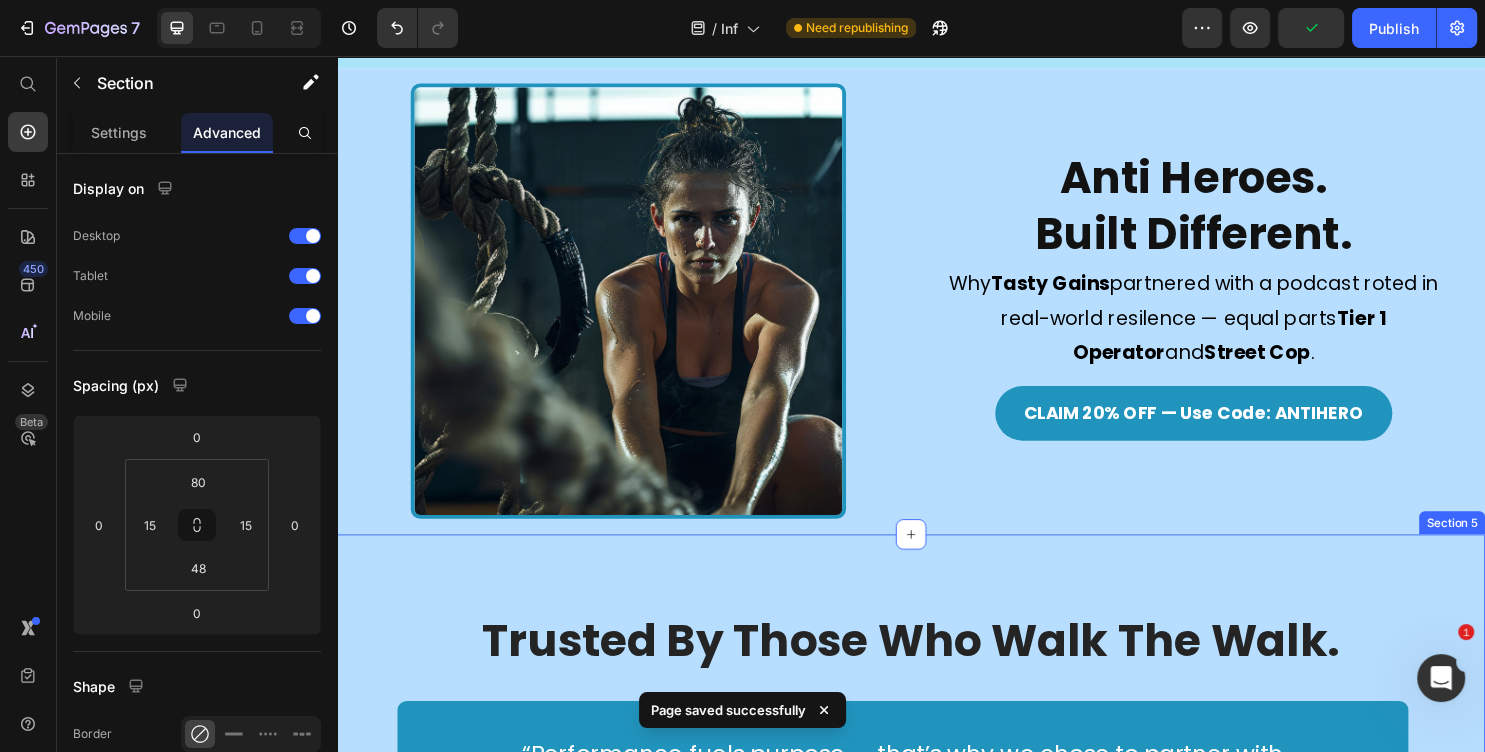 click on "Trusted By Those Who Walk The Walk. Heading
“Performance fuels purpose — that’s why we chose to partner with [PERSON_NAME].” Text block — [PERSON_NAME] & [PERSON_NAME],  Hosts of The Anti Hero Podcast Text block Row “You can’t lead from the front if your body can’t keep up. [PERSON_NAME] helps us stay mission-ready — every damn day.” Text block —  [PERSON_NAME] Text block Row “Whether it’s the battlefield, the streets, or the gym — we only trust what works. That’s why we use Tasty Gains.” Text block — [PERSON_NAME] Text block Row
Carousel Row Section 5" at bounding box center [937, 783] 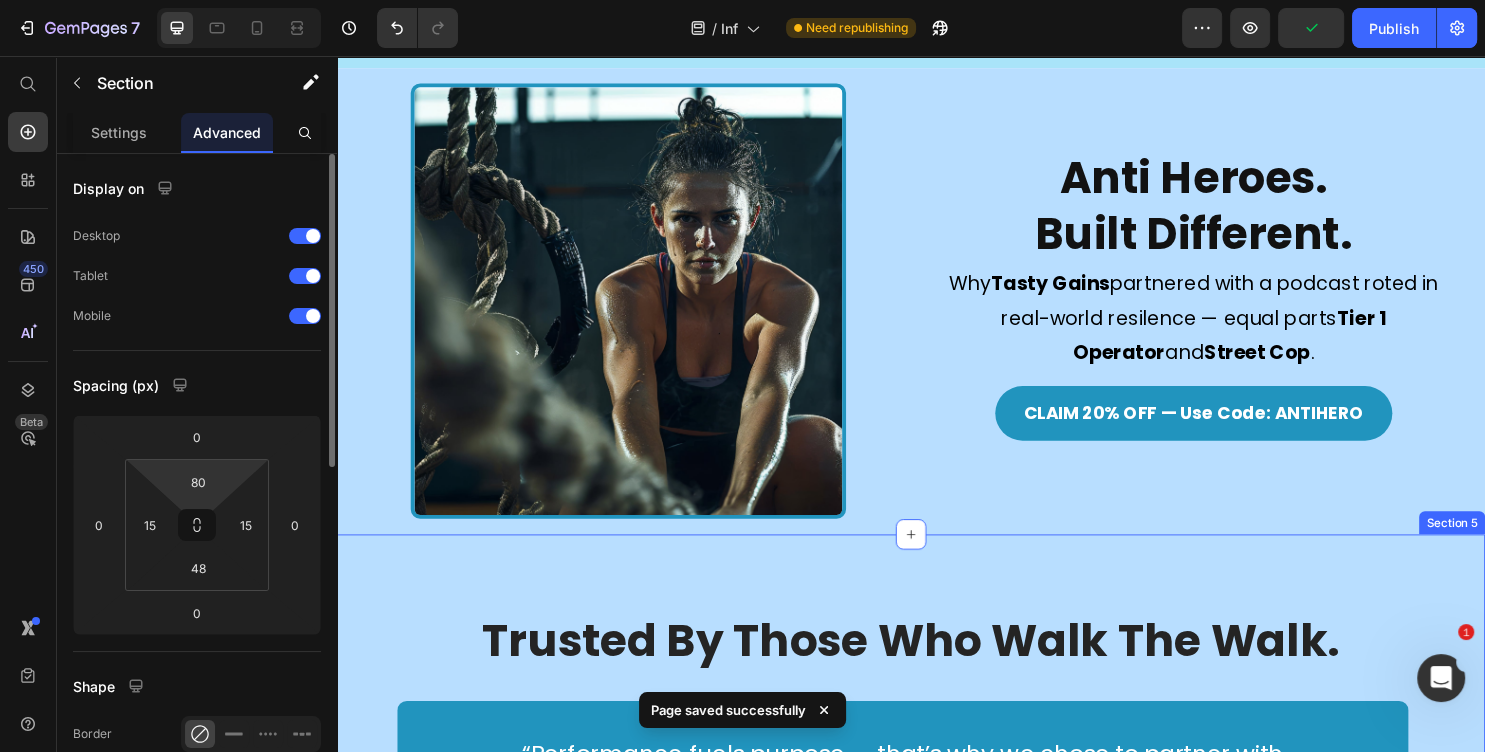 click on "Advanced" 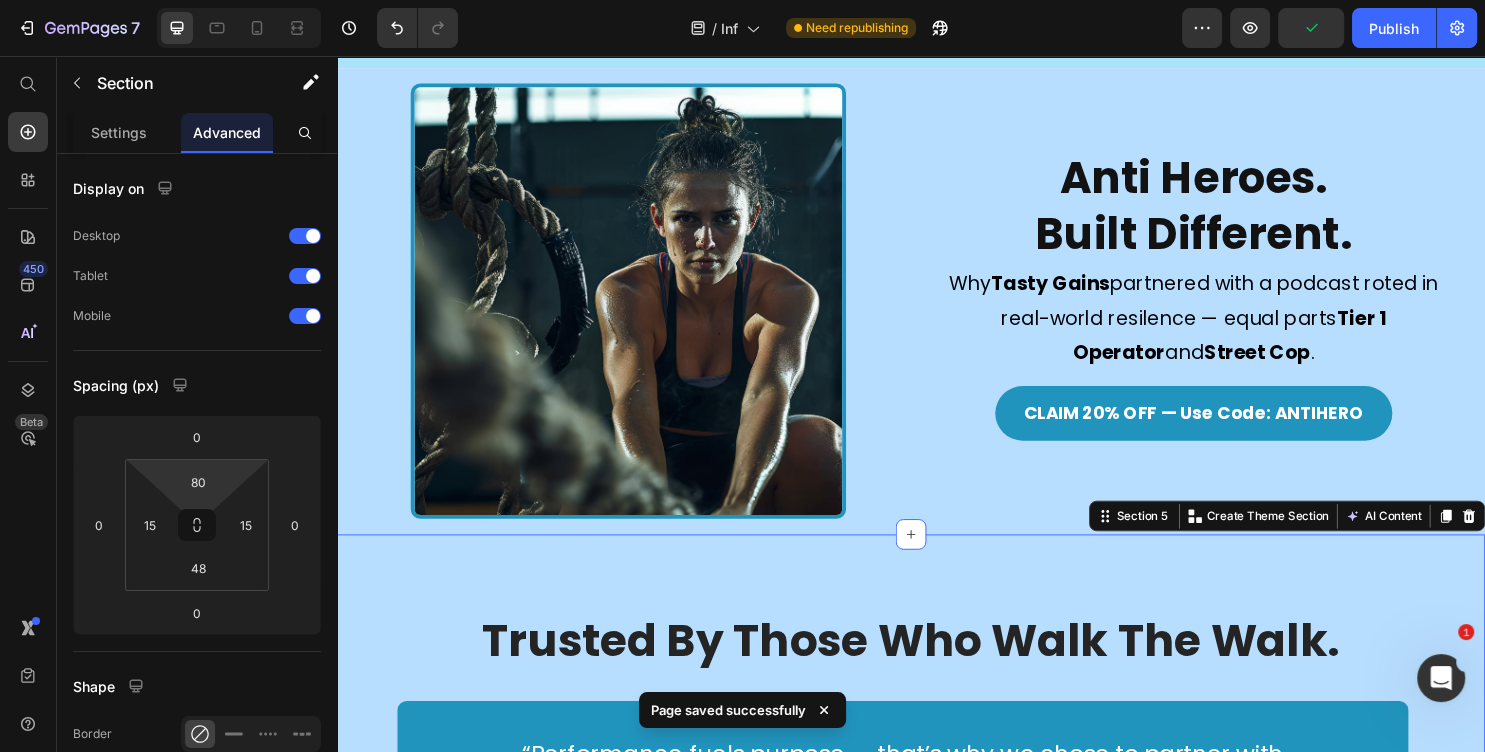 click on "80" at bounding box center [198, 482] 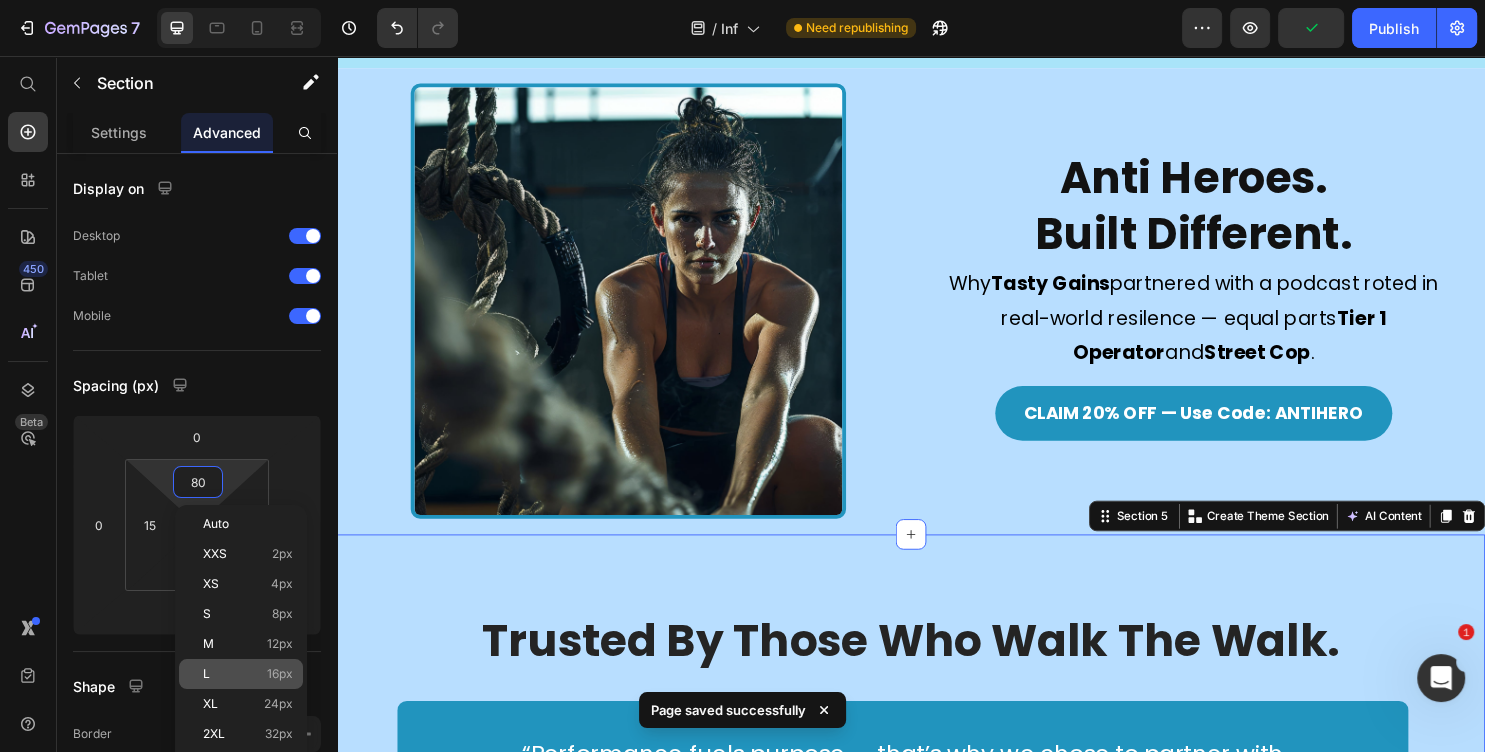 click on "L 16px" at bounding box center (248, 674) 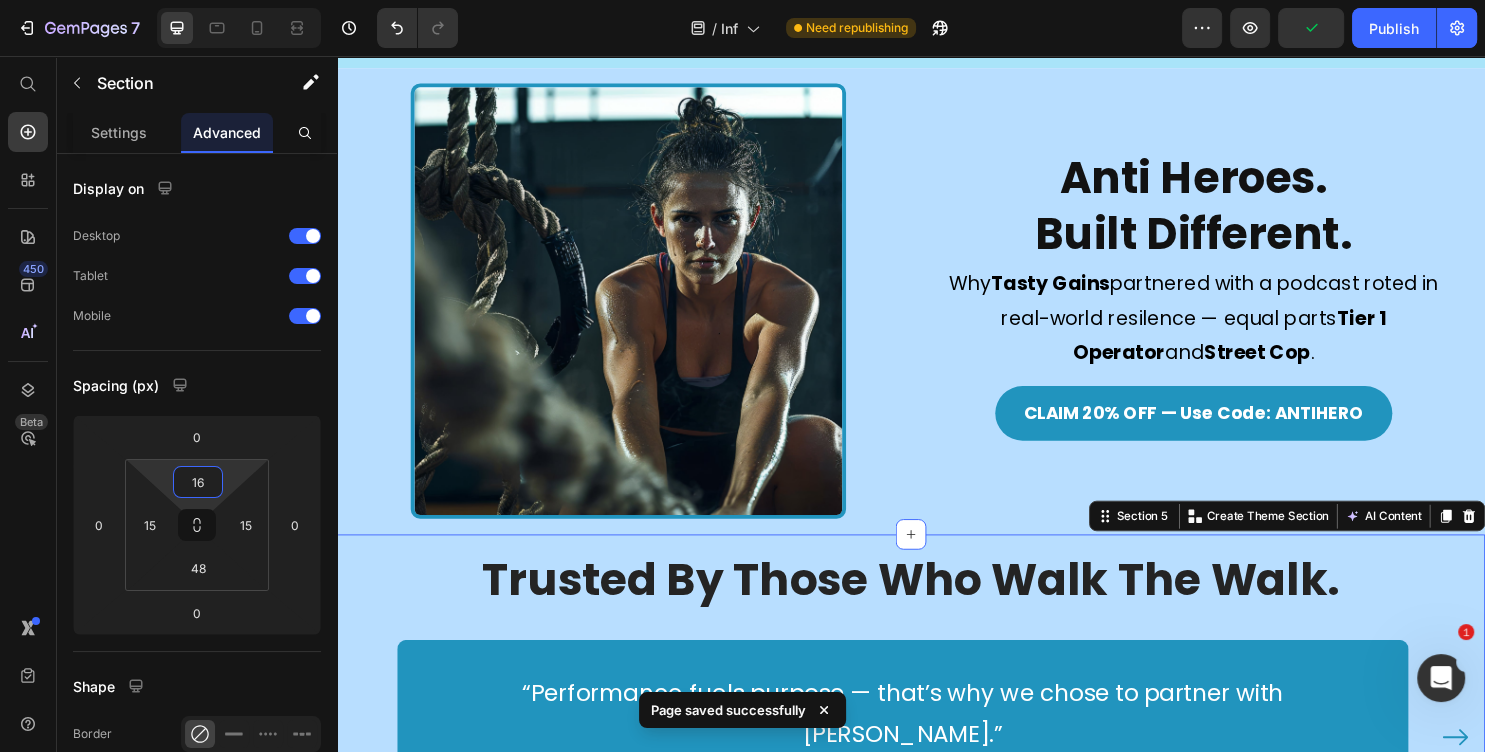 drag, startPoint x: 188, startPoint y: 491, endPoint x: 199, endPoint y: 534, distance: 44.38468 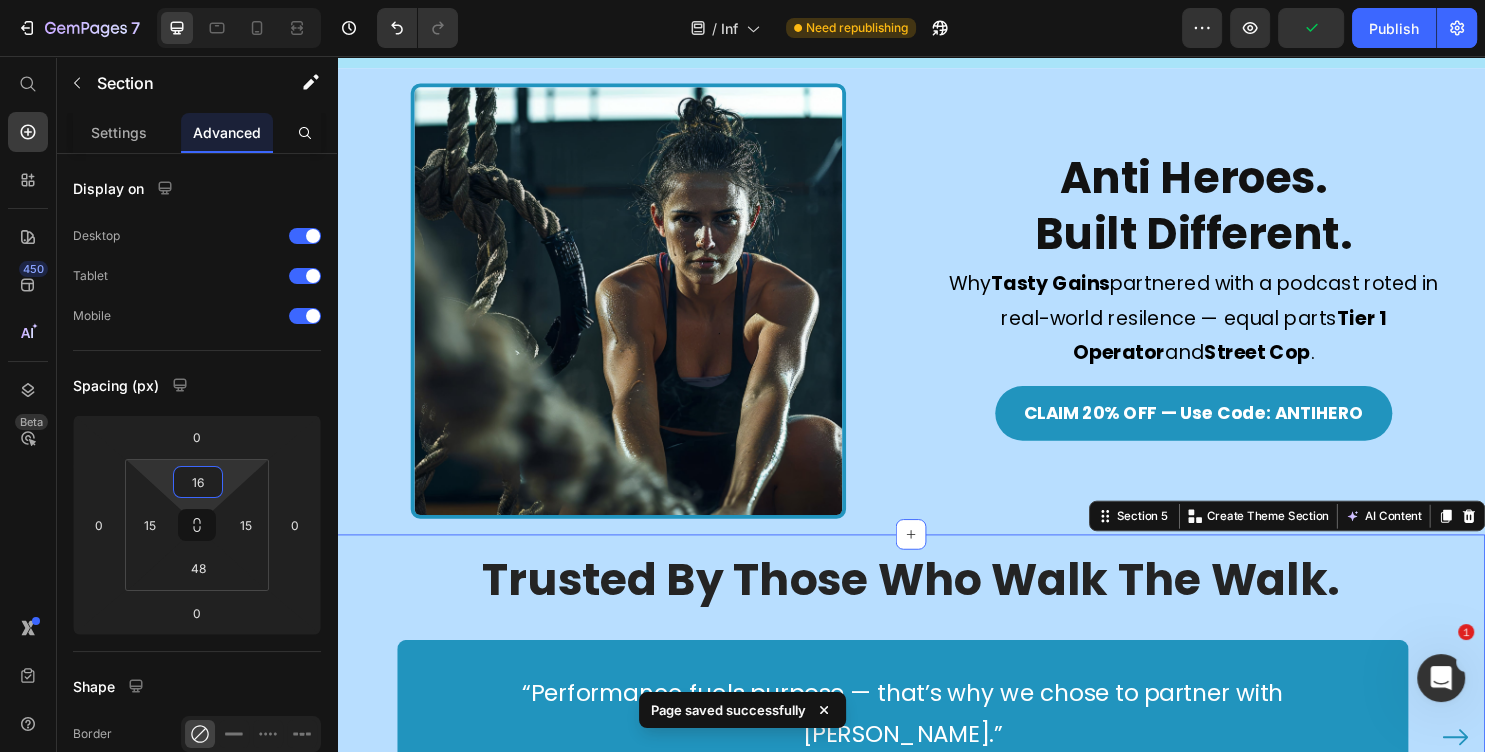 click on "16" at bounding box center [198, 482] 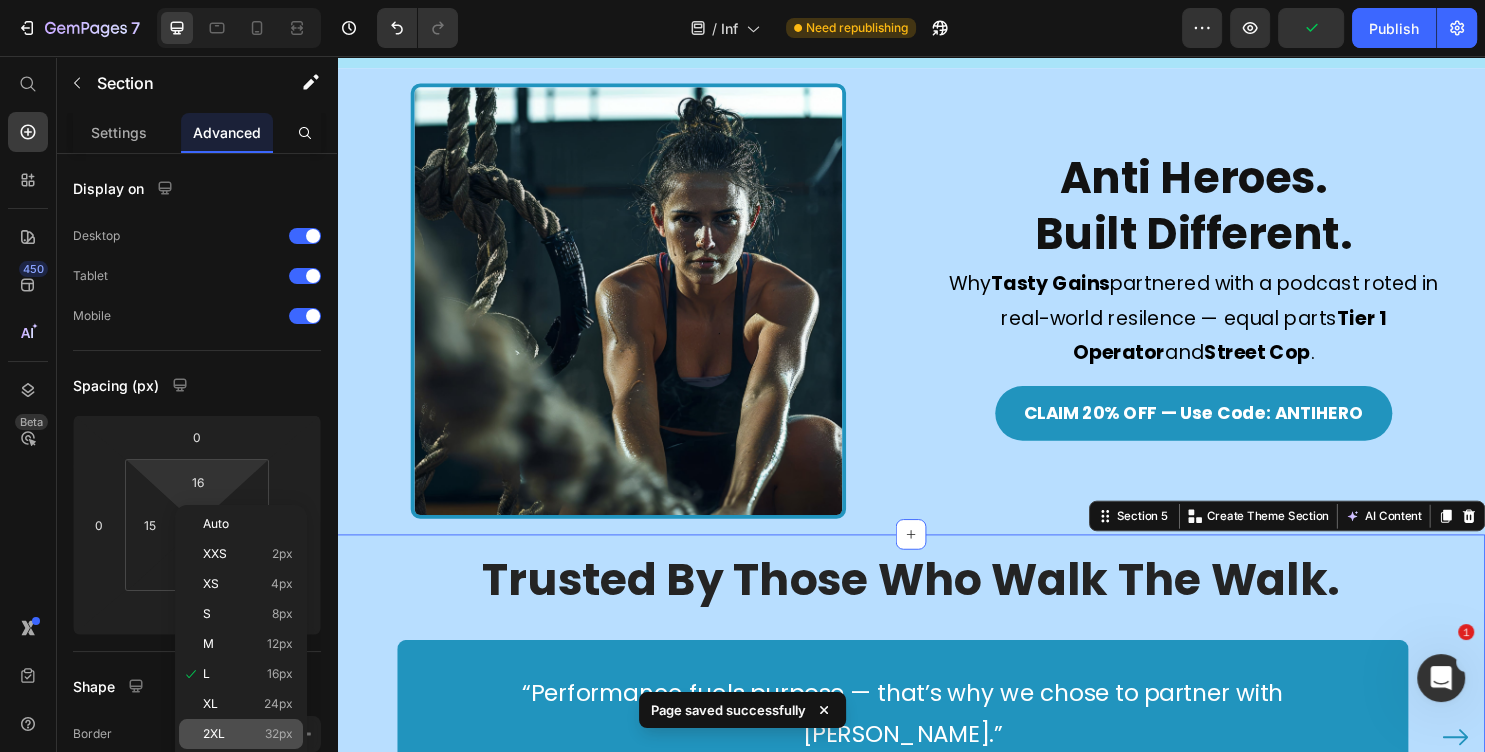 click on "2XL 32px" 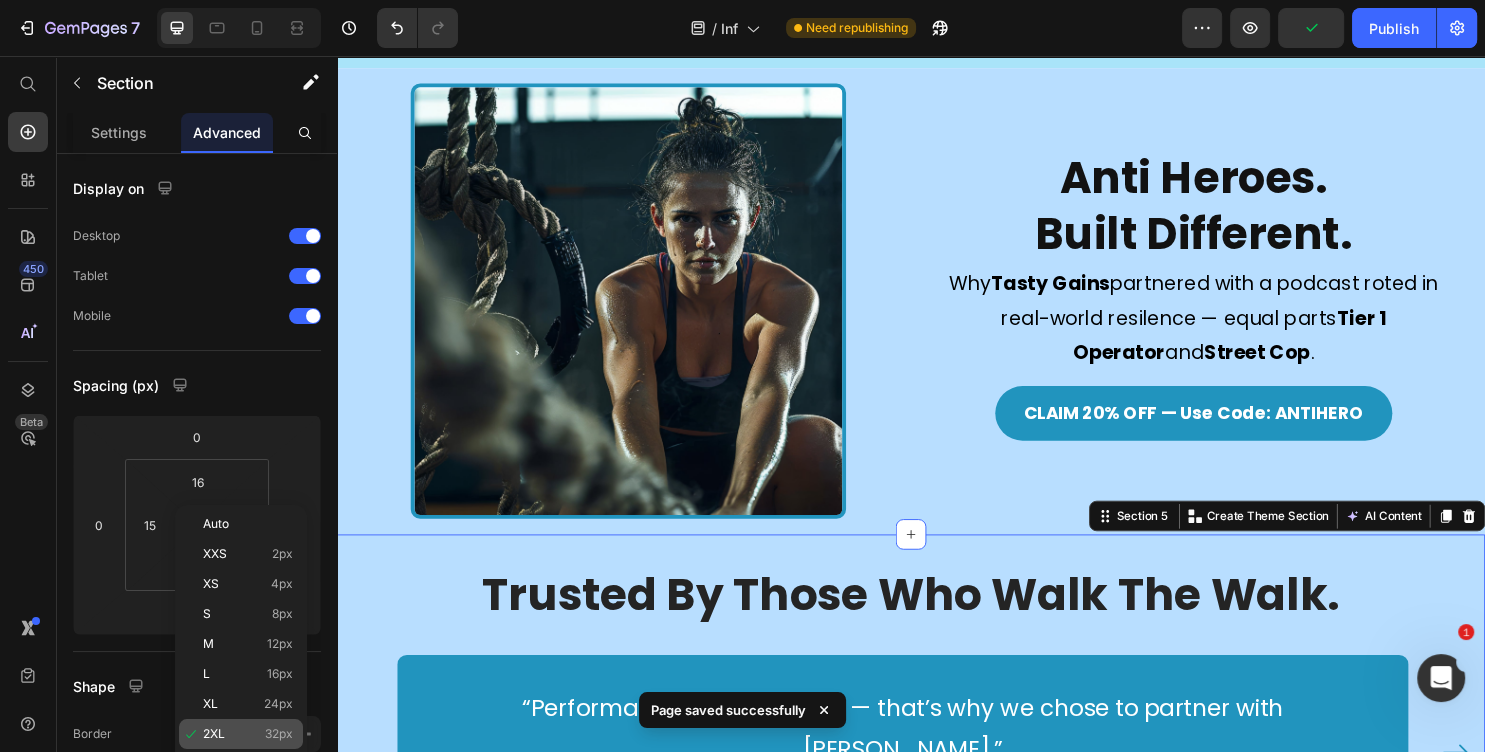type on "32" 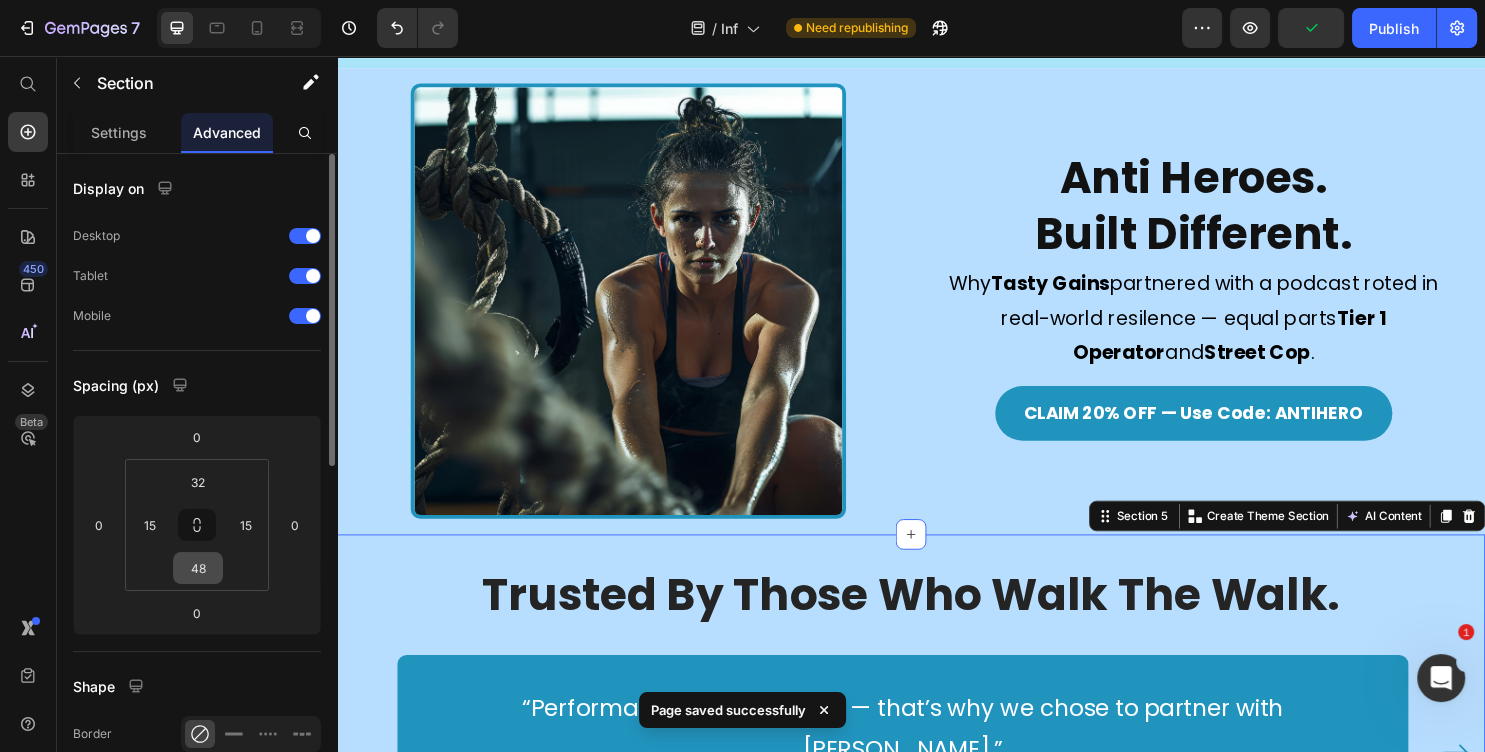 scroll, scrollTop: 1728, scrollLeft: 0, axis: vertical 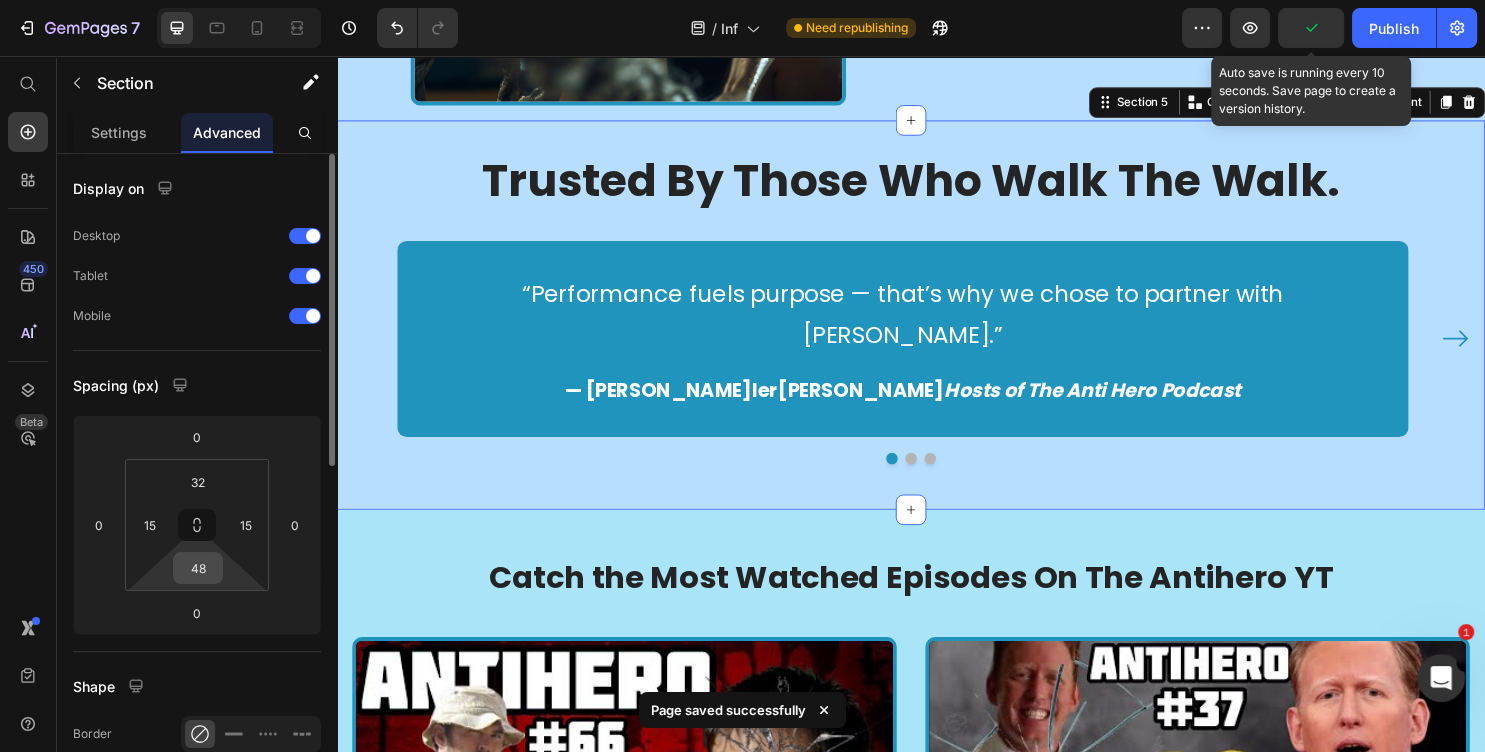 click on "48" at bounding box center [198, 568] 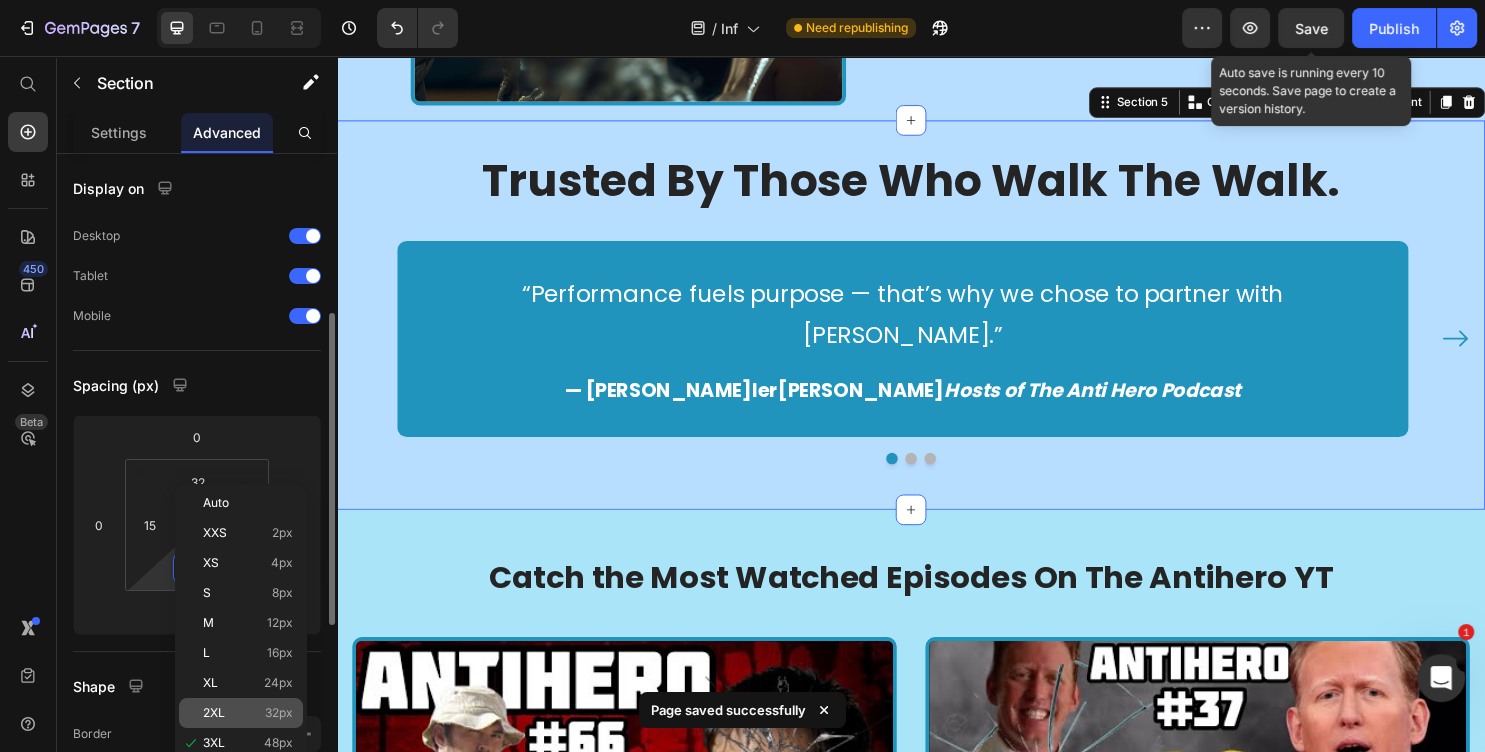 scroll, scrollTop: 108, scrollLeft: 0, axis: vertical 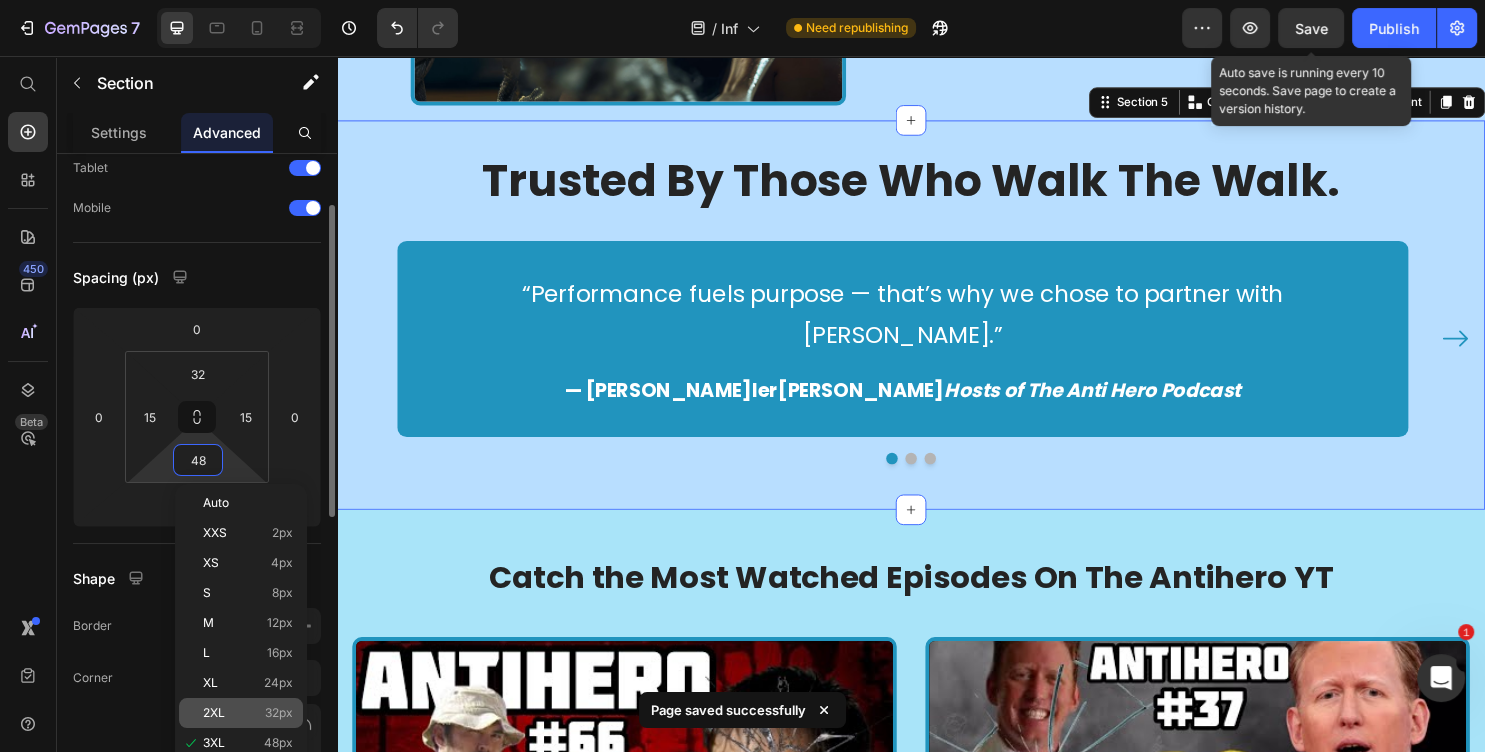 click on "32px" at bounding box center [279, 713] 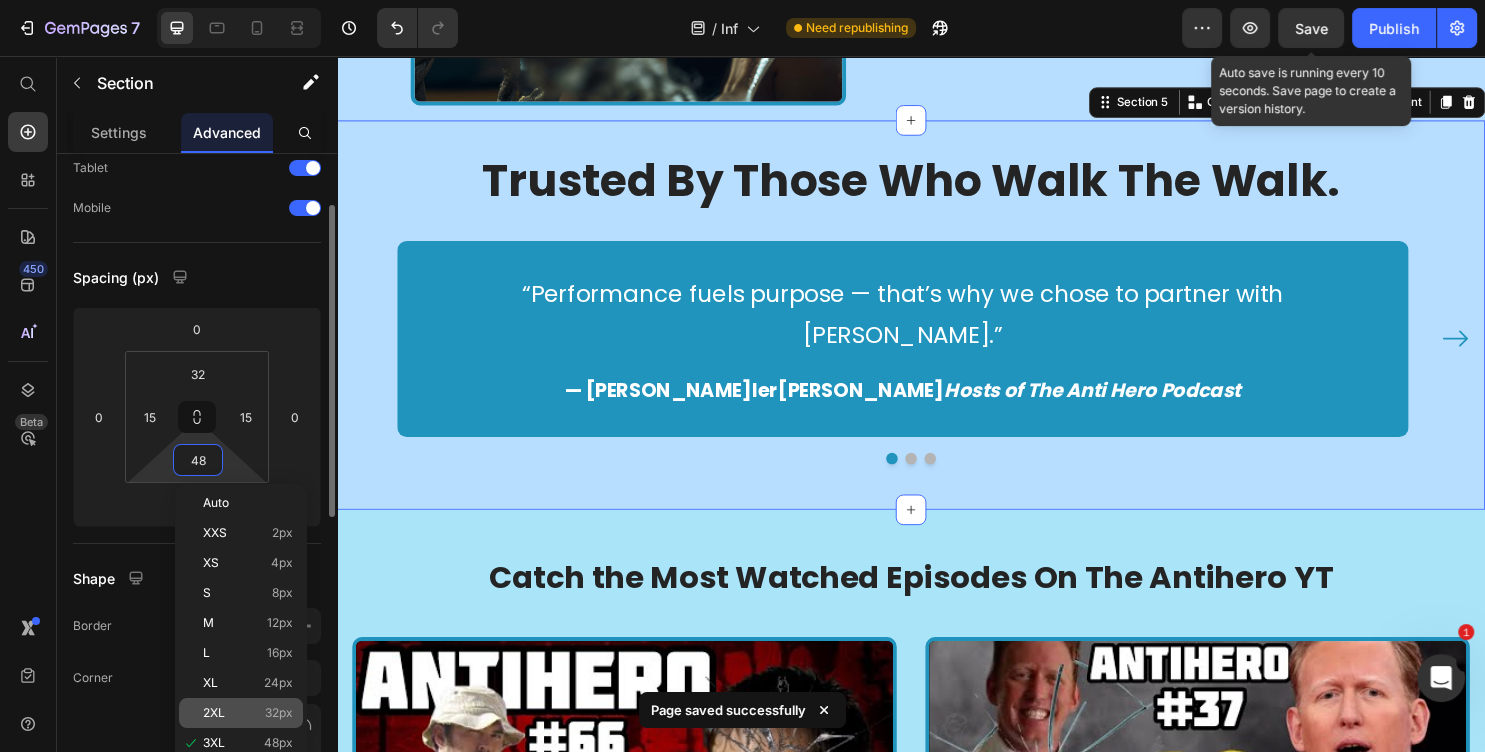 type on "32" 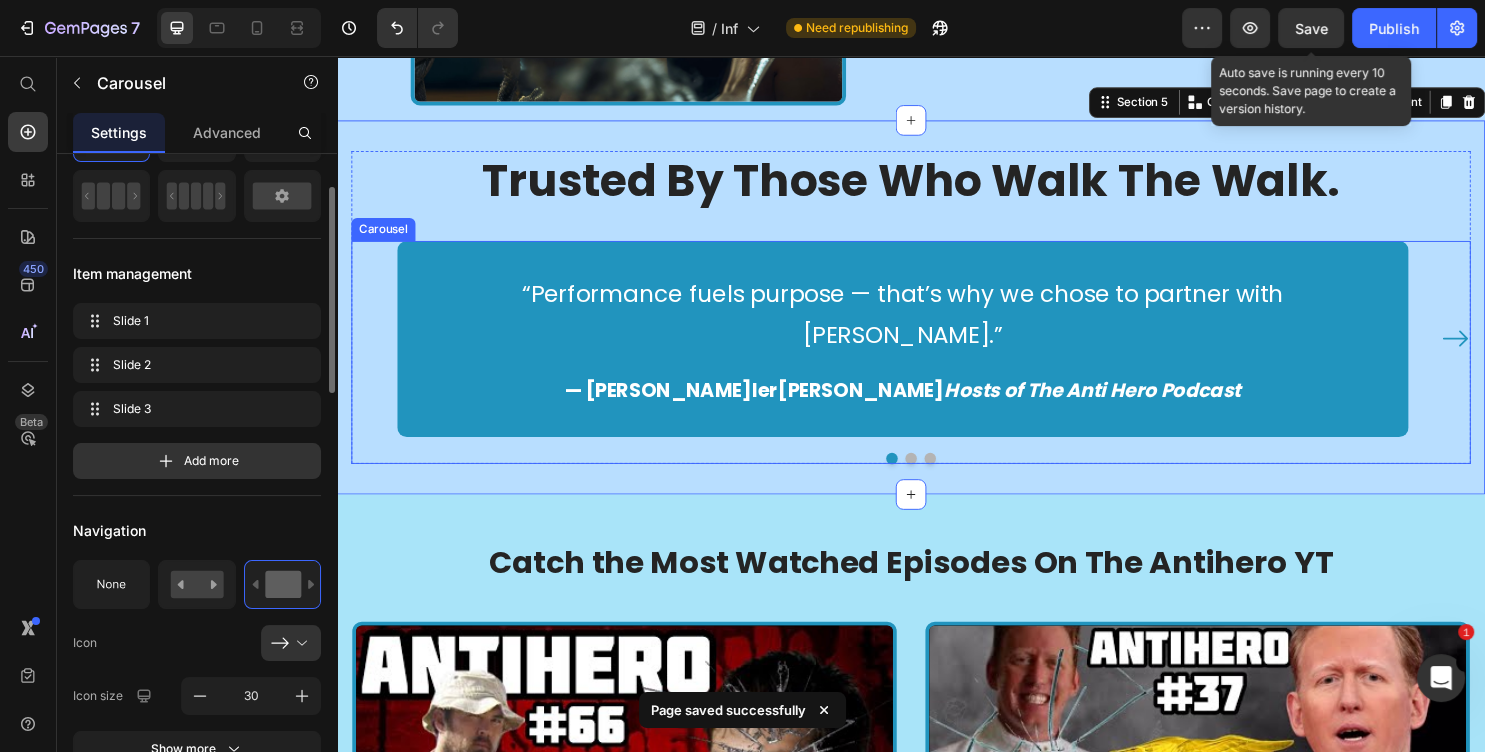 click at bounding box center (917, 477) 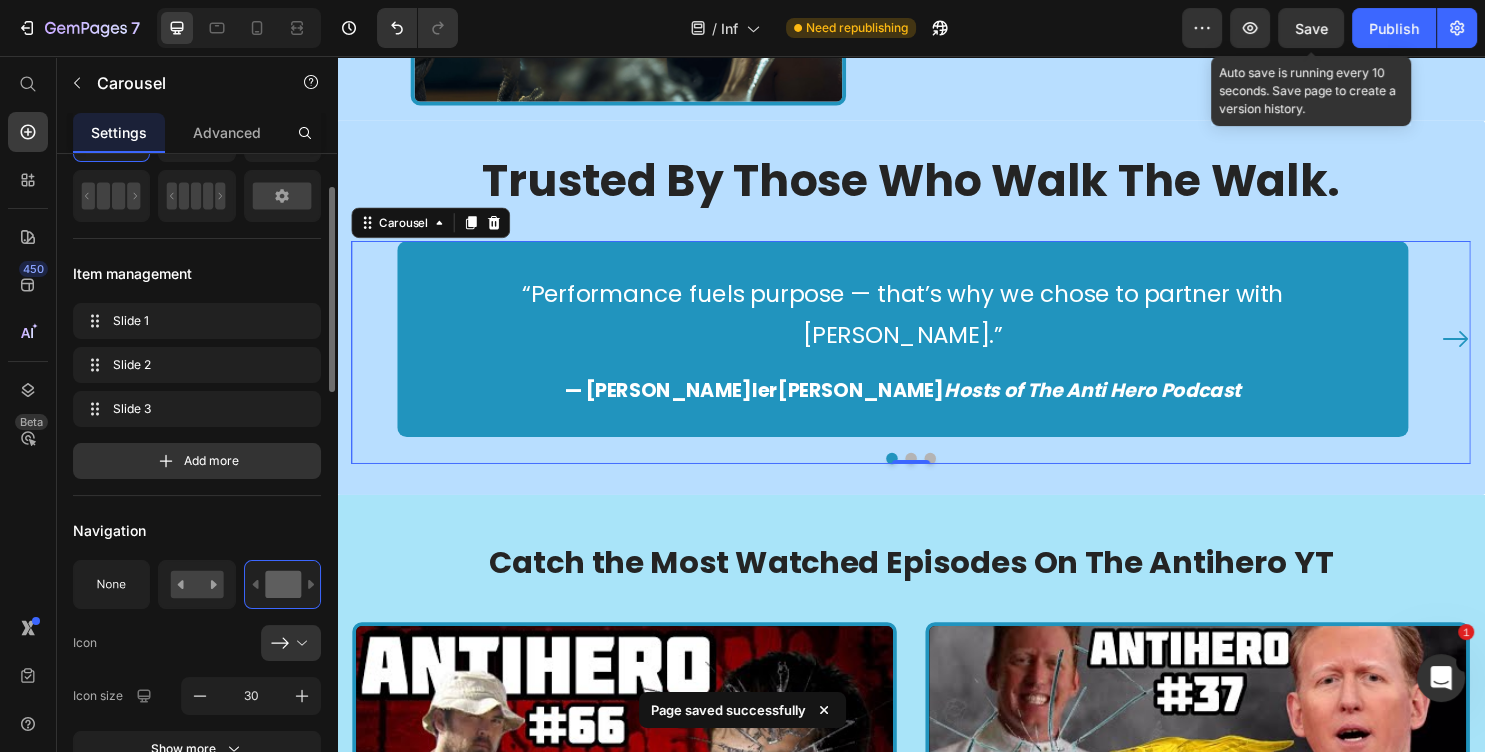 click 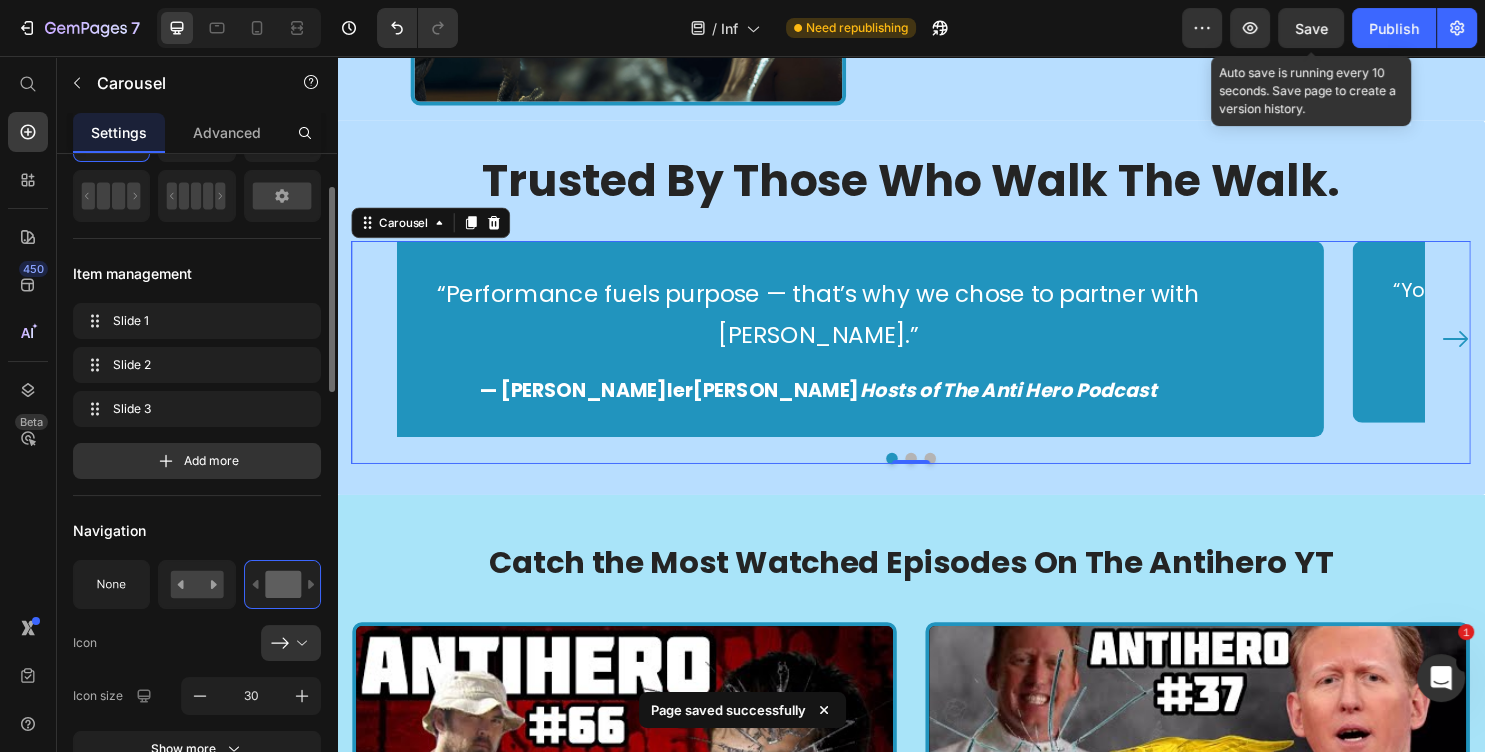 click 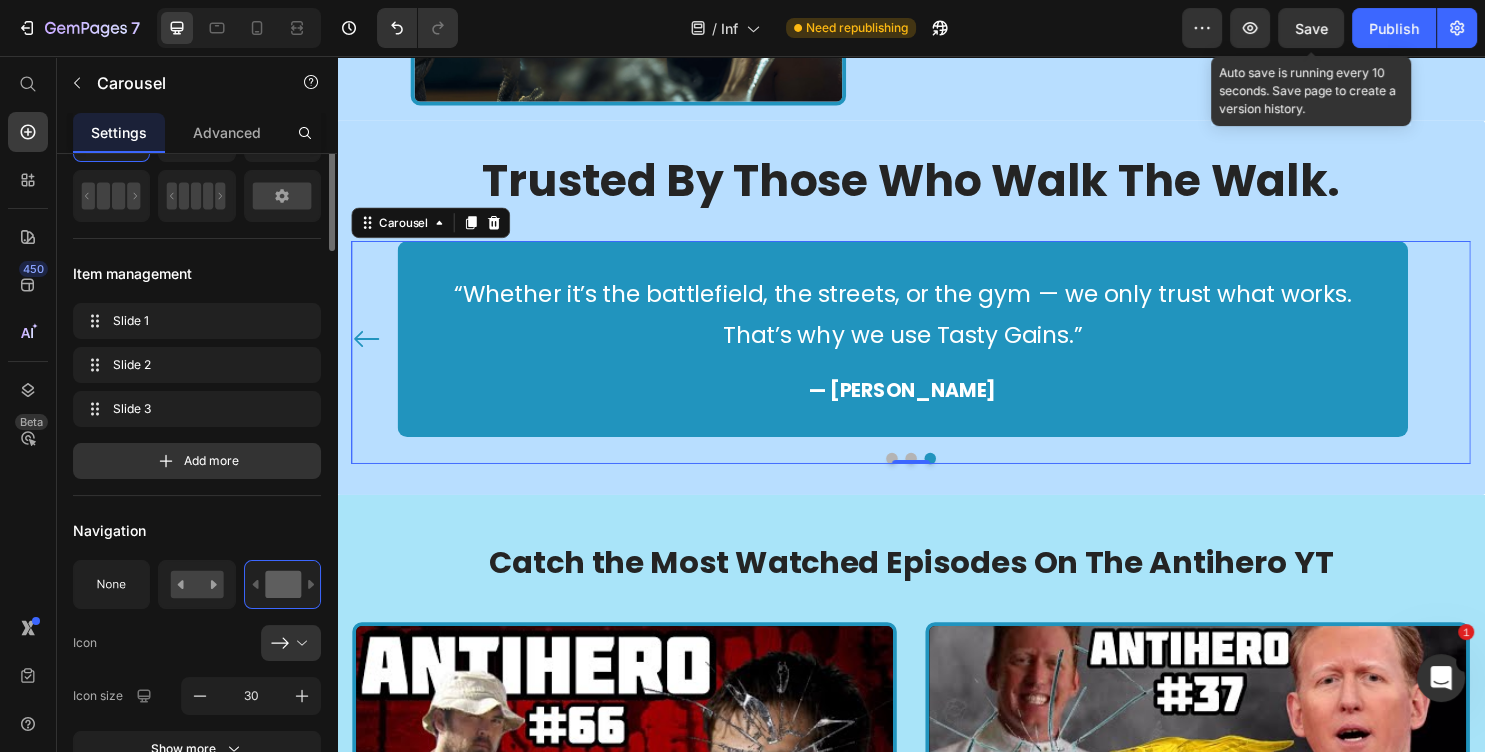 scroll, scrollTop: 0, scrollLeft: 0, axis: both 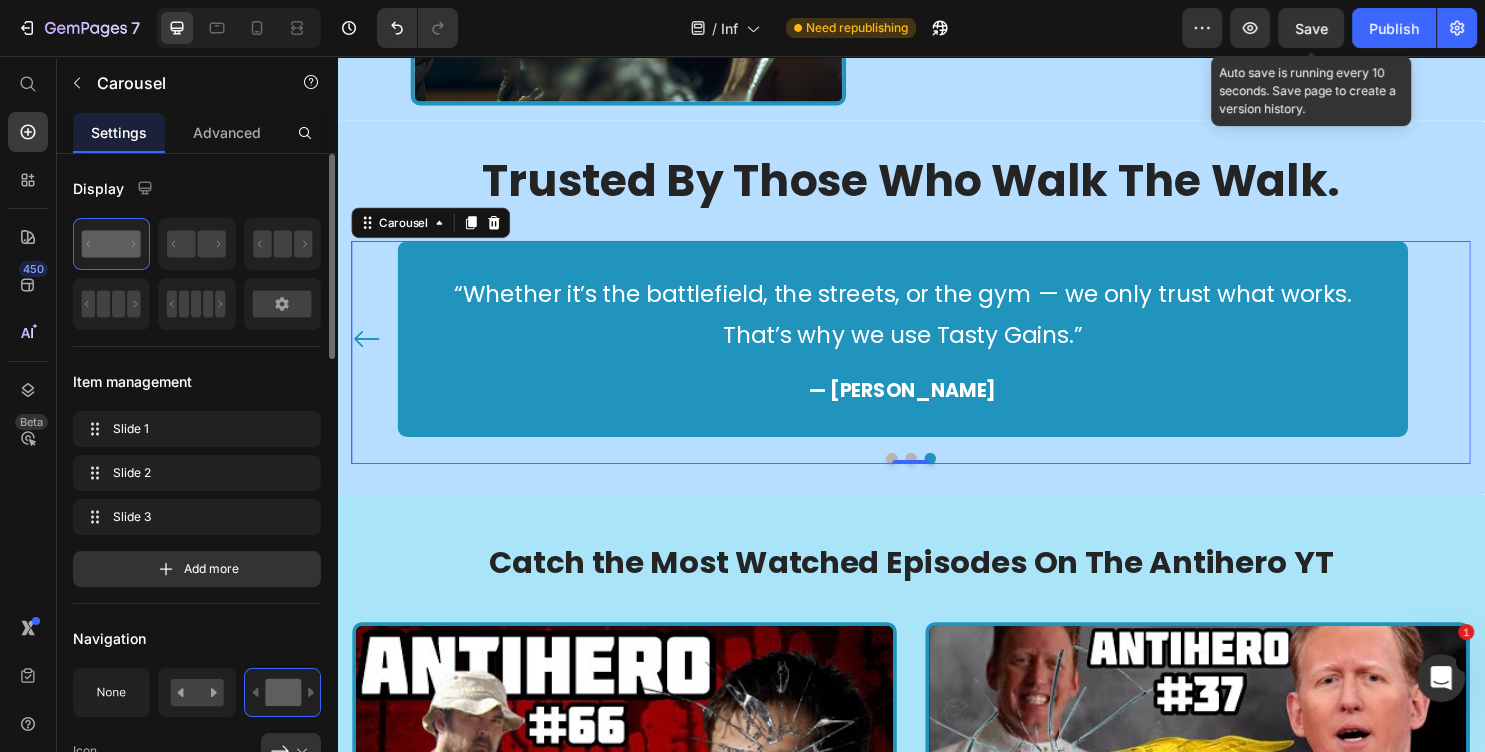 click 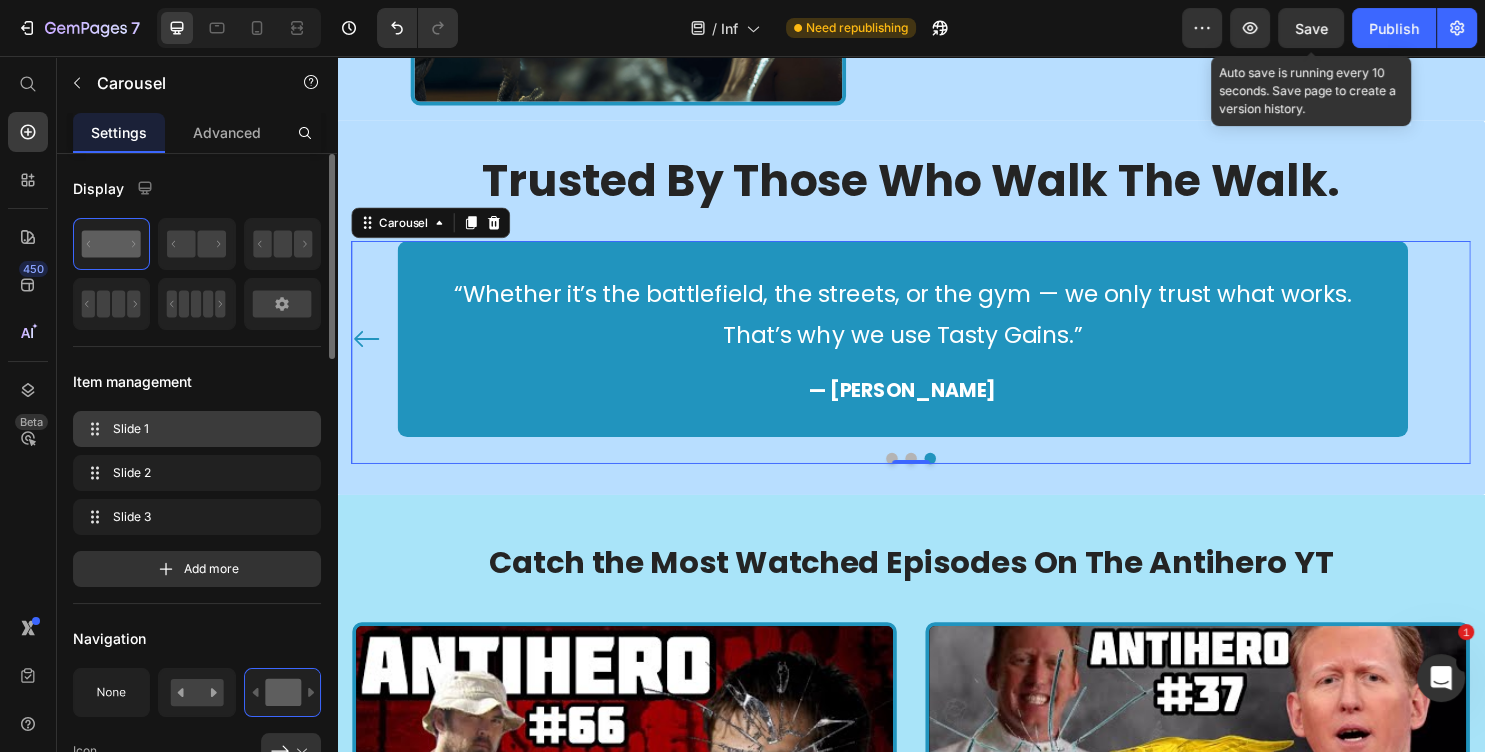 click on "Slide 1" at bounding box center [193, 429] 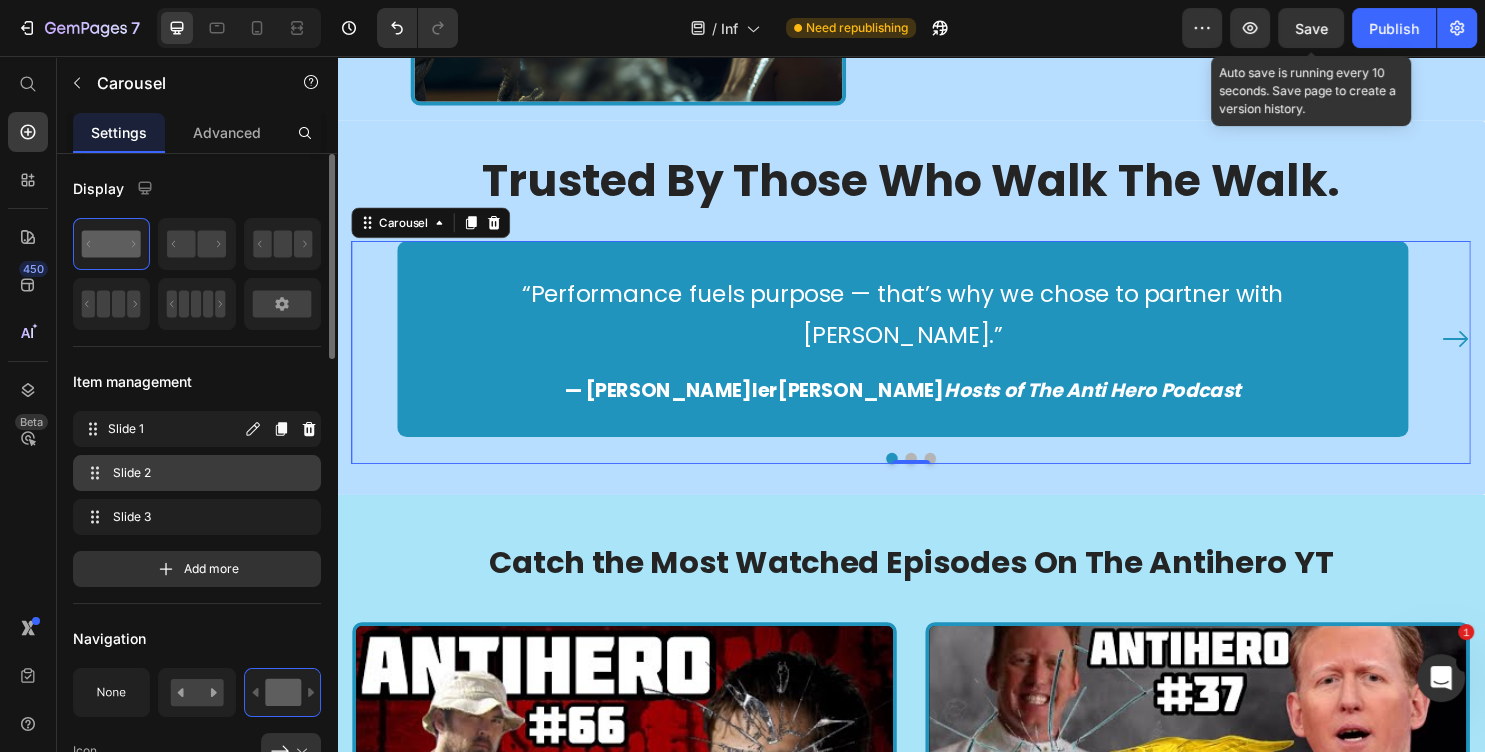 click on "Slide 2" at bounding box center [193, 473] 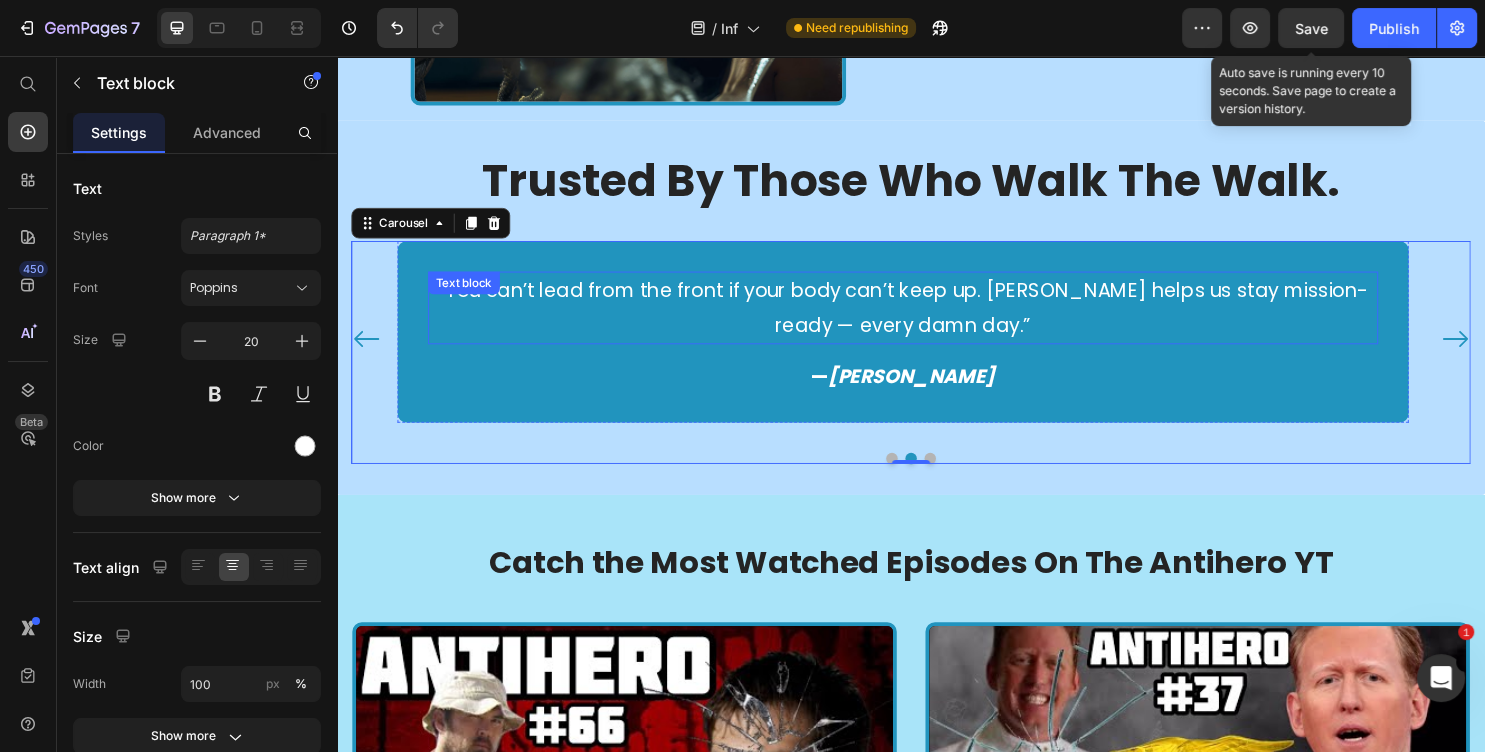 click on "“You can’t lead from the front if your body can’t keep up. [PERSON_NAME] helps us stay mission-ready — every damn day.”" at bounding box center [928, 320] 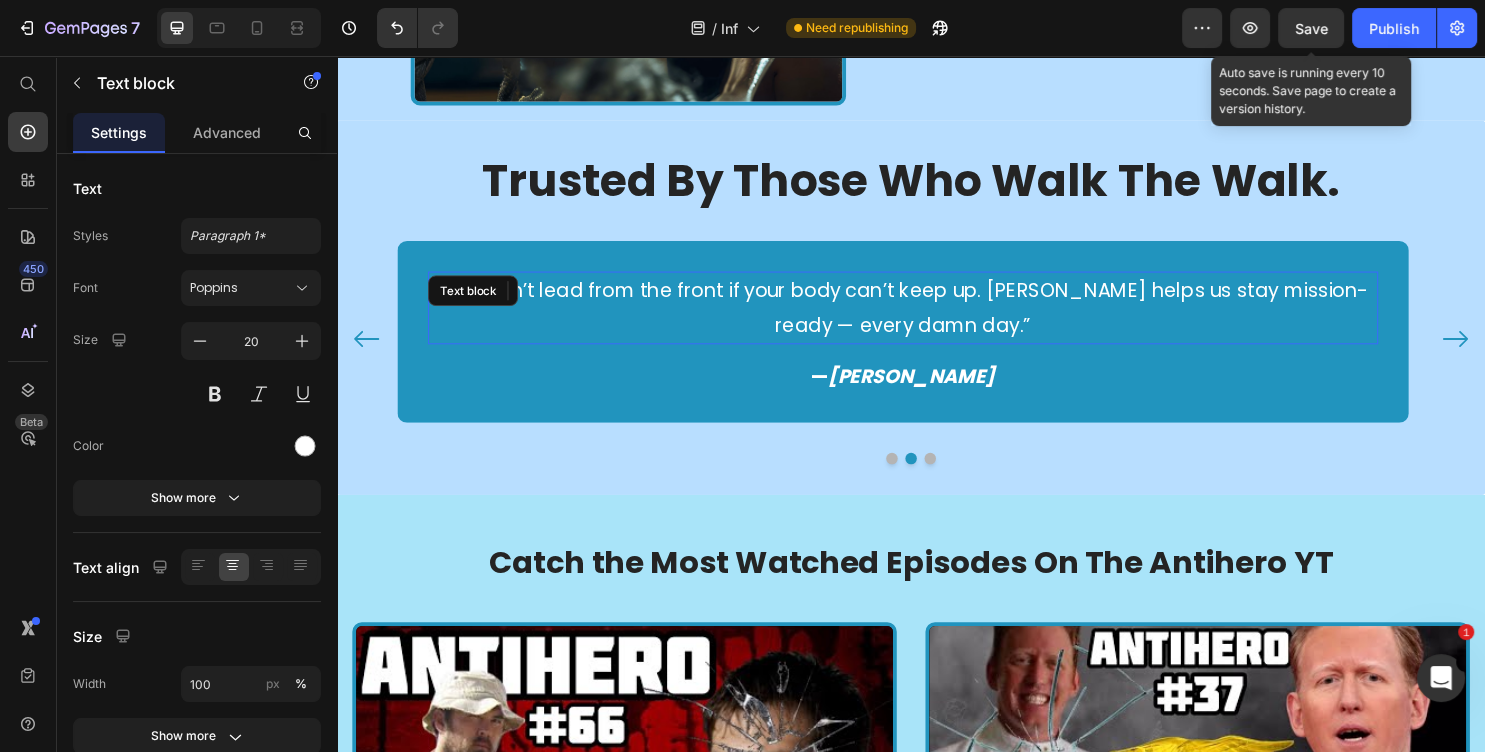 click on "“You can’t lead from the front if your body can’t keep up. [PERSON_NAME] helps us stay mission-ready — every damn day.”" at bounding box center (928, 320) 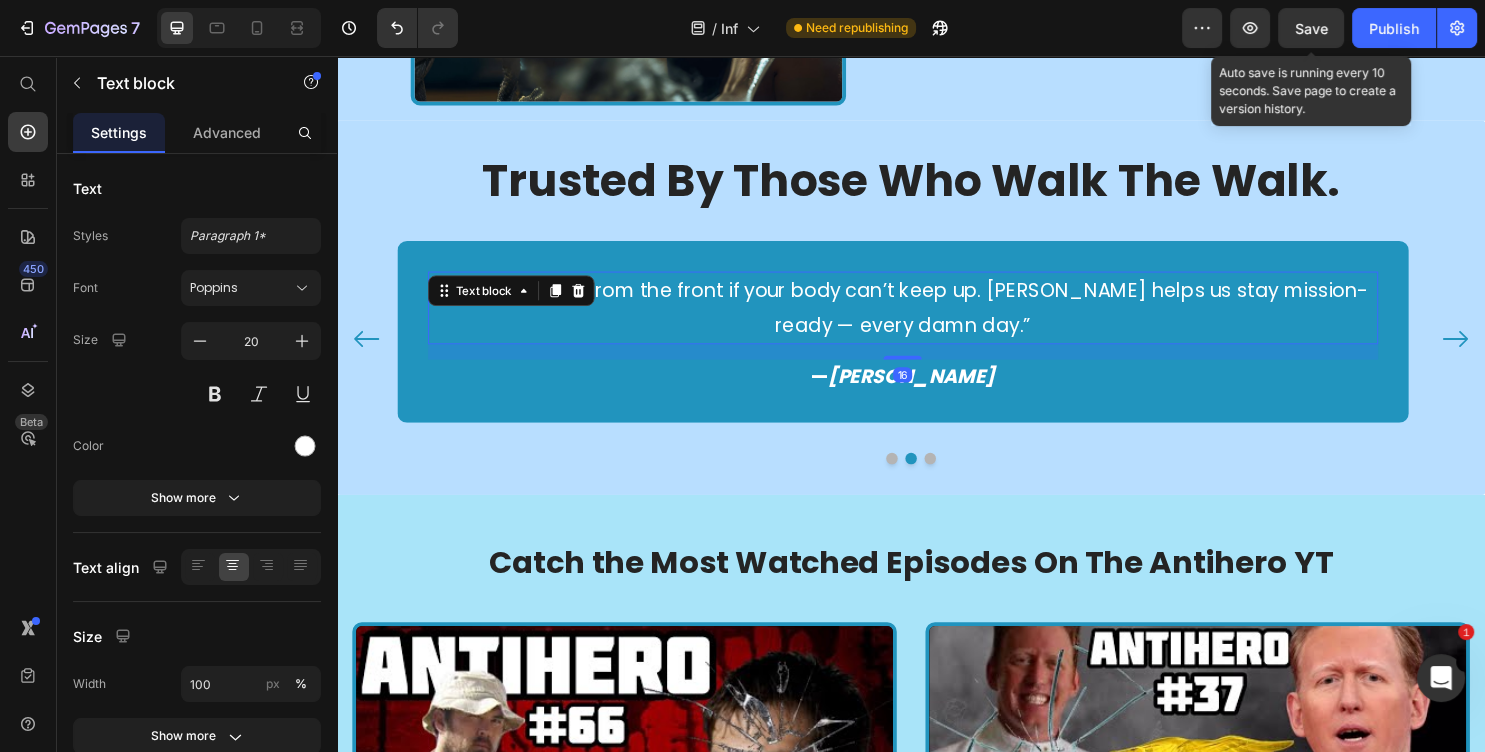 click on "“You can’t lead from the front if your body can’t keep up. [PERSON_NAME] helps us stay mission-ready — every damn day.”" at bounding box center [928, 320] 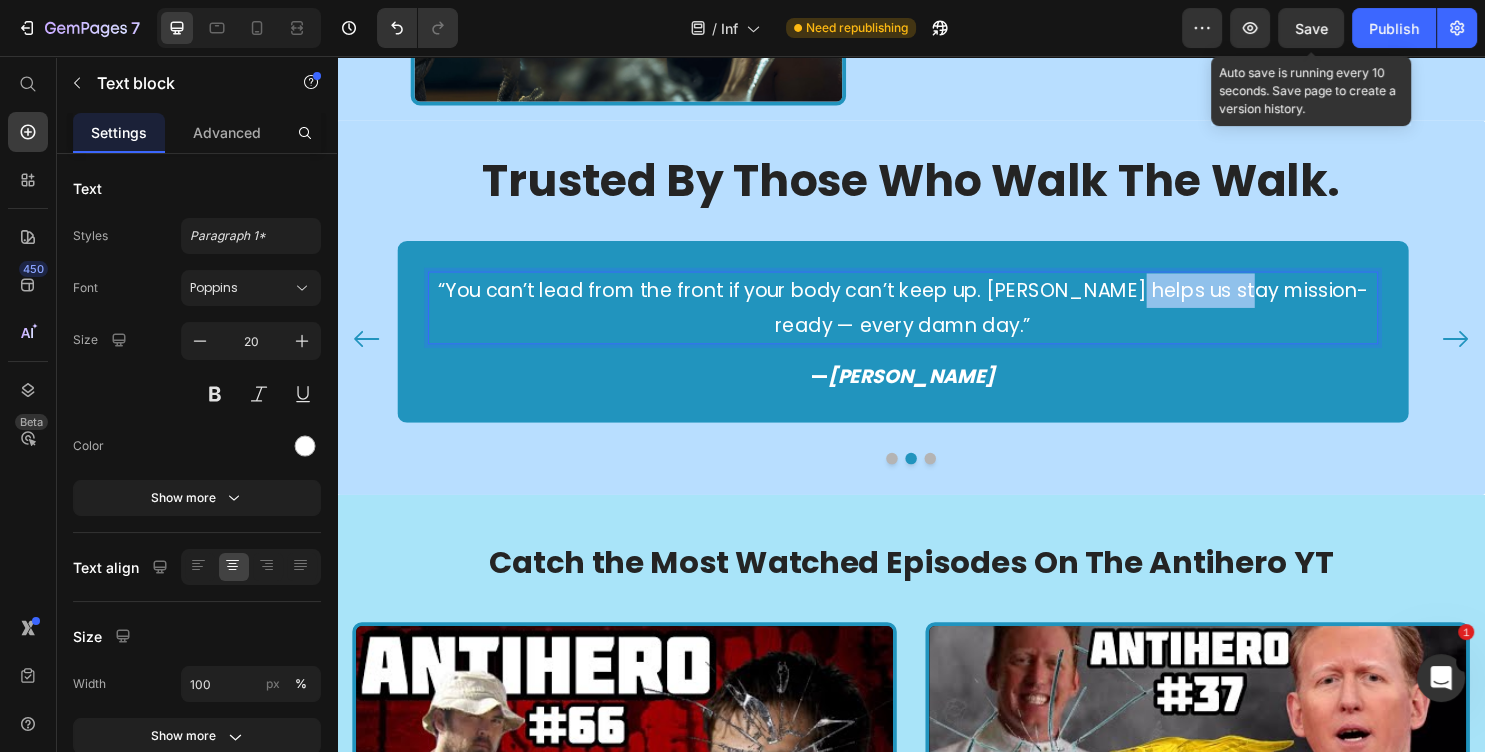 drag, startPoint x: 1148, startPoint y: 286, endPoint x: 1138, endPoint y: 287, distance: 10.049875 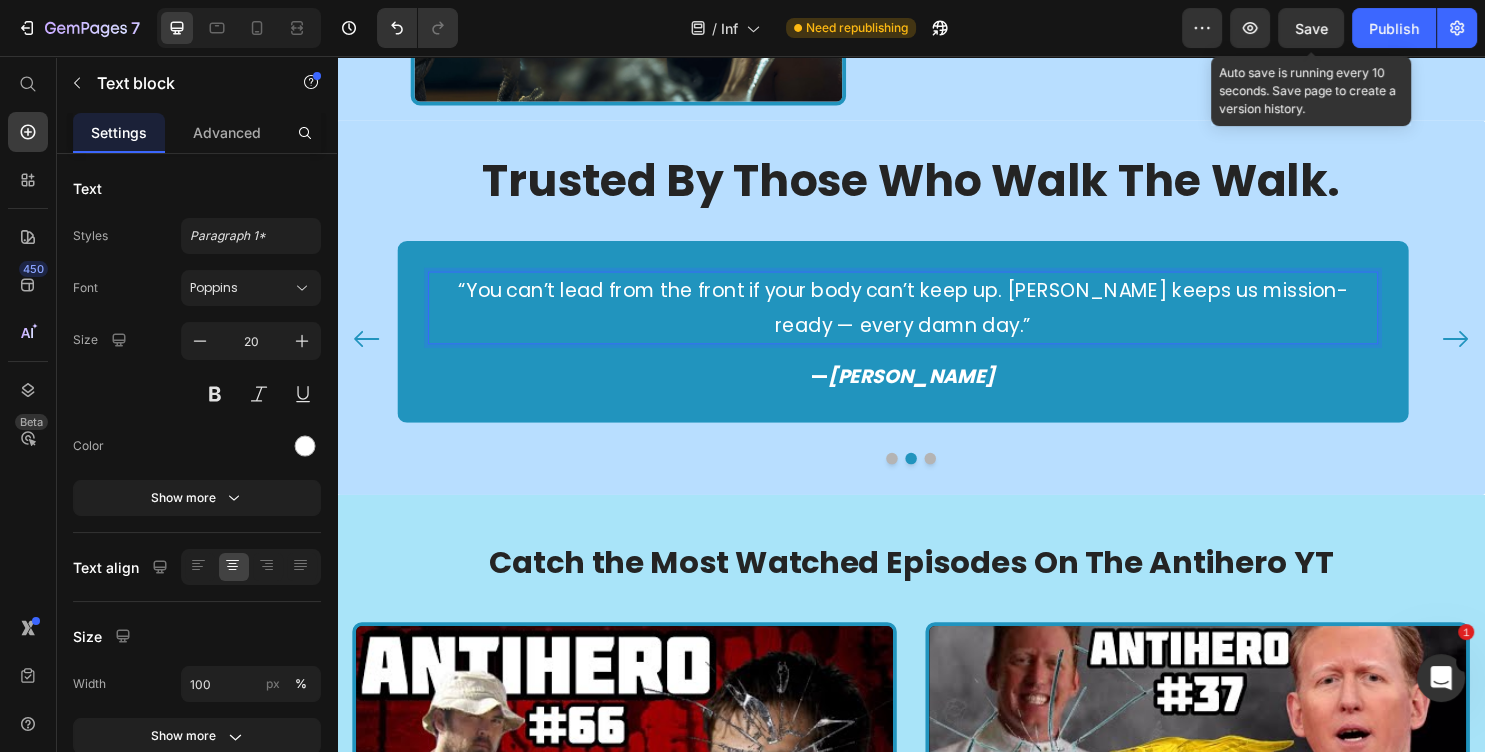 click on "“You can’t lead from the front if your body can’t keep up. [PERSON_NAME] keeps us mission-ready — every damn day.”" at bounding box center [928, 320] 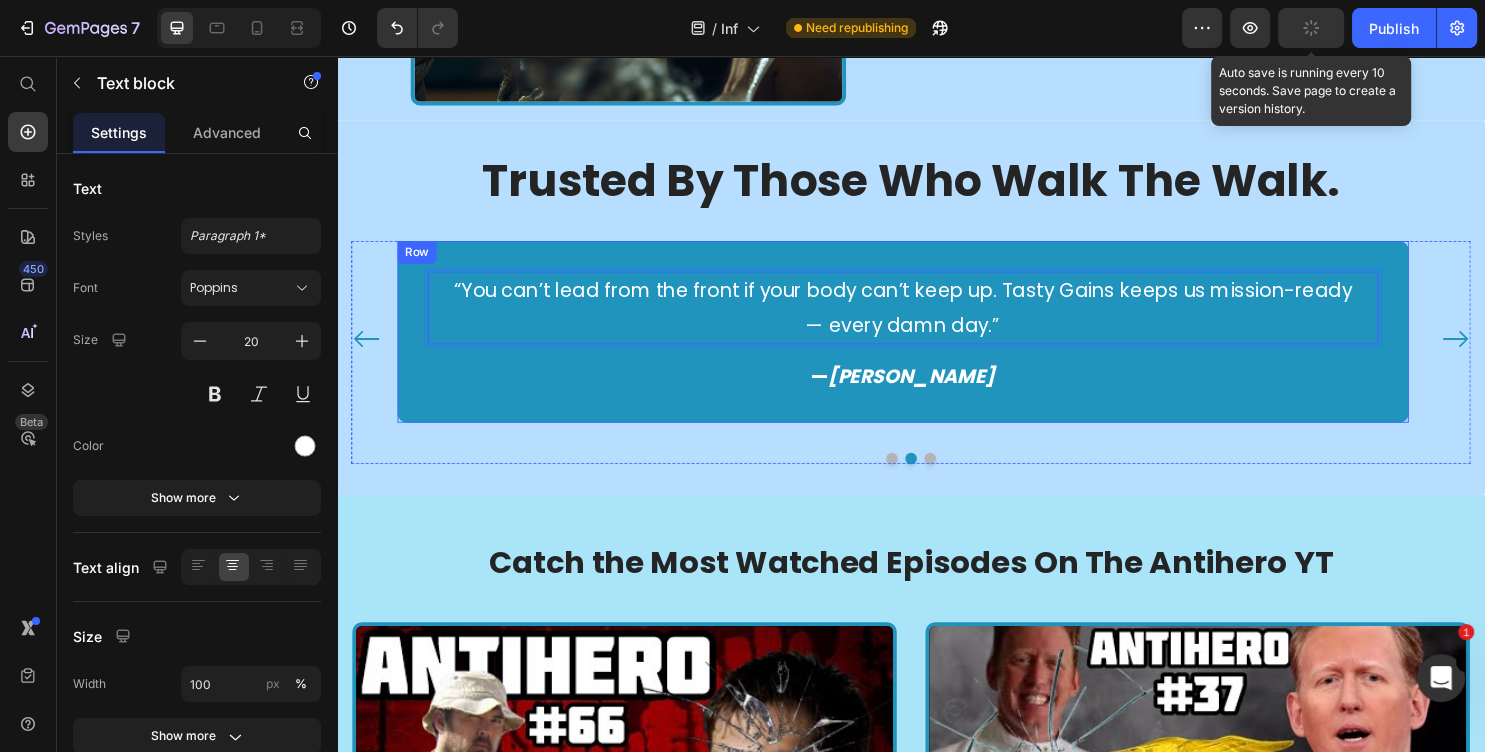 click on "—  [PERSON_NAME]" at bounding box center (928, 391) 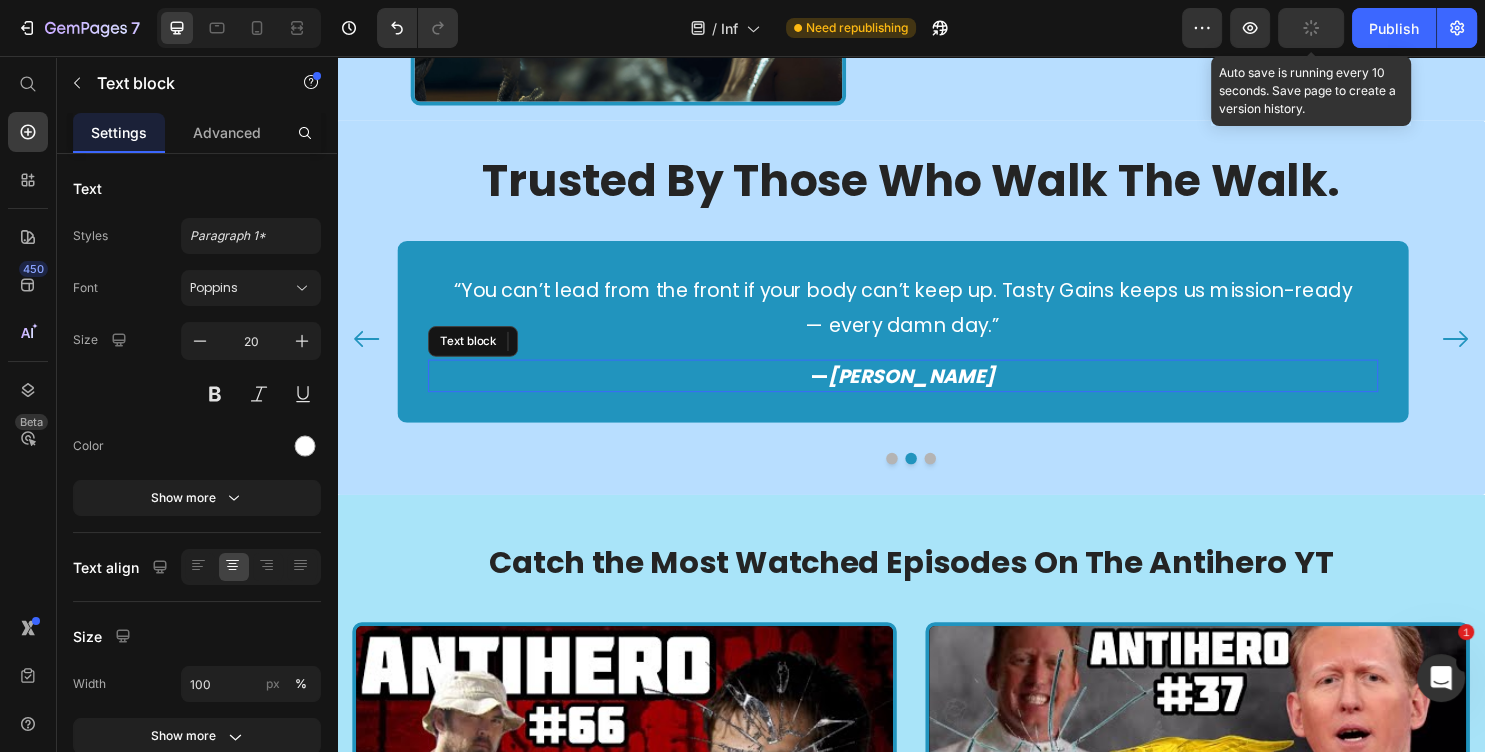 click on "—  [PERSON_NAME]" at bounding box center (928, 391) 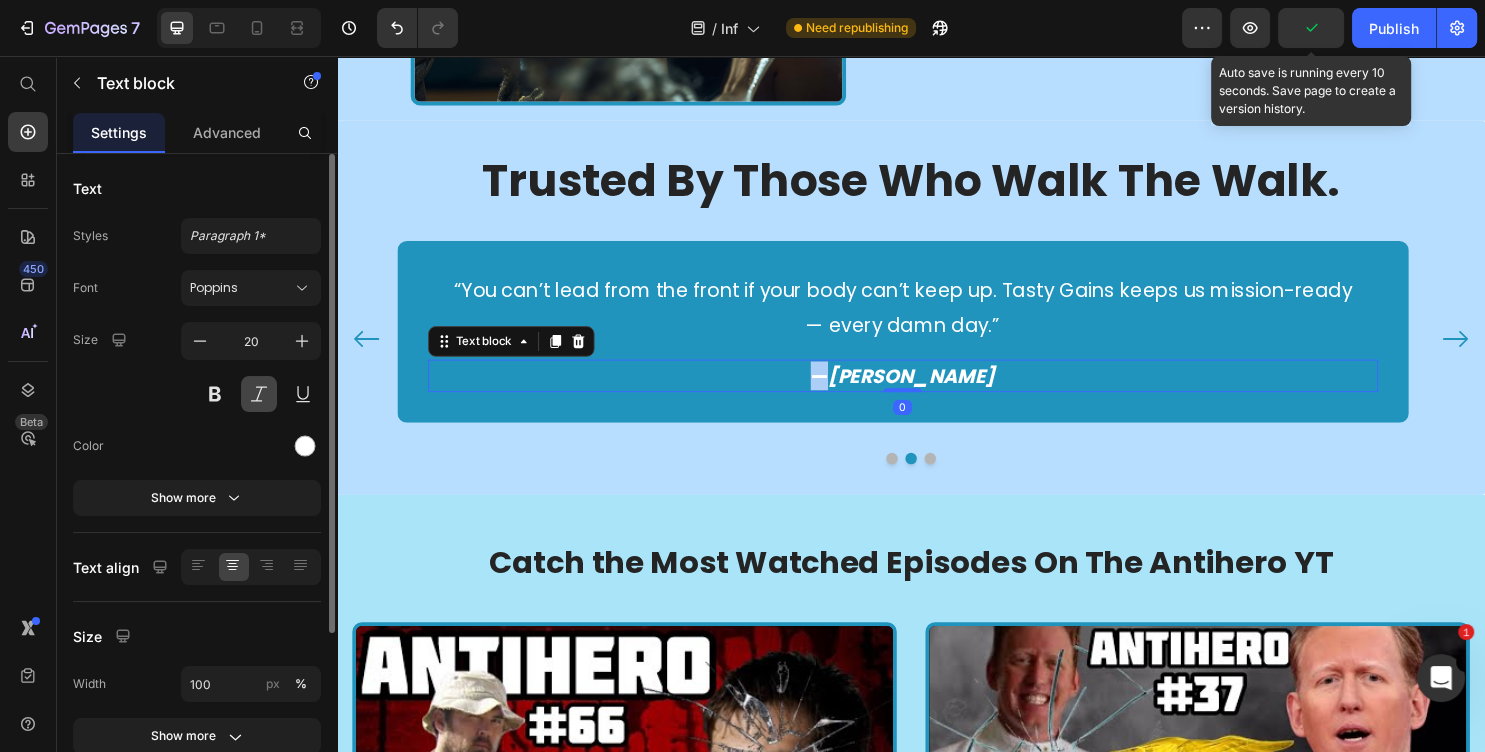 click at bounding box center (259, 394) 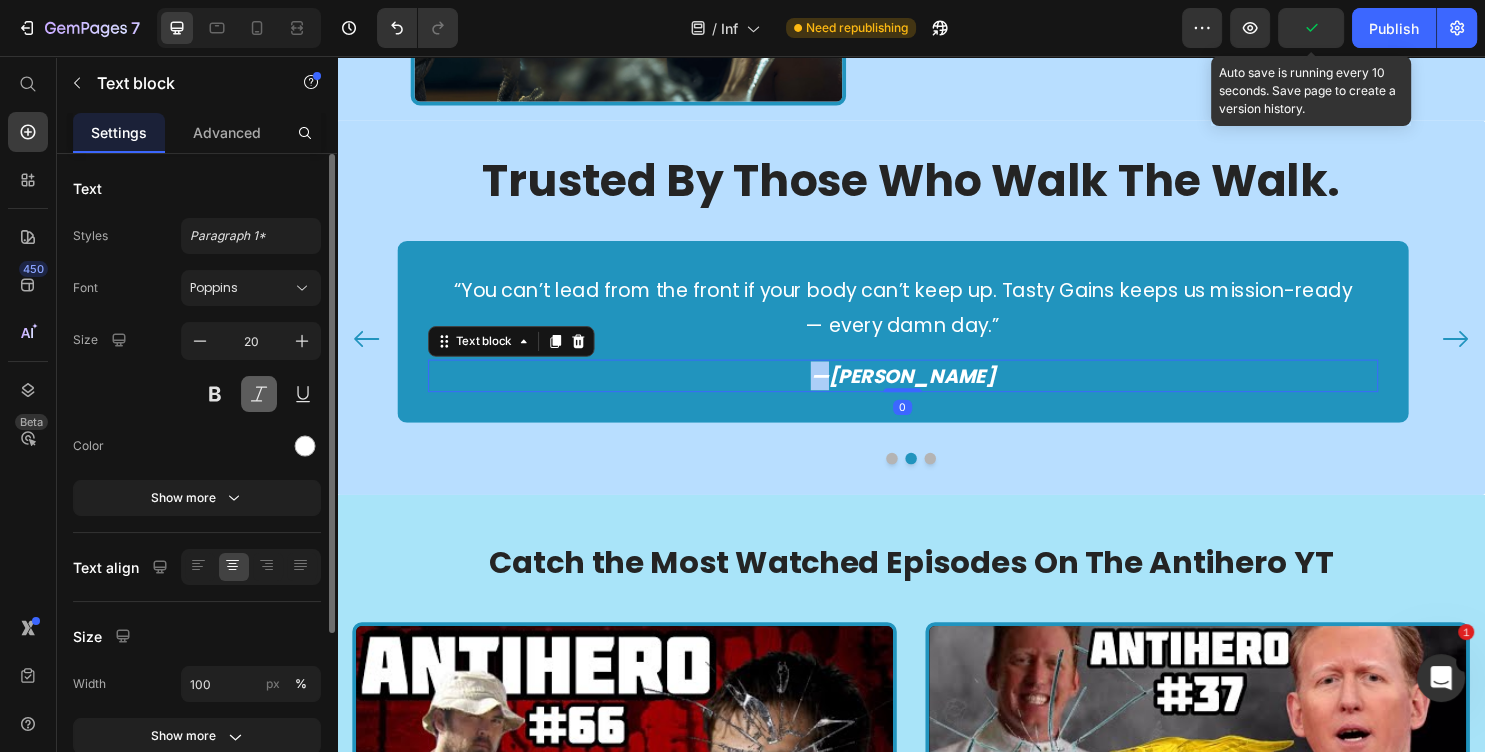drag, startPoint x: 251, startPoint y: 393, endPoint x: 677, endPoint y: 327, distance: 431.08237 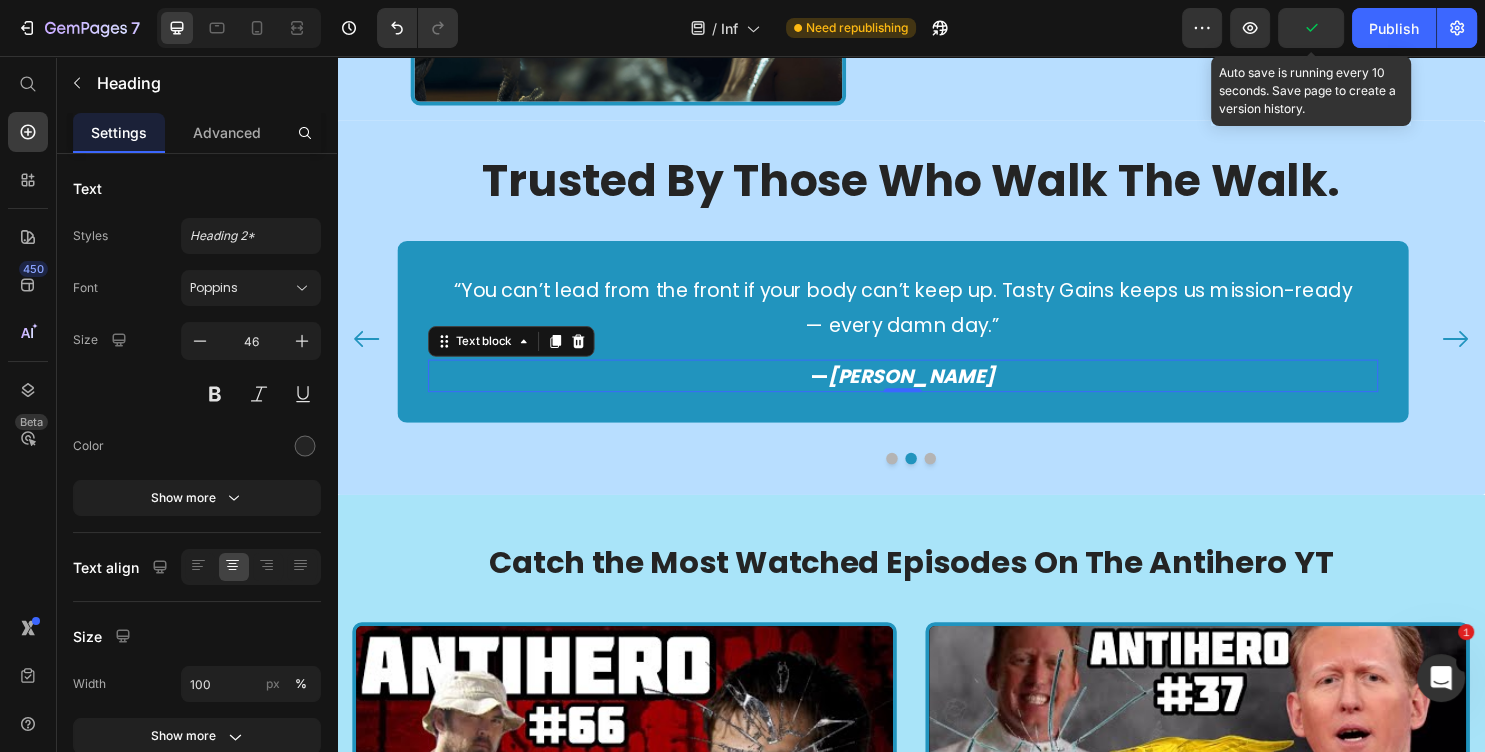 click on "Trusted By Those Who Walk The Walk." at bounding box center (937, 188) 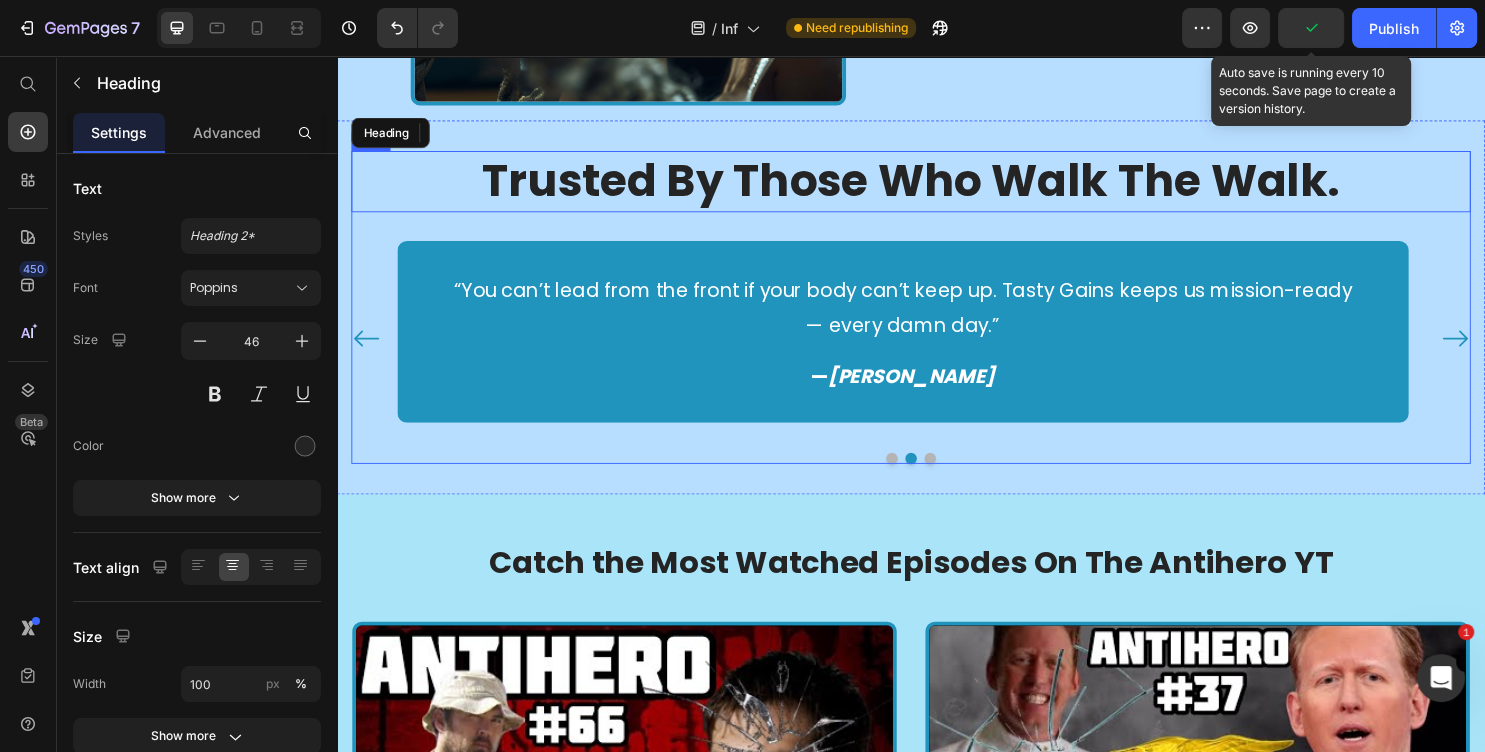 click on "“You can’t lead from the front if your body can’t keep up. [PERSON_NAME] keeps us mission-ready  — every damn day.” Text block —  [PERSON_NAME]xt block   0 Row" at bounding box center [928, 345] 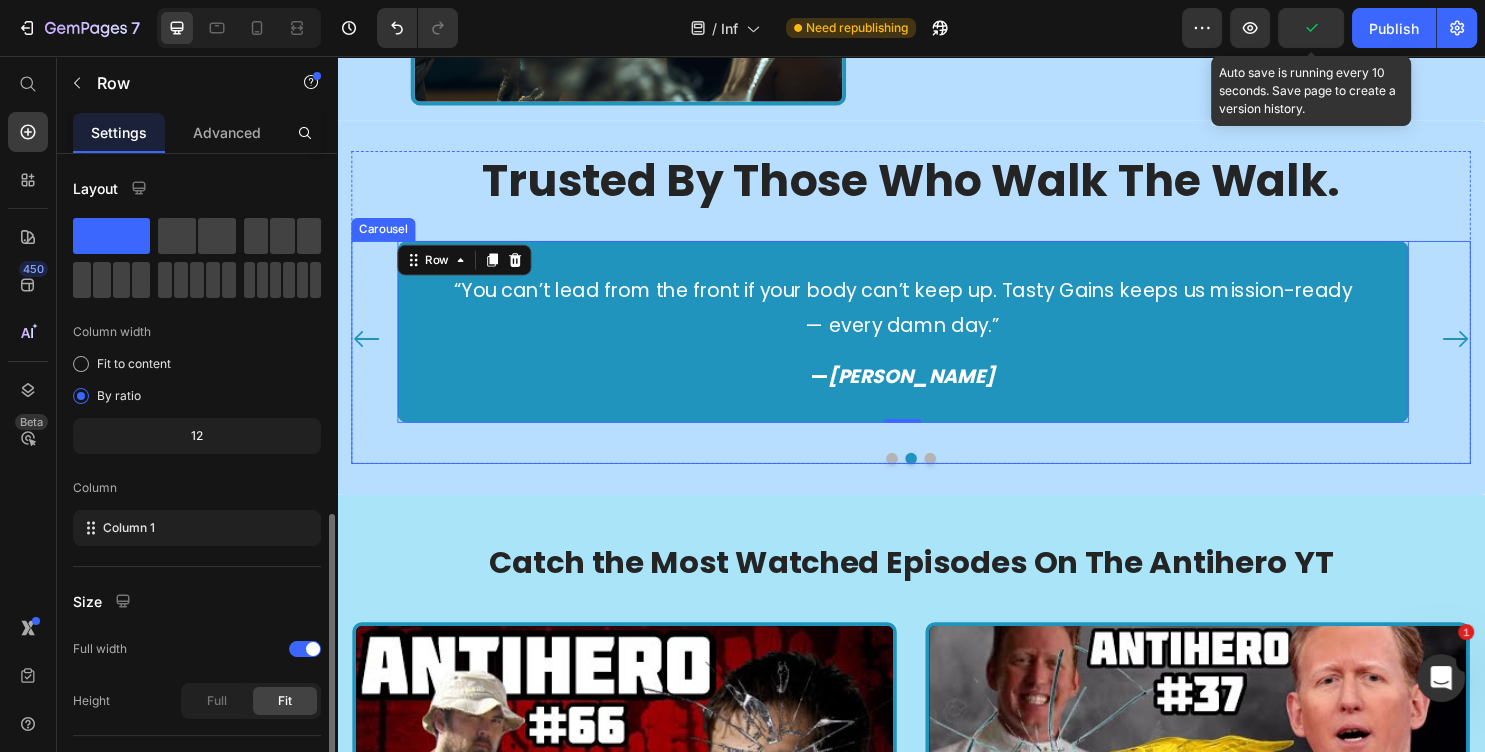 click on "“You can’t lead from the front if your body can’t keep up. [PERSON_NAME] keeps us mission-ready  — every damn day.” Text block —  [PERSON_NAME]Text block Row   0" at bounding box center [928, 345] 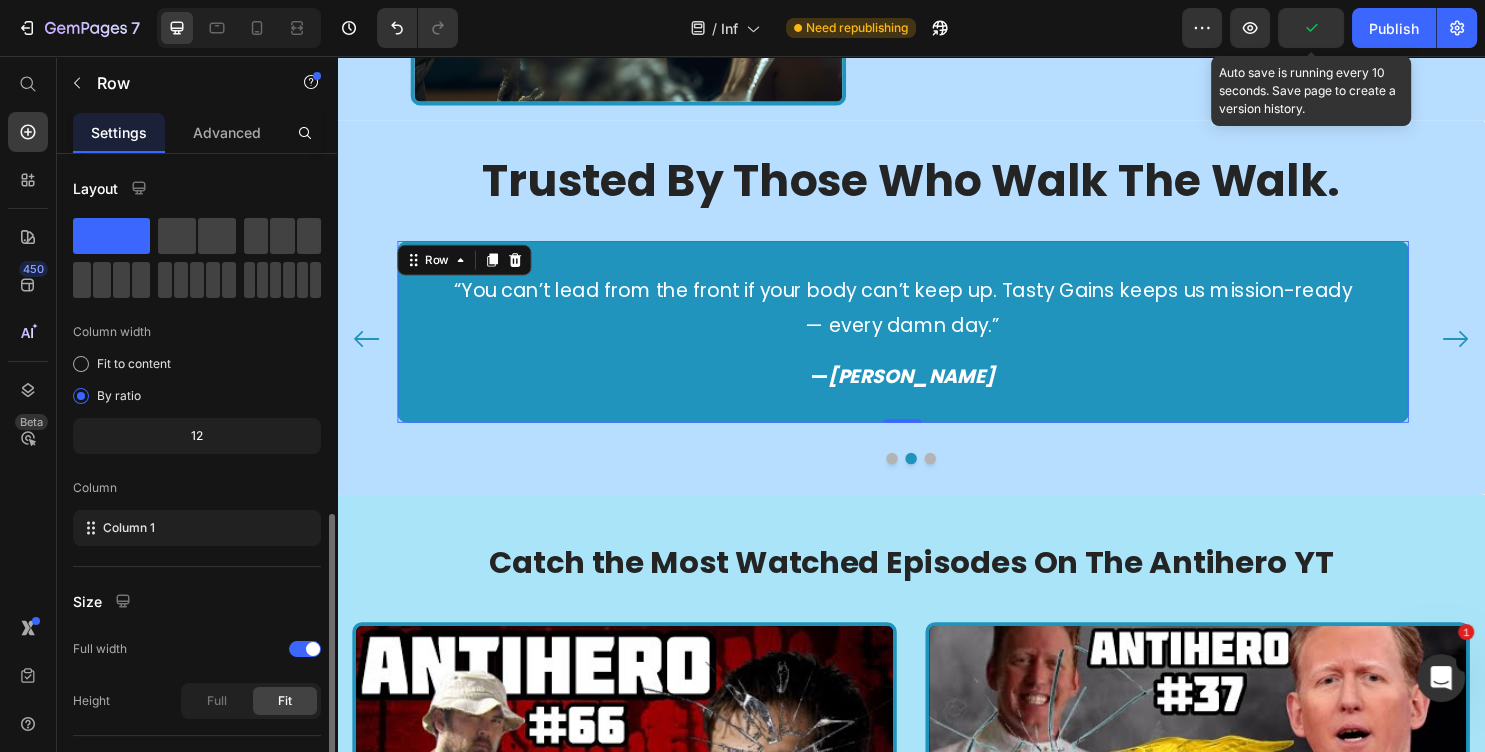 click on "“You can’t lead from the front if your body can’t keep up. [PERSON_NAME] keeps us mission-ready  — every damn day.” Text block —  [PERSON_NAME]Text block Row   0" at bounding box center [928, 345] 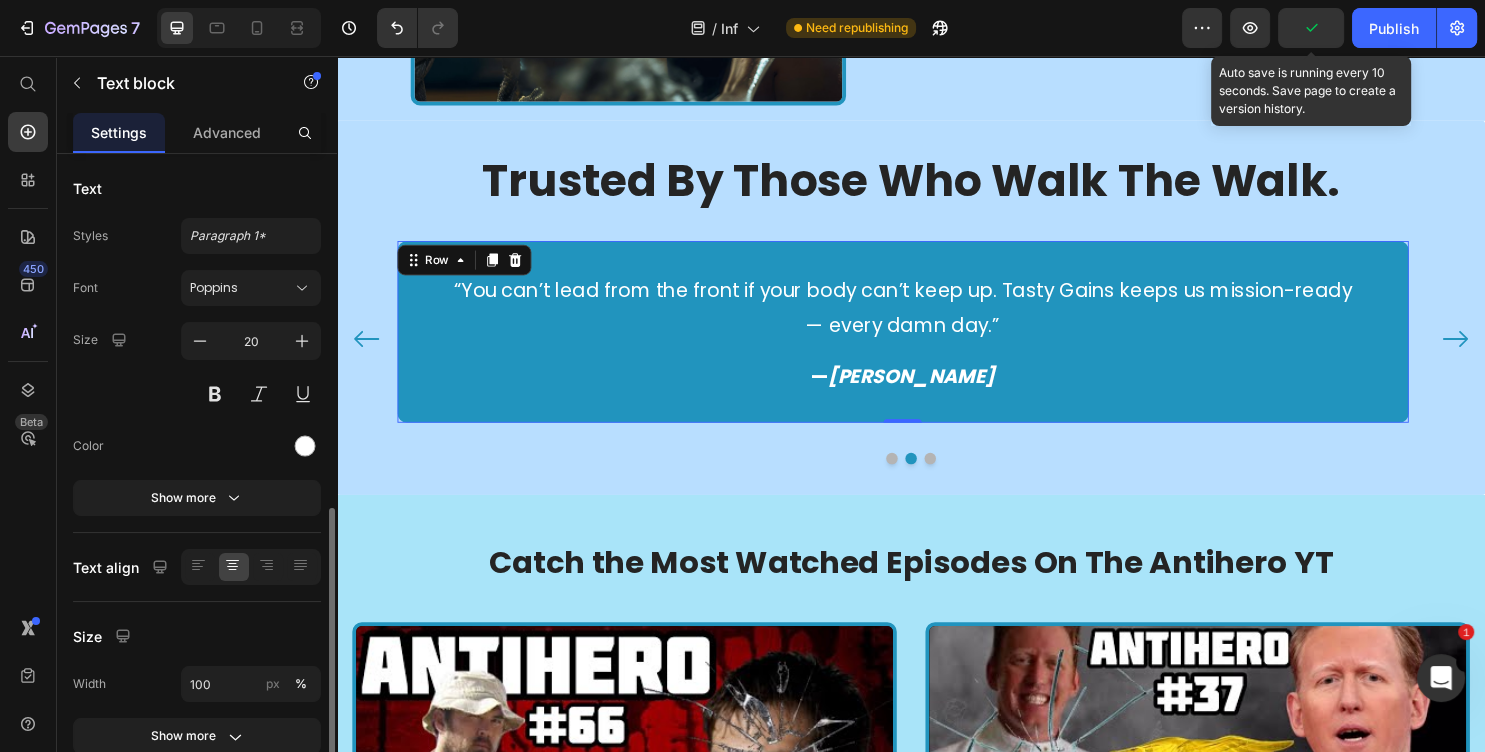 click on "[PERSON_NAME]" at bounding box center [937, 391] 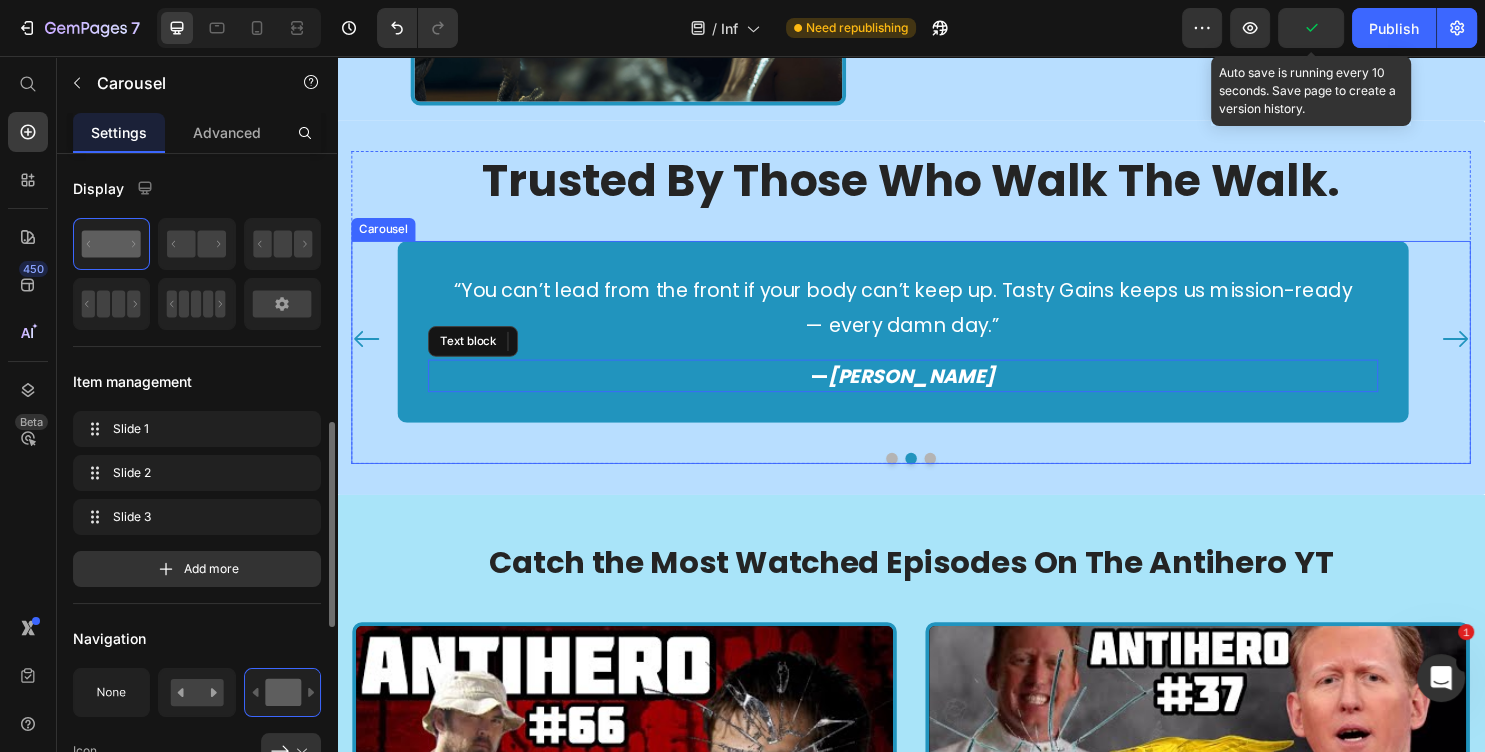 click 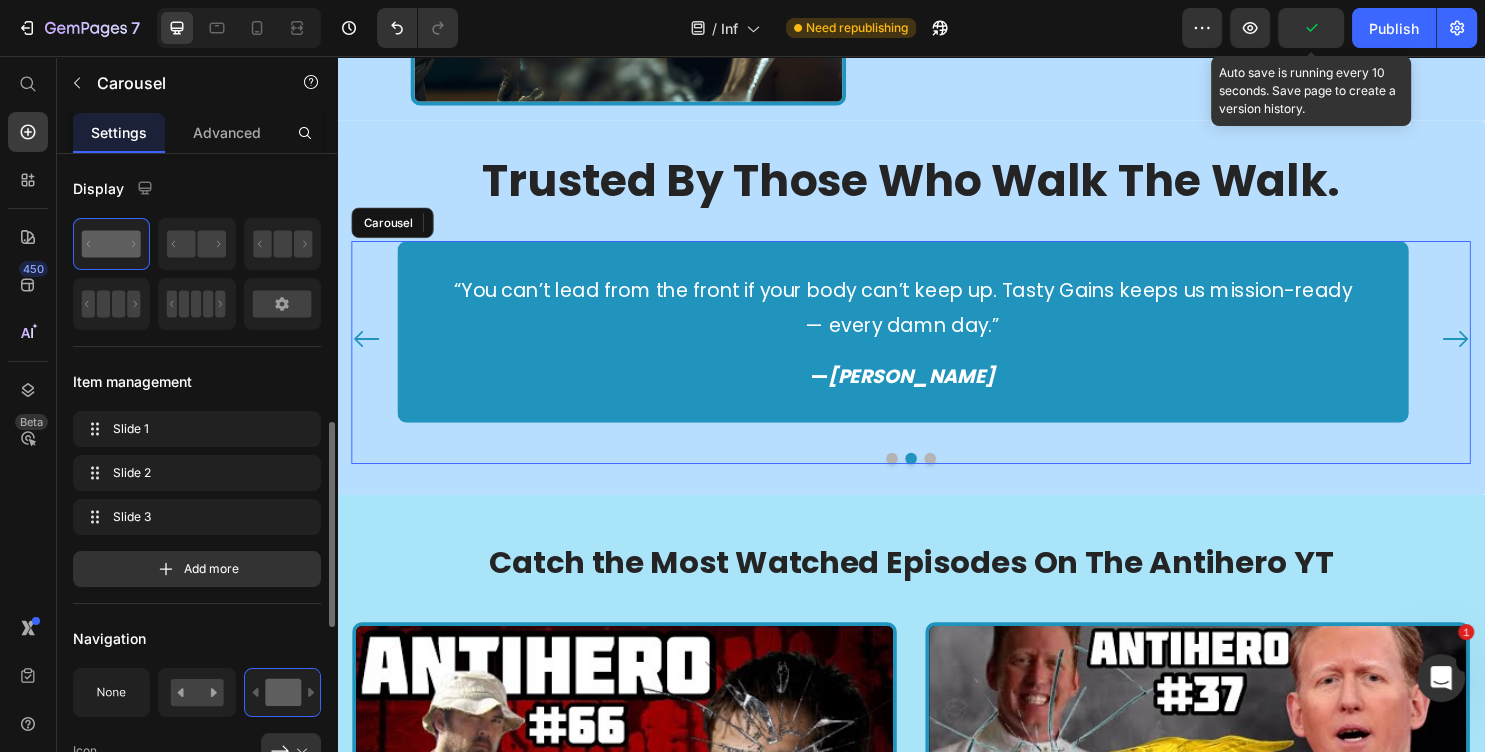 click 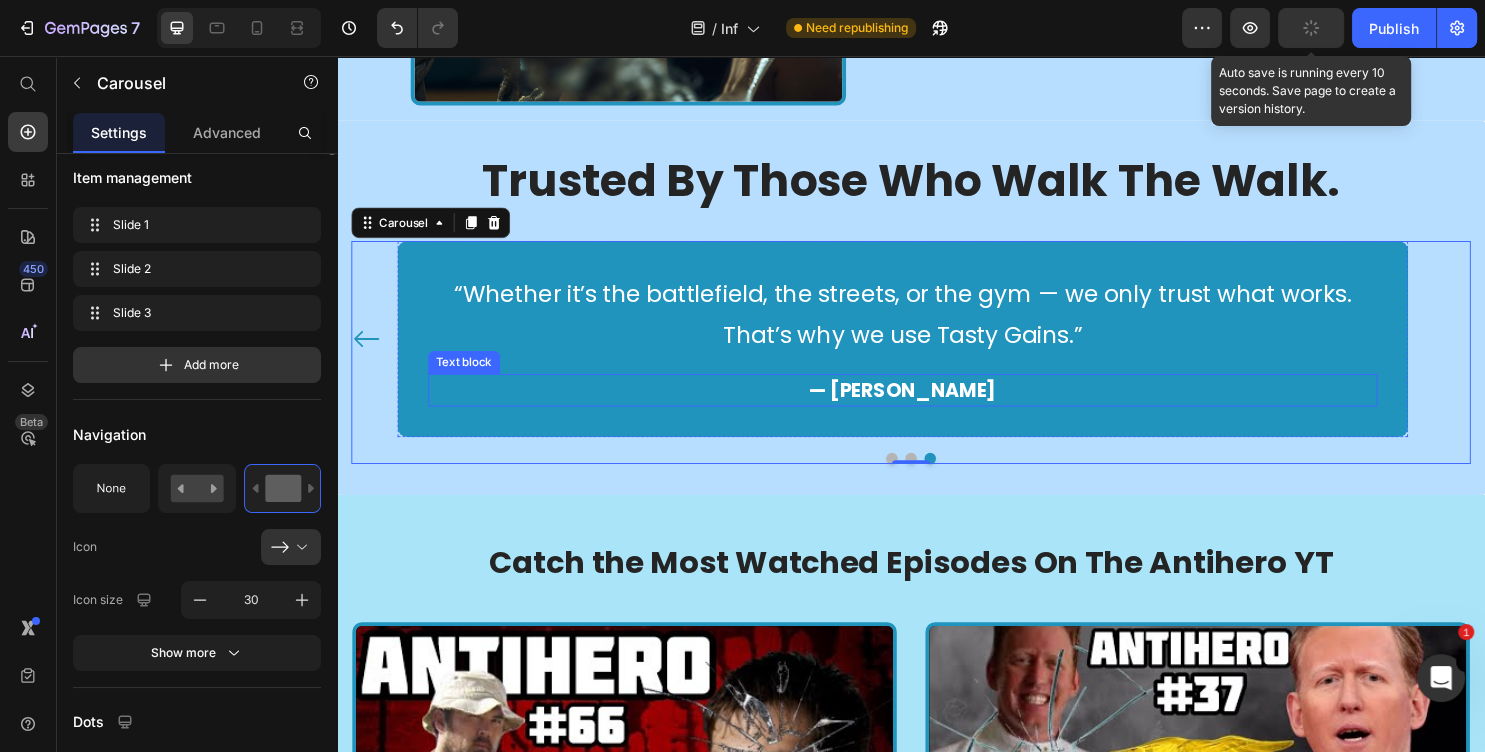 scroll, scrollTop: 0, scrollLeft: 0, axis: both 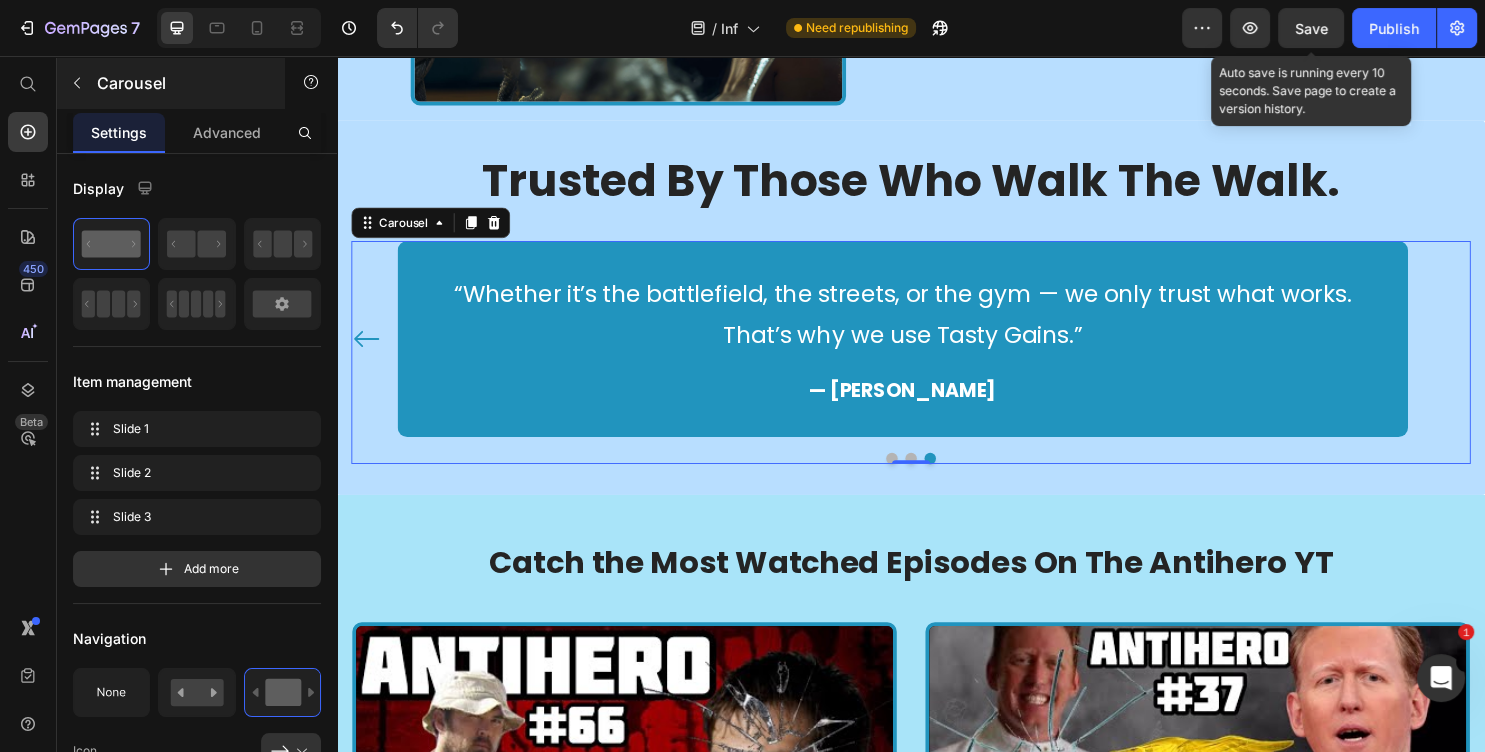 drag, startPoint x: 73, startPoint y: 84, endPoint x: 390, endPoint y: 309, distance: 388.73386 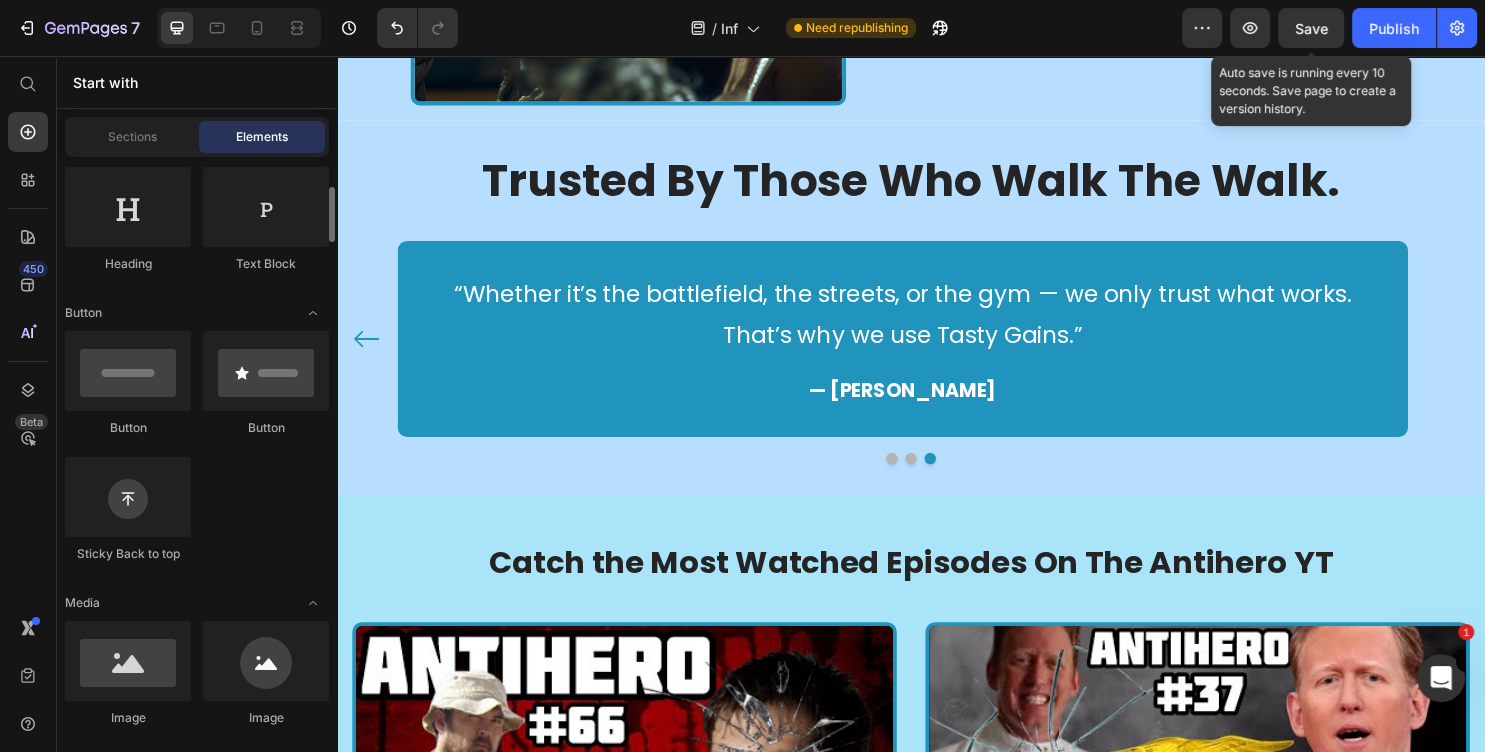 scroll, scrollTop: 324, scrollLeft: 0, axis: vertical 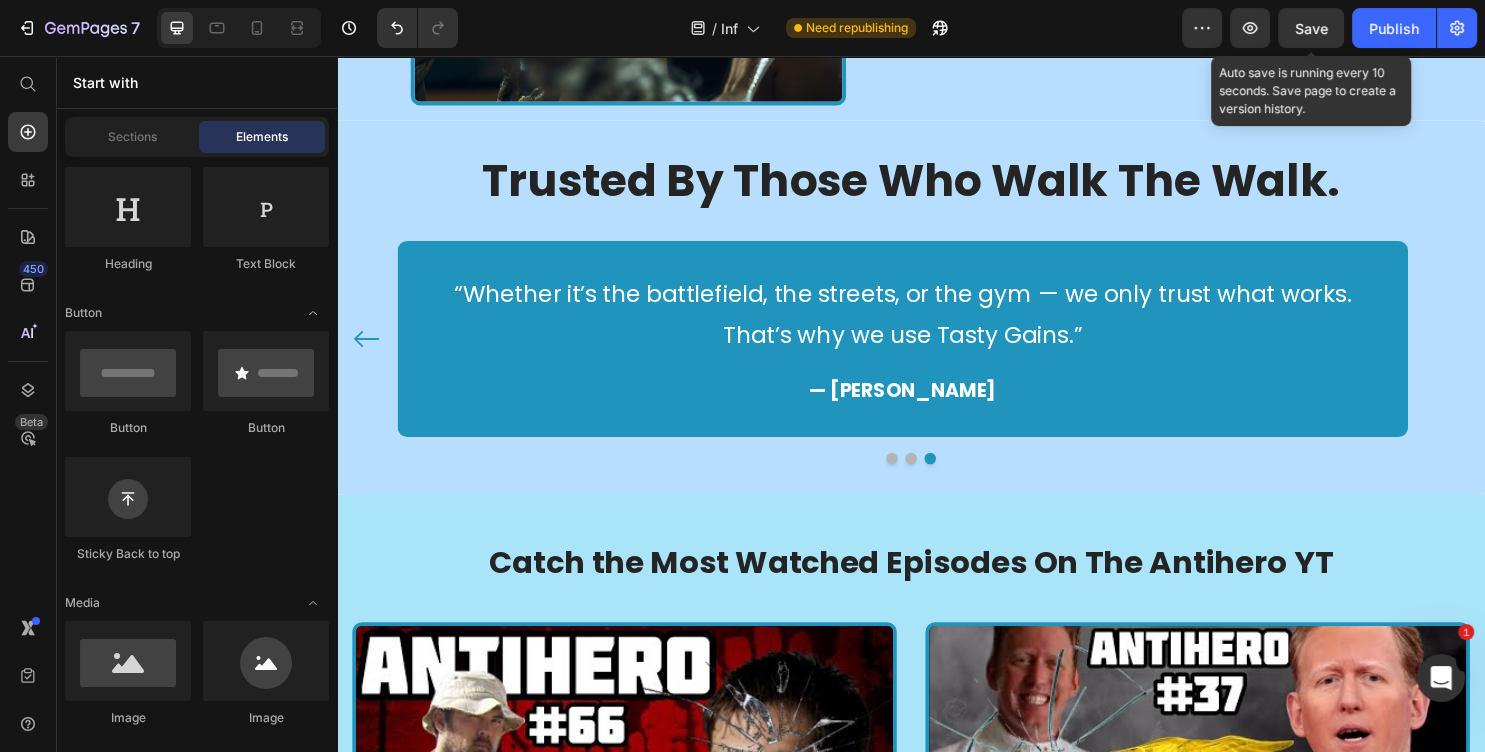 click on "CLAIM 20% OFF — Use Code: ANTIHERO" at bounding box center (1232, -3) 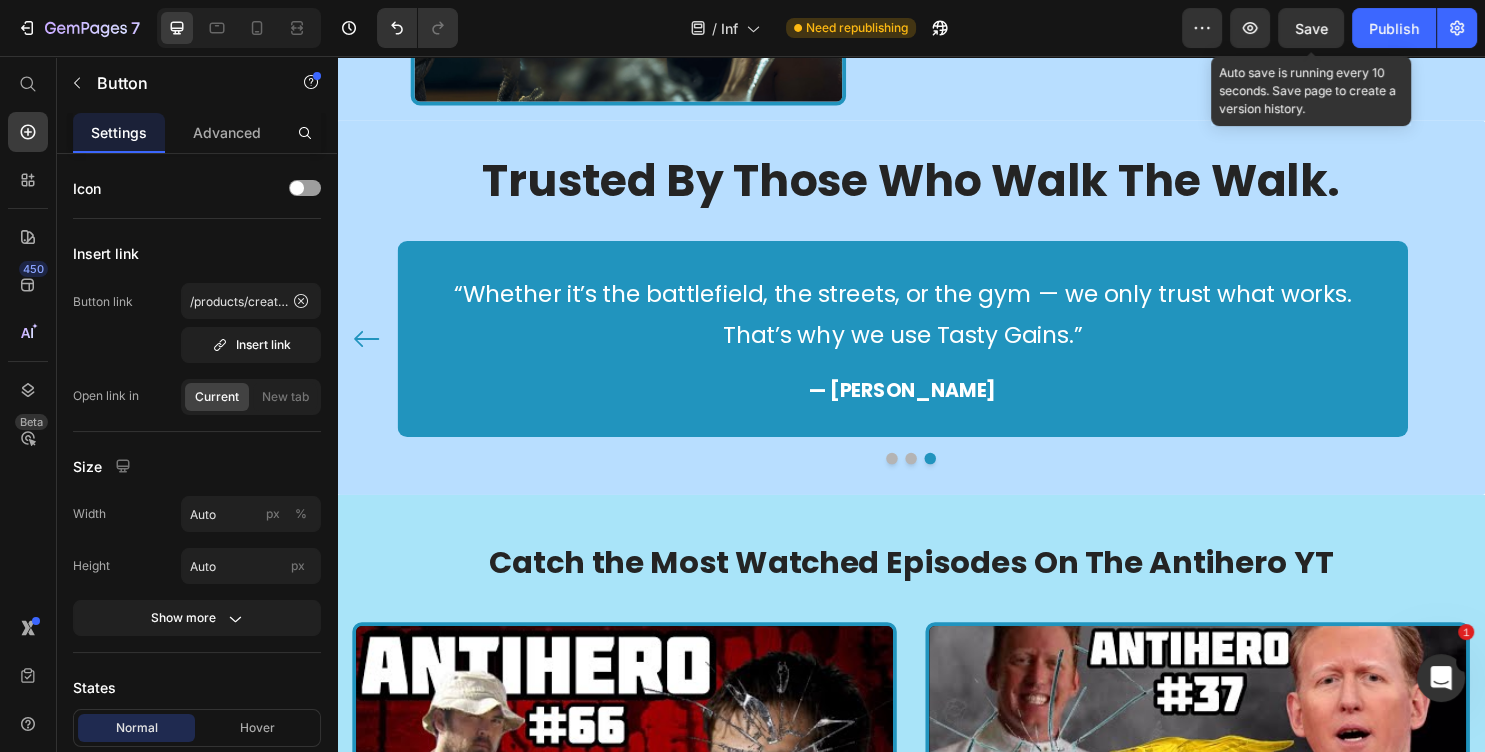 scroll, scrollTop: 1188, scrollLeft: 0, axis: vertical 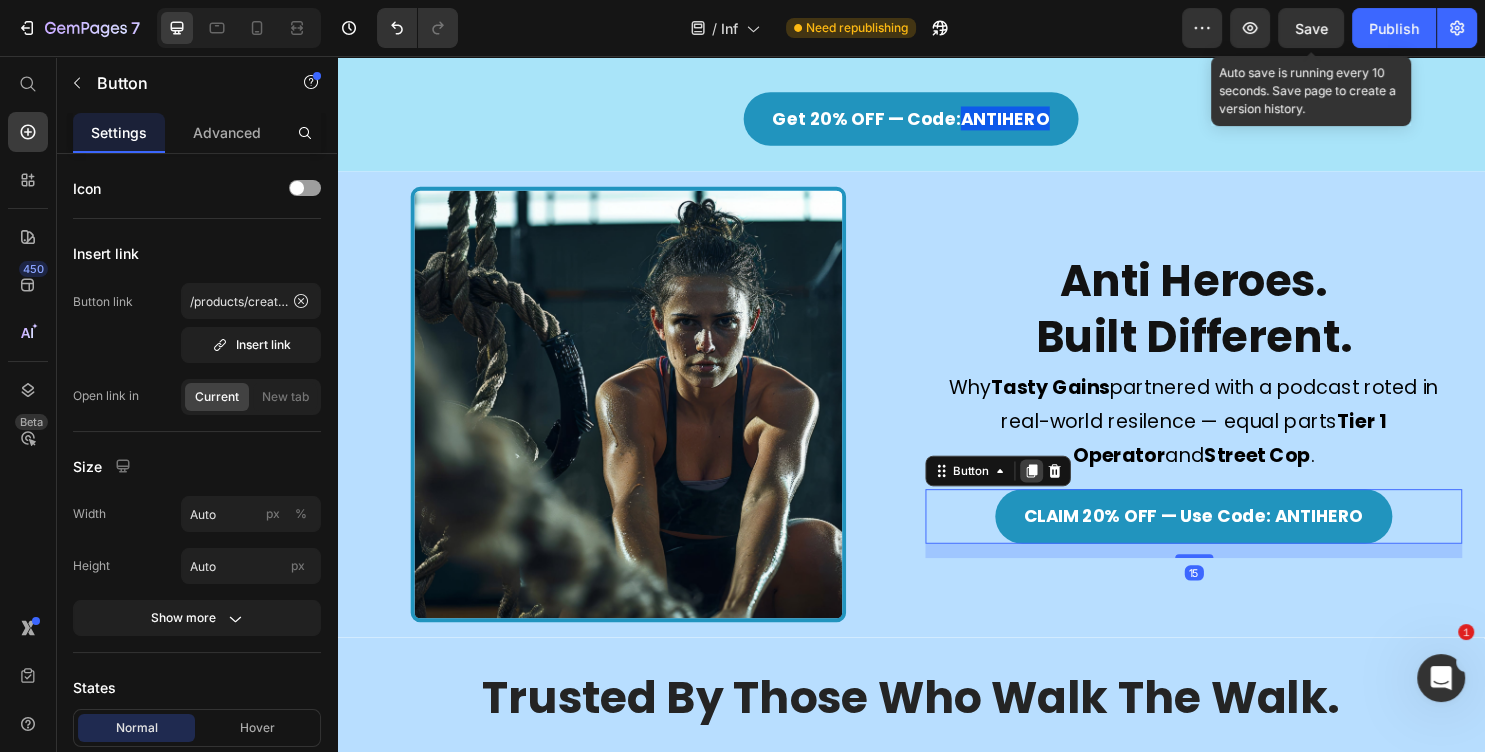 click 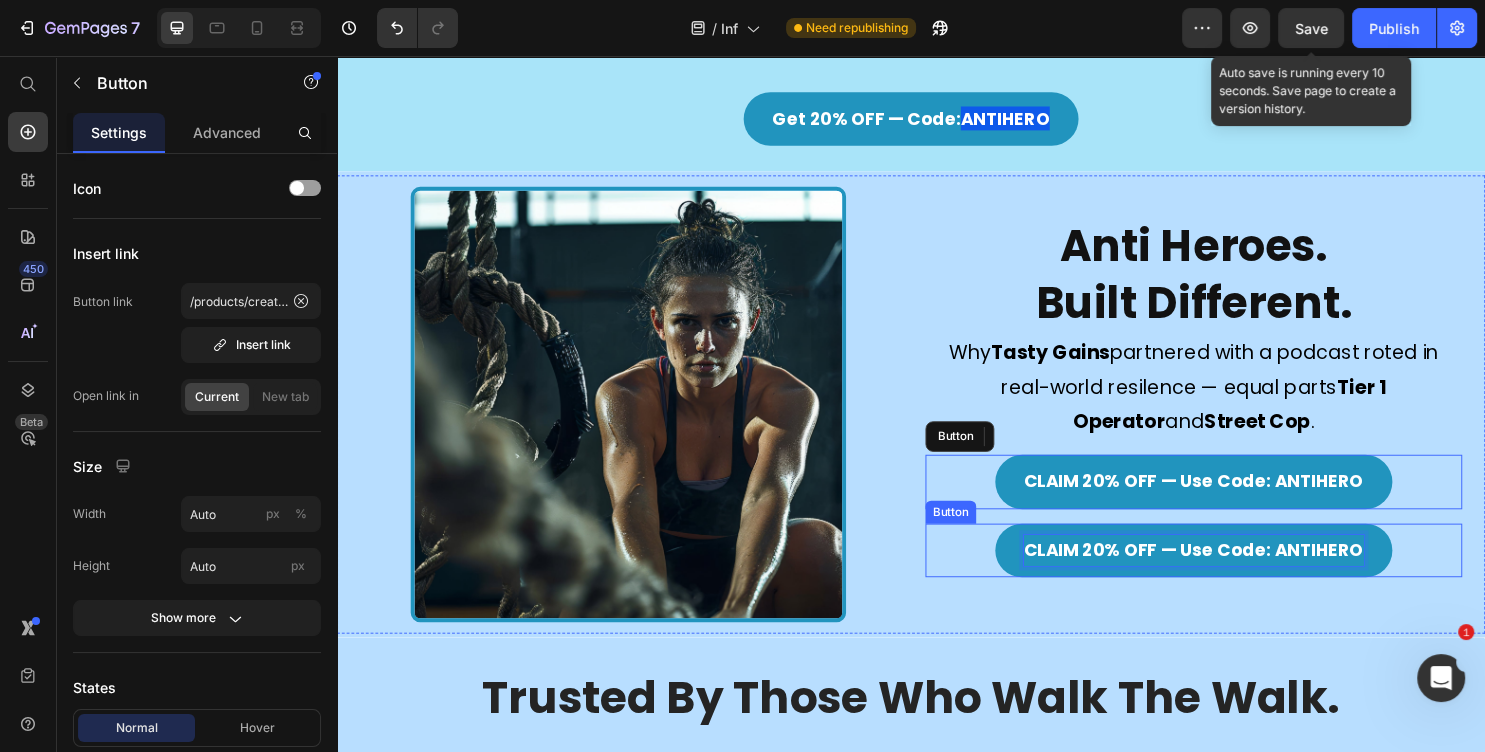 drag, startPoint x: 1172, startPoint y: 242, endPoint x: 1174, endPoint y: 218, distance: 24.083189 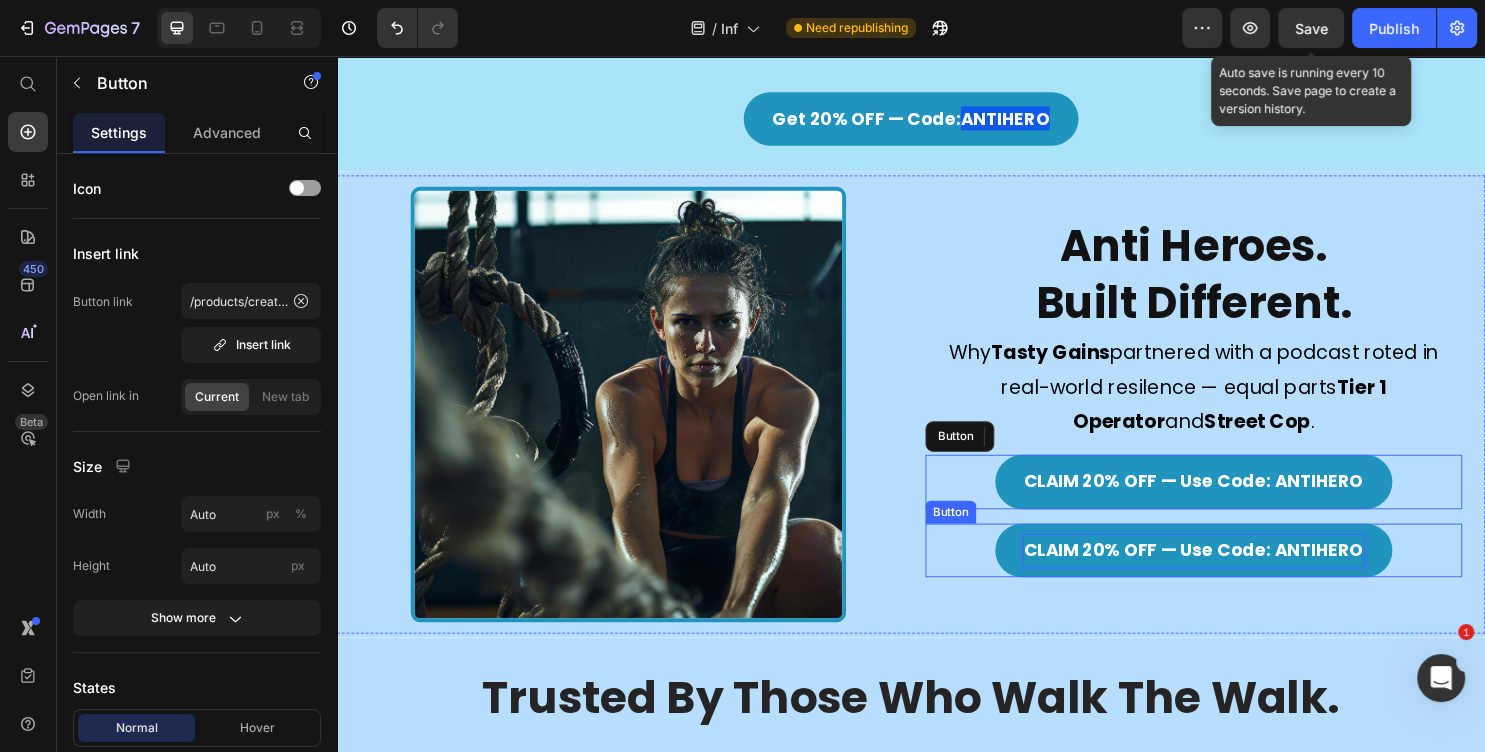 click on "CLAIM 20% OFF — Use Code: ANTIHERO" at bounding box center (1232, 573) 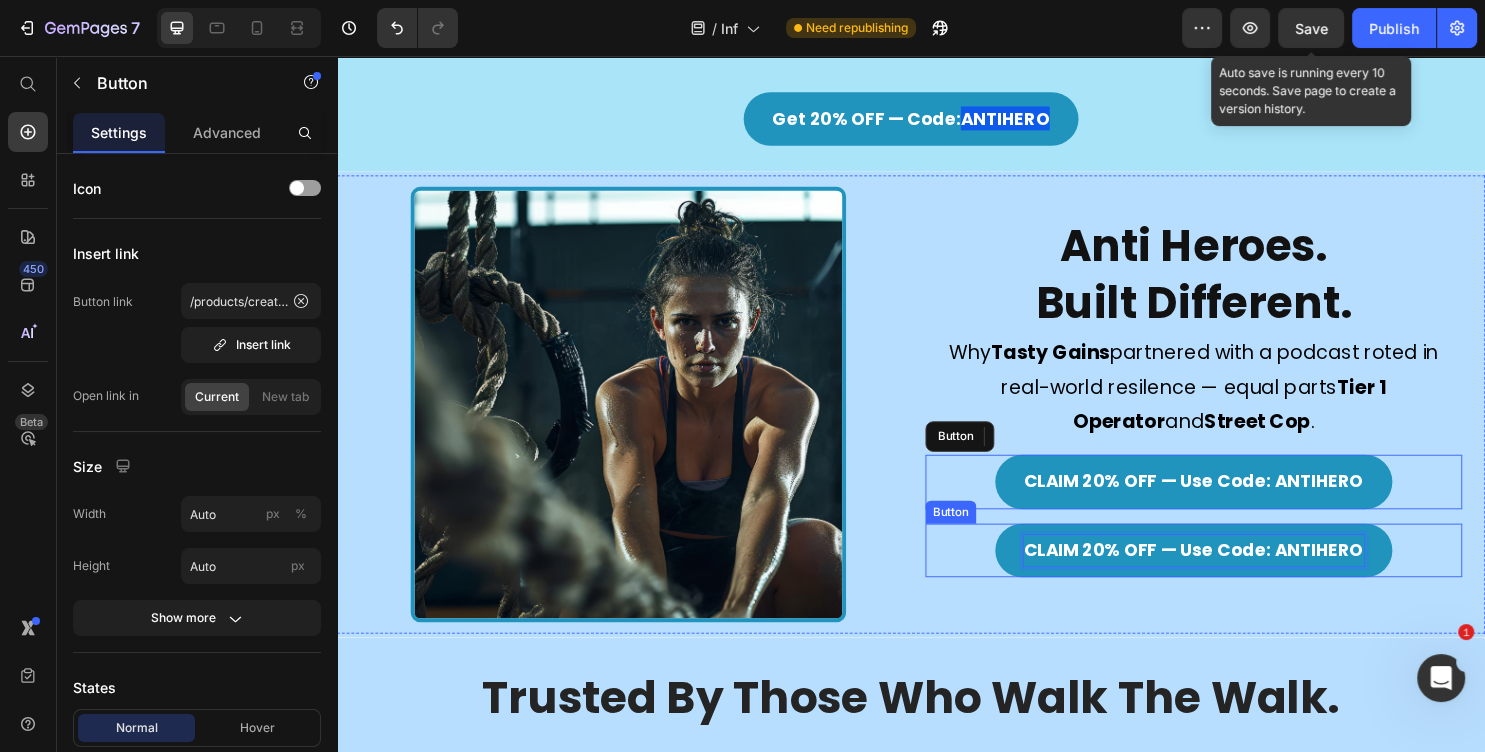 click on "CLAIM 20% OFF — Use Code: ANTIHERO" at bounding box center [1232, 573] 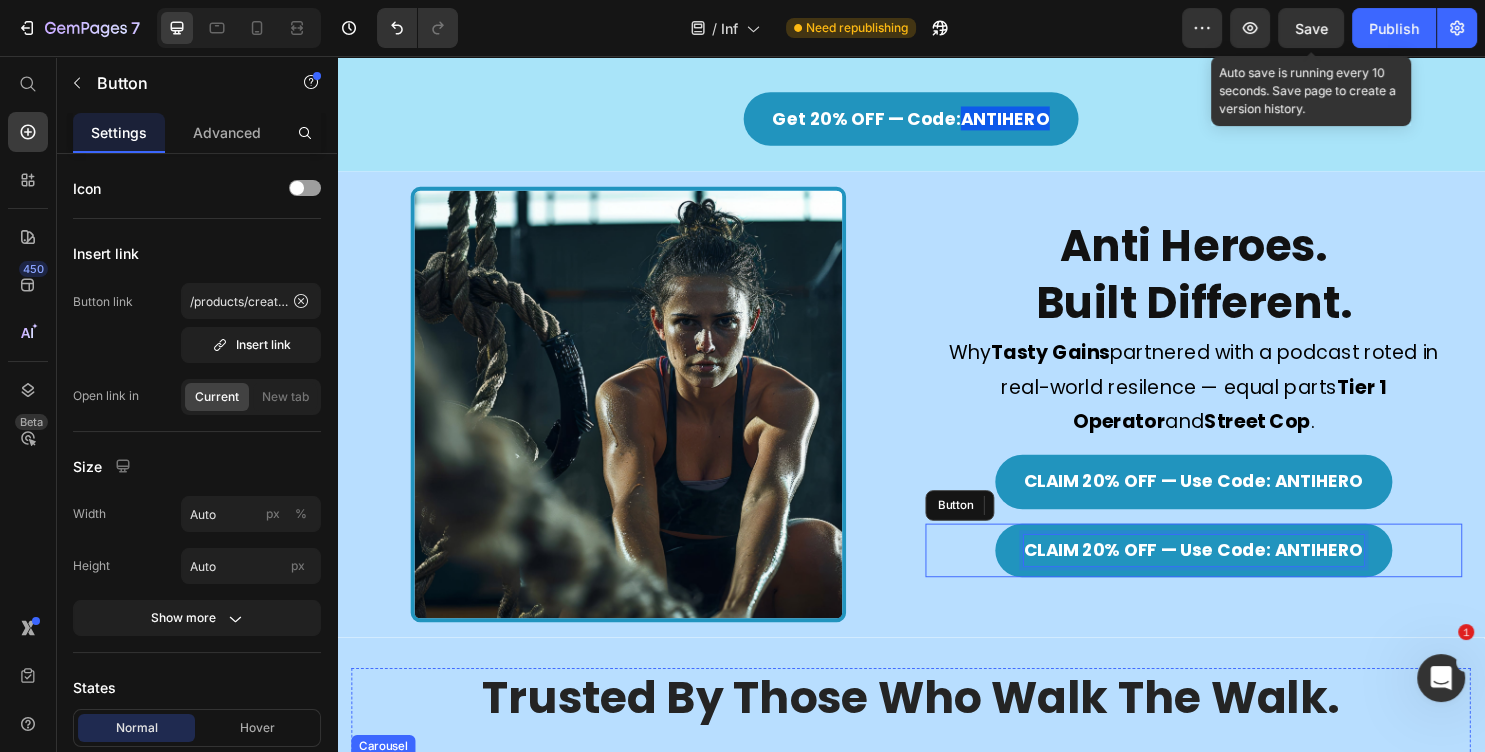 scroll, scrollTop: 1511, scrollLeft: 0, axis: vertical 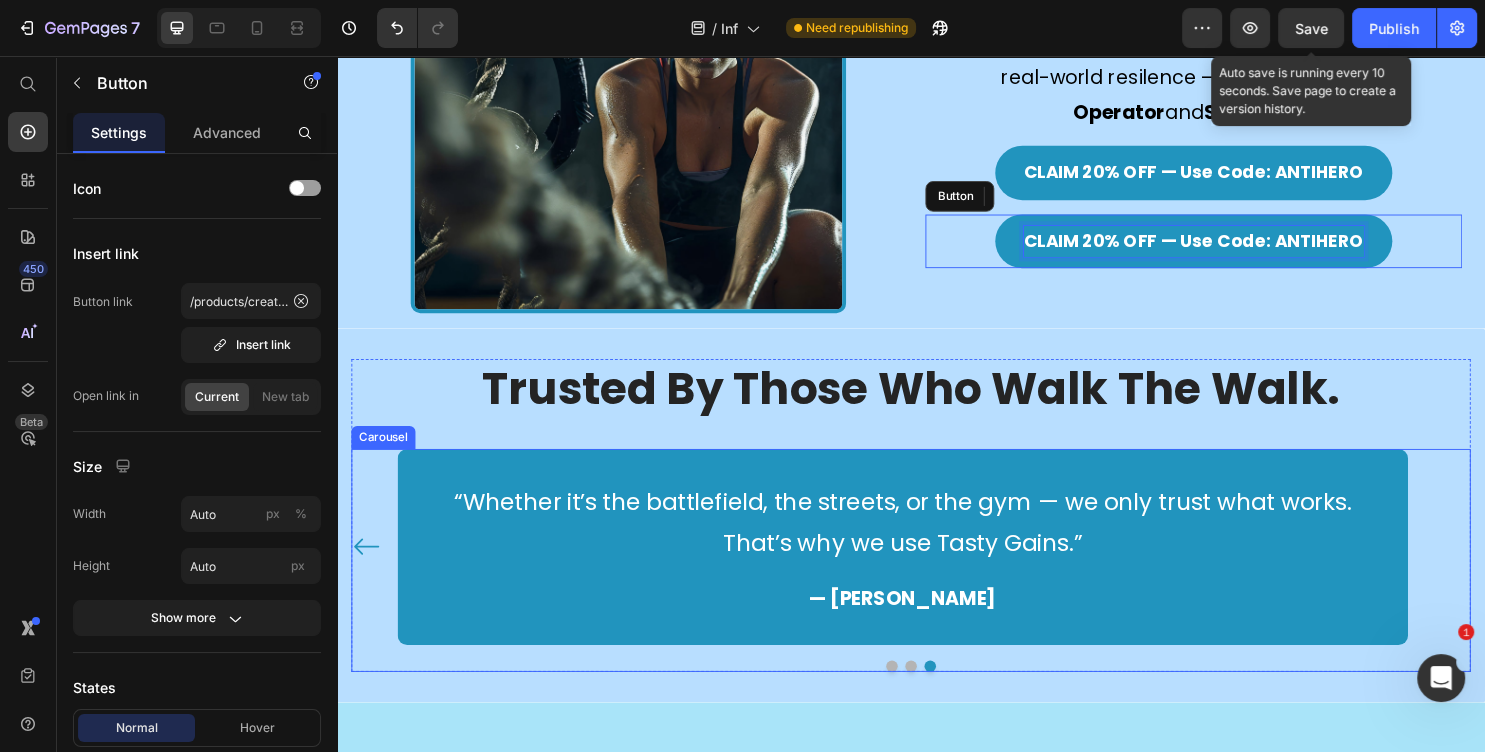 drag, startPoint x: 939, startPoint y: 651, endPoint x: 927, endPoint y: 678, distance: 29.546574 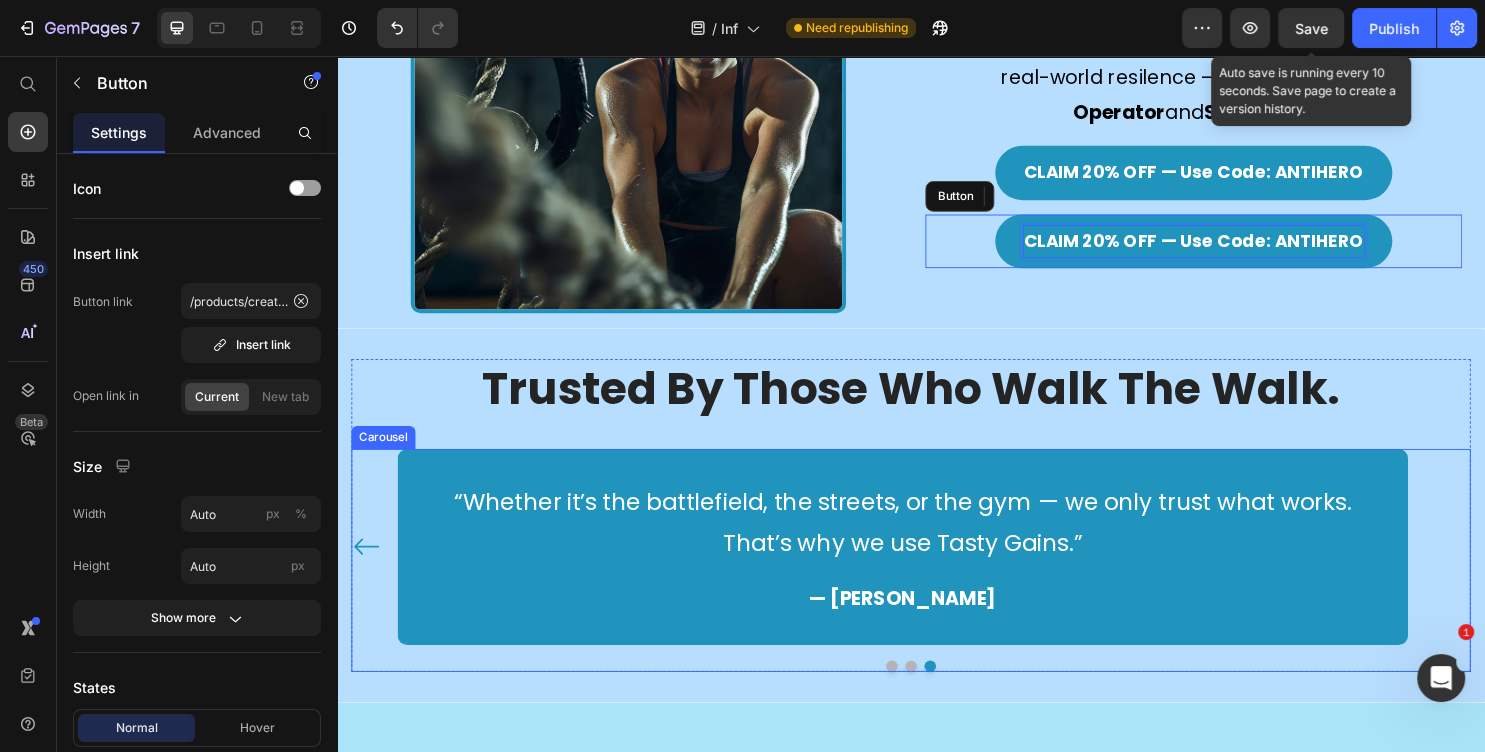 click on "The Men Behind the Mic: Heading Image [PERSON_NAME]Operator Heading
Retired [DEMOGRAPHIC_DATA] Army Delta Force  (formerly Green Beret)
13 Combat Deployments  |  Purple Heart Recipient
Trains SWAT and law enforcement nationwide
Founder – First Responder’s Coffee & Cigar Co.
Co-host – The Anti Hero Podcast Item List Image [PERSON_NAME]Street Cop Heading
82nd Airborne Veteran  | [GEOGRAPHIC_DATA] War
Former [US_STATE] LEO
Founder –  Refracted Wolf Apparel
Founder –  [MEDICAL_DATA] [MEDICAL_DATA] Awareness Event
Co-host –  The Anti Hero Podcast Item List Row Get 20% OFF — Code:  ANTIHERO Button Section 3 Anti Heroes. Built Different. Heading Why  [PERSON_NAME]  partnered with a podcast roted in real-world resilence — equal parts  Tier 1 Operator  and  Street Cop . Text Block CLAIM 20% OFF — Use Code: ANTIHERO Button CLAIM 20% OFF — Use Code: ANTIHERO Button Image" at bounding box center (937, 287) 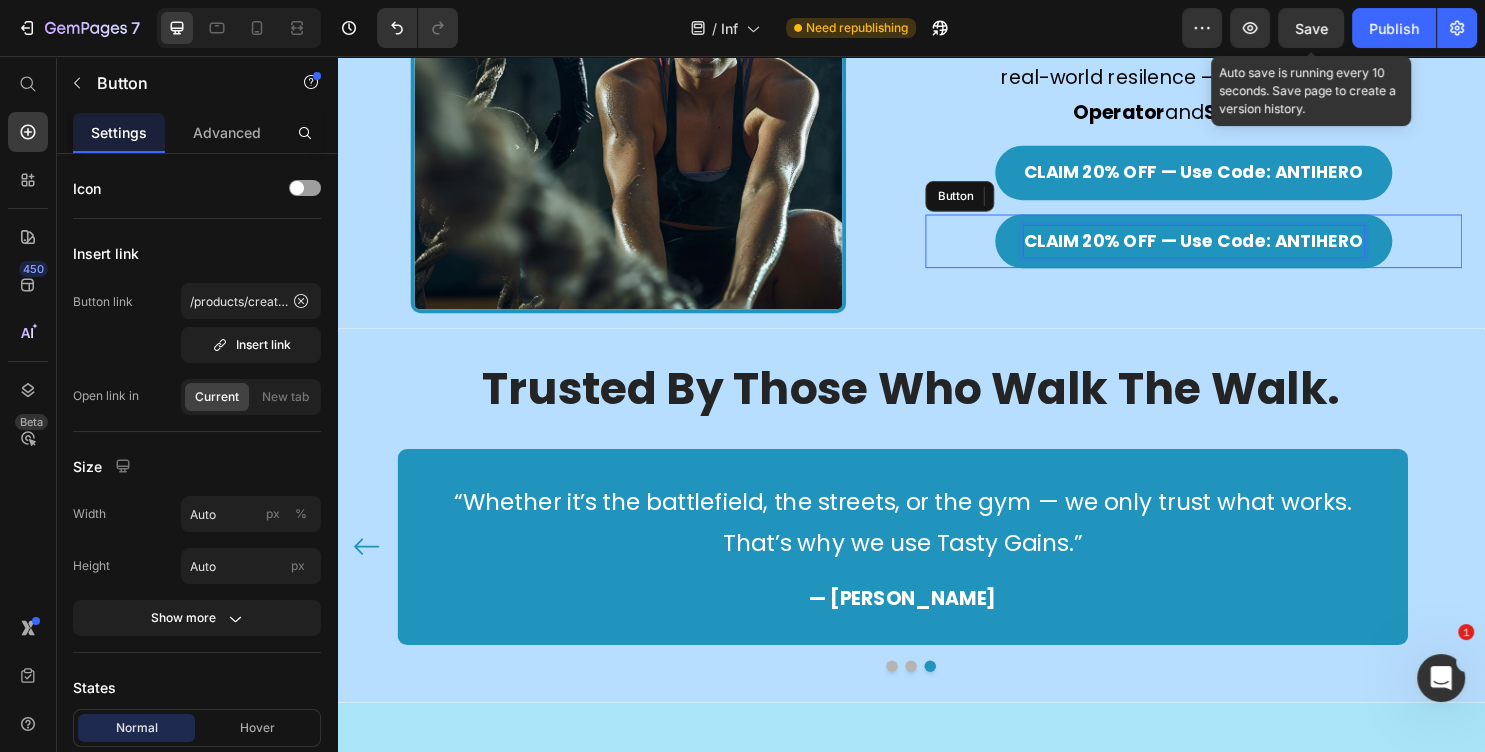 click on "CLAIM 20% OFF — Use Code: ANTIHERO" at bounding box center (1232, 250) 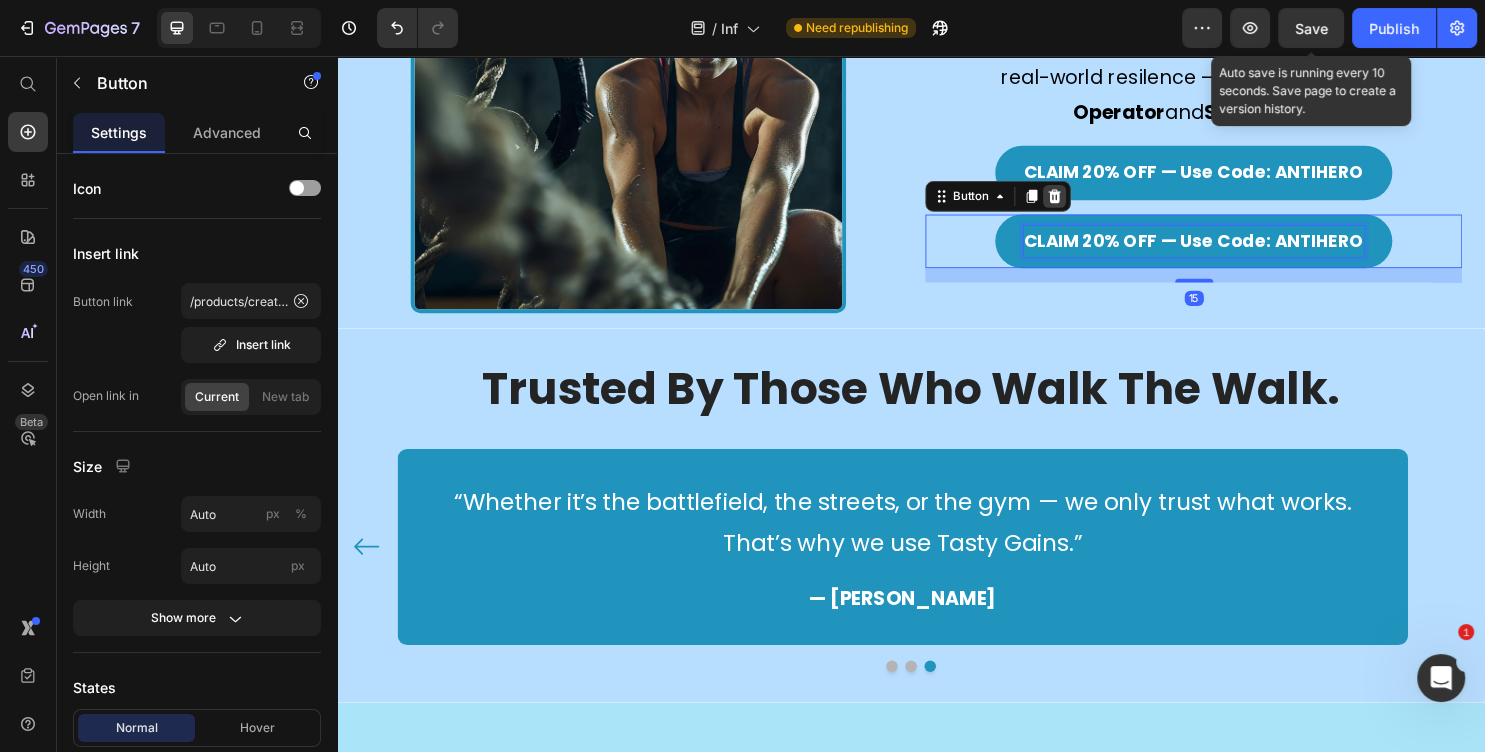 click 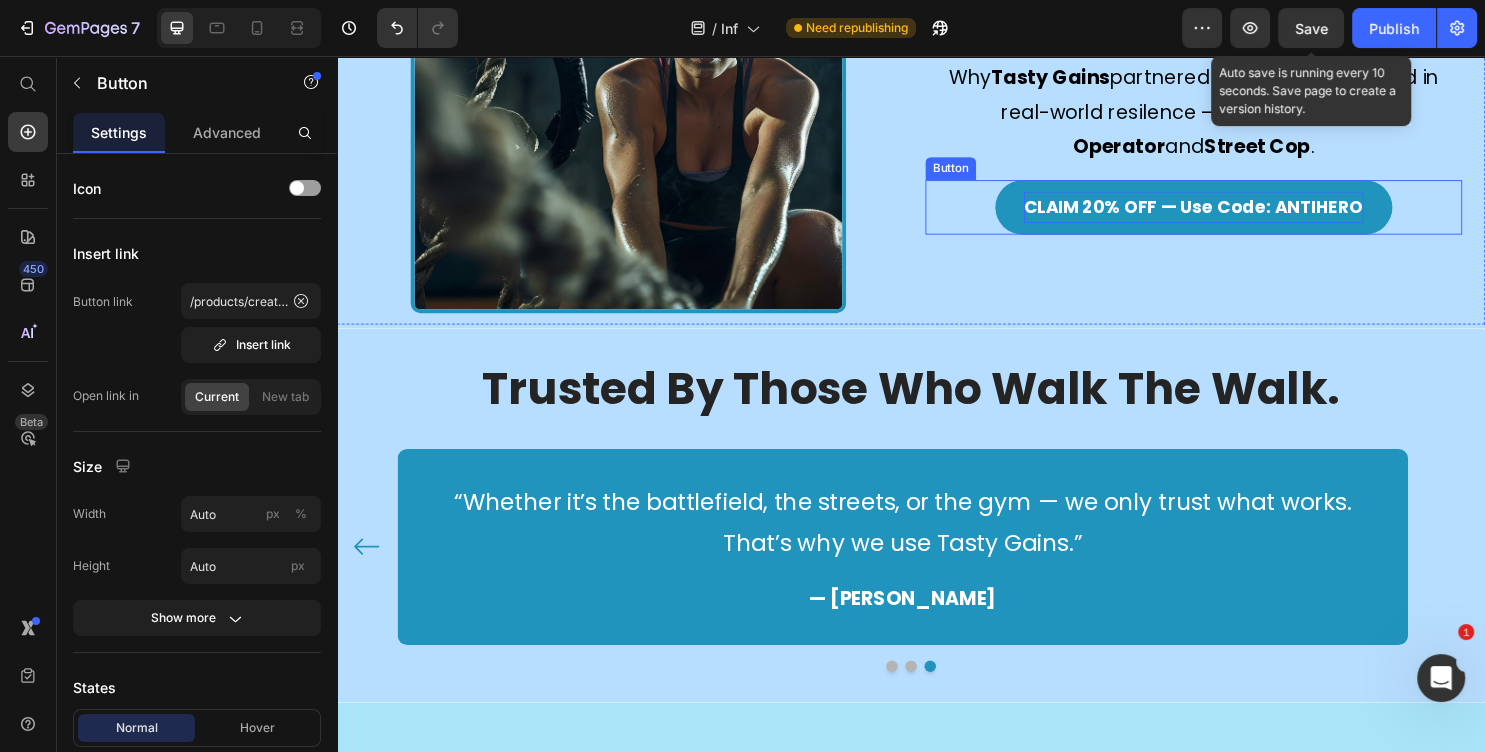 click on "CLAIM 20% OFF — Use Code: ANTIHERO" at bounding box center [1232, 214] 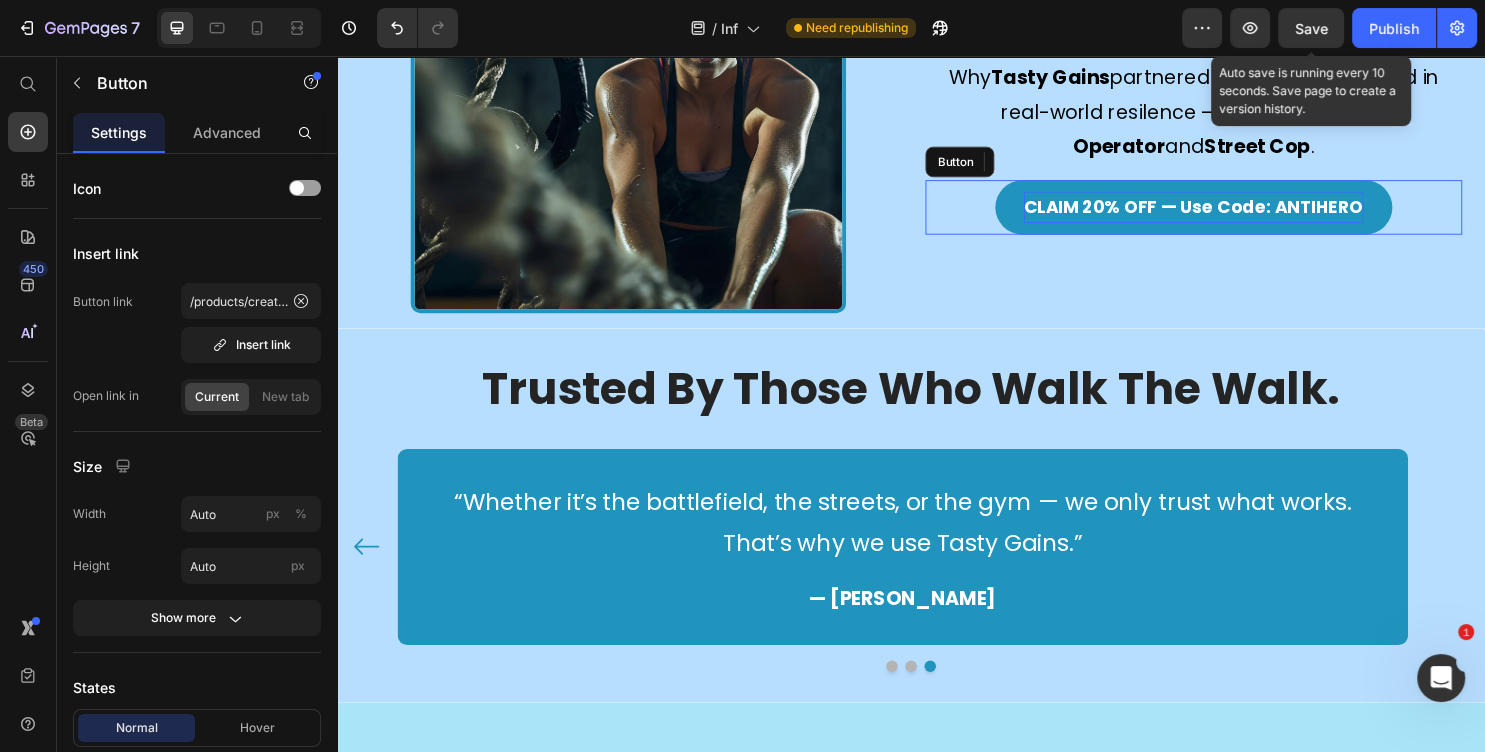 scroll, scrollTop: 1547, scrollLeft: 0, axis: vertical 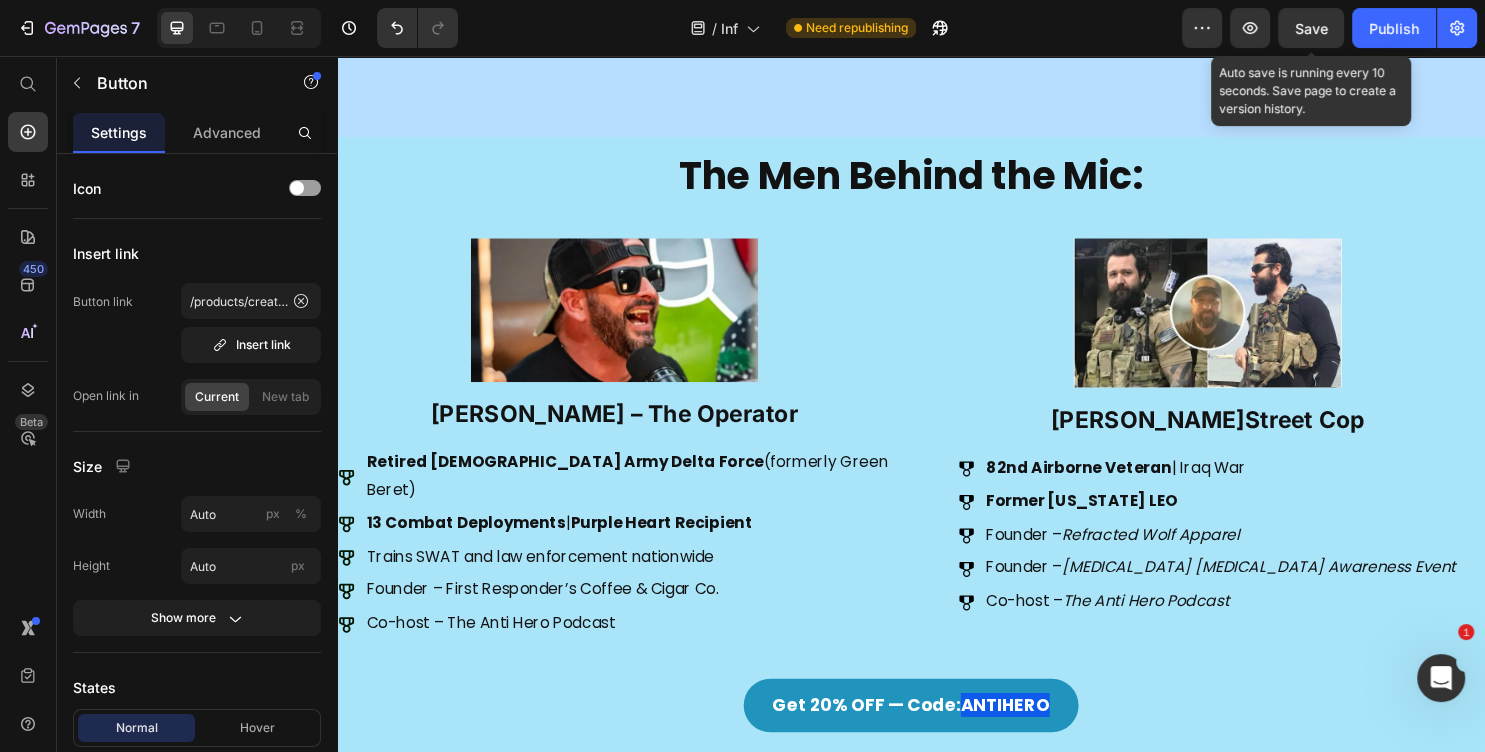 click on "CLAIM 20% OFF — Use Code: ANTIHERO" at bounding box center [1232, 1150] 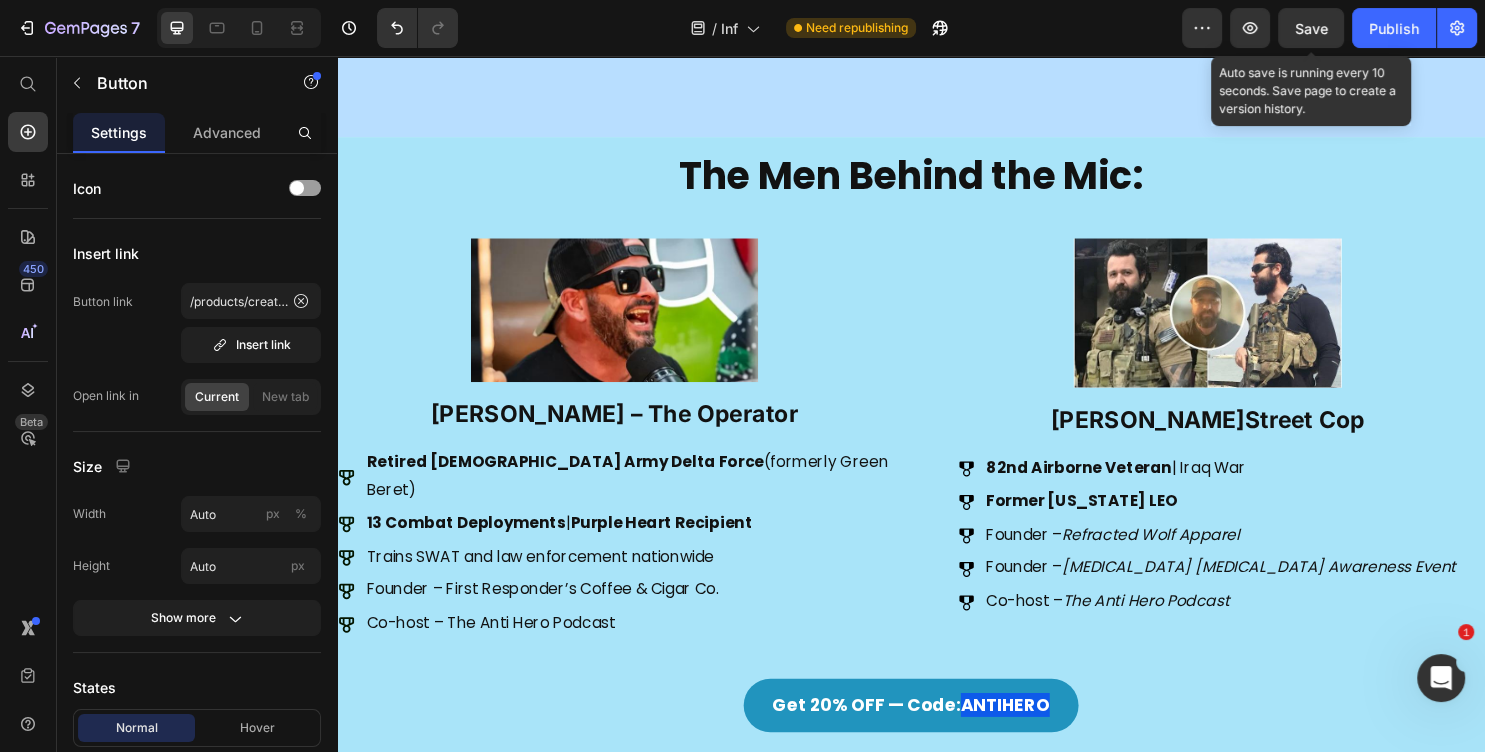 click on "Get 20% OFF — Code:  ANTIHERO" at bounding box center [937, 735] 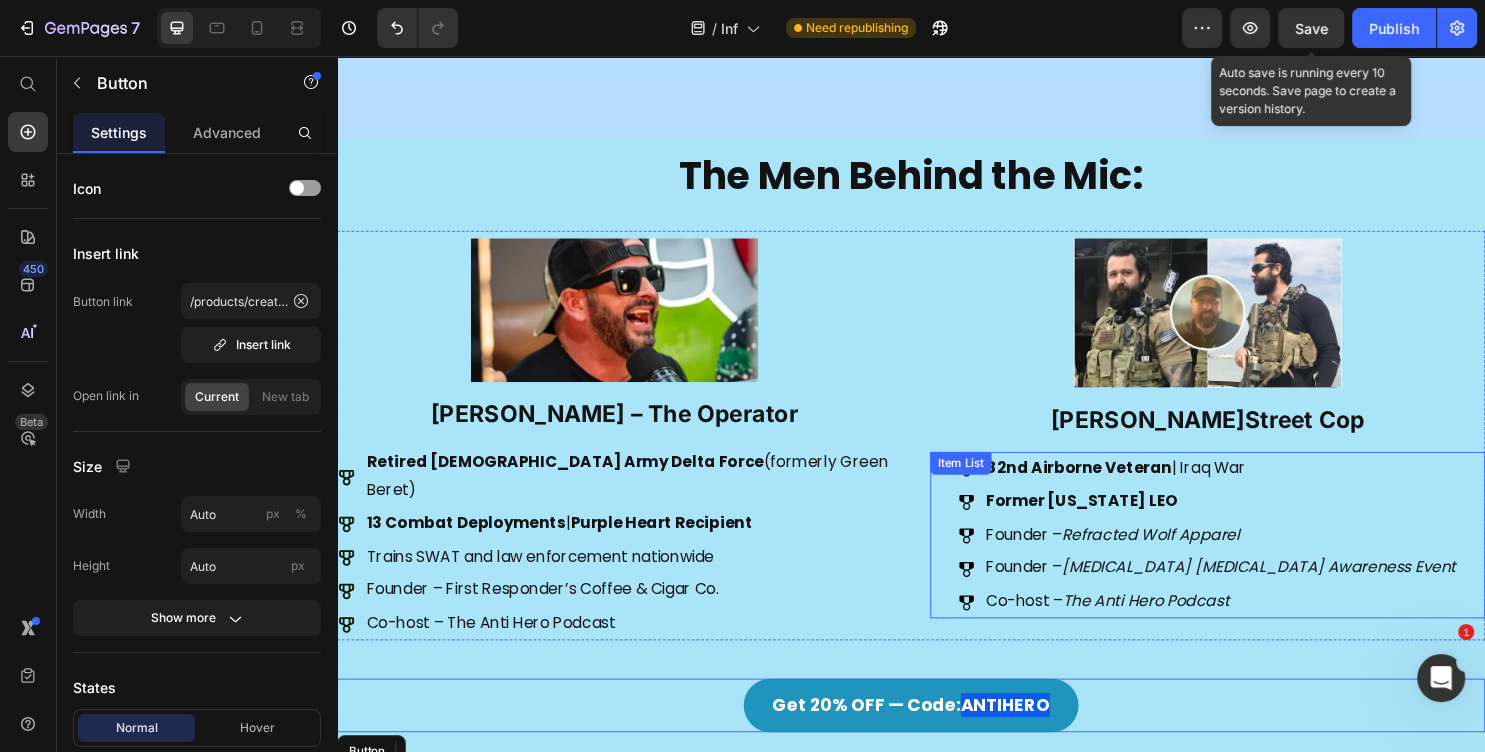 click on "82nd Airborne Veteran  | [GEOGRAPHIC_DATA] War
Former [US_STATE] LEO
Founder –  Refracted Wolf Apparel
Founder –  [MEDICAL_DATA] [MEDICAL_DATA] Awareness Event
Co-host –  The Anti Hero Podcast Item List" at bounding box center [1247, 557] 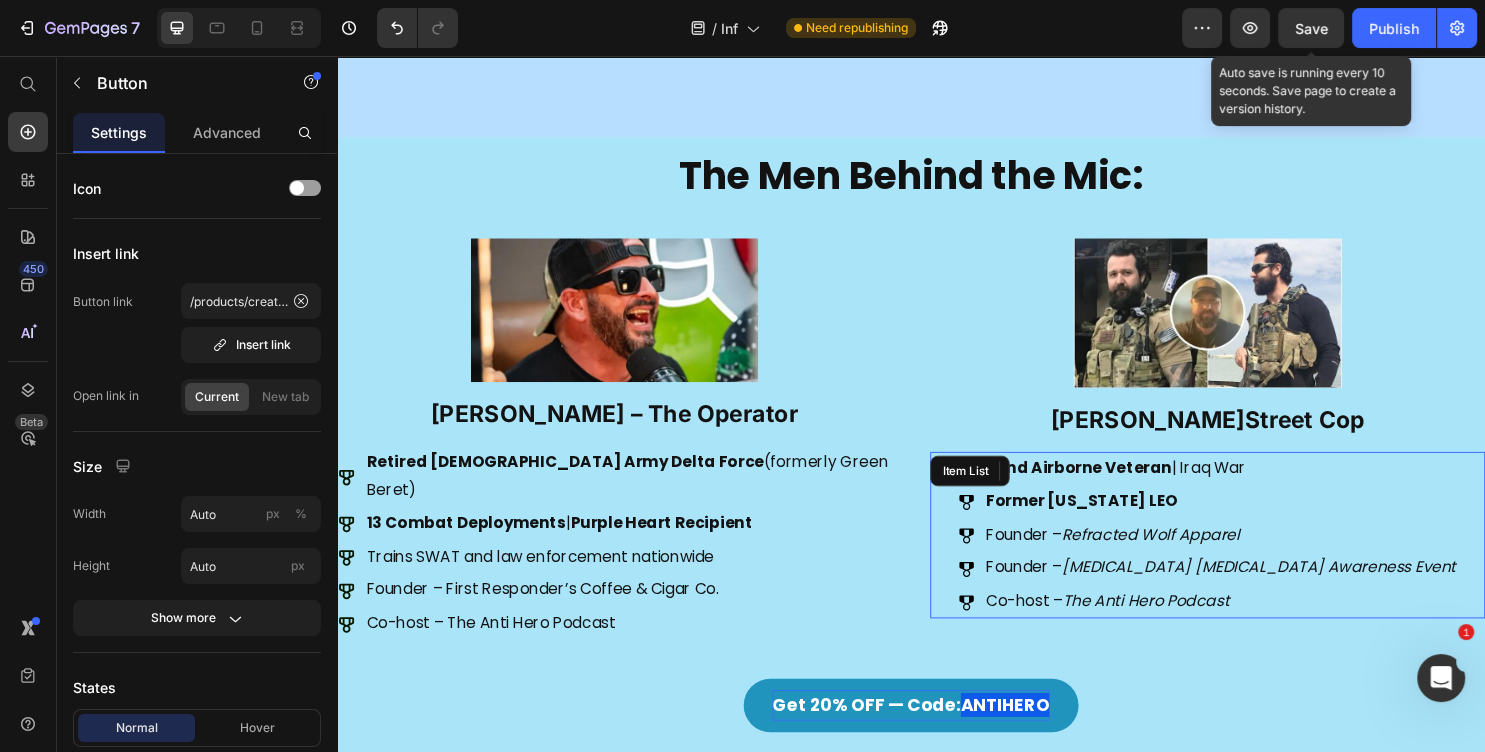 click on "ANTIHERO" at bounding box center [1035, 734] 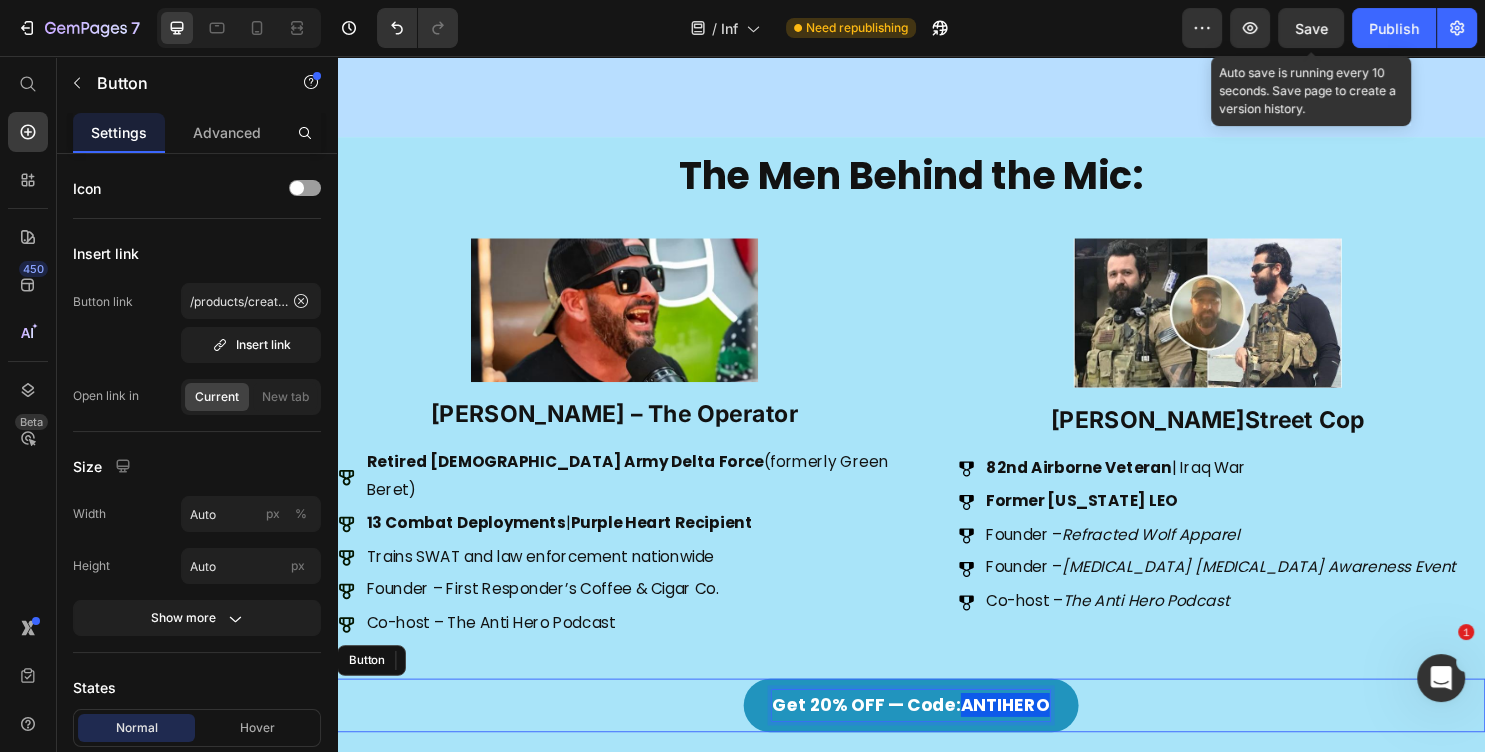 click on "ANTIHERO" at bounding box center (1035, 734) 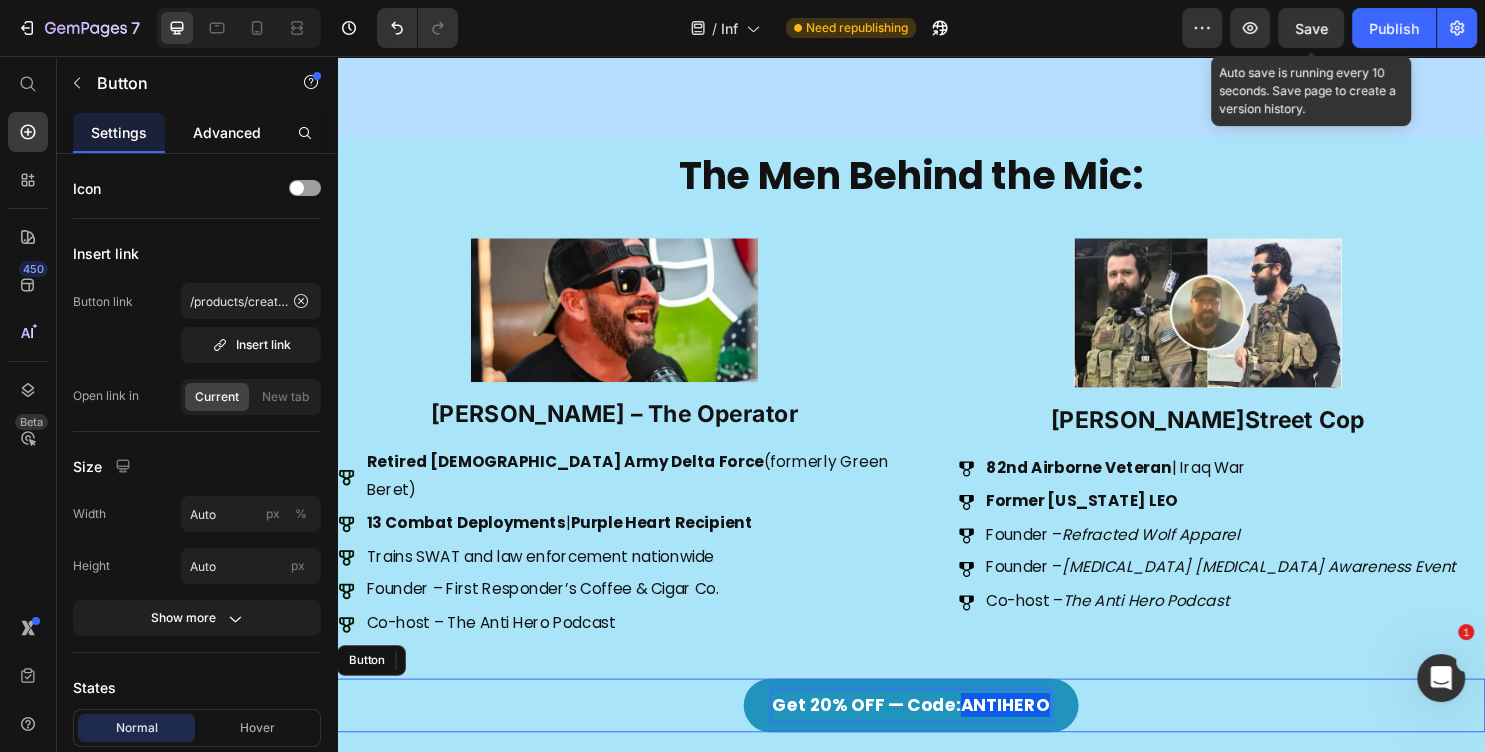 click on "Advanced" at bounding box center [227, 132] 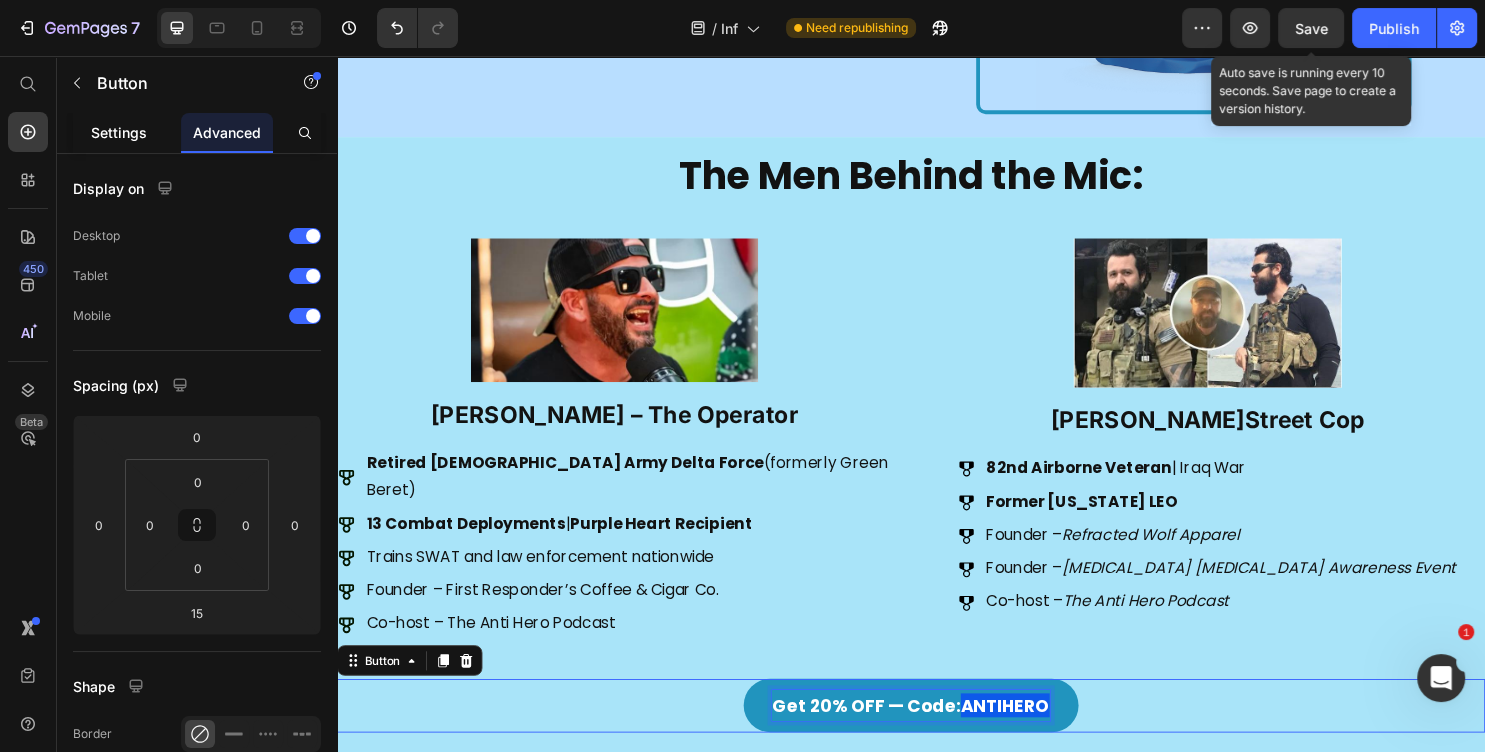 click on "Settings" at bounding box center [119, 132] 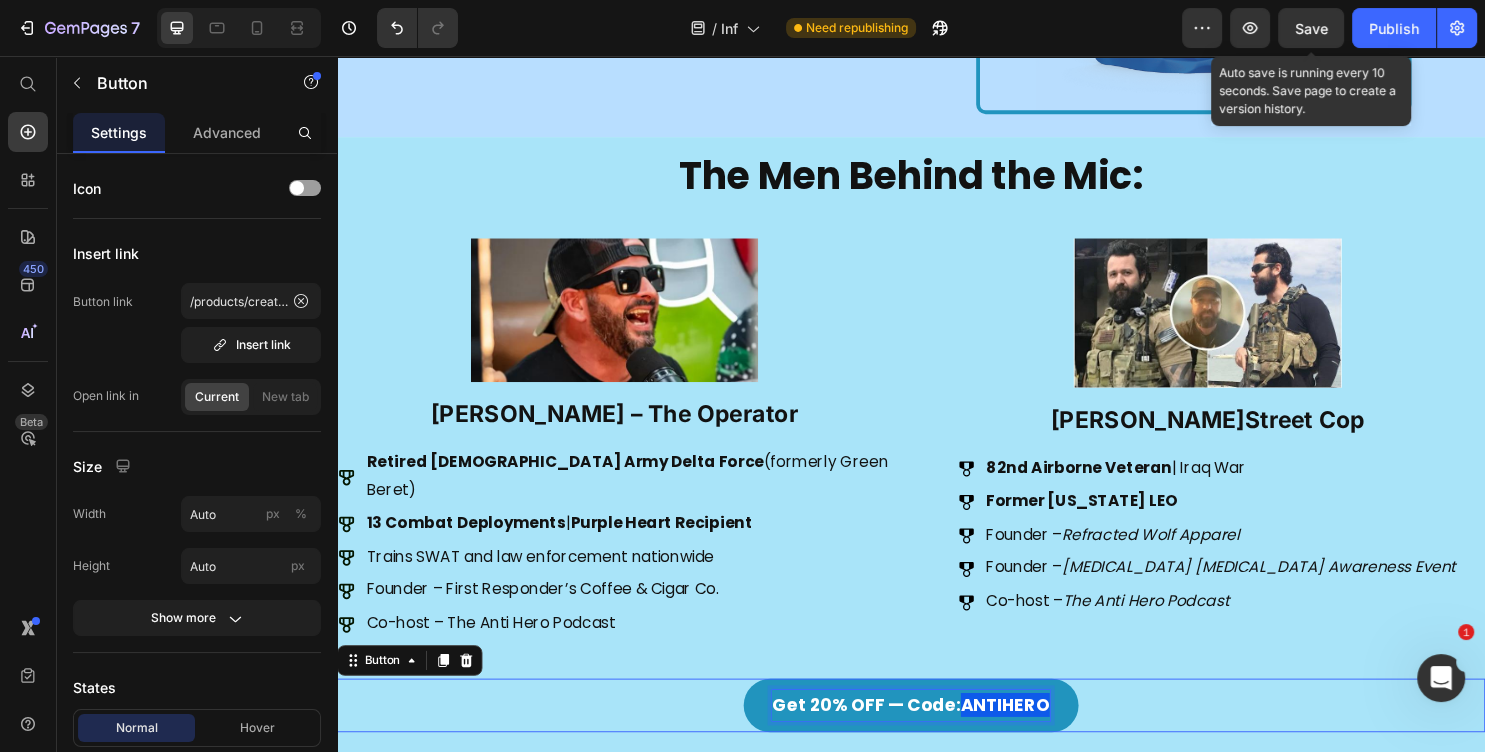 click on "Get 20% OFF — Code:  ANTIHERO" at bounding box center [937, 735] 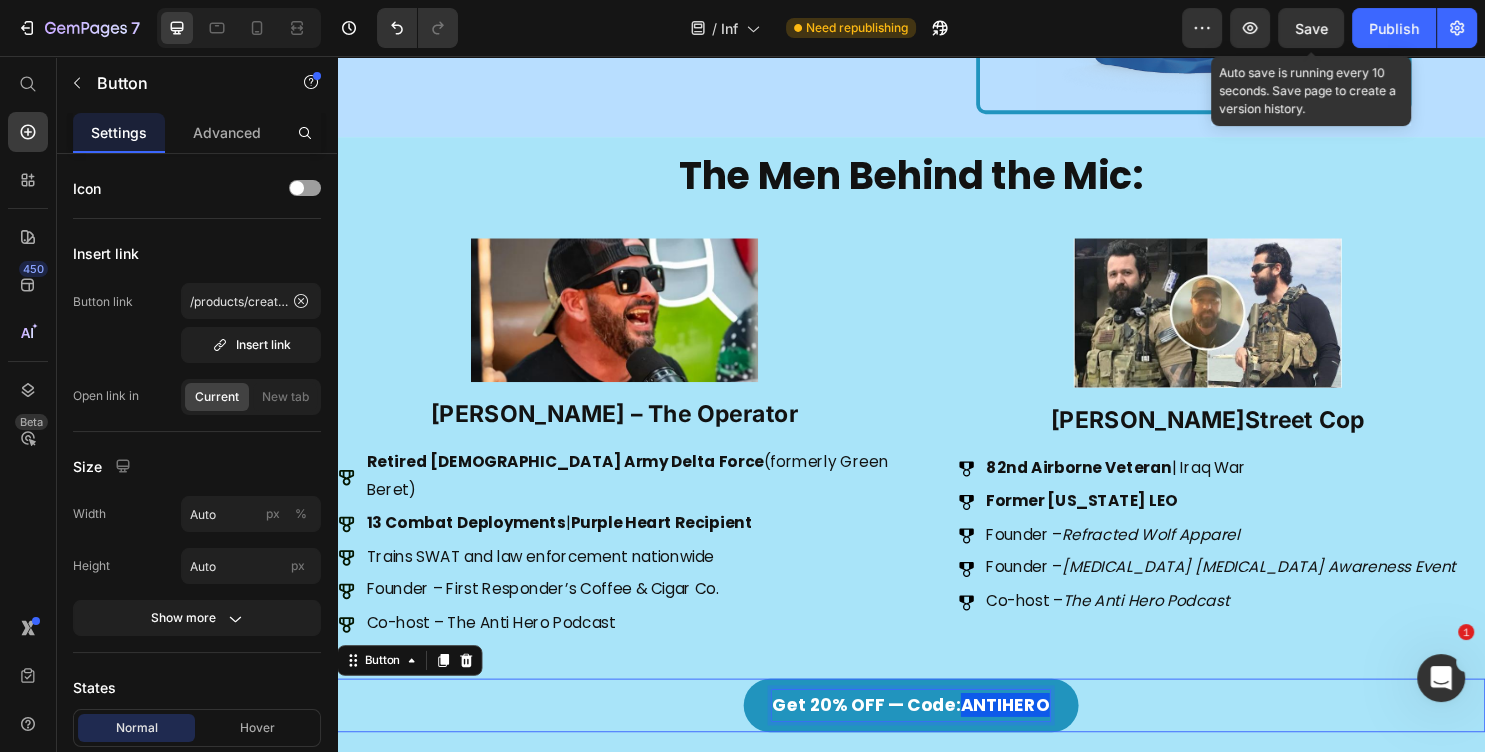 click on "ANTIHERO" at bounding box center (1035, 734) 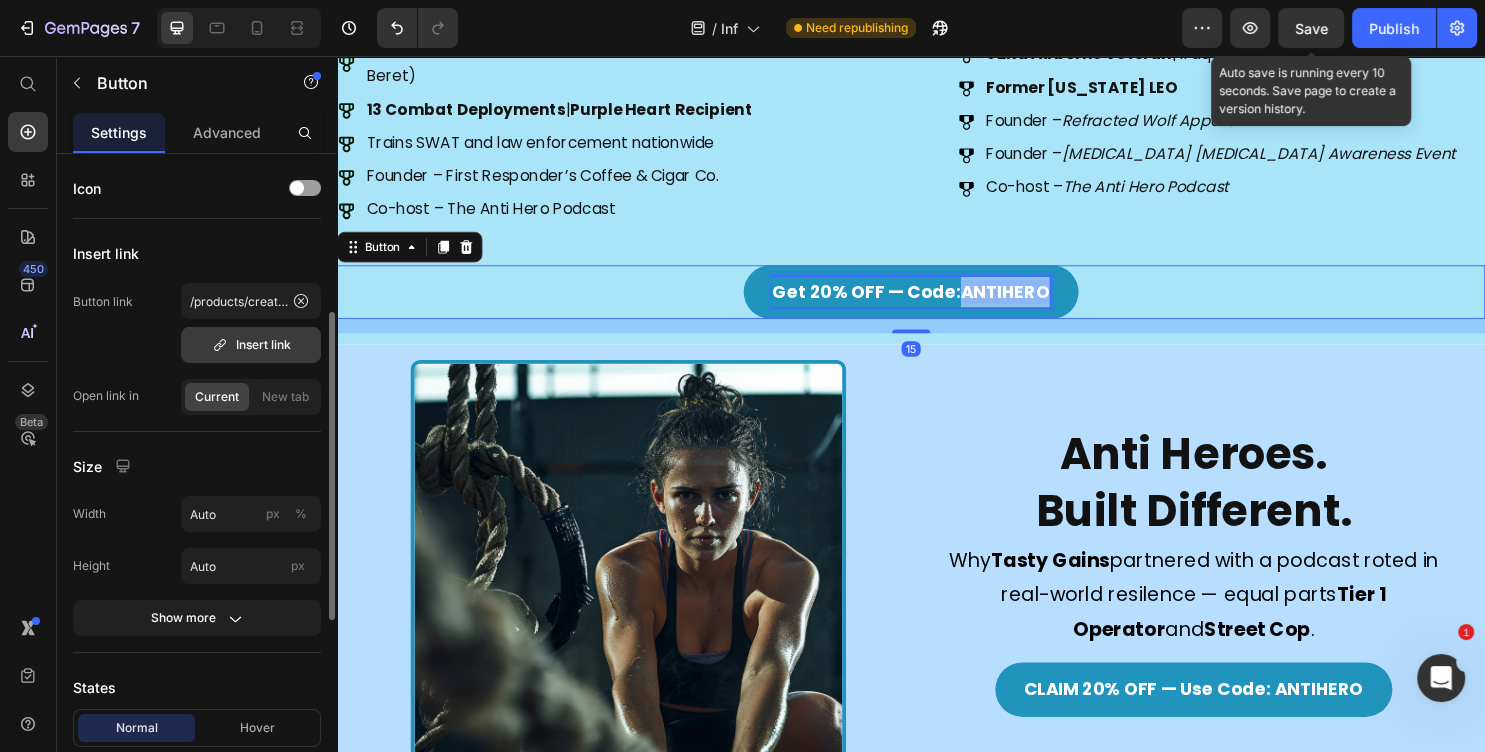 scroll, scrollTop: 0, scrollLeft: 0, axis: both 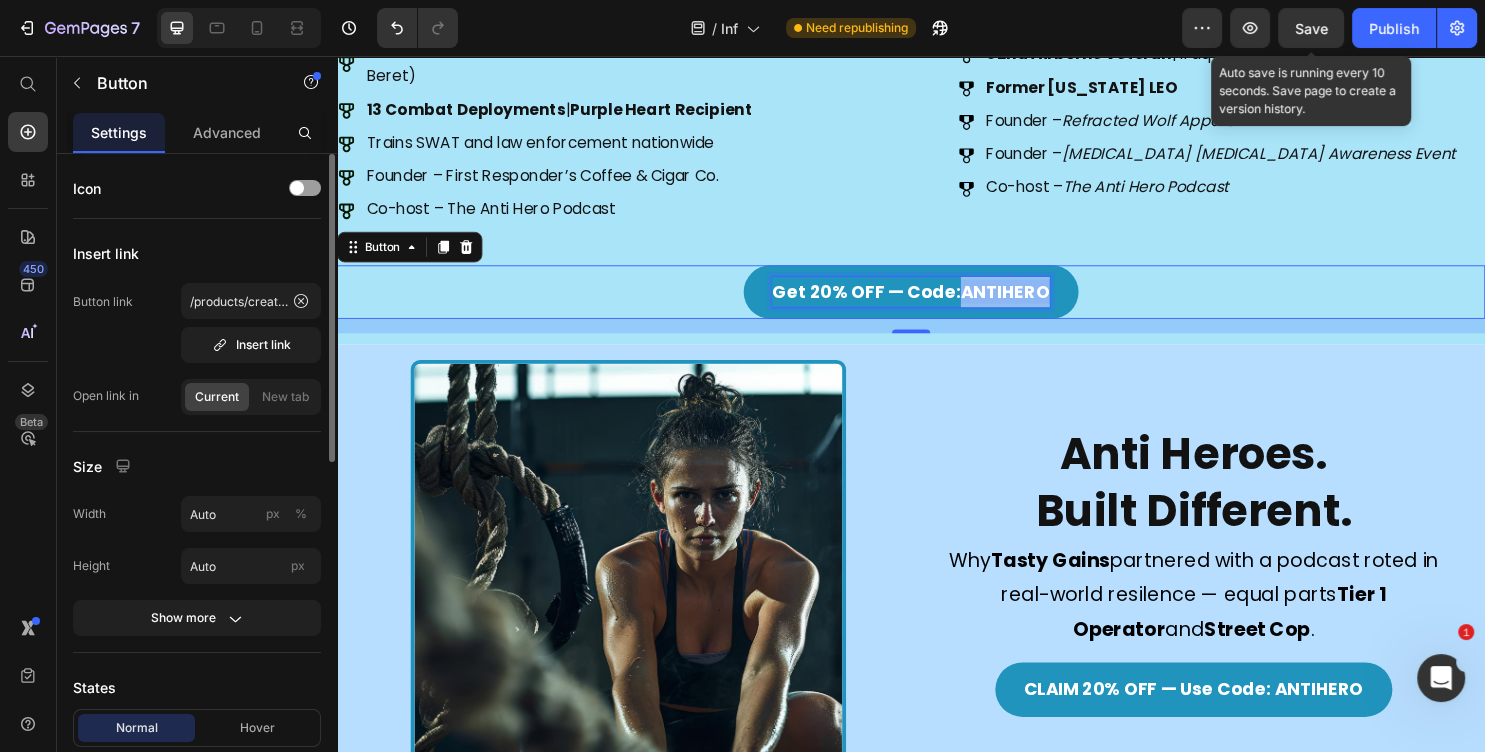 click on "ANTIHERO" at bounding box center [1035, 302] 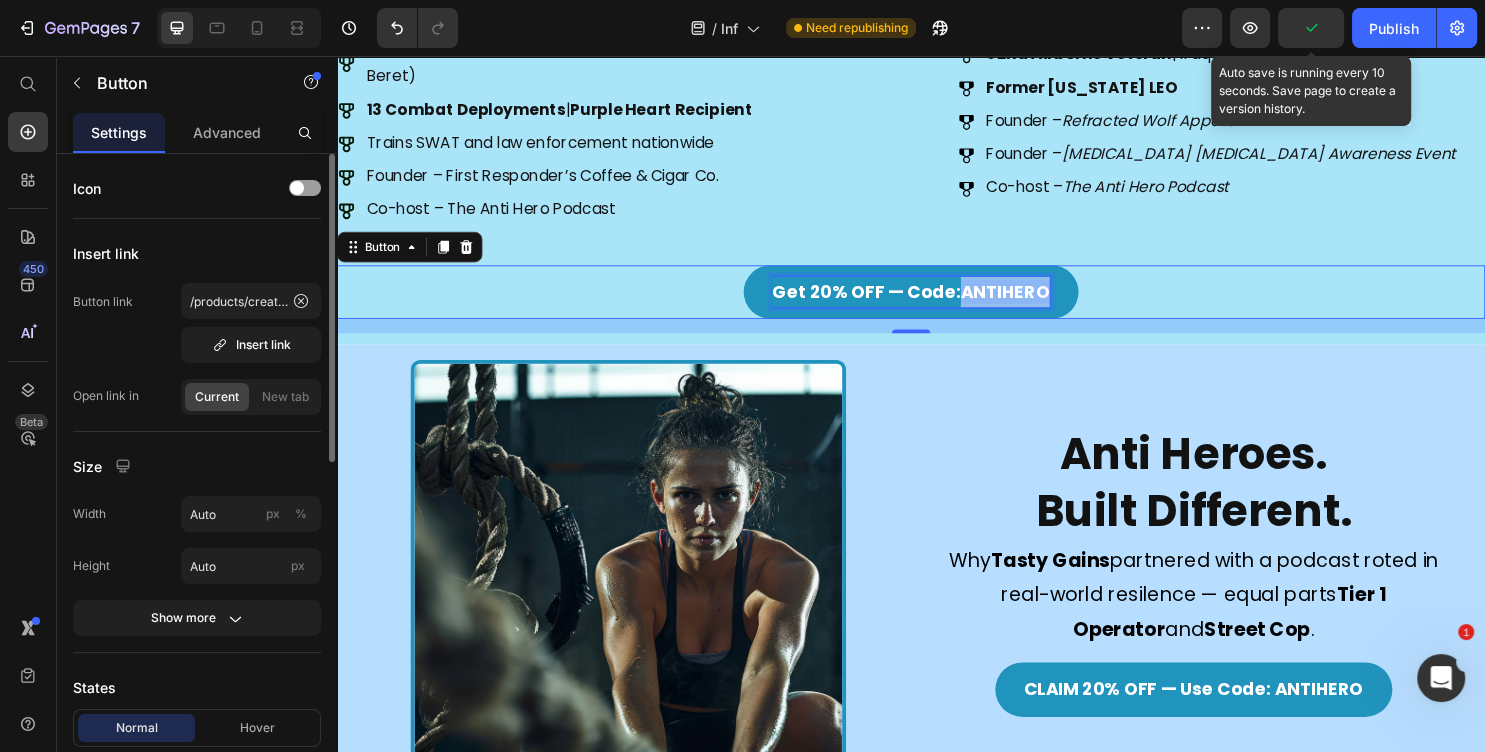 click on "ANTIHERO" at bounding box center (1035, 302) 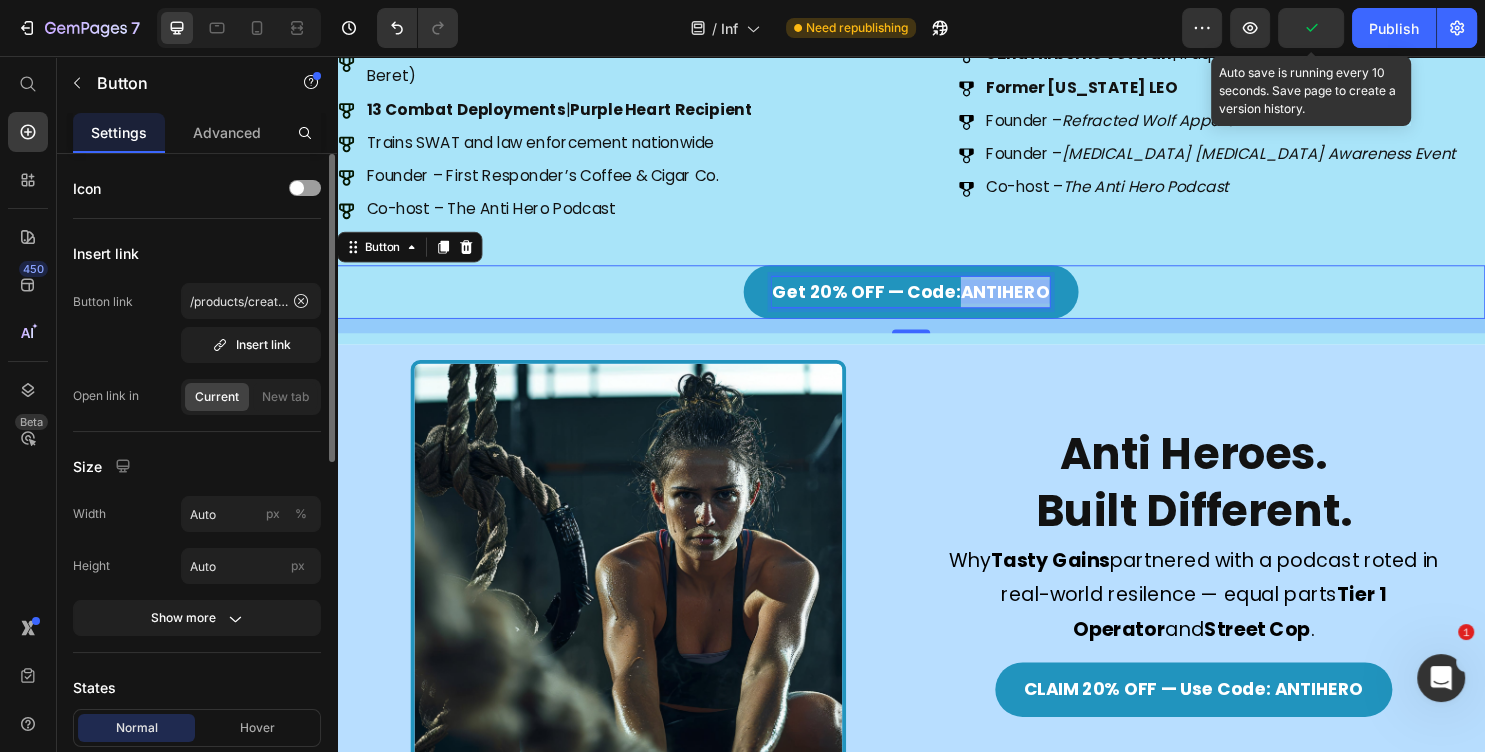 click on "ANTIHERO" at bounding box center (1035, 302) 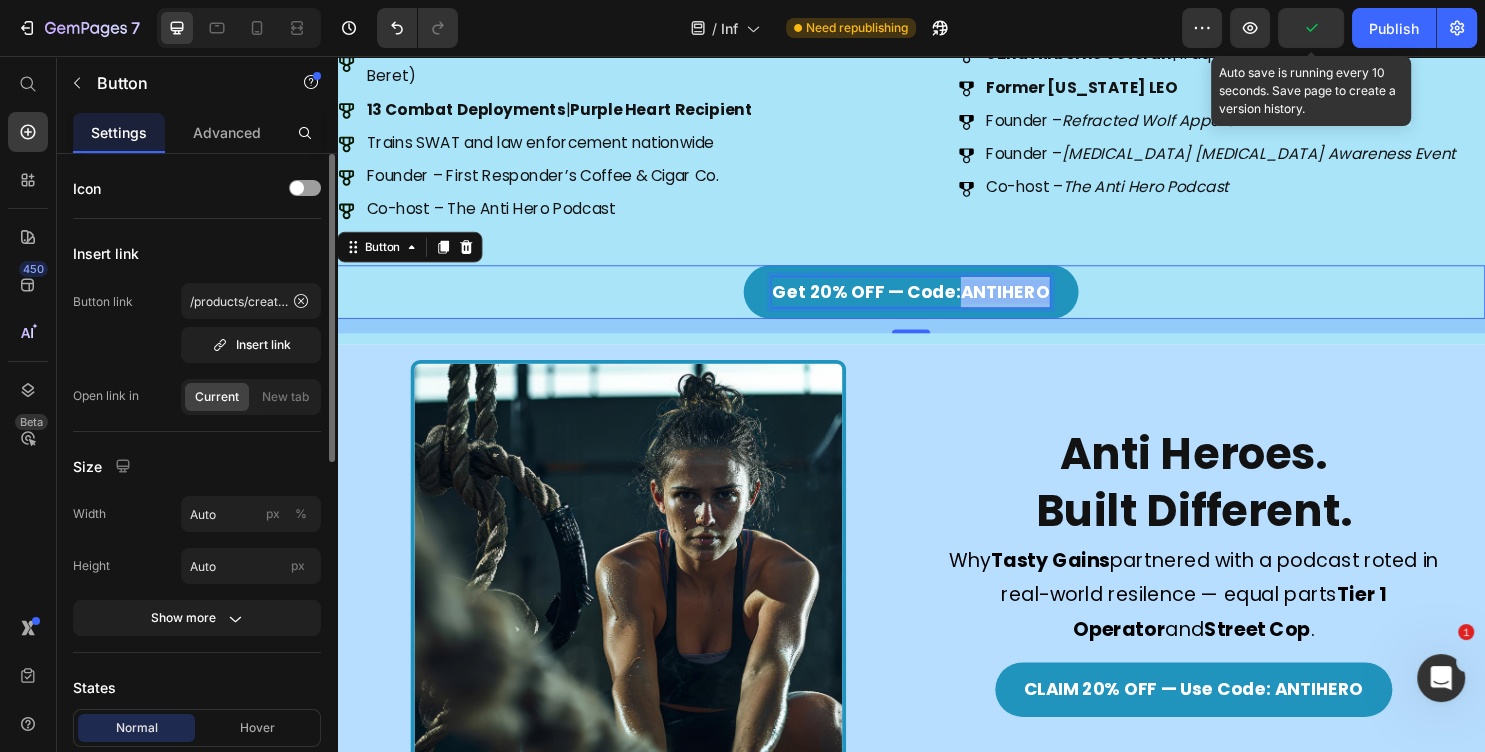 drag, startPoint x: 1153, startPoint y: 278, endPoint x: 784, endPoint y: 56, distance: 430.63324 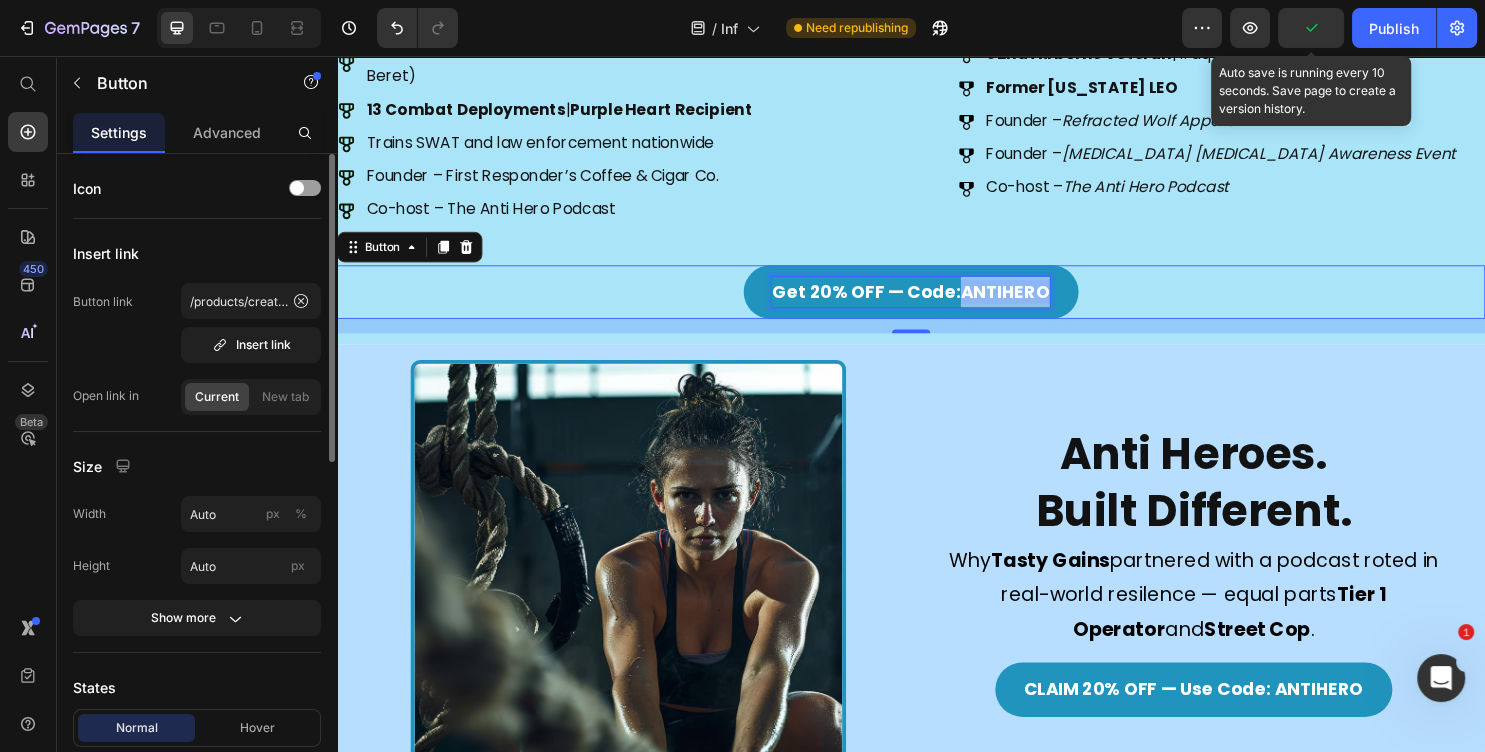 click on "Get 20% OFF — Code:  ANTIHERO Button   15" at bounding box center (937, 303) 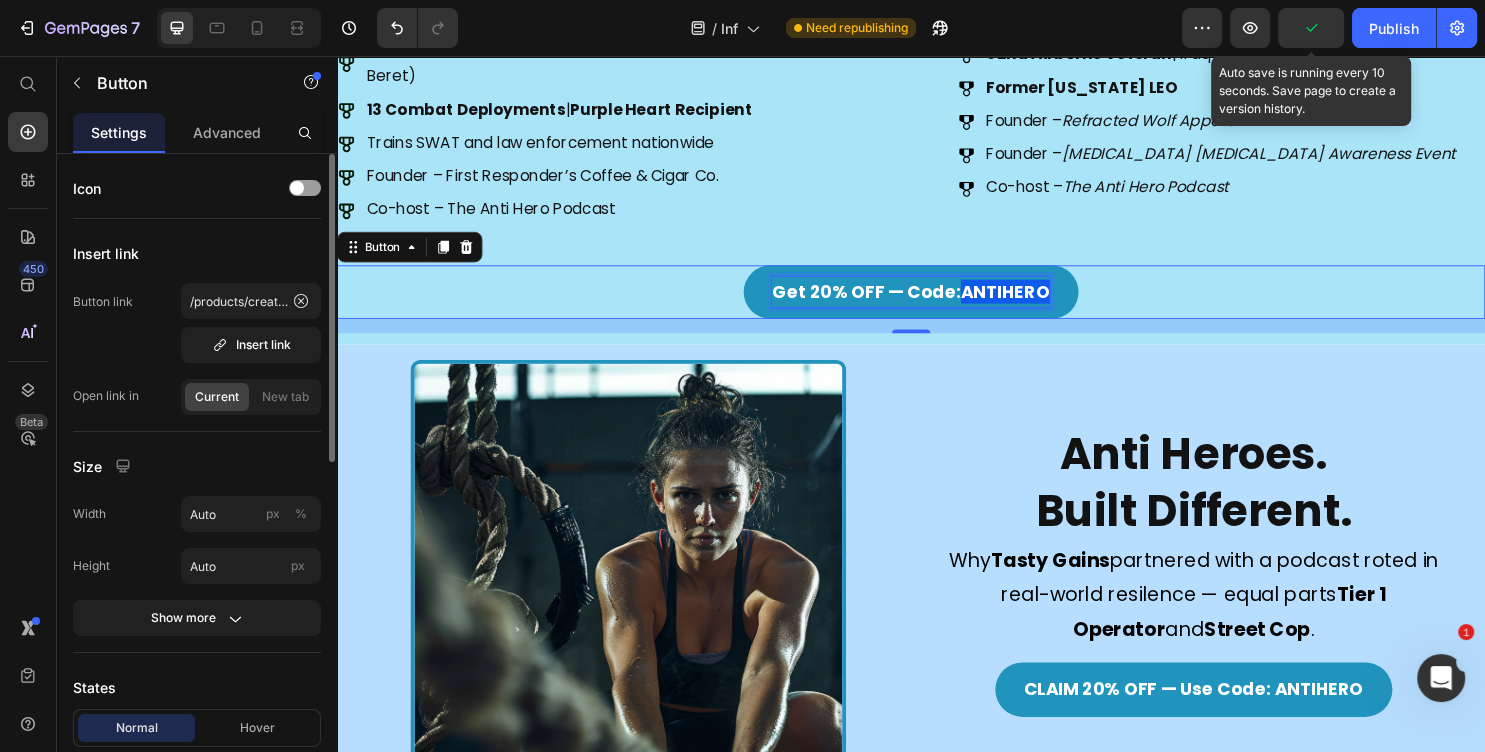 click on "Get 20% OFF — Code:  ANTIHERO" at bounding box center (937, 303) 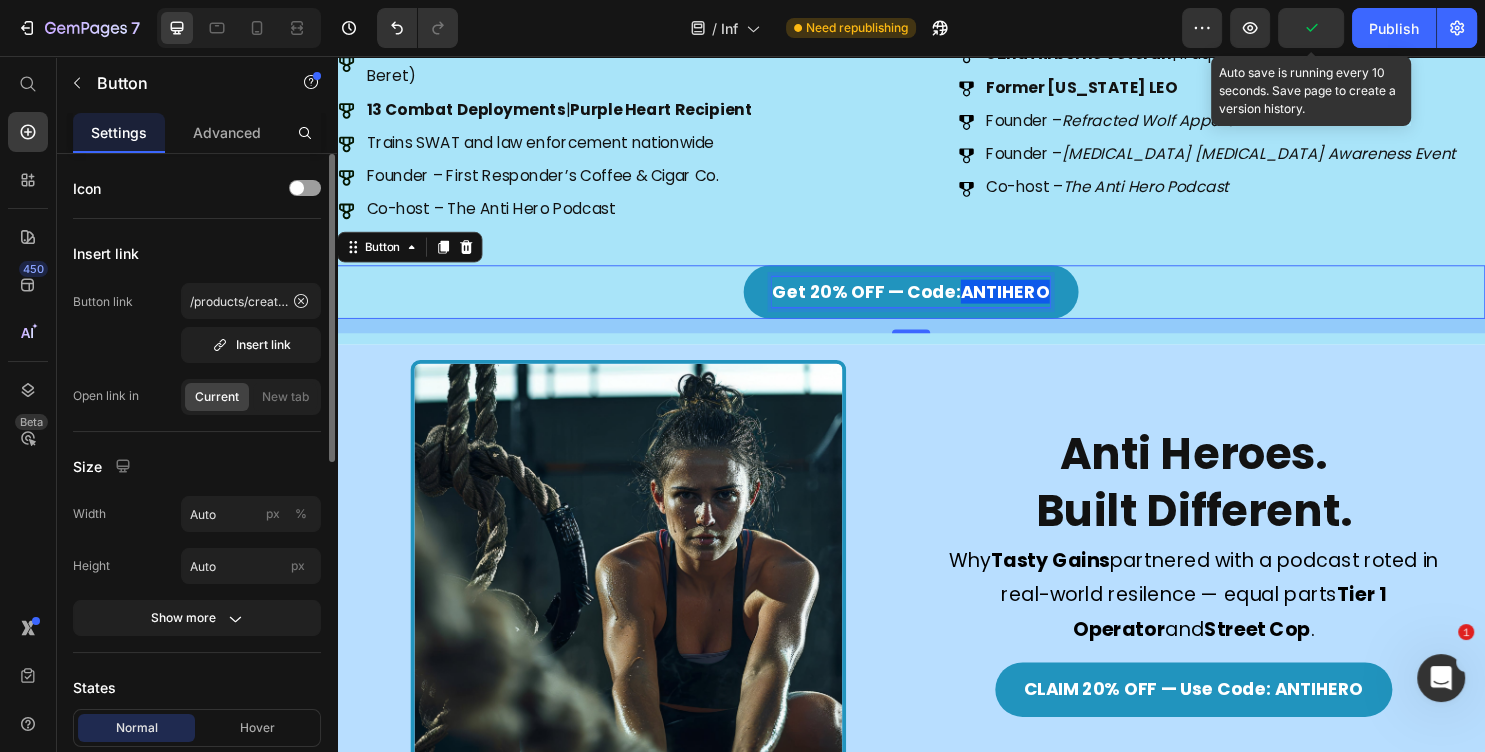 drag, startPoint x: 980, startPoint y: 280, endPoint x: 1067, endPoint y: 280, distance: 87 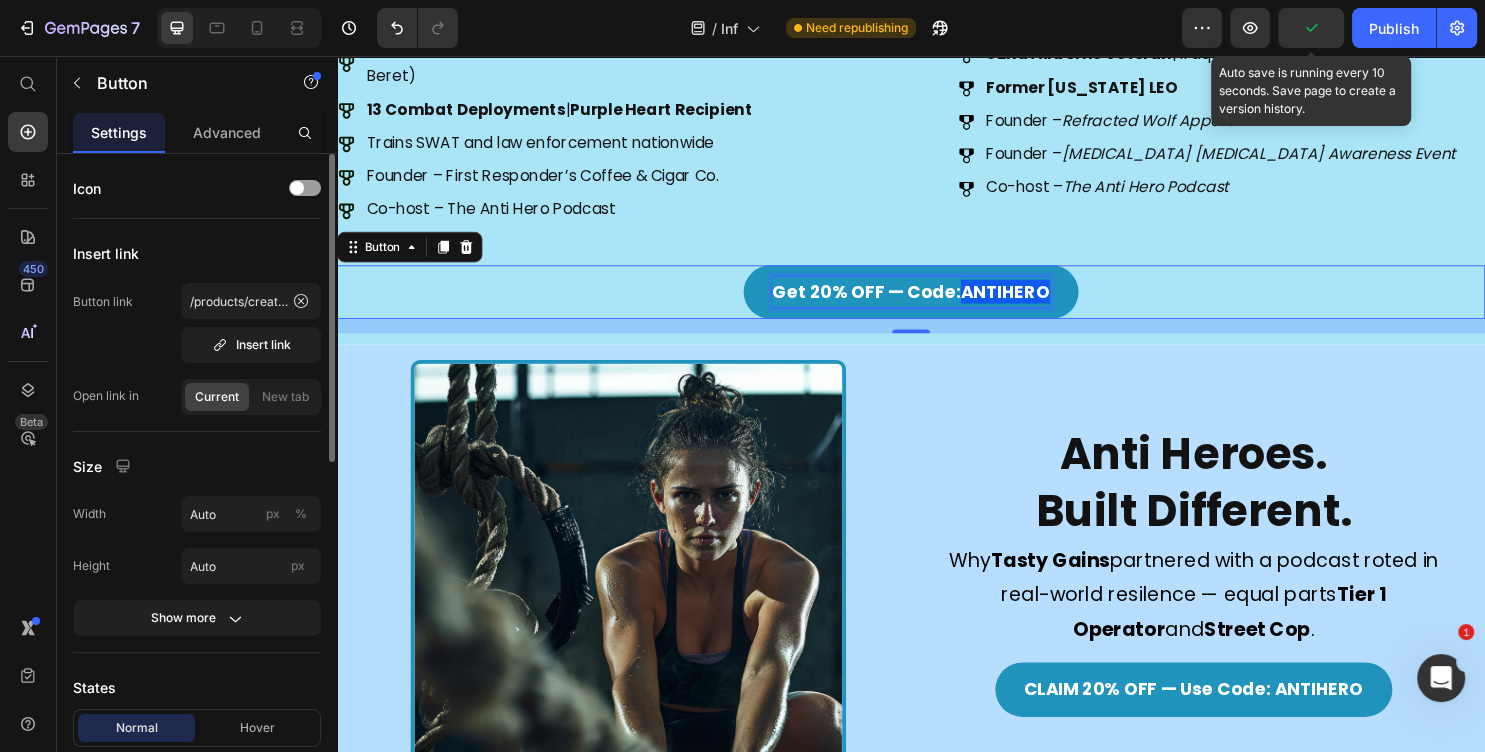 click on "ANTIHERO" at bounding box center [1035, 302] 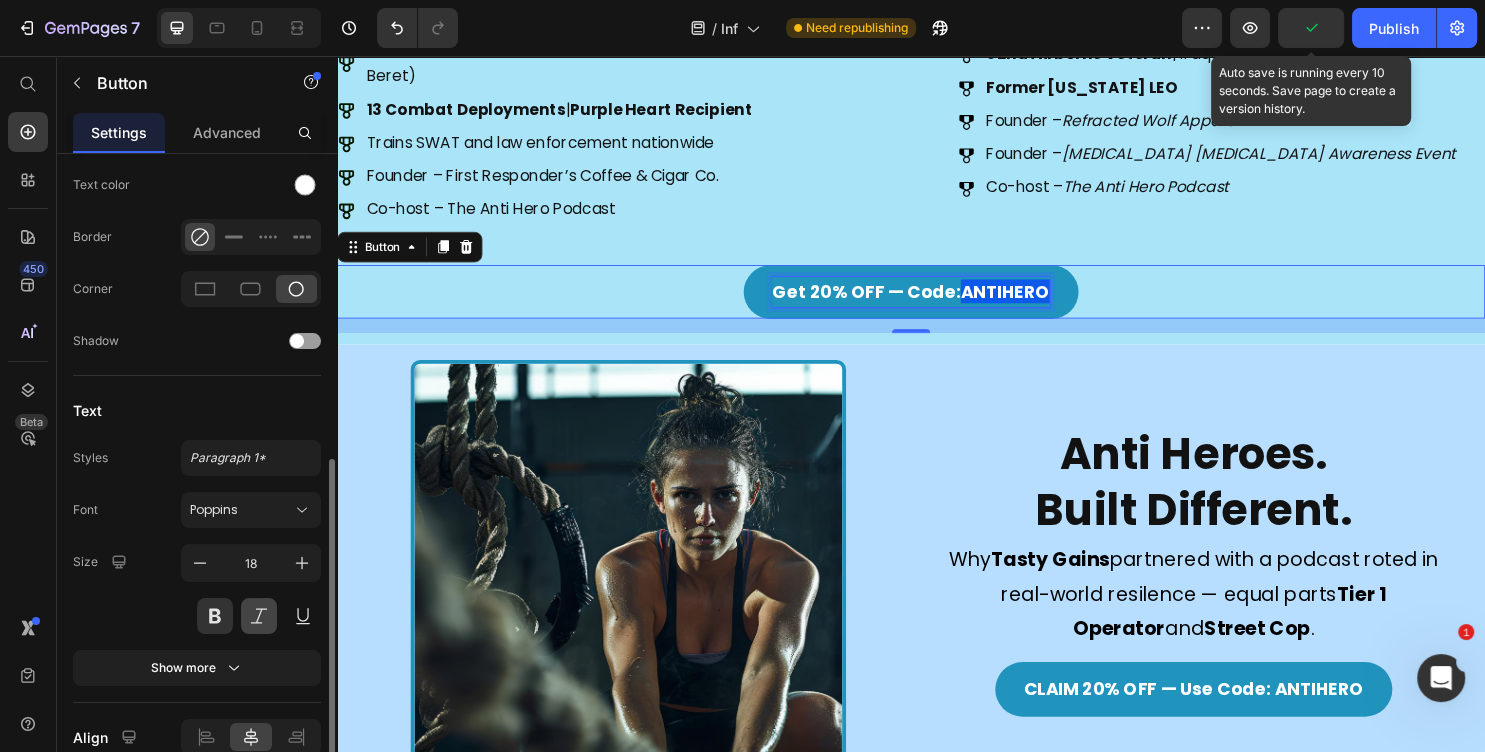 scroll, scrollTop: 736, scrollLeft: 0, axis: vertical 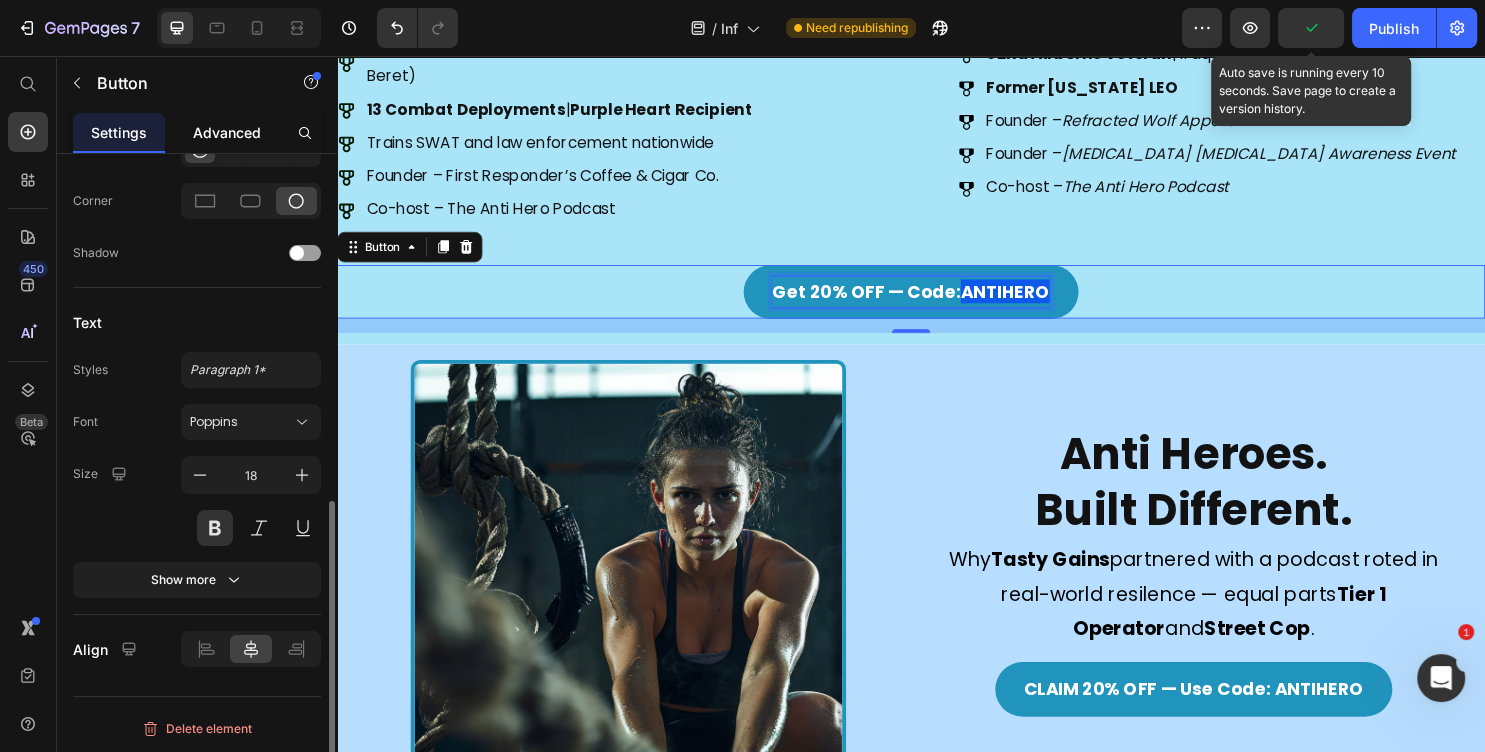 click on "Advanced" at bounding box center [227, 132] 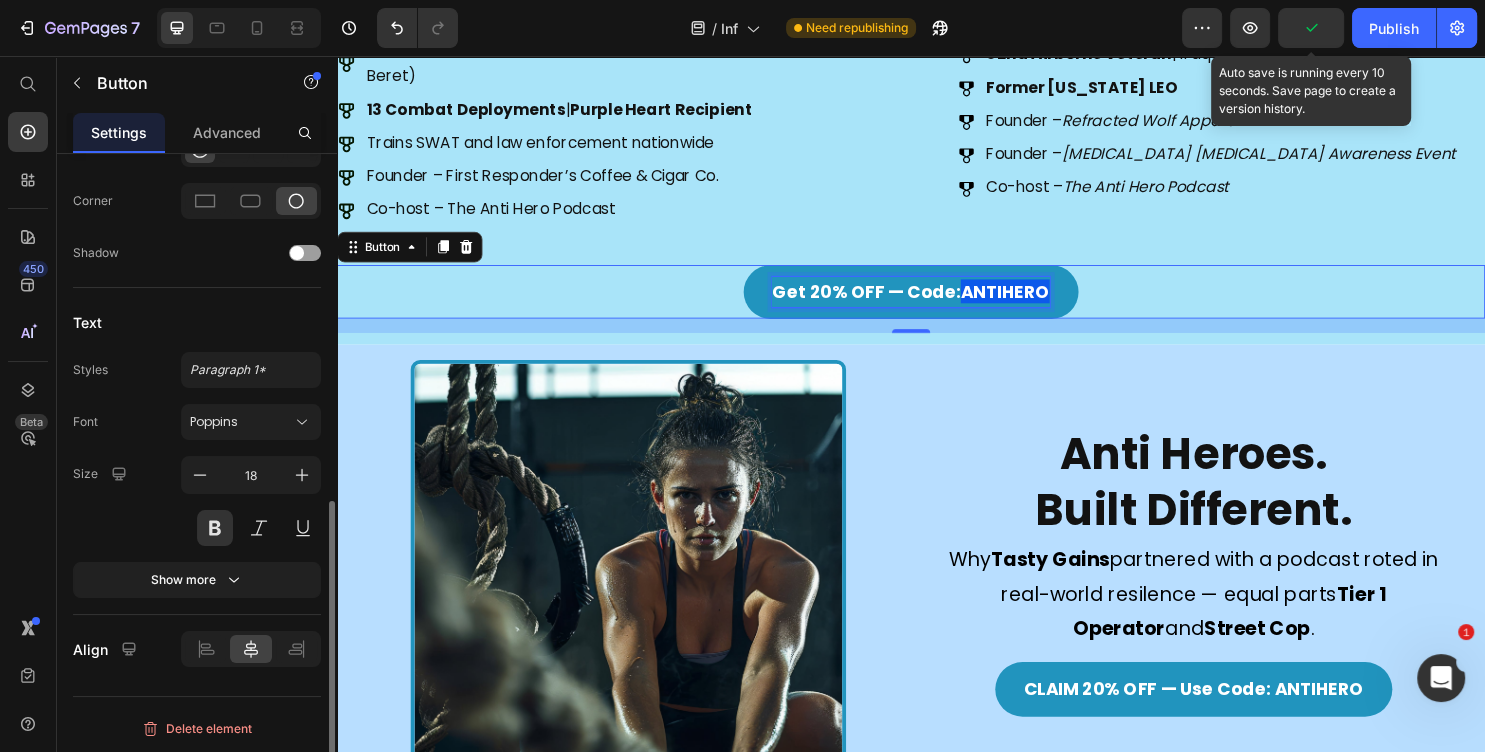 click on "Settings" at bounding box center (119, 132) 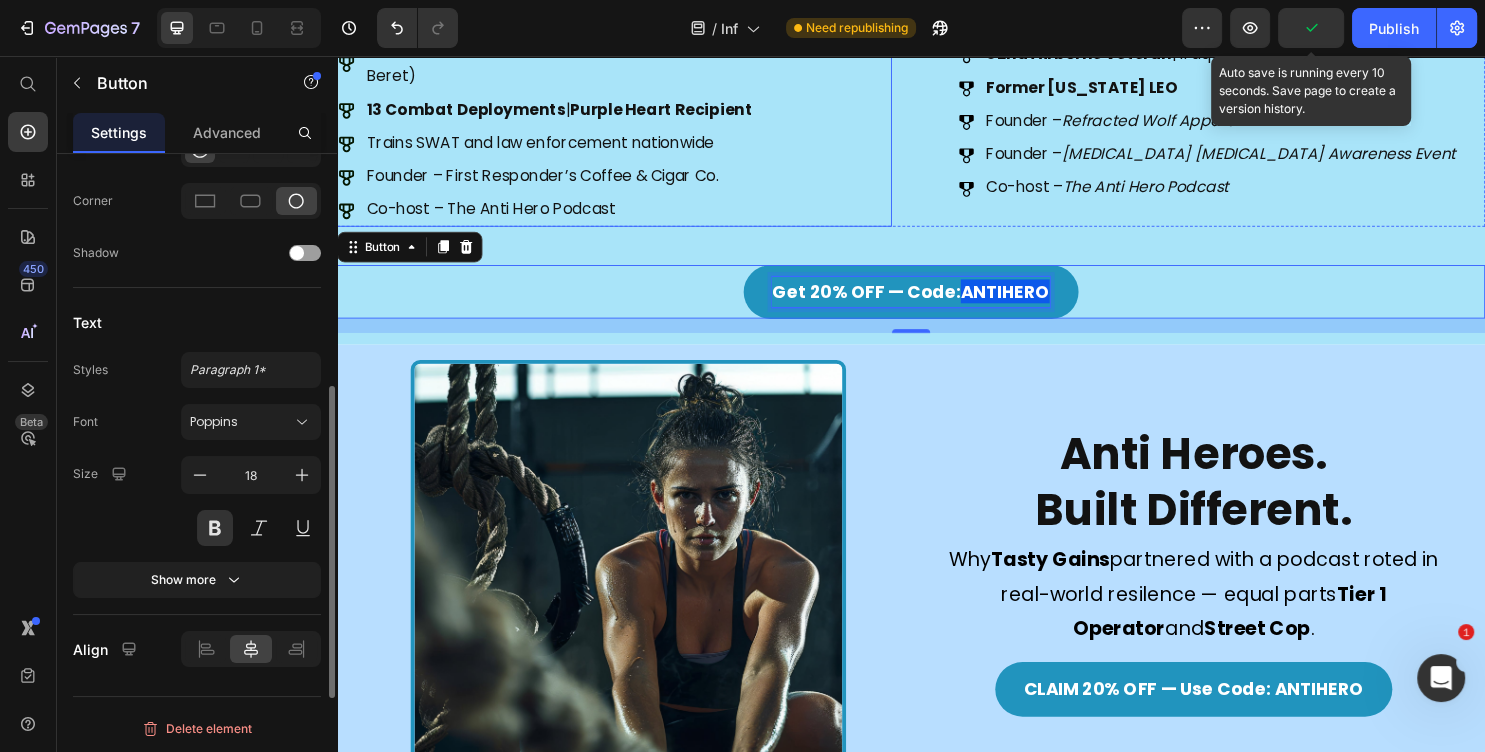 scroll, scrollTop: 656, scrollLeft: 0, axis: vertical 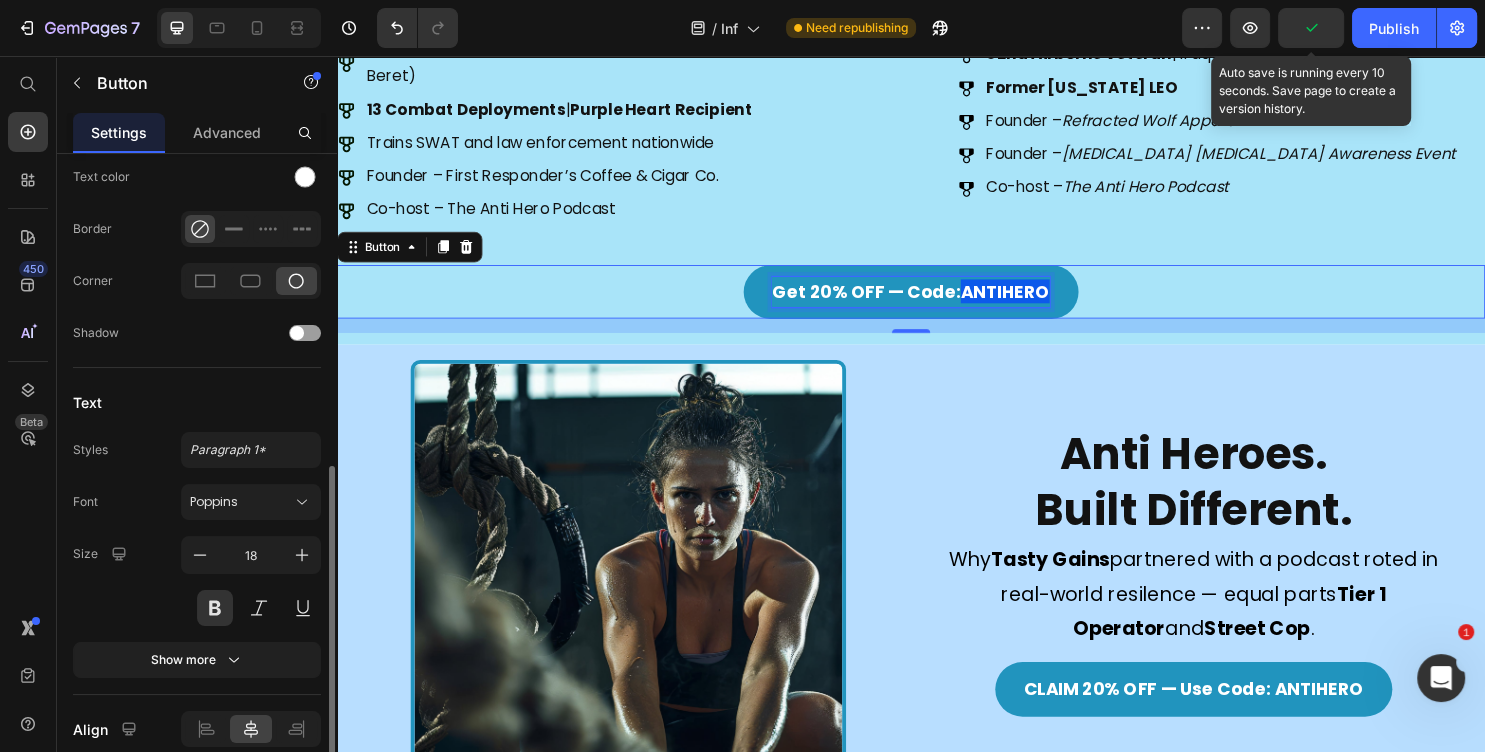 click on "ANTIHERO" at bounding box center (1035, 302) 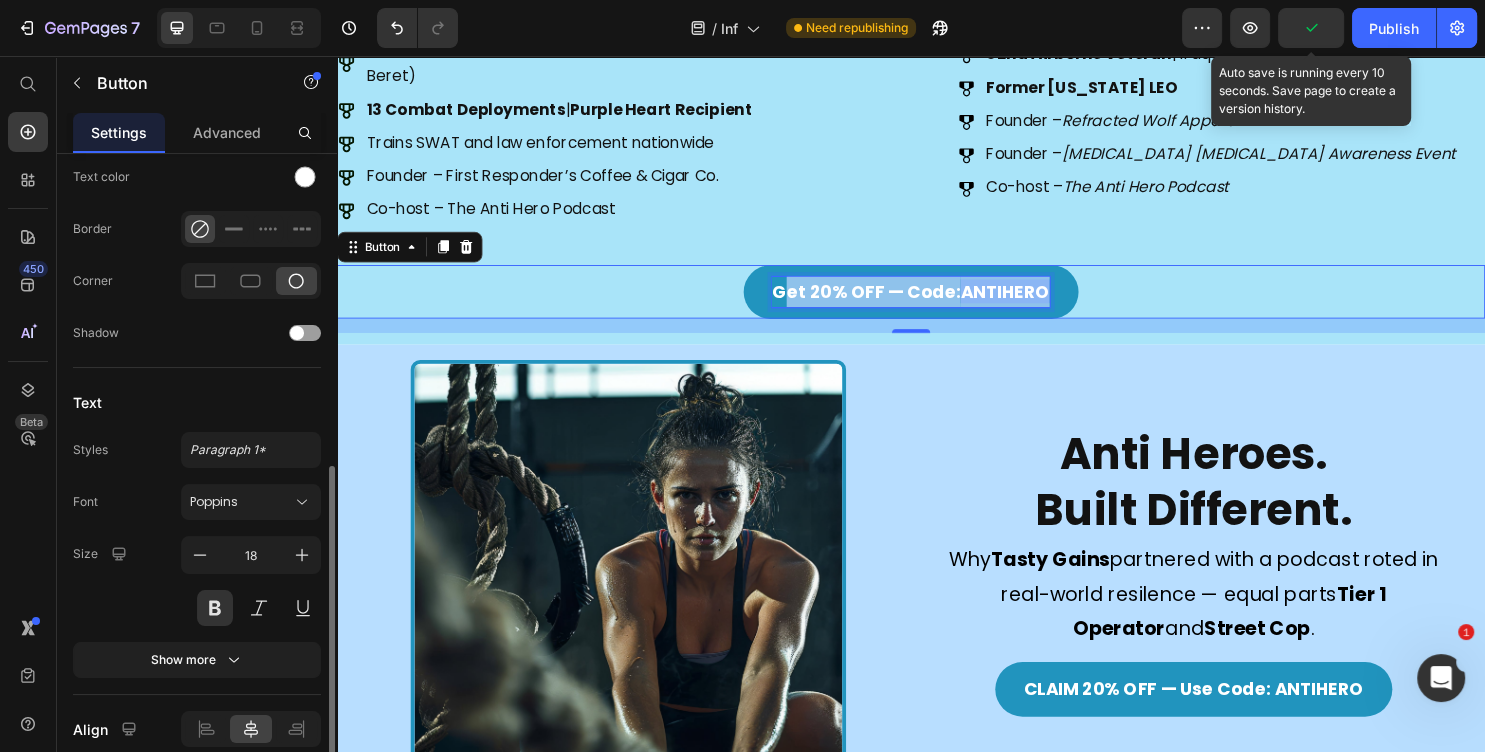 click on "ANTIHERO" at bounding box center [1035, 302] 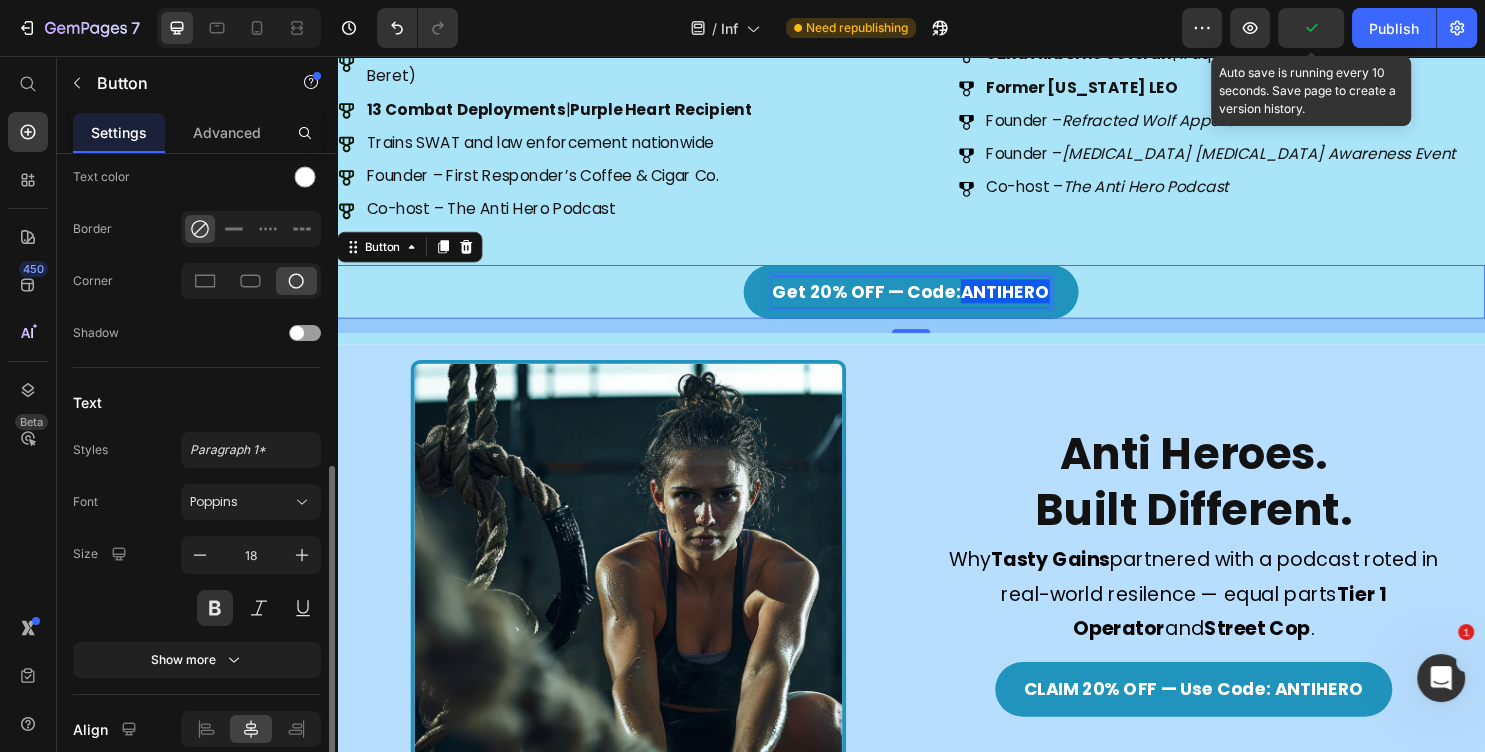 click at bounding box center [448, 256] 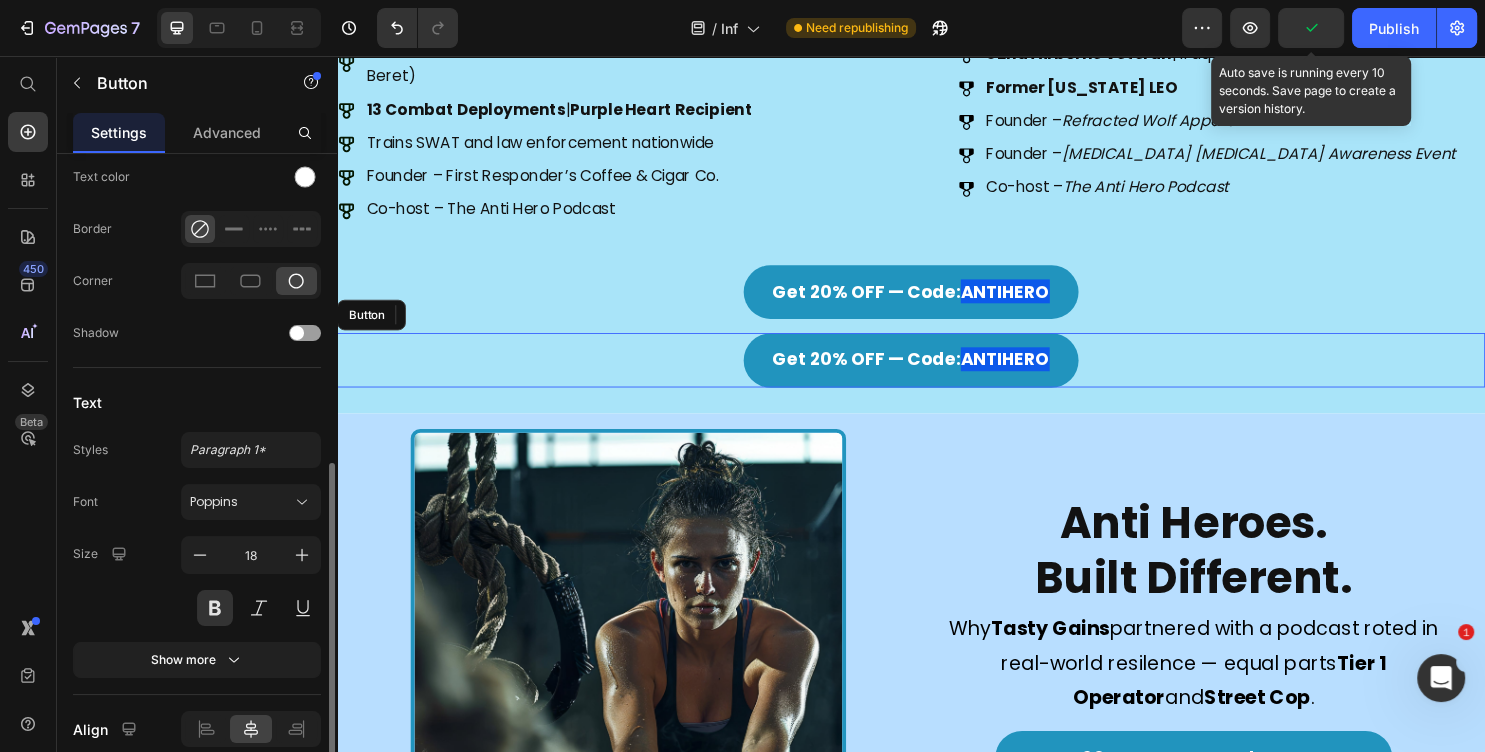 scroll, scrollTop: 1547, scrollLeft: 0, axis: vertical 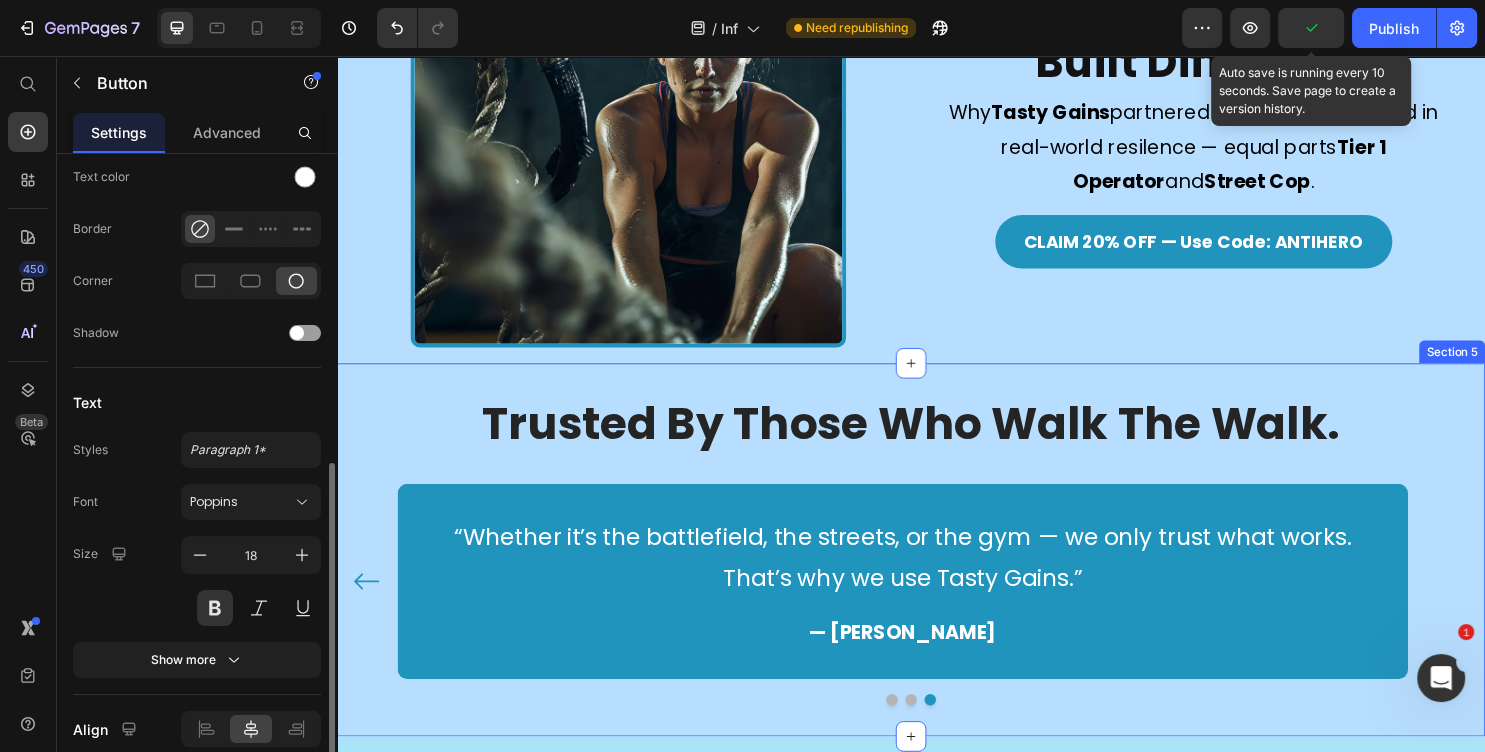 drag, startPoint x: 949, startPoint y: 325, endPoint x: 948, endPoint y: 712, distance: 387.00128 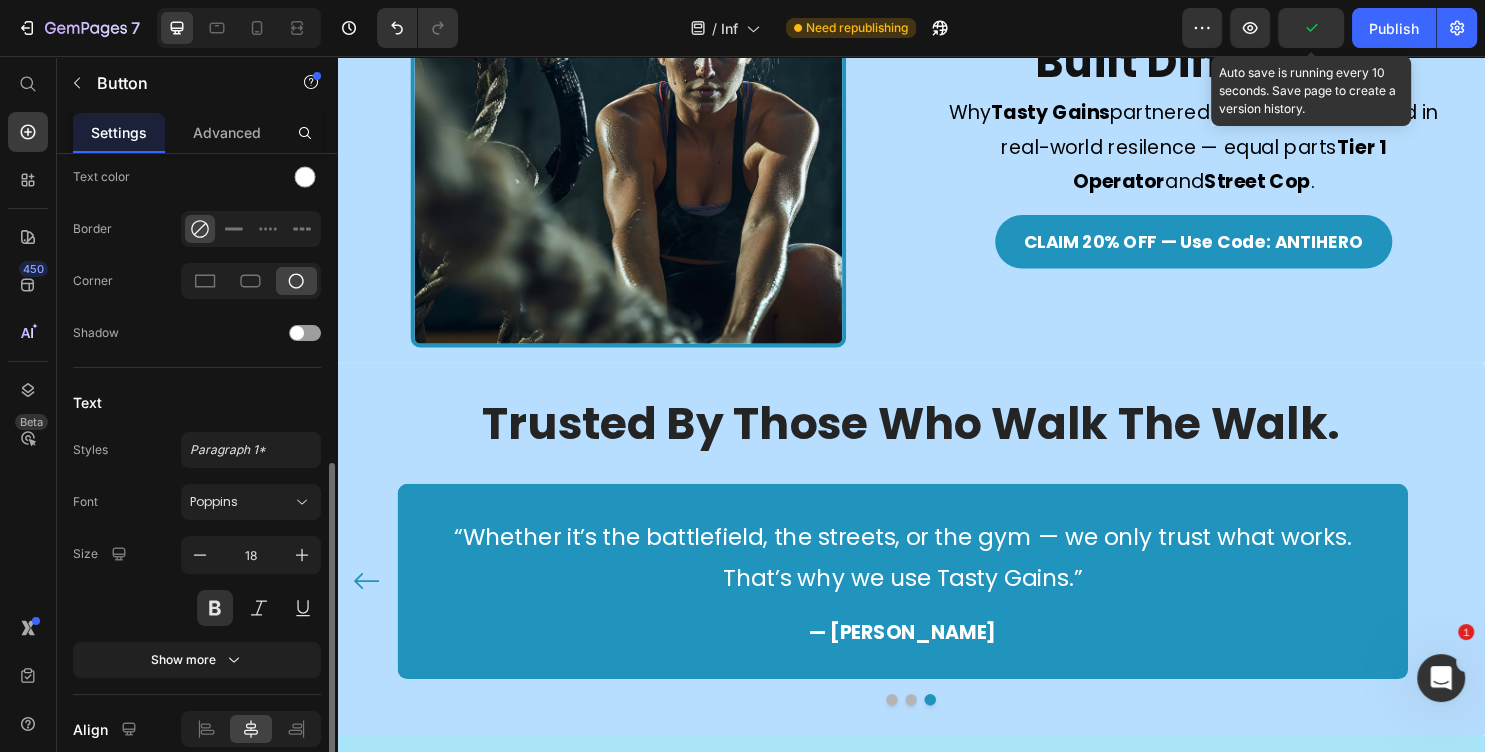 scroll, scrollTop: 1007, scrollLeft: 0, axis: vertical 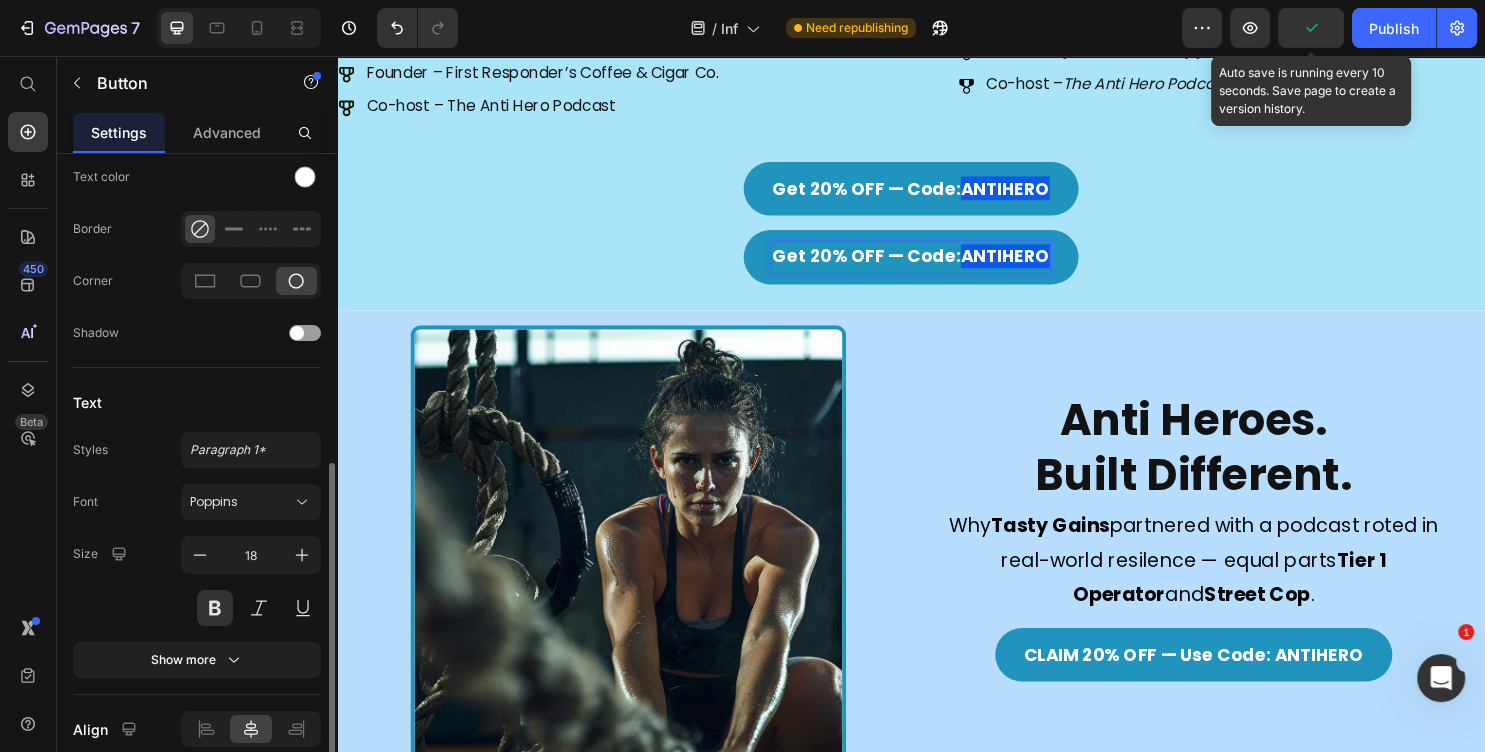 click on "Get 20% OFF — Code:  ANTIHERO" at bounding box center (937, 266) 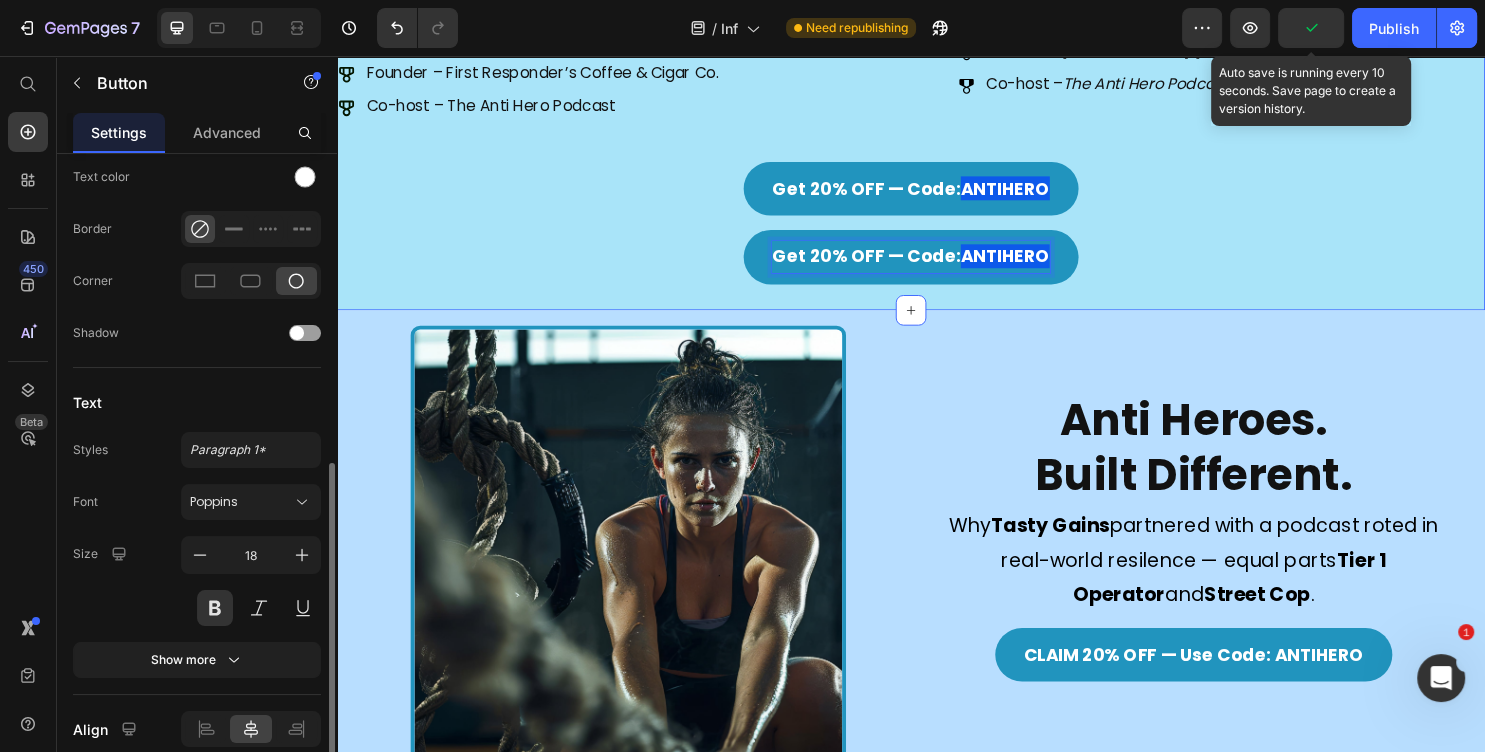 drag, startPoint x: 990, startPoint y: 222, endPoint x: 988, endPoint y: 61, distance: 161.01242 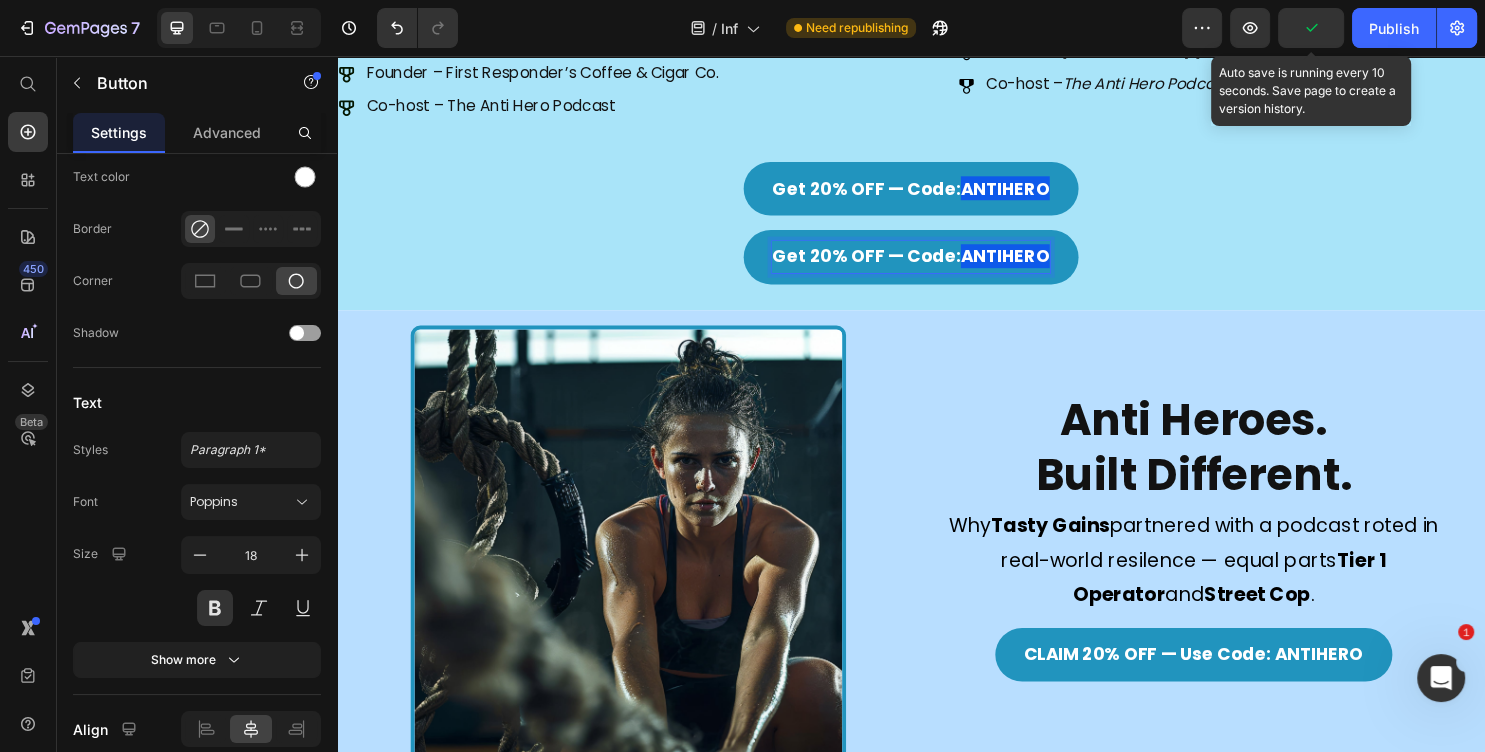 scroll, scrollTop: 0, scrollLeft: 0, axis: both 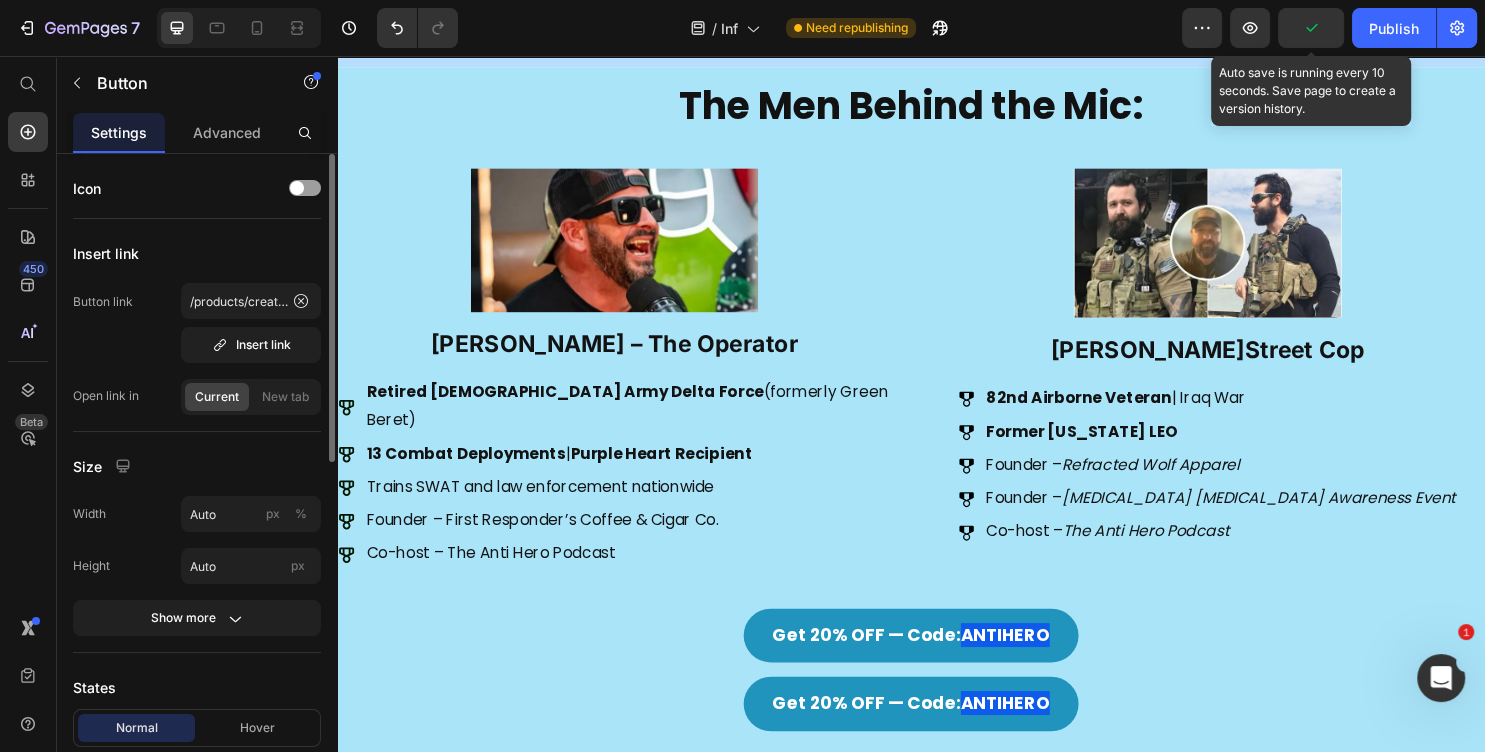 click on "Get 20% OFF — Code:  ANTIHERO Button" at bounding box center [937, 733] 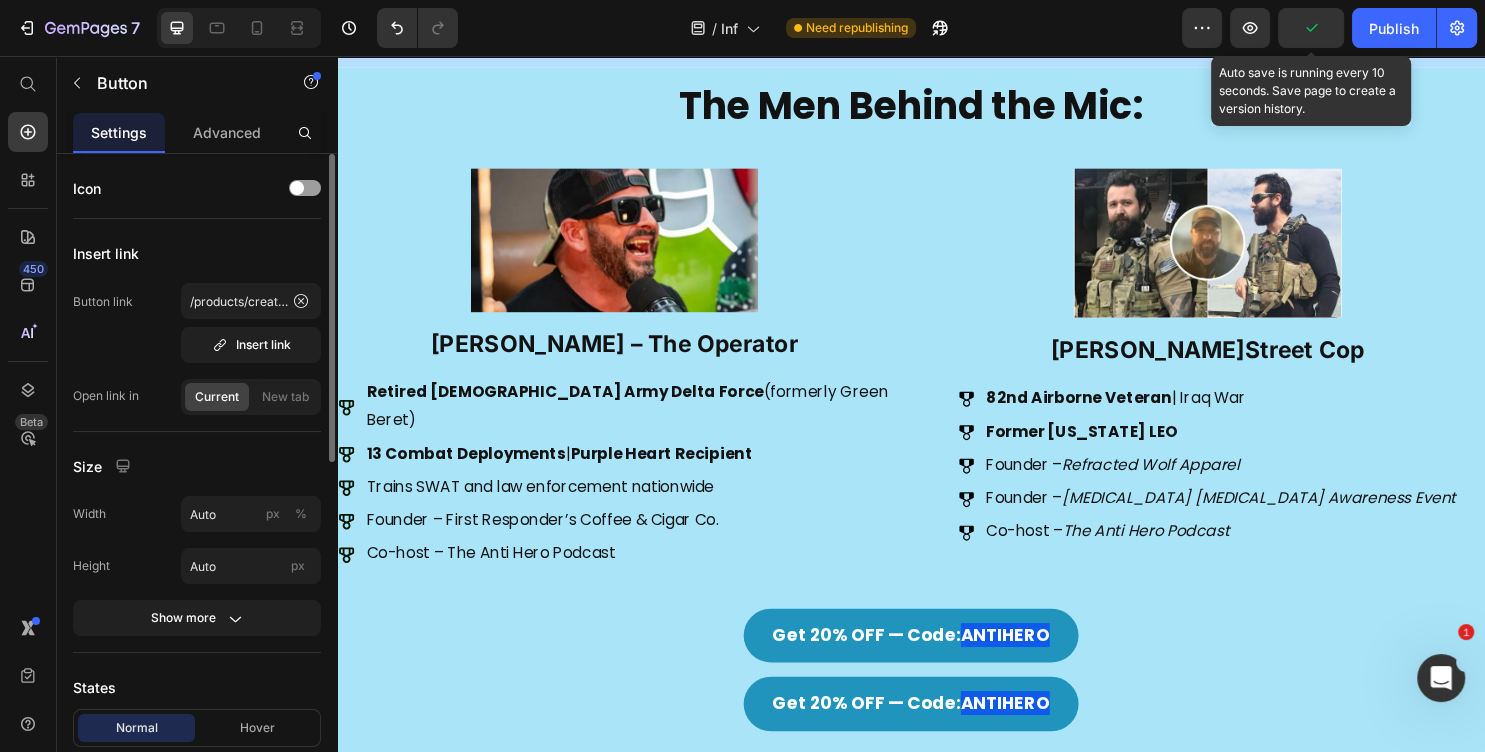 scroll, scrollTop: 1080, scrollLeft: 0, axis: vertical 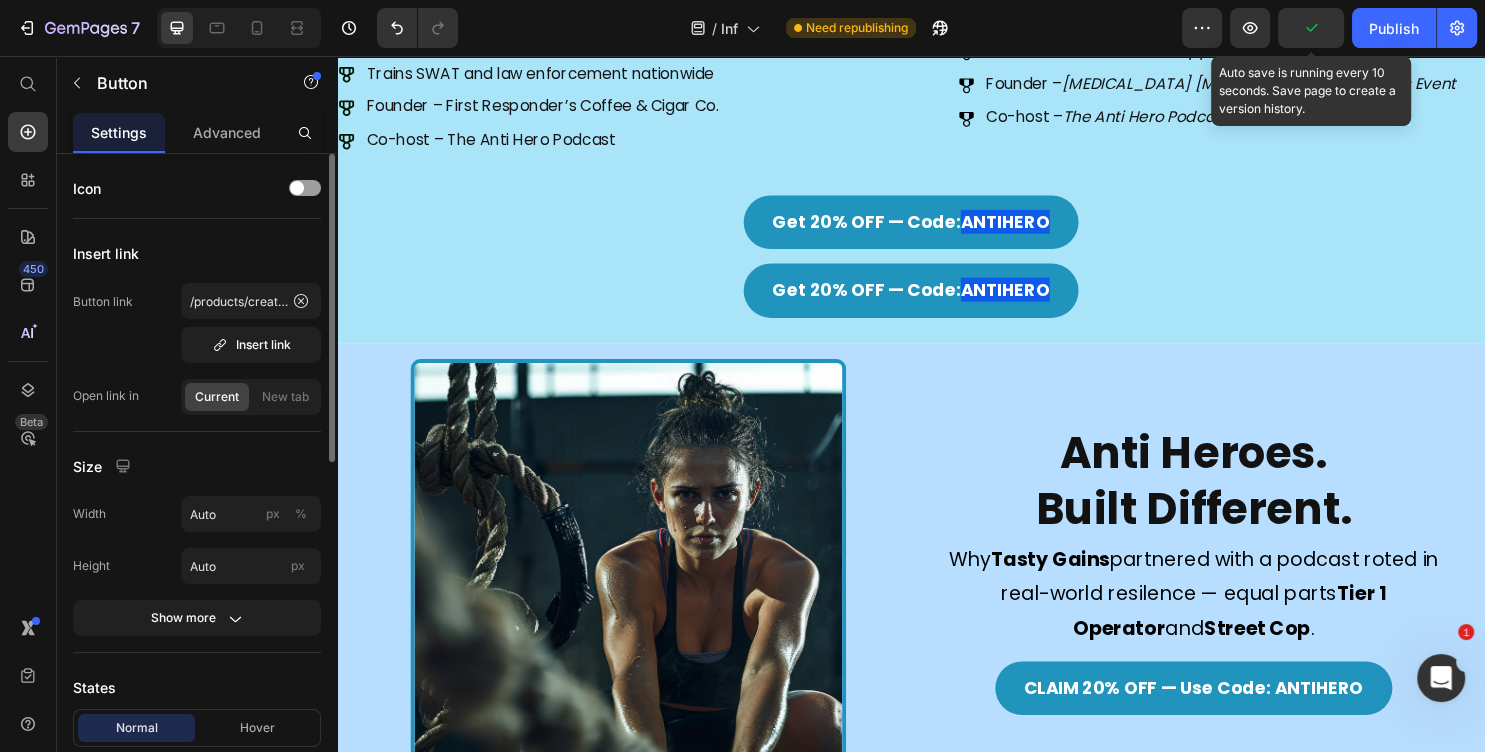 click on "Get 20% OFF — Code:  ANTIHERO" at bounding box center [937, 301] 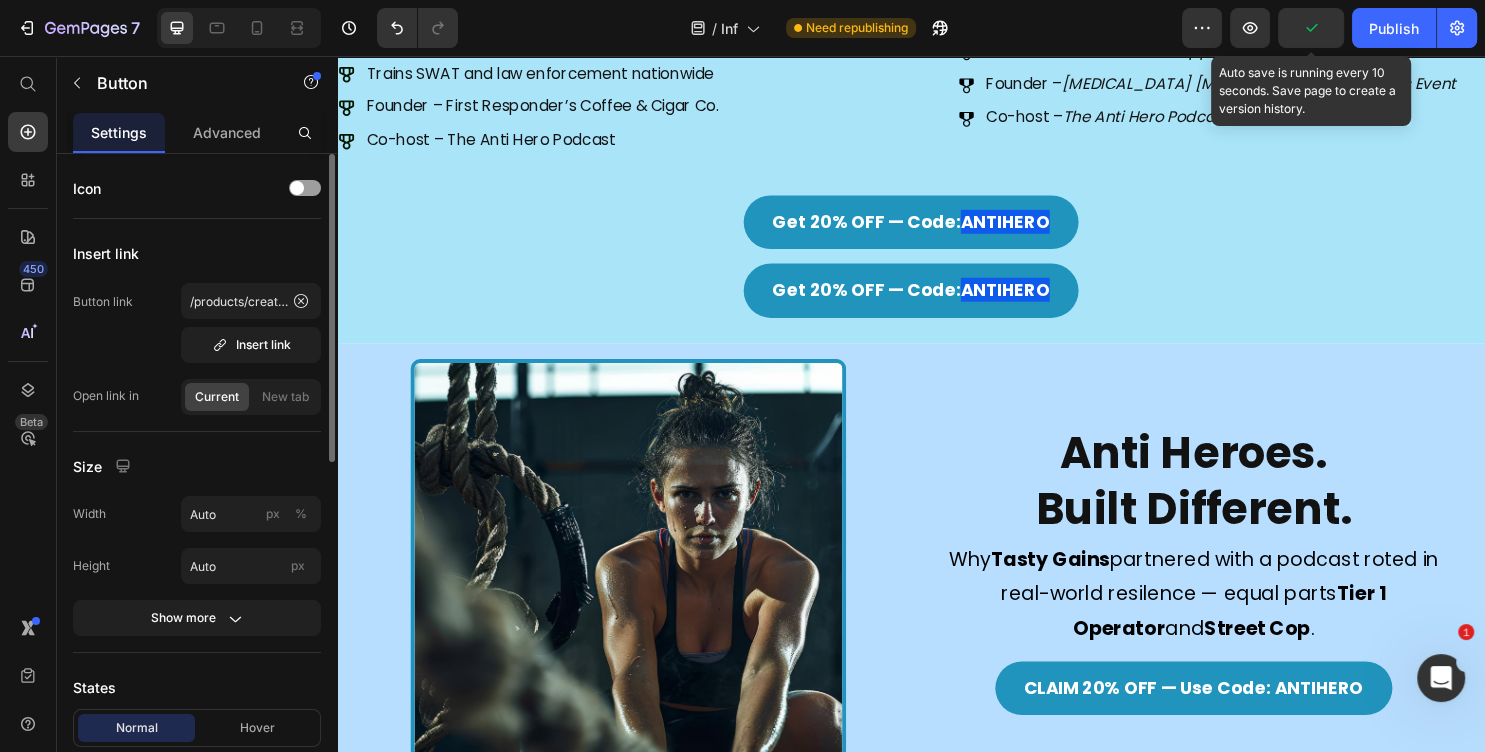 click on "Get 20% OFF — Code:  ANTIHERO Button" at bounding box center (937, 301) 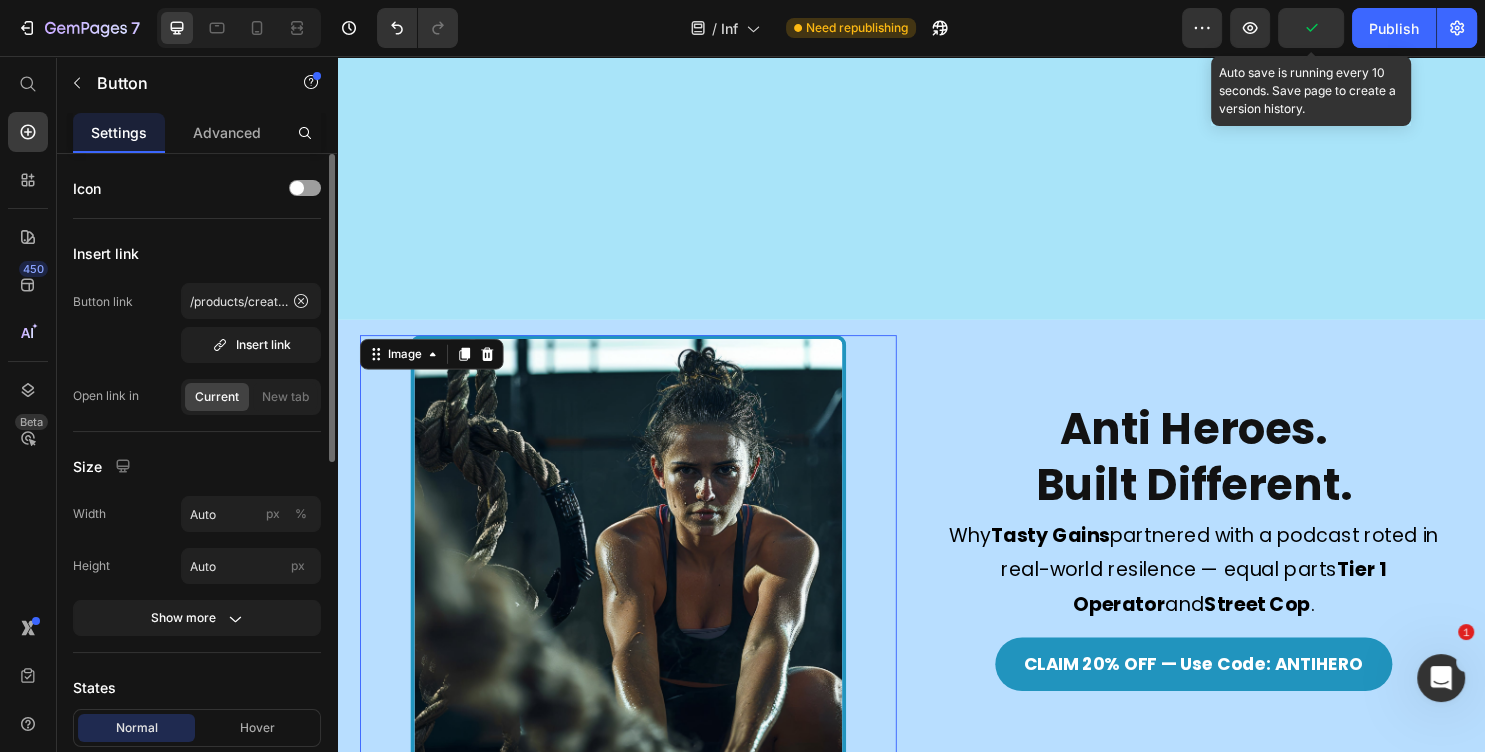 click 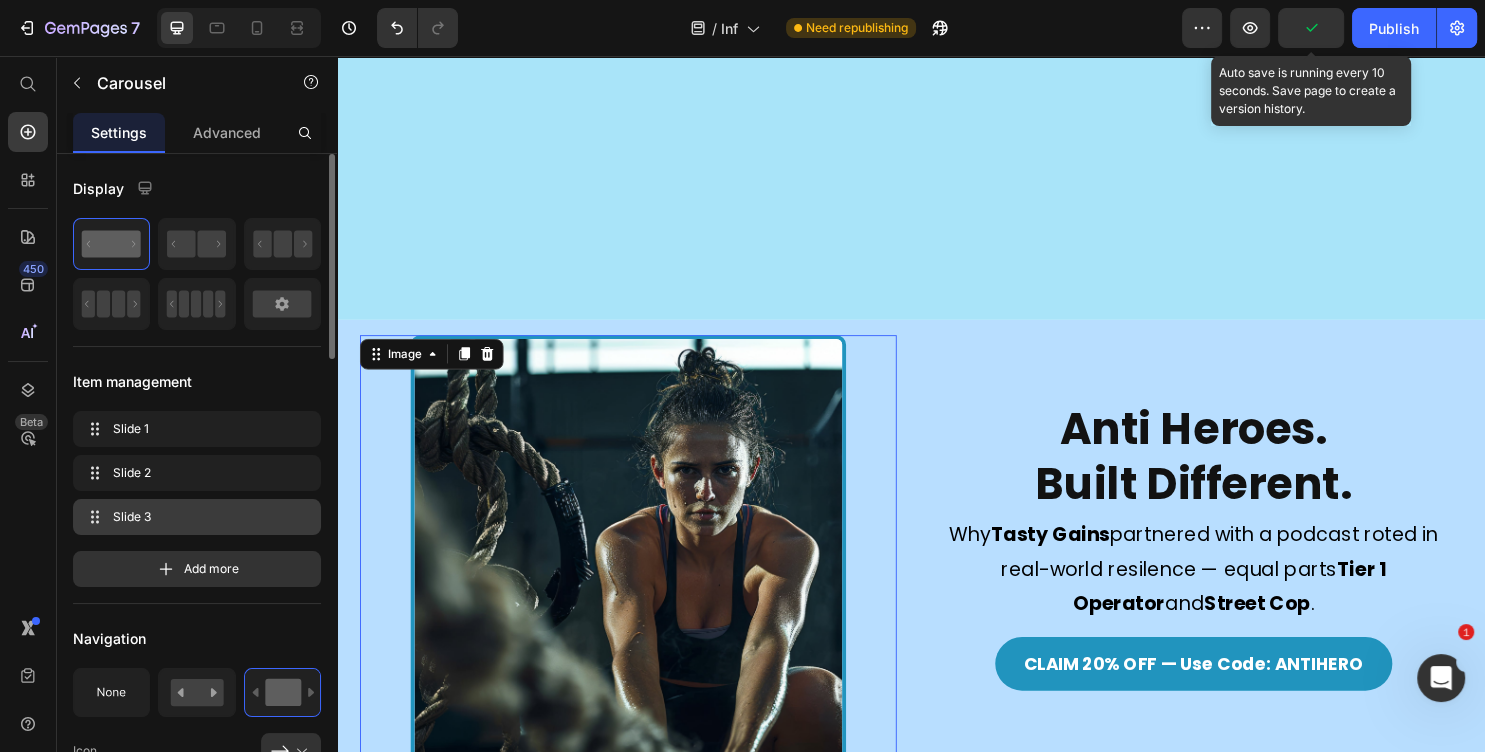 click on "Slide 3" at bounding box center (193, 517) 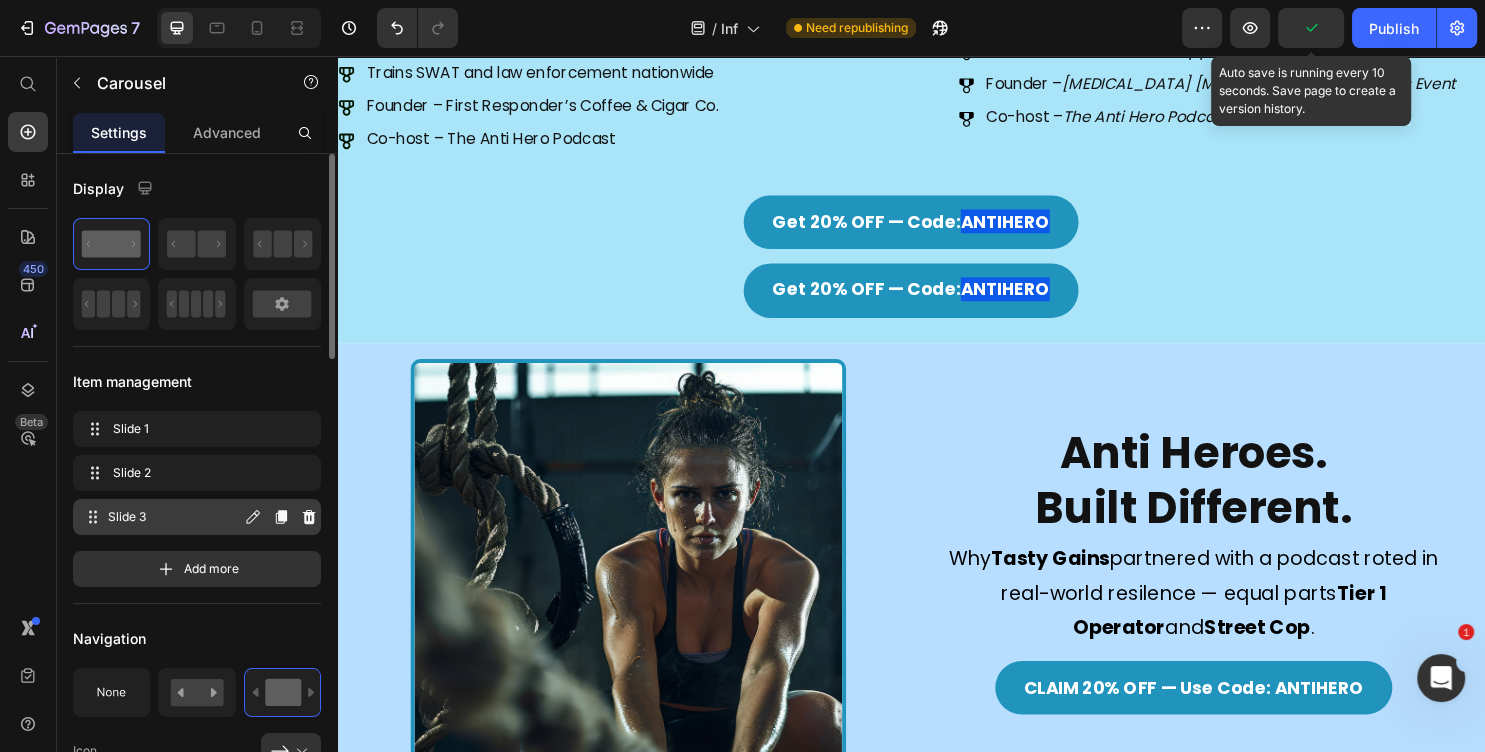 scroll, scrollTop: 1728, scrollLeft: 0, axis: vertical 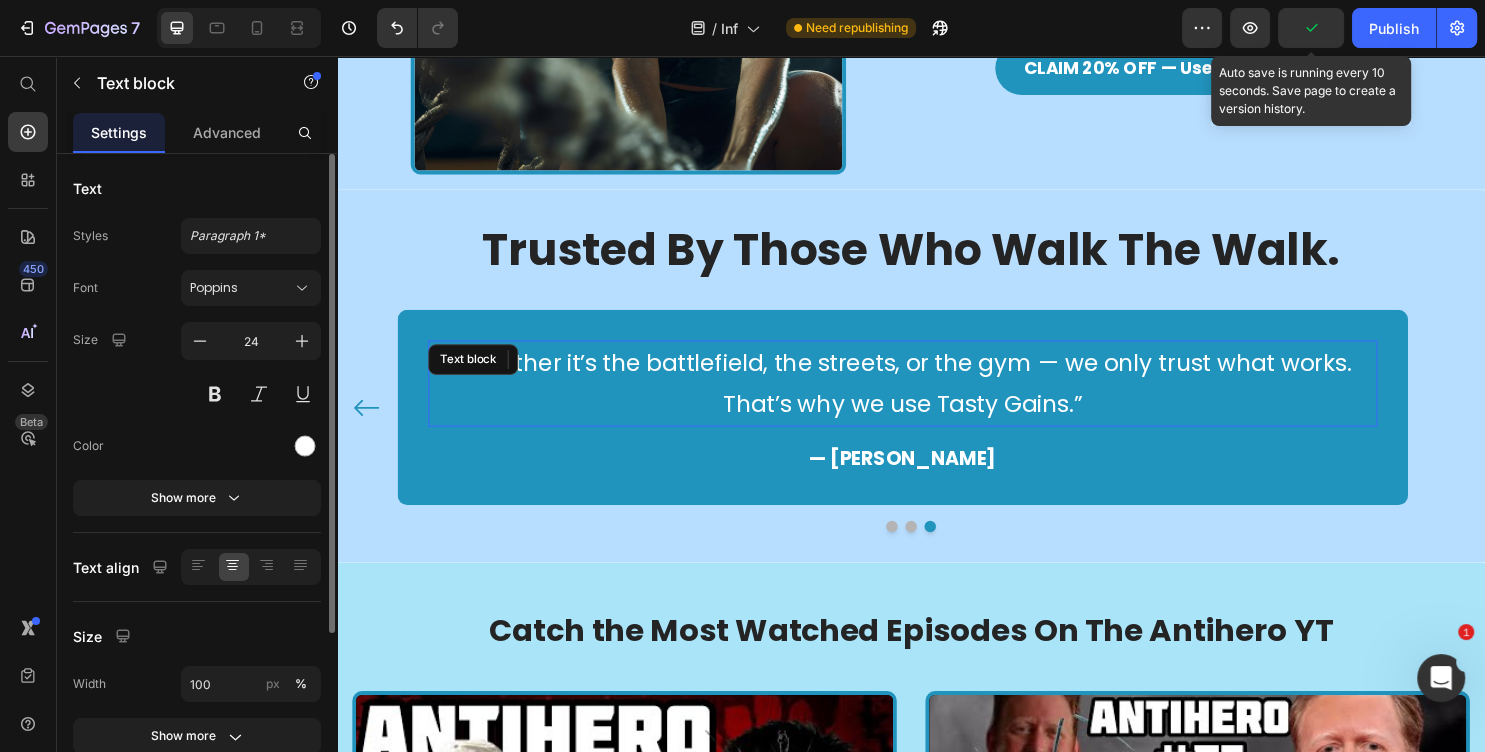 click on "“Whether it’s the battlefield, the streets, or the gym — we only trust what works. That’s why we use Tasty Gains.”" at bounding box center [928, 399] 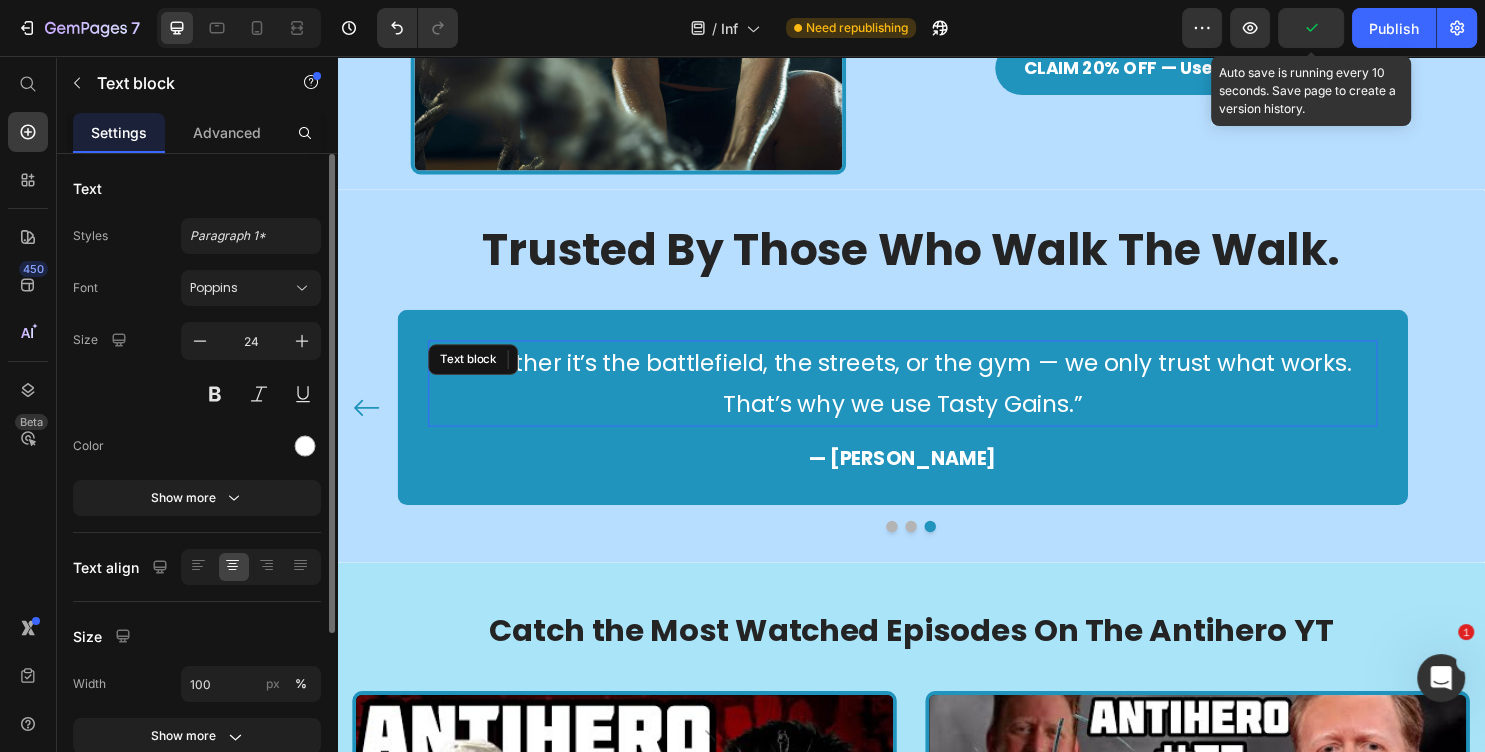 click on "“Whether it’s the battlefield, the streets, or the gym — we only trust what works. That’s why we use Tasty Gains.”" at bounding box center (928, 399) 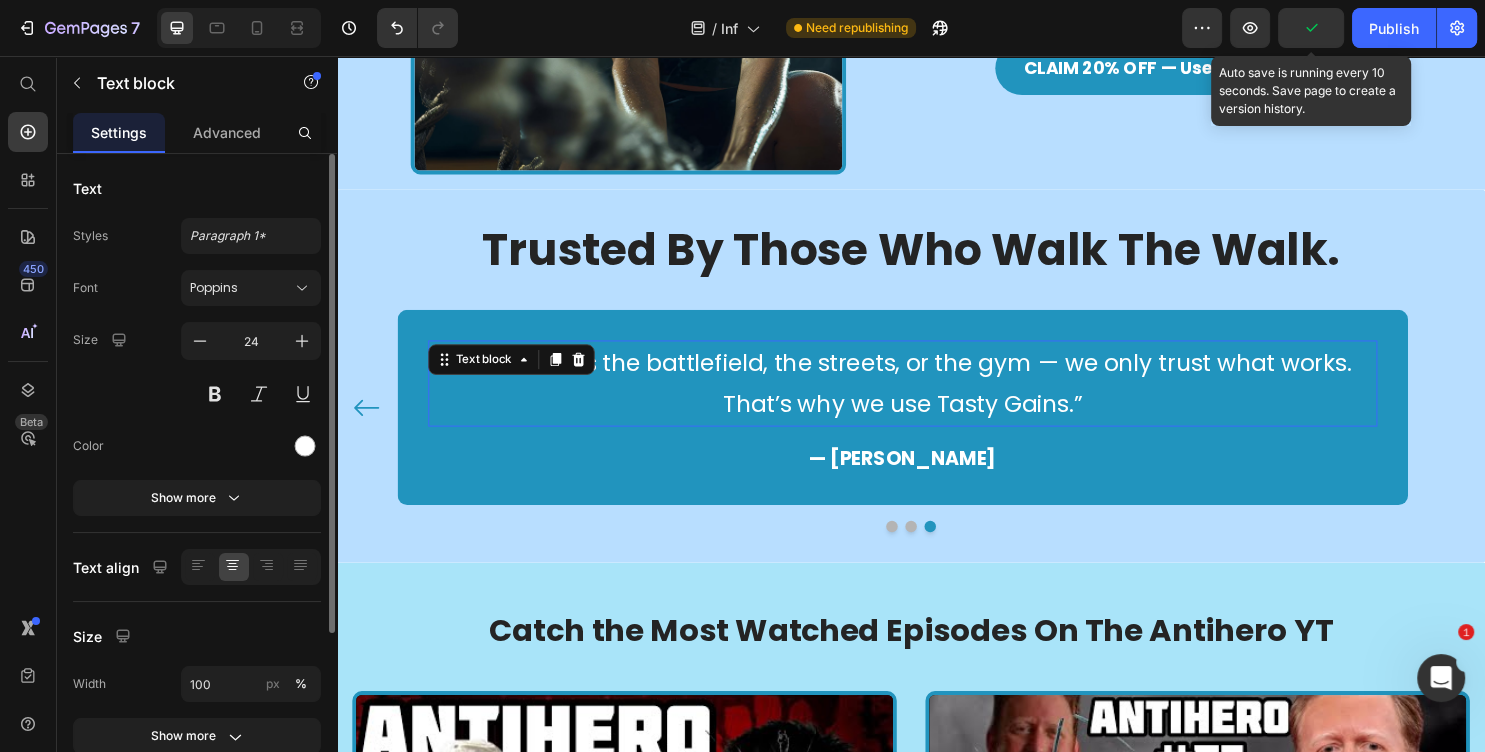 drag, startPoint x: 584, startPoint y: 353, endPoint x: 702, endPoint y: 355, distance: 118.016945 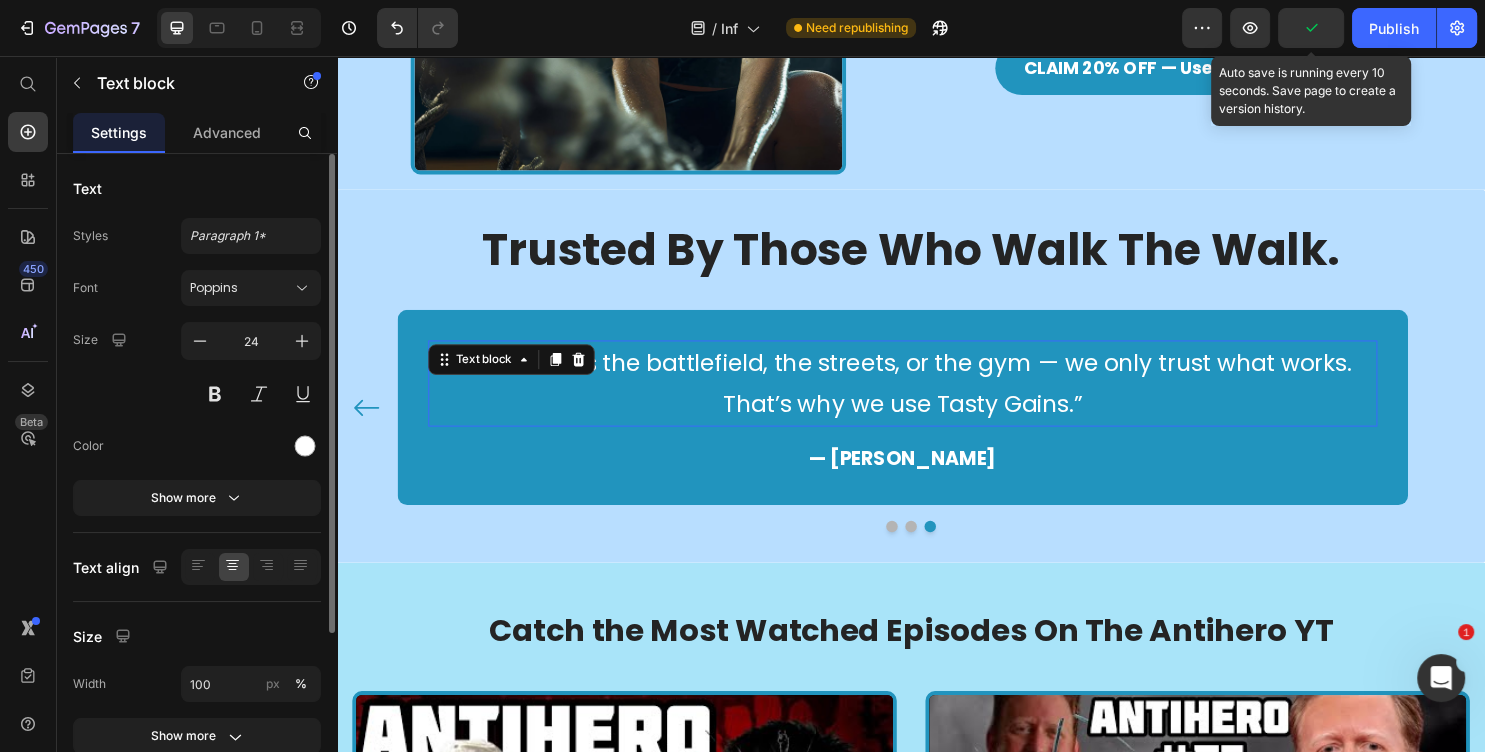 click on "“Whether it’s the battlefield, the streets, or the gym — we only trust what works. That’s why we use Tasty Gains.”" at bounding box center (928, 399) 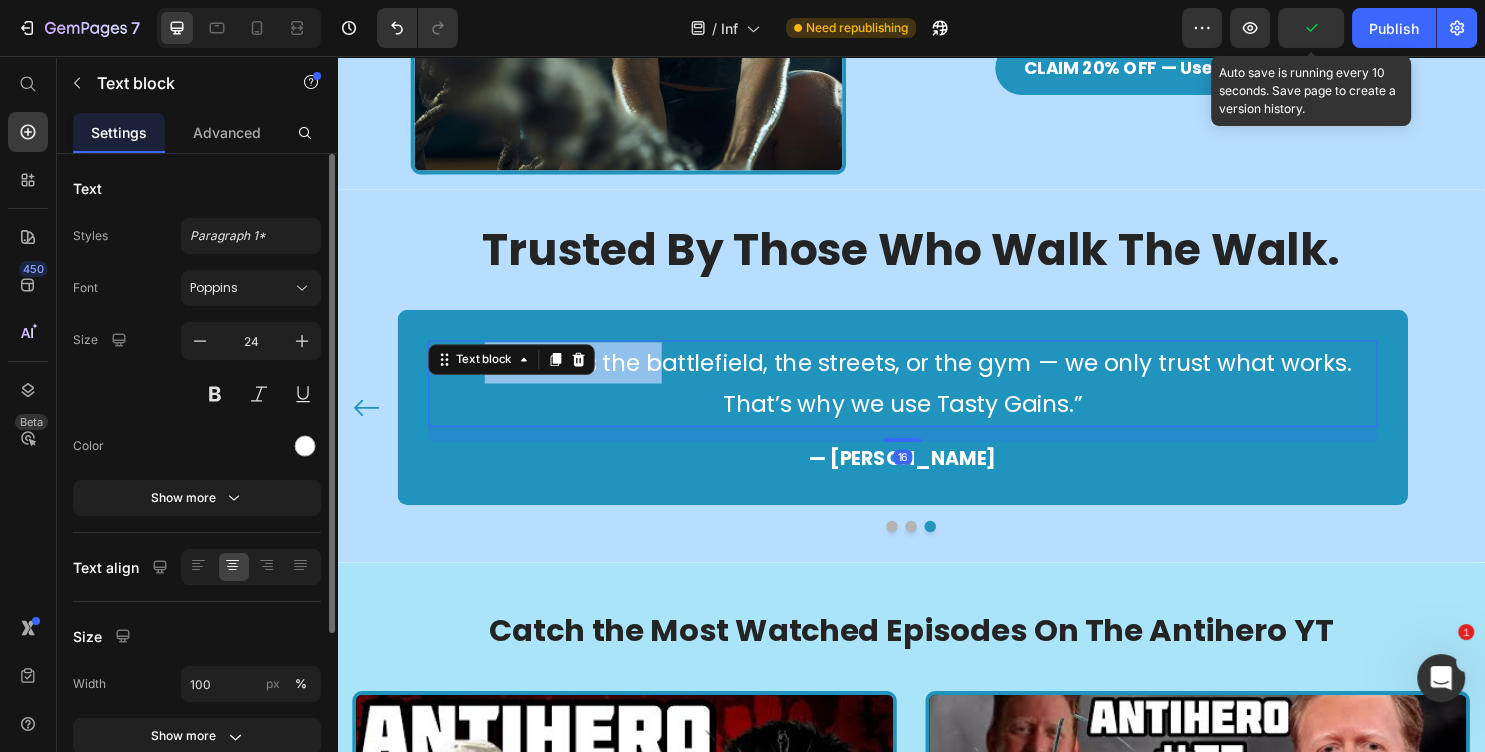 drag, startPoint x: 679, startPoint y: 355, endPoint x: 423, endPoint y: 365, distance: 256.19525 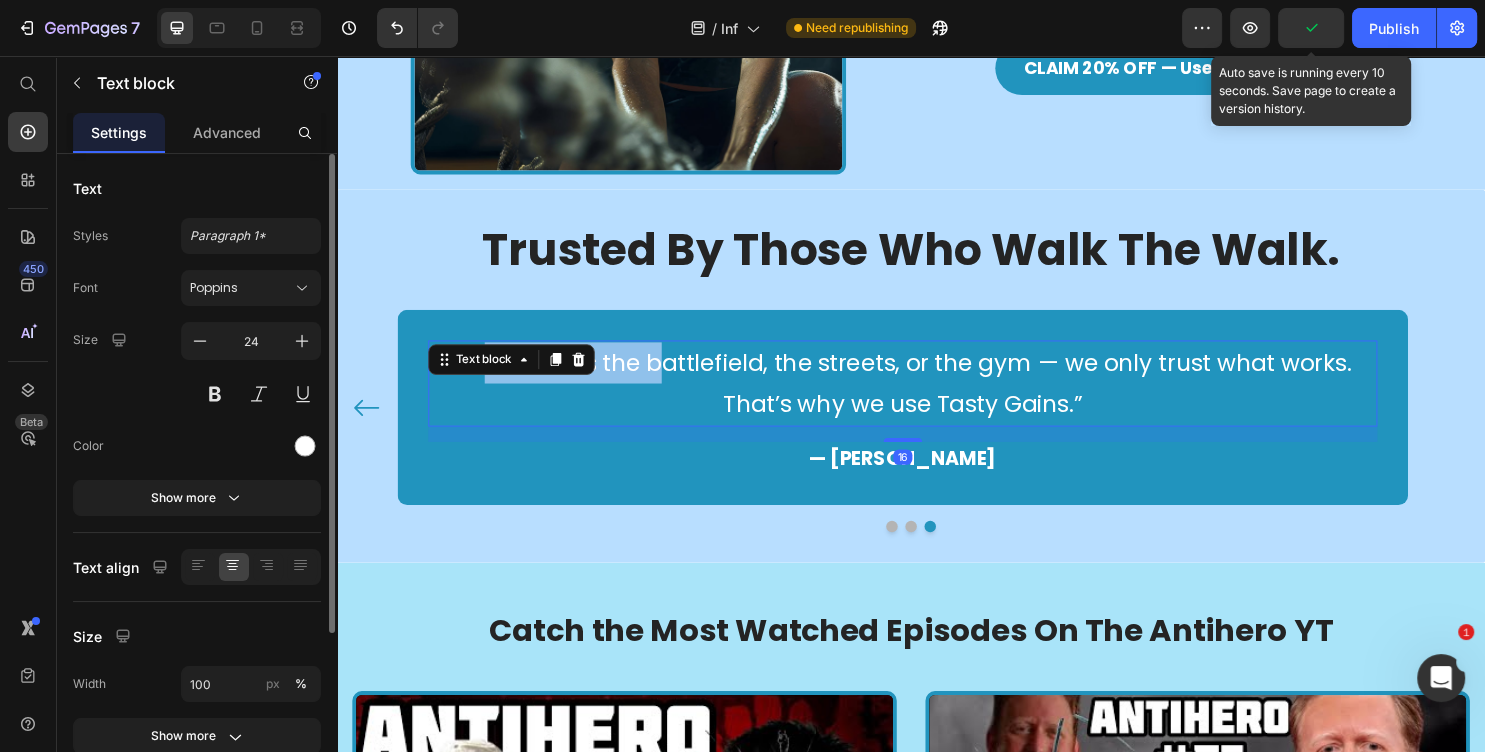 click on "“Whether it’s the battlefield, the streets, or the gym — we only trust what works. That’s why we use Tasty Gains.”" at bounding box center [928, 399] 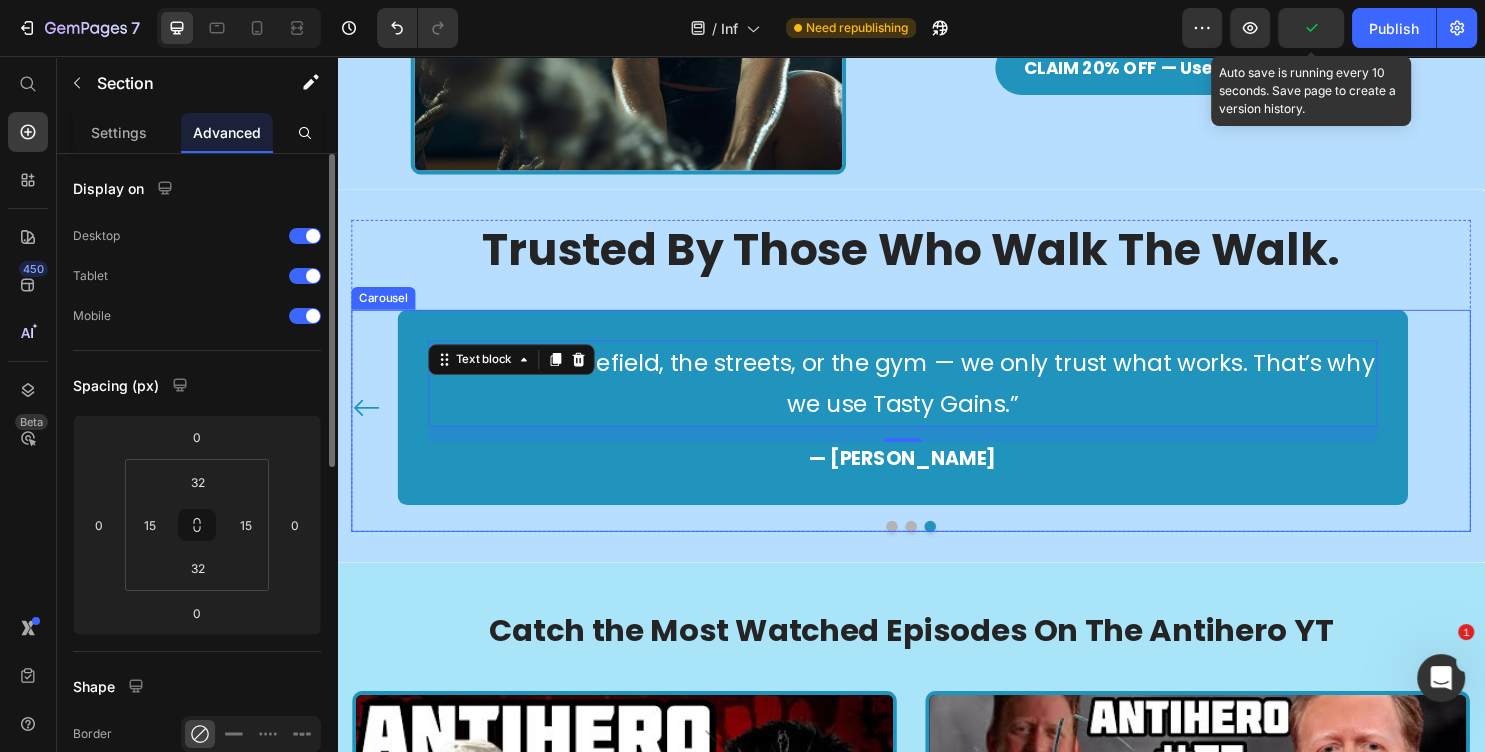 click on "Trusted By Those Who Walk The Walk. Heading
“Performance fuels purpose — that’s why we chose to partner with [PERSON_NAME].” Text block — [PERSON_NAME]ler[PERSON_NAME]sts of The Anti Hero Podcast Text block Row “You can’t lead from the front if your body can’t keep up. Tasty Gains keeps us mission-ready  — every damn day.” Text block —  [PERSON_NAME] block Row "Battlefield.attlefield, the streets, or the gym — we only trust what works. That’s why we use Tasty Gains.” Text block   16 — [PERSON_NAME] block Row
Carousel Row Section 5" at bounding box center (937, 391) 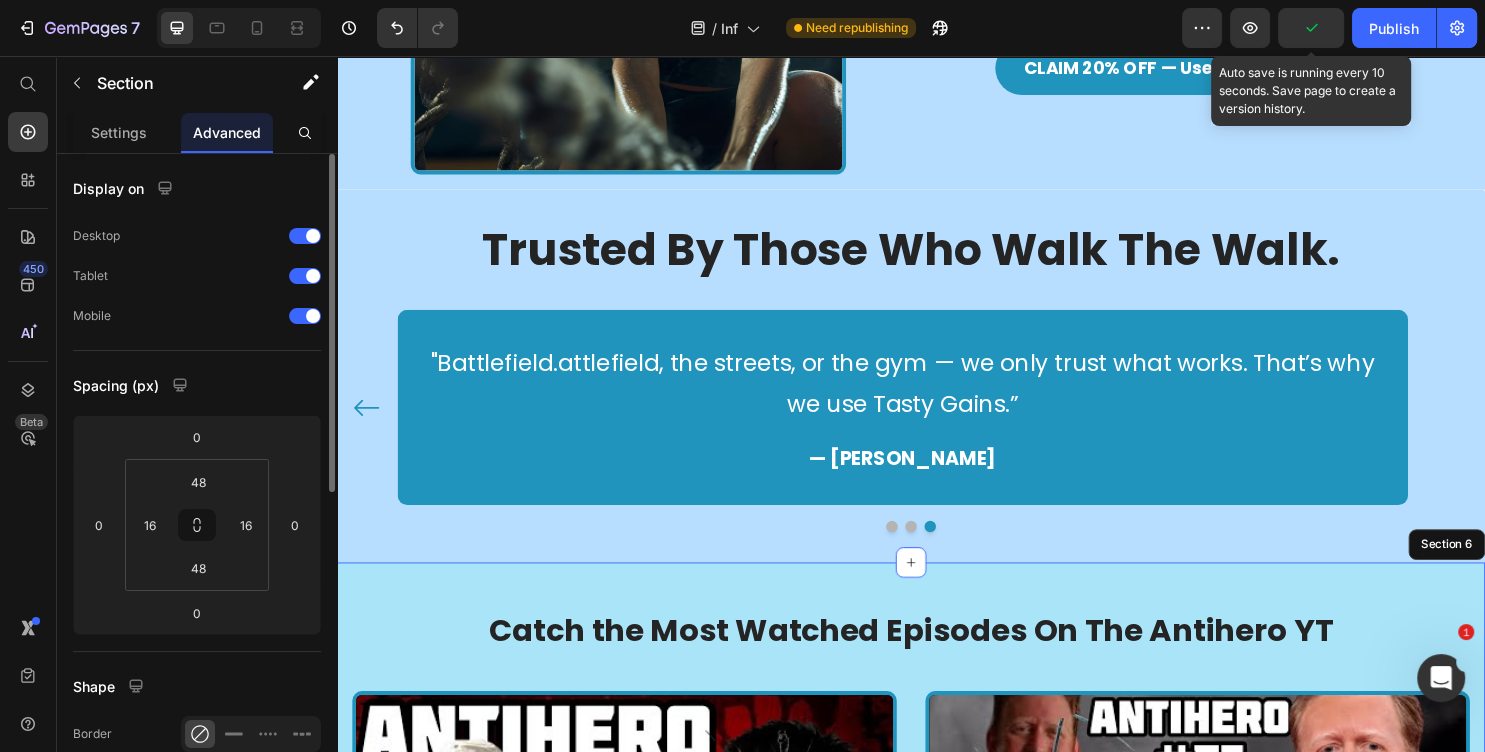 click on "Catch the Most Watched Episodes On The Antihero YT Heading Video Video Row Section 6" at bounding box center (937, 837) 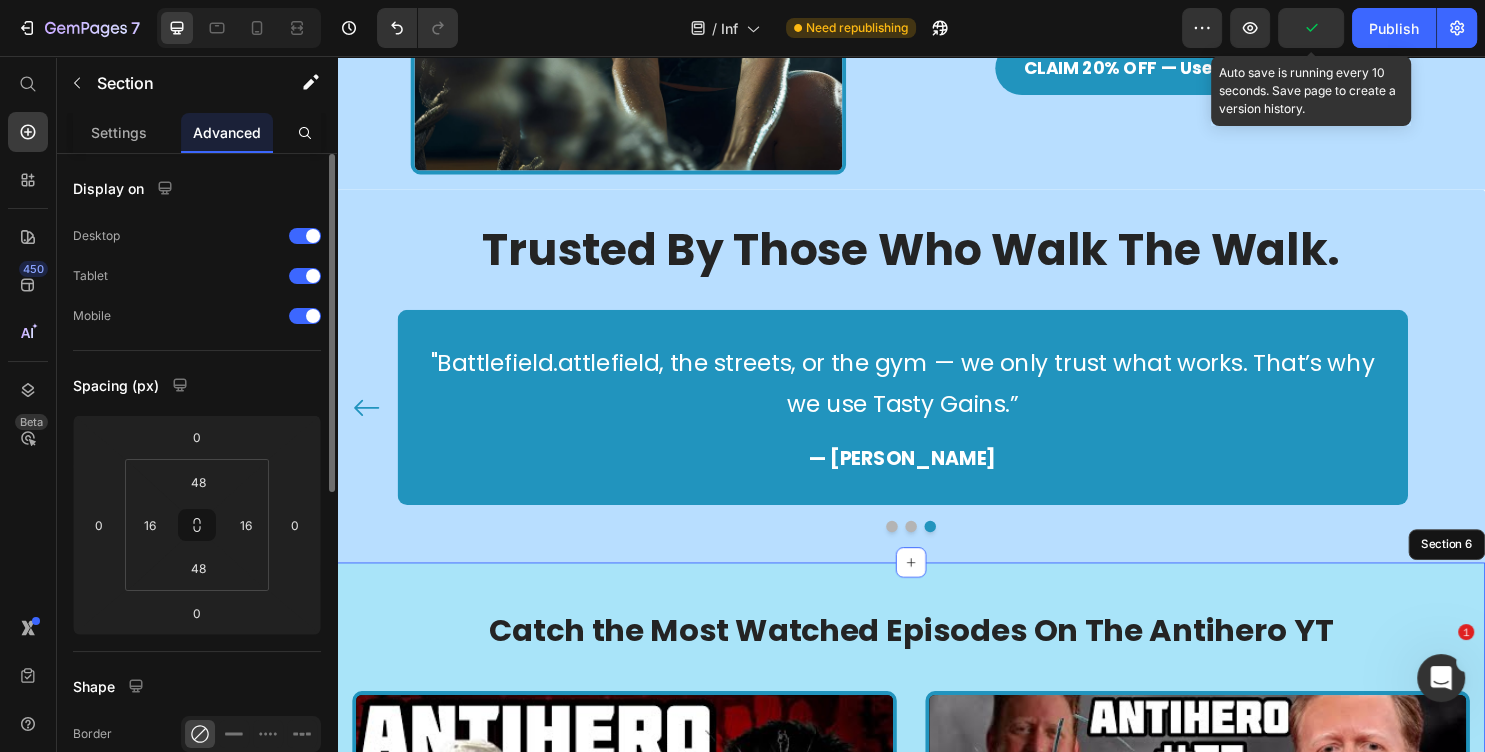 click on ""Battlefield.attlefield, the streets, or the gym — we only trust what works. That’s why we use Tasty Gains.”" at bounding box center (928, 399) 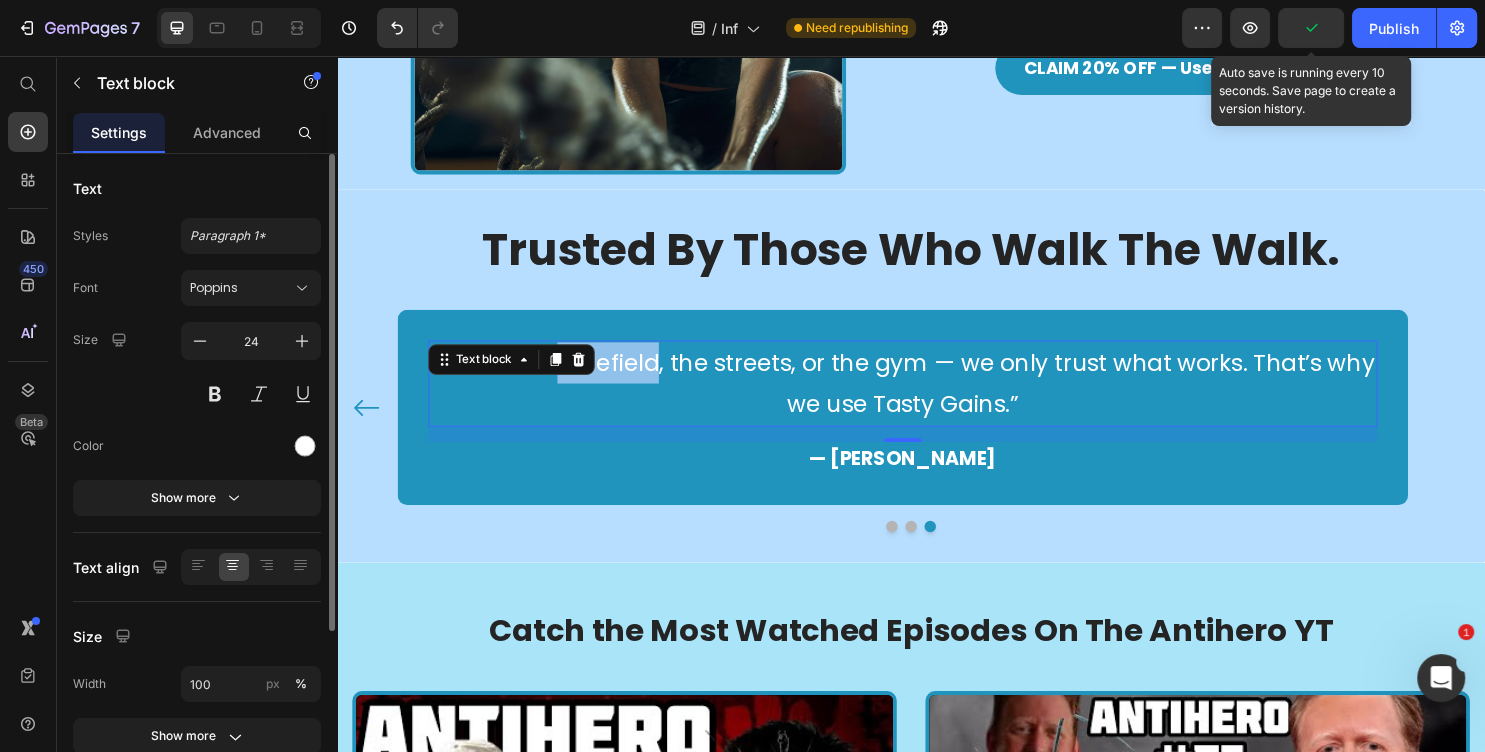 click on ""Battlefield.attlefield, the streets, or the gym — we only trust what works. That’s why we use Tasty Gains.”" at bounding box center (928, 399) 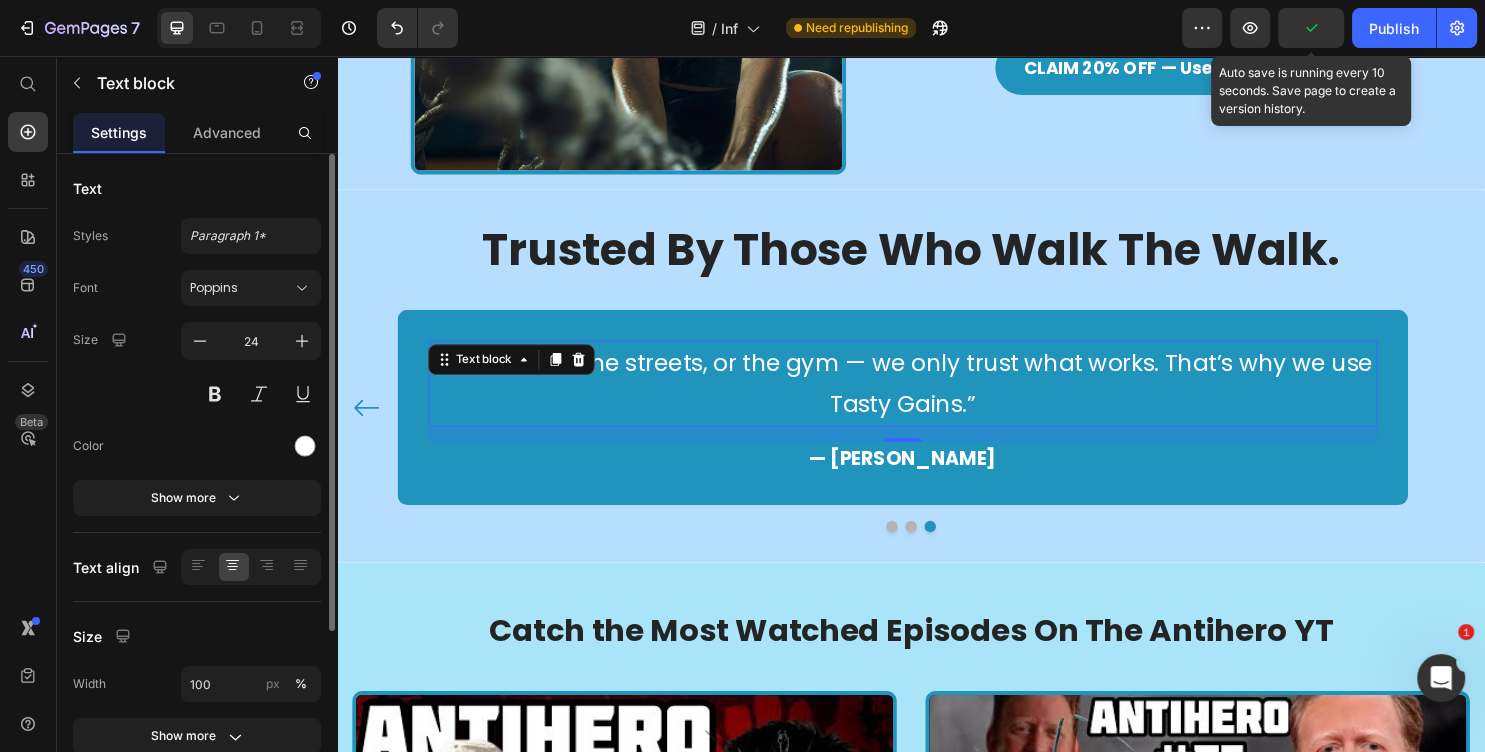 click on ""Battlefield.a the streets, or the gym — we only trust what works. That’s why we use Tasty Gains.”" at bounding box center (928, 399) 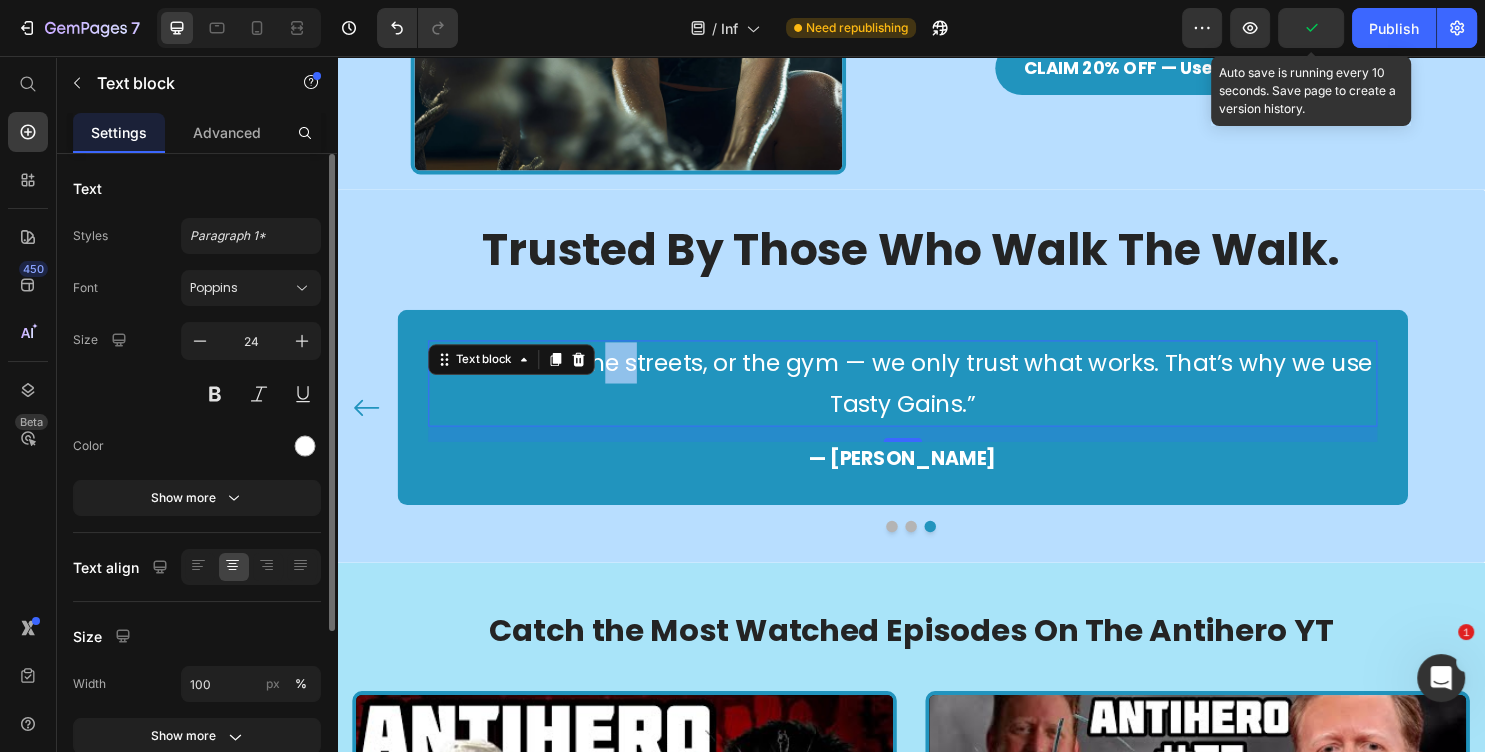 drag, startPoint x: 649, startPoint y: 350, endPoint x: 622, endPoint y: 350, distance: 27 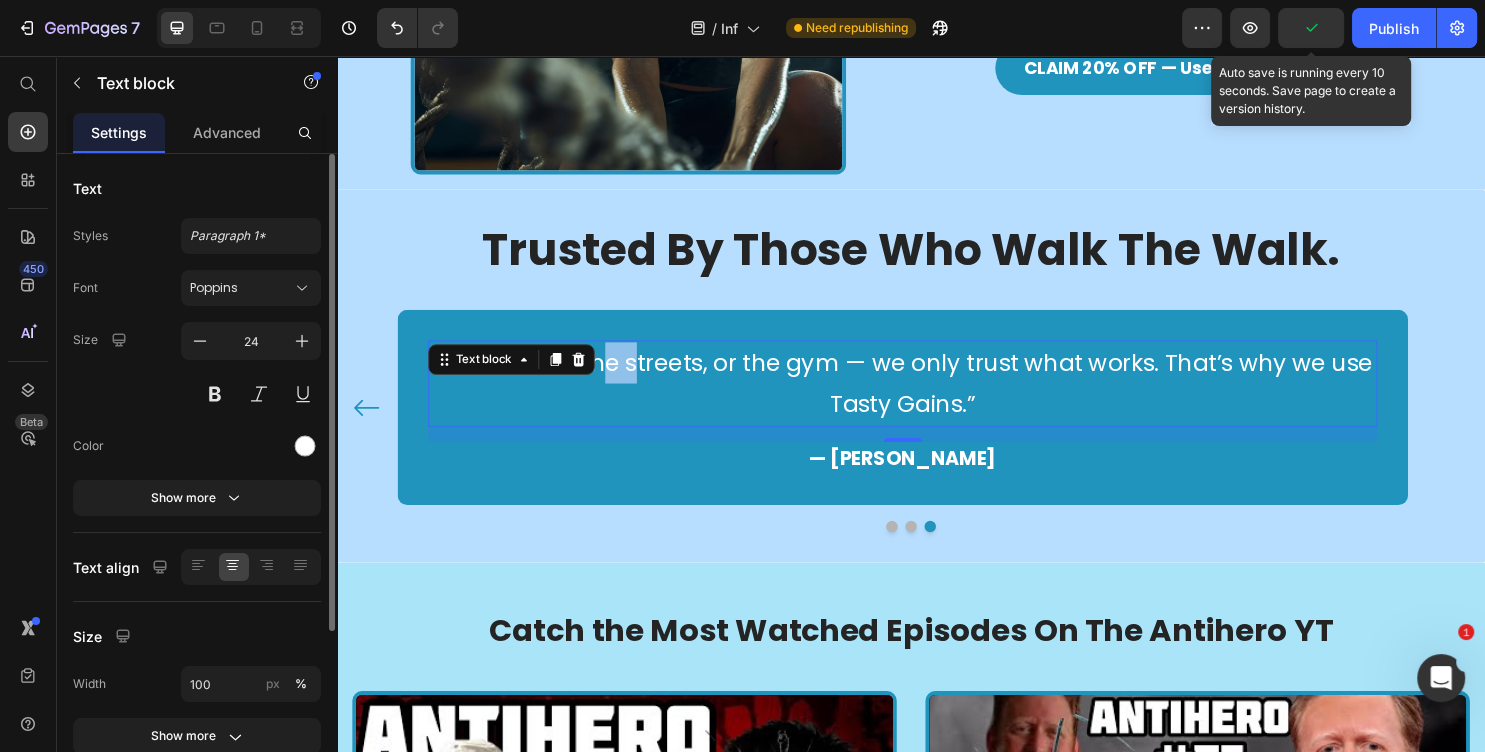 click on ""Battlefield.a the streets, or the gym — we only trust what works. That’s why we use Tasty Gains.”" at bounding box center (928, 399) 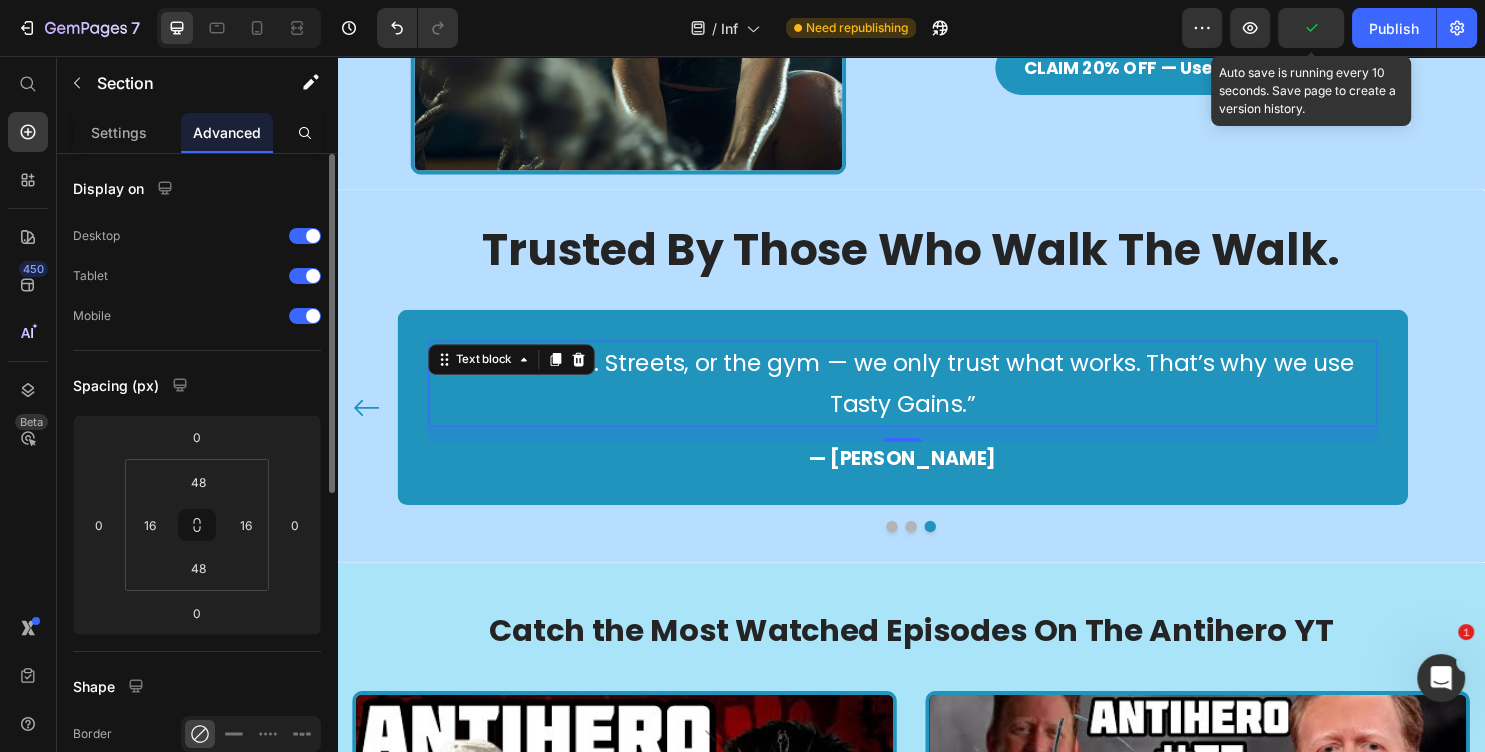 click on "Catch the Most Watched Episodes On The Antihero YT Heading Video Video Row Section 6" at bounding box center (937, 837) 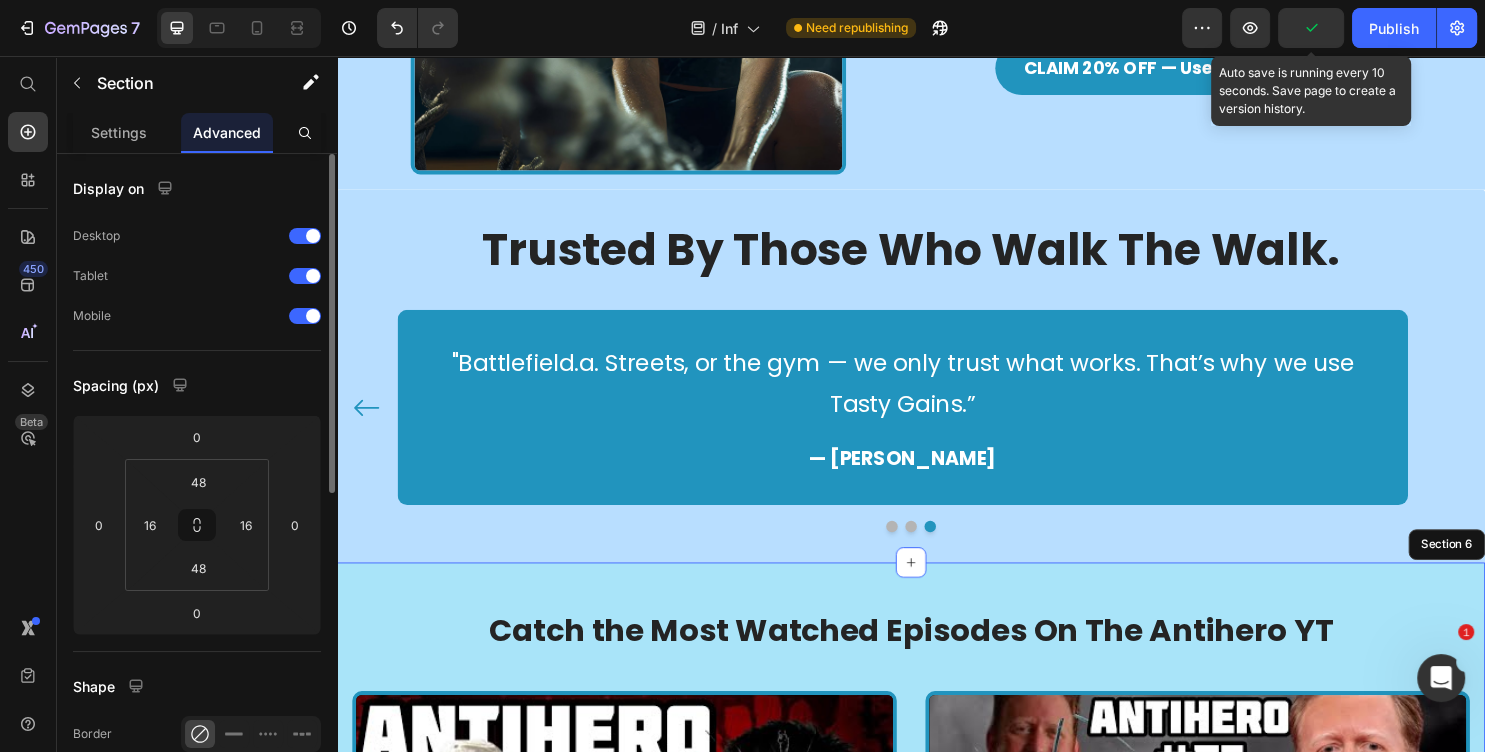 click on "Catch the Most Watched Episodes On The Antihero YT" at bounding box center [937, 657] 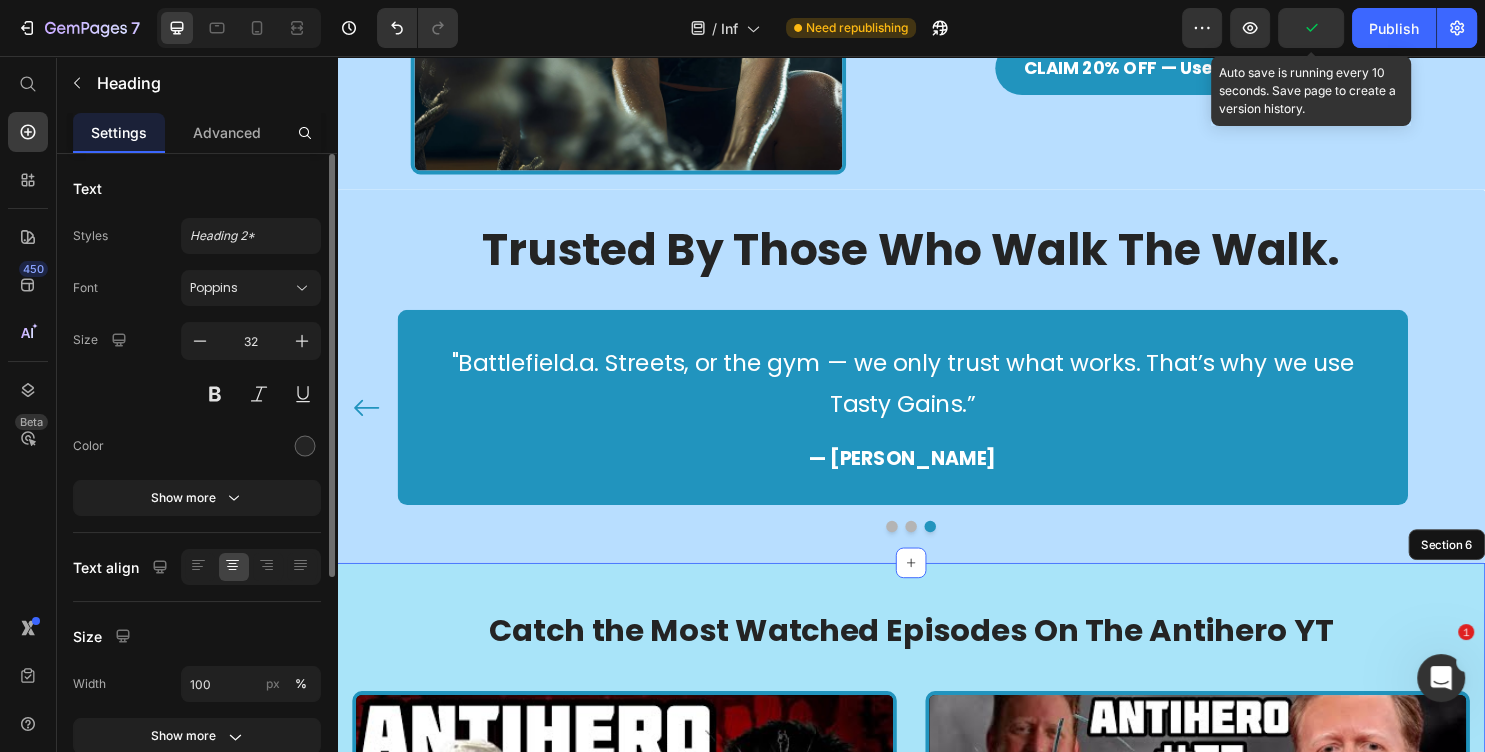 click on ""Battlefield.a. Streets, or the gym — we only trust what works. That’s why we use Tasty Gains.”" at bounding box center [928, 399] 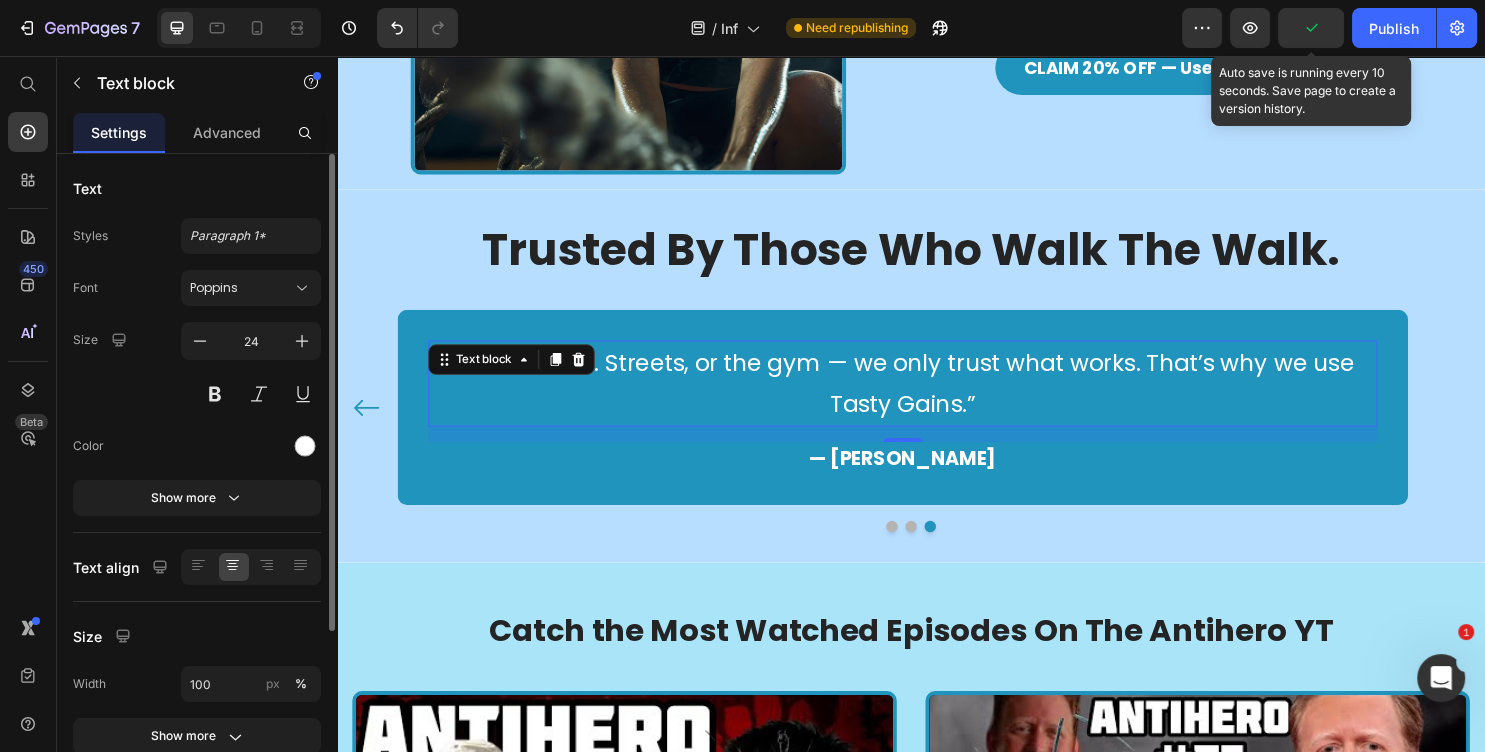 click on ""Battlefield.a. Streets, or the gym — we only trust what works. That’s why we use Tasty Gains.”" at bounding box center (928, 399) 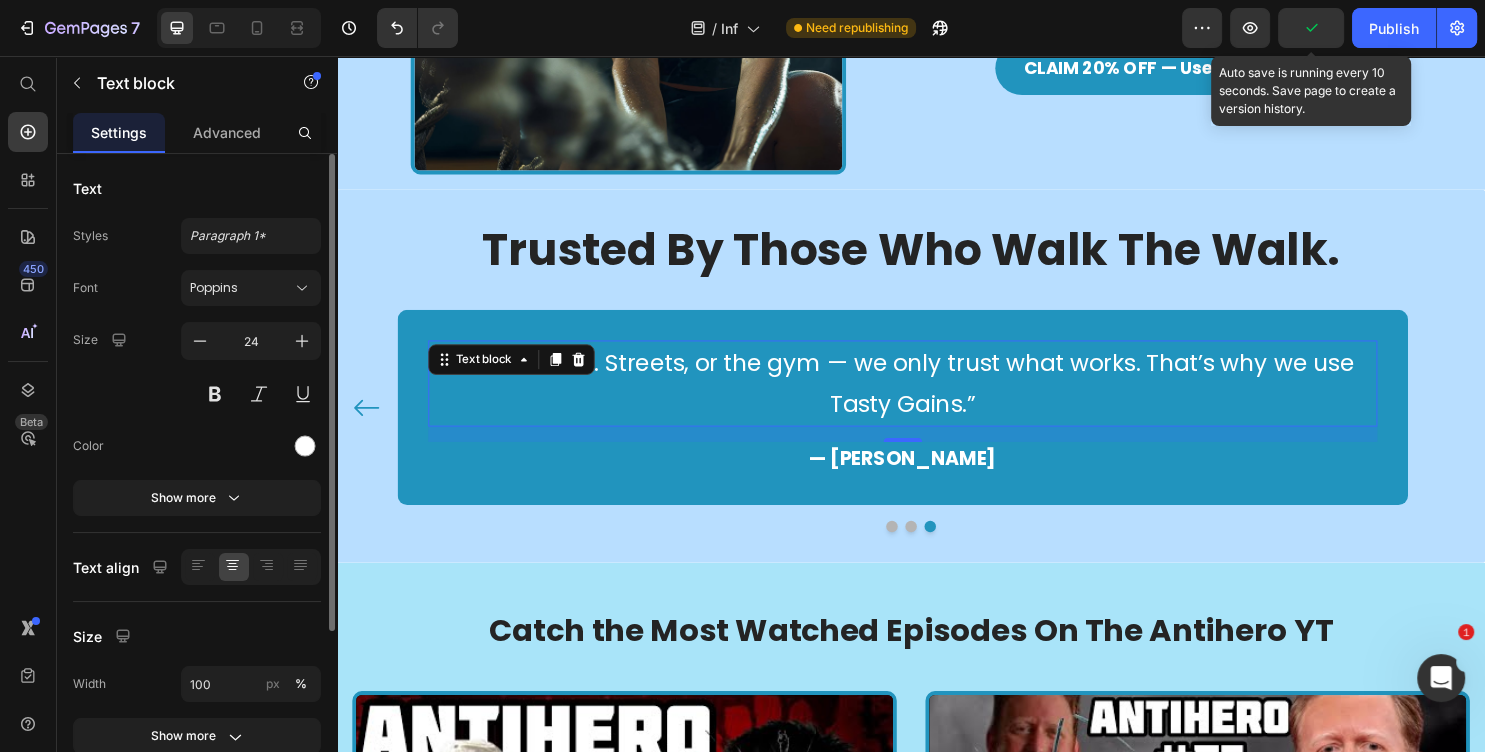 click on ""Battlefield.a. Streets, or the gym — we only trust what works. That’s why we use Tasty Gains.”" at bounding box center [928, 399] 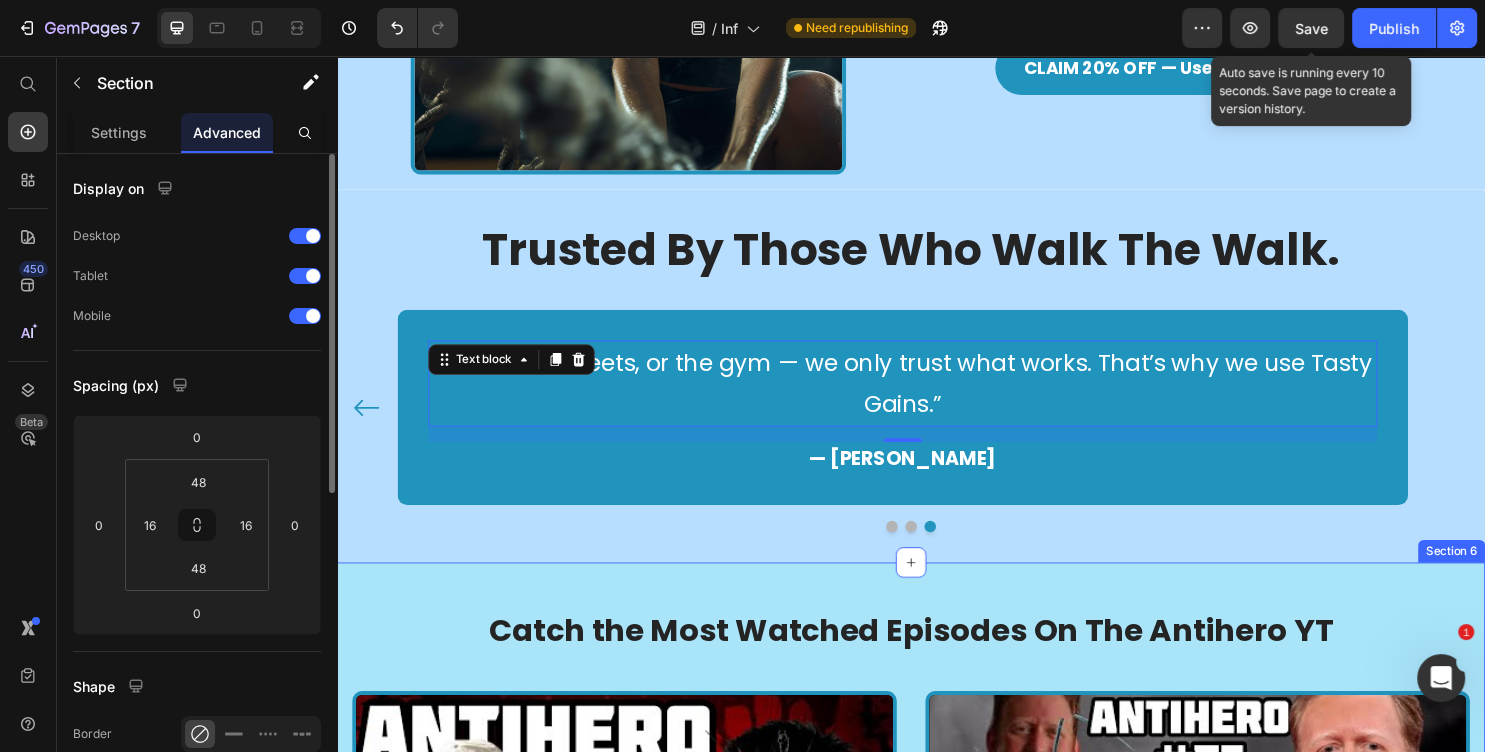 drag, startPoint x: 787, startPoint y: 585, endPoint x: 1145, endPoint y: 396, distance: 404.82712 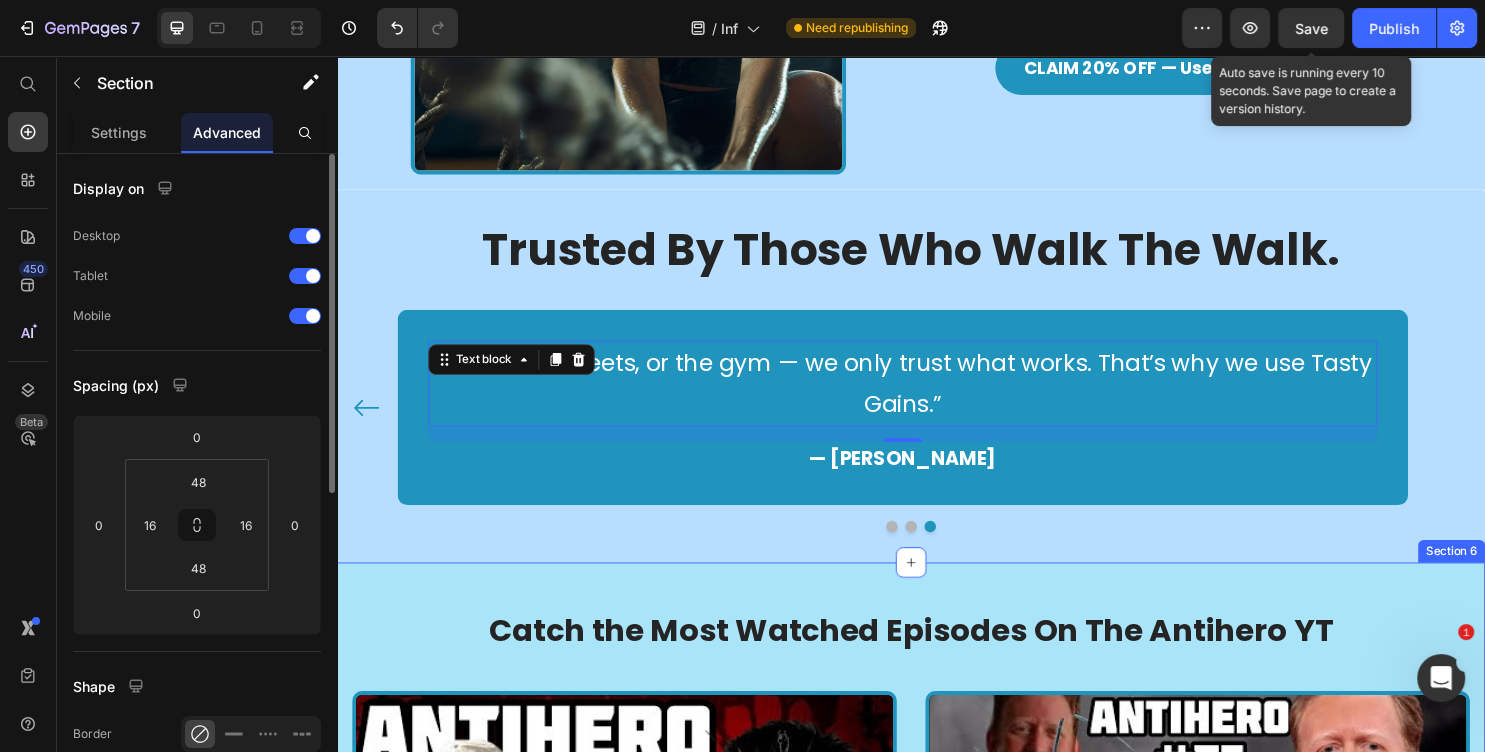 click on "Catch the Most Watched Episodes On The Antihero YT Heading Video Video Row Section 6" at bounding box center (937, 837) 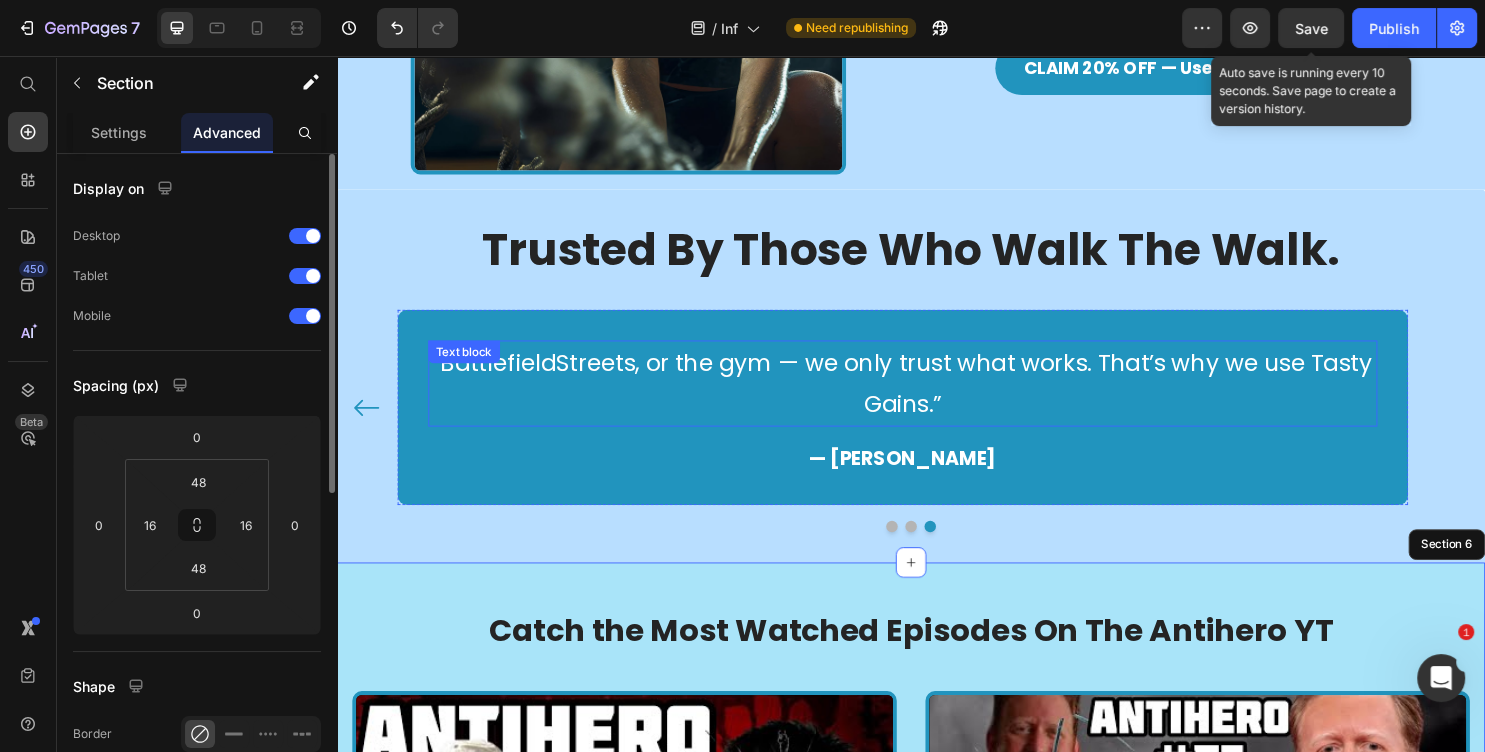 click on ""BattlefieldStreets, or the gym — we only trust what works. That’s why we use Tasty Gains.”" at bounding box center (928, 399) 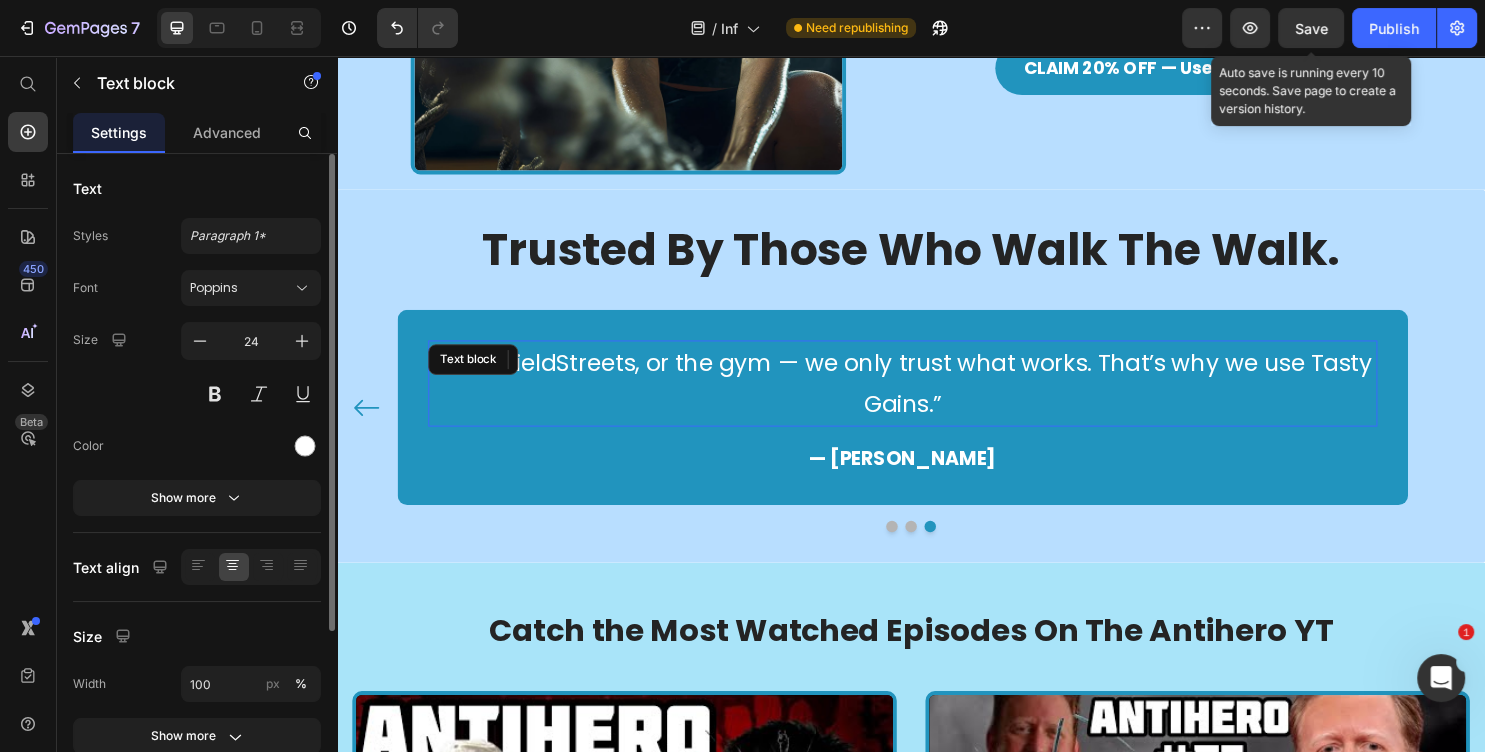 click on ""BattlefieldStreets, or the gym — we only trust what works. That’s why we use Tasty Gains.”" at bounding box center [928, 399] 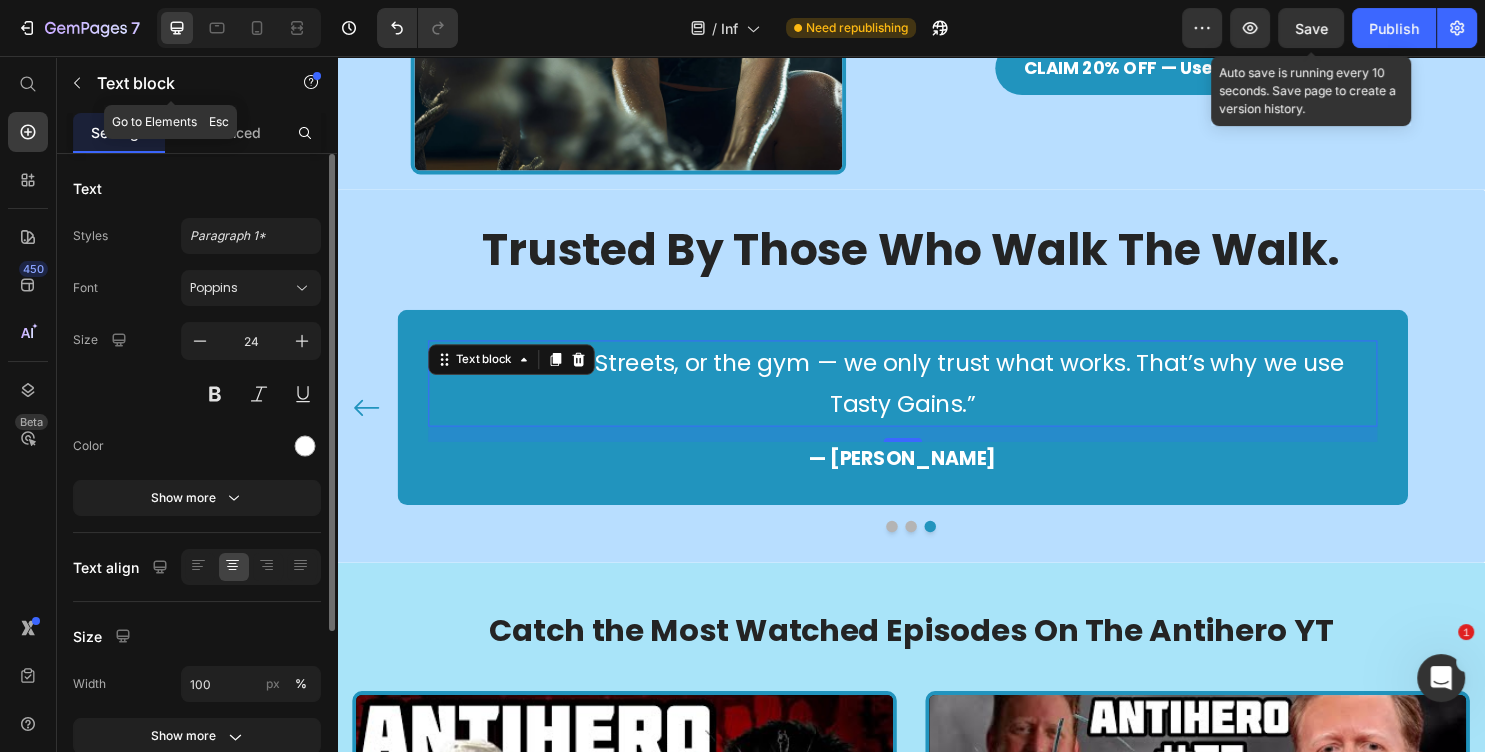 click on ""Battlefield. Streets, or the gym — we only trust what works. That’s why we use Tasty Gains.”" at bounding box center (928, 399) 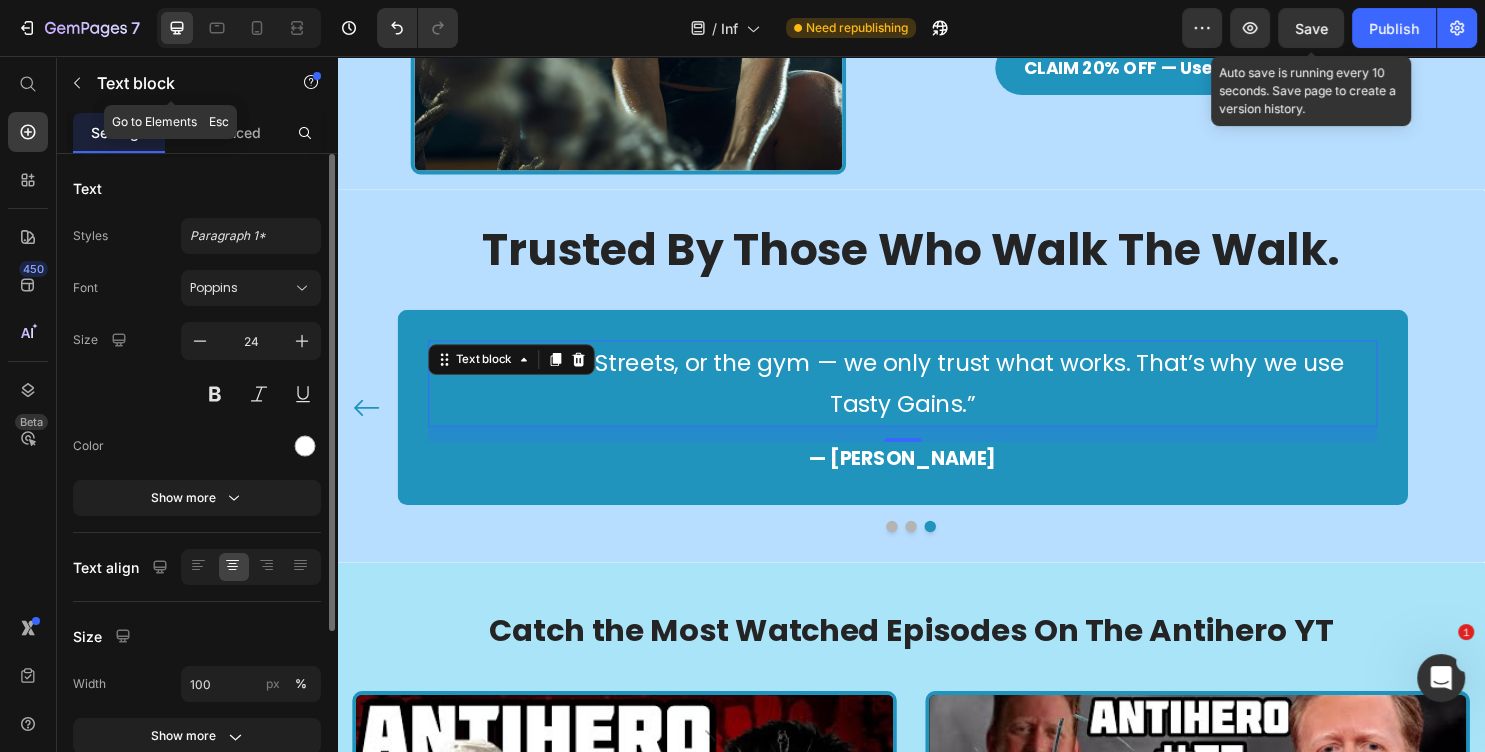 click on ""Battlefield. Streets, or the gym — we only trust what works. That’s why we use Tasty Gains.”" at bounding box center (928, 399) 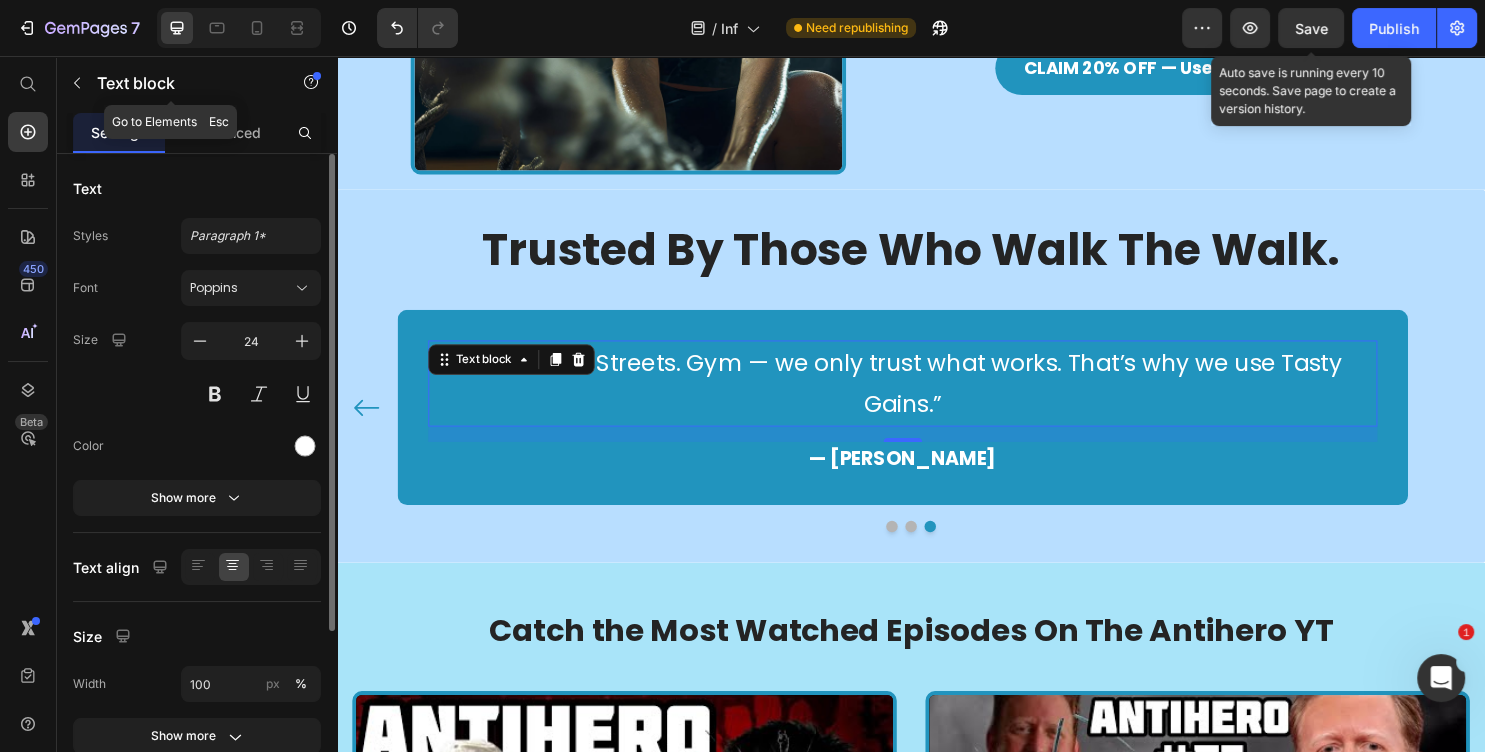 click on ""Battlefield. Streets. Gym — we only trust what works. That’s why we use Tasty Gains.”" at bounding box center [928, 399] 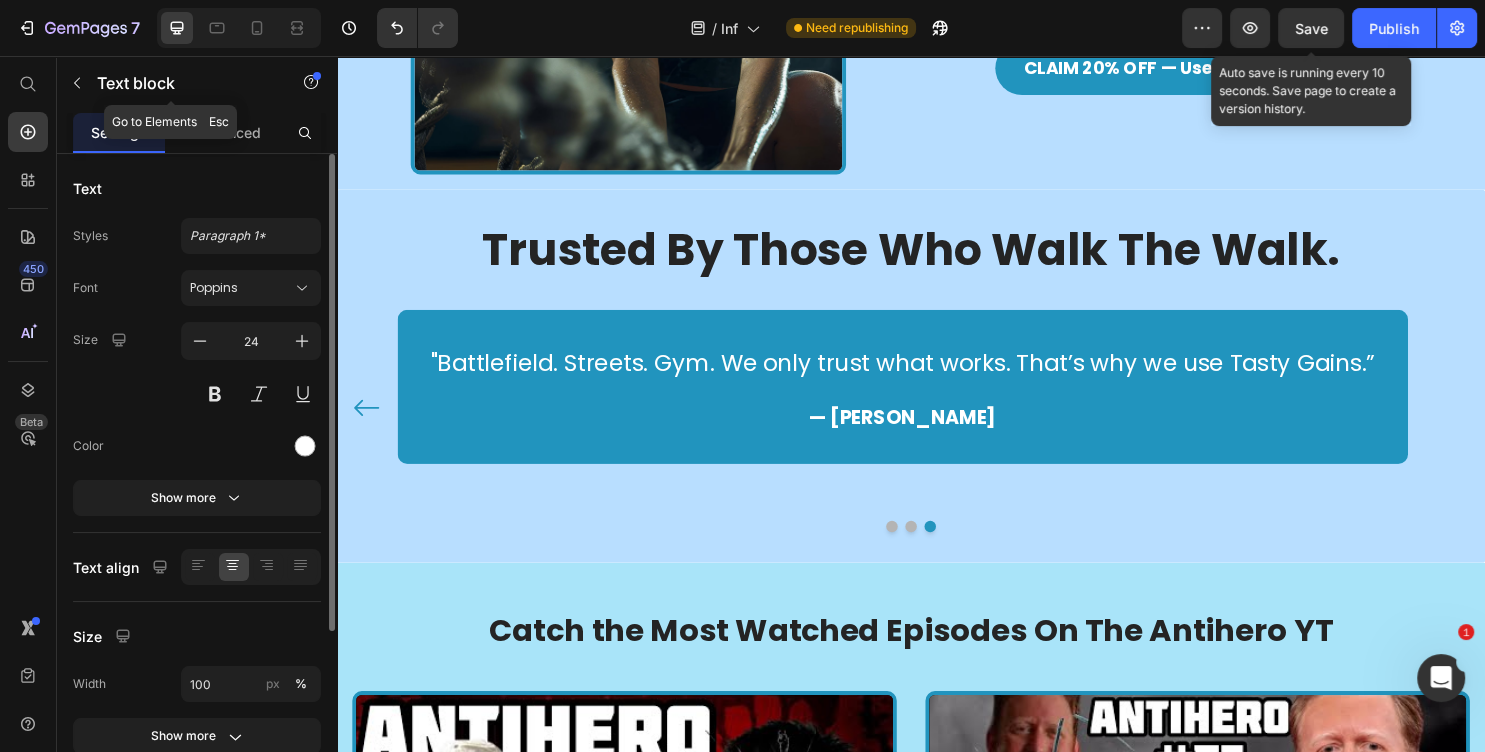 click on "Save" at bounding box center (1311, 28) 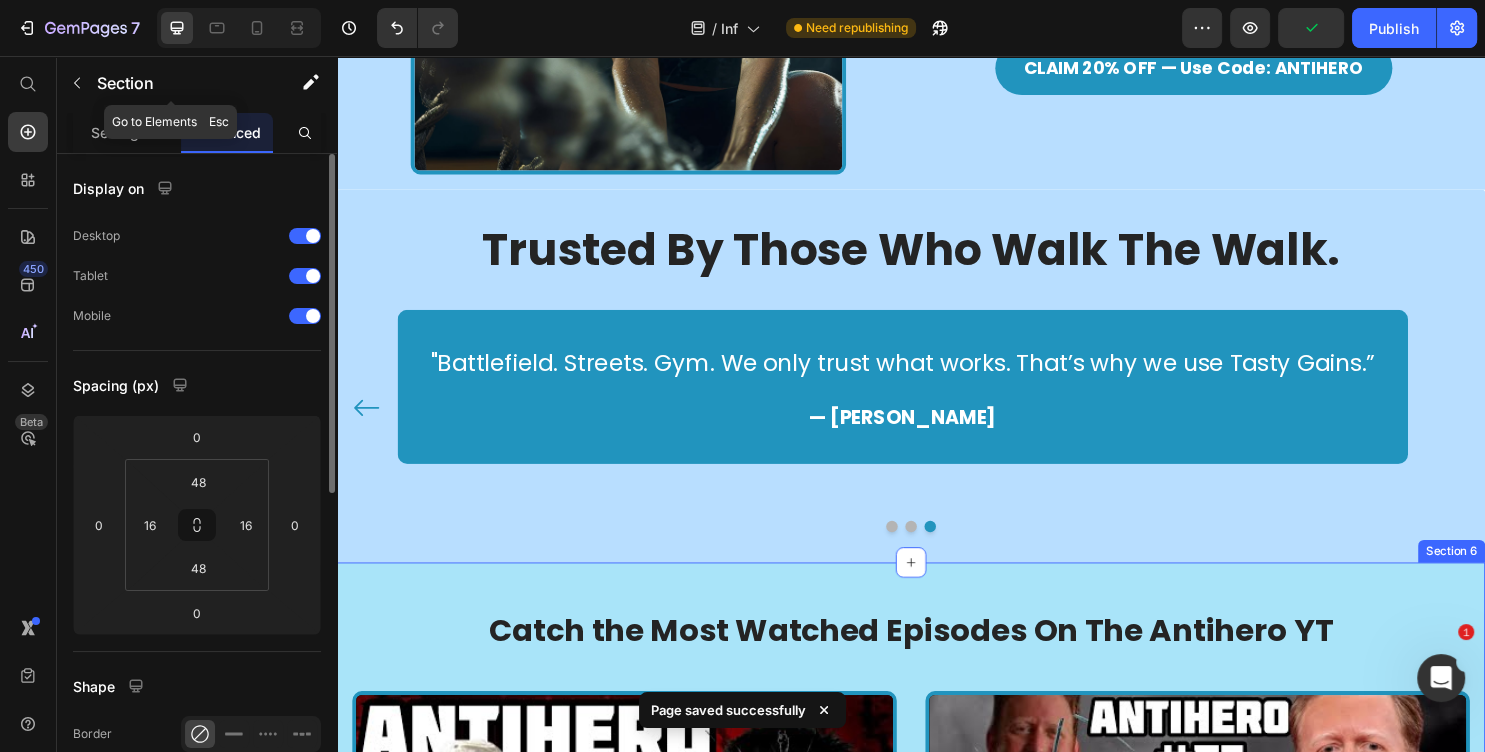 click on "Catch the Most Watched Episodes On The Antihero YT Heading Video Video Row Section 6" at bounding box center (937, 837) 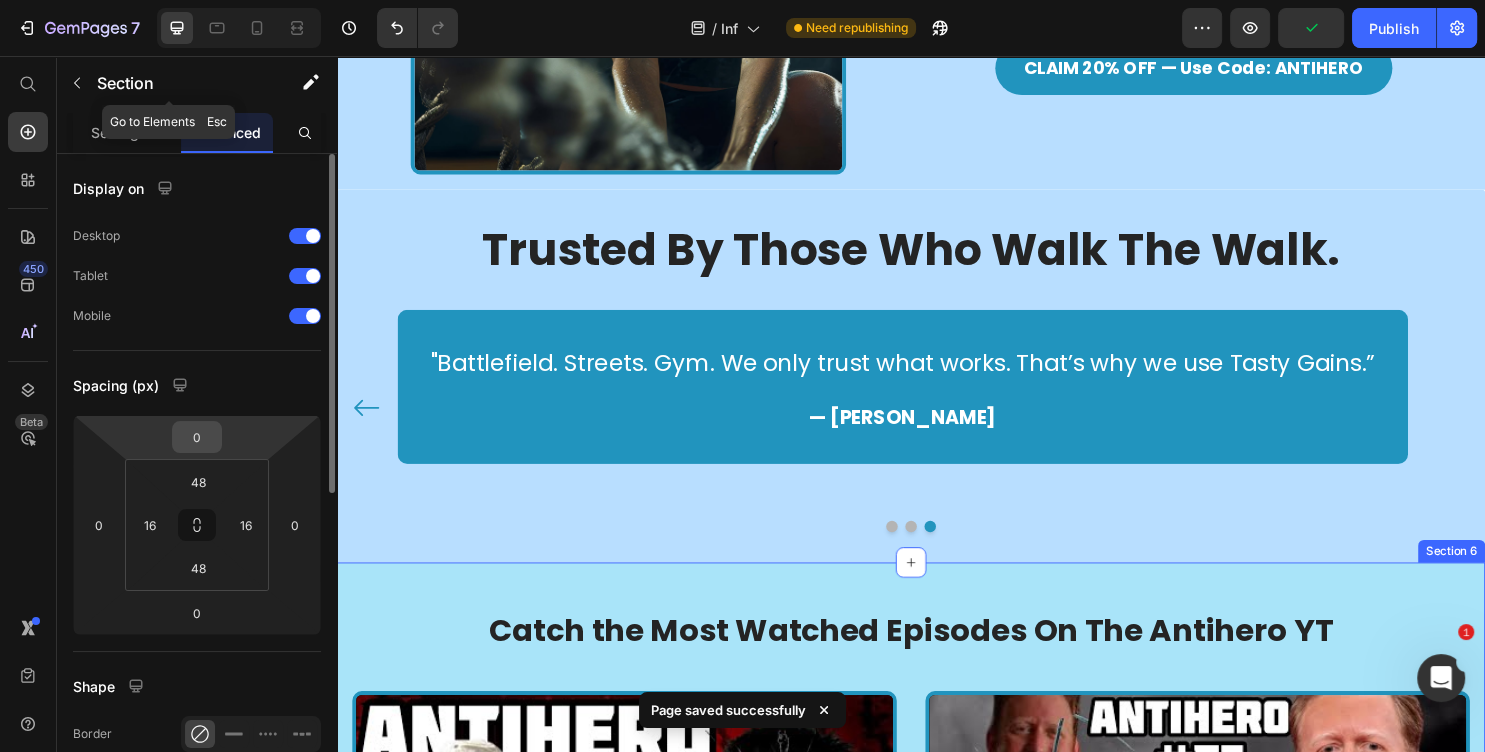 scroll, scrollTop: 1943, scrollLeft: 0, axis: vertical 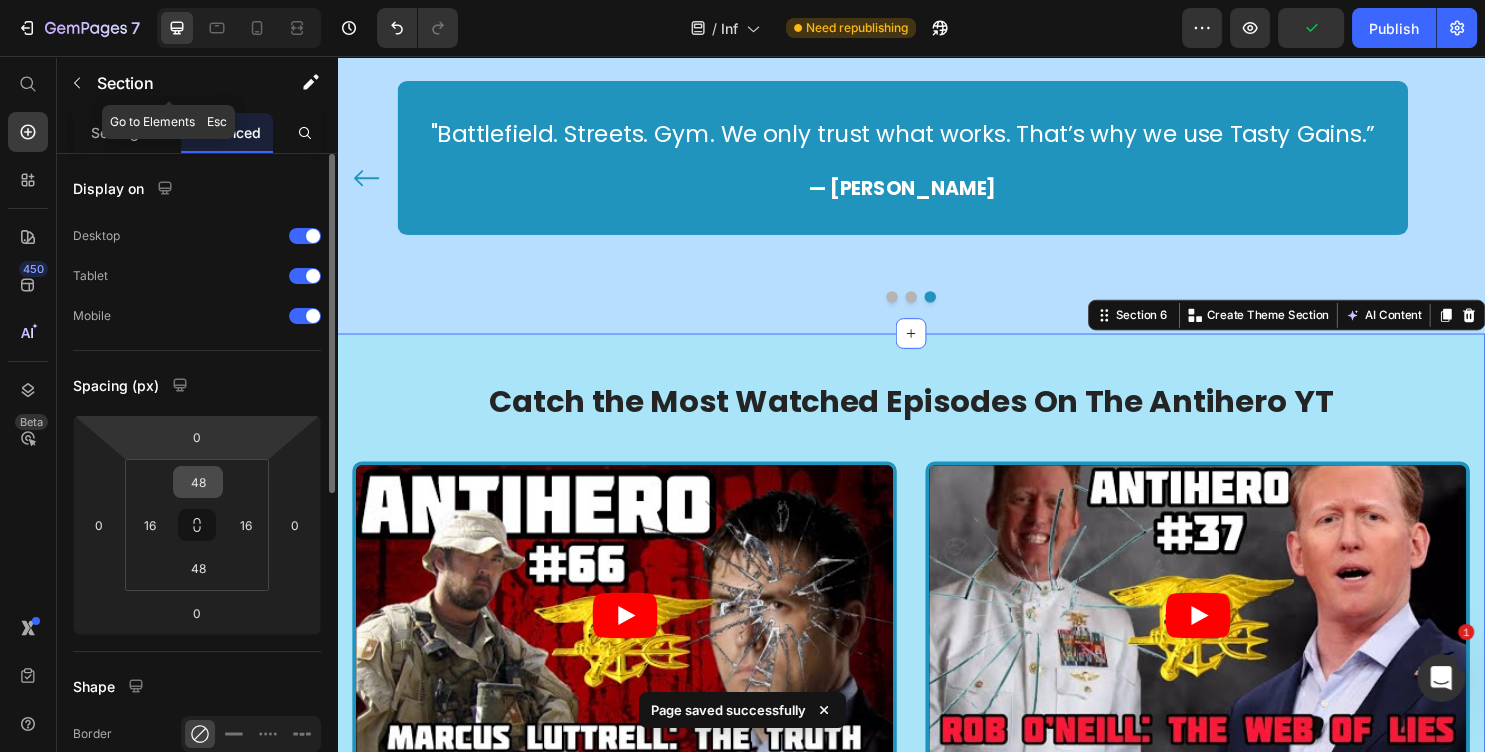 click on "48" at bounding box center [198, 482] 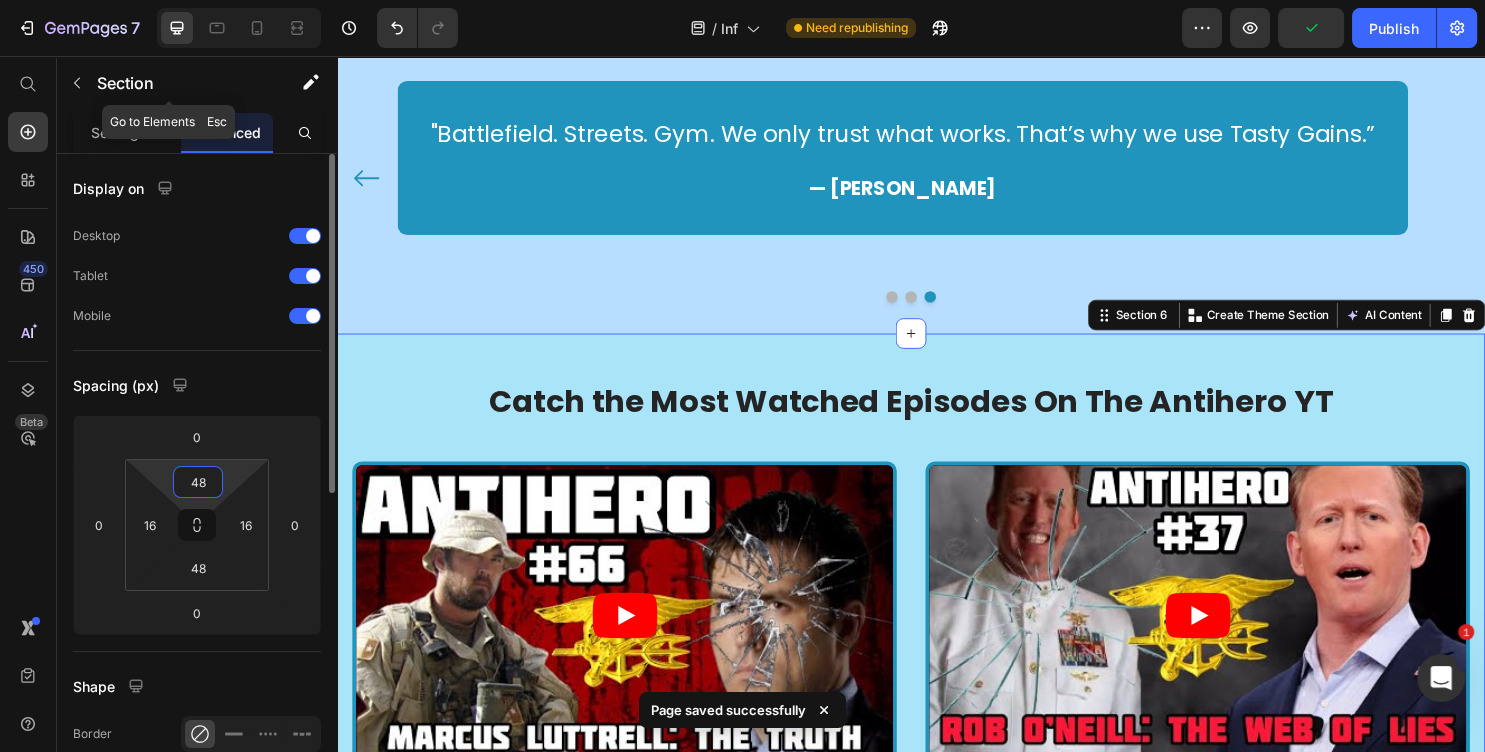 click on "48" at bounding box center (198, 482) 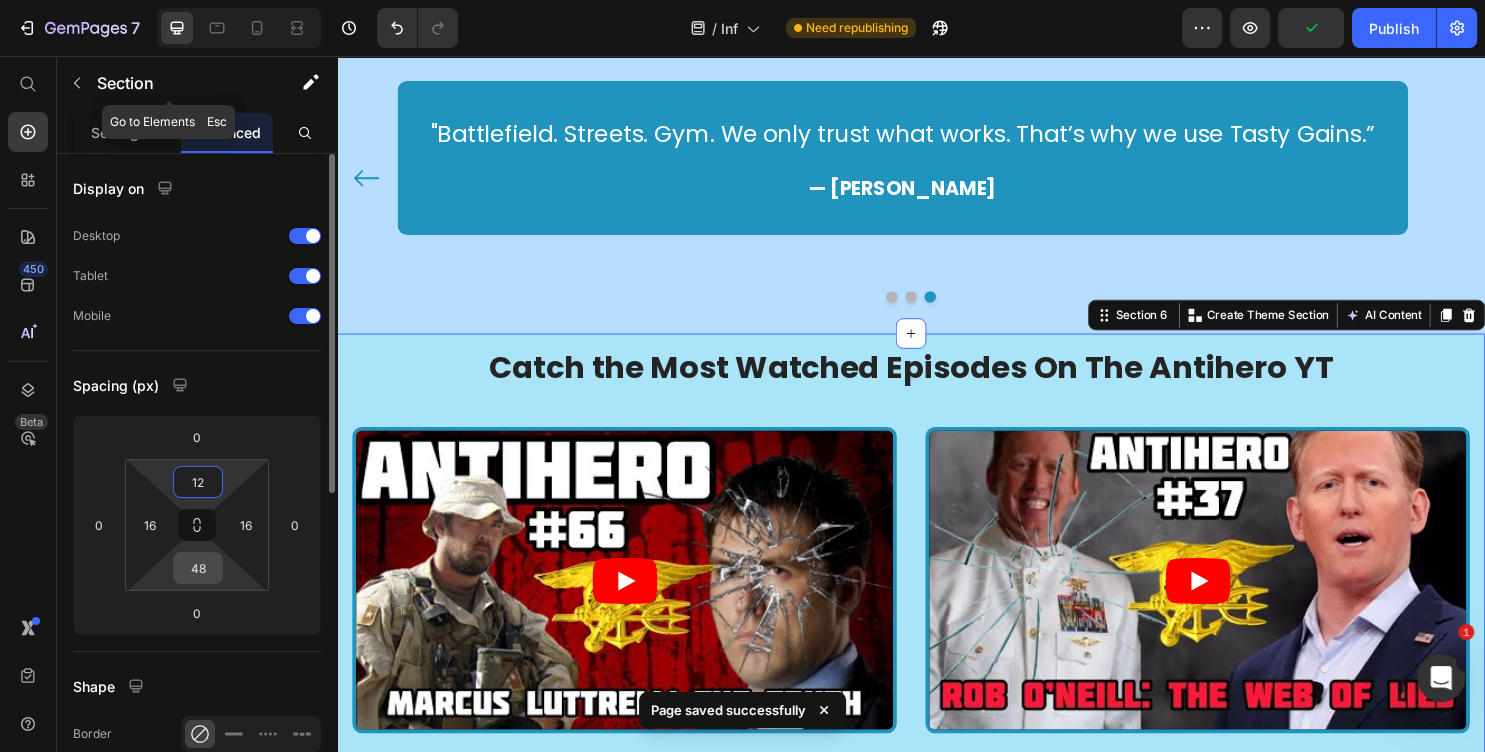 type on "12" 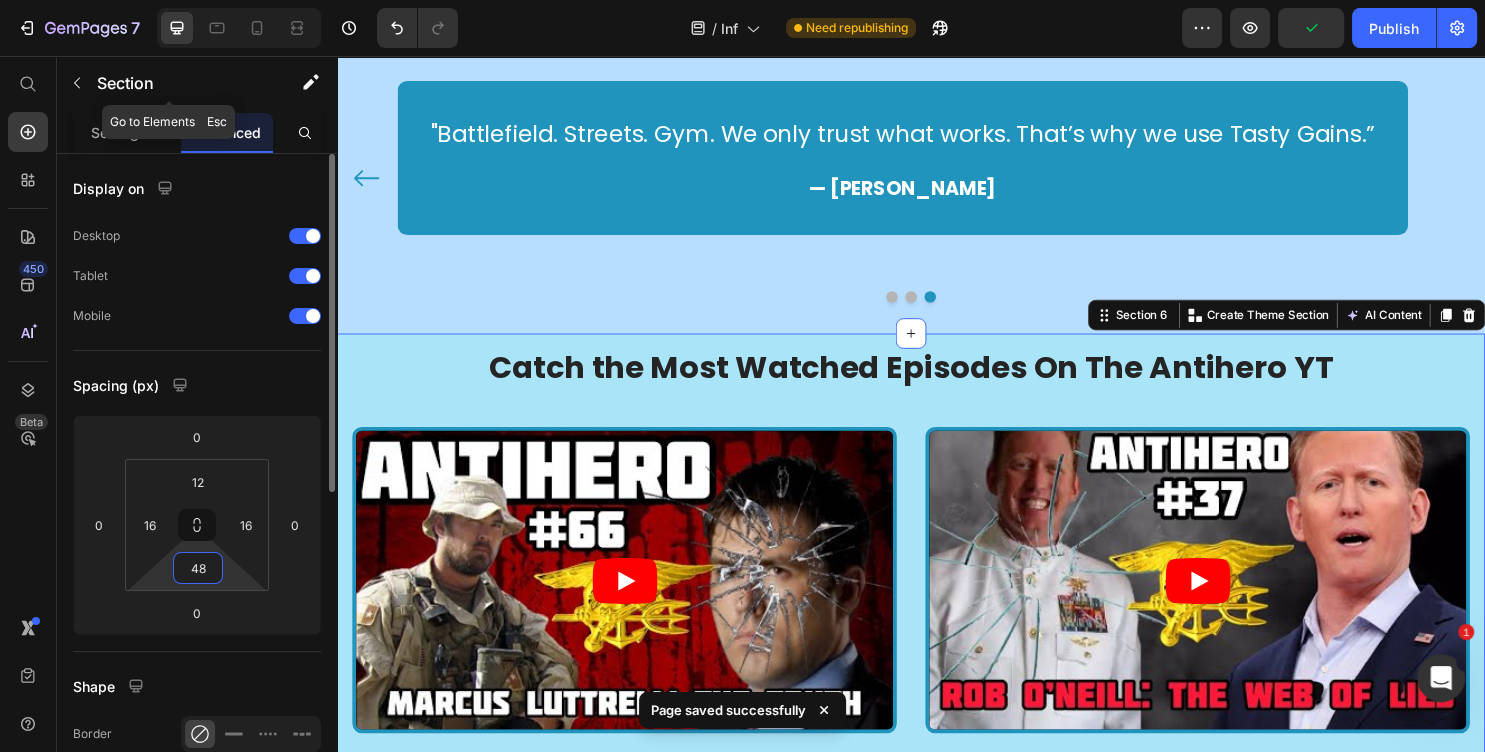 click on "48" at bounding box center (198, 568) 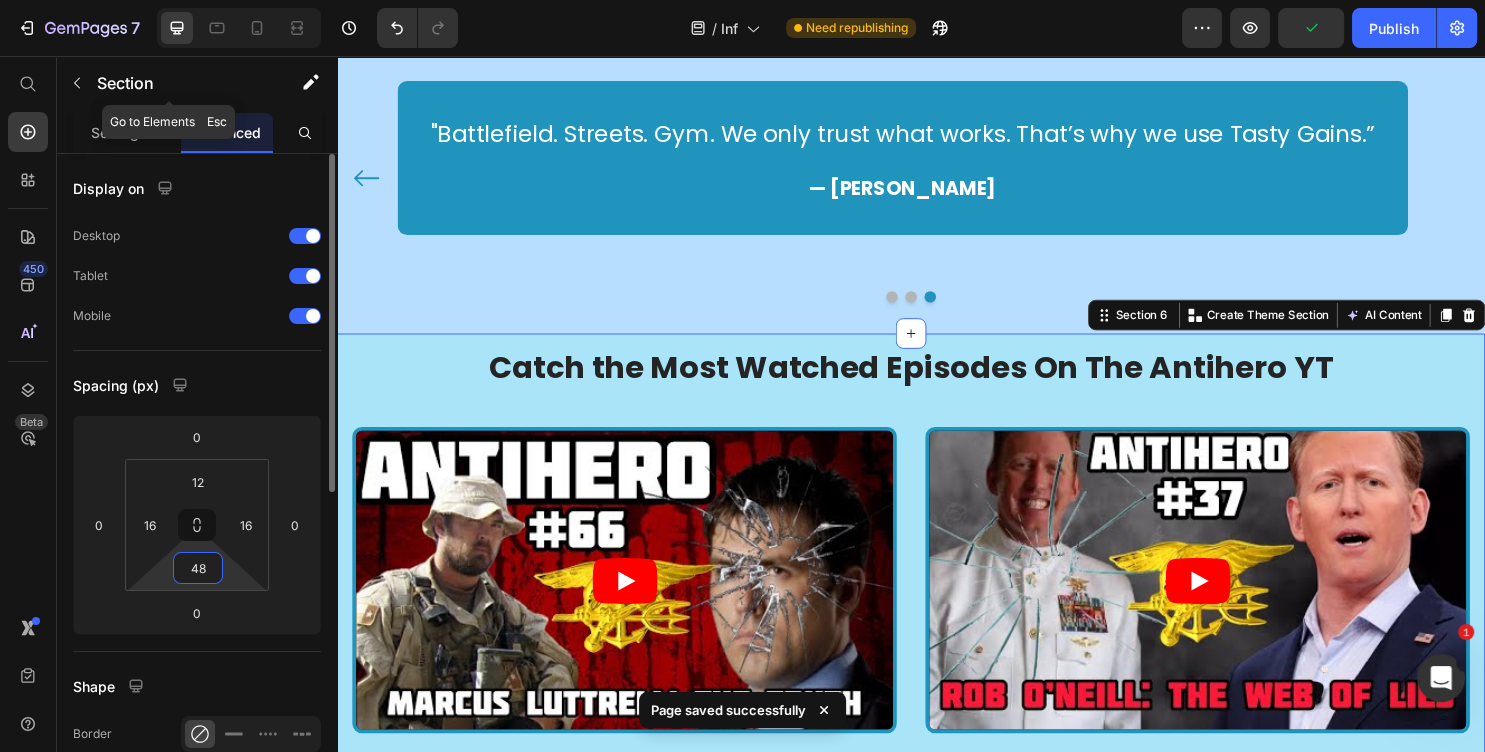 click on "48" at bounding box center [198, 568] 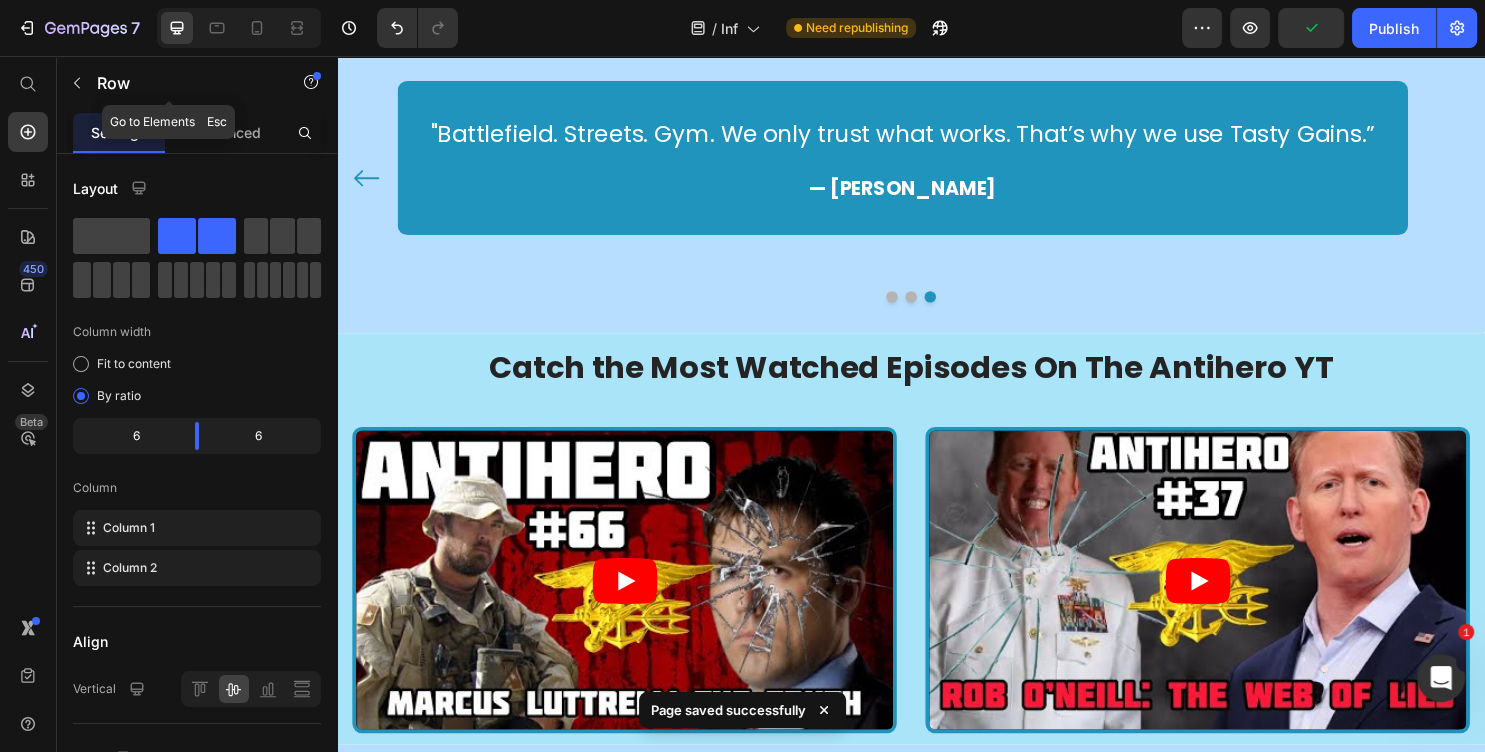 click on "Join the Mission Heading Fuel your day like real-world warriors. Text Block Get 20% OFF code: antihero Button" at bounding box center (635, 1154) 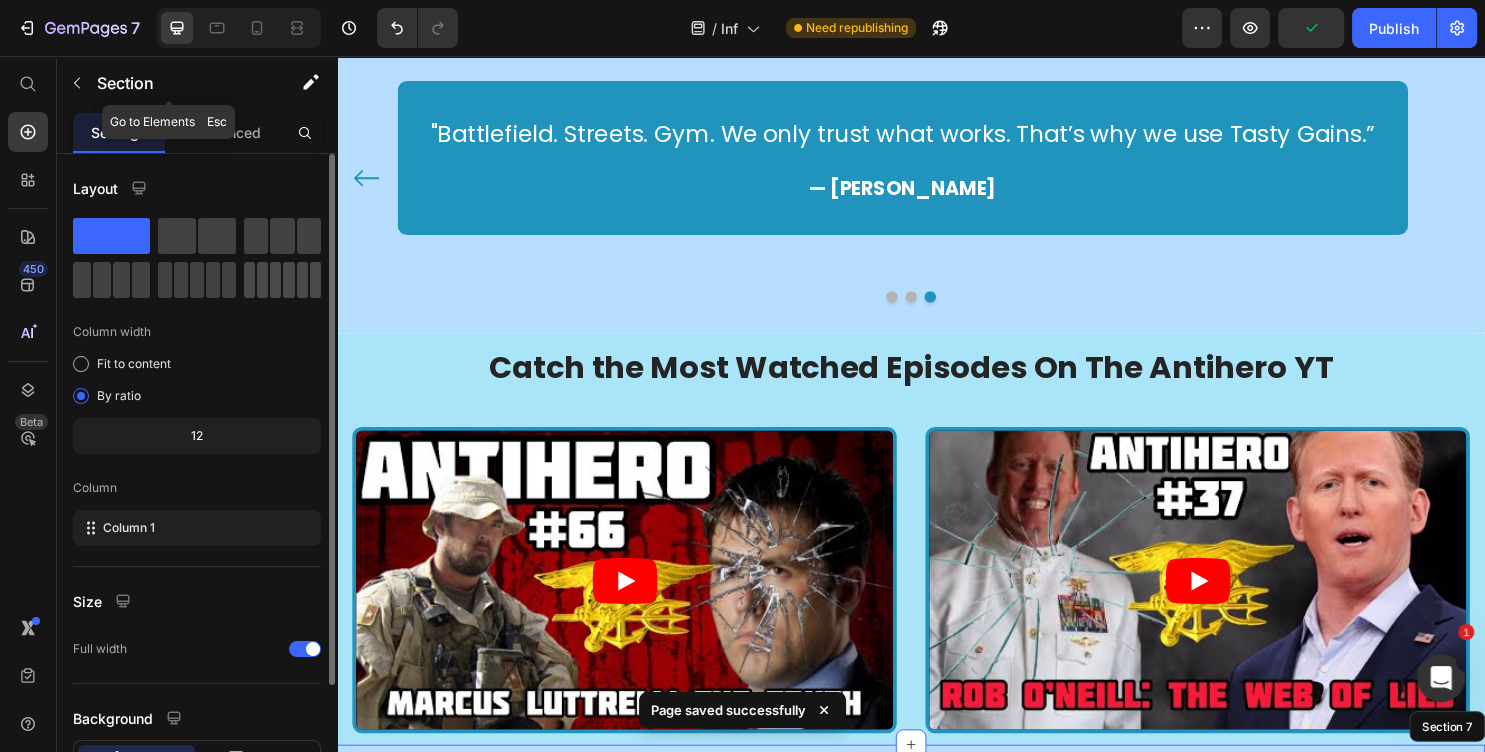scroll, scrollTop: 2484, scrollLeft: 0, axis: vertical 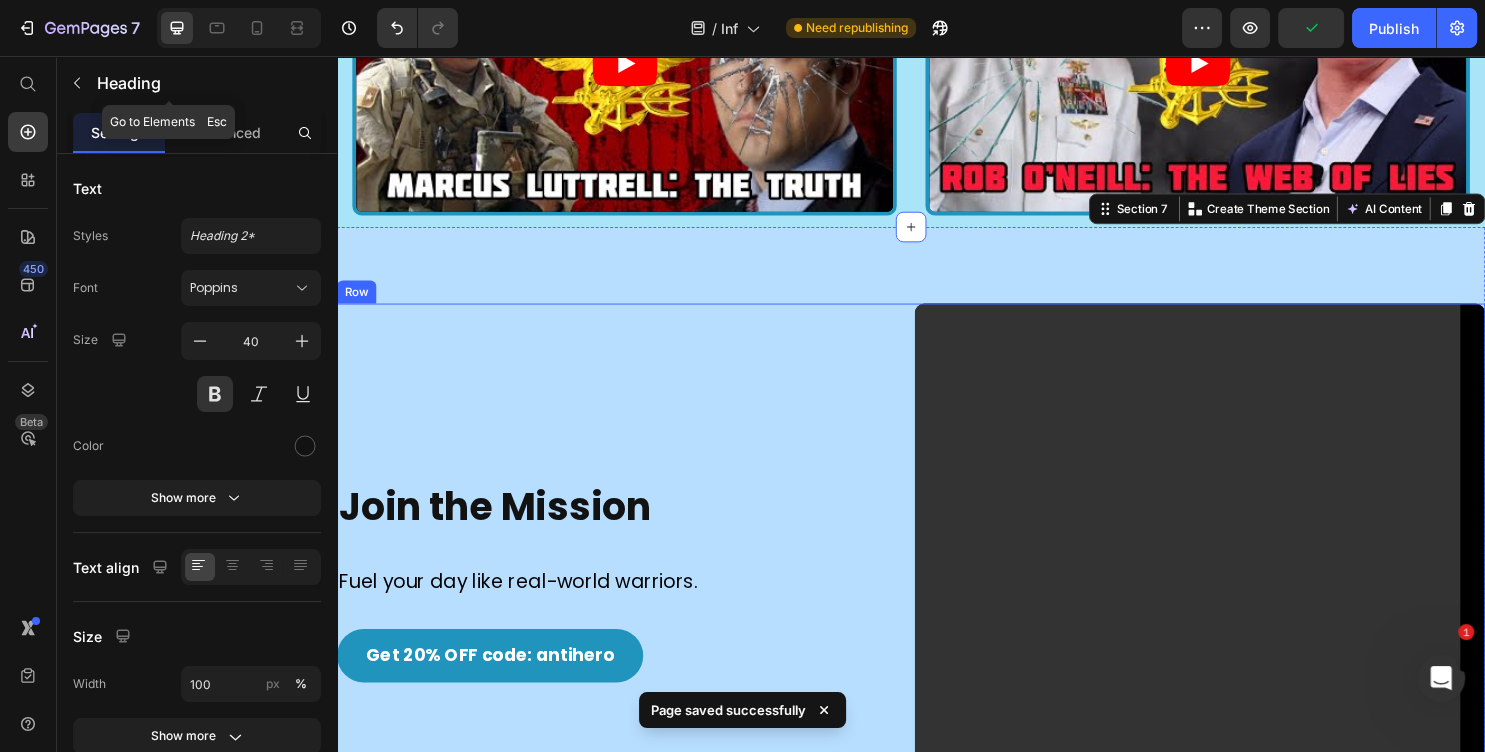 click on "Join the Mission" at bounding box center [635, 527] 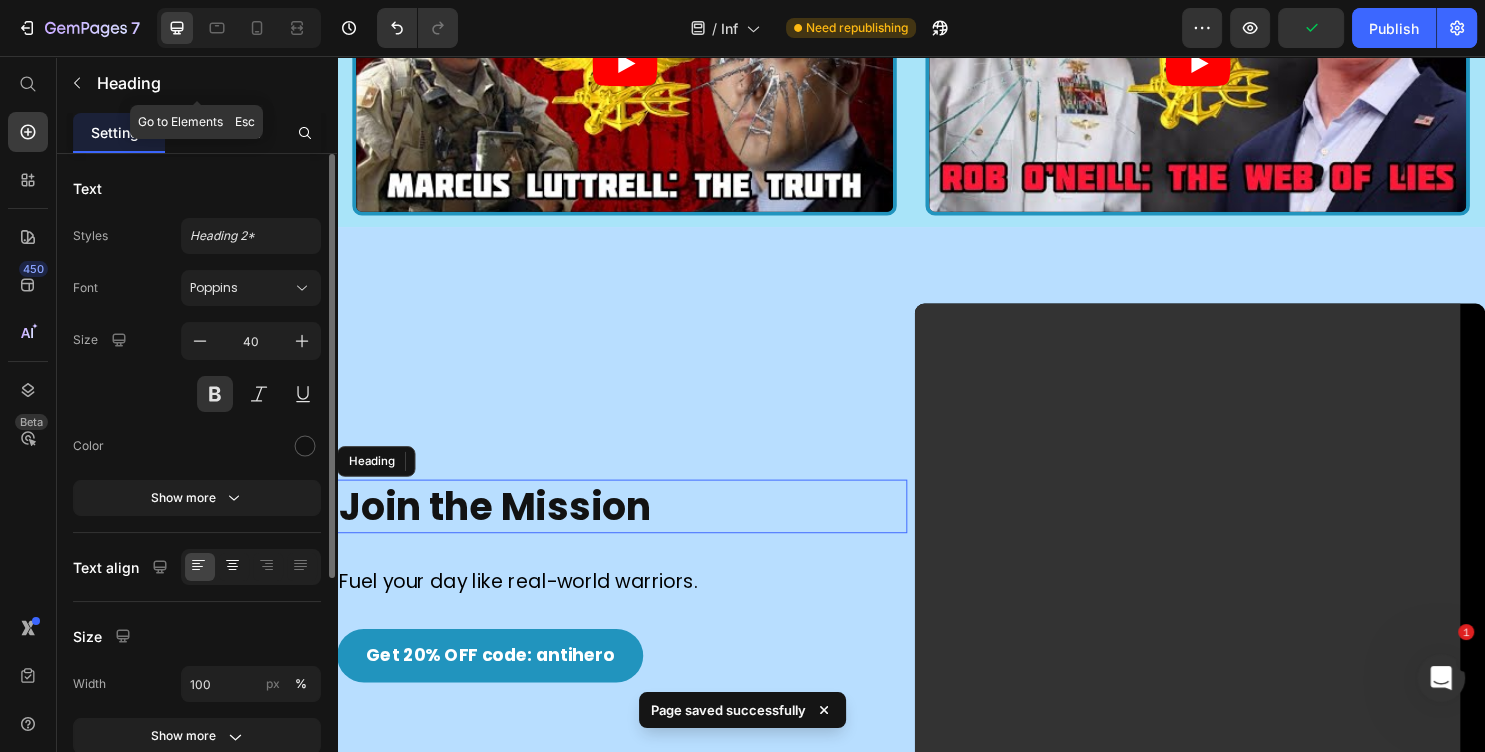 click 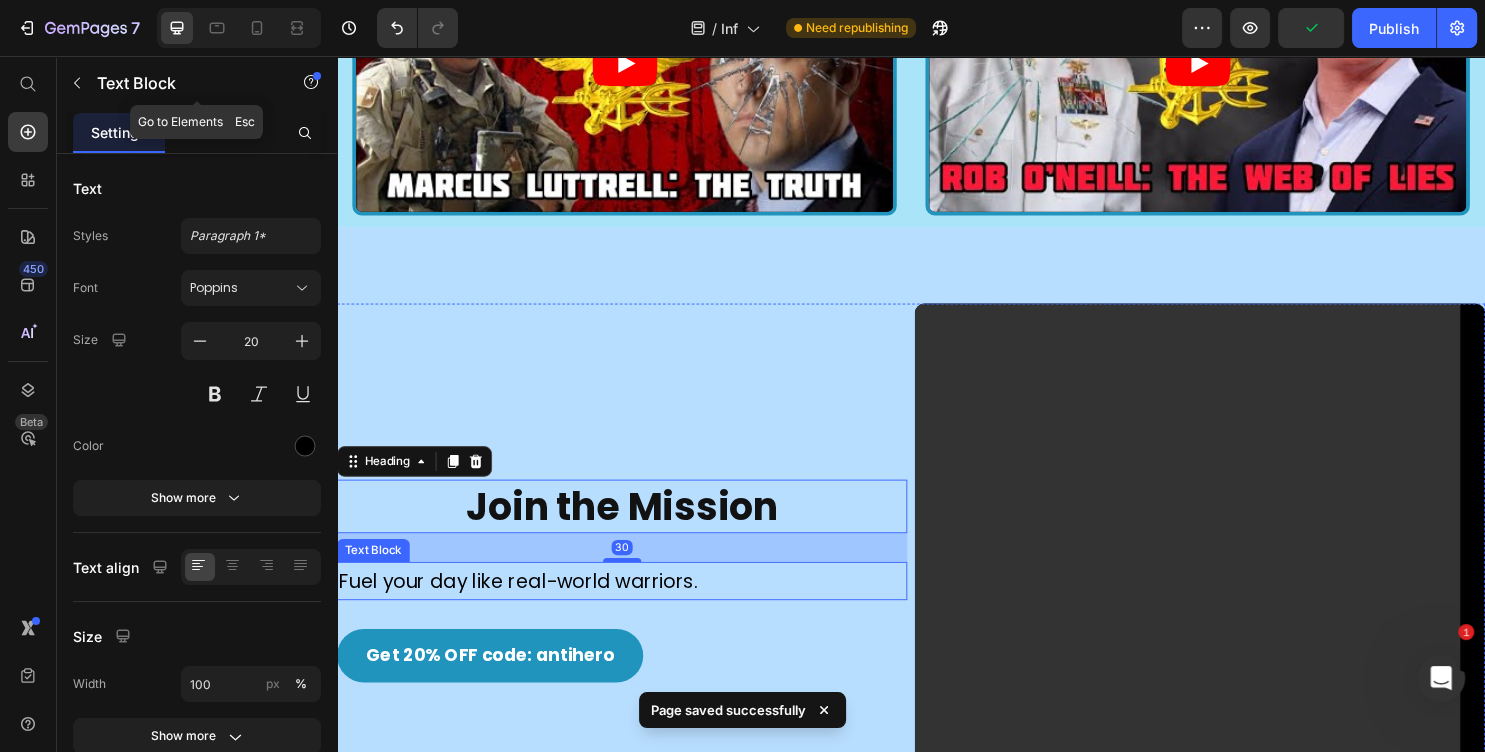 click on "Fuel your day like real-world warriors." at bounding box center [635, 605] 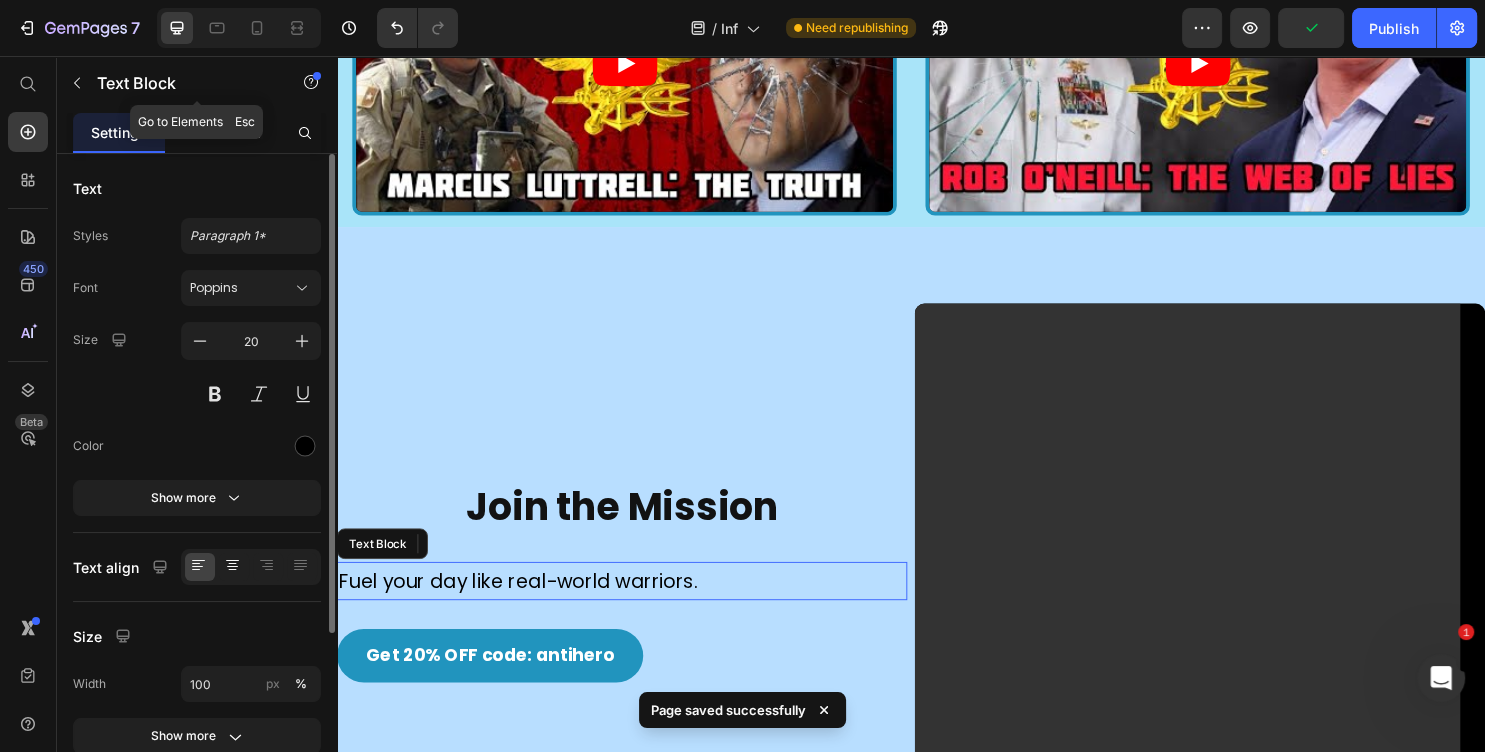 click 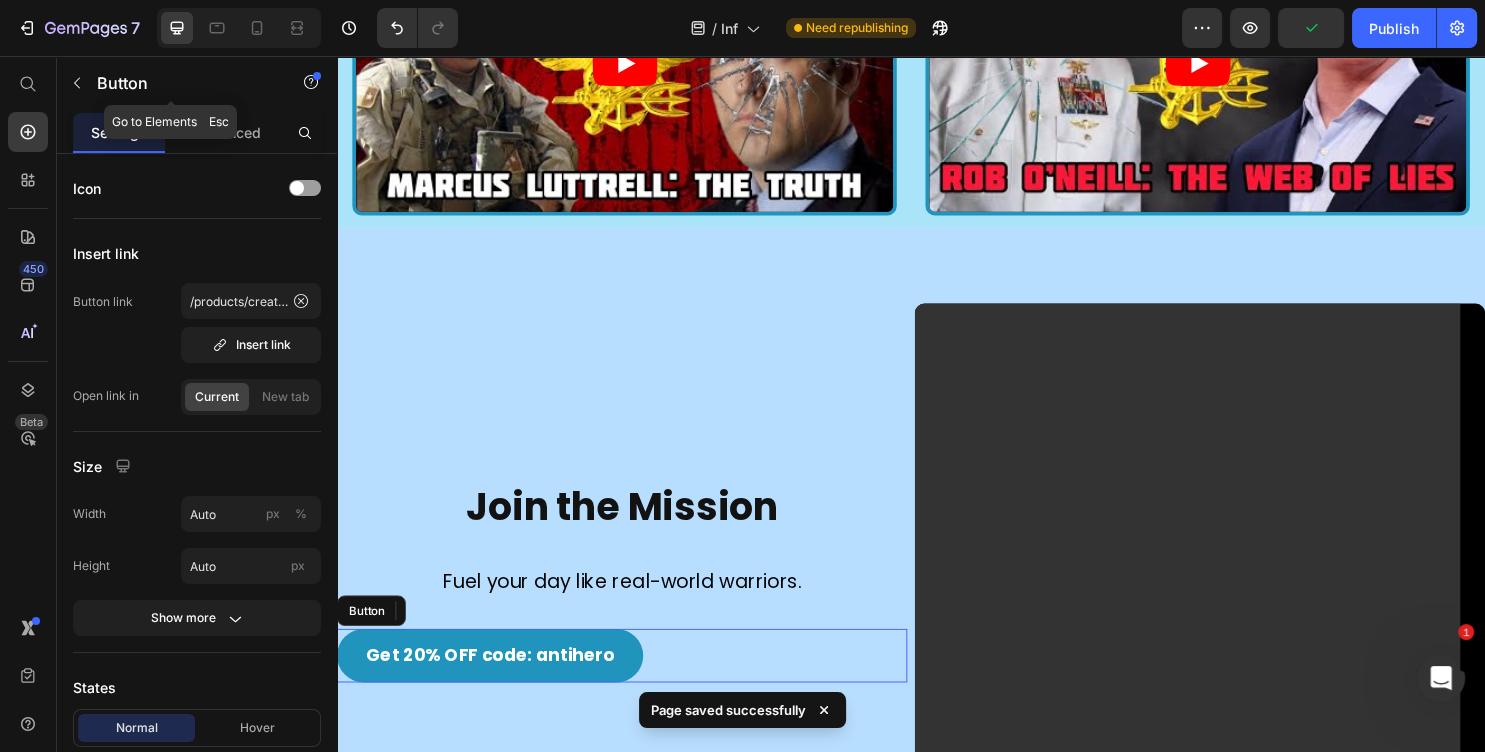 drag, startPoint x: 701, startPoint y: 645, endPoint x: 565, endPoint y: 660, distance: 136.8247 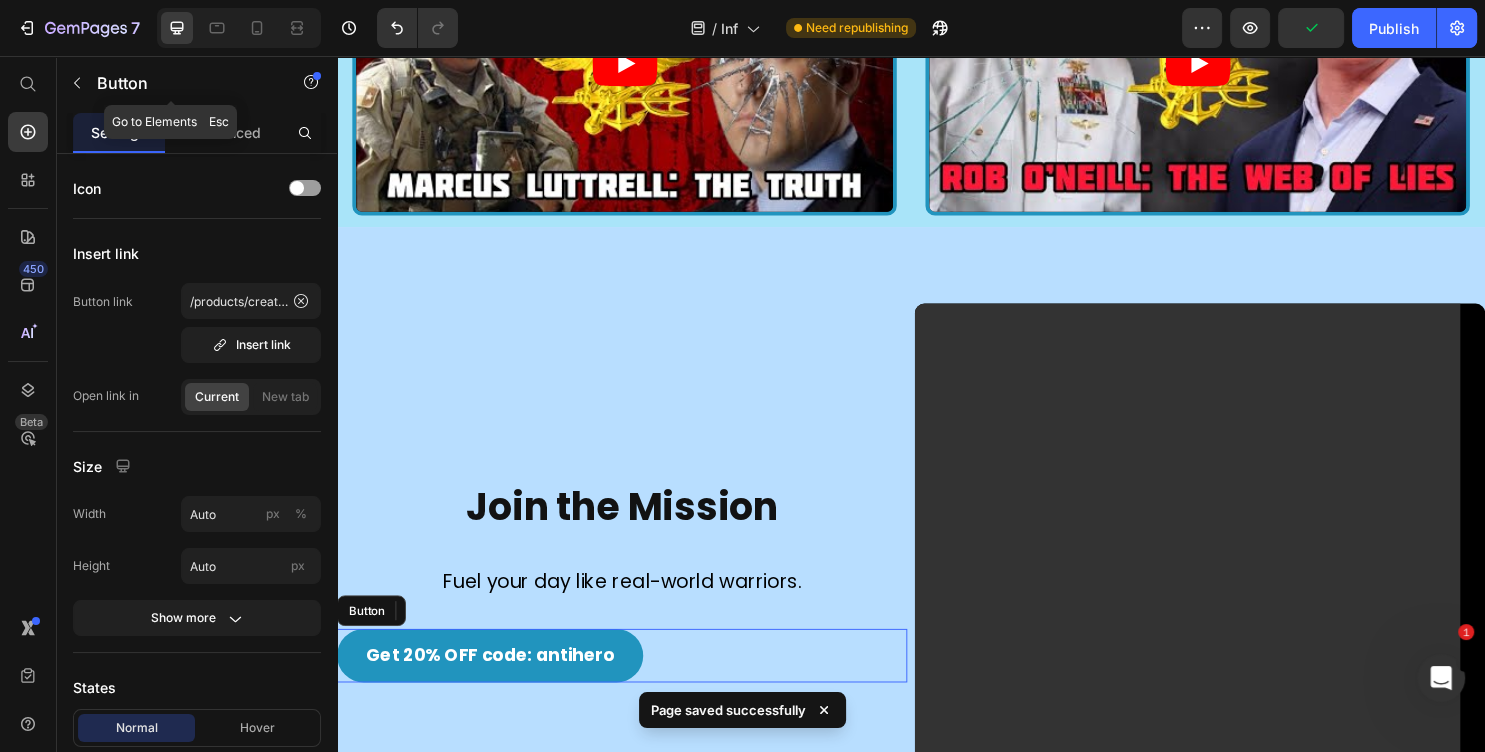 click on "Get 20% OFF code: antihero Button" at bounding box center (635, 683) 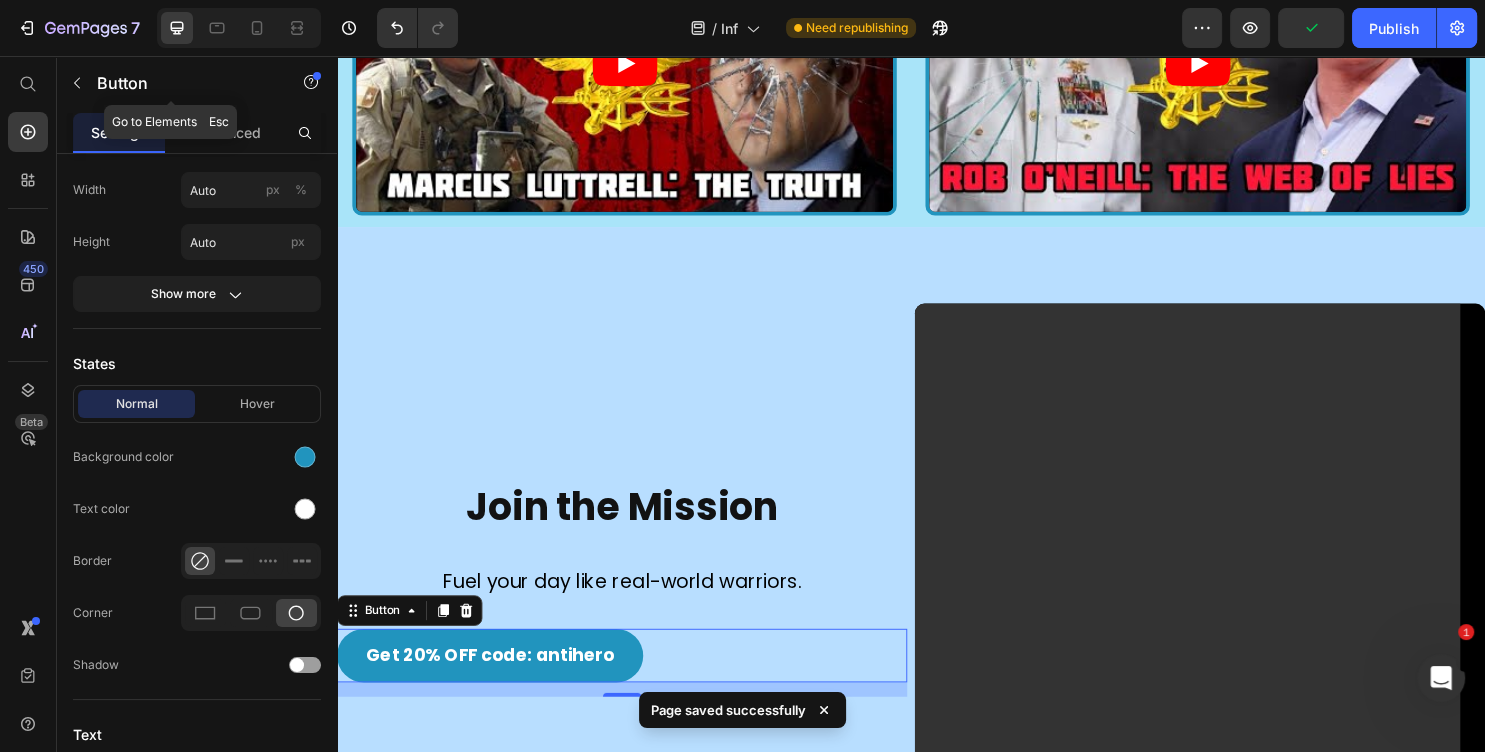 scroll, scrollTop: 736, scrollLeft: 0, axis: vertical 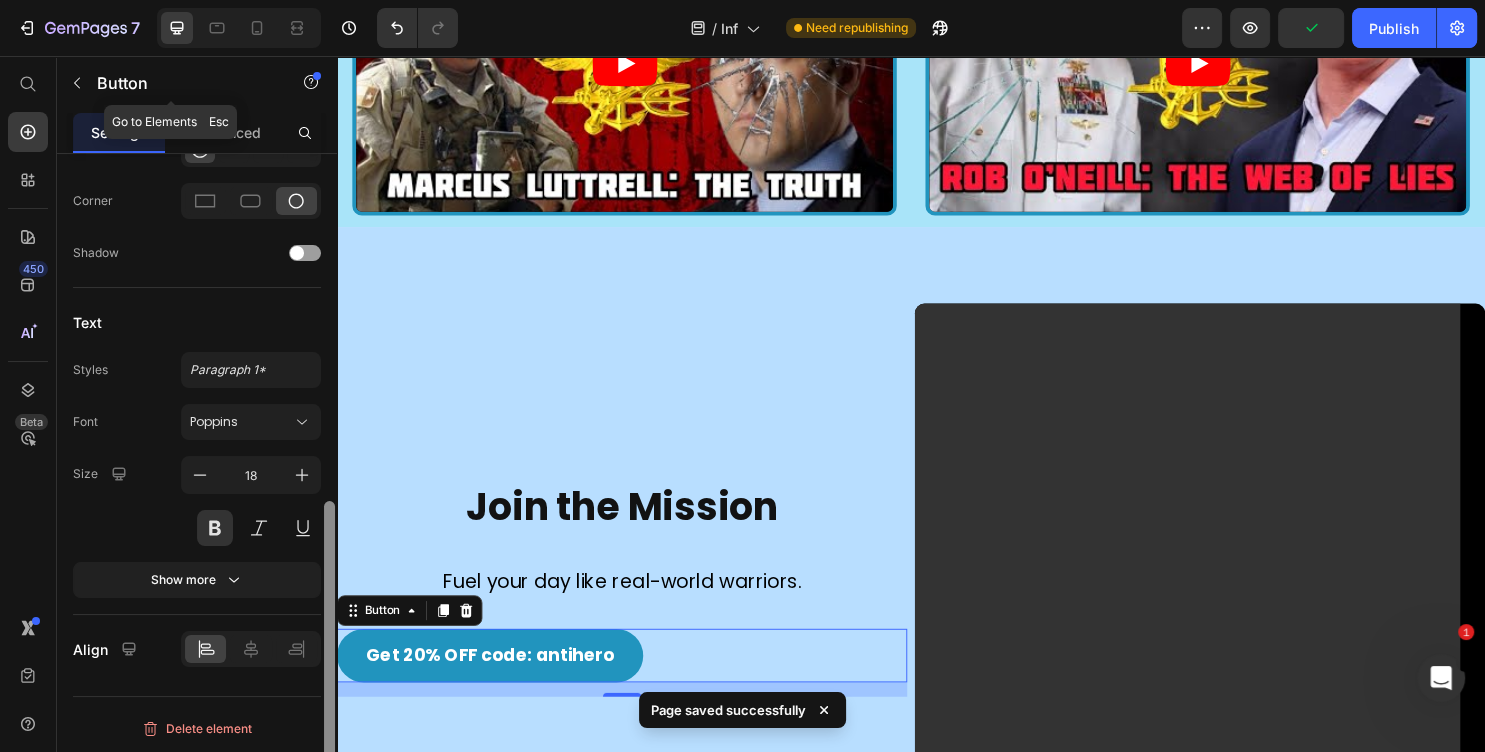 click 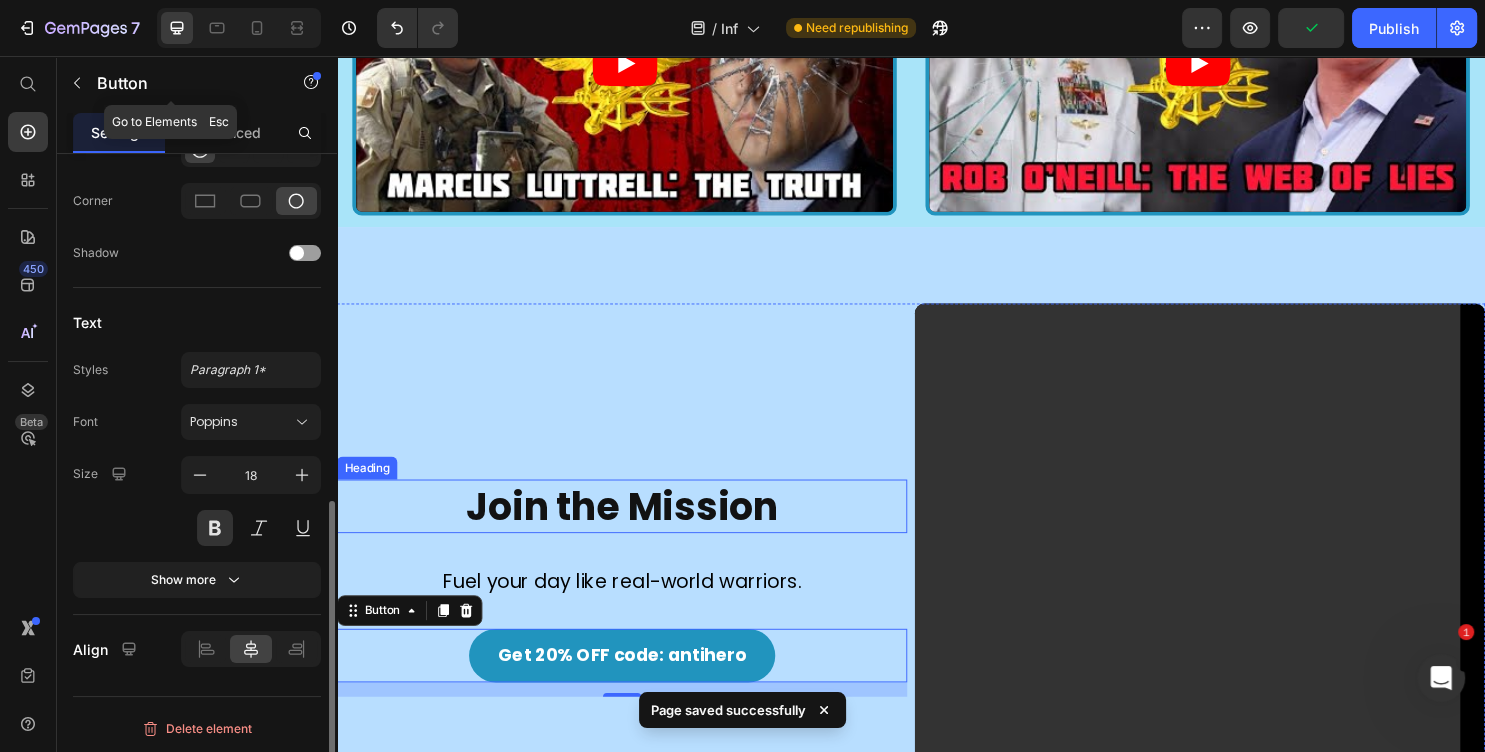 scroll, scrollTop: 1404, scrollLeft: 0, axis: vertical 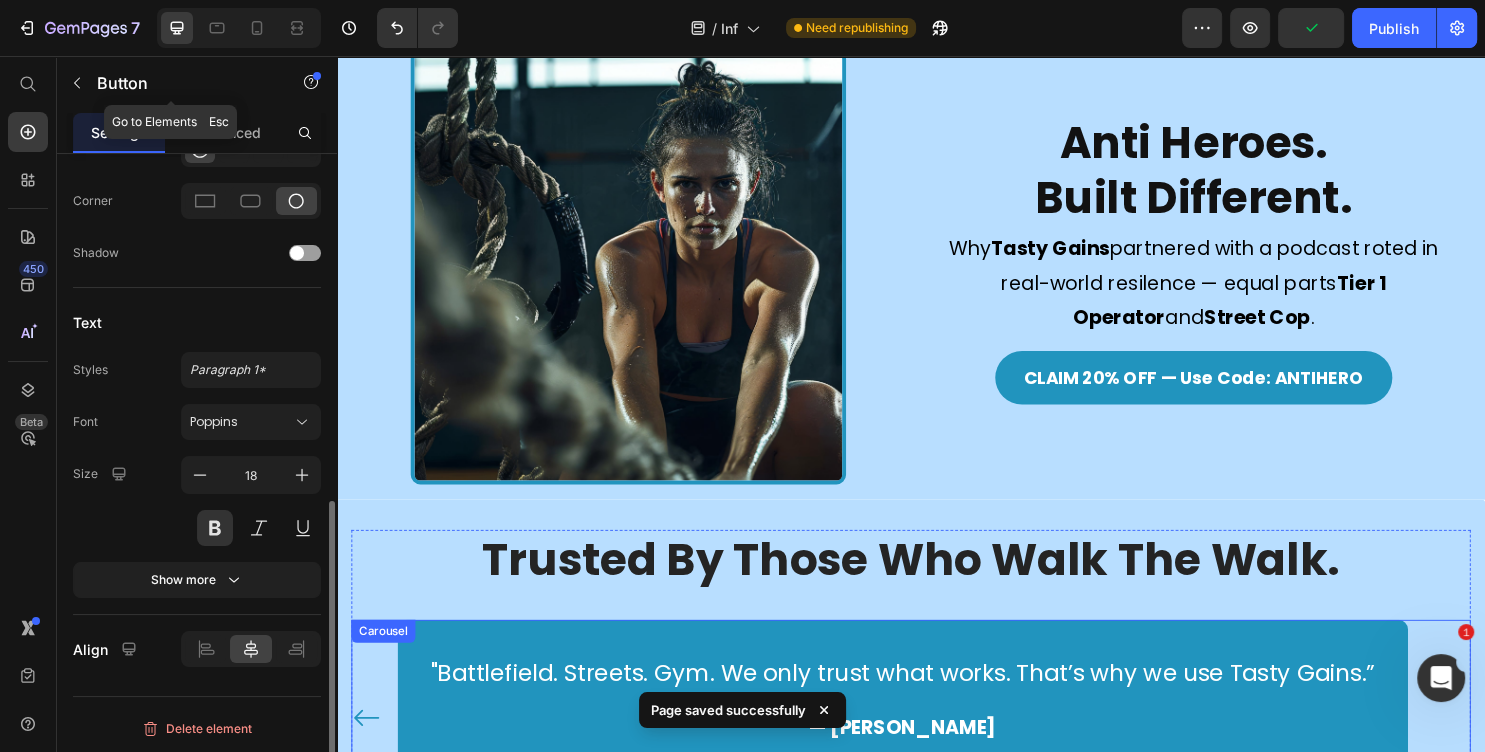 click on "“Performance fuels purpose — that’s why we chose to partner with [PERSON_NAME].” Text block — [PERSON_NAME]& [PERSON_NAME]  Hosts of The Anti Hero Podcast Text block Row “You can’t lead from the front if your body can’t keep up. Tasty Gains keeps us mission-ready  — every damn day.” Text block —  [PERSON_NAME]Text block Row "Battlefield. Streets. Gym. We only trust what works. That’s why we use Tasty Gains.” Text block — [PERSON_NAME]Text block Row
Carousel" at bounding box center (937, 762) 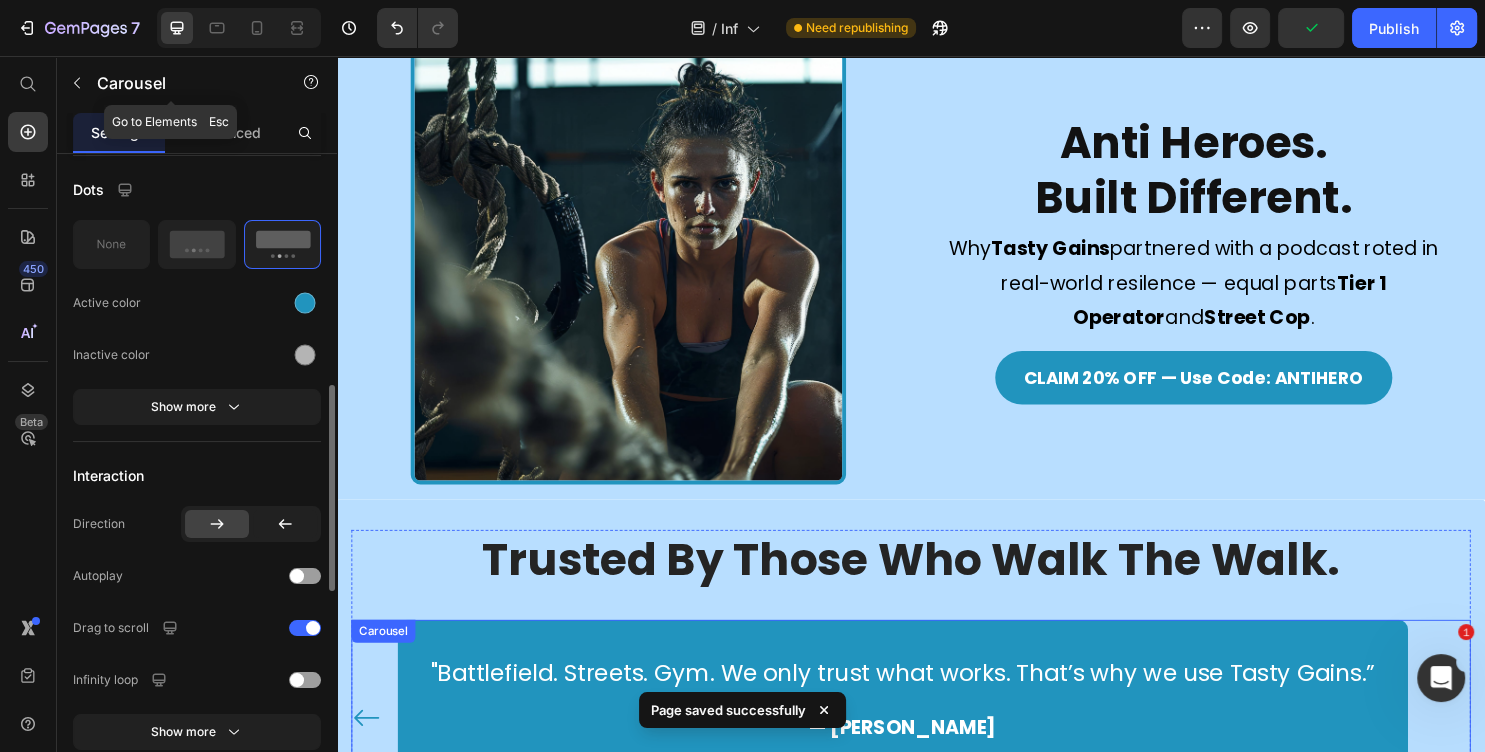 click on "Trusted By Those Who Walk The Walk. Heading
“Performance fuels purpose — that’s why we chose to partner with [PERSON_NAME].” Text block — [PERSON_NAME]er [PERSON_NAME]ts of The Anti Hero Podcast Text block Row “You can’t lead from the front if your body can’t keep up. Tasty Gains keeps us mission-ready  — every damn day.” Text block —  [PERSON_NAME]block Row "Battlefield. Streets. Gym. We only trust what works. That’s why we use Tasty Gains.” Text block — [PERSON_NAME]block Row
Carousel Row Section 5" at bounding box center (937, 715) 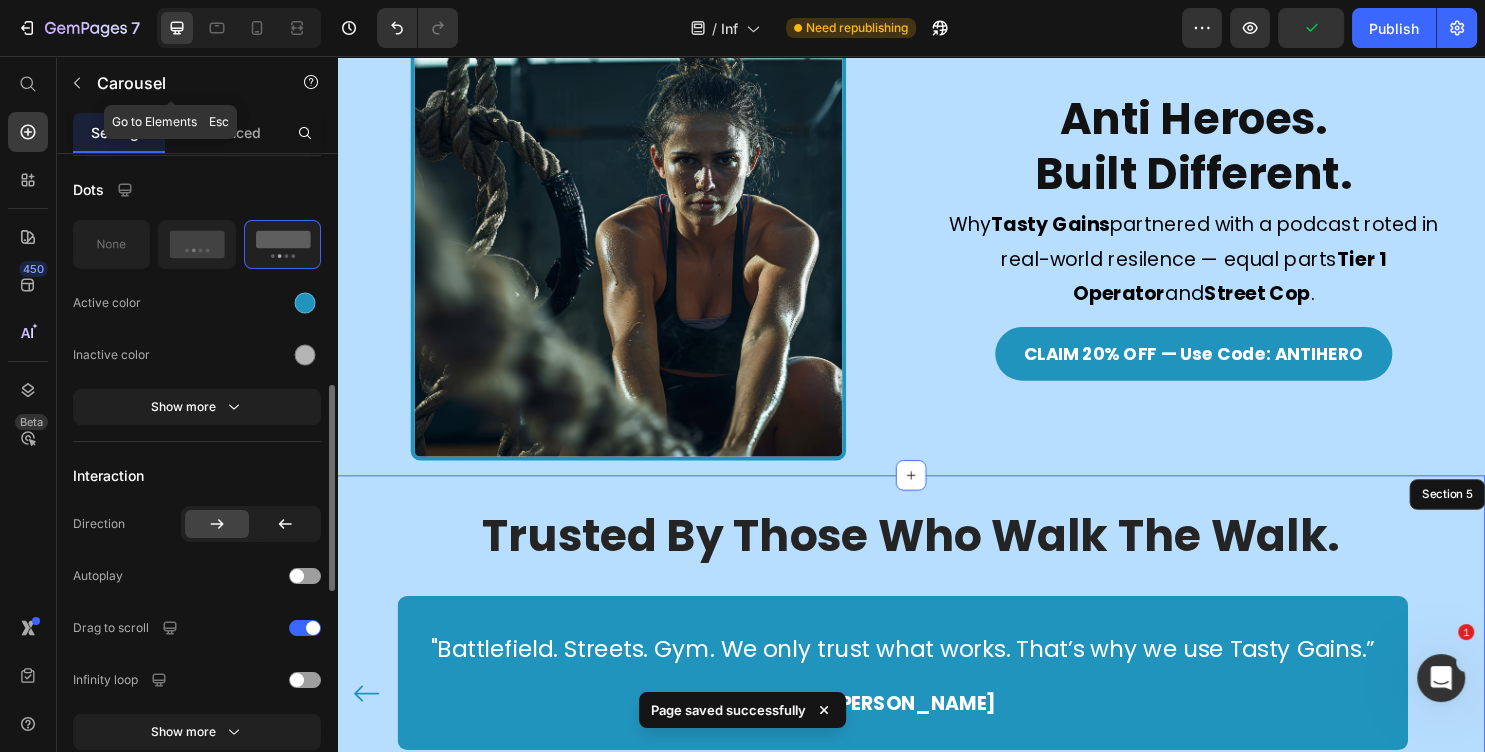 click on "Trusted By Those Who Walk The Walk. Heading
“Performance fuels purpose — that’s why we chose to partner with [PERSON_NAME].” Text block — [PERSON_NAME]er [PERSON_NAME]ts of The Anti Hero Podcast Text block Row “You can’t lead from the front if your body can’t keep up. Tasty Gains keeps us mission-ready  — every damn day.” Text block —  [PERSON_NAME]block Row "Battlefield. Streets. Gym. We only trust what works. That’s why we use Tasty Gains.” Text block — [PERSON_NAME]block Row
Carousel Row Section 5" at bounding box center (937, 690) 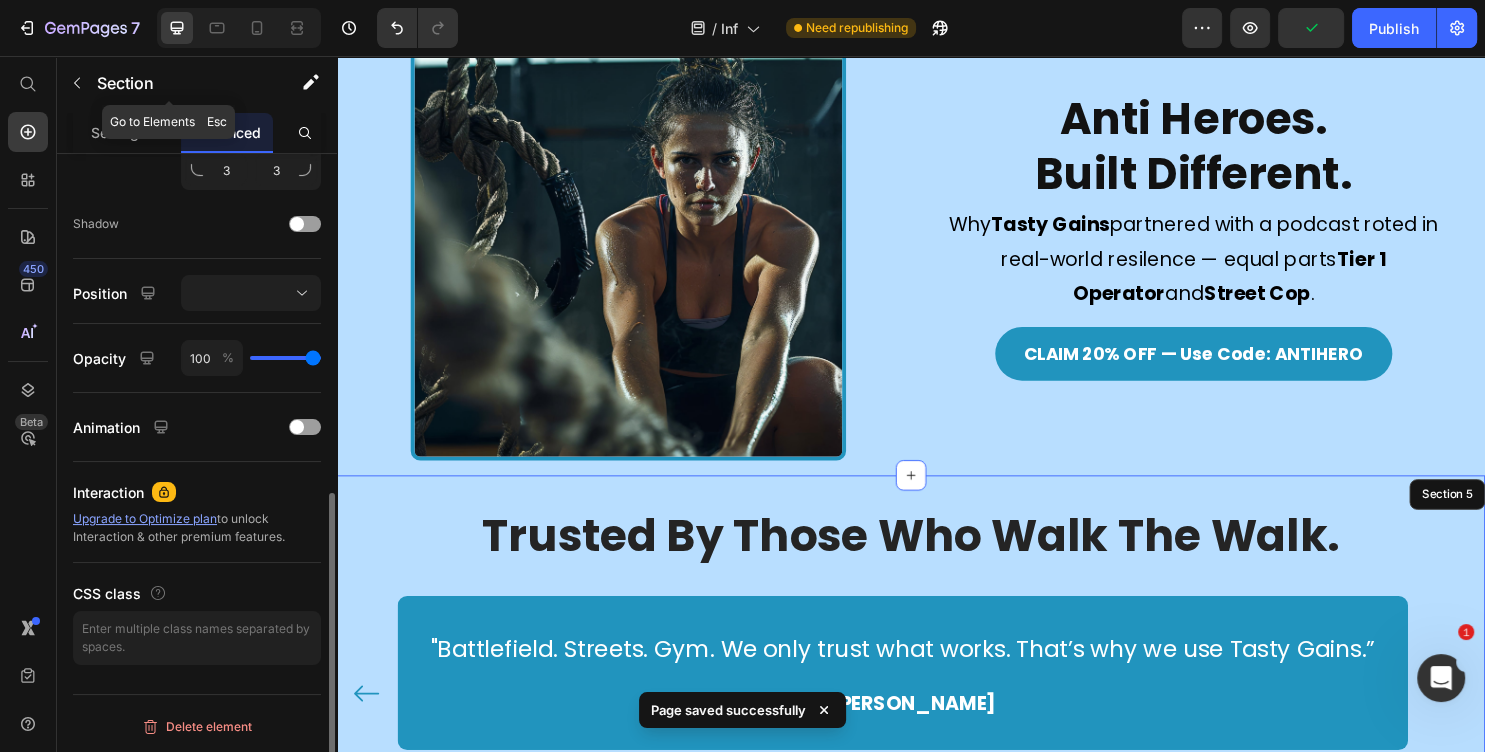 click 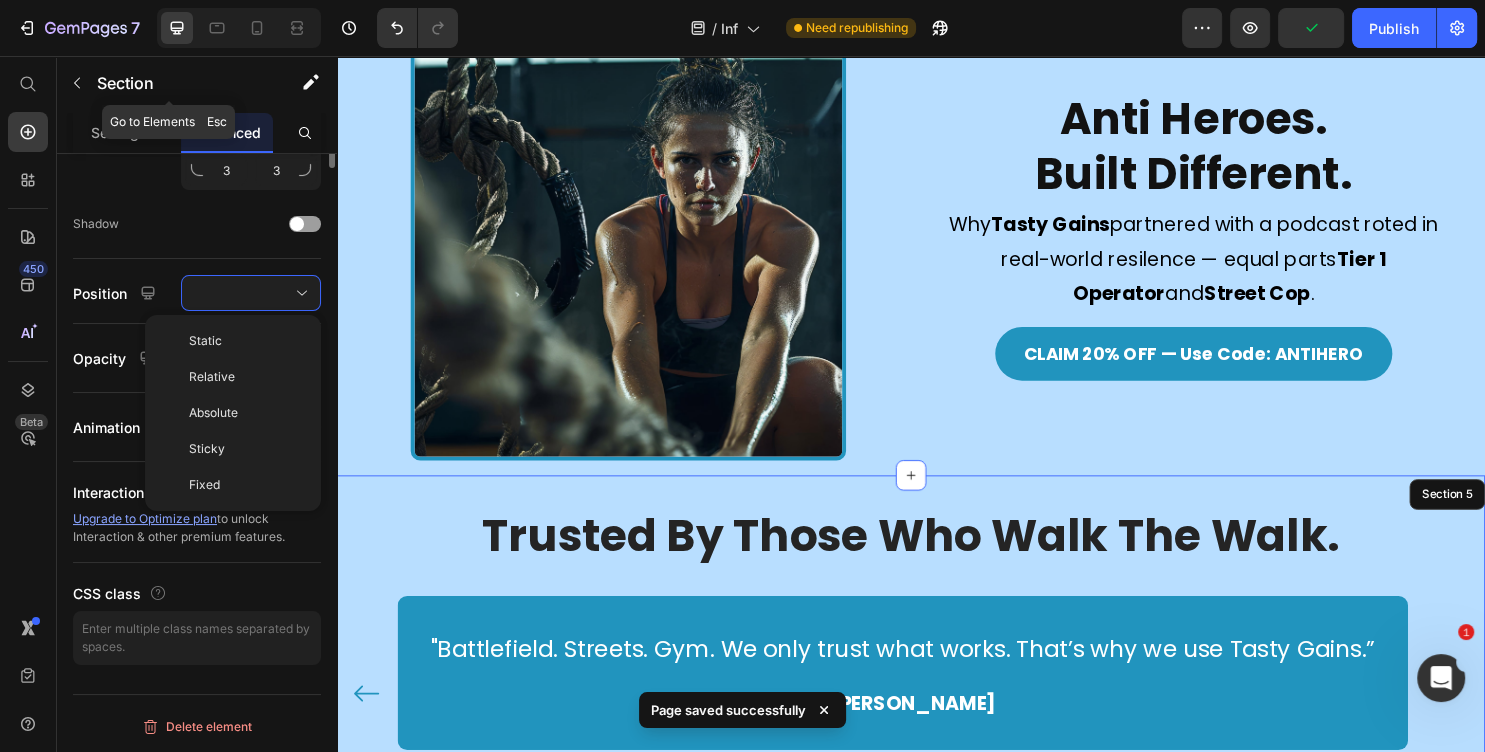 scroll, scrollTop: 1943, scrollLeft: 0, axis: vertical 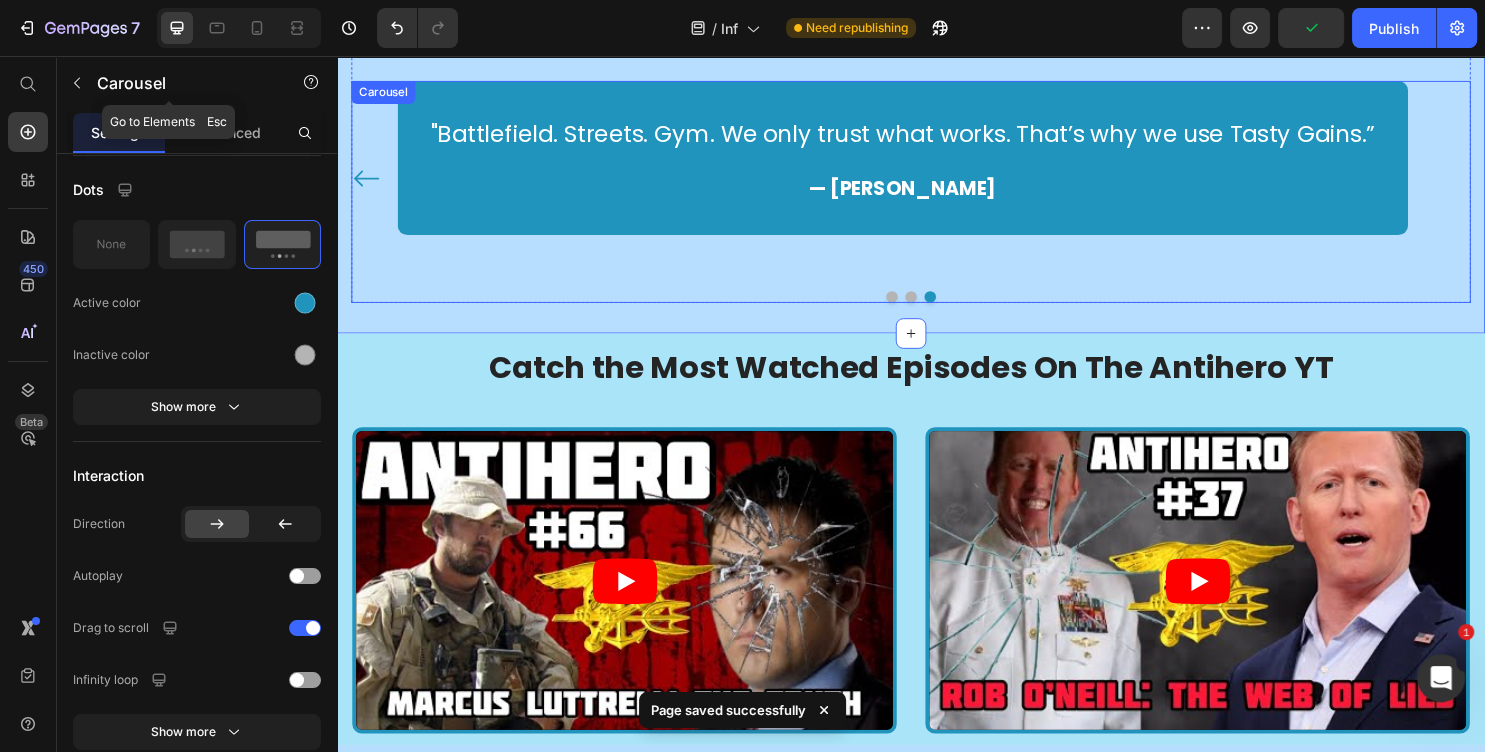 click on "“Performance fuels purpose — that’s why we chose to partner with [PERSON_NAME].” Text block — [PERSON_NAME][PERSON_NAME]Hosts of The Anti Hero Podcast Text block Row “You can’t lead from the front if your body can’t keep up. Tasty Gains keeps us mission-ready  — every damn day.” Text block —  [PERSON_NAME]xt block Row "Battlefield. Streets. Gym. We only trust what works. That’s why we use Tasty Gains.” Text block — [PERSON_NAME]xt block Row" at bounding box center [937, 198] 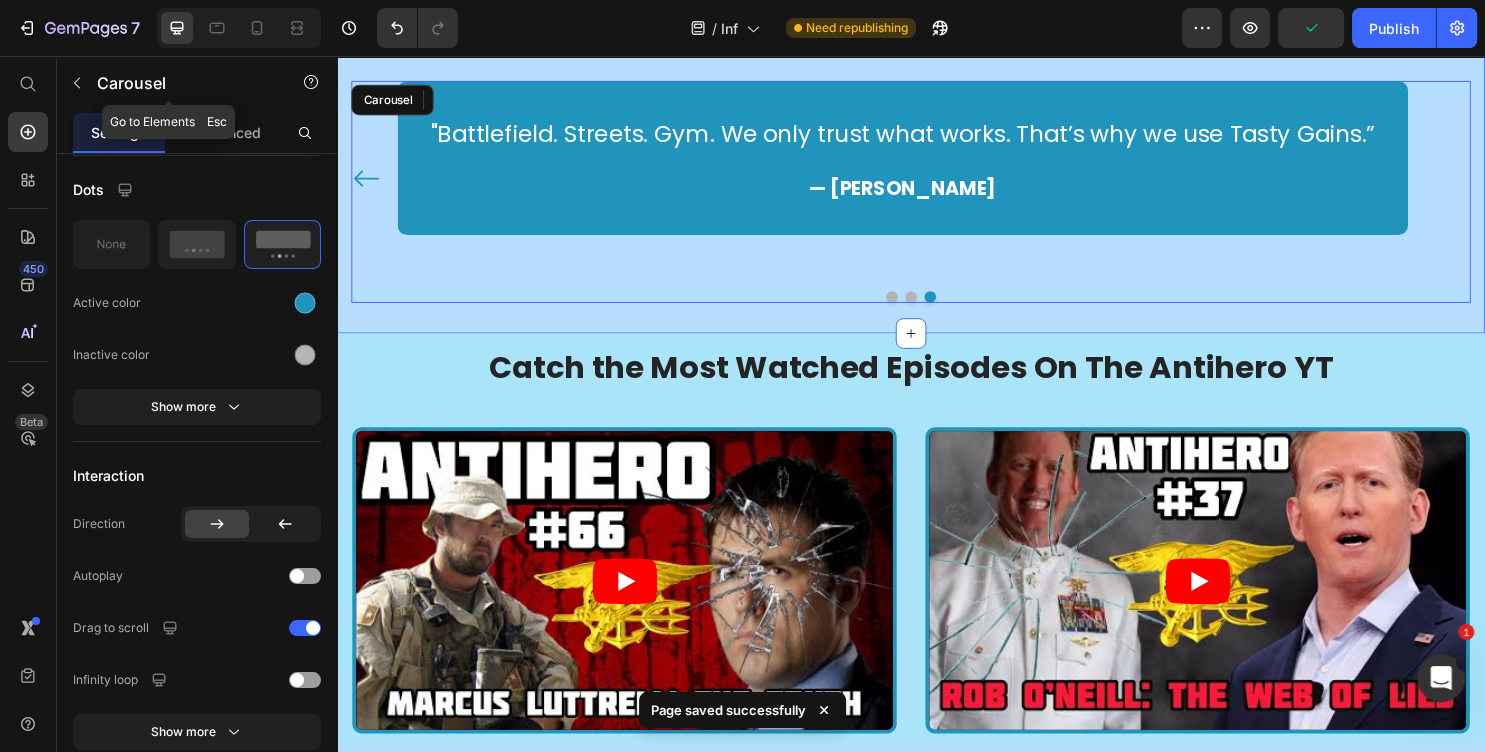 click on "Trusted By Those Who Walk The Walk. Heading
“Performance fuels purpose — that’s why we chose to partner with [PERSON_NAME].” Text block — [PERSON_NAME]oov[PERSON_NAME]f The Anti Hero Podcast Text block Row “You can’t lead from the front if your body can’t keep up. Tasty Gains keeps us mission-ready  — every damn day.” Text block —  [PERSON_NAME]k Row "Battlefield. Streets. Gym. We only trust what works. That’s why we use Tasty Gains.” Text block — [PERSON_NAME]k Row
Carousel Row Section 5   You can create reusable sections Create Theme Section AI Content Write with GemAI What would you like to describe here? Tone and Voice Persuasive Product Show more Generate" at bounding box center (937, 151) 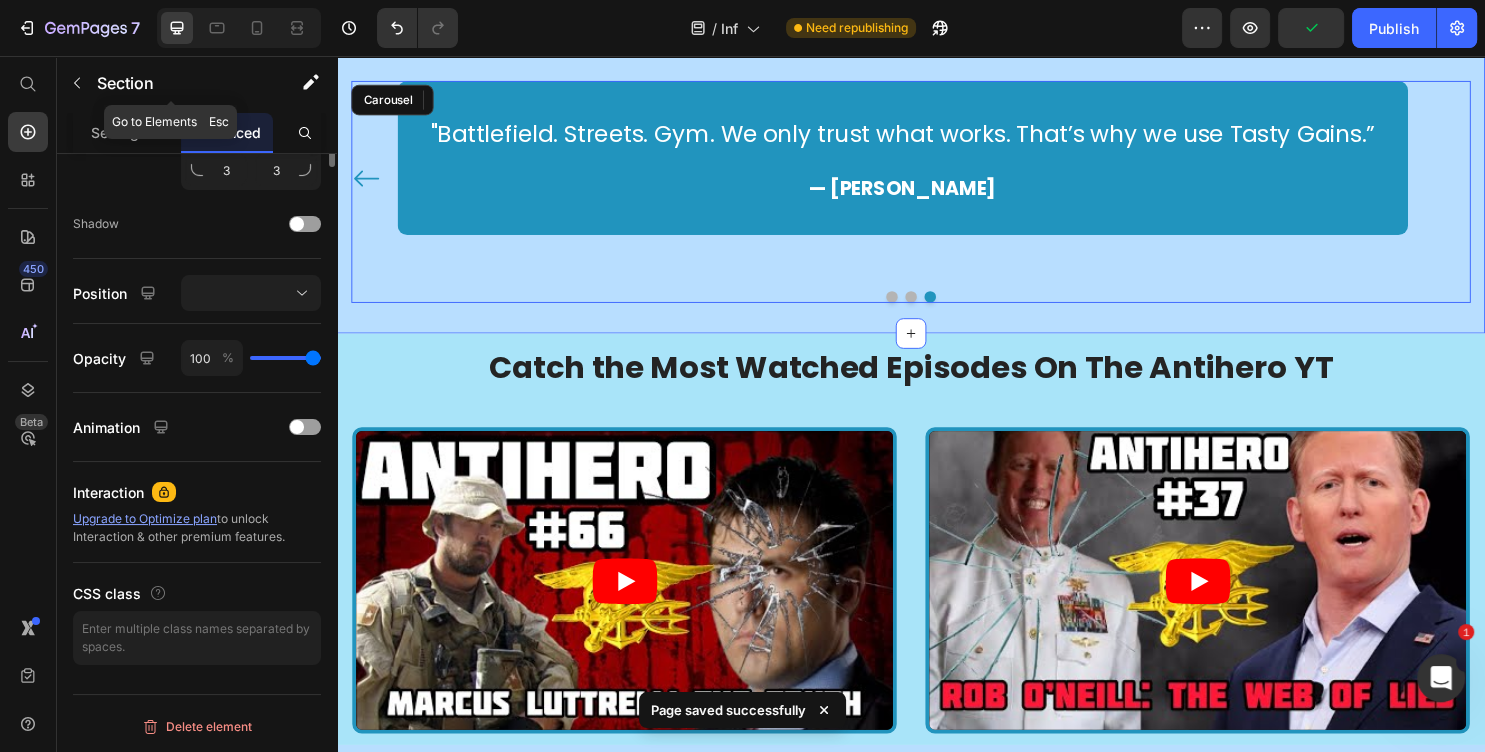 click on "Trusted By Those Who Walk The Walk. Heading
“Performance fuels purpose — that’s why we chose to partner with [PERSON_NAME].” Text block — [PERSON_NAME]oov[PERSON_NAME]f The Anti Hero Podcast Text block Row “You can’t lead from the front if your body can’t keep up. Tasty Gains keeps us mission-ready  — every damn day.” Text block —  [PERSON_NAME]k Row "Battlefield. Streets. Gym. We only trust what works. That’s why we use Tasty Gains.” Text block — [PERSON_NAME]k Row
Carousel Row Section 5   You can create reusable sections Create Theme Section AI Content Write with GemAI What would you like to describe here? Tone and Voice Persuasive Product Show more Generate" at bounding box center (937, 151) 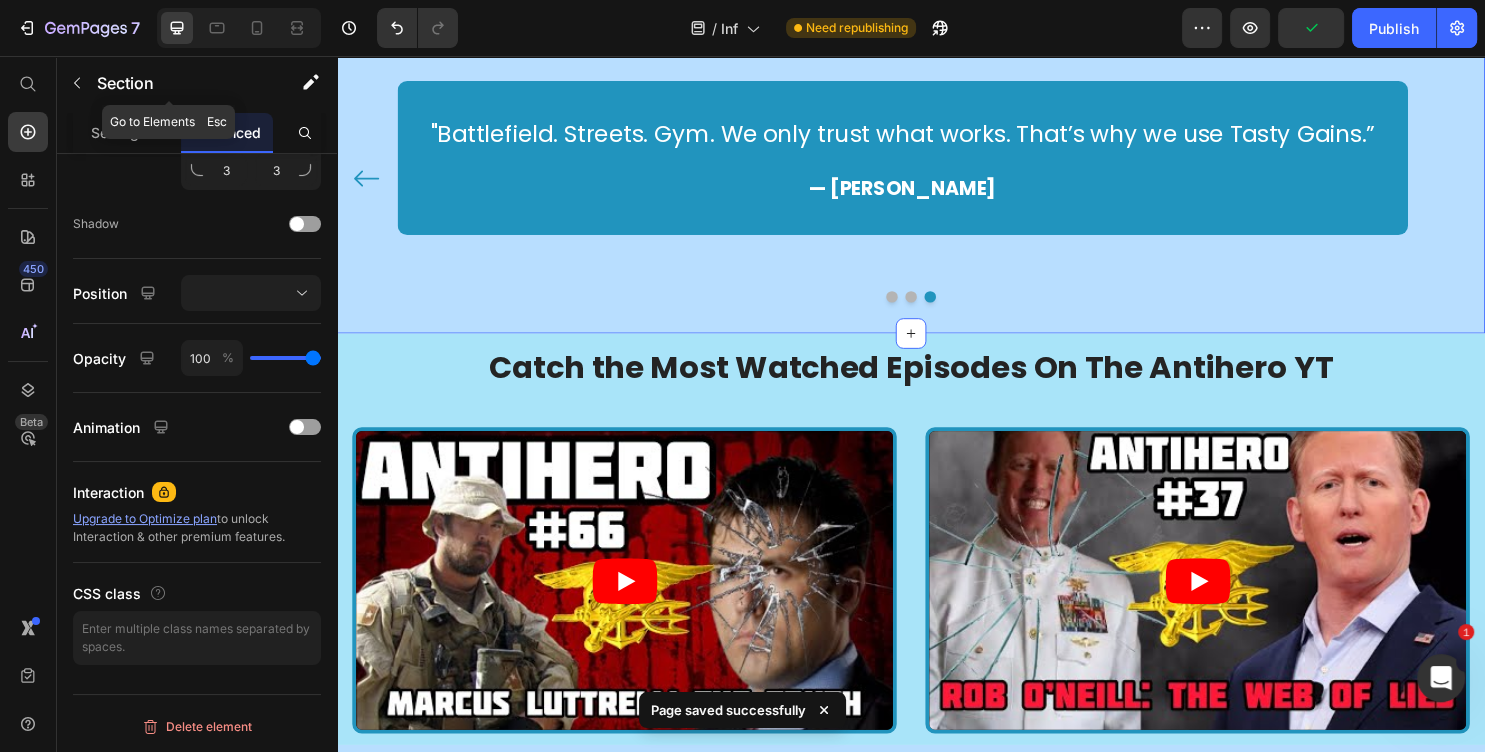 scroll, scrollTop: 0, scrollLeft: 0, axis: both 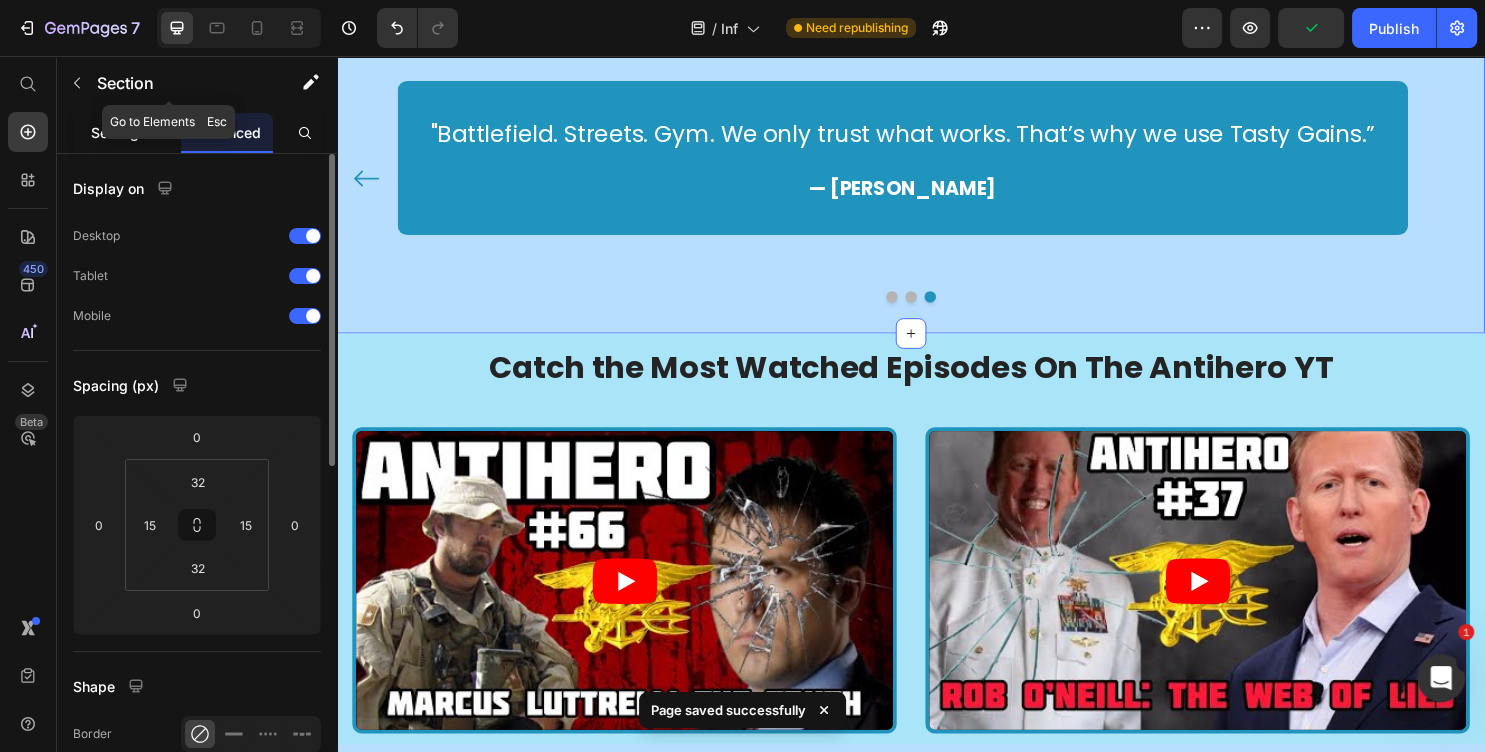 click on "Settings" 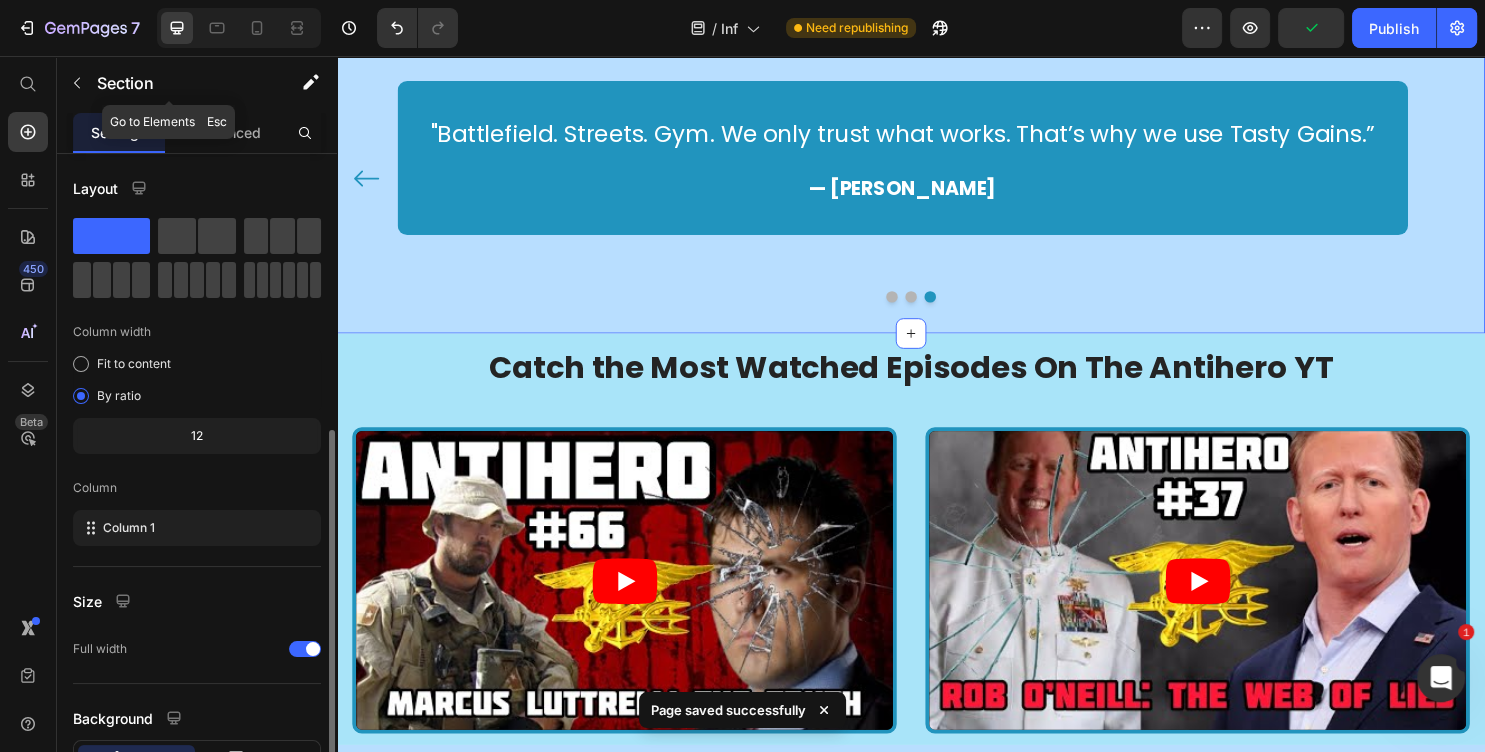 click on "Trusted By Those Who Walk The Walk. Heading
“Performance fuels purpose — that’s why we chose to partner with [PERSON_NAME].” Text block — [PERSON_NAME]& [PERSON_NAME]  Hosts of The Anti Hero Podcast Text block Row “You can’t lead from the front if your body can’t keep up. Tasty Gains keeps us mission-ready  — every damn day.” Text block —  [PERSON_NAME]Text block Row "Battlefield. Streets. Gym. We only trust what works. That’s why we use Tasty Gains.” Text block — [PERSON_NAME]Text block Row
Carousel Row Section 5   You can create reusable sections Create Theme Section AI Content Write with GemAI What would you like to describe here? Tone and Voice Persuasive Product Tasty Gains Pre-Workout Gummies - 60 Gummies Show more Generate" at bounding box center (937, 151) 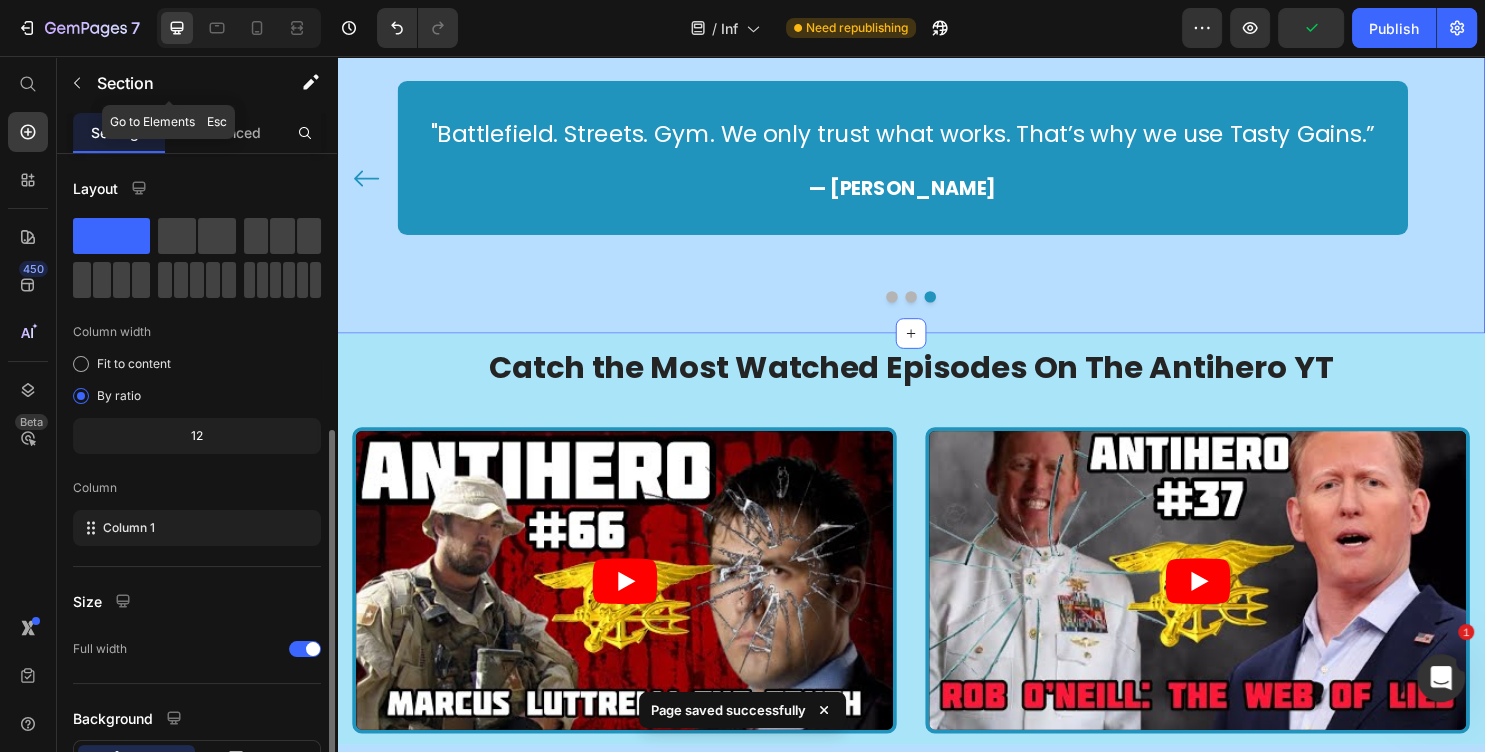 click at bounding box center (305, 802) 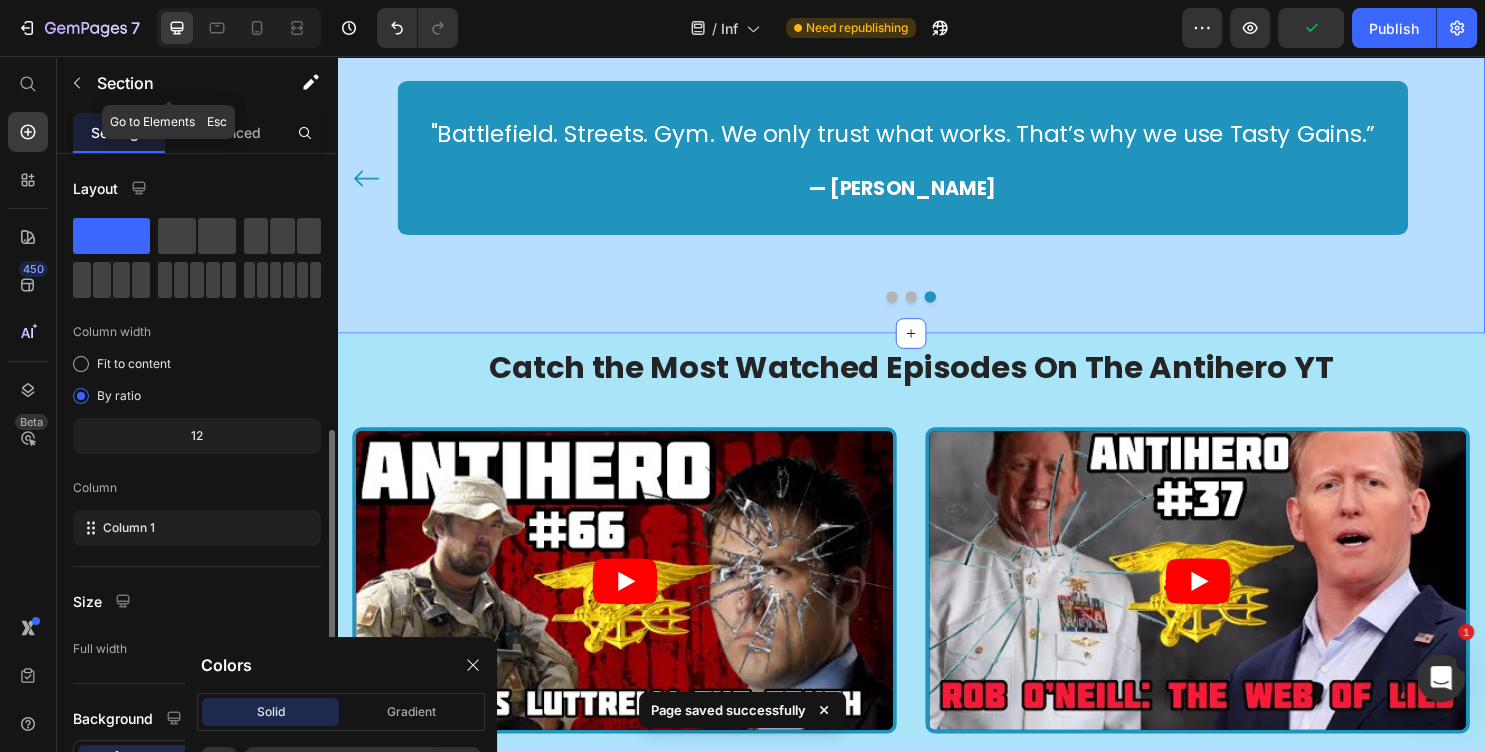 scroll, scrollTop: 152, scrollLeft: 0, axis: vertical 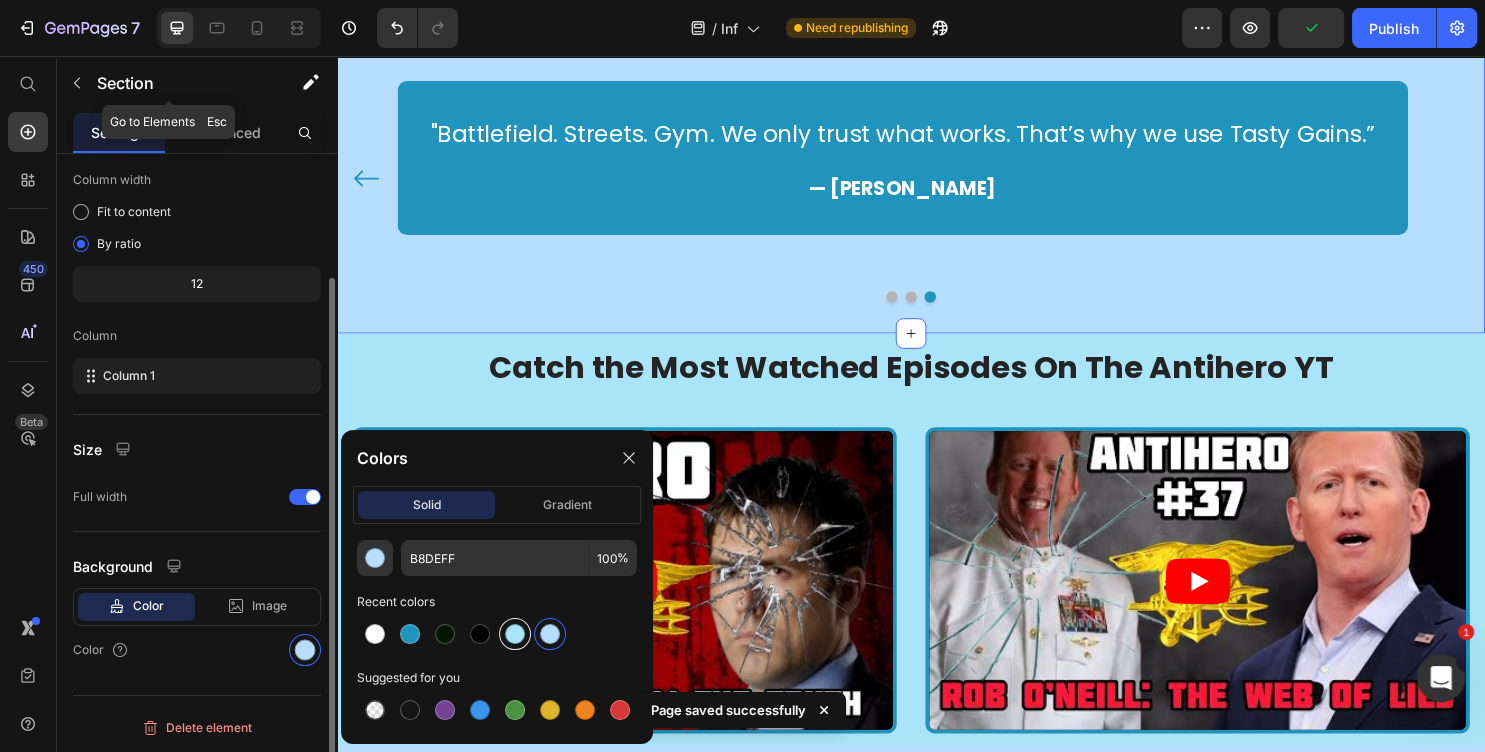 click at bounding box center (515, 634) 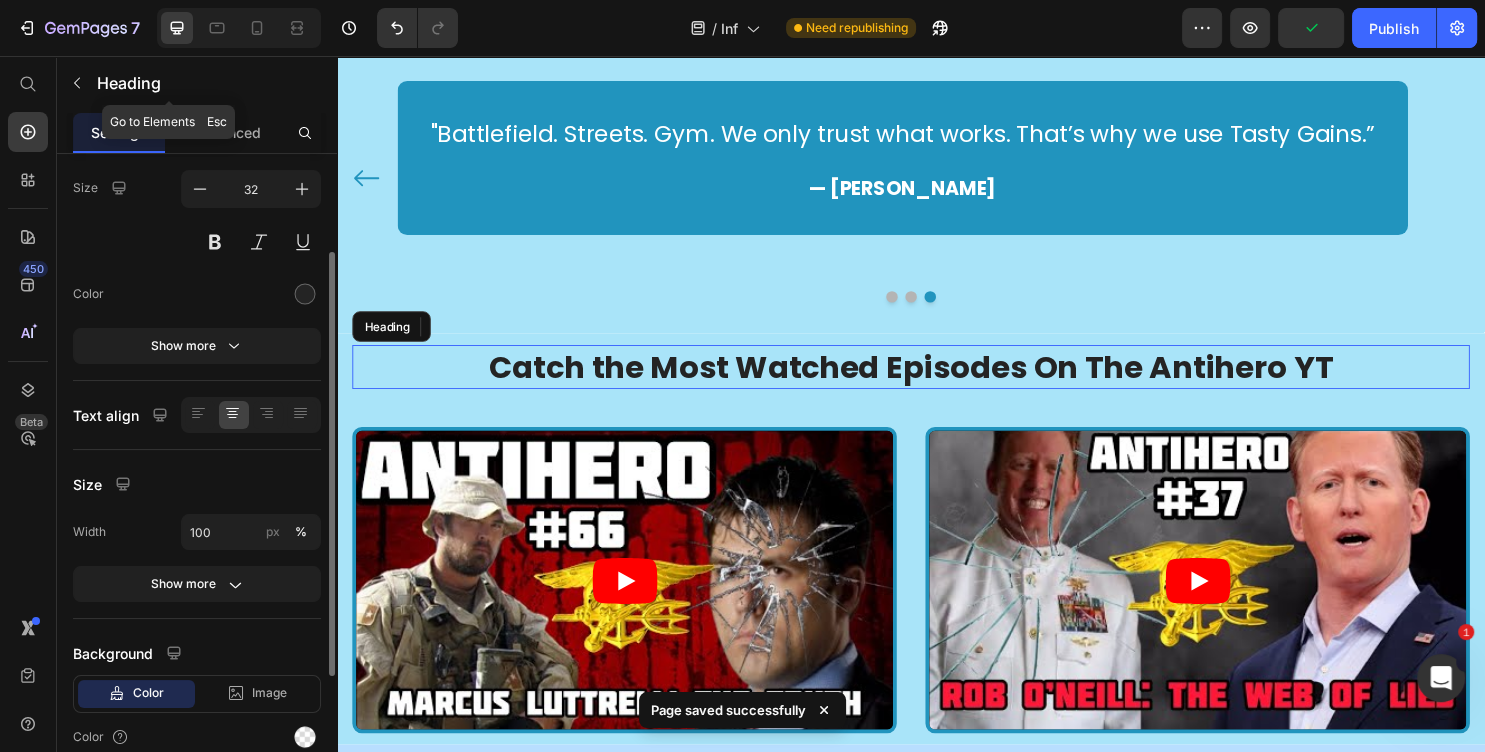 click on "Catch the Most Watched Episodes On The Antihero YT" at bounding box center [937, 381] 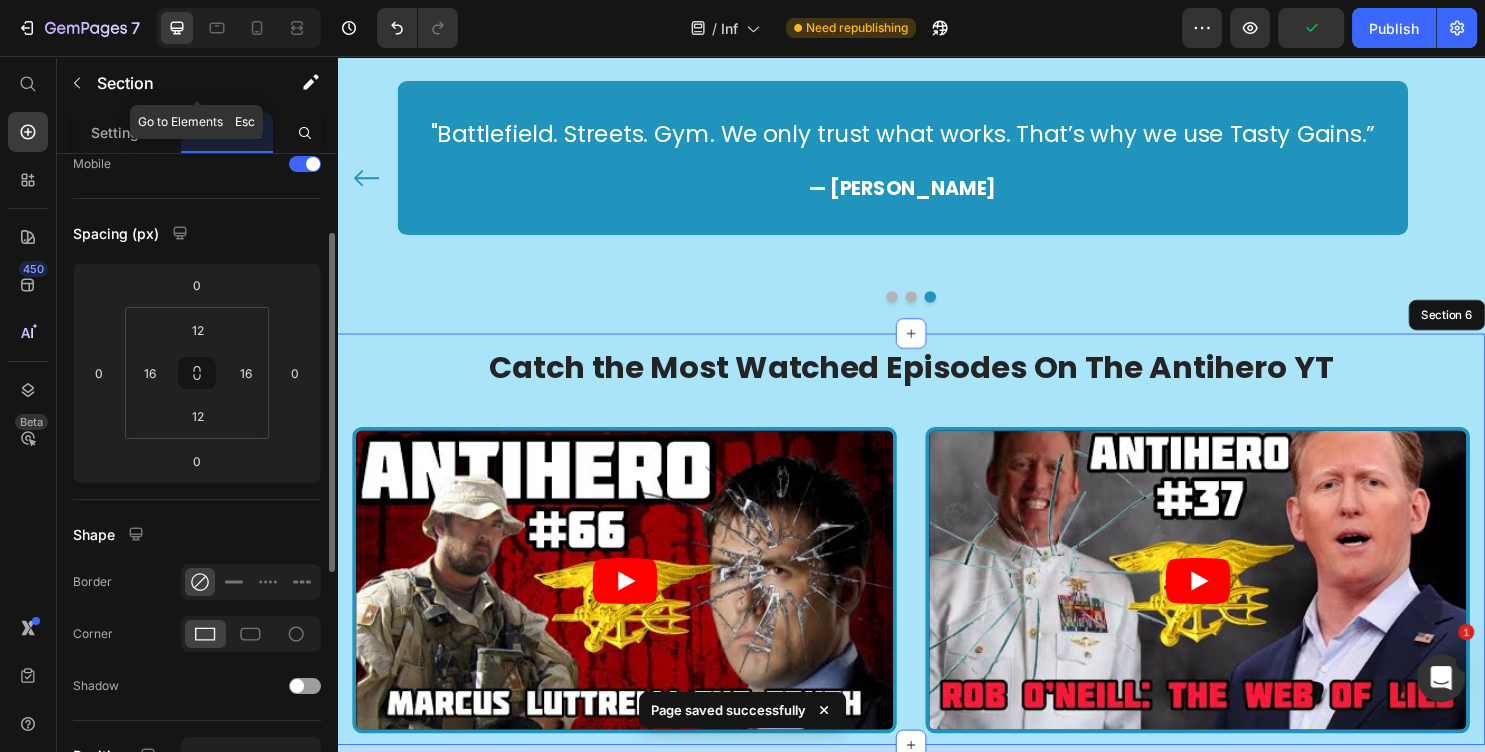 drag, startPoint x: 362, startPoint y: 401, endPoint x: 627, endPoint y: 684, distance: 387.7035 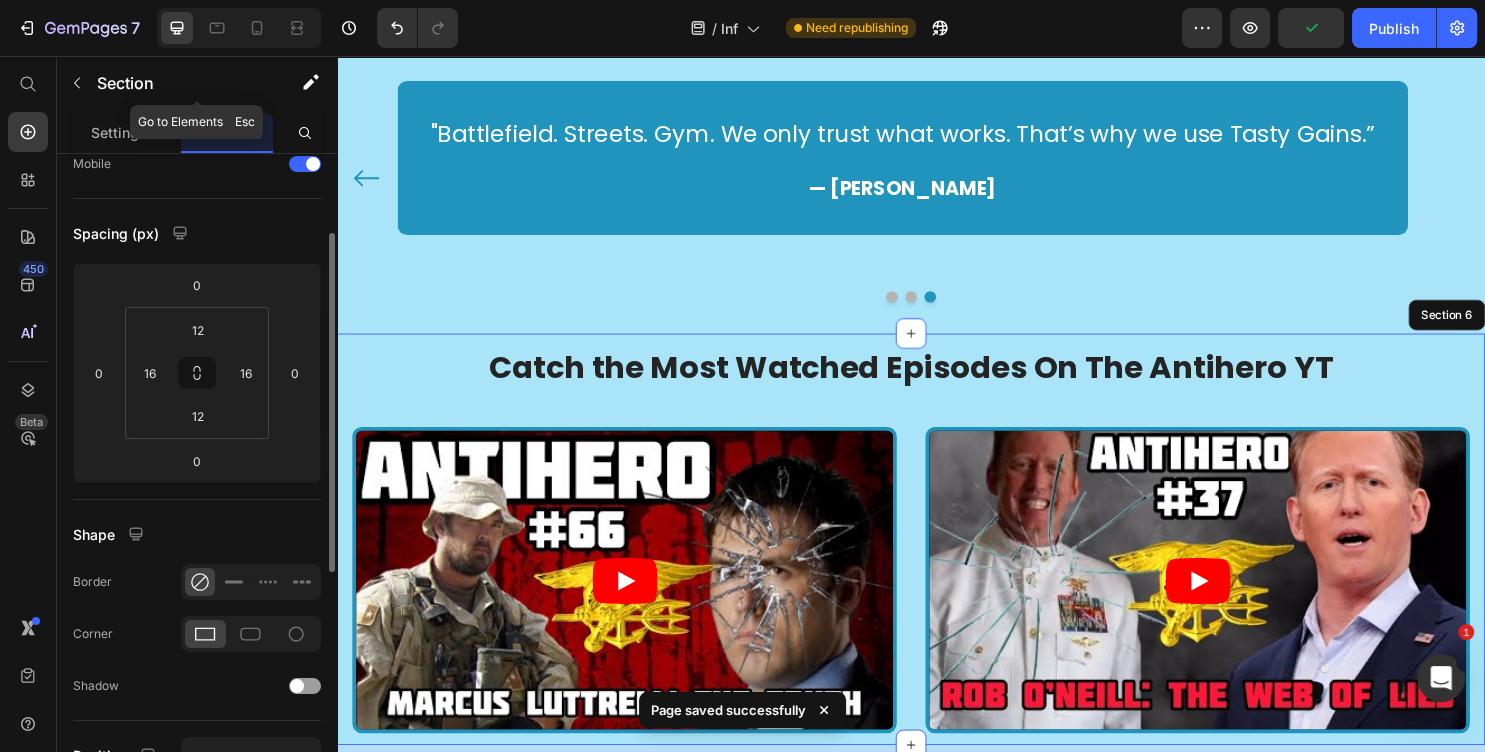 click on "Catch the Most Watched Episodes On The Antihero YT Heading Video Video Row" at bounding box center (937, 561) 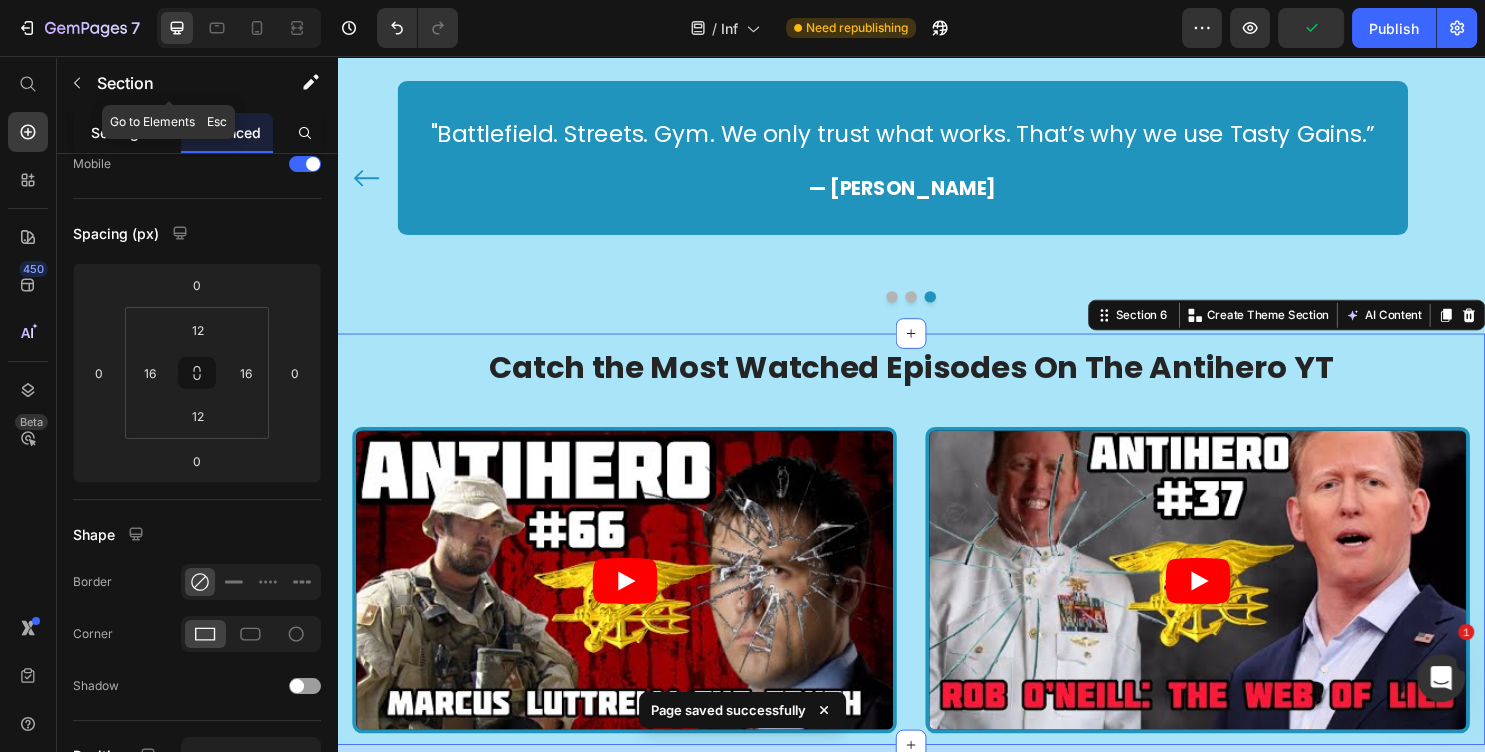 click on "Settings" 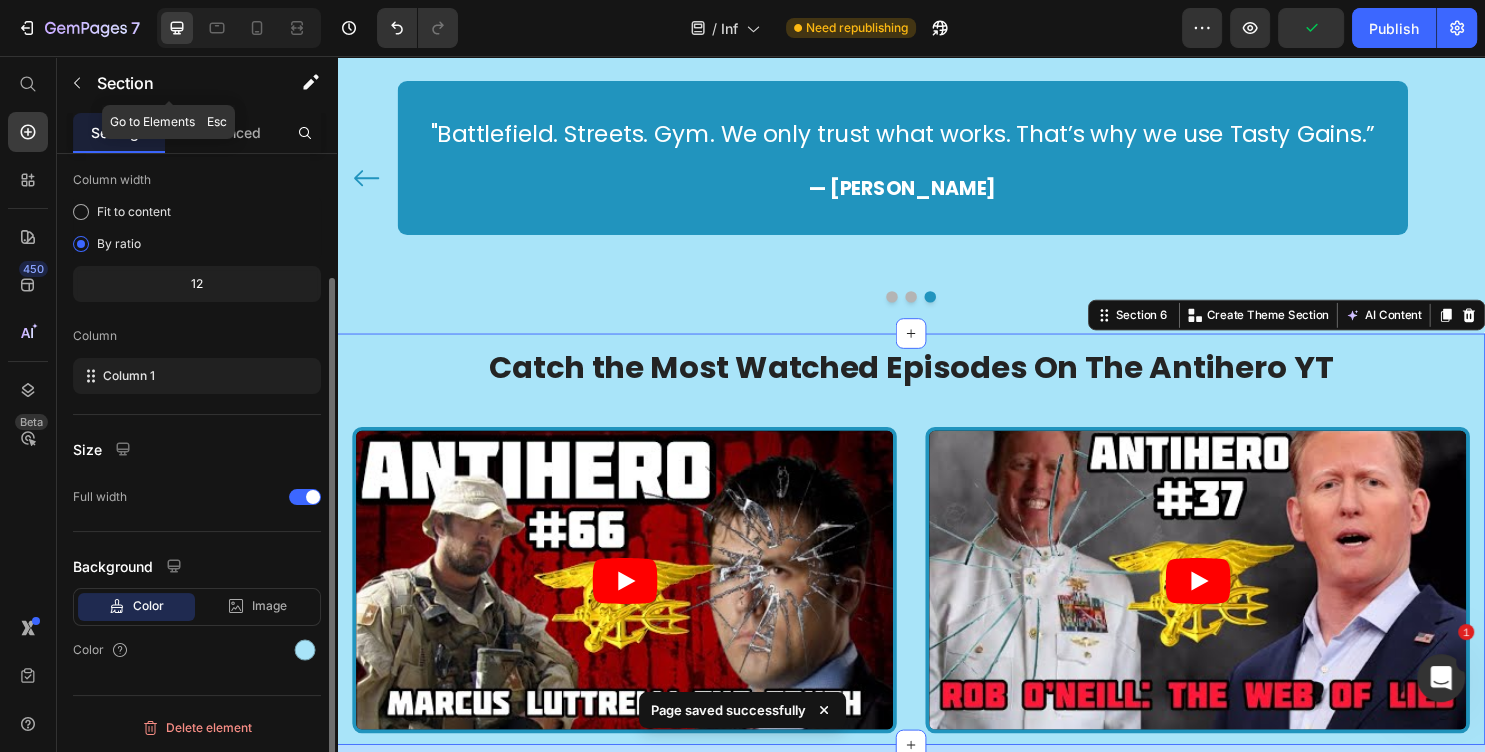 scroll, scrollTop: 152, scrollLeft: 0, axis: vertical 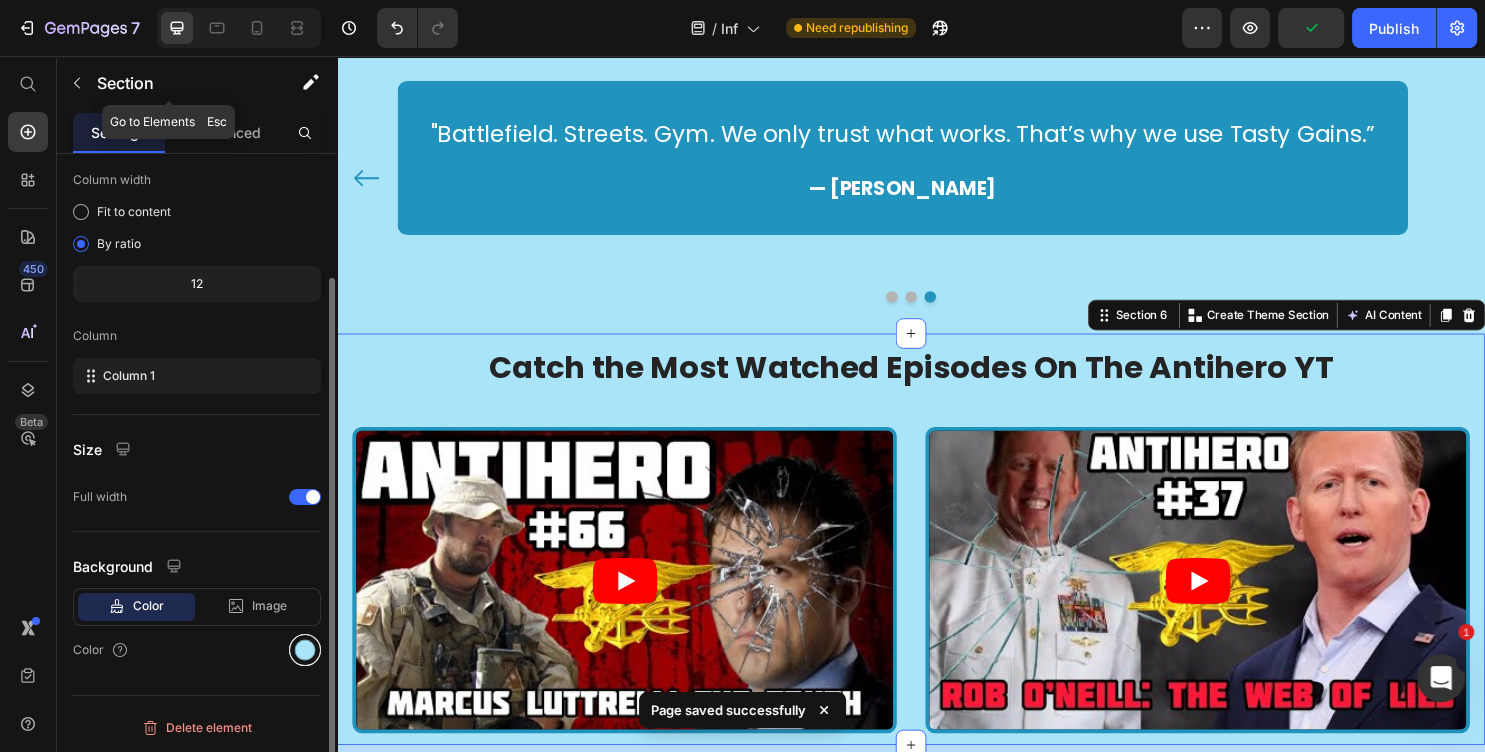 click at bounding box center [305, 650] 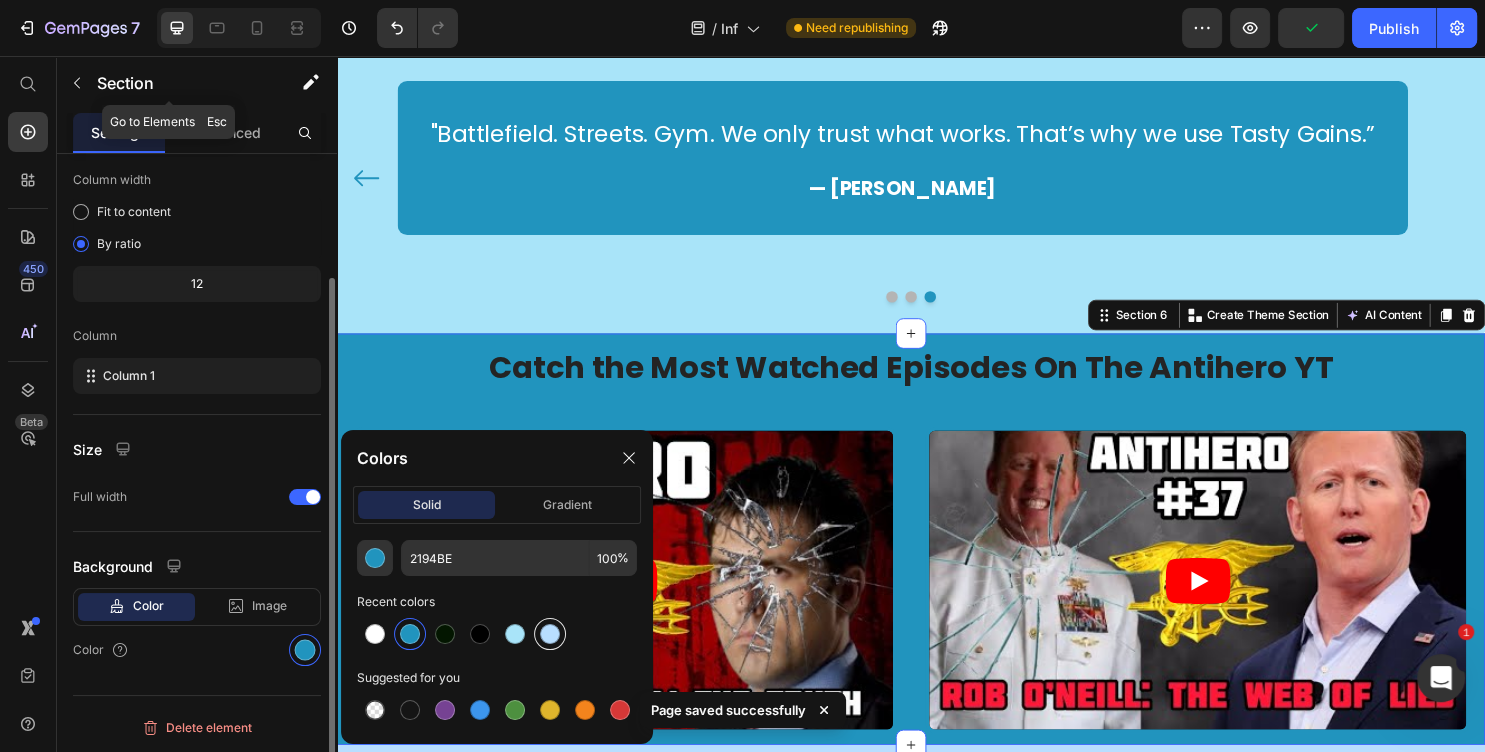 click at bounding box center [550, 634] 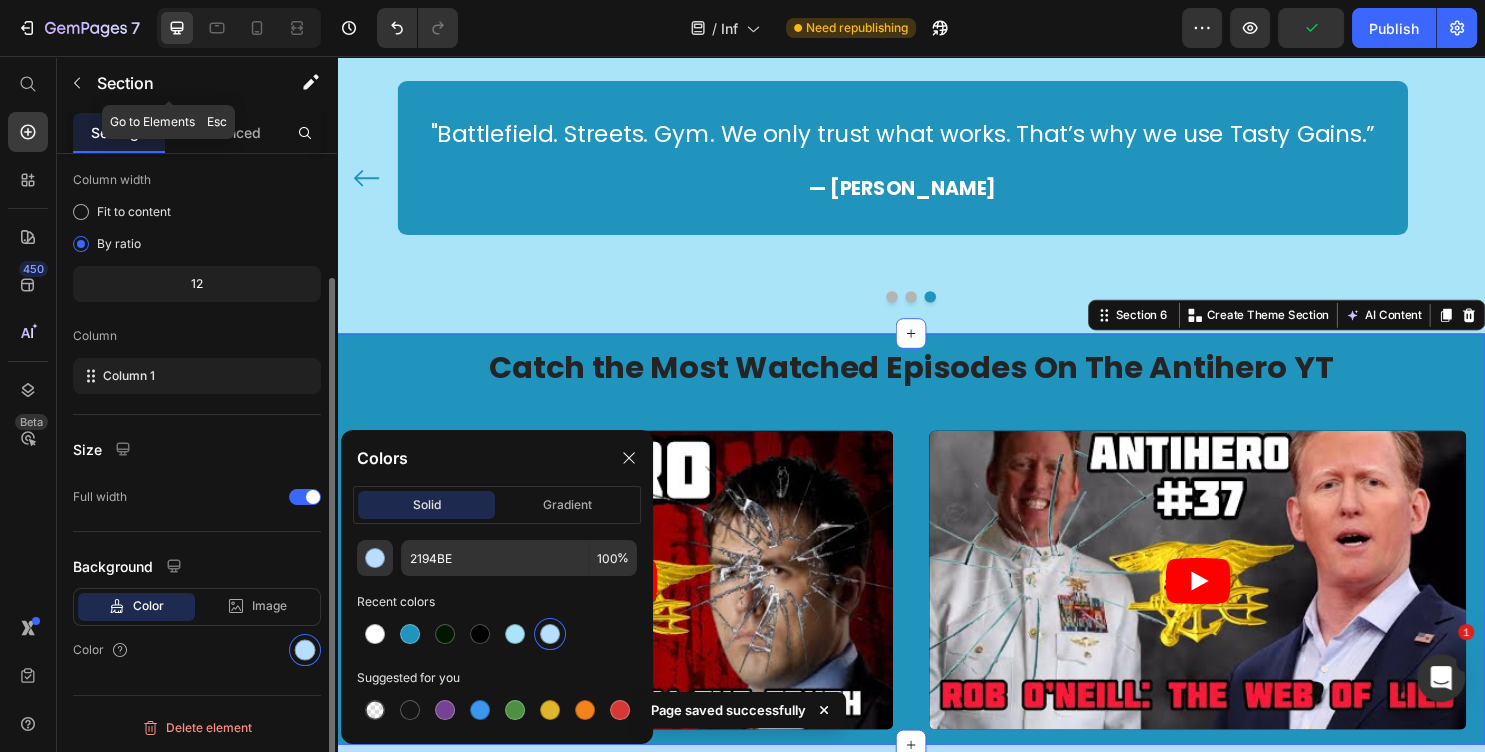 type on "B8DEFF" 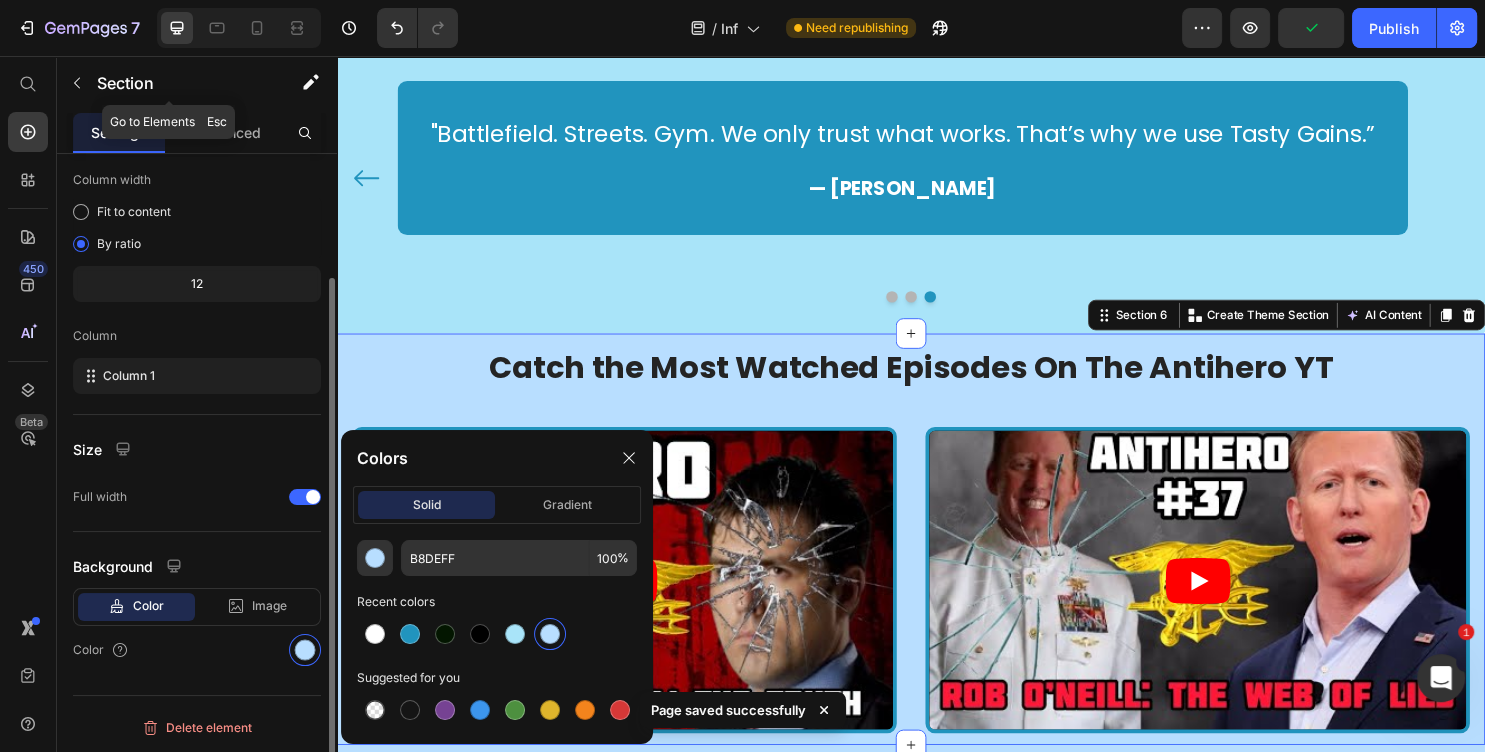 scroll, scrollTop: 107, scrollLeft: 0, axis: vertical 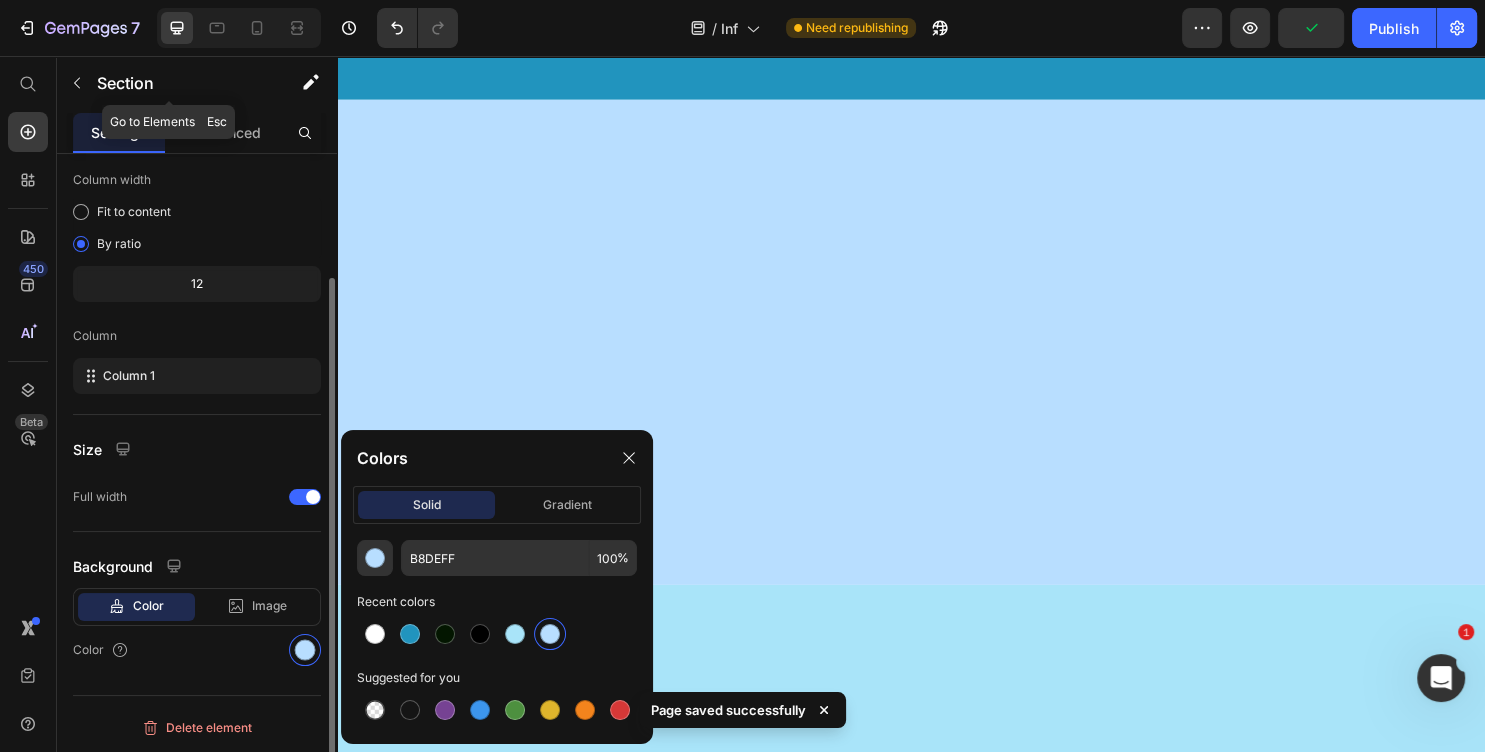 click 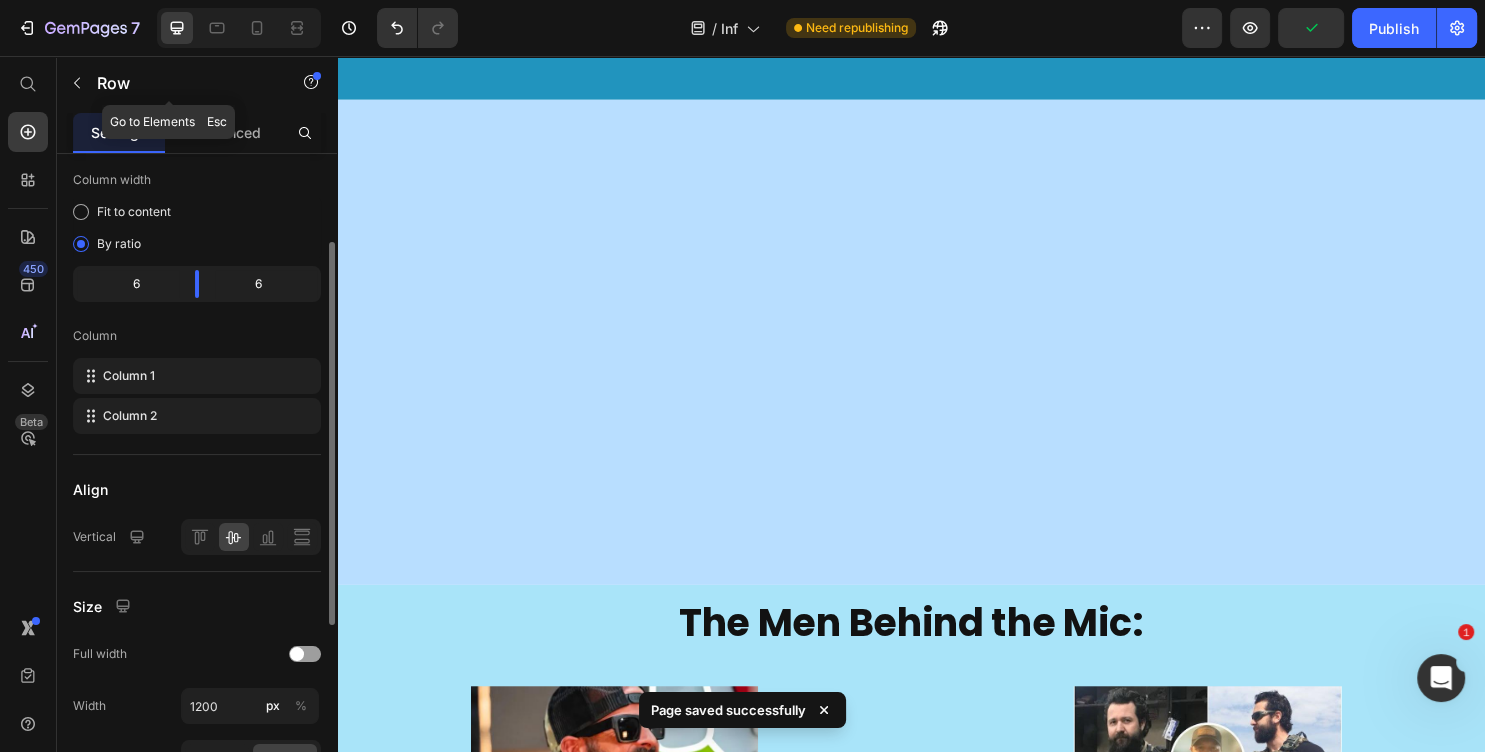 click on "The Men Behind the Mic: Heading Image [PERSON_NAME]perator Heading
Retired [DEMOGRAPHIC_DATA] Army Delta Force  (formerly Green Beret)
13 Combat Deployments  |  Purple Heart Recipient
Trains SWAT and law enforcement nationwide
Founder – First Responder’s Coffee & Cigar Co.
Co-host – The Anti Hero Podcast Item List Image [PERSON_NAME]treet Cop Heading
82nd Airborne Veteran  | [GEOGRAPHIC_DATA] War
Former [US_STATE] LEO
Founder –  Refracted Wolf Apparel
Founder –  [MEDICAL_DATA] [MEDICAL_DATA] Awareness Event
Co-host –  The Anti Hero Podcast Item List Row Get 20% OFF — Code:  ANTIHERO Button Get 20% OFF — Code:  ANTIHERO Button Section 3 Anti Heroes. Built Different. Heading Why  [PERSON_NAME]  partnered with a podcast roted in real-world resilence — equal parts  Tier 1 Operator  and  Street Cop . Text Block CLAIM 20% OFF — Use Code: ANTIHERO Button Image Image" at bounding box center (937, 1691) 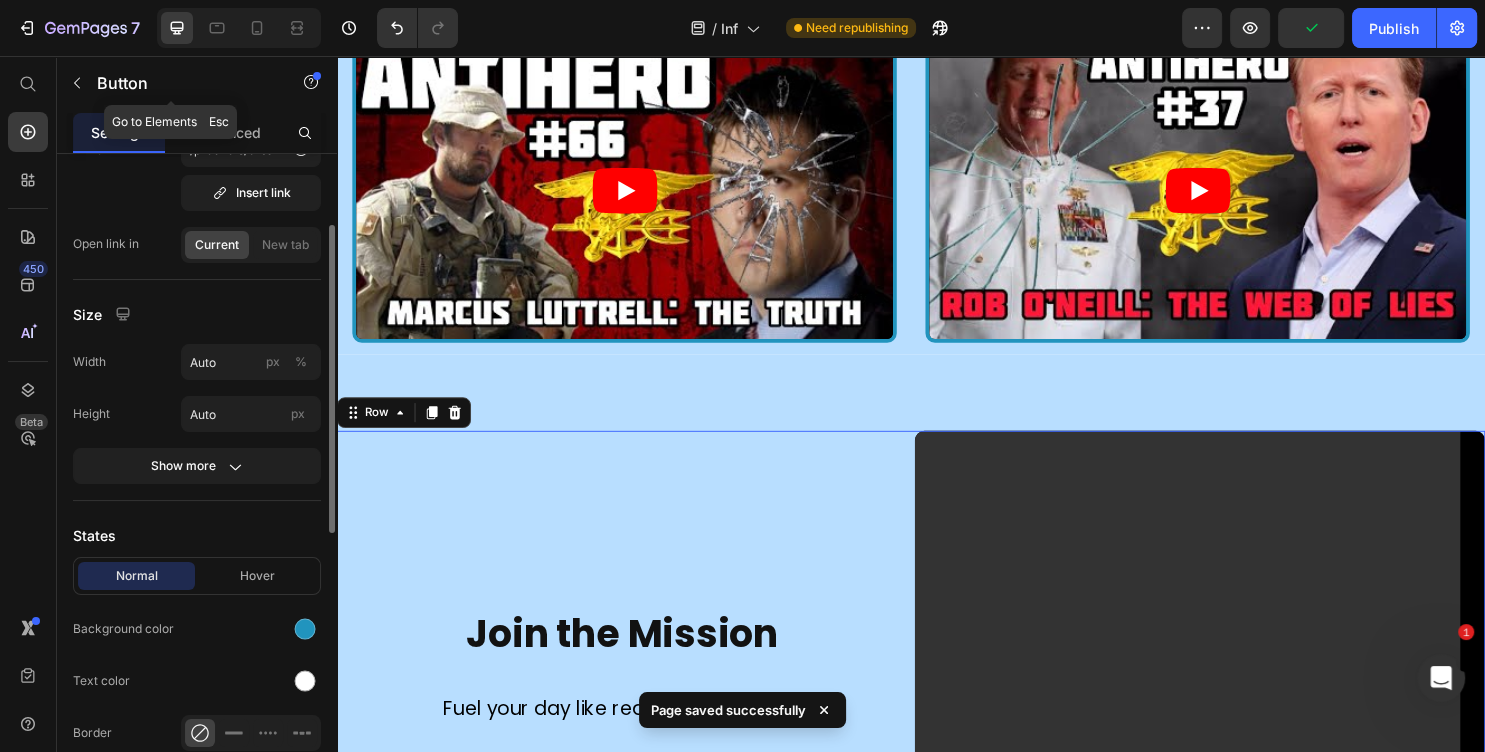 click on "The Men Behind the Mic: Heading Image [PERSON_NAME]perator Heading
Retired [DEMOGRAPHIC_DATA] Army Delta Force  (formerly Green Beret)
13 Combat Deployments  |  Purple Heart Recipient
Trains SWAT and law enforcement nationwide
Founder – First Responder’s Coffee & Cigar Co.
Co-host – The Anti Hero Podcast Item List Image [PERSON_NAME]treet Cop Heading
82nd Airborne Veteran  | [GEOGRAPHIC_DATA] War
Former [US_STATE] LEO
Founder –  Refracted Wolf Apparel
Founder –  [MEDICAL_DATA] [MEDICAL_DATA] Awareness Event
Co-host –  The Anti Hero Podcast Item List Row Get 20% OFF — Code:  ANTIHERO Button Get 20% OFF — Code:  ANTIHERO Button Section 3 Anti Heroes. Built Different. Heading Why  [PERSON_NAME]  partnered with a podcast roted in real-world resilence — equal parts  Tier 1 Operator  and  Street Cop . Text Block CLAIM 20% OFF — Use Code: ANTIHERO Button Image Image" at bounding box center [937, -578] 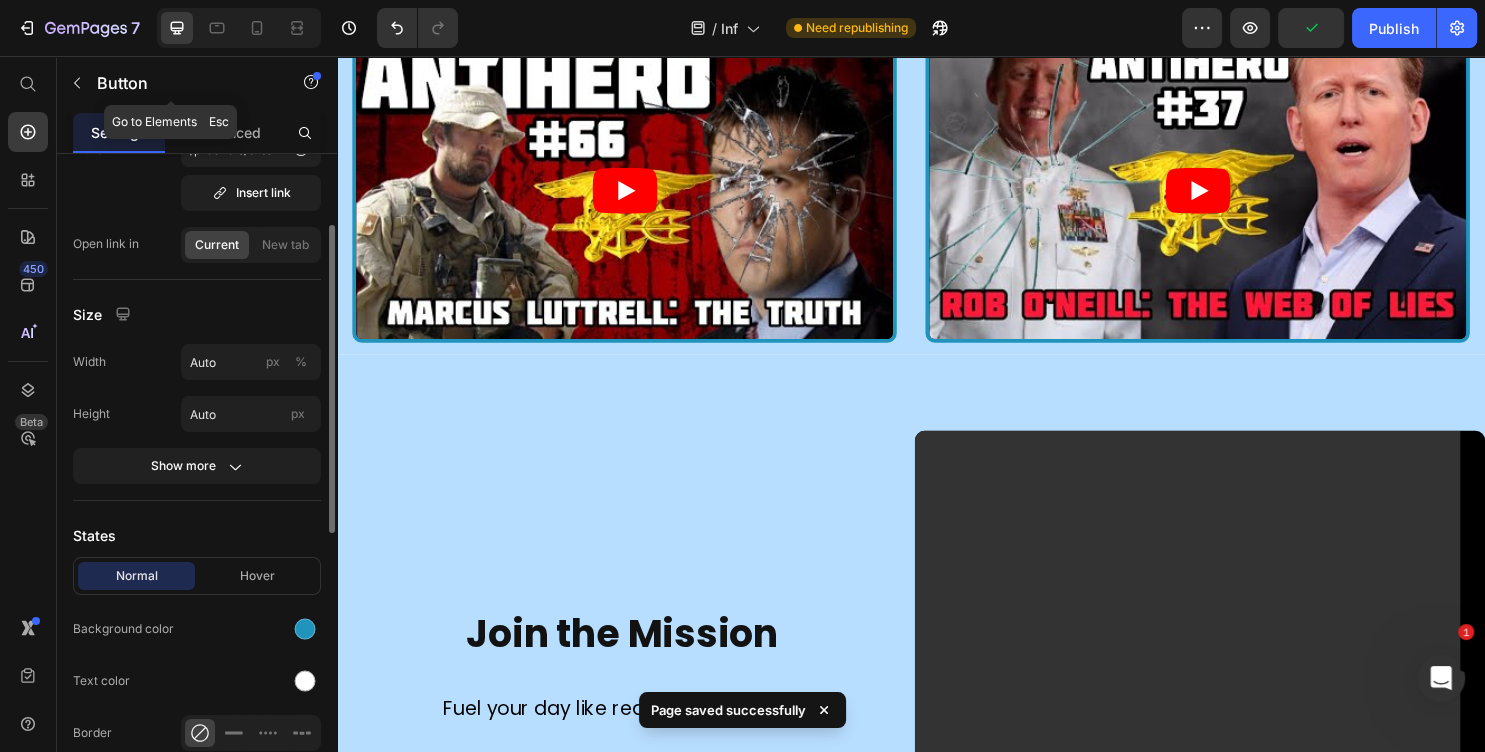 click on "Get 20% OFF — Code:  ANTIHERO Button" at bounding box center (937, -995) 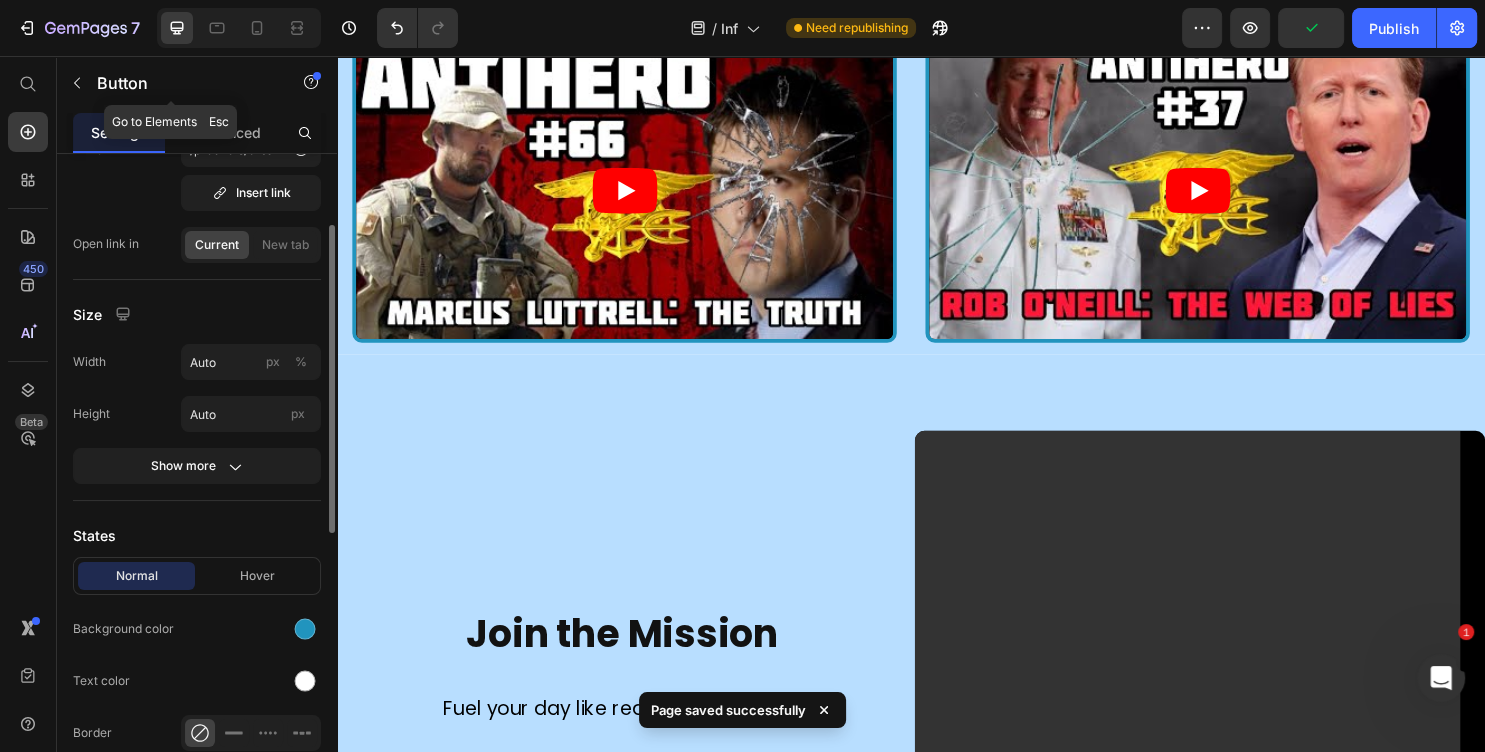 click on "ANTIHERO" at bounding box center [1035, -1067] 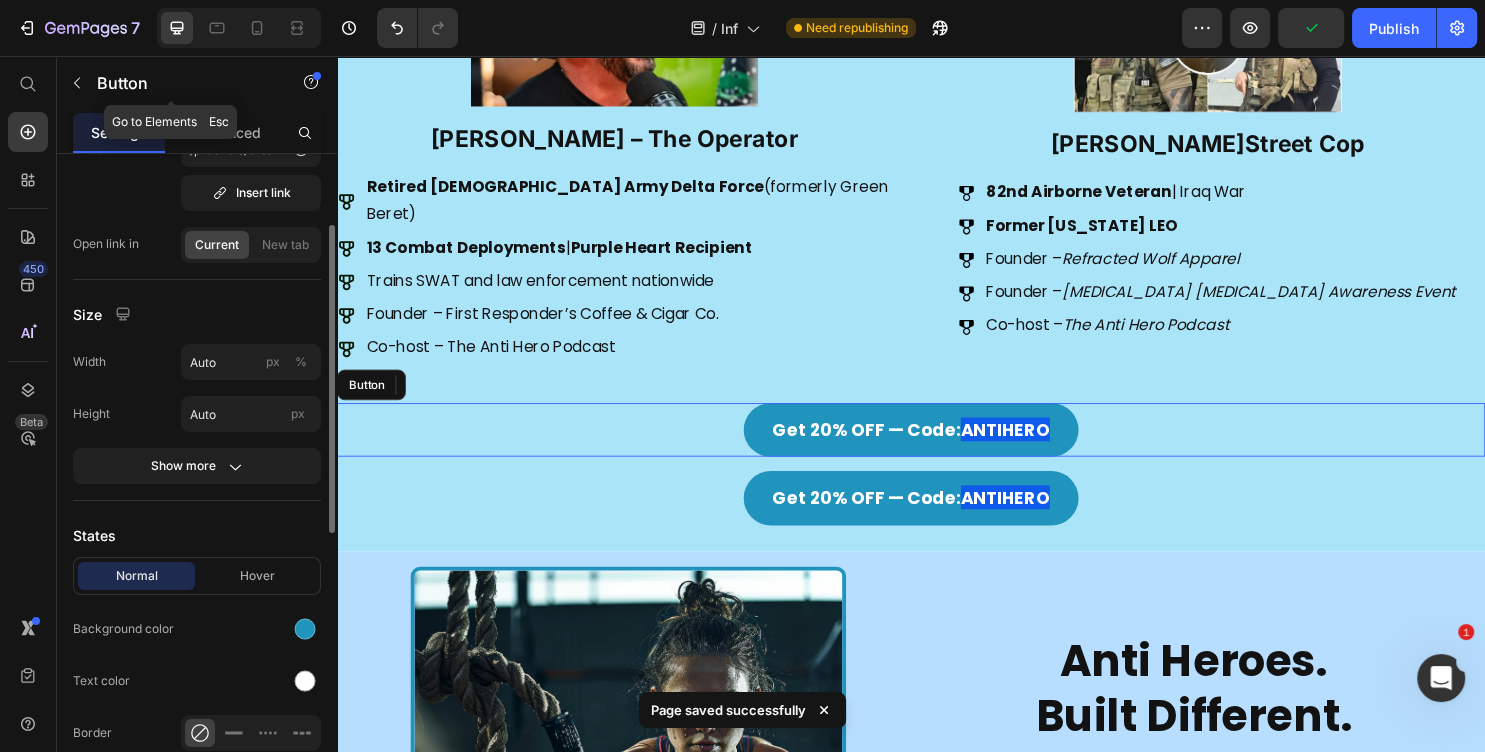 click on "Get 20% OFF — Code:  ANTIHERO" at bounding box center (937, 518) 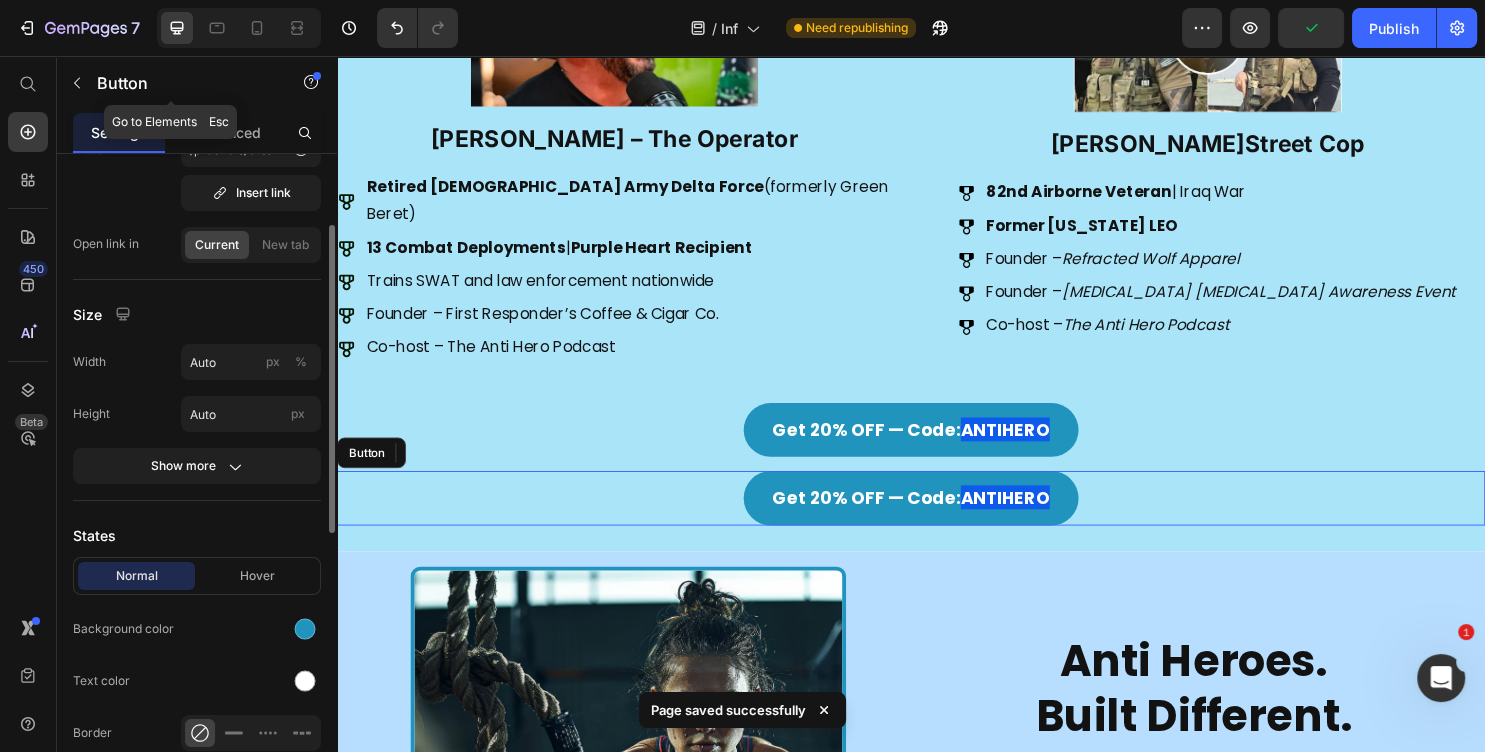 click on "Get 20% OFF — Code:  ANTIHERO Button" at bounding box center [937, 518] 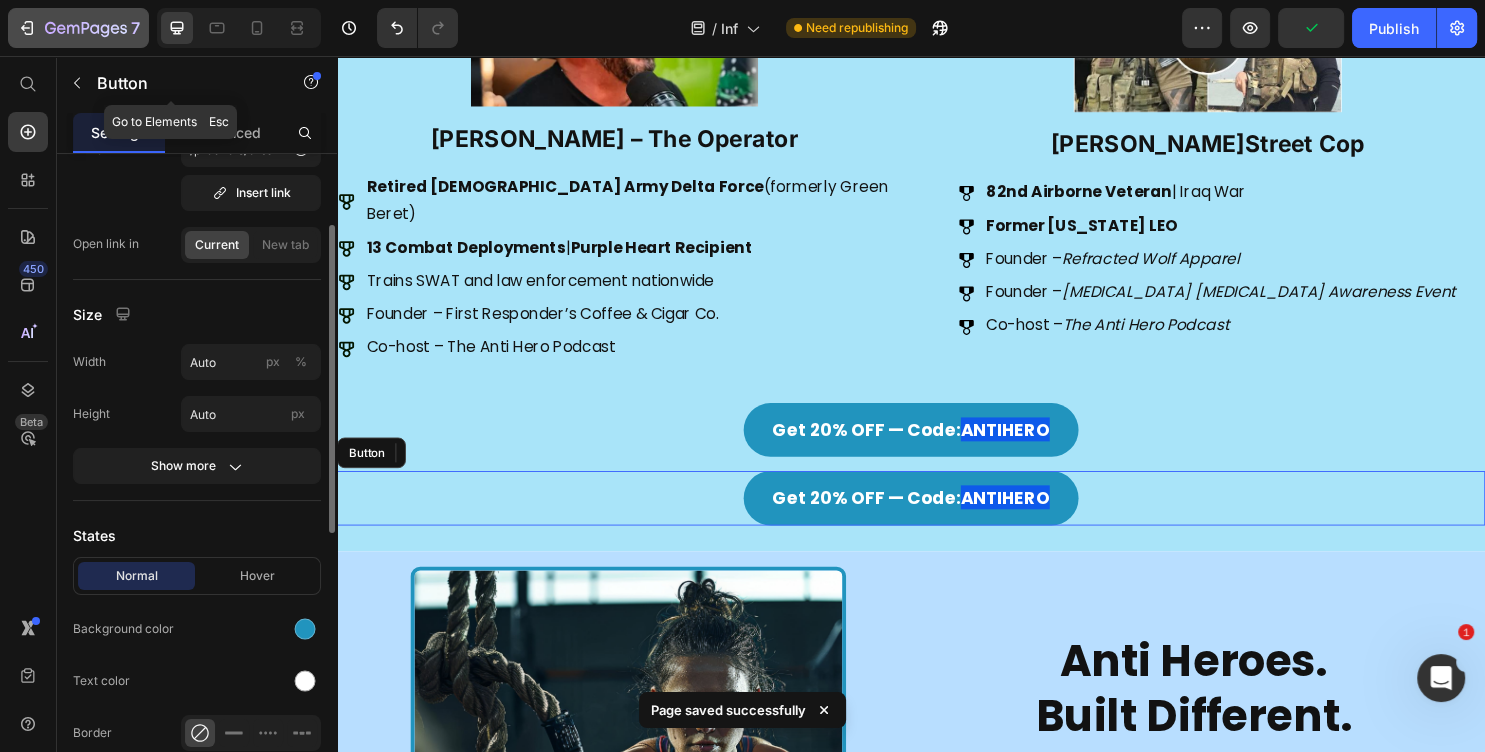 click 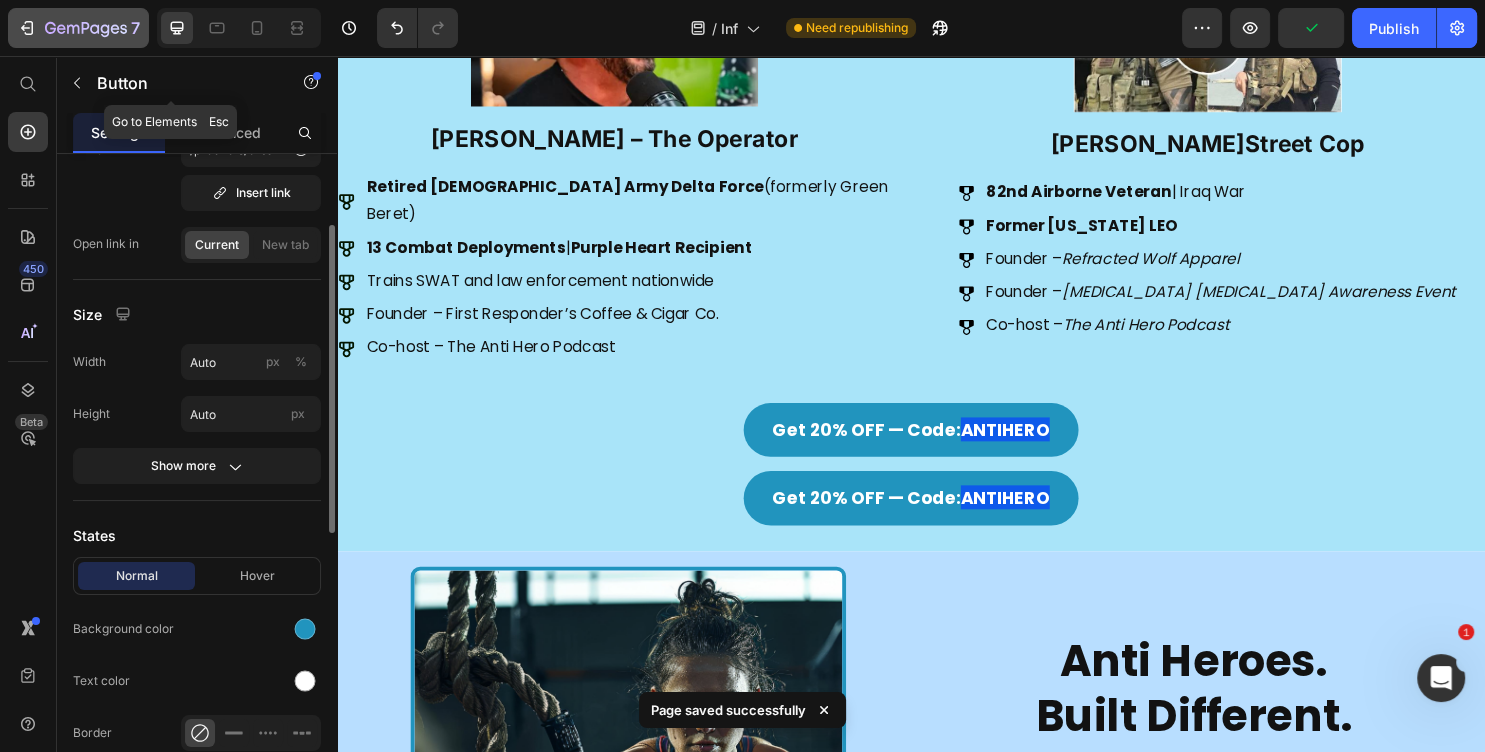 scroll, scrollTop: 0, scrollLeft: 0, axis: both 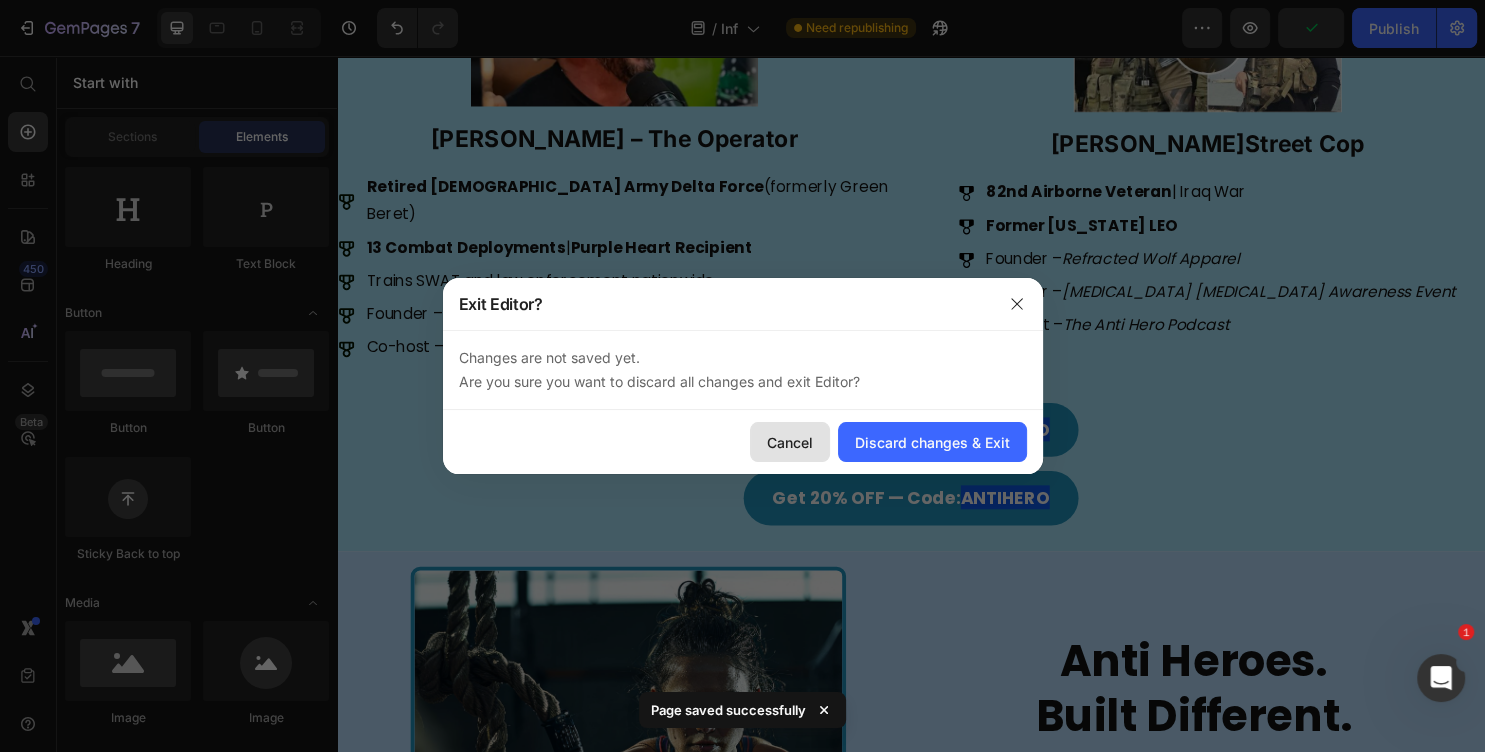 click on "Cancel" 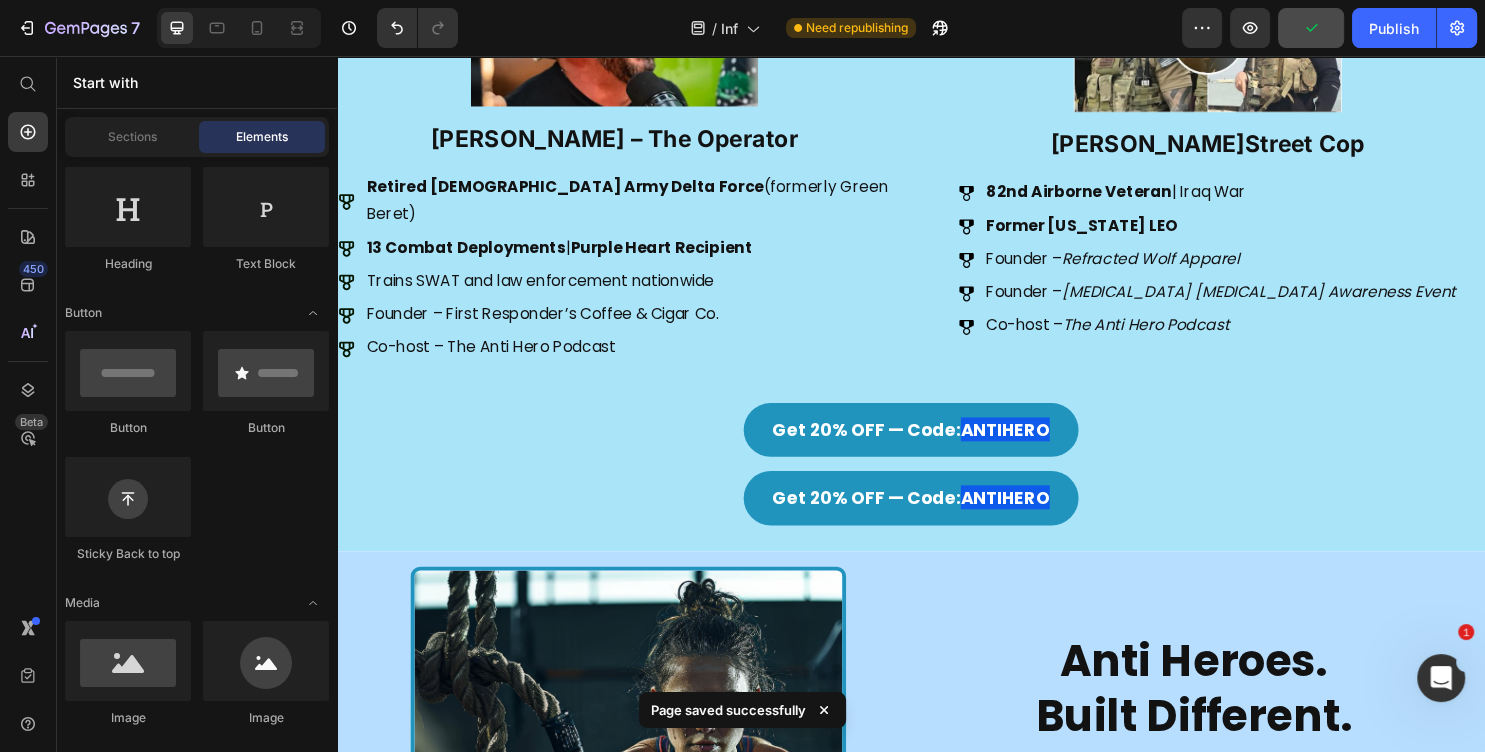 click 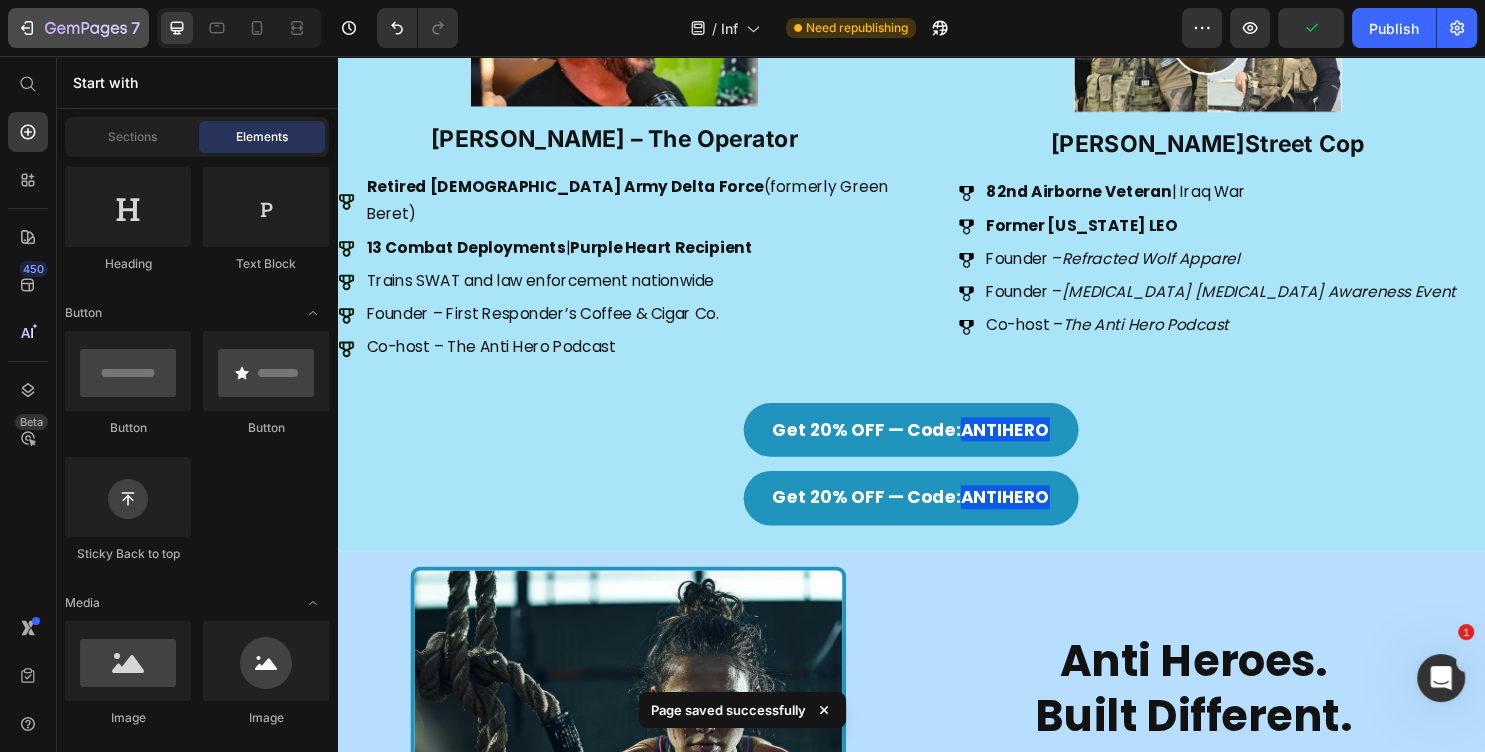 click on "7" 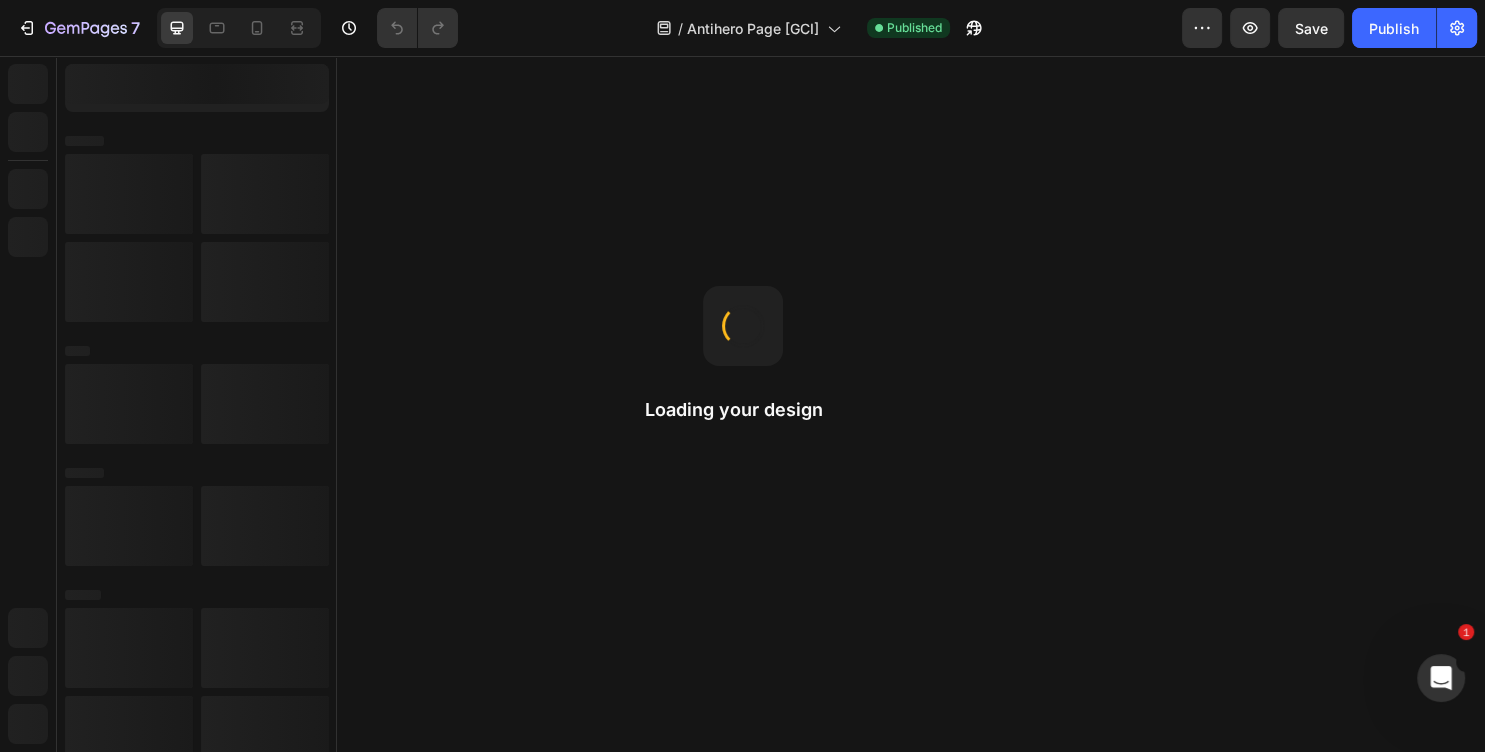 scroll, scrollTop: 0, scrollLeft: 0, axis: both 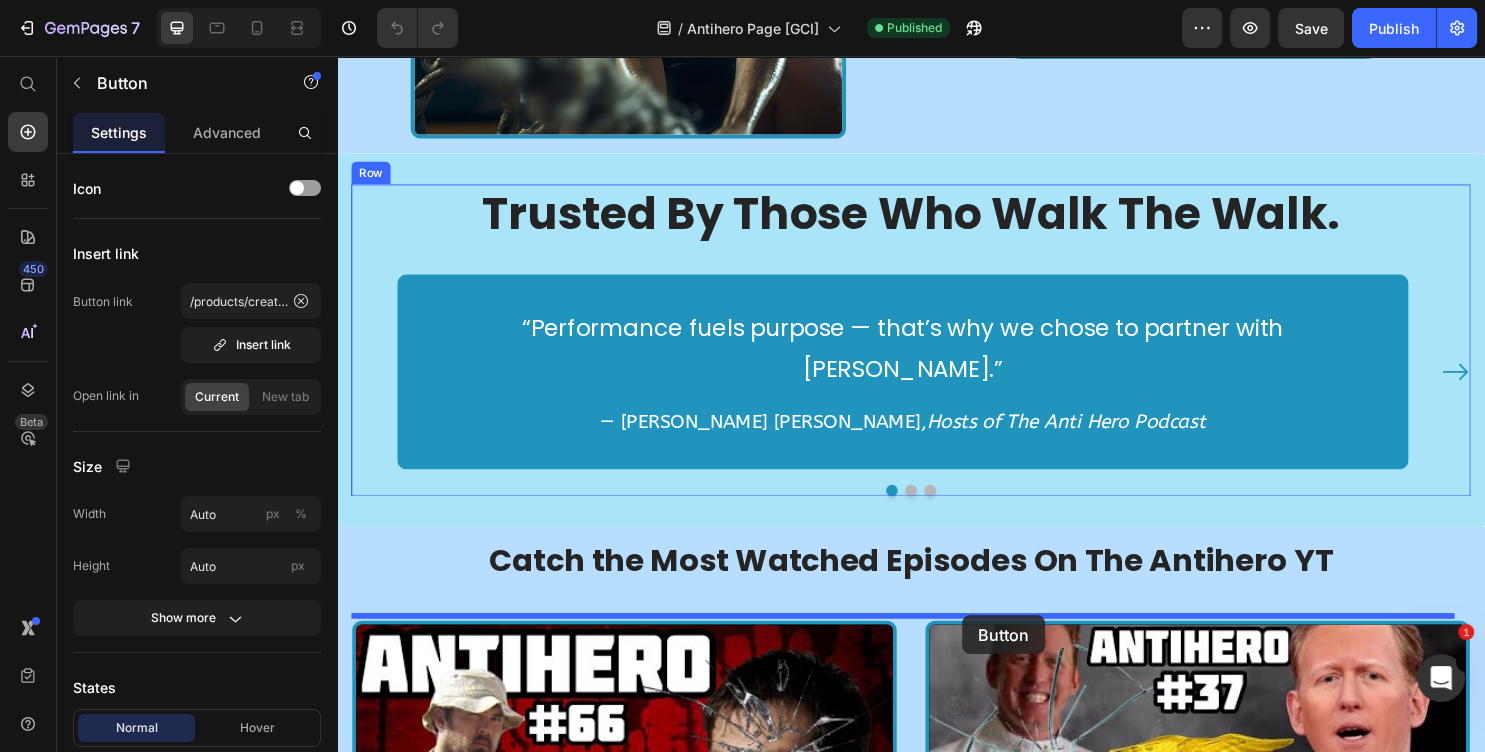 drag, startPoint x: 979, startPoint y: 252, endPoint x: 962, endPoint y: 613, distance: 361.40005 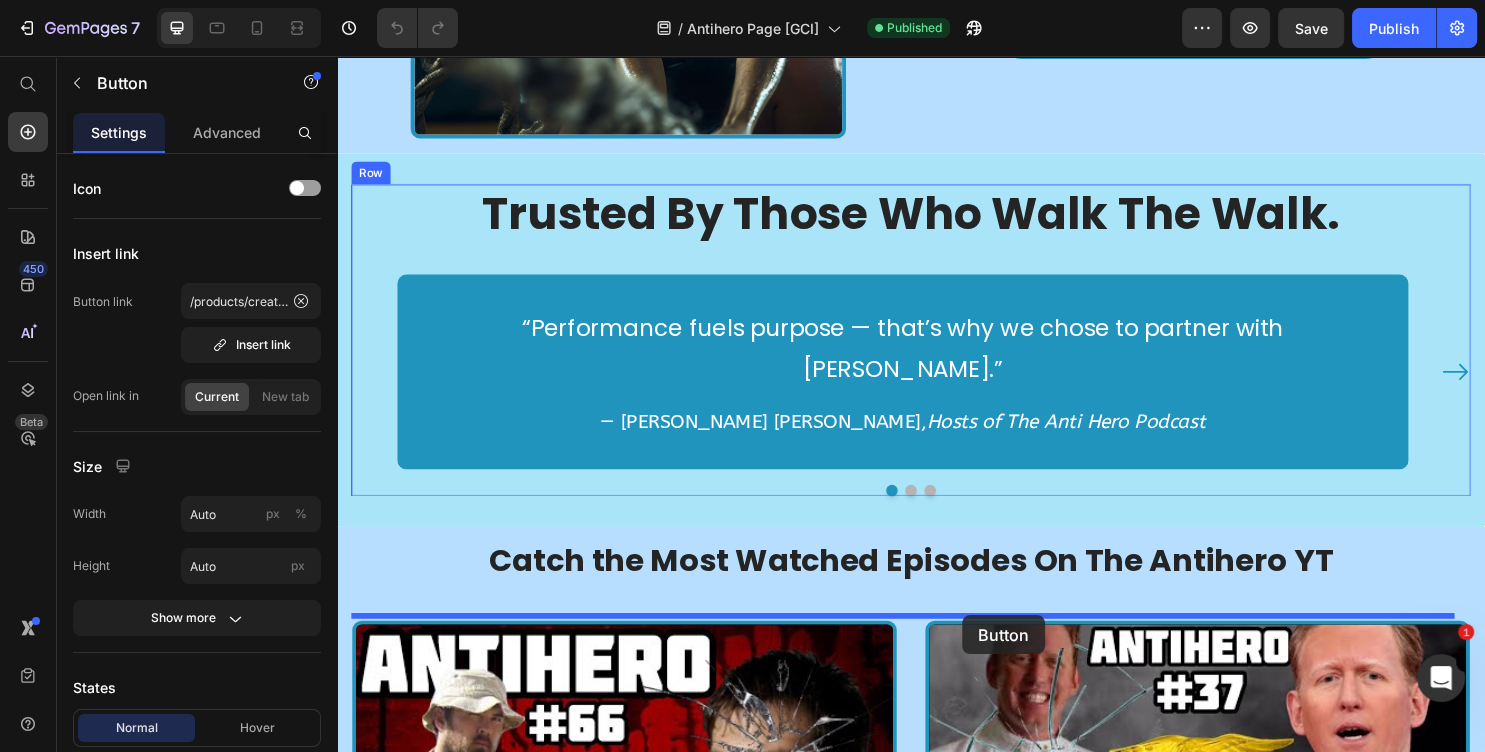click on "Header The Men Behind the Mic: Heading Image Brent Tucker – The Operator Heading
Retired U.S. Army Delta Force  (formerly Green Beret)
13 Combat Deployments  |  Purple Heart Recipient
Trains SWAT and law enforcement nationwide
Founder – First Responder’s Coffee & Cigar Co.
Co-host – The Anti Hero Podcast Item List Image Tyler Hoover – The Street Cop Heading
82nd Airborne Veteran  | Iraq War
Former Florida LEO
Founder –  Refracted Wolf Apparel
Founder –  Shell Shock PTSD Awareness Event
Co-host –  The Anti Hero Podcast Item List Row Get 20% OFF — Code:  ANTIHERO Button Get 20% OFF — Code:  ANTIHERO Button   15 Get 20% OFF — Code:  ANTIHERO Button   15 Section 3 Anti Heroes. Built Different. Heading Why  Tasty Gains  partnered with a podcast roted in real-world resilence — equal parts  Tier 1 Operator  and  Street Cop . Text Block" at bounding box center [937, 207] 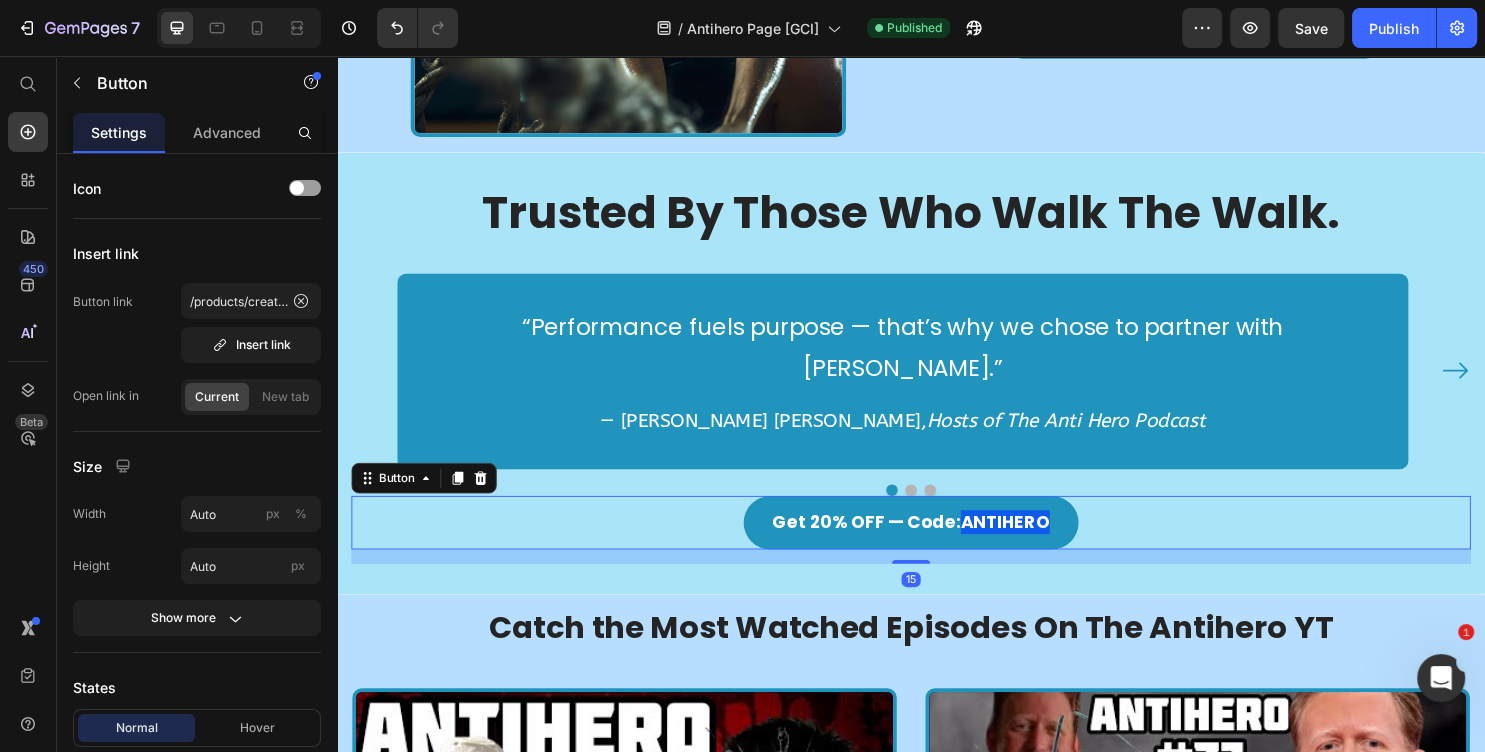 scroll, scrollTop: 1653, scrollLeft: 0, axis: vertical 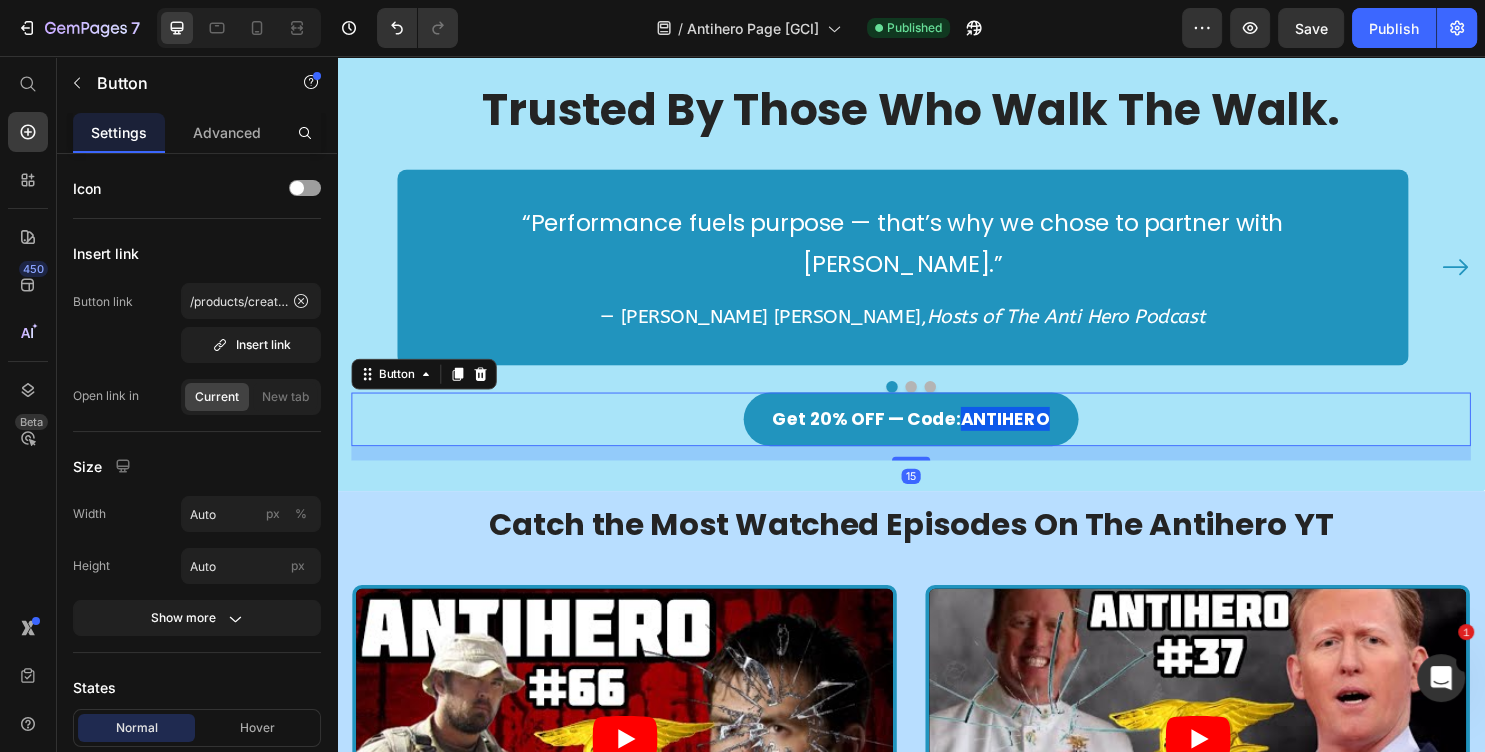 click on "Get 20% OFF — Code:  ANTIHERO Button   15" at bounding box center (937, 436) 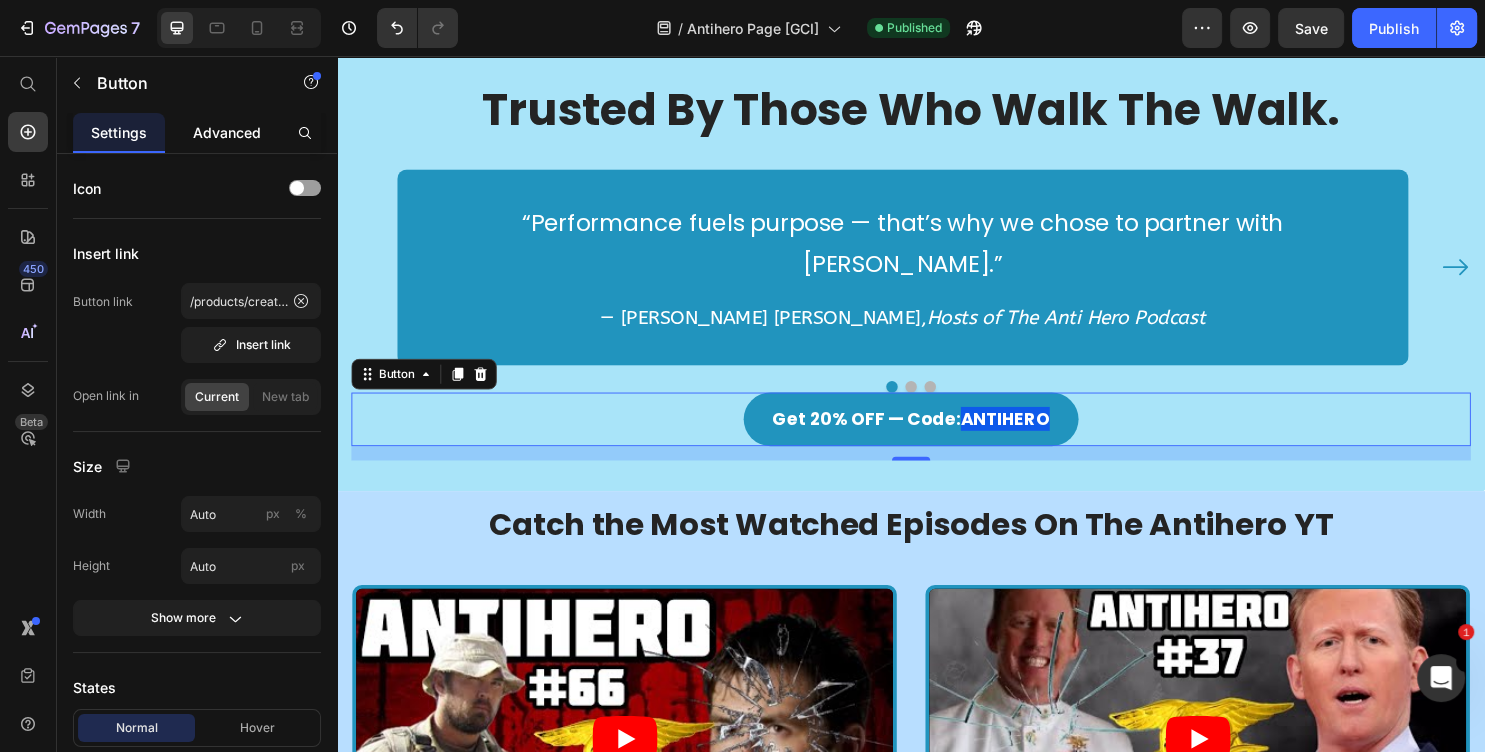 click on "Advanced" at bounding box center [227, 132] 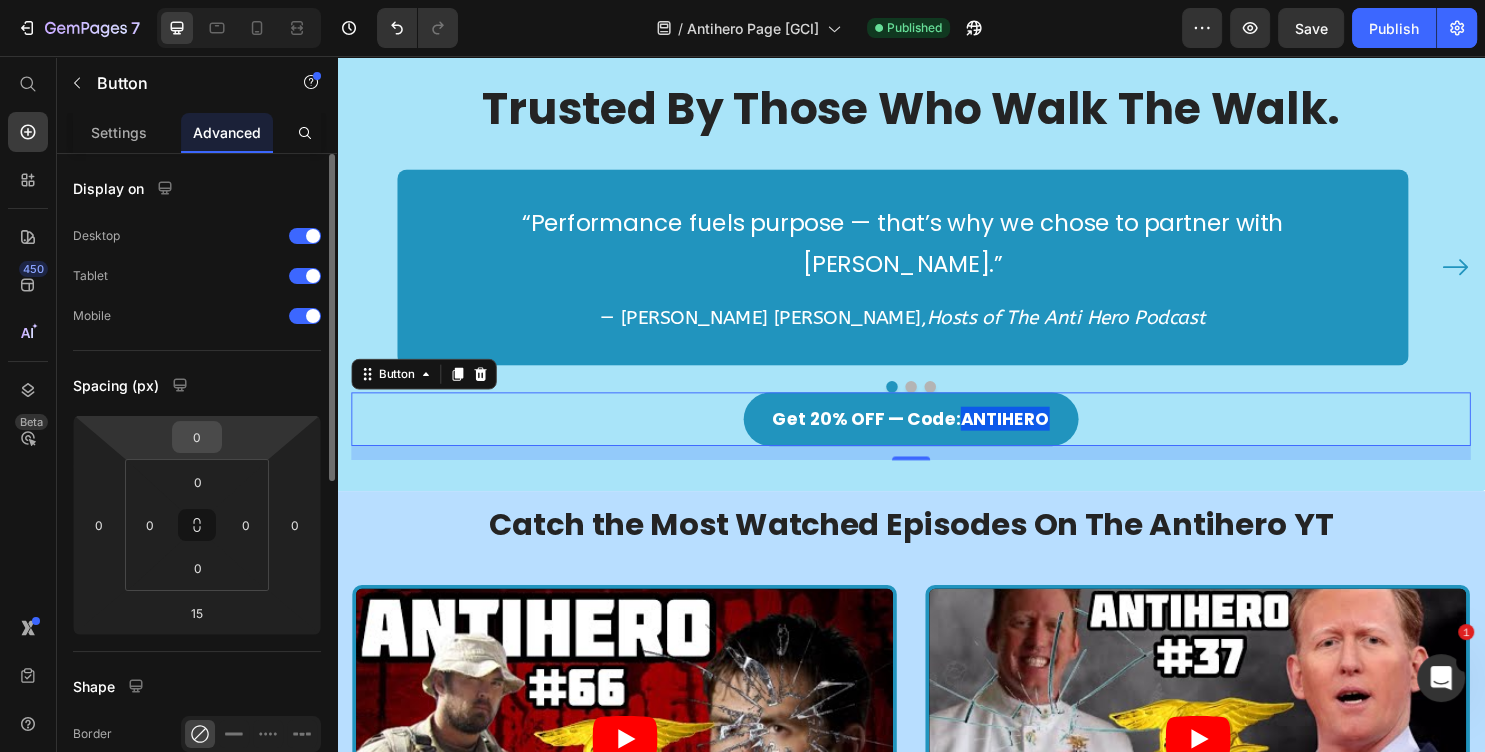 click on "0" at bounding box center (197, 437) 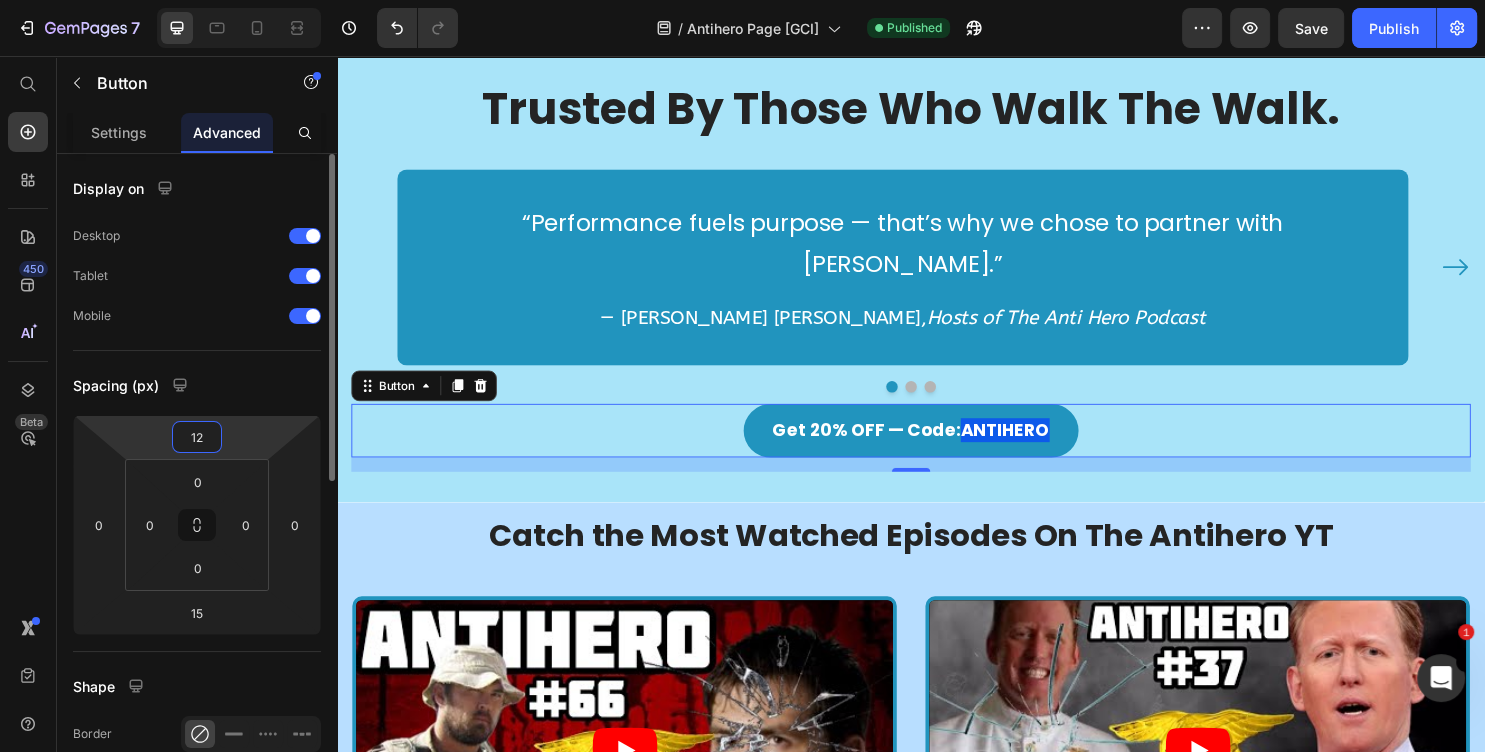 drag, startPoint x: 206, startPoint y: 441, endPoint x: 181, endPoint y: 433, distance: 26.24881 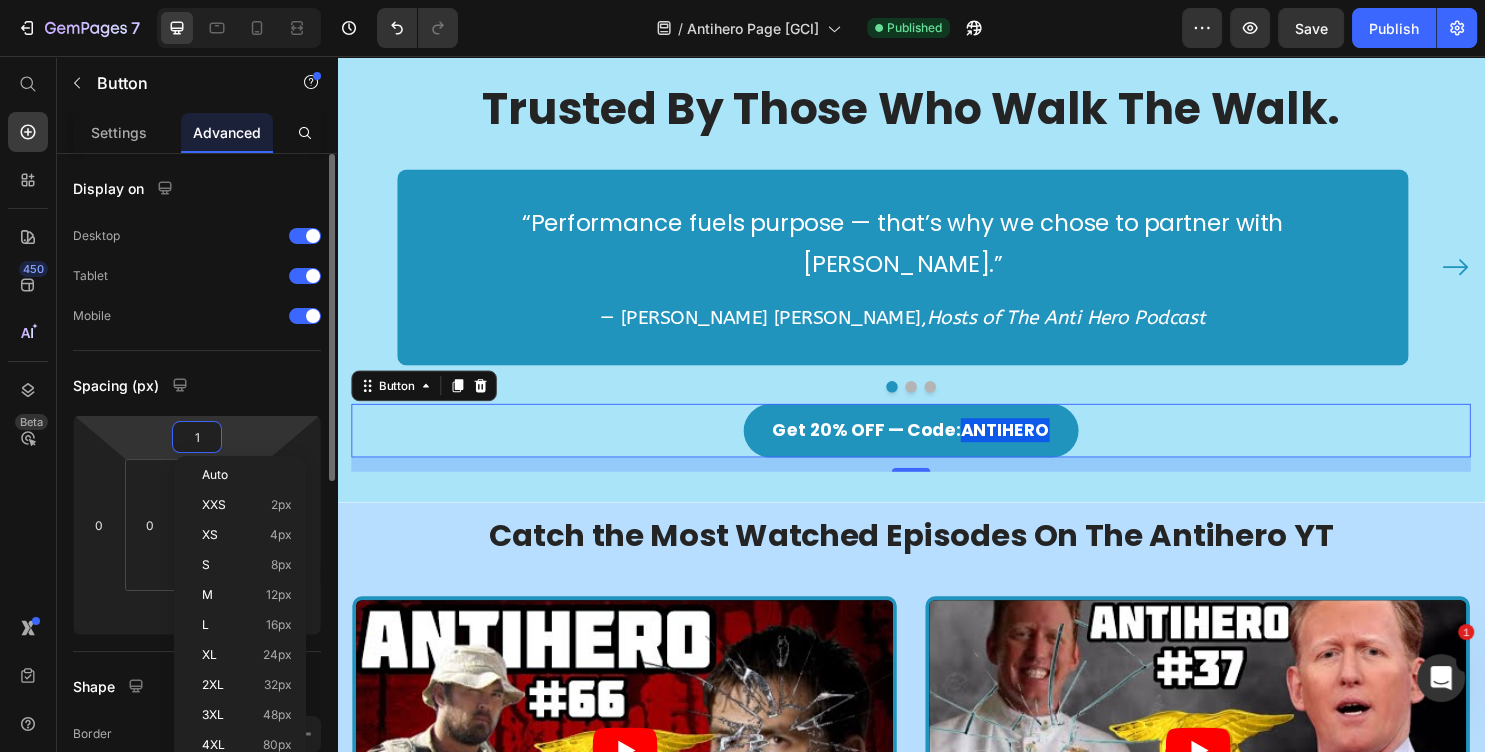 type on "15" 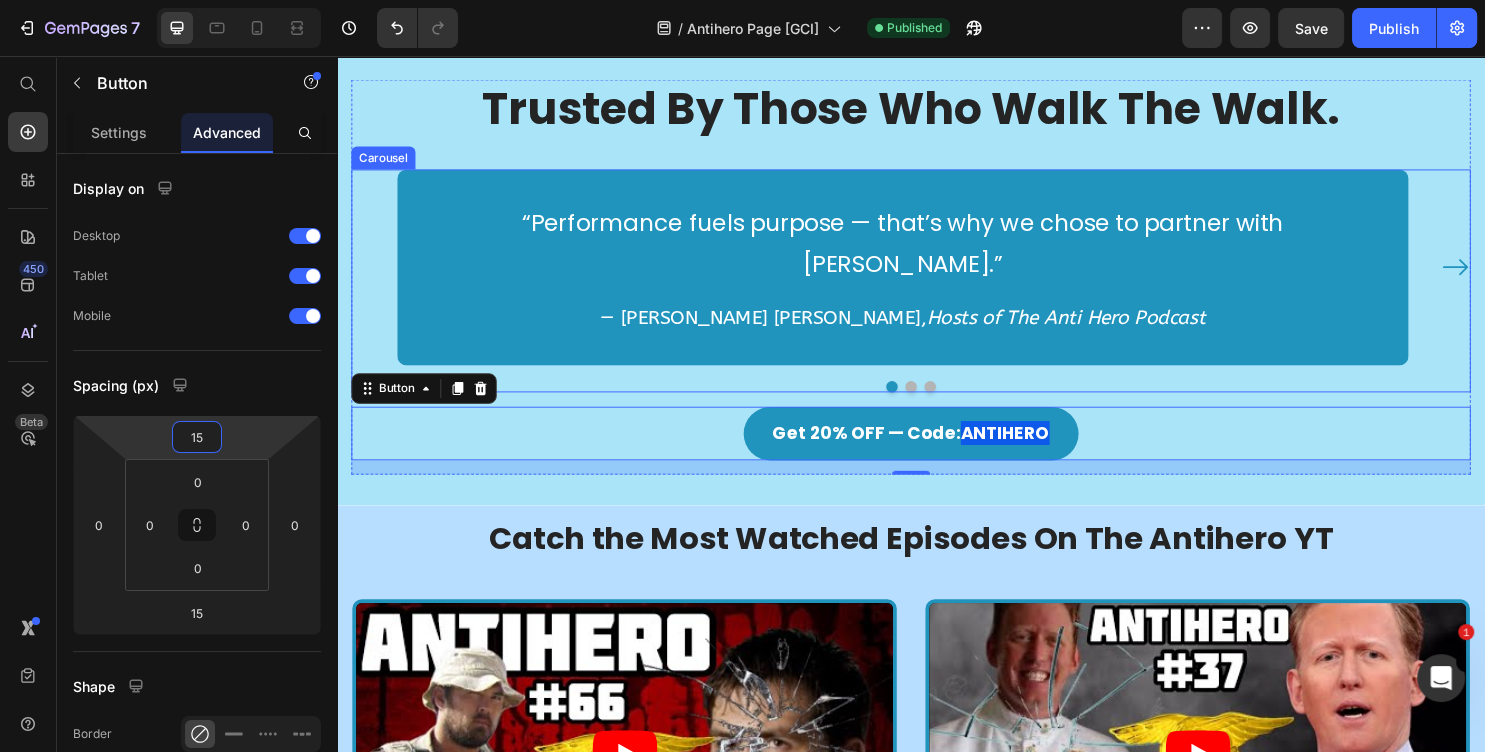 click on "“Performance fuels purpose — that’s why we chose to partner with Tasty Gains.” Text block — Brent Tucker & Tyler Hoover,  Hosts of The Anti Hero Podcast Text block Row" at bounding box center (928, 277) 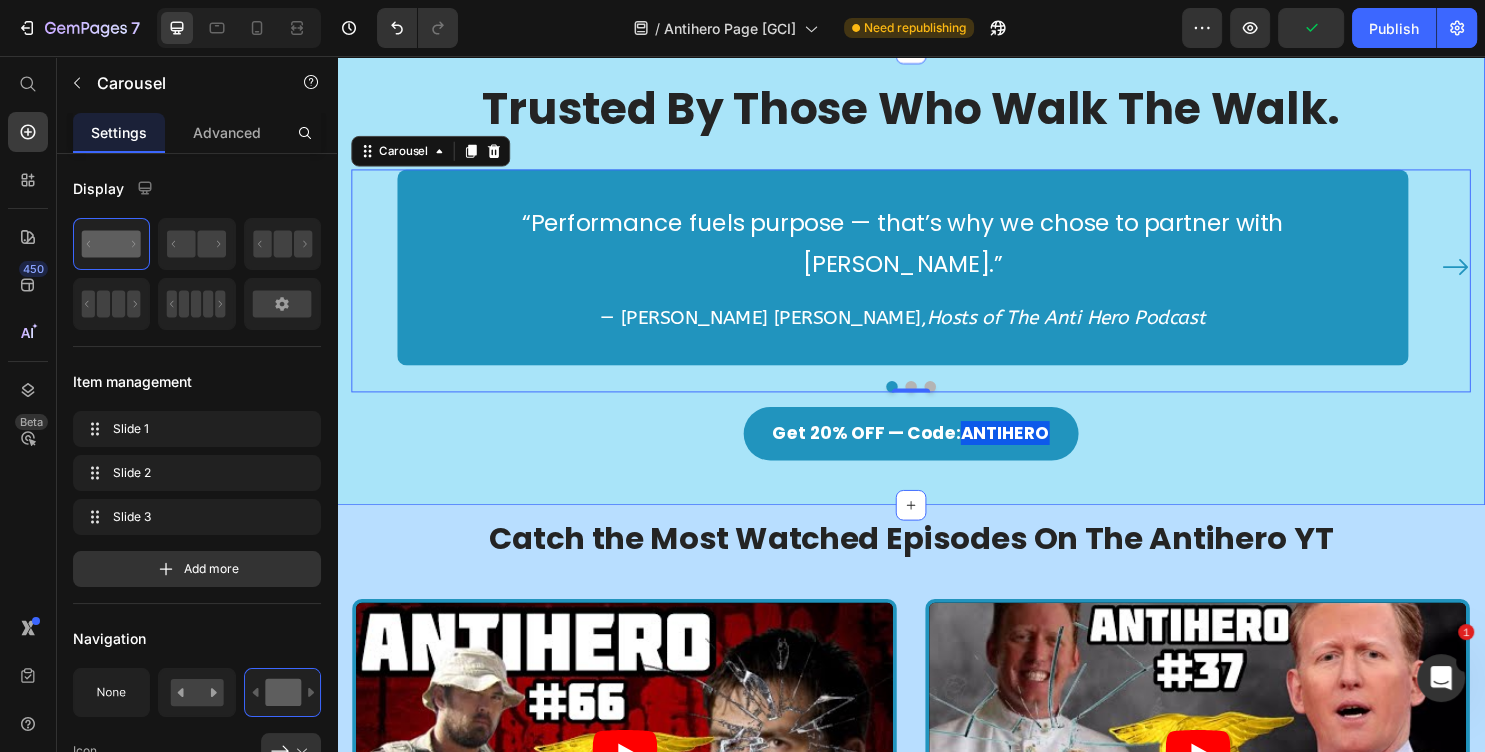 click on "Trusted By Those Who Walk The Walk. Heading
“Performance fuels purpose — that’s why we chose to partner with Tasty Gains.” Text block — Brent Tucker & Tyler Hoover,  Hosts of The Anti Hero Podcast Text block Row “You can’t lead from the front if your body can’t keep up. Tasty Gains keeps us mission-ready  — every damn day.” Text block —  Brent Tucker Text block Row “Whether it’s the battlefield, the streets, or the gym — we only trust what works. That’s why we use Tasty Gains.” Text block — Tyler Hoover Text block Row
Carousel   0 Get 20% OFF — Code:  ANTIHERO Button Row Section 5" at bounding box center (937, 287) 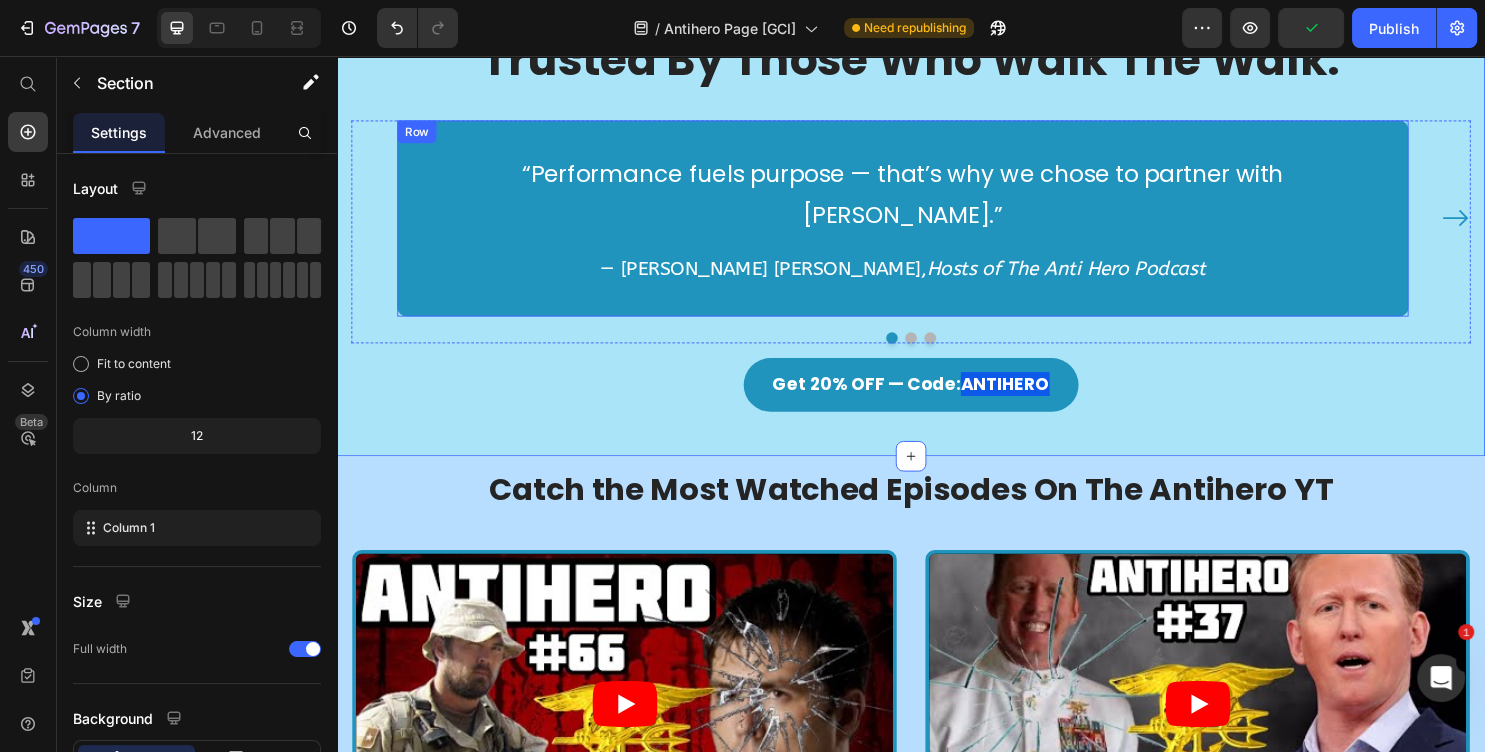 scroll, scrollTop: 1761, scrollLeft: 0, axis: vertical 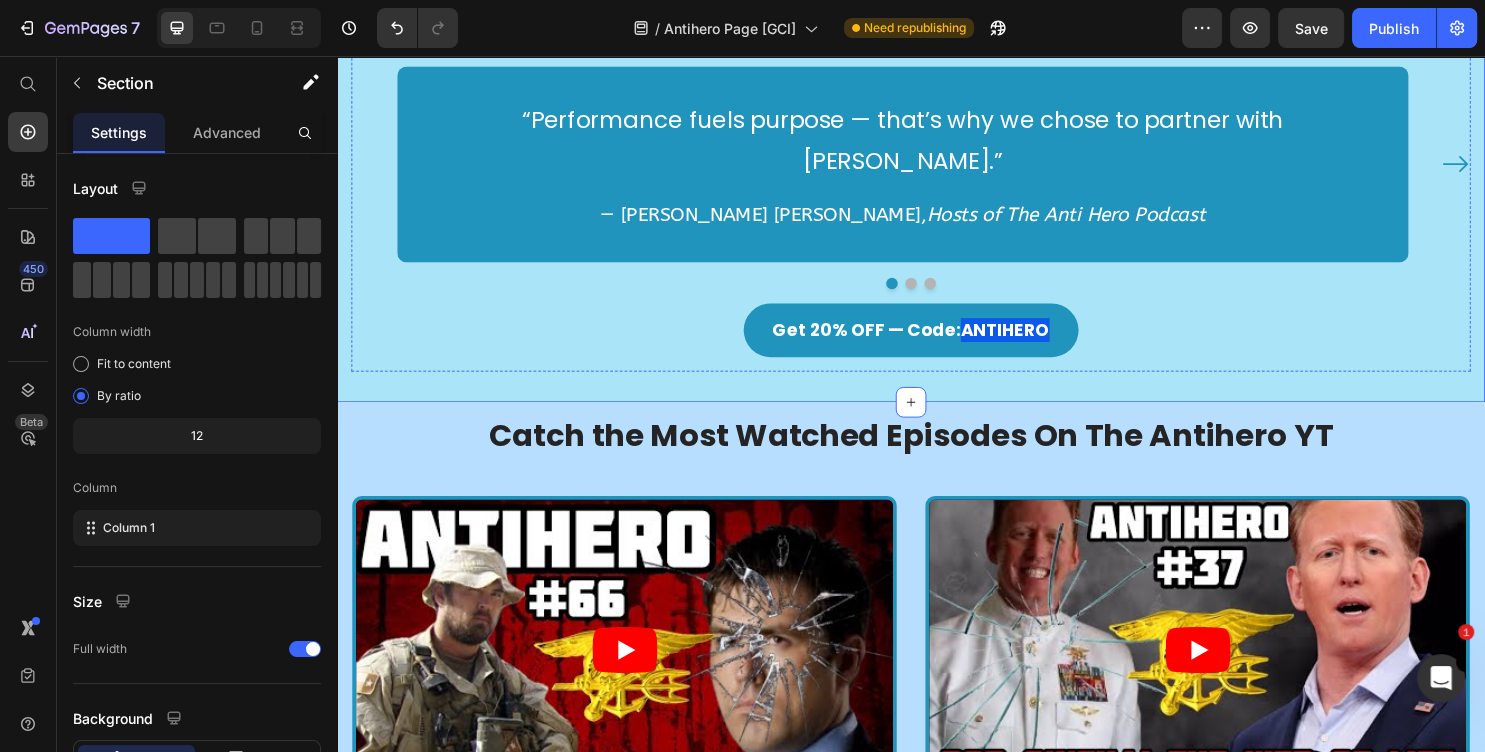 click on "Trusted By Those Who Walk The Walk." at bounding box center [937, 5] 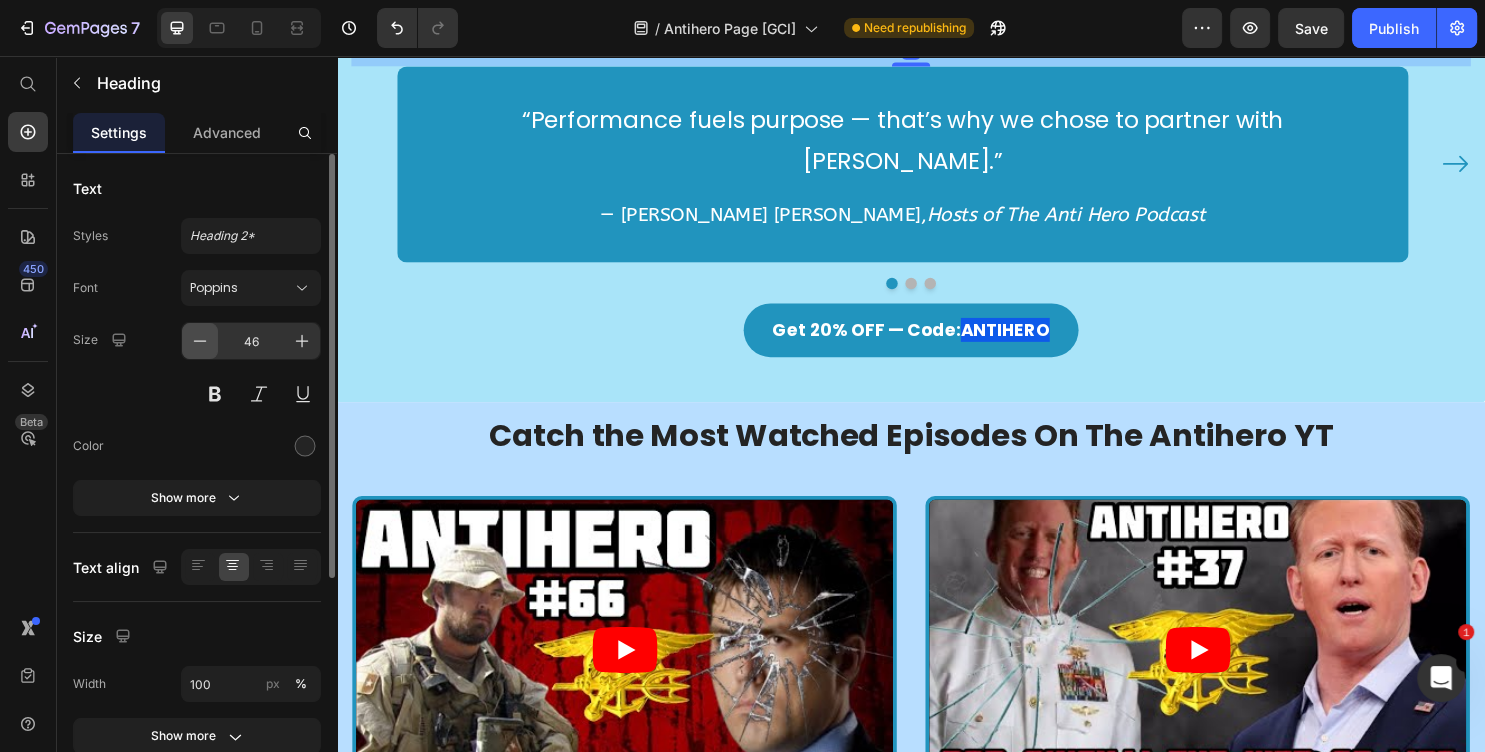 click 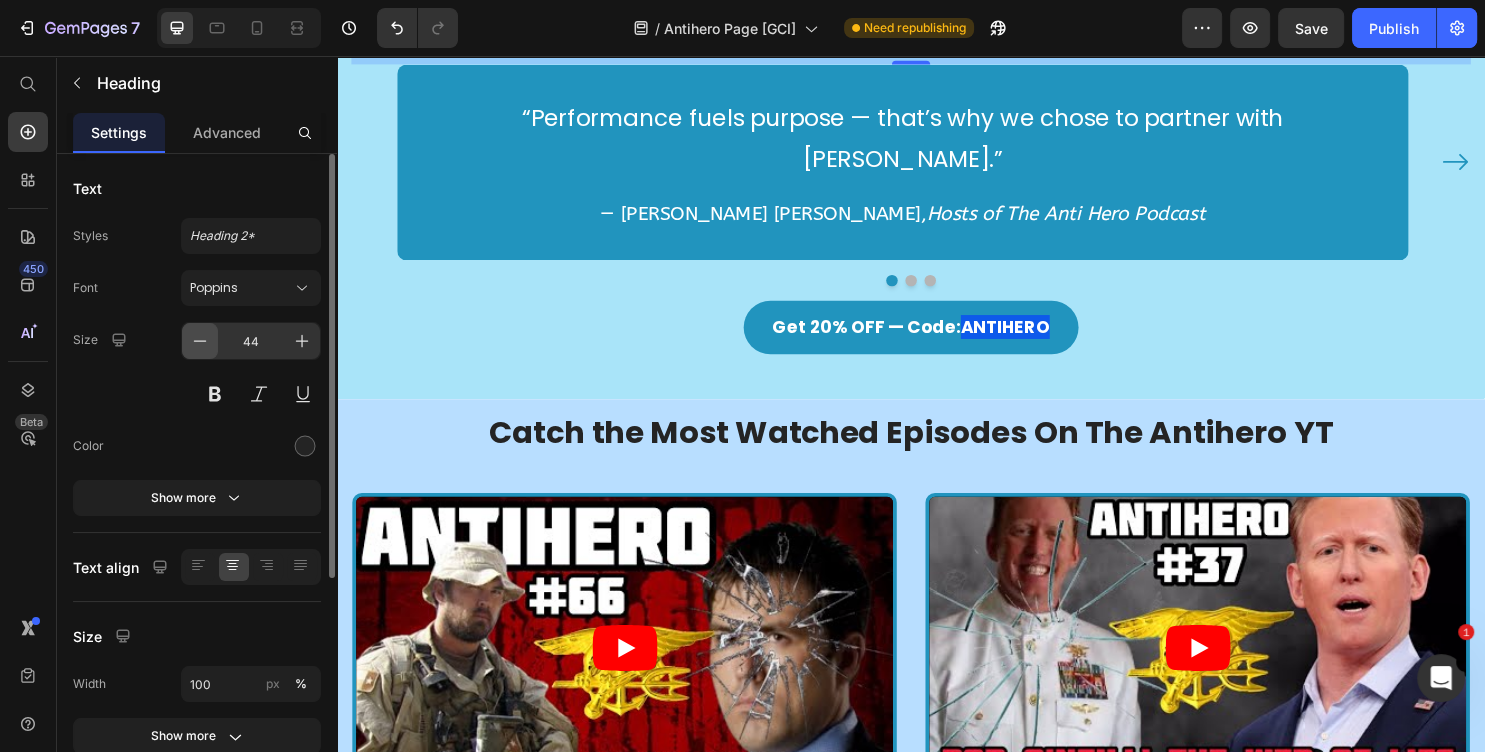 click 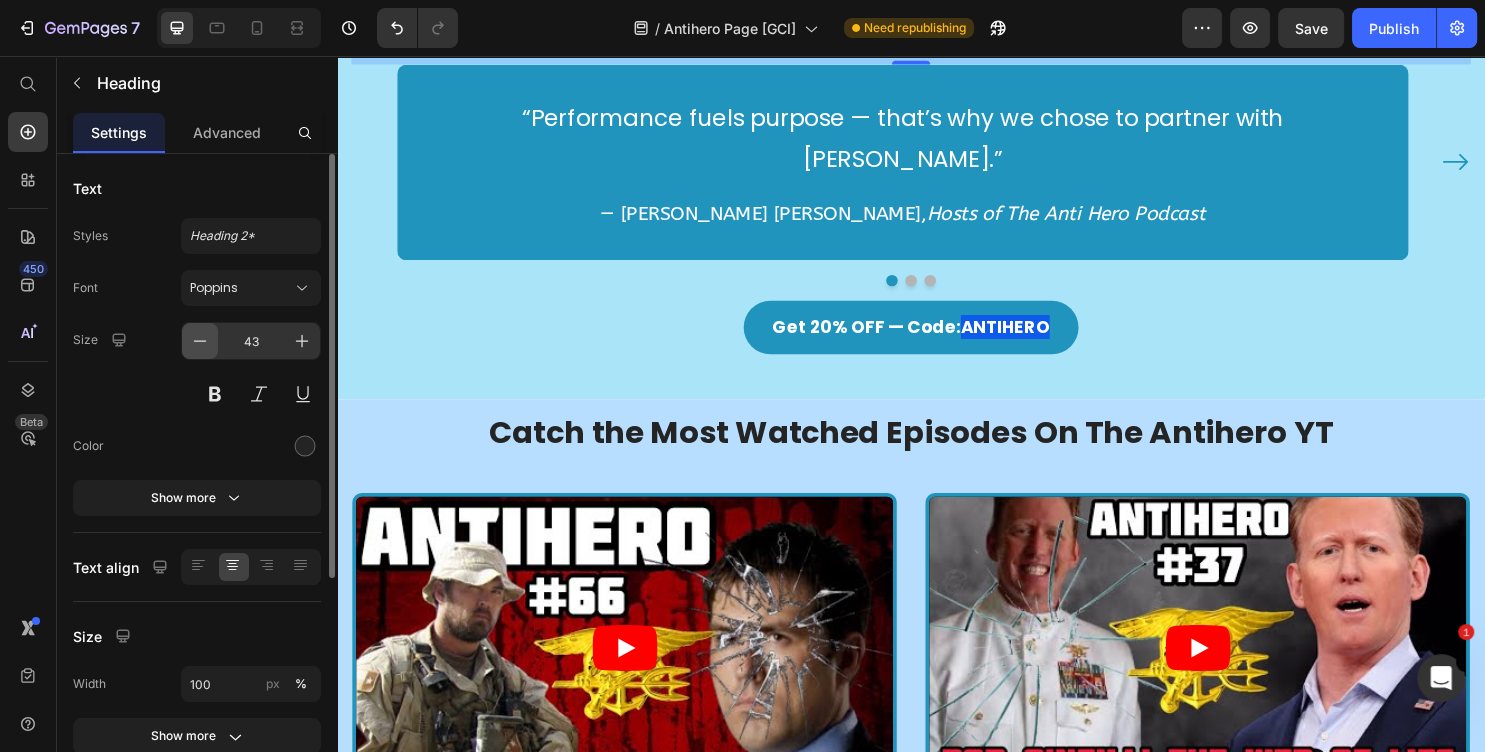 click 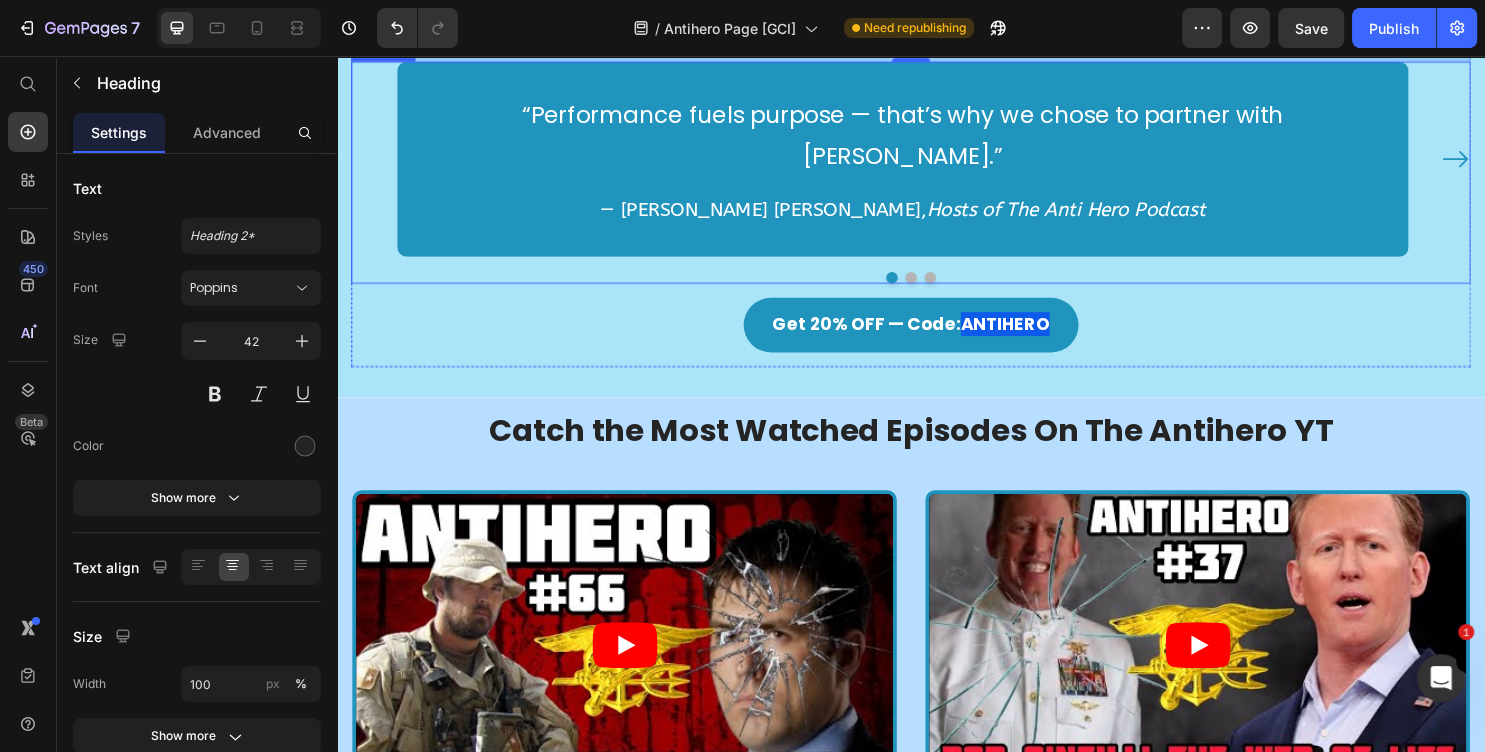 click 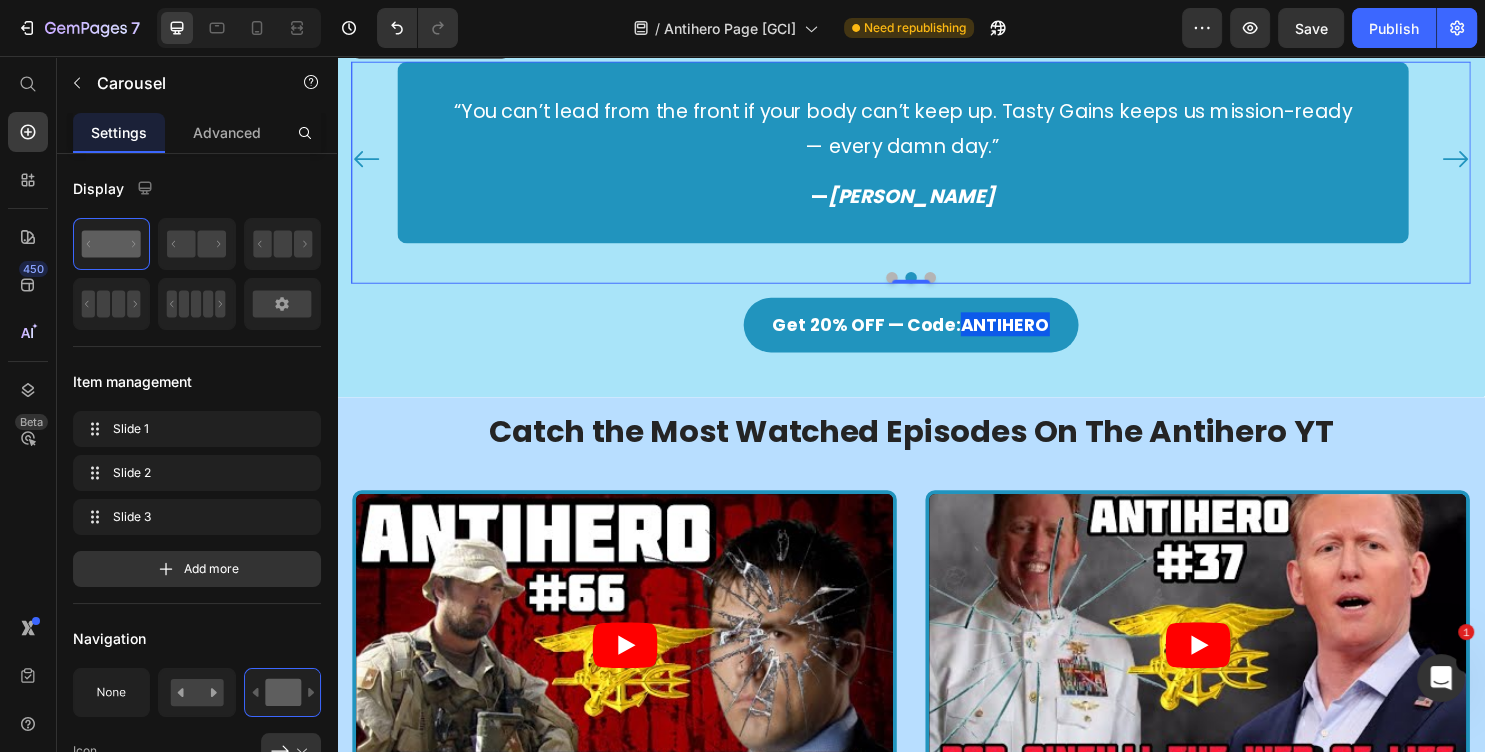 click 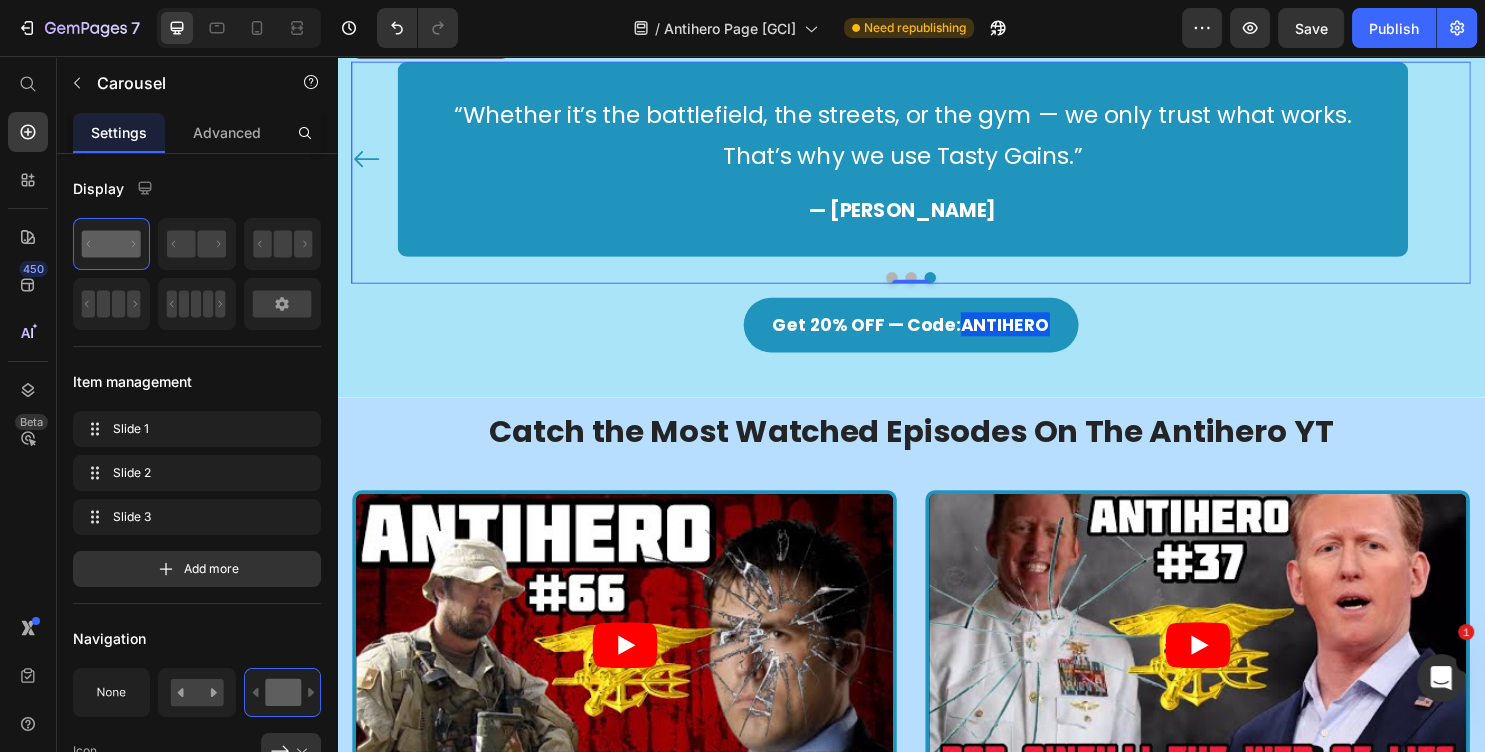 click 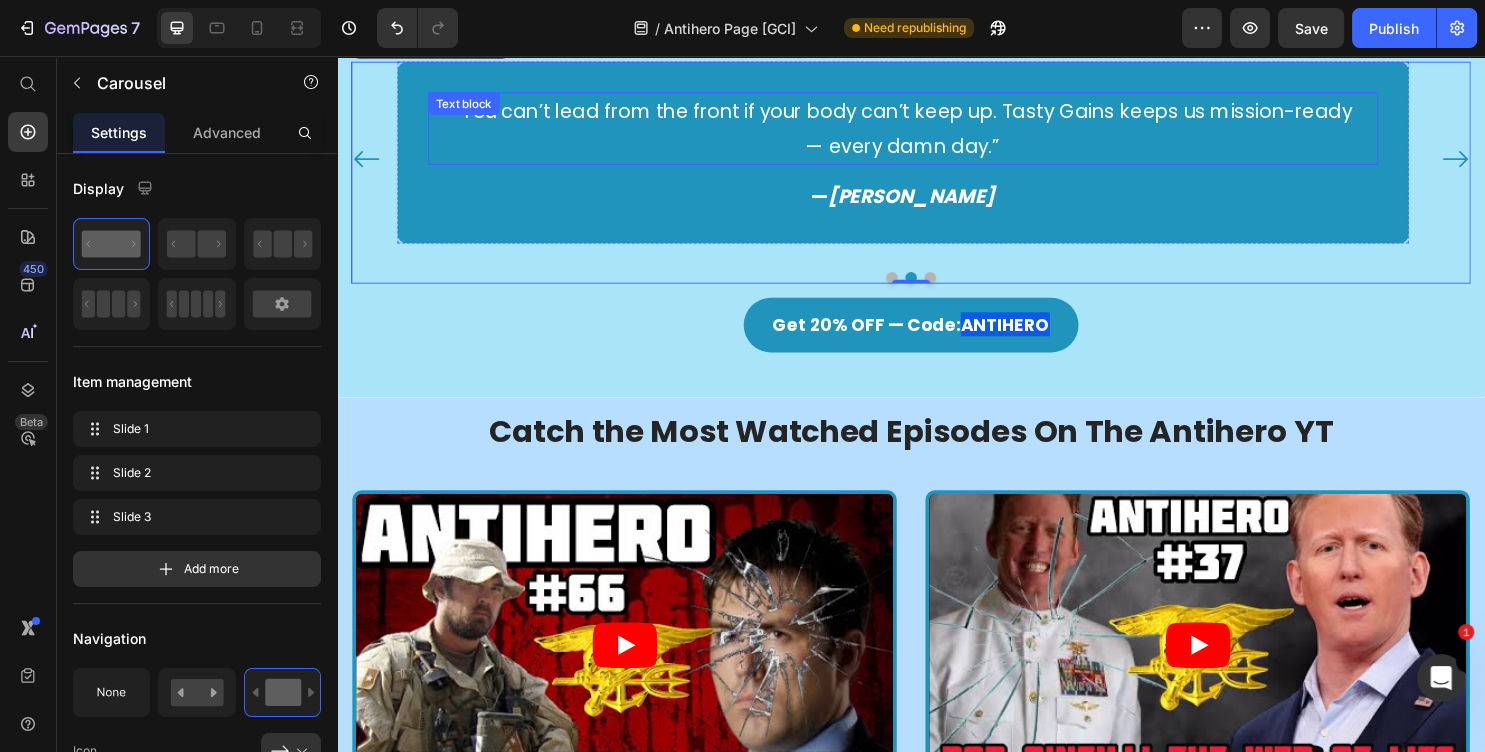 click on "“You can’t lead from the front if your body can’t keep up. Tasty Gains keeps us mission-ready  — every damn day.”" at bounding box center [928, 132] 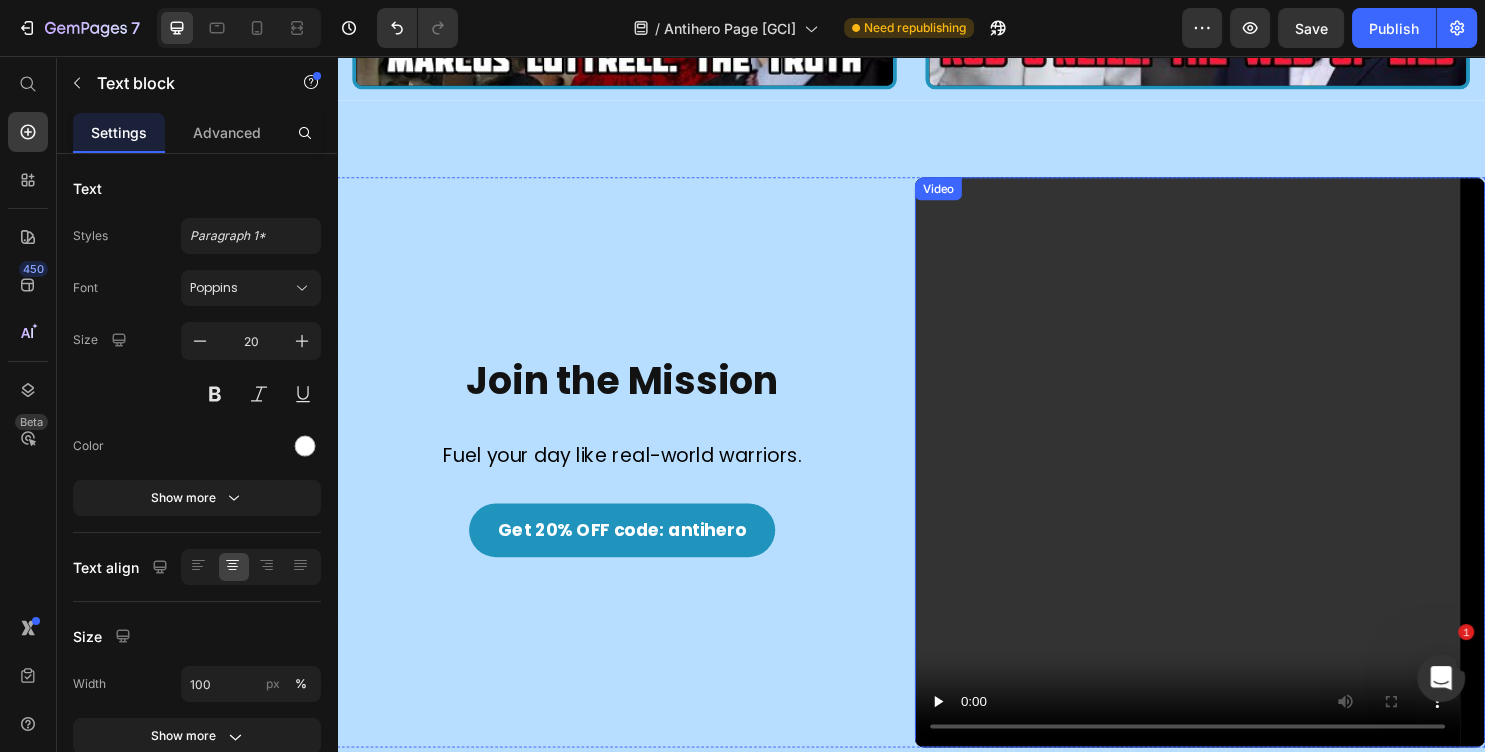 scroll, scrollTop: 2841, scrollLeft: 0, axis: vertical 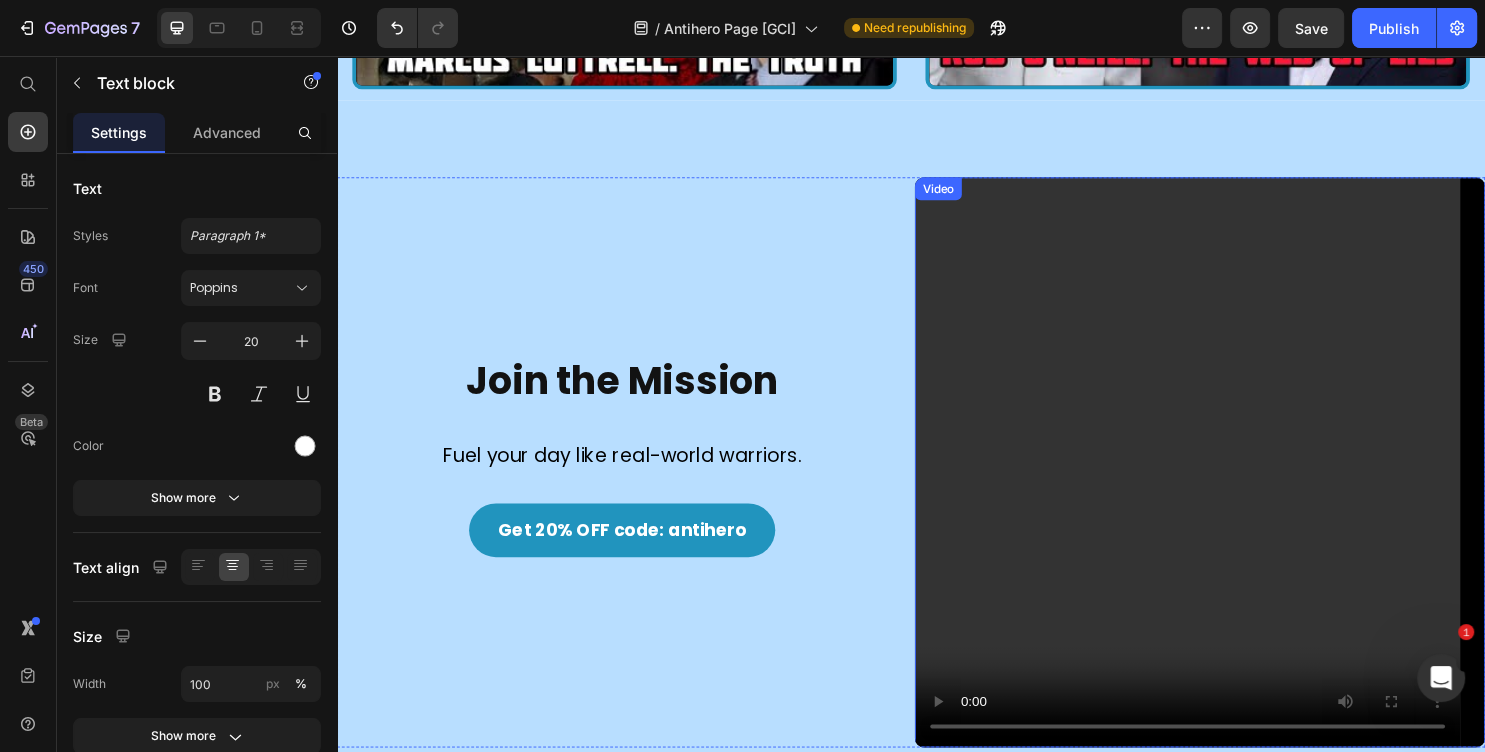 click on "Video" at bounding box center (965, 195) 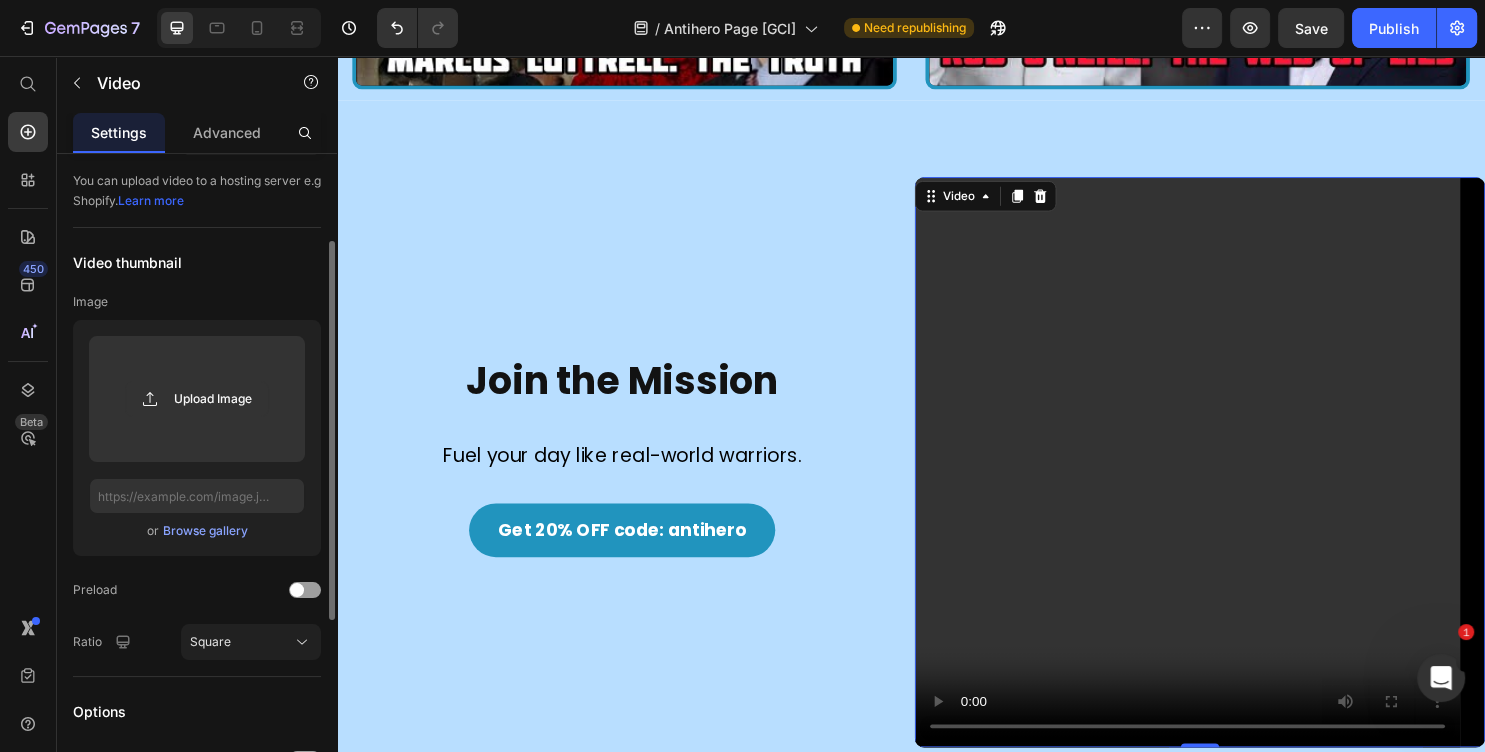 scroll, scrollTop: 0, scrollLeft: 0, axis: both 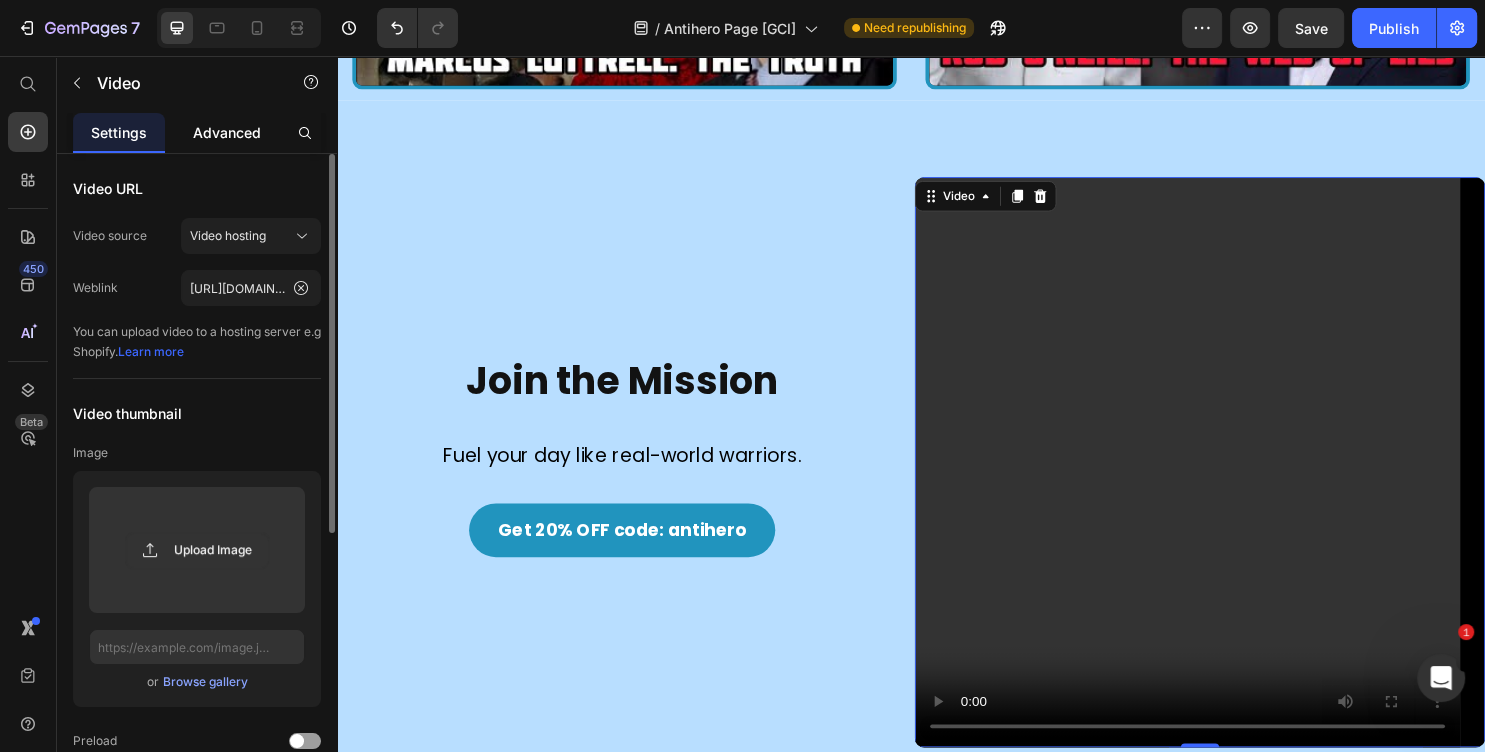 click on "Advanced" at bounding box center (227, 132) 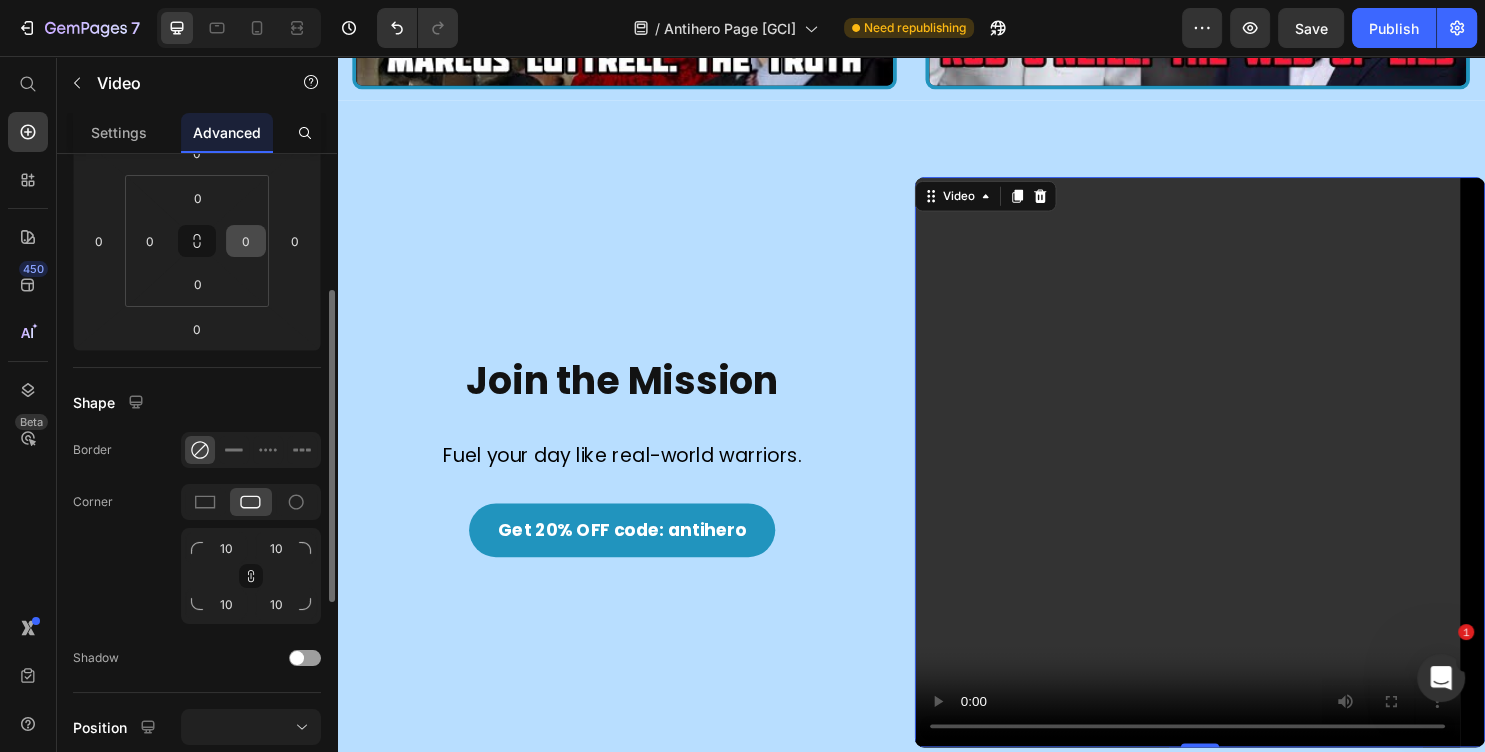 scroll, scrollTop: 0, scrollLeft: 0, axis: both 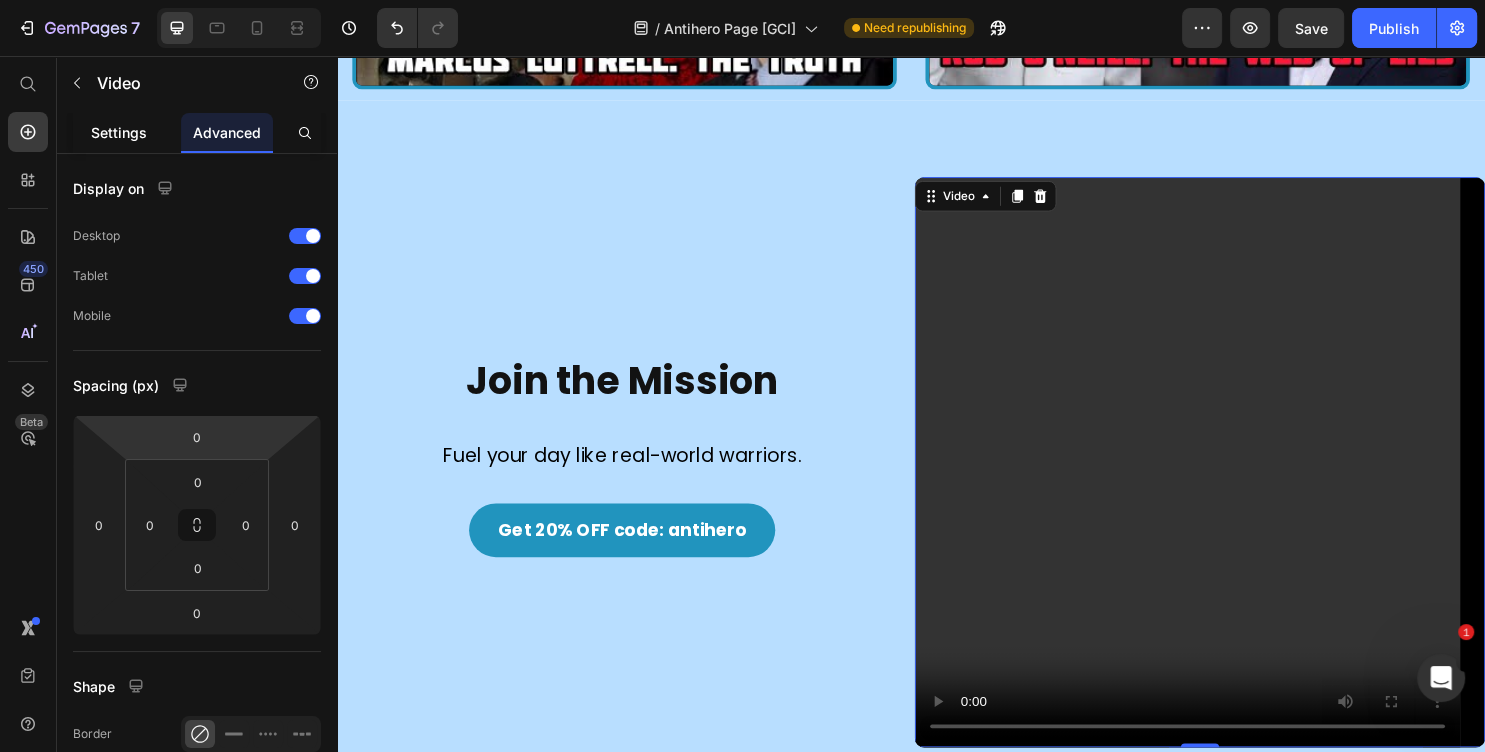 click on "Settings" 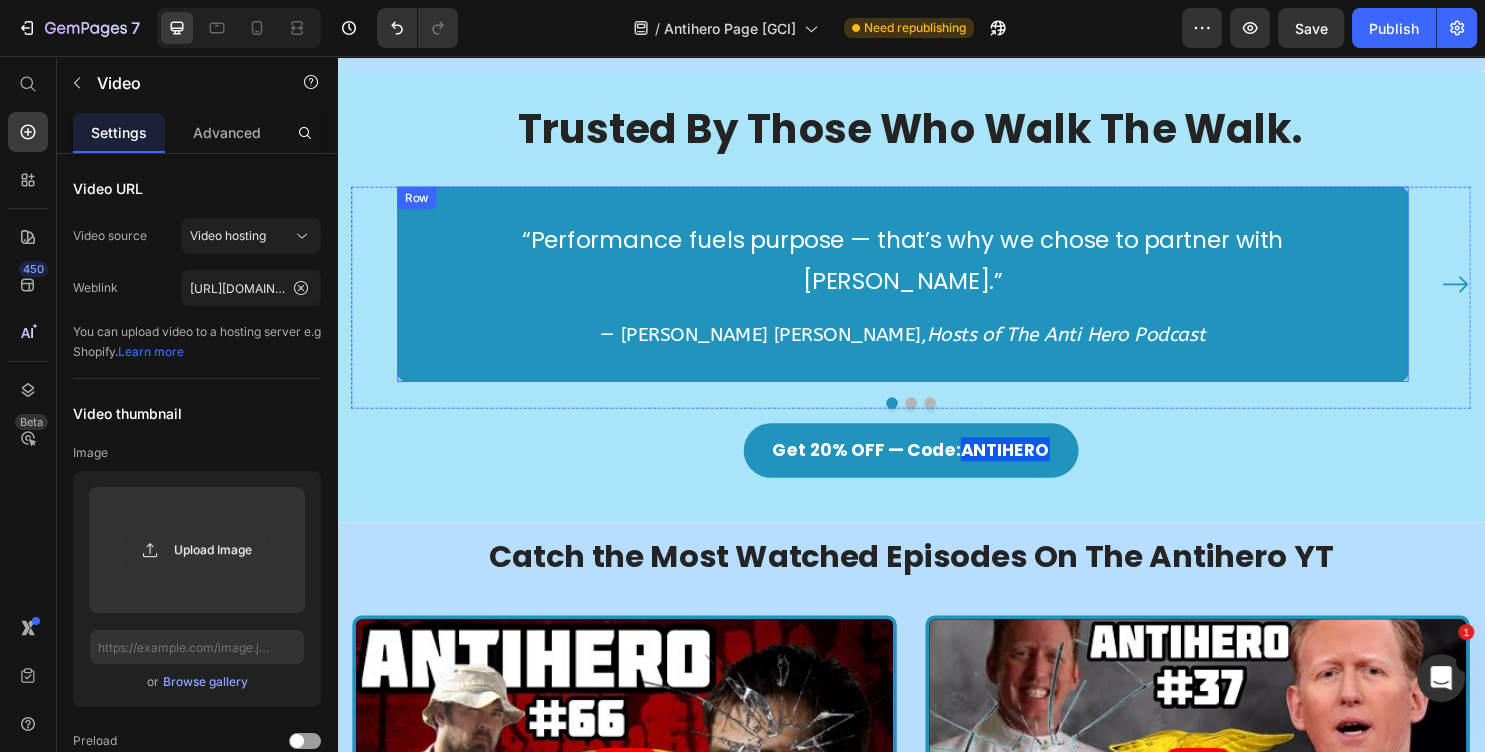 scroll, scrollTop: 1954, scrollLeft: 0, axis: vertical 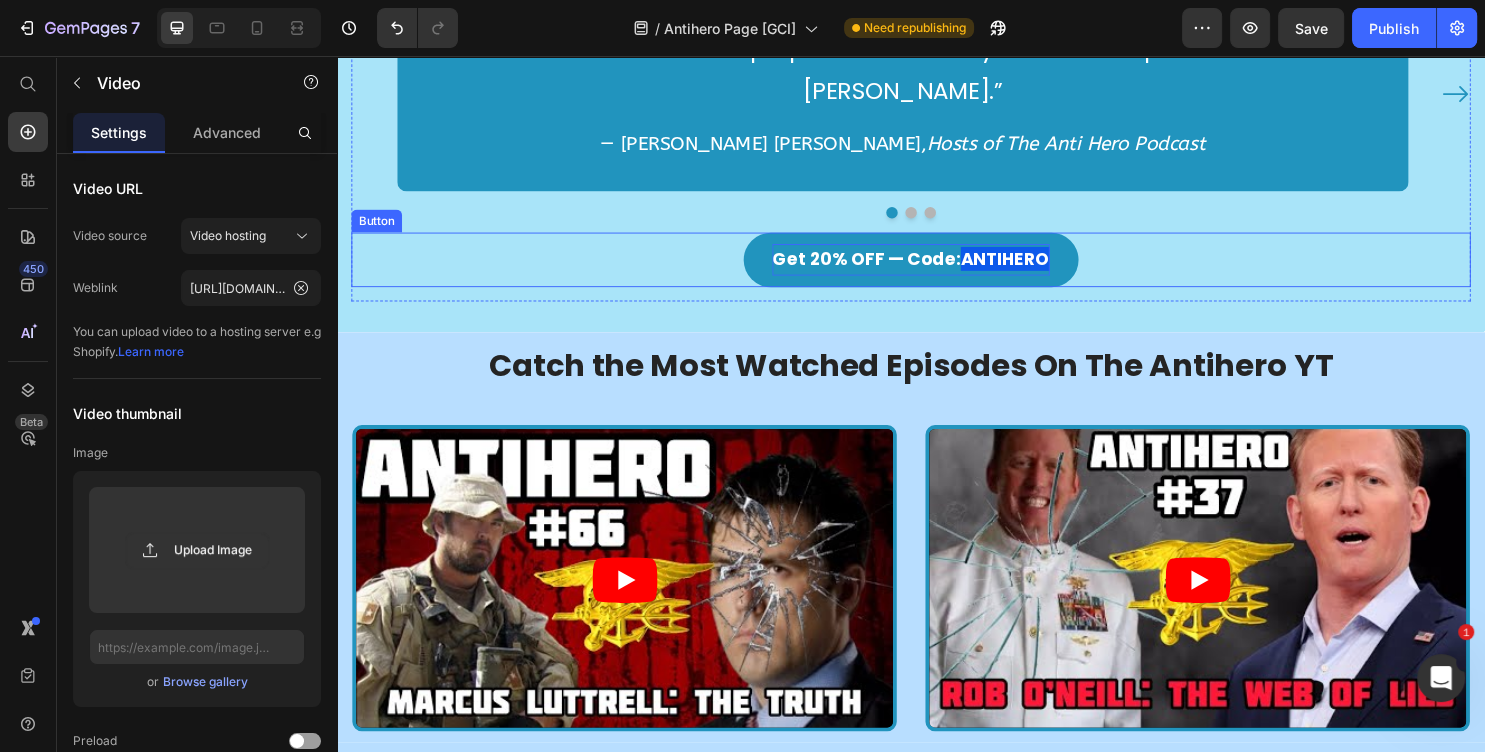 click on "ANTIHERO" at bounding box center [1035, 268] 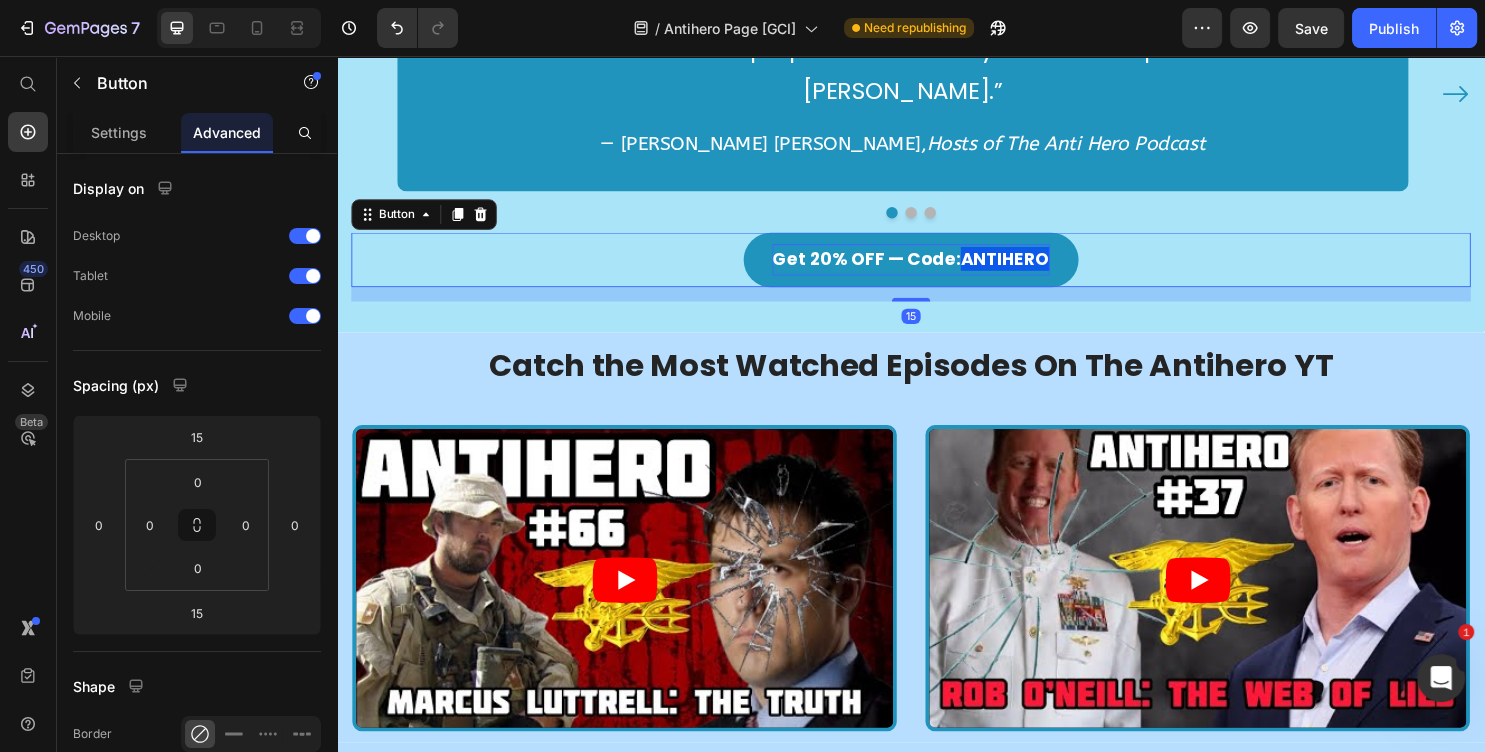 click on "ANTIHERO" at bounding box center (1035, 268) 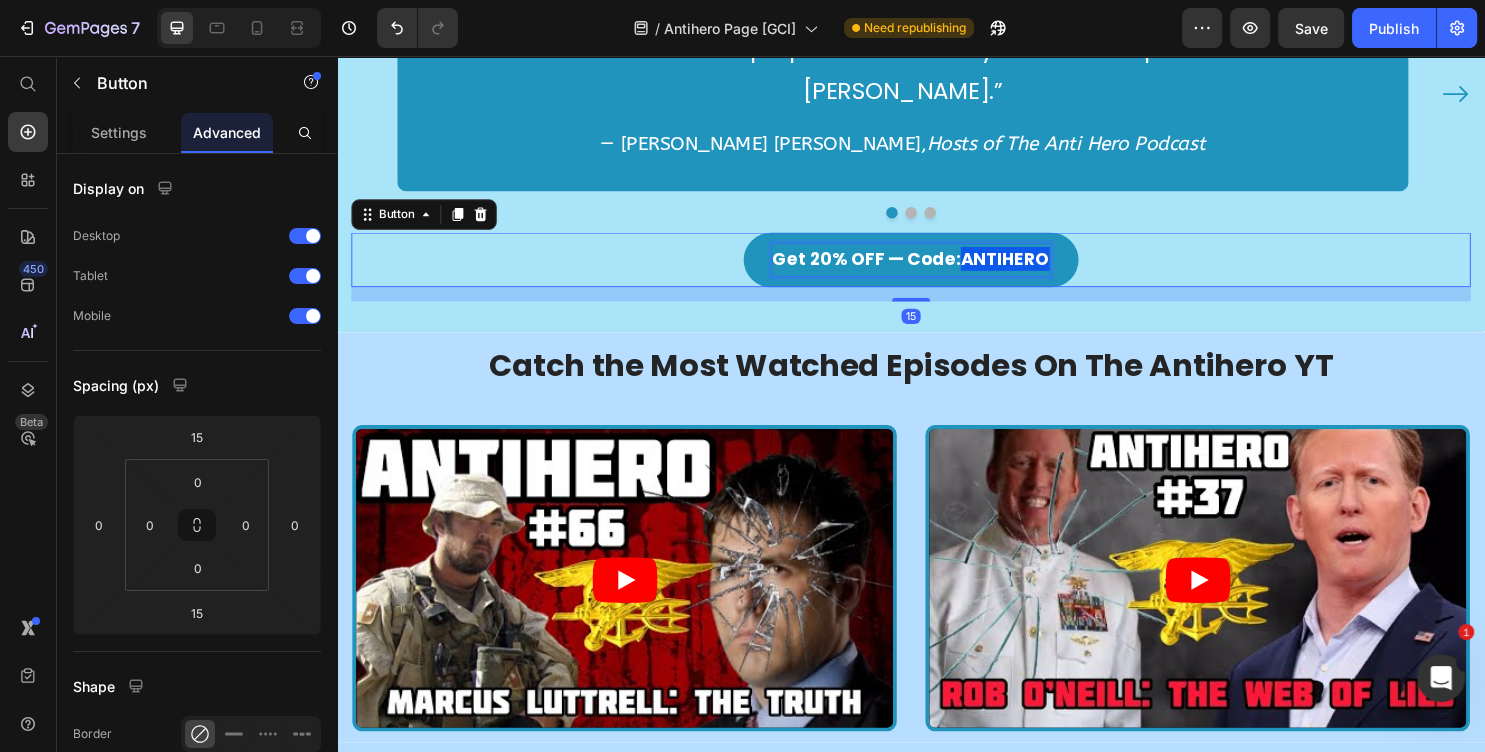 click on "ANTIHERO" at bounding box center [1035, 268] 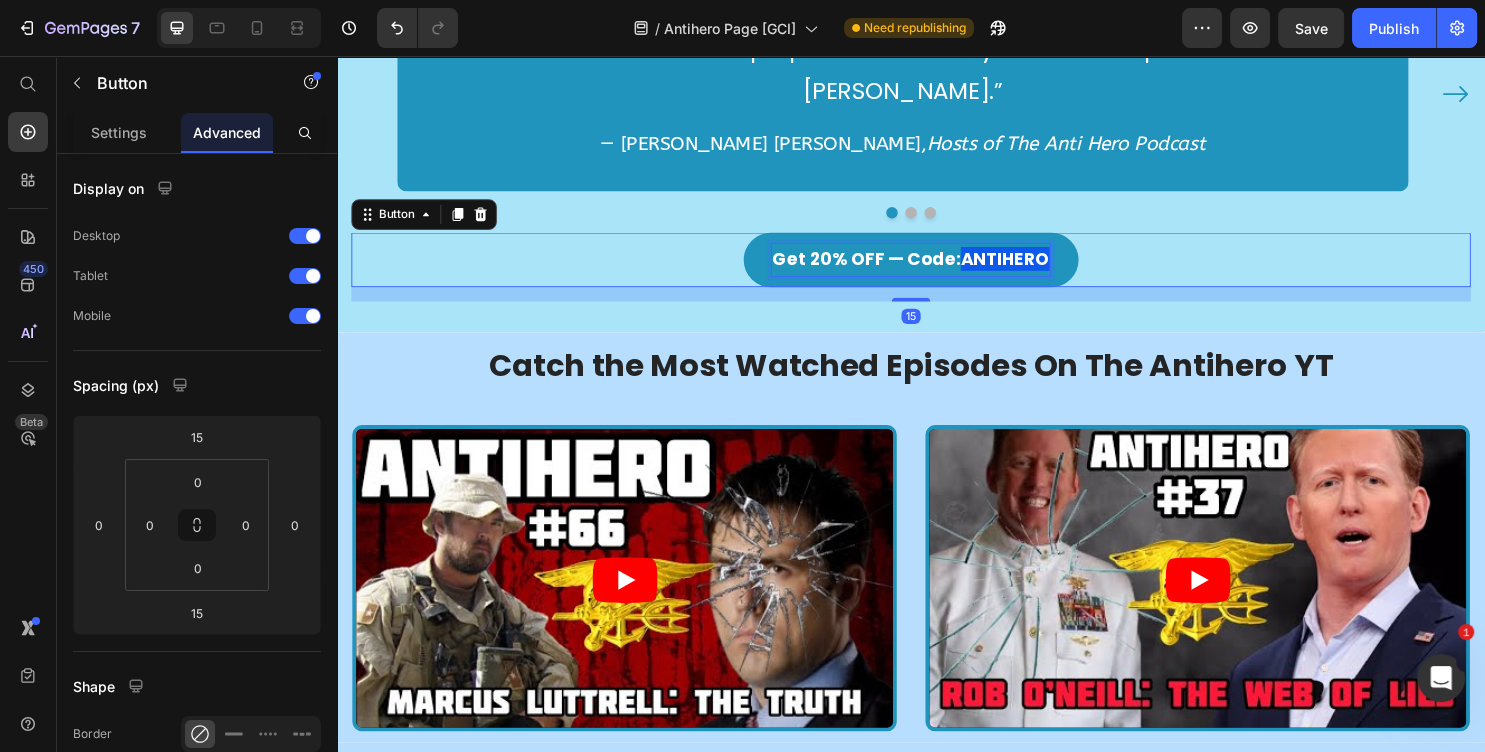 click on "ANTIHERO" at bounding box center [1035, 268] 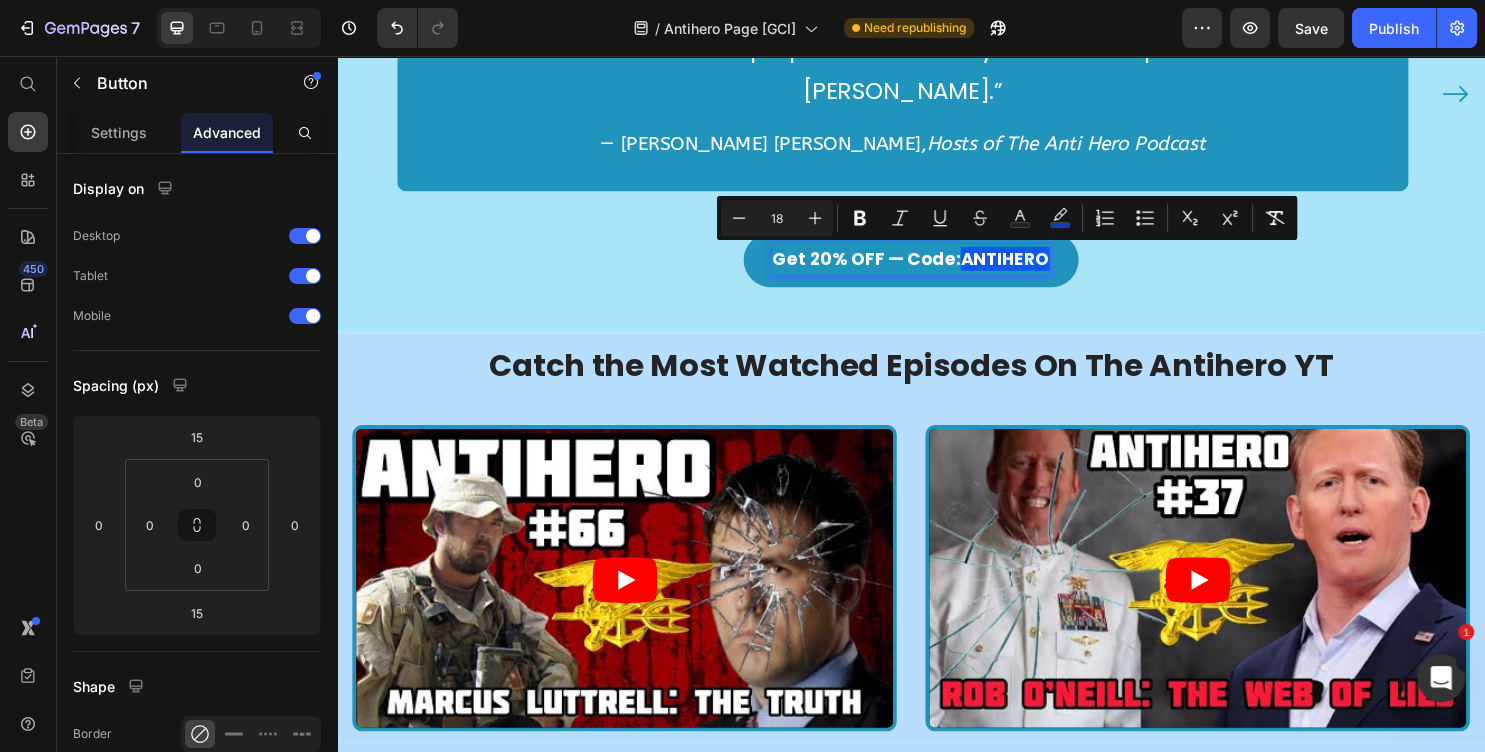 click on "ANTIHERO" at bounding box center [1035, 268] 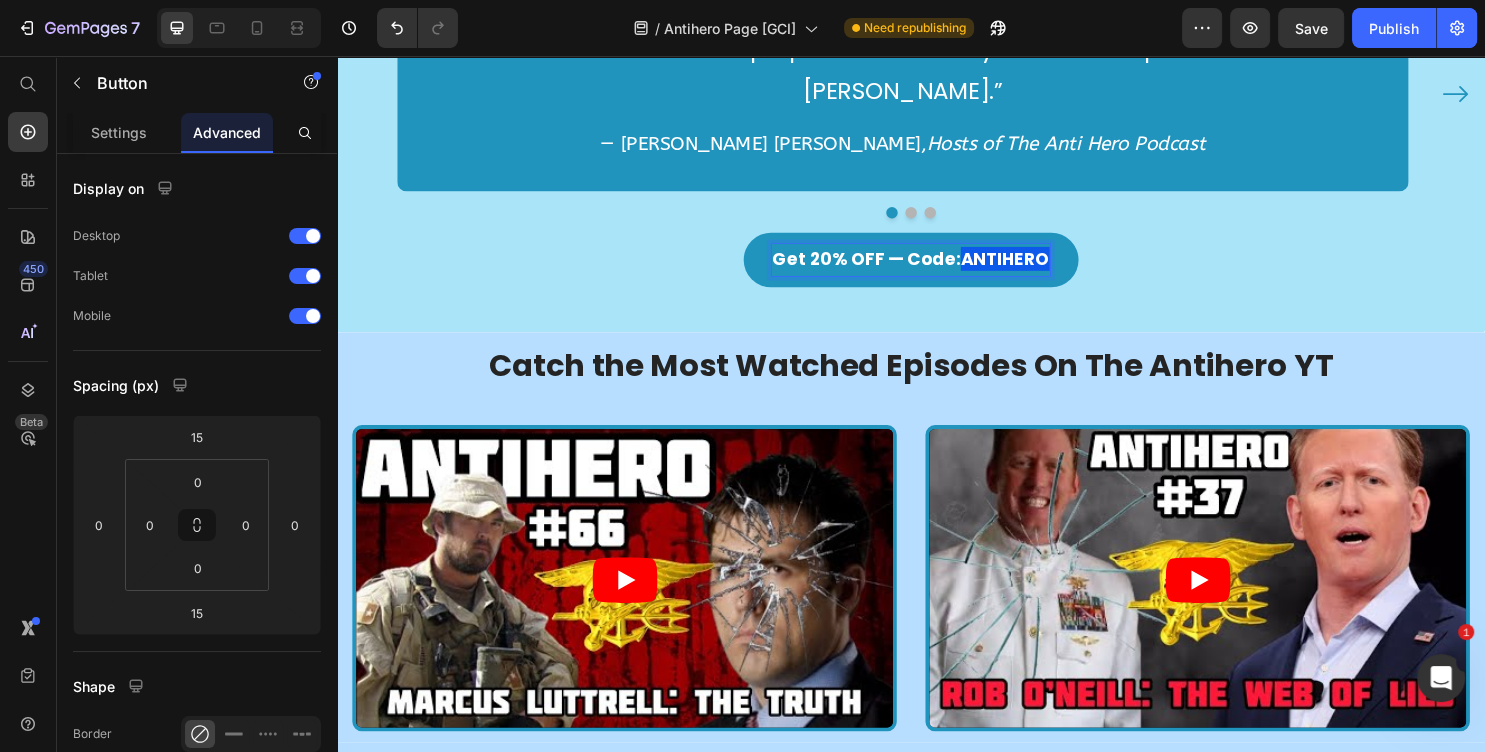 click on "ANTIHERO" at bounding box center (1035, 268) 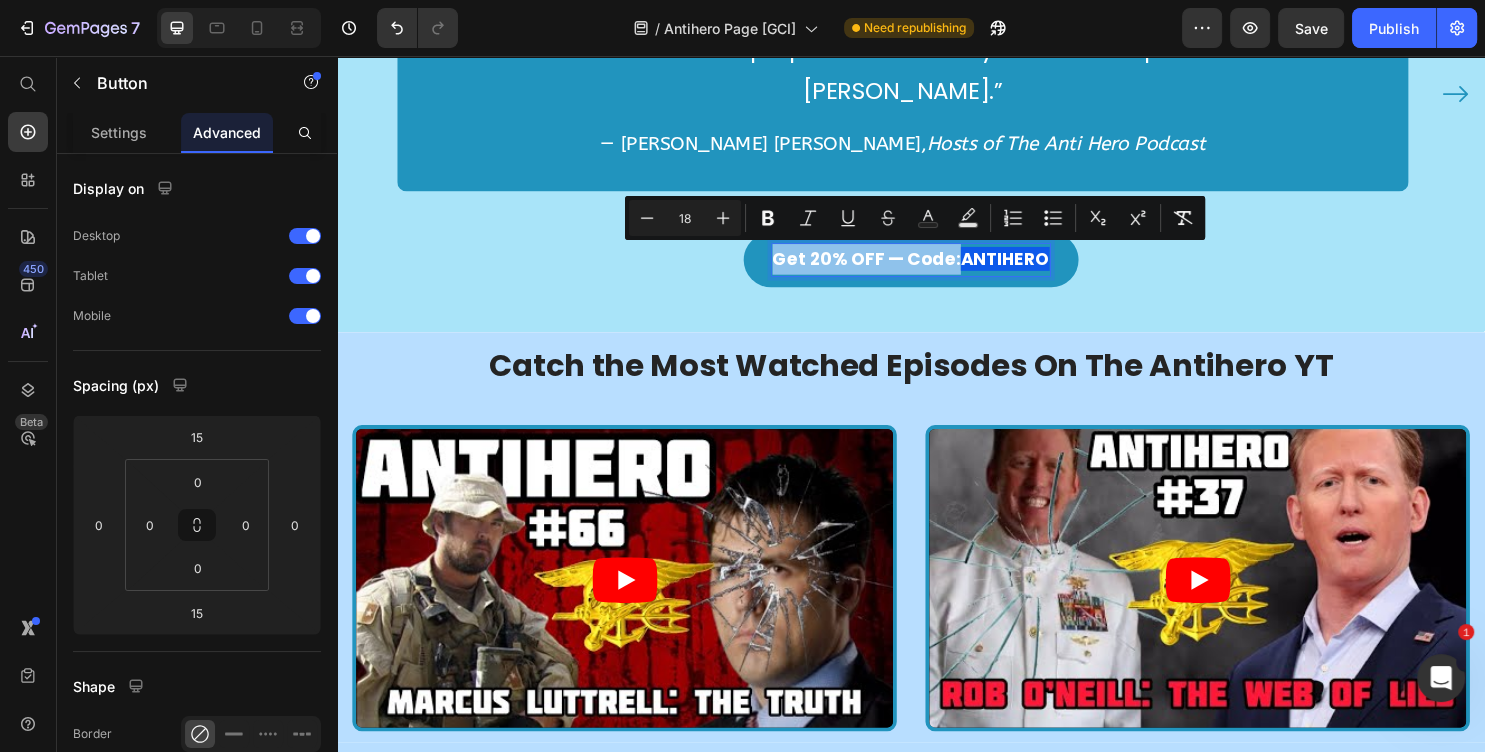 copy on "Get 20% OFF — Code:" 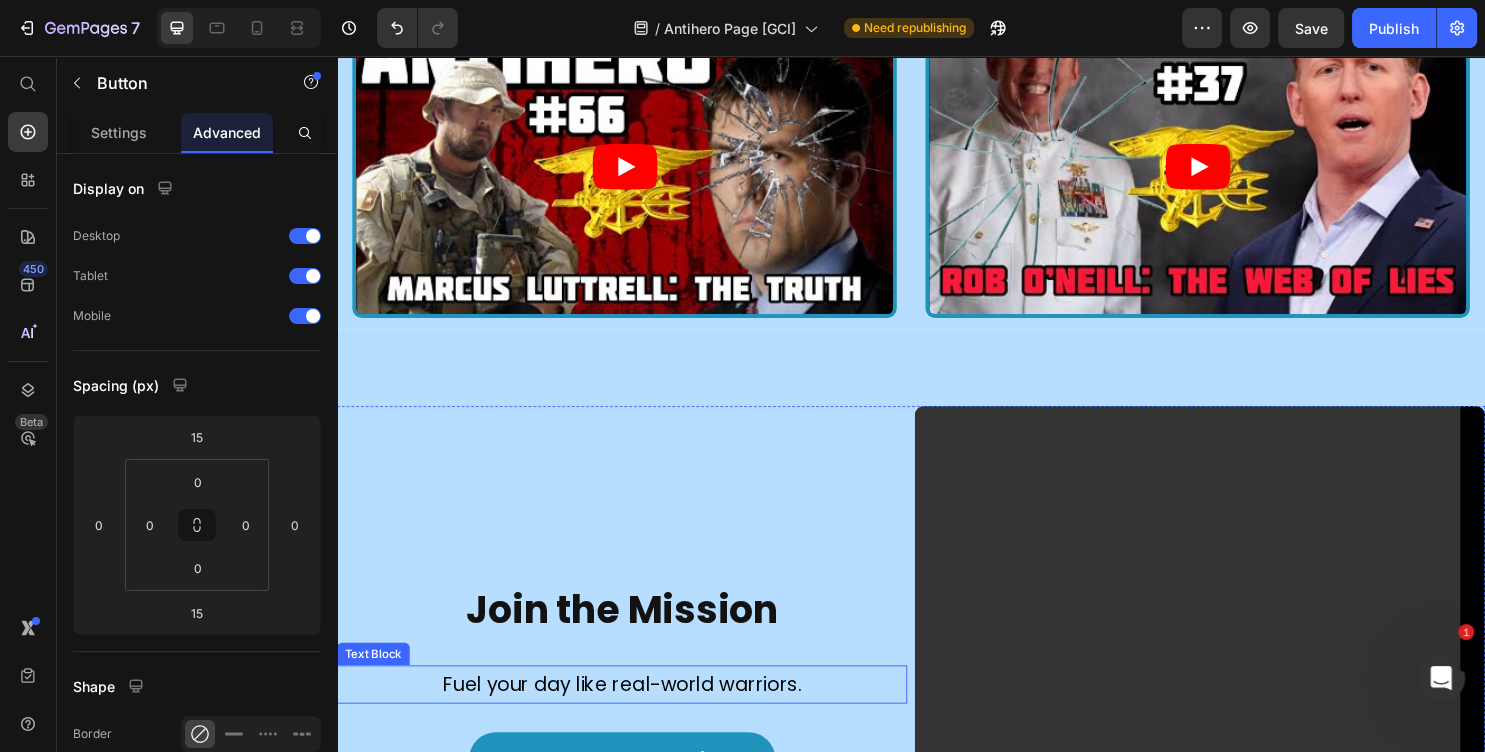 scroll, scrollTop: 2710, scrollLeft: 0, axis: vertical 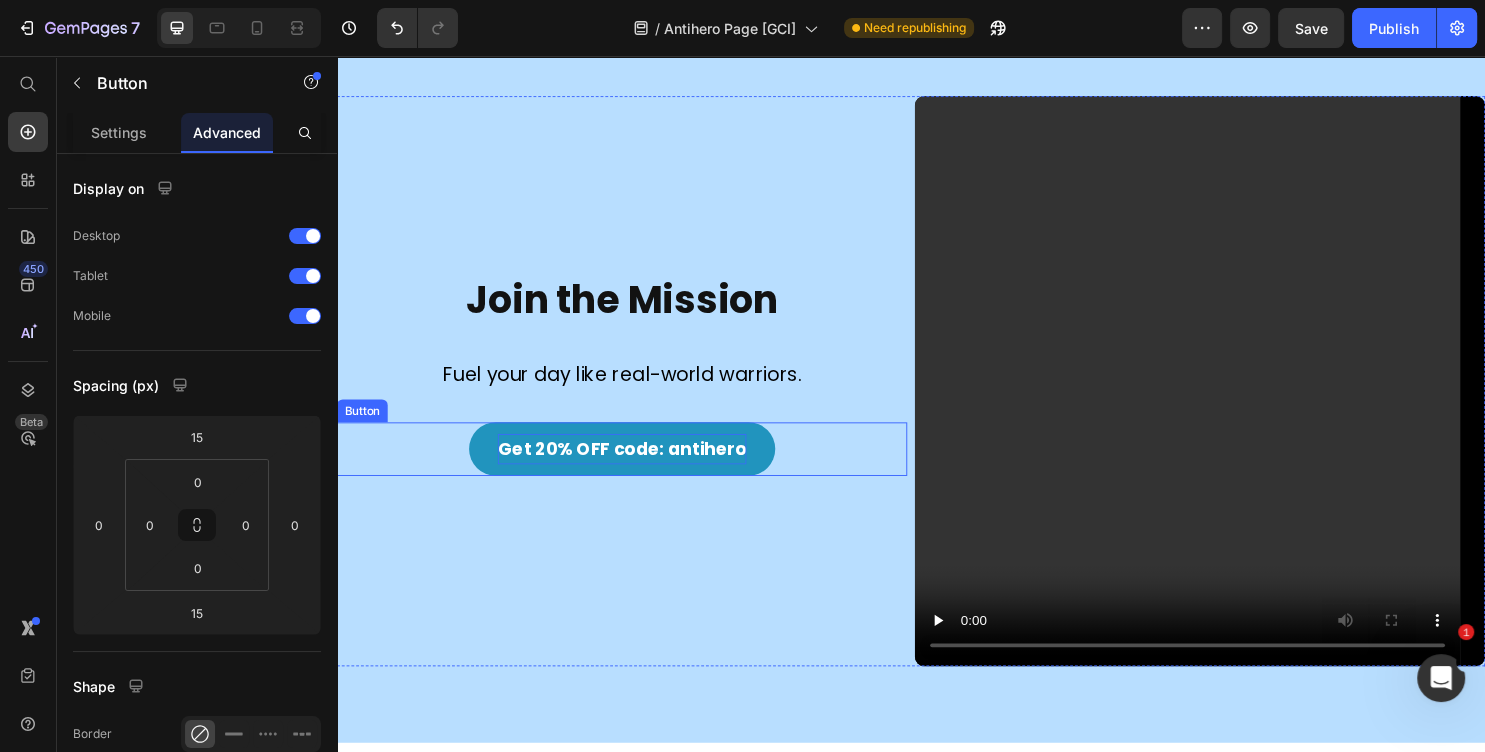 click on "Get 20% OFF code: antihero" at bounding box center [635, 467] 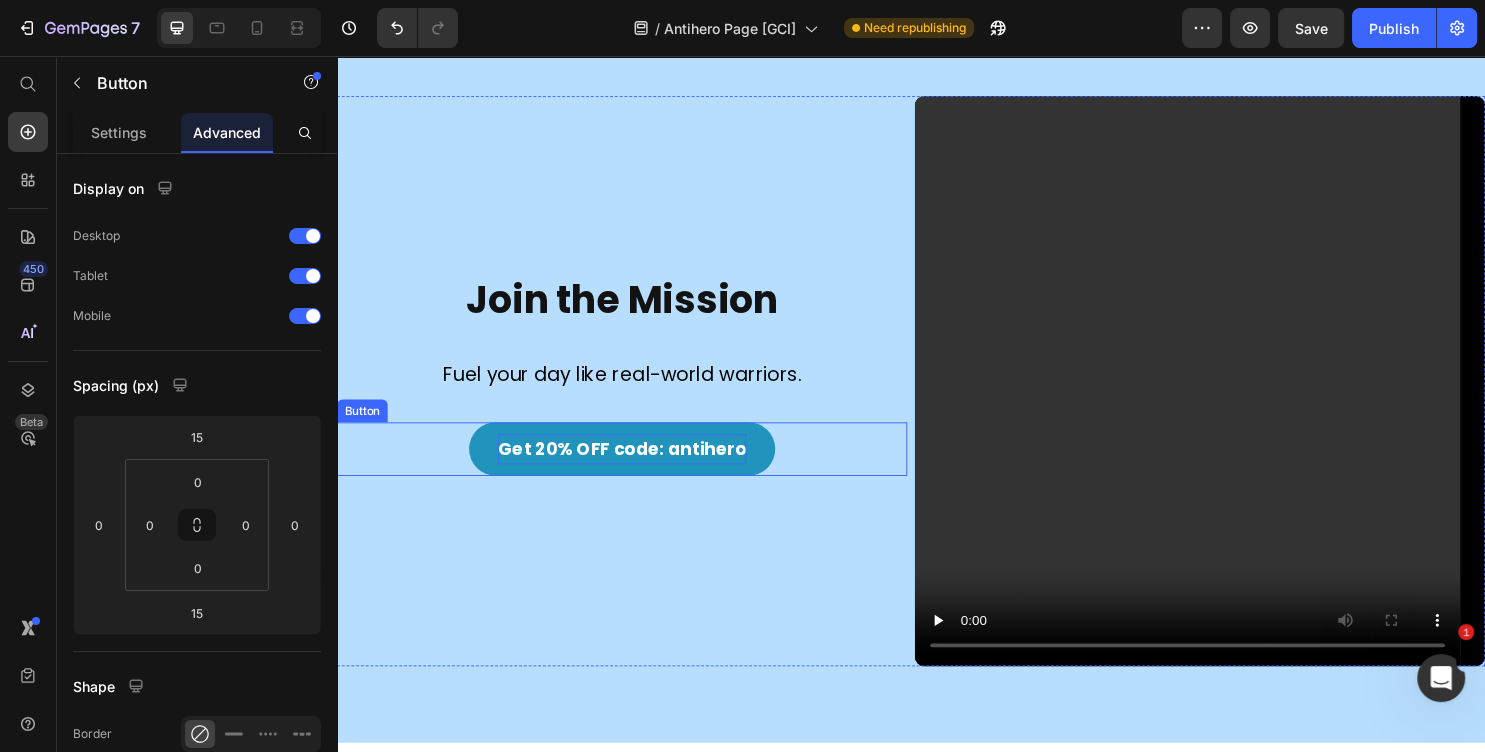 click on "Get 20% OFF code: antihero" at bounding box center [635, 467] 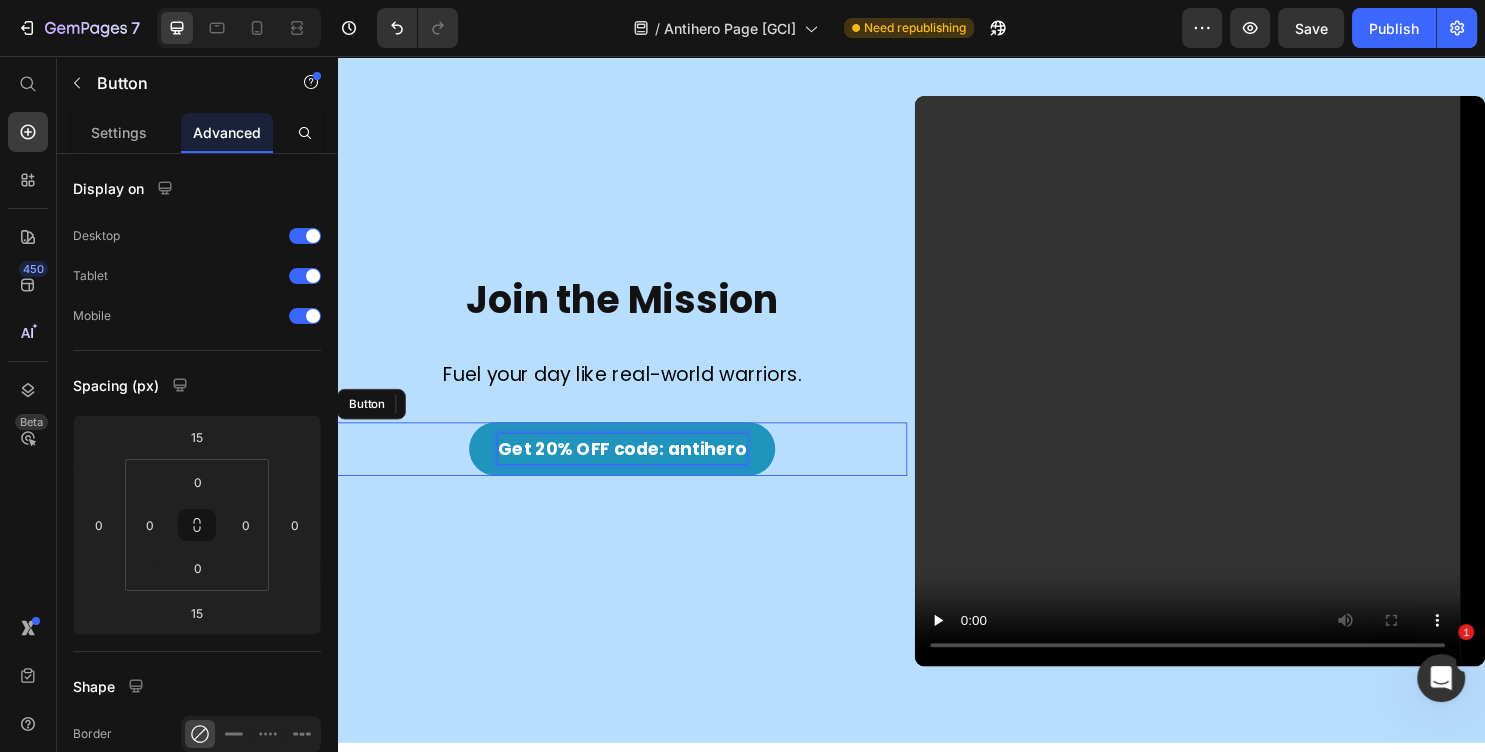 click on "Get 20% OFF code: antihero" at bounding box center (635, 467) 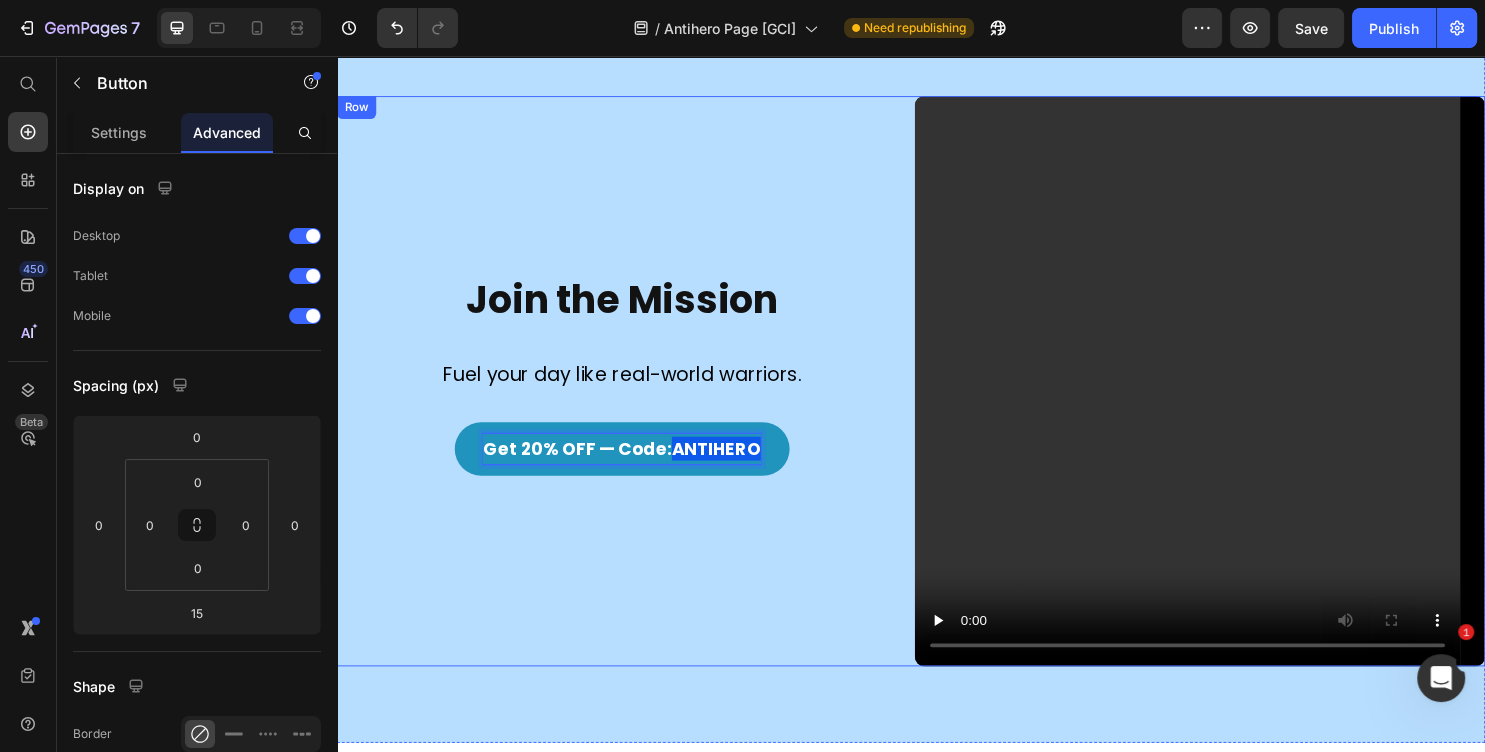 click on "Join the Mission Heading Fuel your day like real-world warriors. Text Block Get 20% OFF — Code:  ANTIHERO Button   15" at bounding box center [635, 396] 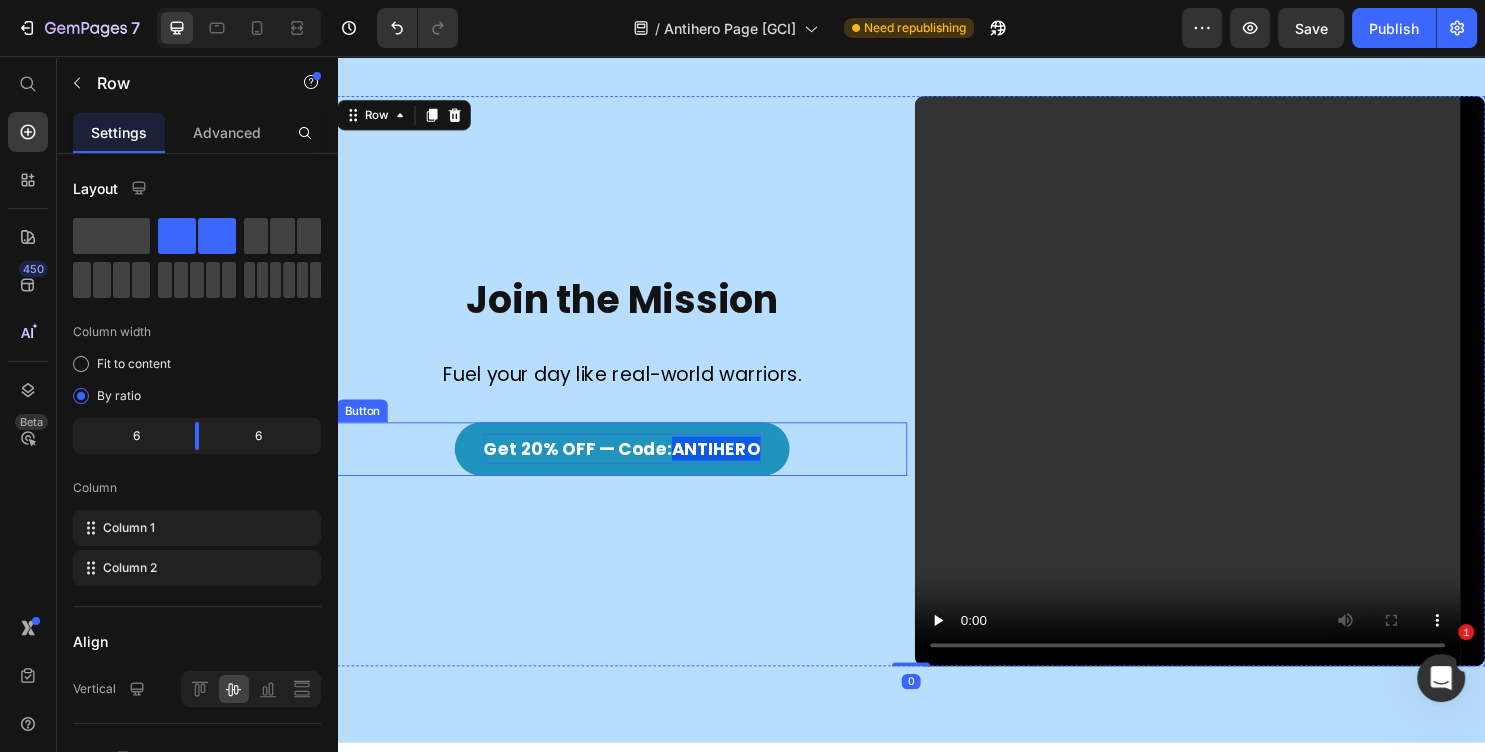 click on "Get 20% OFF — Code:  ANTIHERO" at bounding box center (635, 467) 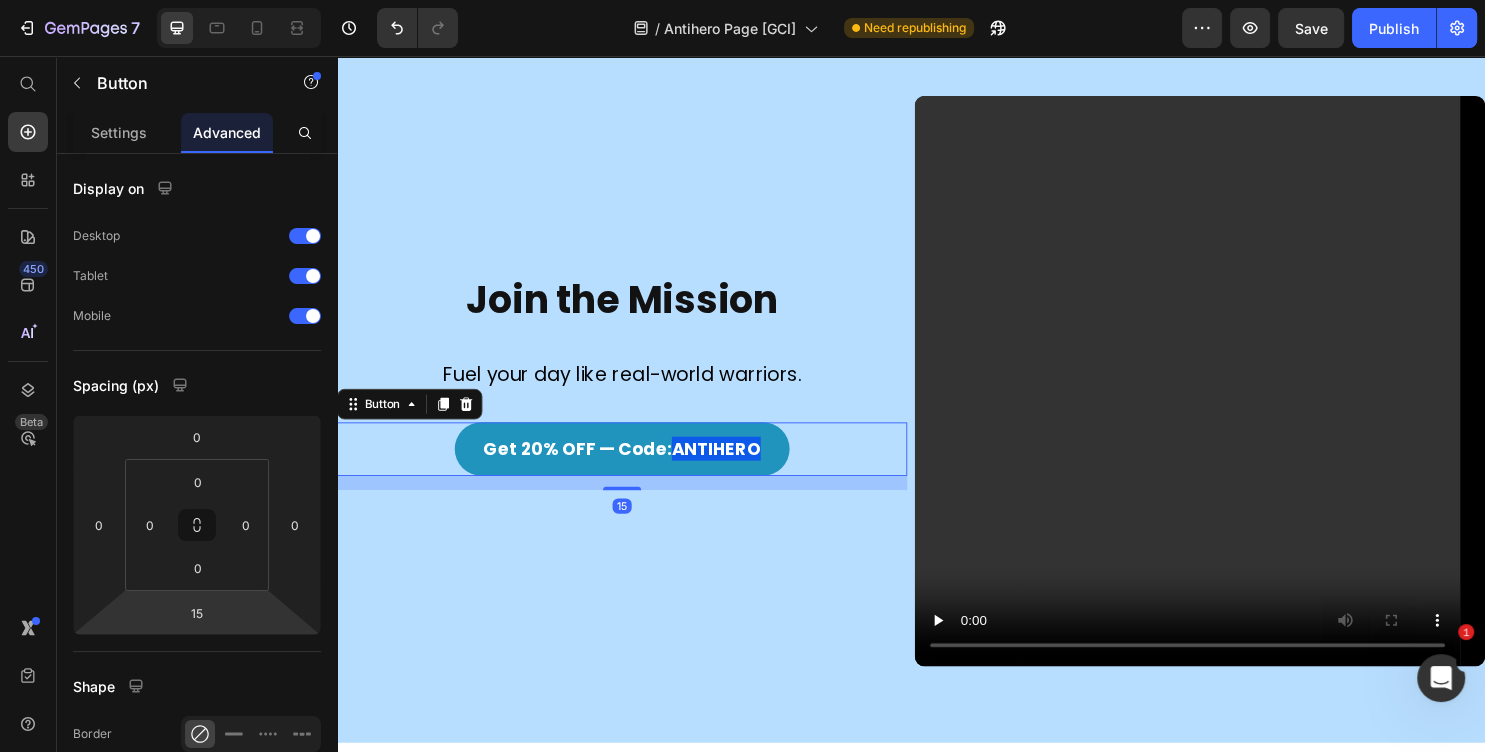 scroll, scrollTop: 432, scrollLeft: 0, axis: vertical 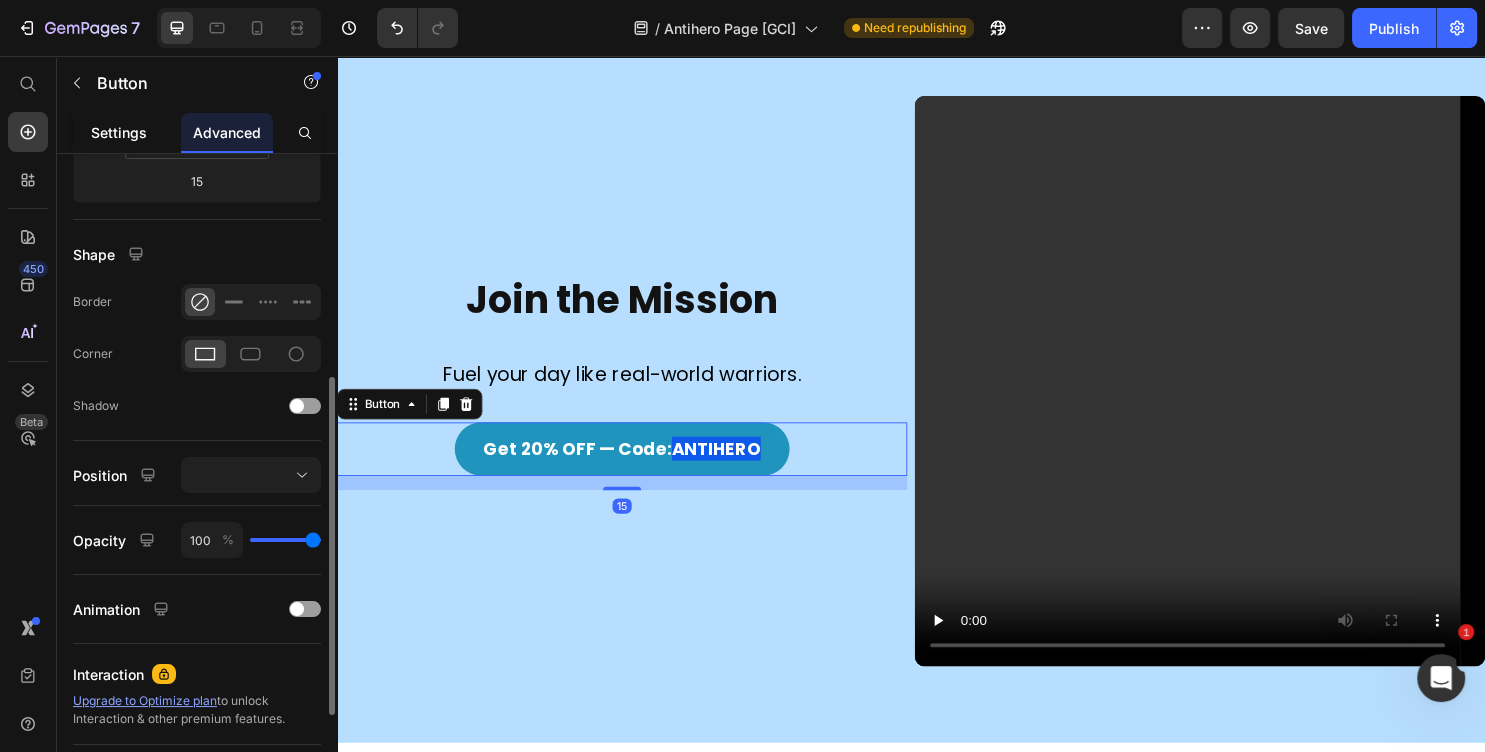 click on "Settings" at bounding box center (119, 132) 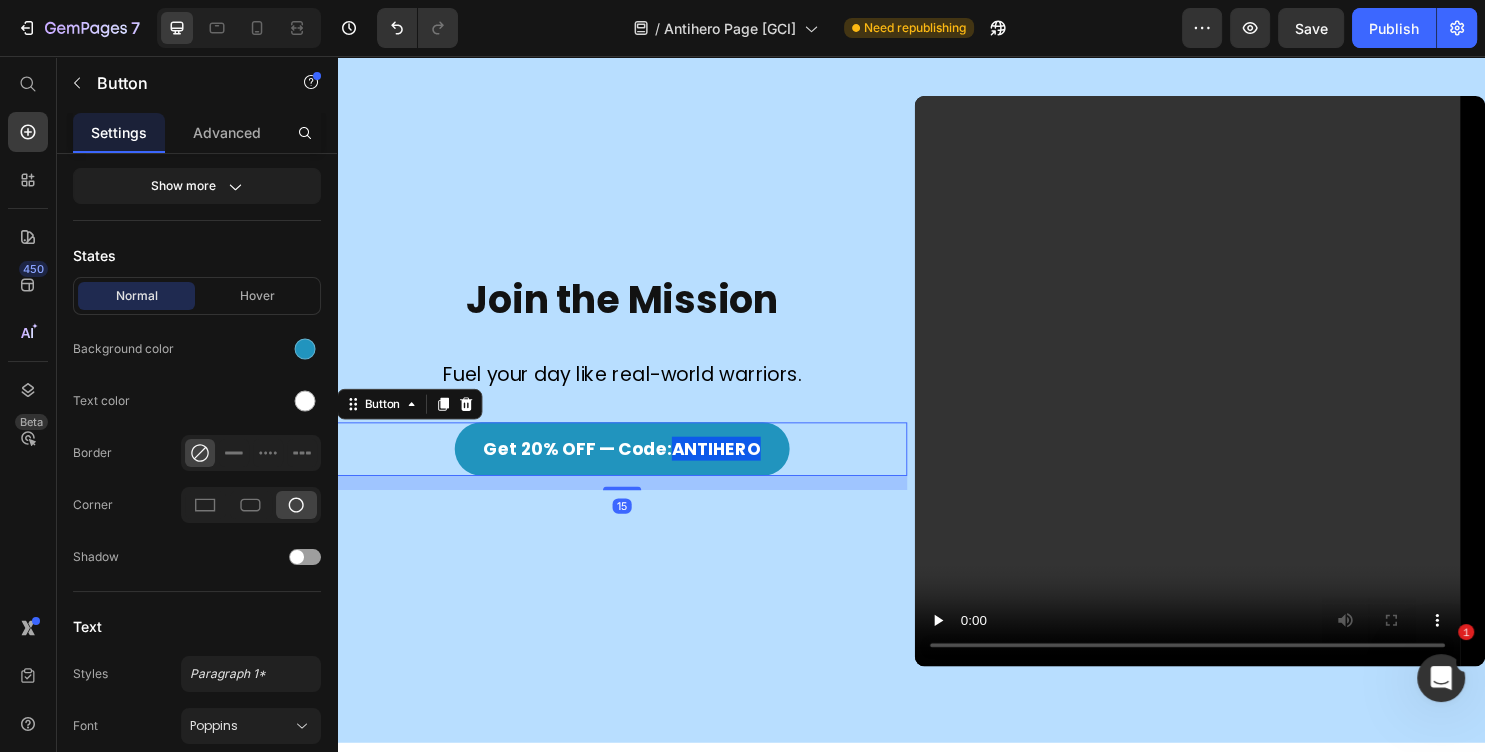scroll, scrollTop: 0, scrollLeft: 0, axis: both 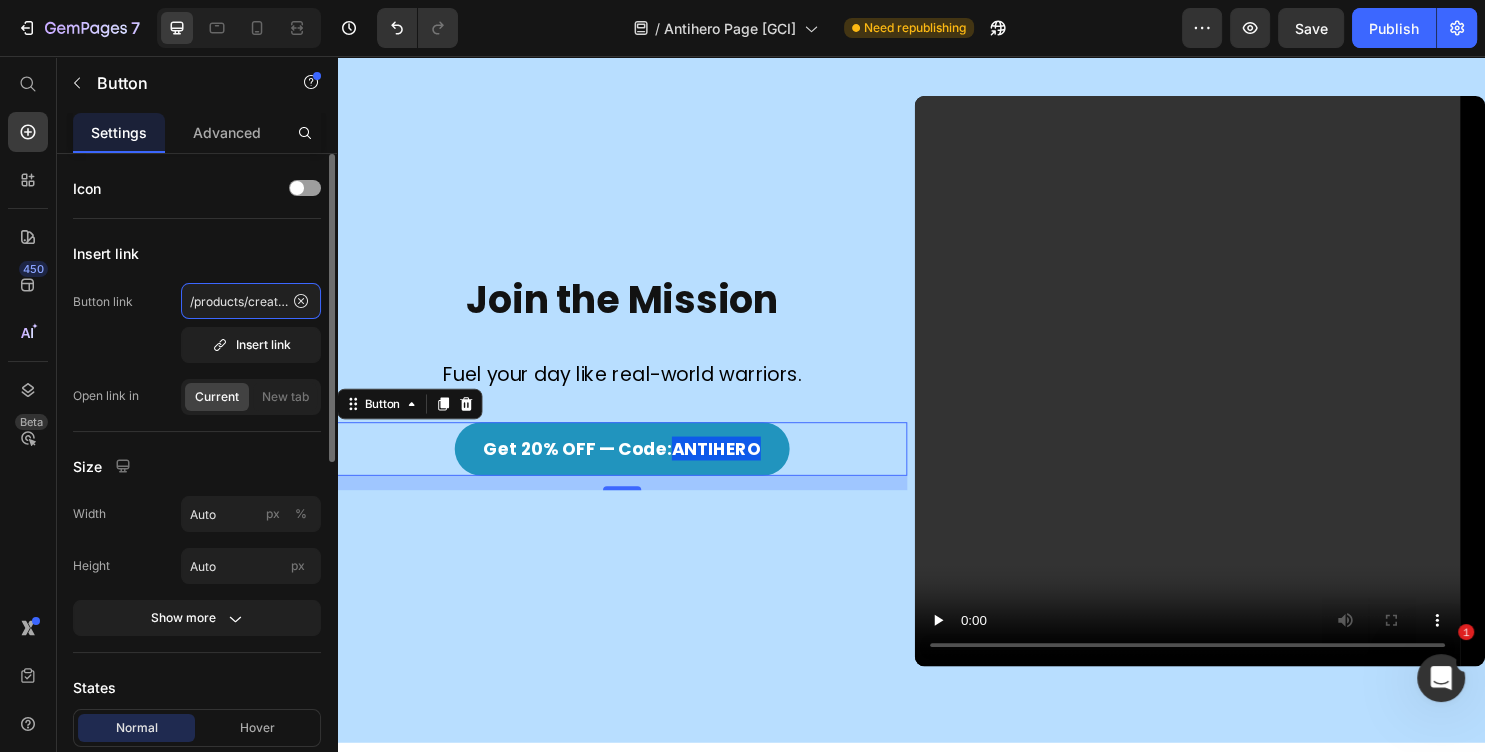 click on "/products/creatine-gummies" 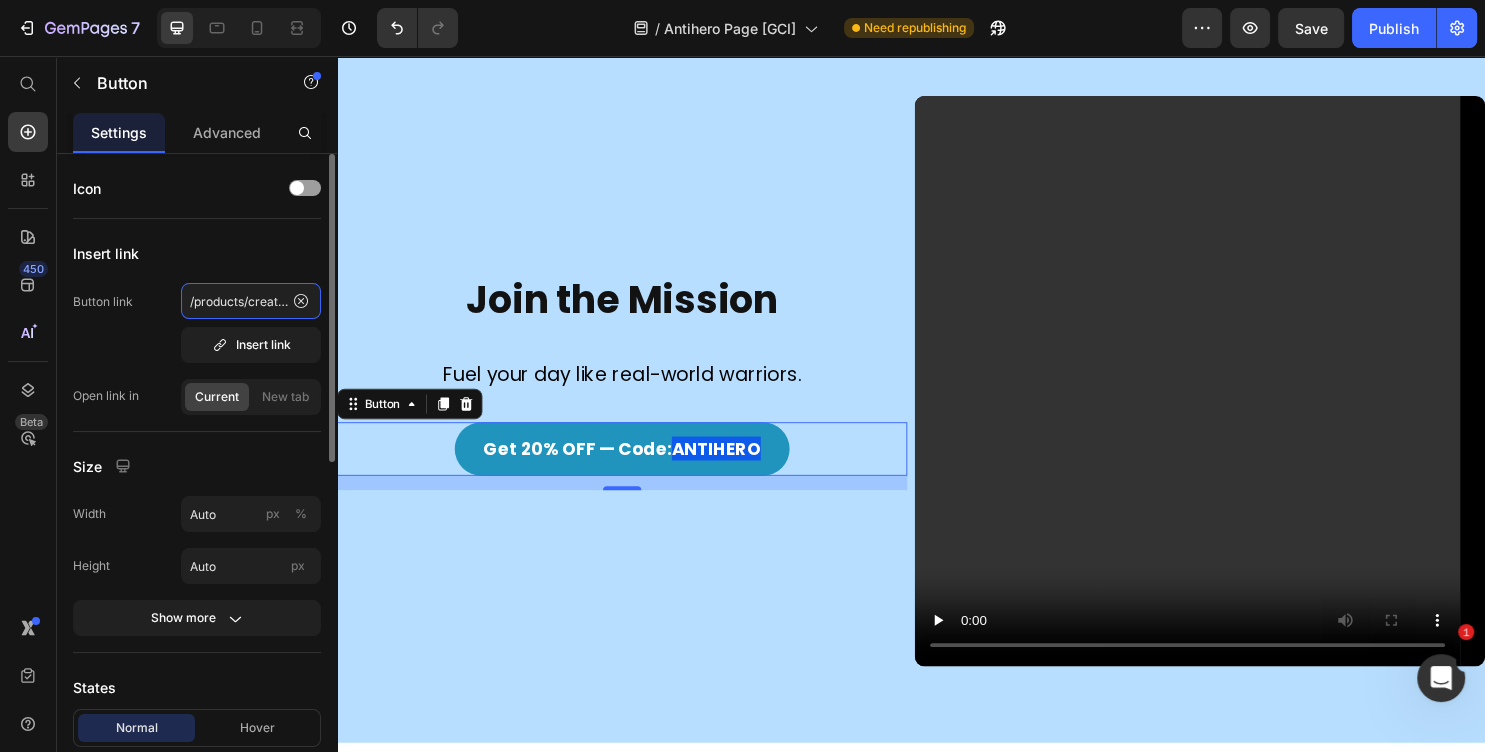 click on "/products/creatine-gummies" 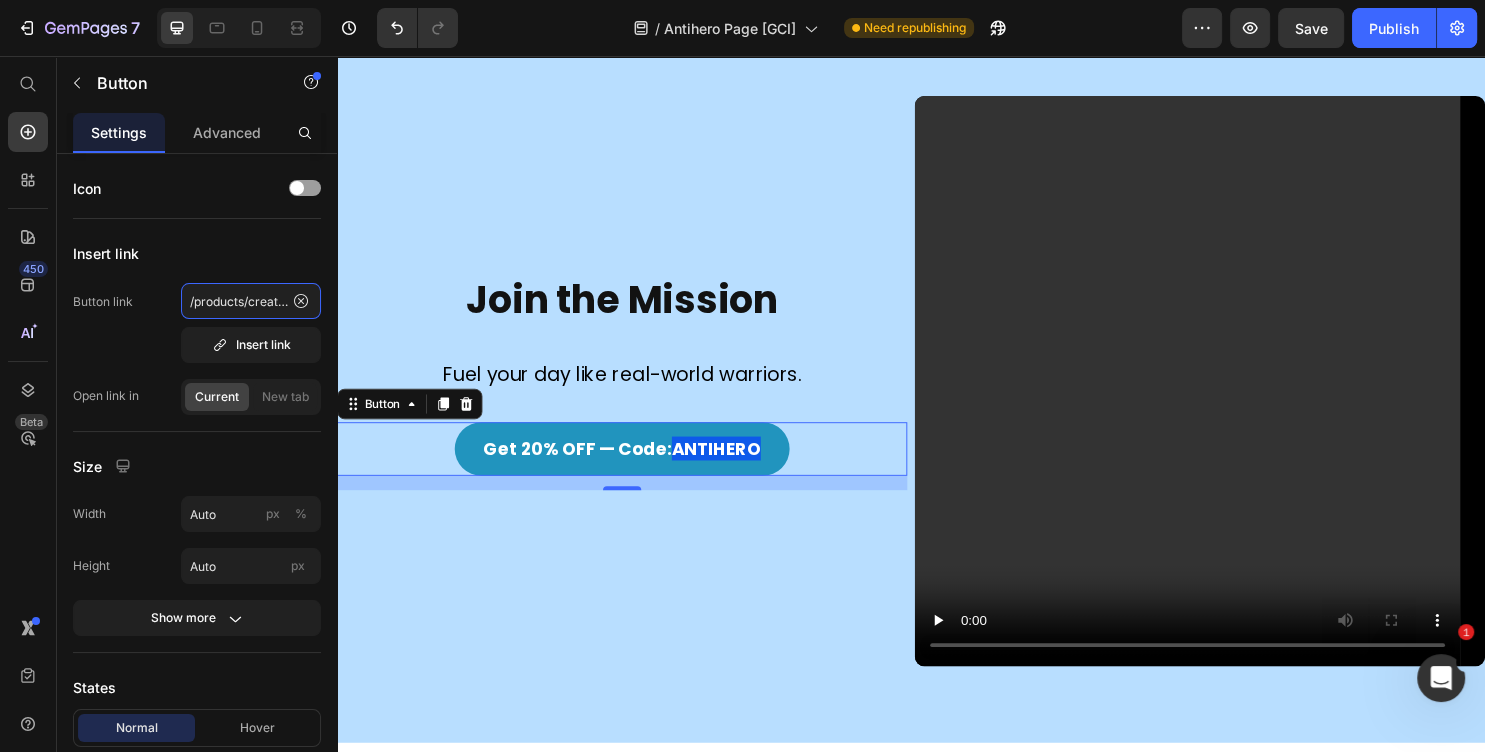 click on "Join the Mission Heading Fuel your day like real-world warriors. Text Block Get 20% OFF — Code:  ANTIHERO Button   15" at bounding box center (635, 396) 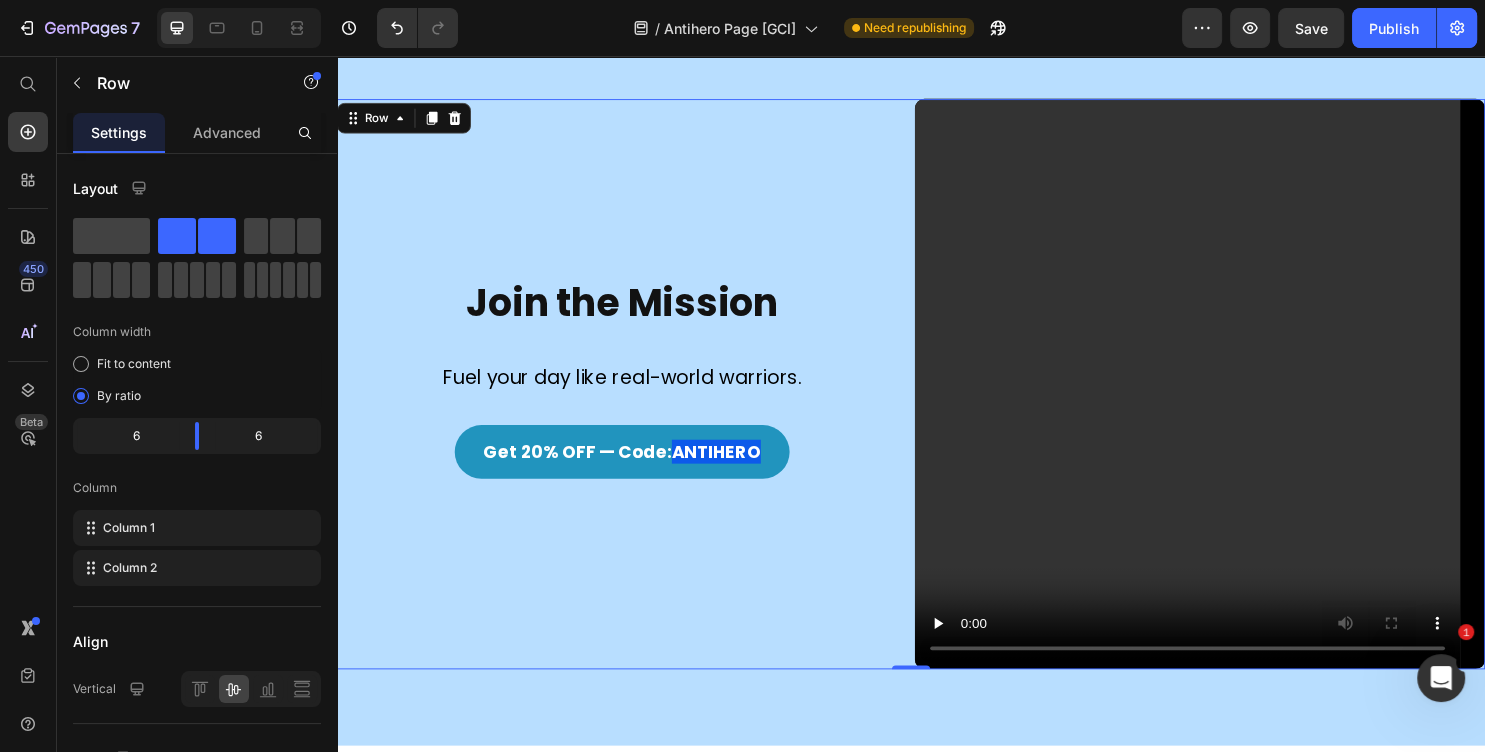 scroll, scrollTop: 2710, scrollLeft: 0, axis: vertical 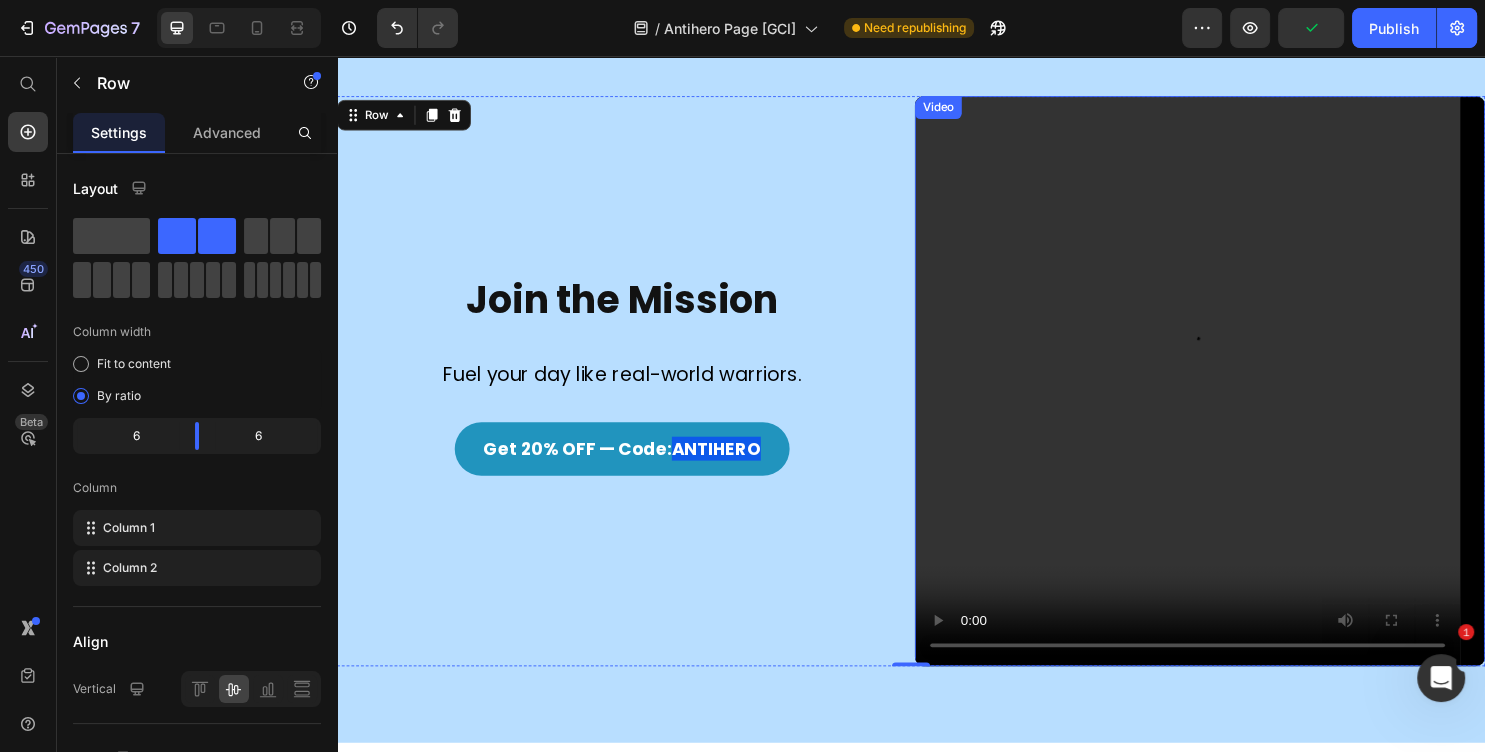 click on "Video" at bounding box center [965, 110] 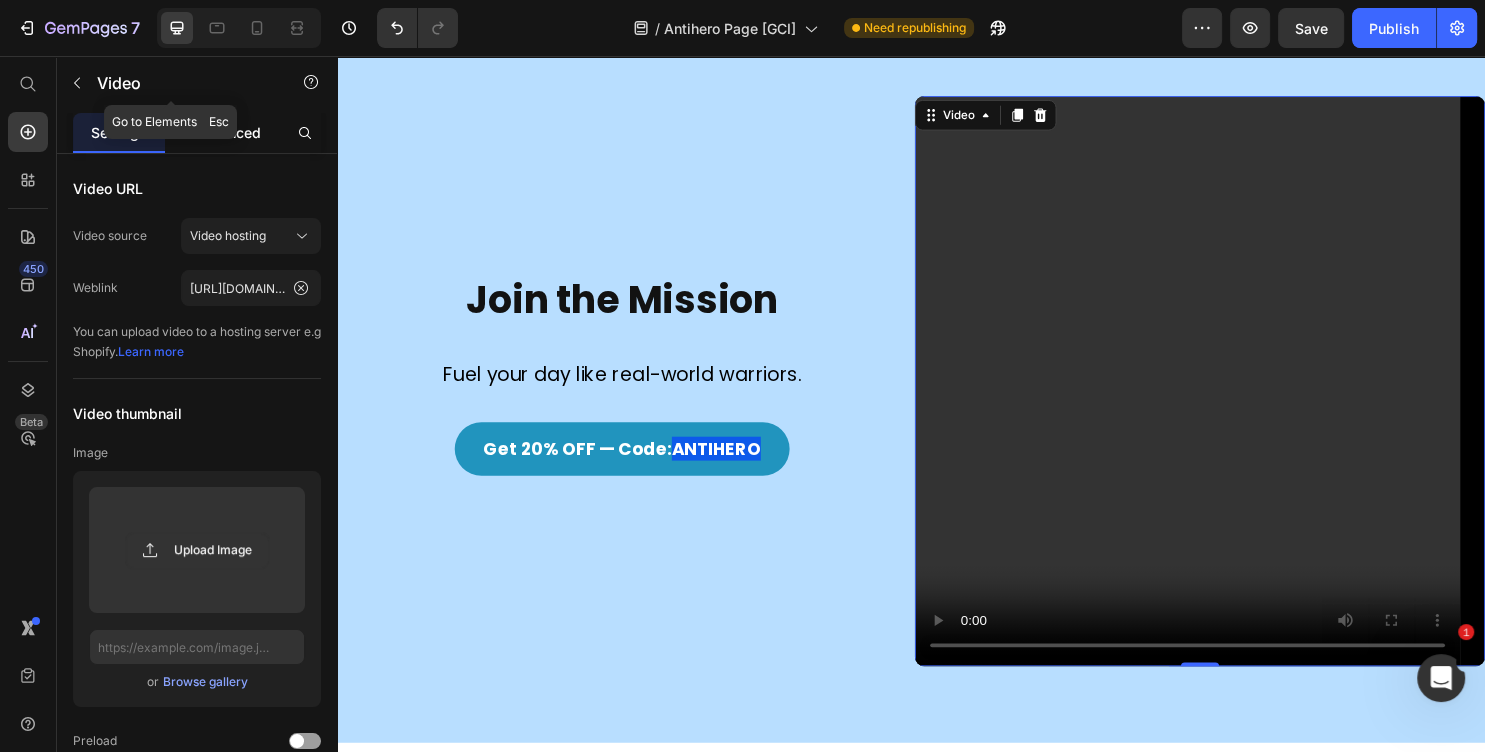 click on "Advanced" at bounding box center (227, 132) 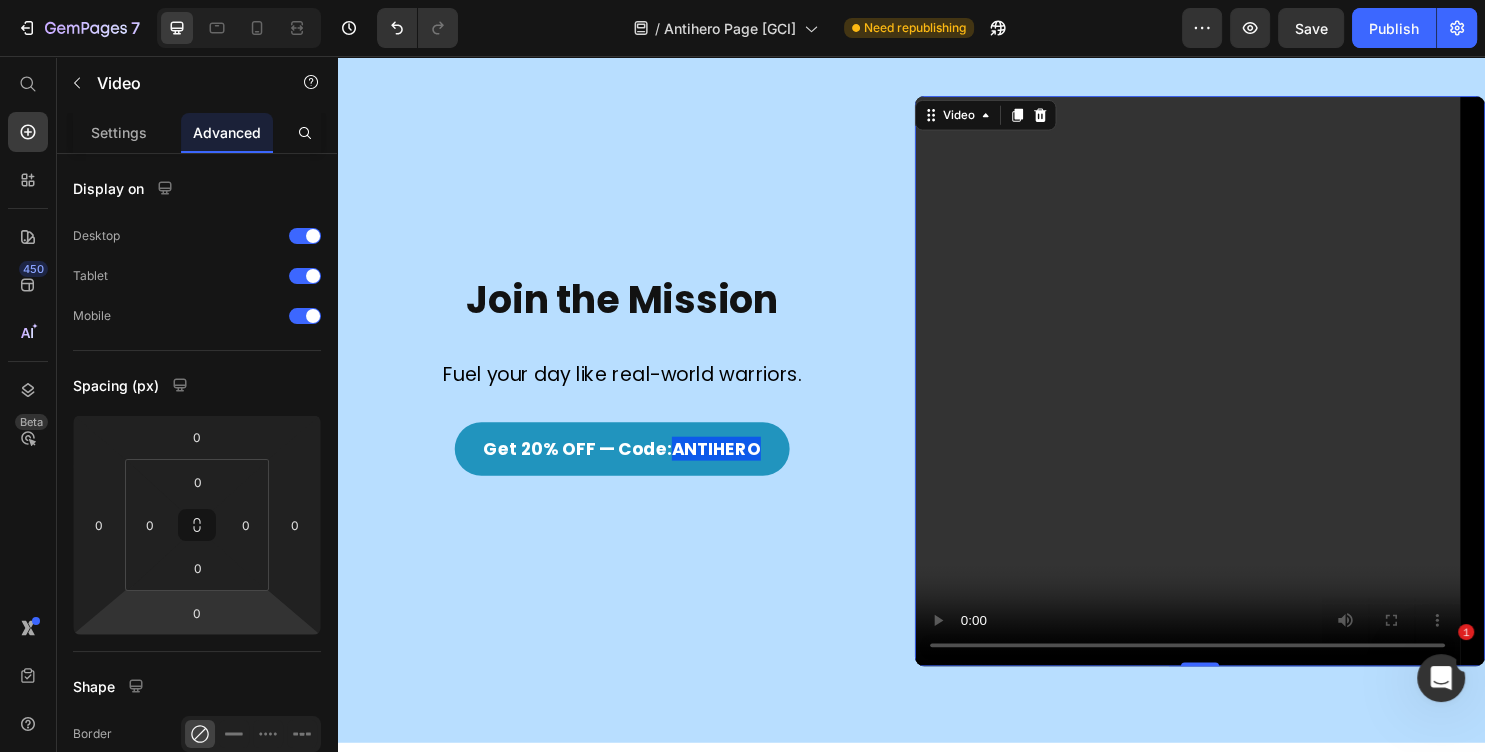 scroll, scrollTop: 432, scrollLeft: 0, axis: vertical 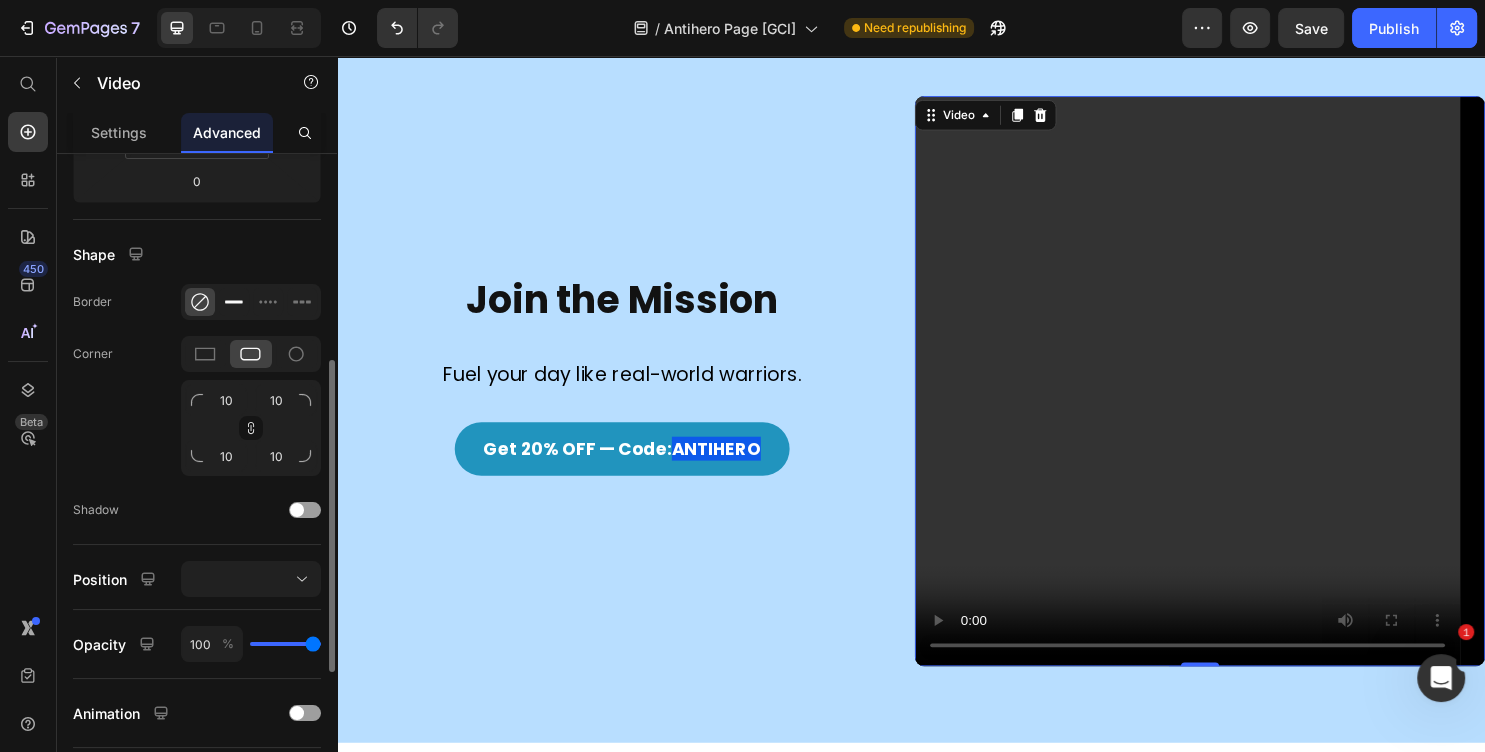 click 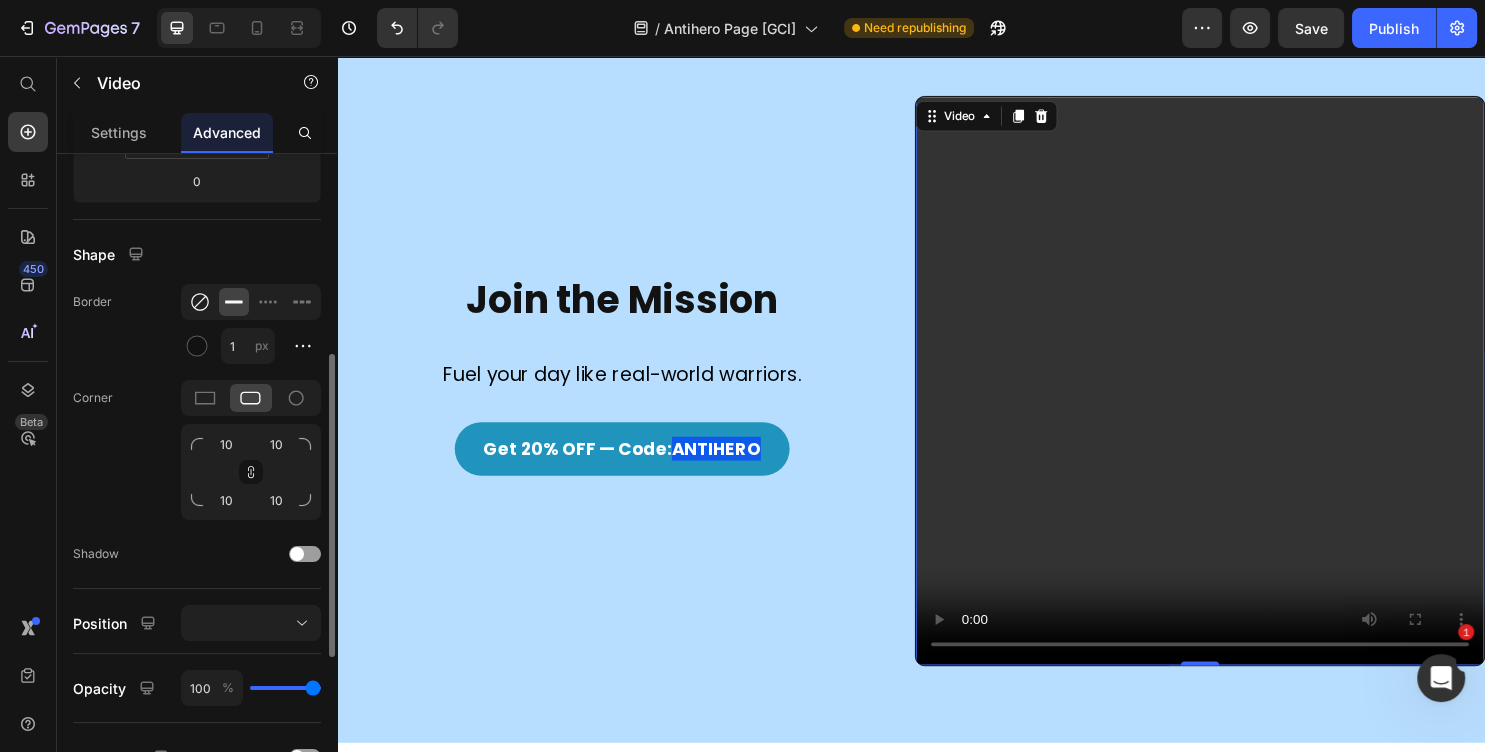 click 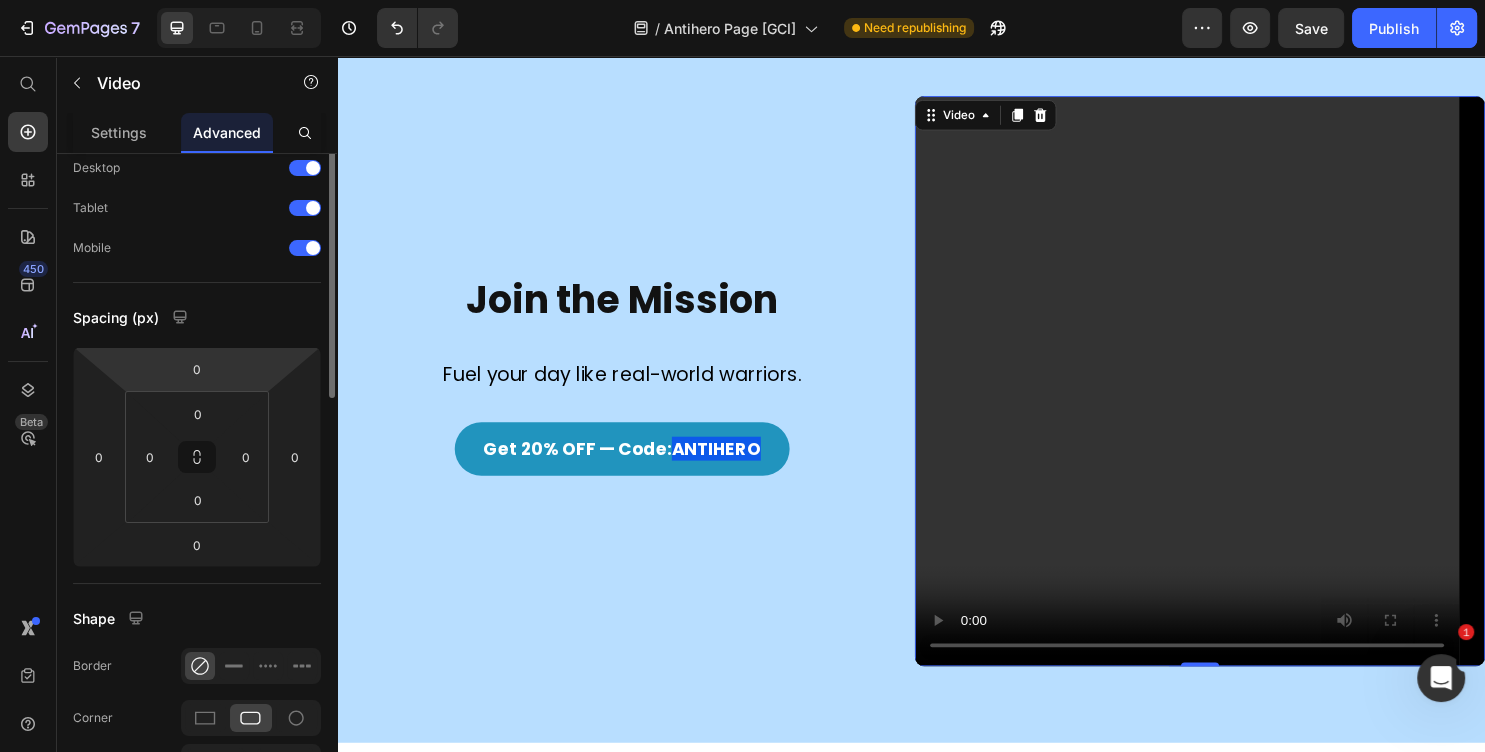 scroll, scrollTop: 0, scrollLeft: 0, axis: both 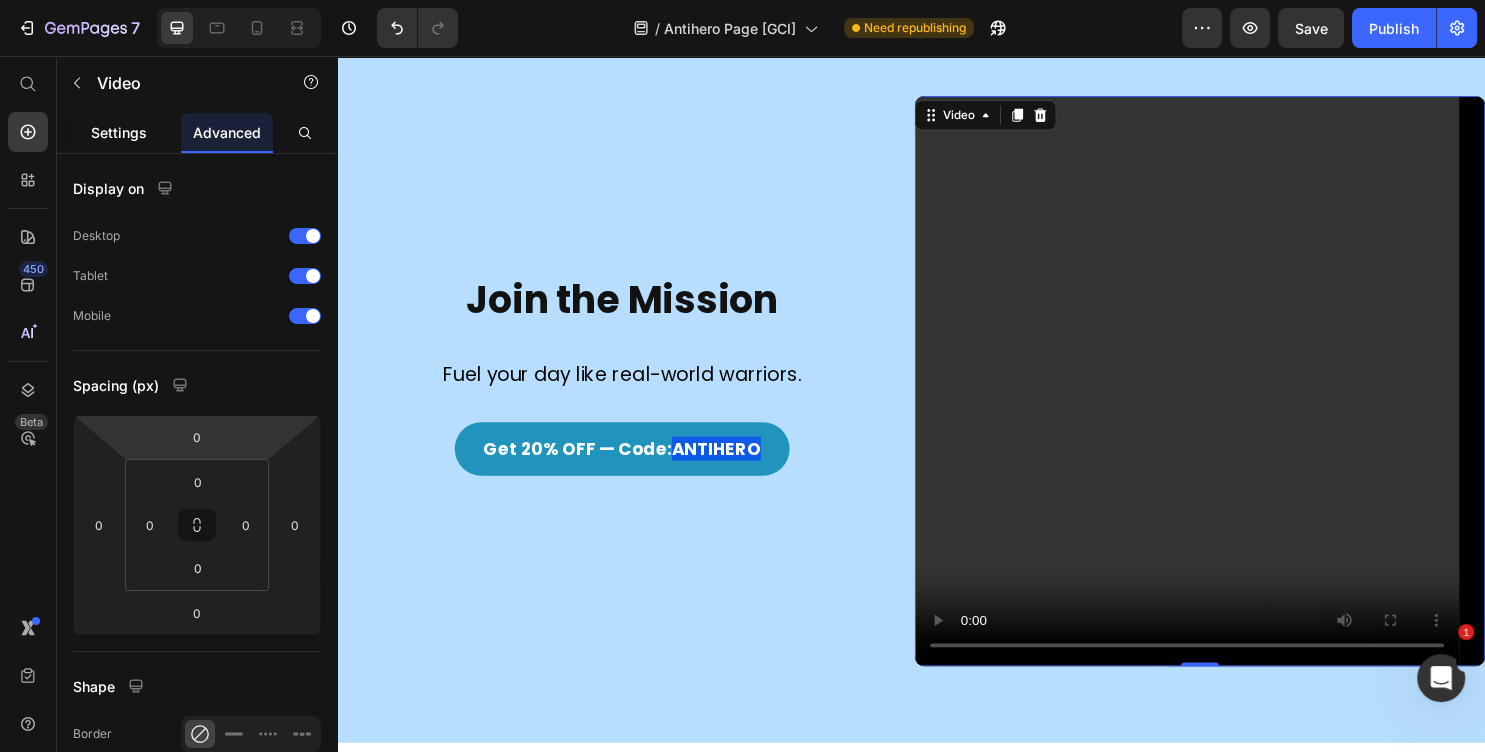 click on "Settings" at bounding box center [119, 132] 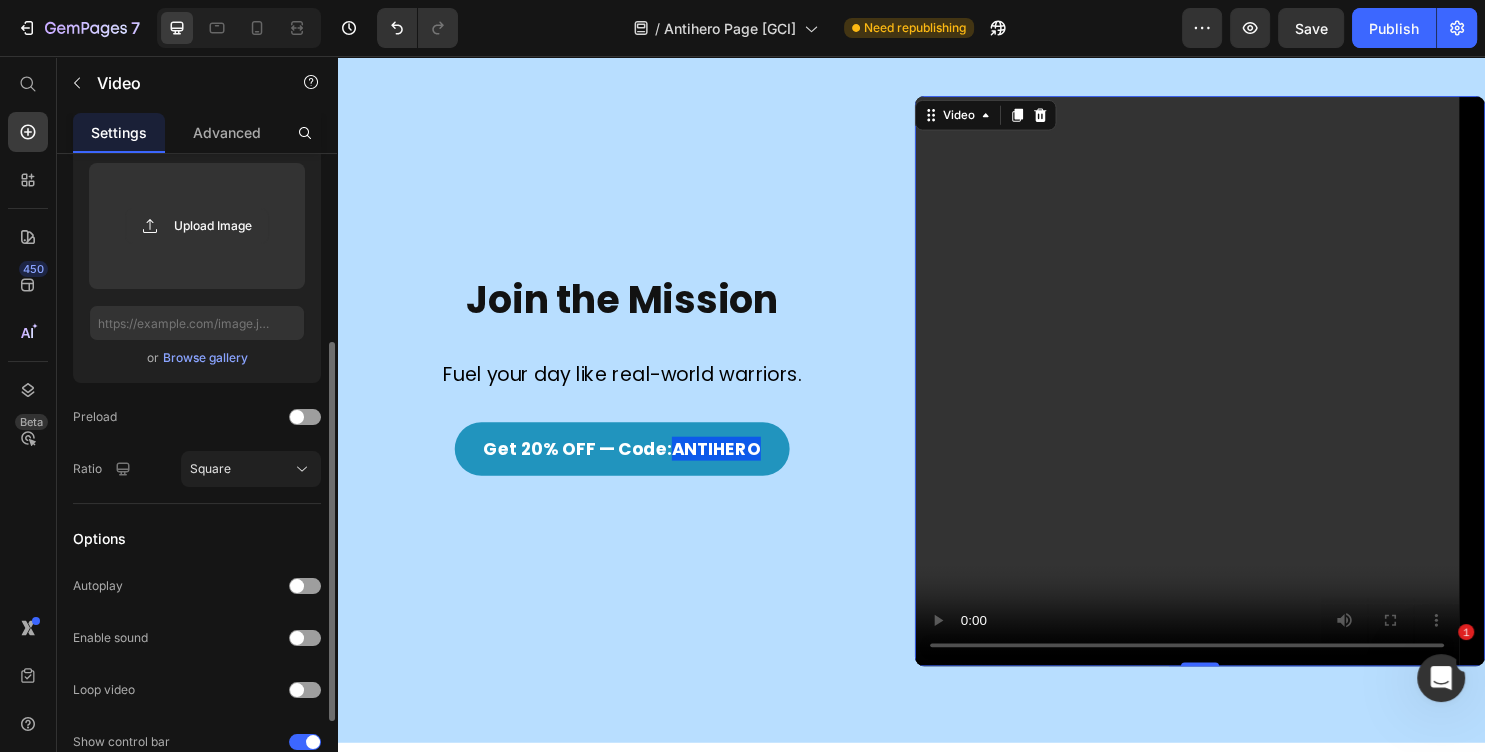scroll, scrollTop: 432, scrollLeft: 0, axis: vertical 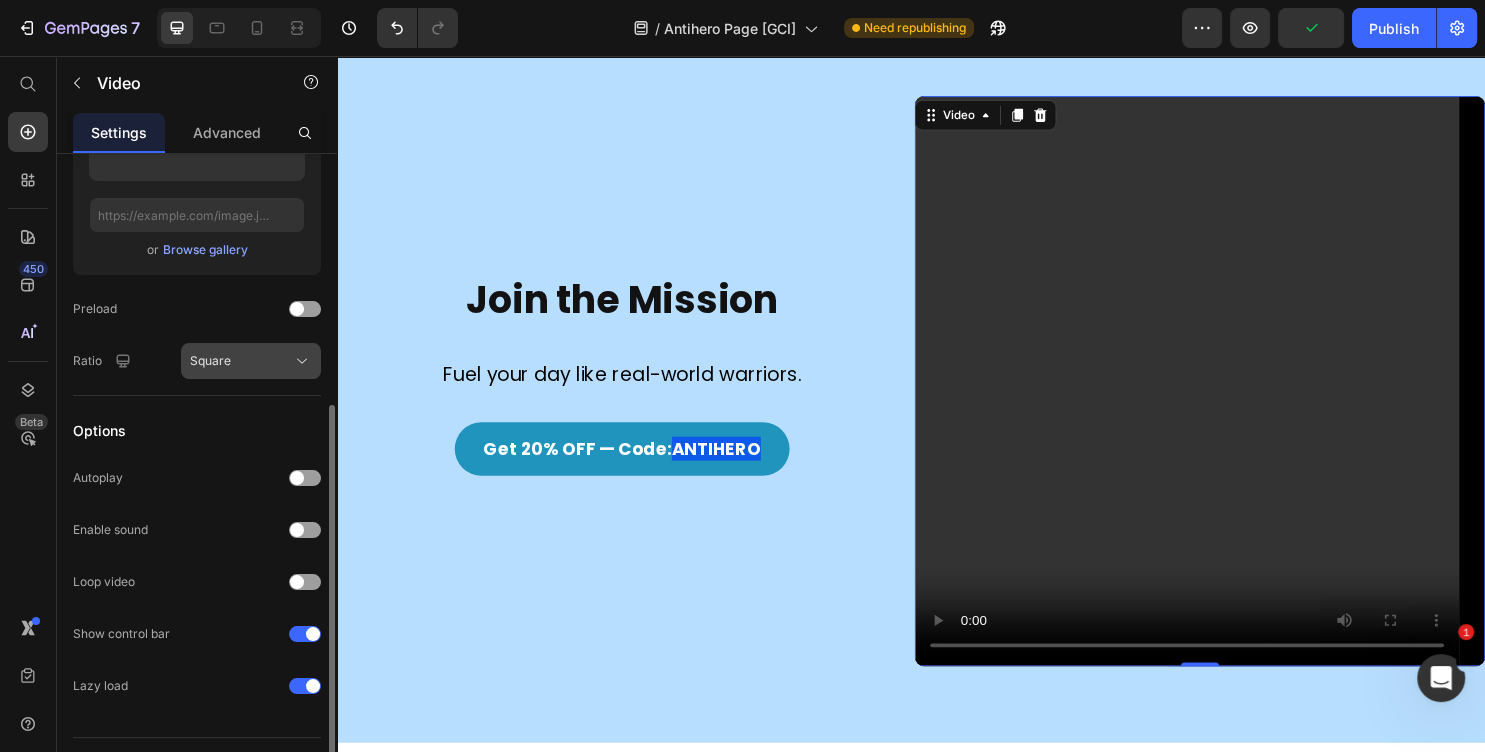 click on "Square" 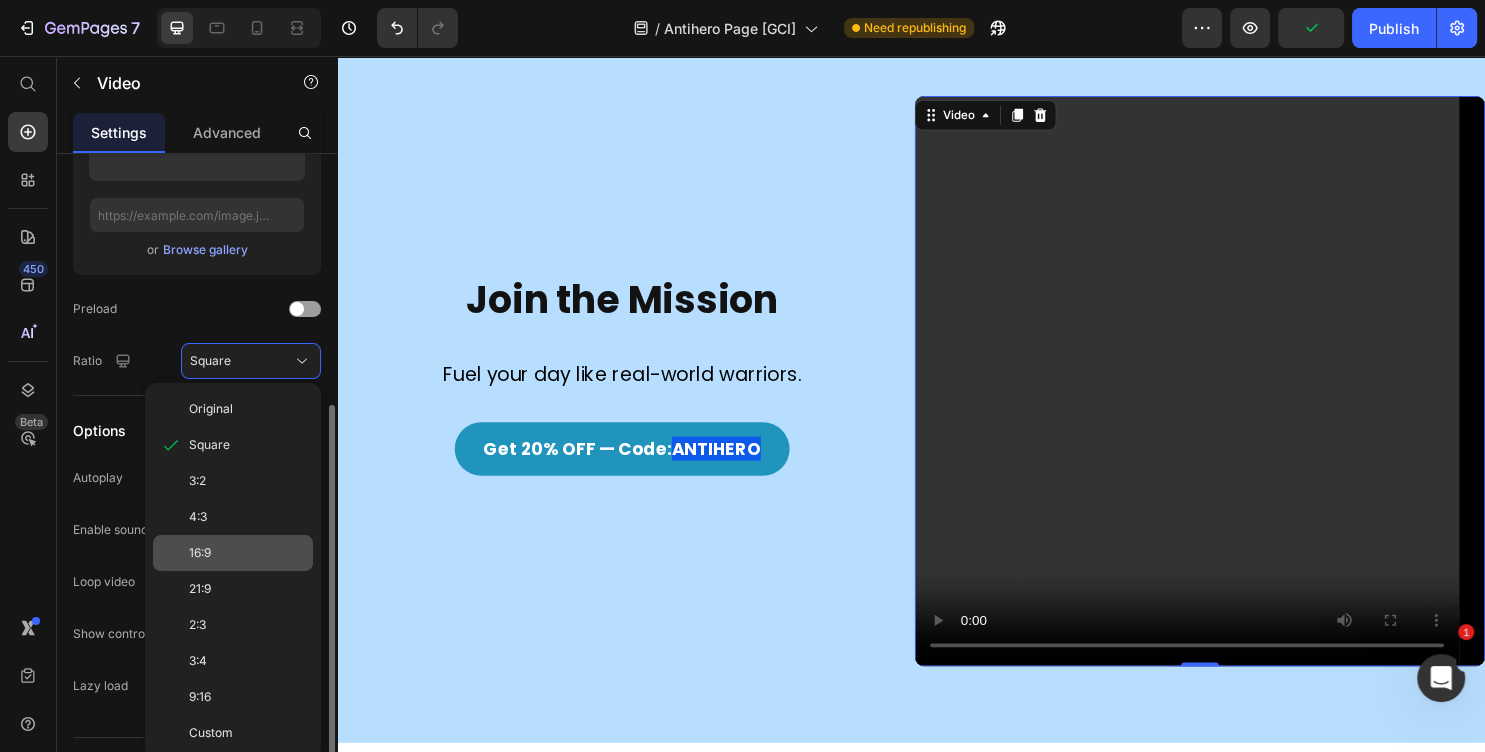 click on "16:9" at bounding box center (200, 553) 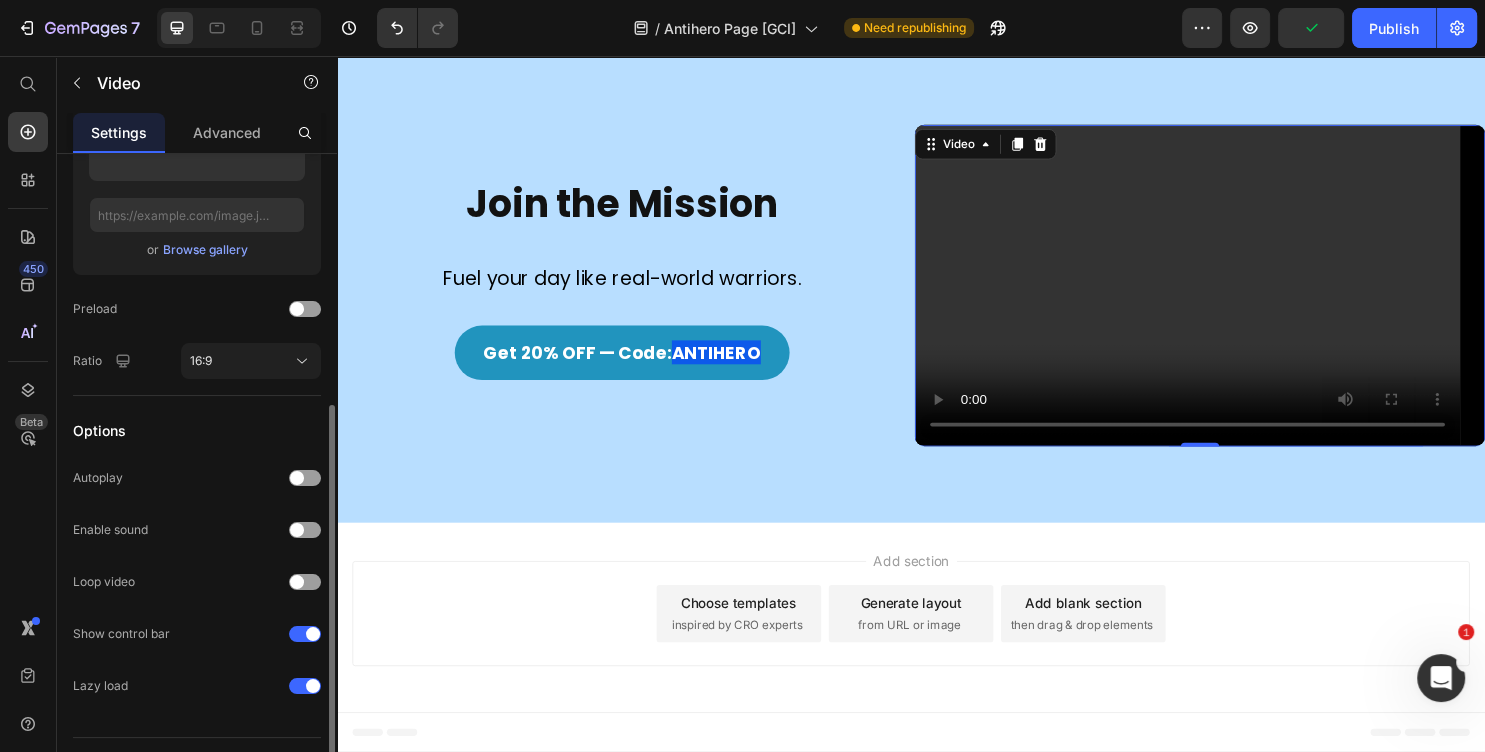 scroll, scrollTop: 2669, scrollLeft: 0, axis: vertical 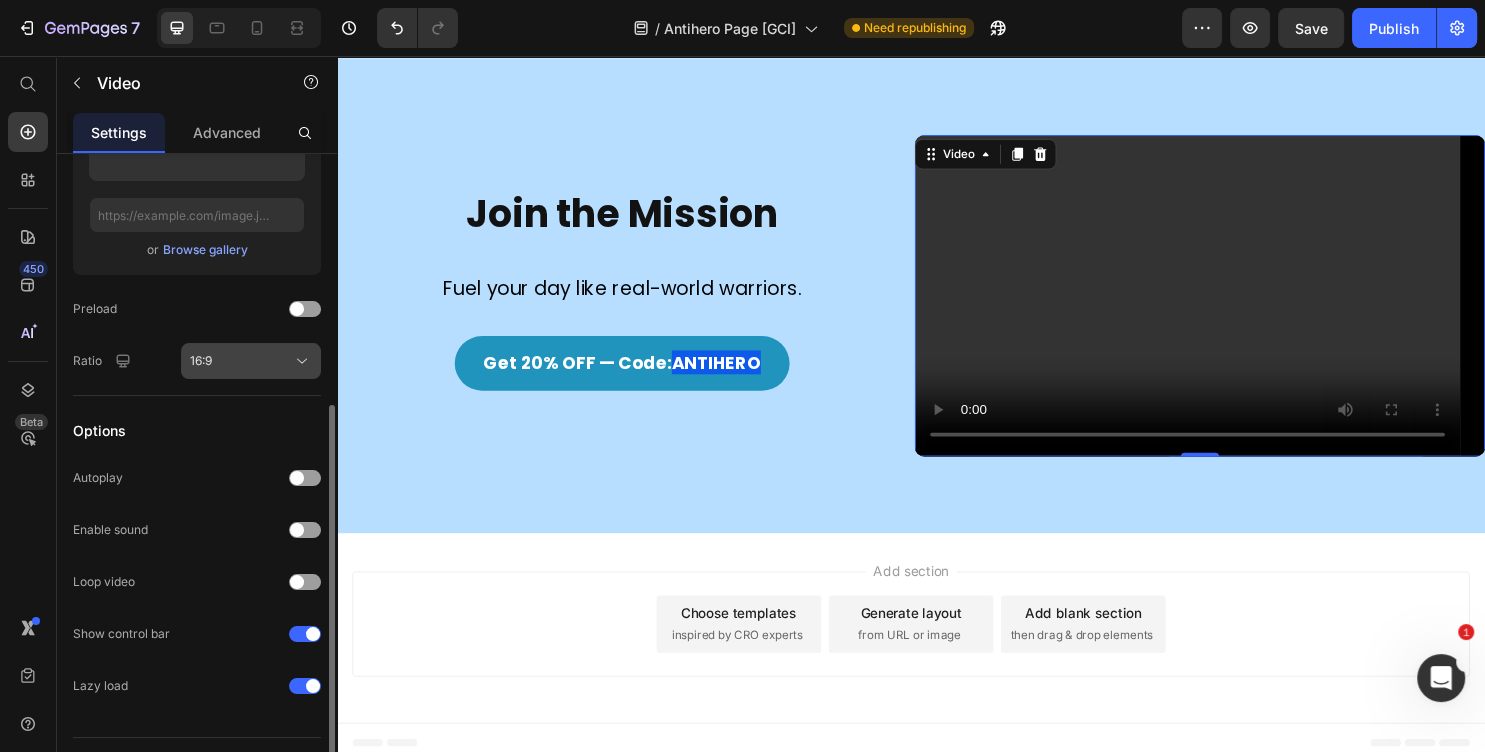 click on "16:9" 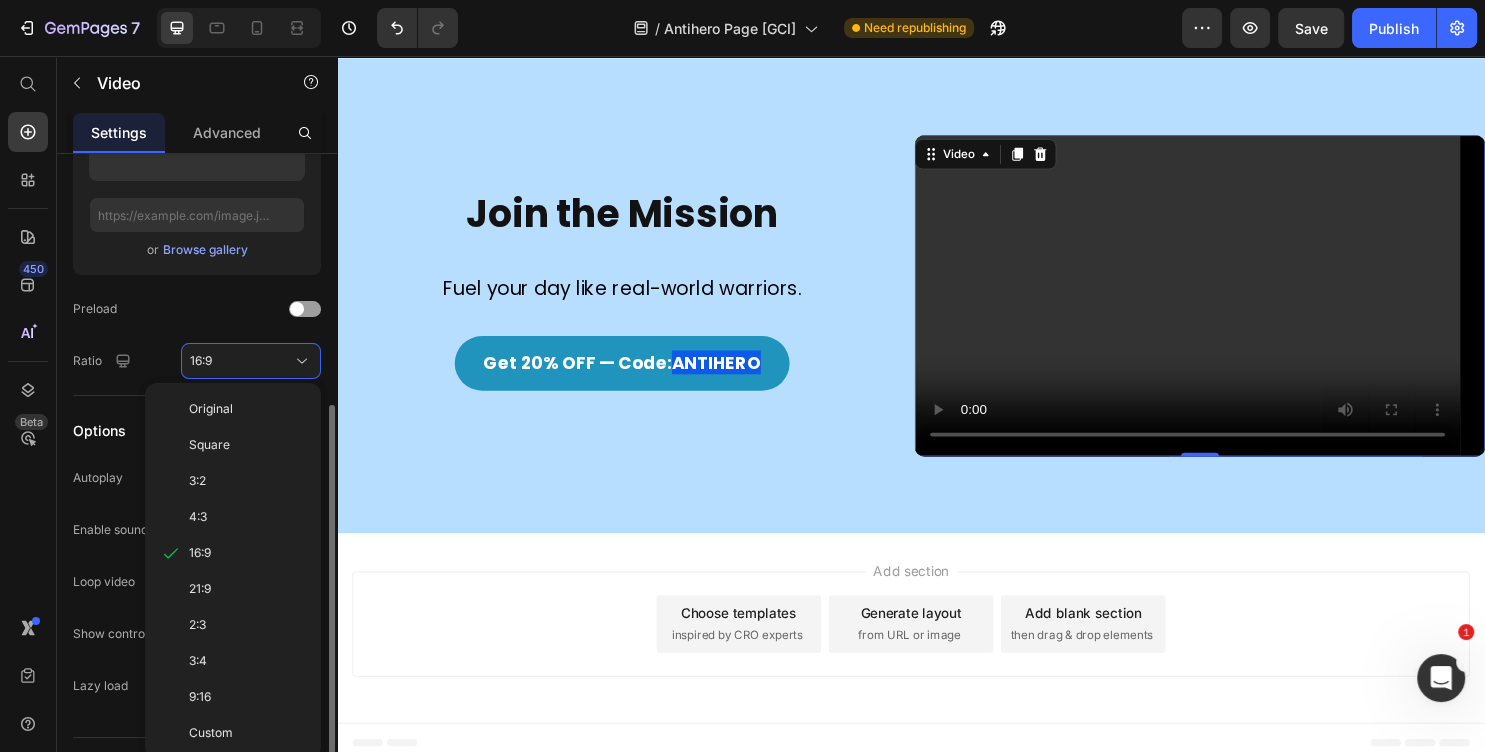 click on "Original" 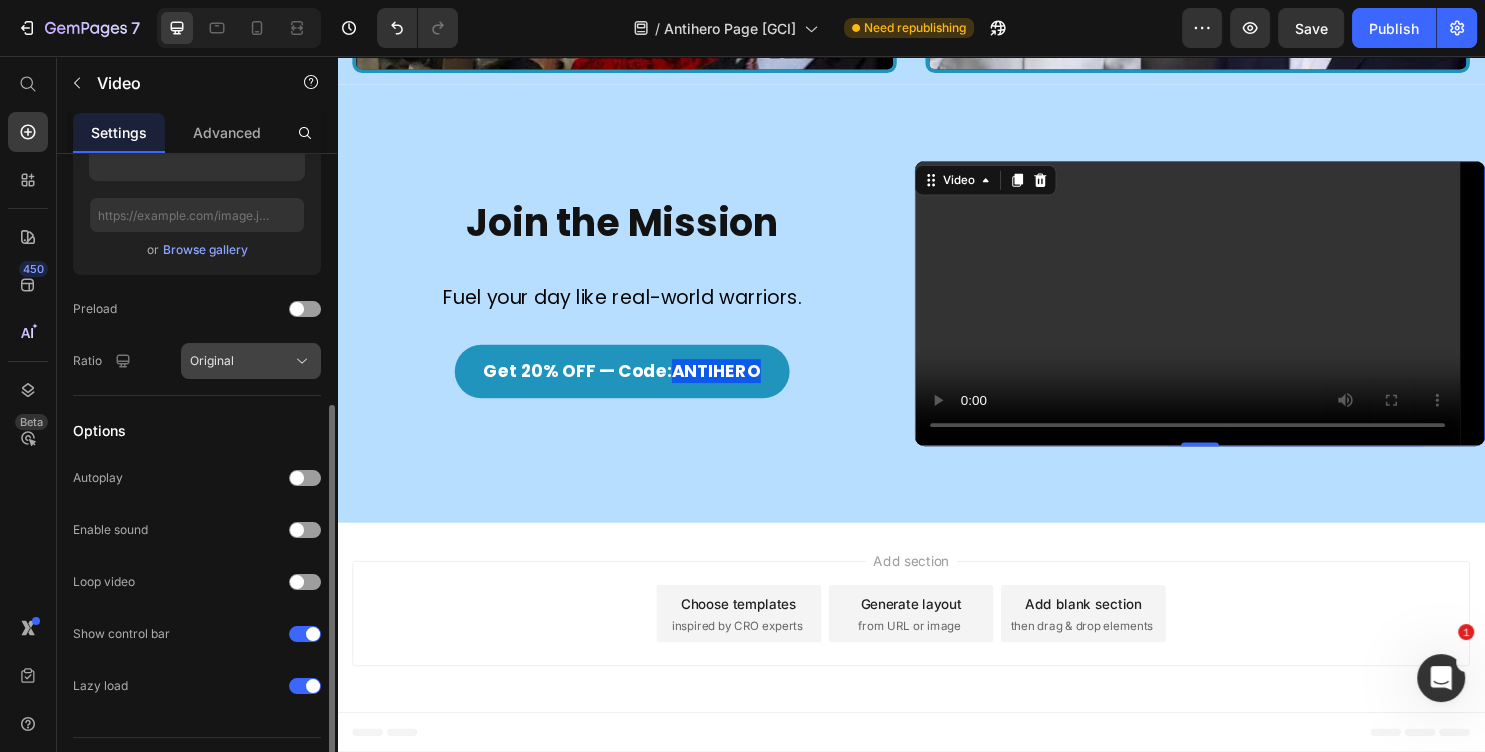 click on "Original" 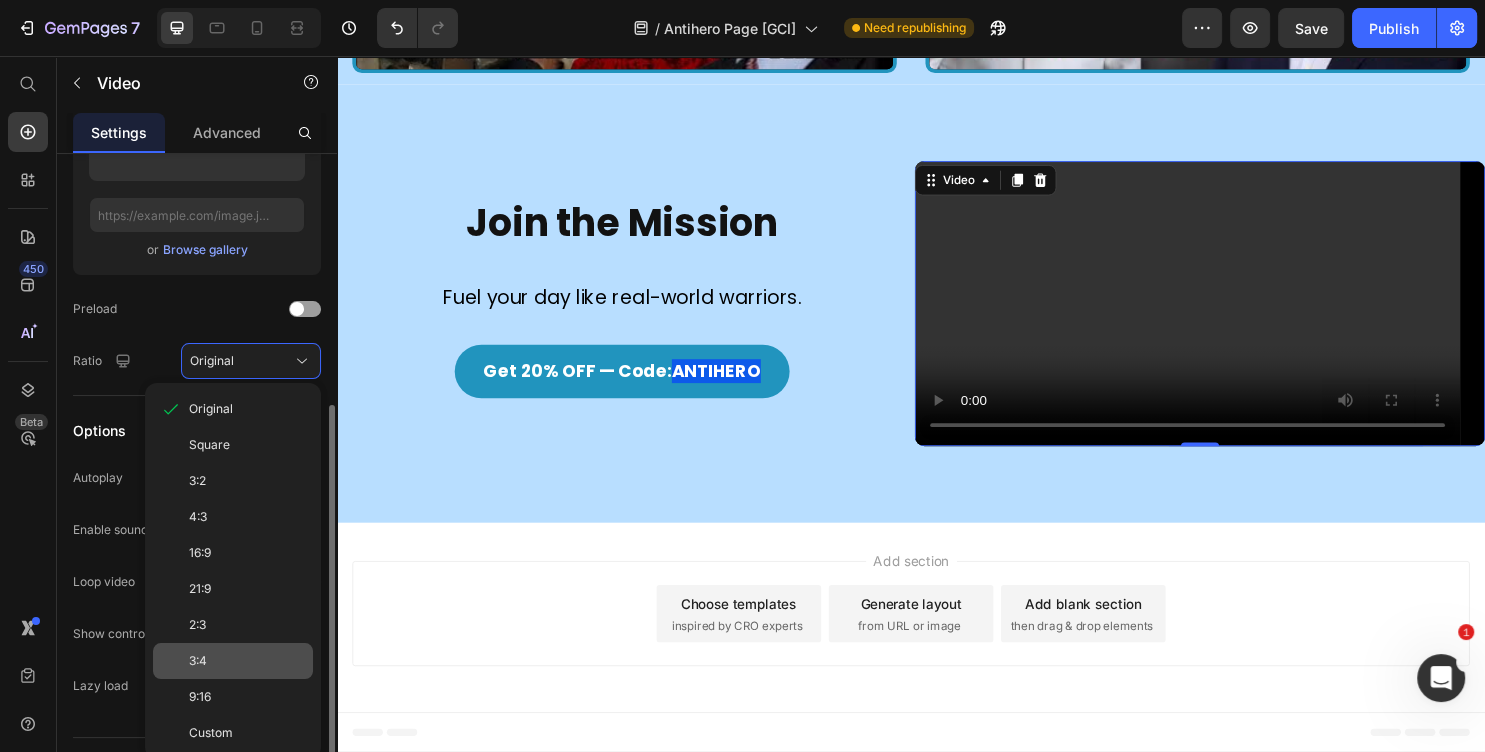 click on "3:4" 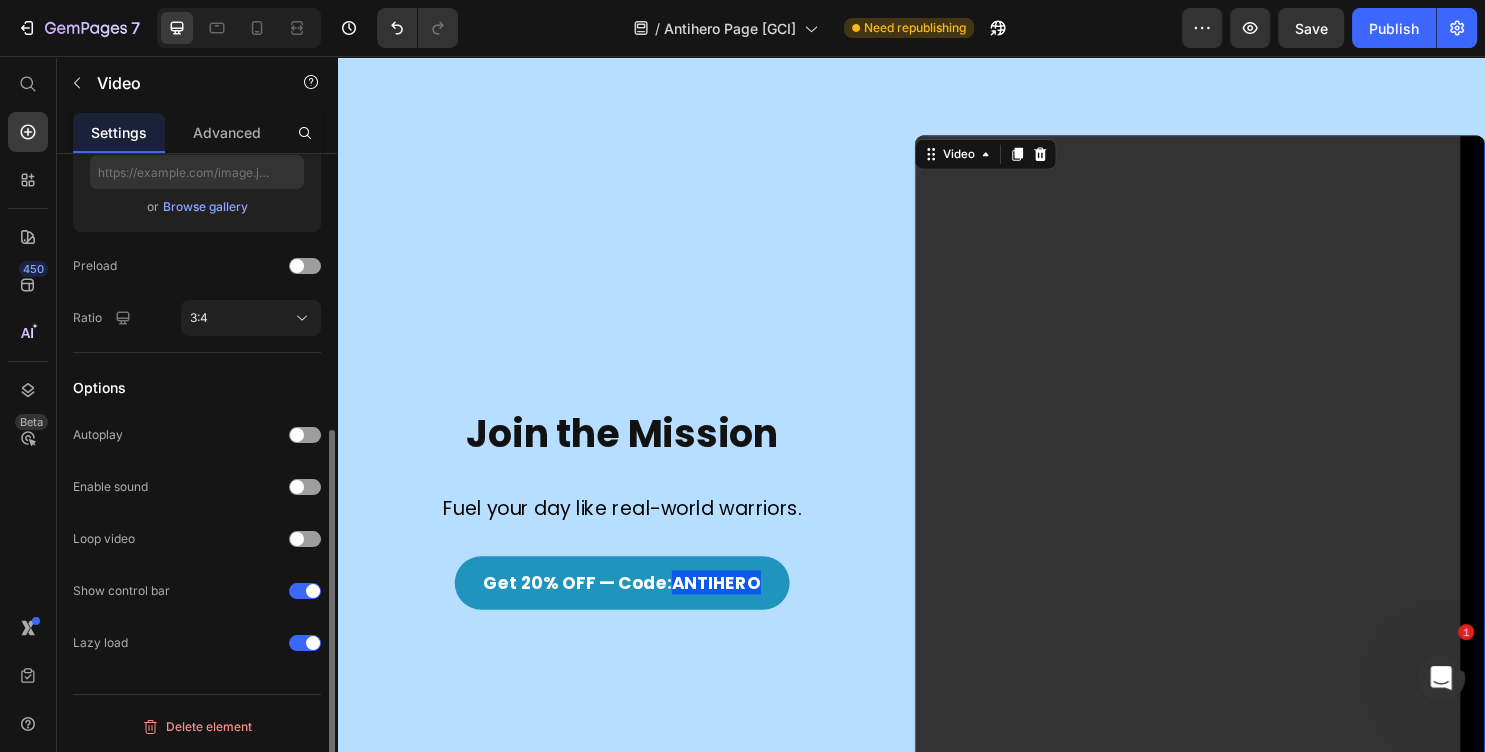 scroll, scrollTop: 367, scrollLeft: 0, axis: vertical 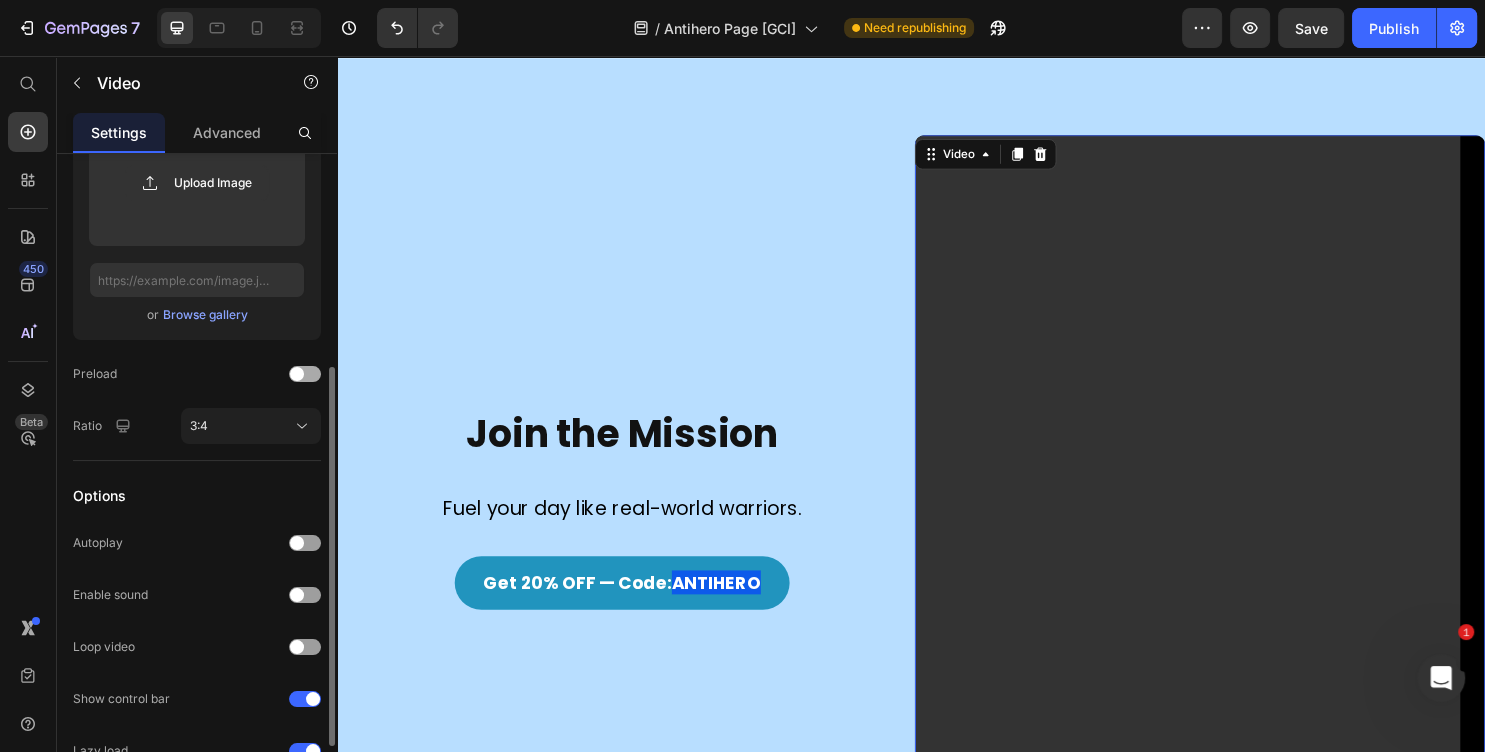 click on "Preload" 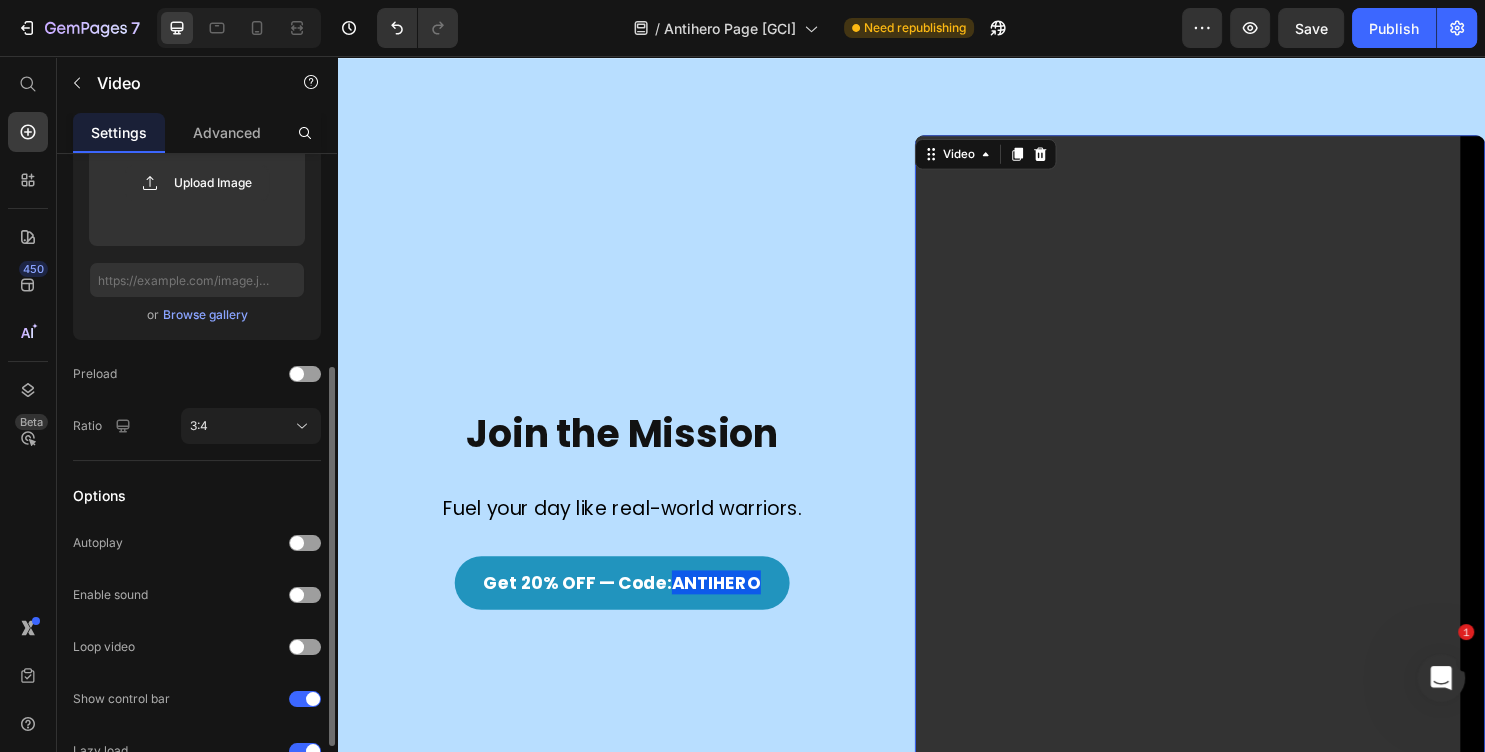 click on "Video thumbnail Image Upload Image  or   Browse gallery  Preload Ratio 3:4" 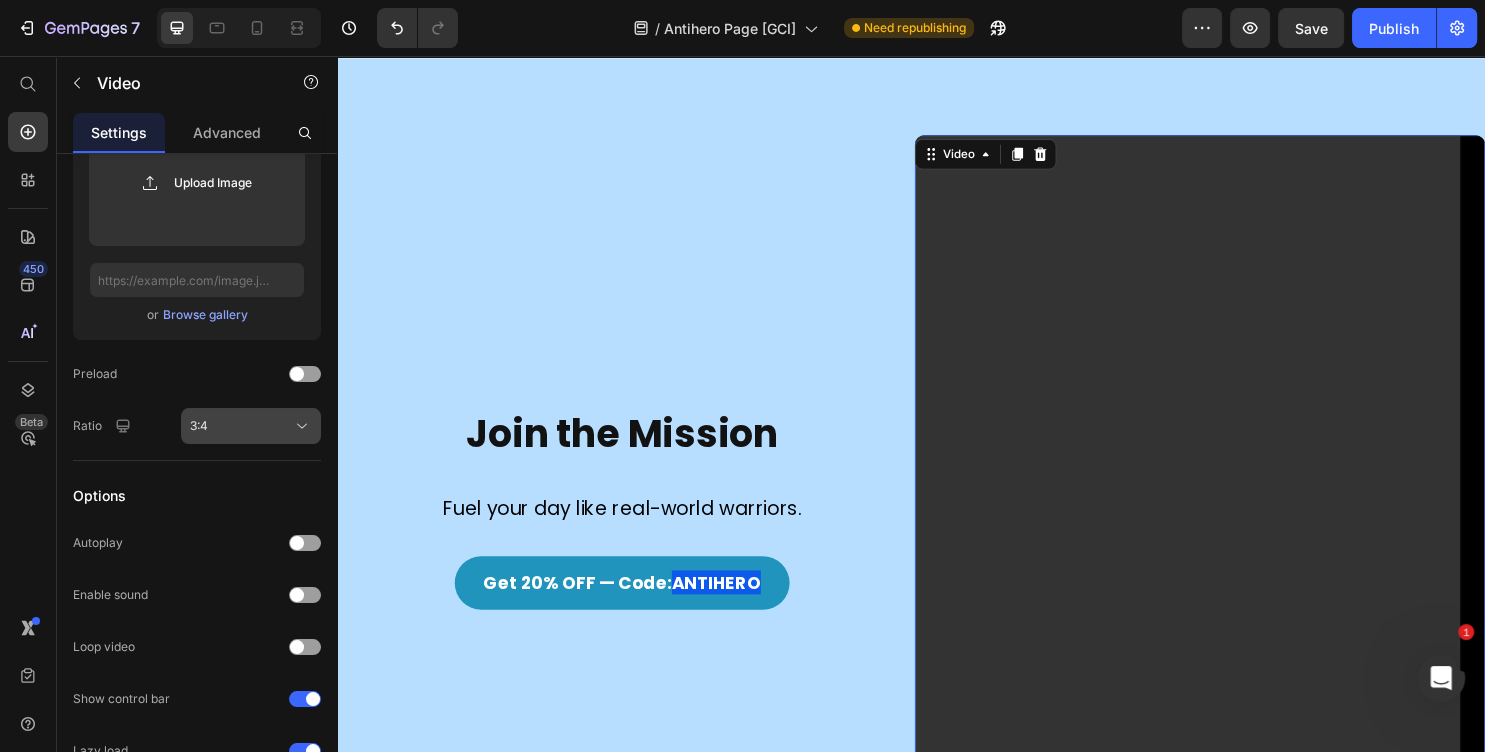 click on "3:4" 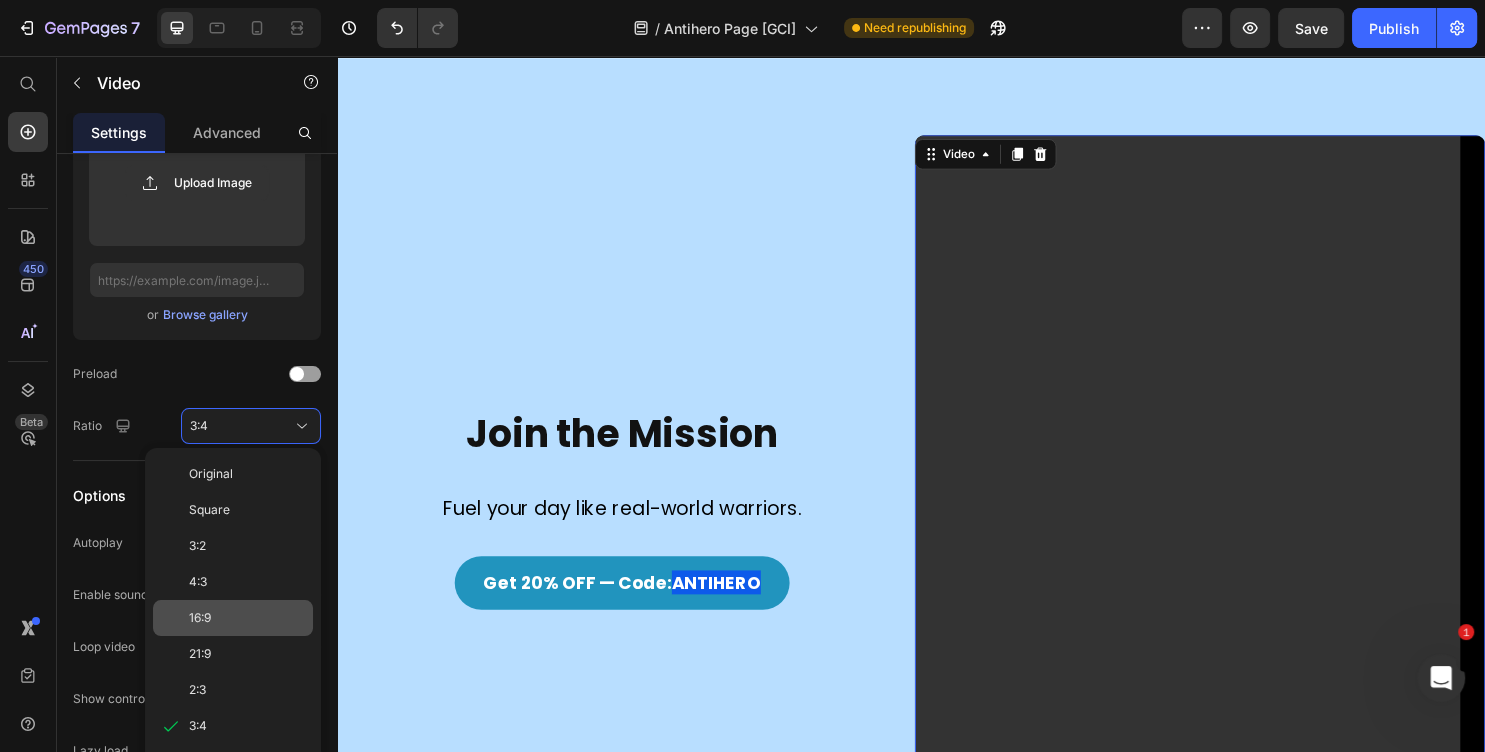scroll, scrollTop: 475, scrollLeft: 0, axis: vertical 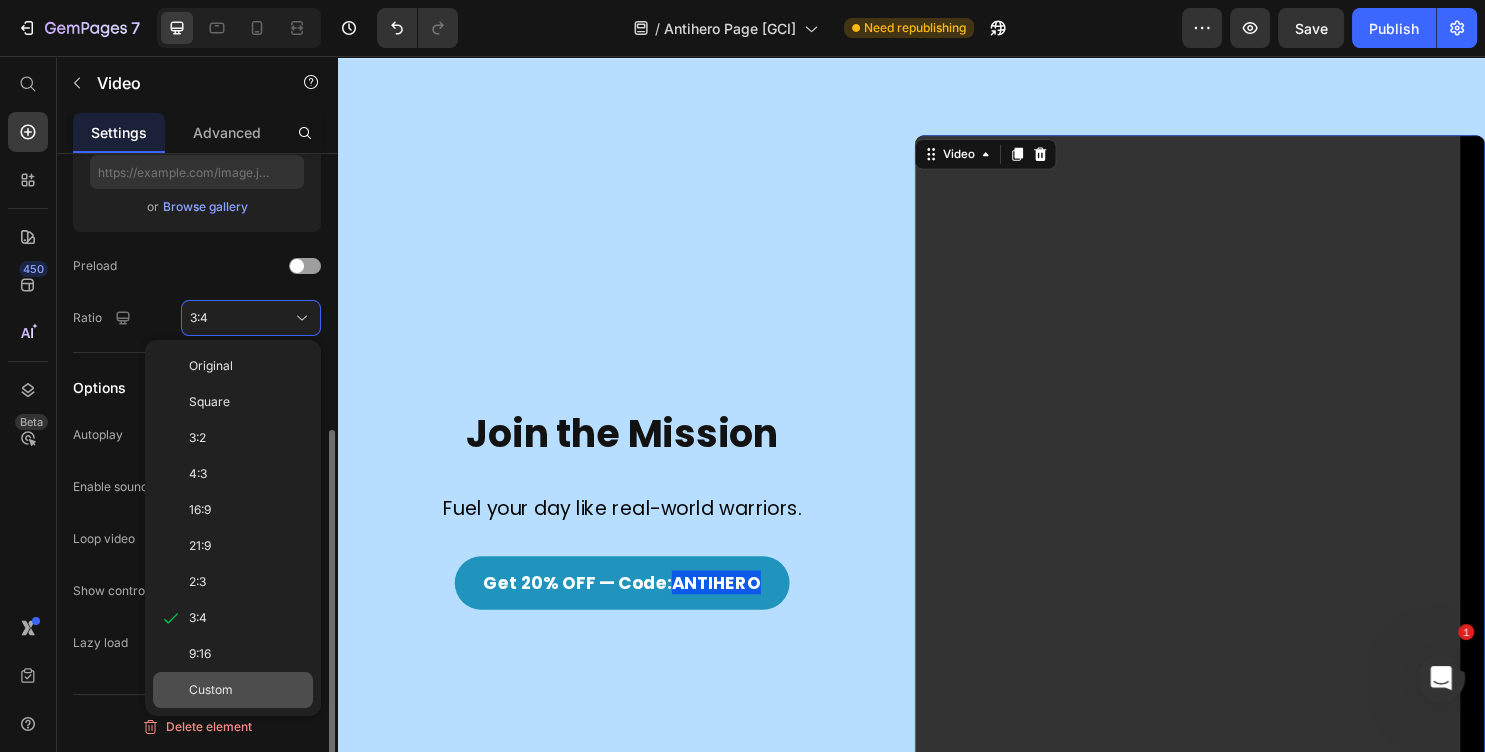click on "Custom" at bounding box center (247, 690) 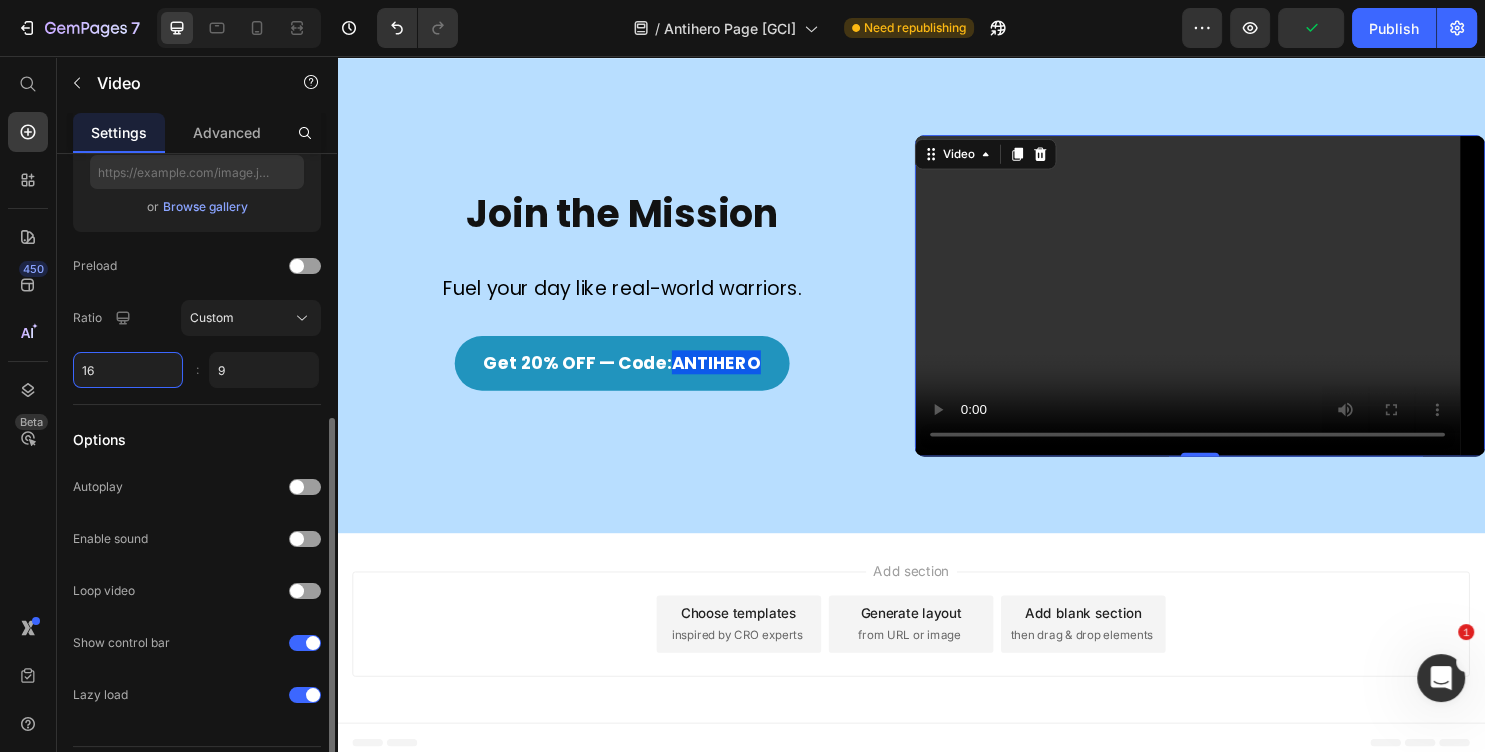click on "16" at bounding box center (128, 370) 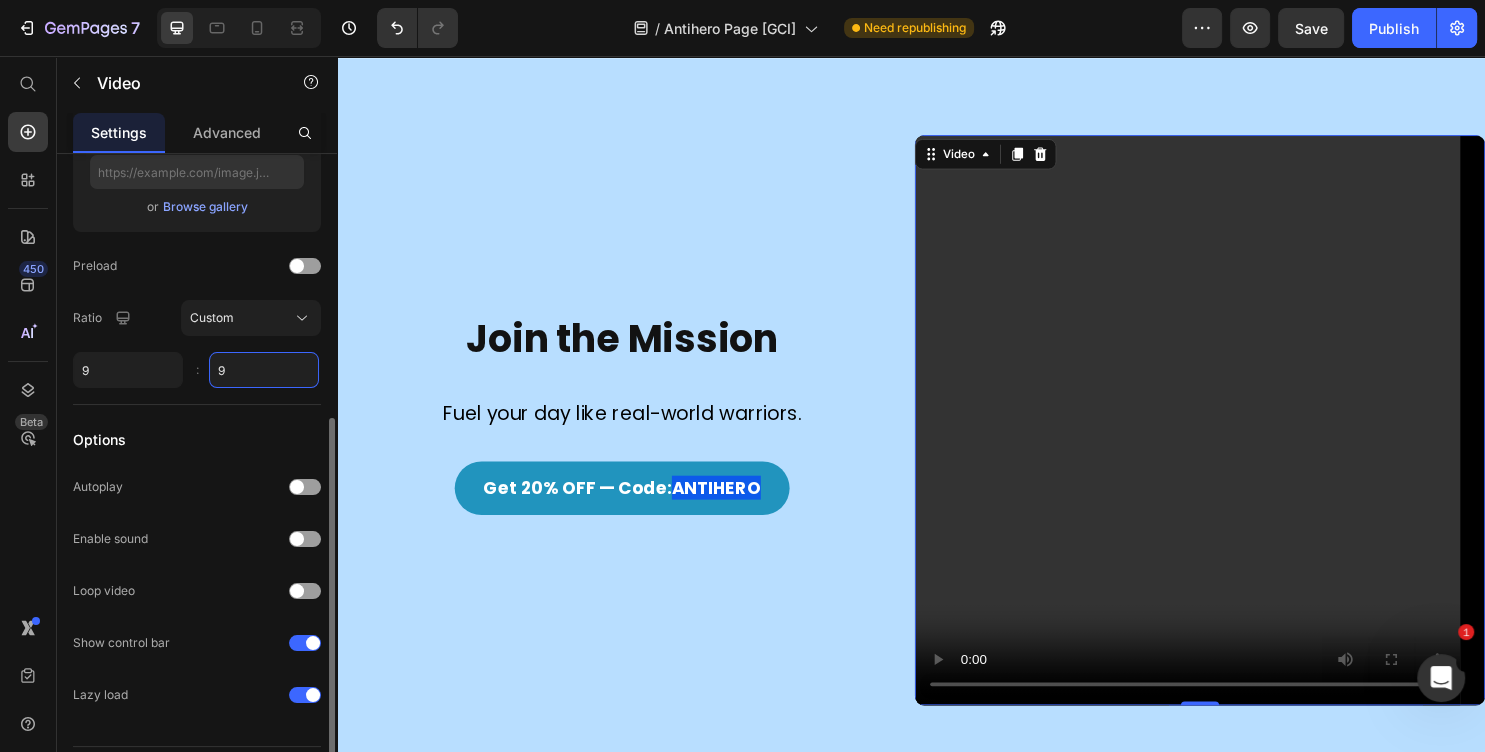 click on "9" at bounding box center (264, 370) 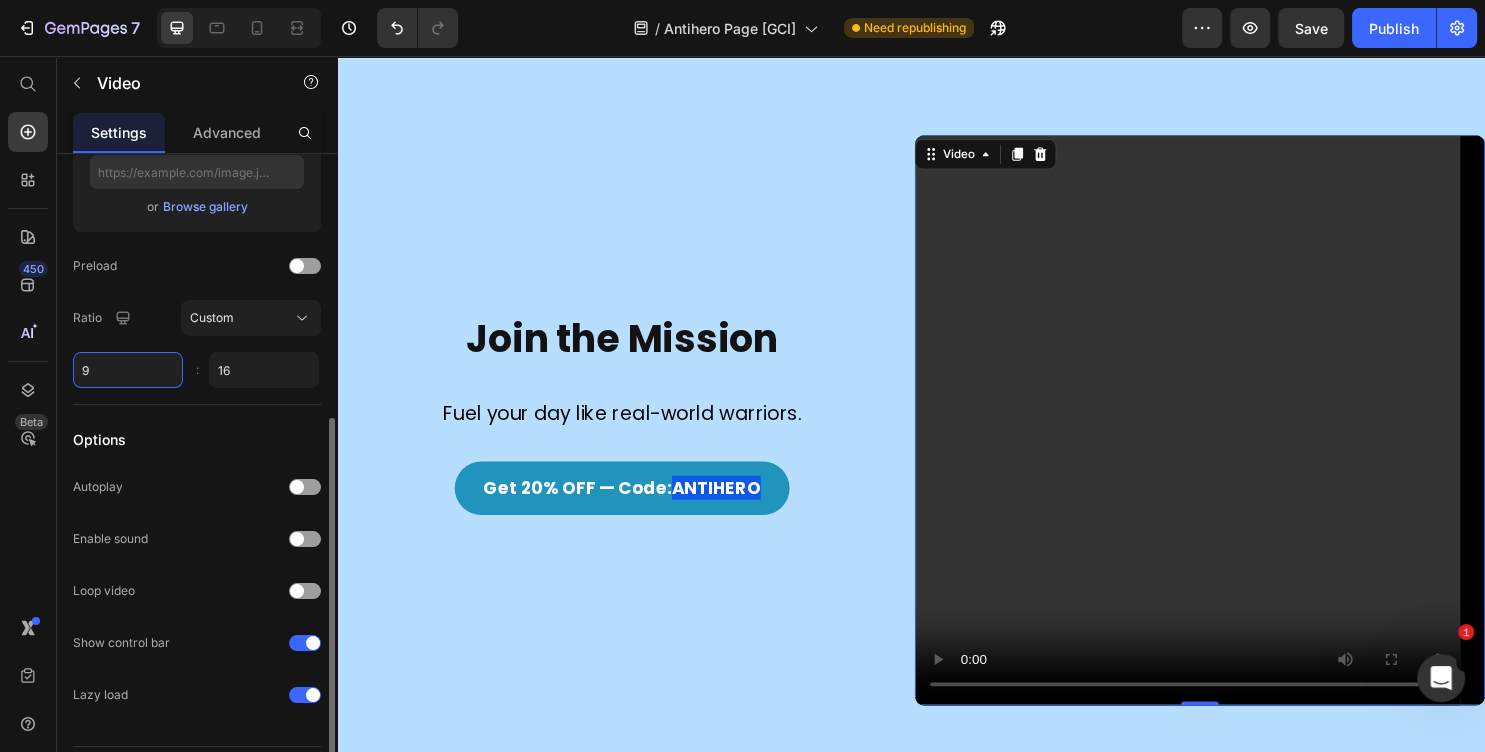 click on "9" at bounding box center [128, 370] 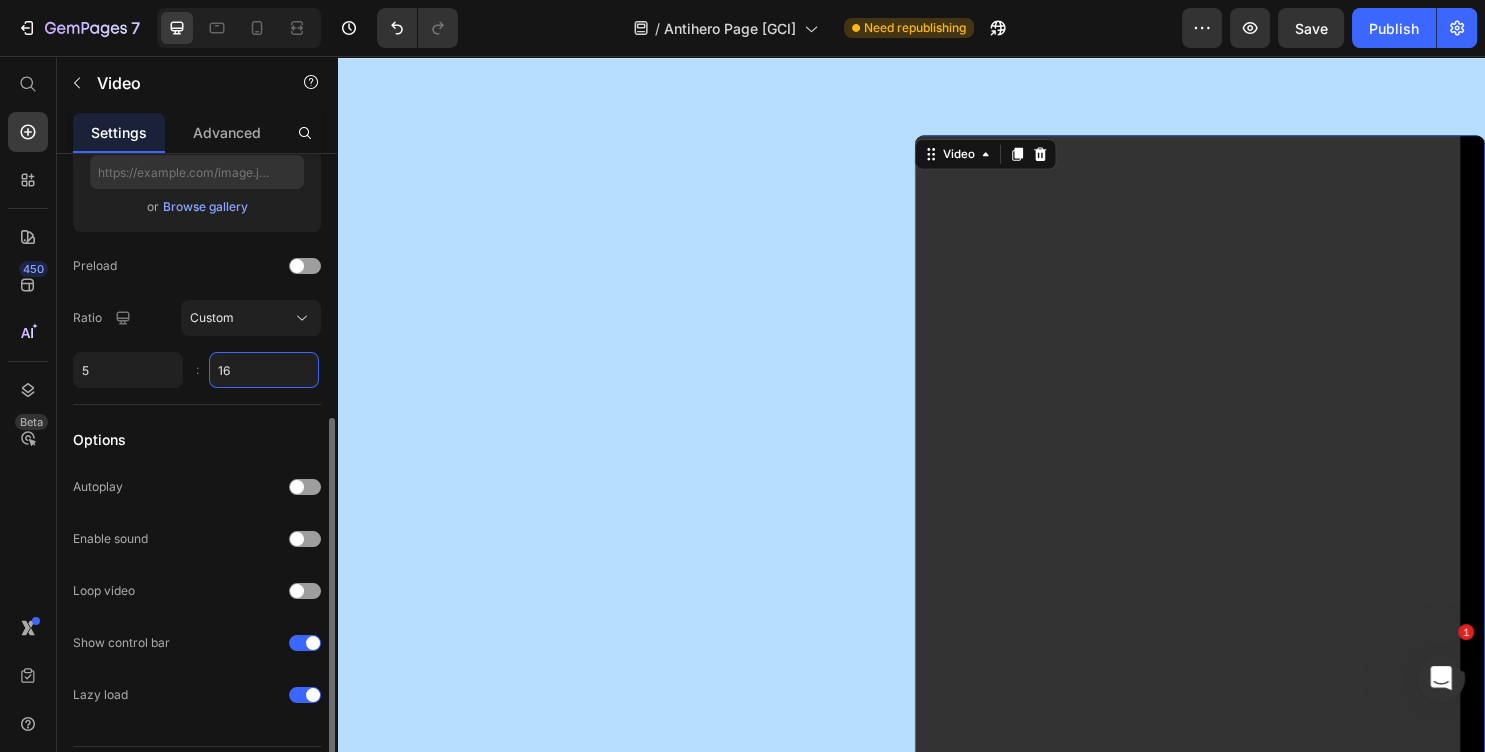 click on "16" at bounding box center (264, 370) 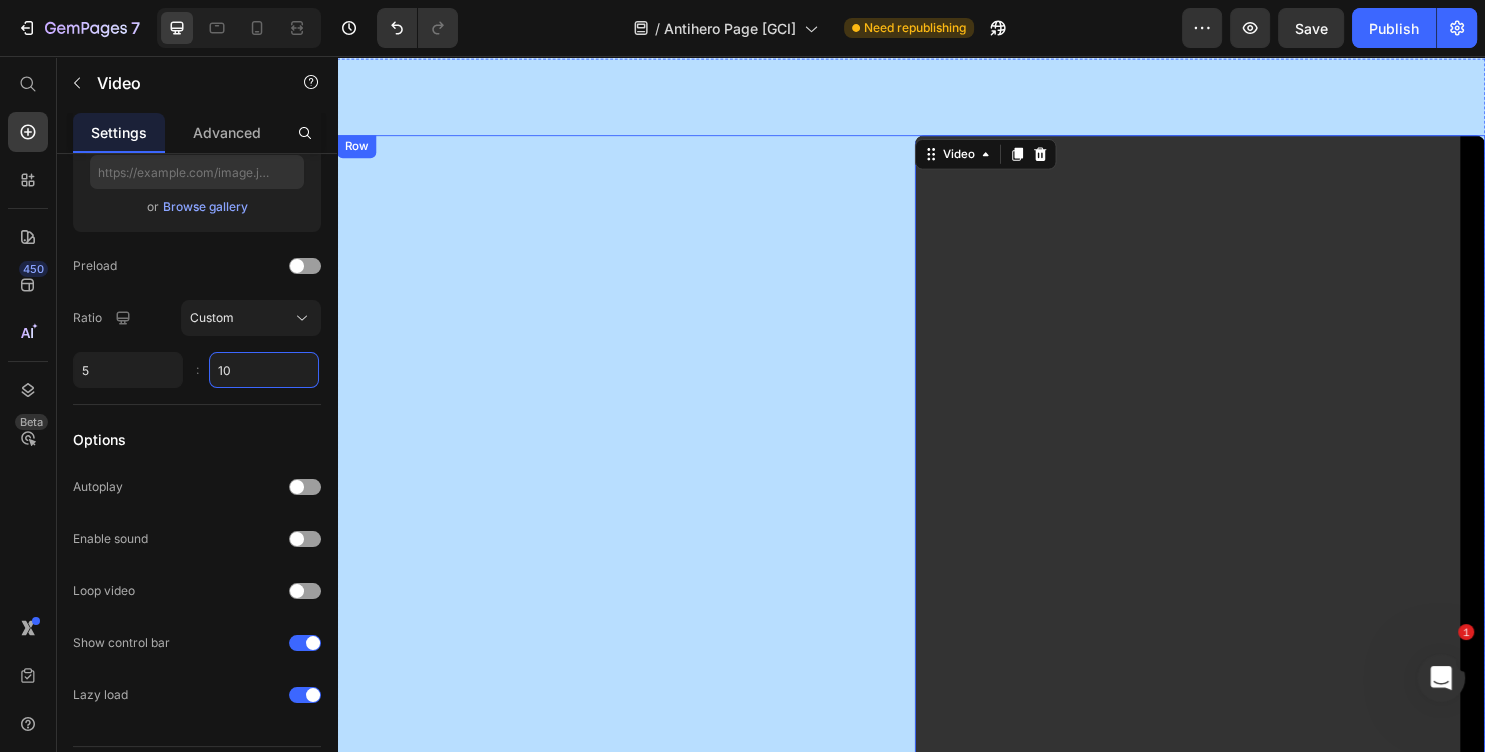 scroll, scrollTop: 2993, scrollLeft: 0, axis: vertical 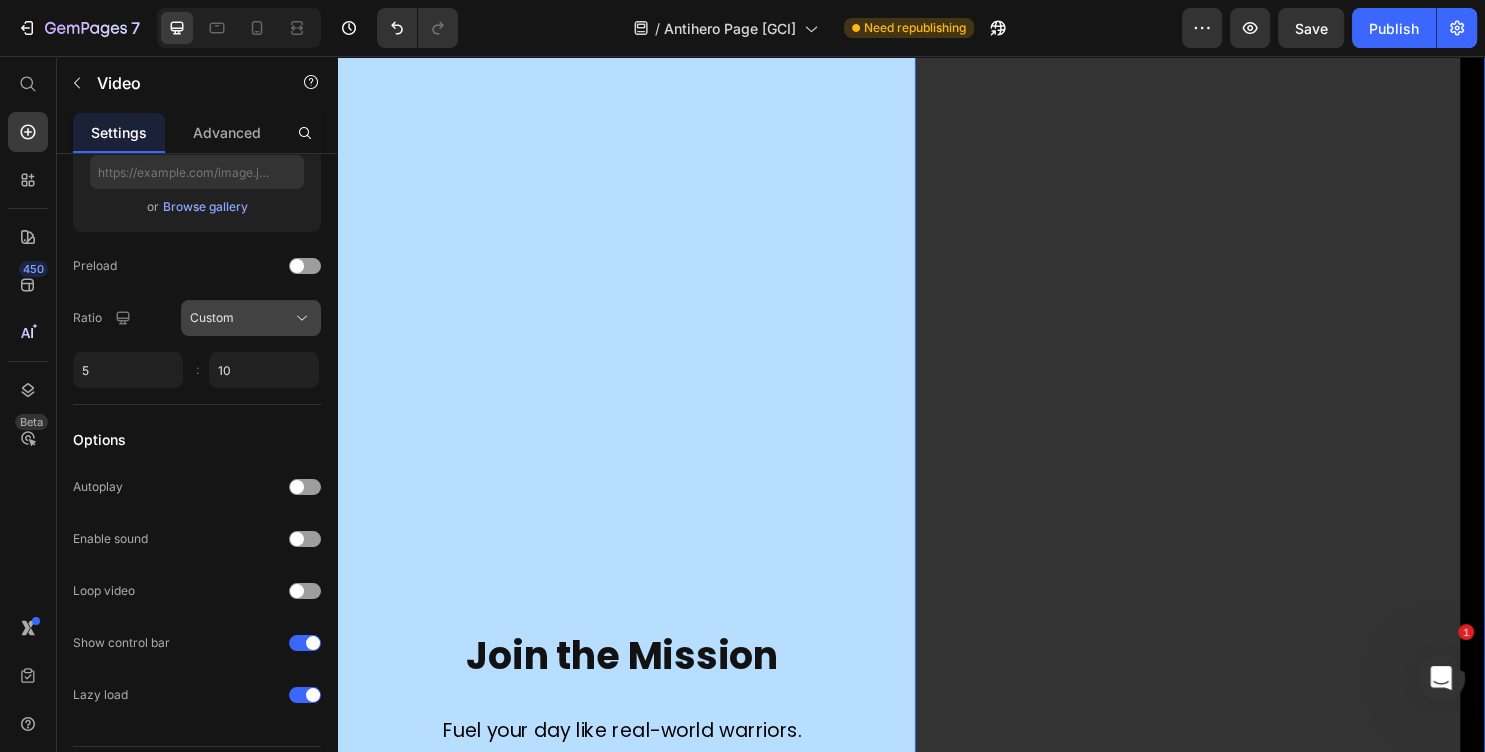 click on "Custom" at bounding box center [251, 318] 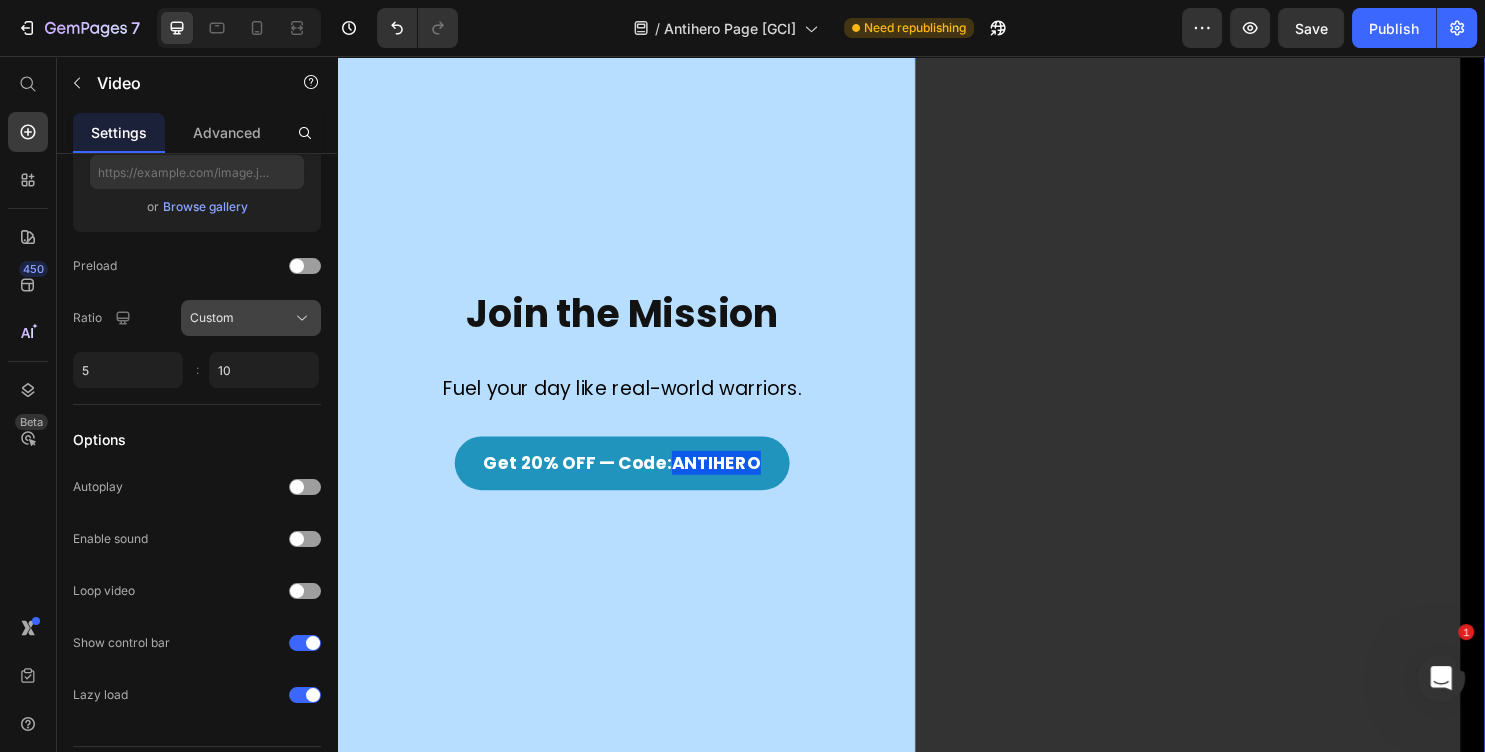 type on "10" 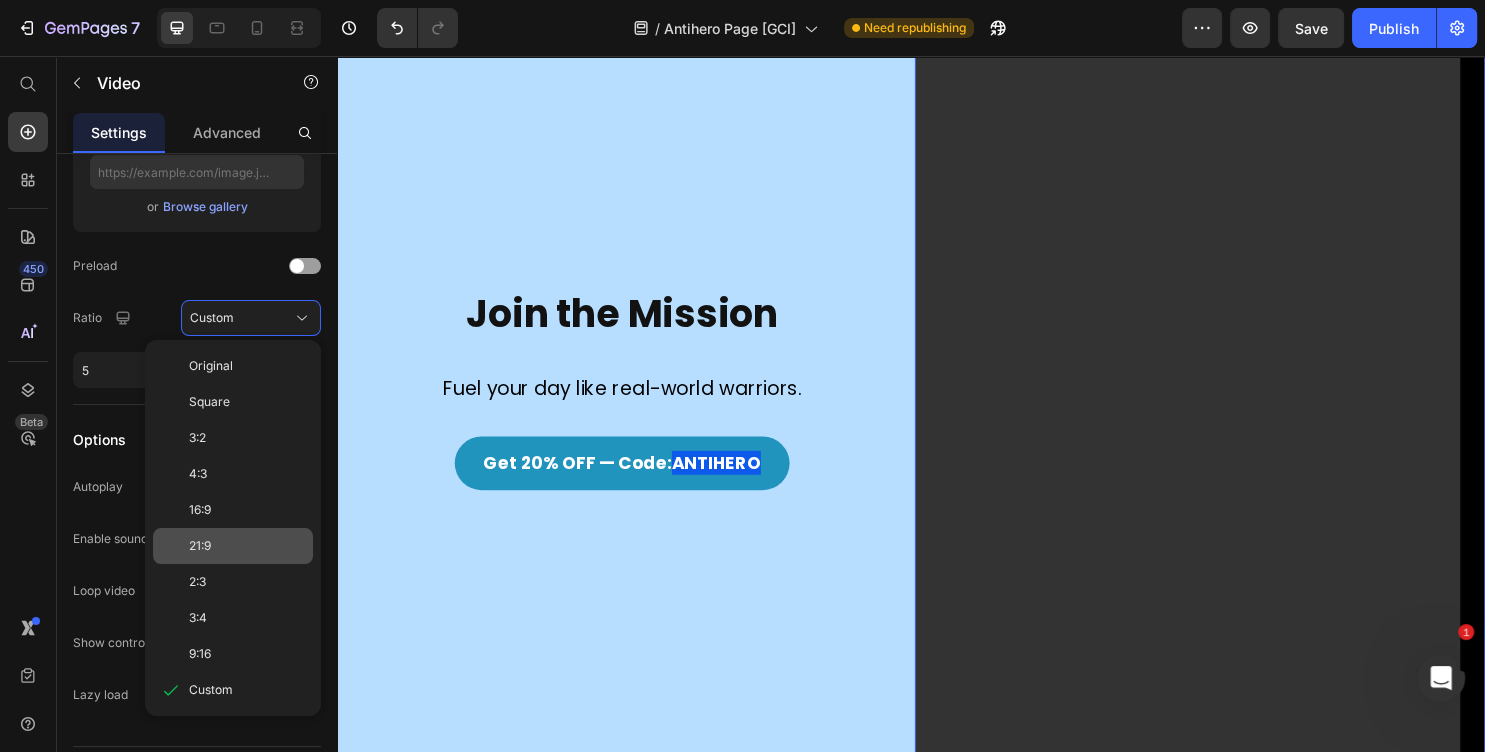 scroll, scrollTop: 2641, scrollLeft: 0, axis: vertical 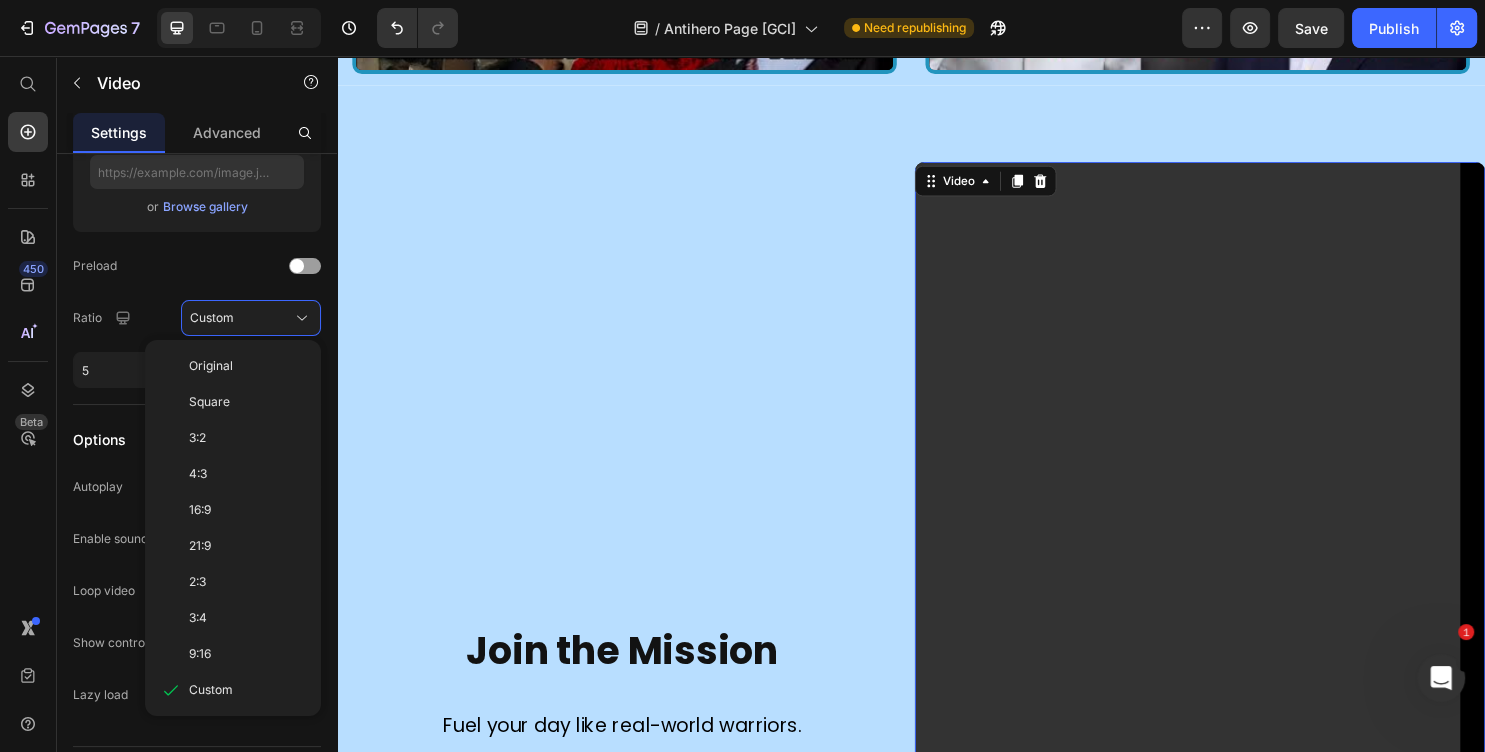 click on "21:9" 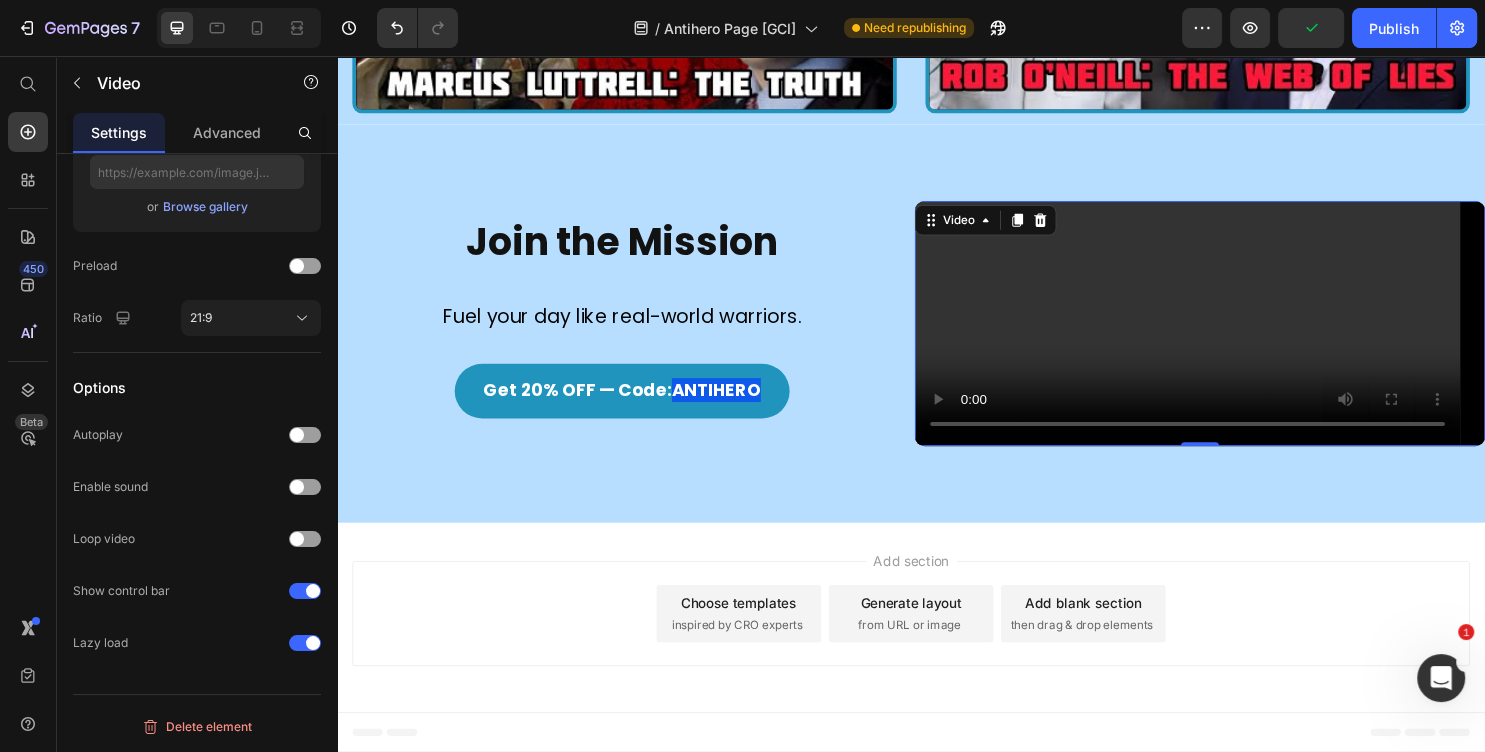 scroll, scrollTop: 475, scrollLeft: 0, axis: vertical 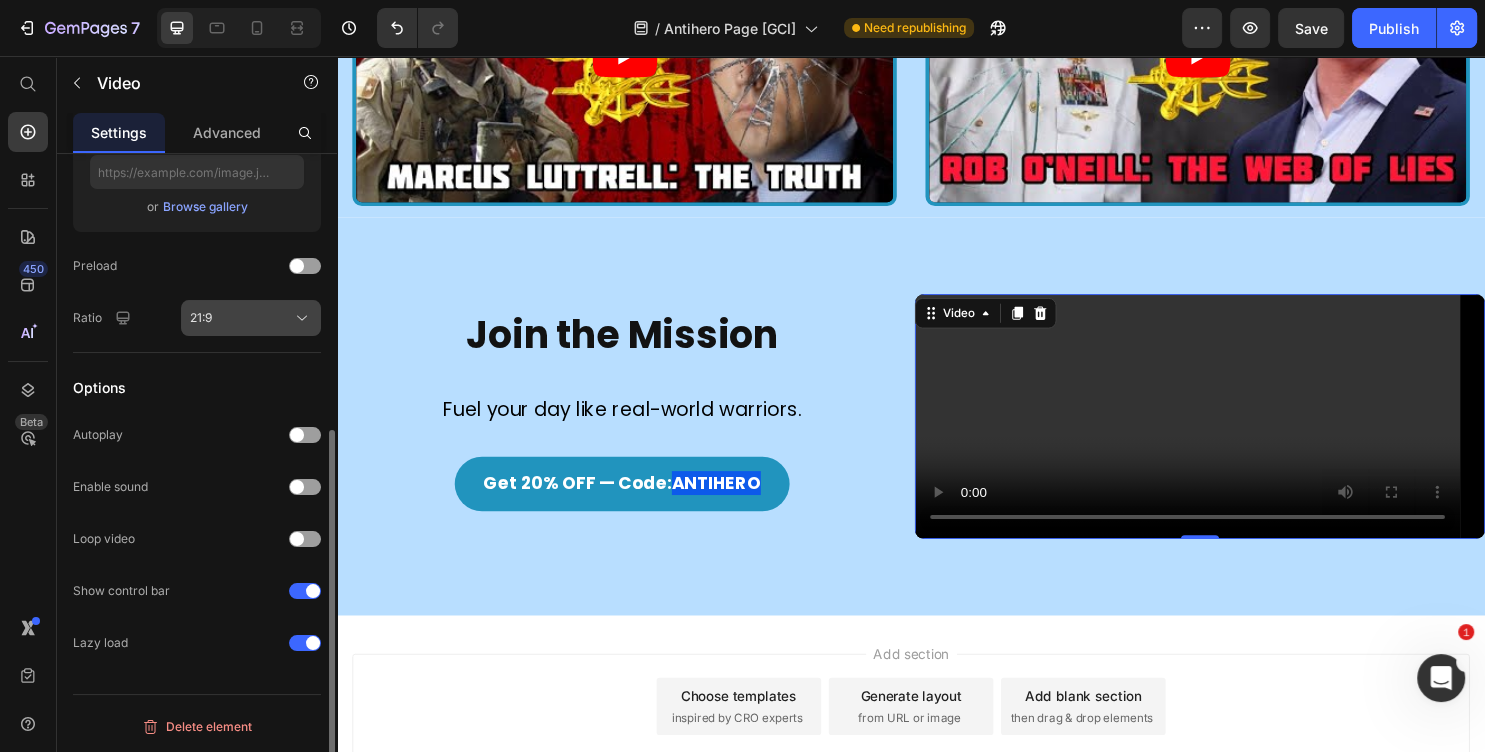 click on "21:9" at bounding box center [251, 318] 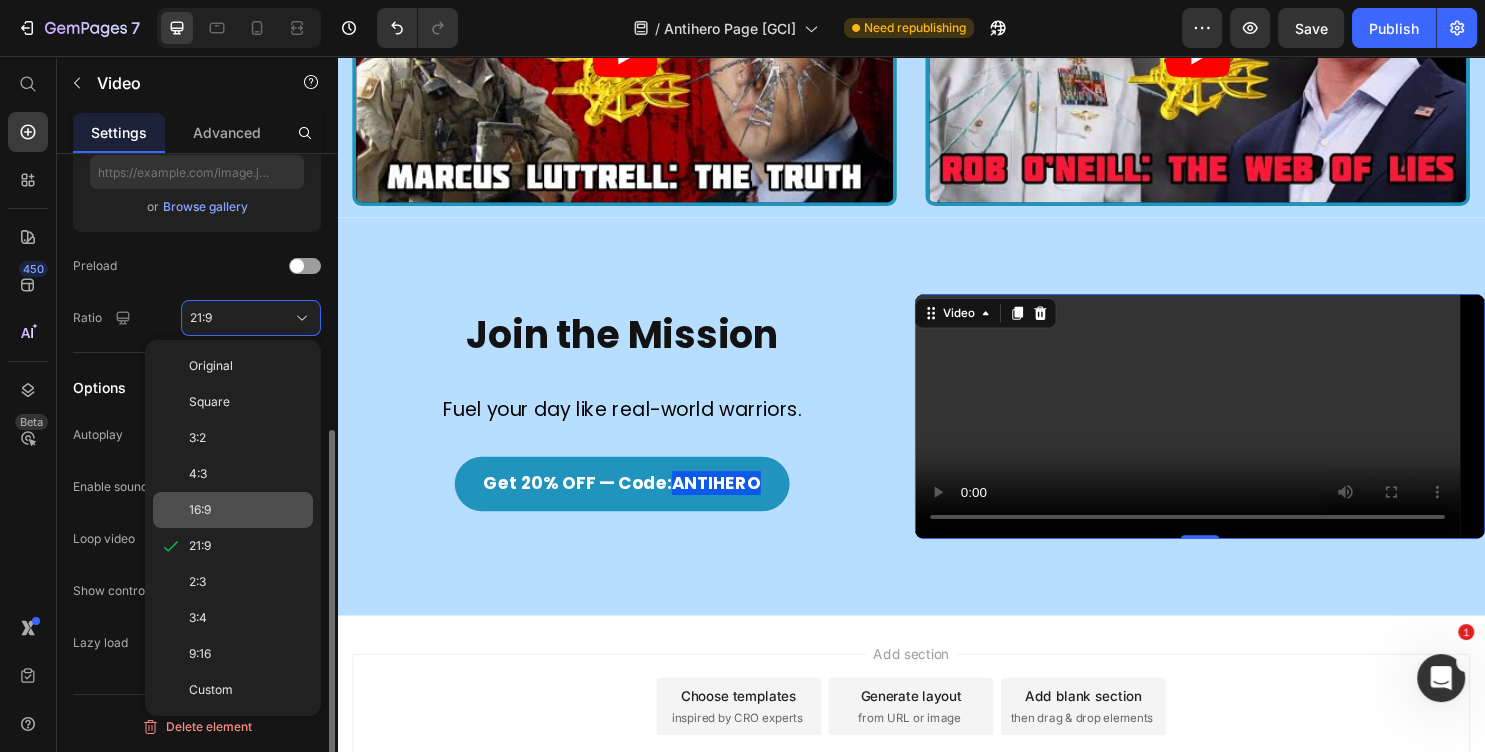 click on "16:9" at bounding box center [247, 510] 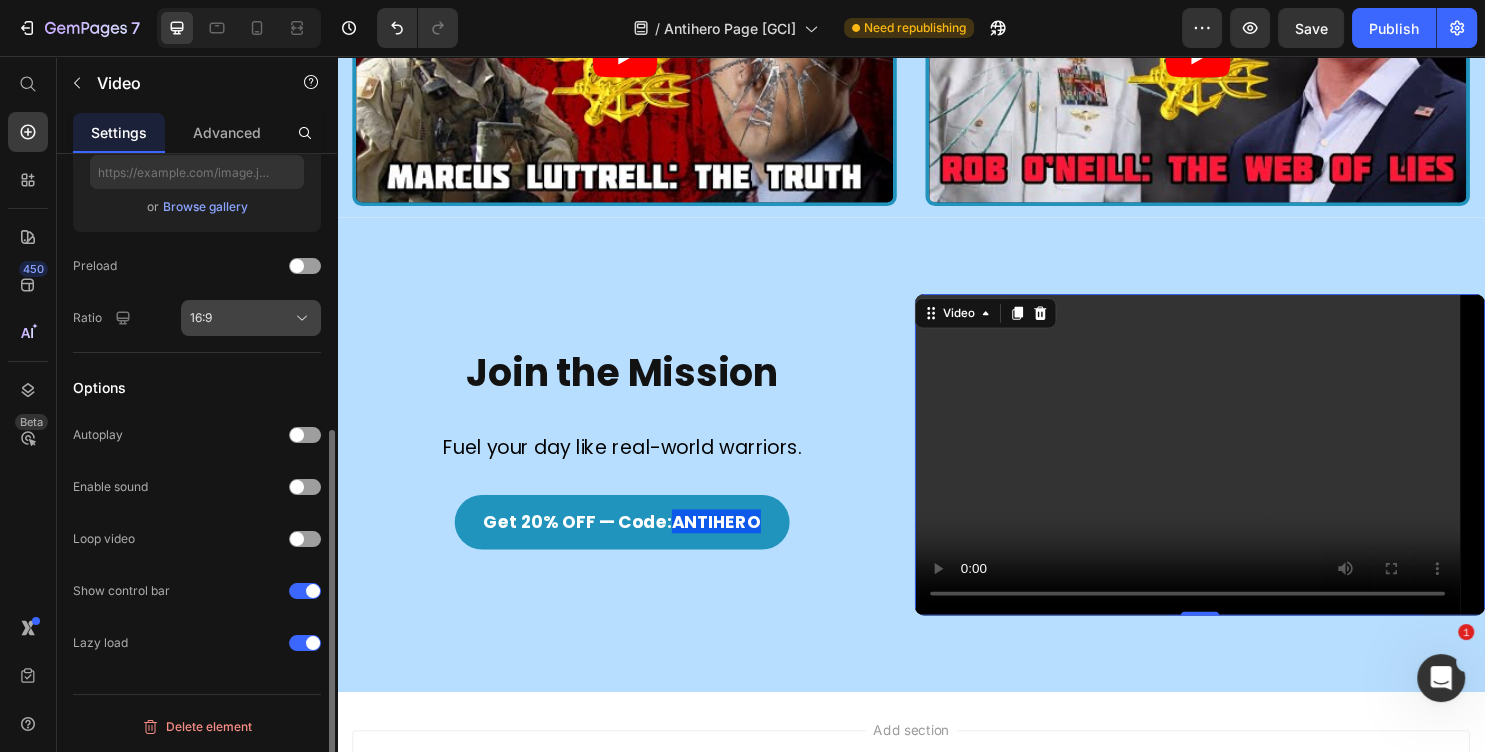 click on "16:9" at bounding box center (251, 318) 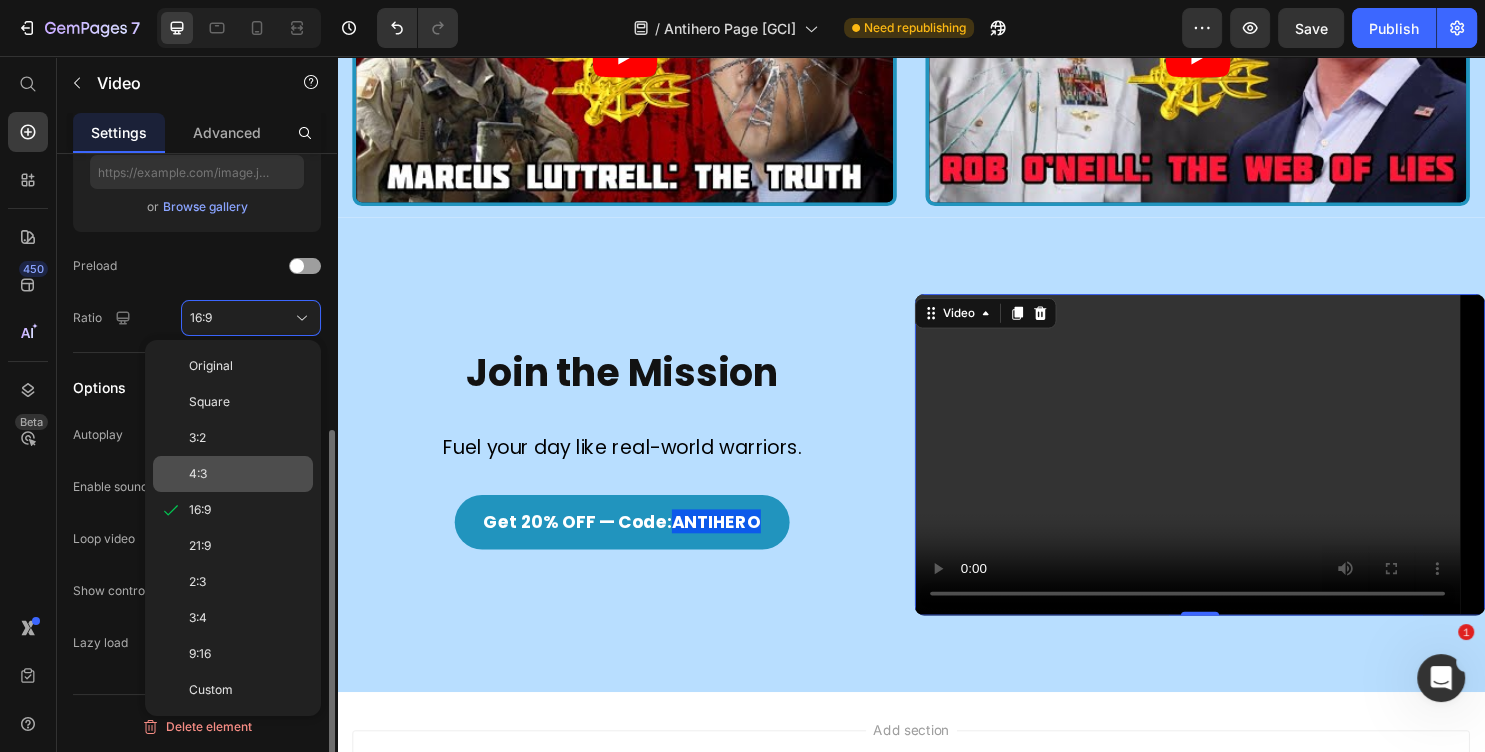 click on "4:3" at bounding box center (247, 474) 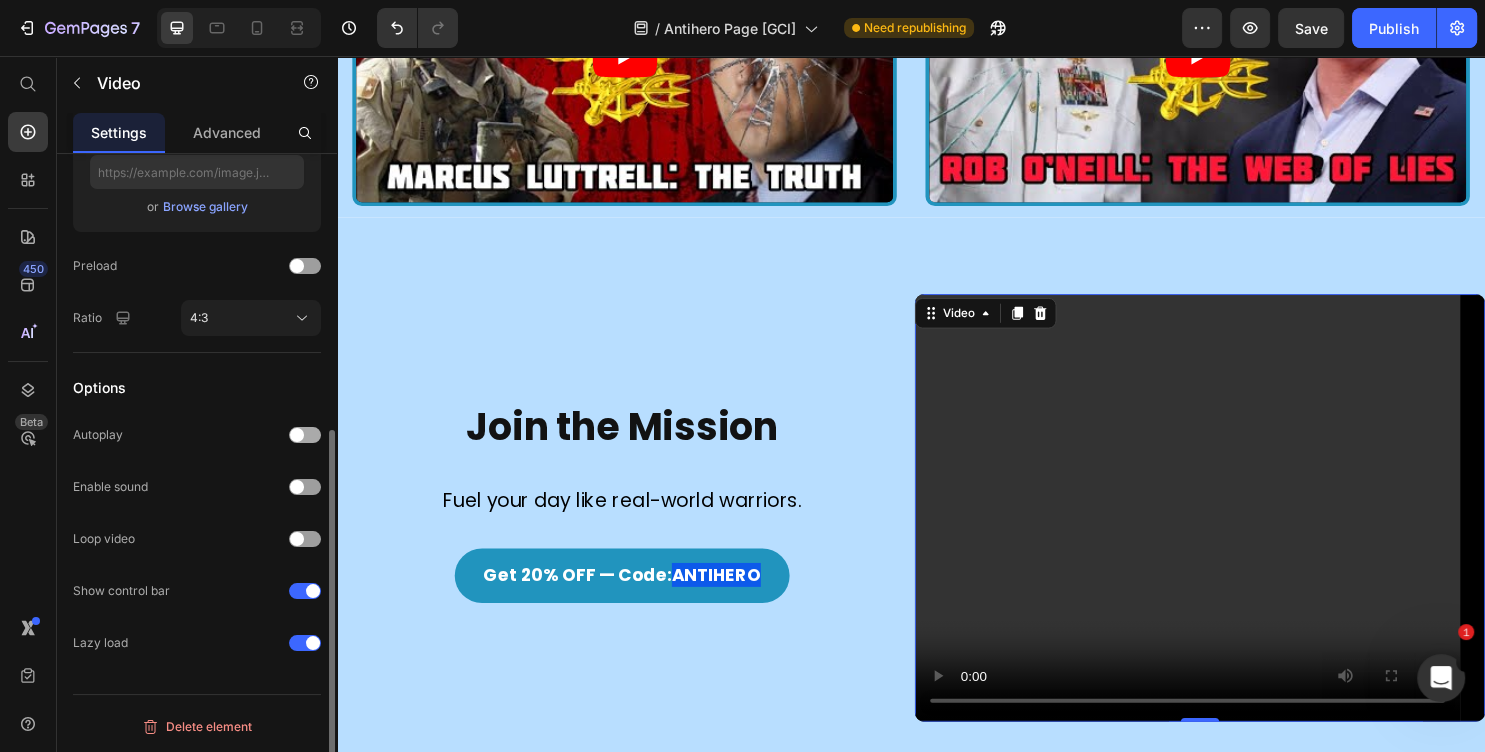 scroll, scrollTop: 475, scrollLeft: 0, axis: vertical 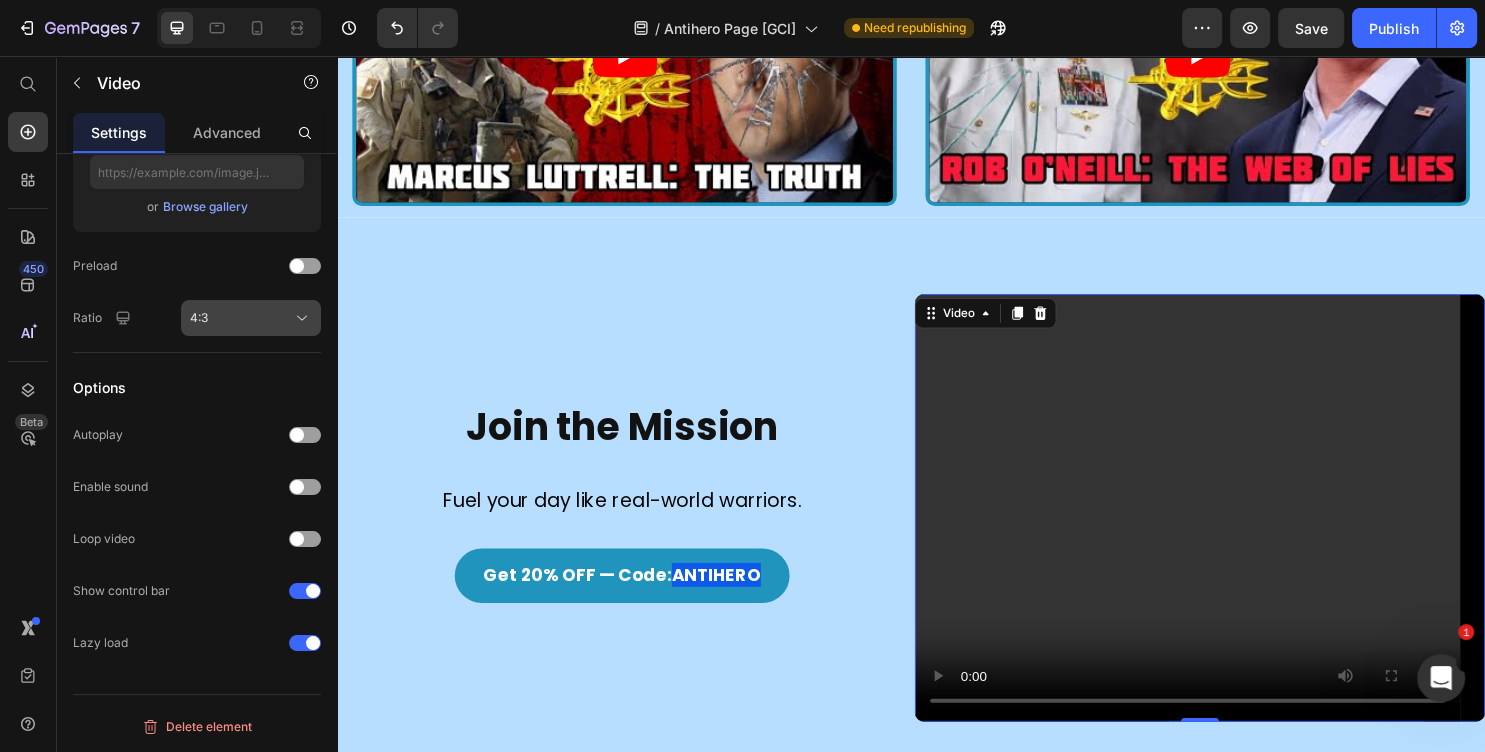 click on "4:3" at bounding box center (251, 318) 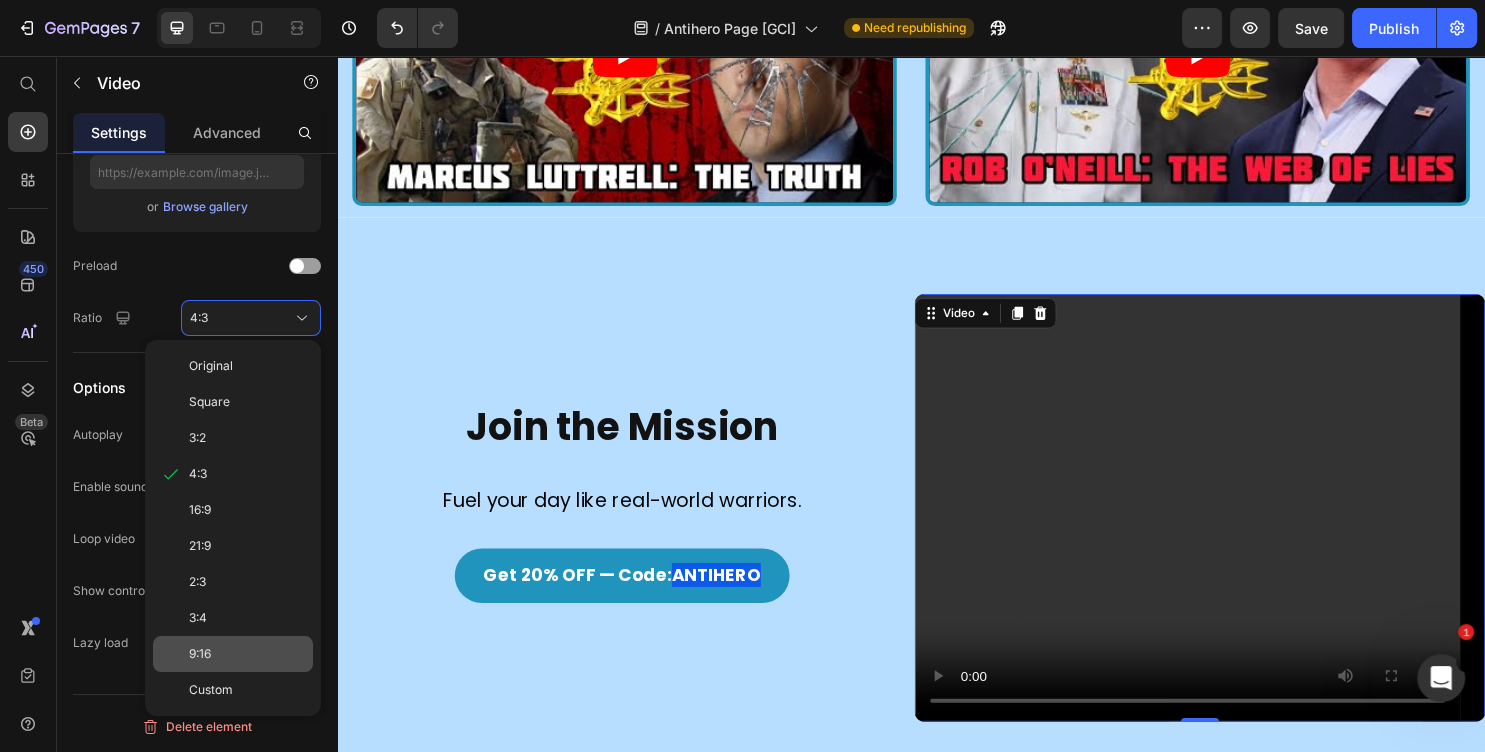 click on "9:16" 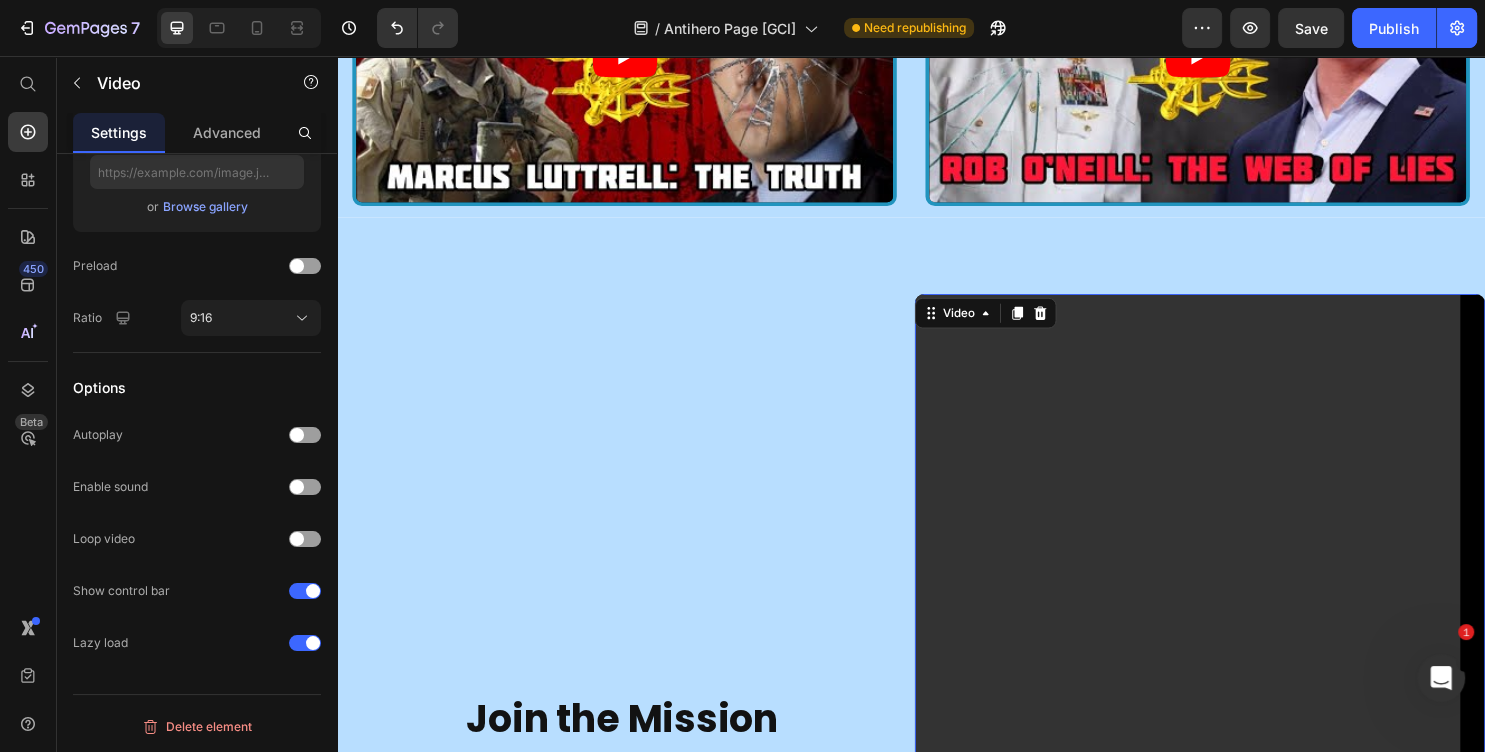 scroll, scrollTop: 475, scrollLeft: 0, axis: vertical 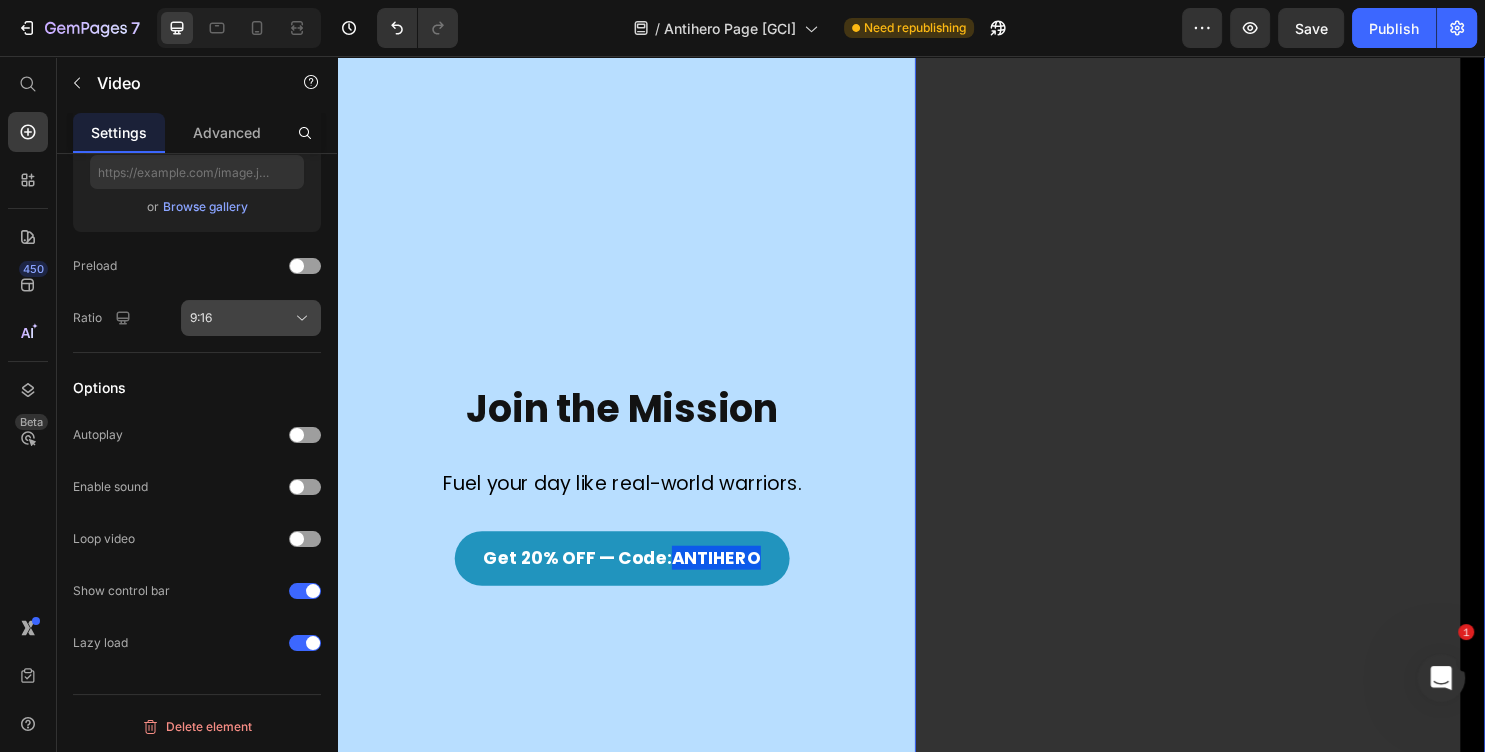 click on "9:16" 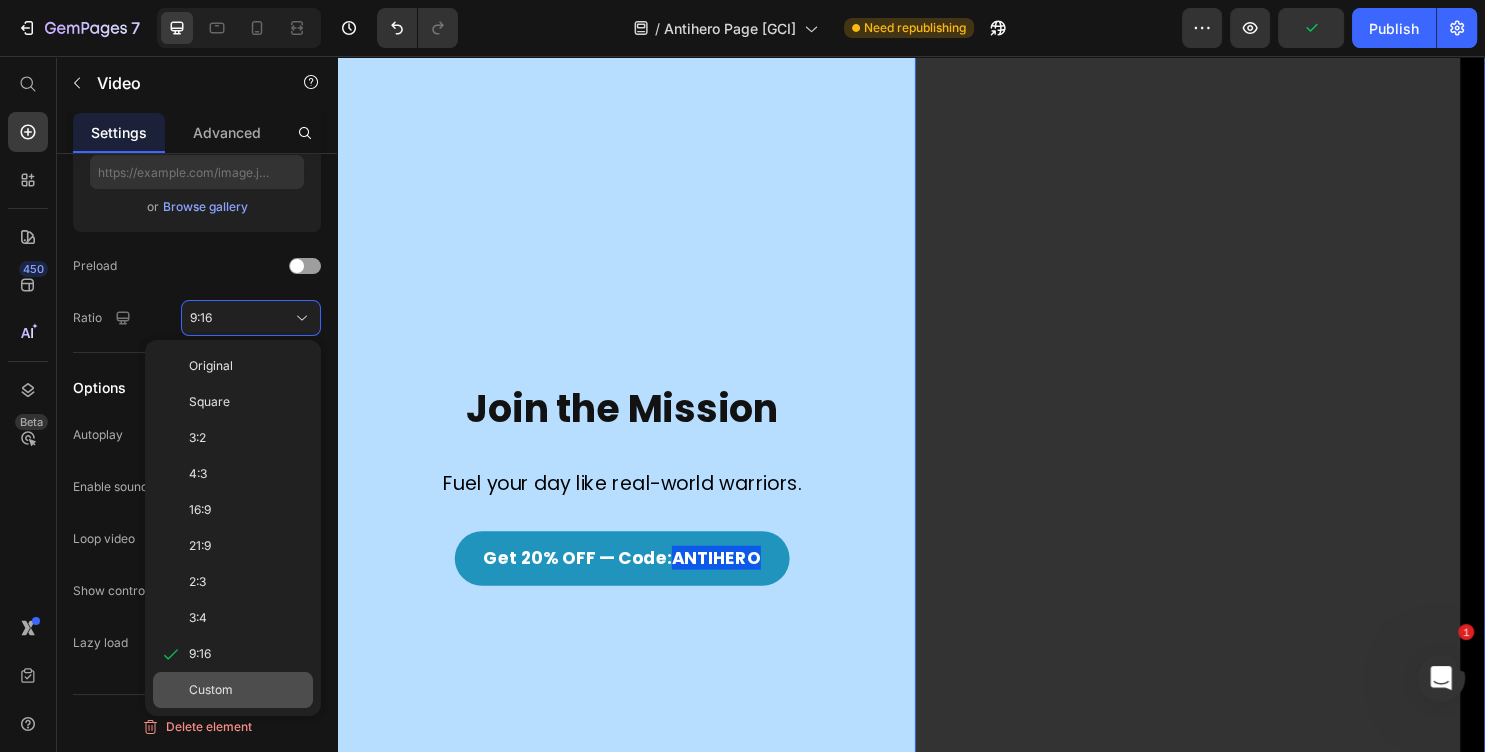 click on "Custom" 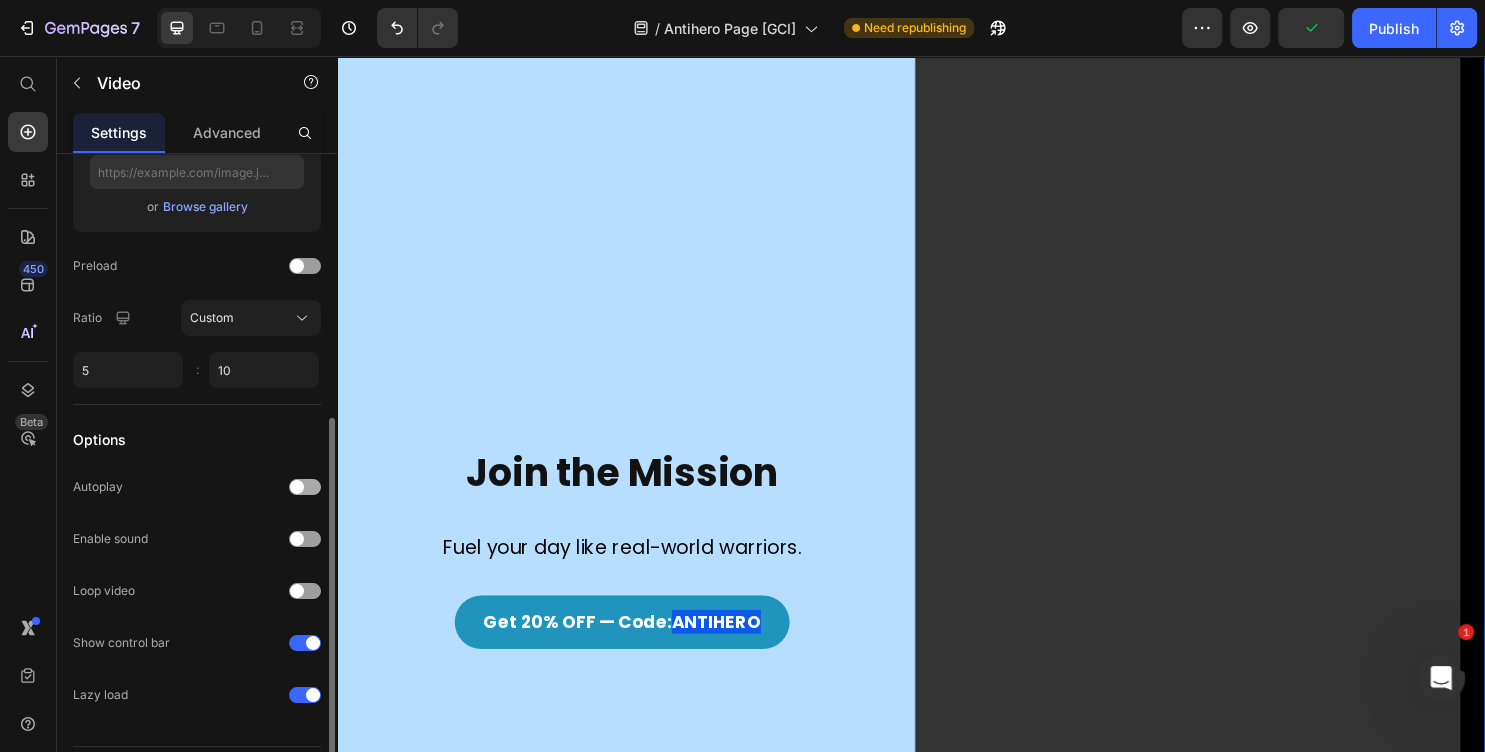 scroll, scrollTop: 2893, scrollLeft: 0, axis: vertical 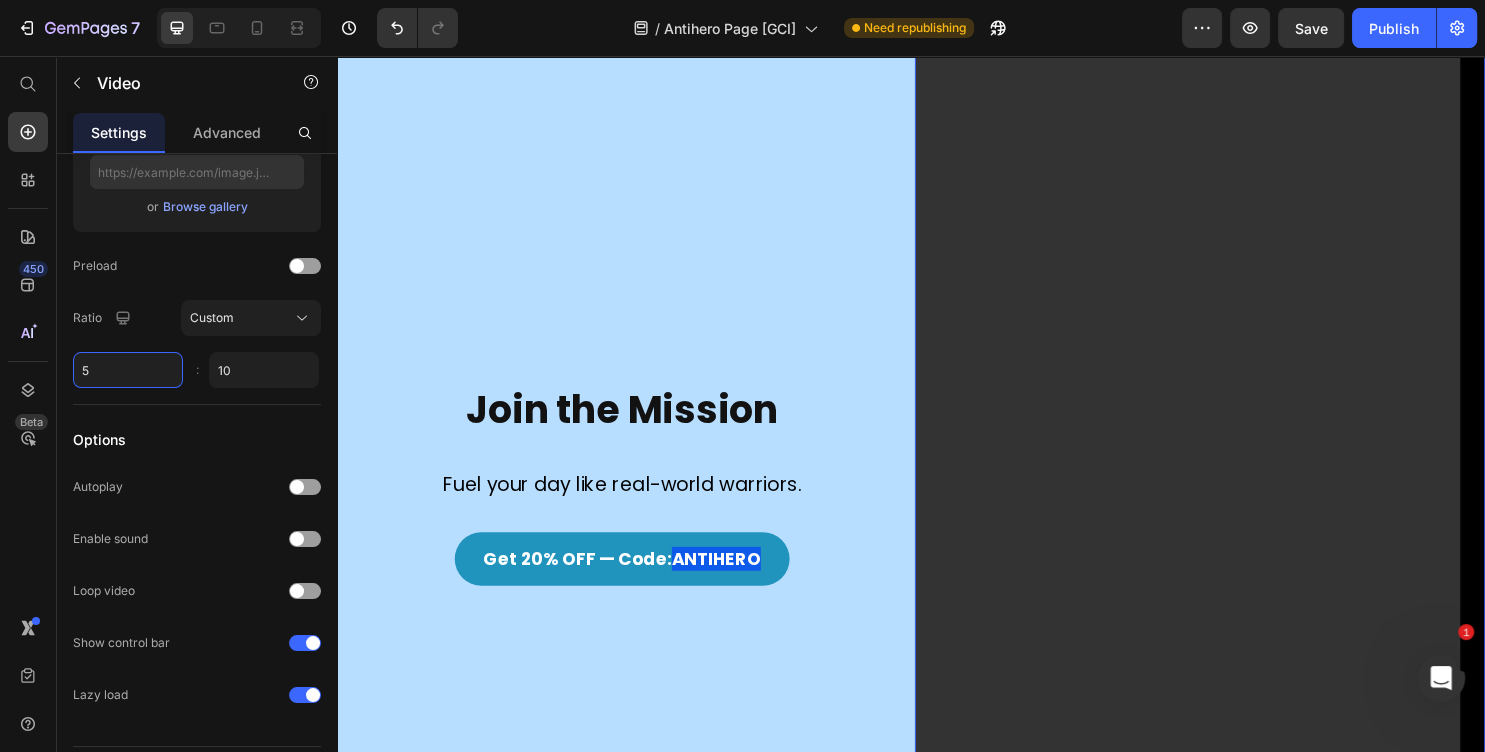 click on "5" at bounding box center (128, 370) 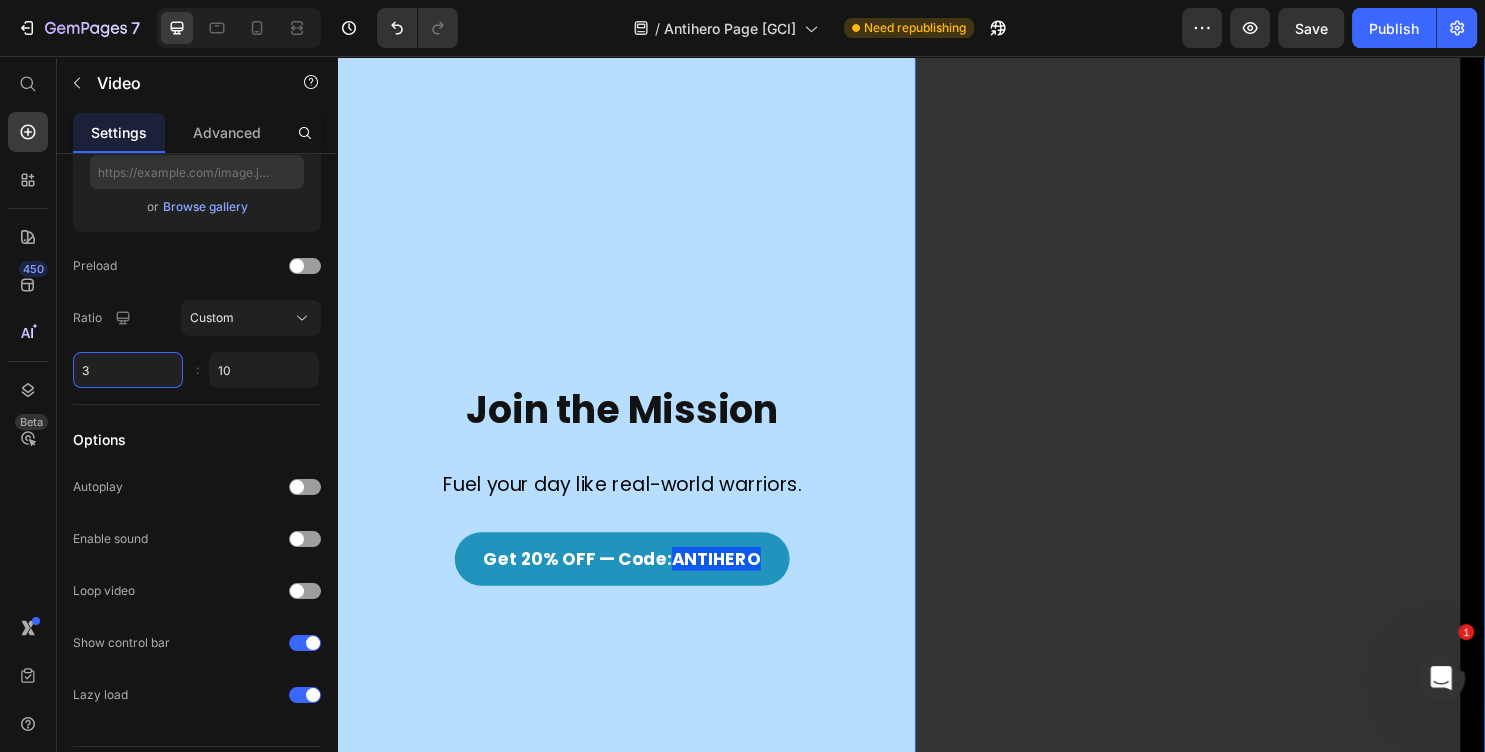 scroll, scrollTop: 3284, scrollLeft: 0, axis: vertical 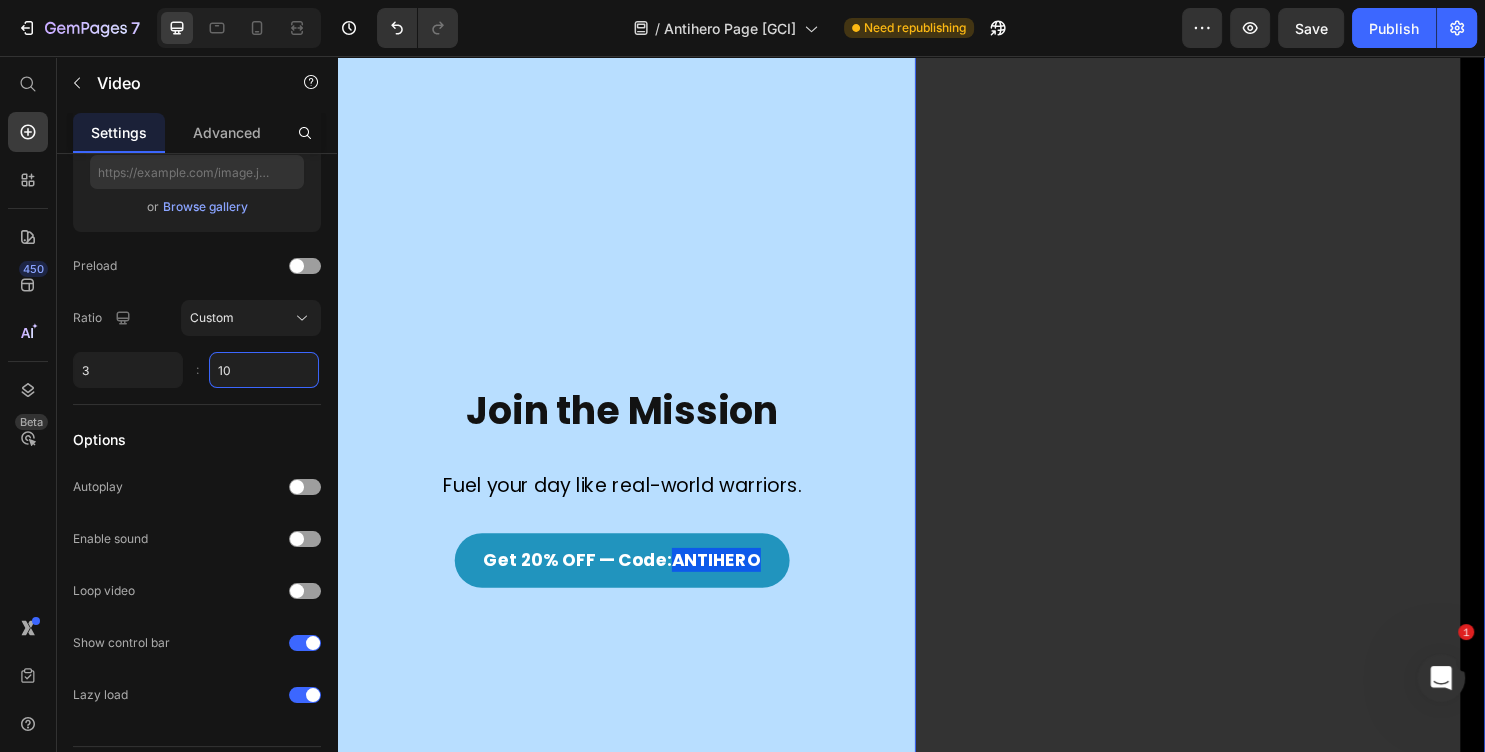 click on "10" at bounding box center [264, 370] 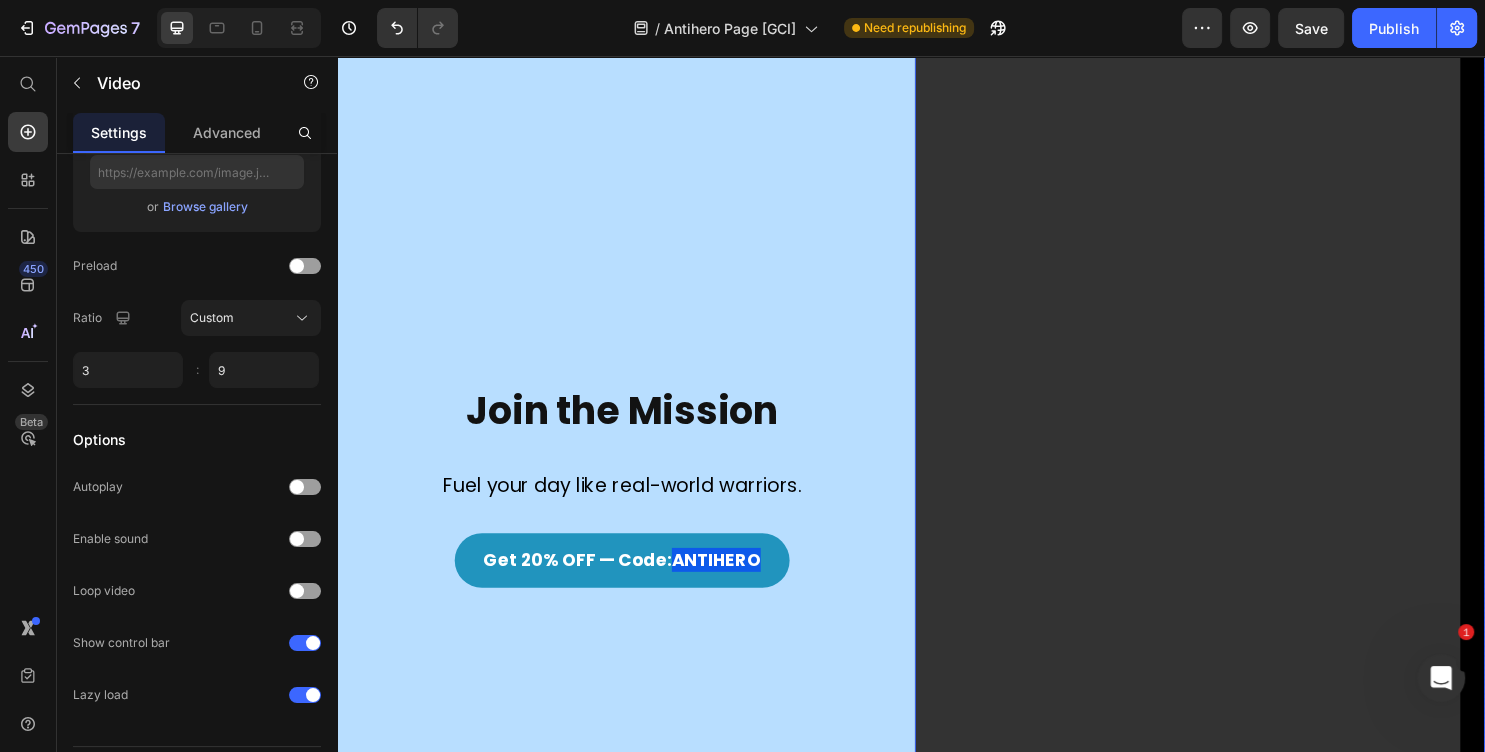 click on "Join the Mission Heading Fuel your day like real-world warriors. Text Block Get 20% OFF — Code:  ANTIHERO Button" at bounding box center [635, 513] 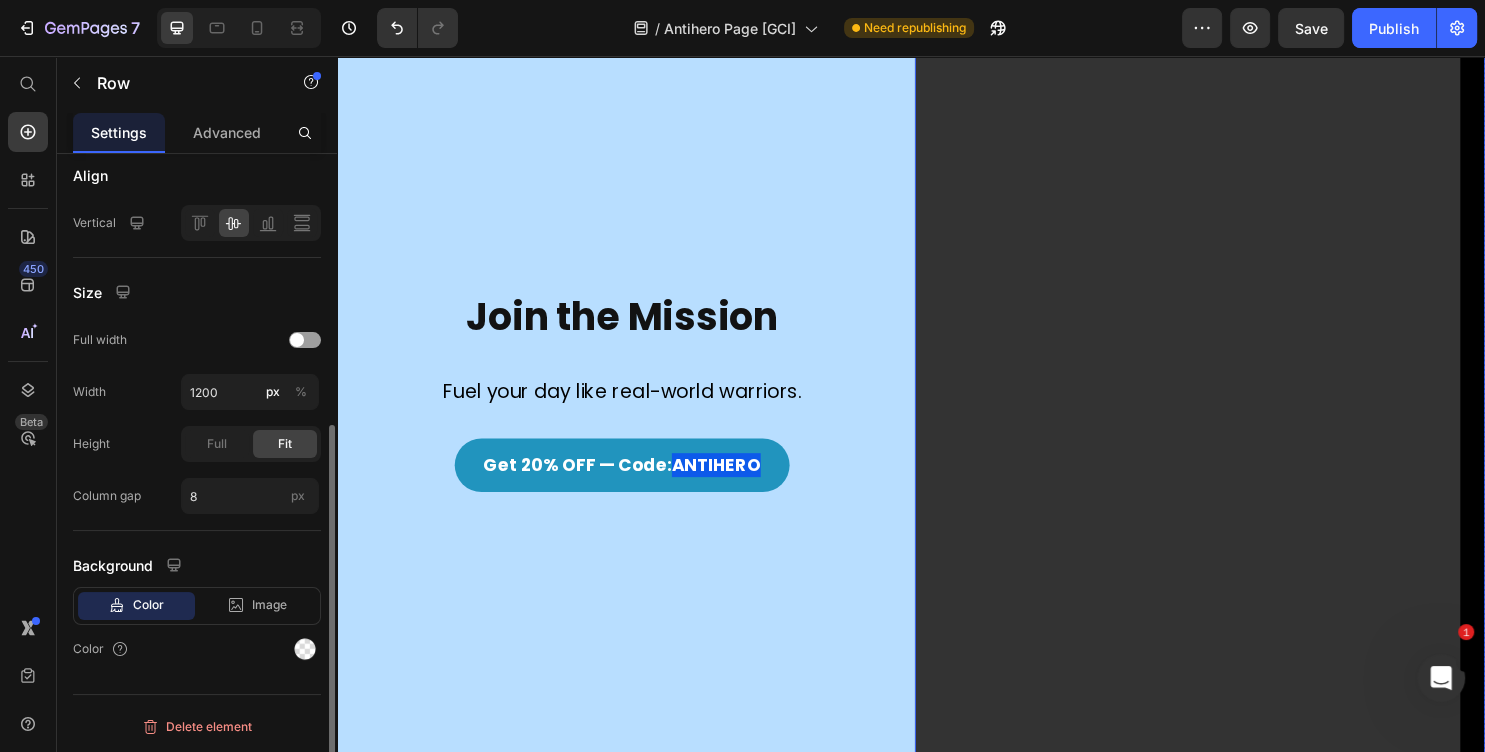 scroll, scrollTop: 3204, scrollLeft: 0, axis: vertical 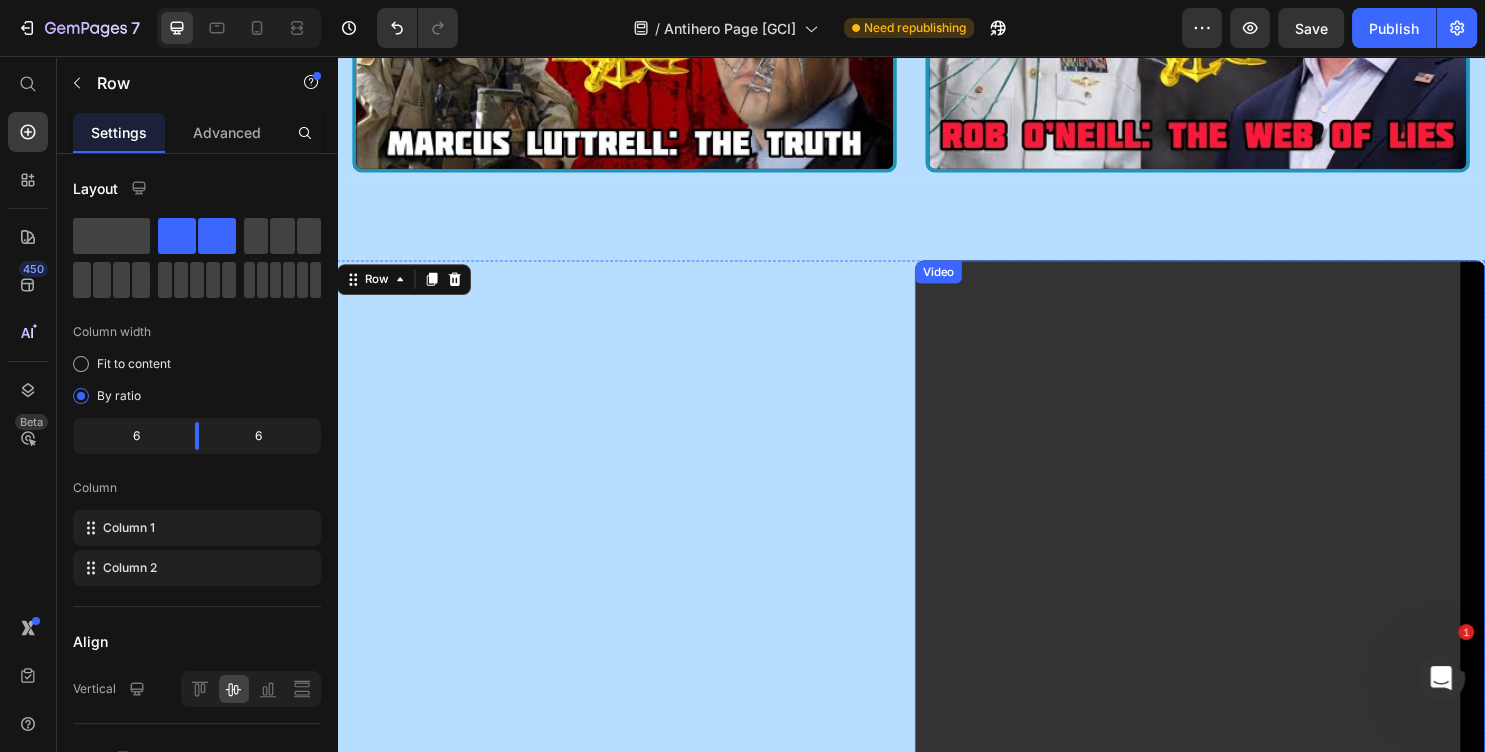 click on "Video" at bounding box center (965, 282) 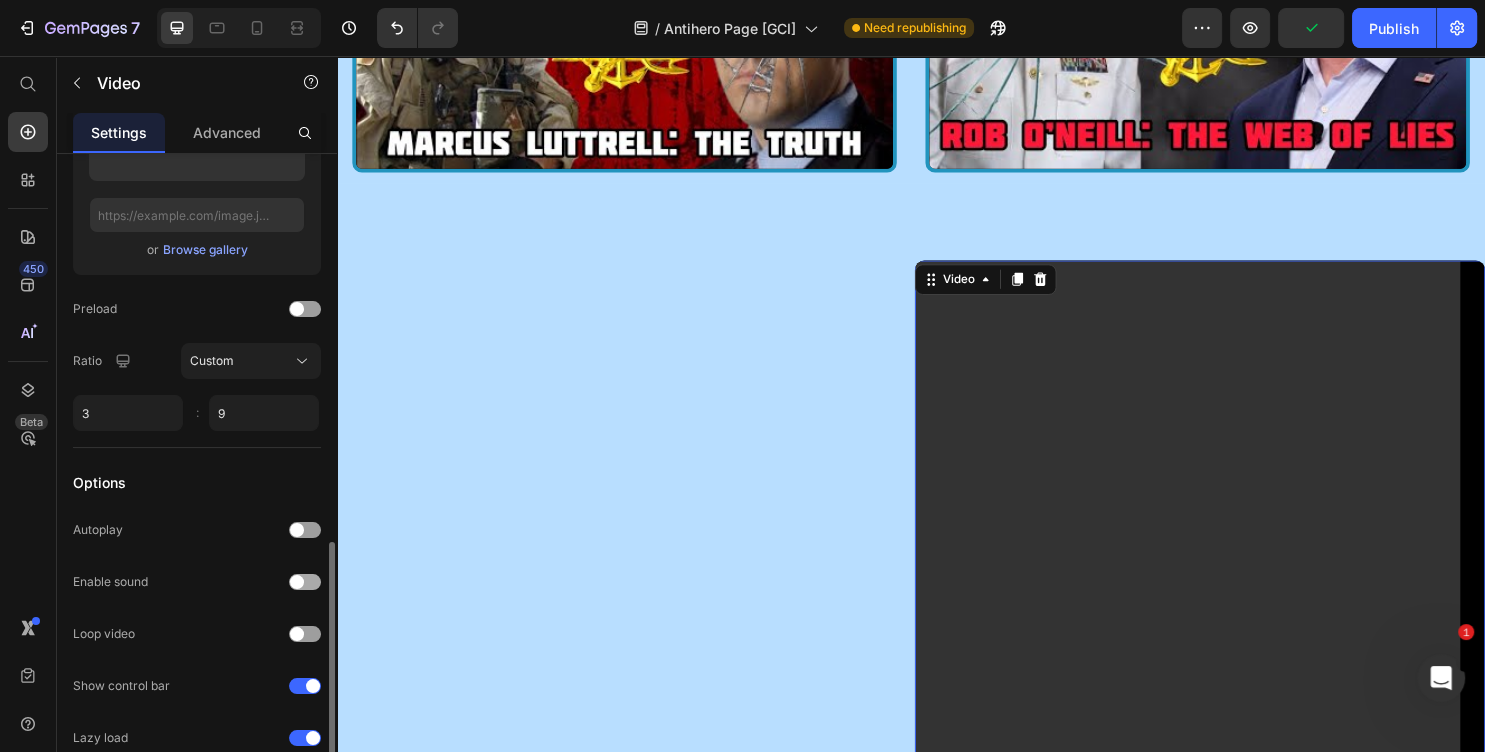 scroll, scrollTop: 527, scrollLeft: 0, axis: vertical 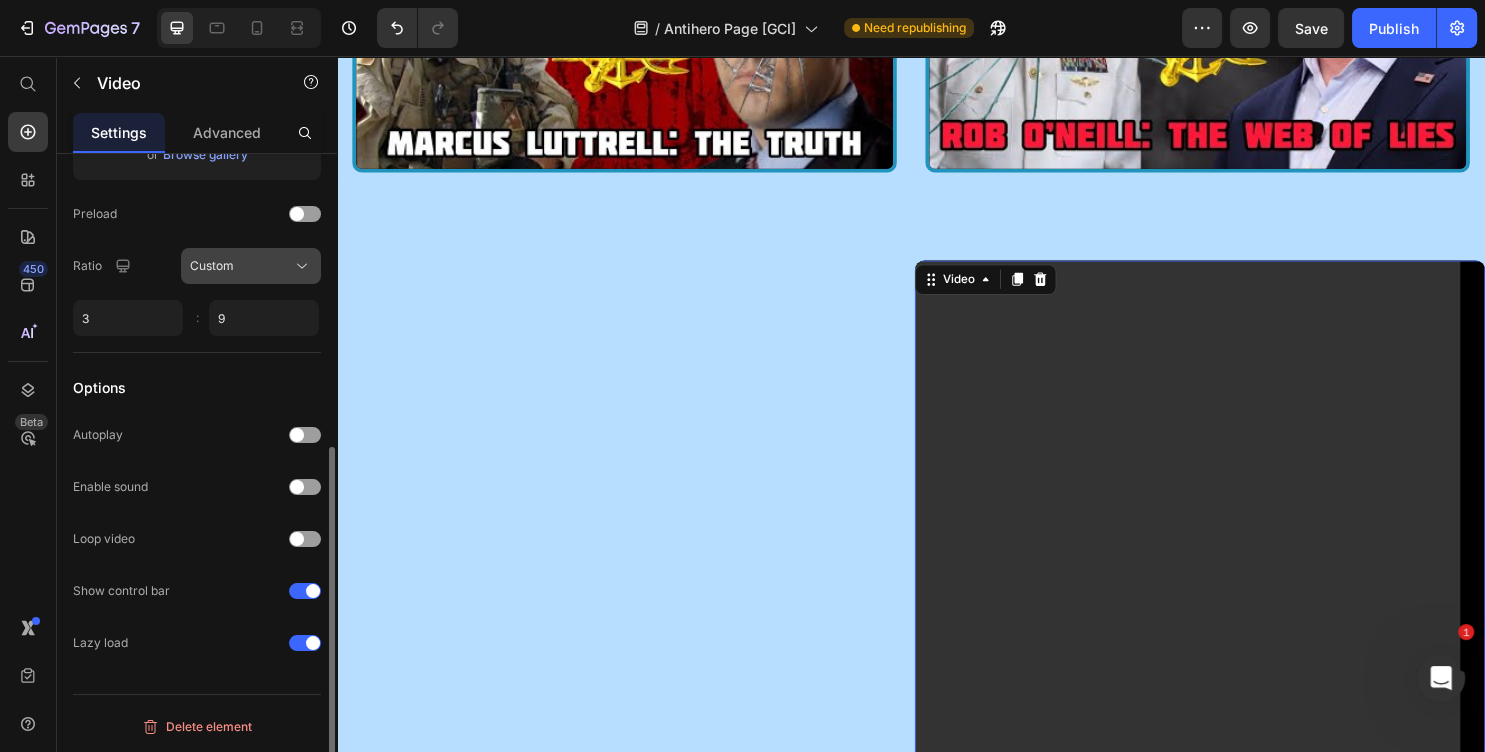 click on "Custom" at bounding box center (251, 266) 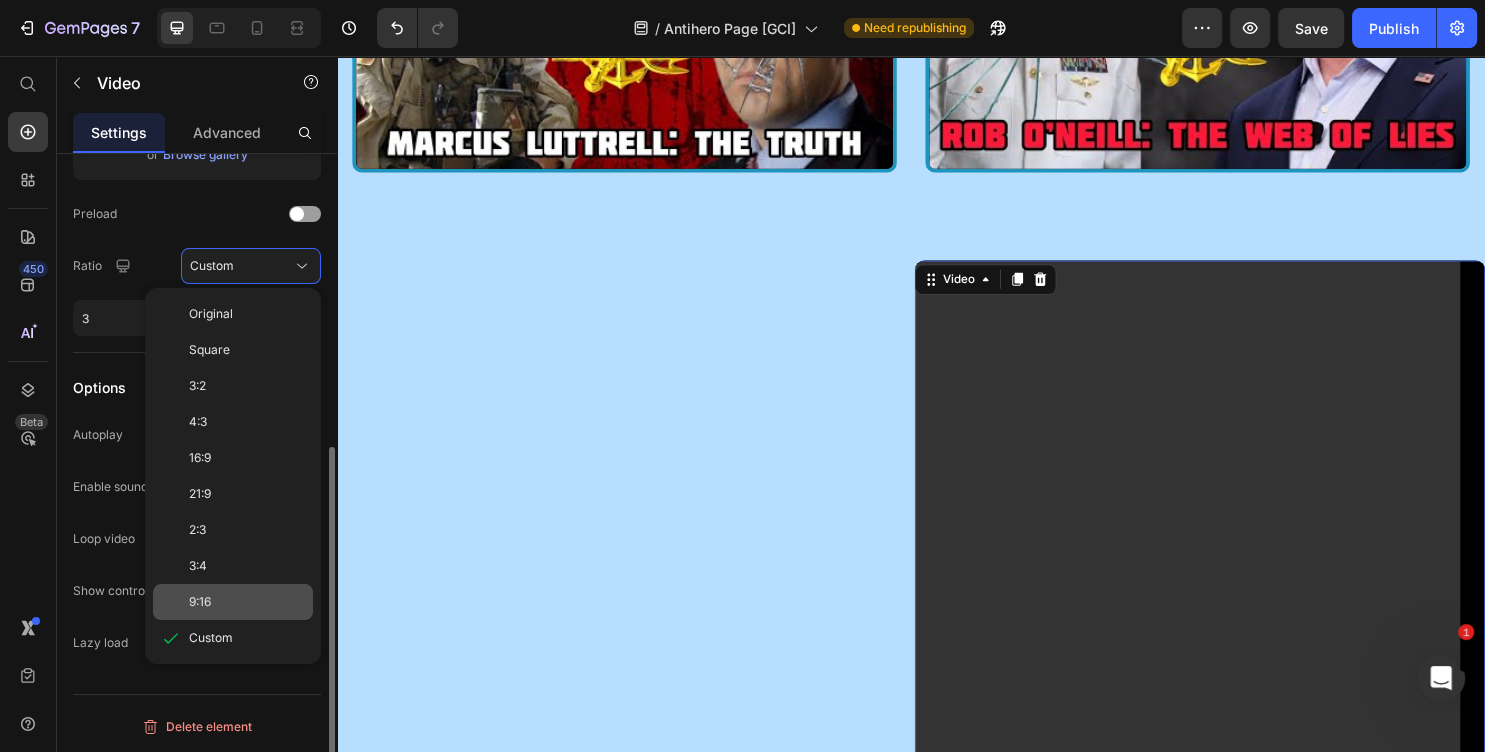 click on "9:16" at bounding box center (247, 602) 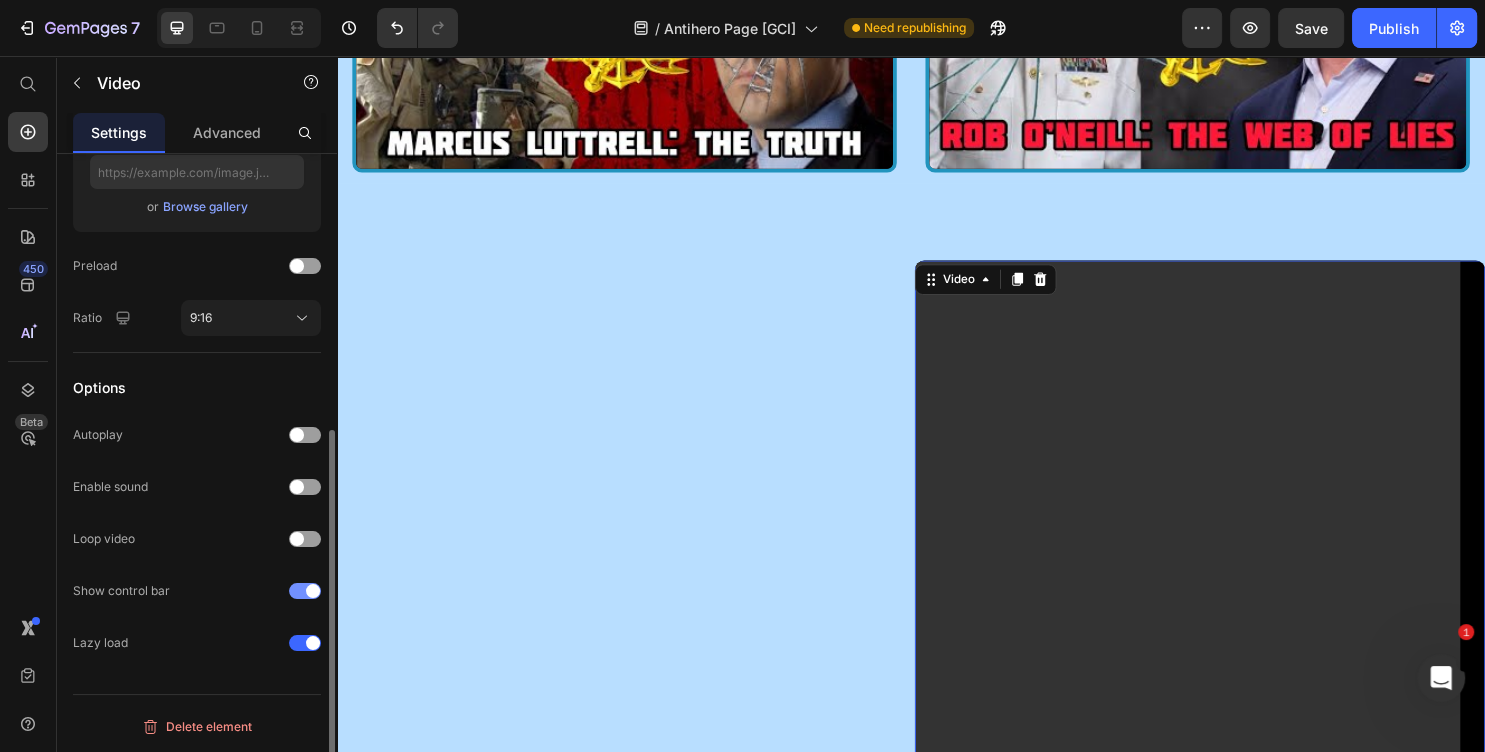 scroll, scrollTop: 475, scrollLeft: 0, axis: vertical 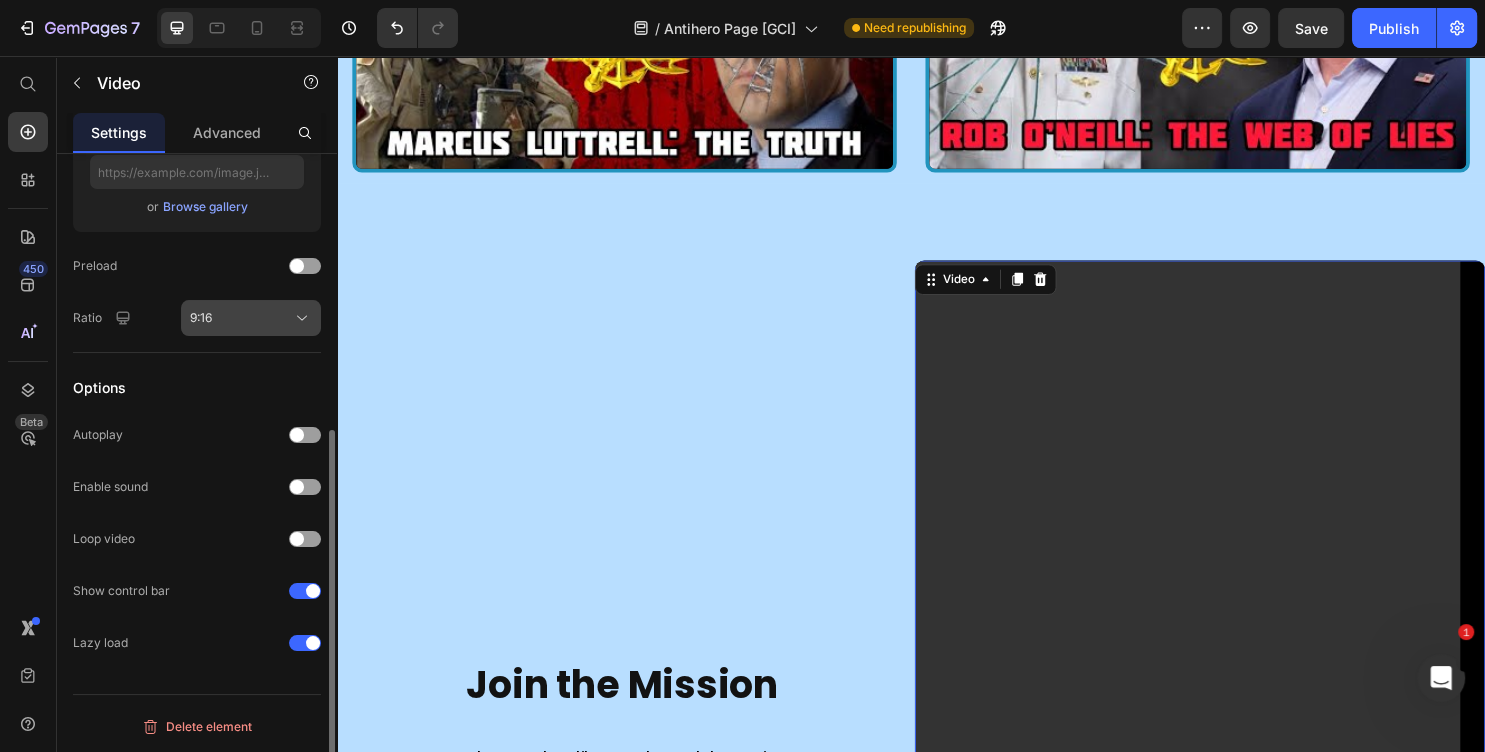 click on "9:16" 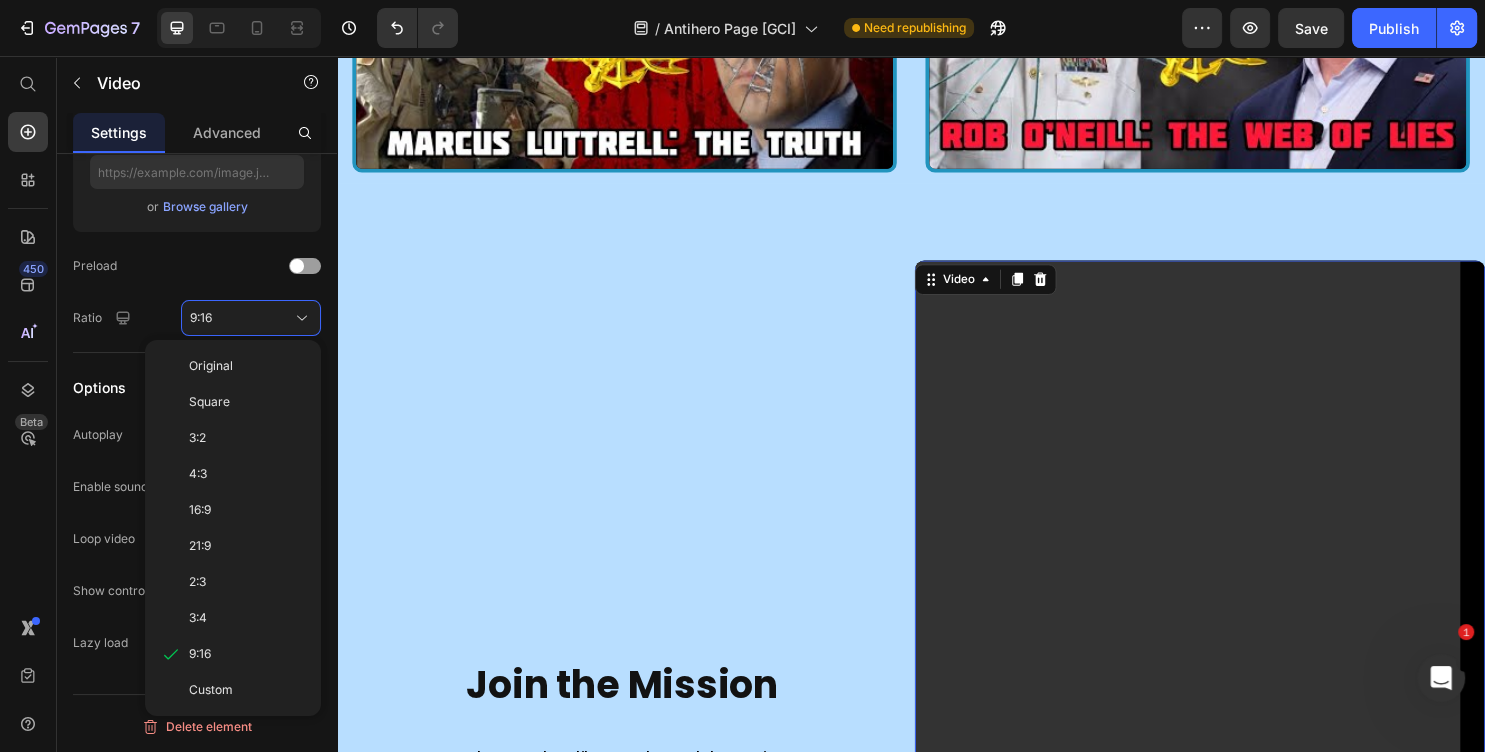 click on "21:9" at bounding box center [200, 546] 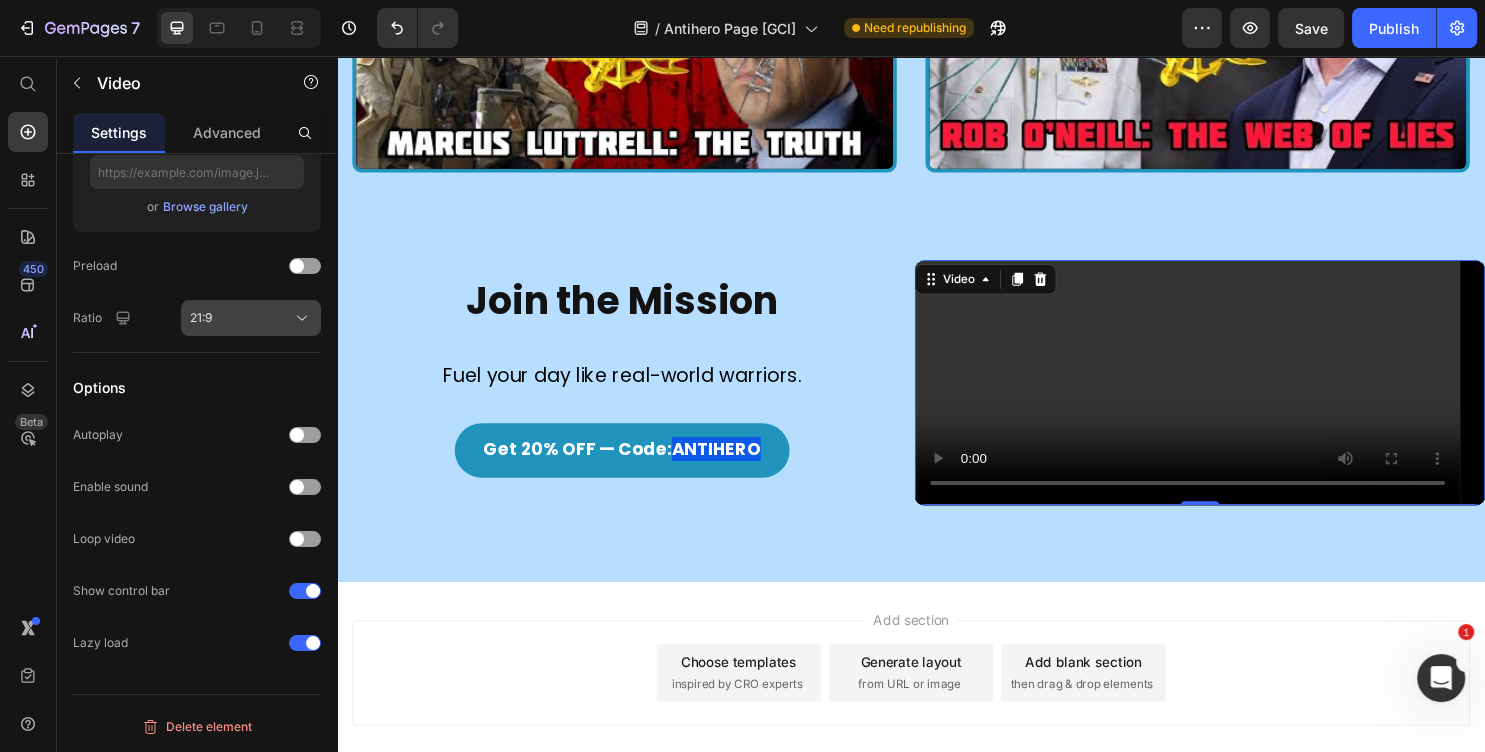 scroll, scrollTop: 367, scrollLeft: 0, axis: vertical 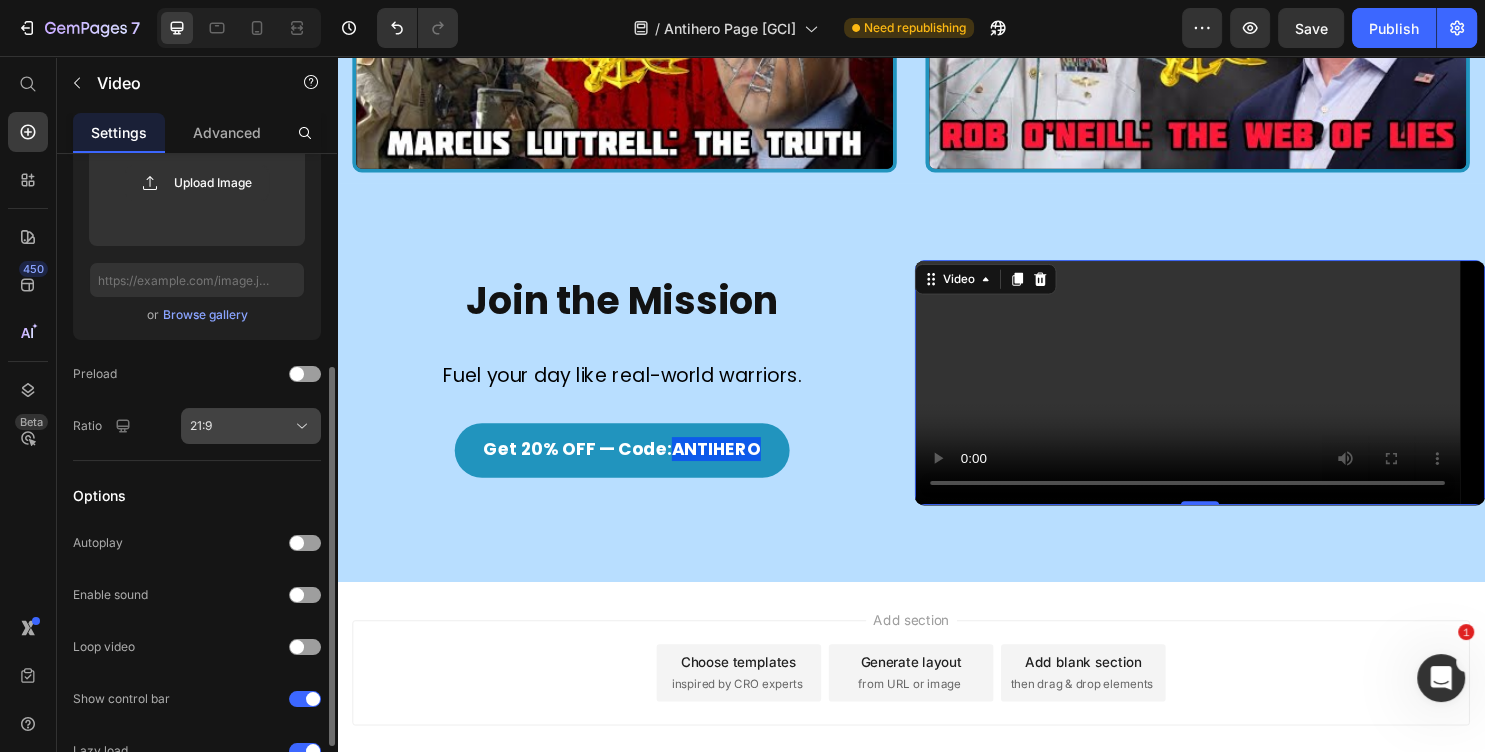 click on "21:9" 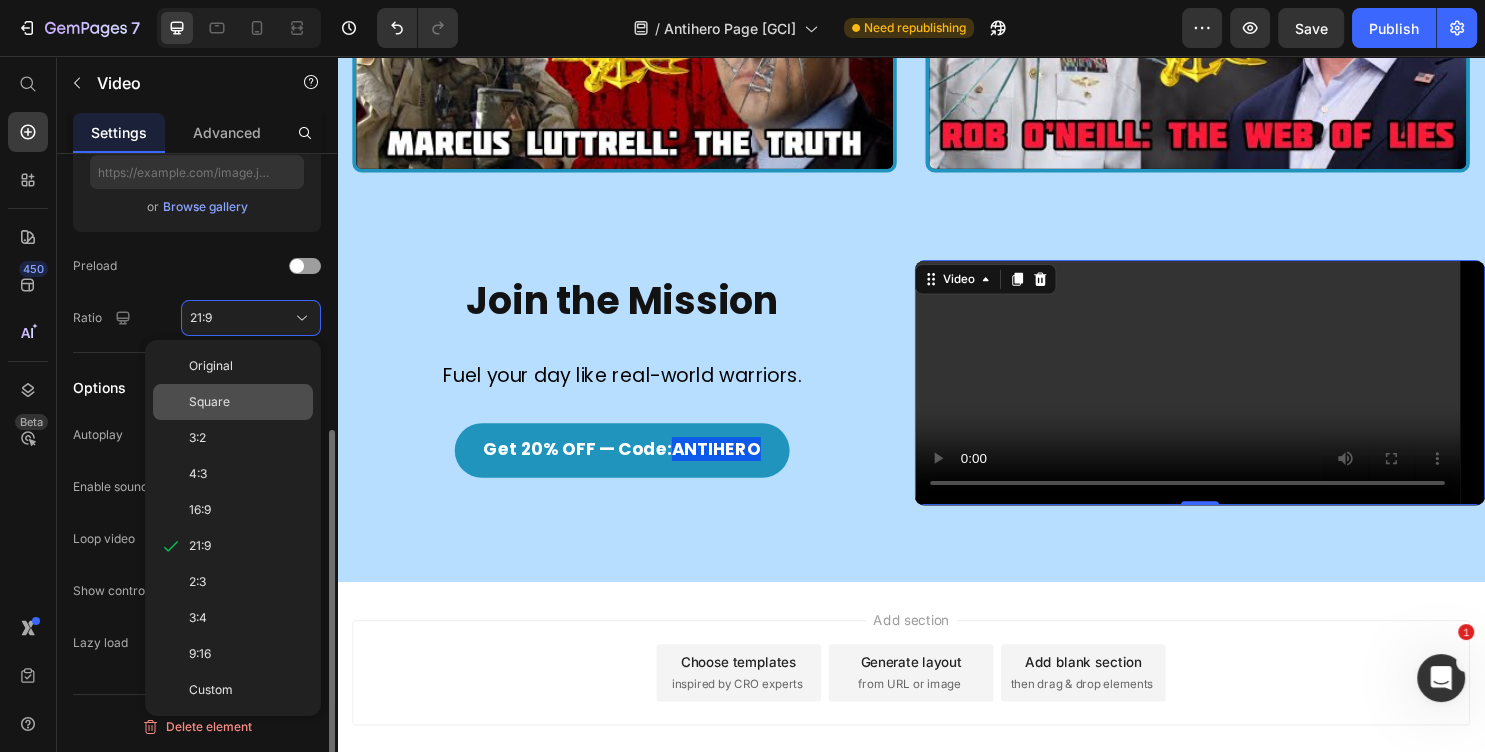 click on "Square" at bounding box center [209, 402] 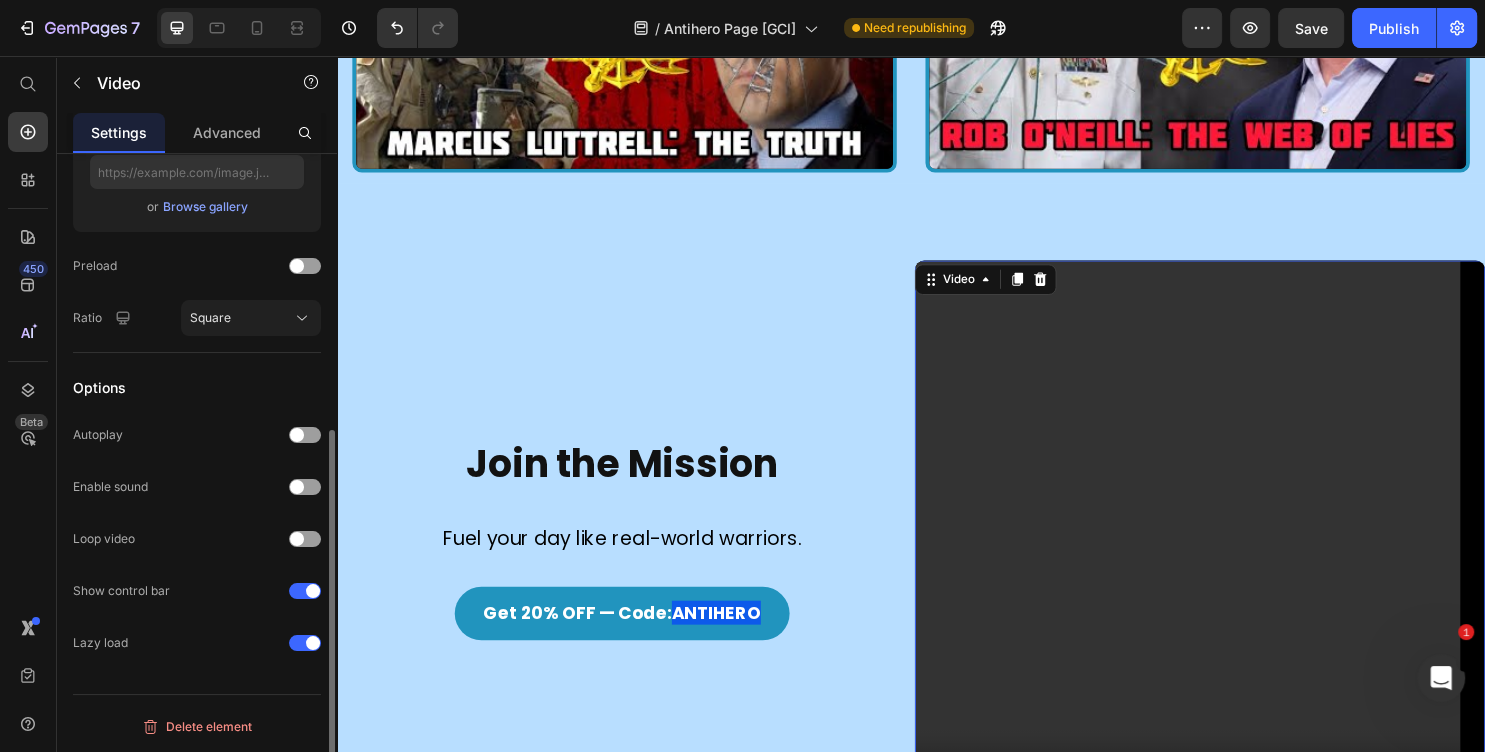 scroll, scrollTop: 475, scrollLeft: 0, axis: vertical 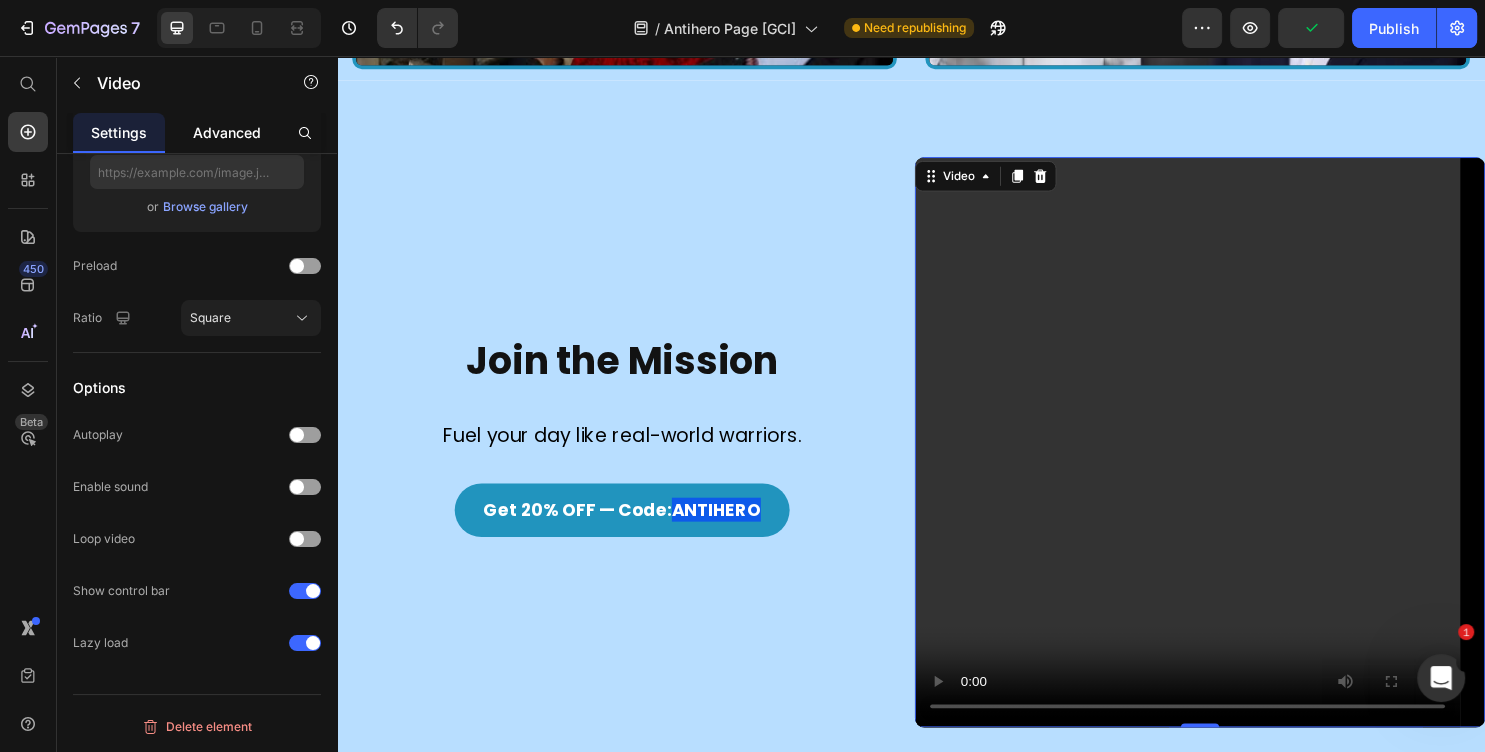 click on "Advanced" at bounding box center [227, 132] 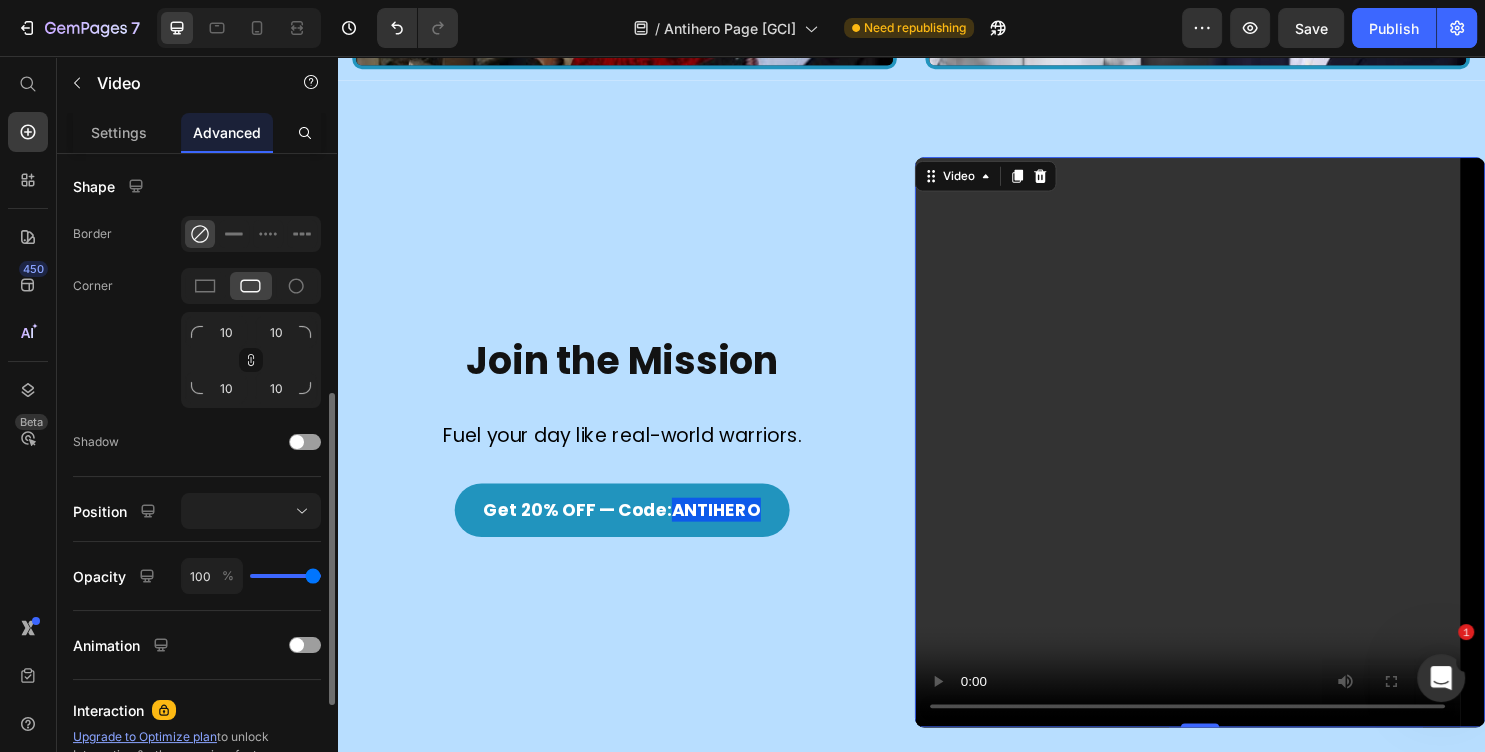 scroll, scrollTop: 284, scrollLeft: 0, axis: vertical 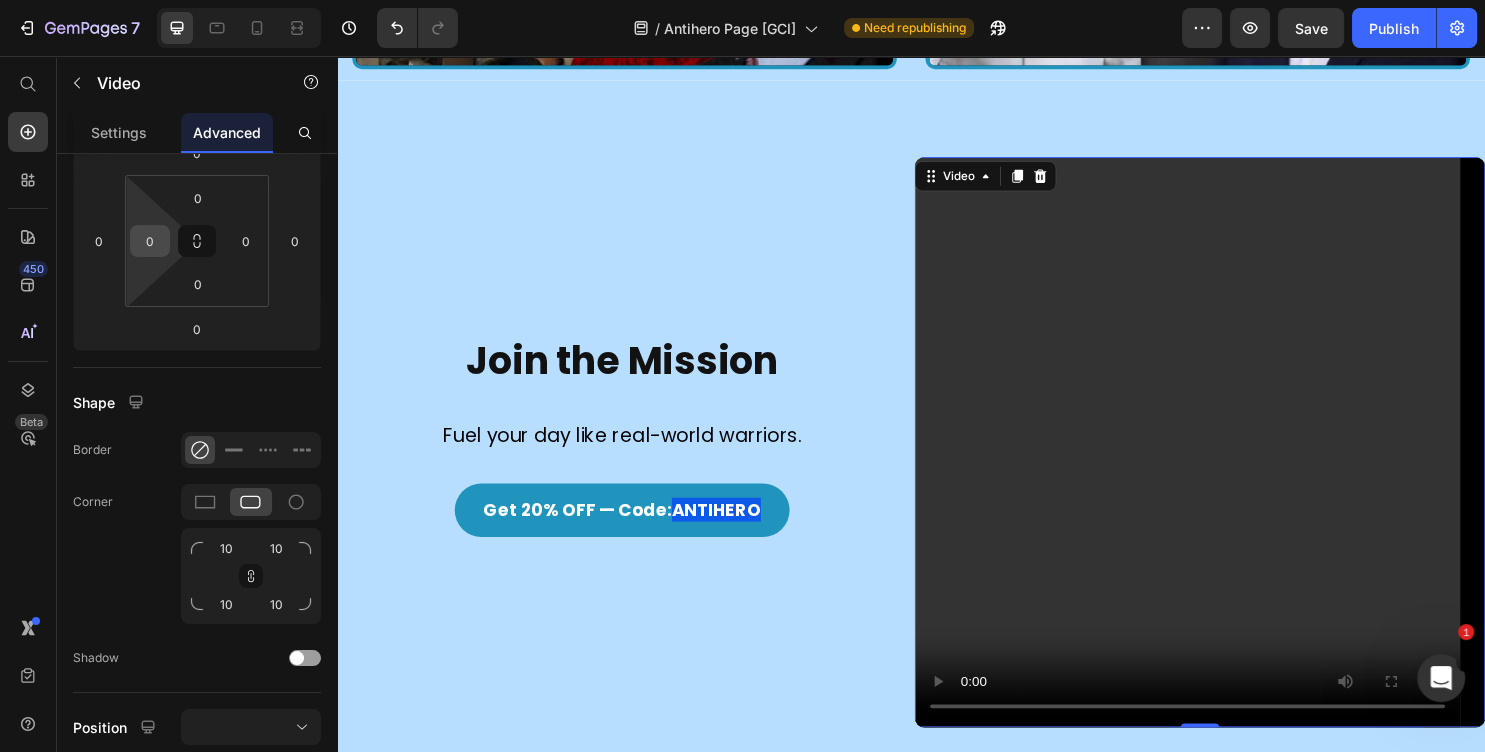 click on "0" at bounding box center (150, 241) 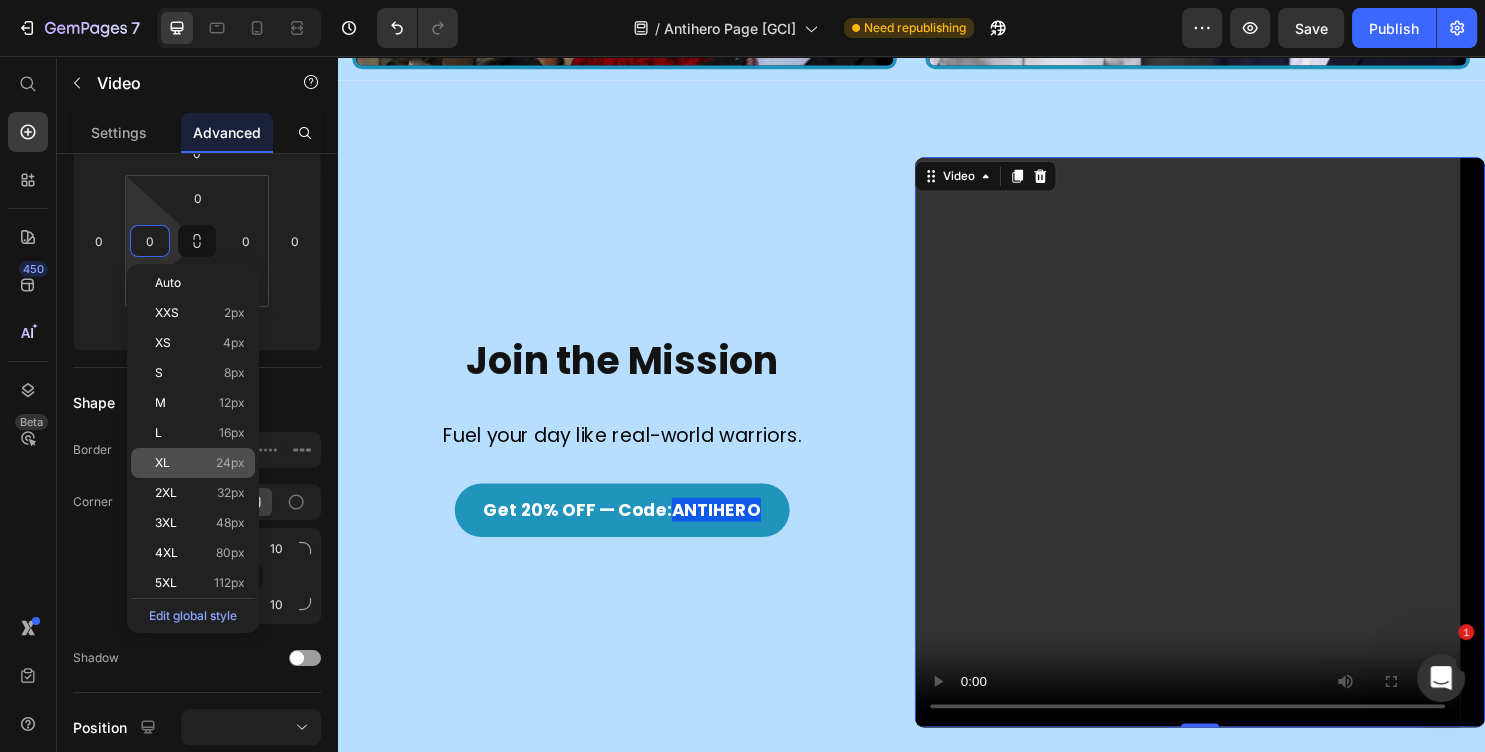 click on "24px" at bounding box center (230, 463) 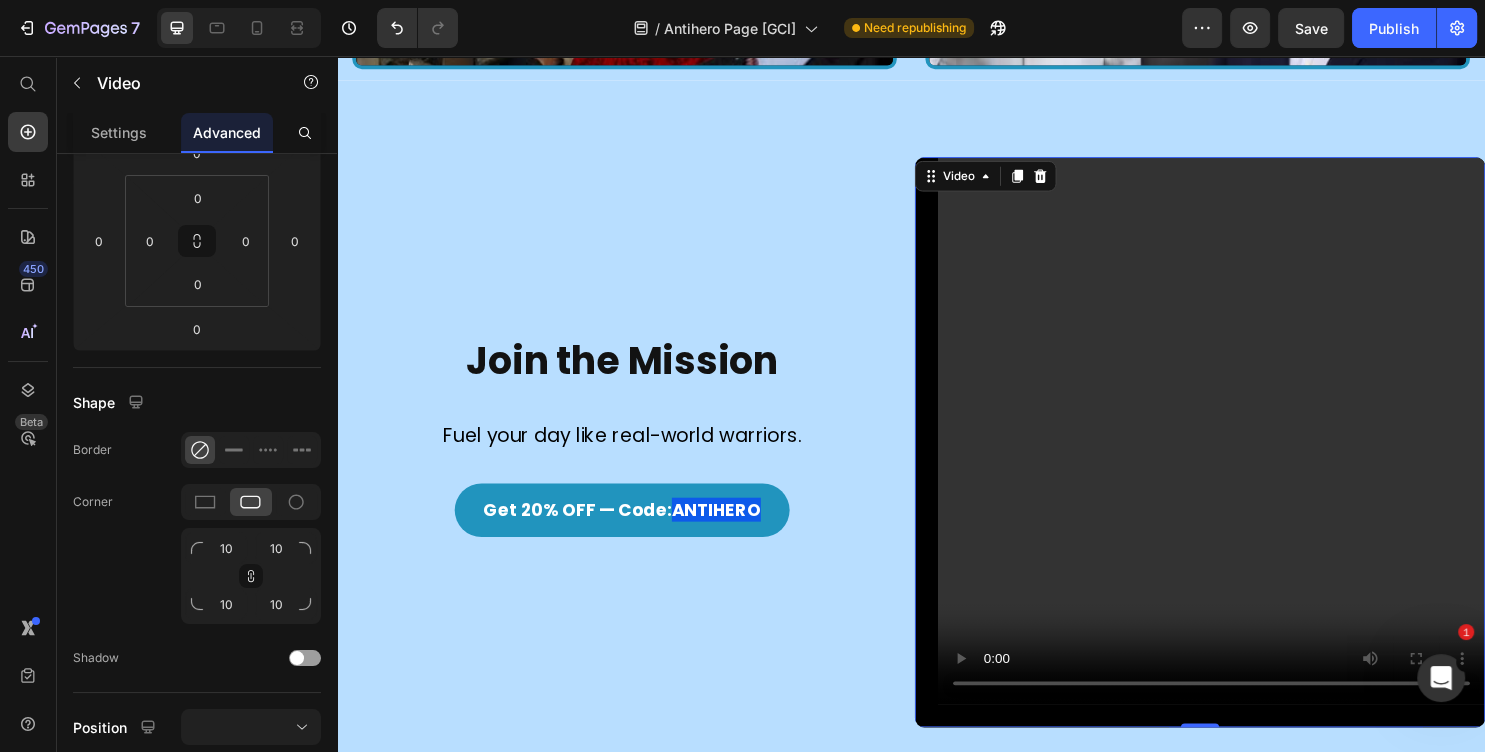 type on "24" 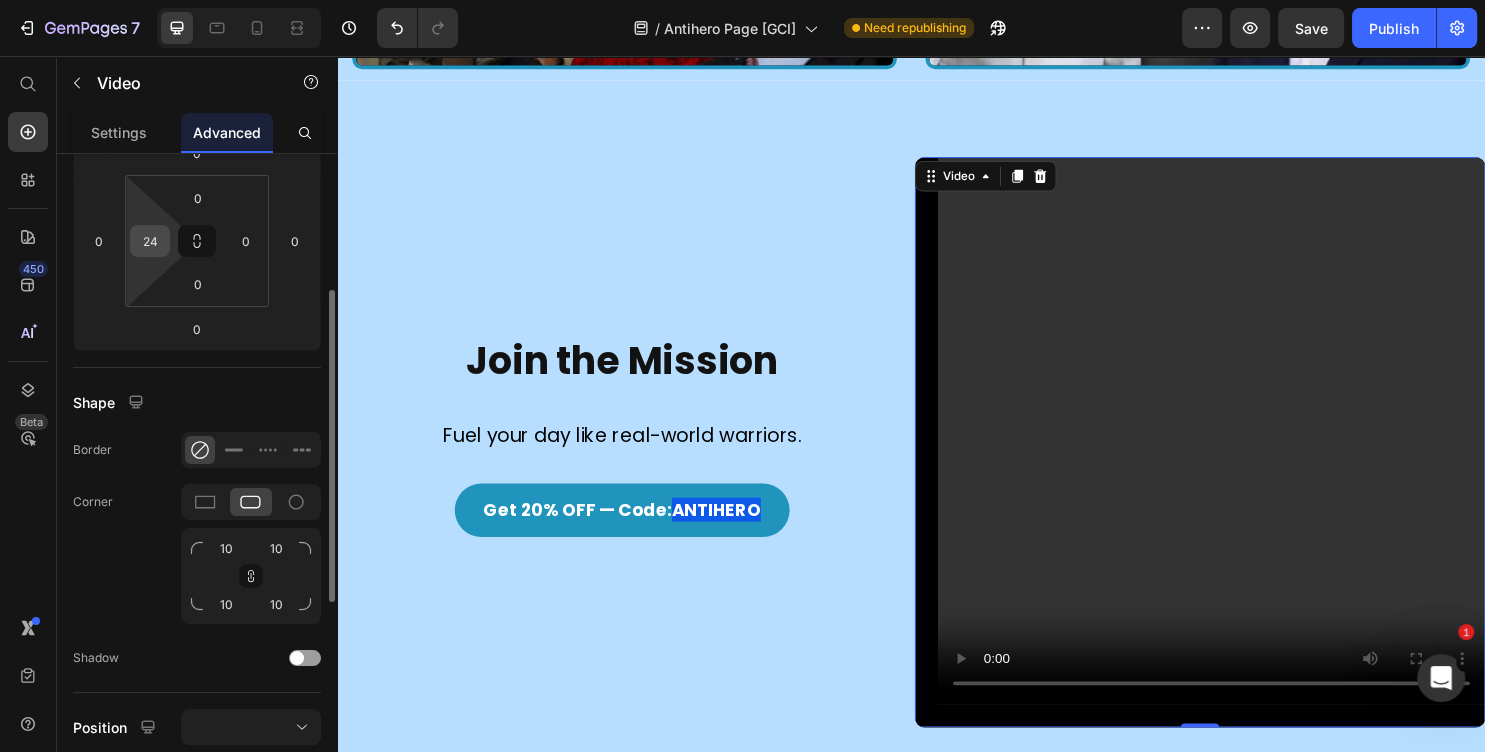 click on "24" at bounding box center (150, 241) 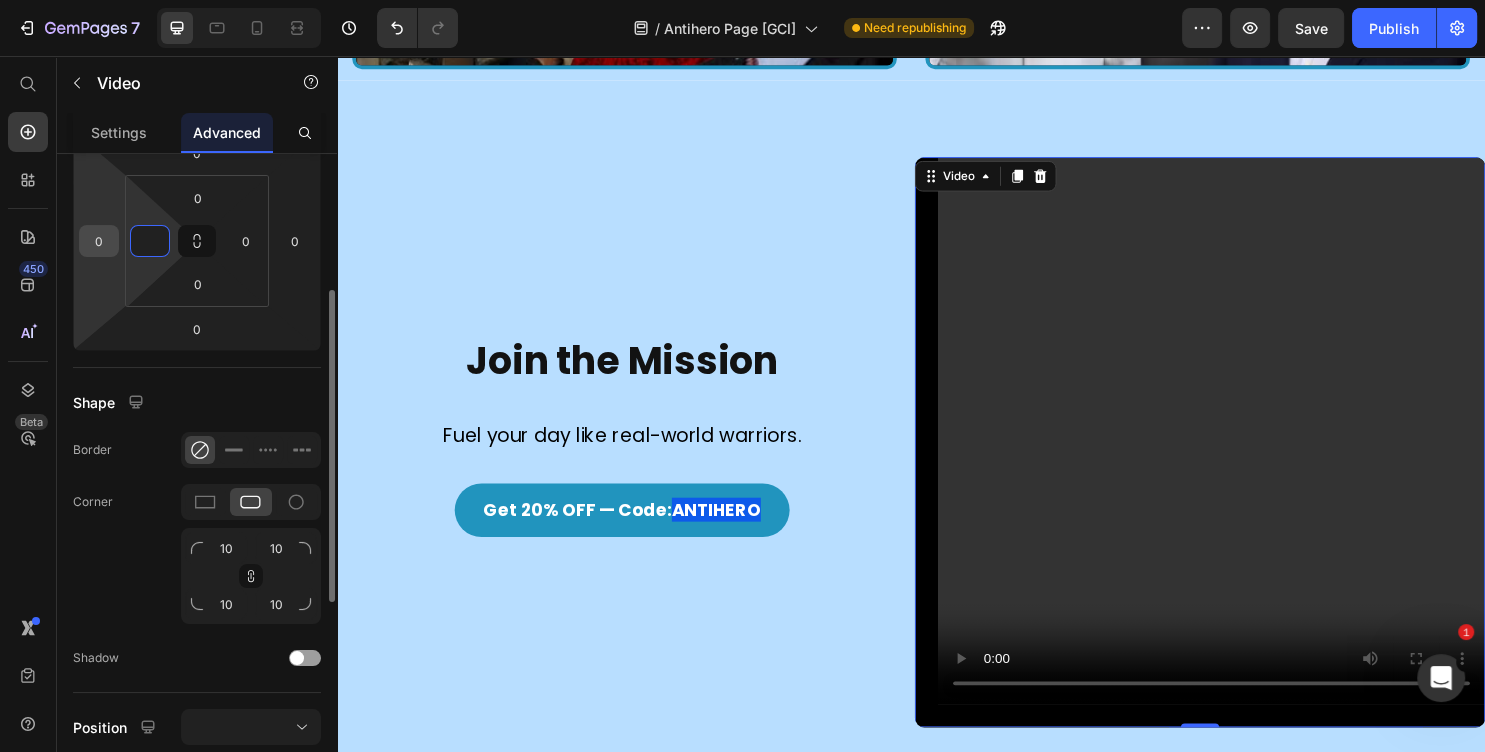 type on "0" 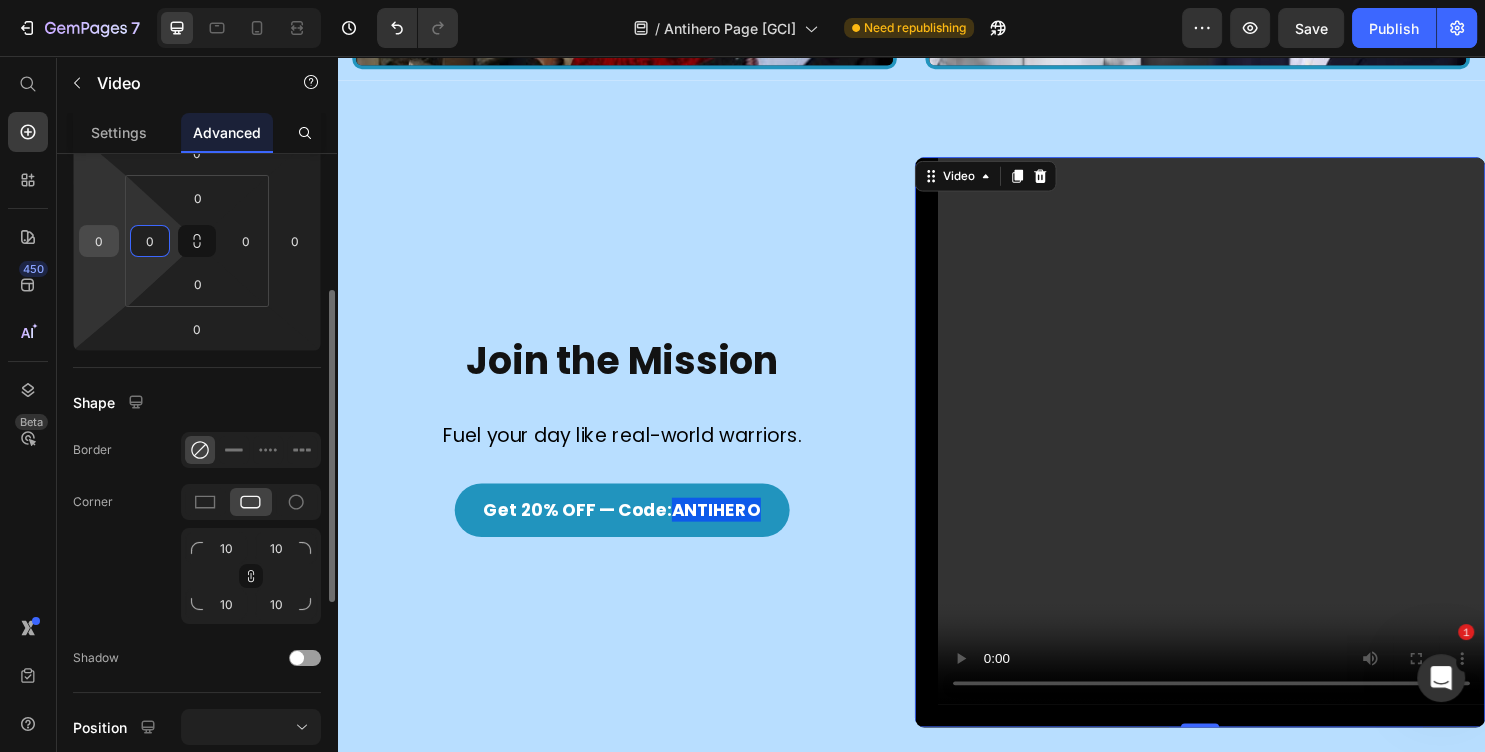 click on "0" at bounding box center (99, 241) 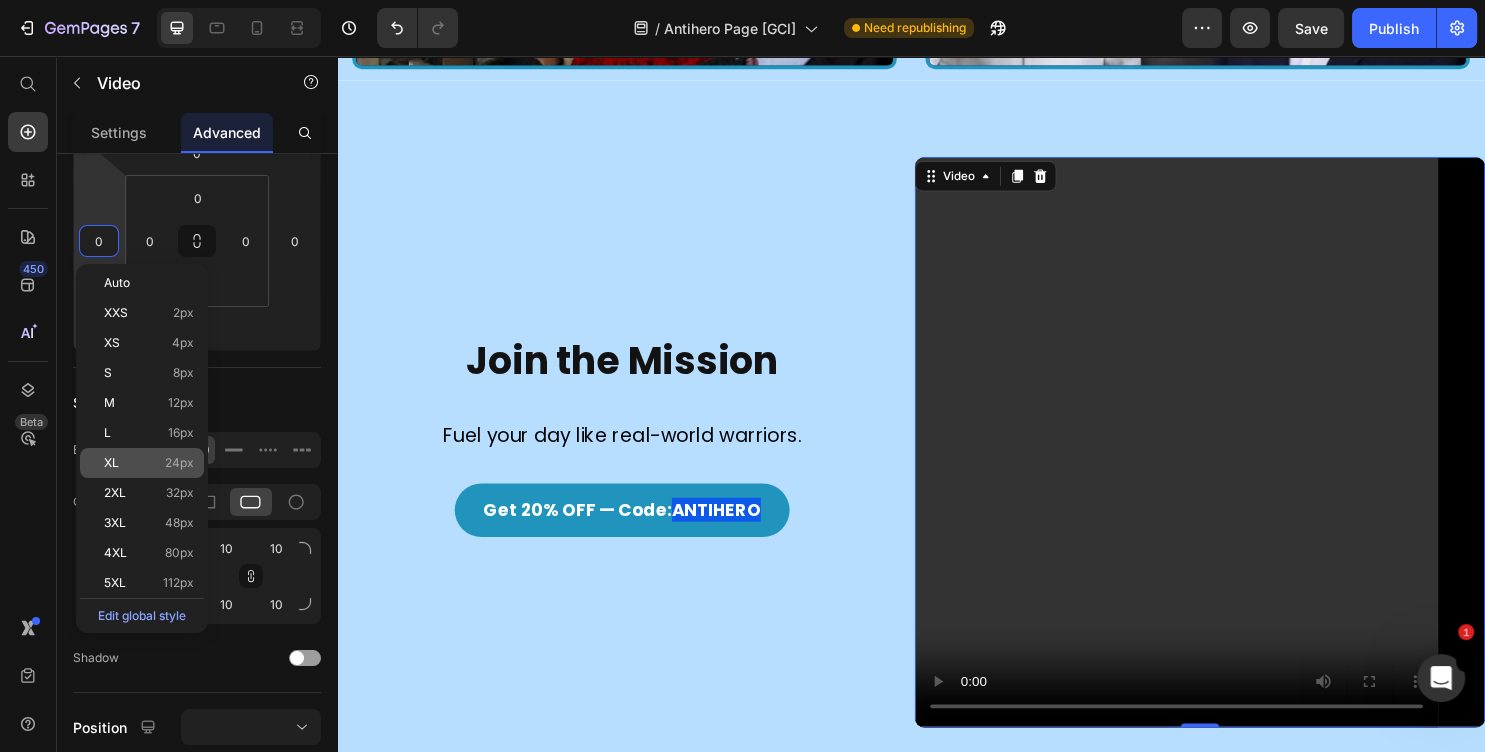 click on "XL 24px" 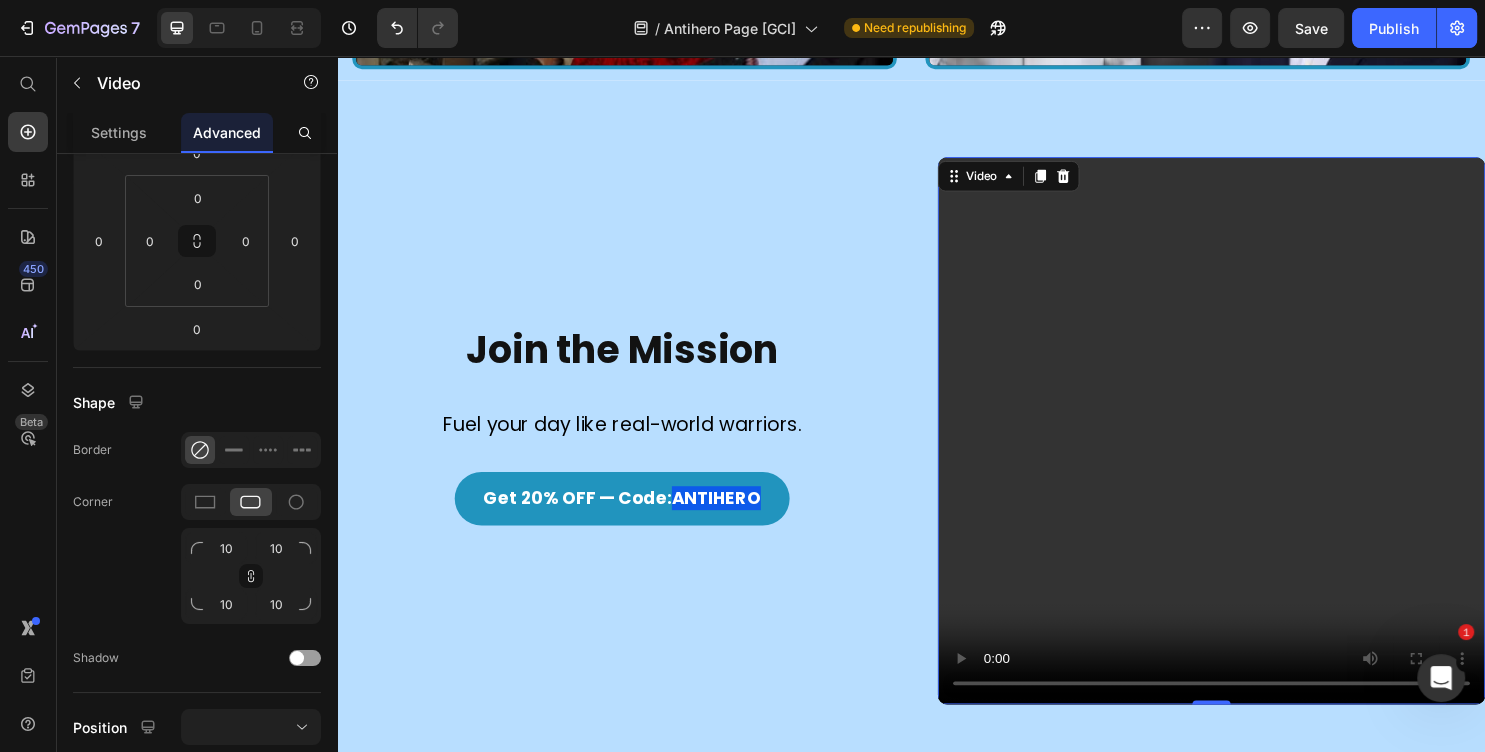 type on "24" 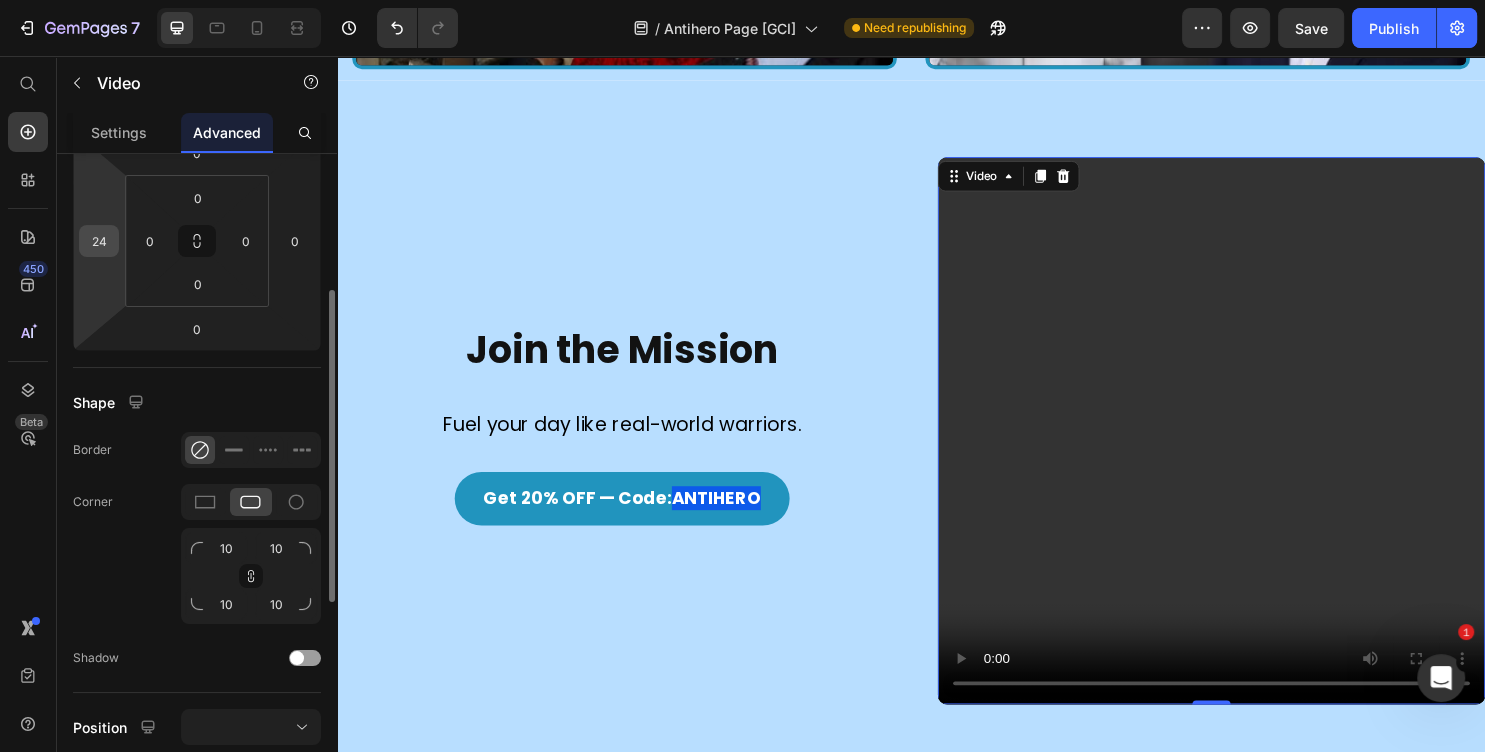 click on "24" at bounding box center (99, 241) 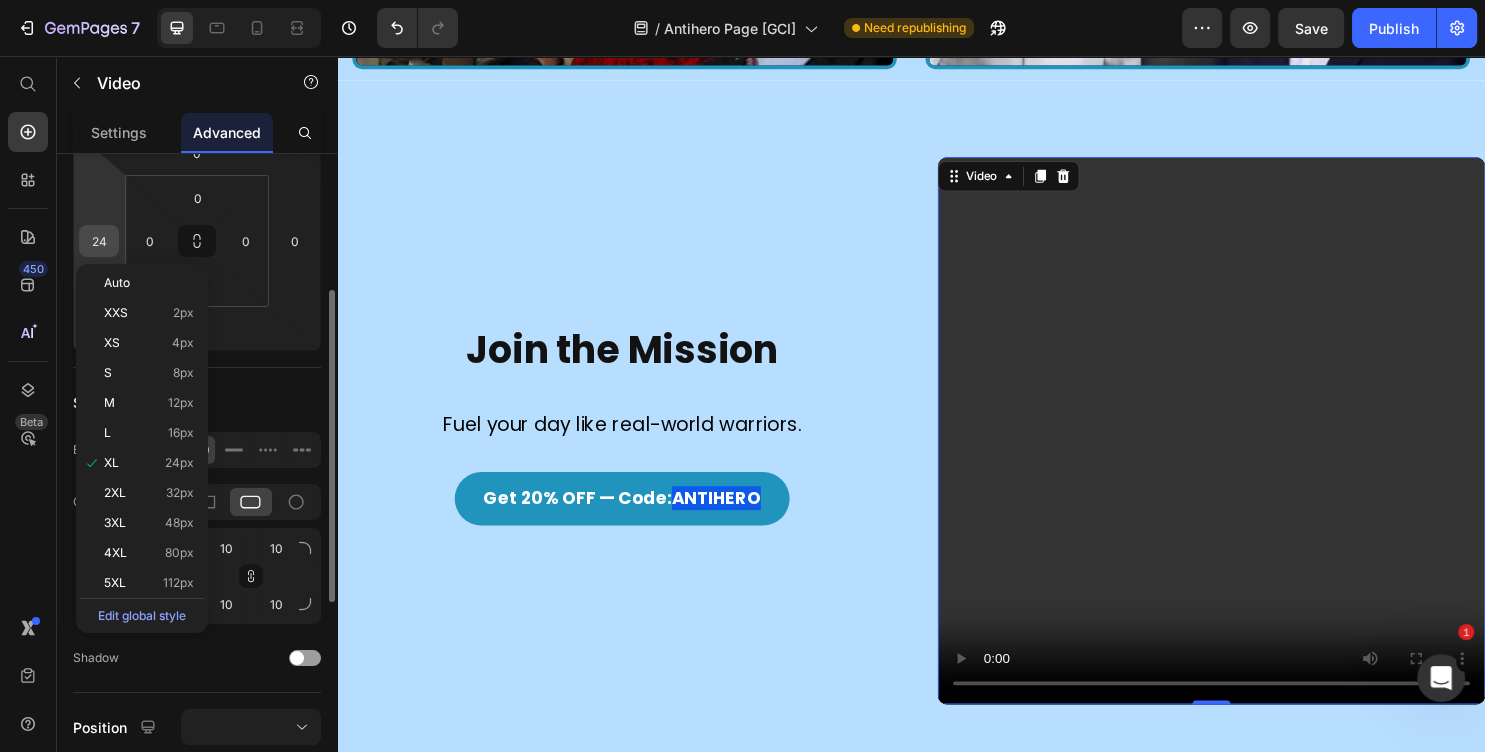 click on "24" at bounding box center (99, 241) 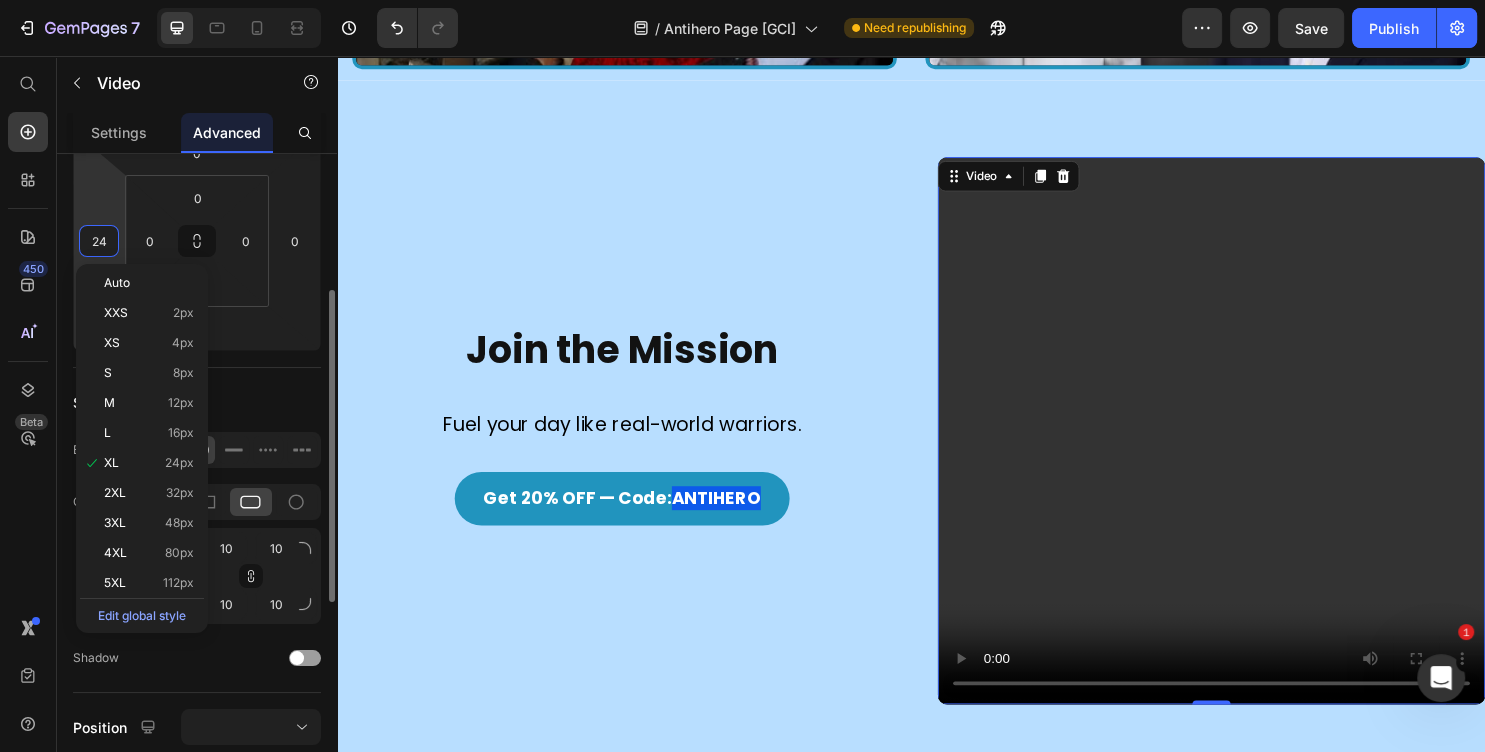 click on "24" at bounding box center (99, 241) 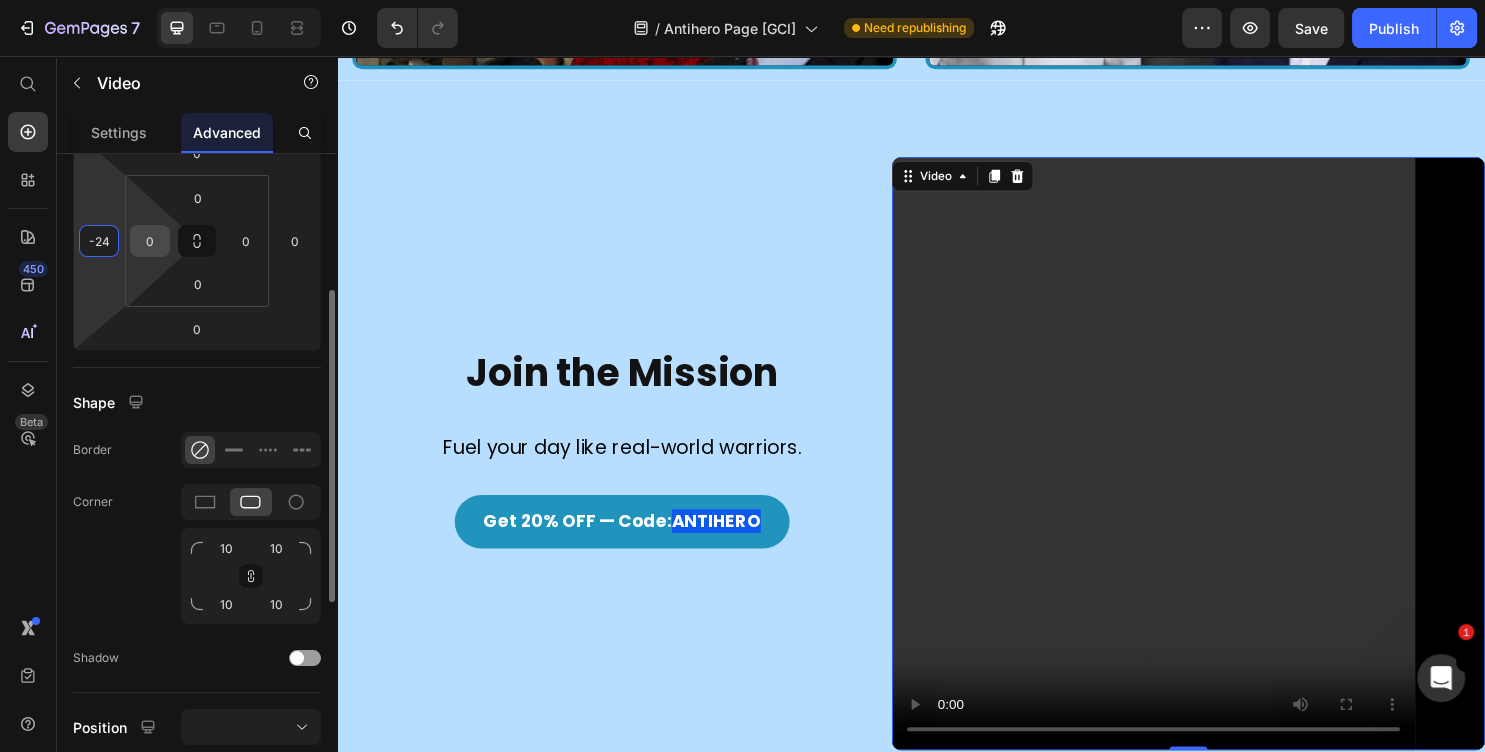 type on "-24" 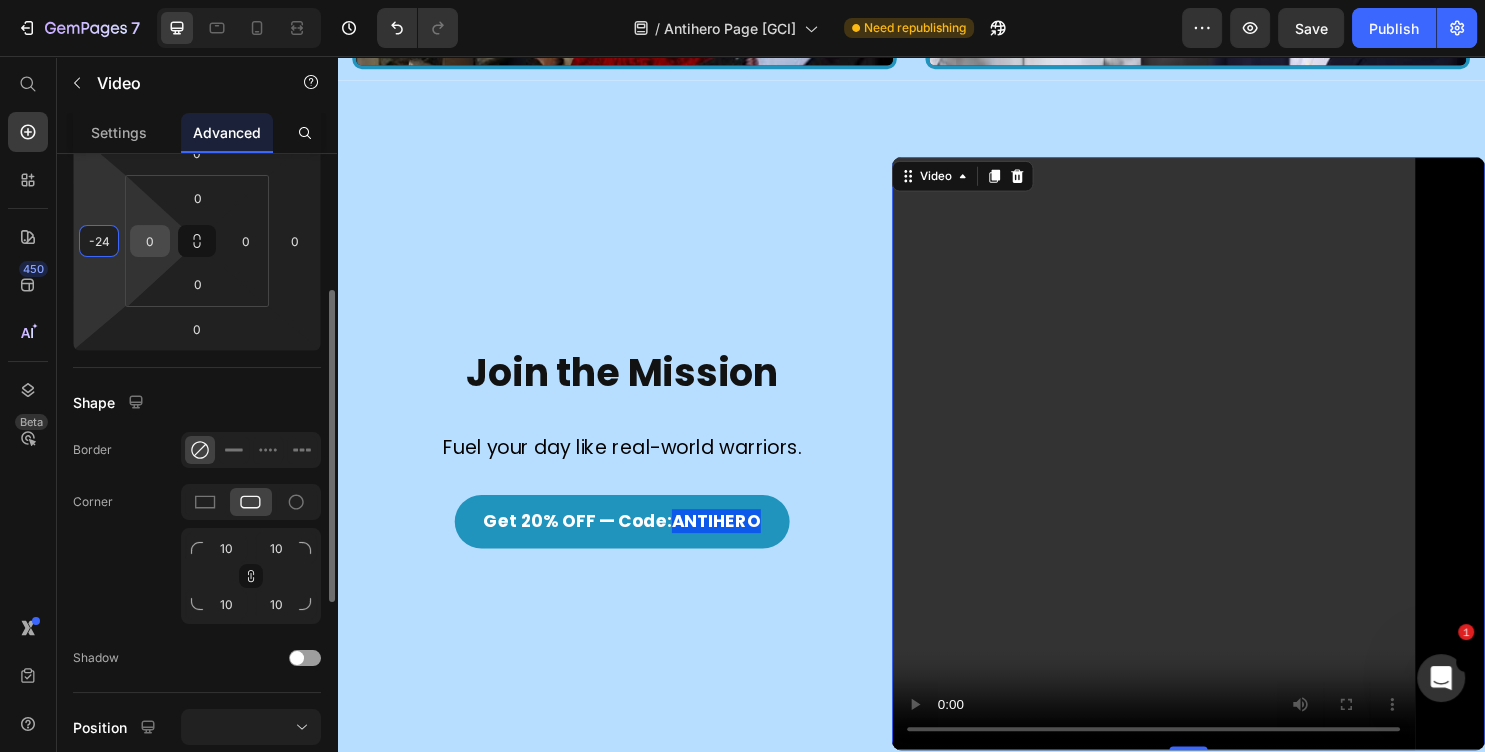 click on "0" at bounding box center [150, 241] 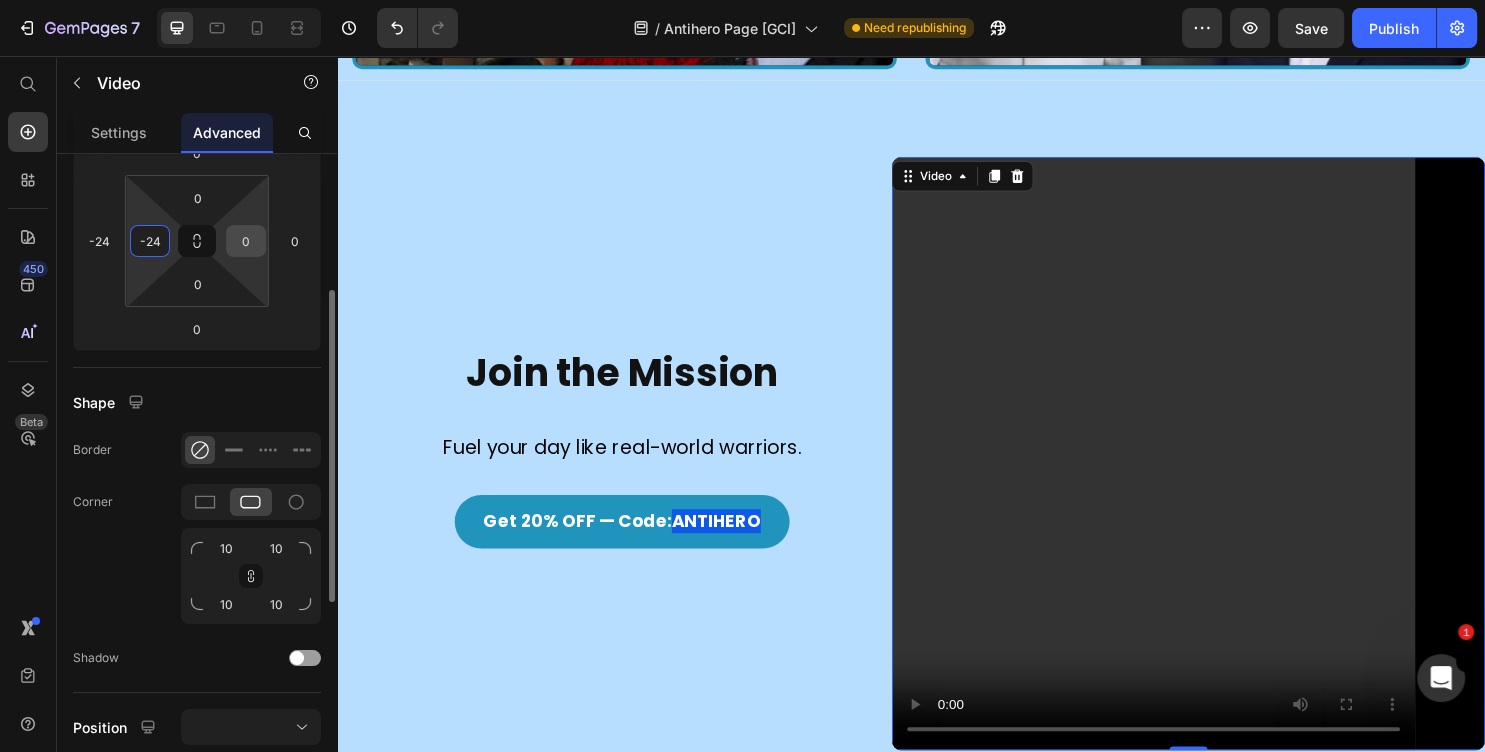 type on "24" 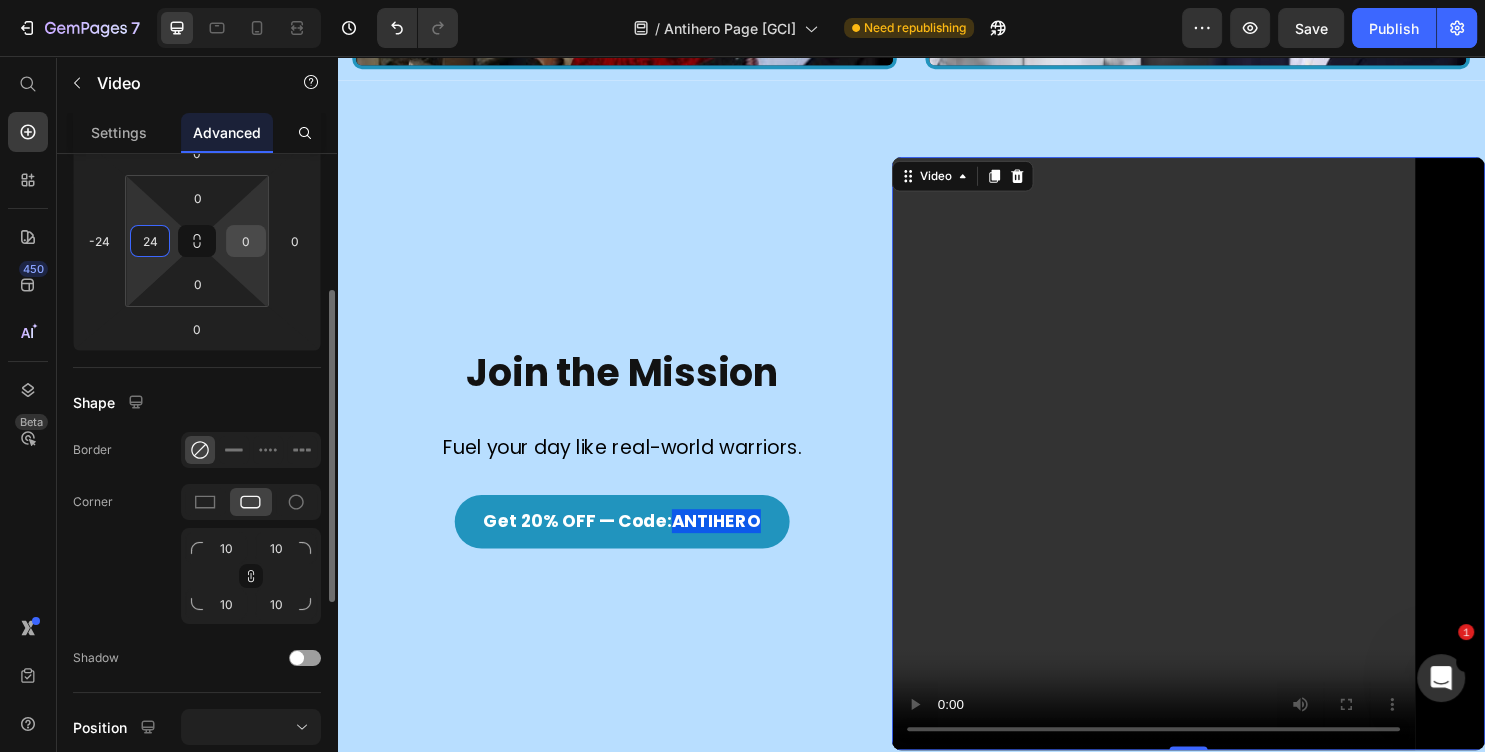 click on "0" at bounding box center [246, 241] 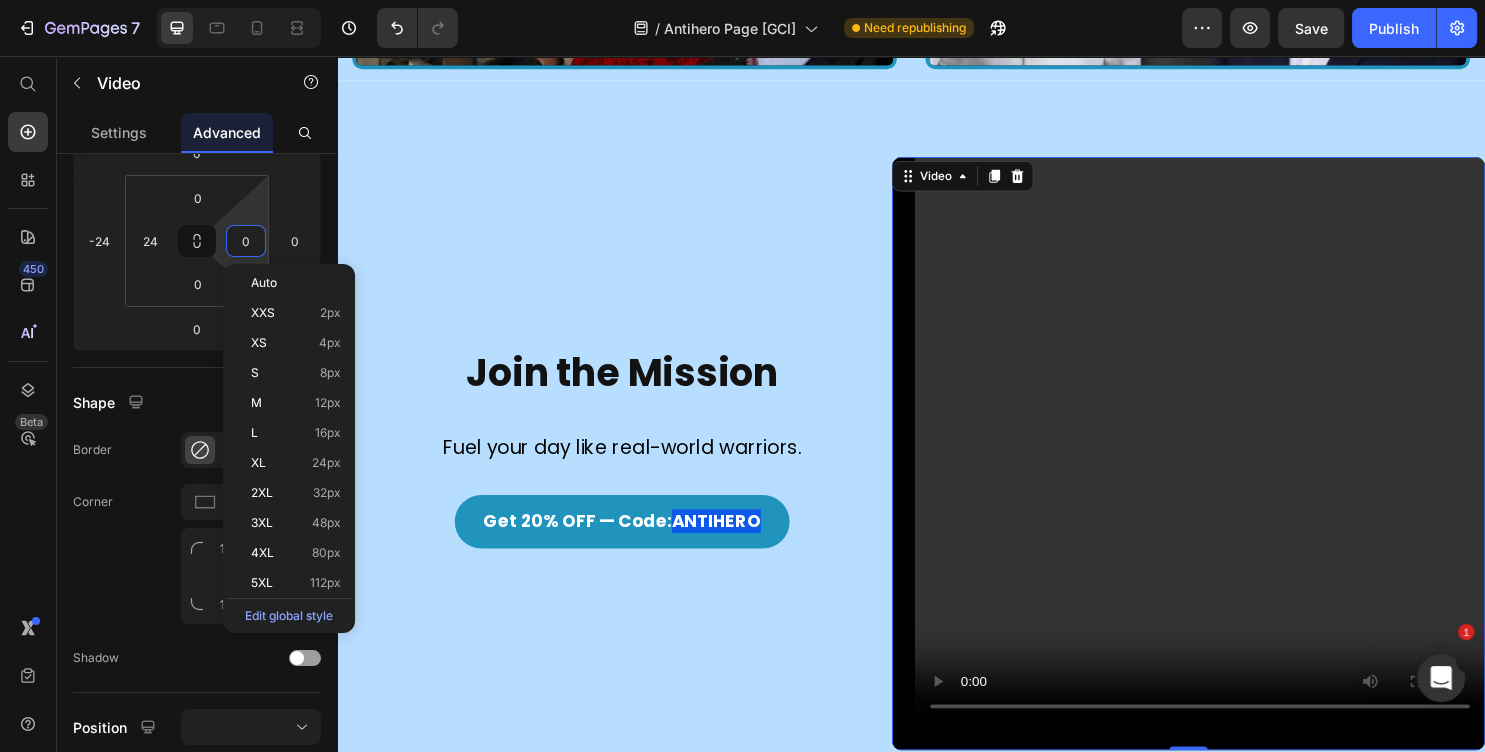 click on "0" at bounding box center [246, 241] 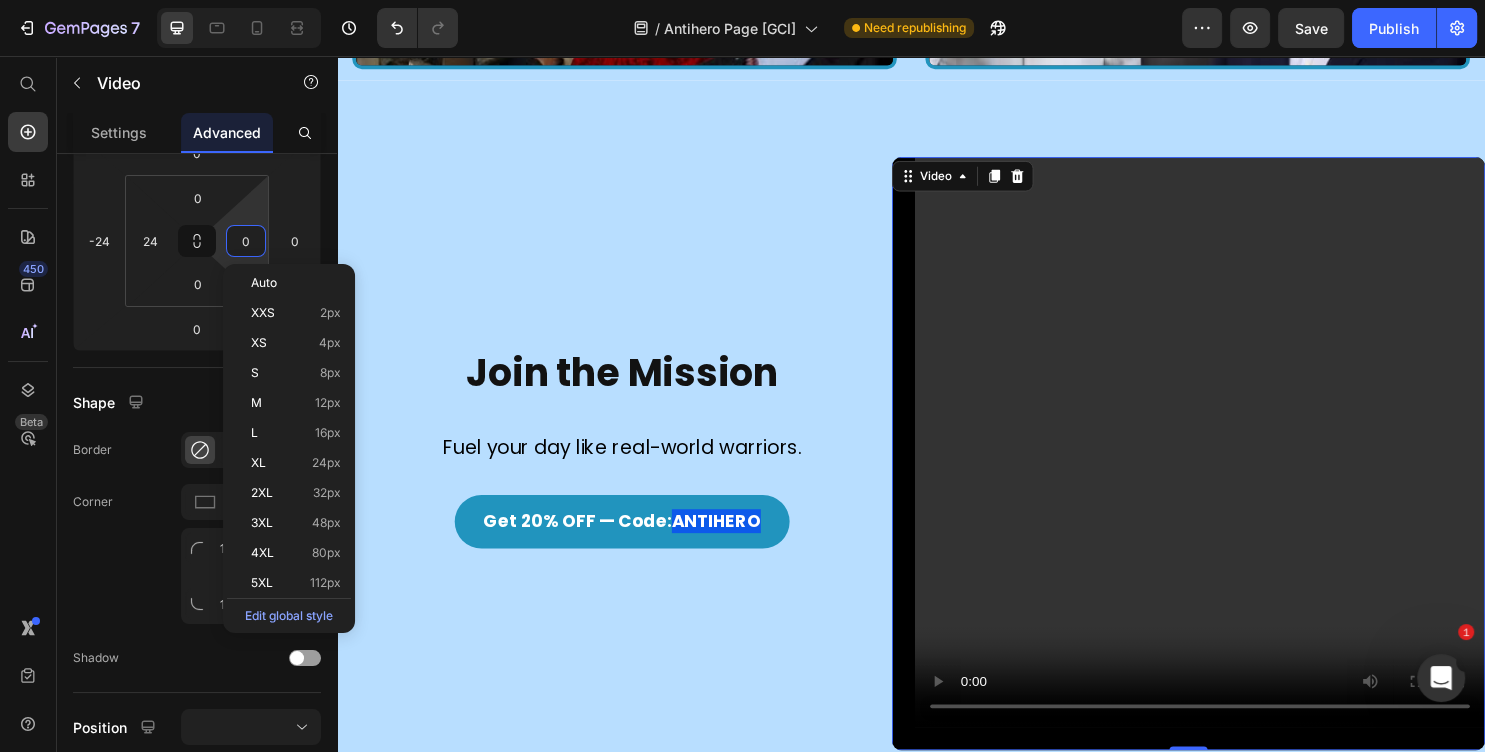click on "0" at bounding box center (246, 241) 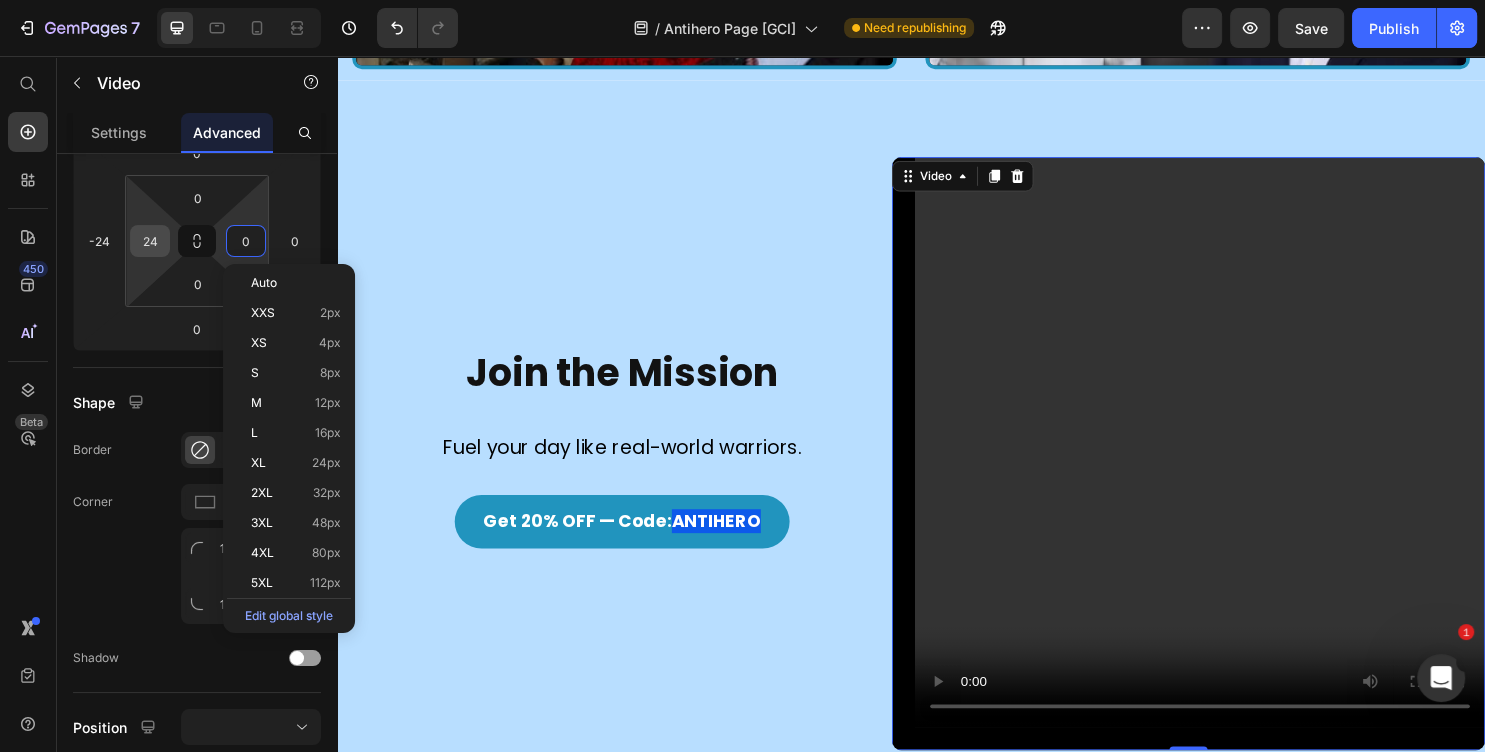 click on "24" at bounding box center [150, 241] 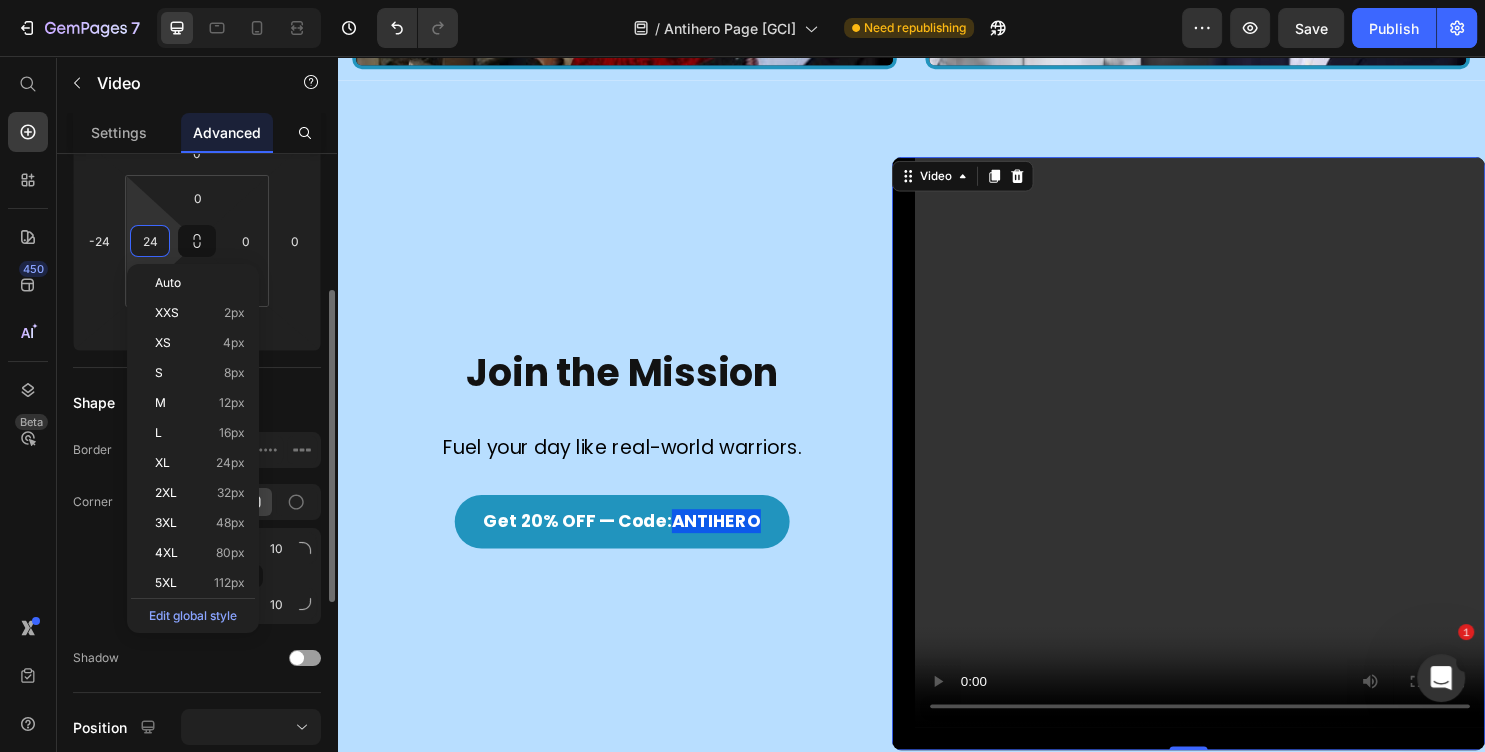 click on "24" at bounding box center [150, 241] 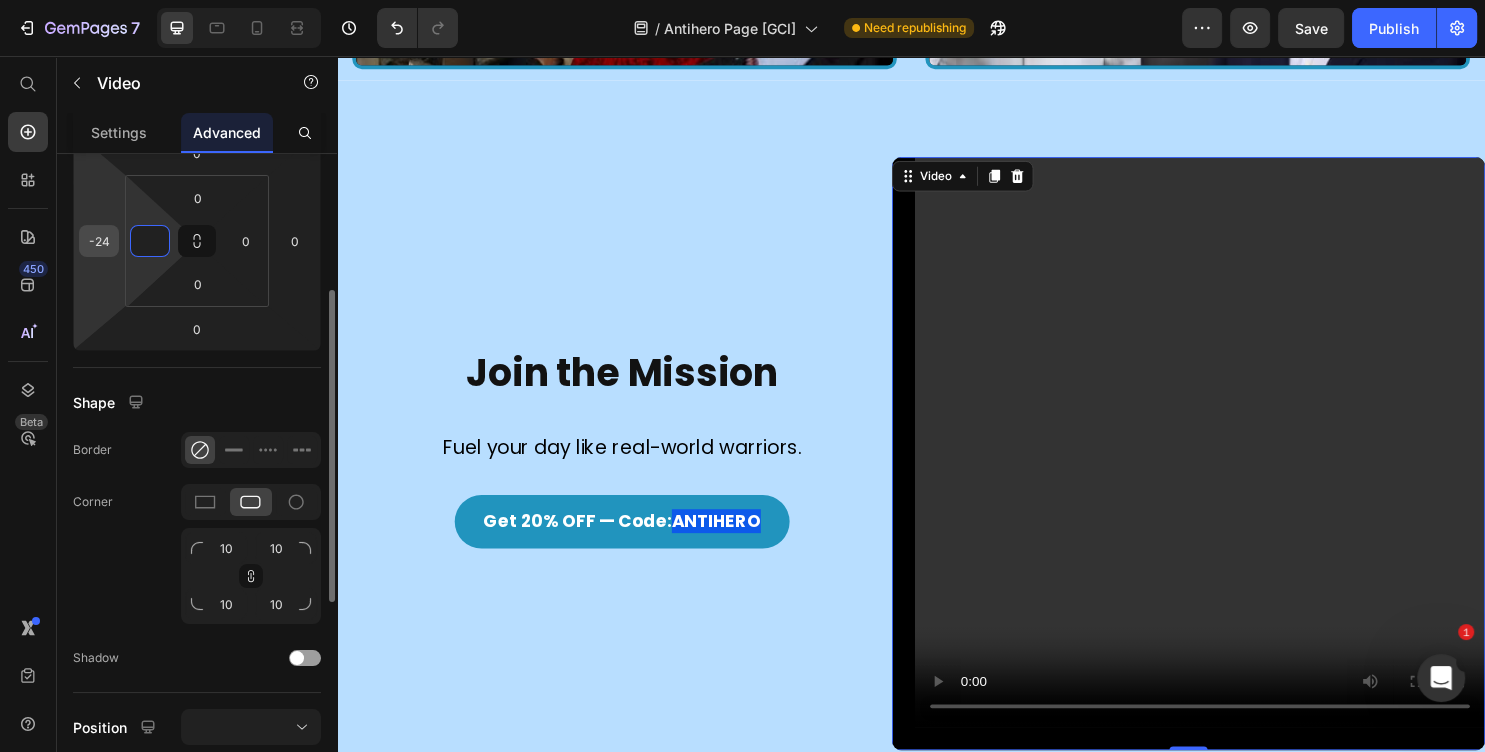 type on "0" 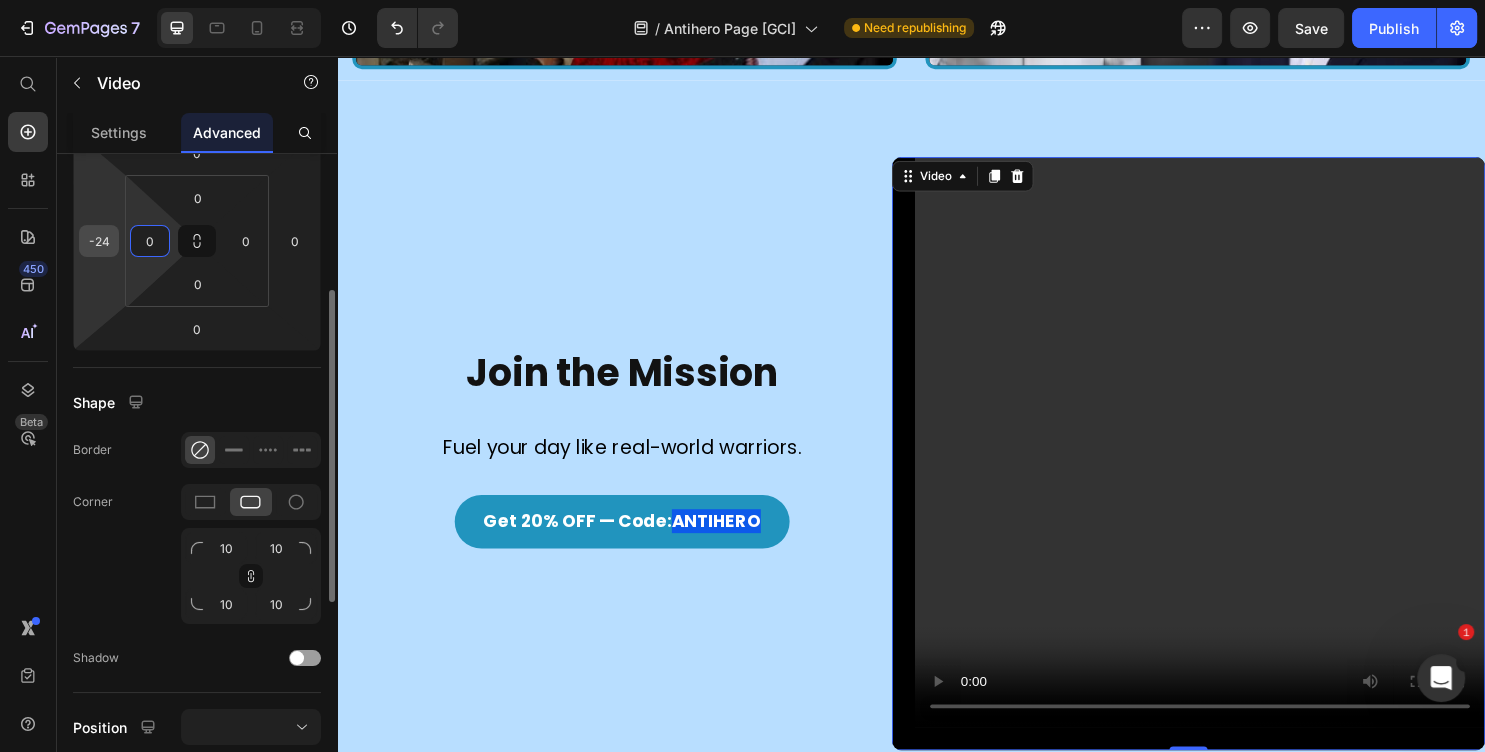 click on "-24" at bounding box center (99, 241) 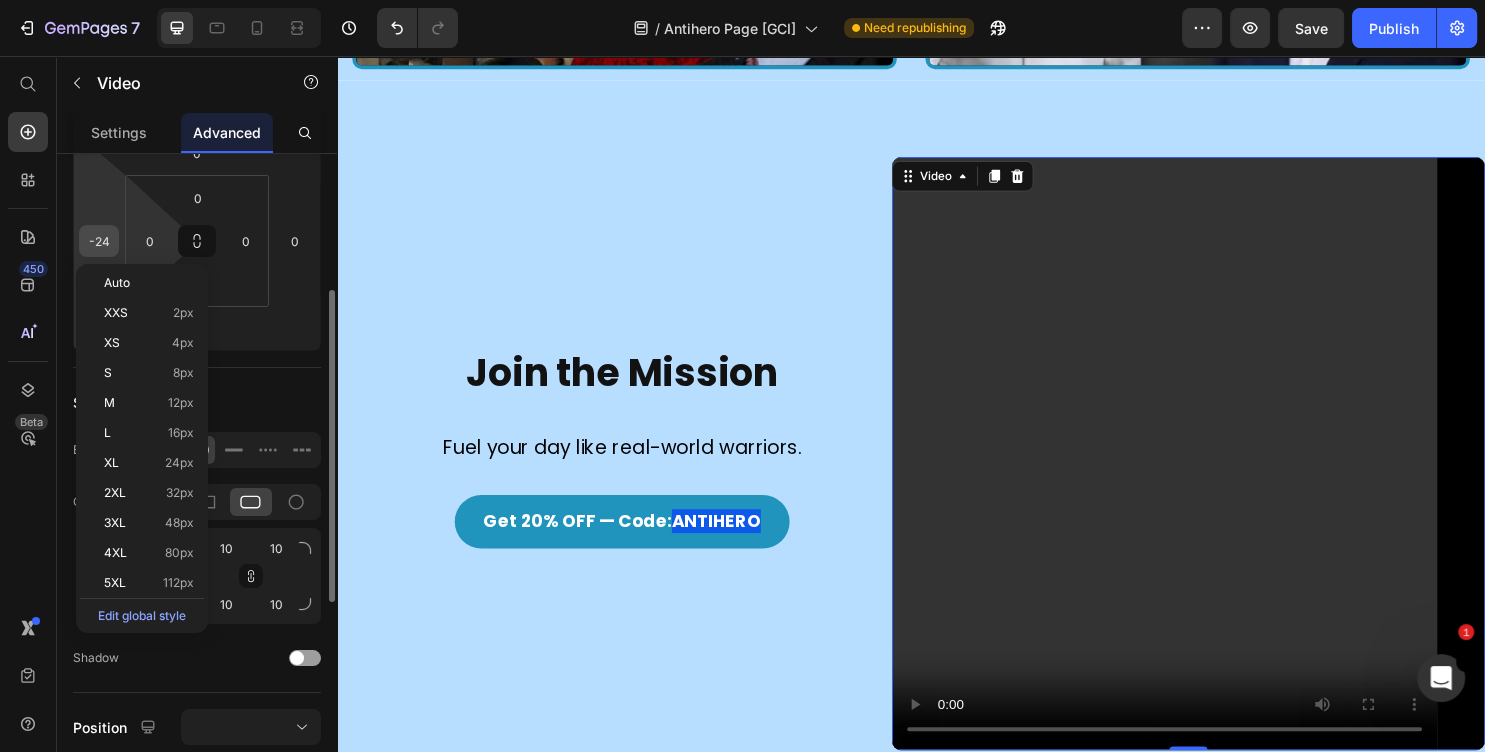 click on "-24" at bounding box center (99, 241) 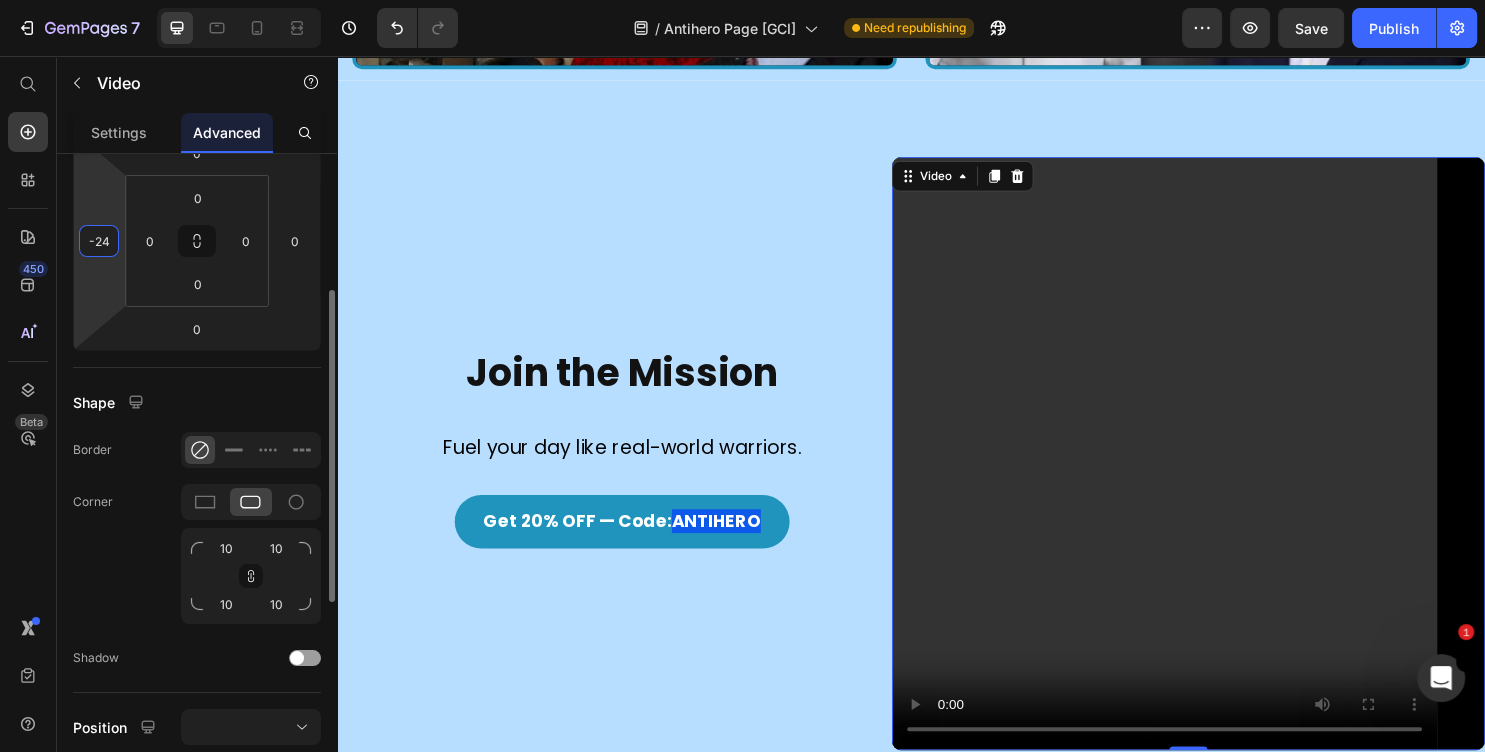 click on "-24" at bounding box center (99, 241) 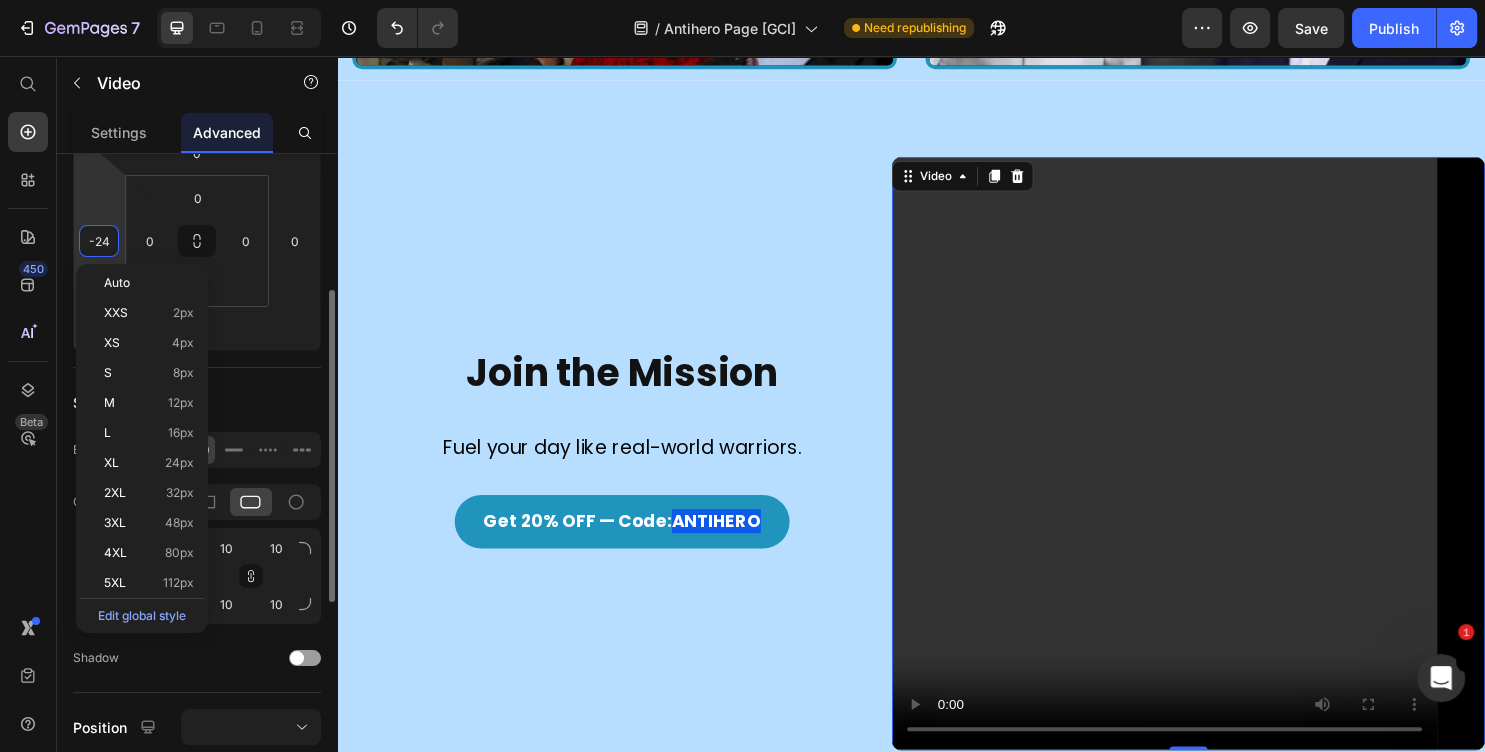 type on "-2" 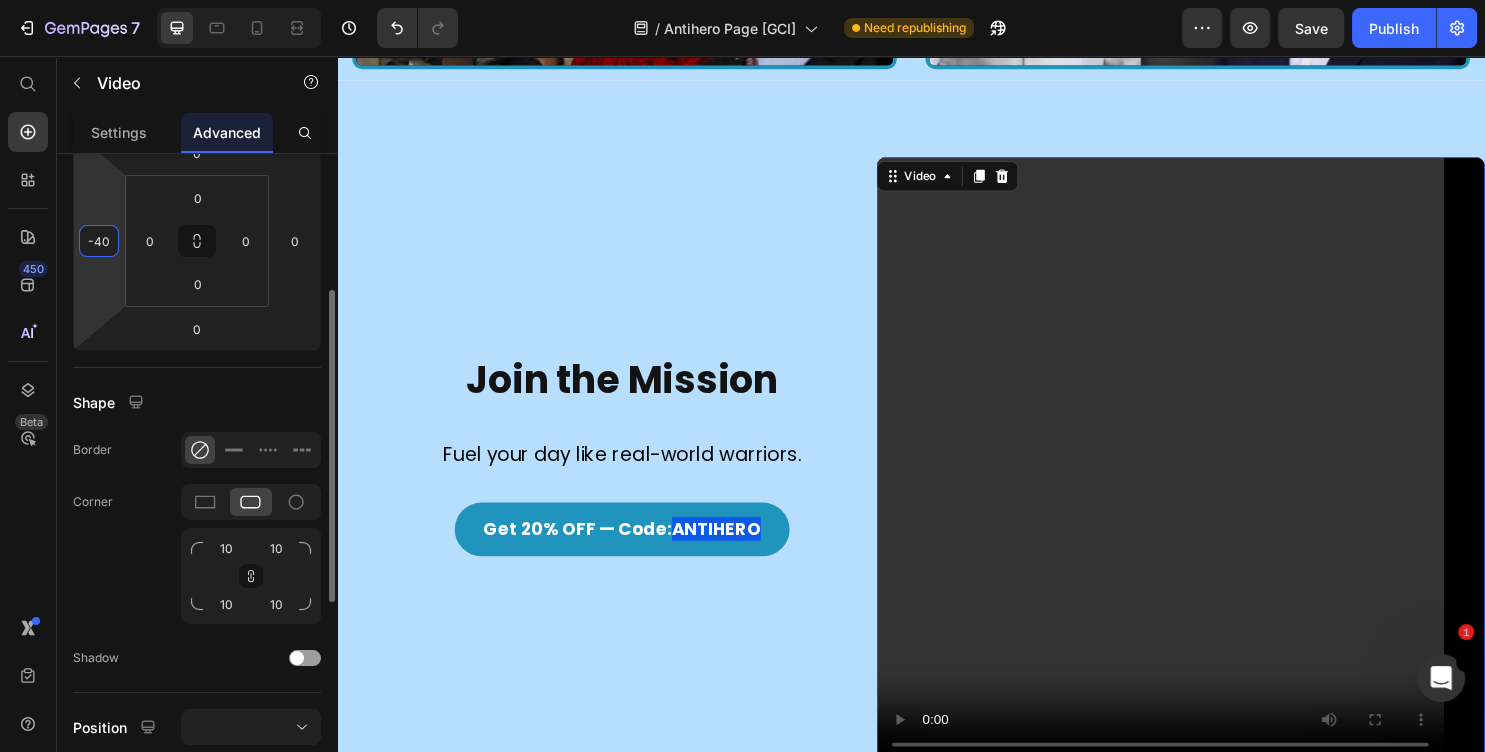 type on "-4" 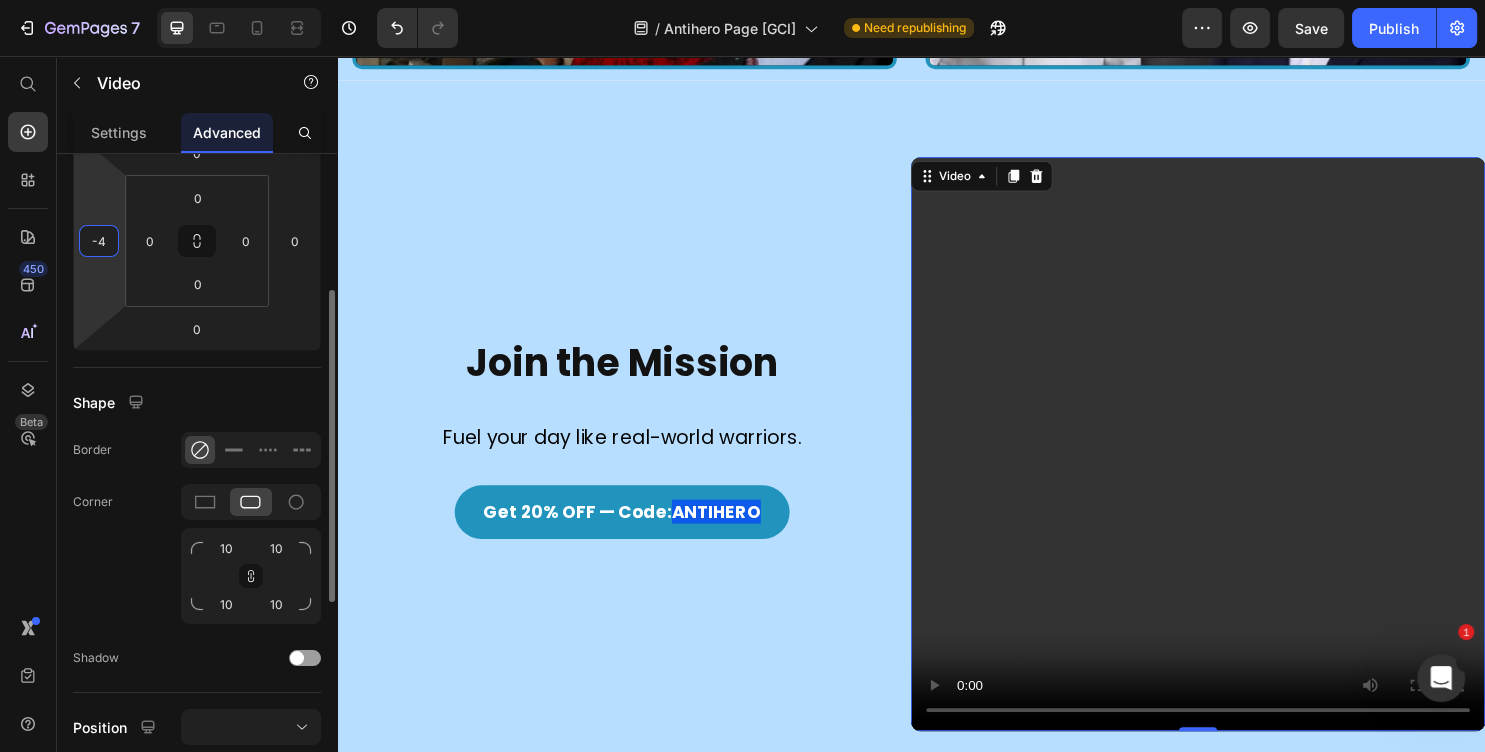 type 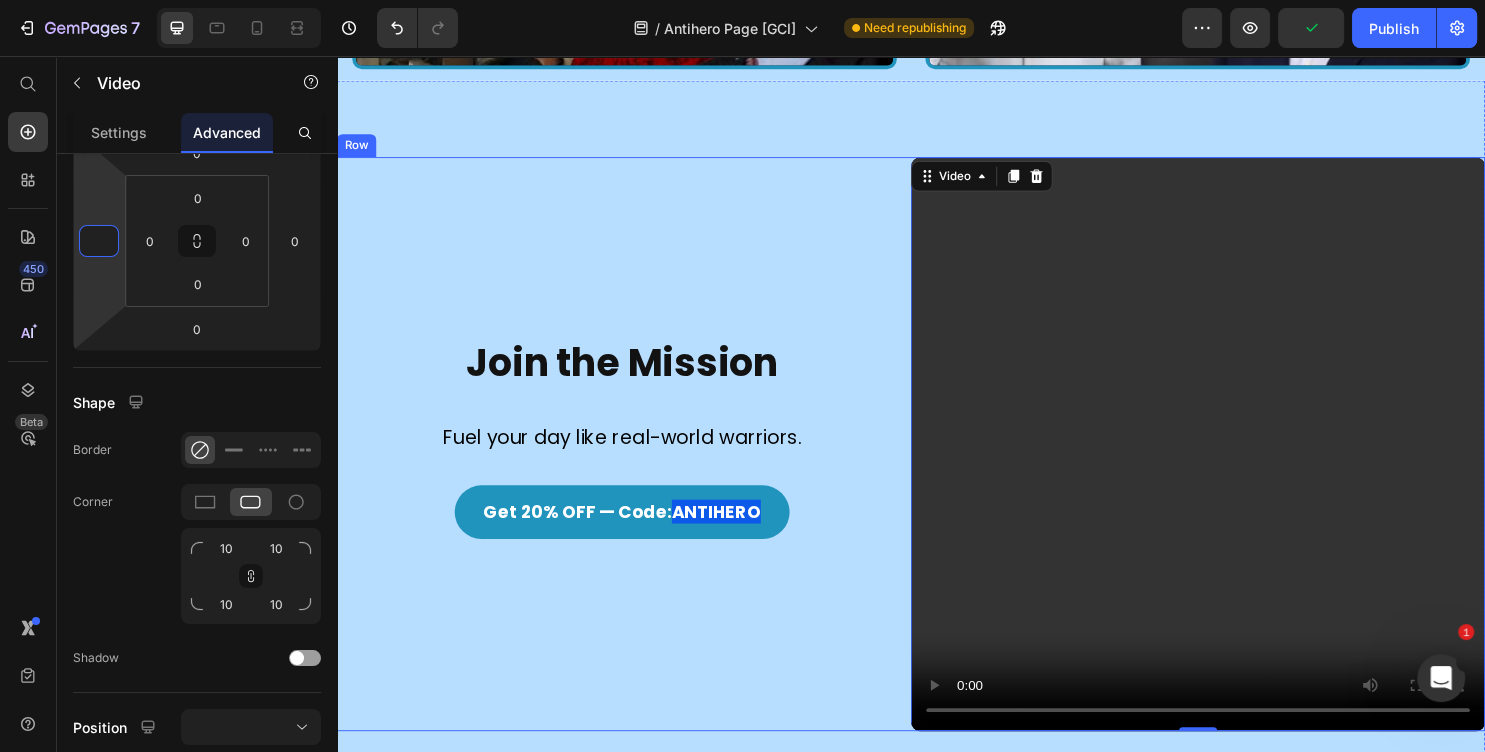 click on "Join the Mission Heading Fuel your day like real-world warriors. Text Block Get 20% OFF — Code:  ANTIHERO Button" at bounding box center [635, 462] 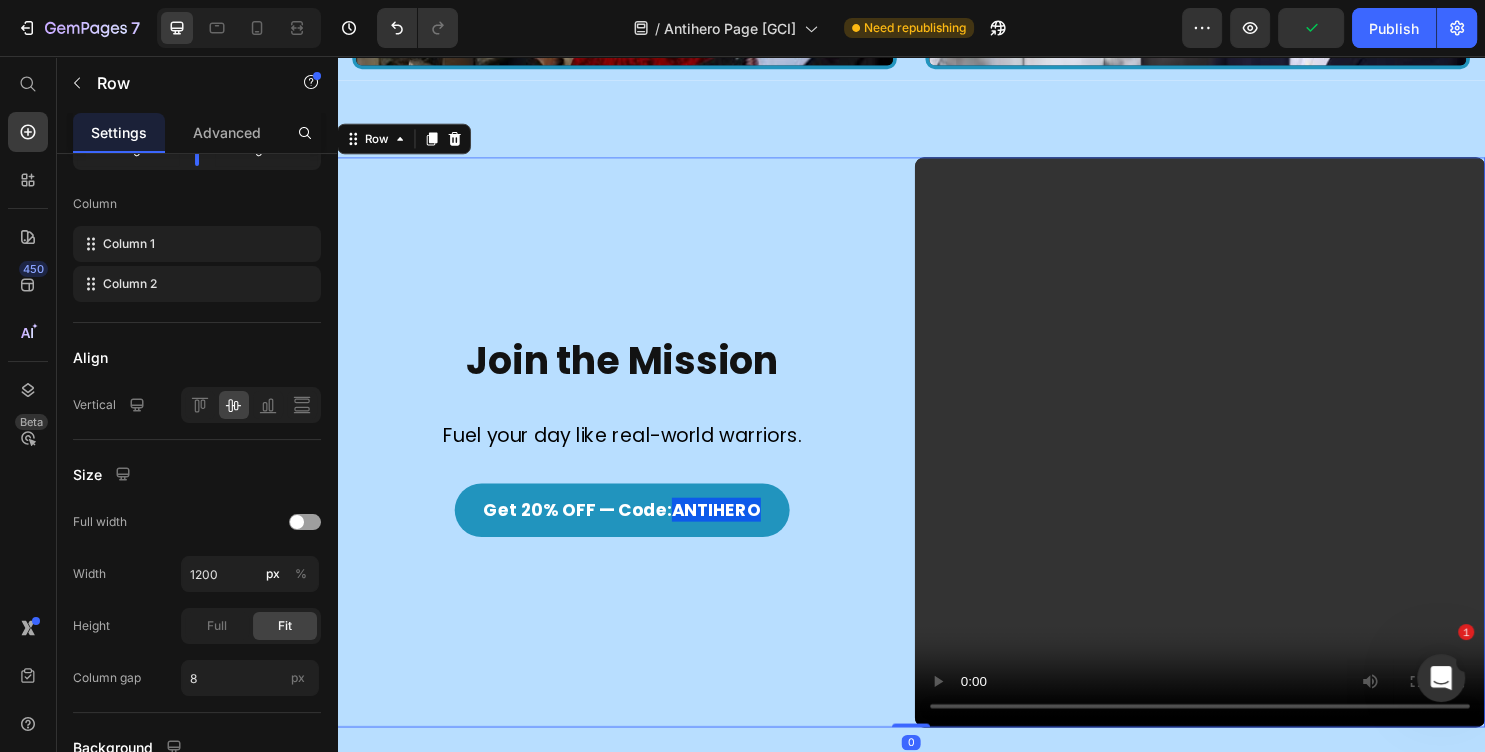 scroll, scrollTop: 0, scrollLeft: 0, axis: both 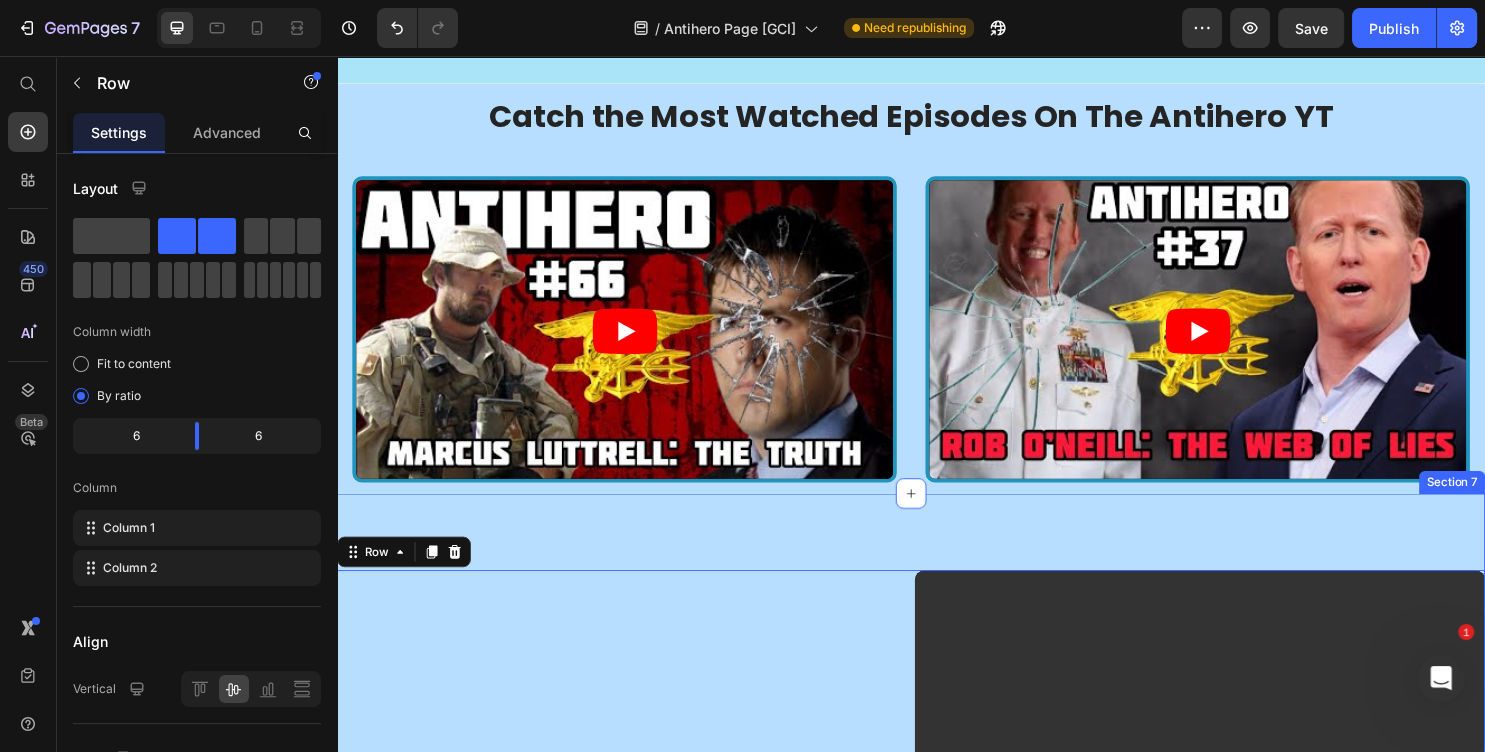 click on "Join the Mission Heading Fuel your day like real-world warriors. Text Block Get 20% OFF — Code:  ANTIHERO Button Video Row   0 Section 7" at bounding box center (937, 892) 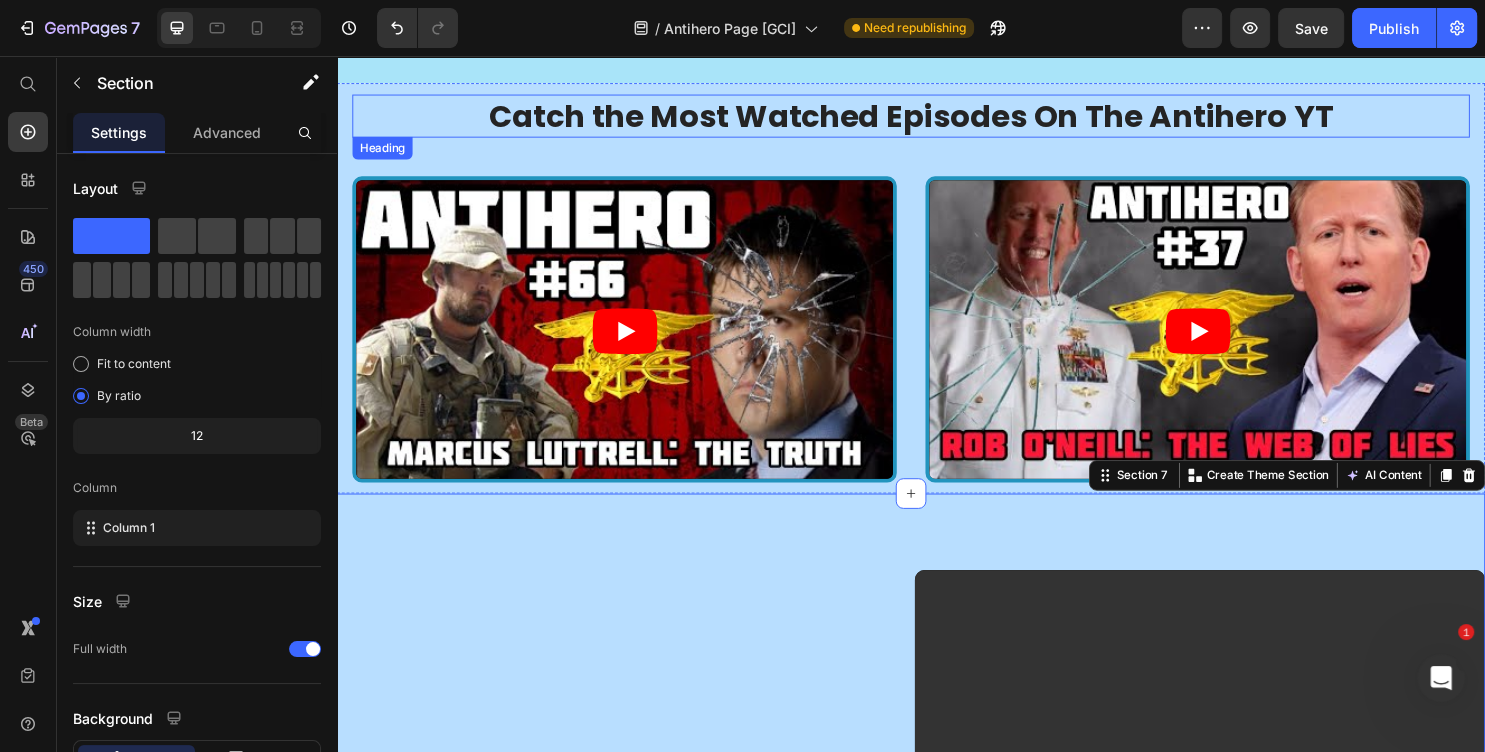 click on "Catch the Most Watched Episodes On The Antihero YT" at bounding box center (937, 120) 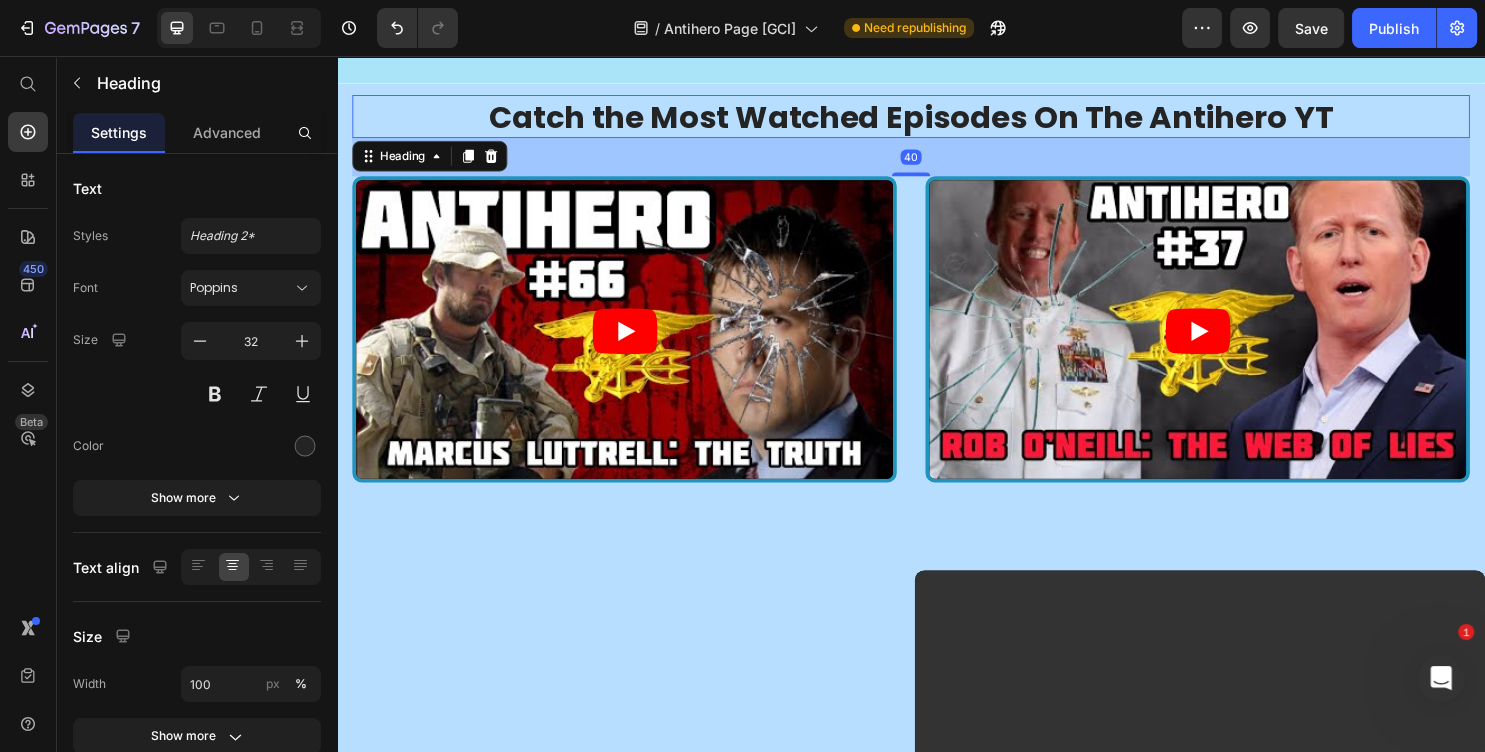 click on "Catch the Most Watched Episodes On The Antihero YT Heading   40 Video Video Row Section 6" at bounding box center [937, 300] 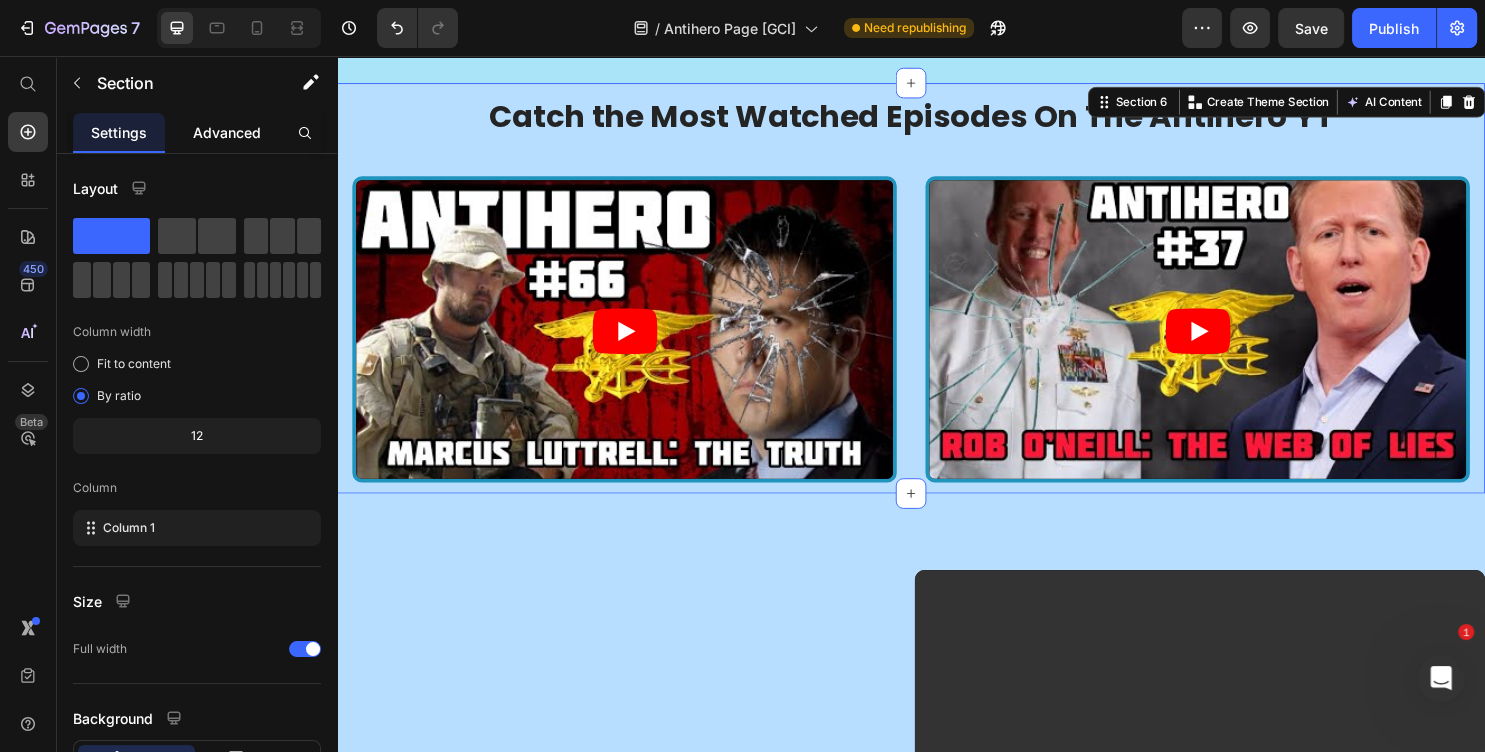 click on "Advanced" at bounding box center (227, 132) 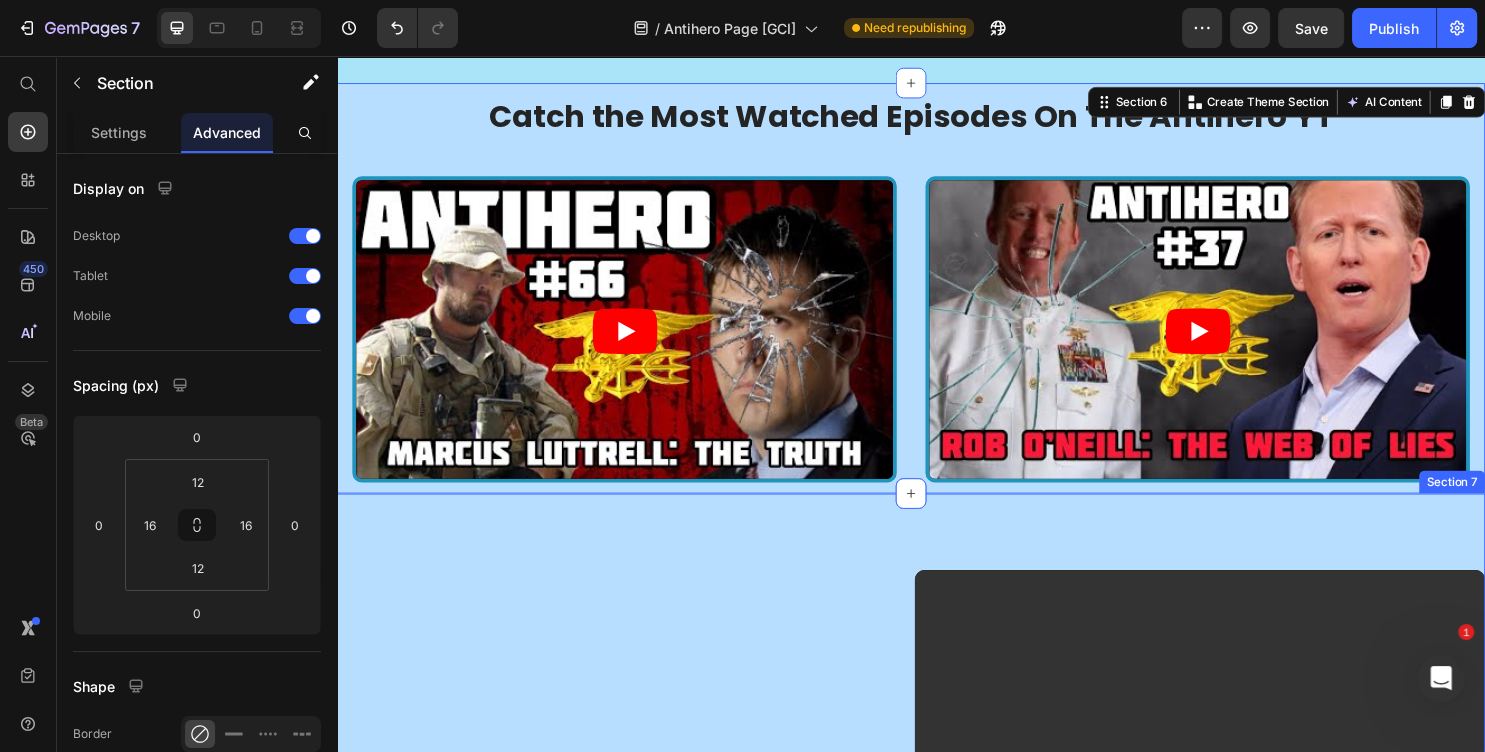 click on "Join the Mission Heading Fuel your day like real-world warriors. Text Block Get 20% OFF — Code:  ANTIHERO Button Video Row Section 7" at bounding box center [937, 892] 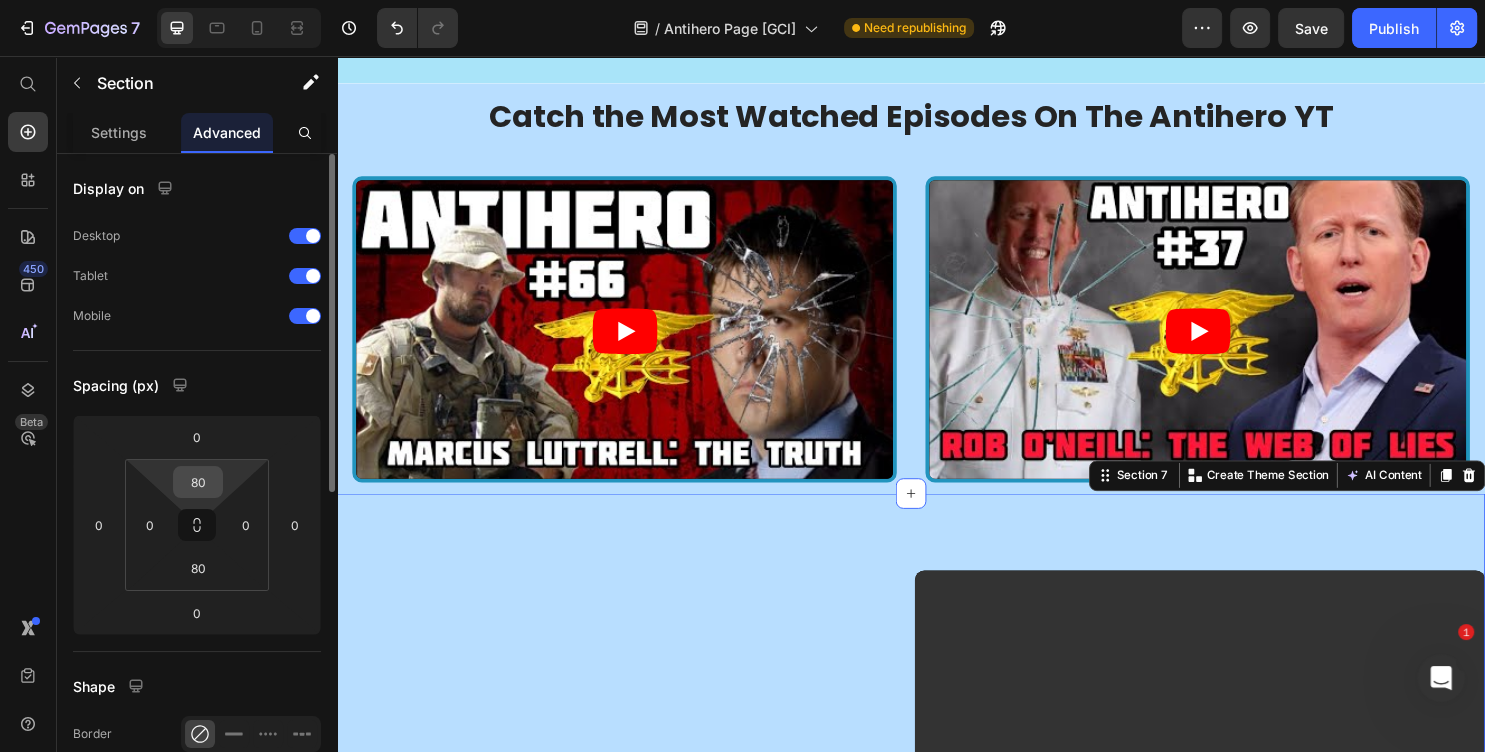 click on "80" at bounding box center [198, 482] 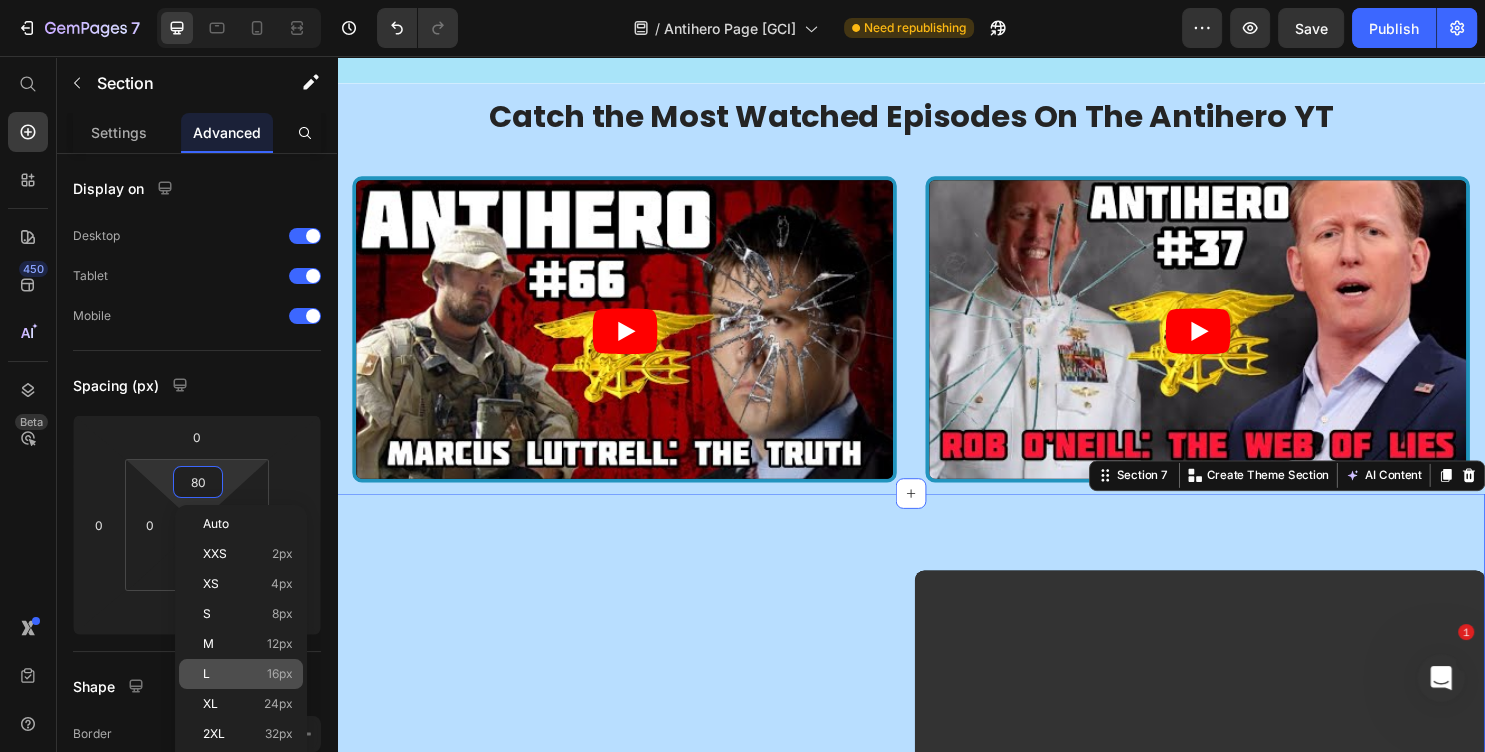 click on "L 16px" at bounding box center [248, 674] 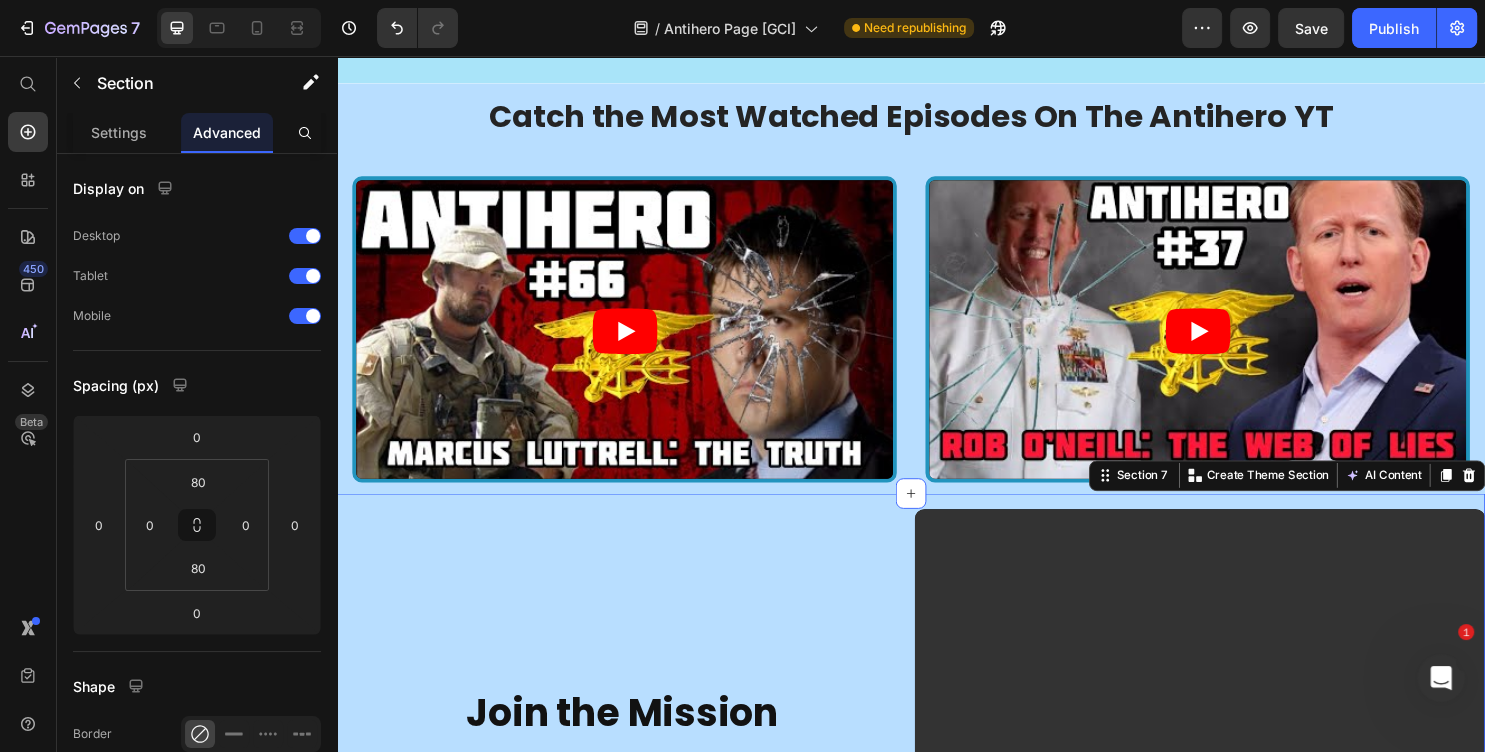 type on "16" 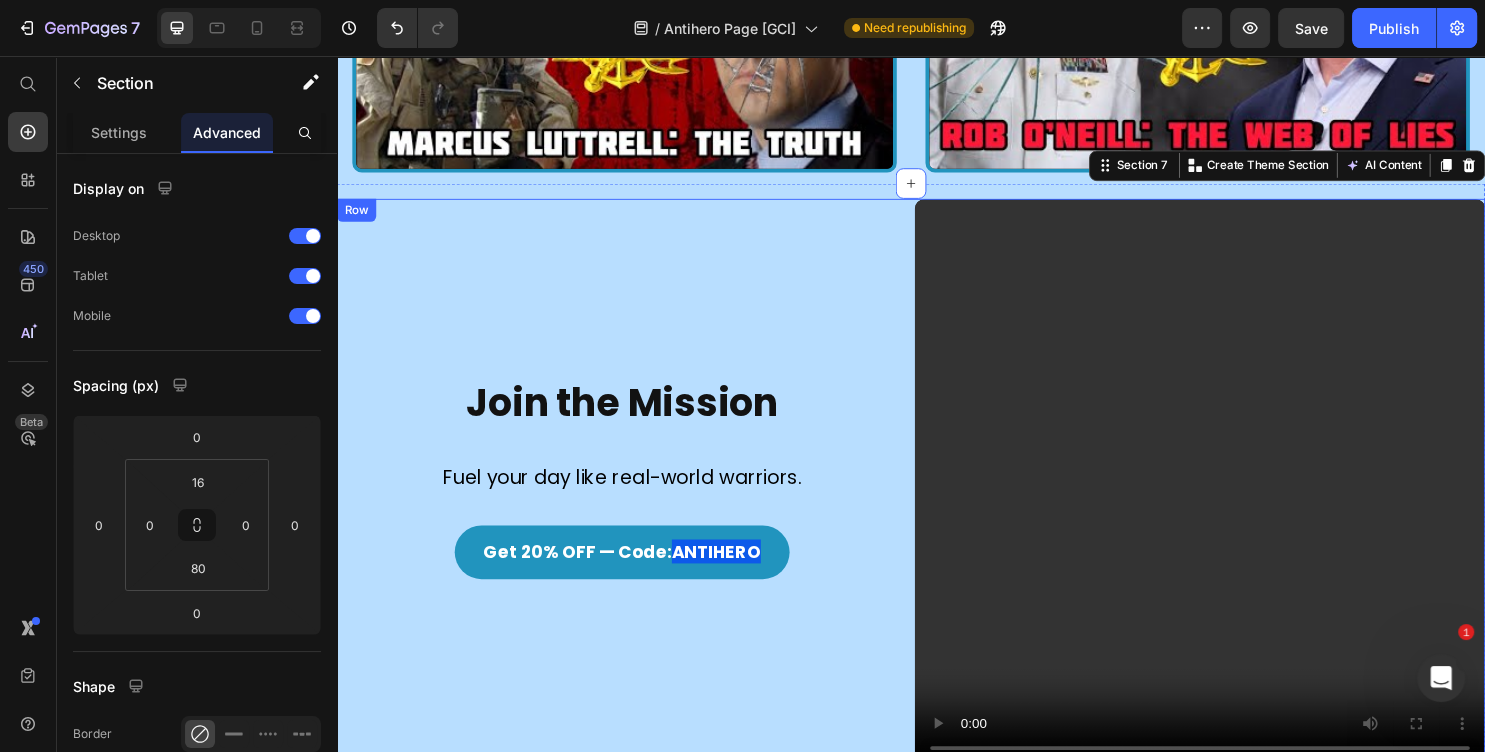 scroll, scrollTop: 2754, scrollLeft: 0, axis: vertical 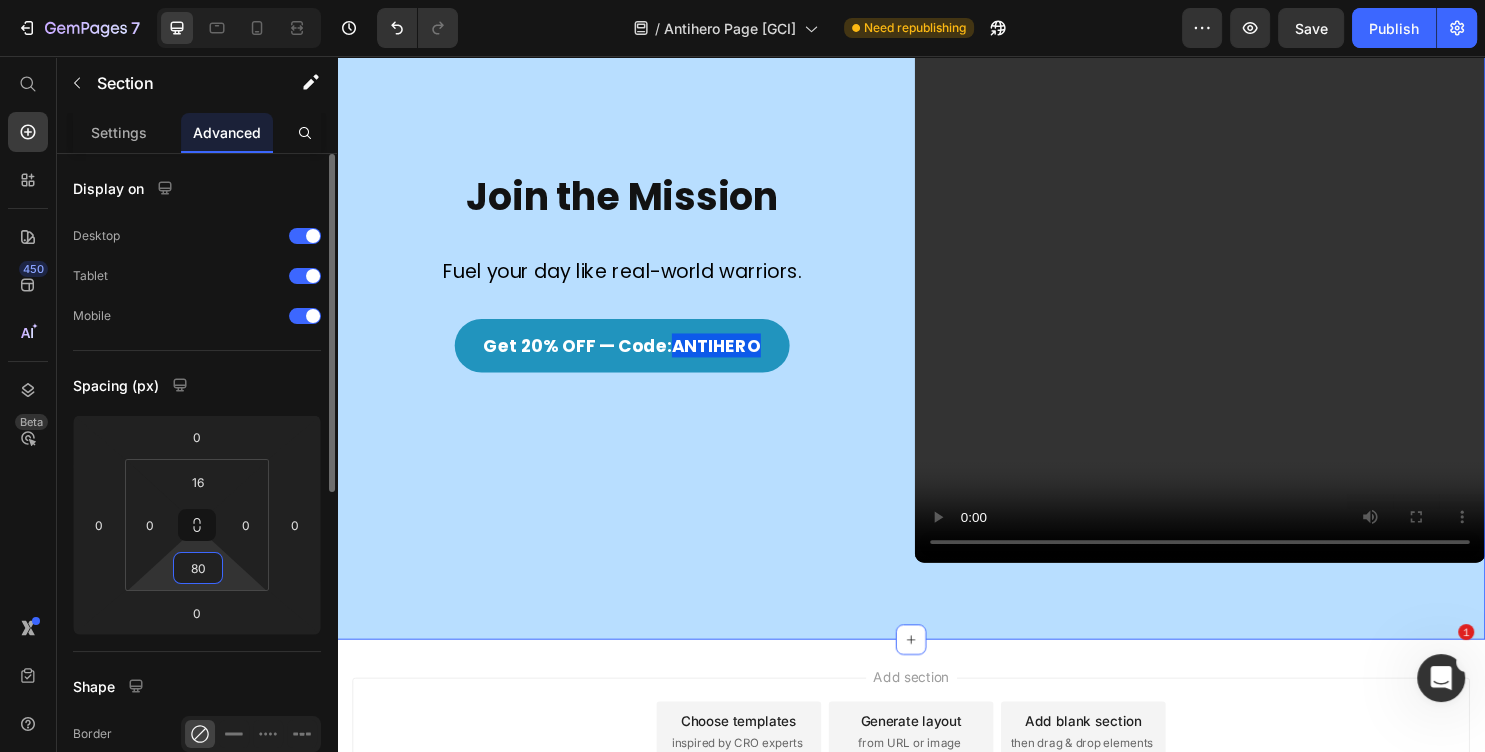 click on "80" at bounding box center (198, 568) 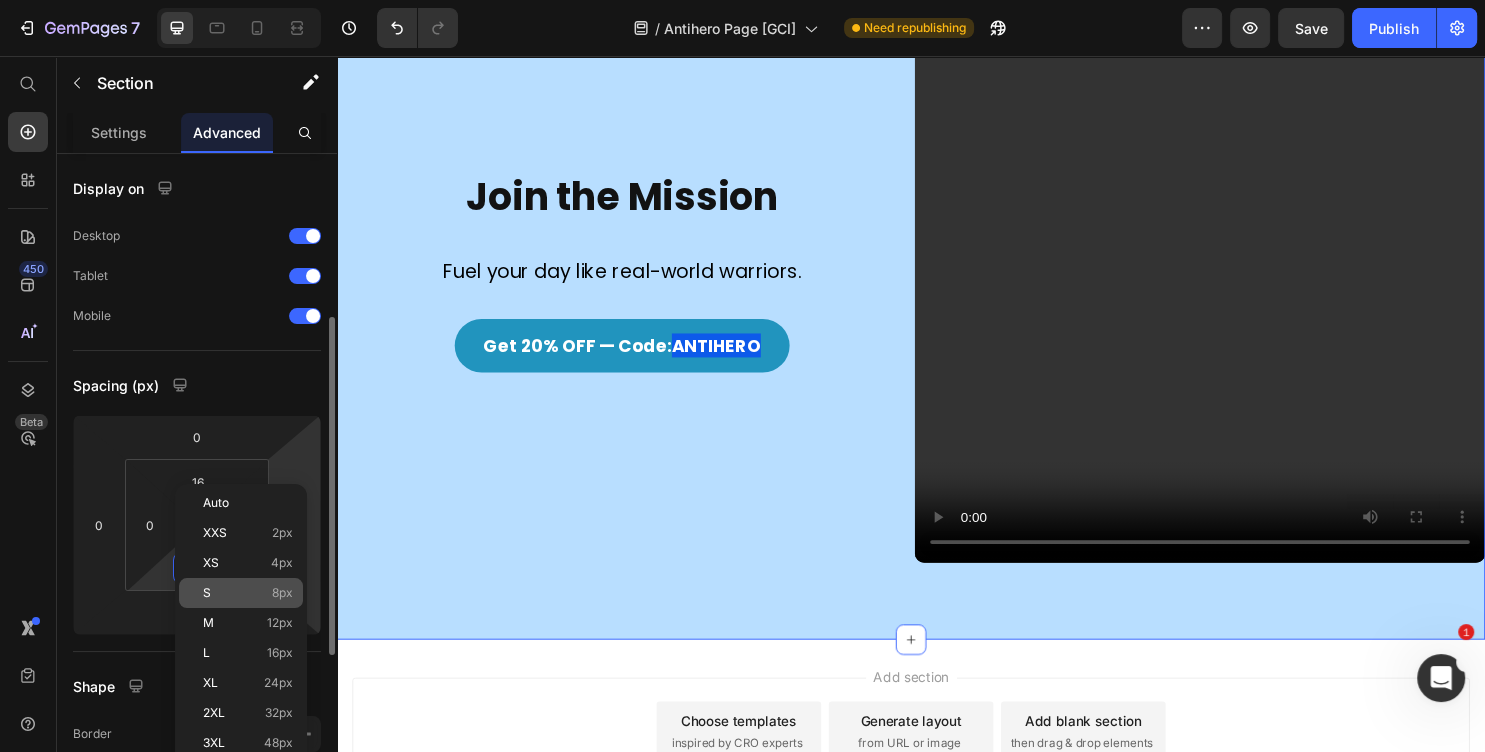 scroll, scrollTop: 108, scrollLeft: 0, axis: vertical 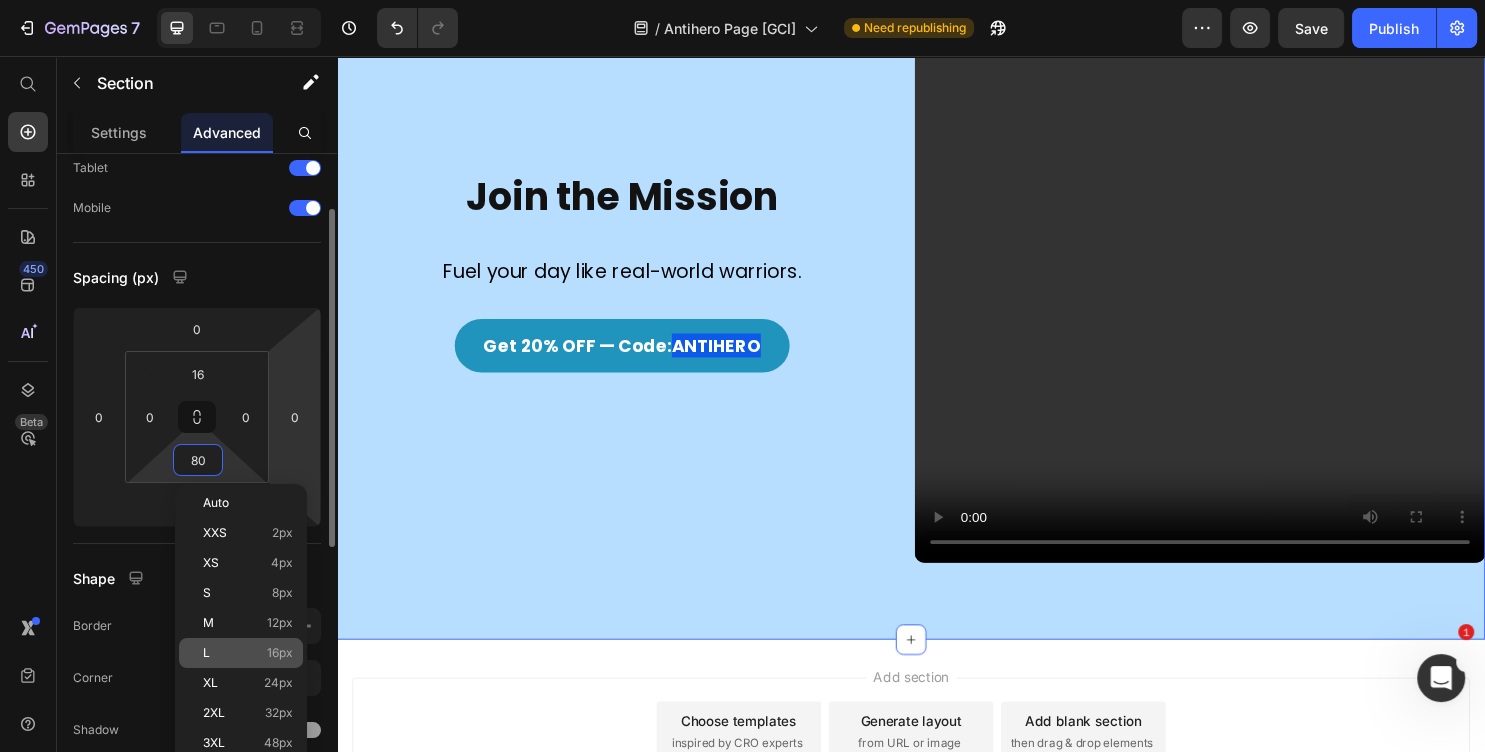click on "L 16px" at bounding box center (248, 653) 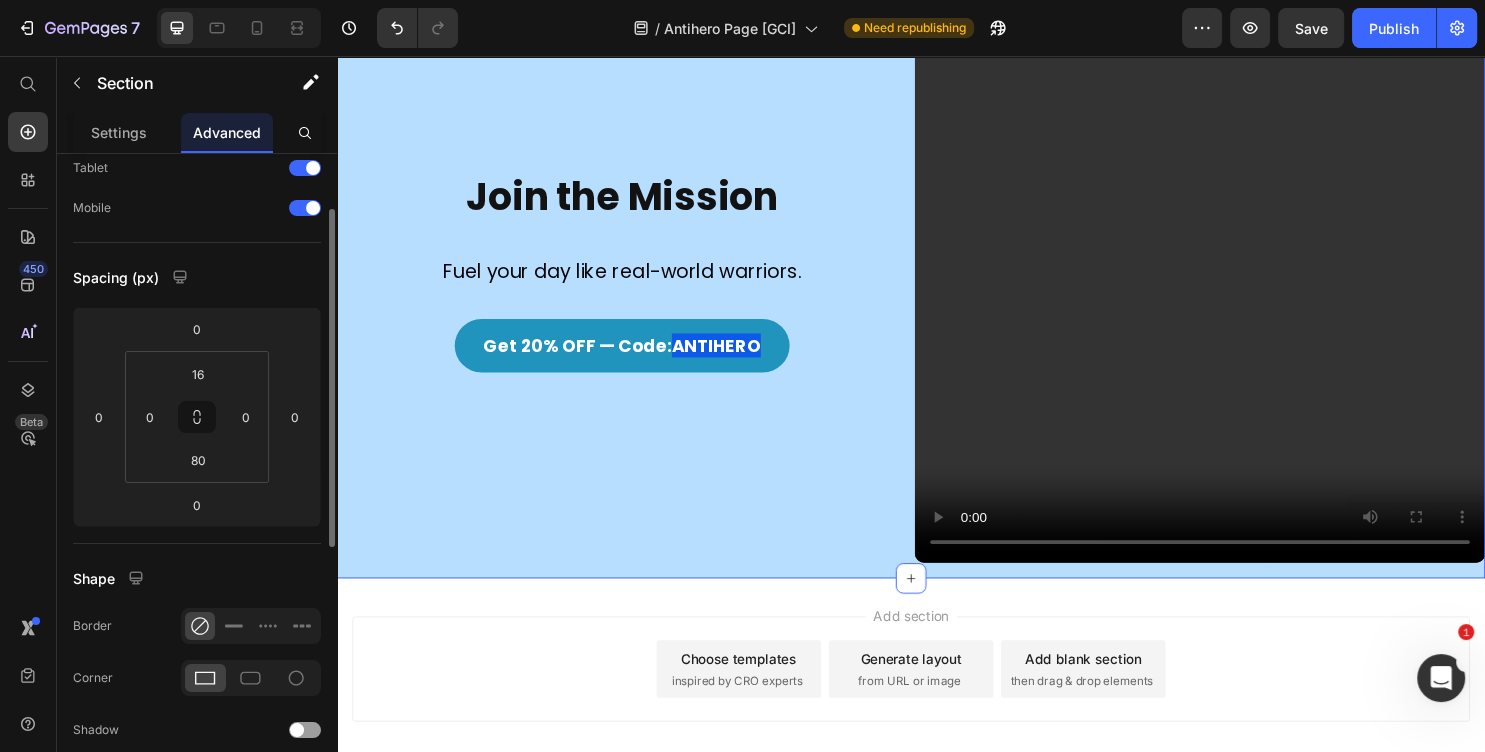 type on "16" 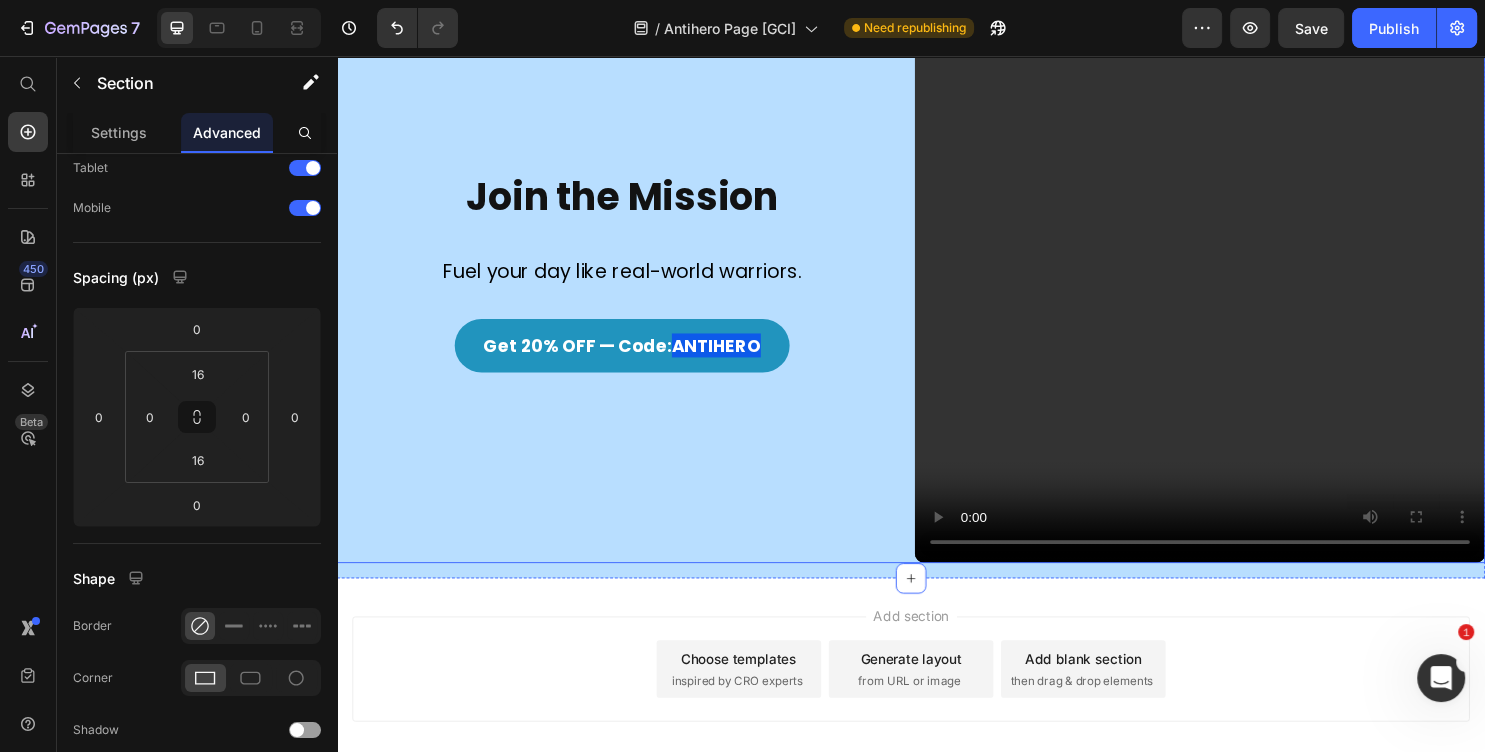 scroll, scrollTop: 2322, scrollLeft: 0, axis: vertical 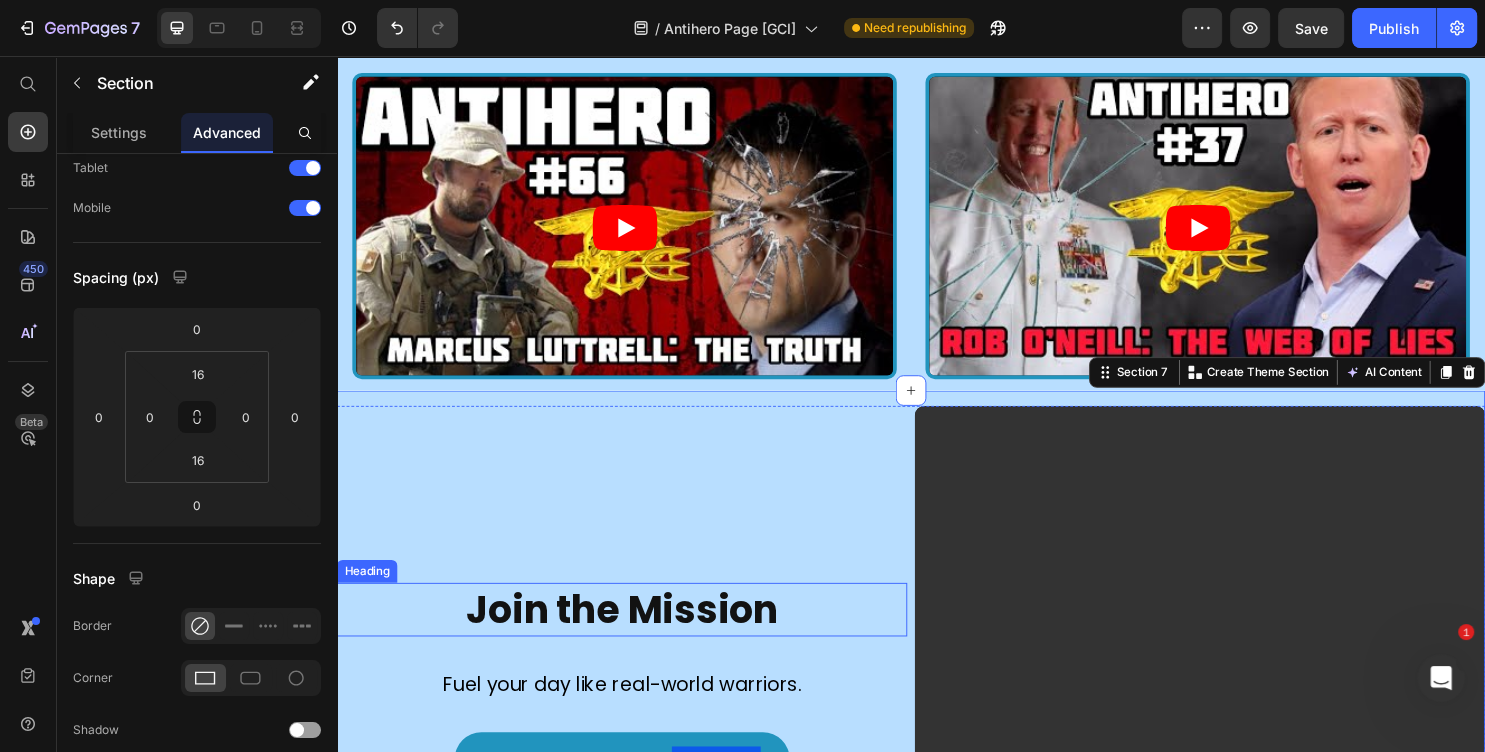 click on "Join the Mission" at bounding box center [635, 635] 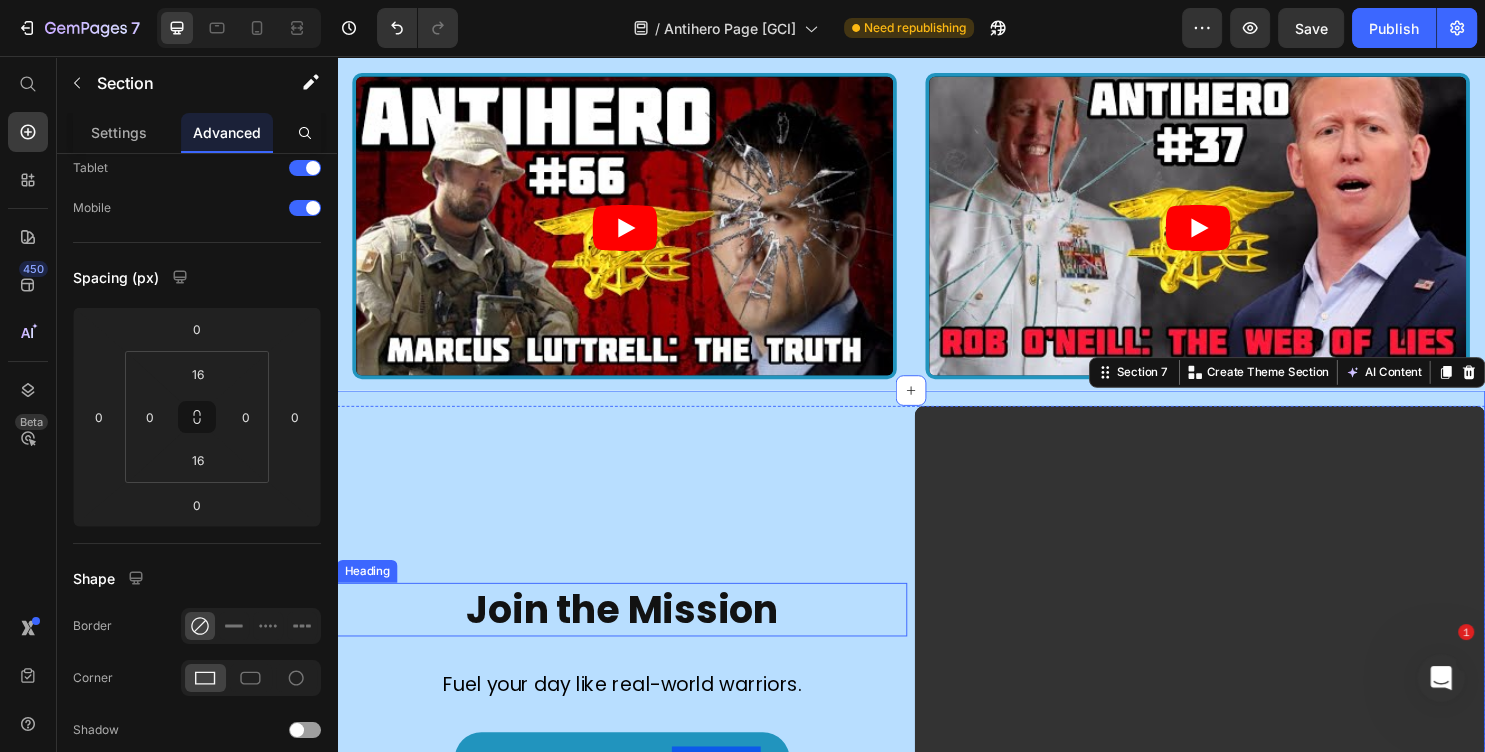 click on "Join the Mission" at bounding box center (635, 635) 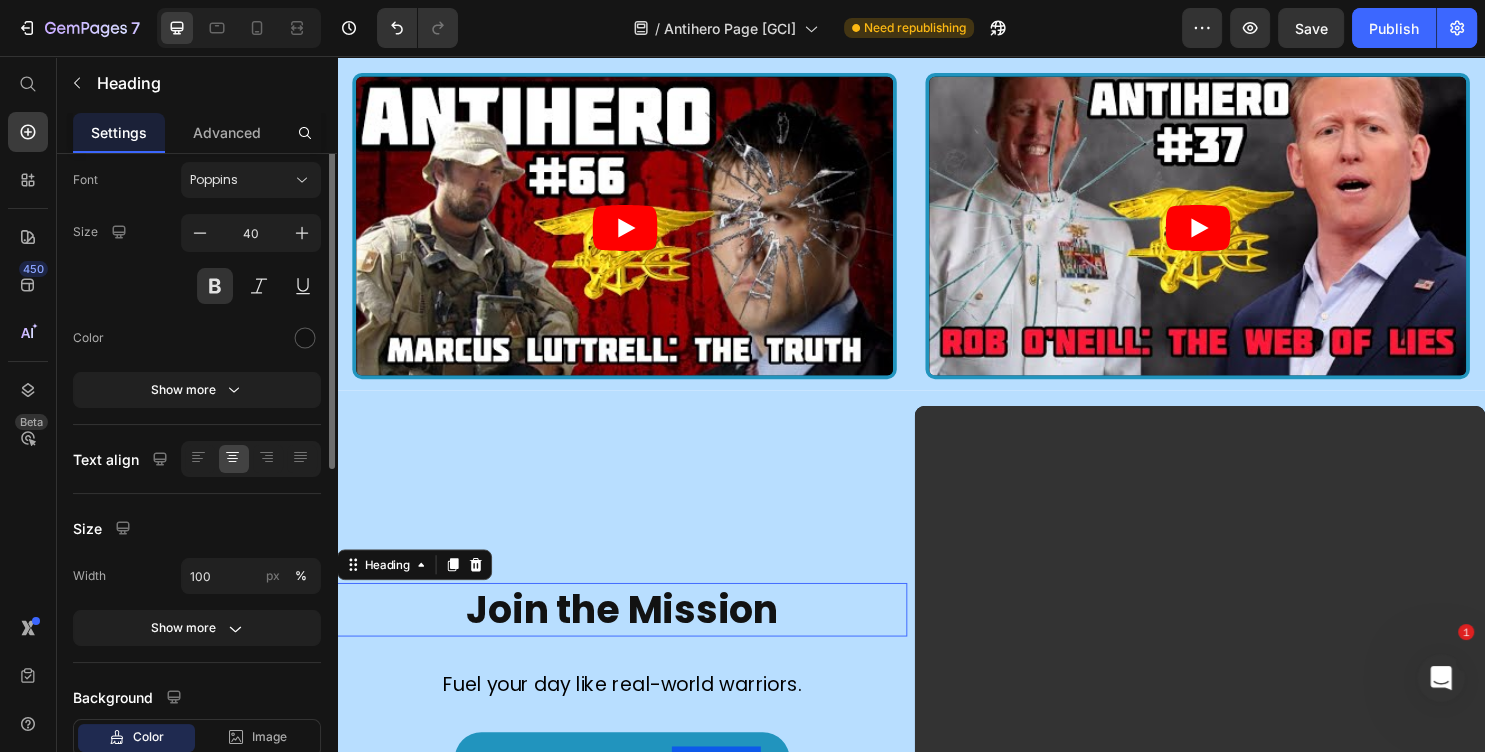 scroll, scrollTop: 0, scrollLeft: 0, axis: both 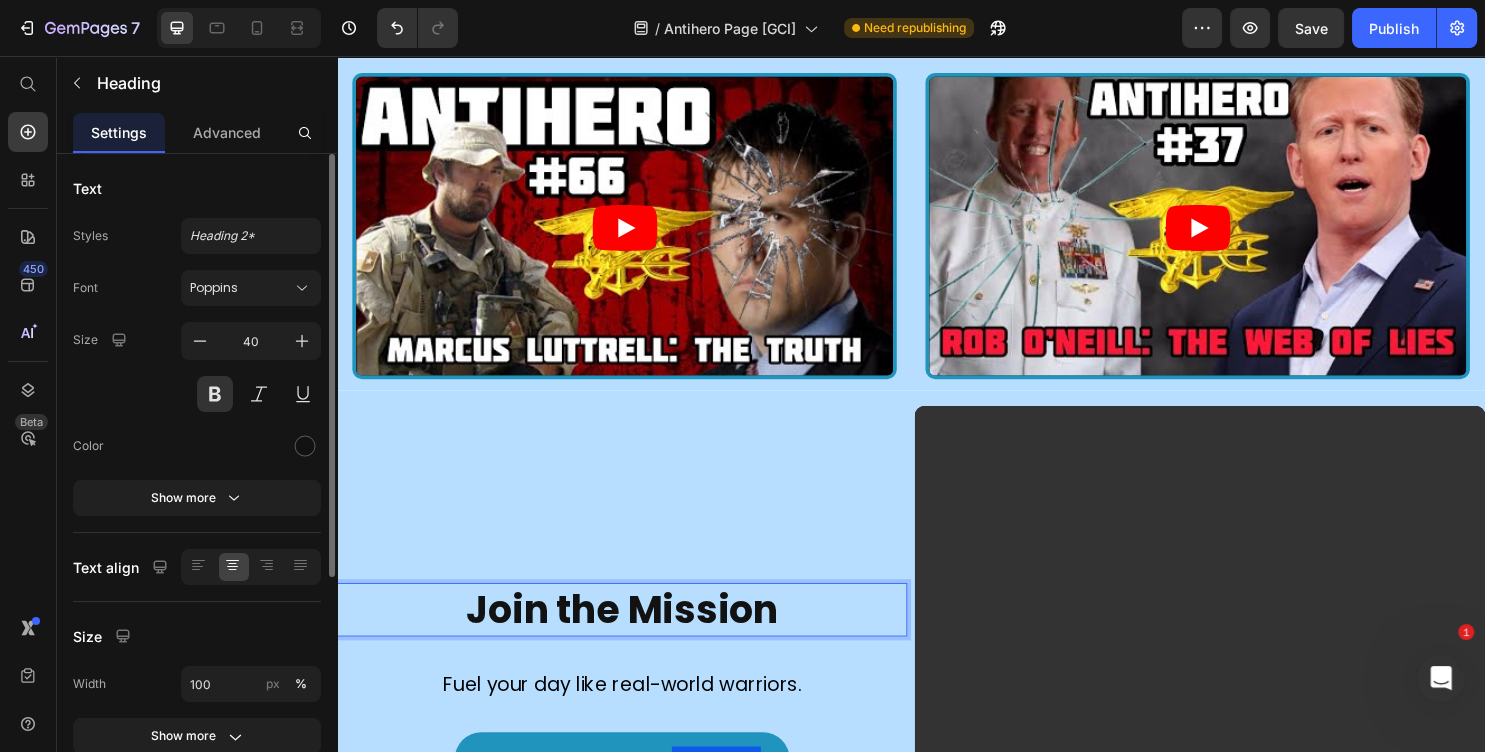 click on "Join the Mission" at bounding box center (635, 635) 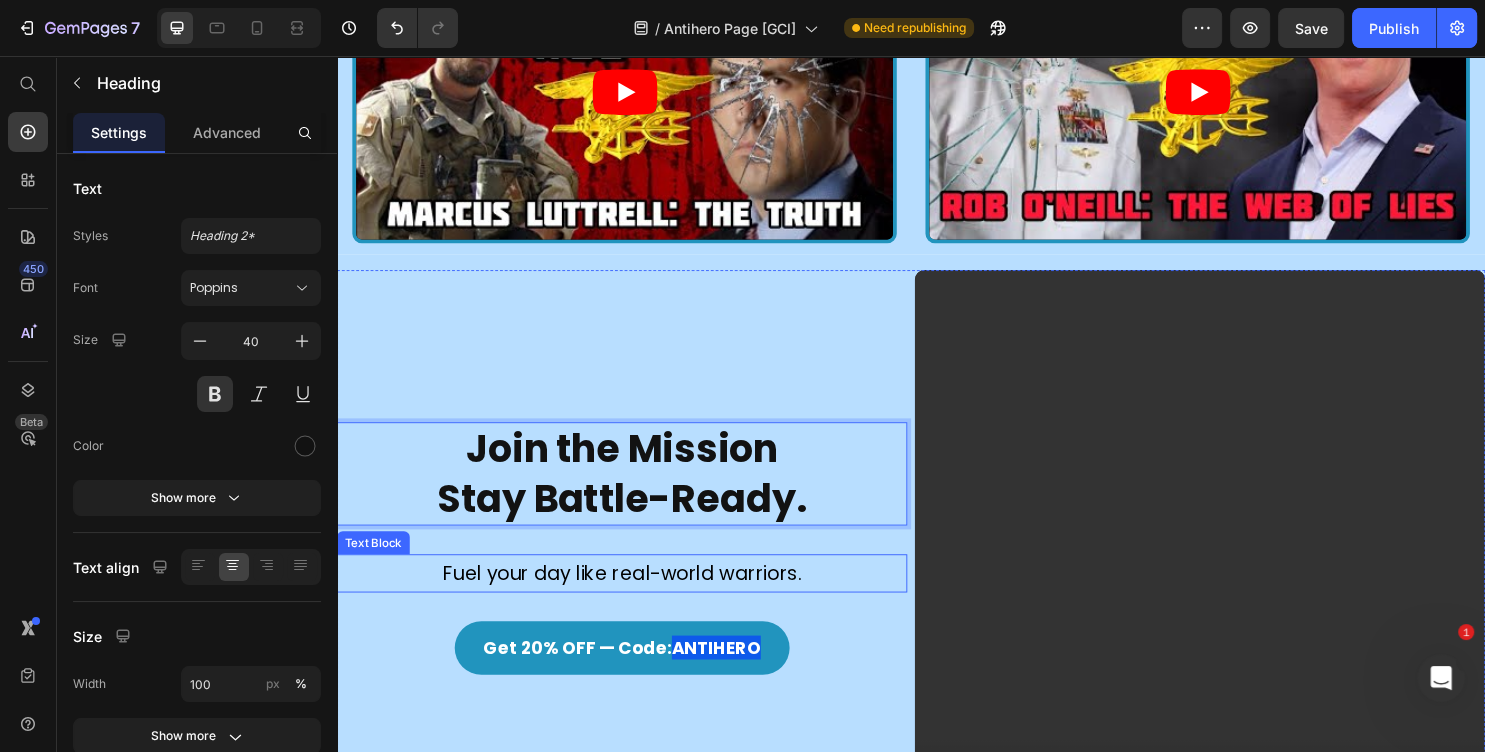 scroll, scrollTop: 2538, scrollLeft: 0, axis: vertical 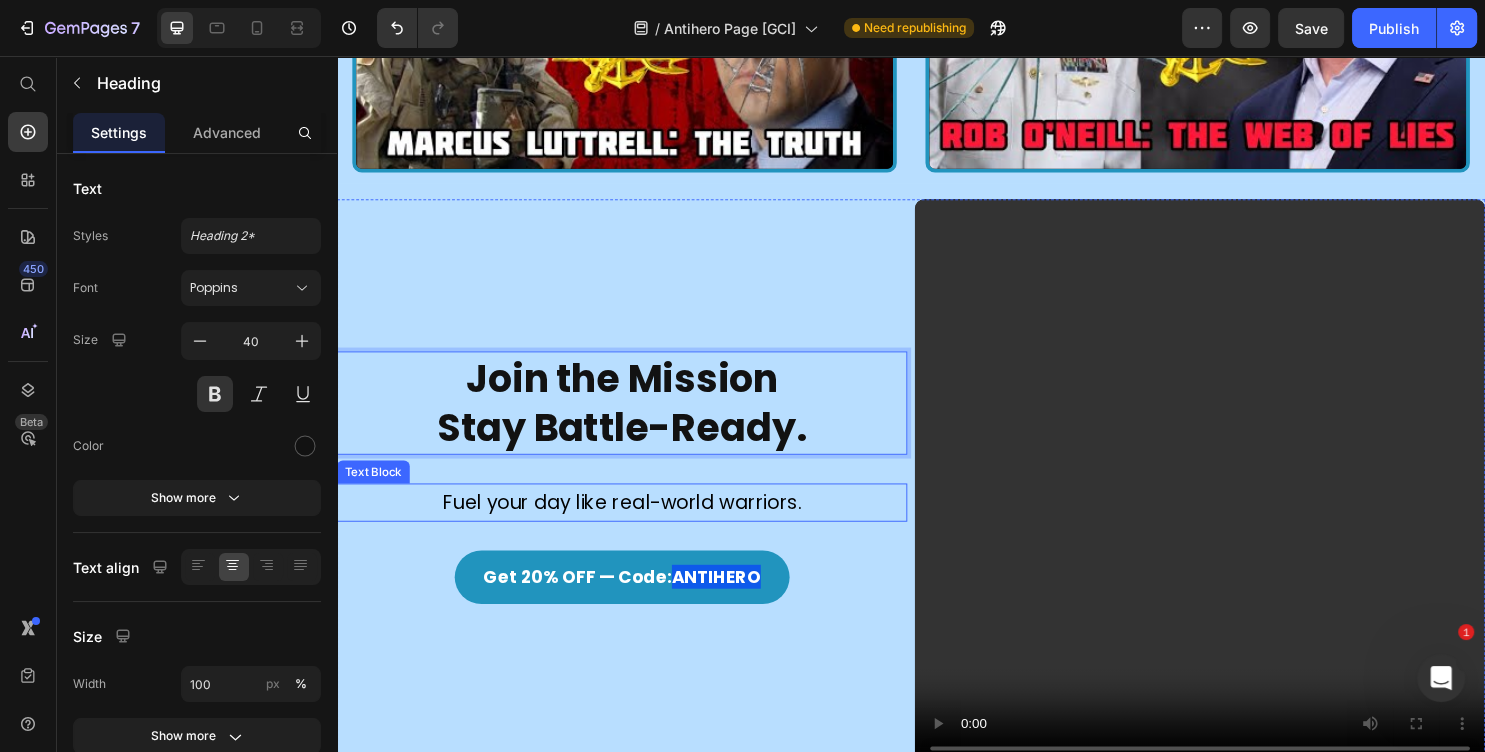 click on "Fuel your day like real-world warriors." at bounding box center [635, 523] 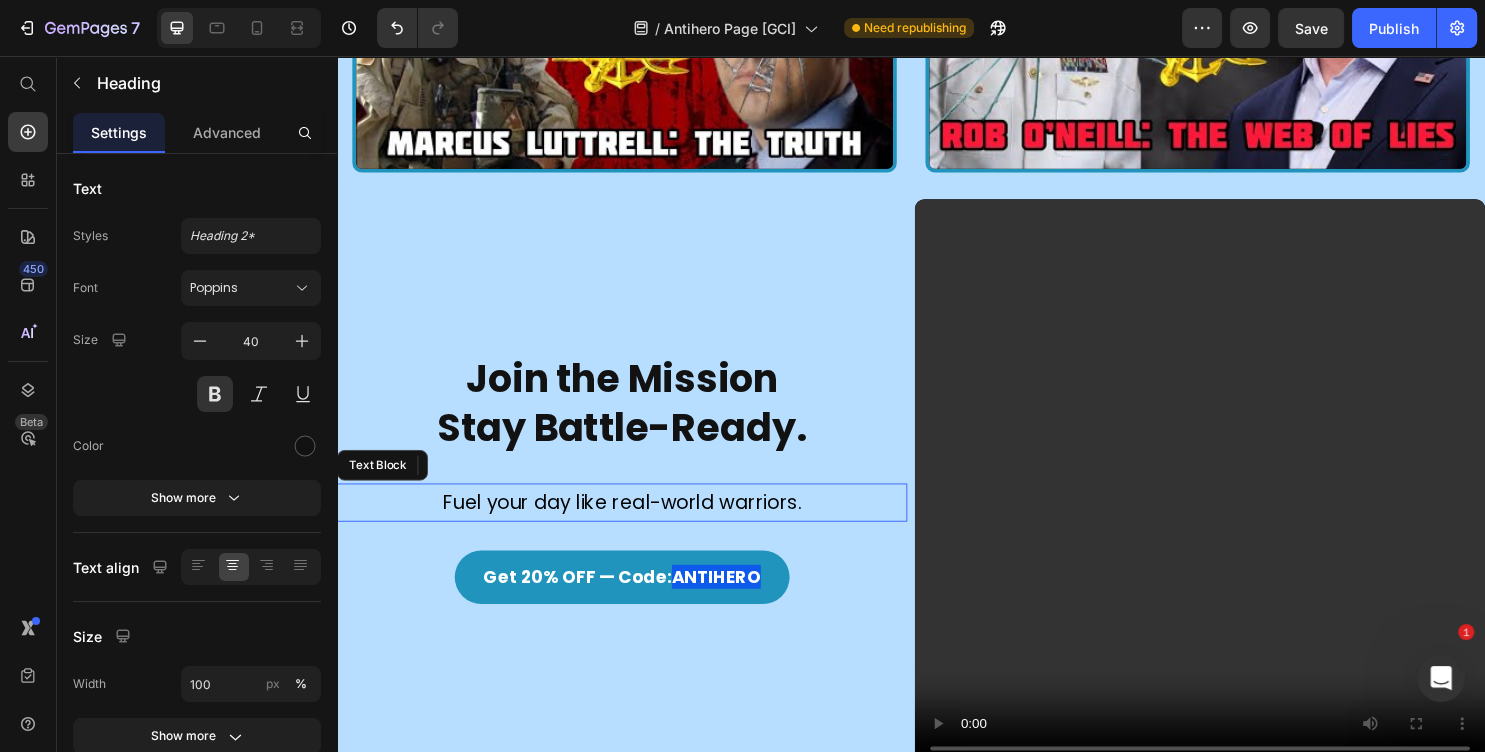click on "Fuel your day like real-world warriors." at bounding box center (635, 523) 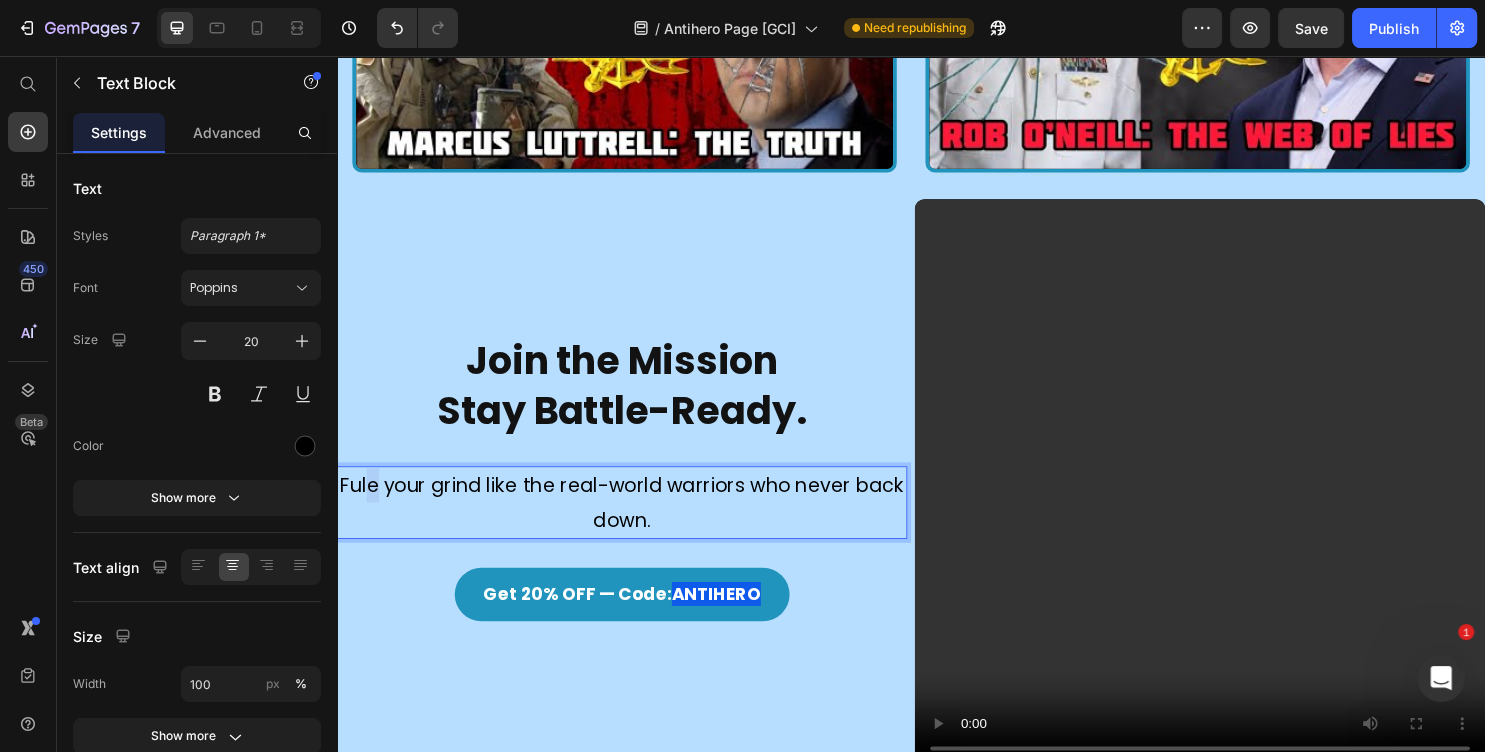 click on "Fule your grind like the real-world warriors who never back down." at bounding box center [635, 523] 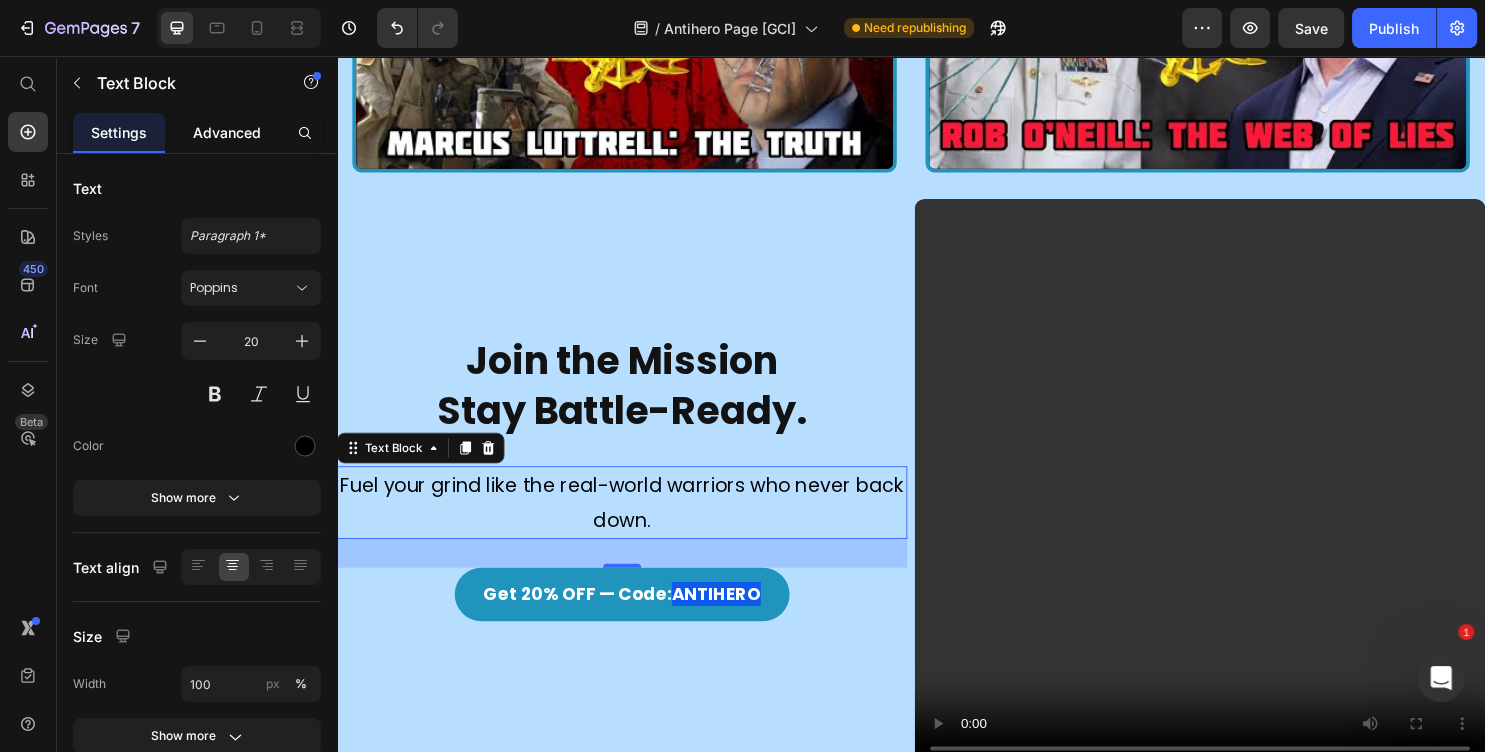 click on "Advanced" 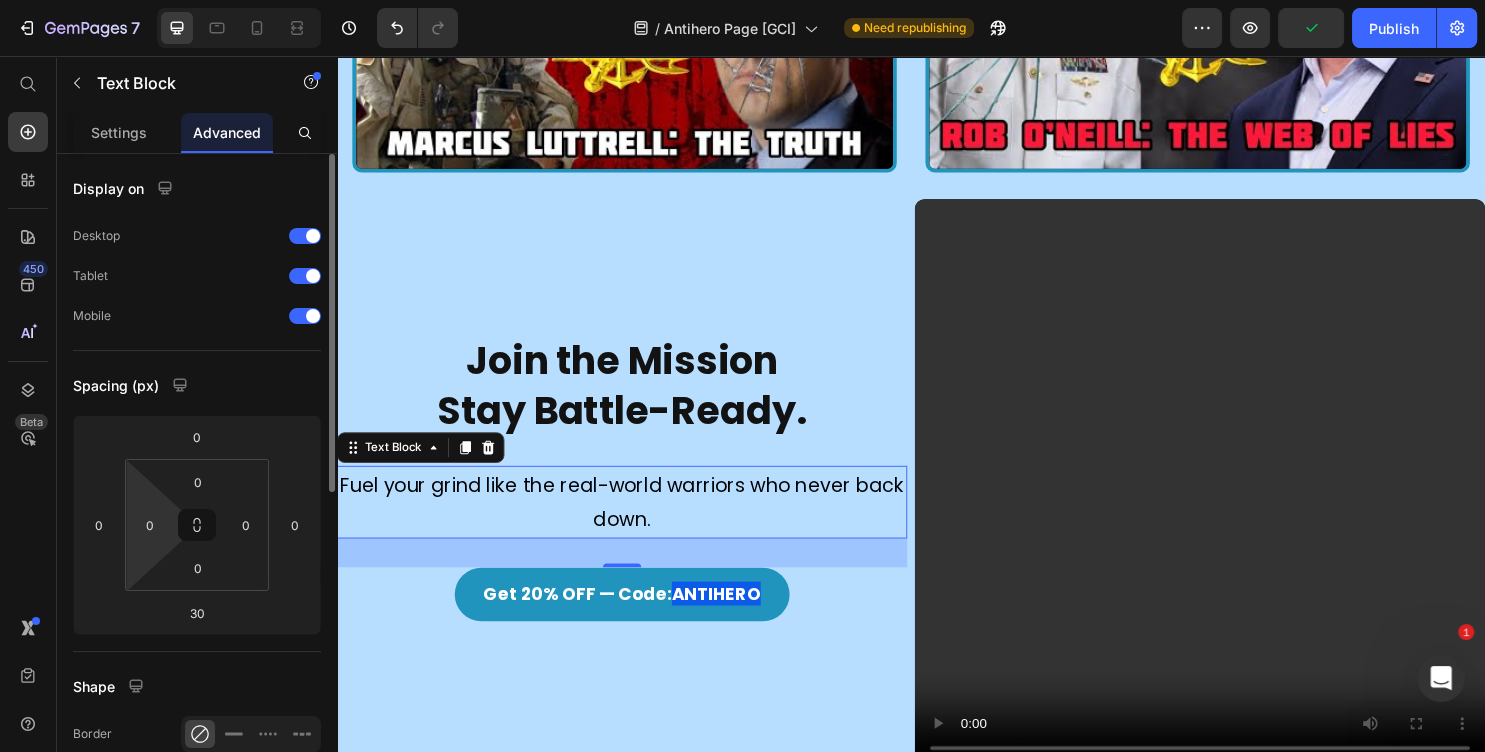 click on "7  Version history  /  Antihero Page [GCI] Need republishing Preview  Publish  450 Beta Start with Sections Elements Hero Section Product Detail Brands Trusted Badges Guarantee Product Breakdown How to use Testimonials Compare Bundle FAQs Social Proof Brand Story Product List Collection Blog List Contact Sticky Add to Cart Custom Footer Browse Library 450 Layout
Row
Row
Row
Row Text
Heading
Text Block Button
Button
Button
Sticky Back to top Media
Image" at bounding box center [742, 0] 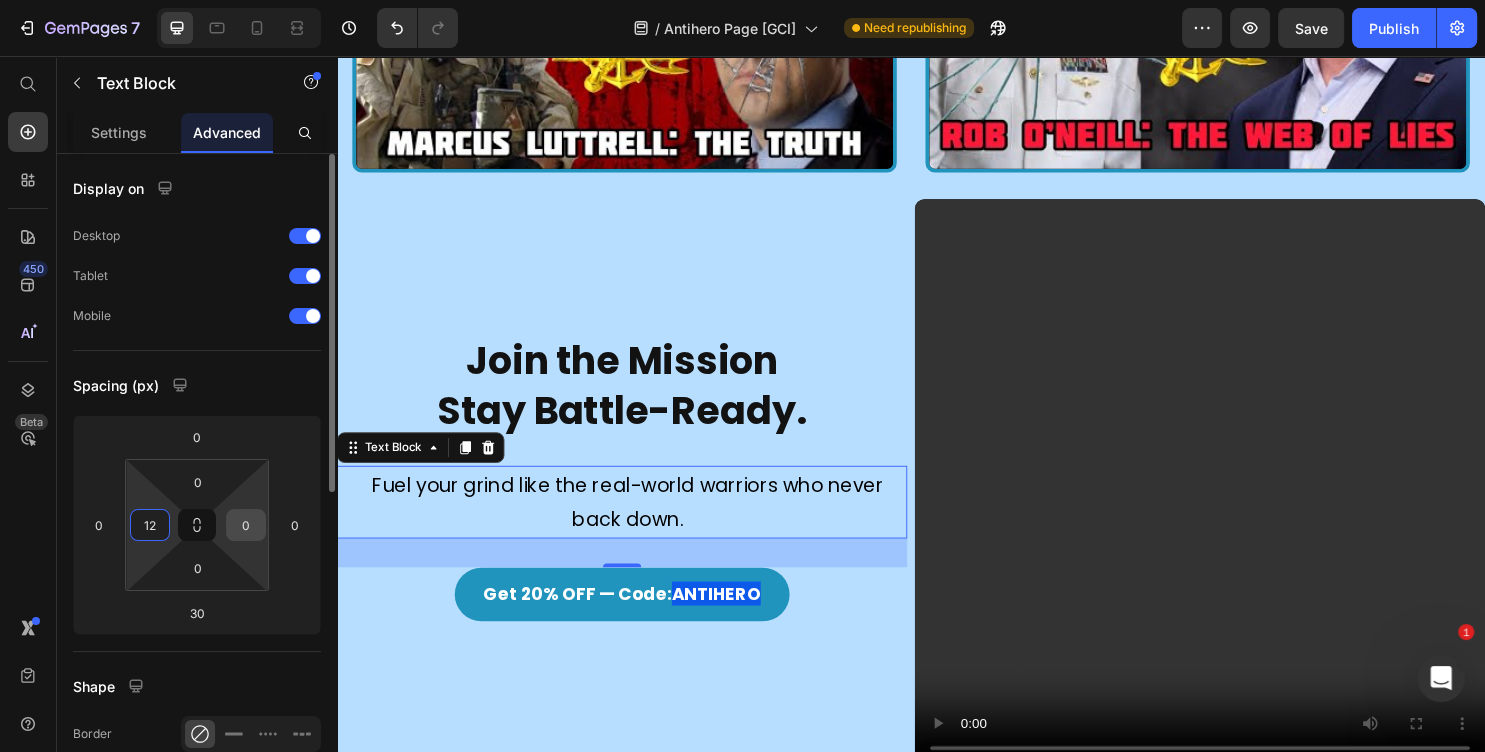 type on "12" 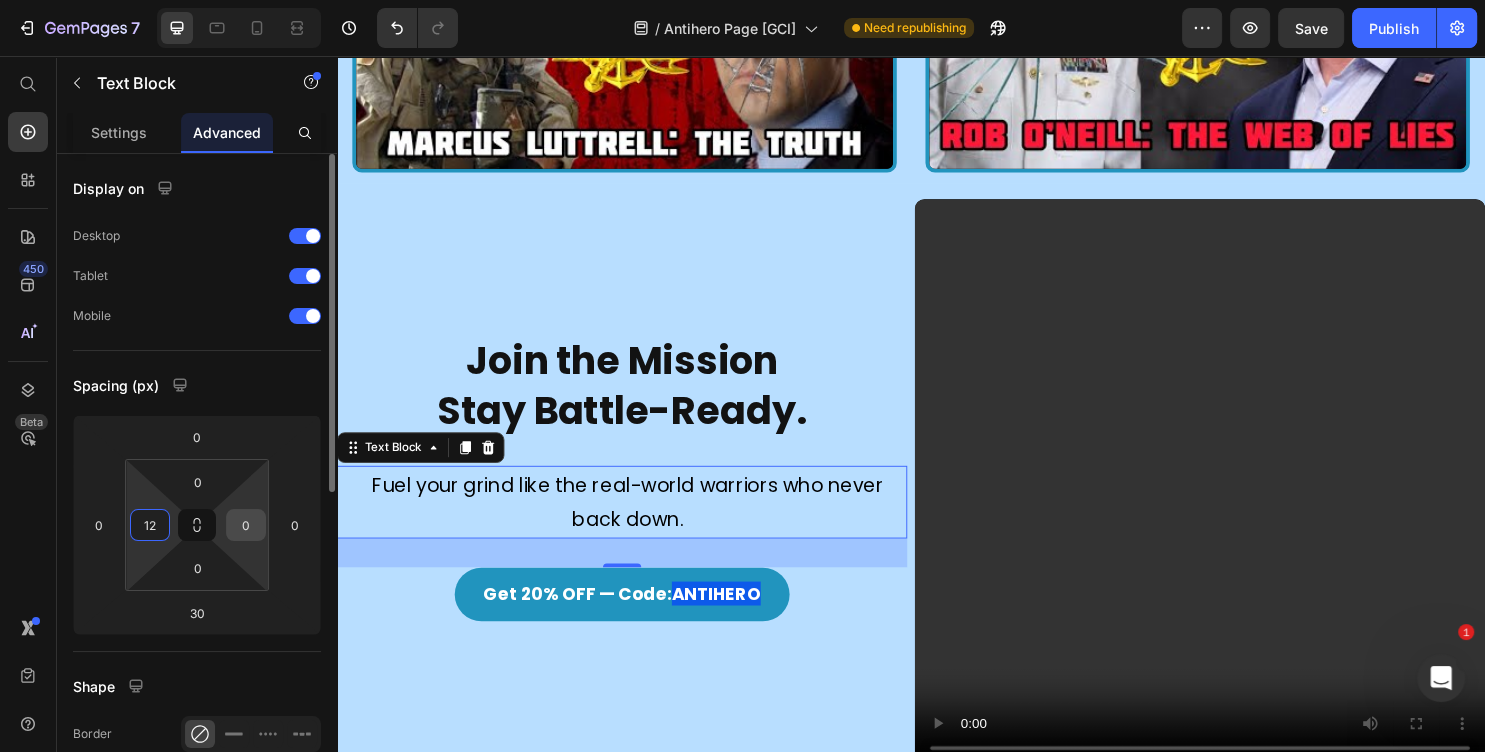 click on "0" at bounding box center [246, 525] 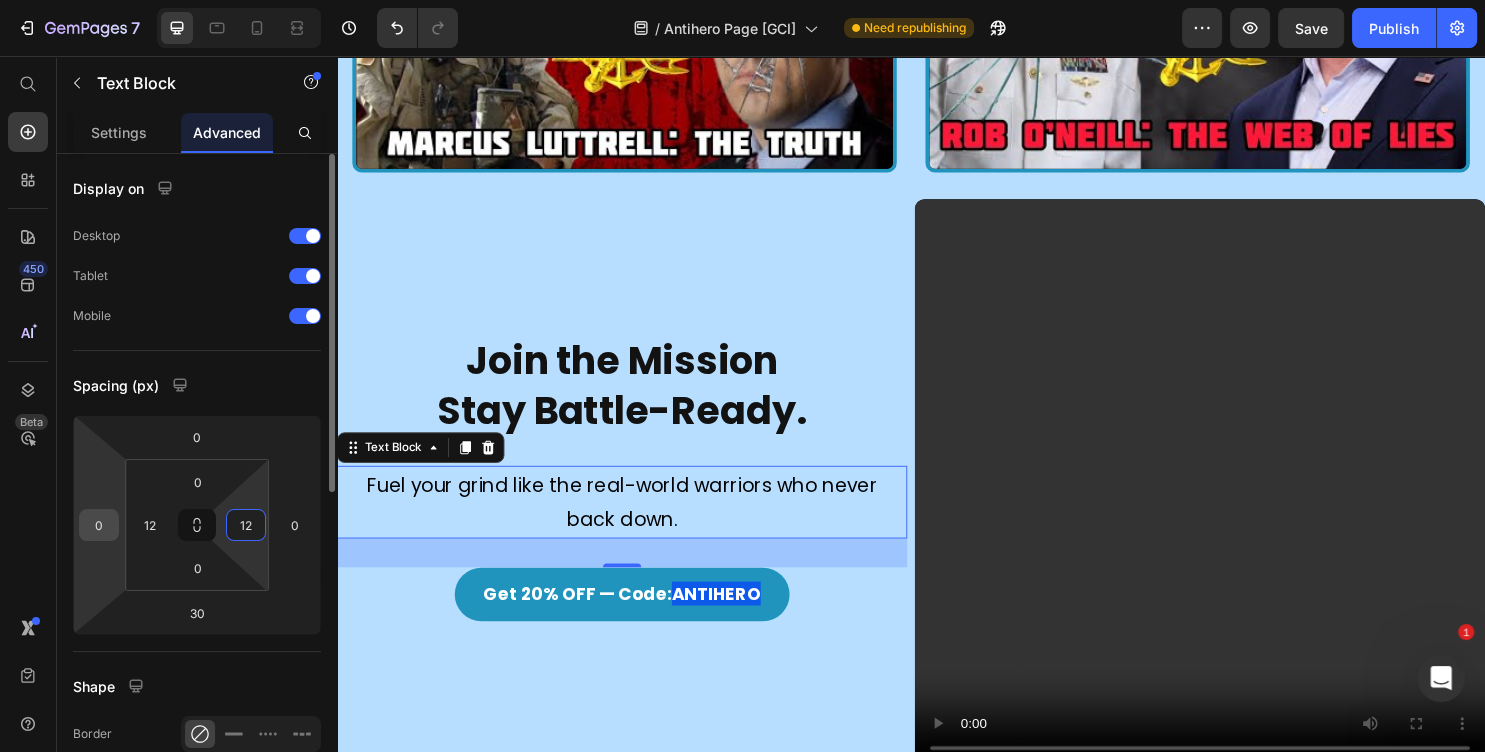 type on "12" 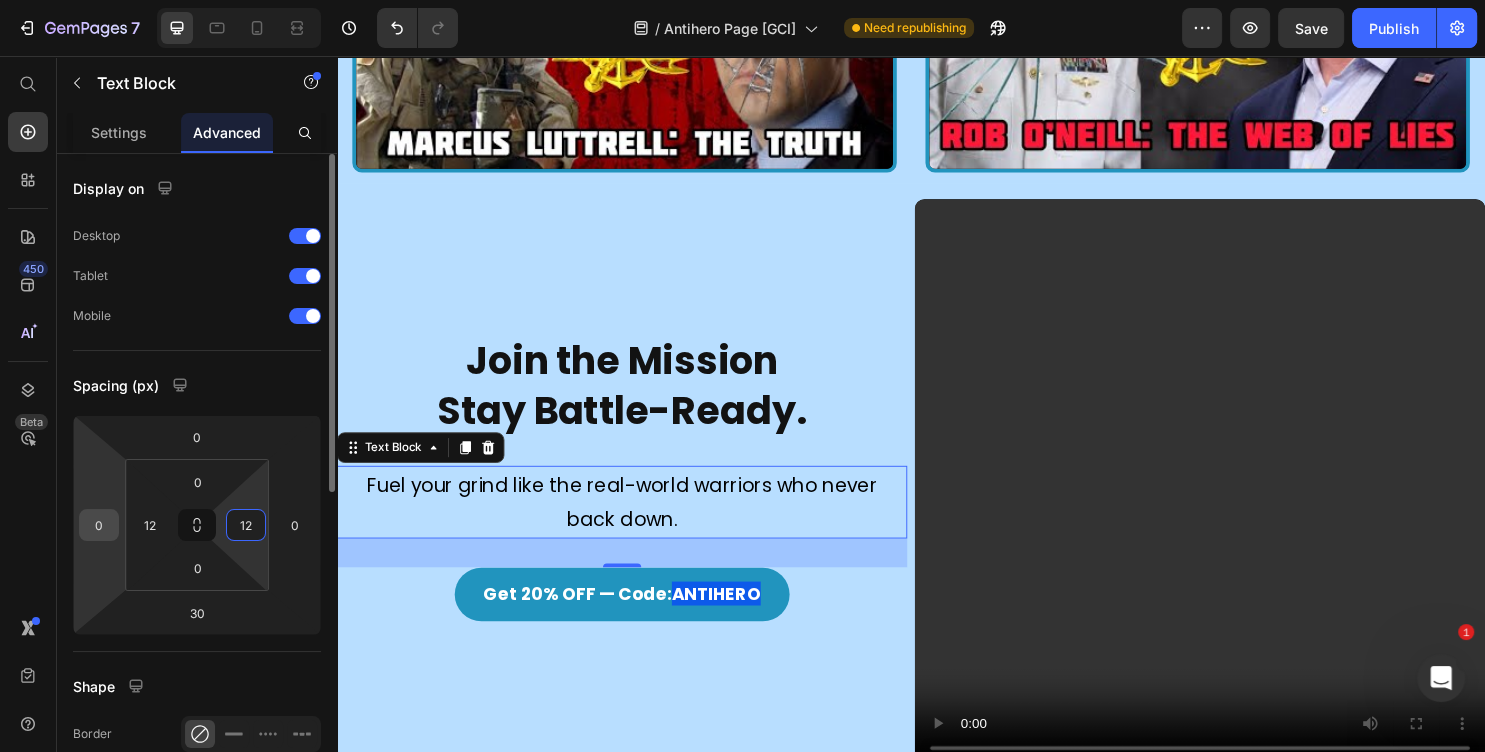 click on "0" at bounding box center [99, 525] 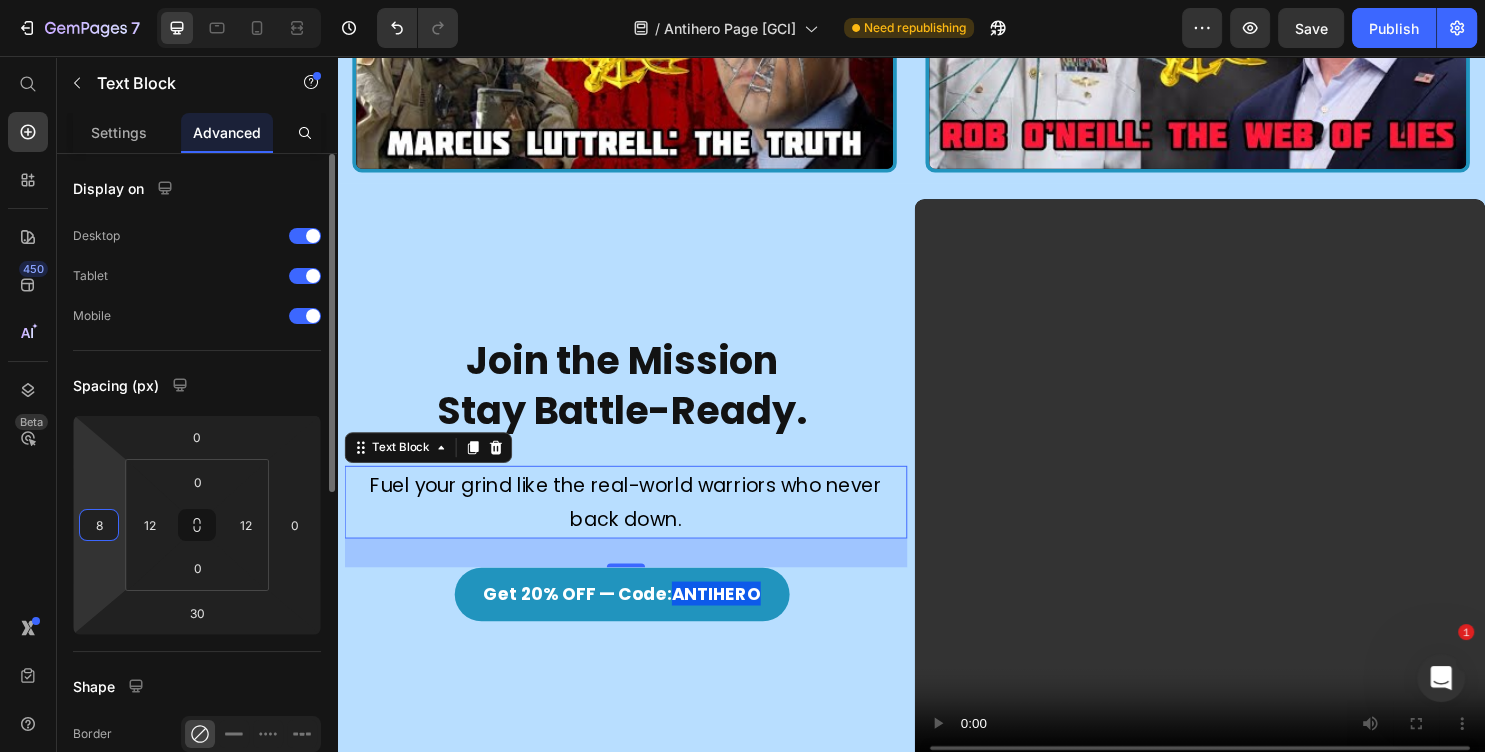 drag, startPoint x: 104, startPoint y: 518, endPoint x: 88, endPoint y: 518, distance: 16 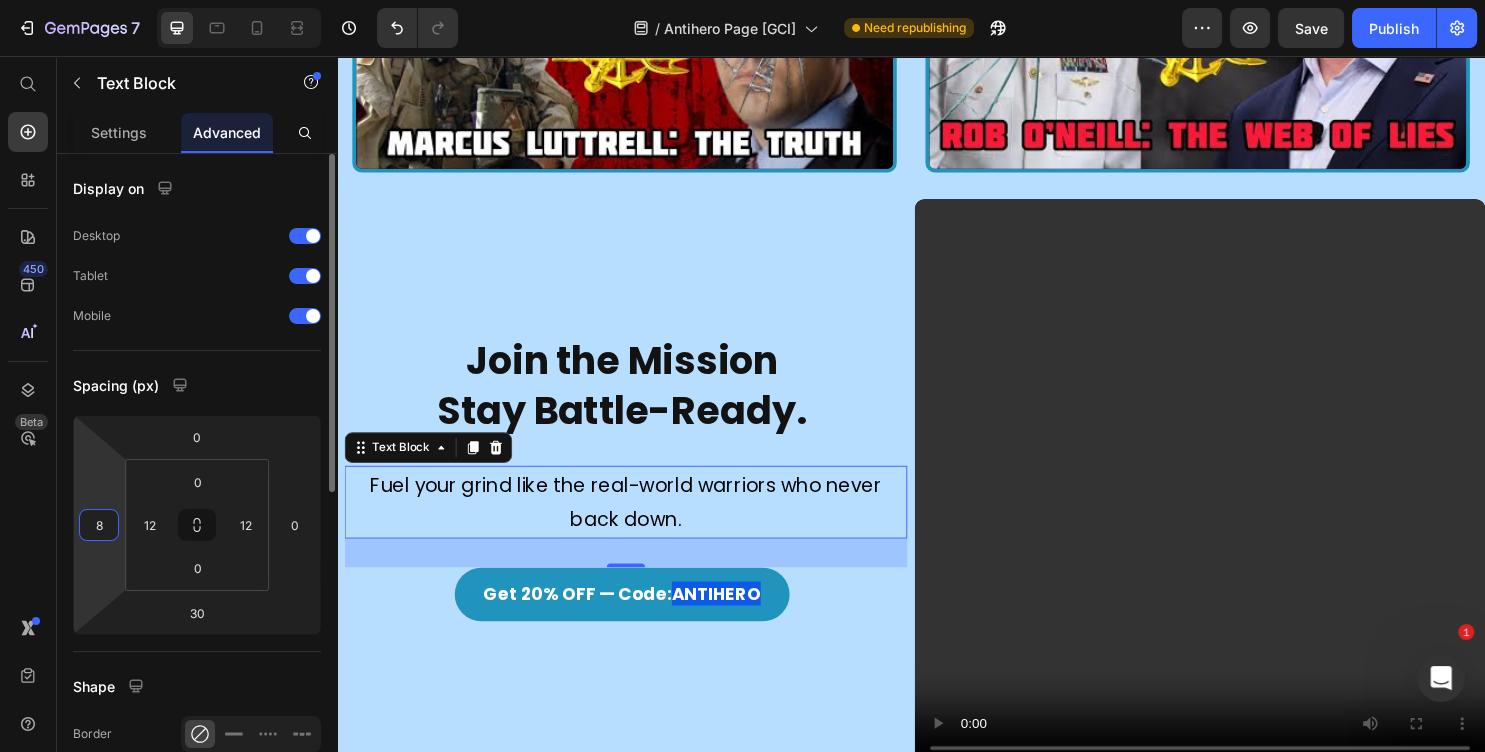click on "8" at bounding box center [99, 525] 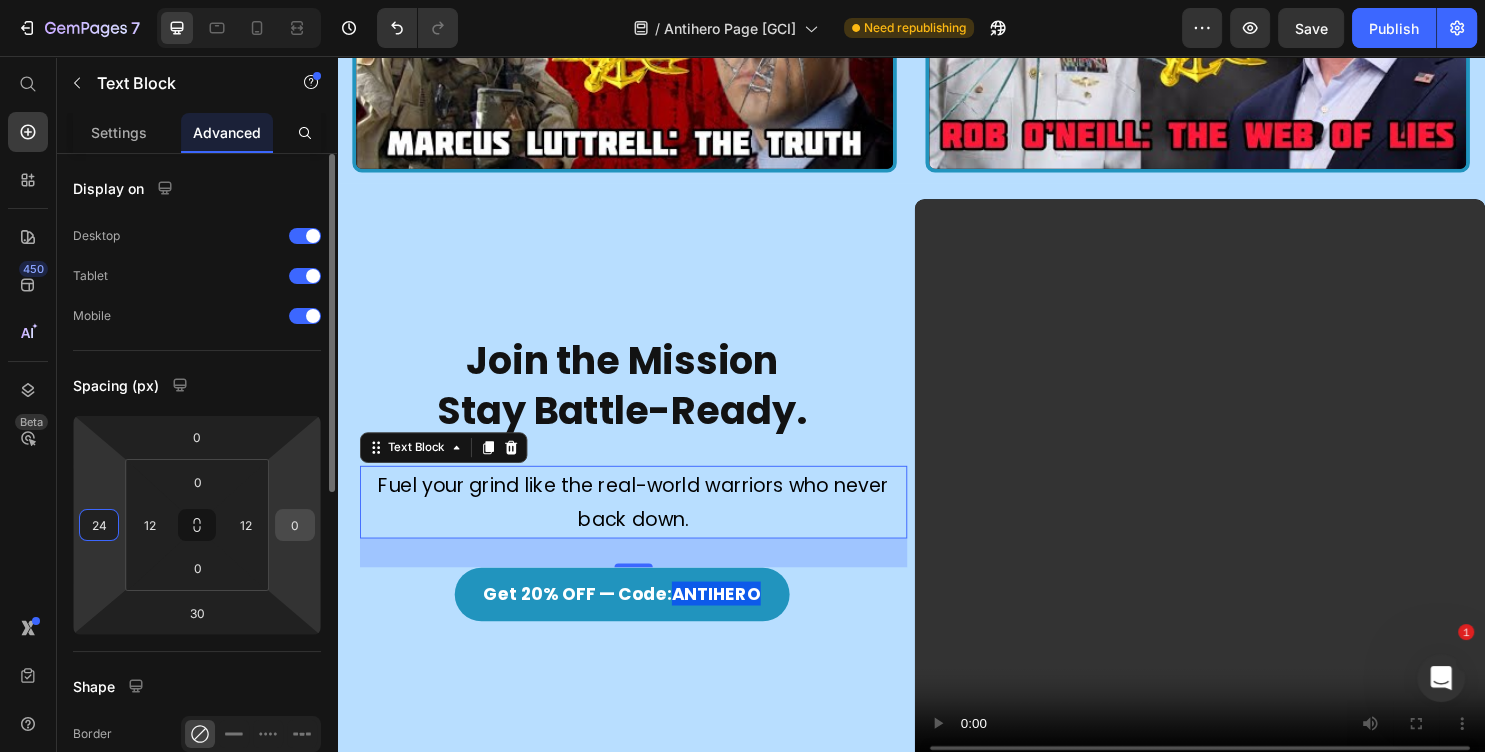 type on "24" 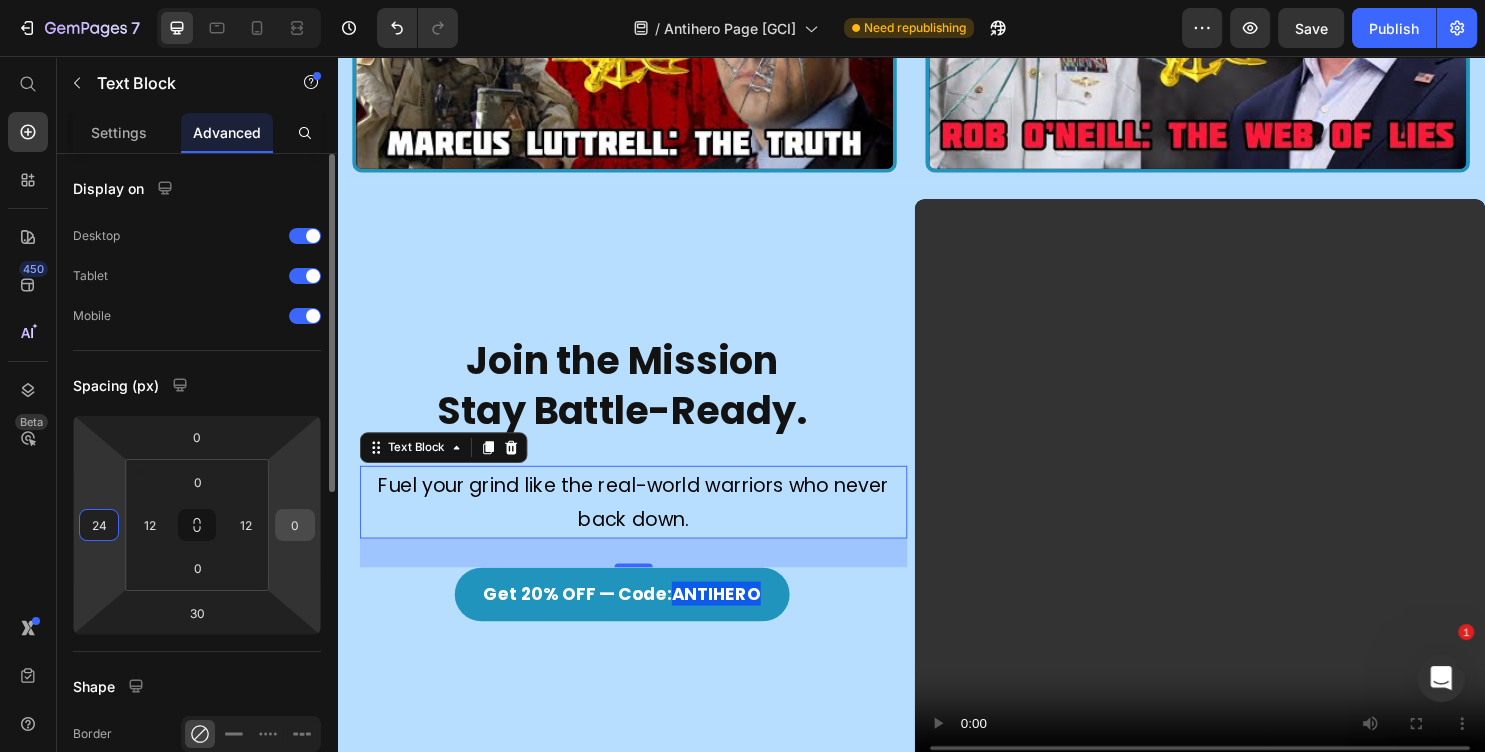 click on "0" at bounding box center (295, 525) 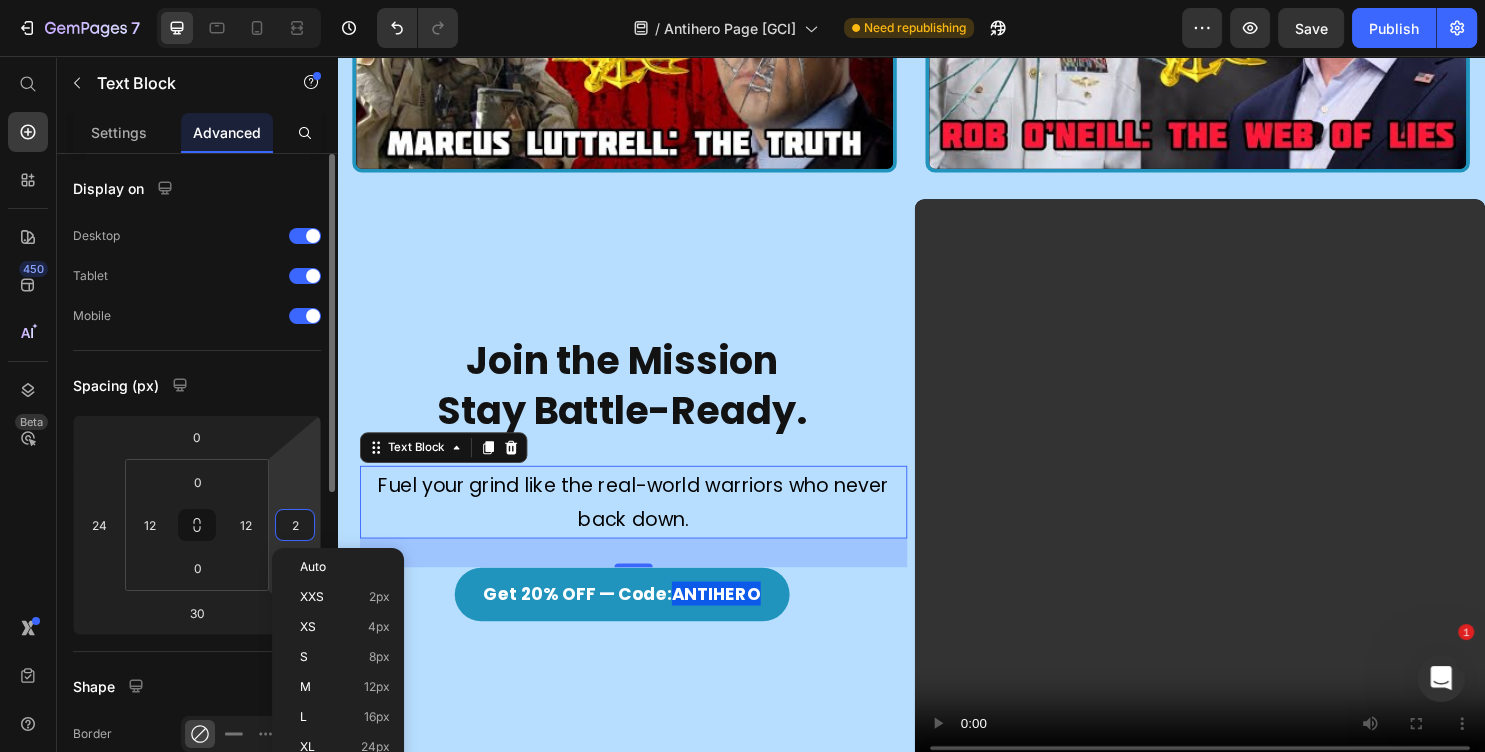 type on "24" 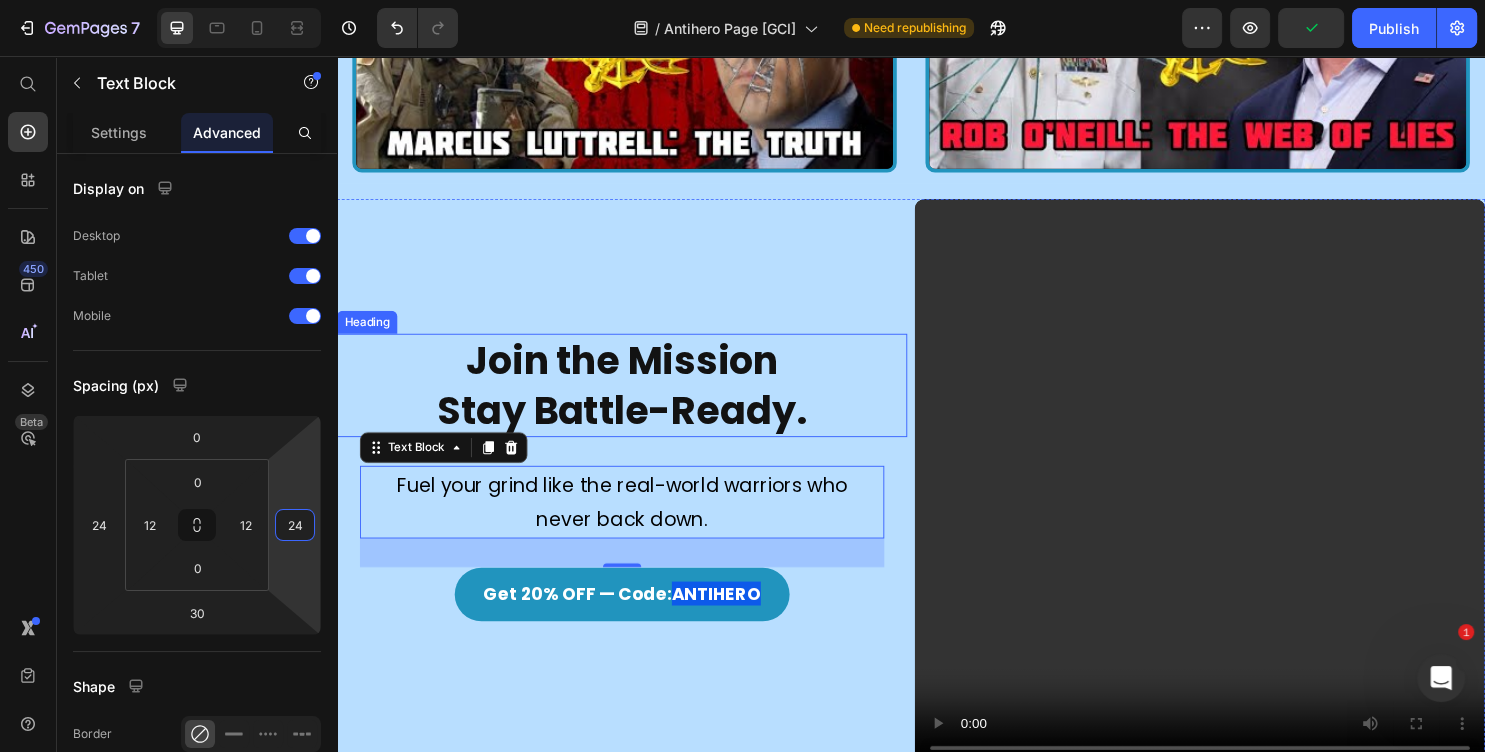click on "Join the Mission Stay Battle-Ready." at bounding box center (635, 401) 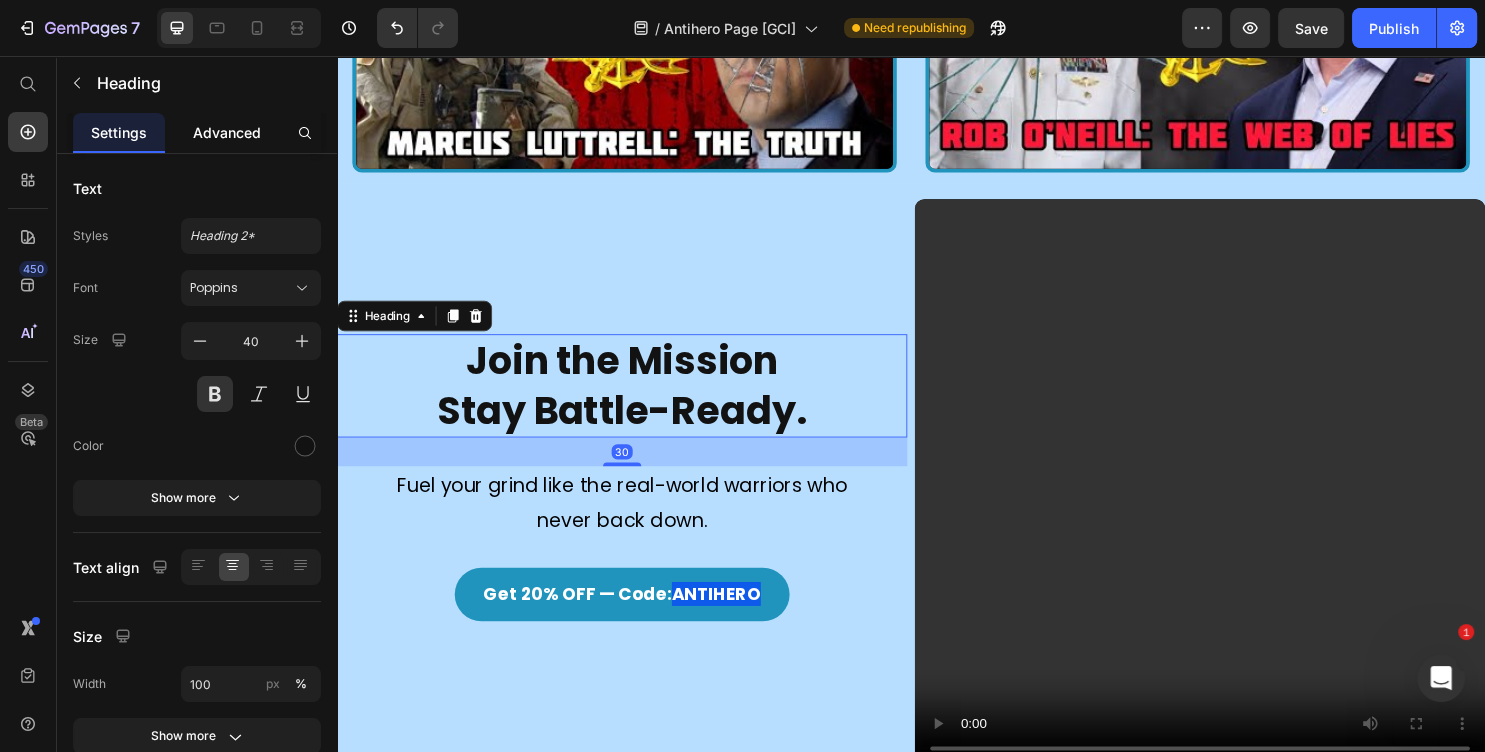 click on "Advanced" 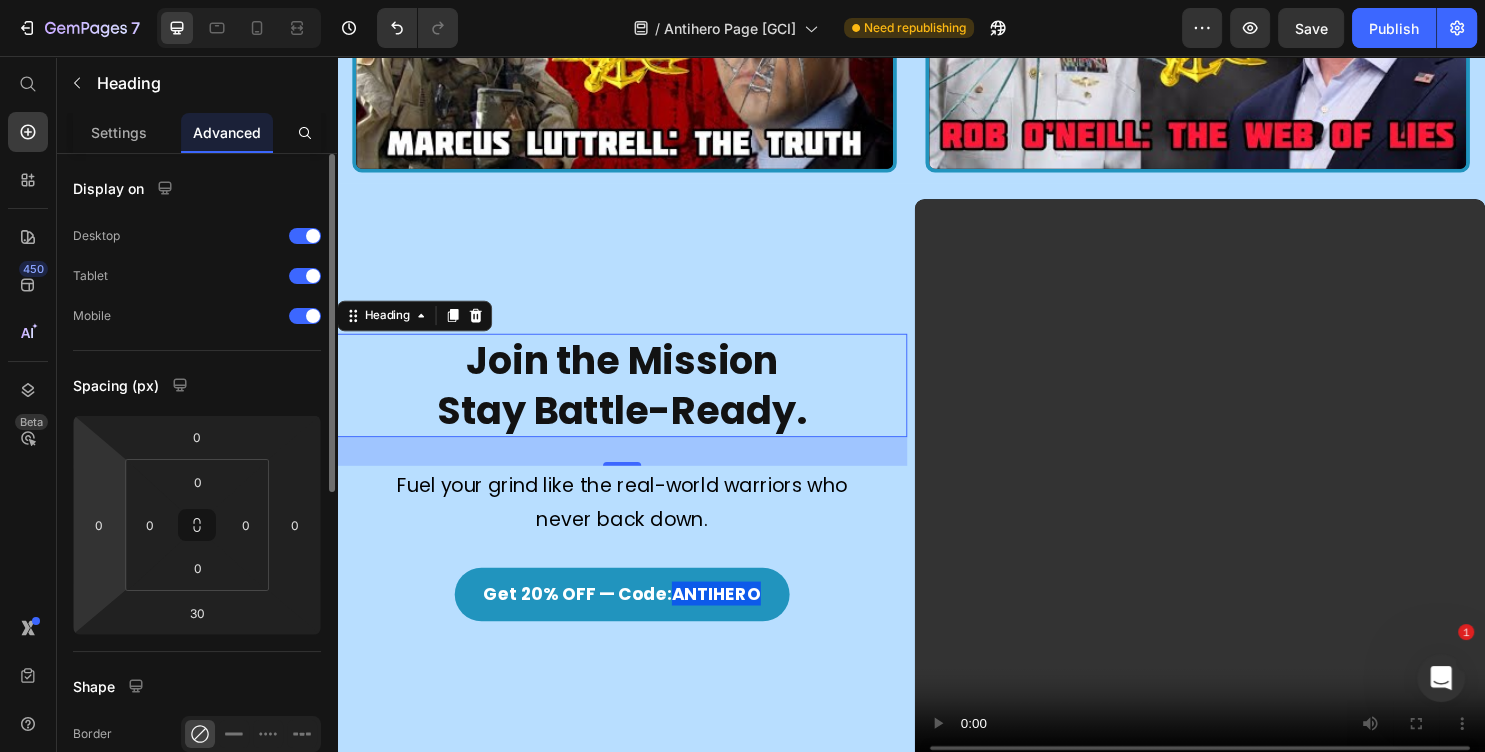 click on "7  Version history  /  Antihero Page [GCI] Need republishing Preview  Save   Publish  450 Beta Start with Sections Elements Hero Section Product Detail Brands Trusted Badges Guarantee Product Breakdown How to use Testimonials Compare Bundle FAQs Social Proof Brand Story Product List Collection Blog List Contact Sticky Add to Cart Custom Footer Browse Library 450 Layout
Row
Row
Row
Row Text
Heading
Text Block Button
Button
Button
Sticky Back to top Media
Image Image" at bounding box center (742, 0) 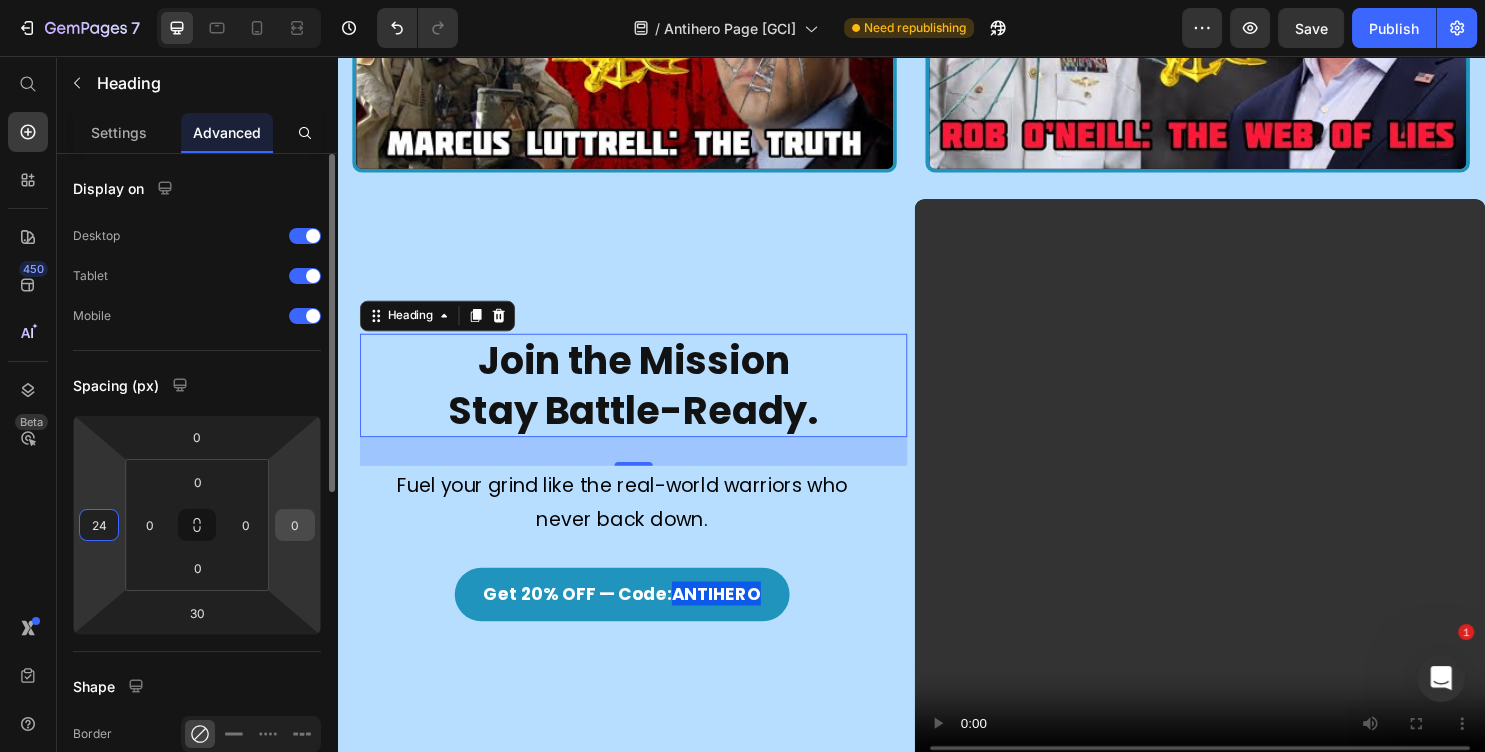 type on "24" 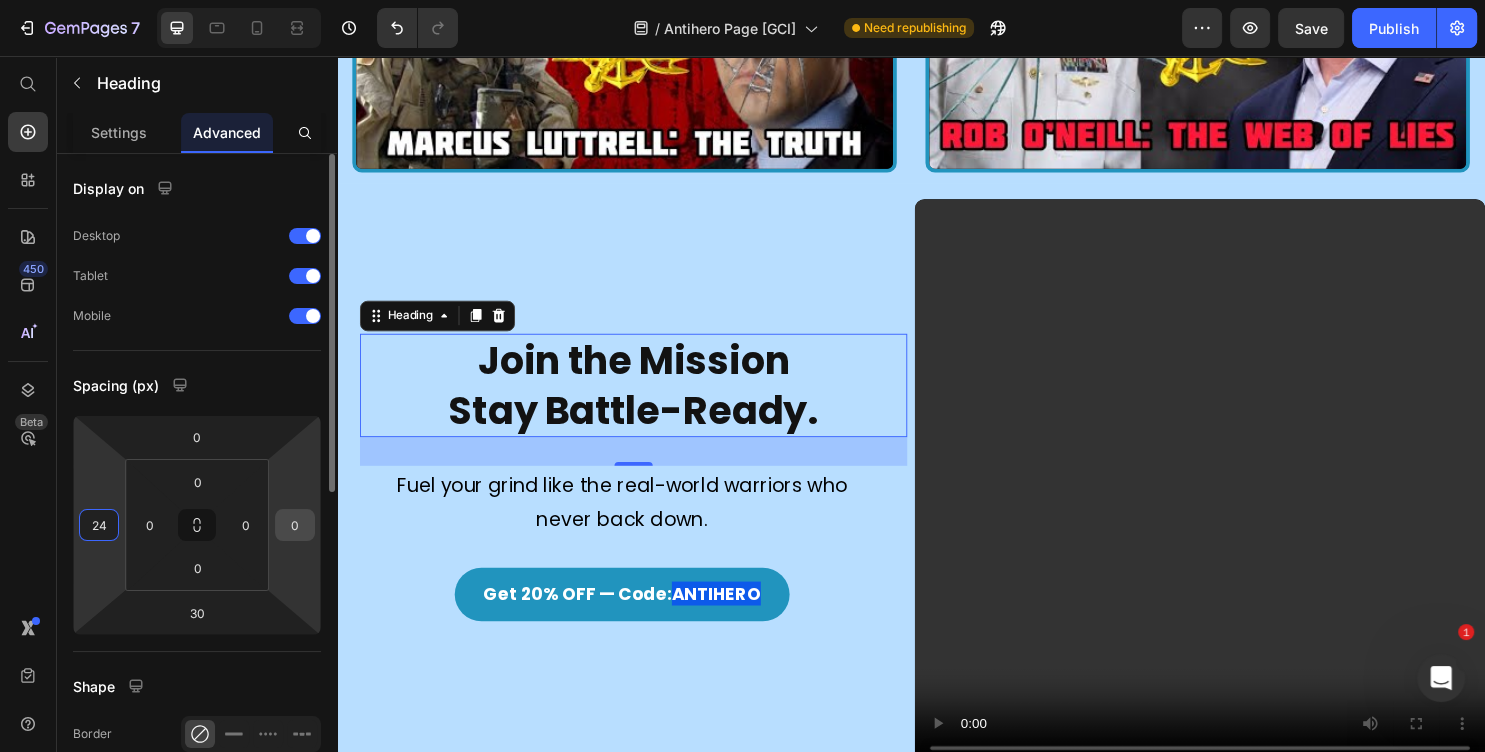 click on "0" at bounding box center [295, 525] 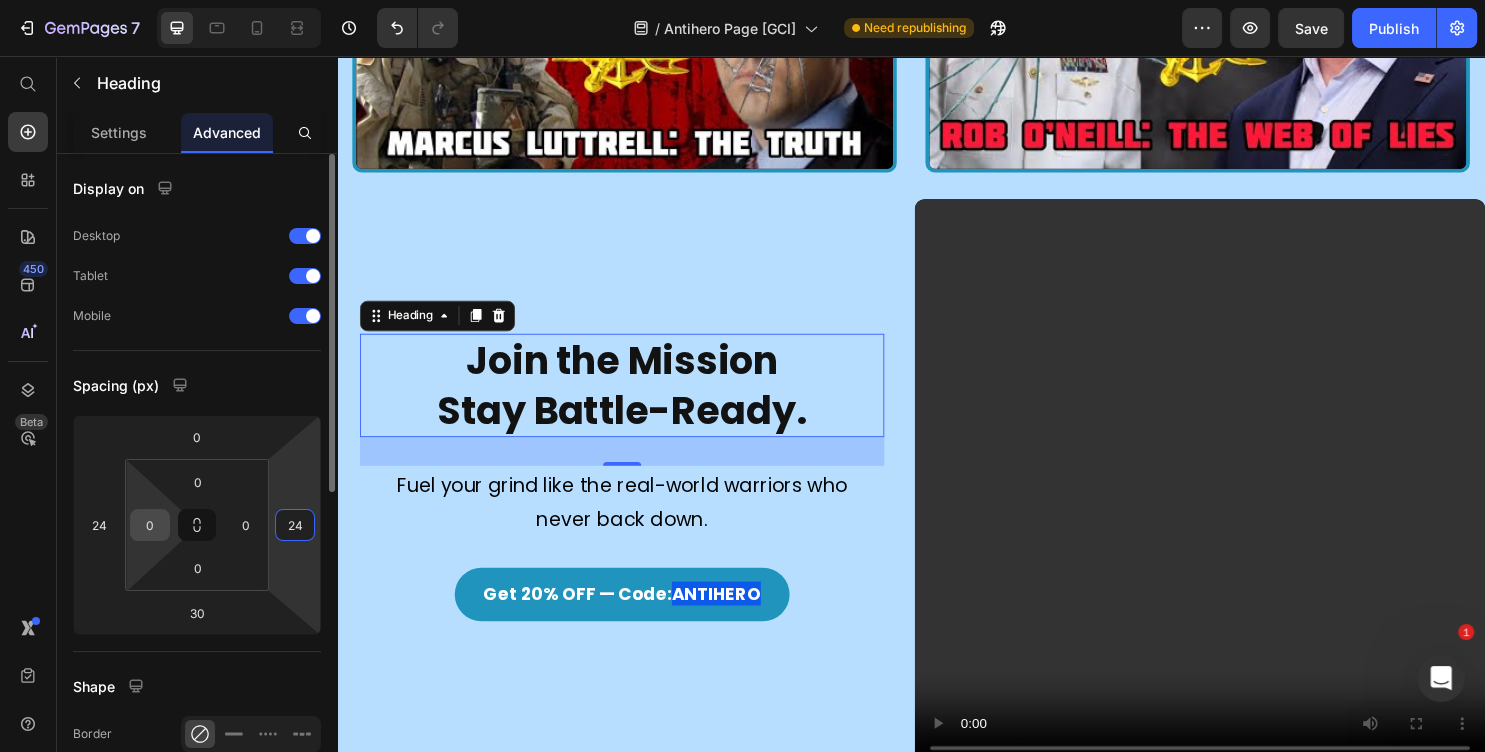 type on "24" 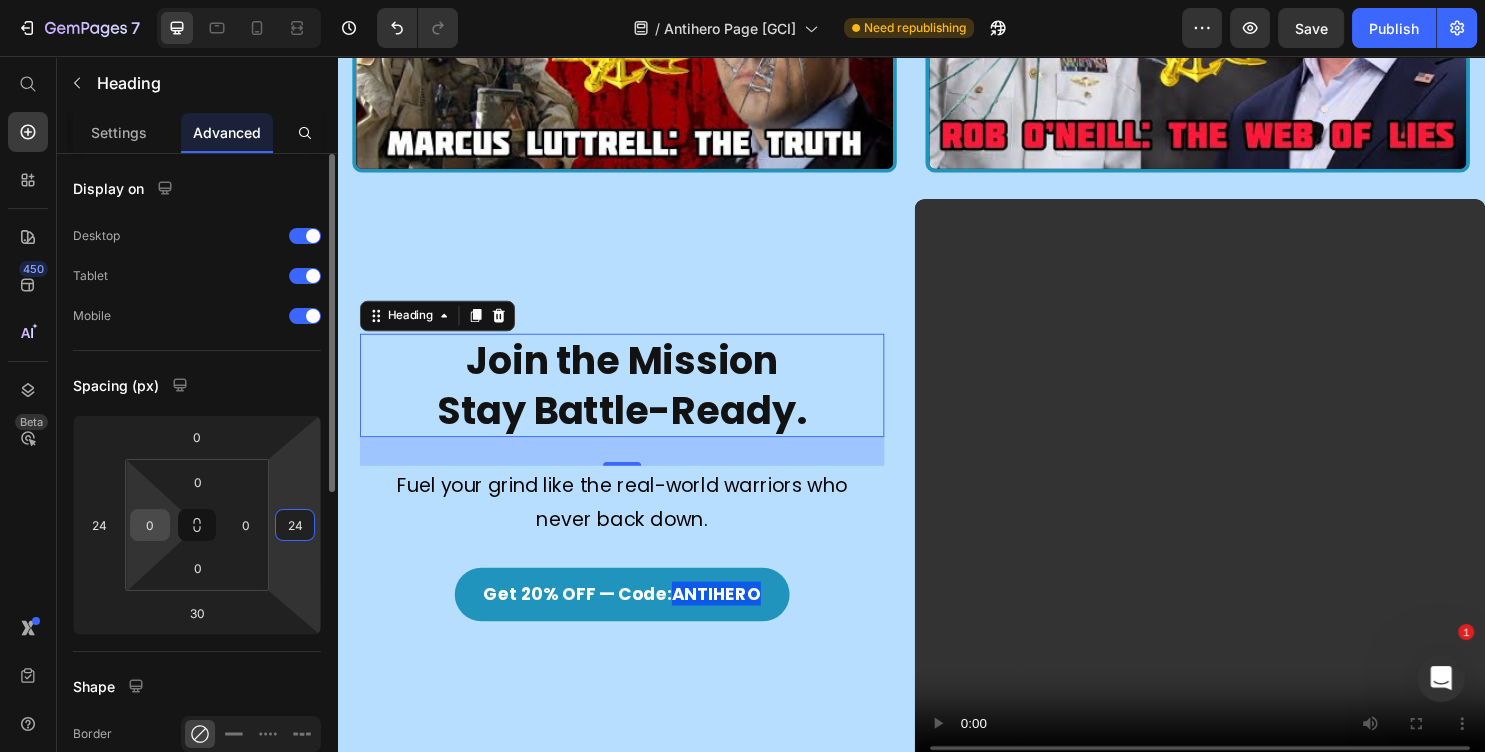 click on "0" at bounding box center [150, 525] 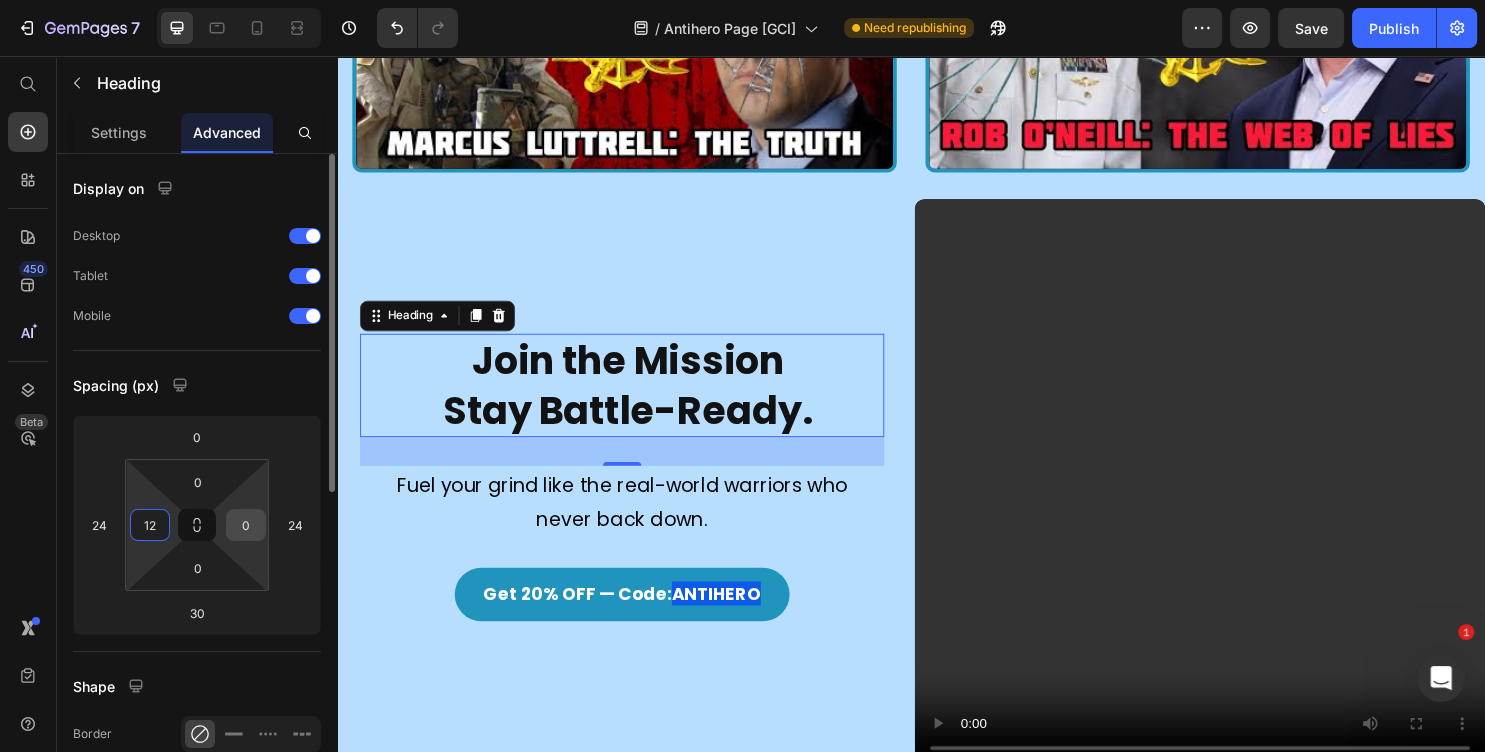 type on "12" 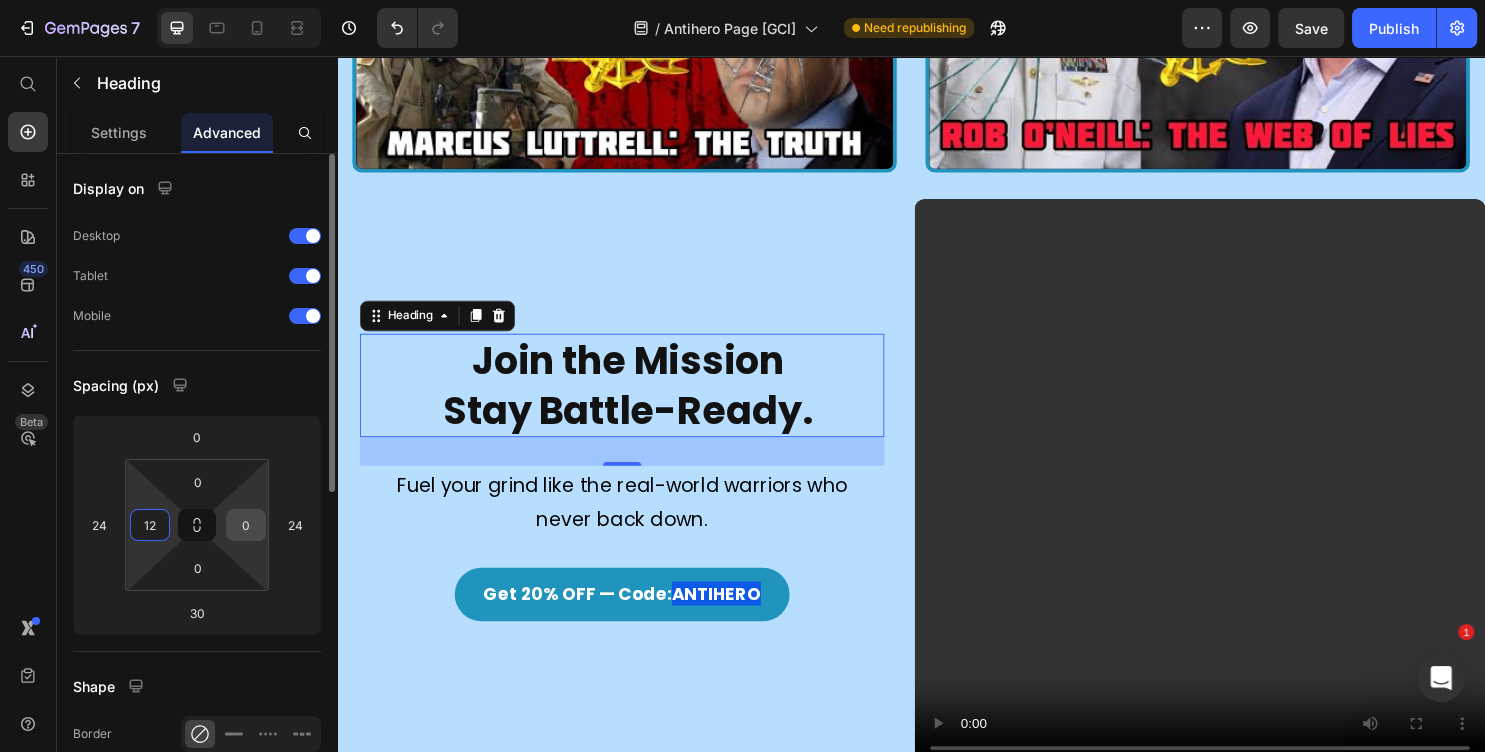 click on "0" at bounding box center [246, 525] 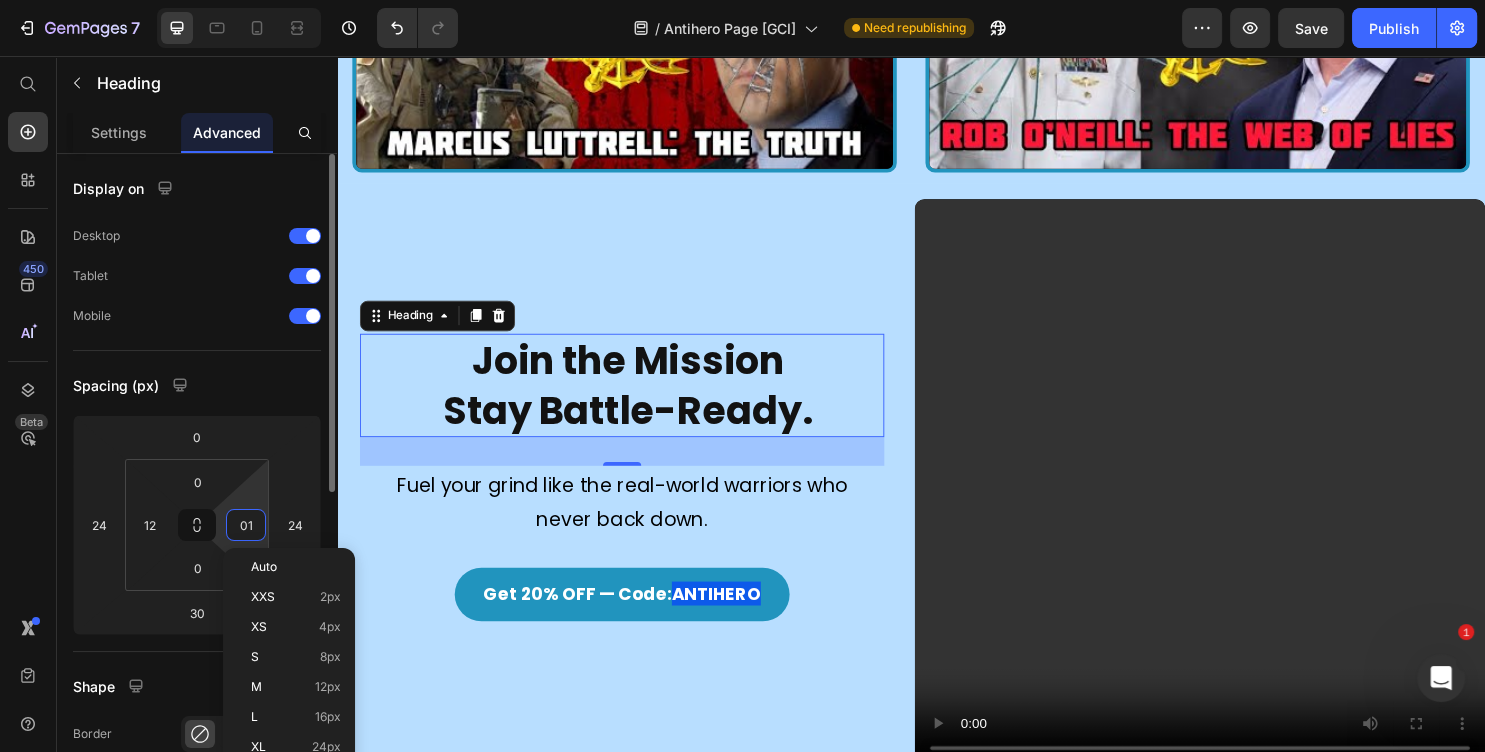 type on "012" 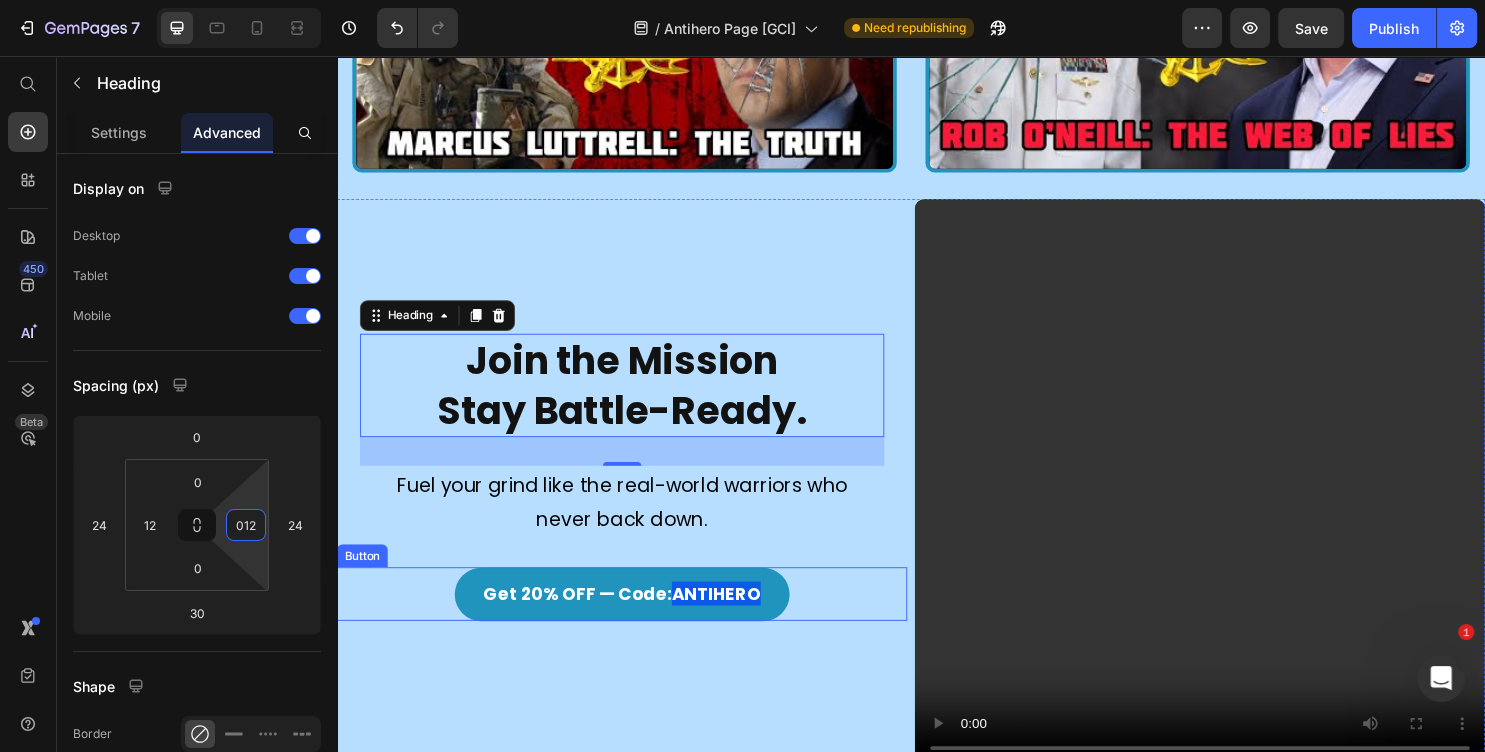 click on "Get 20% OFF — Code:  ANTIHERO Button" at bounding box center (635, 619) 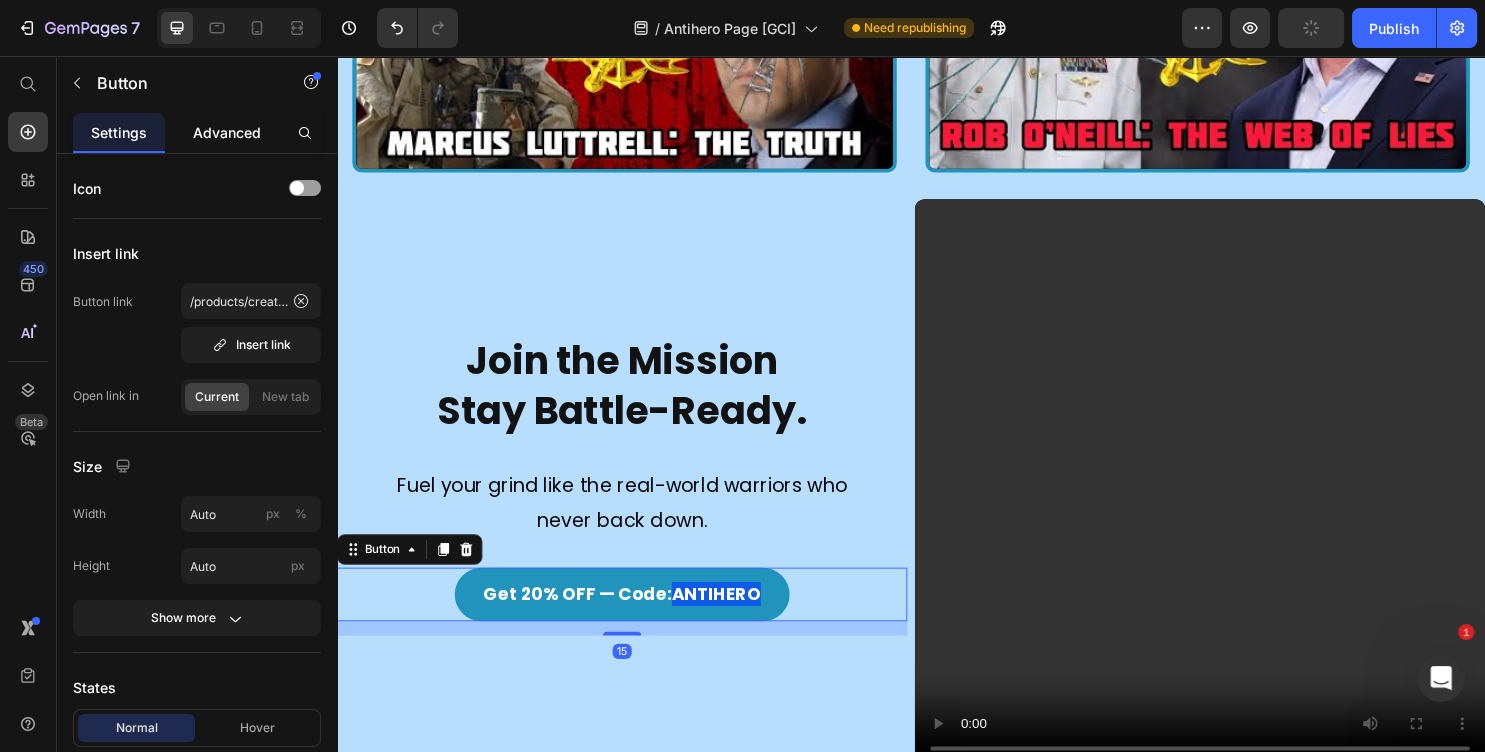 click on "Advanced" at bounding box center (227, 132) 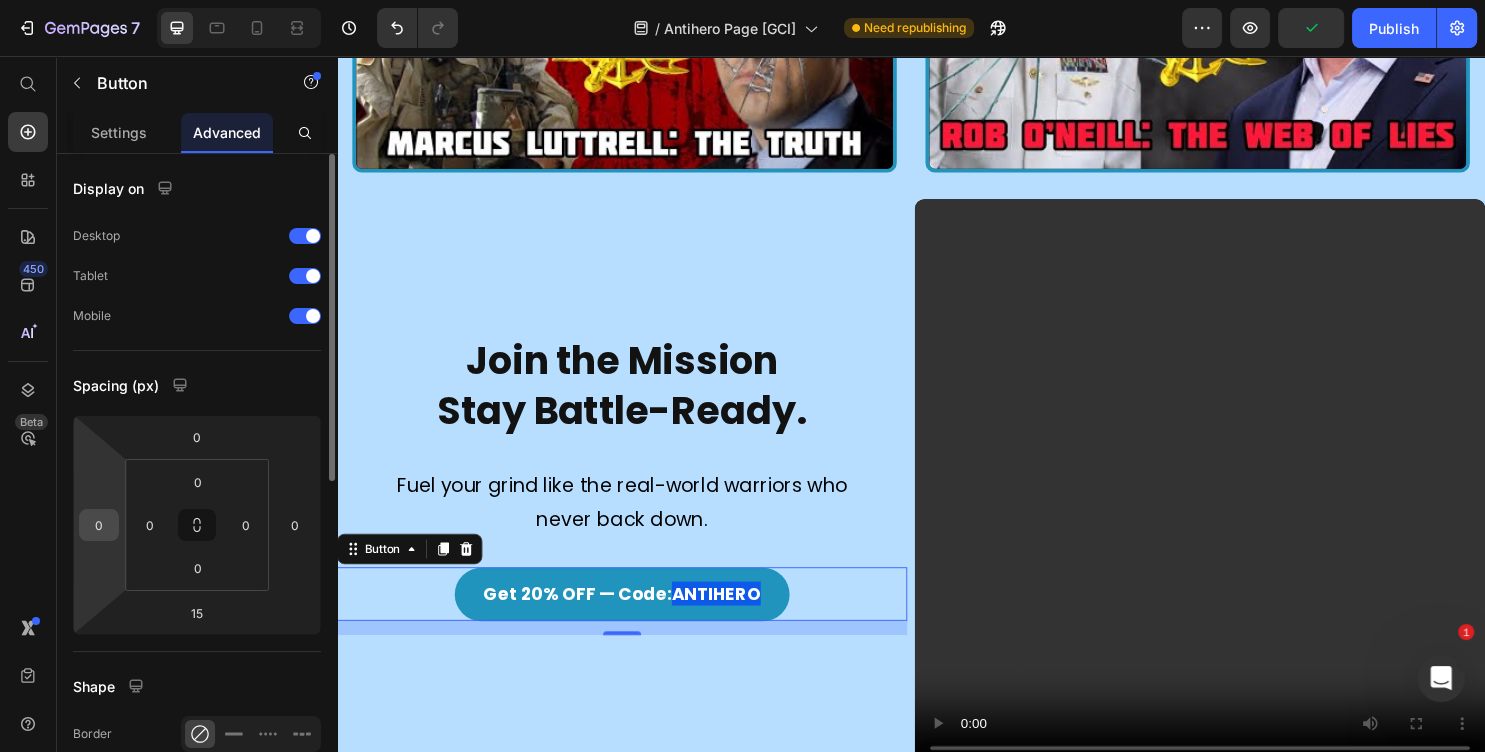 click on "0" at bounding box center (99, 525) 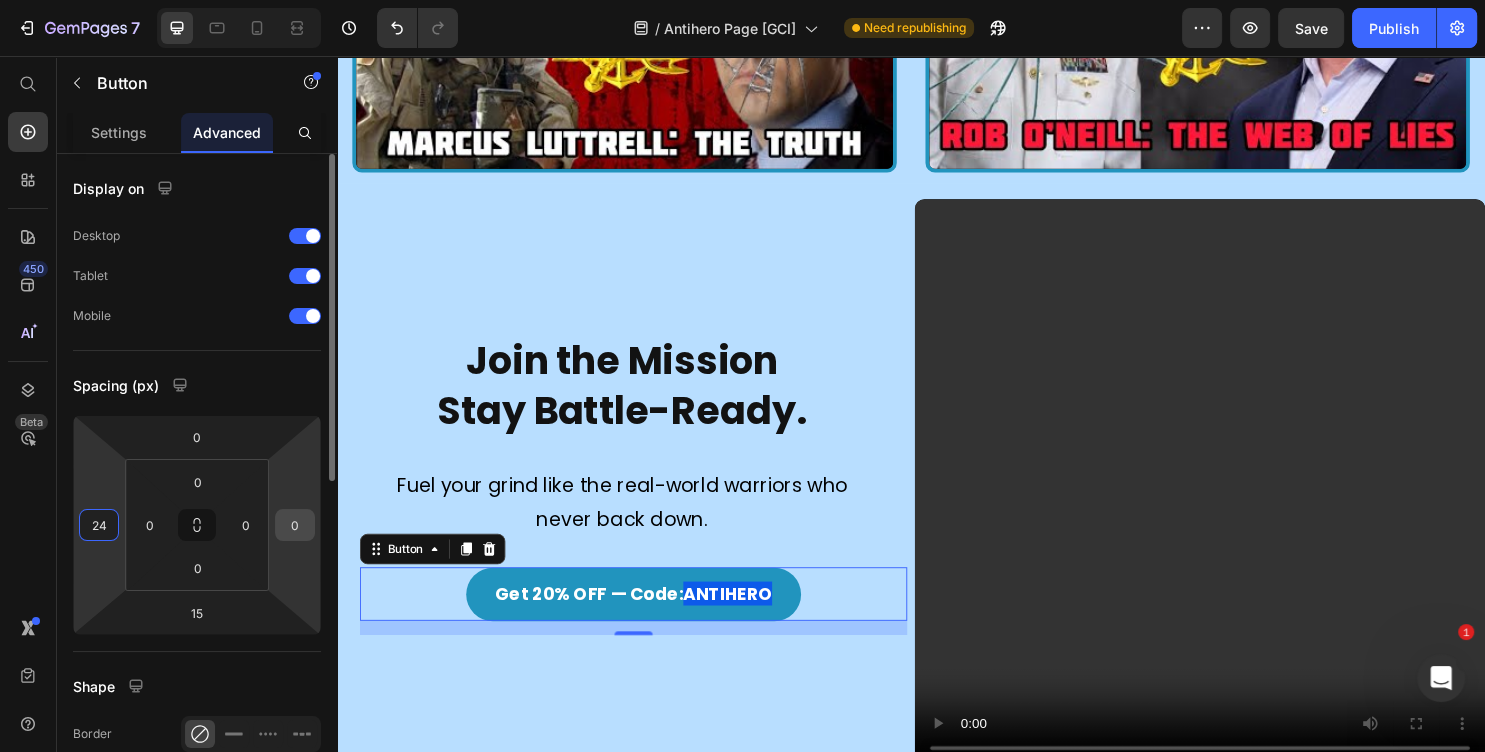 type on "24" 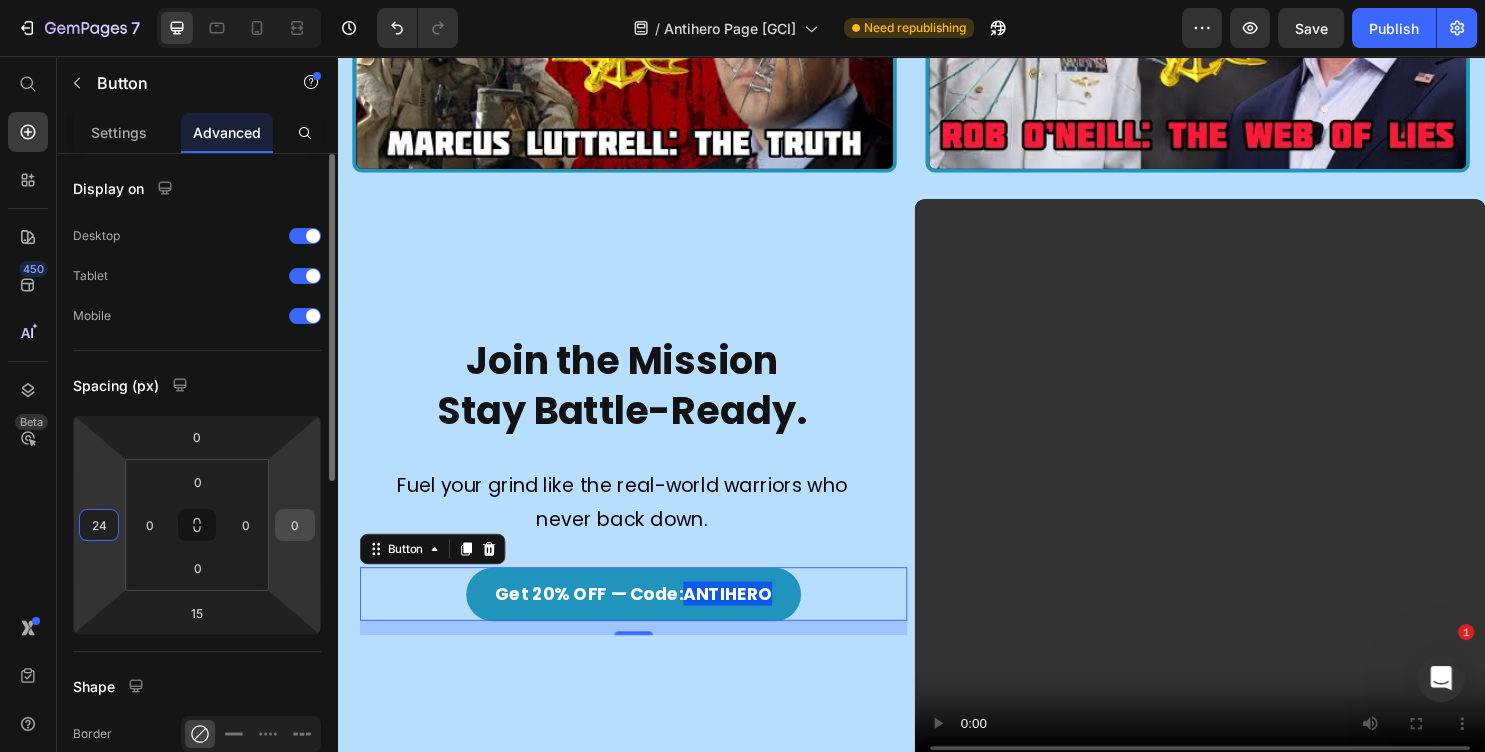 click on "0" at bounding box center [295, 525] 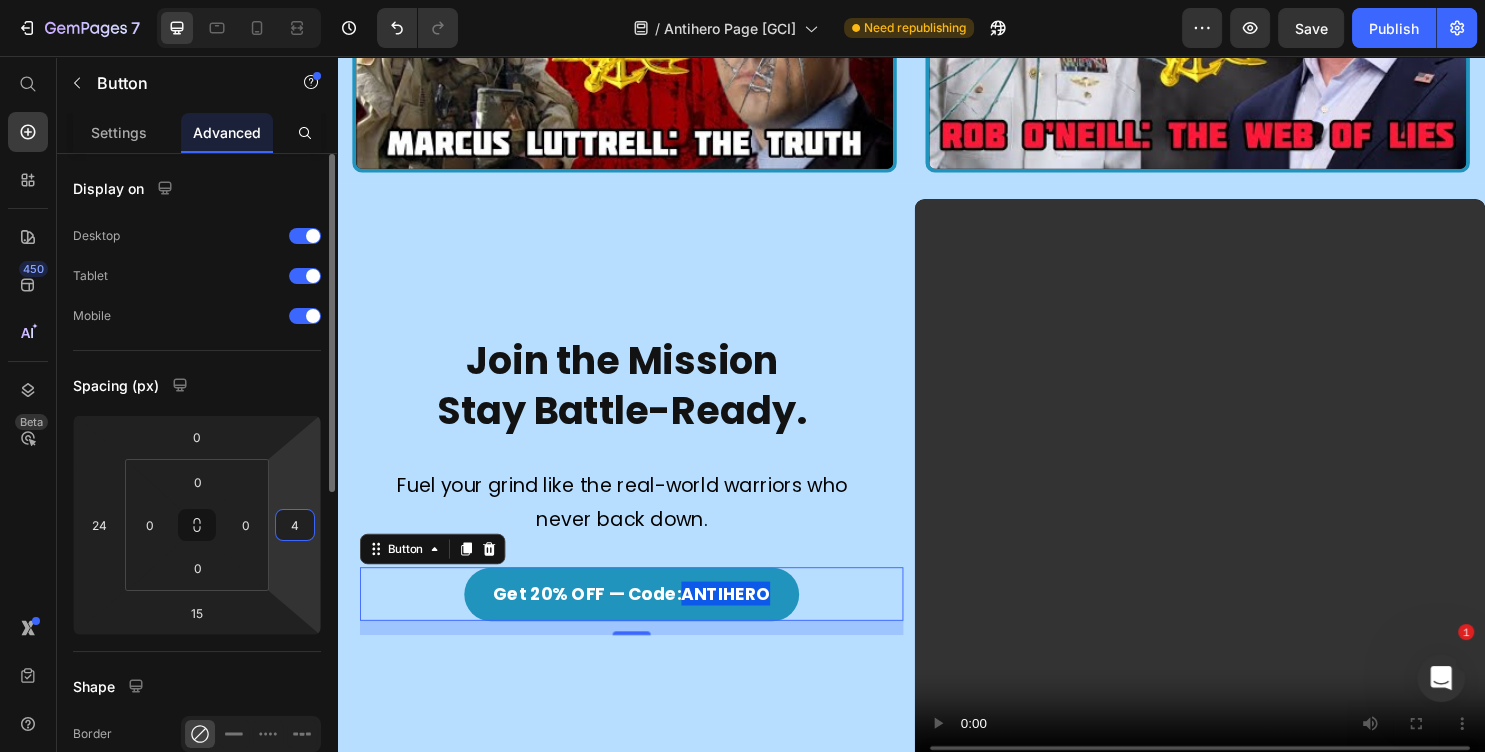 click on "4" at bounding box center [295, 525] 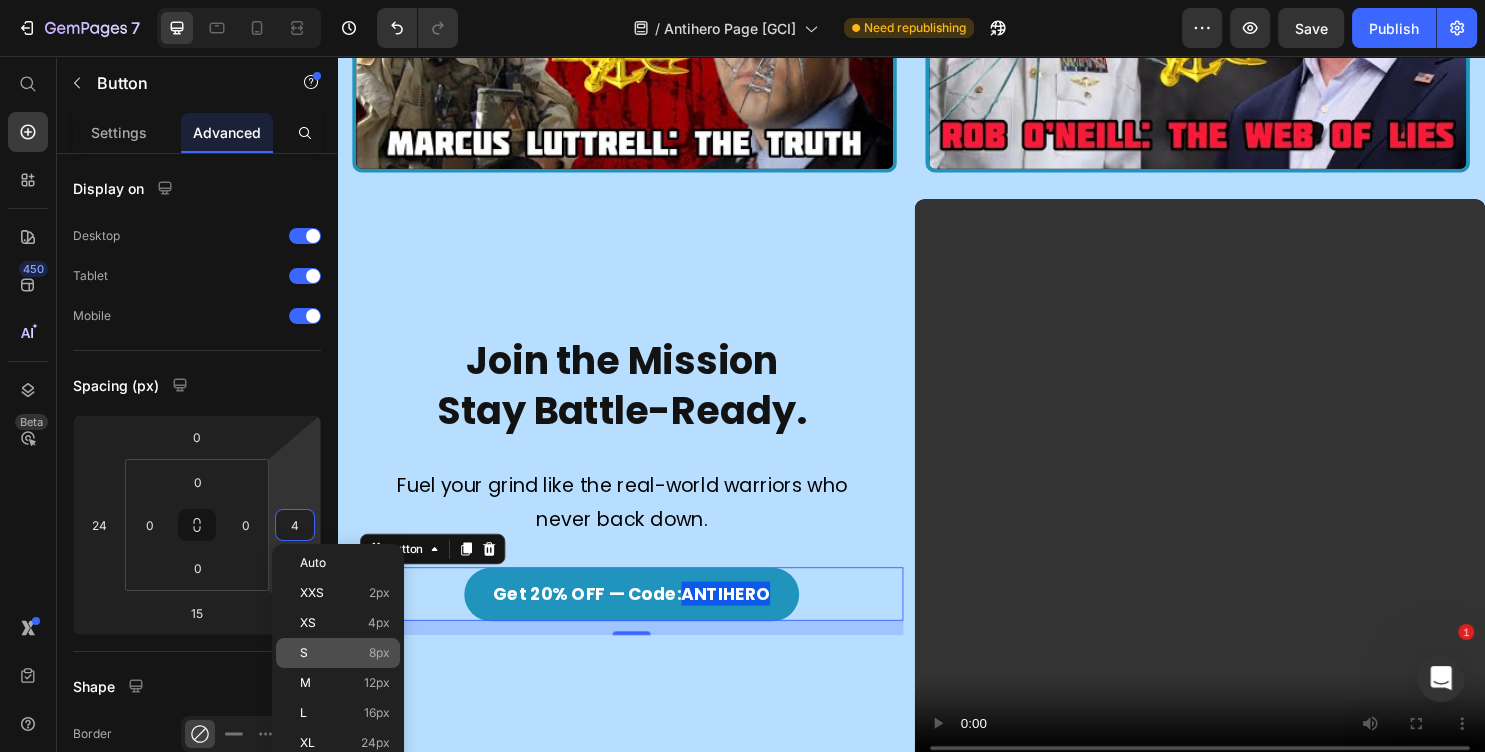 click on "XL 24px" at bounding box center [345, 743] 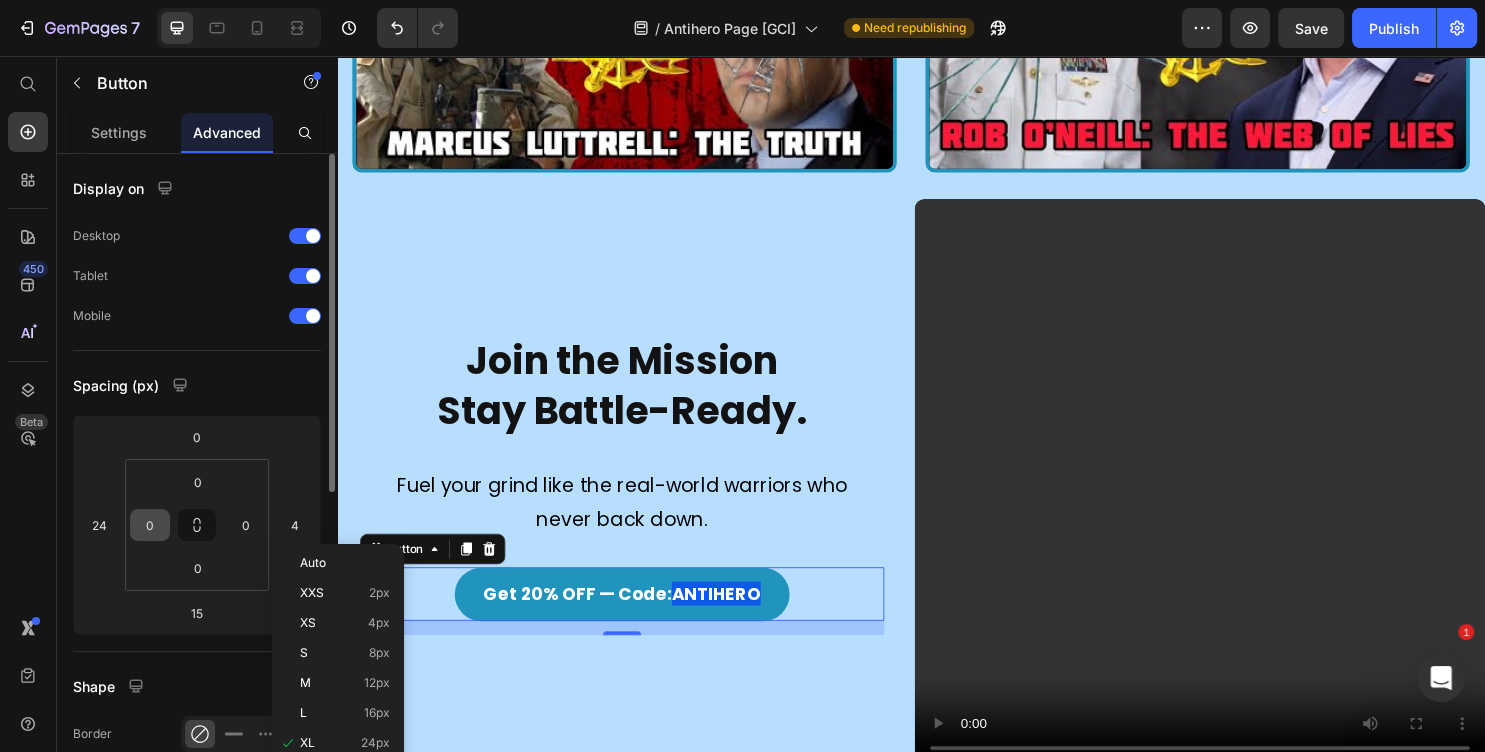 type on "24" 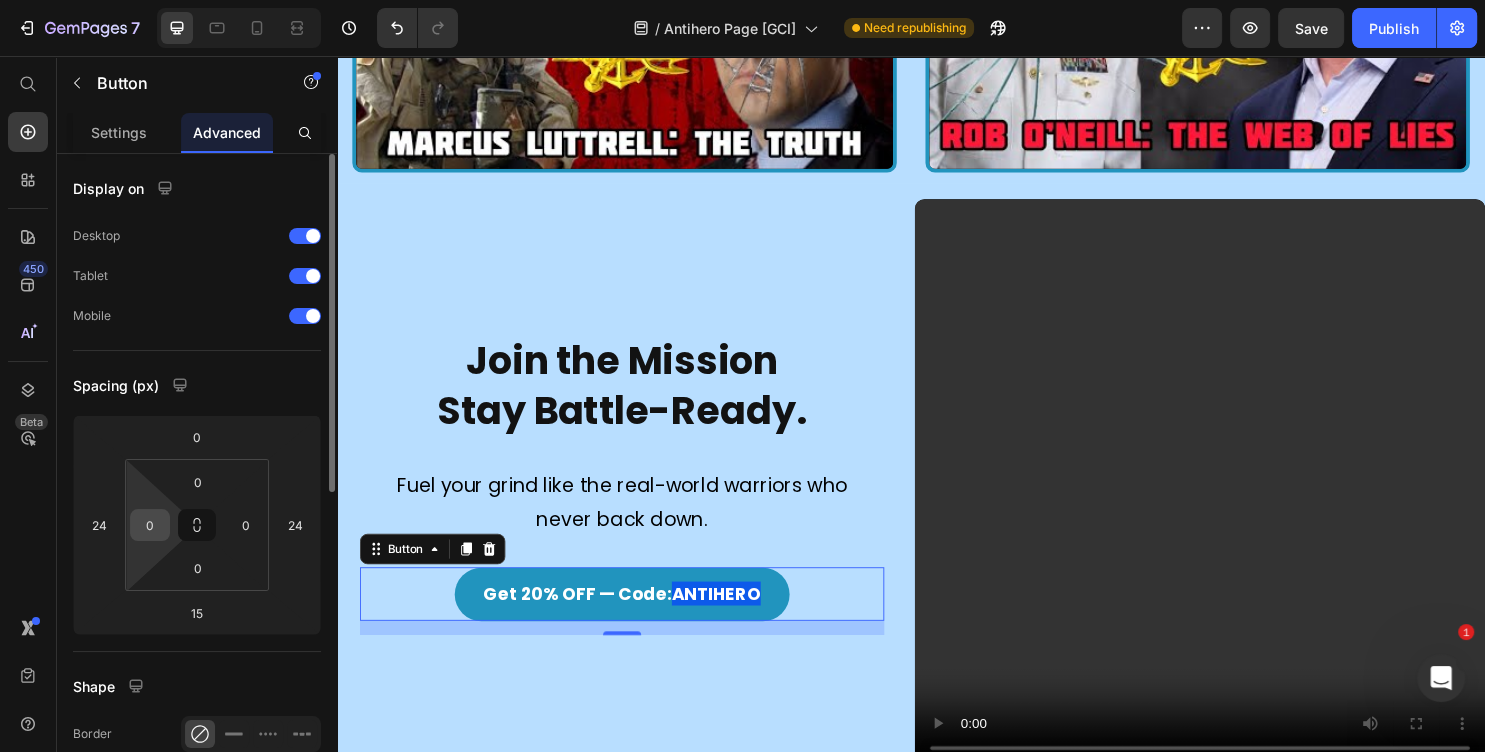 click on "0" at bounding box center (150, 525) 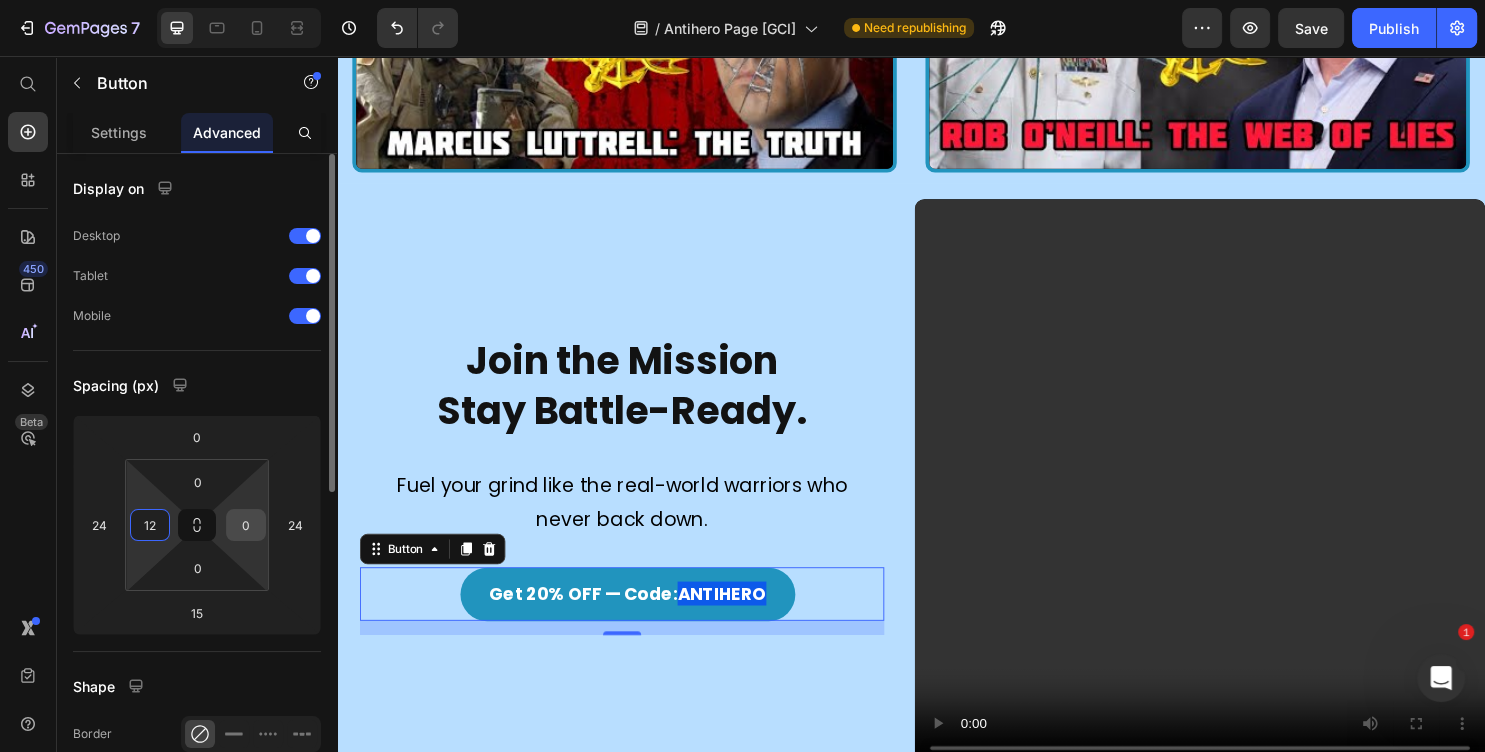 type on "12" 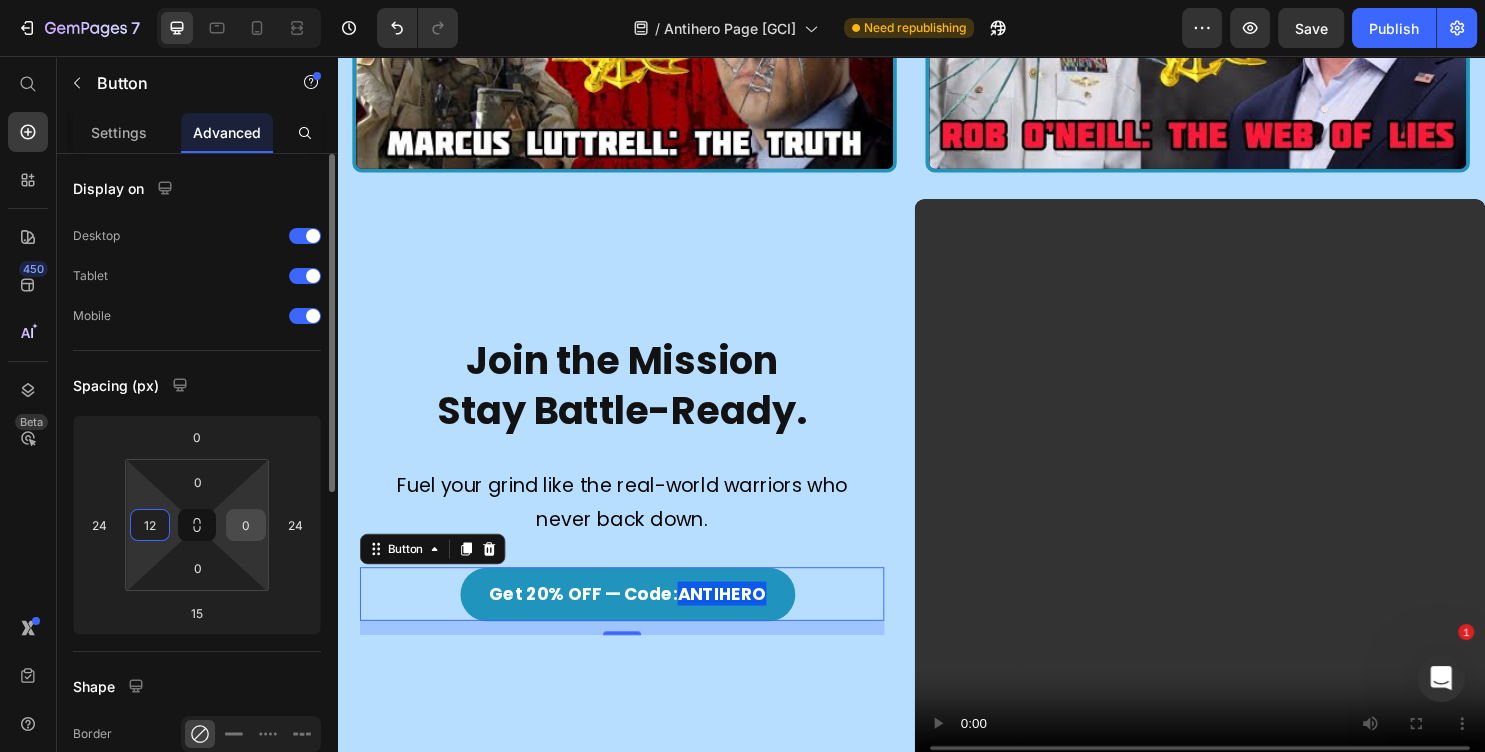 click on "0" at bounding box center (246, 525) 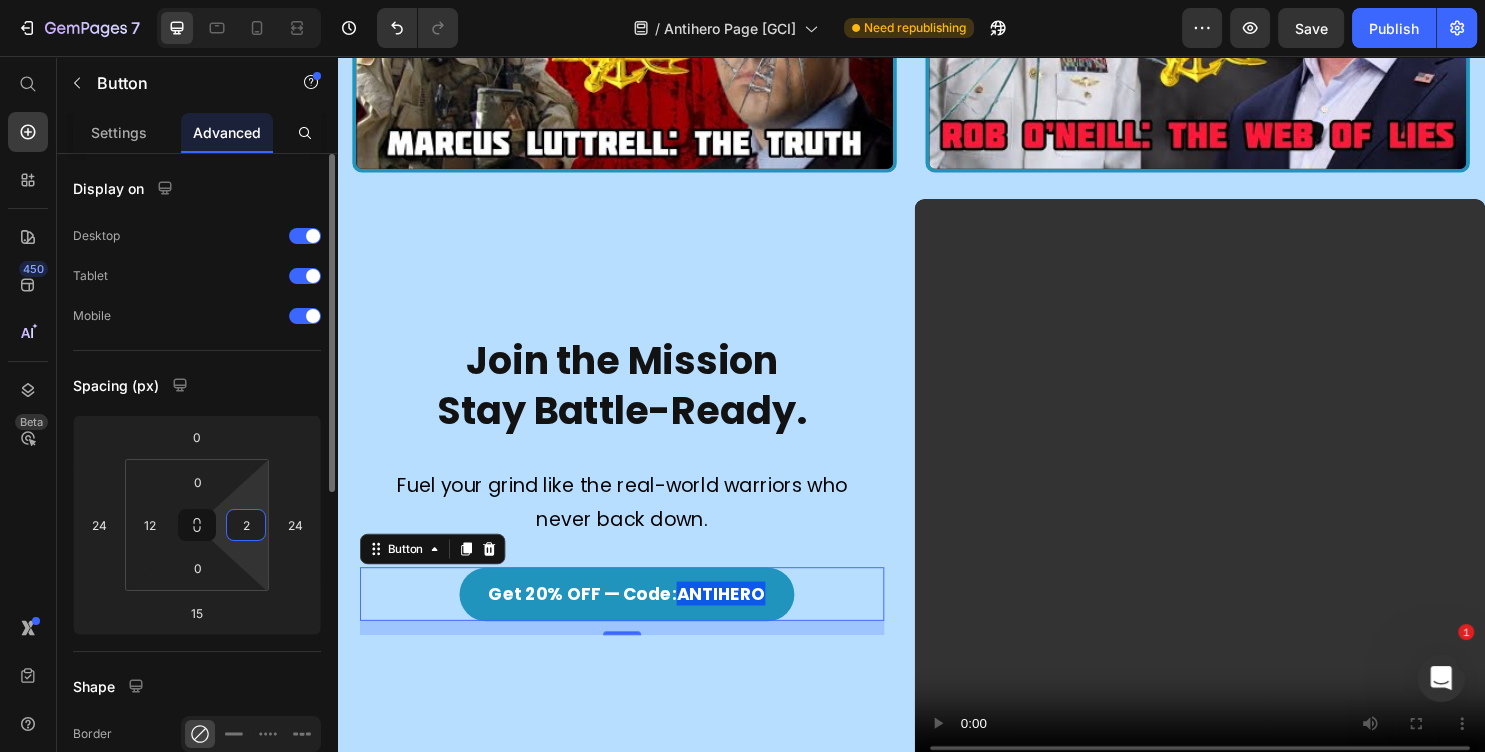 click on "2" at bounding box center [246, 525] 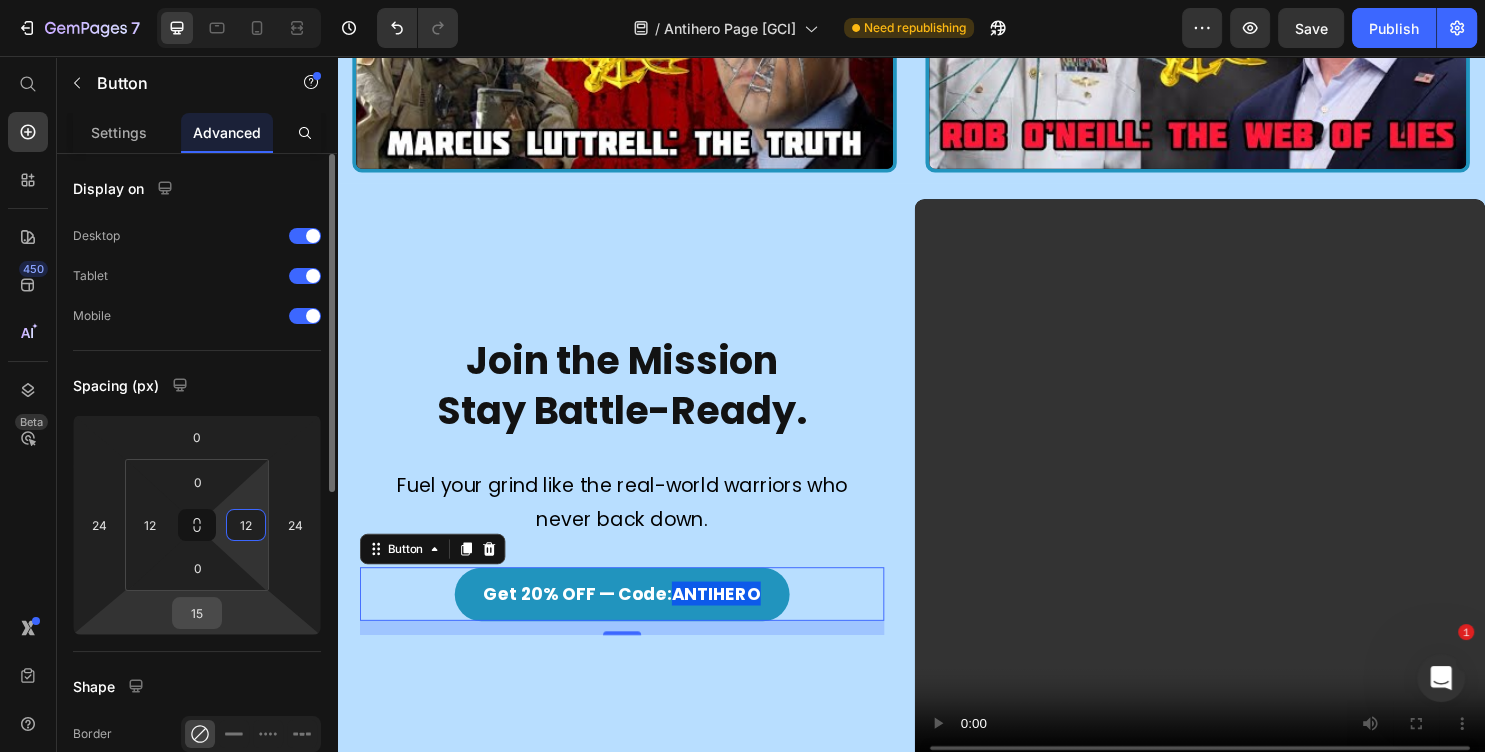 type on "12" 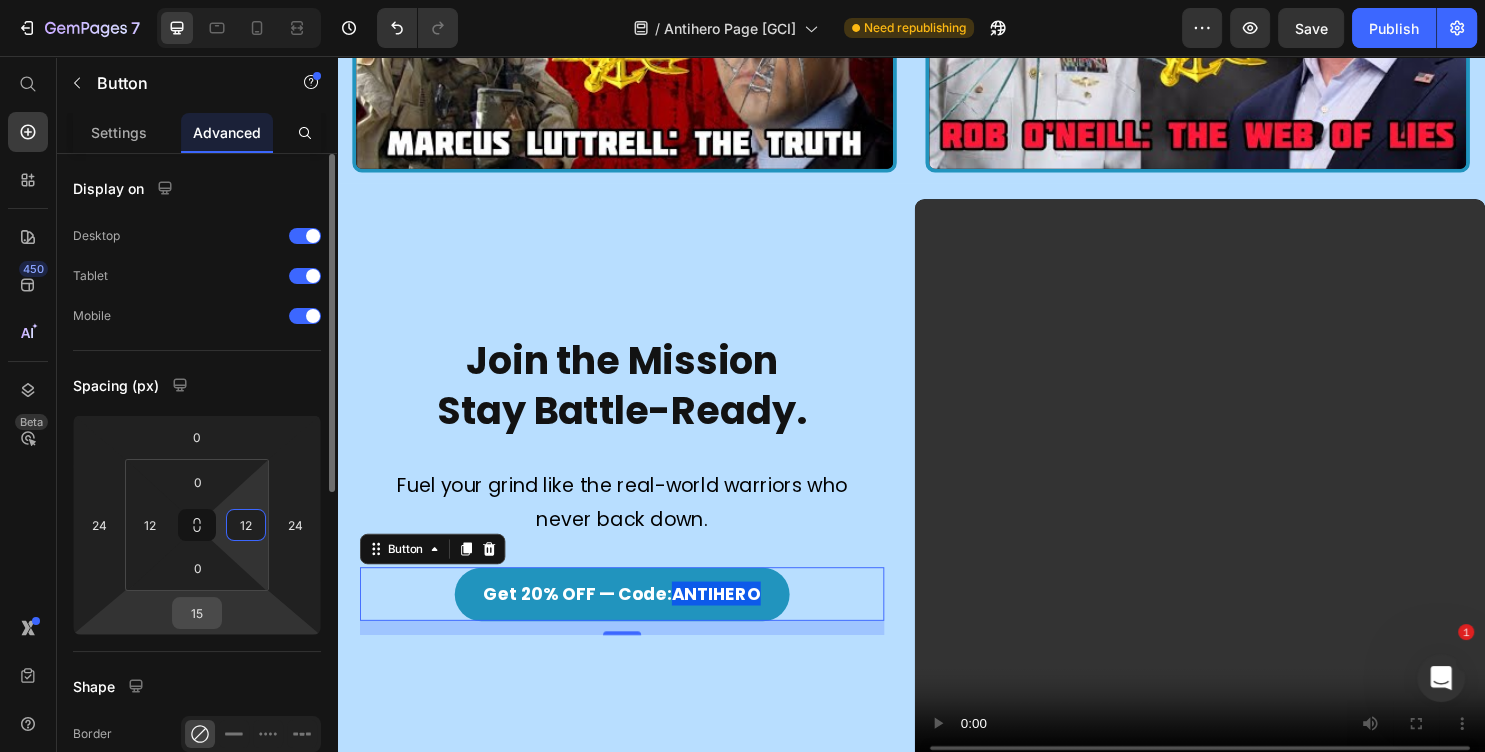 click on "15" at bounding box center (197, 613) 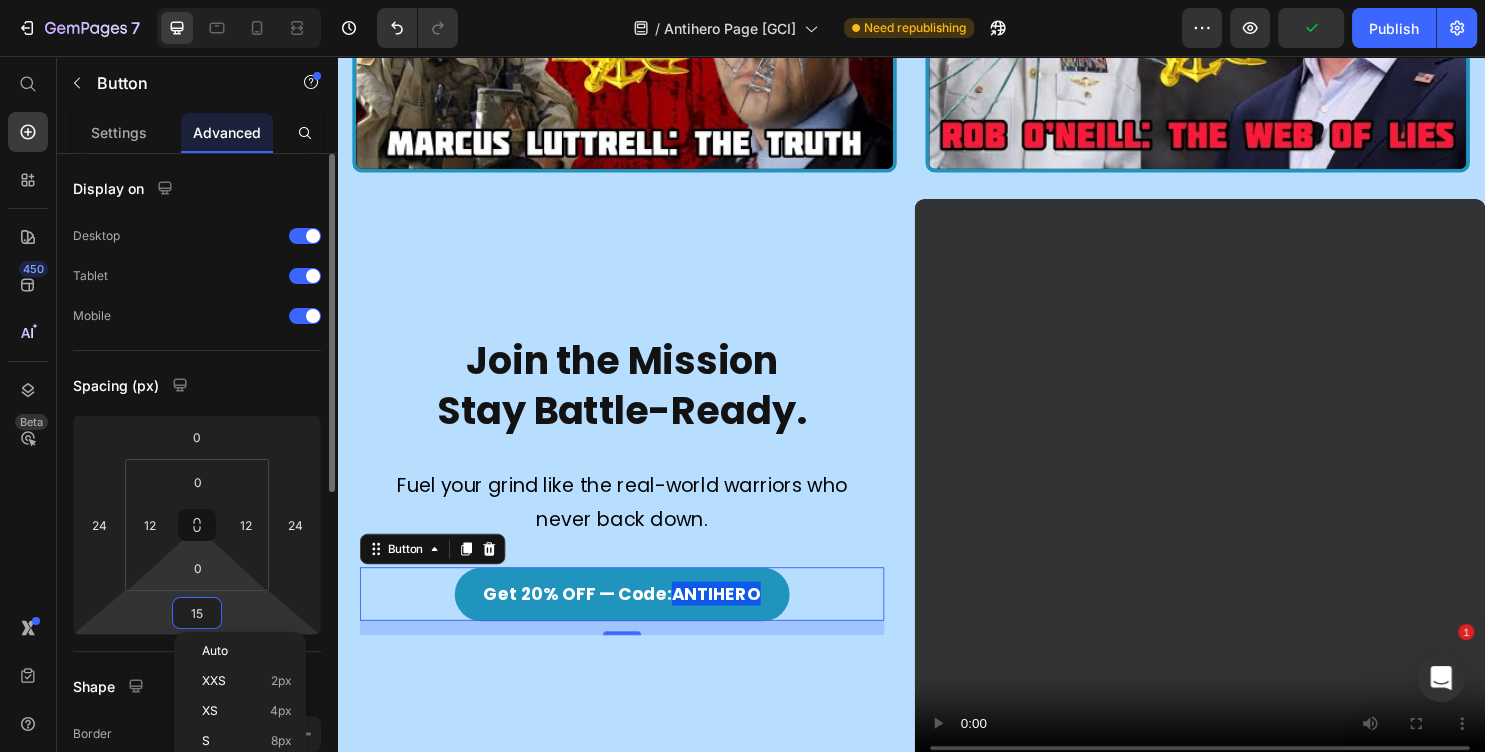 type on "0" 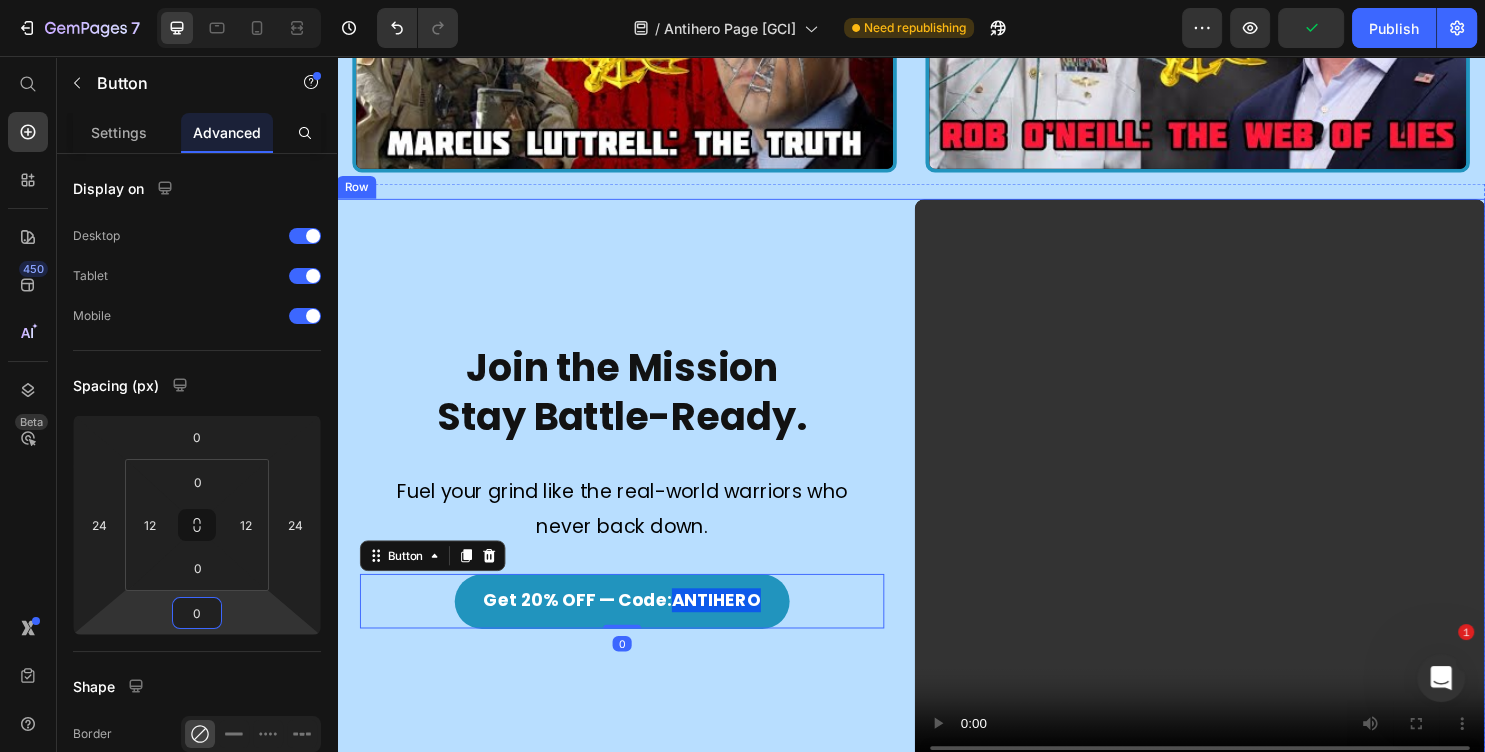 click on "Join the Mission Stay Battle-Ready. Heading Fuel your grind like the real-world warriors who never back down. Text Block Get 20% OFF — Code:  ANTIHERO Button   0" at bounding box center (635, 504) 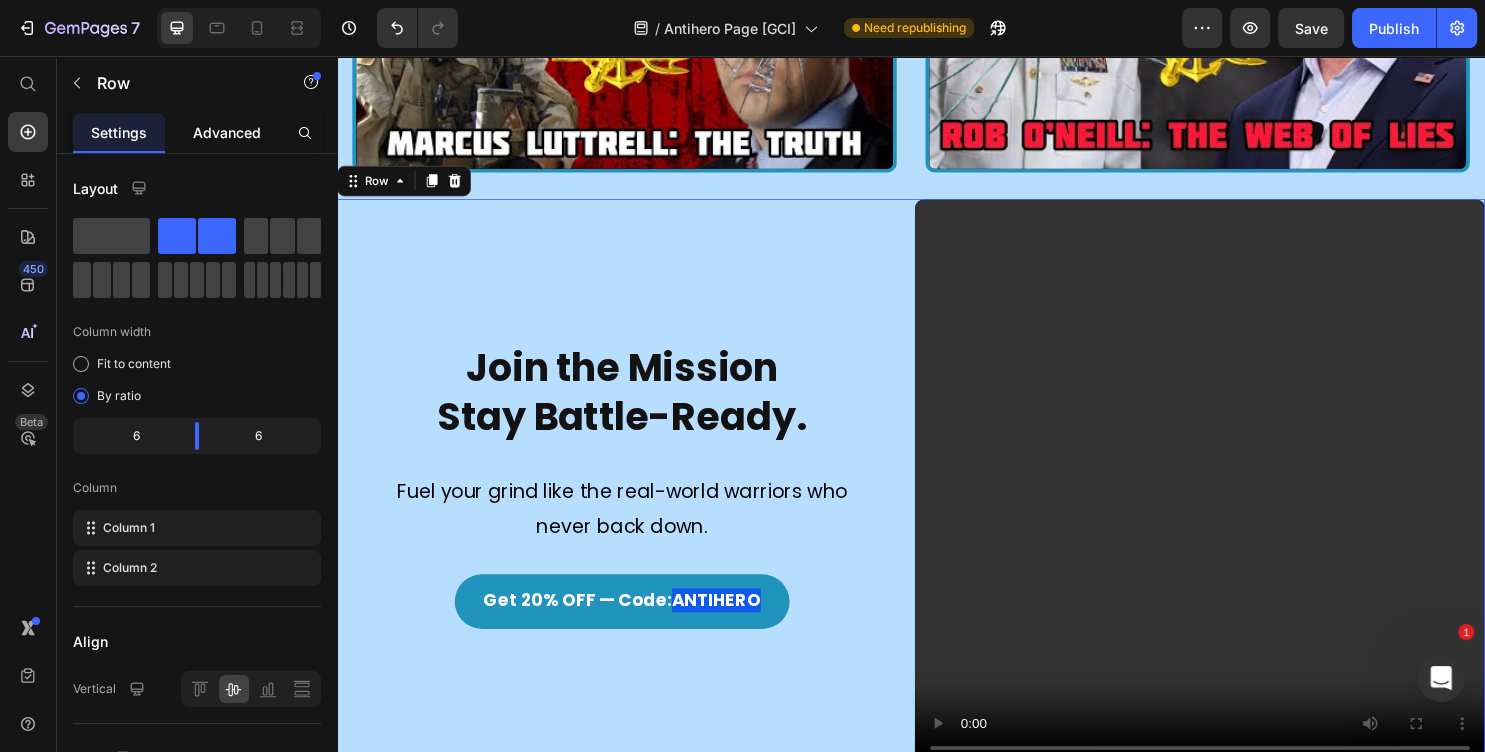 click on "Advanced" at bounding box center (227, 132) 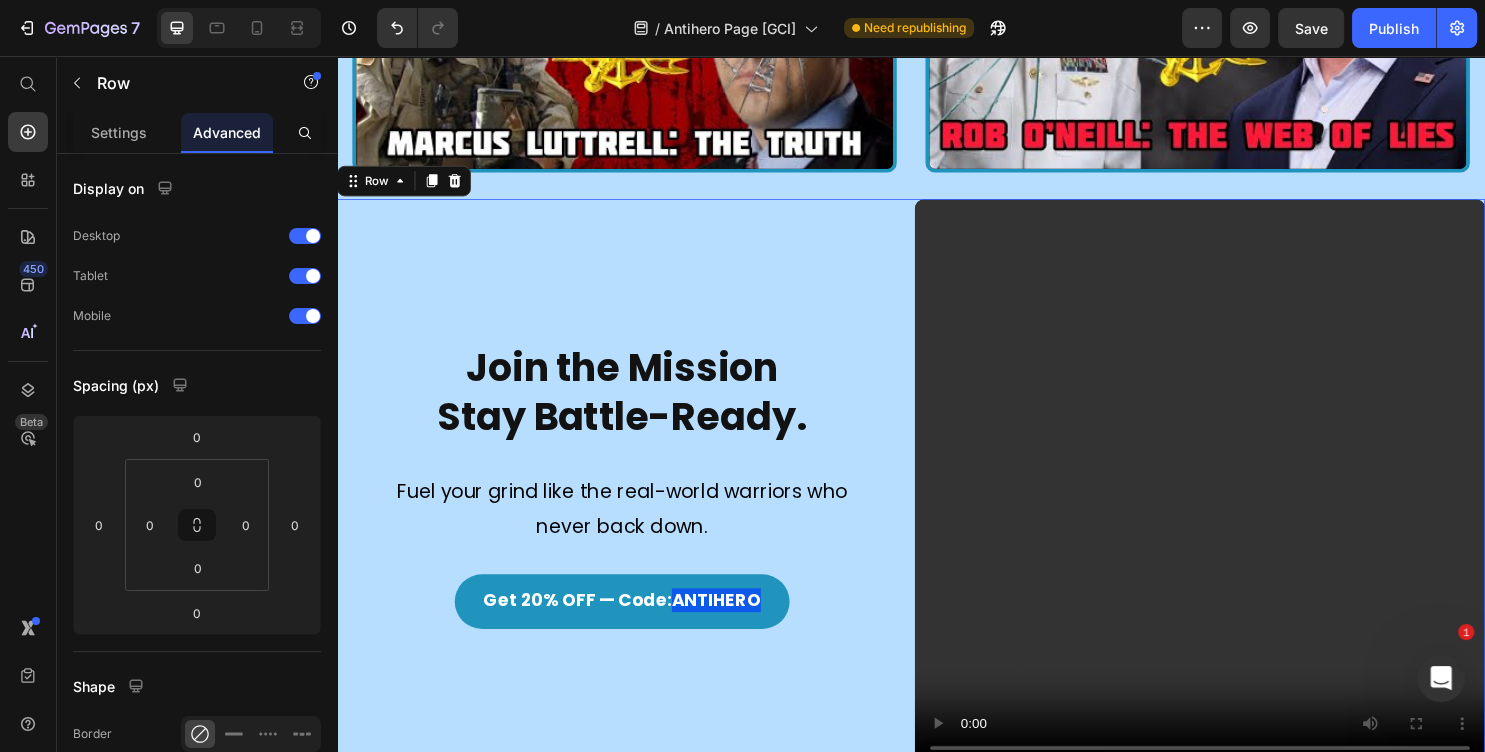 click on "Join the Mission Stay Battle-Ready. Heading Fuel your grind like the real-world warriors who never back down. Text Block Get 20% OFF — Code:  ANTIHERO Button" at bounding box center [635, 504] 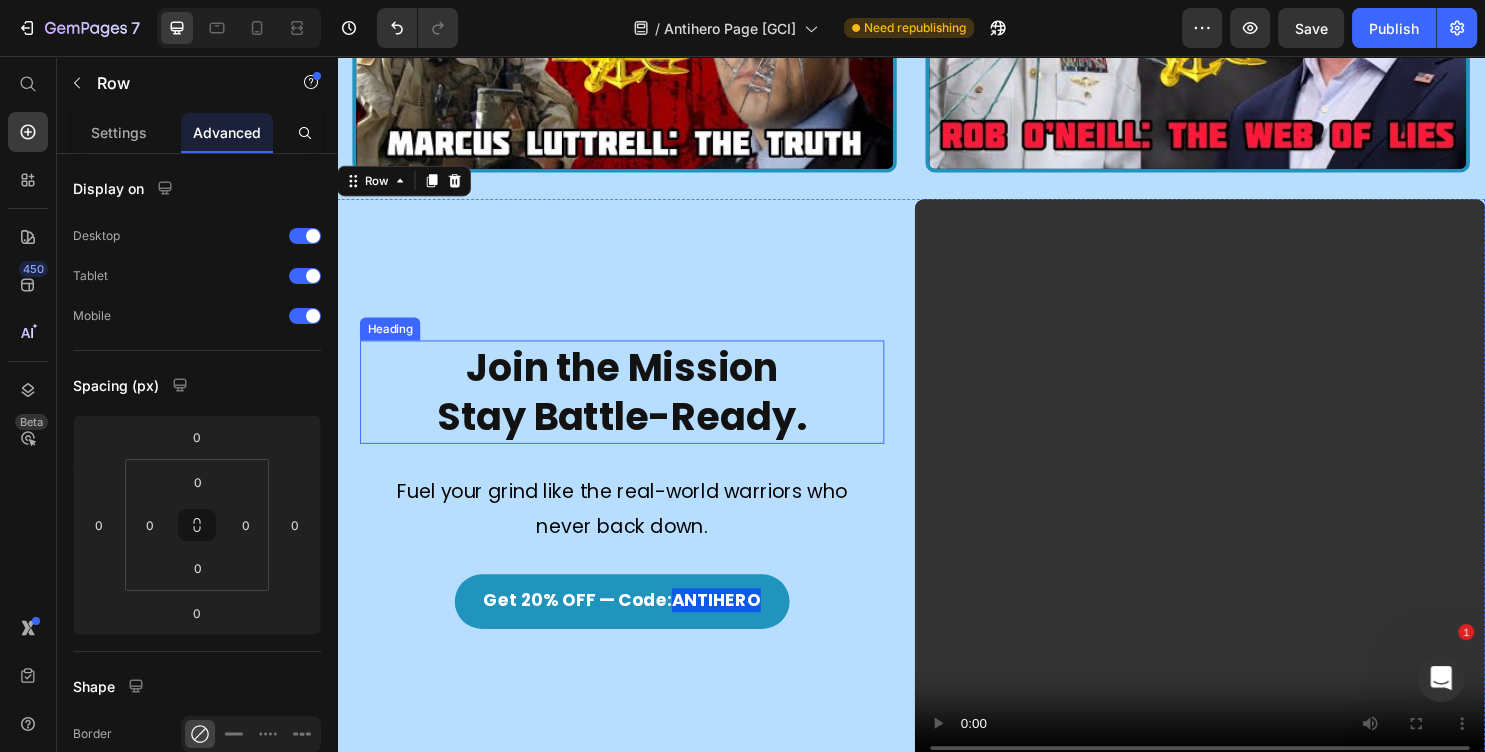 click on "Join the Mission Stay Battle-Ready." at bounding box center (635, 408) 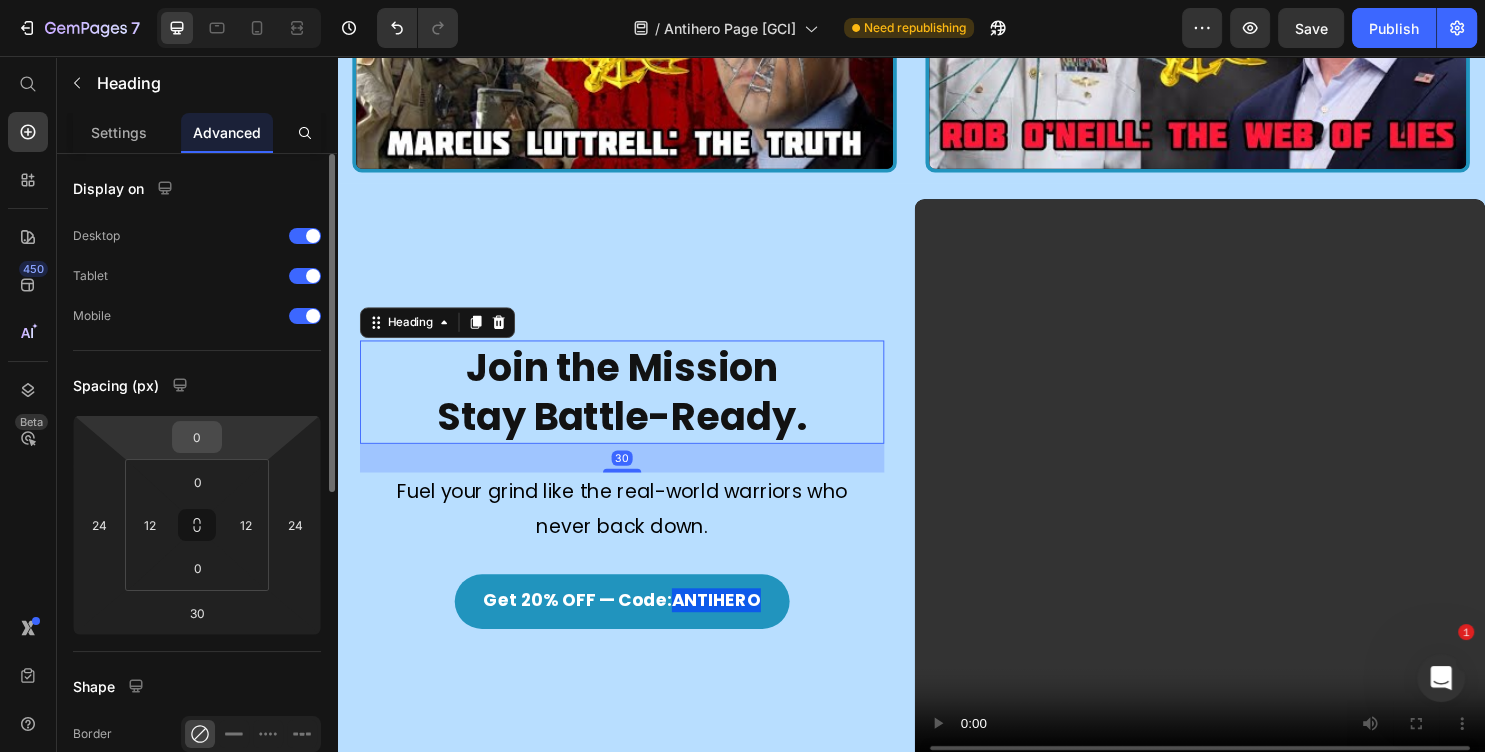 click on "0" at bounding box center [197, 437] 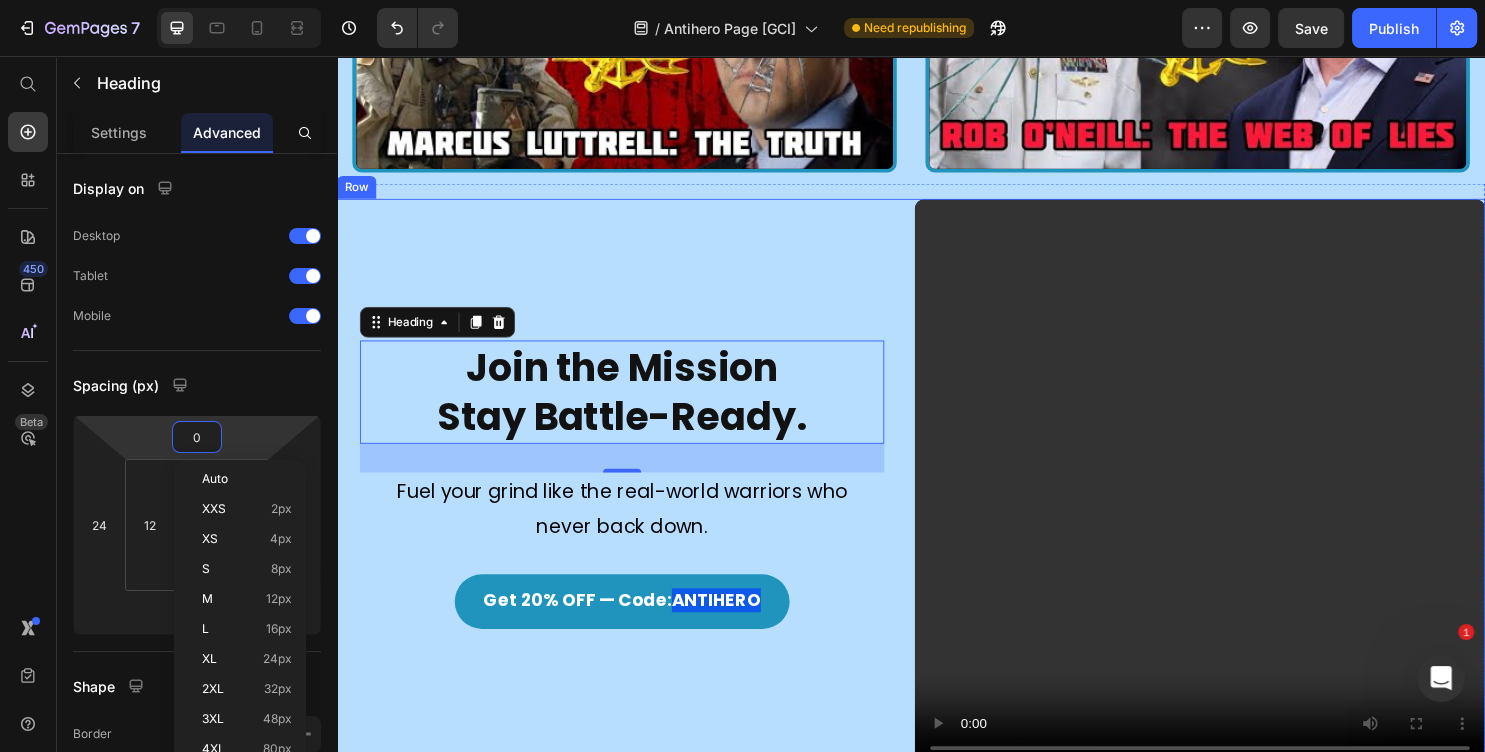 click on "Join the Mission Stay Battle-Ready. Heading   30 Fuel your grind like the real-world warriors who never back down. Text Block Get 20% OFF — Code:  ANTIHERO Button" at bounding box center (635, 504) 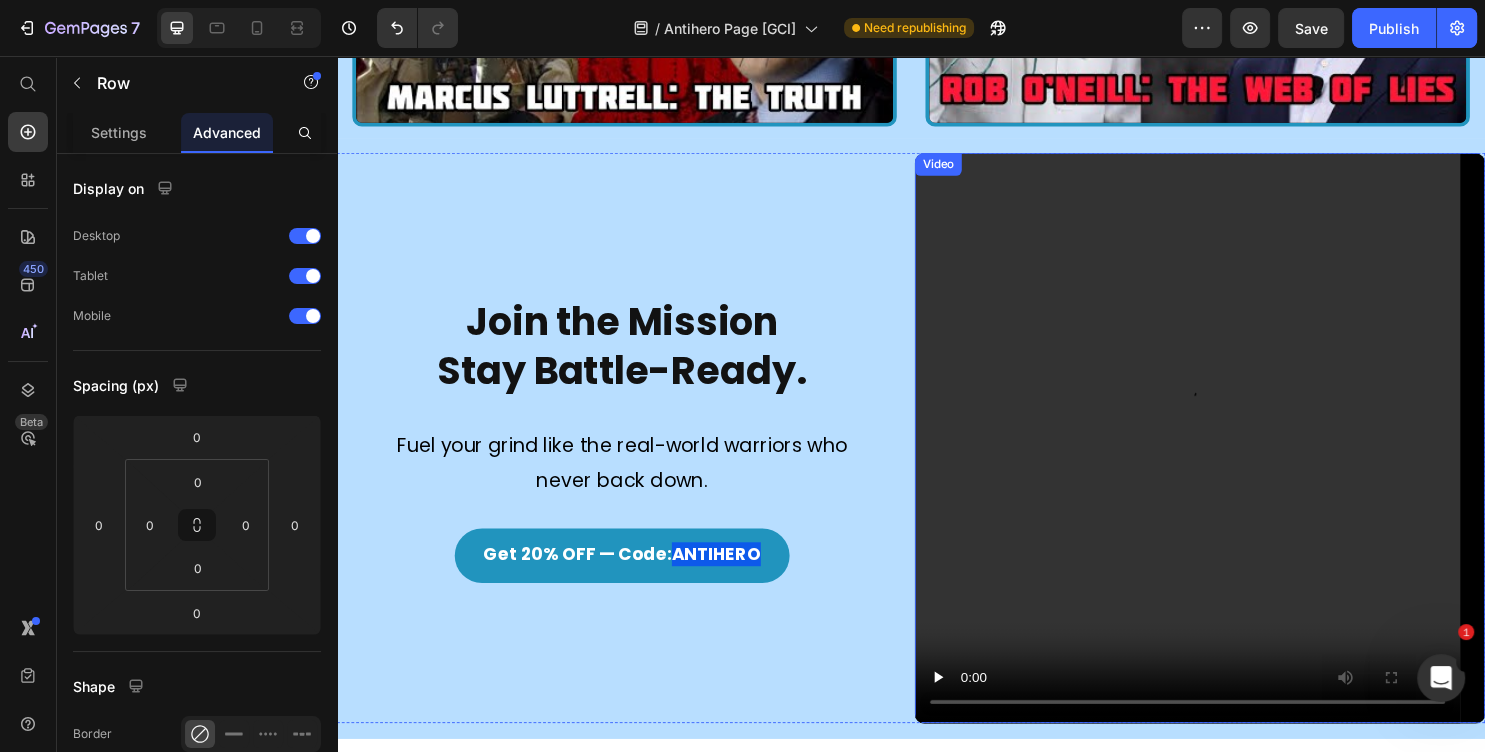 scroll, scrollTop: 2591, scrollLeft: 0, axis: vertical 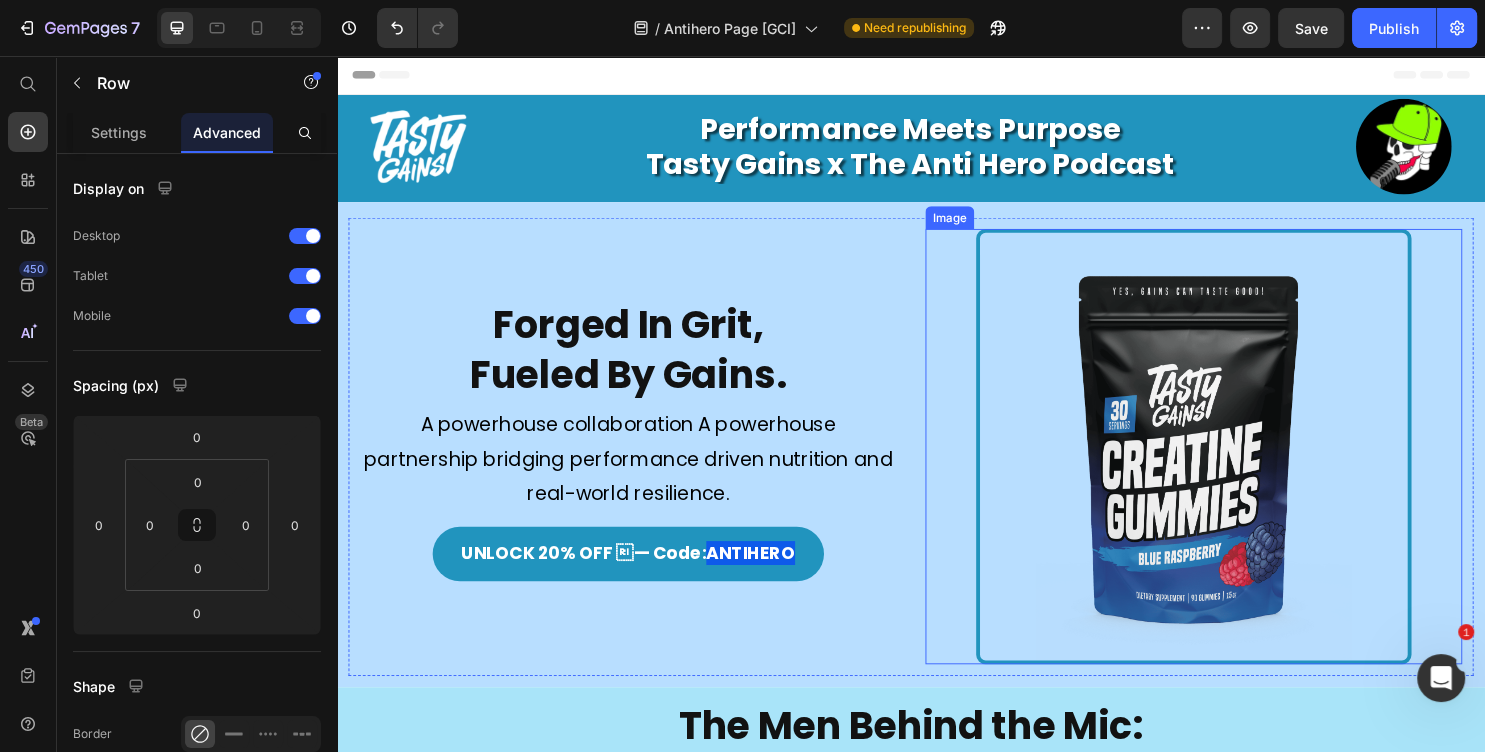 click at bounding box center (1232, 464) 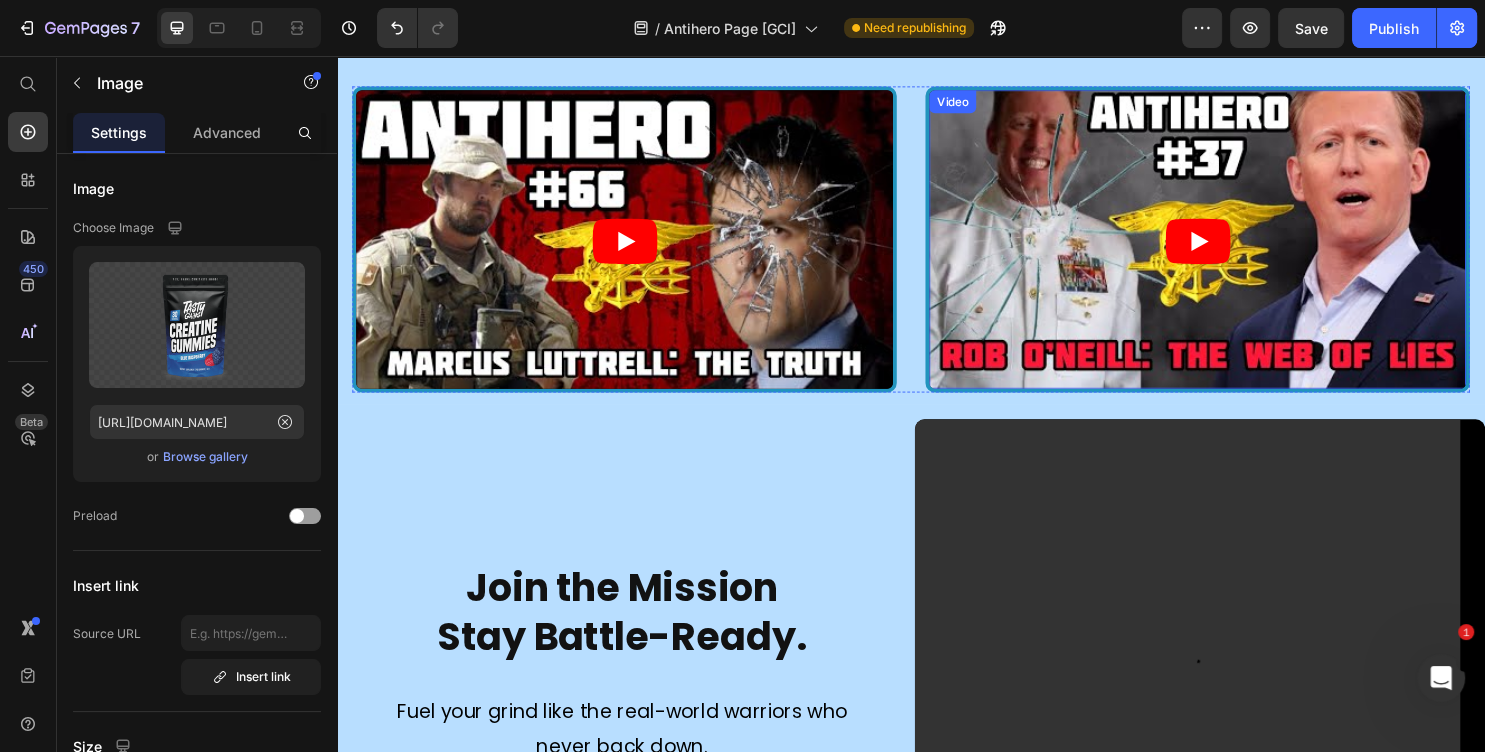 scroll, scrollTop: 2376, scrollLeft: 0, axis: vertical 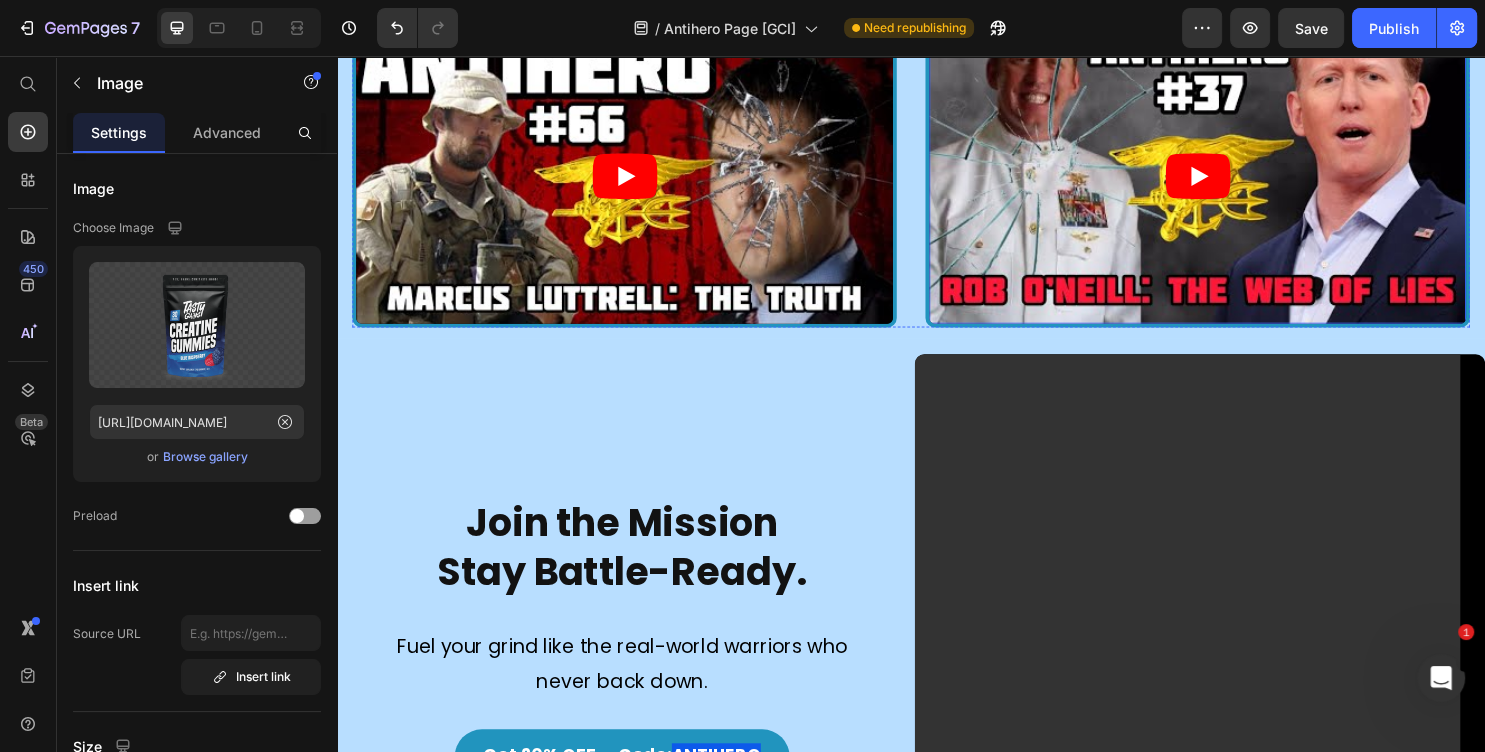 click on "Trusted By Those Who Walk The Walk. Heading
“Performance fuels purpose — that’s why we chose to partner with Tasty Gains.” Text block — Brent Tucker & Tyler Hoover,  Hosts of The Anti Hero Podcast Text block Row “You can’t lead from the front if your body can’t keep up. Tasty Gains keeps us mission-ready  — every damn day.” Text block —  Brent Tucker Text block Row “Whether it’s the battlefield, the streets, or the gym — we only trust what works. That’s why we use Tasty Gains.” Text block — Tyler Hoover Text block Row
Carousel Get 20% OFF — Code:  ANTIHERO Button Row Section 5 Catch the Most Watched Episodes On The Antihero YT Heading Video Video Row Section 6 Join the Mission Stay Battle-Ready. Heading Fuel your grind like the real-world warriors who never back down. Text Block Get 20% OFF — Code:  ANTIHERO Button Video Row Section 7 Root" at bounding box center (937, -650) 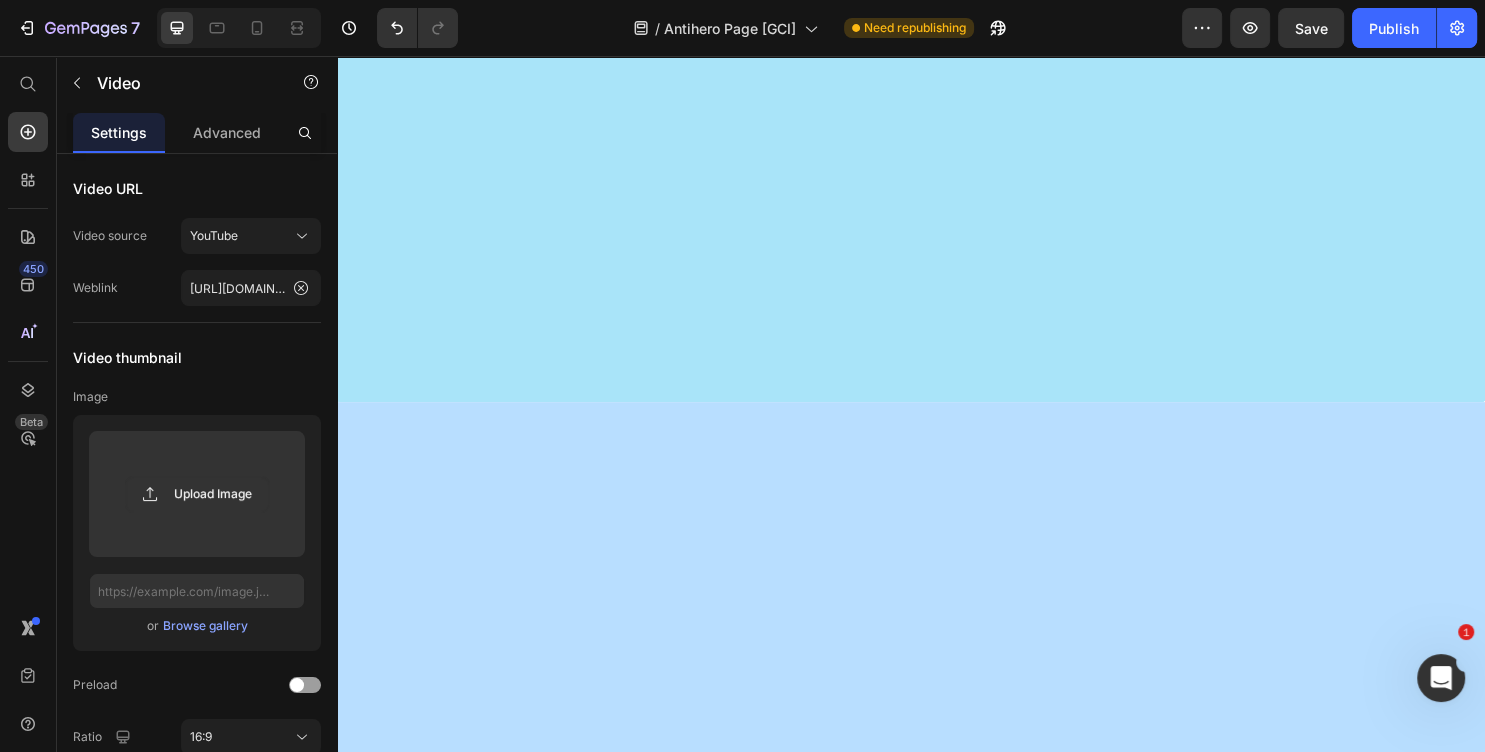 scroll, scrollTop: 0, scrollLeft: 0, axis: both 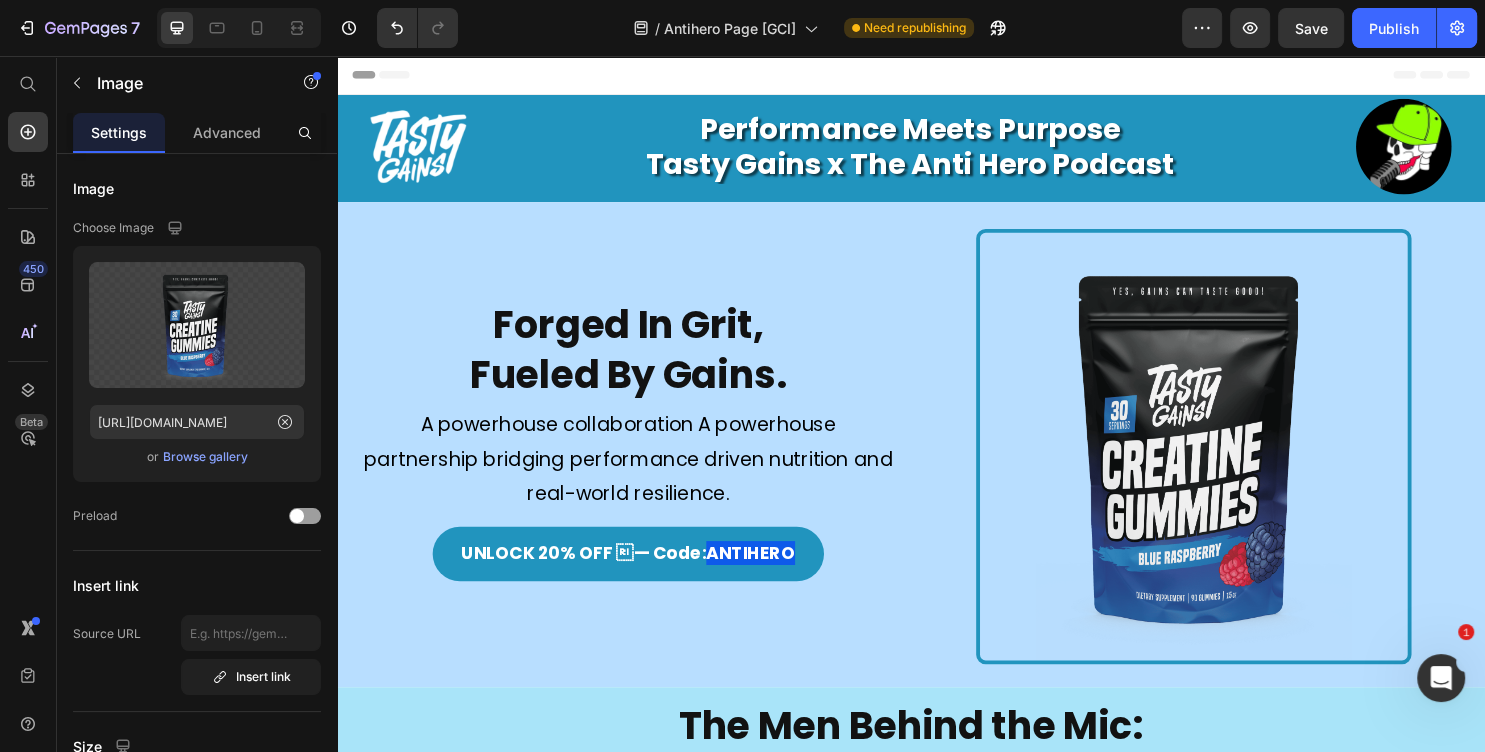 click at bounding box center [1232, 464] 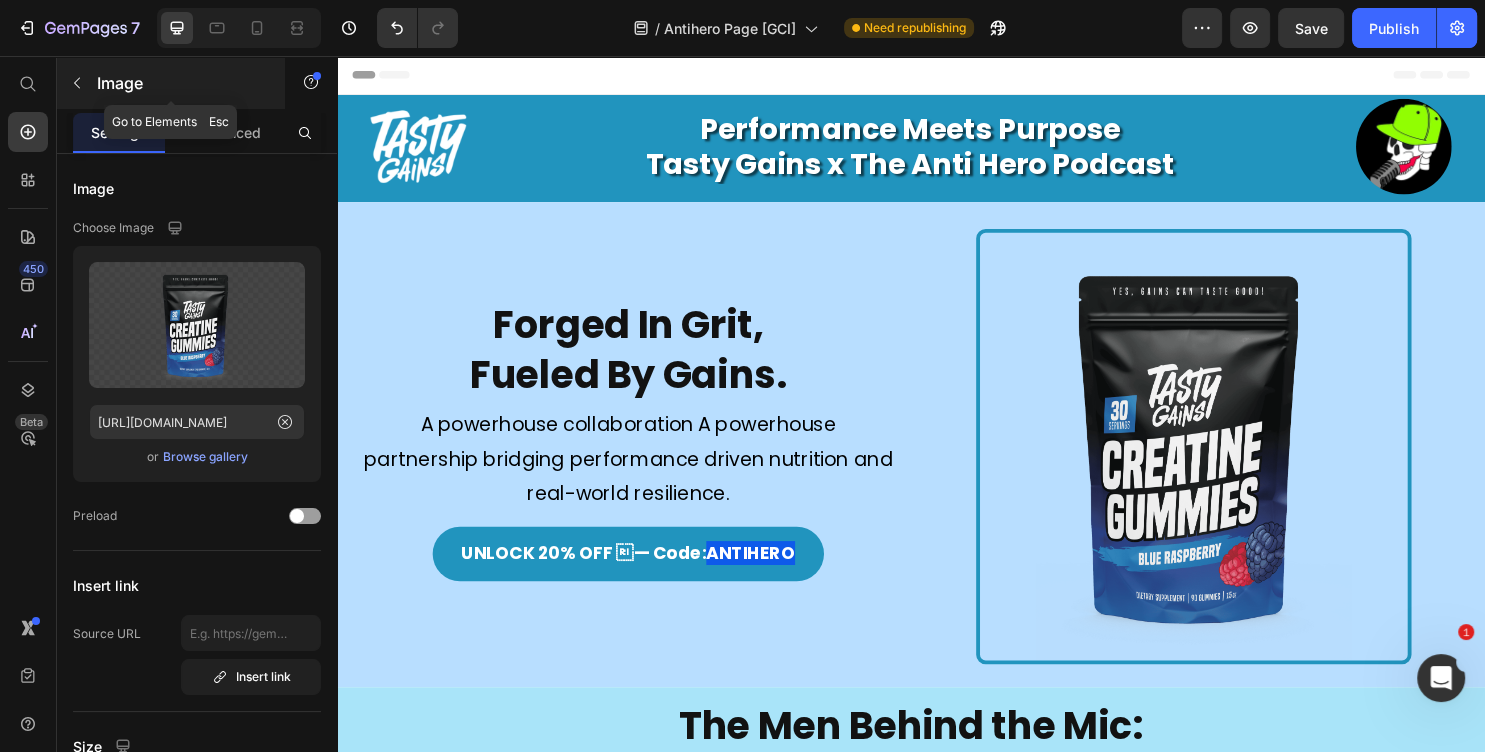 click at bounding box center [77, 83] 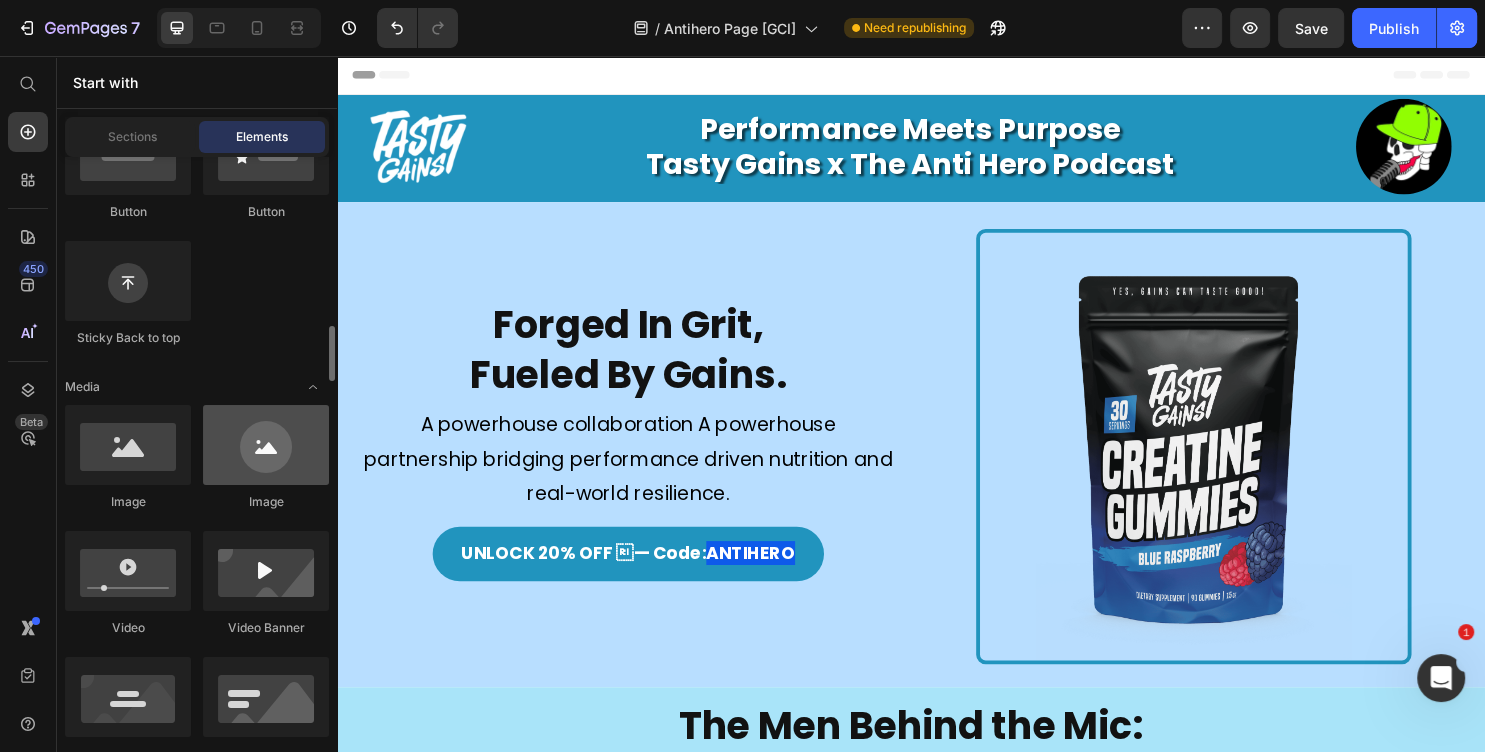 scroll, scrollTop: 648, scrollLeft: 0, axis: vertical 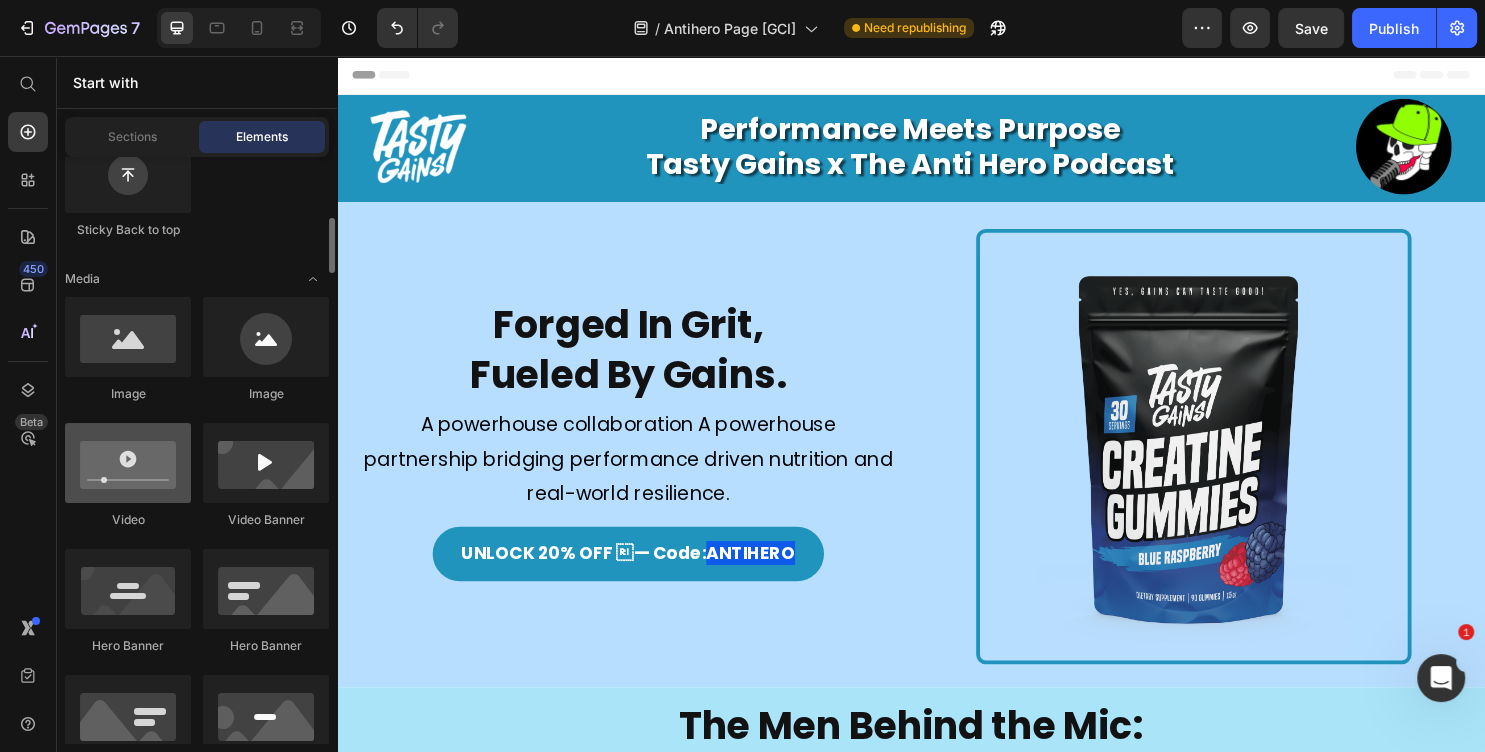 click at bounding box center [128, 463] 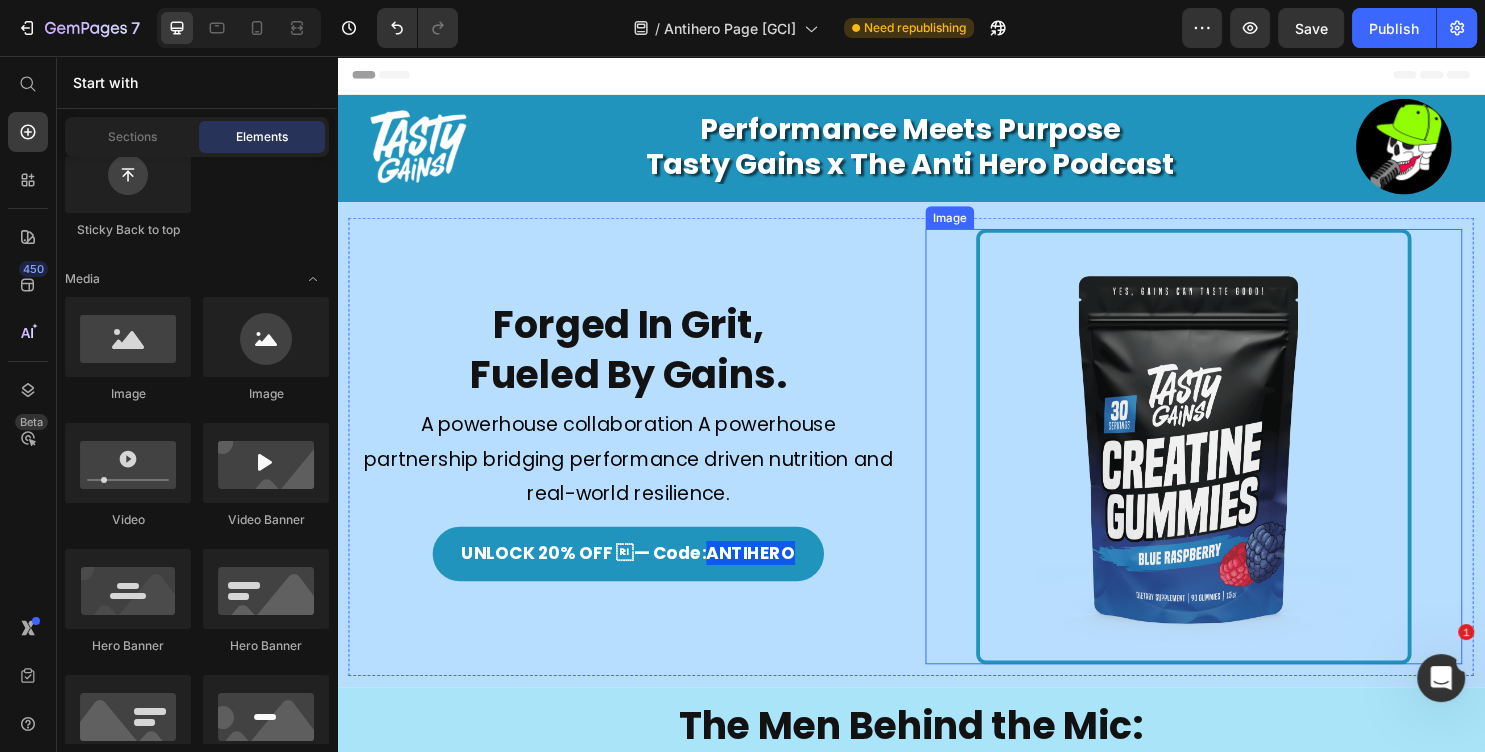 click at bounding box center [1232, 464] 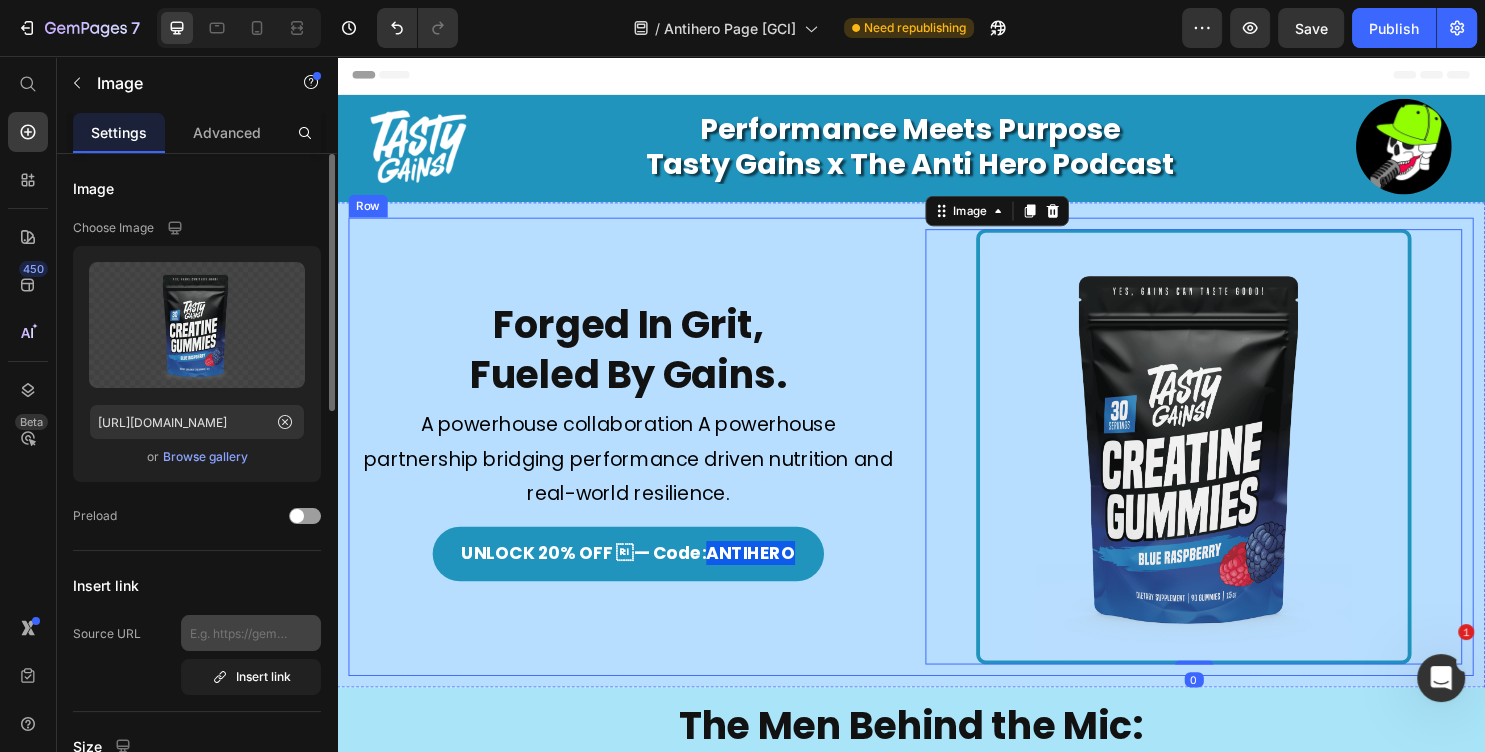 scroll, scrollTop: 324, scrollLeft: 0, axis: vertical 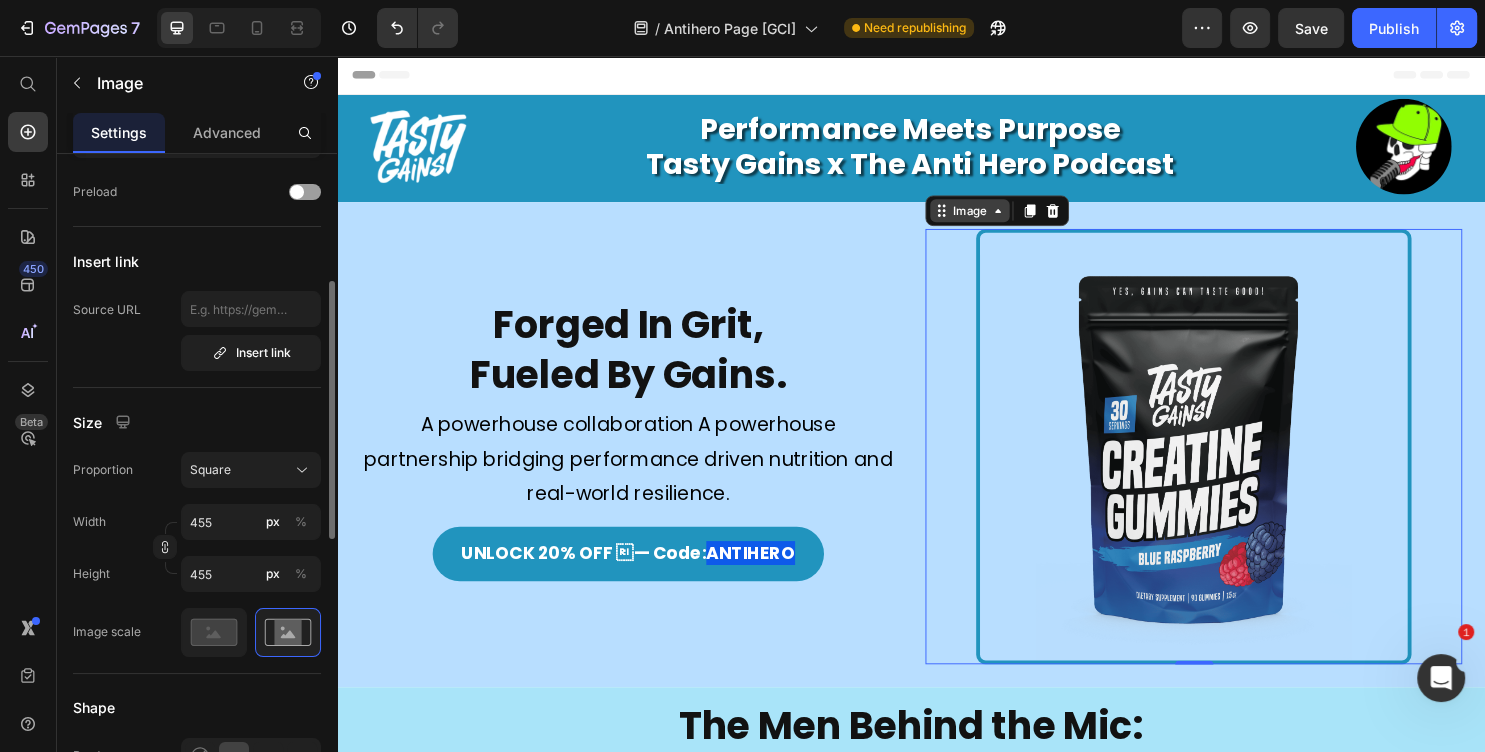click on "Image" at bounding box center [998, 218] 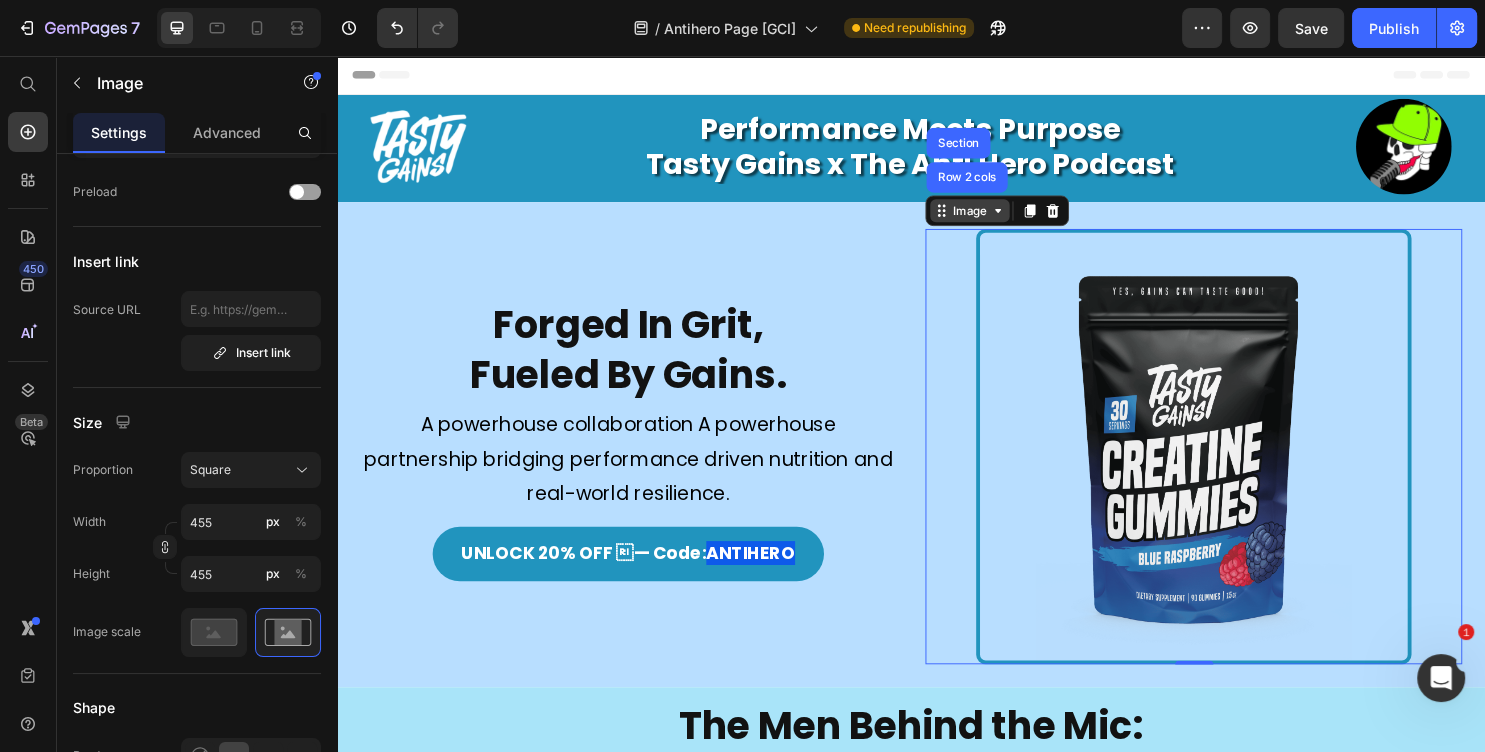 click 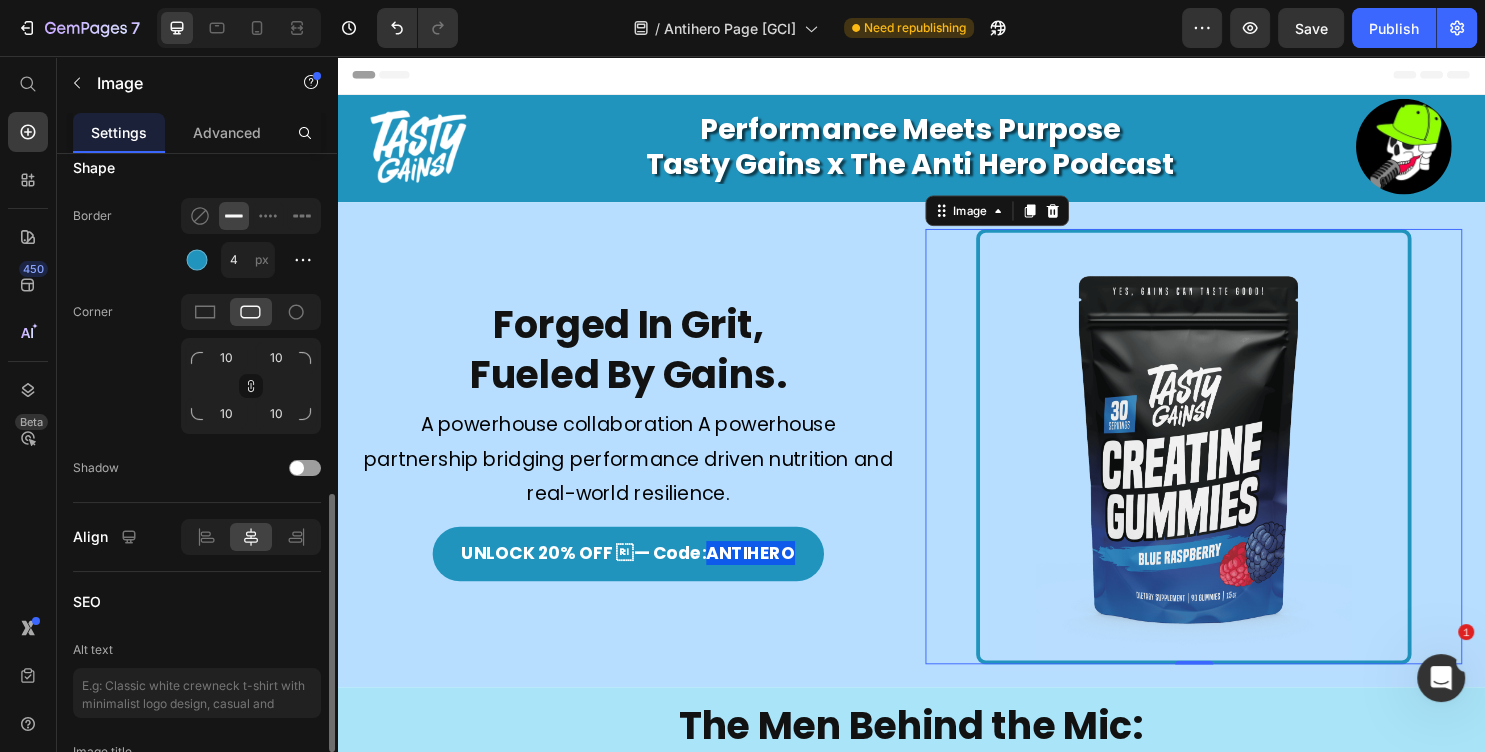 scroll, scrollTop: 1008, scrollLeft: 0, axis: vertical 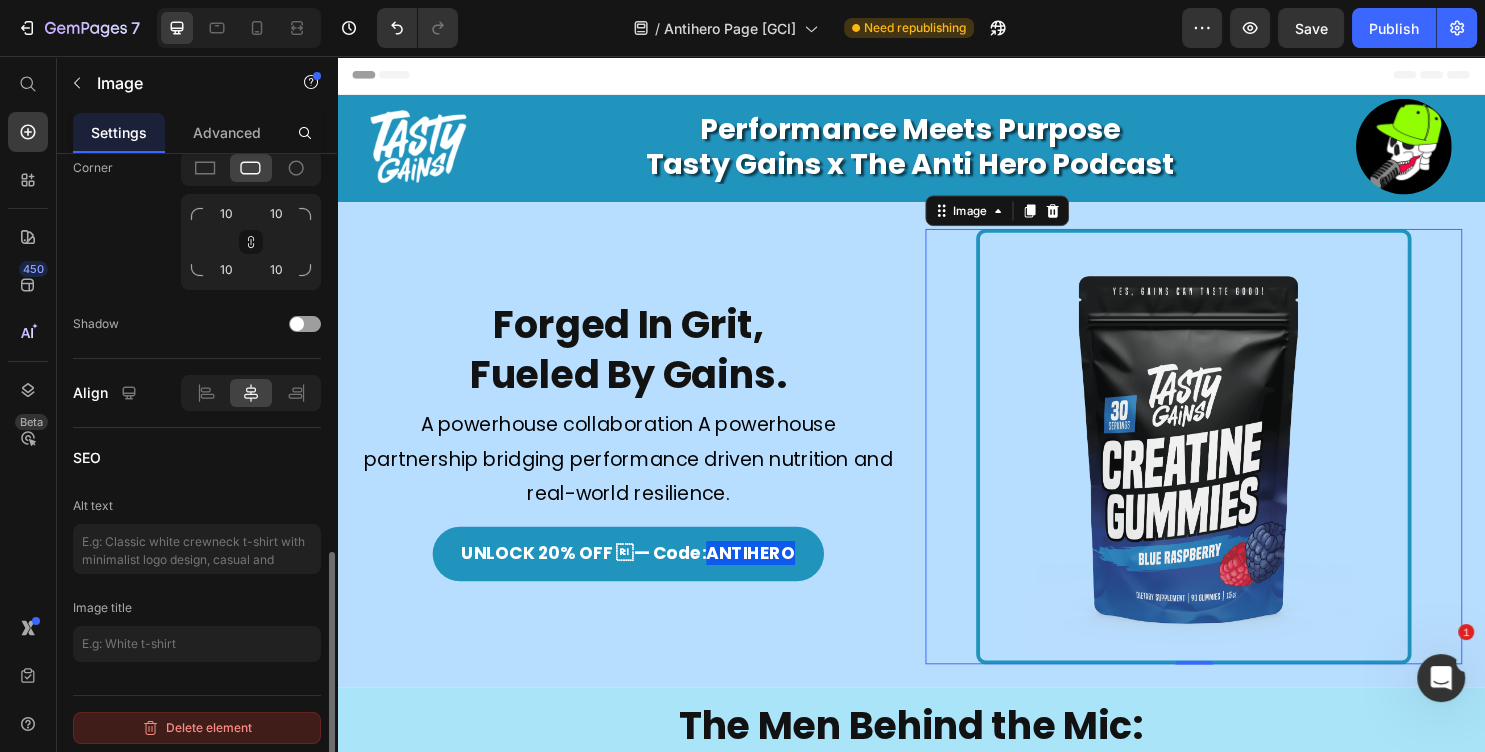 click on "Delete element" at bounding box center [197, 728] 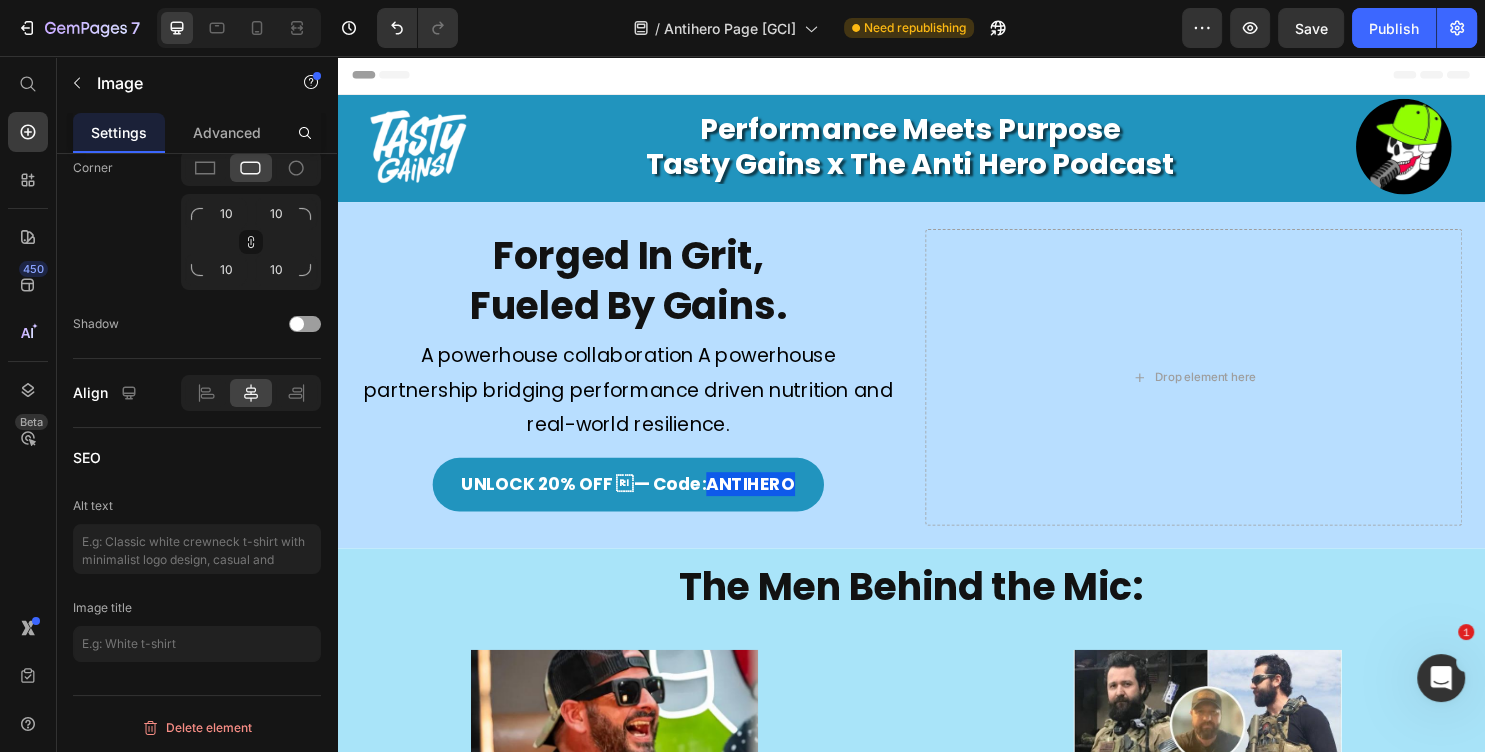 scroll, scrollTop: 648, scrollLeft: 0, axis: vertical 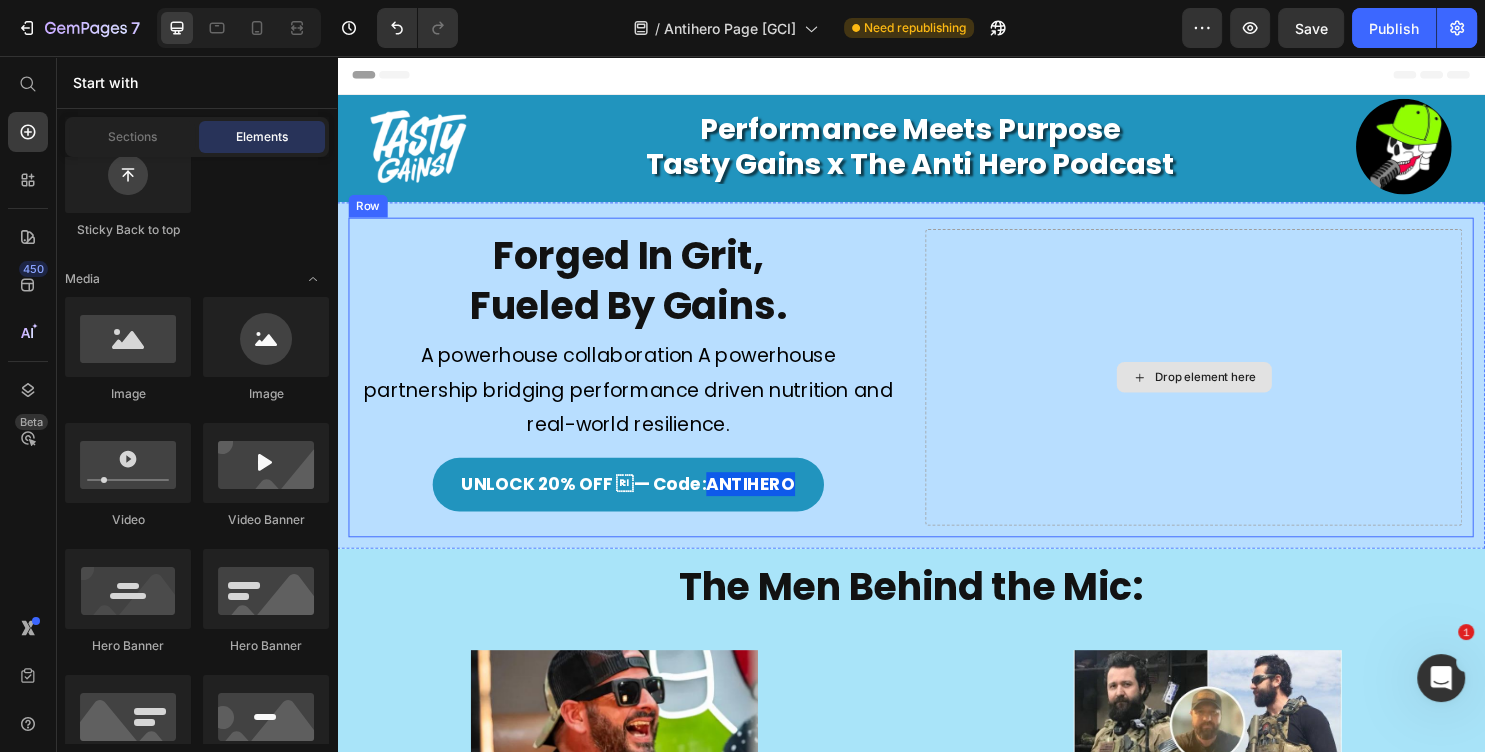 click on "Drop element here" at bounding box center (1232, 392) 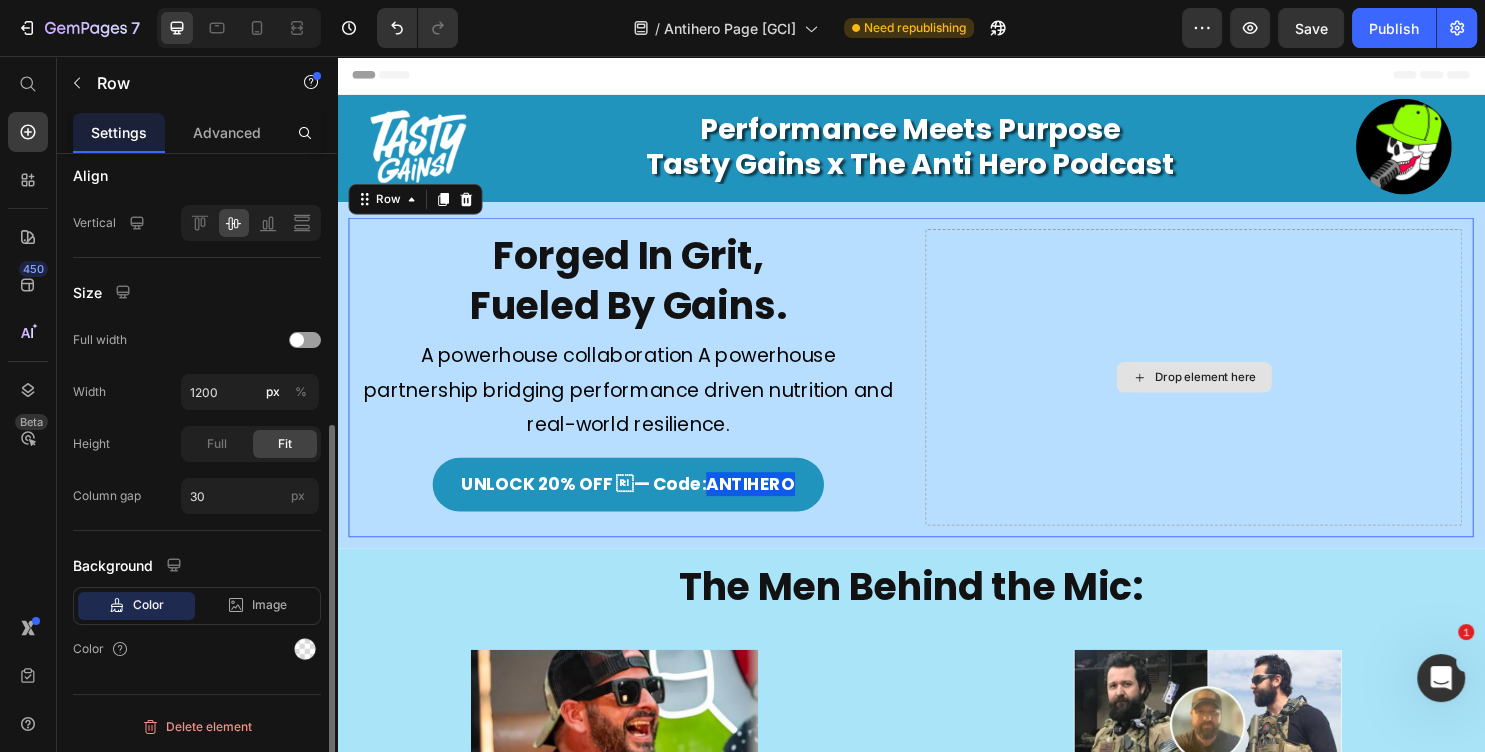 scroll, scrollTop: 0, scrollLeft: 0, axis: both 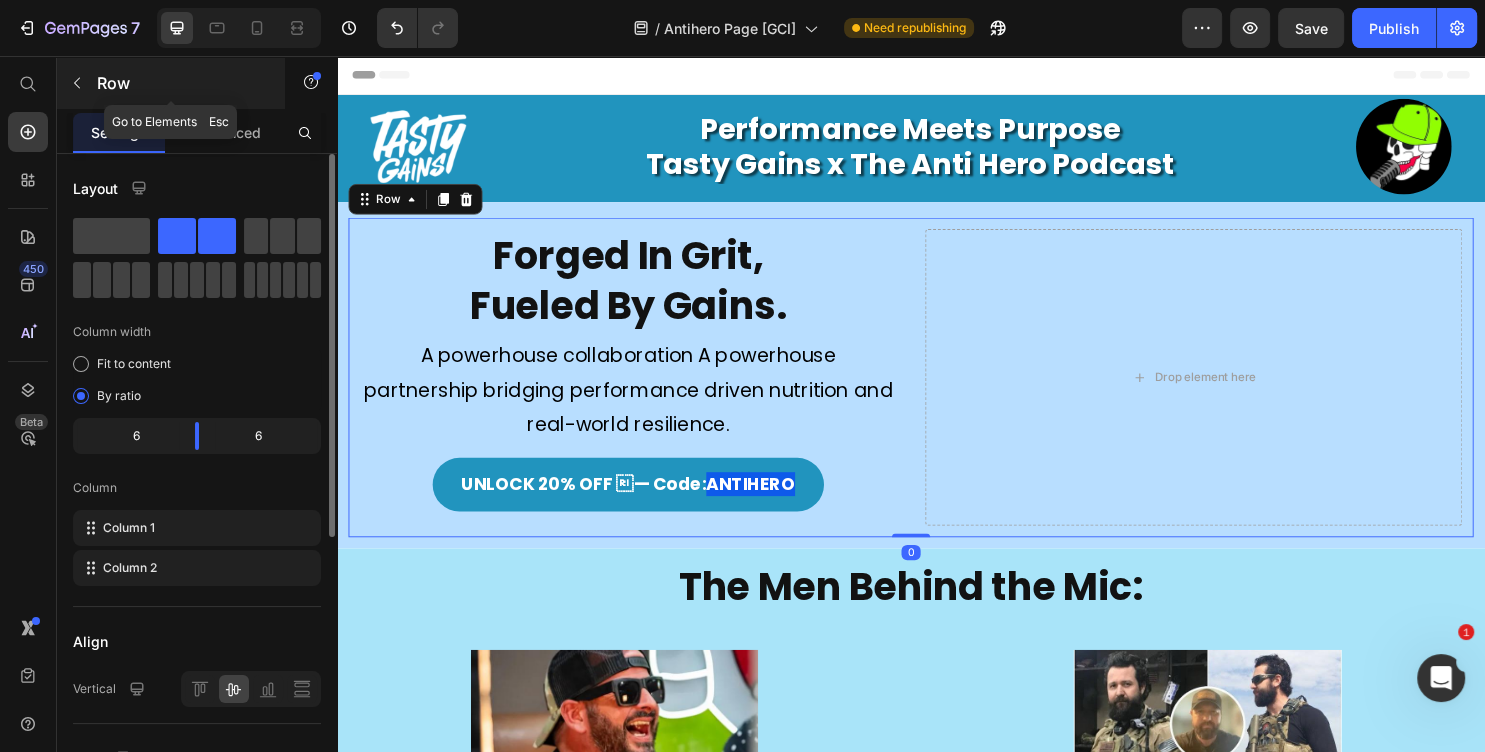 click 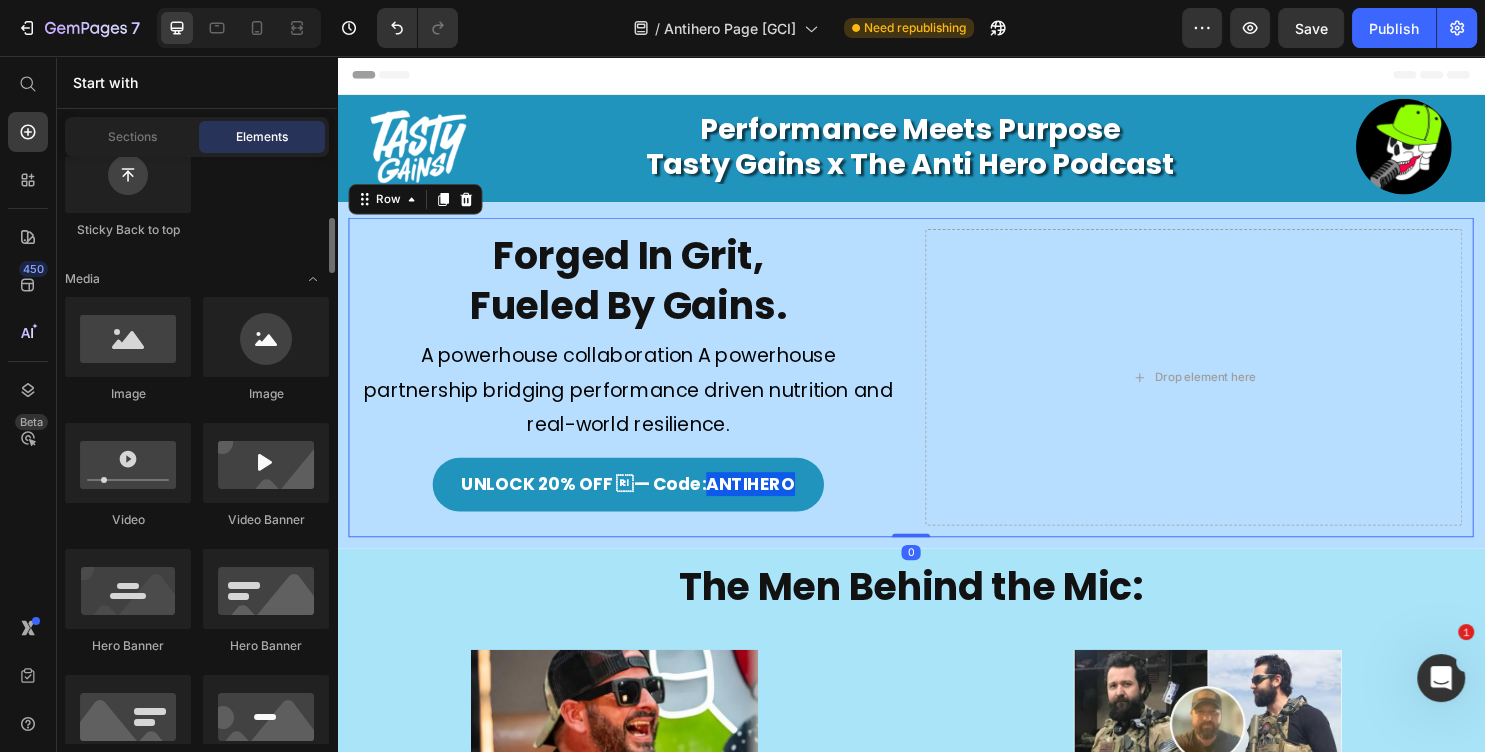 scroll, scrollTop: 648, scrollLeft: 0, axis: vertical 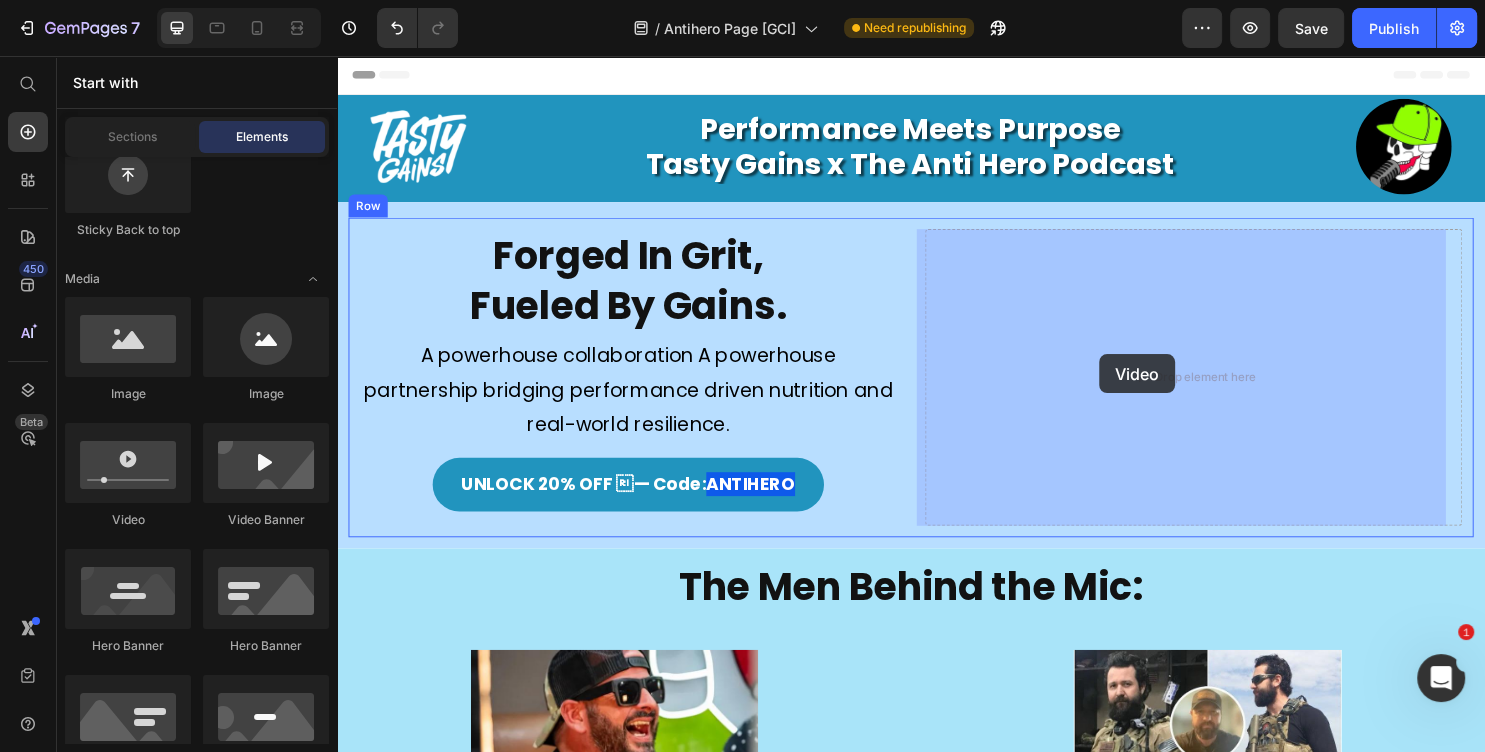 drag, startPoint x: 454, startPoint y: 516, endPoint x: 970, endPoint y: 372, distance: 535.7164 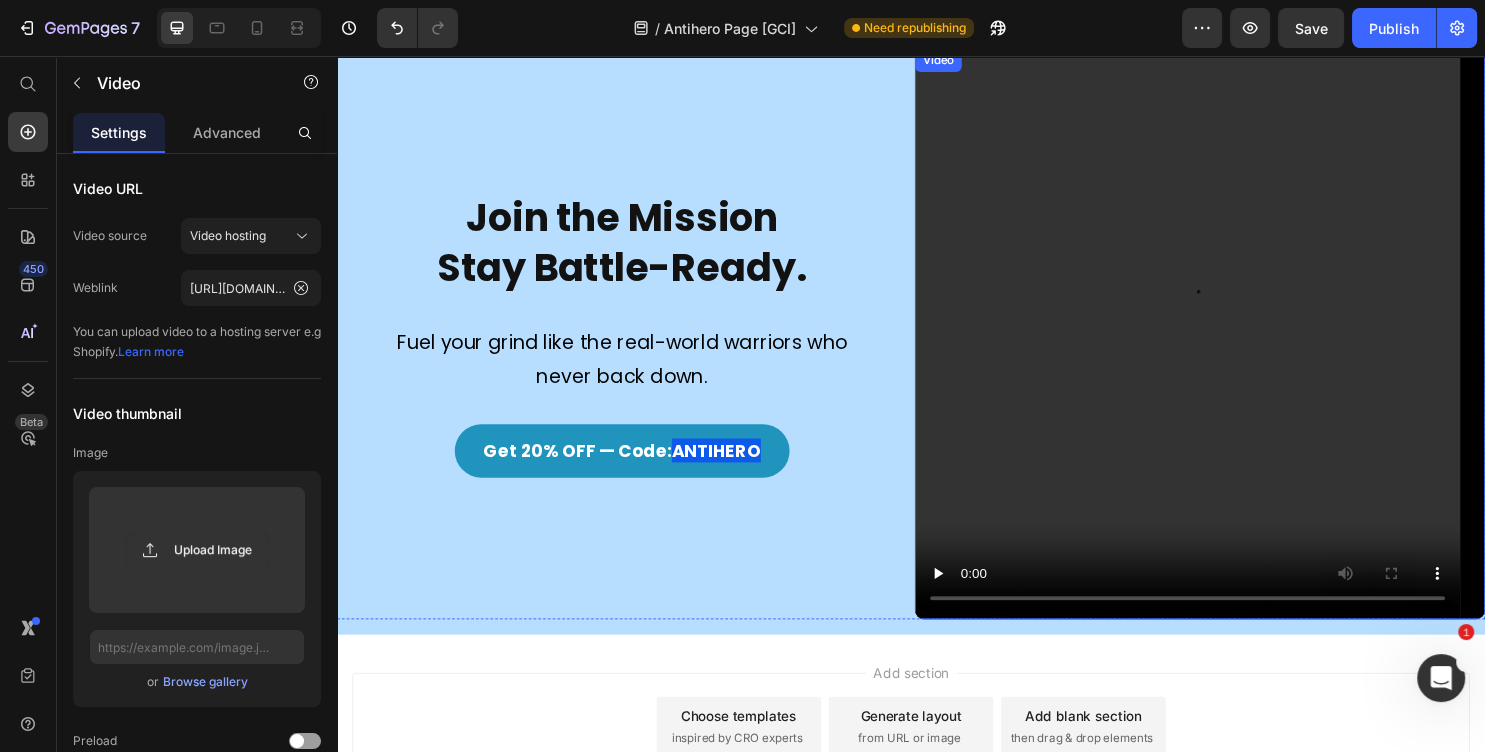 scroll, scrollTop: 2329, scrollLeft: 0, axis: vertical 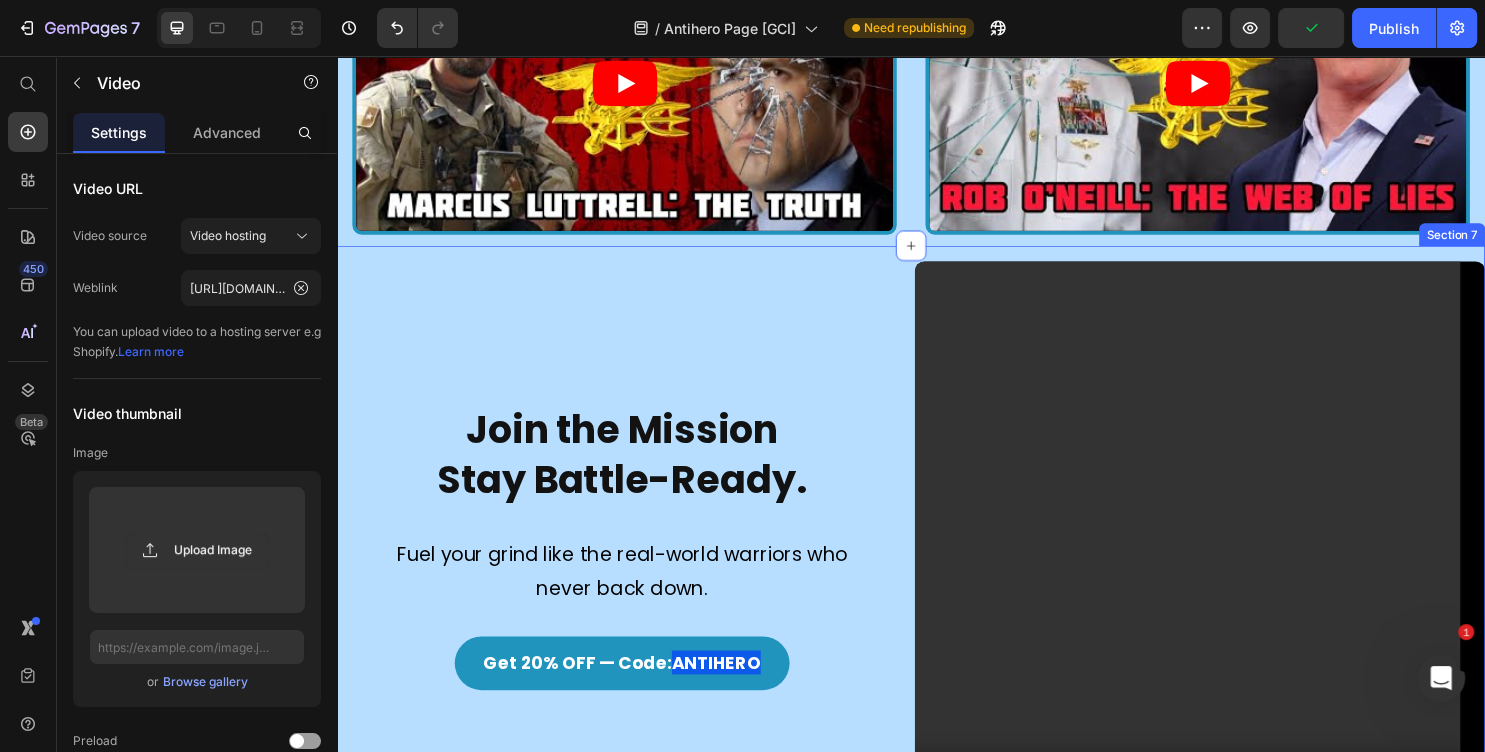 click on "Video" at bounding box center (966, 259) 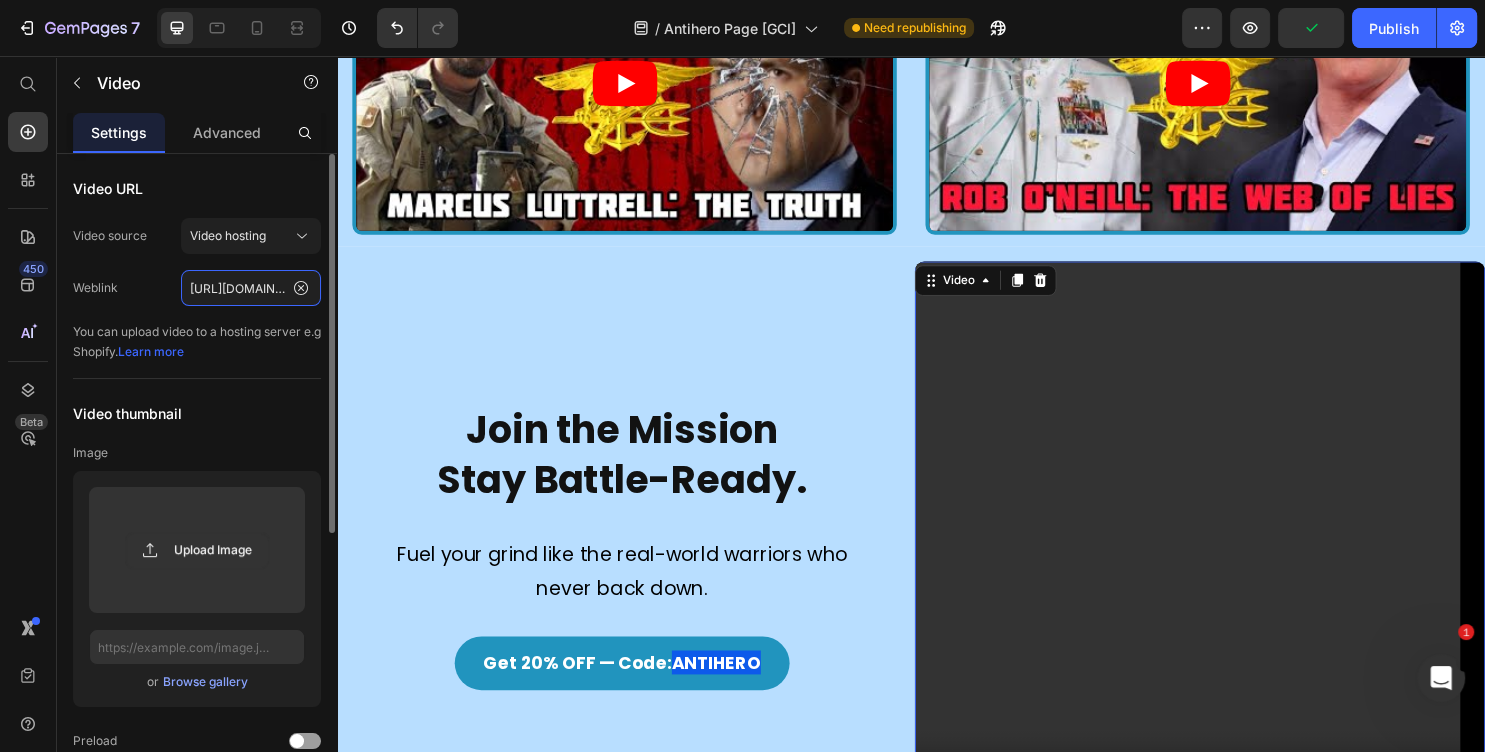 click on "https://cdn.shopify.com/videos/c/o/v/6515e17d7c2d431993b56a9212616e9f.mp4" 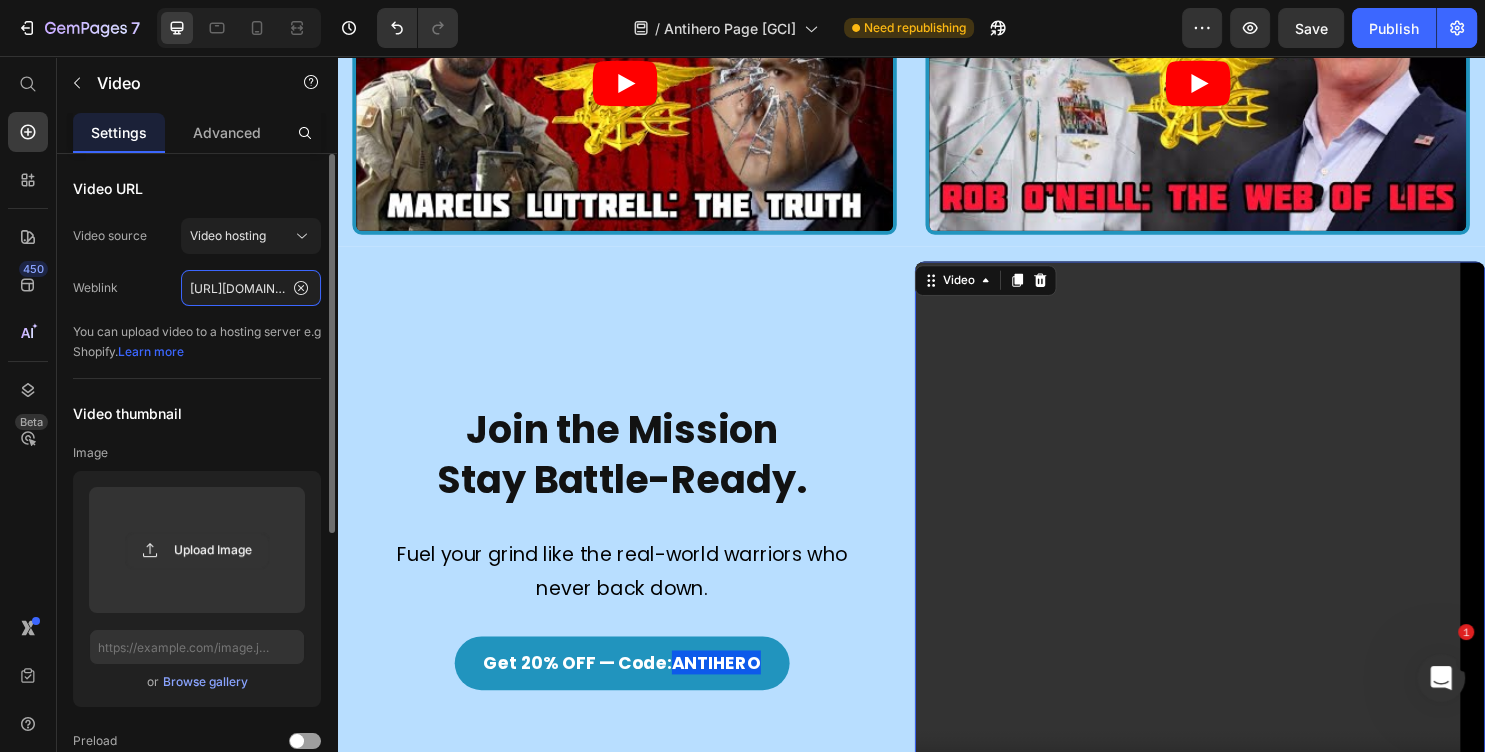 scroll, scrollTop: 475, scrollLeft: 0, axis: vertical 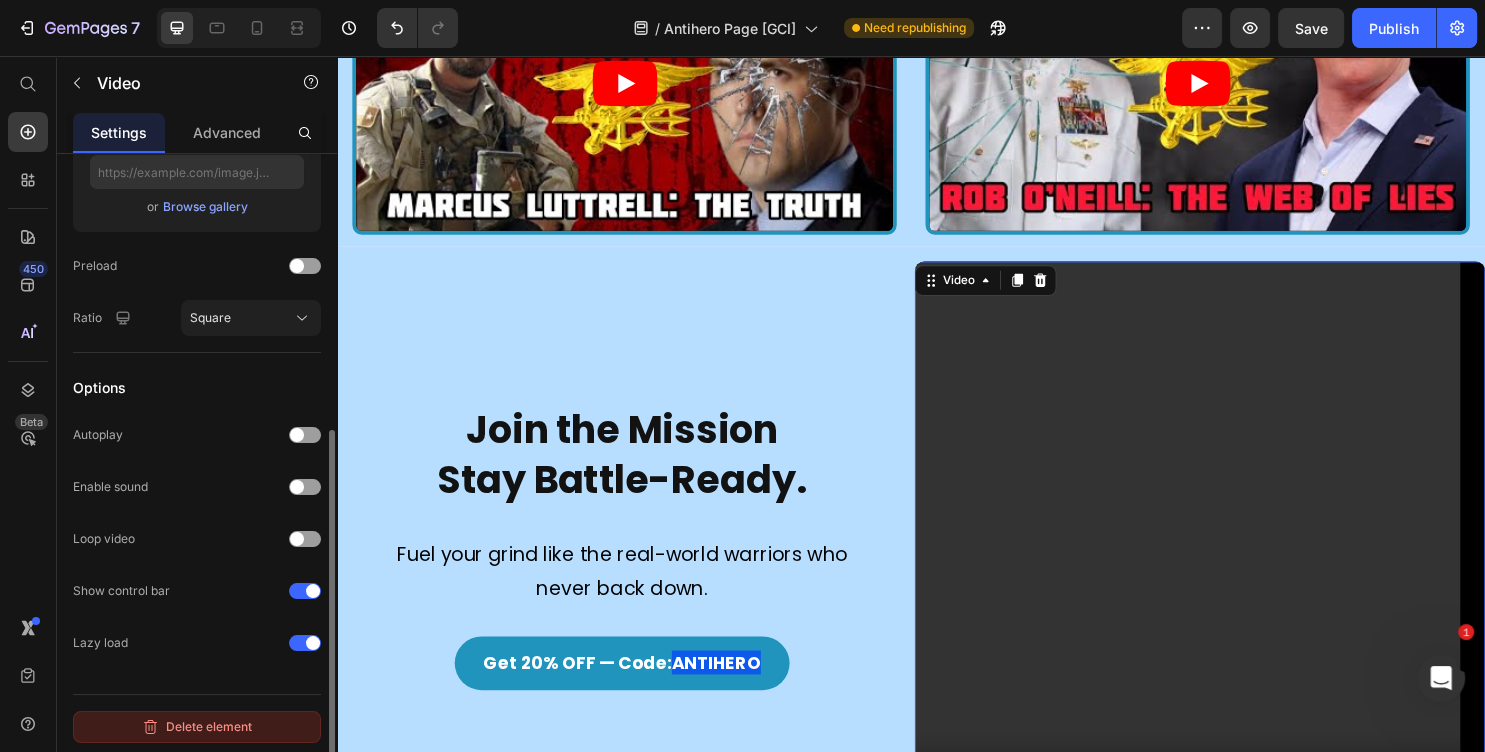 click on "Delete element" at bounding box center (197, 727) 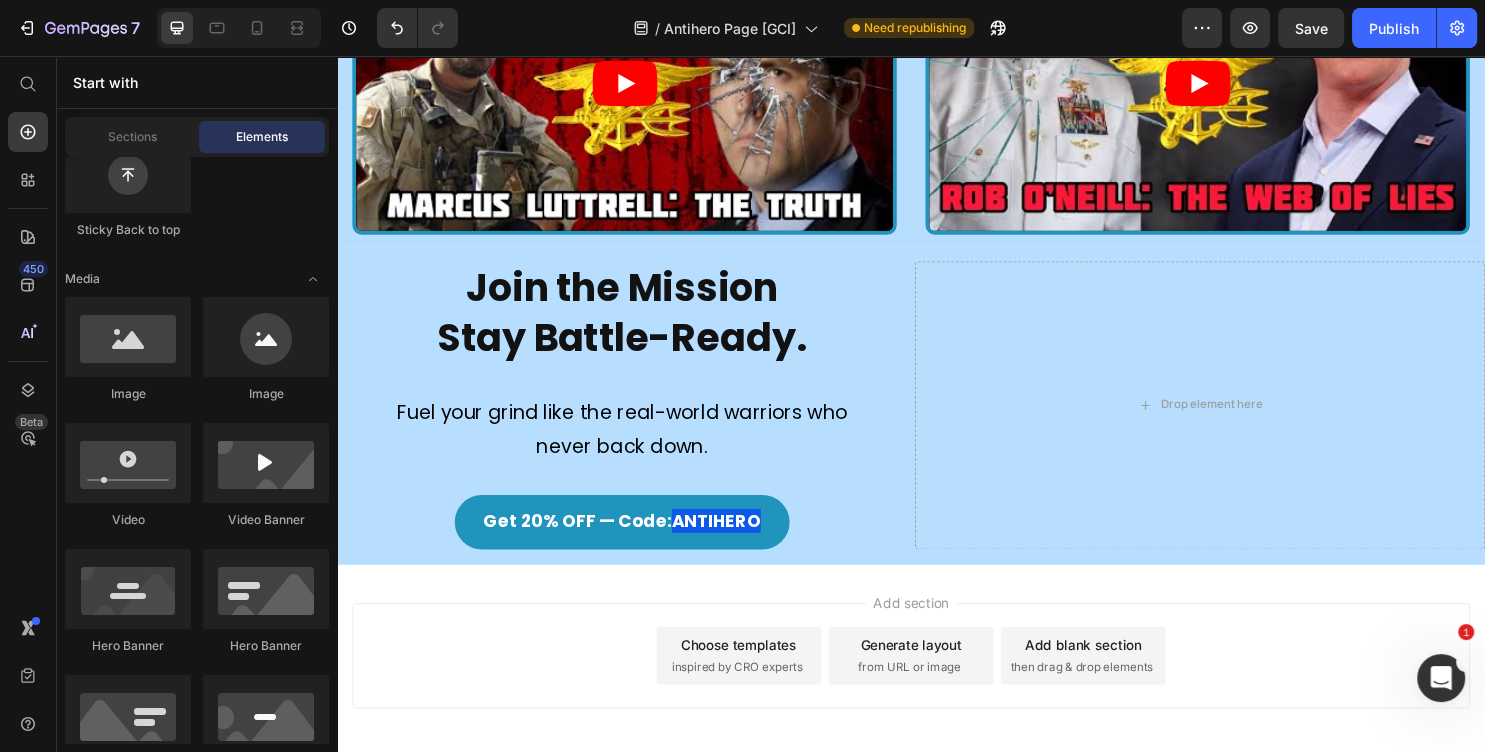 scroll, scrollTop: 648, scrollLeft: 0, axis: vertical 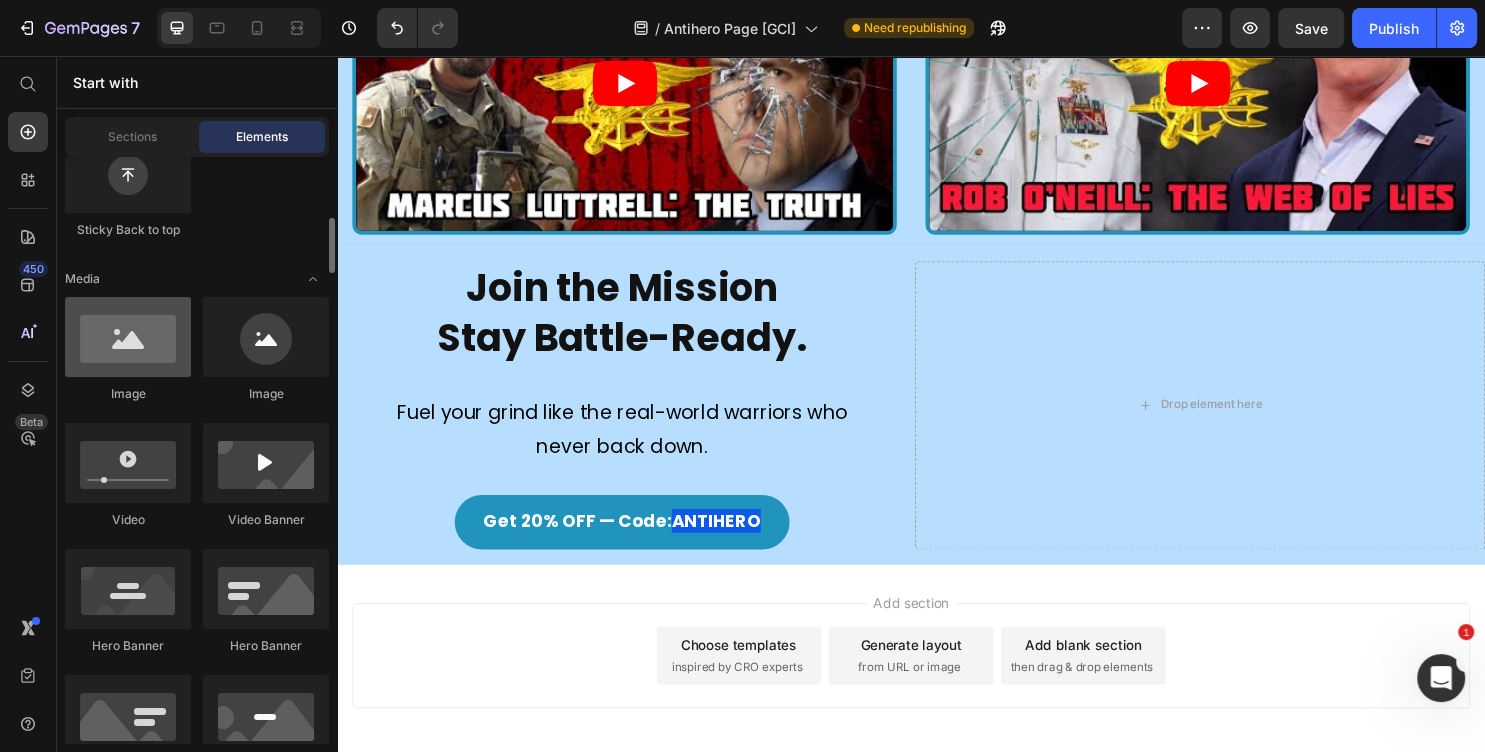 click at bounding box center [128, 337] 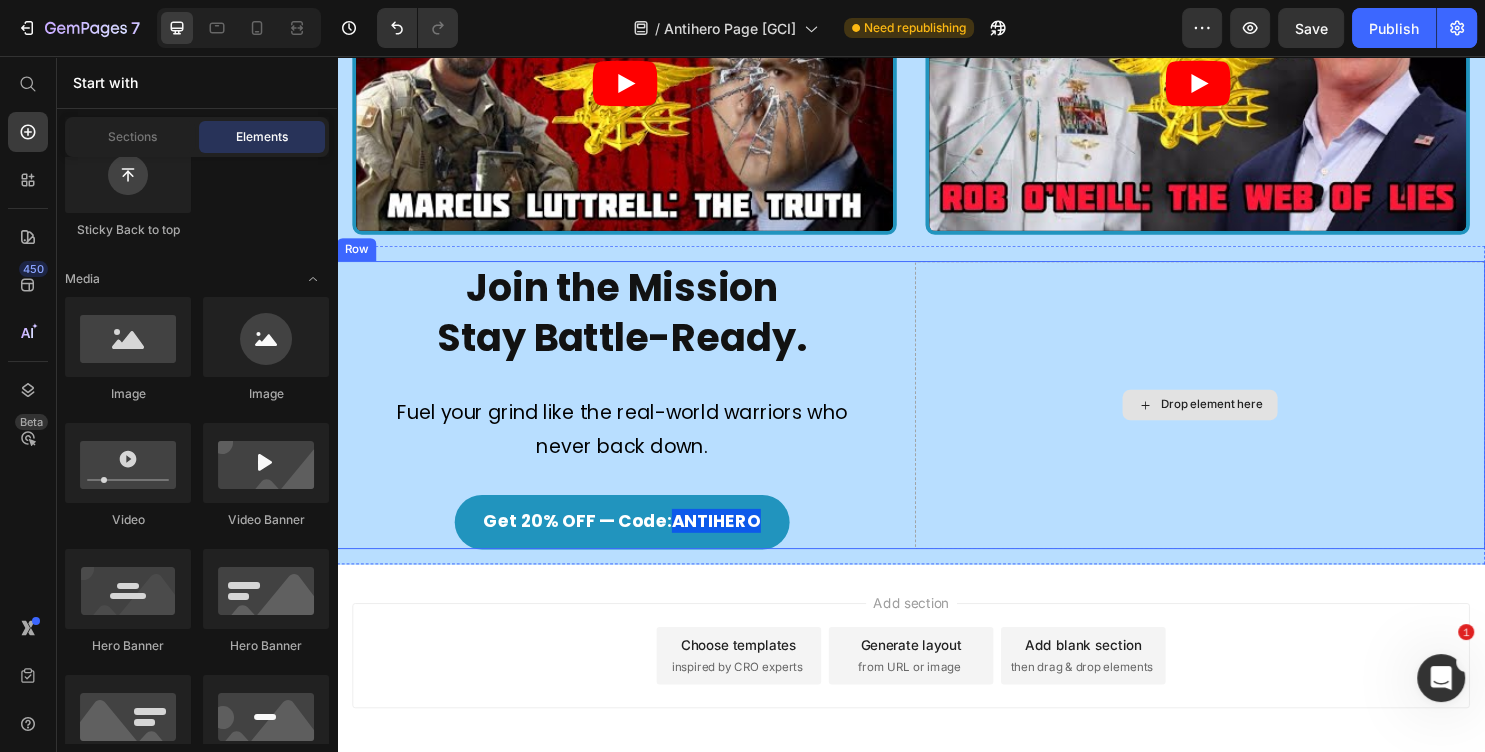 click on "Drop element here" at bounding box center [1251, 421] 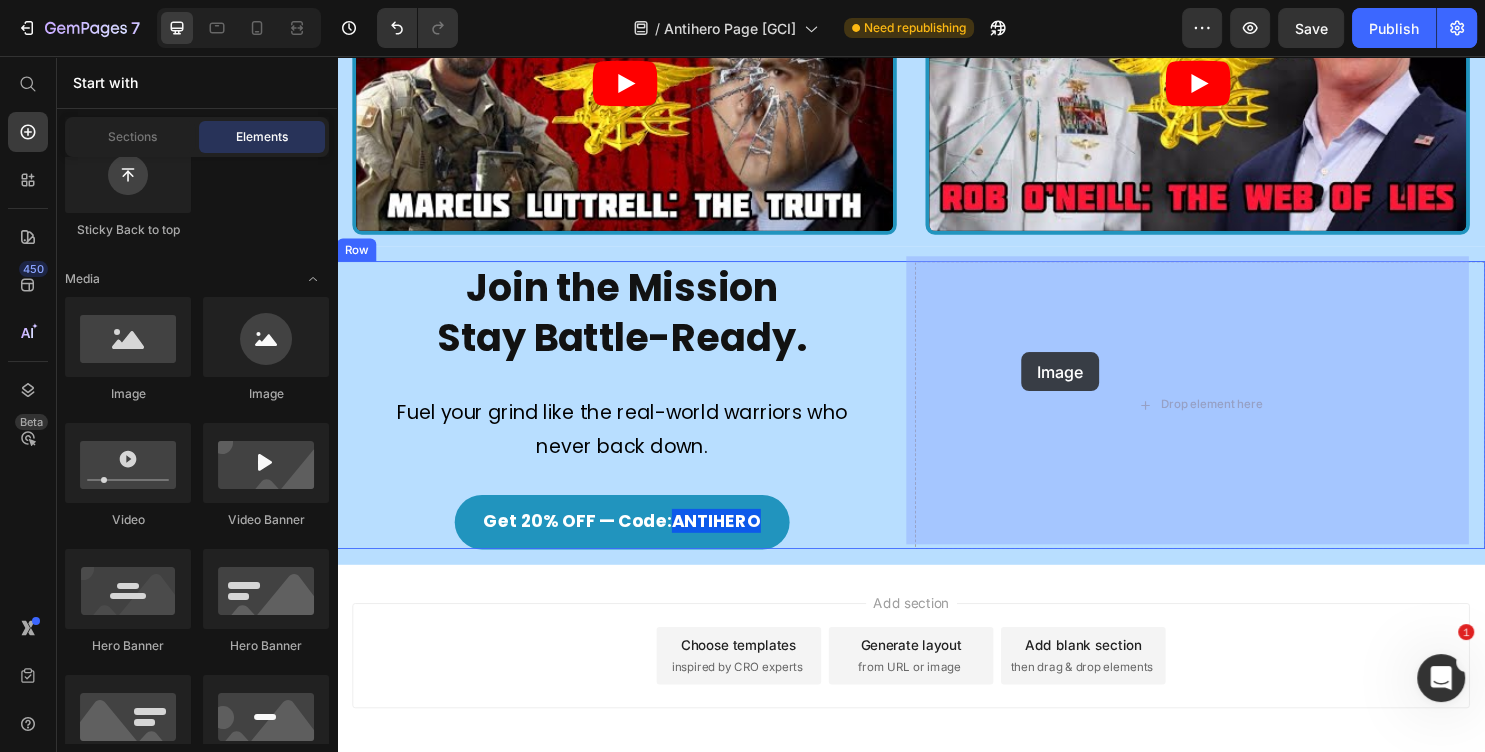 drag, startPoint x: 461, startPoint y: 405, endPoint x: 1192, endPoint y: 362, distance: 732.2636 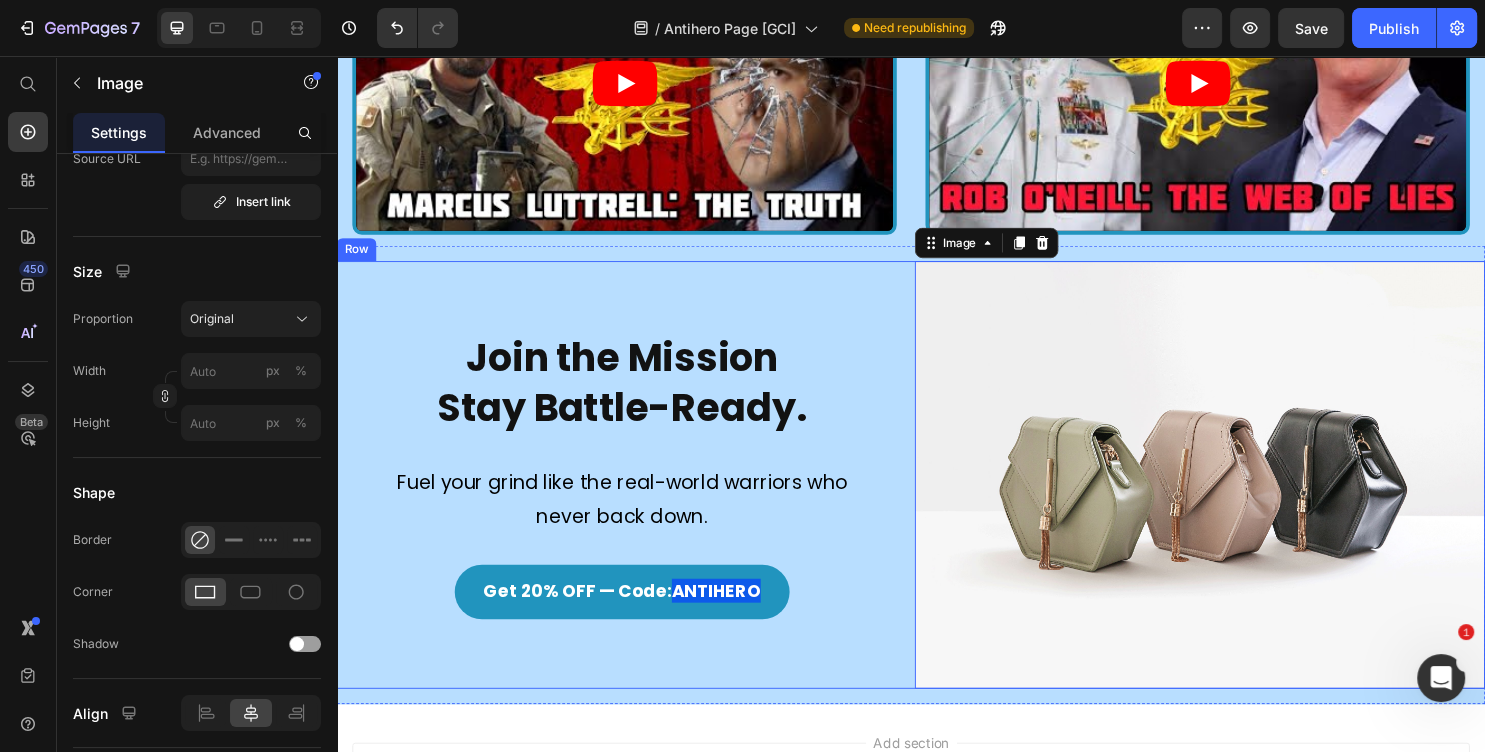 scroll, scrollTop: 0, scrollLeft: 0, axis: both 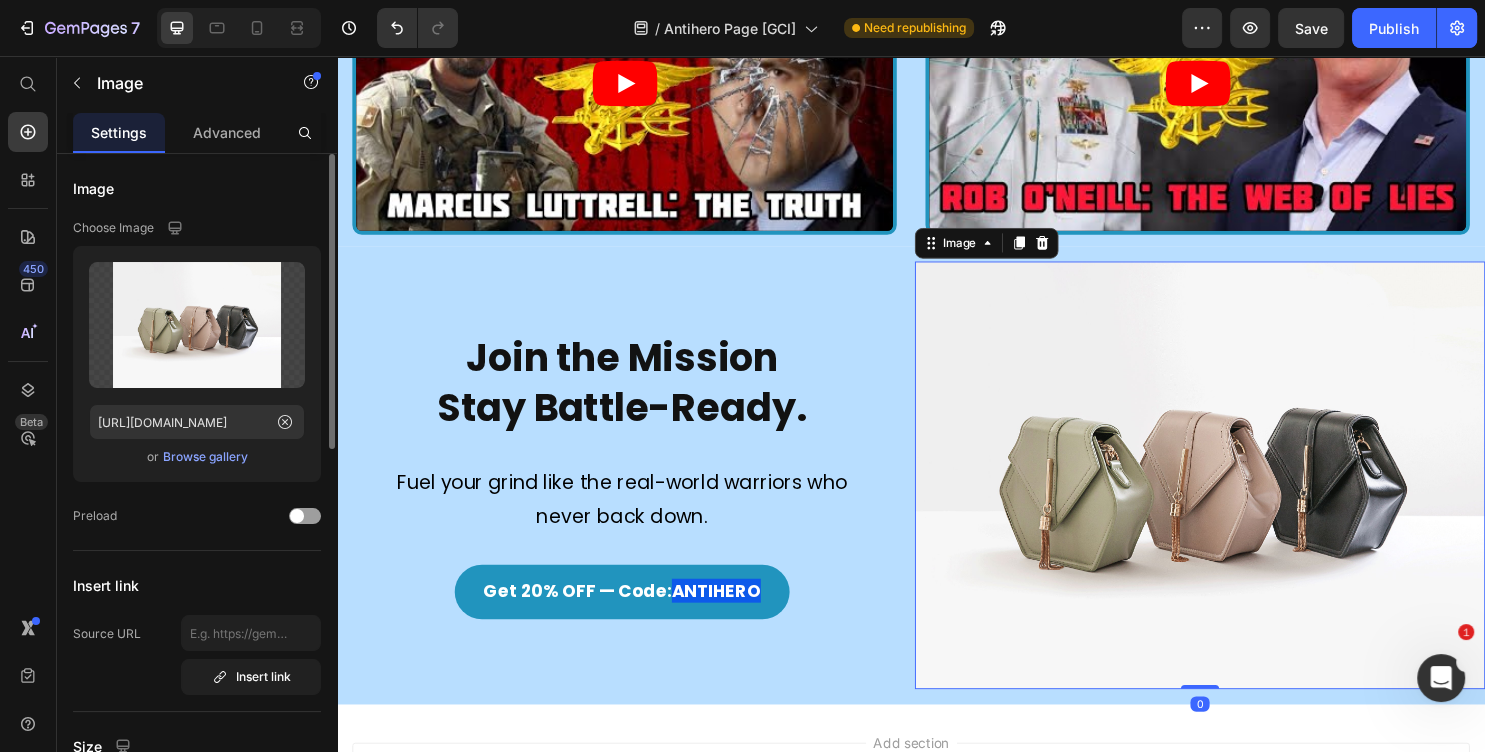 click on "Browse gallery" at bounding box center (205, 457) 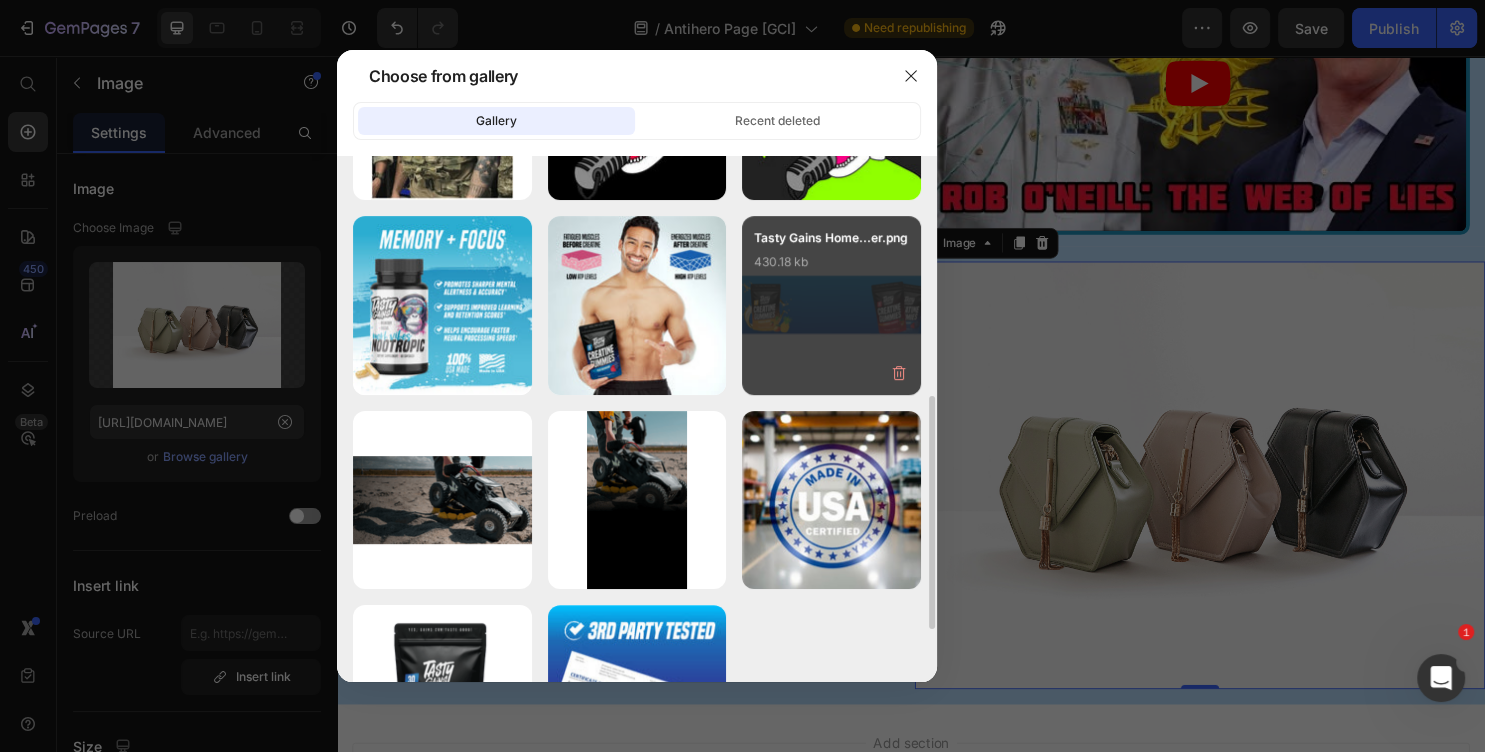 scroll, scrollTop: 658, scrollLeft: 0, axis: vertical 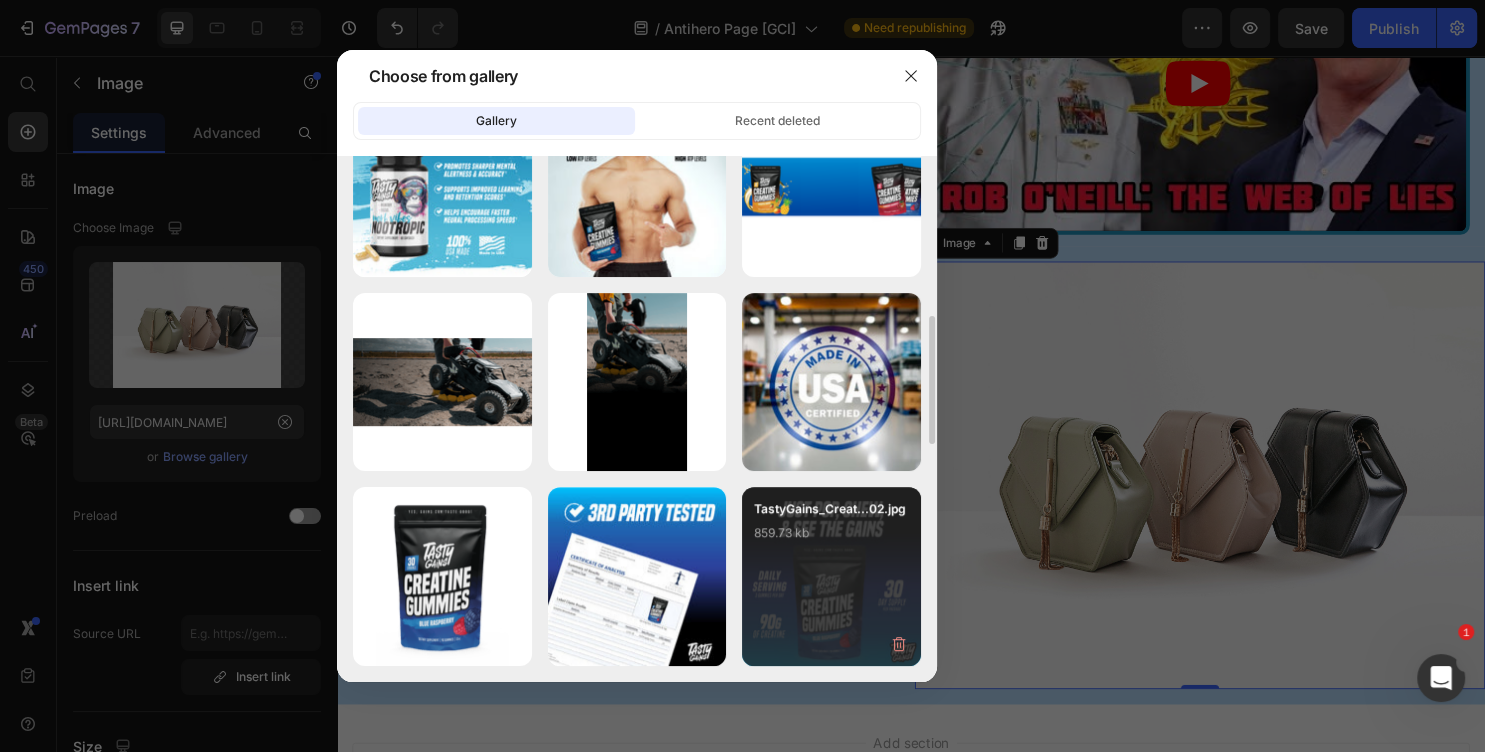 click on "TastyGains_Creat...02.jpg 859.73 kb" at bounding box center (831, 539) 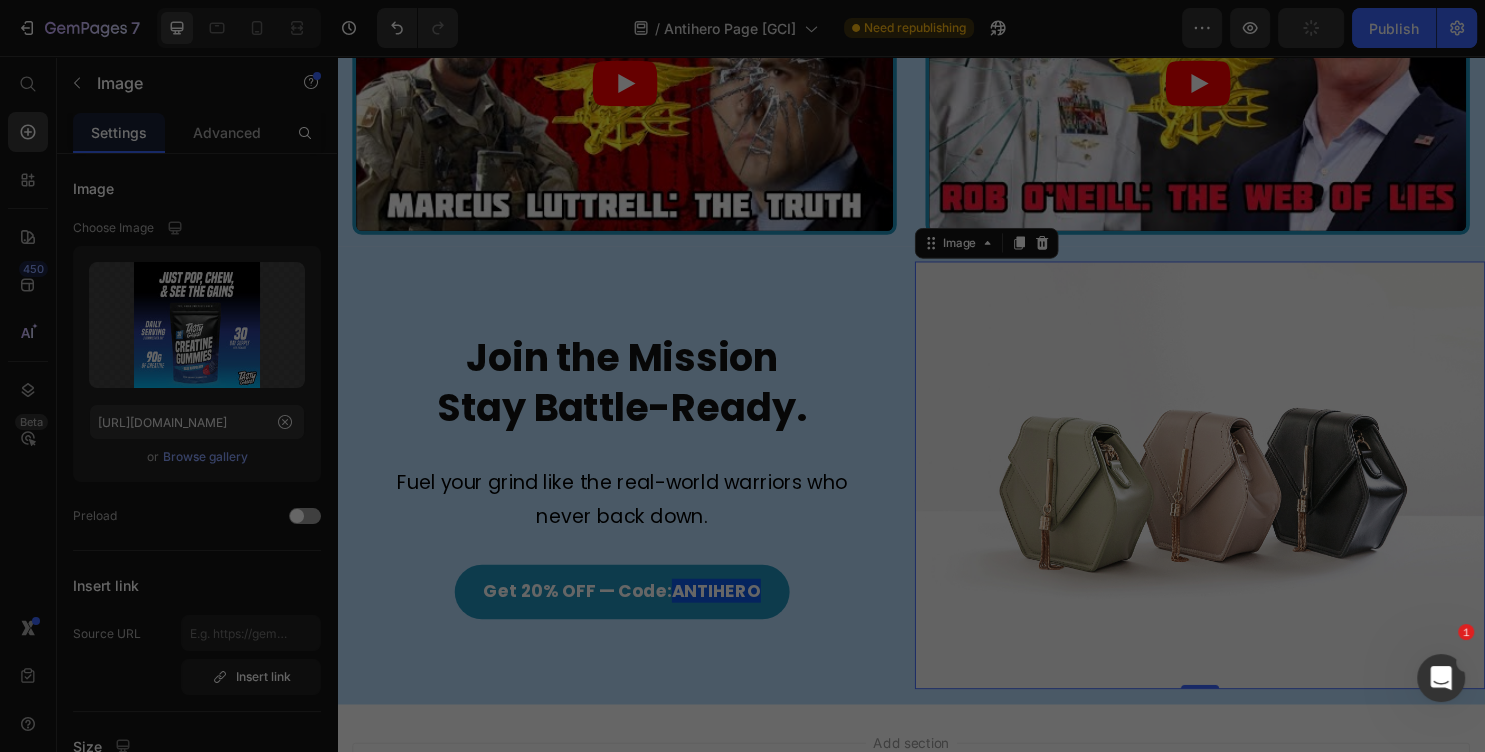 type on "https://cdn.shopify.com/s/files/1/0865/3543/8638/files/gempages_566588199598556069-d78d9de3-b2ca-4a51-851f-876ad984c525.jpg" 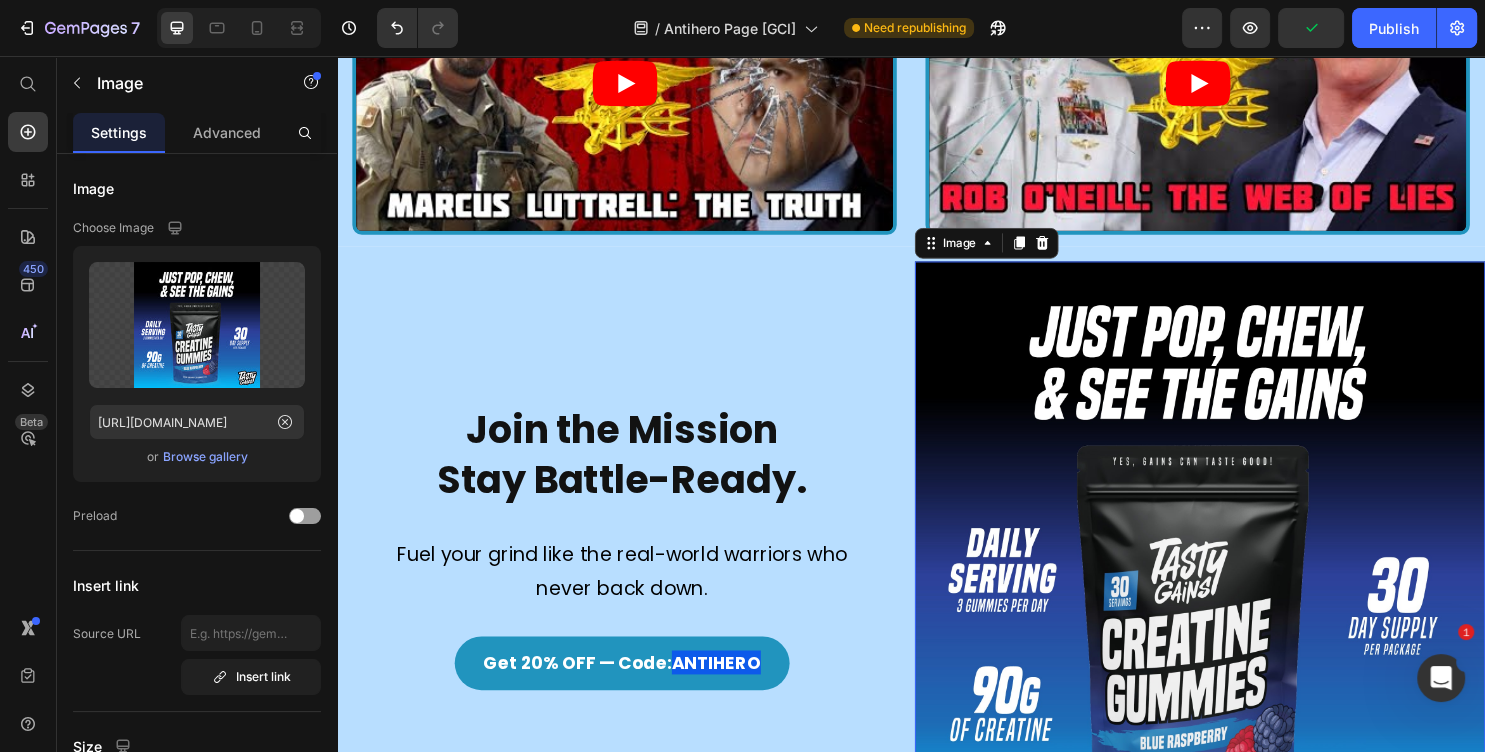 scroll, scrollTop: 2546, scrollLeft: 0, axis: vertical 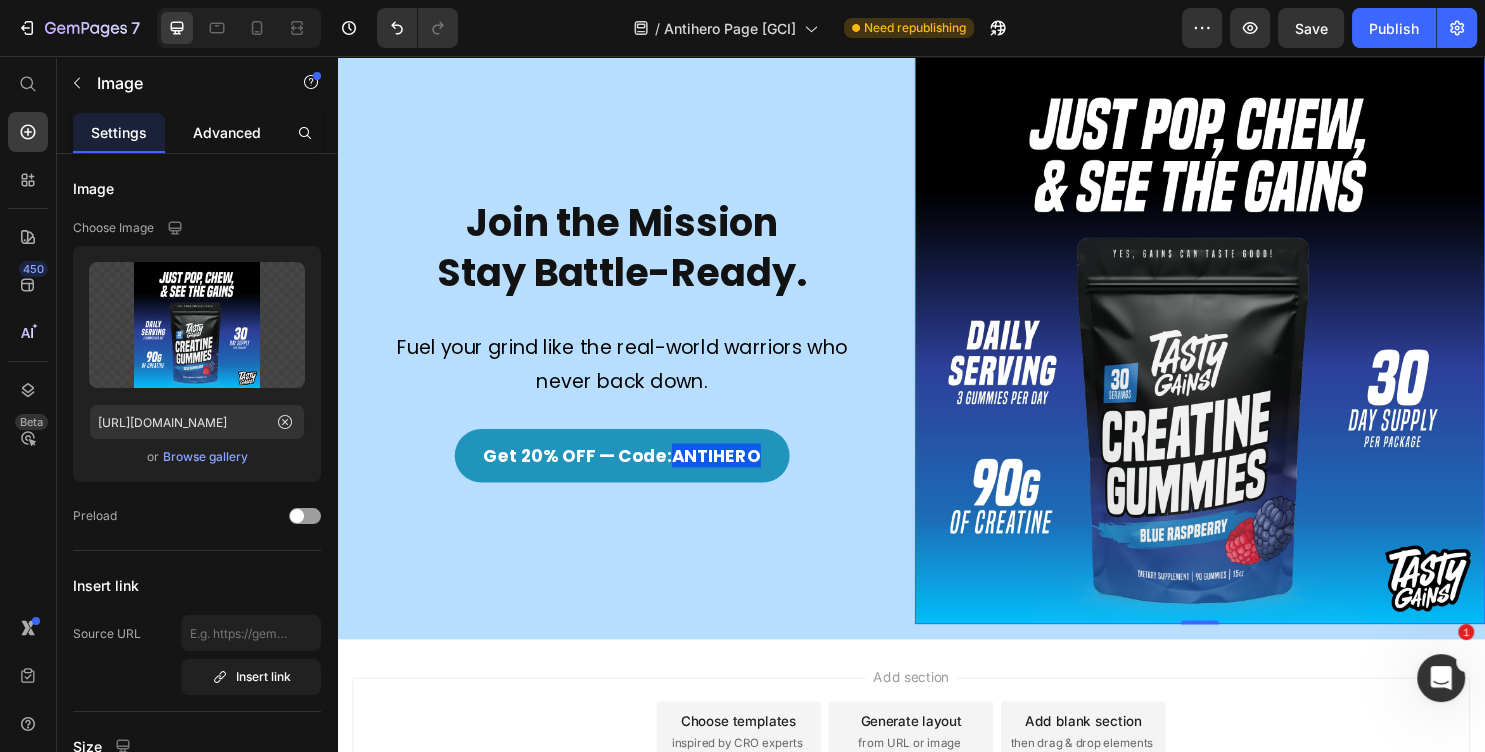 click on "Advanced" at bounding box center (227, 132) 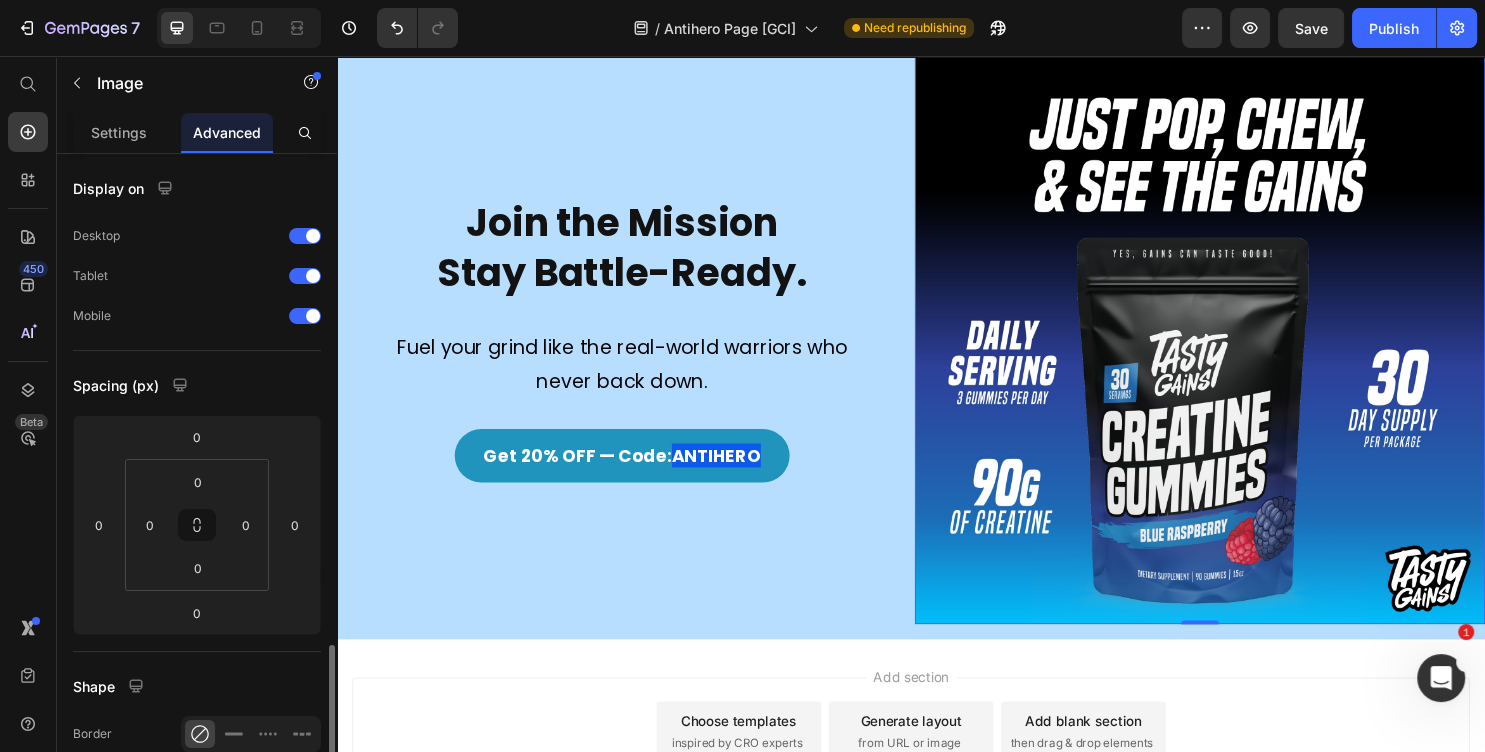 scroll, scrollTop: 432, scrollLeft: 0, axis: vertical 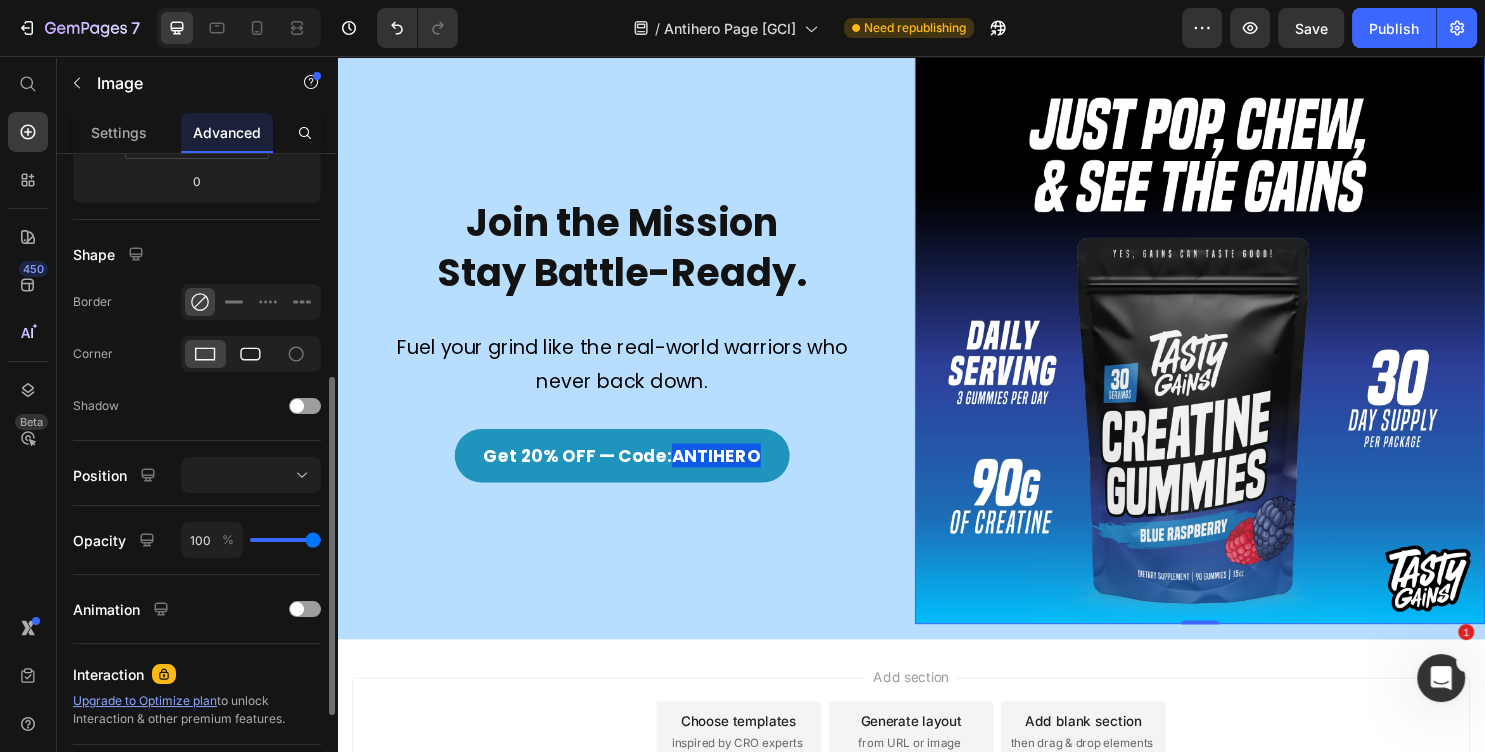 click 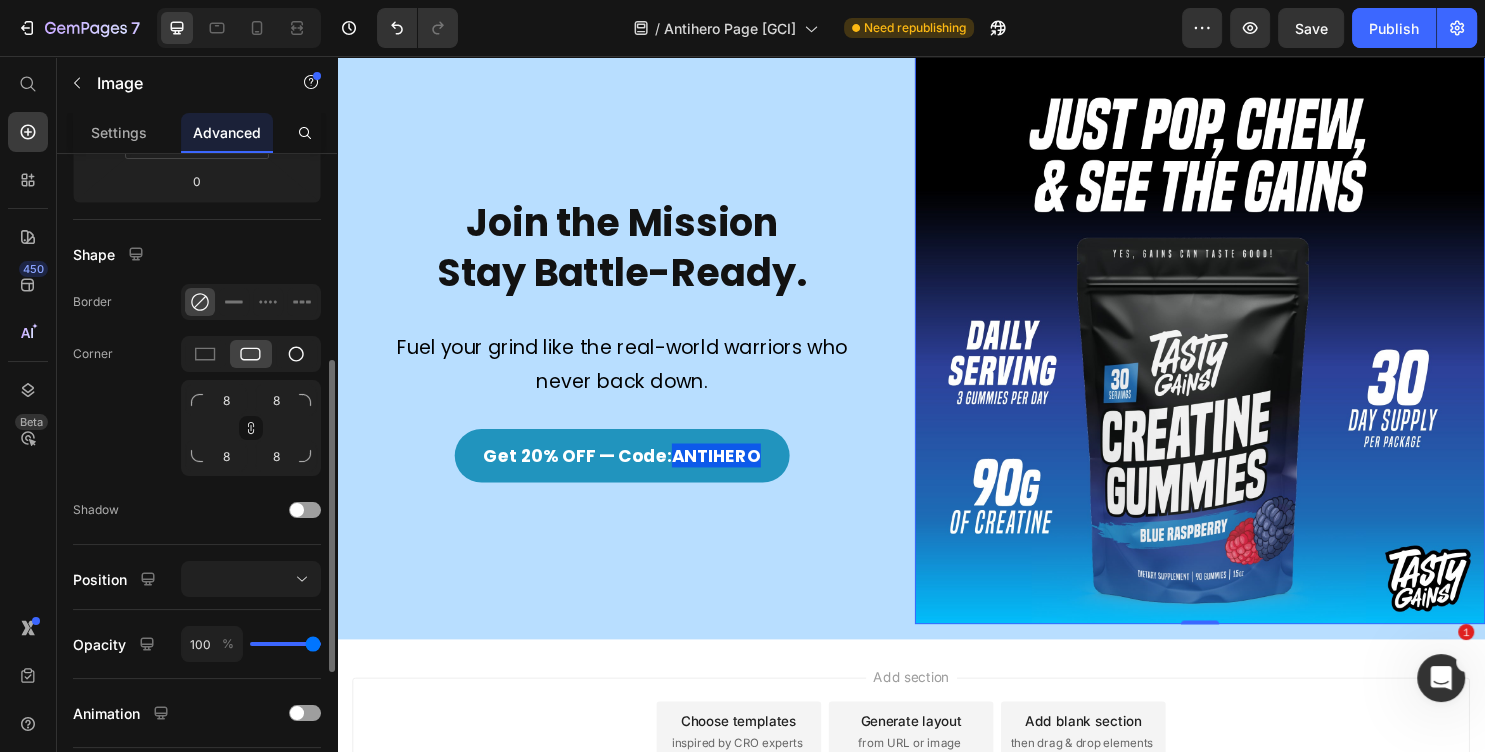 click 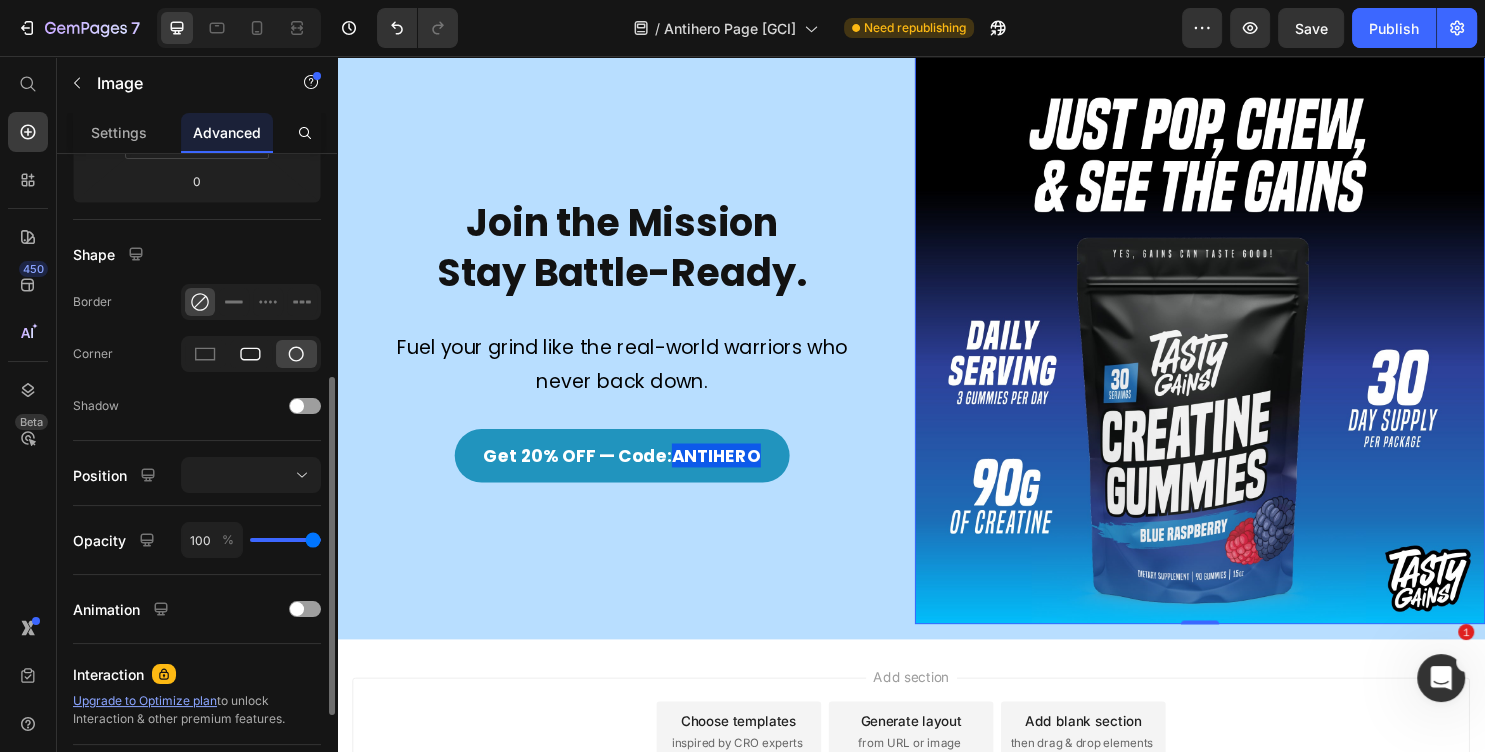 click 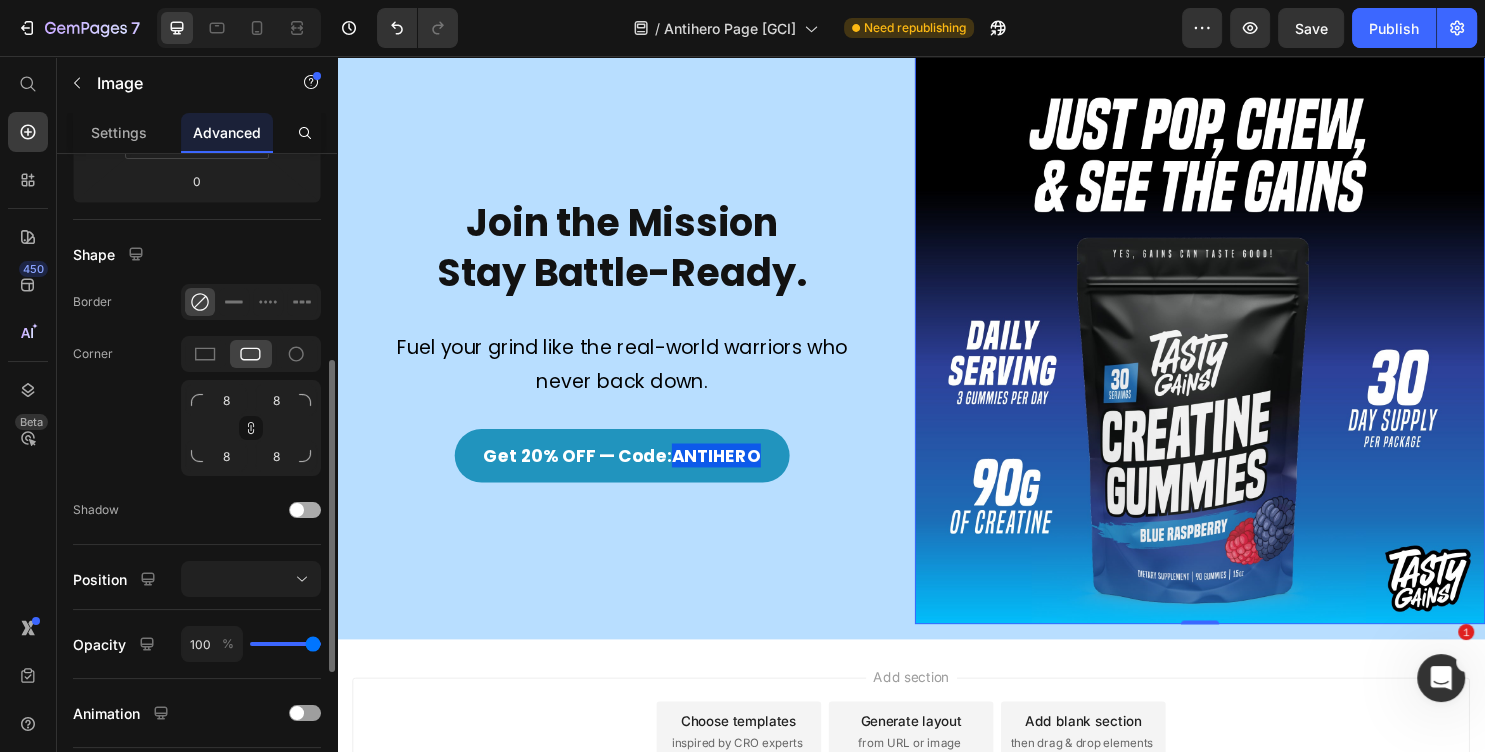 click at bounding box center [297, 510] 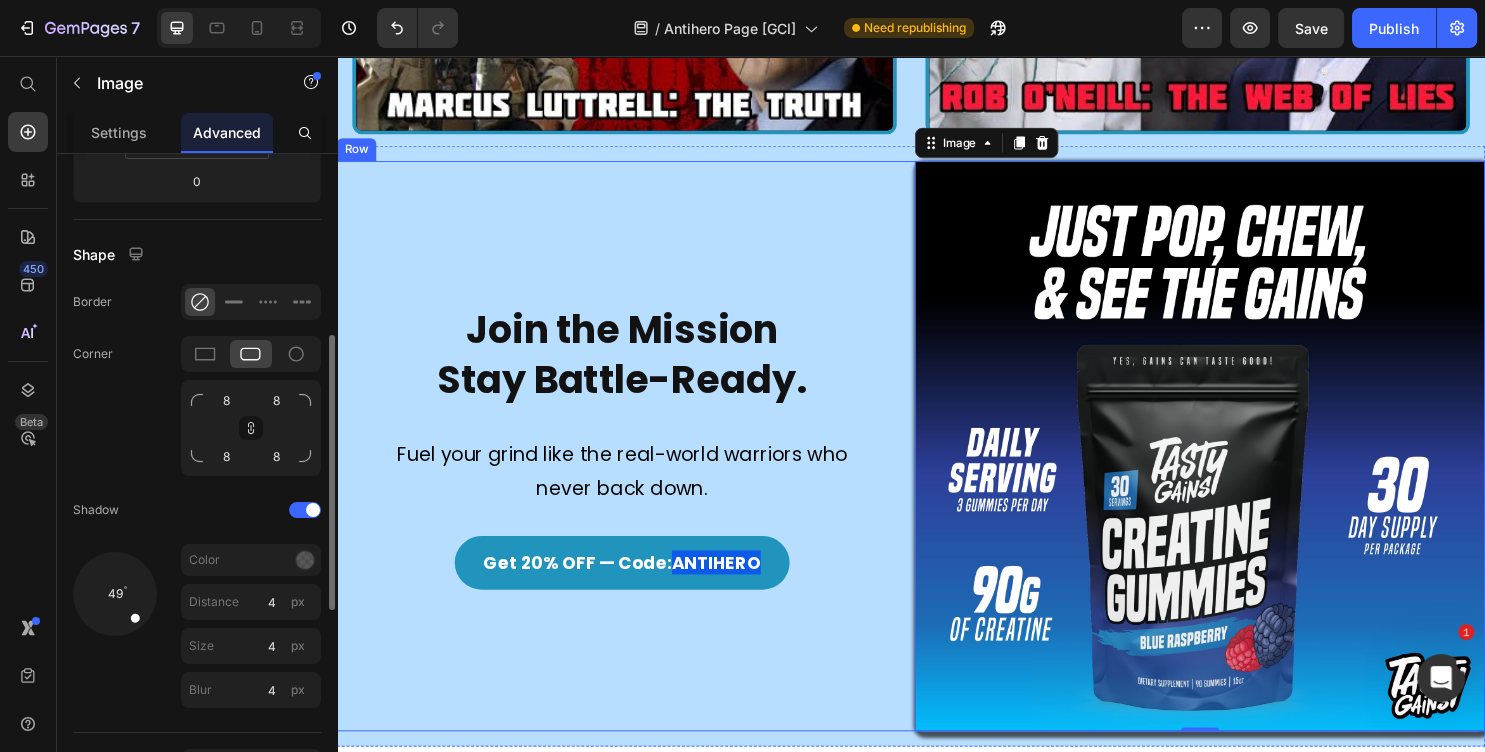 scroll, scrollTop: 2437, scrollLeft: 0, axis: vertical 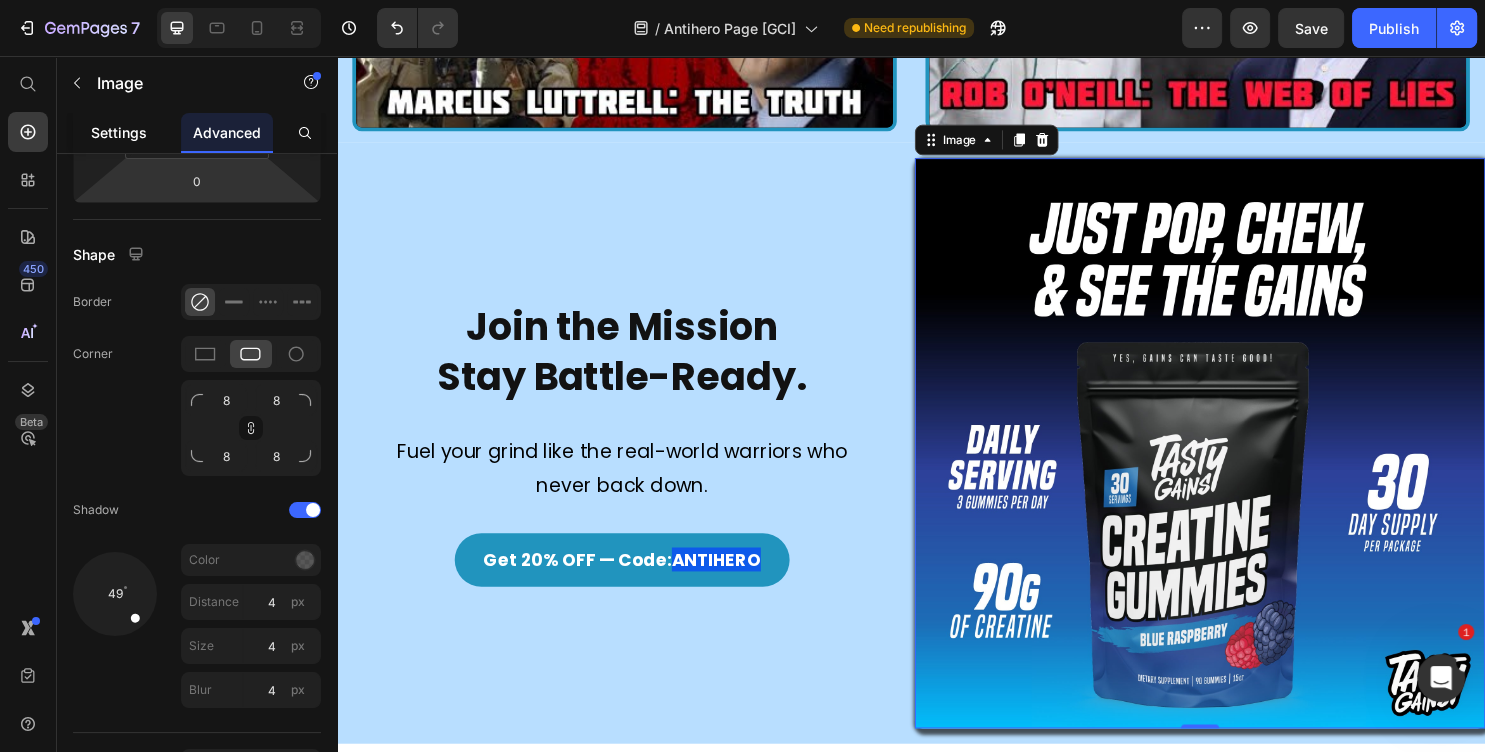 click on "Settings" at bounding box center [119, 132] 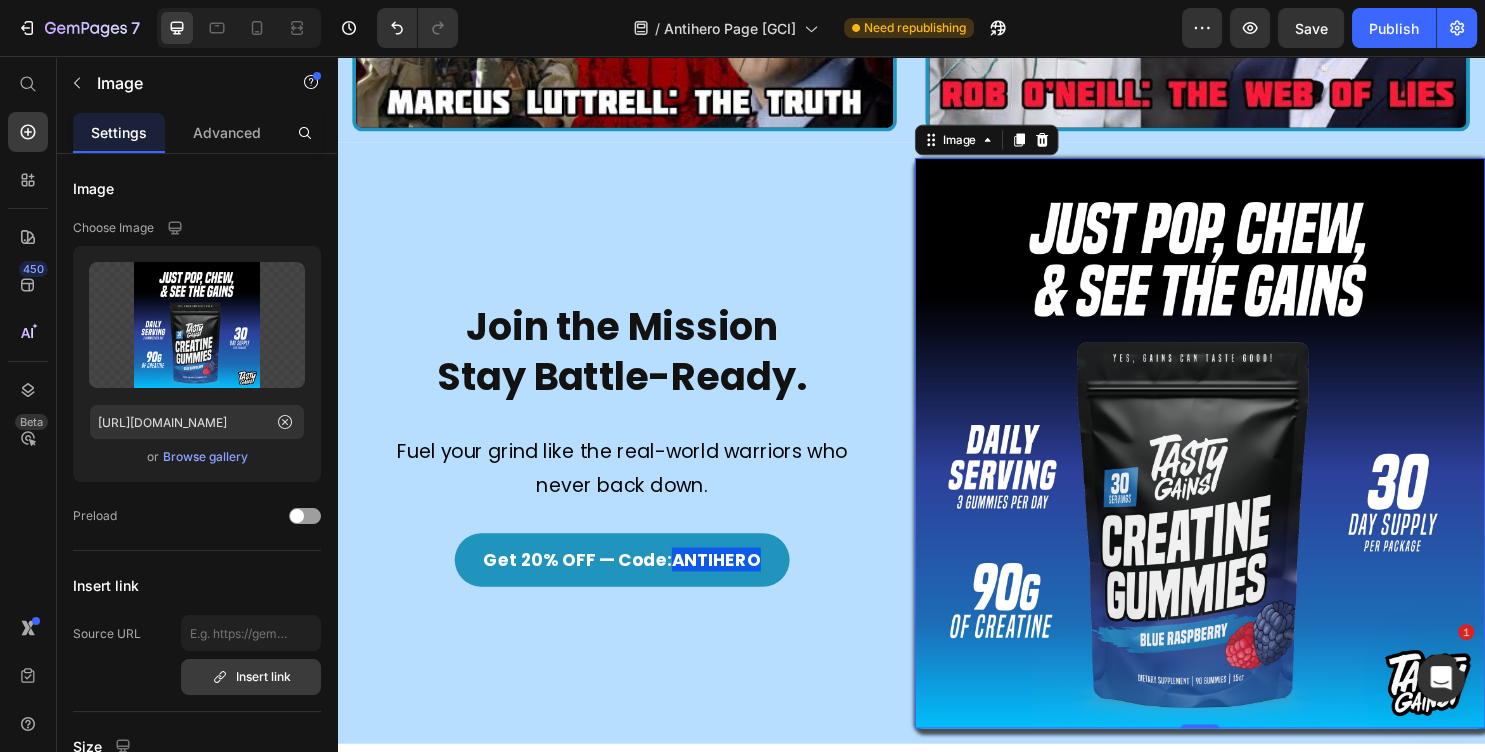 scroll, scrollTop: 540, scrollLeft: 0, axis: vertical 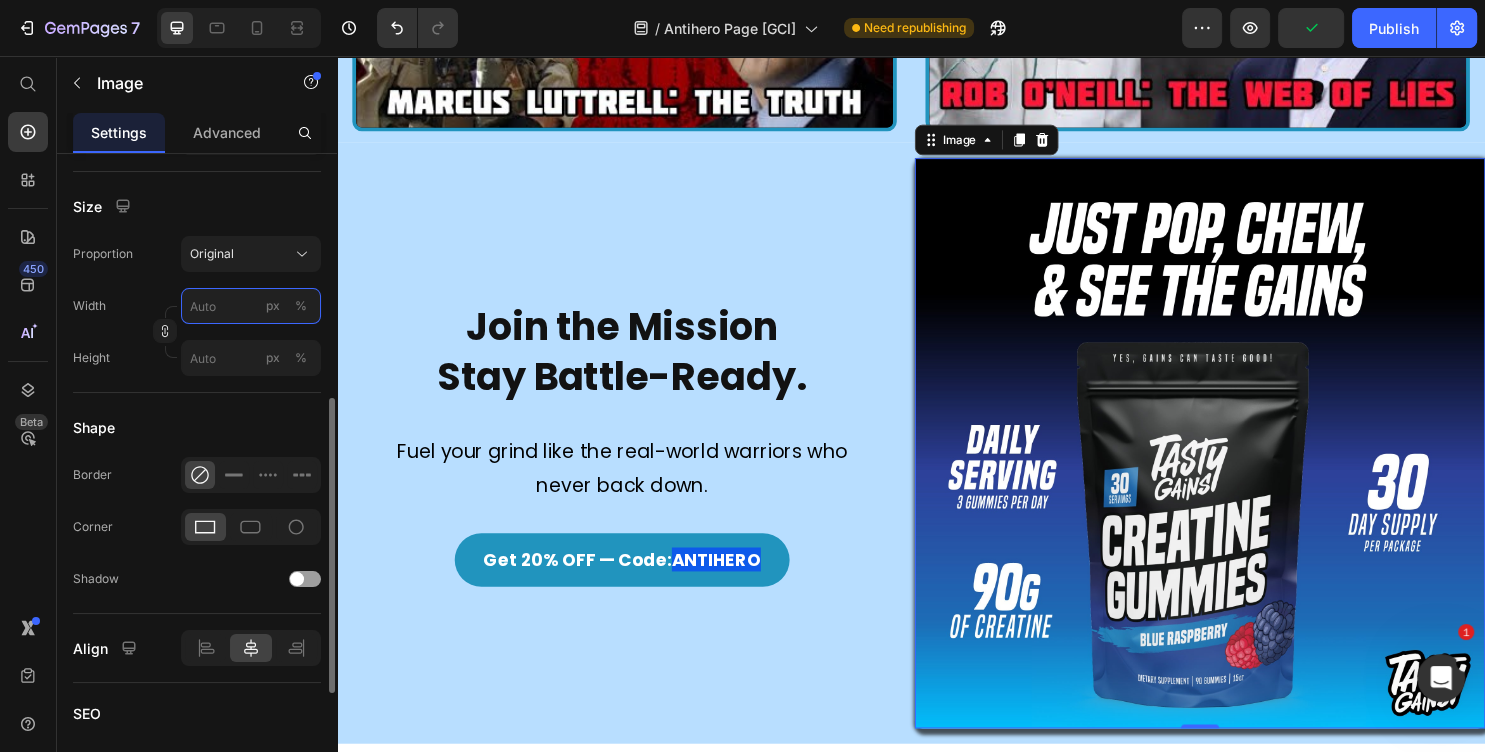 click on "px %" at bounding box center (251, 306) 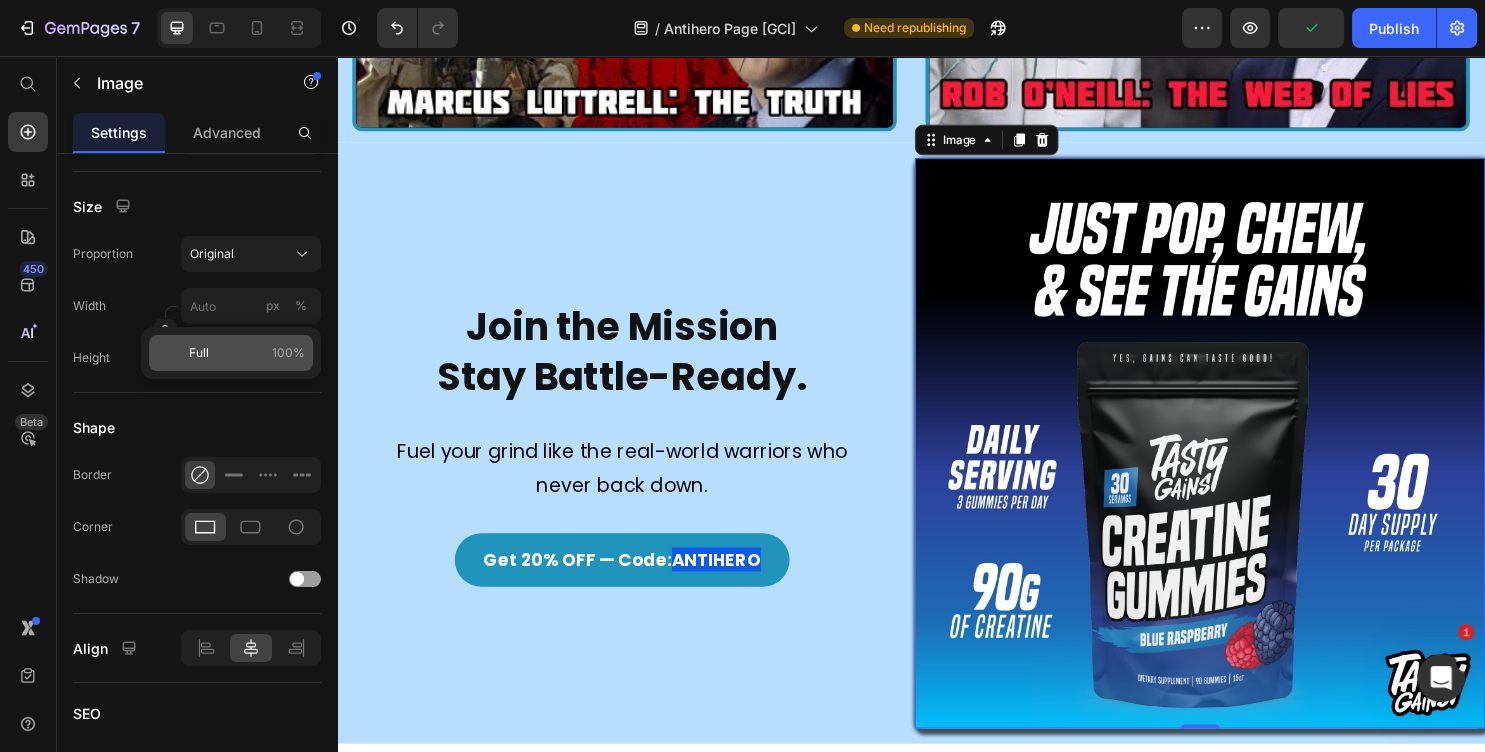click on "Full 100%" at bounding box center [247, 353] 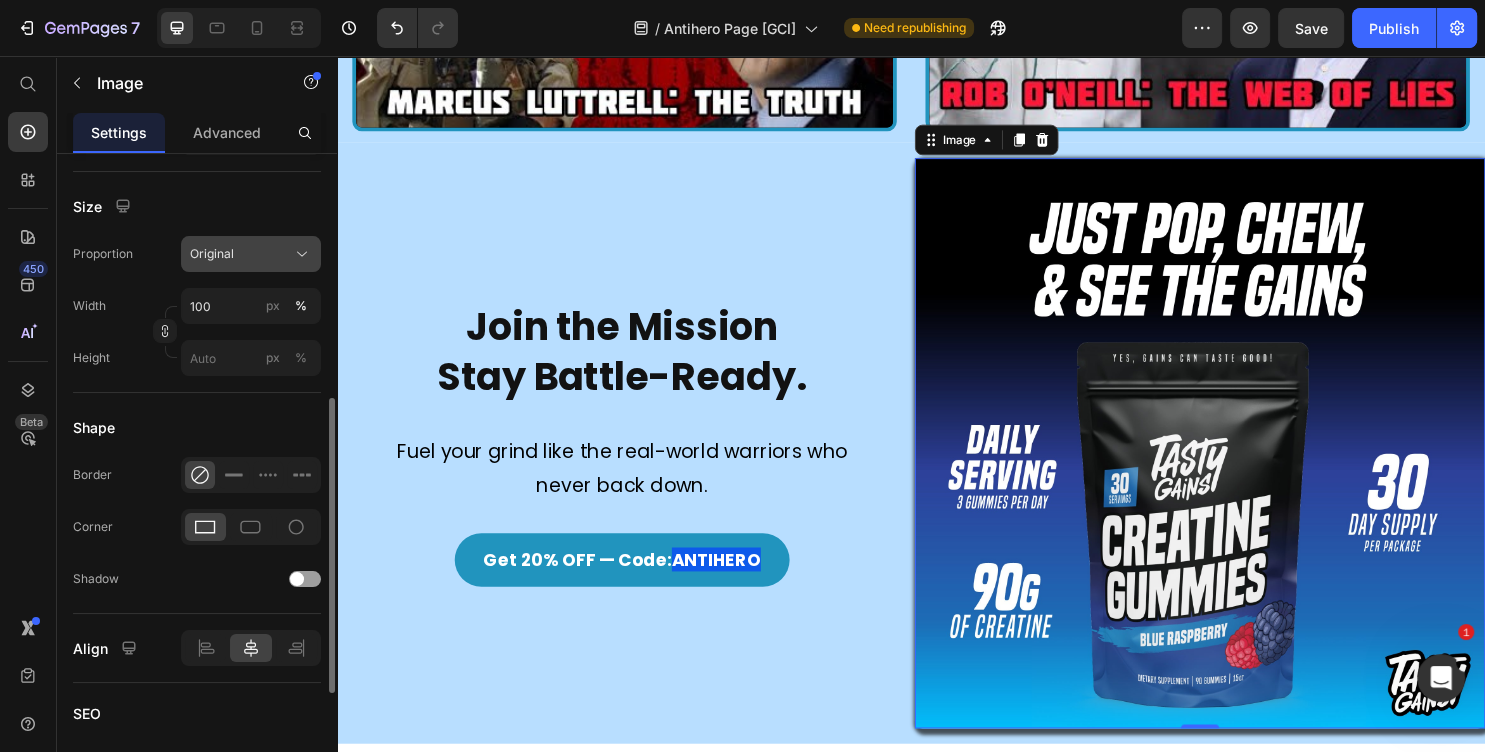 click on "Original" 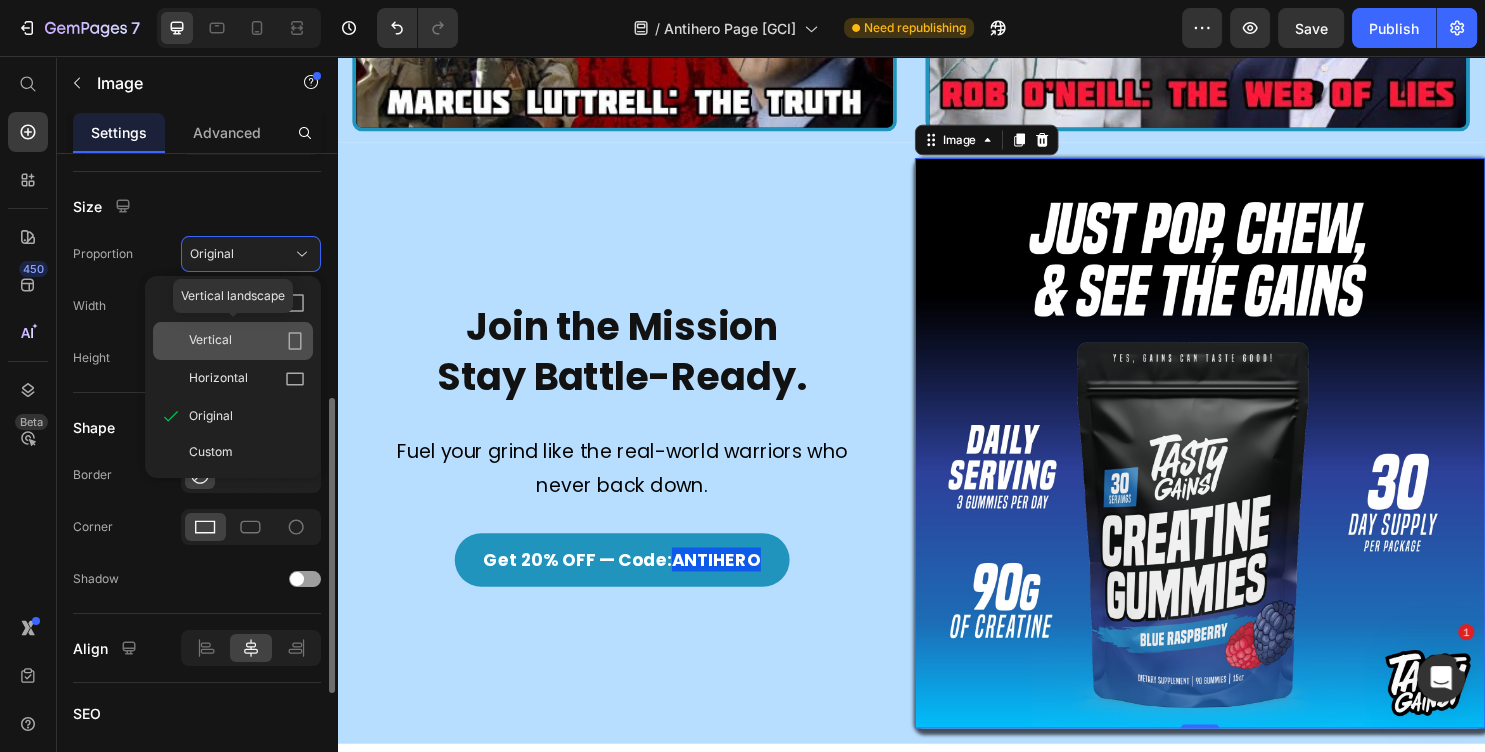 click on "Vertical" at bounding box center [247, 341] 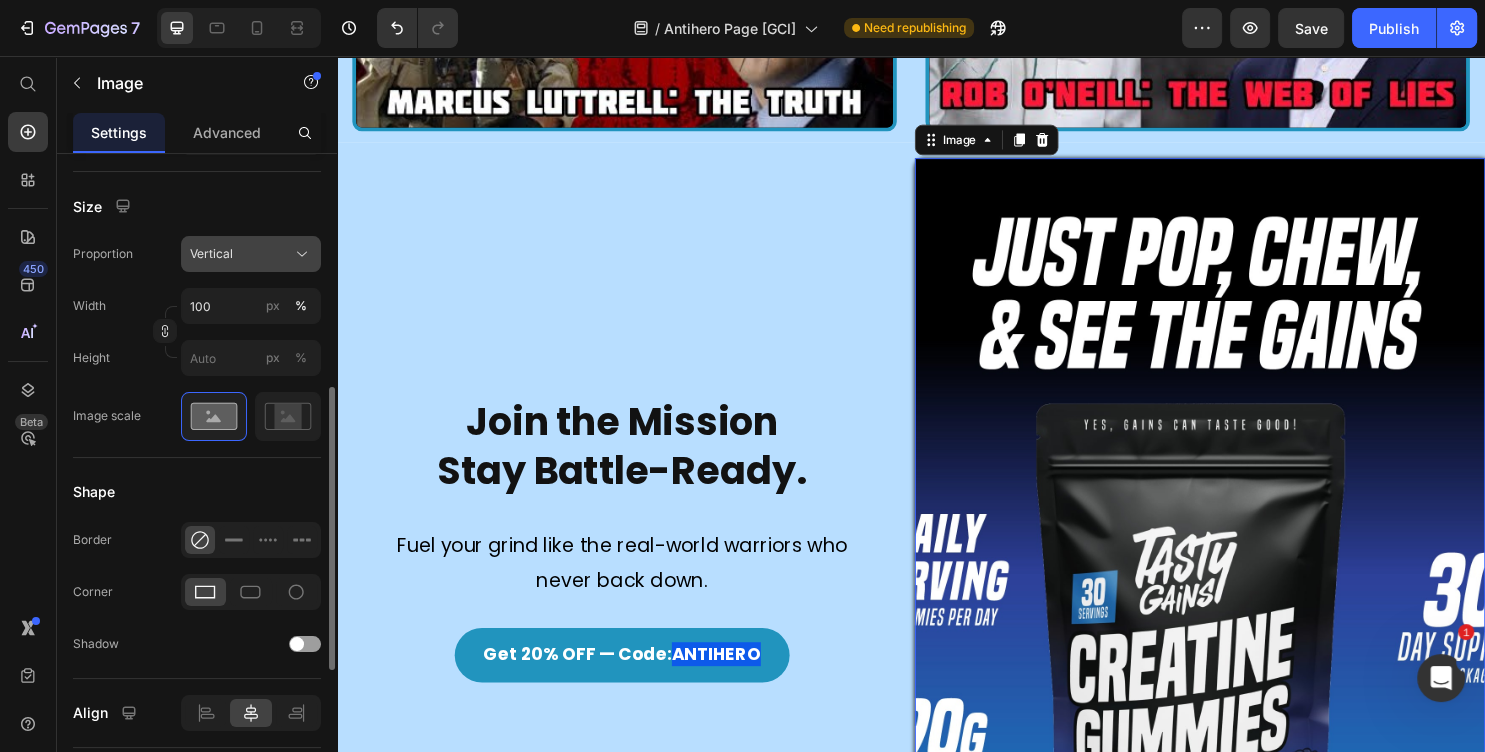 click on "Vertical" 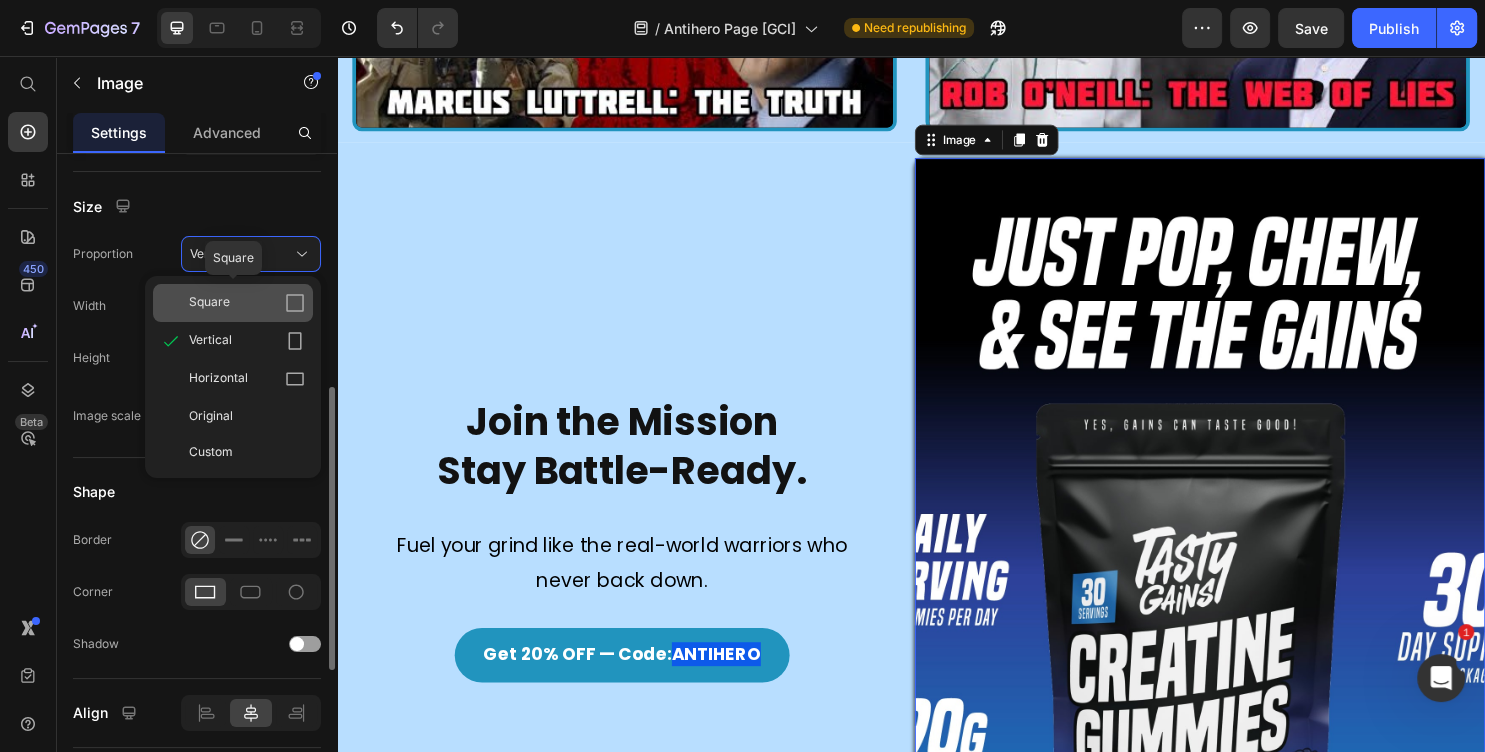 click on "Square" at bounding box center [247, 303] 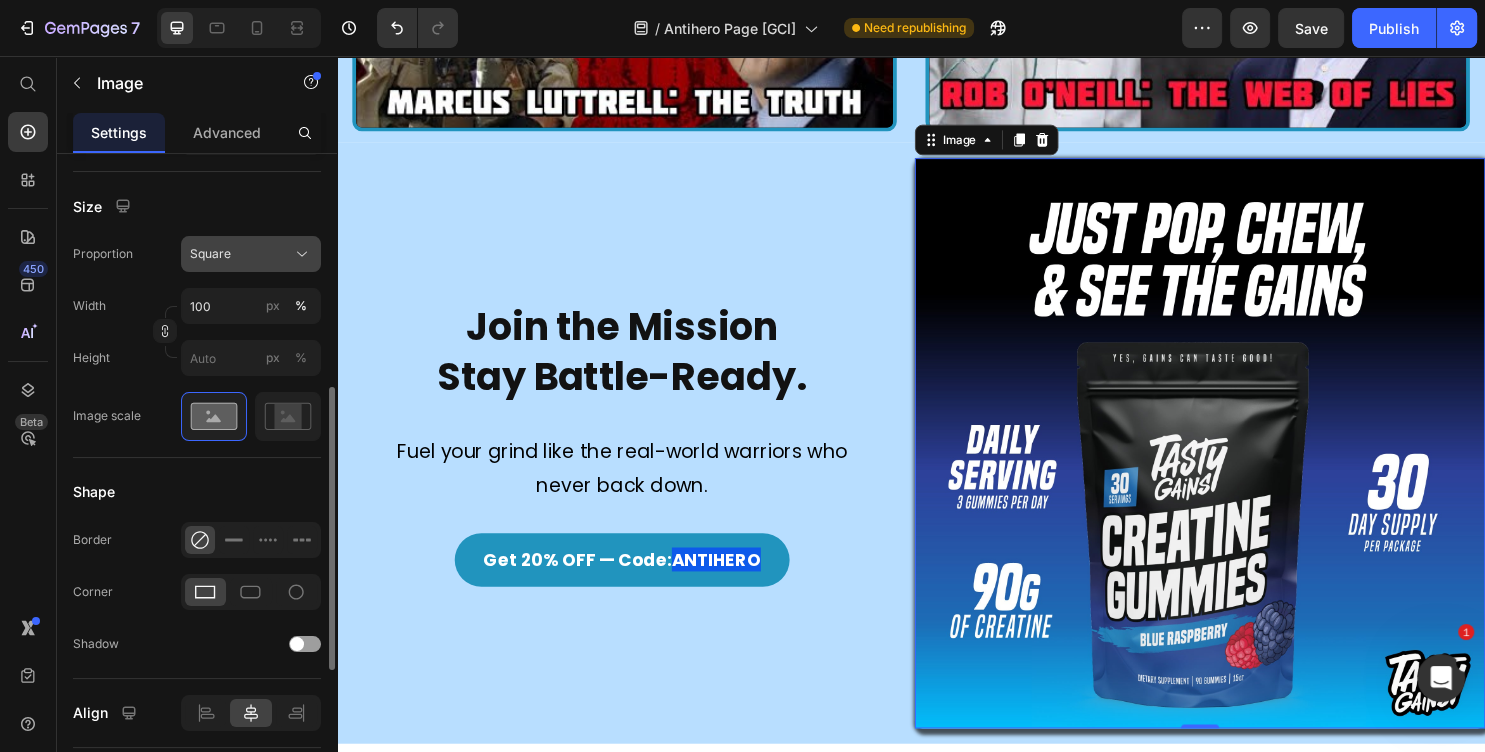 click on "Square" 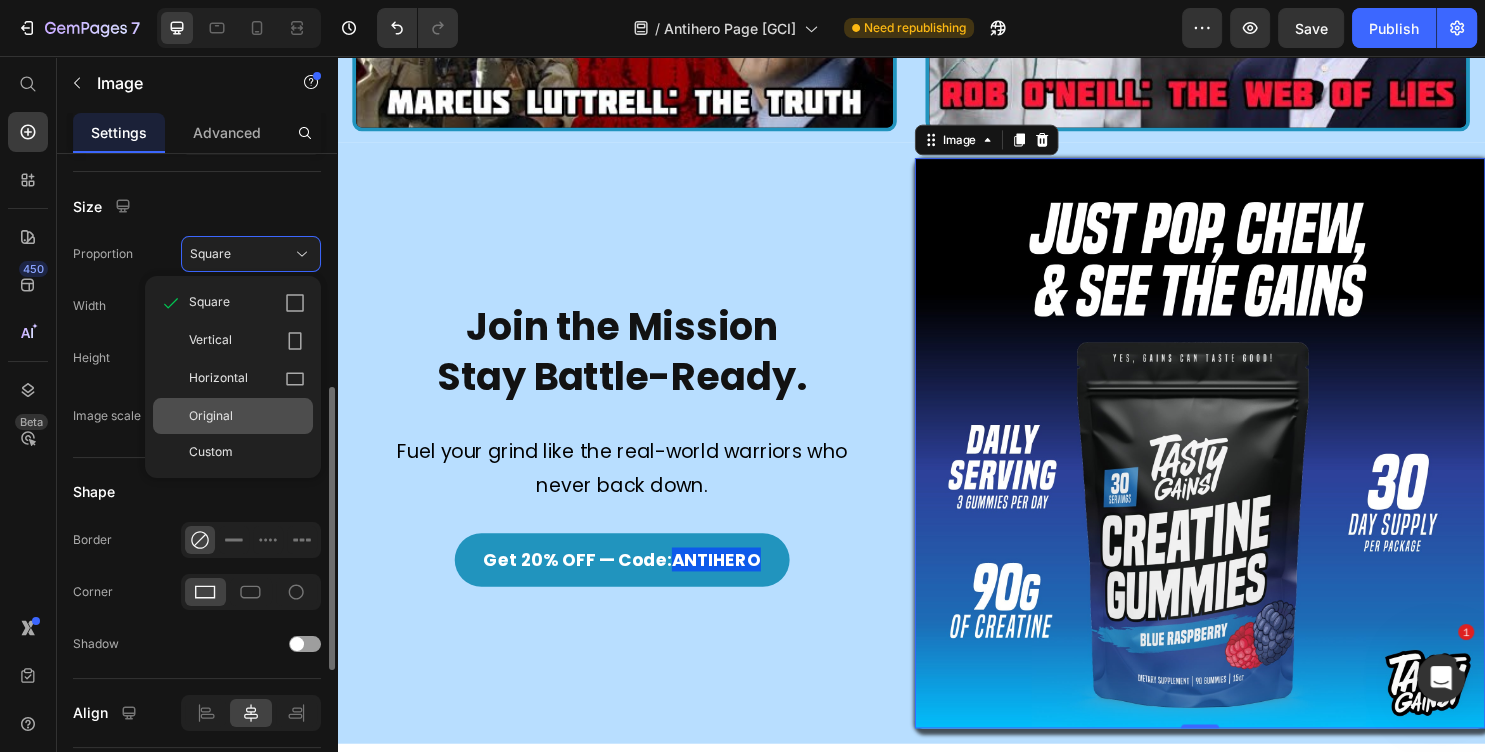 click on "Original" at bounding box center [247, 416] 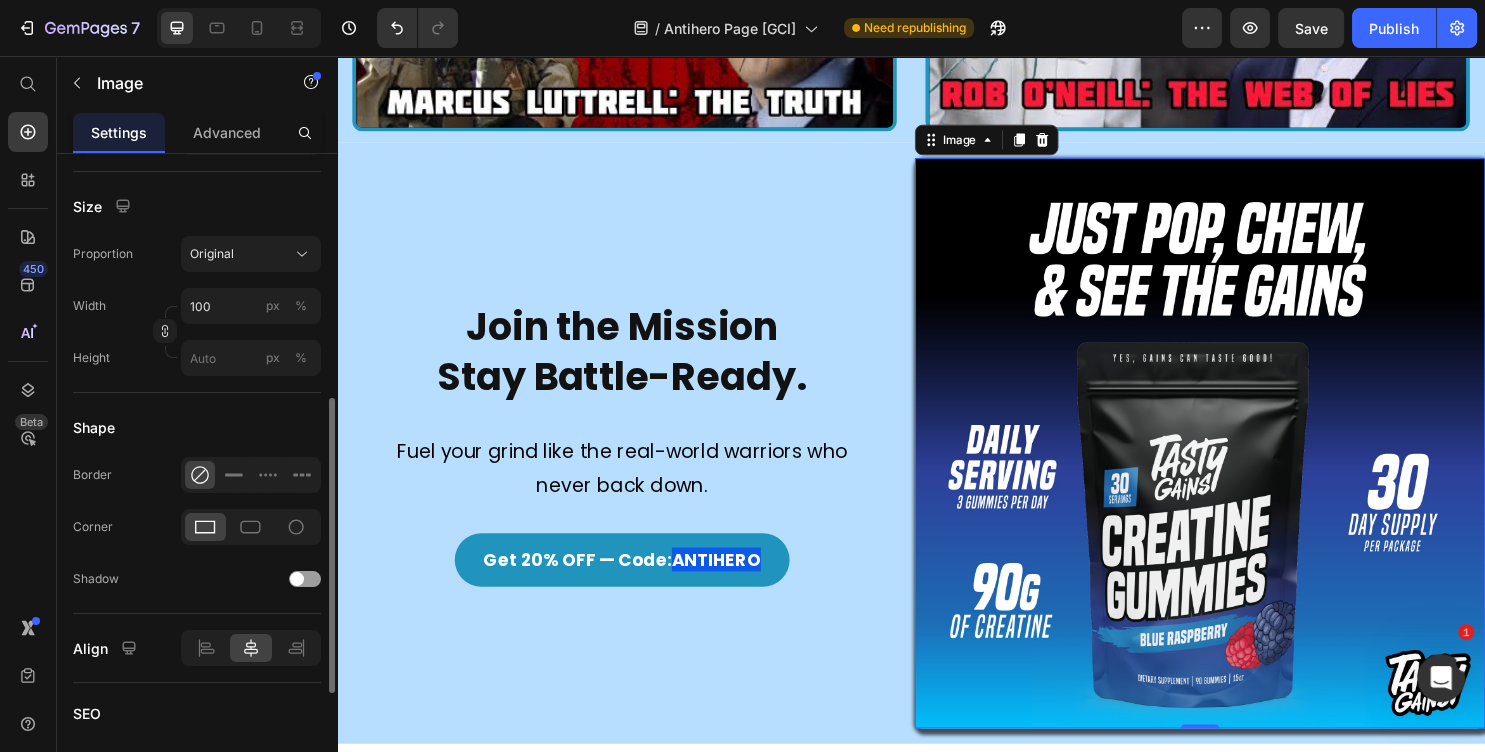 type 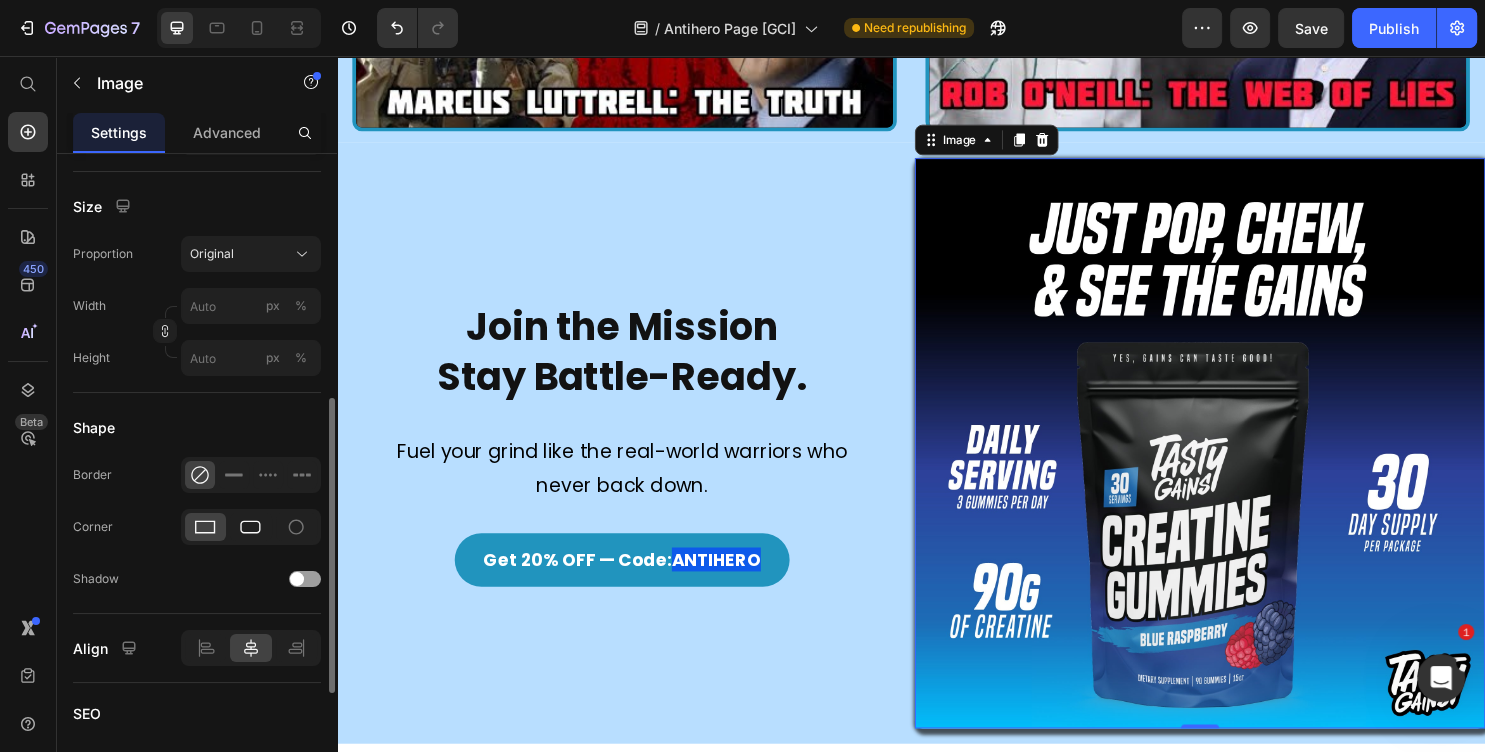 click 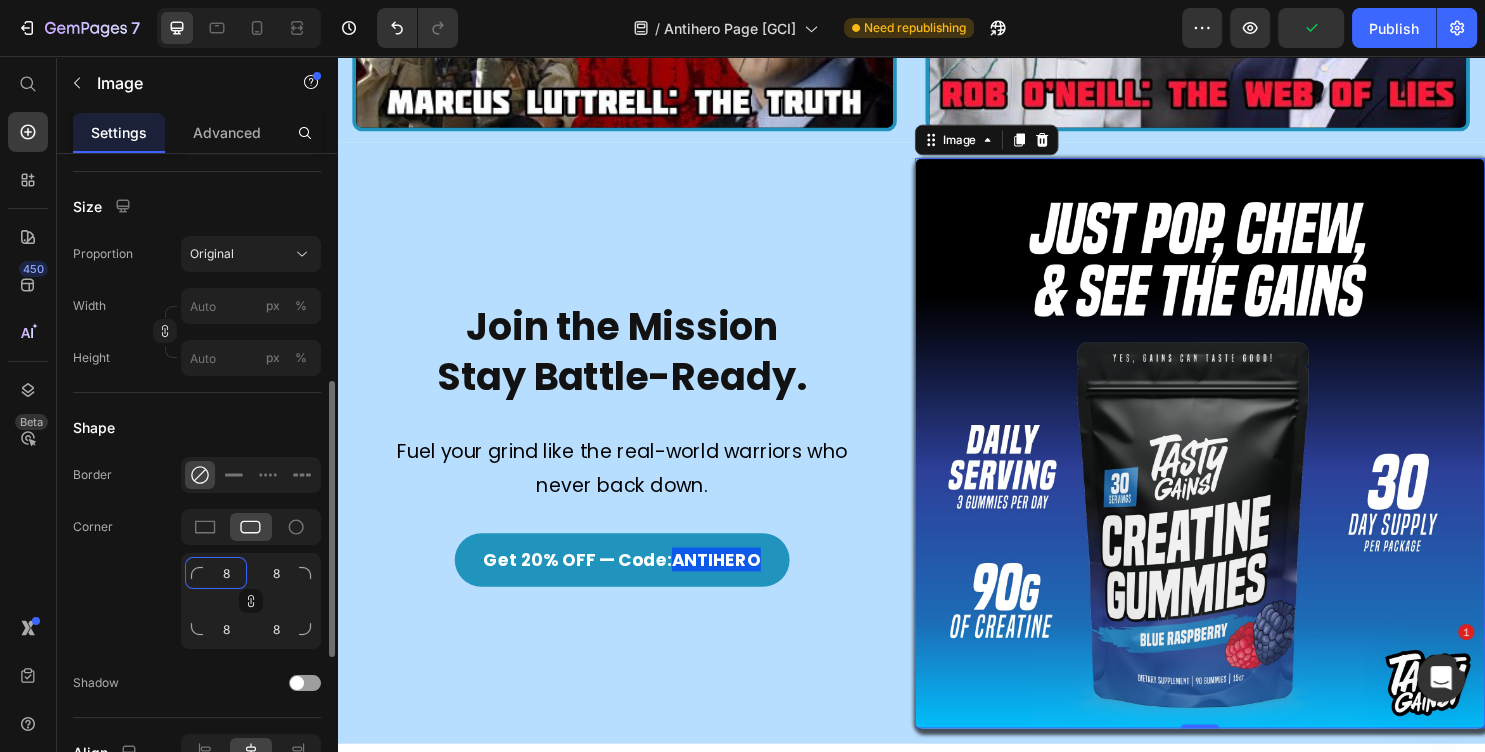 click on "8" 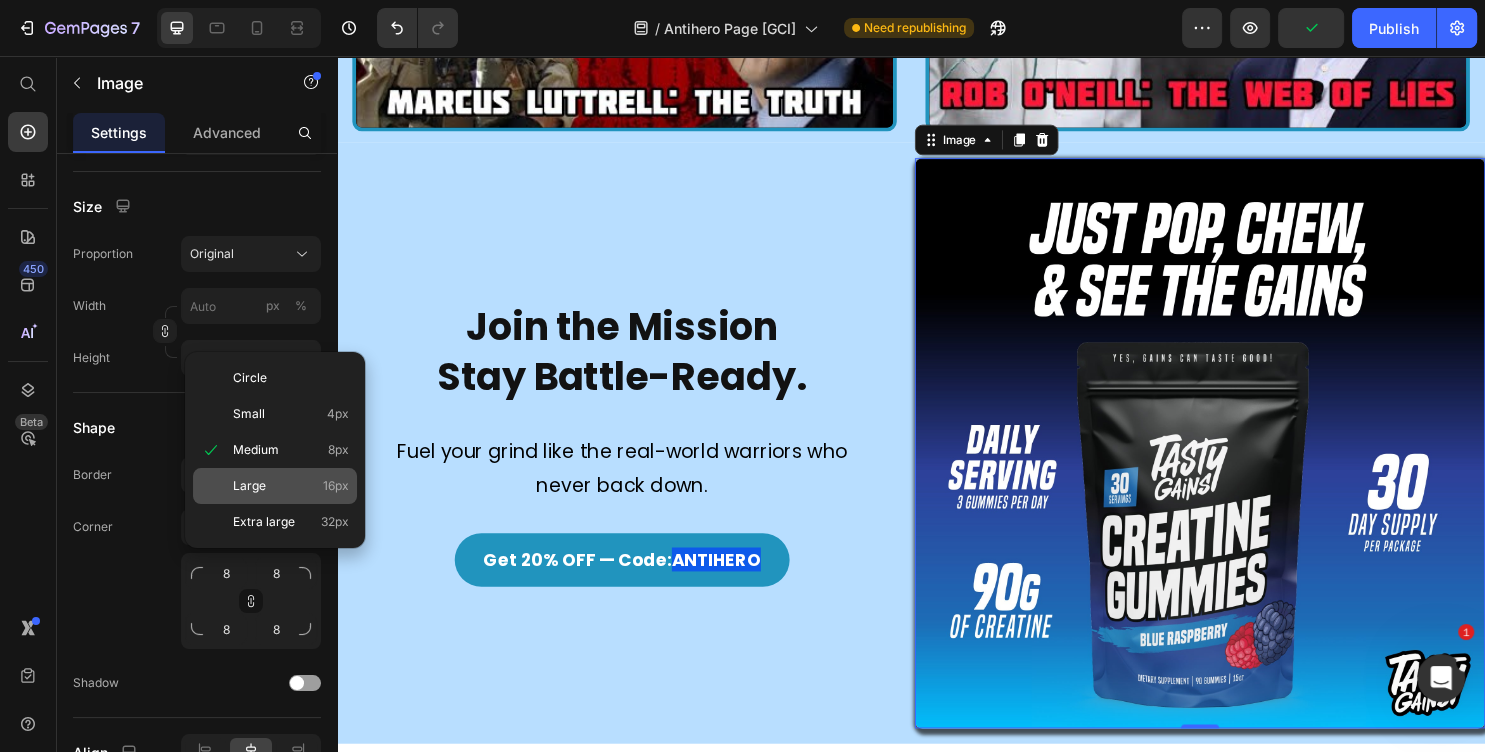 click on "Large 16px" 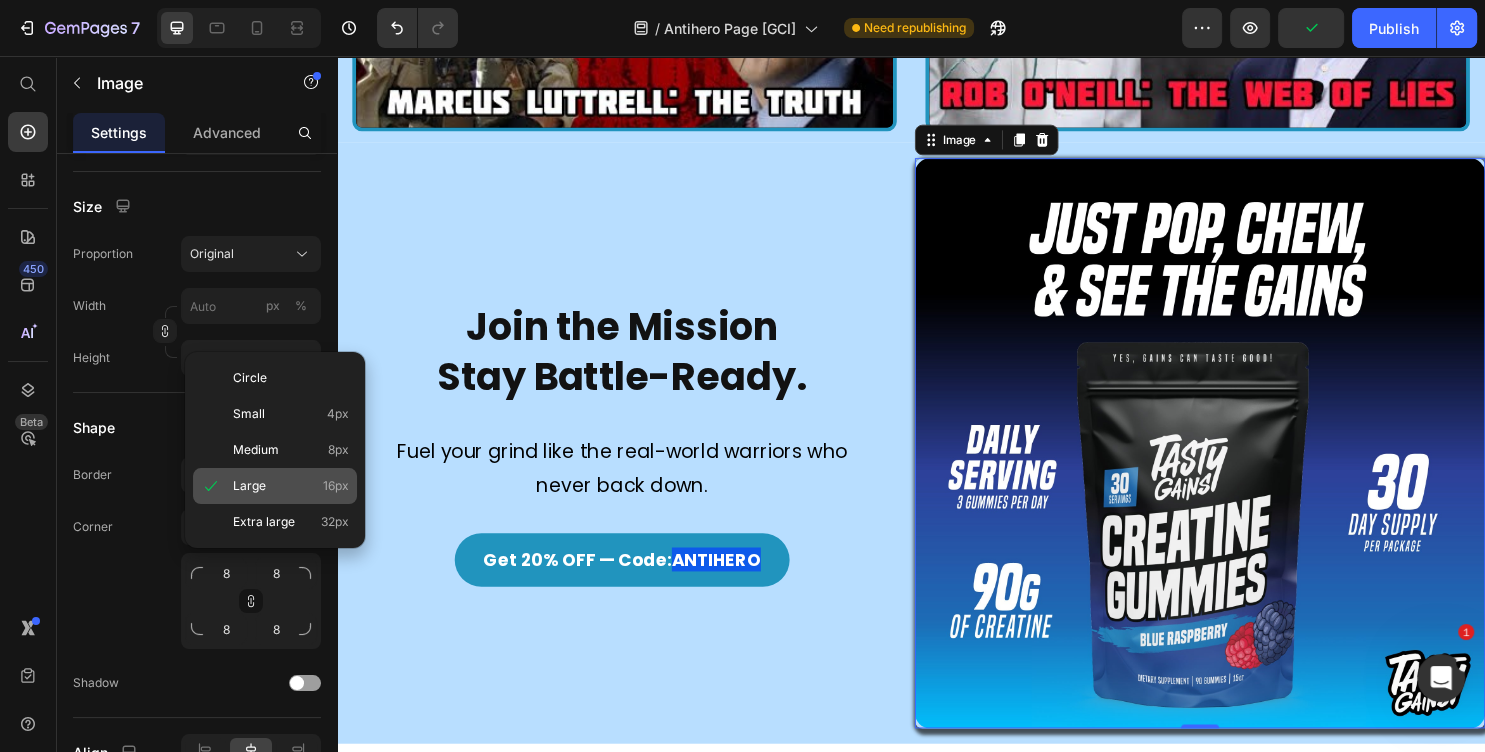 type on "16" 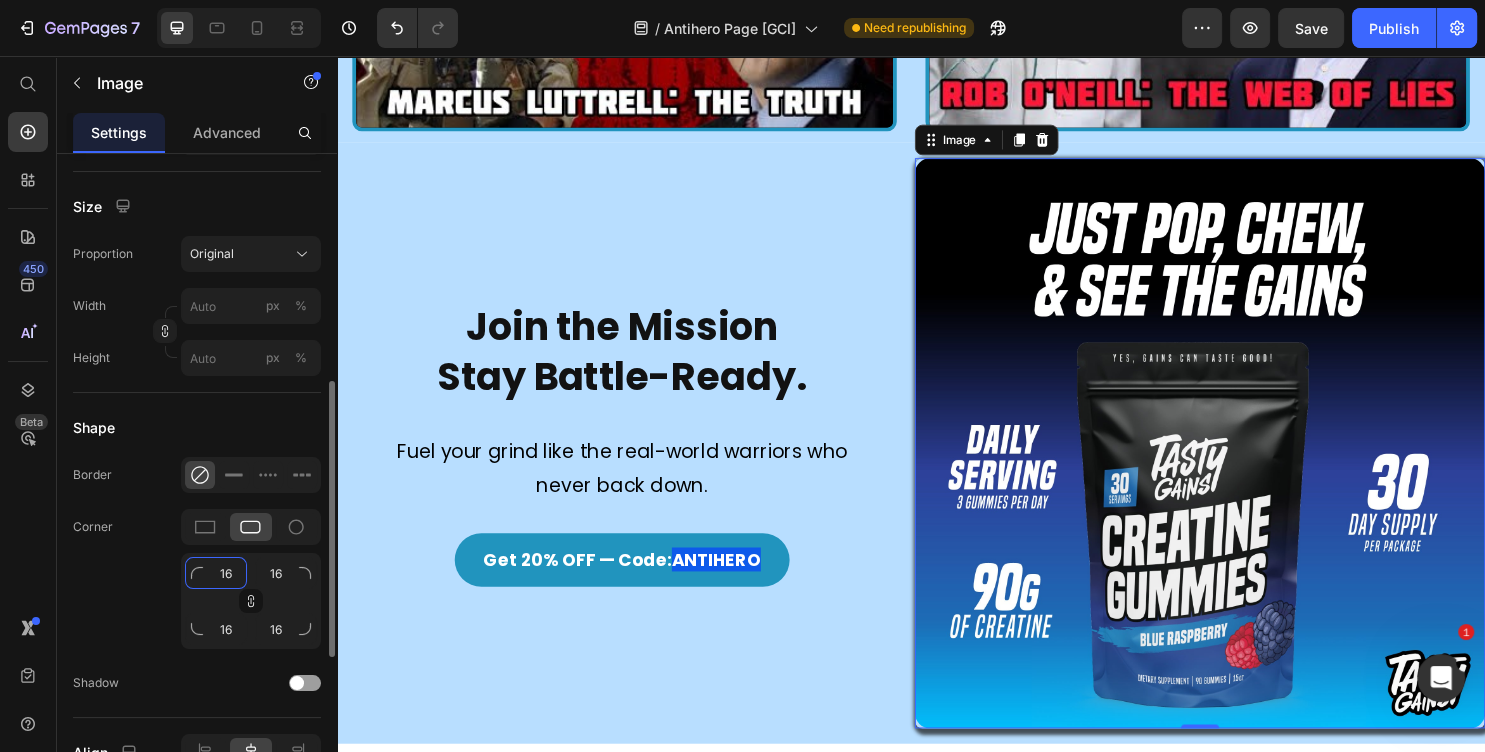 click on "16" 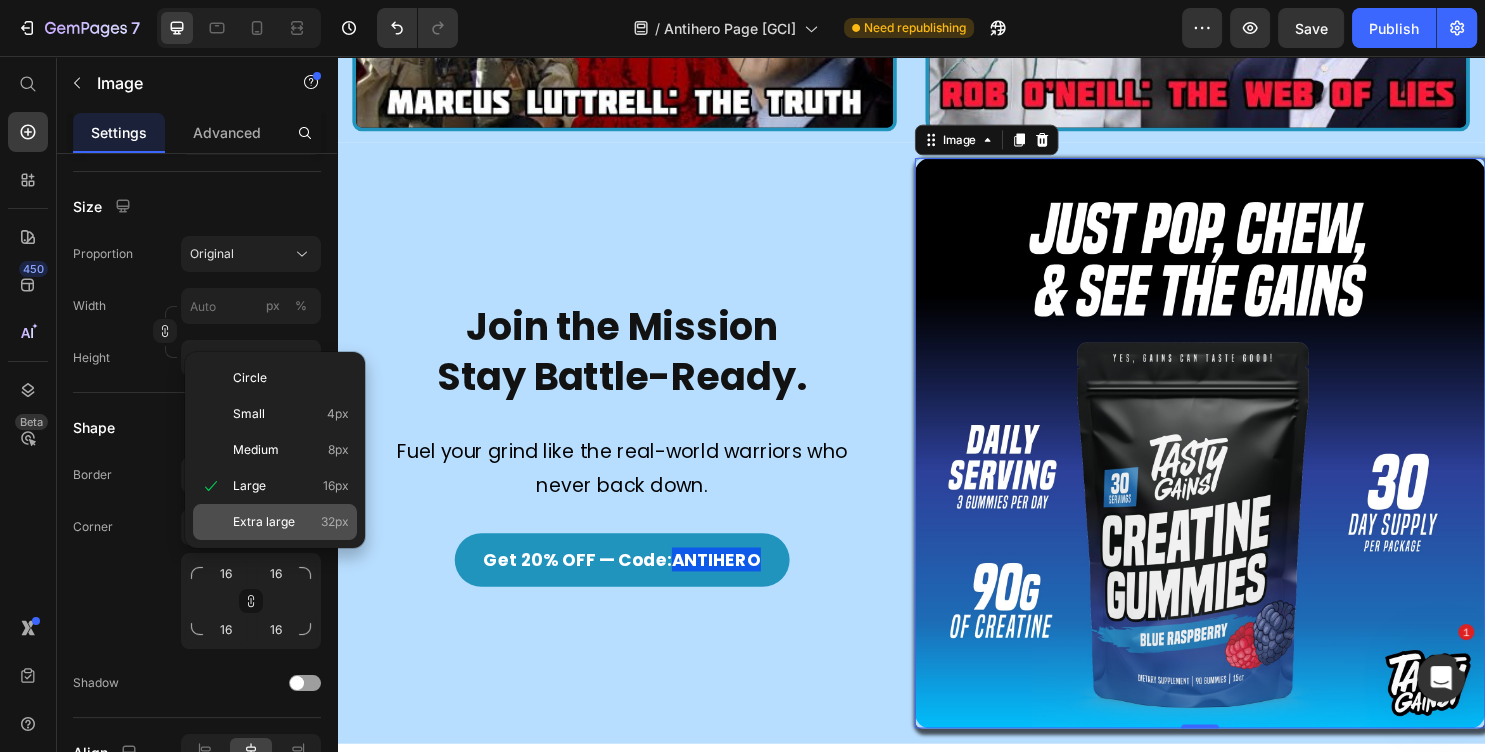 click on "Extra large" at bounding box center [264, 522] 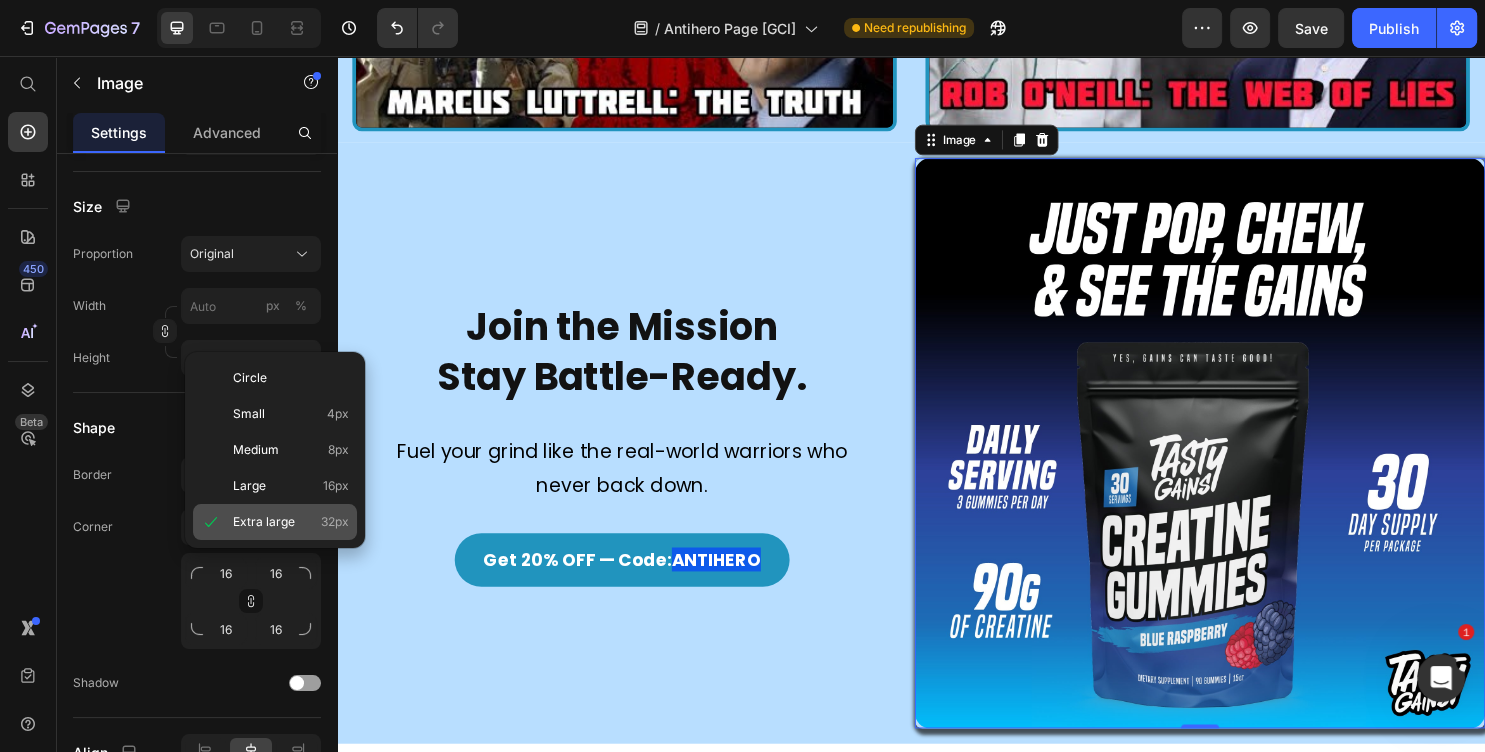 type on "32" 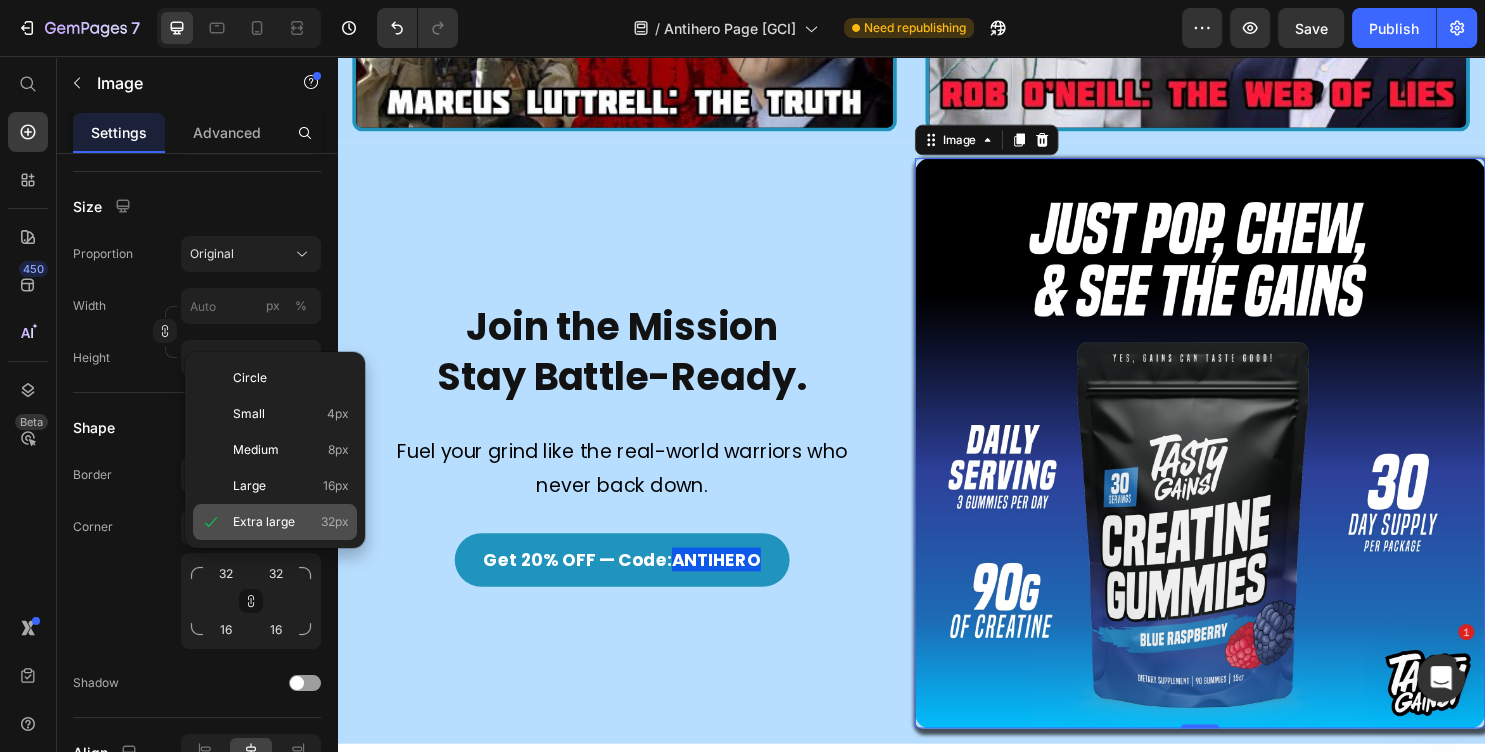type on "32" 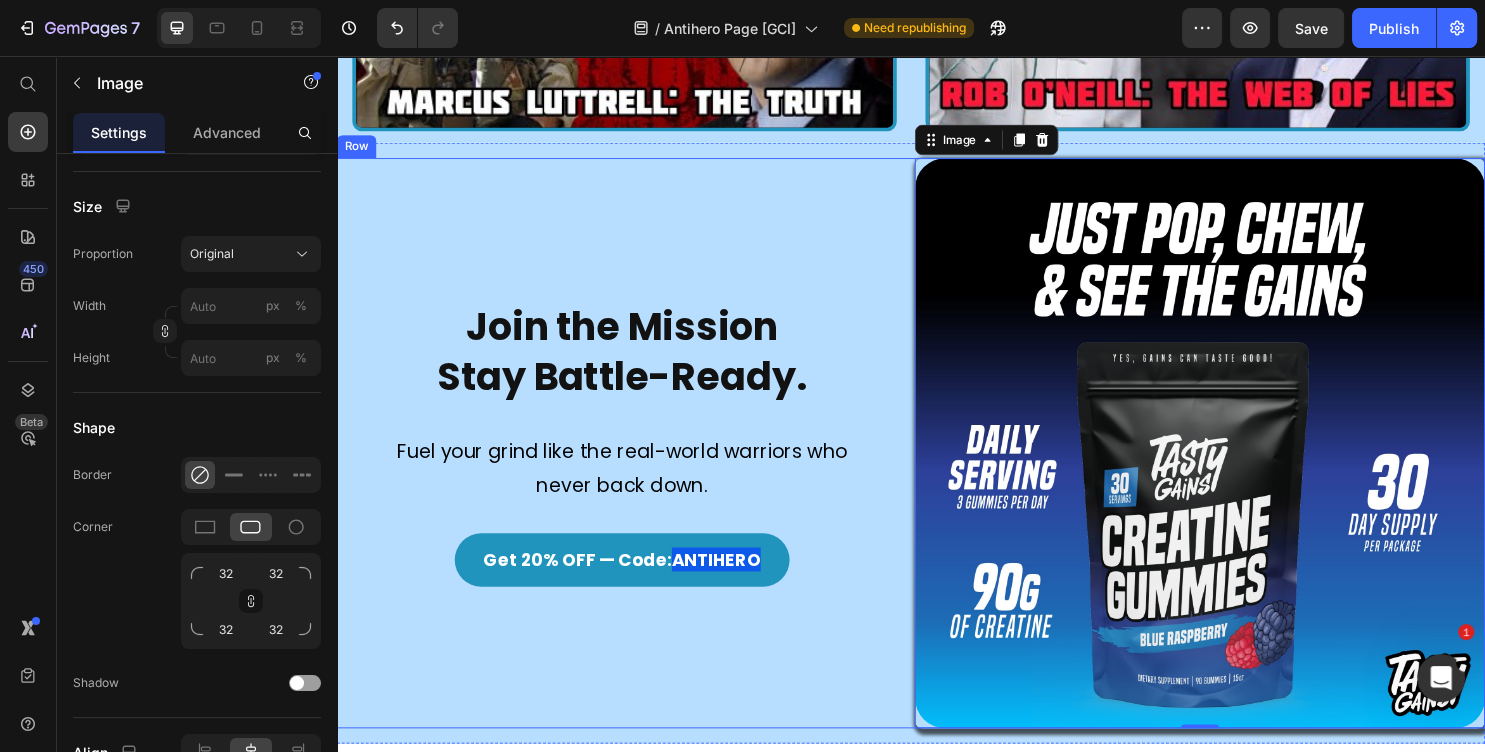 click on "Join the Mission Stay Battle-Ready. Heading Fuel your grind like the real-world warriors who never back down. Text Block Get 20% OFF — Code:  ANTIHERO Button" at bounding box center [635, 461] 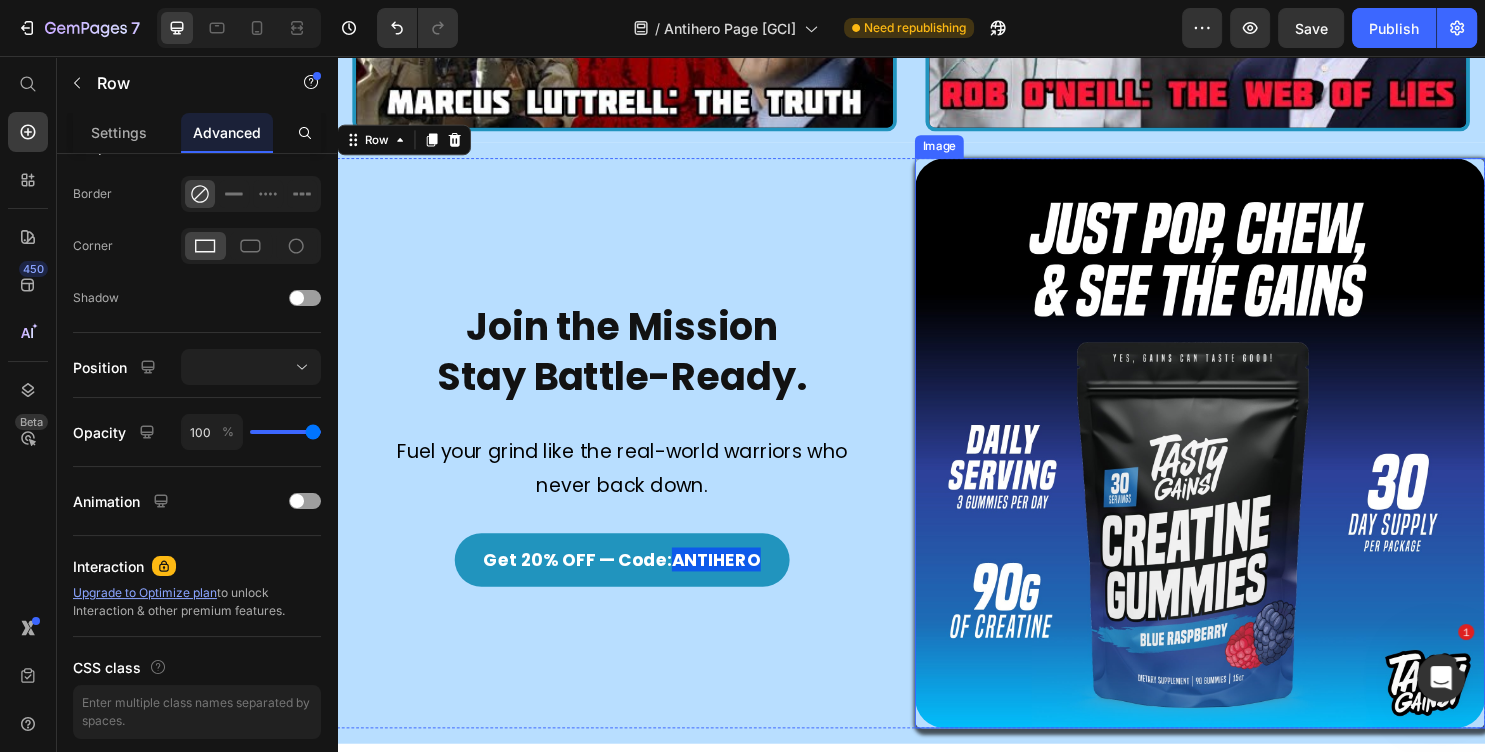 scroll, scrollTop: 0, scrollLeft: 0, axis: both 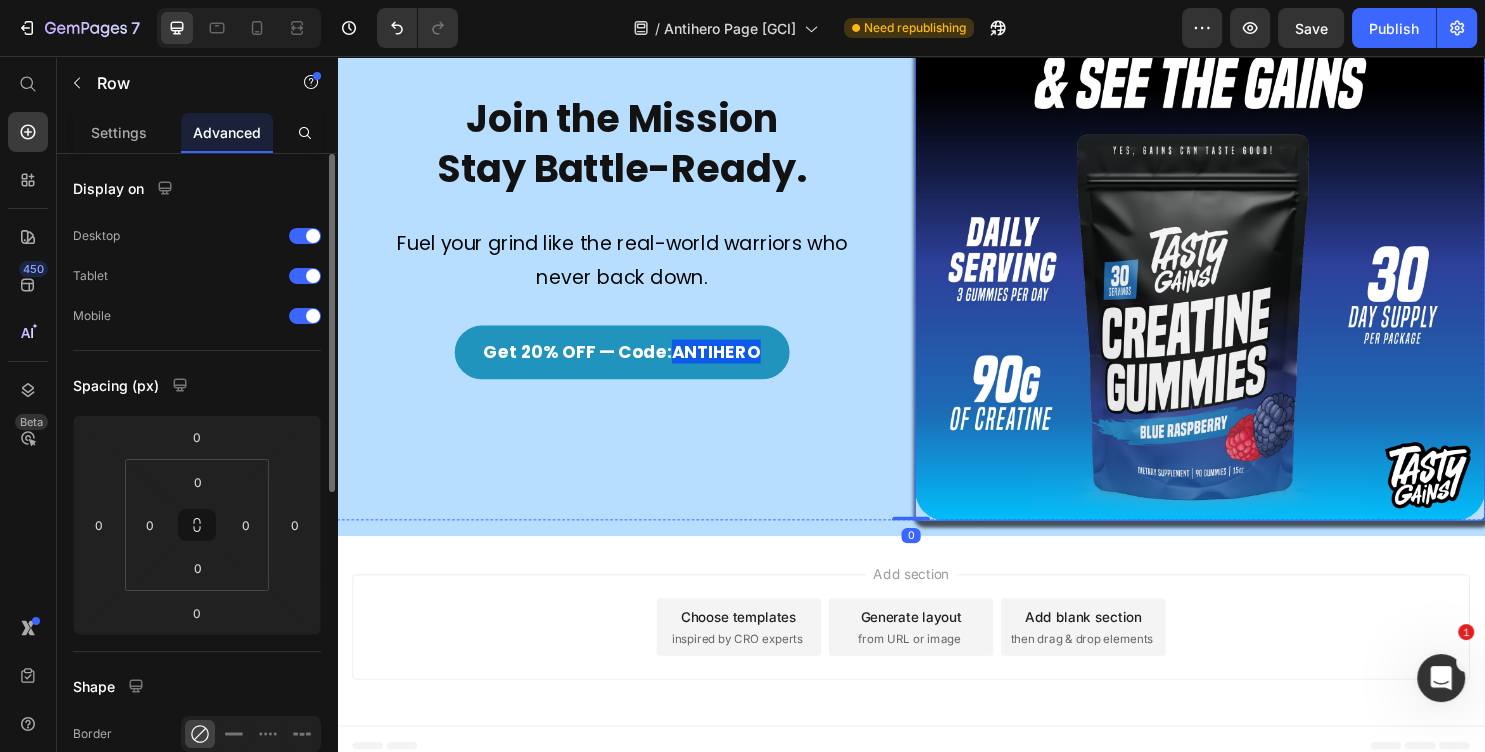 click at bounding box center (1239, 244) 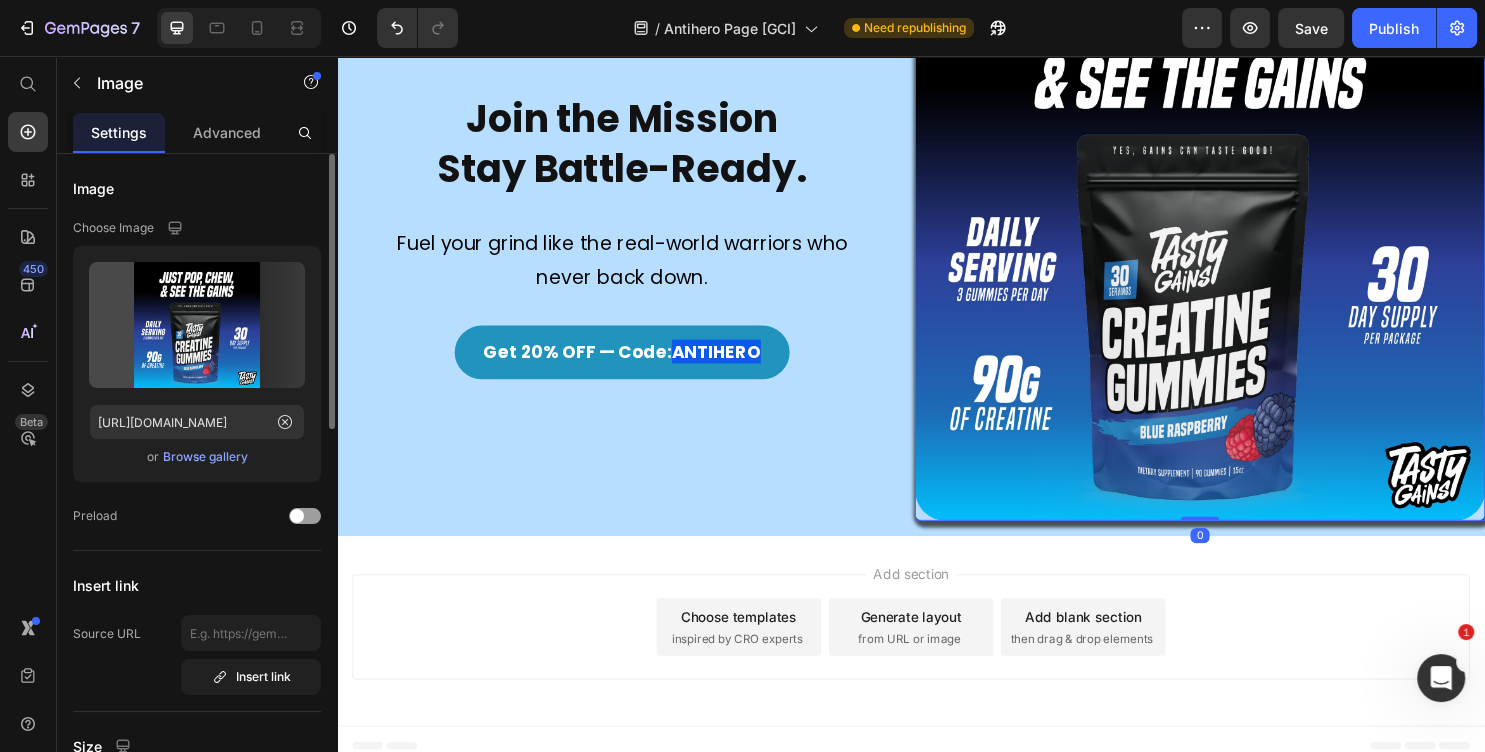 scroll, scrollTop: 2546, scrollLeft: 0, axis: vertical 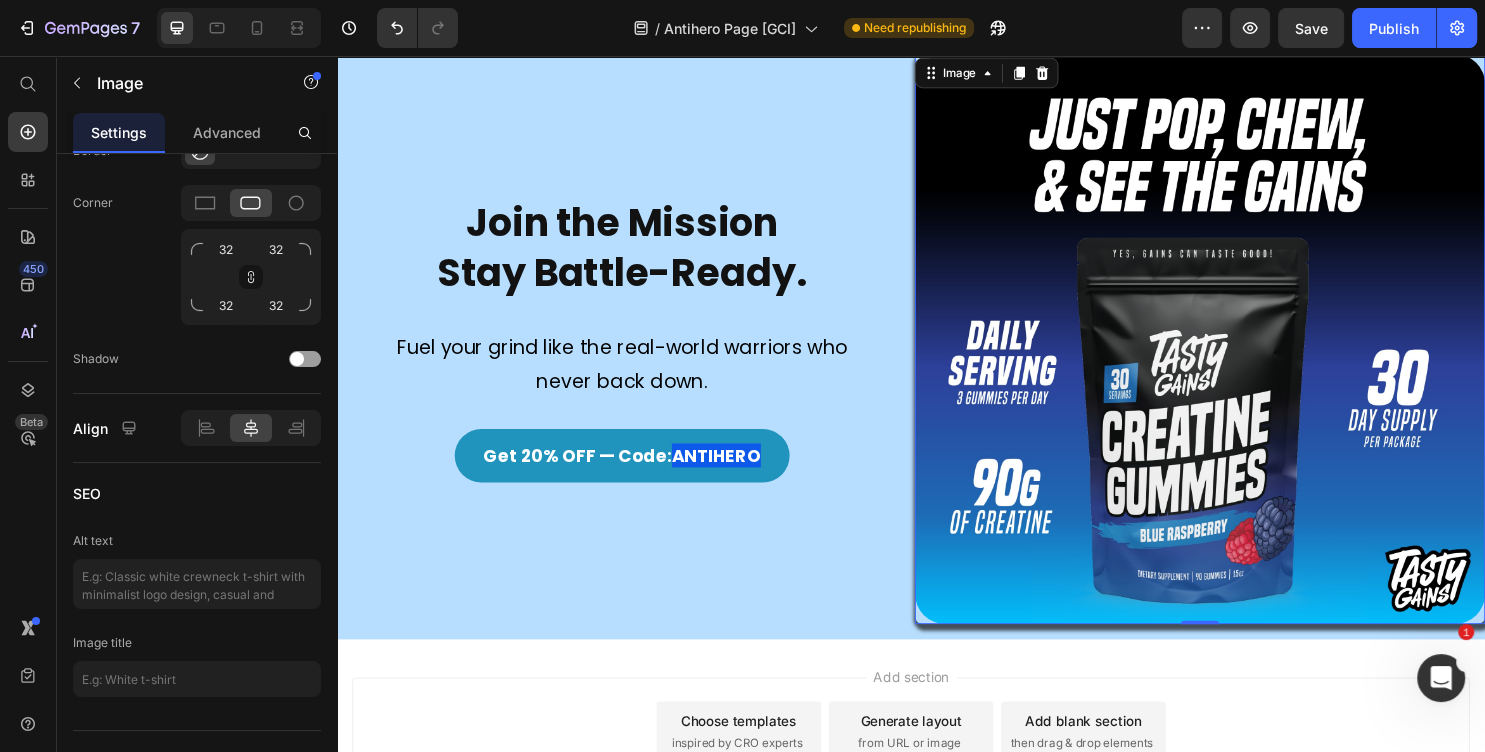 click at bounding box center [1239, 352] 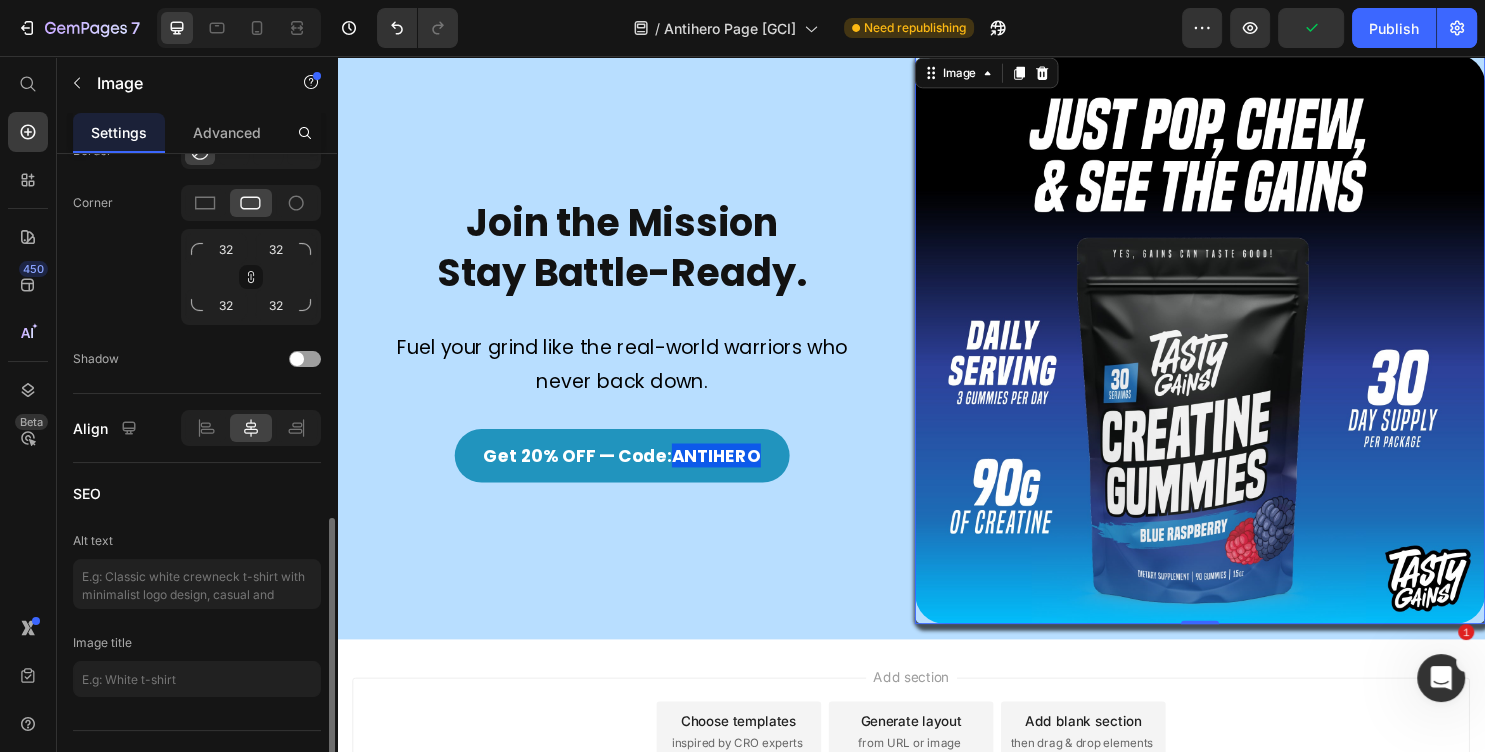scroll, scrollTop: 864, scrollLeft: 0, axis: vertical 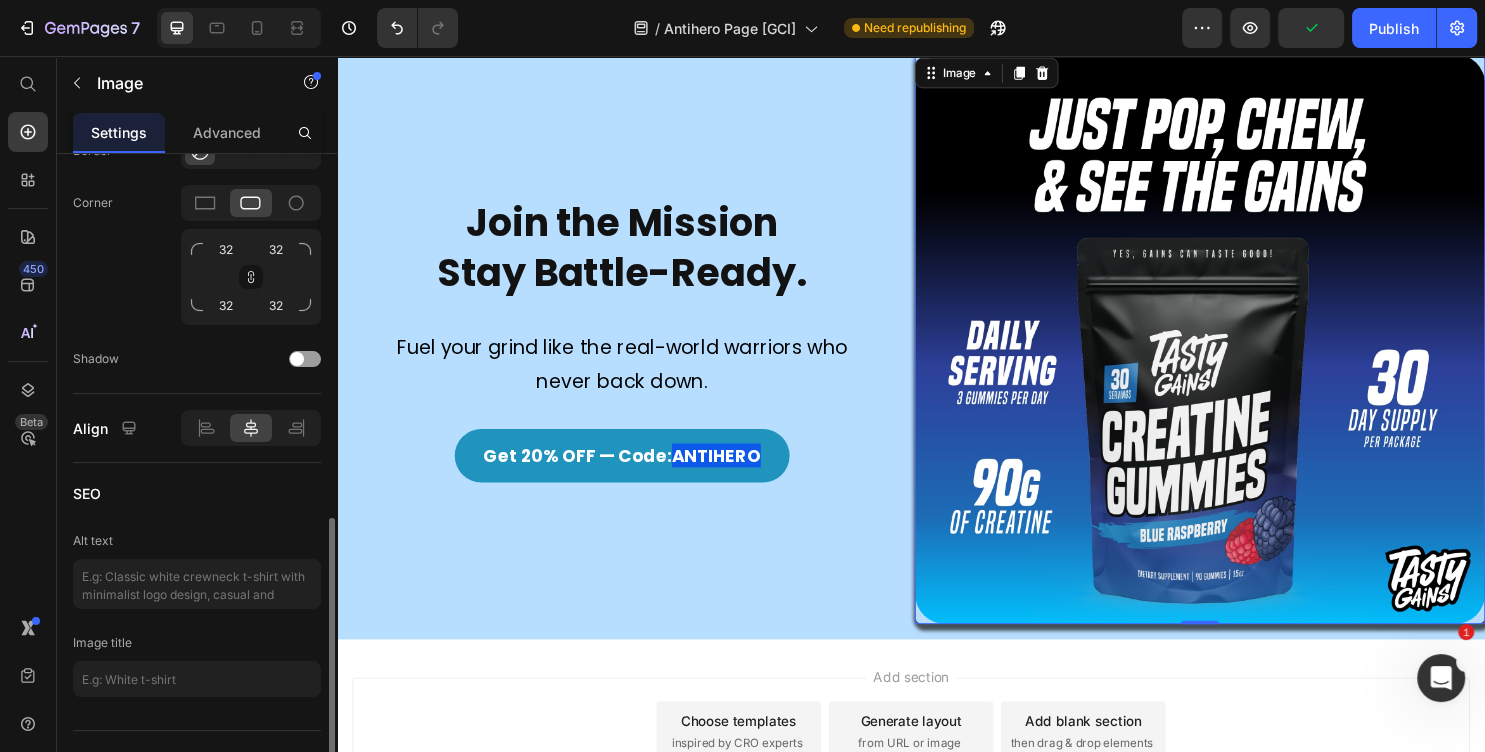 drag, startPoint x: 204, startPoint y: 129, endPoint x: 258, endPoint y: 368, distance: 245.02449 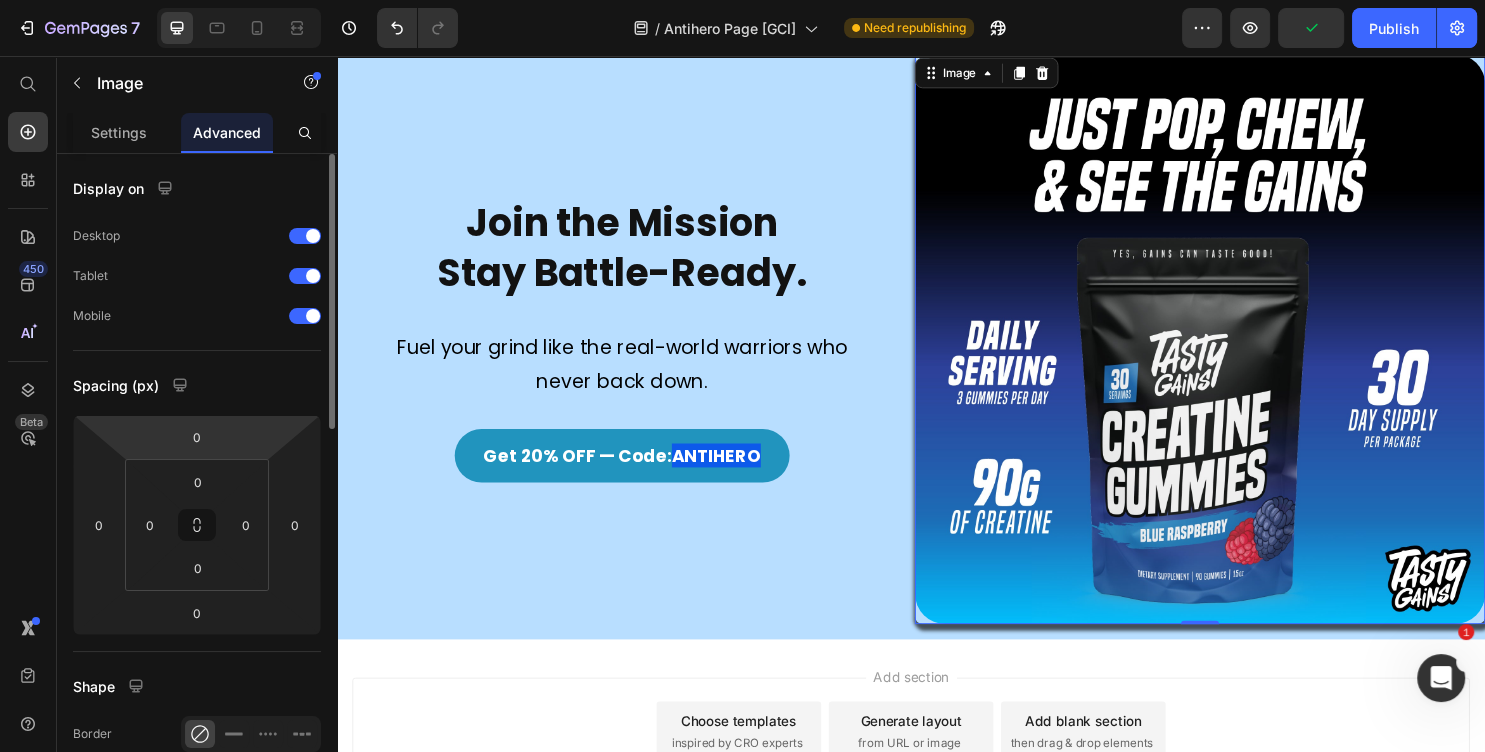 scroll, scrollTop: 432, scrollLeft: 0, axis: vertical 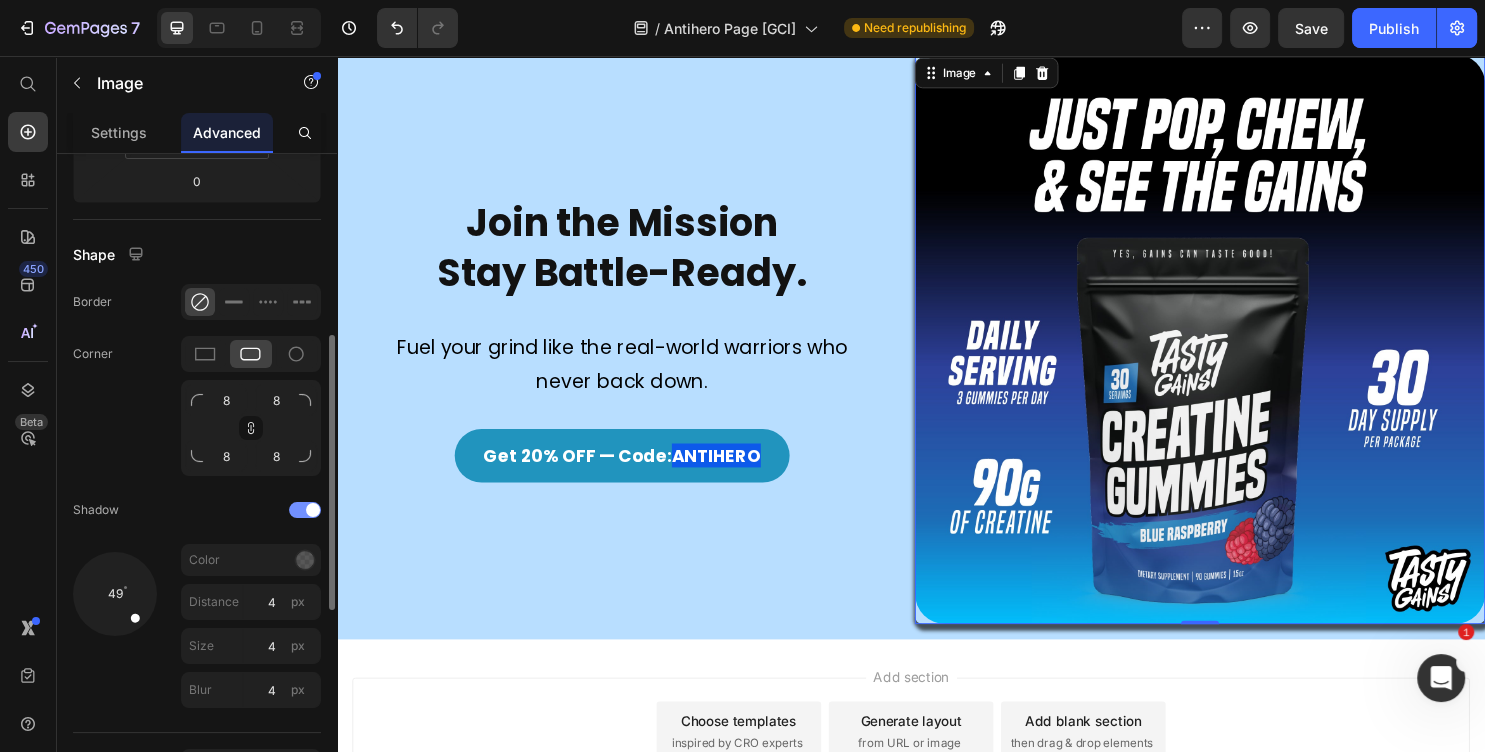 click at bounding box center (313, 510) 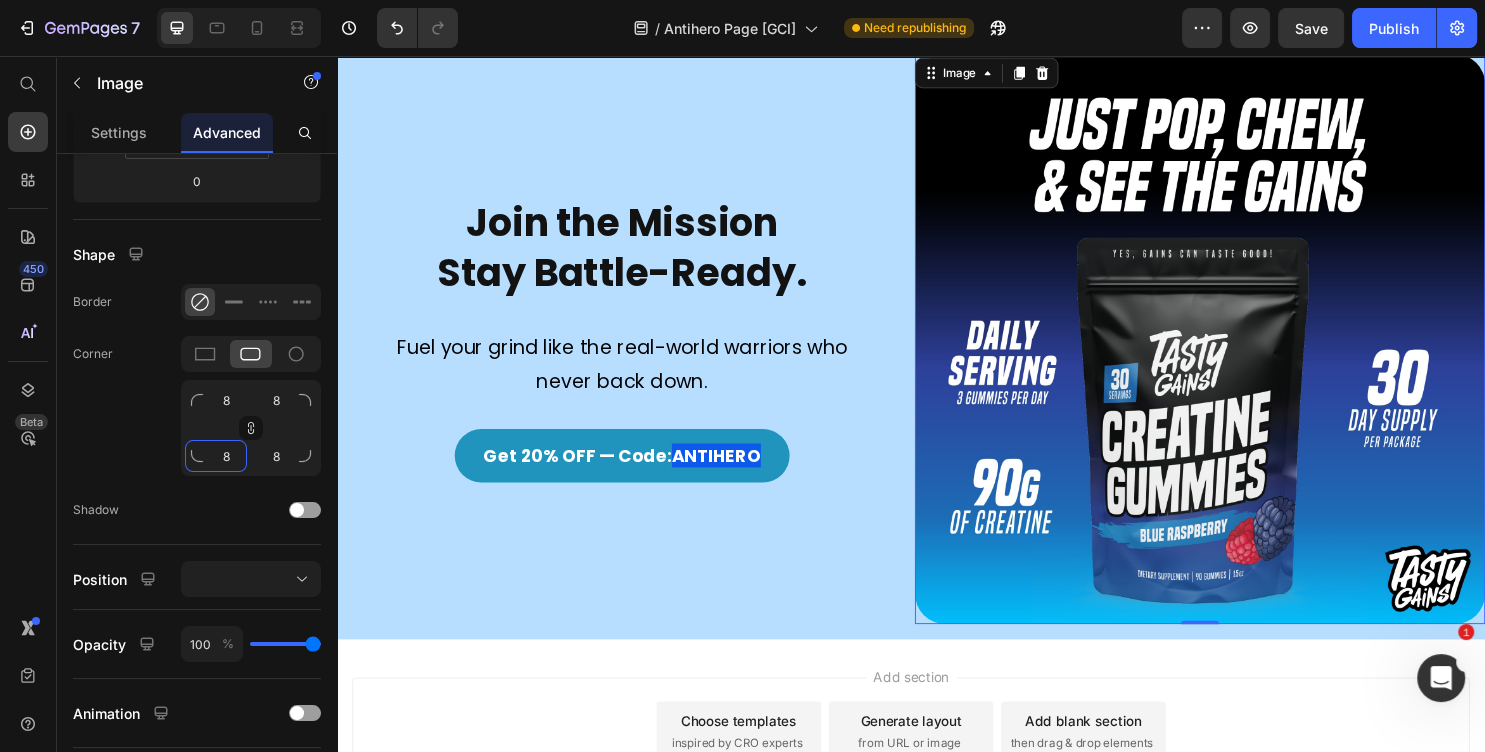 click on "8" 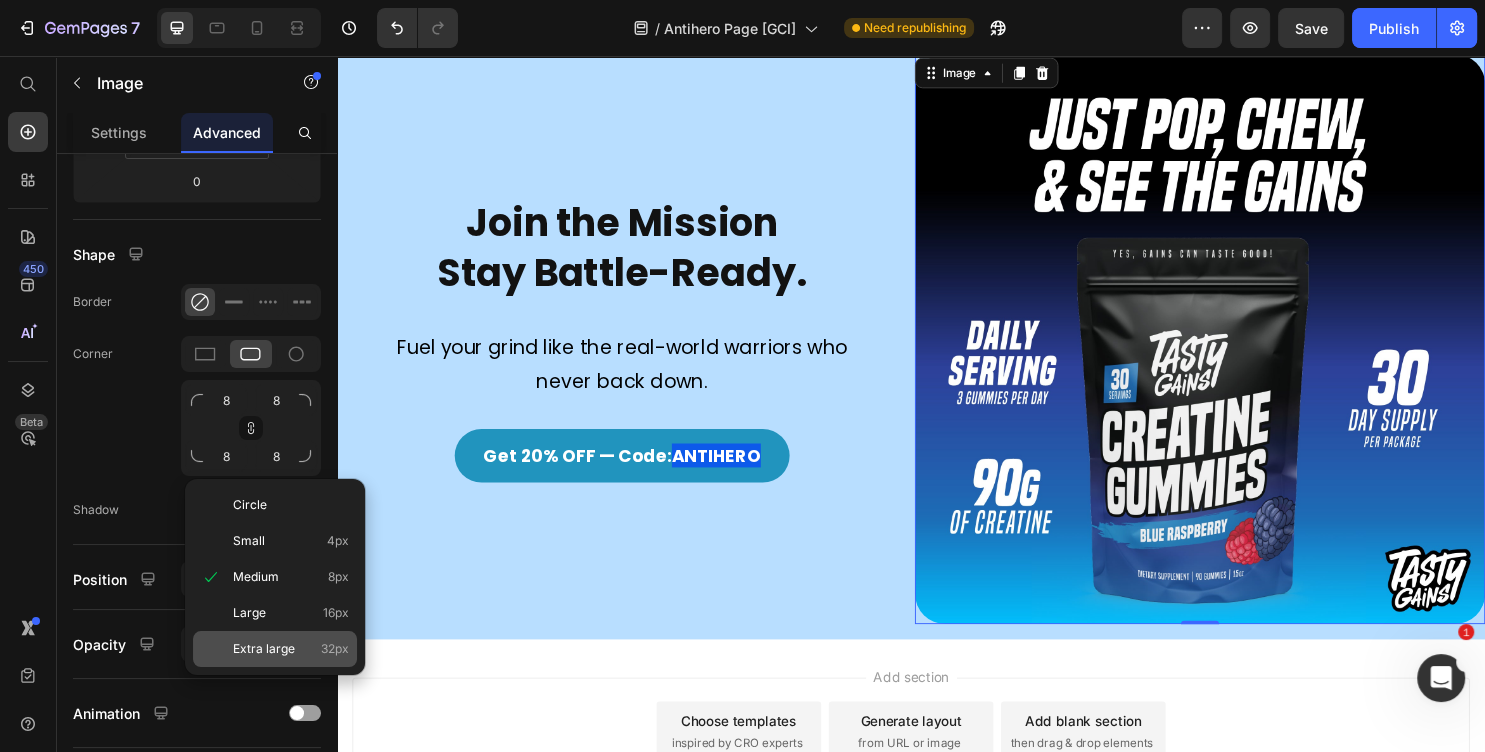 click on "Extra large 32px" at bounding box center (291, 649) 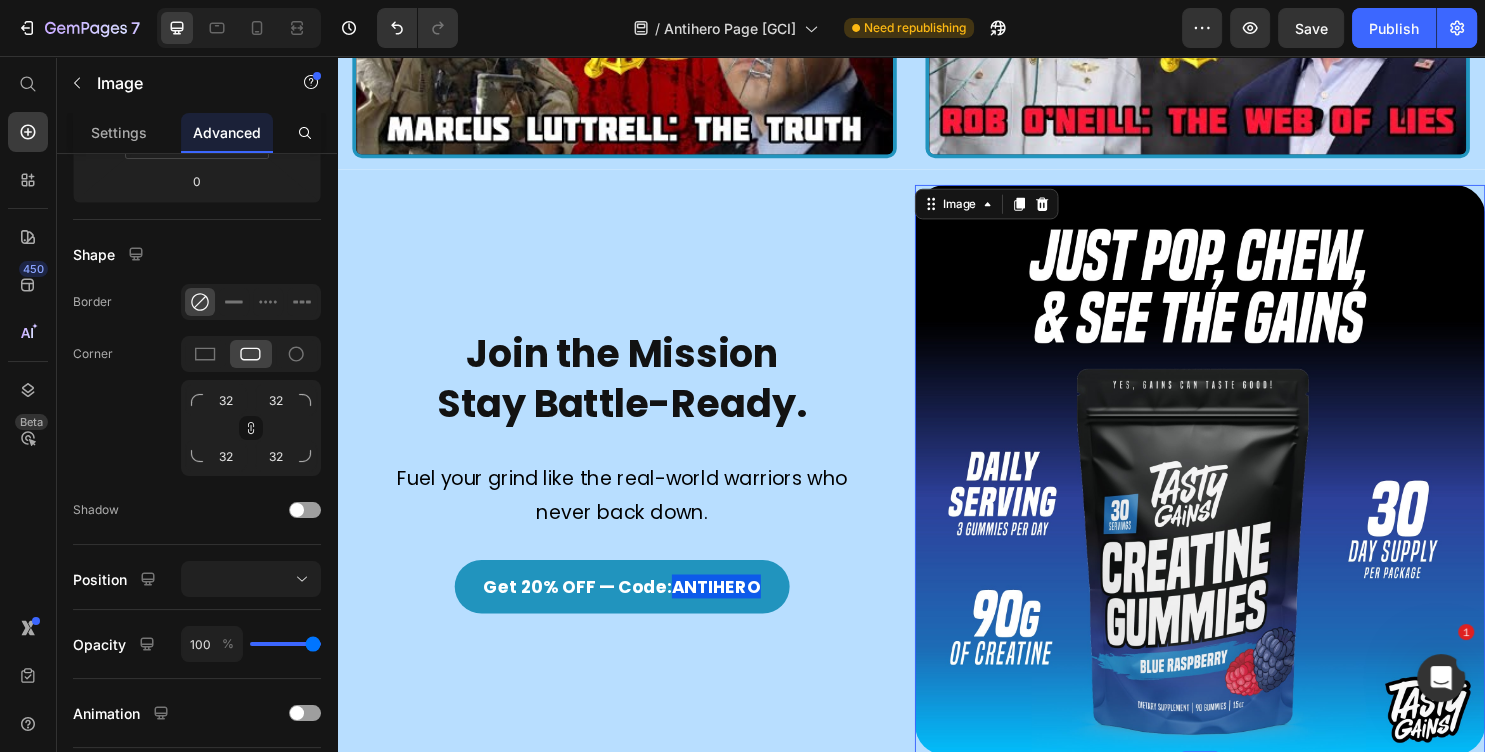 scroll, scrollTop: 2329, scrollLeft: 0, axis: vertical 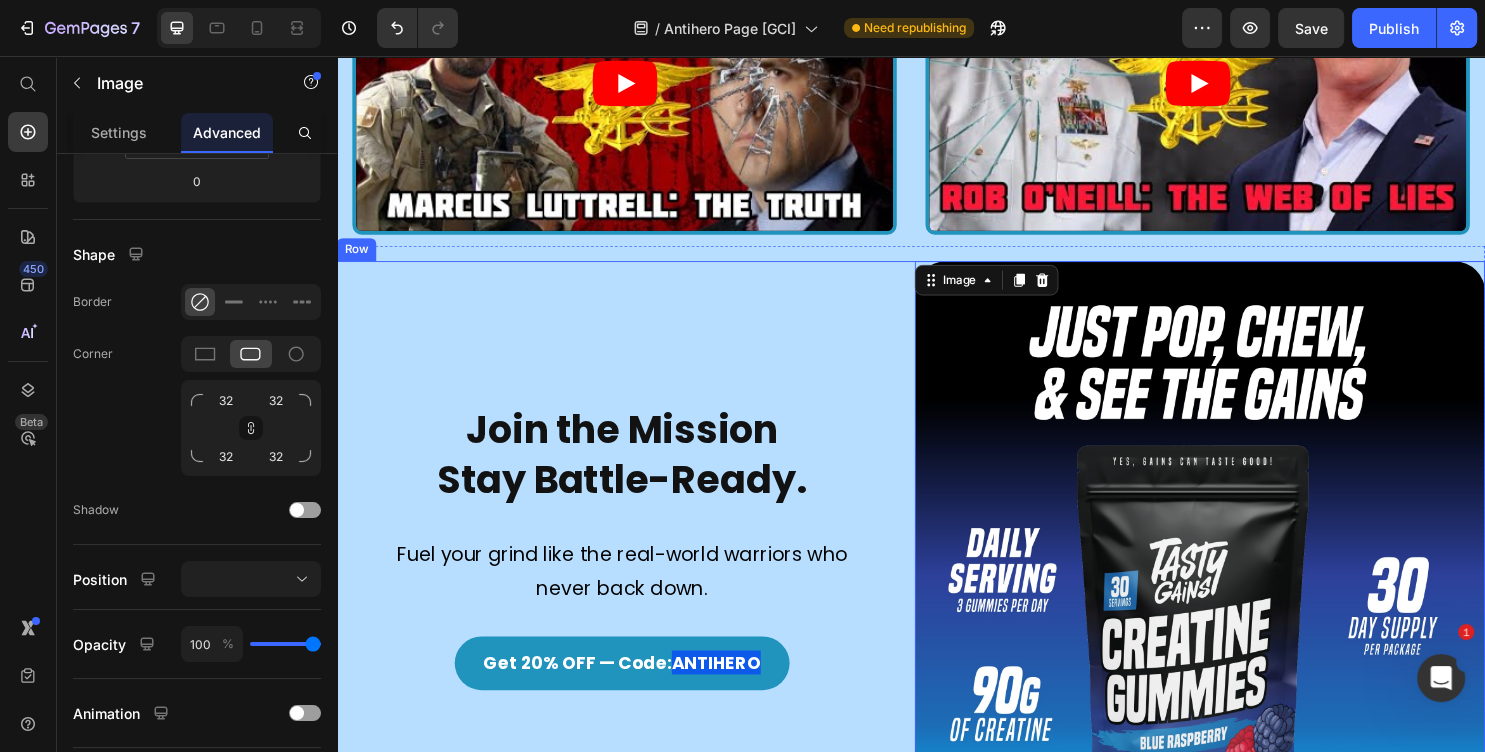 click on "Join the Mission Stay Battle-Ready. Heading Fuel your grind like the real-world warriors who never back down. Text Block Get 20% OFF — Code:  ANTIHERO Button" at bounding box center (635, 569) 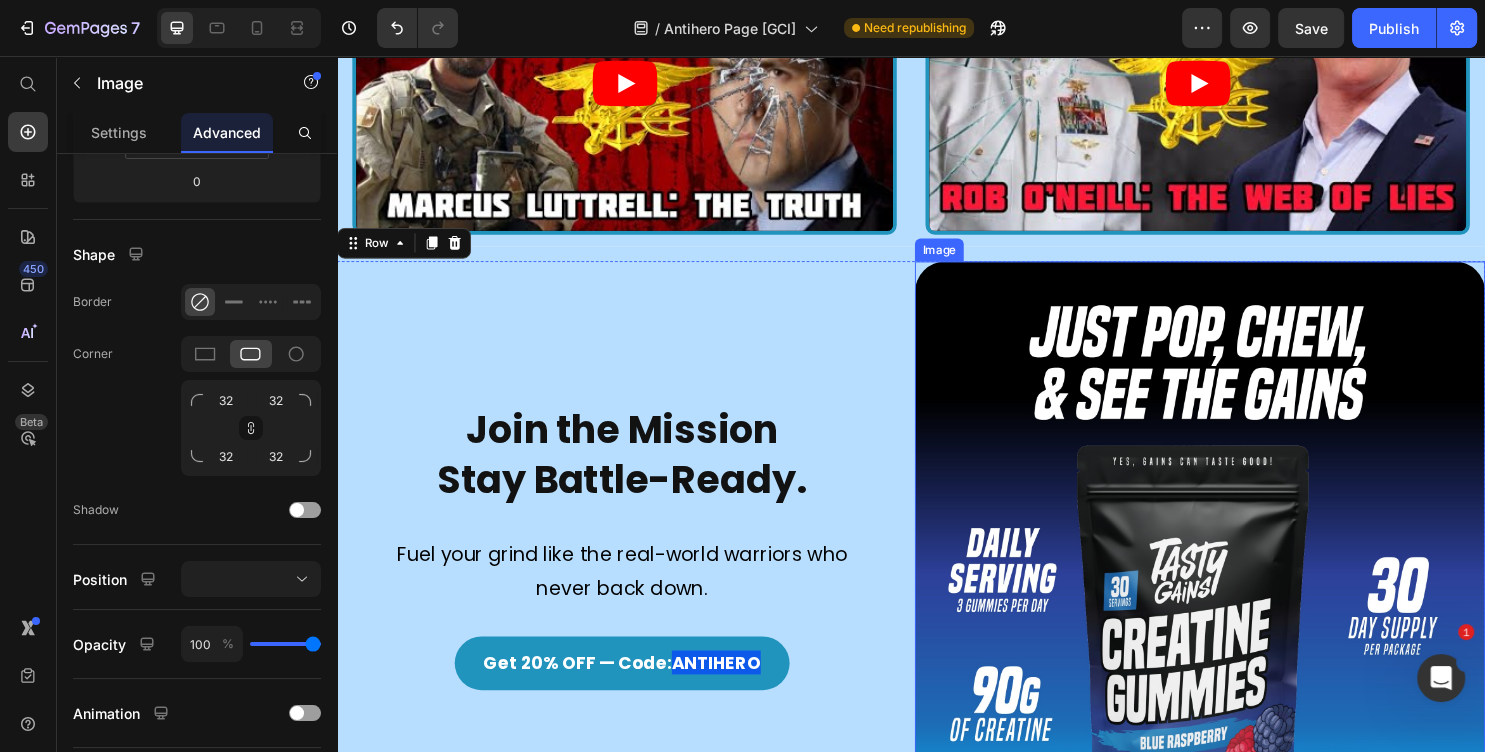 scroll, scrollTop: 2540, scrollLeft: 0, axis: vertical 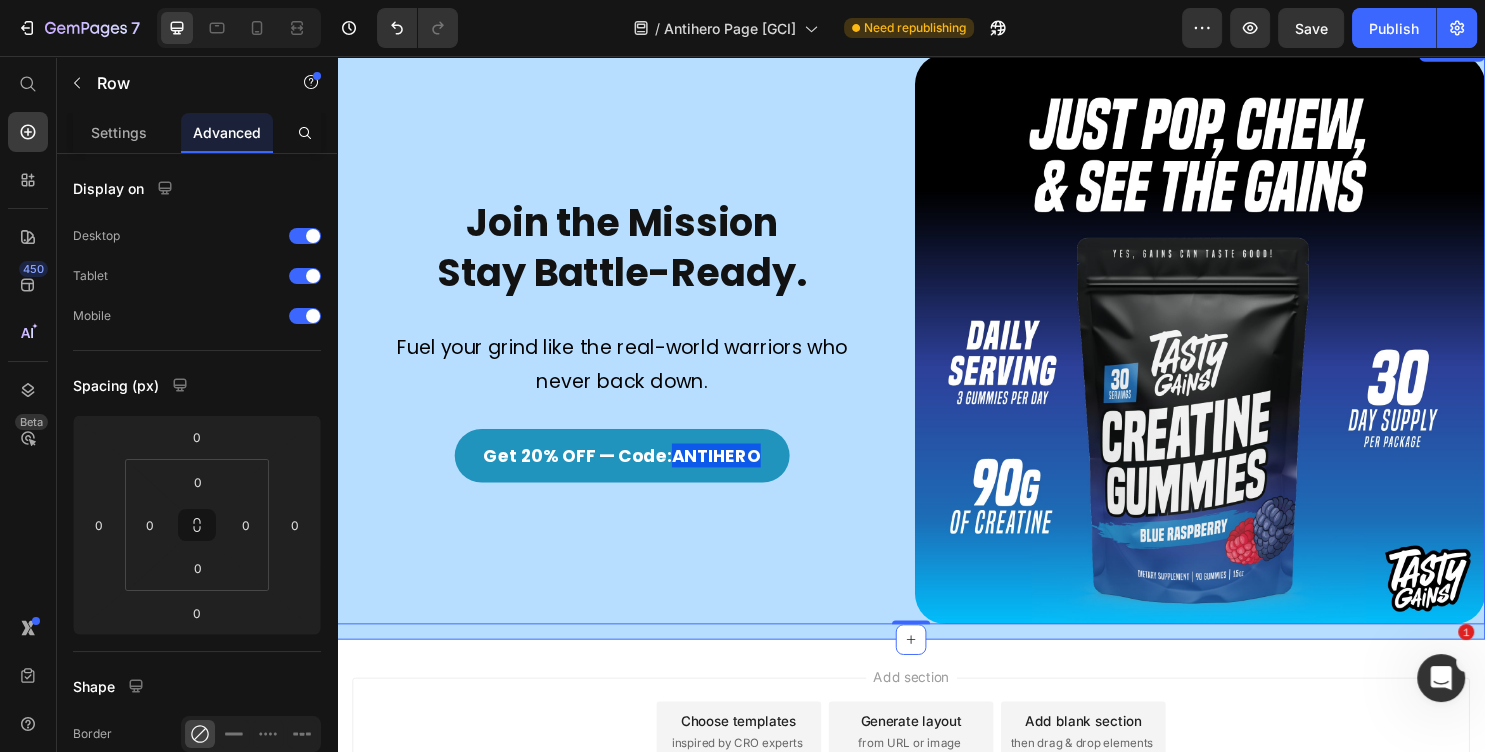 click on "Join the Mission Stay Battle-Ready. Heading Fuel your grind like the real-world warriors who never back down. Text Block Get 20% OFF — Code:  ANTIHERO Button Image Row   0 Section 7" at bounding box center (937, 352) 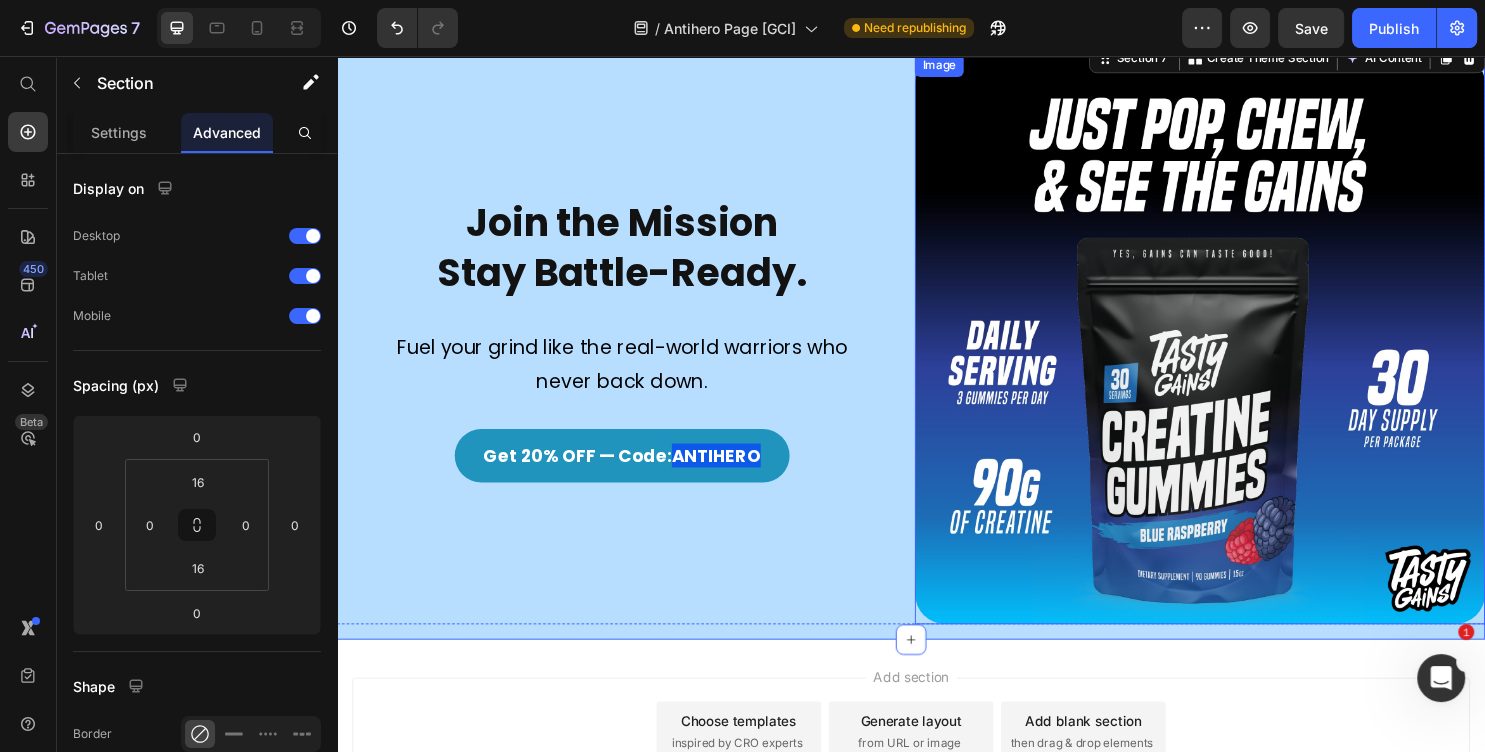 click at bounding box center (1239, 352) 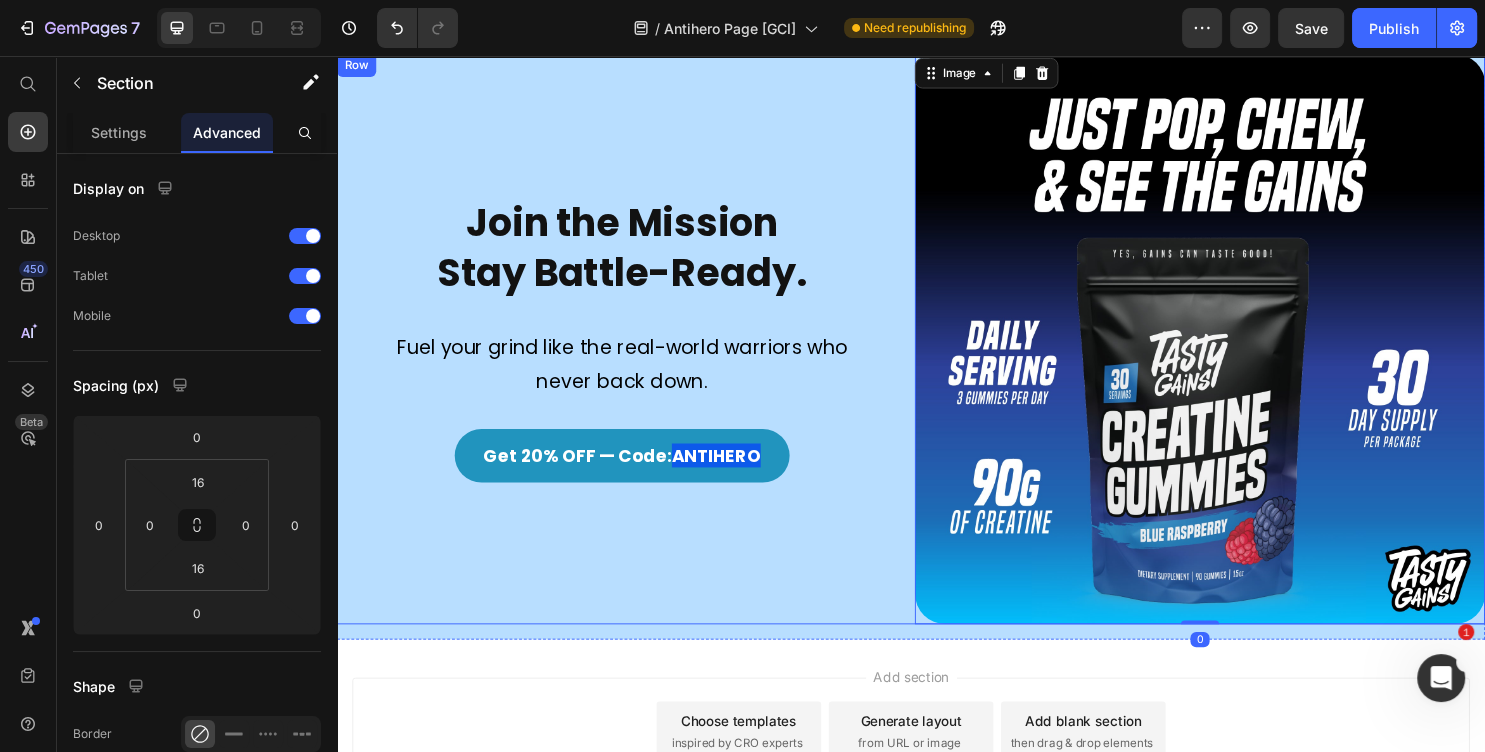 click on "Get 20% OFF — Code:  ANTIHERO Button" at bounding box center (635, 474) 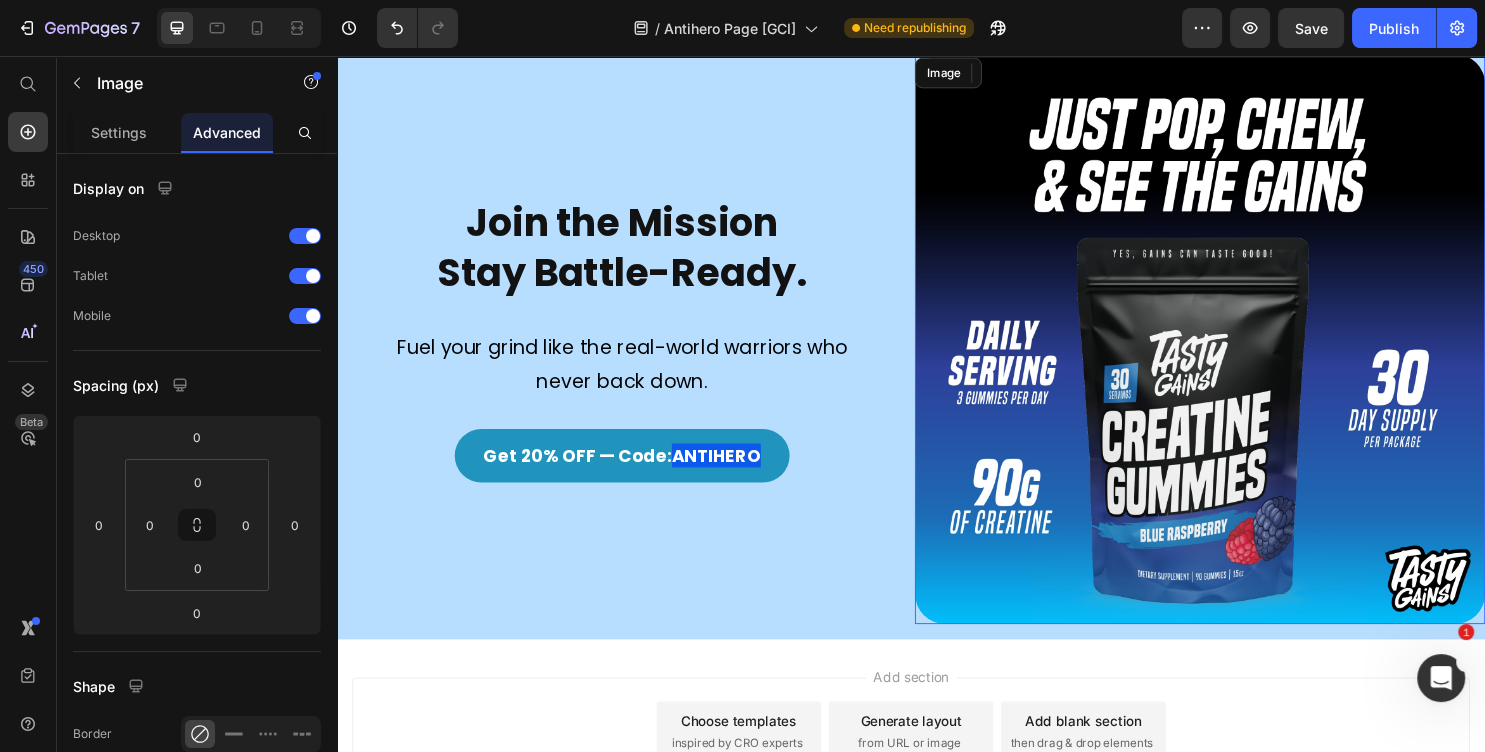 click at bounding box center (1239, 352) 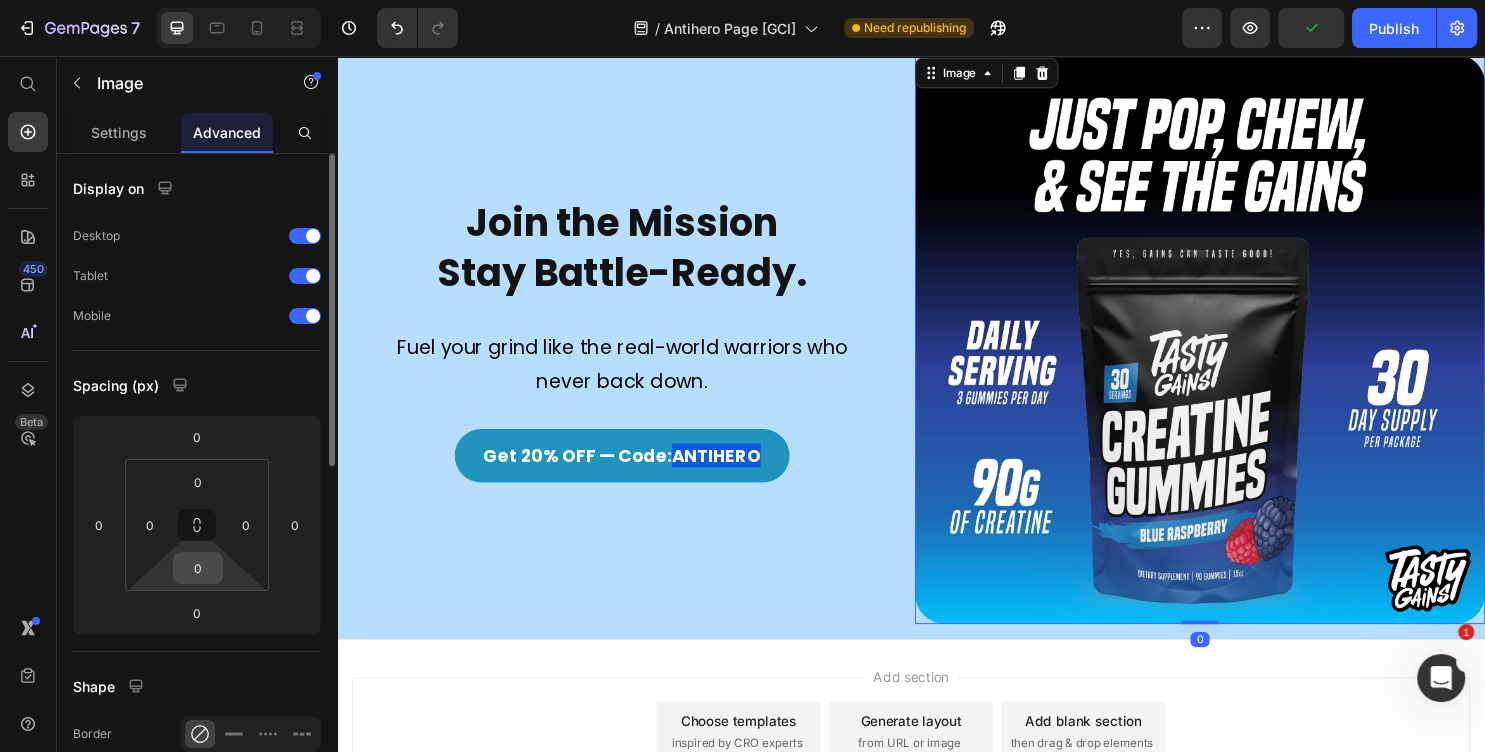click on "0" at bounding box center [198, 568] 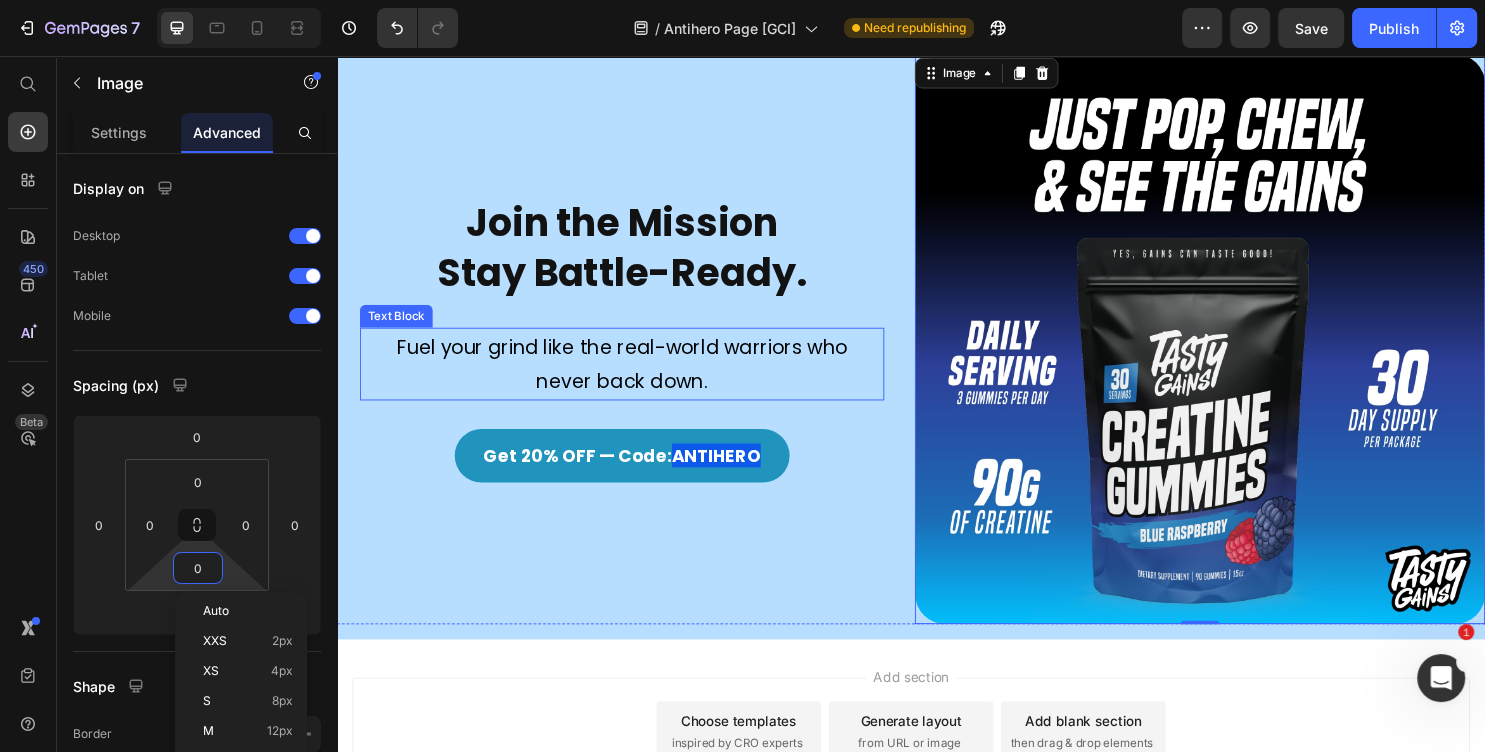 scroll, scrollTop: 2330, scrollLeft: 0, axis: vertical 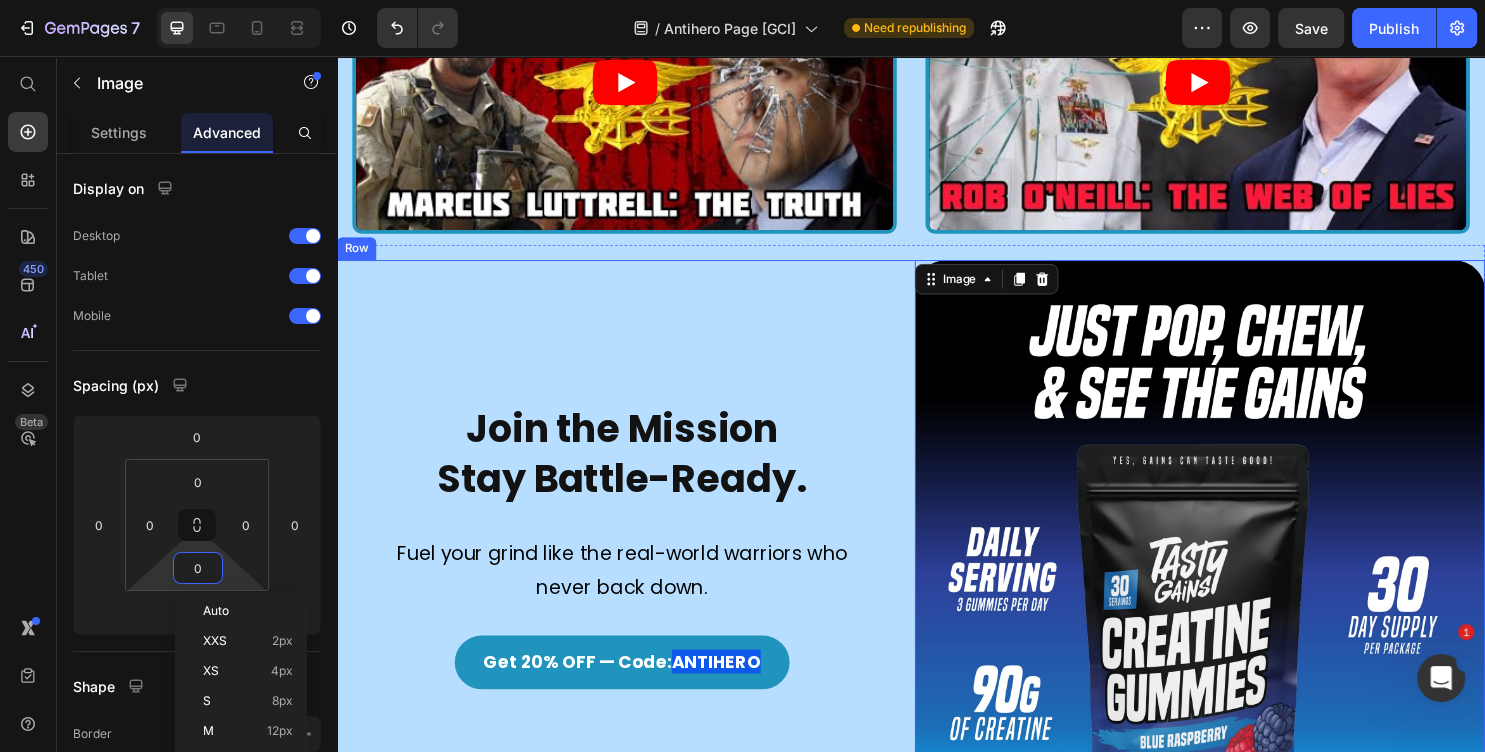 click on "Join the Mission Stay Battle-Ready. Heading Fuel your grind like the real-world warriors who never back down. Text Block Get 20% OFF — Code:  ANTIHERO Button" at bounding box center [635, 568] 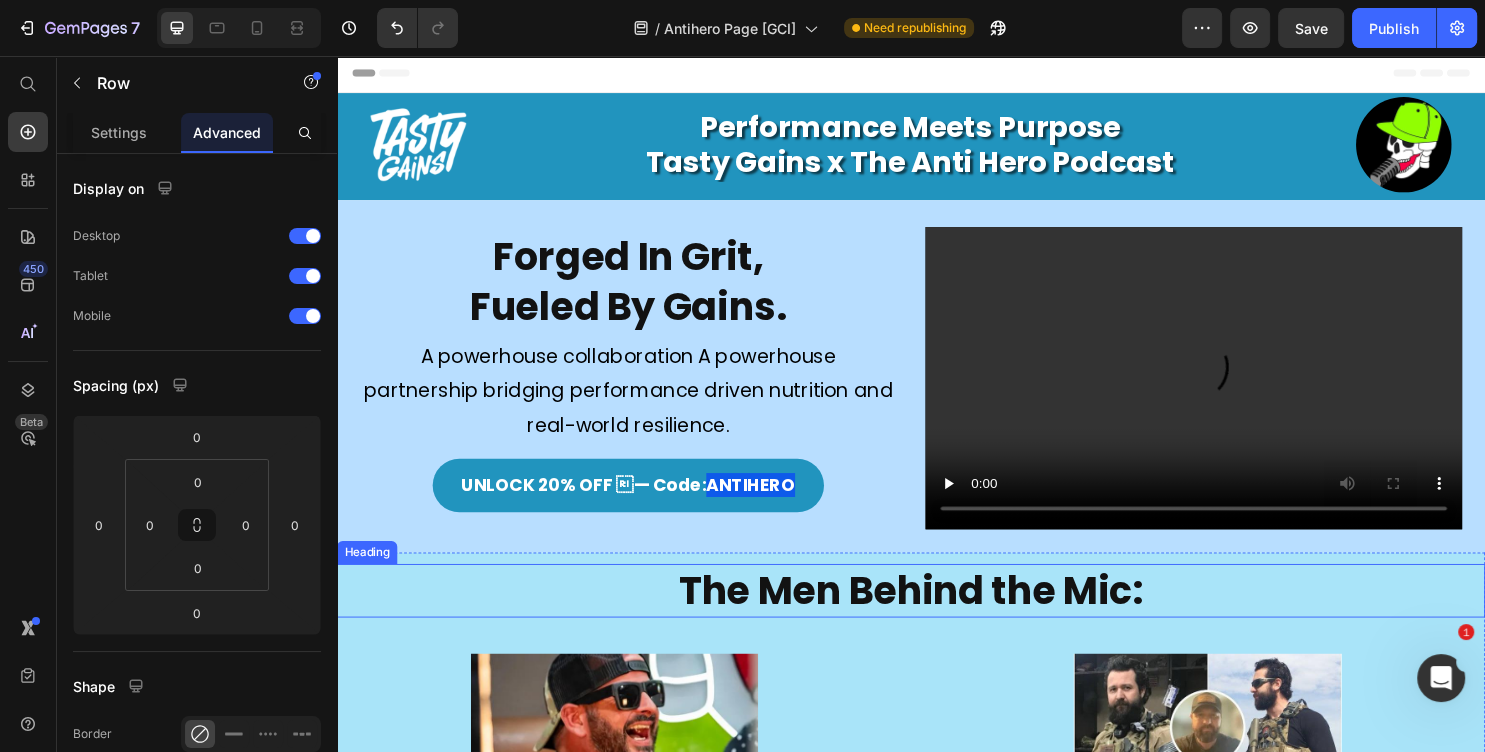 scroll, scrollTop: 0, scrollLeft: 0, axis: both 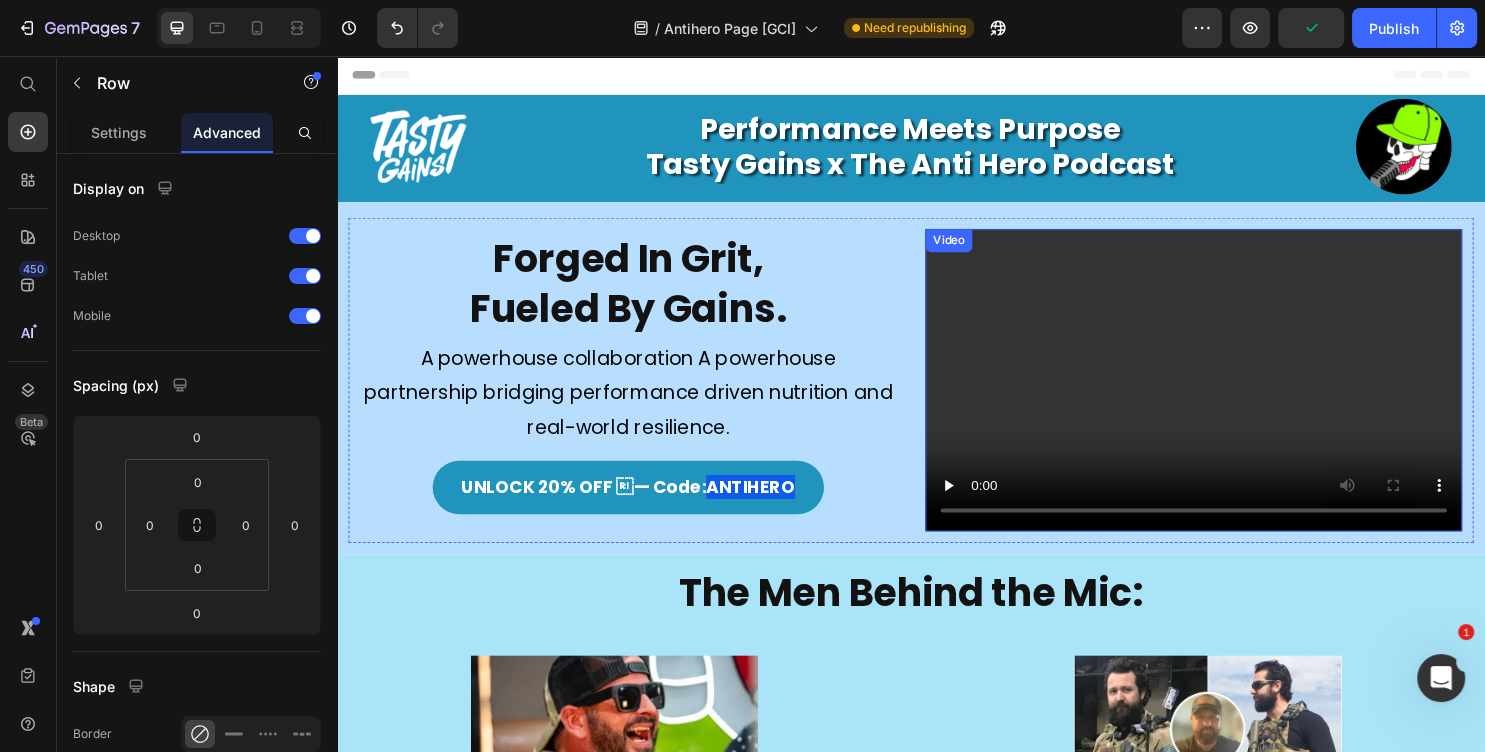 click on "Video" at bounding box center [976, 249] 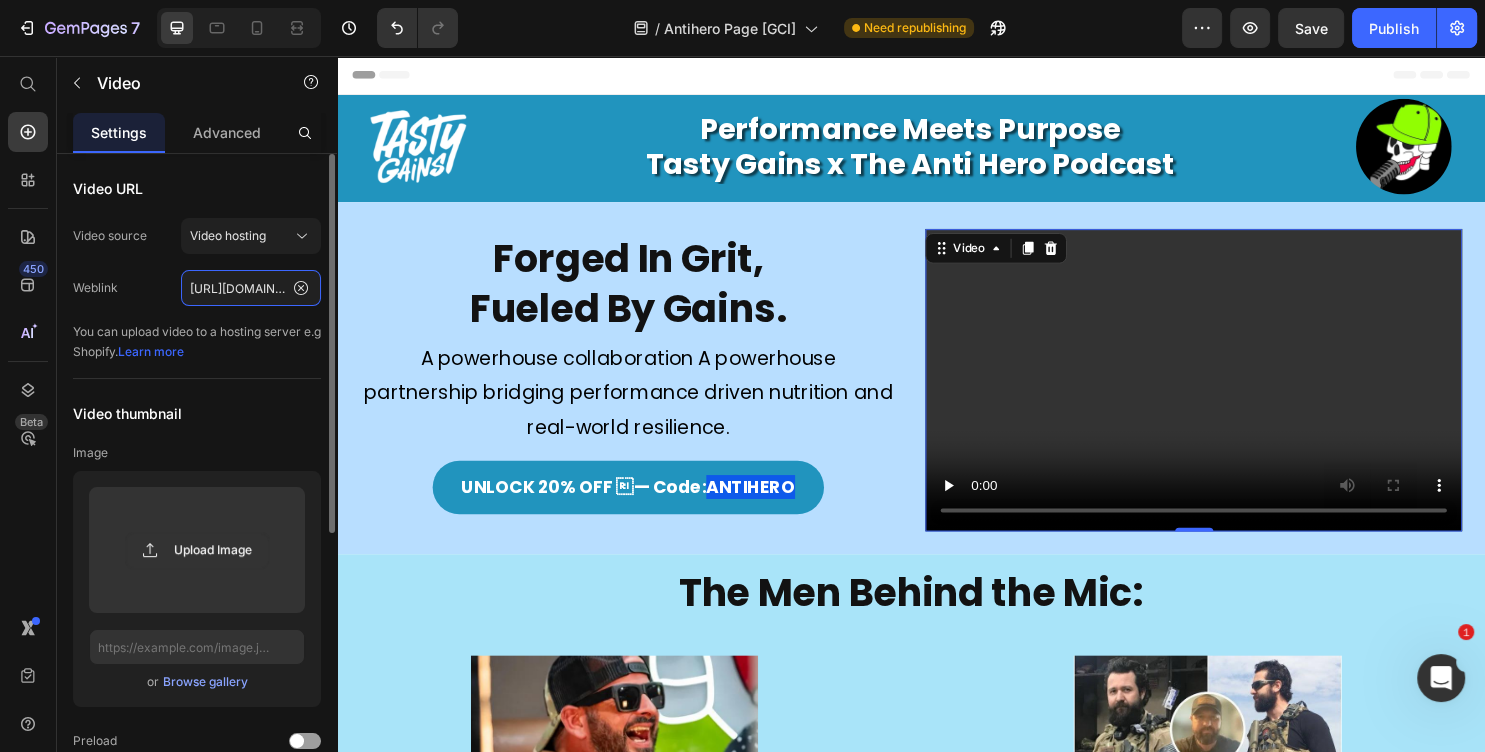 click on "https://media.w3.org/2010/05/sintel/trailer.mp4" 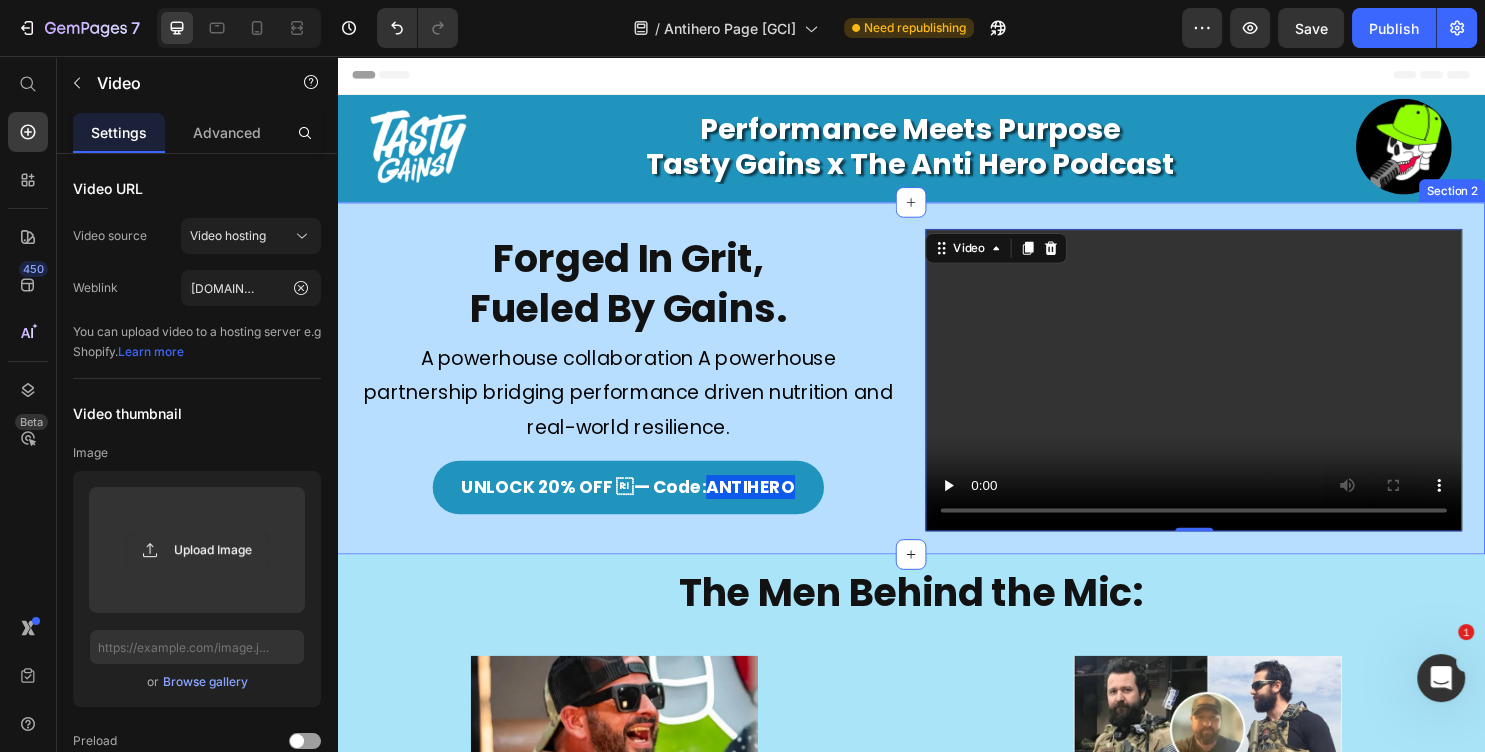 click on "Forged In Grit, Fueled By Gains. Heading Image A powerhouse collaboration A powerhouse partnership bridging performance driven nutrition and real-world resilience. Text Block UNLOCK 20% OFF — Code:  ANTIHERO Button Video   0 Row Section 2" at bounding box center [937, 393] 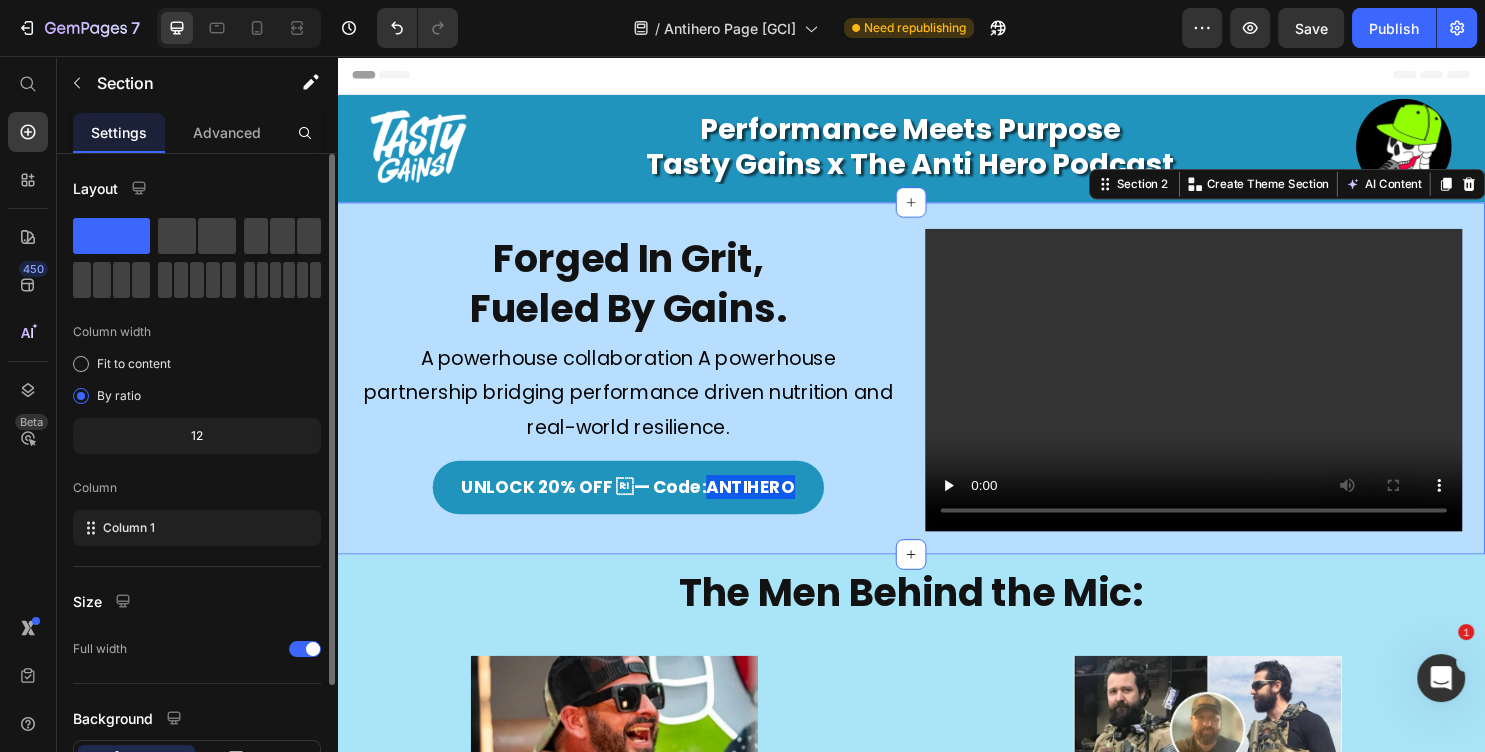 drag, startPoint x: 215, startPoint y: 143, endPoint x: 209, endPoint y: 168, distance: 25.70992 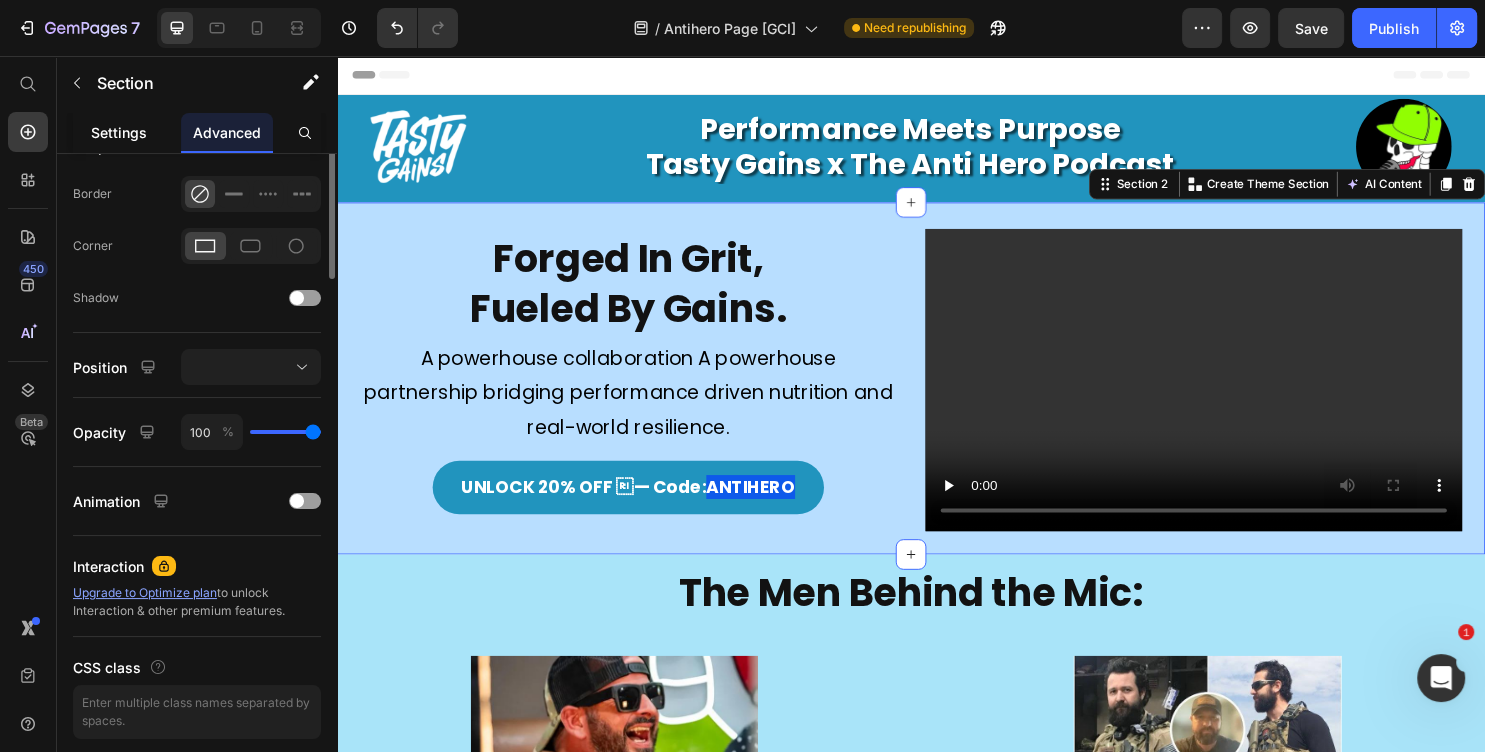 scroll, scrollTop: 216, scrollLeft: 0, axis: vertical 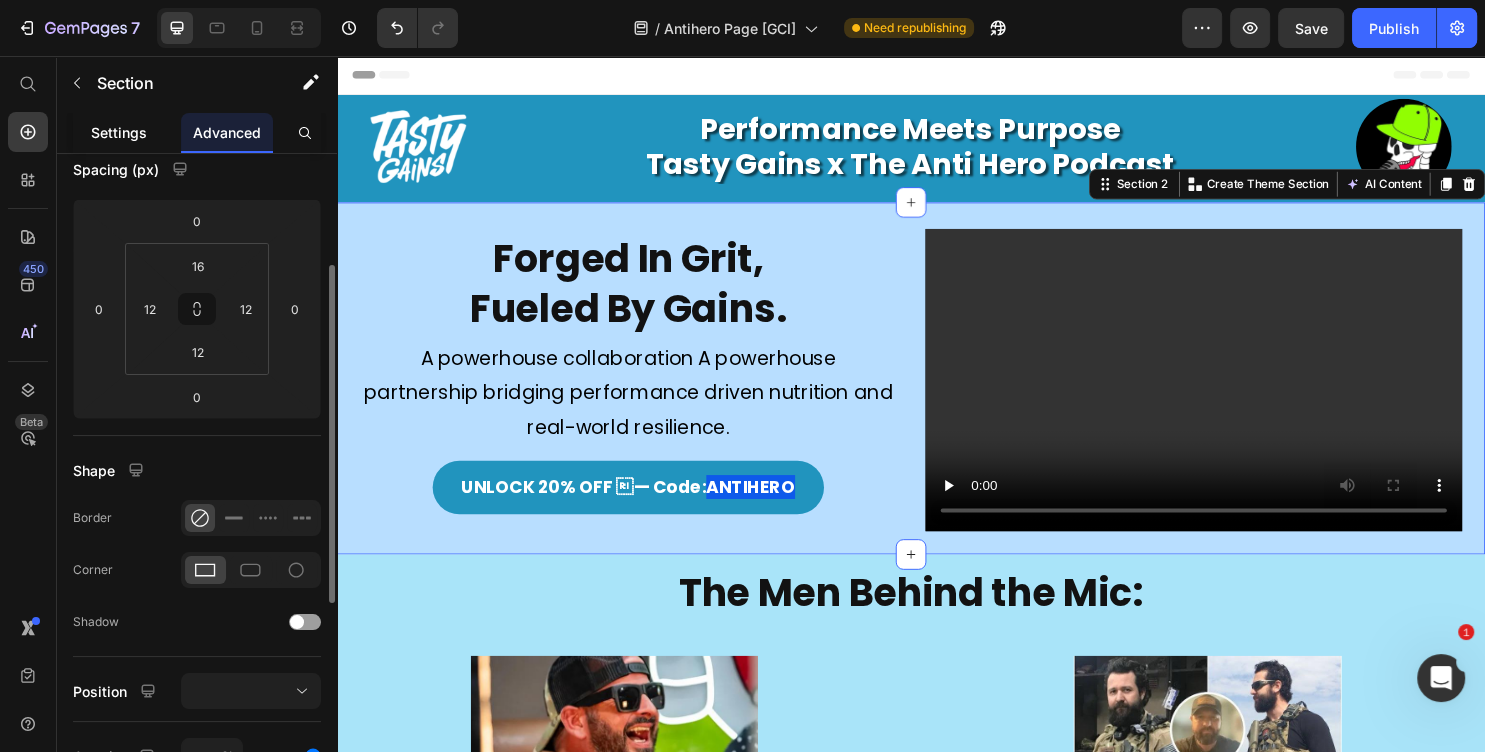 click on "Settings" at bounding box center [119, 132] 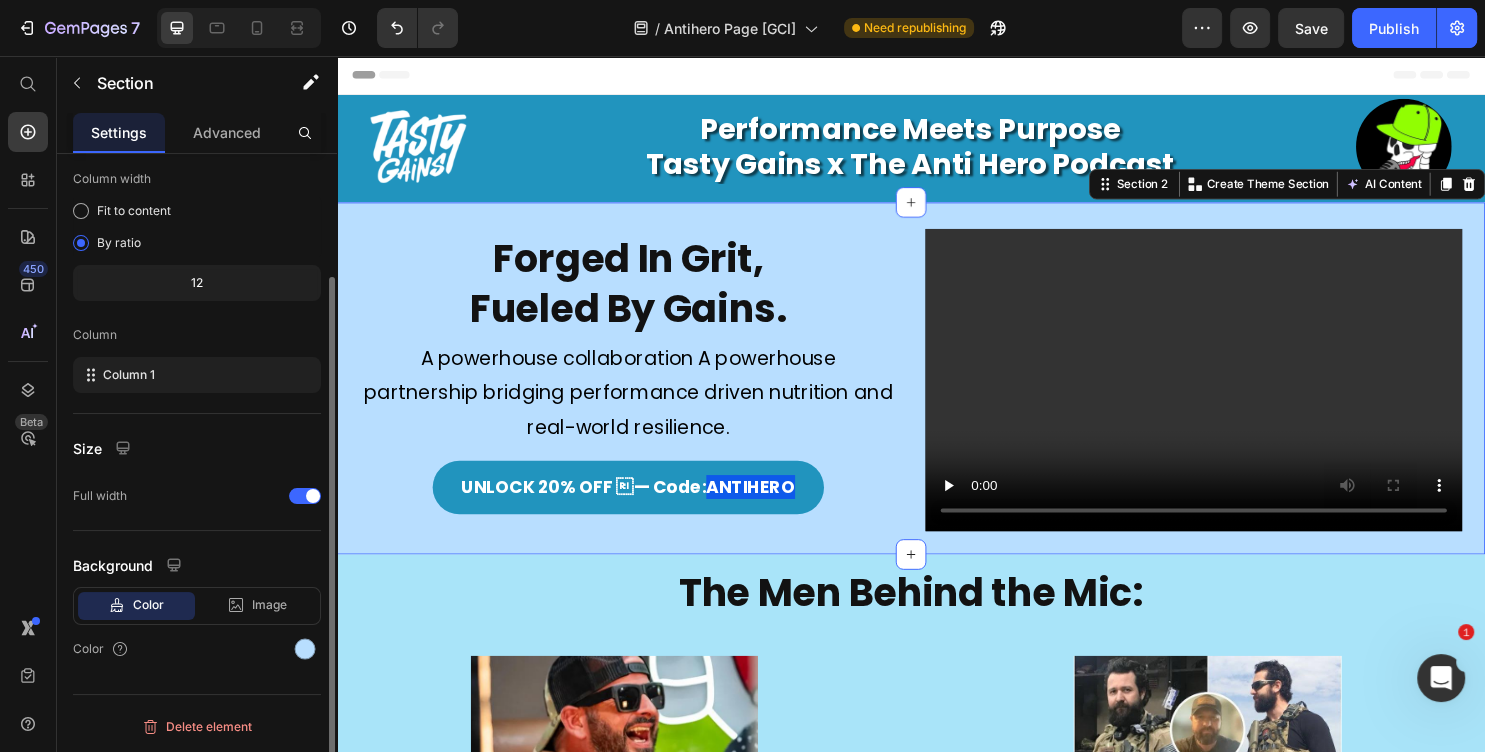 scroll, scrollTop: 0, scrollLeft: 0, axis: both 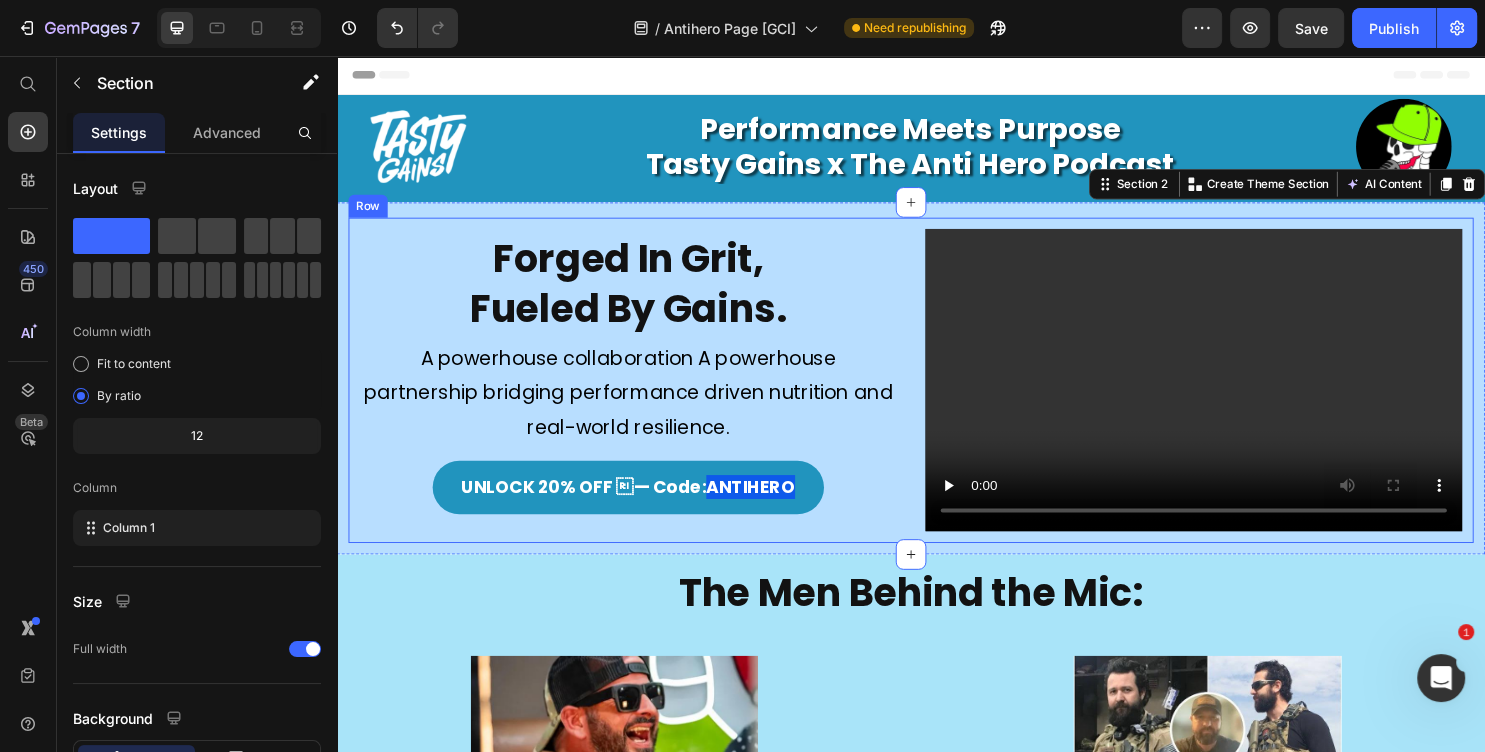 click on "Video" at bounding box center (977, 225) 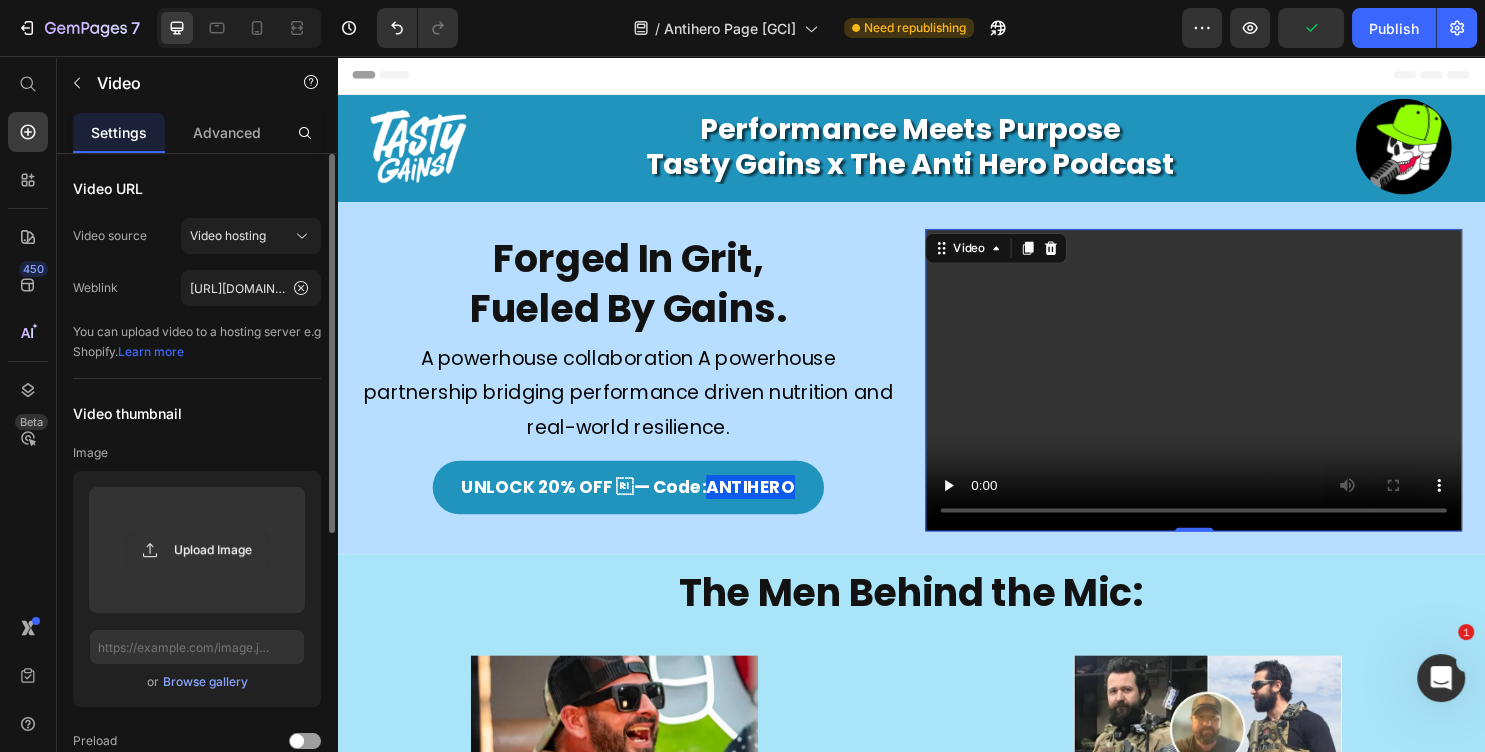scroll, scrollTop: 432, scrollLeft: 0, axis: vertical 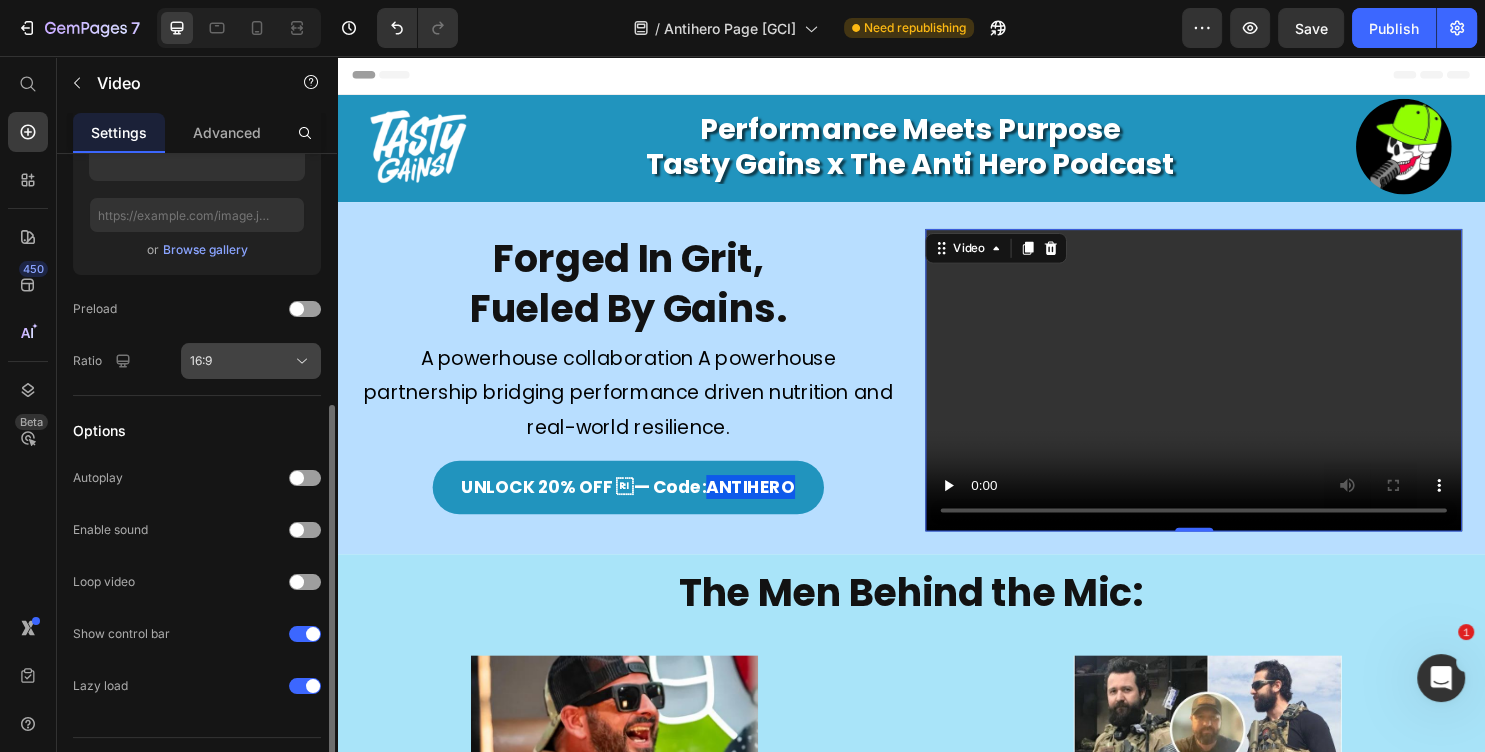 click on "16:9" 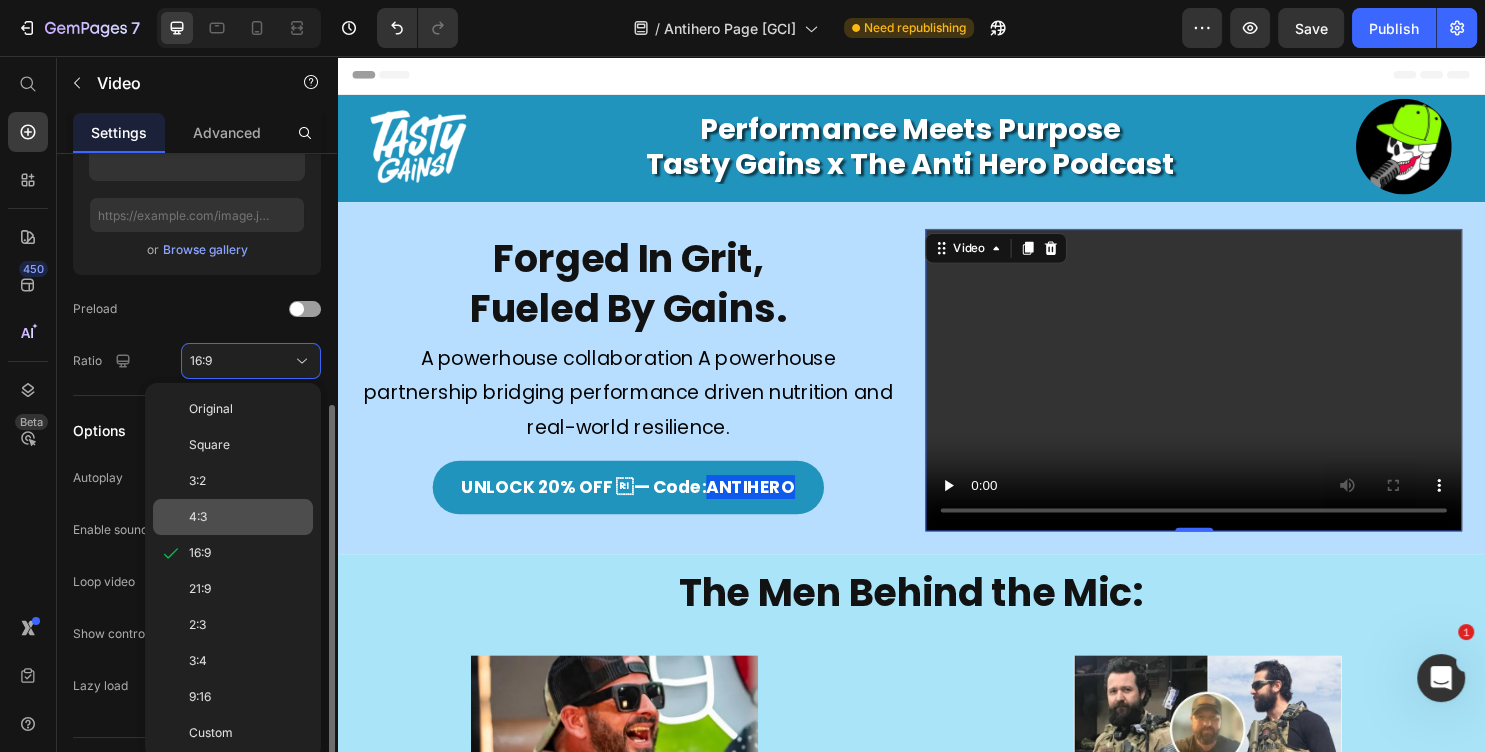 click on "4:3" at bounding box center [247, 517] 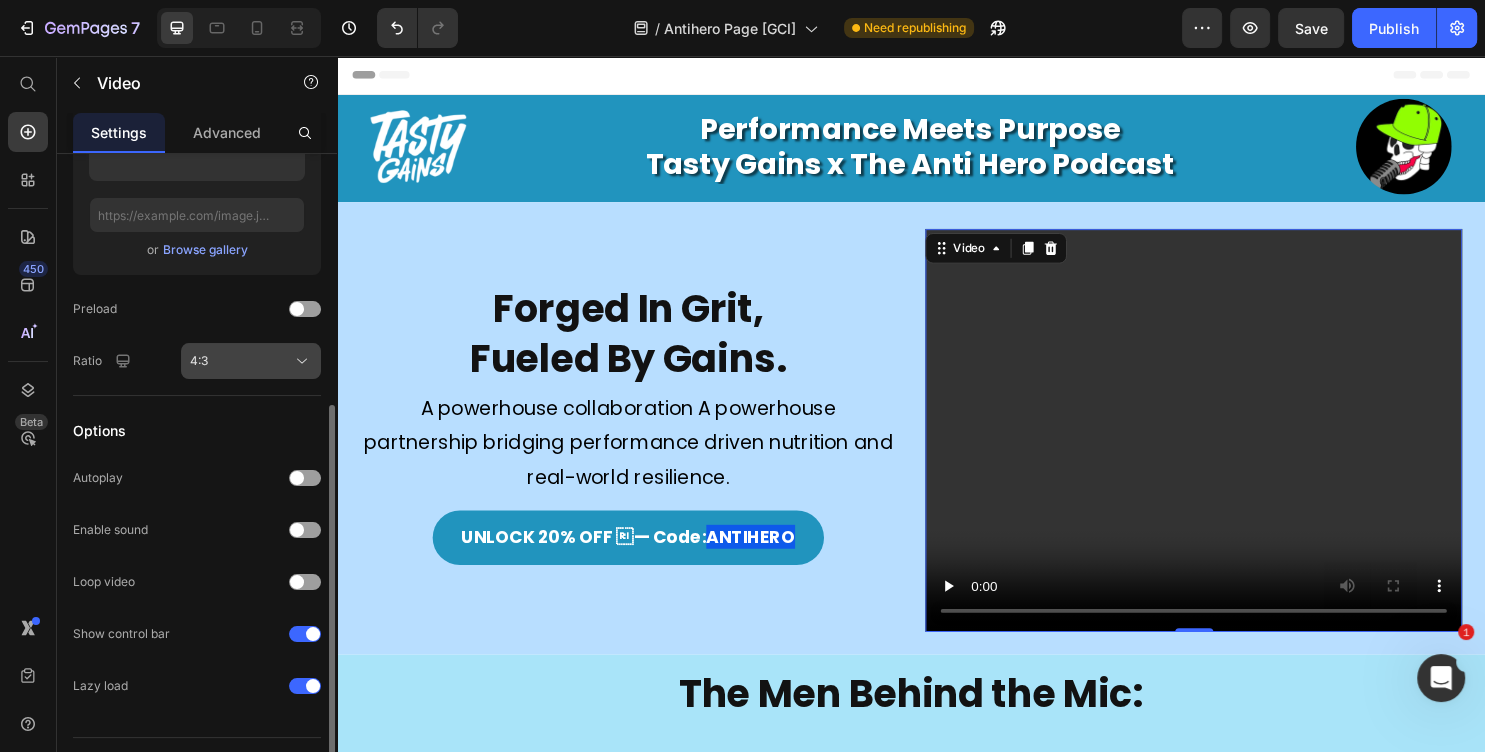 click on "4:3" at bounding box center [251, 361] 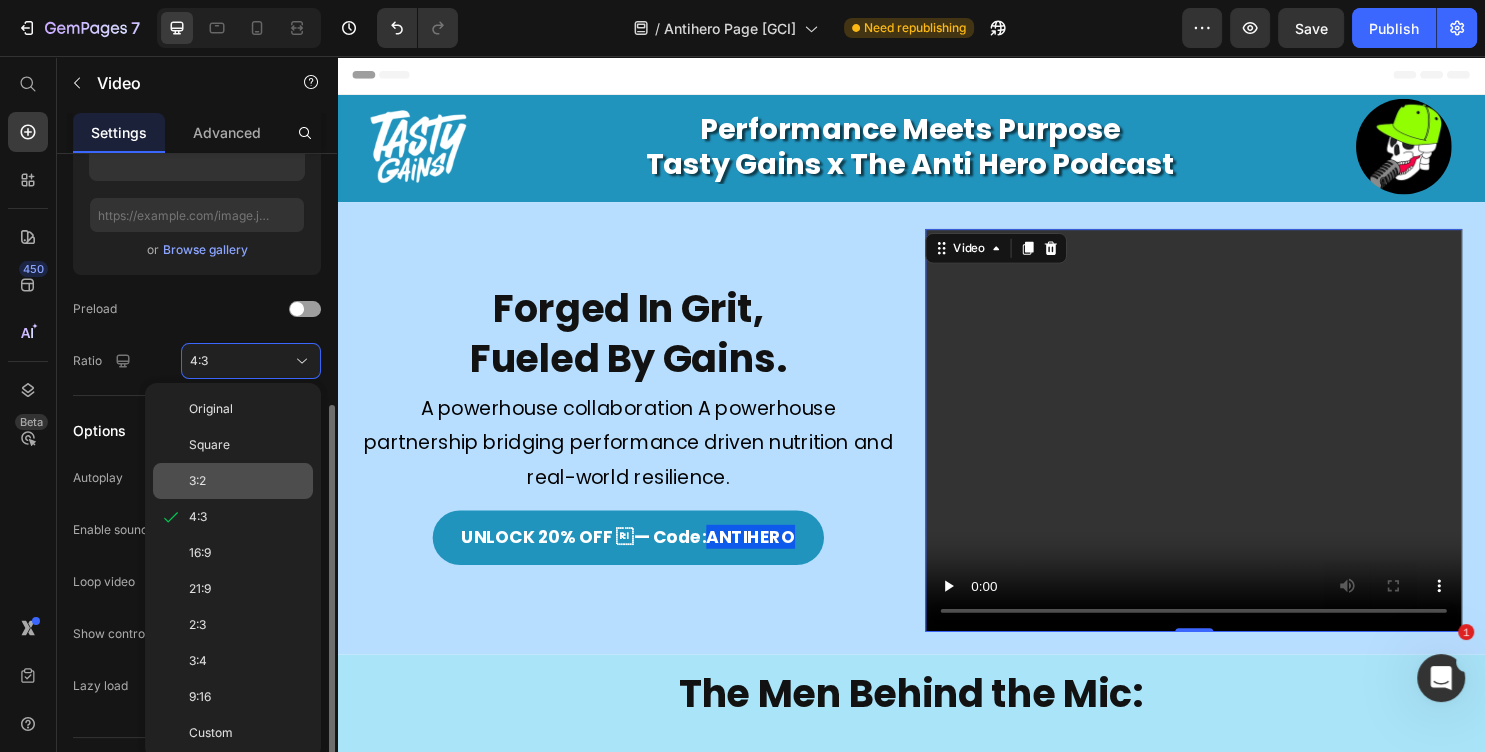 click on "3:2" at bounding box center (247, 481) 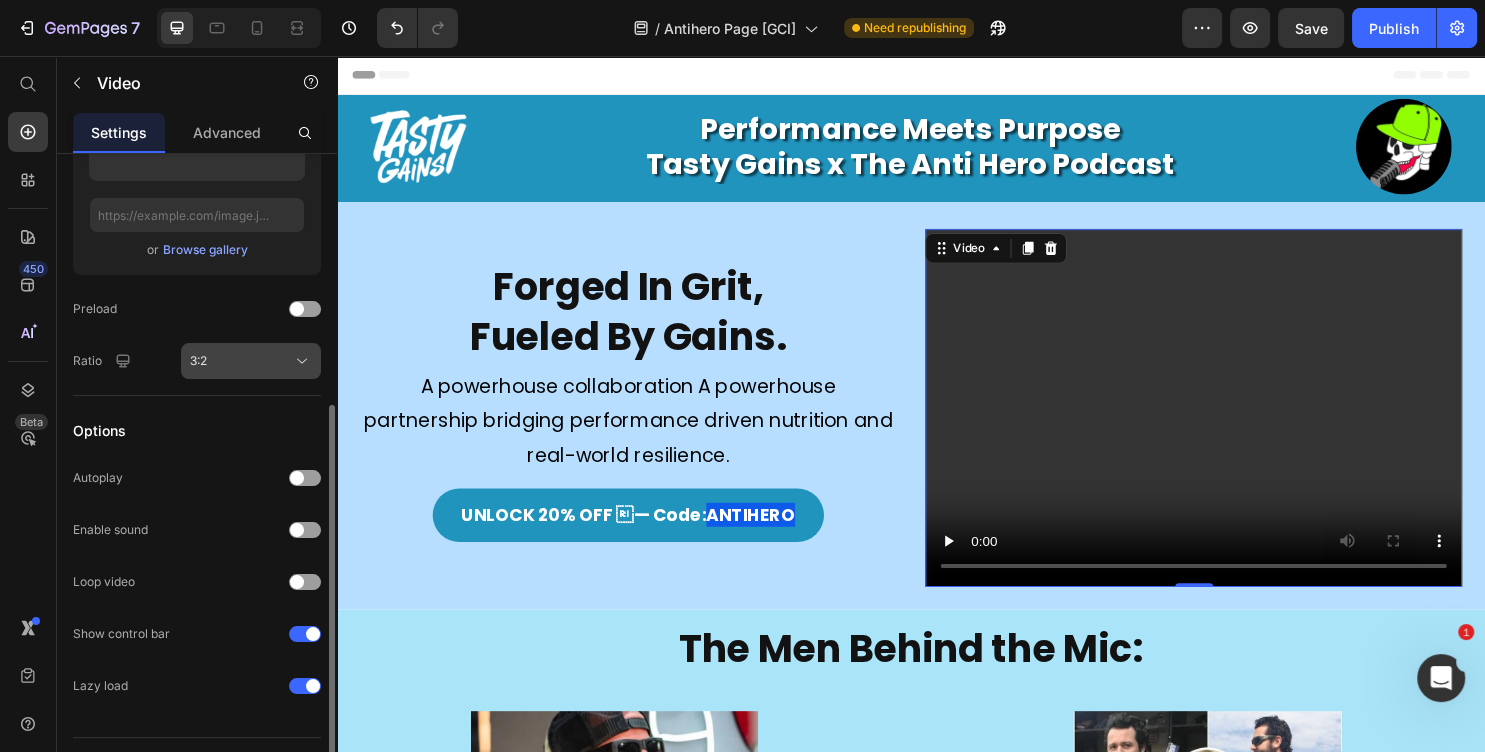 click on "3:2" 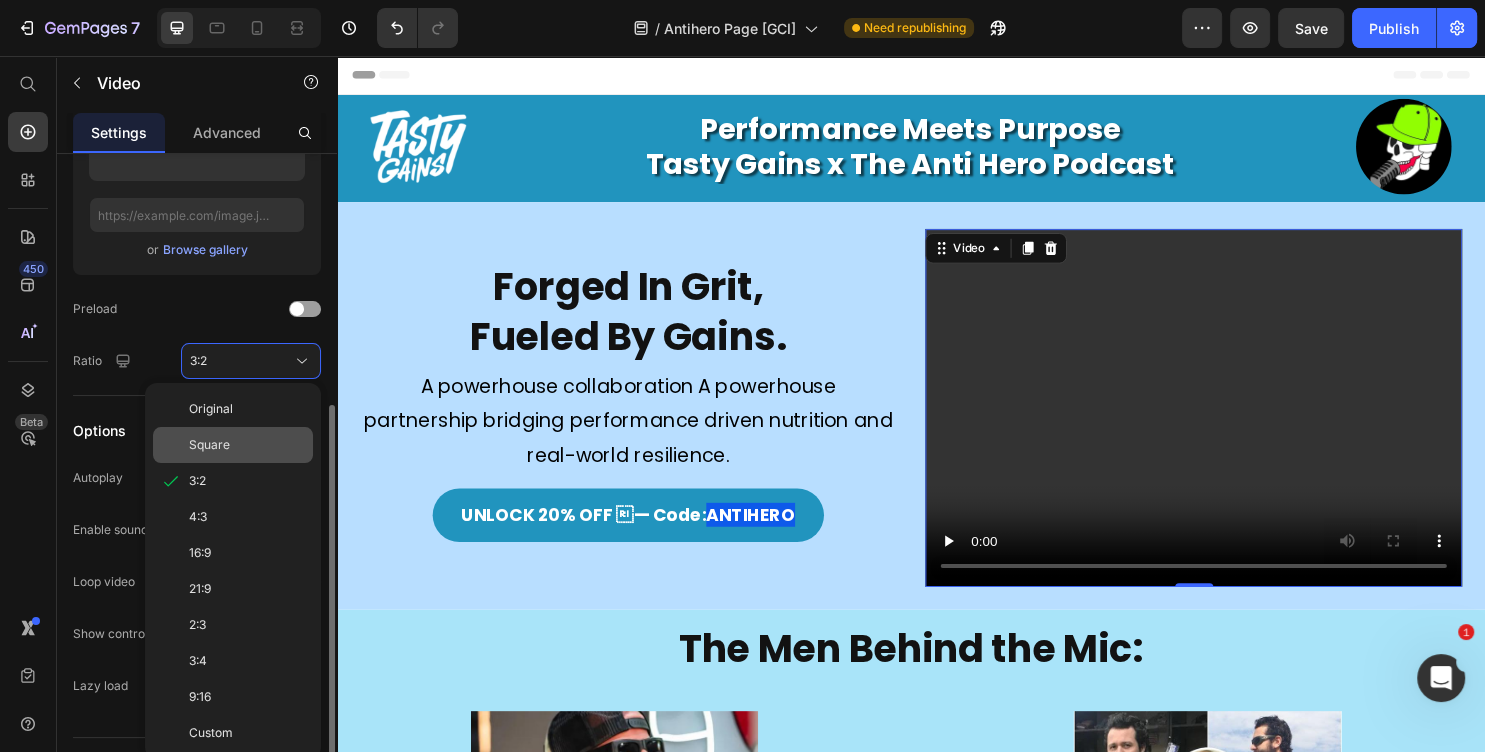 click on "Square" 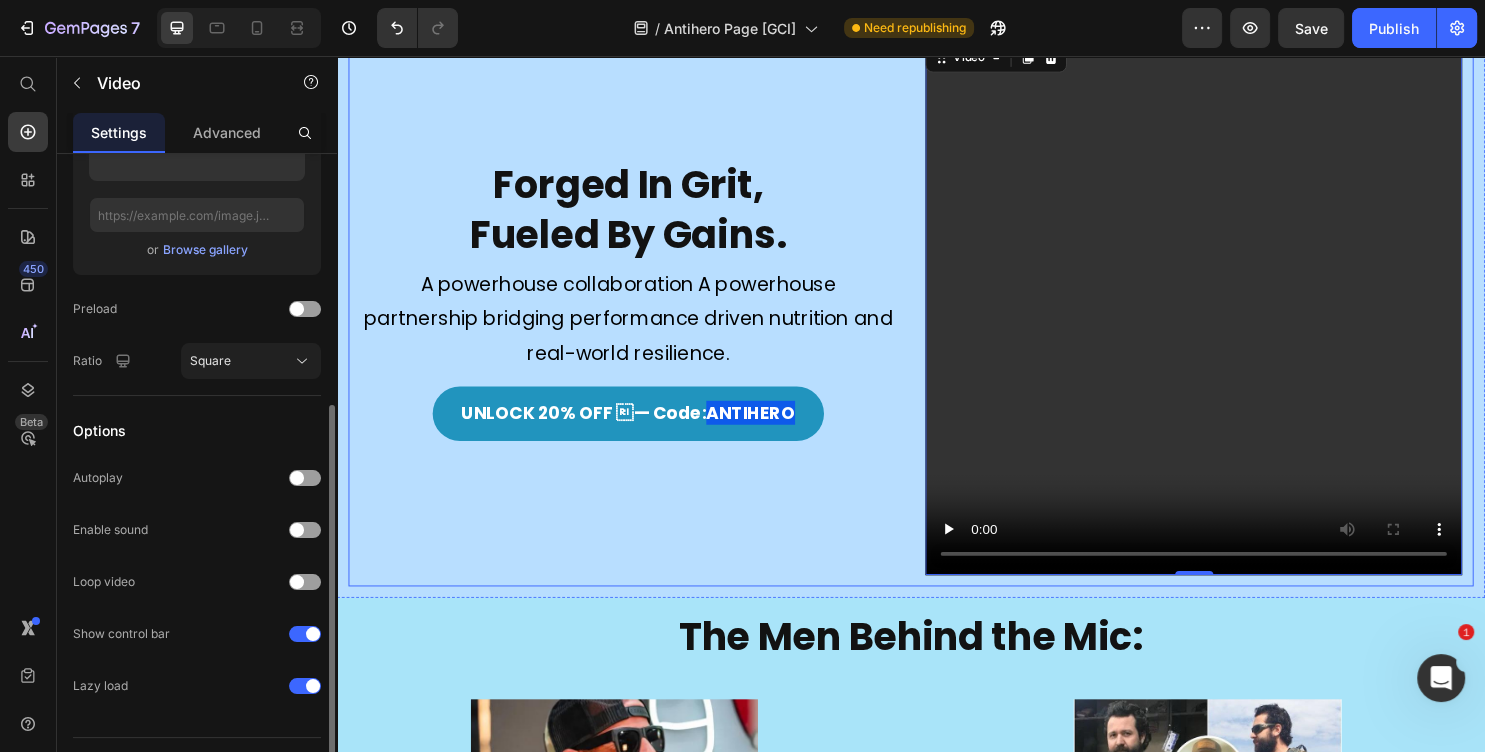 scroll, scrollTop: 0, scrollLeft: 0, axis: both 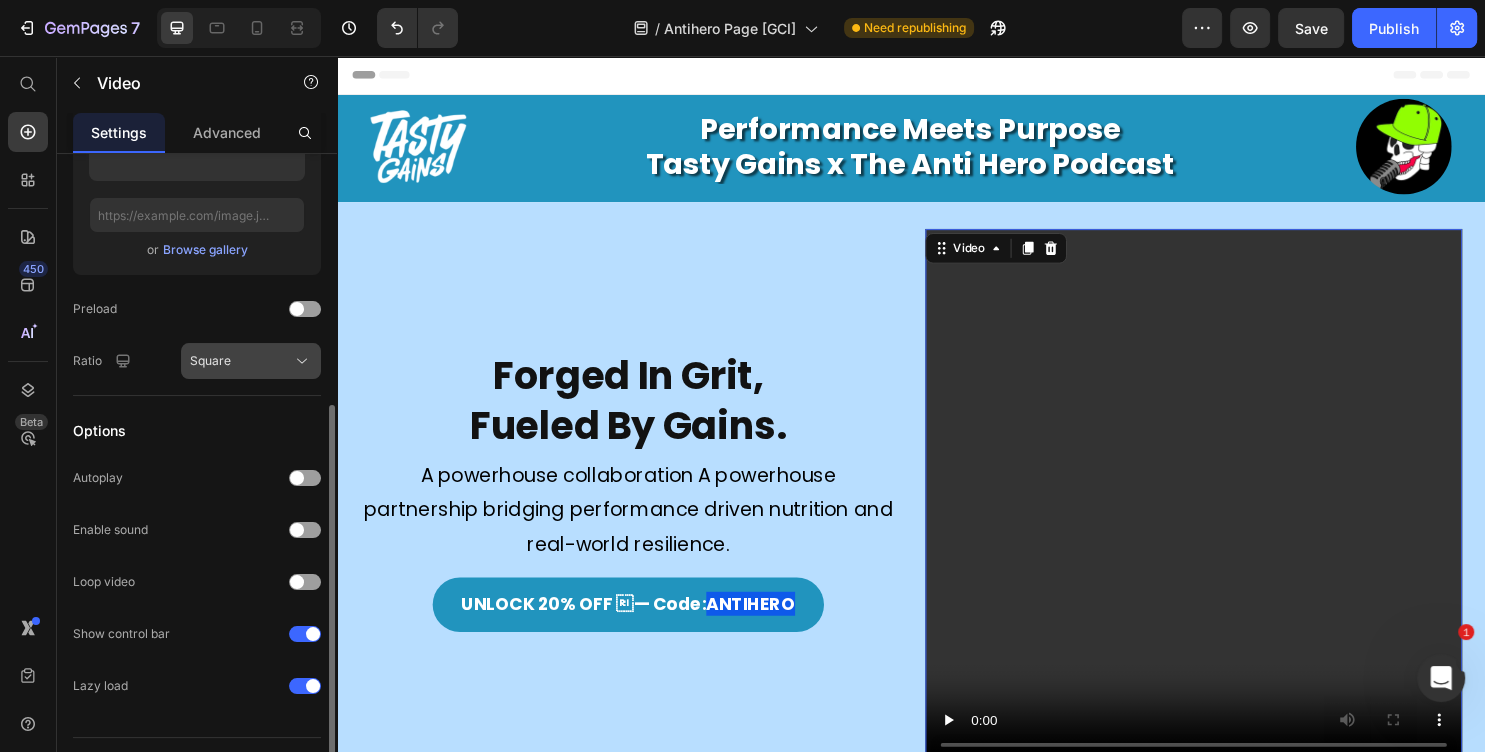 click on "Square" at bounding box center [251, 361] 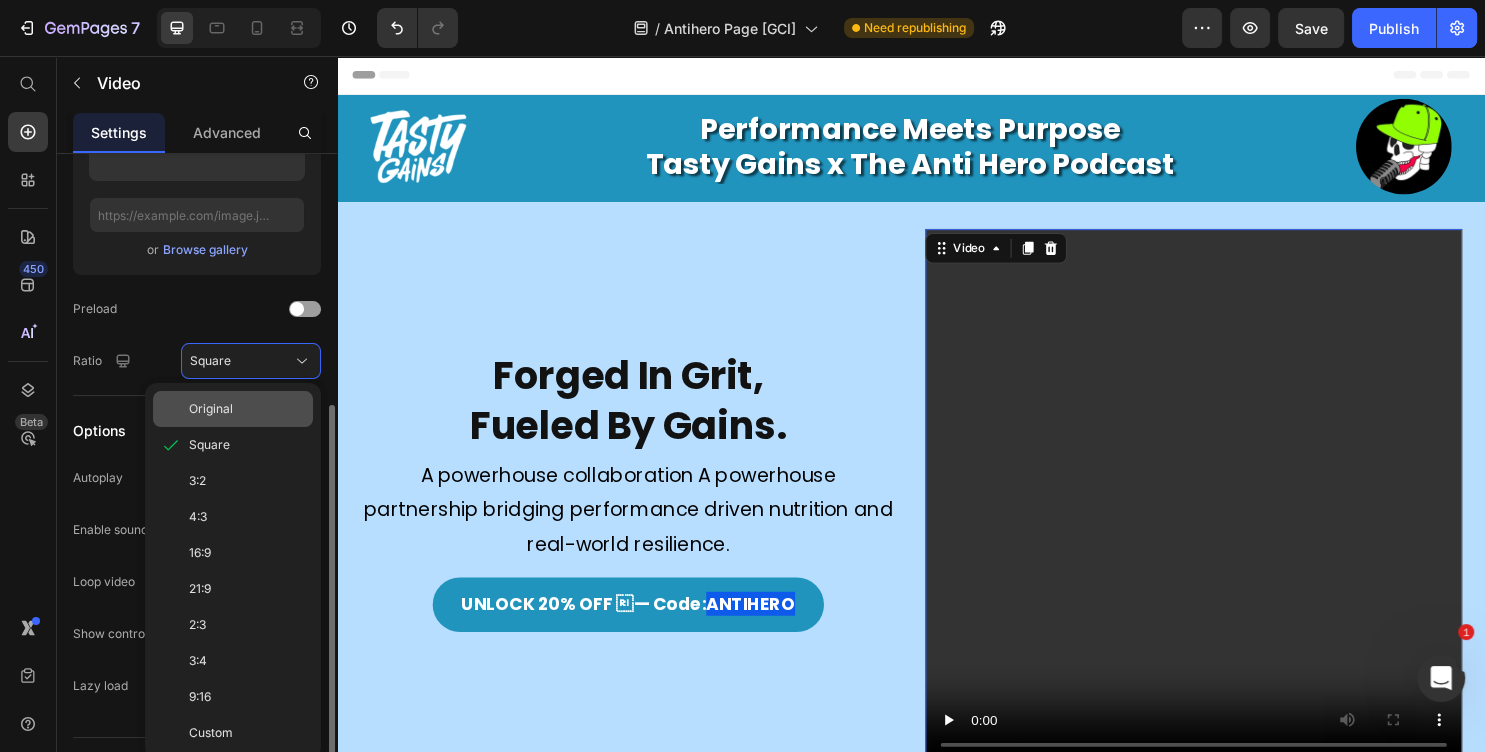 click on "Original" 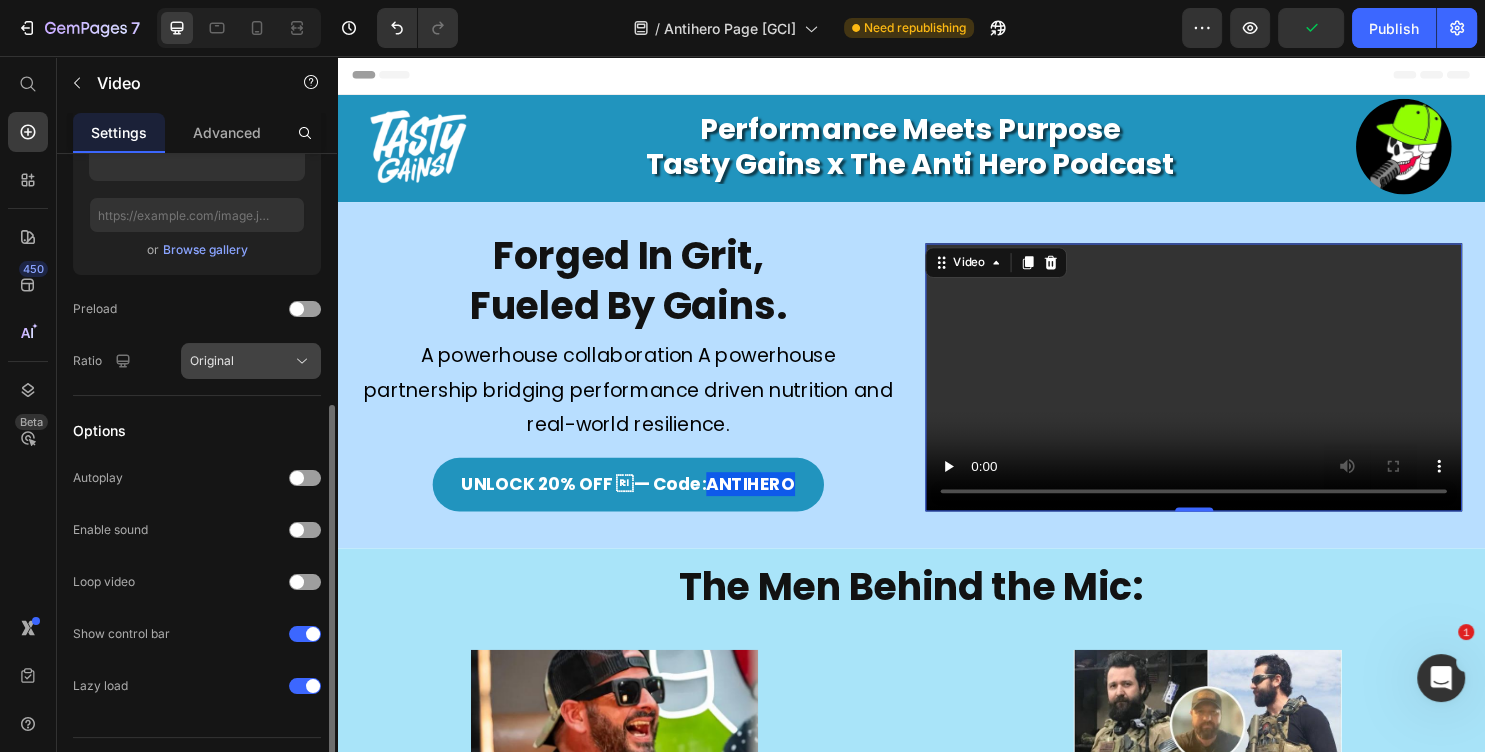 click on "Original" 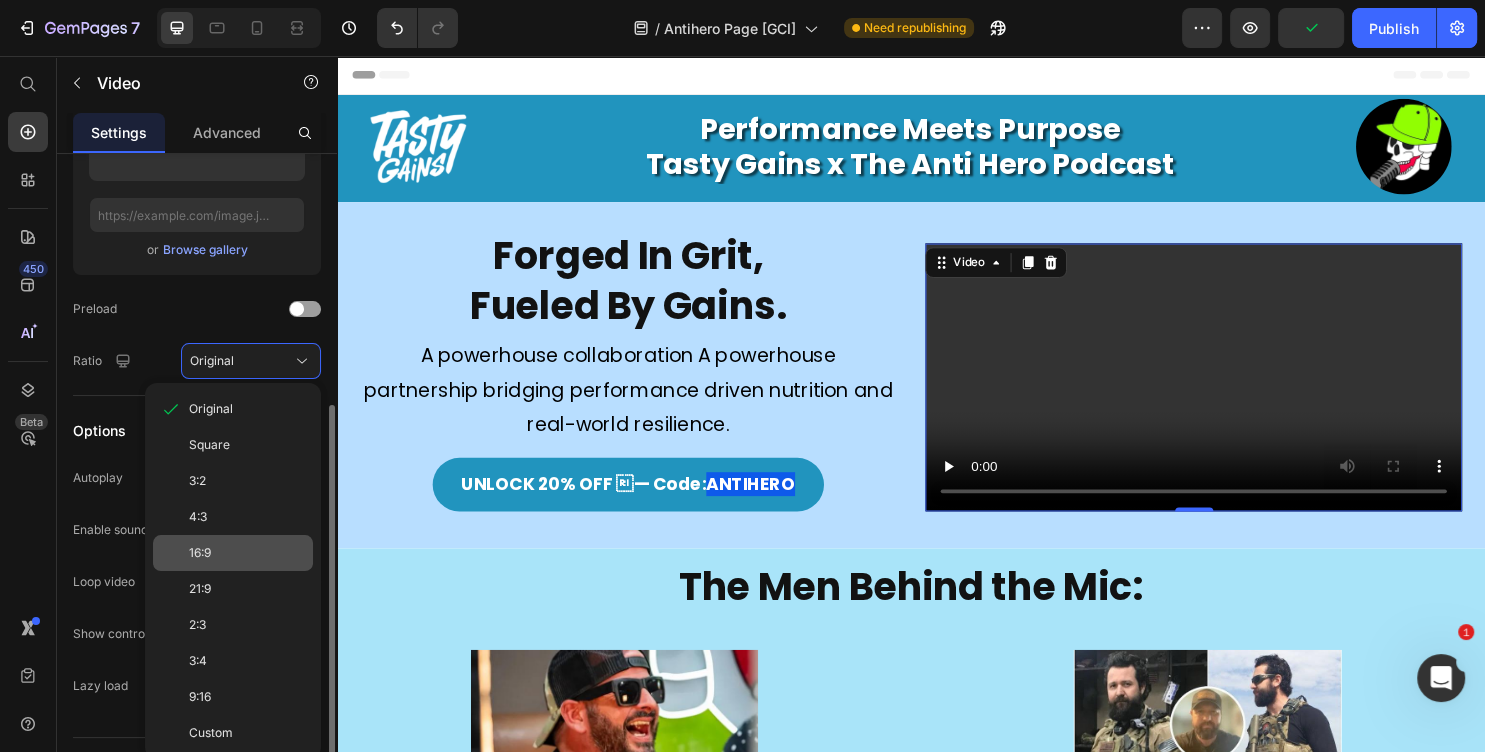 click on "16:9" at bounding box center [247, 553] 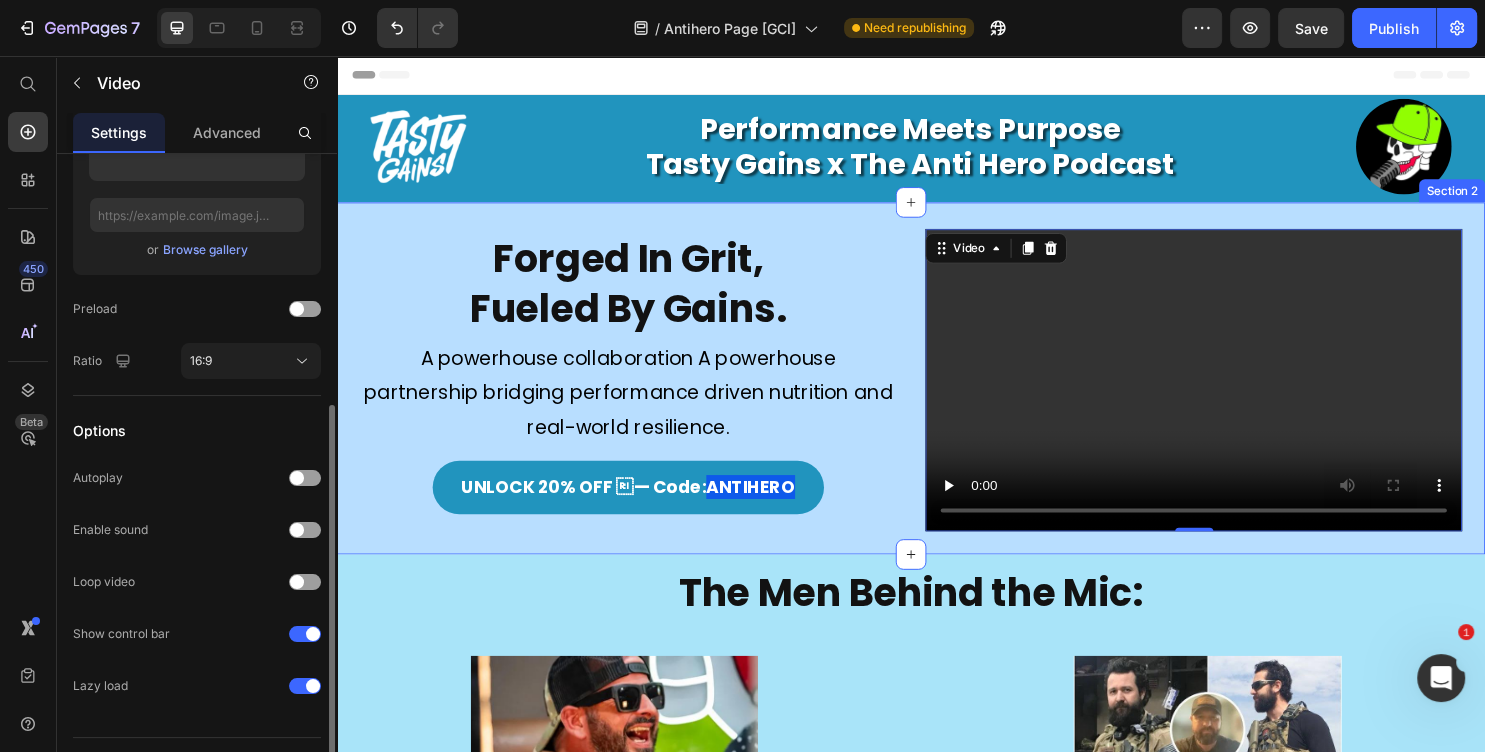 click on "Forged In Grit, Fueled By Gains. Heading Image A powerhouse collaboration A powerhouse partnership bridging performance driven nutrition and real-world resilience. Text Block UNLOCK 20% OFF — Code:  ANTIHERO Button Video   0 Row Section 2" at bounding box center (937, 393) 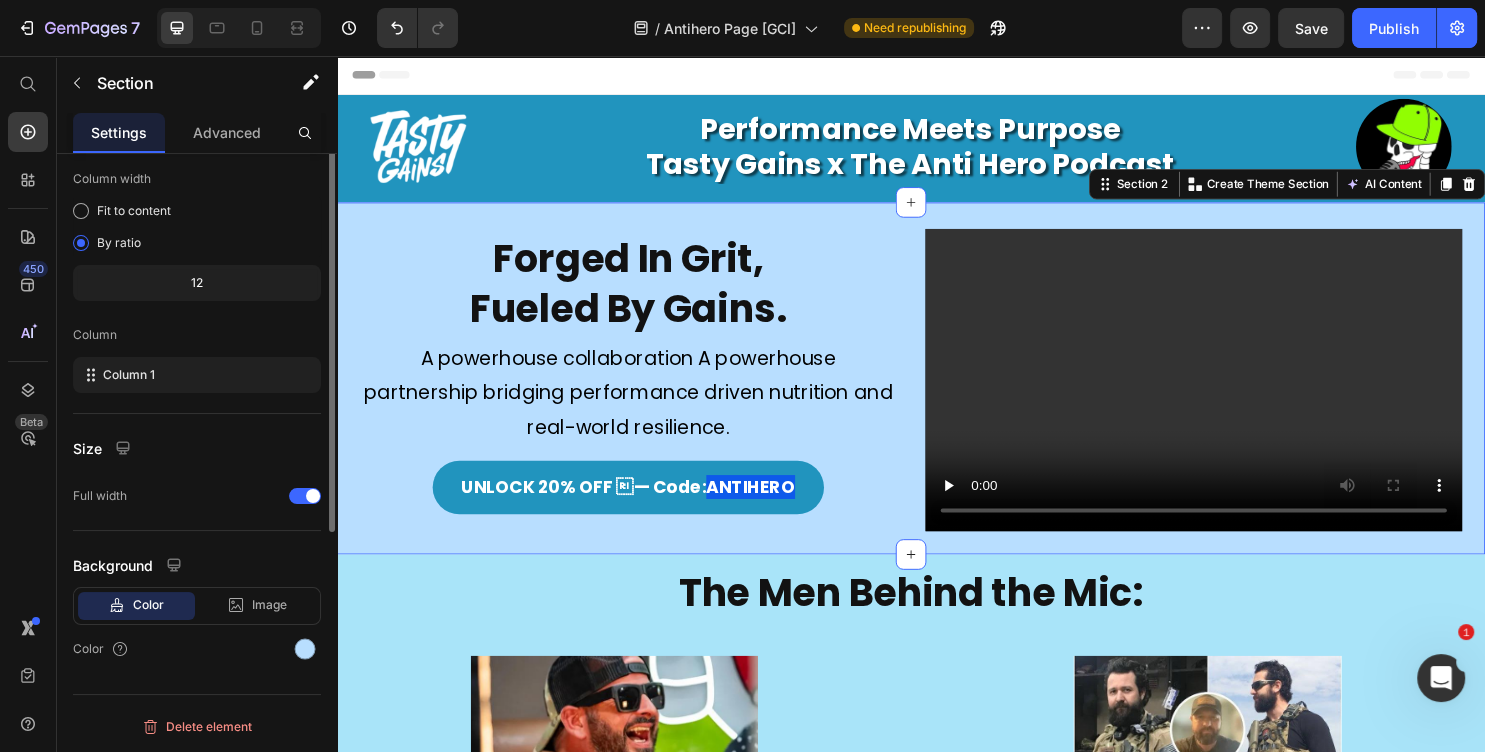 scroll, scrollTop: 0, scrollLeft: 0, axis: both 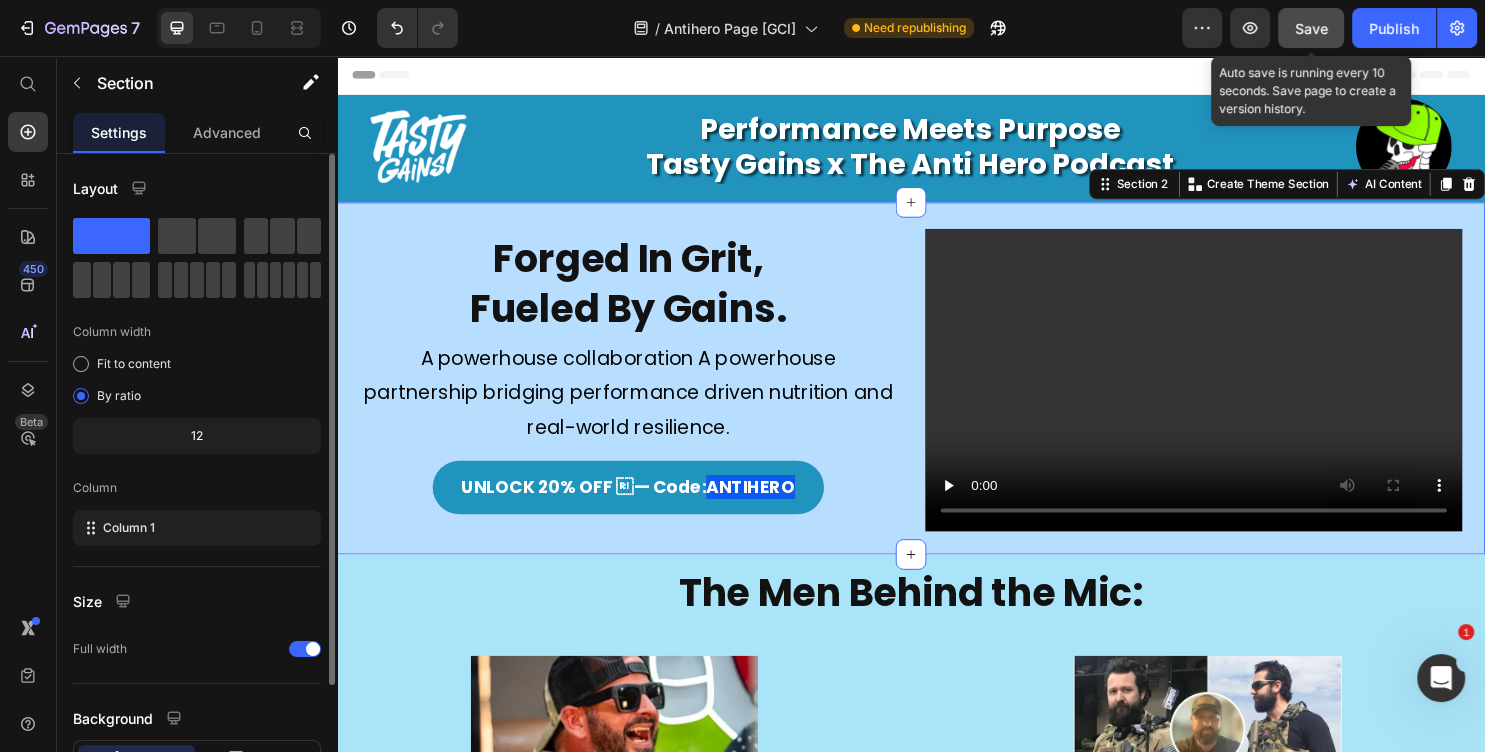 click on "Save" 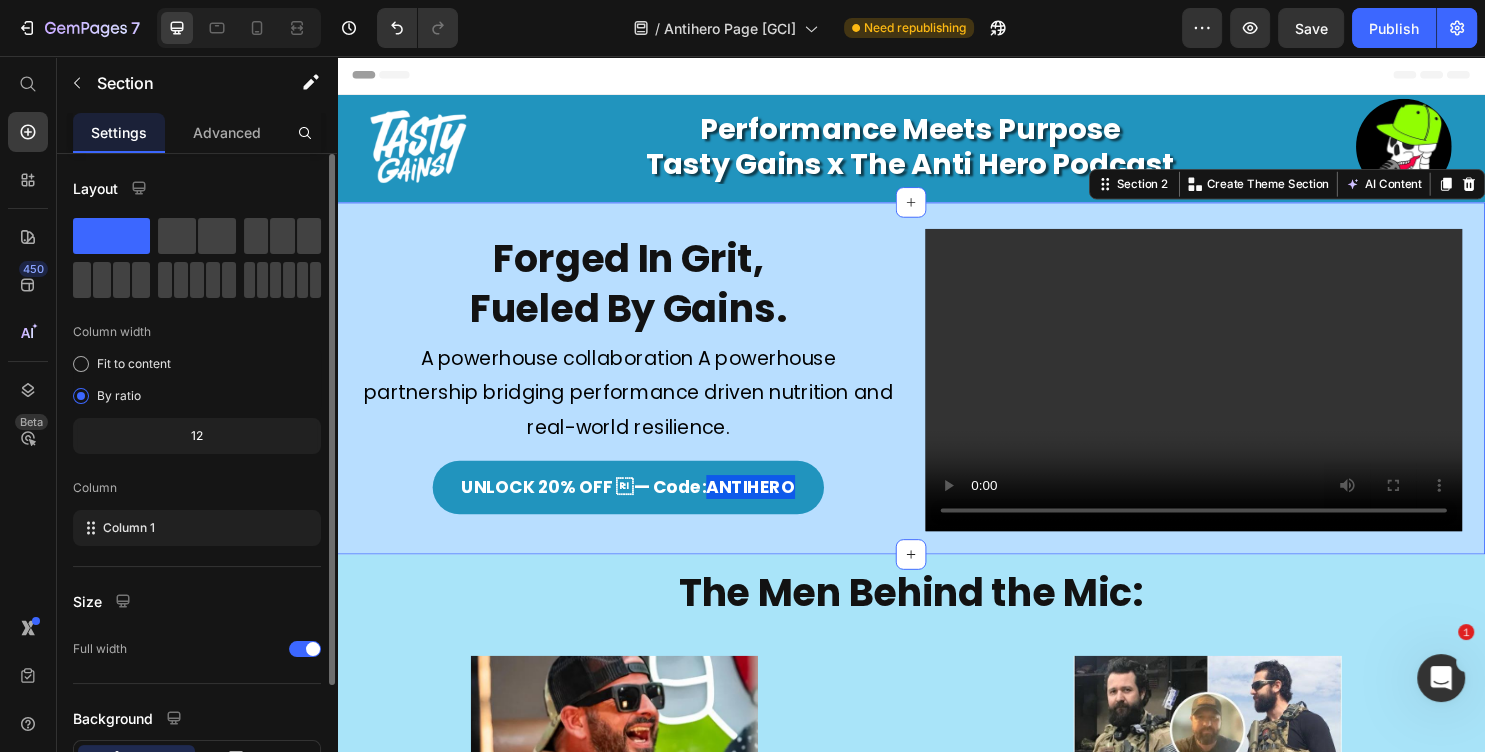 click on "Forged In Grit, Fueled By Gains. Heading Image A powerhouse collaboration A powerhouse partnership bridging performance driven nutrition and real-world resilience. Text Block UNLOCK 20% OFF — Code:  ANTIHERO Button Video Row Section 2   You can create reusable sections Create Theme Section AI Content Write with GemAI What would you like to describe here? Tone and Voice Persuasive Product Tasty Gains Pre-Workout Gummies - 60 Gummies Show more Generate" at bounding box center (937, 393) 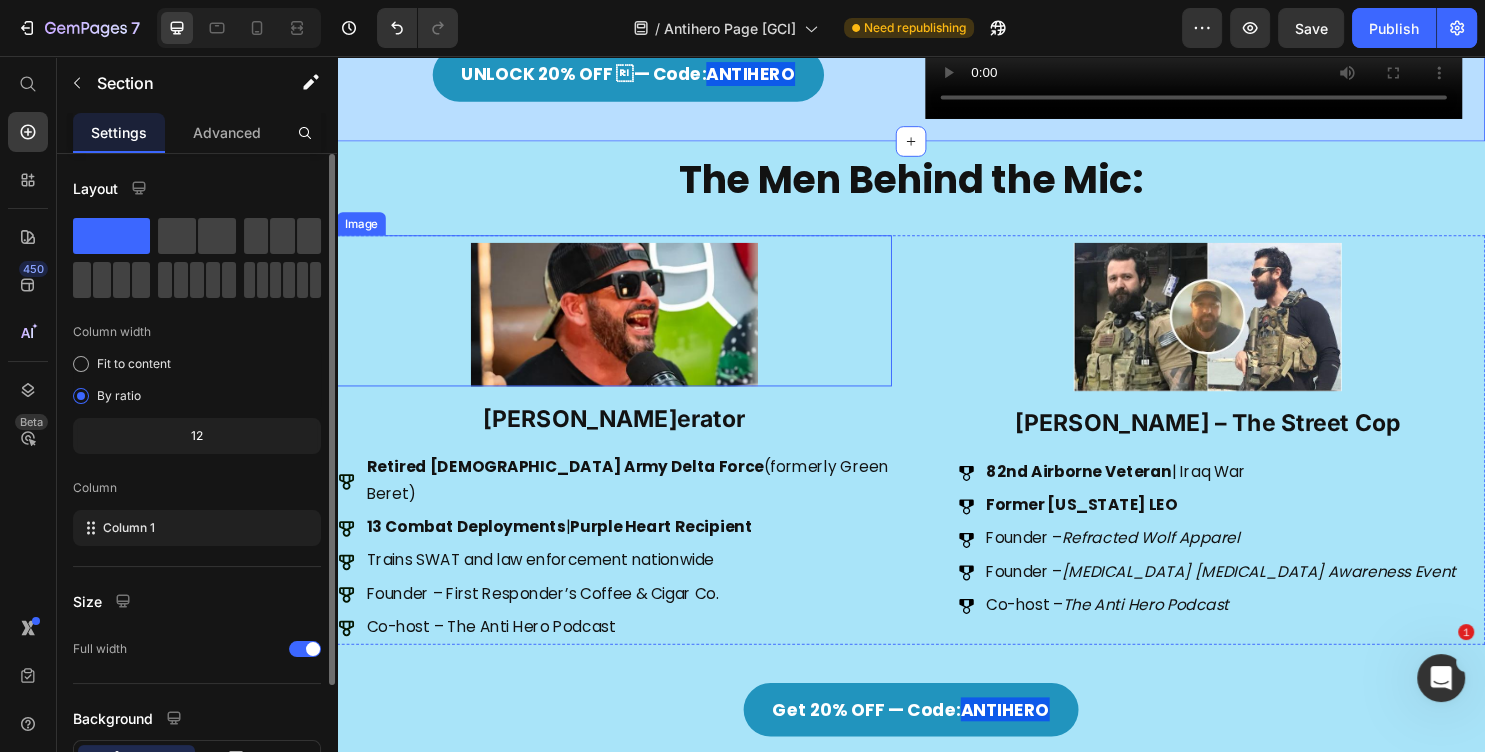 scroll, scrollTop: 648, scrollLeft: 0, axis: vertical 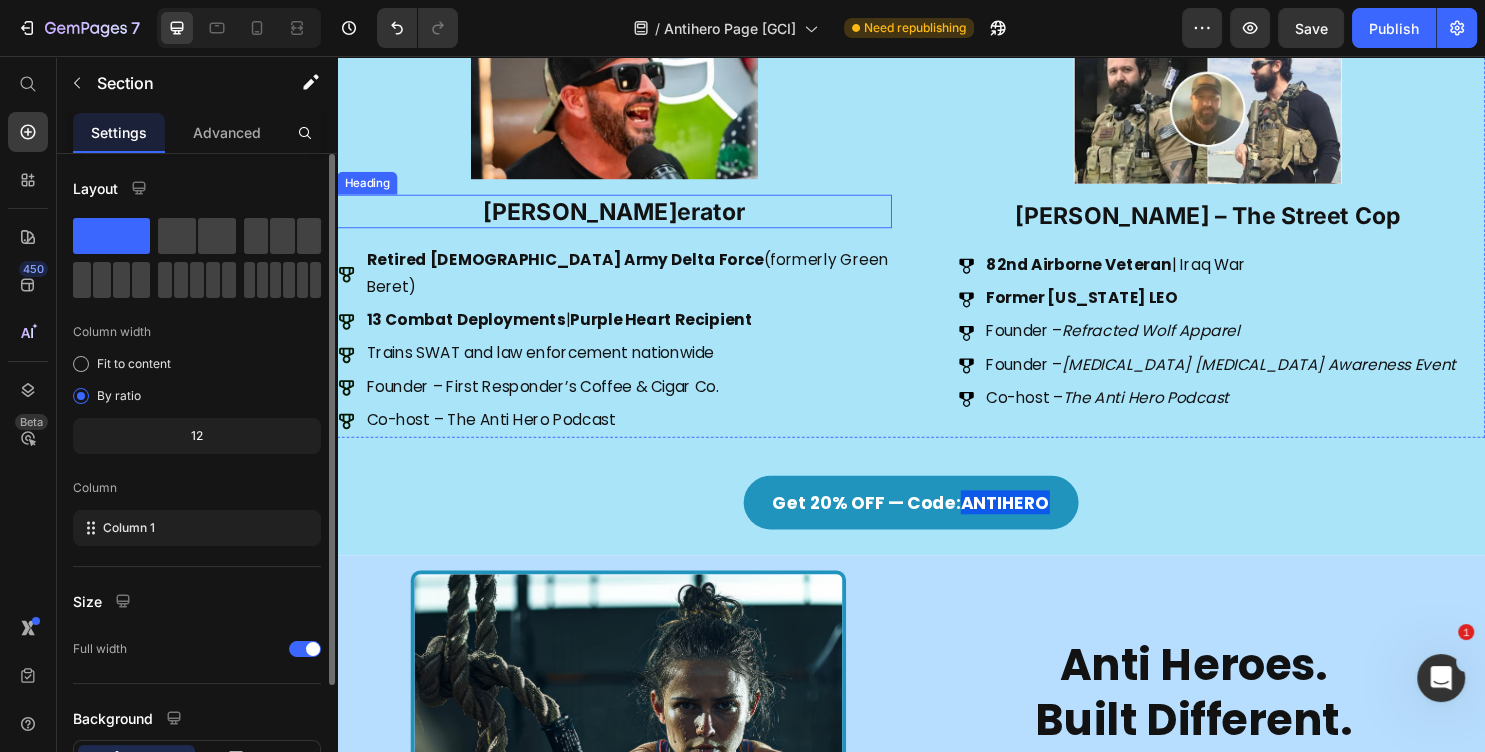 click on "[PERSON_NAME] – The Operator" at bounding box center (627, 218) 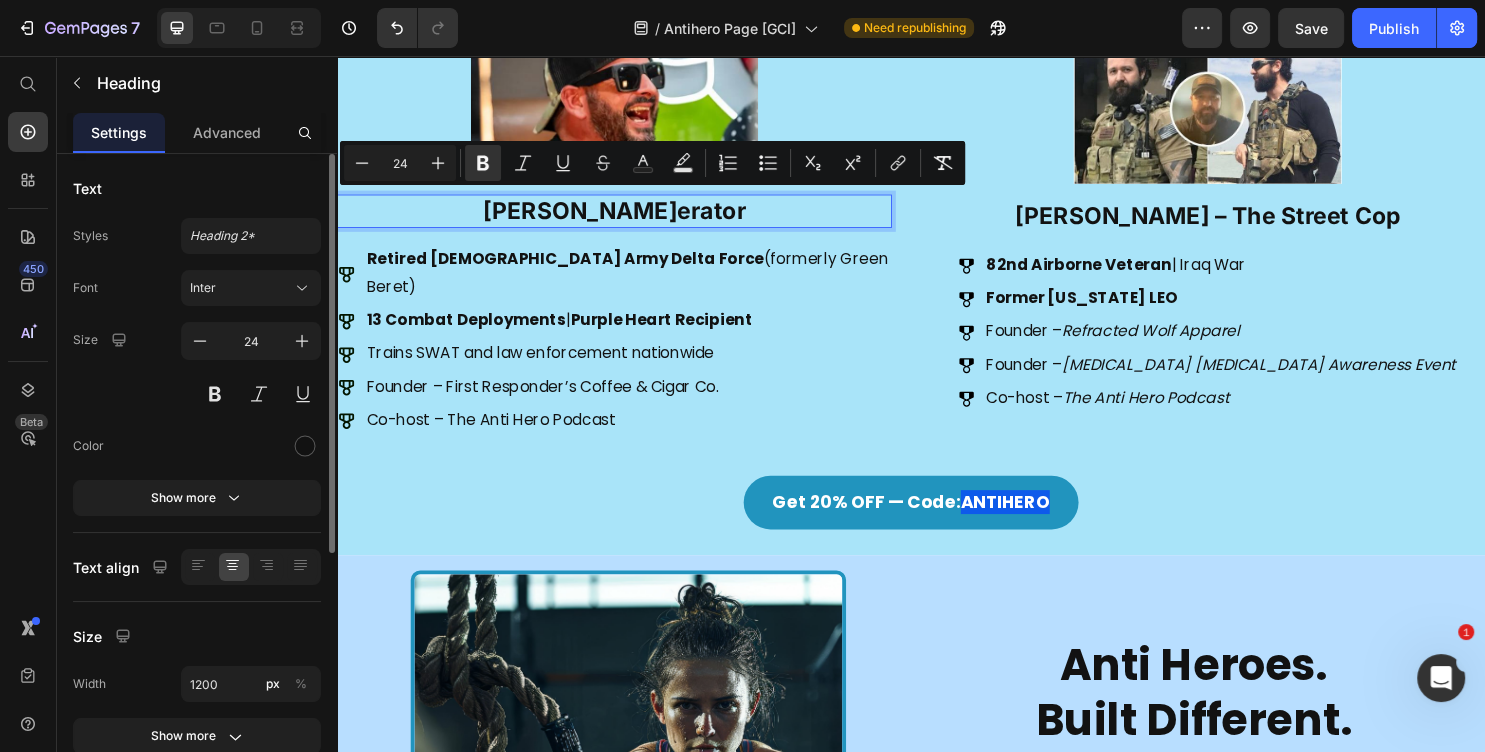 click on "[PERSON_NAME] – The Operator" at bounding box center (627, 218) 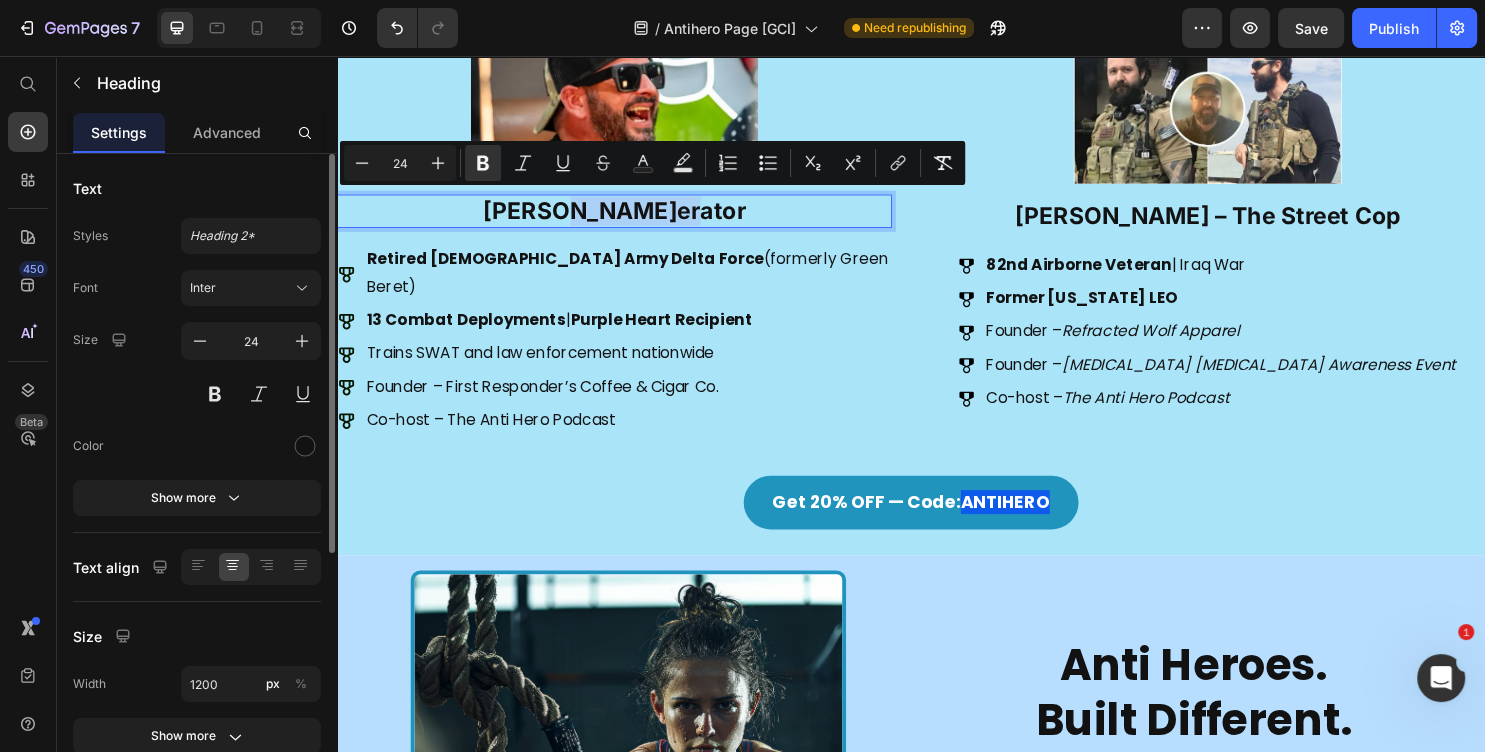 drag, startPoint x: 530, startPoint y: 215, endPoint x: 623, endPoint y: 220, distance: 93.13431 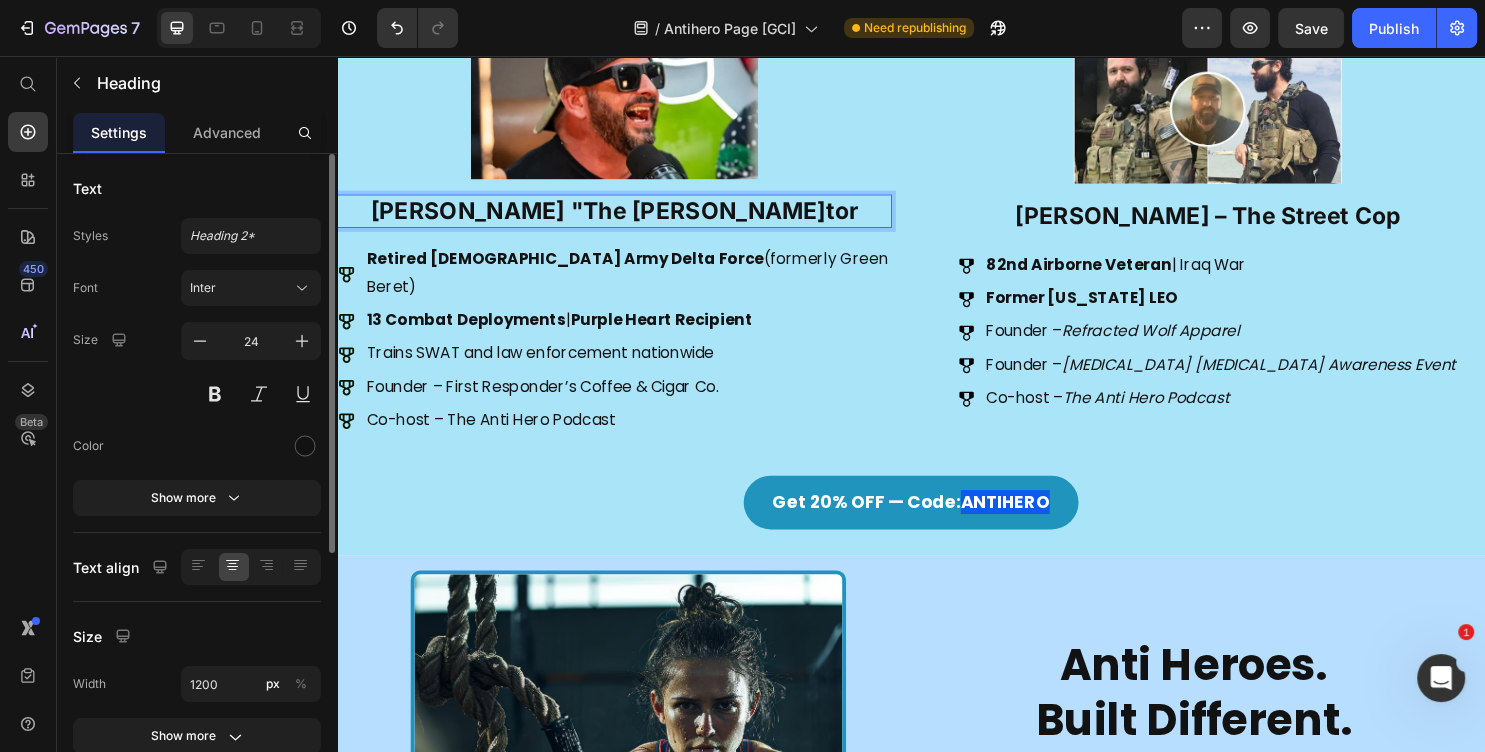 click on "Brent "The Operator" at bounding box center [627, 218] 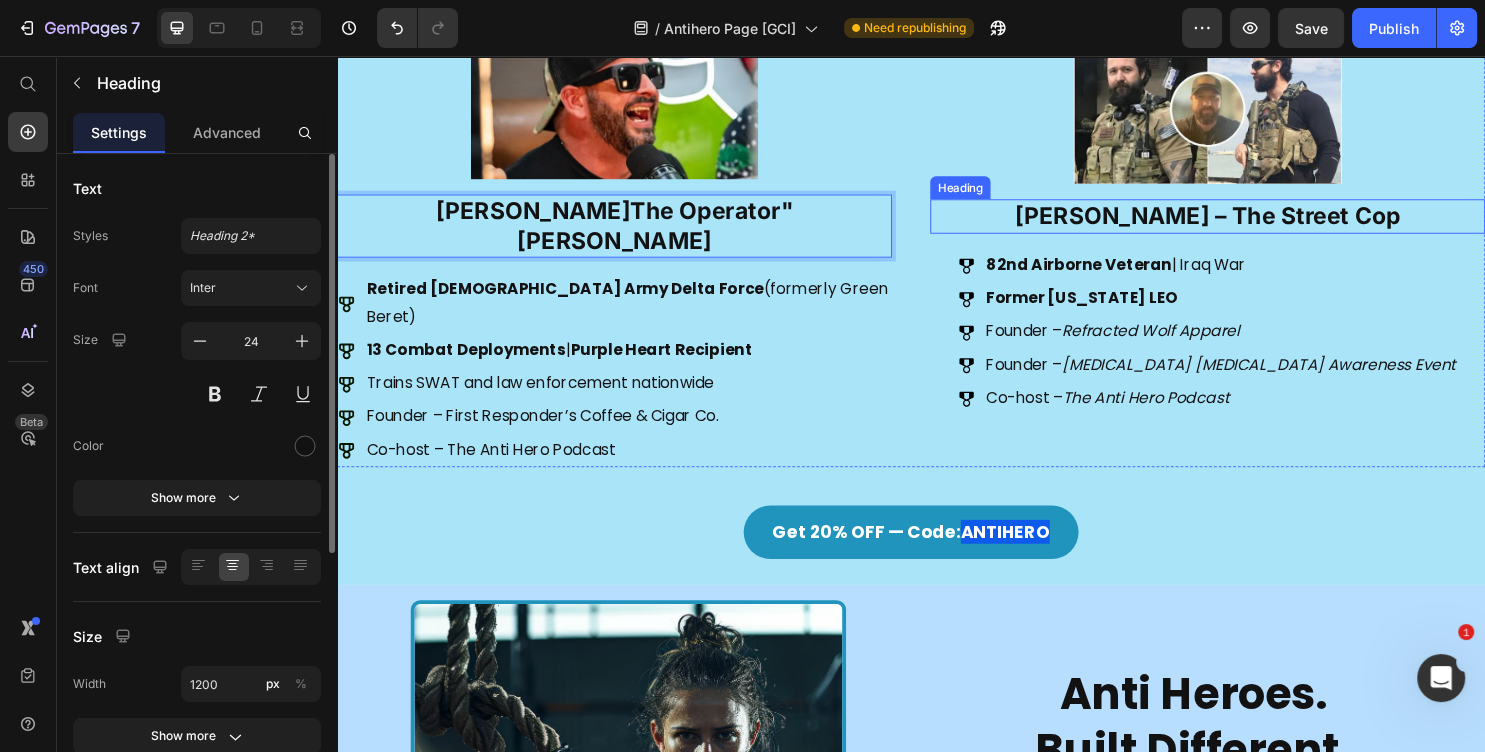 click on "[PERSON_NAME]Street Cop" at bounding box center [1247, 223] 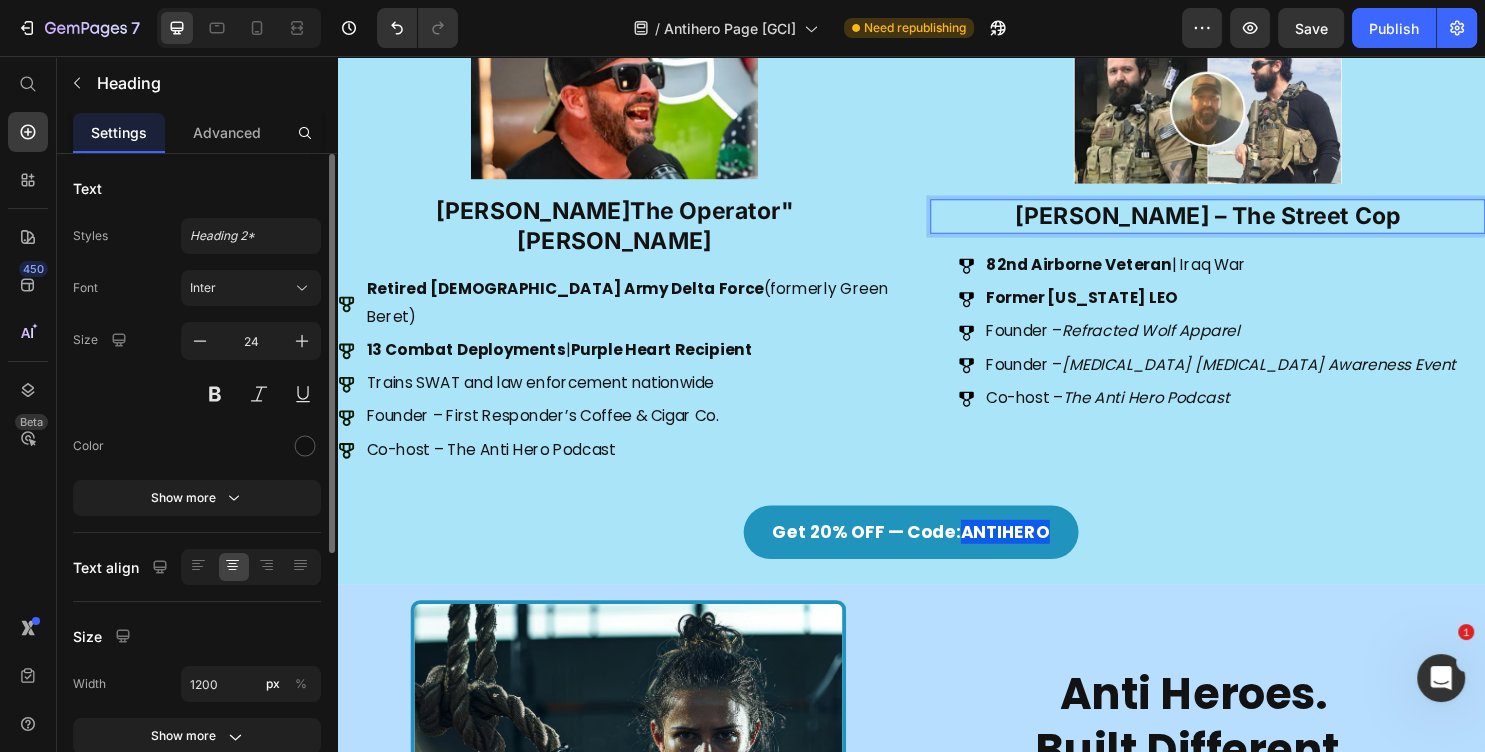 click on "[PERSON_NAME]Street Cop" at bounding box center (1247, 223) 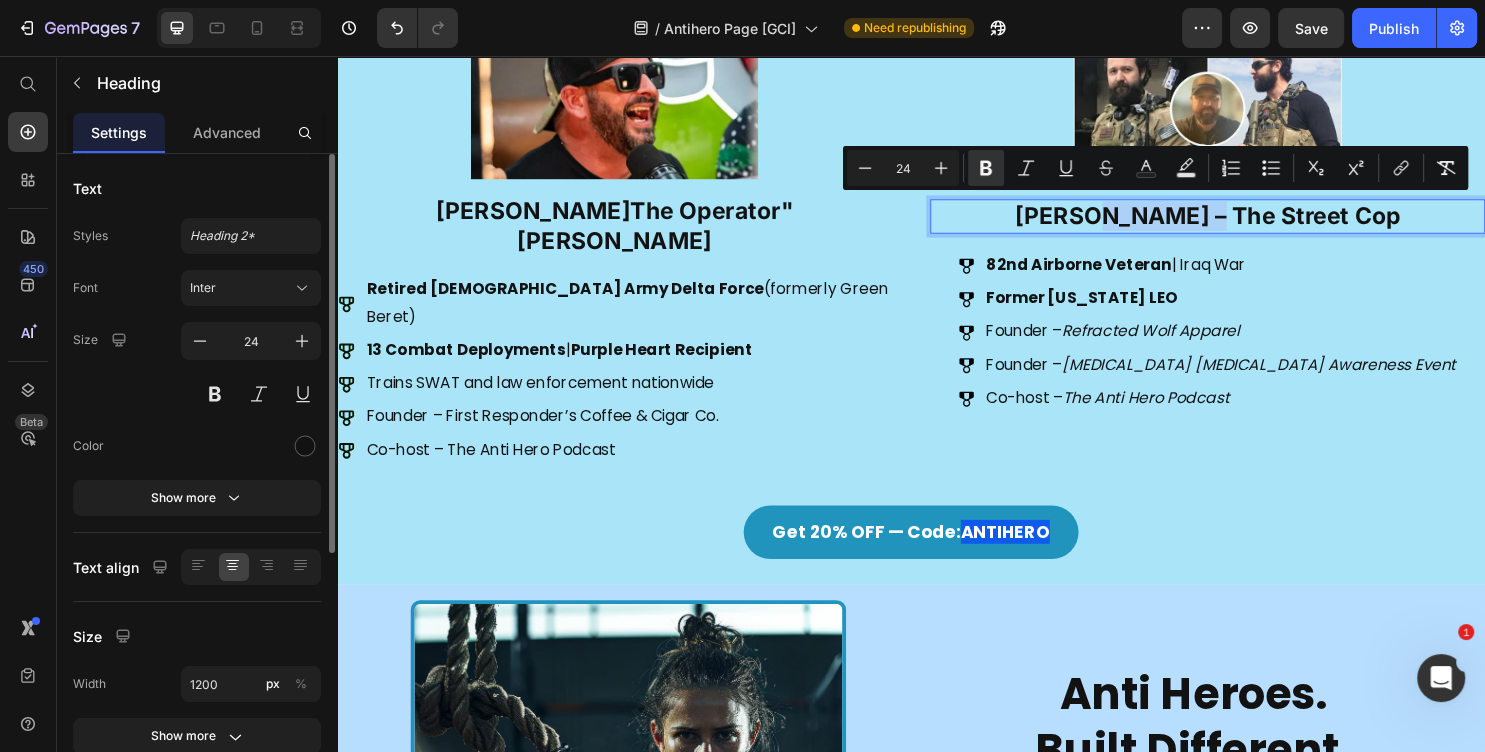 drag, startPoint x: 1233, startPoint y: 219, endPoint x: 1123, endPoint y: 217, distance: 110.01818 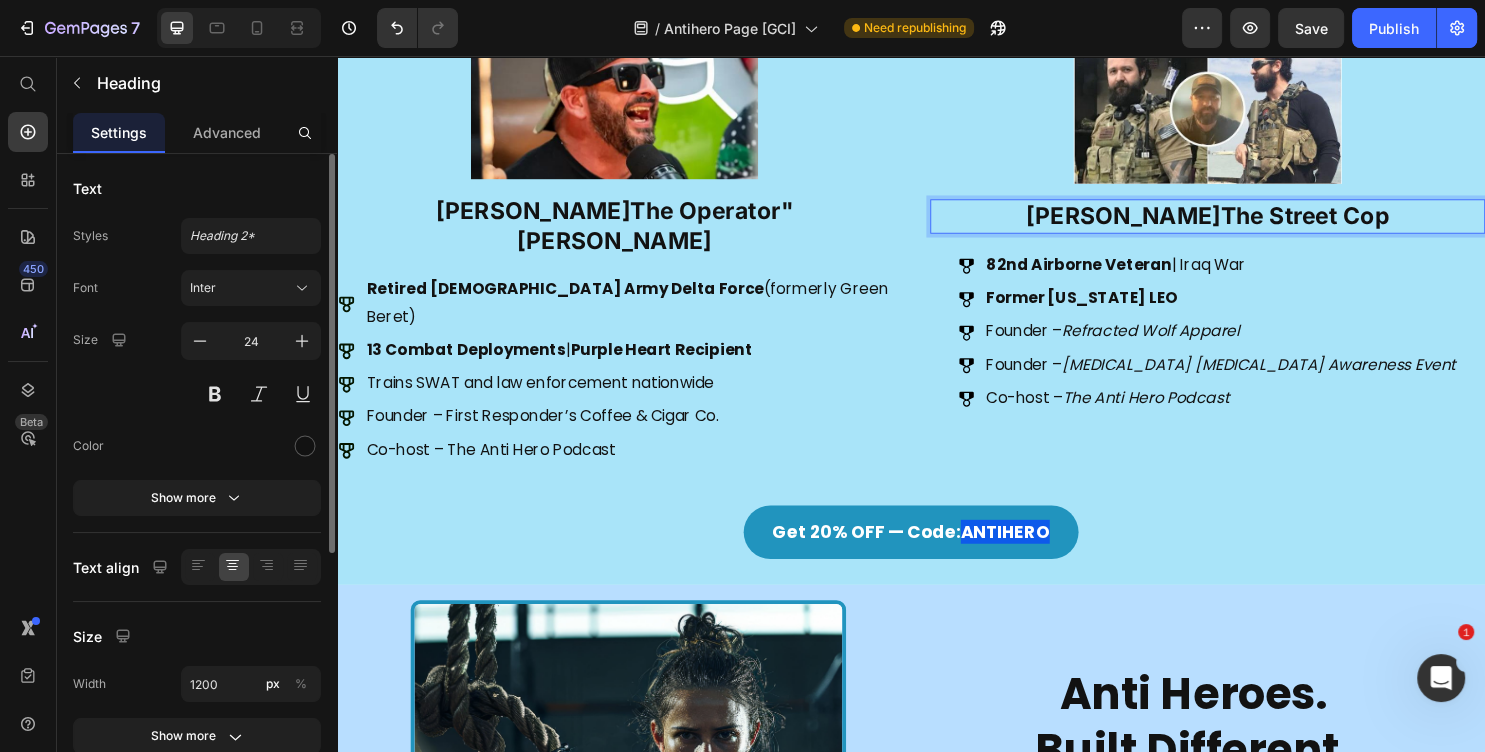 click on "Tyler "The Street Cop" at bounding box center [1247, 223] 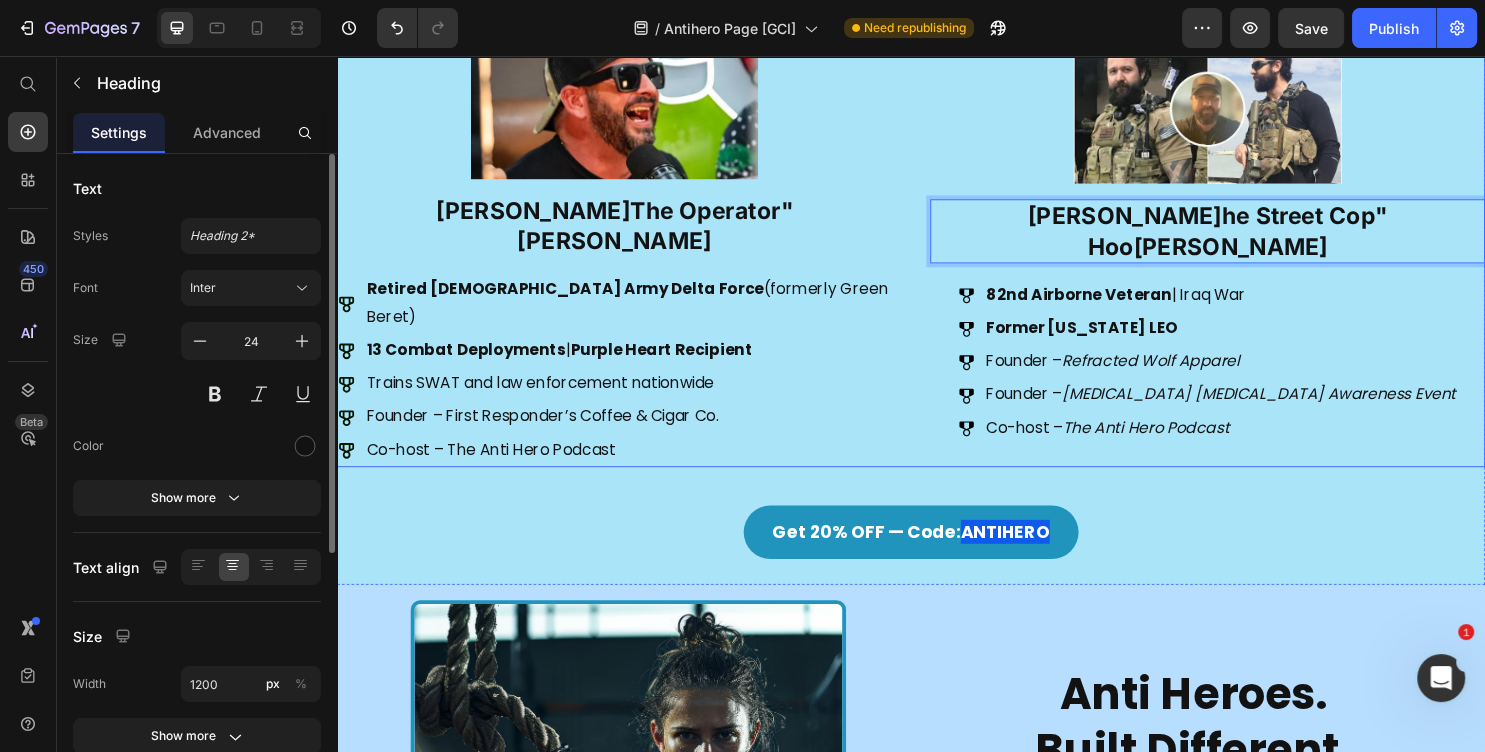 scroll, scrollTop: 539, scrollLeft: 0, axis: vertical 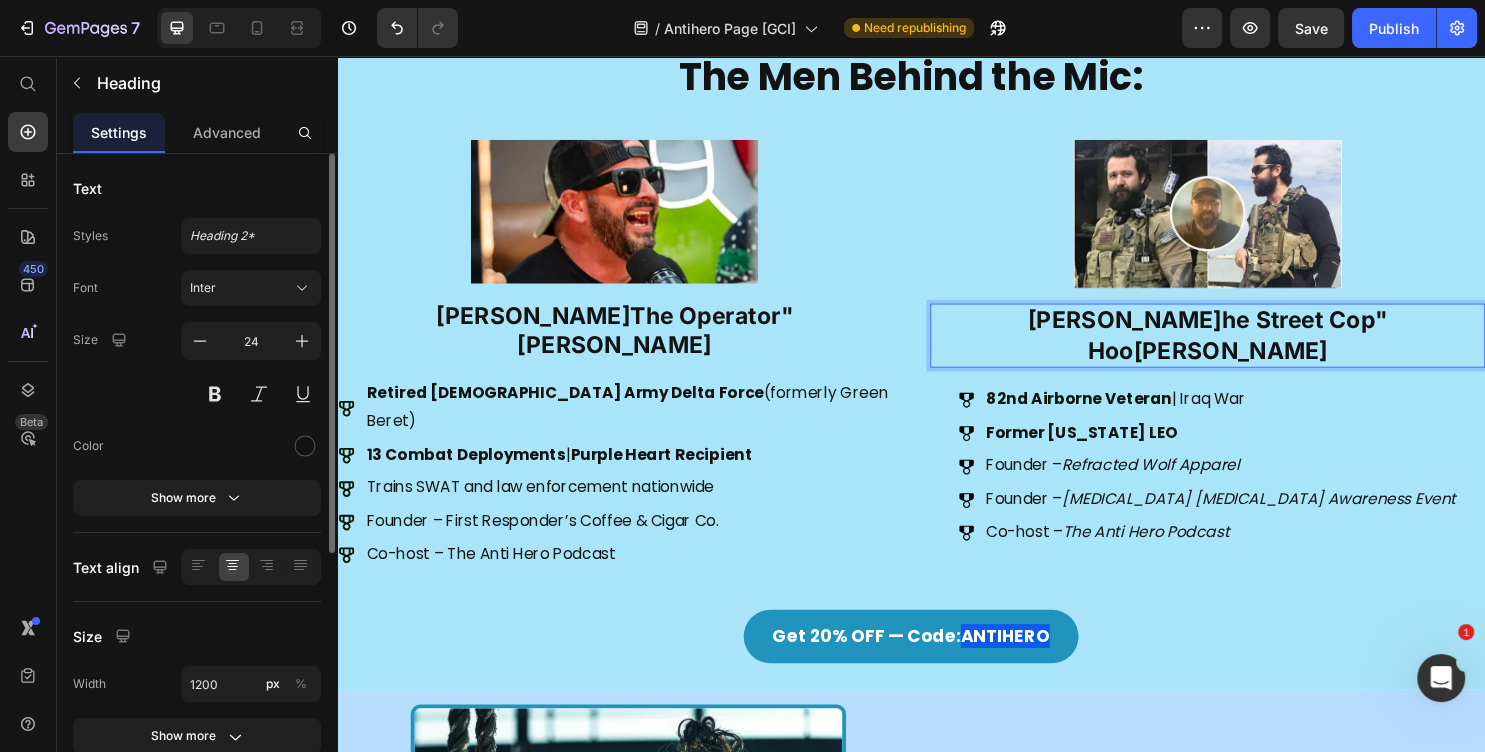 click on "Tyler "The Street Cop" Hoover" at bounding box center (1247, 348) 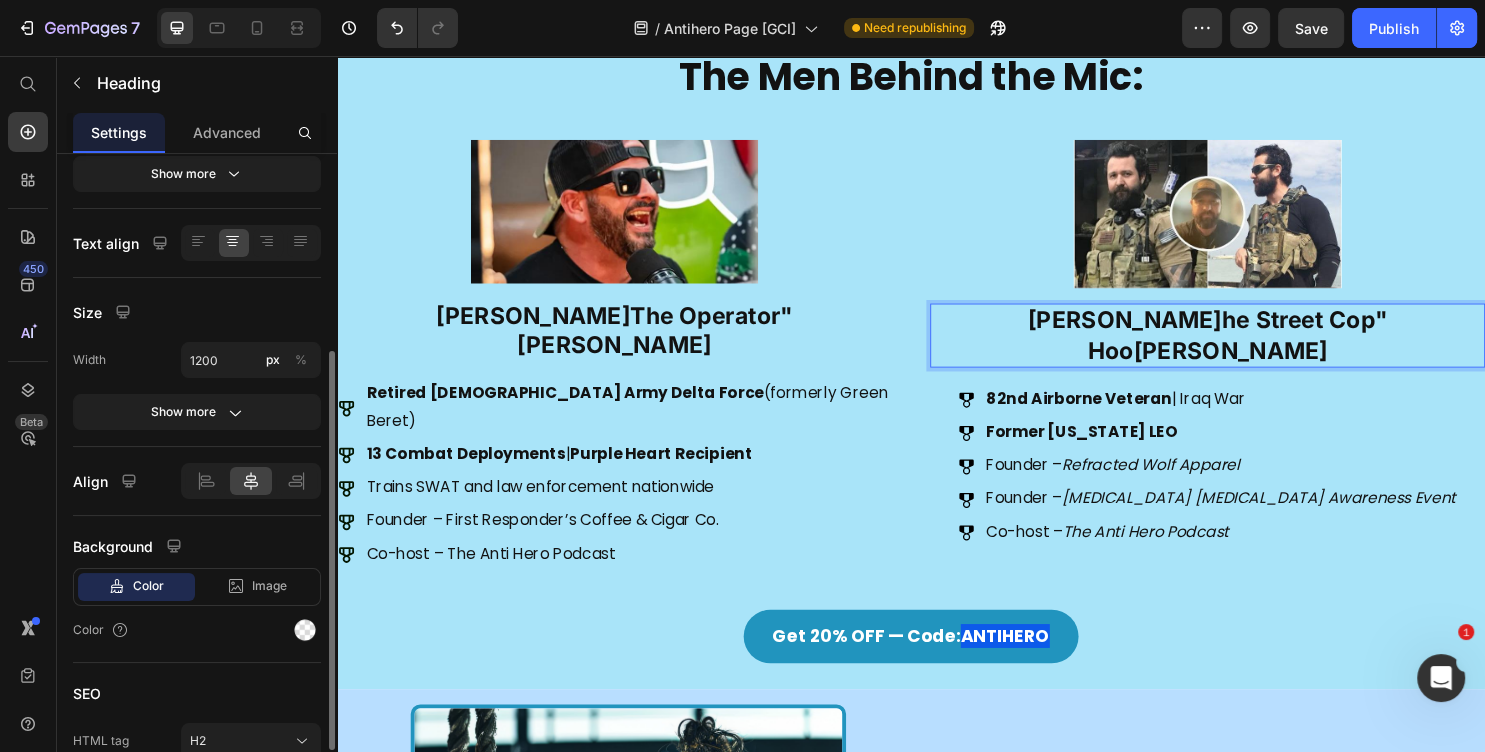 scroll, scrollTop: 420, scrollLeft: 0, axis: vertical 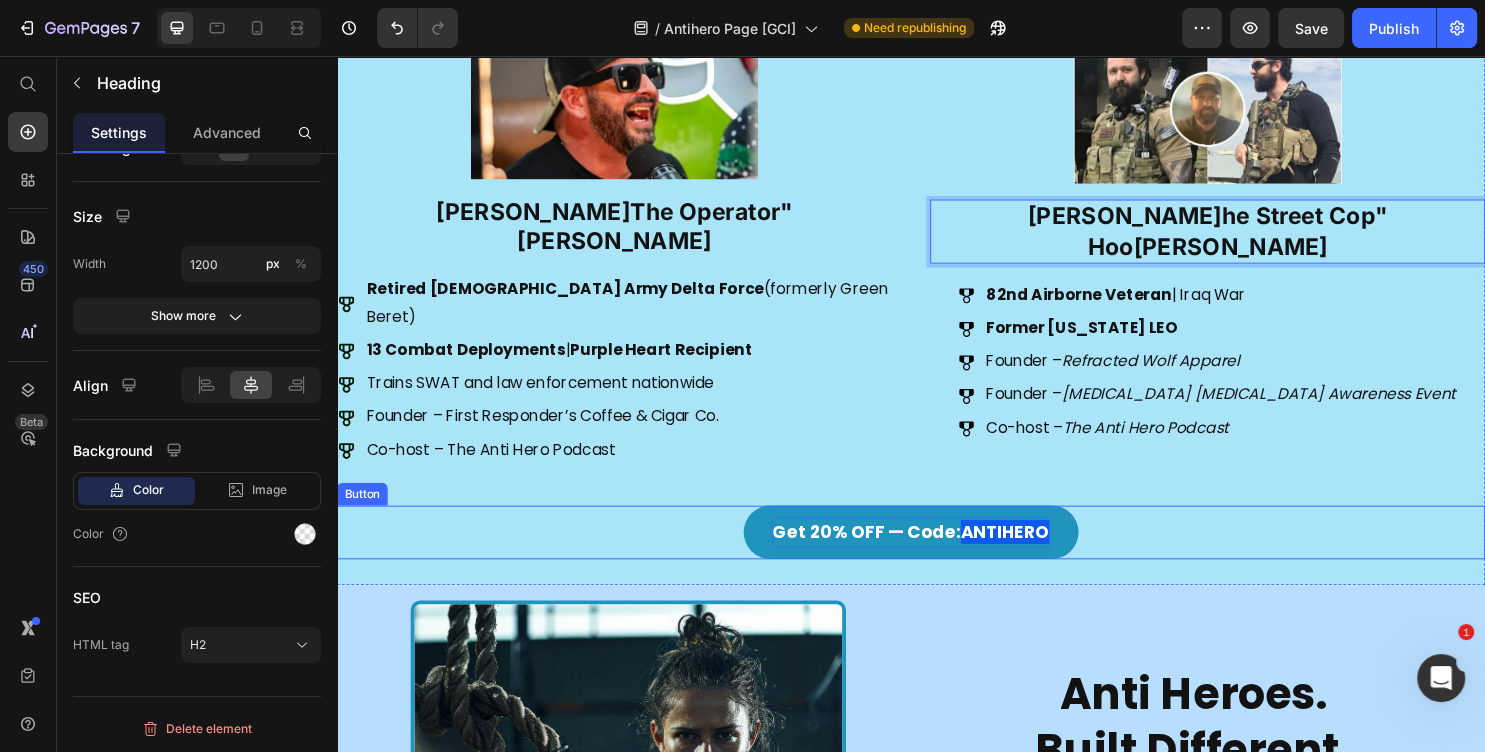 click on "Get 20% OFF — Code:  ANTIHERO" at bounding box center [937, 554] 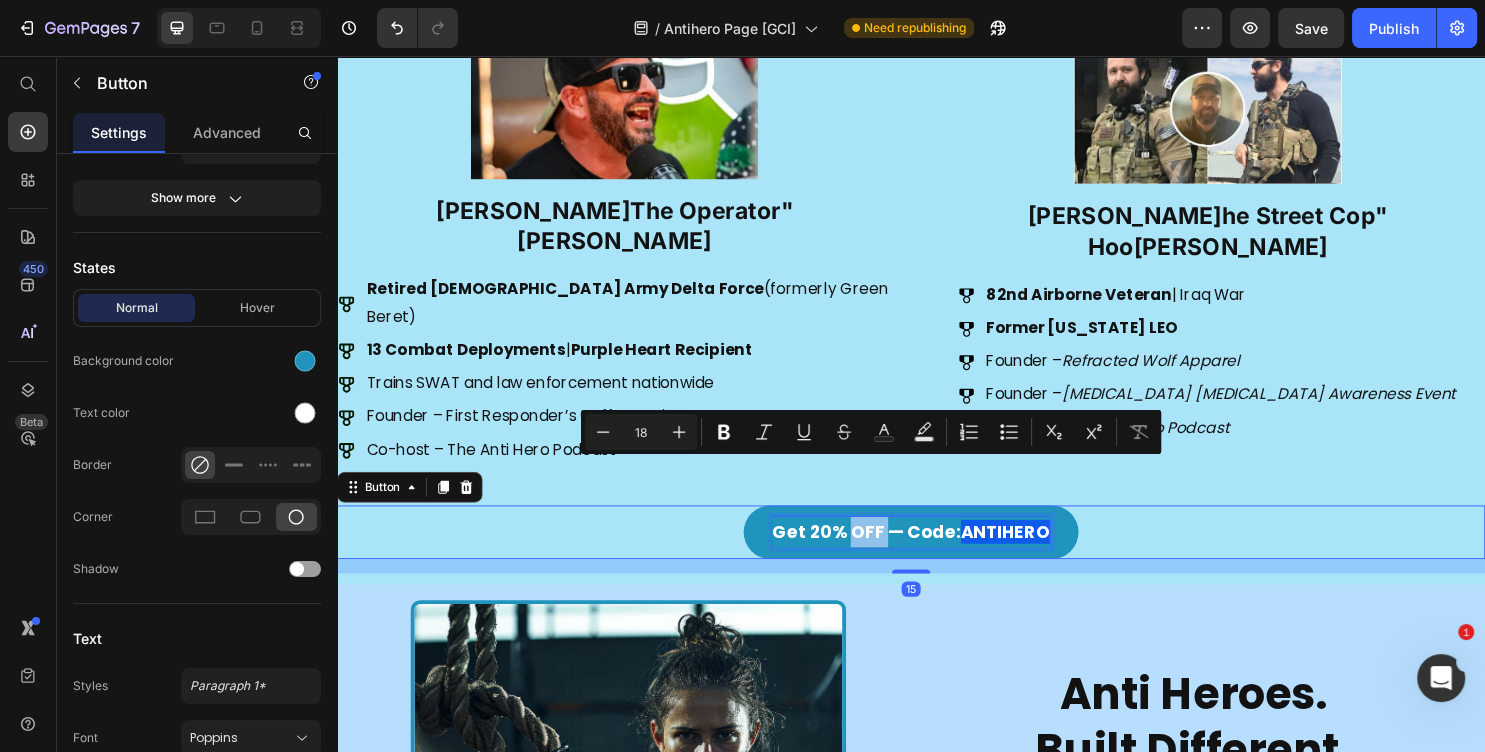 scroll, scrollTop: 0, scrollLeft: 0, axis: both 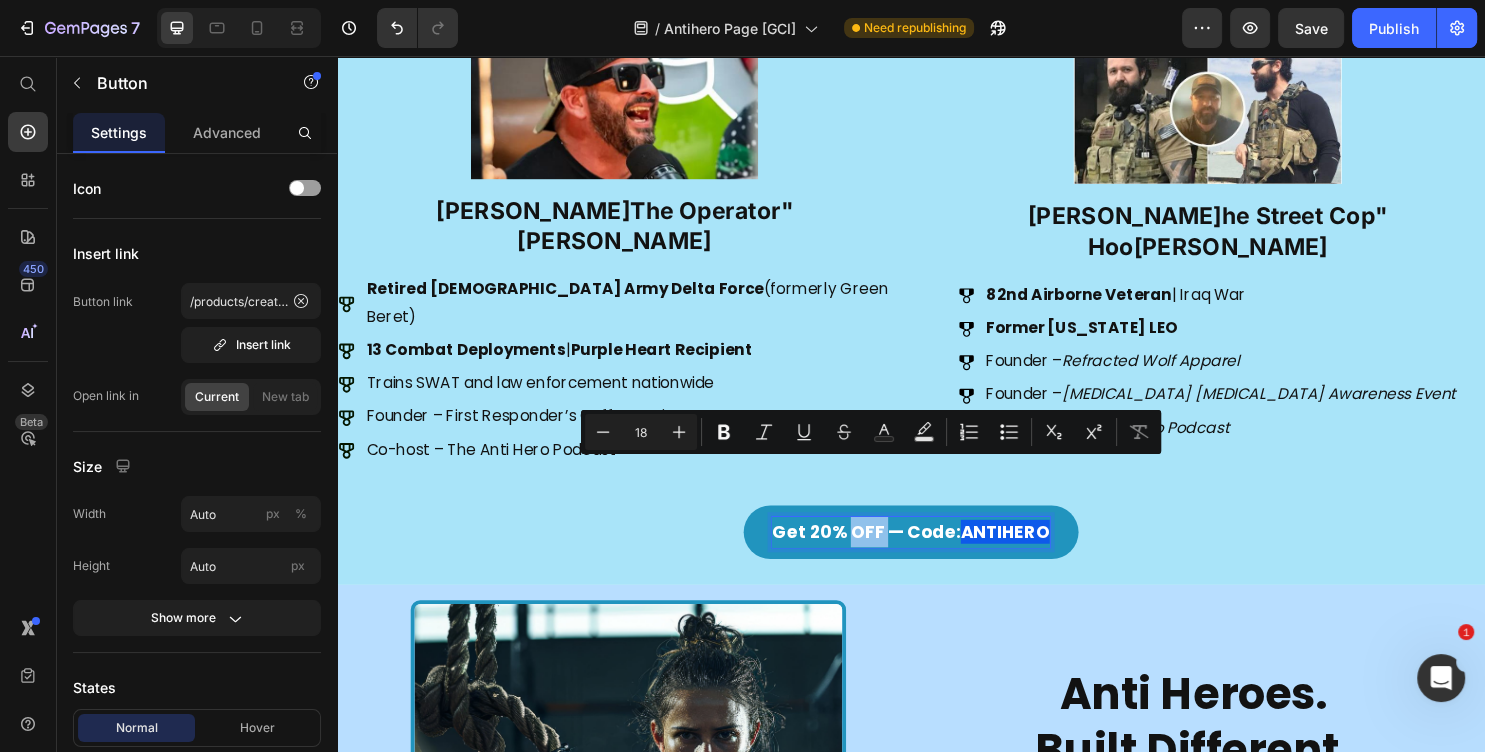 click on "Get 20% OFF — Code:  ANTIHERO" at bounding box center [937, 554] 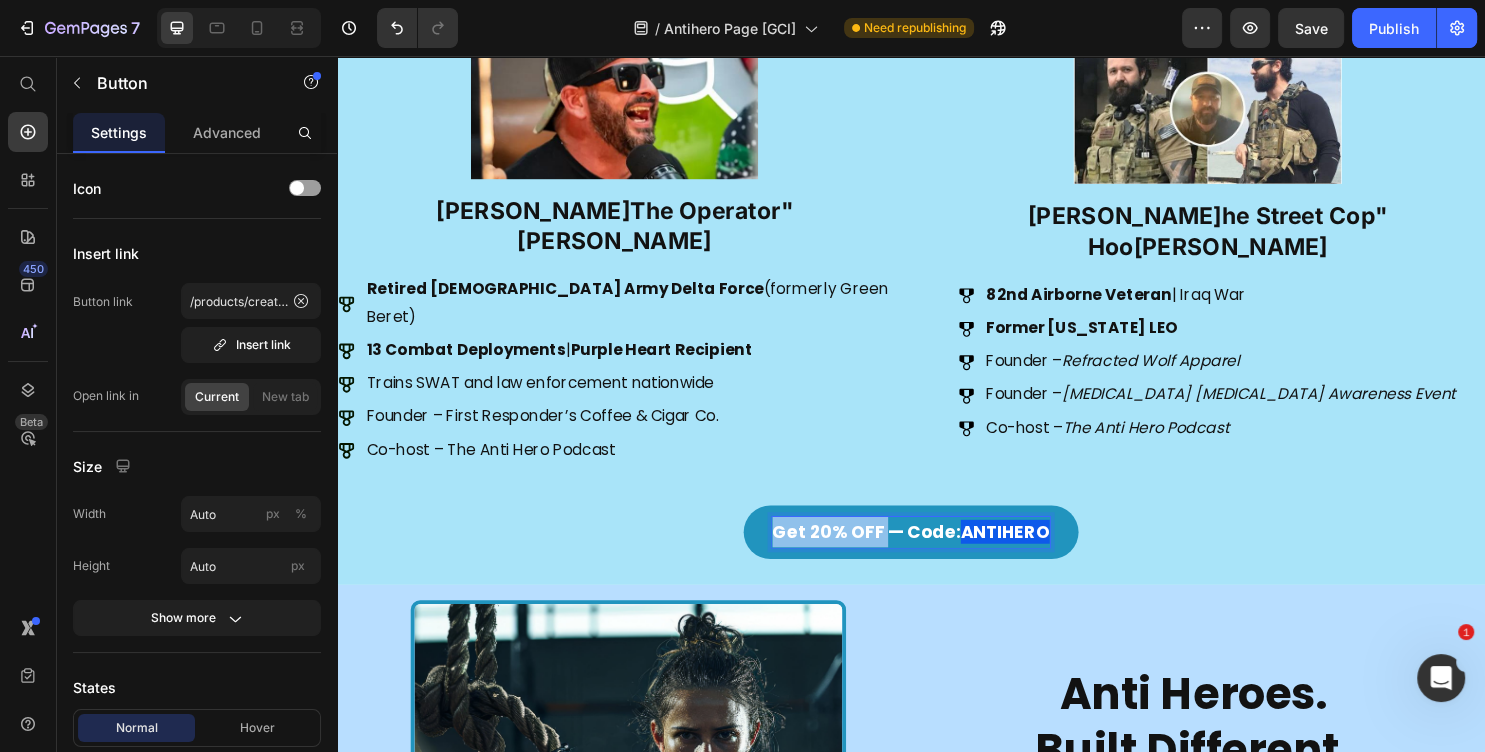 drag, startPoint x: 892, startPoint y: 491, endPoint x: 758, endPoint y: 480, distance: 134.45073 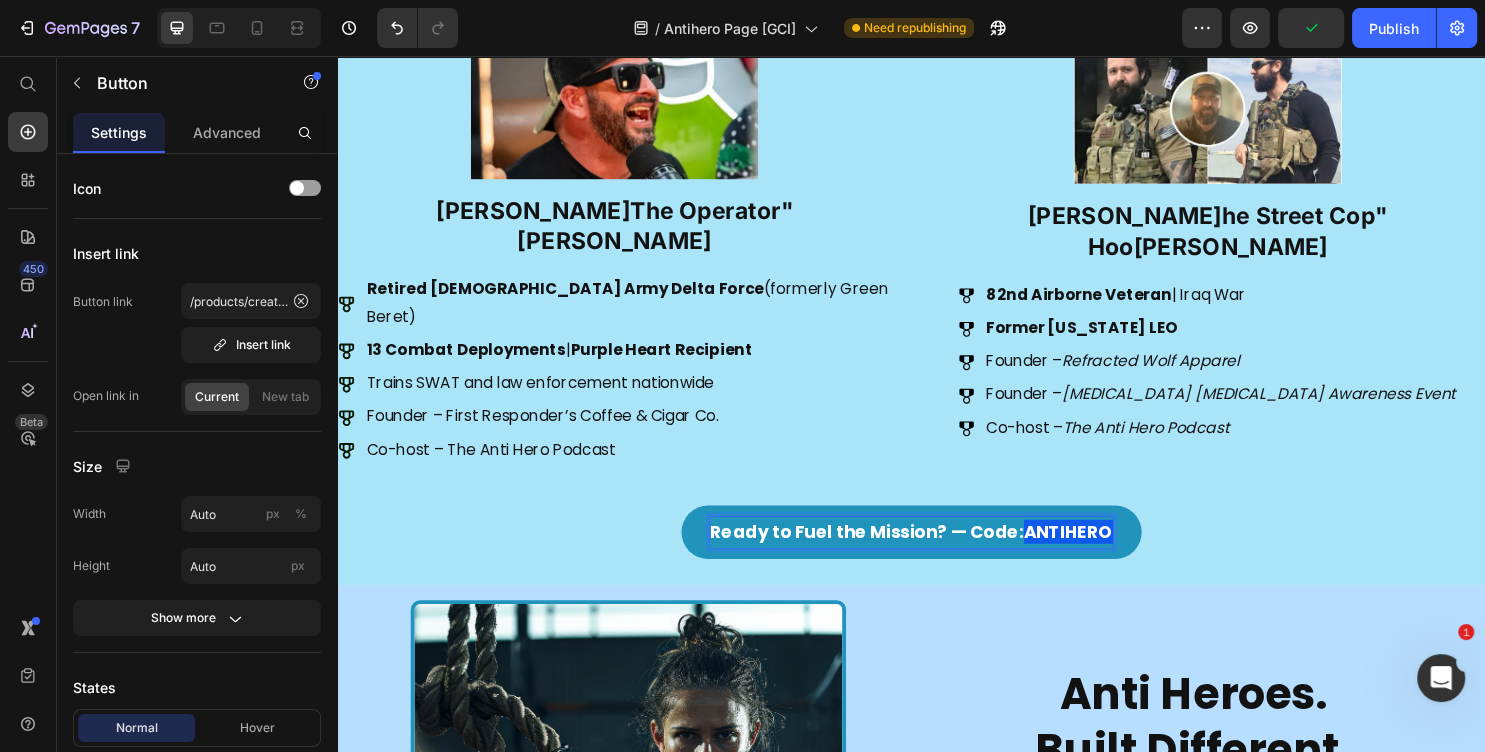 click on "Ready to Fuel the Mission? — Code:  ANTIHERO" at bounding box center (937, 554) 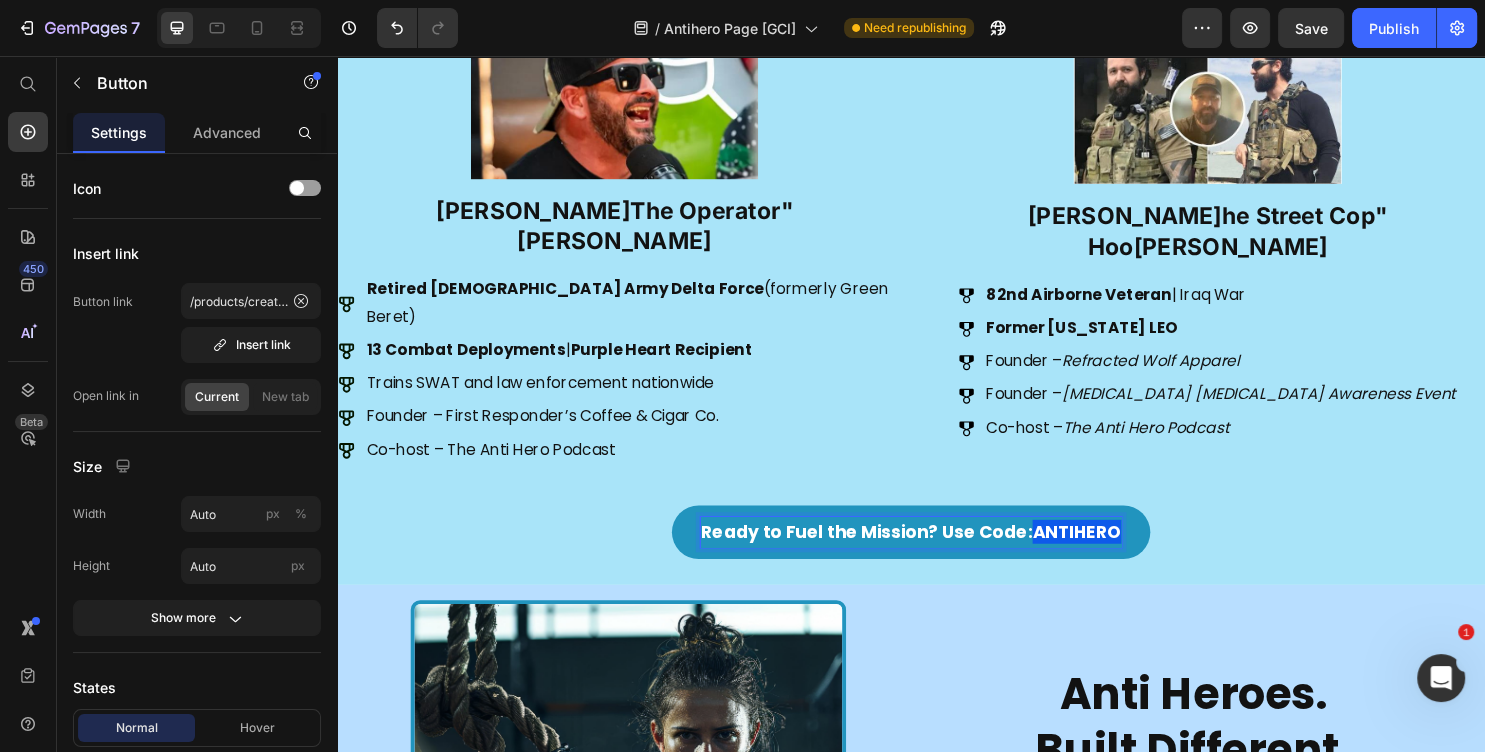click on "ANTIHERO" at bounding box center (1110, 553) 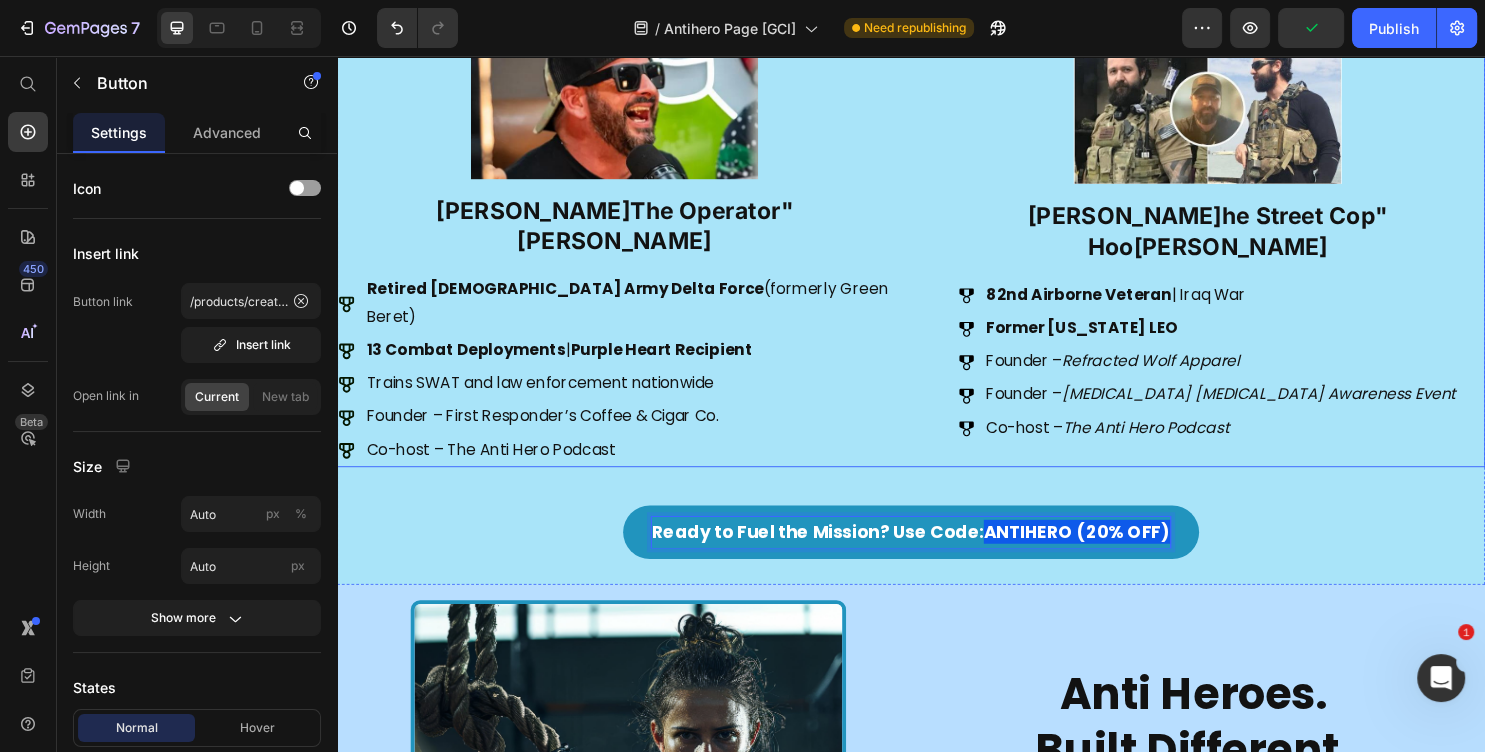 click on "Image ⁠⁠⁠⁠⁠⁠⁠ Brent "The Operator" Tucker Heading
Retired U.S. Army Delta Force  (formerly Green Beret)
13 Combat Deployments  |  Purple Heart Recipient
Trains SWAT and law enforcement nationwide
Founder – First Responder’s Coffee & Cigar Co.
Co-host – The Anti Hero Podcast Item List Image ⁠⁠⁠⁠⁠⁠⁠ Tyler "The Street Cop" Hoover Heading
82nd Airborne Veteran  | Iraq War
Former Florida LEO
Founder –  Refracted Wolf Apparel
Founder –  Shell Shock PTSD Awareness Event
Co-host –  The Anti Hero Podcast Item List Row" at bounding box center [937, 256] 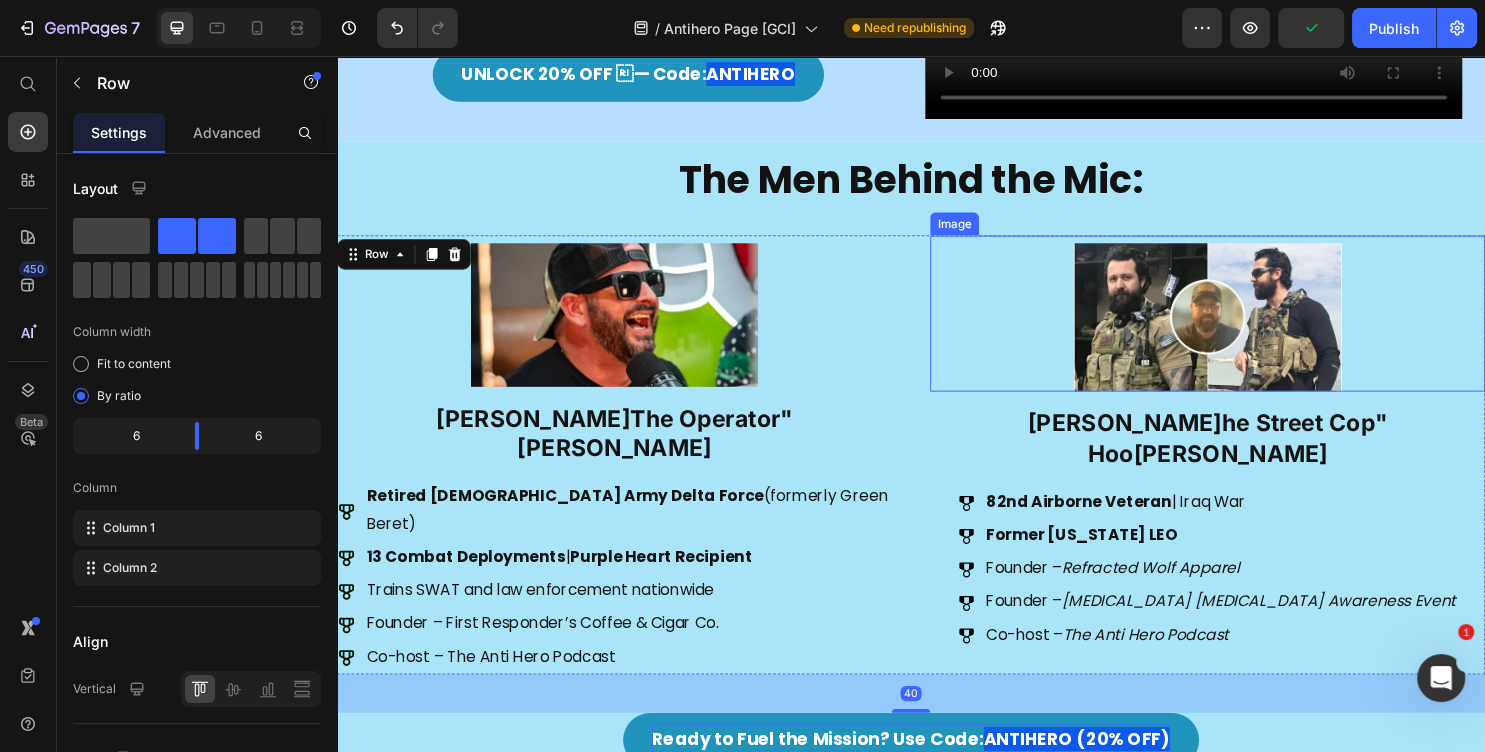 scroll, scrollTop: 324, scrollLeft: 0, axis: vertical 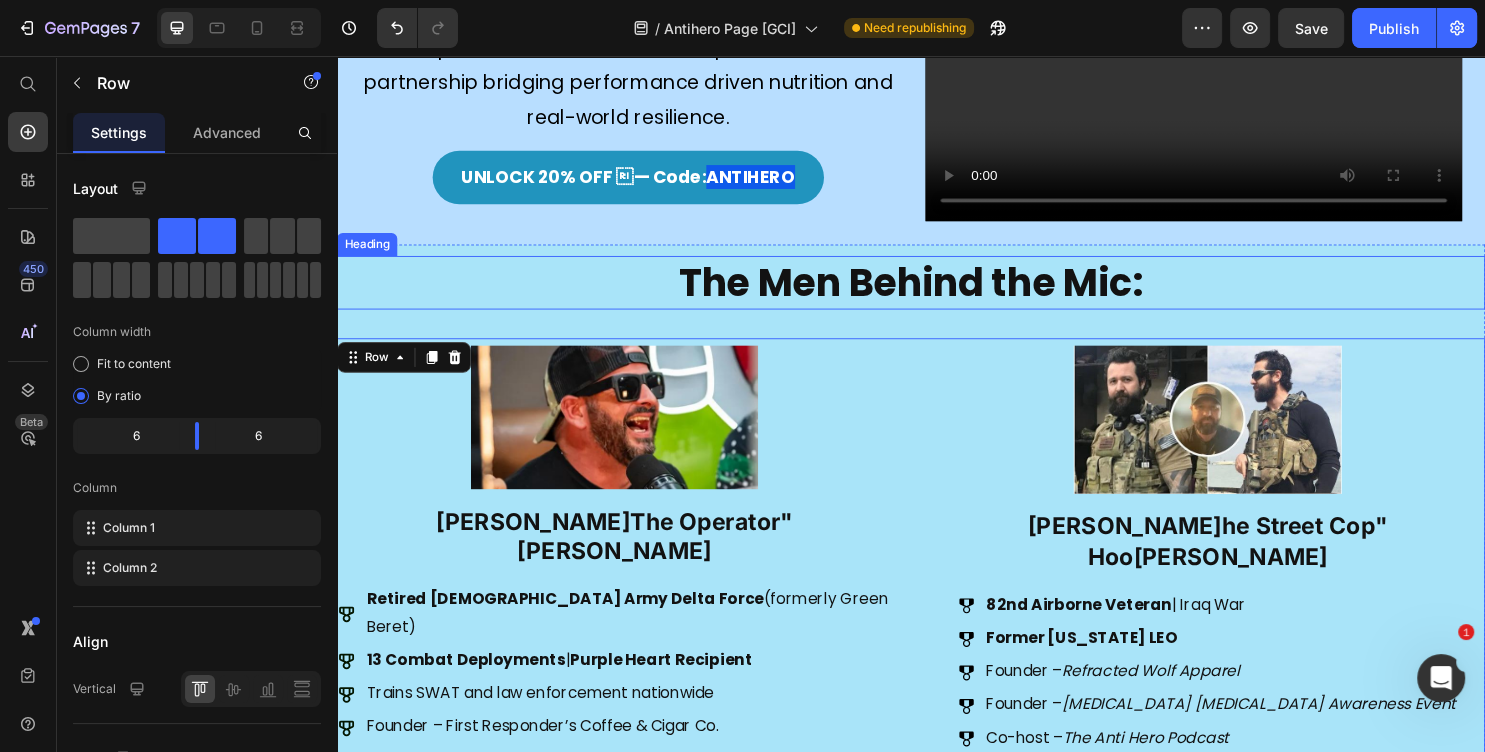 click on "The Men Behind the Mic:" at bounding box center [937, 293] 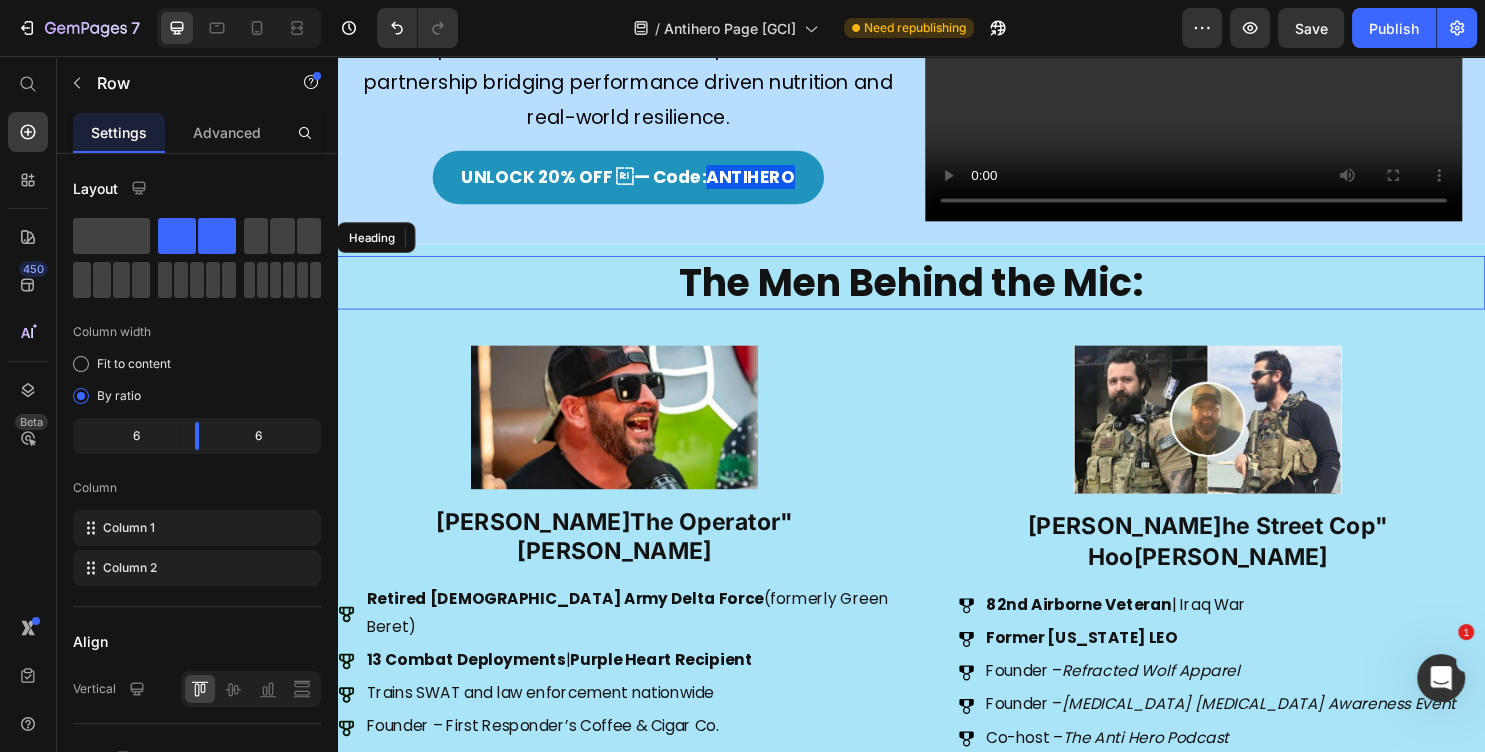 click on "The Men Behind the Mic:" at bounding box center [937, 293] 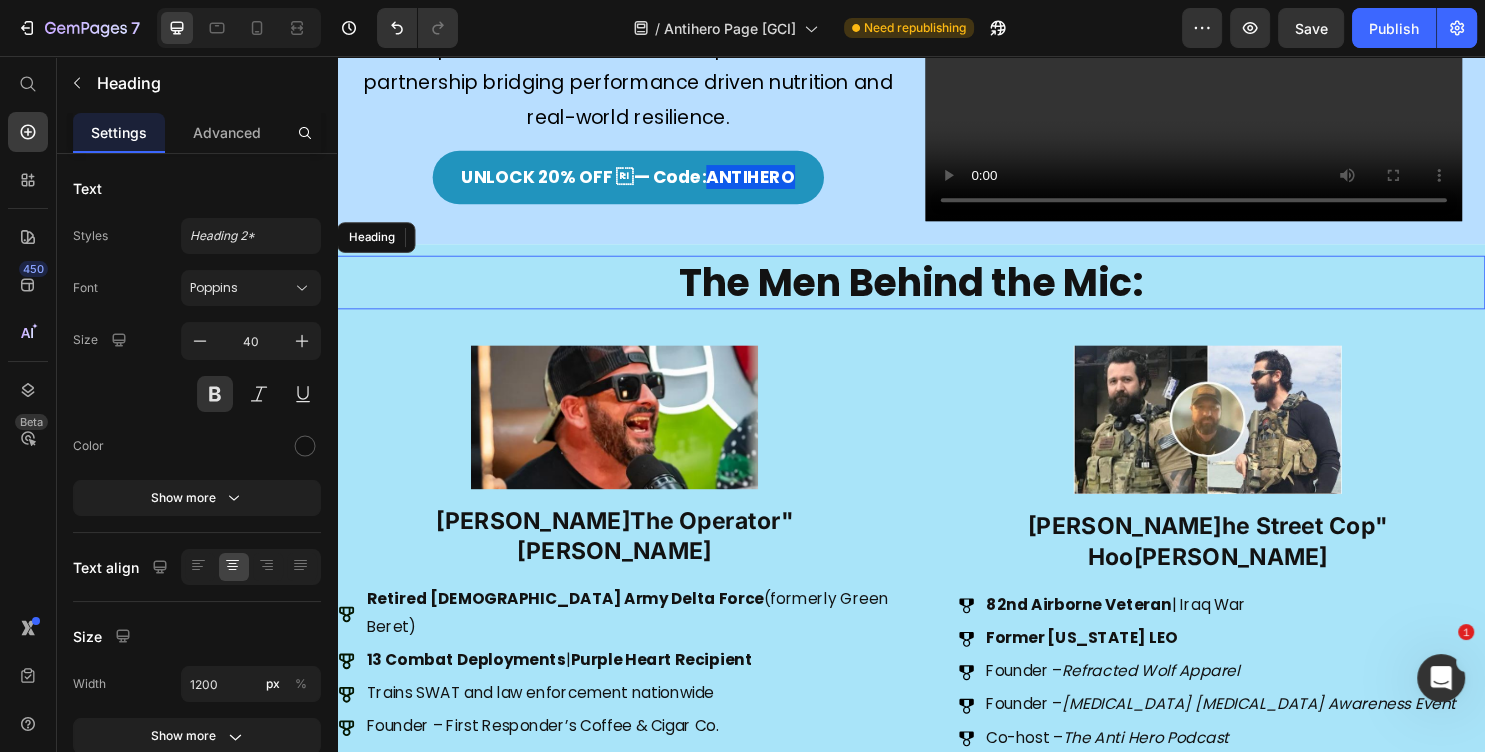 click on "The Men Behind the Mic:" at bounding box center (937, 293) 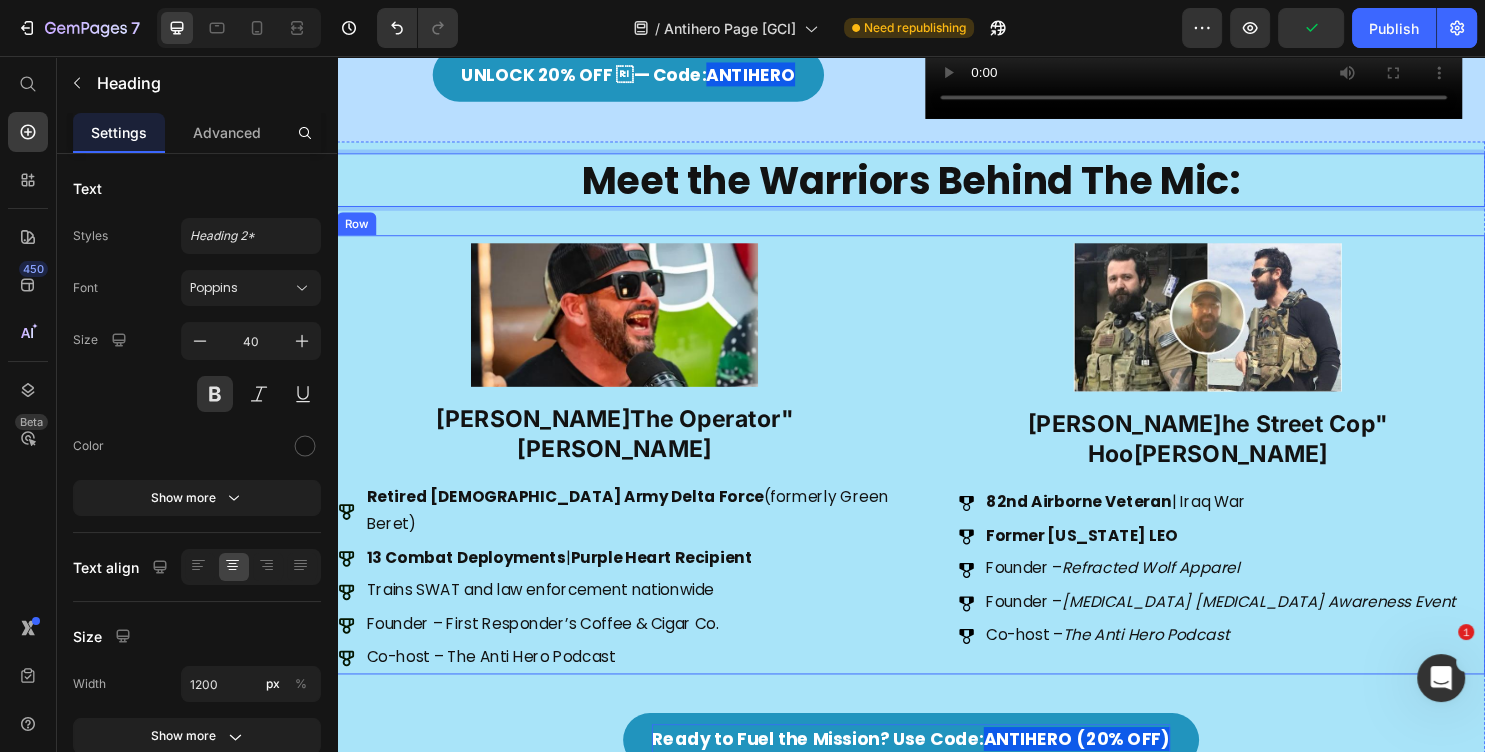 scroll, scrollTop: 539, scrollLeft: 0, axis: vertical 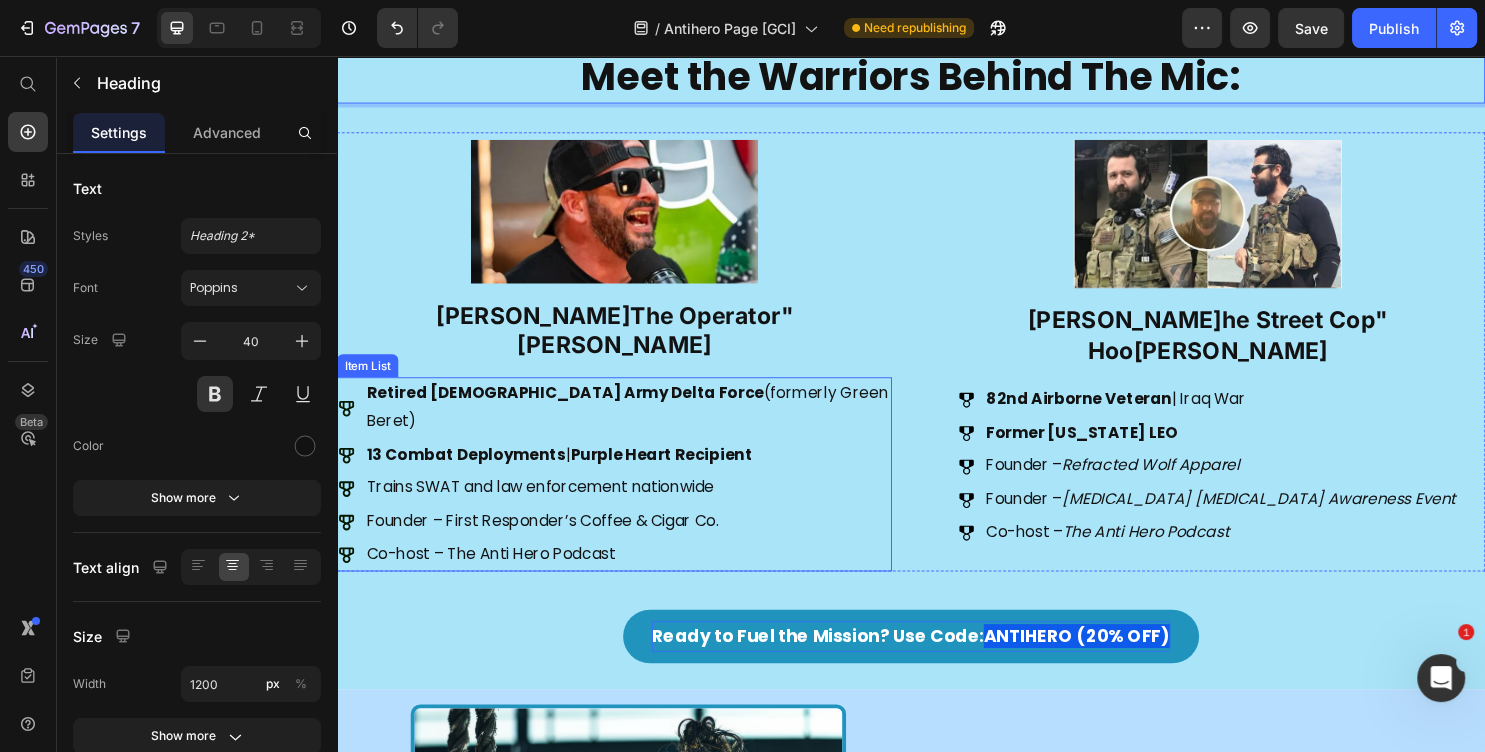 click on "Retired U.S. Army Delta Force  (formerly Green Beret)" at bounding box center [641, 424] 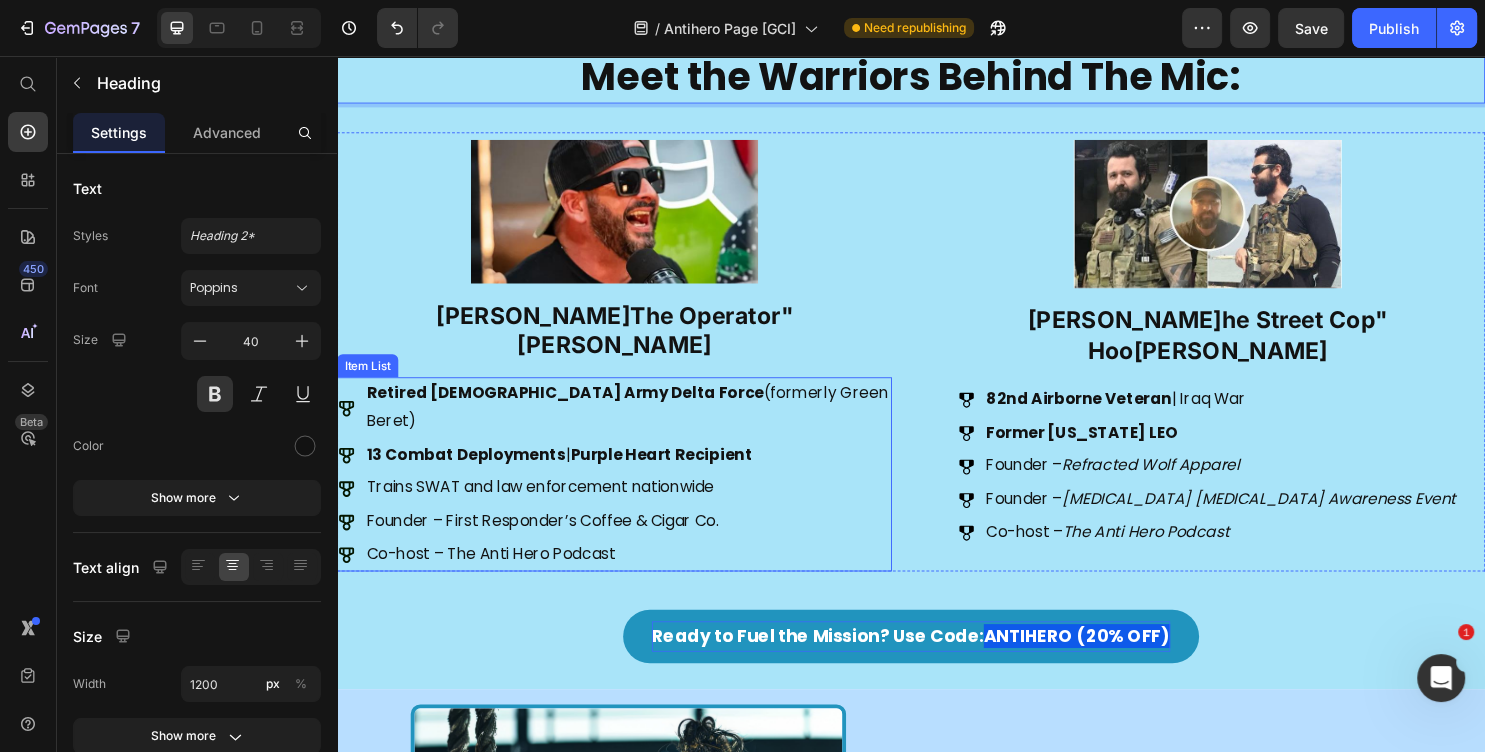 click on "Retired U.S. Army Delta Force  (formerly Green Beret)" at bounding box center (641, 424) 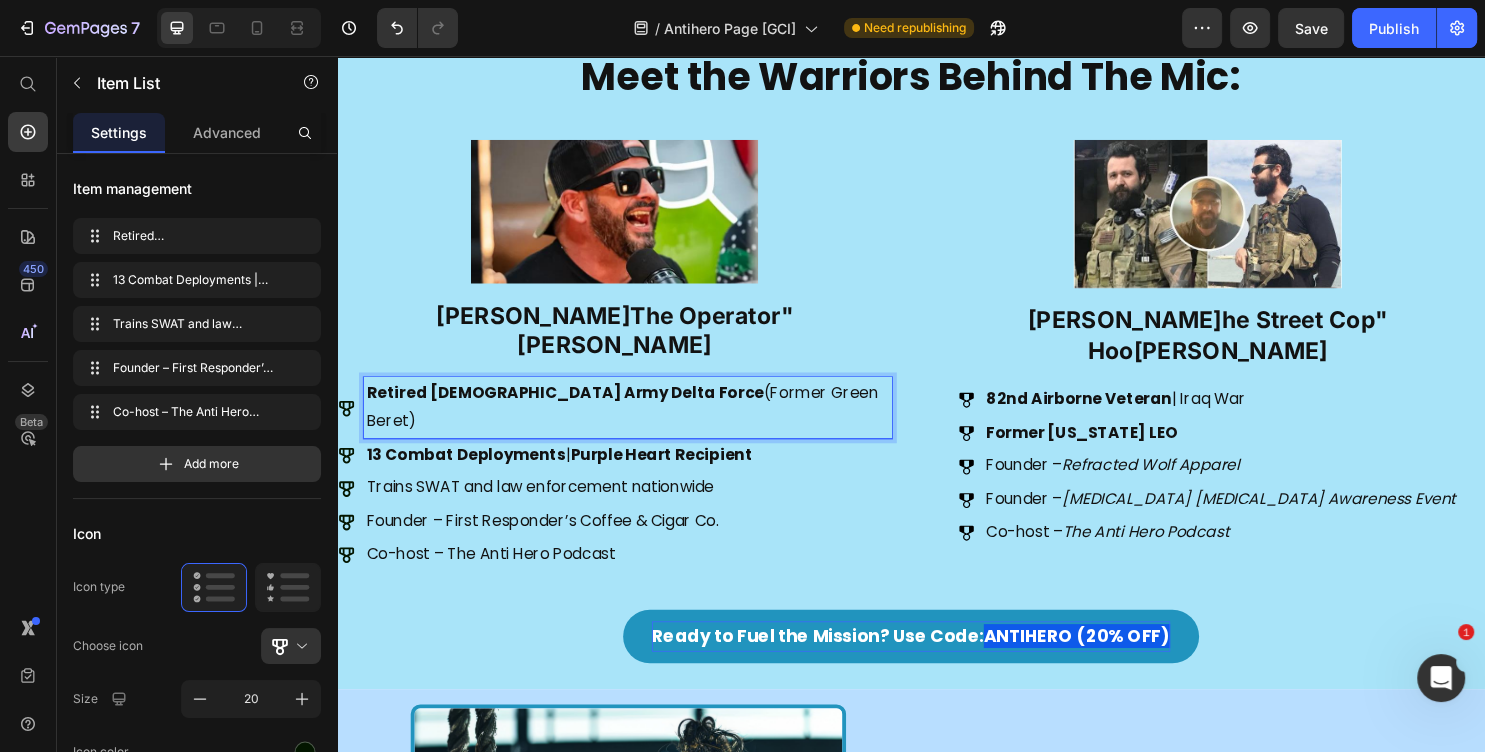 click on "Trains SWAT and law enforcement nationwide" at bounding box center (641, 507) 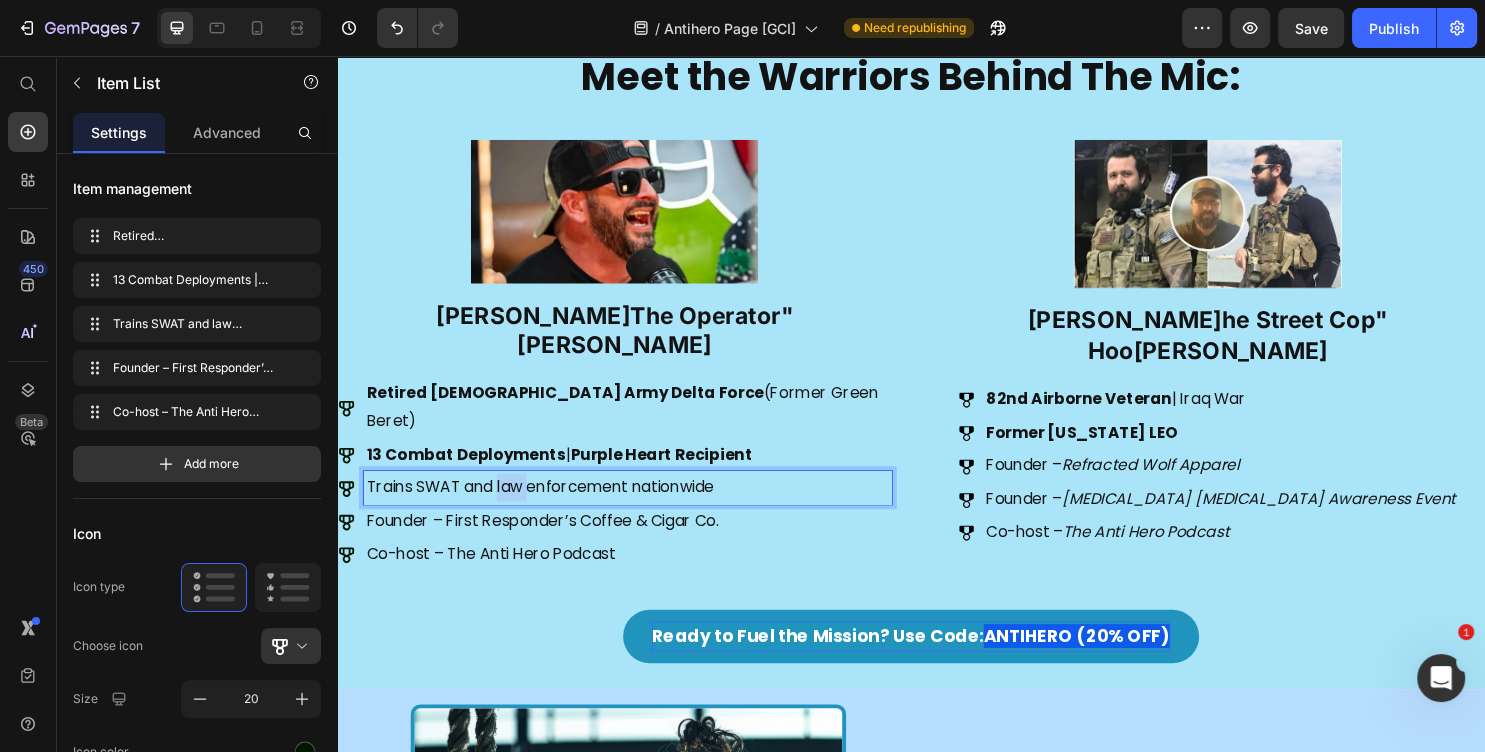 click on "Trains SWAT and law enforcement nationwide" at bounding box center [641, 507] 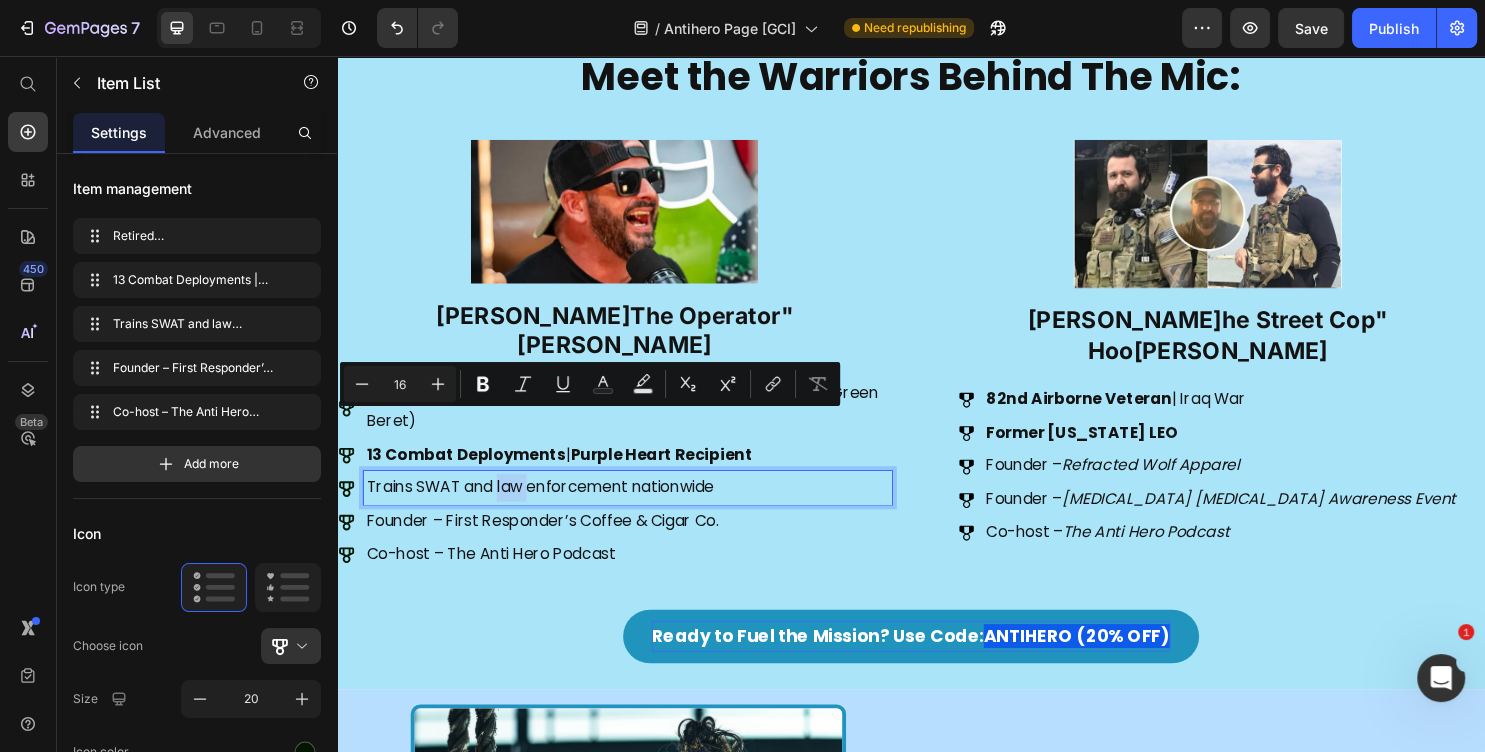 click on "Trains SWAT and law enforcement nationwide" at bounding box center [641, 507] 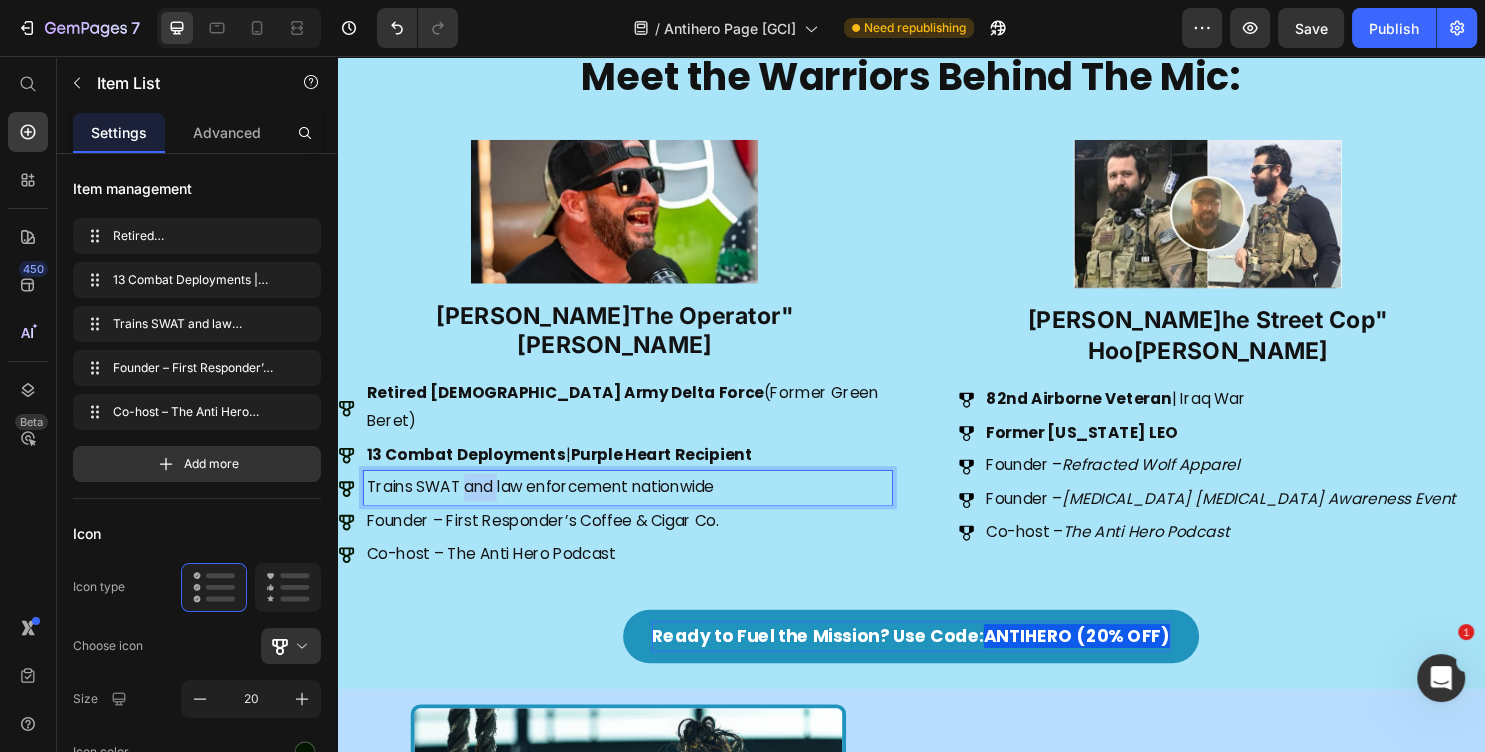 click on "Trains SWAT and law enforcement nationwide" at bounding box center [641, 507] 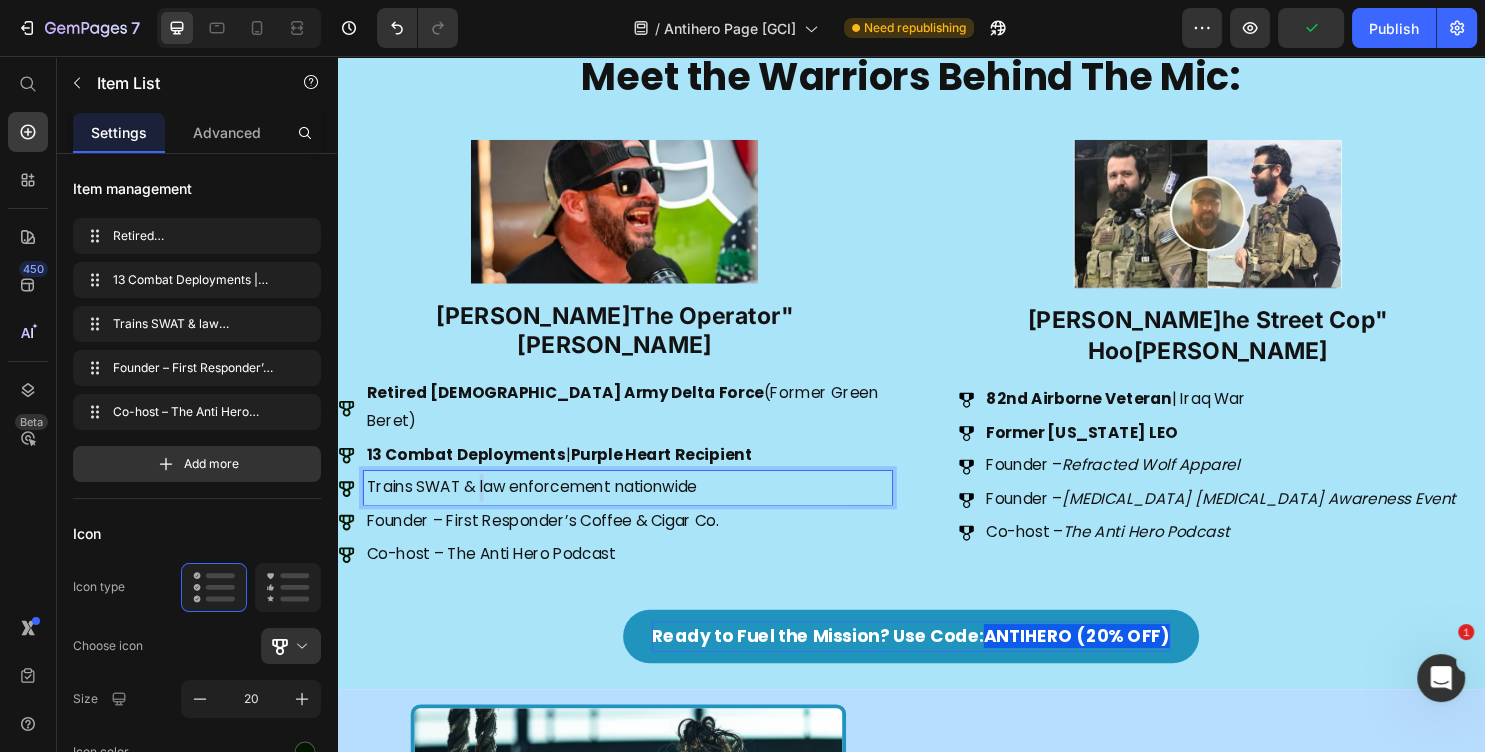 click on "Trains SWAT & law enforcement nationwide" at bounding box center (641, 507) 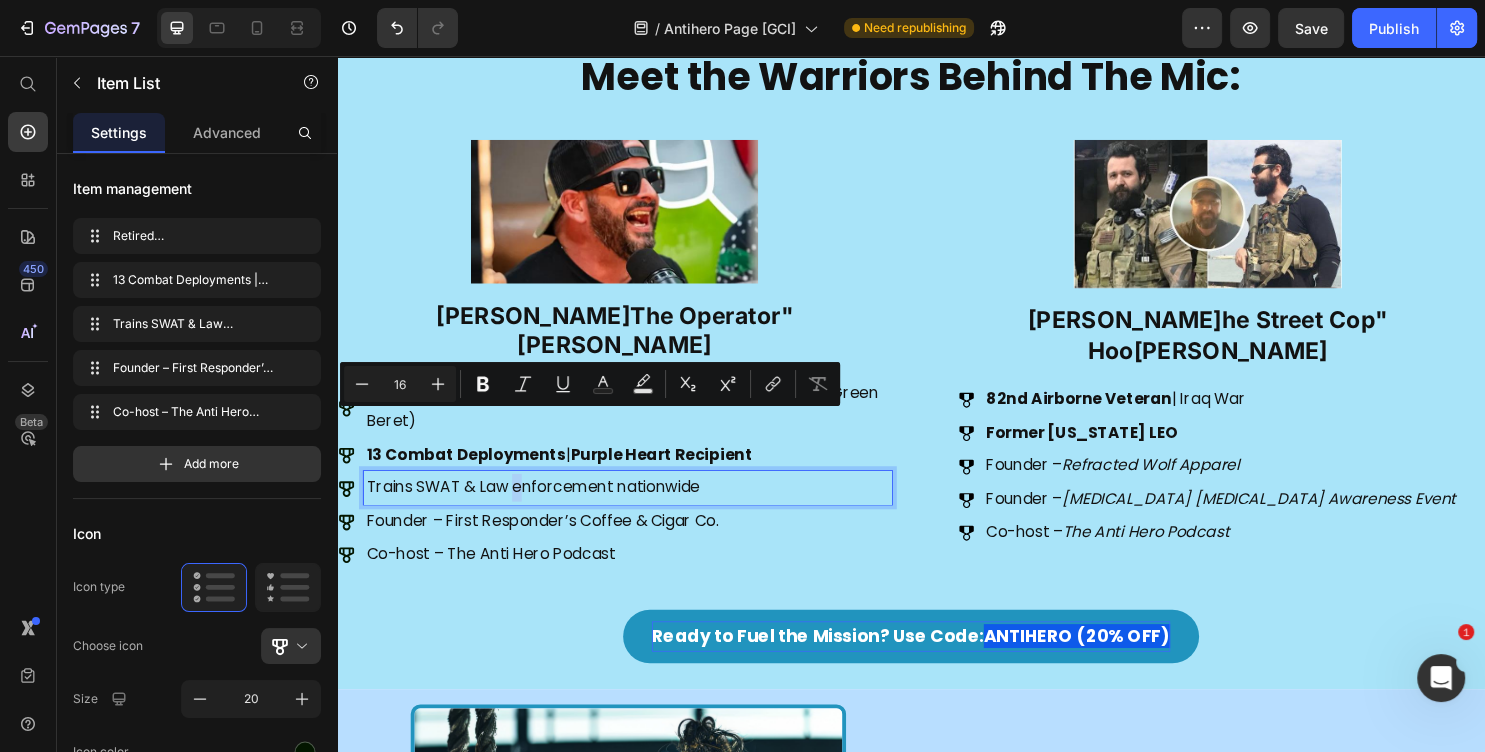 click on "Trains SWAT & Law enforcement nationwide" at bounding box center [641, 507] 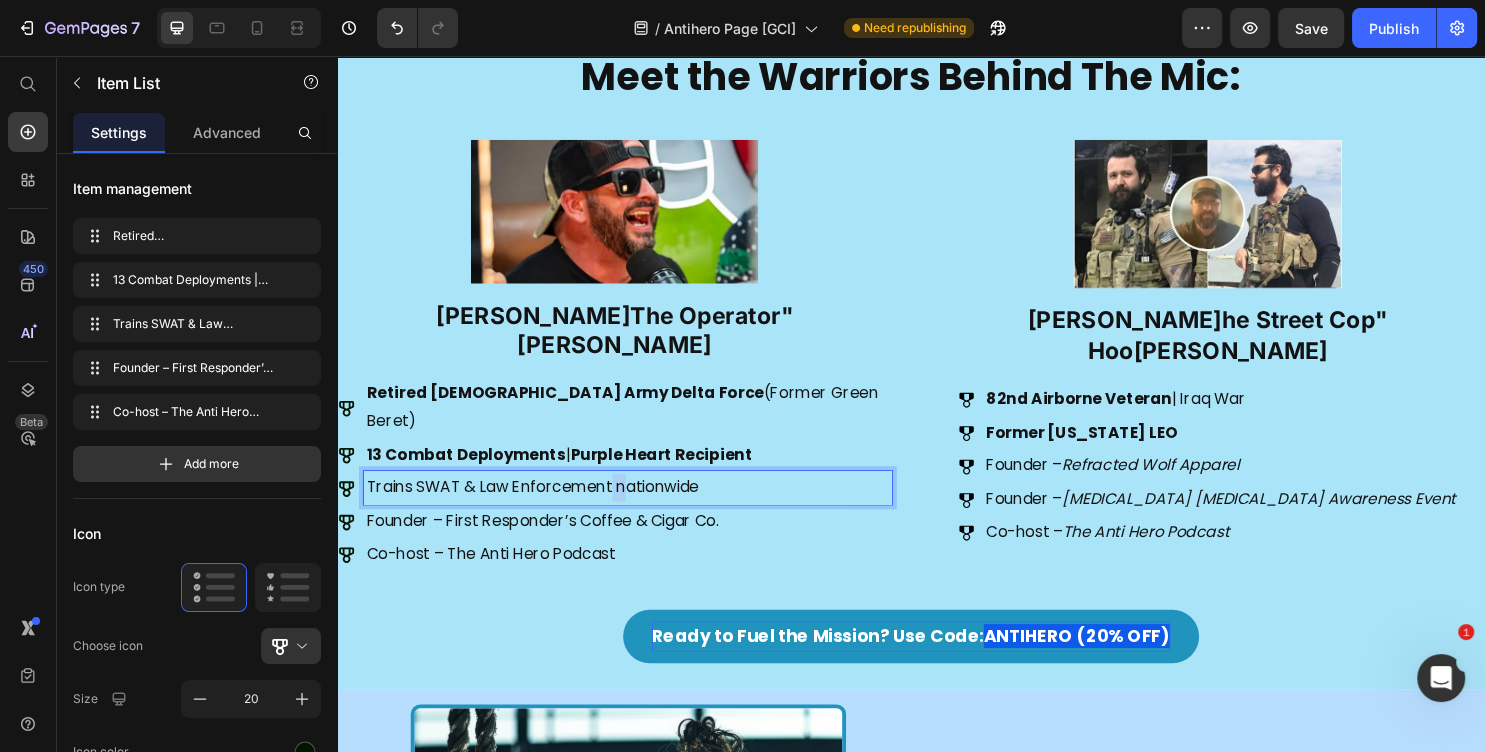drag, startPoint x: 704, startPoint y: 441, endPoint x: 686, endPoint y: 442, distance: 18.027756 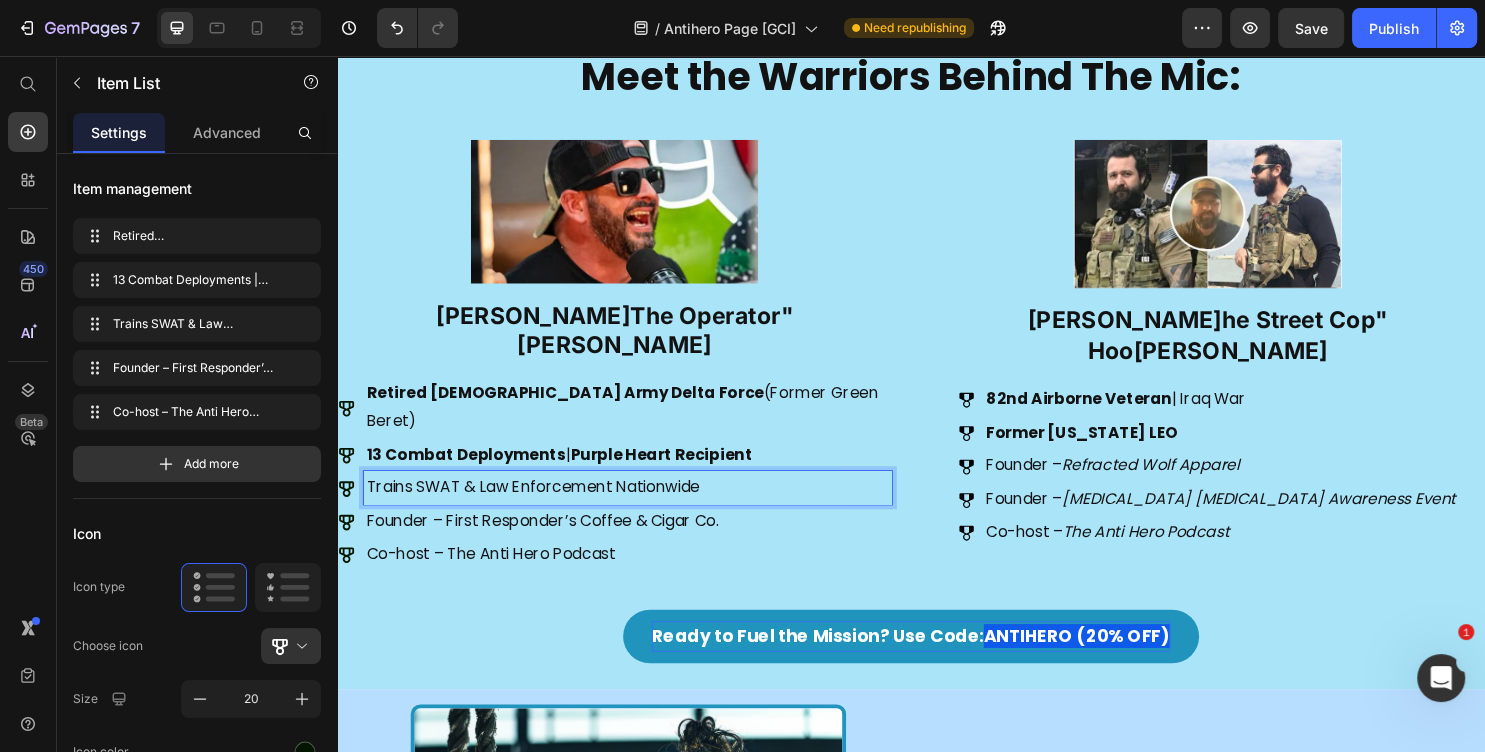 click on "Founder – First Responder’s Coffee & Cigar Co." at bounding box center (641, 542) 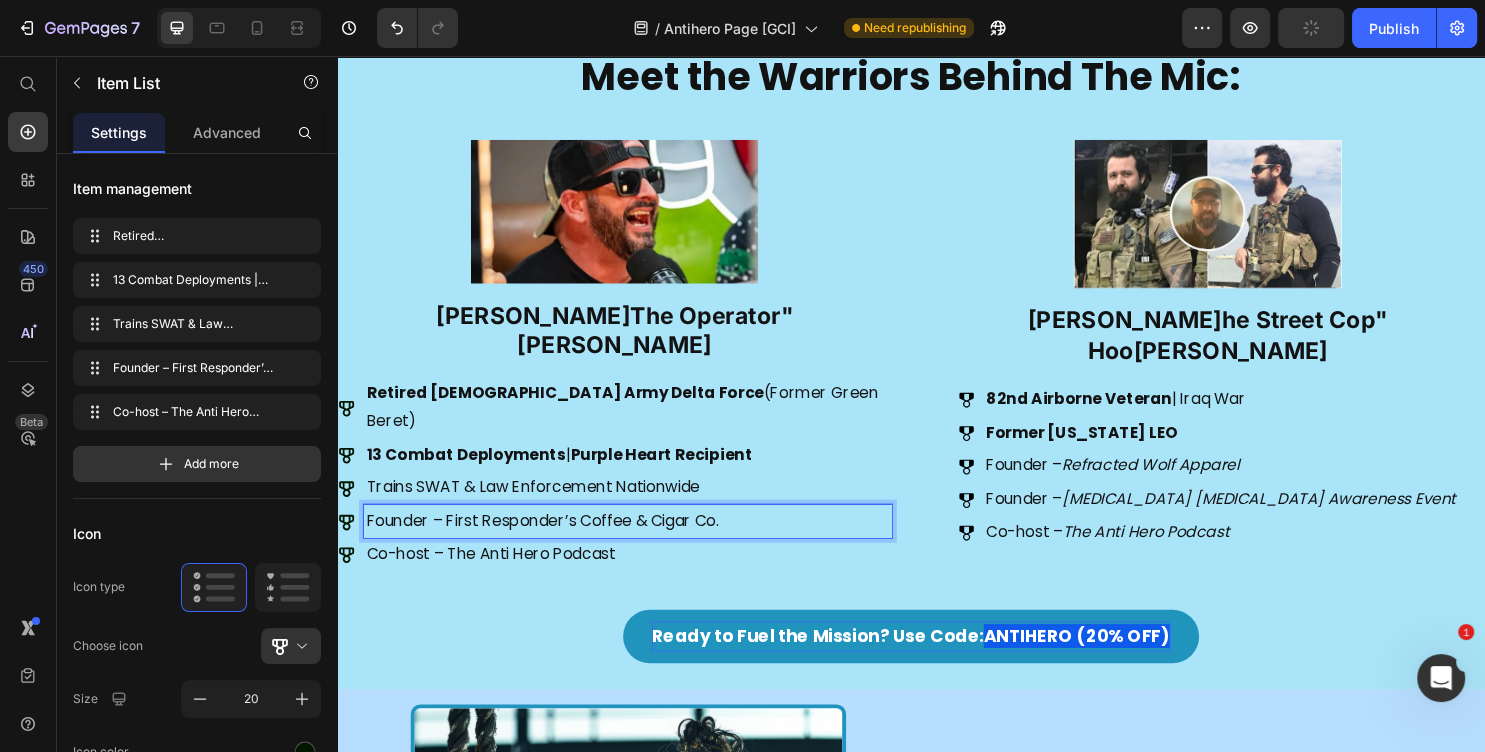 click on "Co-host – The Anti Hero Podcast" at bounding box center (641, 577) 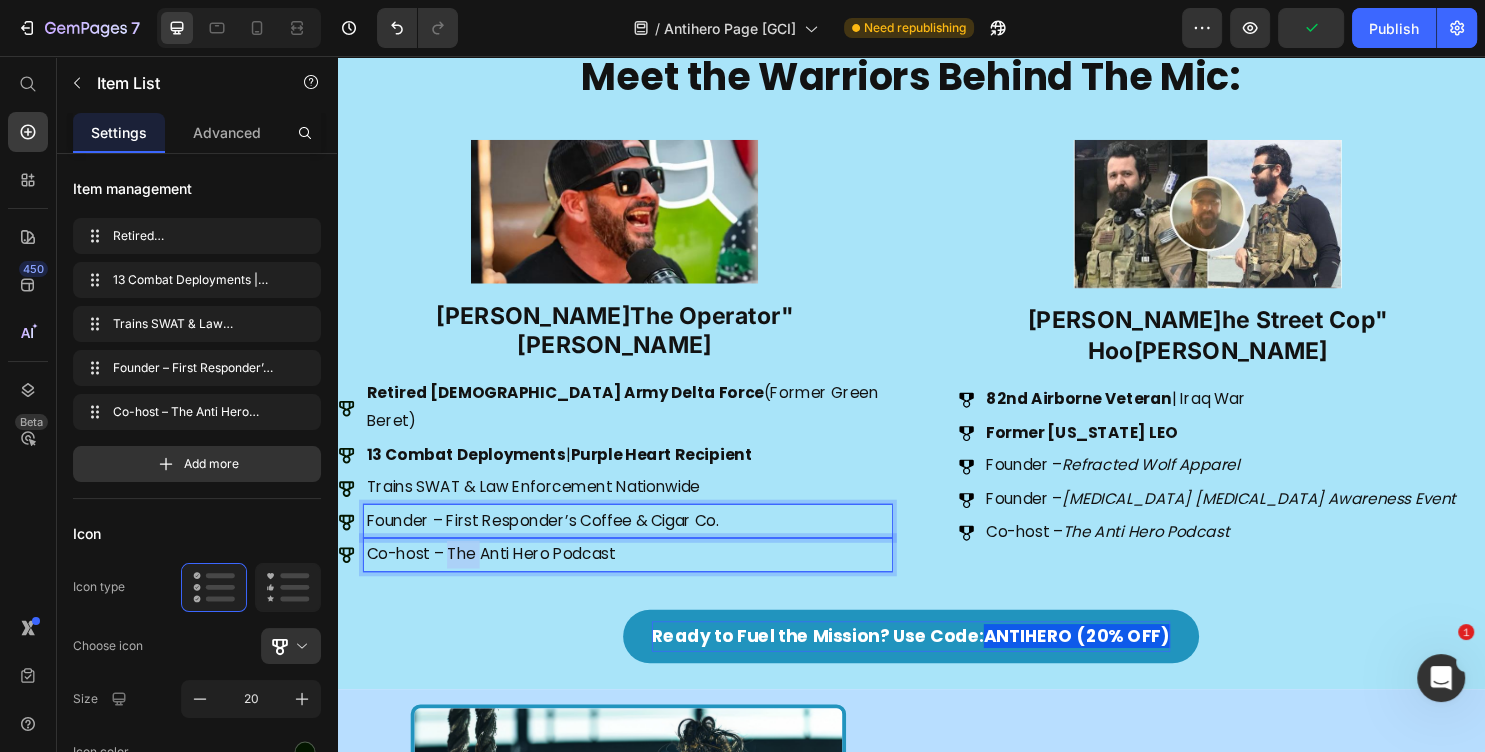click on "Co-host – The Anti Hero Podcast" at bounding box center [641, 577] 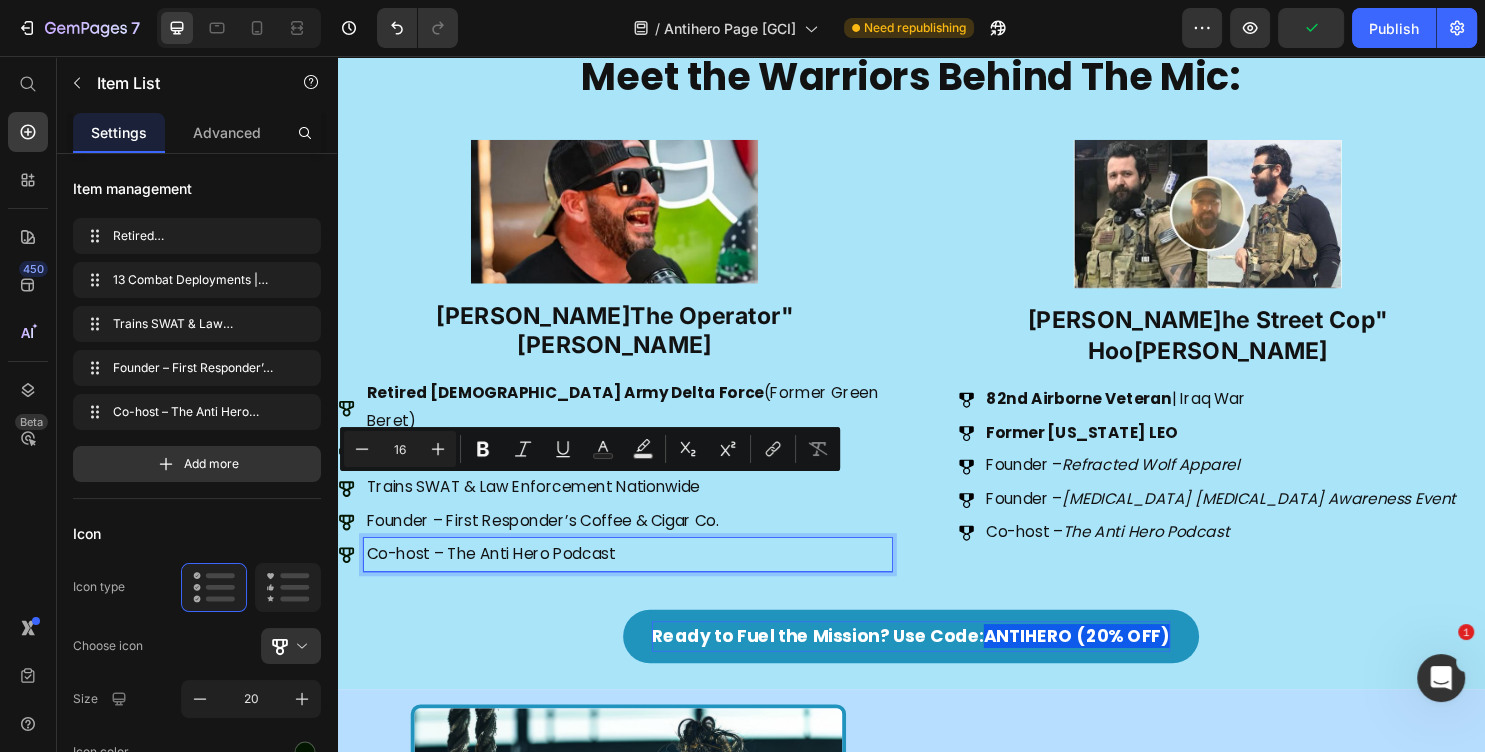 click on "Co-host – The Anti Hero Podcast" at bounding box center (641, 577) 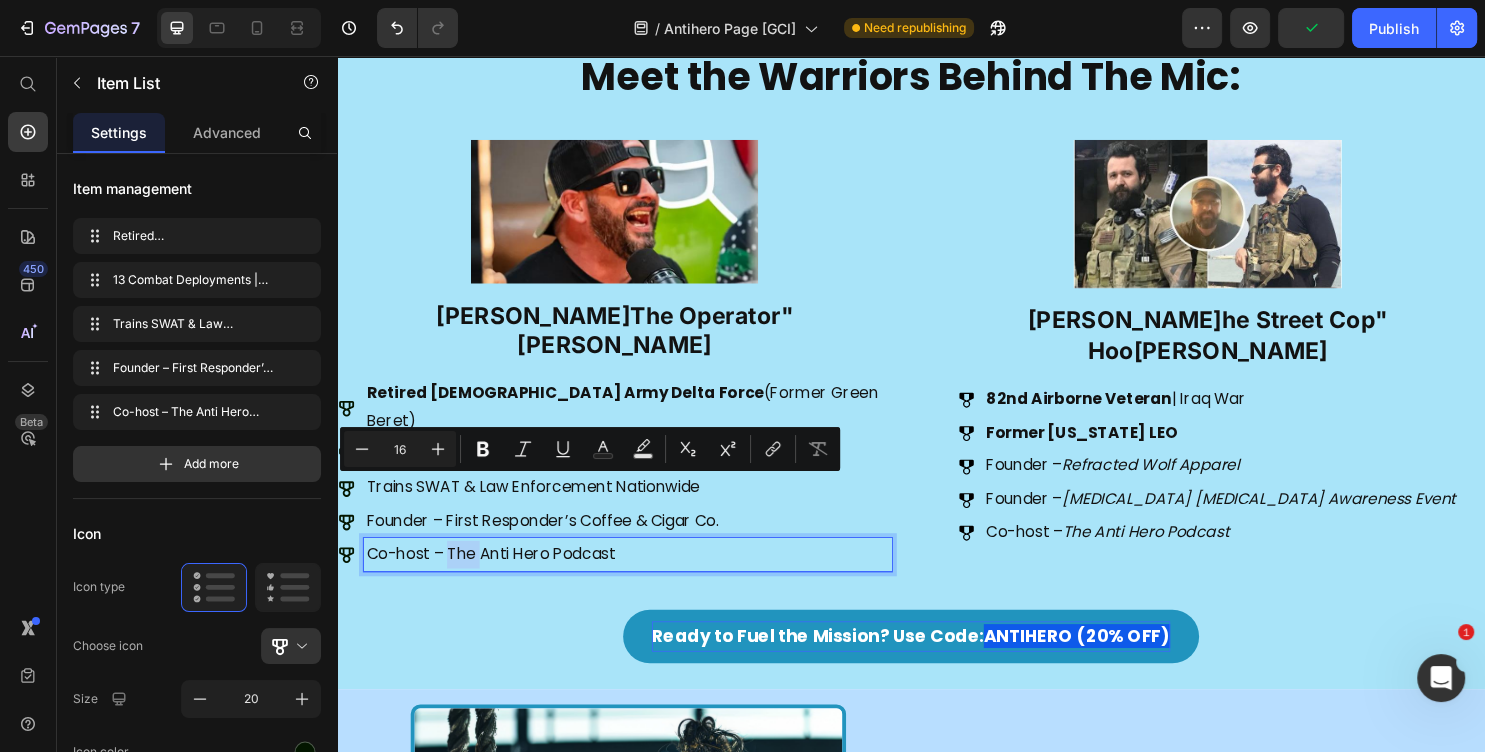click on "Co-host – The Anti Hero Podcast" at bounding box center [641, 577] 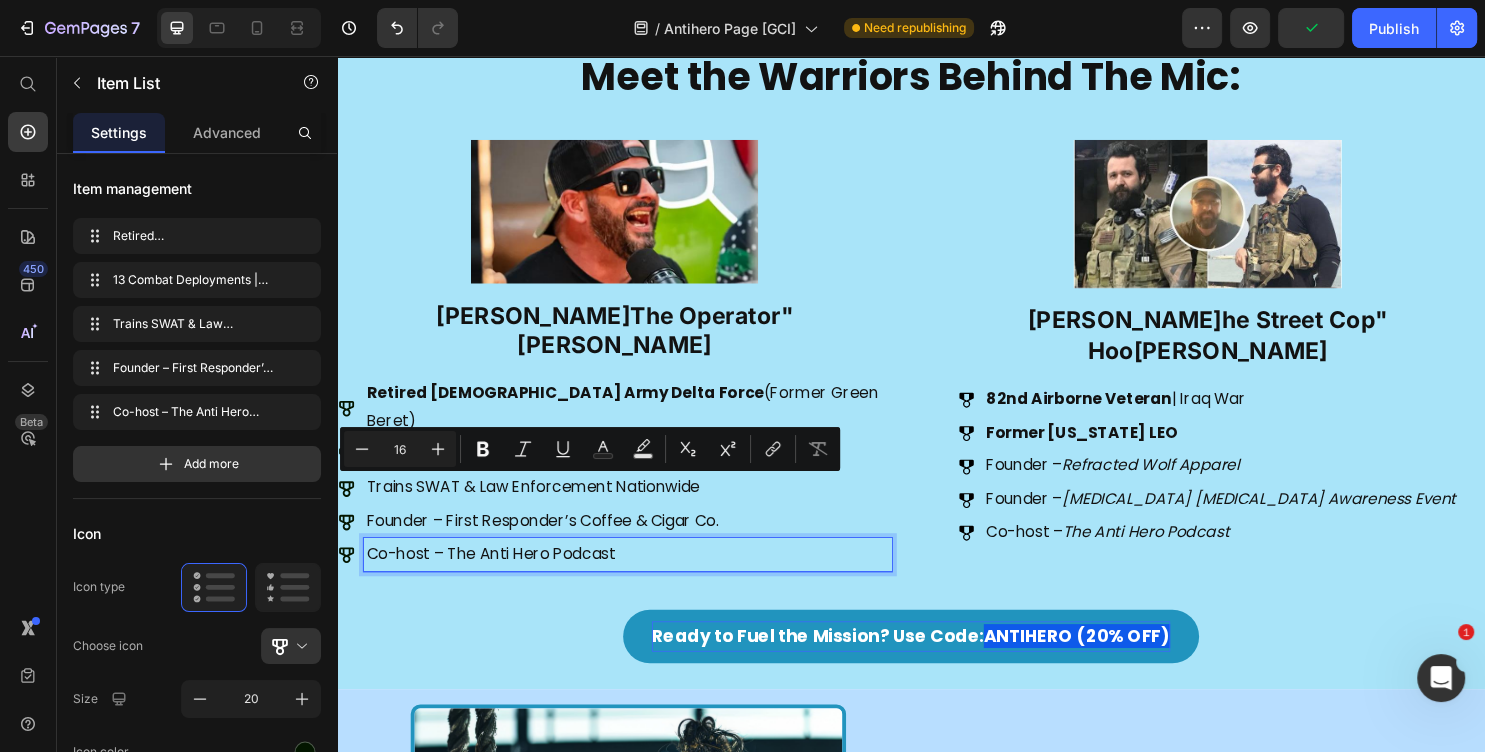 click on "Co-host – The Anti Hero Podcast" at bounding box center (641, 577) 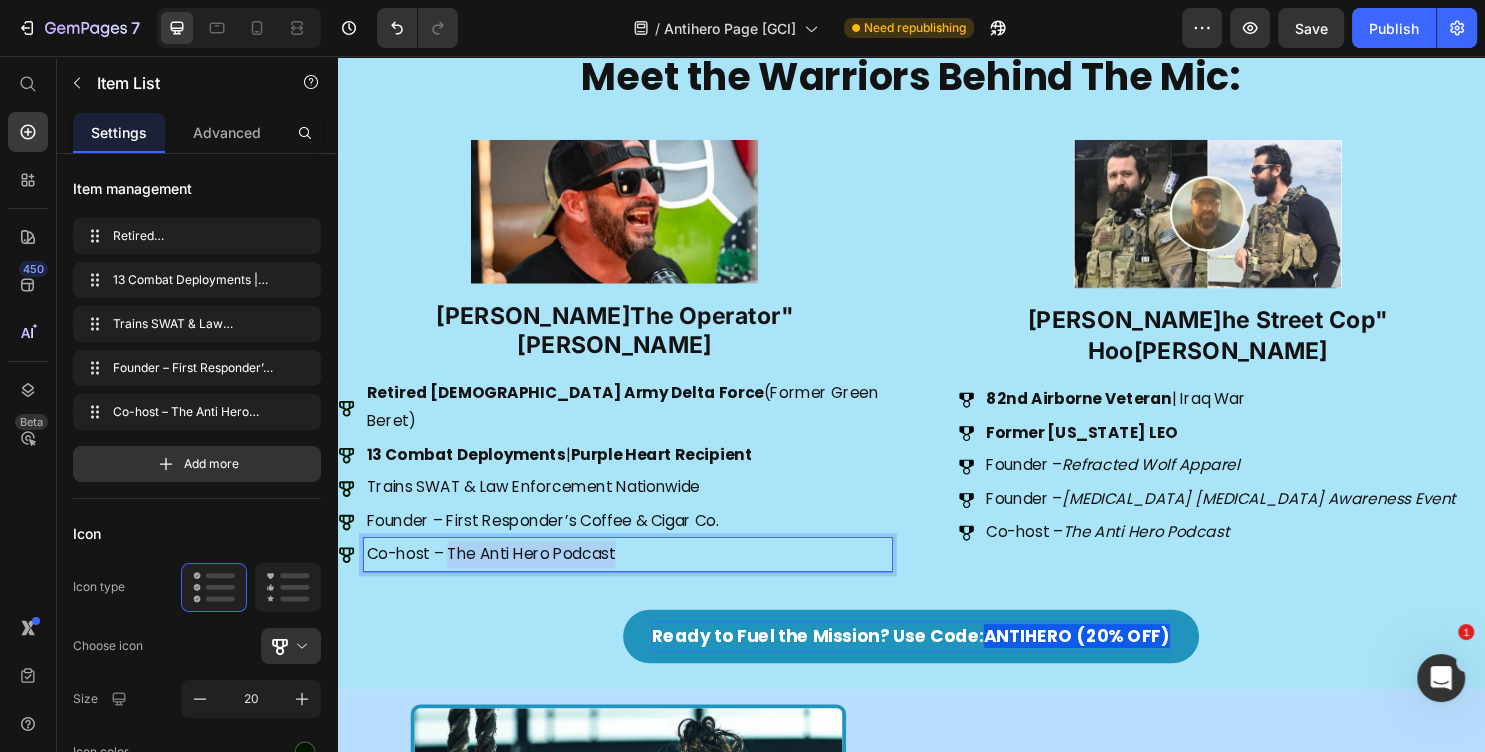 drag, startPoint x: 547, startPoint y: 507, endPoint x: 695, endPoint y: 498, distance: 148.27339 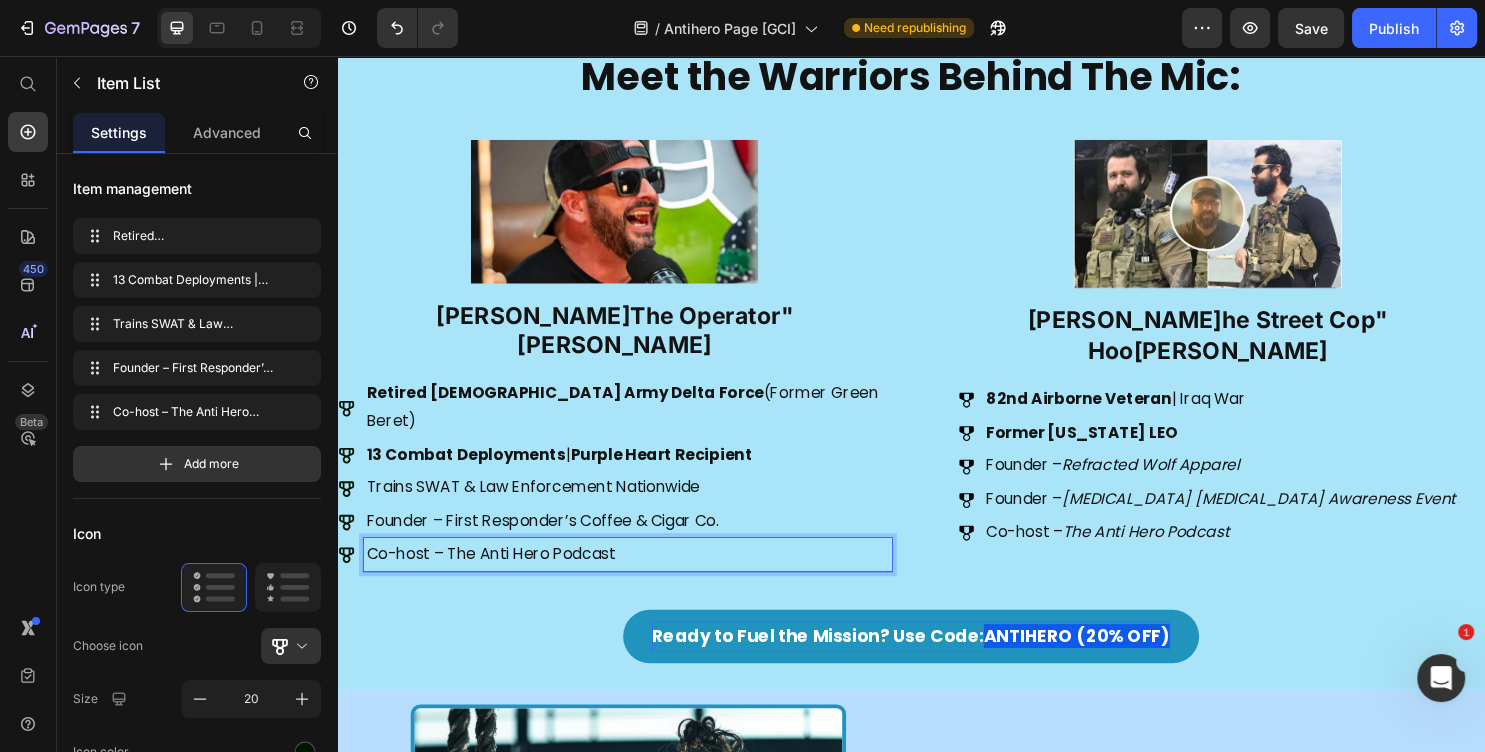 click on "Co-host – The Anti Hero Podcast" at bounding box center [641, 577] 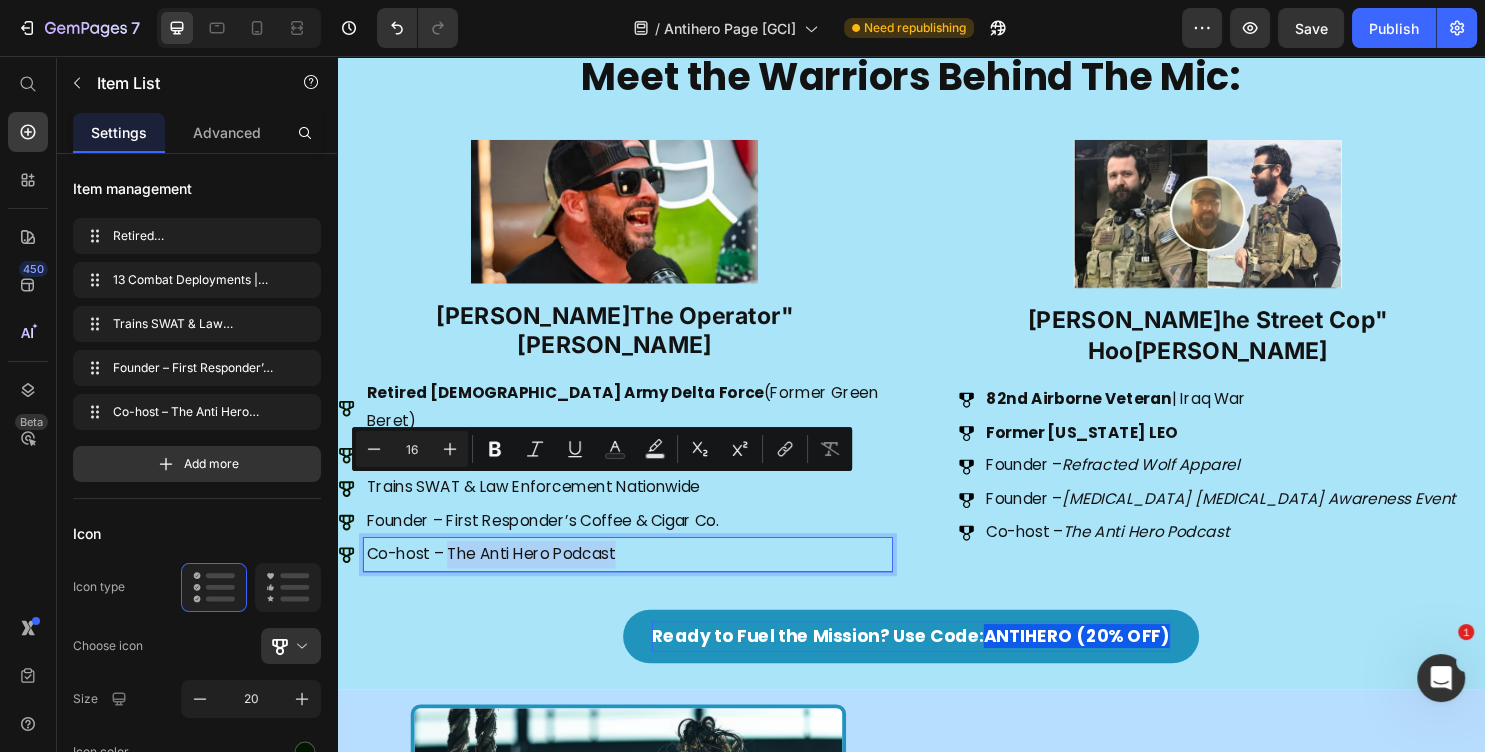 drag, startPoint x: 687, startPoint y: 503, endPoint x: 886, endPoint y: 526, distance: 200.32474 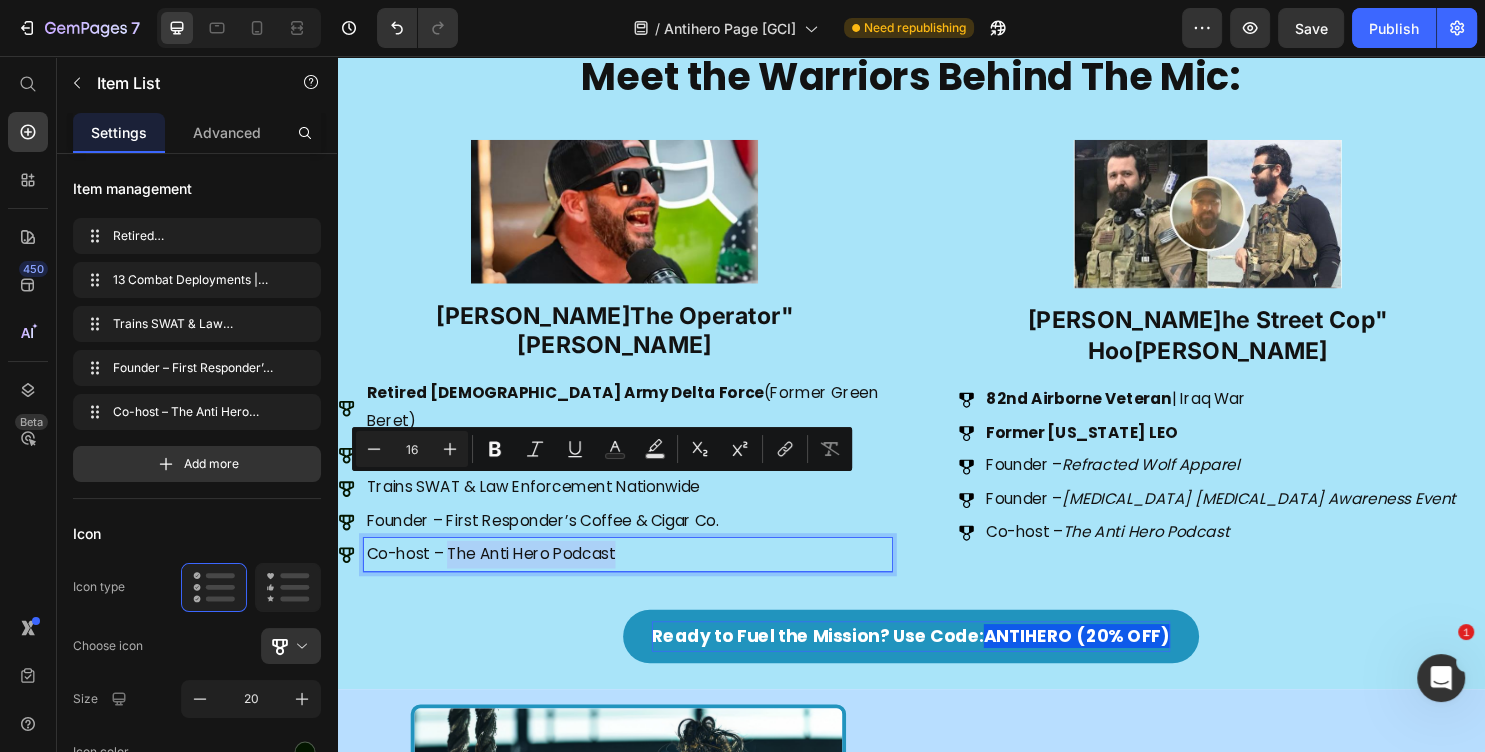 click on "Co-host – The Anti Hero Podcast" at bounding box center [641, 577] 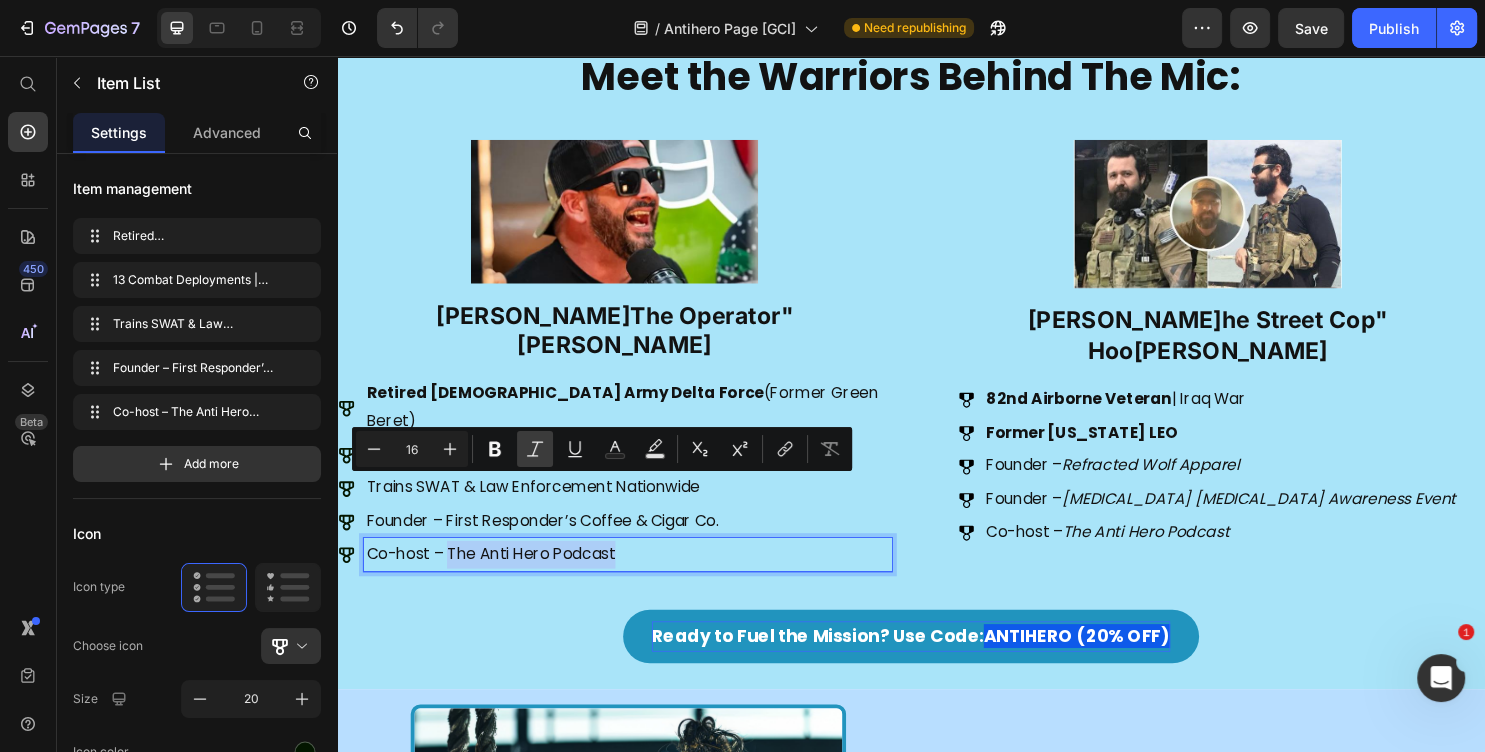 click 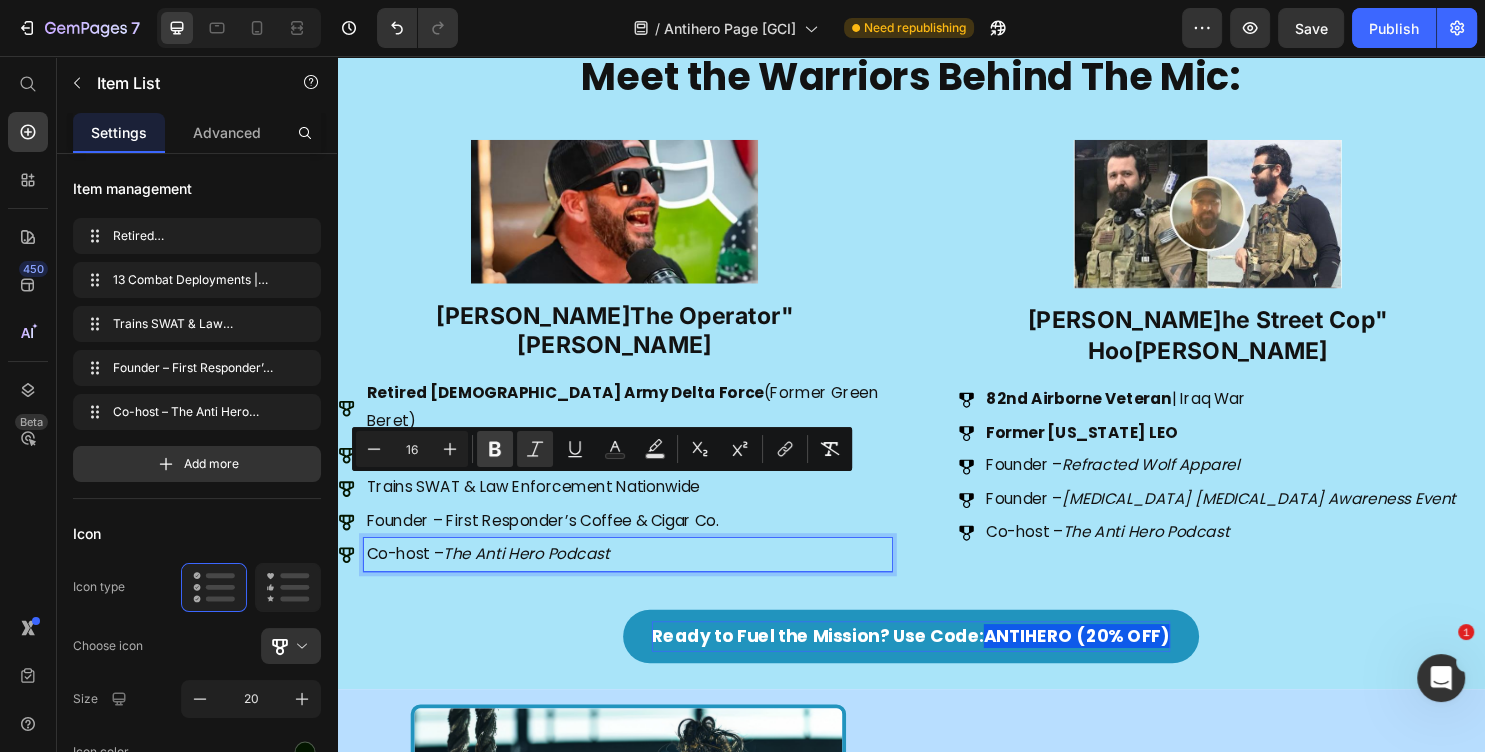 click 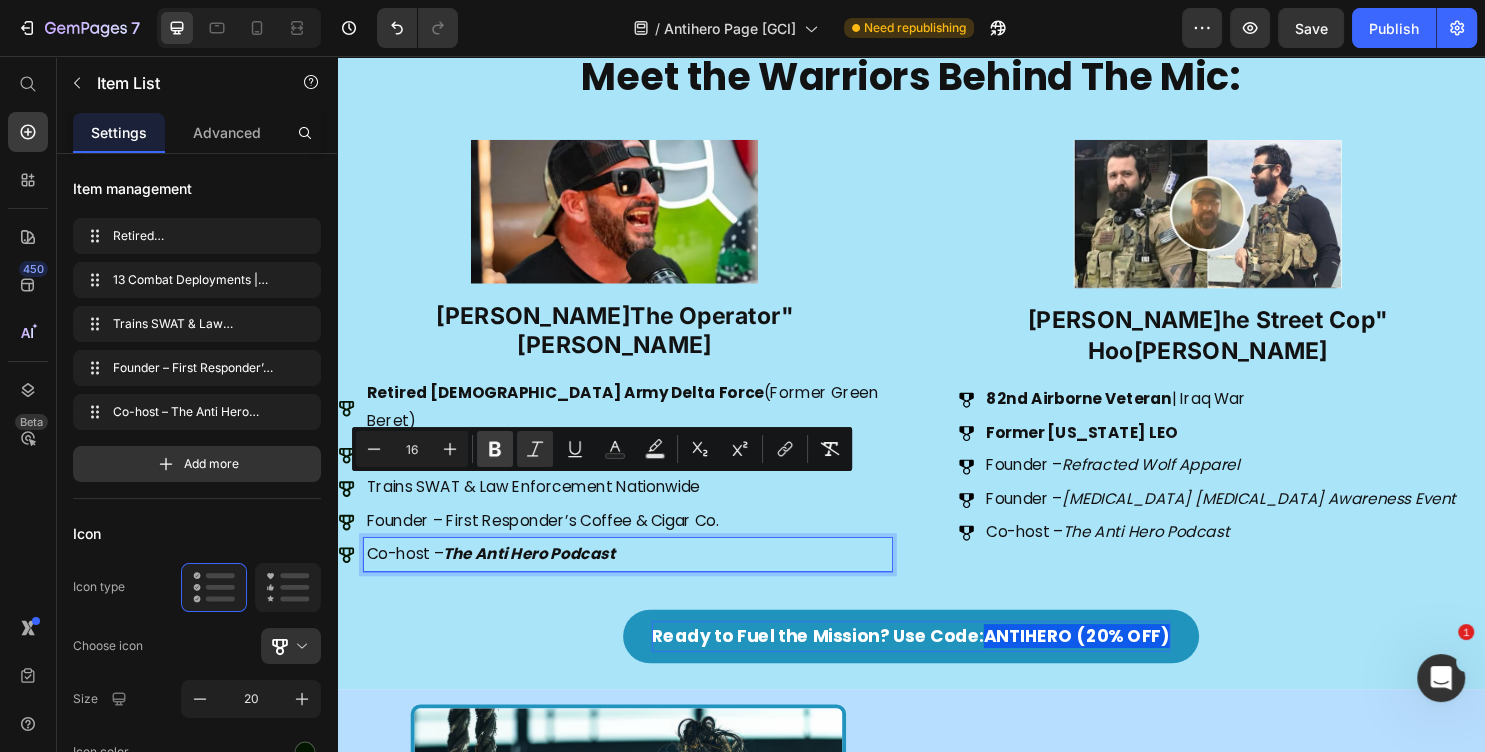click on "Bold" at bounding box center [495, 449] 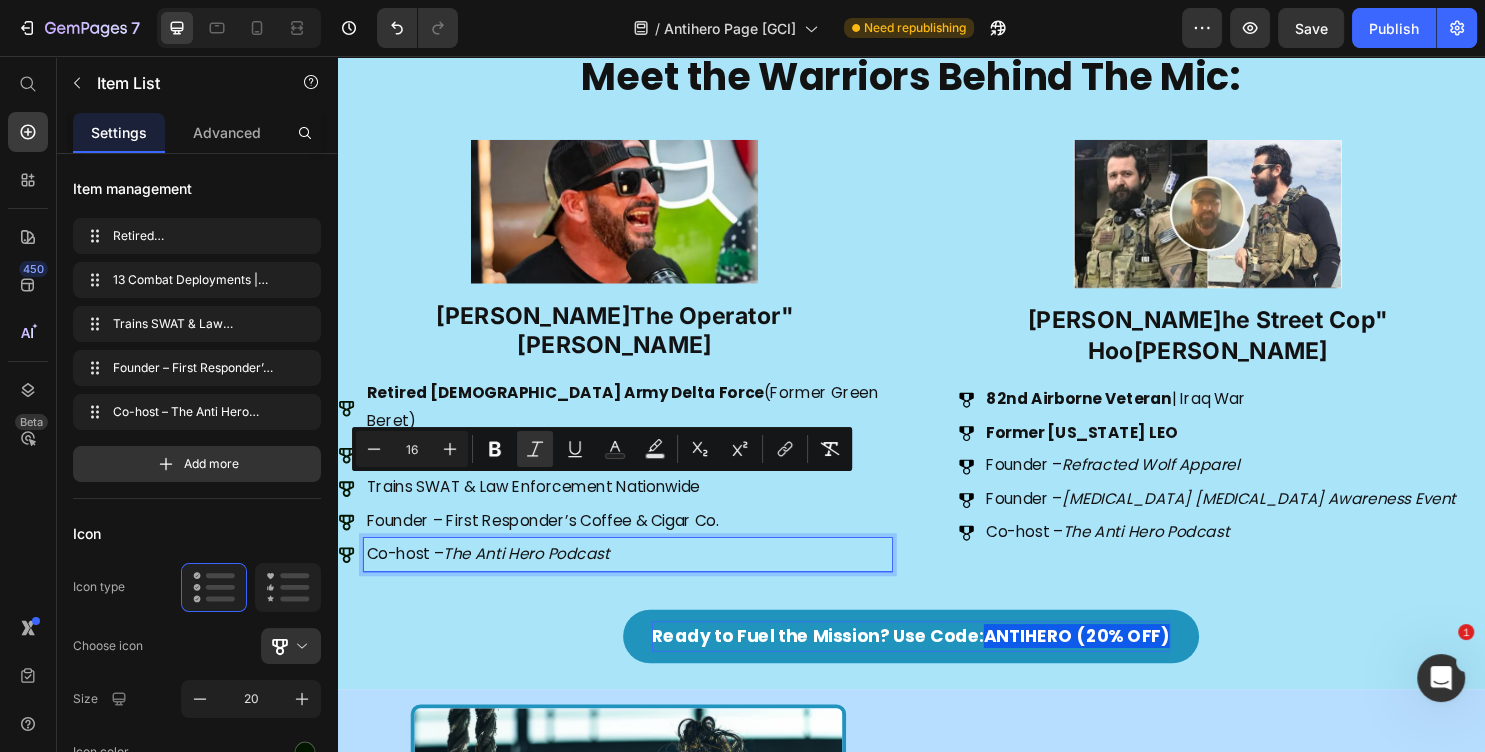 click on "Co-host –  The Anti Hero Podcast" at bounding box center (641, 577) 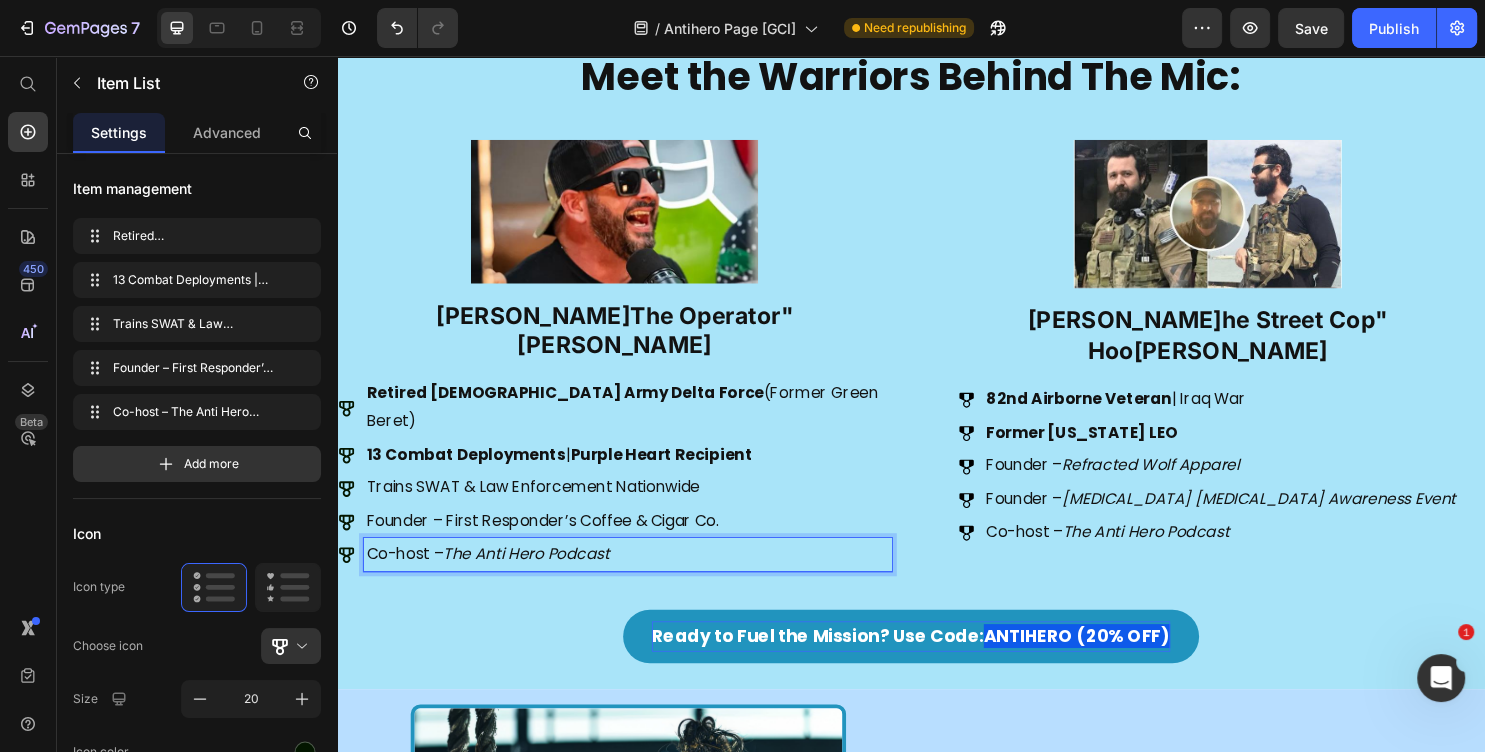 click on "Co-host –  The Anti Hero Podcast" at bounding box center (641, 577) 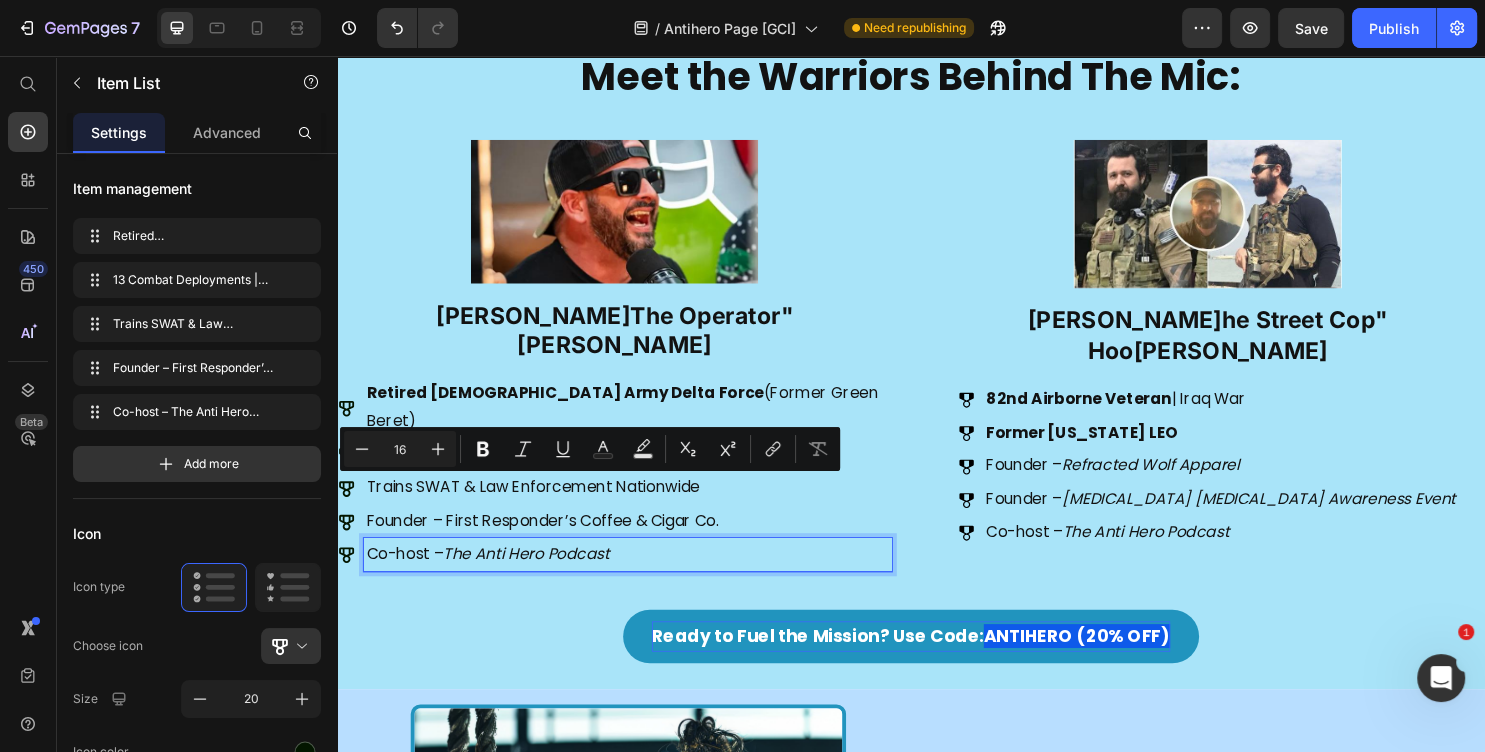 drag, startPoint x: 515, startPoint y: 508, endPoint x: 498, endPoint y: 507, distance: 17.029387 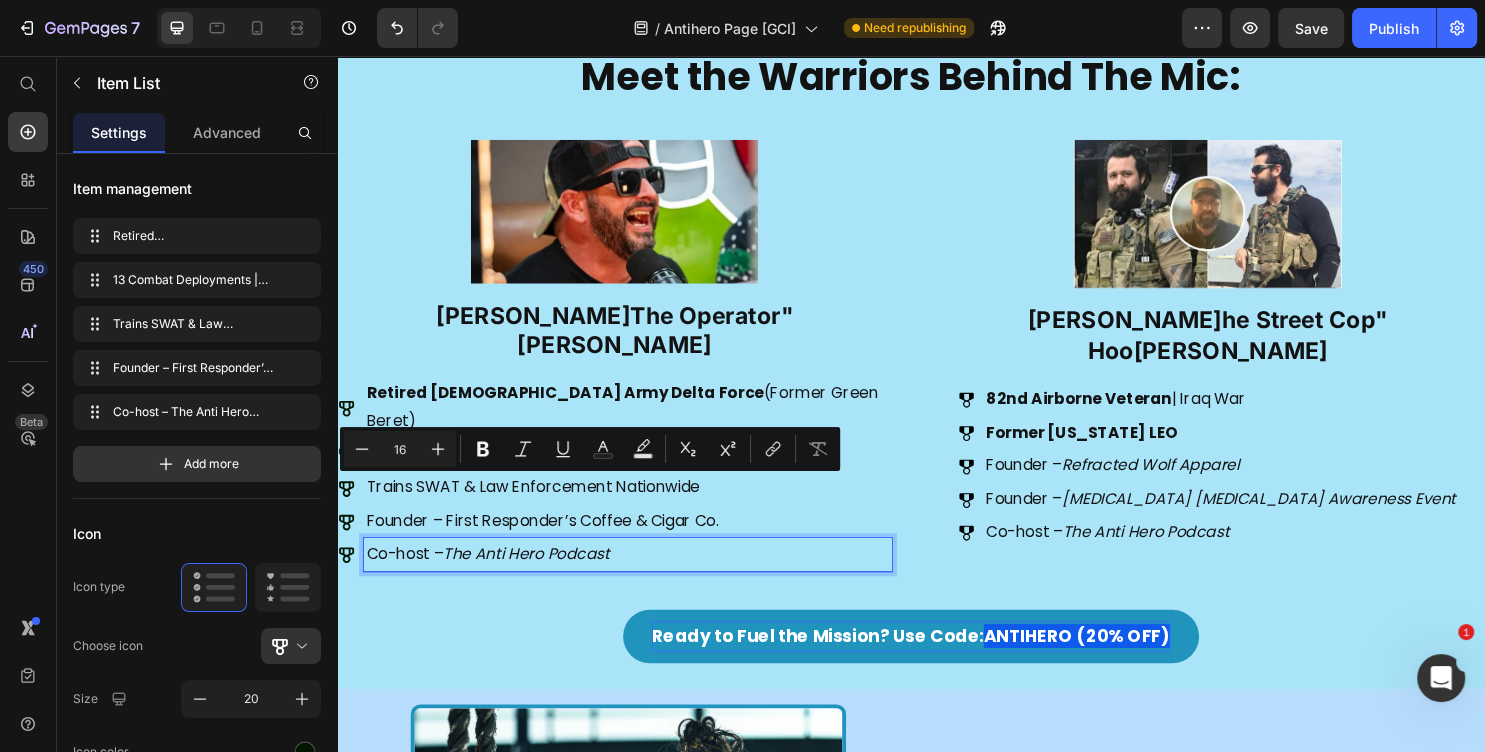 click on "Co-host –  The Anti Hero Podcast" at bounding box center (641, 577) 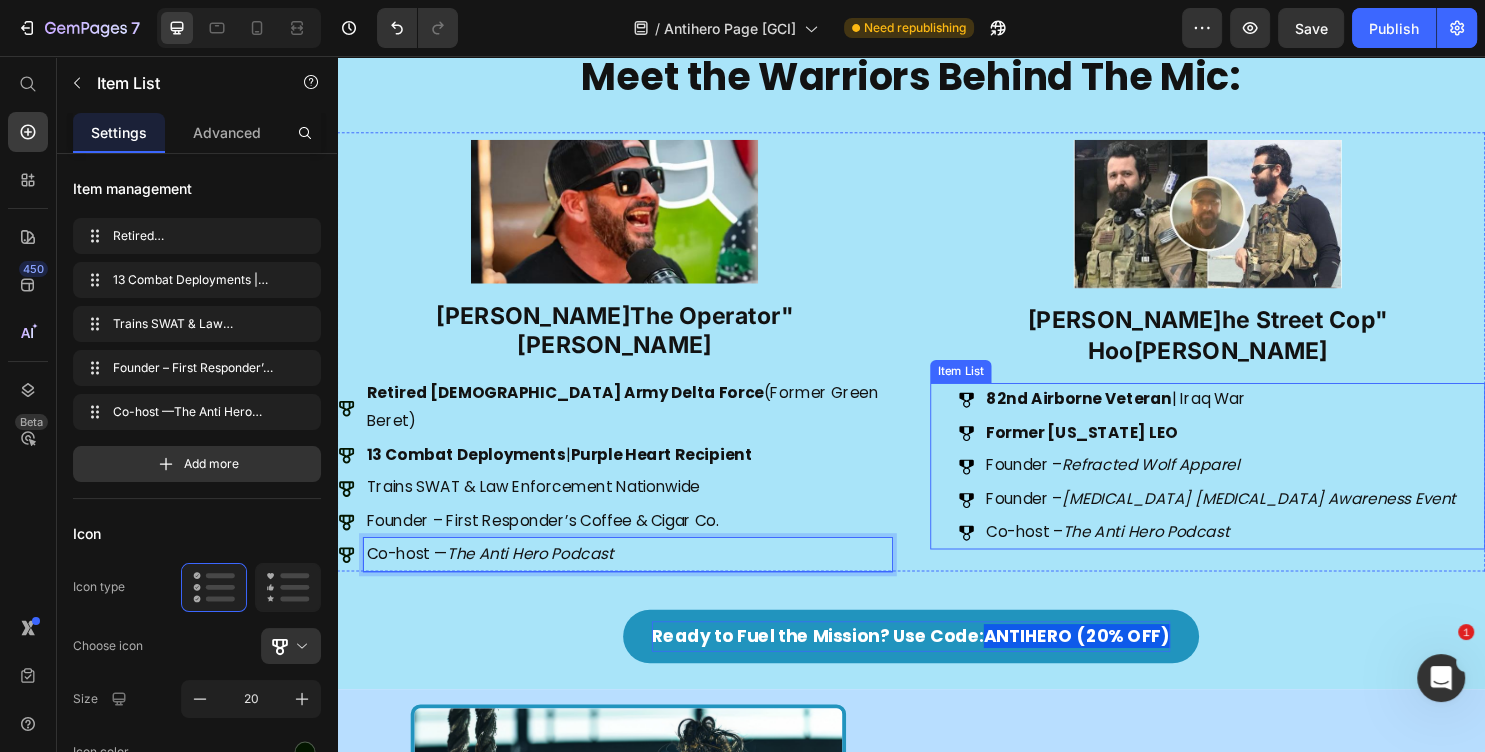 click on "The Anti Hero Podcast" at bounding box center (1183, 553) 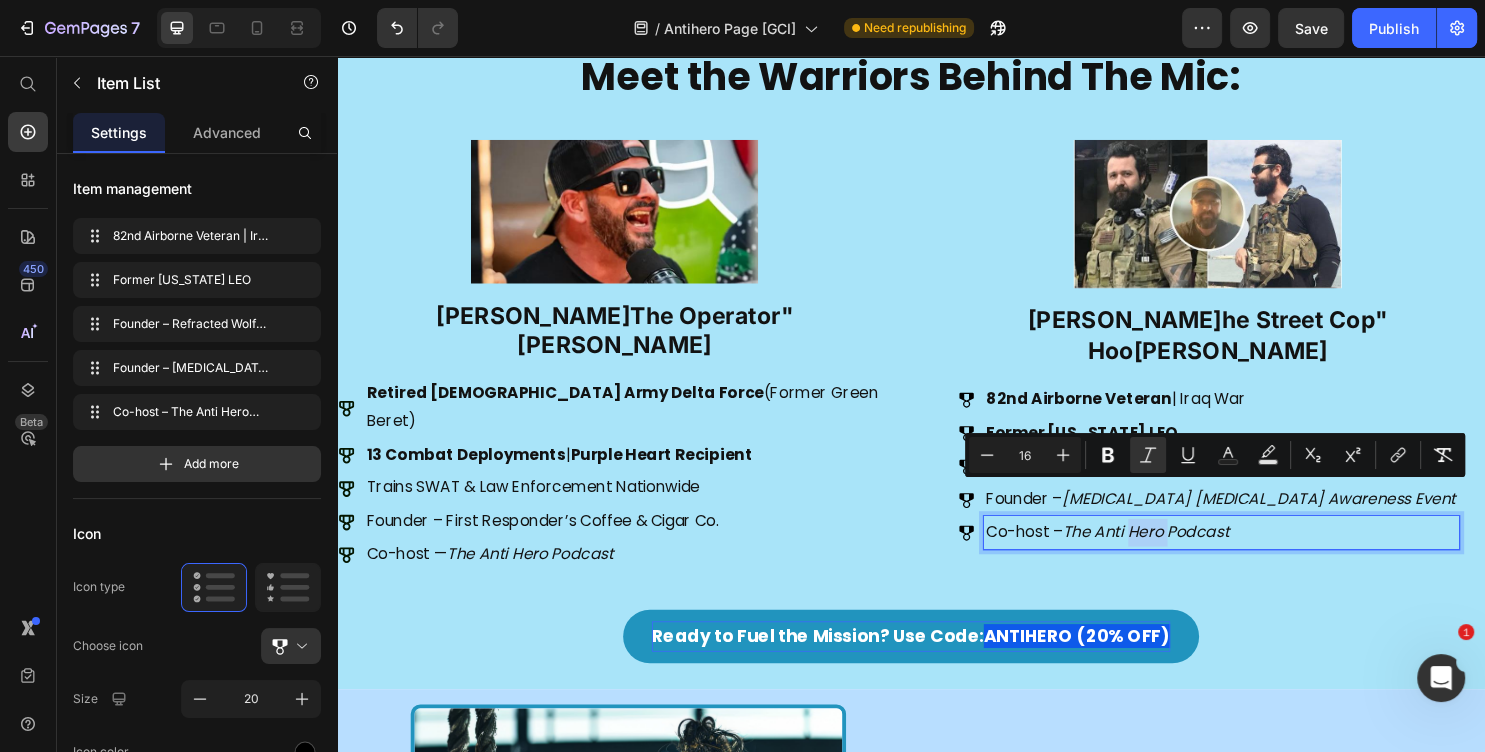 click on "The Anti Hero Podcast" at bounding box center (1183, 553) 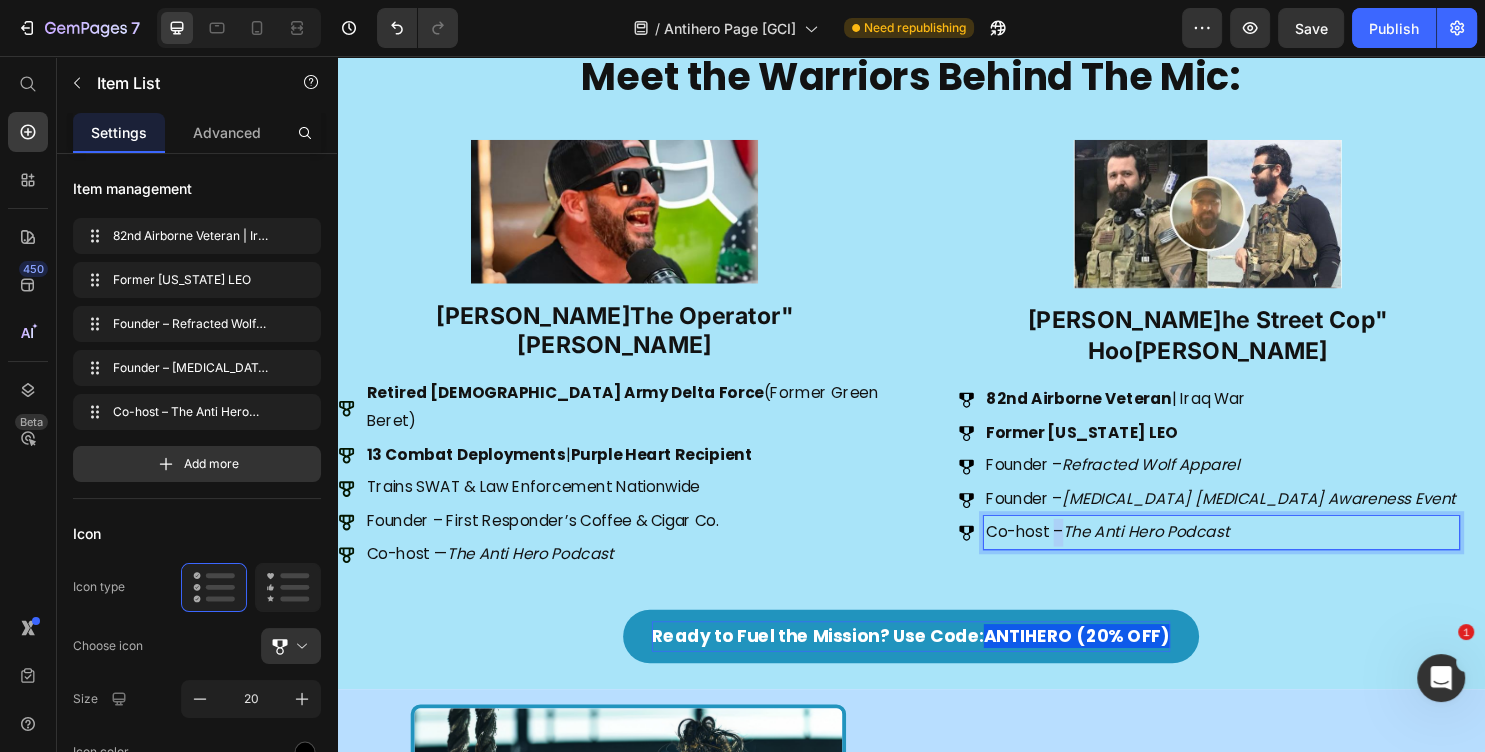 click on "Co-host –  The Anti Hero Podcast" at bounding box center (1261, 554) 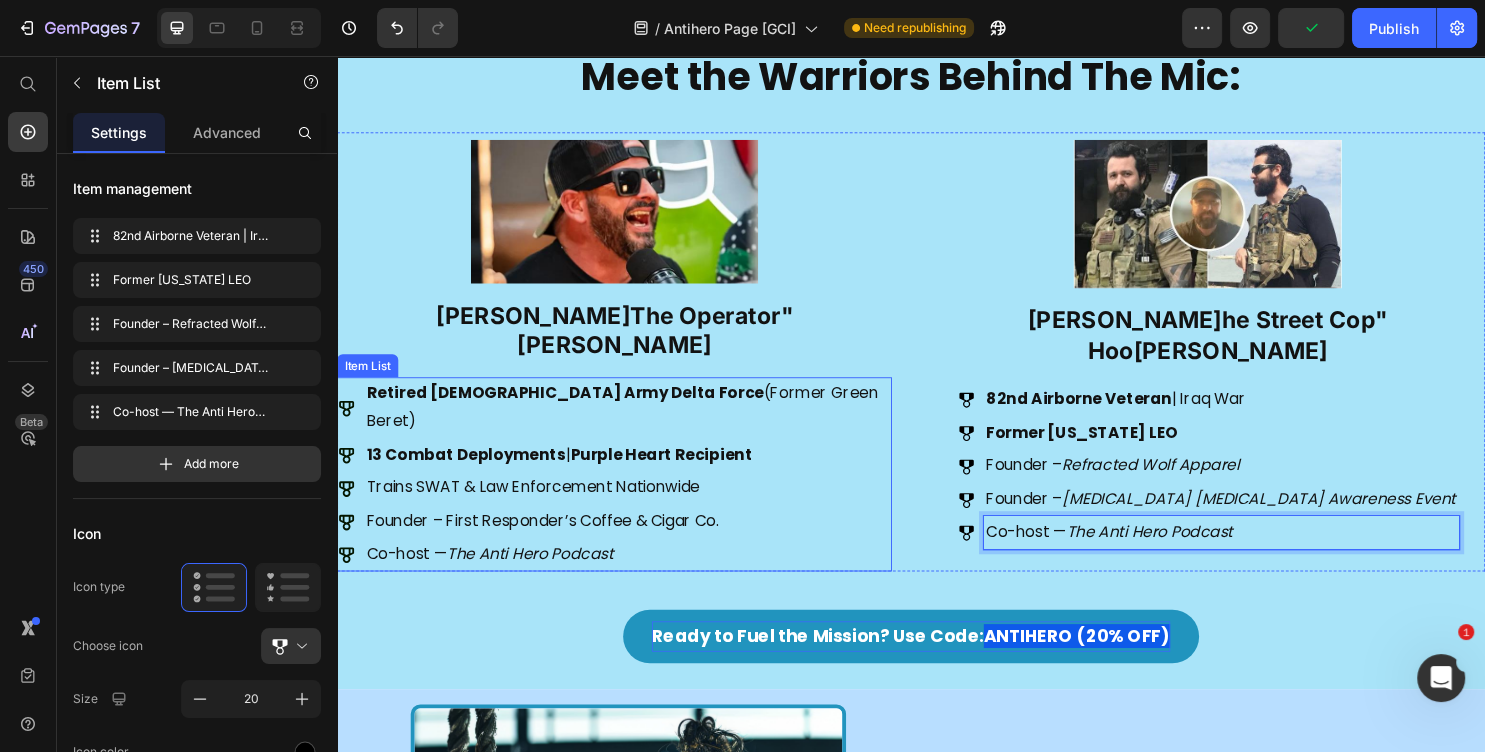 click on "Founder – First Responder’s Coffee & Cigar Co." at bounding box center [641, 542] 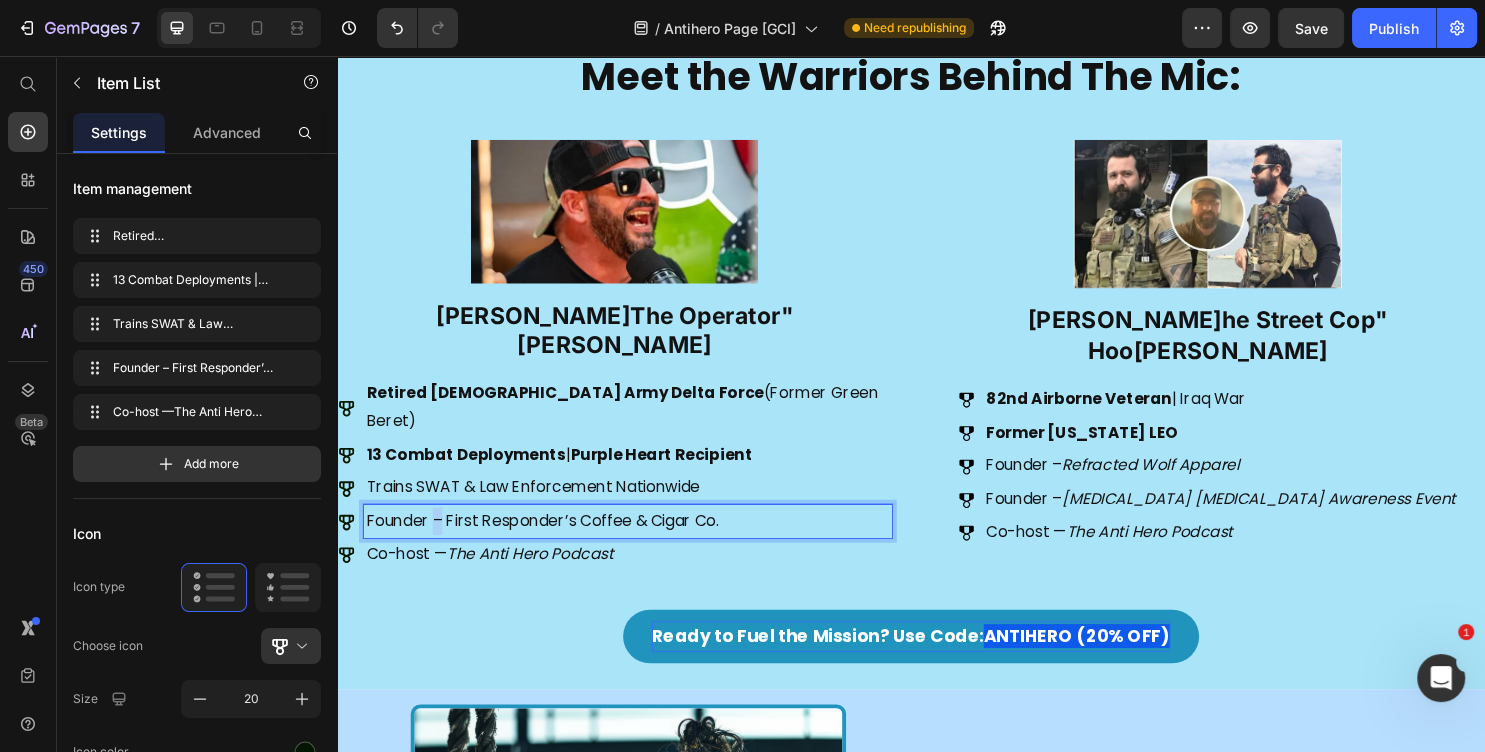 click on "Founder – First Responder’s Coffee & Cigar Co." at bounding box center (641, 542) 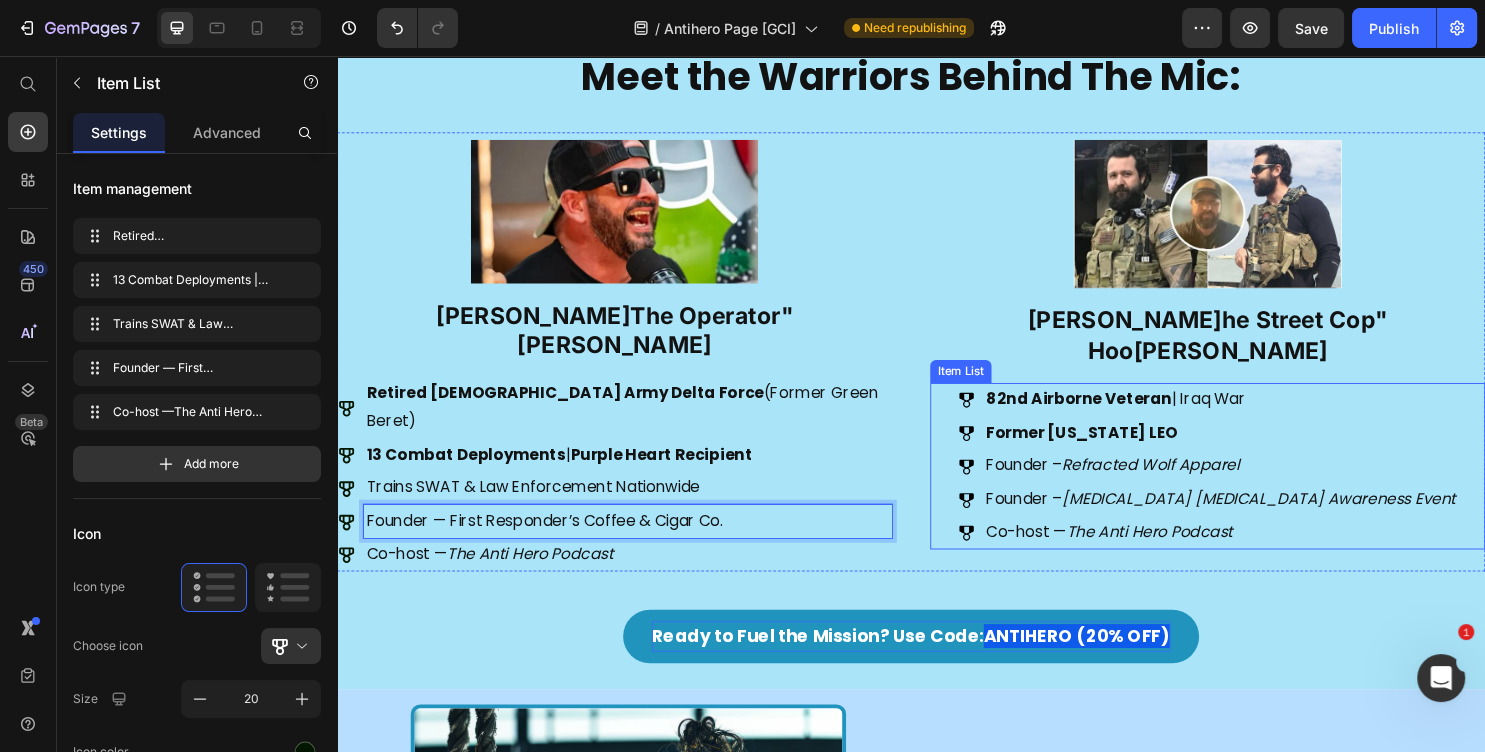 click on "Founder –  Shell Shock PTSD Awareness Event" at bounding box center (1261, 519) 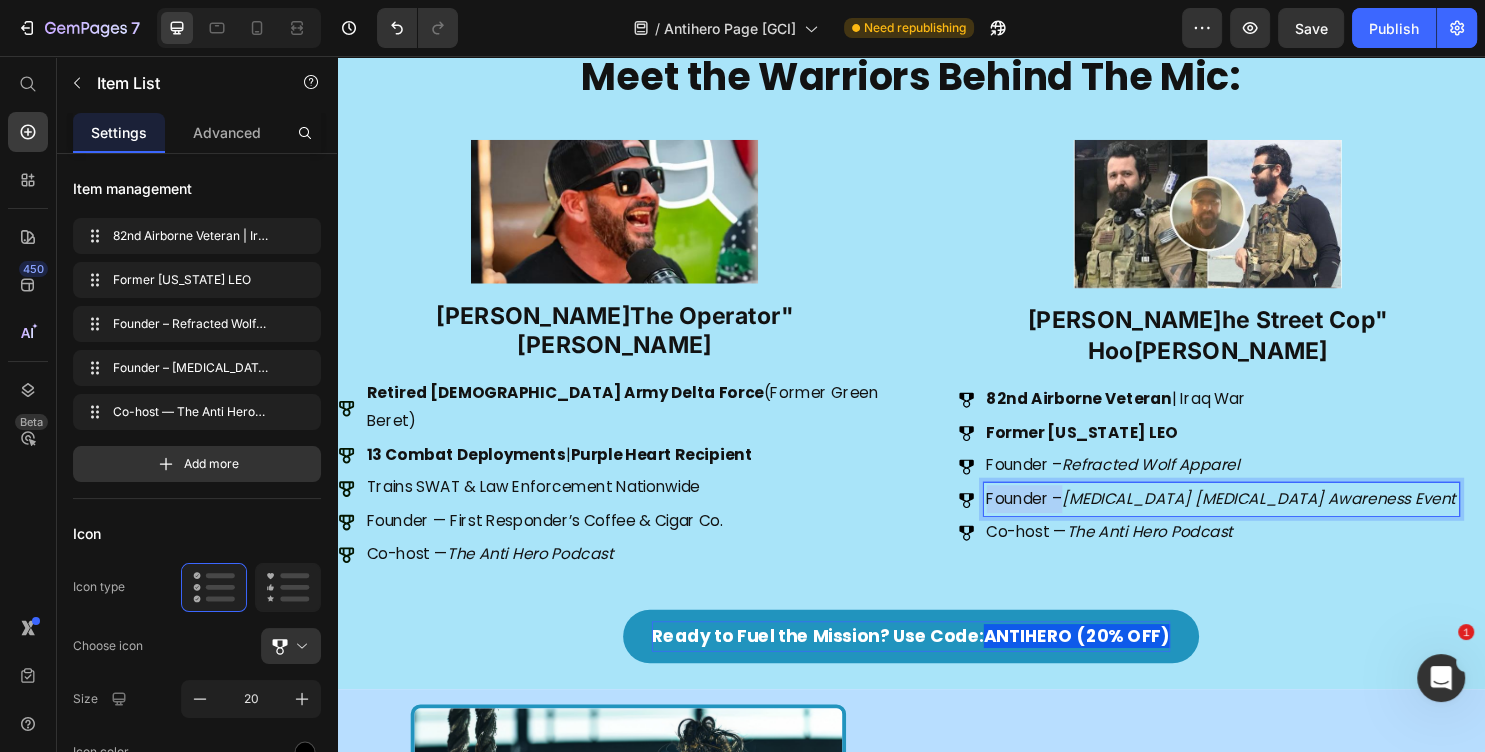 drag, startPoint x: 1151, startPoint y: 481, endPoint x: 1055, endPoint y: 476, distance: 96.13012 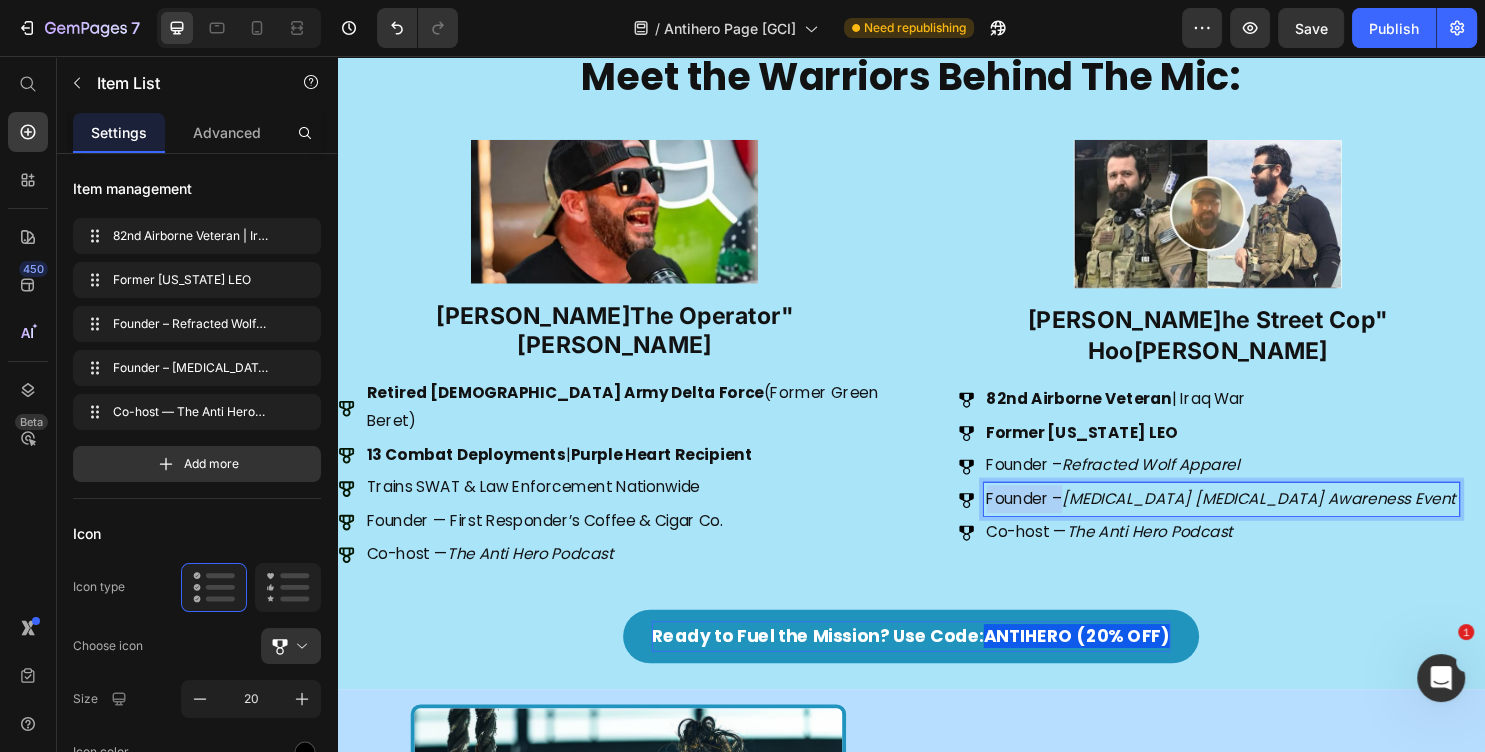 click on "Founder –  Shell Shock PTSD Awareness Event" at bounding box center [1261, 519] 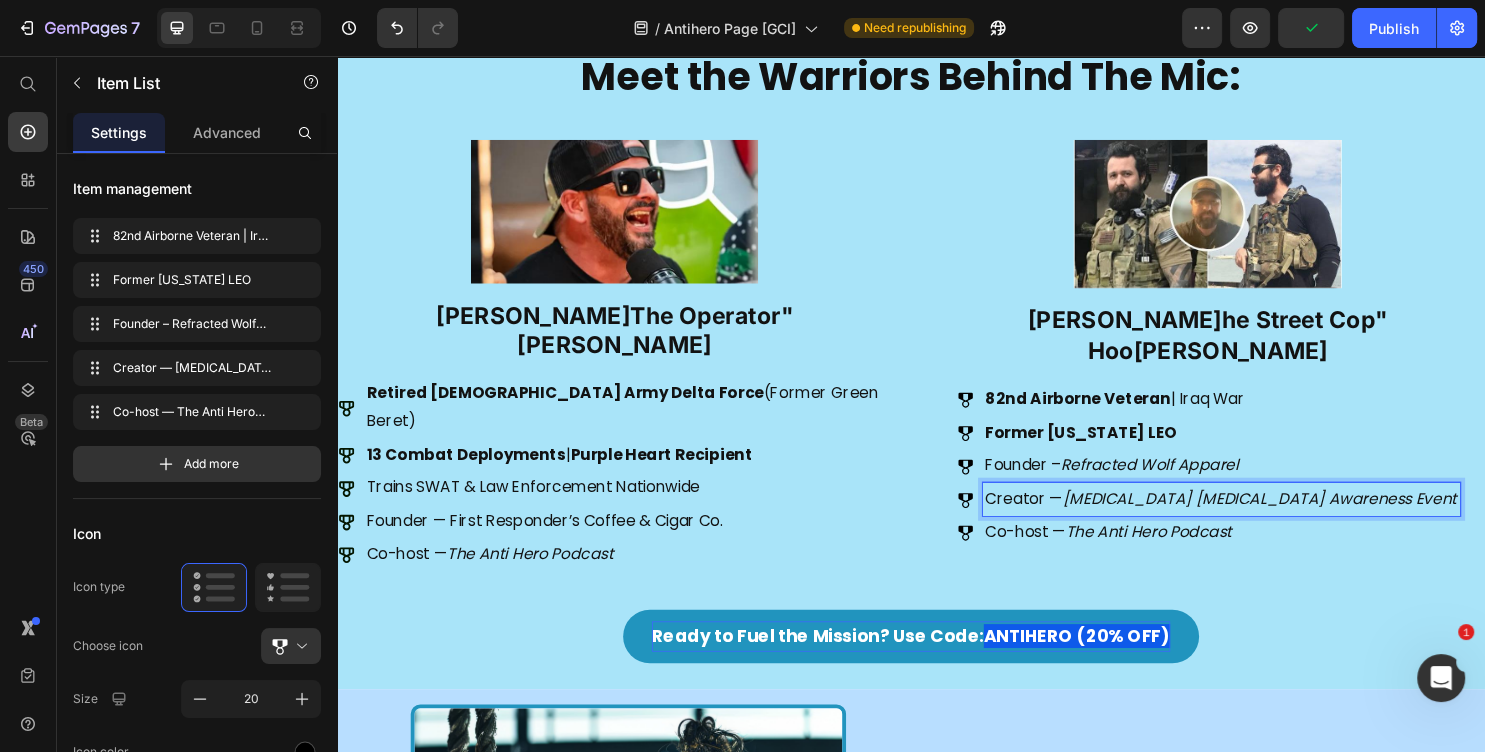 click on "Co-host —  The Anti Hero Podcast" at bounding box center (1261, 554) 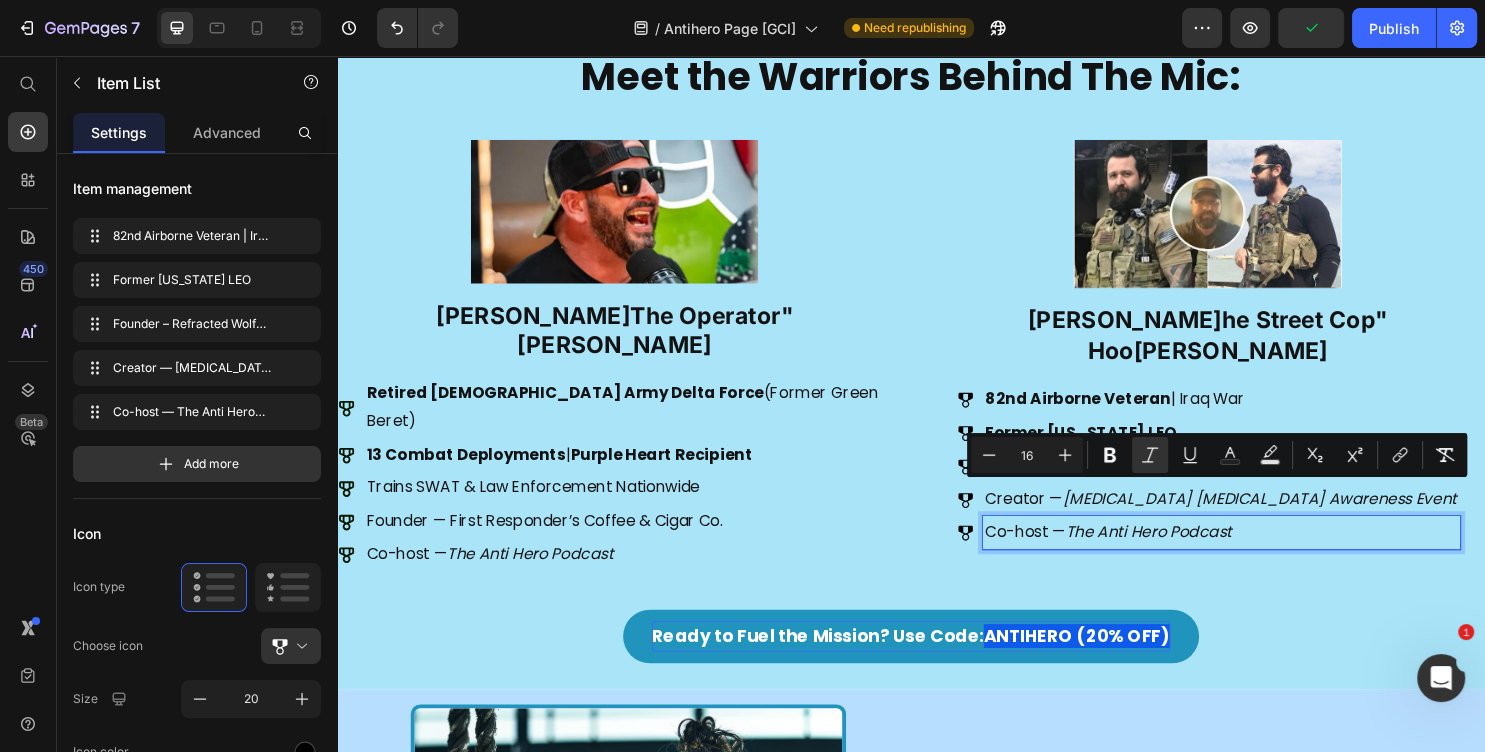 drag, startPoint x: 1161, startPoint y: 512, endPoint x: 1422, endPoint y: 508, distance: 261.03064 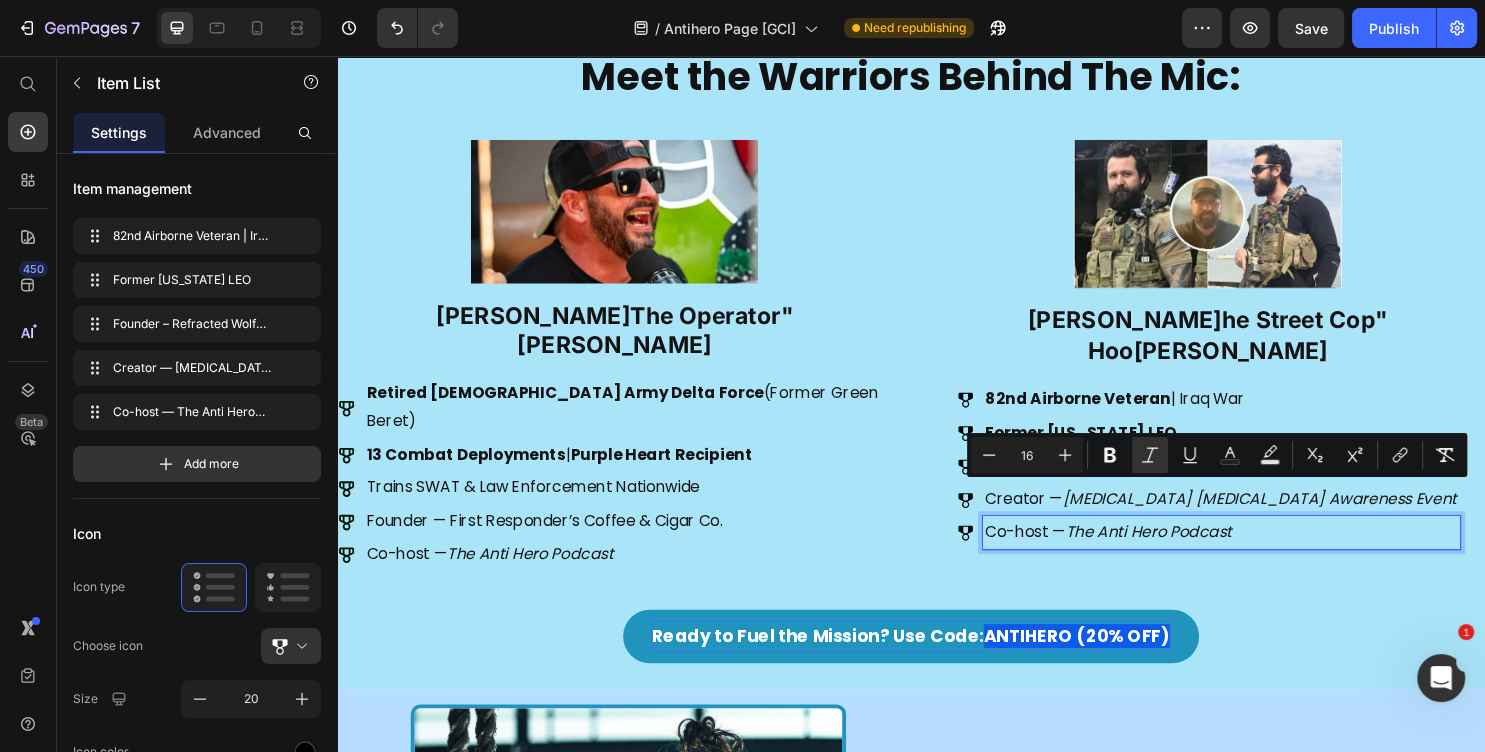 click on "Former [US_STATE] LEO" at bounding box center [1115, 449] 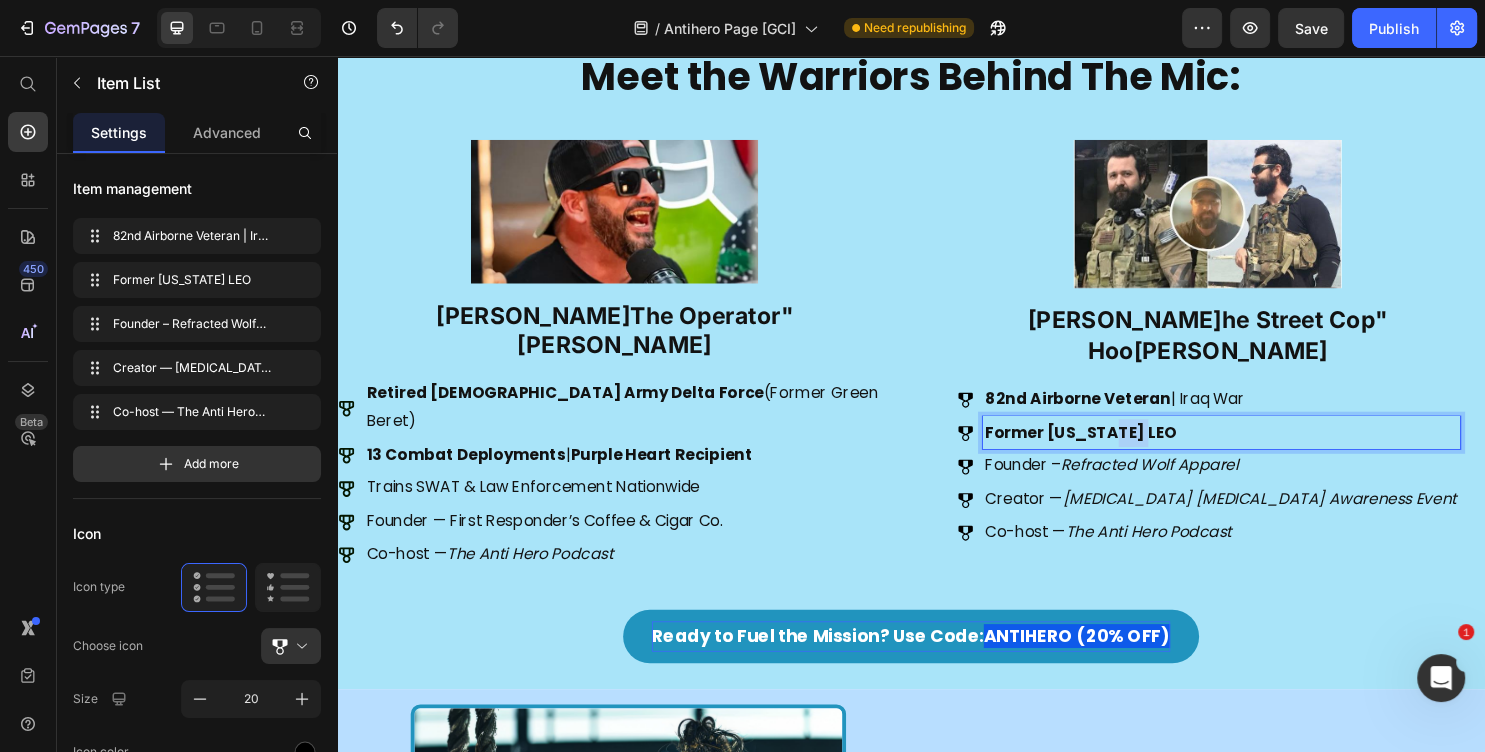 drag, startPoint x: 1192, startPoint y: 416, endPoint x: 1235, endPoint y: 414, distance: 43.046486 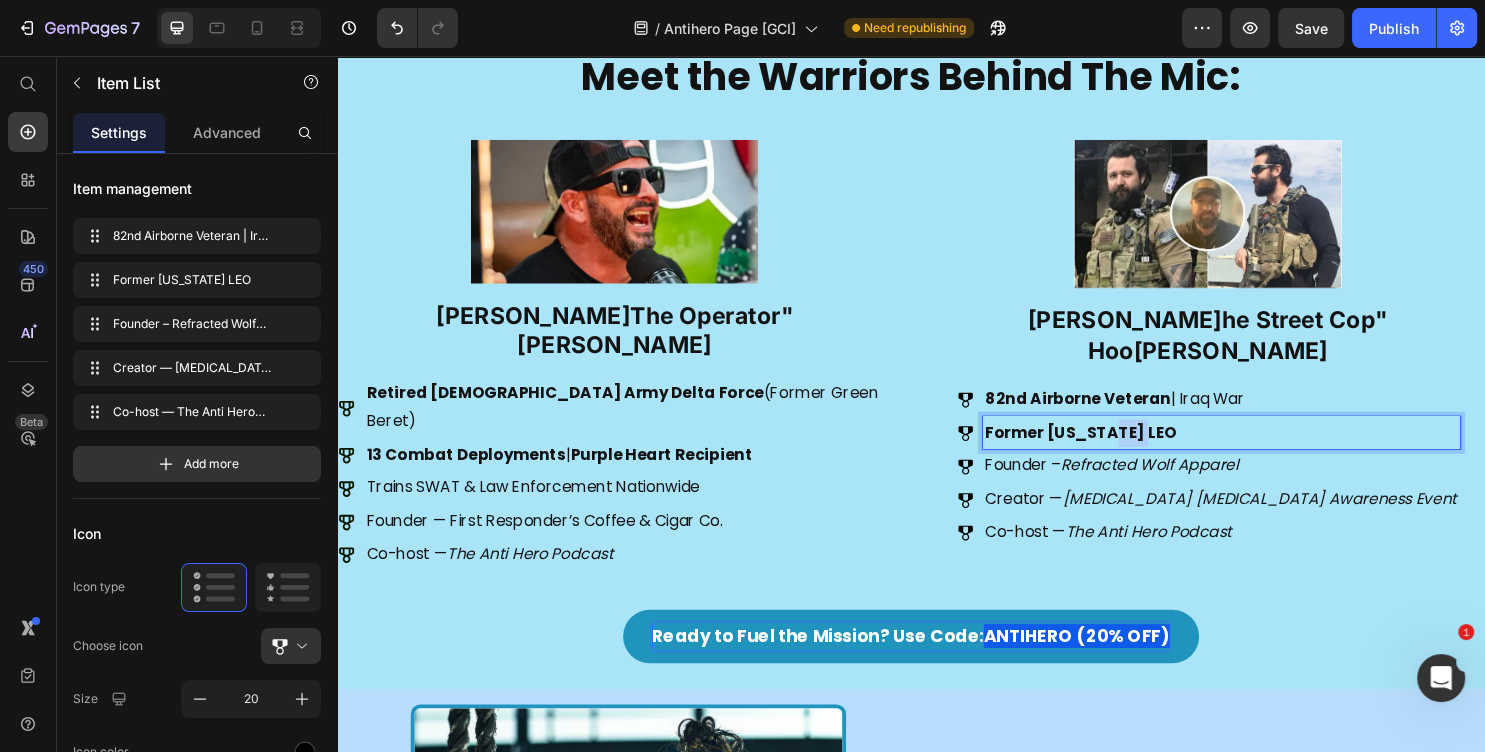 click on "Former [US_STATE] LEO" at bounding box center (1261, 450) 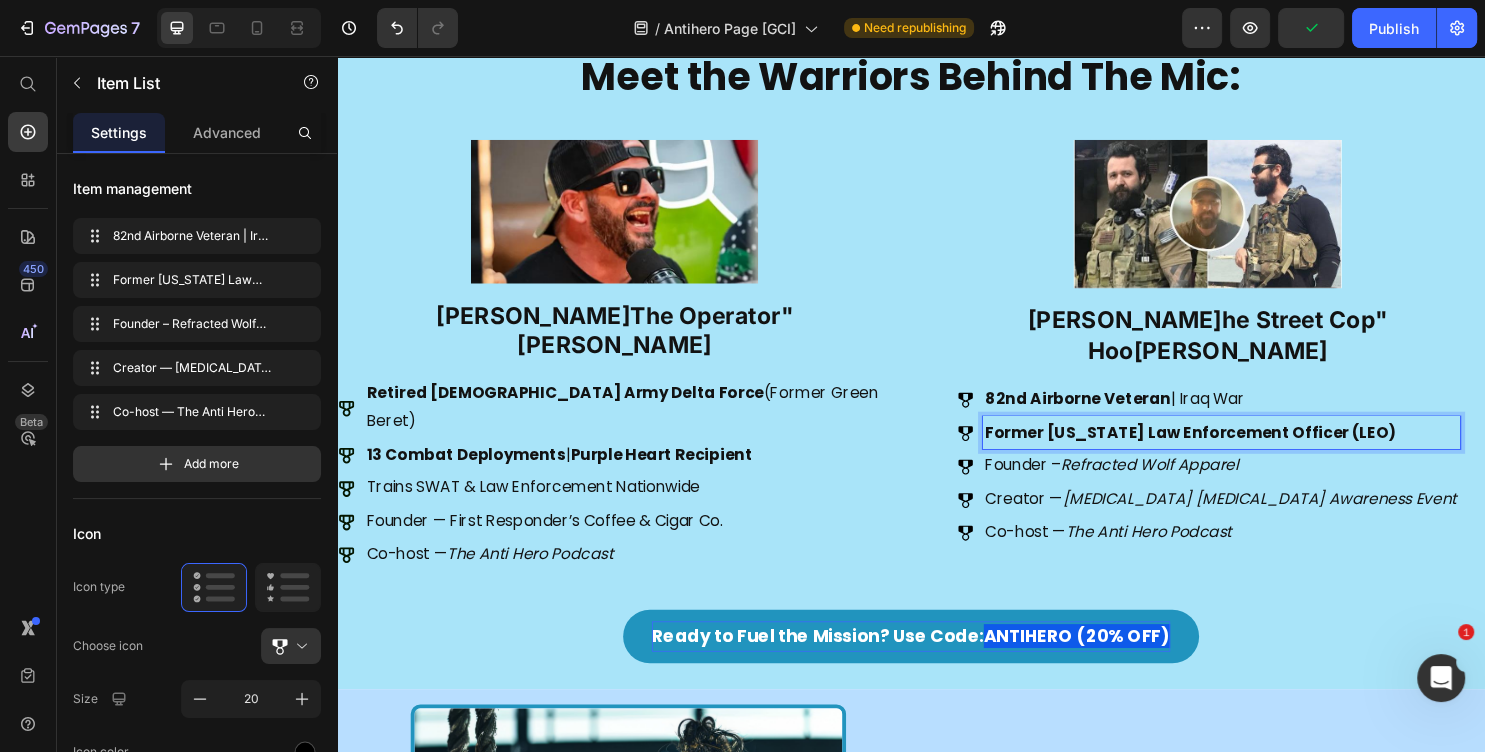 click on "[MEDICAL_DATA] [MEDICAL_DATA] Awareness Event" at bounding box center [1302, 518] 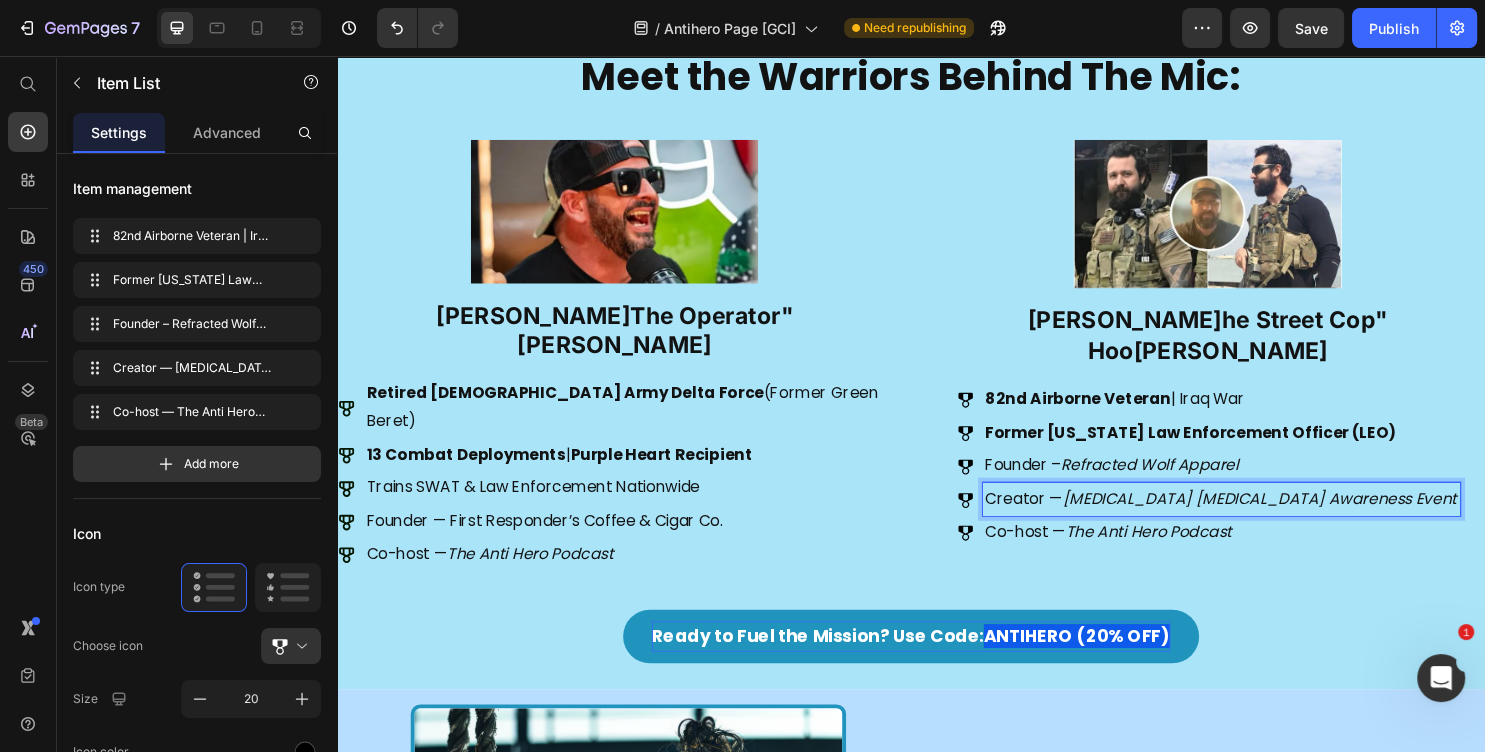 click on "Founder –  Refracted Wolf Apparel" at bounding box center (1247, 484) 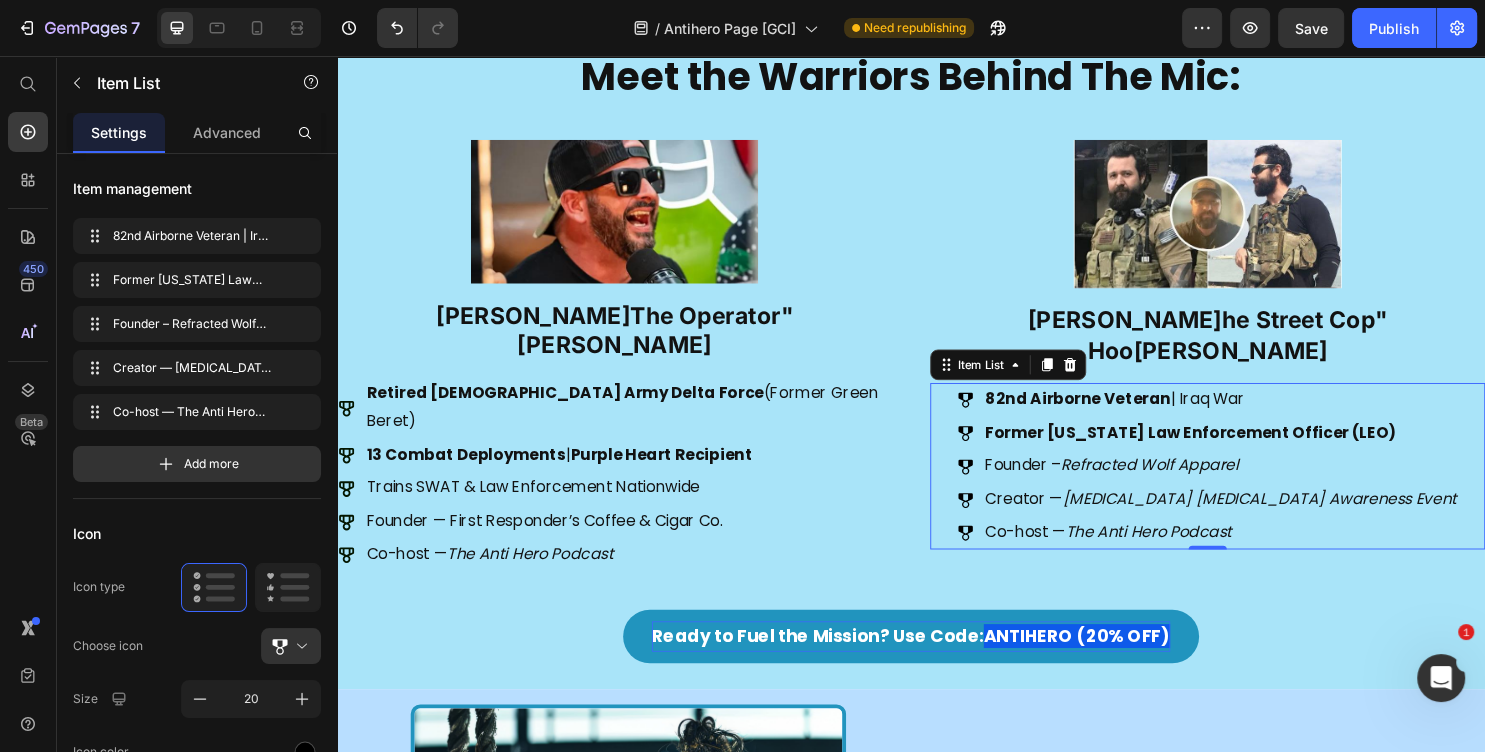 click on "Founder –  Refracted Wolf Apparel" at bounding box center (1261, 484) 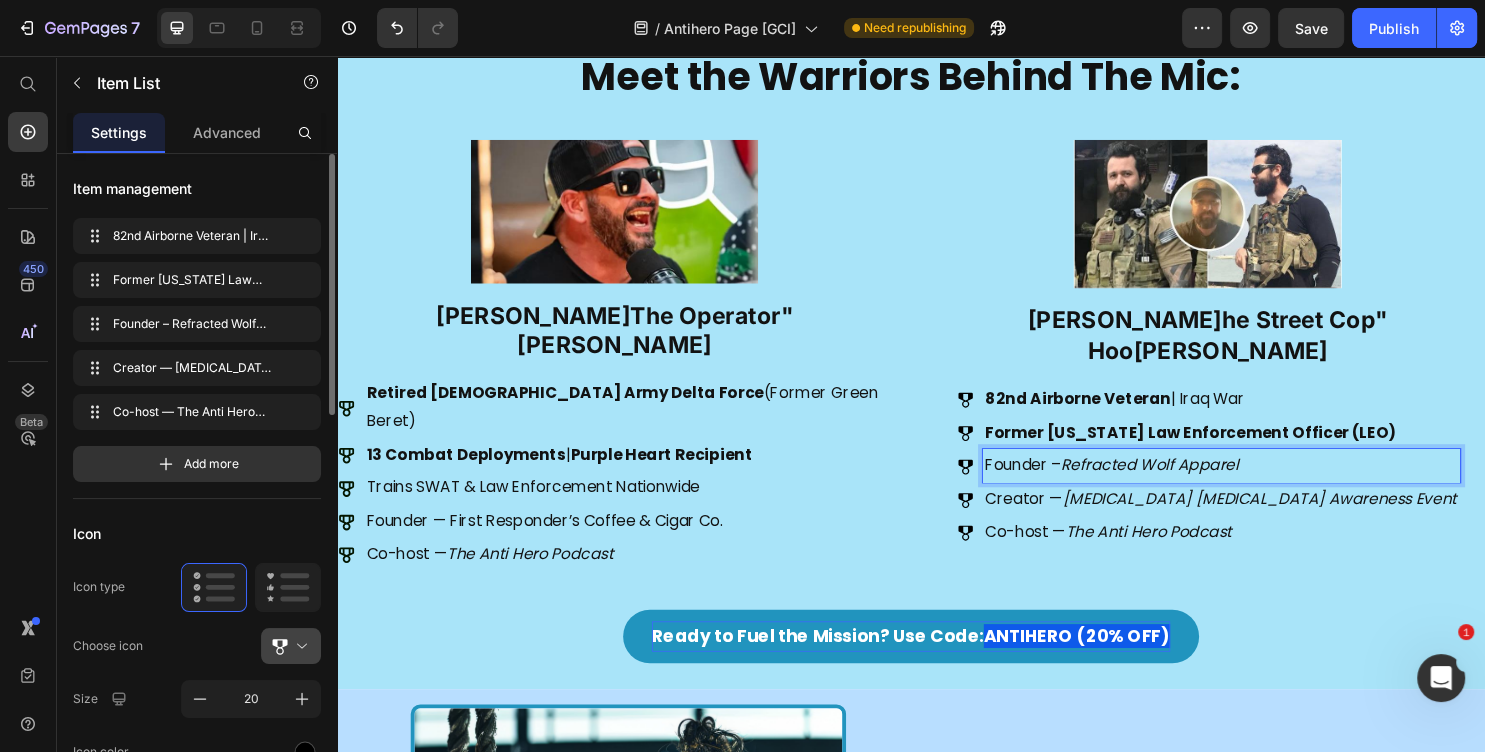 click at bounding box center [299, 646] 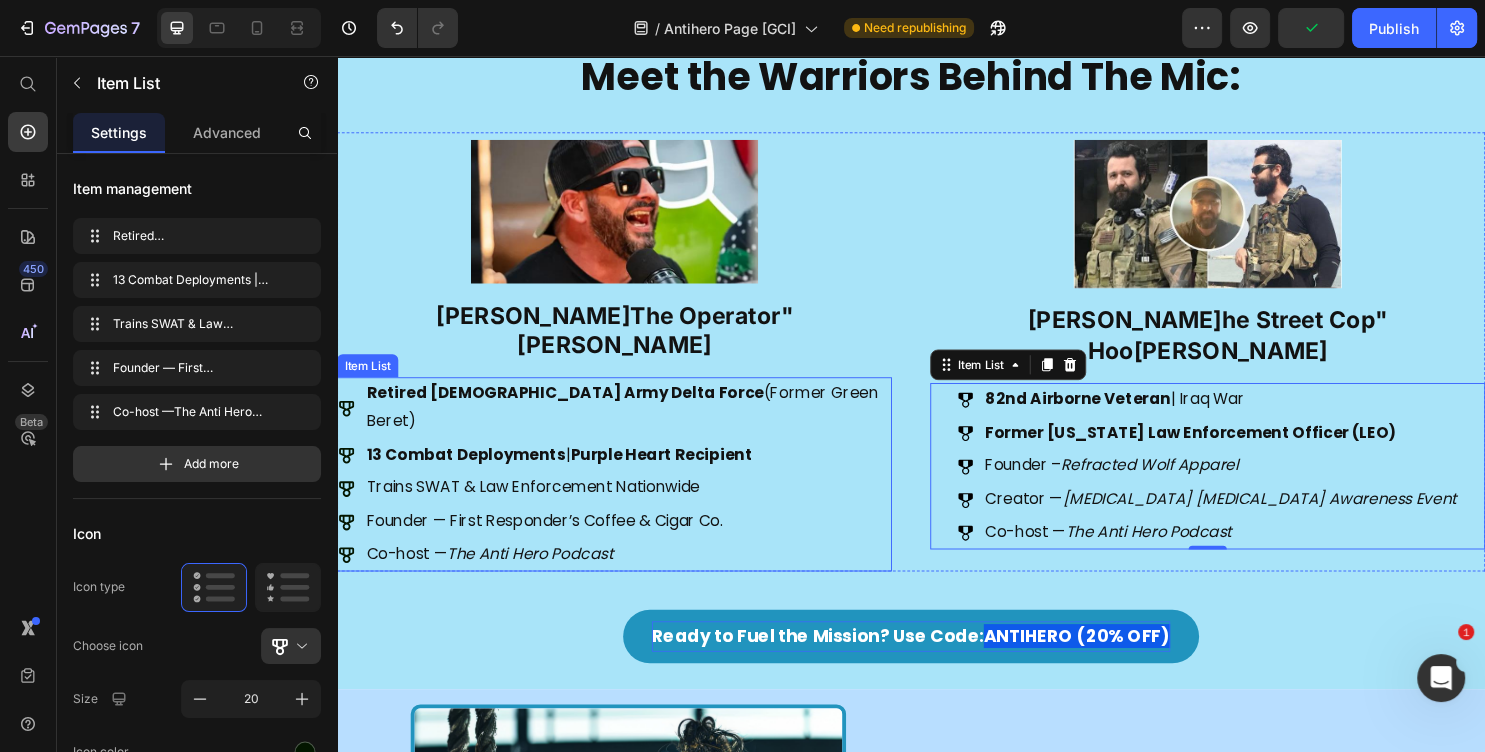 click on "Trains SWAT & Law Enforcement Nationwide" at bounding box center [641, 507] 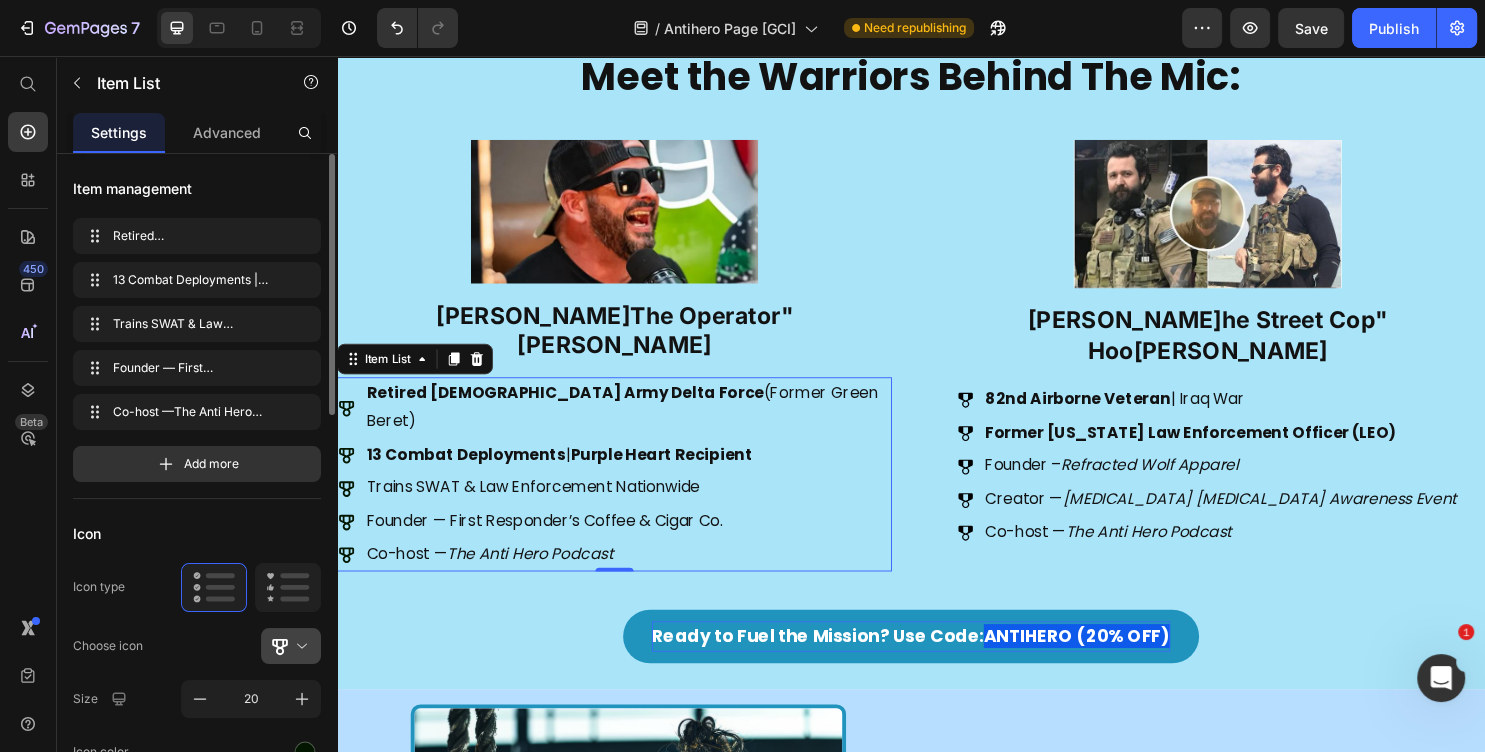 click at bounding box center (299, 646) 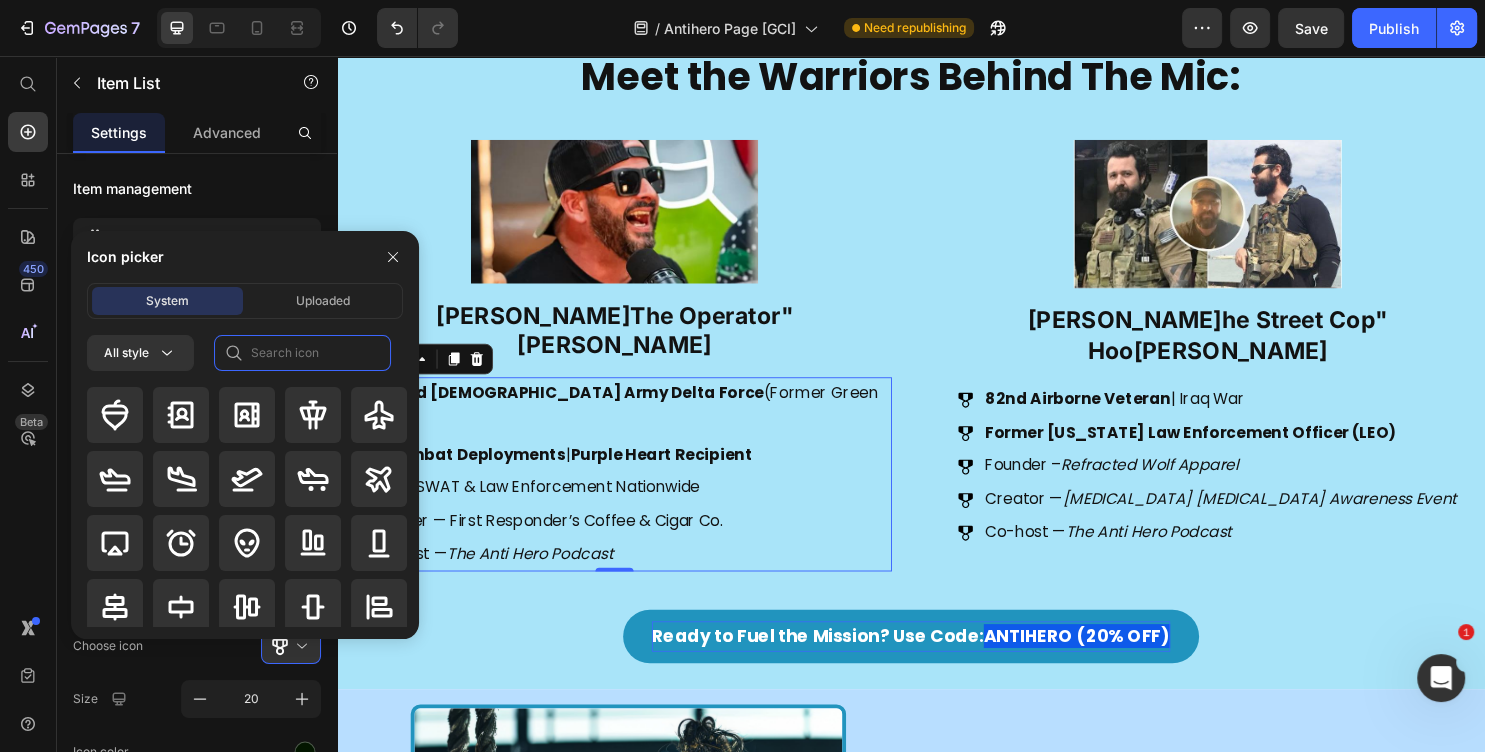 click 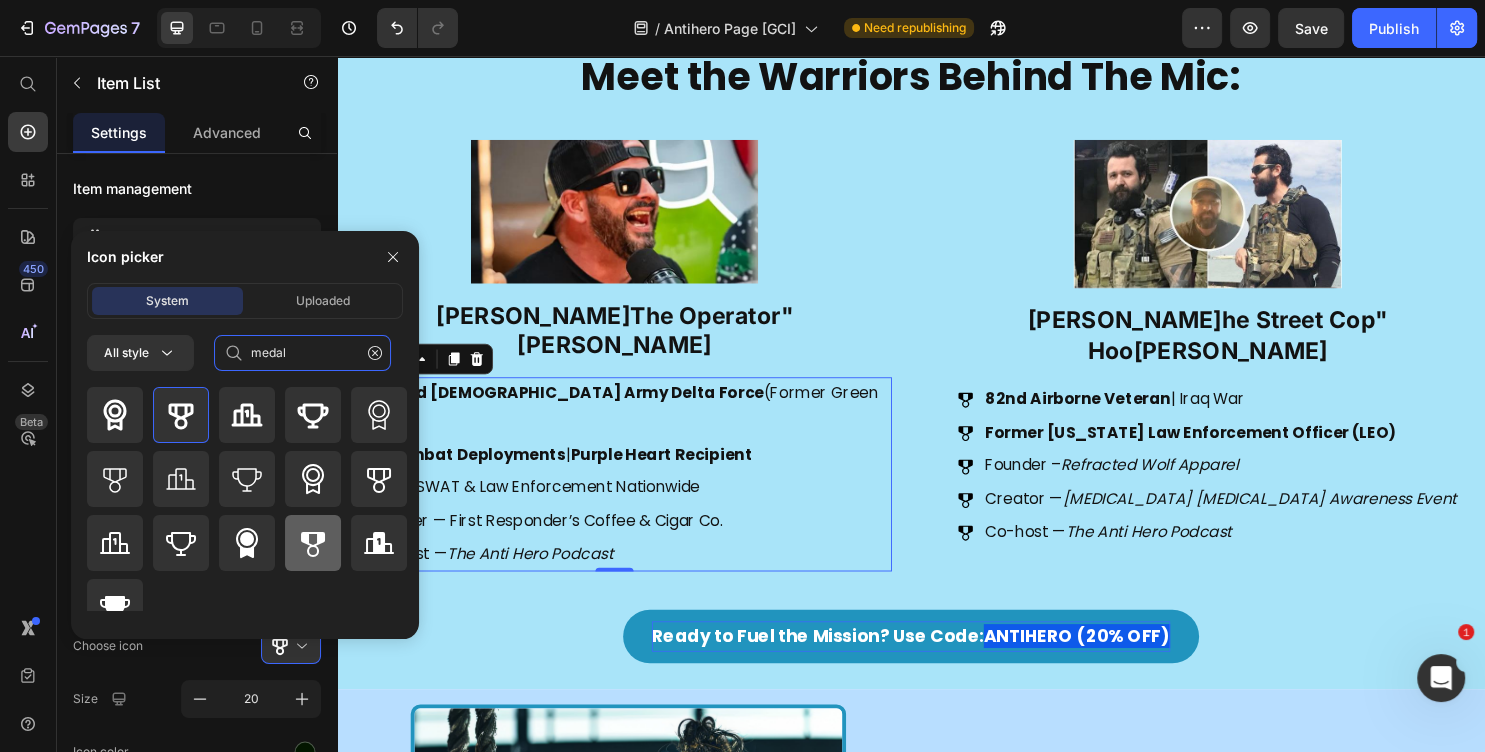type on "medal" 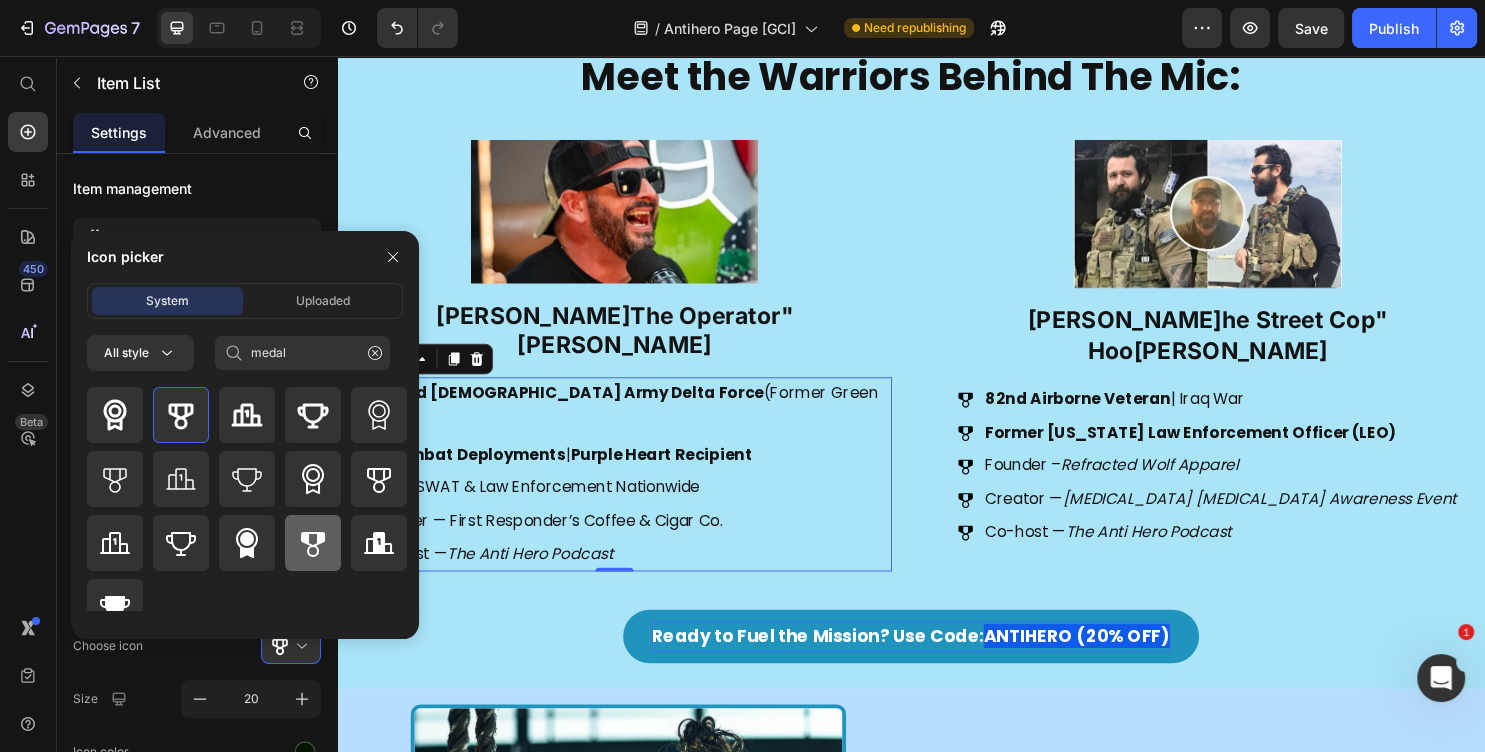 click 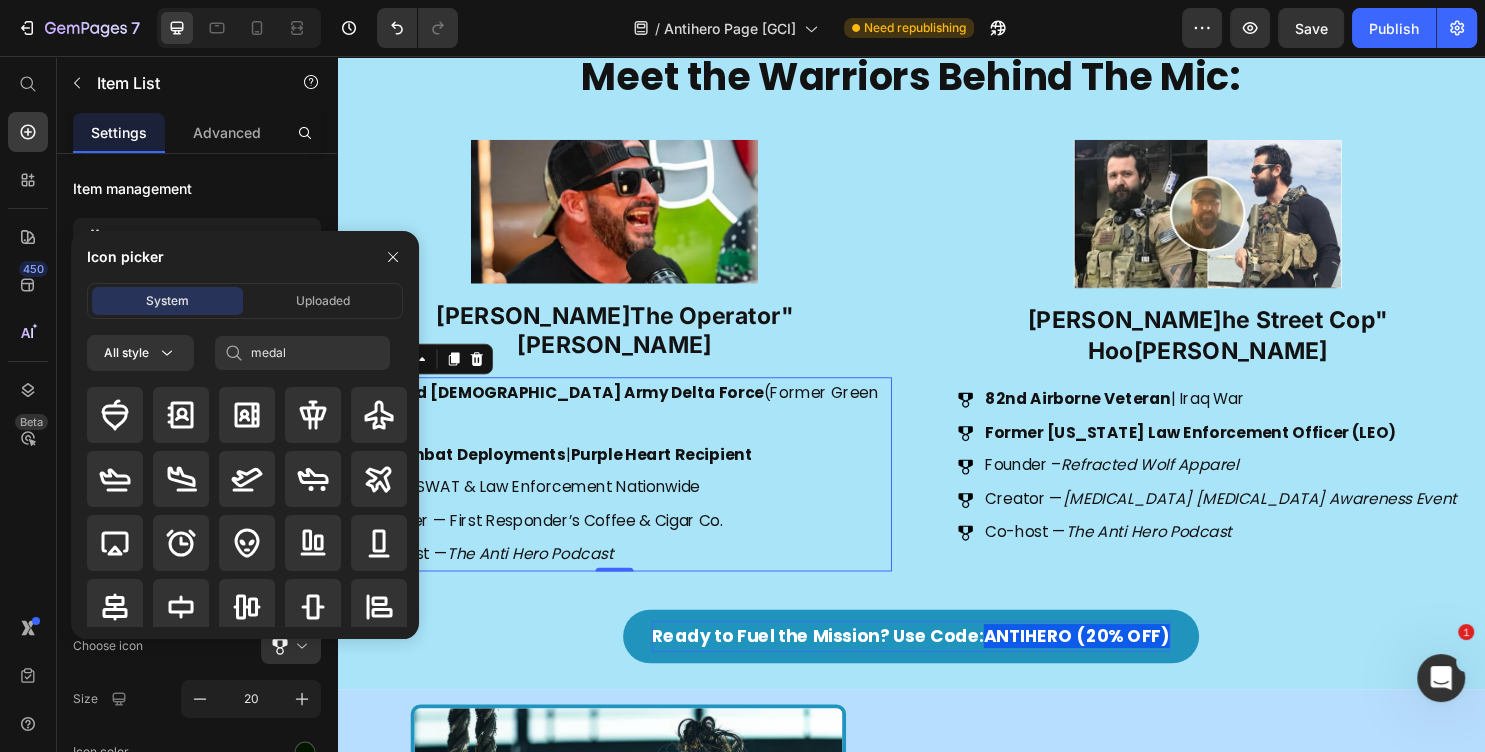 type 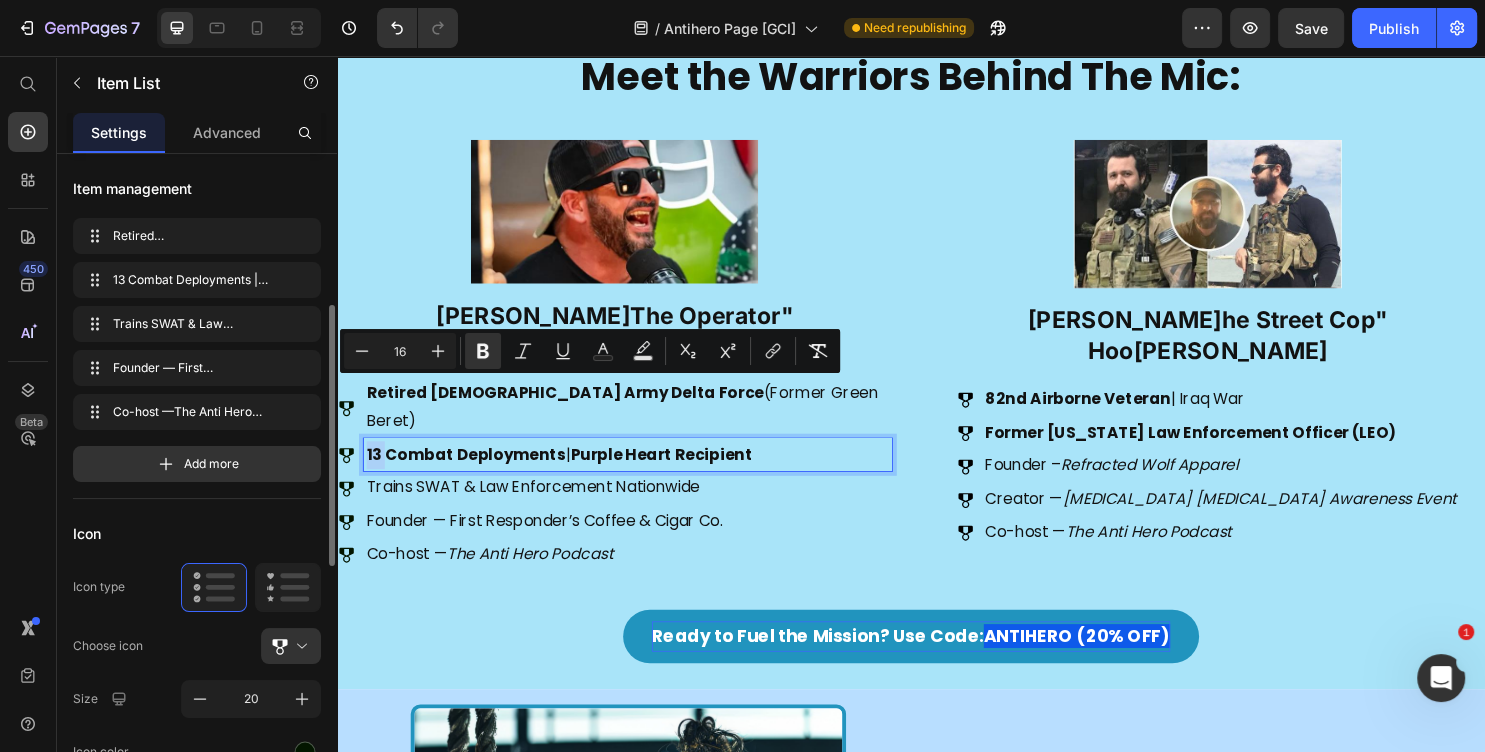 scroll, scrollTop: 108, scrollLeft: 0, axis: vertical 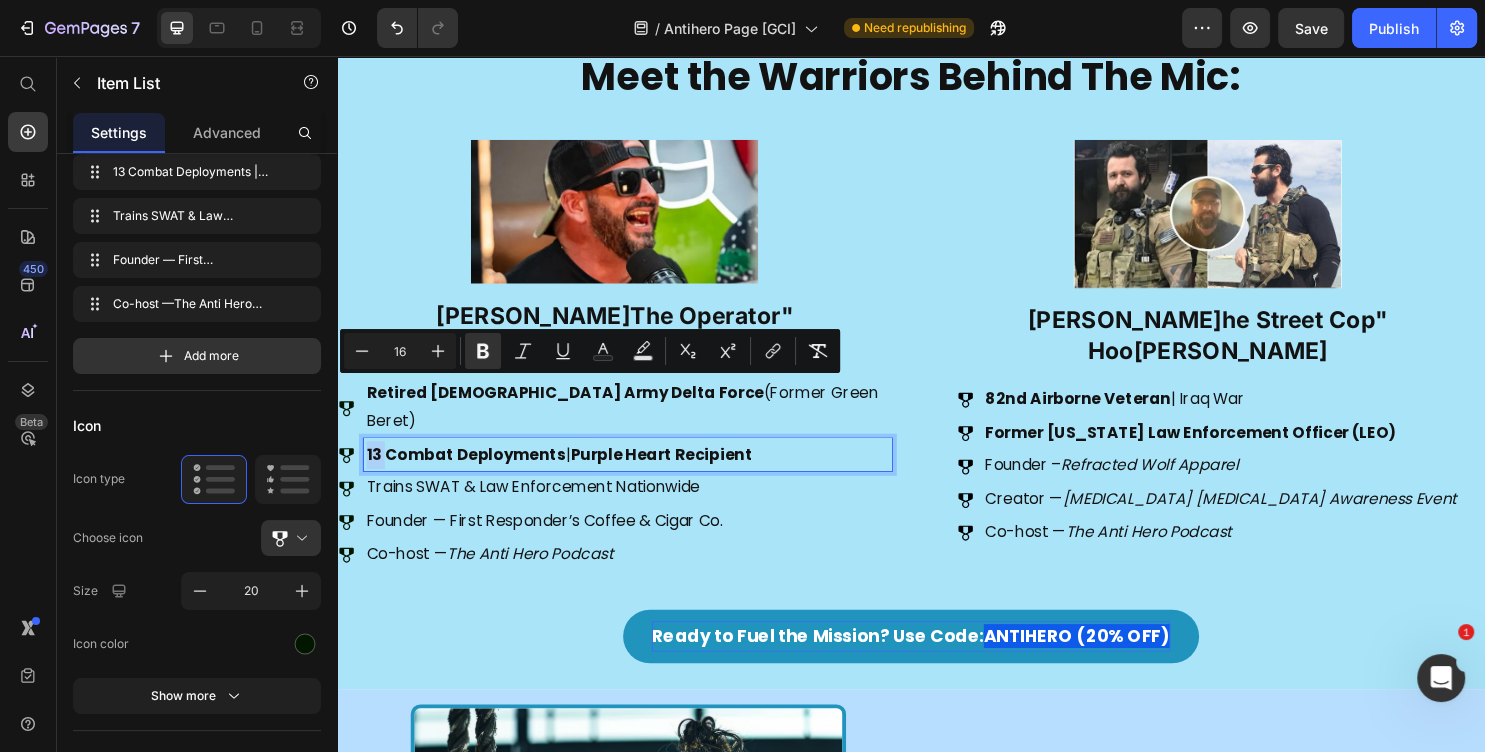 click 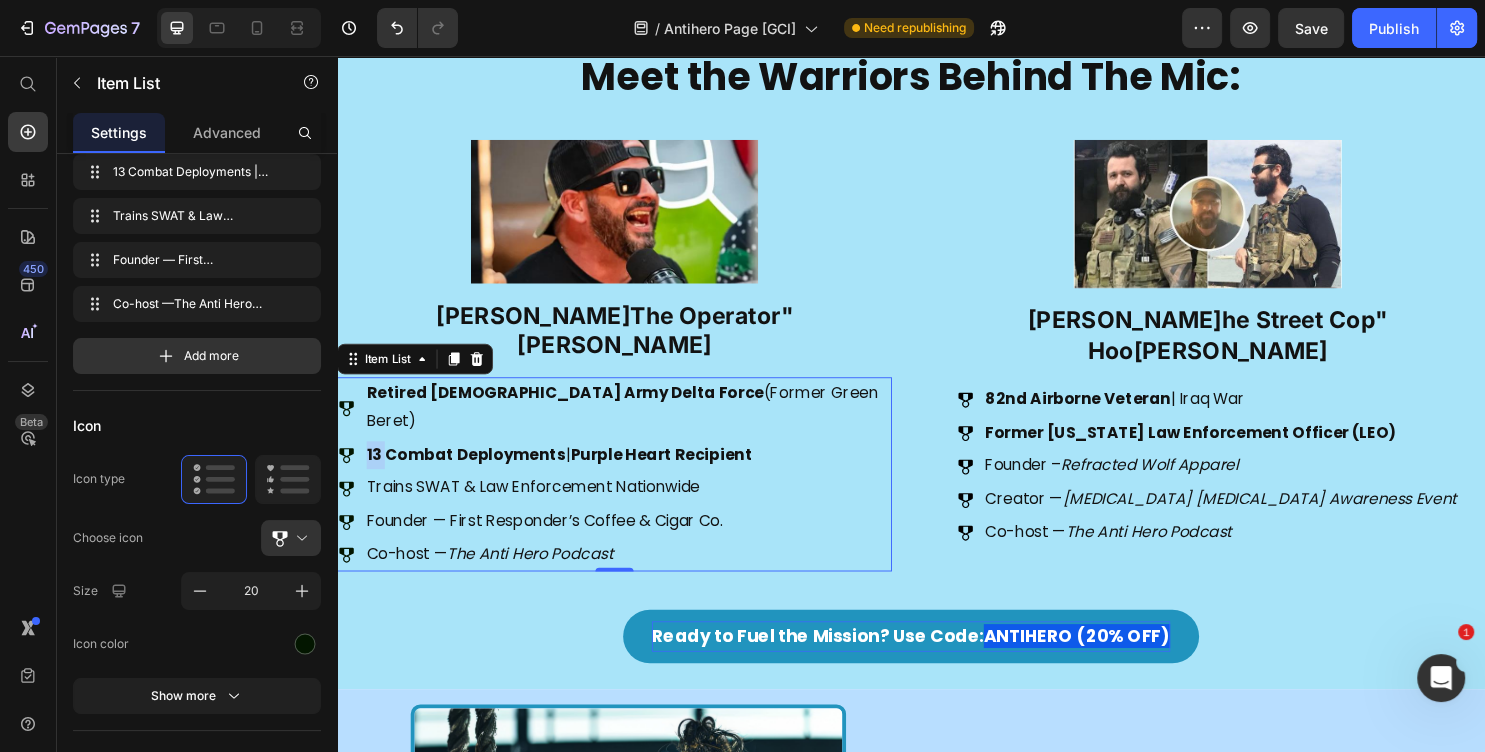scroll, scrollTop: 108, scrollLeft: 0, axis: vertical 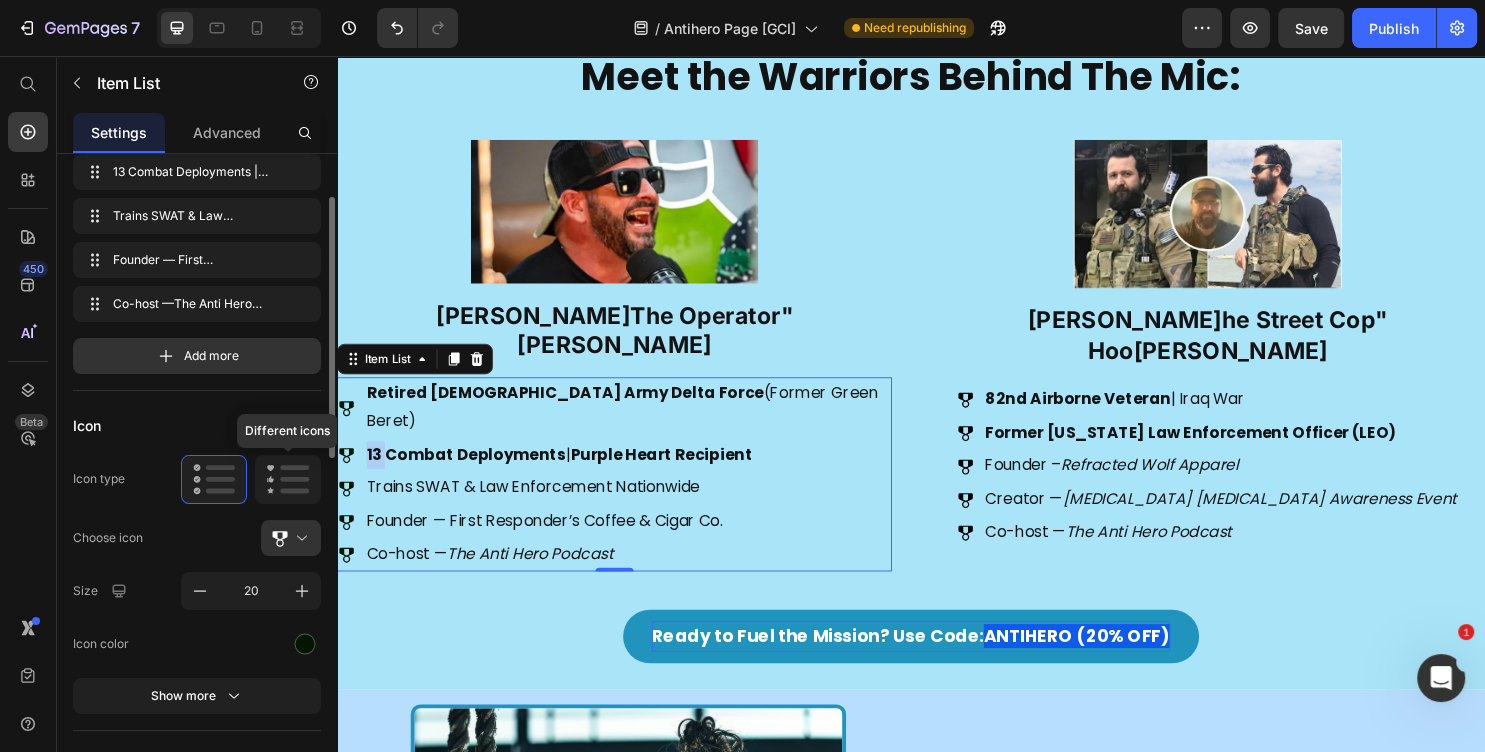 click 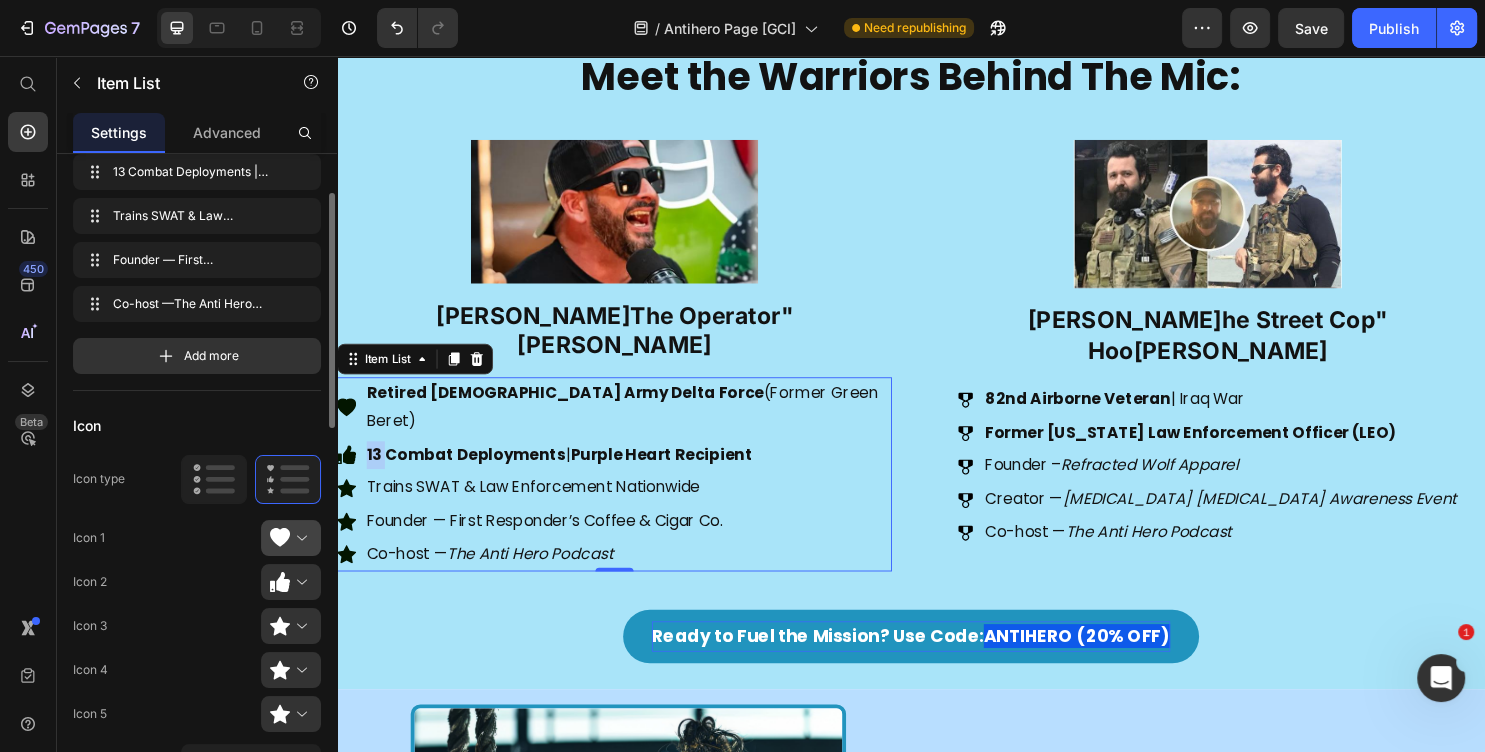 click at bounding box center (299, 538) 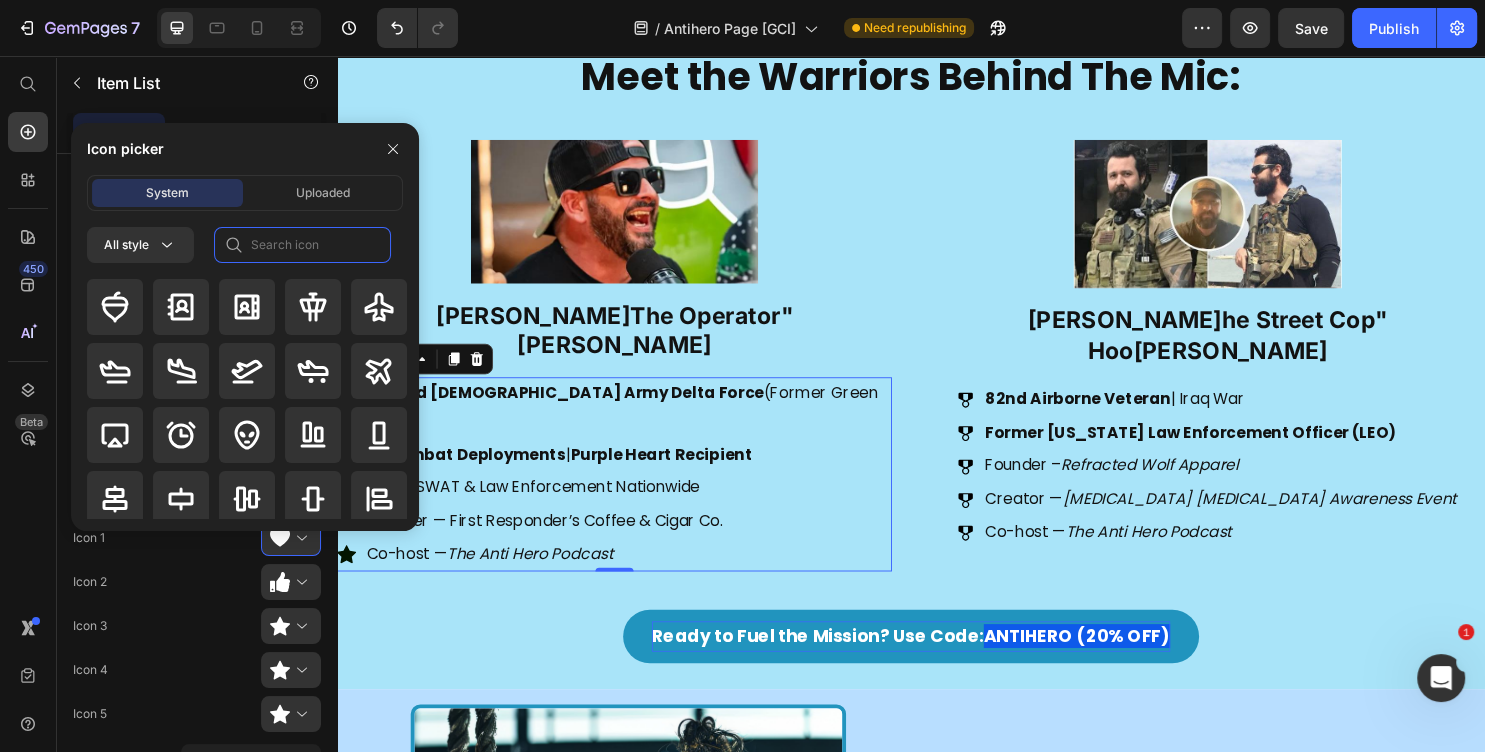 click 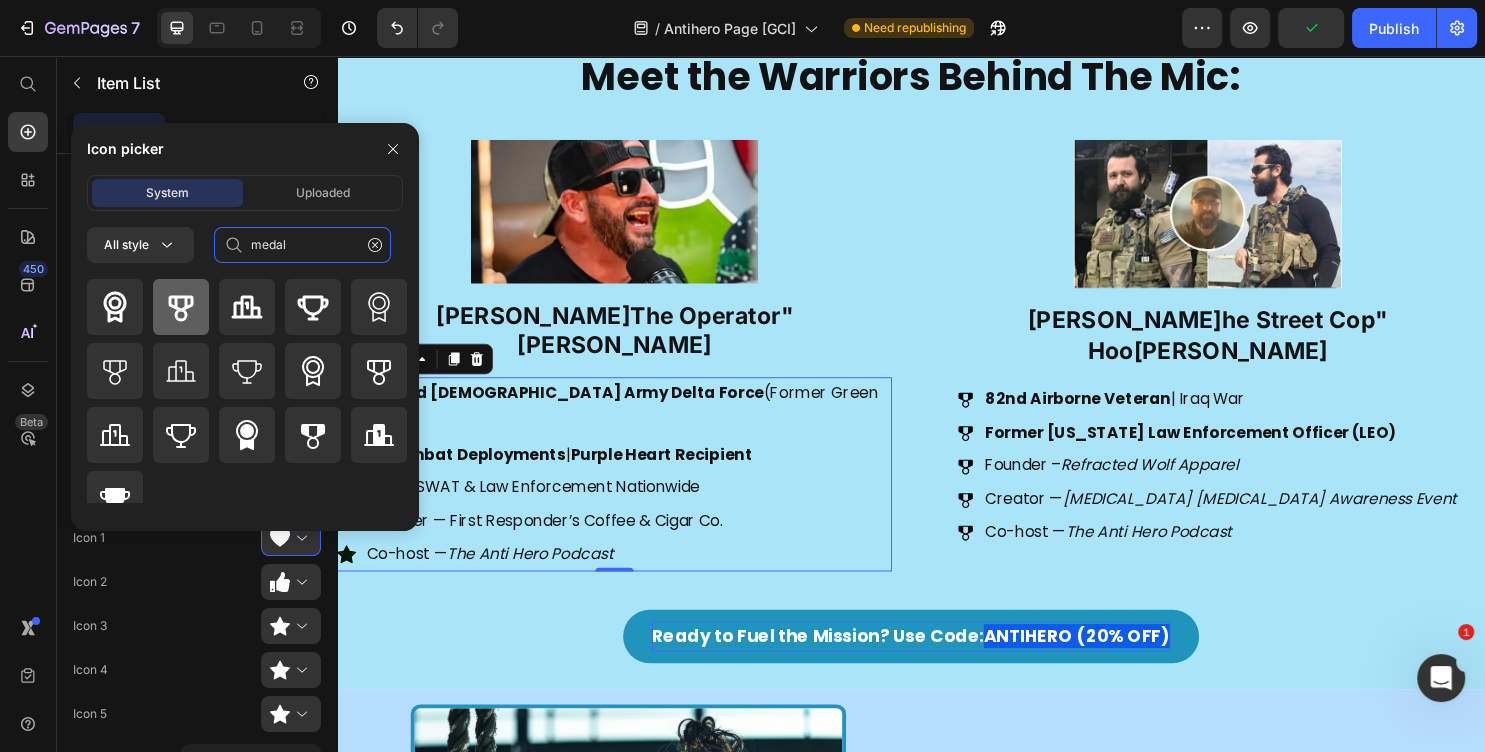 type on "medal" 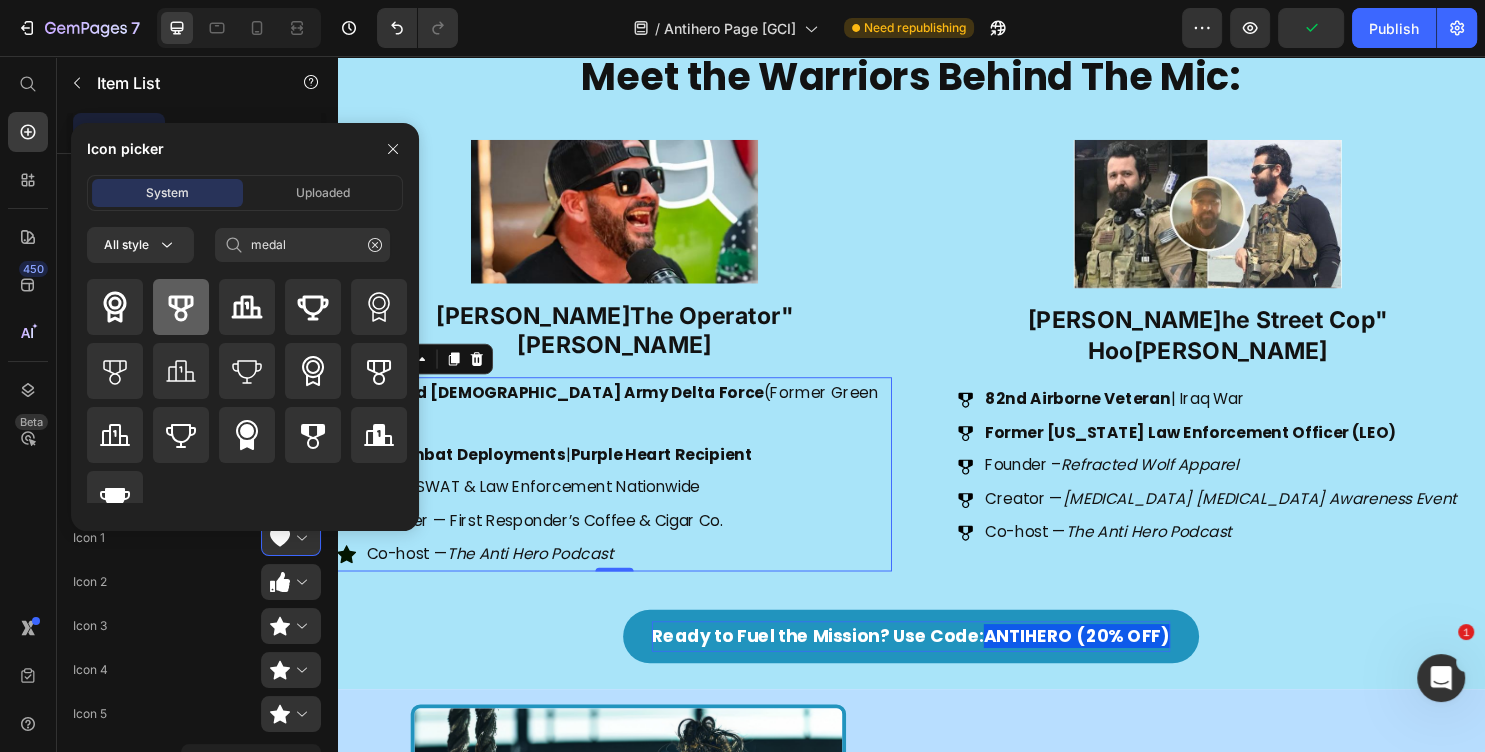 drag, startPoint x: 174, startPoint y: 310, endPoint x: 176, endPoint y: 369, distance: 59.03389 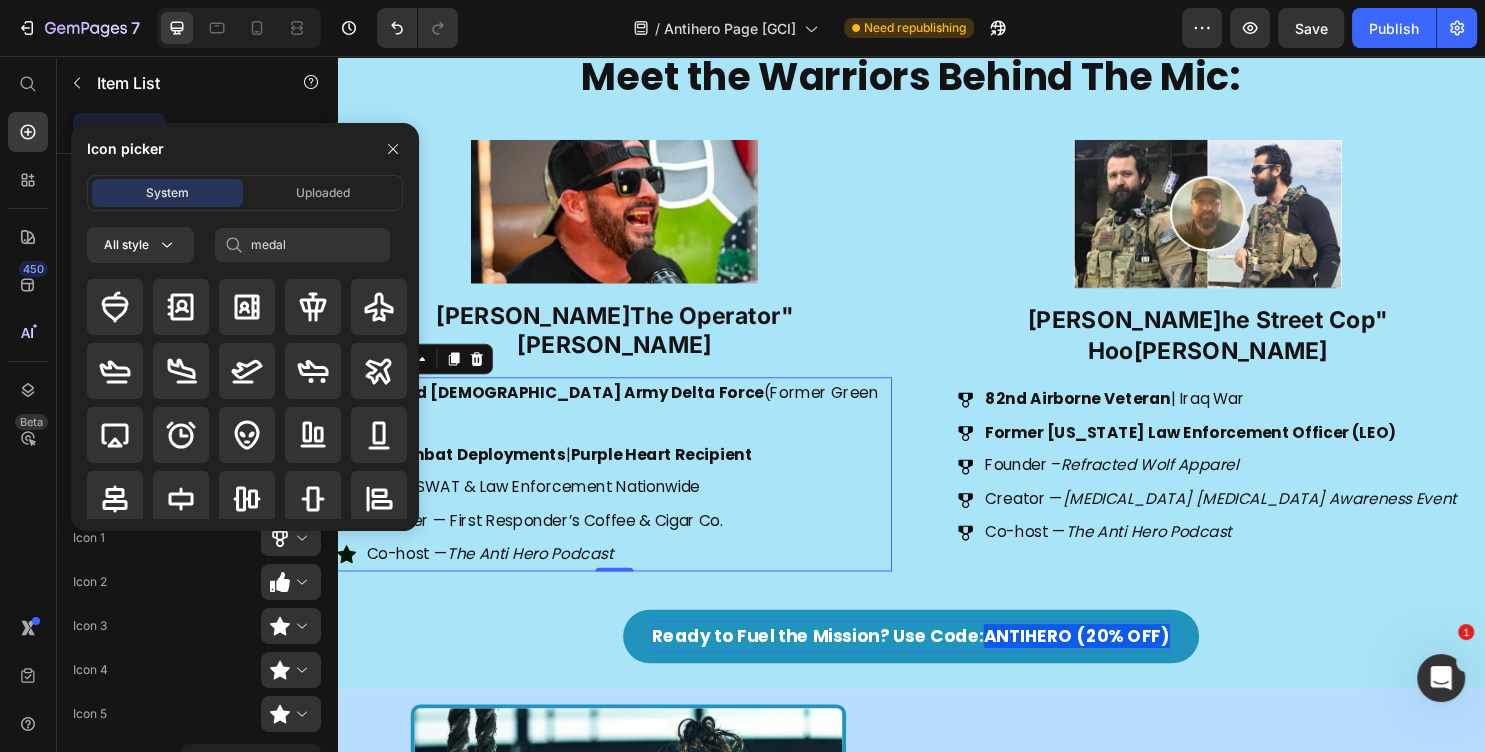 click on "13 Combat Deployments  |  Purple Heart Recipient" at bounding box center [641, 473] 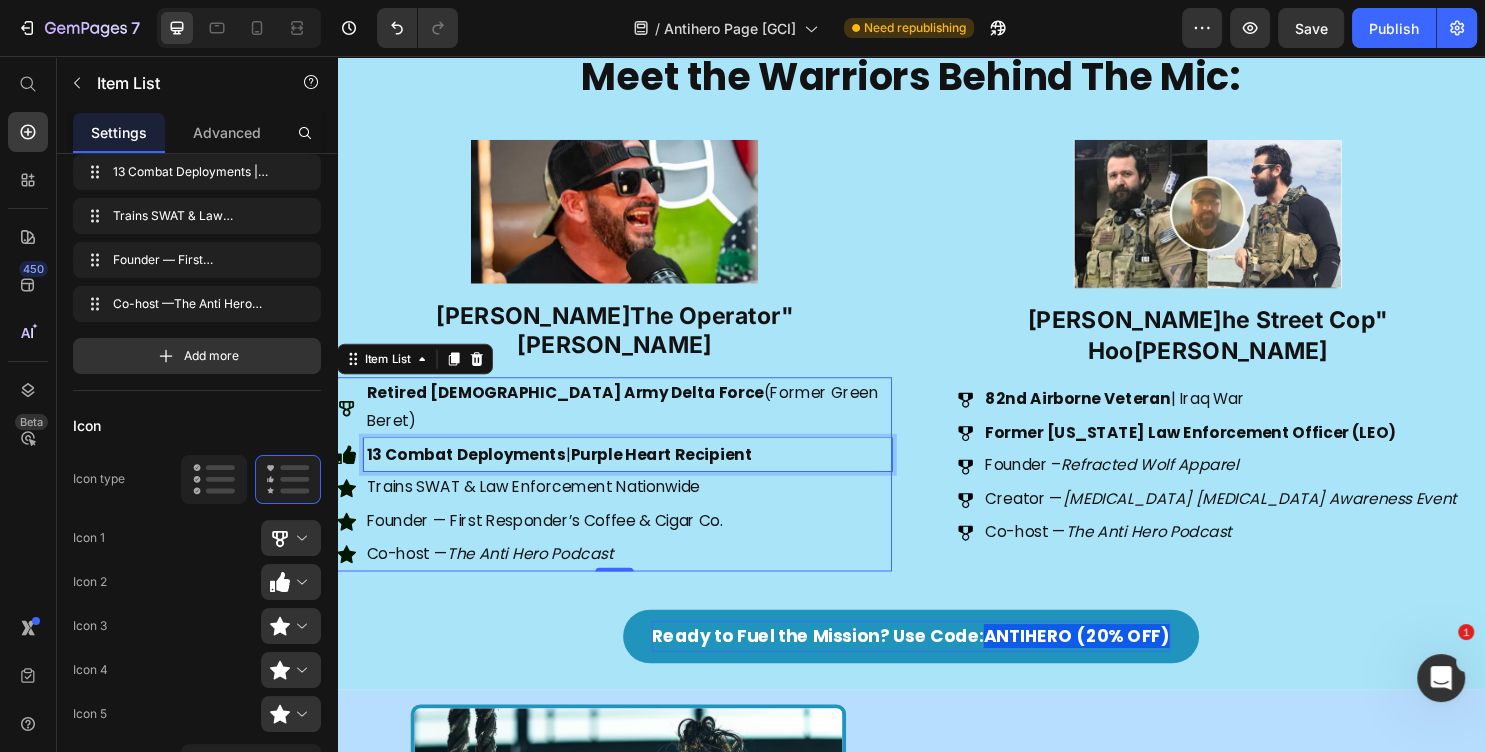 click on "13 Combat Deployments" at bounding box center (472, 472) 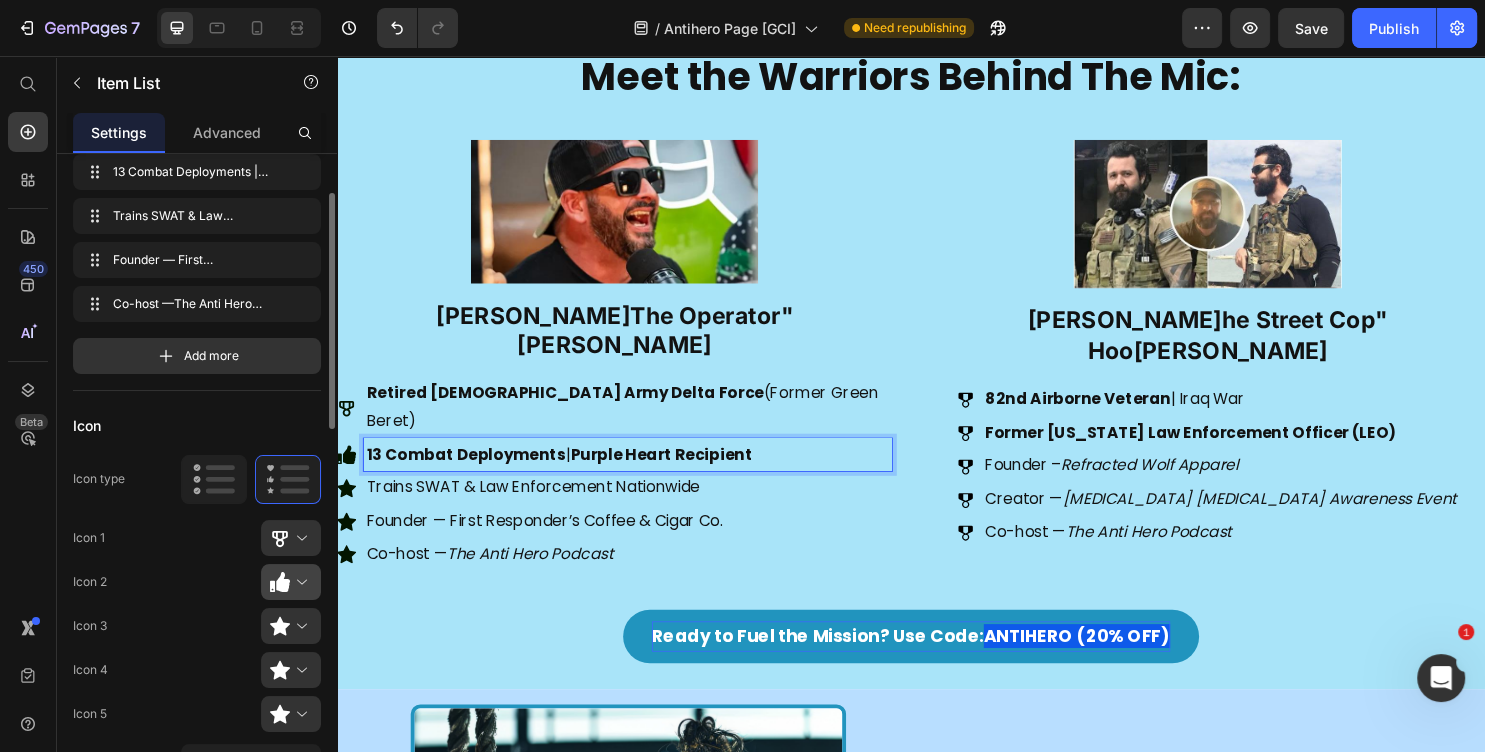 click at bounding box center [299, 582] 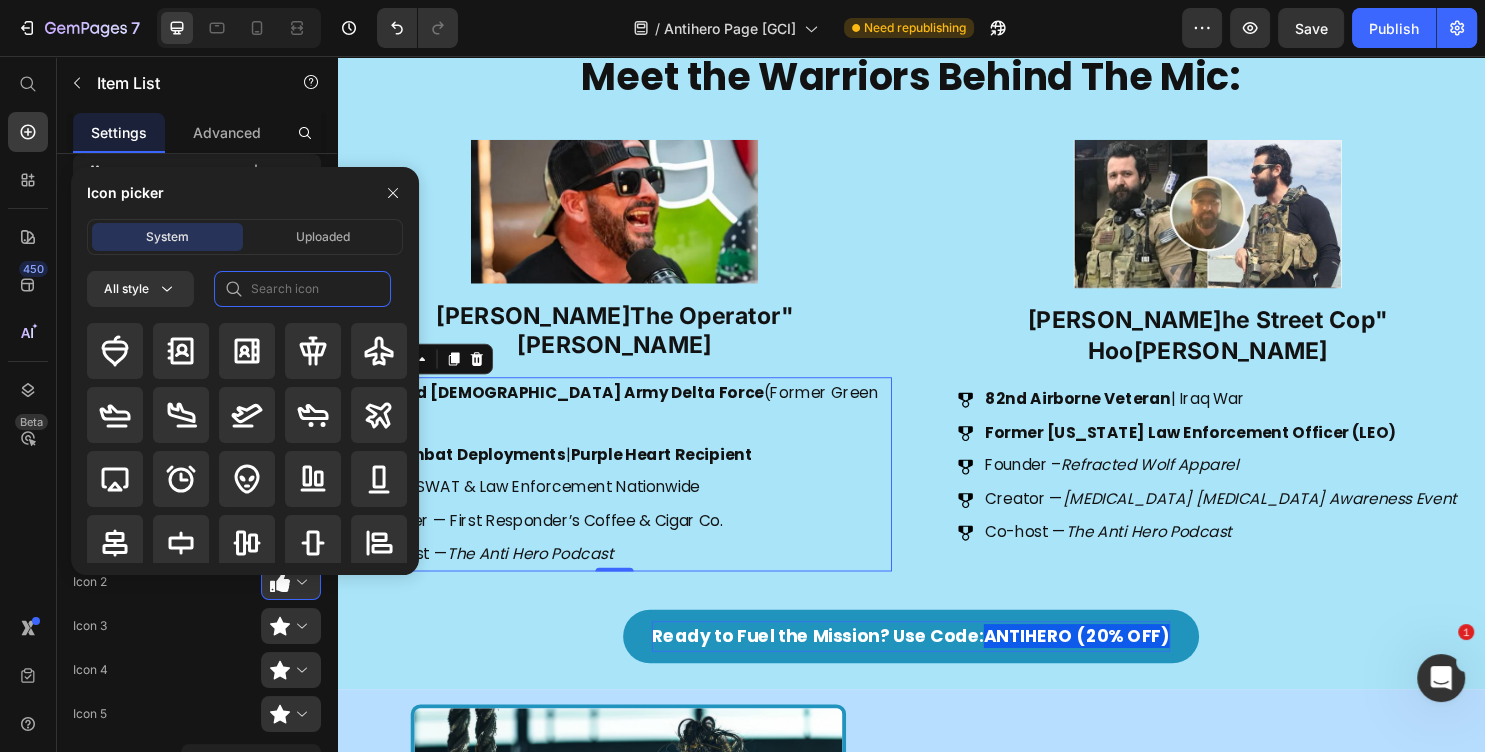 click 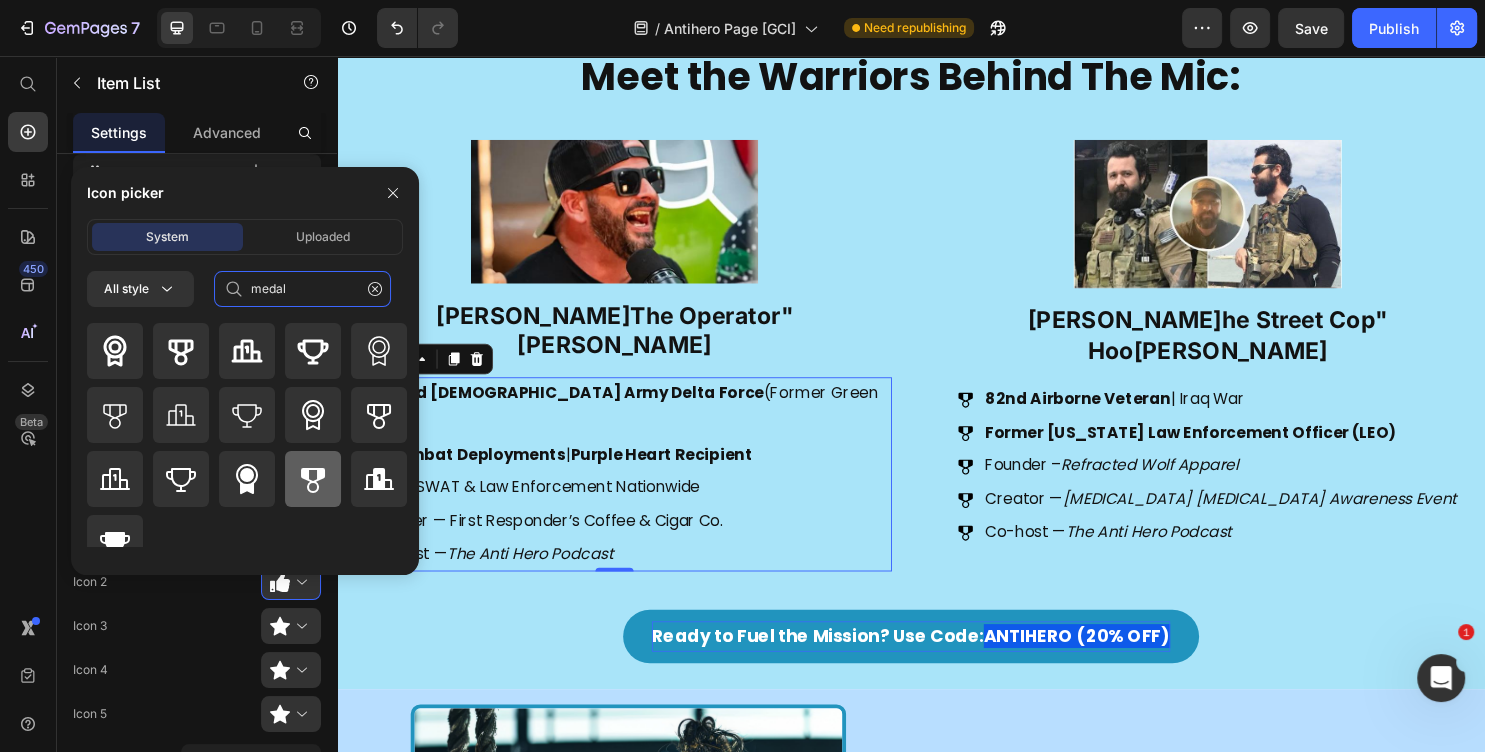 type on "medal" 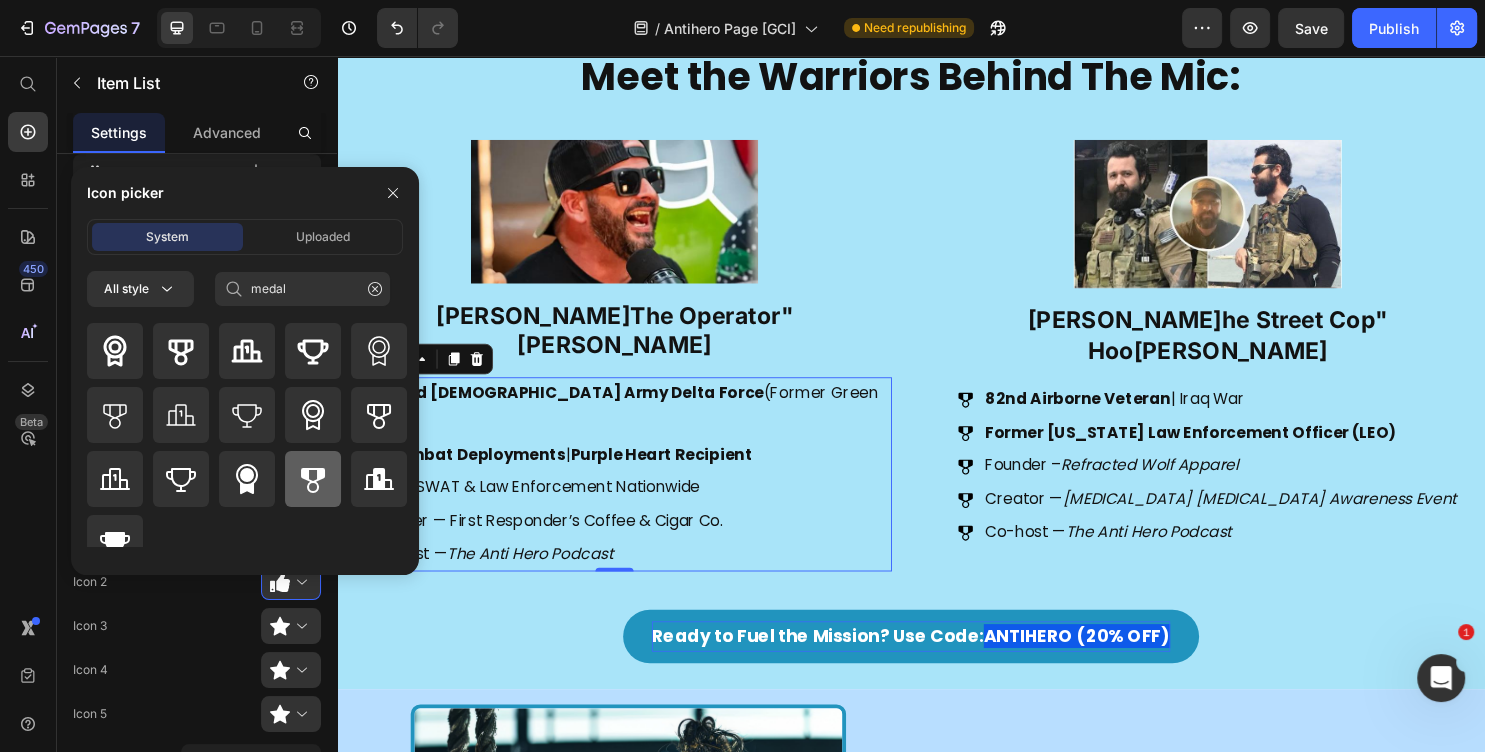 drag, startPoint x: 286, startPoint y: 482, endPoint x: 284, endPoint y: 388, distance: 94.02127 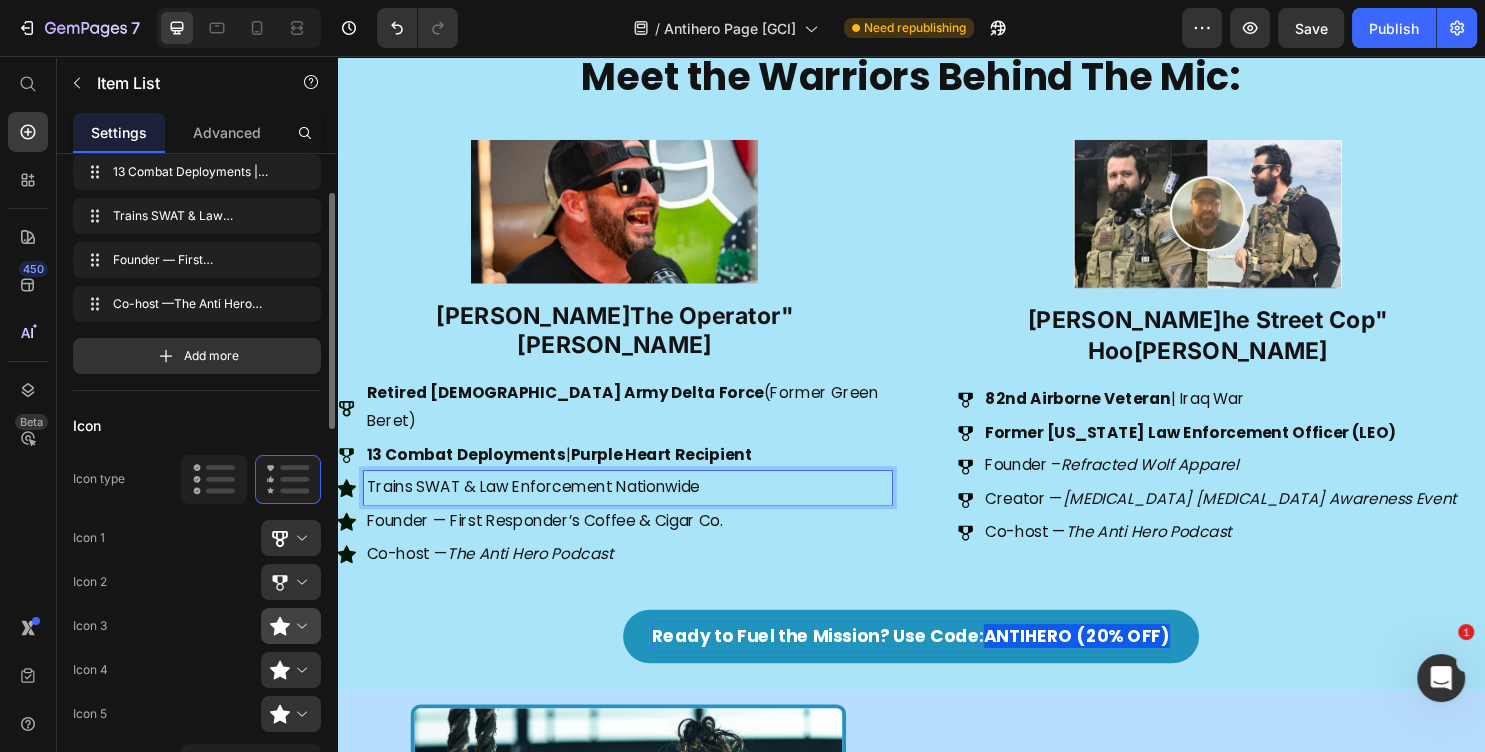 click at bounding box center [299, 626] 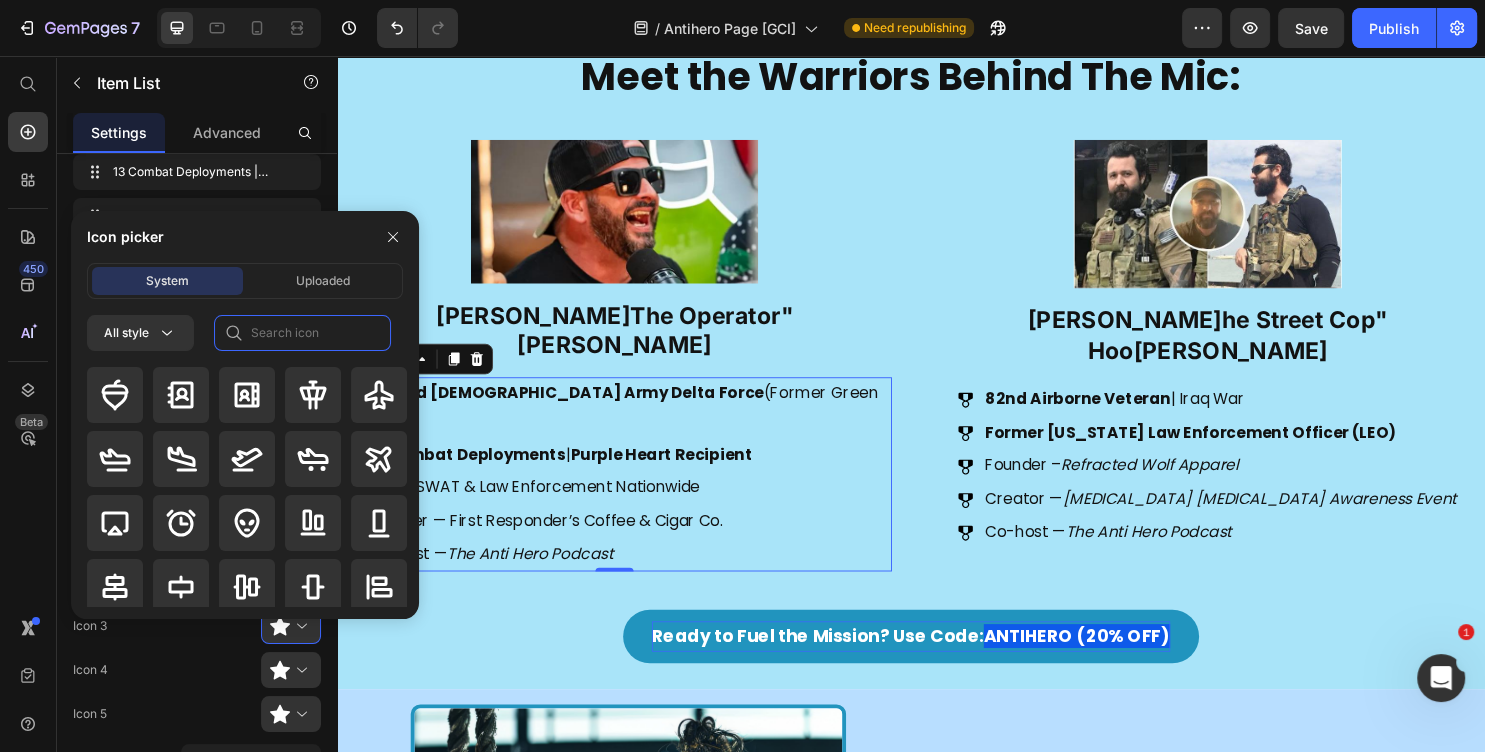 click 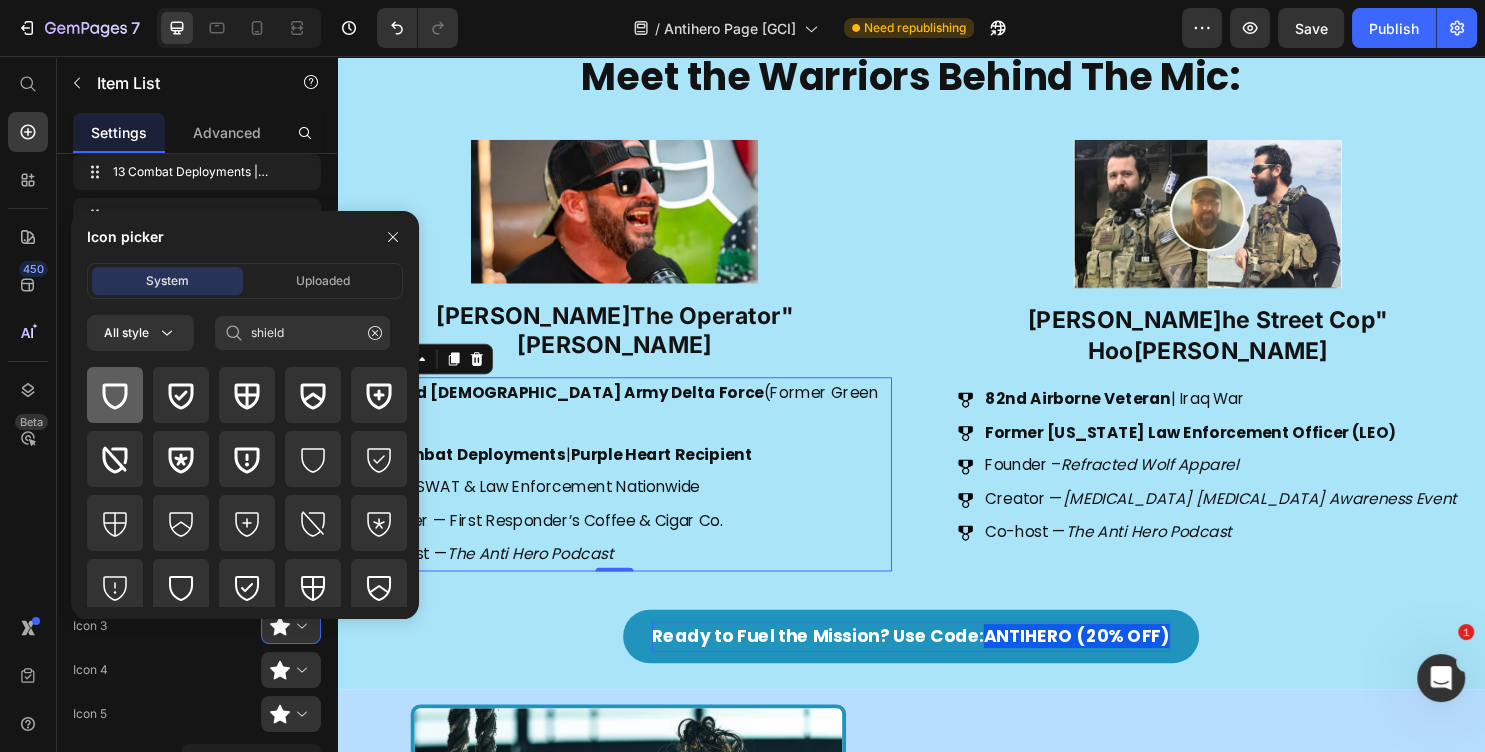 click 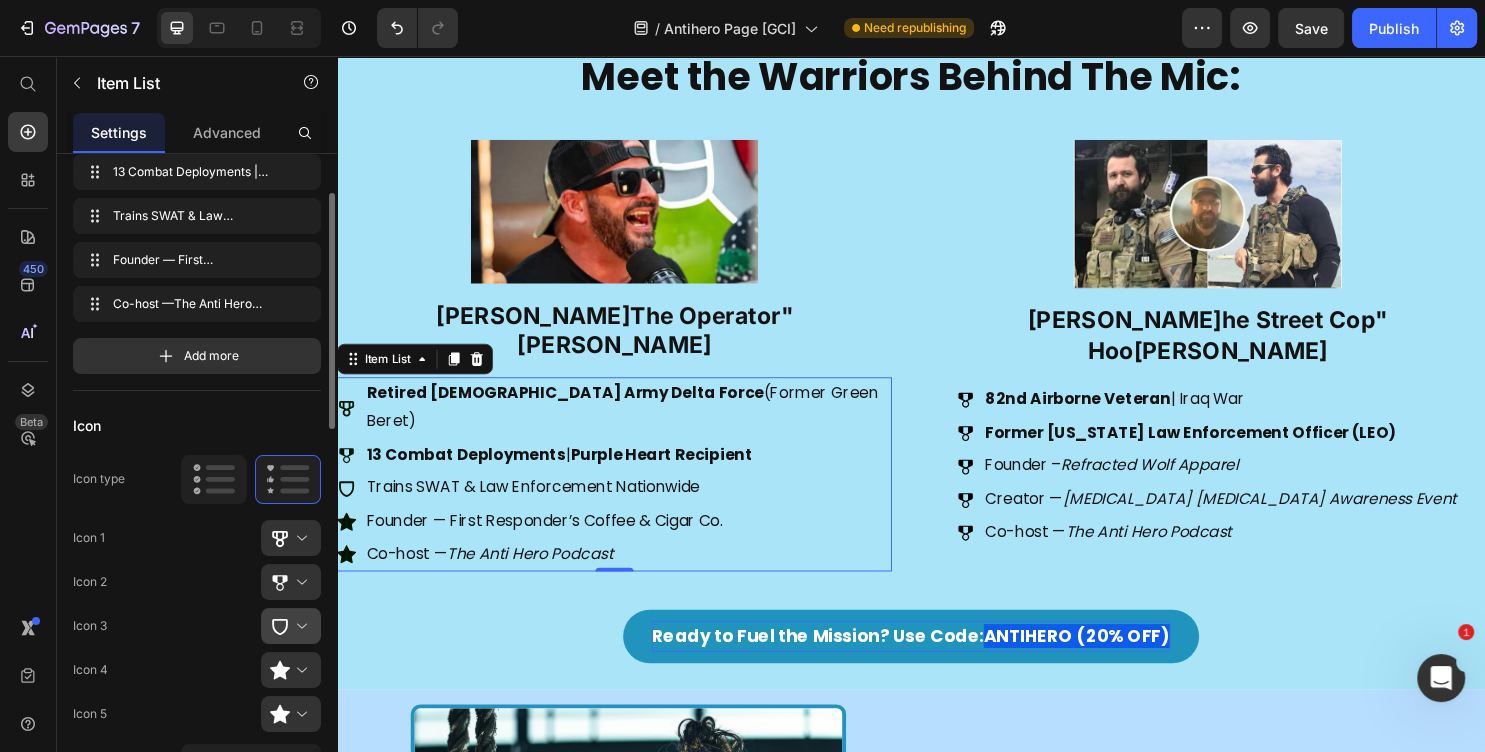 click at bounding box center (299, 626) 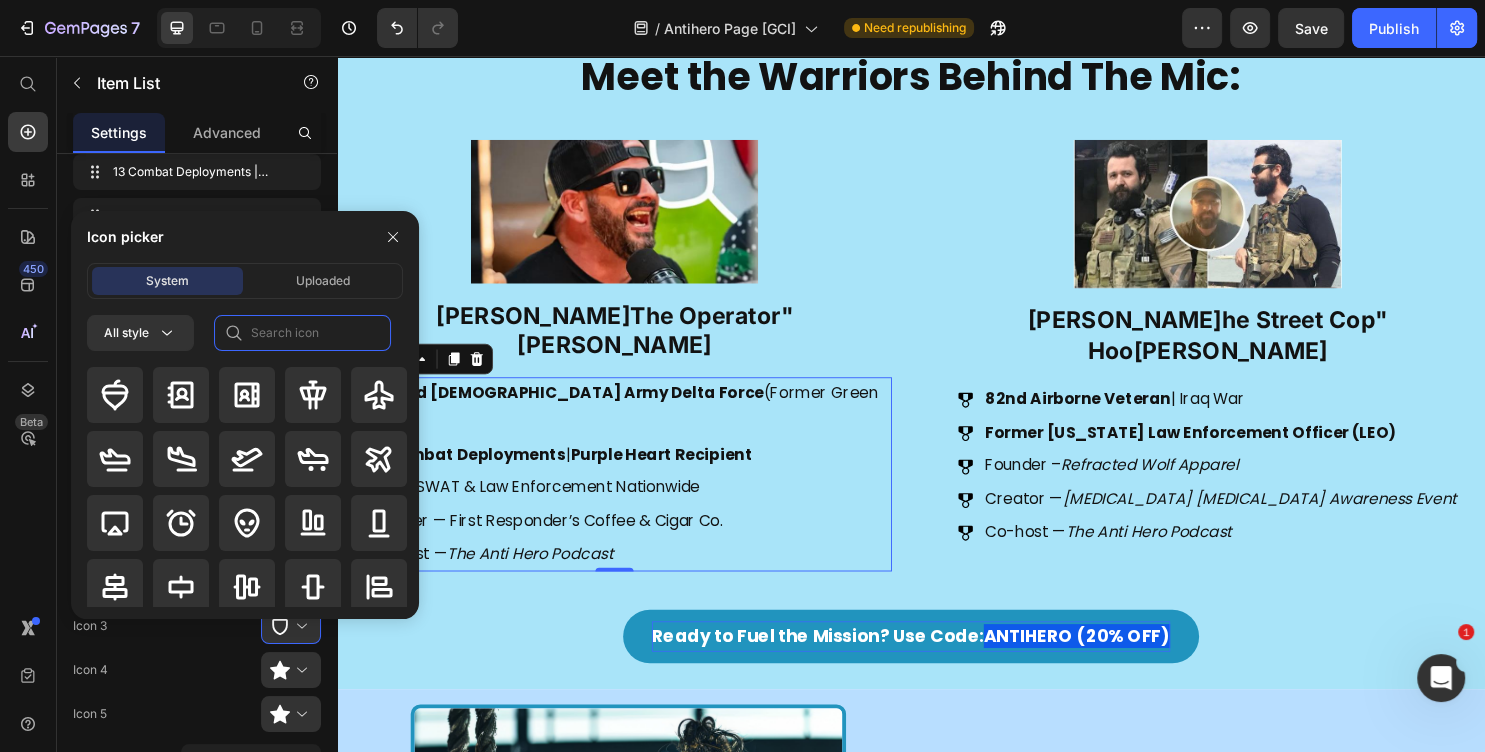 drag, startPoint x: 268, startPoint y: 336, endPoint x: 272, endPoint y: 346, distance: 10.770329 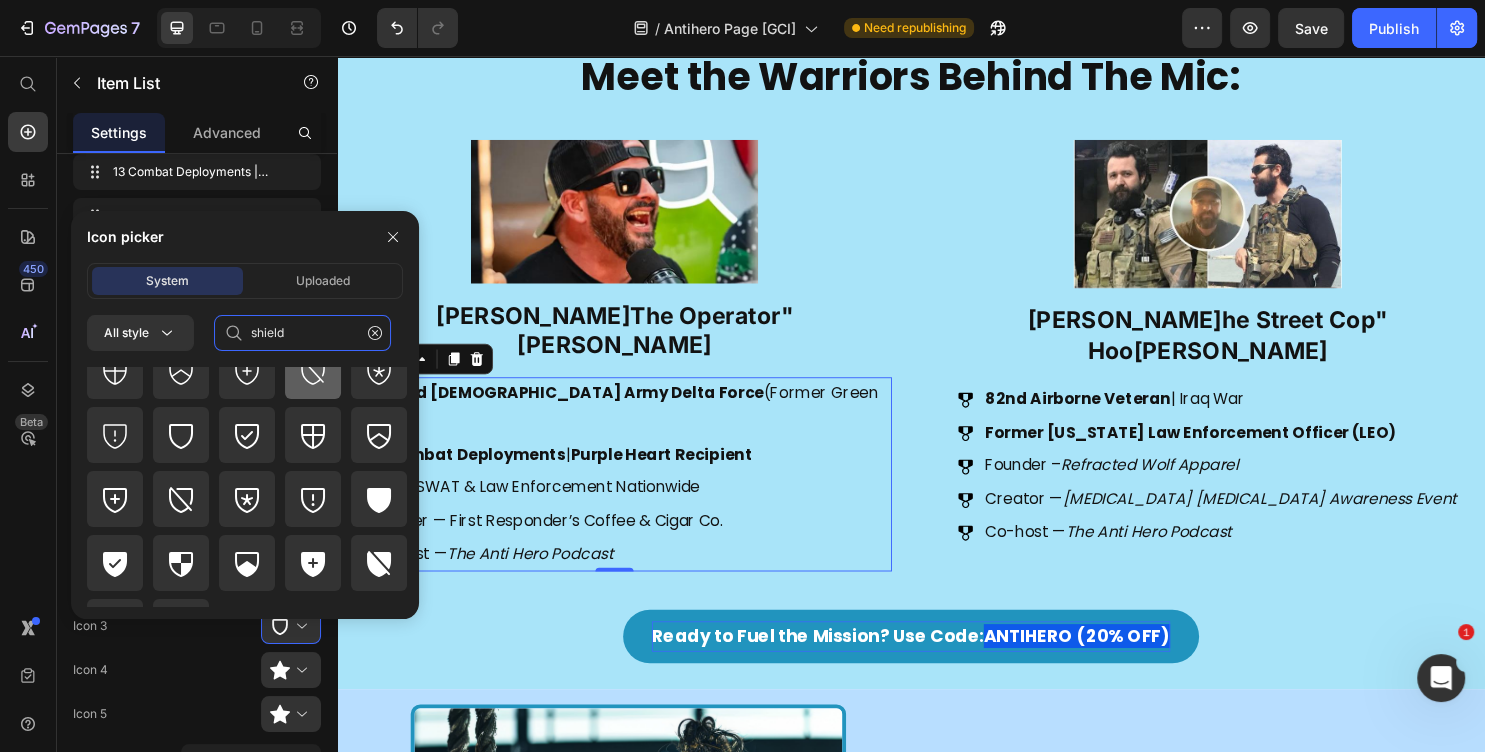 scroll, scrollTop: 200, scrollLeft: 0, axis: vertical 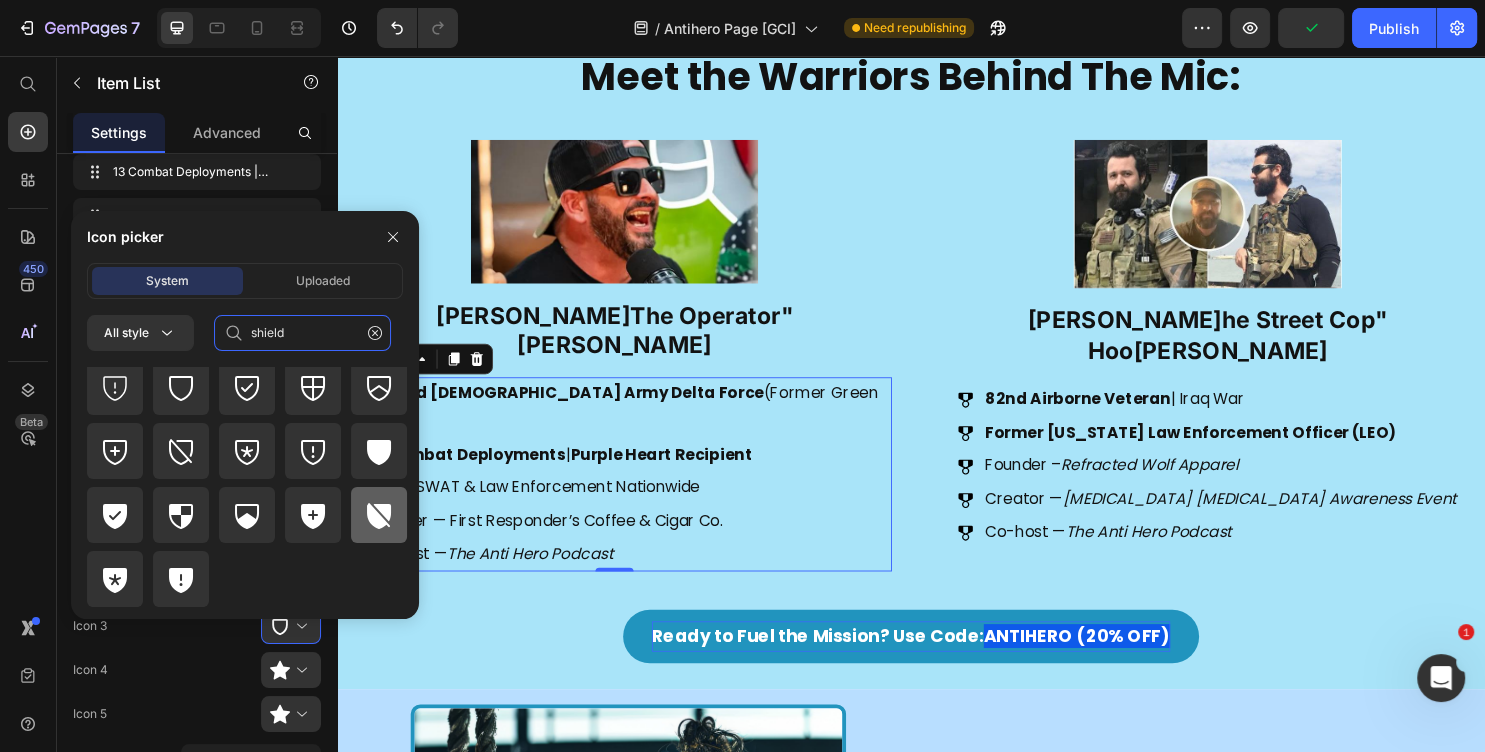 type on "shield" 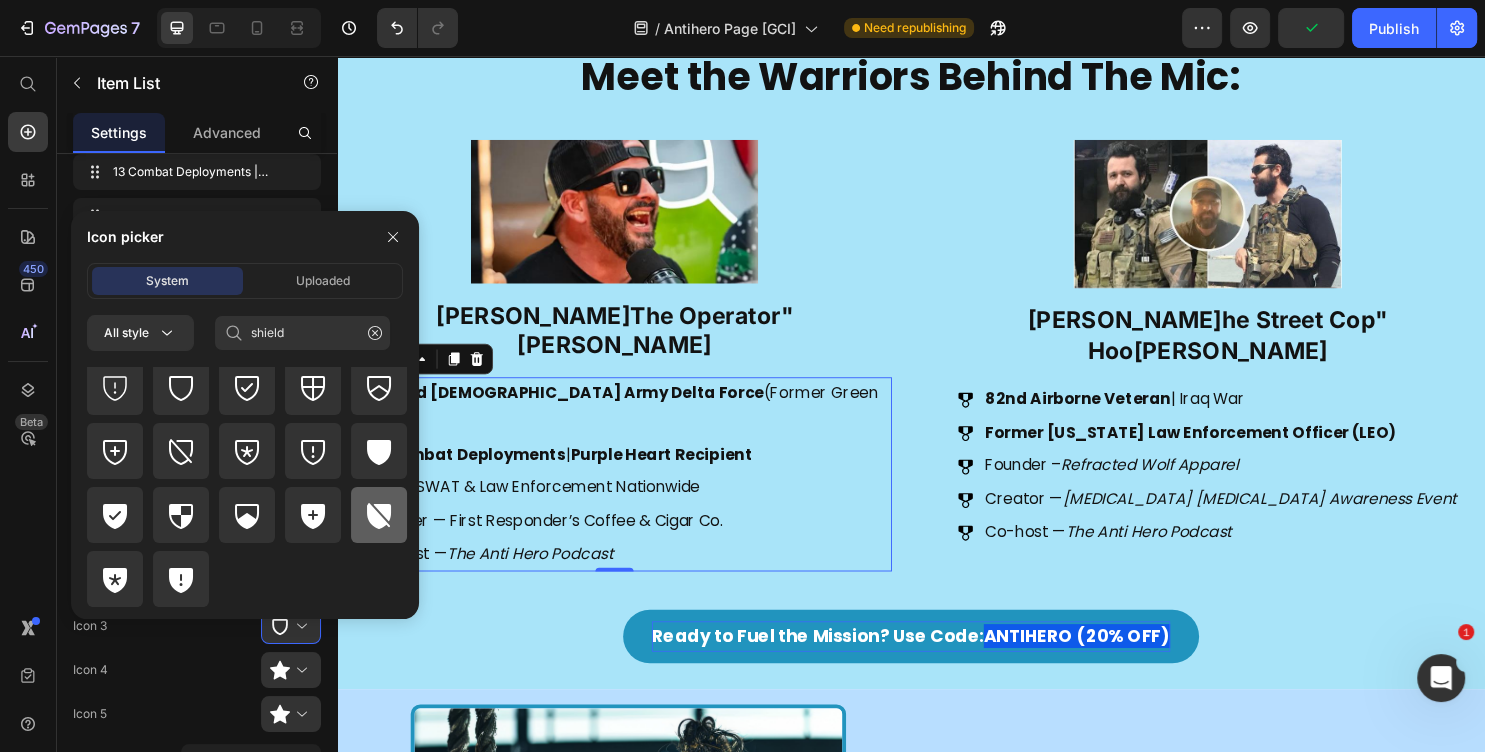 click 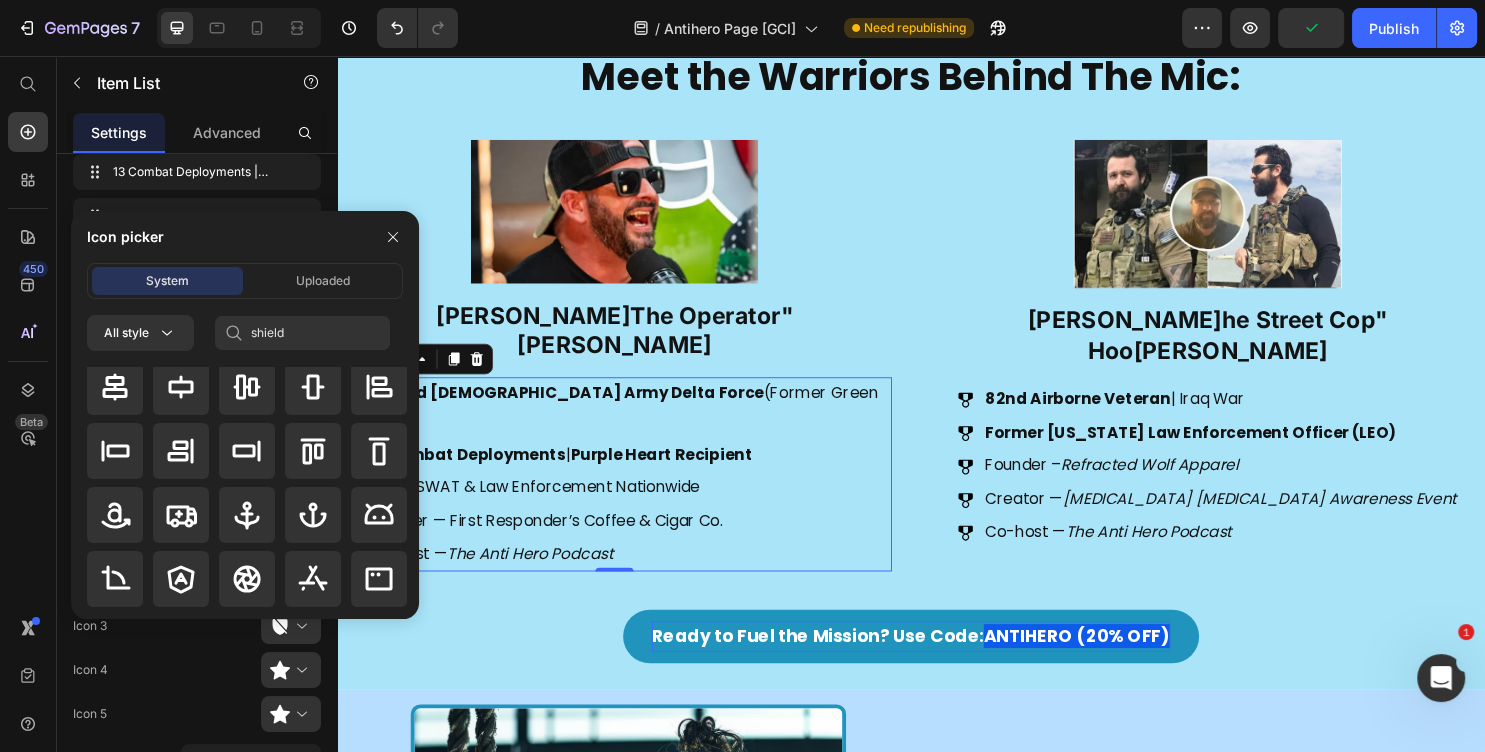 type 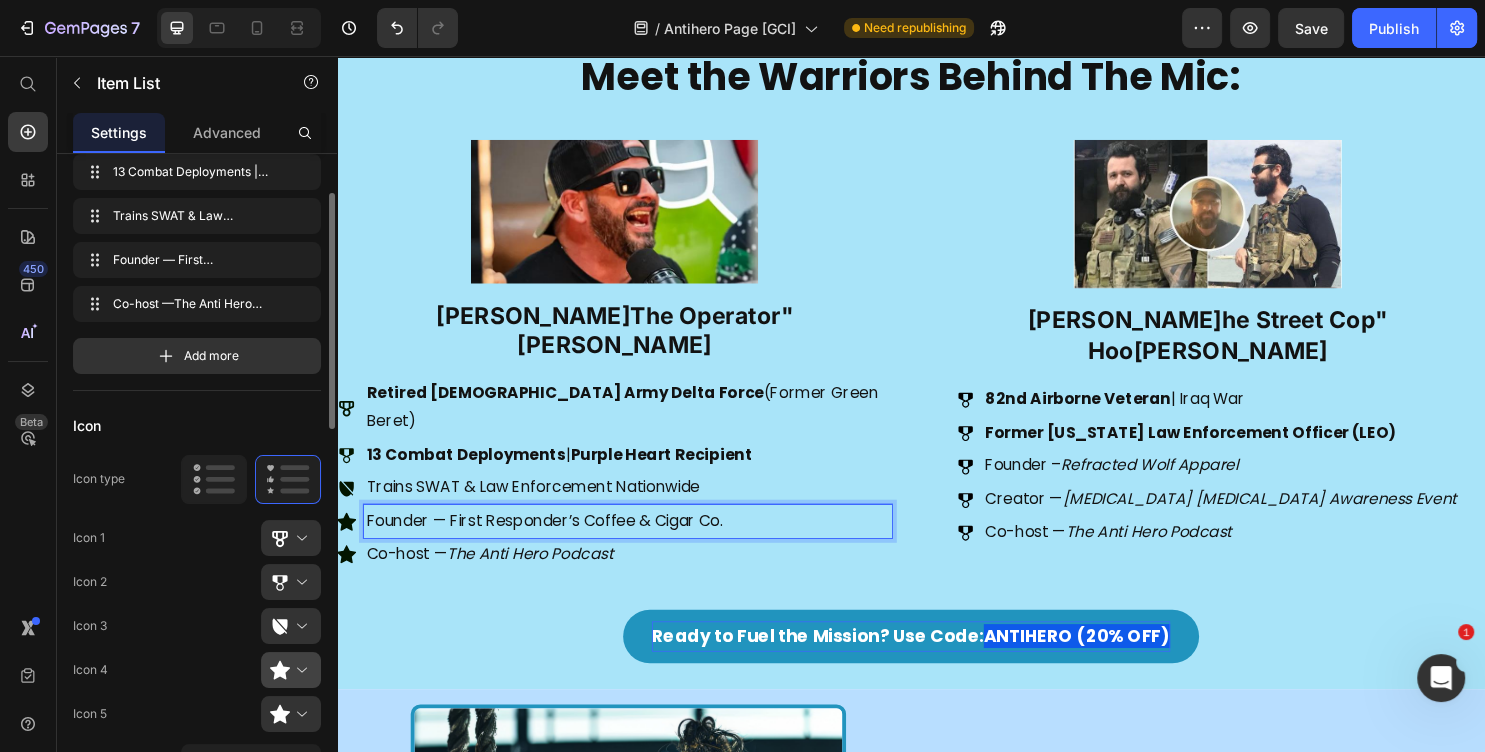 click at bounding box center [299, 670] 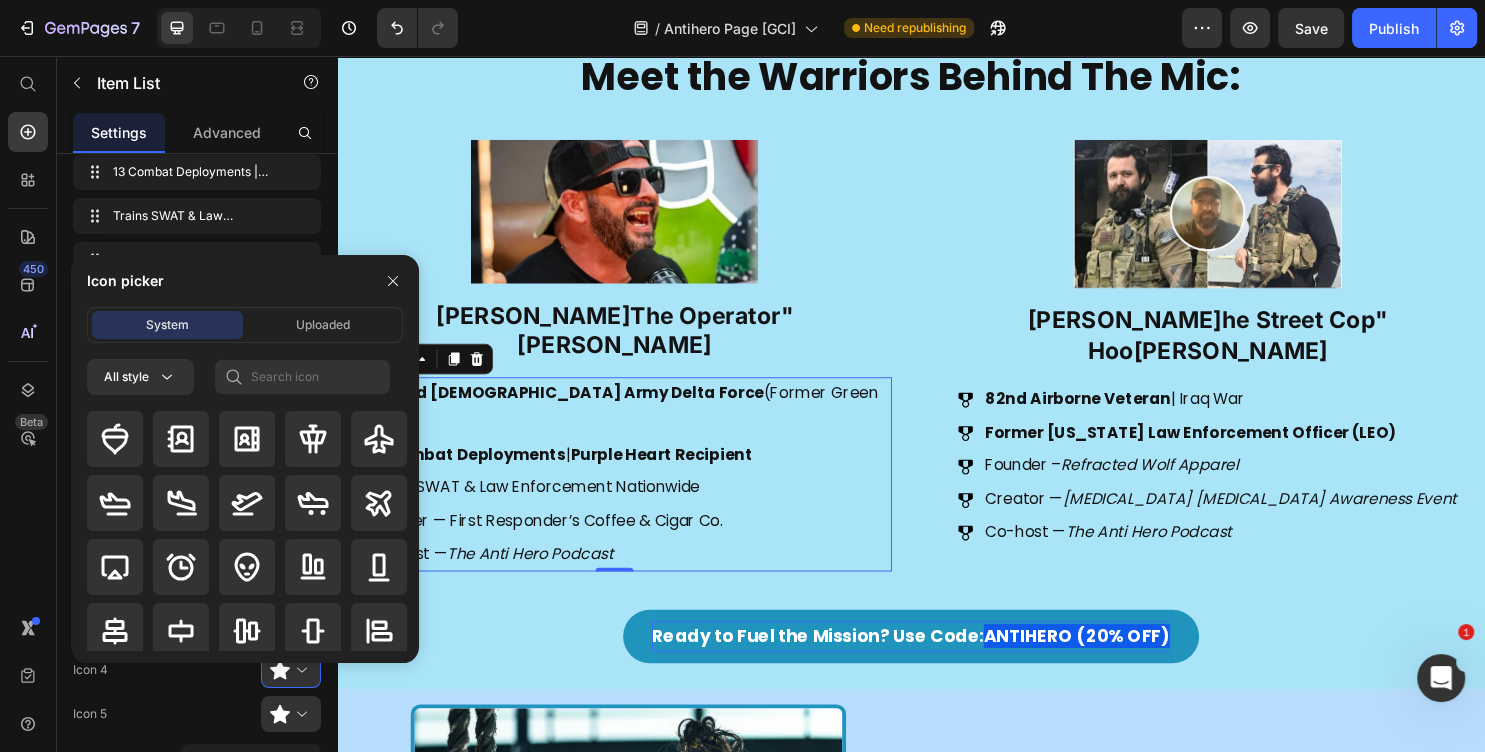 click on "System Uploaded All style" at bounding box center [245, 485] 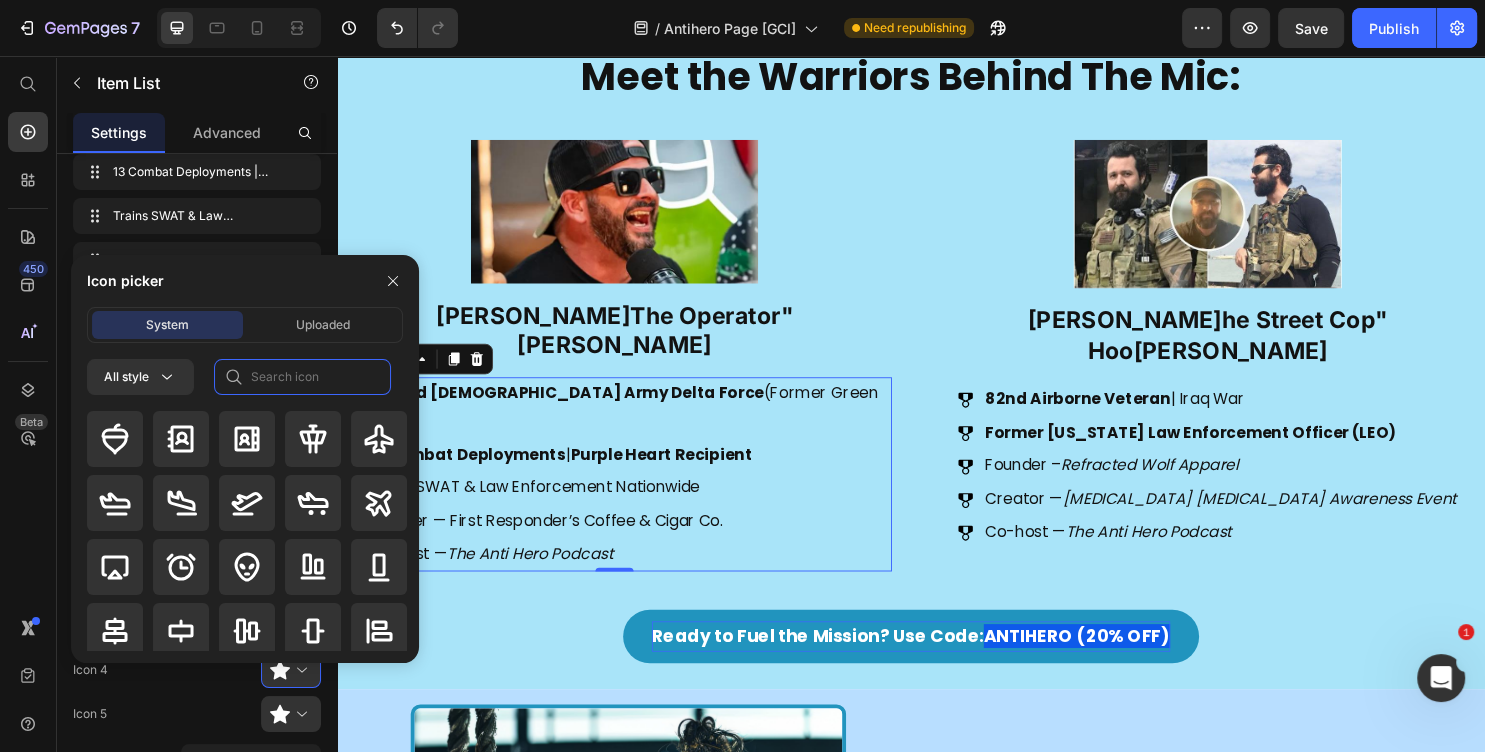 click 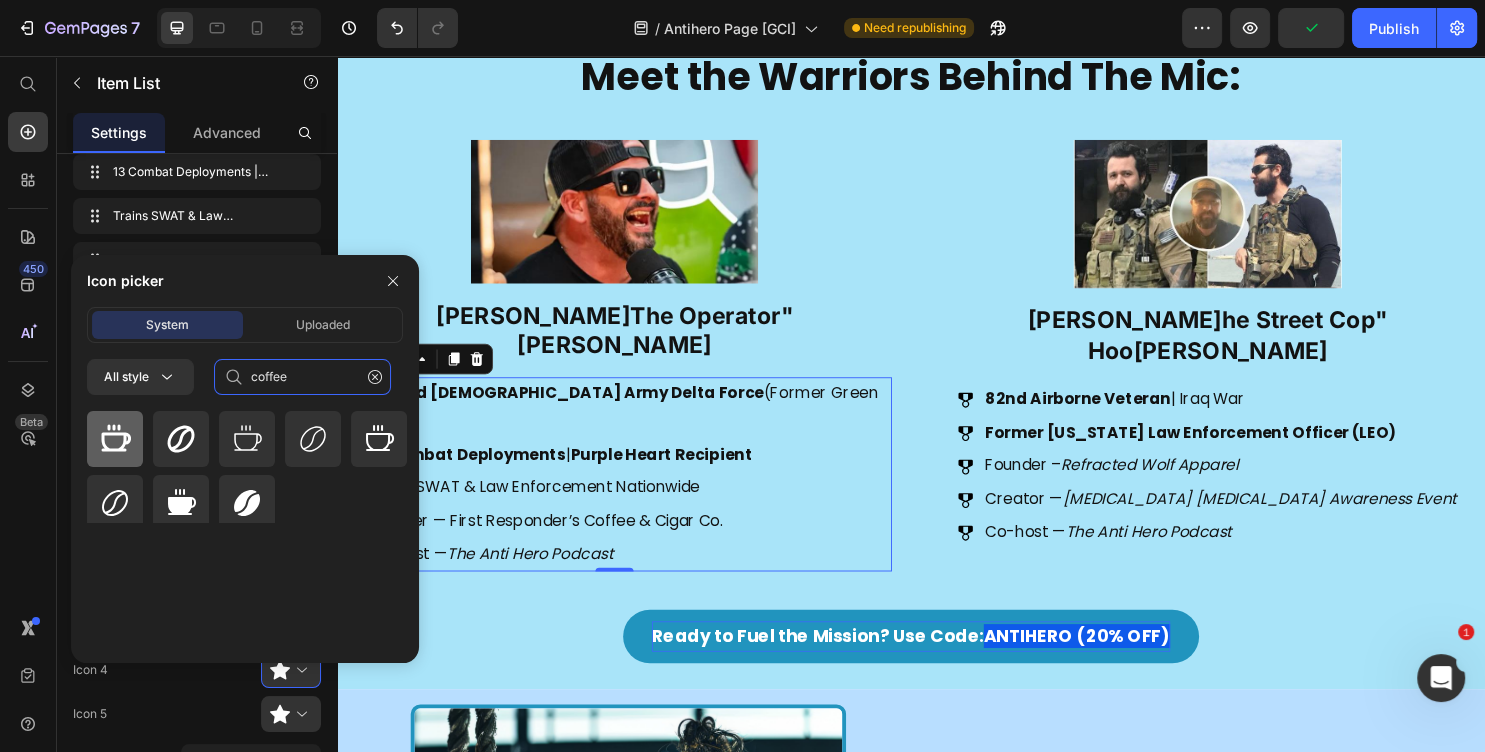 type on "coffee" 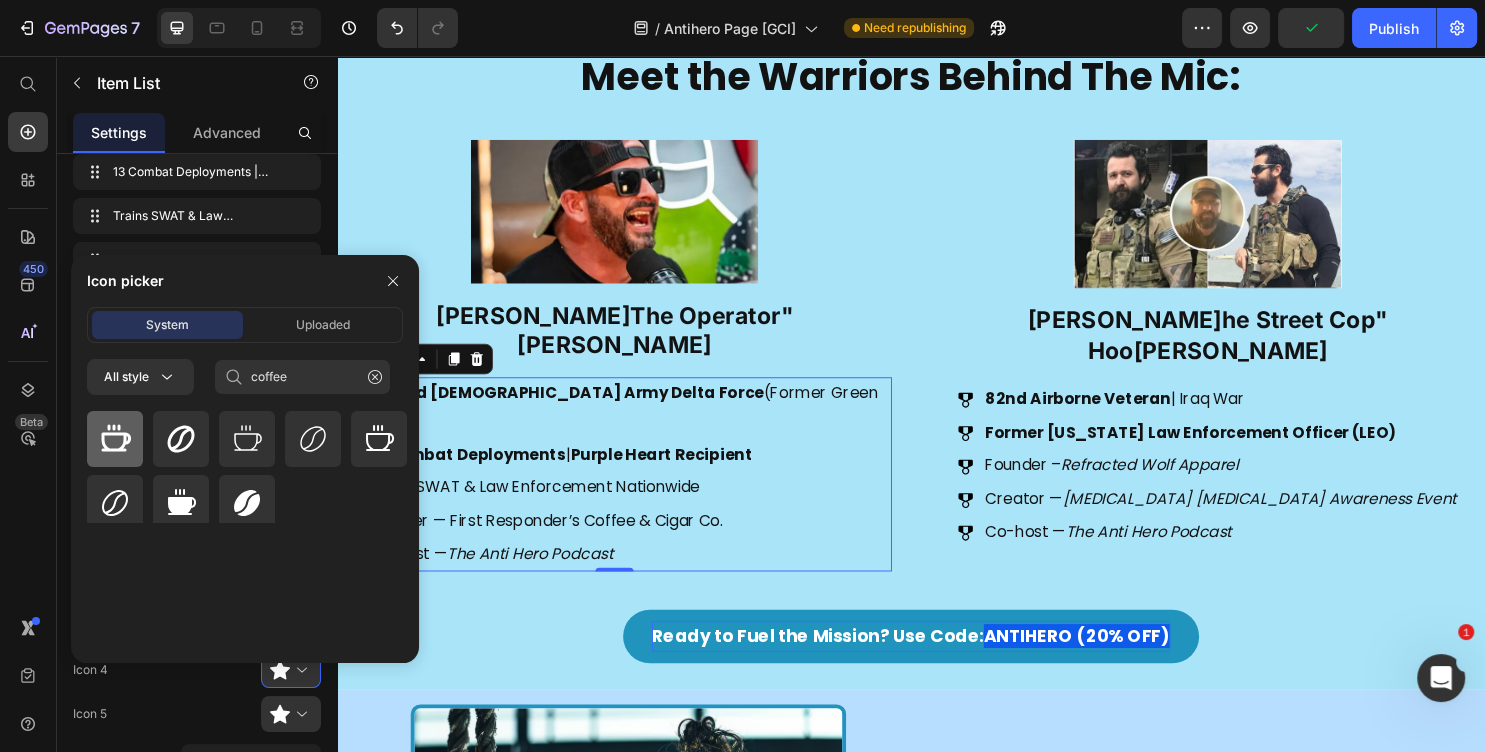 click 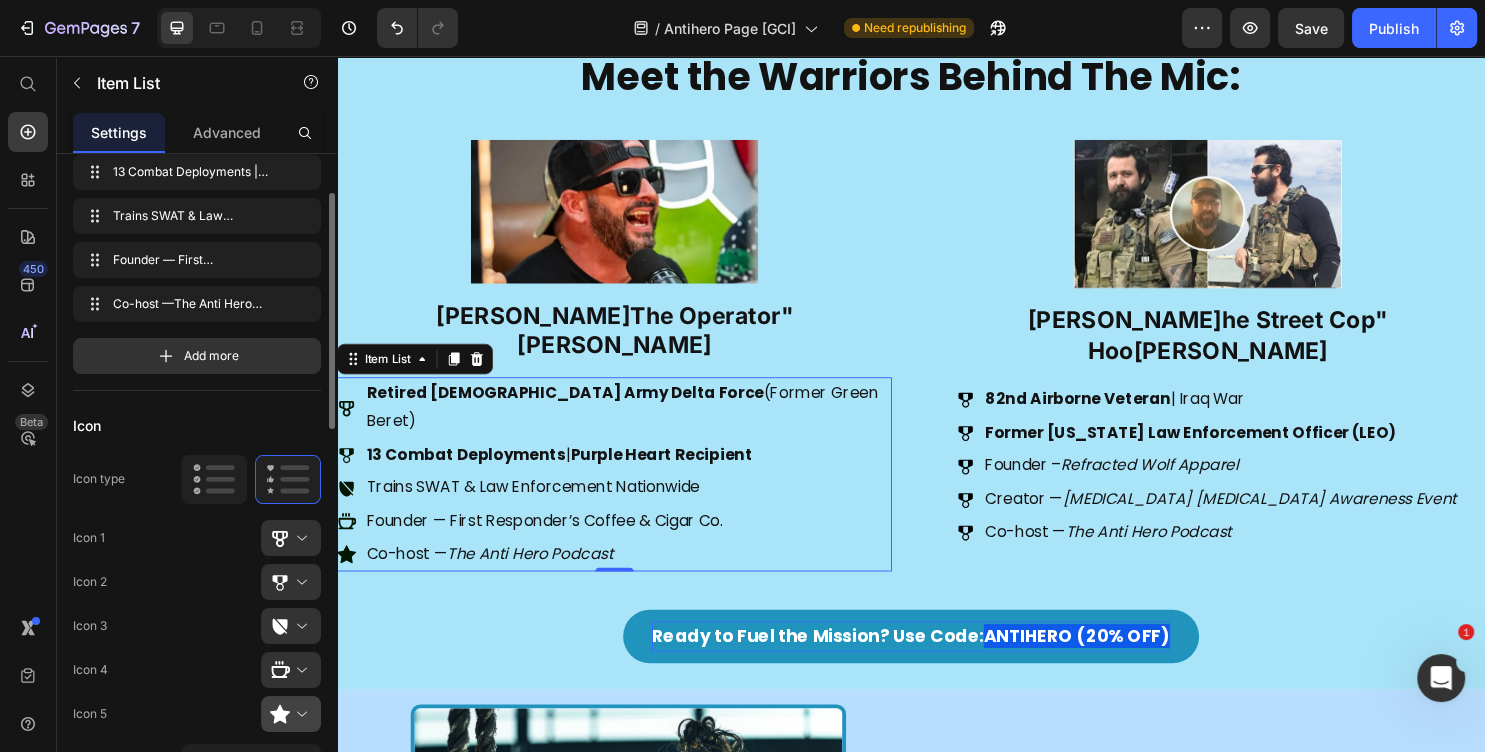 click at bounding box center [299, 714] 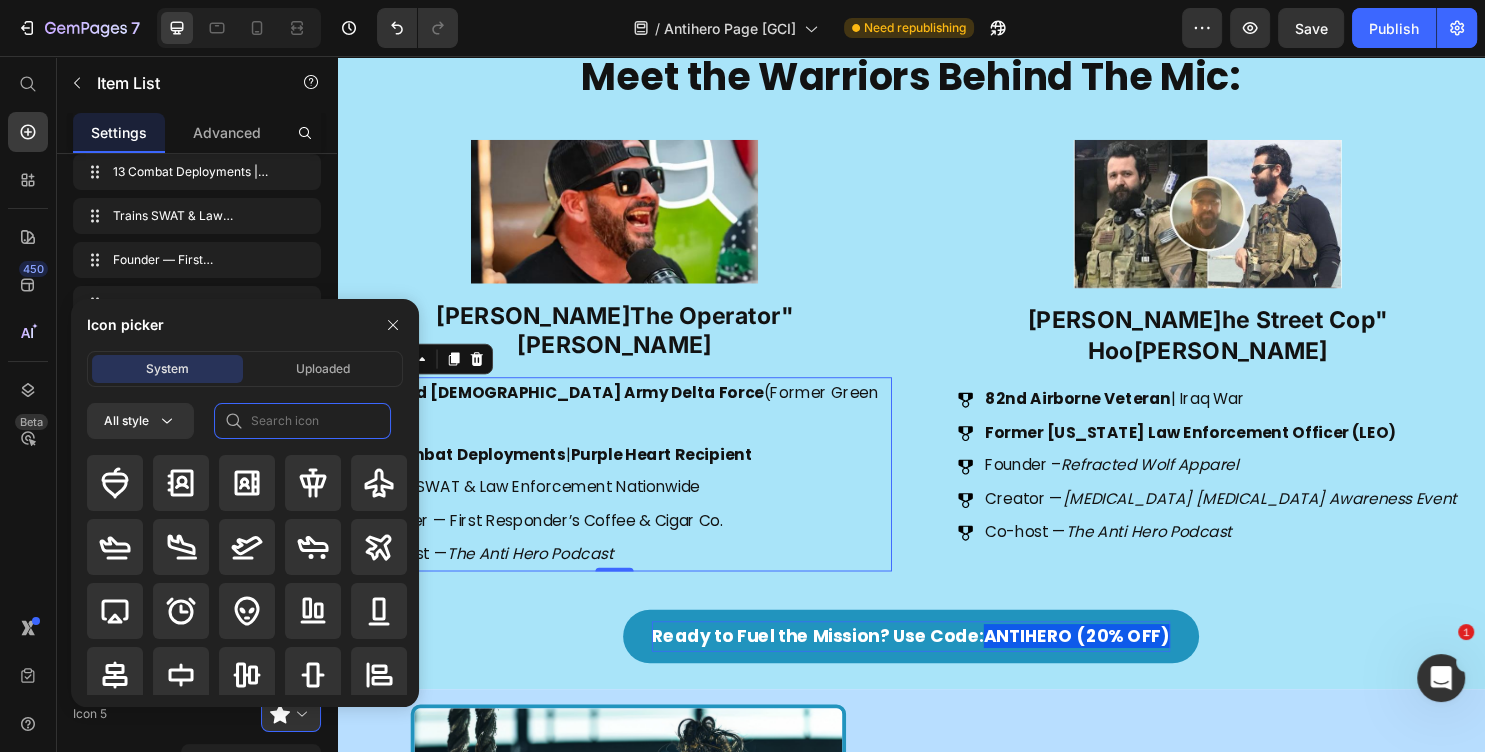 click 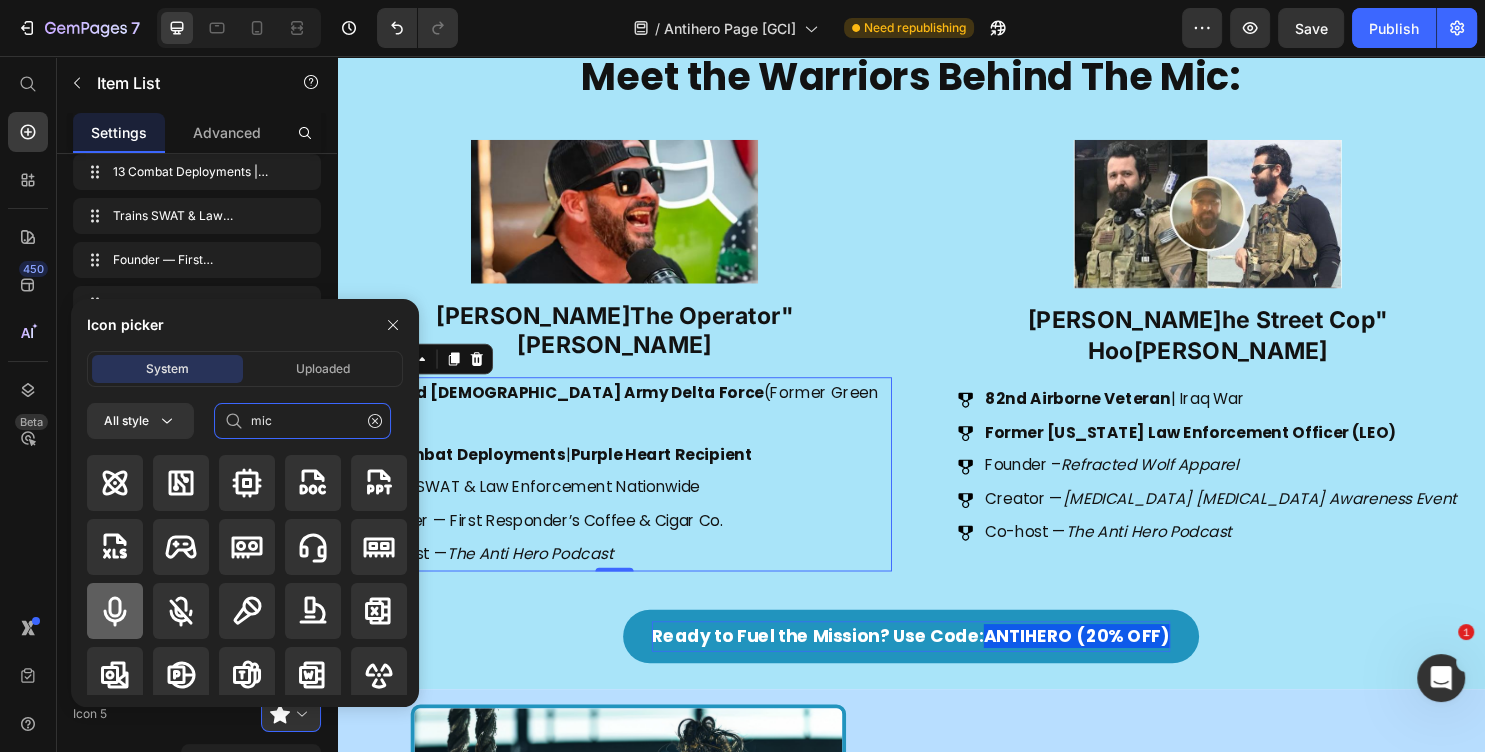 type on "mic" 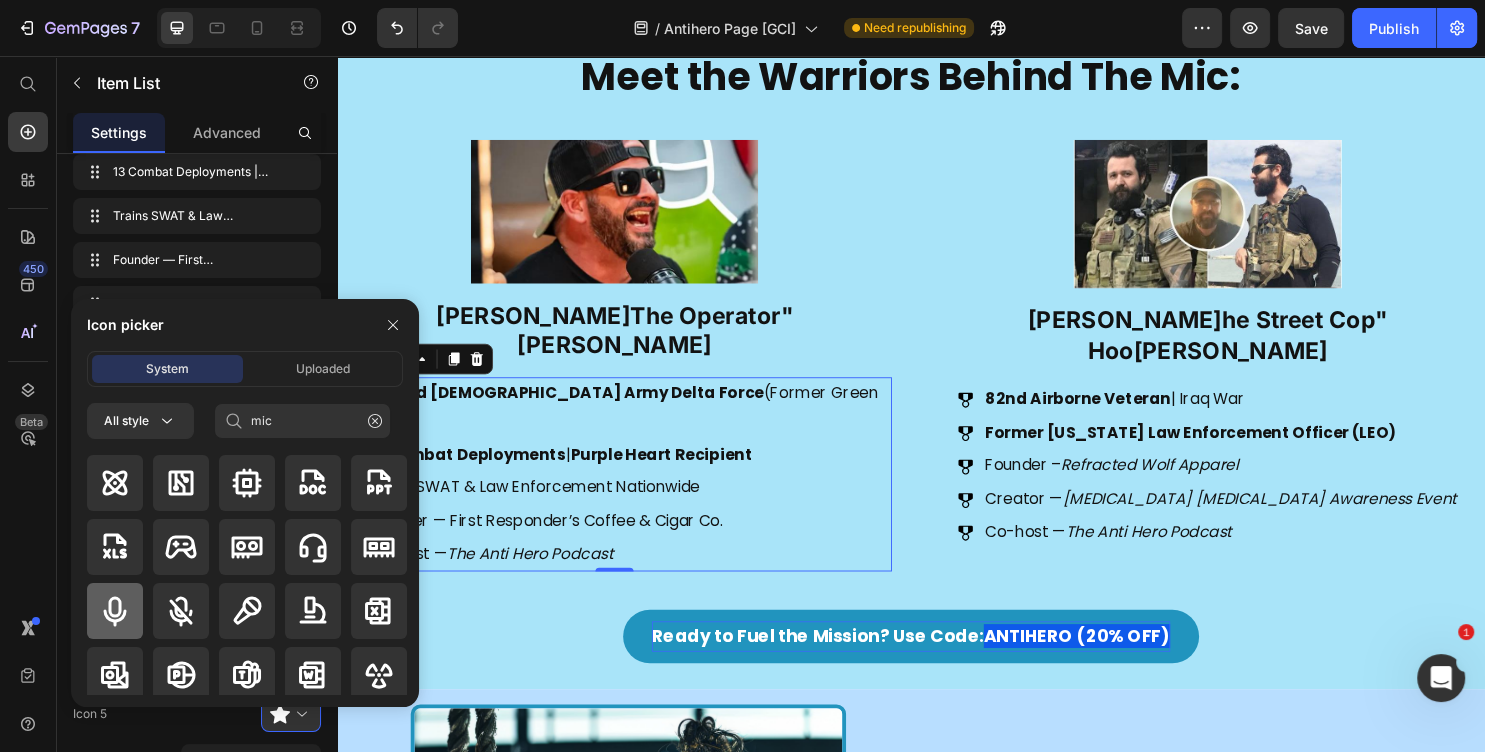 click 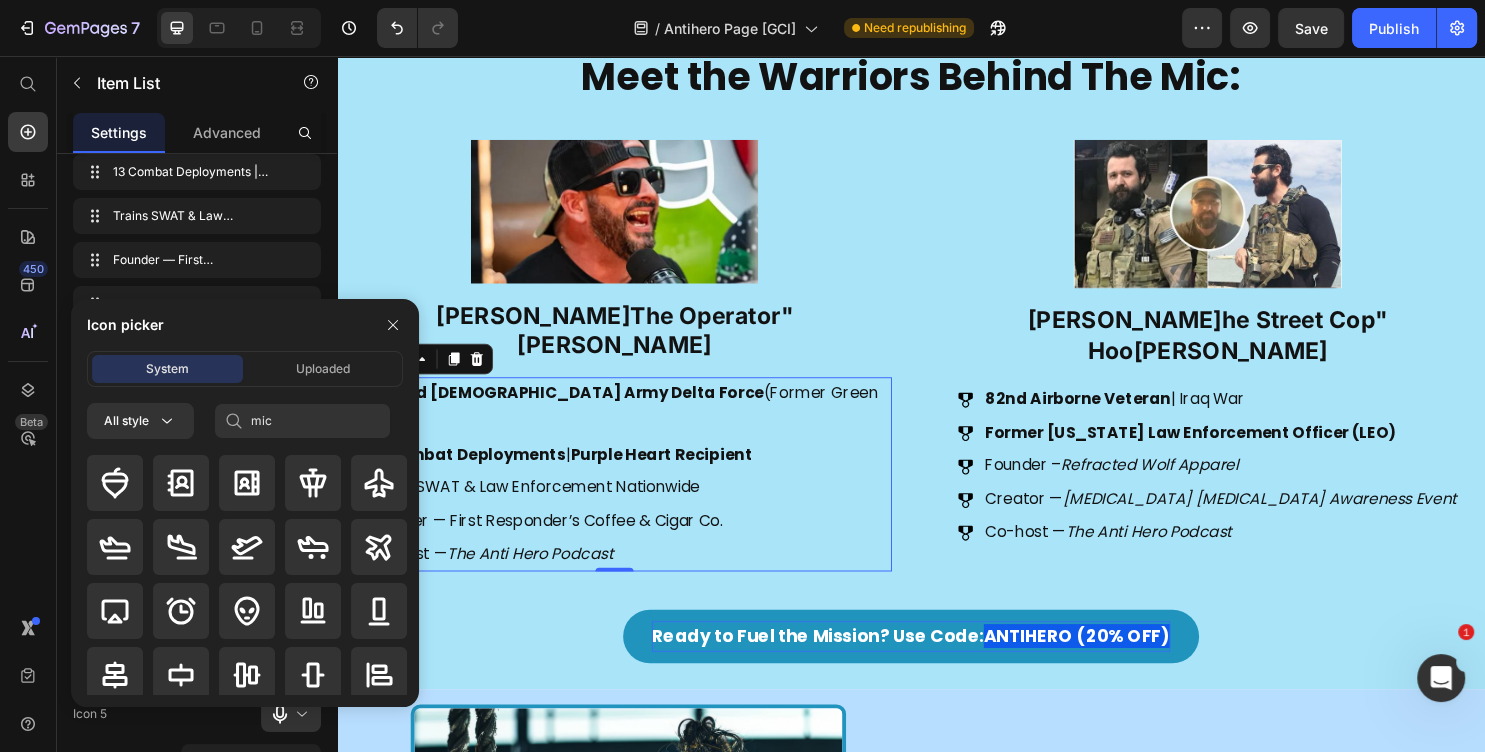 type 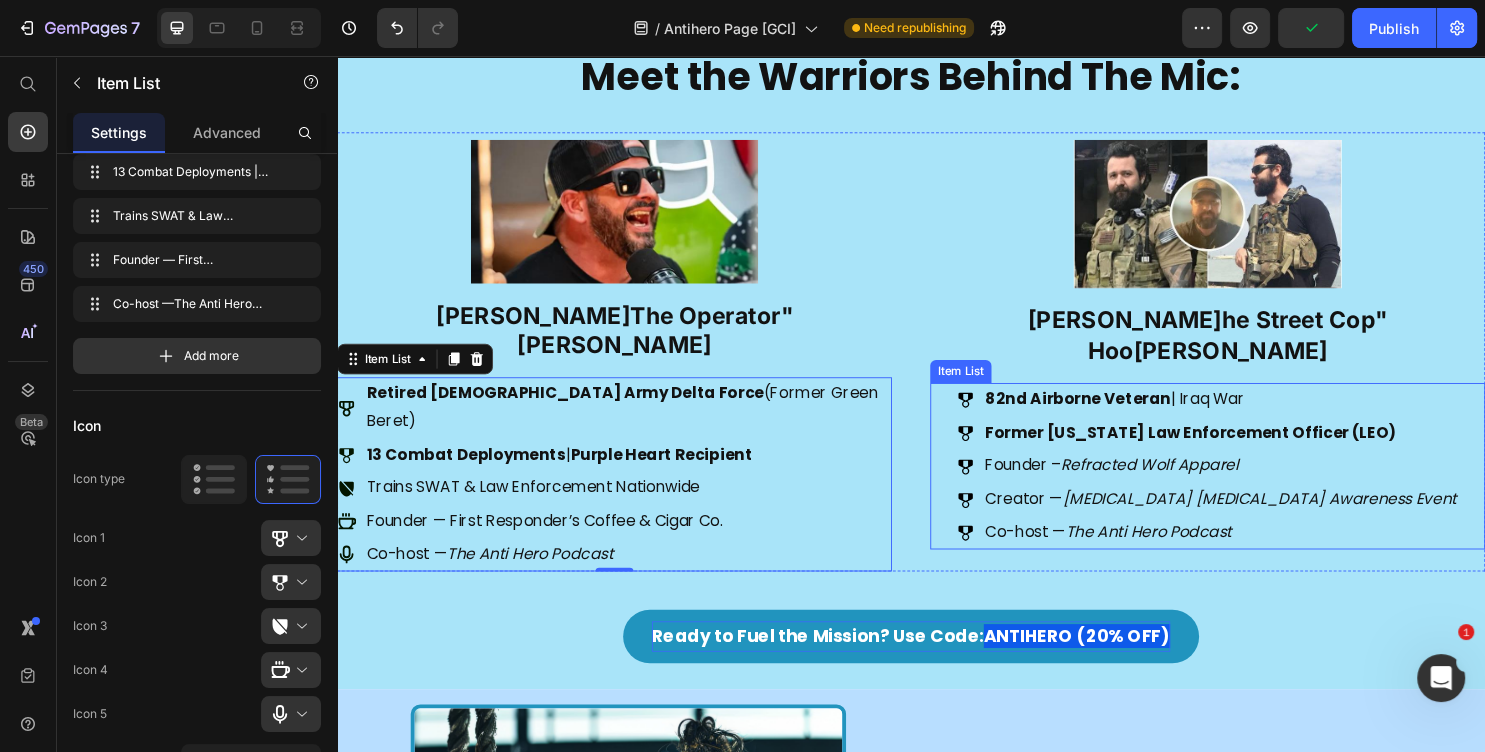 click on "82nd Airborne Veteran" at bounding box center [1112, 414] 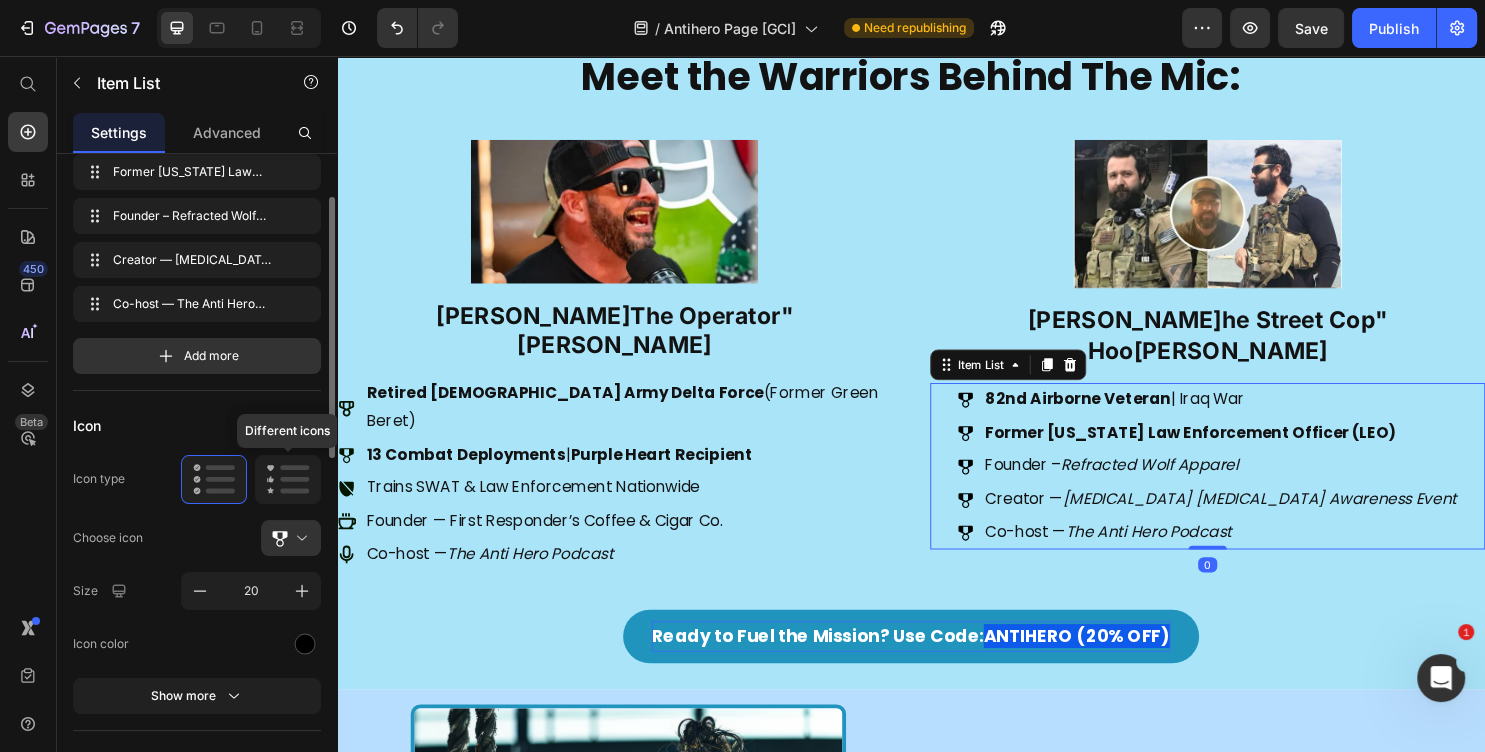 click 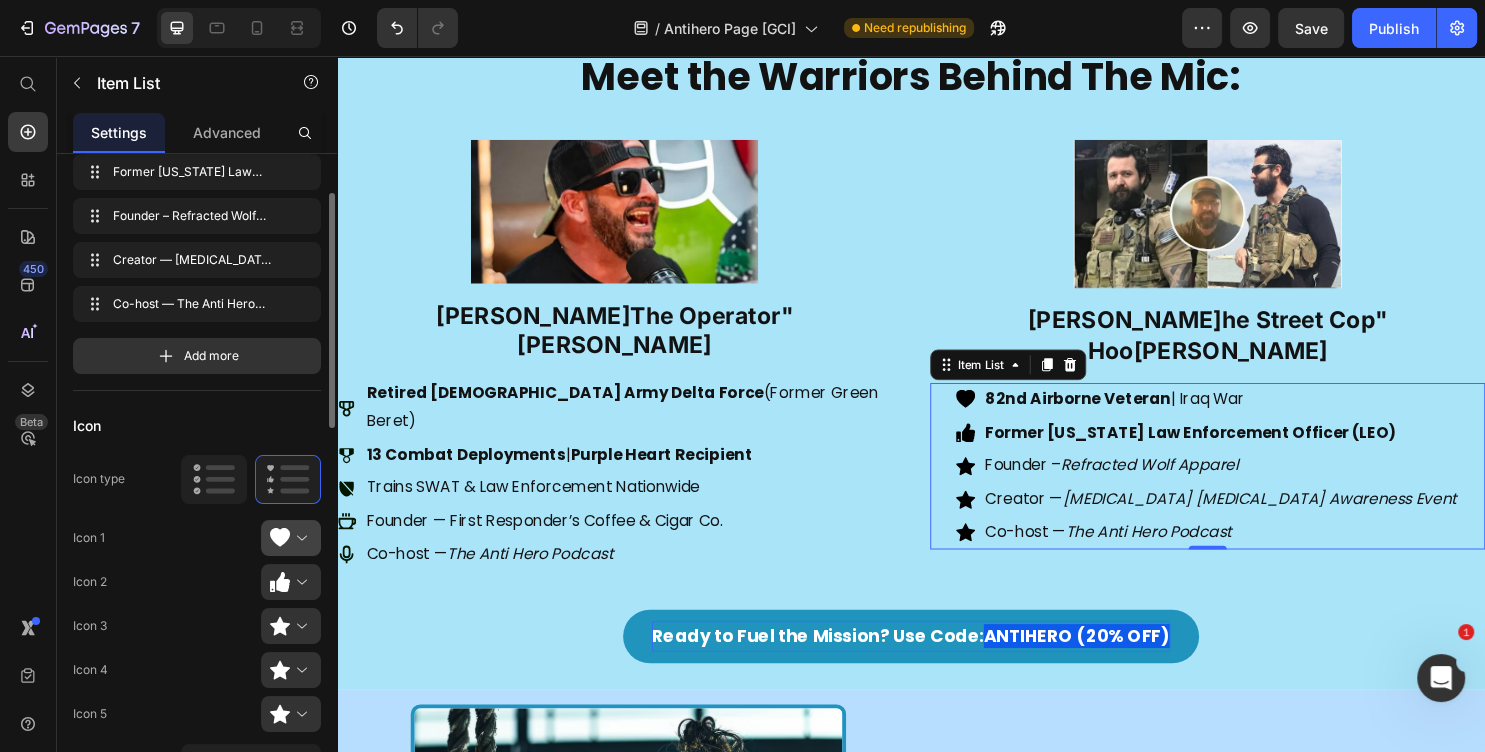 click at bounding box center (299, 538) 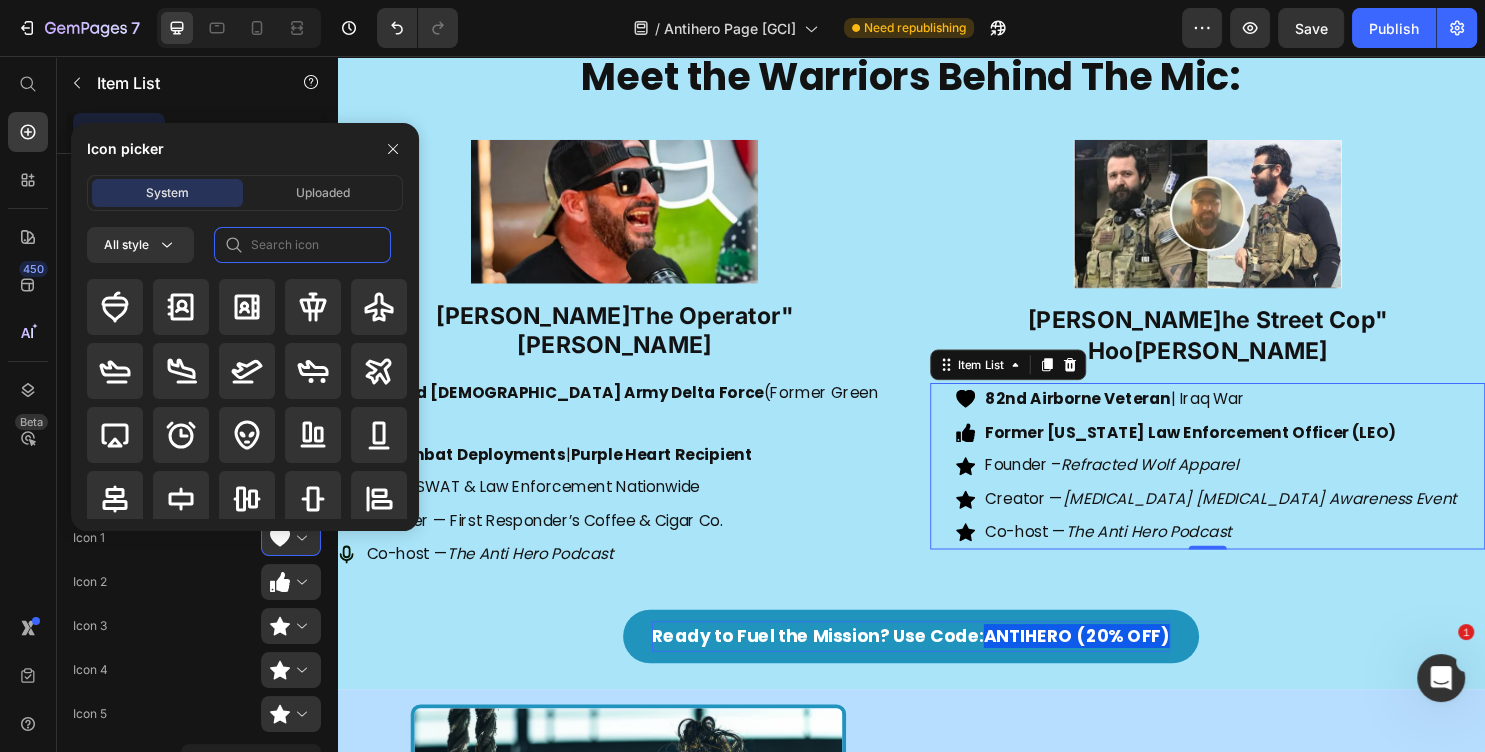 click 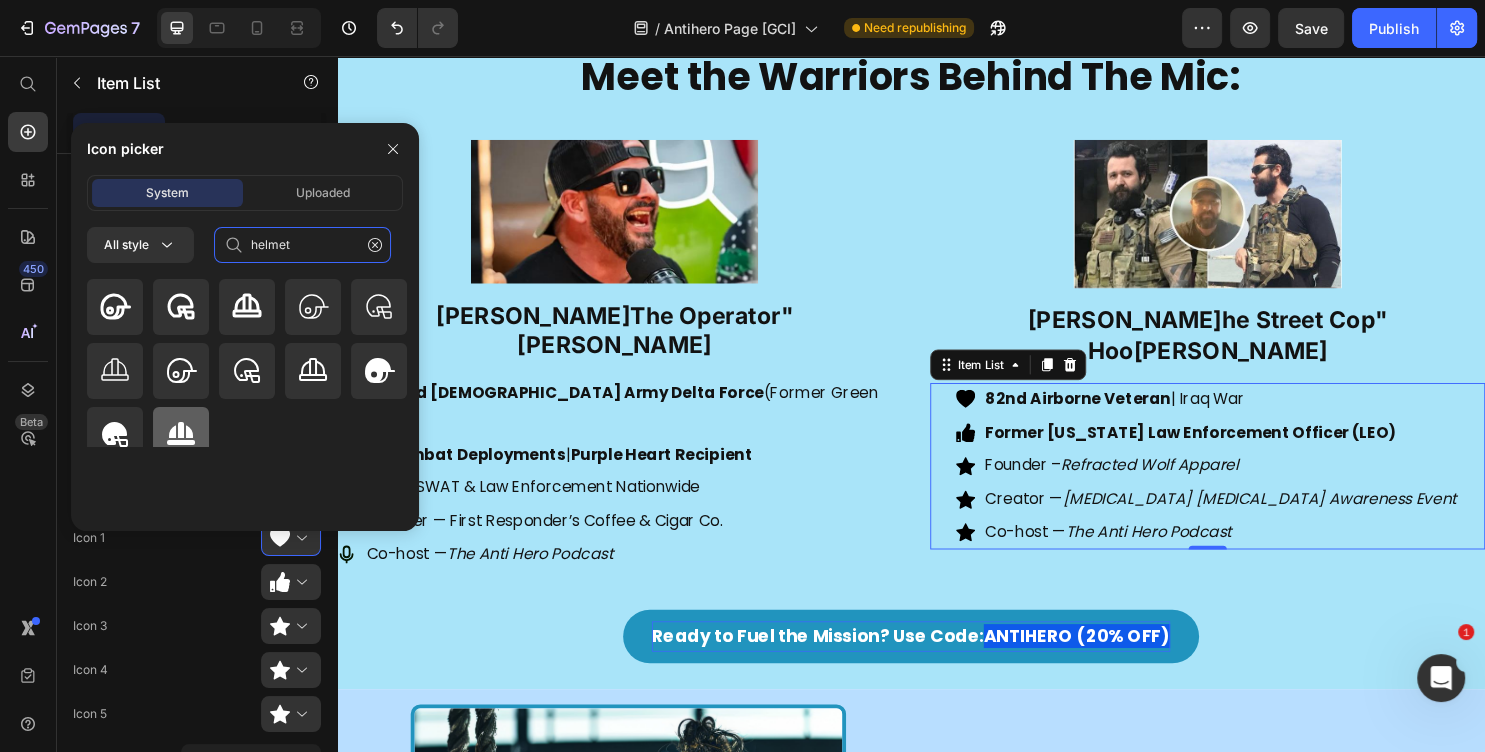 type on "helmet" 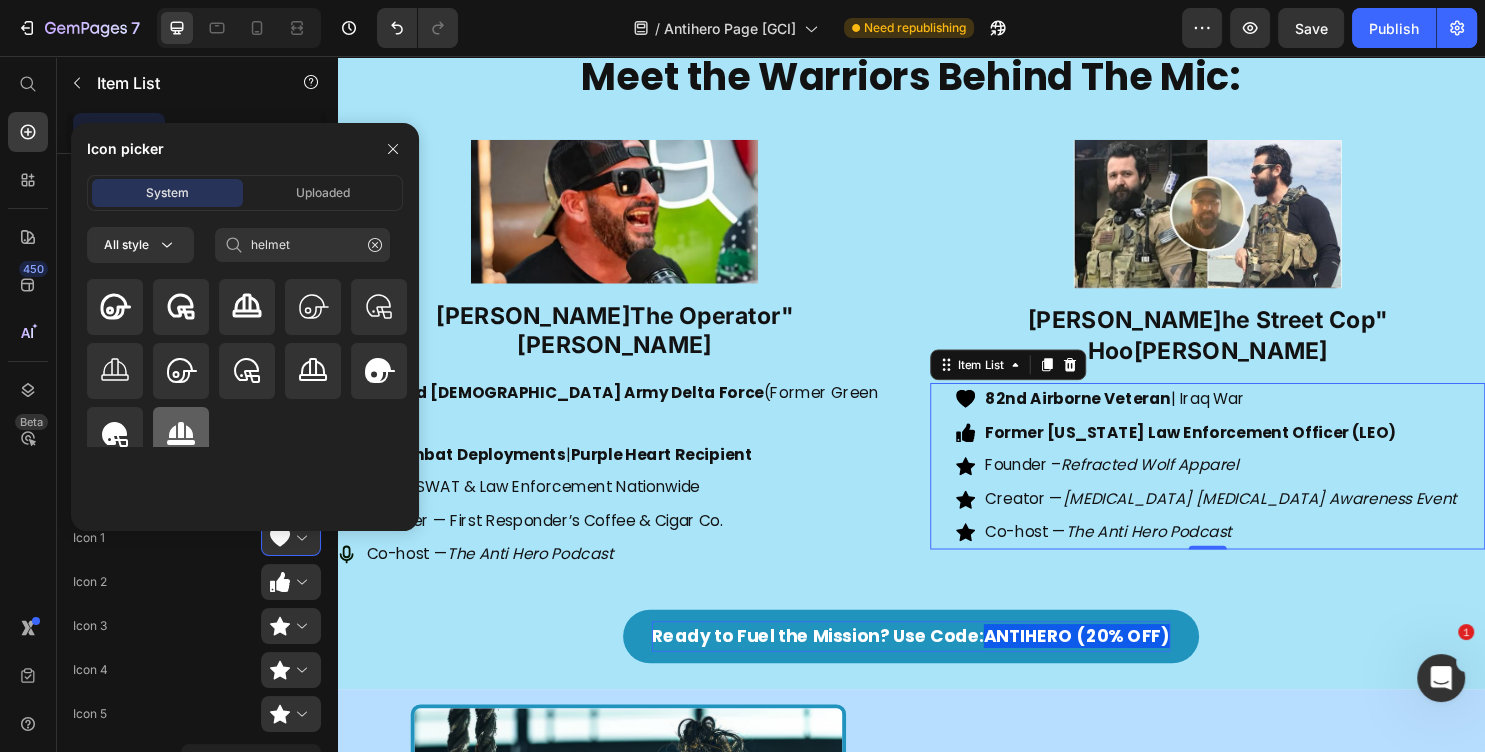 click 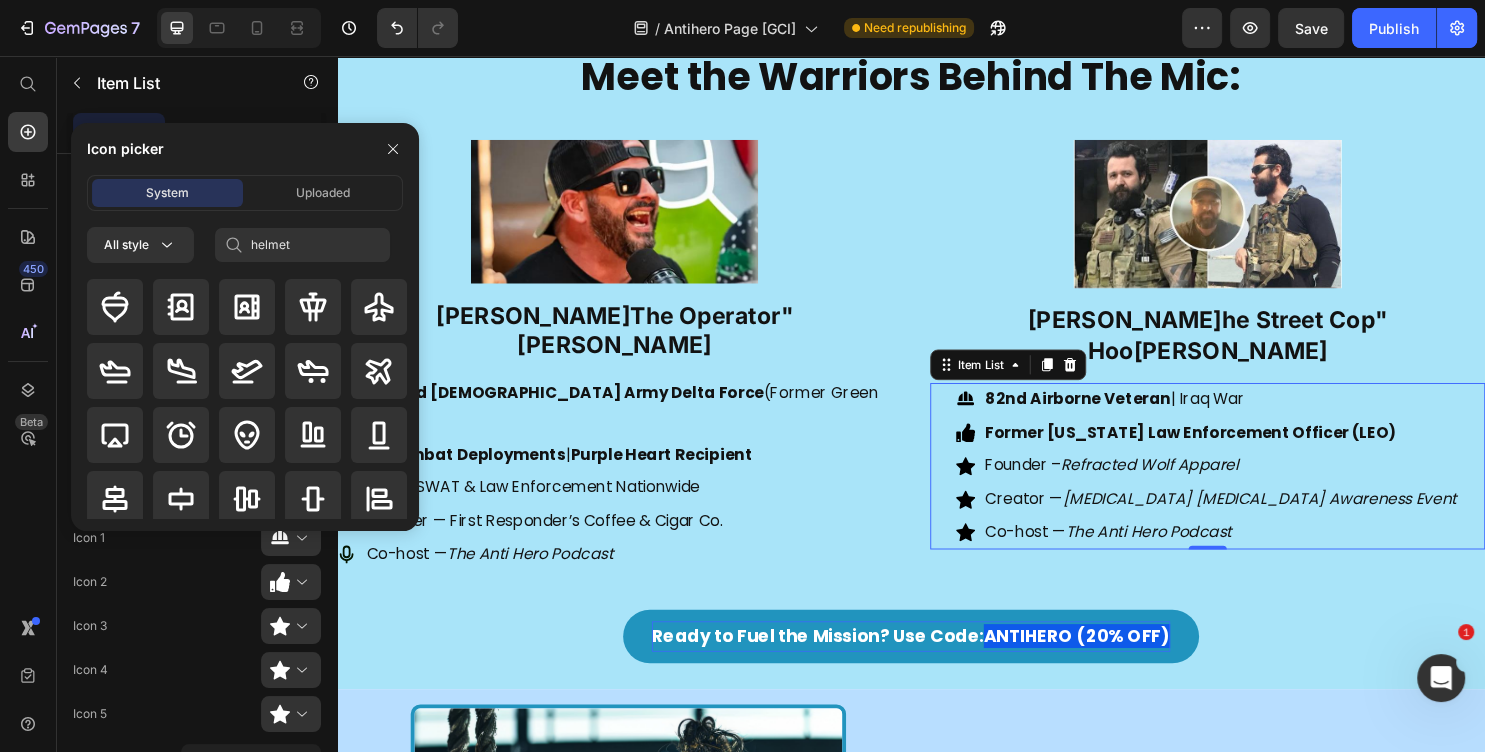 type 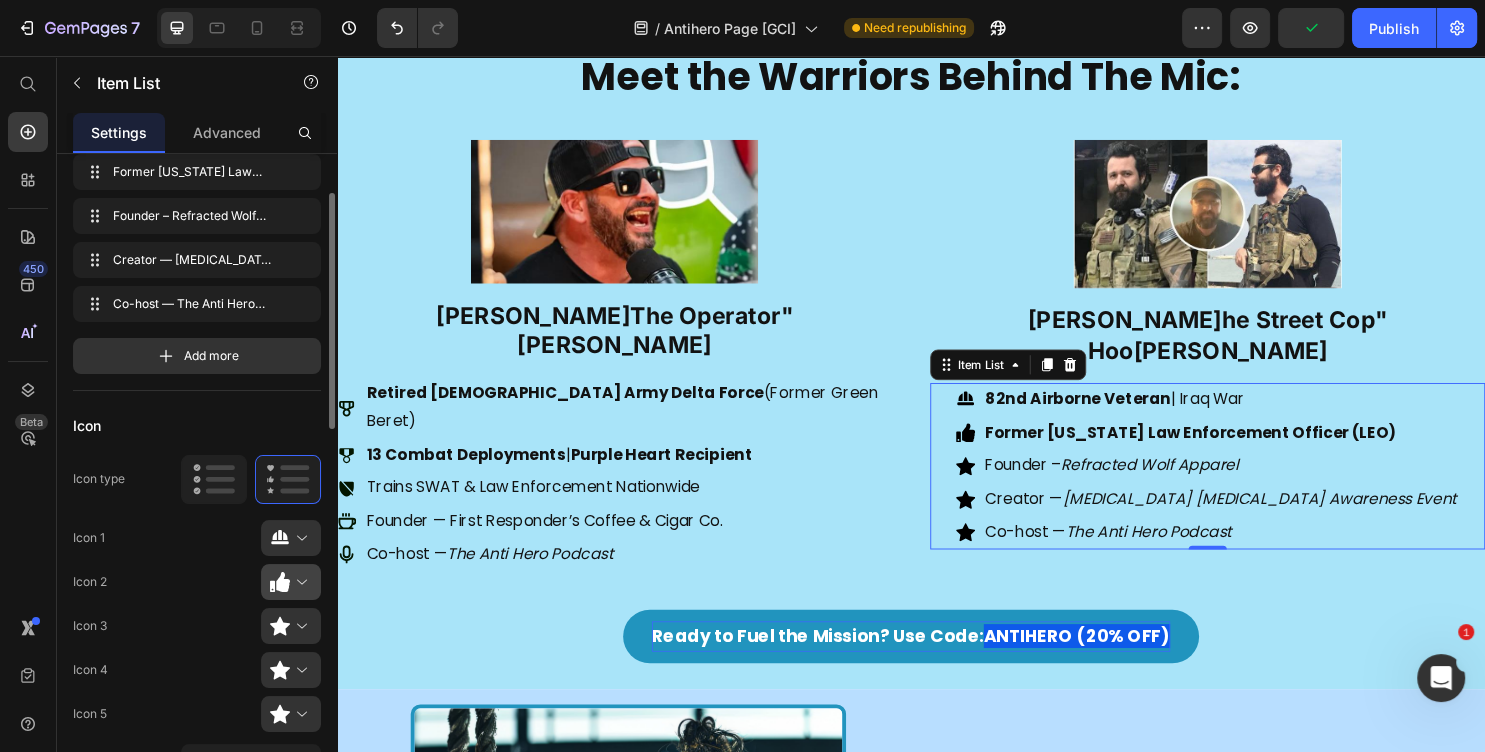 click at bounding box center [299, 582] 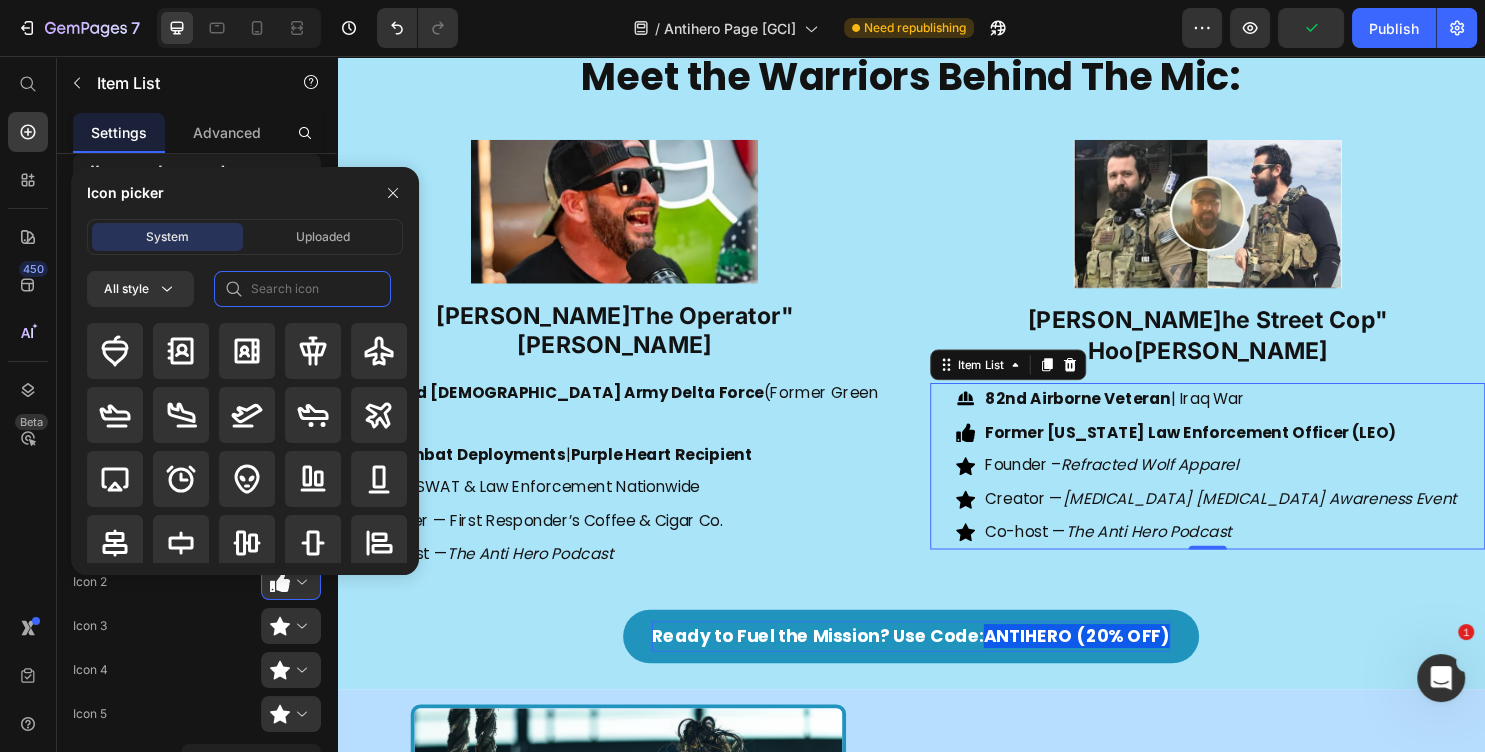 click 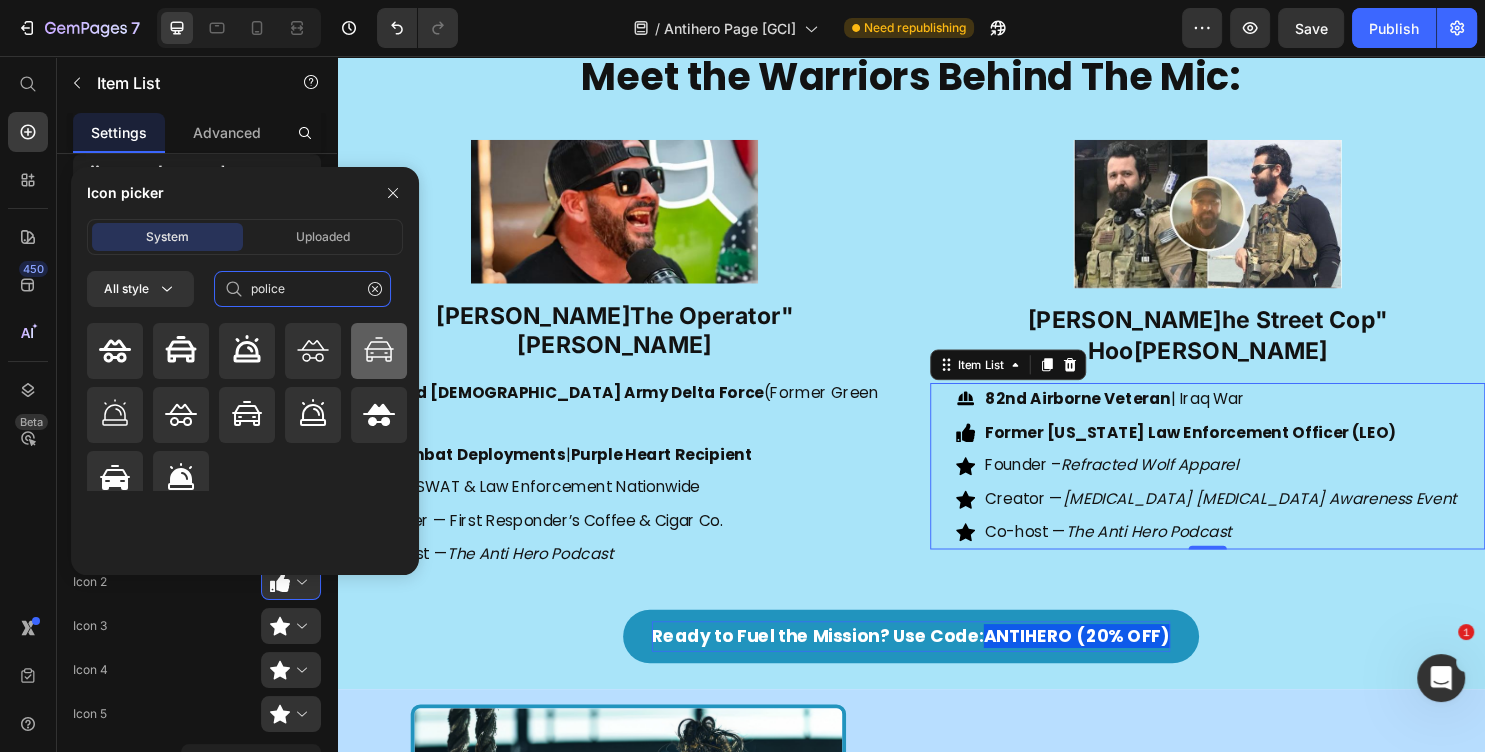 type on "police" 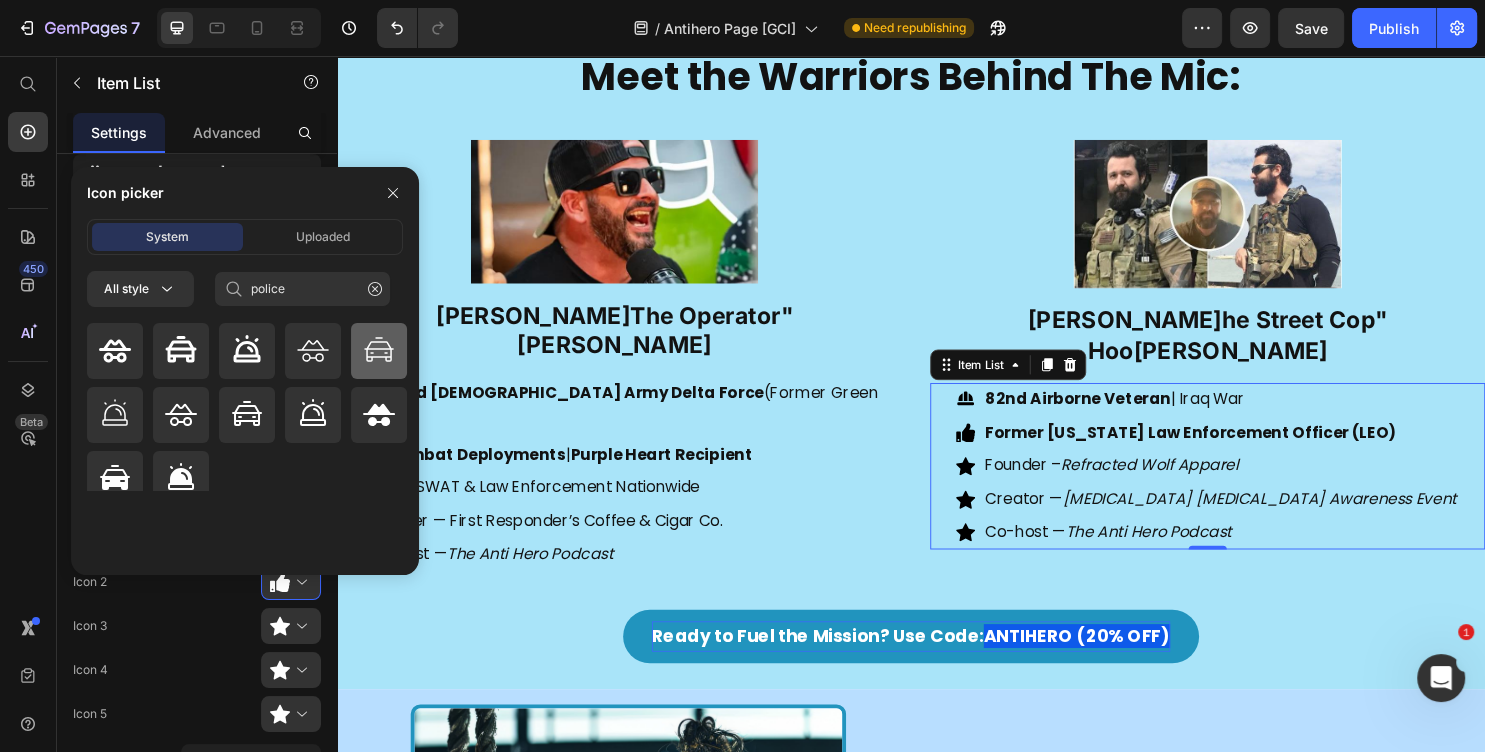 click 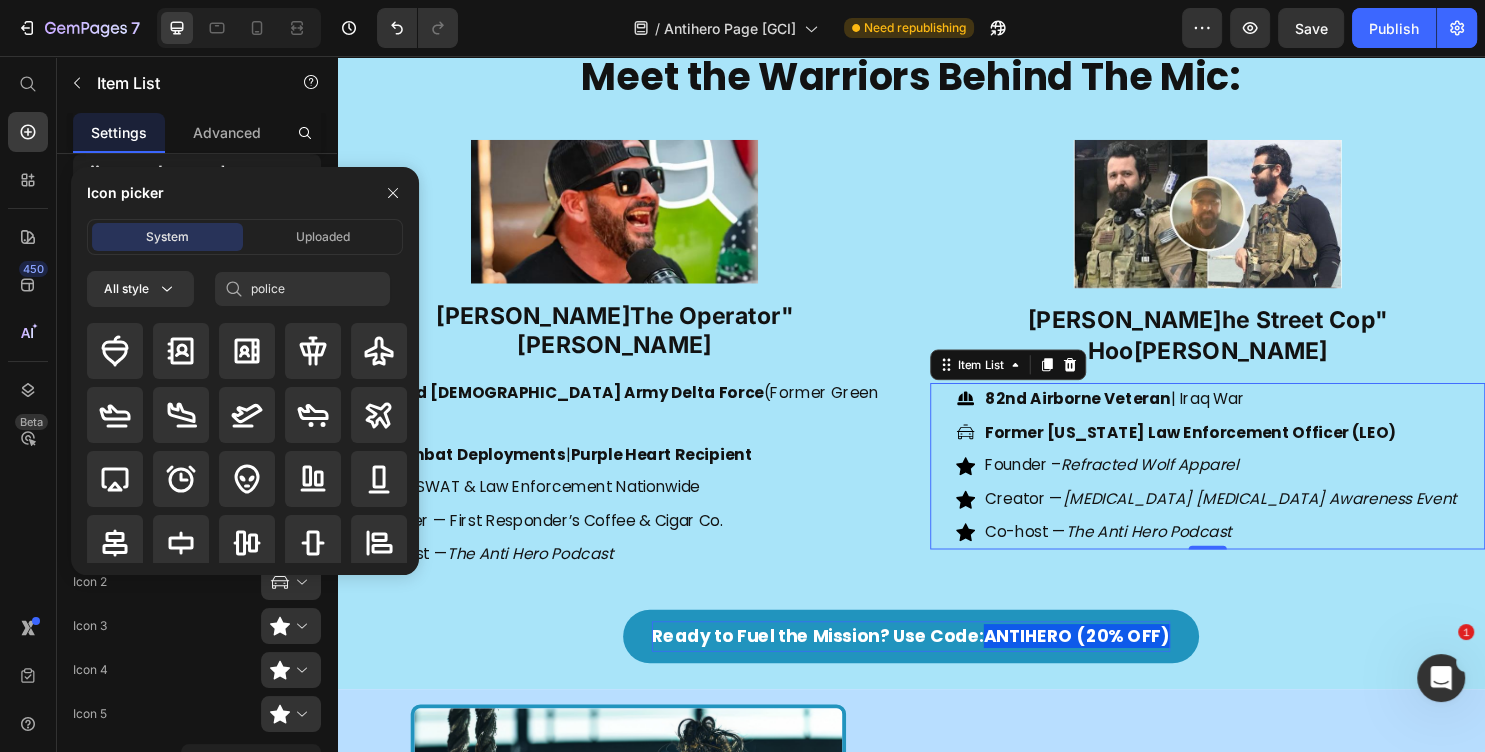 type 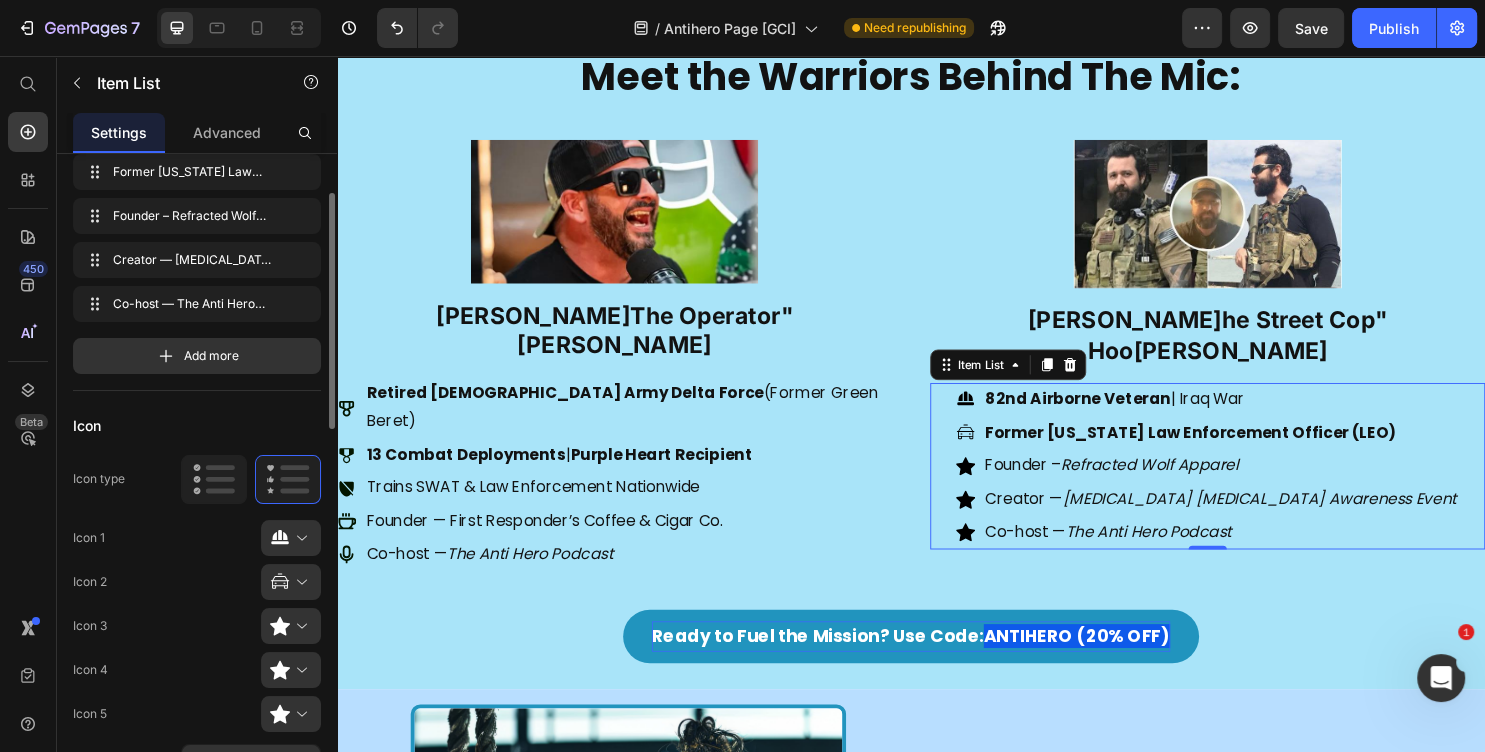 scroll, scrollTop: 324, scrollLeft: 0, axis: vertical 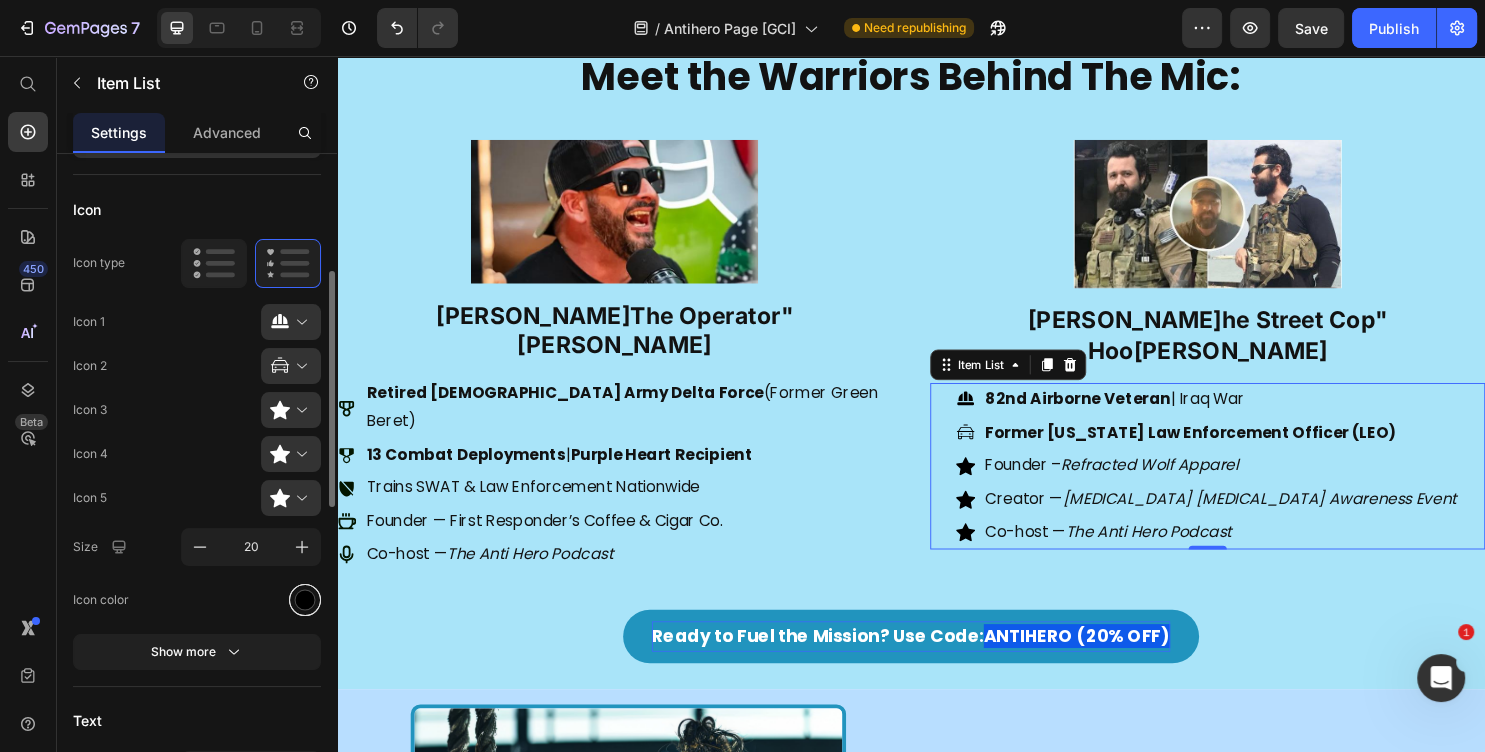 click at bounding box center [305, 599] 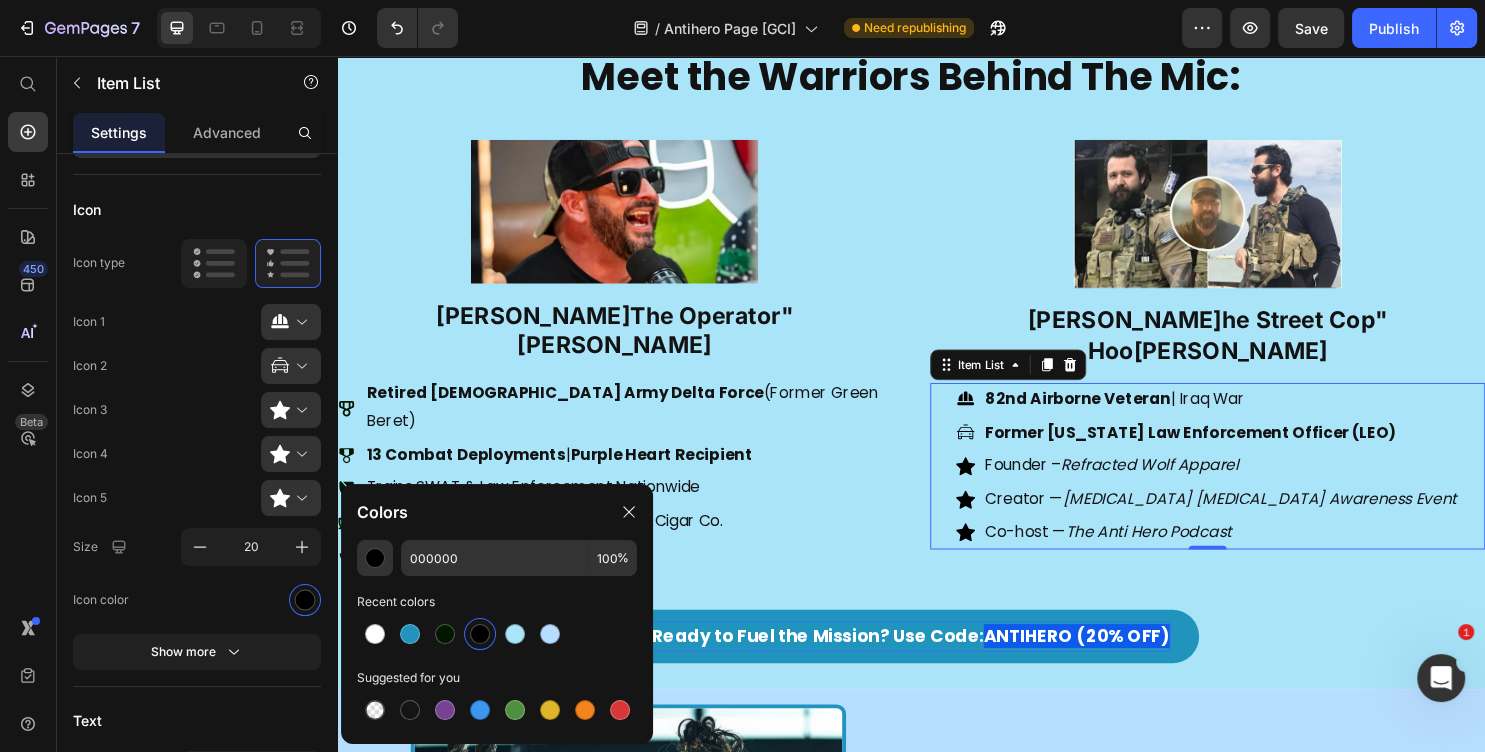 click on "Founder –  Refracted Wolf Apparel" at bounding box center [1261, 484] 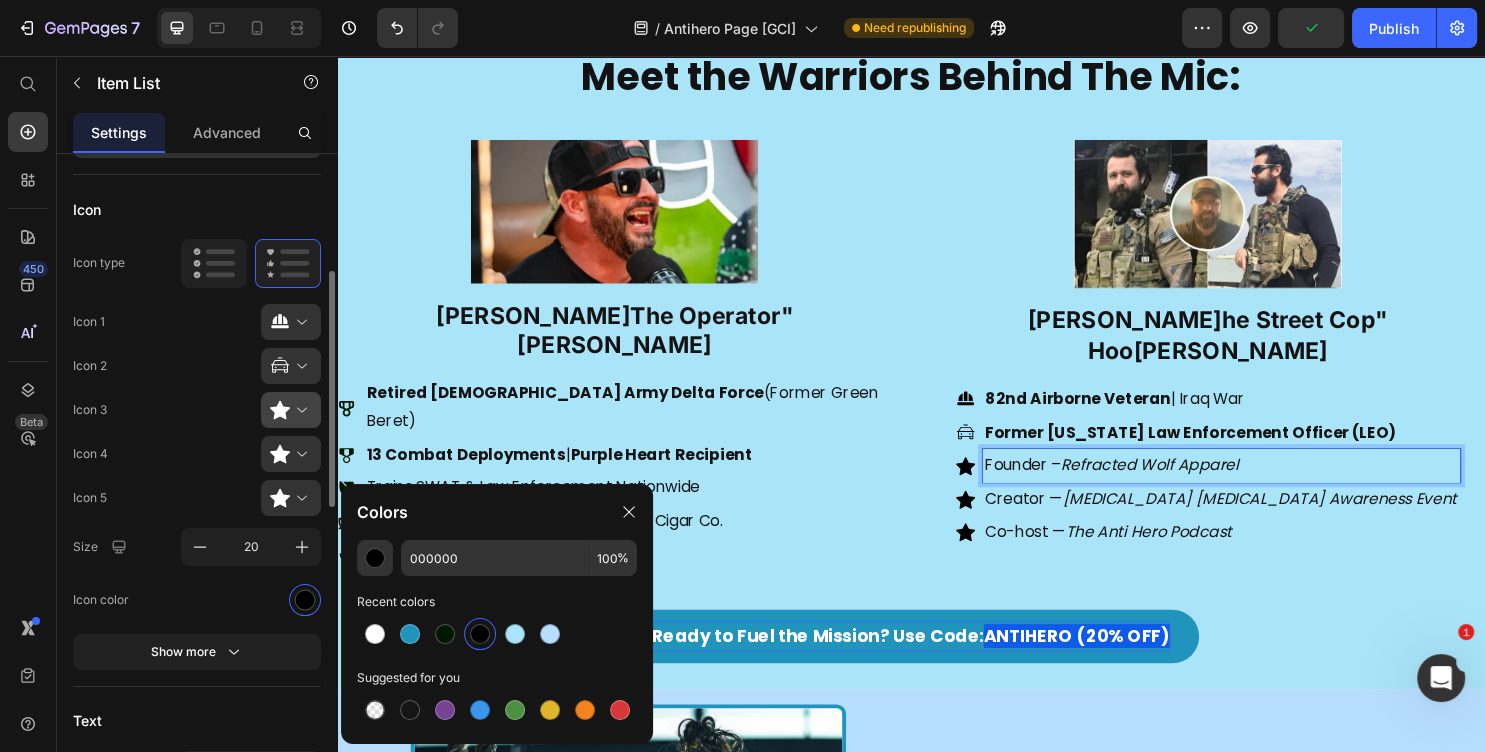 click at bounding box center (299, 410) 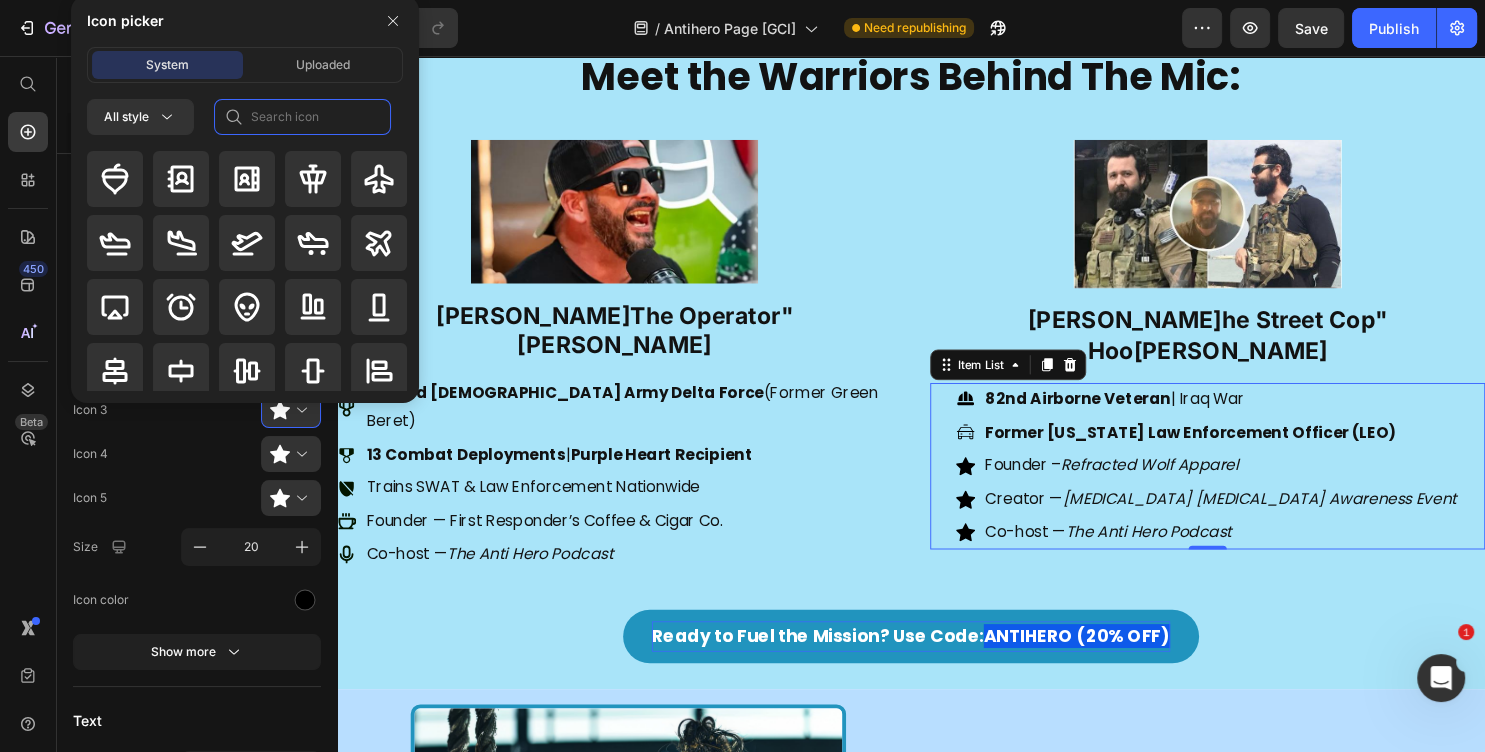 click 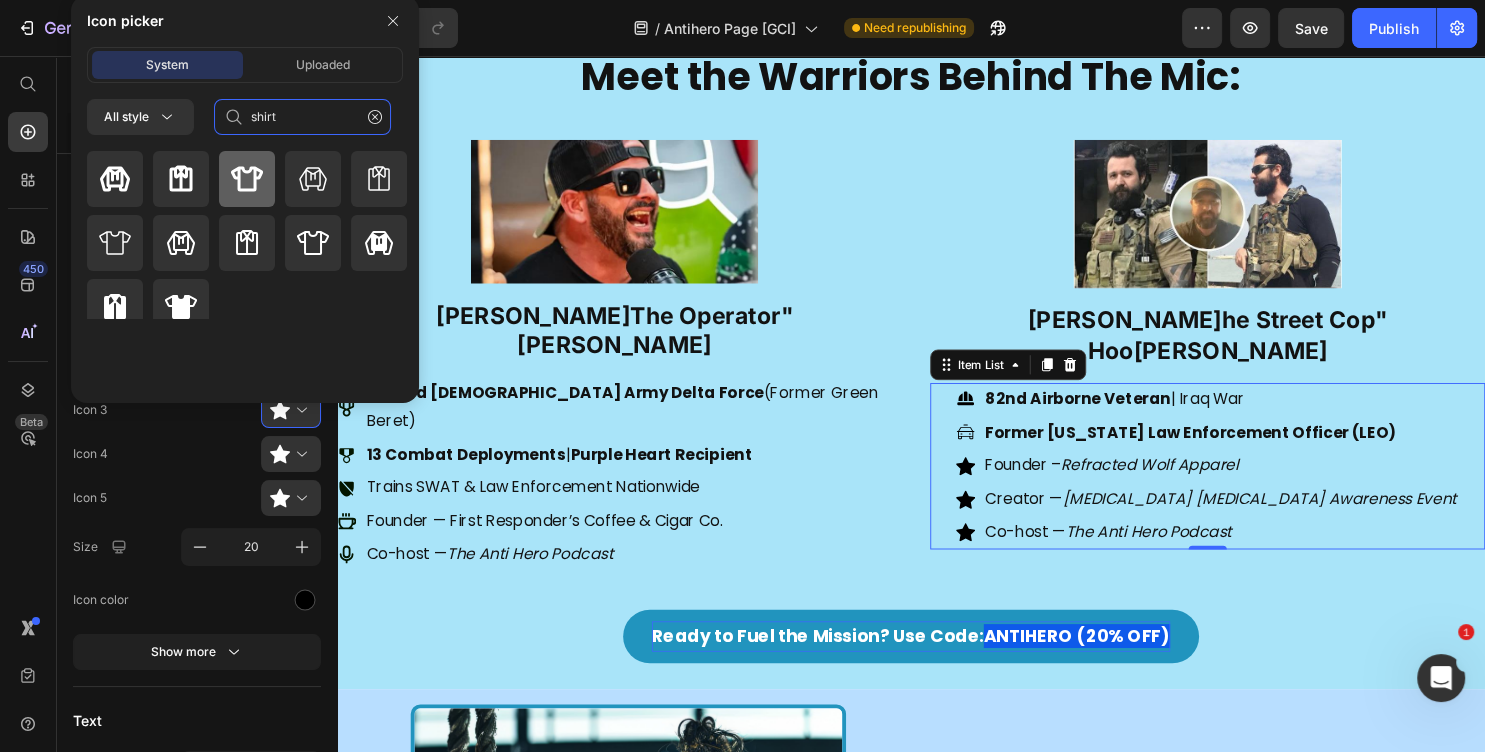 type on "shirt" 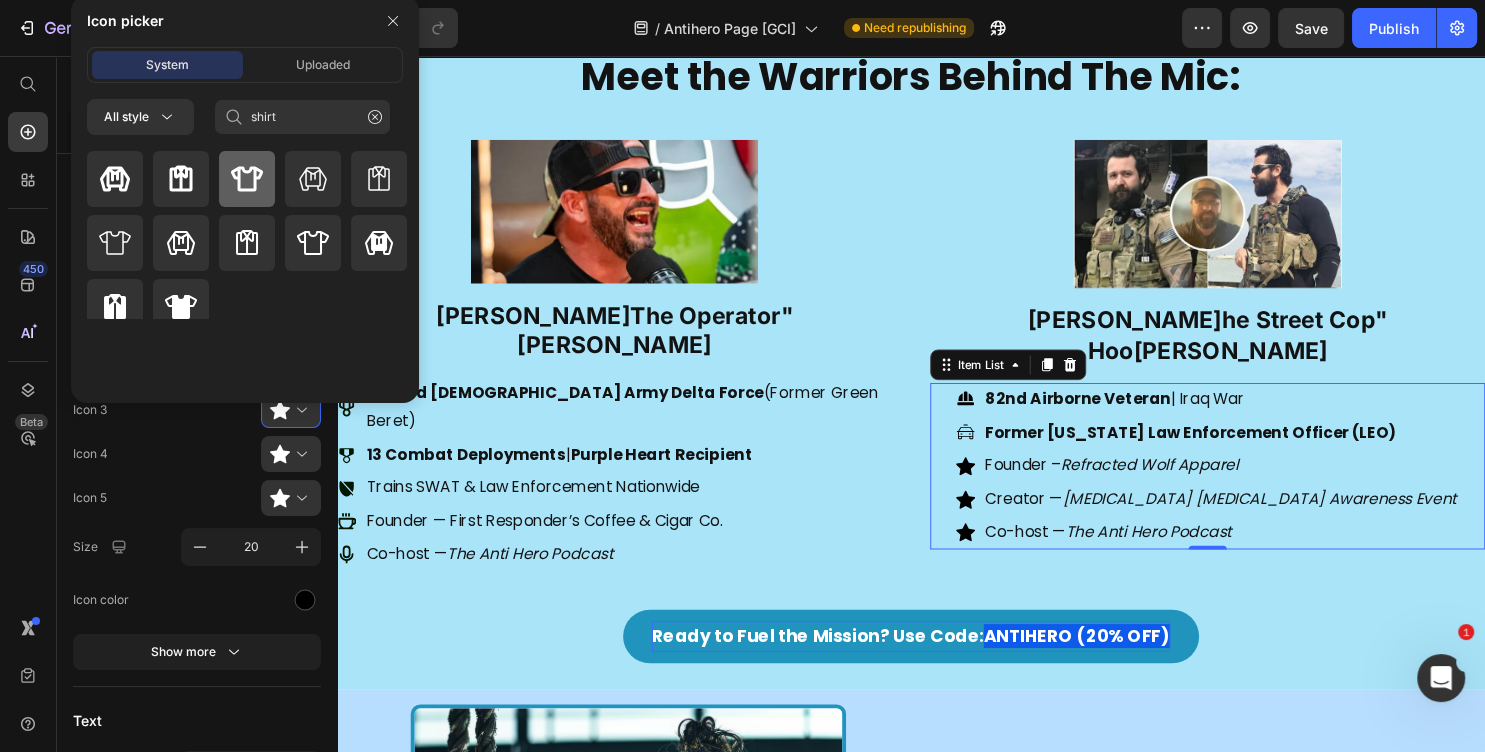 drag, startPoint x: 236, startPoint y: 183, endPoint x: 747, endPoint y: 363, distance: 541.77576 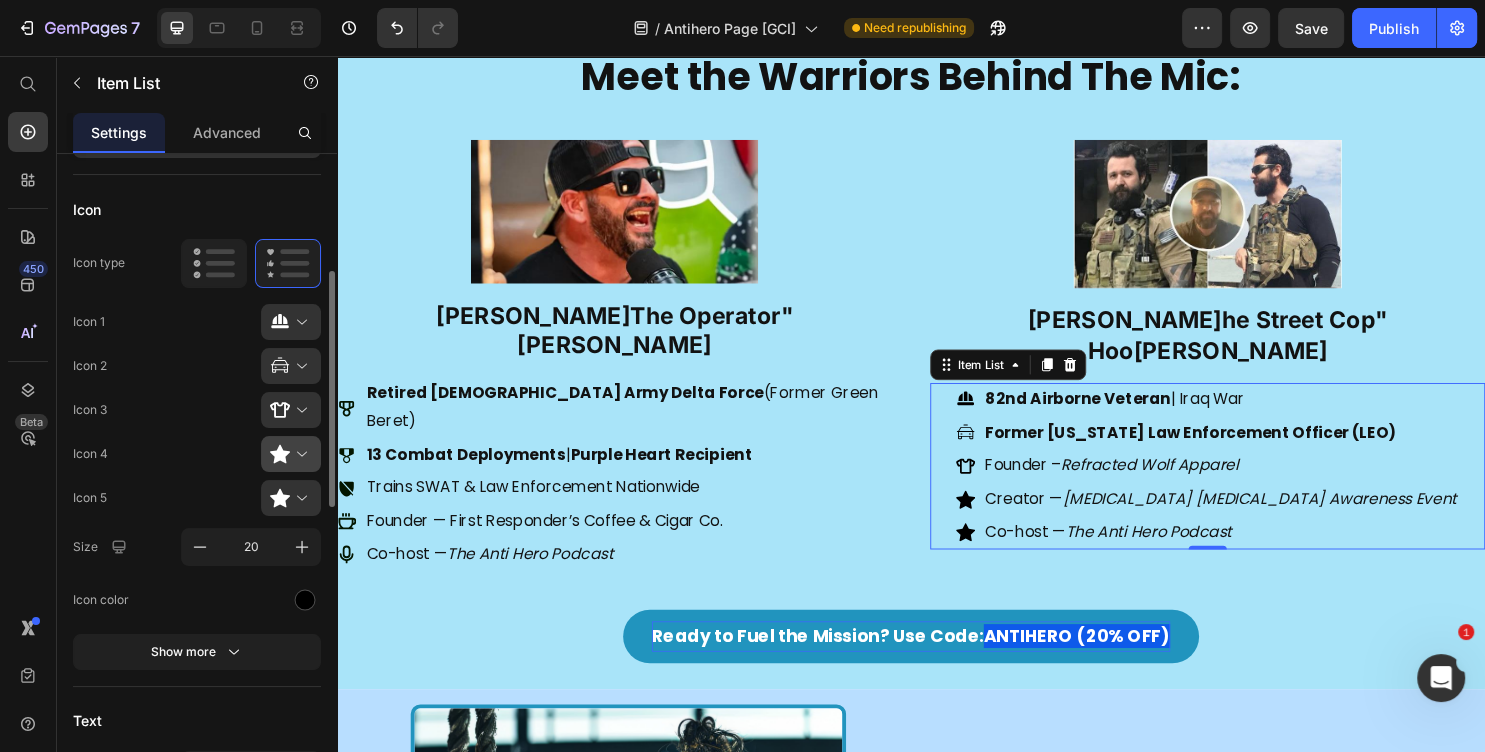 click at bounding box center [299, 454] 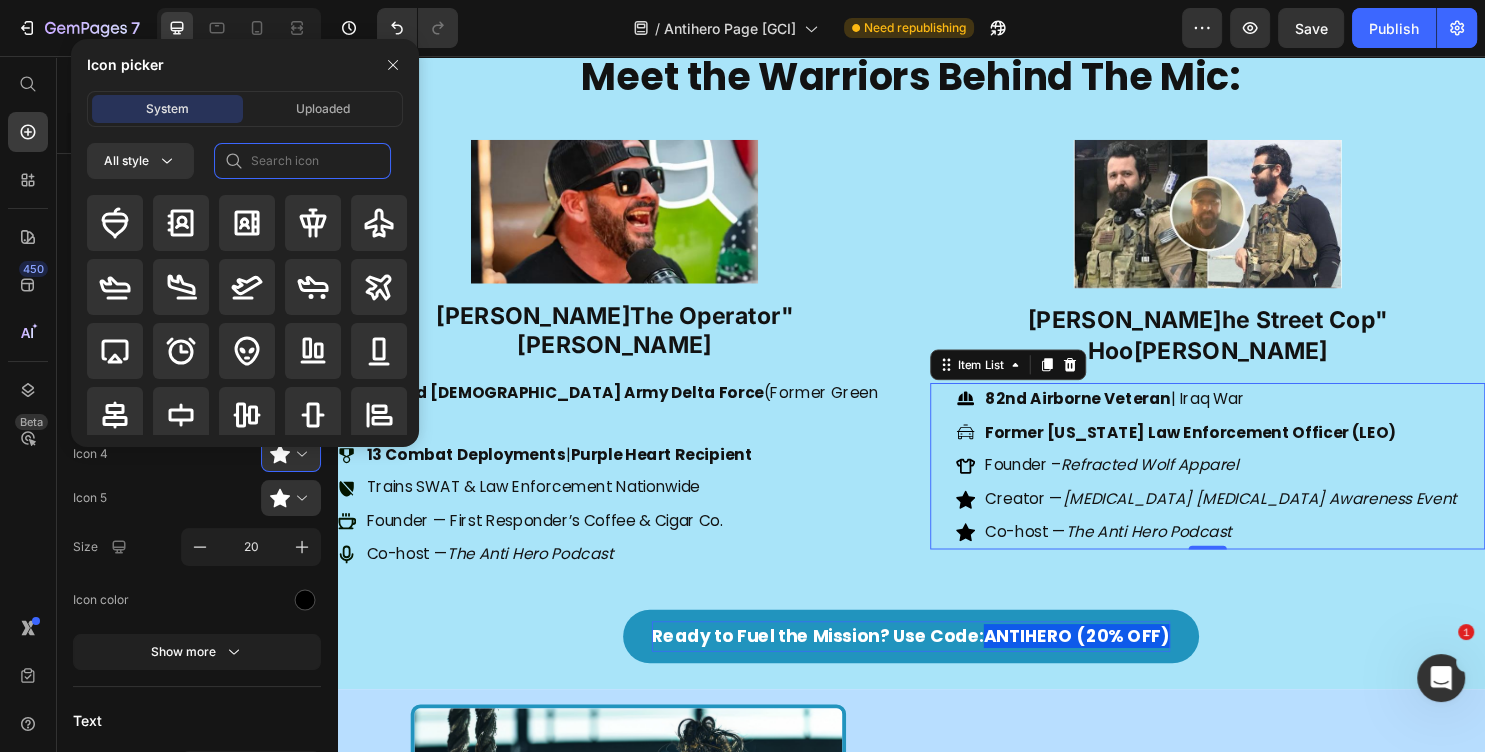 click 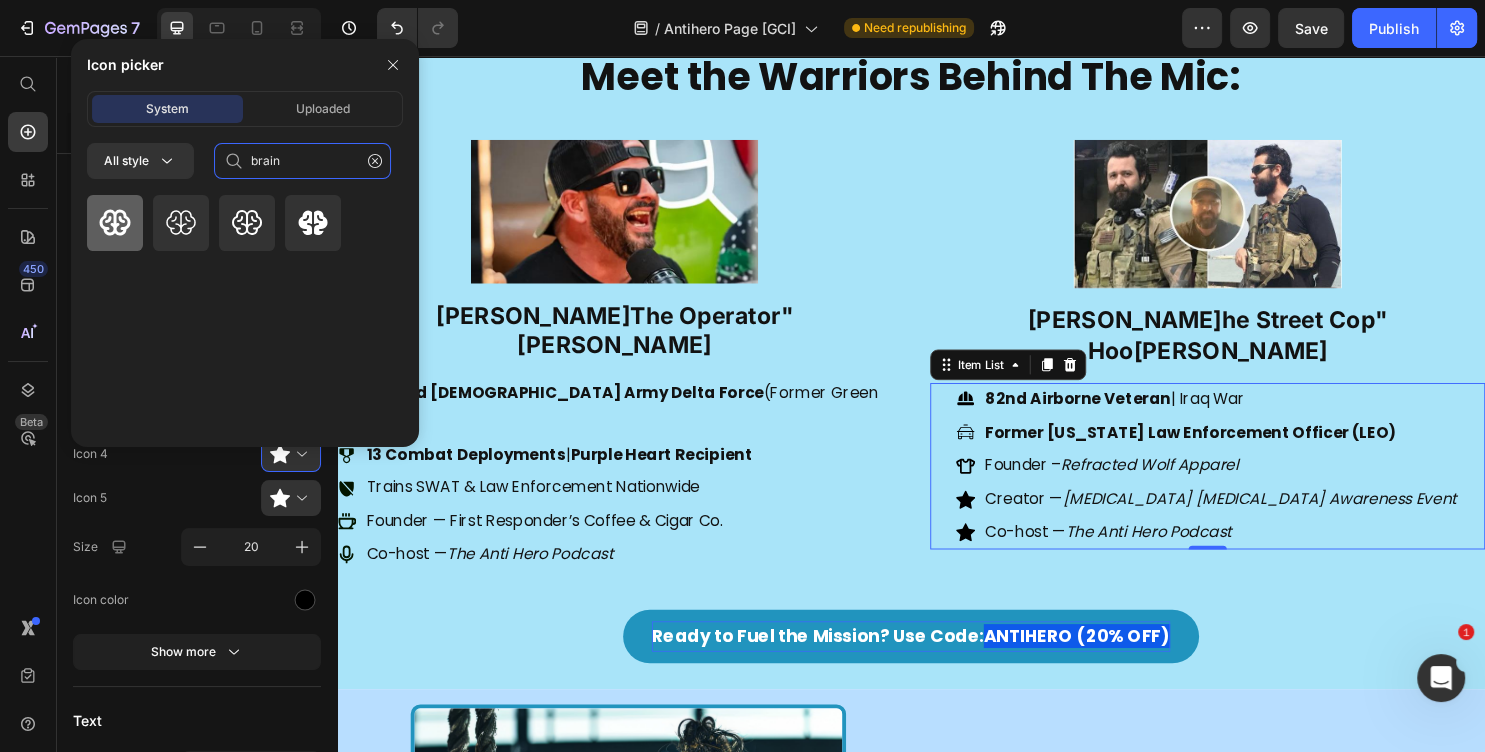 type on "brain" 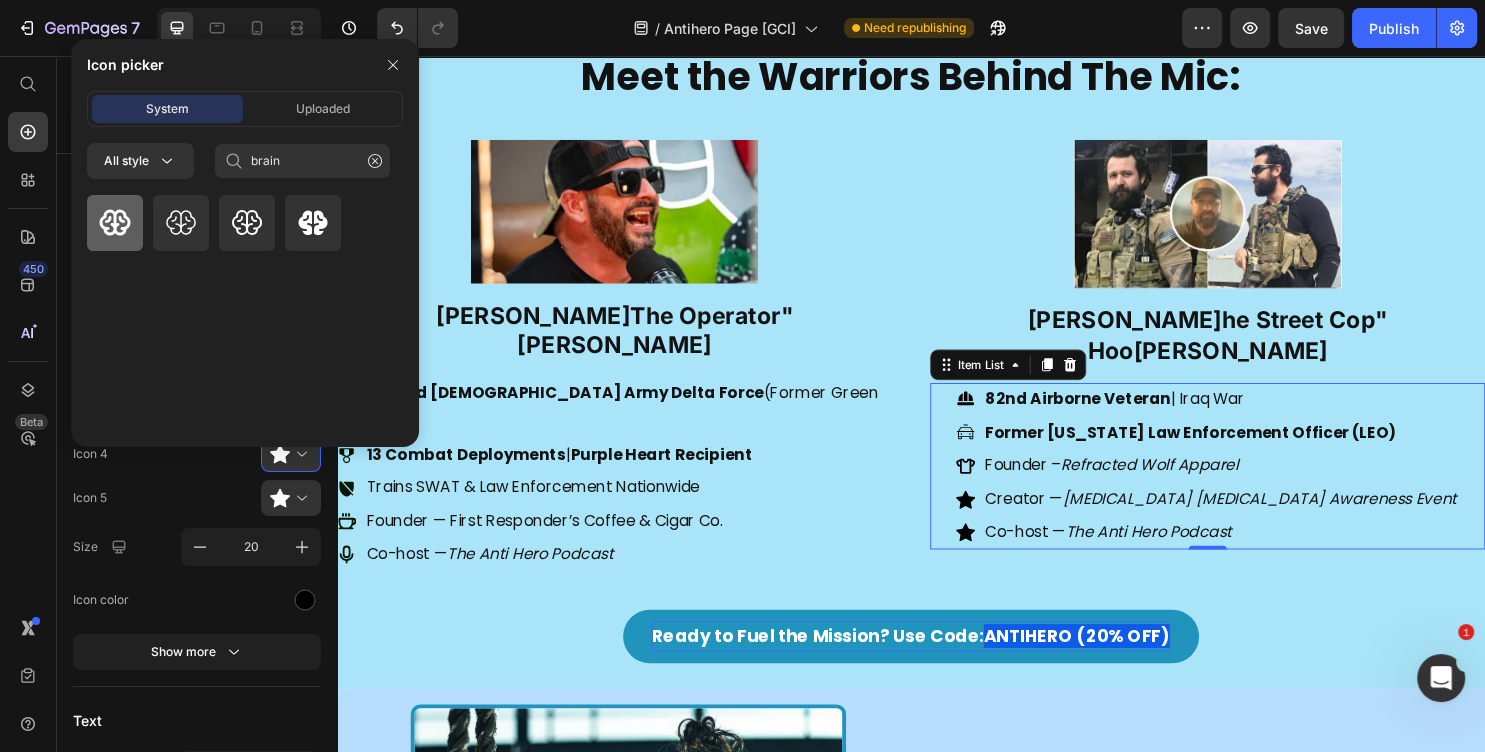 click 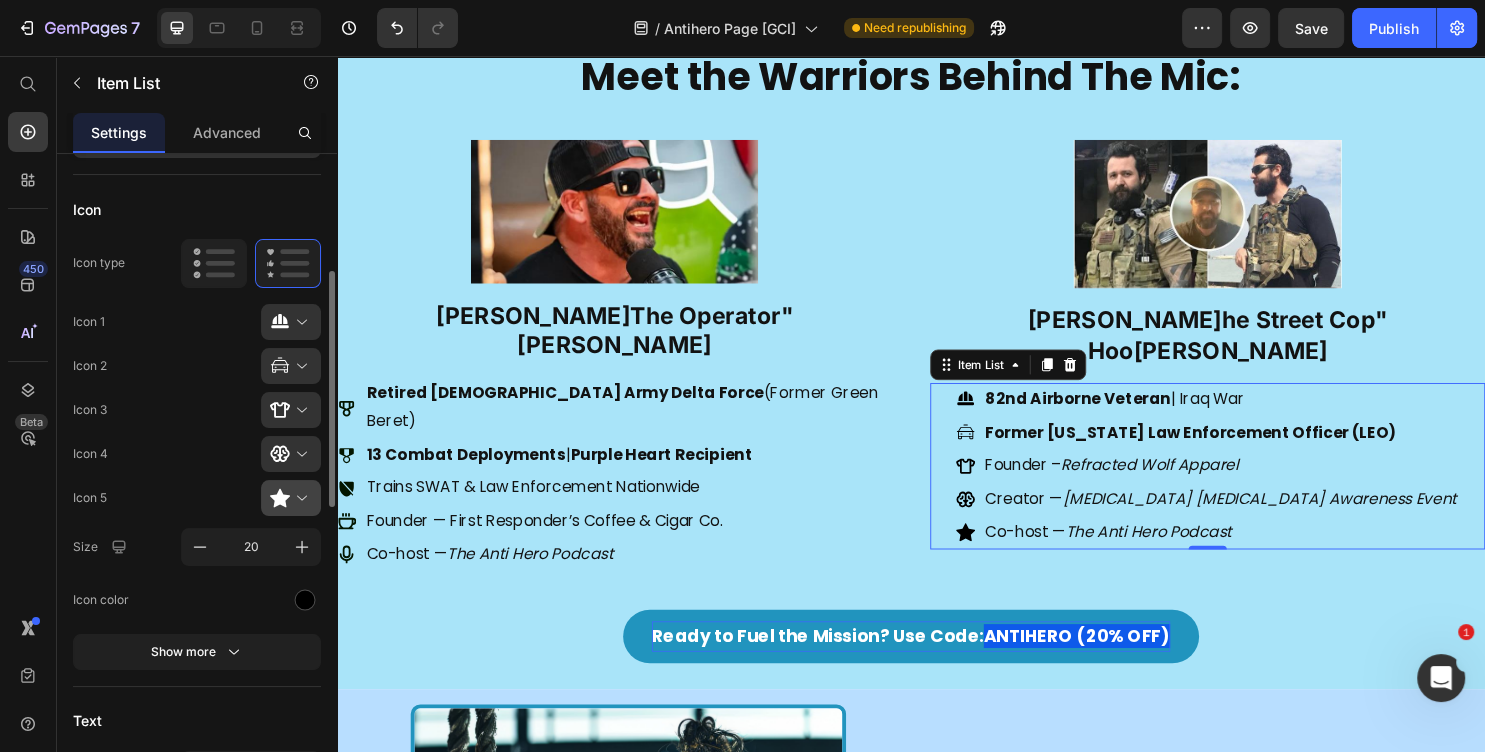 click at bounding box center (299, 498) 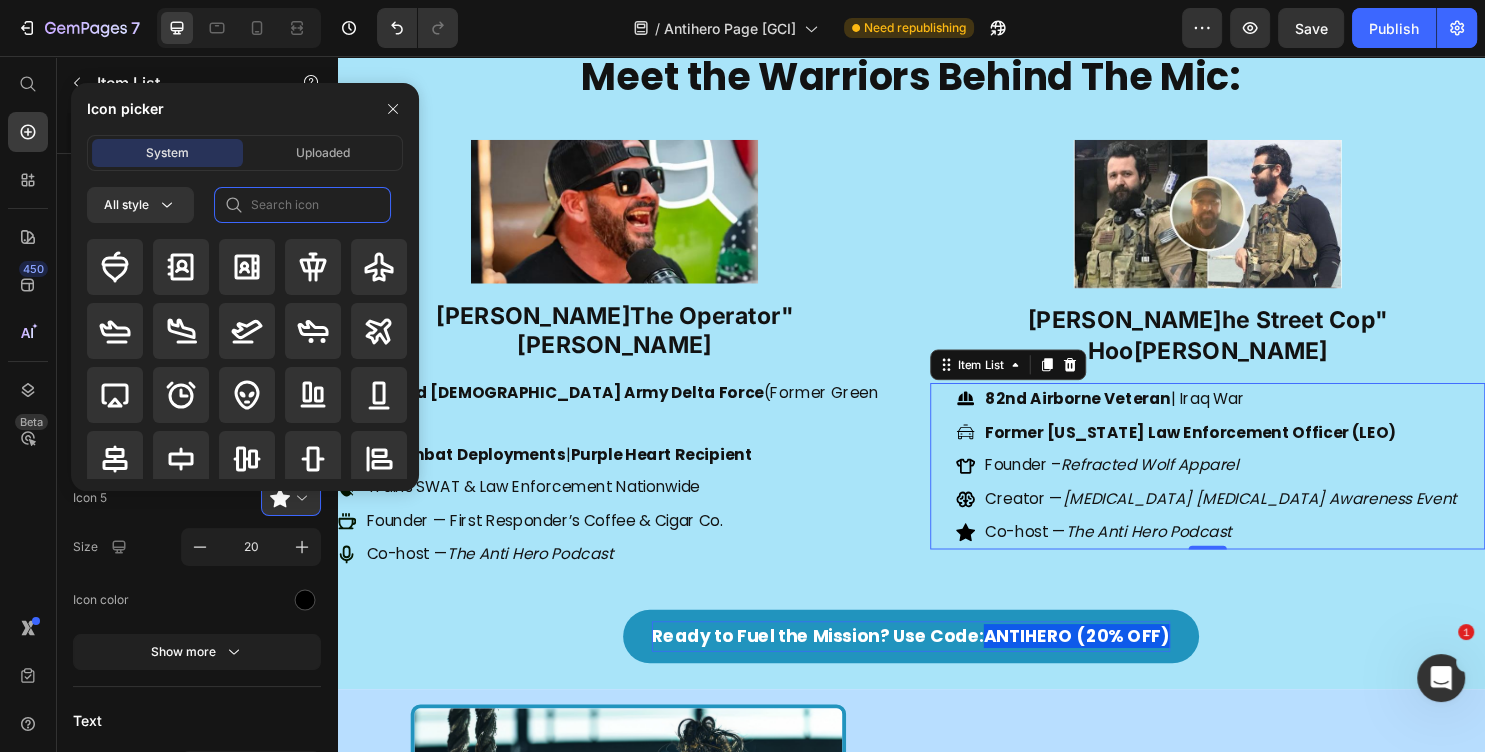 click 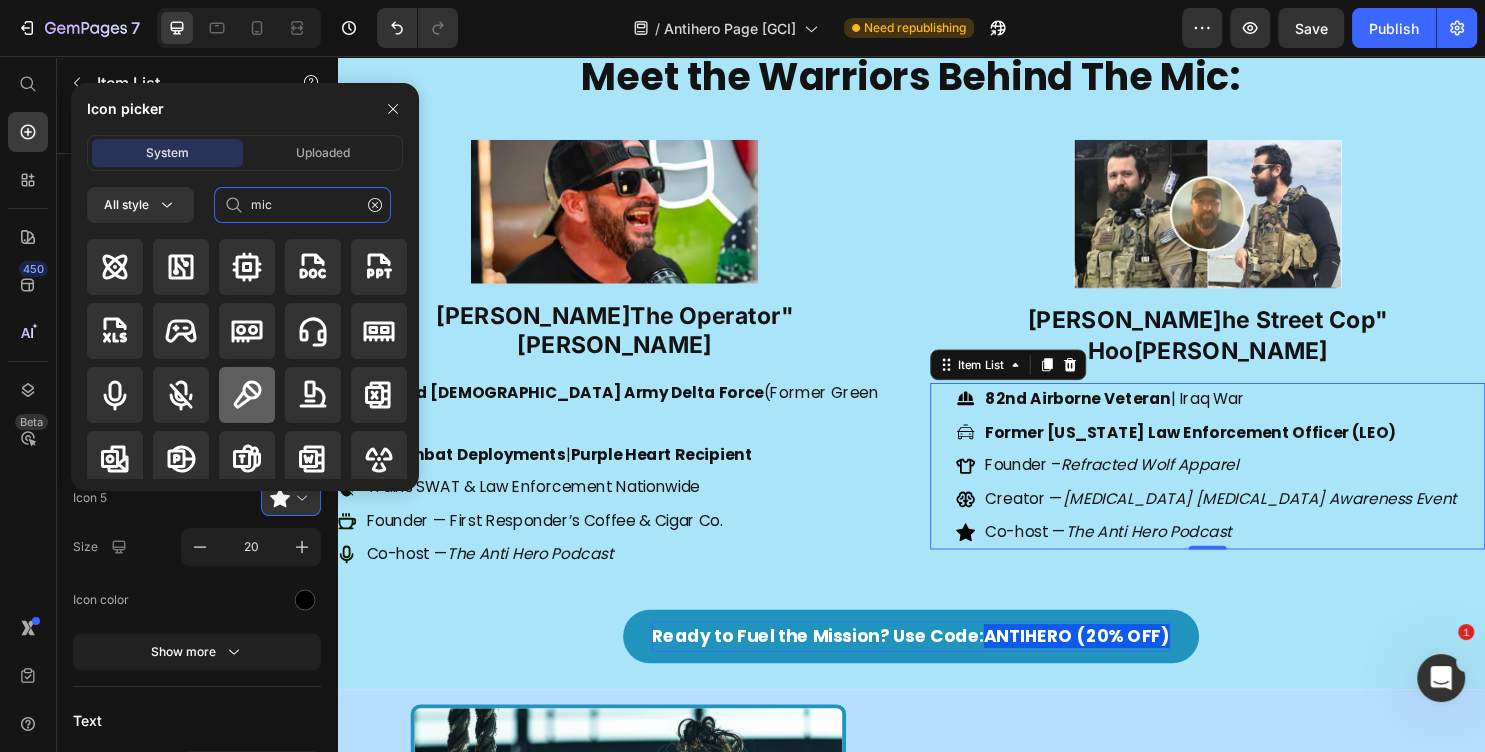 type on "mic" 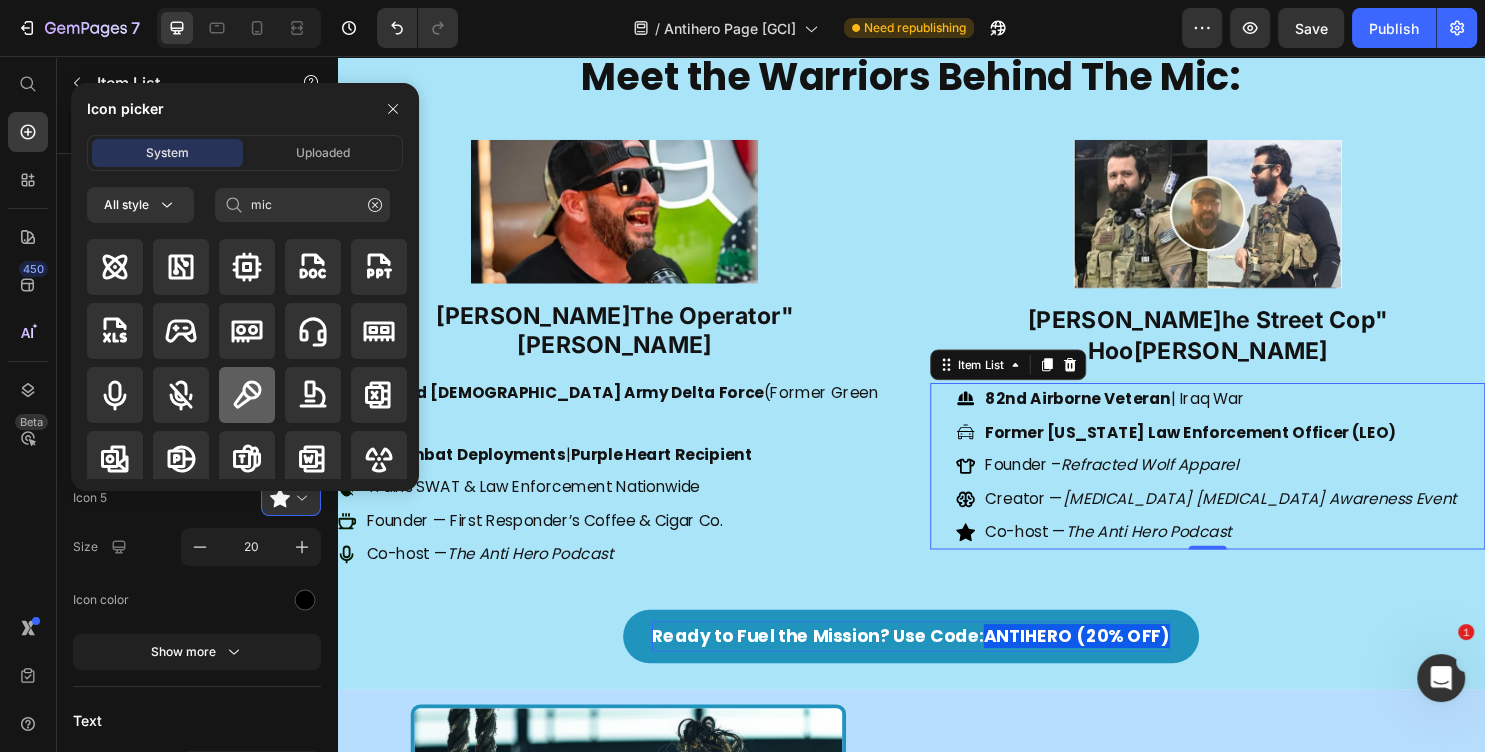 click 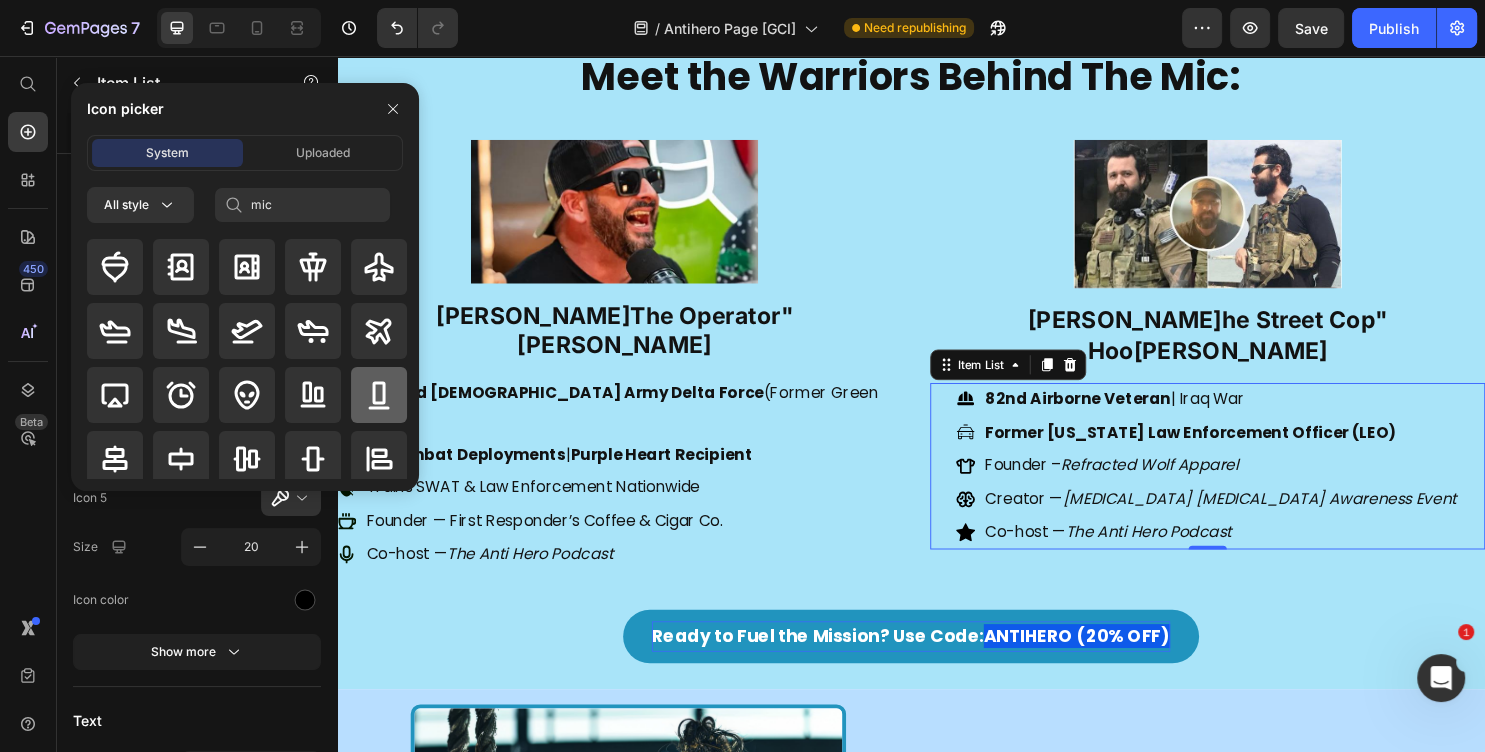 type 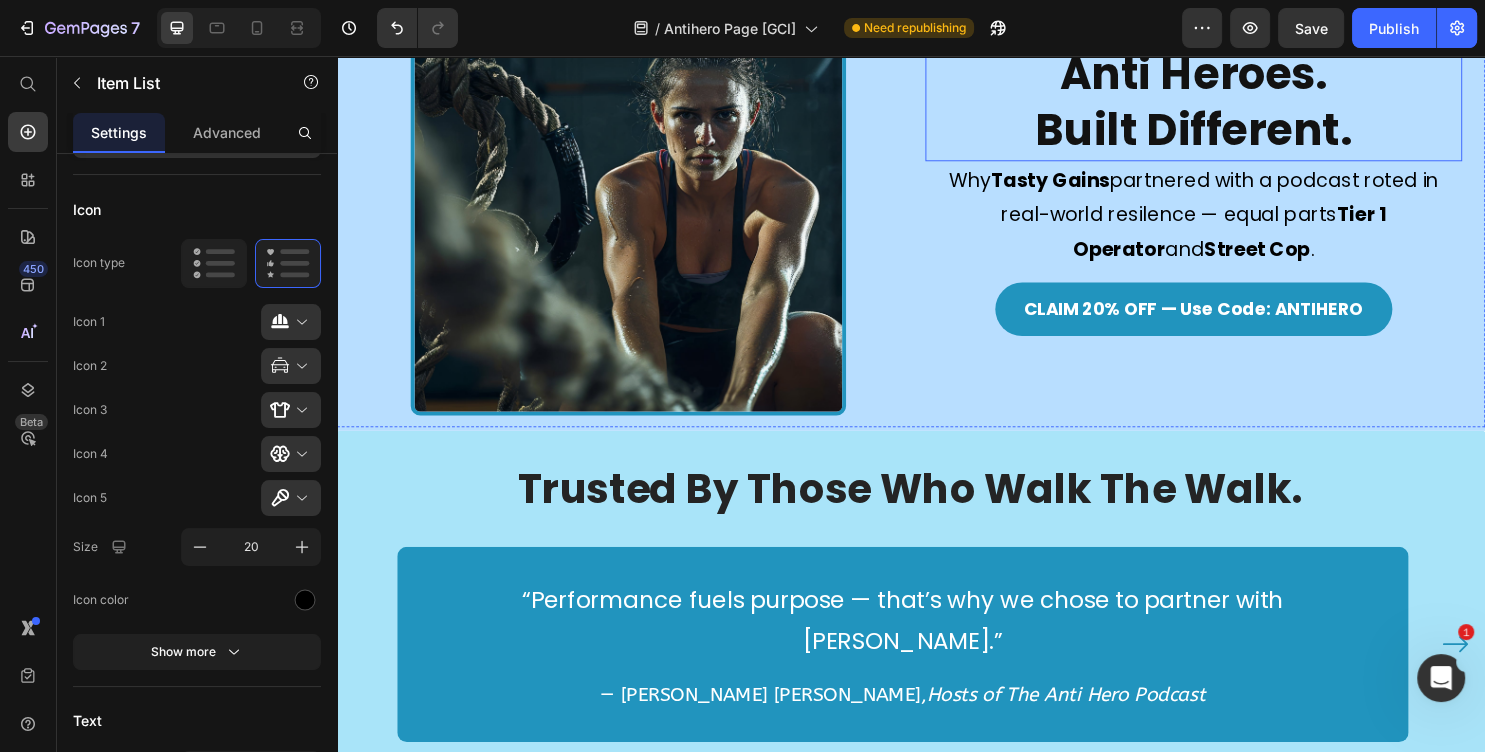 scroll, scrollTop: 755, scrollLeft: 0, axis: vertical 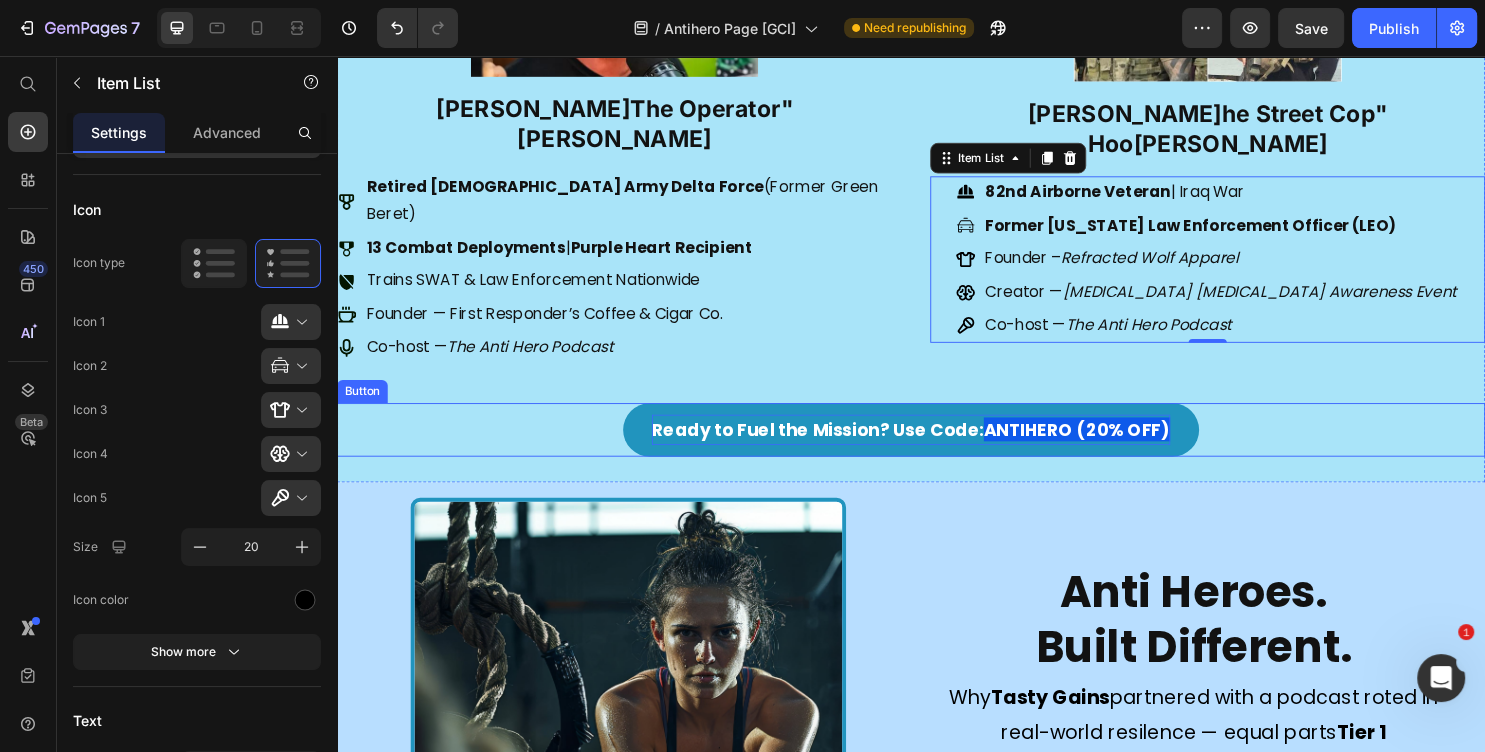 click on "ANTIHERO (20% OFF)" at bounding box center [1110, 446] 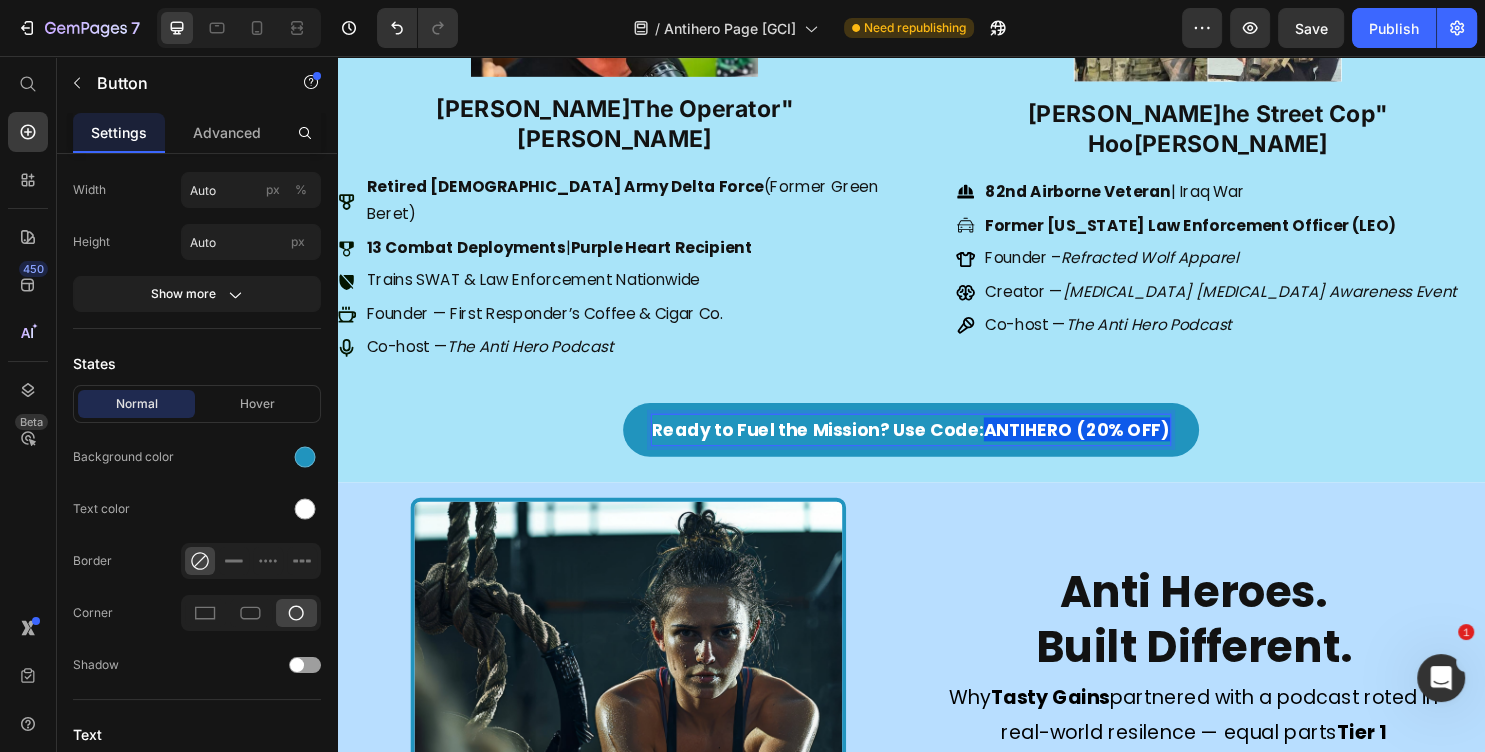 scroll, scrollTop: 0, scrollLeft: 0, axis: both 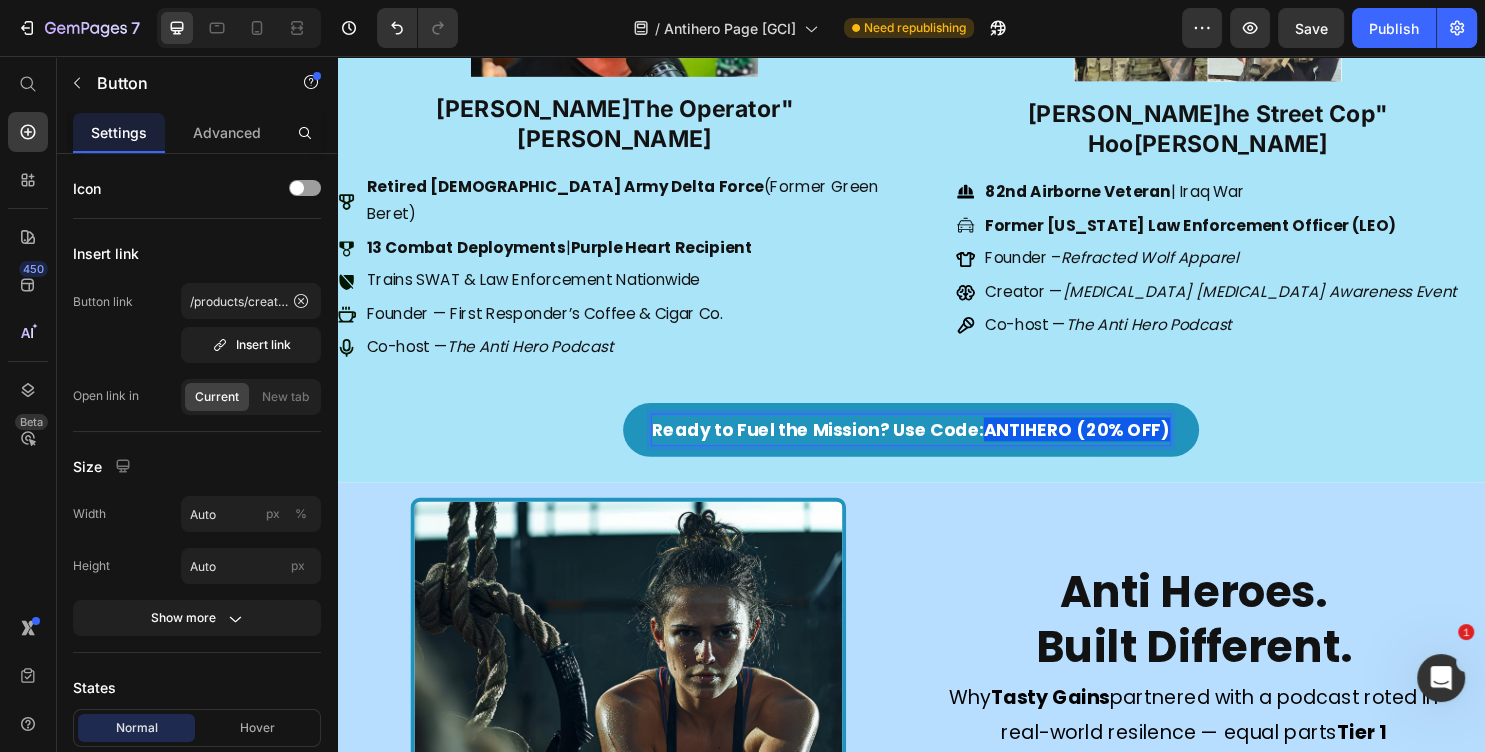 drag, startPoint x: 1006, startPoint y: 389, endPoint x: 1210, endPoint y: 386, distance: 204.02206 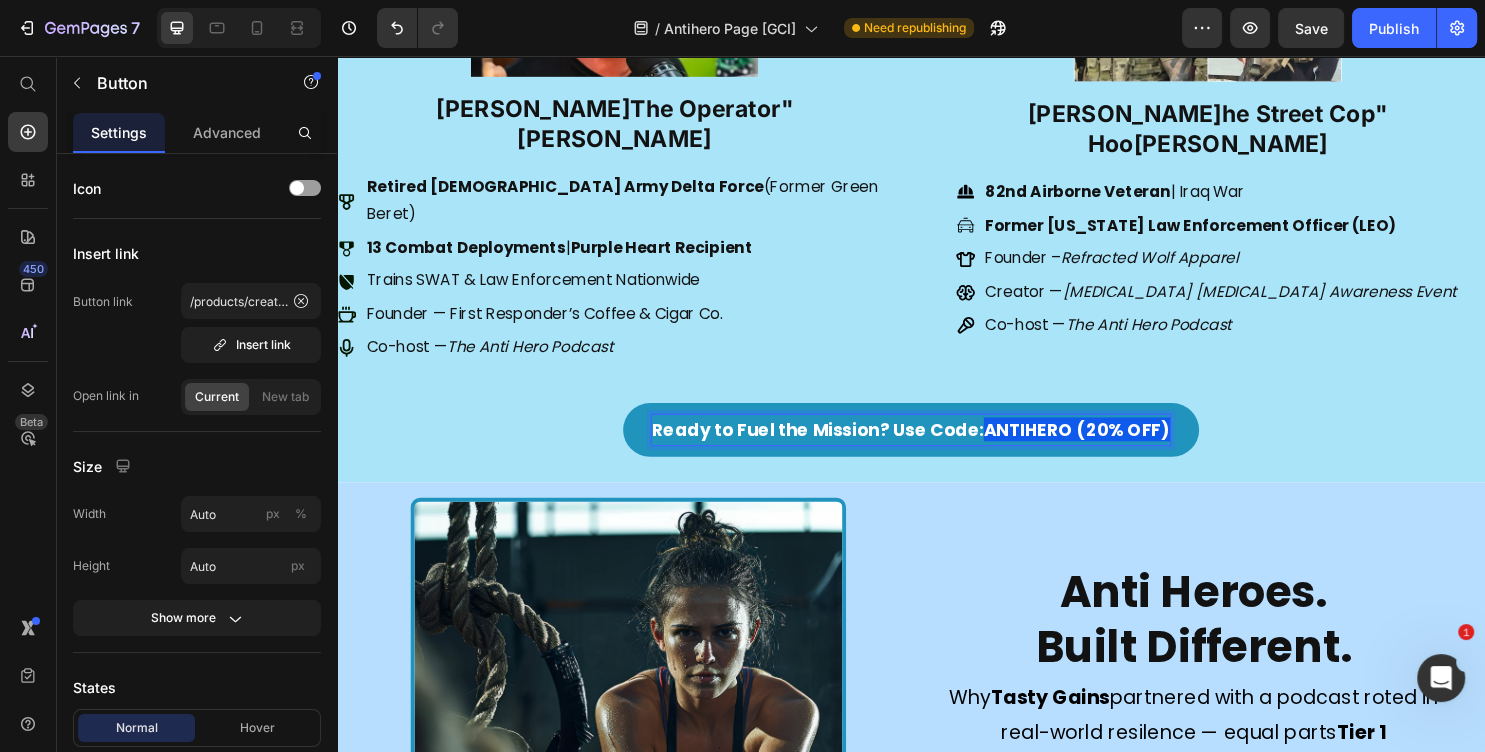 click on "Ready to Fuel the Mission? Use Code:  ANTIHERO (20% OFF)" at bounding box center (937, 447) 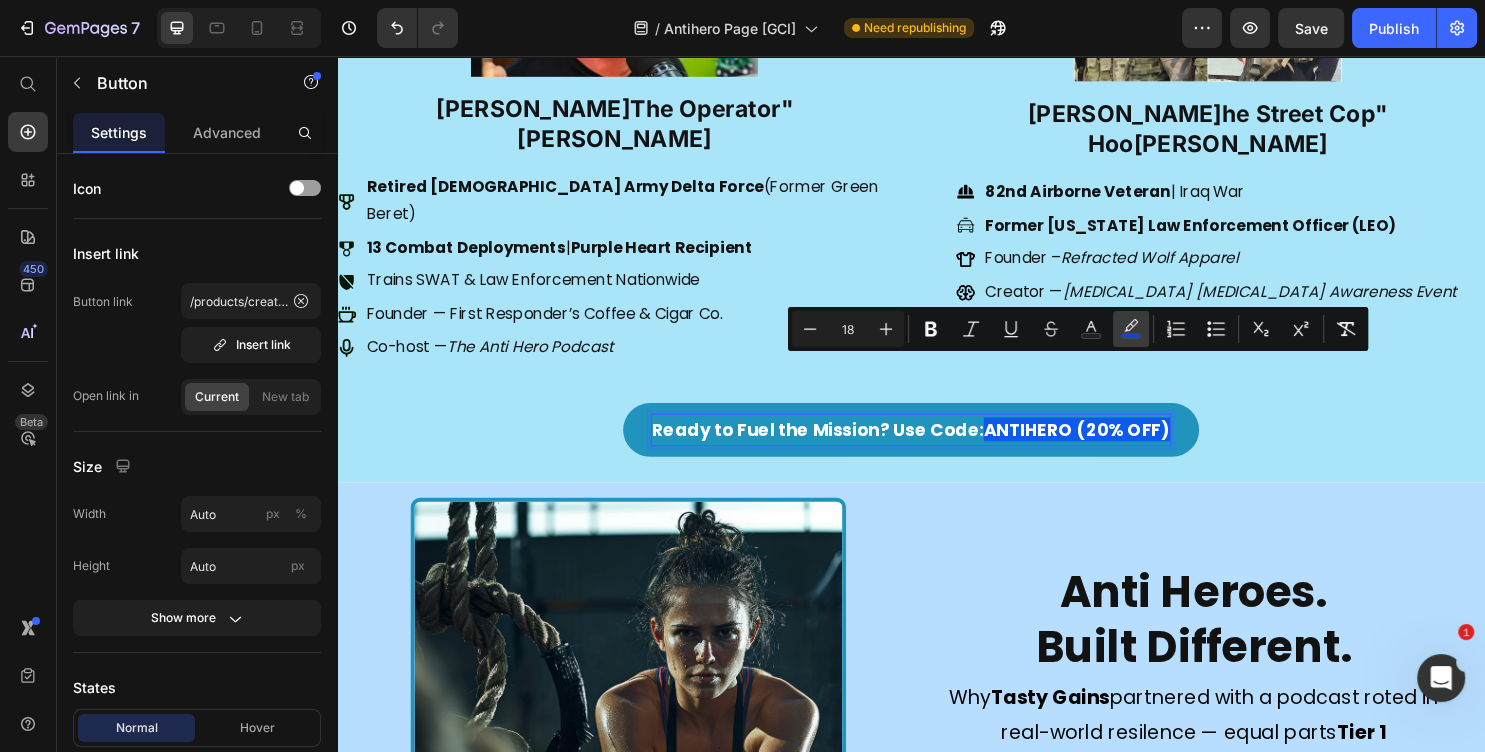 click 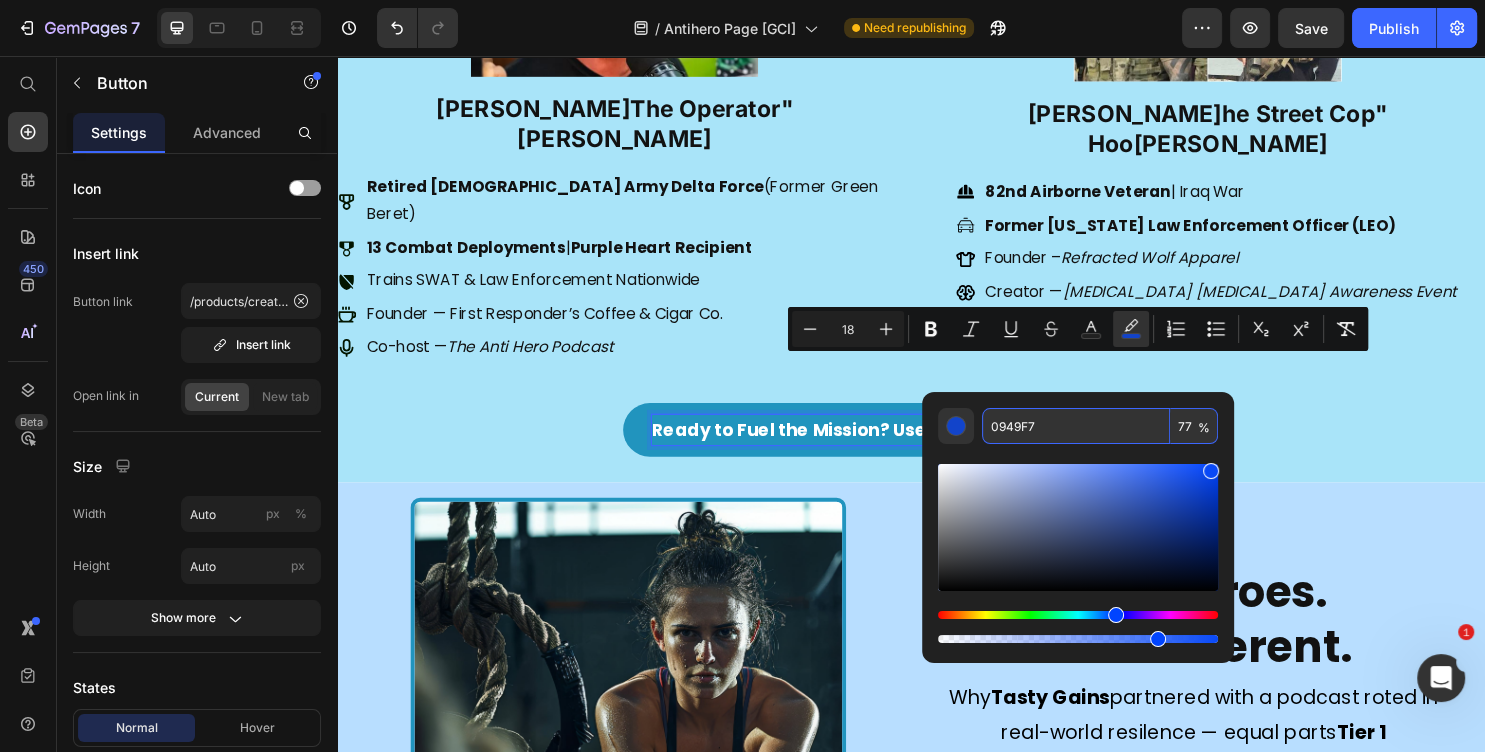 click on "0949F7" at bounding box center (1076, 426) 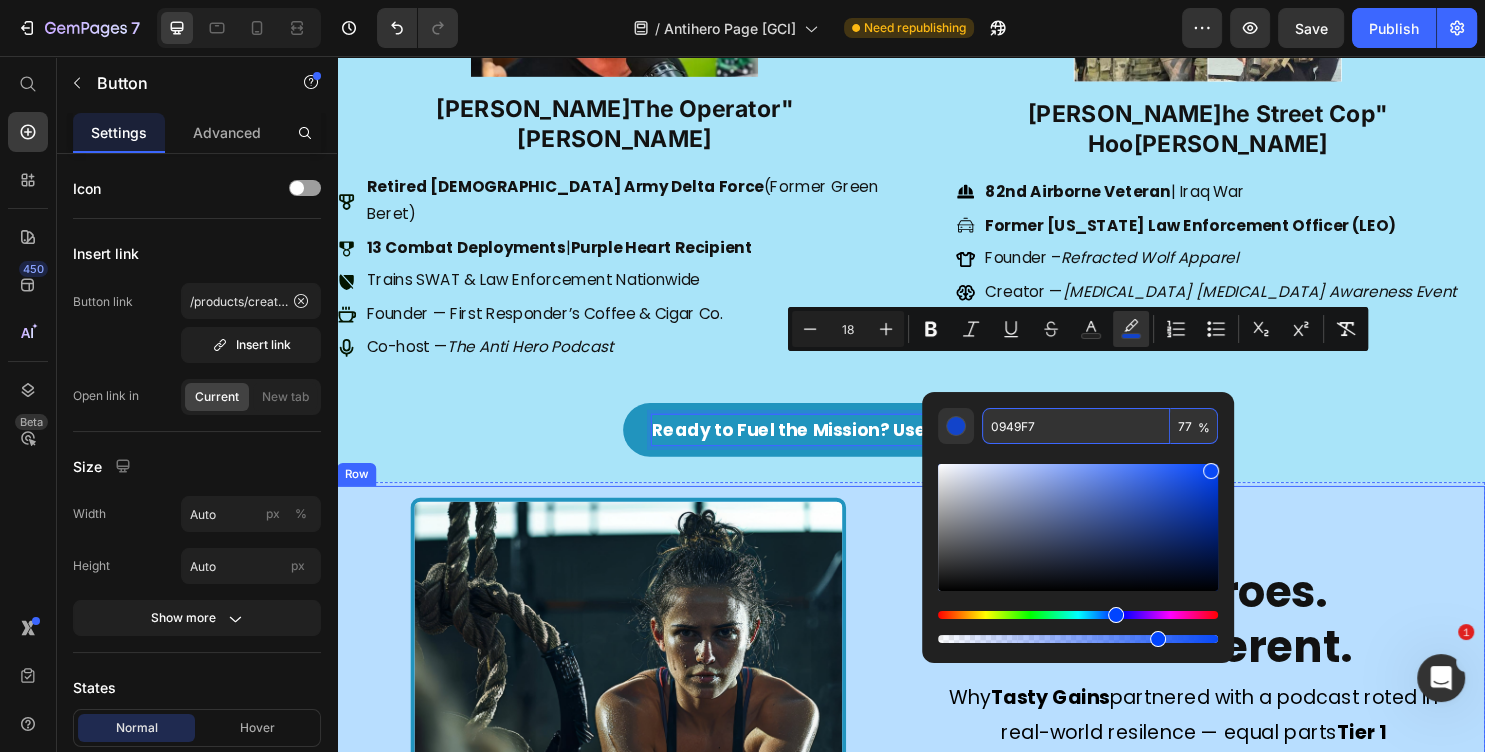 click on "Anti Heroes. Built Different. Heading Why  Tasty Gains  partnered with a podcast roted in real-world resilence — equal parts  Tier 1 Operator  and  Street Cop . Text Block CLAIM 20% OFF — Use Code: ANTIHERO Button" at bounding box center [1232, 745] 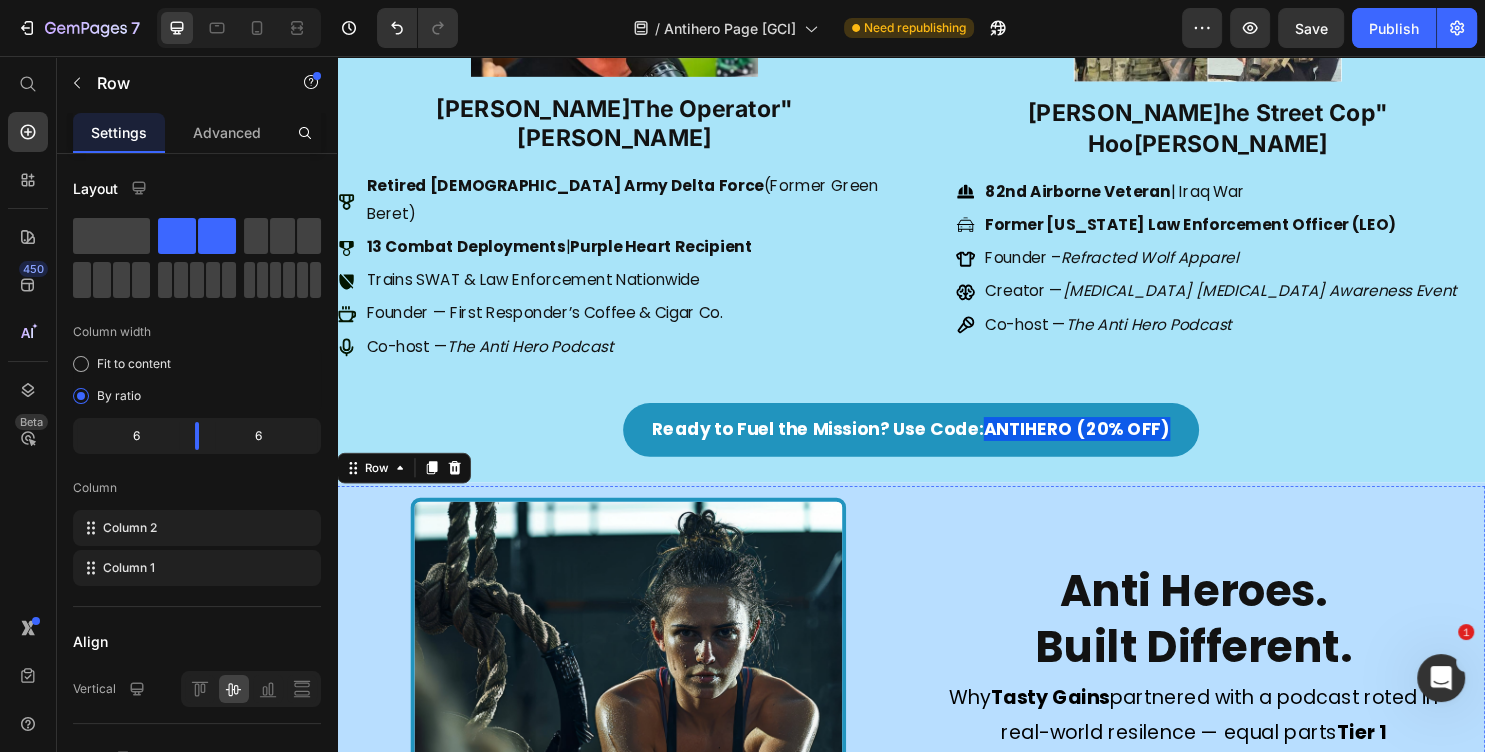scroll, scrollTop: 972, scrollLeft: 0, axis: vertical 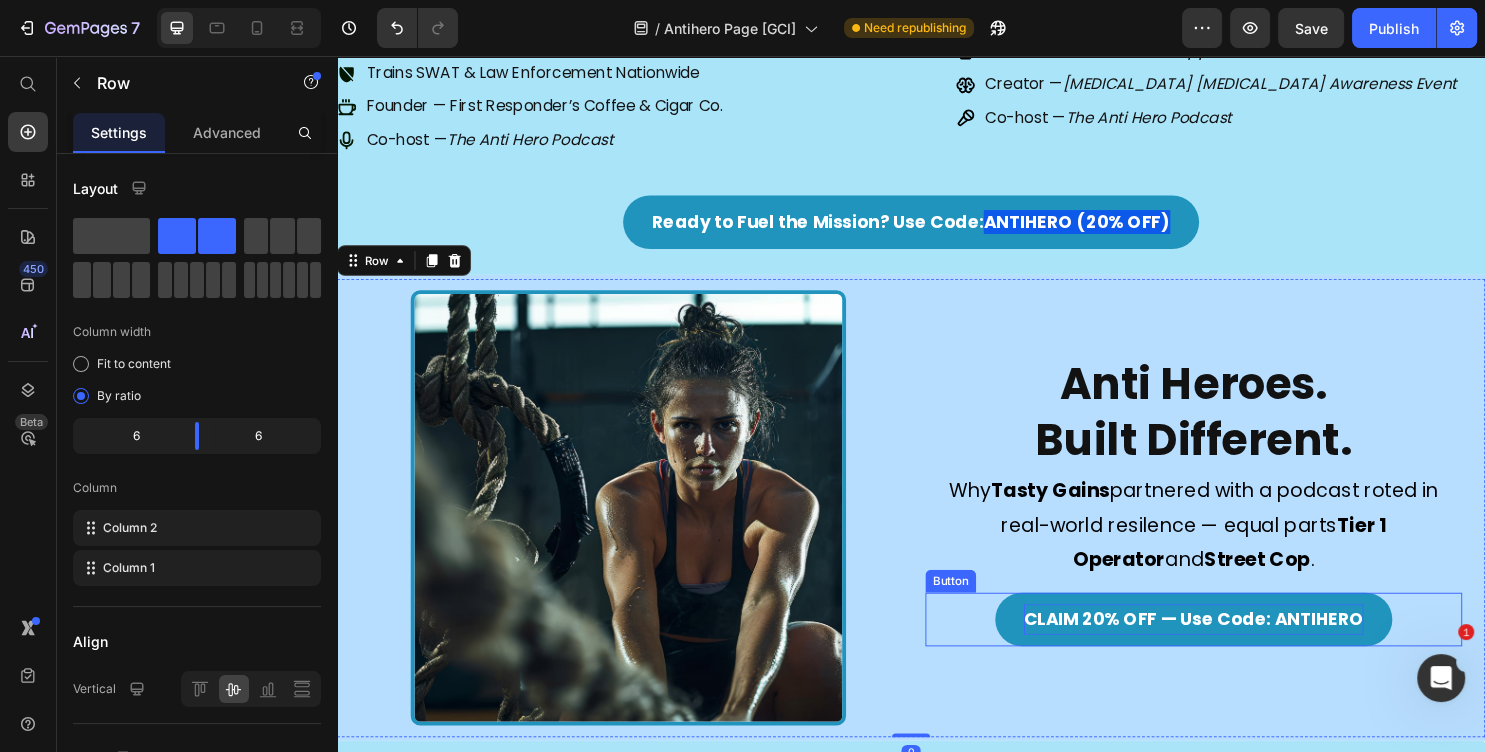 click on "CLAIM 20% OFF — Use Code: ANTIHERO" at bounding box center [1232, 645] 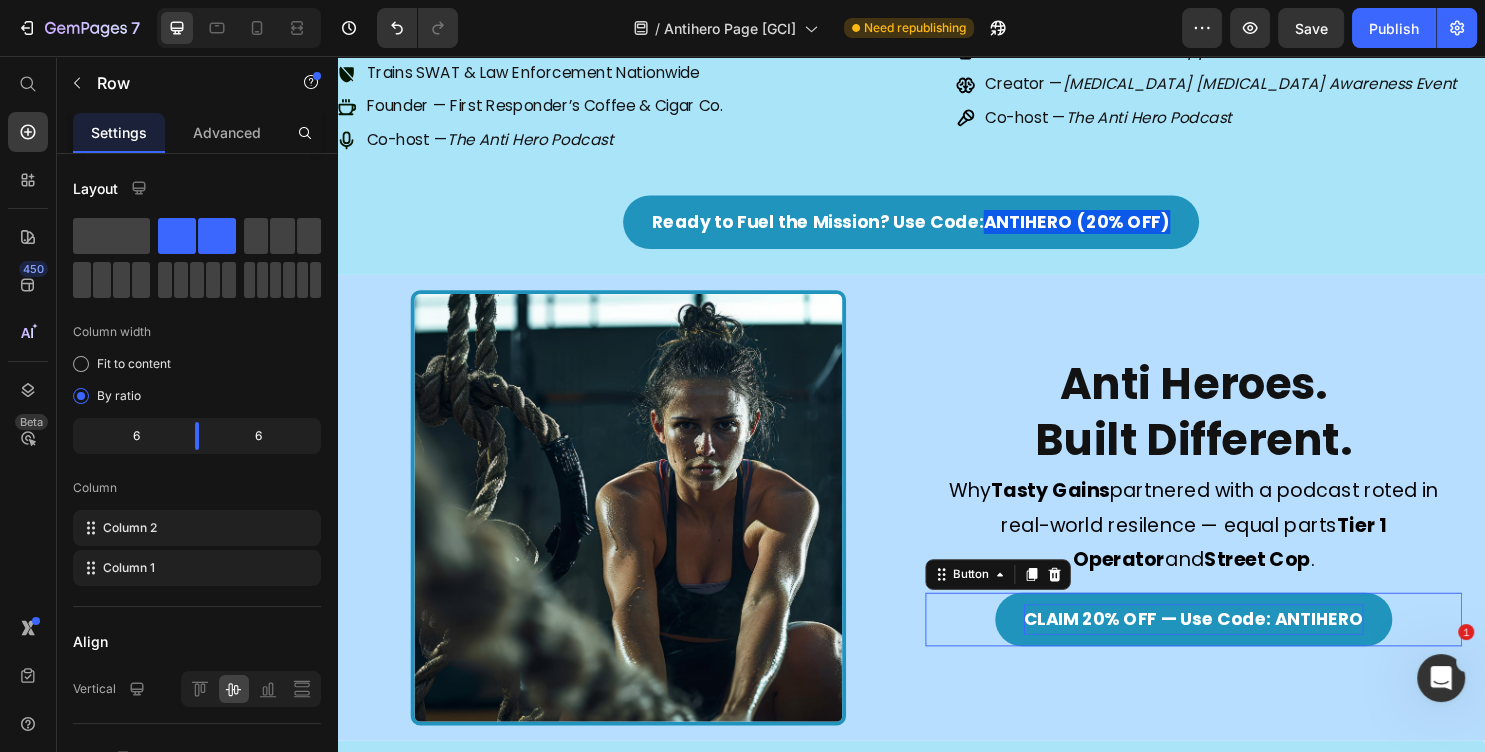 click on "CLAIM 20% OFF — Use Code: ANTIHERO" at bounding box center [1232, 645] 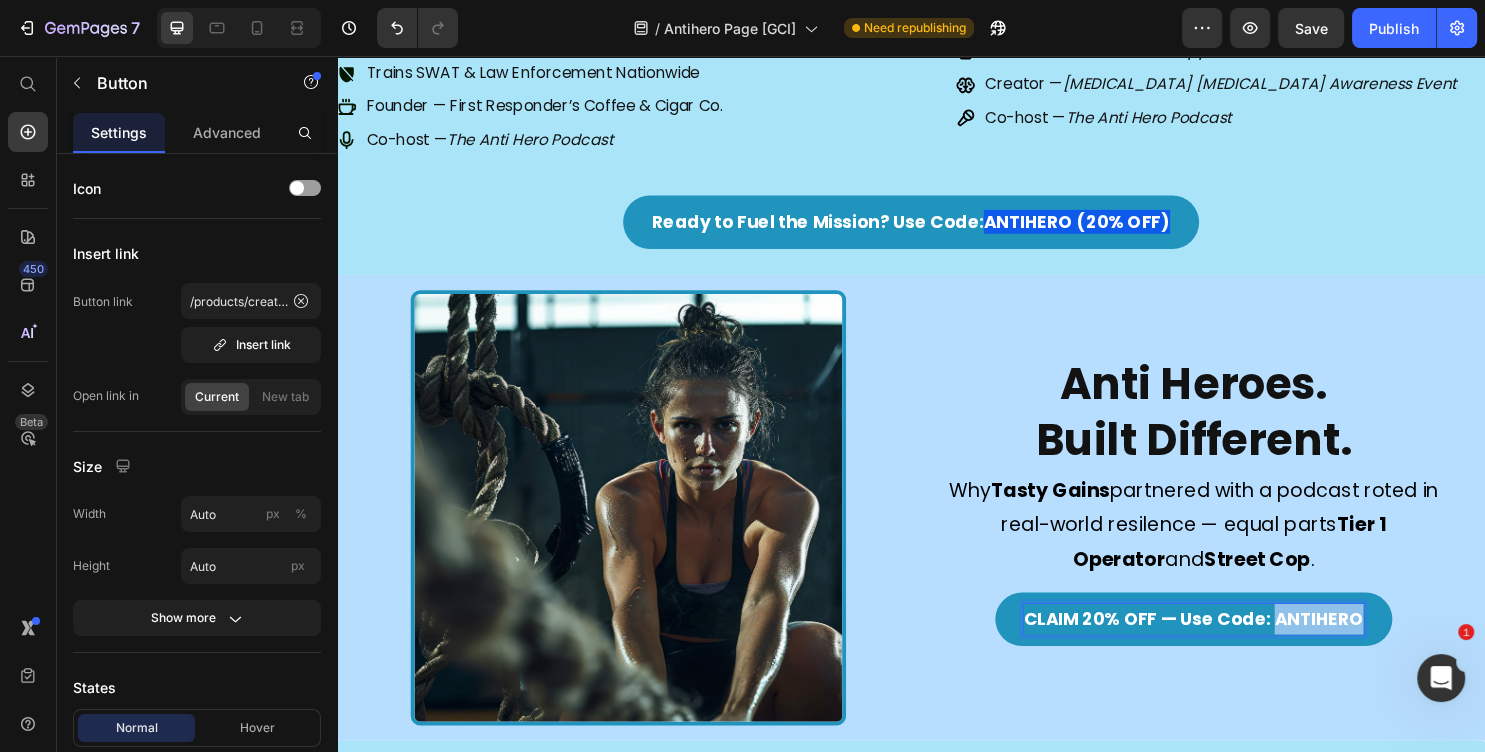 drag, startPoint x: 1305, startPoint y: 583, endPoint x: 1403, endPoint y: 584, distance: 98.005104 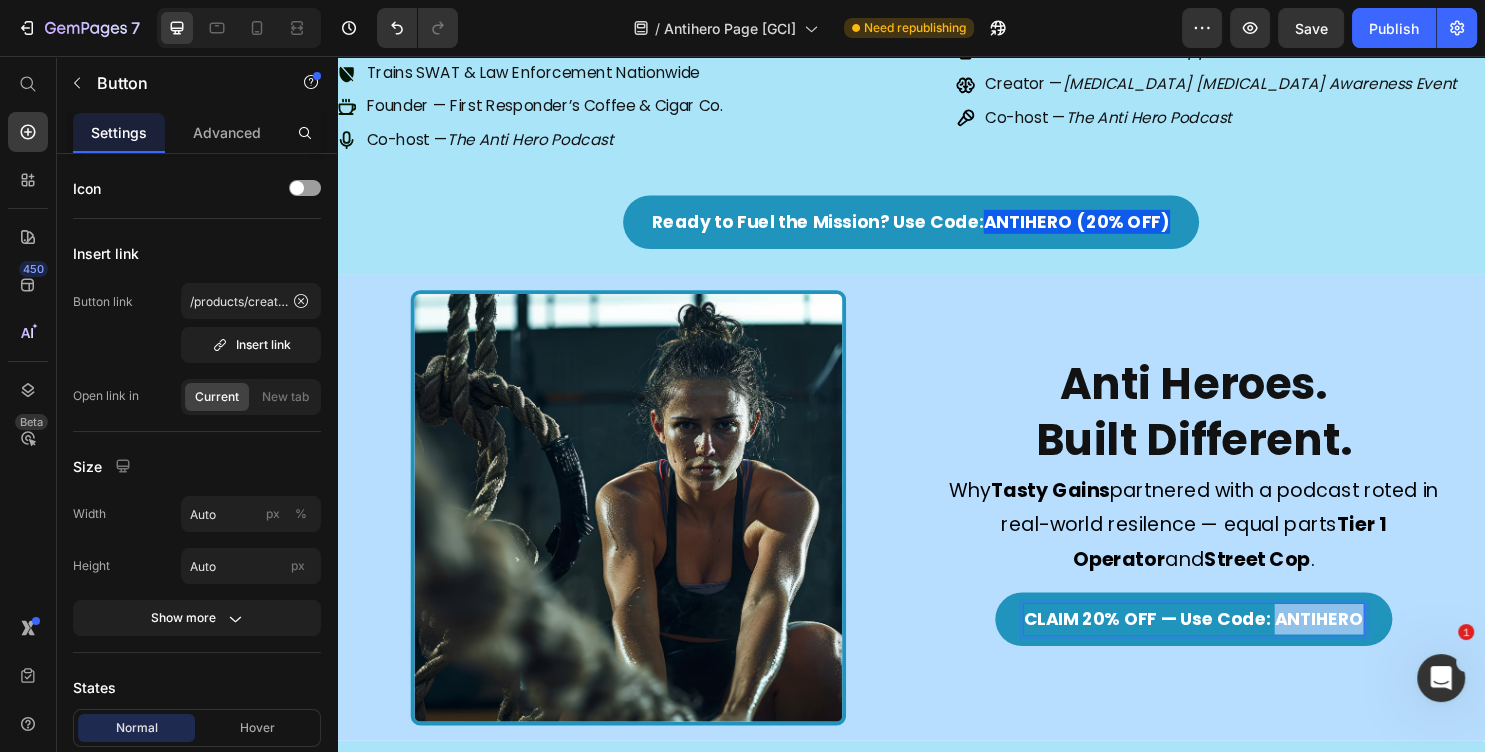 click on "CLAIM 20% OFF — Use Code: ANTIHERO" at bounding box center [1232, 645] 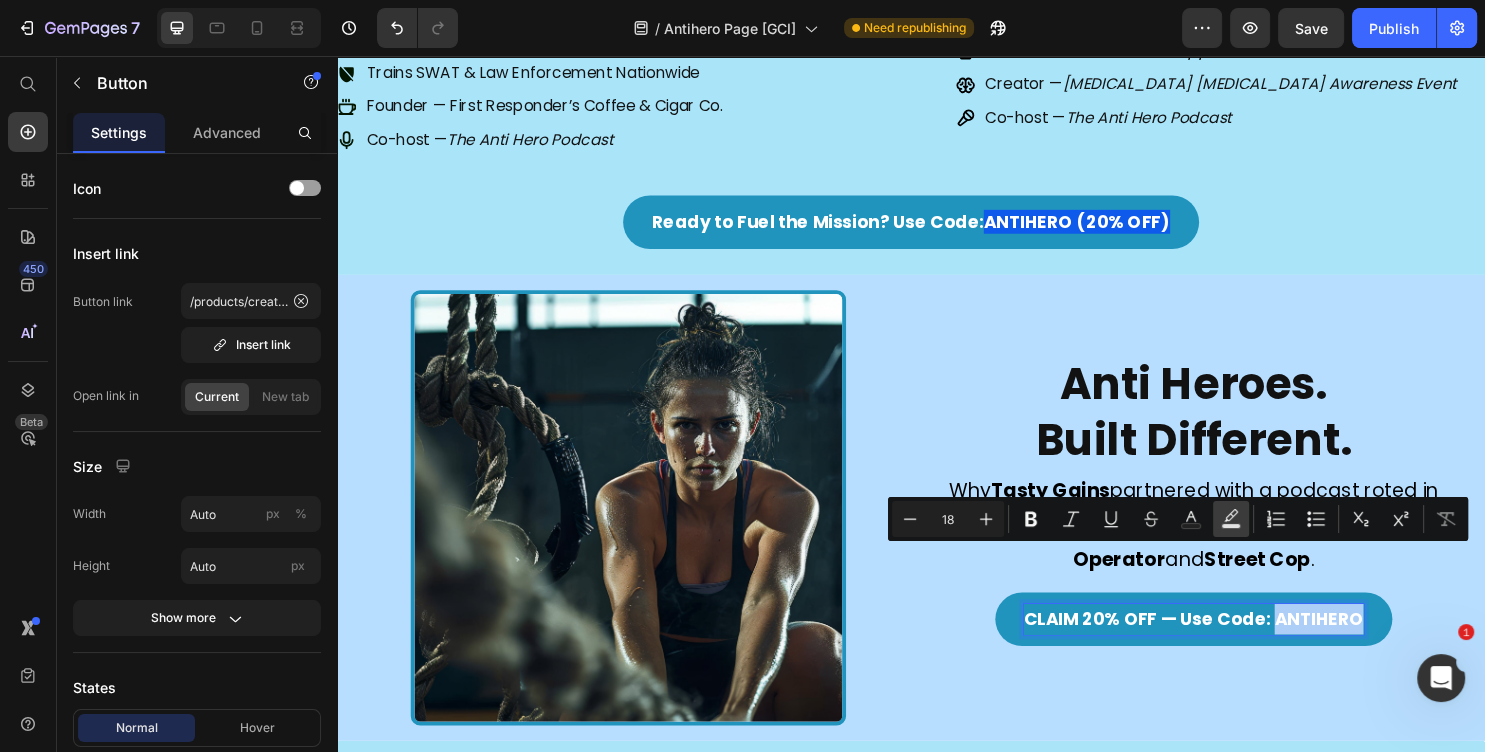 click 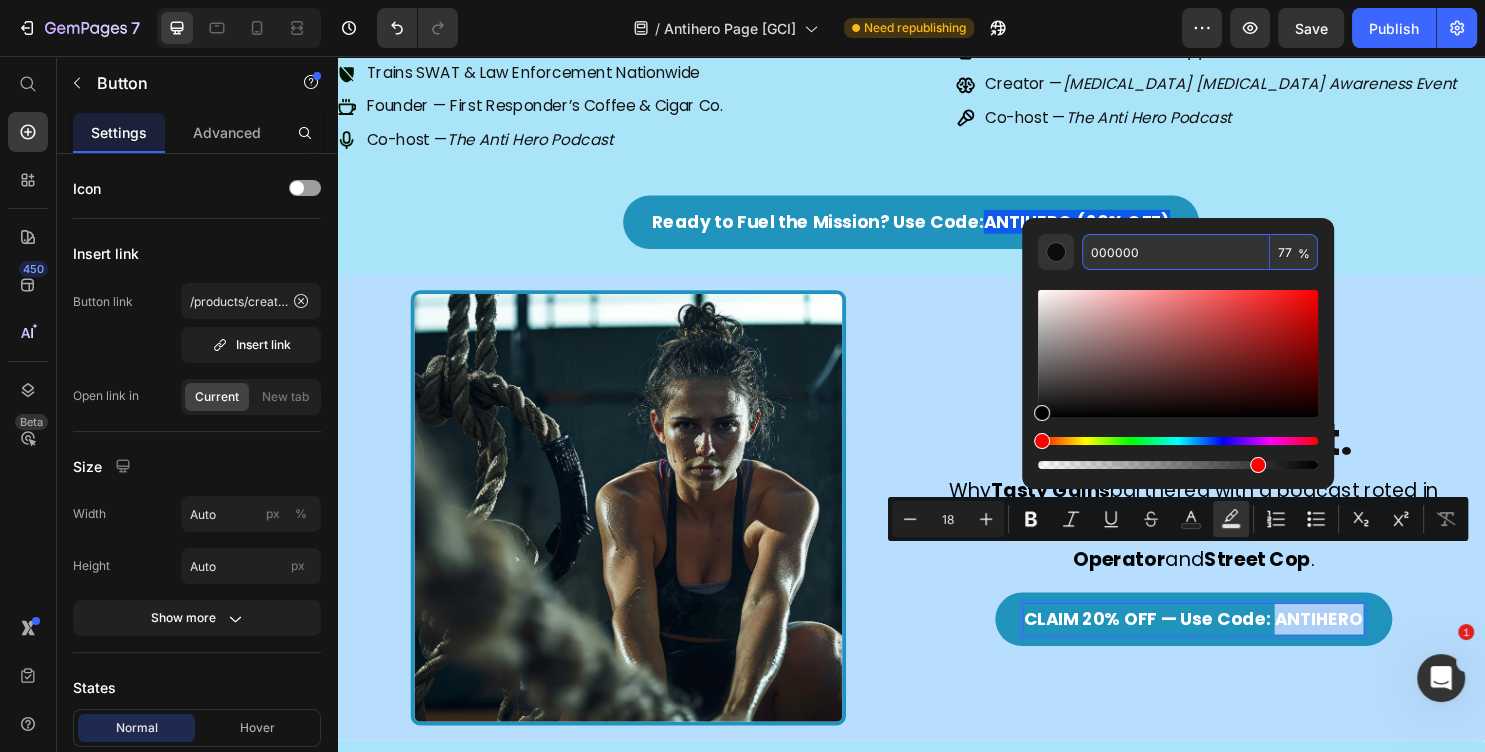click on "000000" at bounding box center (1176, 252) 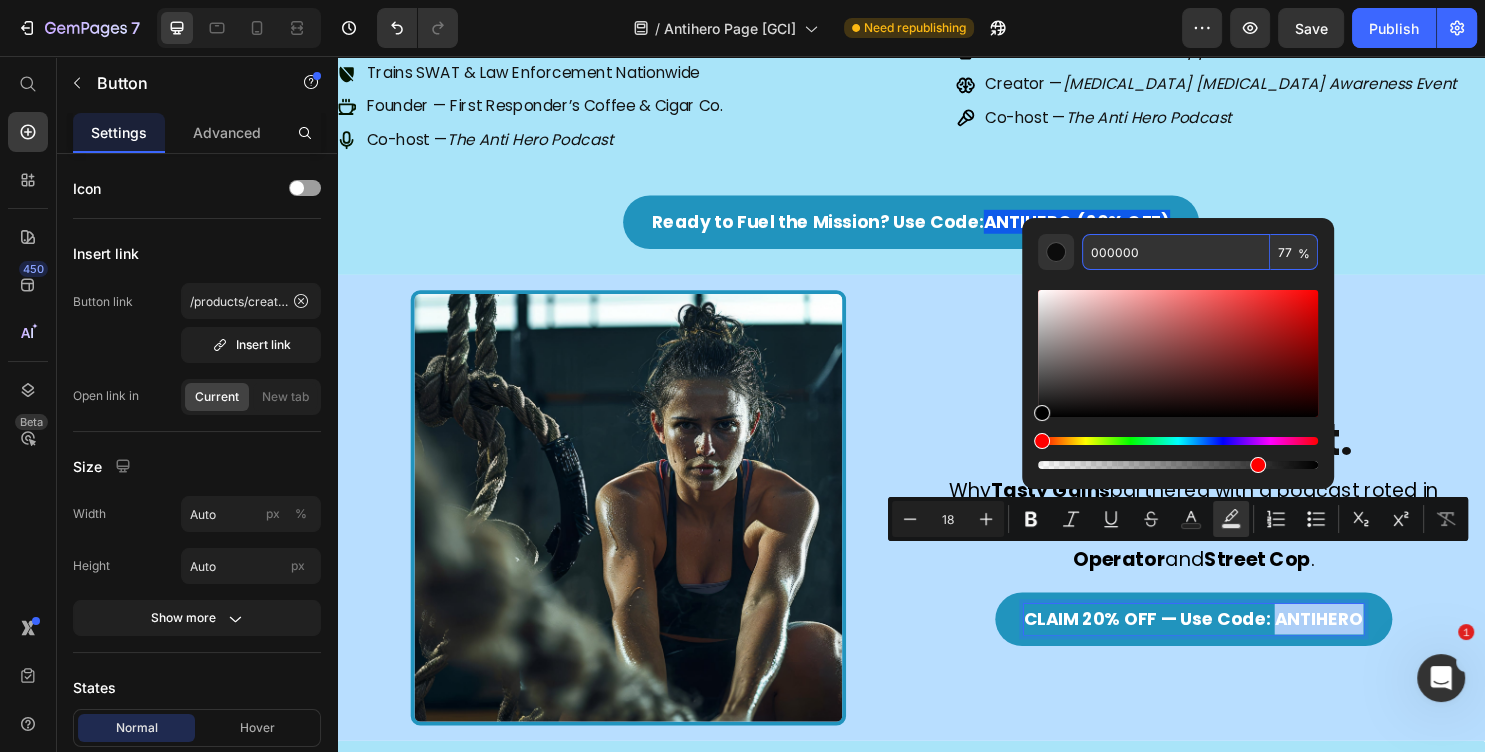 paste on "949F7" 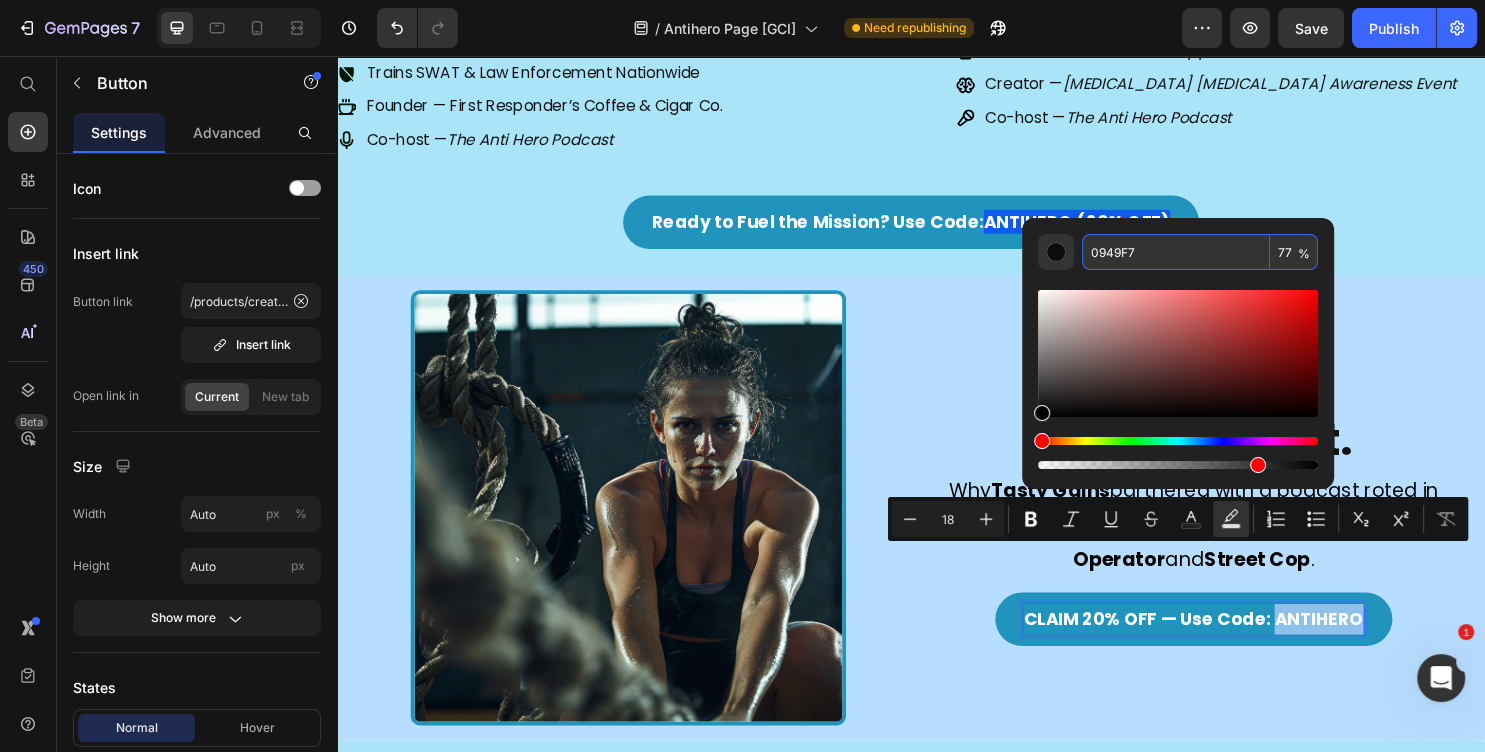 click on "Anti Heroes. Built Different." at bounding box center (1232, 429) 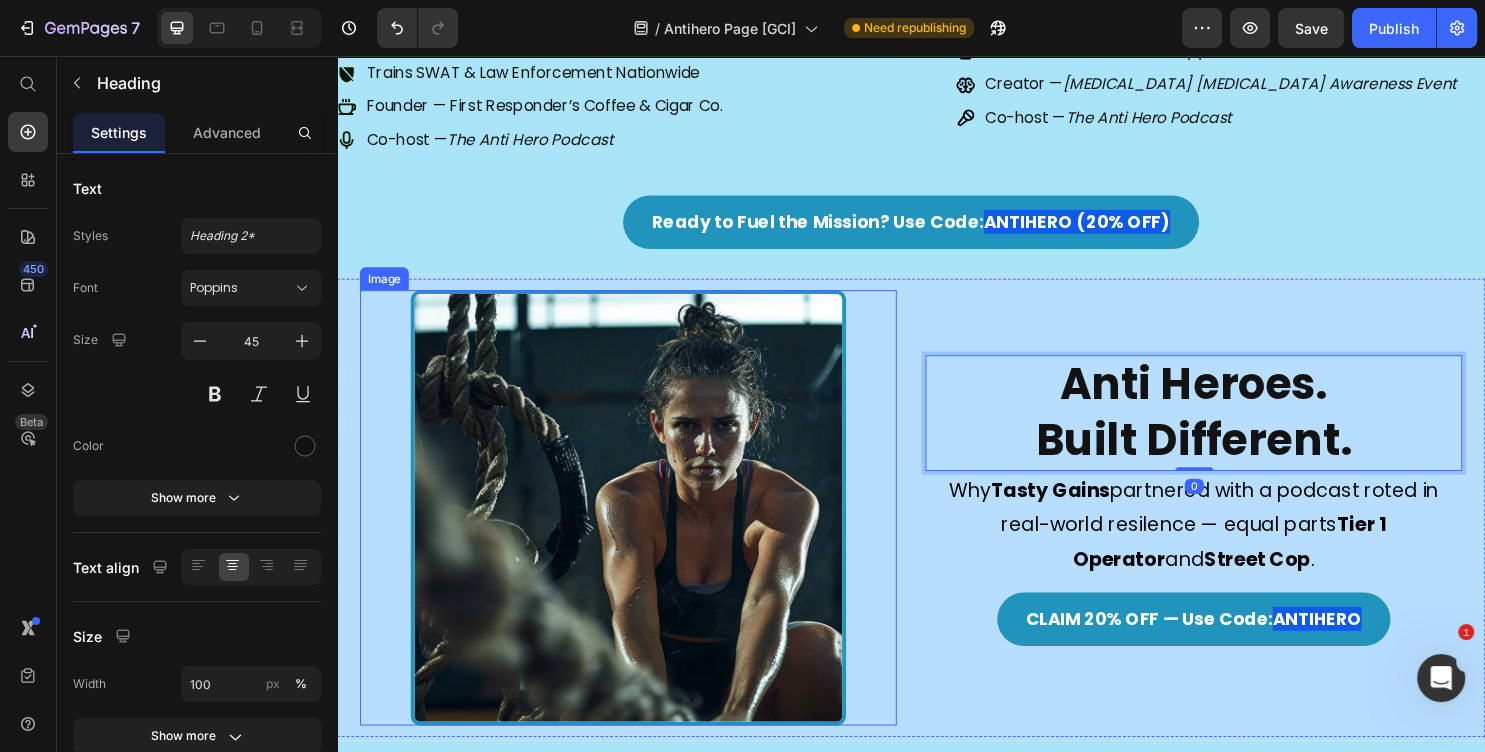 click at bounding box center [641, 528] 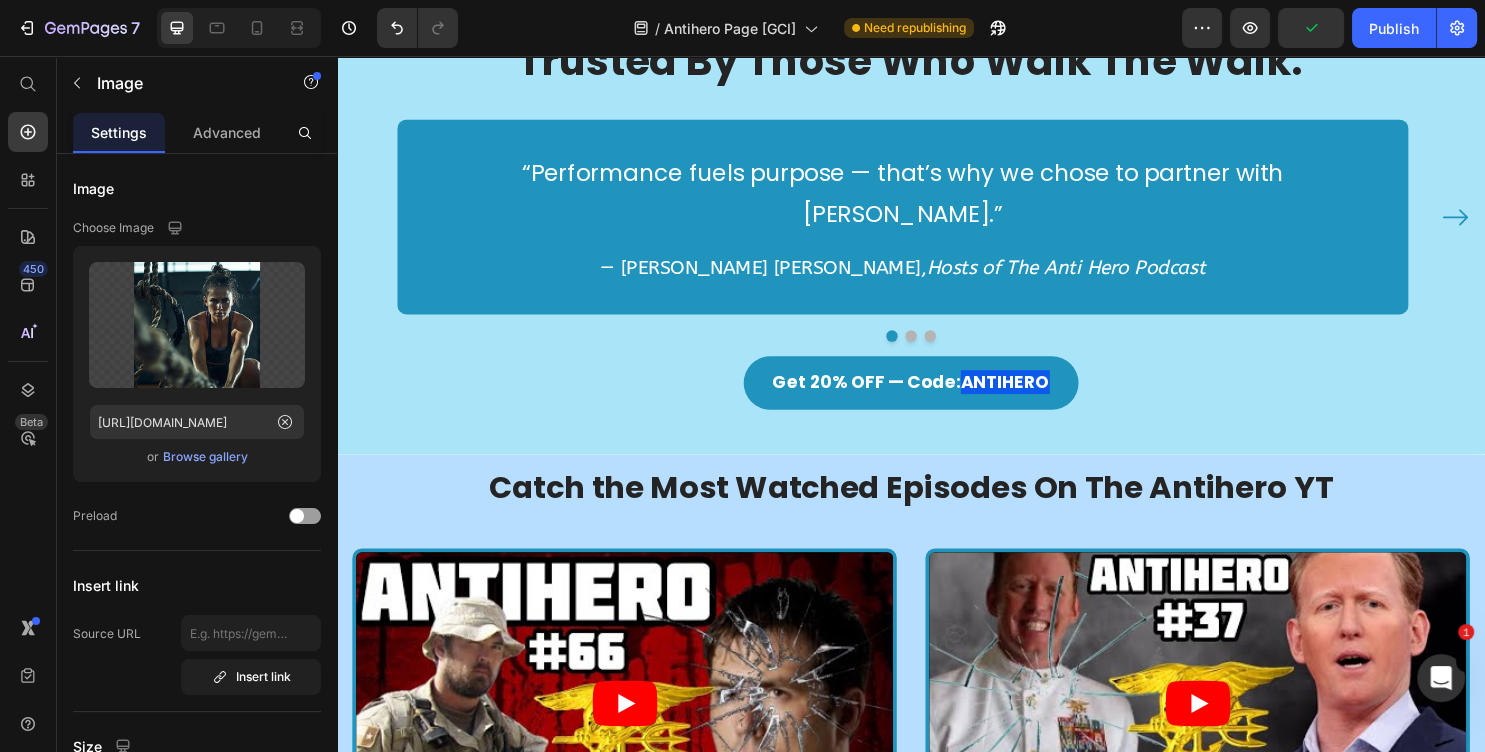 scroll, scrollTop: 2113, scrollLeft: 0, axis: vertical 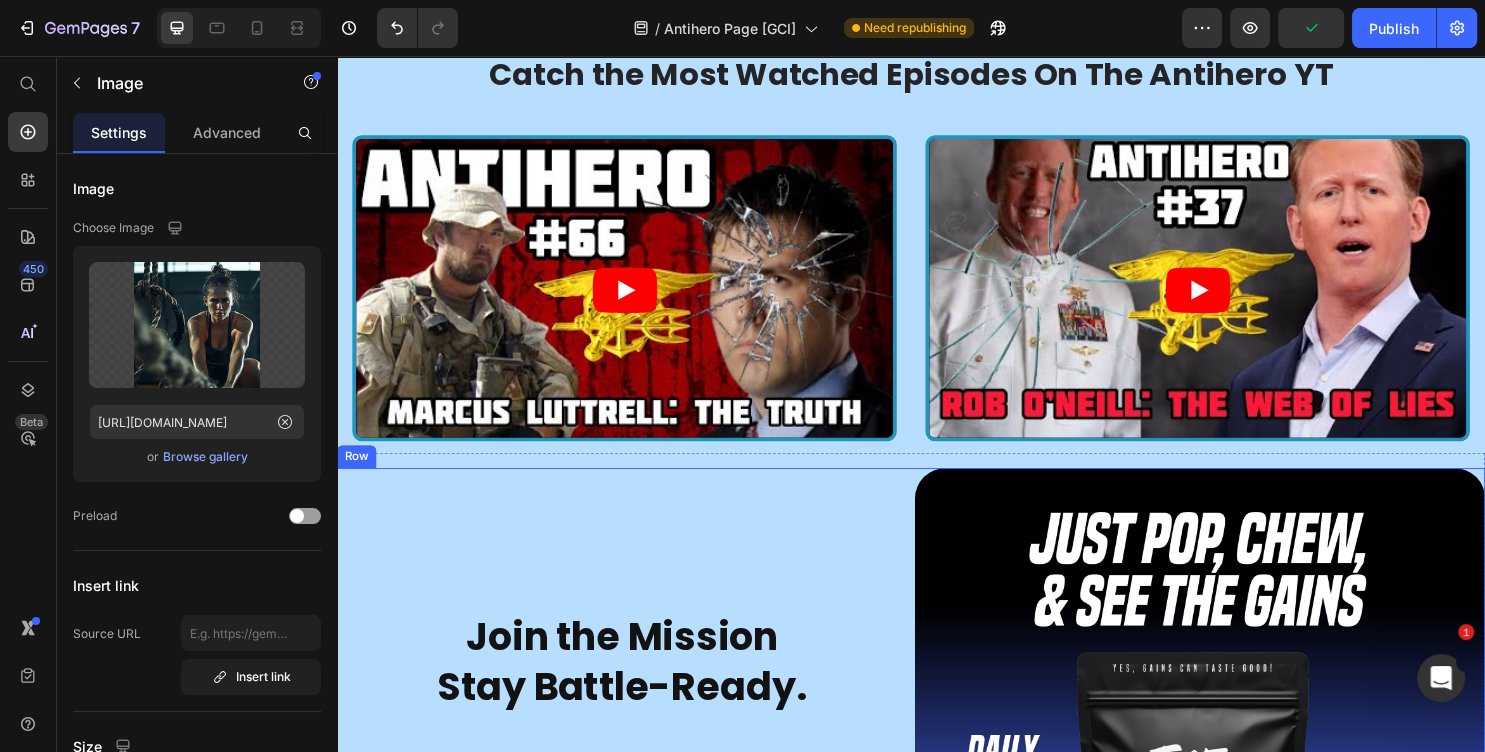 click on "Join the Mission Stay Battle-Ready. Heading Fuel your grind like the real-world warriors who never back down. Text Block Get 20% OFF — Code:  ANTIHERO Button" at bounding box center [635, 785] 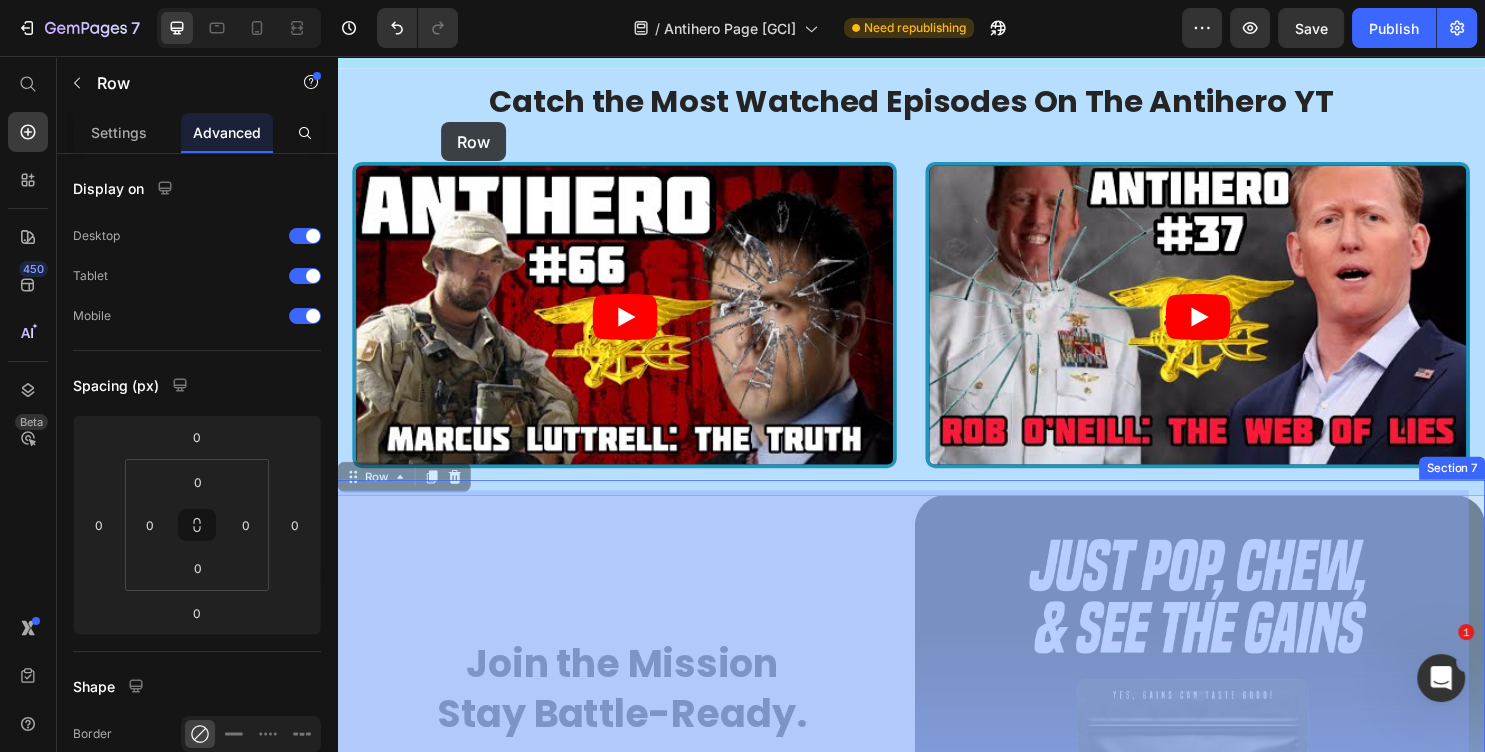 scroll, scrollTop: 2071, scrollLeft: 0, axis: vertical 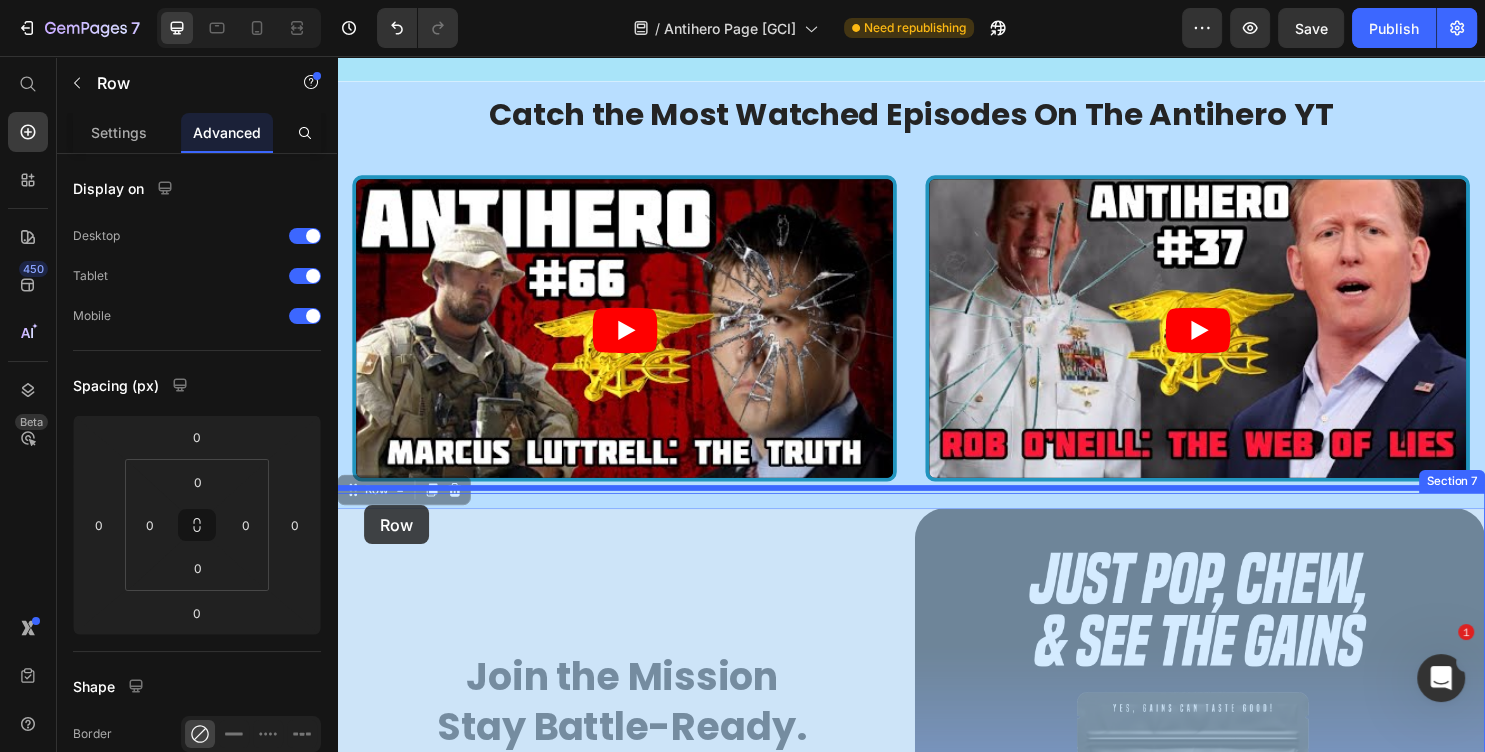 drag, startPoint x: 377, startPoint y: 469, endPoint x: 362, endPoint y: 511, distance: 44.598206 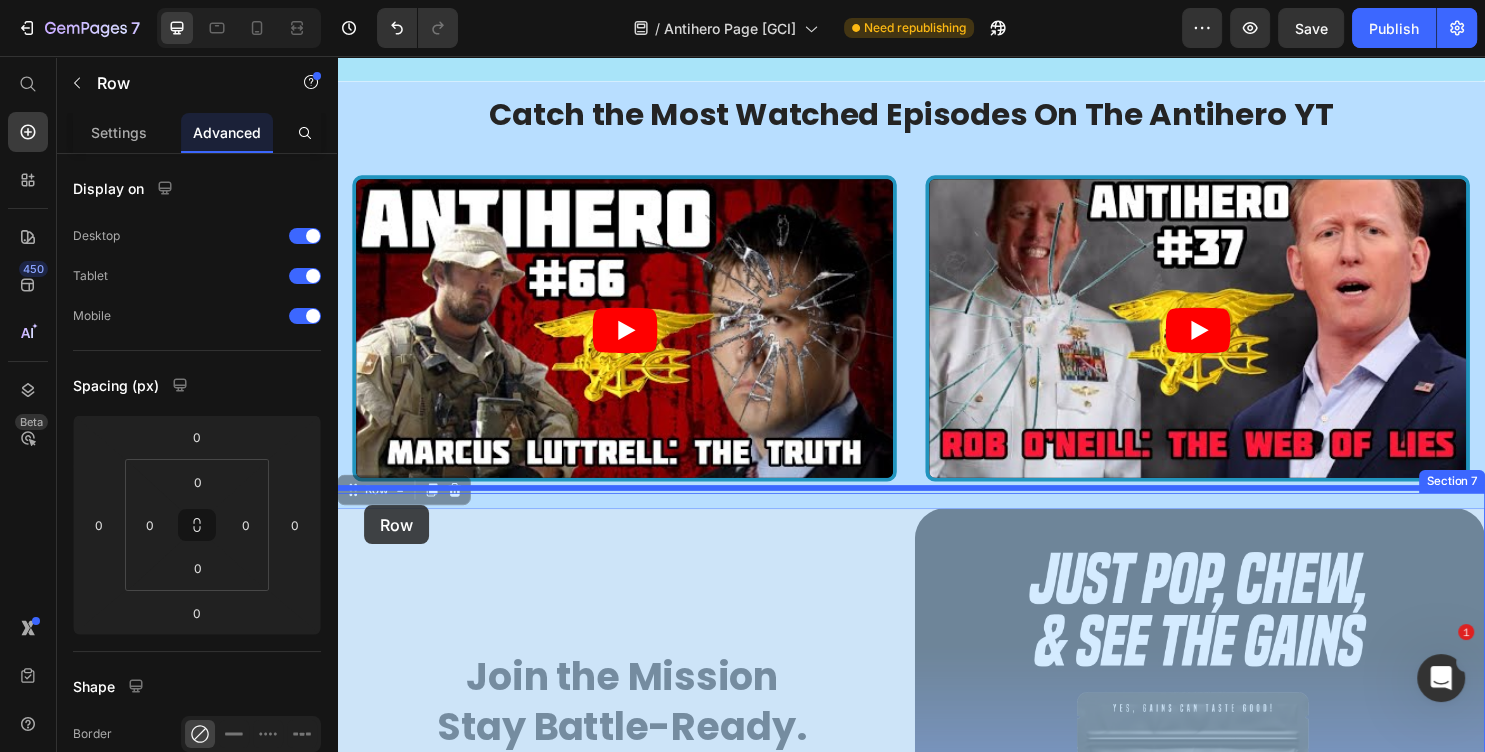 click on "Header Anti Heroes. Built Different. Heading Why  Tasty Gains  partnered with a podcast roted in real-world resilence — equal parts  Tier 1 Operator  and  Street Cop . Text Block CLAIM 20% OFF — Use Code:  ANTIHERO Button Image Image Row Section 4 Trusted By Those Who Walk The Walk. Heading
“Performance fuels purpose — that’s why we chose to partner with Tasty Gains.” Text block — Brent Tucker & Tyler Hoover,  Hosts of The Anti Hero Podcast Text block Row “You can’t lead from the front if your body can’t keep up. Tasty Gains keeps us mission-ready  — every damn day.” Text block —  Brent Tucker Text block Row “Whether it’s the battlefield, the streets, or the gym — we only trust what works. That’s why we use Tasty Gains.” Text block — Tyler Hoover Text block Row
Carousel Get 20% OFF — Code:  ANTIHERO Button Row Section 5 Catch the Most Watched Episodes On The Antihero YT Heading Video Video Row Section 6 Join the Mission Heading ANTIHERO" at bounding box center [937, -321] 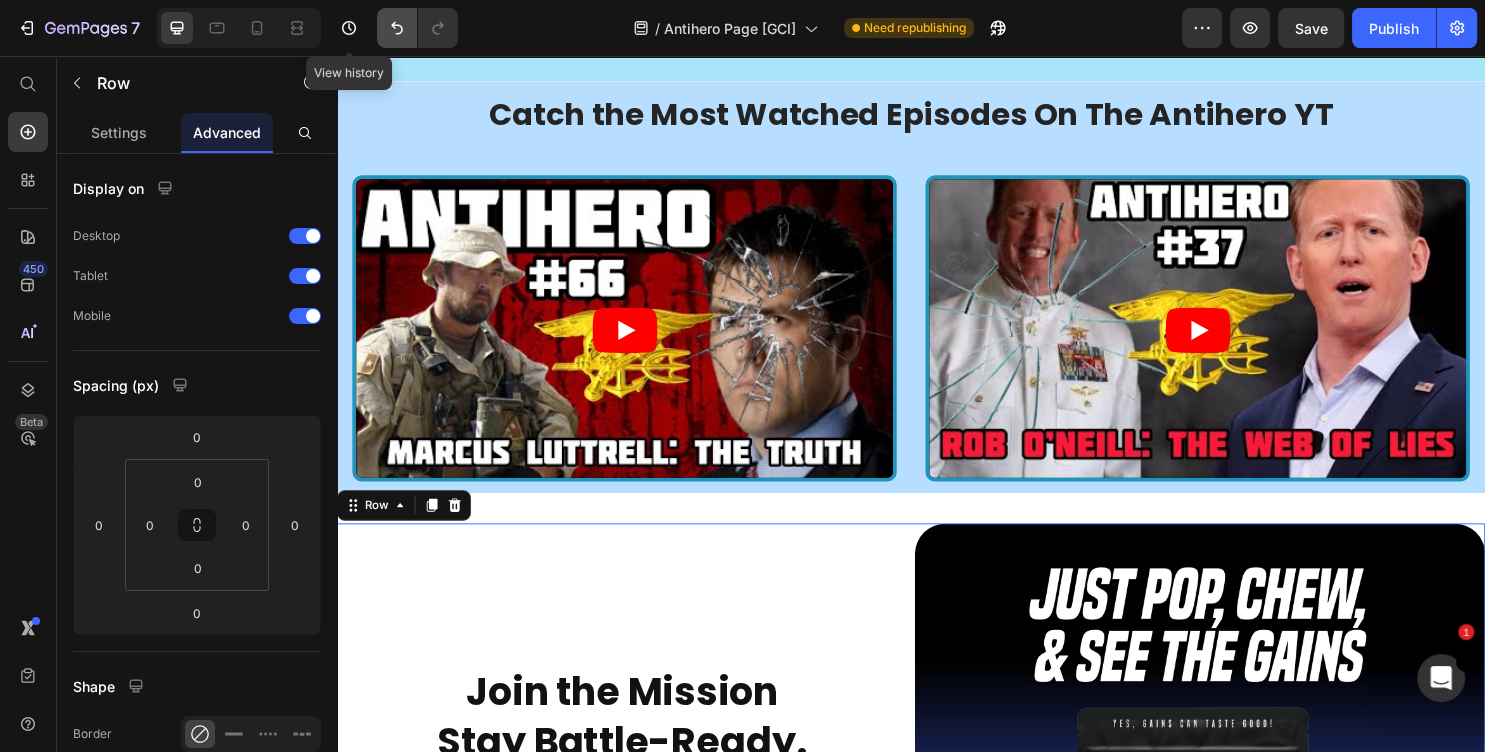 click 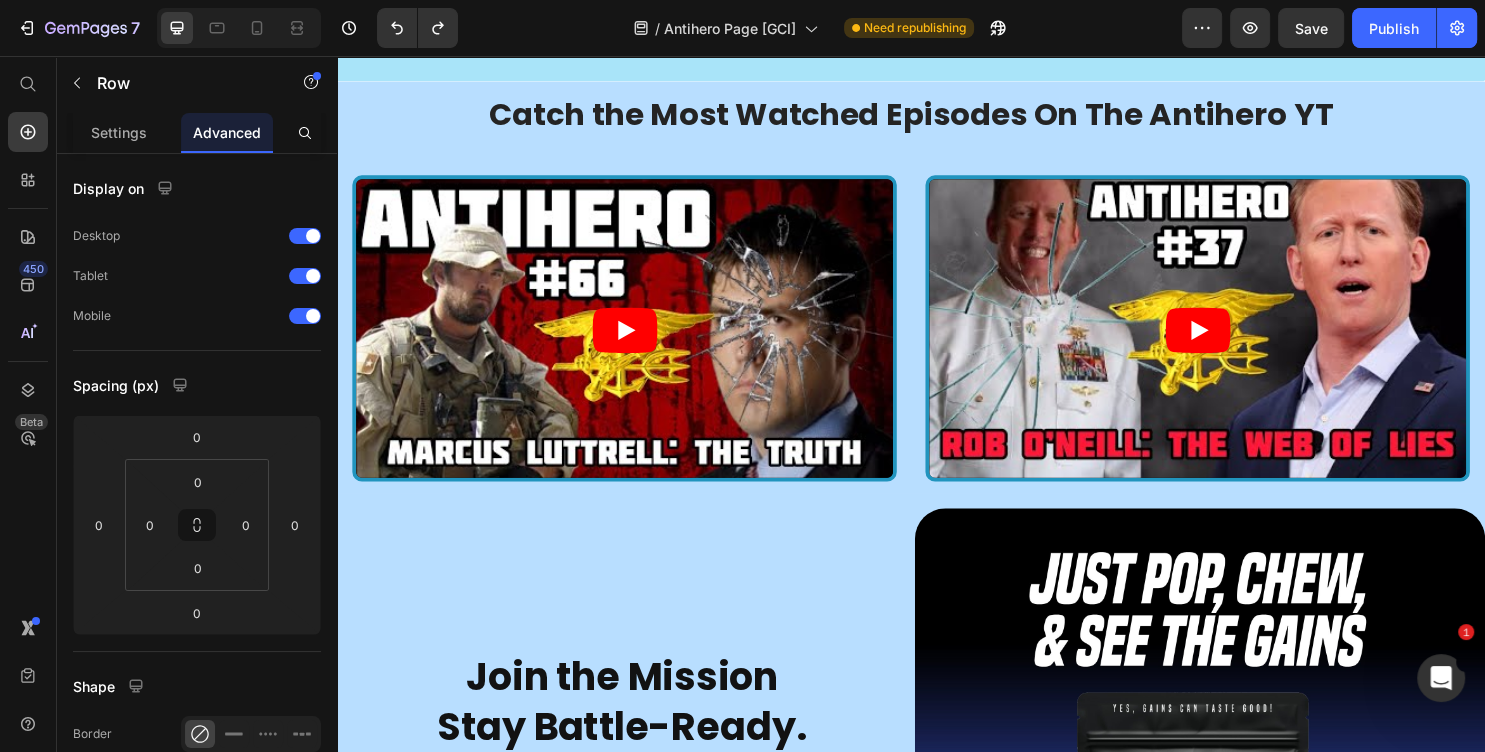 click on "Join the Mission Stay Battle-Ready. Heading Fuel your grind like the real-world warriors who never back down. Text Block Get 20% OFF — Code:  ANTIHERO Button" at bounding box center [635, 827] 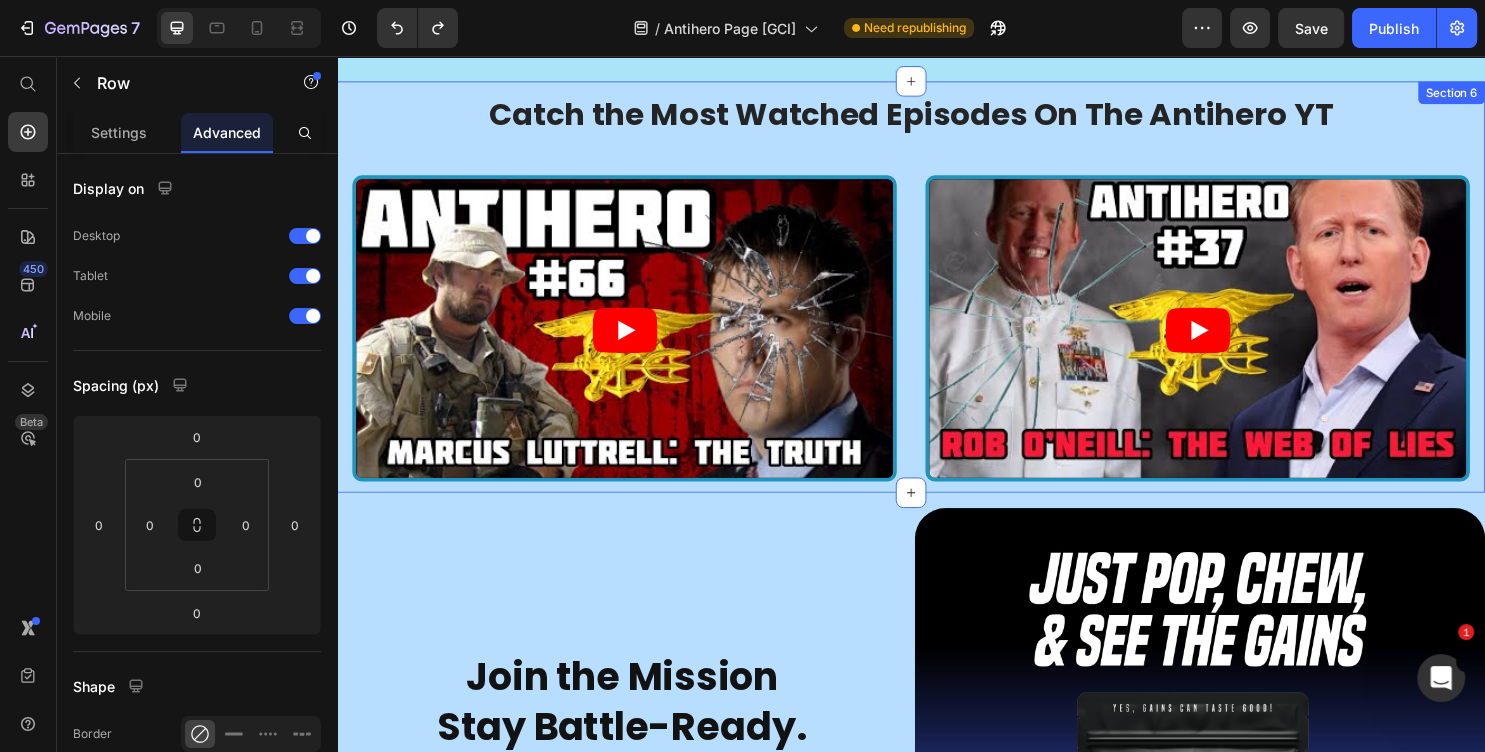 click on "Catch the Most Watched Episodes On The Antihero YT Heading Video Video Row Section 6" at bounding box center [937, 298] 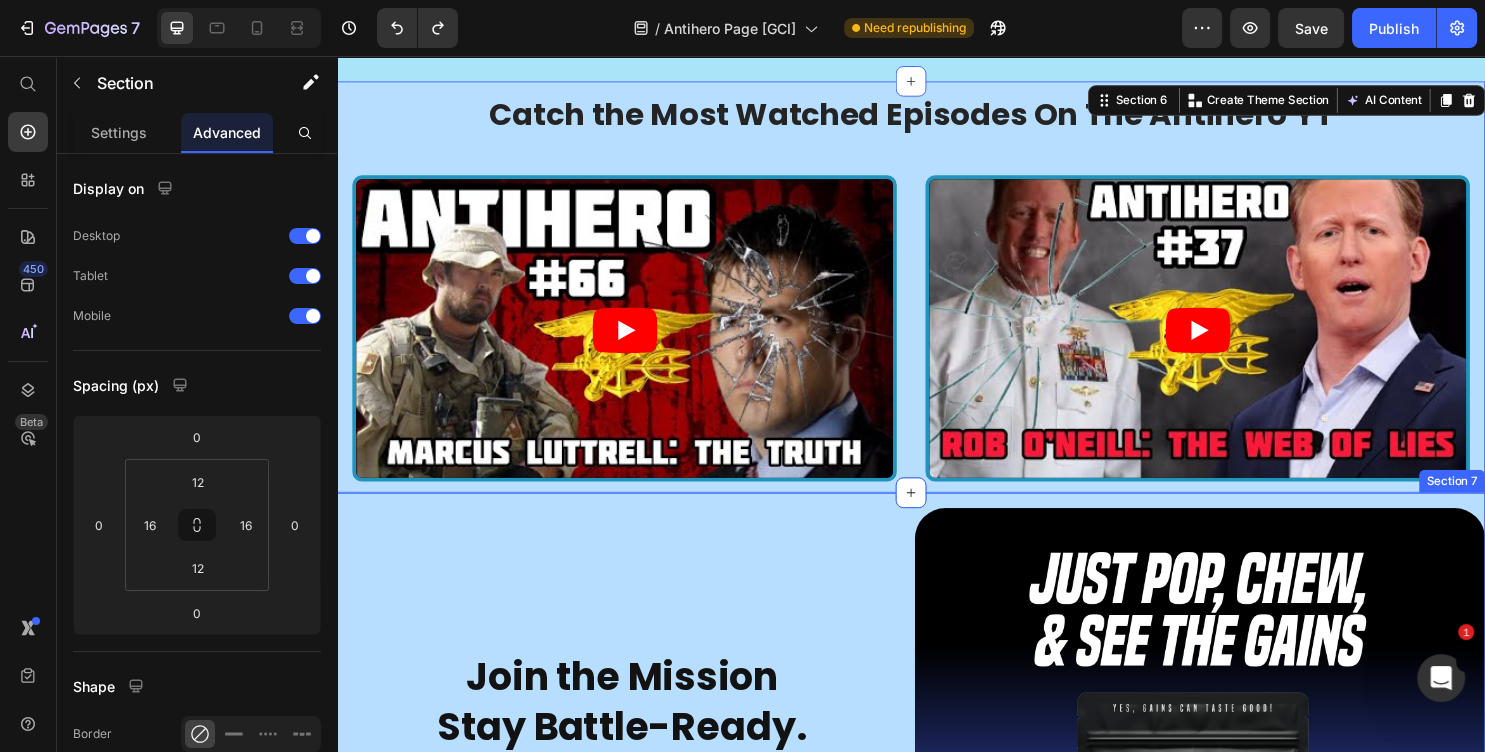 click on "Join the Mission Stay Battle-Ready. Heading Fuel your grind like the real-world warriors who never back down. Text Block Get 20% OFF — Code:  ANTIHERO Button Image Row Section 7" at bounding box center [937, 827] 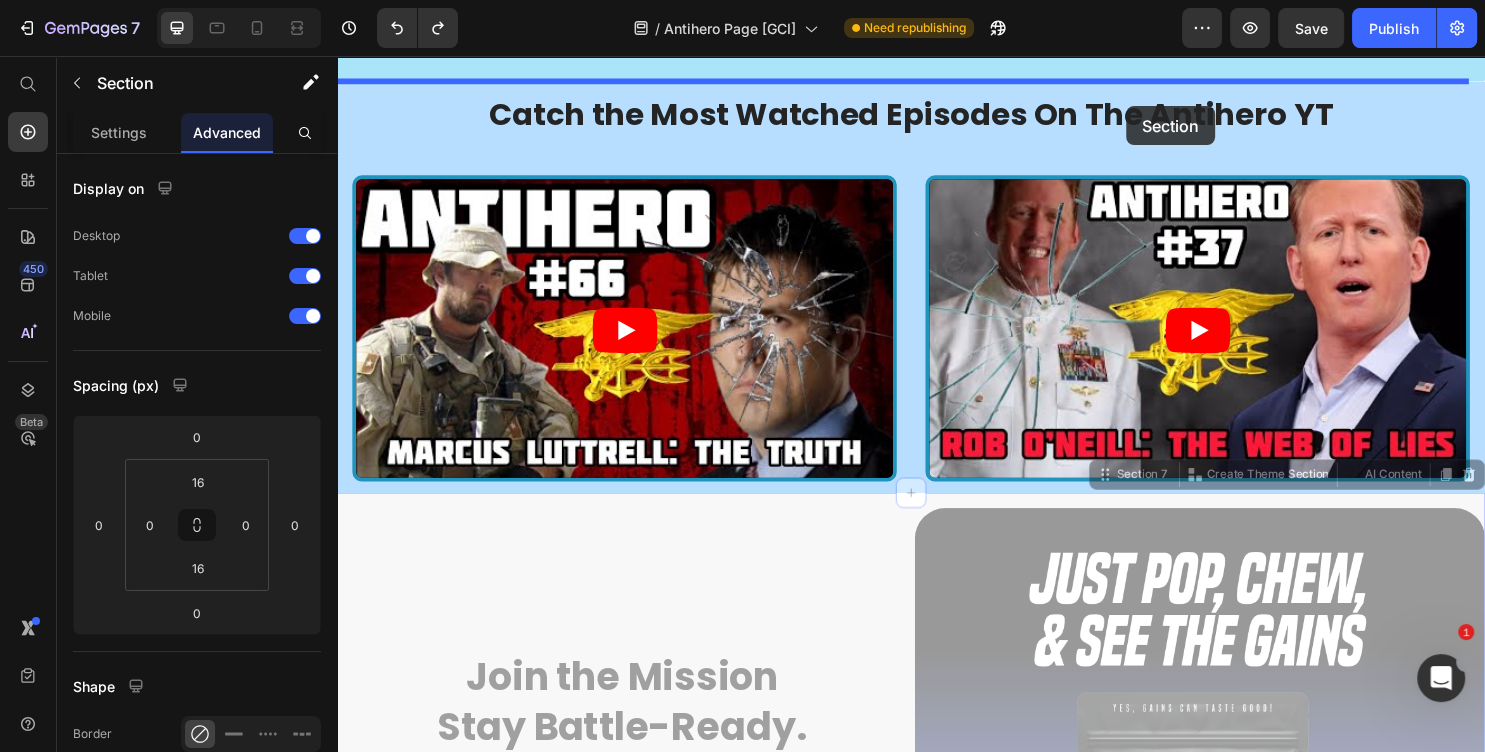 scroll, scrollTop: 2008, scrollLeft: 0, axis: vertical 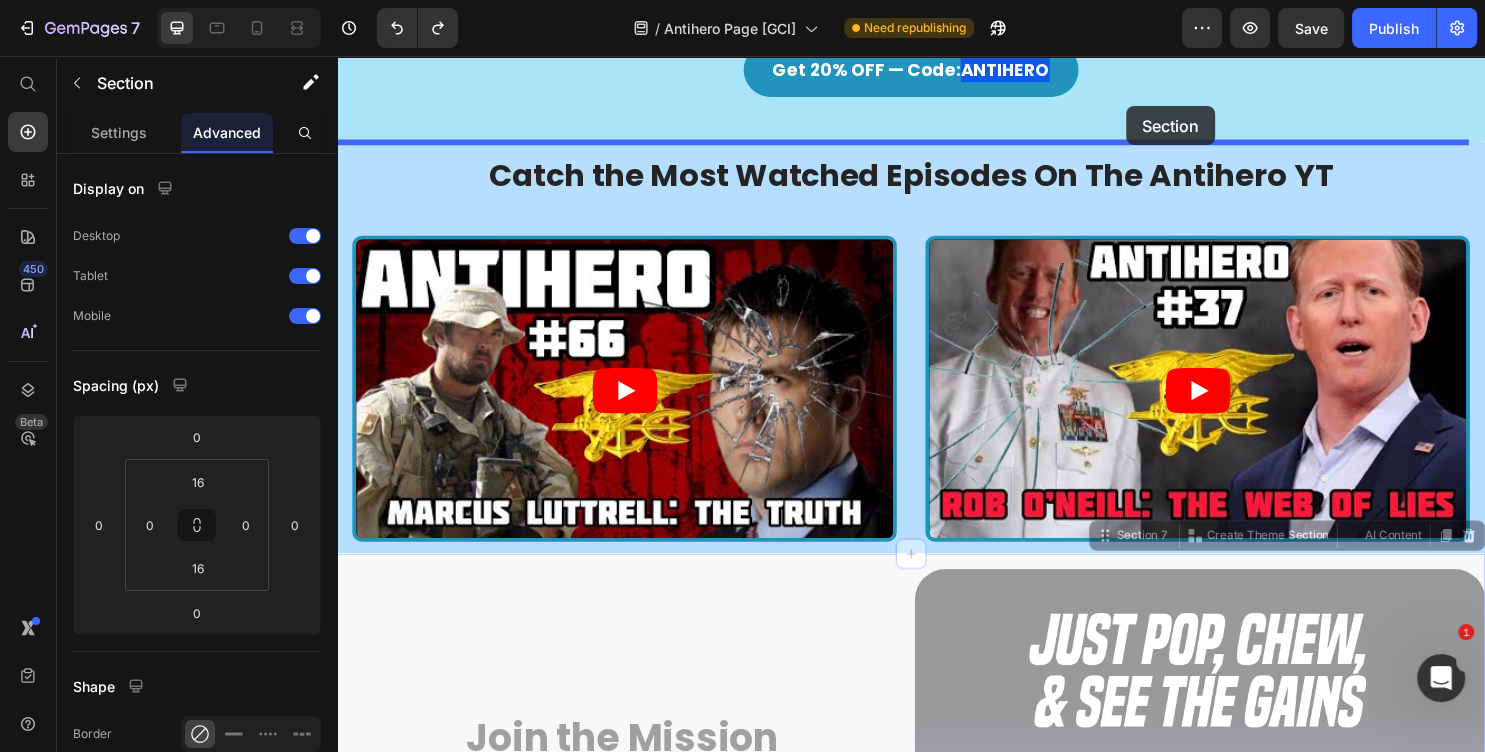drag, startPoint x: 1139, startPoint y: 492, endPoint x: 1126, endPoint y: 103, distance: 389.21716 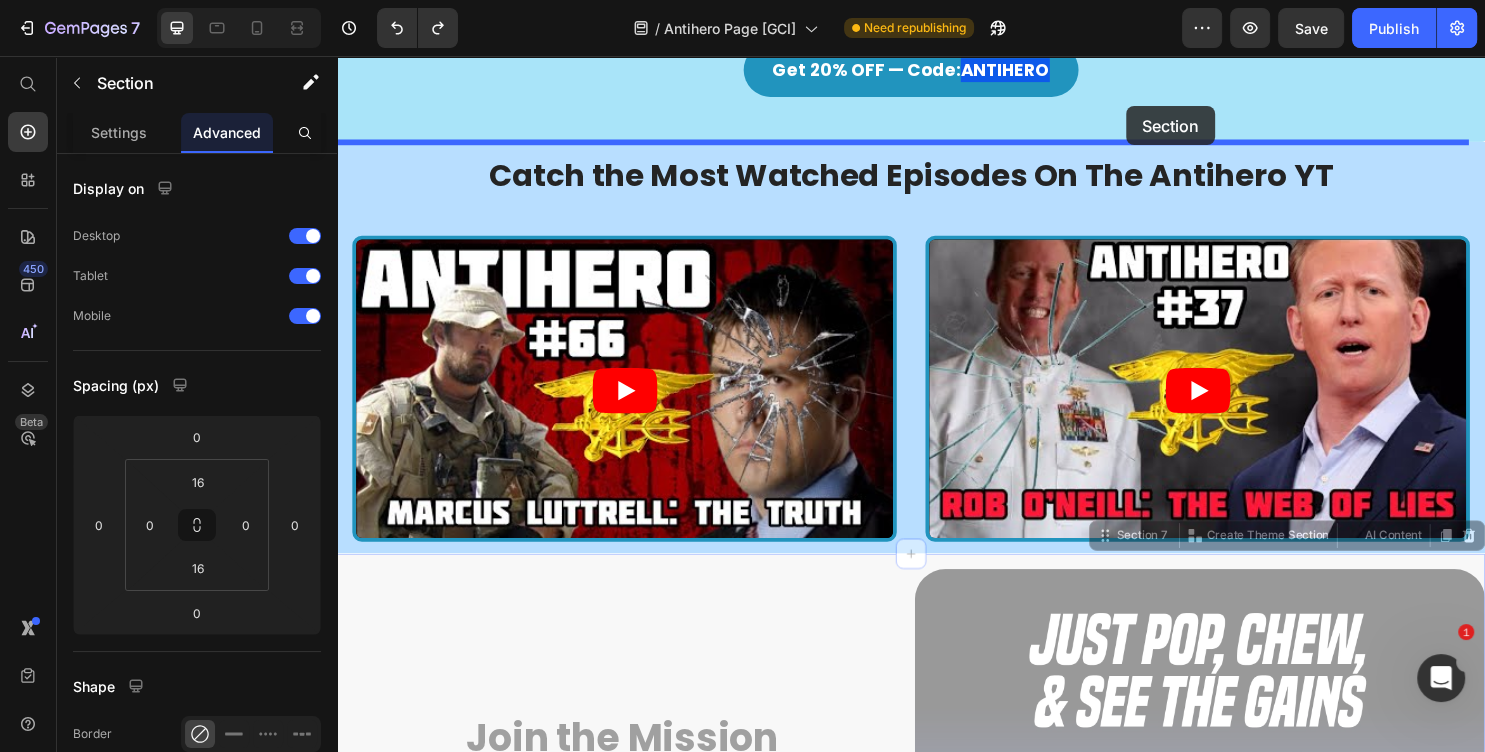 click on "Header Anti Heroes. Built Different. Heading Why  Tasty Gains  partnered with a podcast roted in real-world resilence — equal parts  Tier 1 Operator  and  Street Cop . Text Block CLAIM 20% OFF — Use Code:  ANTIHERO Button Image Image Row Section 4 Trusted By Those Who Walk The Walk. Heading
“Performance fuels purpose — that’s why we chose to partner with Tasty Gains.” Text block — Brent Tucker & Tyler Hoover,  Hosts of The Anti Hero Podcast Text block Row “You can’t lead from the front if your body can’t keep up. Tasty Gains keeps us mission-ready  — every damn day.” Text block —  Brent Tucker Text block Row “Whether it’s the battlefield, the streets, or the gym — we only trust what works. That’s why we use Tasty Gains.” Text block — Tyler Hoover Text block Row
Carousel Get 20% OFF — Code:  ANTIHERO Button Row Section 5 Catch the Most Watched Episodes On The Antihero YT Heading Video Video Row Section 6 Join the Mission Heading ANTIHERO" at bounding box center [937, -258] 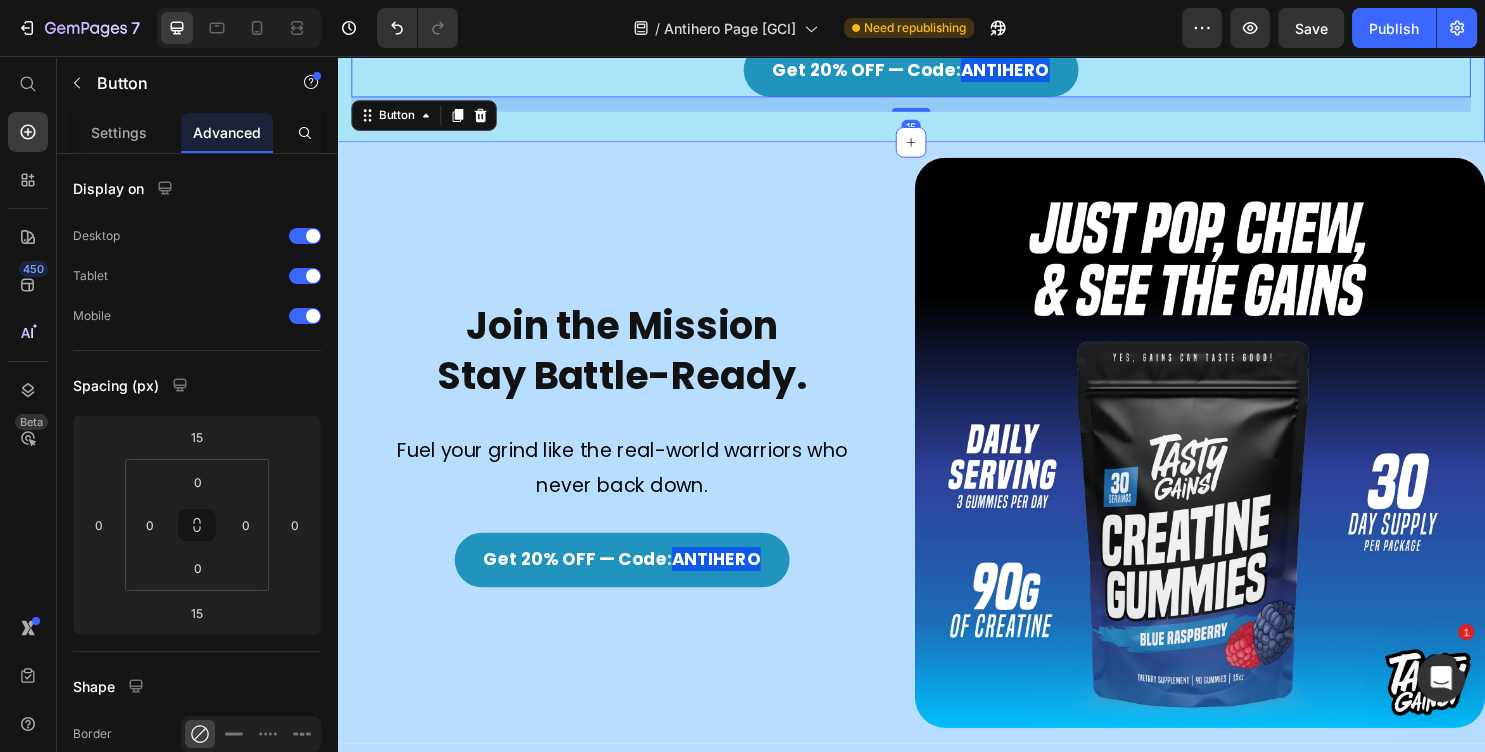 scroll, scrollTop: 1980, scrollLeft: 0, axis: vertical 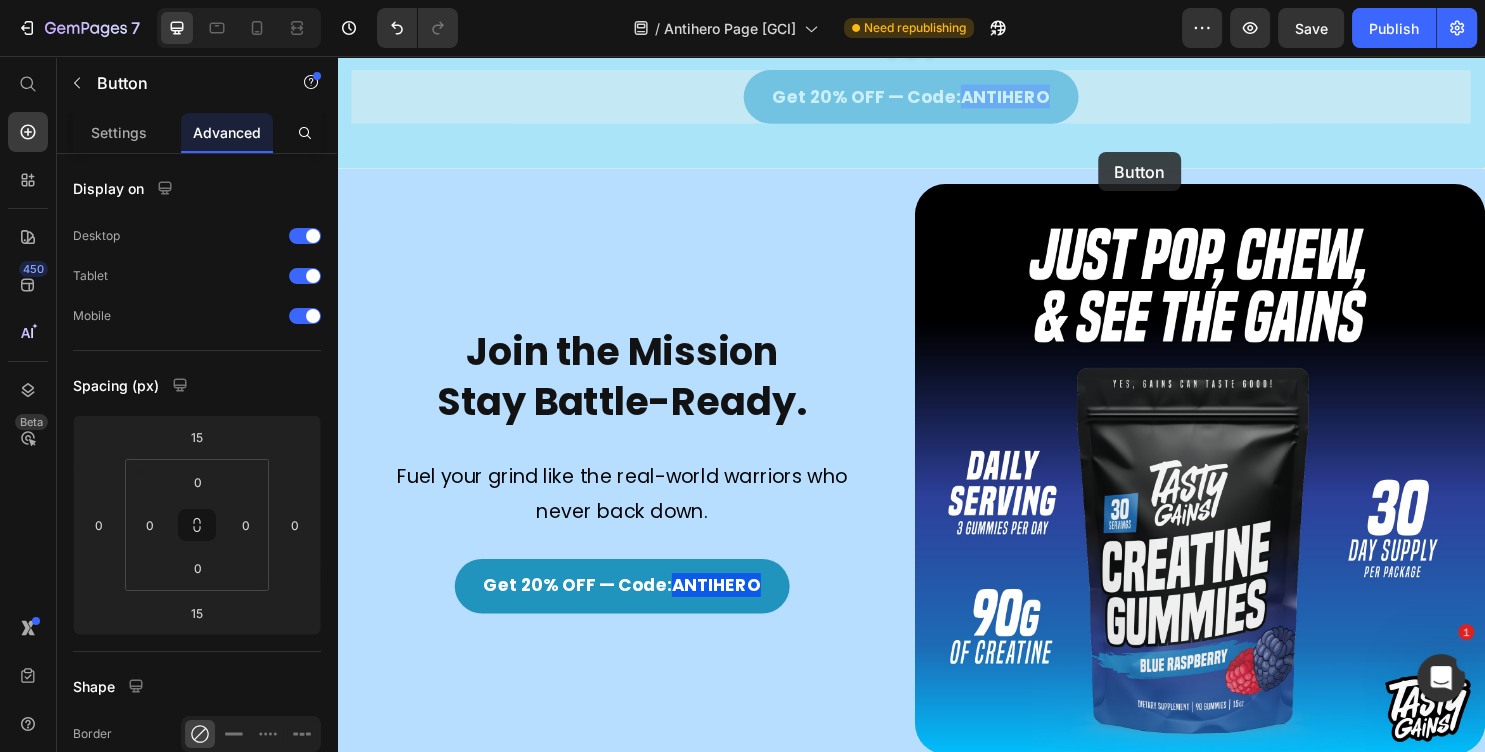 click on "Header Anti Heroes. Built Different. Heading Why  Tasty Gains  partnered with a podcast roted in real-world resilence — equal parts  Tier 1 Operator  and  Street Cop . Text Block CLAIM 20% OFF — Use Code:  ANTIHERO Button Image Image Row Section 4 Trusted By Those Who Walk The Walk. Heading
“Performance fuels purpose — that’s why we chose to partner with Tasty Gains.” Text block — Brent Tucker & Tyler Hoover,  Hosts of The Anti Hero Podcast Text block Row “You can’t lead from the front if your body can’t keep up. Tasty Gains keeps us mission-ready  — every damn day.” Text block —  Brent Tucker Text block Row “Whether it’s the battlefield, the streets, or the gym — we only trust what works. That’s why we use Tasty Gains.” Text block — Tyler Hoover Text block Row
Carousel Get 20% OFF — Code:  ANTIHERO Button   15 Get 20% OFF — Code:  ANTIHERO Button   15 Row Section 5 Join the Mission Stay Battle-Ready. Heading Text Block ANTIHERO Button" at bounding box center (937, -226) 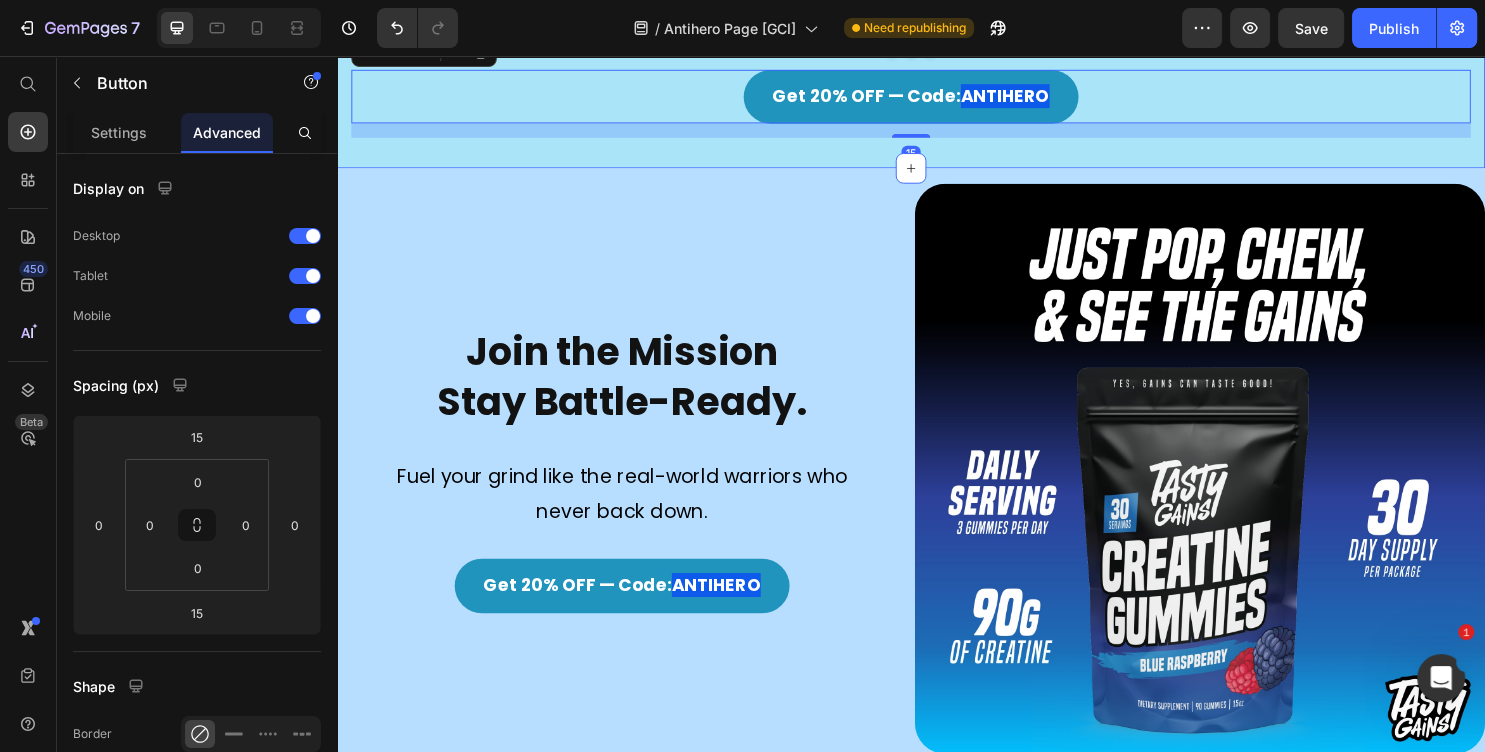 scroll, scrollTop: 1894, scrollLeft: 0, axis: vertical 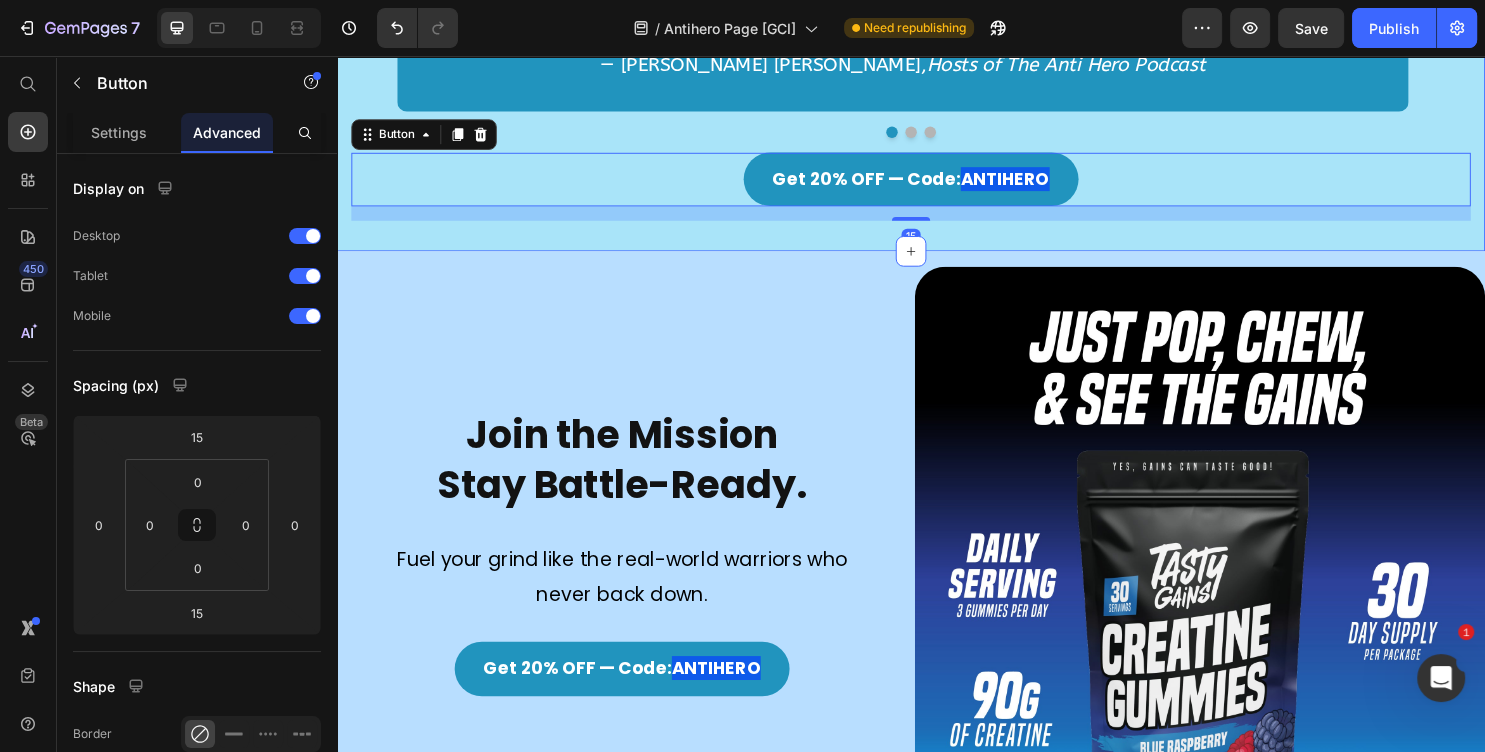 click on "Trusted By Those Who Walk The Walk. Heading
“Performance fuels purpose — that’s why we chose to partner with Tasty Gains.” Text block — Brent Tucker & Tyler Hoover,  Hosts of The Anti Hero Podcast Text block Row “You can’t lead from the front if your body can’t keep up. Tasty Gains keeps us mission-ready  — every damn day.” Text block —  Brent Tucker Text block Row “Whether it’s the battlefield, the streets, or the gym — we only trust what works. That’s why we use Tasty Gains.” Text block — Tyler Hoover Text block Row
Carousel Row Get 20% OFF — Code:  ANTIHERO Button   15 Section 5" at bounding box center (937, 24) 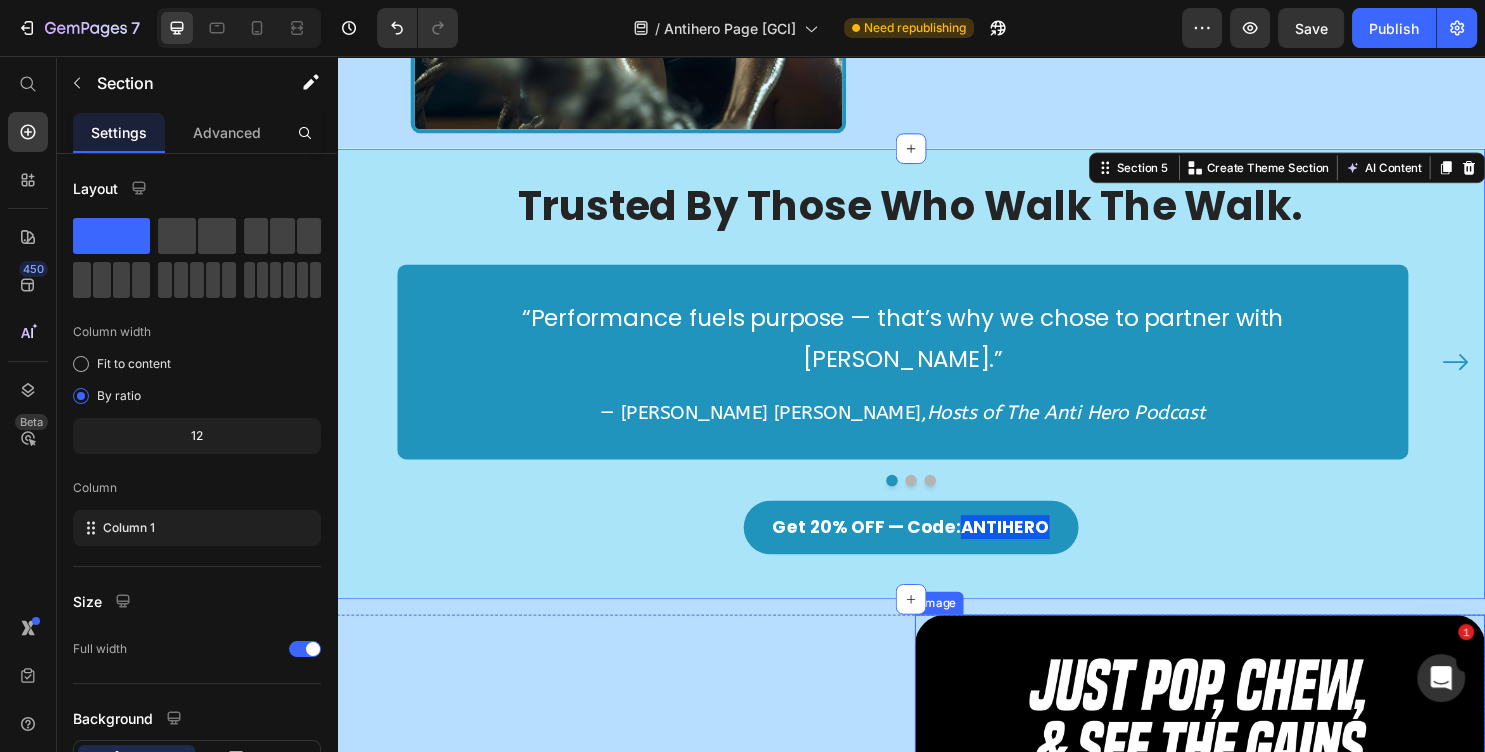 scroll, scrollTop: 1894, scrollLeft: 0, axis: vertical 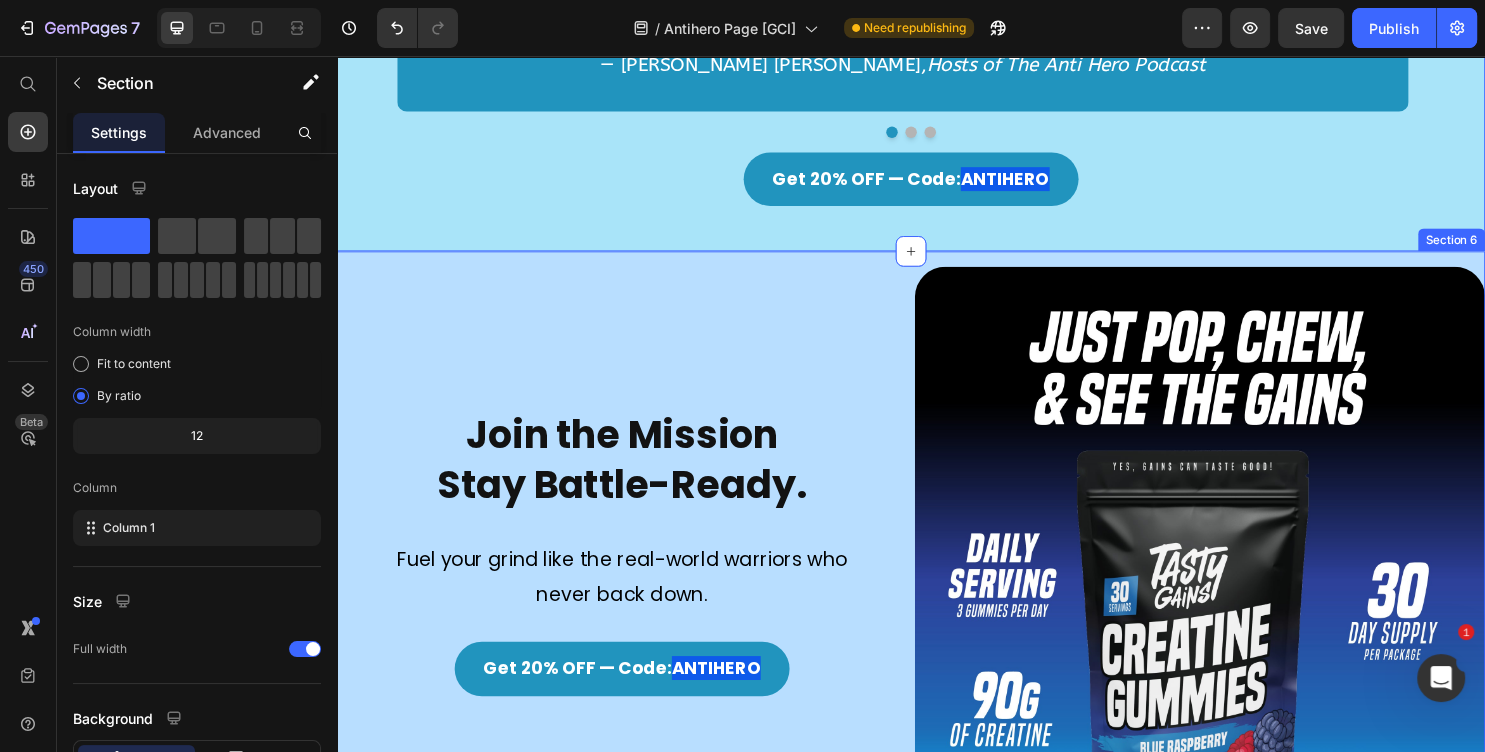 click on "Anti Heroes. Built Different. Heading Why  Tasty Gains  partnered with a podcast roted in real-world resilence — equal parts  Tier 1 Operator  and  Street Cop . Text Block CLAIM 20% OFF — Use Code:  ANTIHERO Button Image Image Row Section 4 Trusted By Those Who Walk The Walk. Heading
“Performance fuels purpose — that’s why we chose to partner with Tasty Gains.” Text block — Brent Tucker & Tyler Hoover,  Hosts of The Anti Hero Podcast Text block Row “You can’t lead from the front if your body can’t keep up. Tasty Gains keeps us mission-ready  — every damn day.” Text block —  Brent Tucker Text block Row “Whether it’s the battlefield, the streets, or the gym — we only trust what works. That’s why we use Tasty Gains.” Text block — Tyler Hoover Text block Row
Carousel Row Get 20% OFF — Code:  ANTIHERO Button Section 5   You can create reusable sections Create Theme Section AI Content Write with GemAI What would you like to describe here? Row" at bounding box center [937, -240] 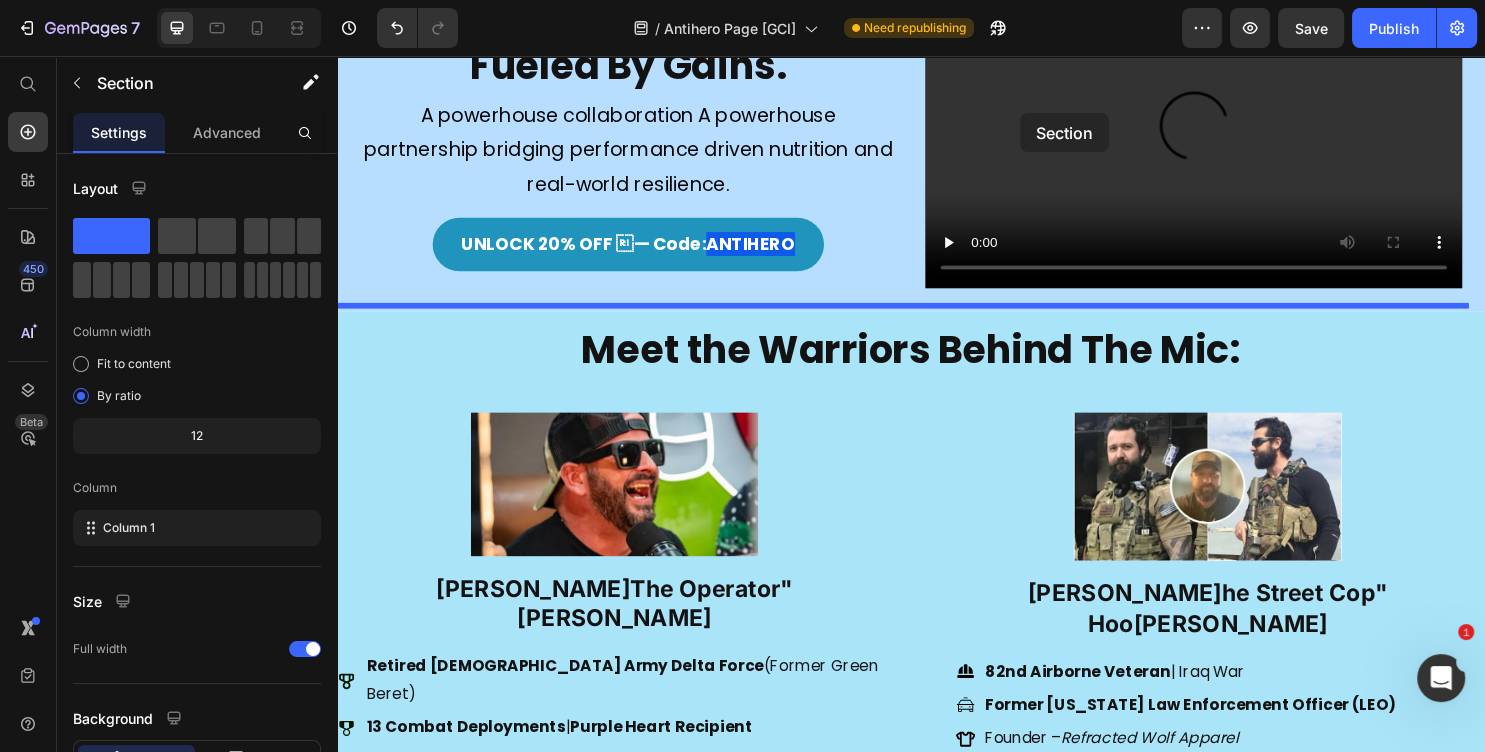 scroll, scrollTop: 247, scrollLeft: 0, axis: vertical 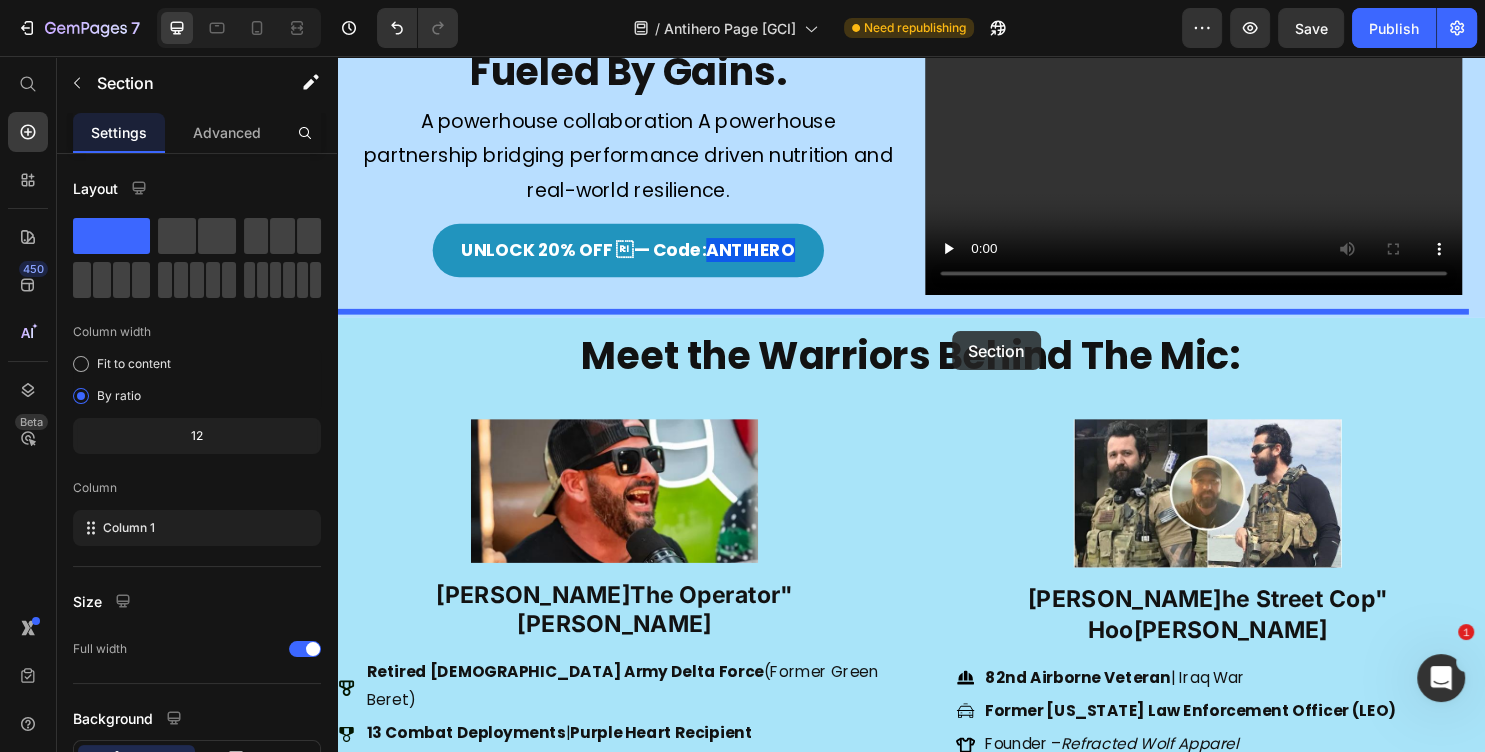 drag, startPoint x: 1143, startPoint y: 245, endPoint x: 952, endPoint y: 331, distance: 209.46837 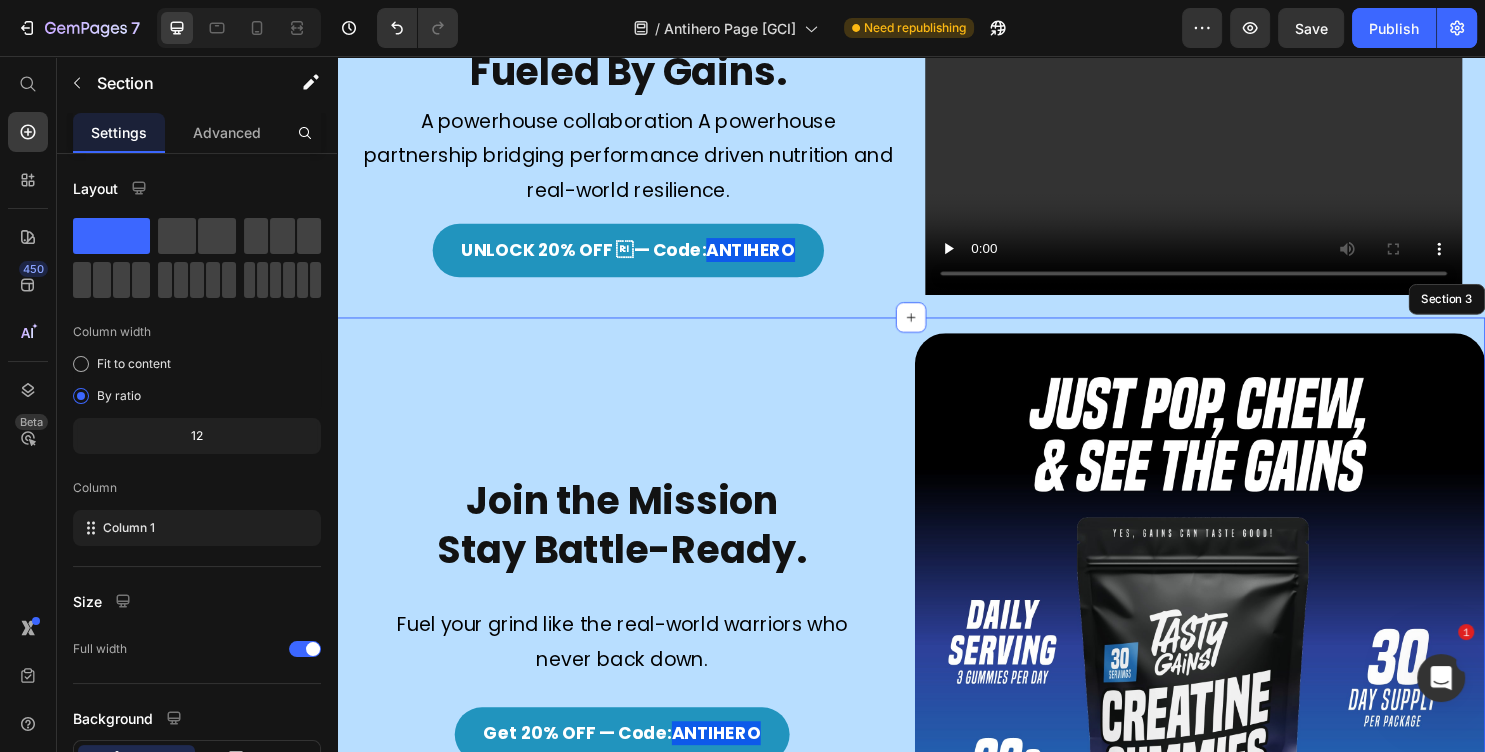 click on "Join the Mission Stay Battle-Ready. Heading Fuel your grind like the real-world warriors who never back down. Text Block Get 20% OFF — Code:  ANTIHERO Button Image Row Section 3" at bounding box center (937, 644) 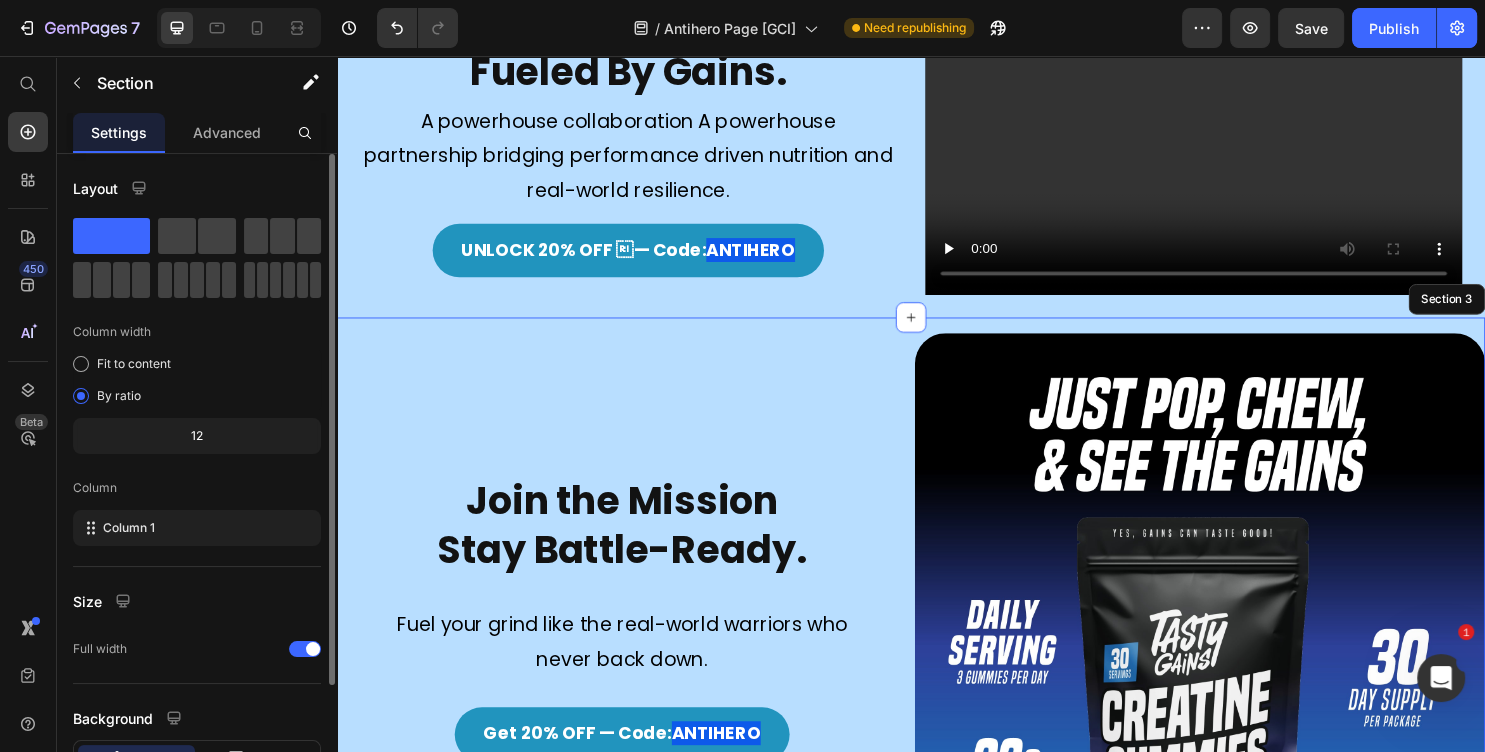 scroll, scrollTop: 152, scrollLeft: 0, axis: vertical 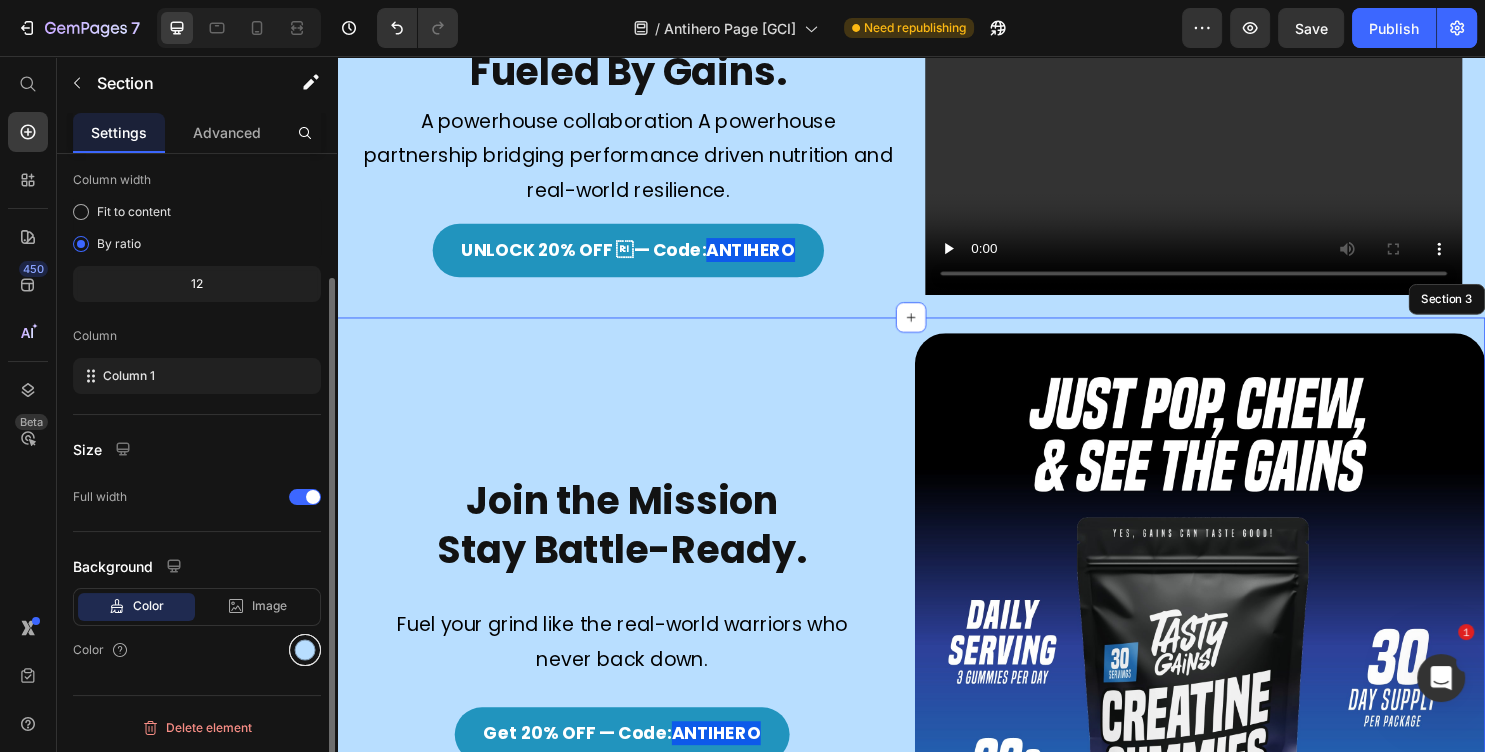click at bounding box center (305, 650) 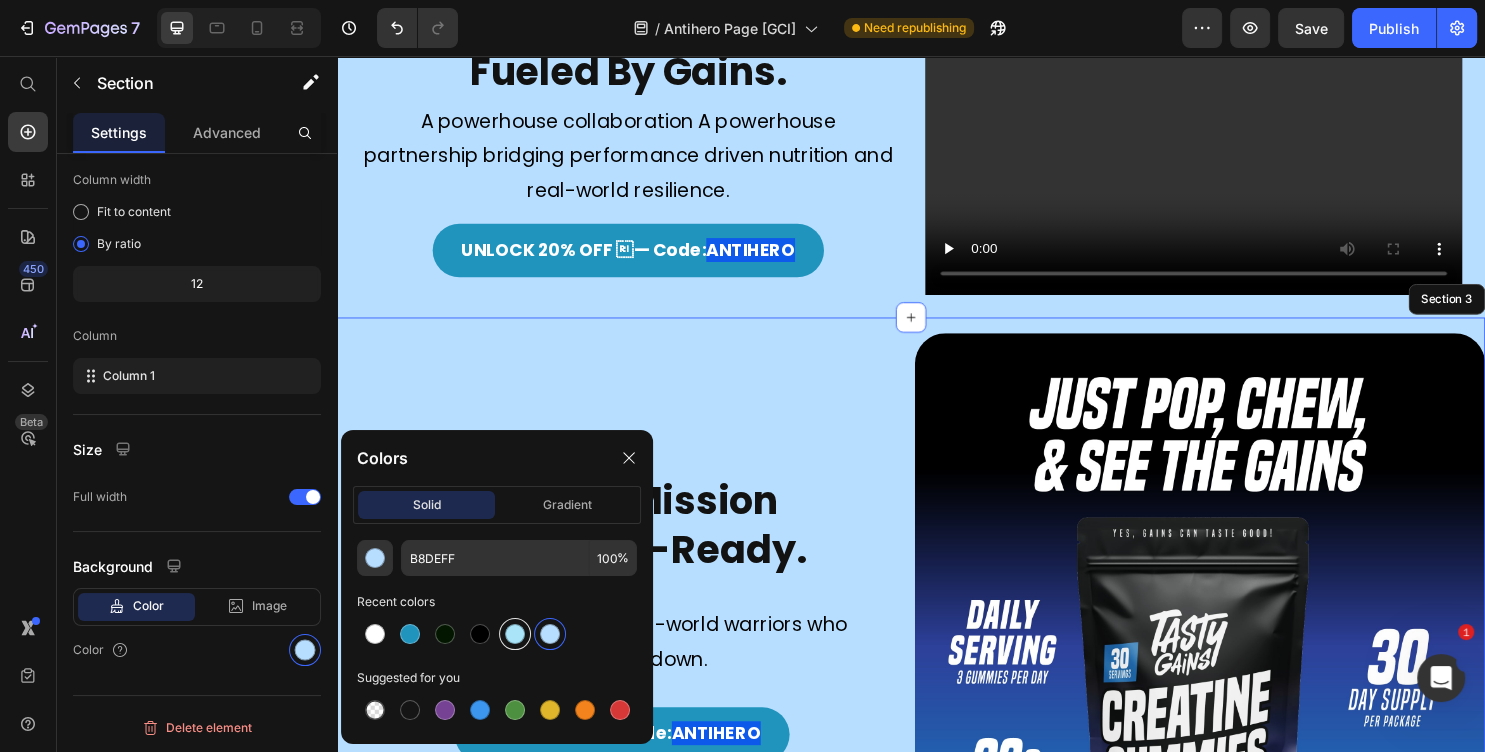 click at bounding box center (515, 634) 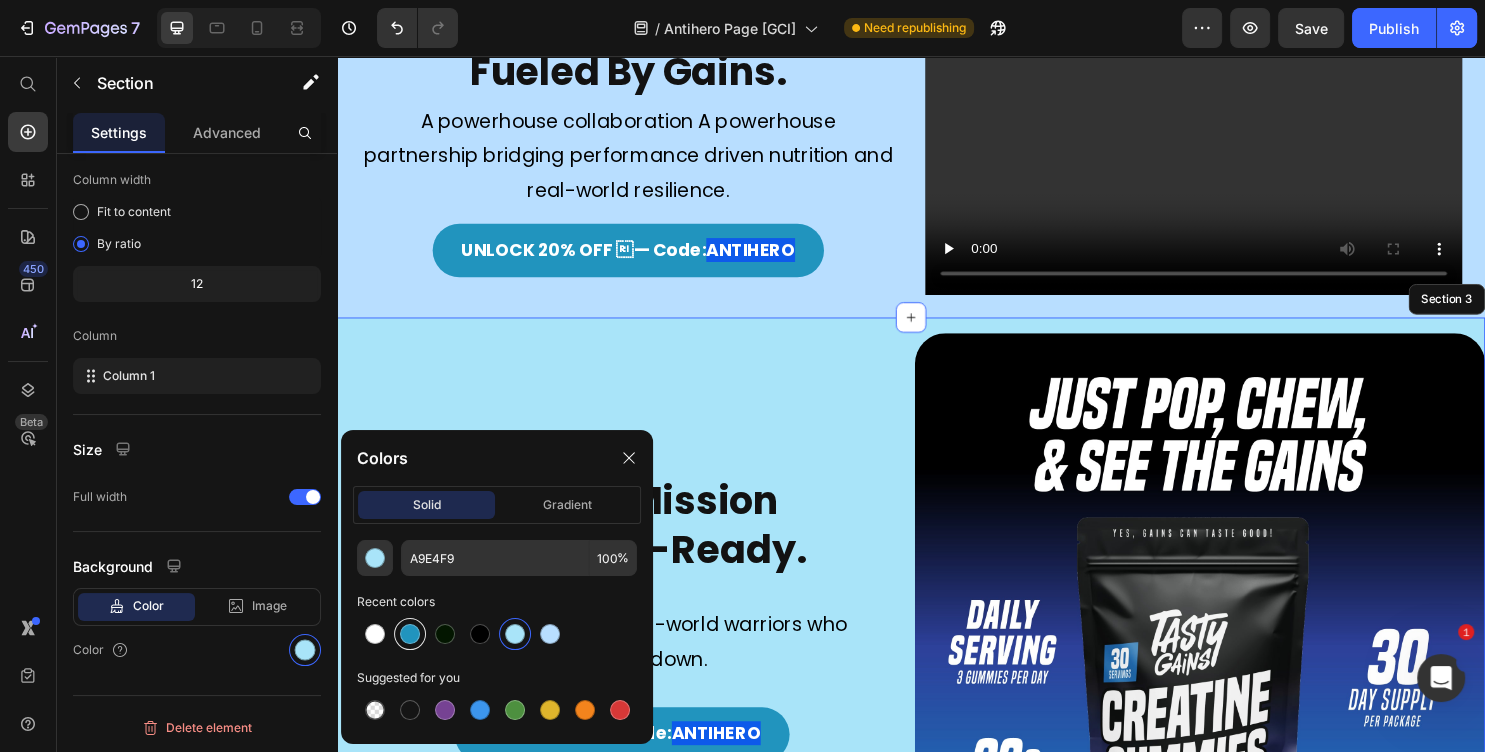 click at bounding box center [410, 634] 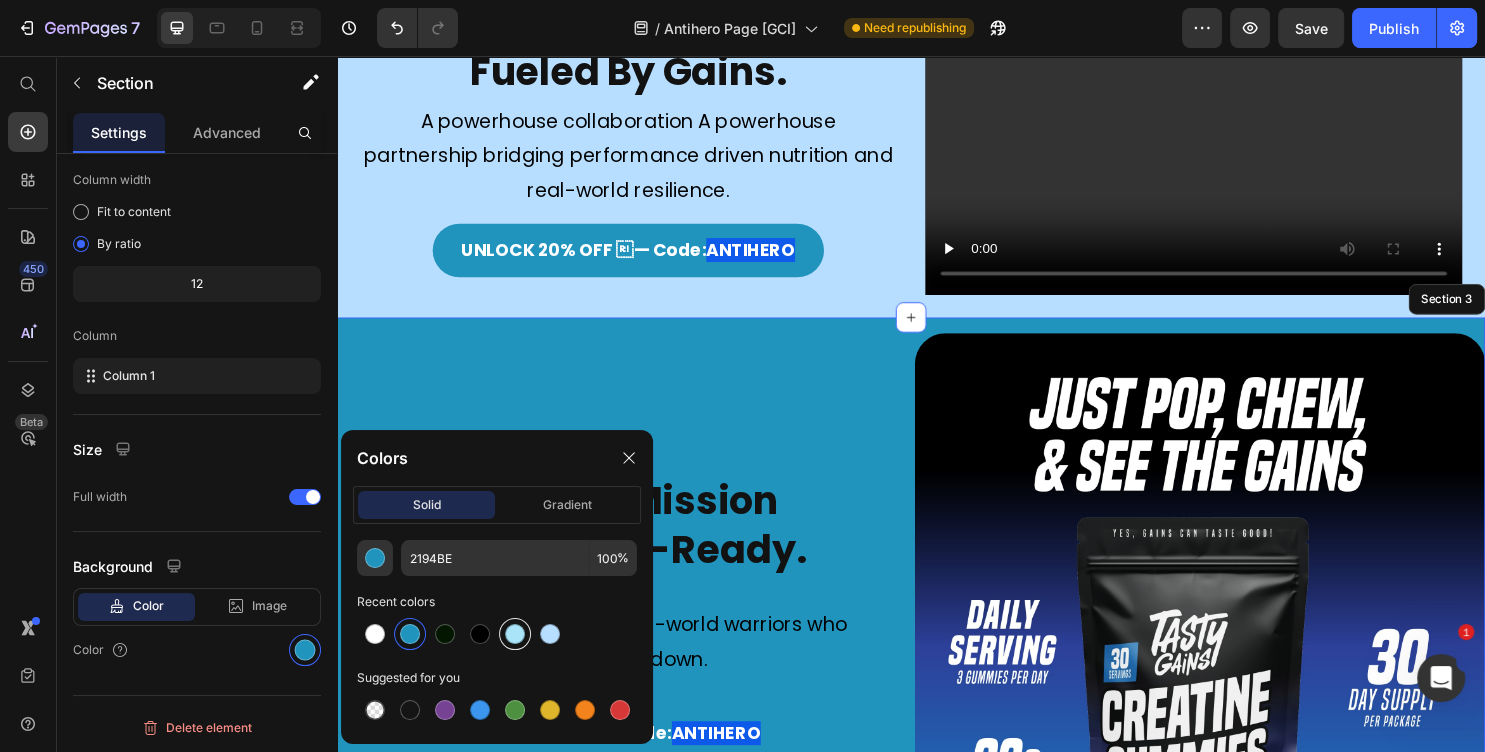 click at bounding box center (515, 634) 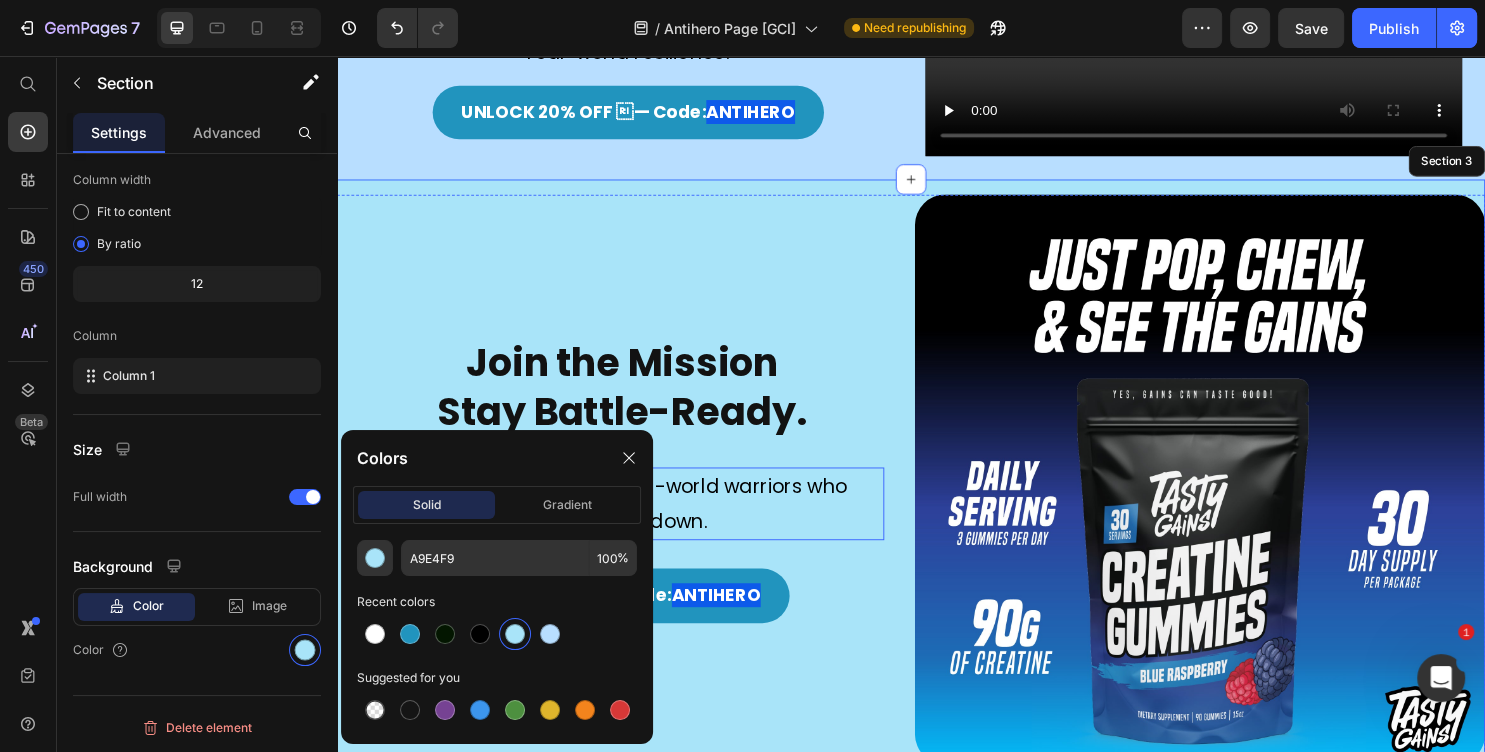scroll, scrollTop: 431, scrollLeft: 0, axis: vertical 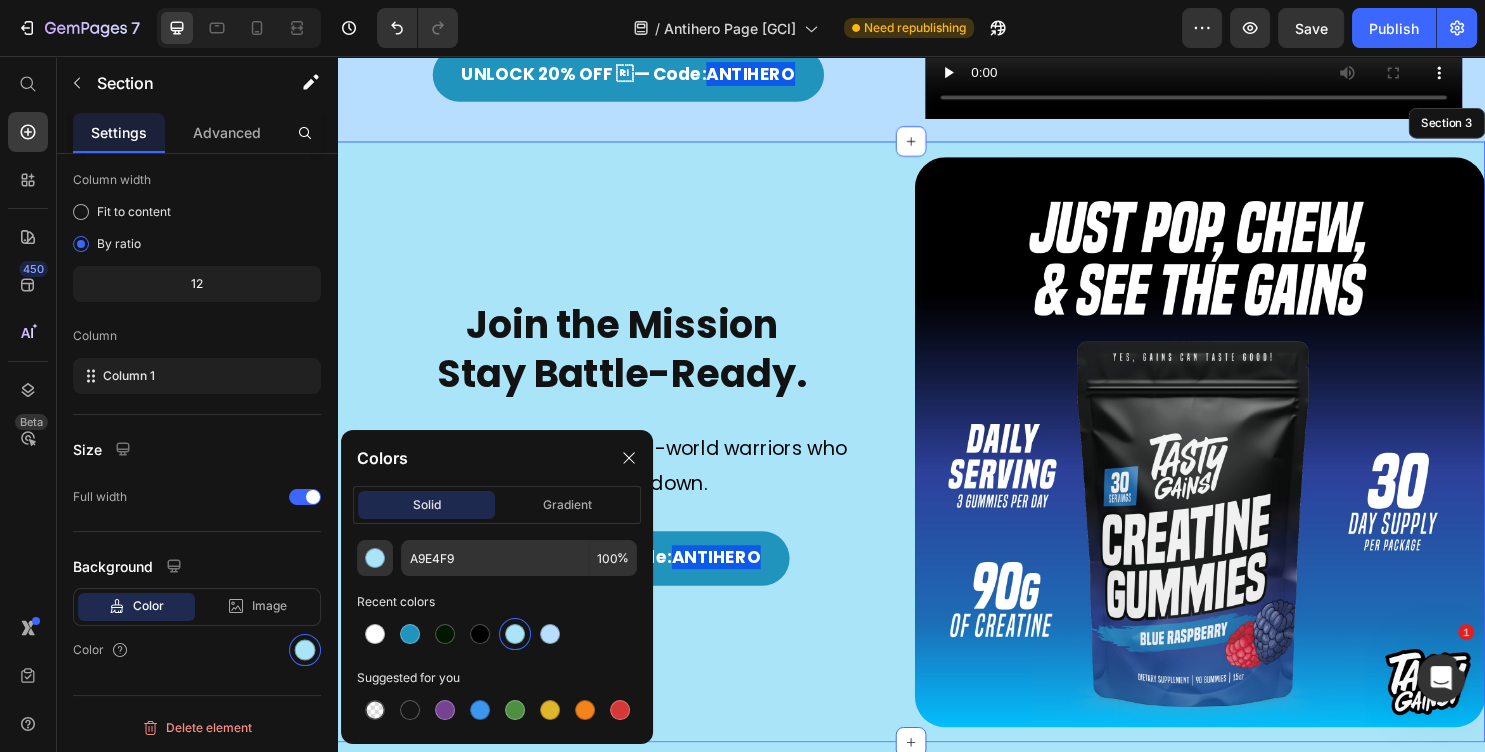 click on "Meet the Warriors Behind The Mic:" at bounding box center [937, 814] 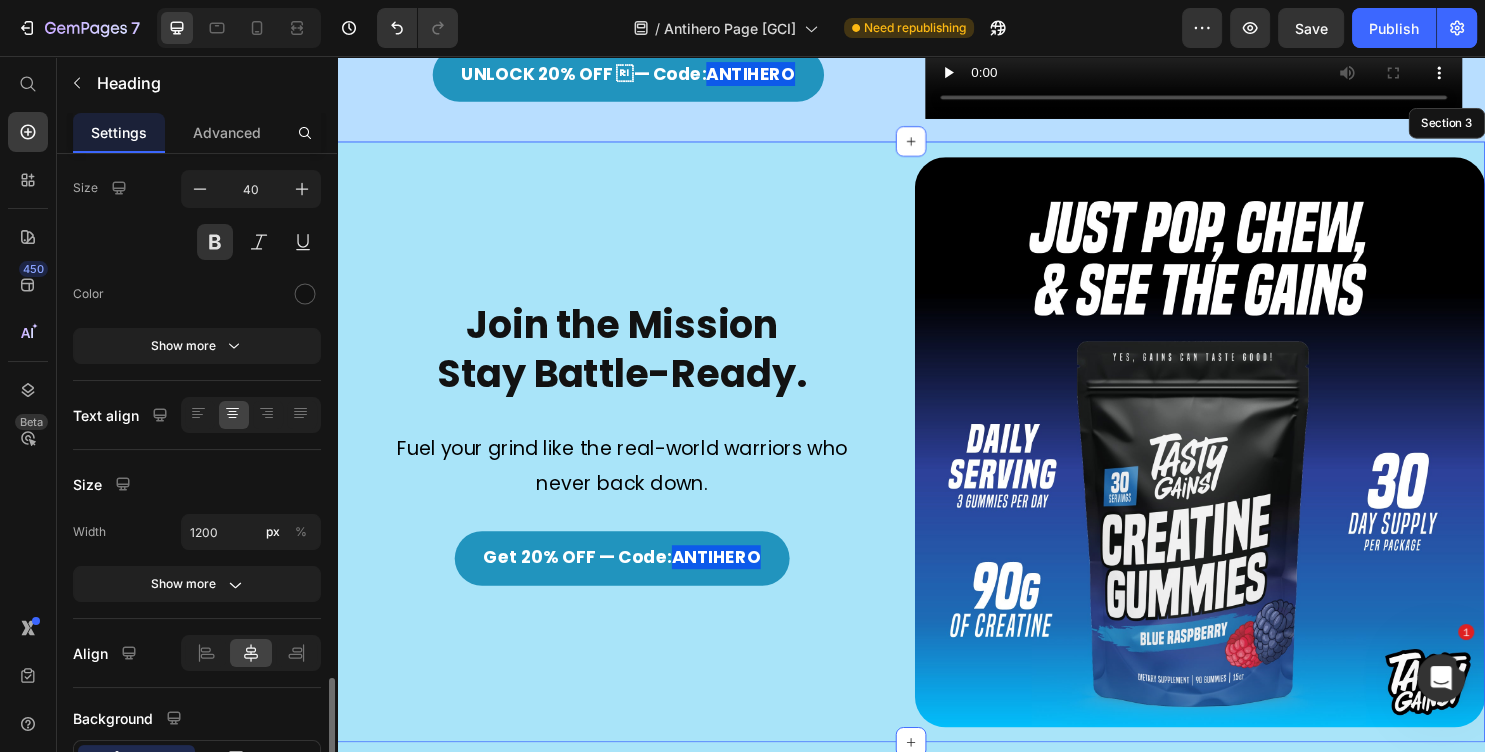 scroll, scrollTop: 420, scrollLeft: 0, axis: vertical 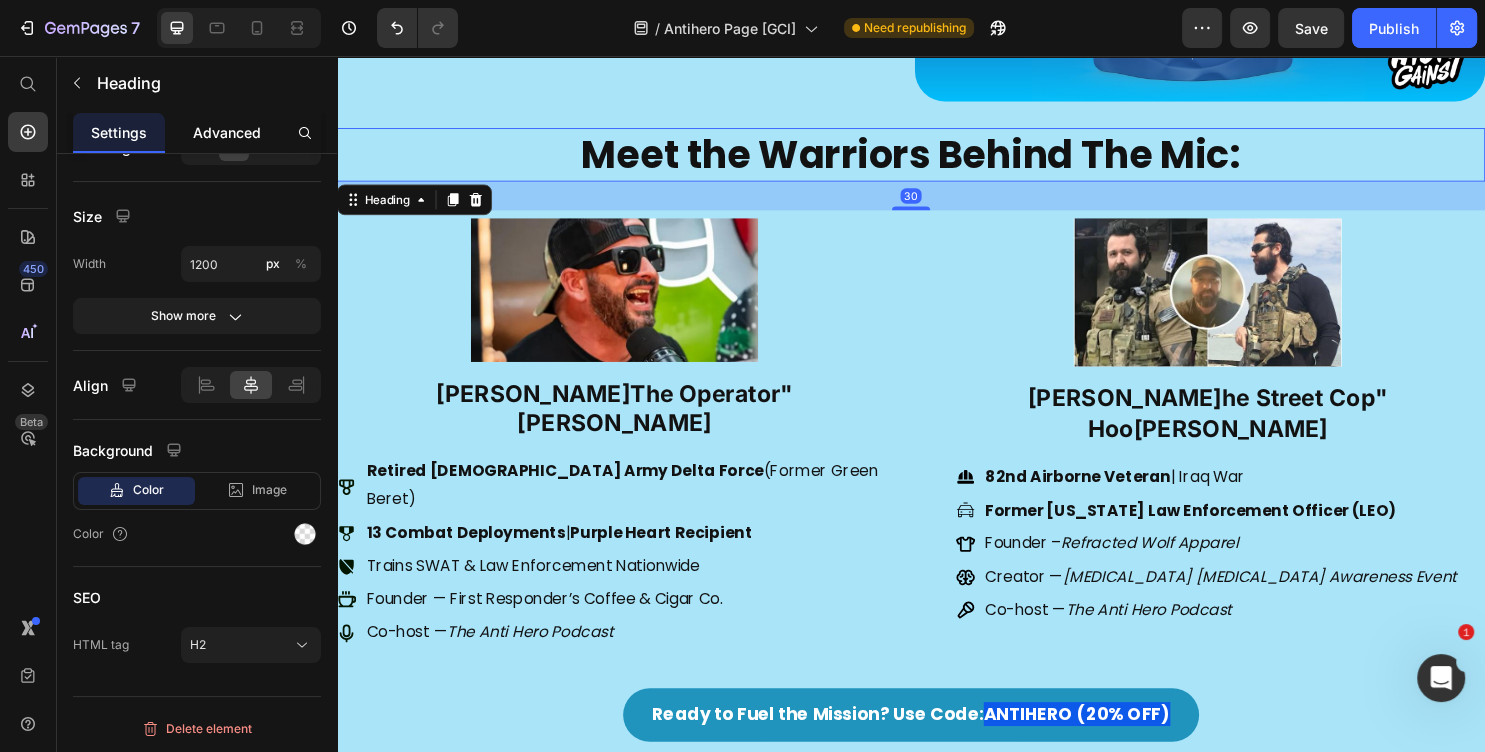 click on "Advanced" at bounding box center [227, 132] 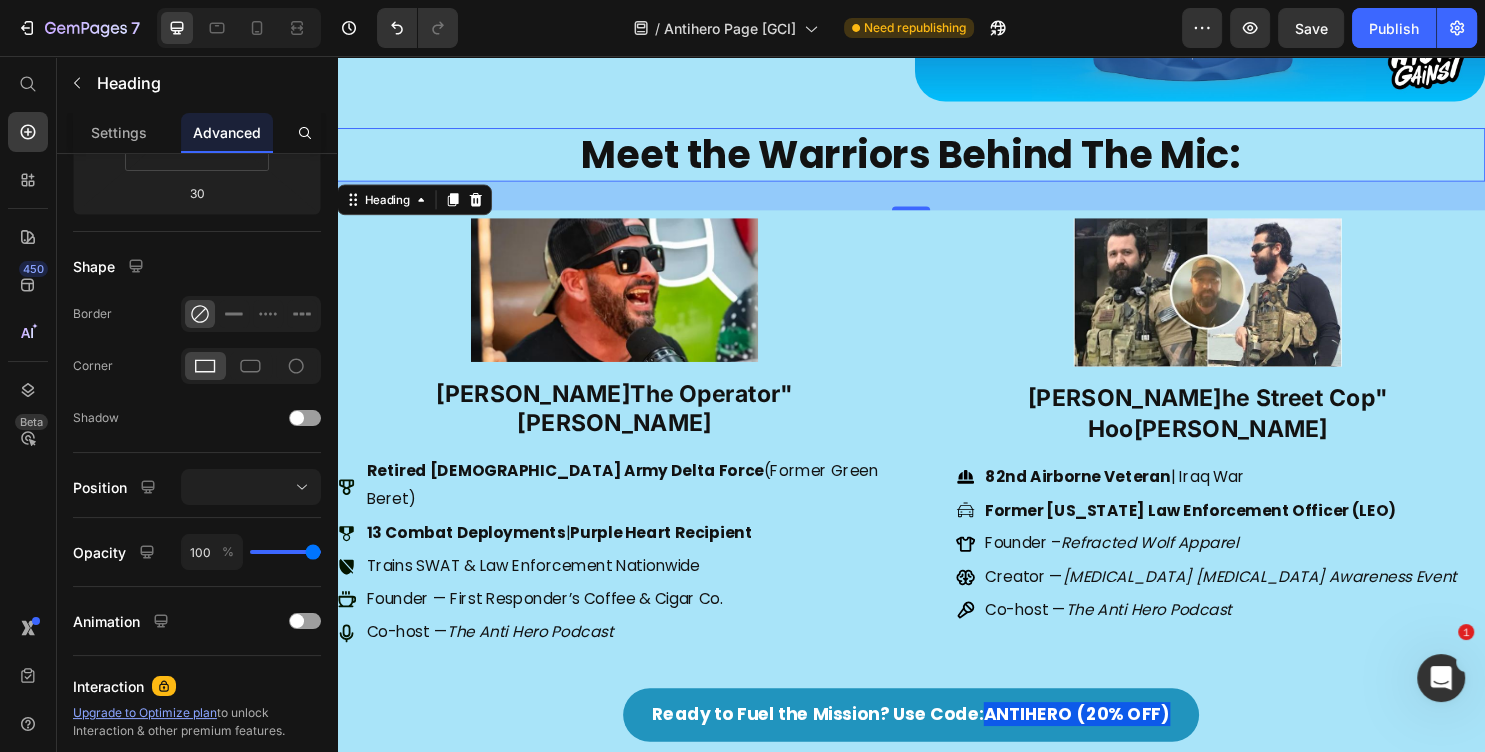 scroll, scrollTop: 0, scrollLeft: 0, axis: both 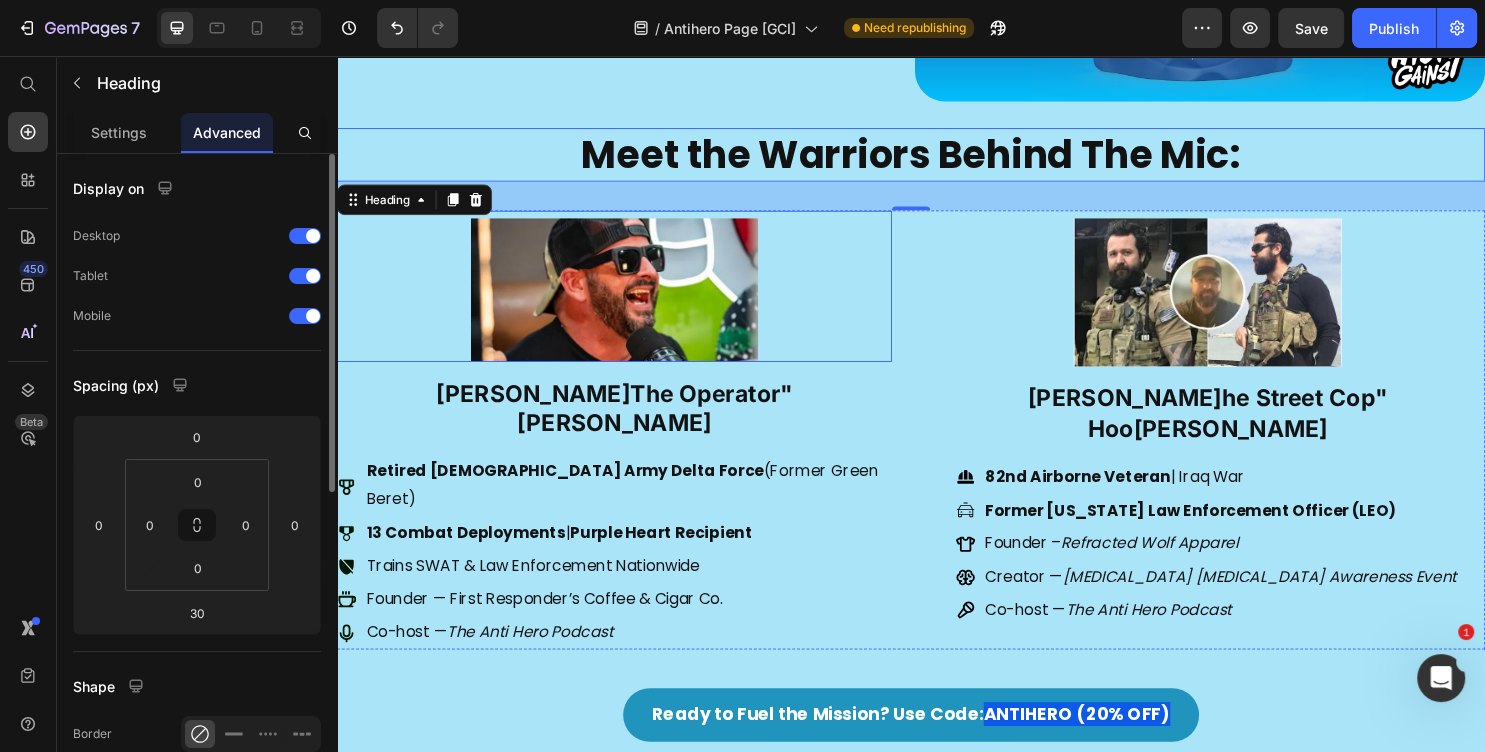 click at bounding box center [627, 297] 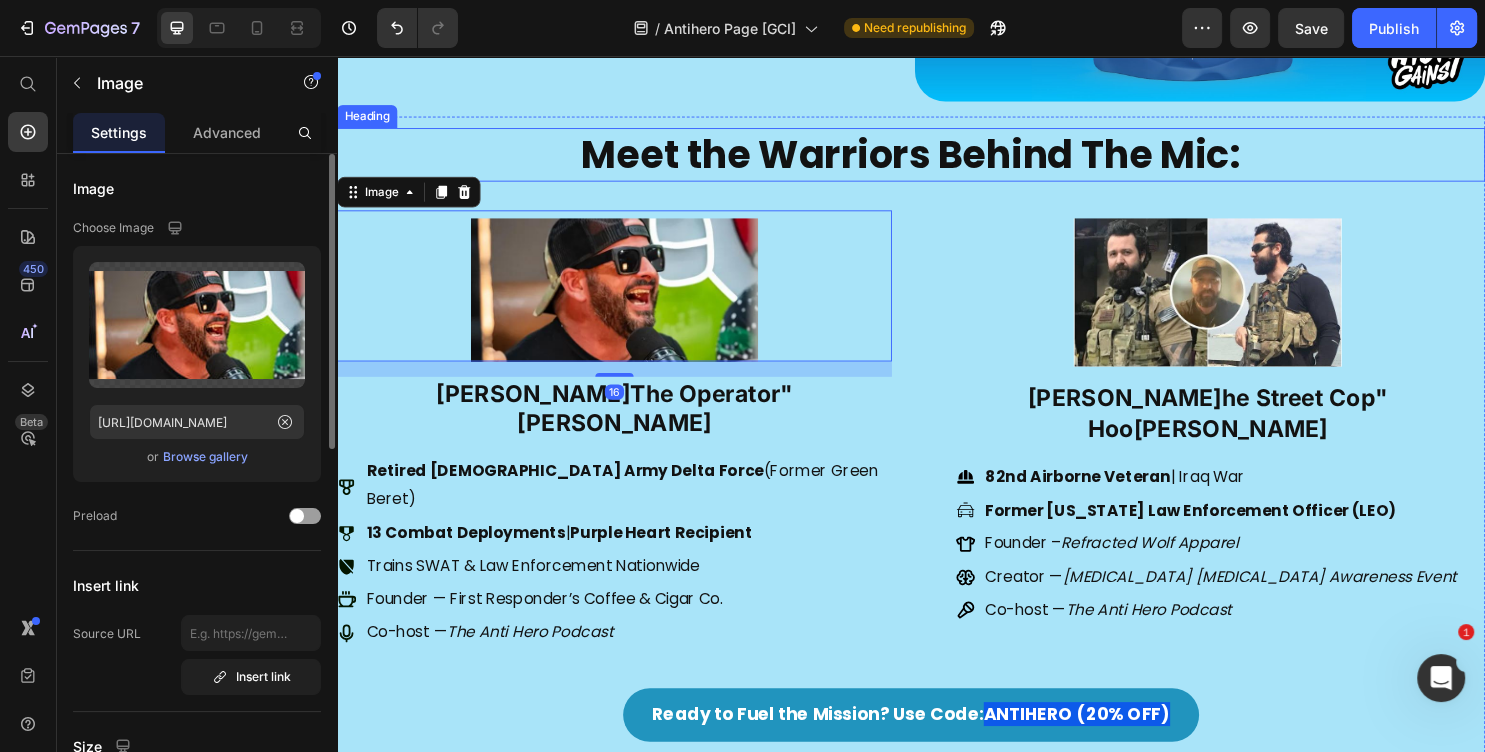 click on "Meet the Warriors Behind The Mic:" at bounding box center (937, 160) 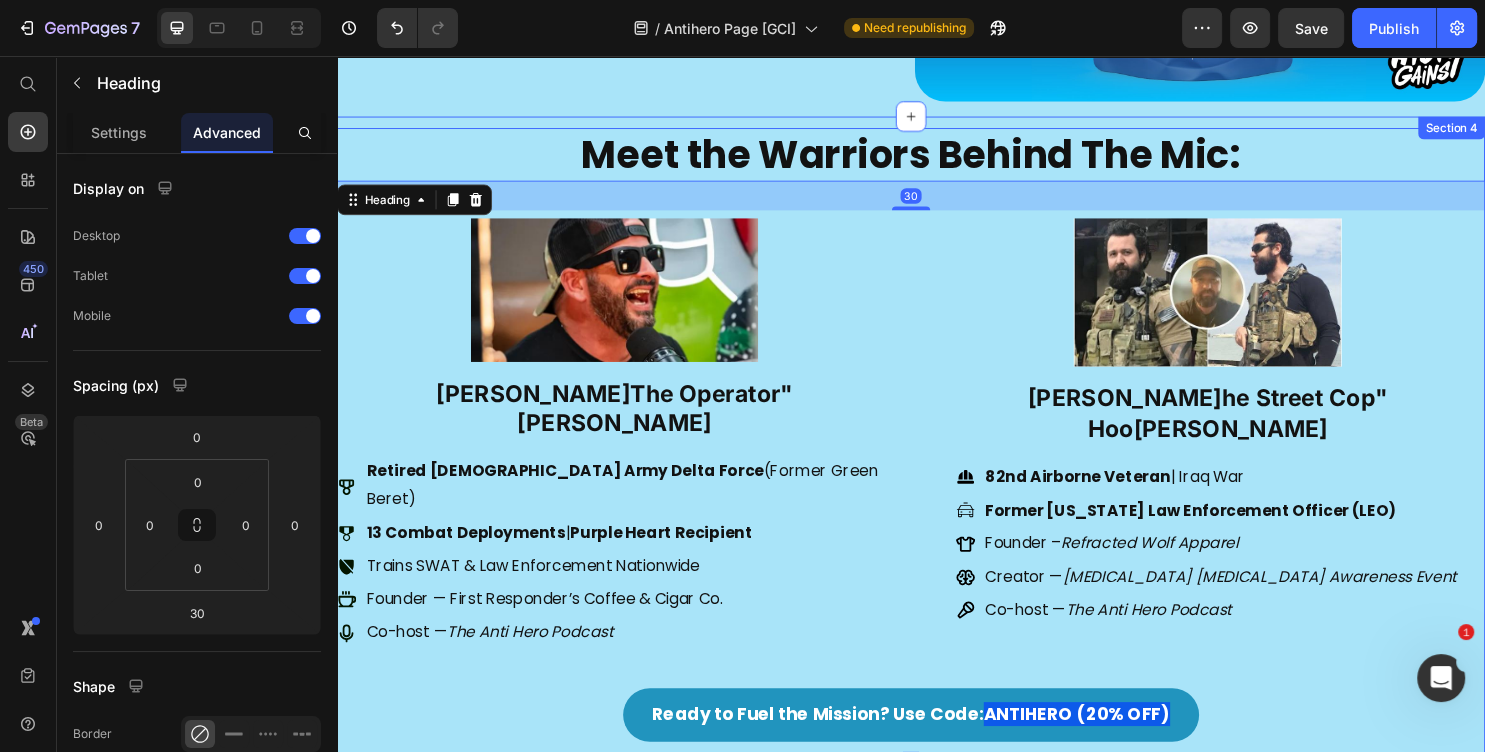 click on "Meet the Warriors Behind The Mic: Heading   30 Image Brent "The Operator" Tucker Heading
Retired U.S. Army Delta Force  (Former Green Beret)
13 Combat Deployments  |  Purple Heart Recipient
Trains SWAT & Law Enforcement Nationwide
Founder — First Responder’s Coffee & Cigar Co.
Co-host — The Anti Hero Podcast Item List Image Tyler "The Street Cop" Hoover Heading
82nd Airborne Veteran  | Iraq War
Former Florida Law Enforcement Officer (LEO)
Founder –  Refracted Wolf Apparel
Creator —  Shell Shock PTSD Awareness Event
Co-host —  The Anti Hero Podcast Item List Row Ready to Fuel the Mission? Use Code:  ANTIHERO (20% OFF) Button Section 4" at bounding box center [937, 460] 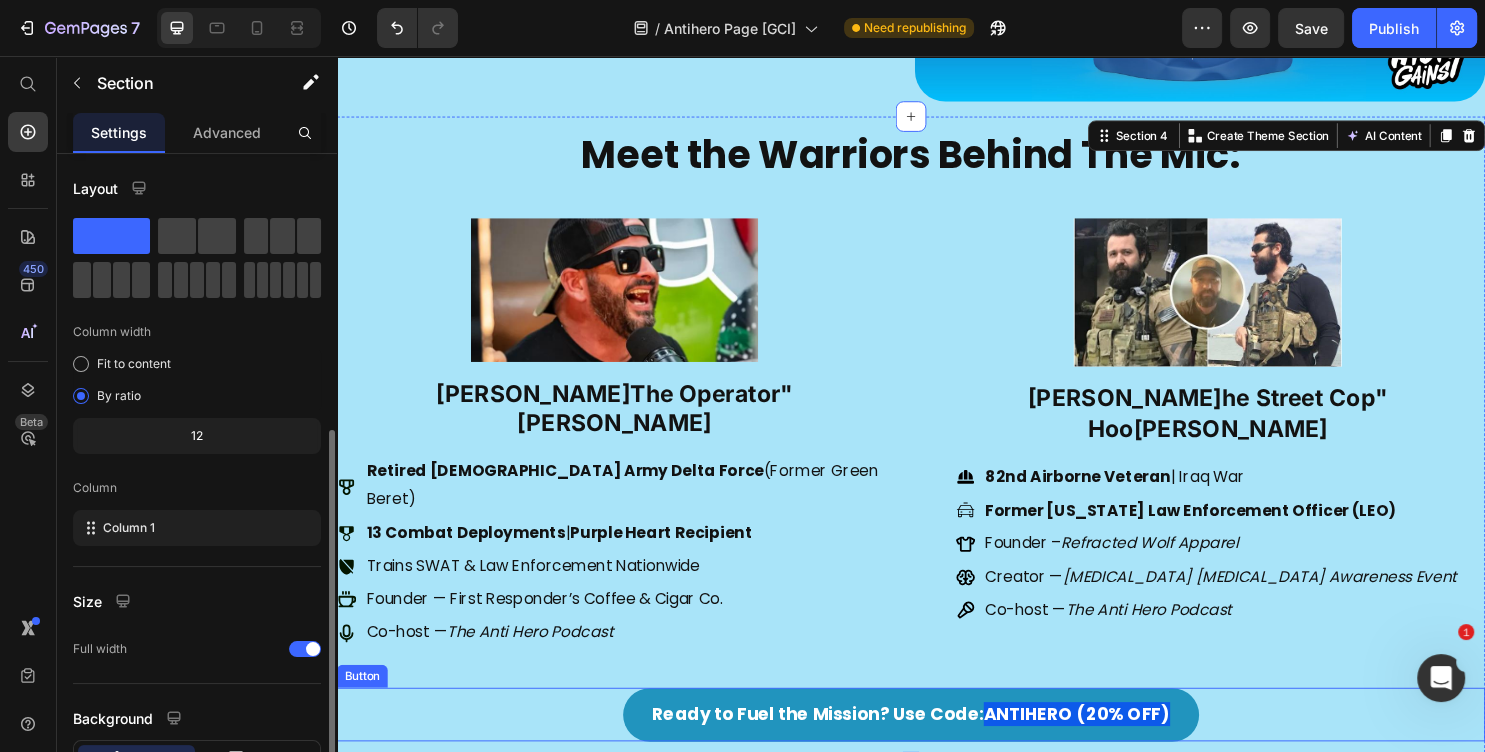 scroll, scrollTop: 152, scrollLeft: 0, axis: vertical 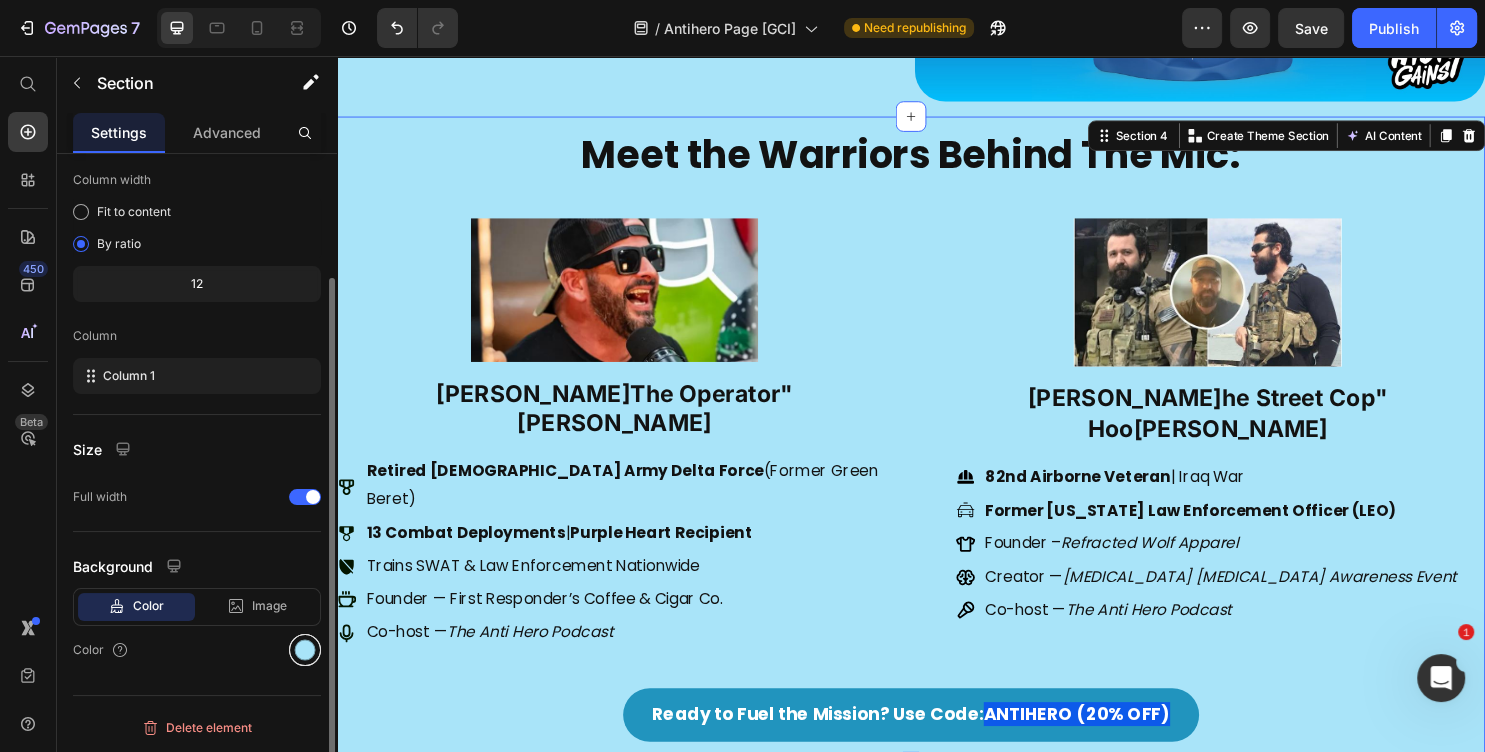 click at bounding box center (305, 650) 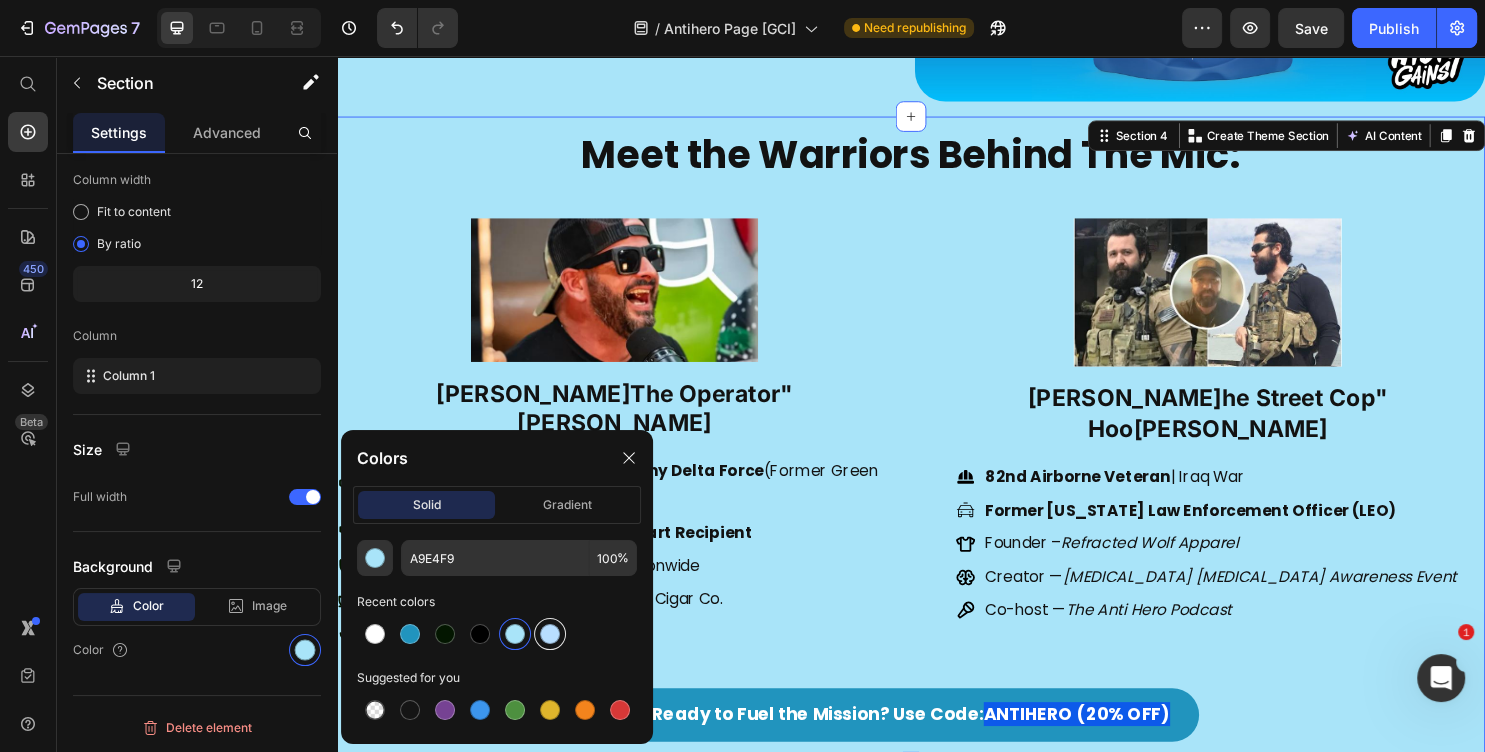 click at bounding box center [550, 634] 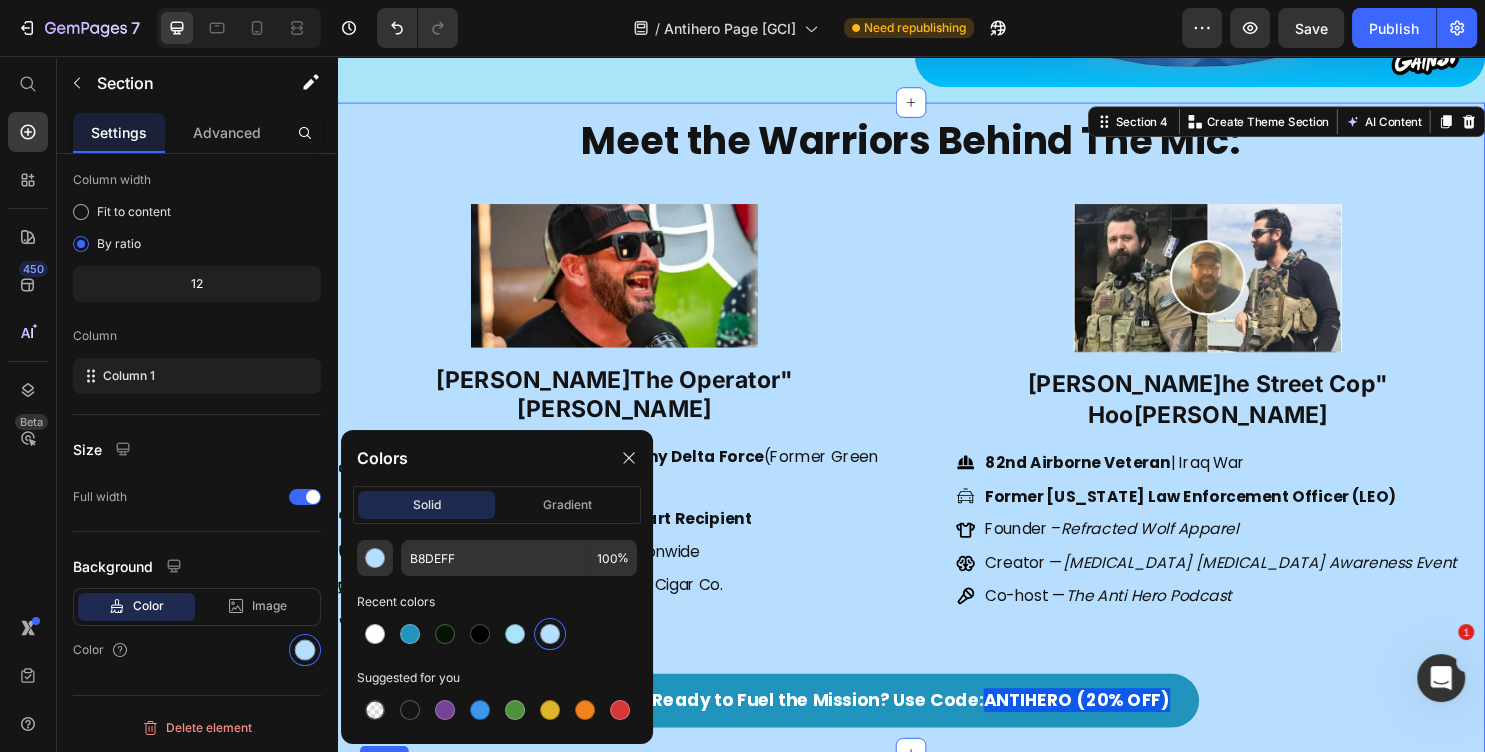 scroll, scrollTop: 1620, scrollLeft: 0, axis: vertical 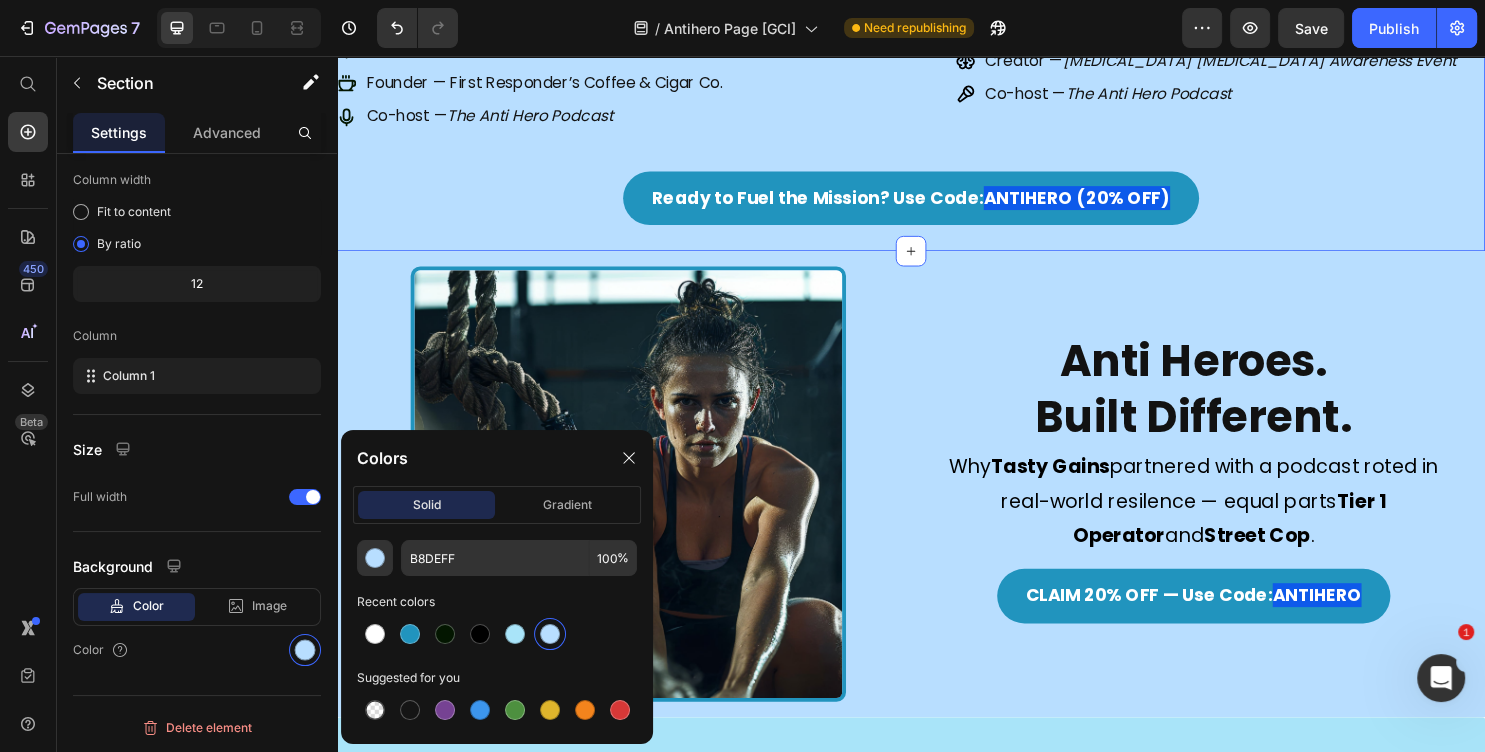 click on "Meet the Warriors Behind The Mic: Heading Image Brent "The Operator" Tucker Heading
Retired U.S. Army Delta Force  (Former Green Beret)
13 Combat Deployments  |  Purple Heart Recipient
Trains SWAT & Law Enforcement Nationwide
Founder — First Responder’s Coffee & Cigar Co.
Co-host — The Anti Hero Podcast Item List Image Tyler "The Street Cop" Hoover Heading
82nd Airborne Veteran  | Iraq War
Former Florida Law Enforcement Officer (LEO)
Founder –  Refracted Wolf Apparel
Creator —  Shell Shock PTSD Awareness Event
Co-host —  The Anti Hero Podcast Item List Row Ready to Fuel the Mission? Use Code:  ANTIHERO (20% OFF) Button Section 4   You can create reusable sections Create Theme Section AI Content Write with GemAI What would you like to describe here? Tone and Voice Persuasive Product Tasty Gains Pre-Workout Gummies - 60 Gummies Show more" at bounding box center [937, -80] 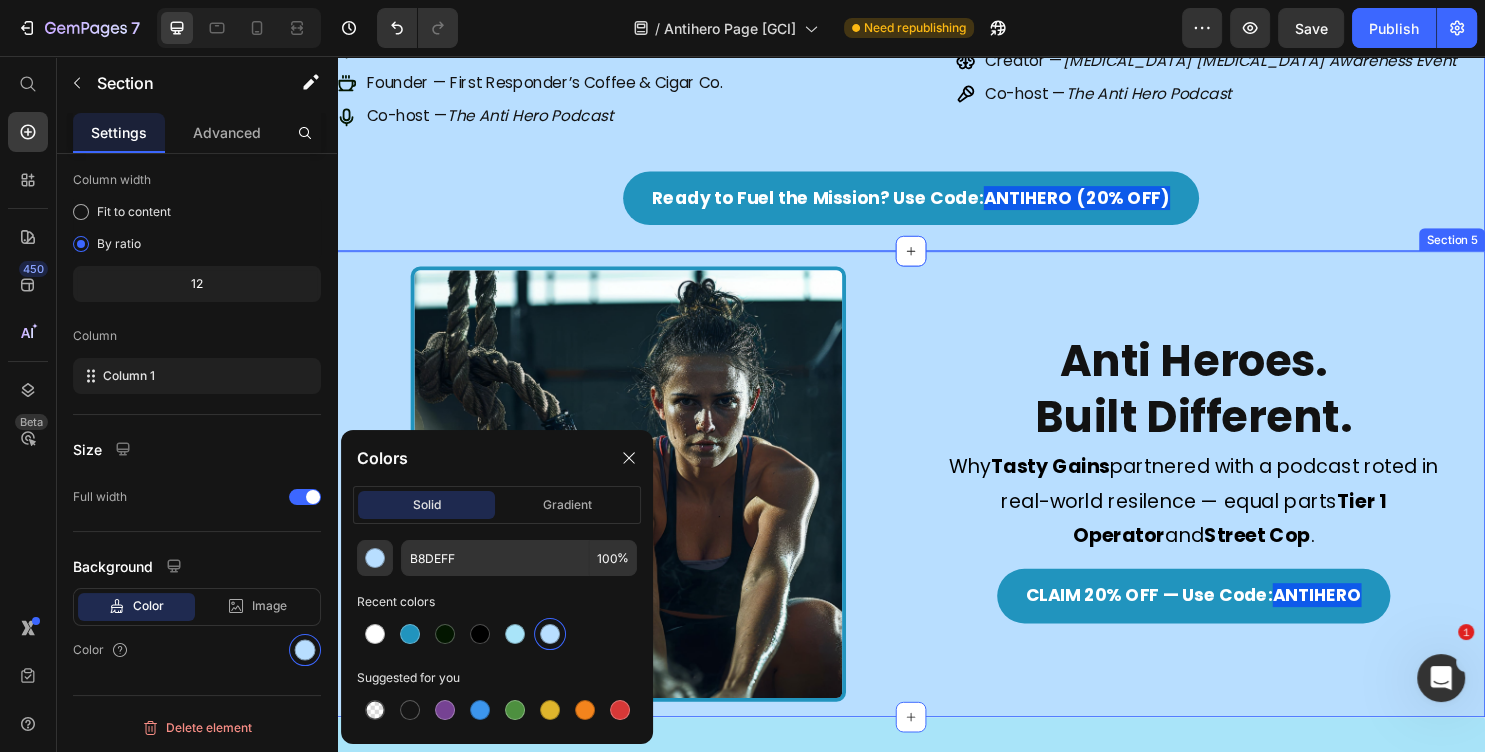 click on "Anti Heroes. Built Different. Heading Why  Tasty Gains  partnered with a podcast roted in real-world resilence — equal parts  Tier 1 Operator  and  Street Cop . Text Block CLAIM 20% OFF — Use Code:  ANTIHERO Button Image Image Row Section 5" at bounding box center (937, 503) 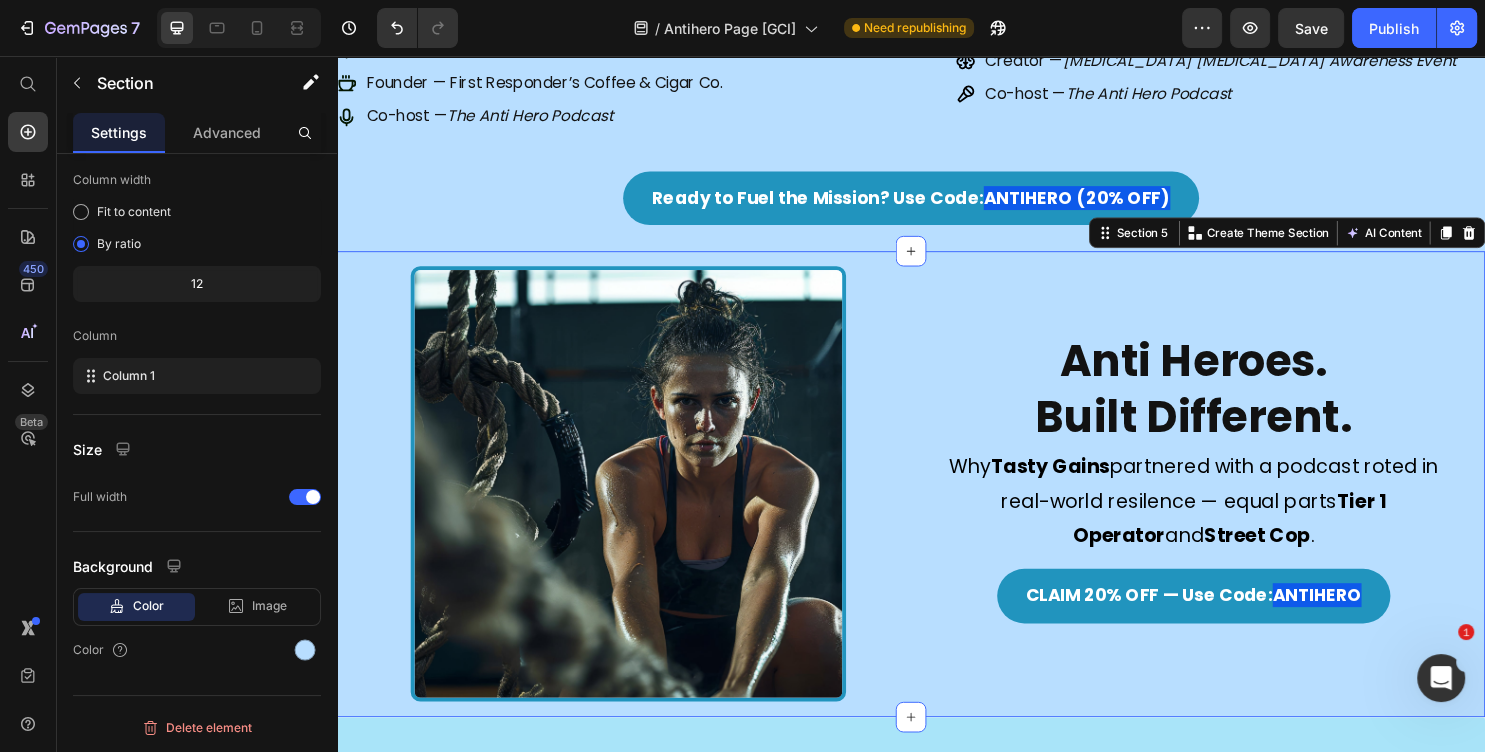 scroll, scrollTop: 152, scrollLeft: 0, axis: vertical 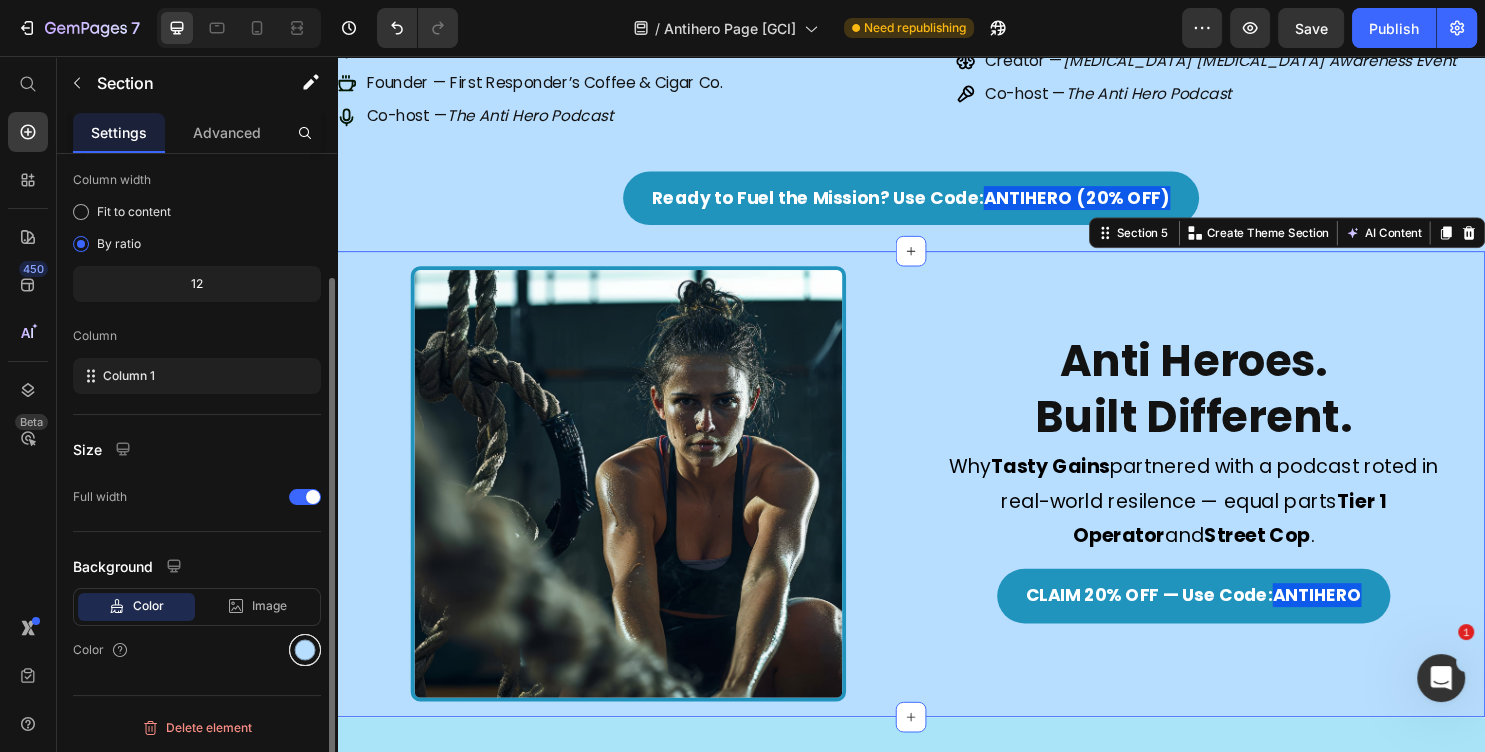 click at bounding box center (305, 650) 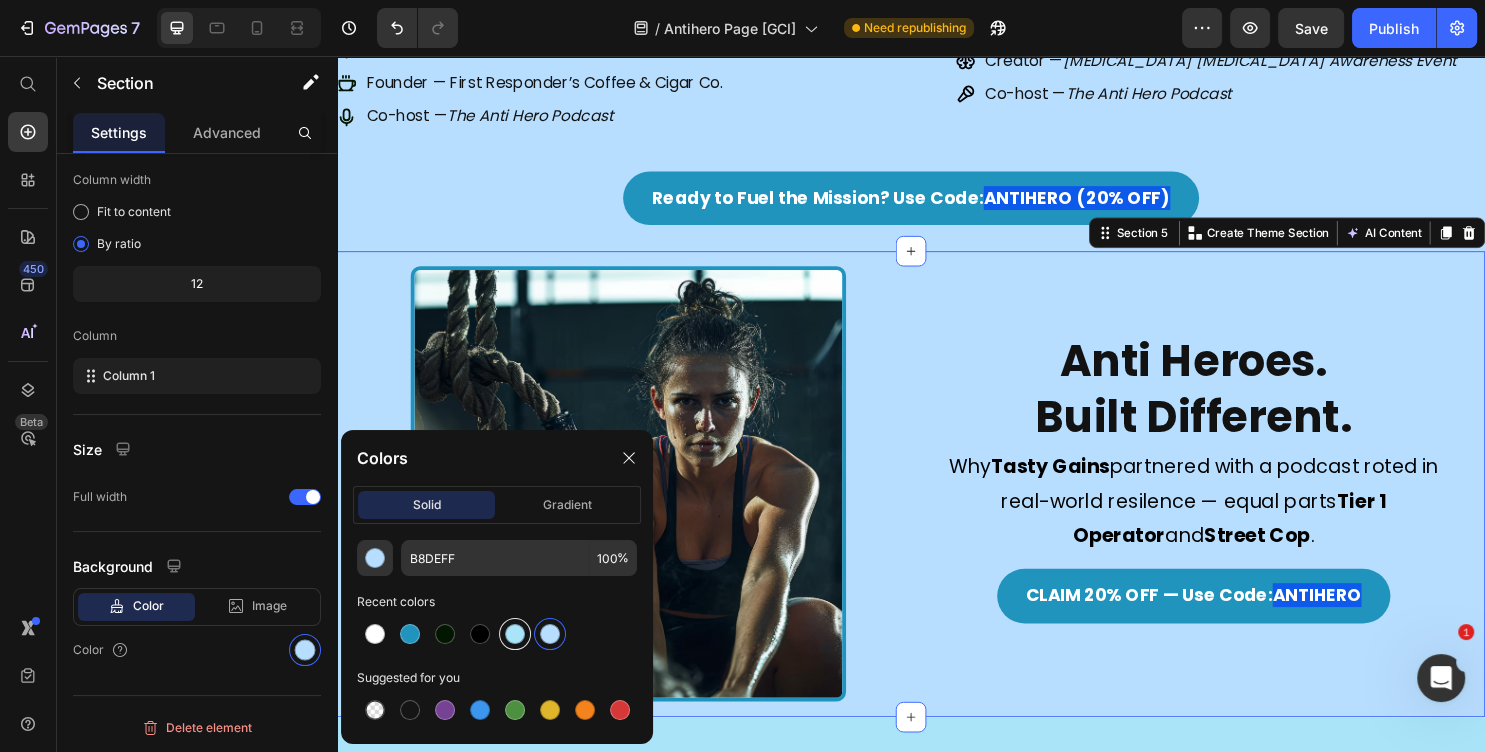 click at bounding box center (515, 634) 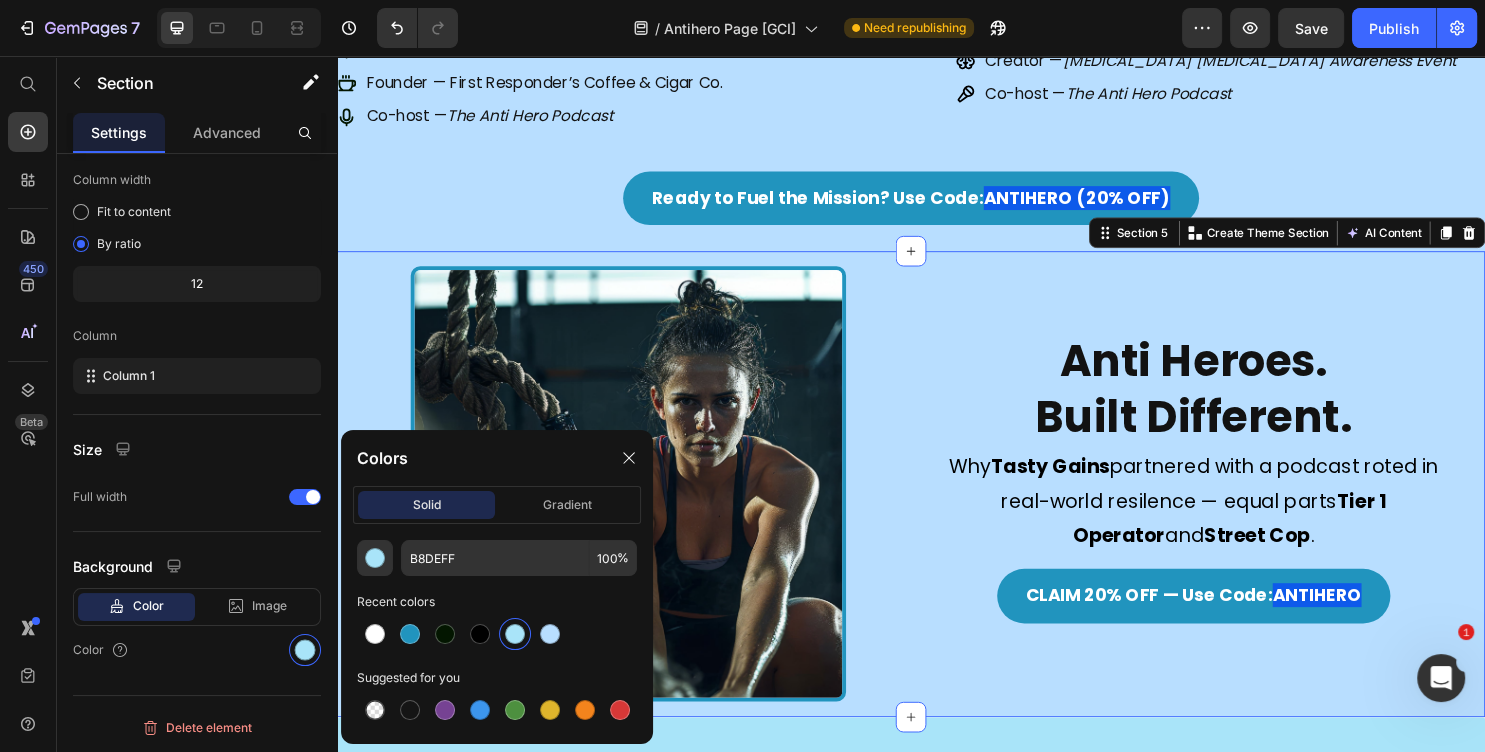type on "A9E4F9" 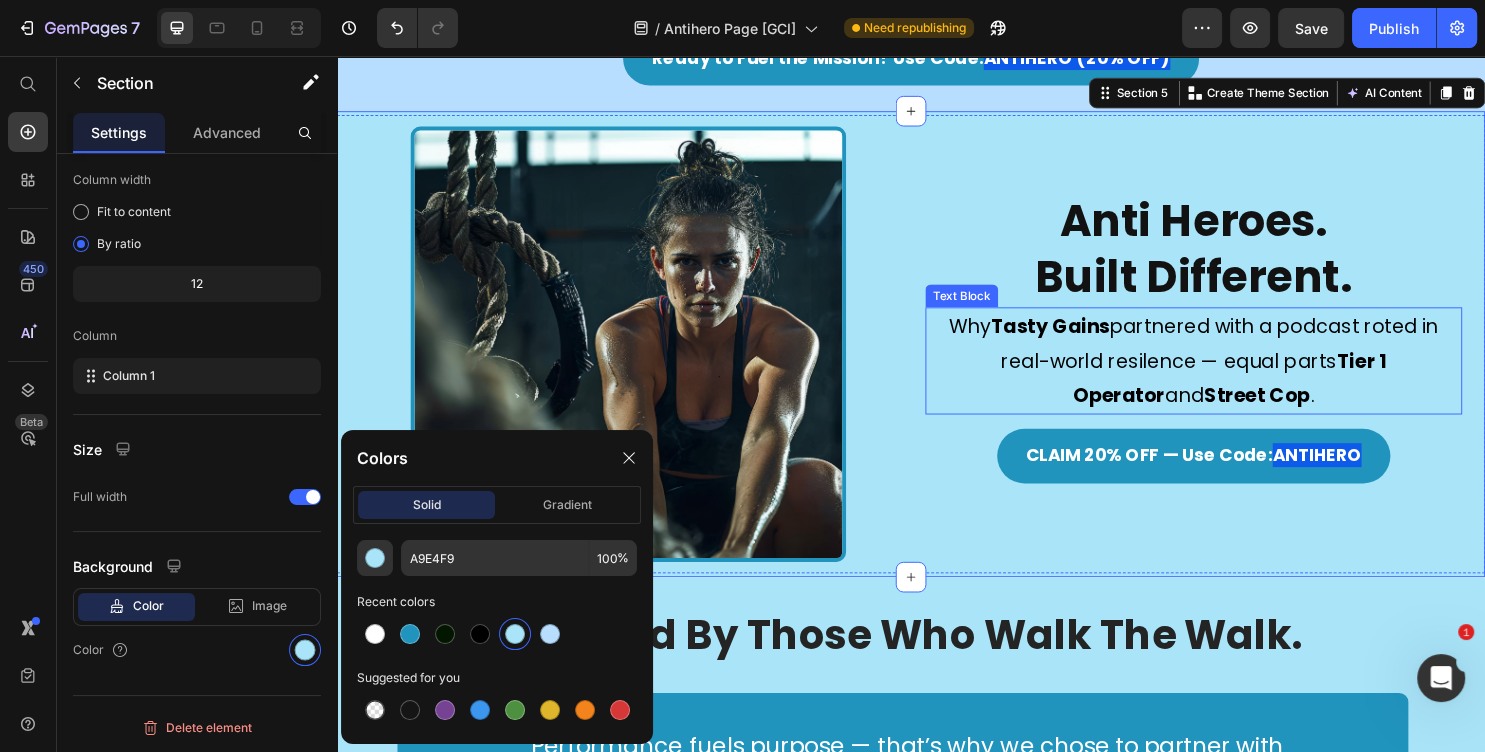 scroll, scrollTop: 1943, scrollLeft: 0, axis: vertical 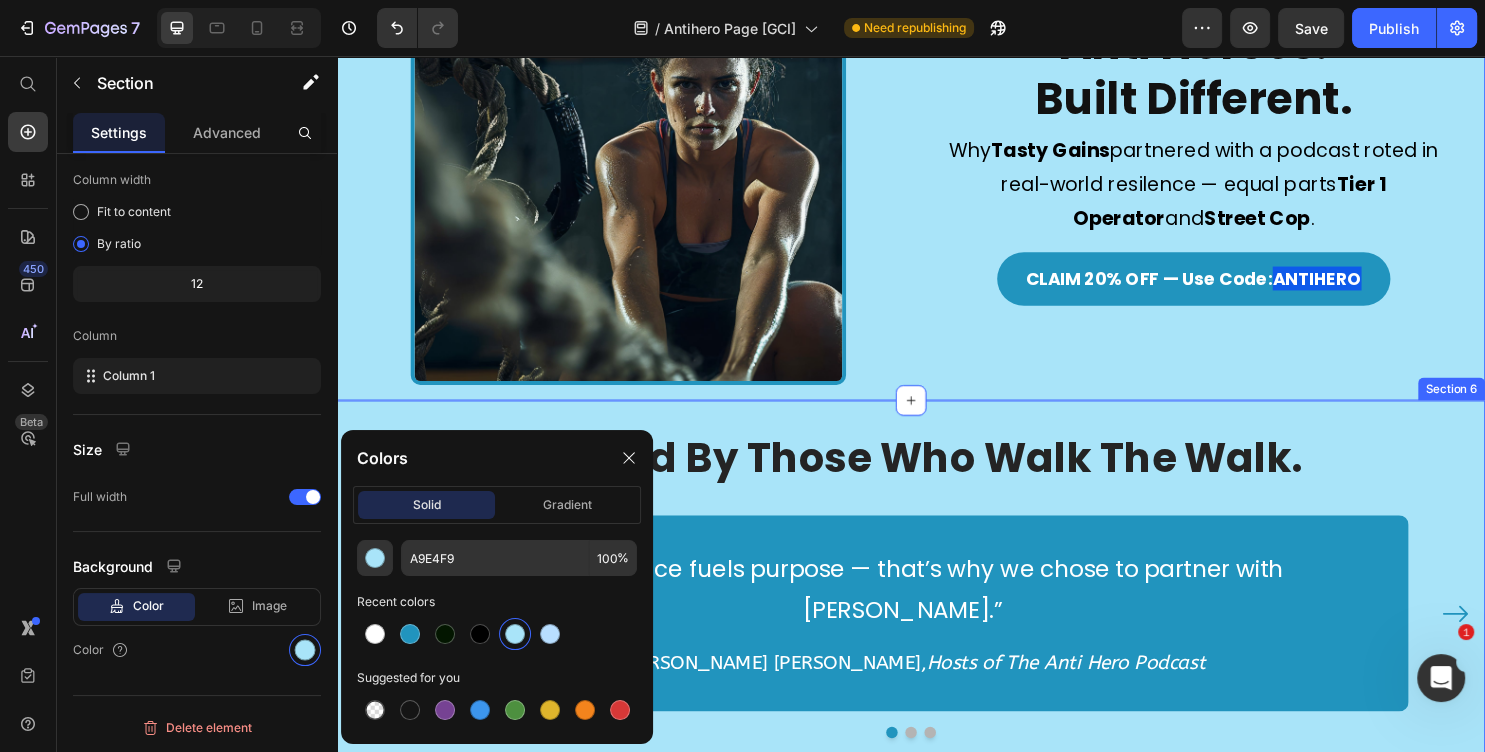 click on "Trusted By Those Who Walk The Walk. Heading
“Performance fuels purpose — that’s why we chose to partner with Tasty Gains.” Text block — Brent Tucker & Tyler Hoover,  Hosts of The Anti Hero Podcast Text block Row “You can’t lead from the front if your body can’t keep up. Tasty Gains keeps us mission-ready  — every damn day.” Text block —  Brent Tucker Text block Row “Whether it’s the battlefield, the streets, or the gym — we only trust what works. That’s why we use Tasty Gains.” Text block — Tyler Hoover Text block Row
Carousel Row Get 20% OFF — Code:  ANTIHERO Button Section 6" at bounding box center [937, 651] 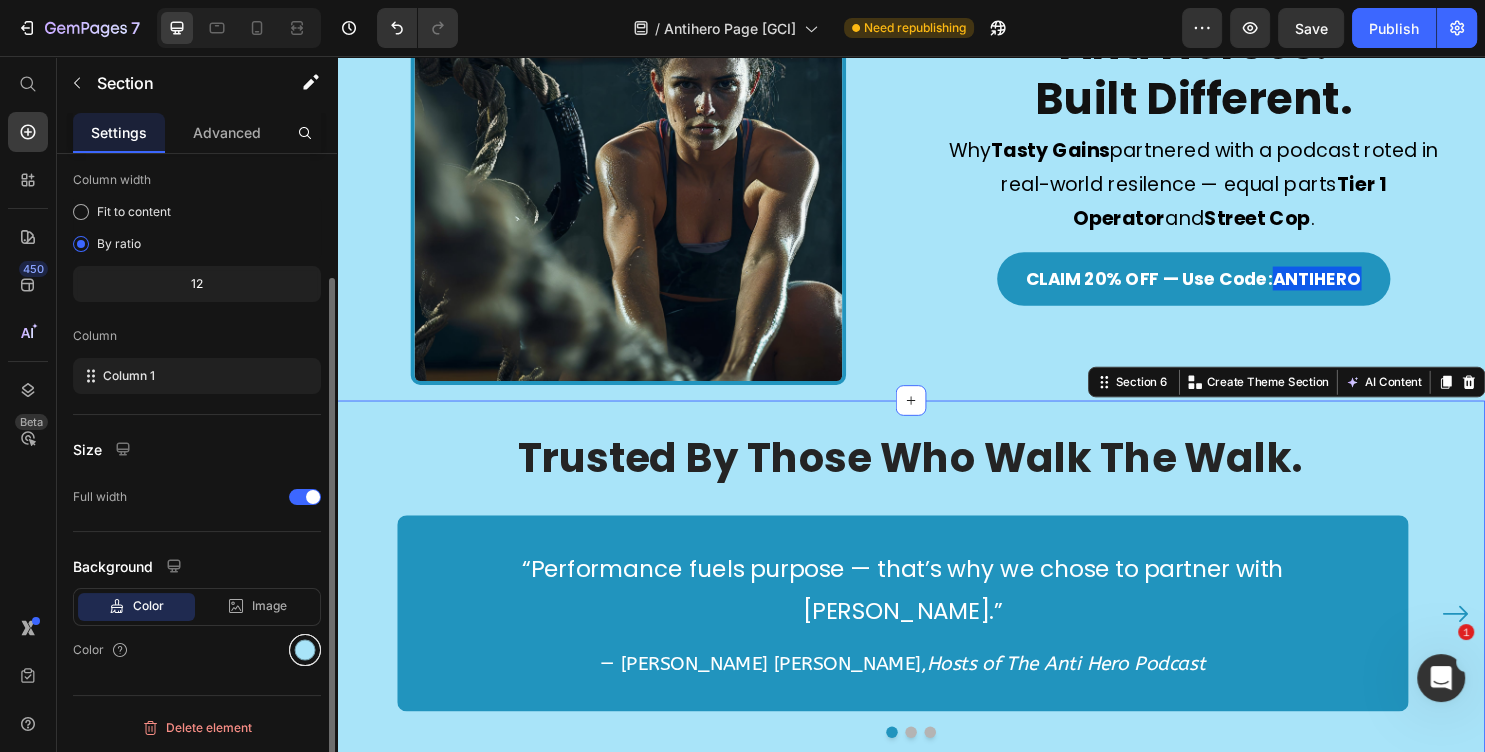 click at bounding box center [305, 650] 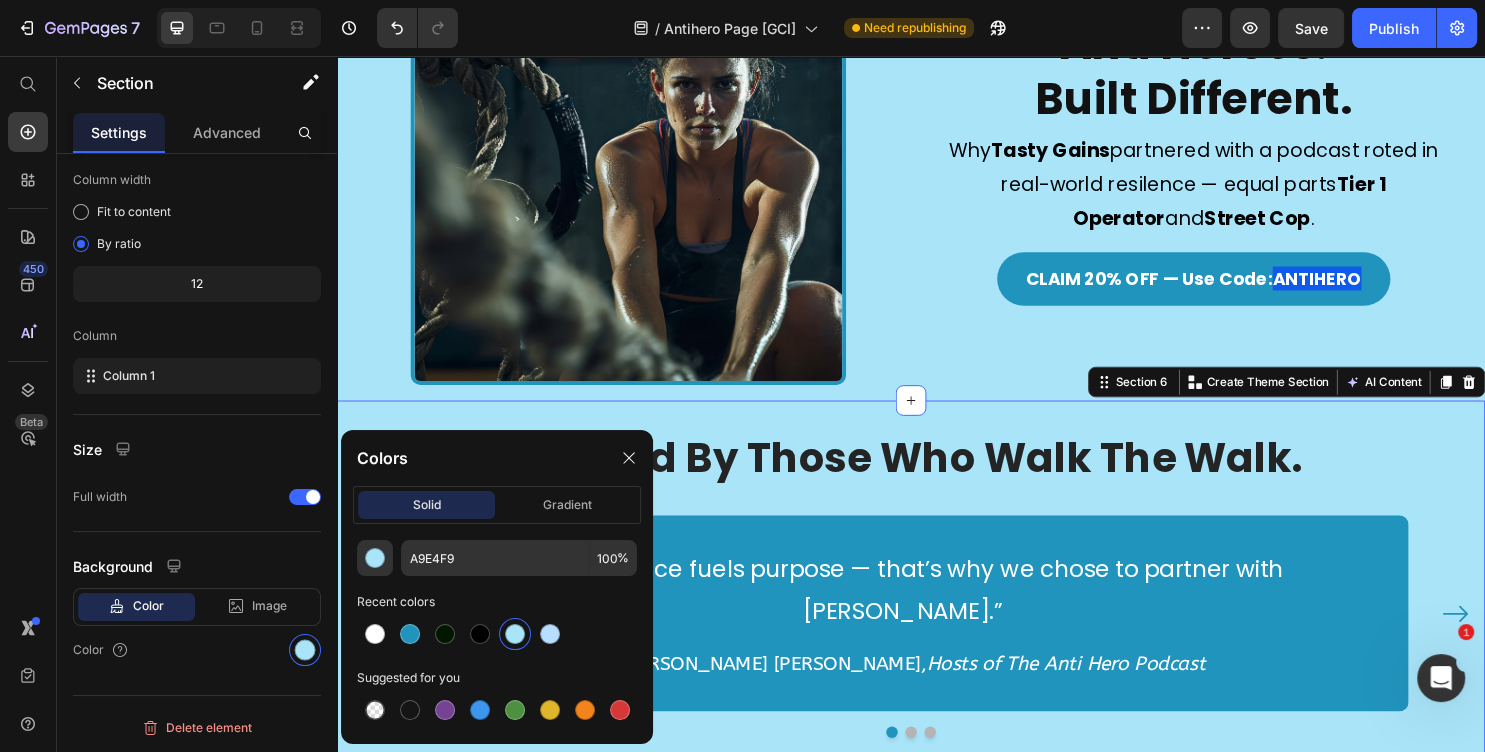 click at bounding box center (550, 634) 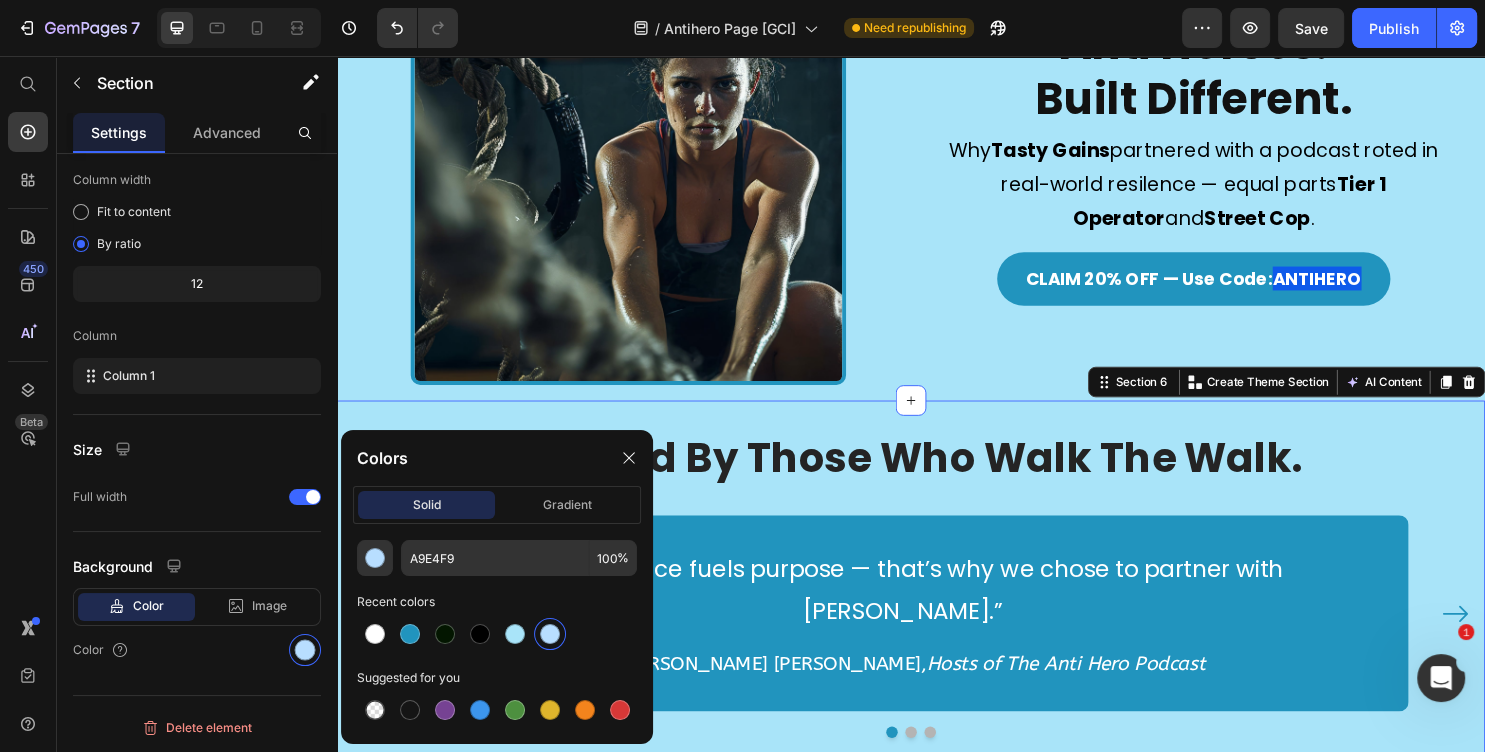 type on "B8DEFF" 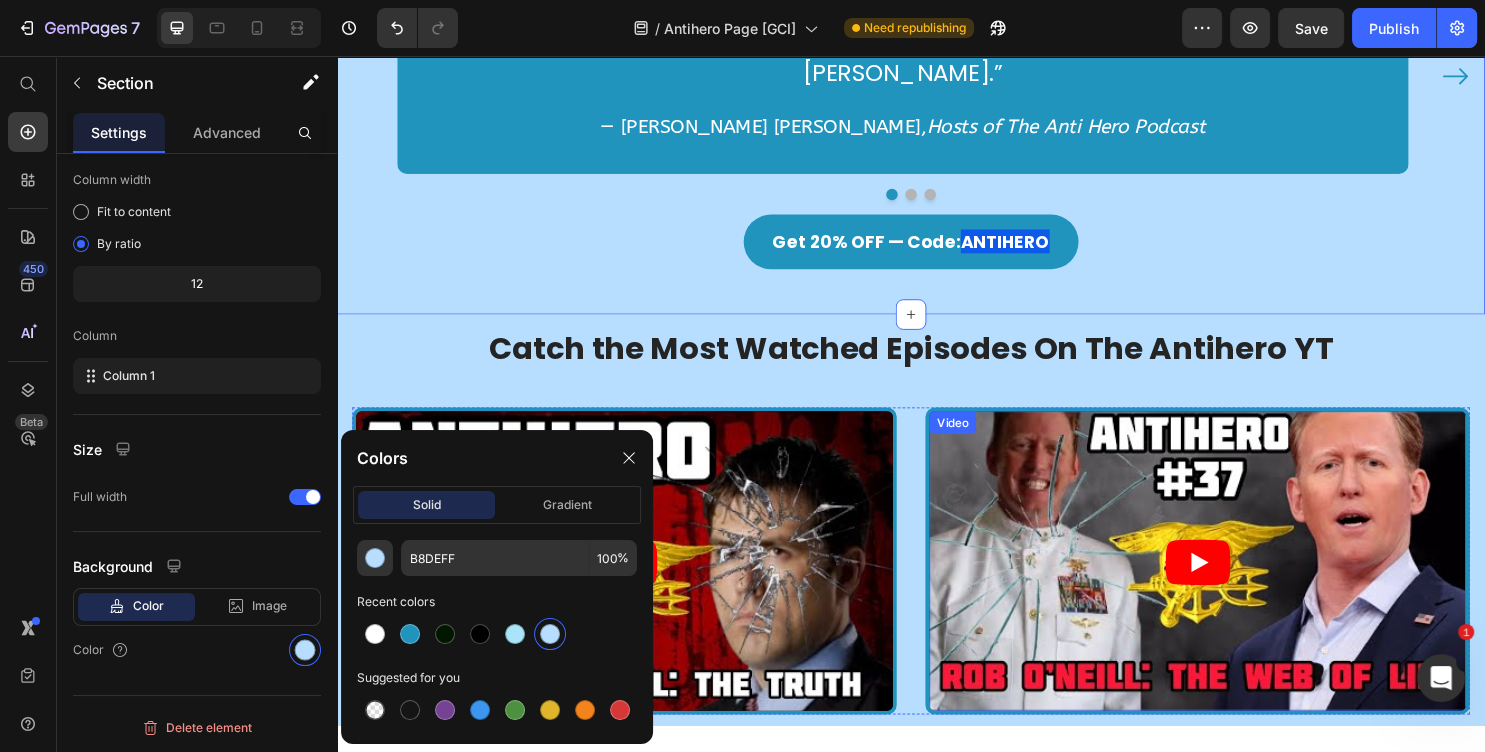 scroll, scrollTop: 2484, scrollLeft: 0, axis: vertical 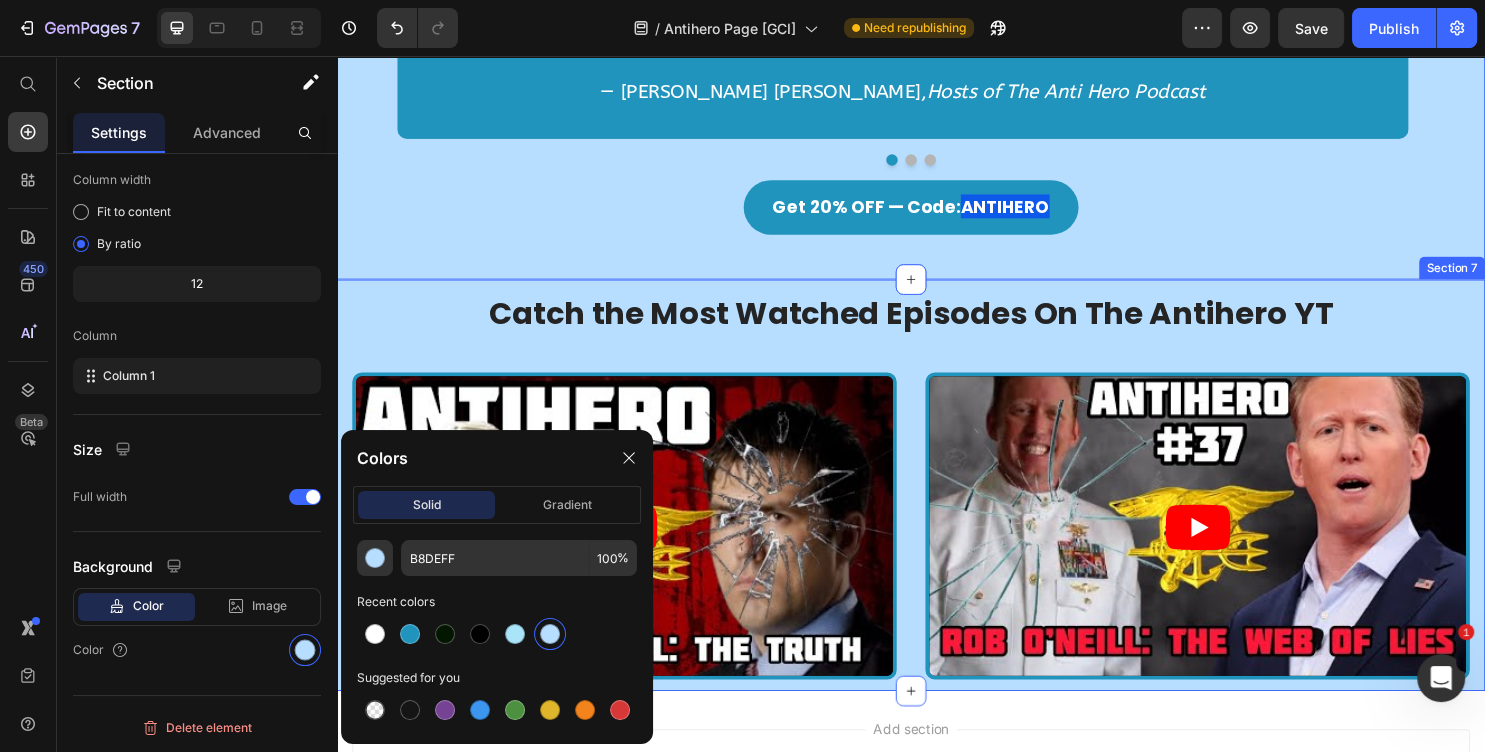 click on "Catch the Most Watched Episodes On The Antihero YT Heading Video Video Row Section 7" at bounding box center [937, 505] 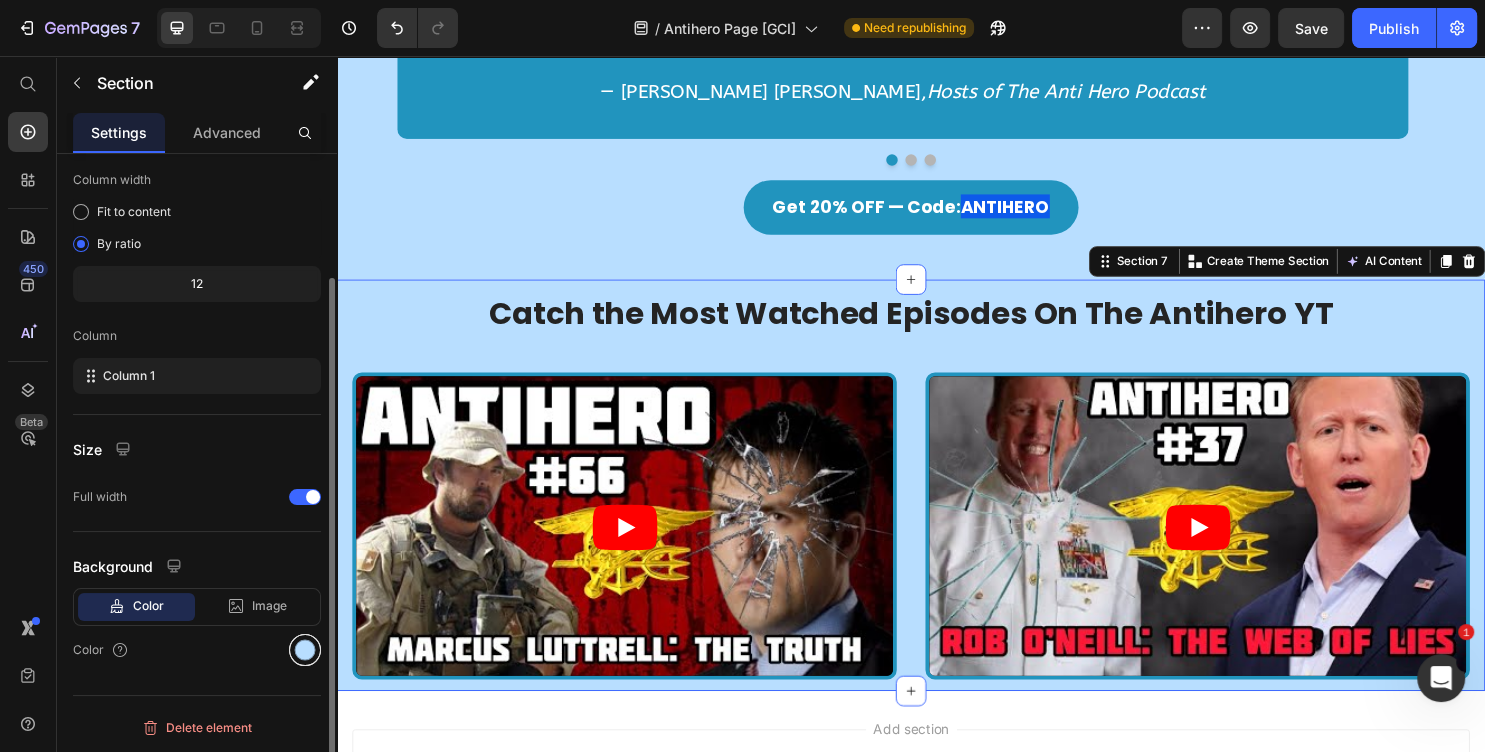 click at bounding box center (305, 650) 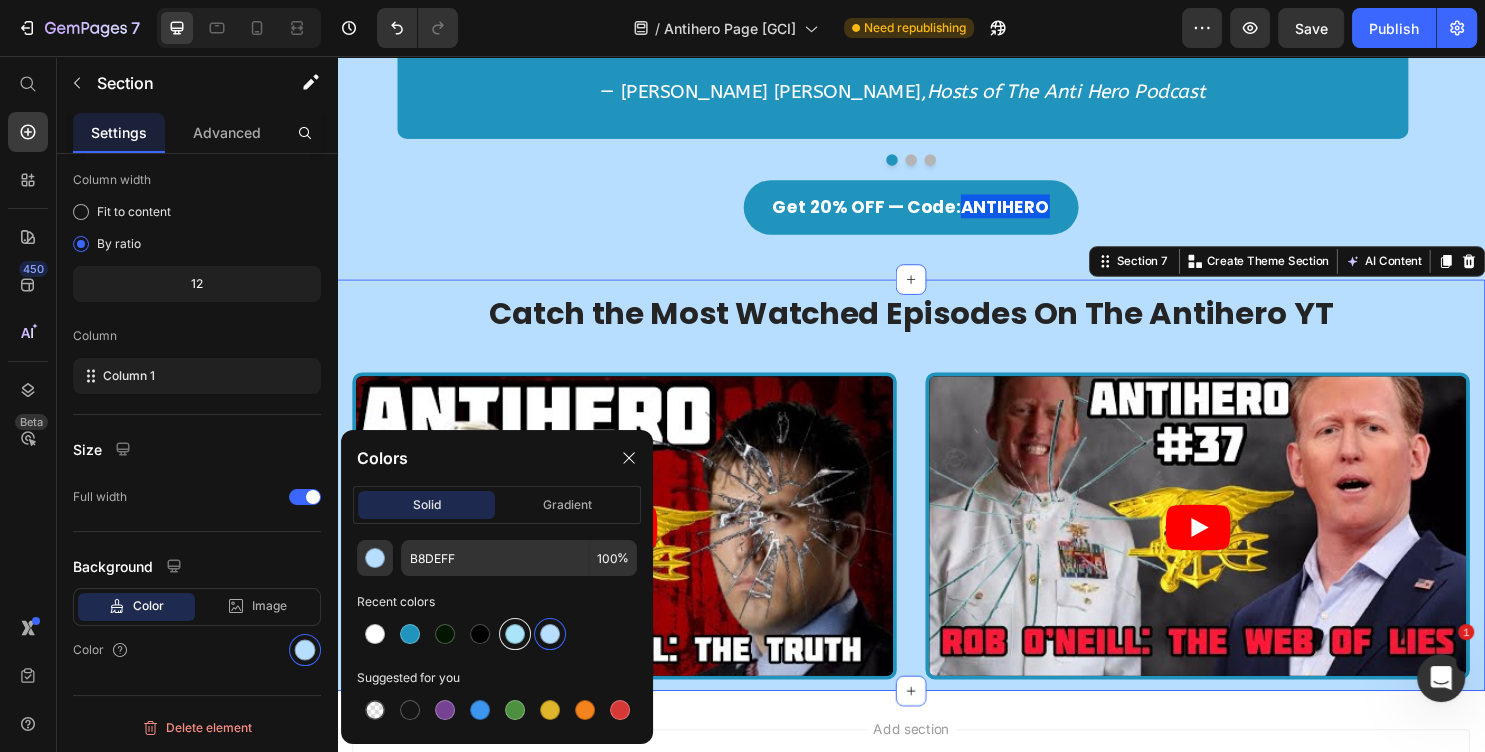 click at bounding box center (515, 634) 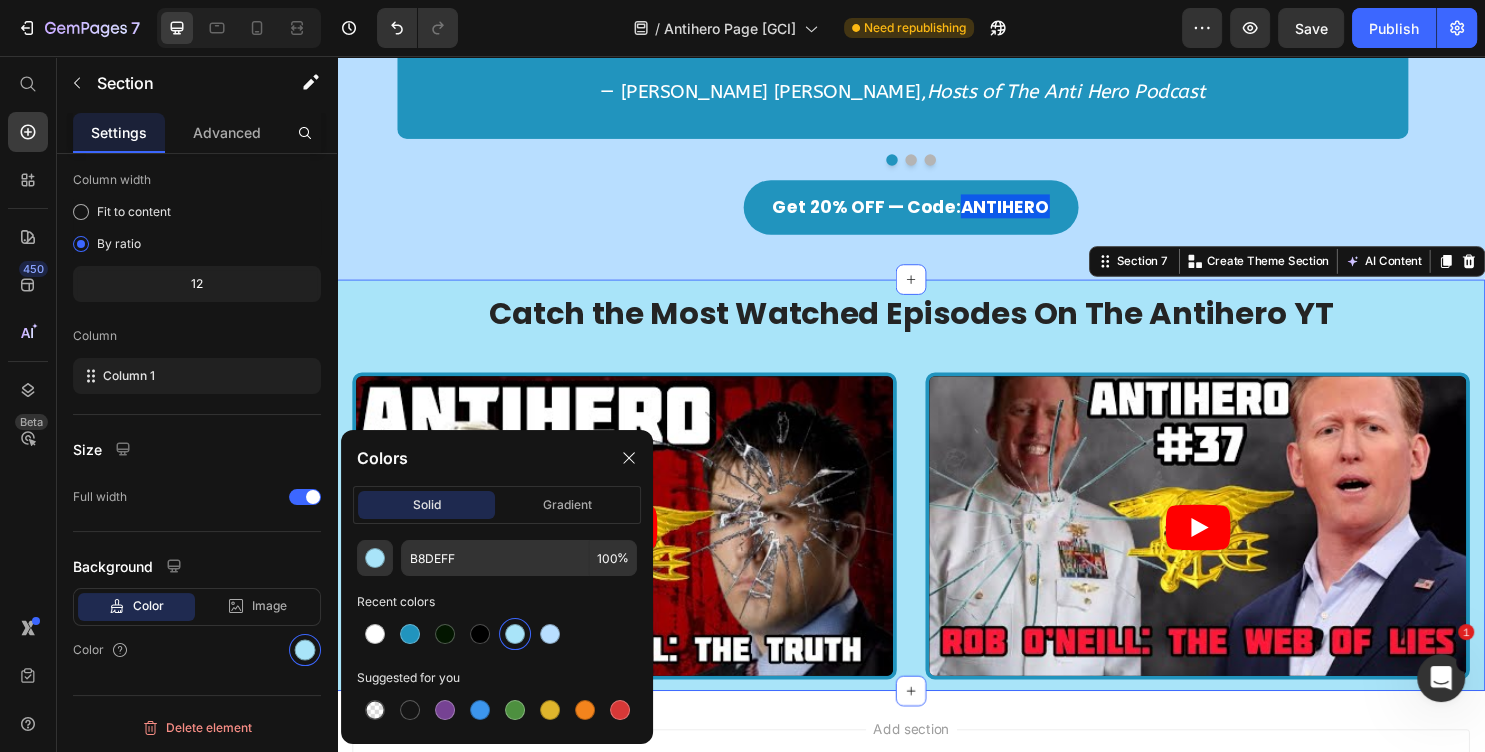 type on "A9E4F9" 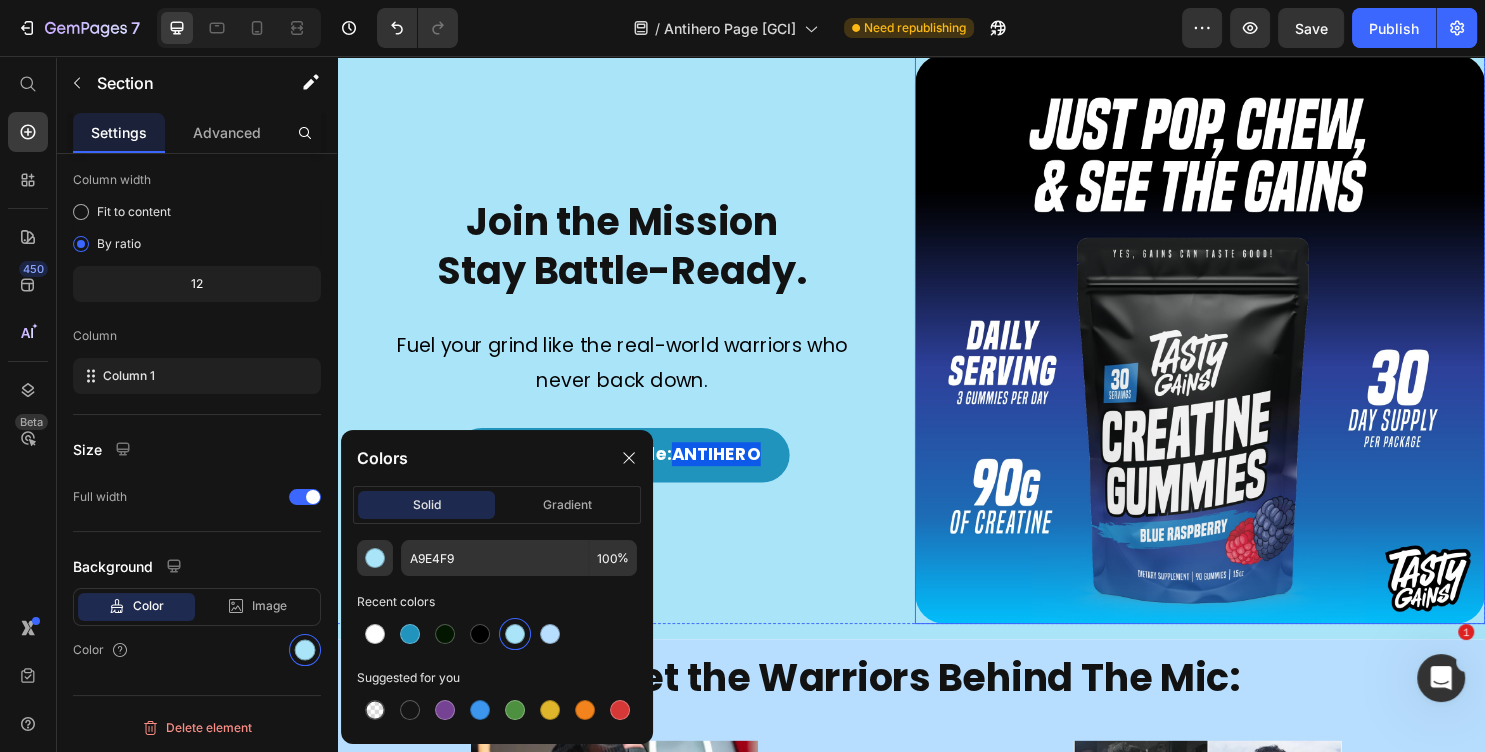 scroll, scrollTop: 431, scrollLeft: 0, axis: vertical 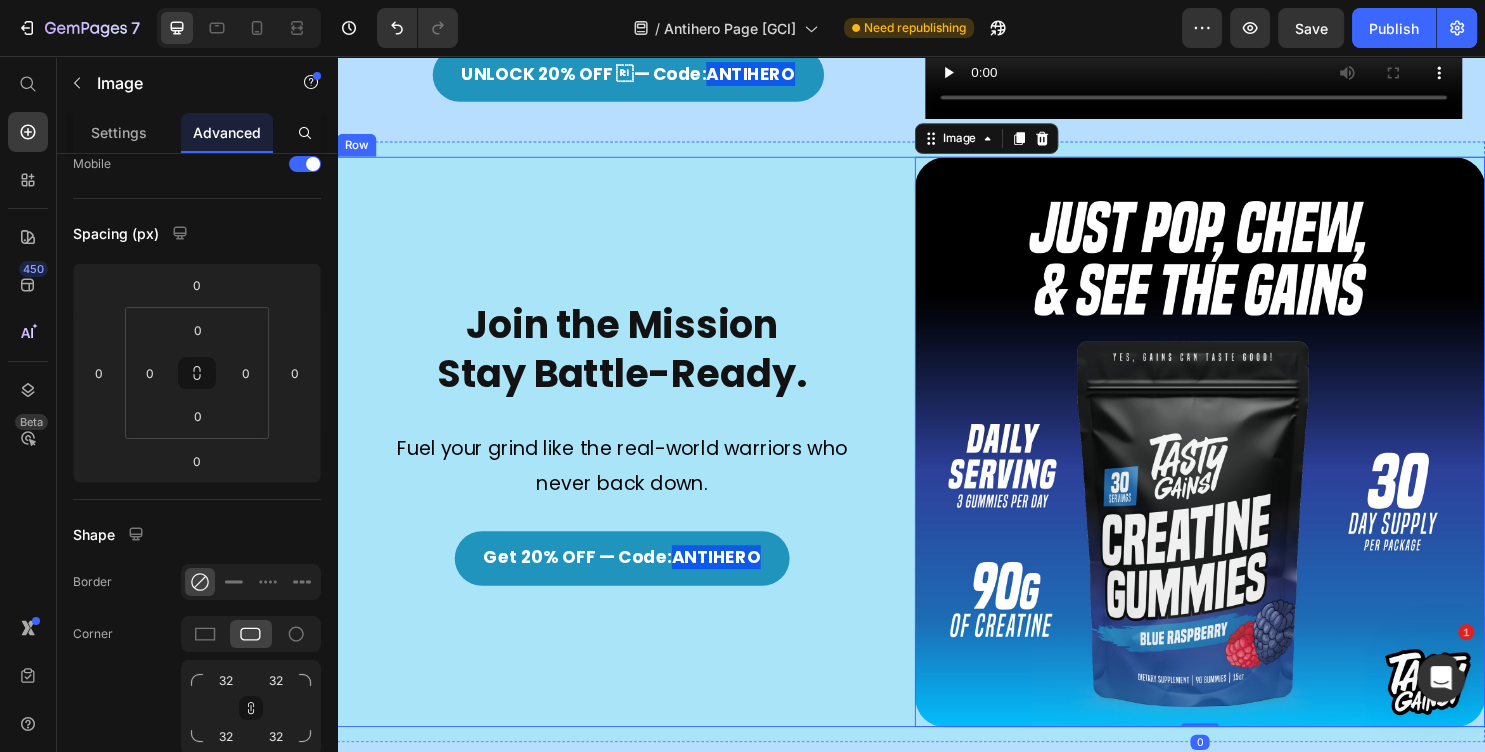 click on "Join the Mission Stay Battle-Ready. Heading Fuel your grind like the real-world warriors who never back down. Text Block Get 20% OFF — Code:  ANTIHERO Button Image   0 Row" at bounding box center [937, 460] 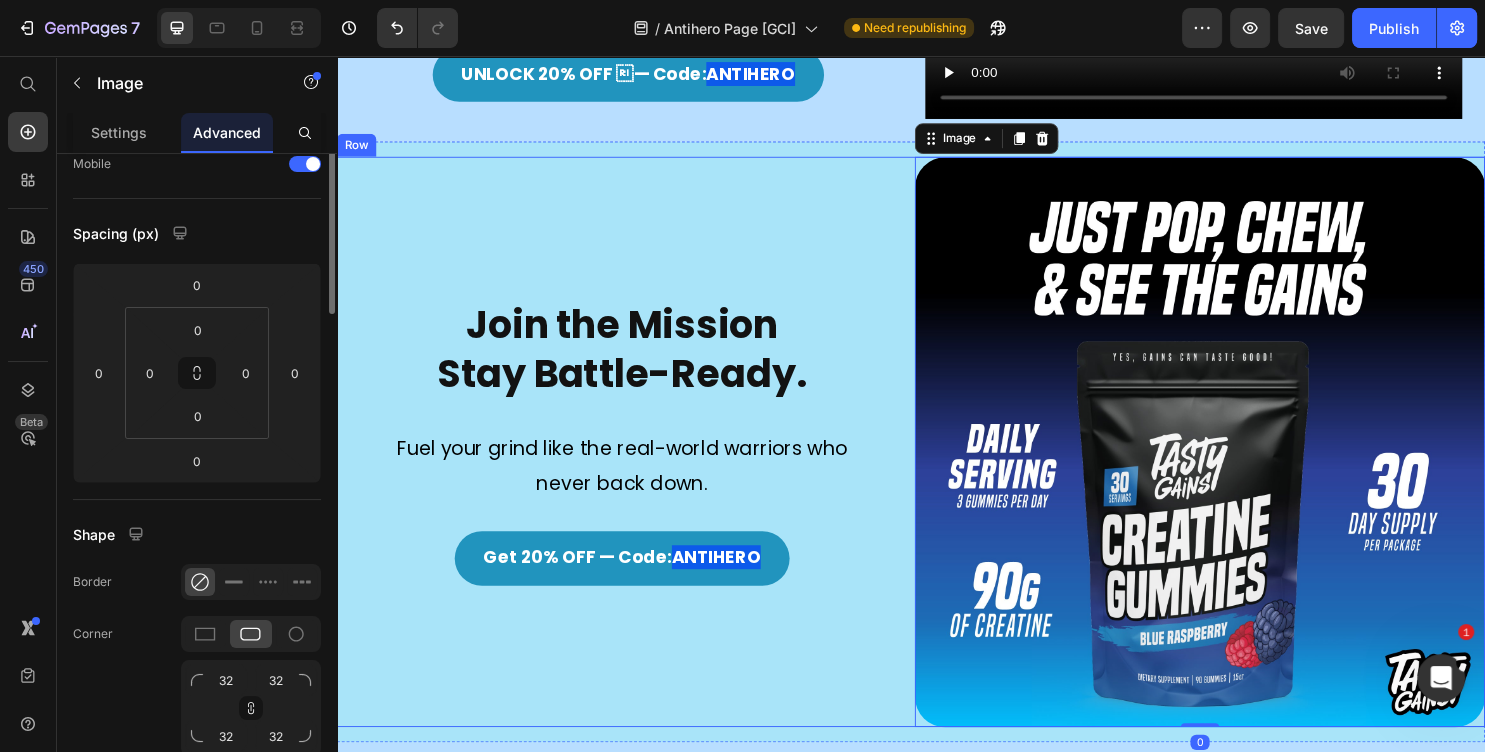 scroll, scrollTop: 0, scrollLeft: 0, axis: both 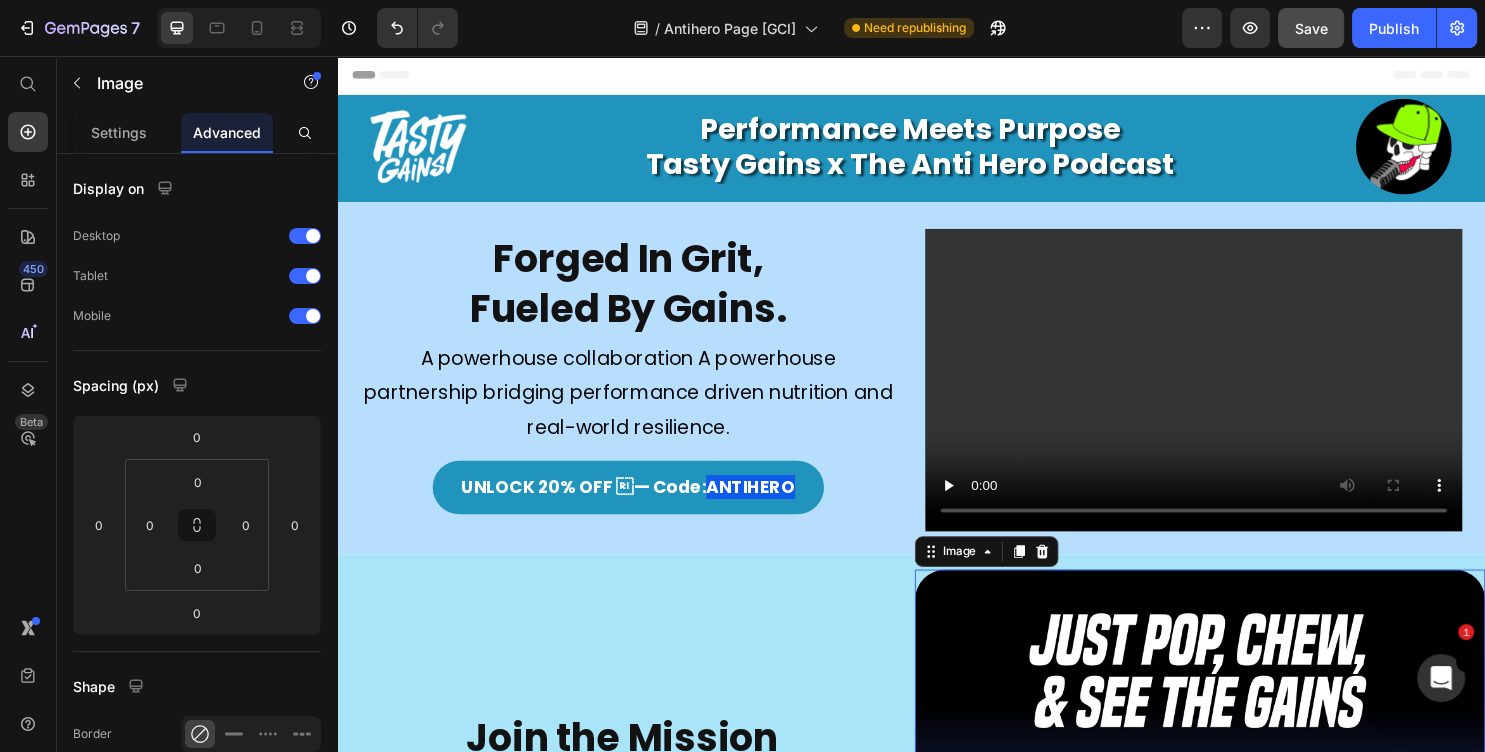 click on "Save" at bounding box center [1311, 28] 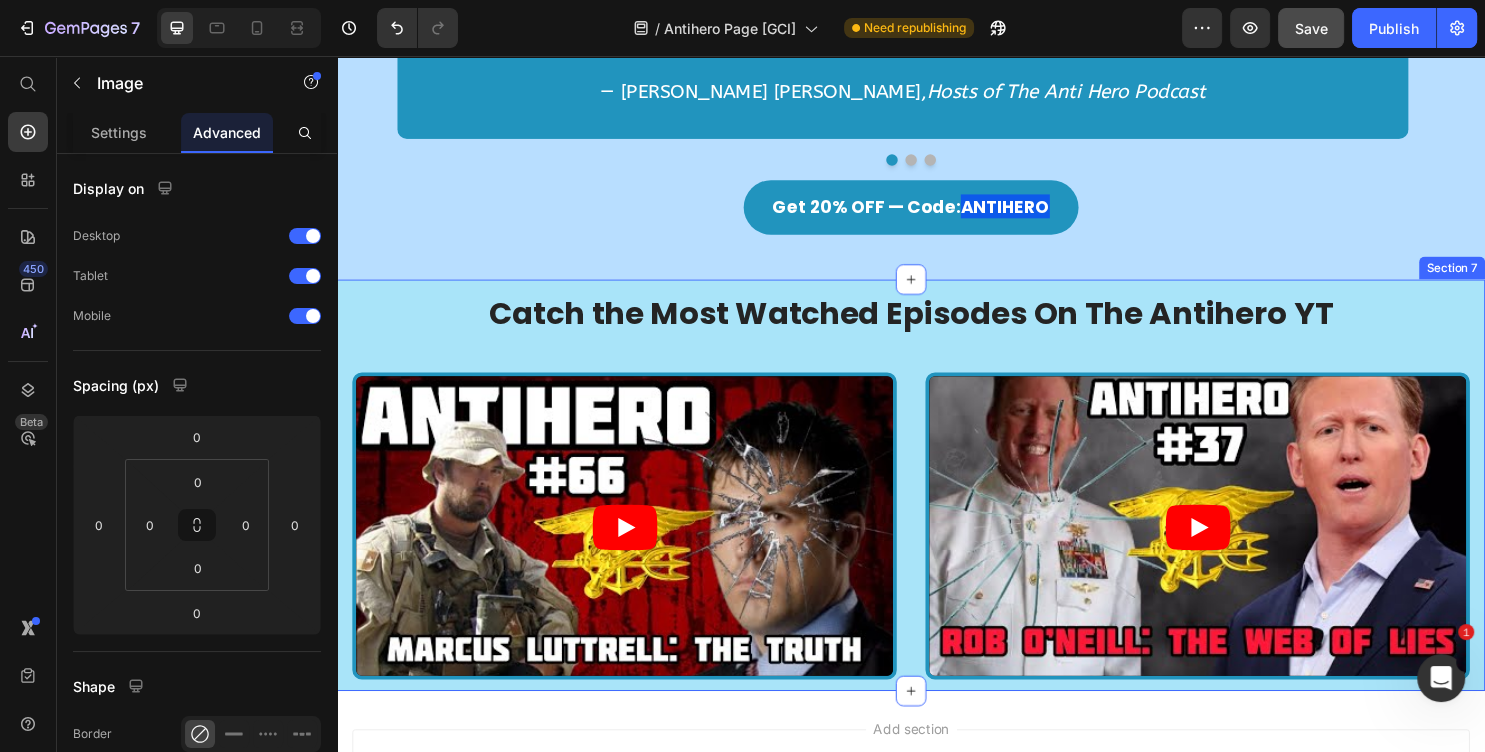 scroll, scrollTop: 2654, scrollLeft: 0, axis: vertical 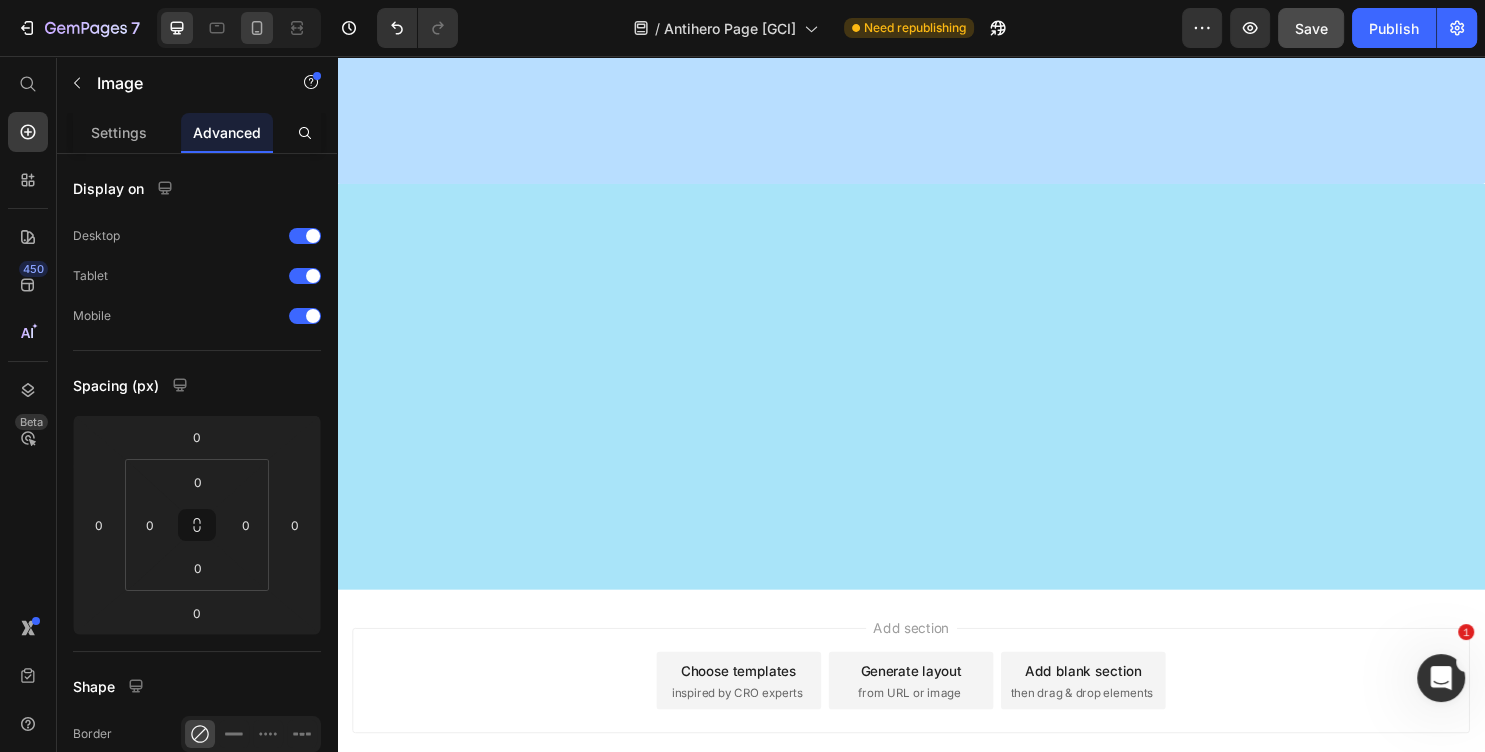 click 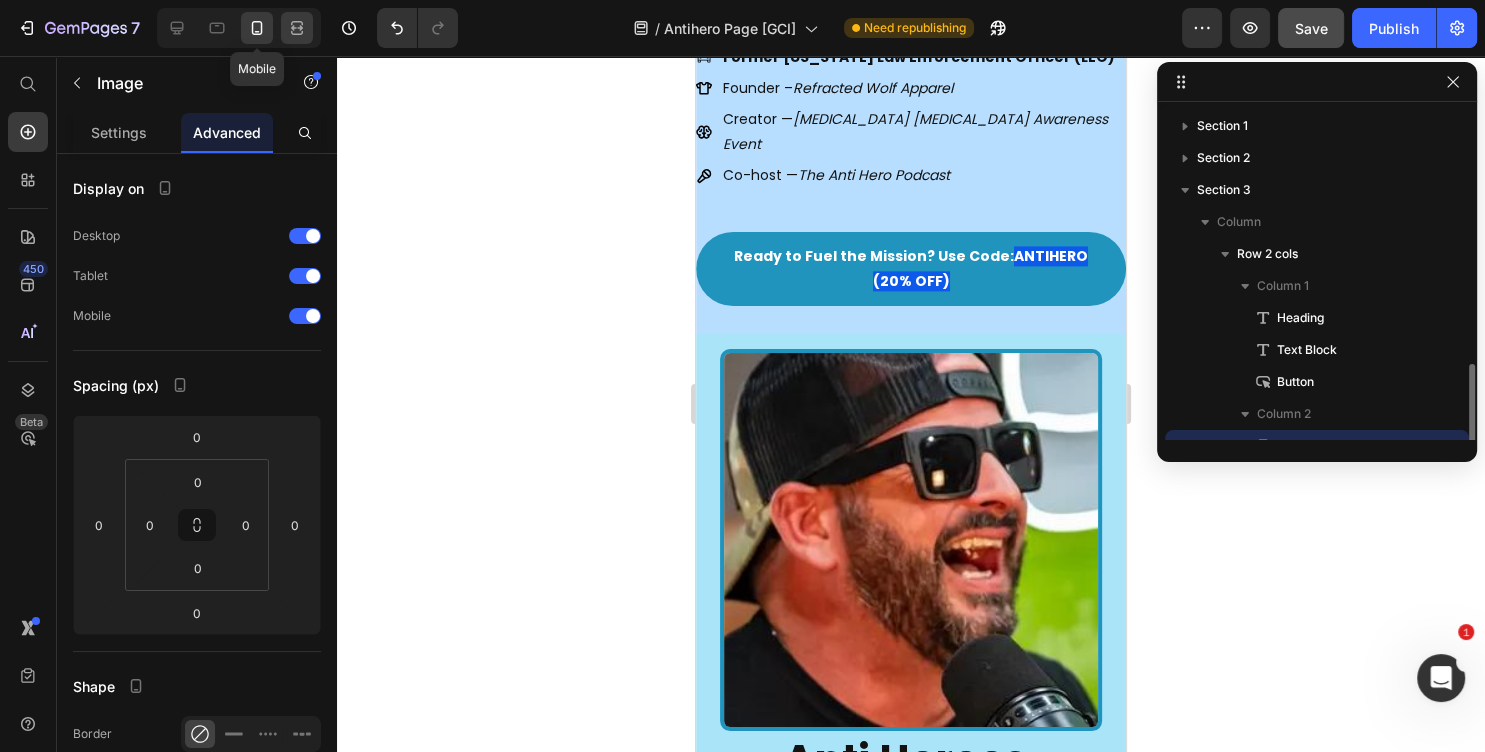 scroll, scrollTop: 601, scrollLeft: 0, axis: vertical 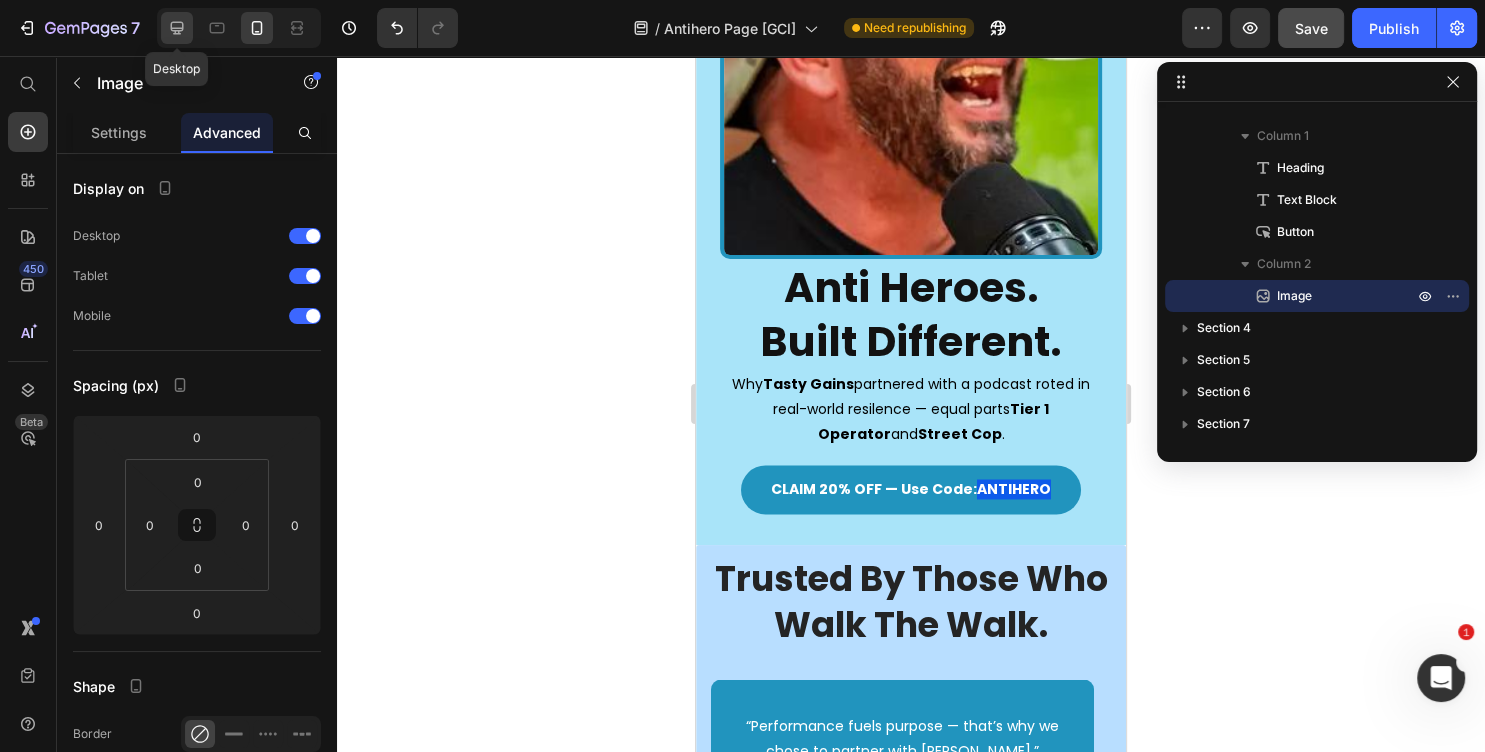 click 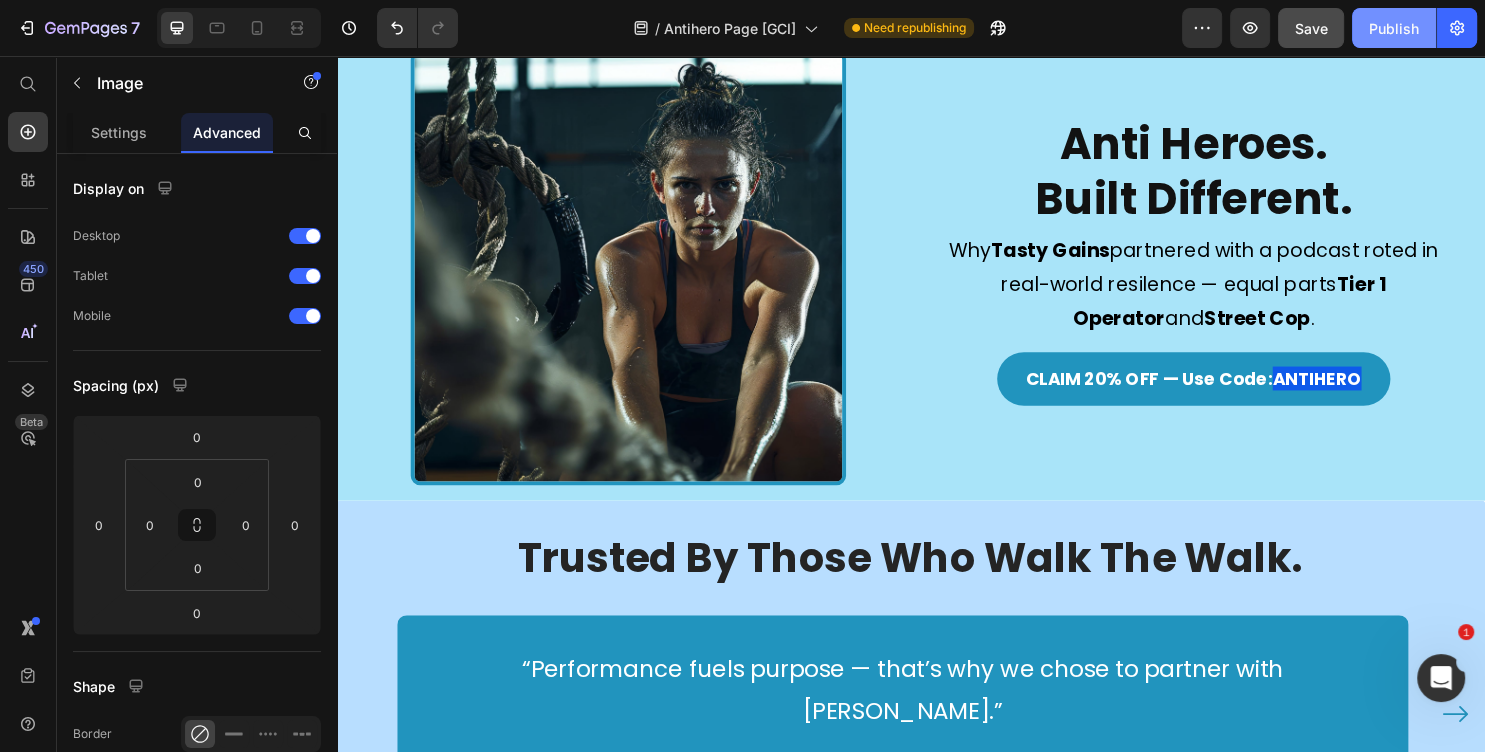 scroll, scrollTop: 2056, scrollLeft: 0, axis: vertical 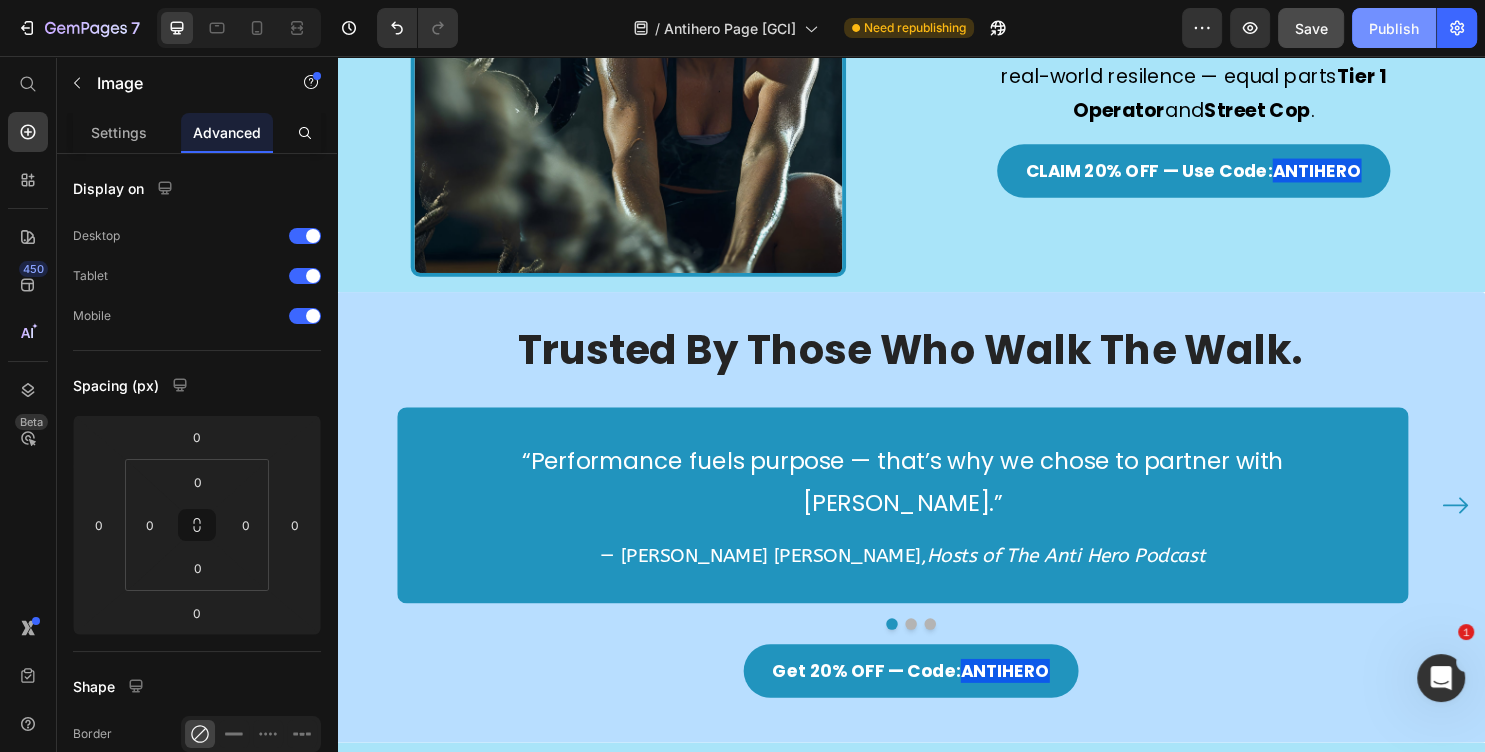 click on "Publish" at bounding box center (1394, 28) 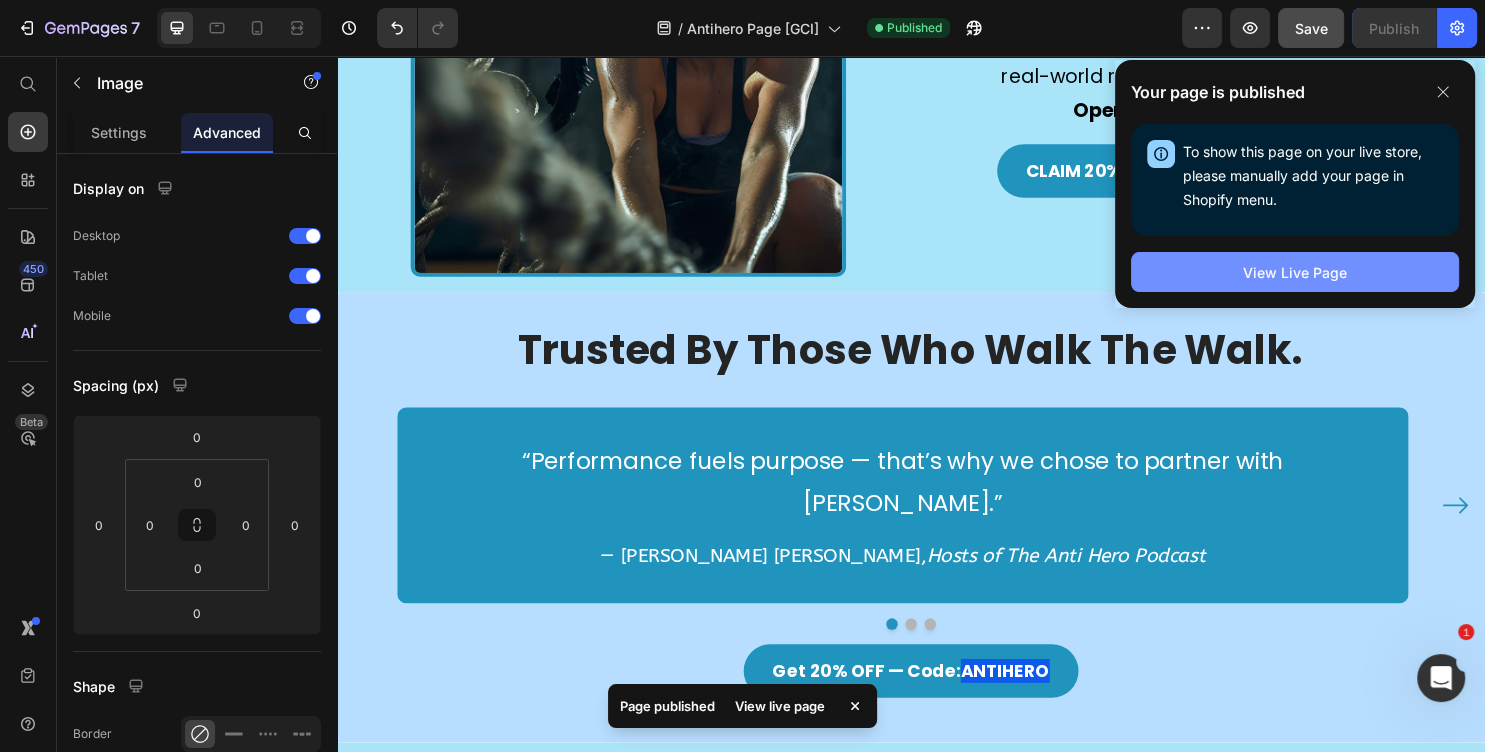 click on "View Live Page" at bounding box center [1295, 272] 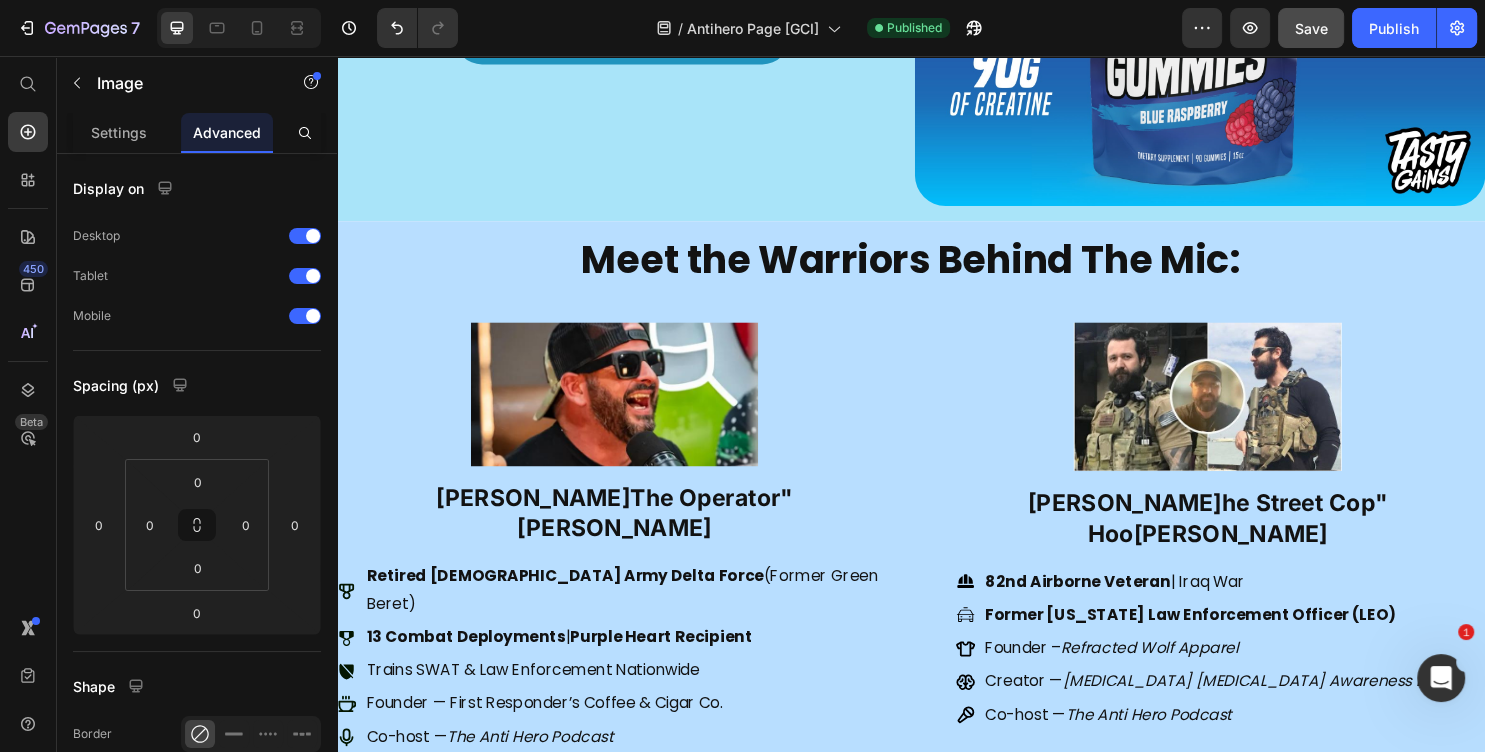 scroll, scrollTop: 0, scrollLeft: 0, axis: both 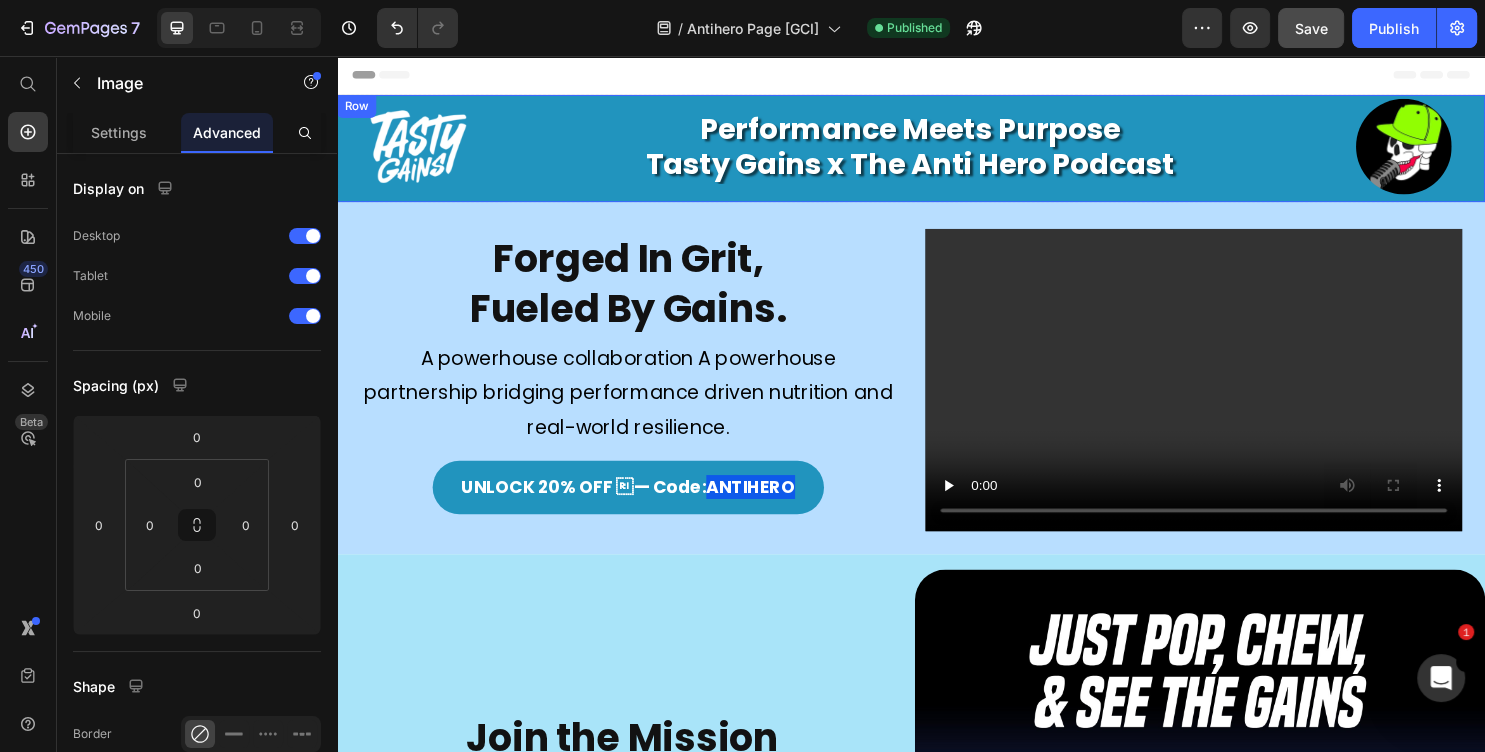 click on "Image Performance Meets Purpose  Tasty Gains x The Anti Hero Podcast Heading Image Row" at bounding box center [937, 153] 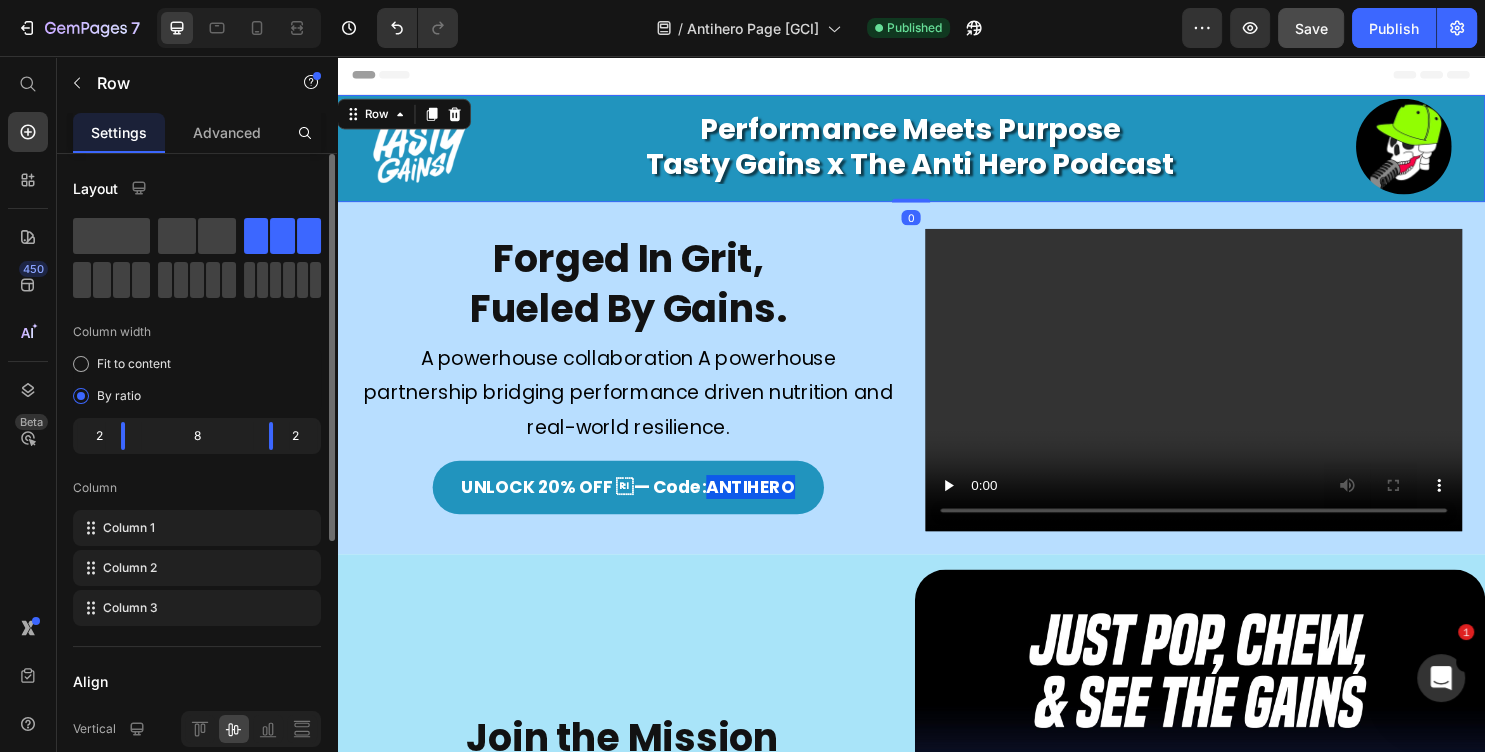 scroll, scrollTop: 453, scrollLeft: 0, axis: vertical 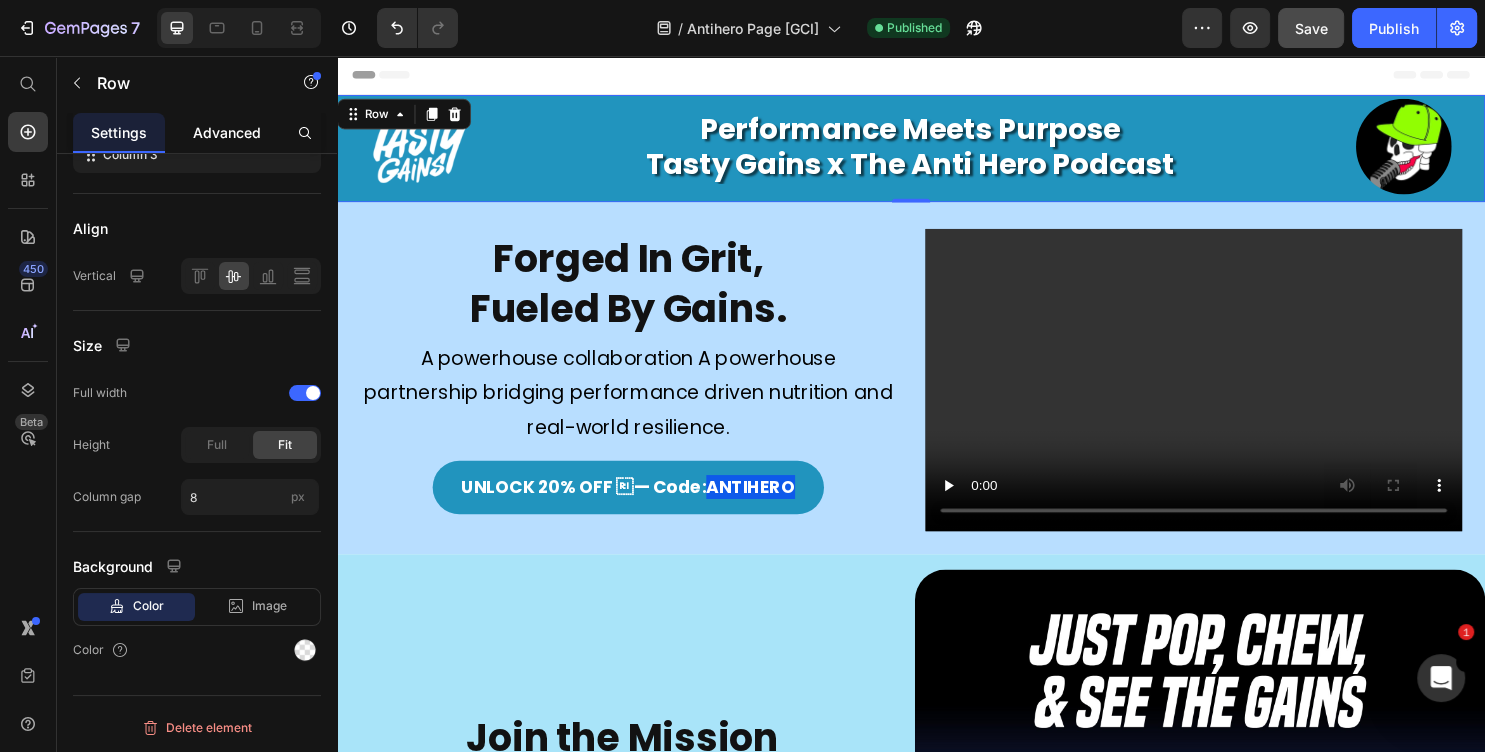 click on "Advanced" 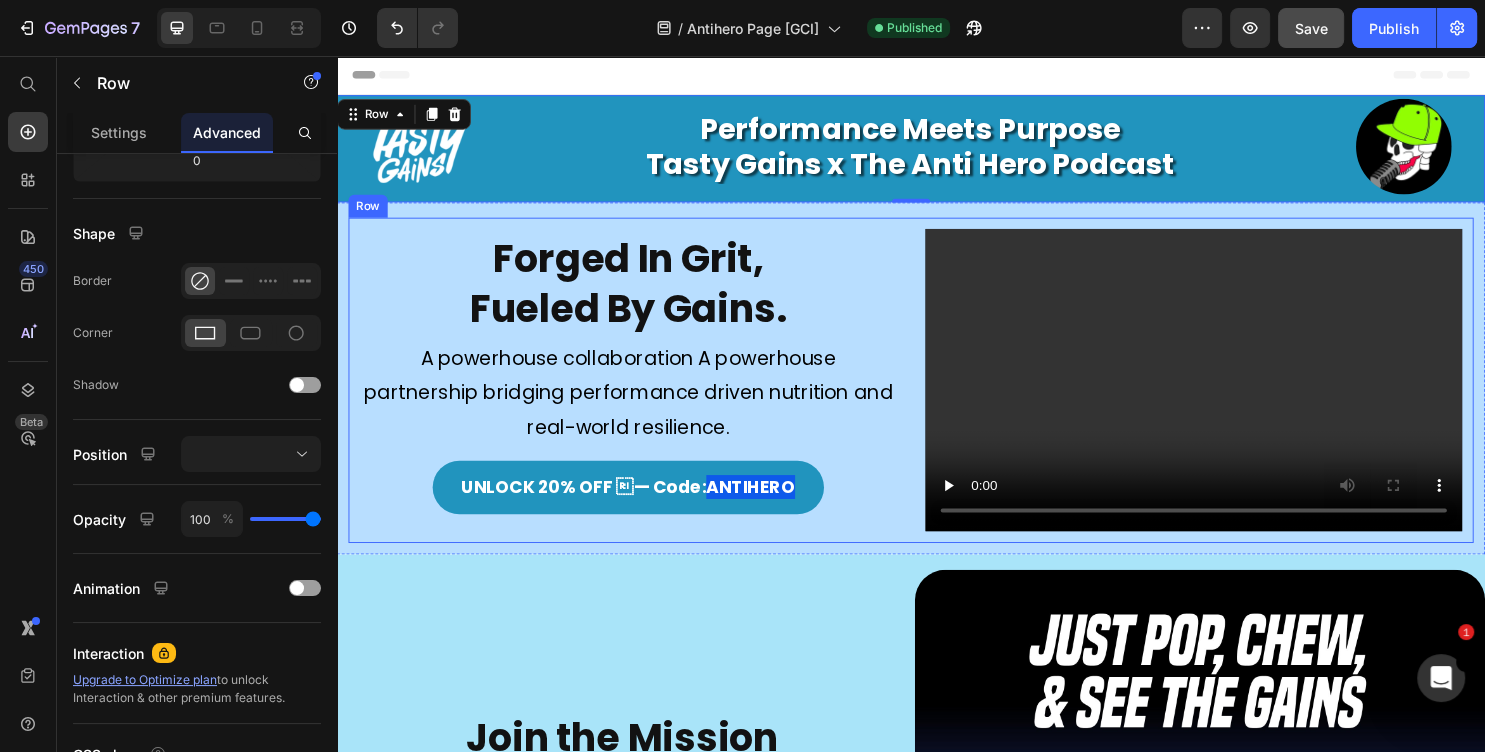 scroll, scrollTop: 0, scrollLeft: 0, axis: both 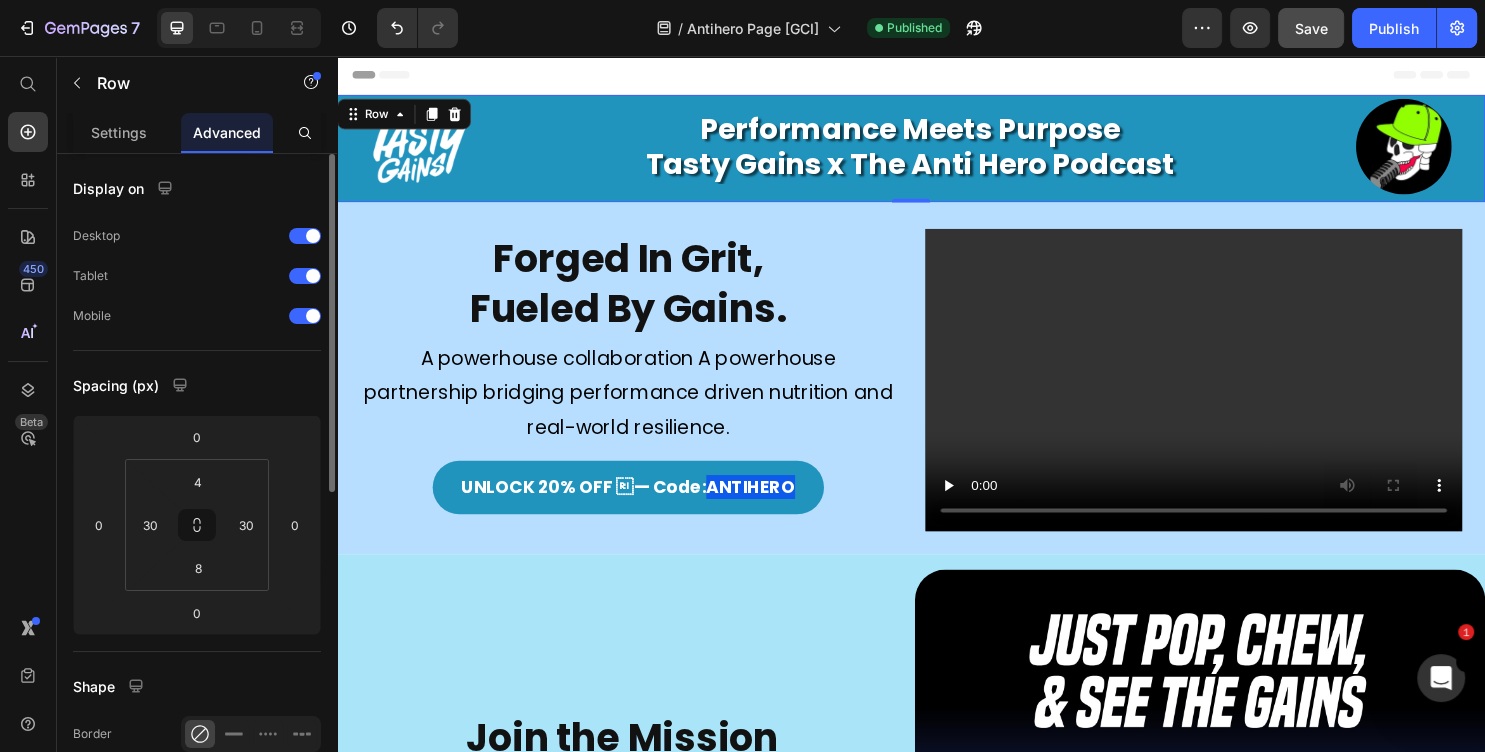 click at bounding box center [460, 151] 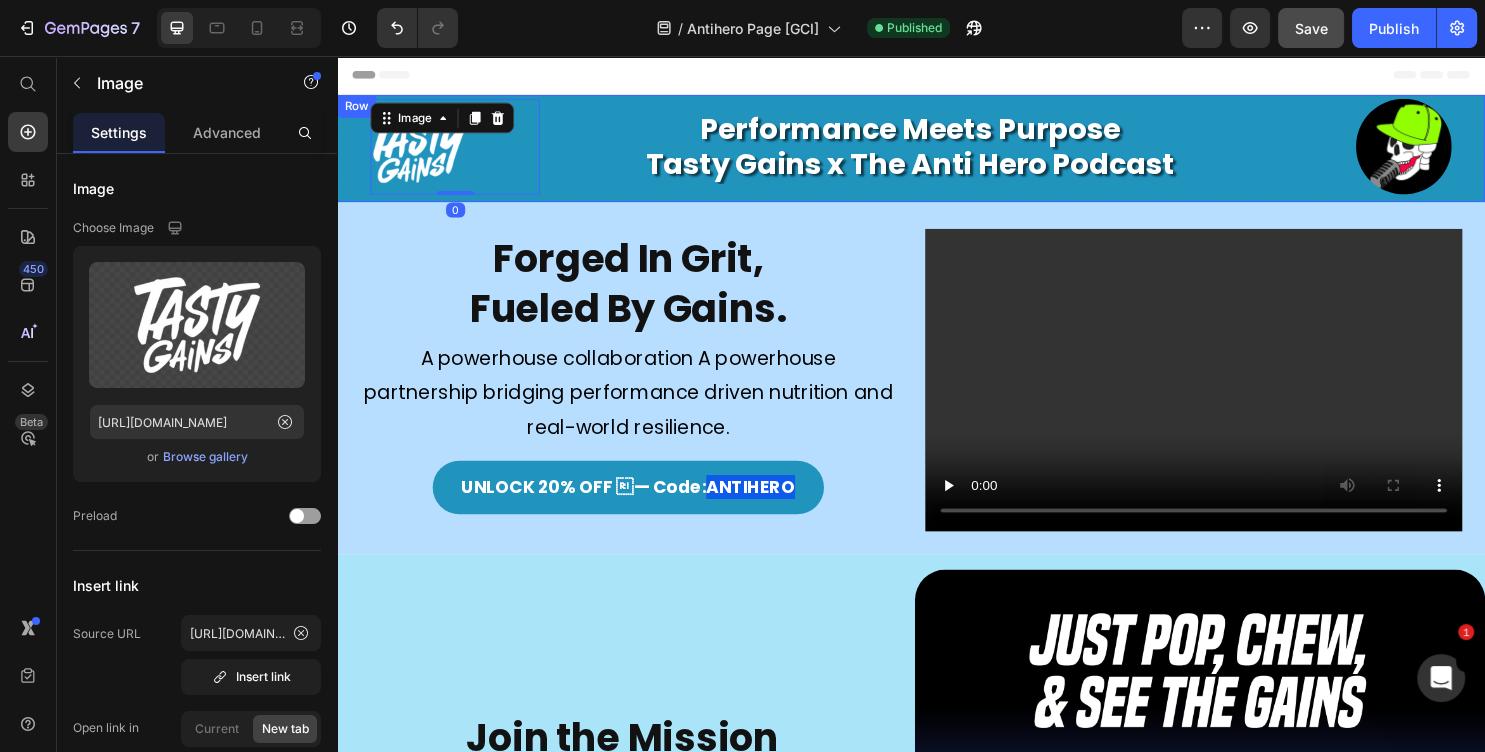 click on "Image   0 Performance Meets Purpose  Tasty Gains x The Anti Hero Podcast Heading Image Row" at bounding box center (937, 153) 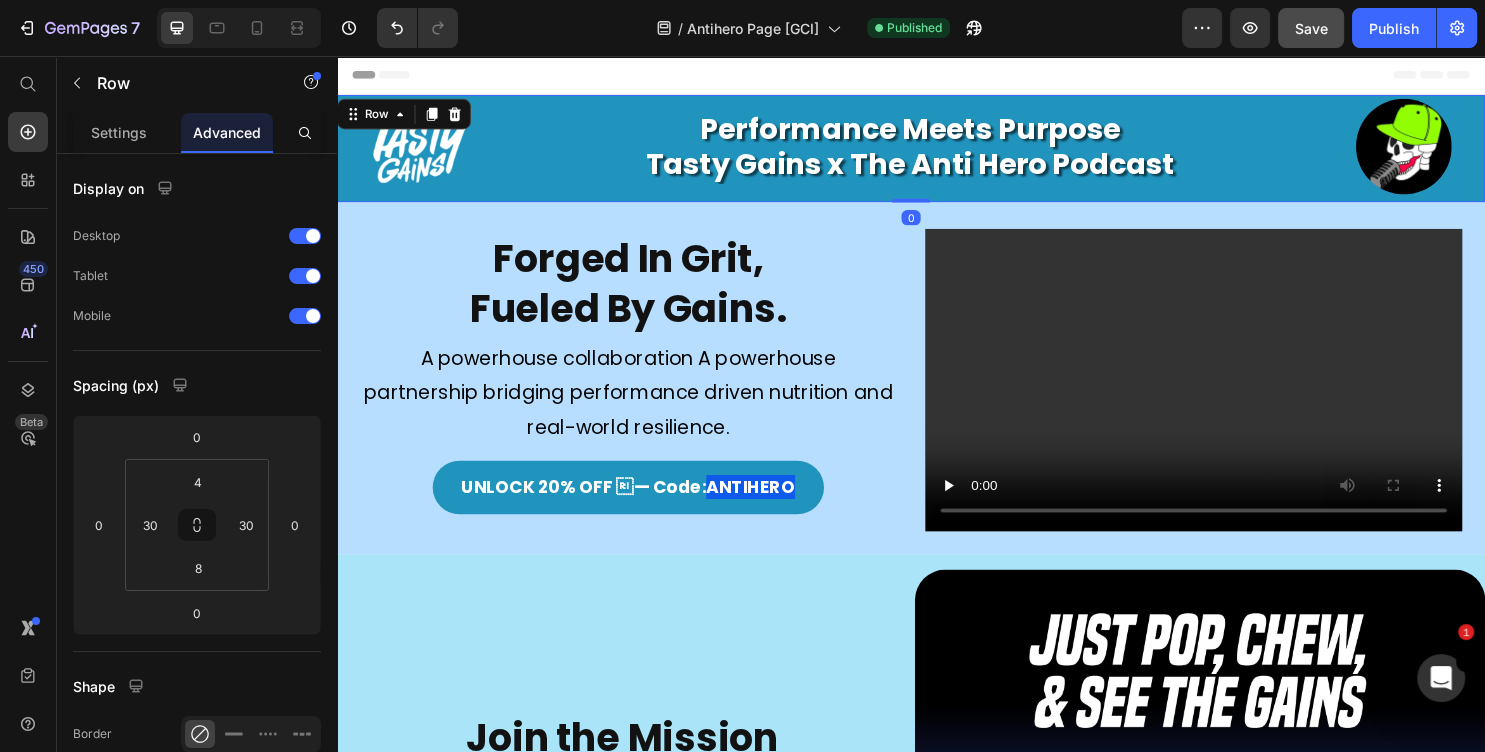 click on "Image Performance Meets Purpose  Tasty Gains x The Anti Hero Podcast Heading Image Row   0" at bounding box center (937, 153) 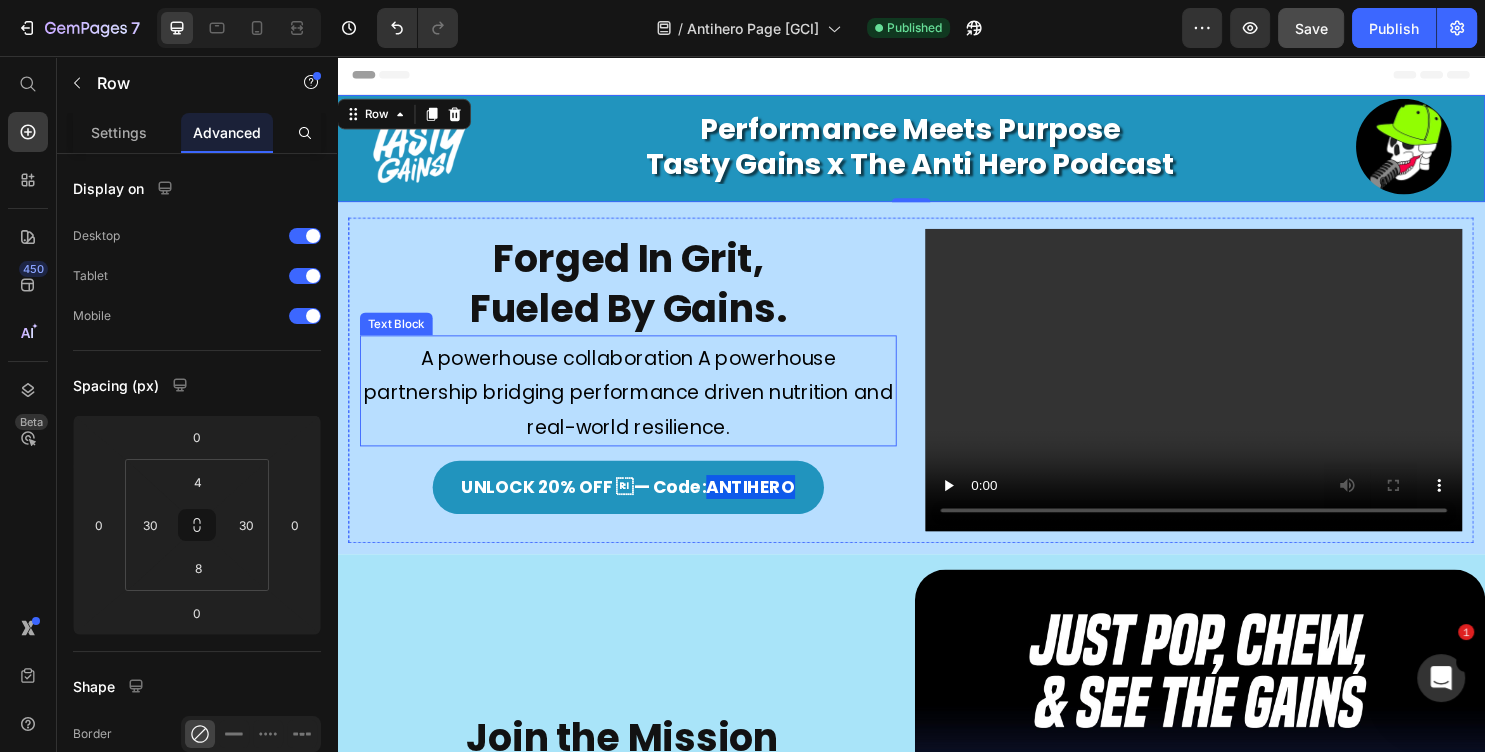 scroll, scrollTop: 0, scrollLeft: 0, axis: both 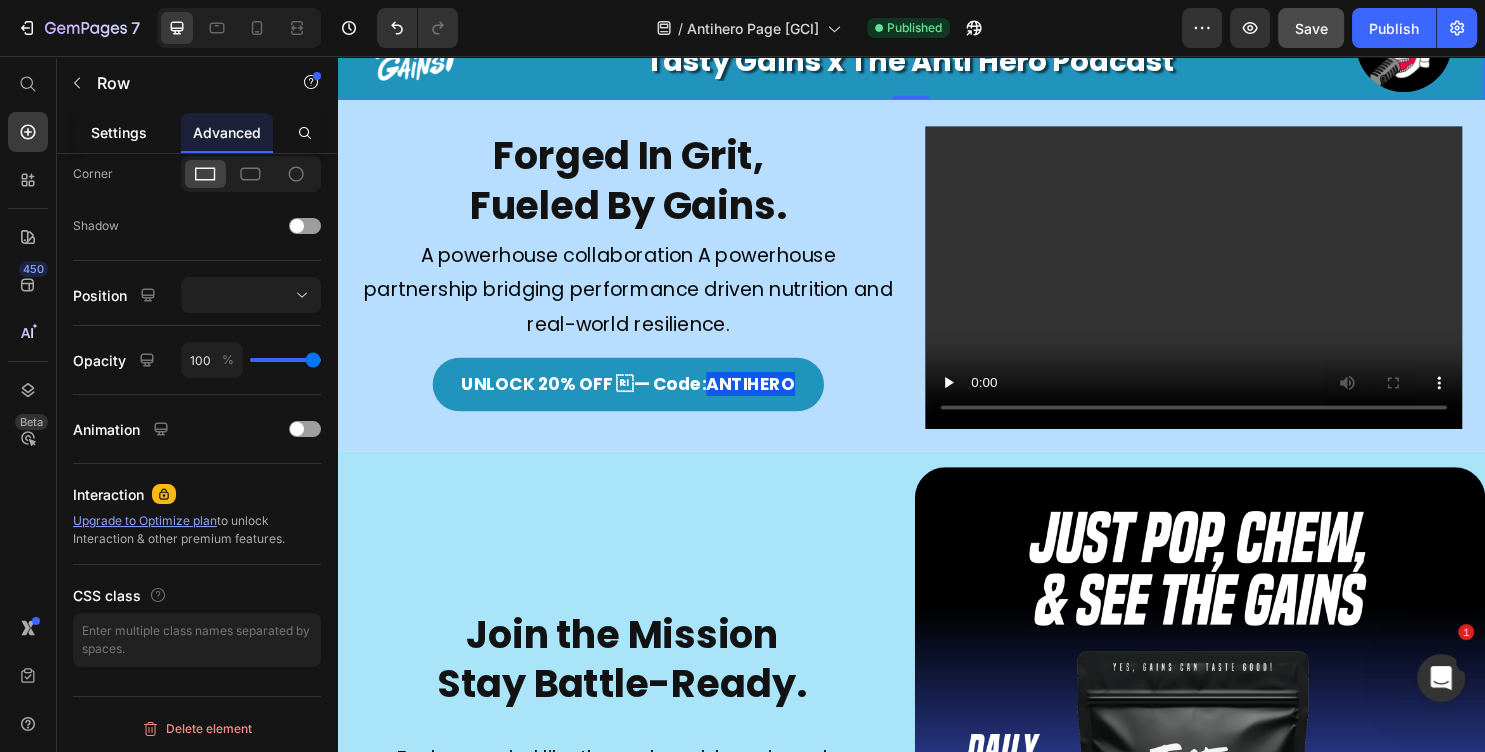 click on "Settings" at bounding box center (119, 132) 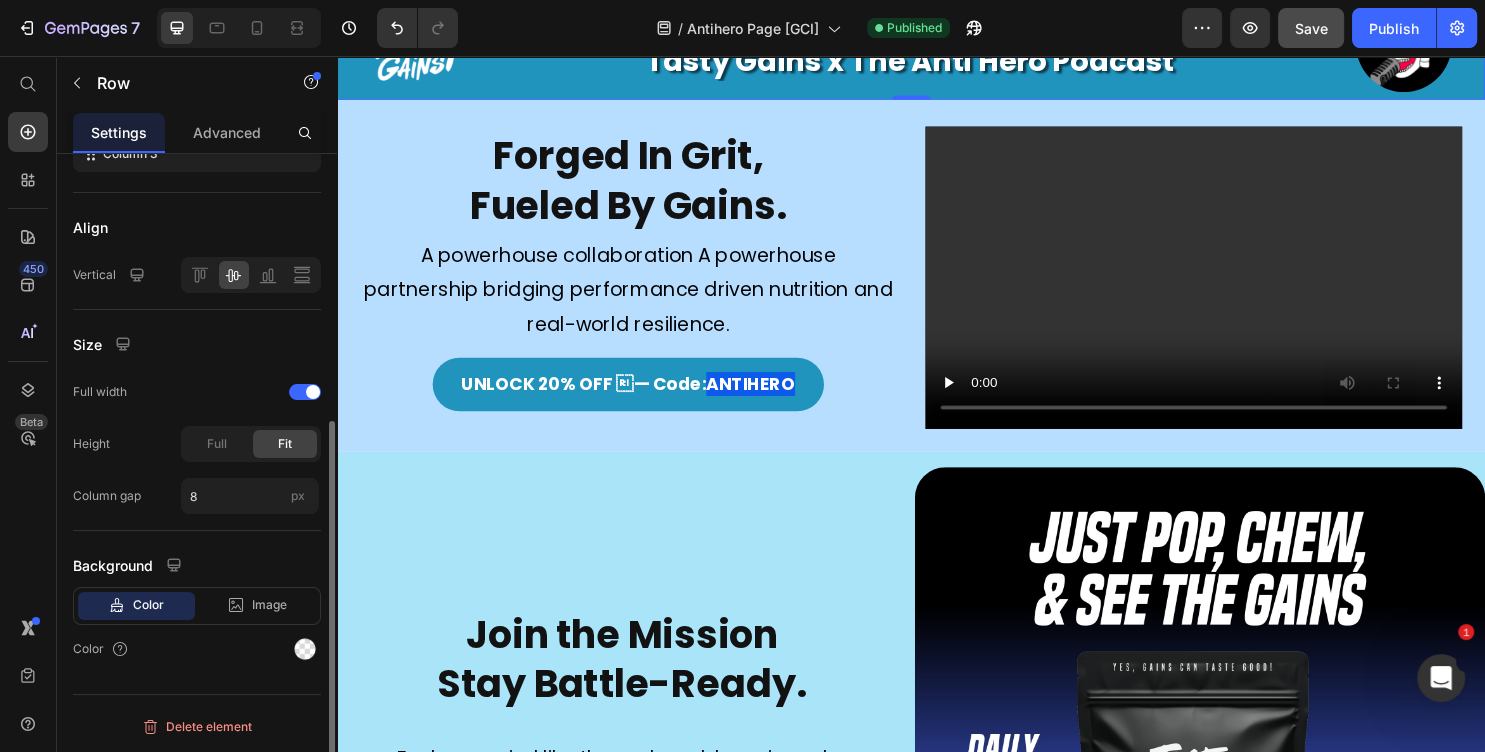 scroll, scrollTop: 102, scrollLeft: 0, axis: vertical 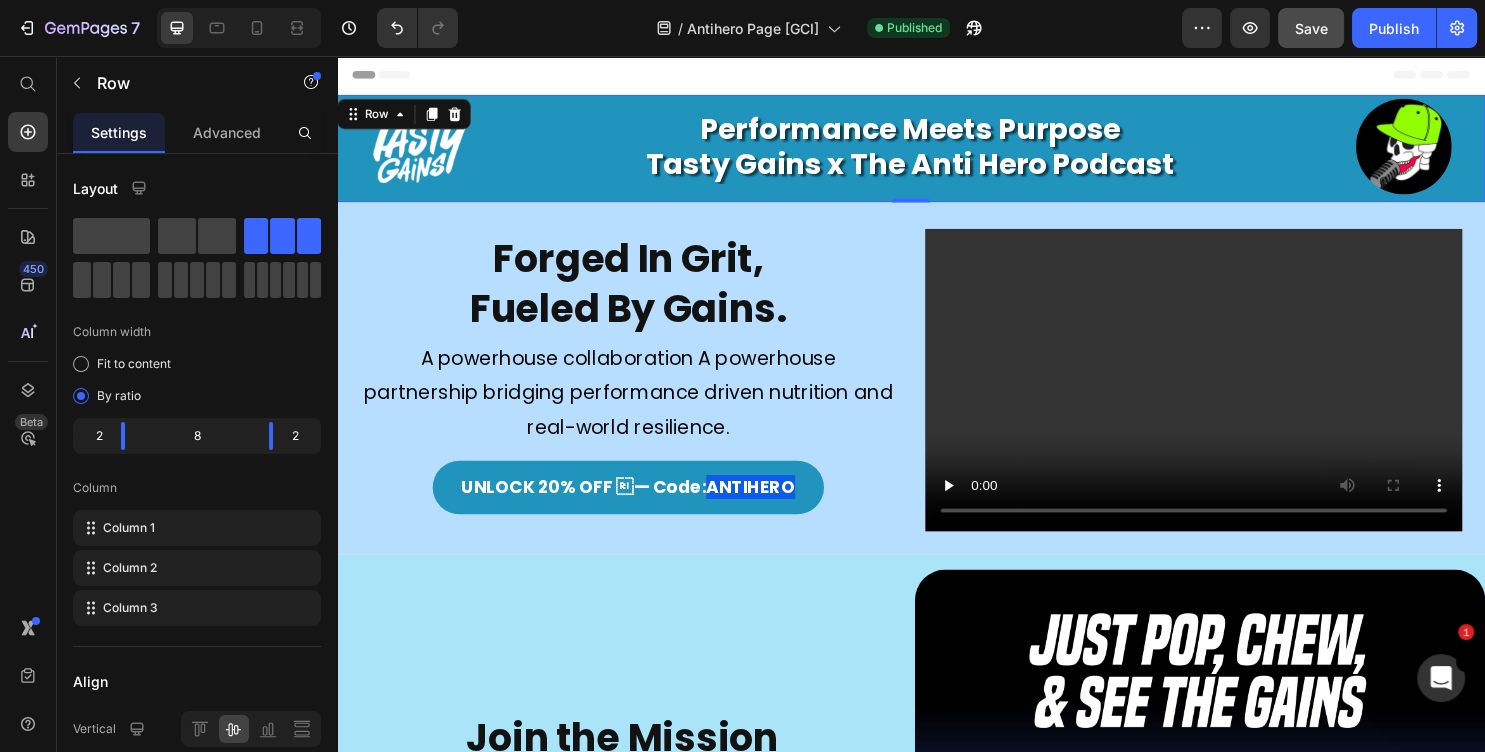 click on "Image Performance Meets Purpose  Tasty Gains x The Anti Hero Podcast Heading Image Row   0" at bounding box center (937, 153) 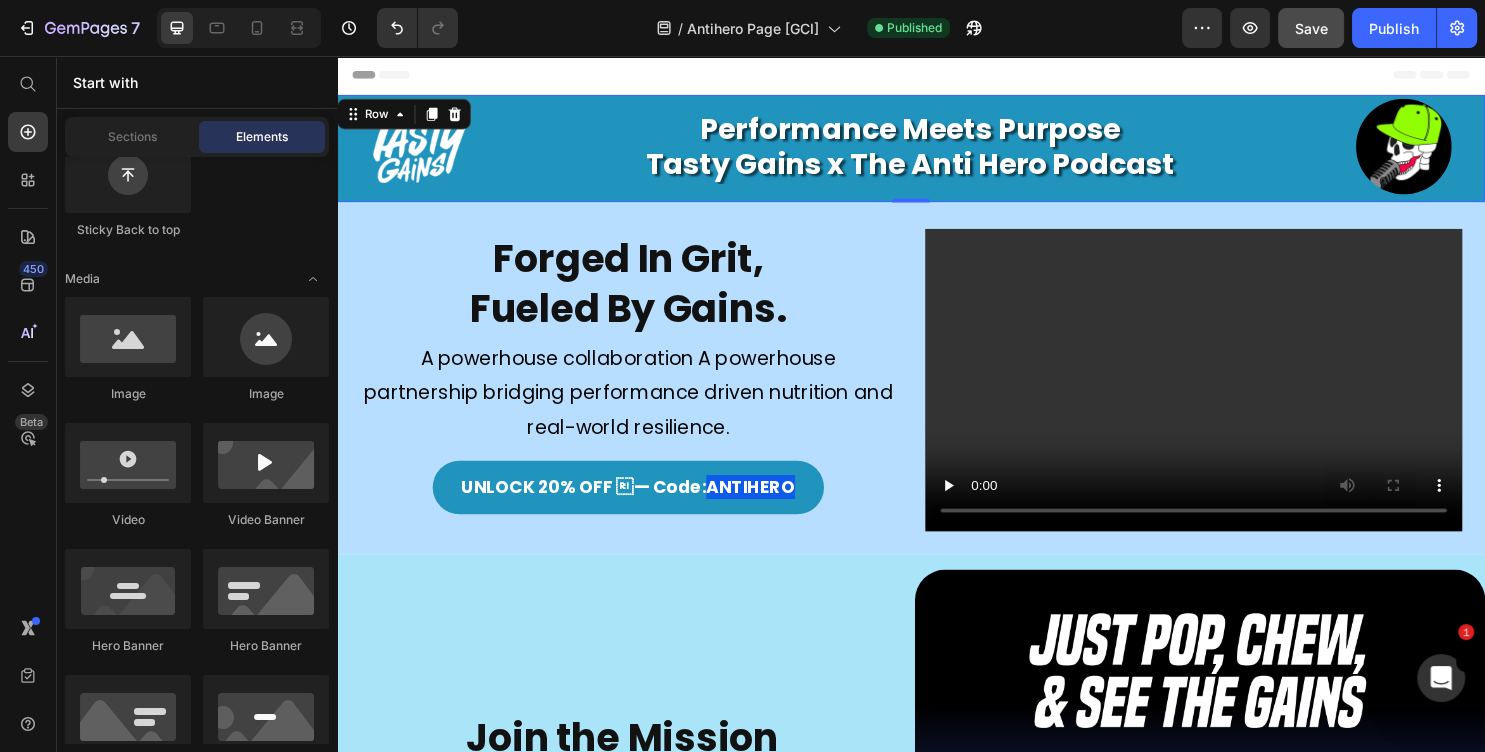 click on "Header" at bounding box center (937, 76) 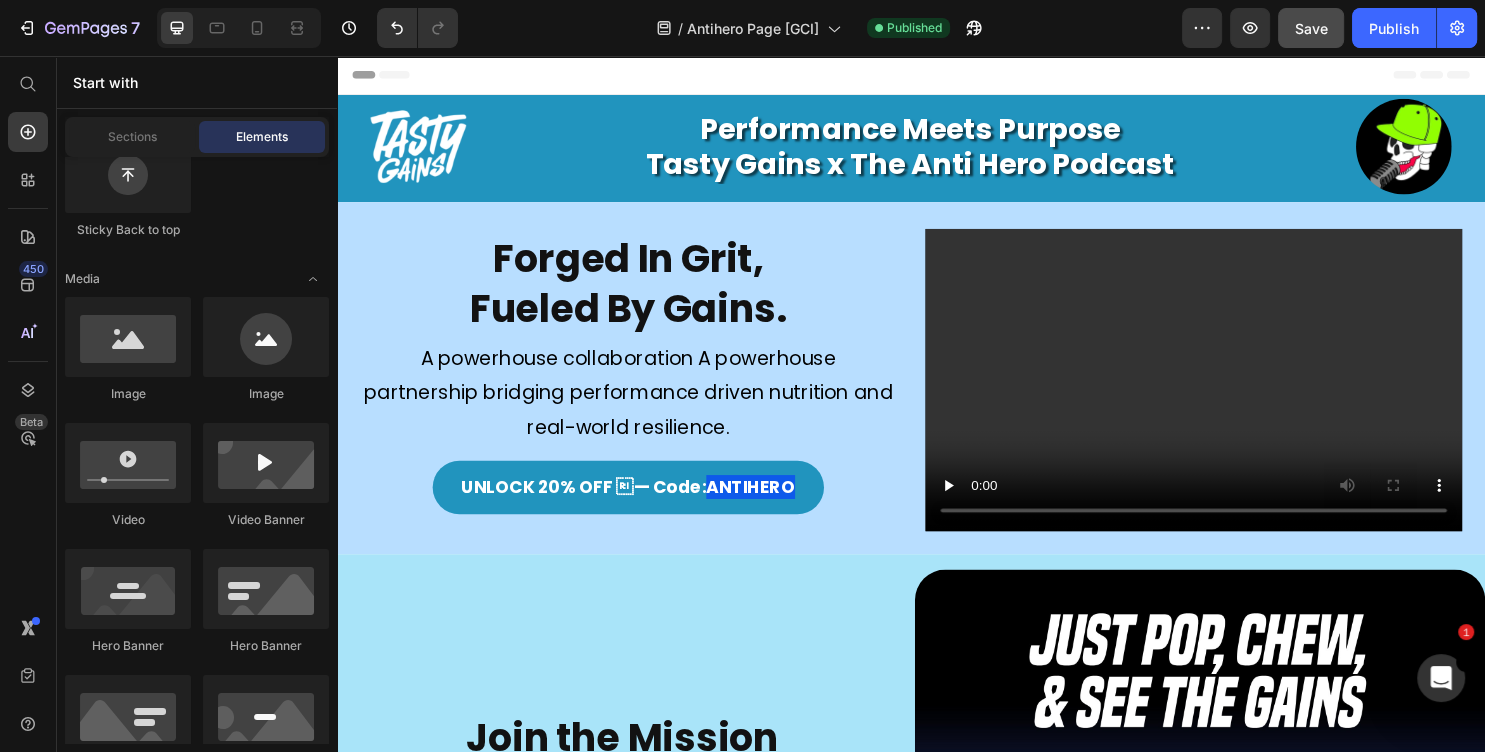 scroll, scrollTop: 648, scrollLeft: 0, axis: vertical 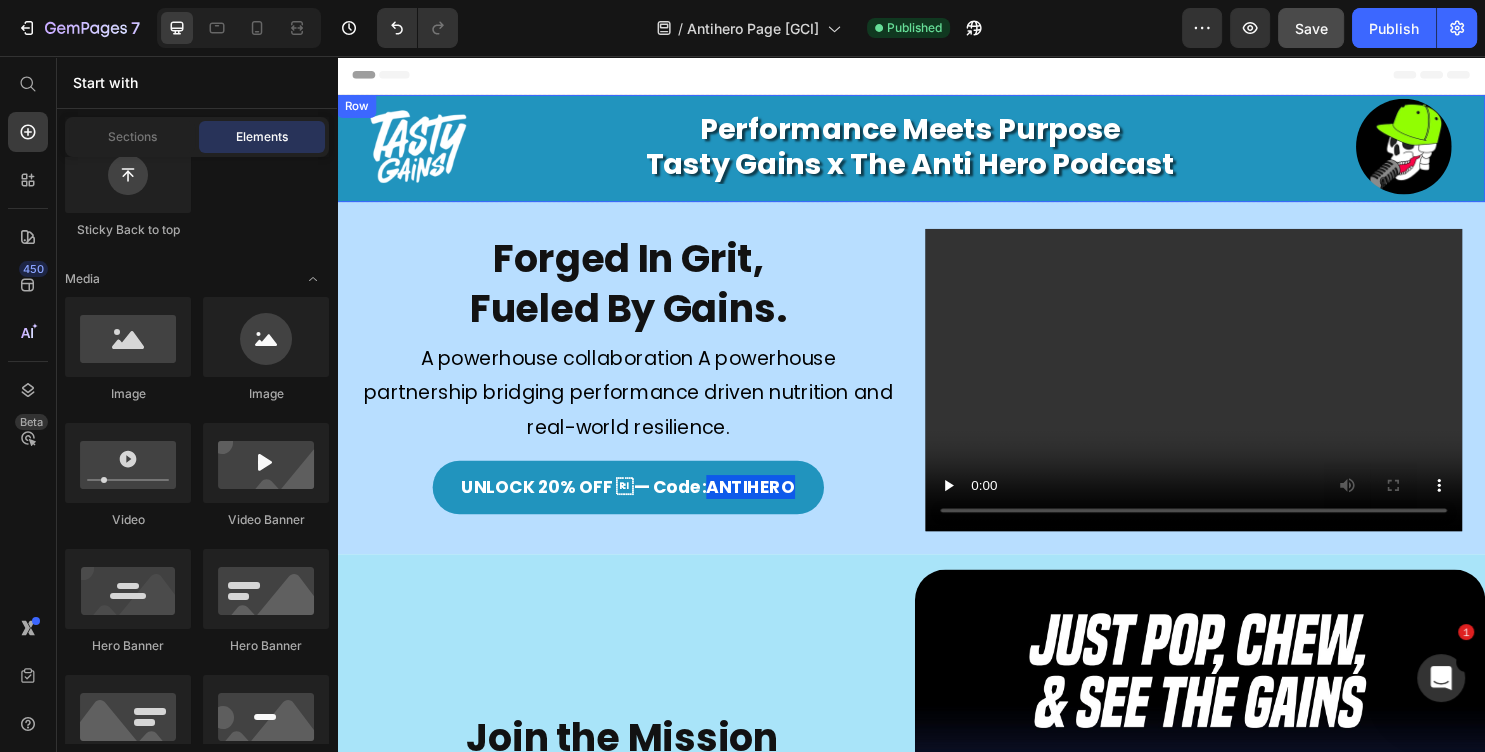 click on "Row" at bounding box center [357, 109] 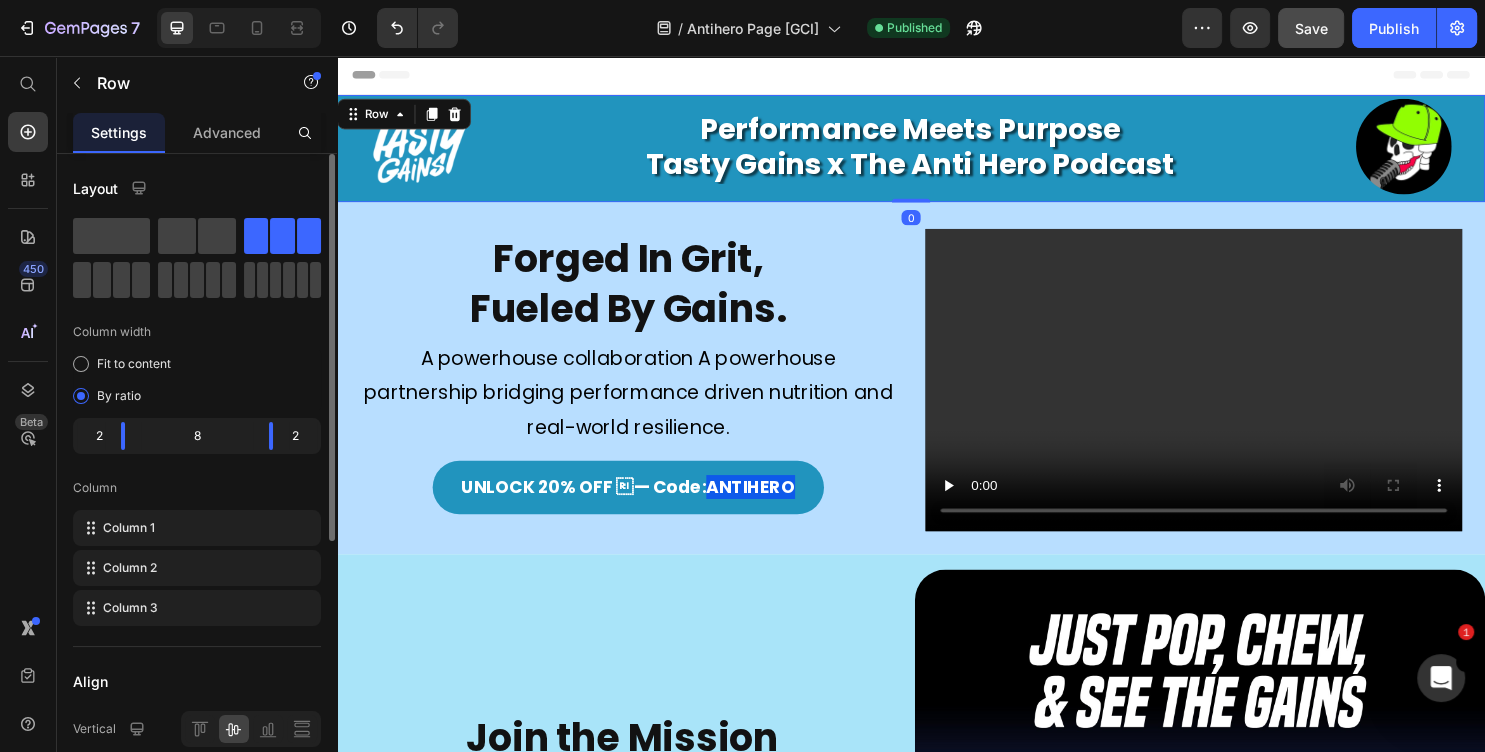 scroll, scrollTop: 453, scrollLeft: 0, axis: vertical 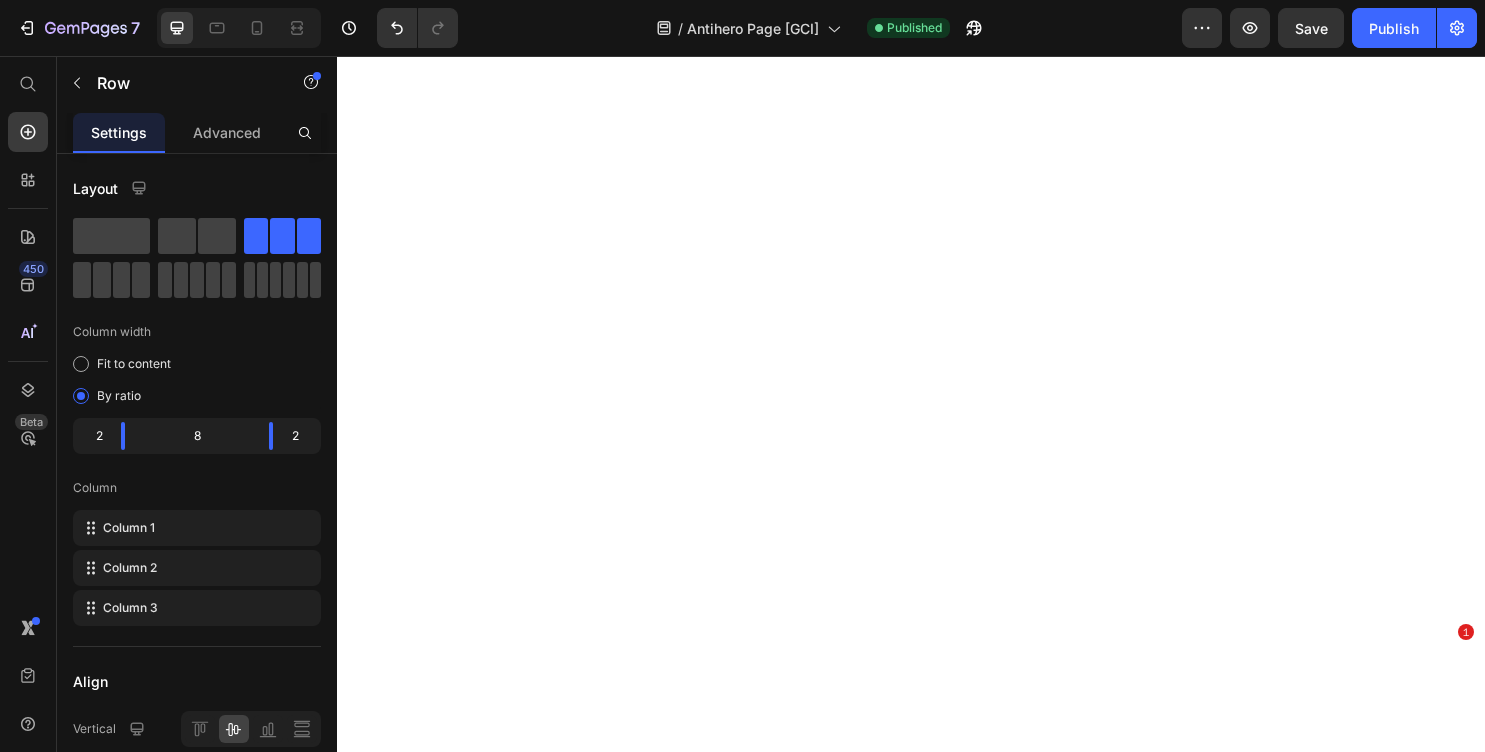 click at bounding box center [305, 1103] 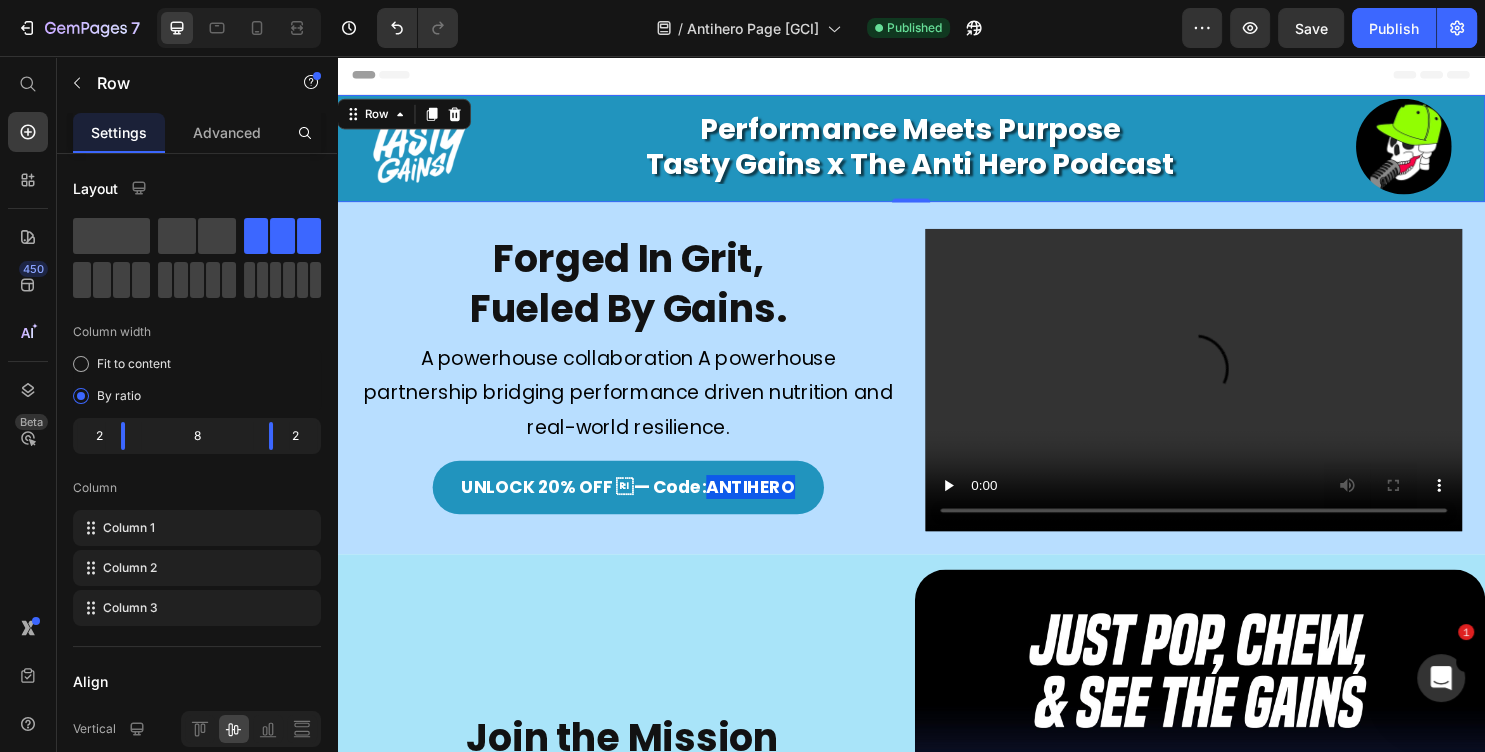 scroll, scrollTop: 0, scrollLeft: 0, axis: both 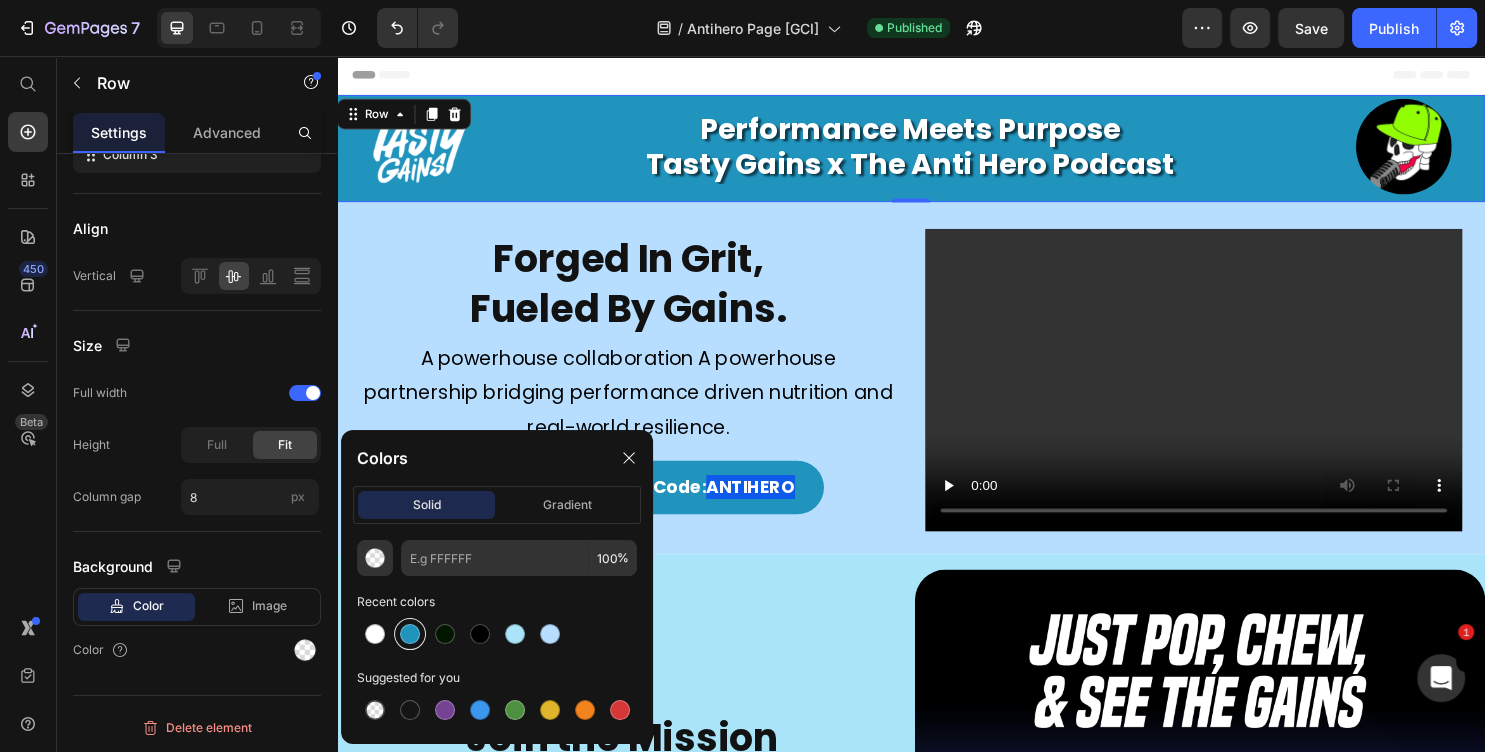 click at bounding box center [410, 634] 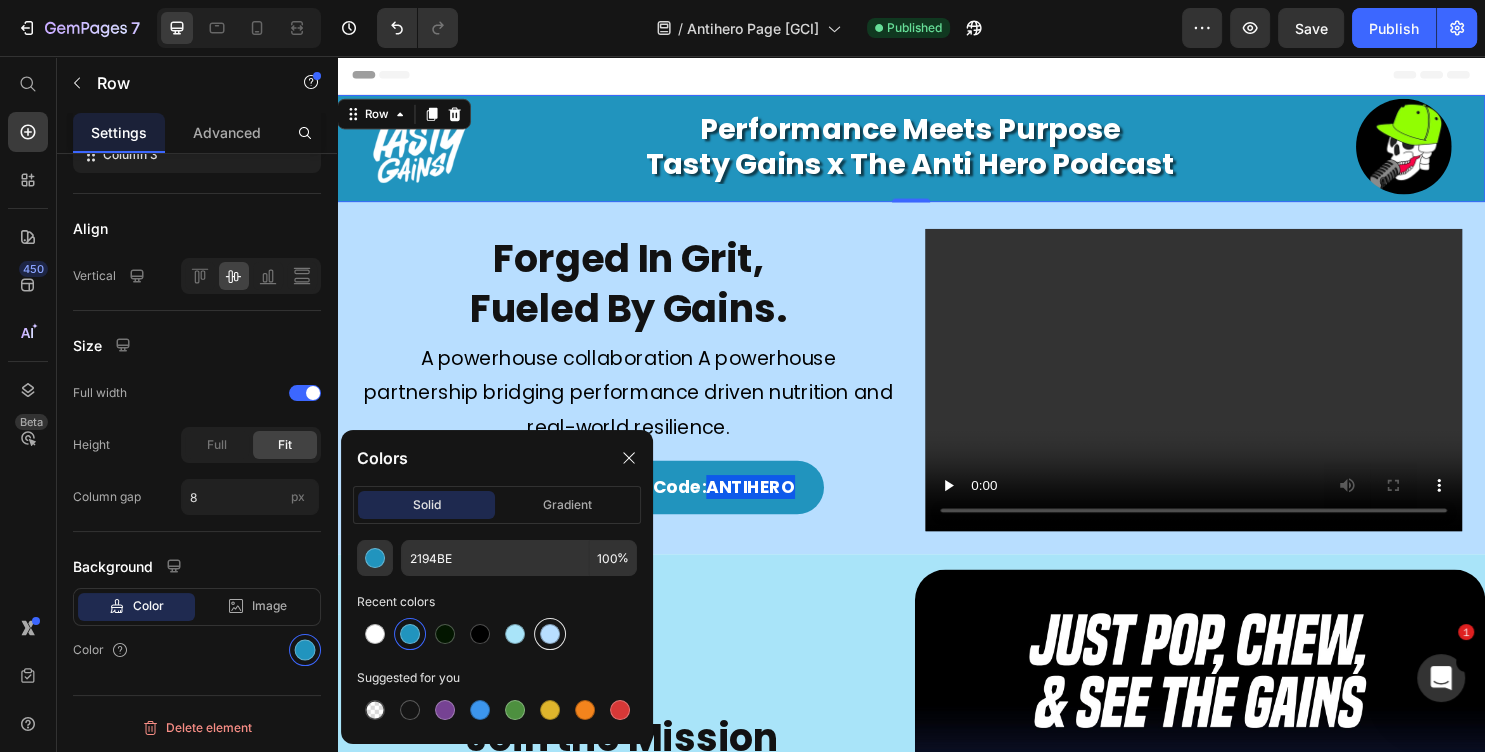 click at bounding box center [550, 634] 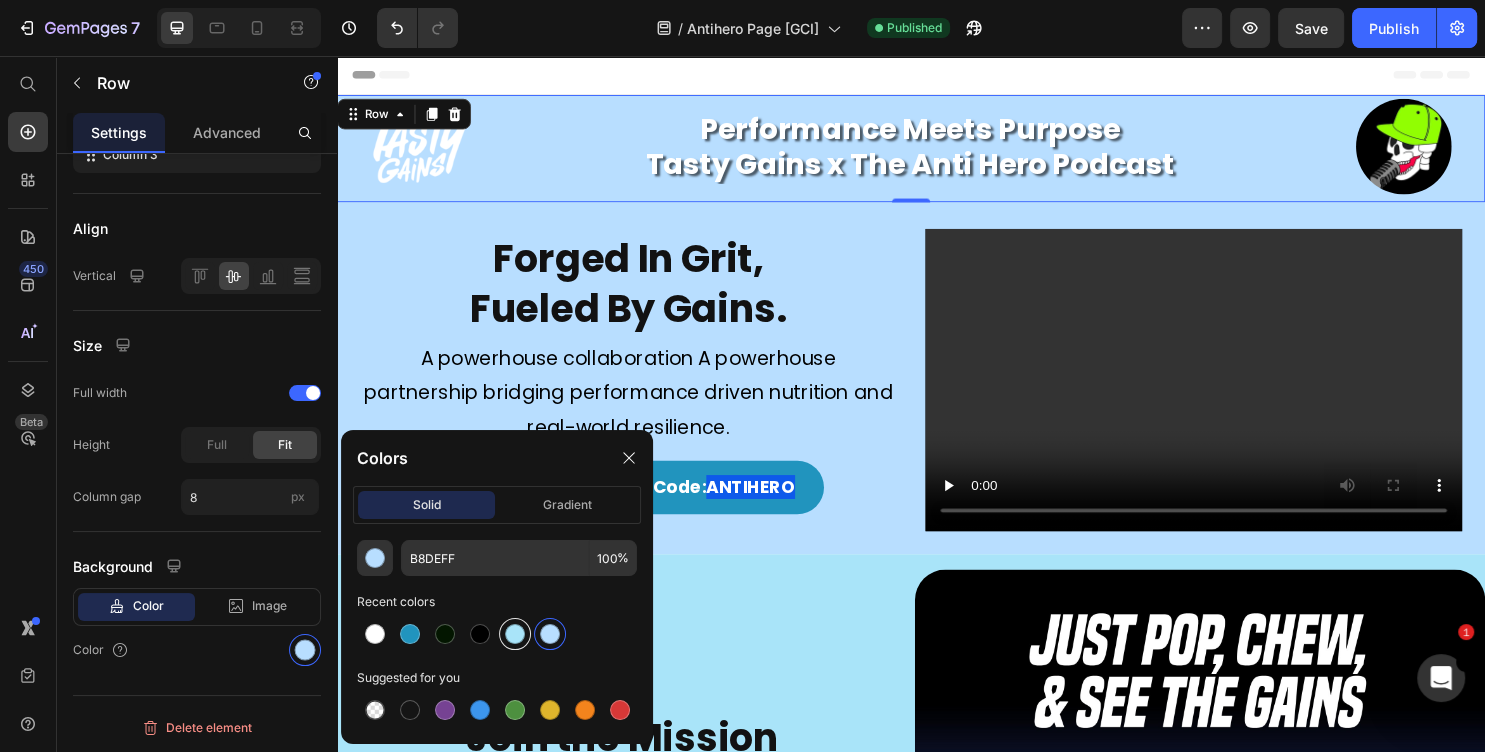 click at bounding box center (515, 634) 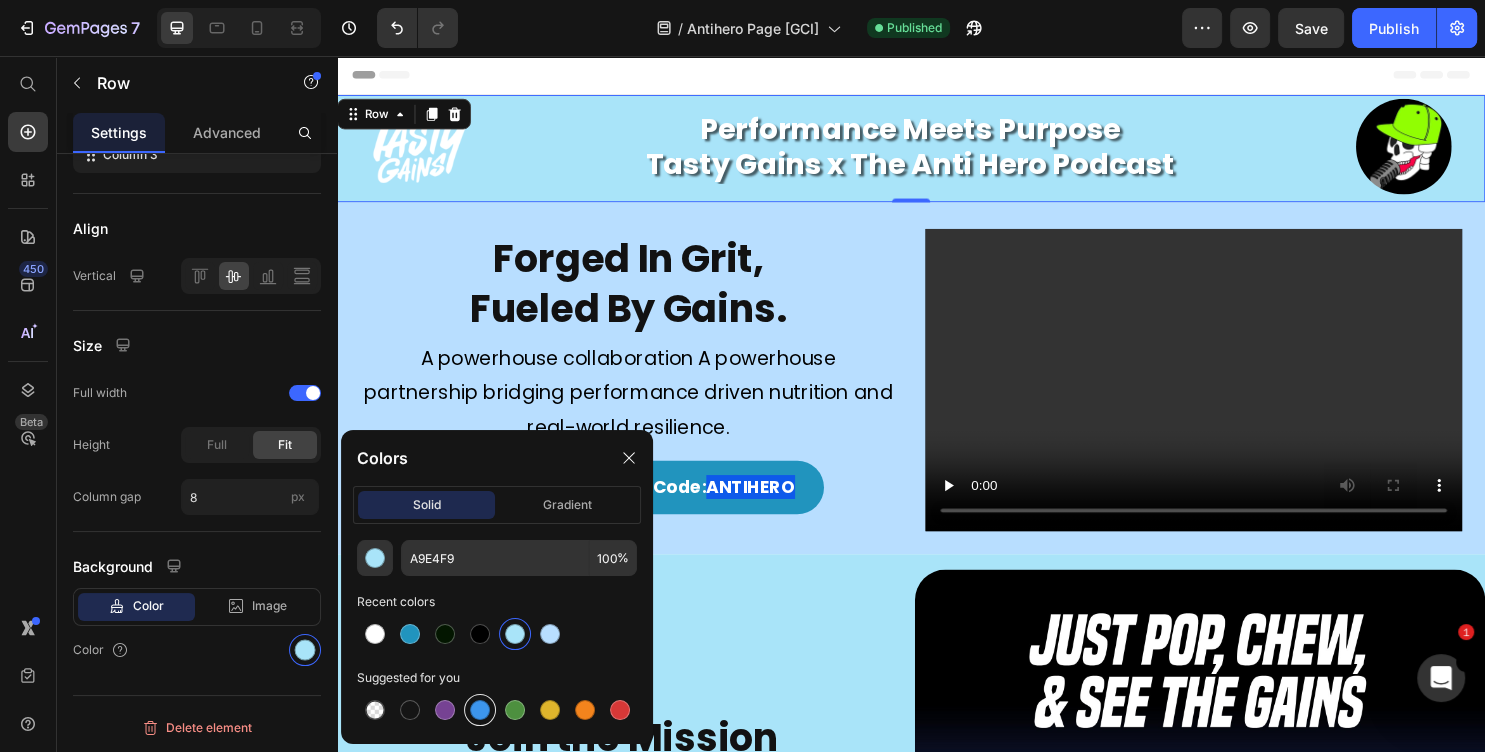 click at bounding box center [480, 710] 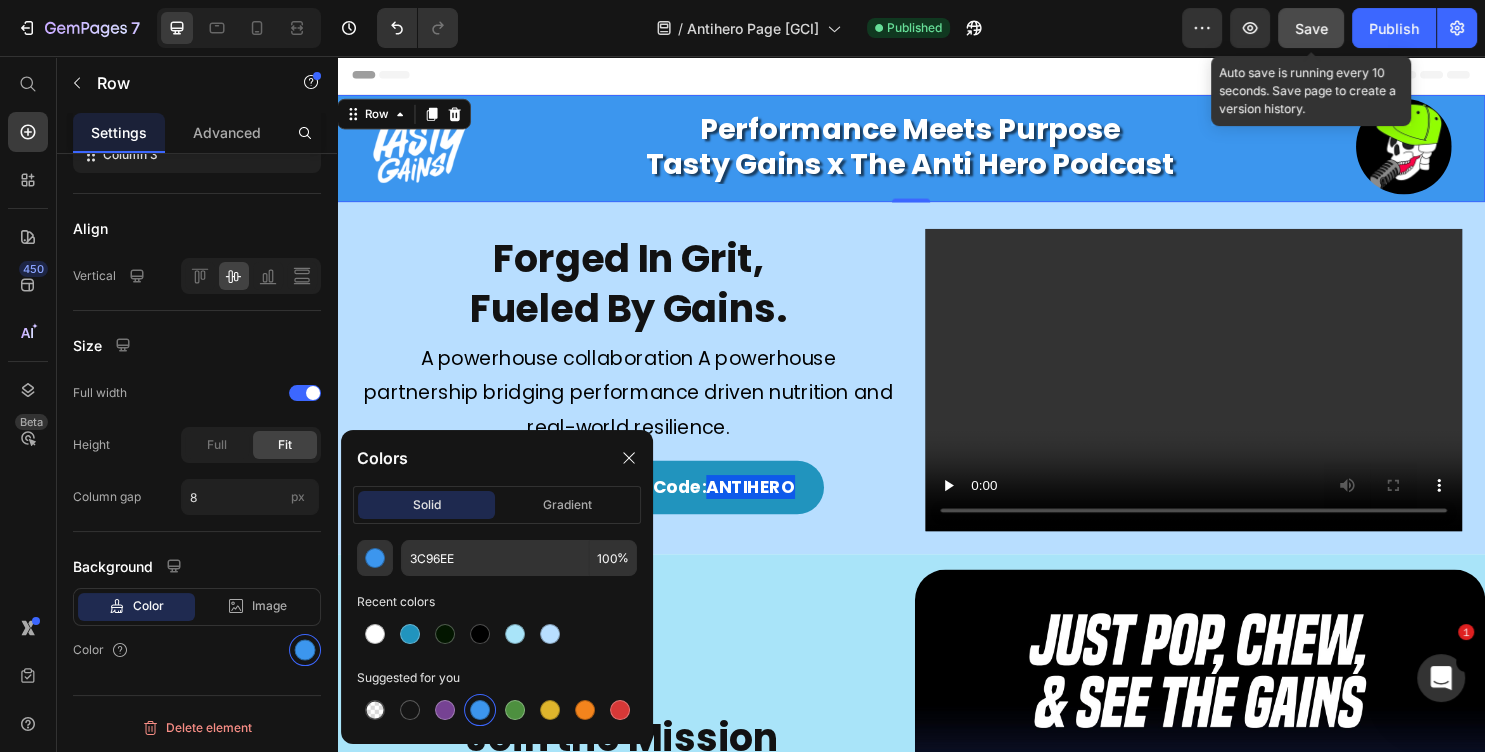 click on "Save" at bounding box center (1311, 28) 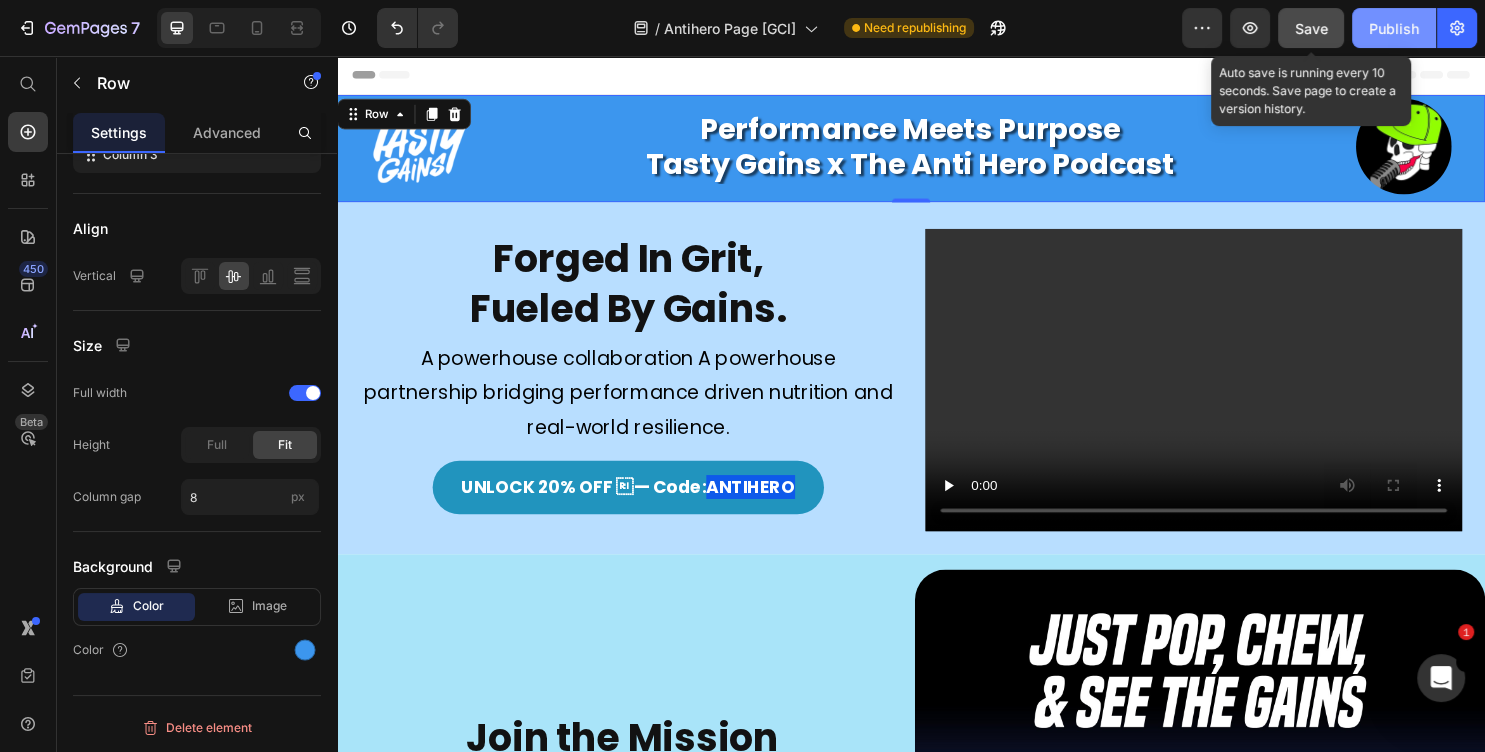 click on "Publish" at bounding box center (1394, 28) 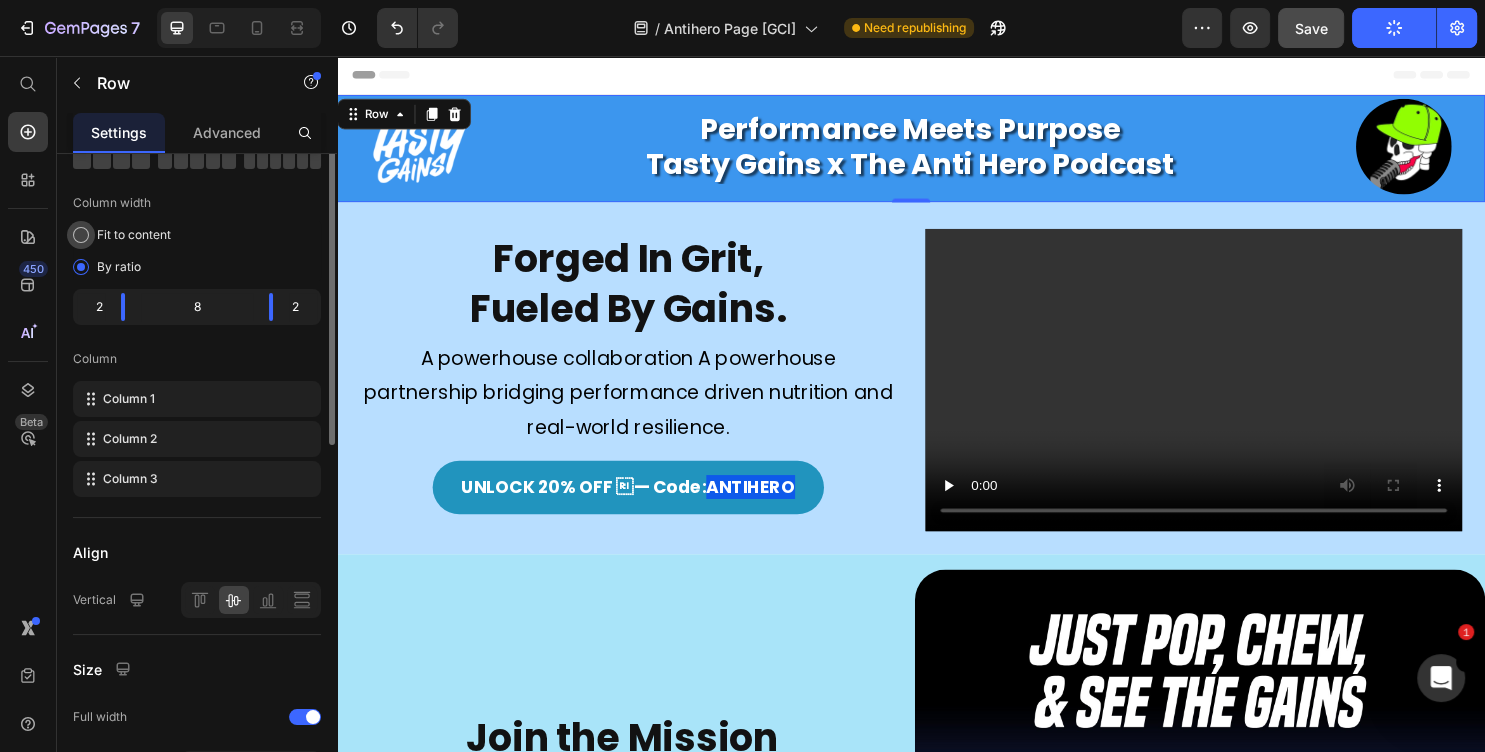 scroll, scrollTop: 21, scrollLeft: 0, axis: vertical 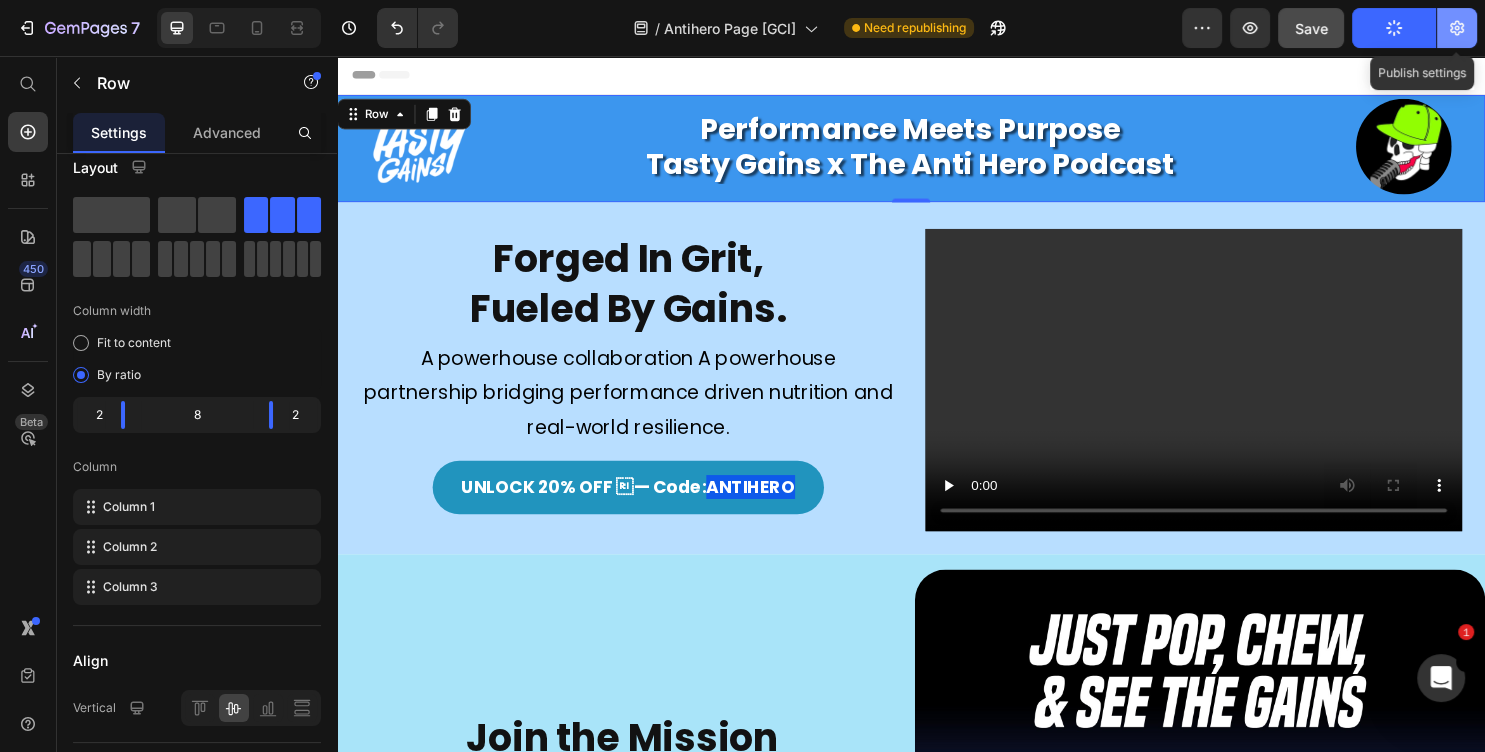 click 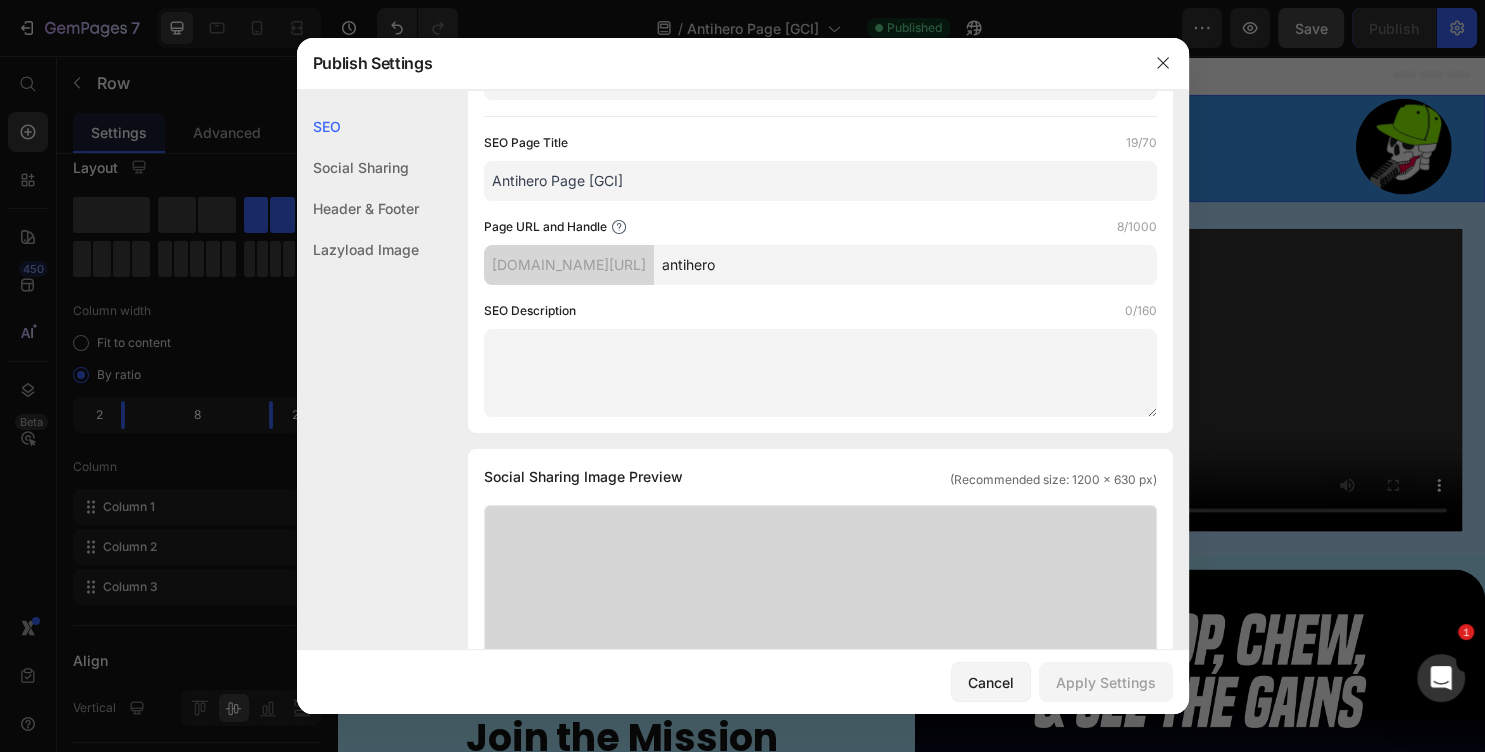 scroll, scrollTop: 0, scrollLeft: 0, axis: both 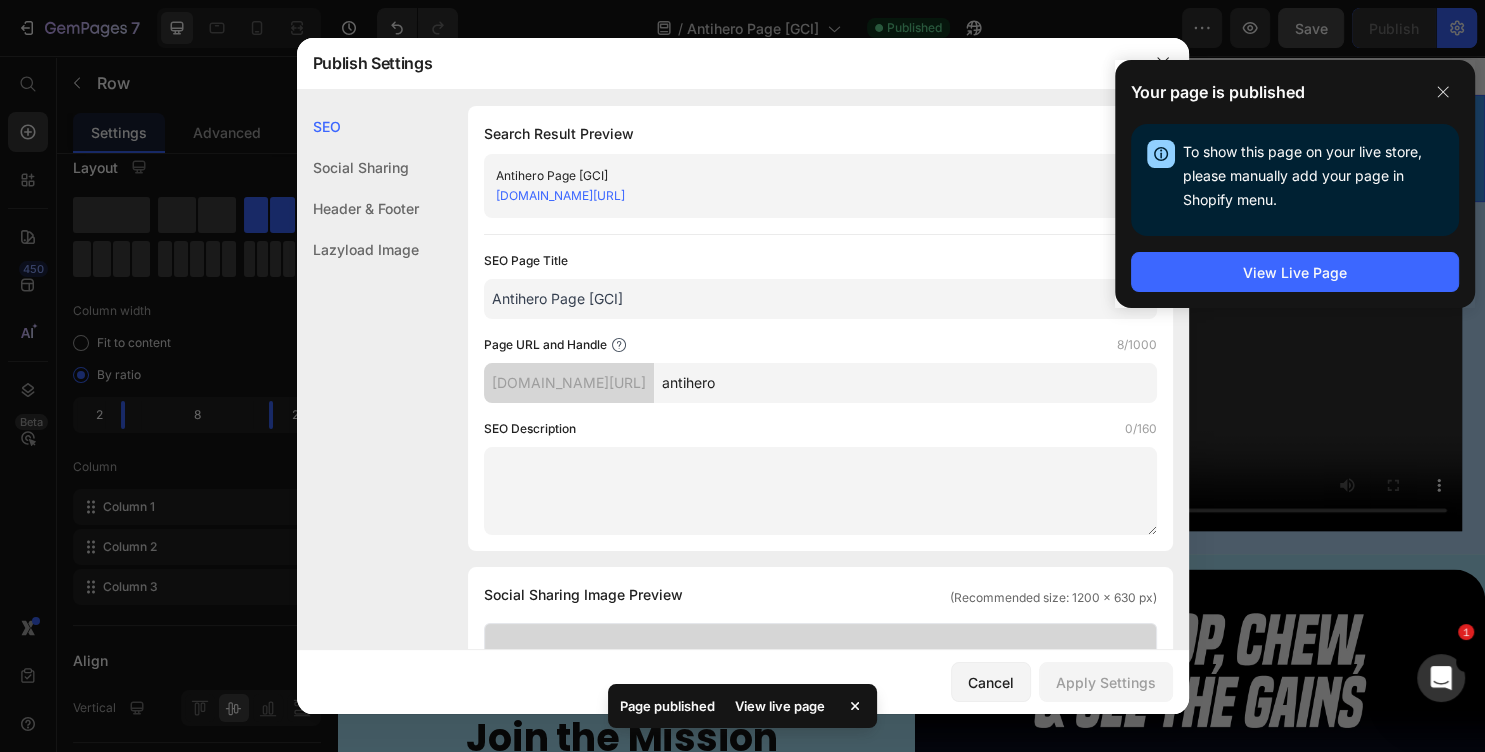 click on "Header & Footer" 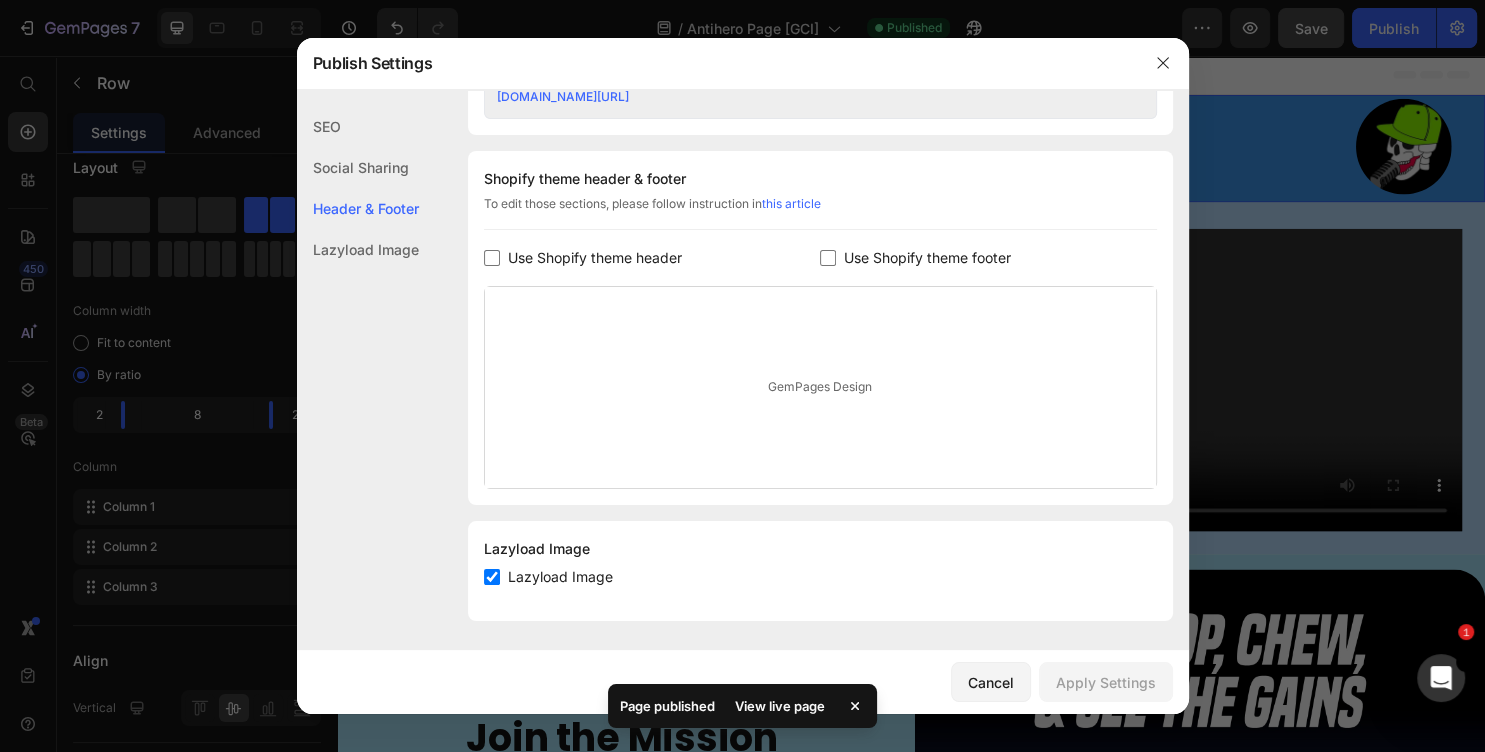 scroll, scrollTop: 898, scrollLeft: 0, axis: vertical 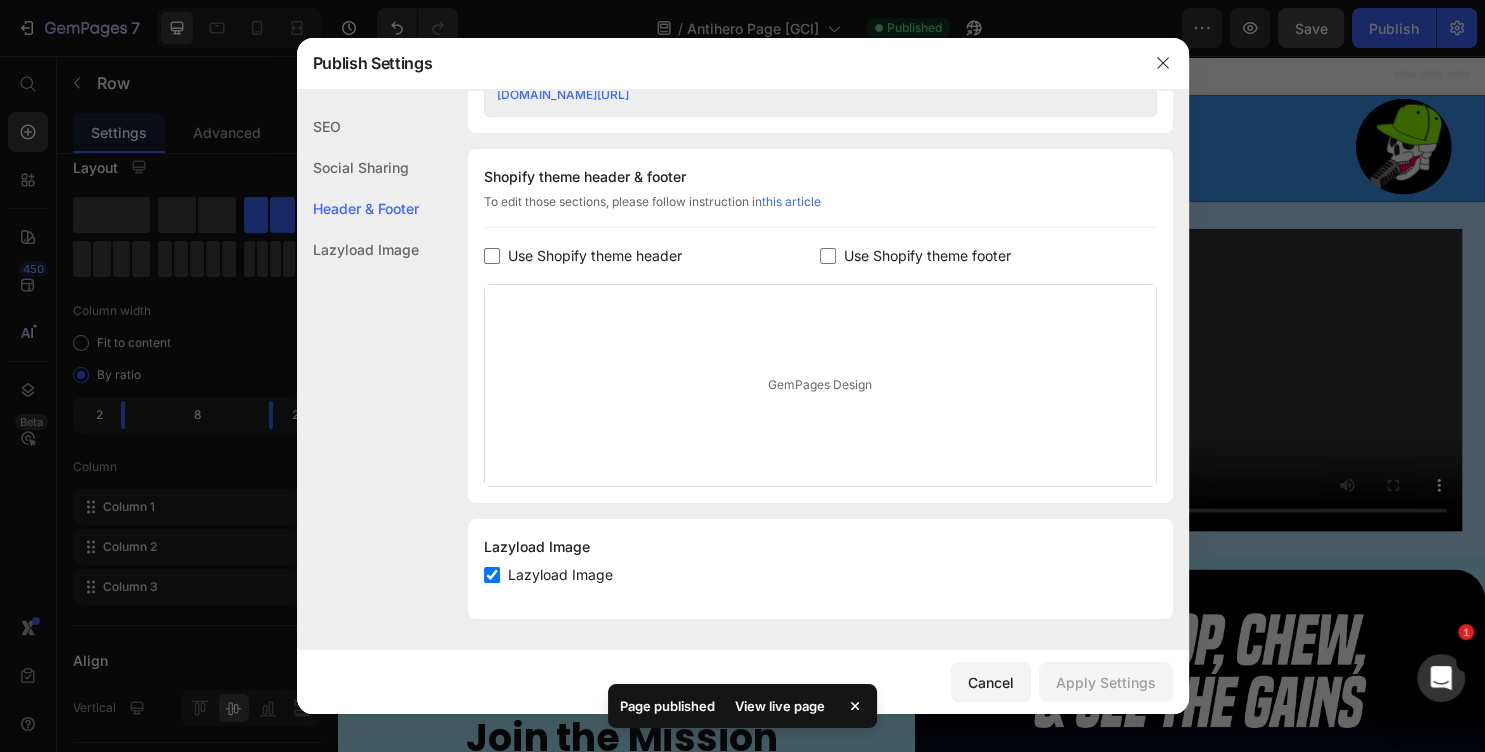 click on "Header & Footer" 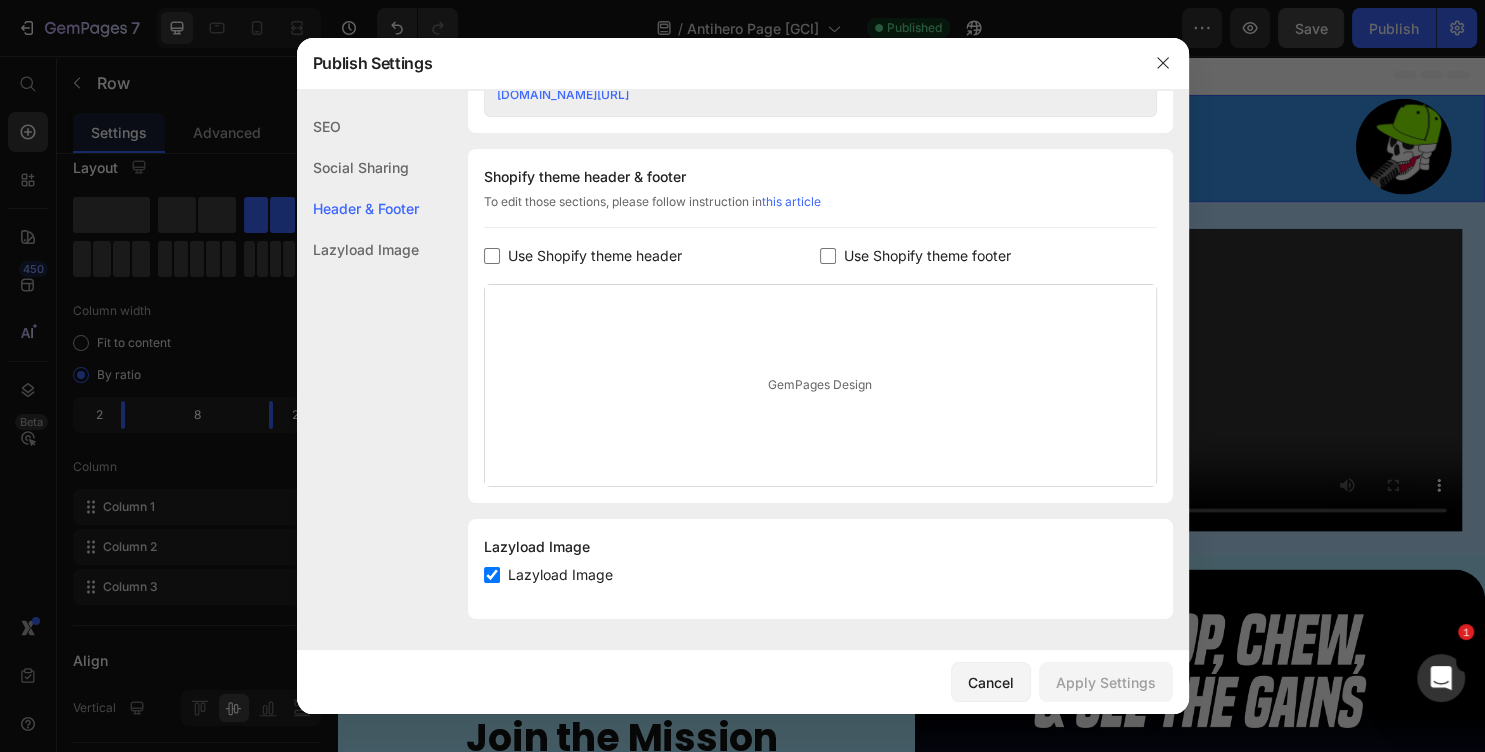 click on "Use Shopify theme header" at bounding box center (595, 256) 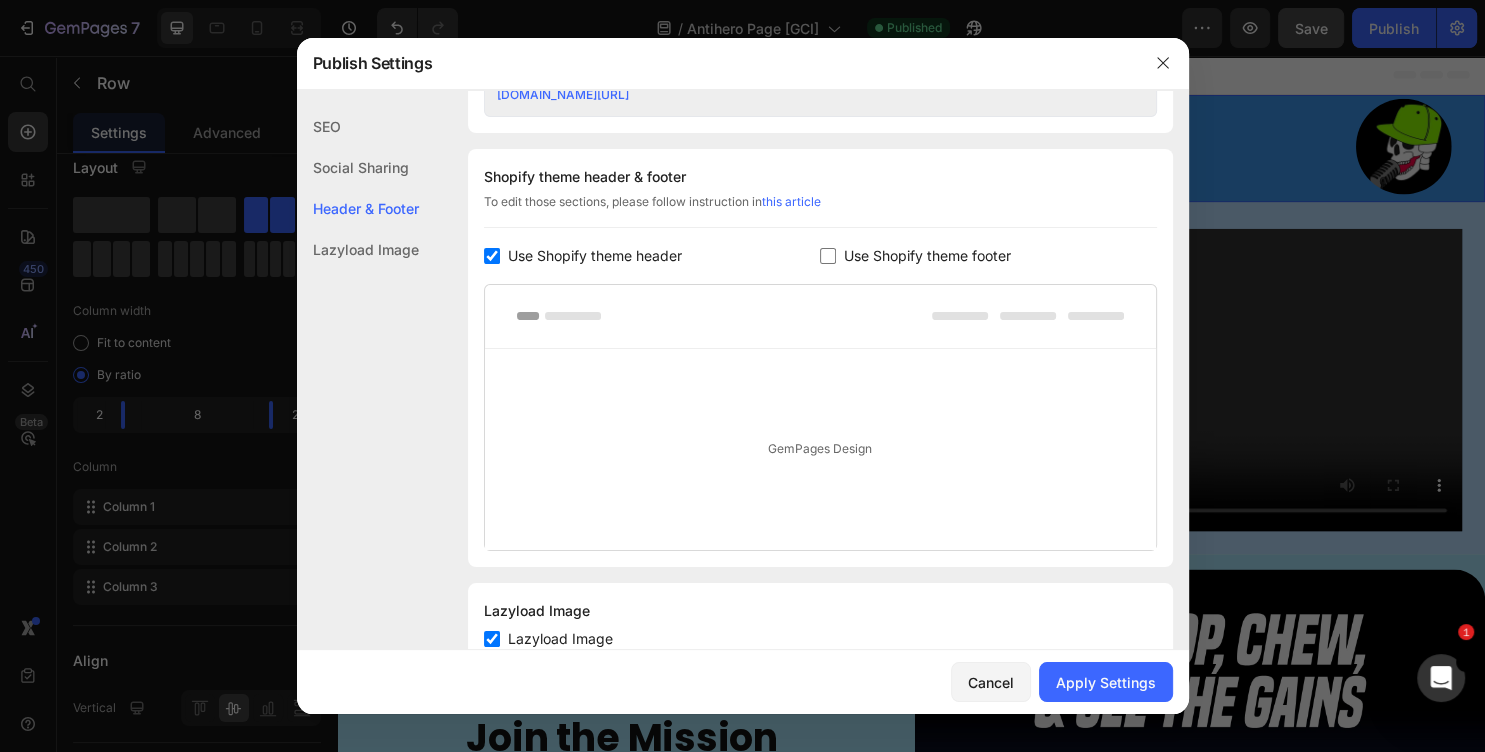 click on "Use Shopify theme header" at bounding box center (595, 256) 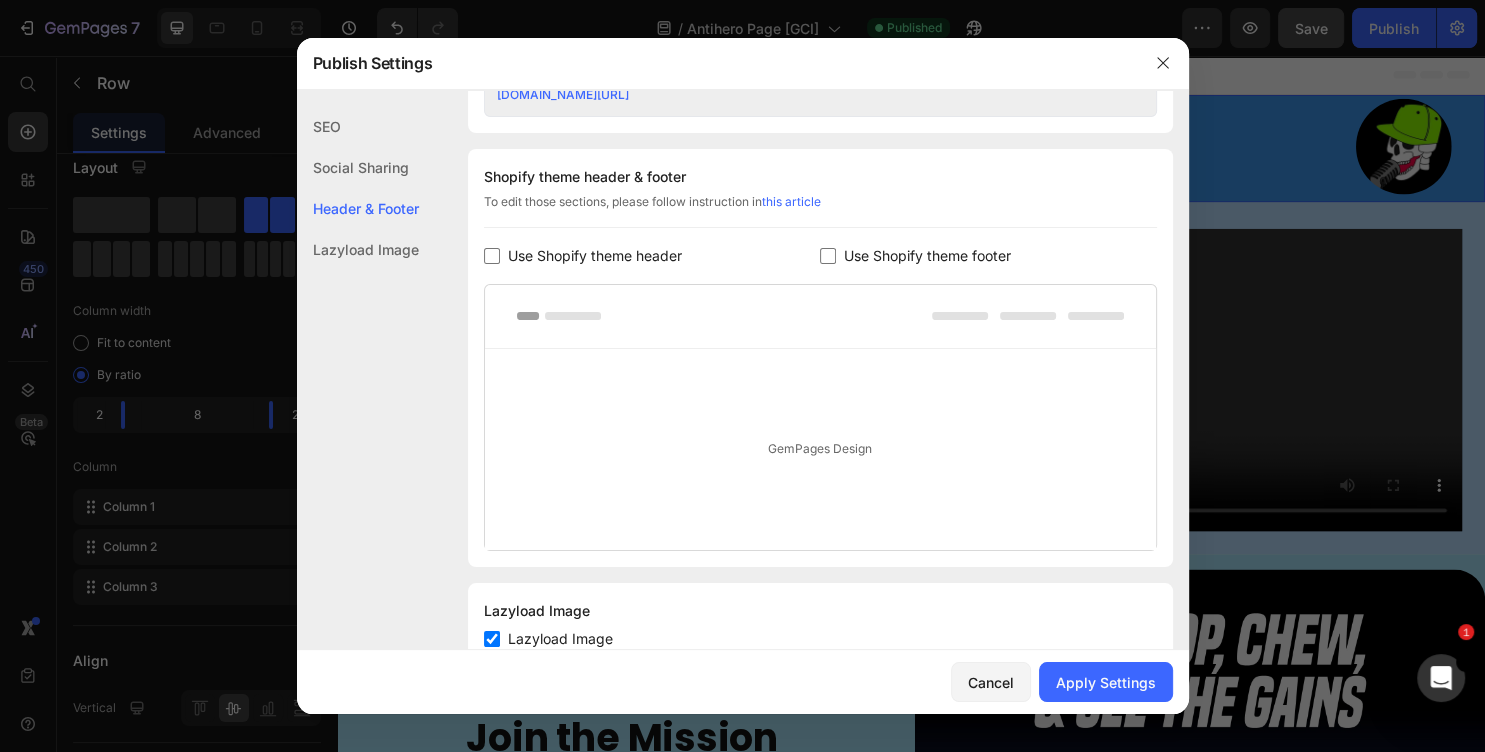checkbox on "false" 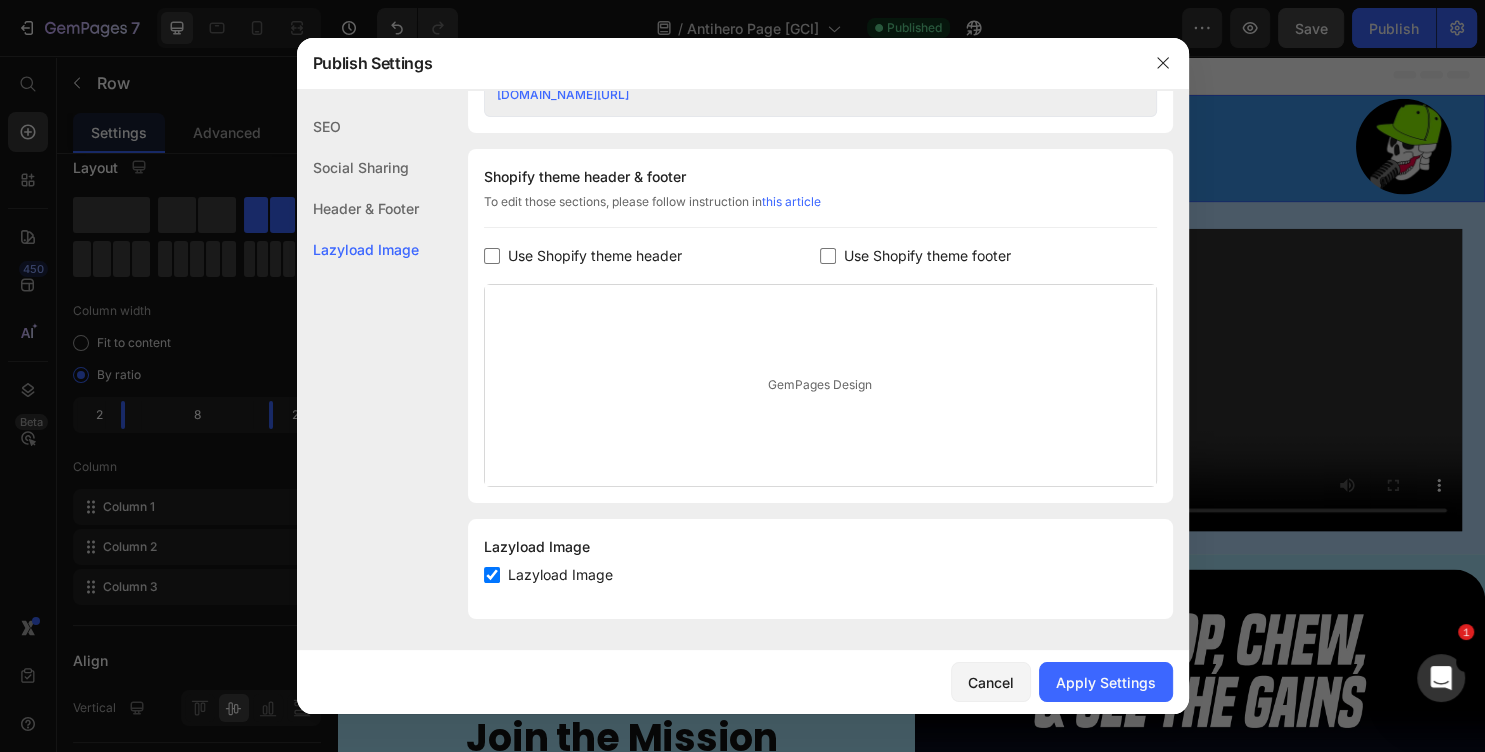 click on "Use Shopify theme footer" at bounding box center [927, 256] 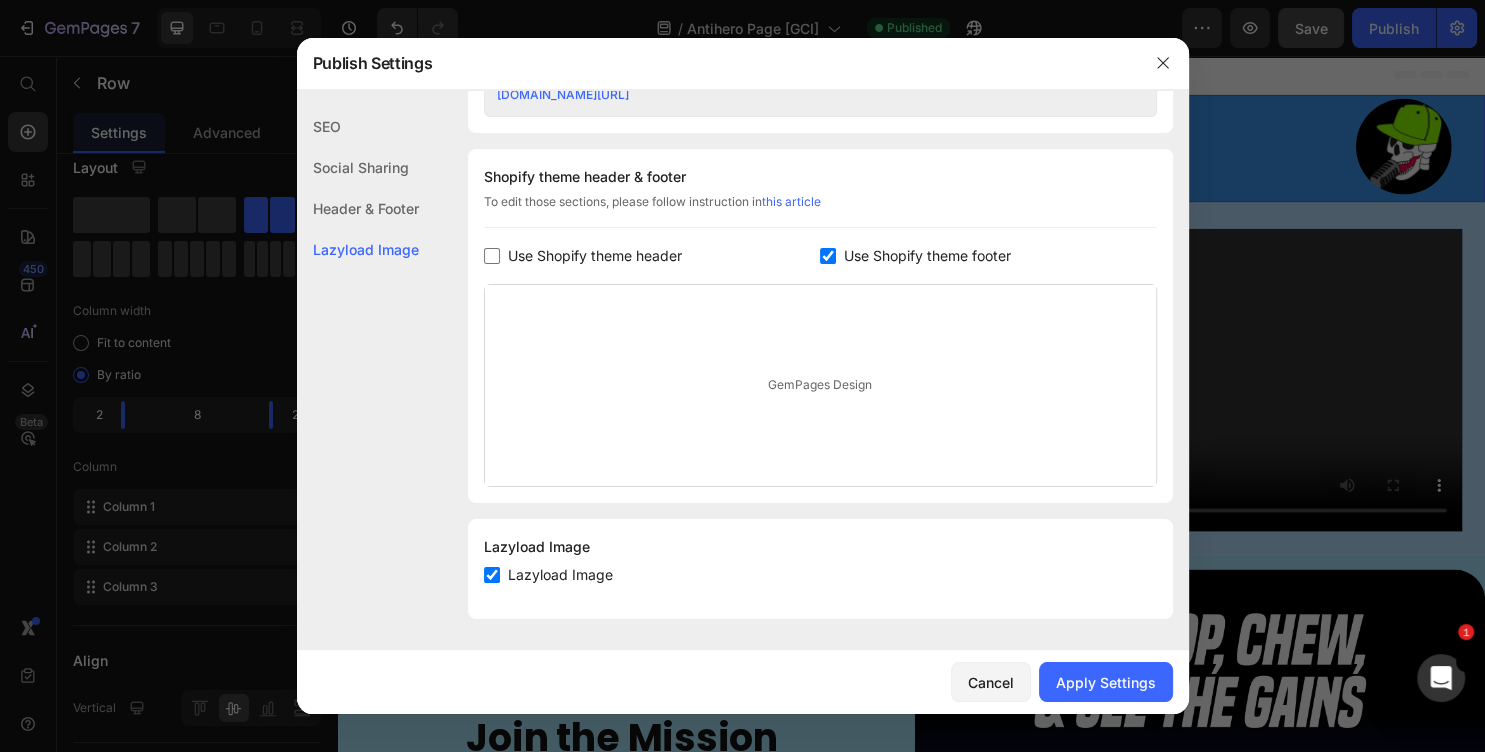 click on "Use Shopify theme footer" at bounding box center (927, 256) 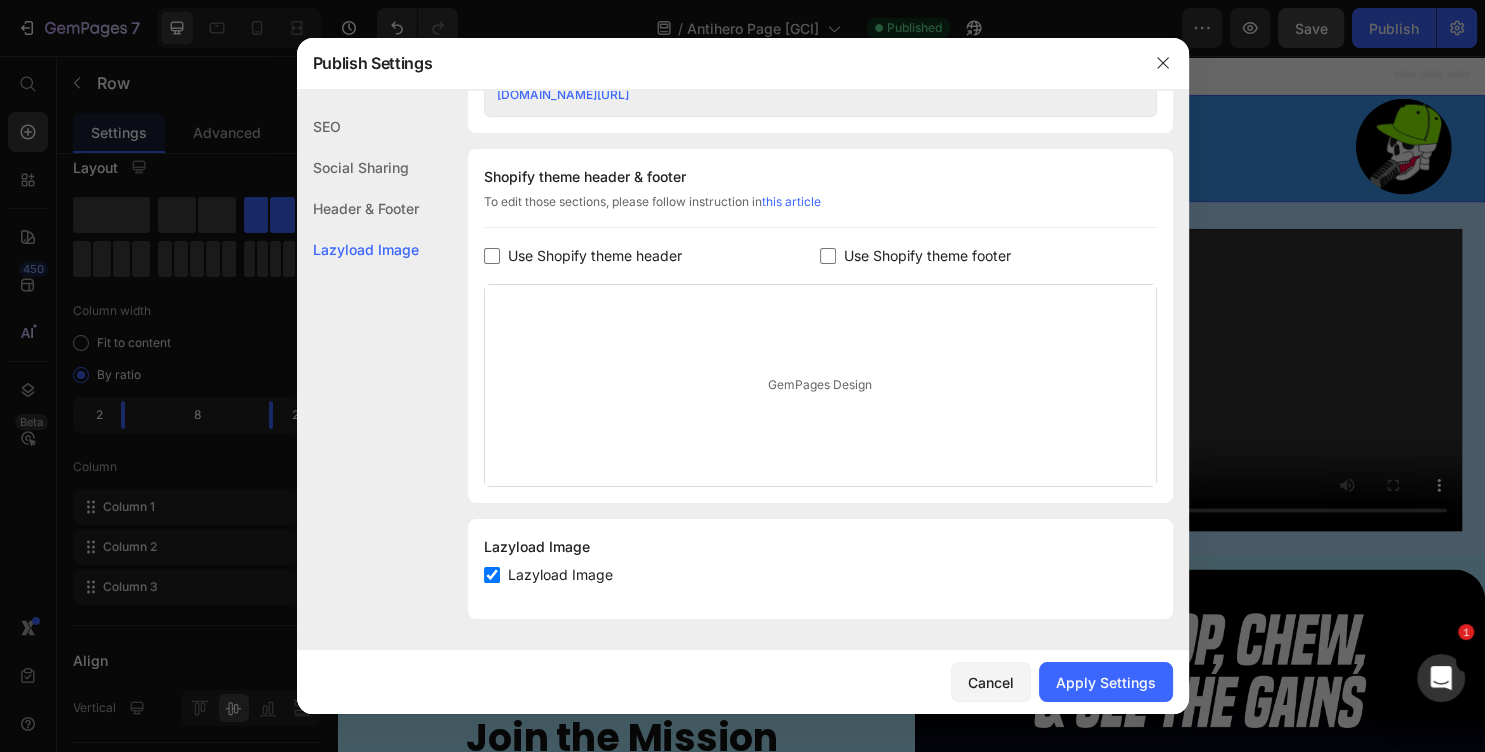 checkbox on "false" 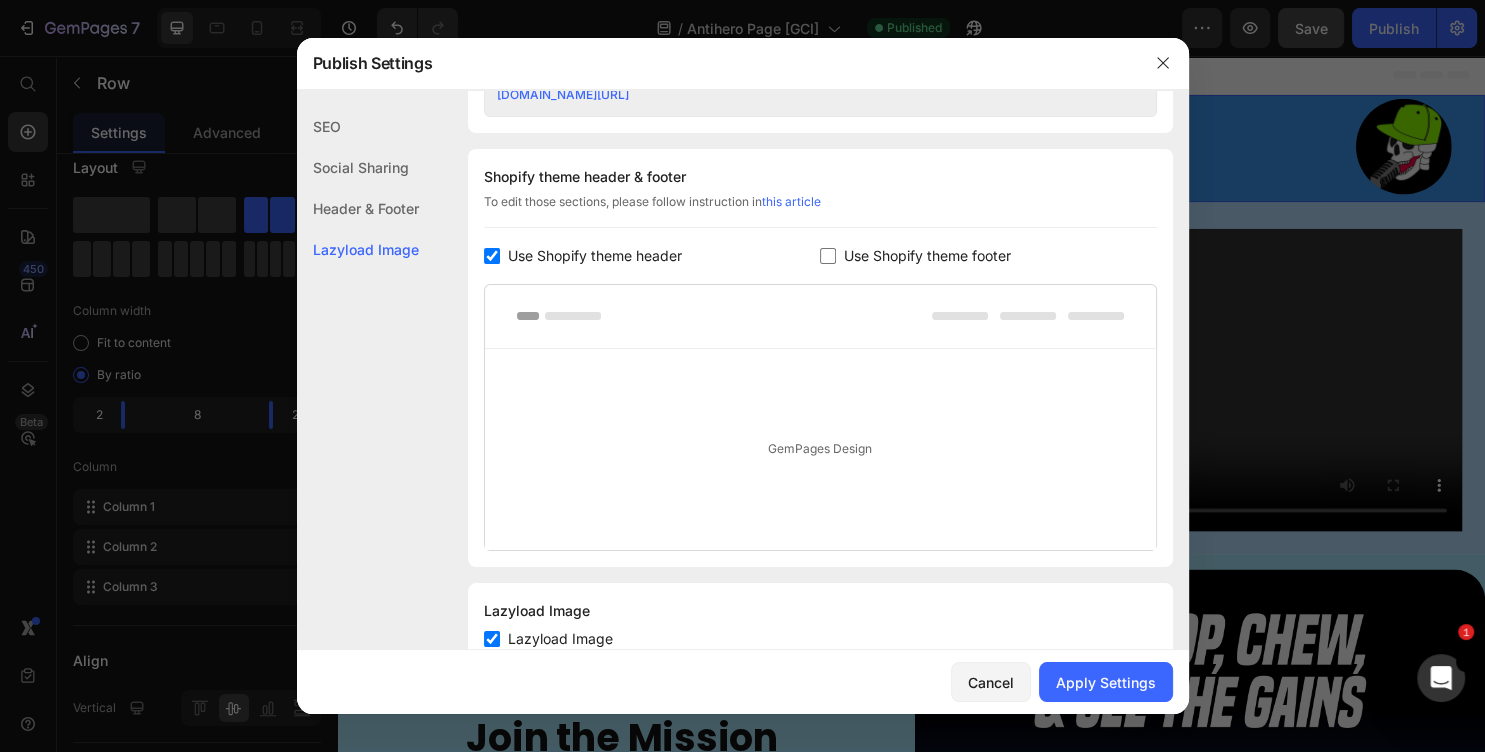 click on "Use Shopify theme header" at bounding box center [595, 256] 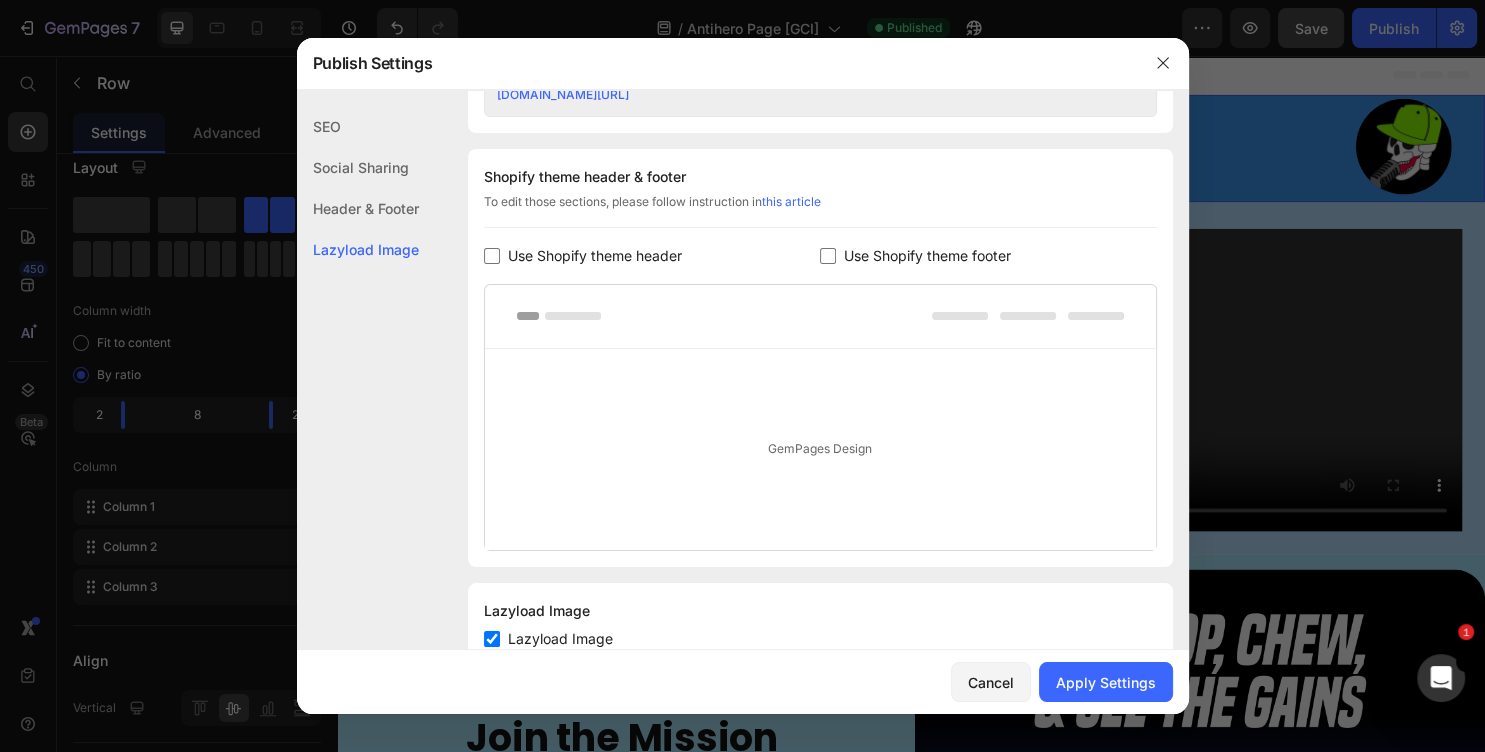checkbox on "false" 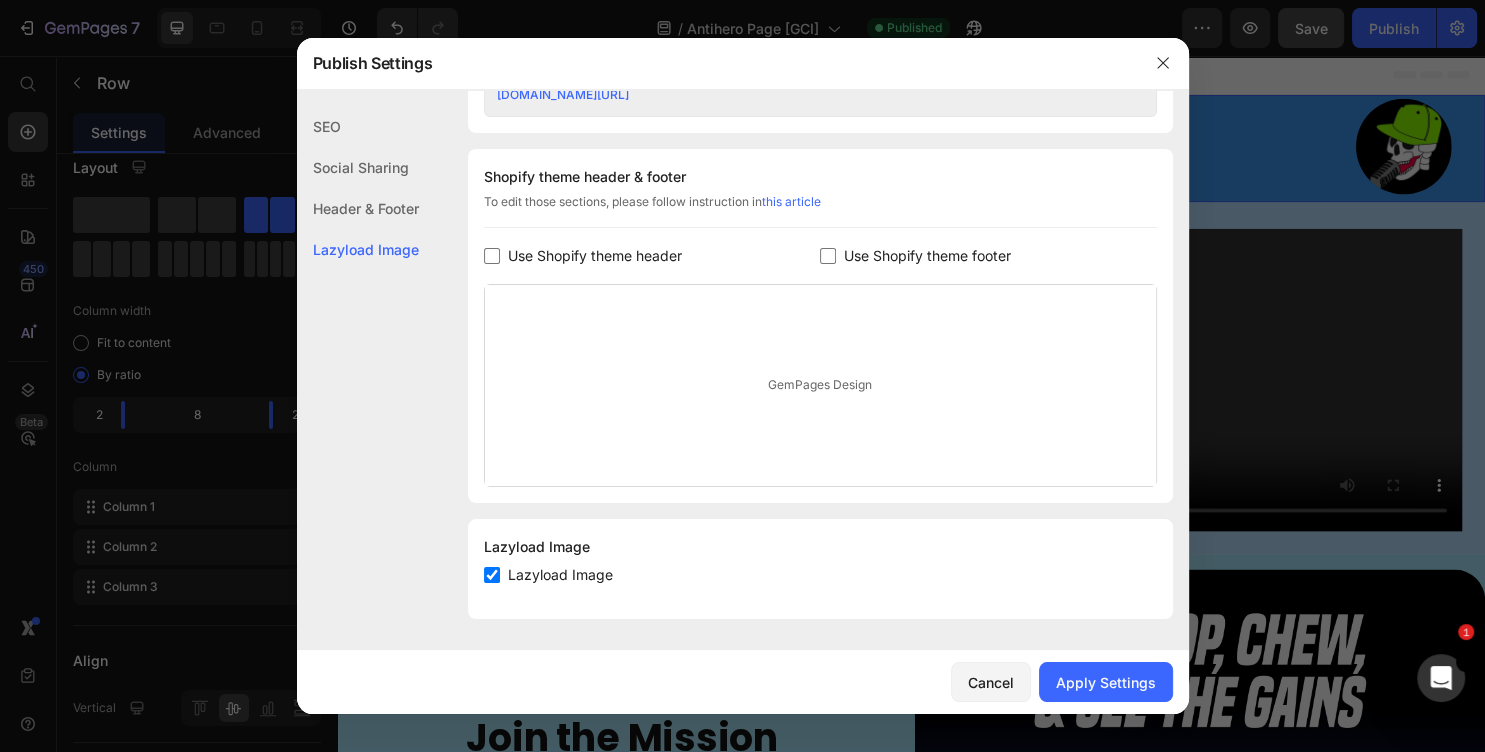 click on "Use Shopify theme footer" at bounding box center (927, 256) 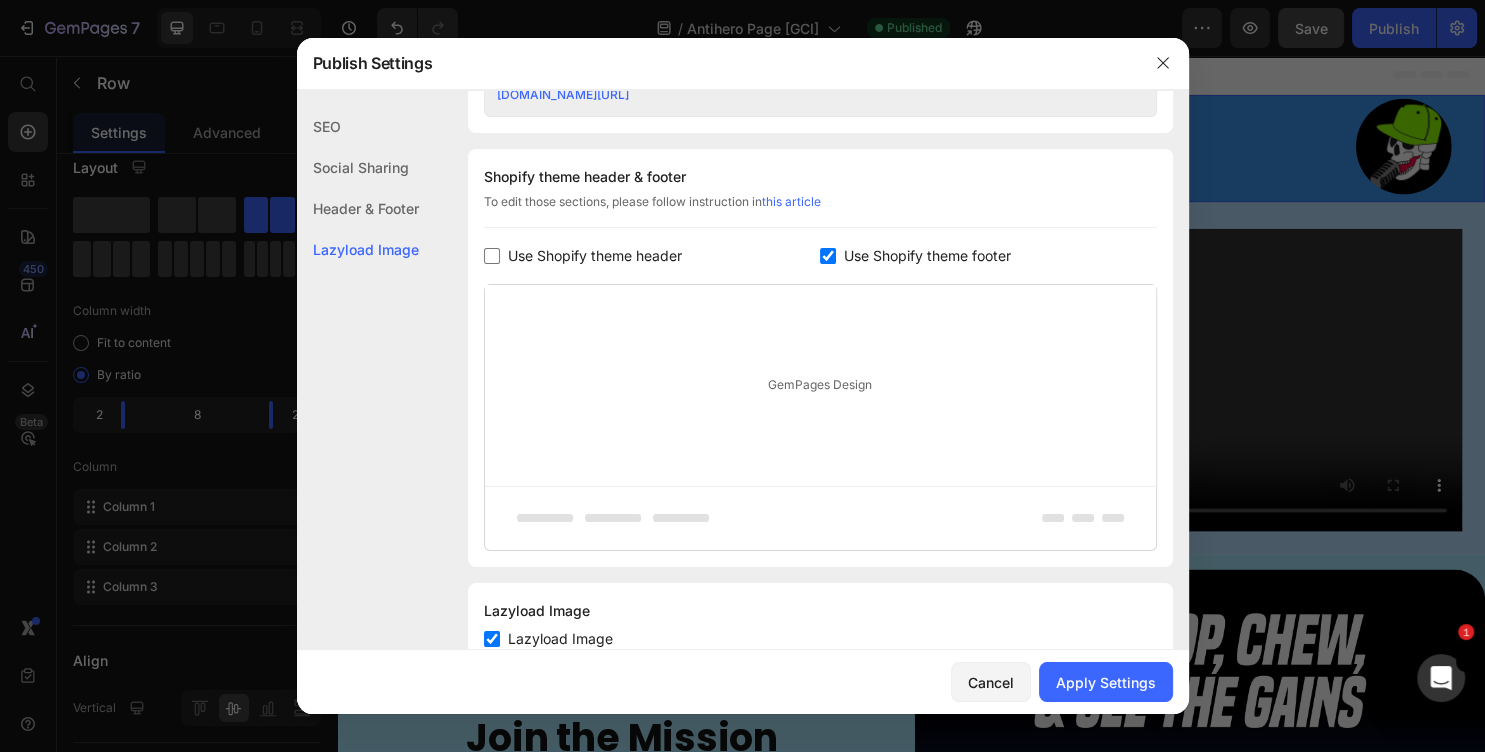 click on "Use Shopify theme footer" at bounding box center [927, 256] 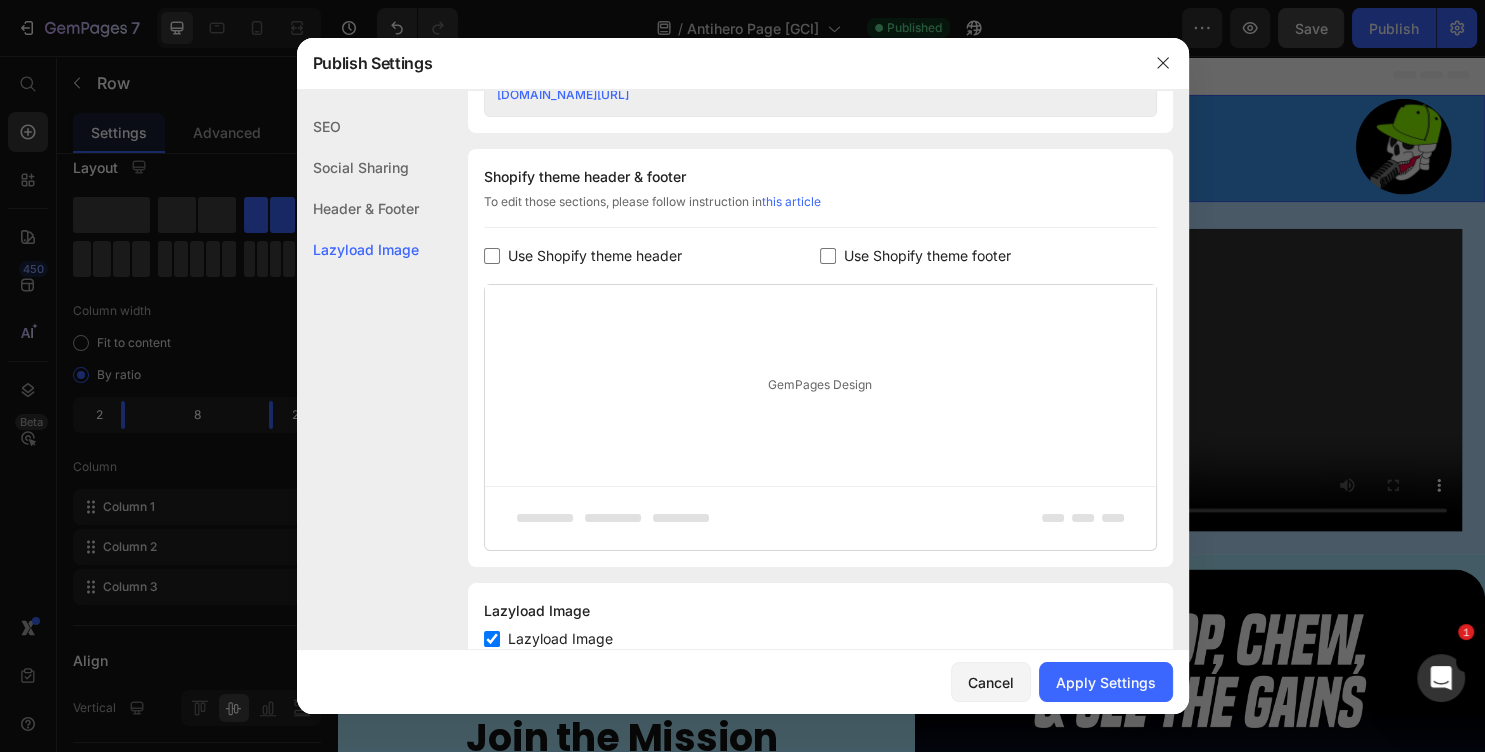 checkbox on "false" 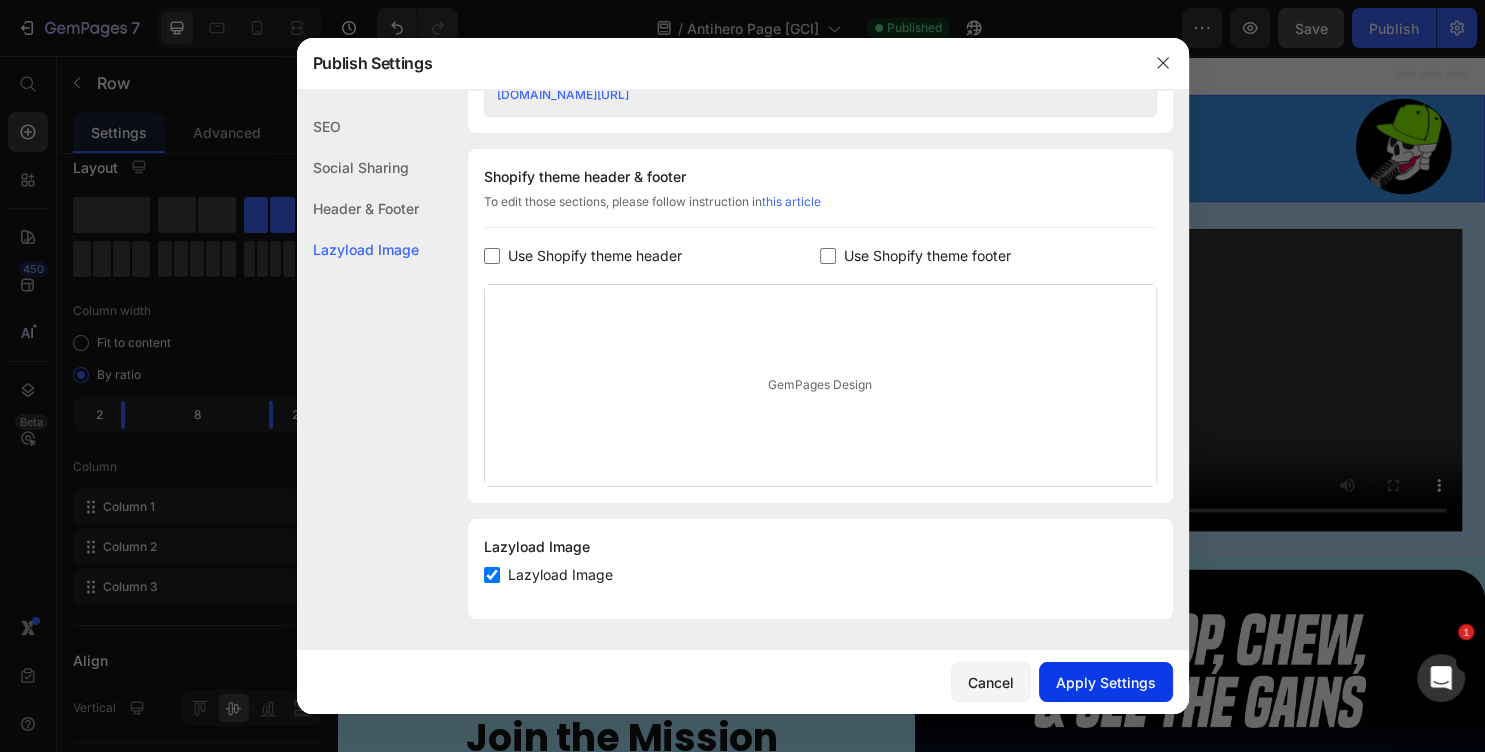 click on "Apply Settings" at bounding box center [1106, 682] 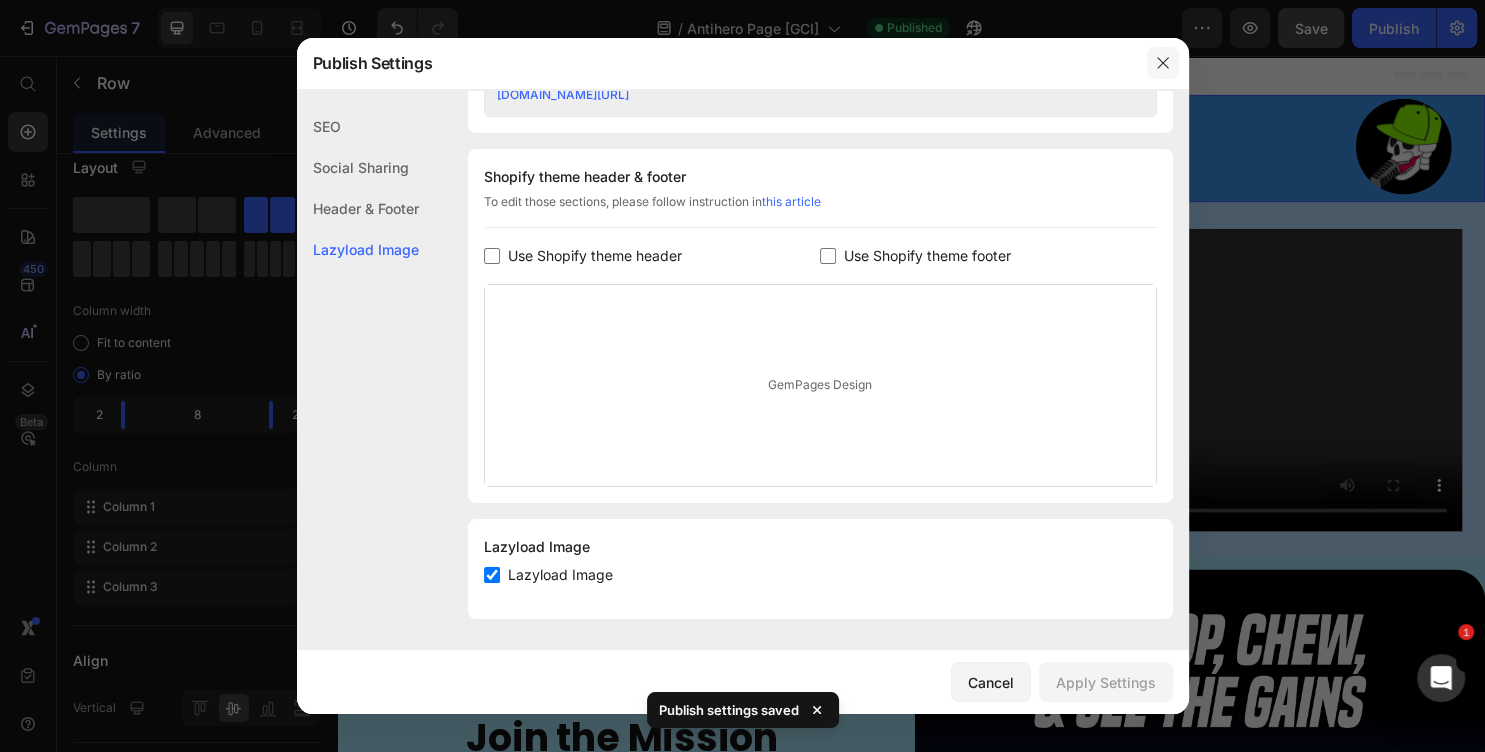 click 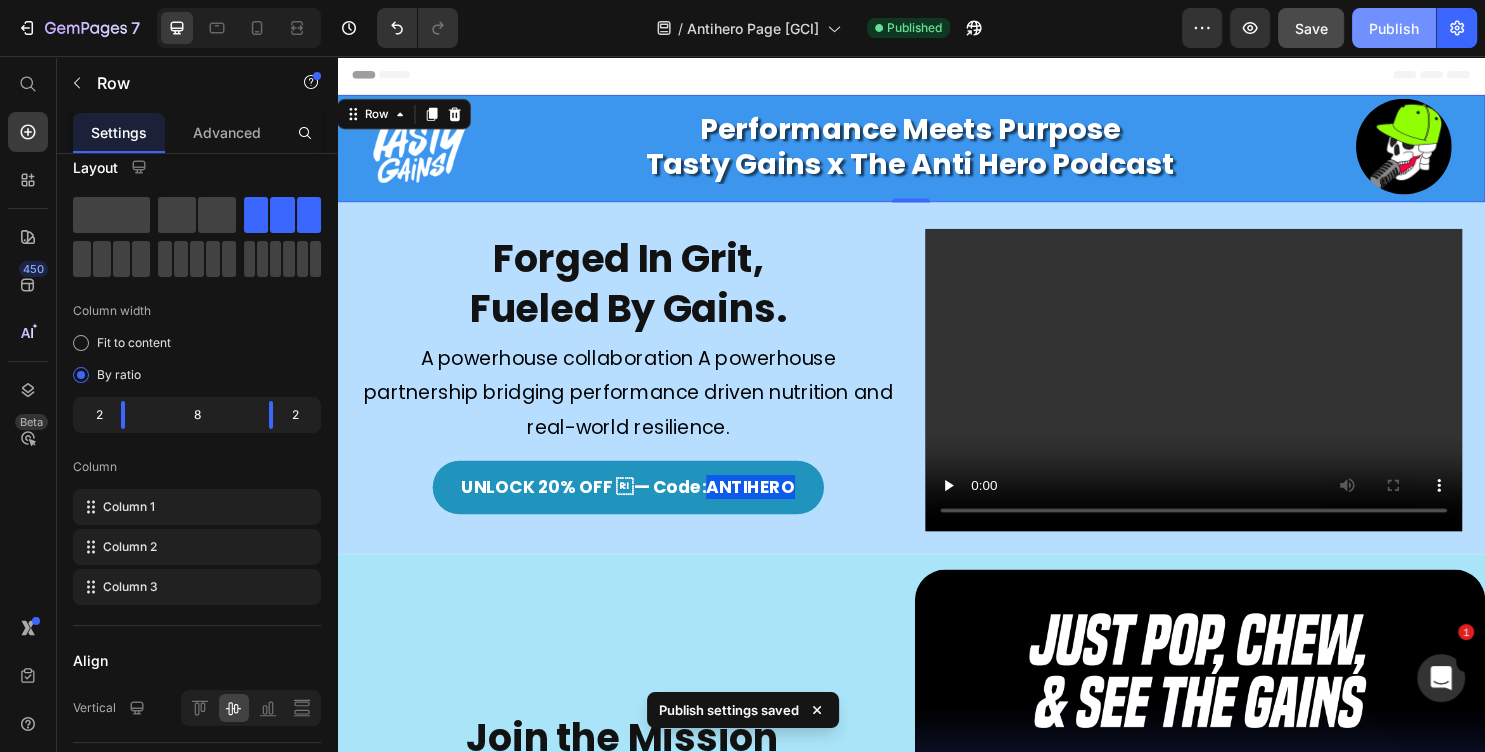 click on "Publish" 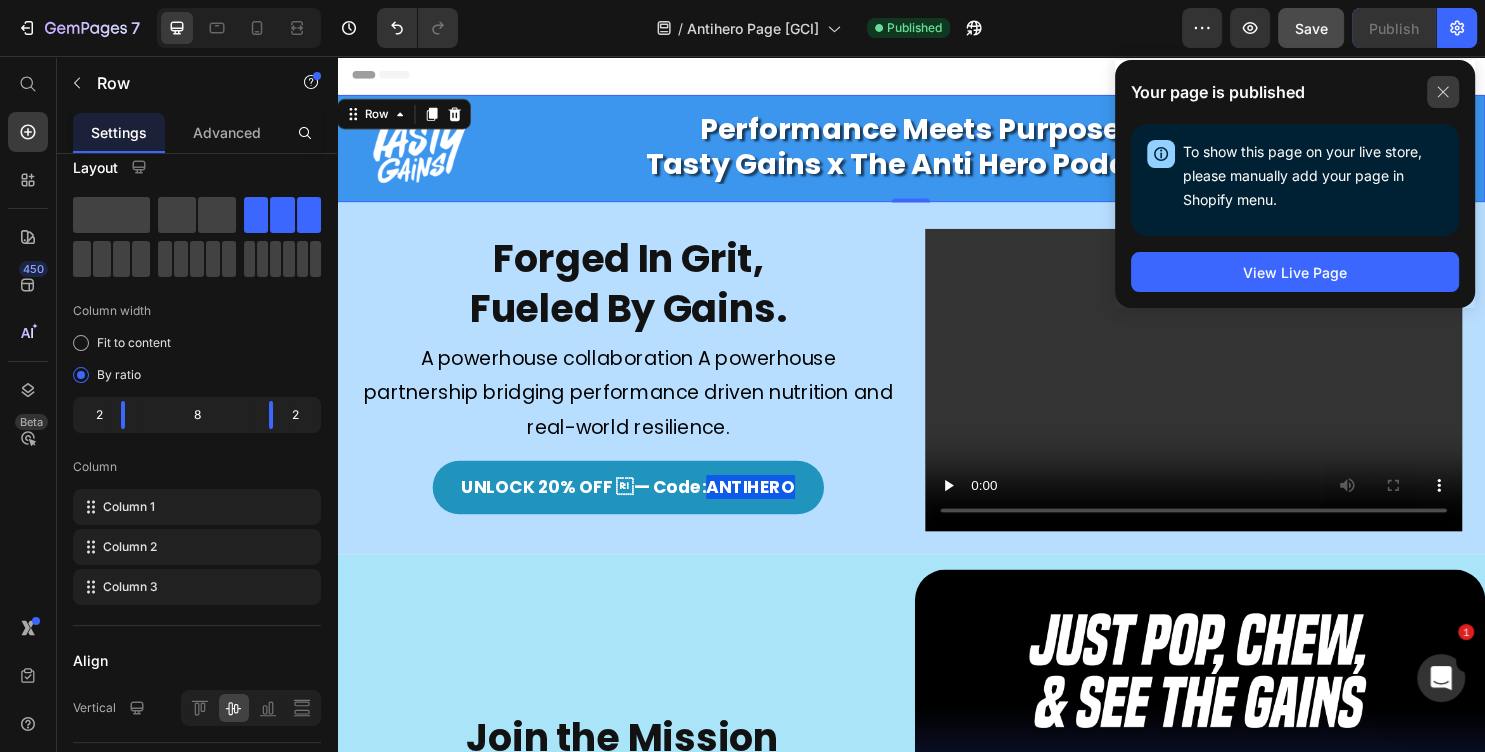 click 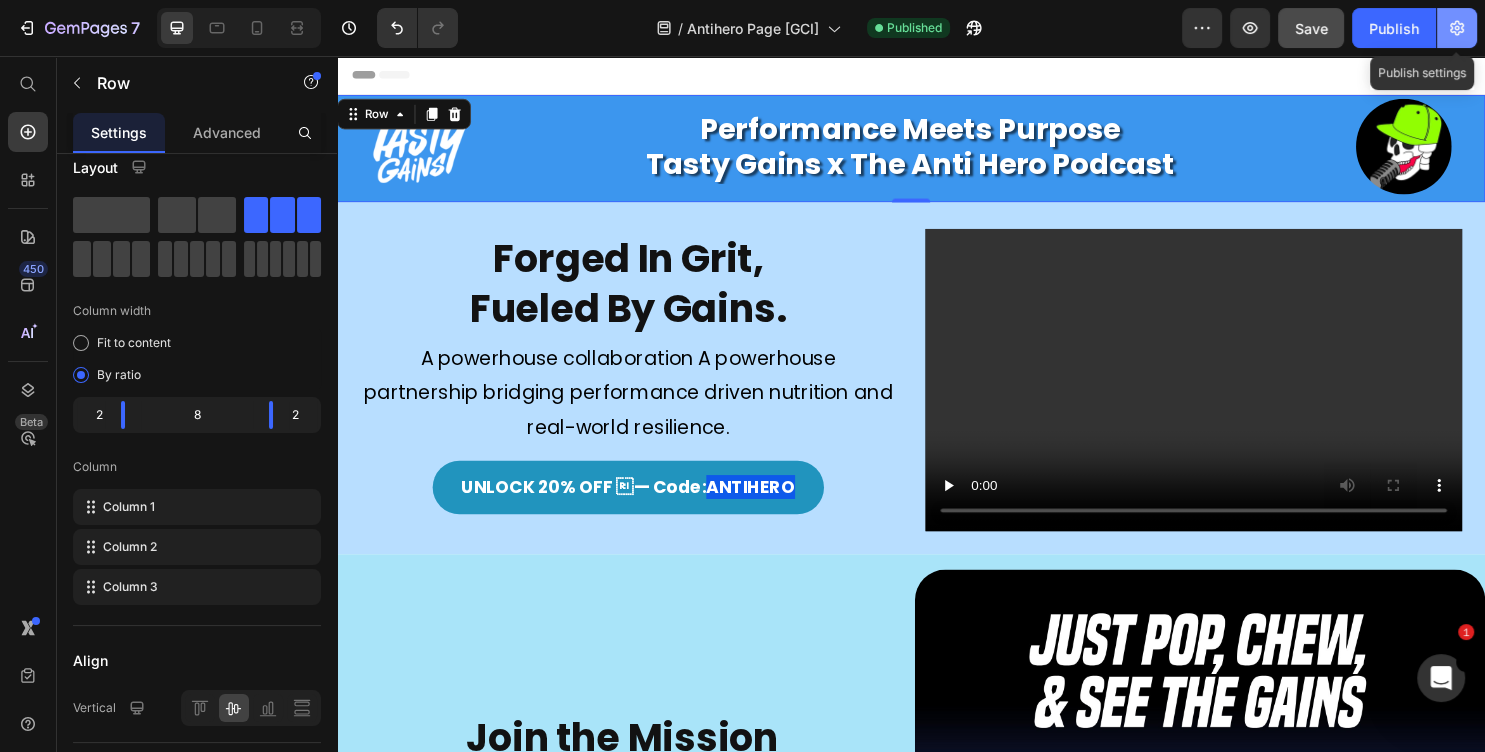 click 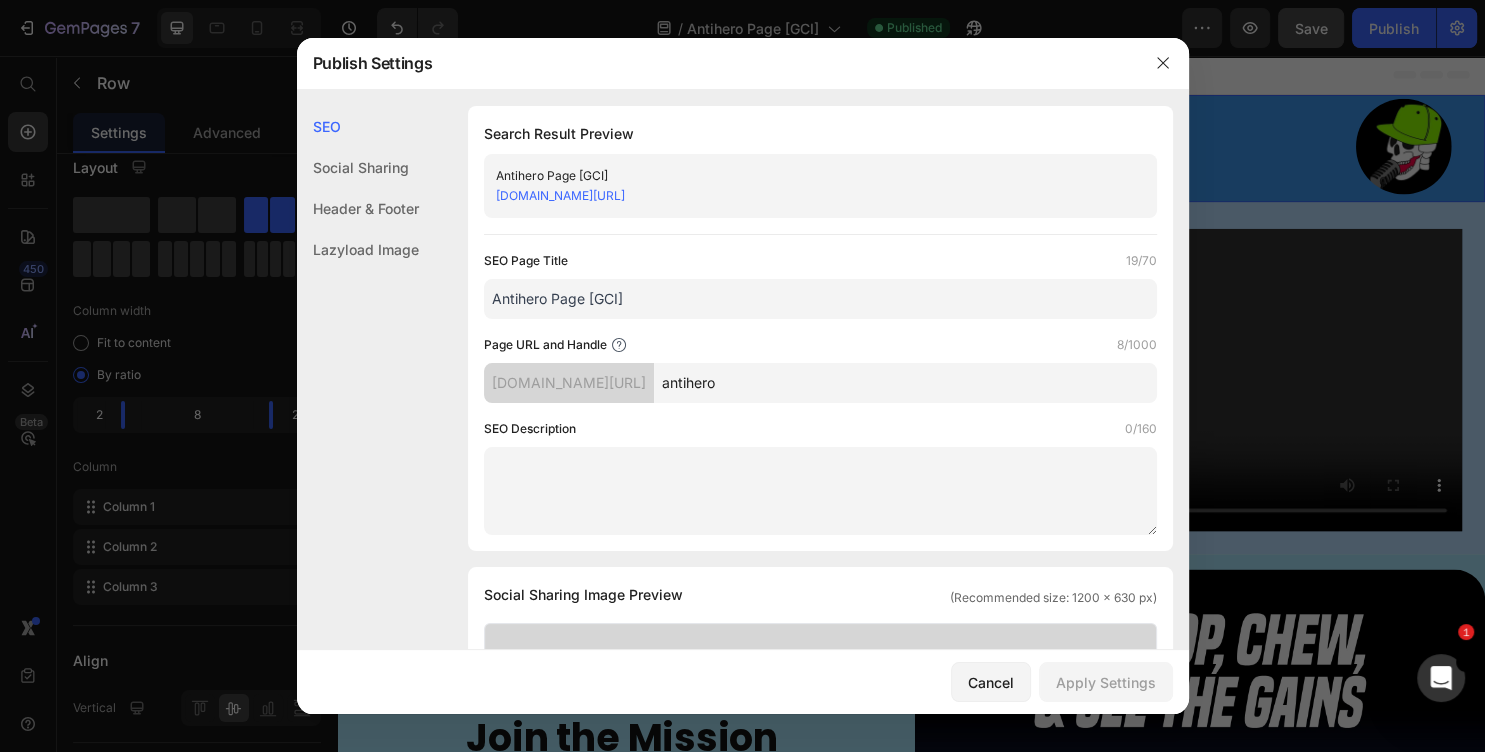 click on "Header & Footer" 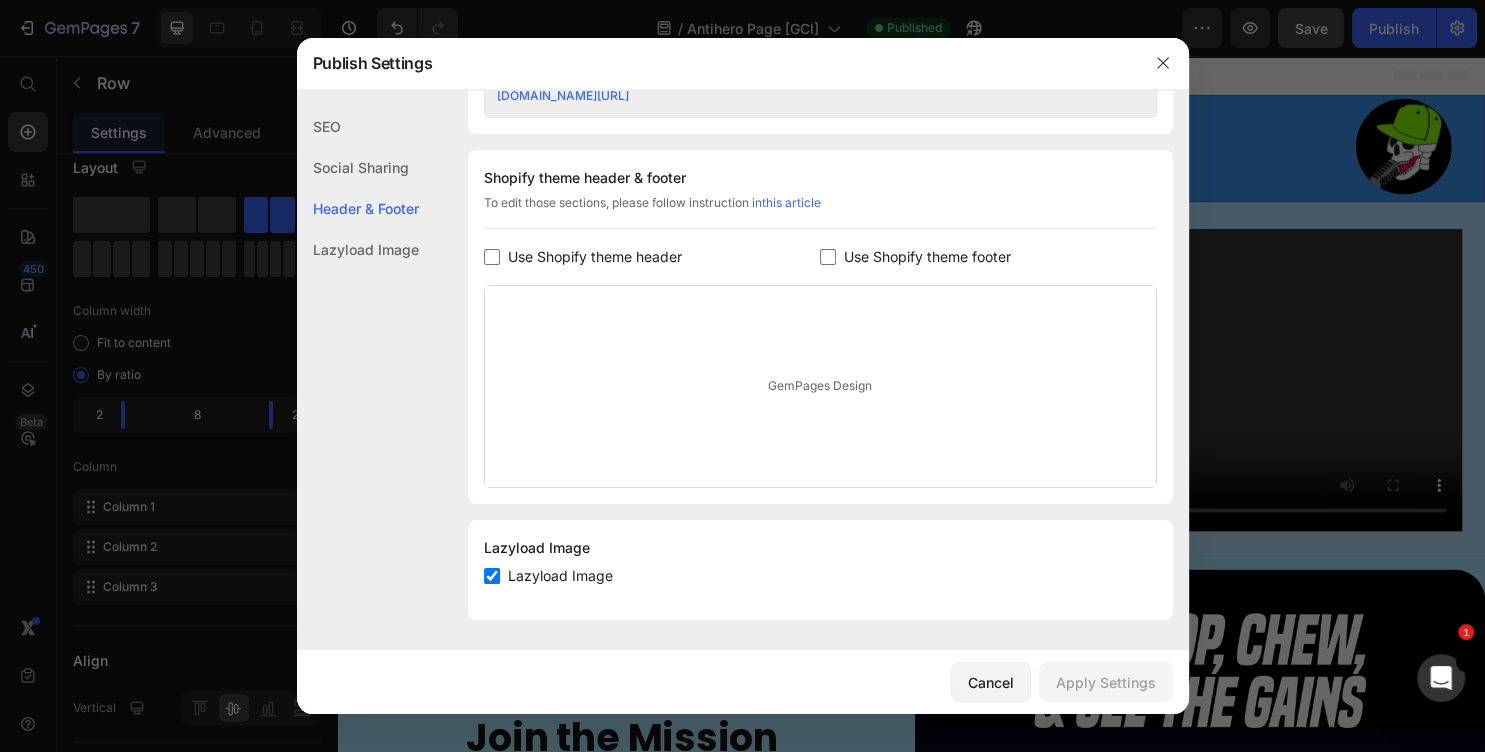 scroll, scrollTop: 898, scrollLeft: 0, axis: vertical 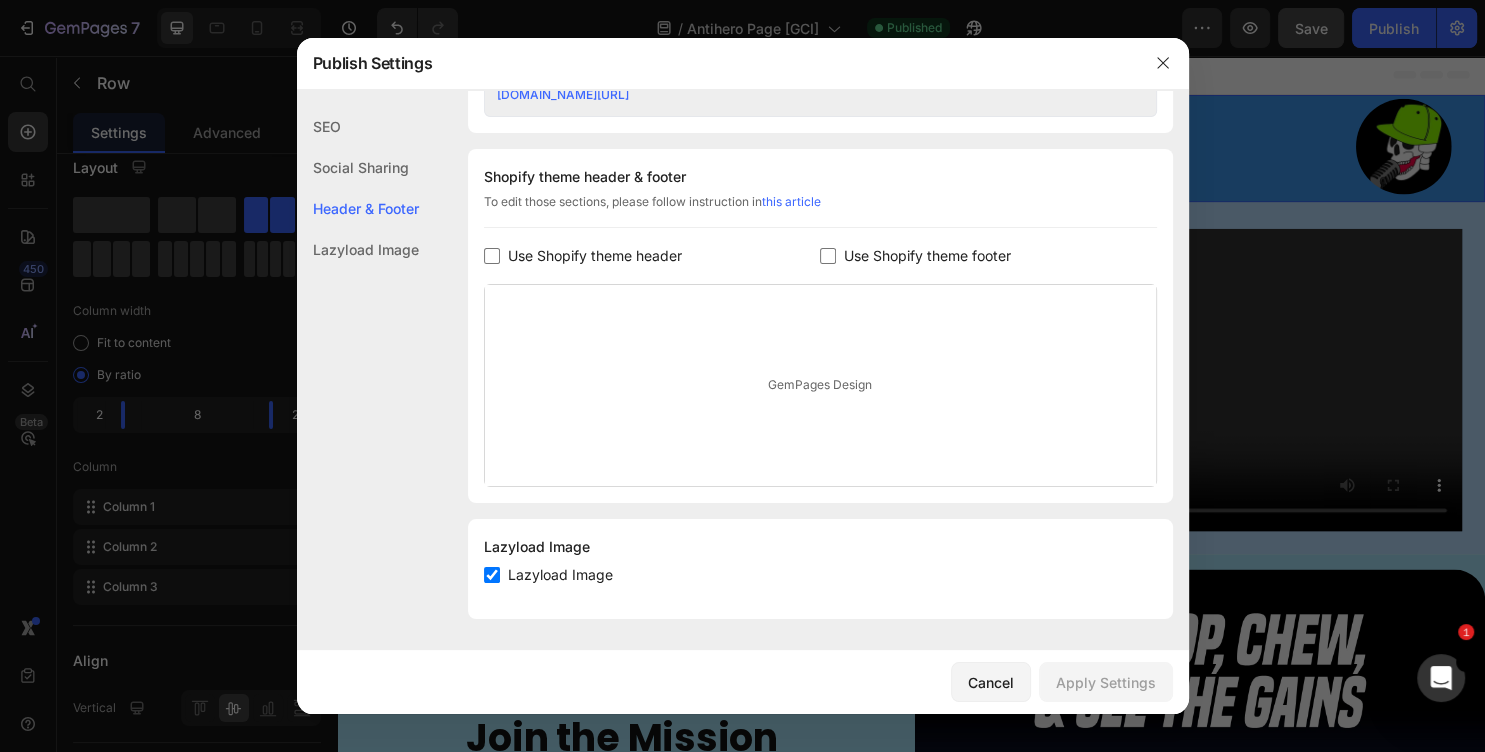 click at bounding box center (828, 256) 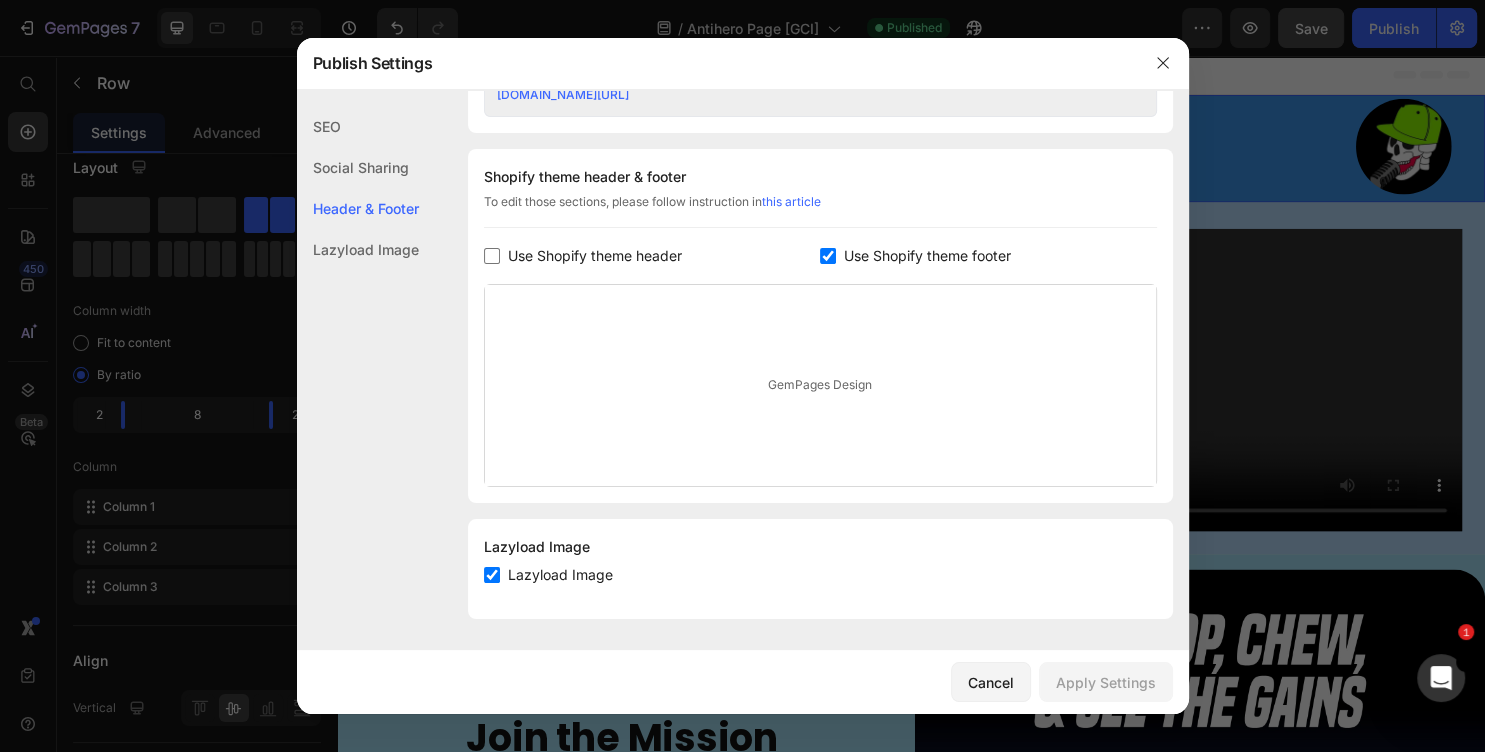 checkbox on "true" 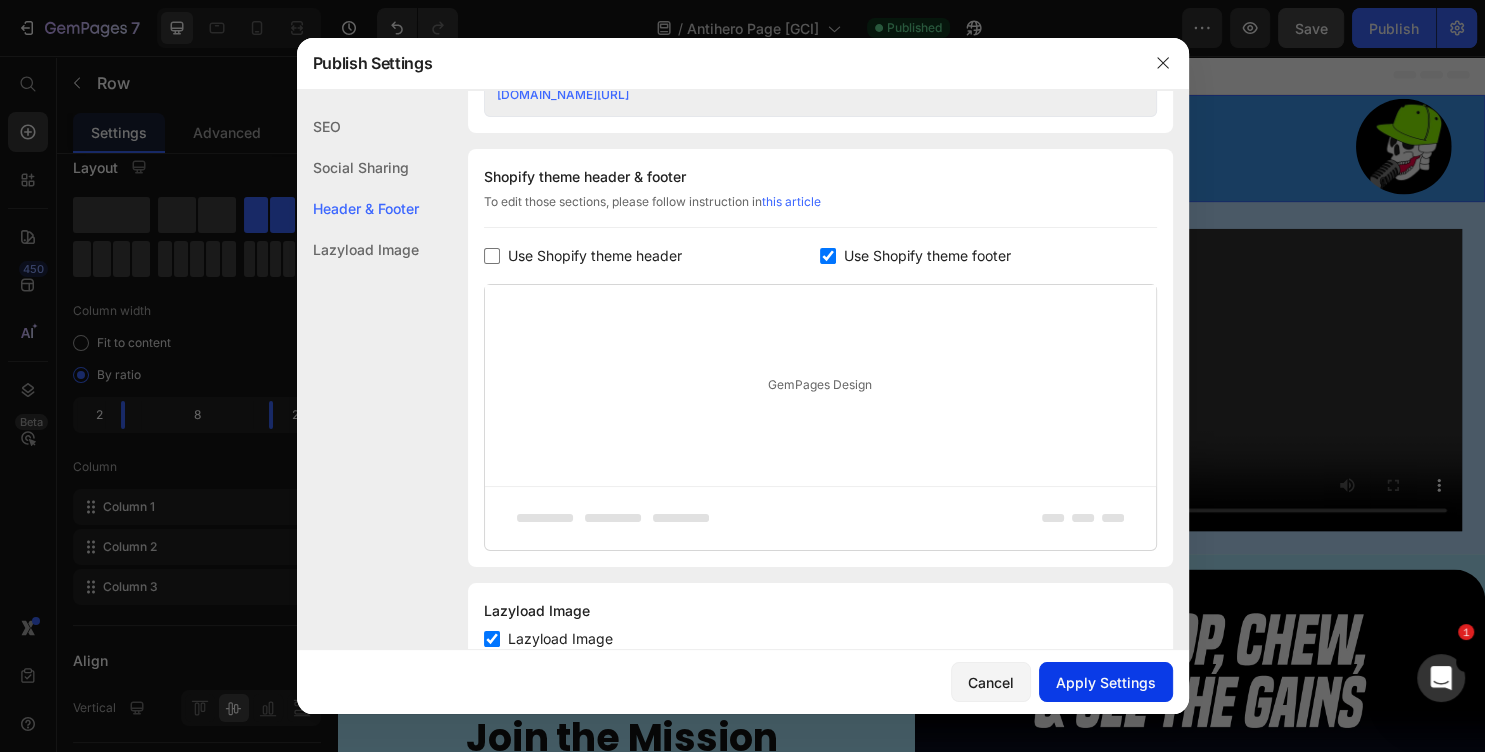 click on "Apply Settings" at bounding box center [1106, 682] 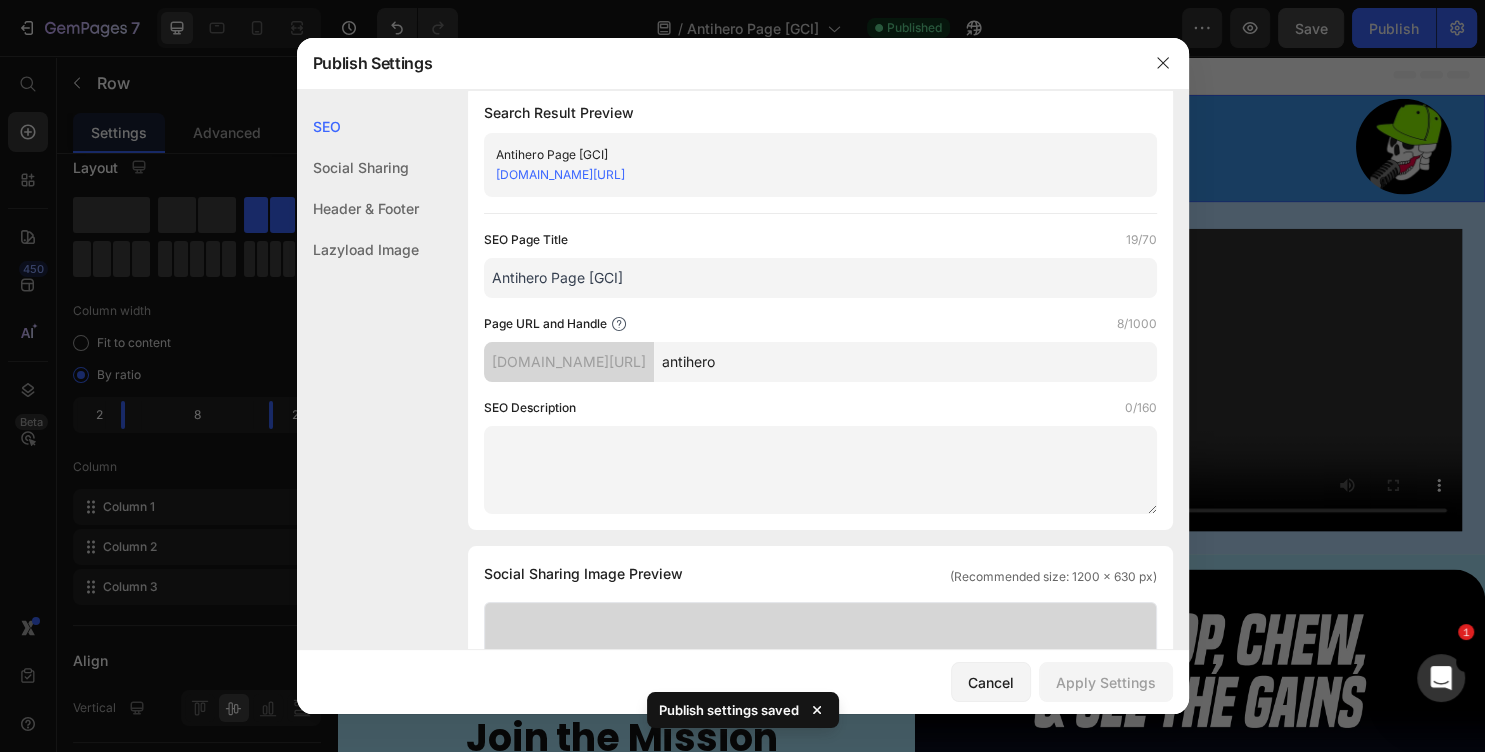 scroll, scrollTop: 0, scrollLeft: 0, axis: both 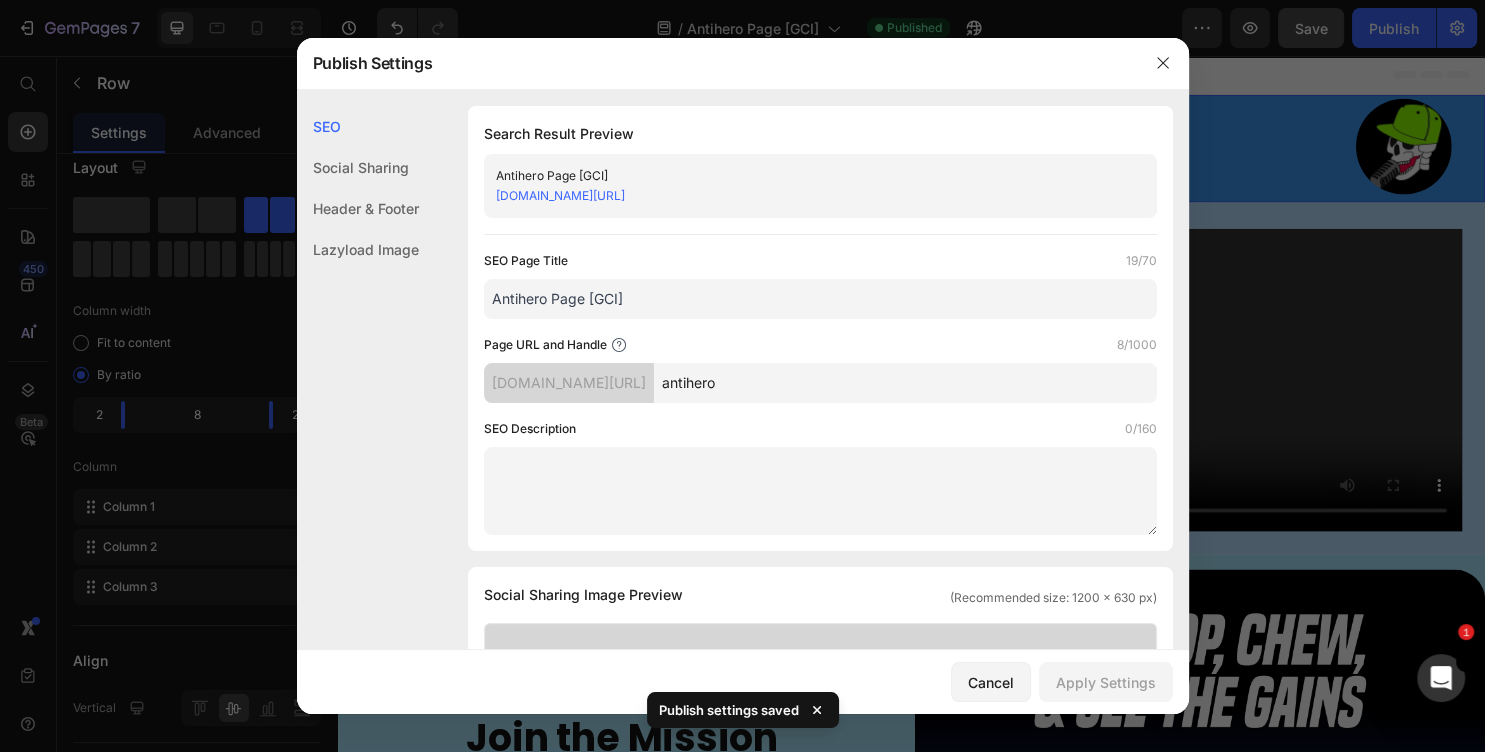 click on "Social Sharing" 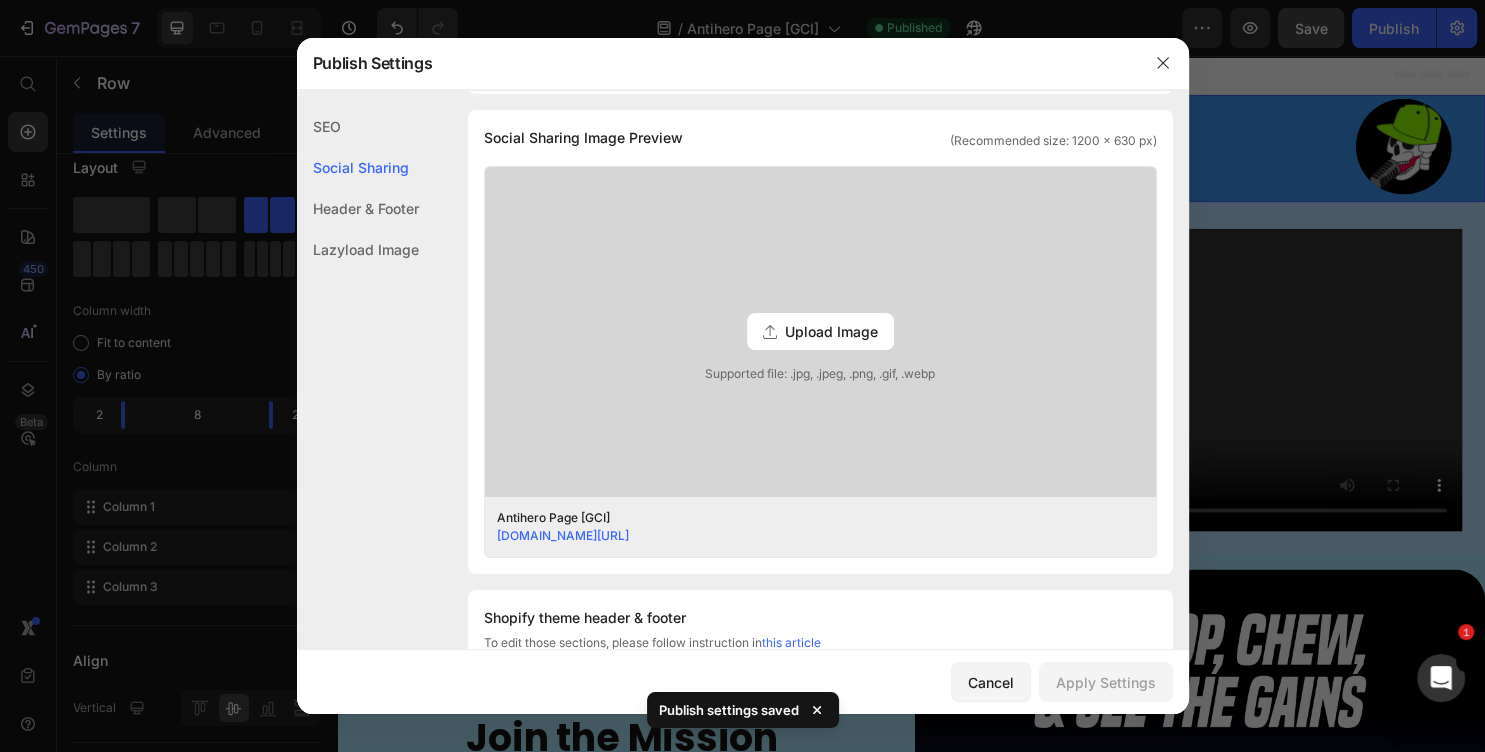 click on "Header & Footer" 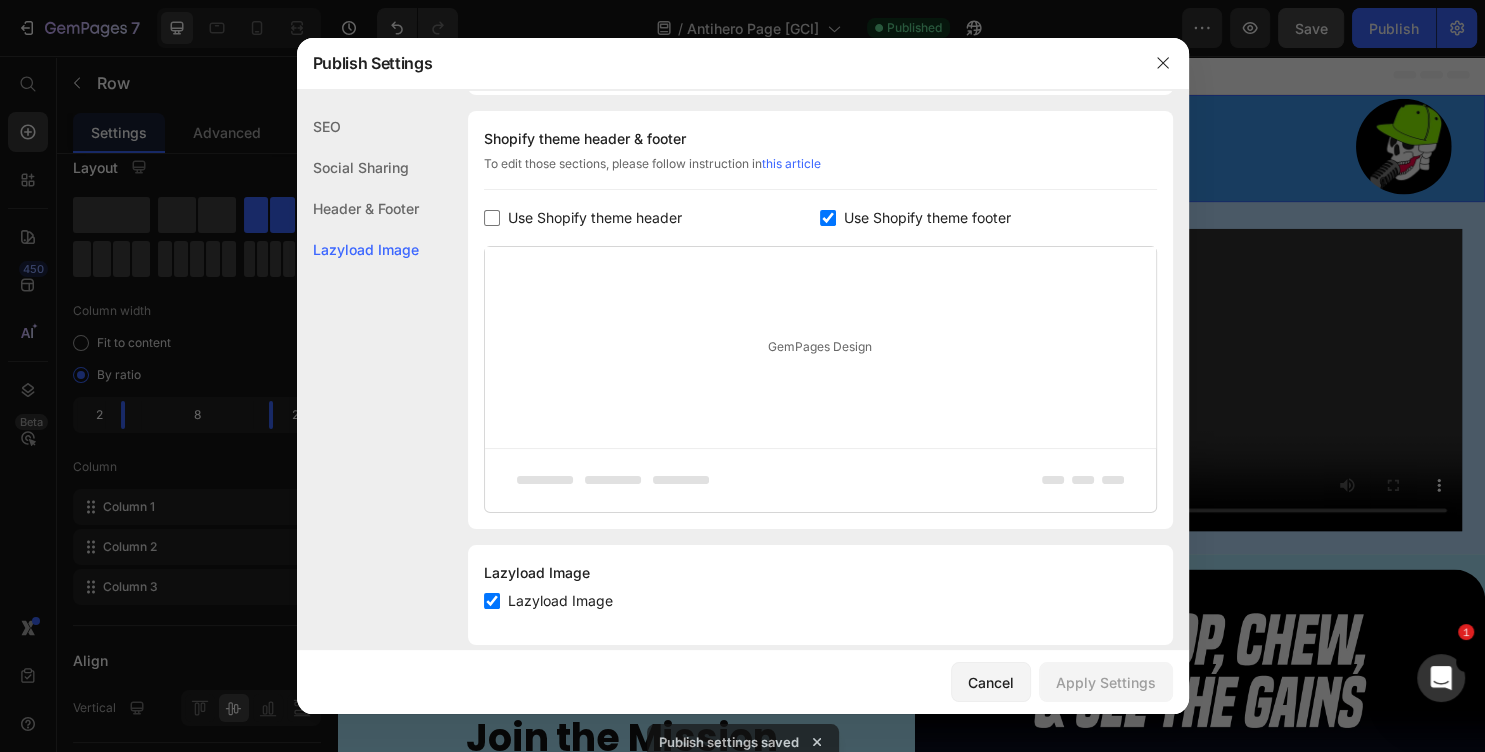 click on "Lazyload Image" 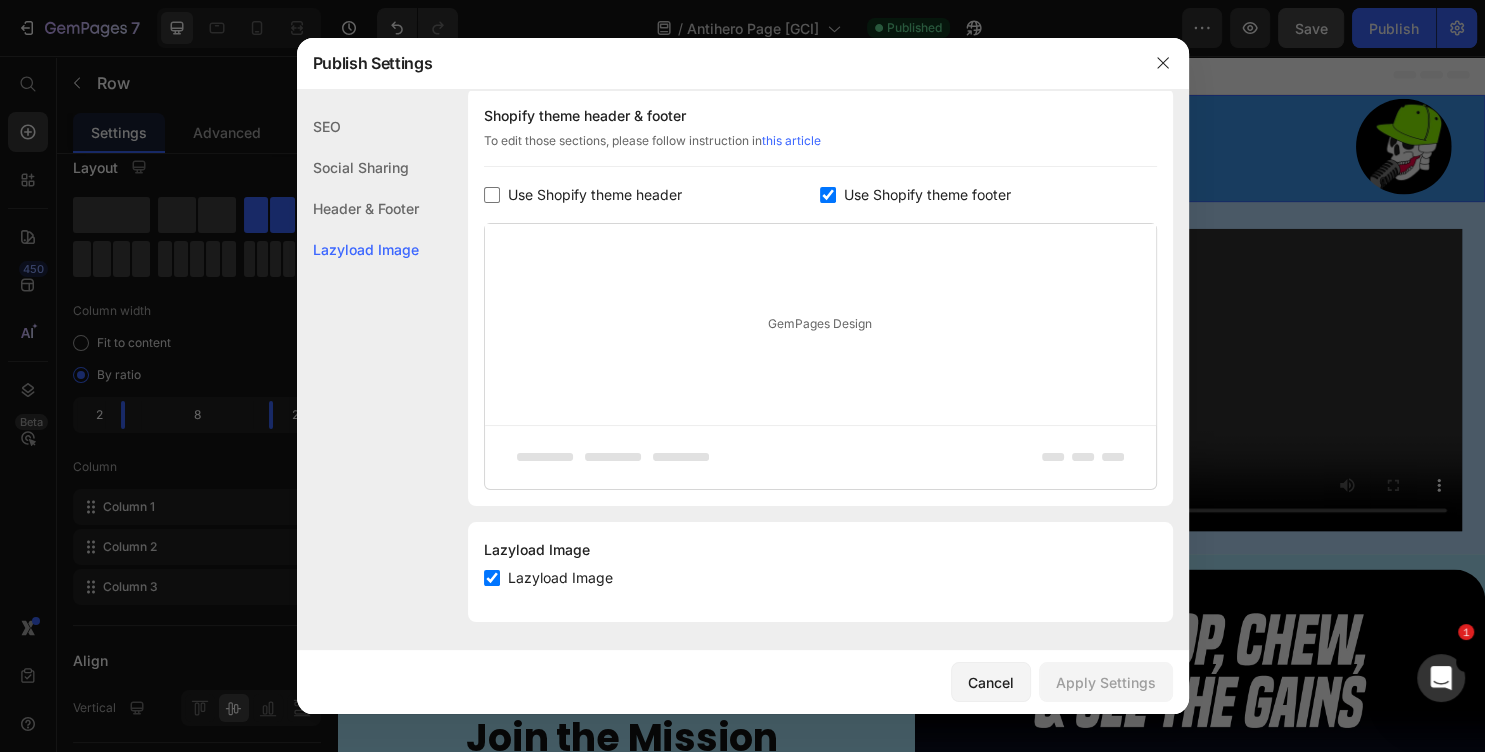 scroll, scrollTop: 962, scrollLeft: 0, axis: vertical 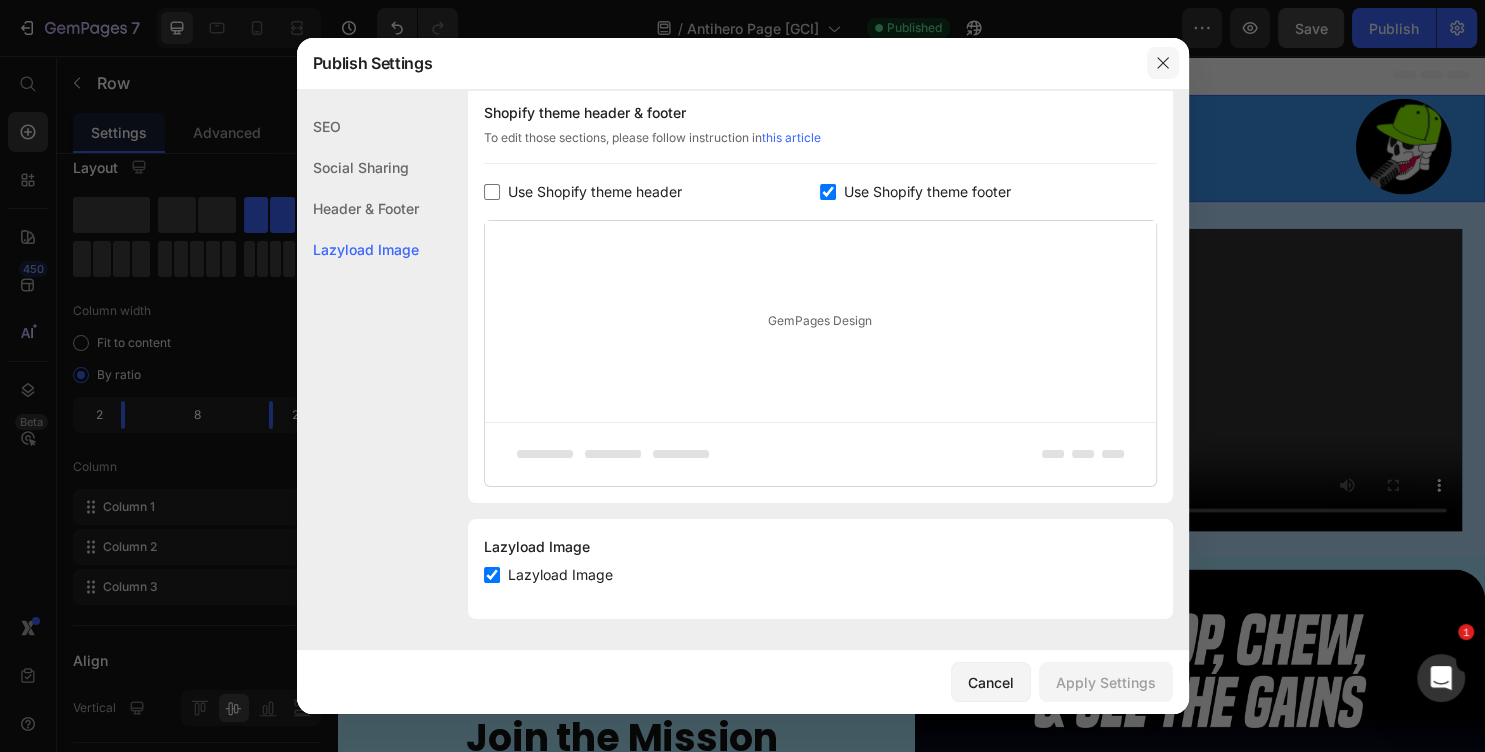 click 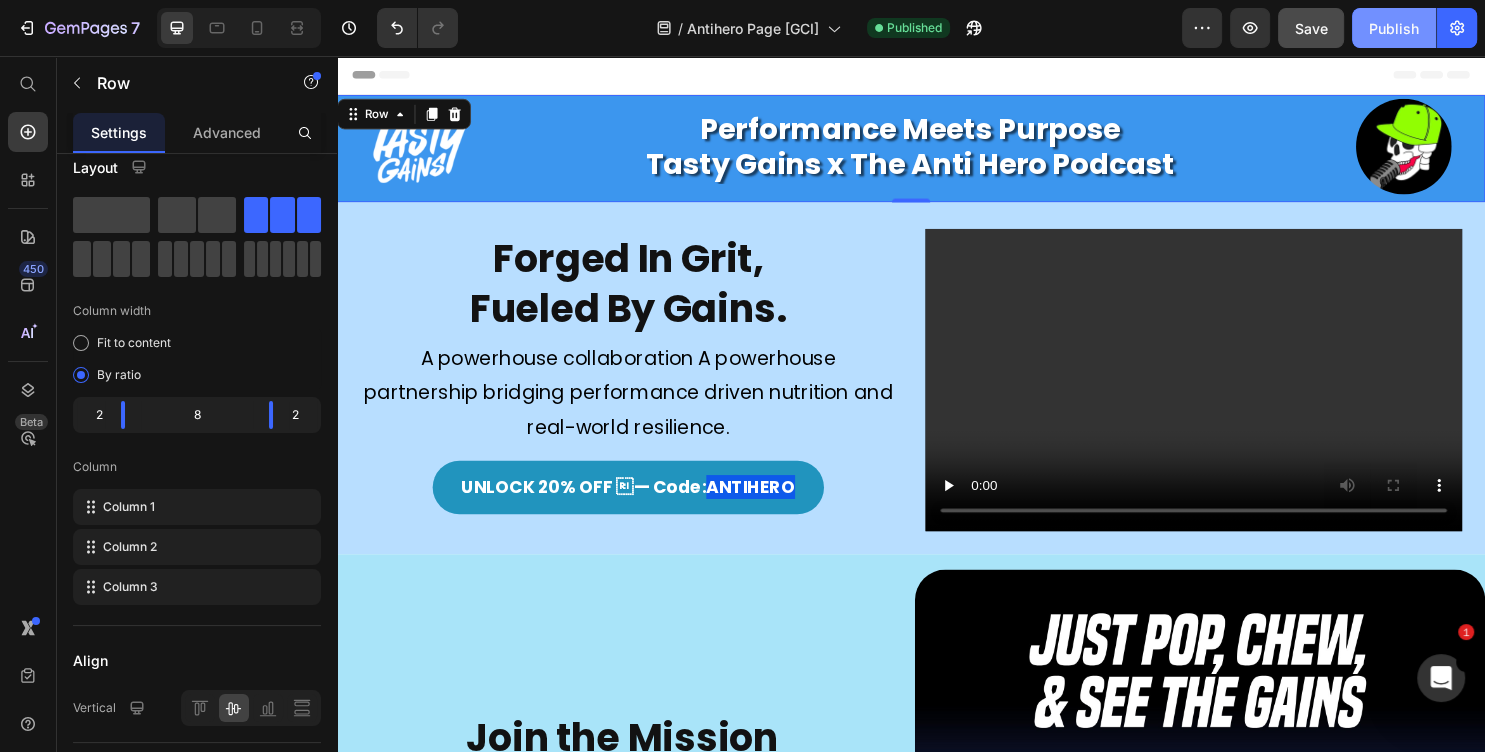 click on "Publish" at bounding box center (1394, 28) 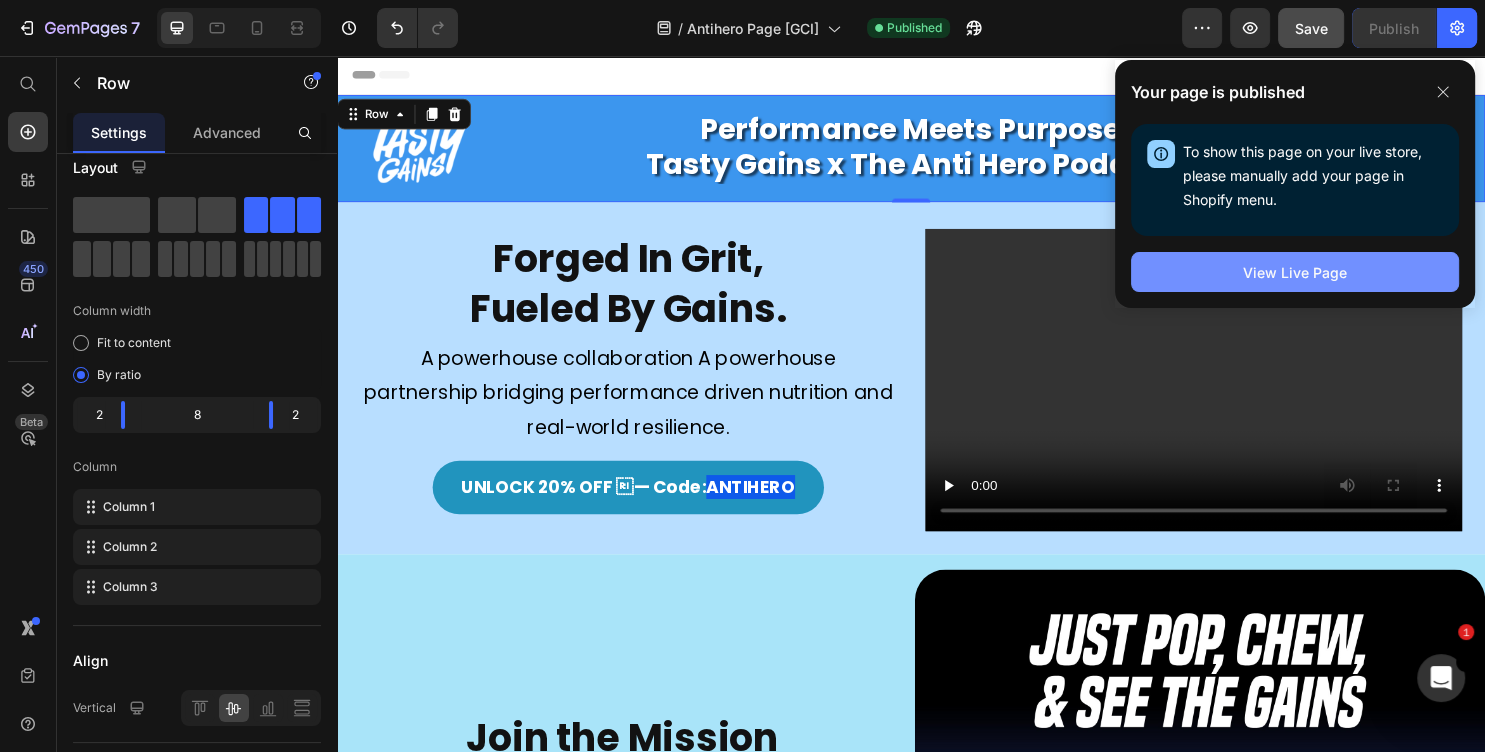 click on "View Live Page" at bounding box center [1295, 272] 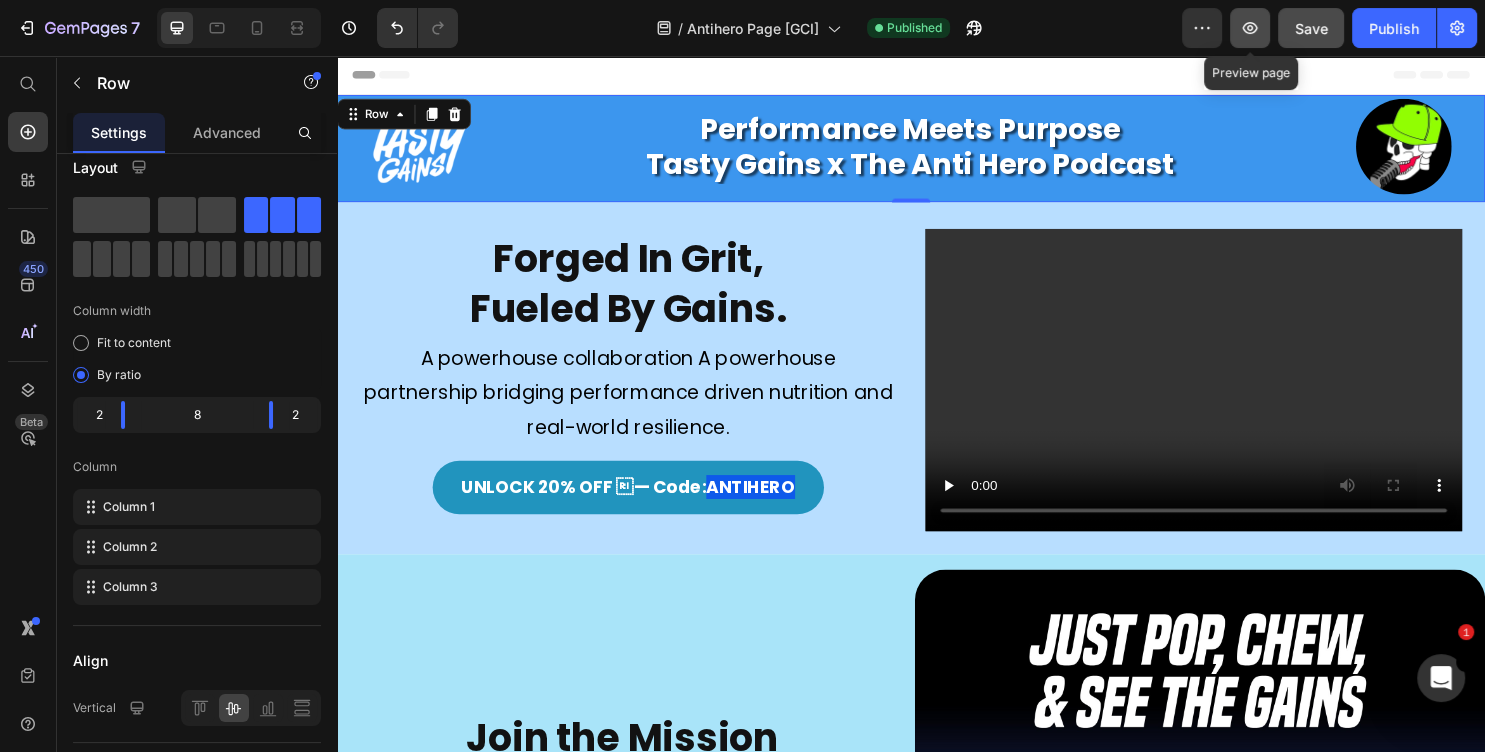 click 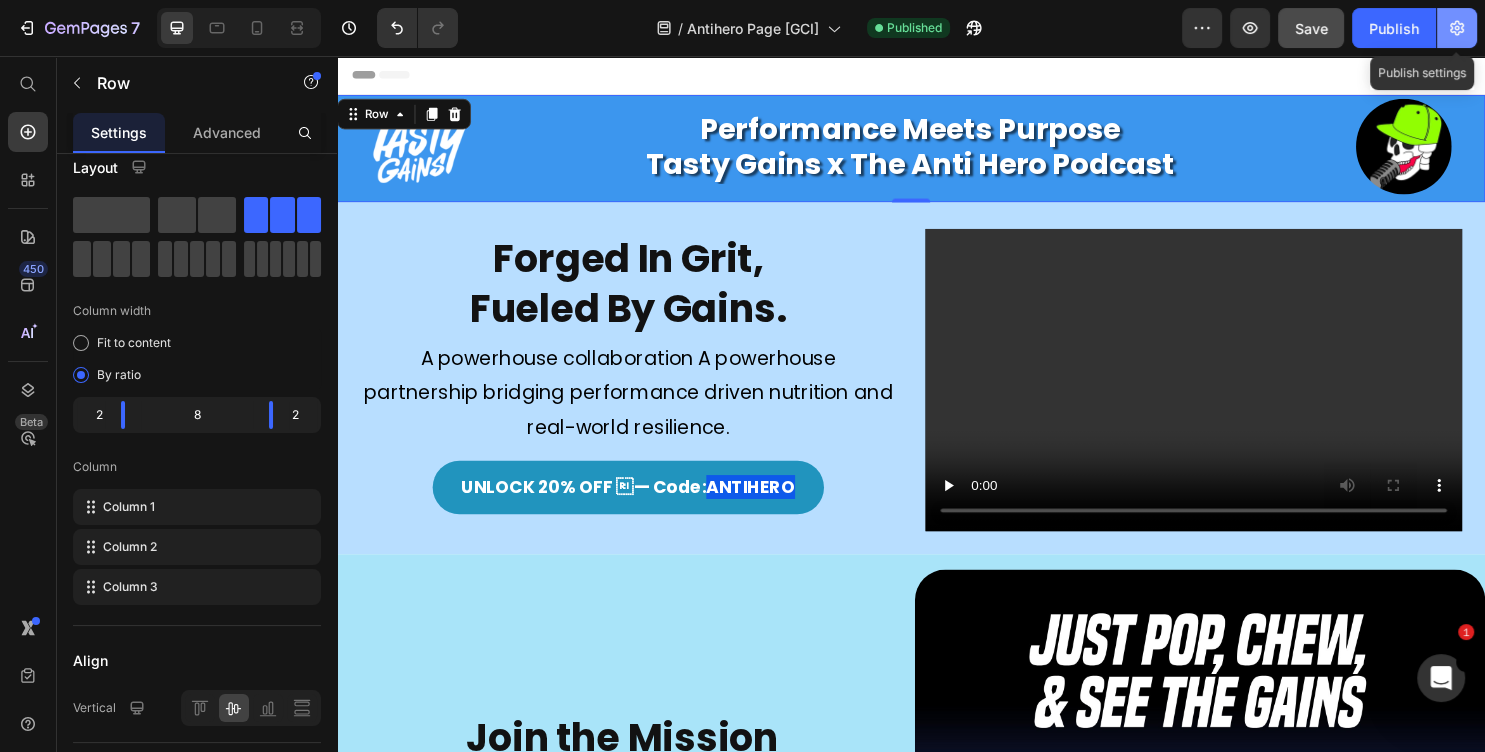 click 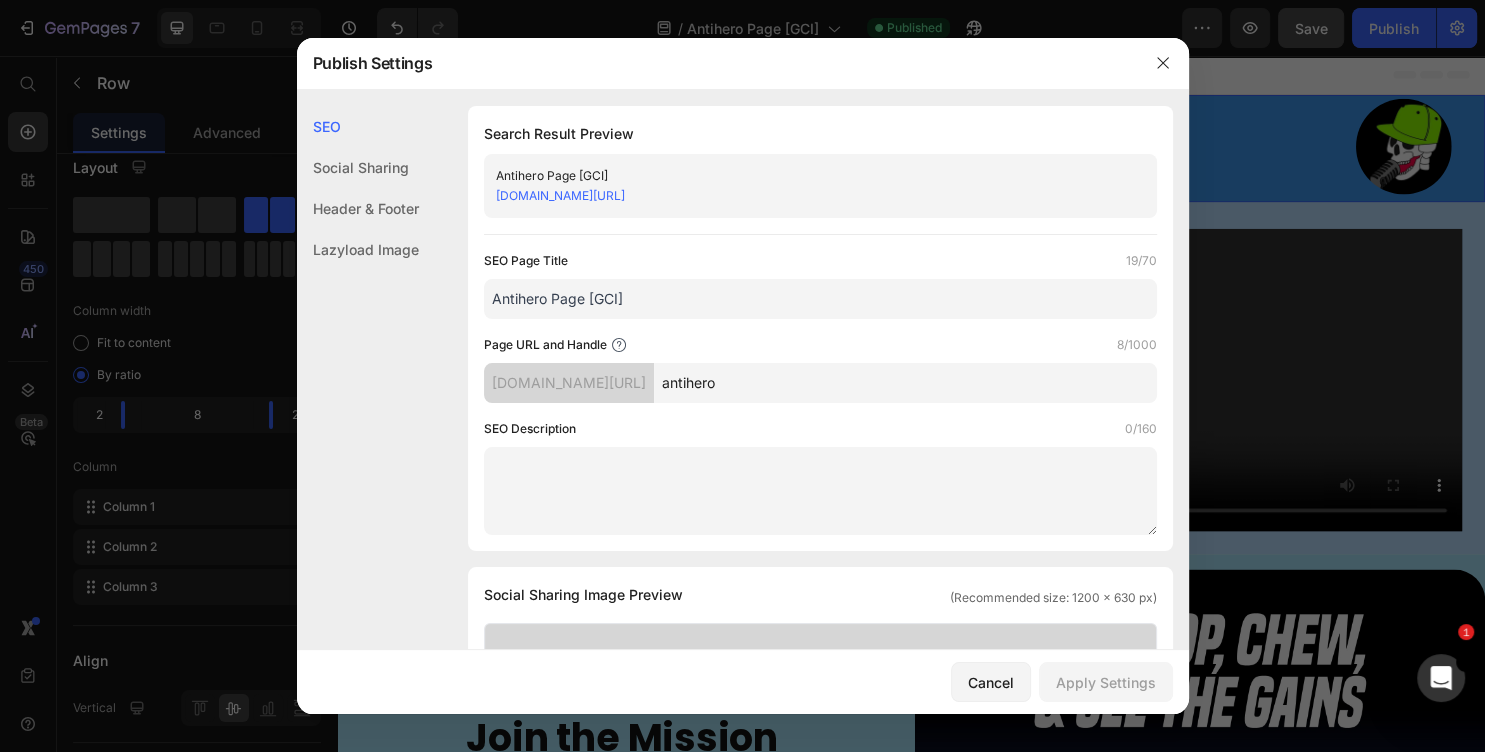 click on "7280a1-b9.myshopify.com/pages/antihero" at bounding box center [560, 195] 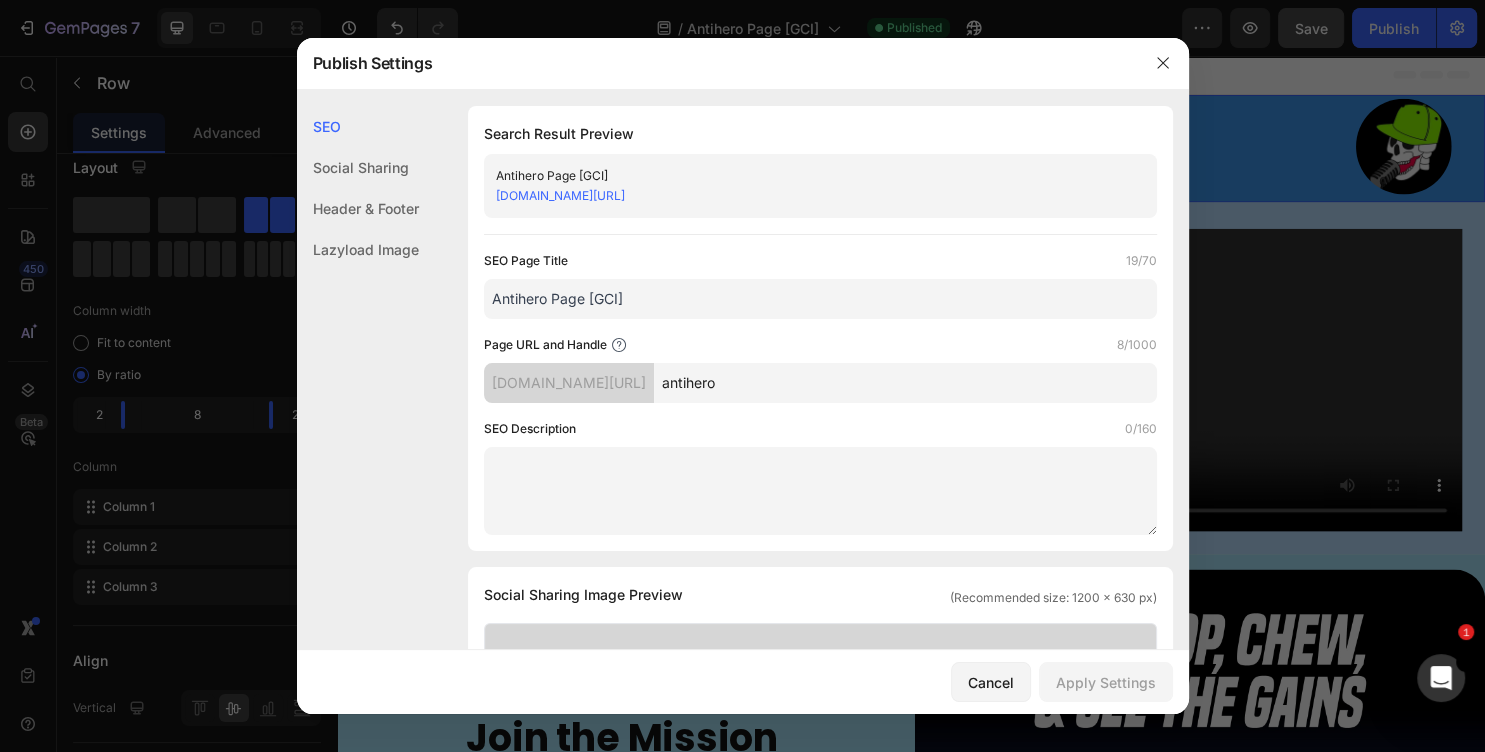 scroll, scrollTop: 235, scrollLeft: 0, axis: vertical 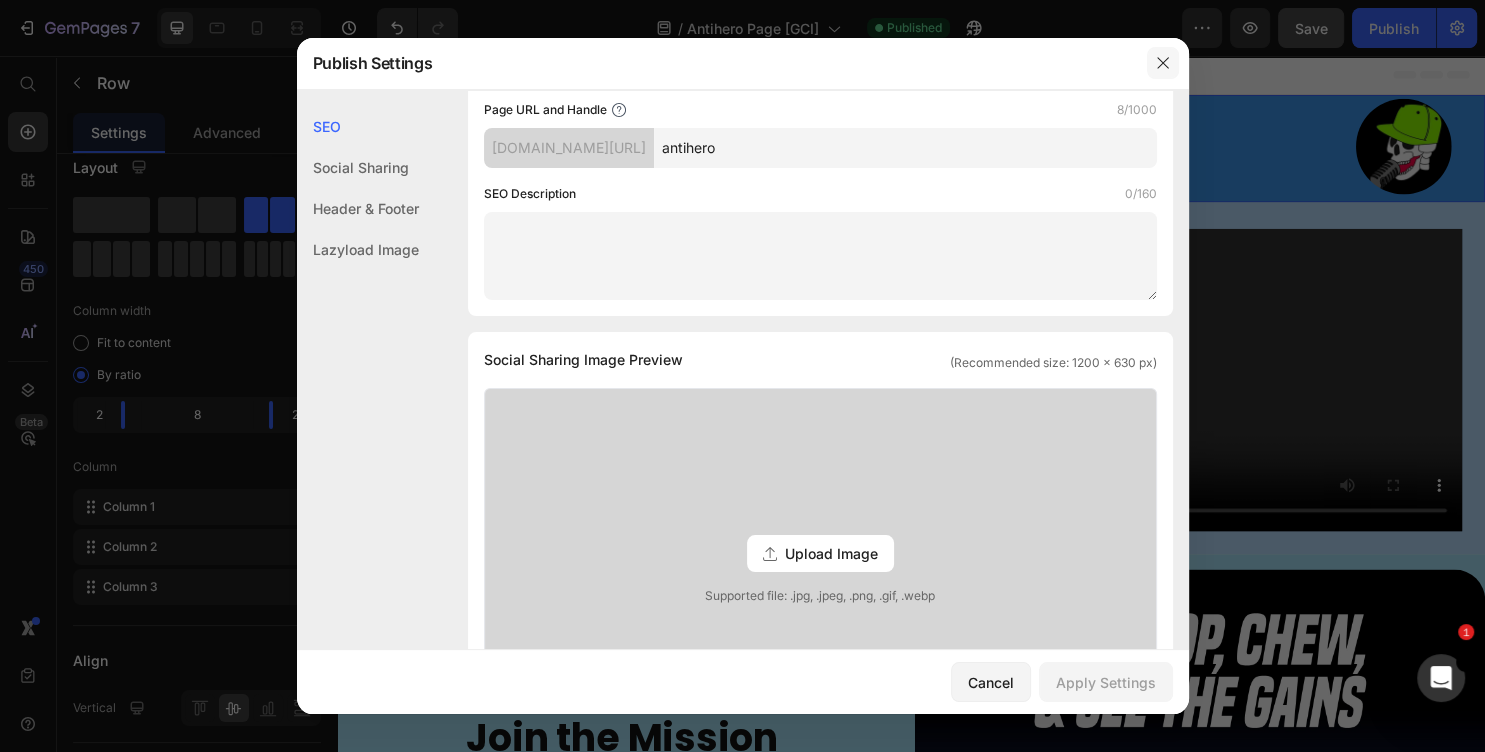 click 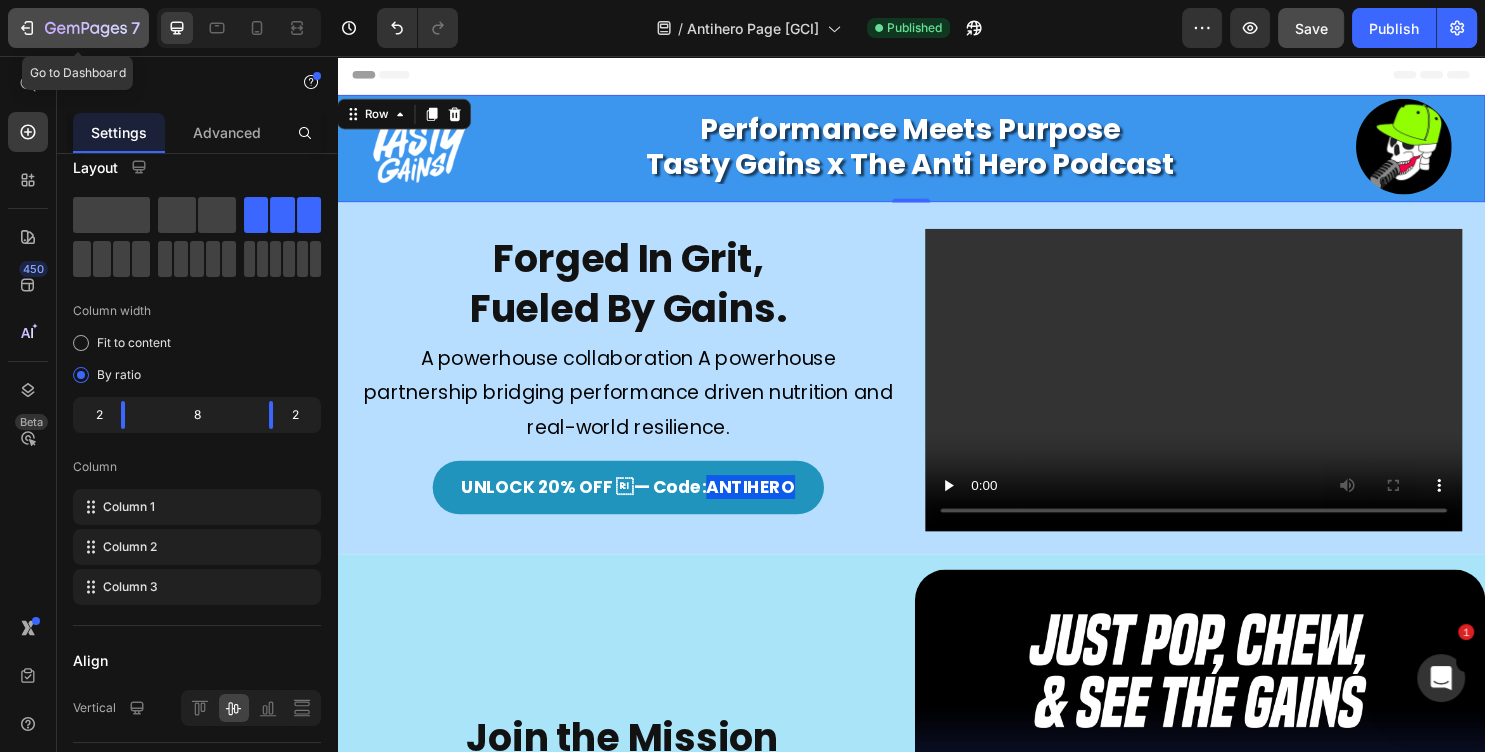 click on "7" at bounding box center (78, 28) 